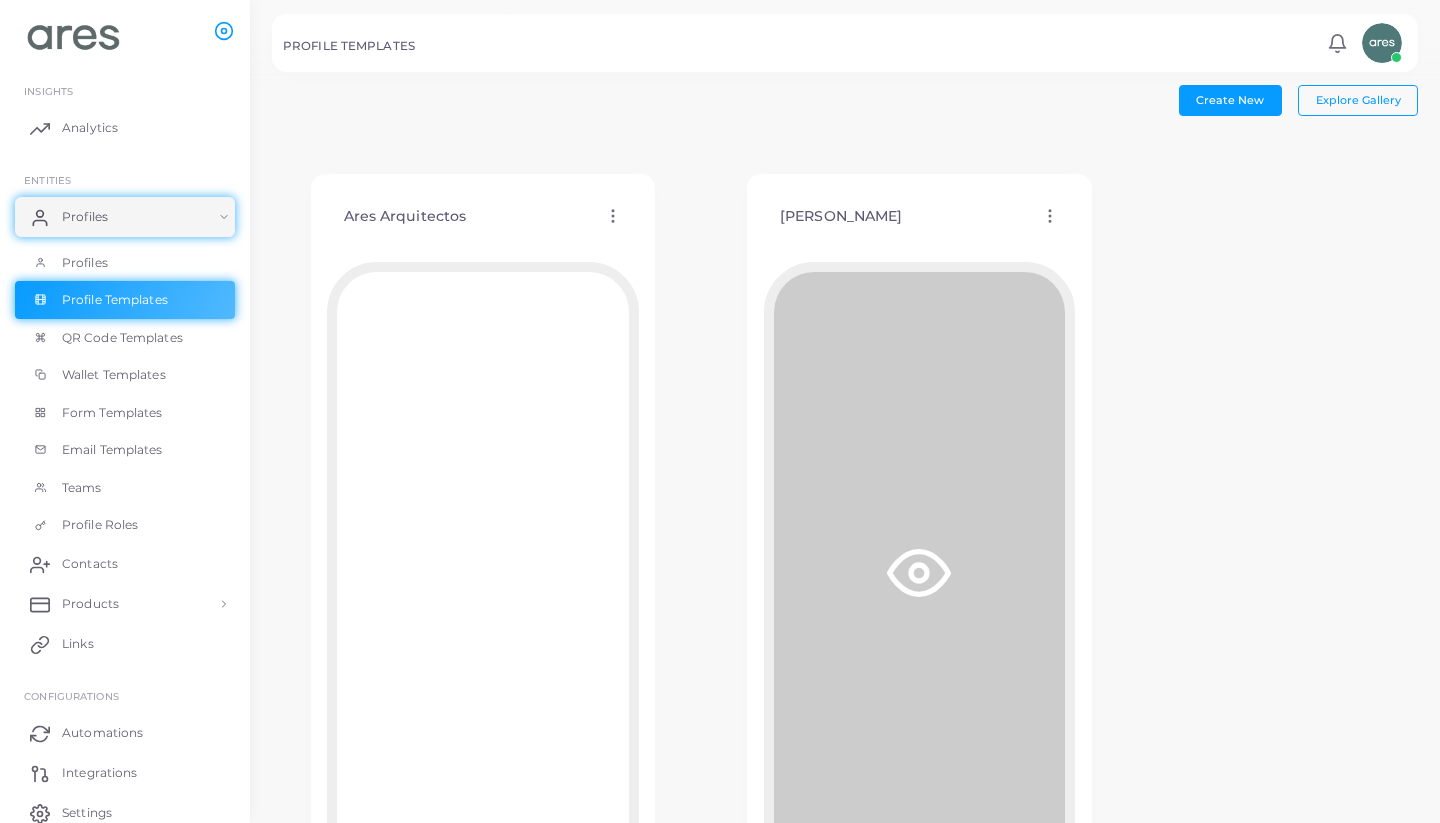 scroll, scrollTop: 0, scrollLeft: 0, axis: both 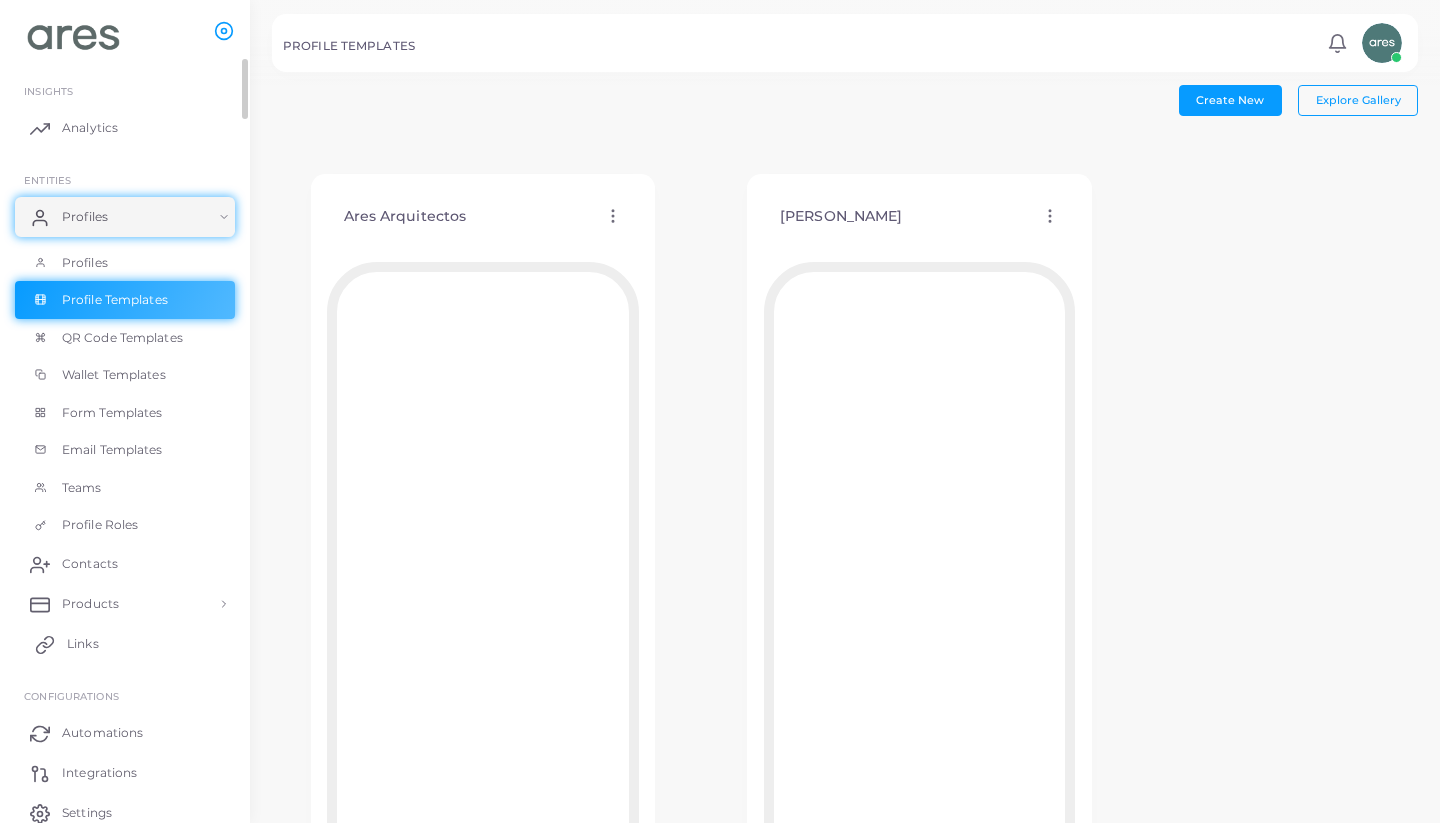 click on "Links" at bounding box center [125, 644] 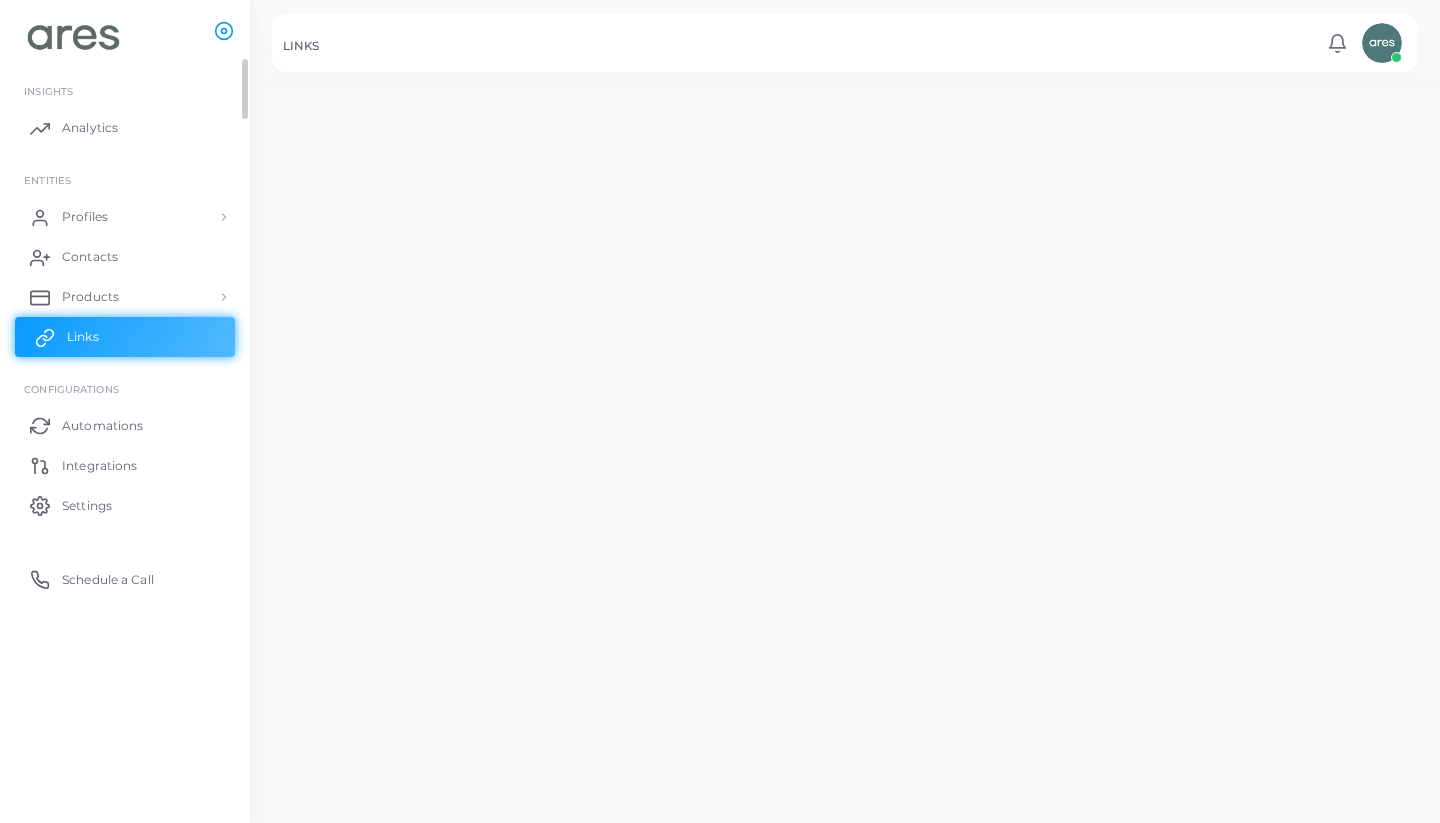 click on "INSIGHTS Analytics ENTITIES Profiles  Profiles Profile Templates QR Code Templates Wallet Templates Form Templates Email Templates Teams Profile Roles Contacts Products  Products Shop Links Configurations Automations Integrations Settings Schedule a Call" at bounding box center (125, 446) 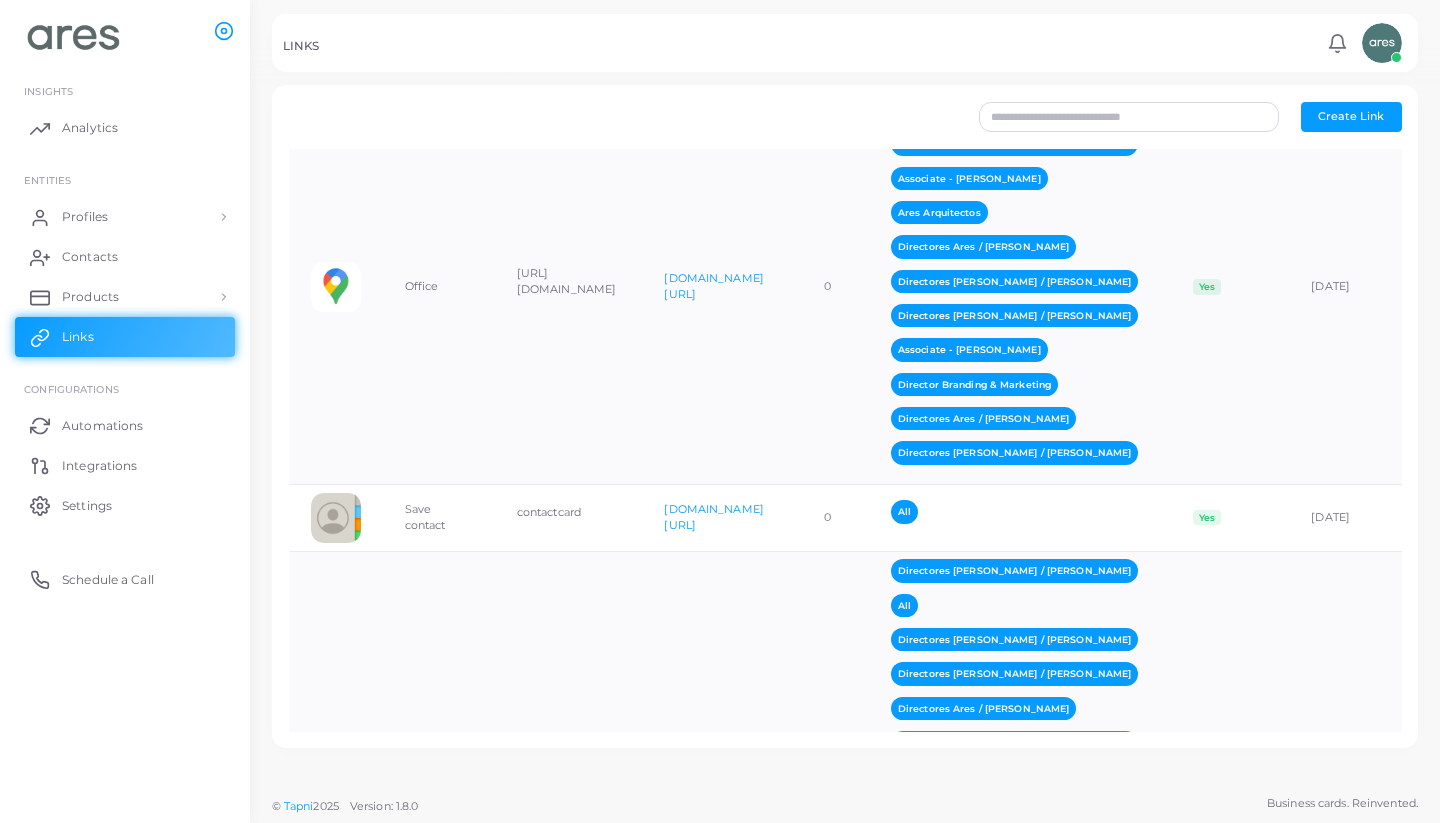 scroll, scrollTop: 723, scrollLeft: 0, axis: vertical 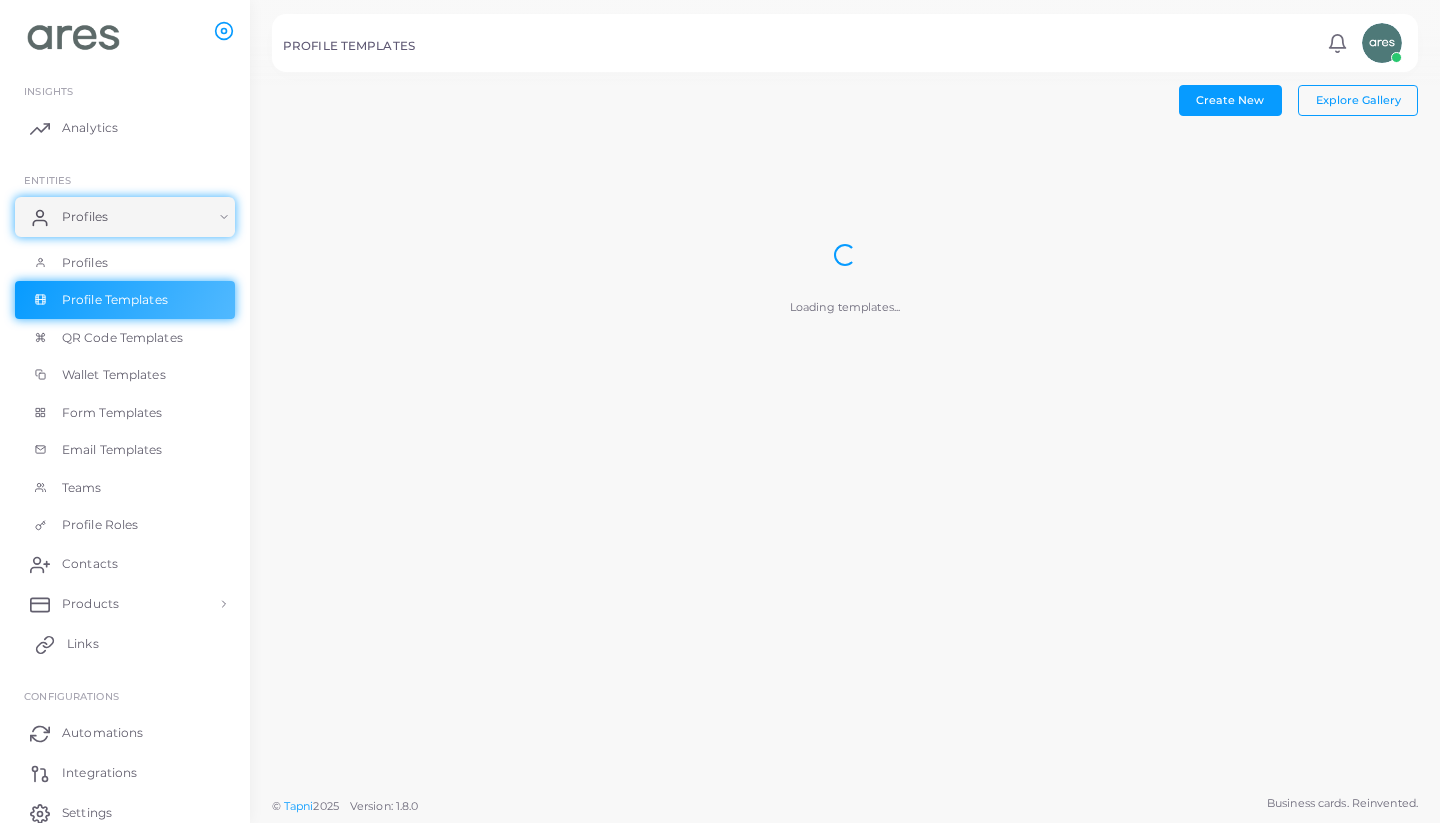 click on "Links" at bounding box center [125, 644] 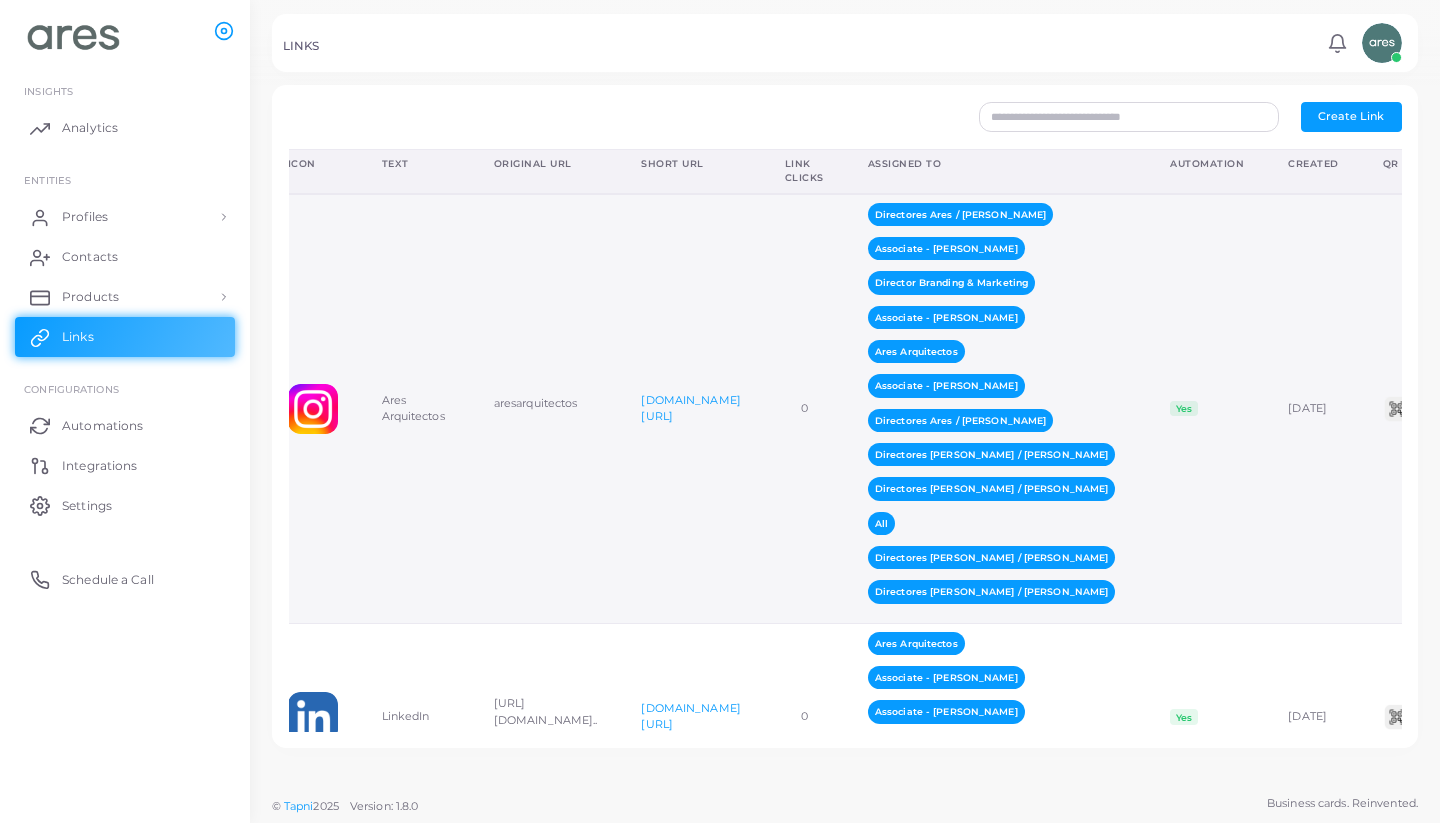 scroll, scrollTop: 0, scrollLeft: 19, axis: horizontal 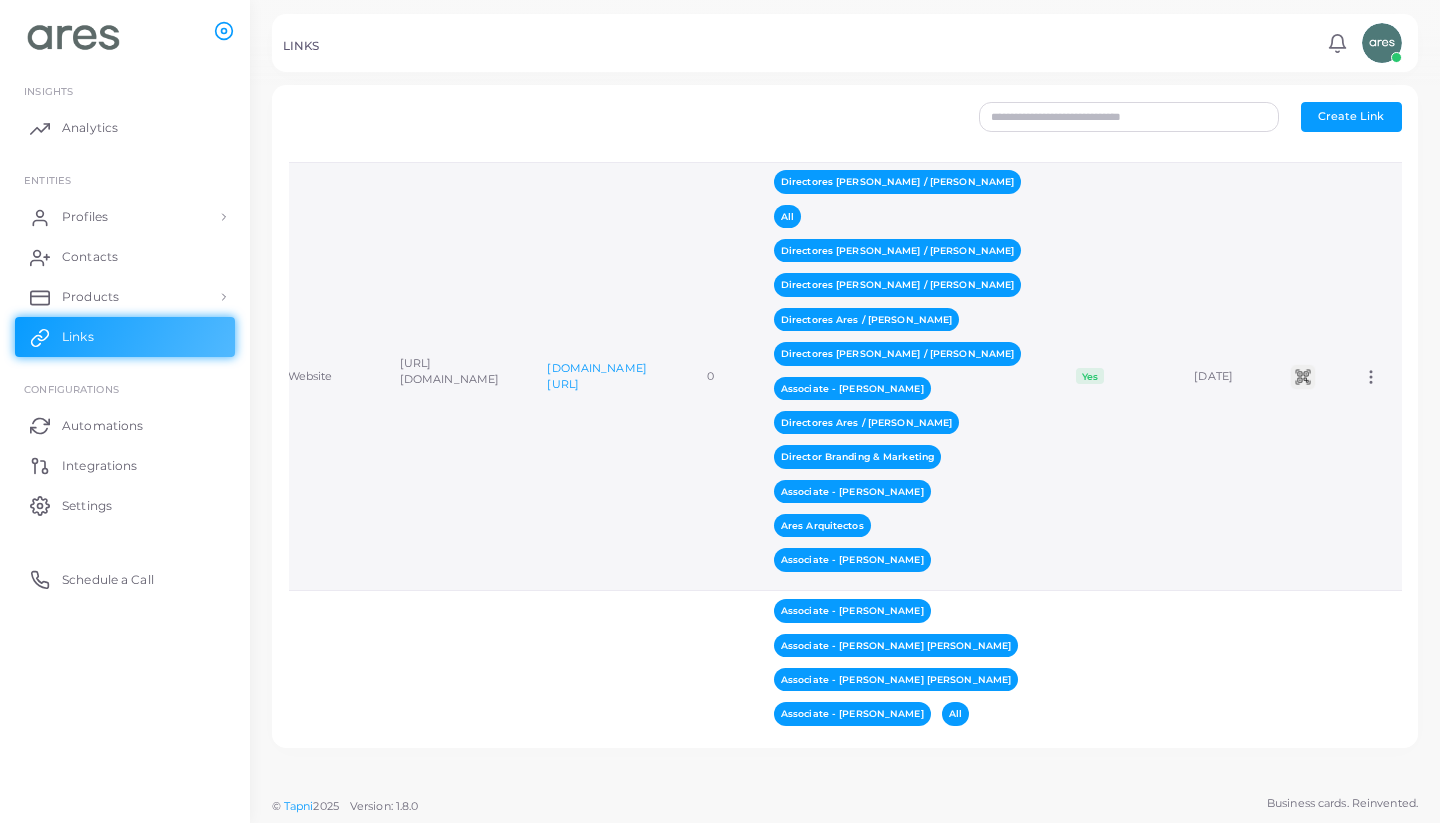 click 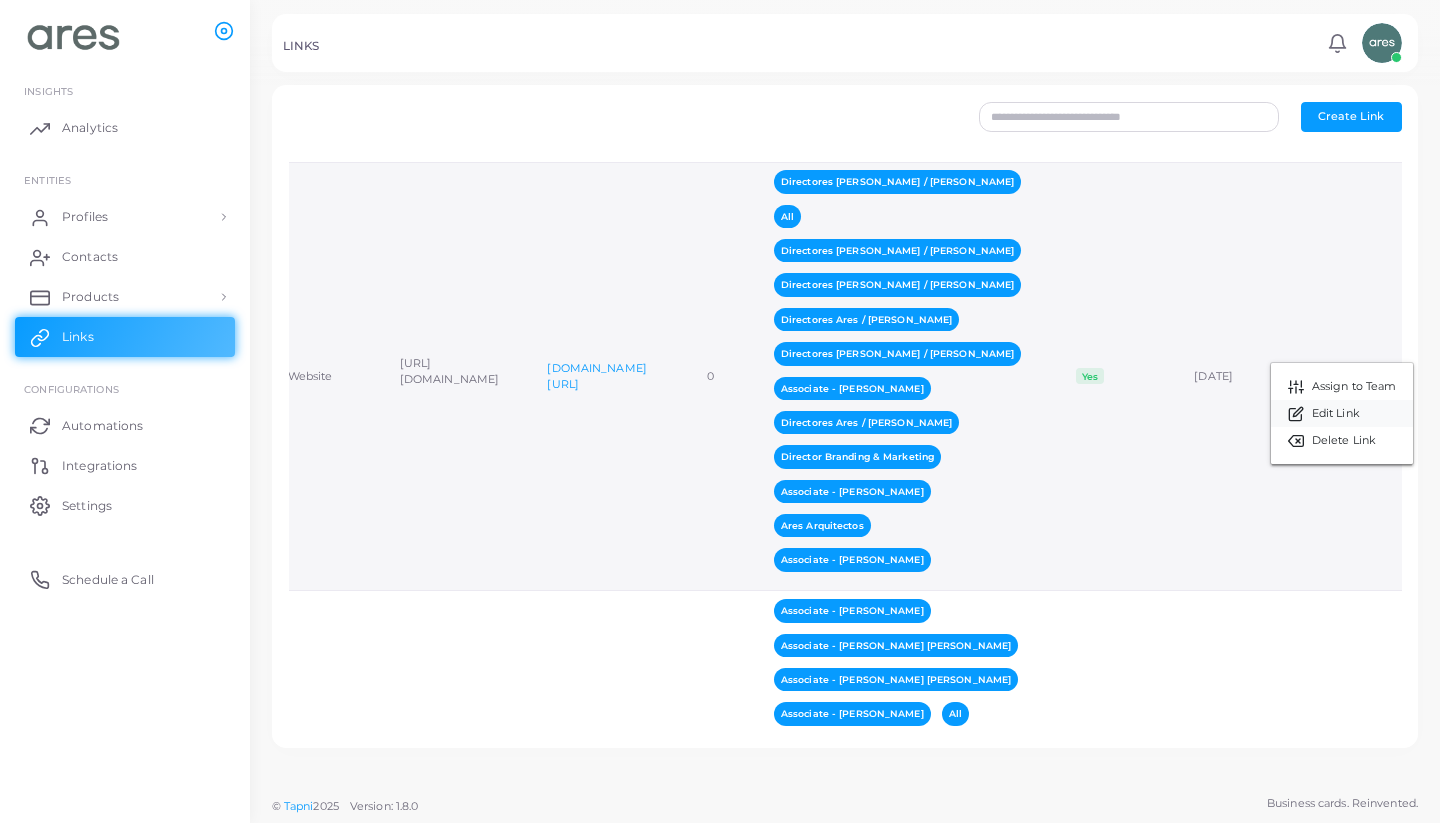 click on "Edit Link" at bounding box center [1336, 414] 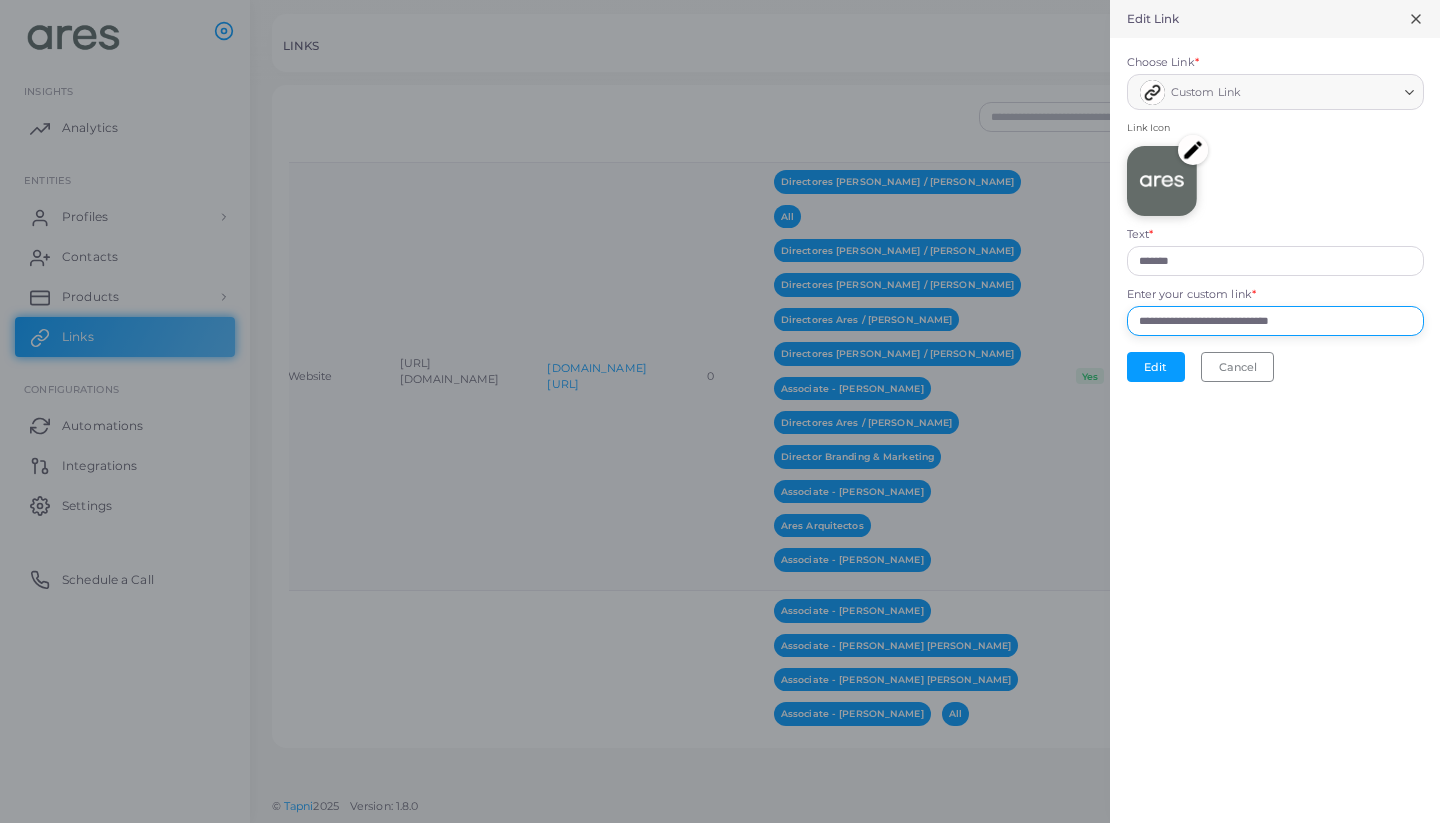 click on "**********" at bounding box center (1275, 321) 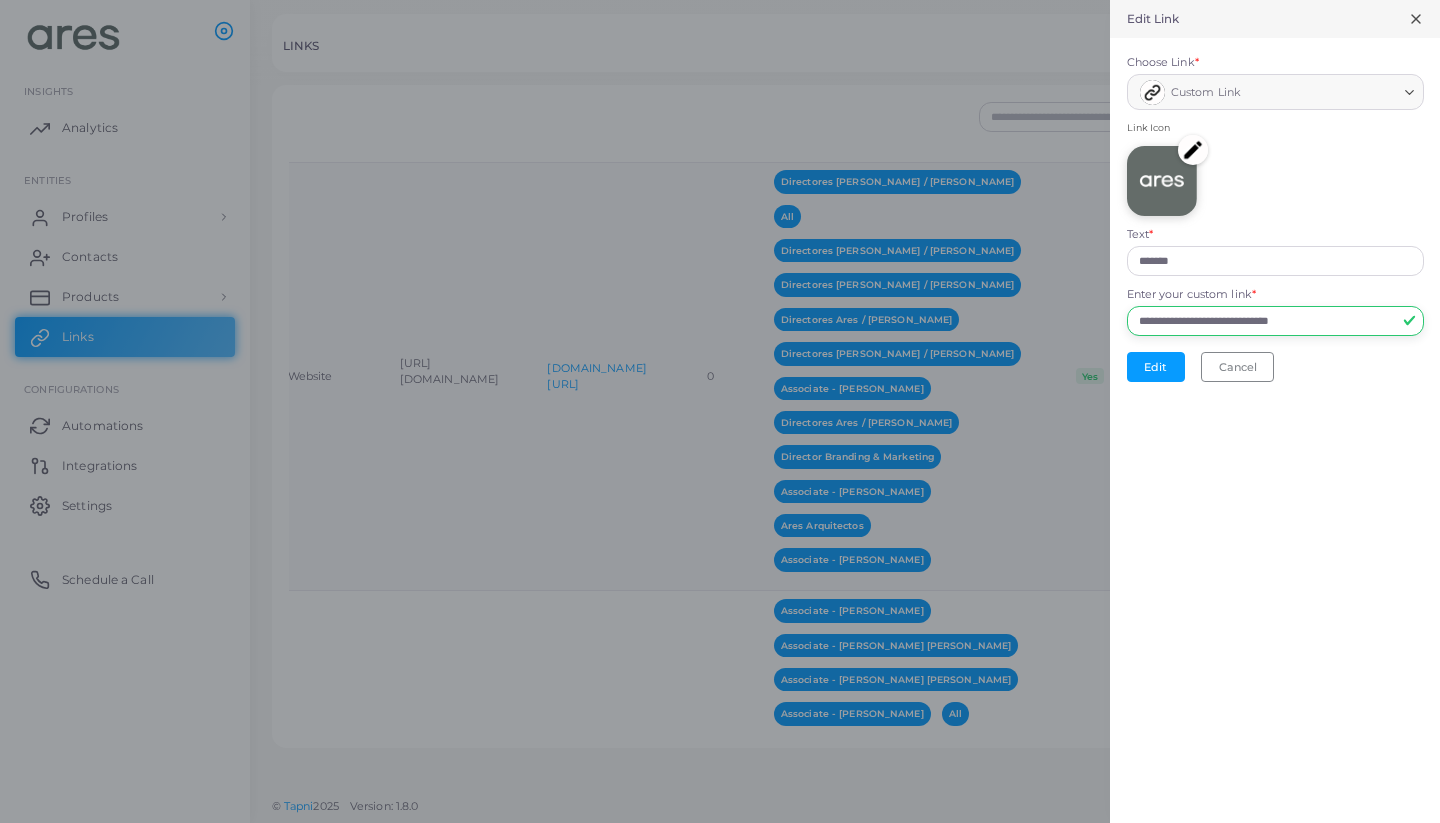 click on "**********" at bounding box center (1275, 321) 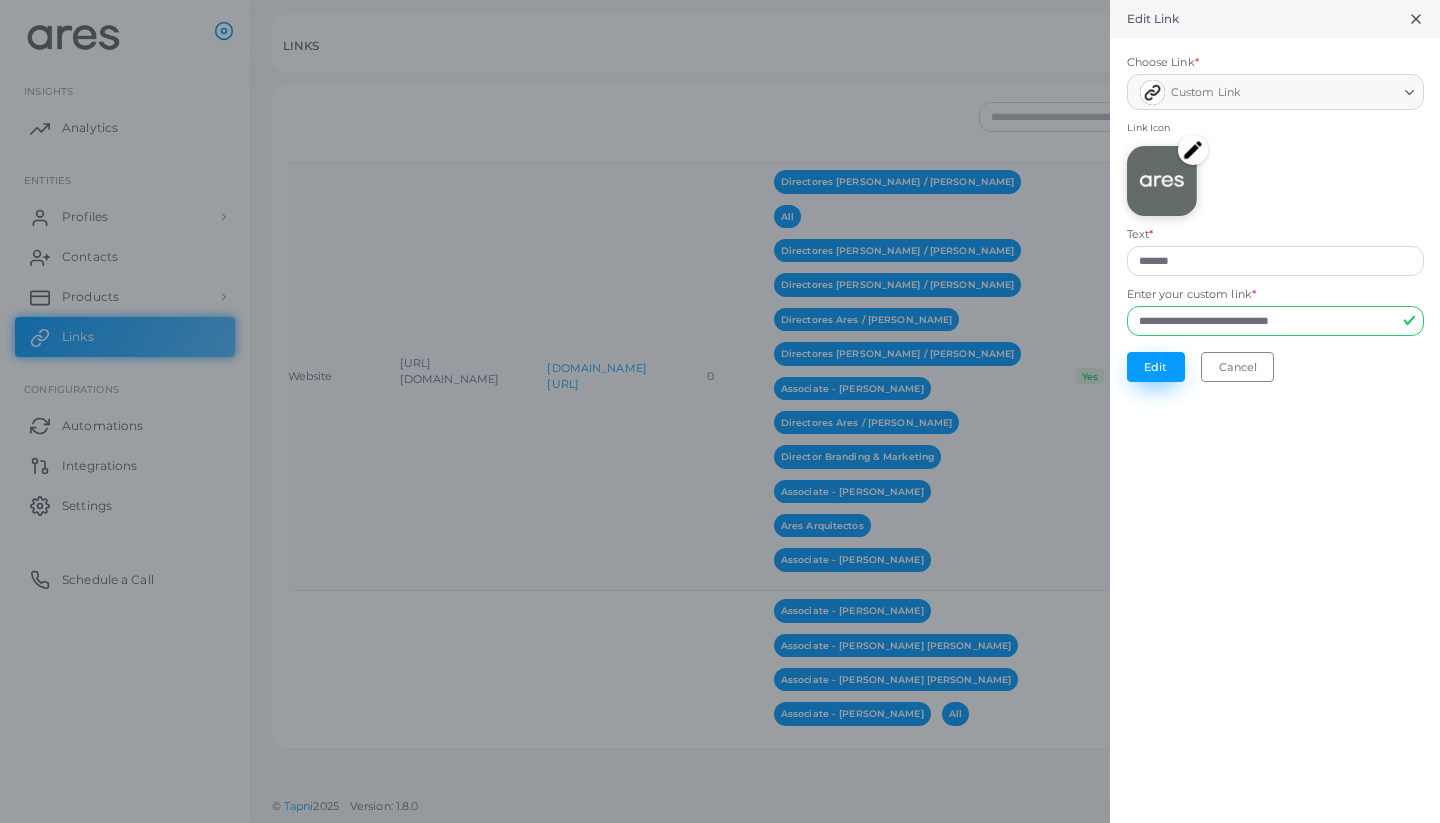 click on "Edit" at bounding box center [1156, 367] 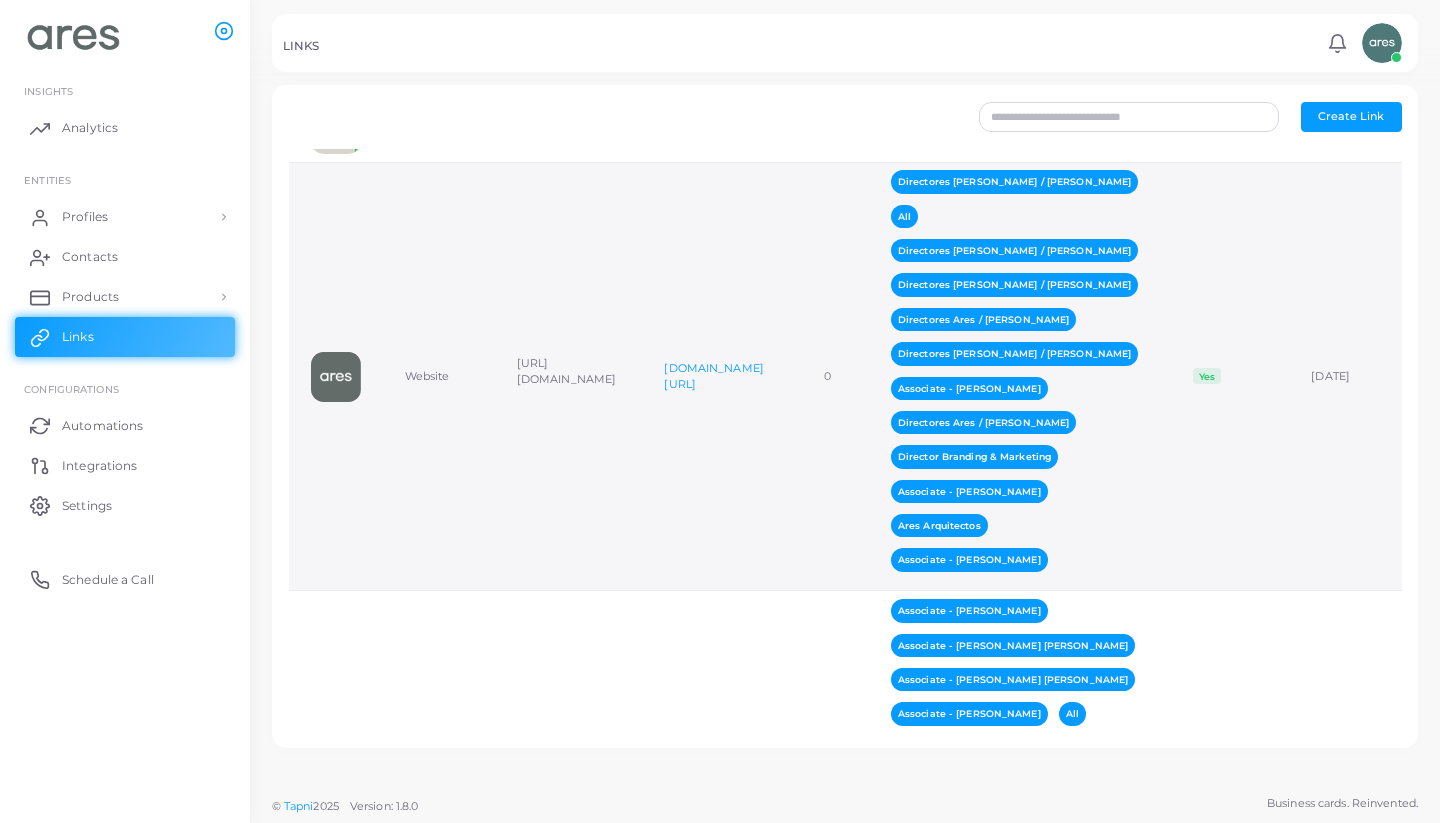 scroll, scrollTop: 0, scrollLeft: 0, axis: both 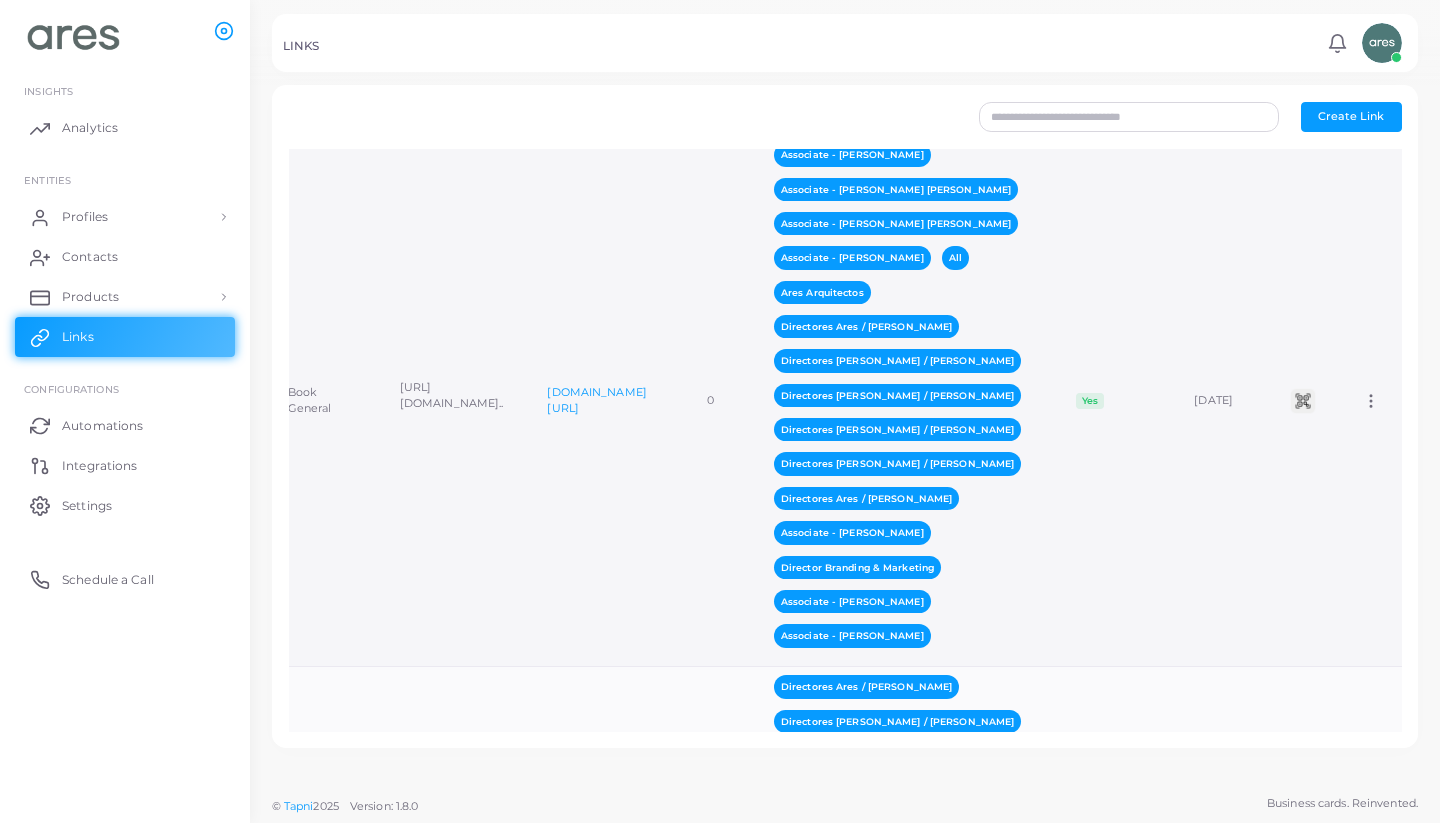 click 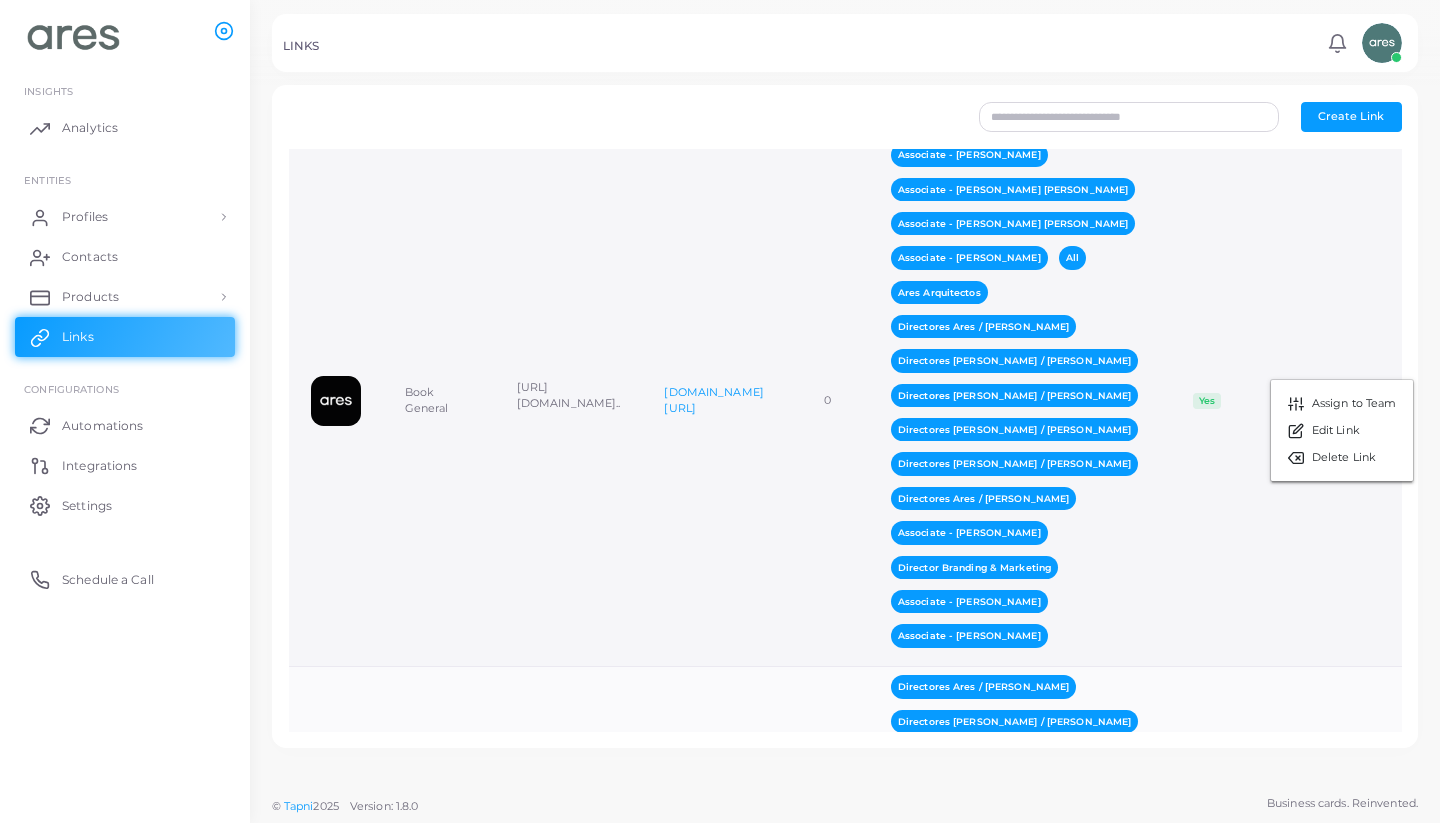 scroll, scrollTop: 0, scrollLeft: 0, axis: both 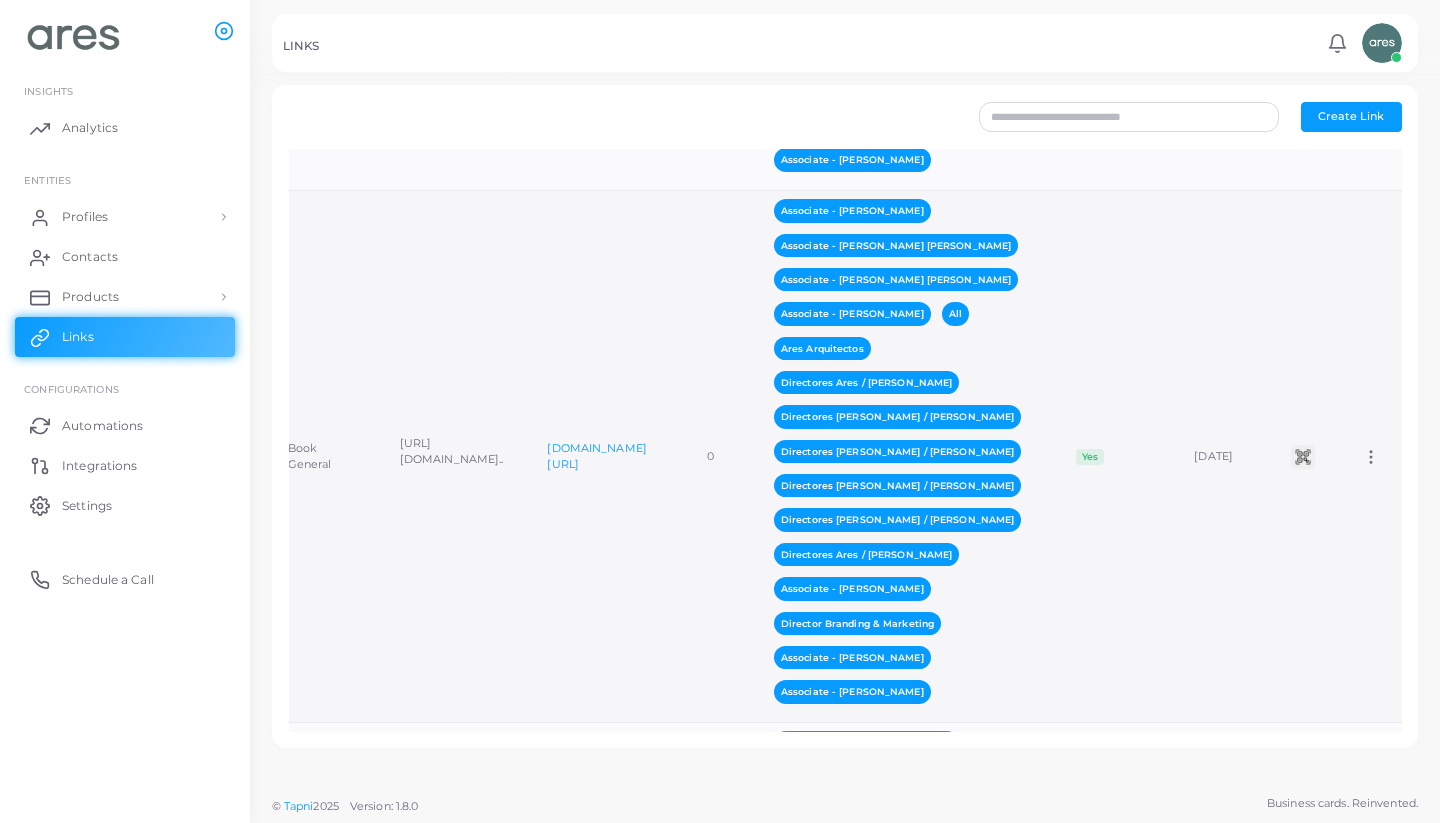click 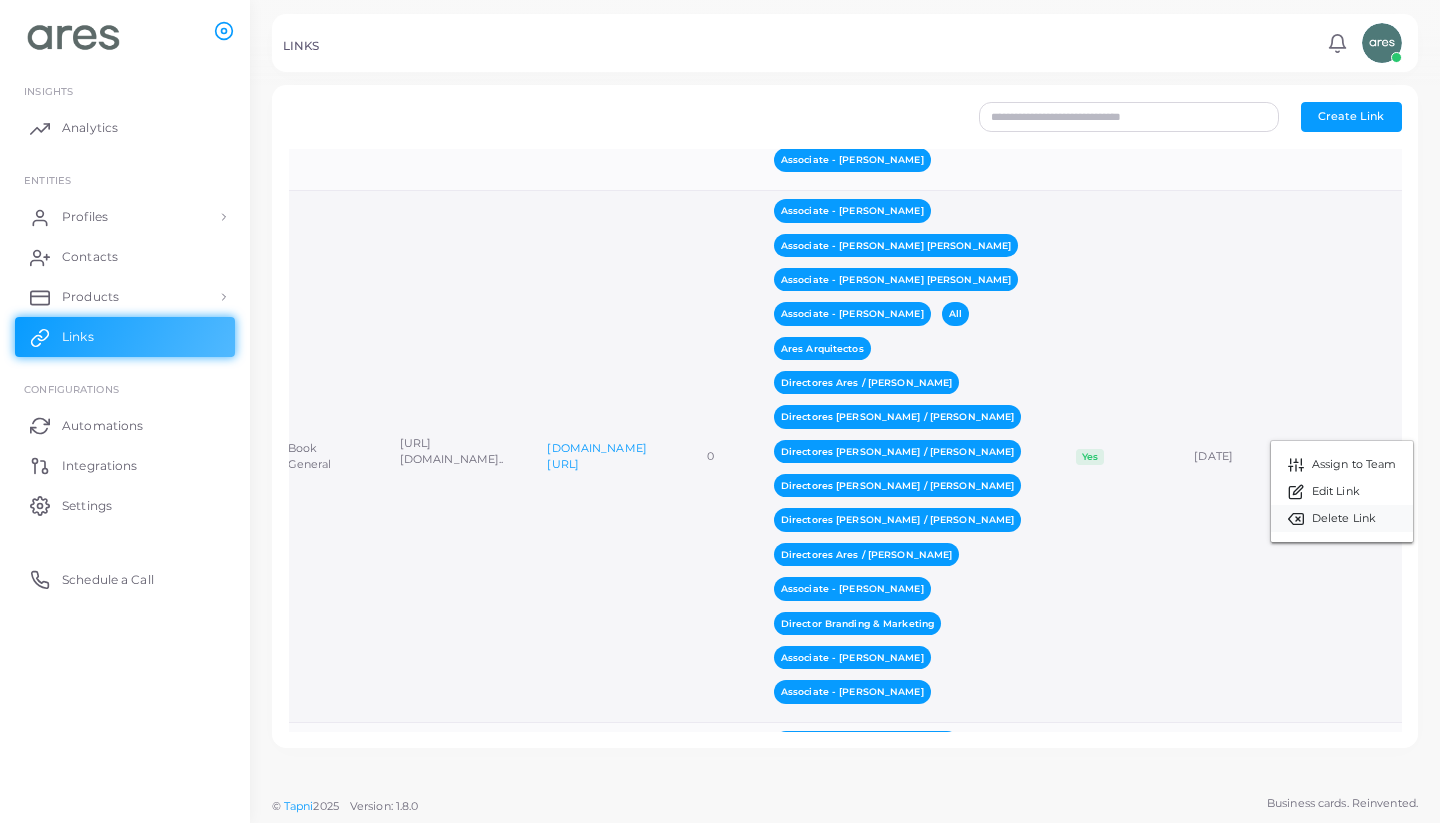 click on "Delete Link" at bounding box center (1342, 518) 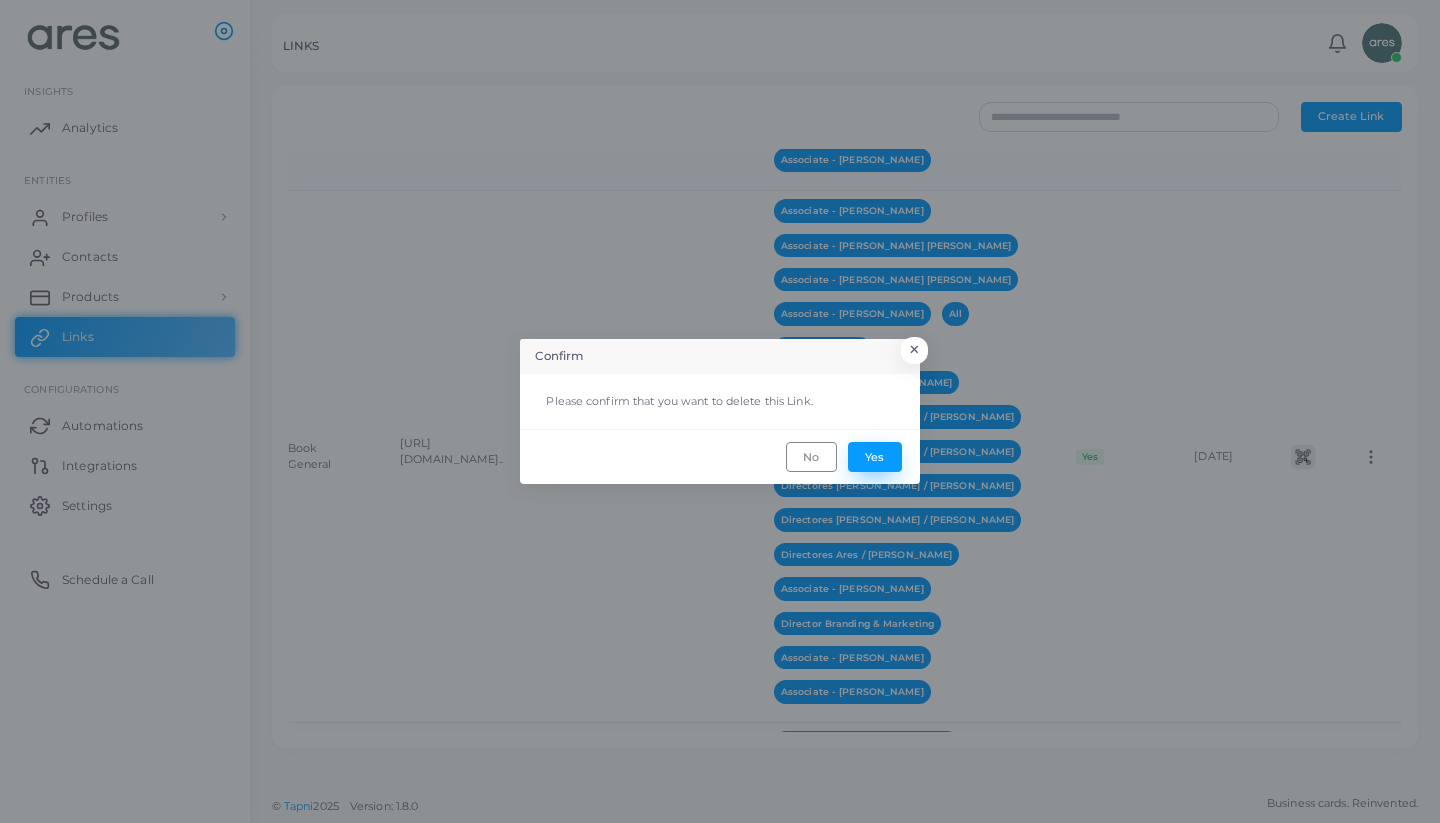 click on "Yes" at bounding box center (875, 457) 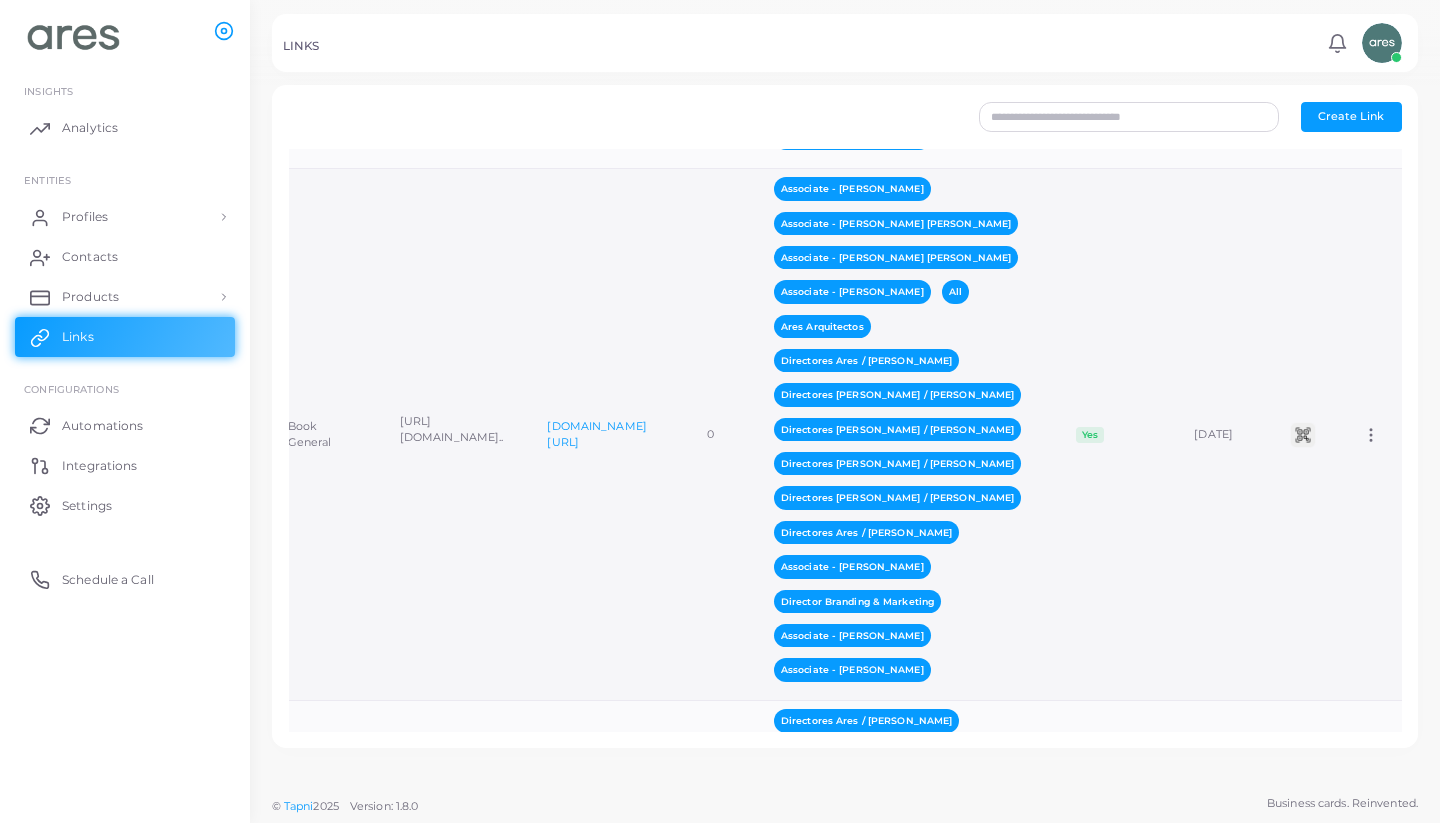 scroll, scrollTop: 1537, scrollLeft: 0, axis: vertical 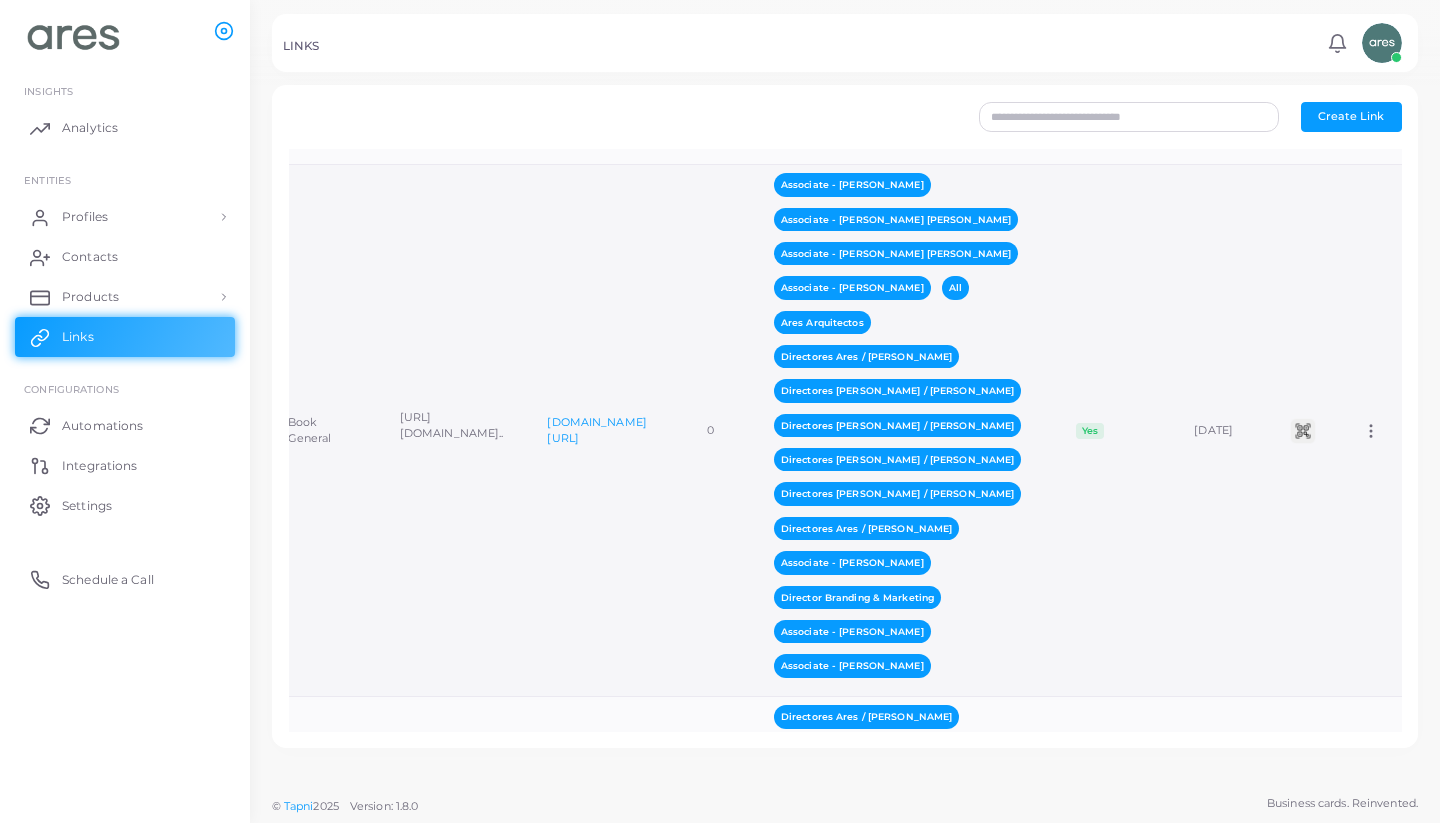 click 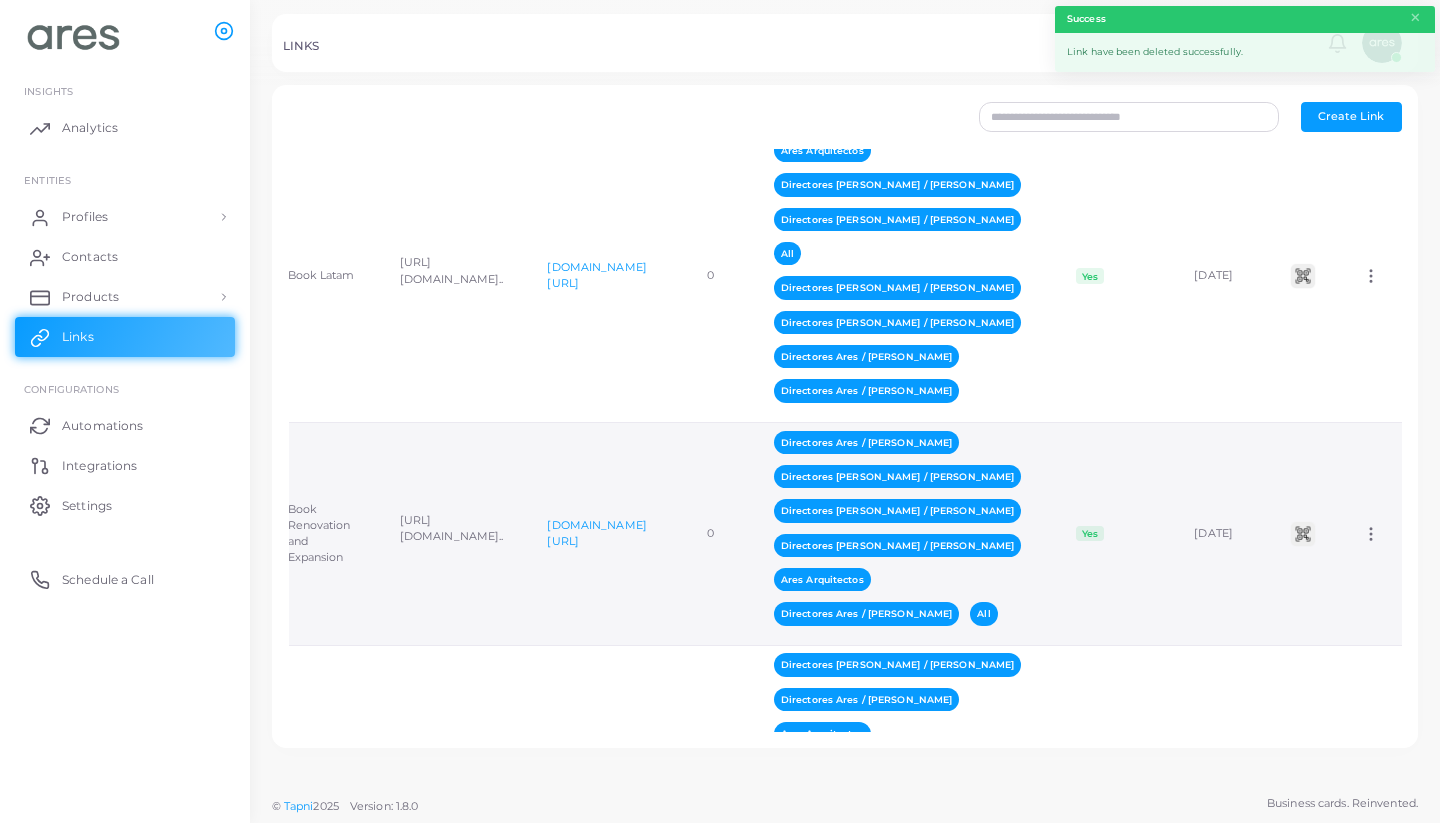click at bounding box center [1303, 533] 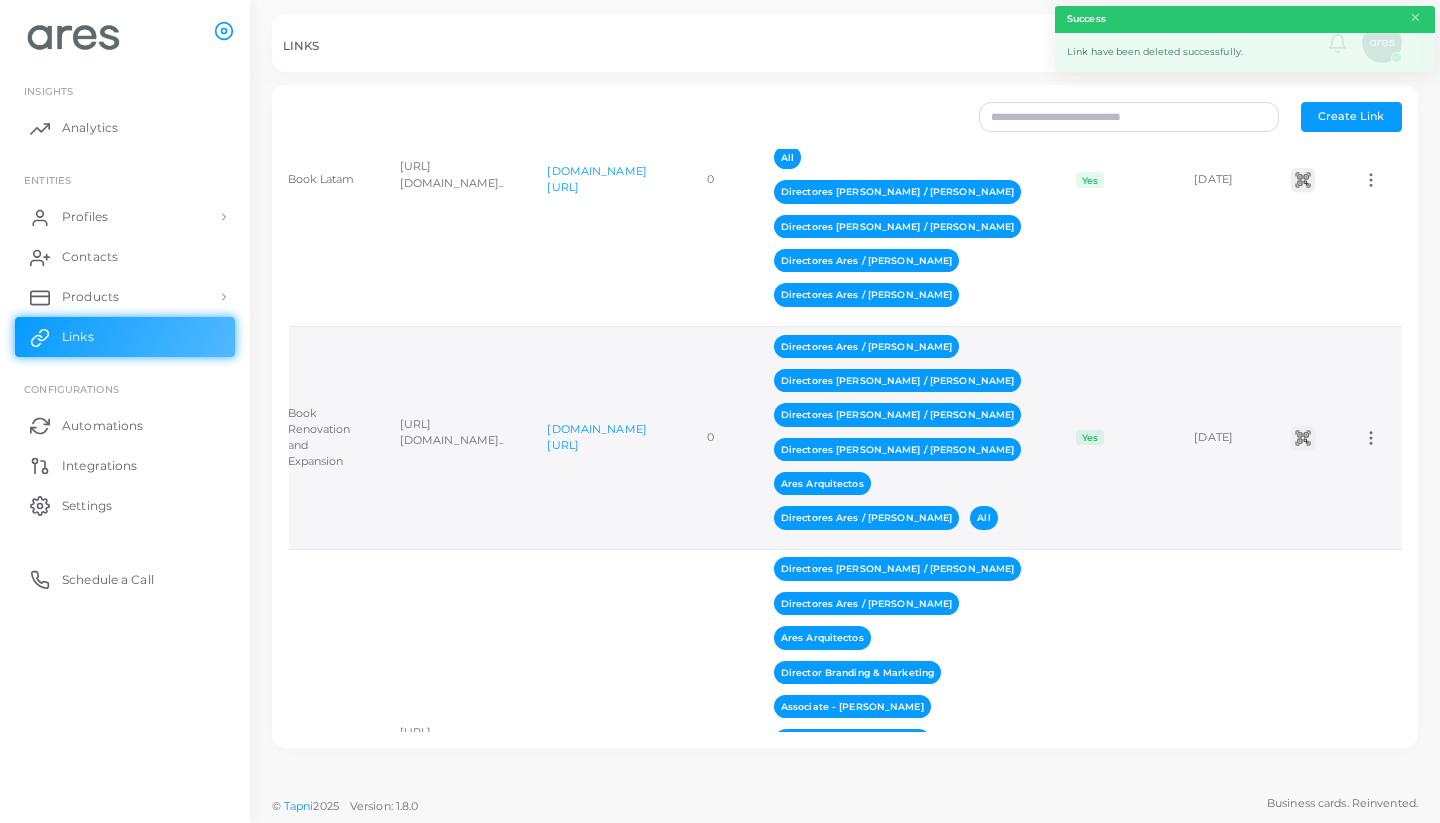 scroll, scrollTop: 1662, scrollLeft: 0, axis: vertical 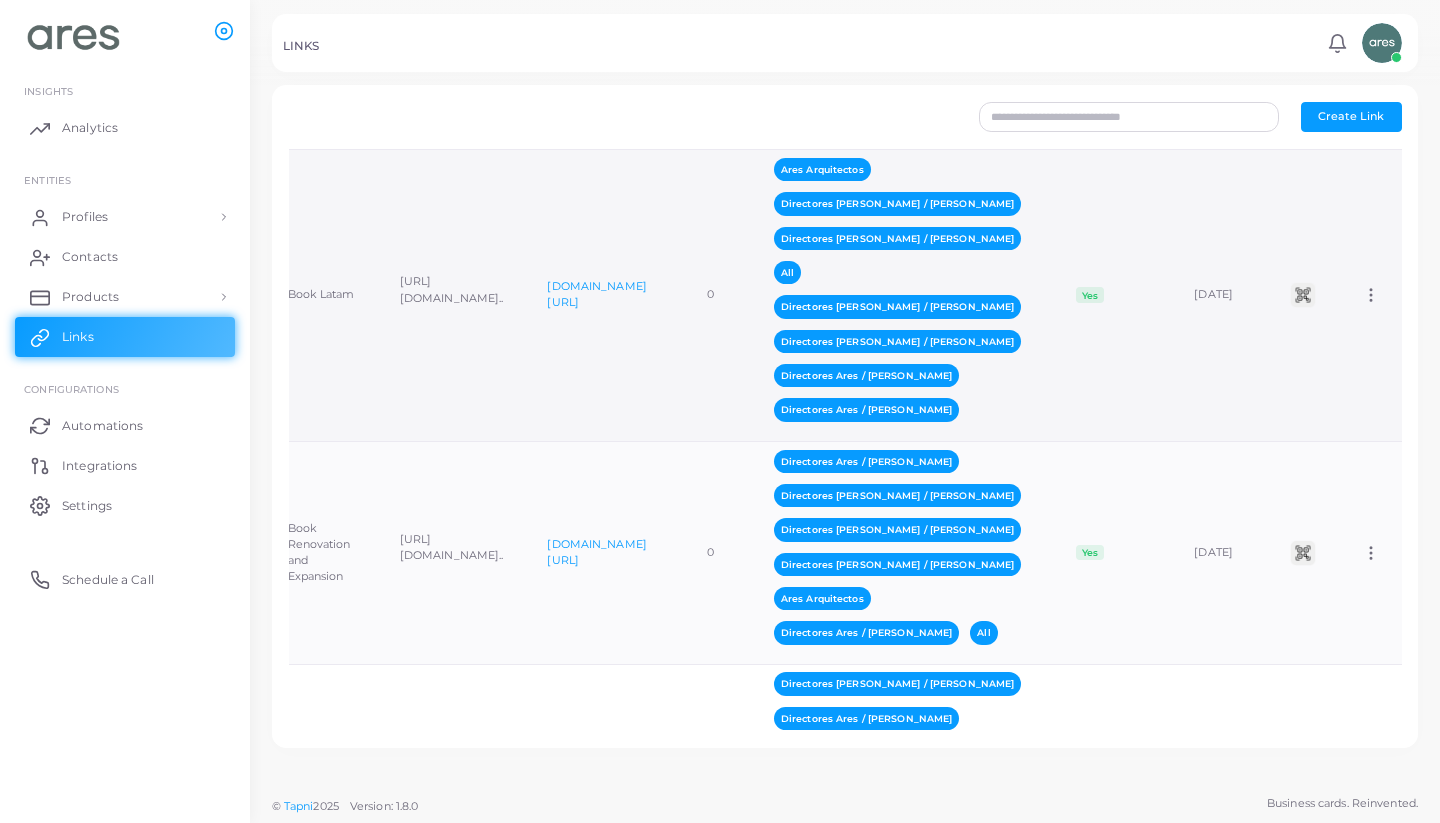 click 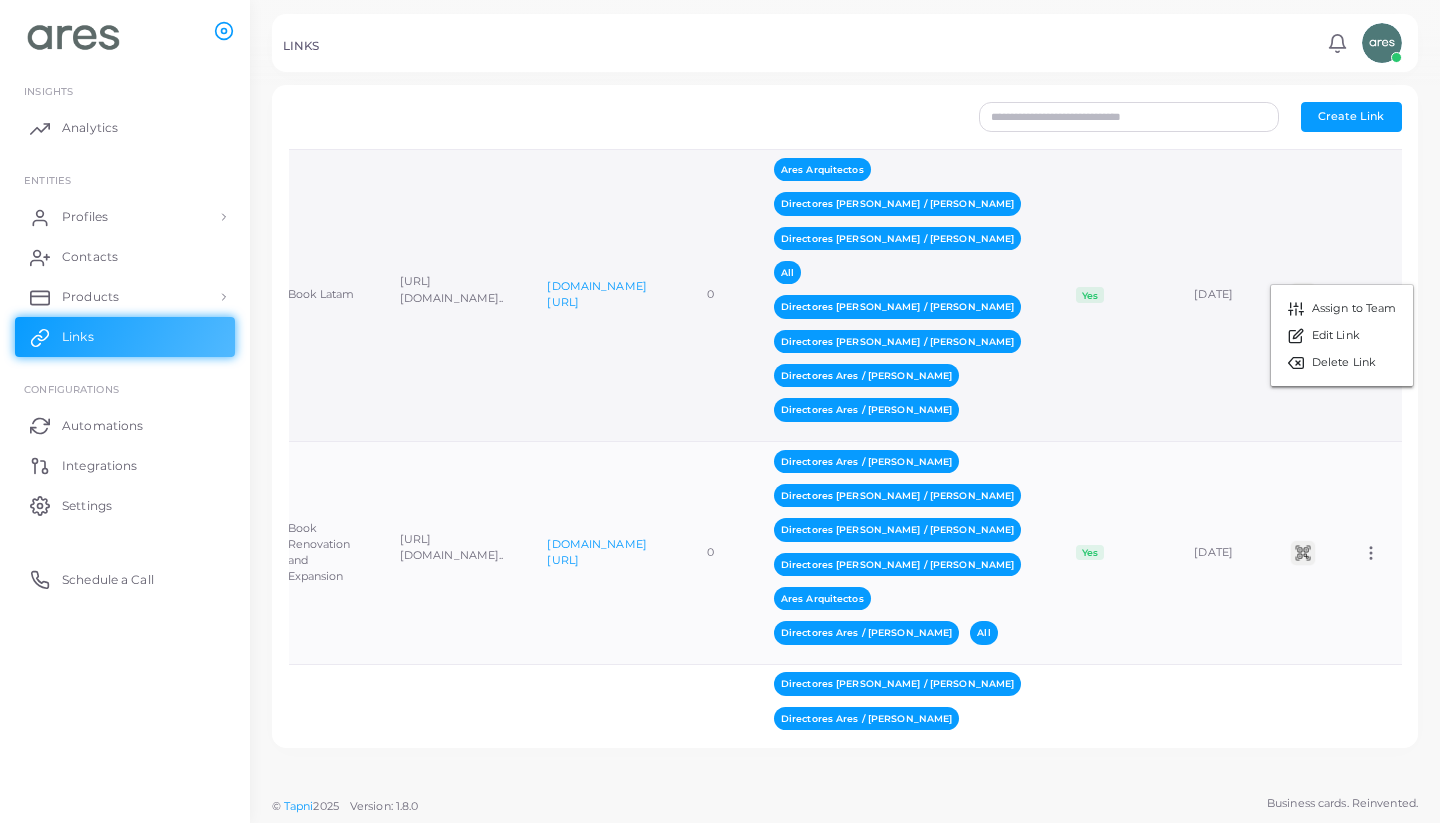 click 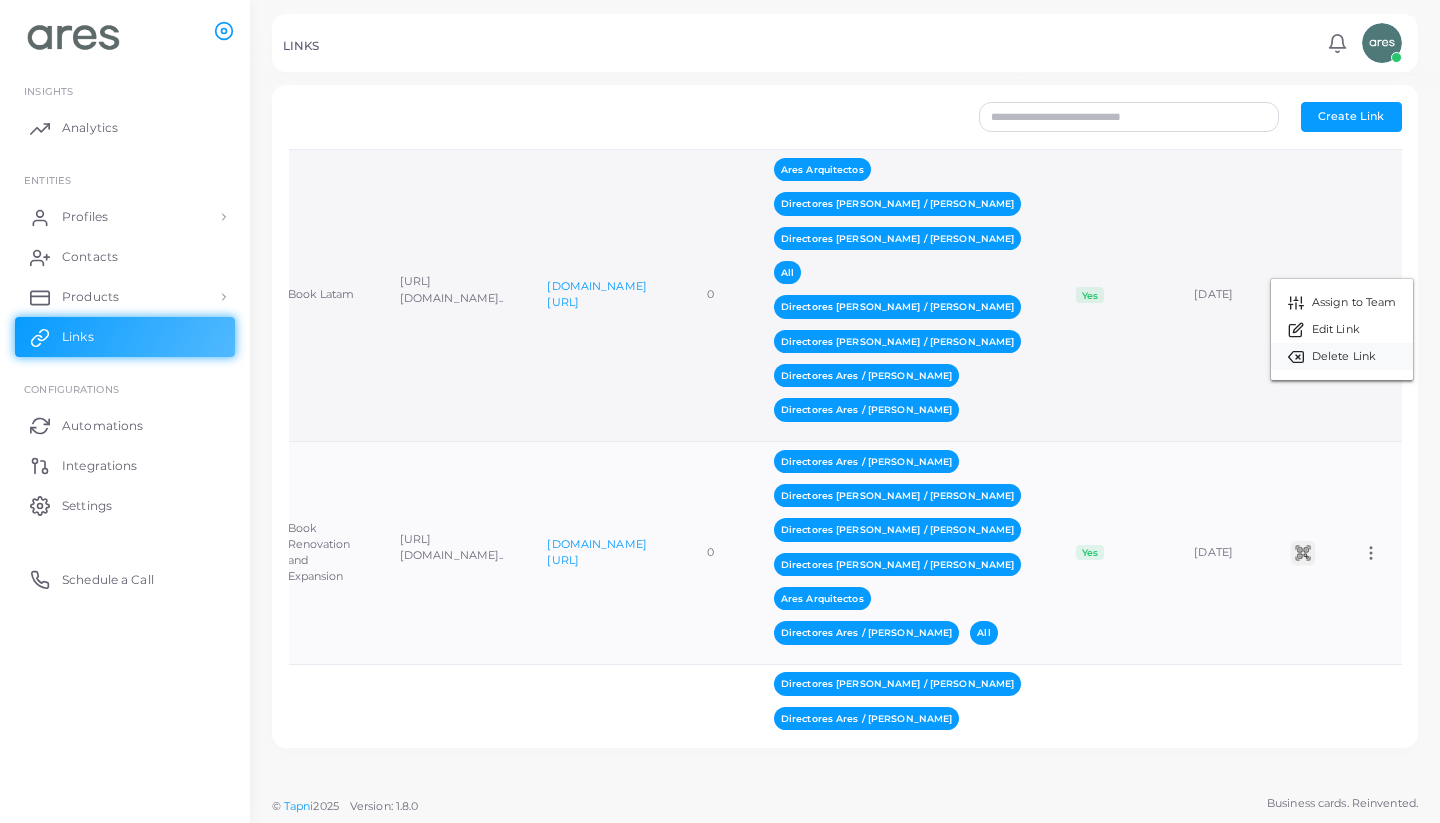 click on "Delete Link" at bounding box center [1344, 357] 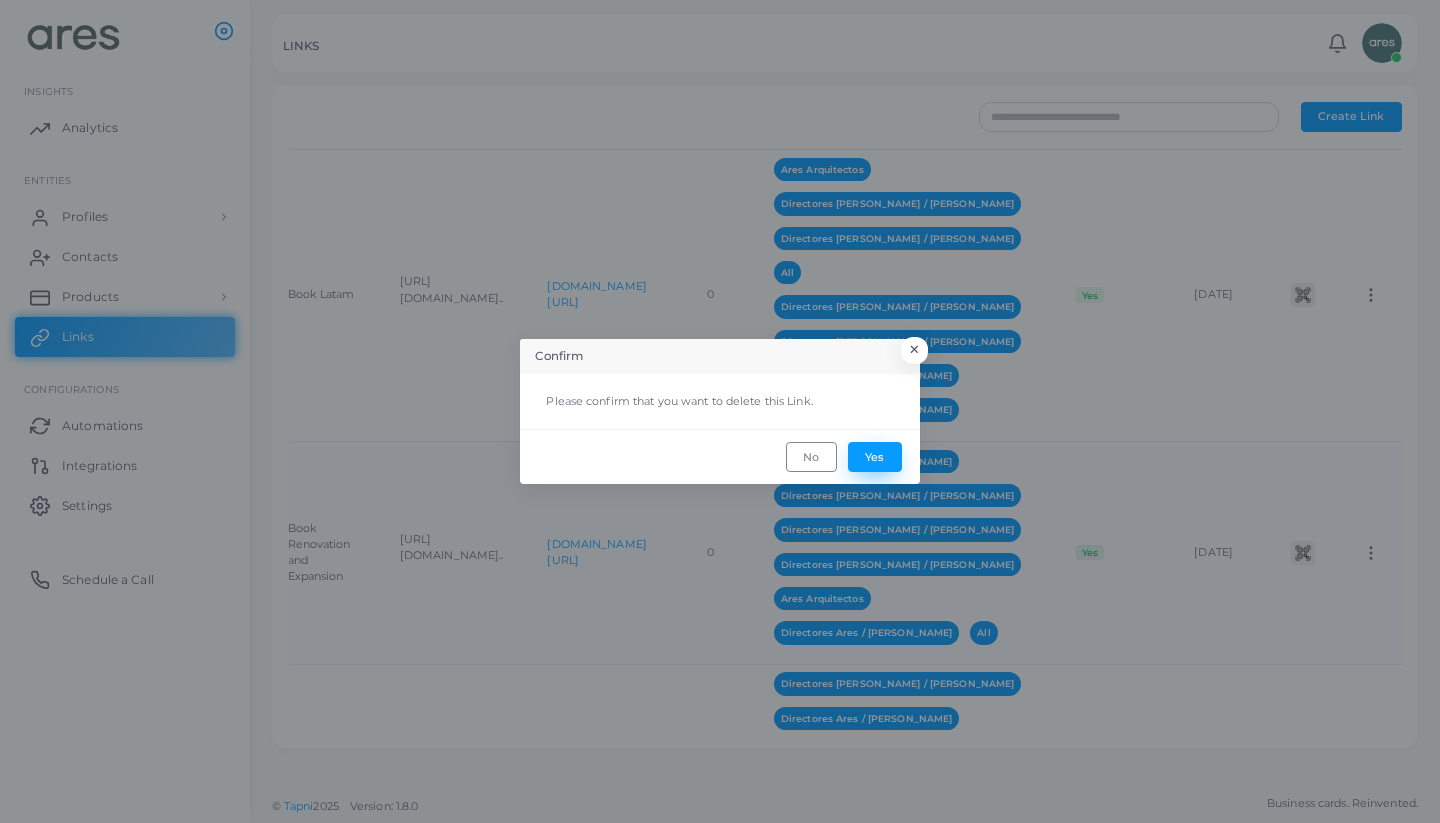 click on "Yes" at bounding box center (875, 457) 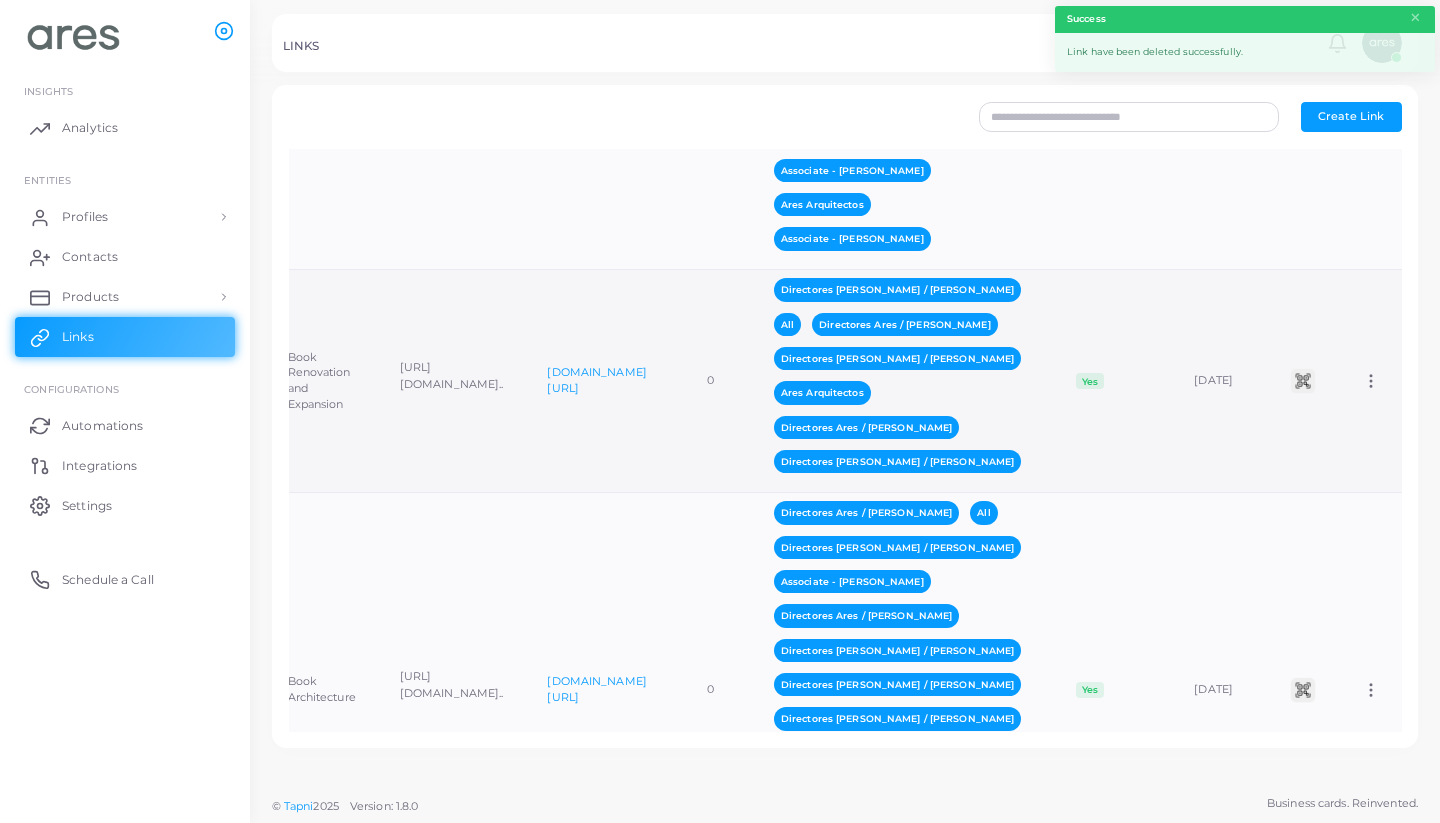 scroll, scrollTop: 1420, scrollLeft: 0, axis: vertical 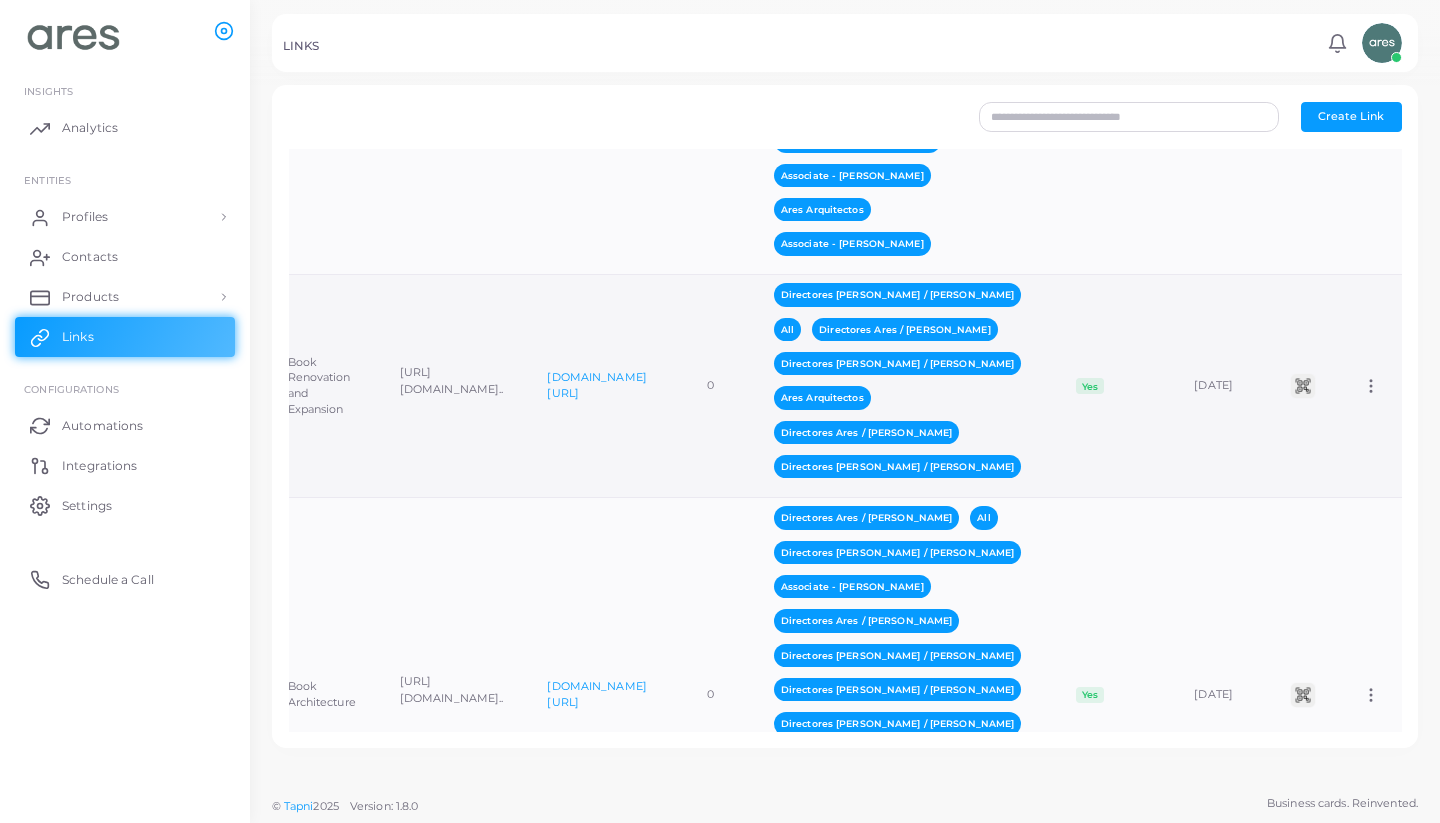 click 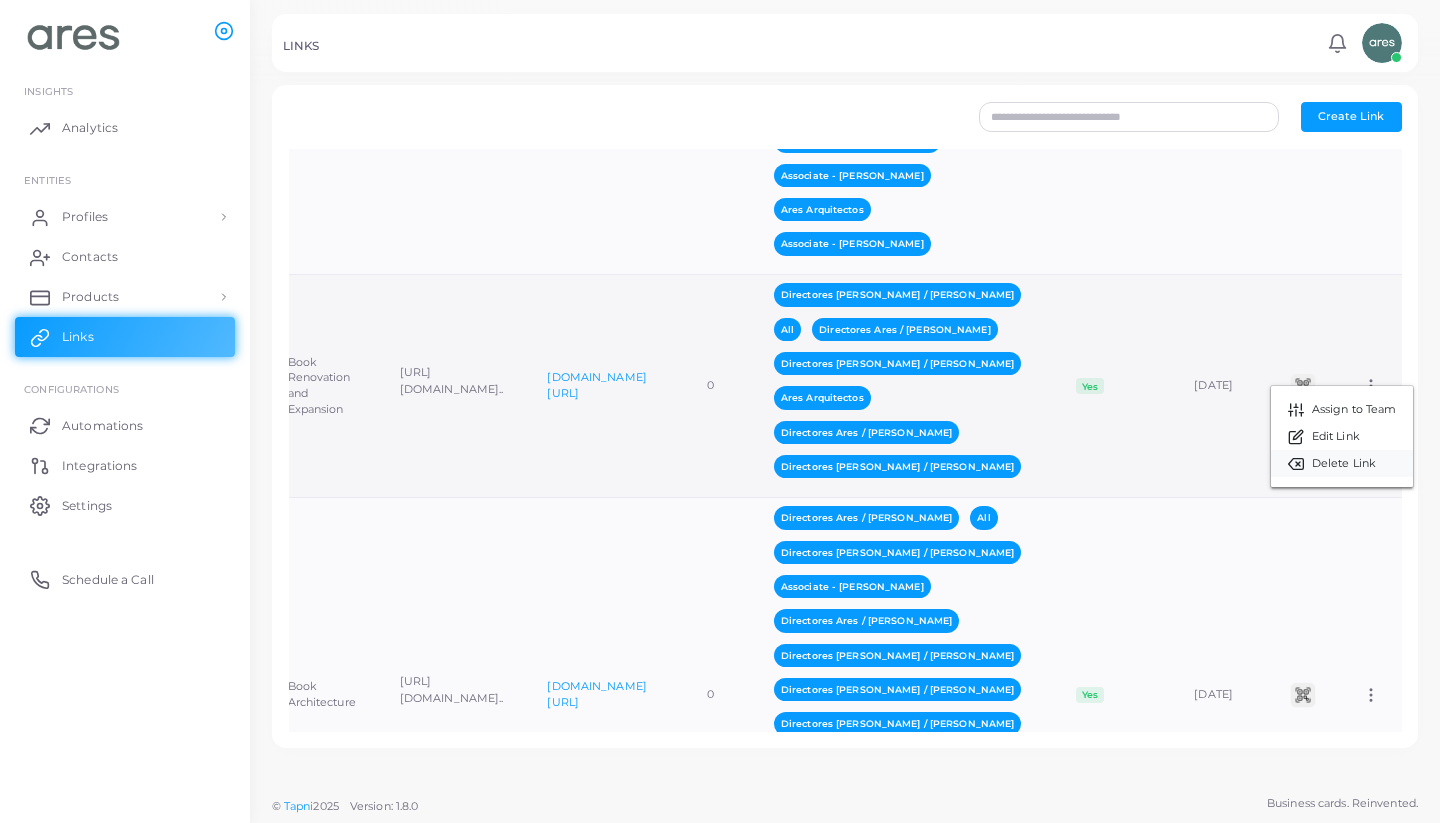 click on "Delete Link" at bounding box center [1344, 464] 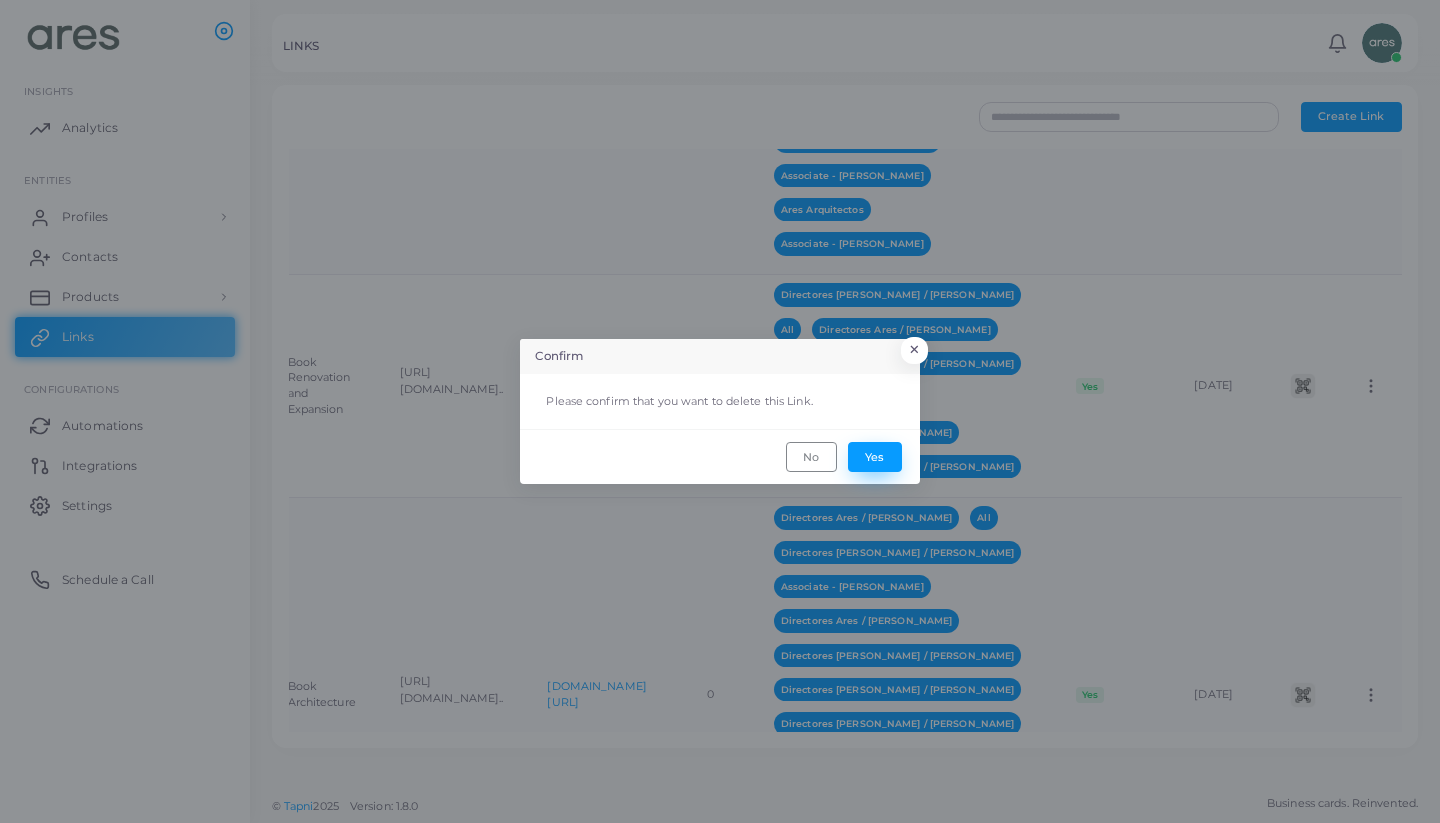 click on "Yes" at bounding box center (875, 457) 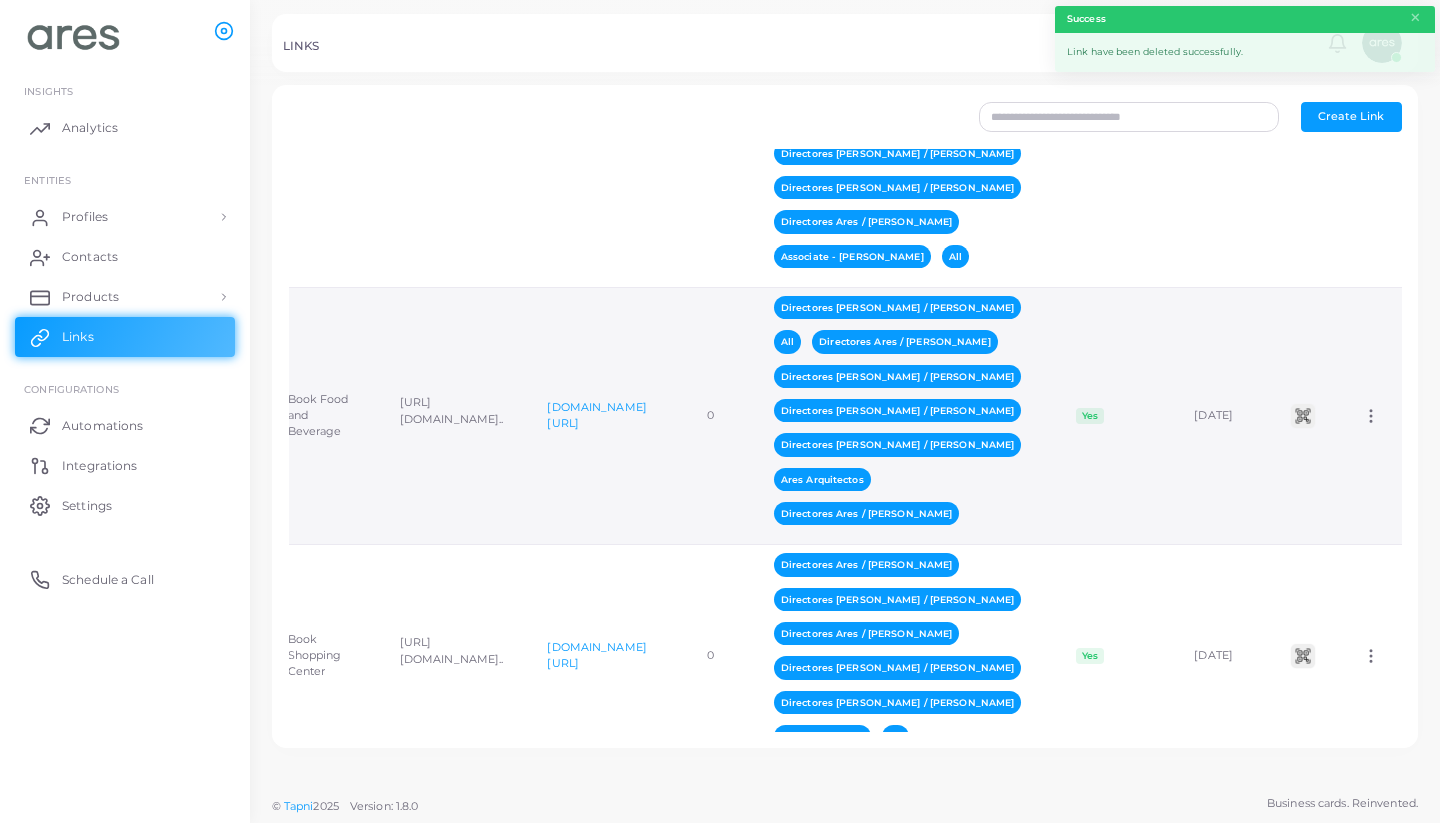 scroll, scrollTop: 1823, scrollLeft: 0, axis: vertical 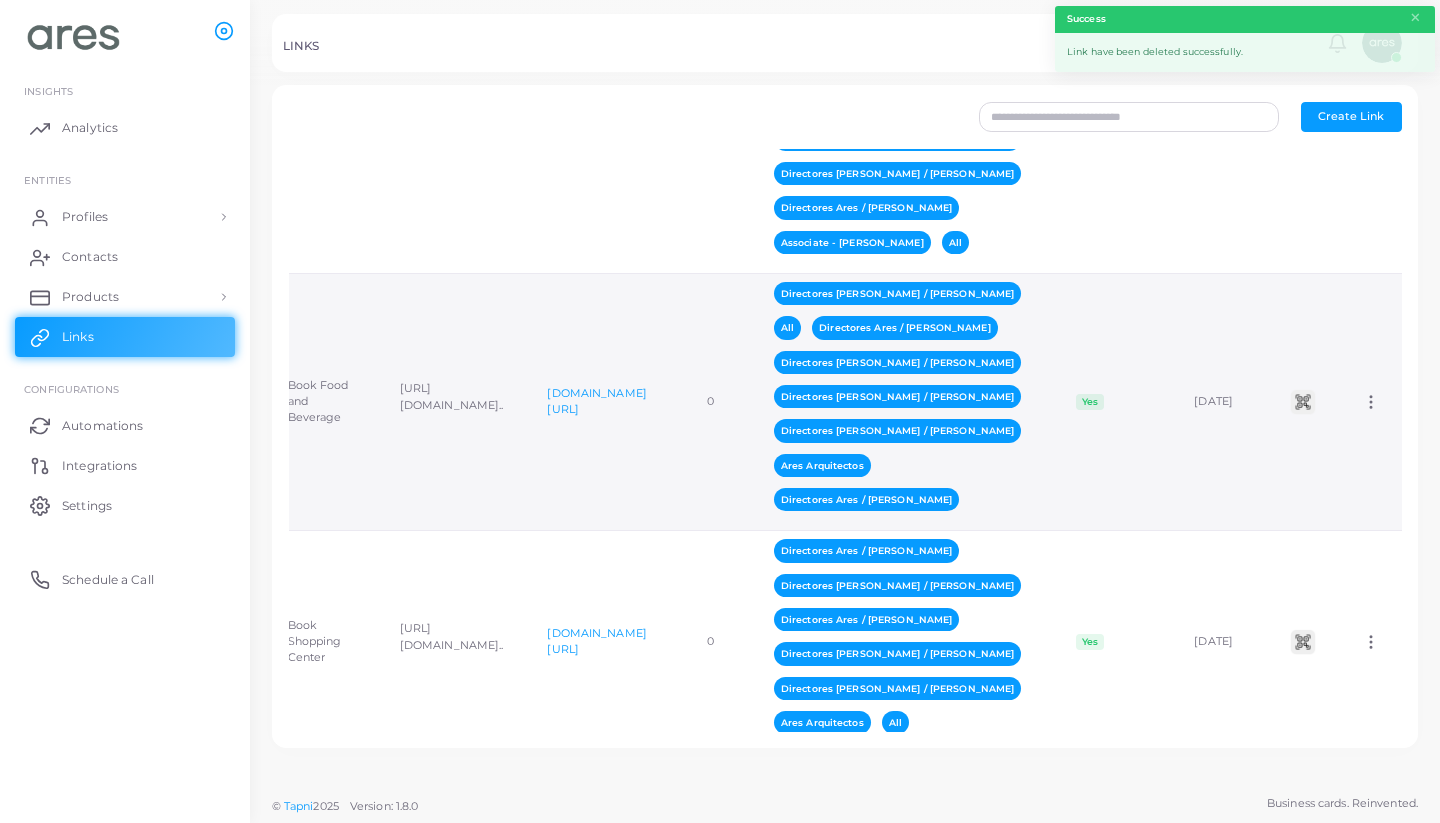 click 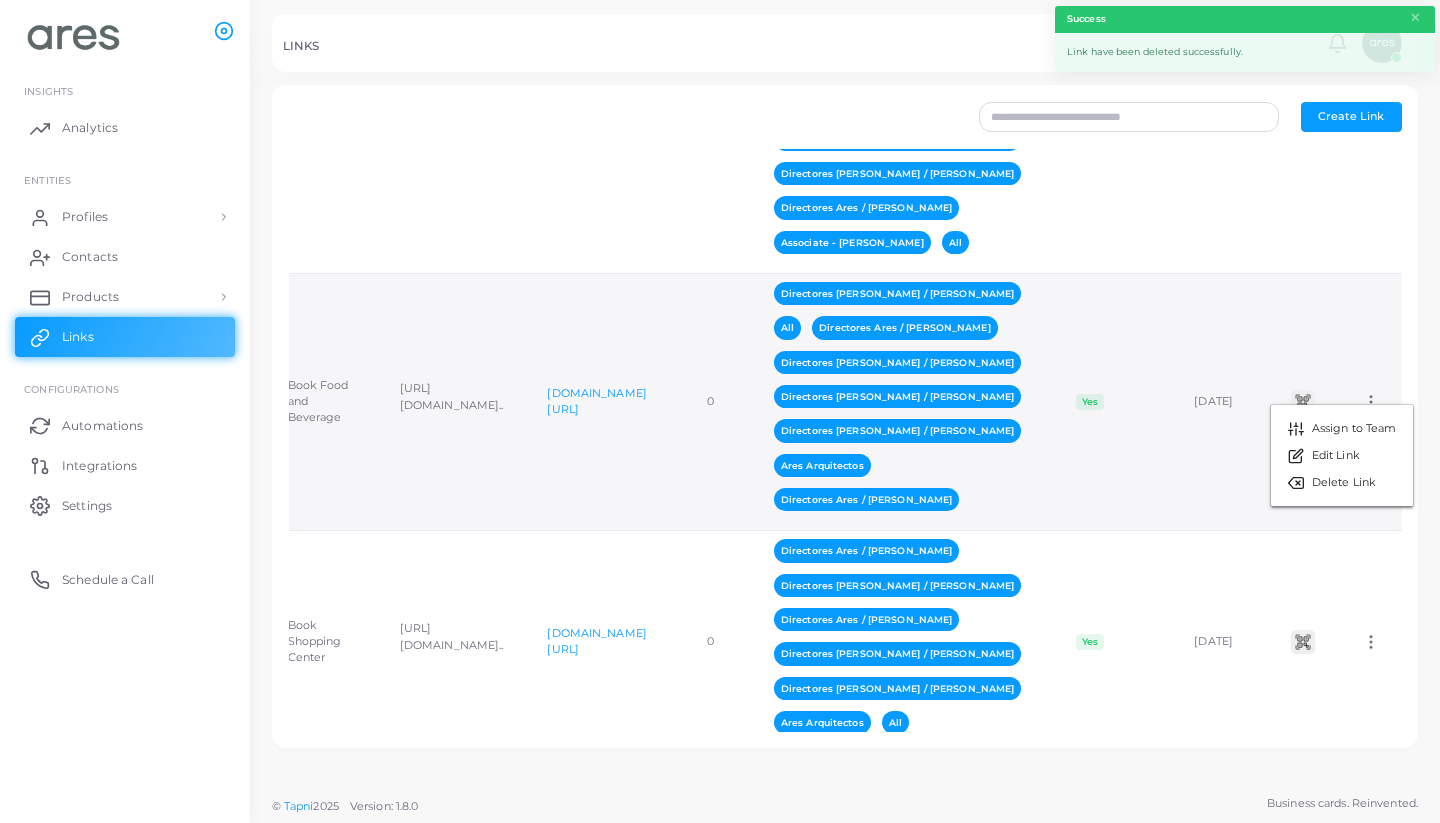 click 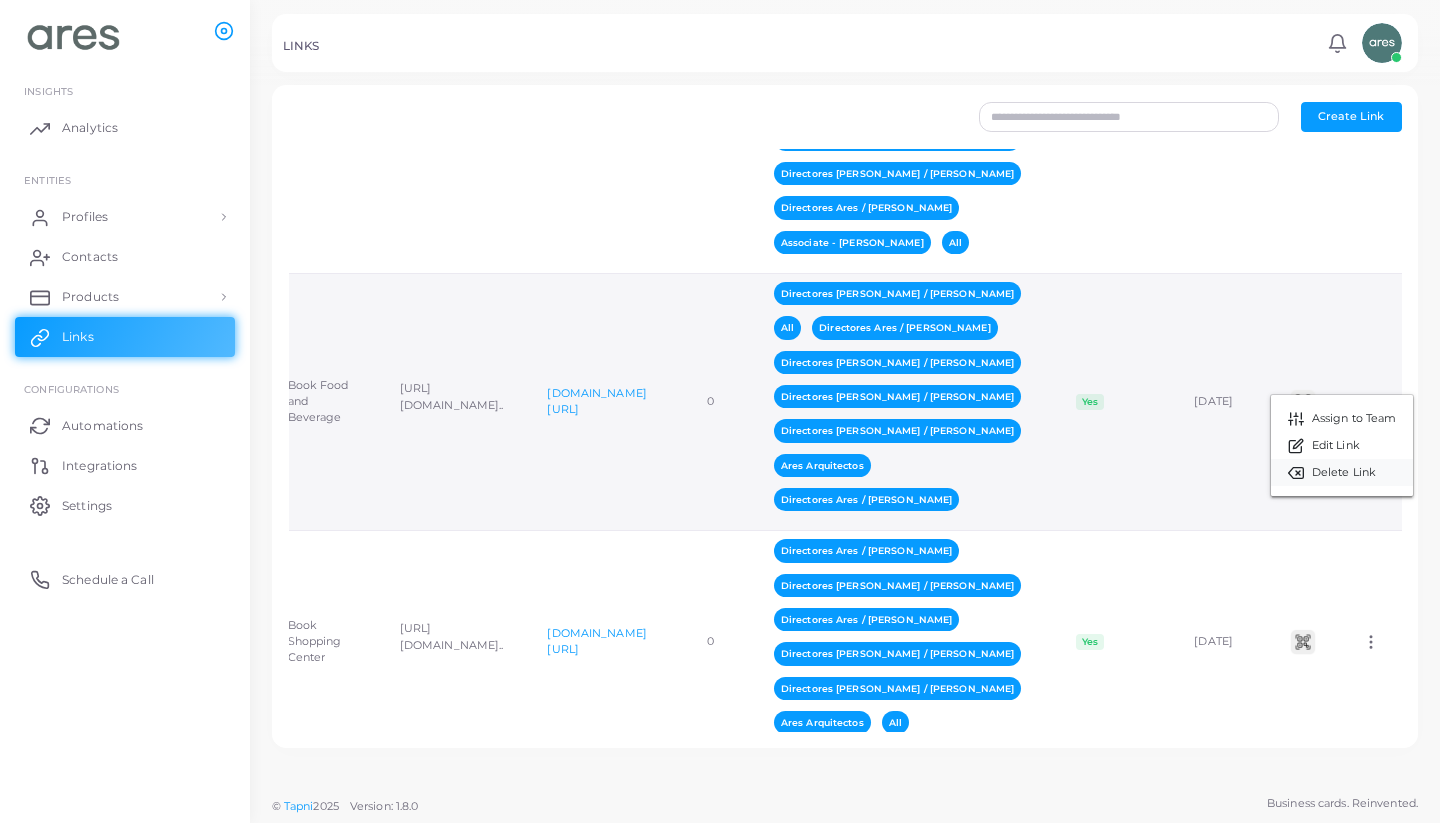 click on "Delete Link" at bounding box center [1344, 473] 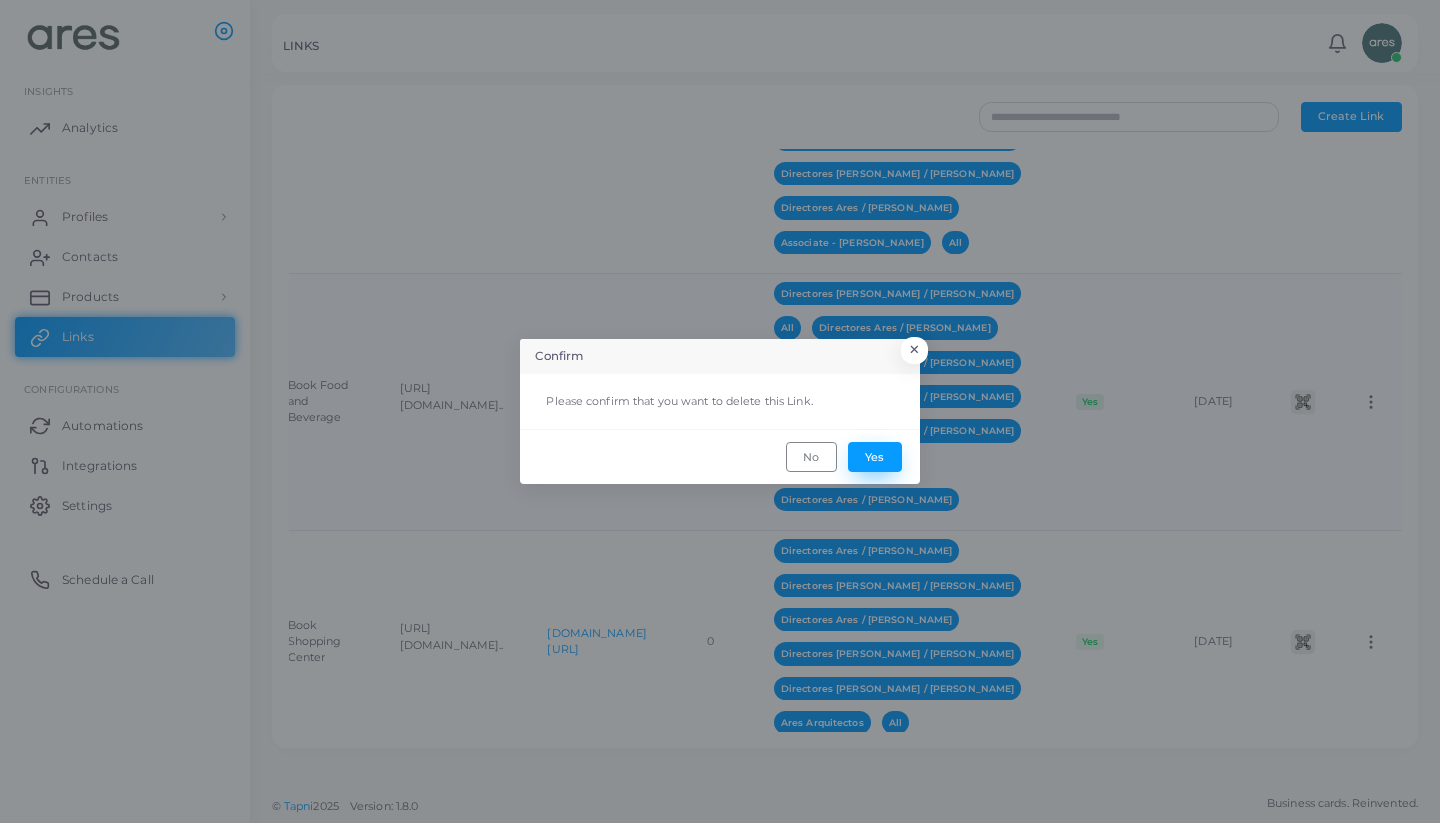 click on "Yes" at bounding box center [875, 457] 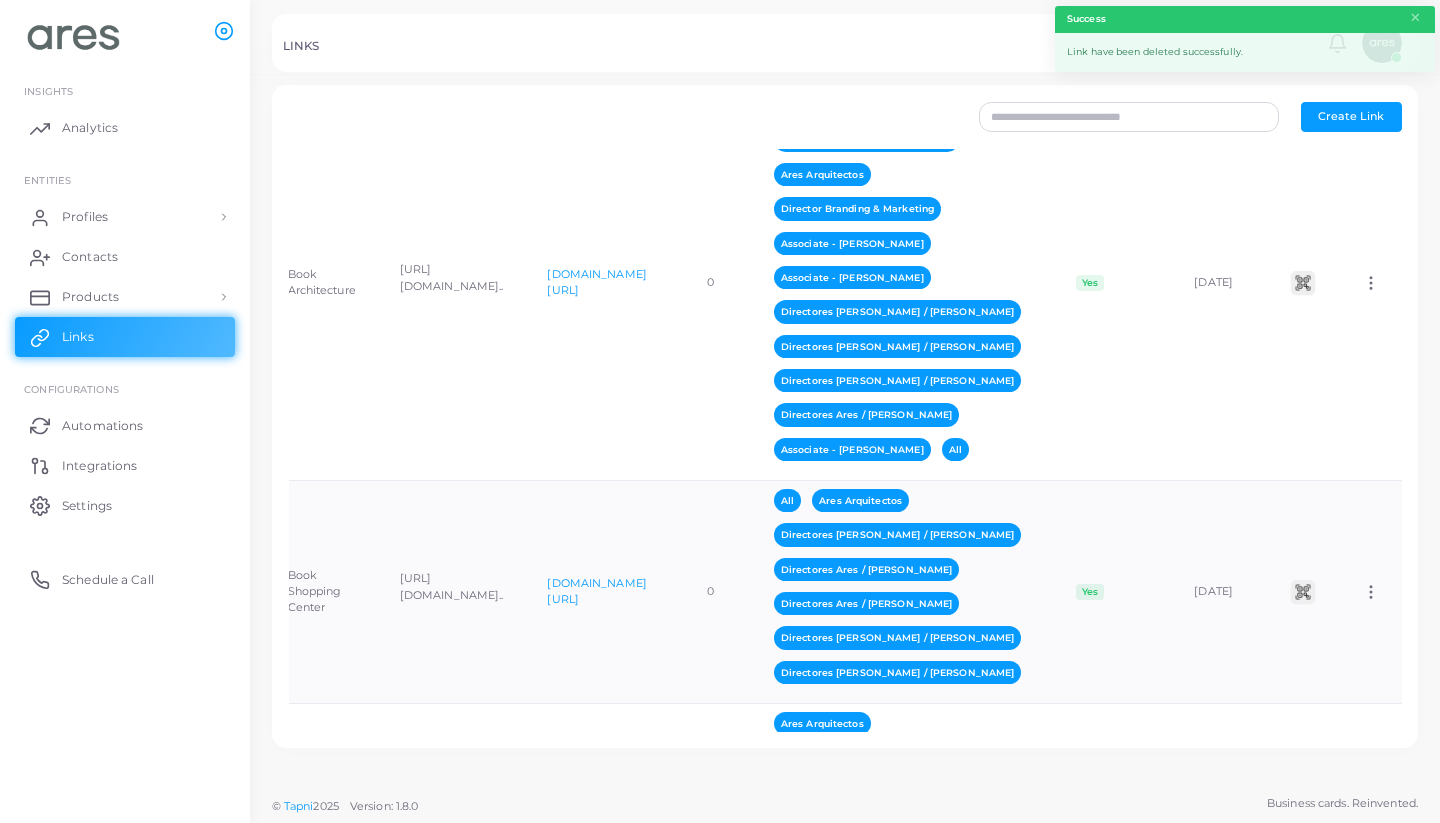 scroll, scrollTop: 1610, scrollLeft: 0, axis: vertical 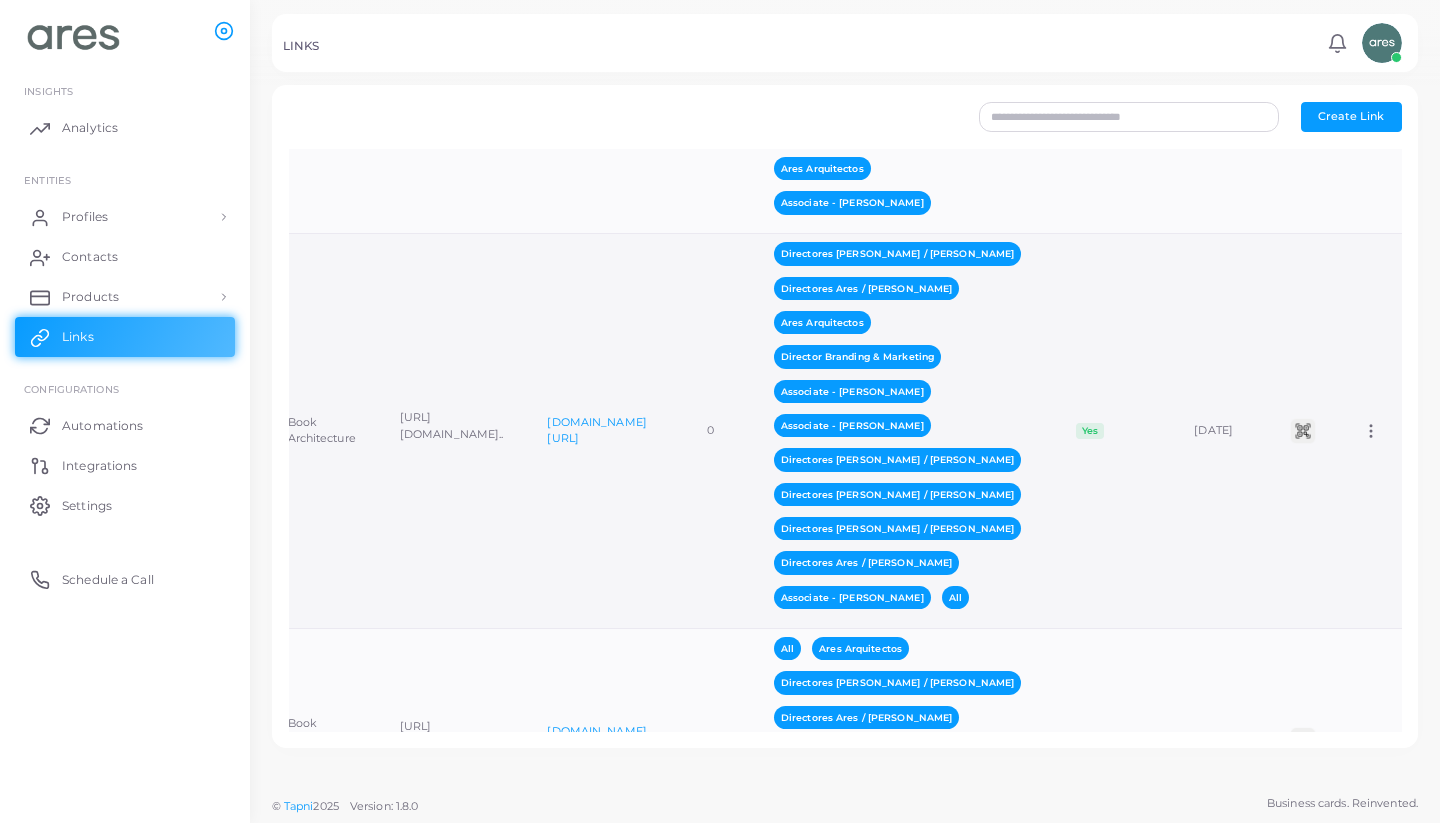 click 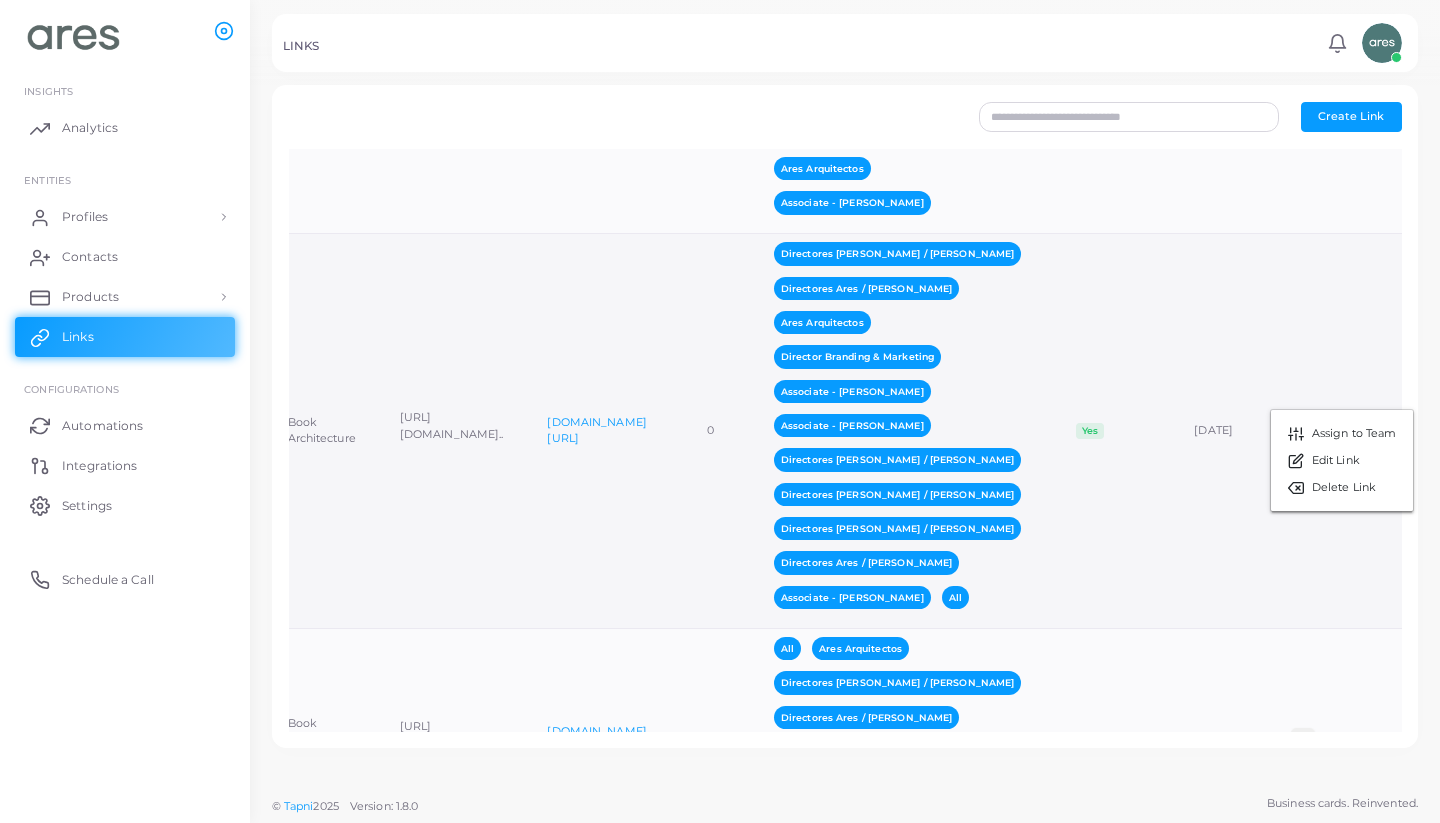 click on "Assign to Team Edit Link Delete Link" at bounding box center [1371, 431] 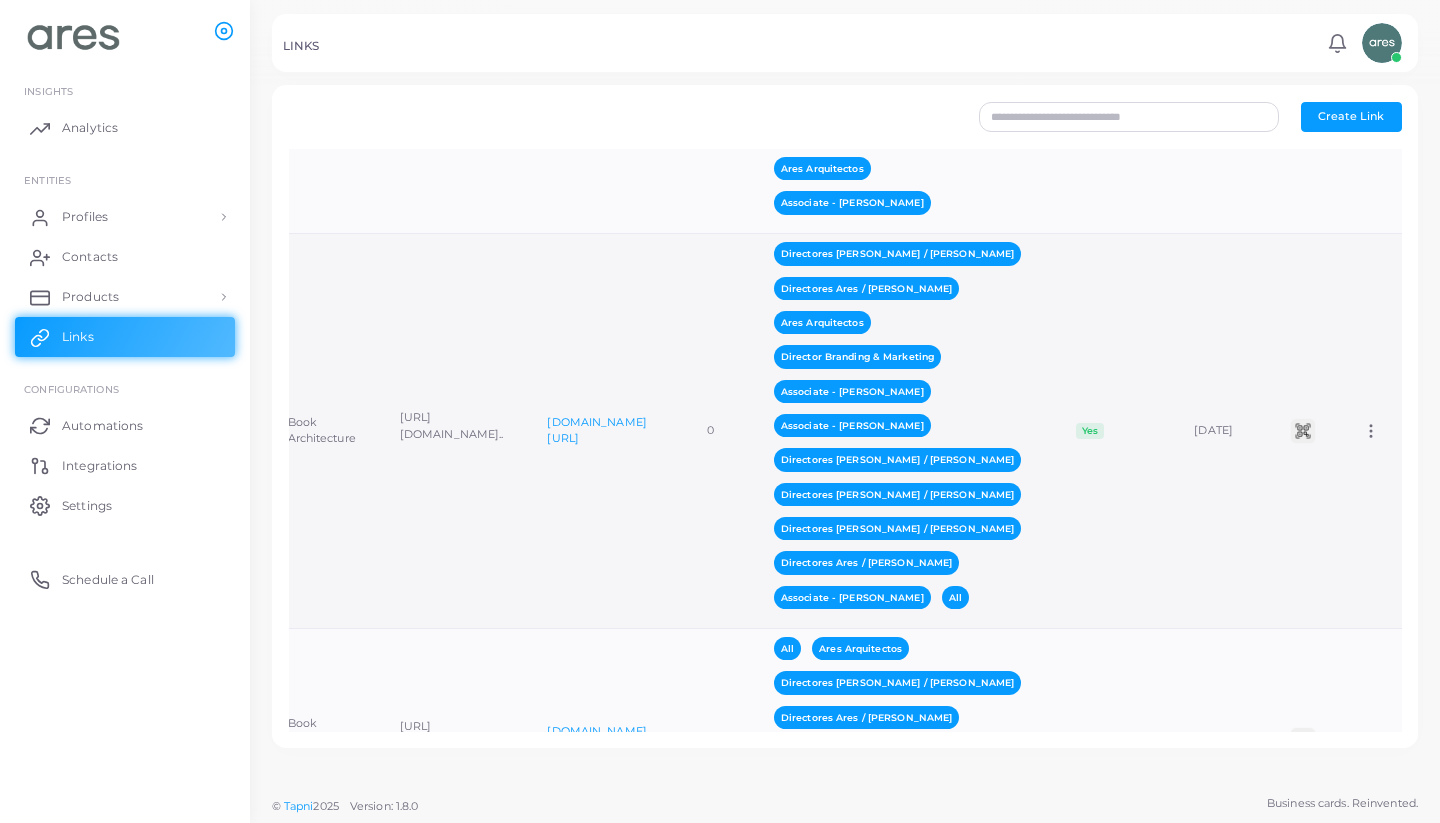 click 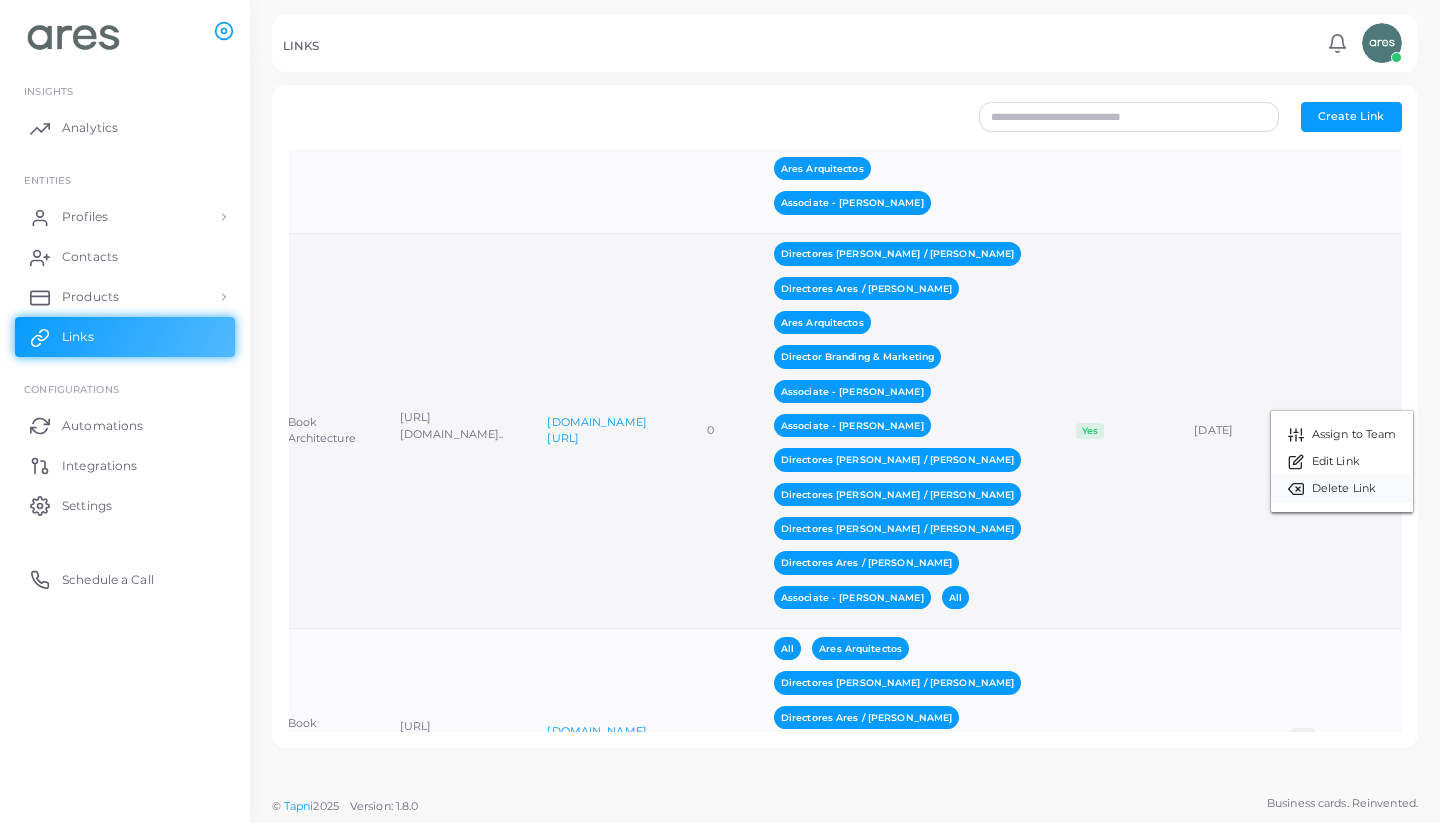 click on "Delete Link" at bounding box center (1344, 489) 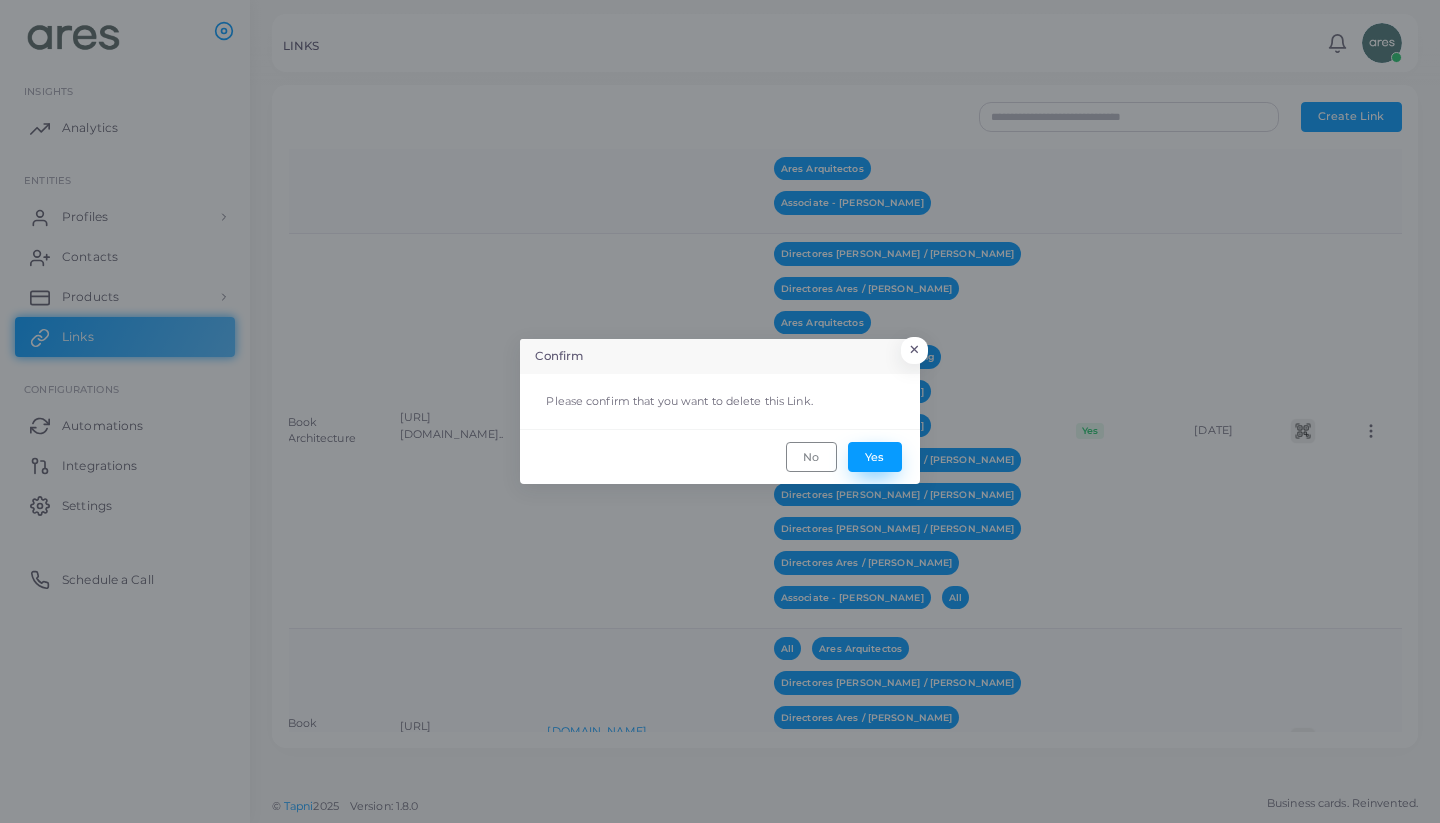 click on "Yes" at bounding box center (875, 457) 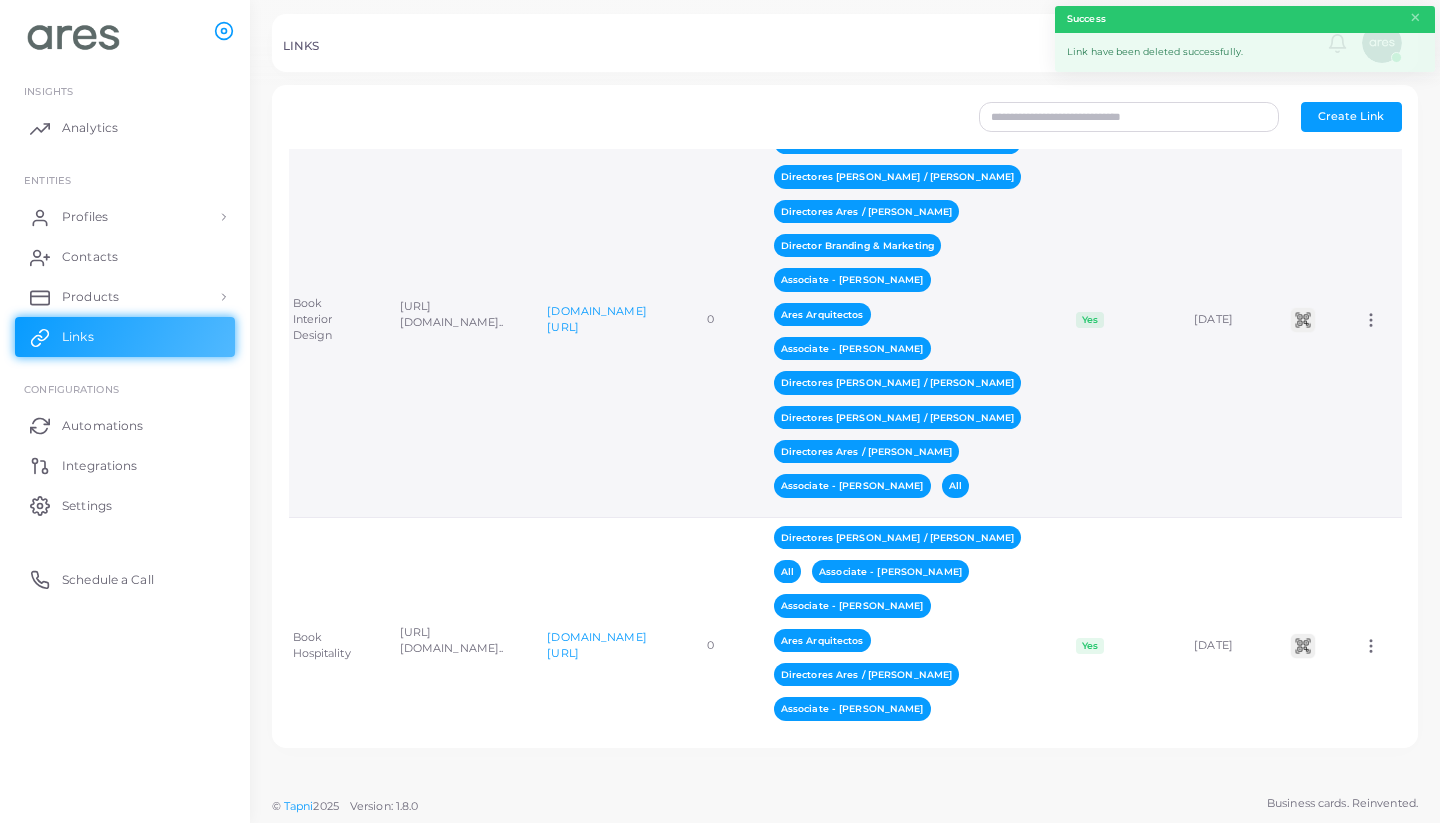 click on "Assign to Team Edit Link Delete Link" at bounding box center (1371, 320) 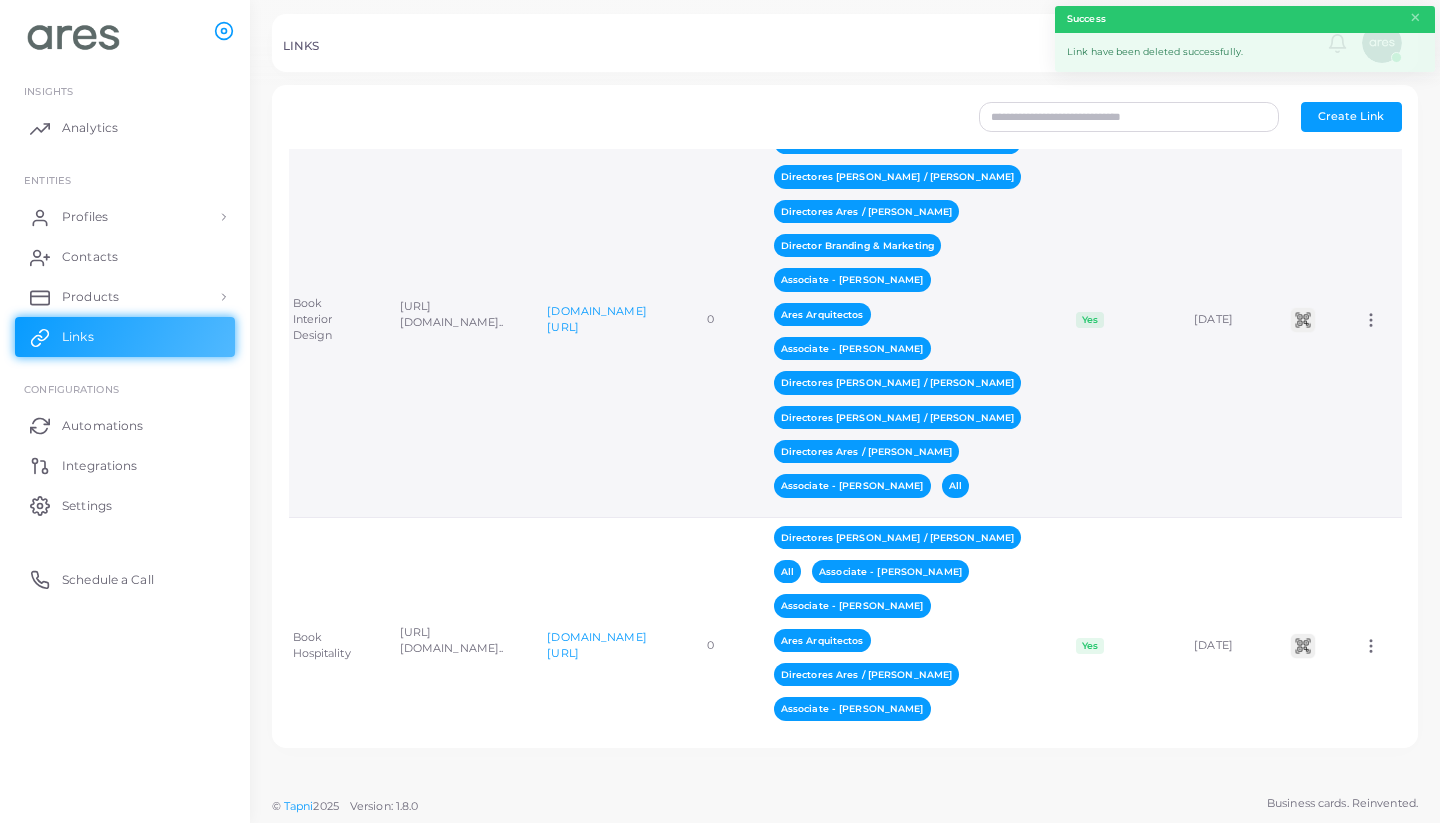 click 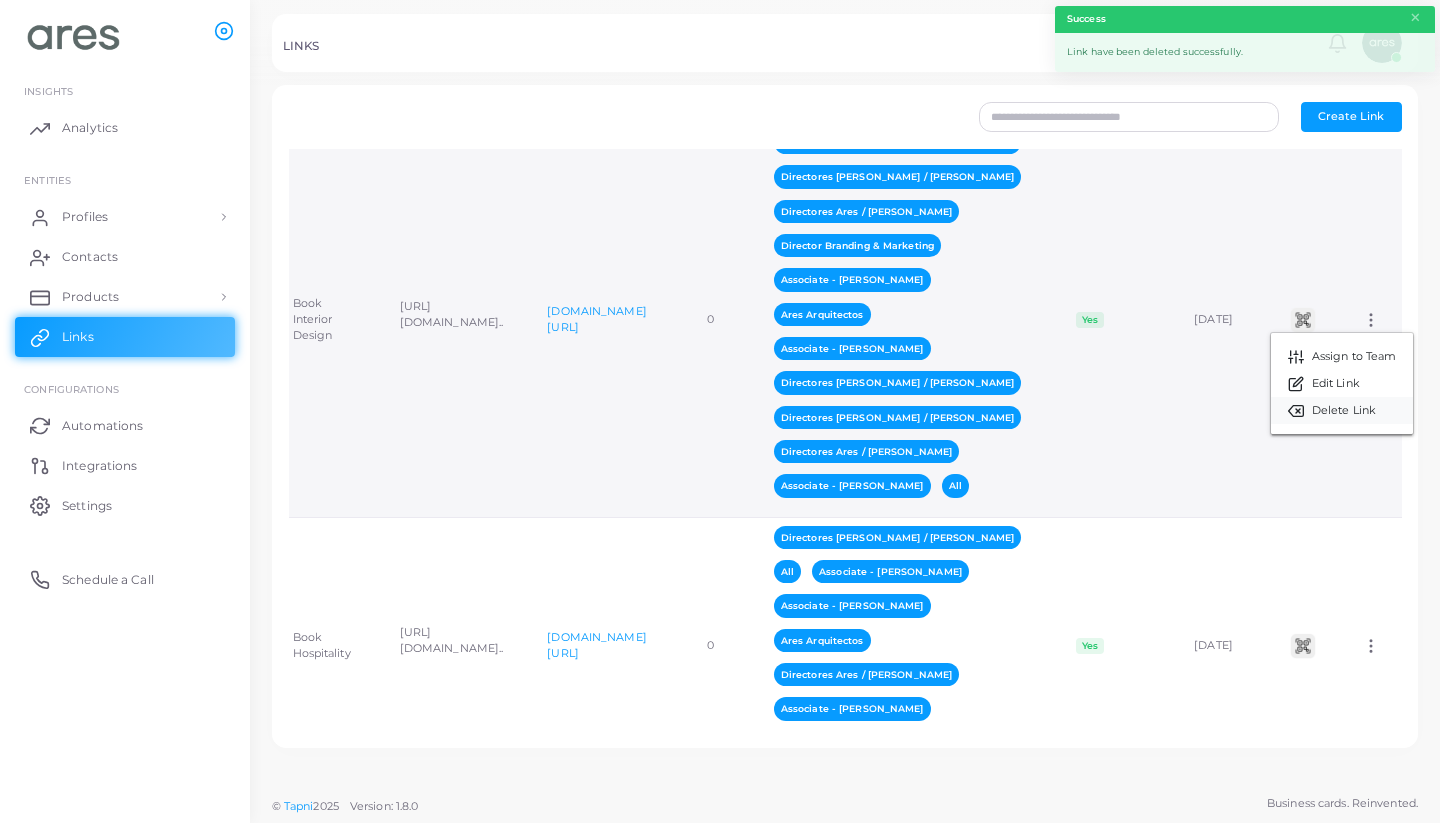 click on "Delete Link" at bounding box center [1344, 411] 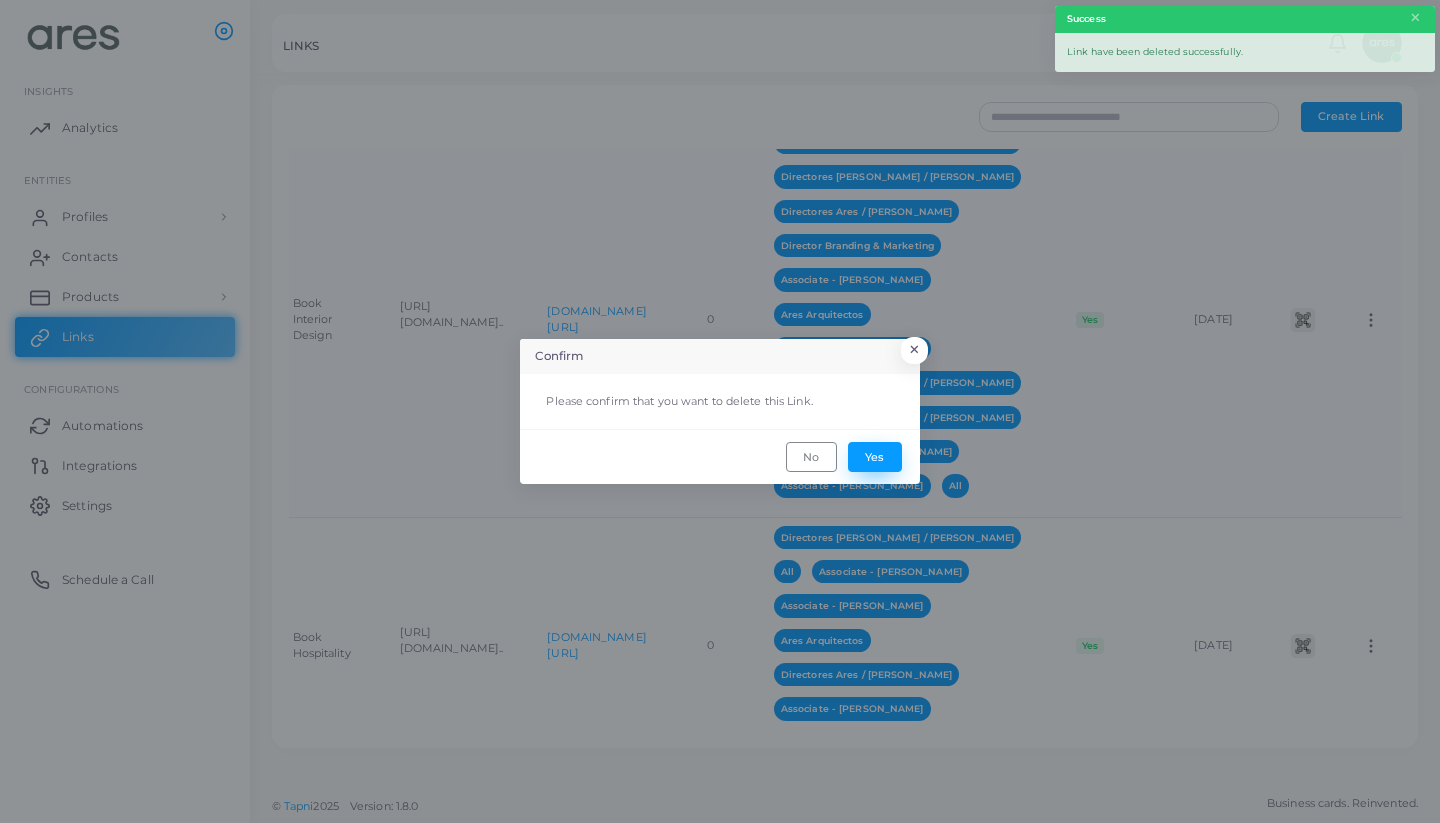 click on "Yes" at bounding box center (875, 457) 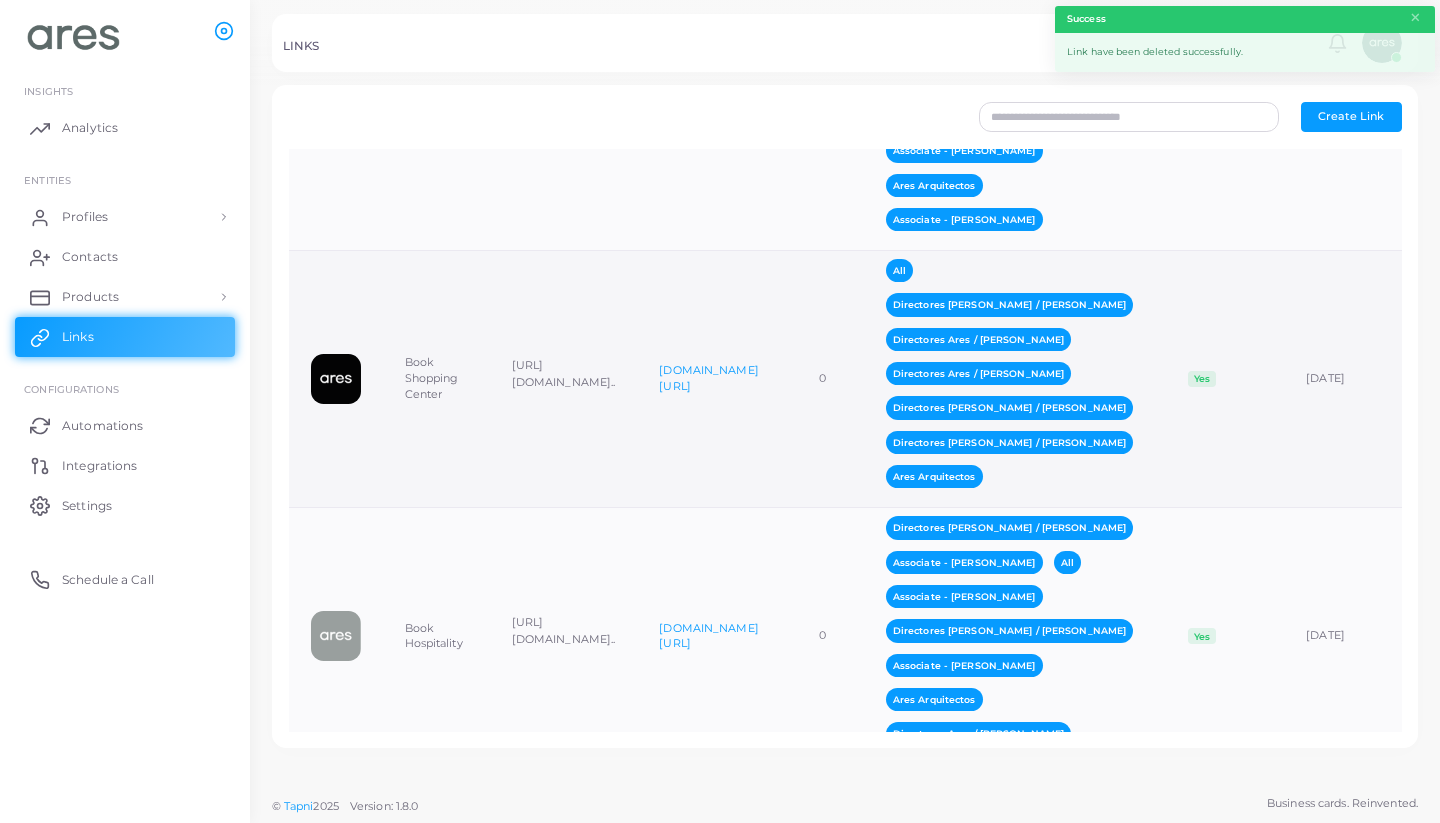 scroll, scrollTop: 1422, scrollLeft: 0, axis: vertical 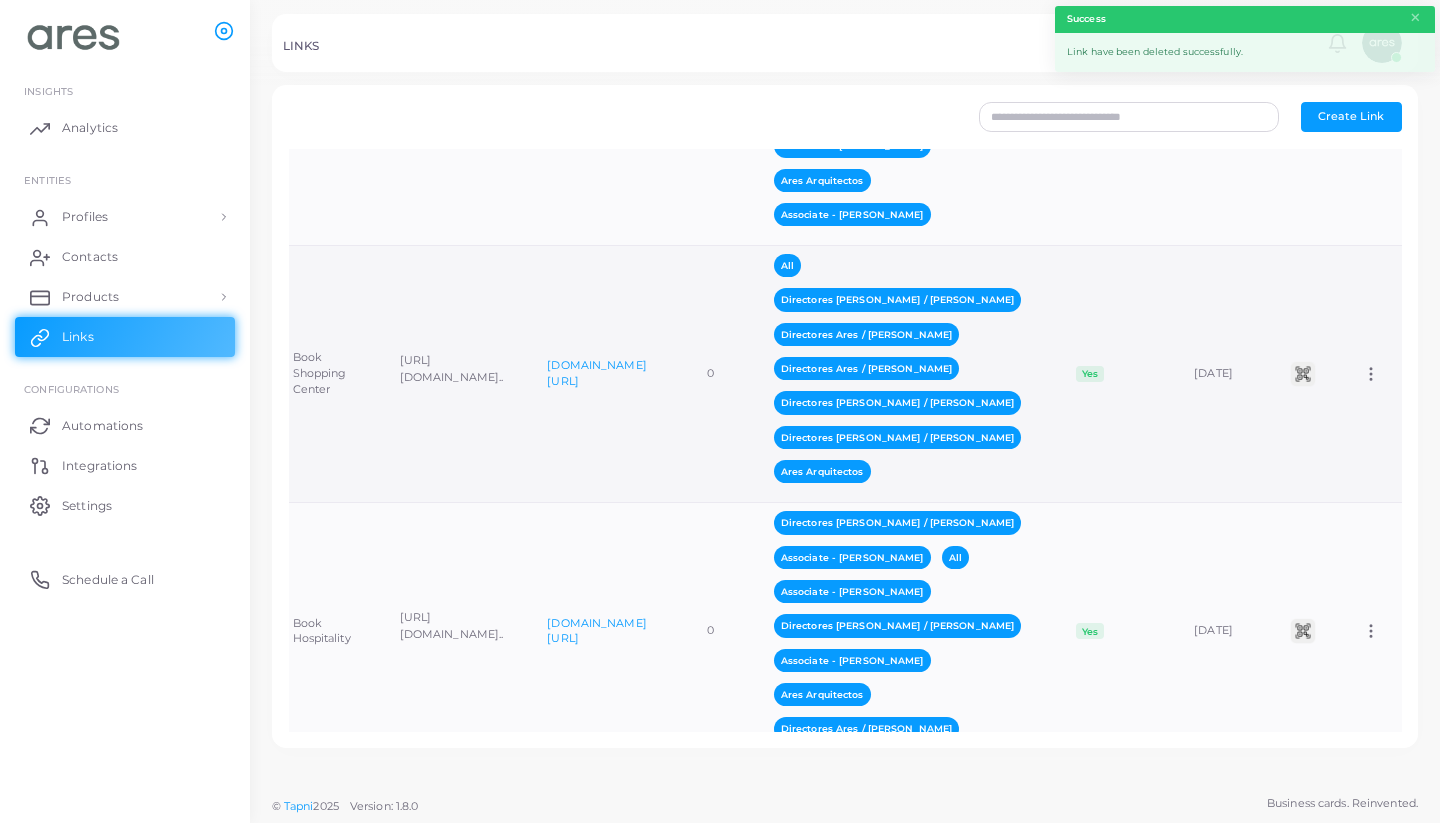 click 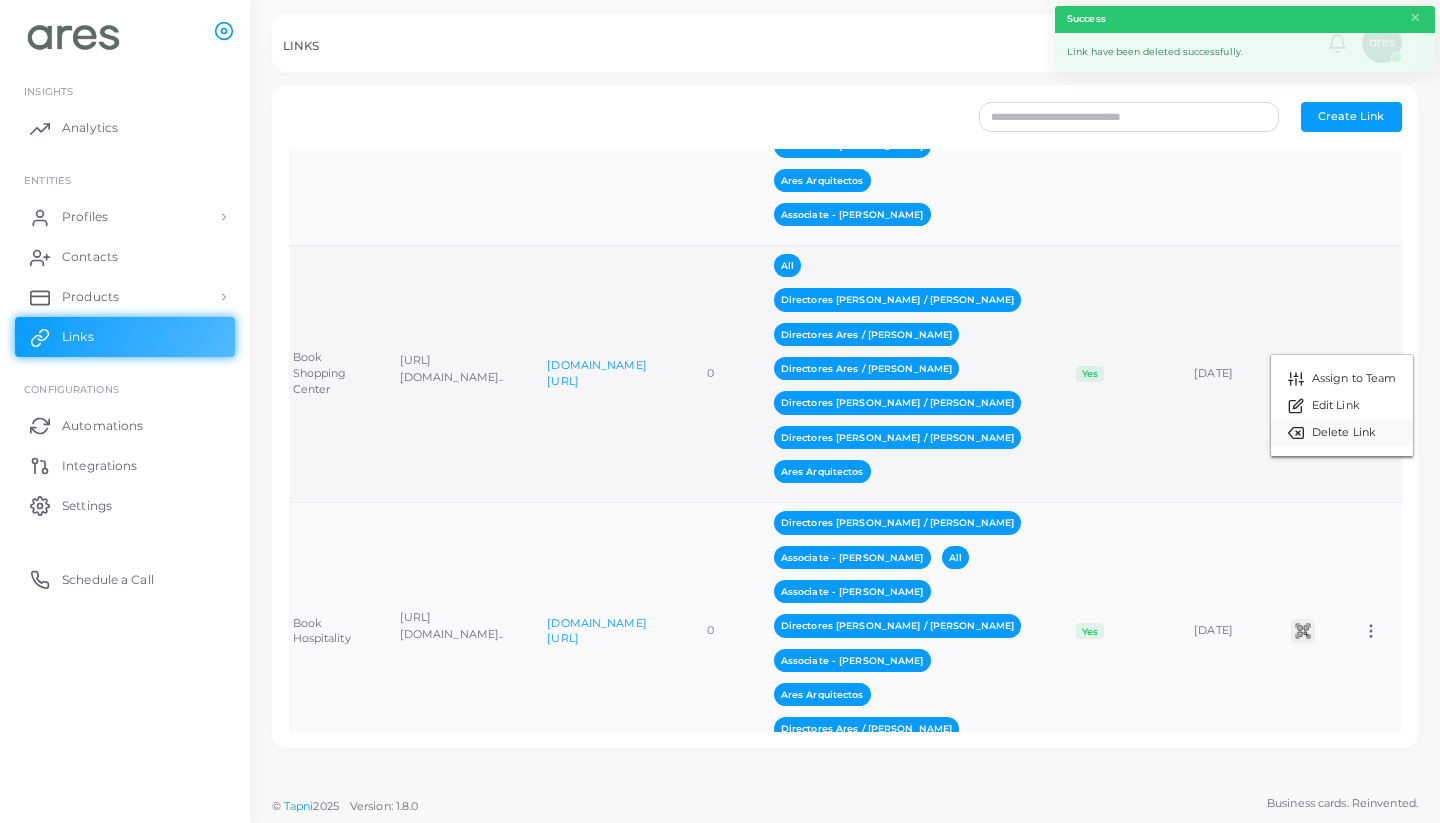click on "Delete Link" at bounding box center [1344, 433] 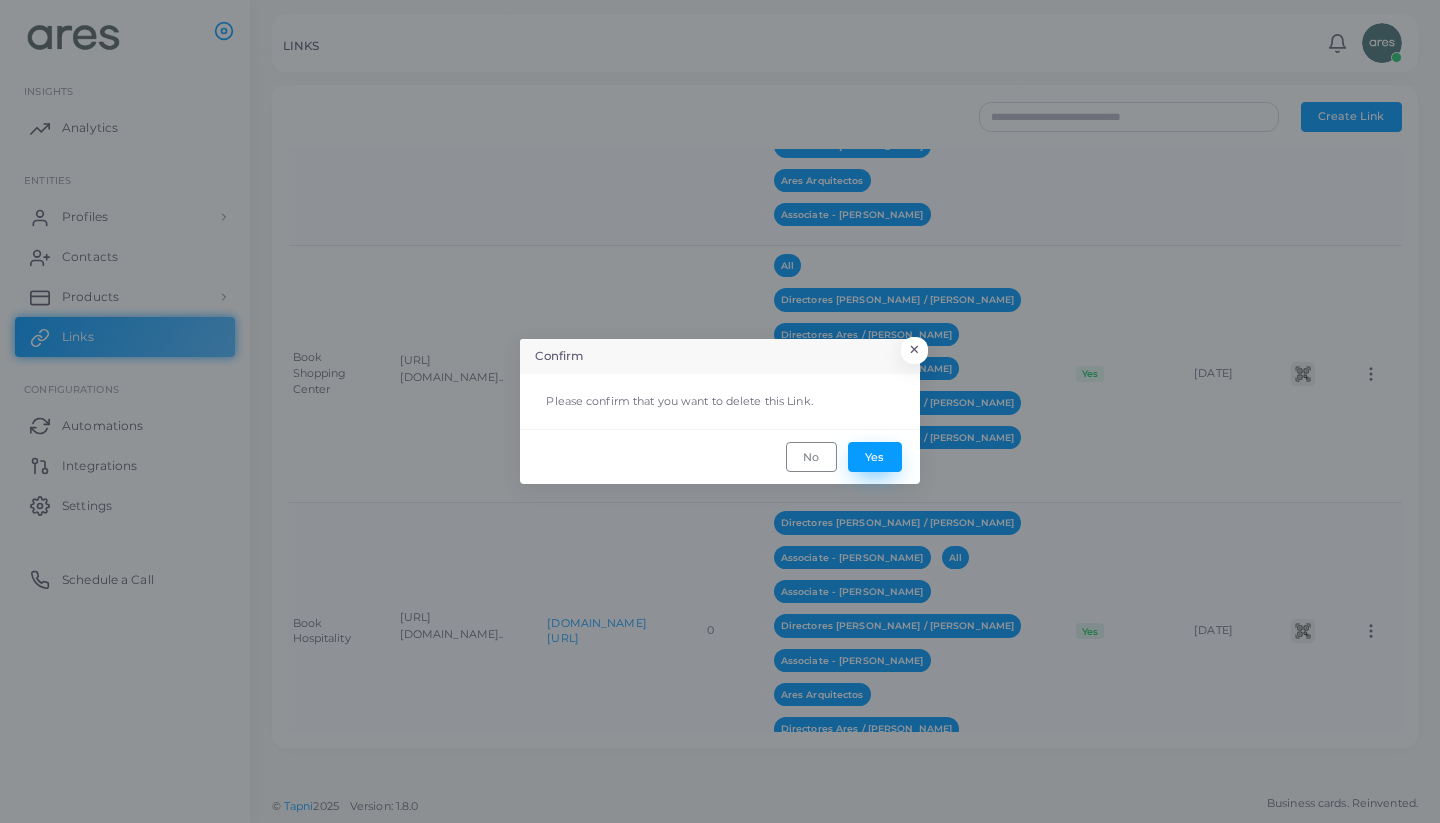 click on "Yes" at bounding box center (875, 457) 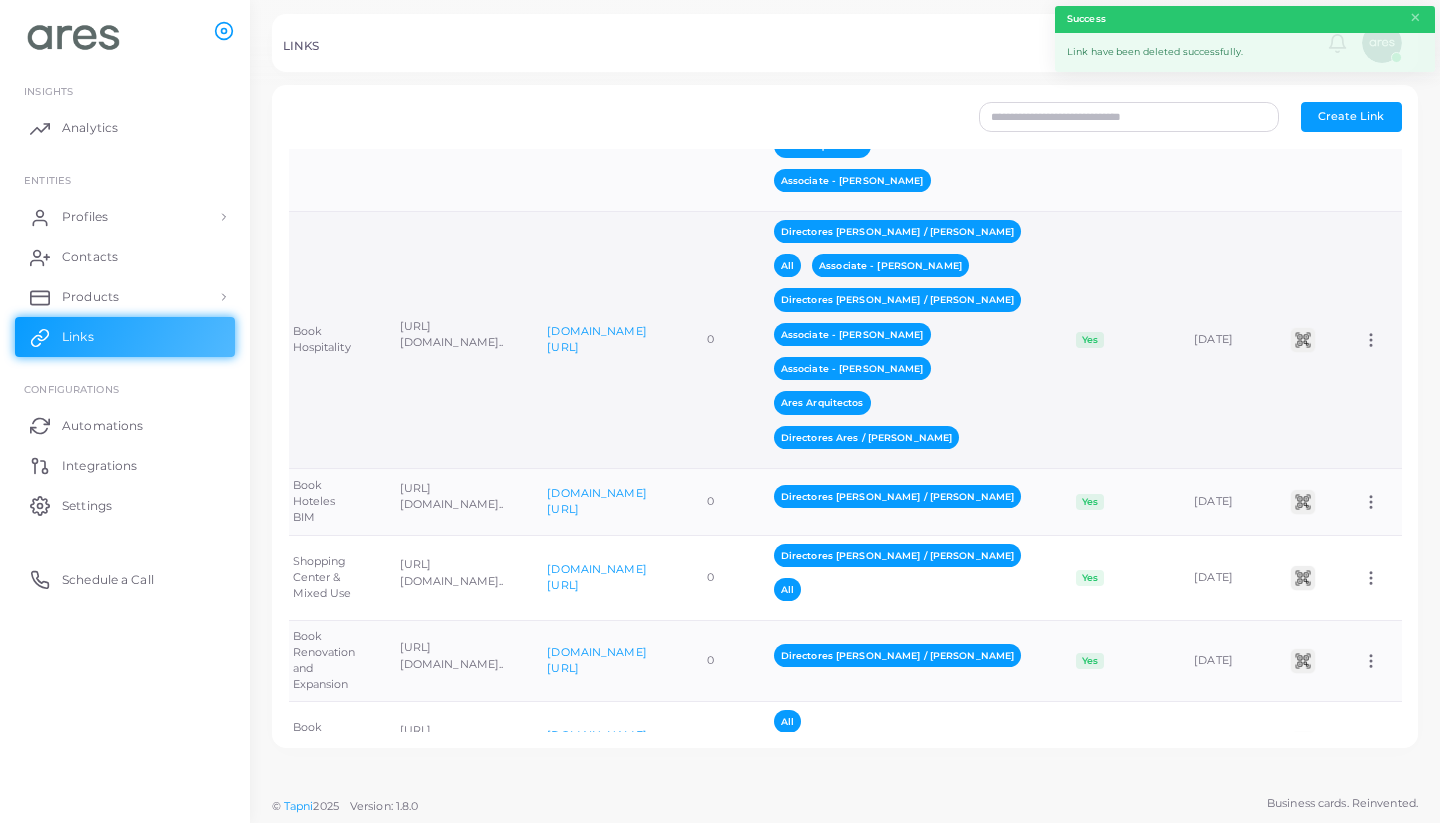 scroll, scrollTop: 0, scrollLeft: 257, axis: horizontal 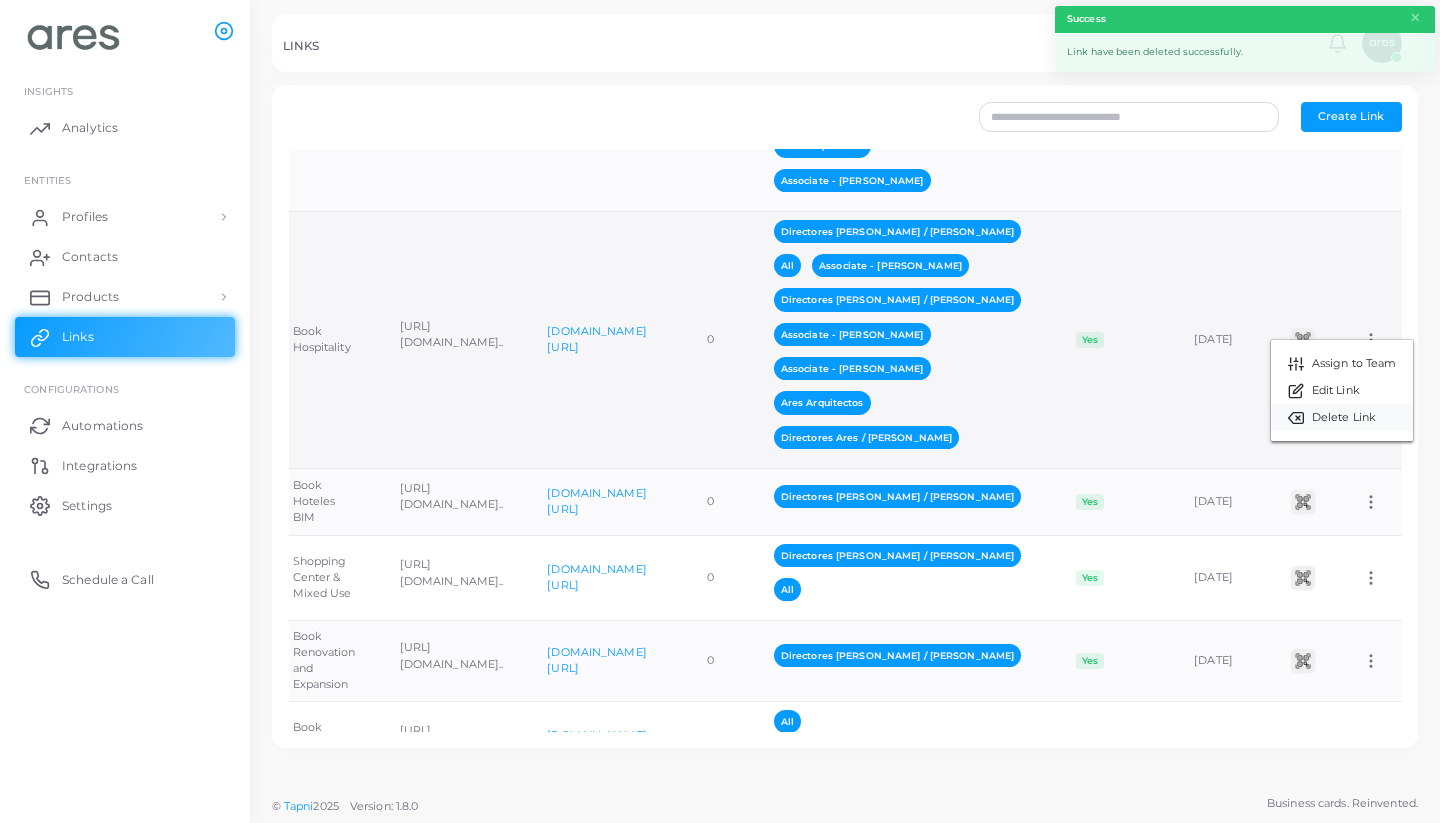 click on "Delete Link" at bounding box center [1344, 418] 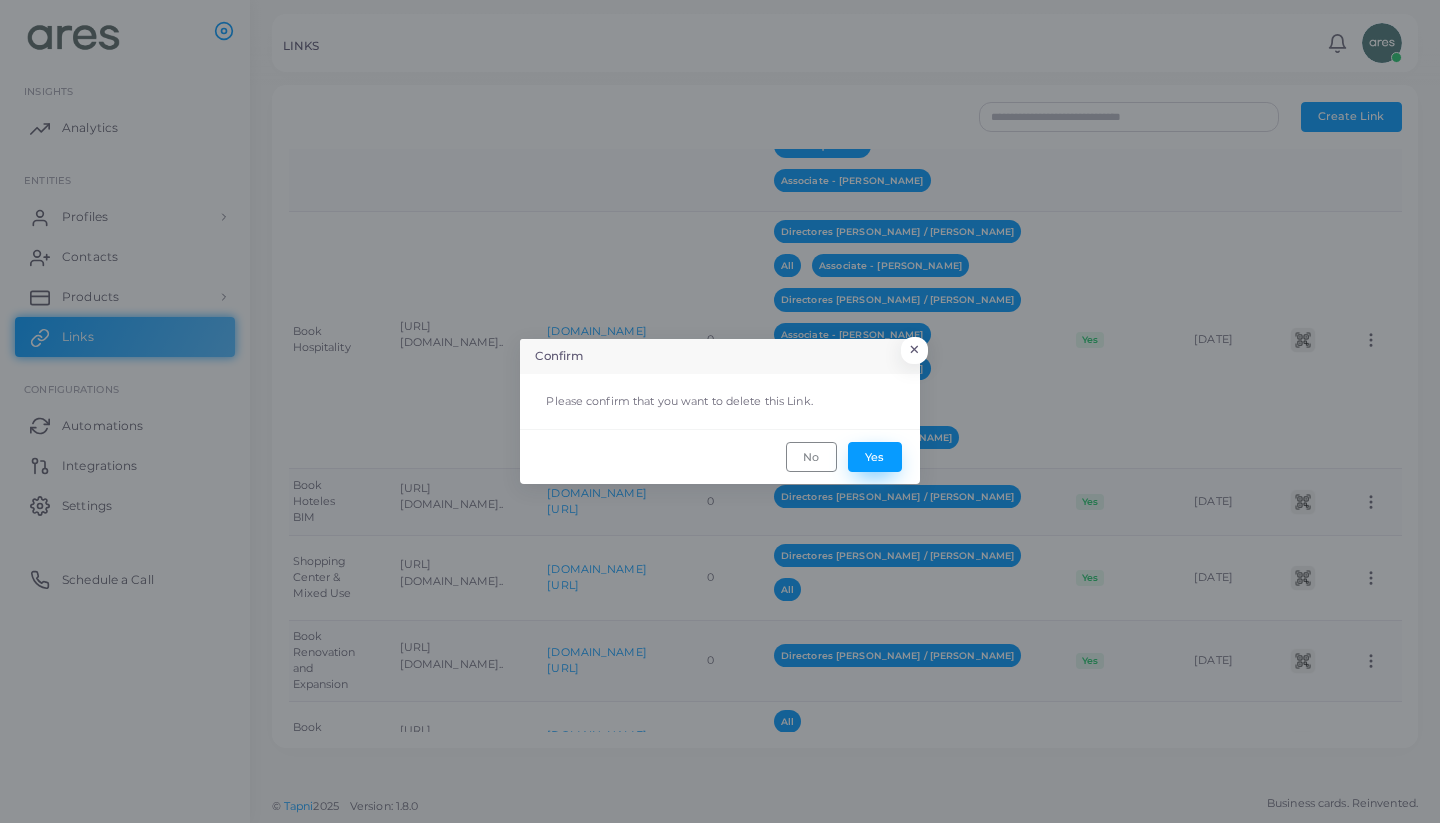 click on "Yes" at bounding box center (875, 457) 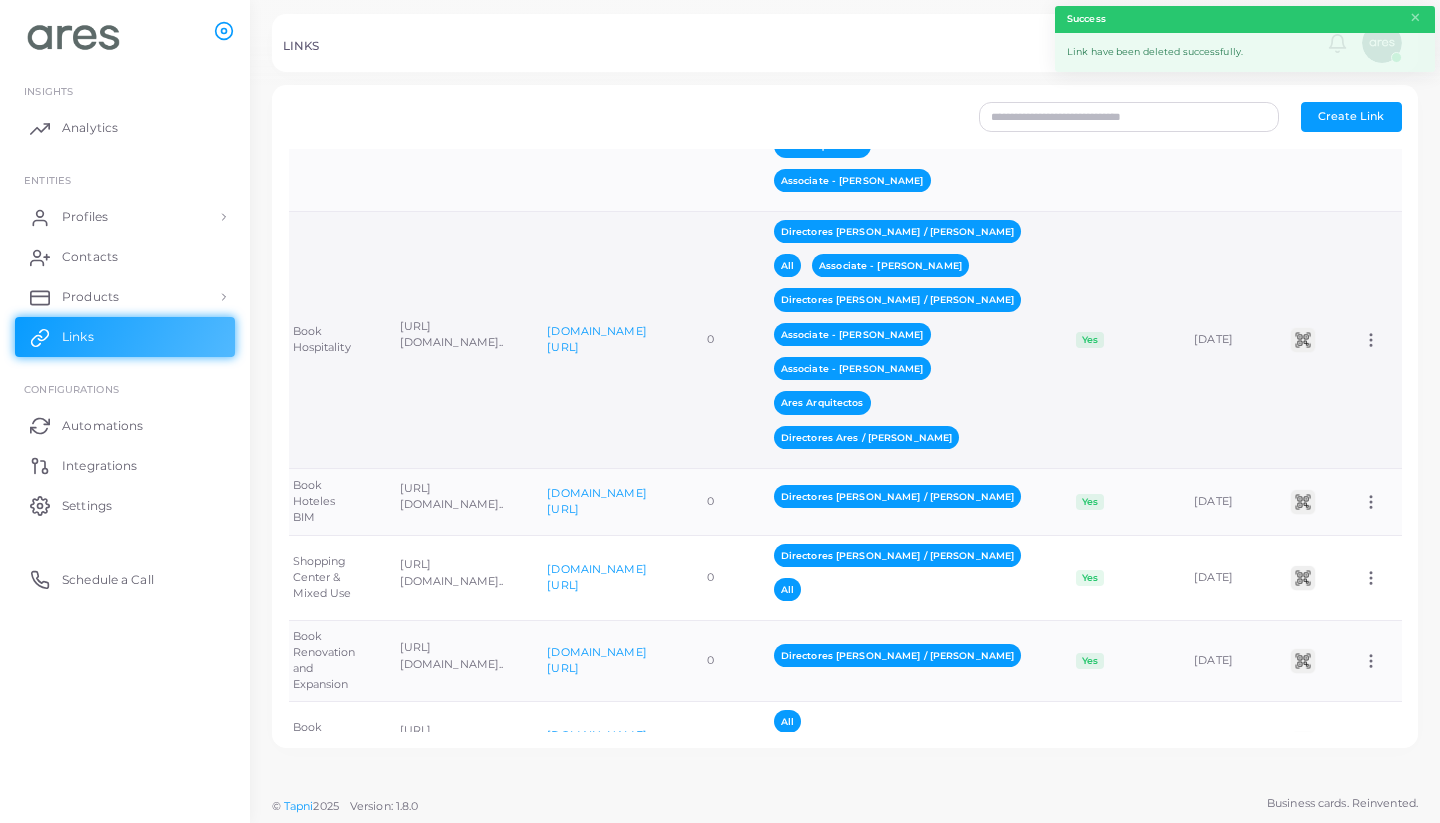 scroll, scrollTop: 0, scrollLeft: 249, axis: horizontal 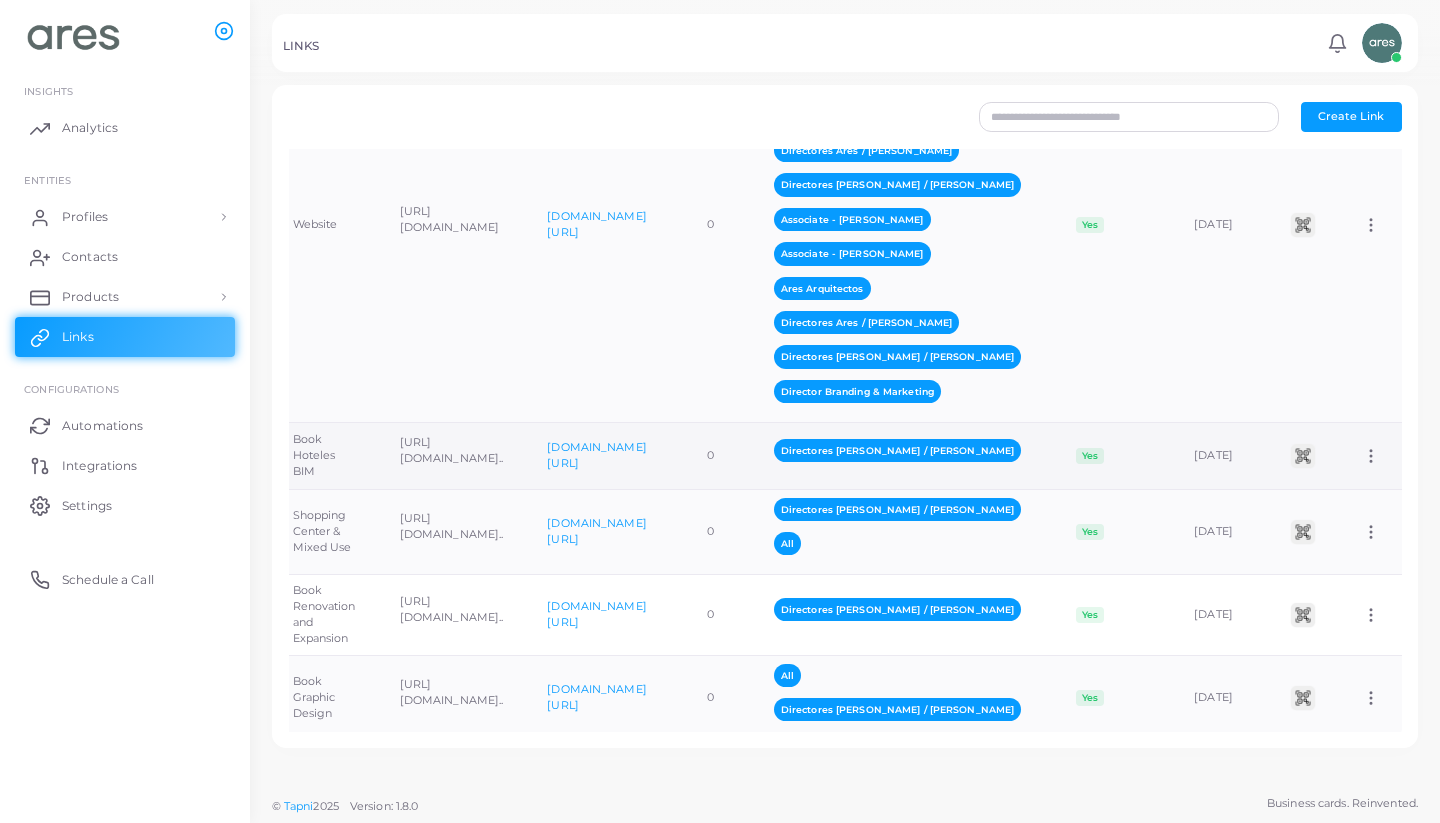 click 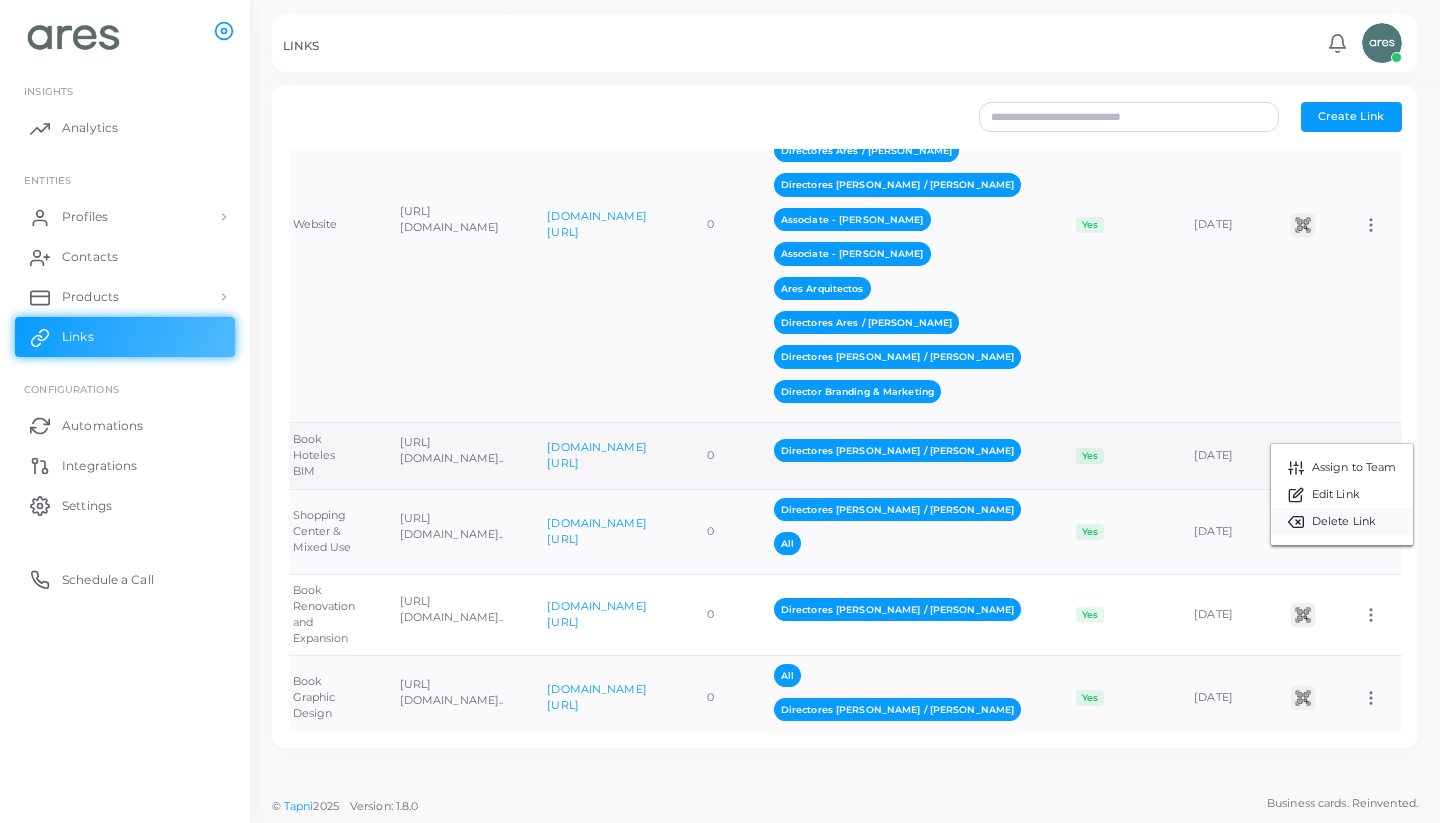 click on "Delete Link" at bounding box center [1344, 522] 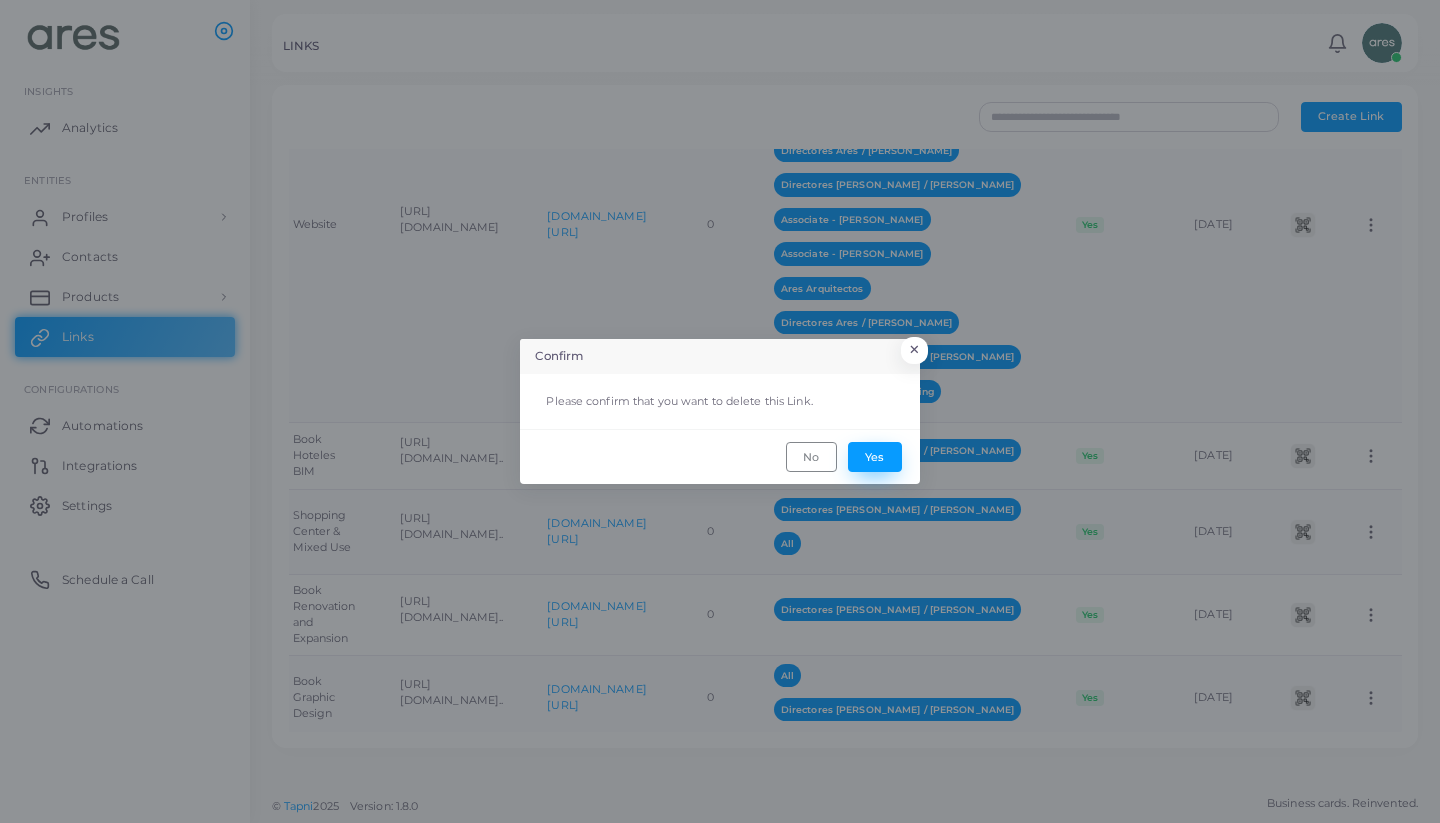 click on "Yes" at bounding box center (875, 457) 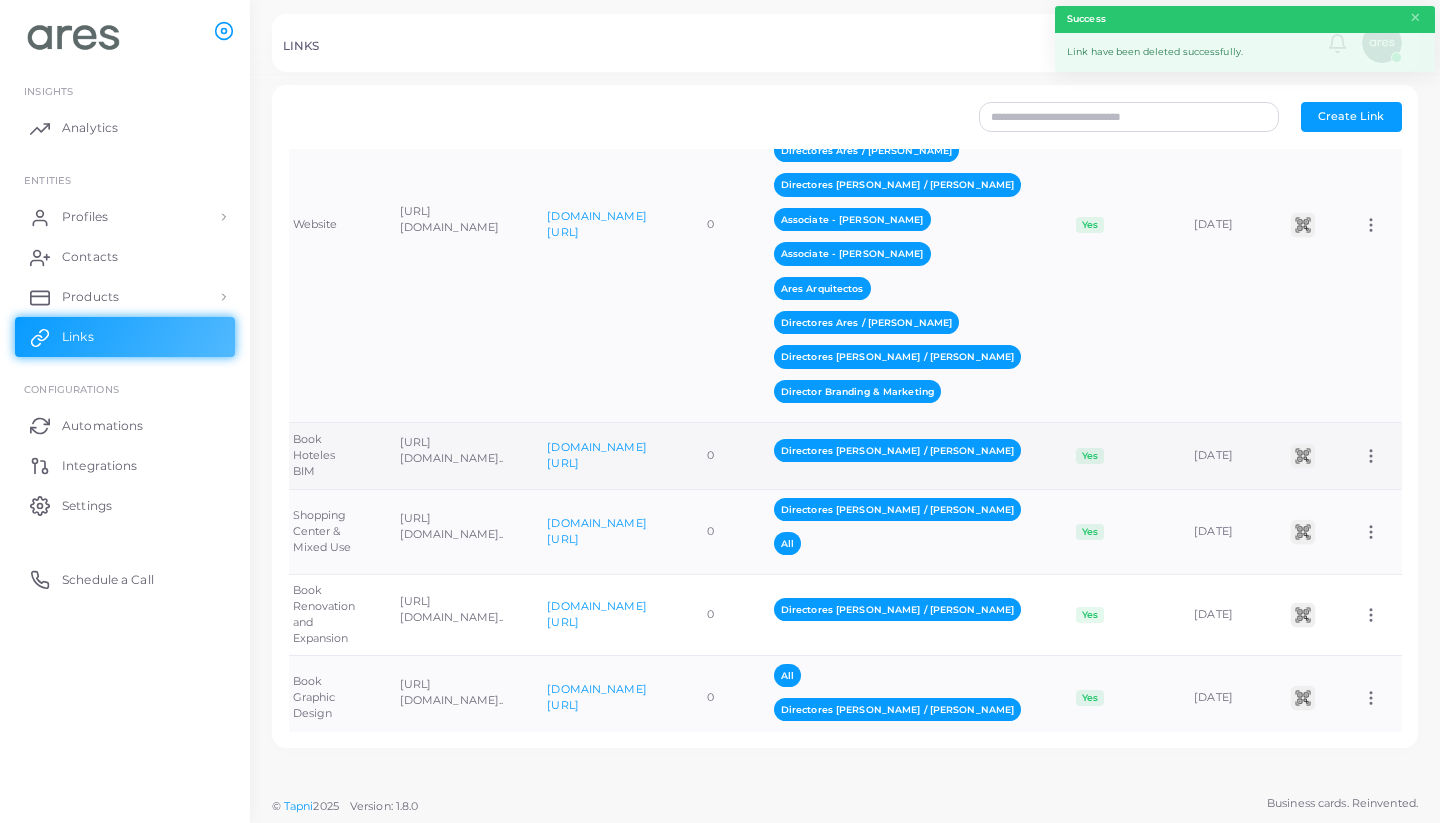 scroll, scrollTop: 1144, scrollLeft: 0, axis: vertical 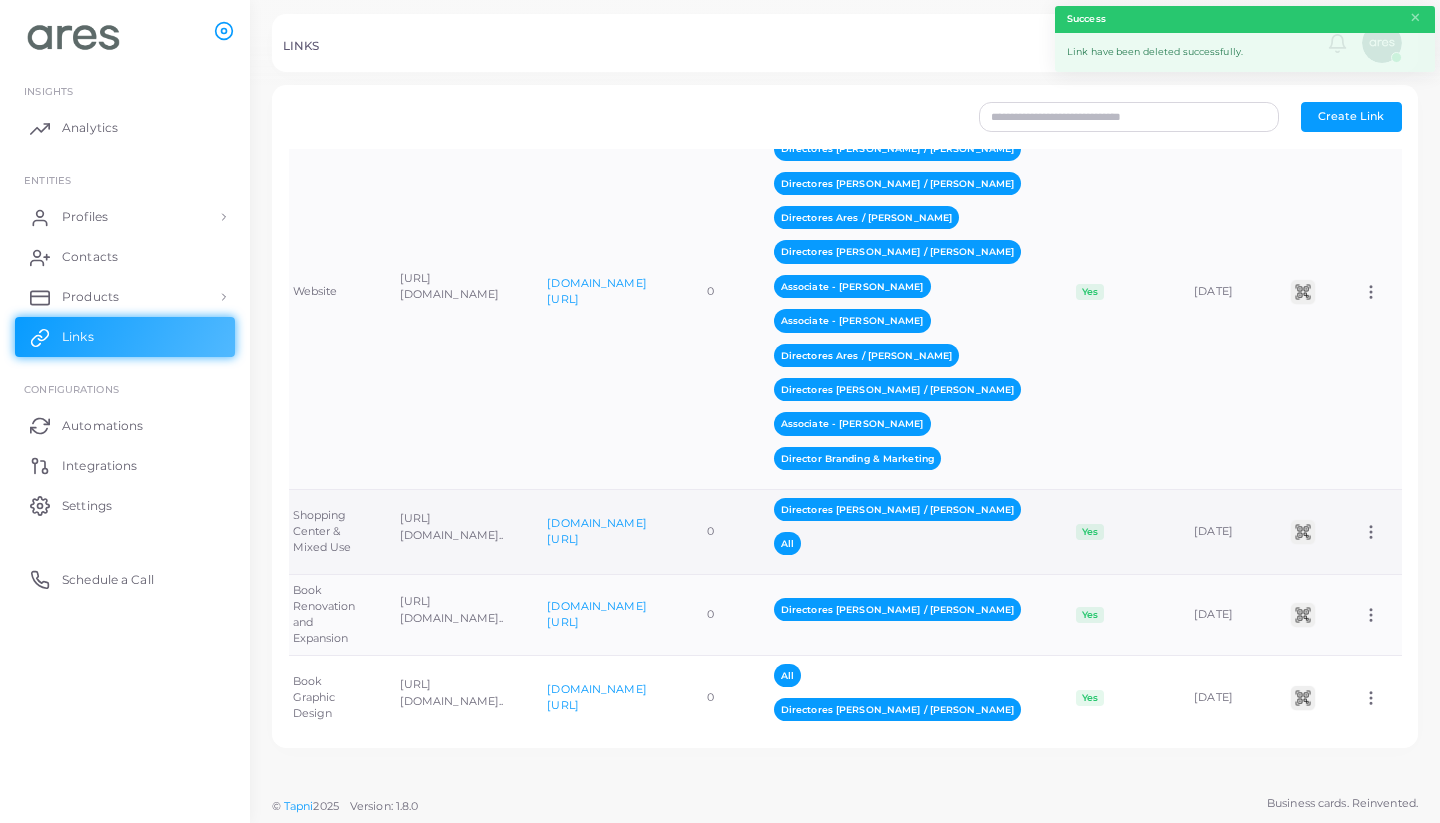 click on "Assign to Team Edit Link Delete Link" at bounding box center [1371, 532] 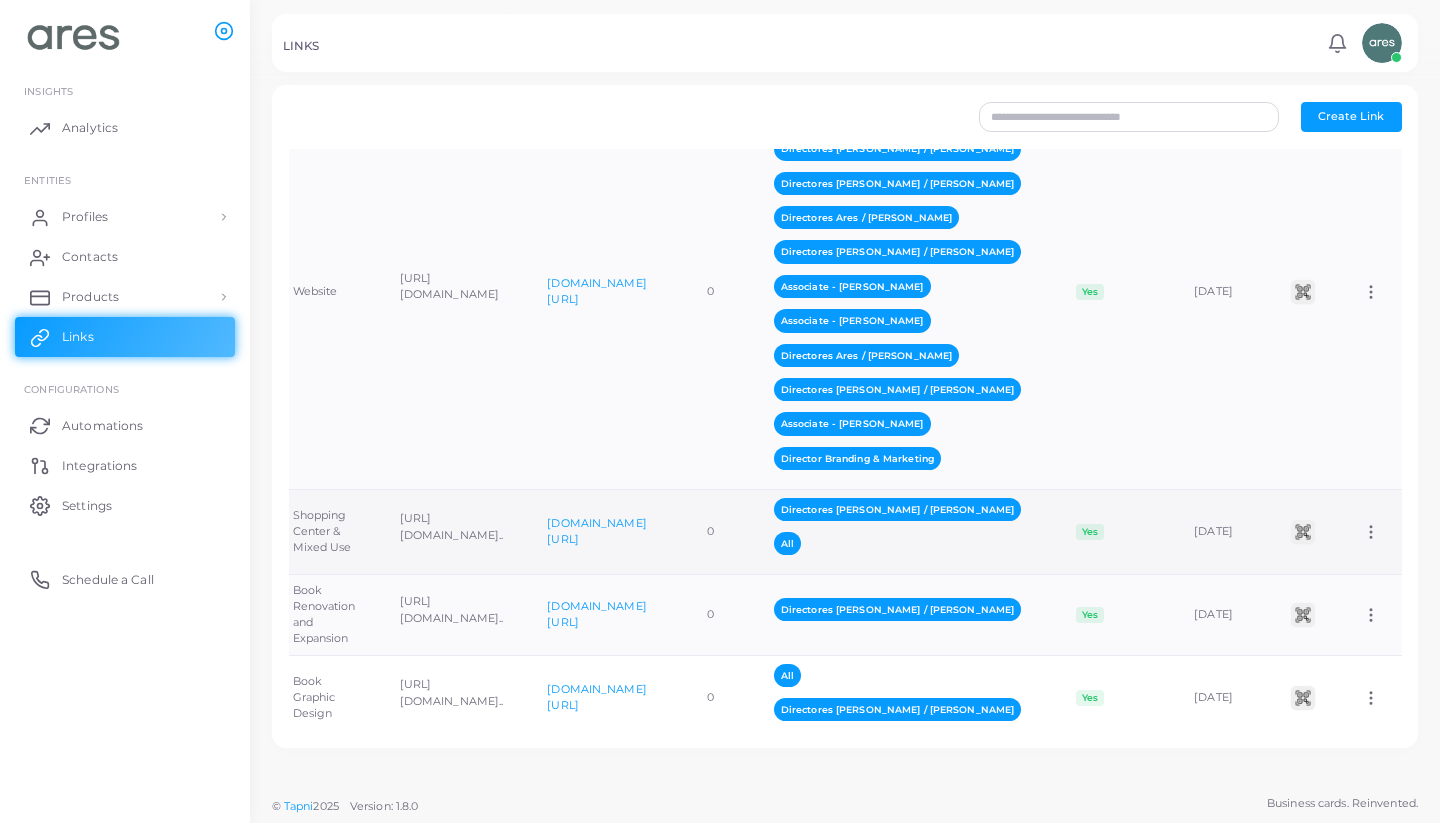 click 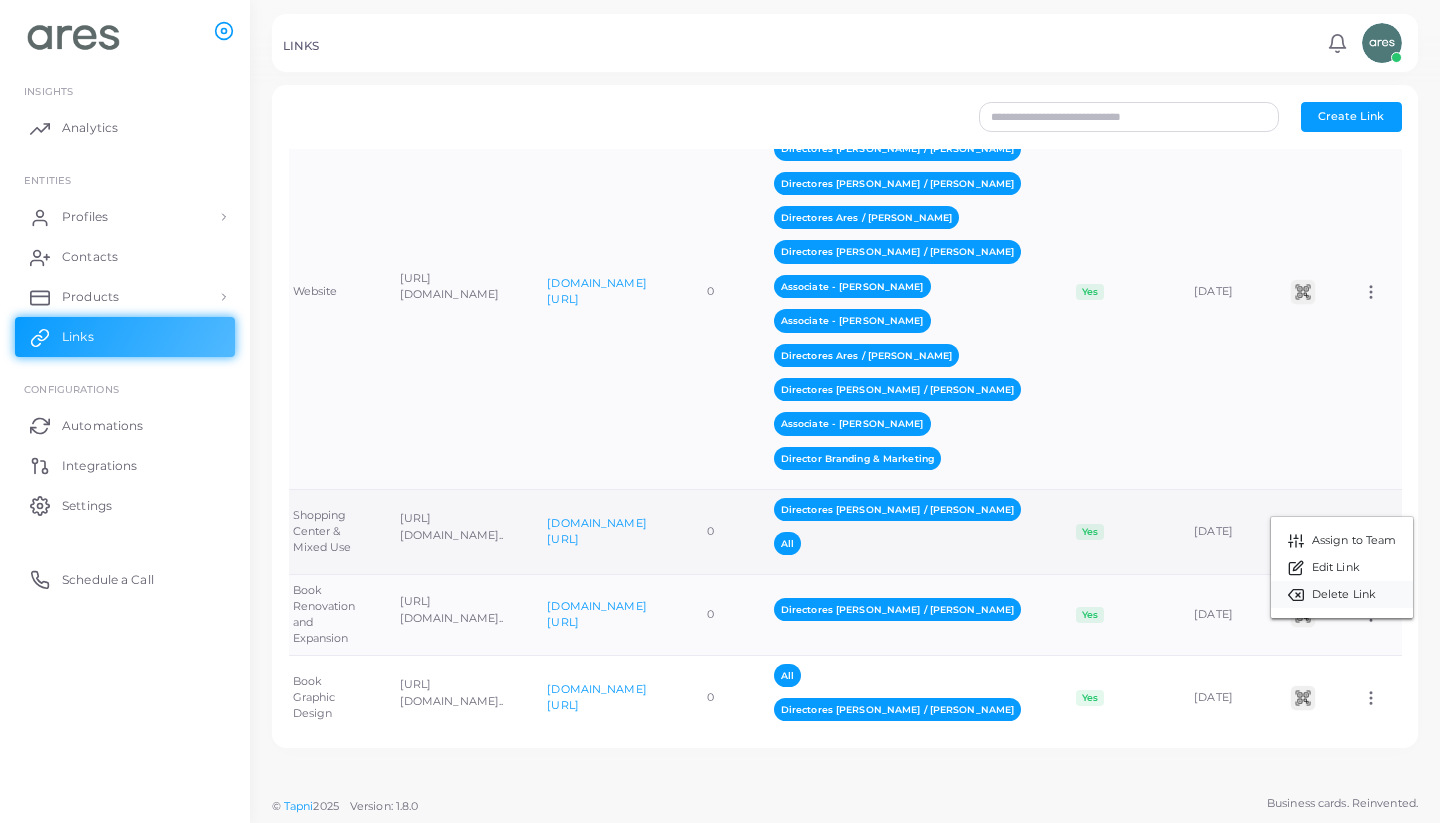 click on "Delete Link" at bounding box center [1344, 595] 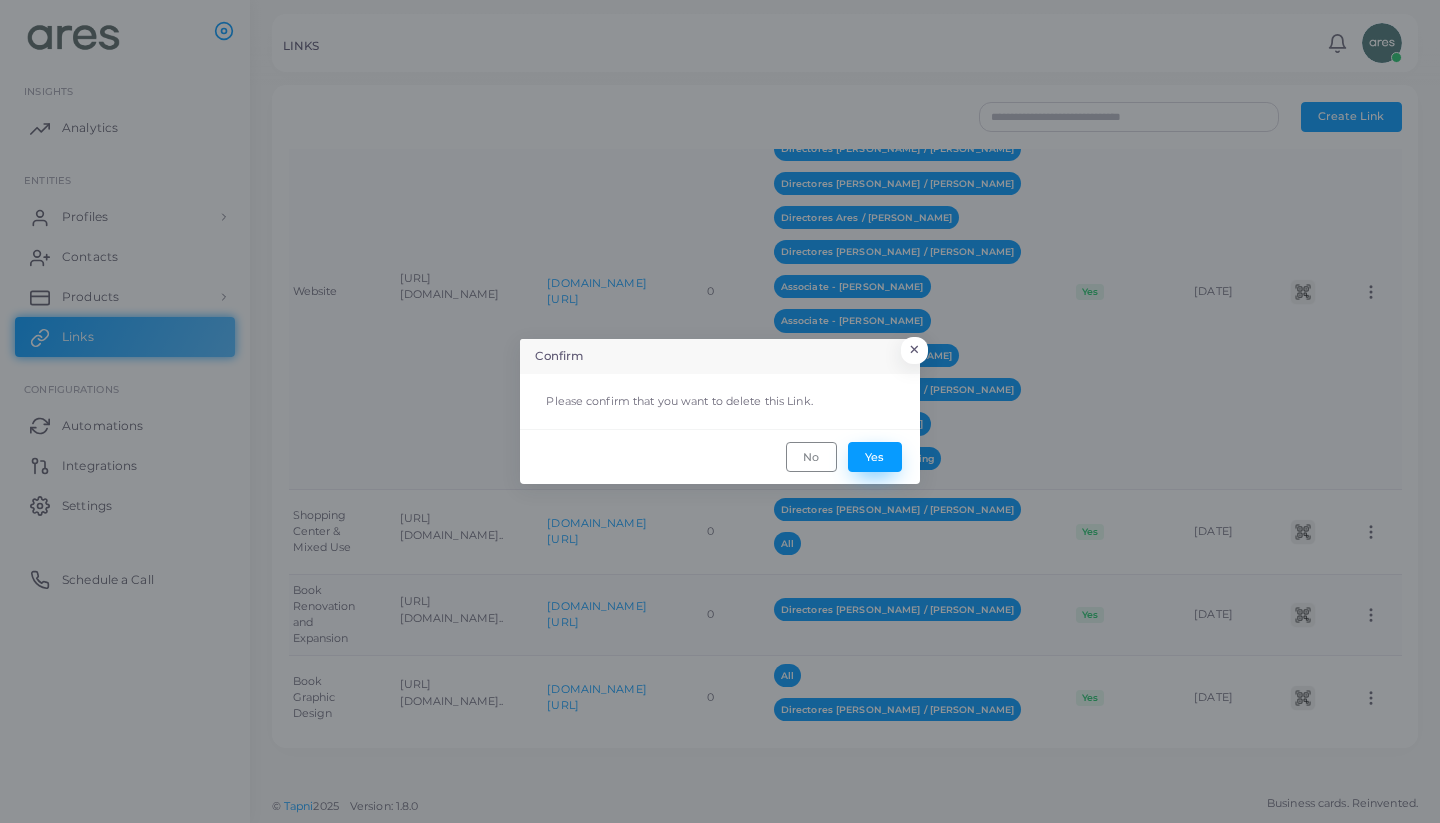 click on "Yes" at bounding box center (875, 457) 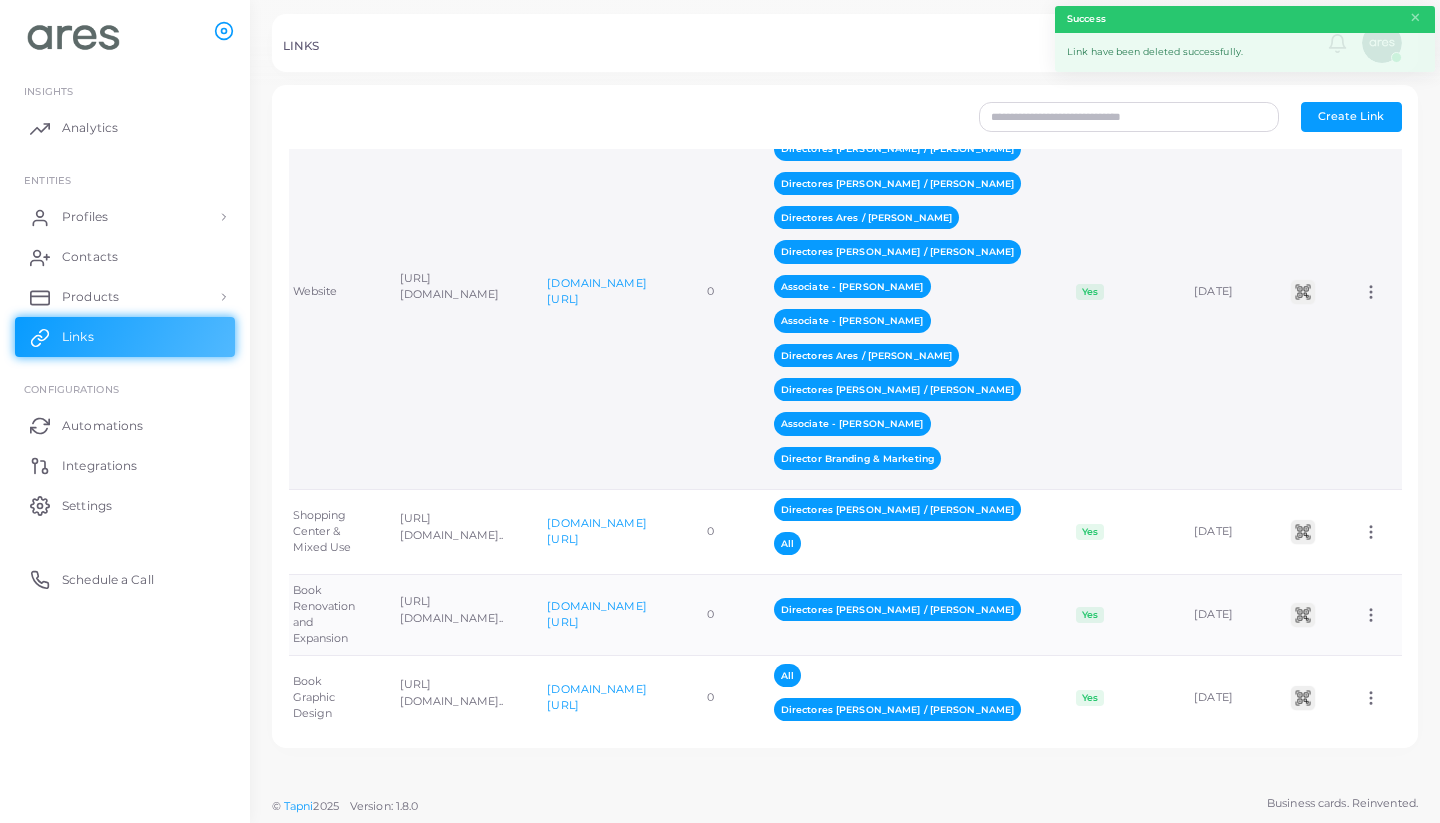 scroll, scrollTop: 0, scrollLeft: 230, axis: horizontal 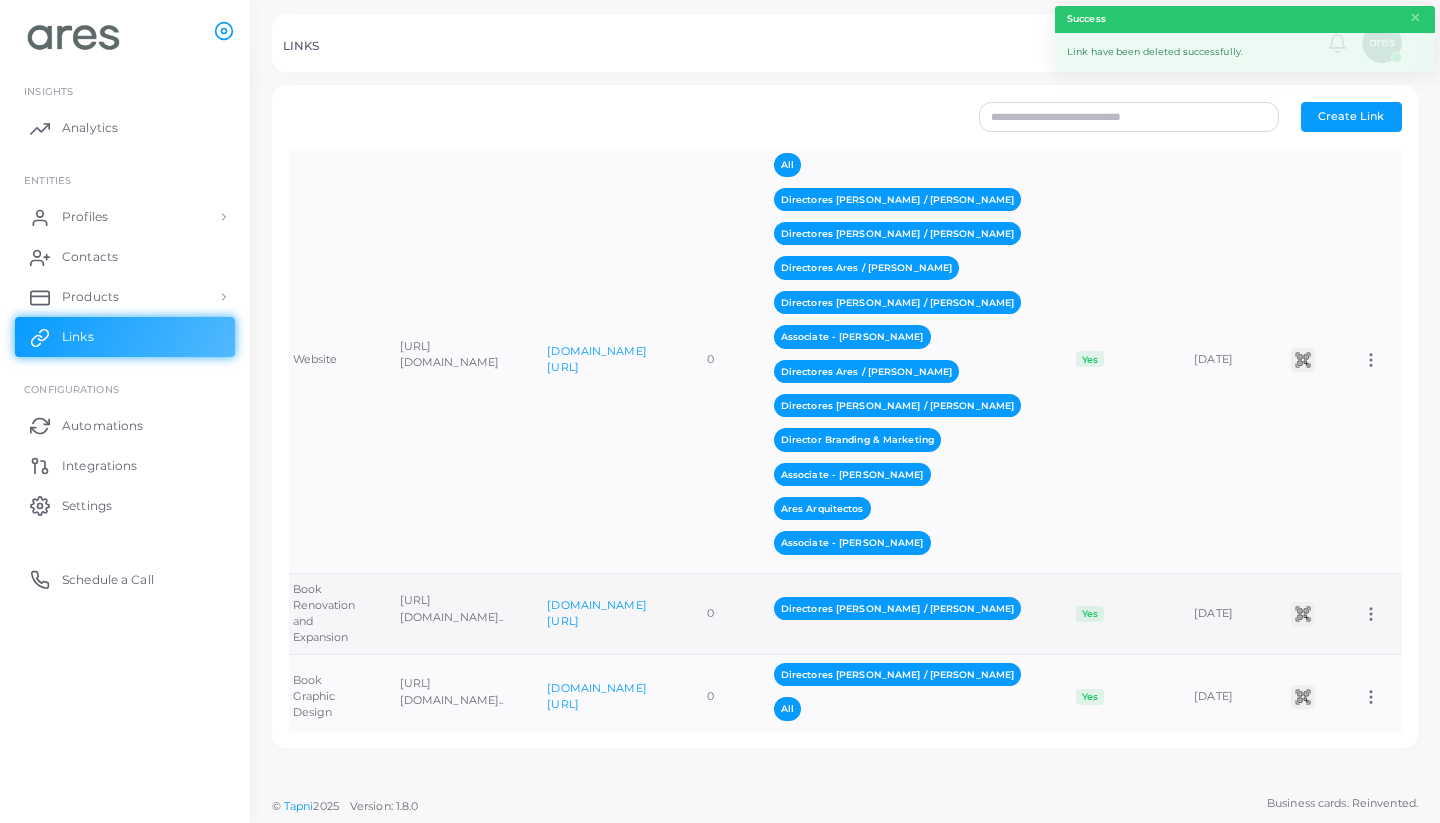 click 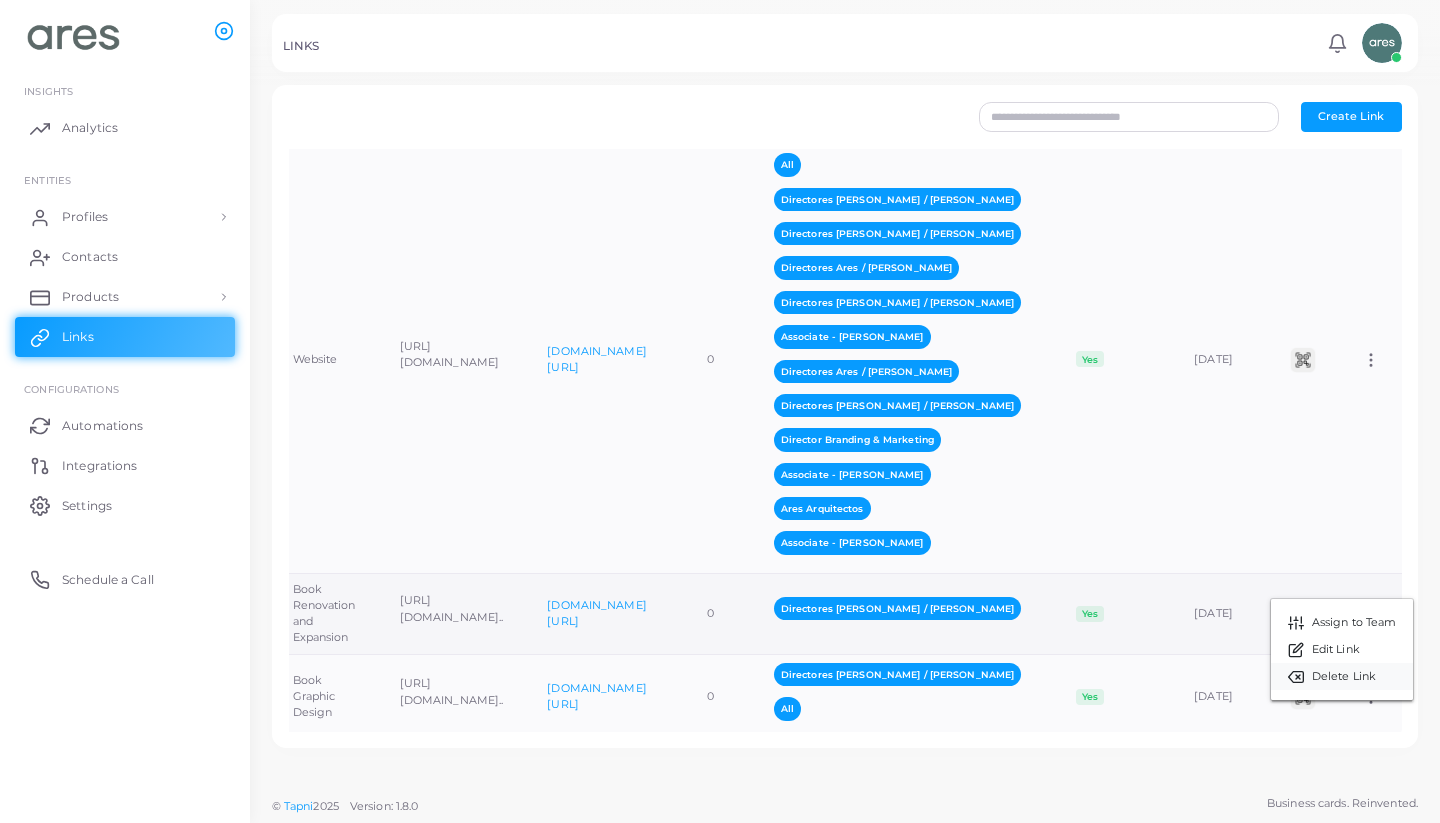 click on "Delete Link" at bounding box center (1344, 677) 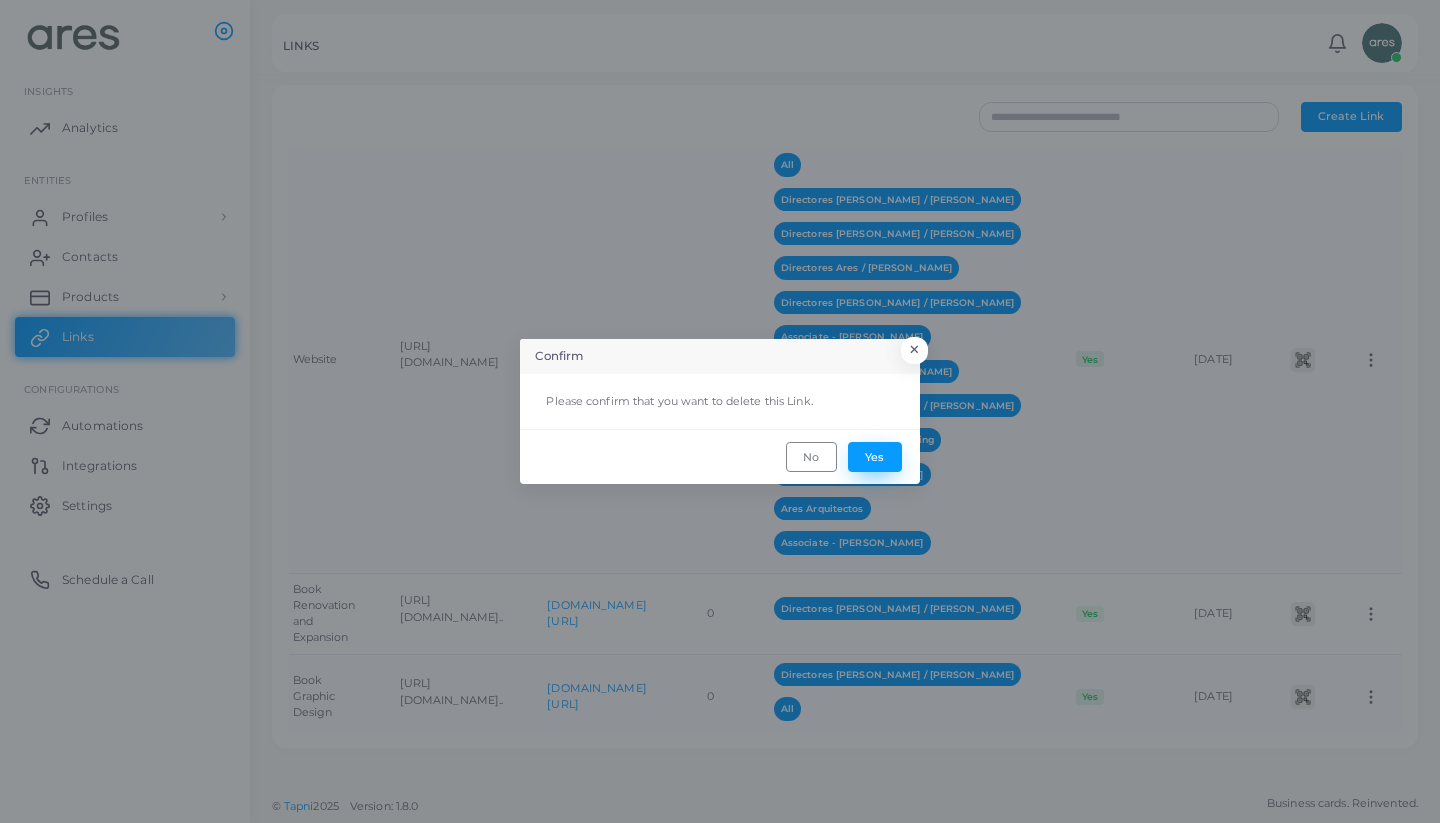 click on "Yes" at bounding box center [875, 457] 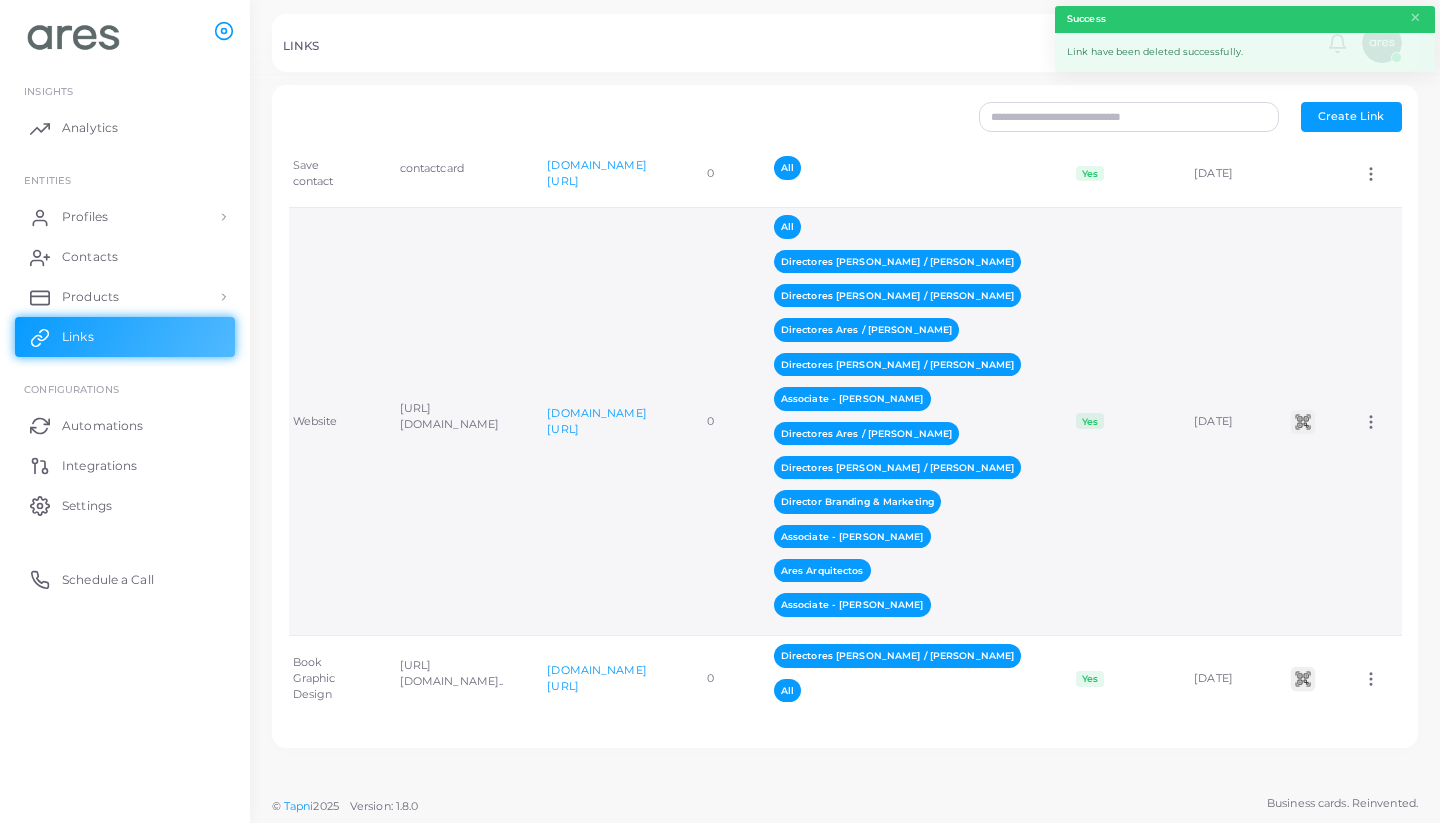 scroll, scrollTop: 0, scrollLeft: 226, axis: horizontal 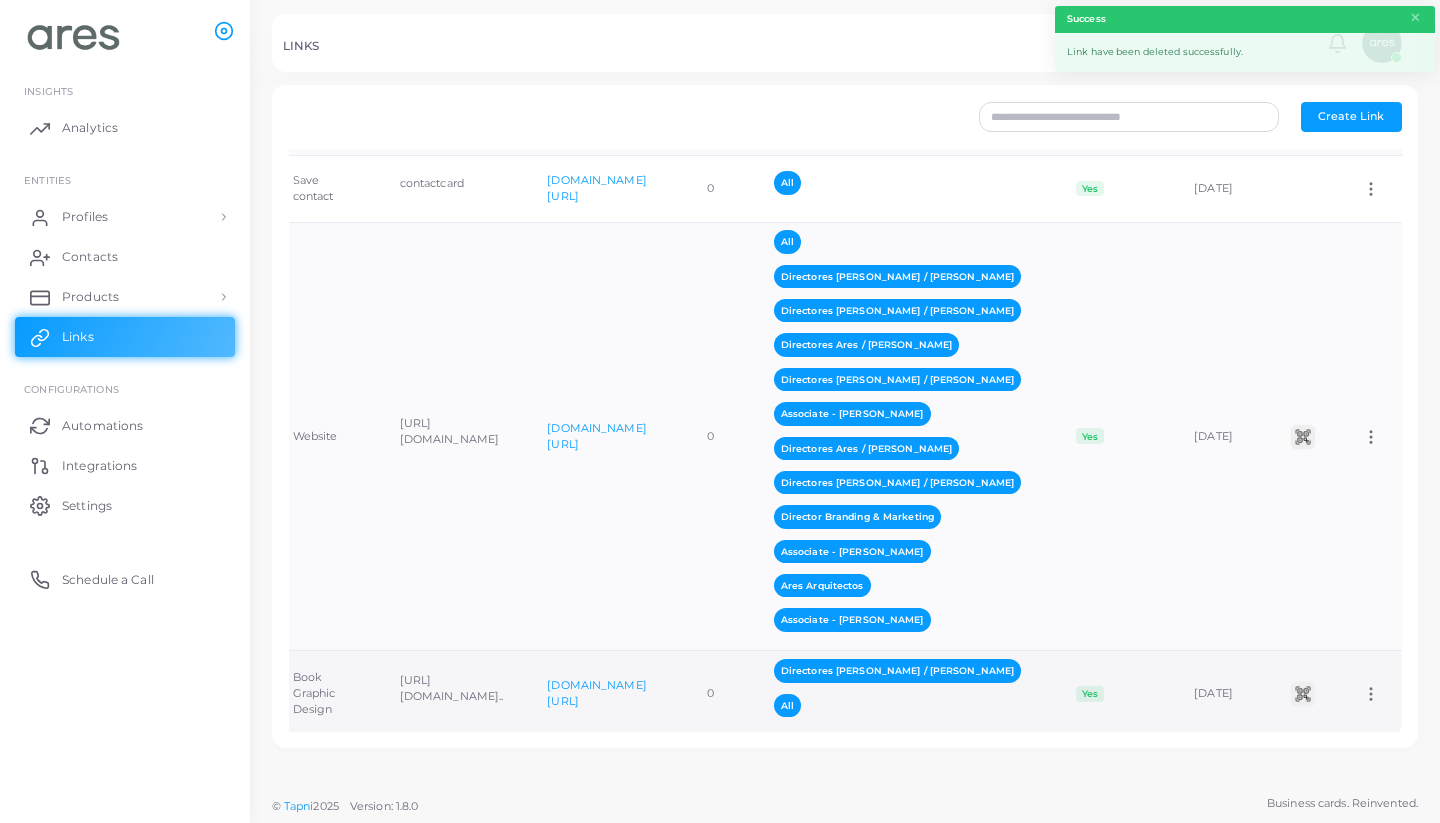 click 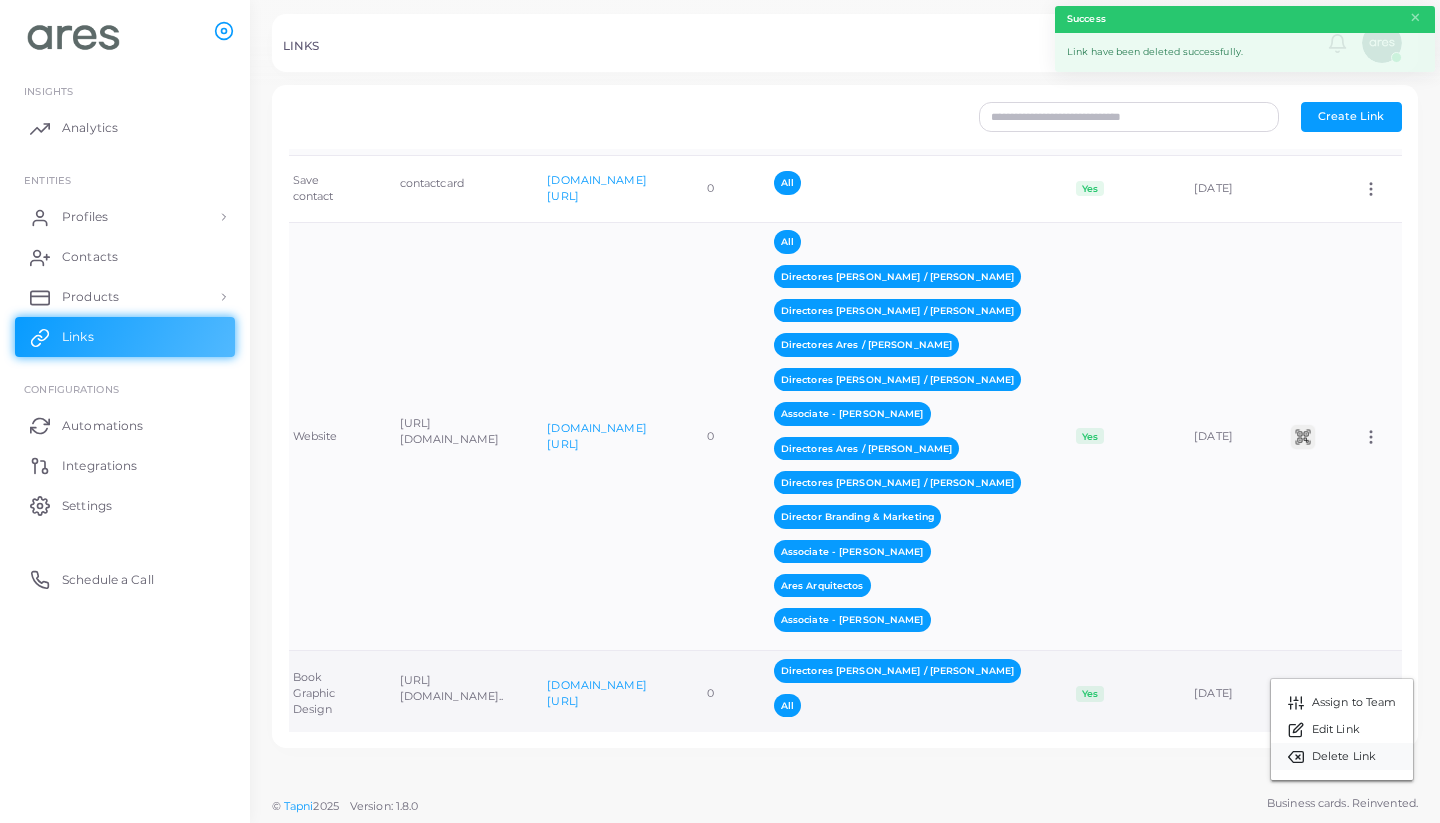 click on "Delete Link" at bounding box center (1344, 757) 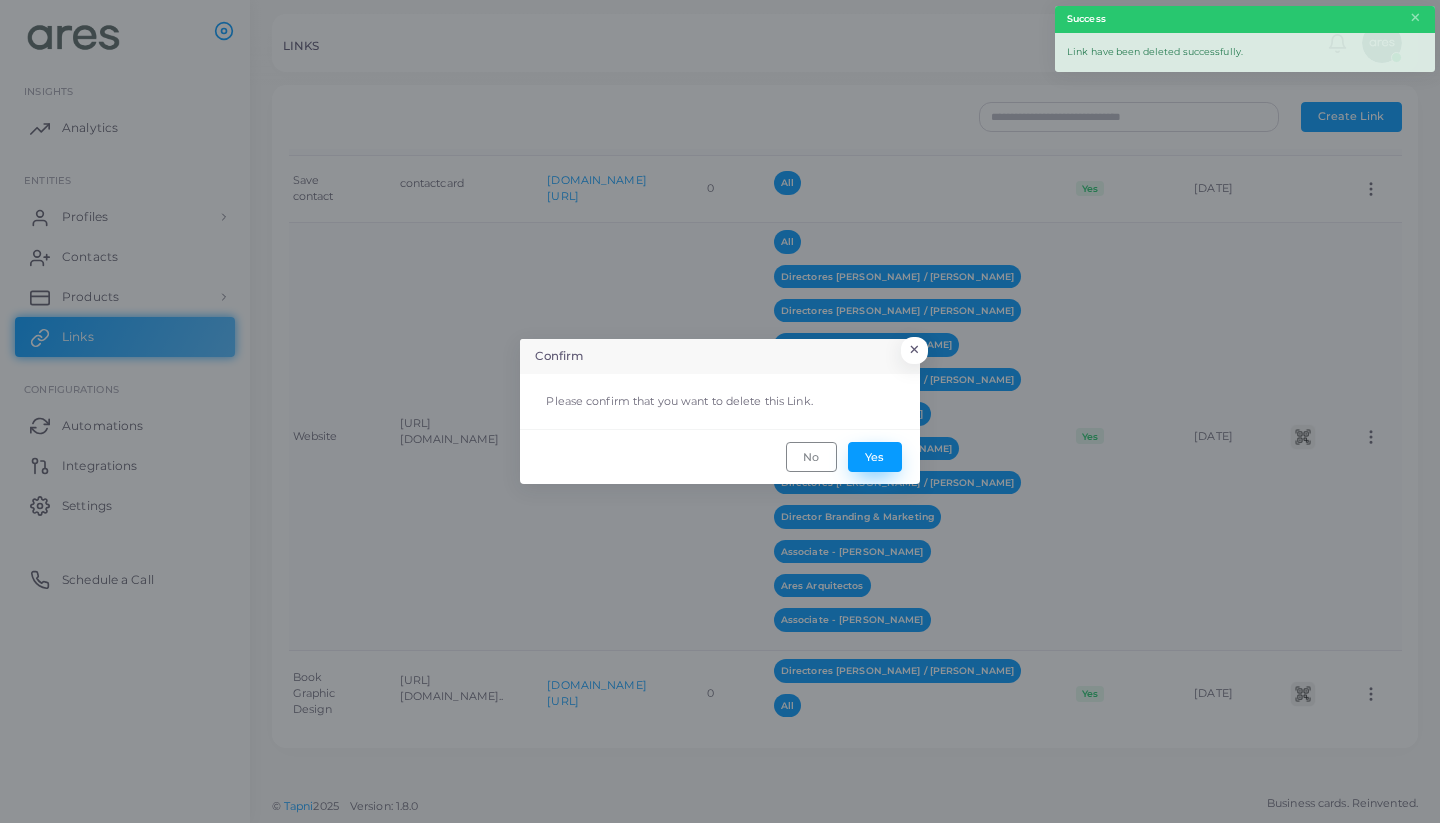 click on "Yes" at bounding box center [875, 457] 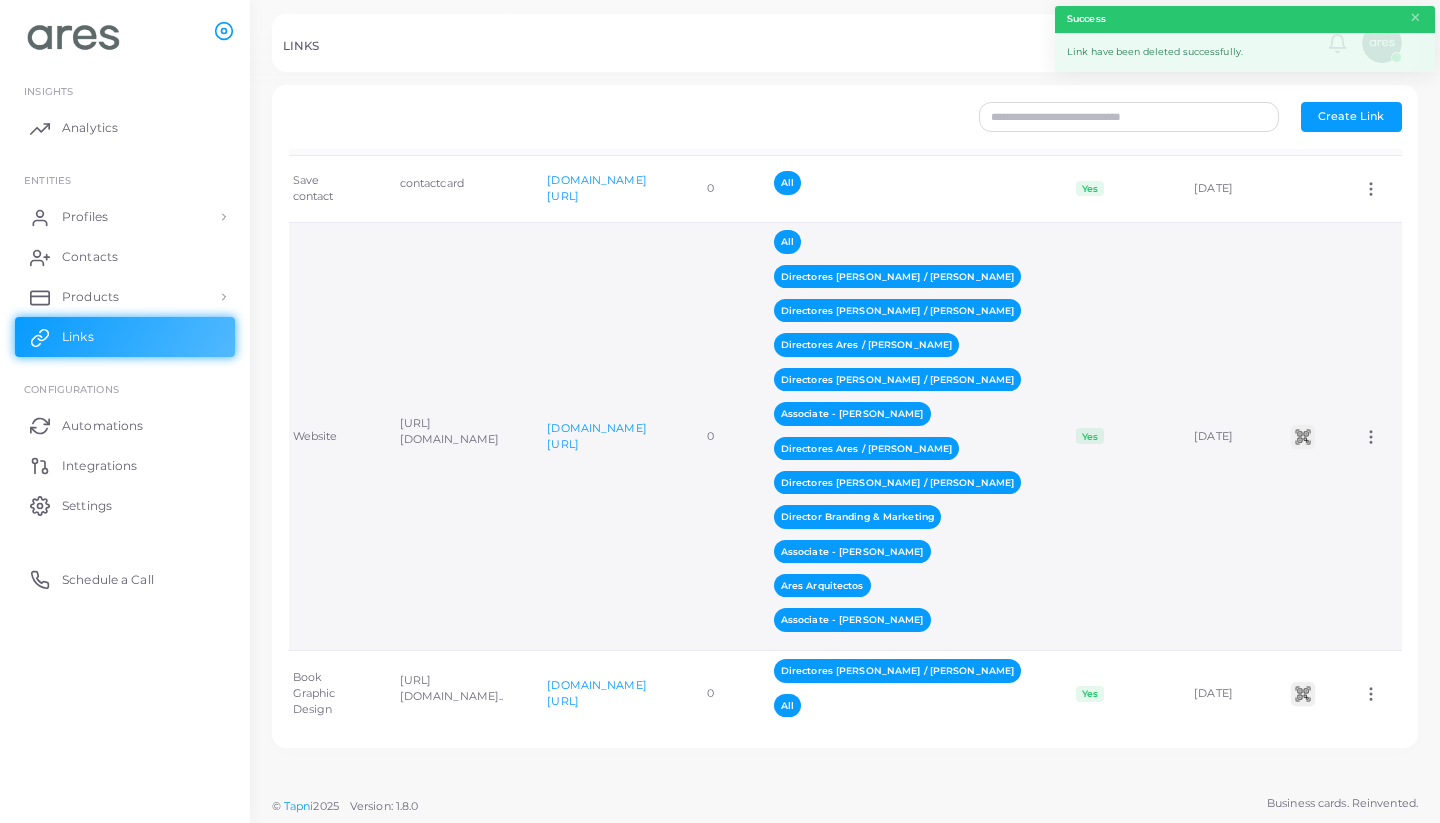 scroll, scrollTop: 0, scrollLeft: 200, axis: horizontal 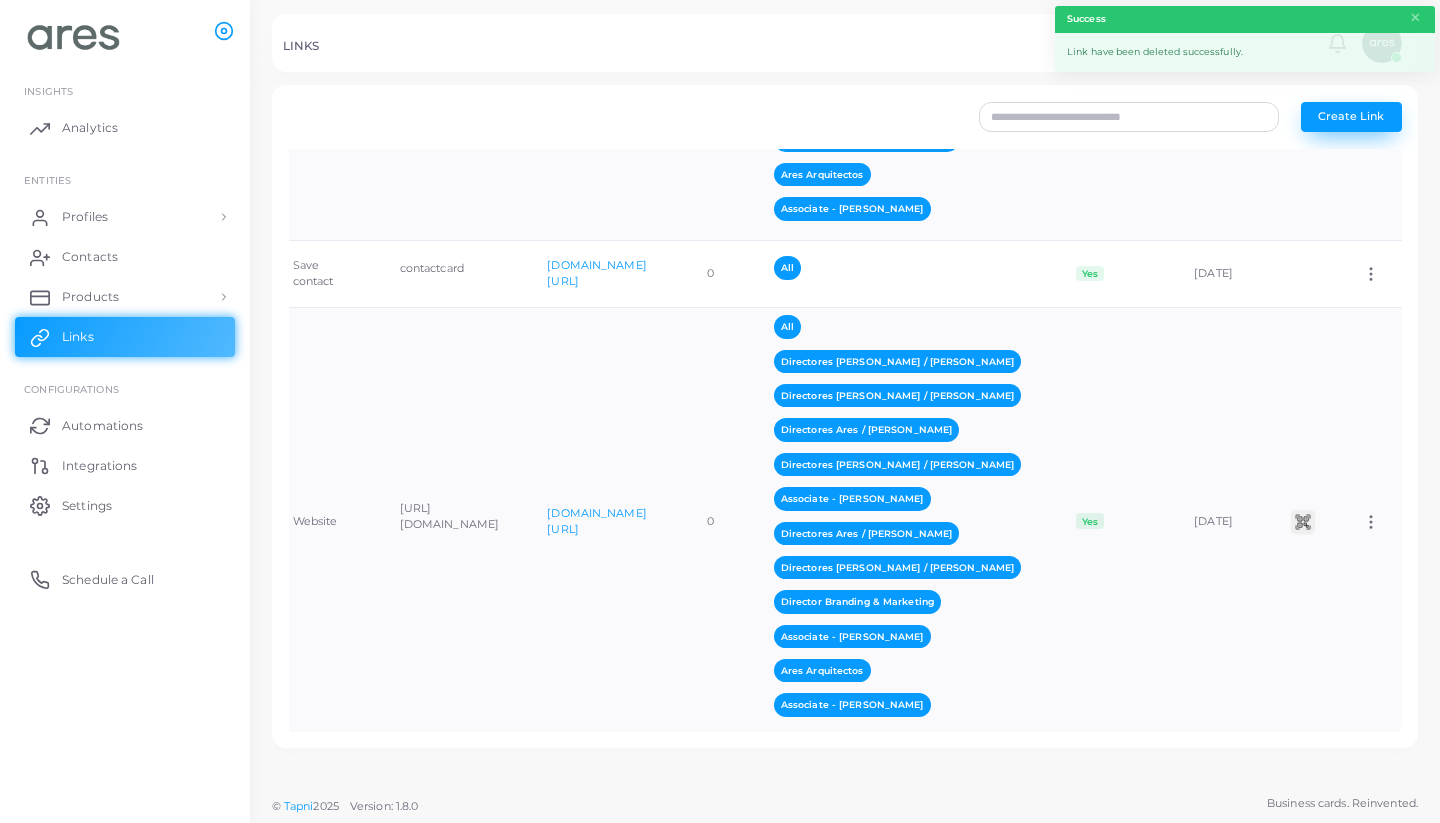 click on "Create Link" at bounding box center [1351, 117] 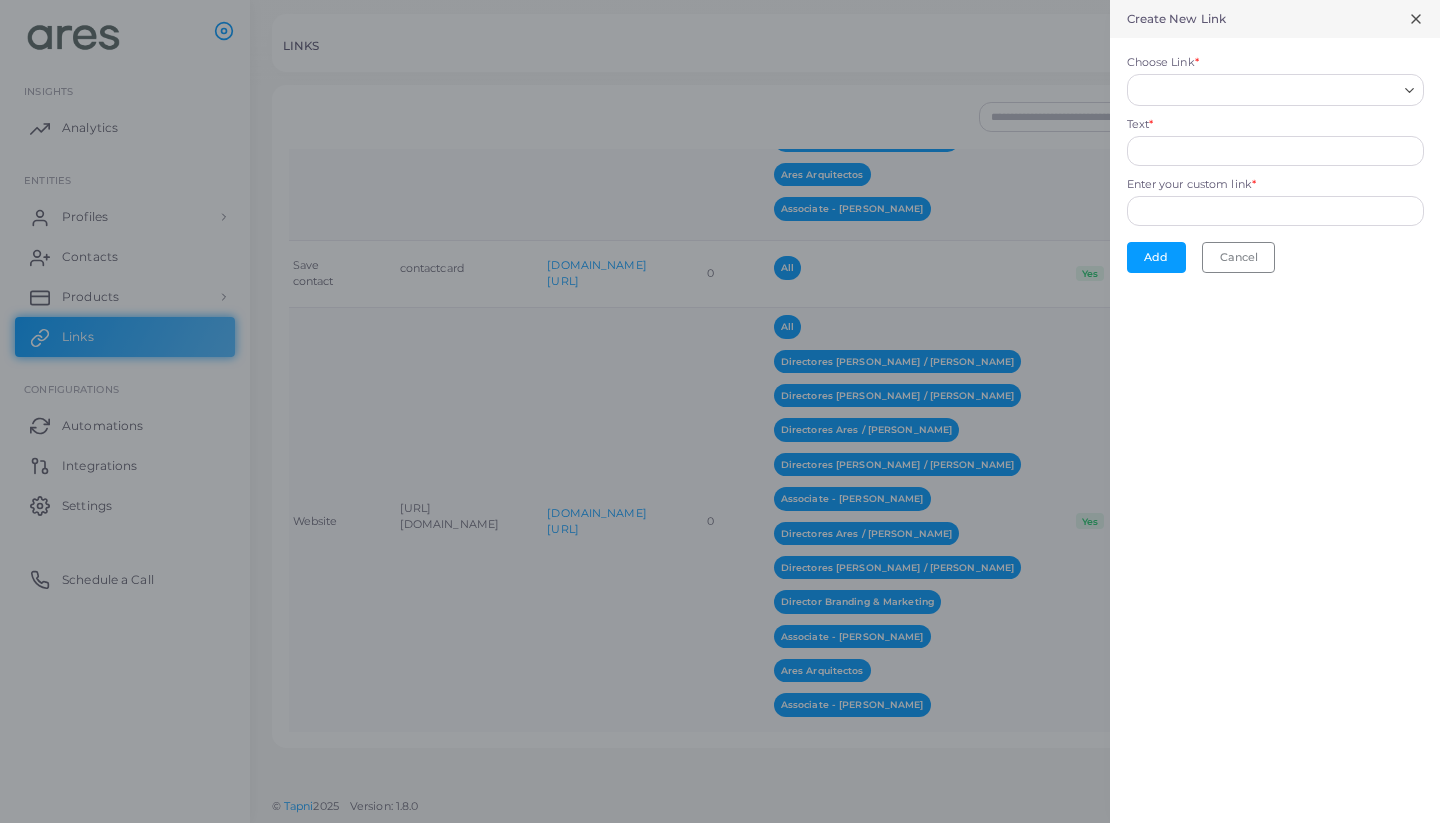 click on "Choose Link  *" at bounding box center (1266, 90) 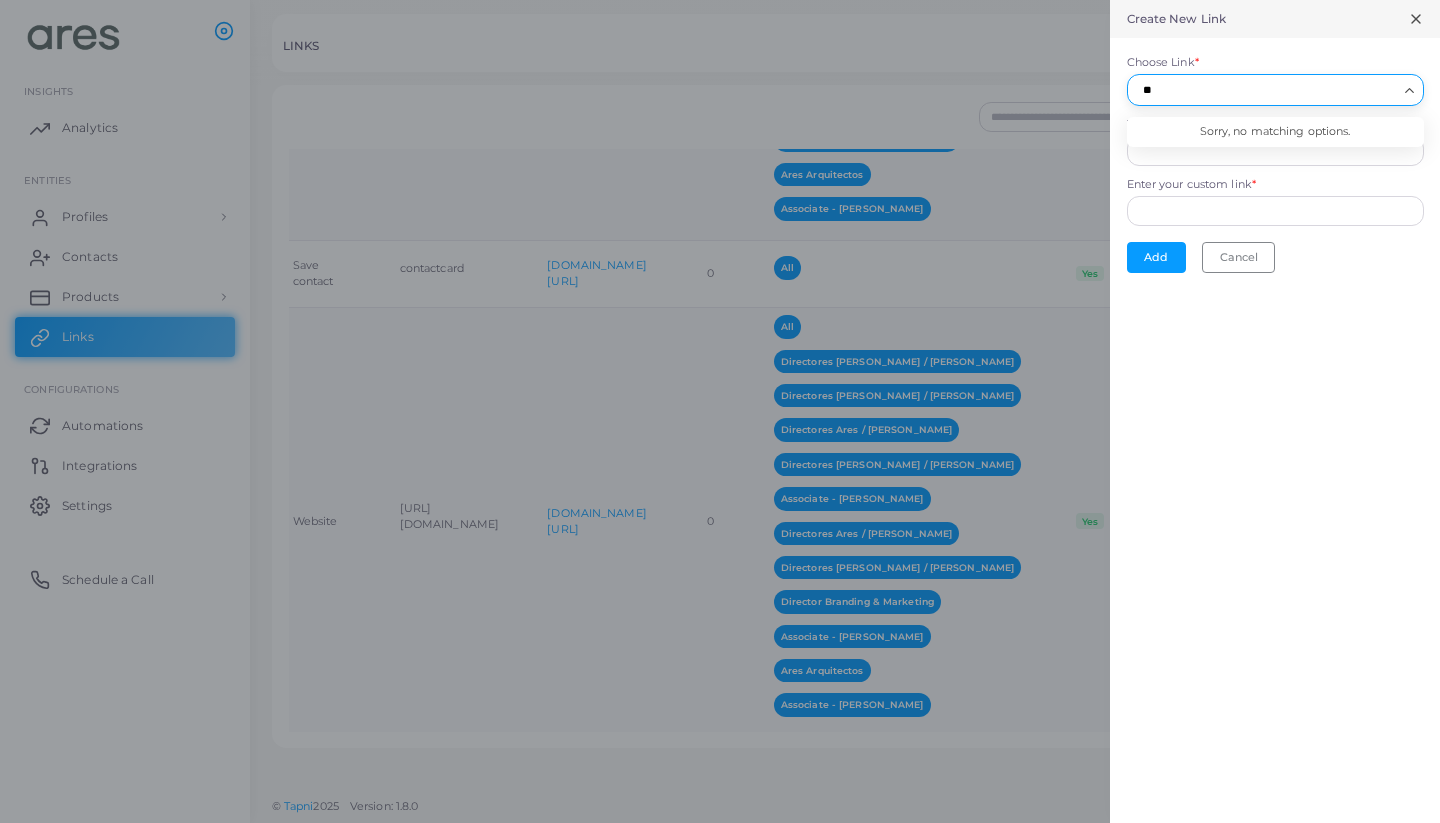 type on "*" 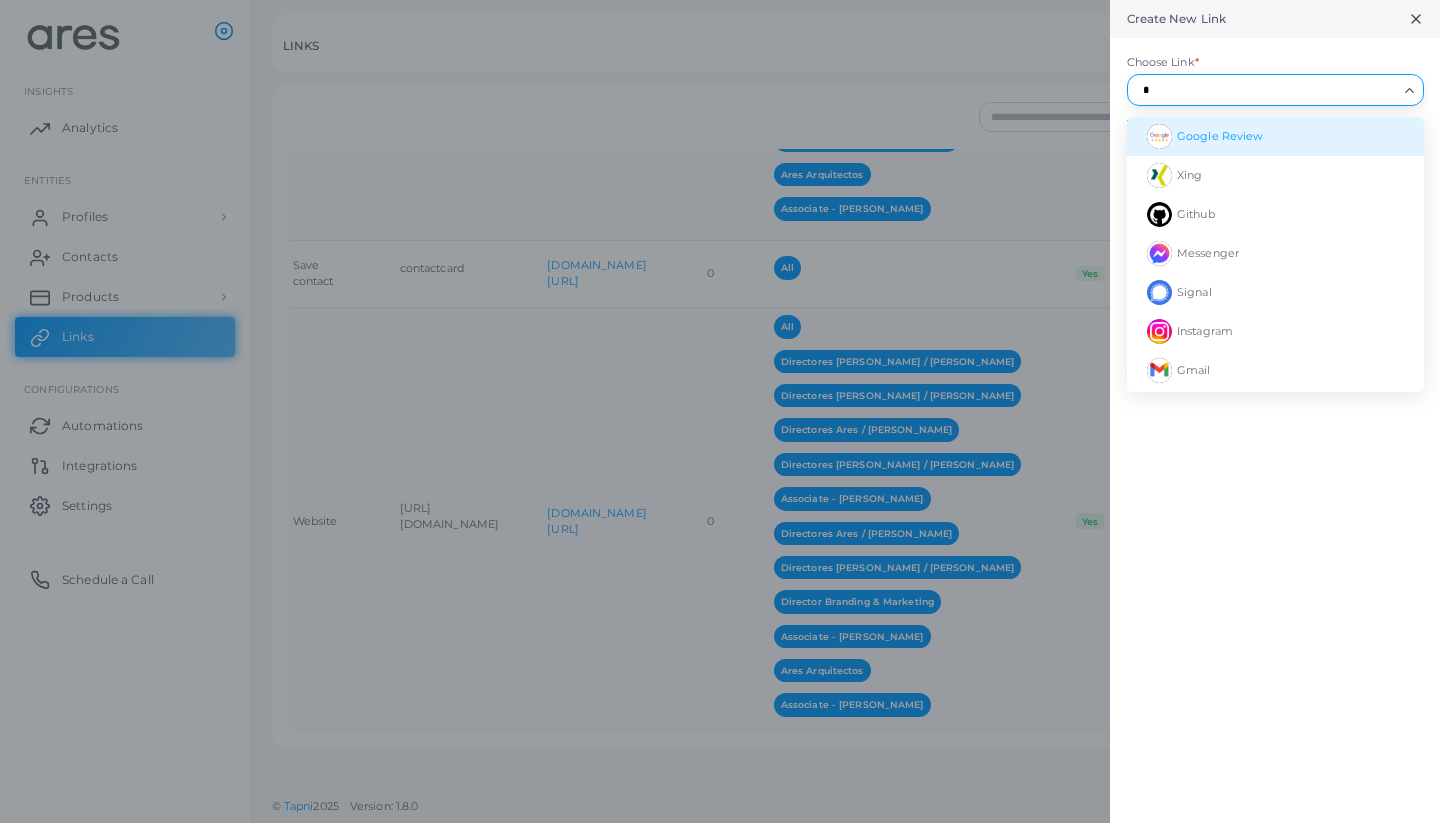 type 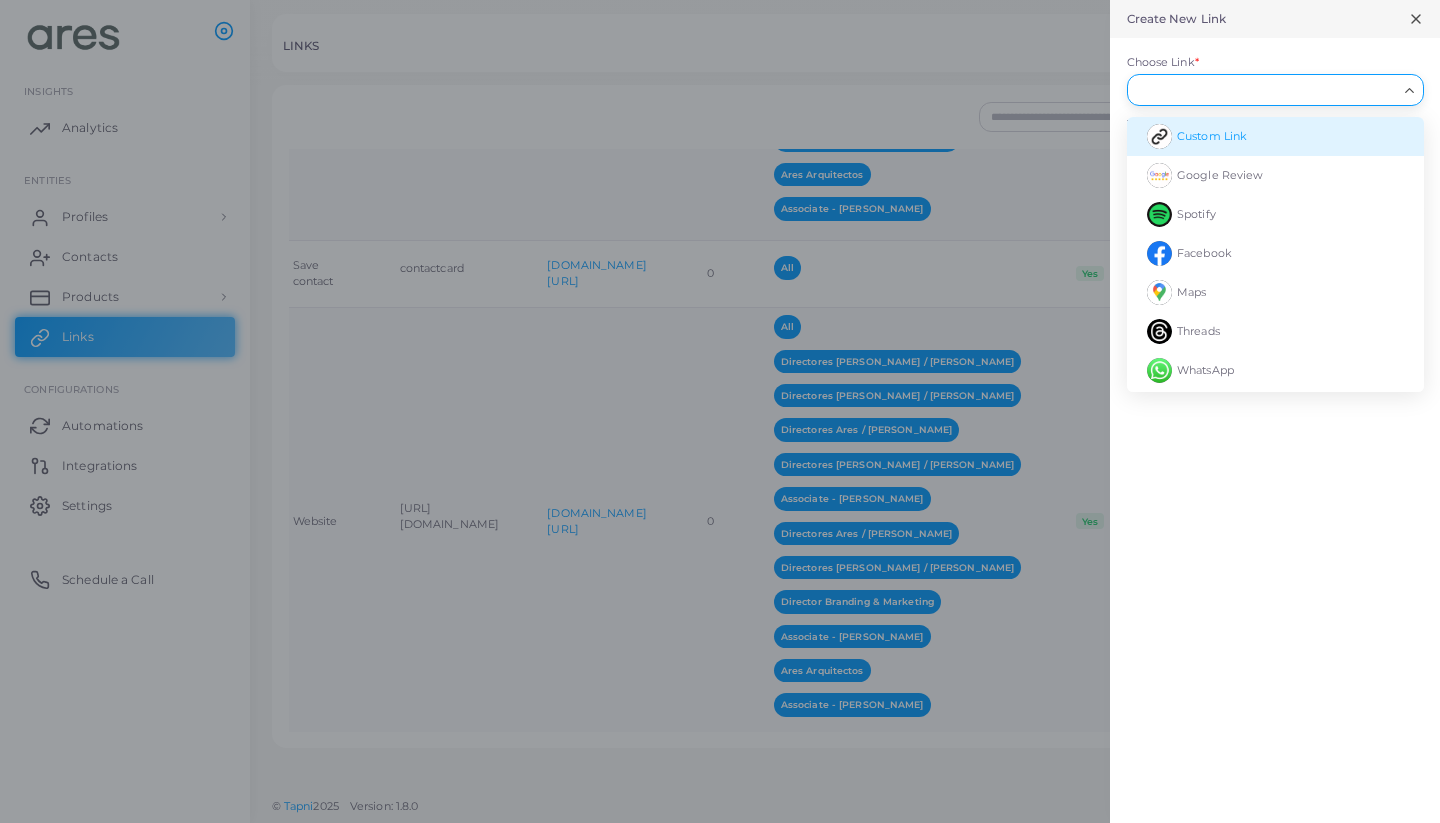 click on "Create New Link  Choose Link  *           Loading...      Custom Link  Google Review  Spotify  Facebook  Maps  Threads  WhatsApp  Upwork  Xing  Yandex Music  LinkedIn  Medium  Zoom  Github  Discord  Meetup  Messenger  Tidal  Menu  Freelancer  VK  VSCO  Deezer  Fiverr  [PERSON_NAME]  Contact card  Signal  Behance  Trovo  Calendly  Cash App  Dribbble  Instagram  Mixcloud  Eventbrite  Line App  Tiktok  Gmail  Email  Phone  WhatsApp Business  Telegram  What3Words  Threema  Kununu  SMS  Paypal  Revolut  Pinterest  Quora  Reddit  Skype  Slack  Keybase  Snapchat  SoundCloud  Tinder  Tripadvisor  Viber  Tumblr  Twitter  Twitch  Venmo  Vimeo  WeChat  Yelp  Booking  Clubhouse  Qzone  Flickr  Amazon  Apple Music  [DOMAIN_NAME]  Babbel  Blogger  Youtube  OnlyFans           Text  *     Enter your custom link  *     Add   Cancel" at bounding box center (1275, 411) 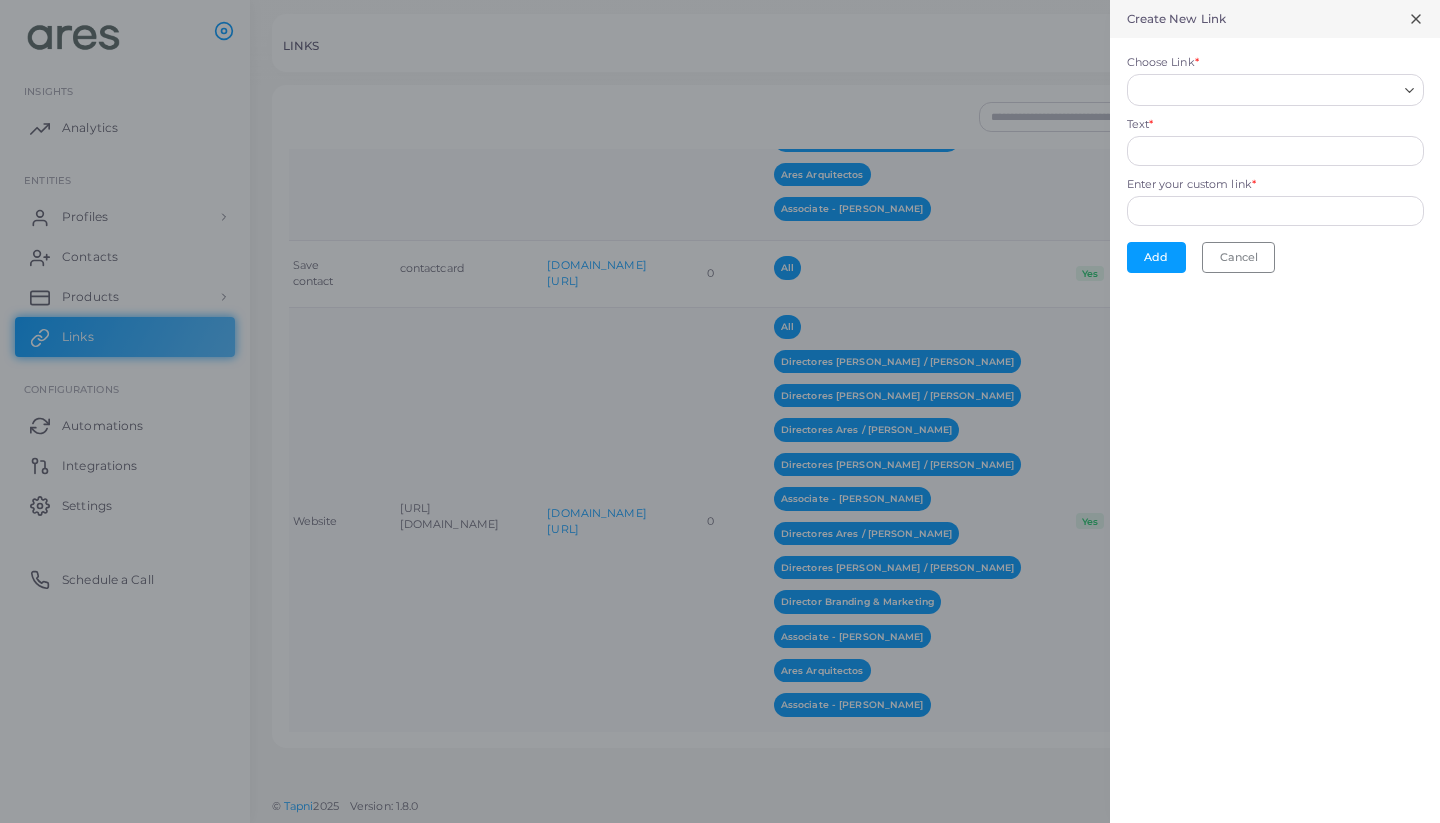 click on "Choose Link  *" at bounding box center (1266, 90) 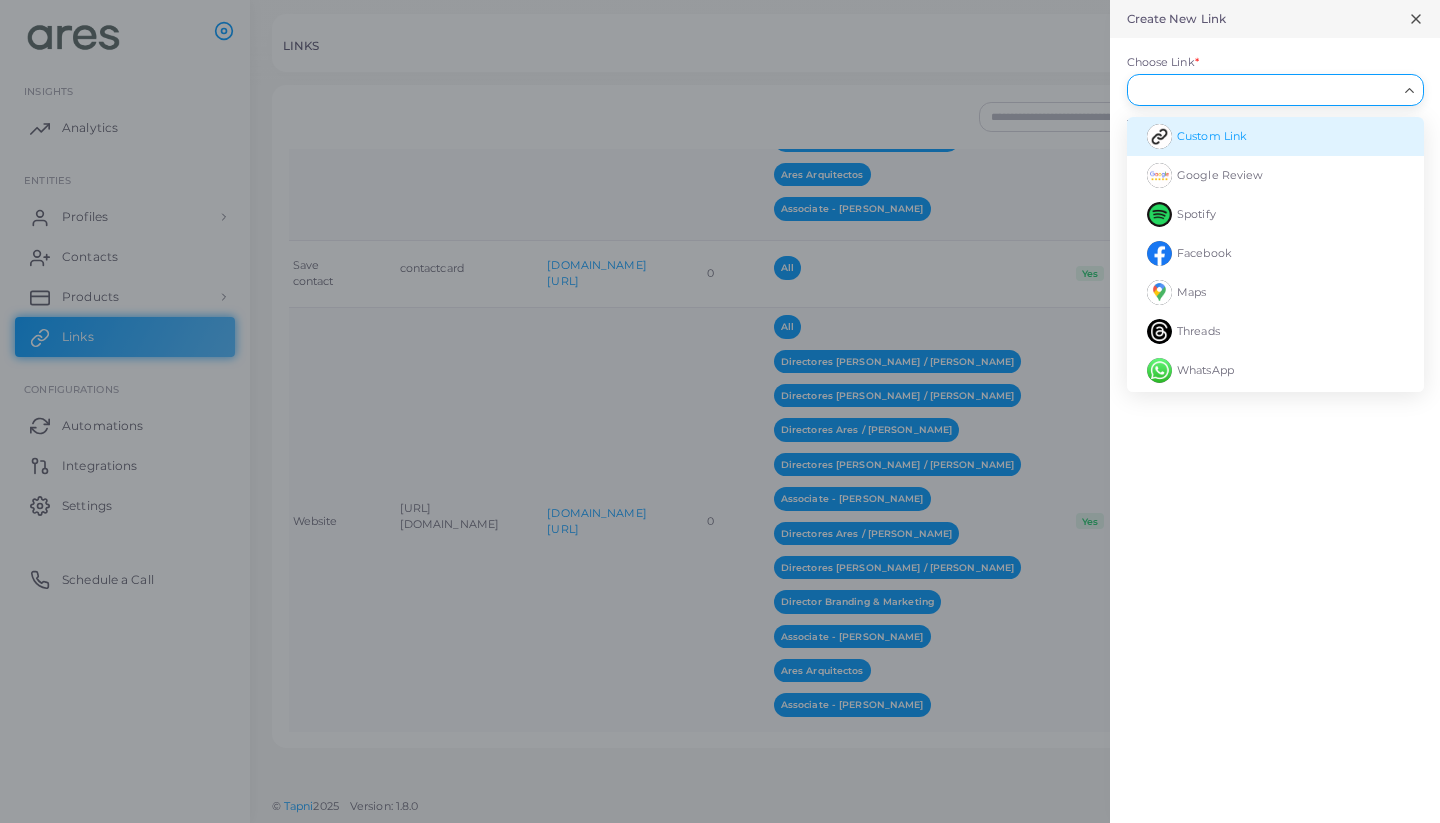 click on "Custom Link" at bounding box center [1212, 136] 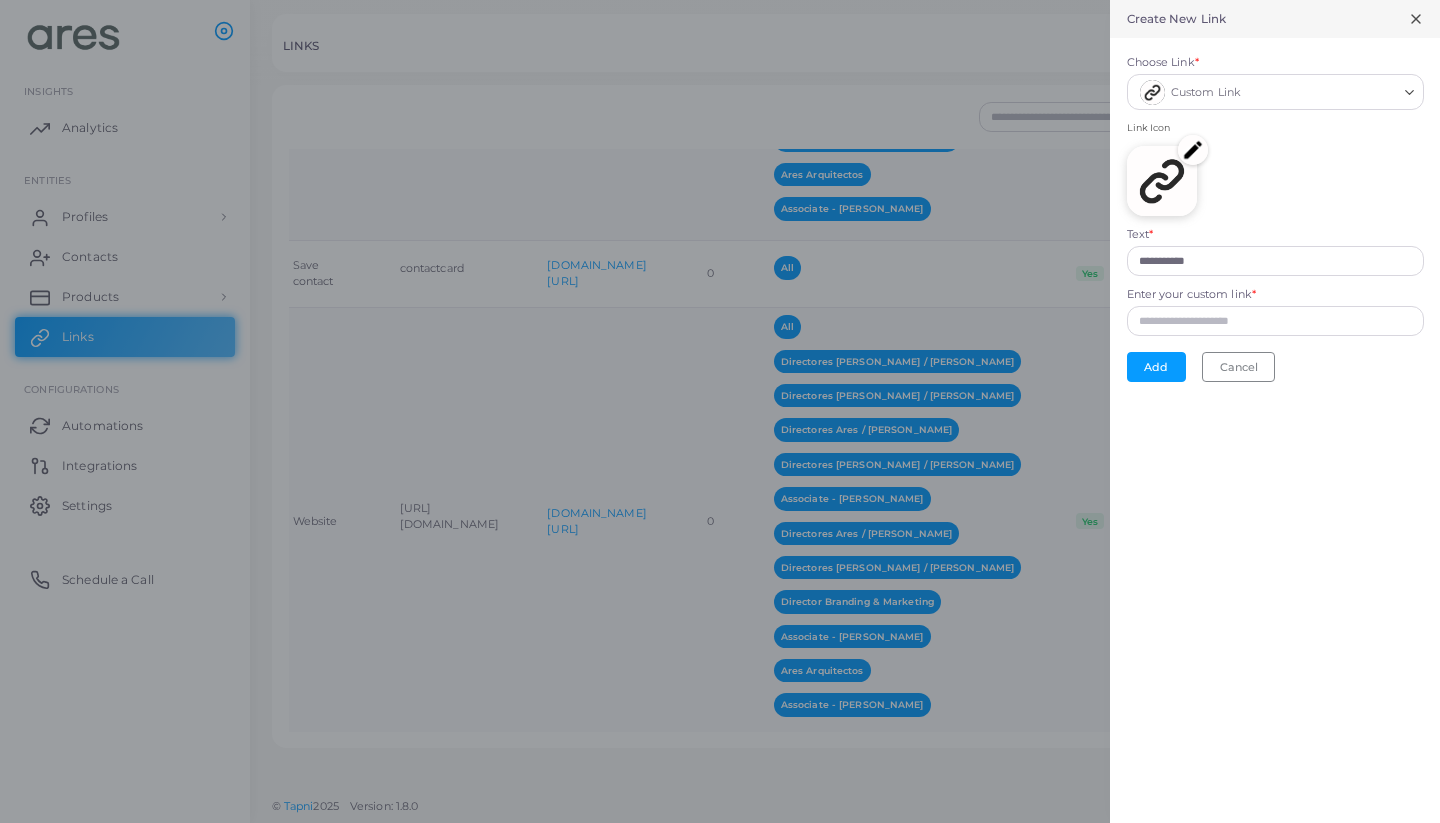 click at bounding box center (1193, 150) 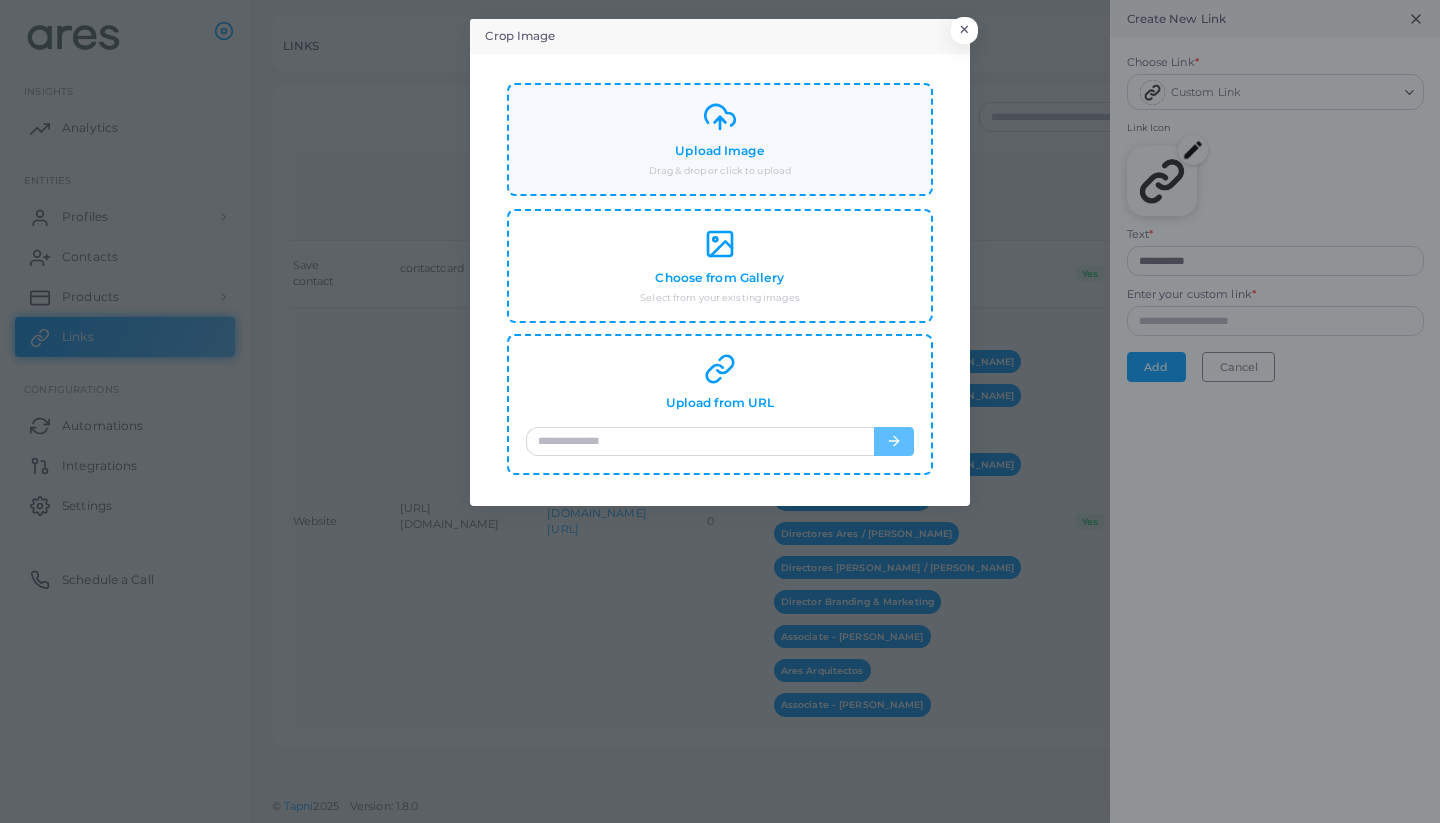 click on "Upload Image Drag & drop or click to upload" at bounding box center (720, 139) 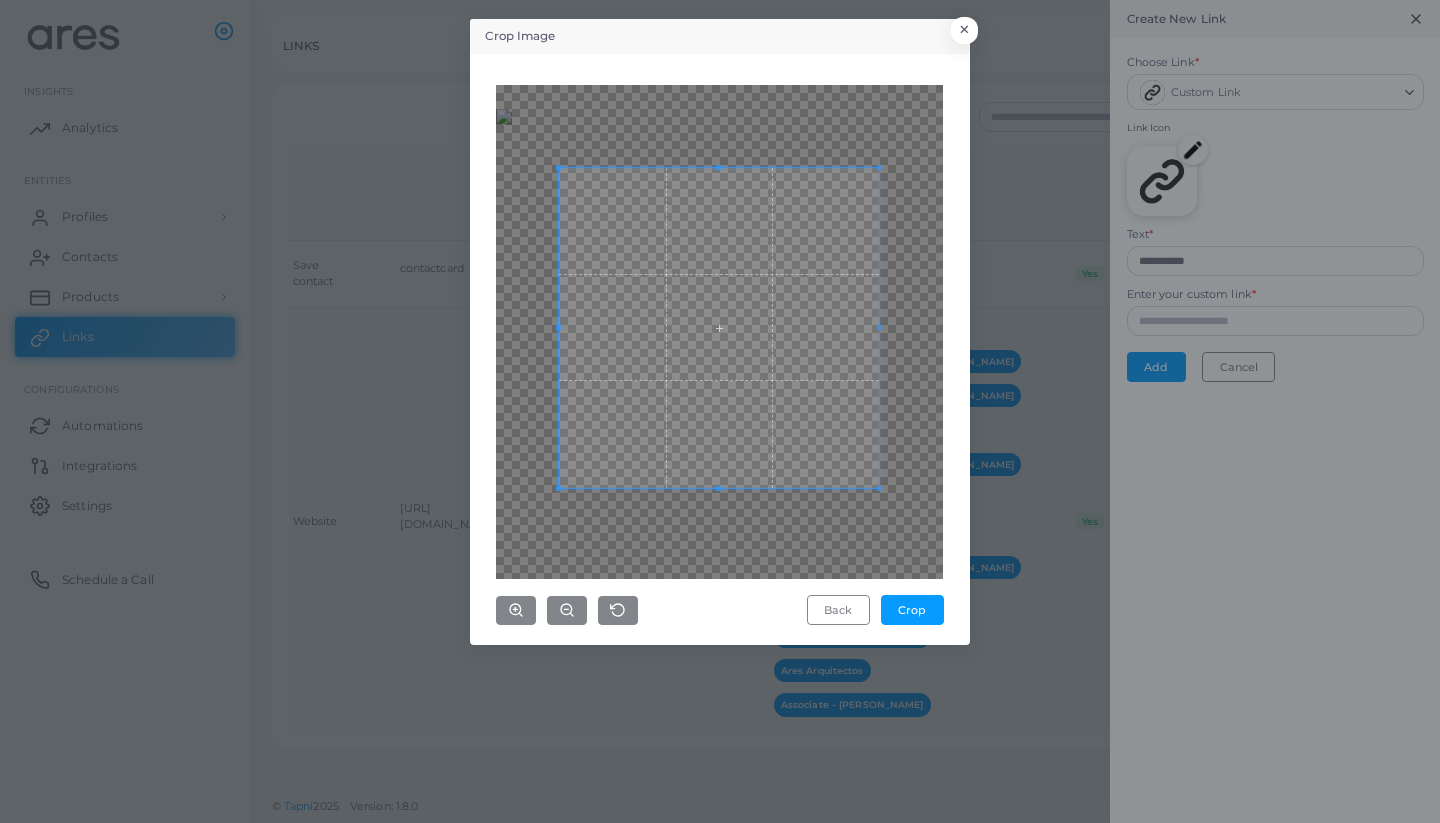 click at bounding box center (719, 328) 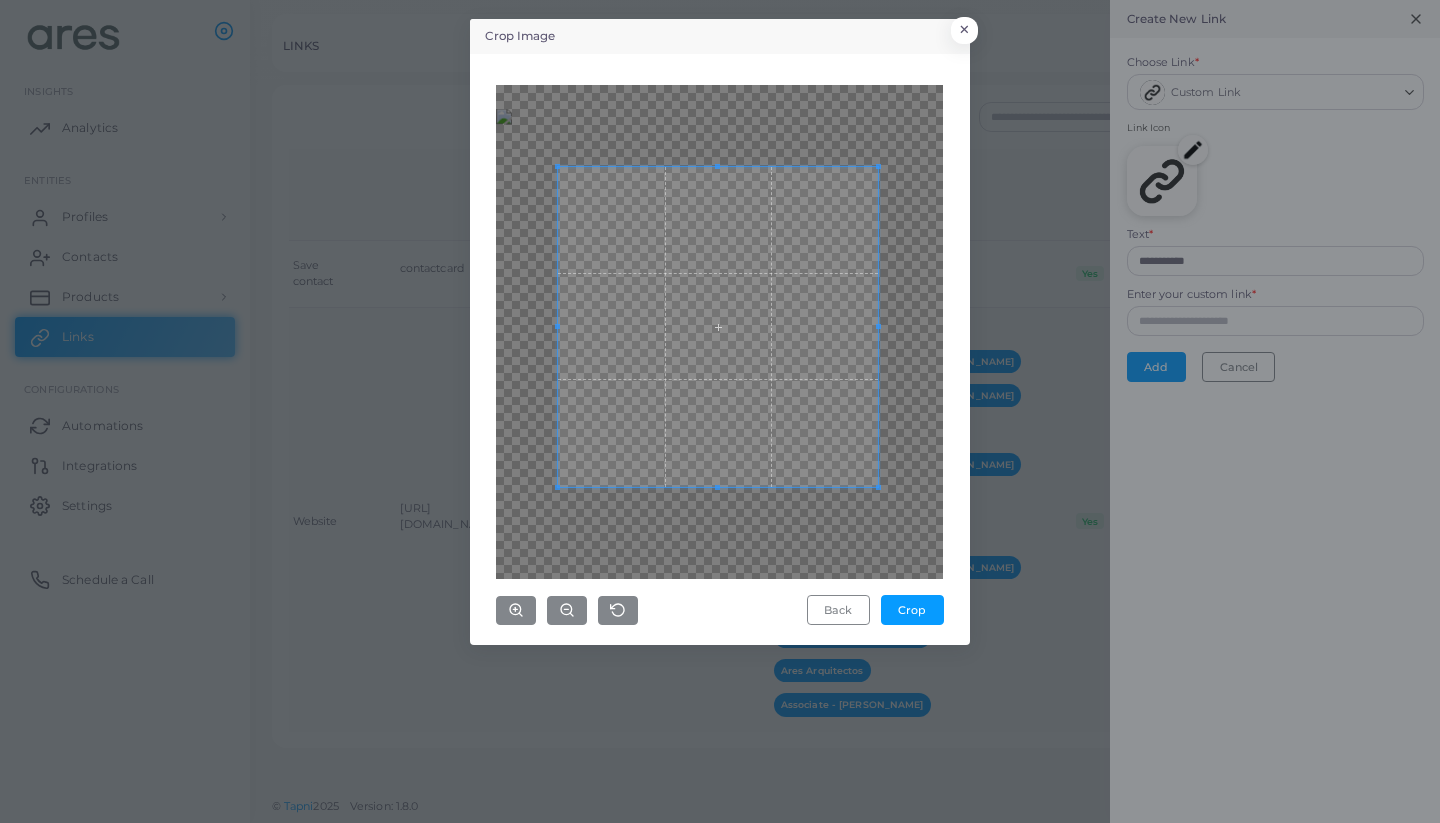 click at bounding box center [719, 332] 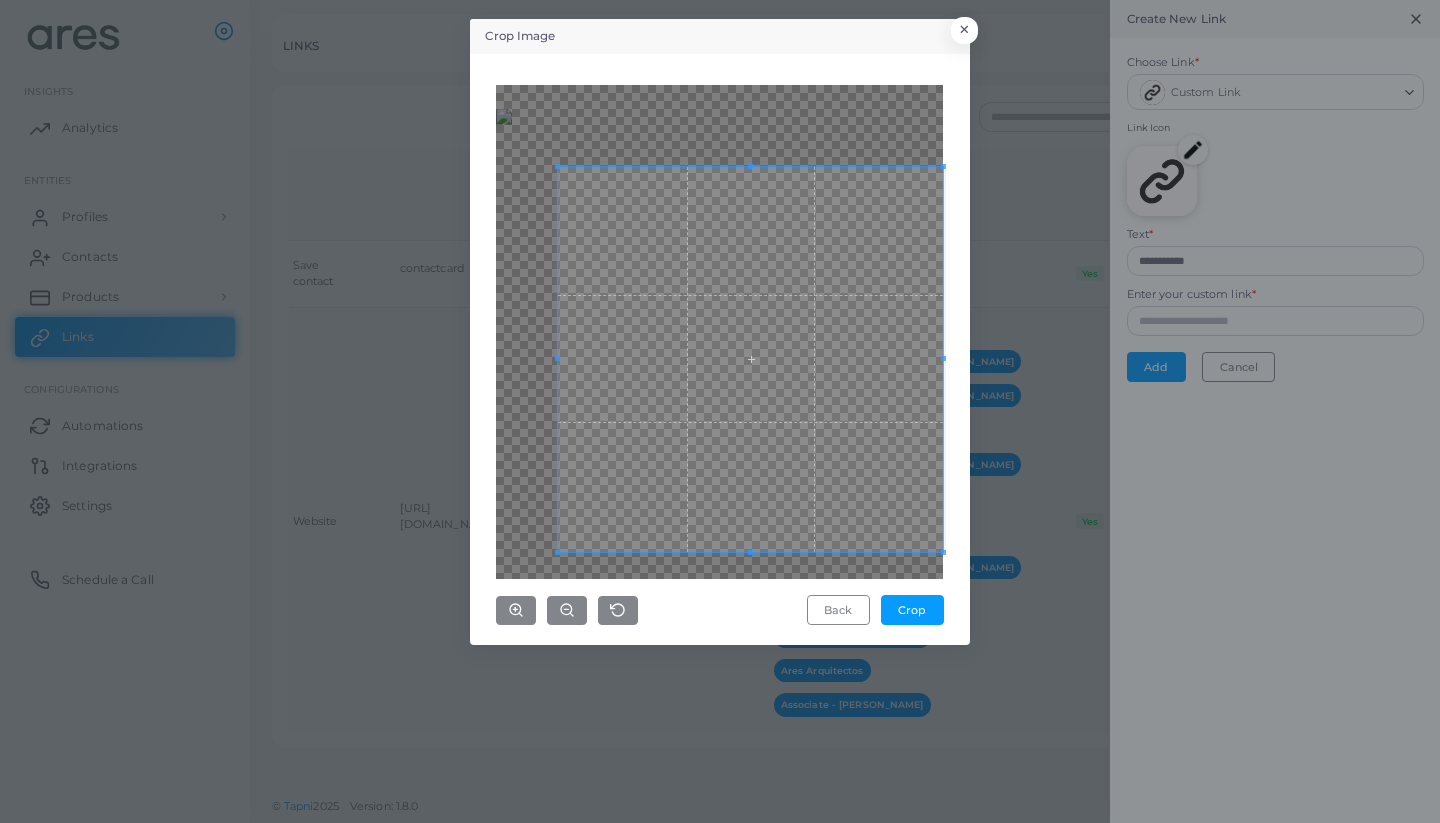 click on "Back   Crop" at bounding box center [720, 349] 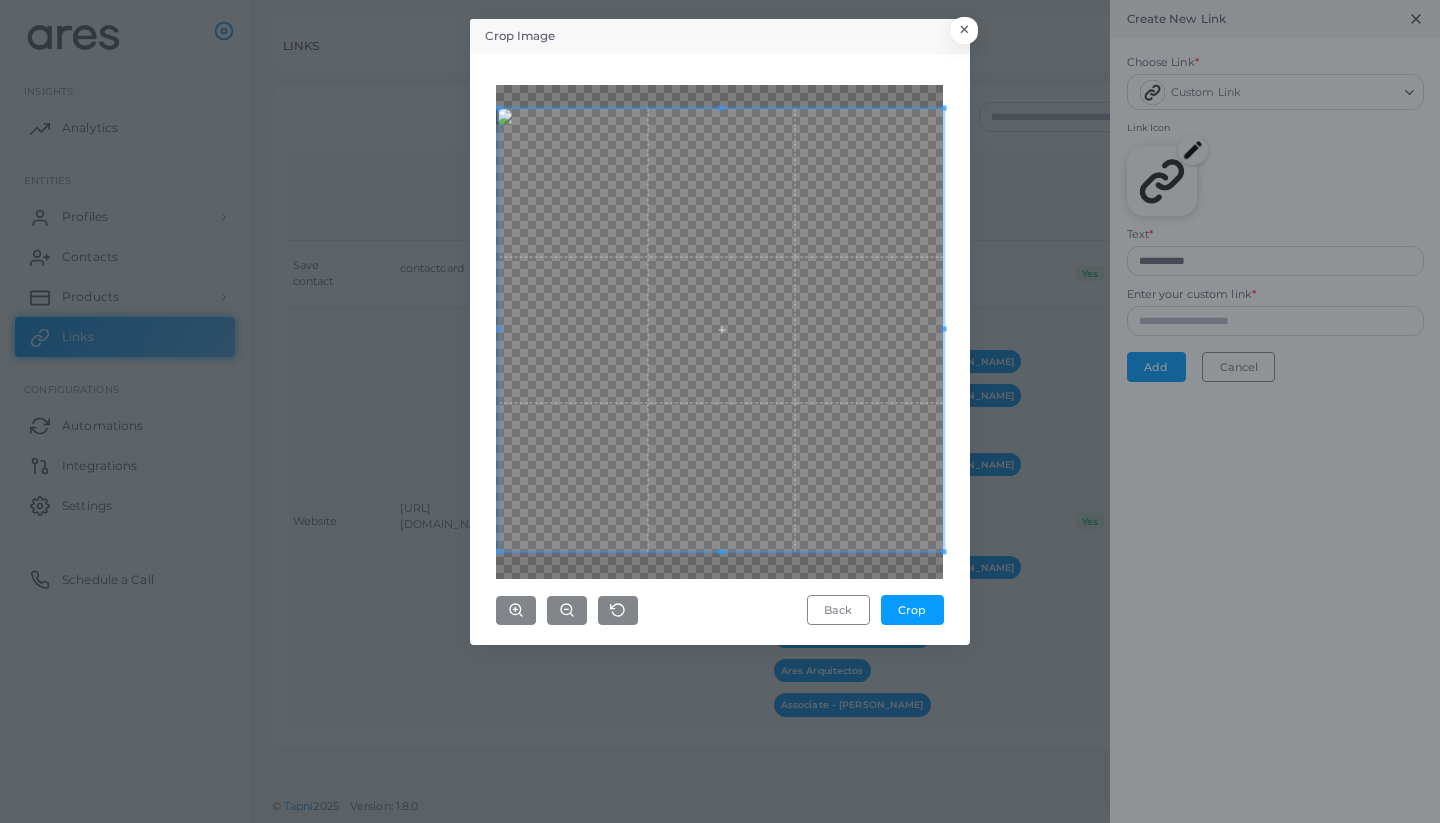 click on "Crop Image ×  Back   Crop" at bounding box center (720, 411) 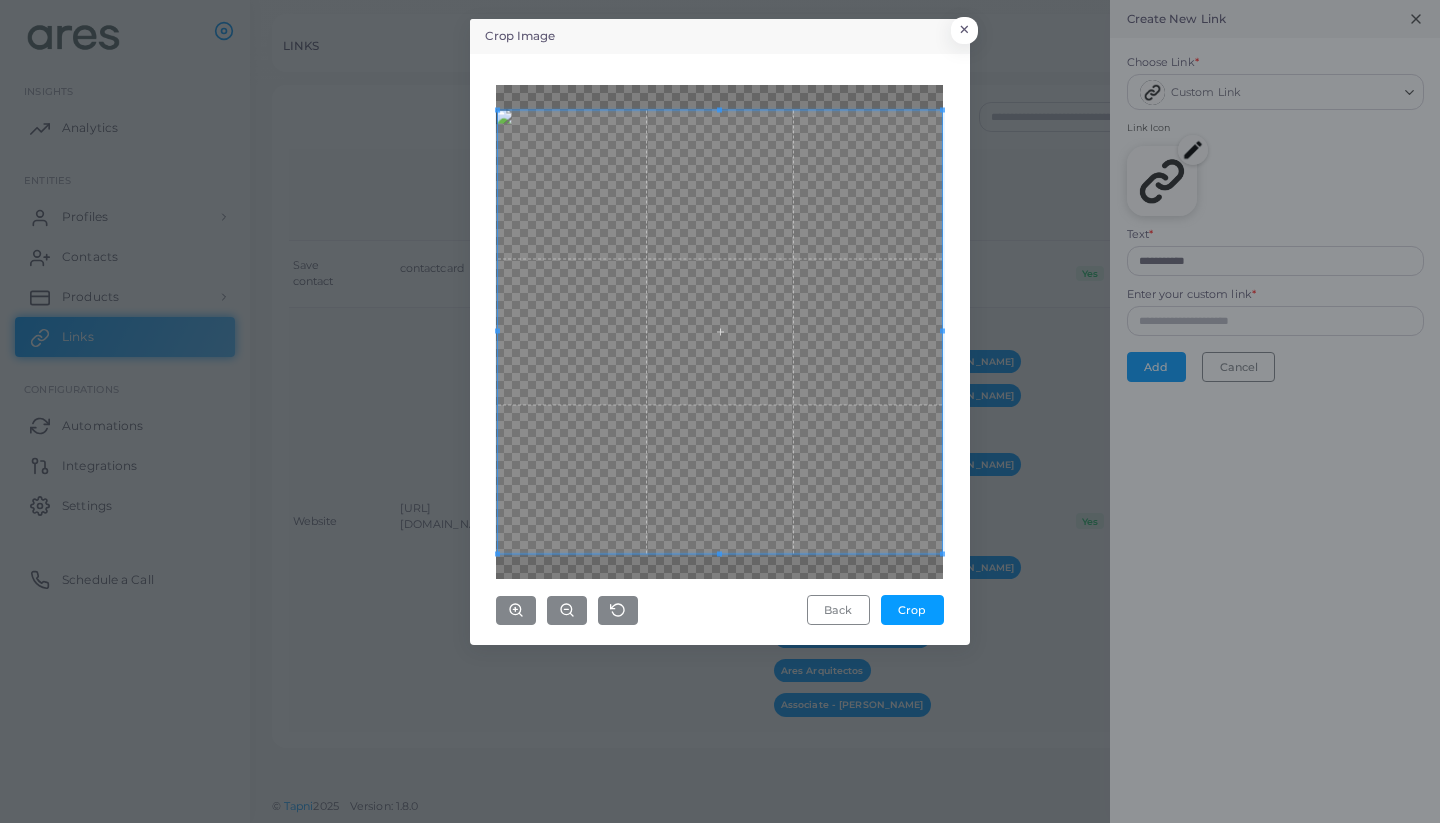 click at bounding box center [720, 332] 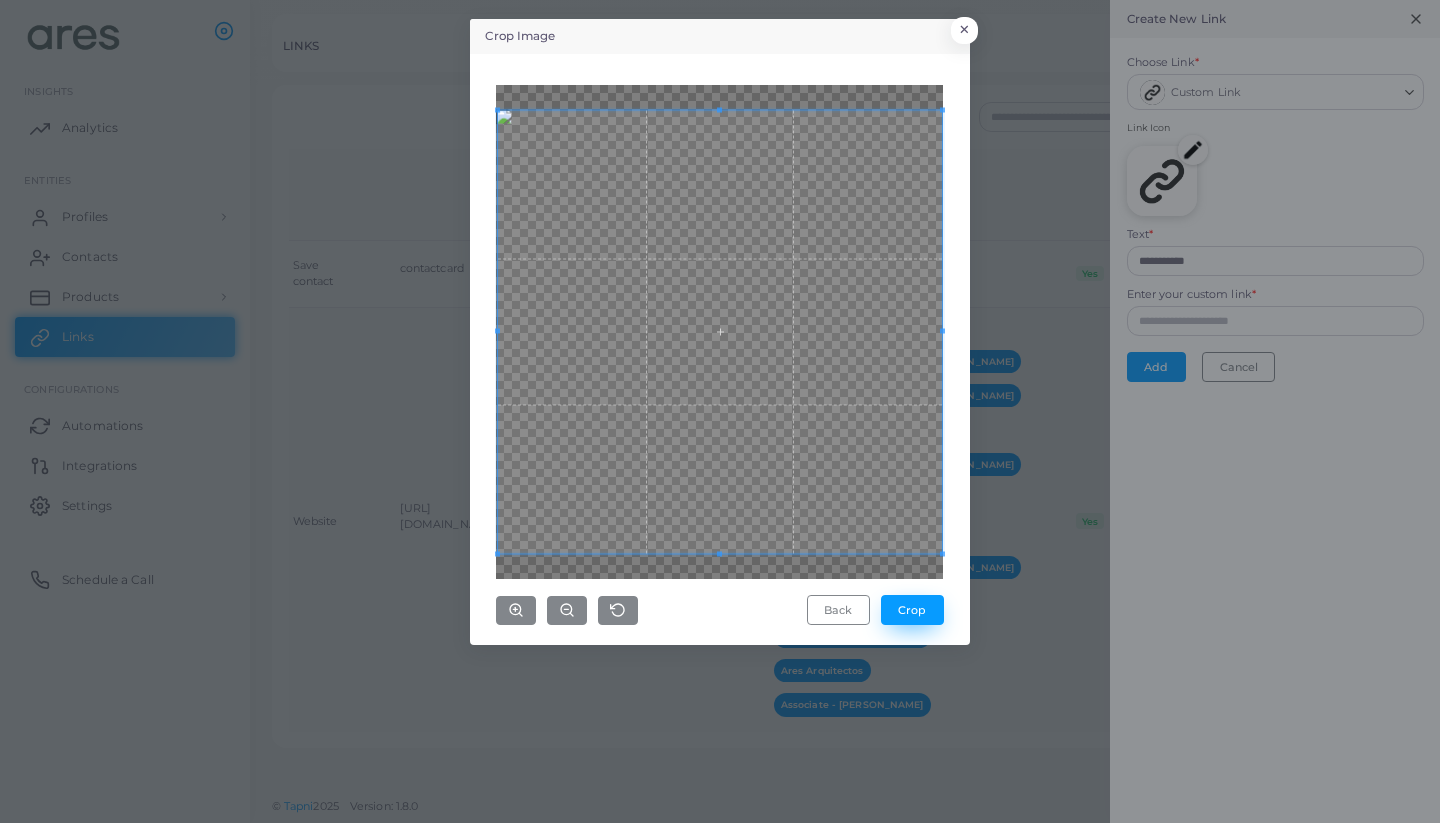 click on "Crop" at bounding box center [912, 610] 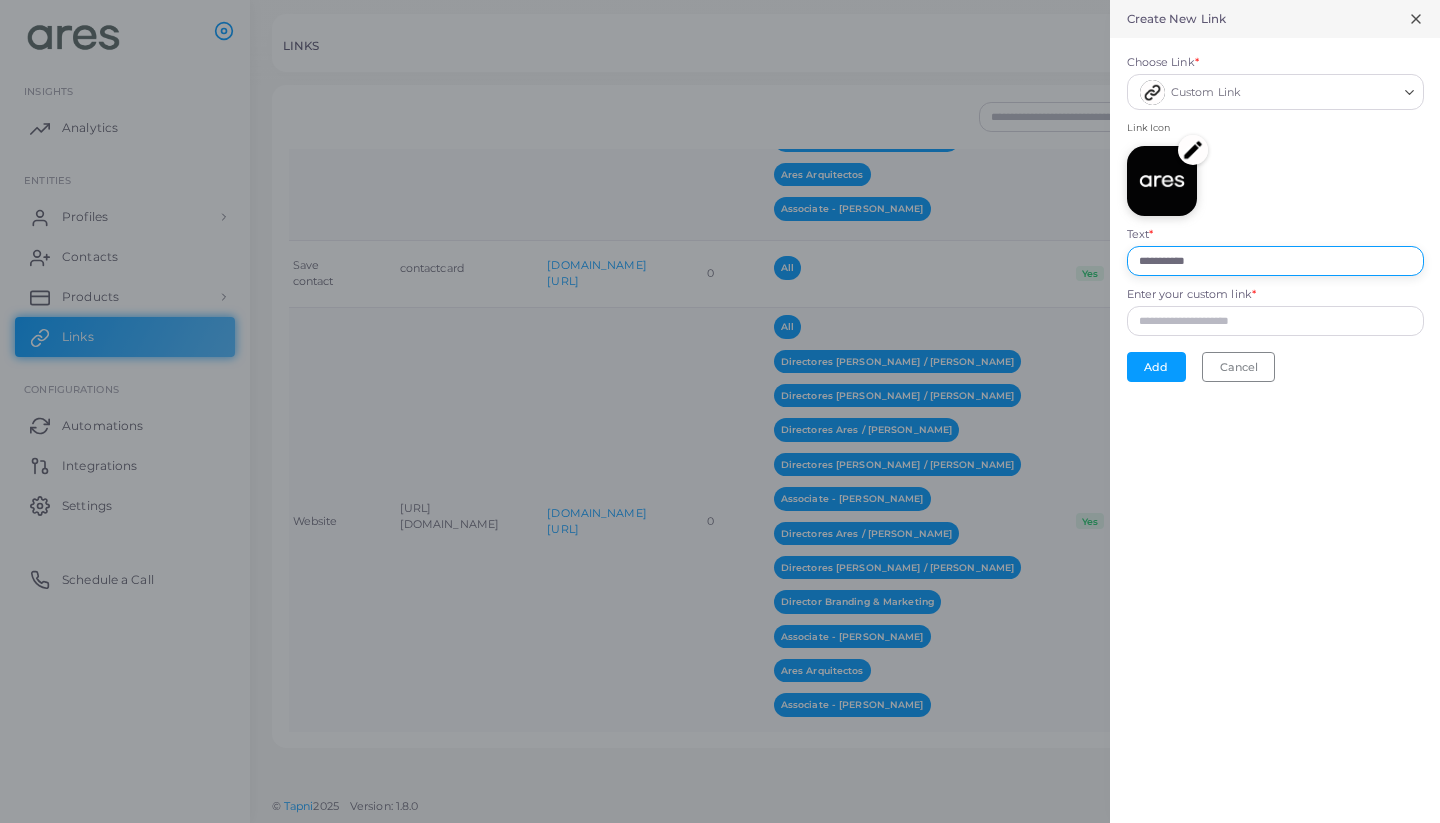click on "**********" at bounding box center [1275, 261] 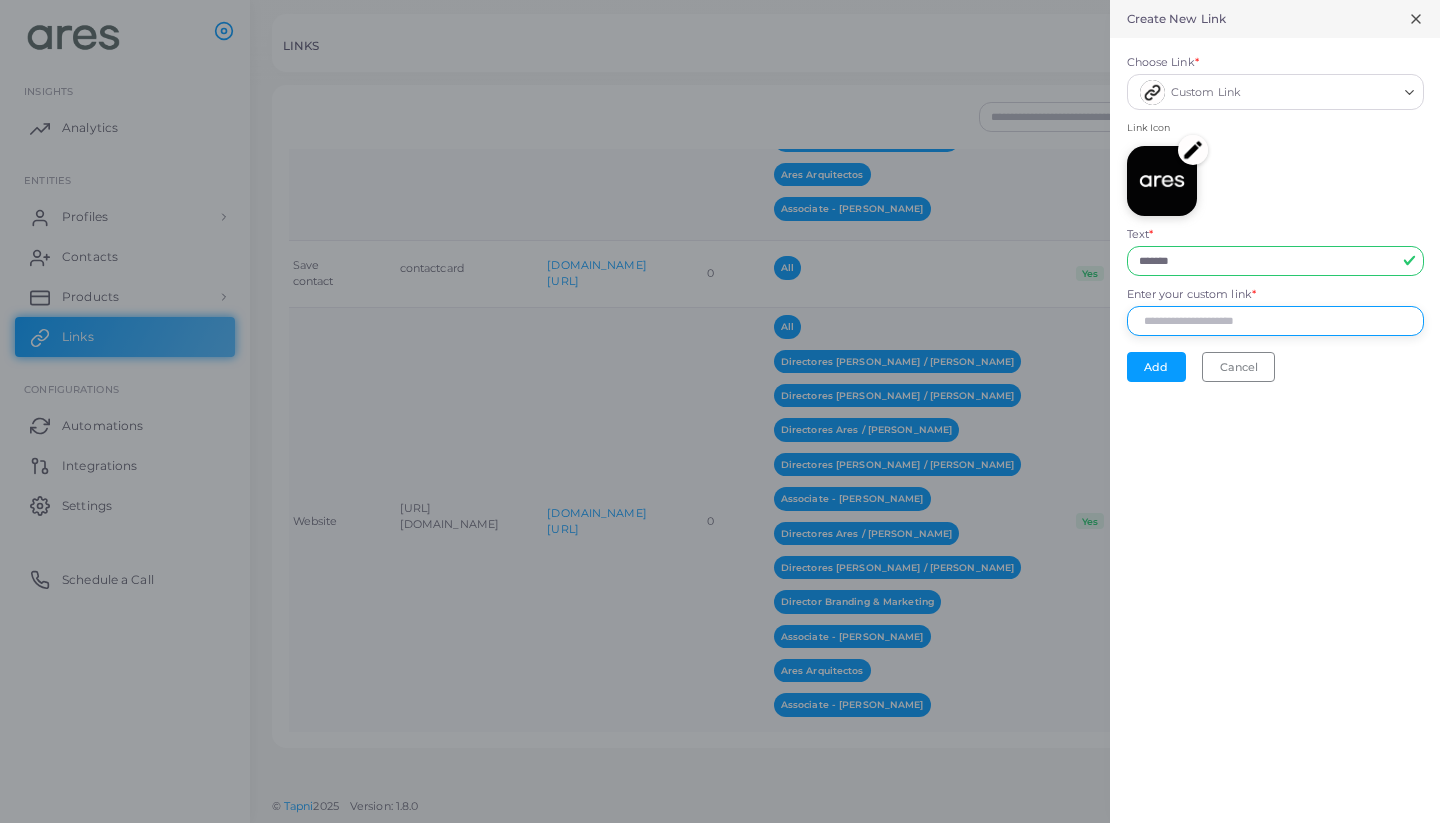click on "Enter your custom link  *" at bounding box center (1275, 321) 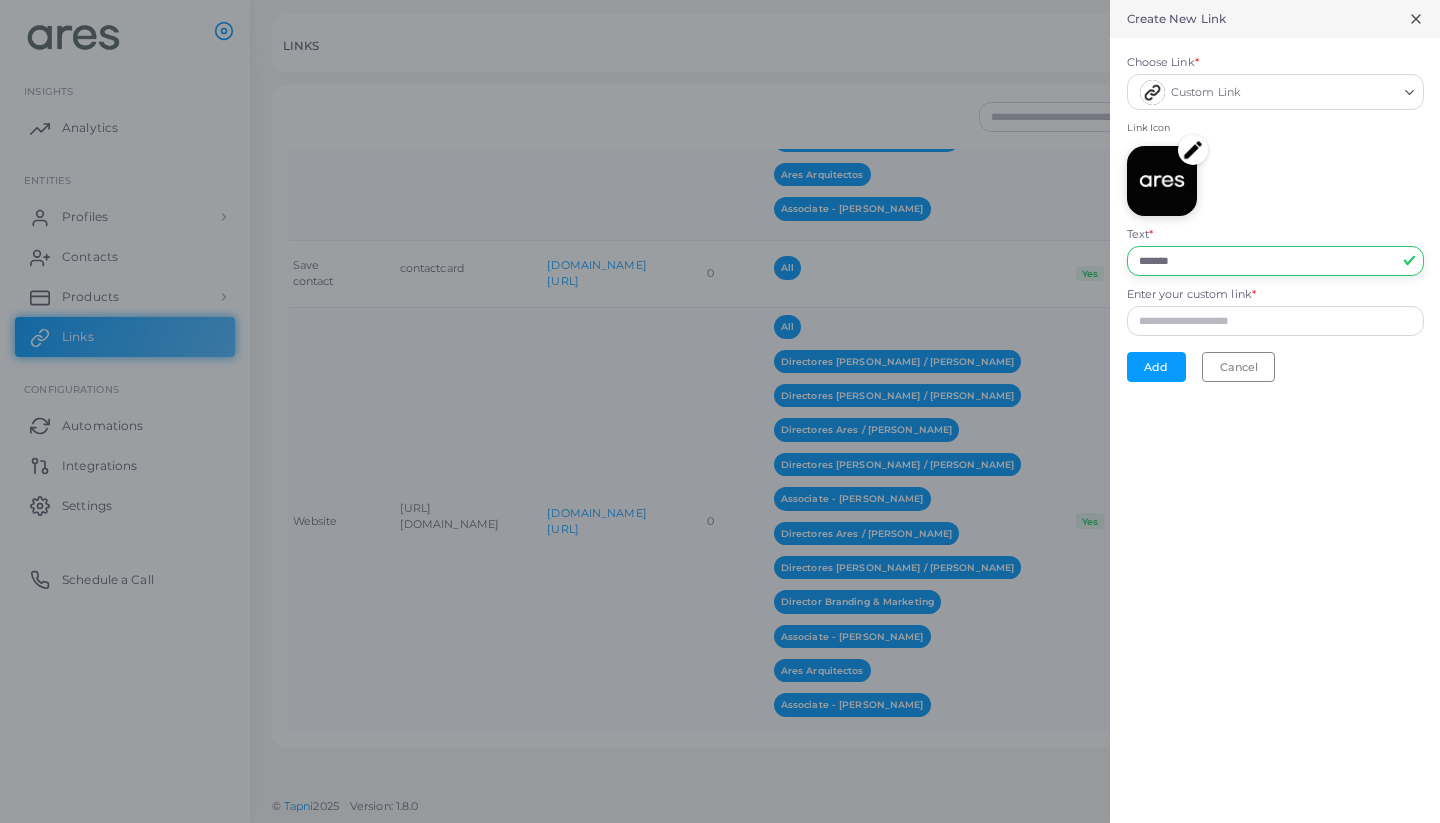 click on "*******" at bounding box center (1275, 261) 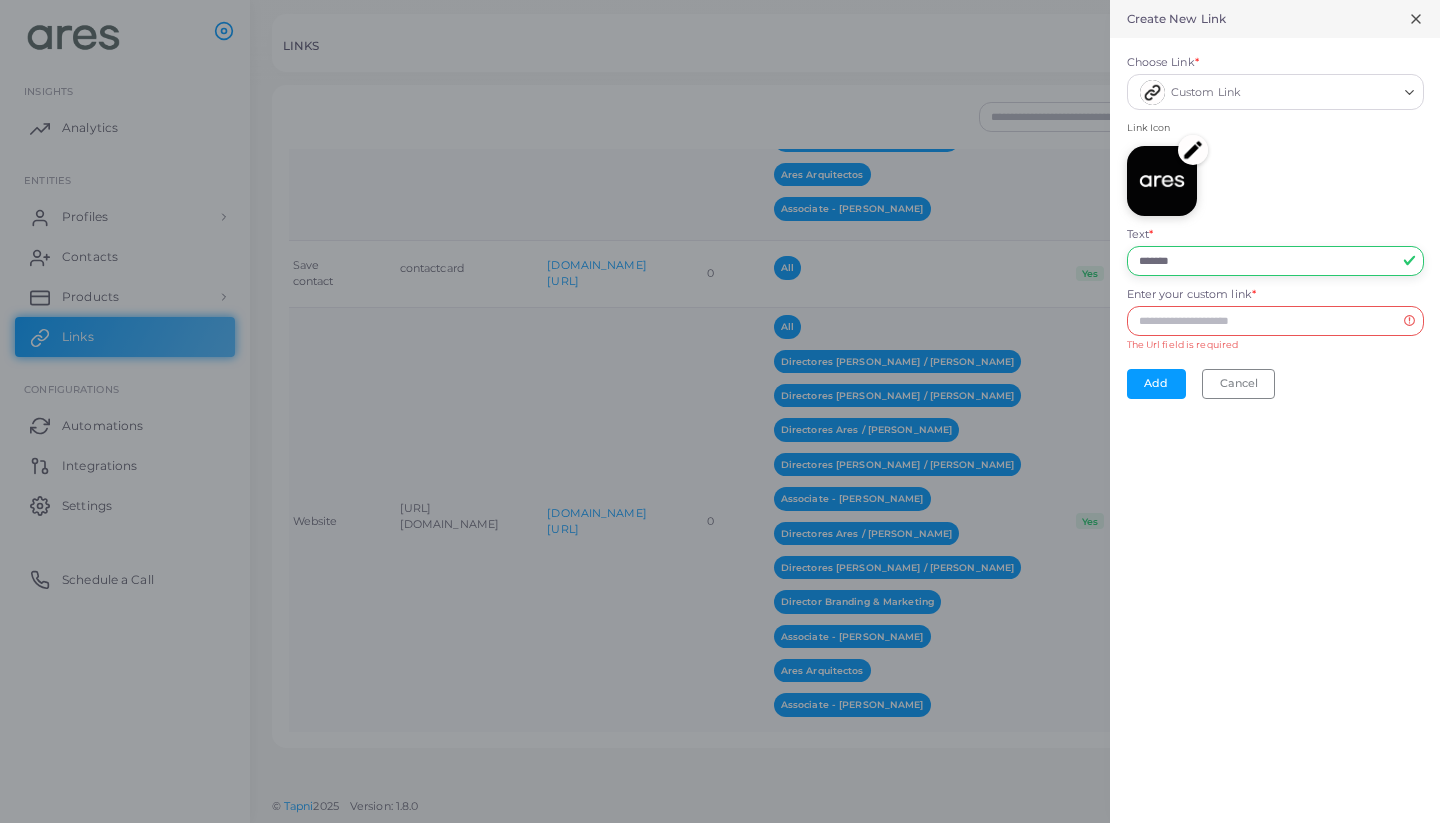 click on "*******" at bounding box center (1275, 261) 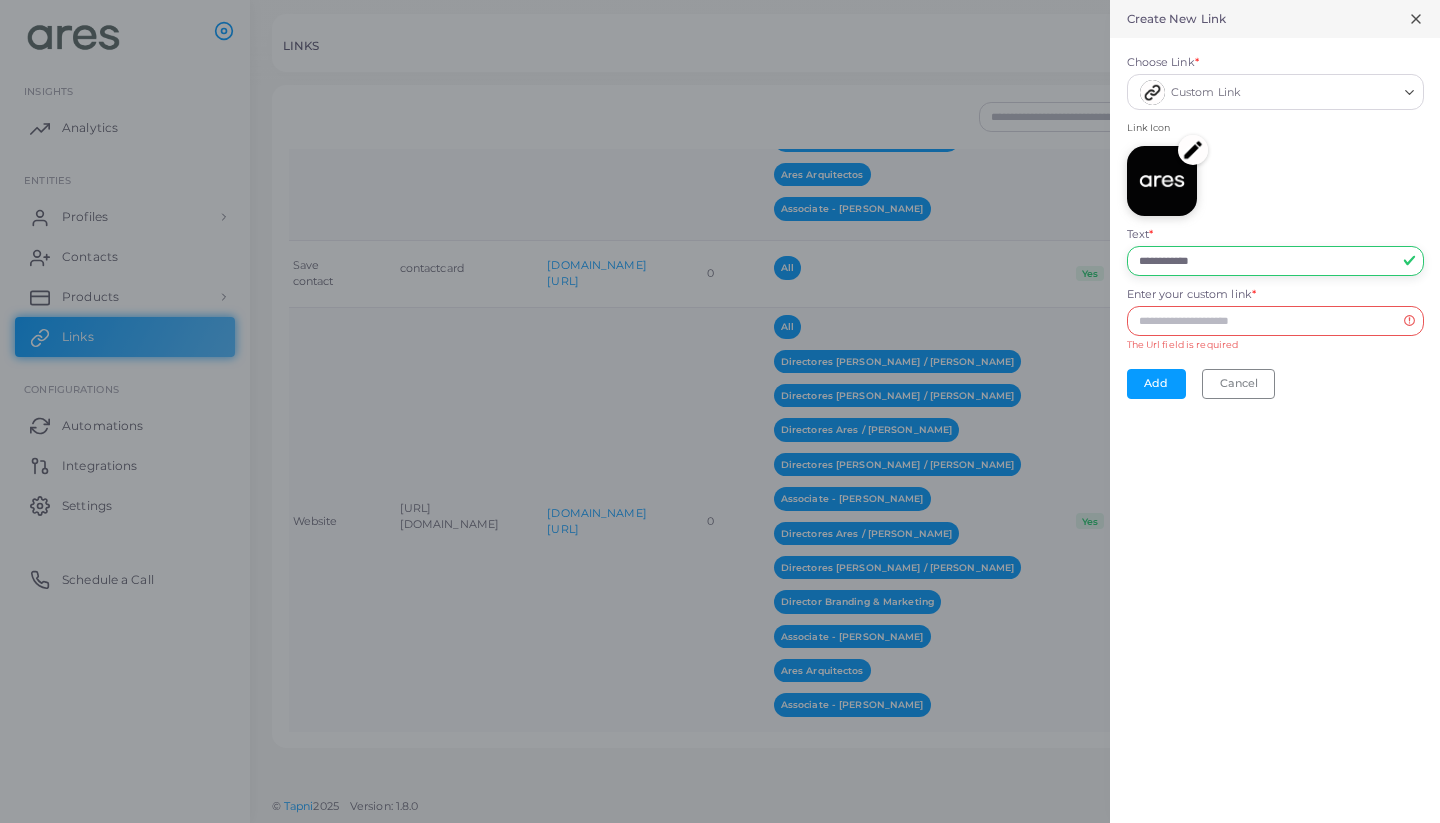 type on "**********" 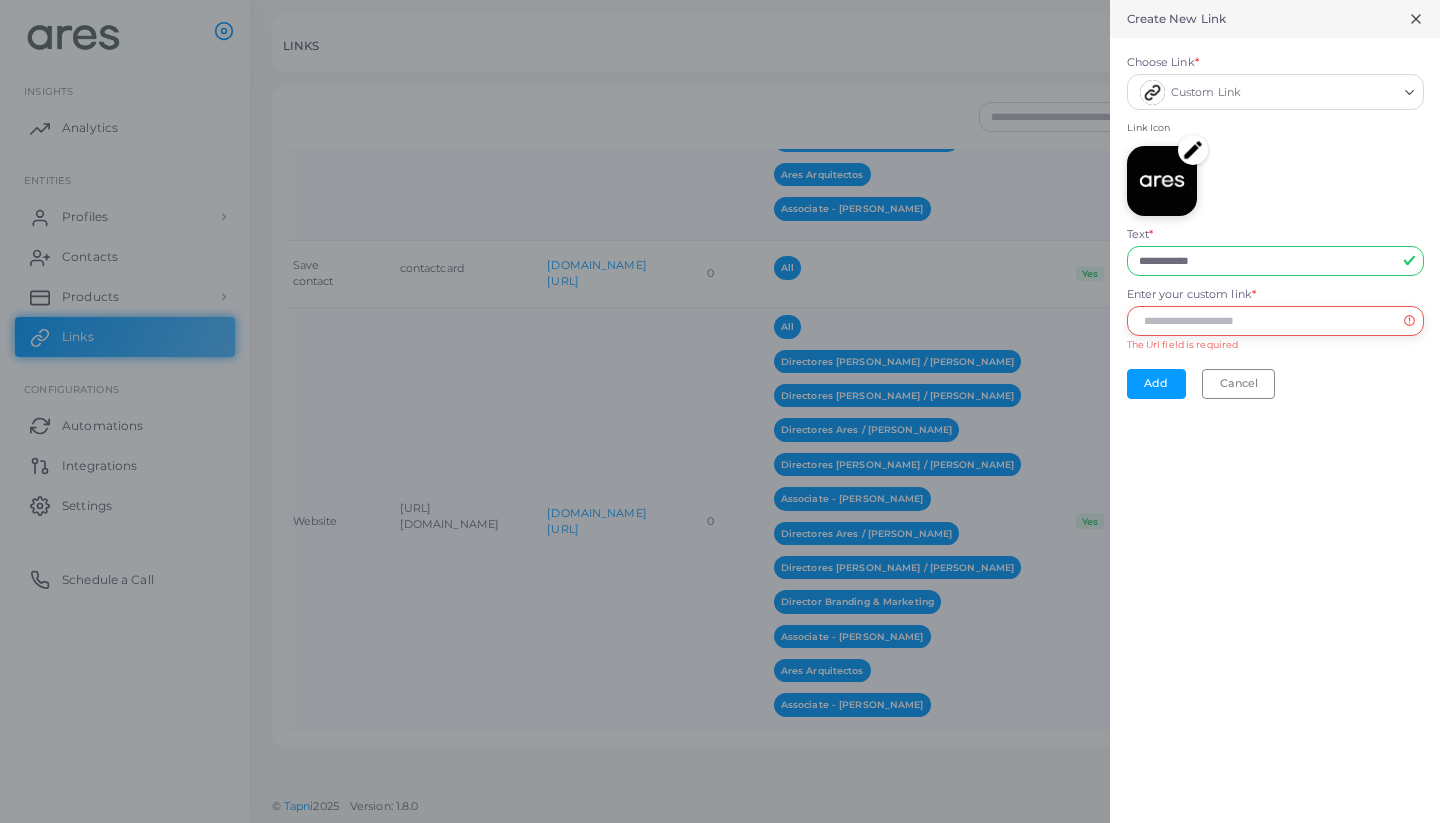 click on "Enter your custom link  *" at bounding box center [1275, 321] 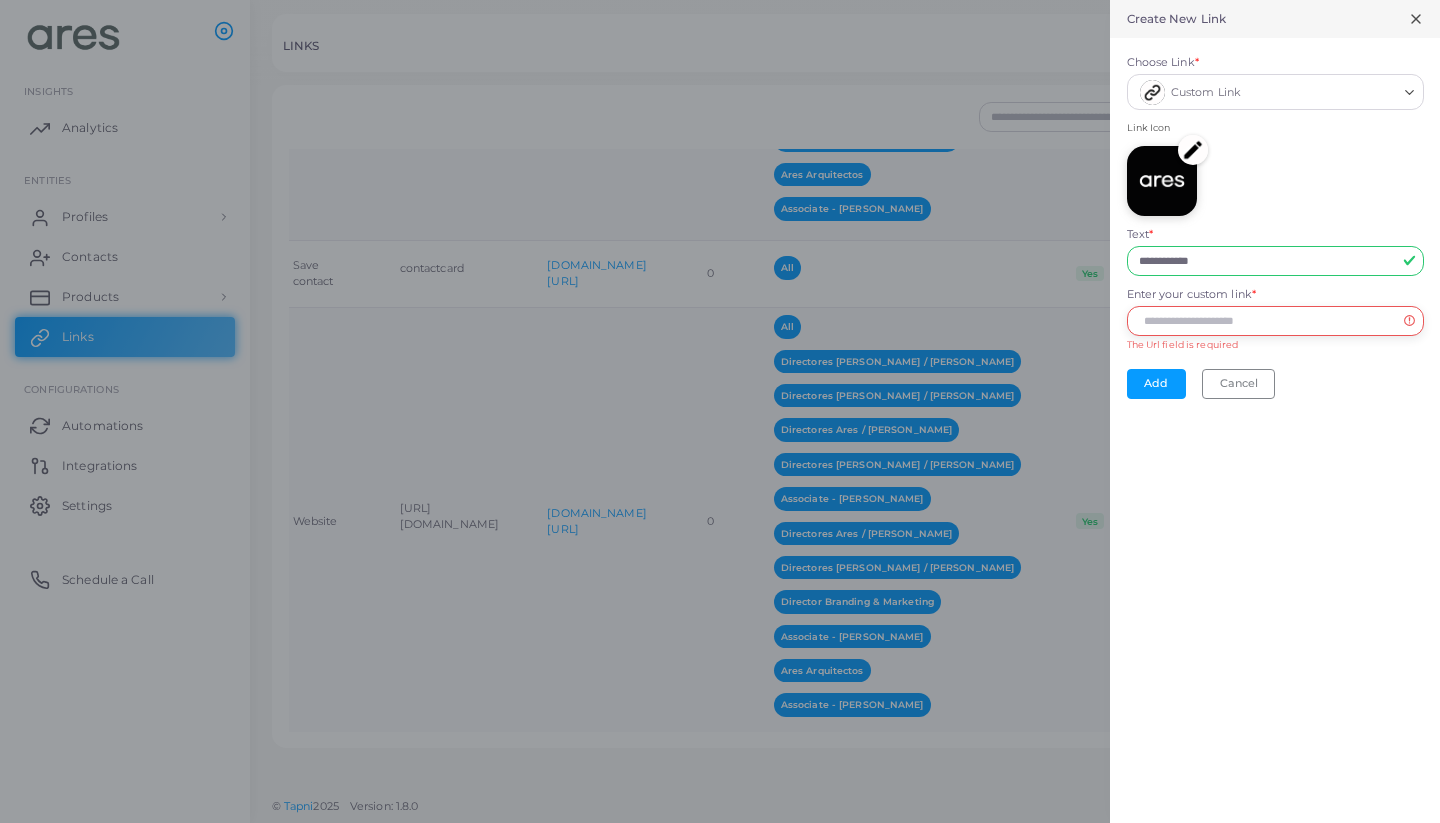 click on "Enter your custom link  *" at bounding box center [1275, 321] 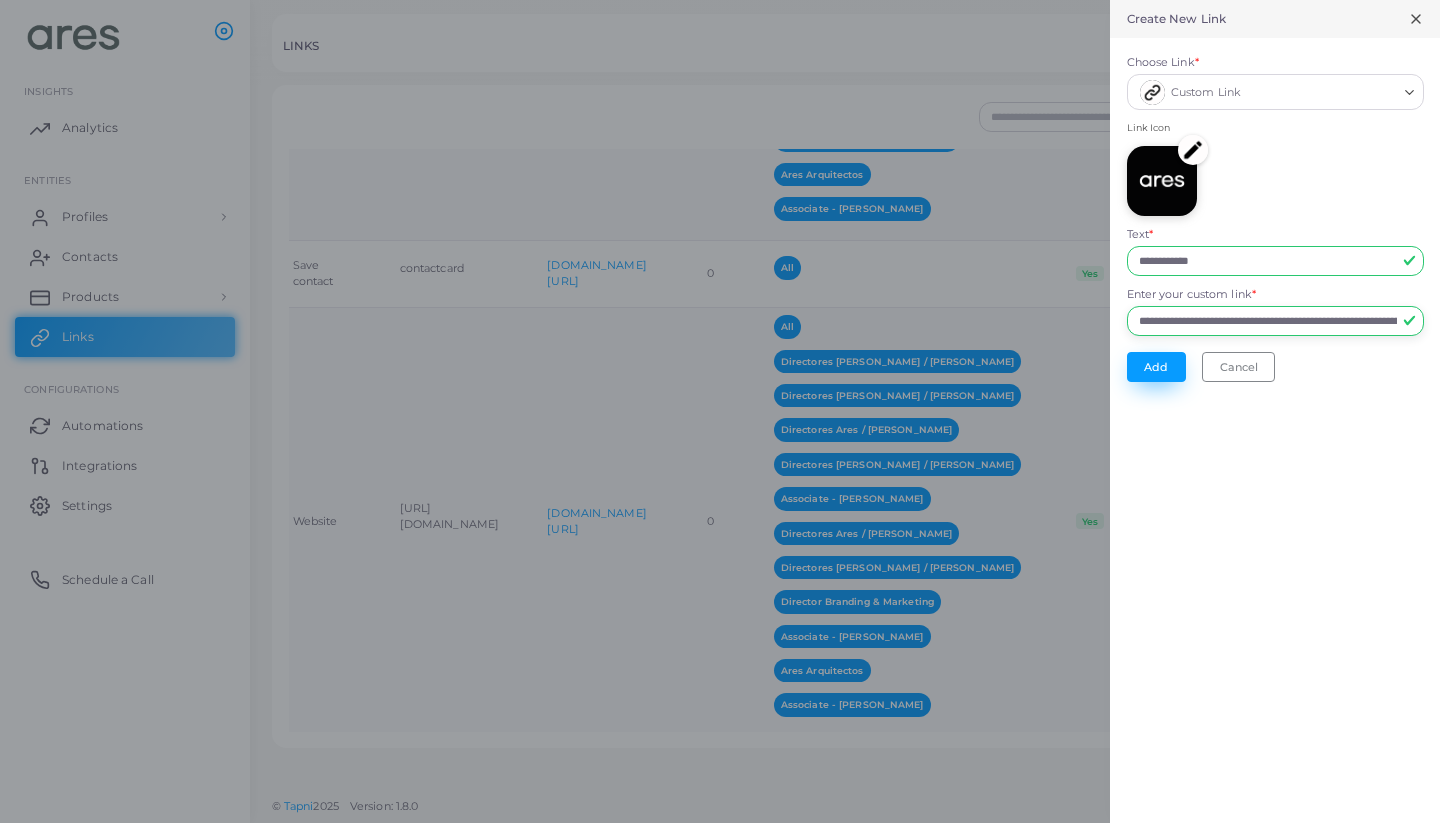 type on "**********" 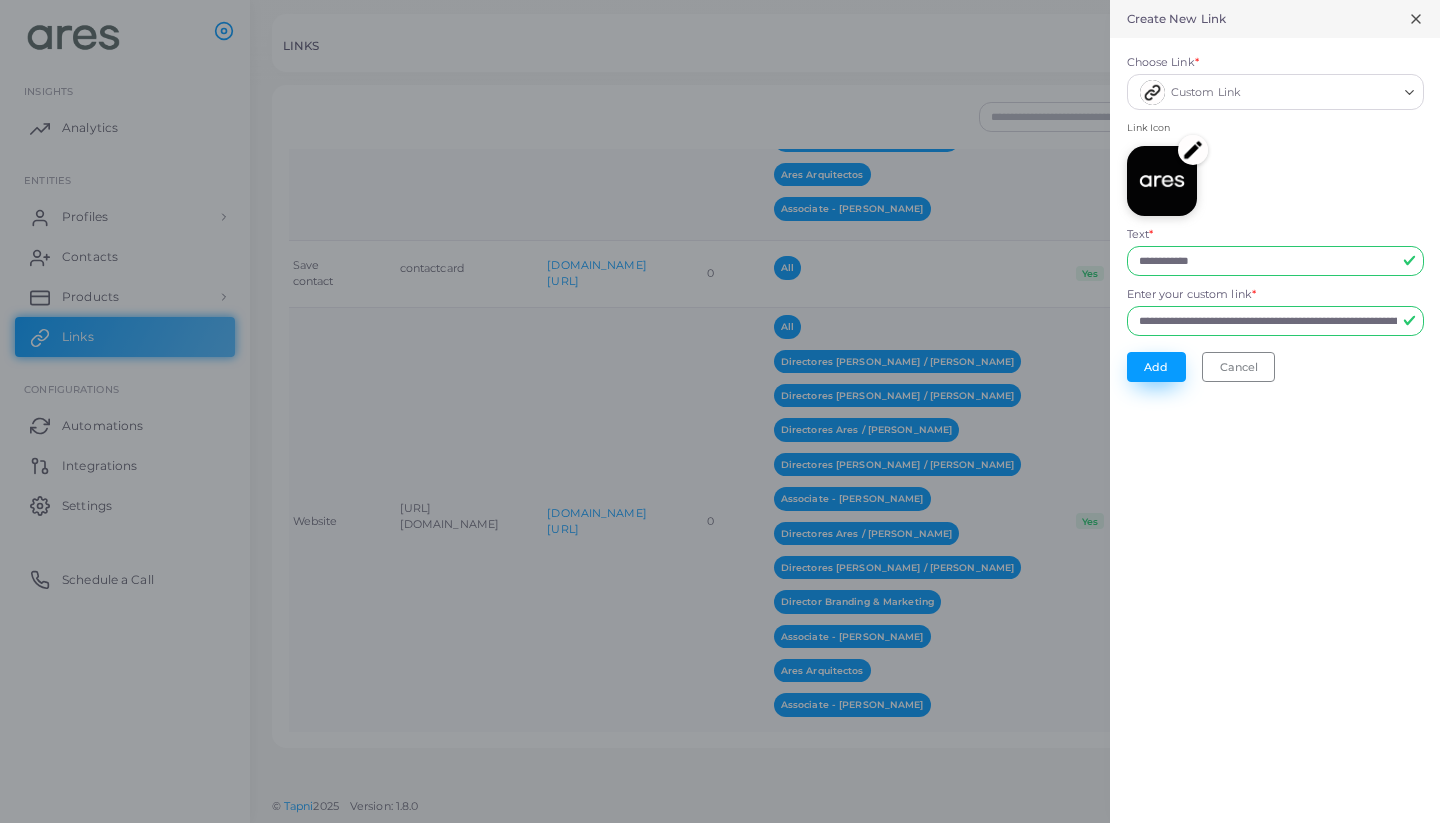 click on "Add" at bounding box center (1156, 367) 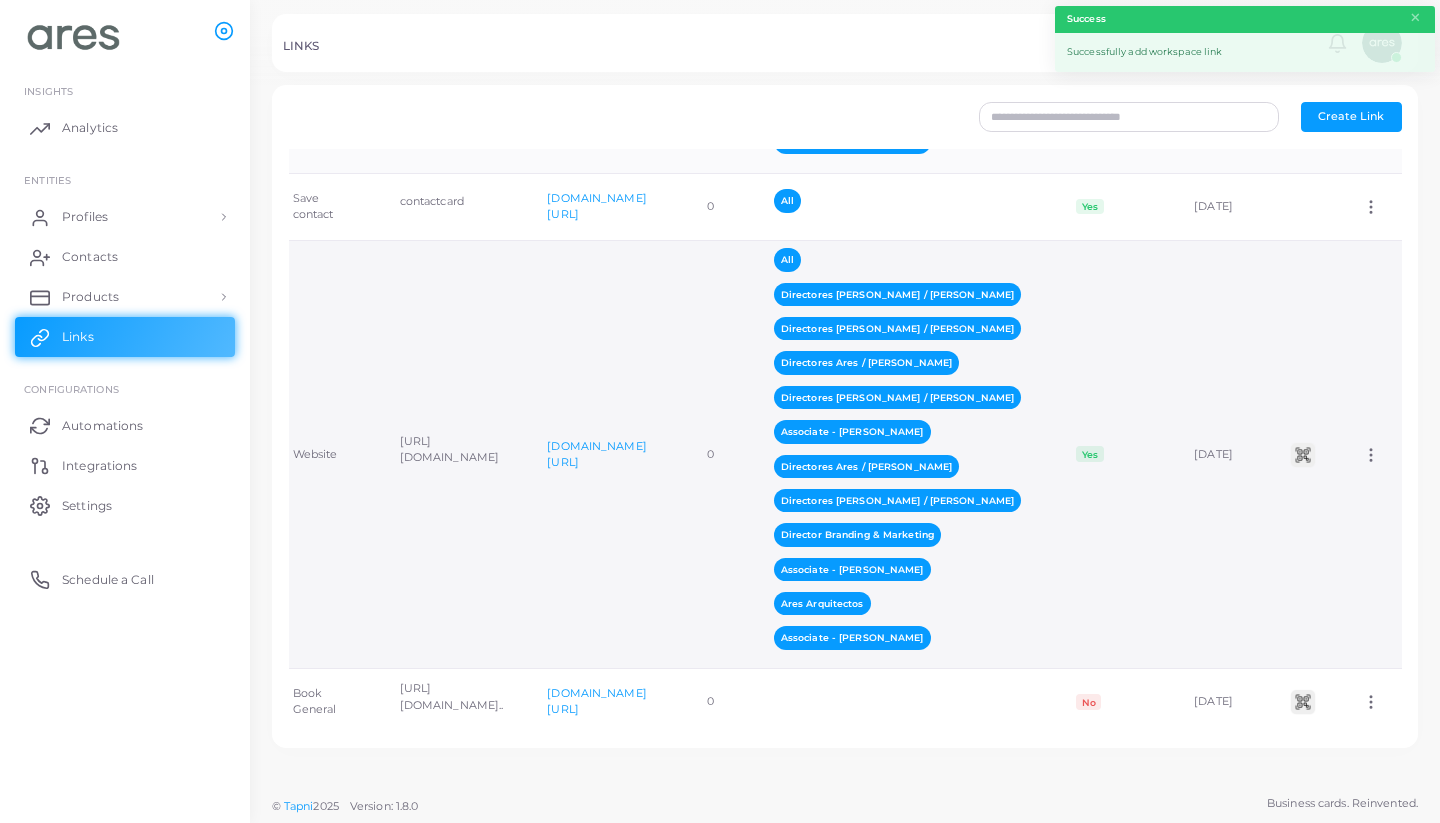 scroll, scrollTop: 1032, scrollLeft: 0, axis: vertical 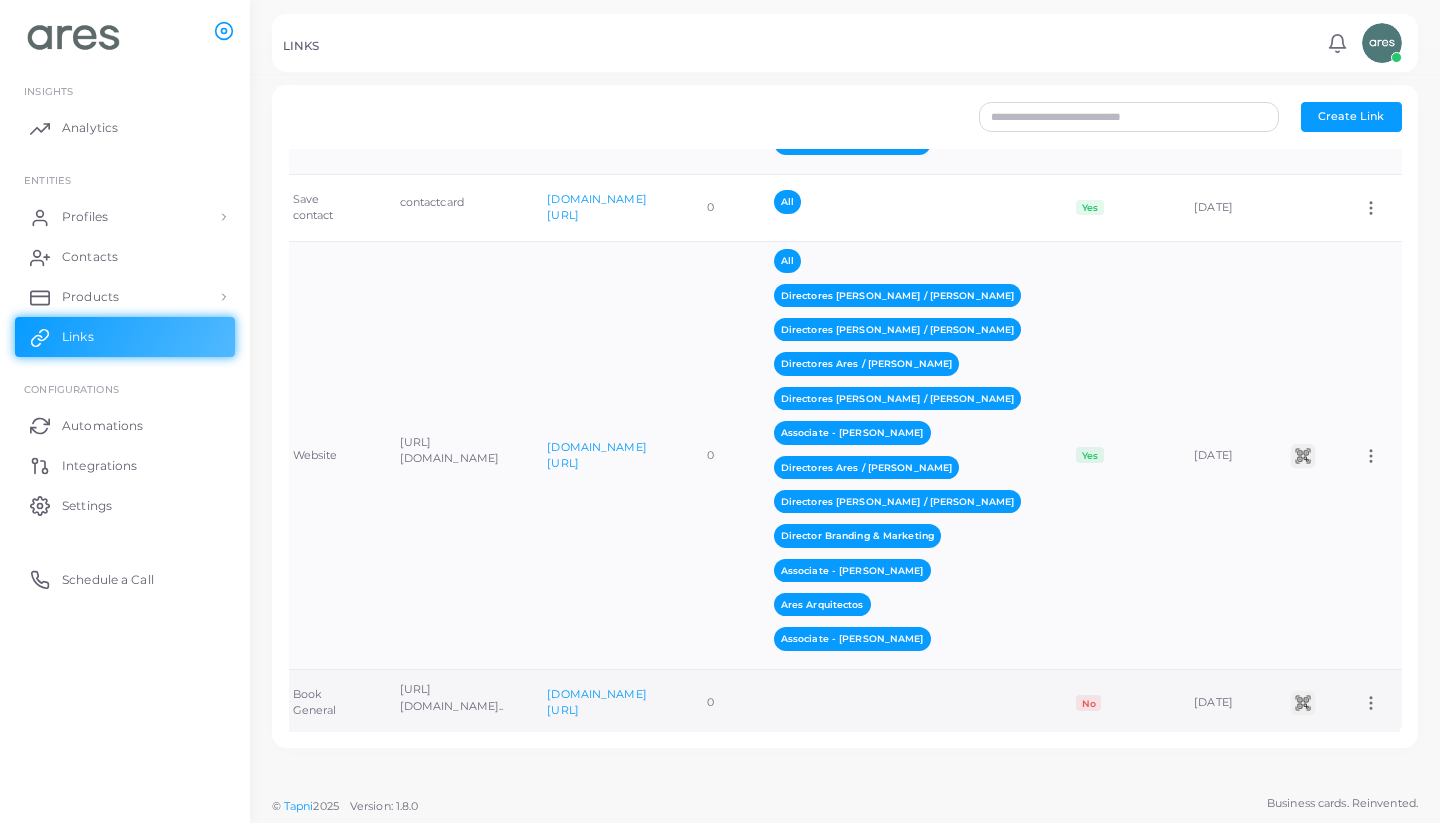 click 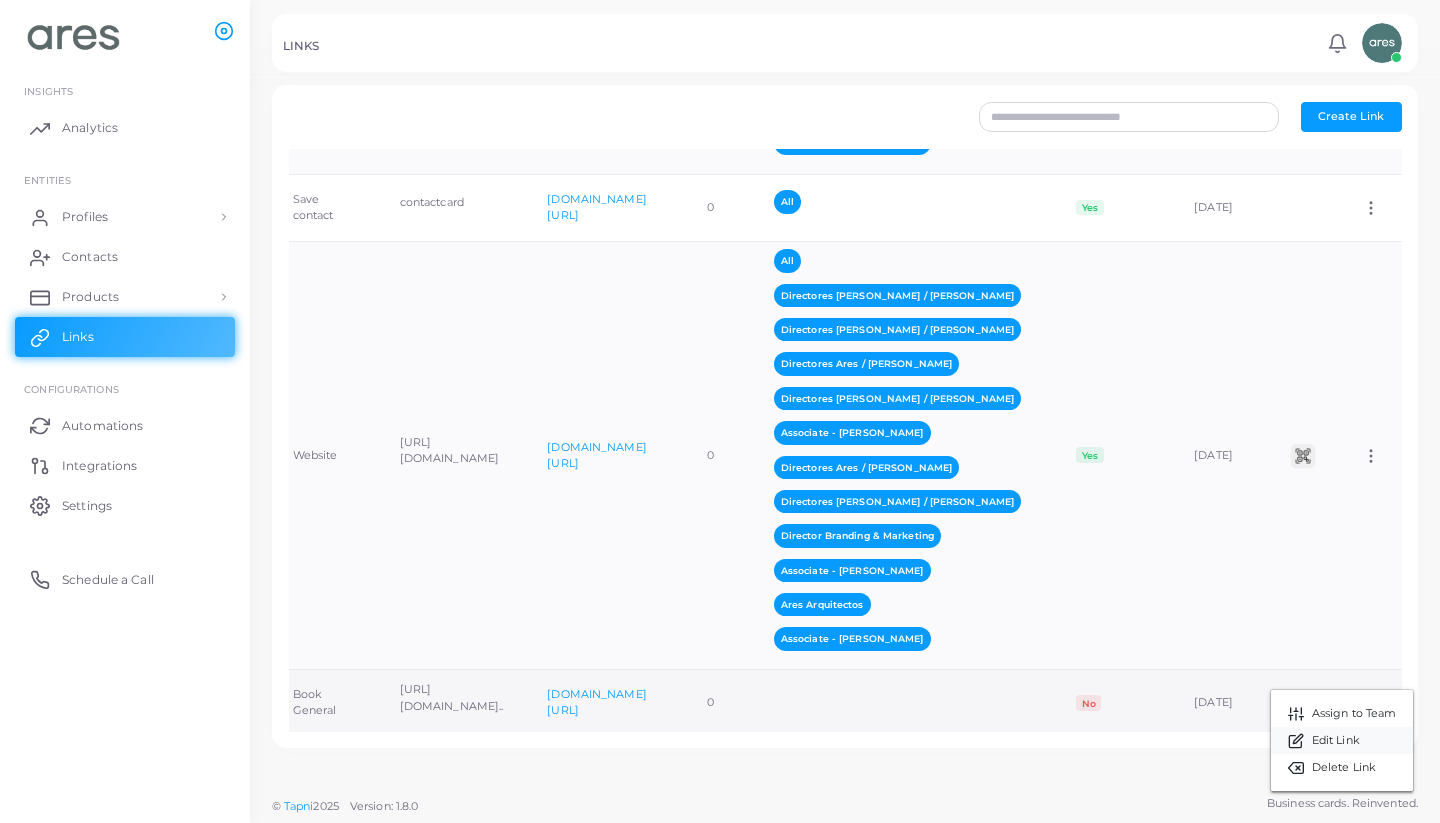 click on "Edit Link" at bounding box center [1336, 741] 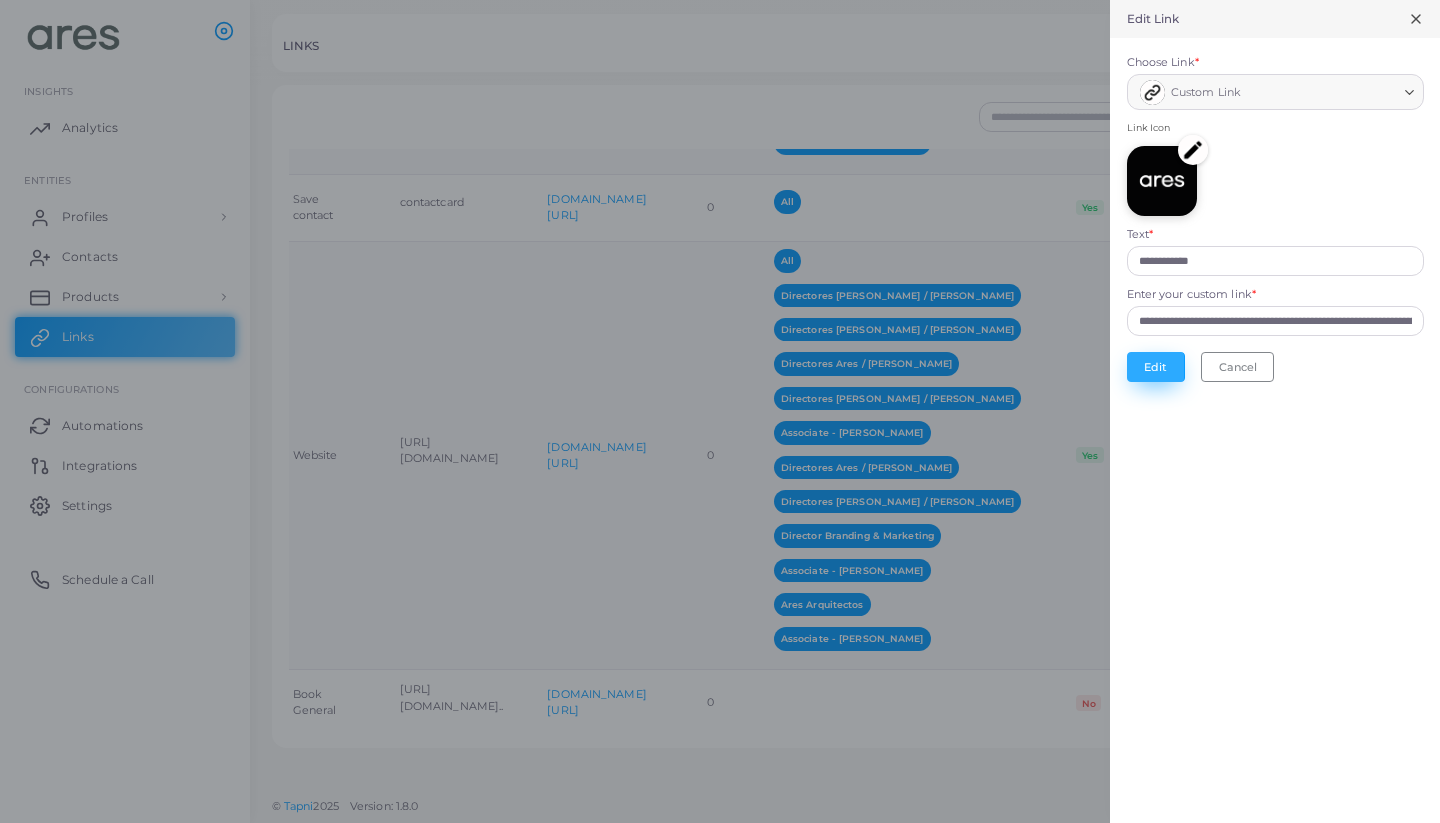 click on "Edit" at bounding box center (1156, 367) 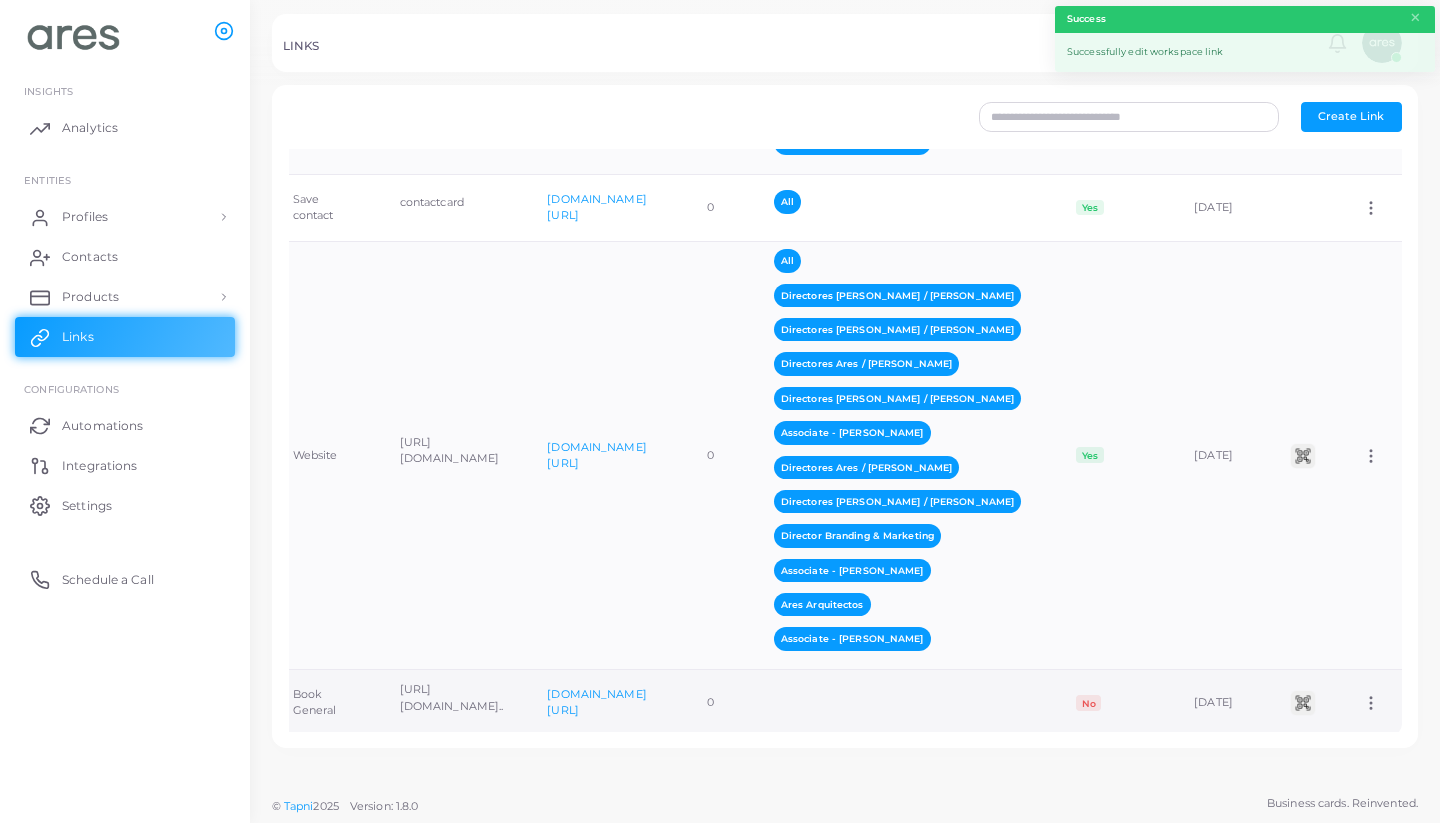 click 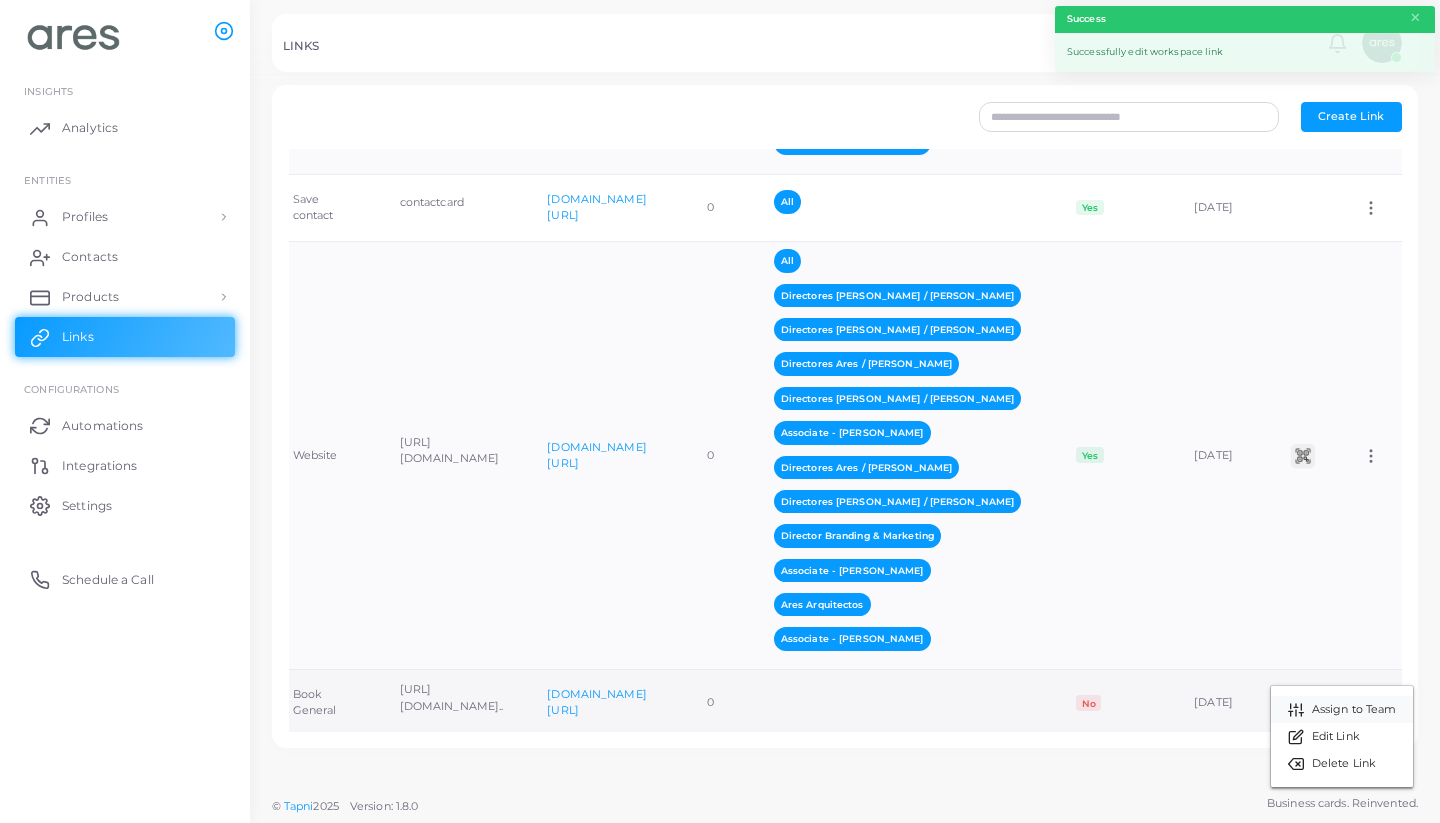 click on "Assign to Team" at bounding box center (1354, 710) 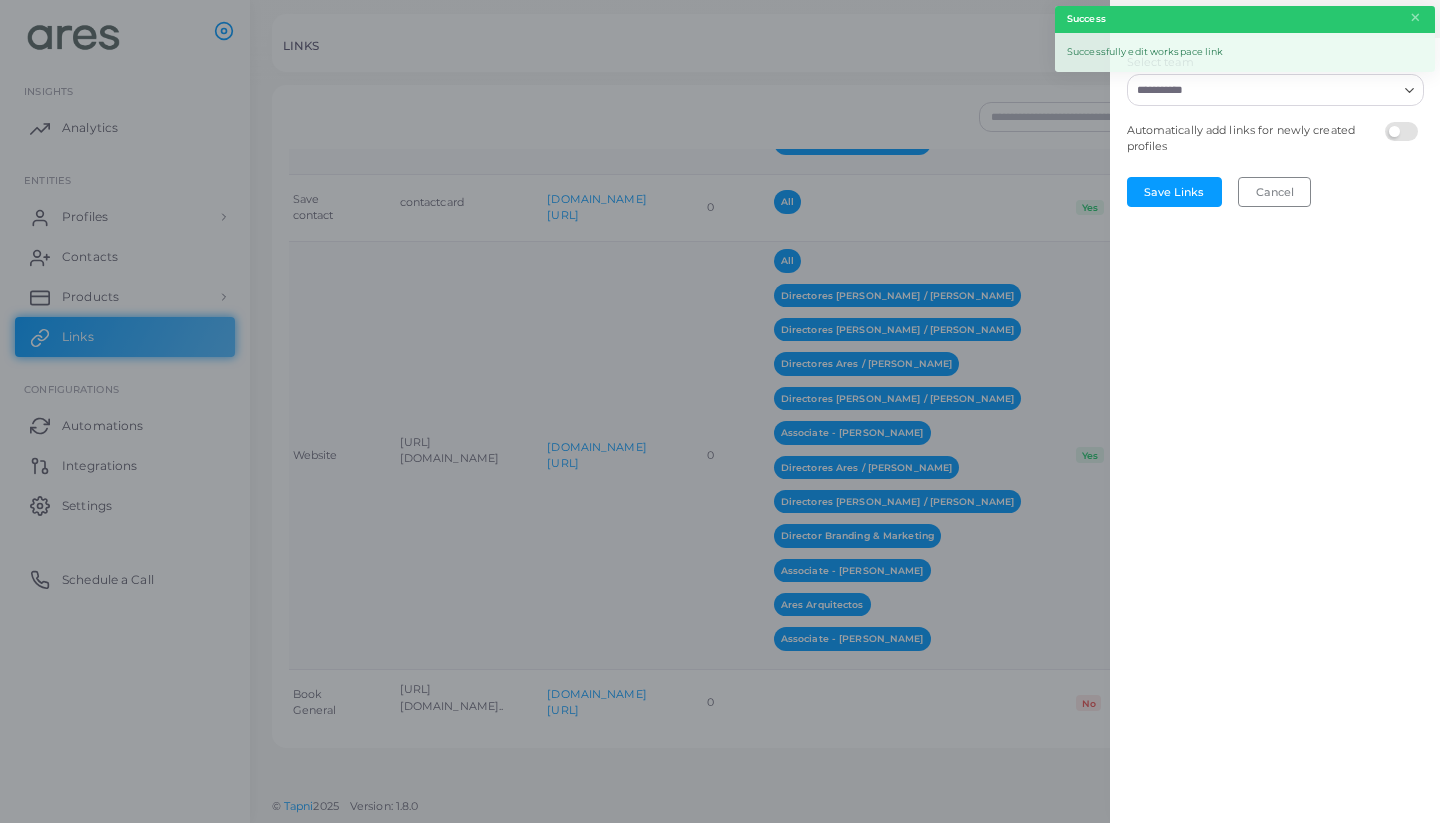 click at bounding box center (1404, 122) 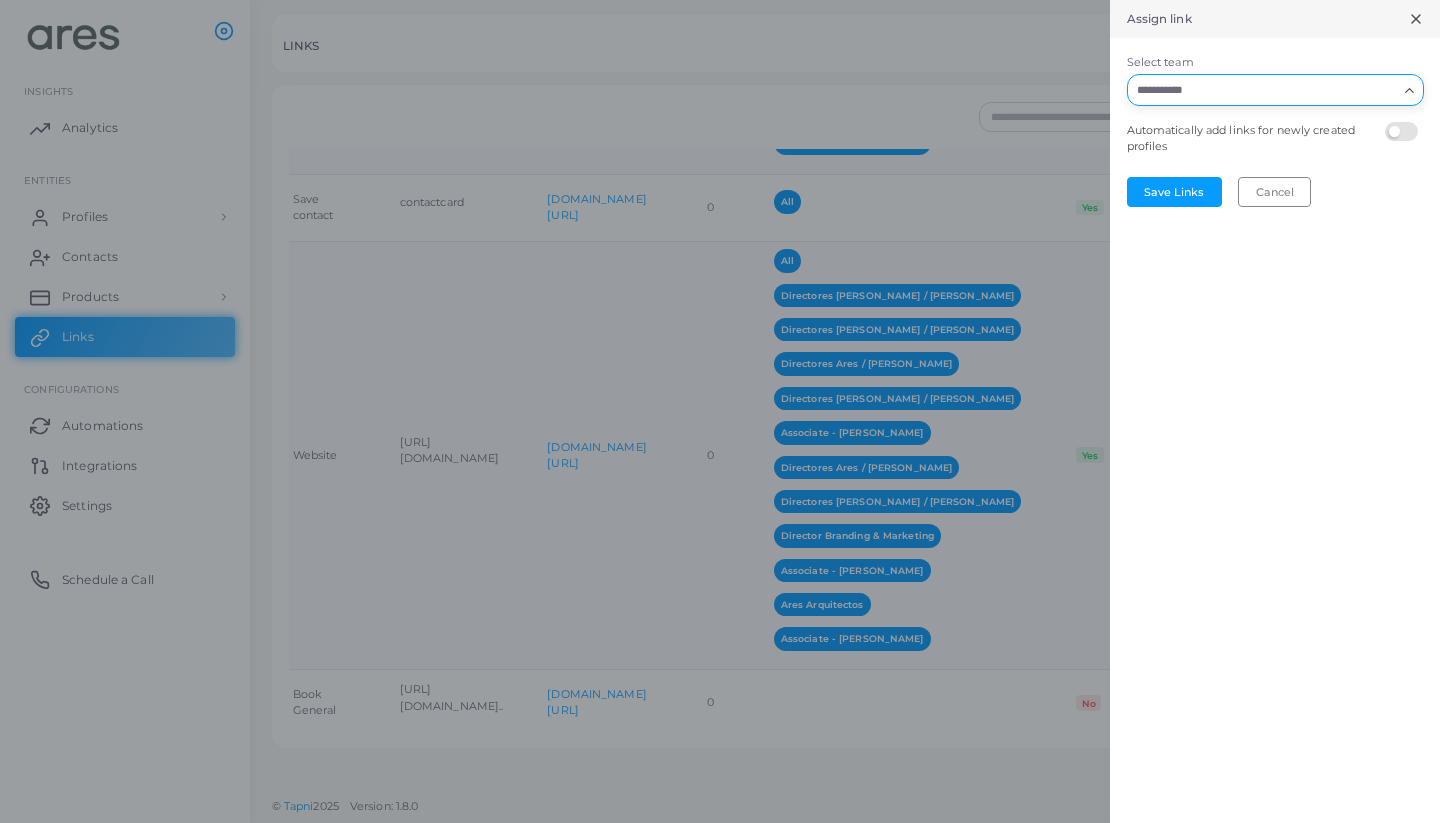 click on "Loading..." at bounding box center (1411, 88) 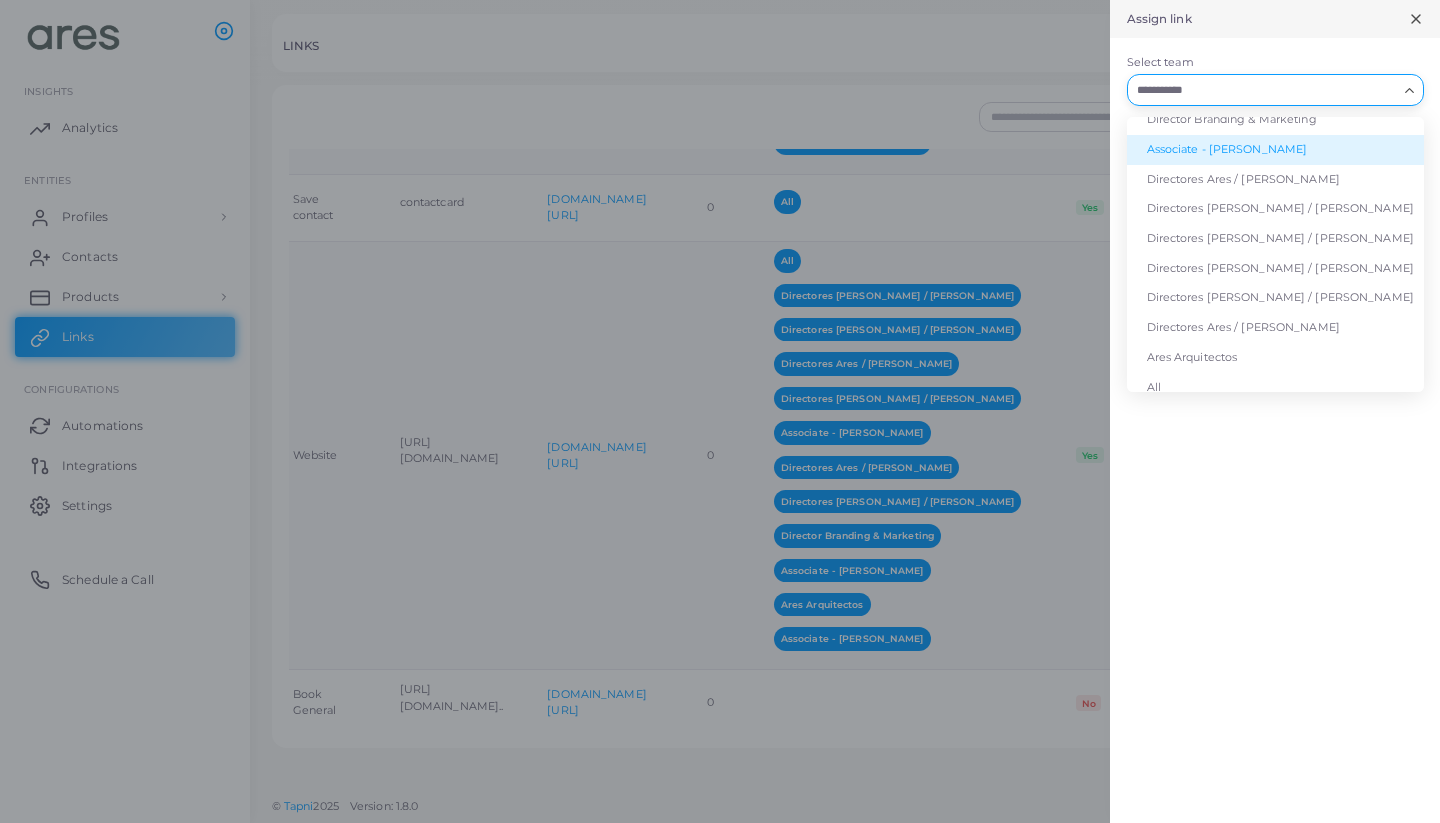 scroll, scrollTop: 189, scrollLeft: 0, axis: vertical 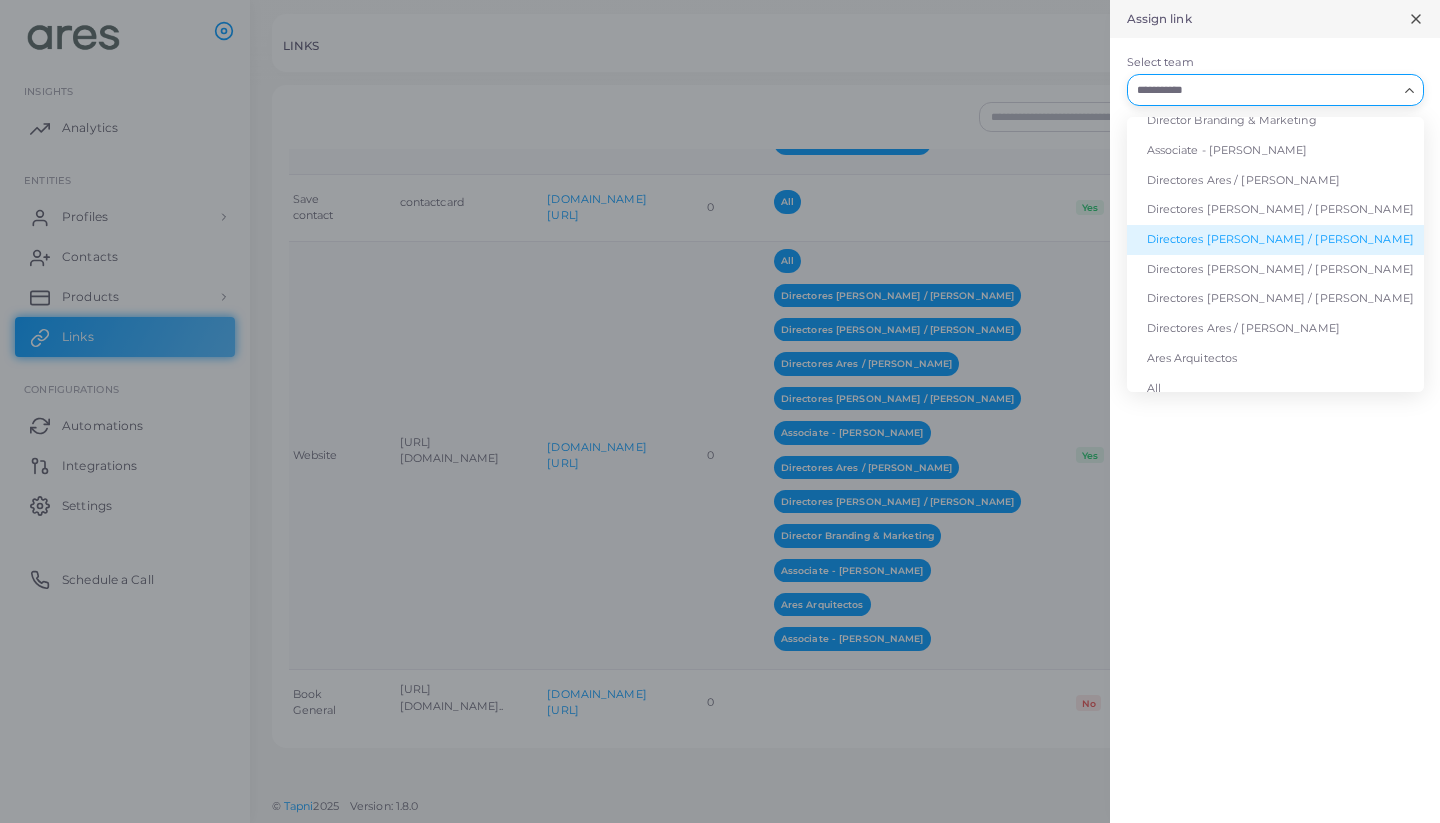 click on "Directores [PERSON_NAME] / [PERSON_NAME]" at bounding box center (1275, 240) 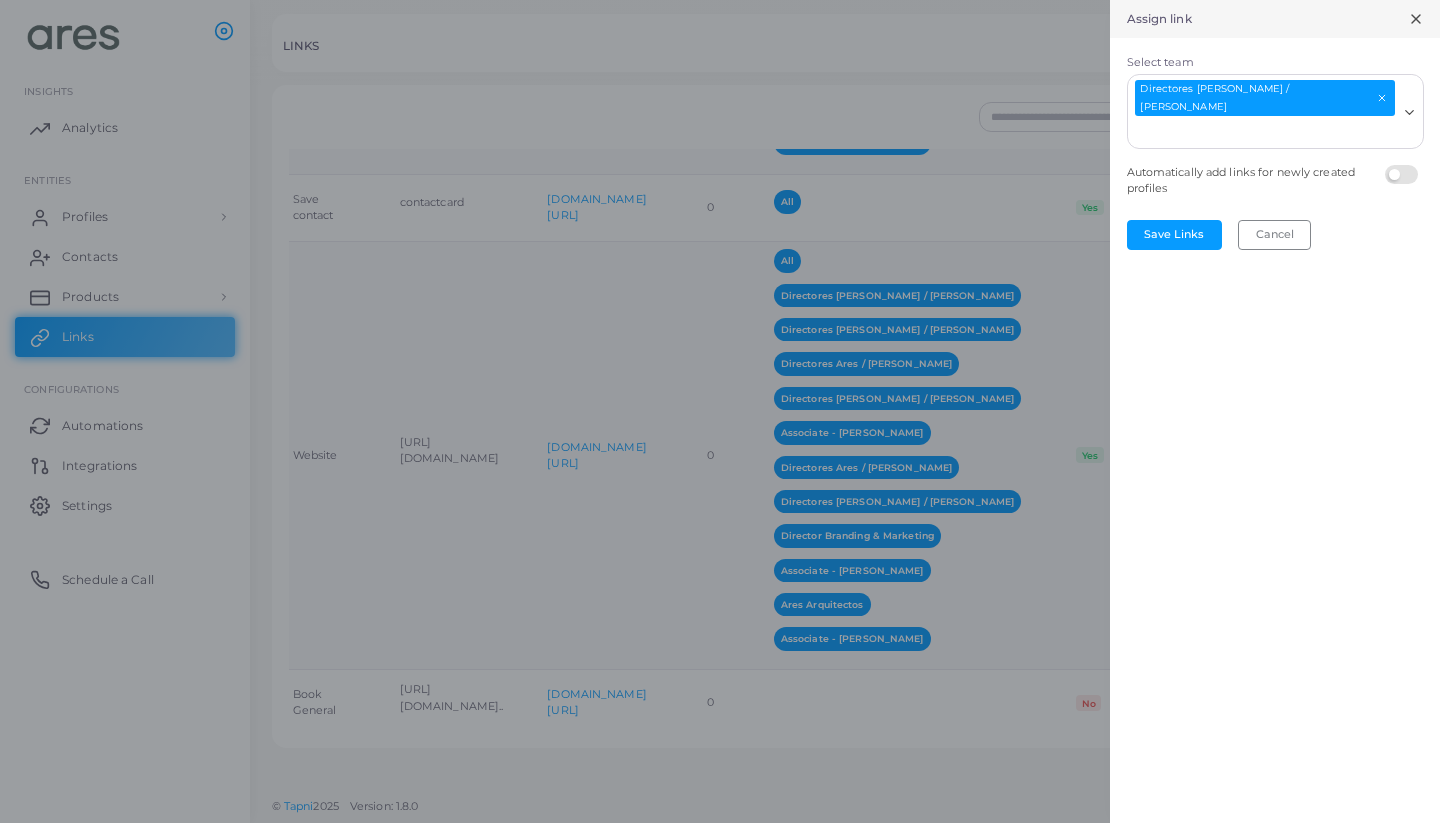 click on "Select team" at bounding box center [1263, 133] 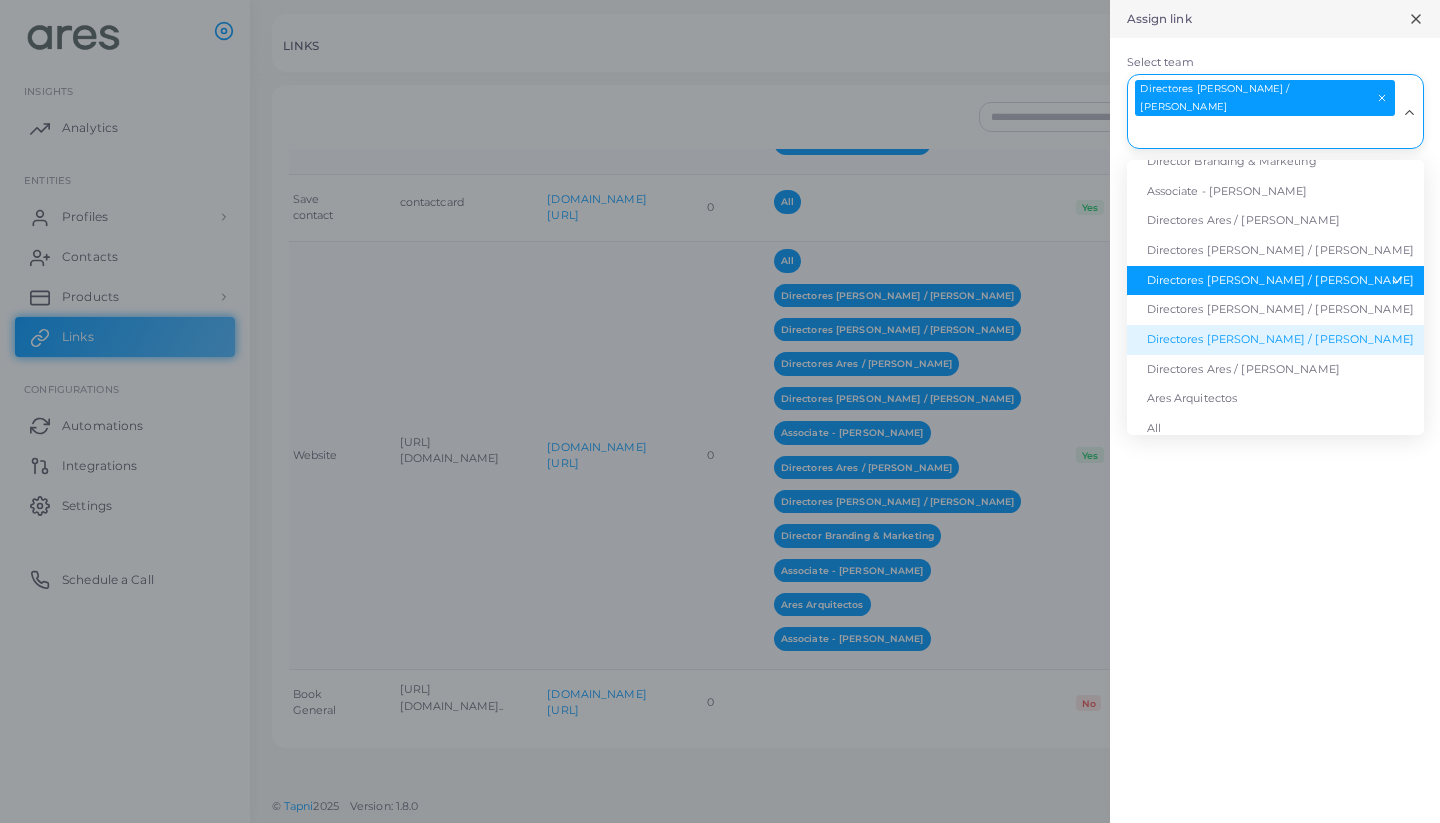 scroll, scrollTop: 189, scrollLeft: 0, axis: vertical 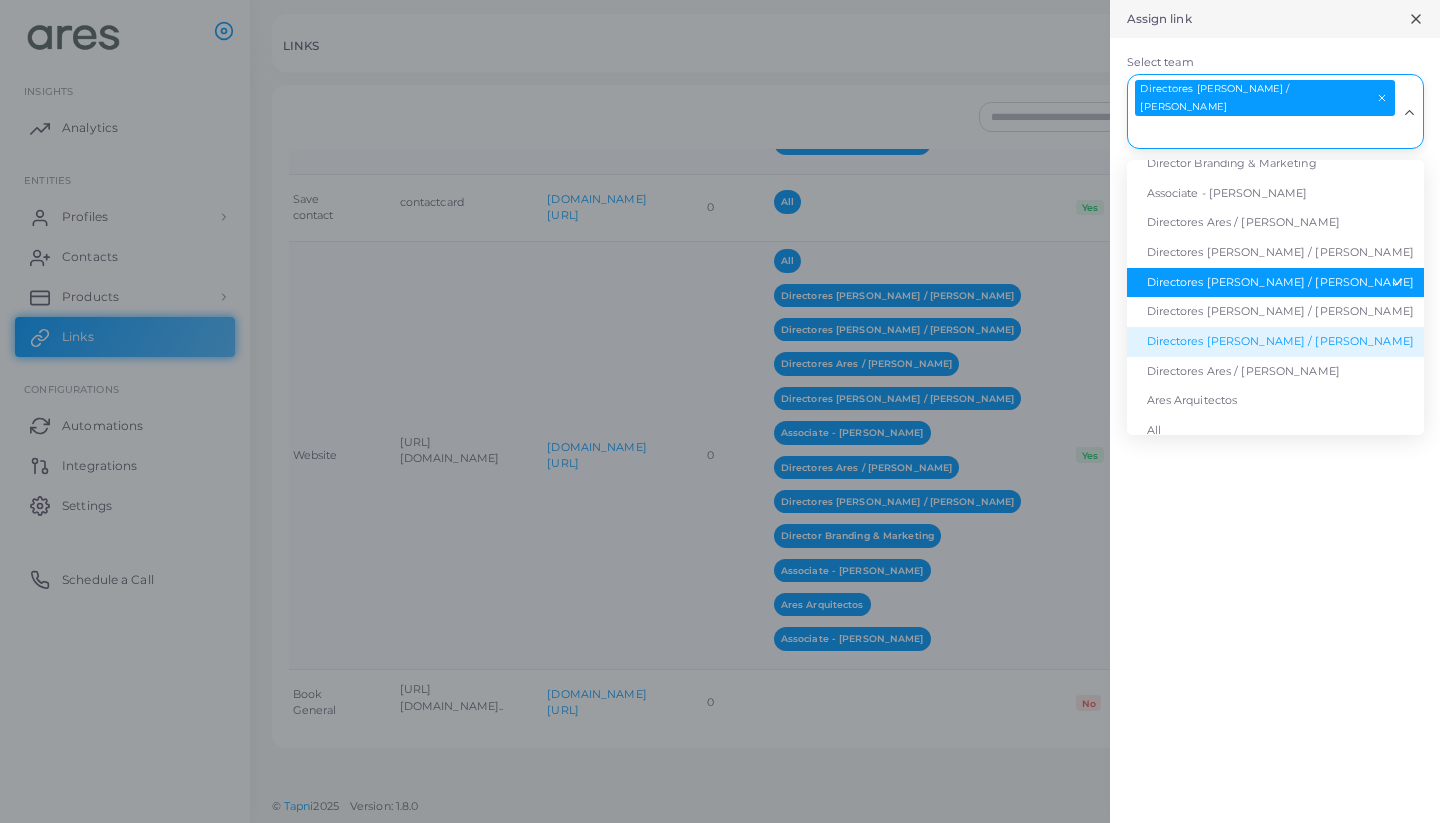 click on "Directores [PERSON_NAME] / [PERSON_NAME]" at bounding box center (1275, 342) 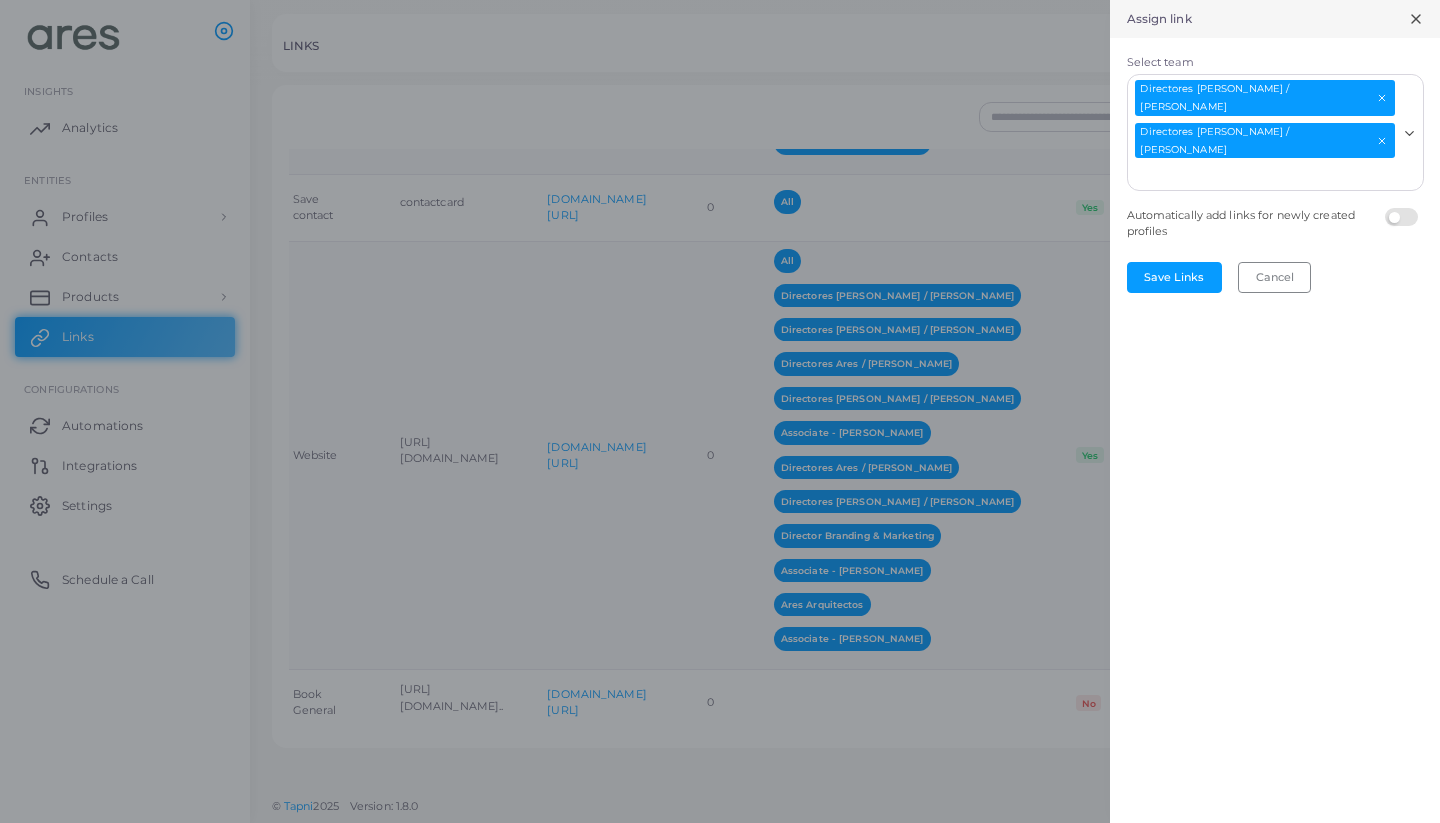 click on "Select team" at bounding box center [1263, 175] 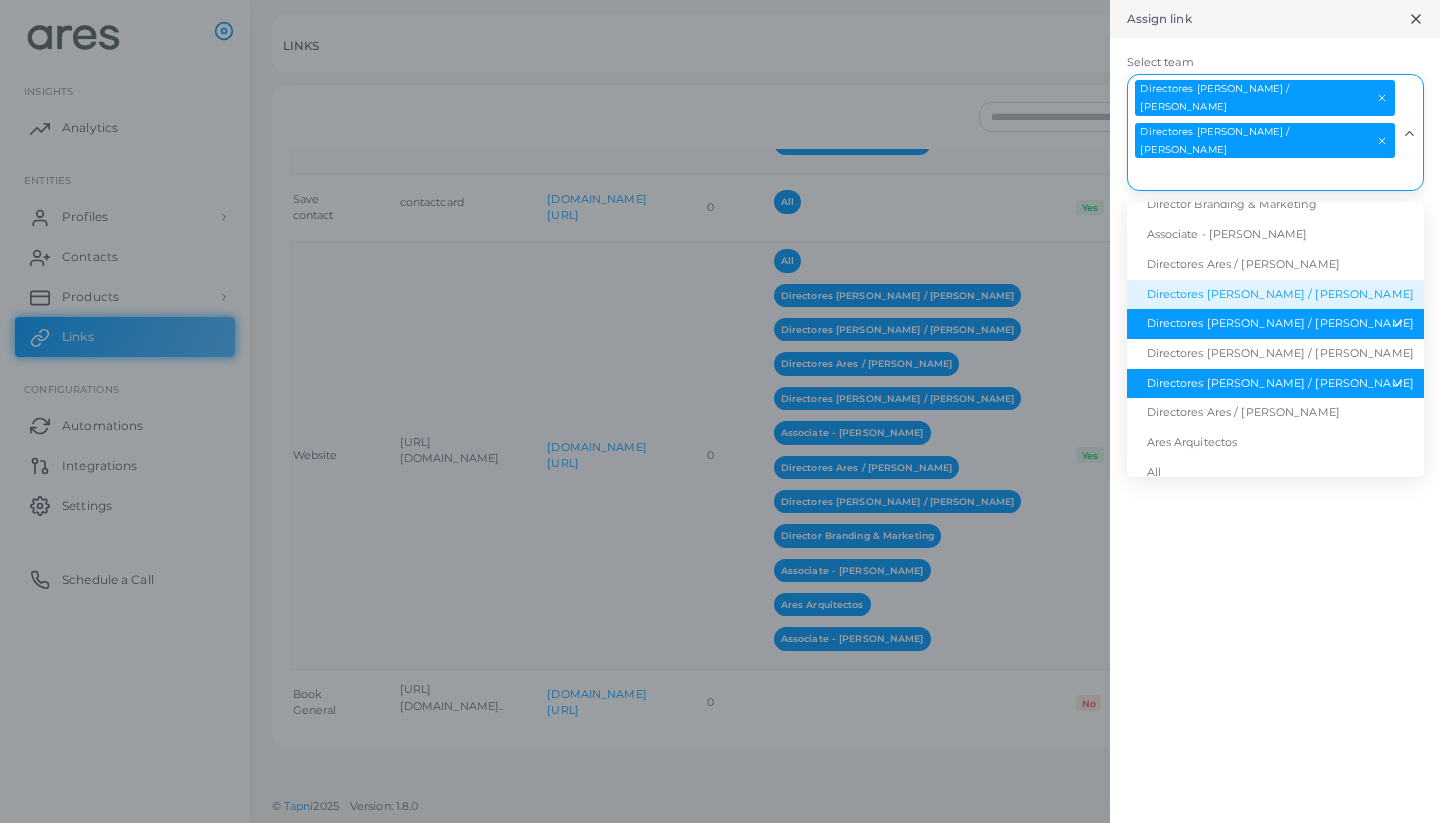 scroll, scrollTop: 189, scrollLeft: 0, axis: vertical 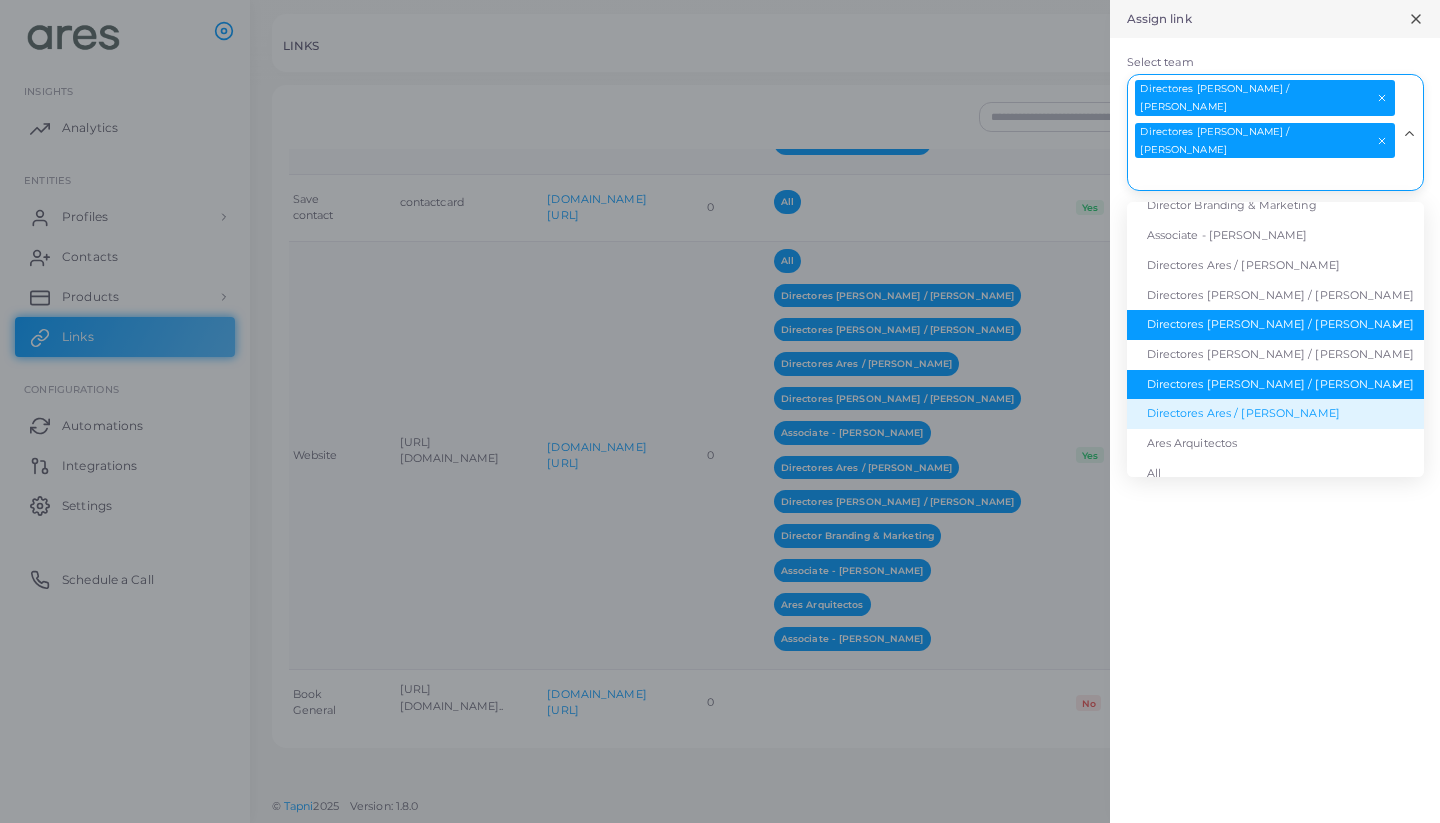 click on "Directores Ares / [PERSON_NAME]" at bounding box center [1275, 414] 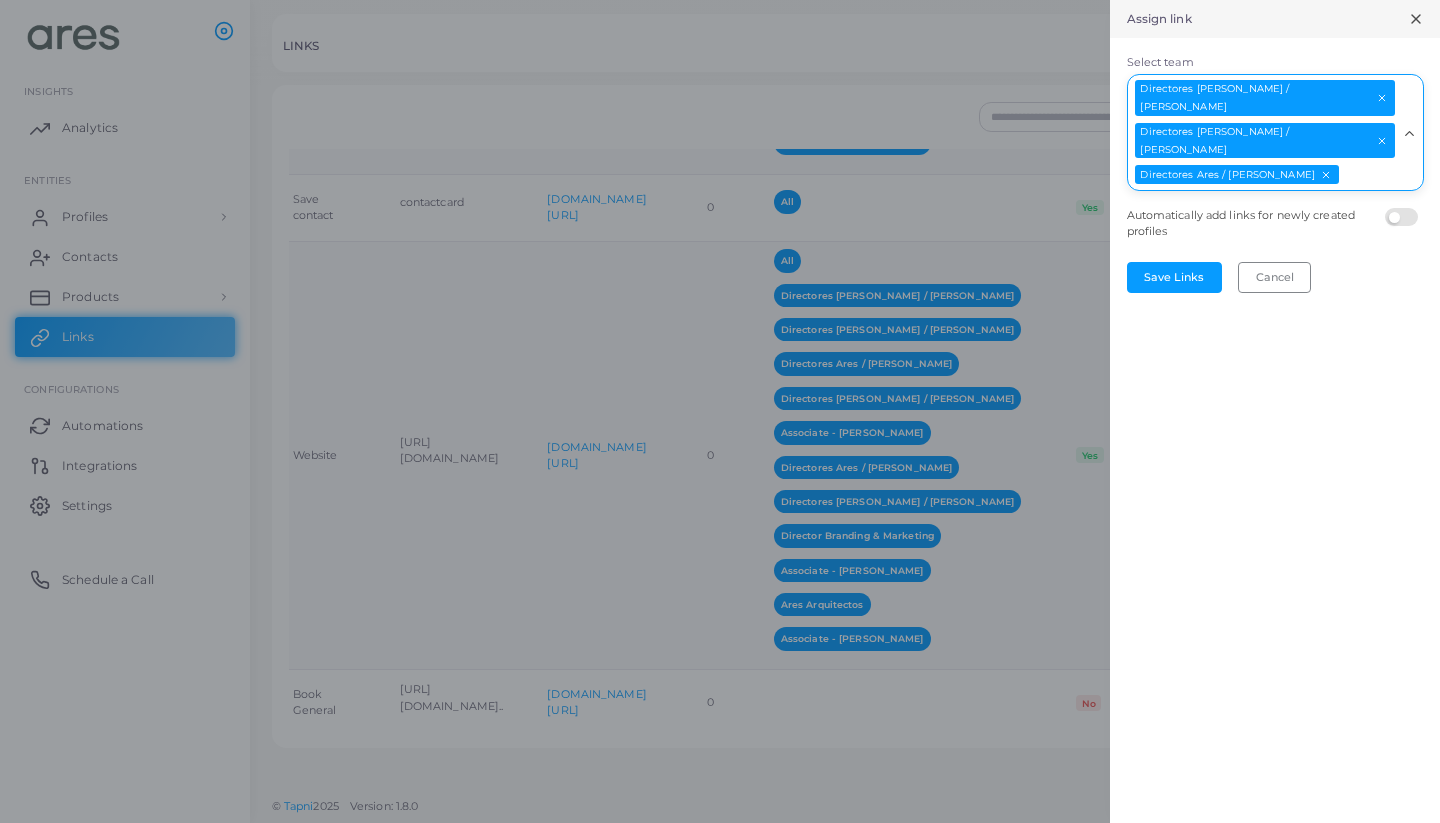 click on "Select team" at bounding box center (1369, 175) 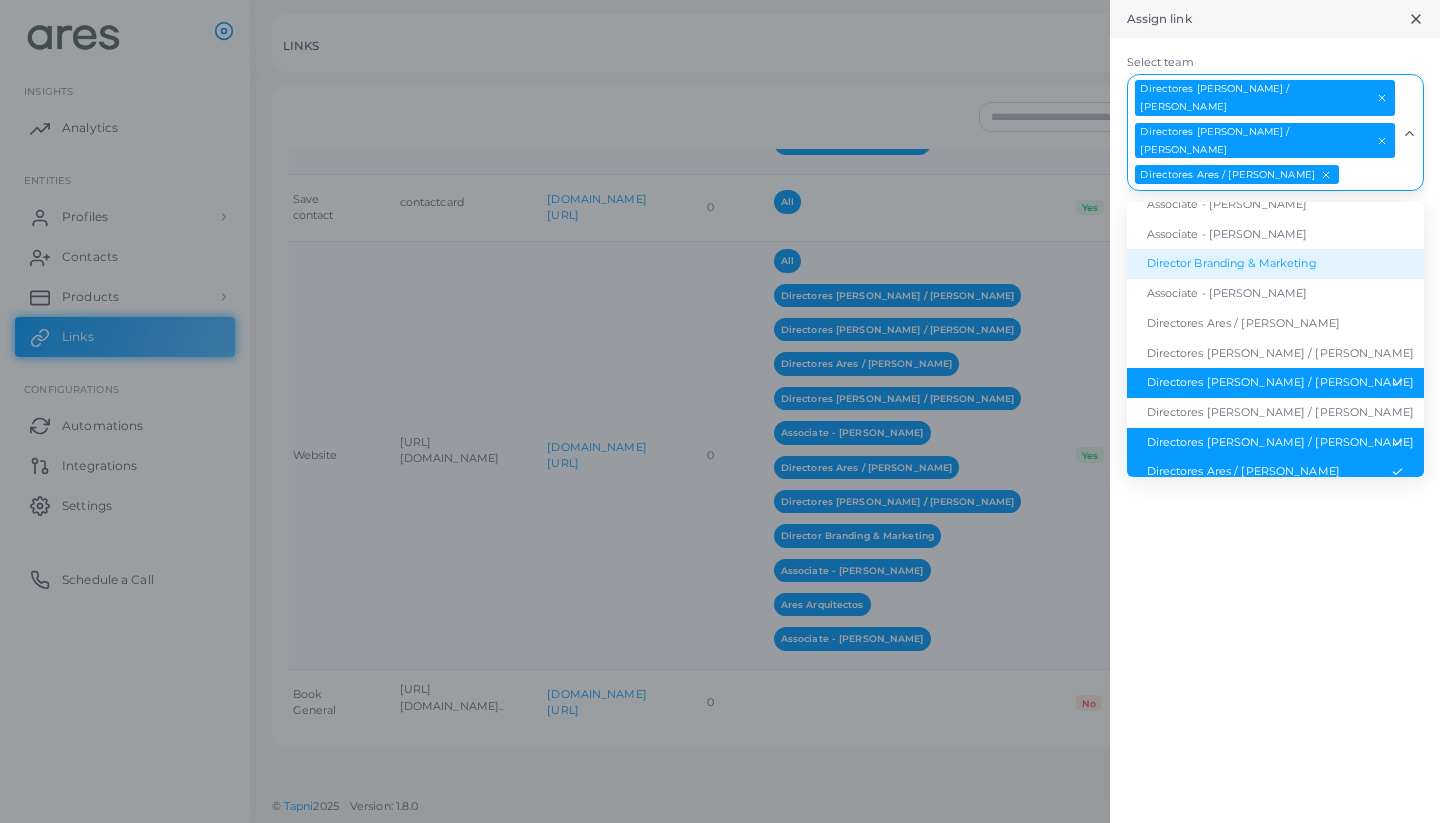 scroll, scrollTop: 116, scrollLeft: 0, axis: vertical 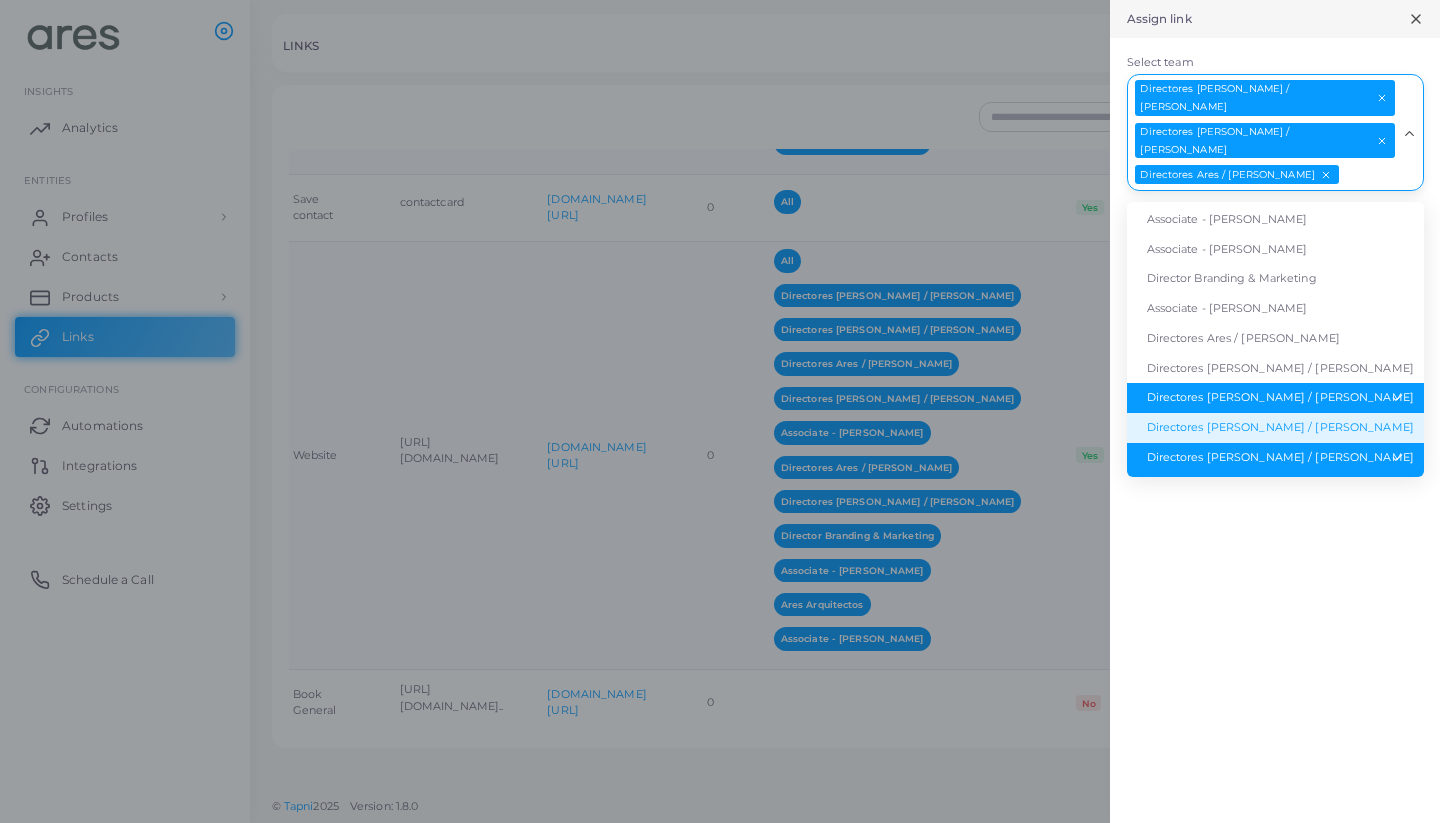 click on "Directores [PERSON_NAME] / [PERSON_NAME]" at bounding box center (1275, 428) 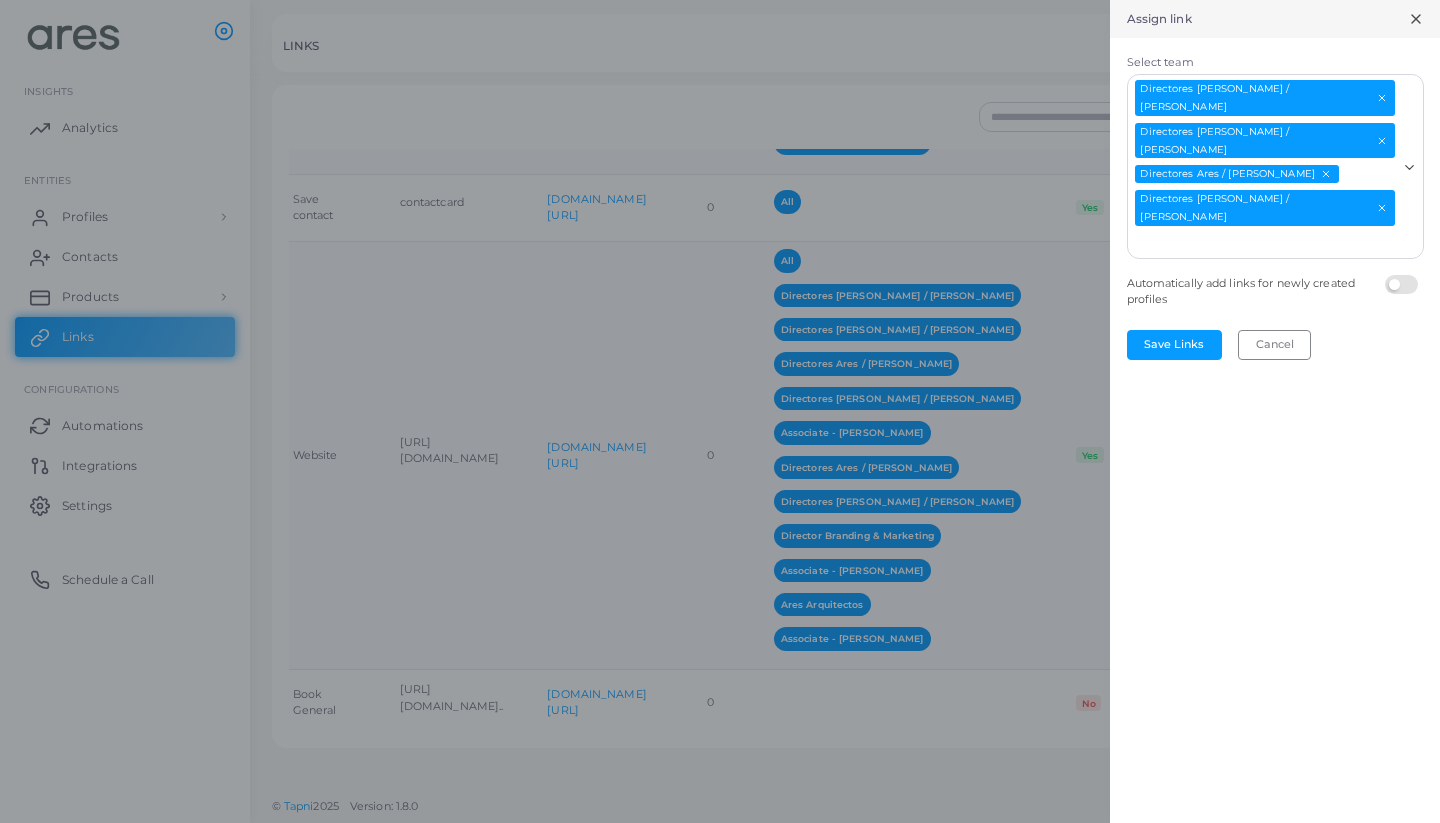 click on "Directores [PERSON_NAME] / [PERSON_NAME]
Directores [PERSON_NAME] / [PERSON_NAME]
Directores Ares / [PERSON_NAME]
Directores [PERSON_NAME] / [PERSON_NAME]" at bounding box center [1263, 164] 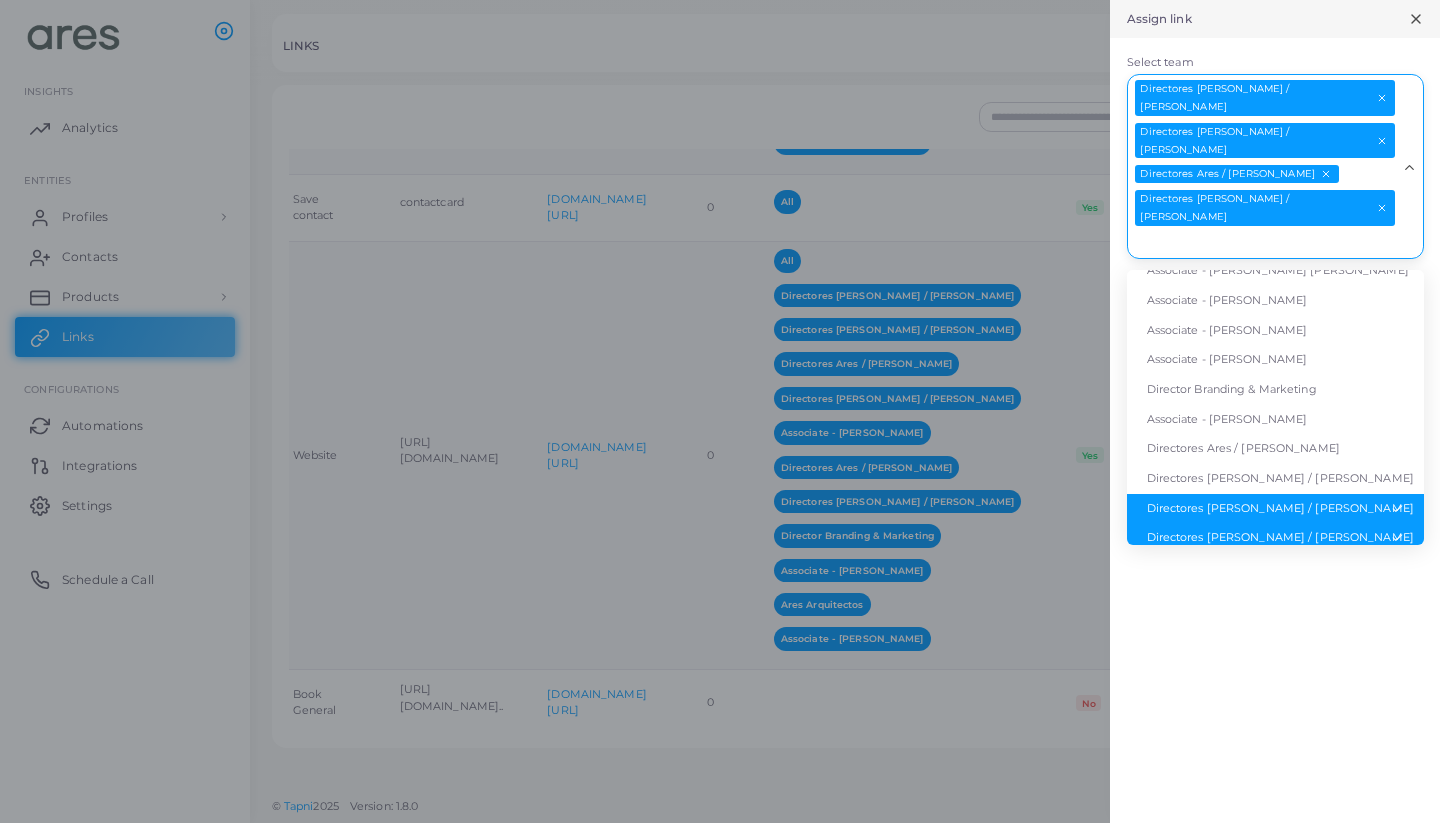 scroll, scrollTop: 58, scrollLeft: 0, axis: vertical 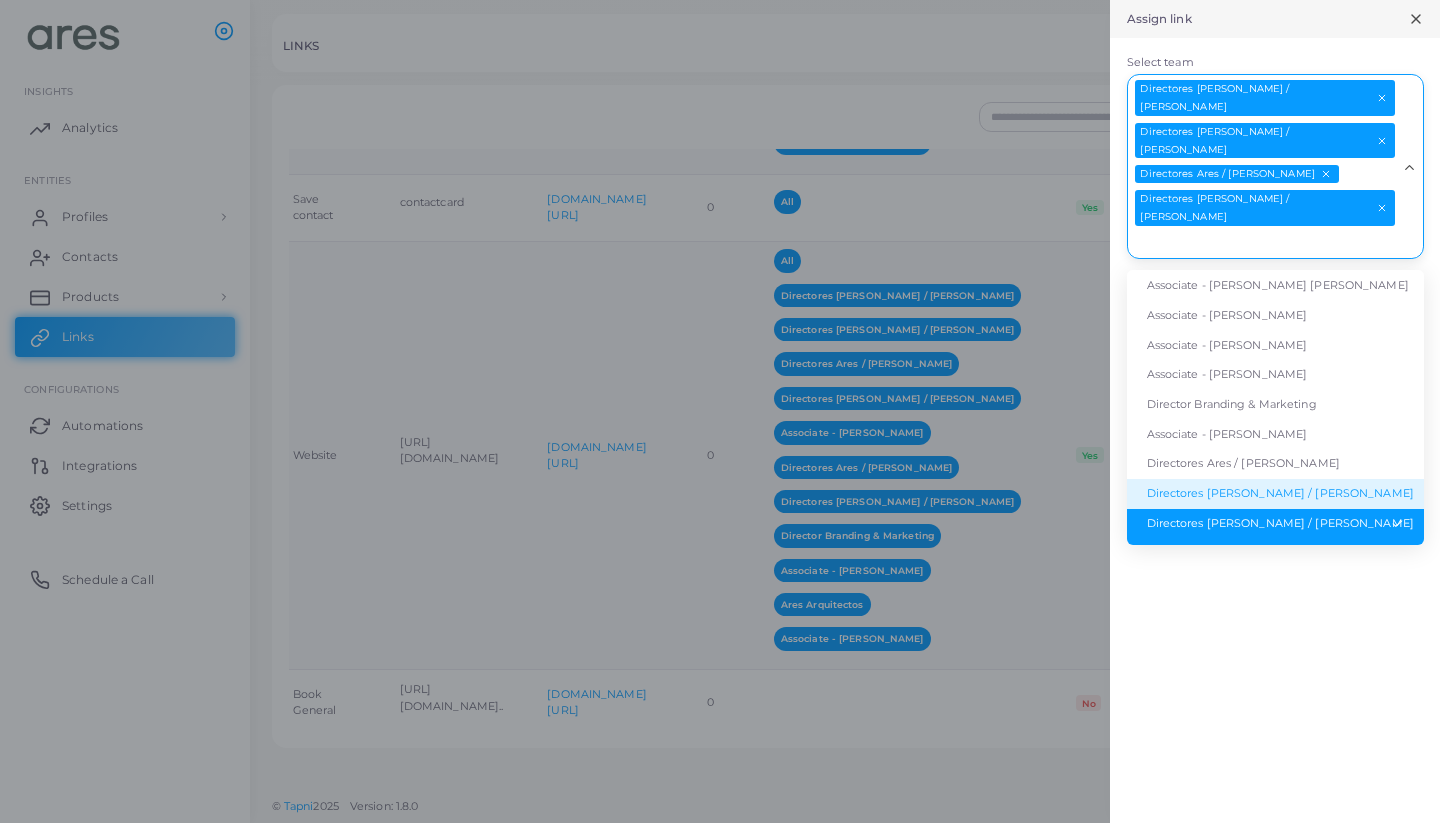 click on "Directores [PERSON_NAME] / [PERSON_NAME]" at bounding box center (1275, 494) 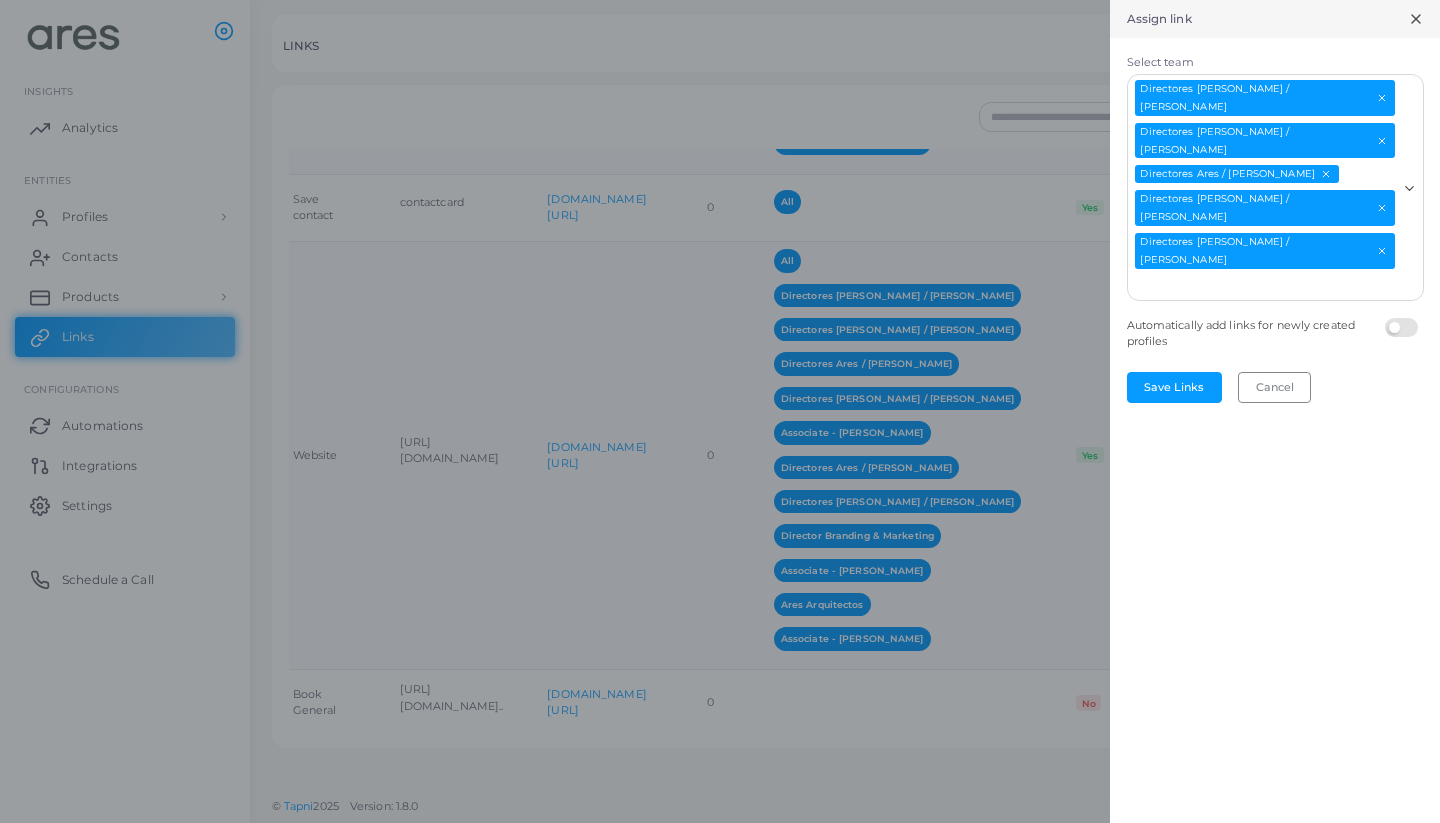 click on "Select team" at bounding box center [1263, 286] 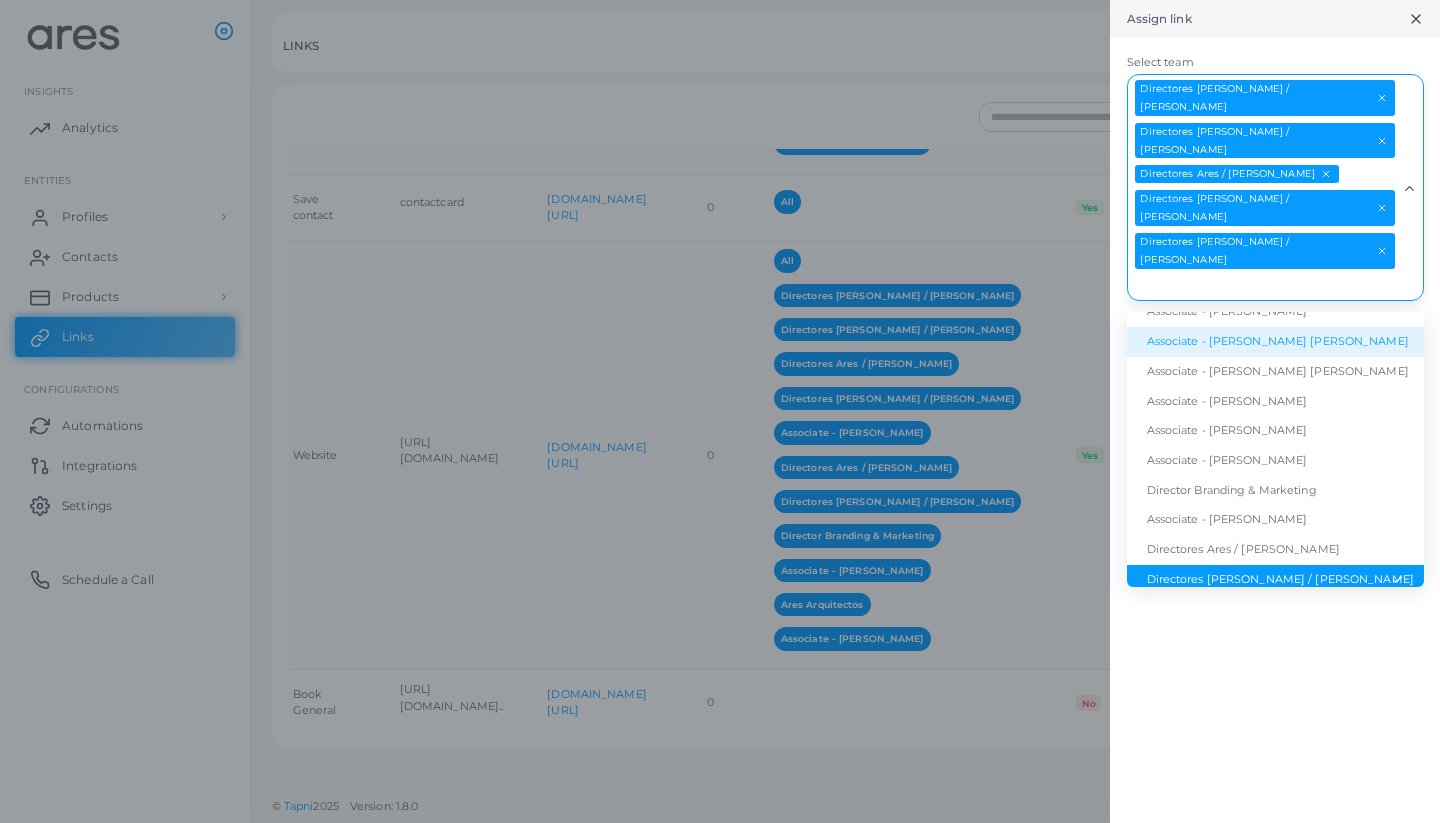 scroll, scrollTop: 0, scrollLeft: 0, axis: both 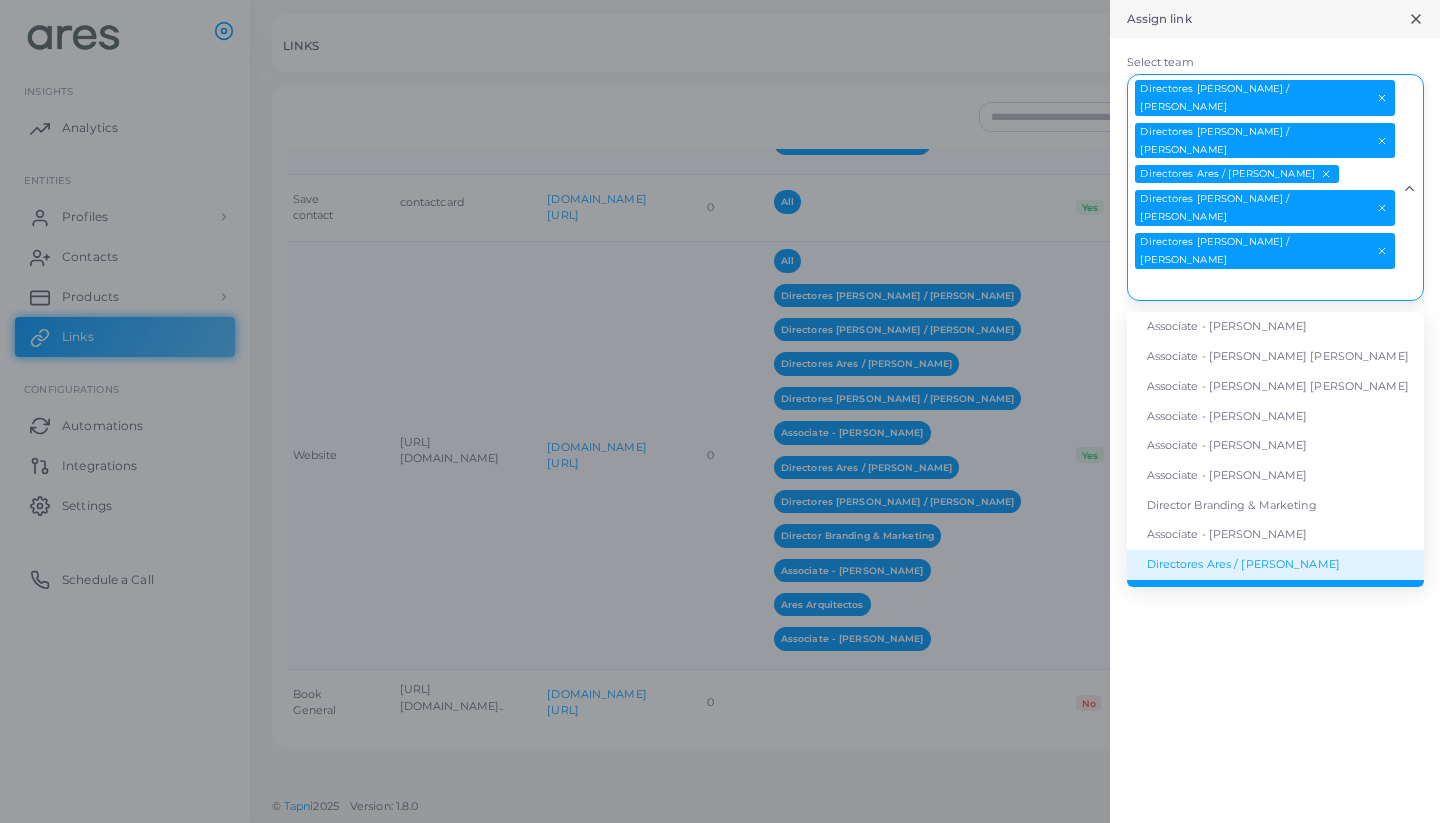 click on "Directores Ares / [PERSON_NAME]" at bounding box center (1275, 565) 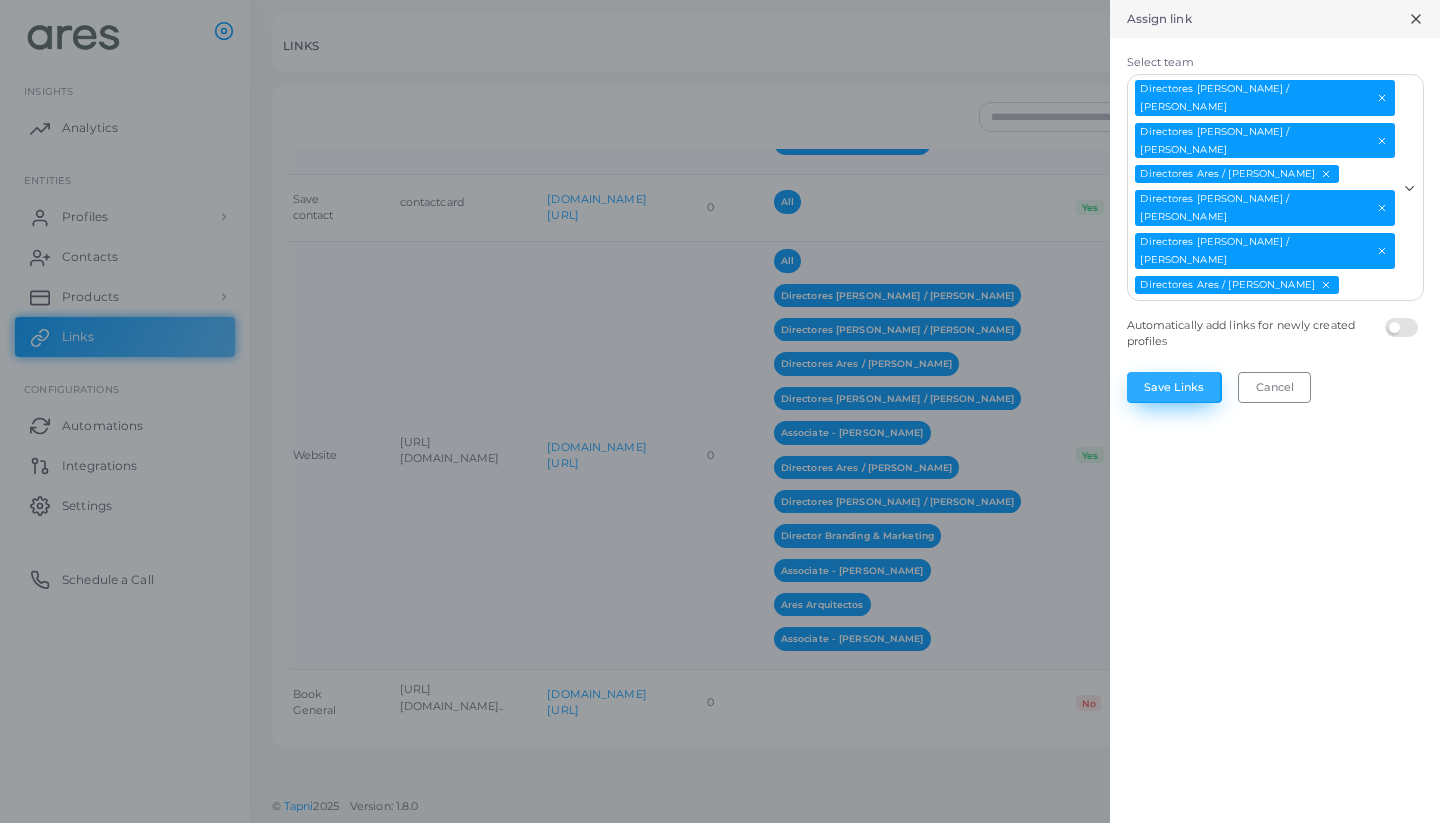 click on "Save Links" at bounding box center [1174, 387] 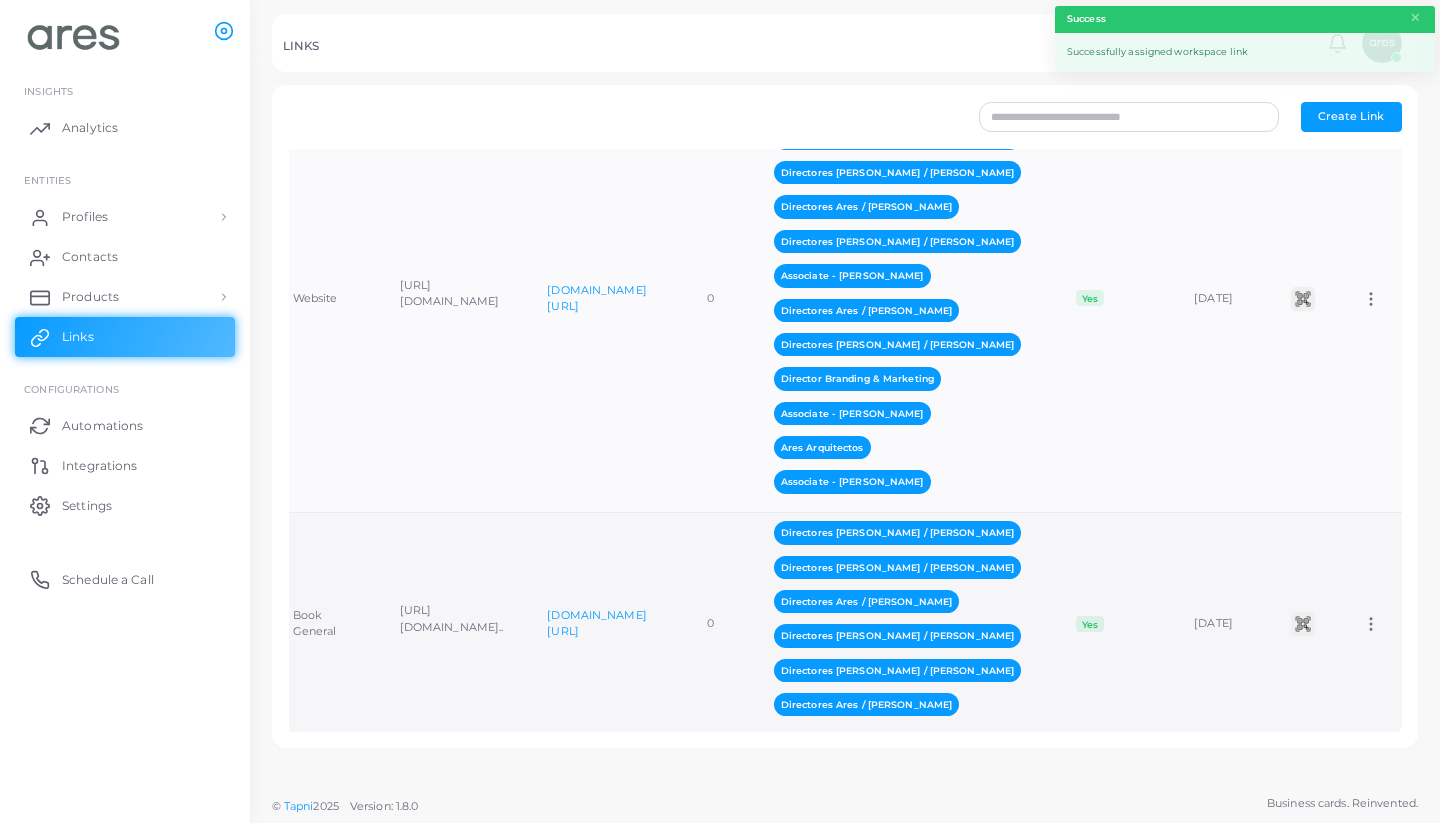 scroll, scrollTop: 1186, scrollLeft: 0, axis: vertical 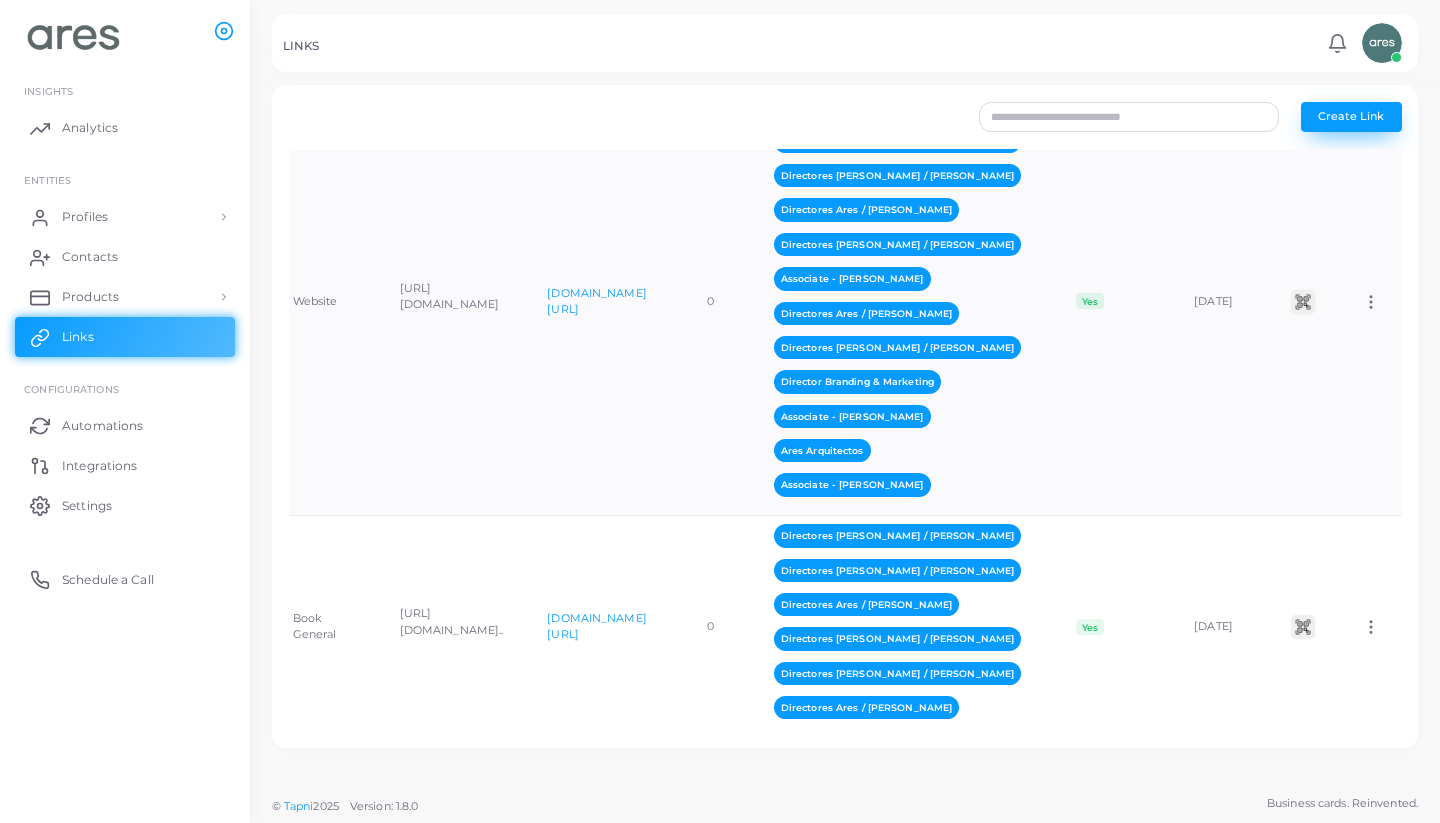 click on "Create Link" at bounding box center [1351, 117] 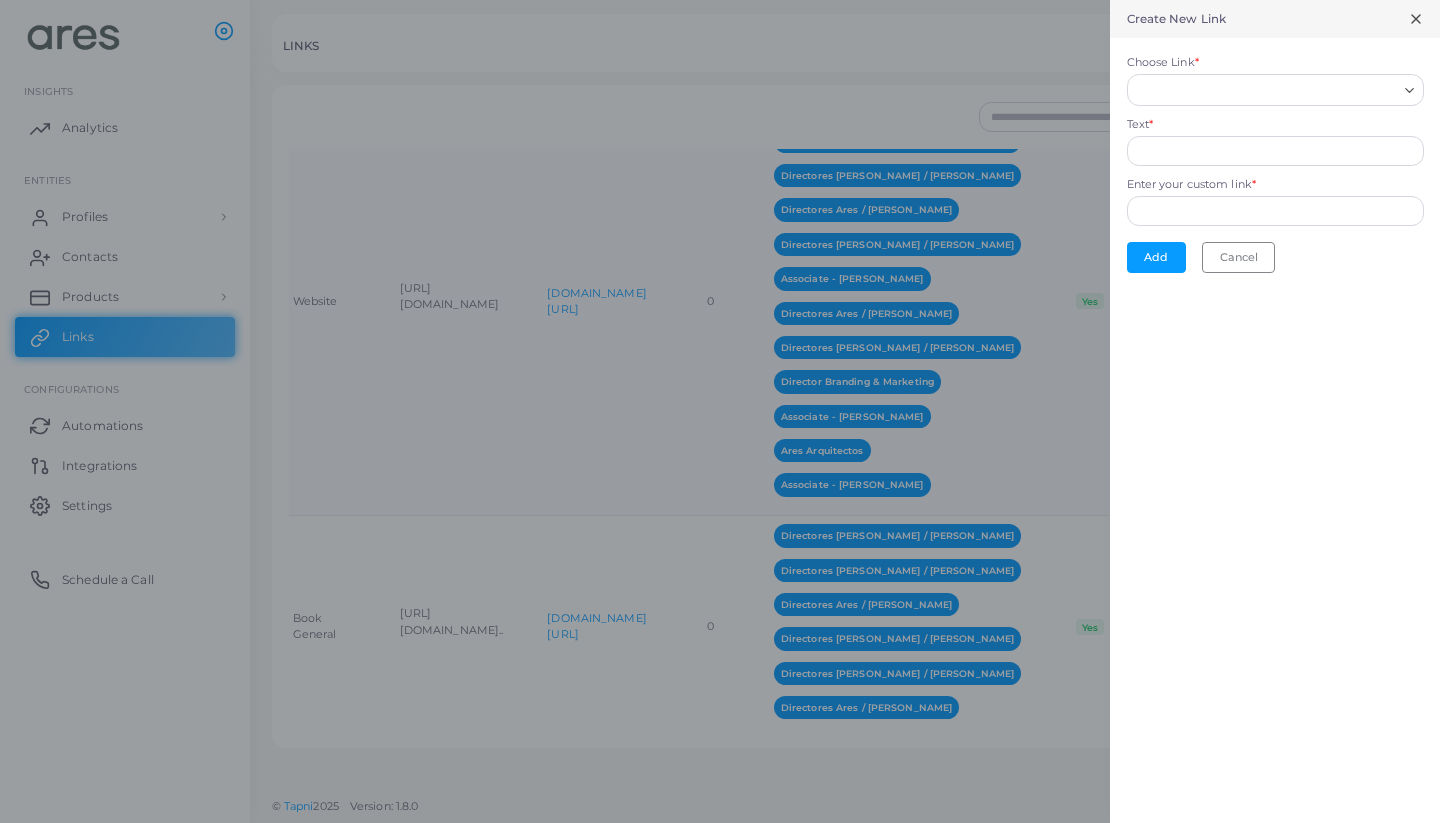 click at bounding box center [1266, 88] 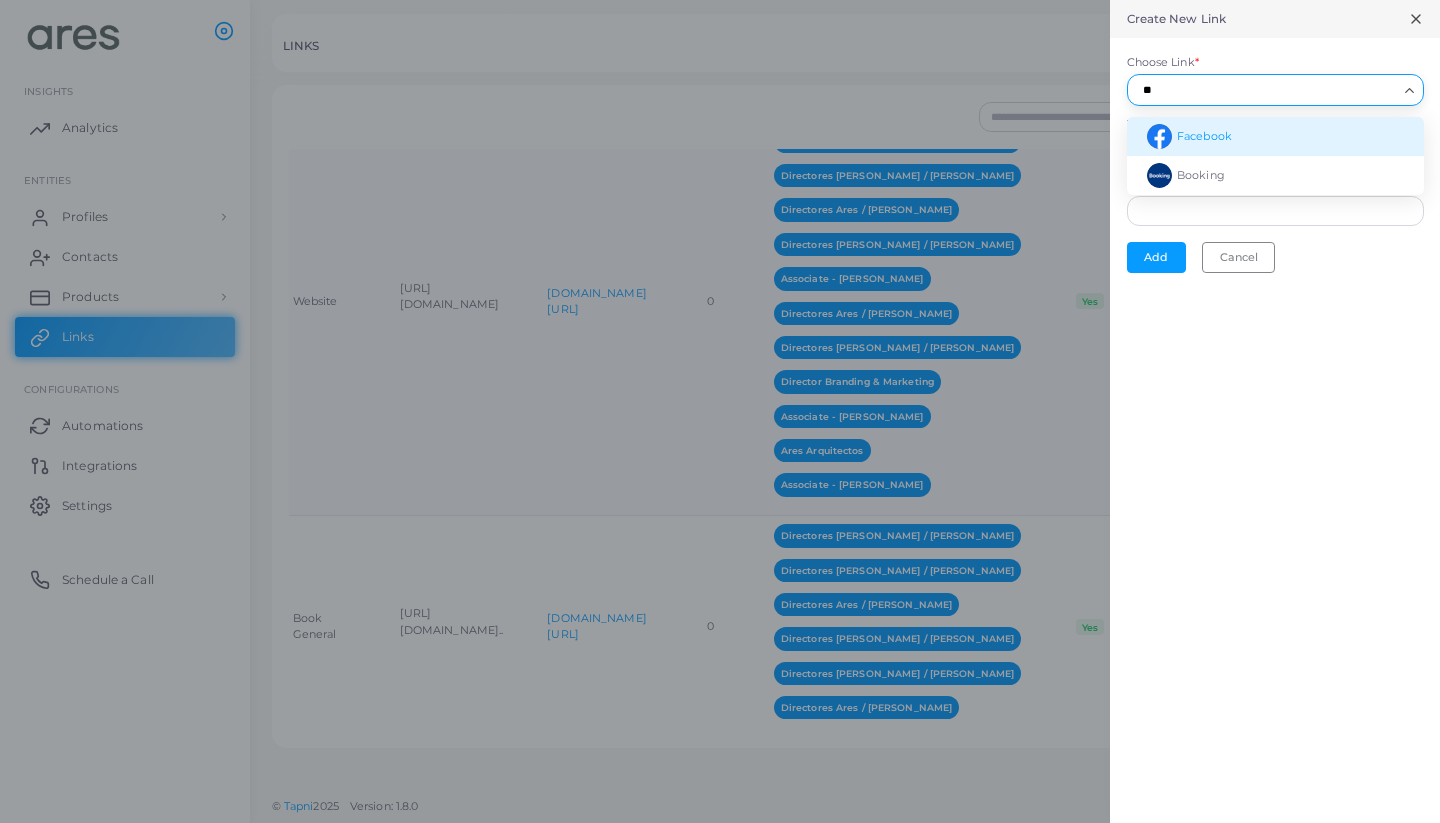 type on "*" 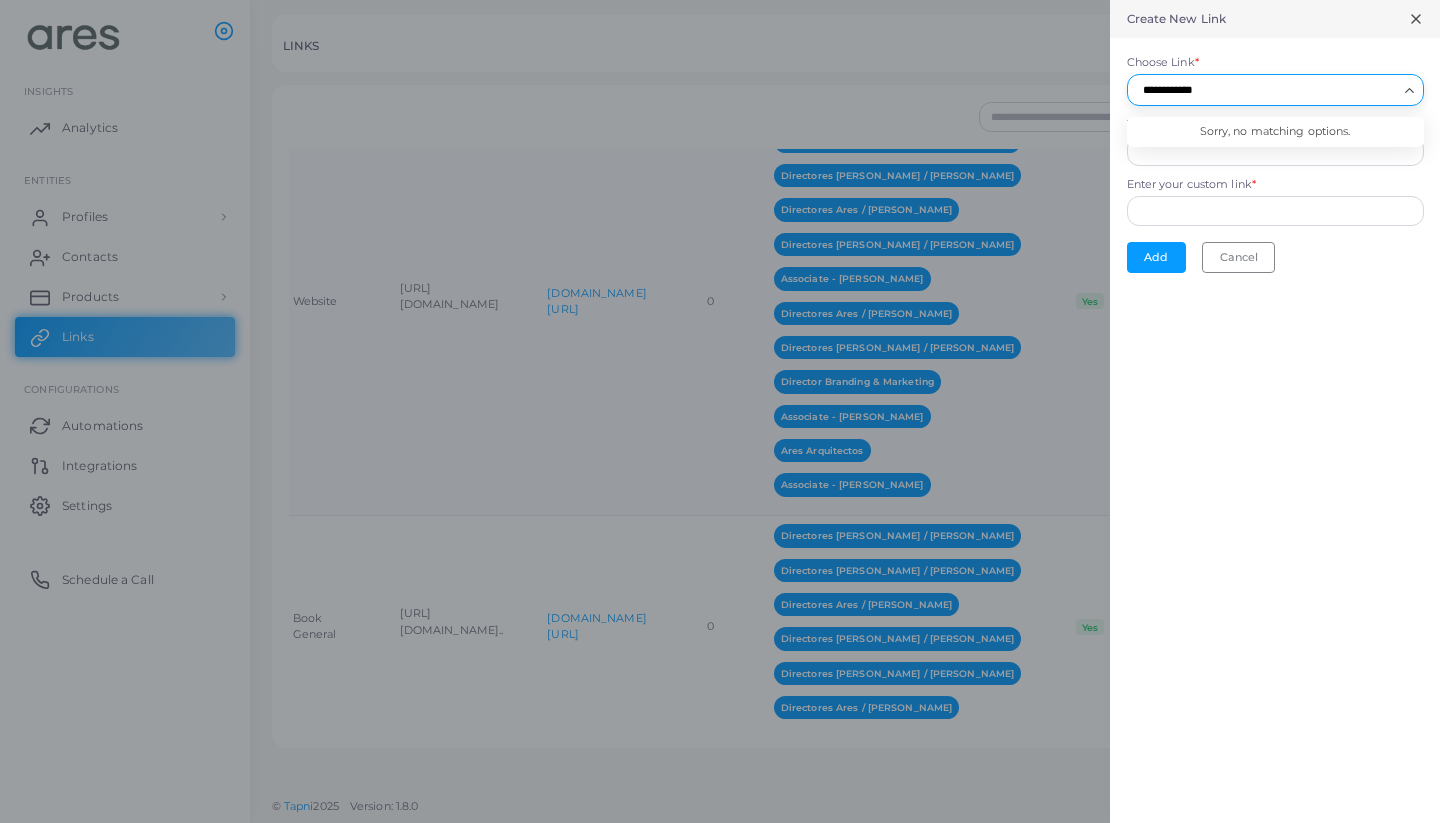 type on "**********" 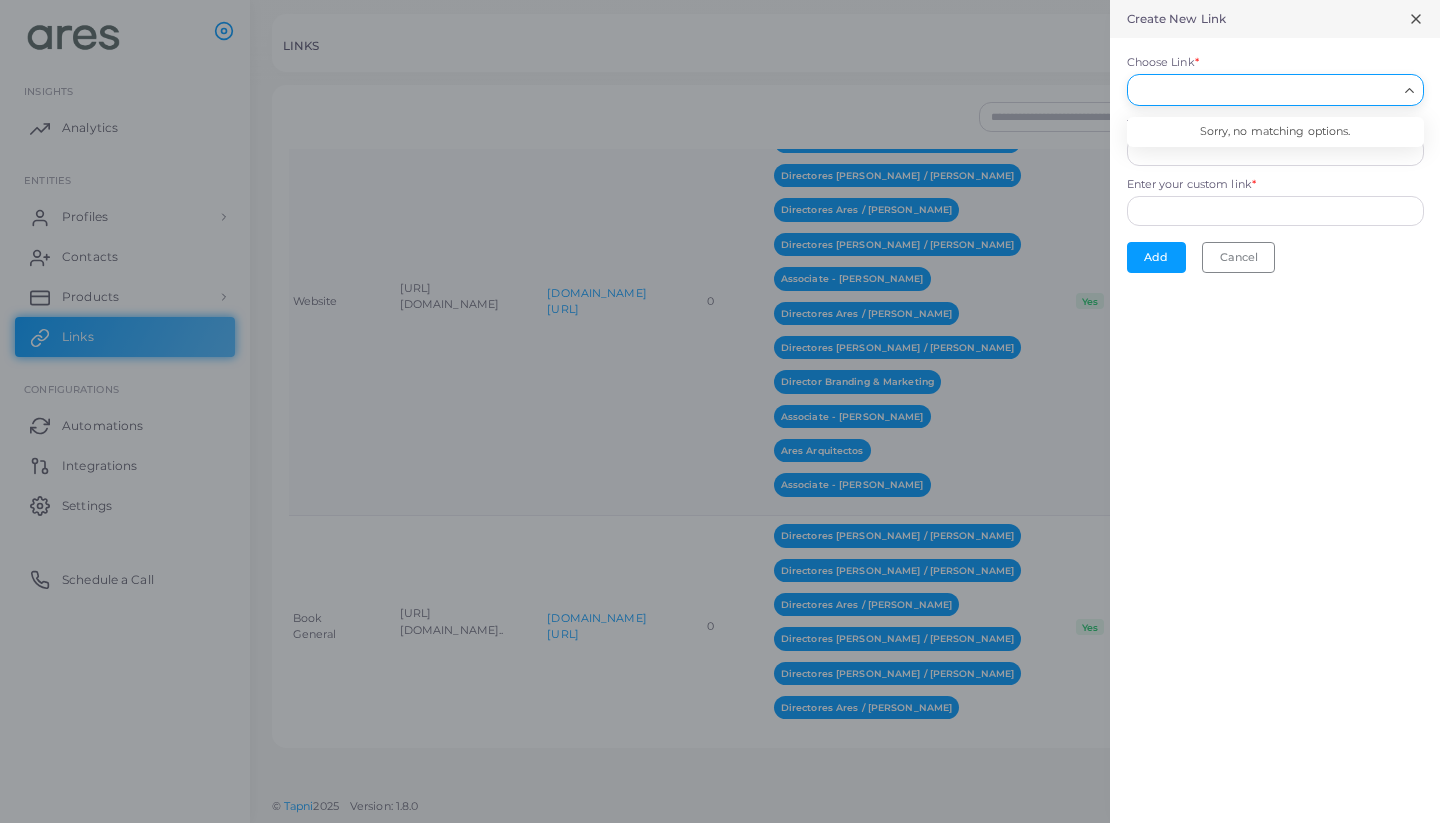 click on "Choose Link  *           Loading...
Sorry, no matching options.
Text  *     Enter your custom link  *     Add   Cancel" at bounding box center (1275, 163) 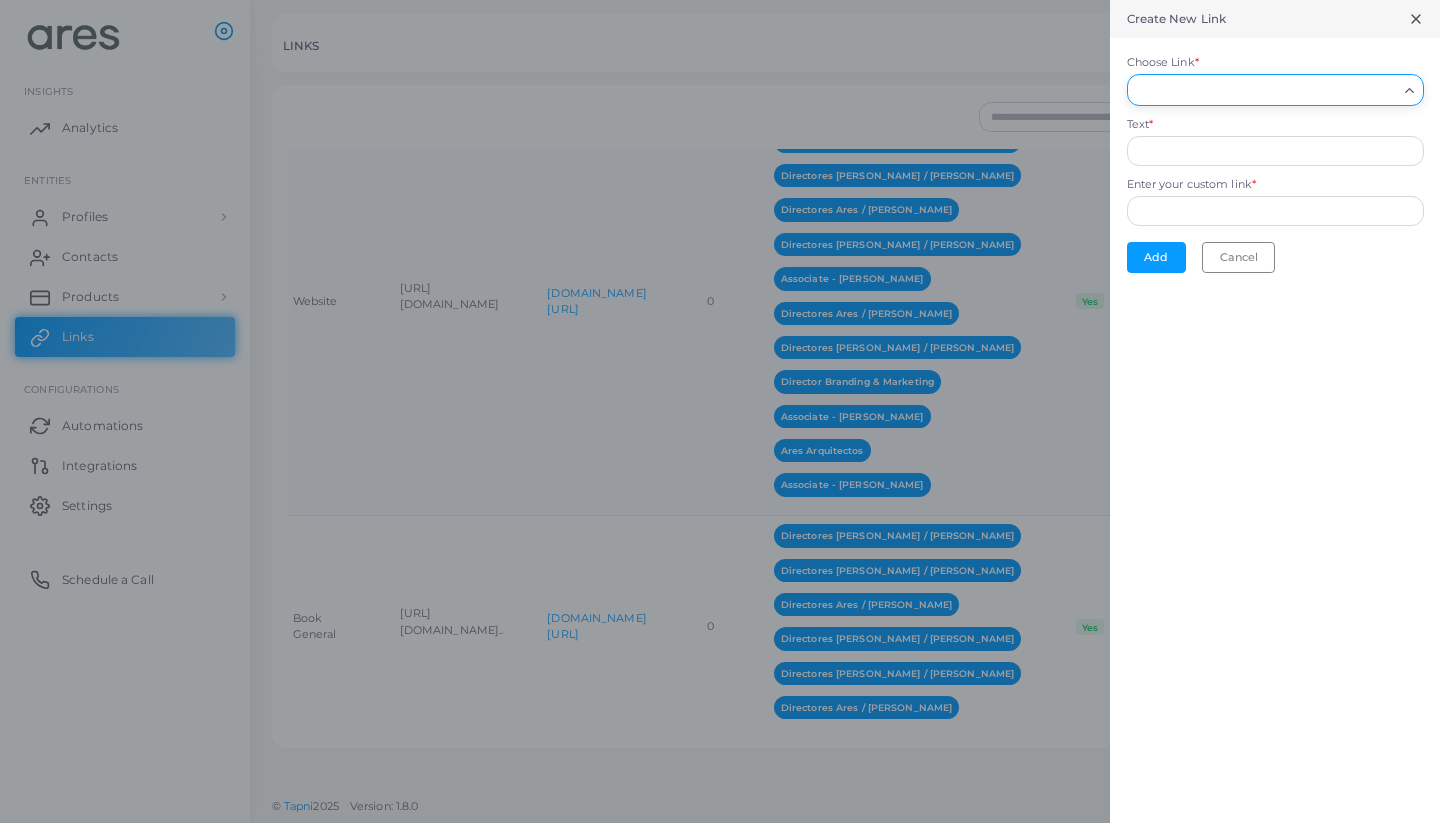 click on "Choose Link  *" at bounding box center [1266, 90] 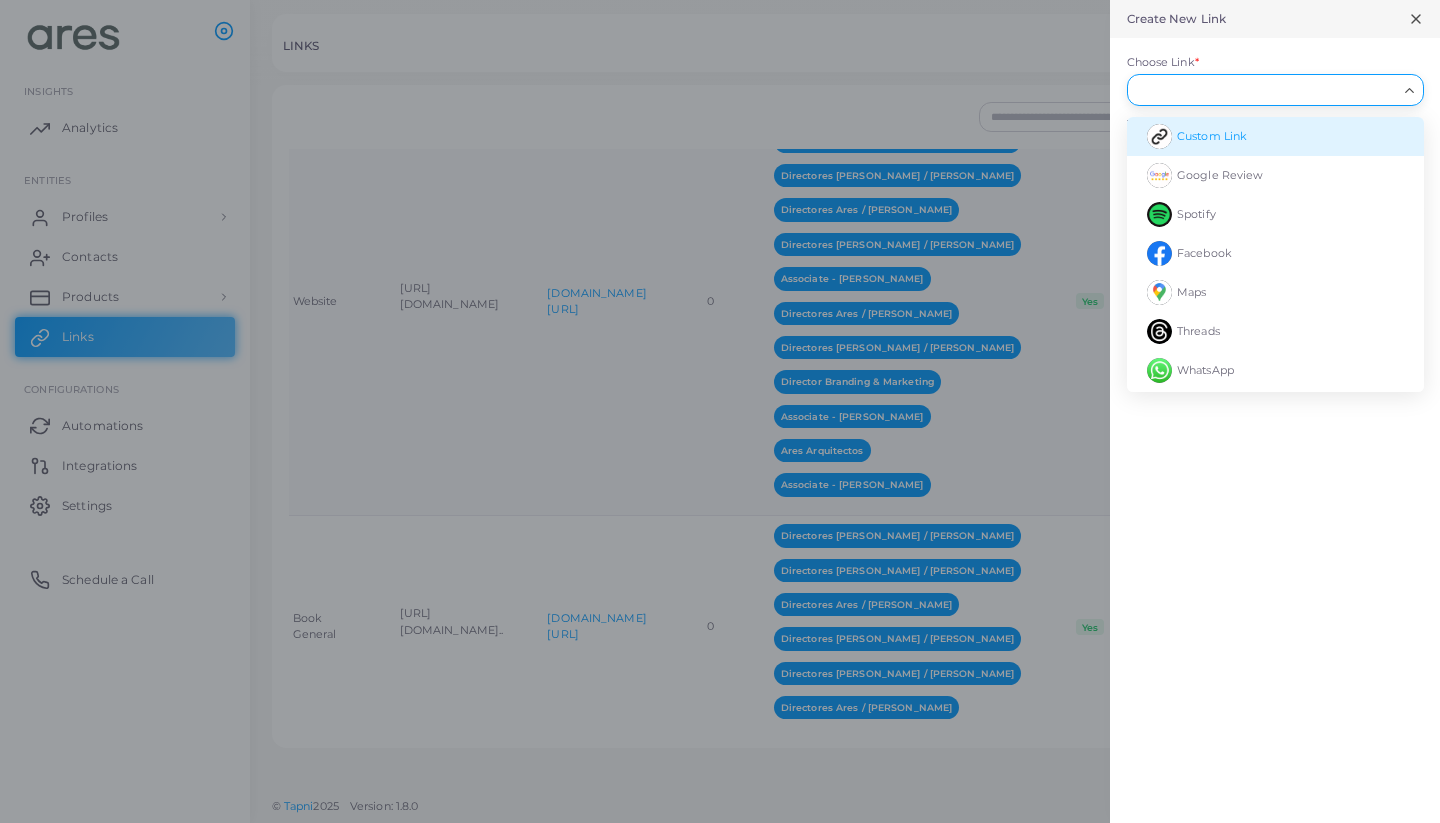 click on "Custom Link" at bounding box center (1212, 136) 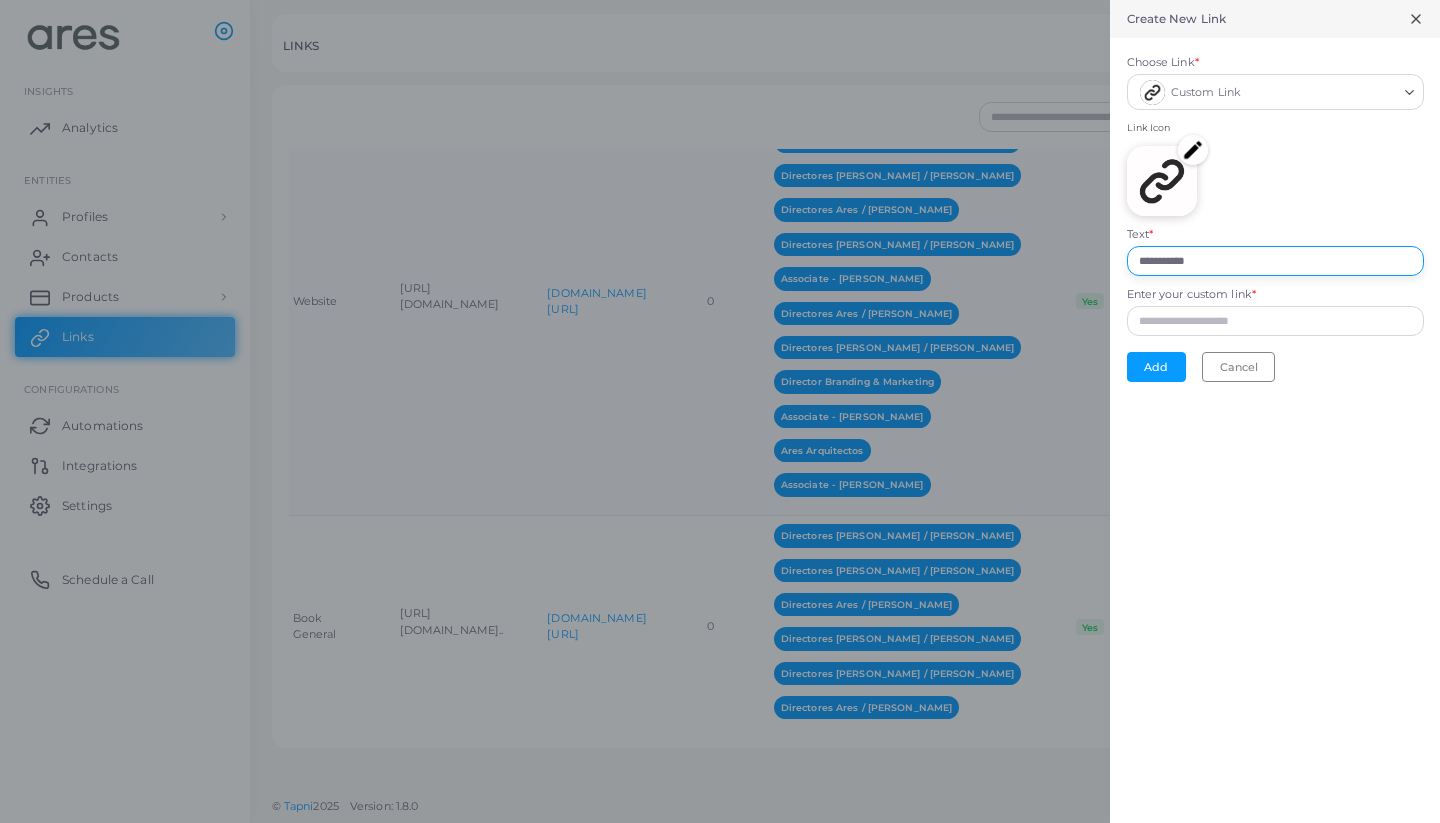 click on "**********" at bounding box center [1275, 261] 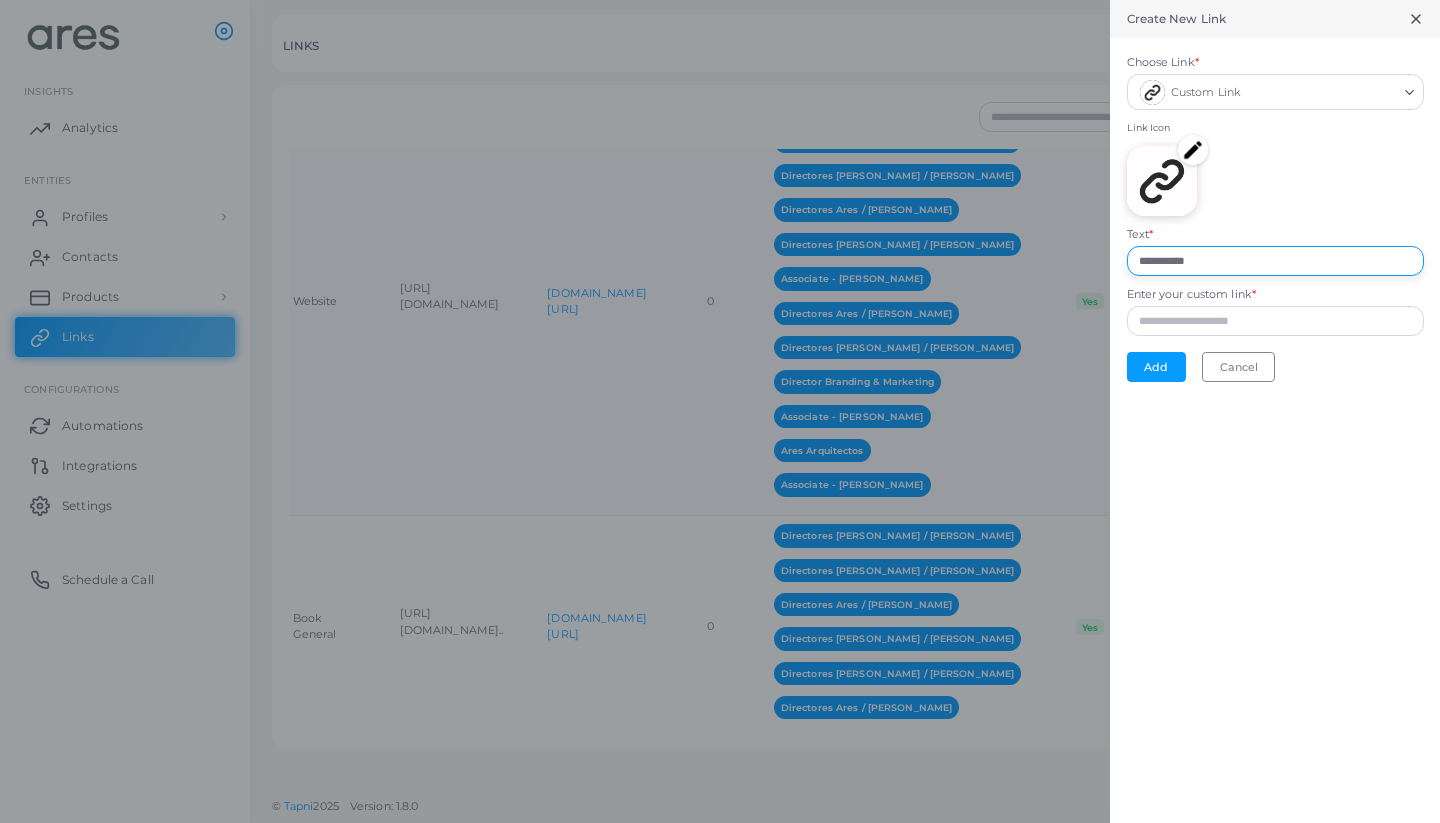 click on "**********" at bounding box center [1275, 261] 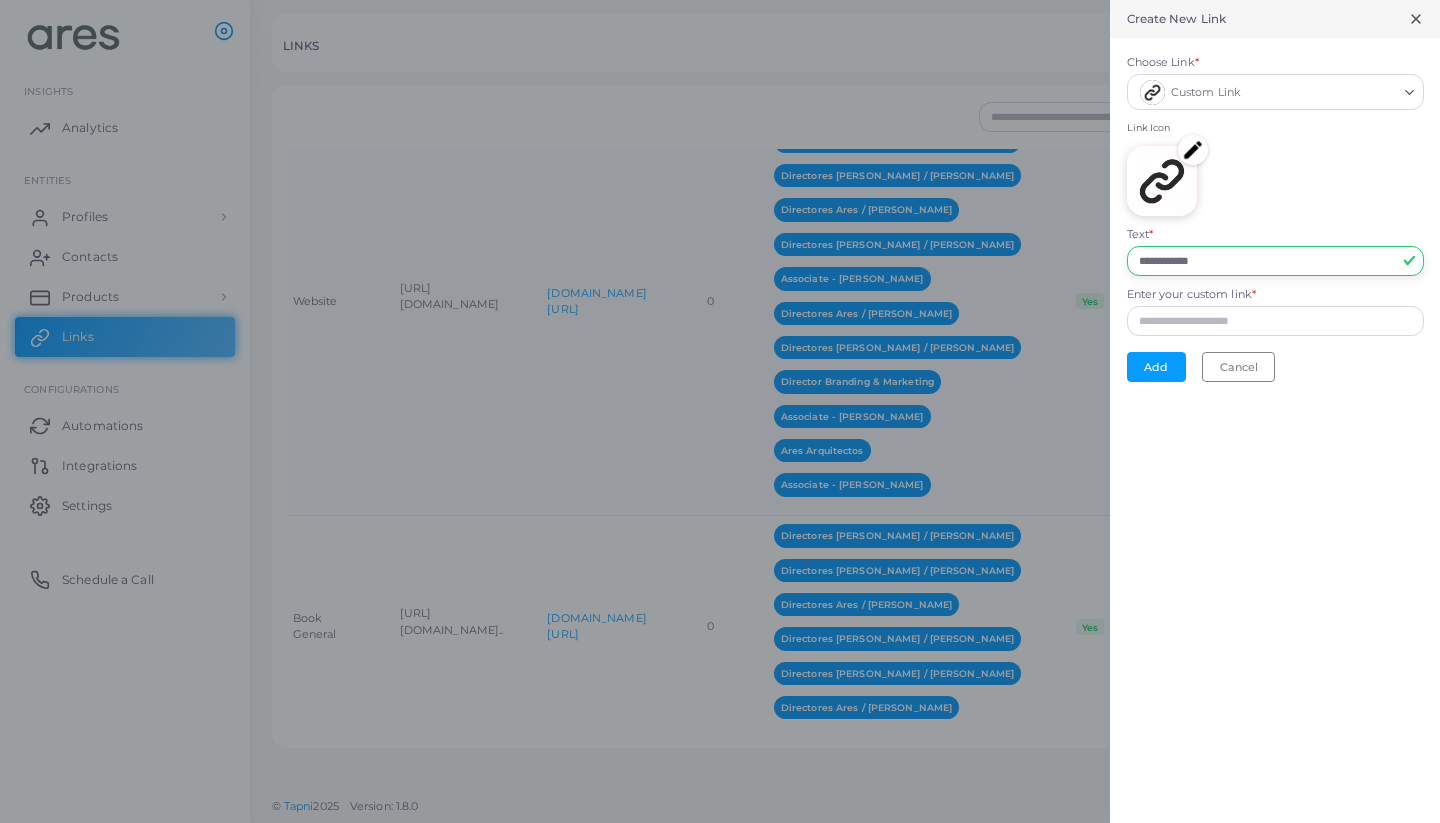 type on "**********" 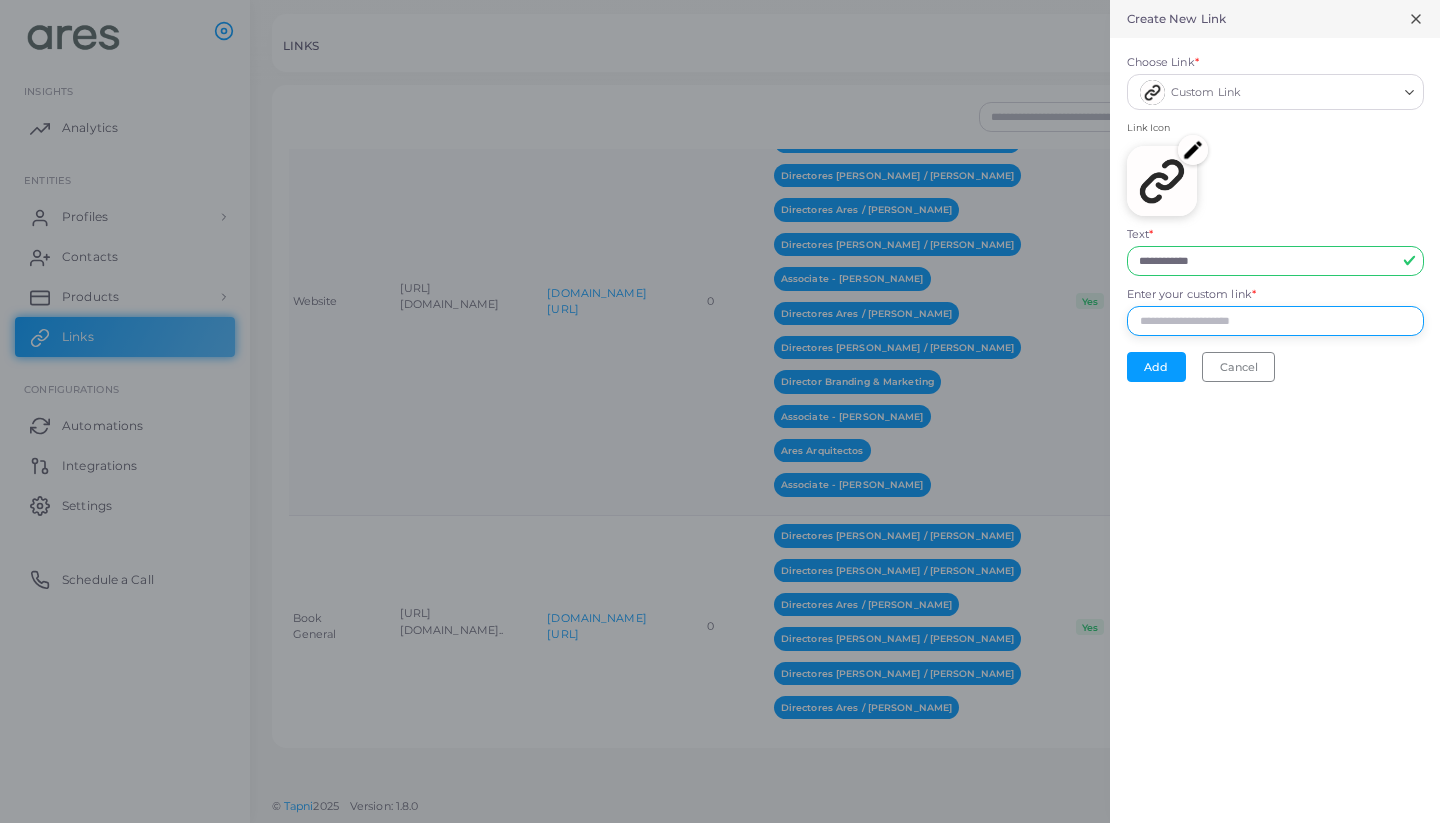 click on "Enter your custom link  *" at bounding box center [1275, 321] 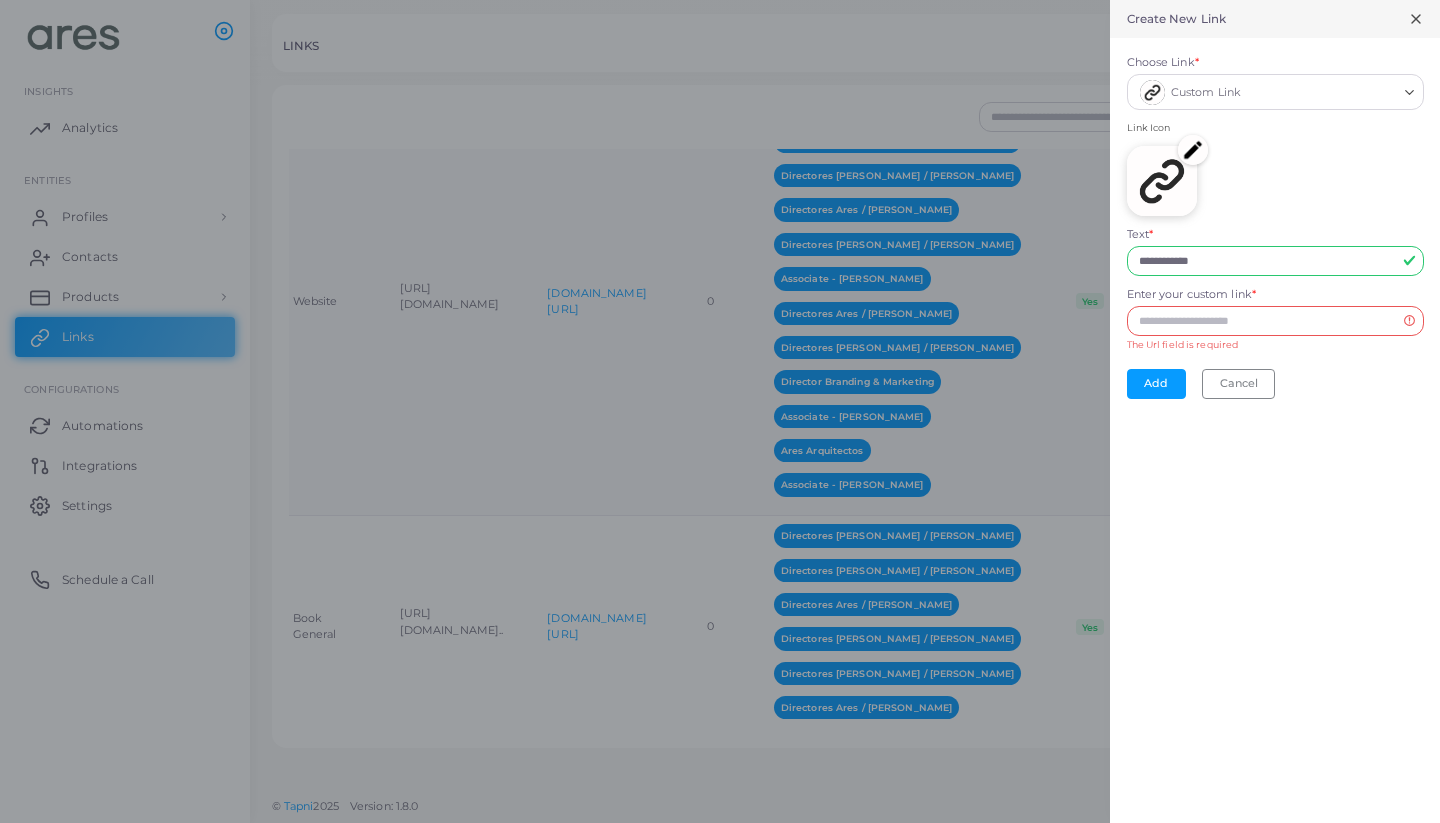 click at bounding box center [1162, 181] 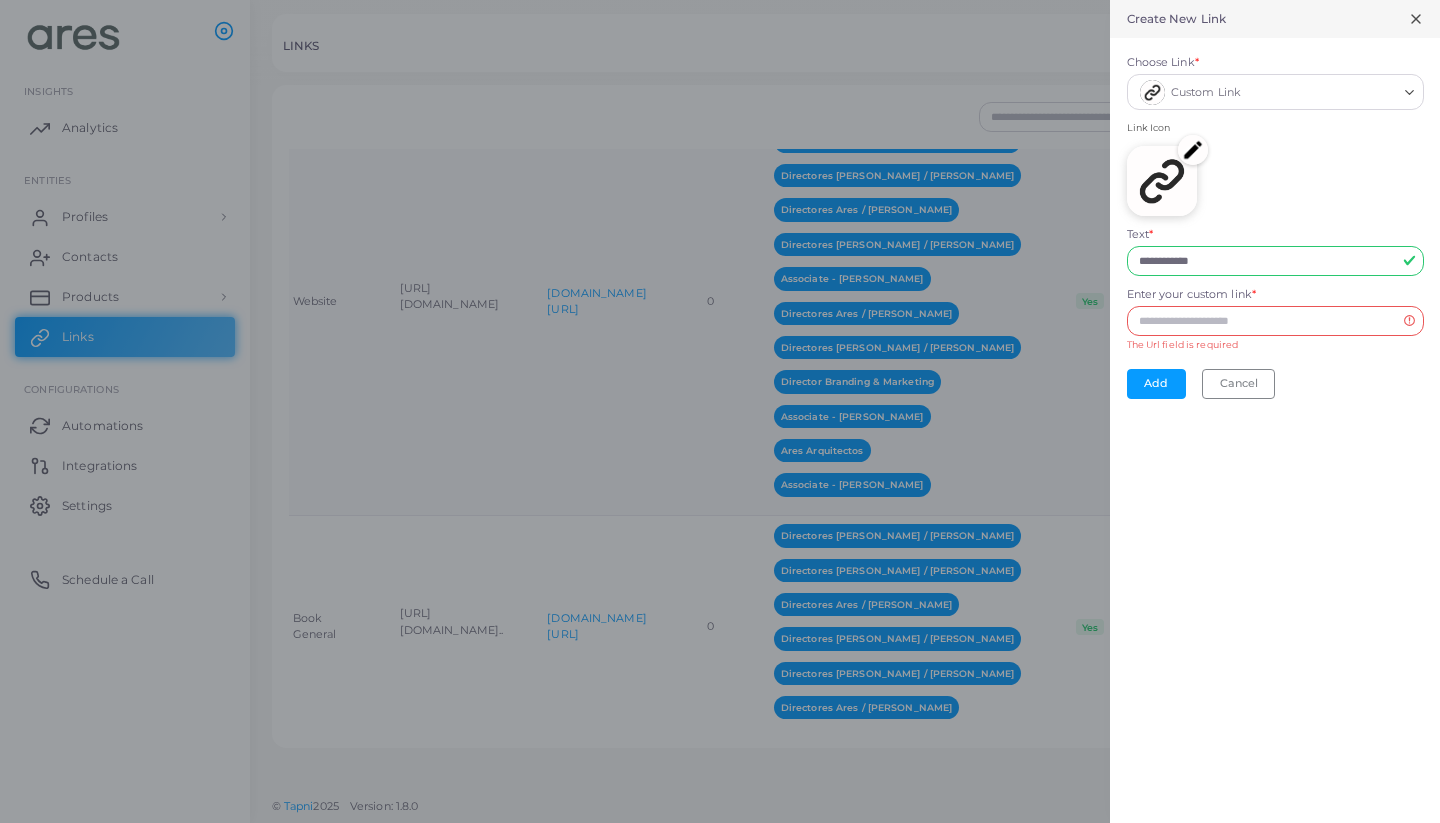 click at bounding box center (1193, 150) 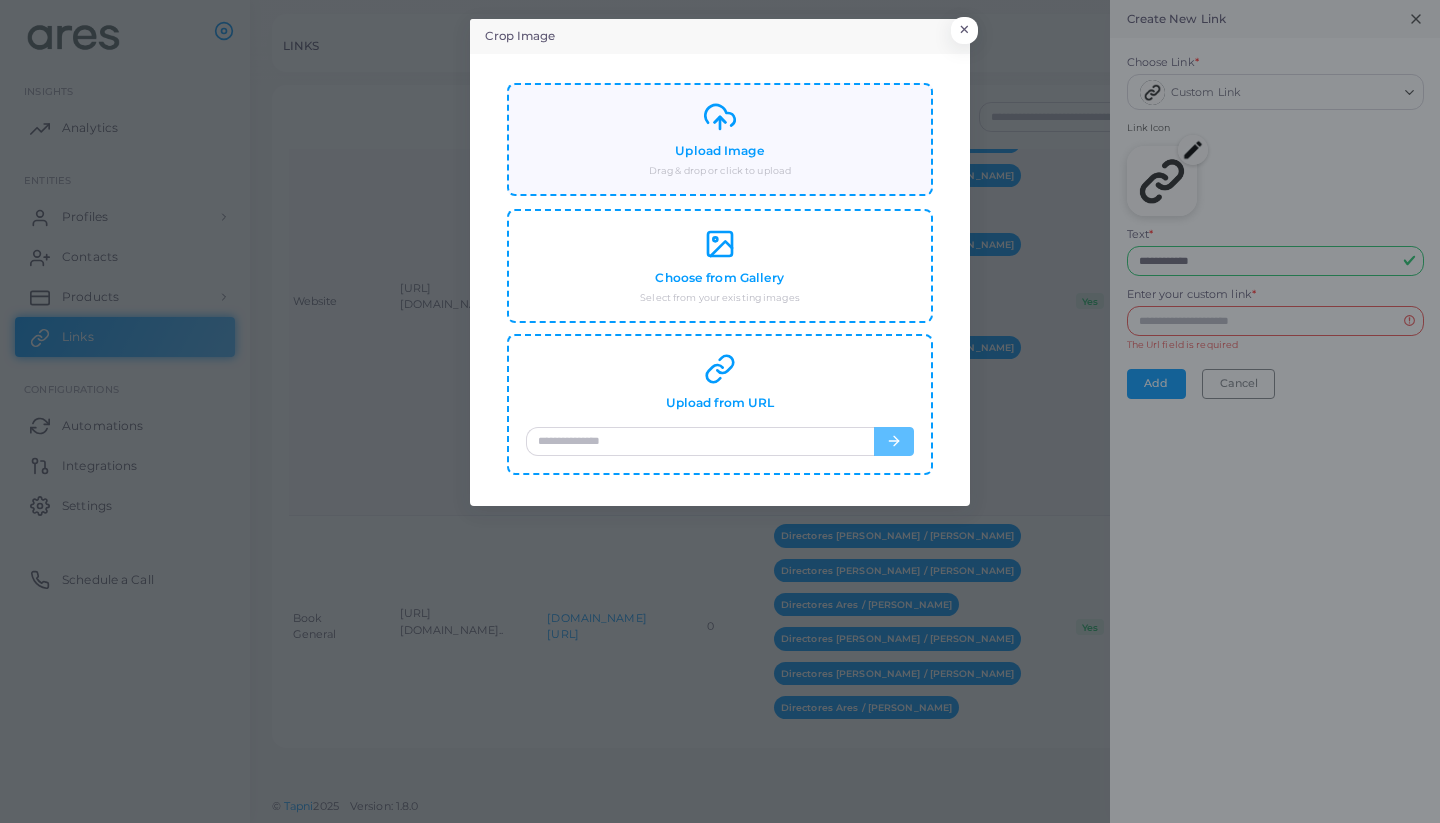 click on "Upload Image Drag & drop or click to upload" at bounding box center (720, 139) 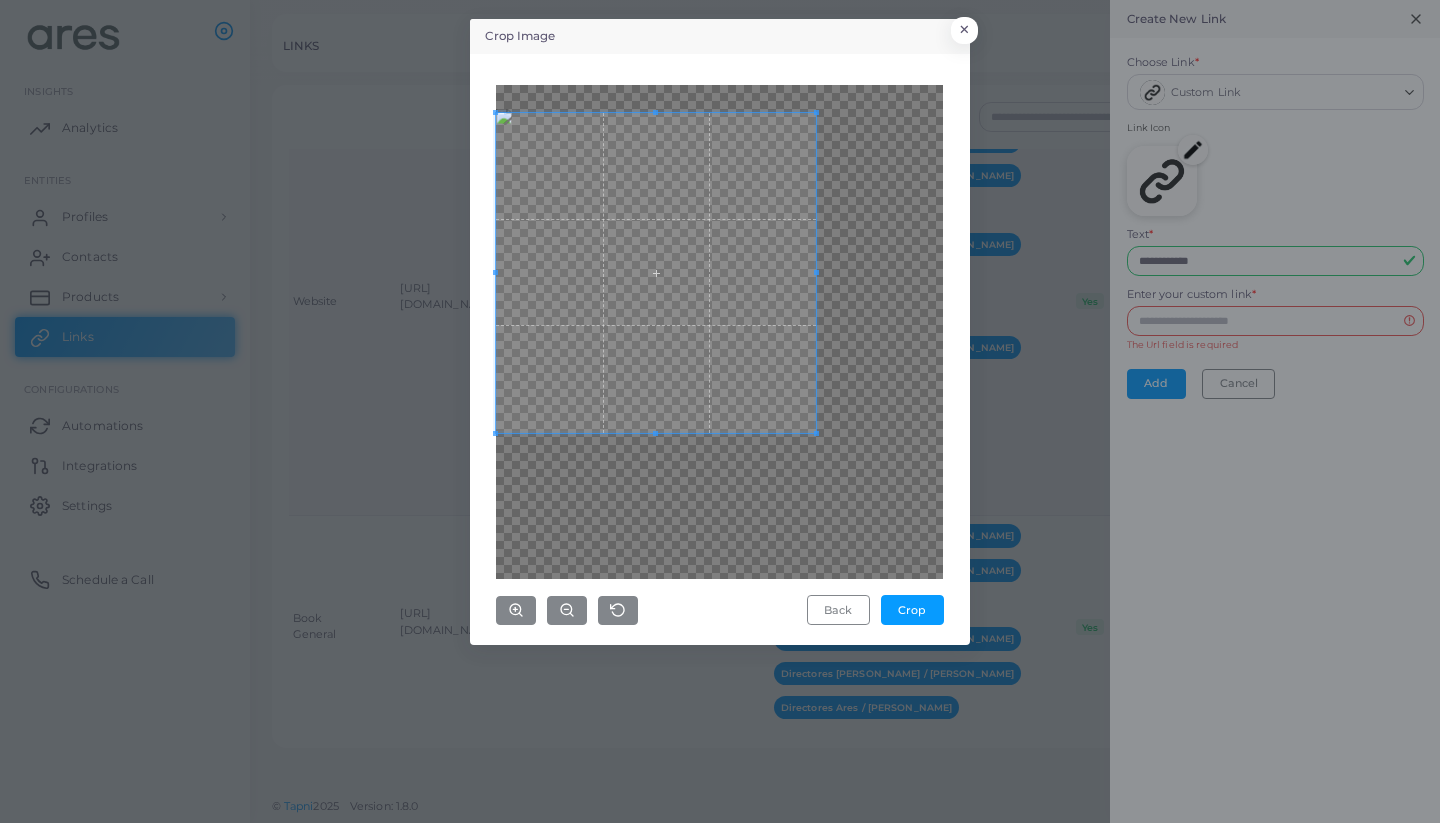 click at bounding box center (656, 273) 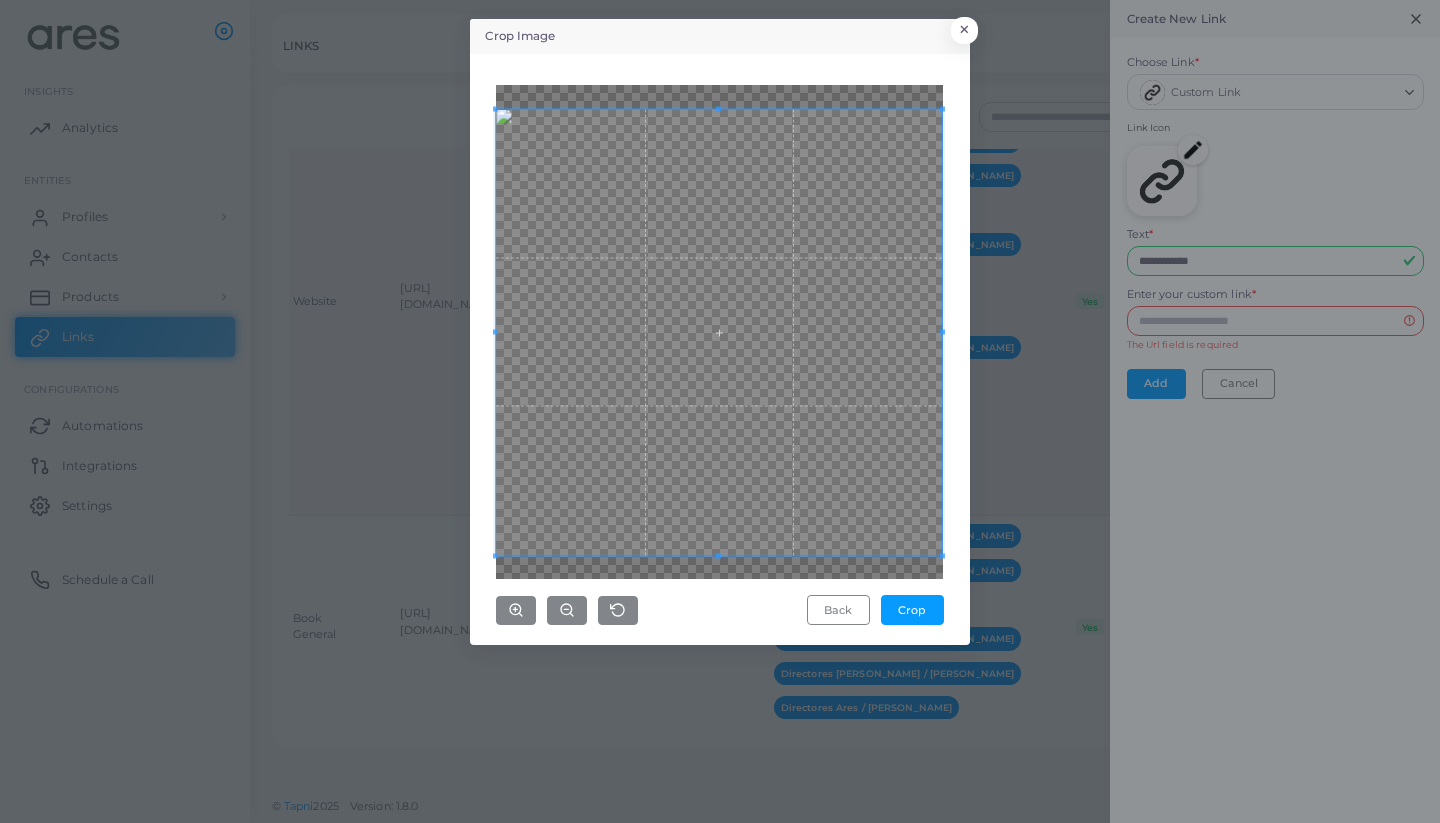 click on "Crop Image ×  Back   Crop" at bounding box center (720, 411) 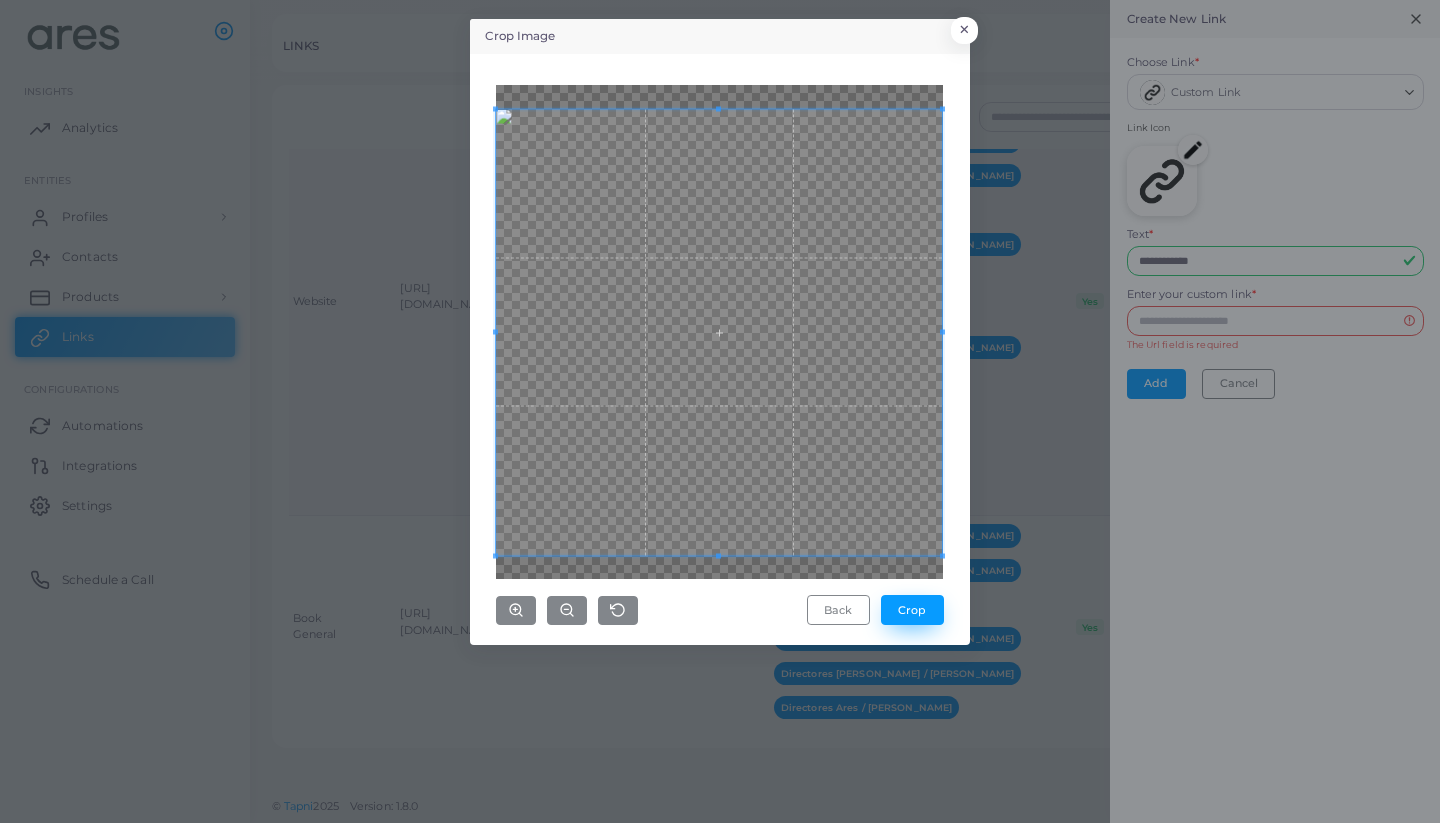 click on "Crop" at bounding box center (912, 610) 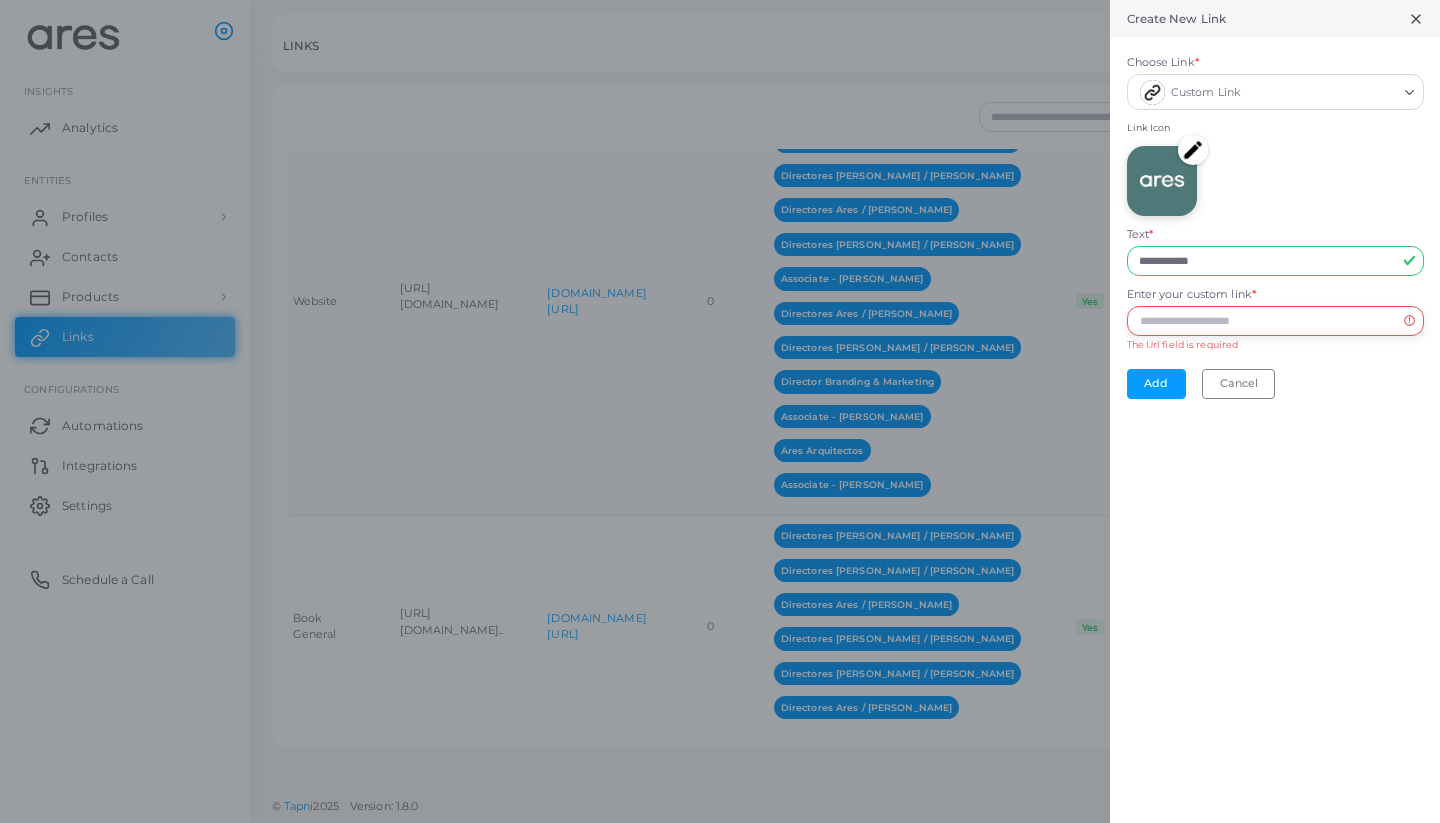 click on "Enter your custom link  *" at bounding box center [1275, 321] 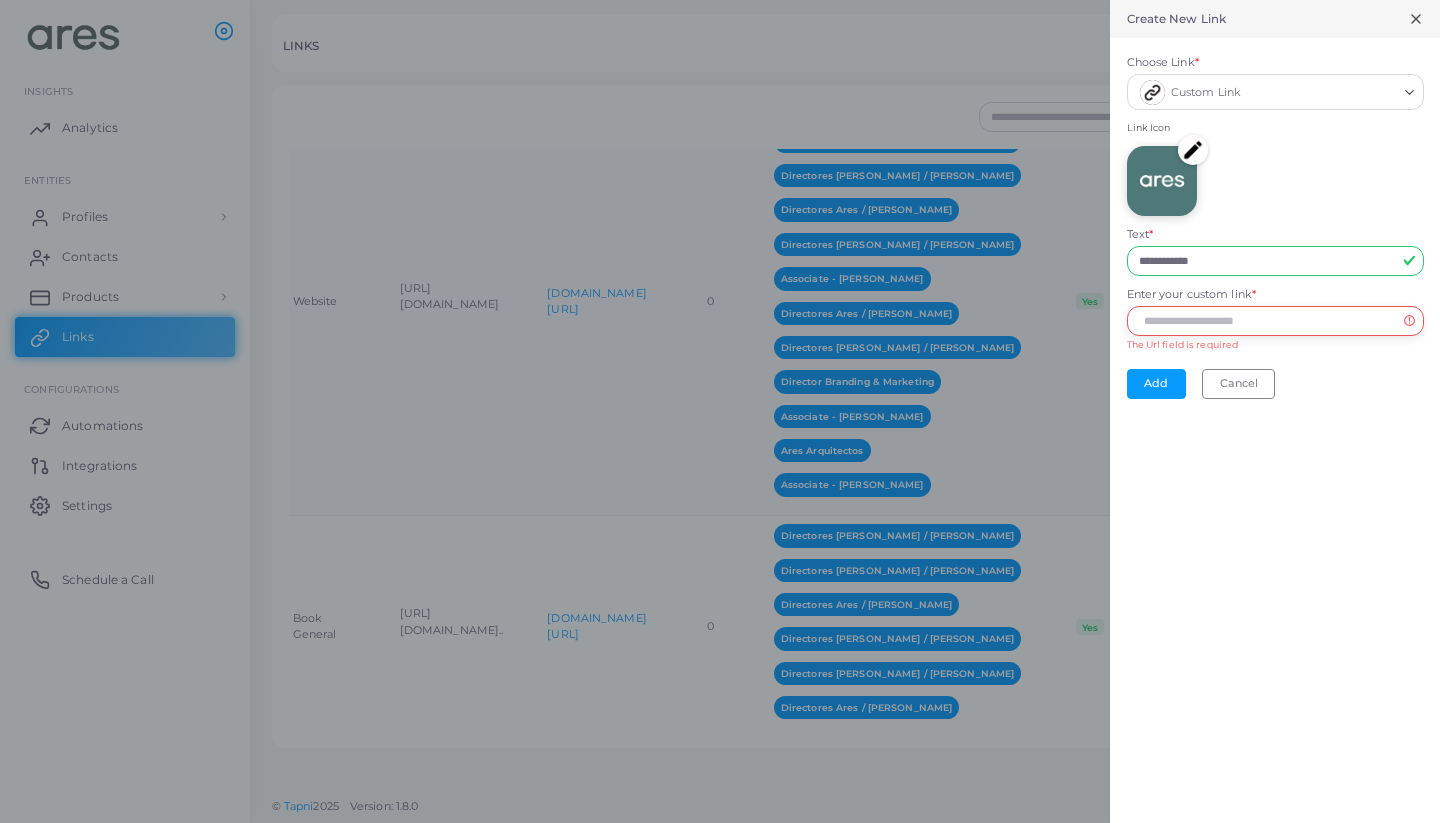 click on "Enter your custom link  *" at bounding box center (1275, 321) 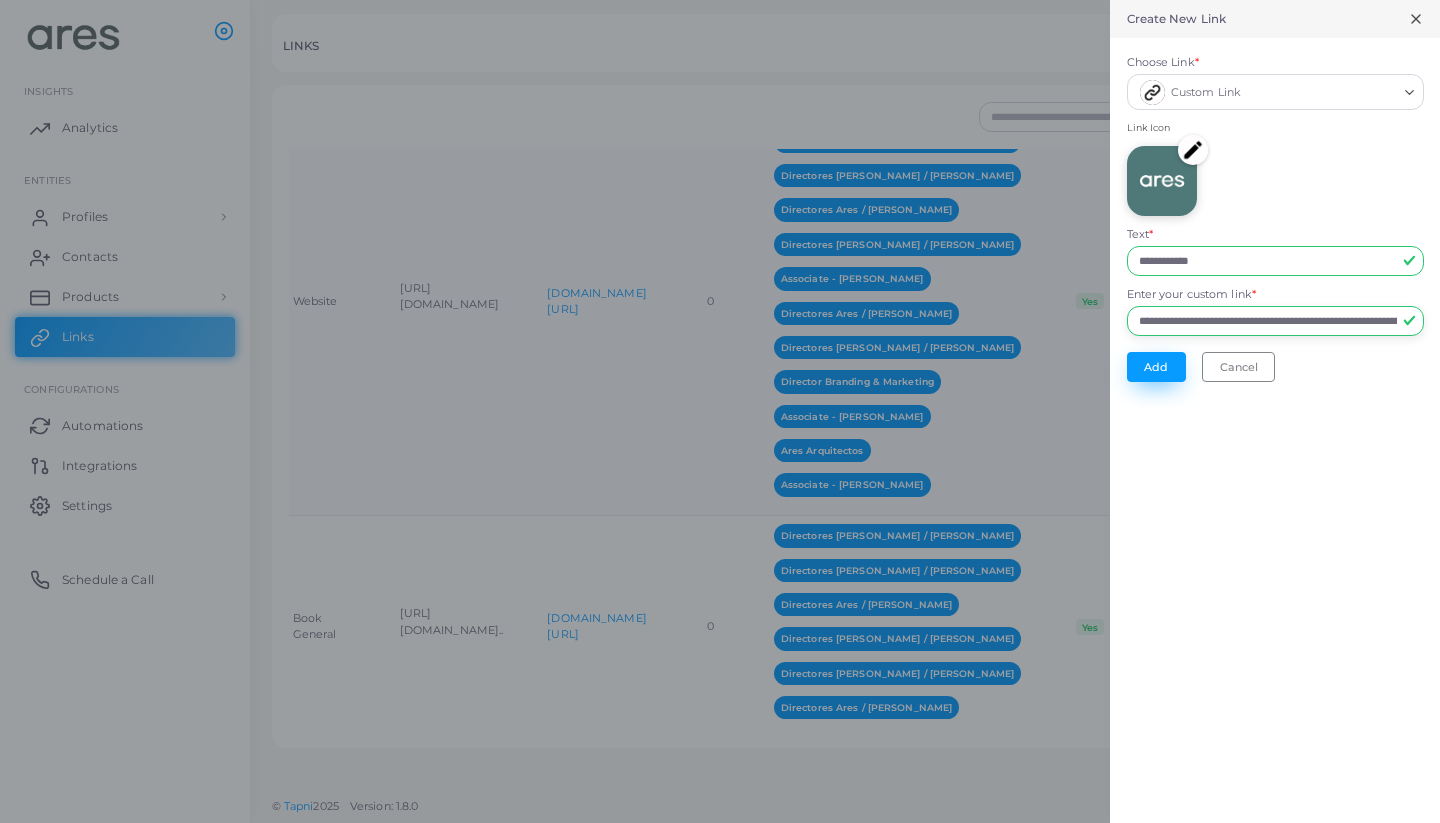 type on "**********" 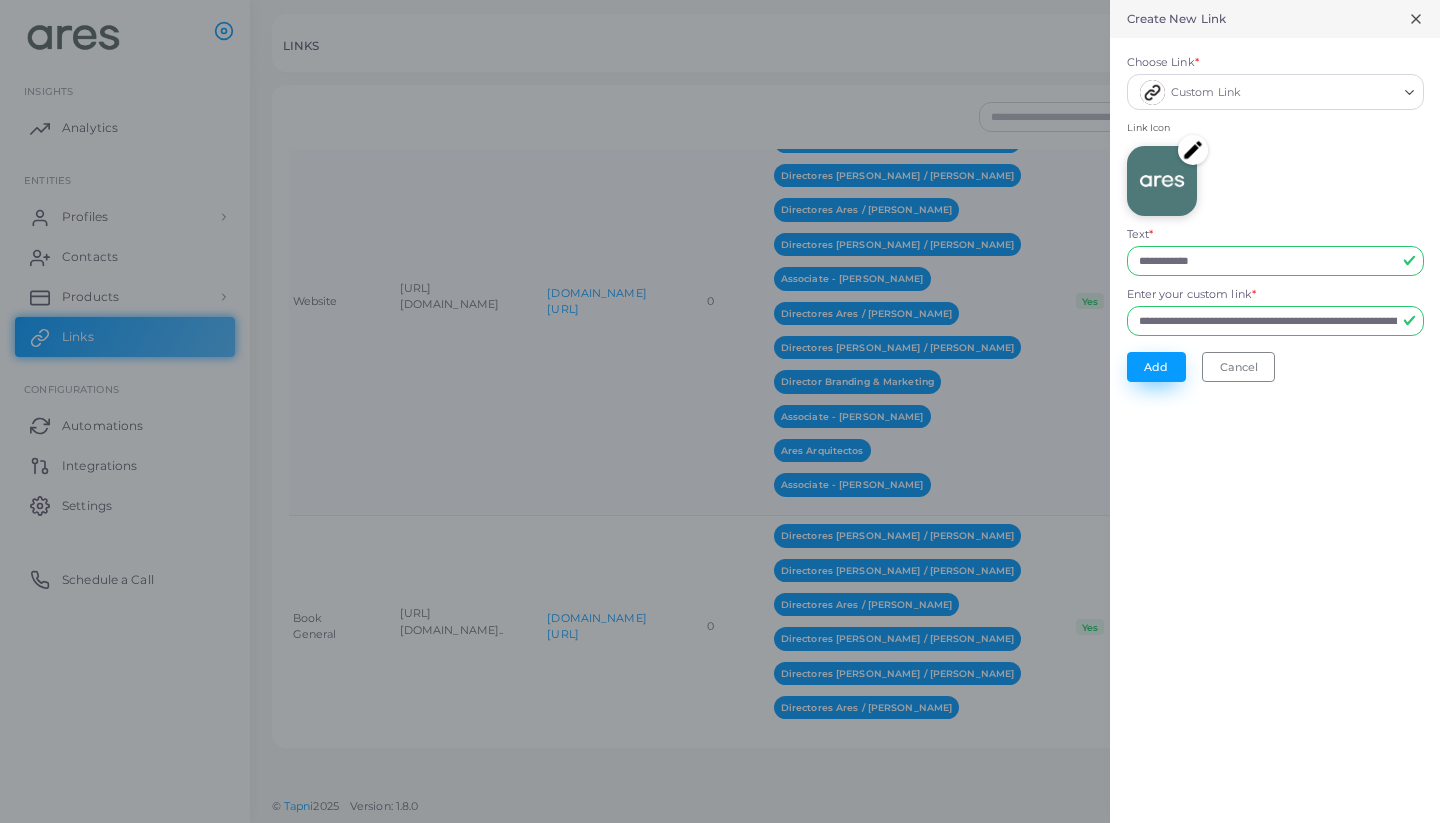 click on "Add" at bounding box center [1156, 367] 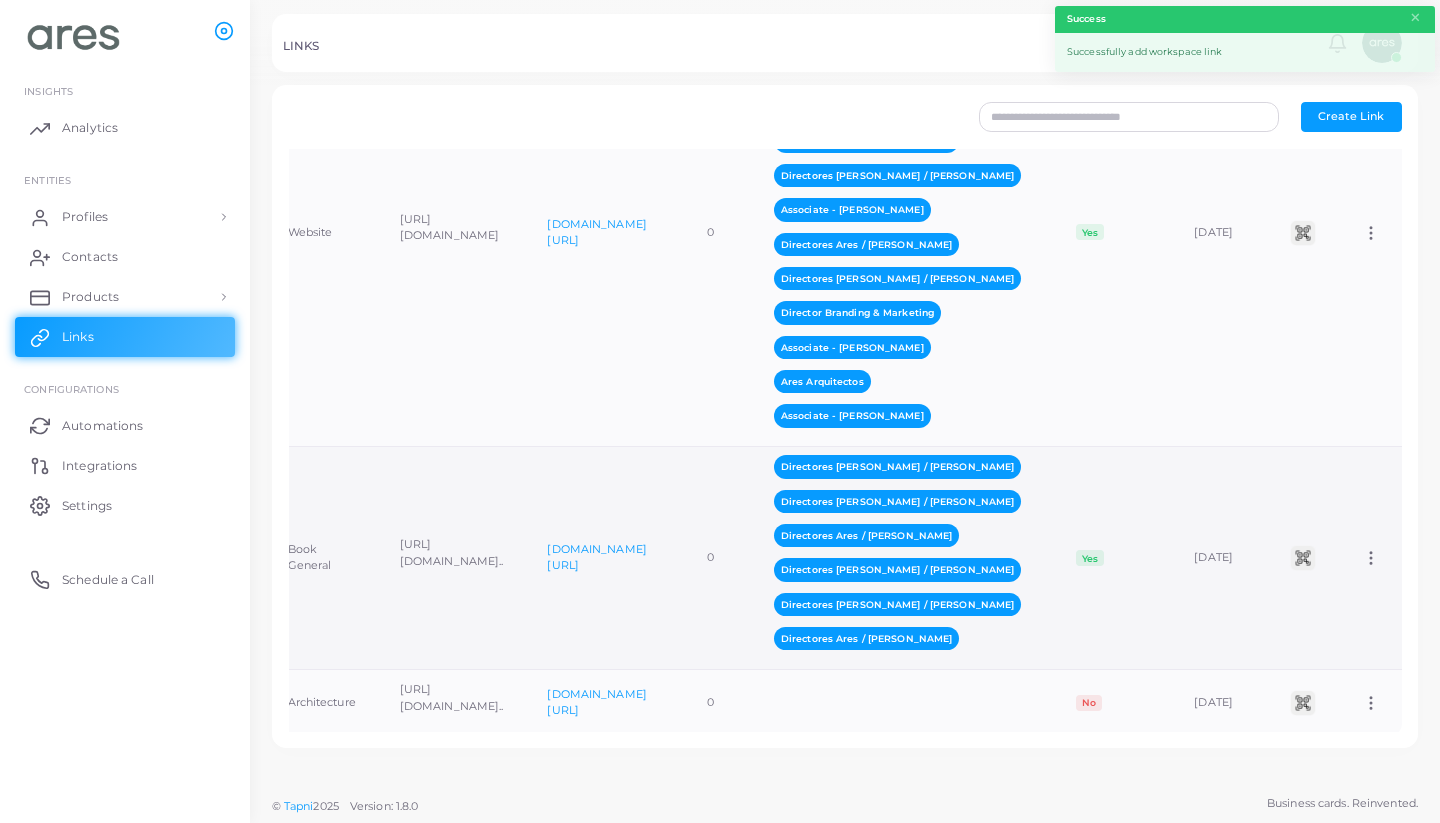 scroll, scrollTop: 1254, scrollLeft: 0, axis: vertical 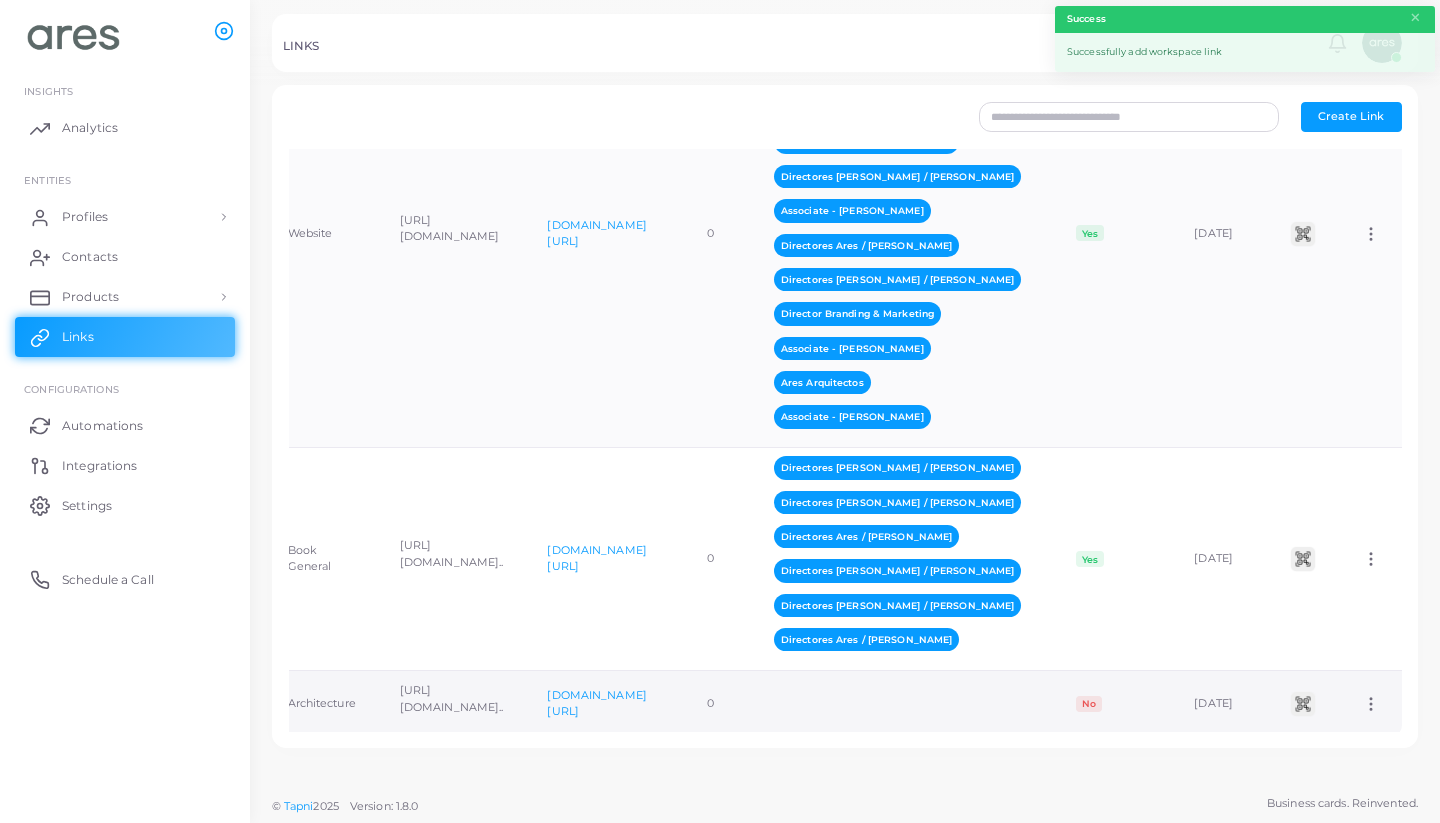 click 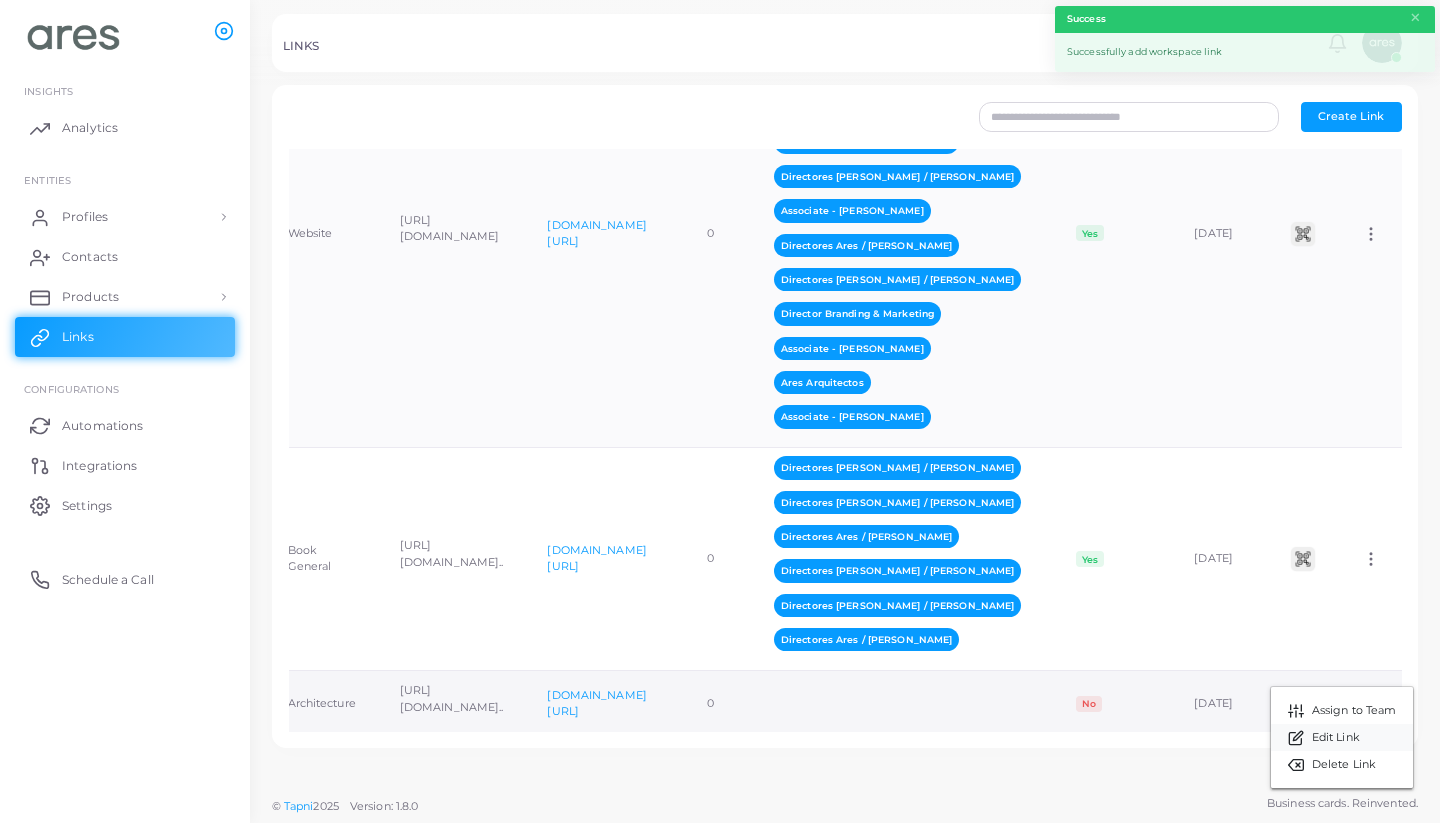 click on "Edit Link" at bounding box center (1342, 737) 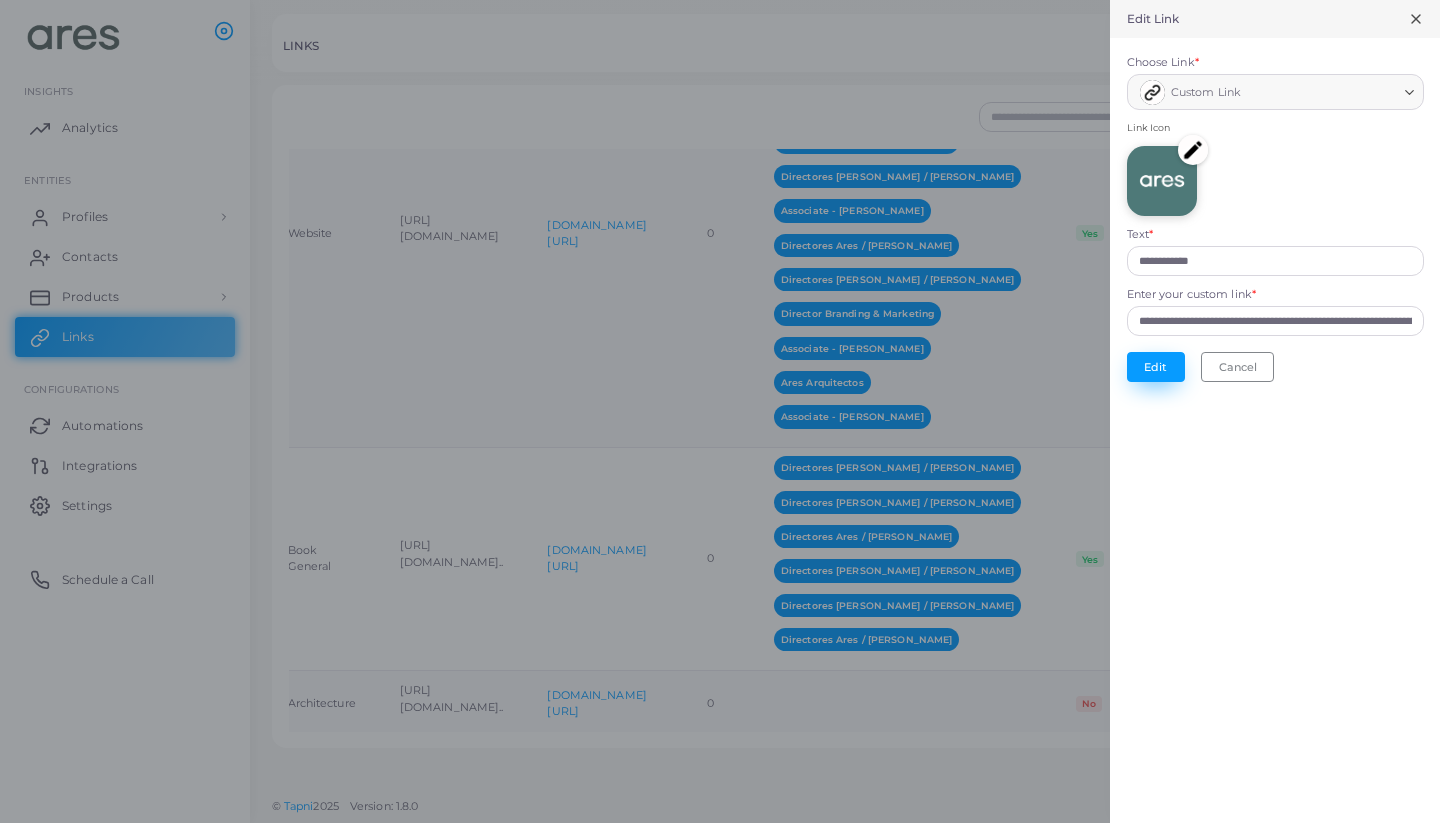 click on "Edit" at bounding box center (1156, 367) 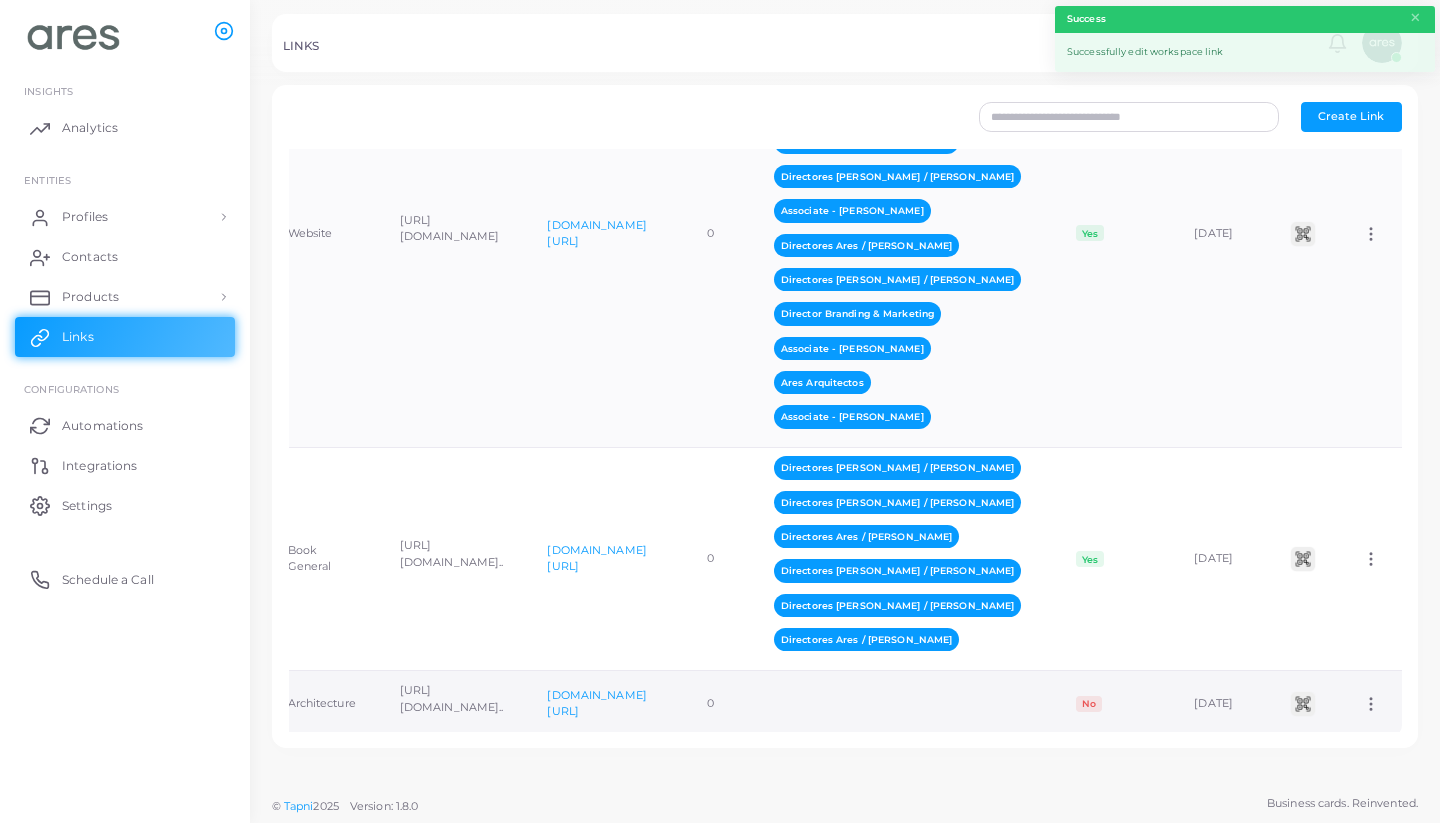 click 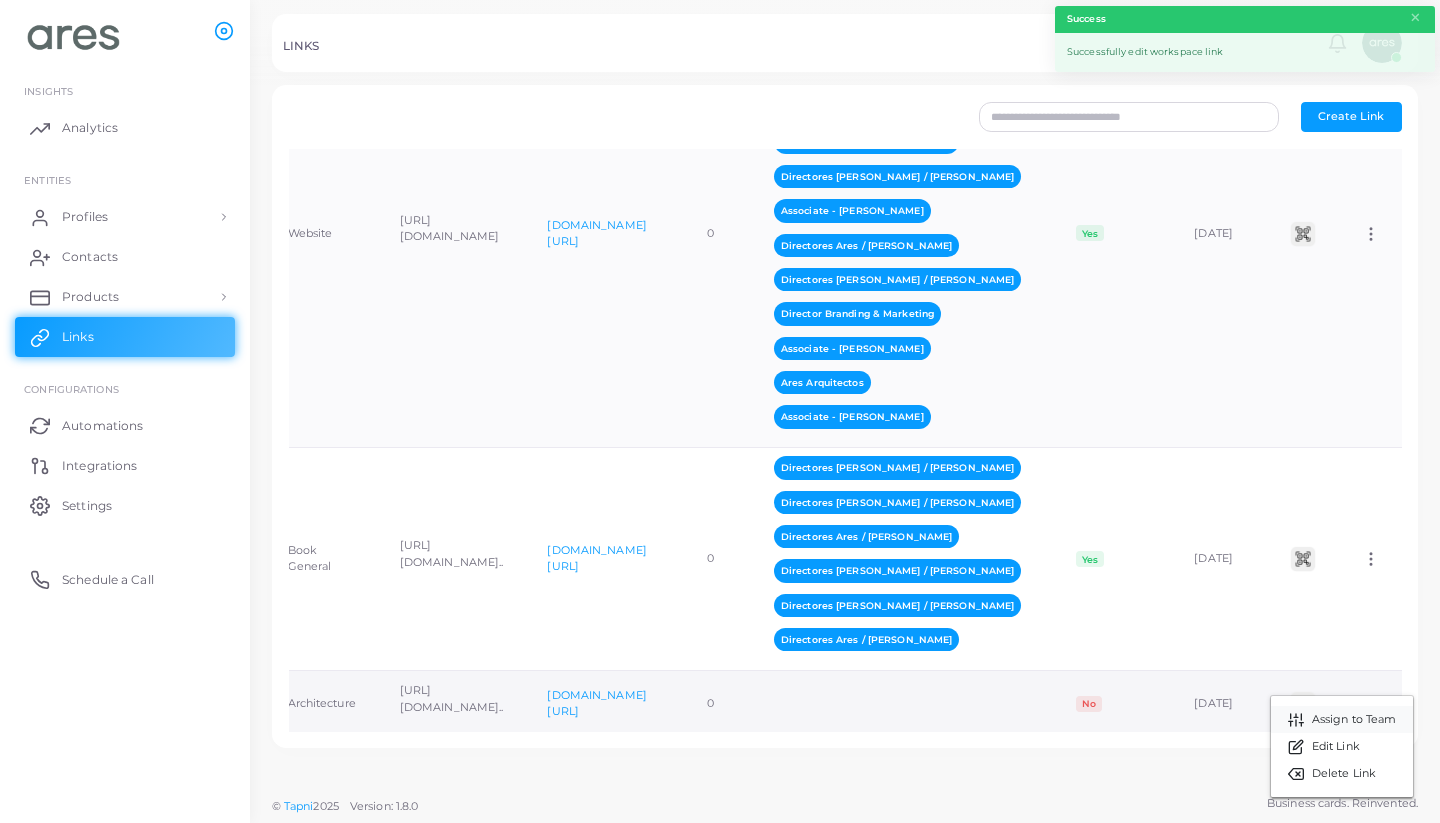 click on "Assign to Team" at bounding box center (1354, 720) 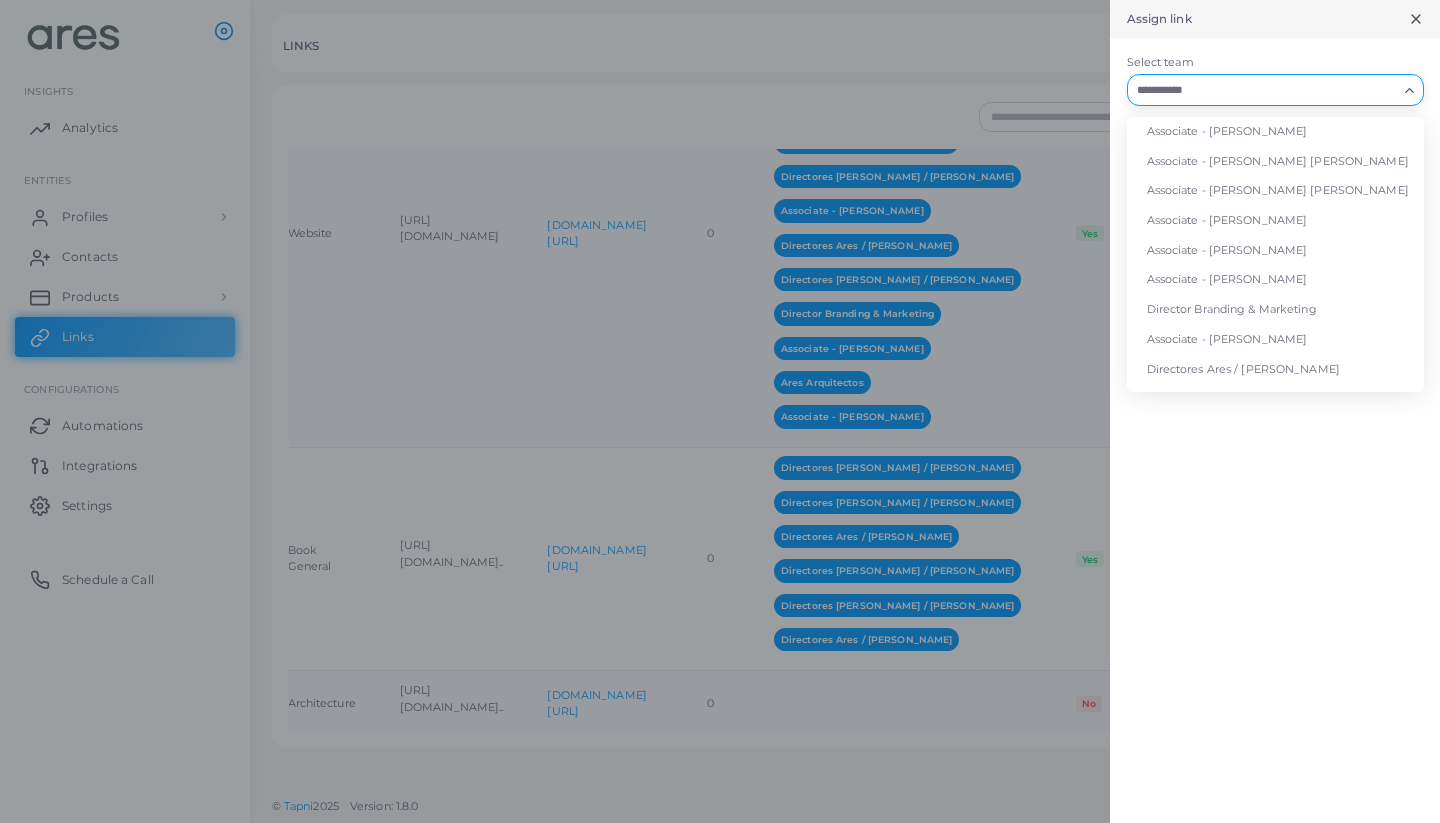 click on "Loading..." at bounding box center [1275, 90] 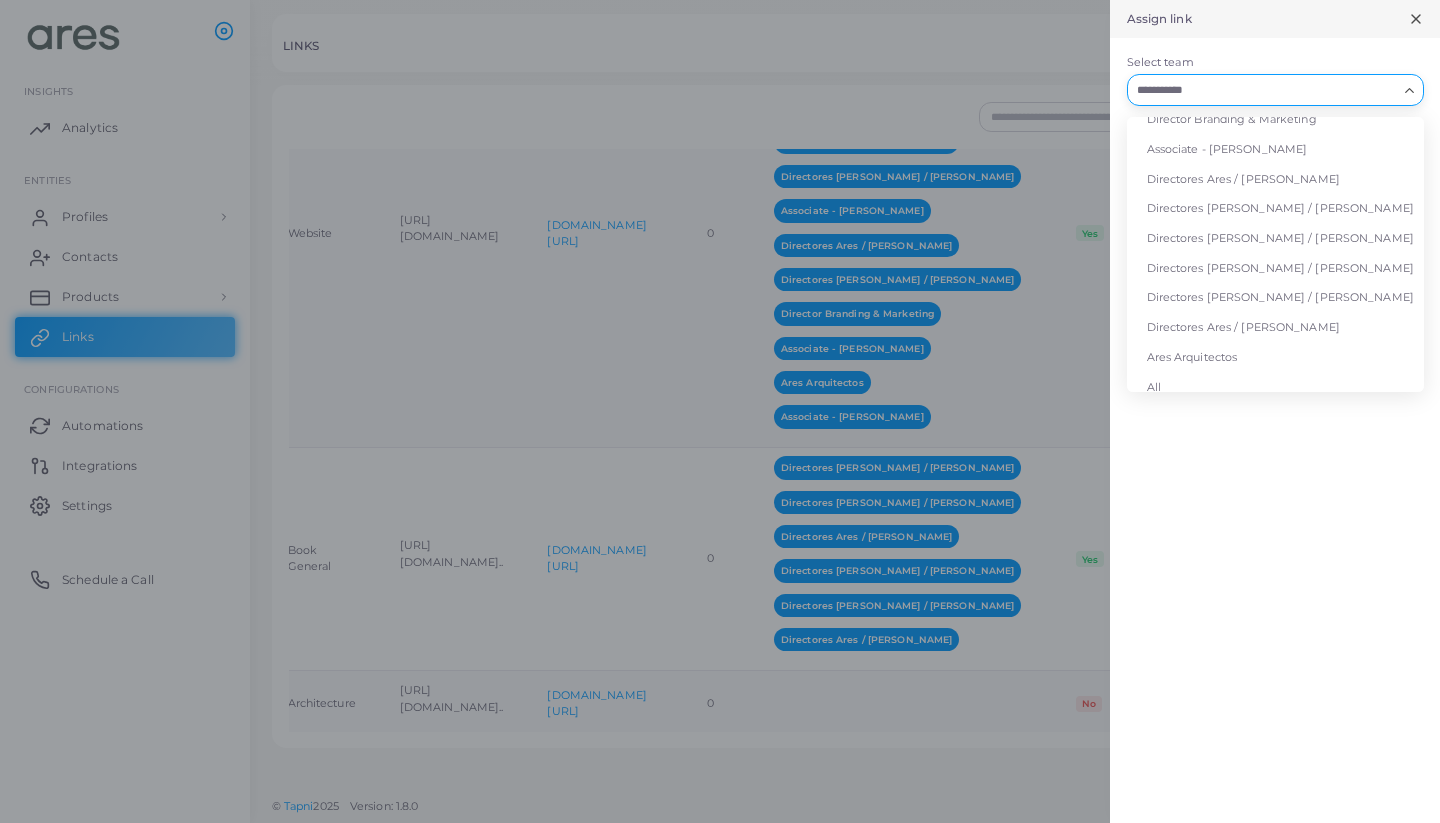 scroll, scrollTop: 189, scrollLeft: 0, axis: vertical 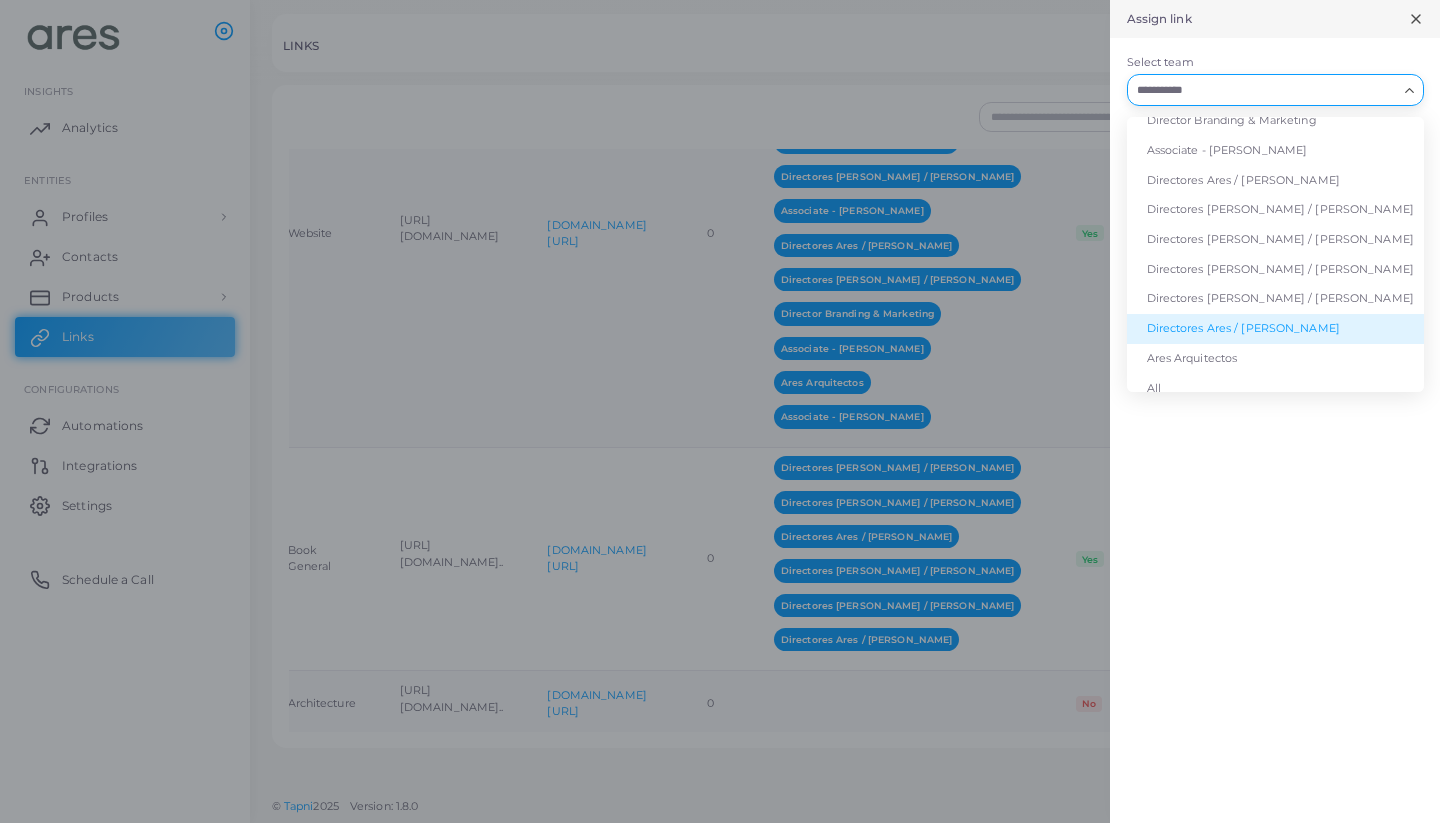 click on "Directores Ares / [PERSON_NAME]" at bounding box center [1275, 329] 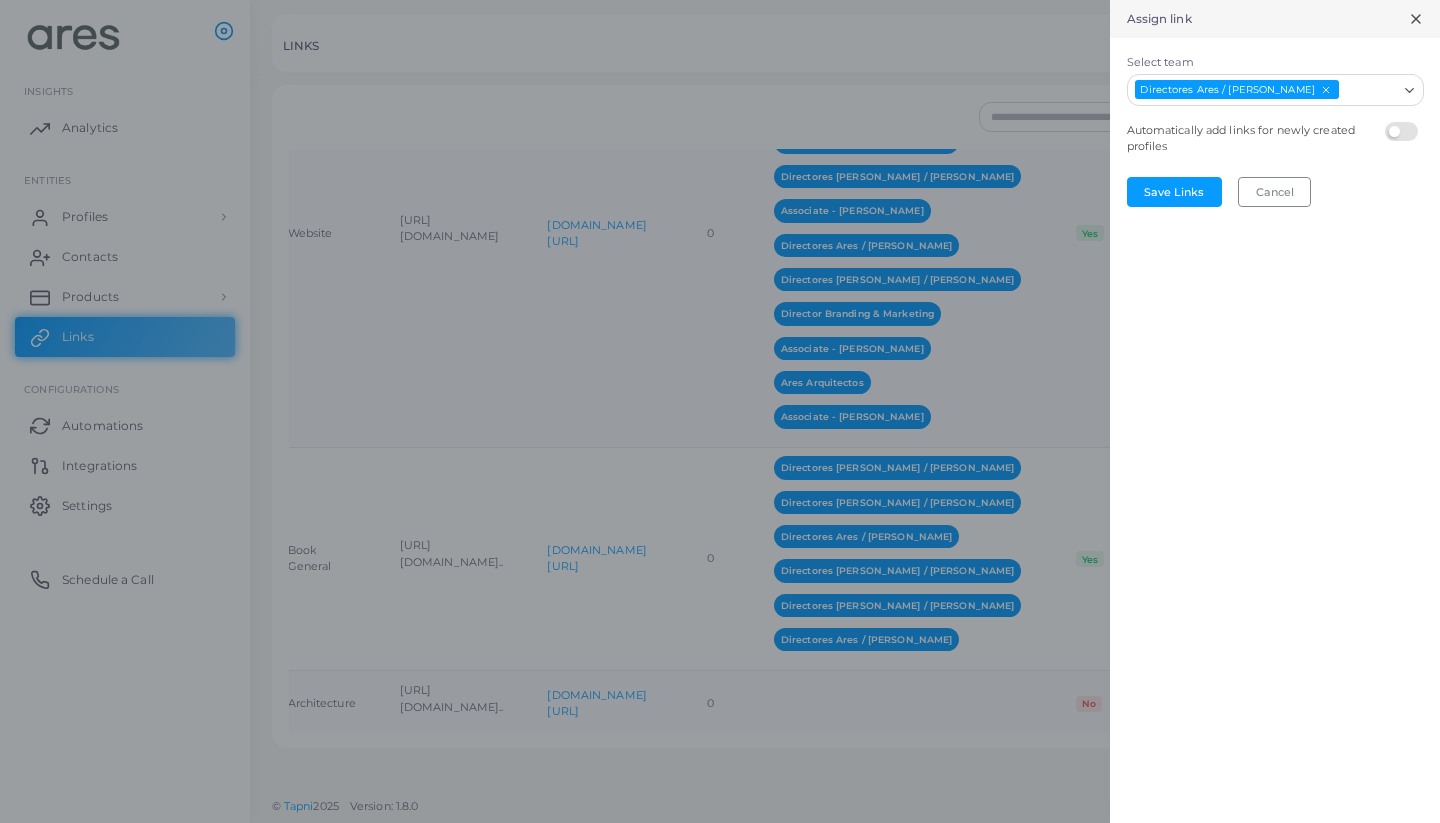 click on "Select team" at bounding box center (1369, 90) 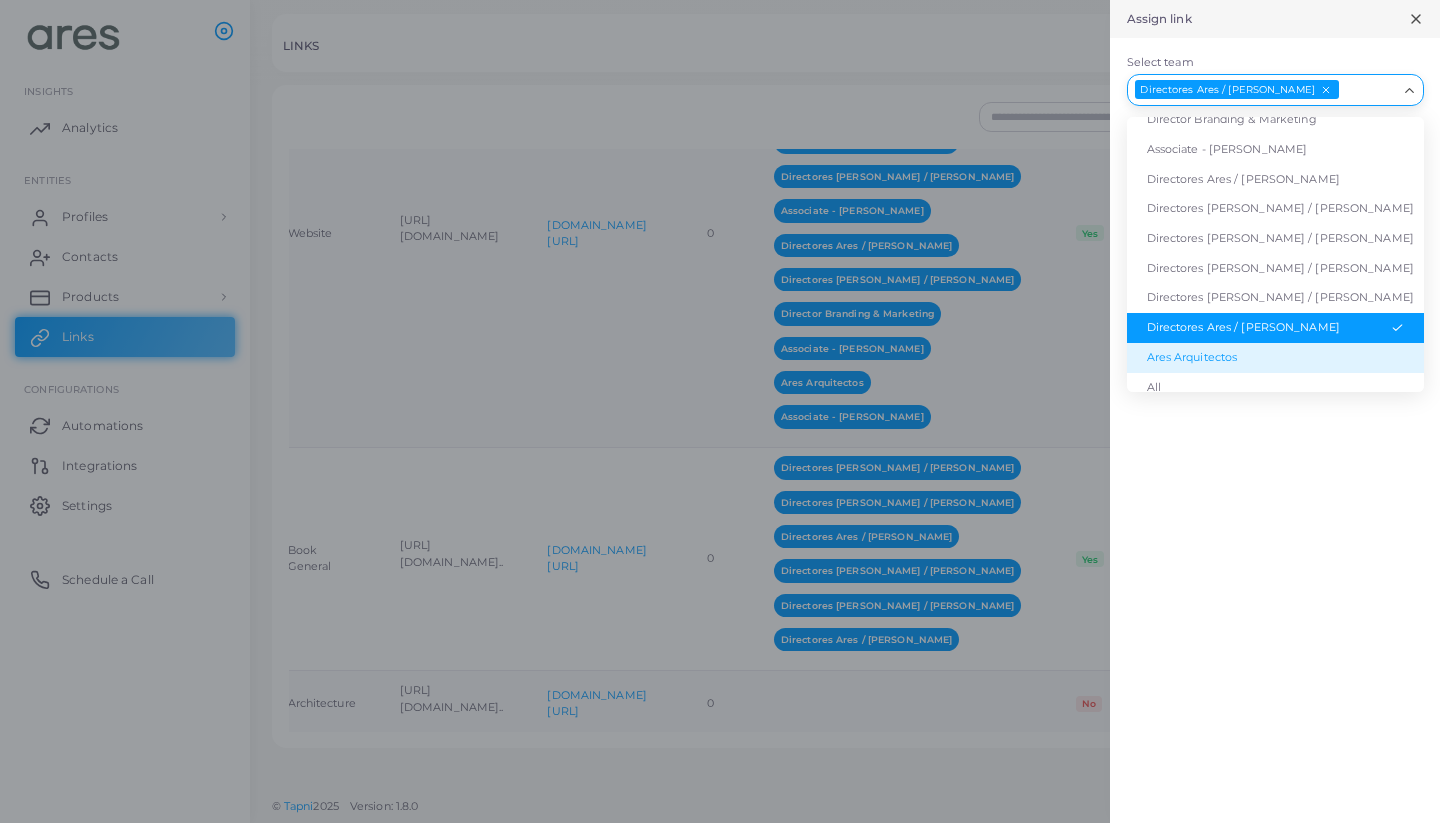 scroll, scrollTop: 189, scrollLeft: 0, axis: vertical 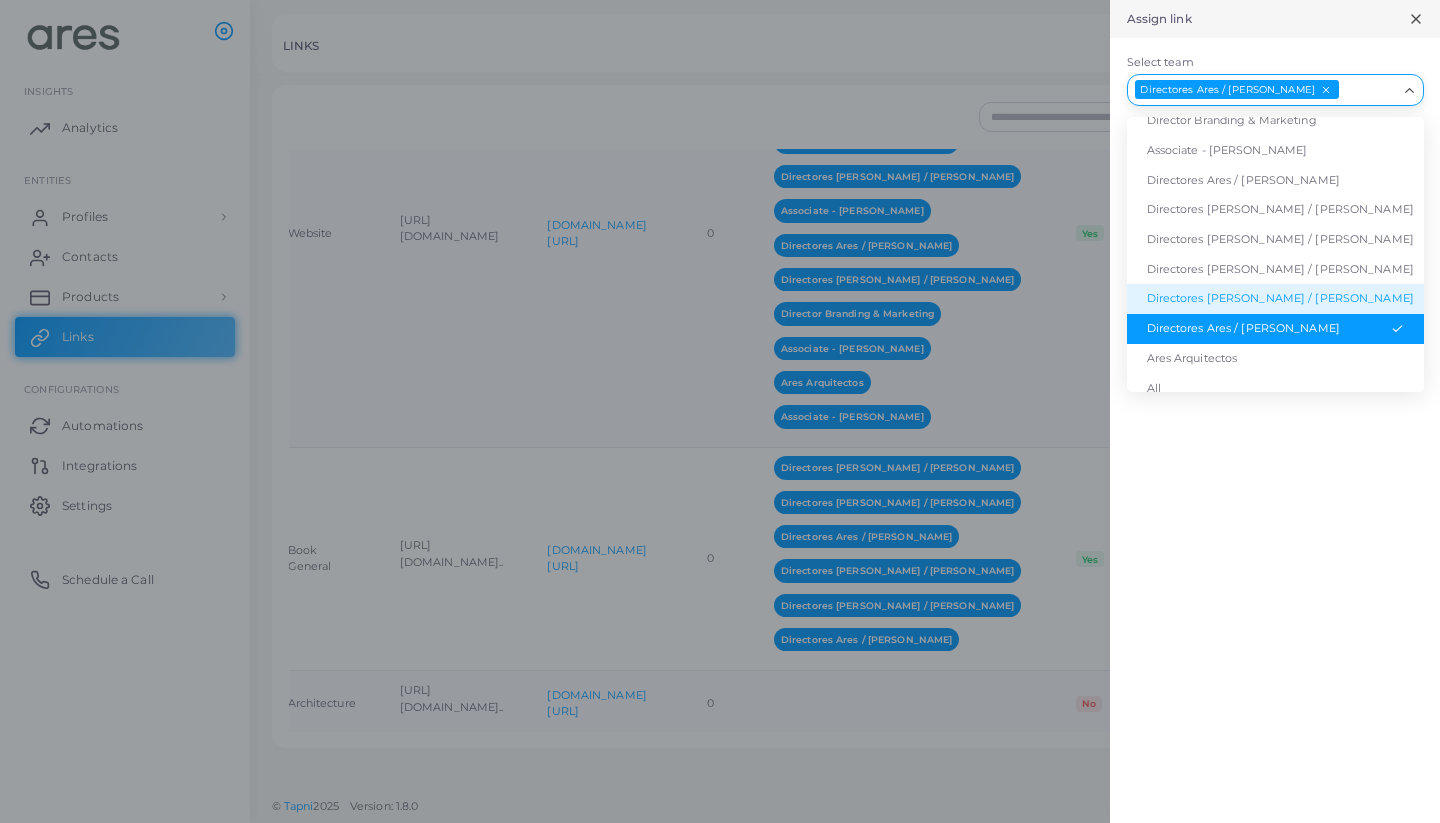 click on "Directores [PERSON_NAME] / [PERSON_NAME]" at bounding box center [1275, 299] 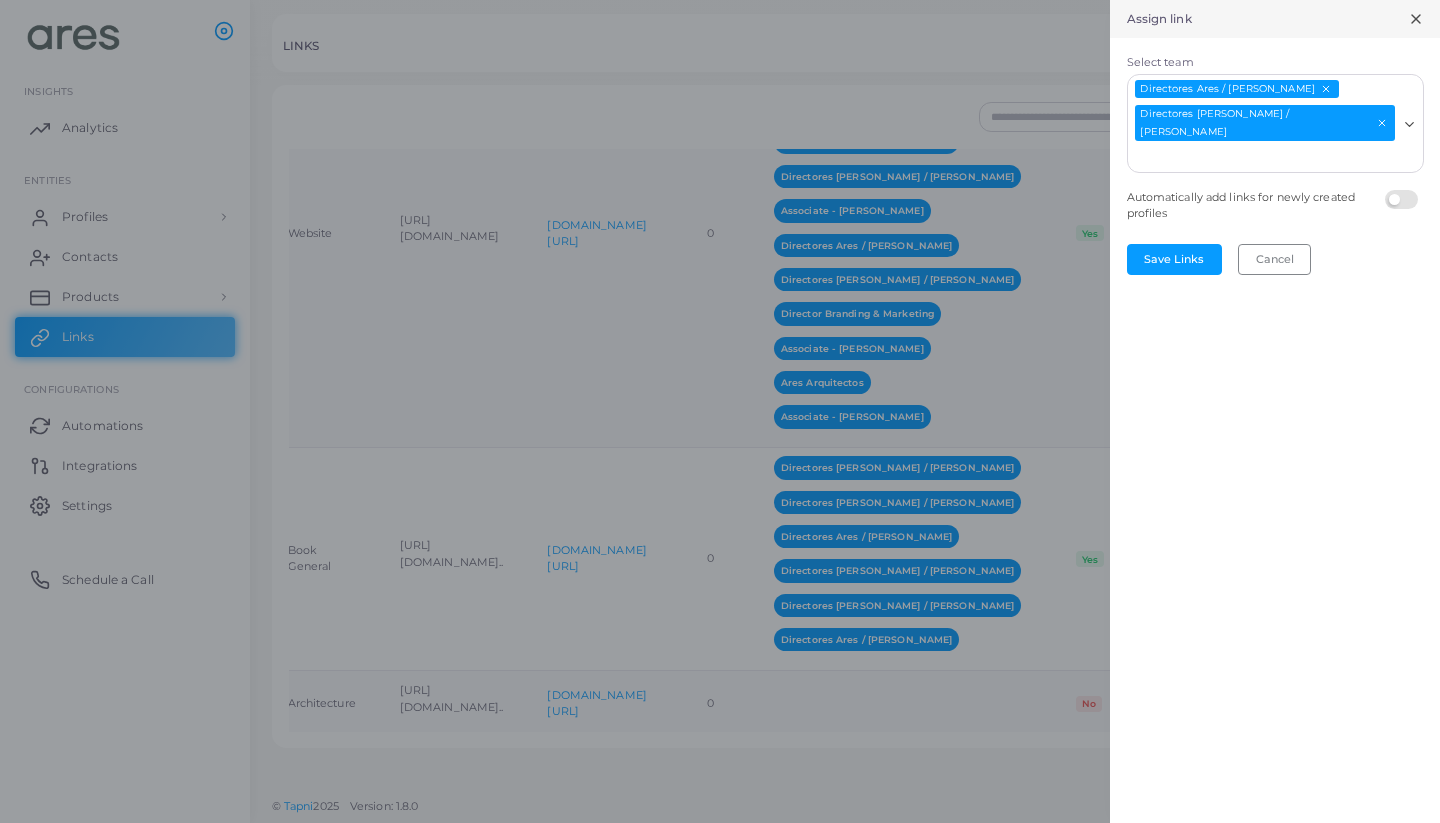 click on "Directores Ares / [PERSON_NAME]
Directores [PERSON_NAME] / [PERSON_NAME]" at bounding box center (1263, 121) 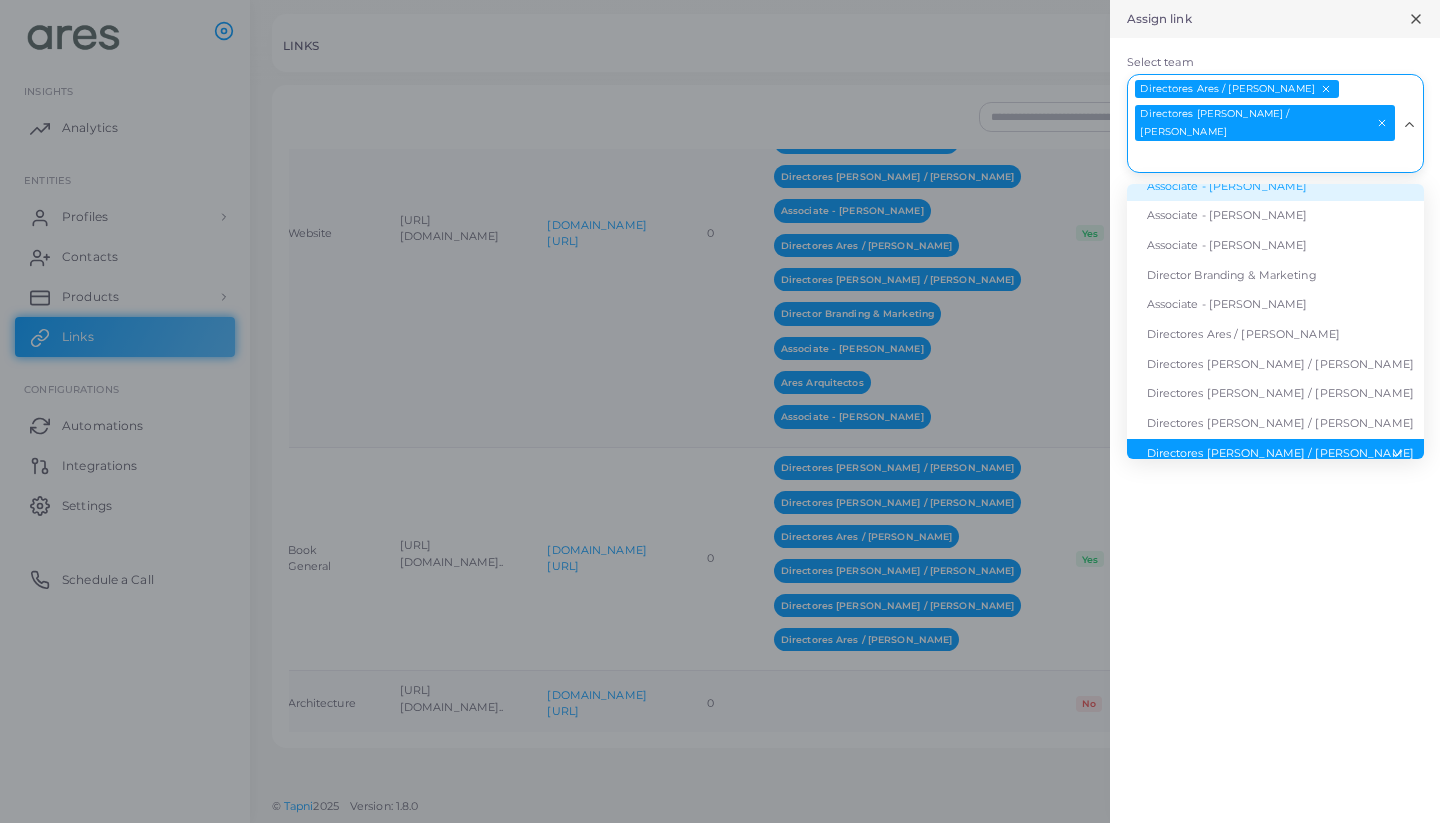 scroll, scrollTop: 87, scrollLeft: 0, axis: vertical 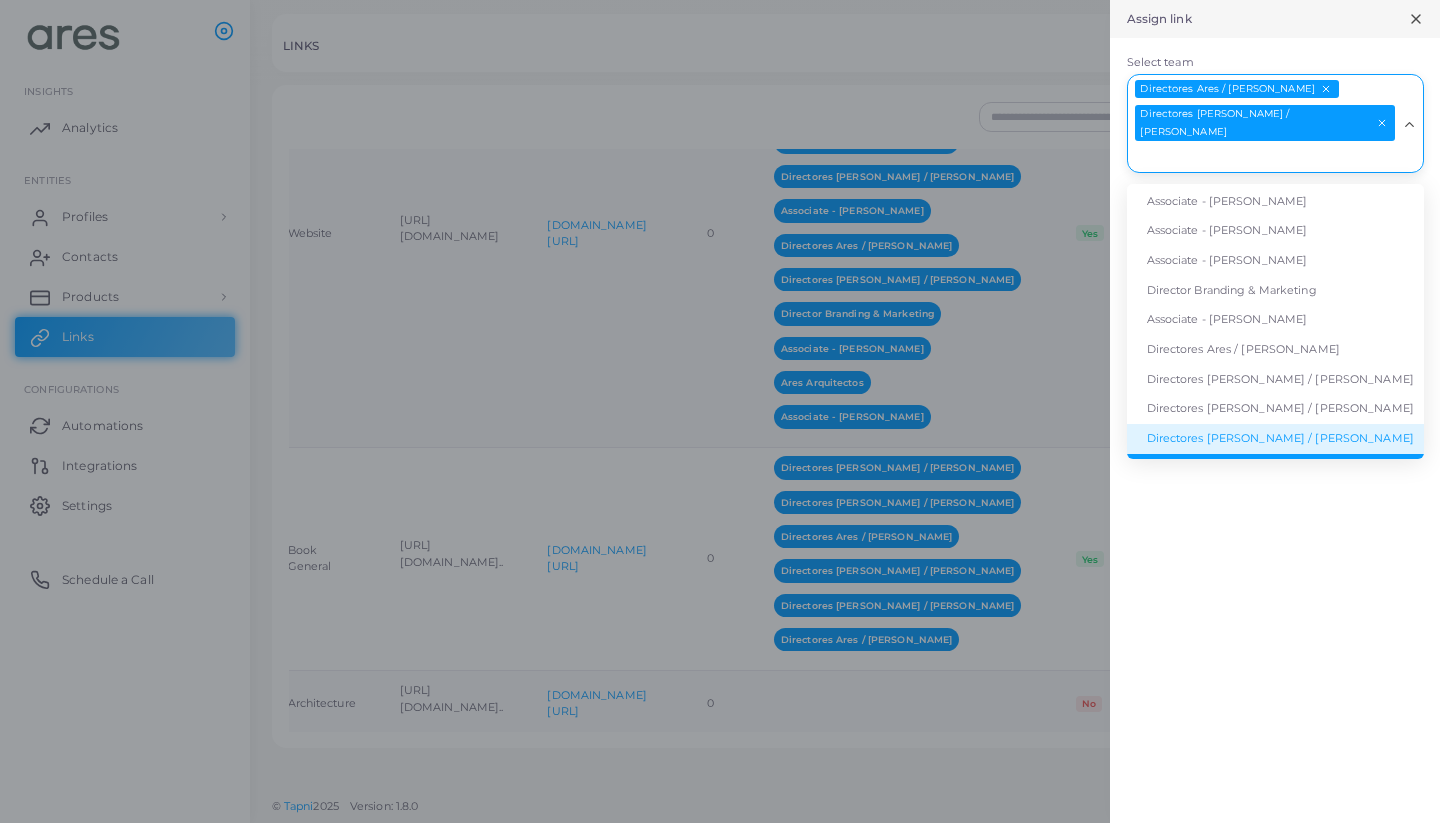 click on "Directores [PERSON_NAME] / [PERSON_NAME]" at bounding box center [1275, 439] 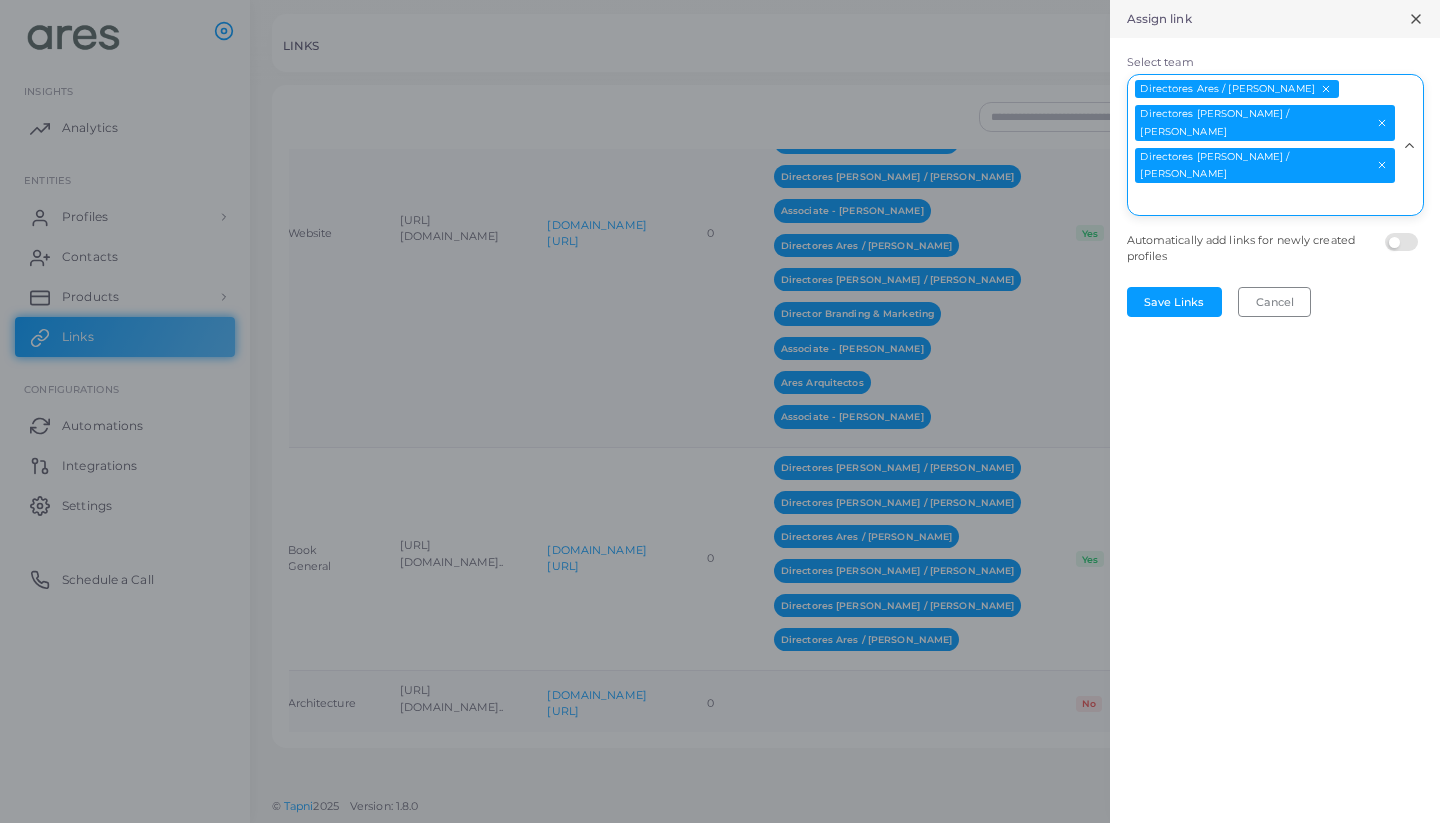 click on "Directores Ares / [PERSON_NAME]
Directores [PERSON_NAME] / [PERSON_NAME]
Directores [PERSON_NAME] / [PERSON_NAME]" at bounding box center [1263, 143] 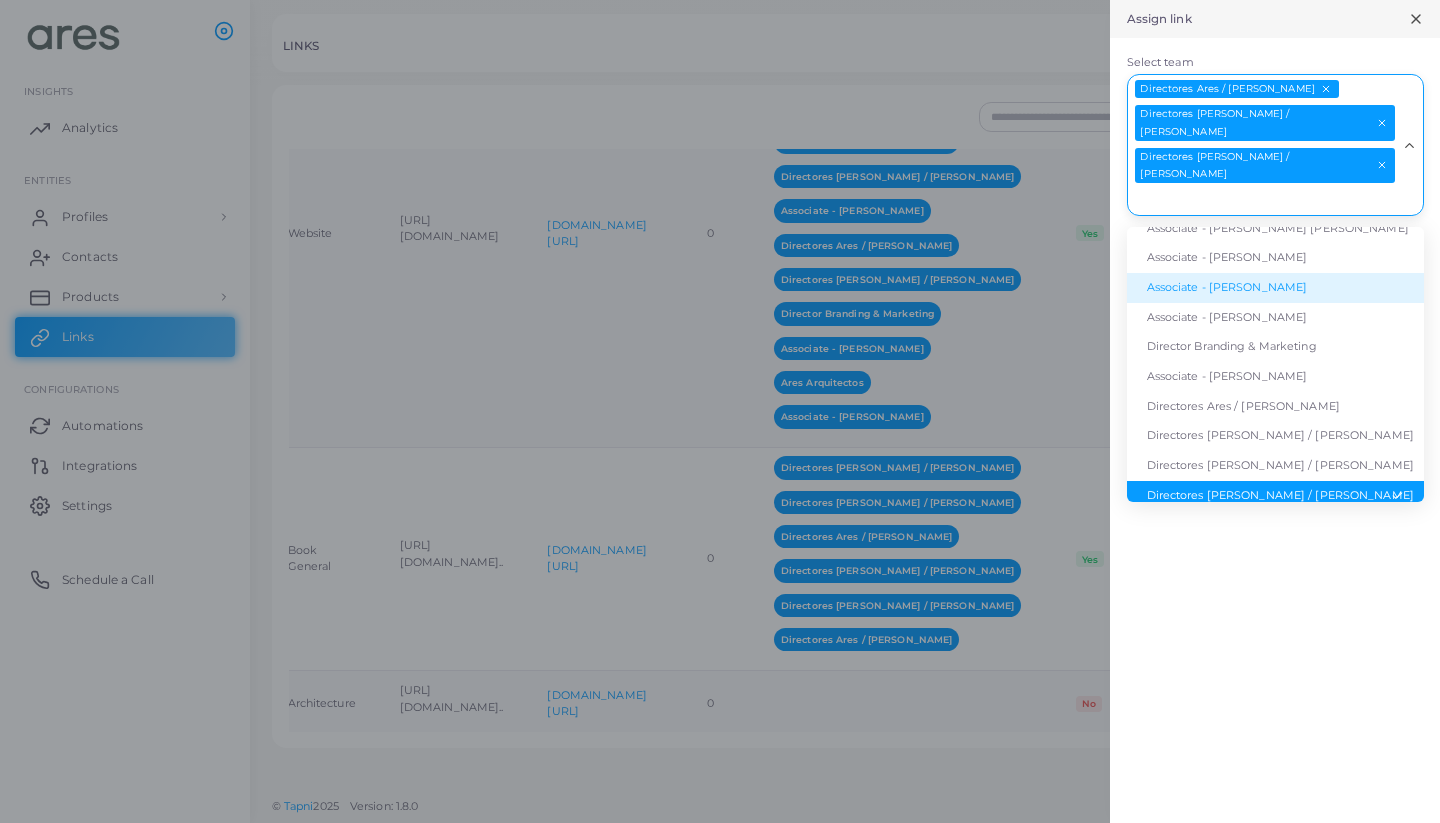 scroll, scrollTop: 58, scrollLeft: 0, axis: vertical 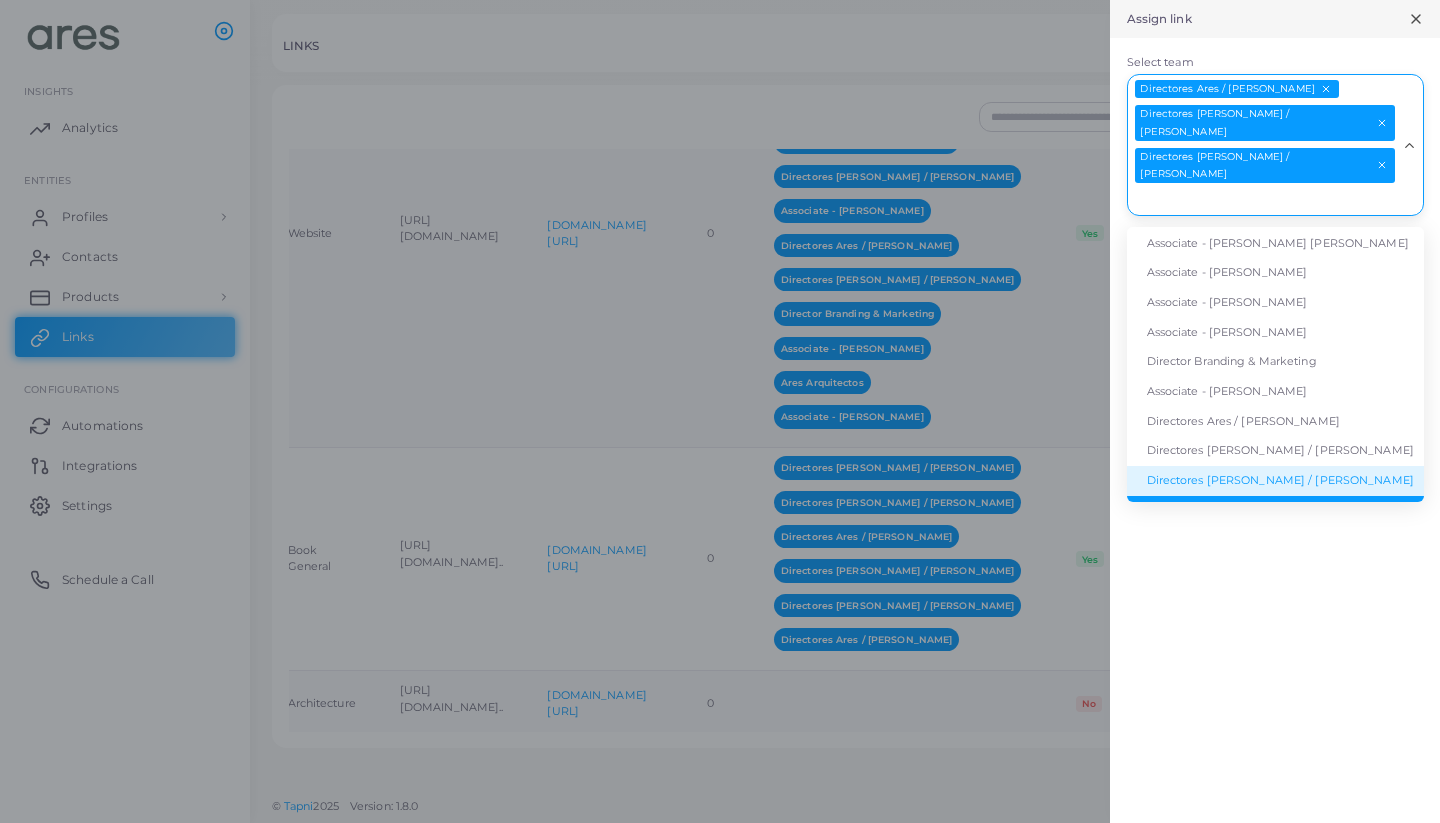 click on "Directores [PERSON_NAME] / [PERSON_NAME]" at bounding box center [1275, 481] 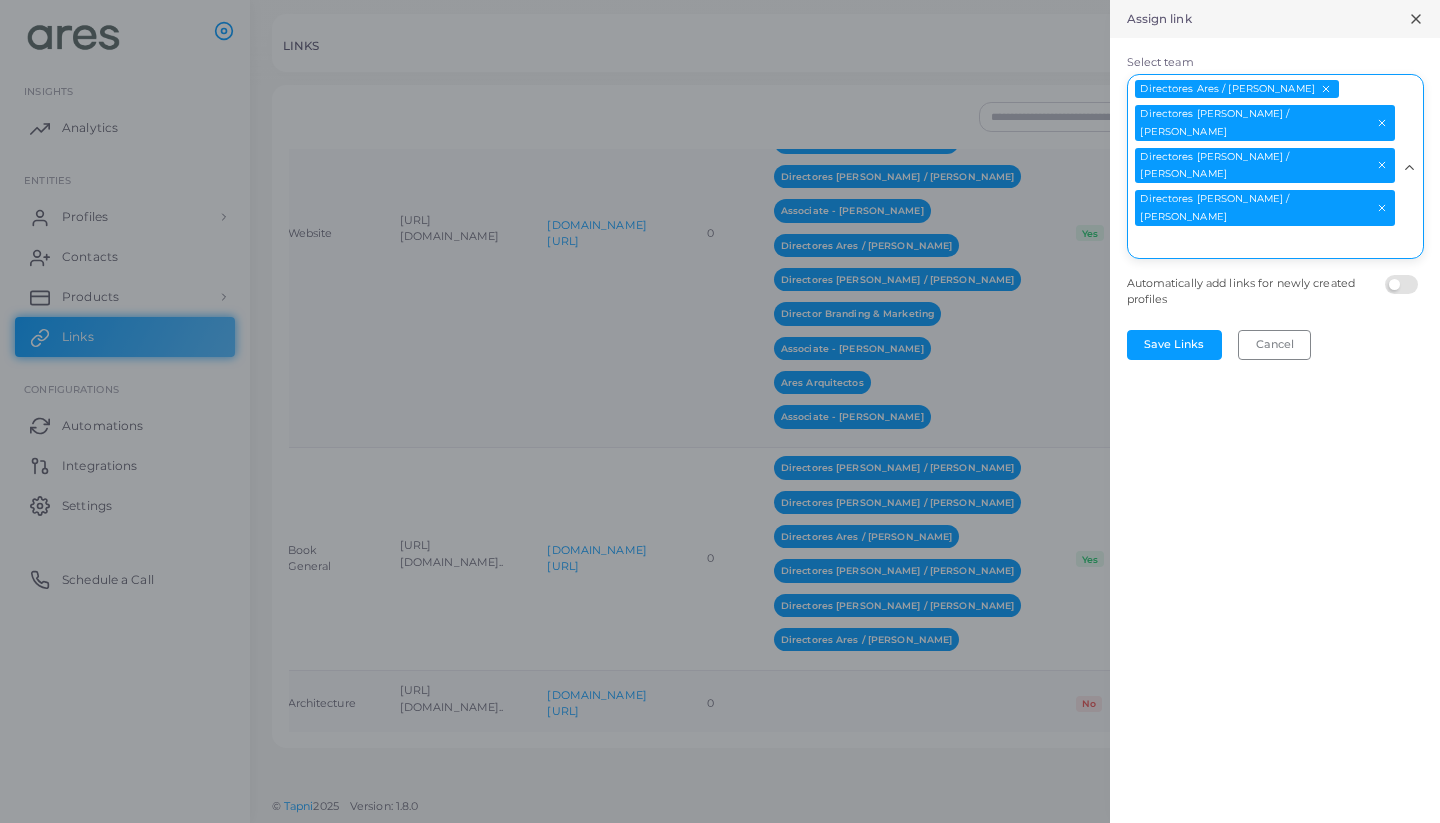click on "Select team" at bounding box center (1263, 243) 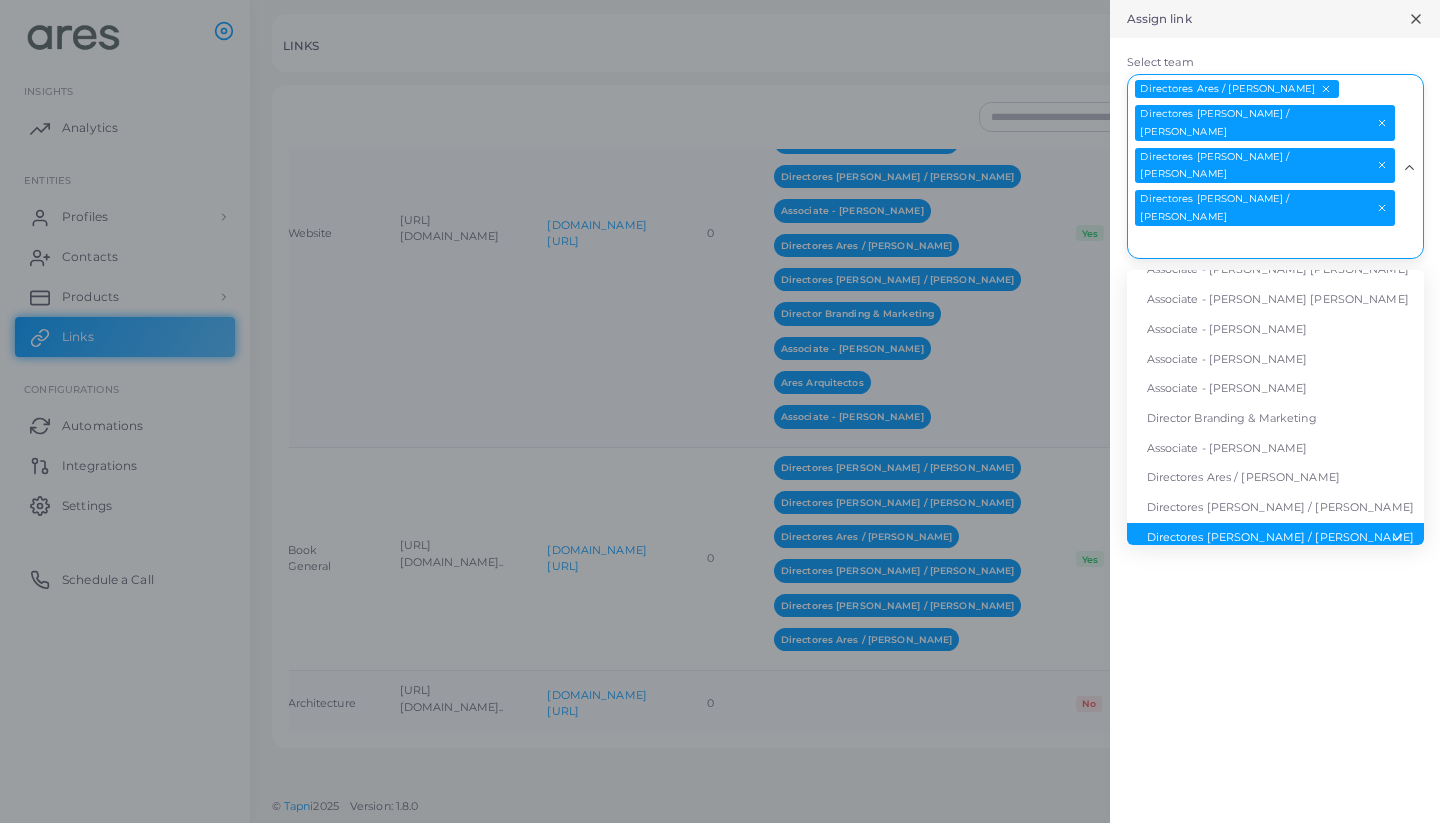 scroll, scrollTop: 29, scrollLeft: 0, axis: vertical 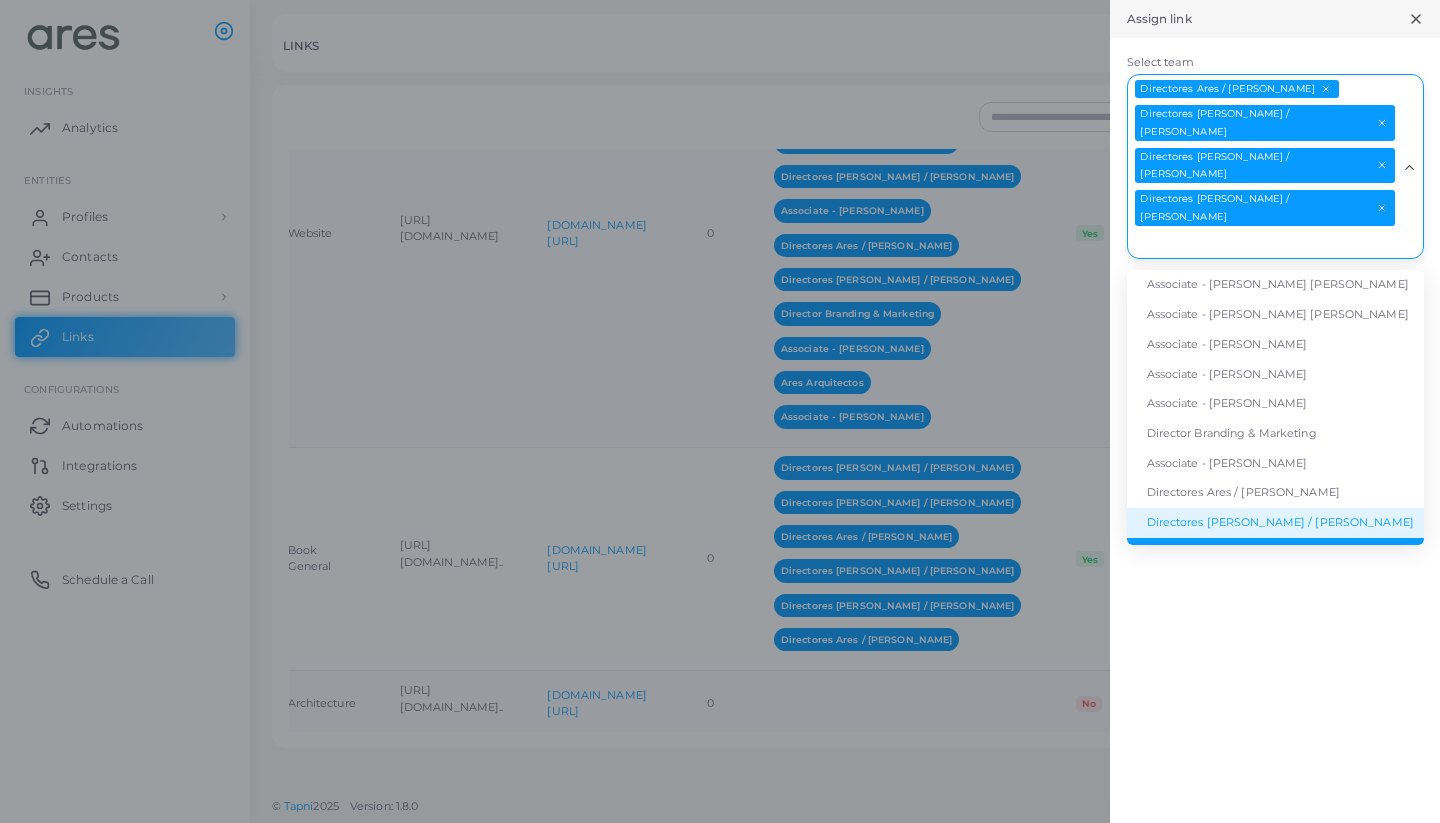 click on "Directores [PERSON_NAME] / [PERSON_NAME]" at bounding box center (1275, 523) 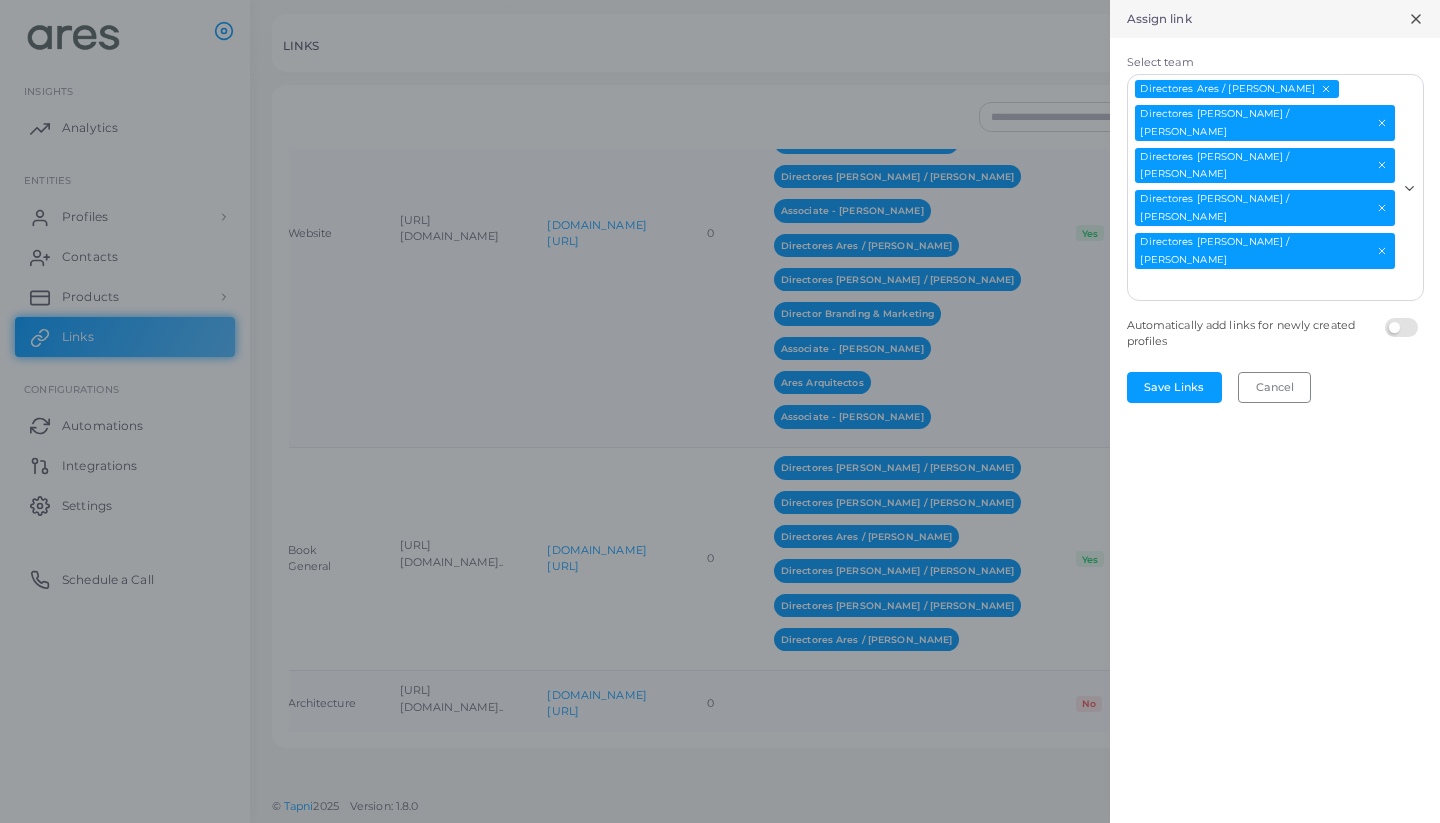 click at bounding box center [1404, 318] 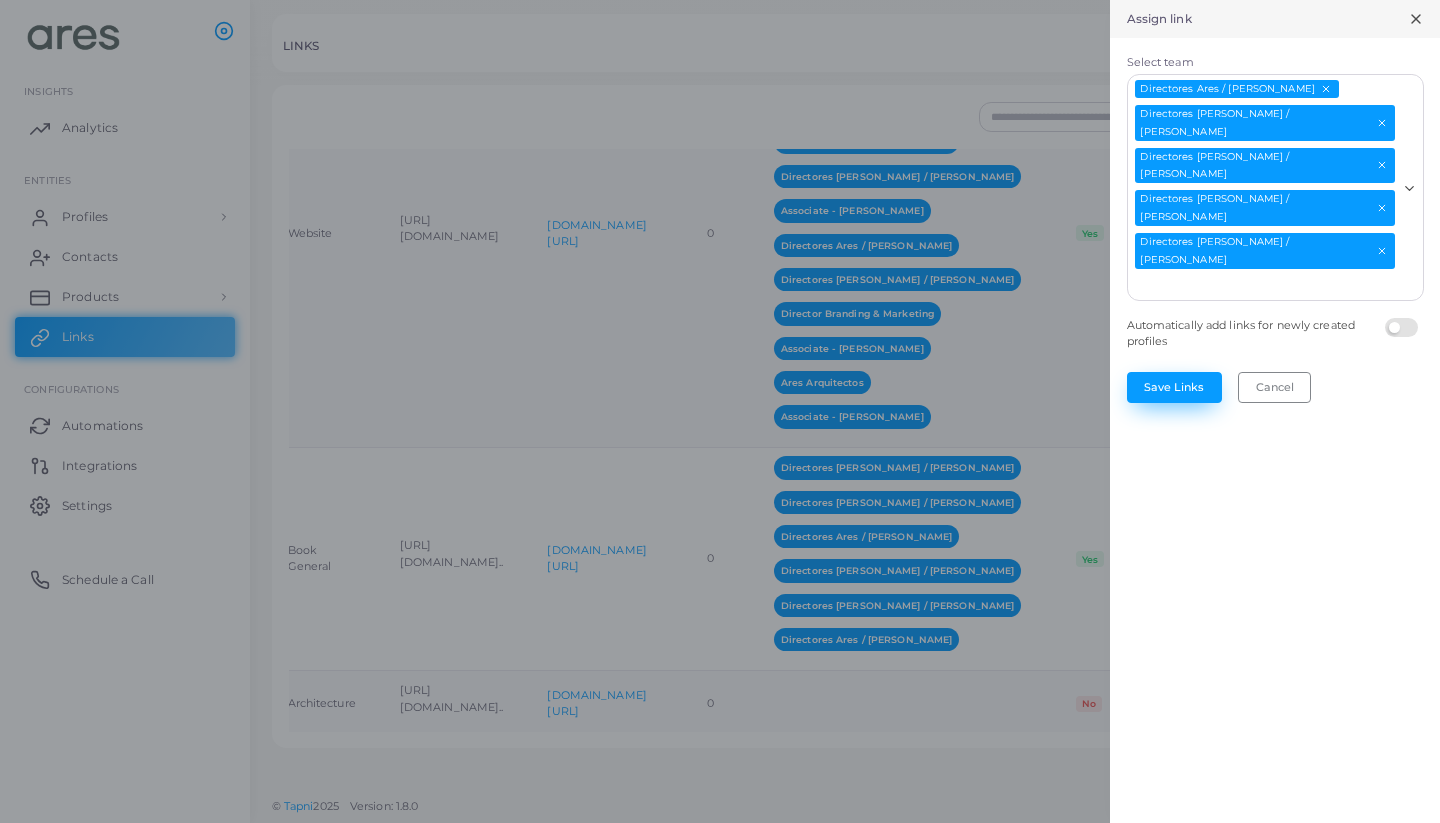 click on "Save Links" at bounding box center [1174, 387] 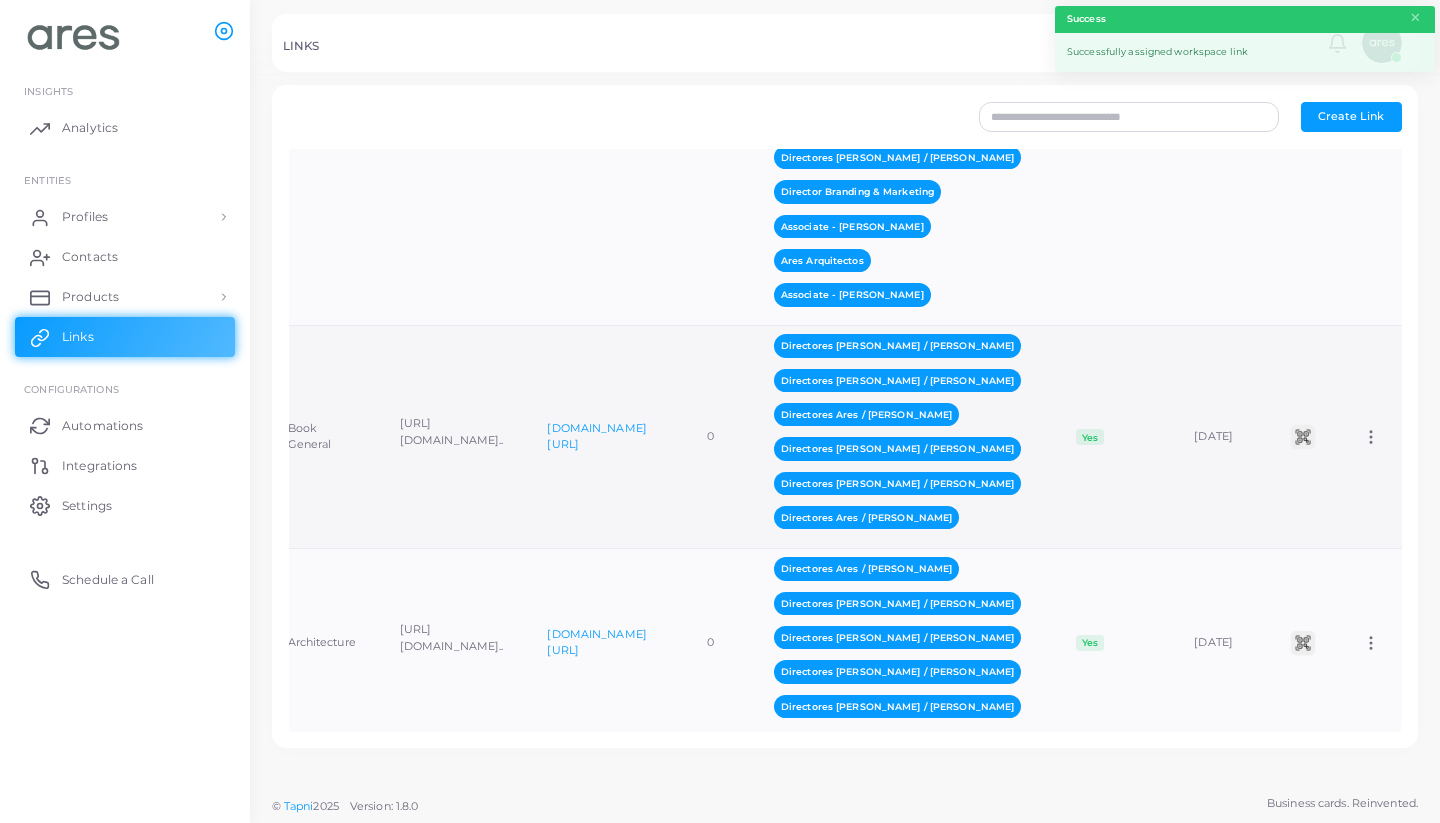 scroll, scrollTop: 1374, scrollLeft: 0, axis: vertical 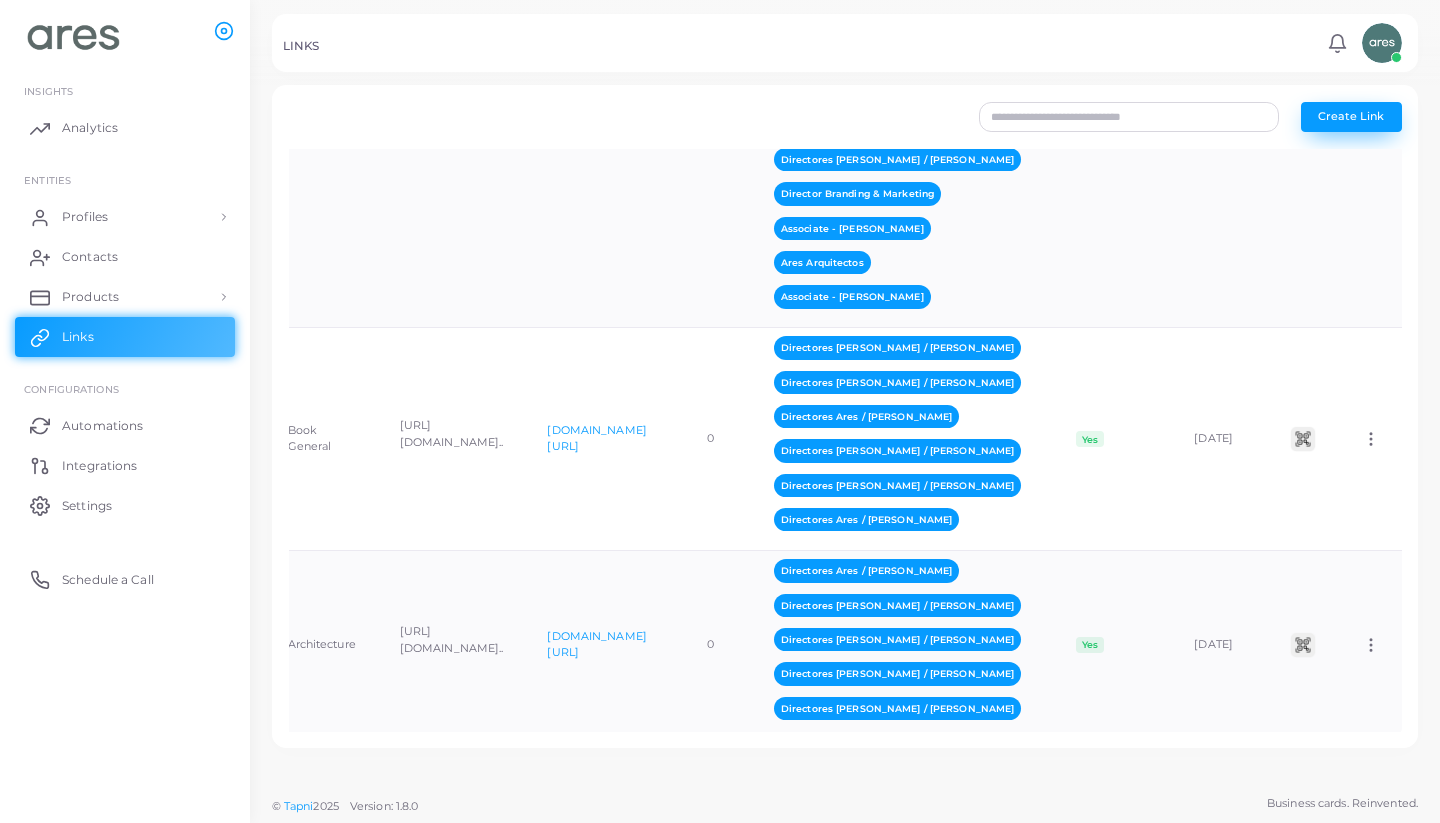 click on "Create Link" at bounding box center (1351, 116) 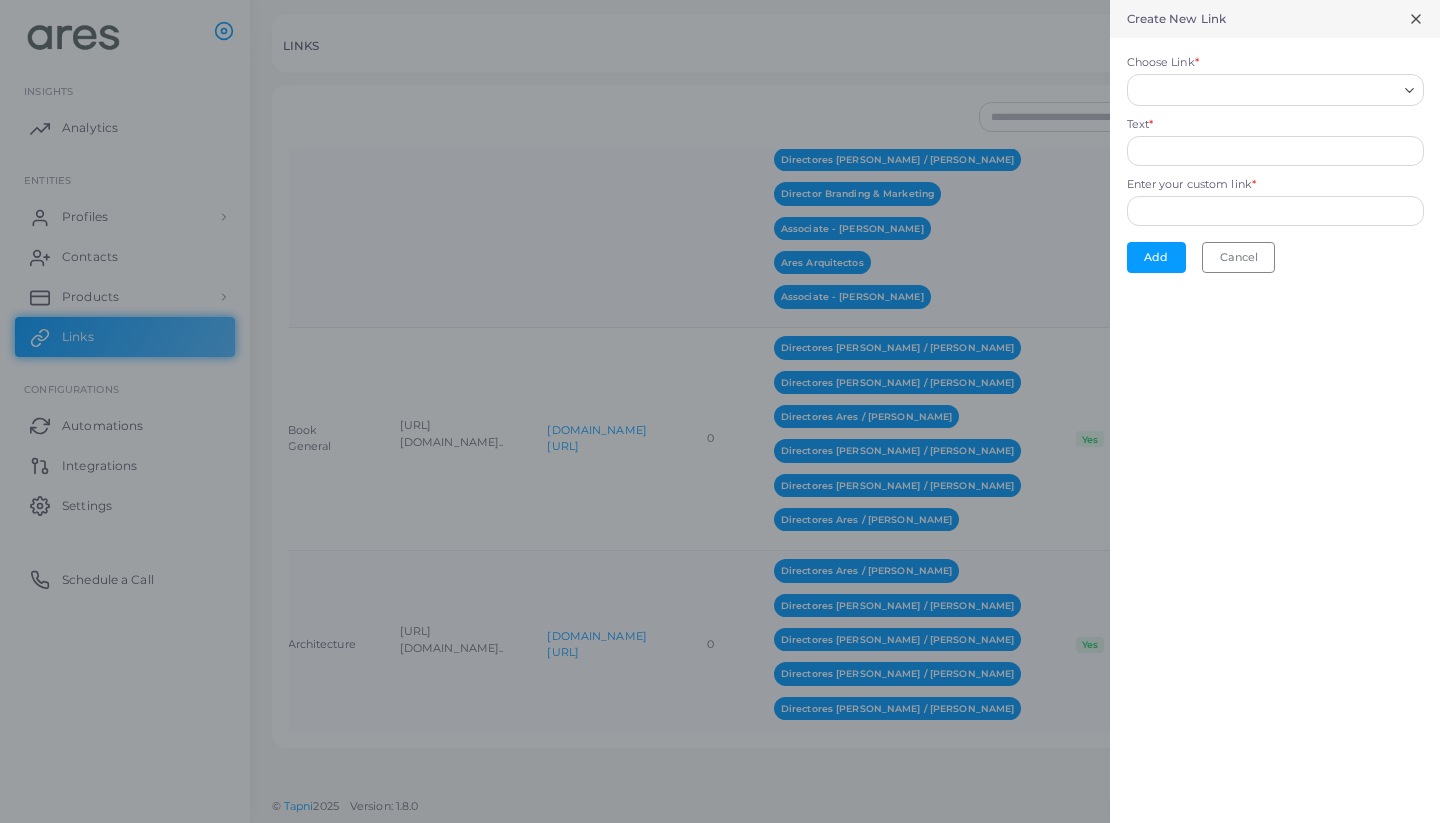 click on "Choose Link  *" at bounding box center [1266, 90] 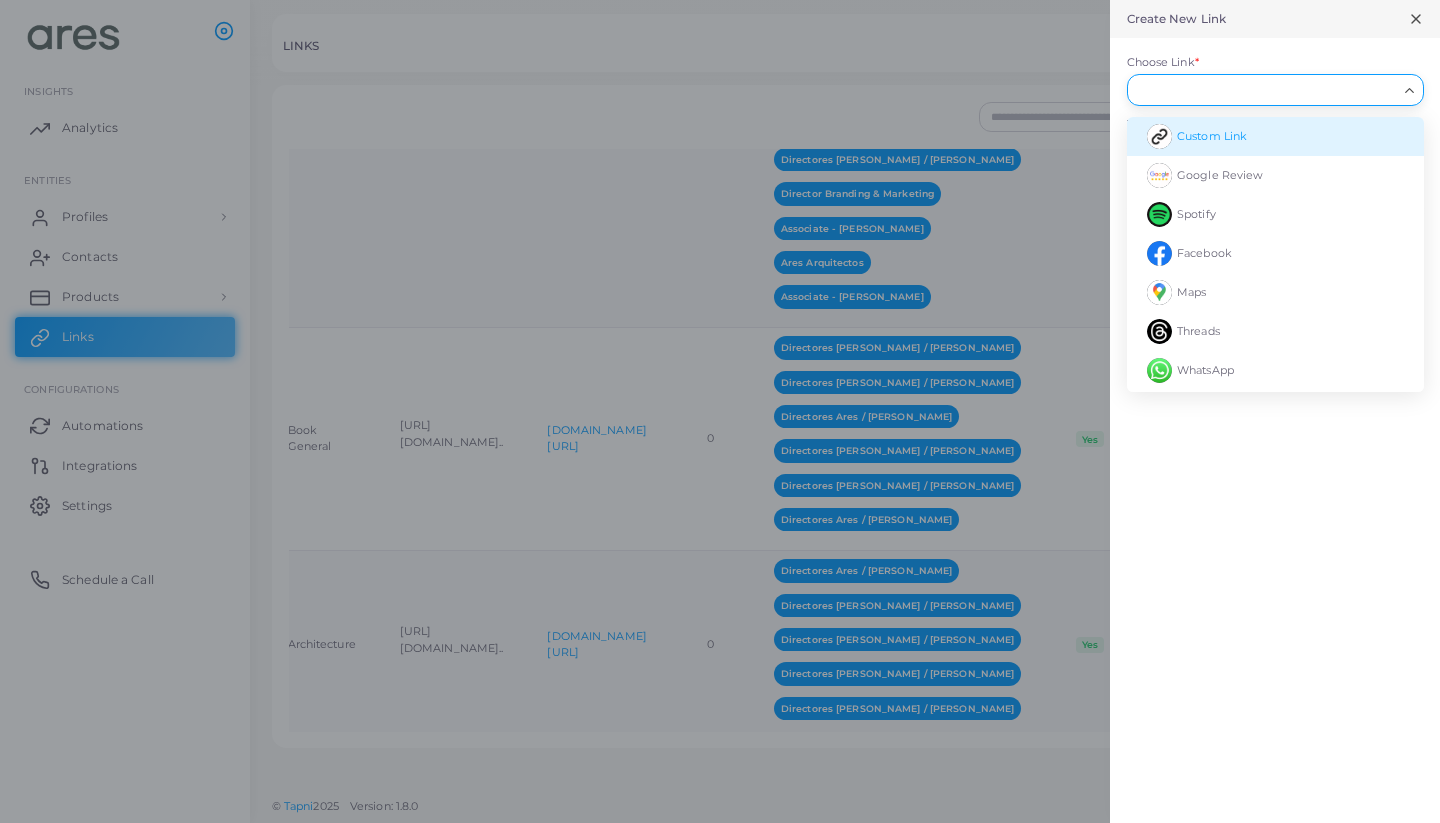 click on "Custom Link" at bounding box center [1212, 136] 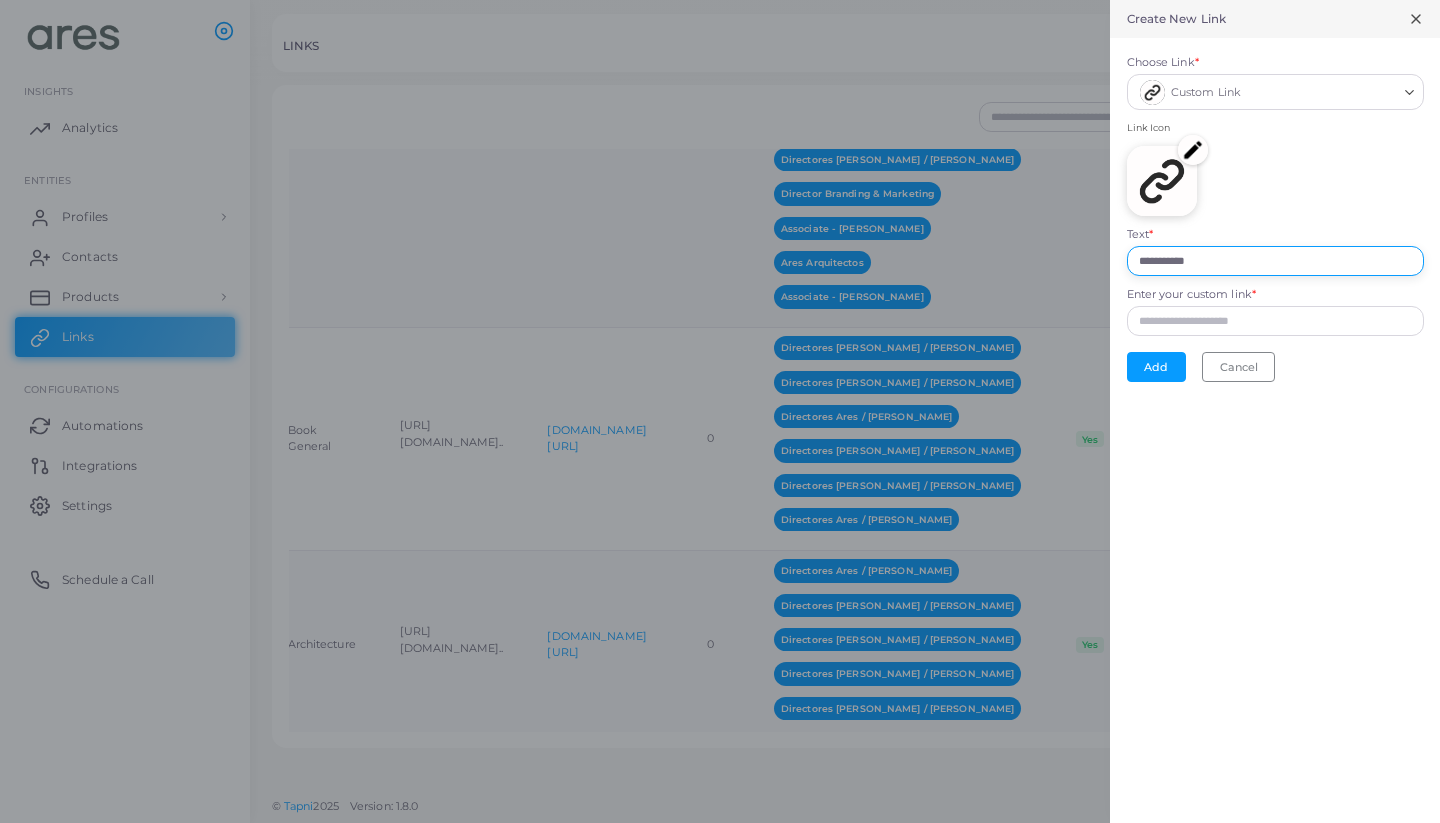 click on "**********" at bounding box center (1275, 261) 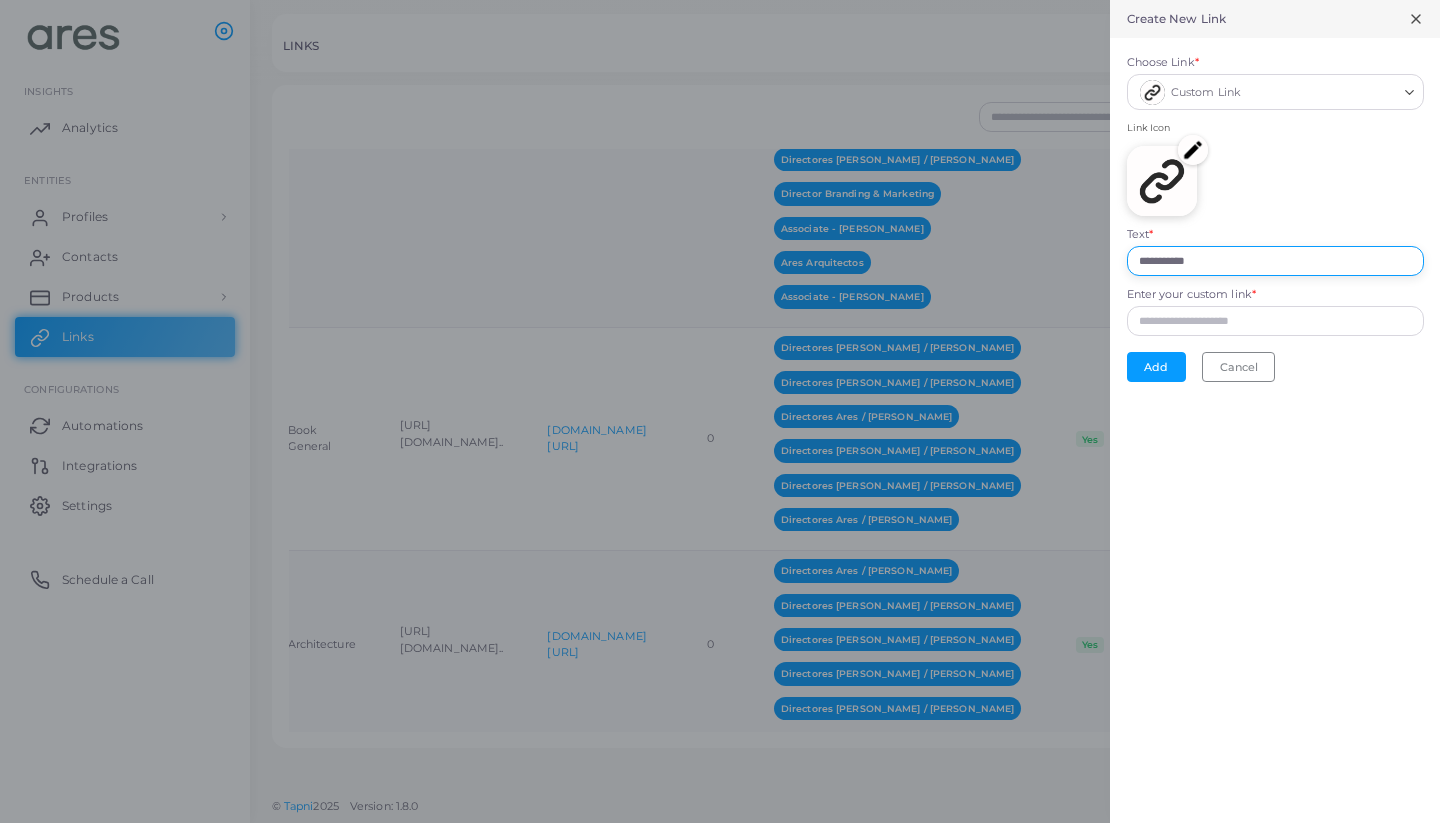 drag, startPoint x: 1225, startPoint y: 260, endPoint x: 985, endPoint y: 260, distance: 240 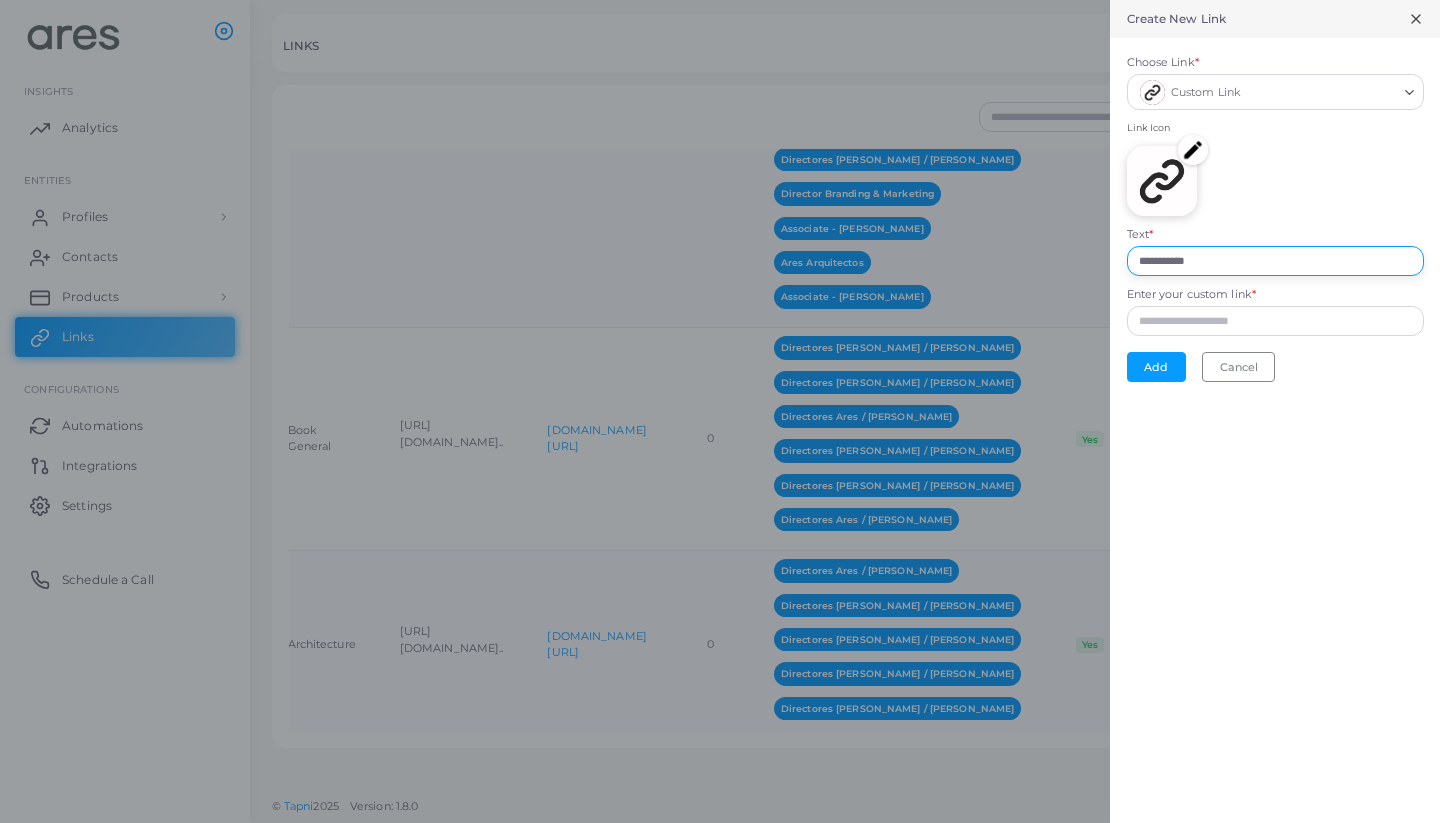 click on "**********" at bounding box center [720, 0] 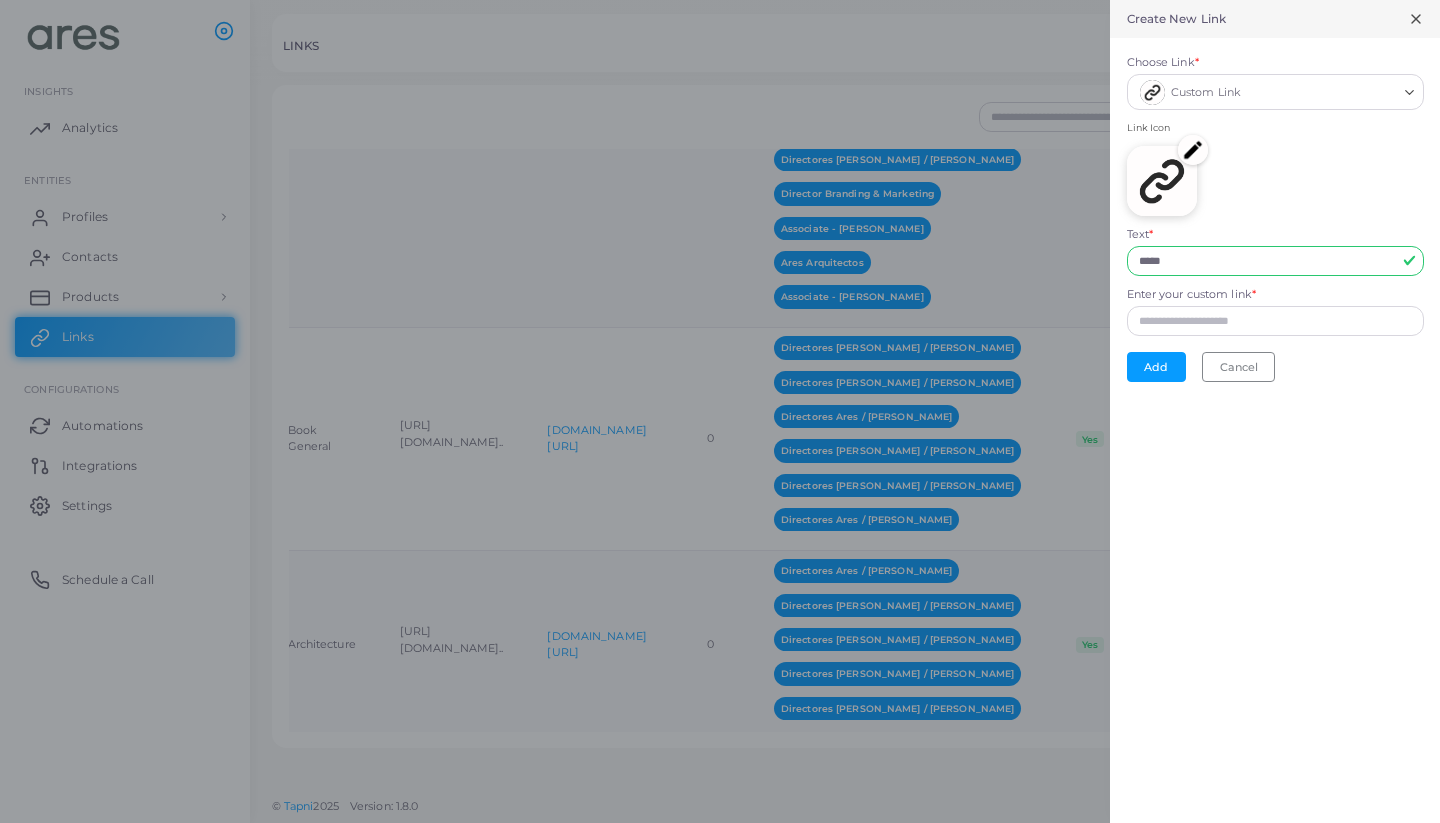 type on "****" 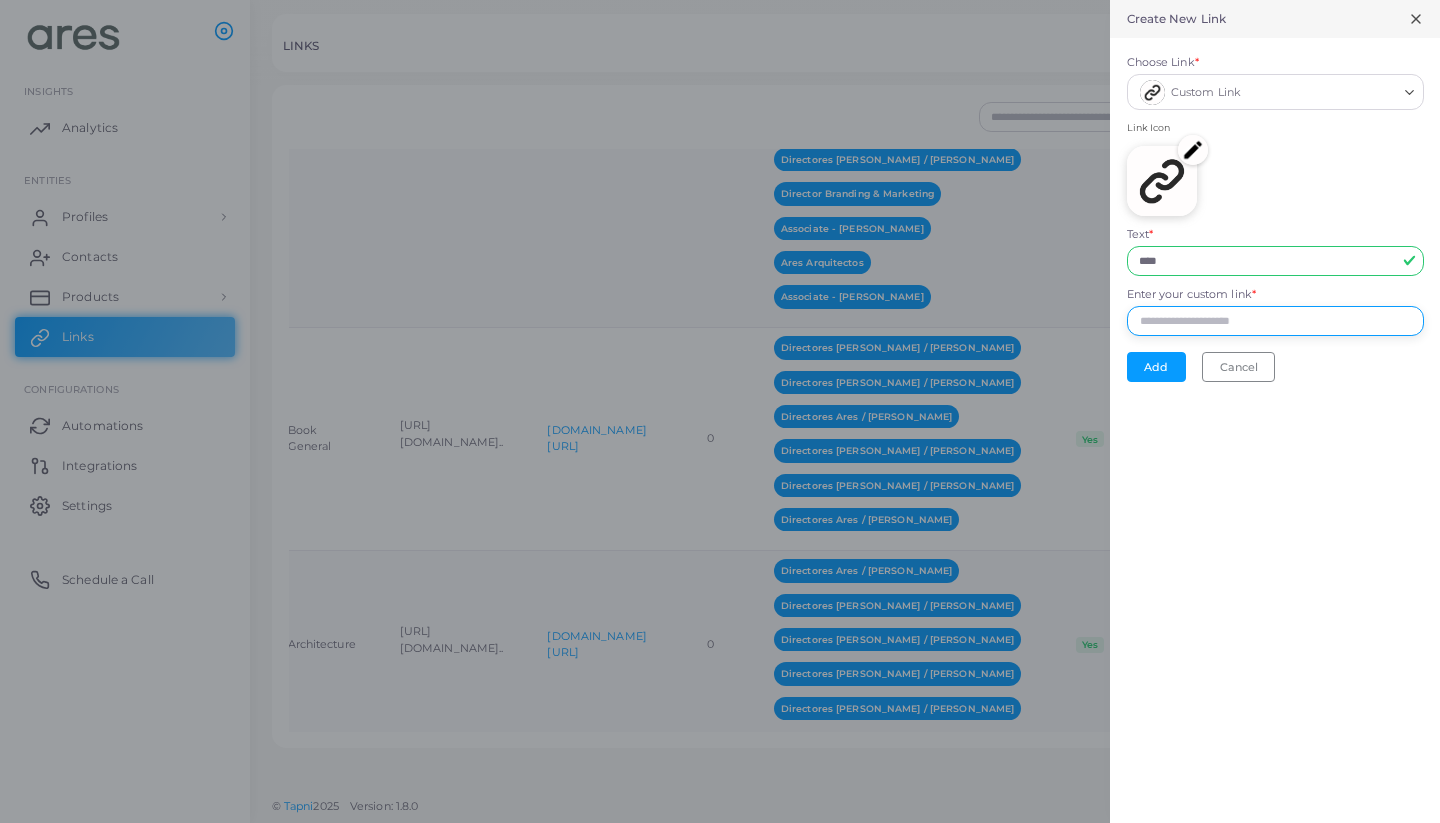 click on "Enter your custom link  *" at bounding box center (1275, 321) 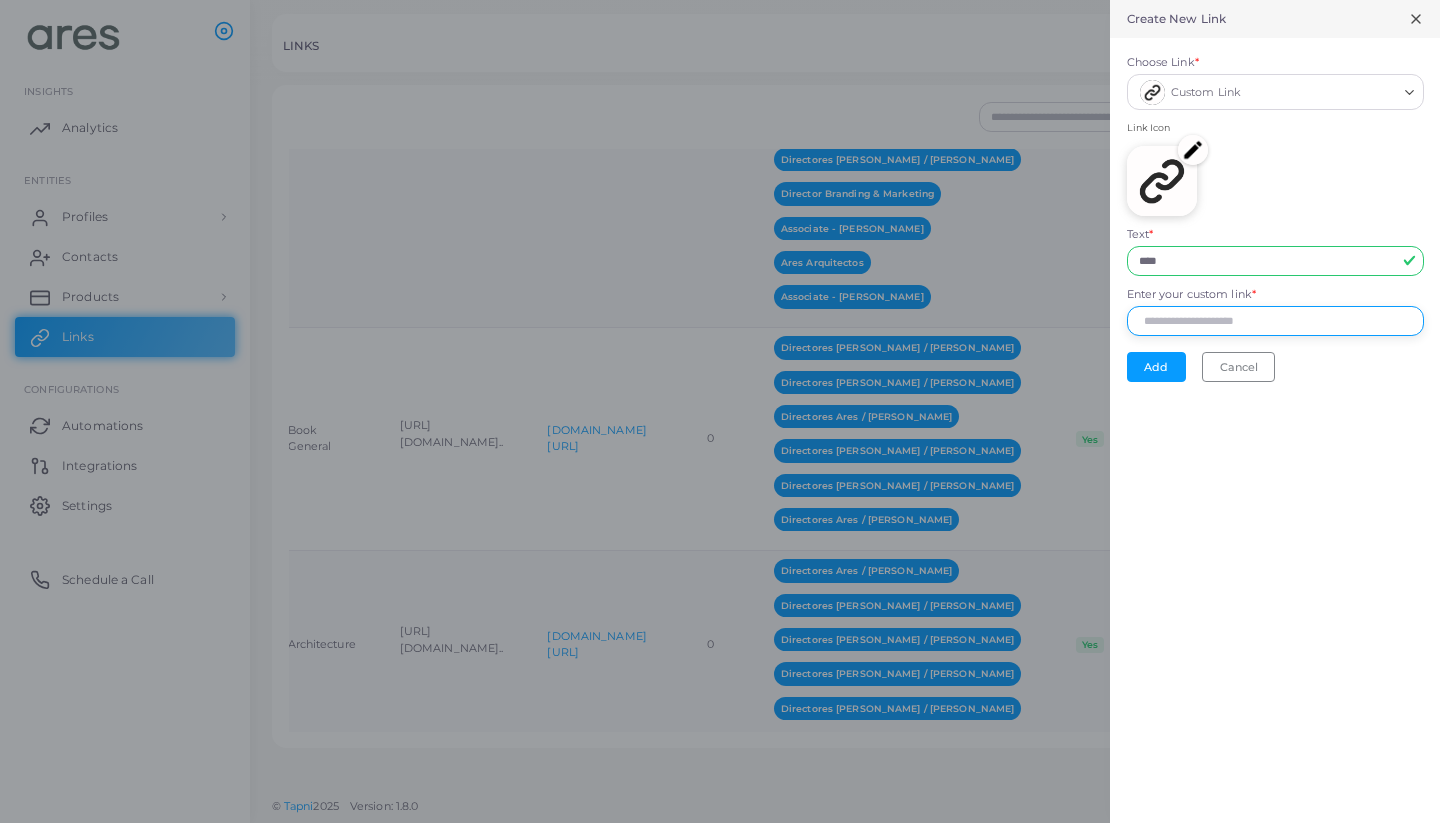 paste on "**********" 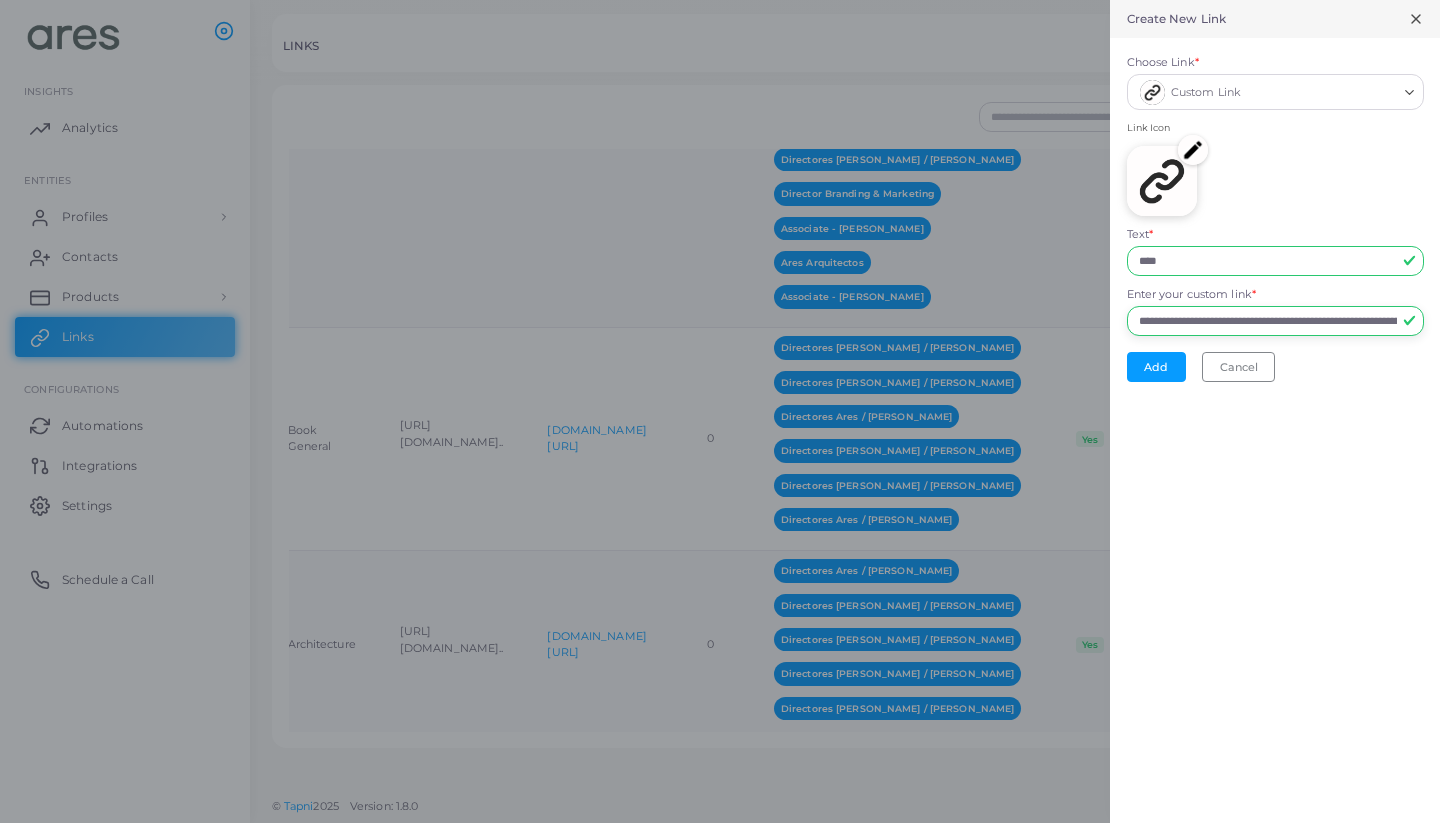 type on "**********" 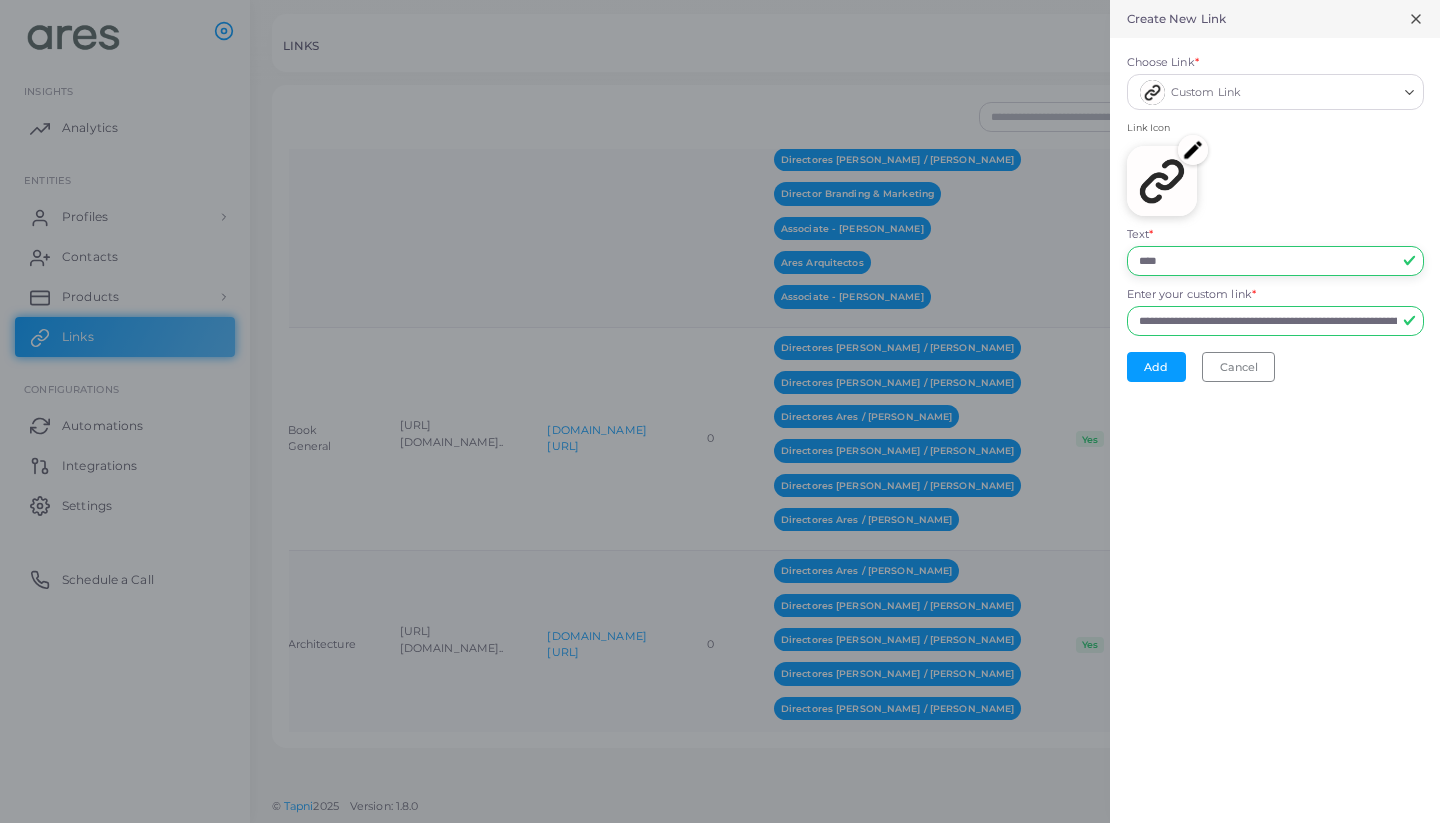 click on "****" at bounding box center [1275, 261] 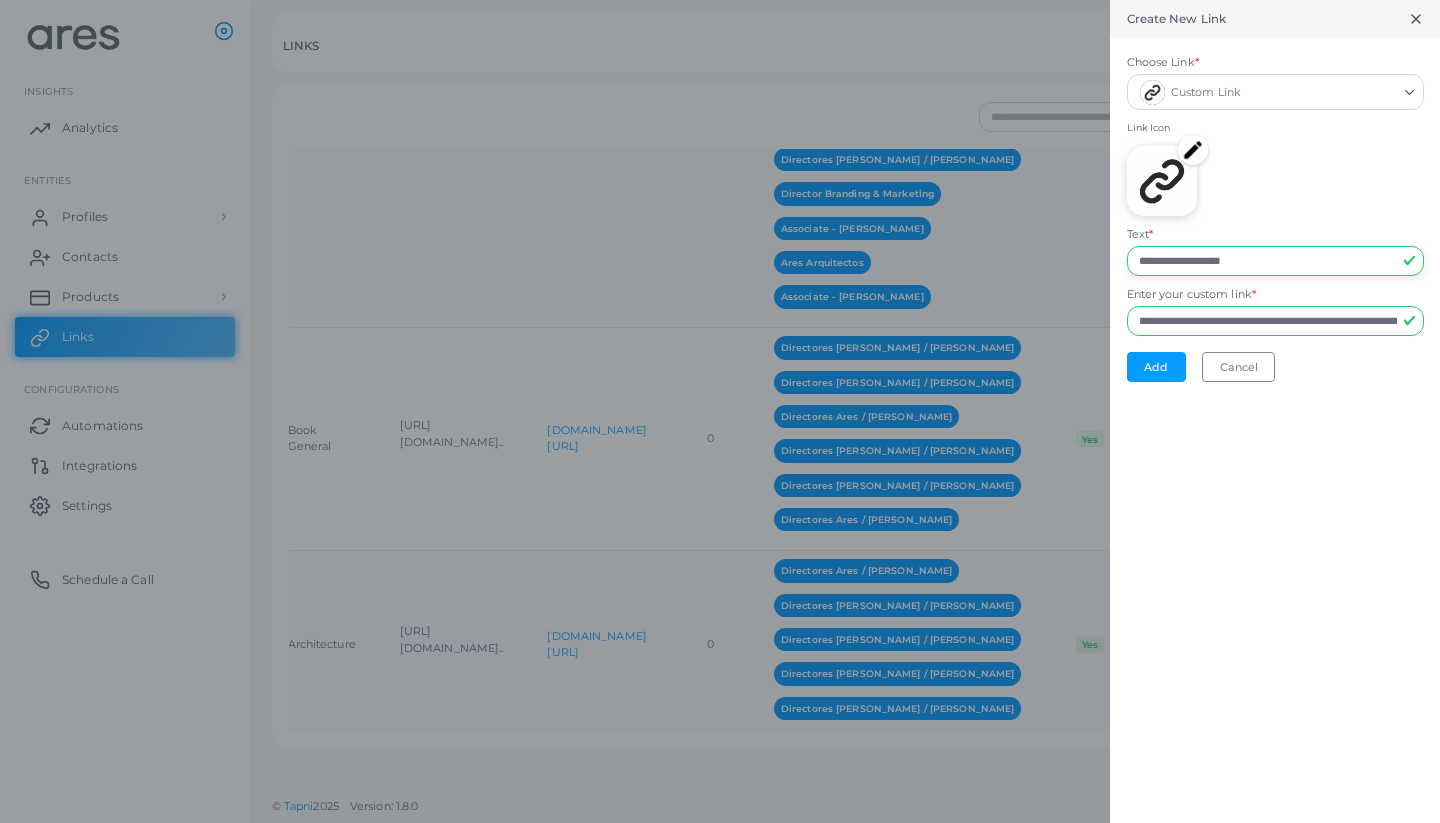 type on "**********" 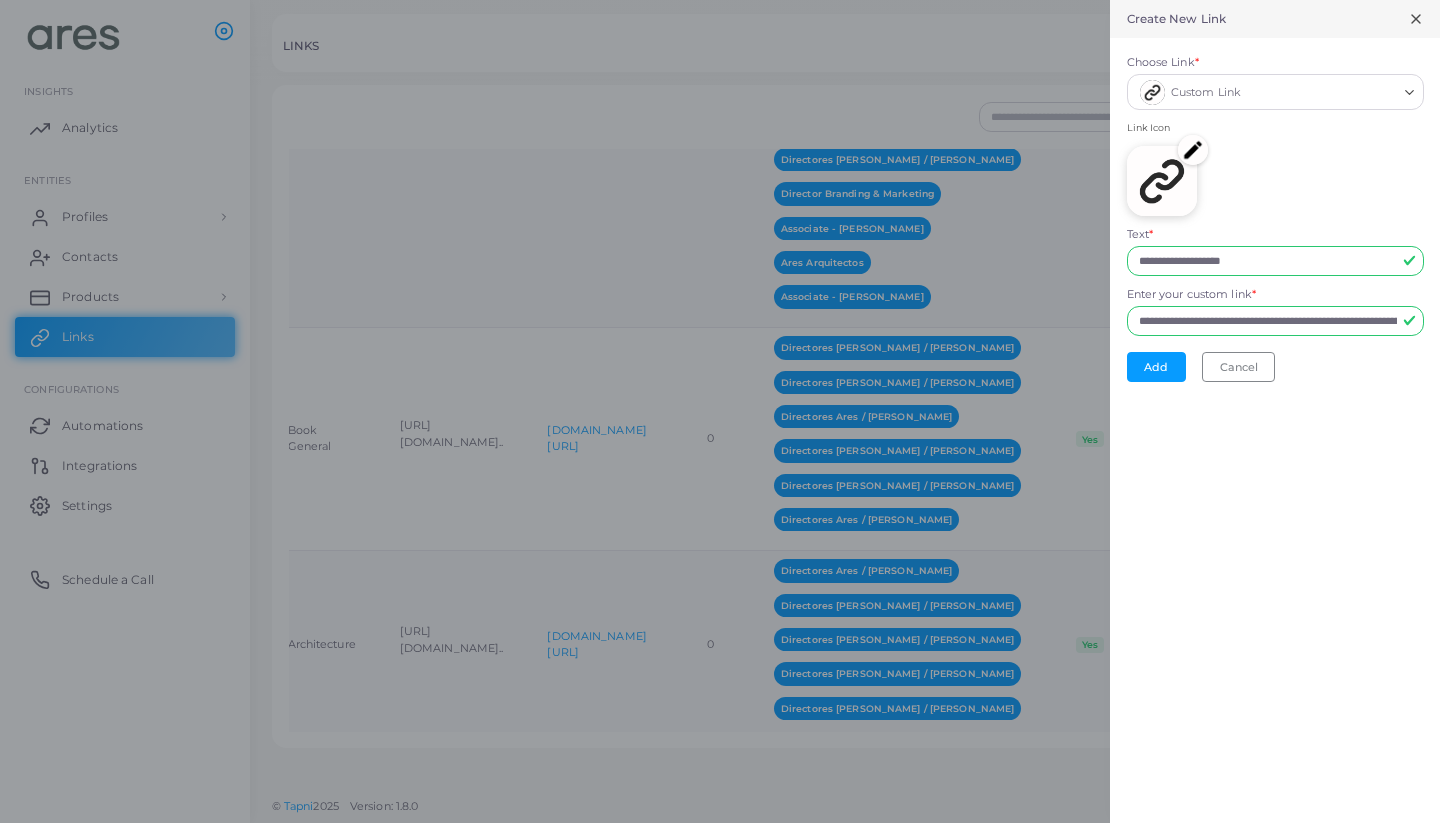 click at bounding box center (1193, 150) 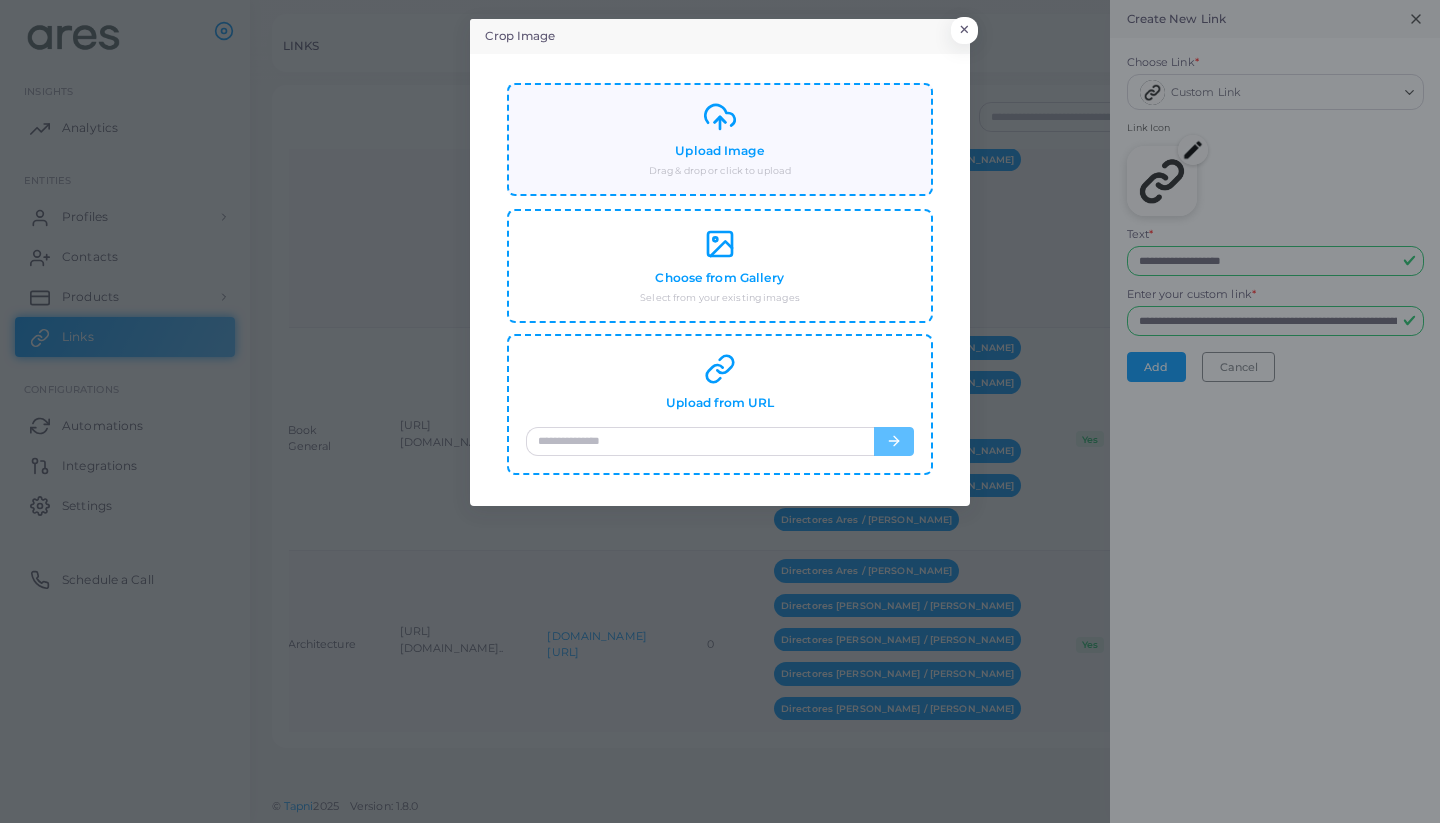 click on "Upload Image Drag & drop or click to upload" at bounding box center (720, 139) 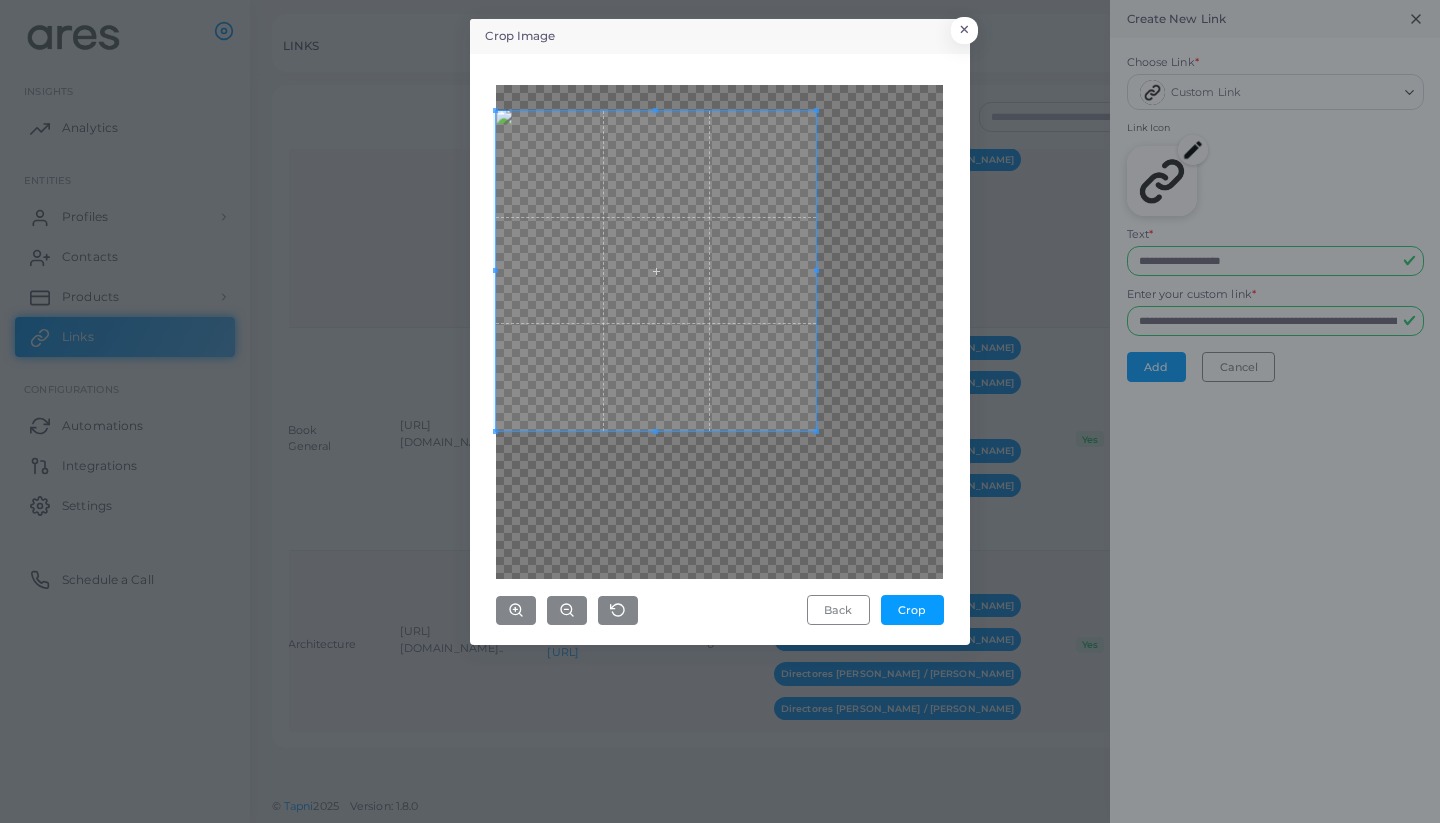 click at bounding box center [656, 271] 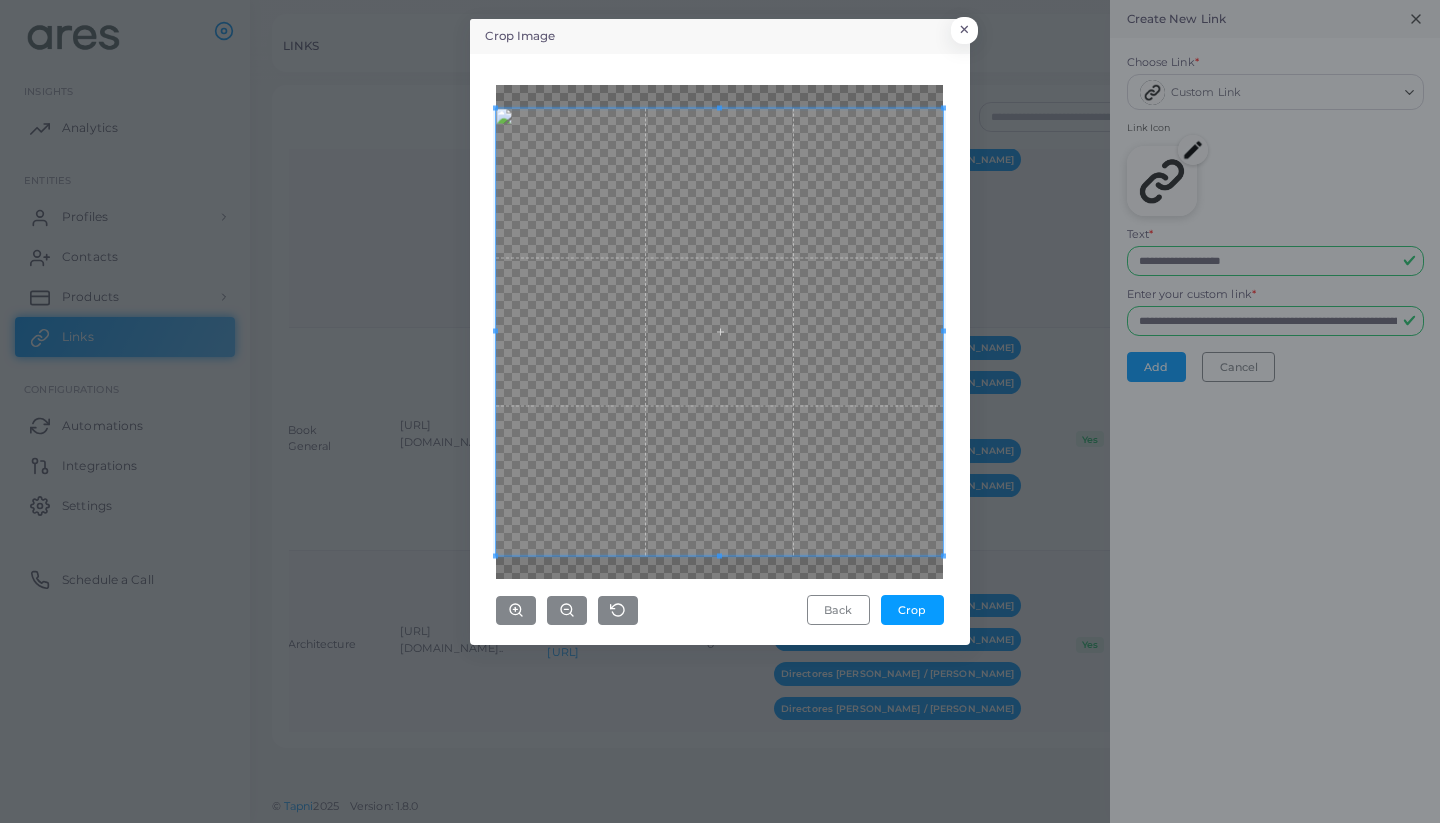 click on "Crop Image ×  Back   Crop" at bounding box center [720, 411] 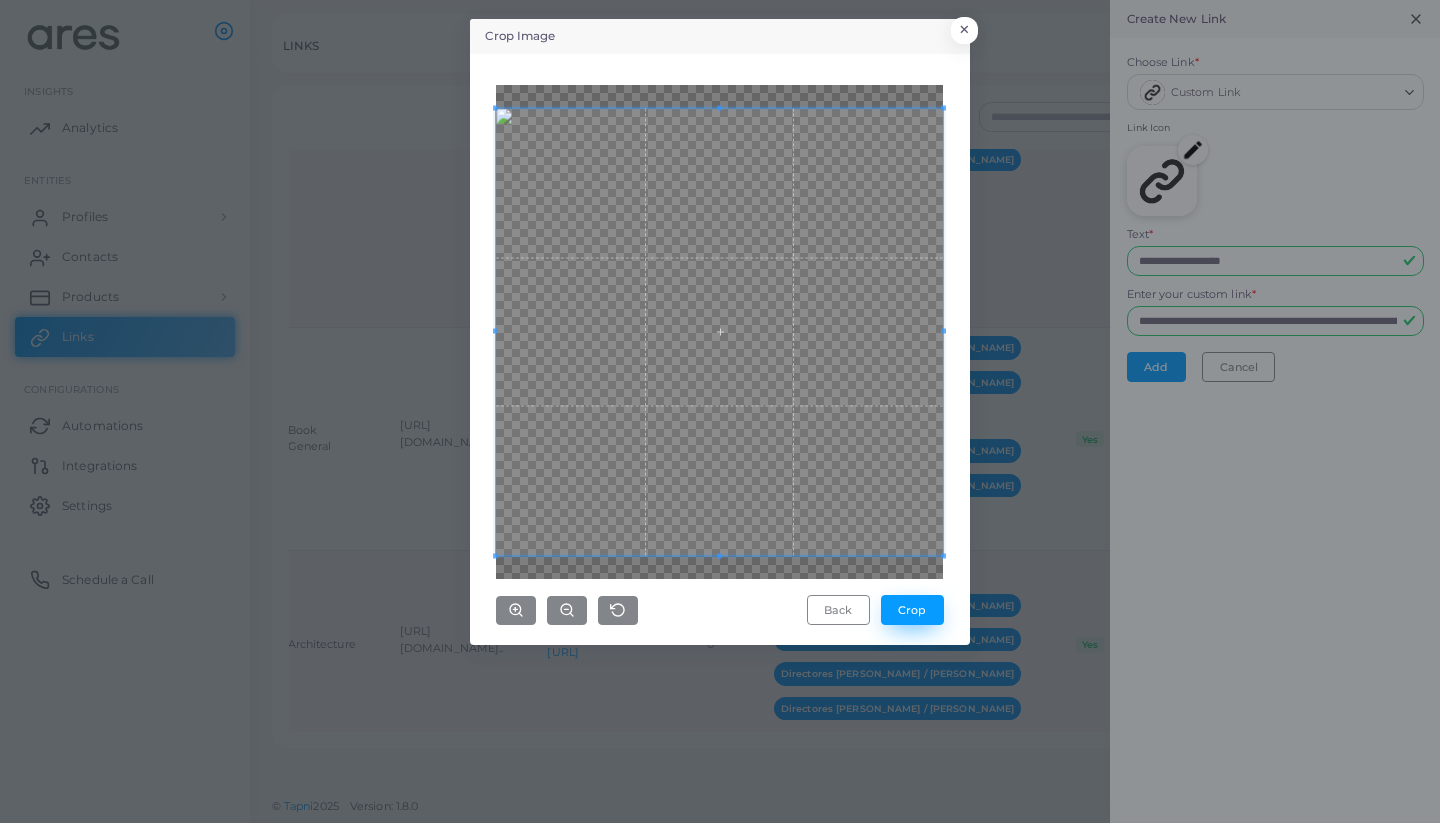click on "Crop" at bounding box center [912, 610] 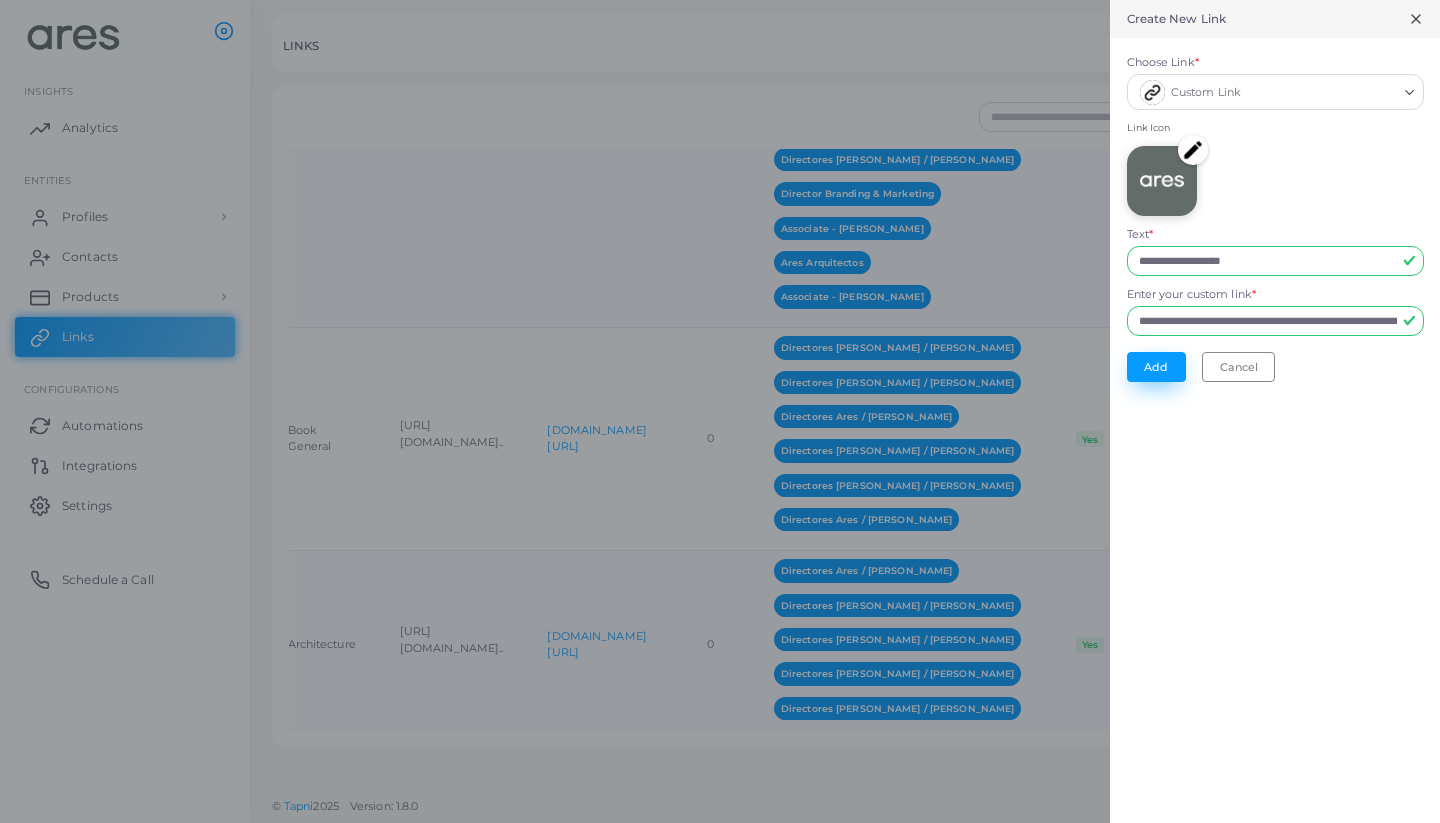 click on "Add" at bounding box center (1156, 367) 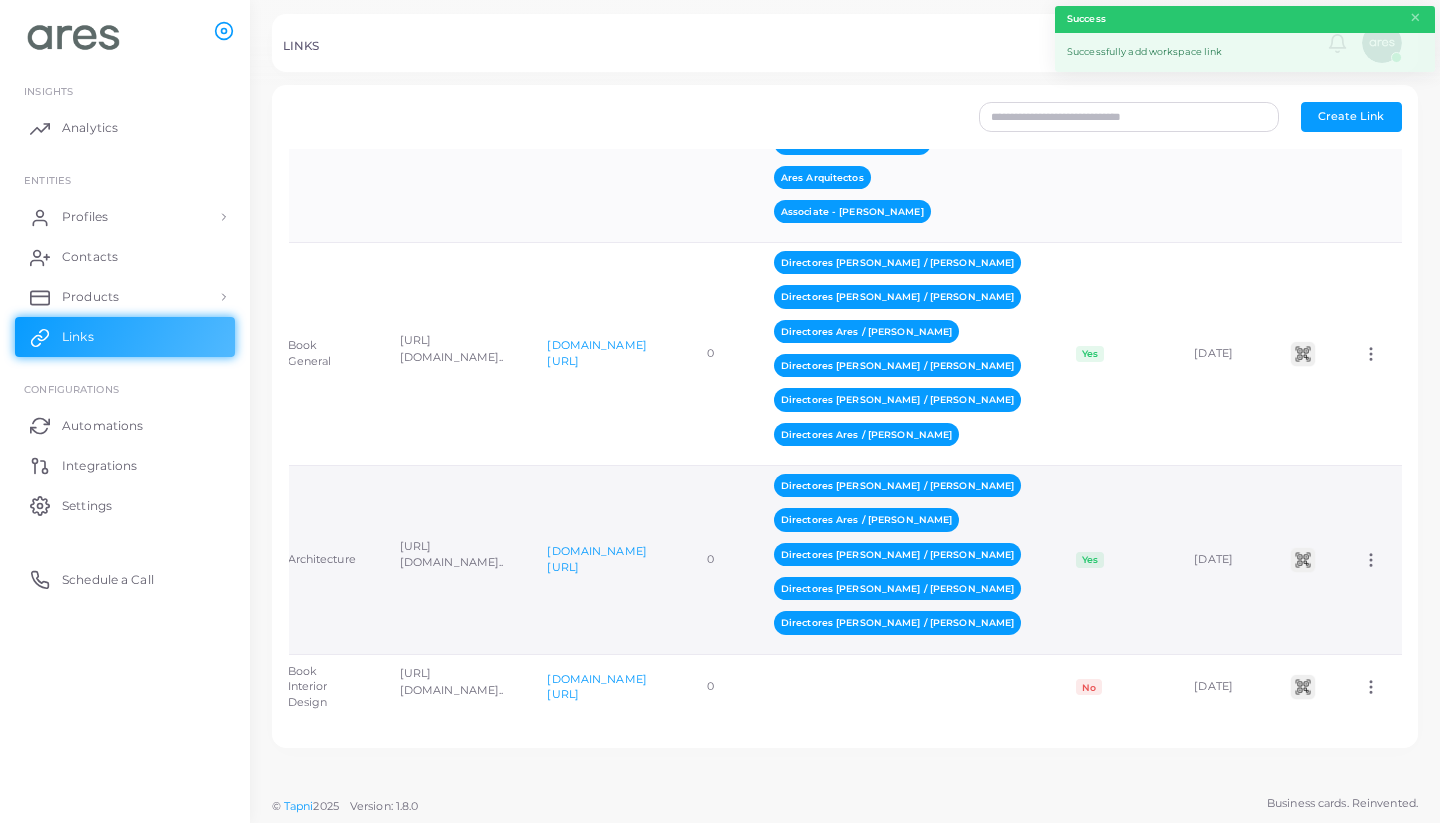 scroll, scrollTop: 1440, scrollLeft: 0, axis: vertical 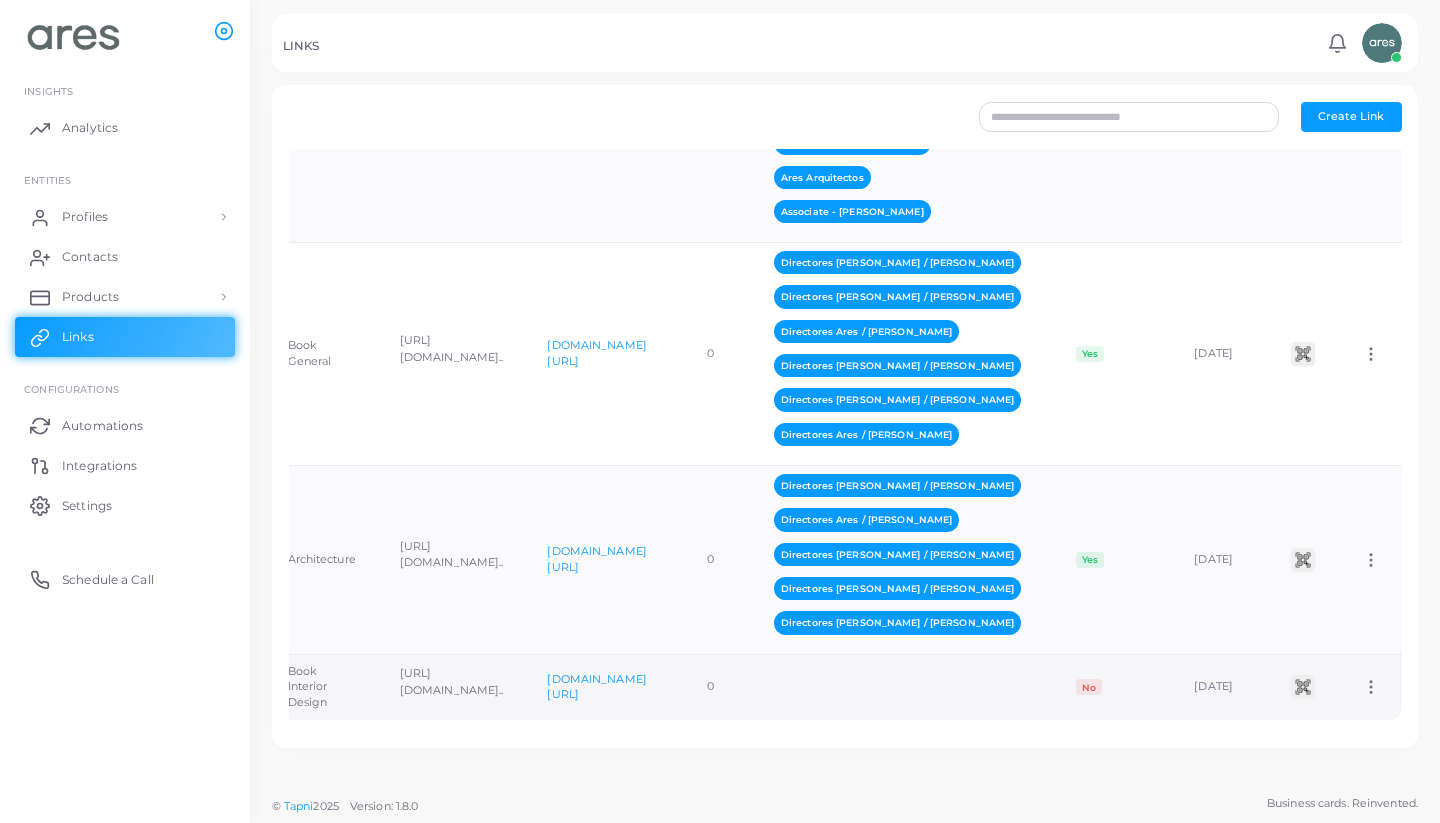 click 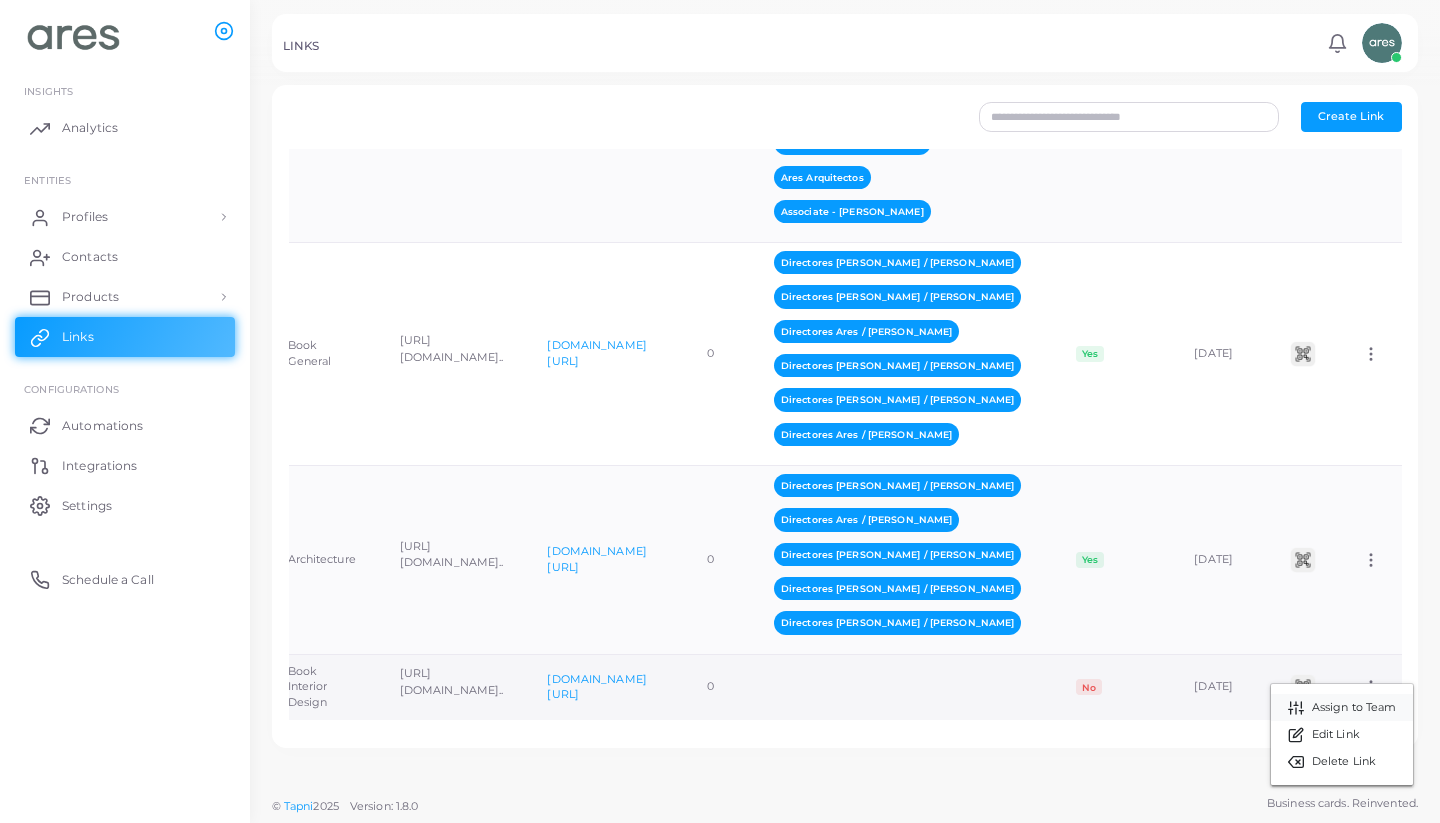 click on "Assign to Team" at bounding box center (1354, 708) 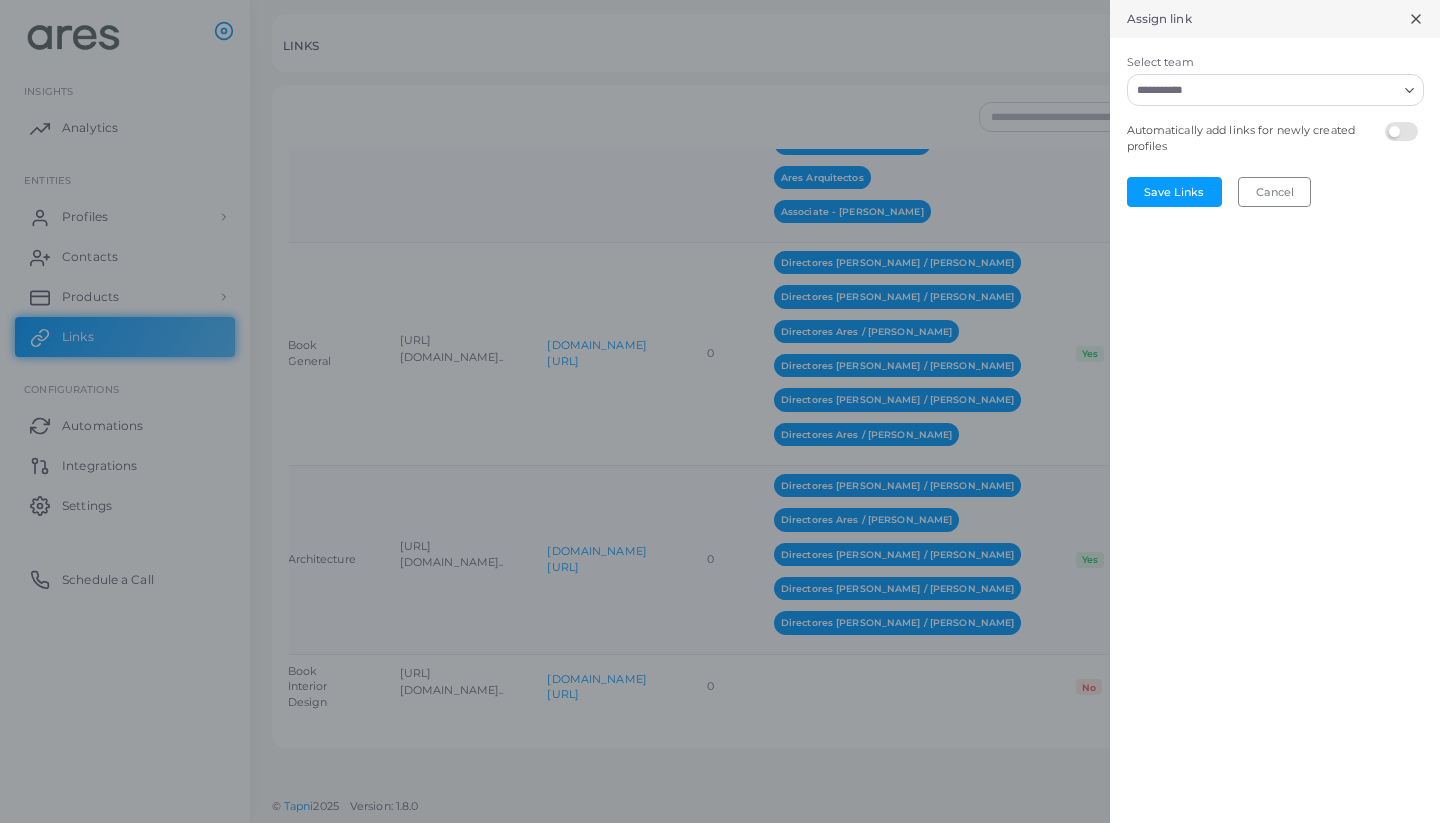 click at bounding box center (1404, 122) 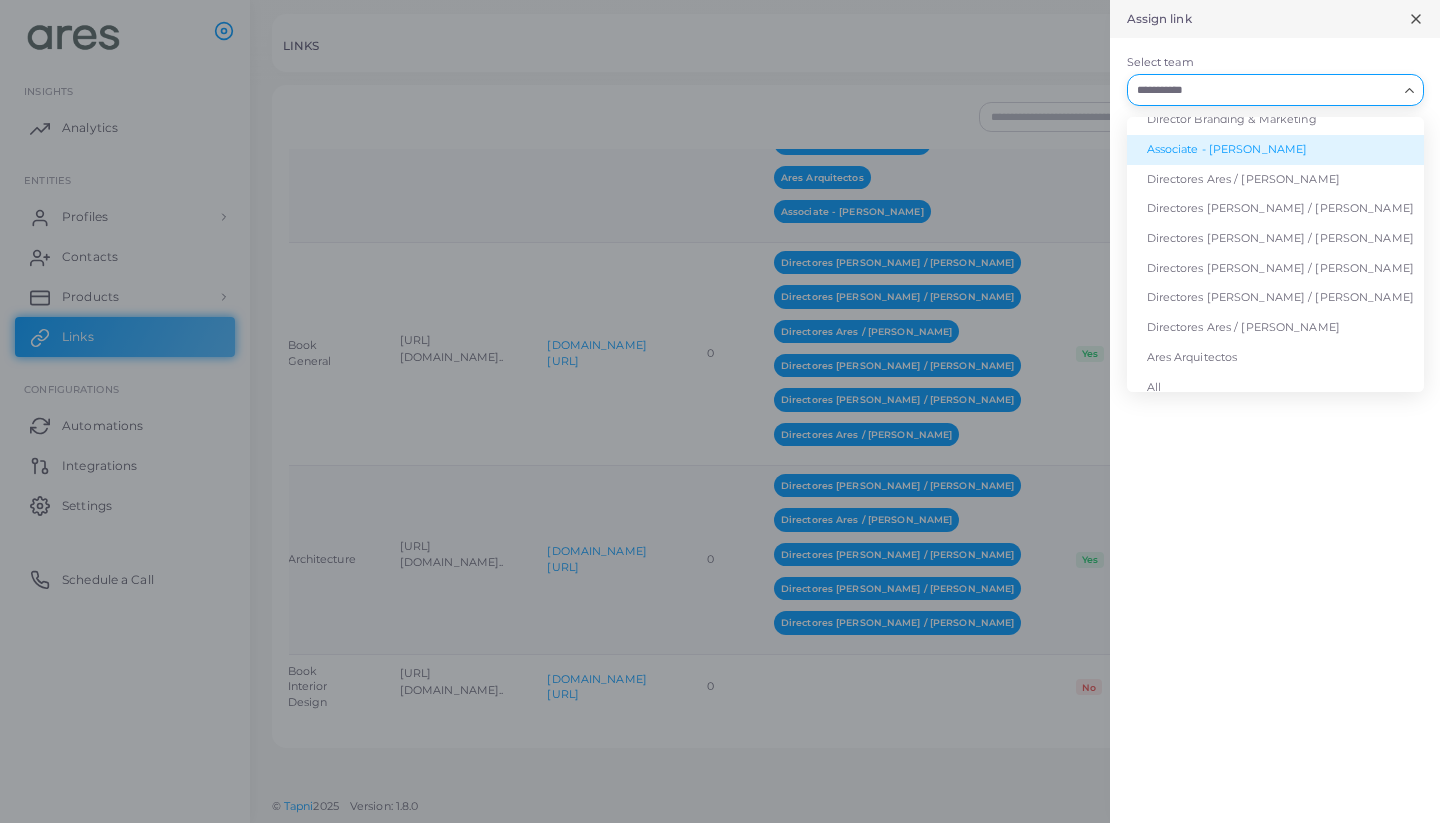 scroll, scrollTop: 189, scrollLeft: 0, axis: vertical 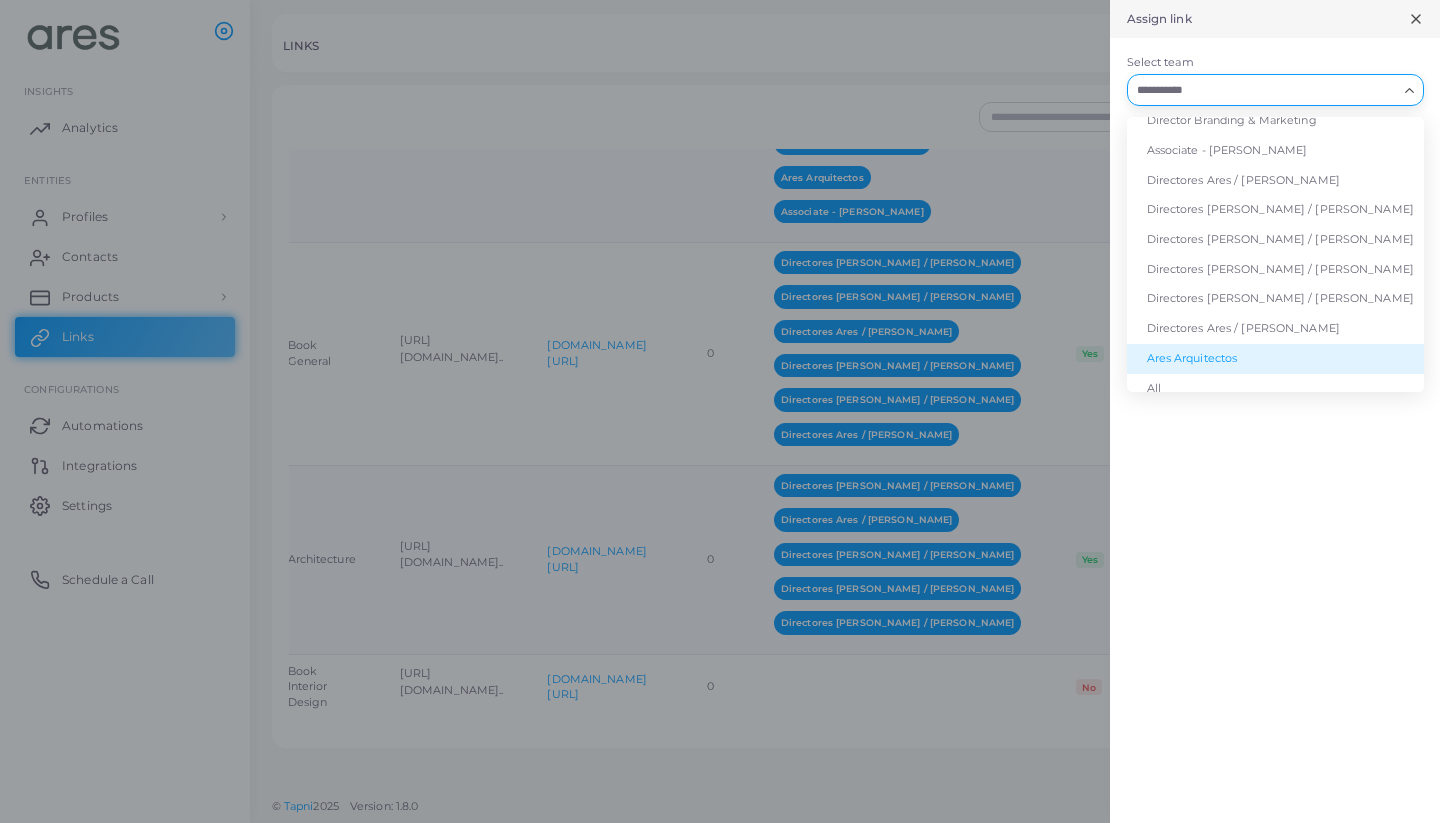 click on "Ares Arquitectos" at bounding box center (1275, 359) 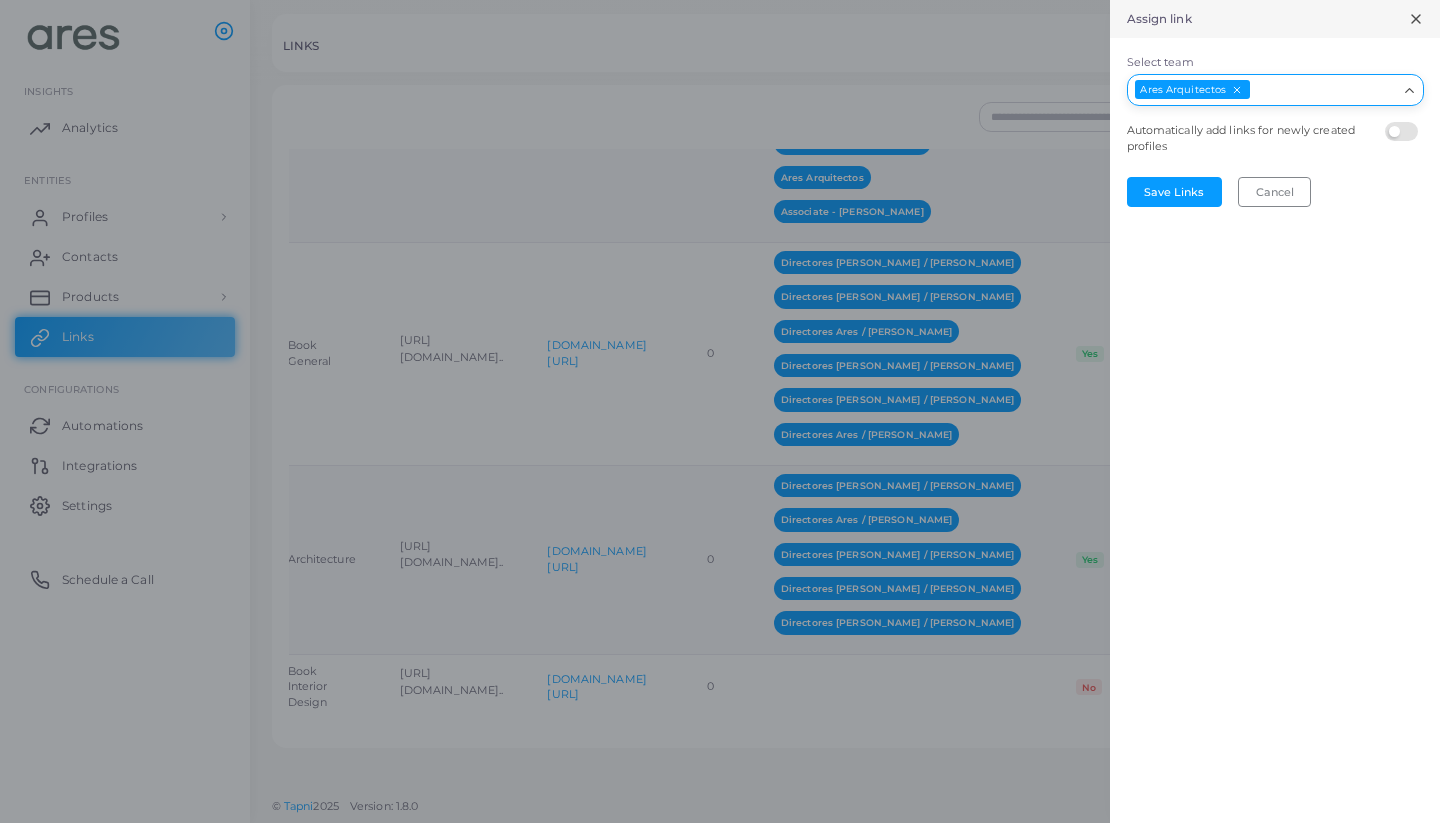 scroll, scrollTop: 160, scrollLeft: 0, axis: vertical 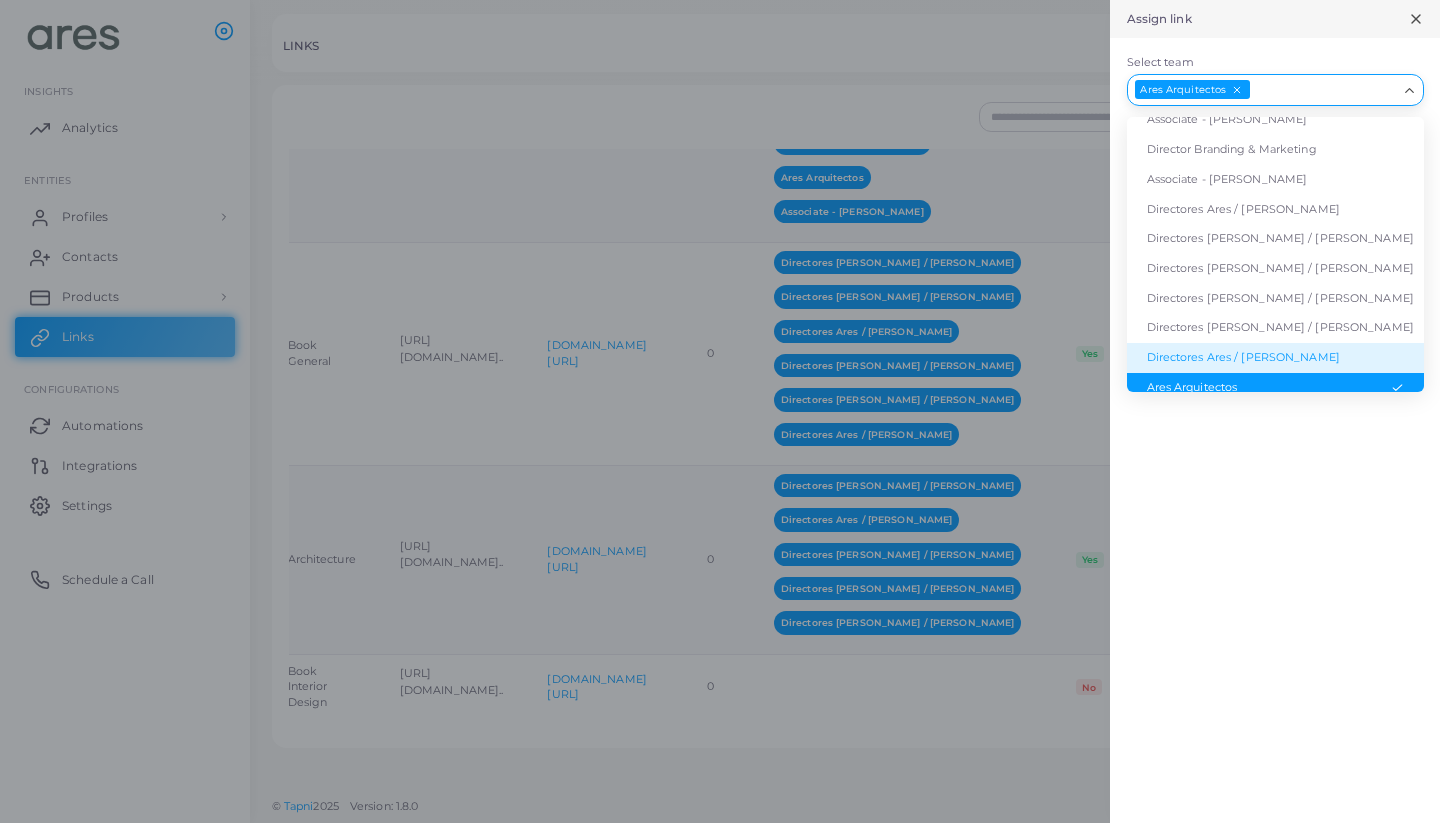 click on "Directores Ares / [PERSON_NAME]" at bounding box center (1275, 358) 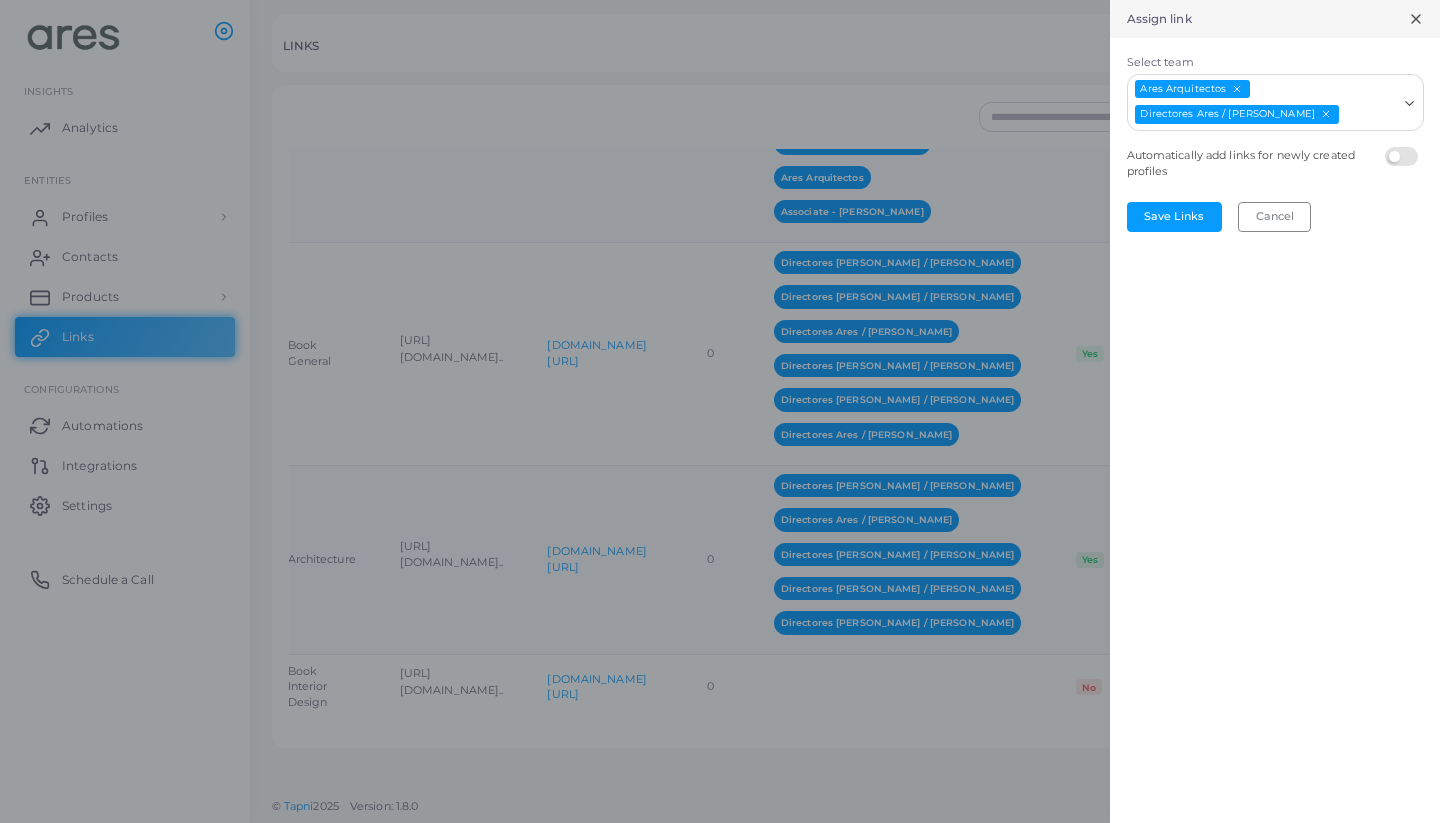 click on "Select team" at bounding box center (1369, 115) 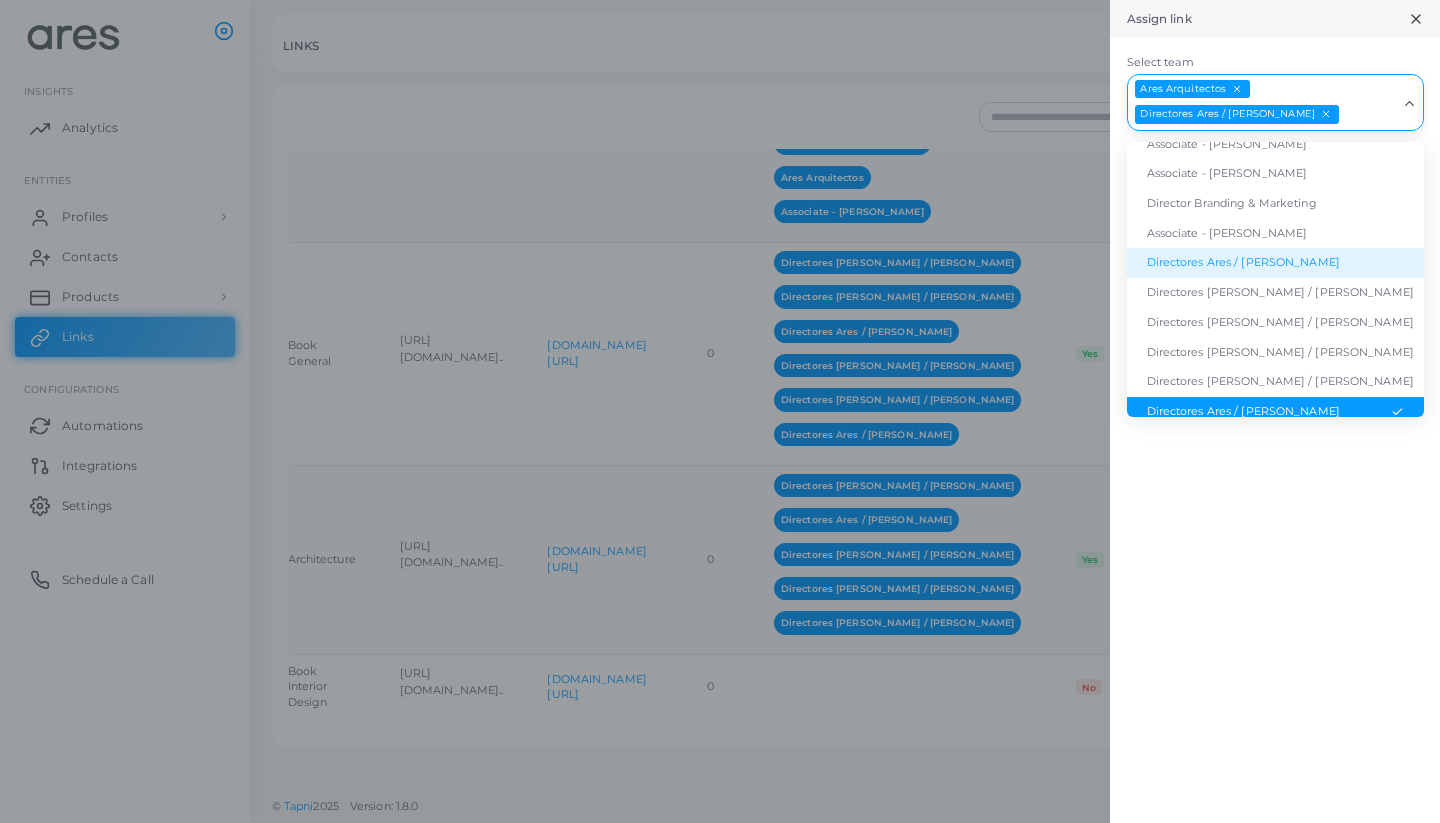 scroll, scrollTop: 116, scrollLeft: 0, axis: vertical 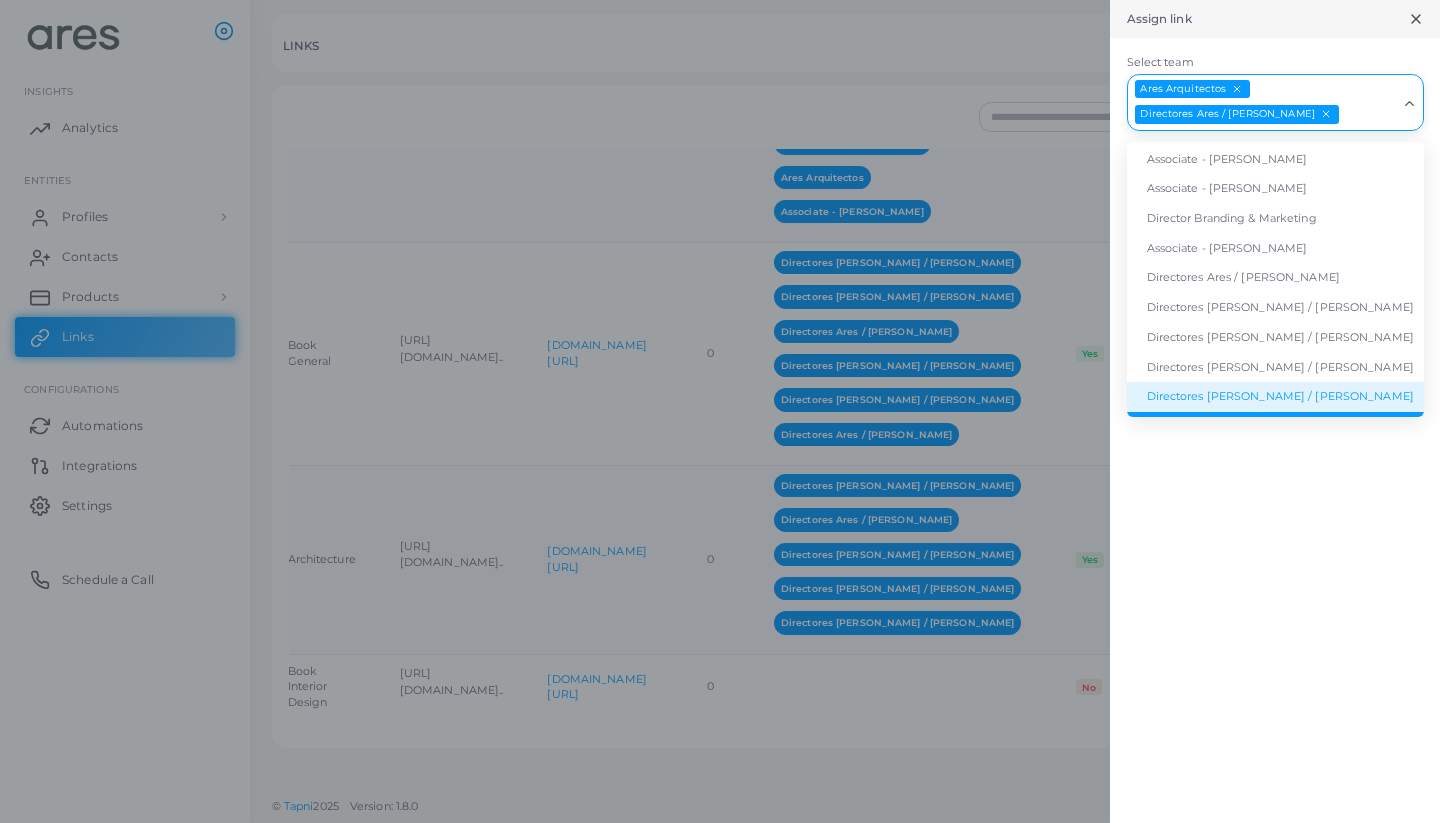 click on "Directores [PERSON_NAME] / [PERSON_NAME]" at bounding box center [1275, 397] 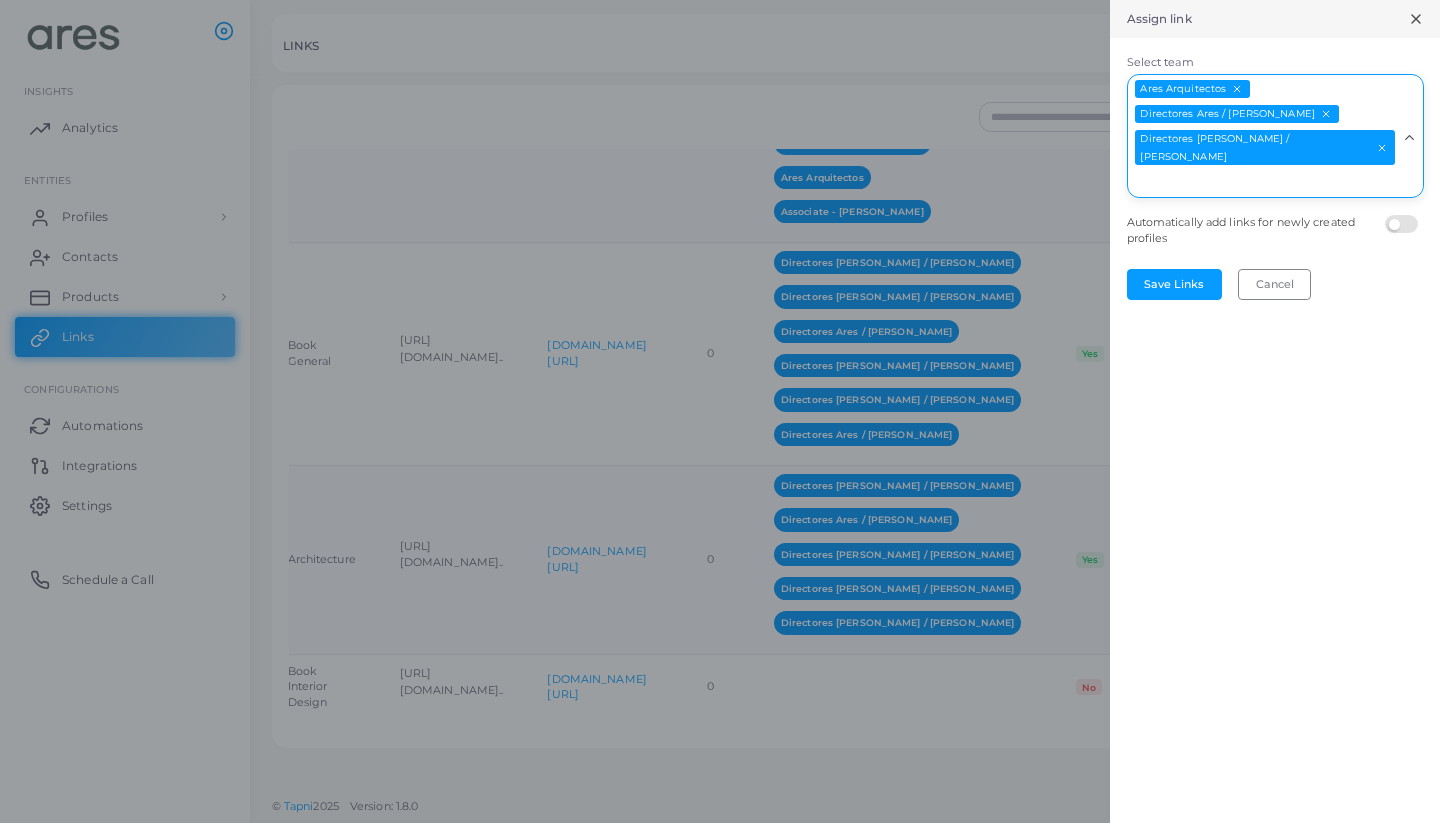 click on "Select team" at bounding box center (1263, 182) 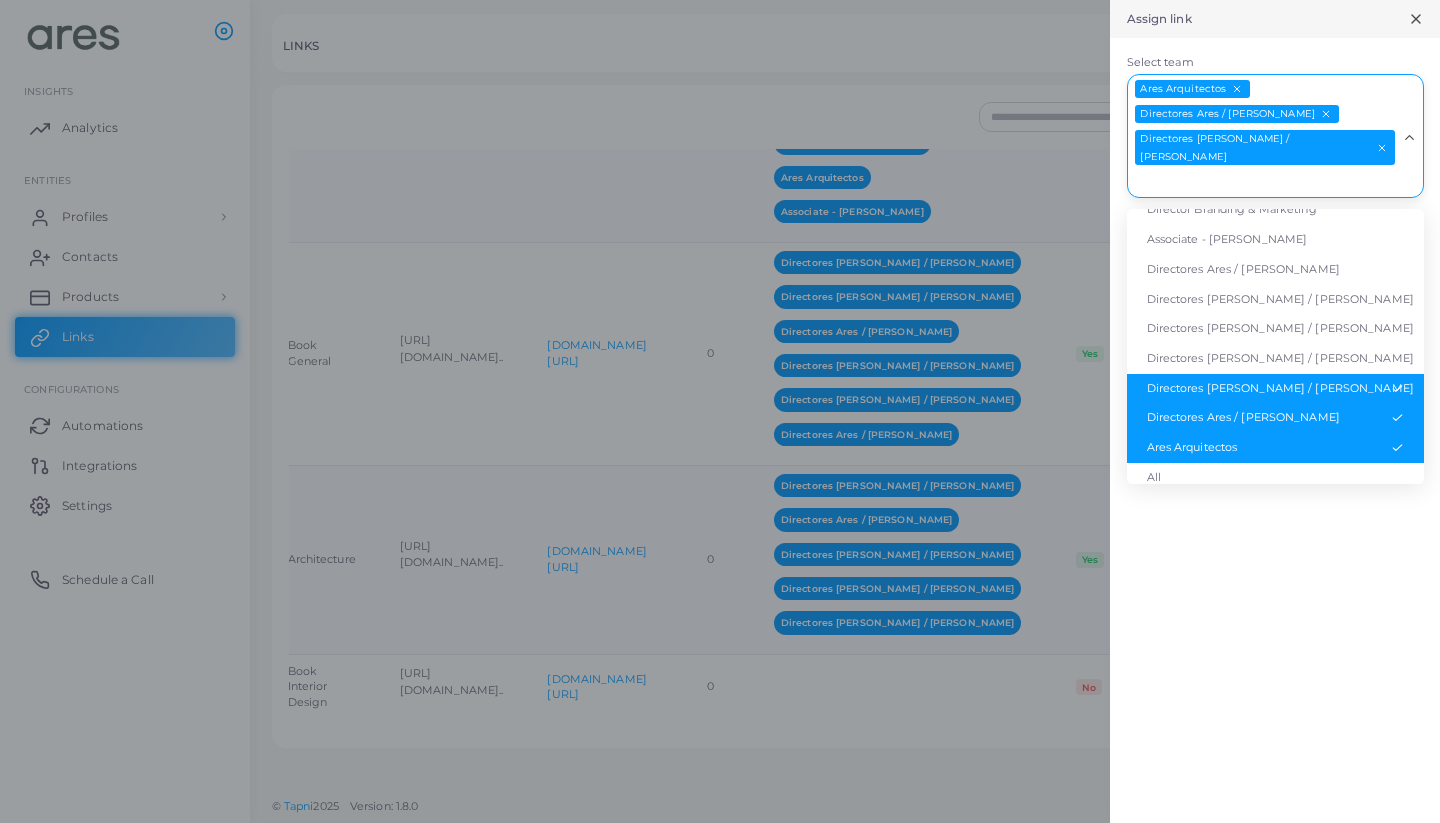 scroll, scrollTop: 189, scrollLeft: 0, axis: vertical 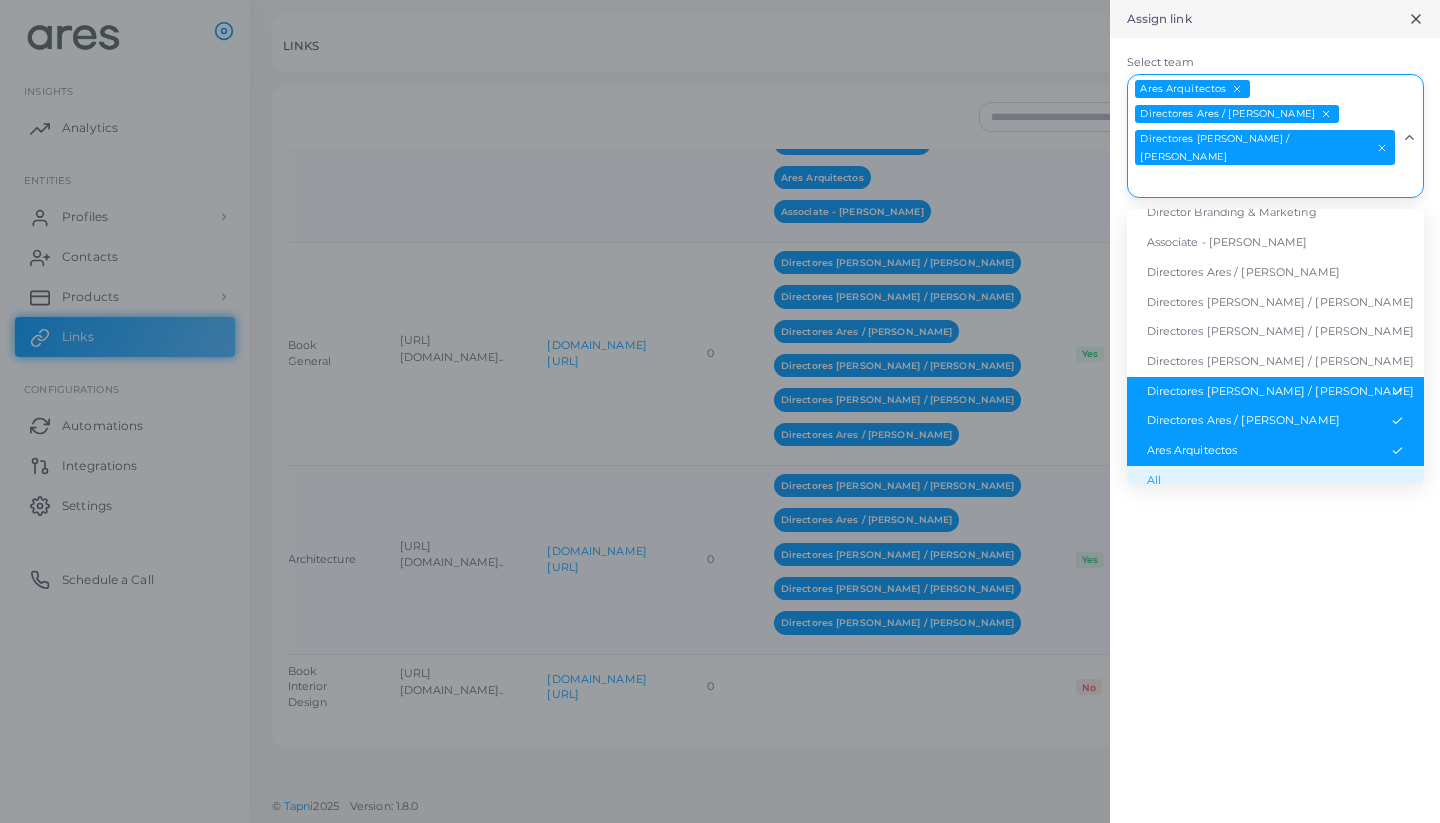click on "All" at bounding box center [1275, 481] 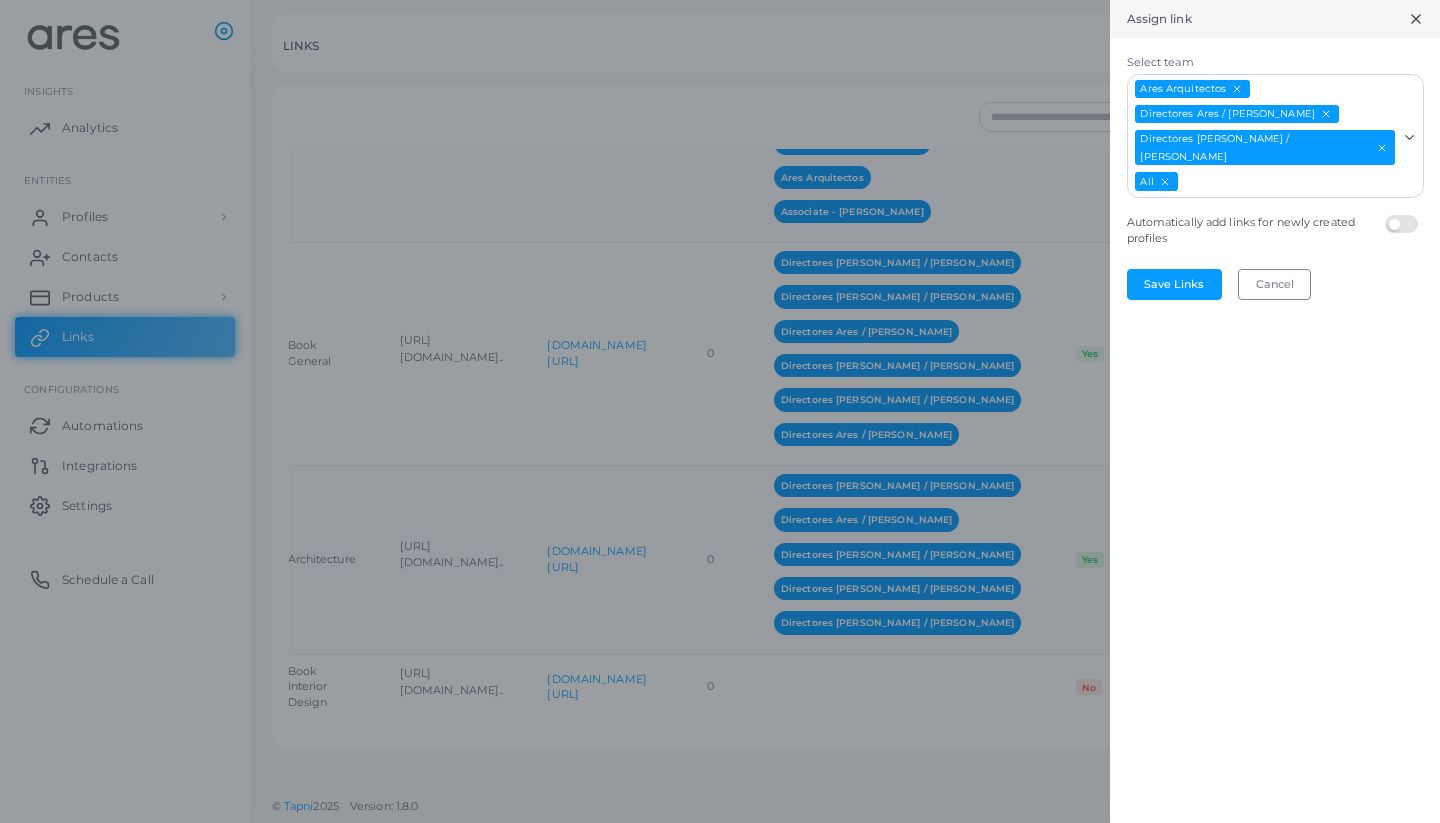 click on "Select team" at bounding box center [1288, 182] 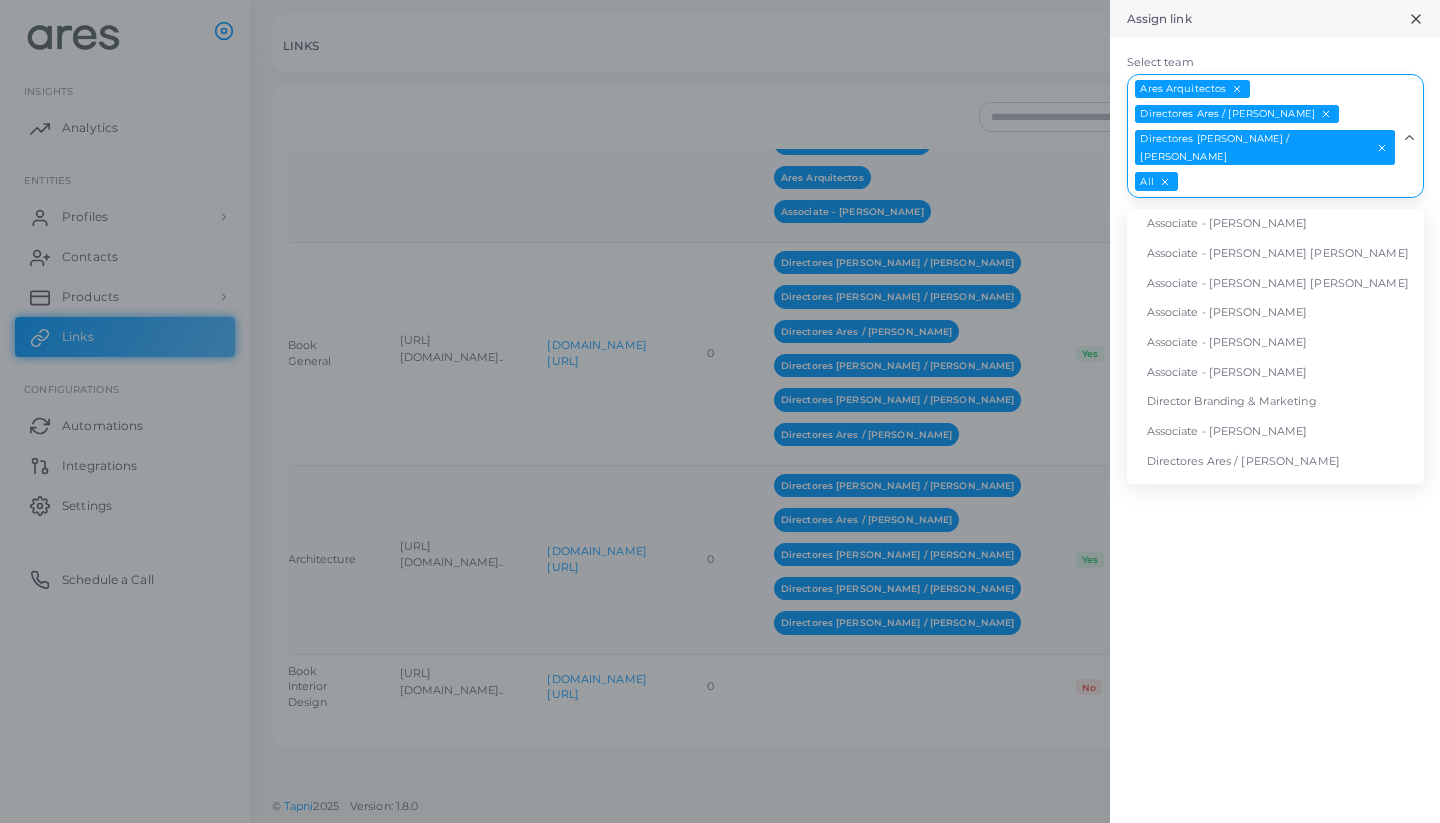 scroll, scrollTop: 189, scrollLeft: 0, axis: vertical 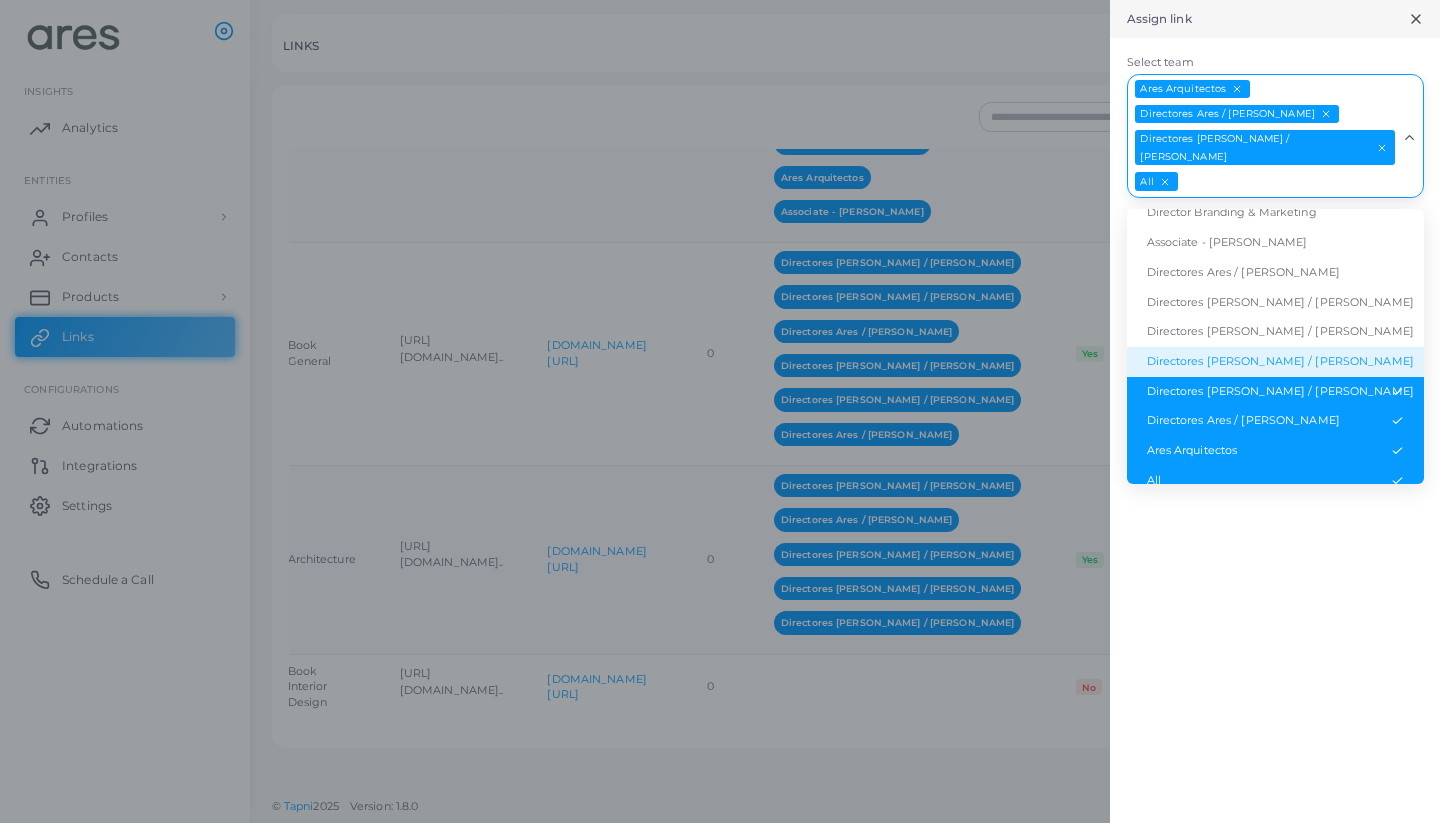 click on "Directores [PERSON_NAME] / [PERSON_NAME]" at bounding box center [1275, 362] 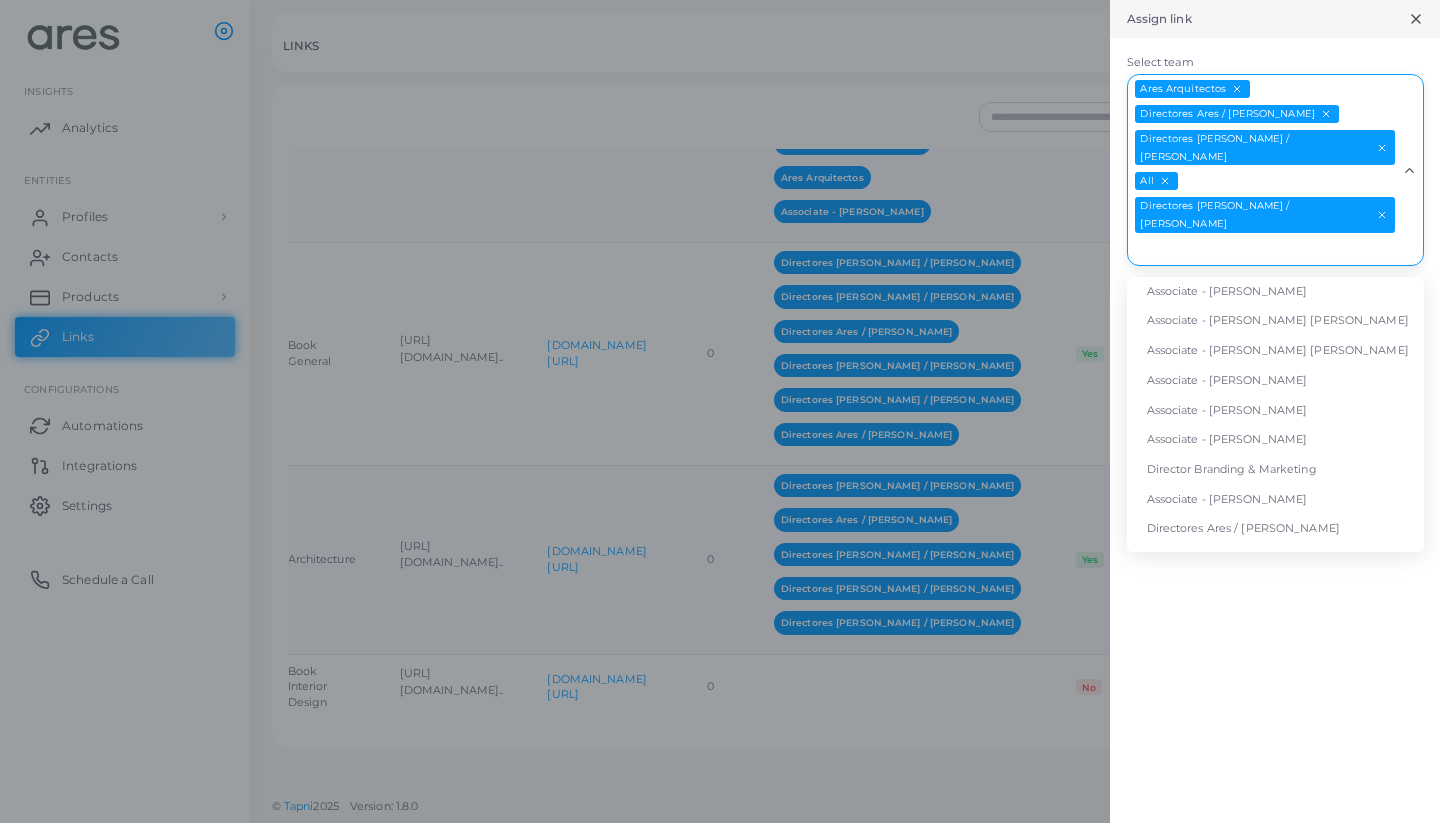 click on "Select team" at bounding box center (1263, 250) 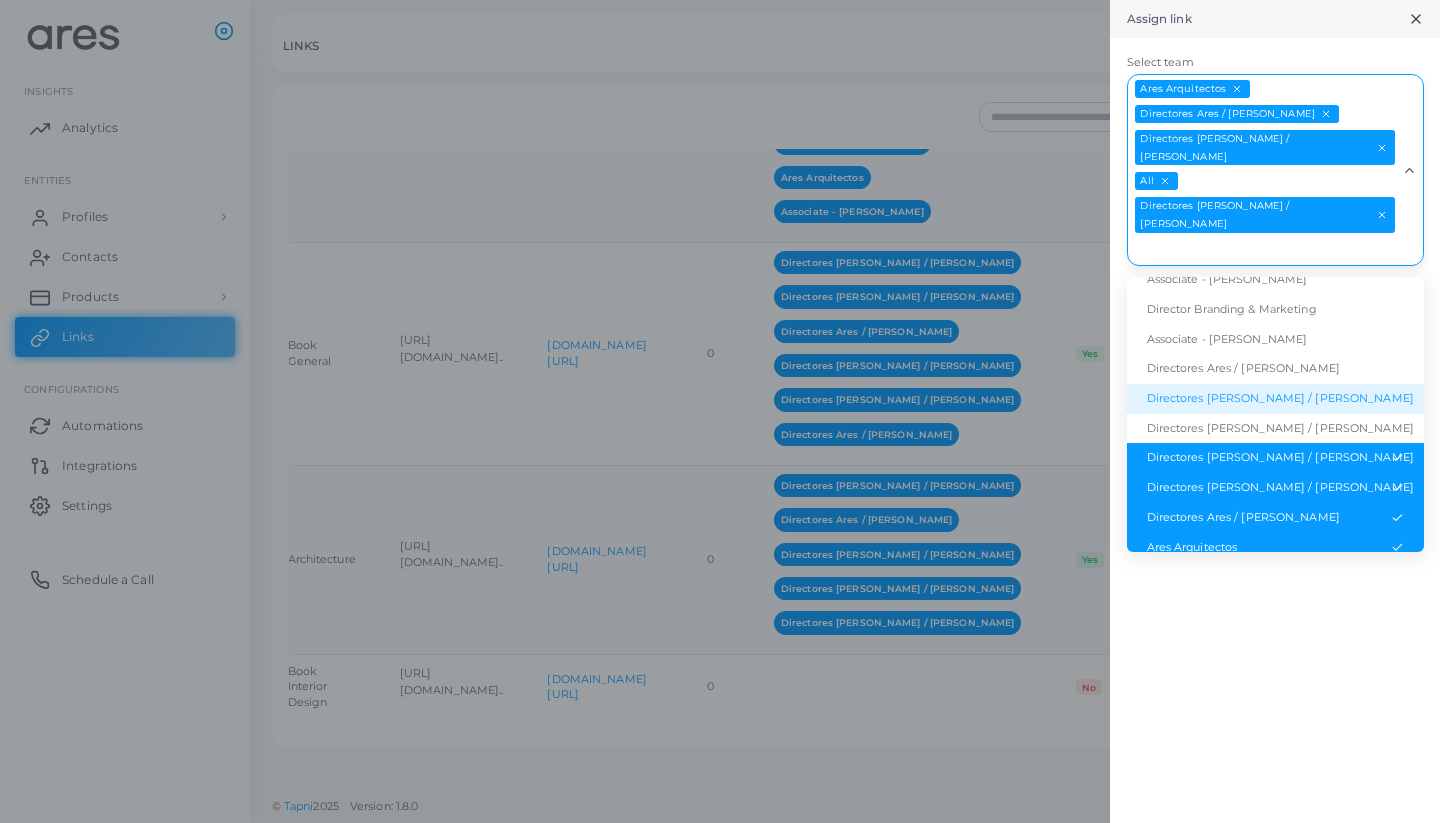 scroll, scrollTop: 165, scrollLeft: 0, axis: vertical 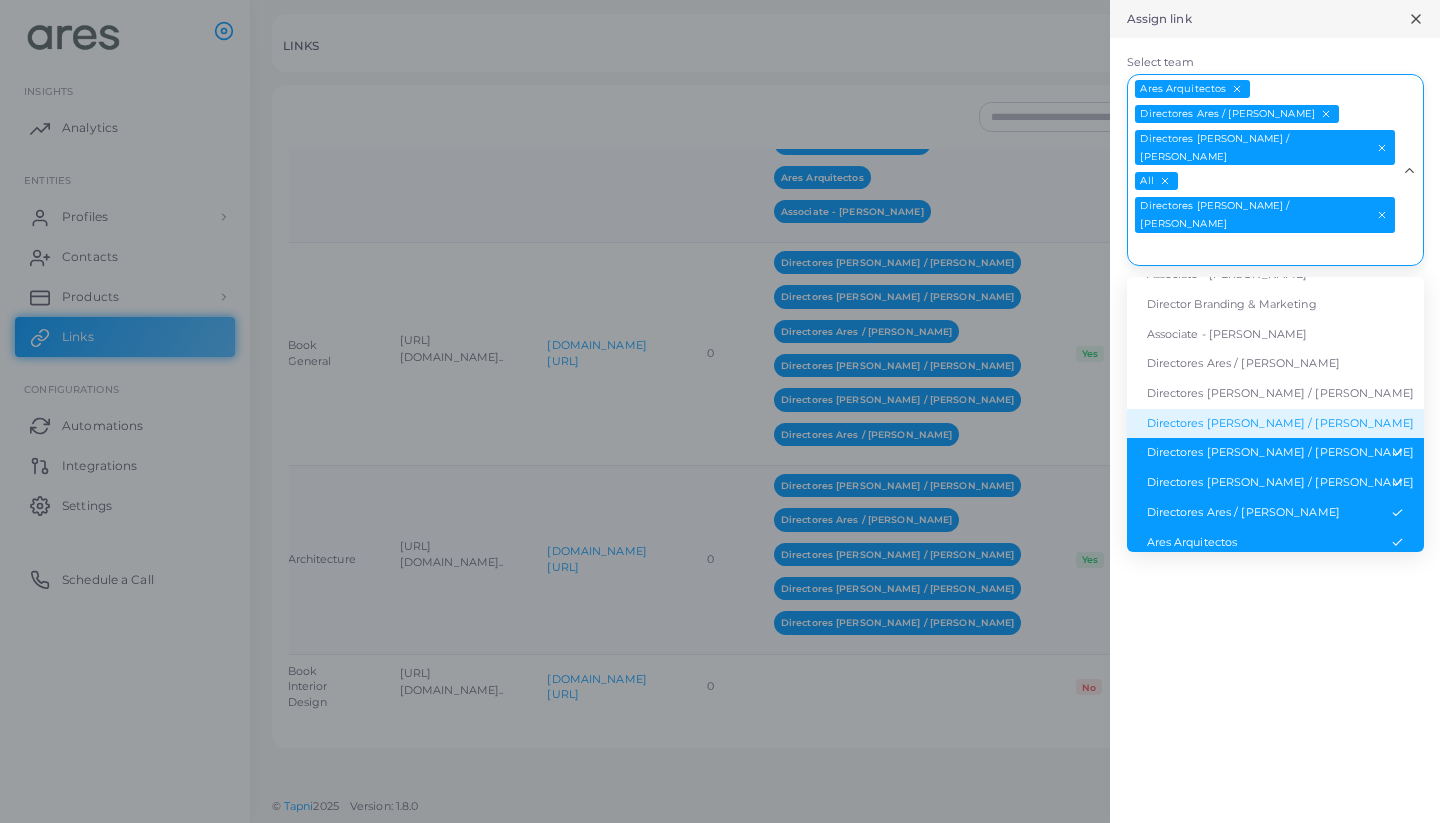 click on "Directores [PERSON_NAME] / [PERSON_NAME]" at bounding box center [1275, 424] 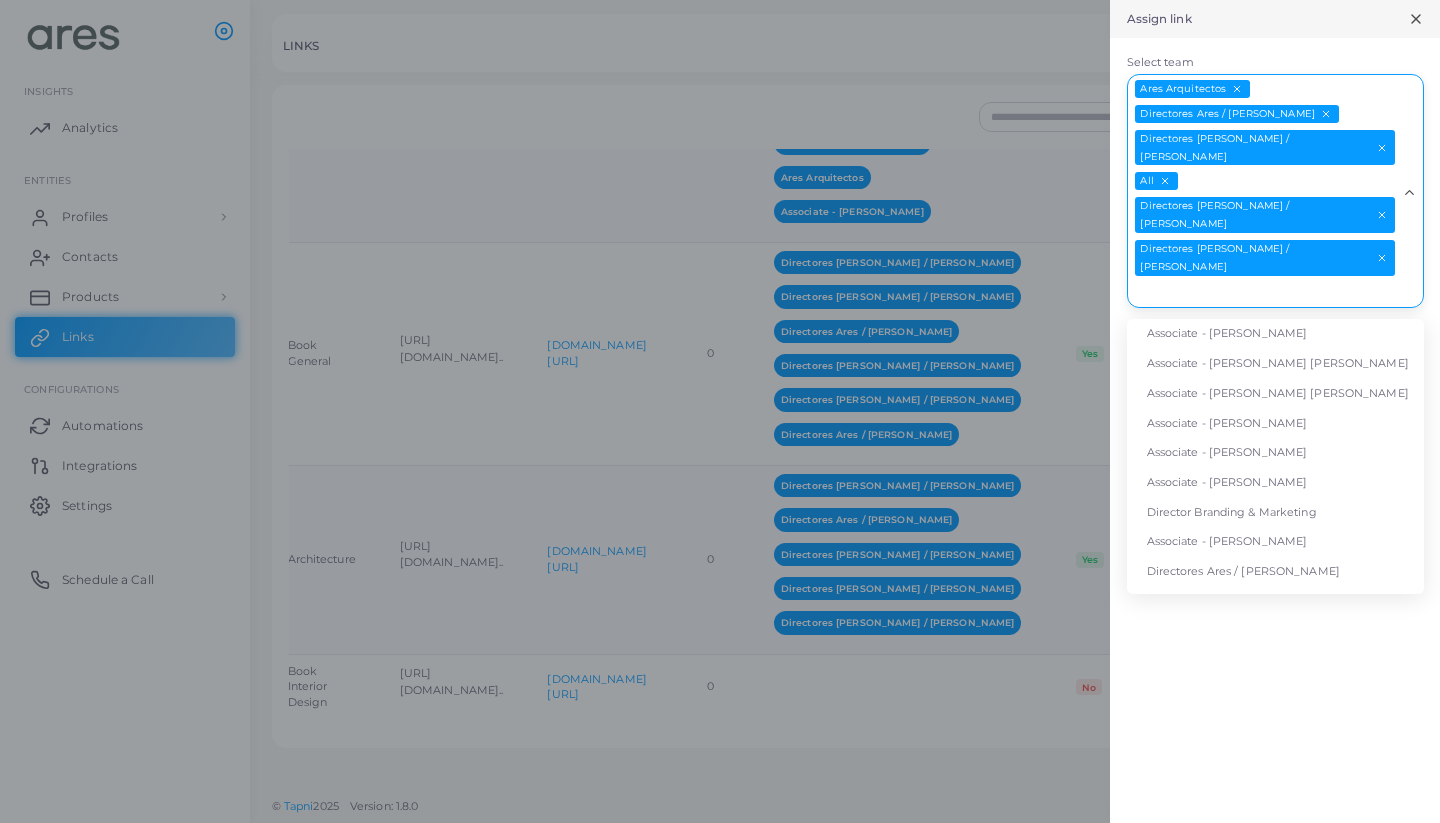 click on "Select team" at bounding box center (1263, 293) 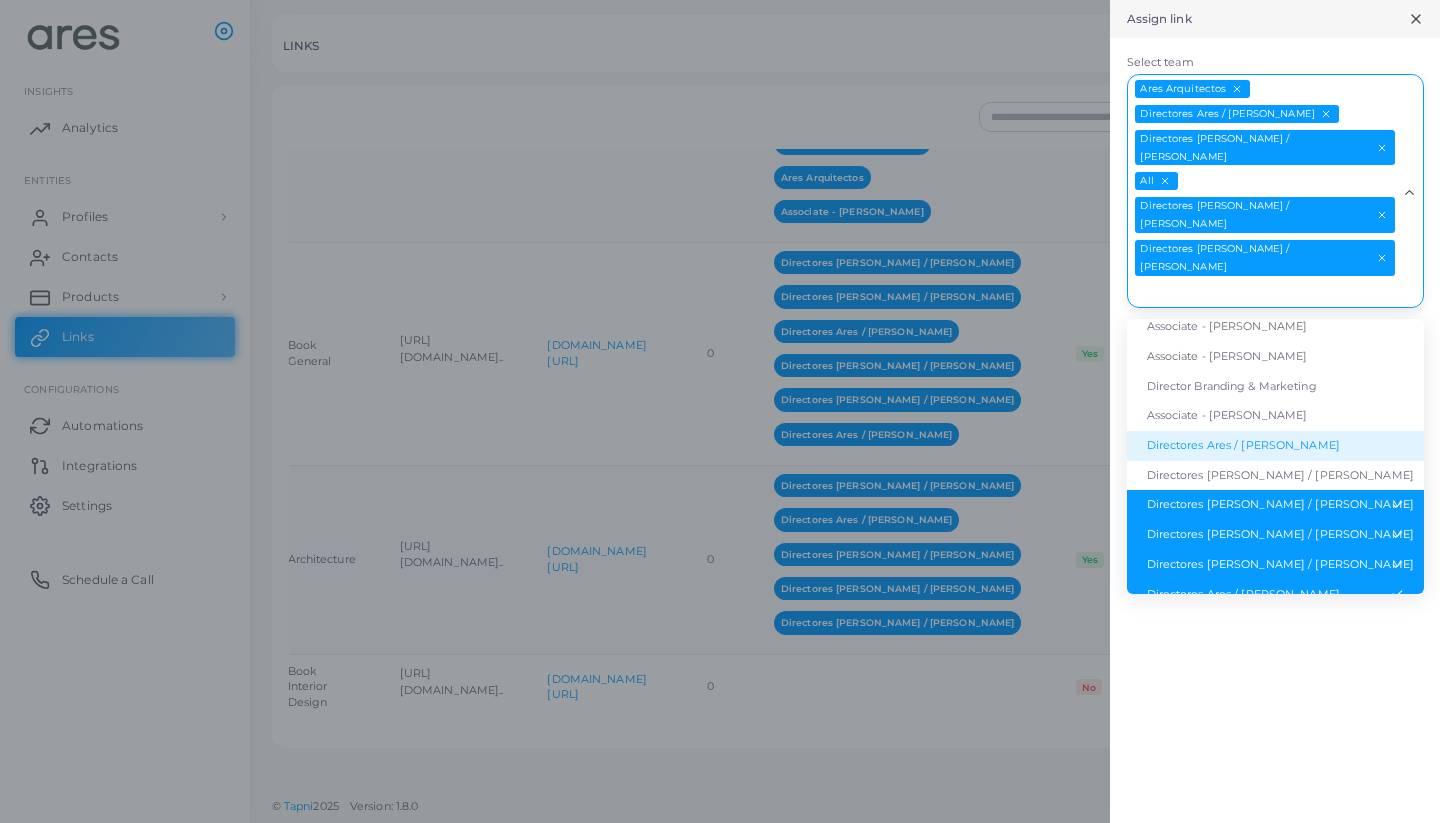 scroll, scrollTop: 134, scrollLeft: 0, axis: vertical 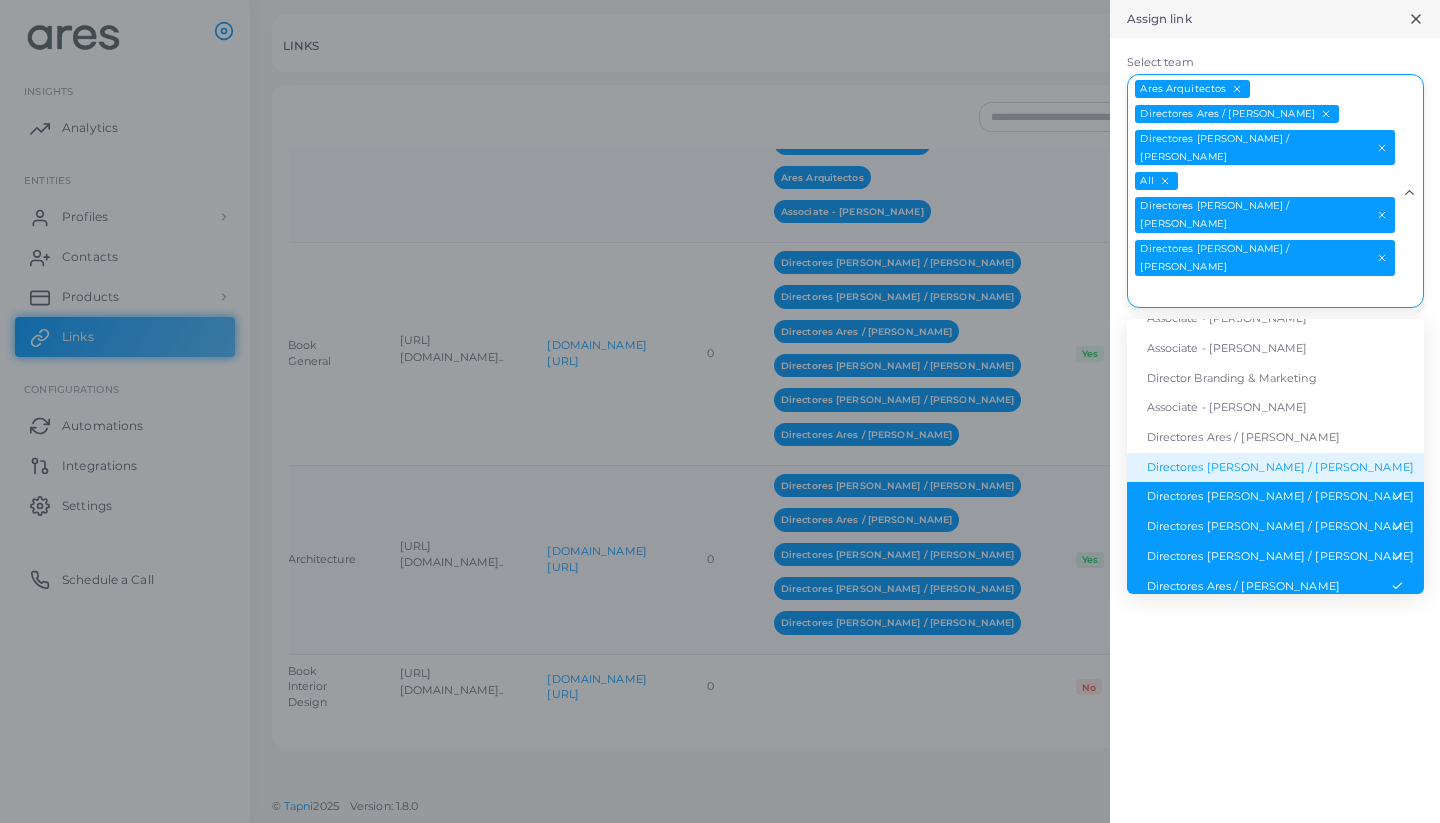 click on "Directores [PERSON_NAME] / [PERSON_NAME]" at bounding box center (1275, 468) 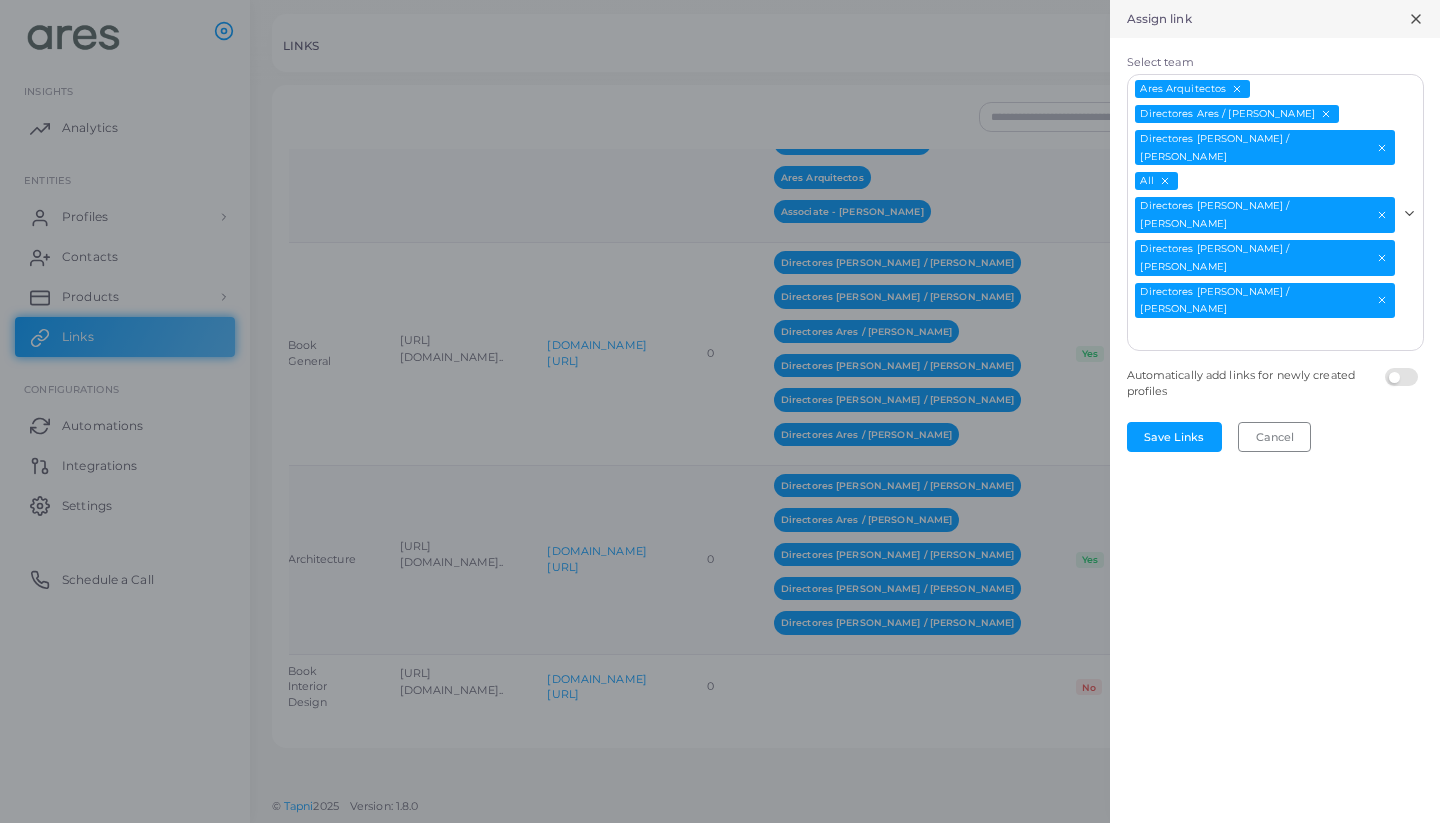 click on "Select team" at bounding box center (1263, 335) 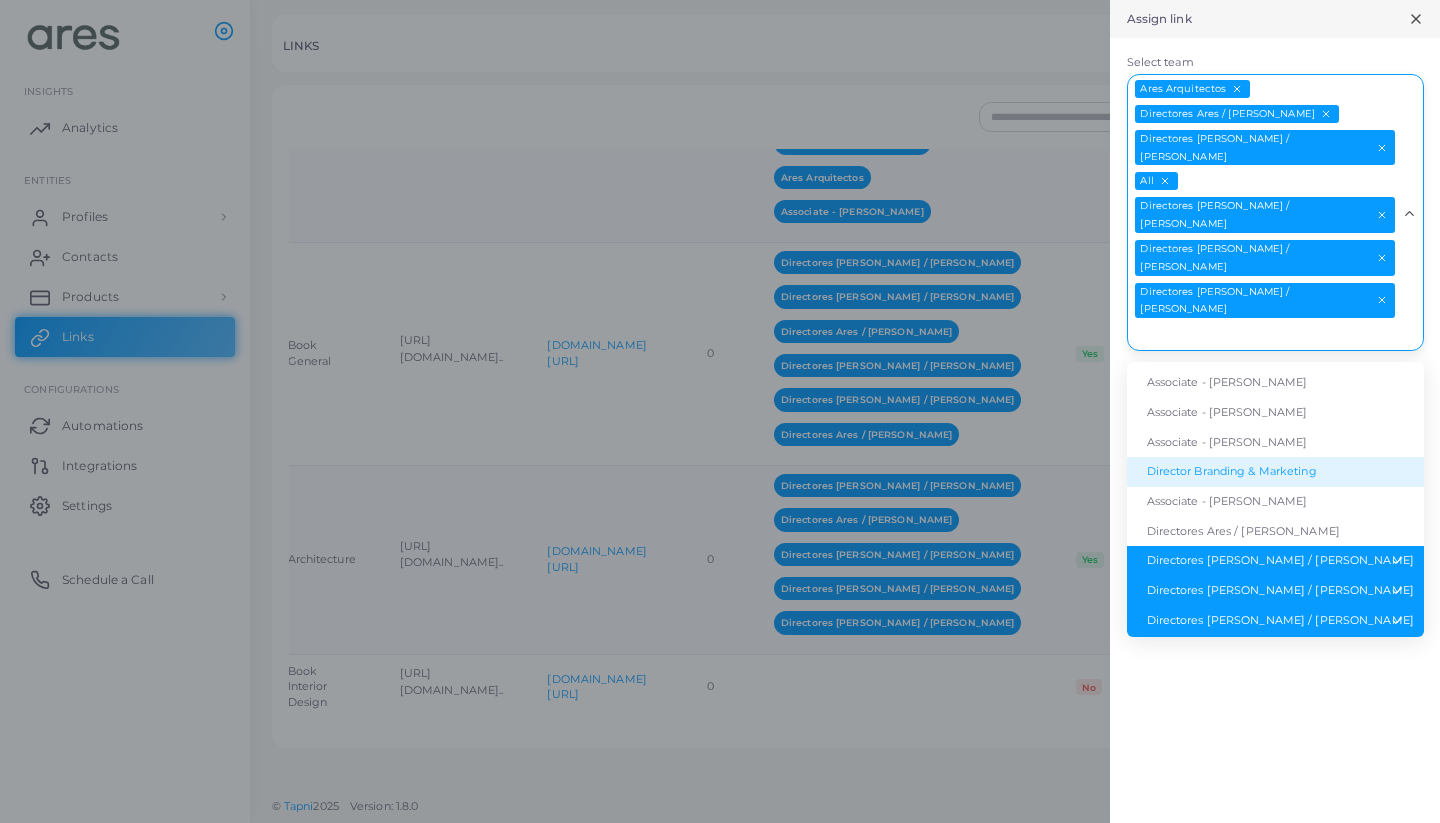 scroll, scrollTop: 86, scrollLeft: 0, axis: vertical 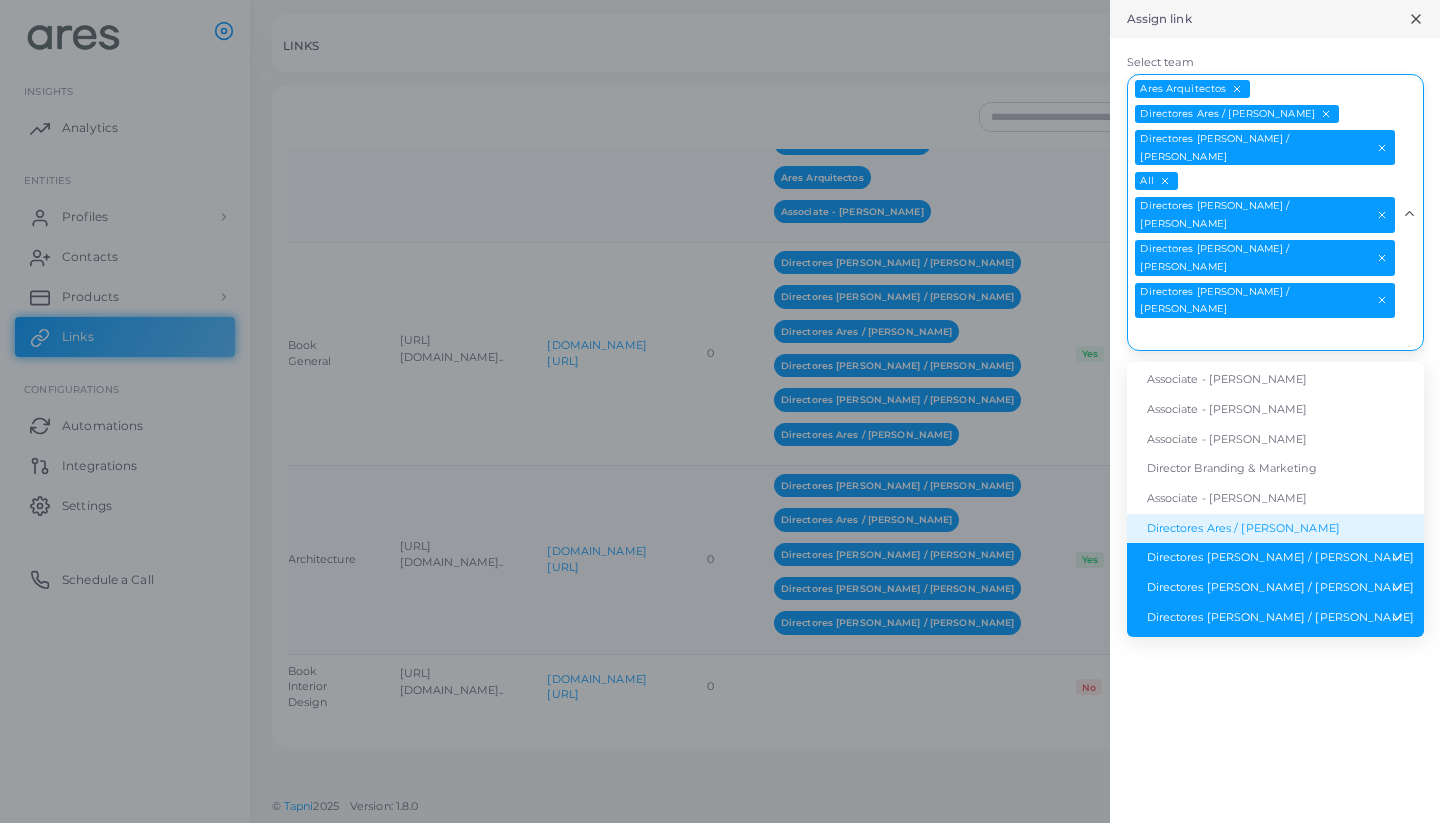 click on "Directores Ares / [PERSON_NAME]" at bounding box center [1275, 529] 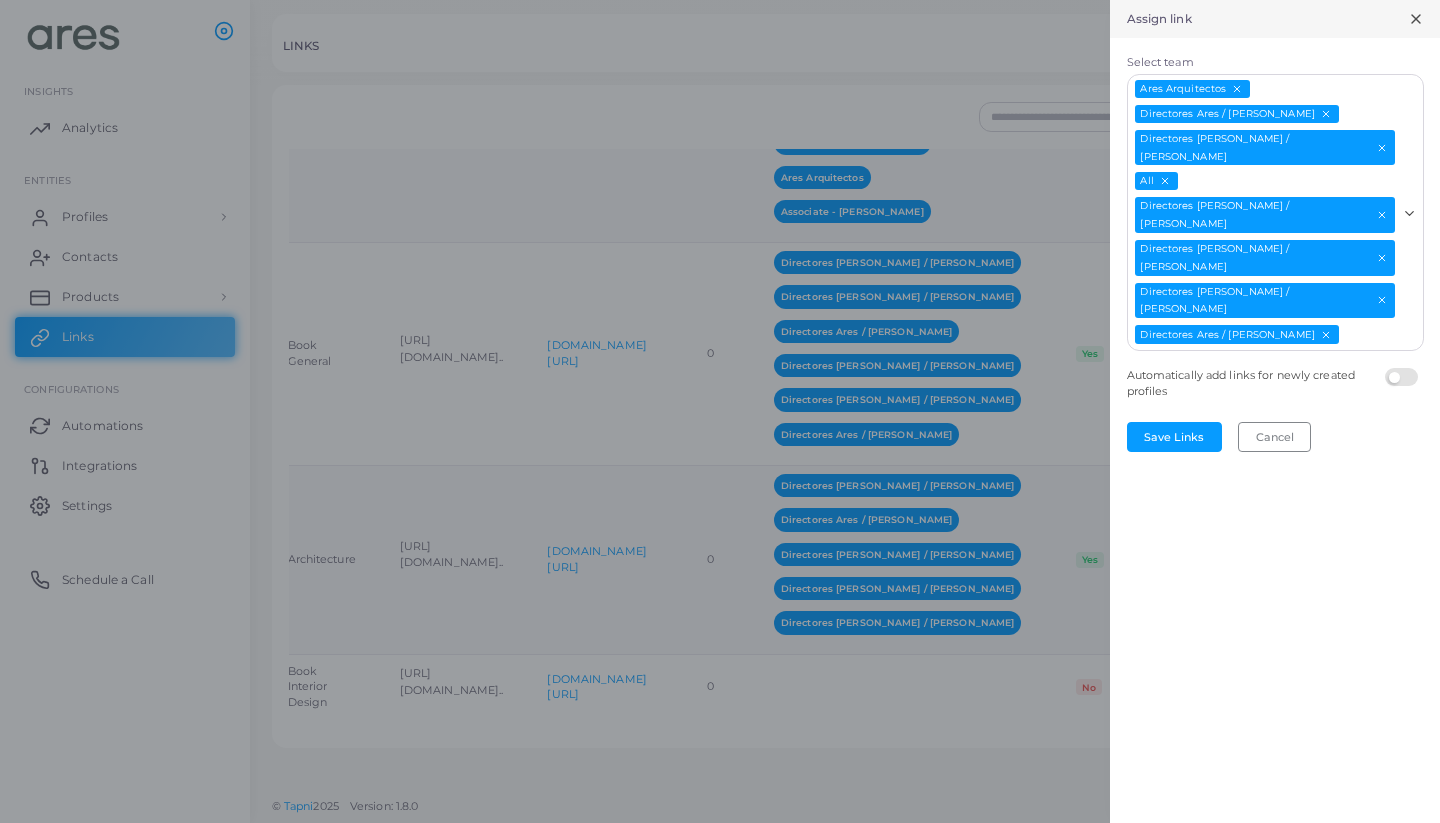 click on "Select team" at bounding box center (1369, 335) 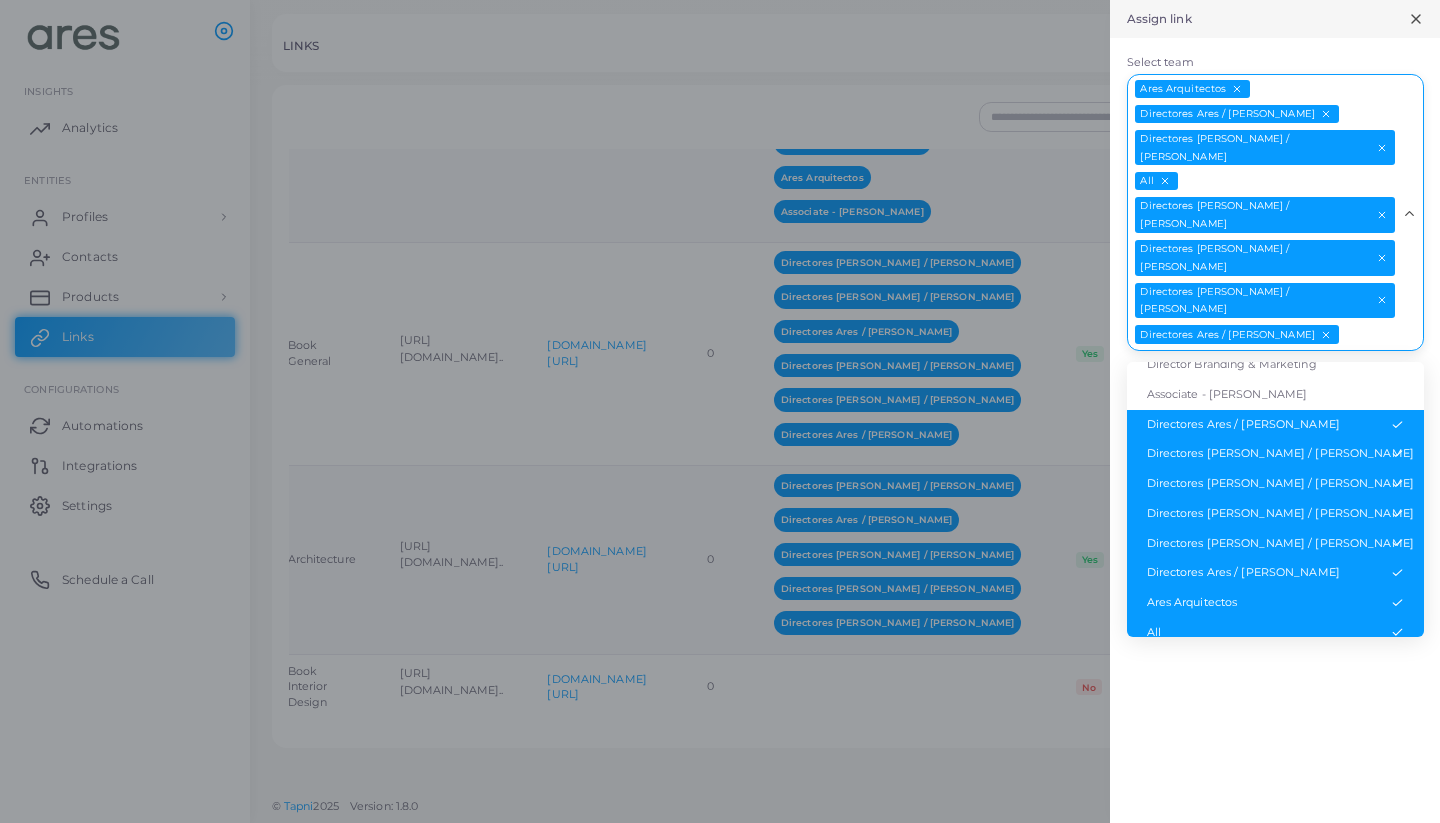 scroll, scrollTop: 189, scrollLeft: 0, axis: vertical 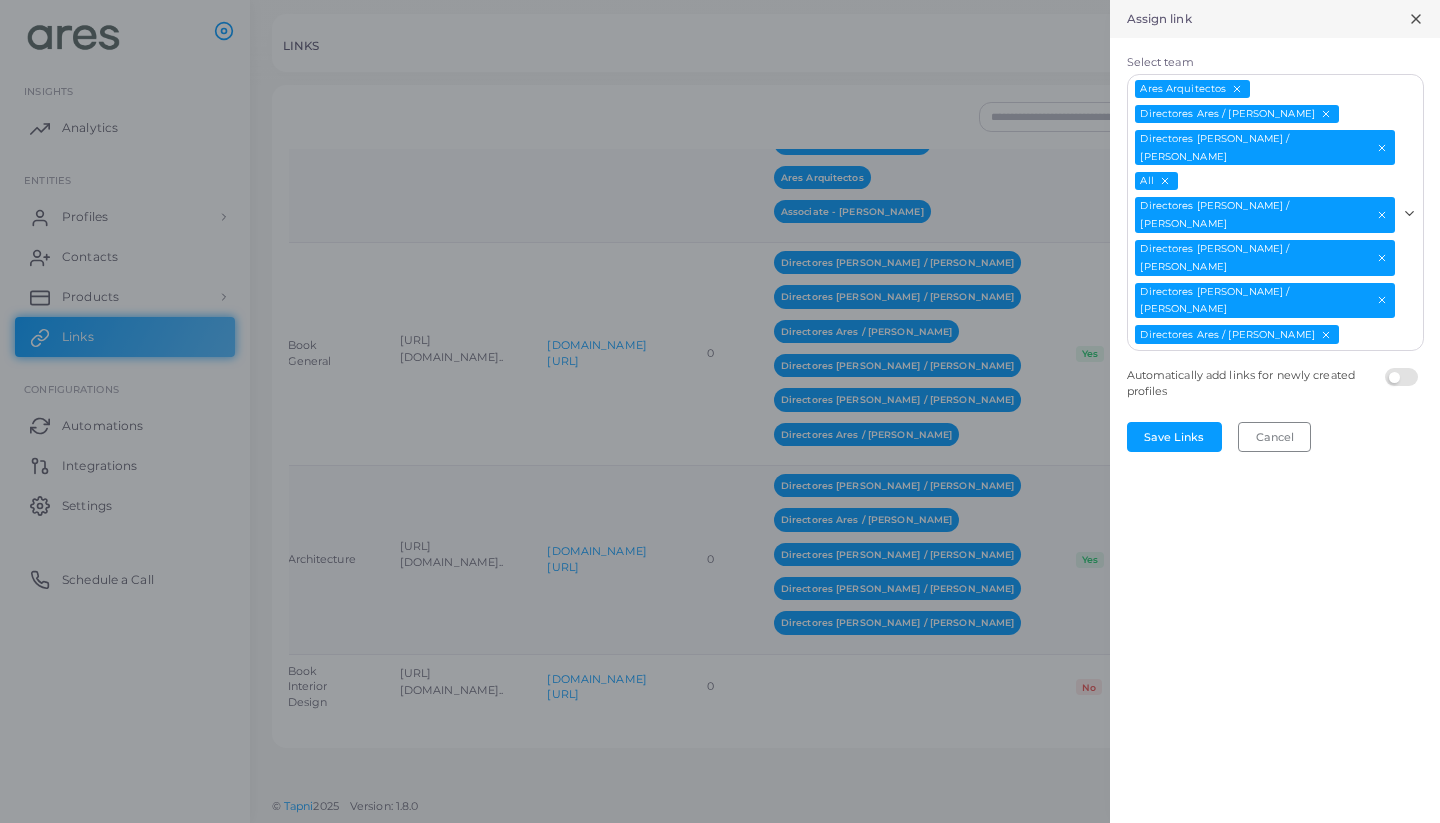 click on "Assign link Select team
Ares Arquitectos
Directores Ares / [PERSON_NAME]
Directores [PERSON_NAME] / [PERSON_NAME]
All
Directores [PERSON_NAME] / [PERSON_NAME]
Directores Ares / [PERSON_NAME]
Directores [PERSON_NAME] / [PERSON_NAME]
Directores [PERSON_NAME] / [PERSON_NAME]
Loading...
Associate - [PERSON_NAME]
Associate - [PERSON_NAME] [PERSON_NAME]
Associate - [PERSON_NAME] [PERSON_NAME]
Associate - [PERSON_NAME]
Associate -  [PERSON_NAME]
Associate - [PERSON_NAME]
Director Branding & Marketing
Associate - [PERSON_NAME]
Directores Ares / [PERSON_NAME]
Directores [PERSON_NAME] / [PERSON_NAME]
Directores Ares / [PERSON_NAME]" at bounding box center [0, 0] 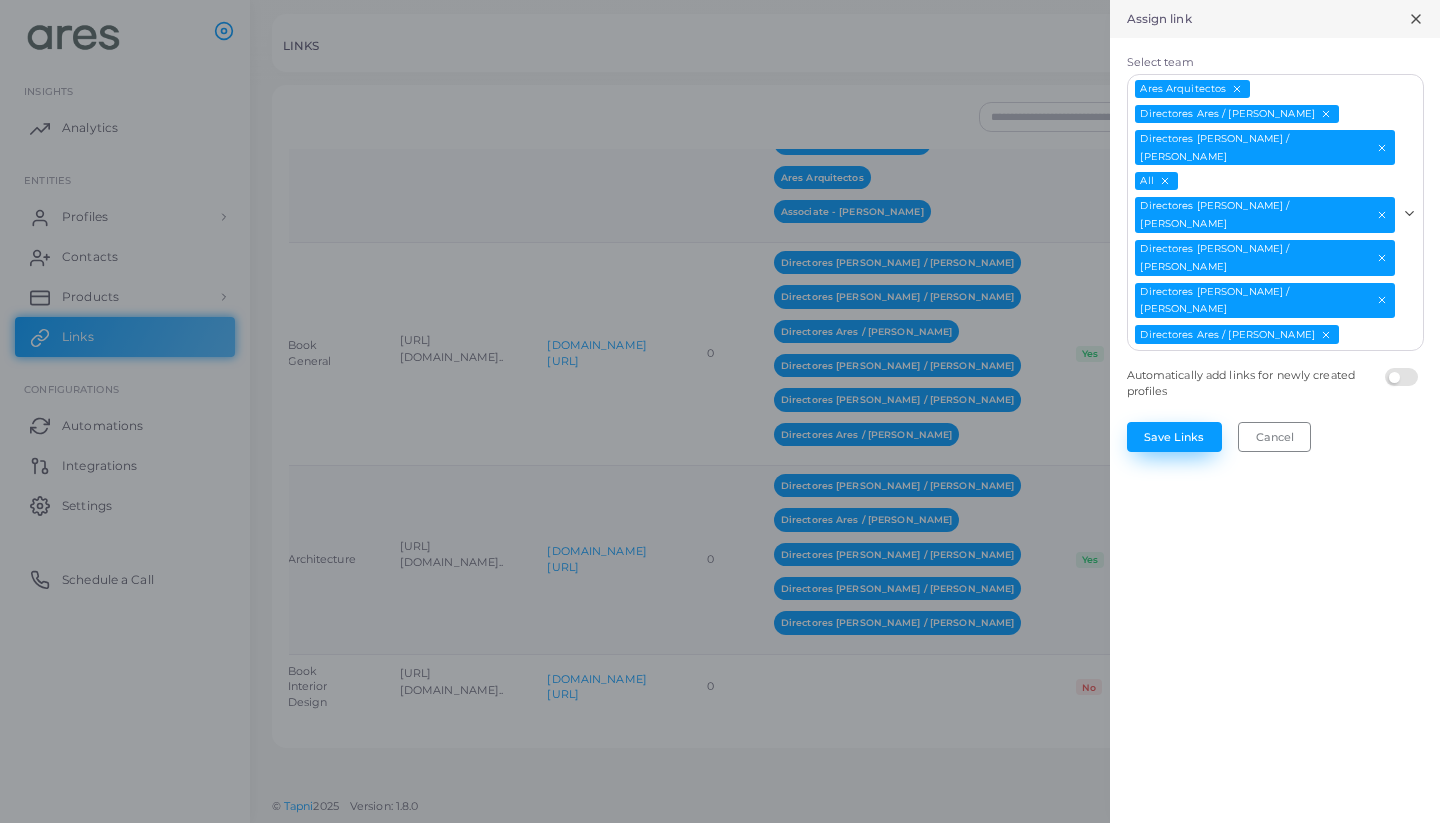 click on "Save Links" at bounding box center (1174, 437) 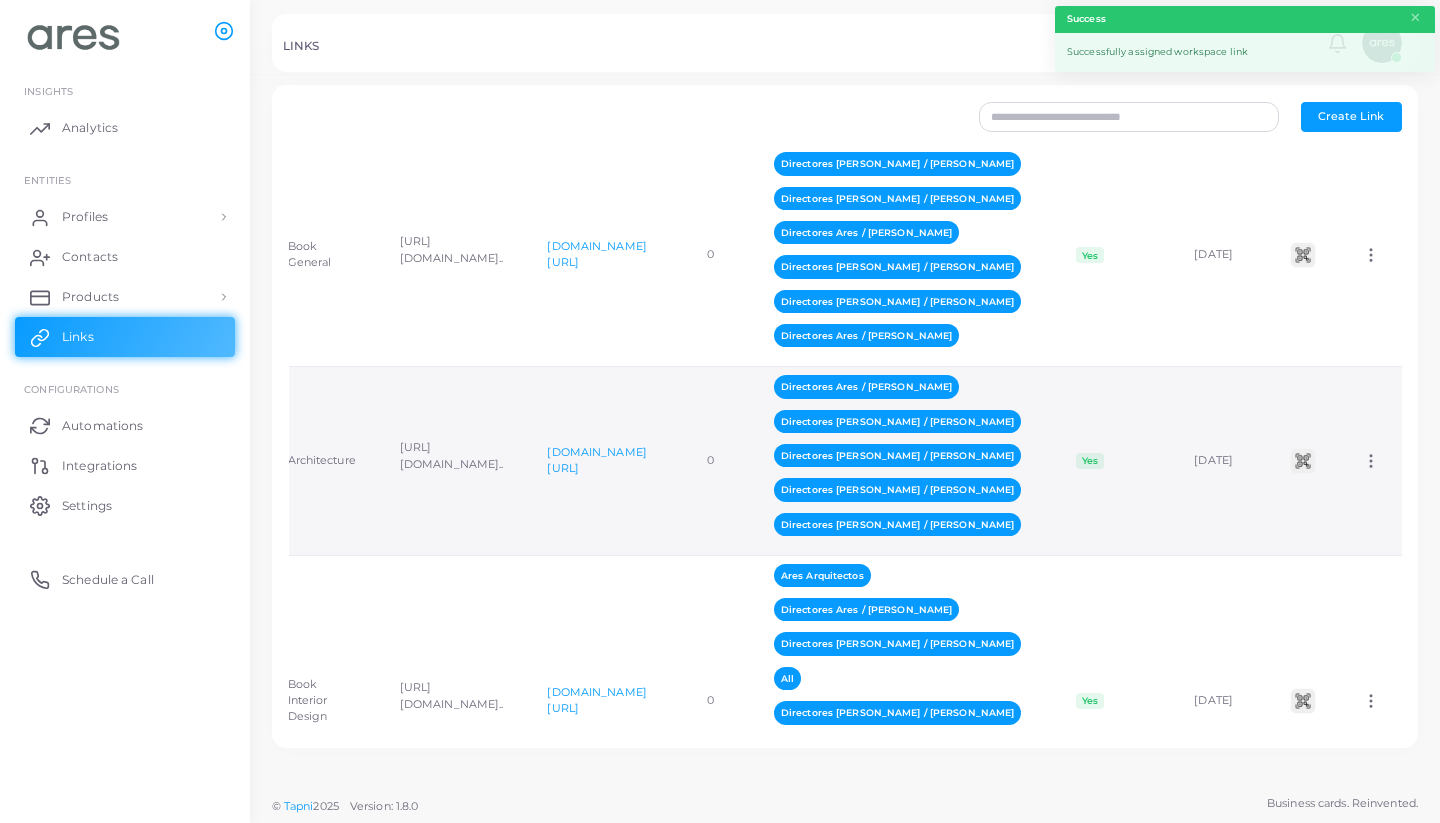 scroll, scrollTop: 1595, scrollLeft: 0, axis: vertical 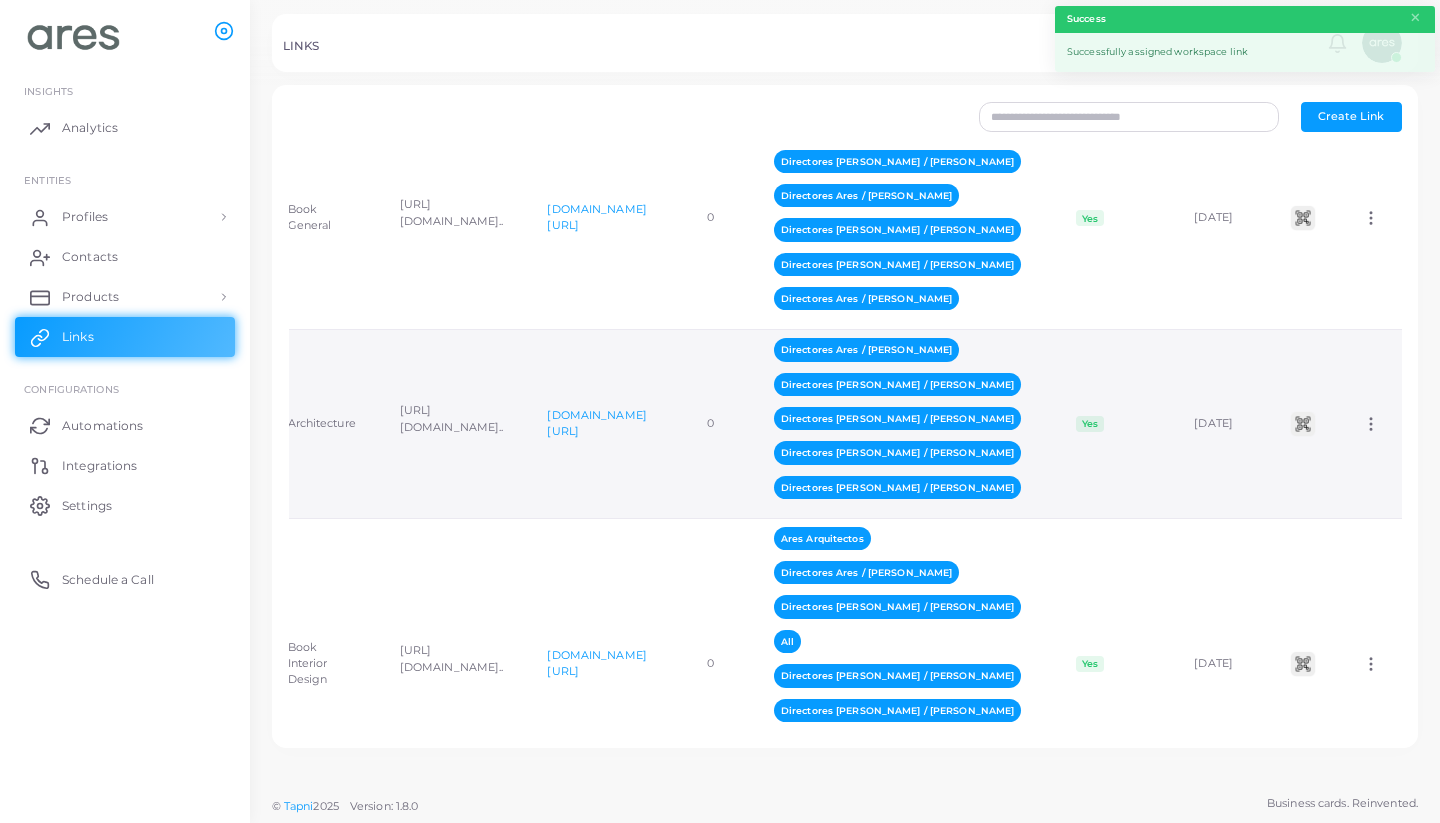 click 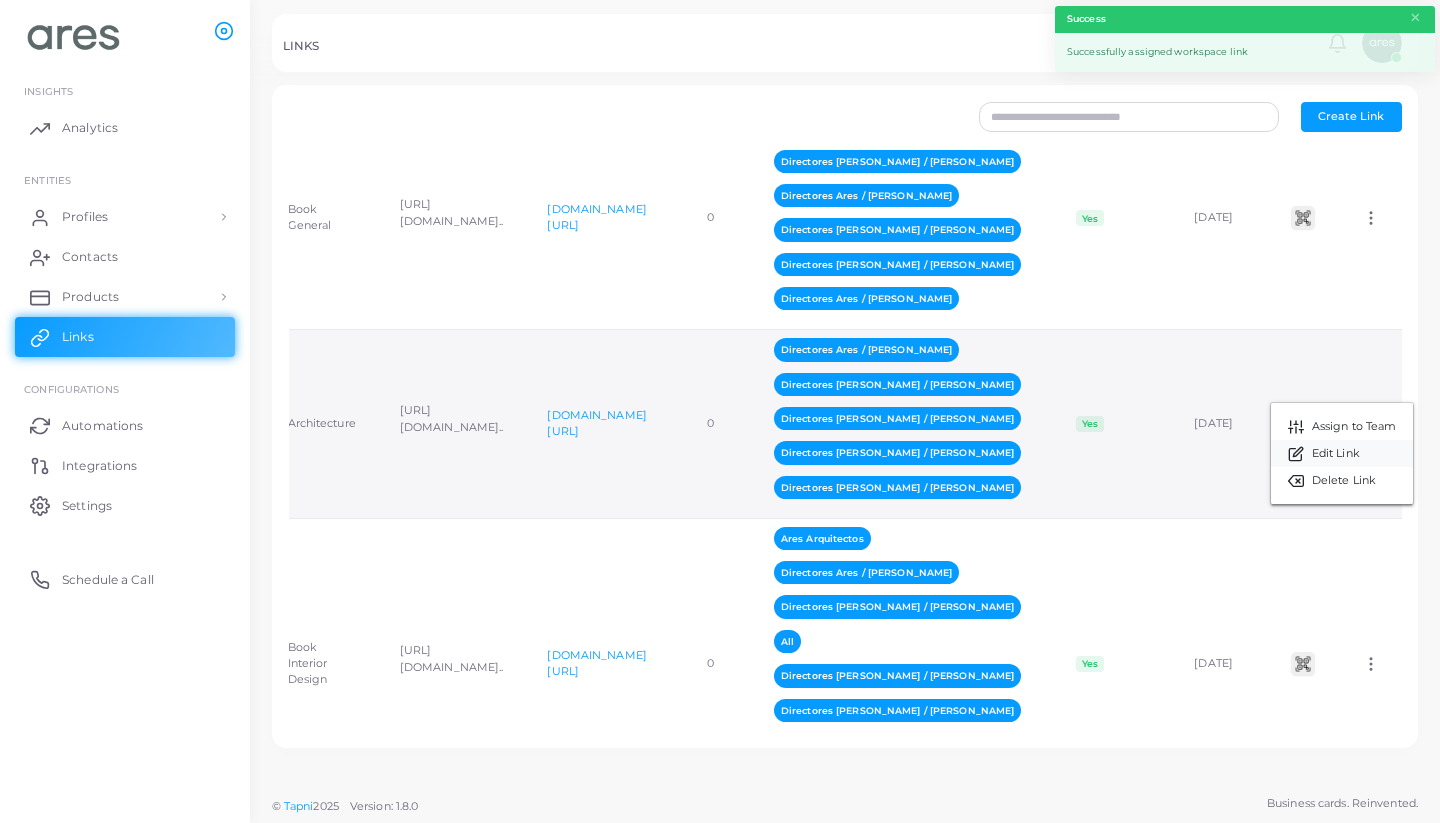 click on "Edit Link" at bounding box center [1336, 454] 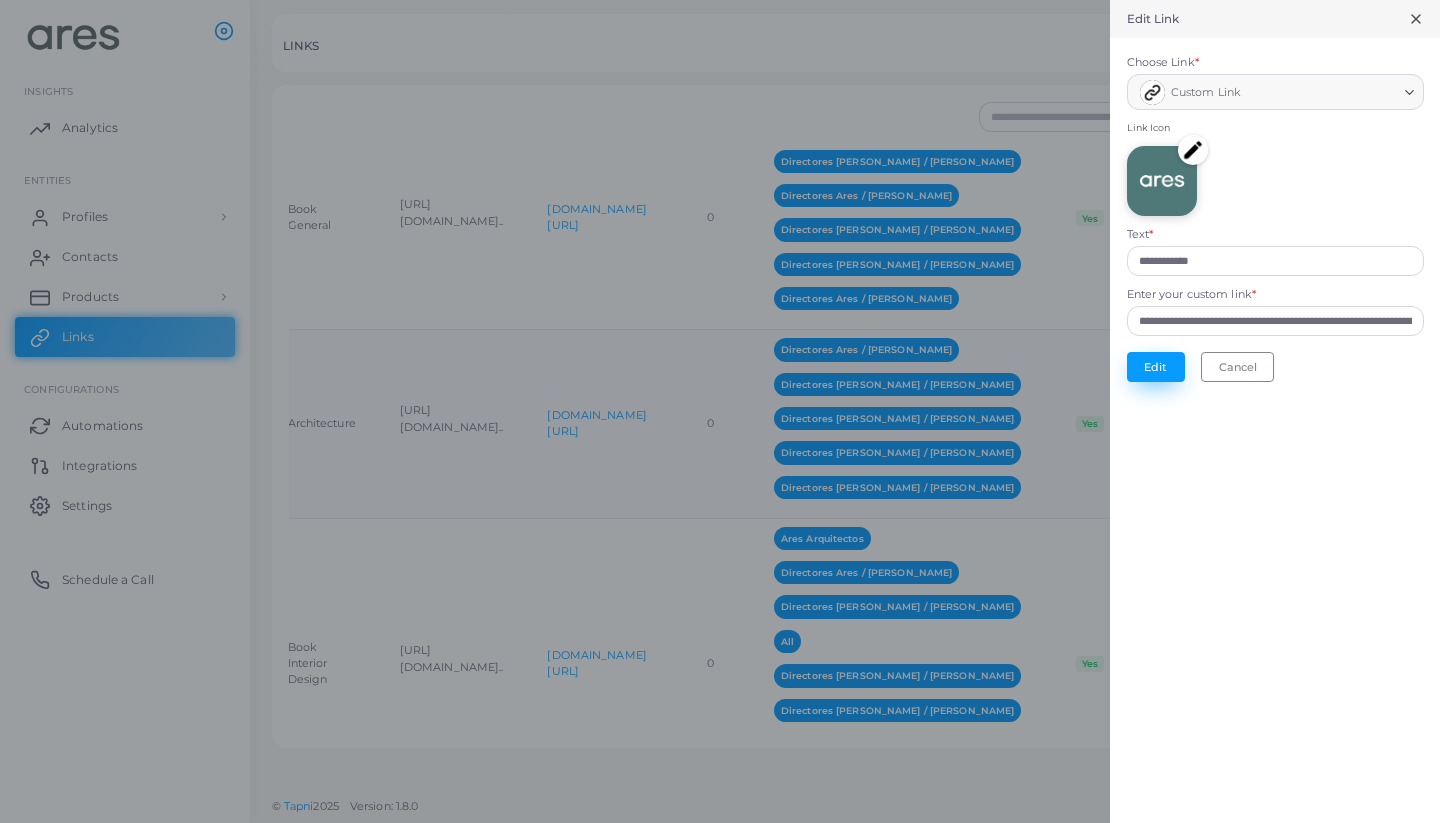 click on "Edit" at bounding box center (1156, 367) 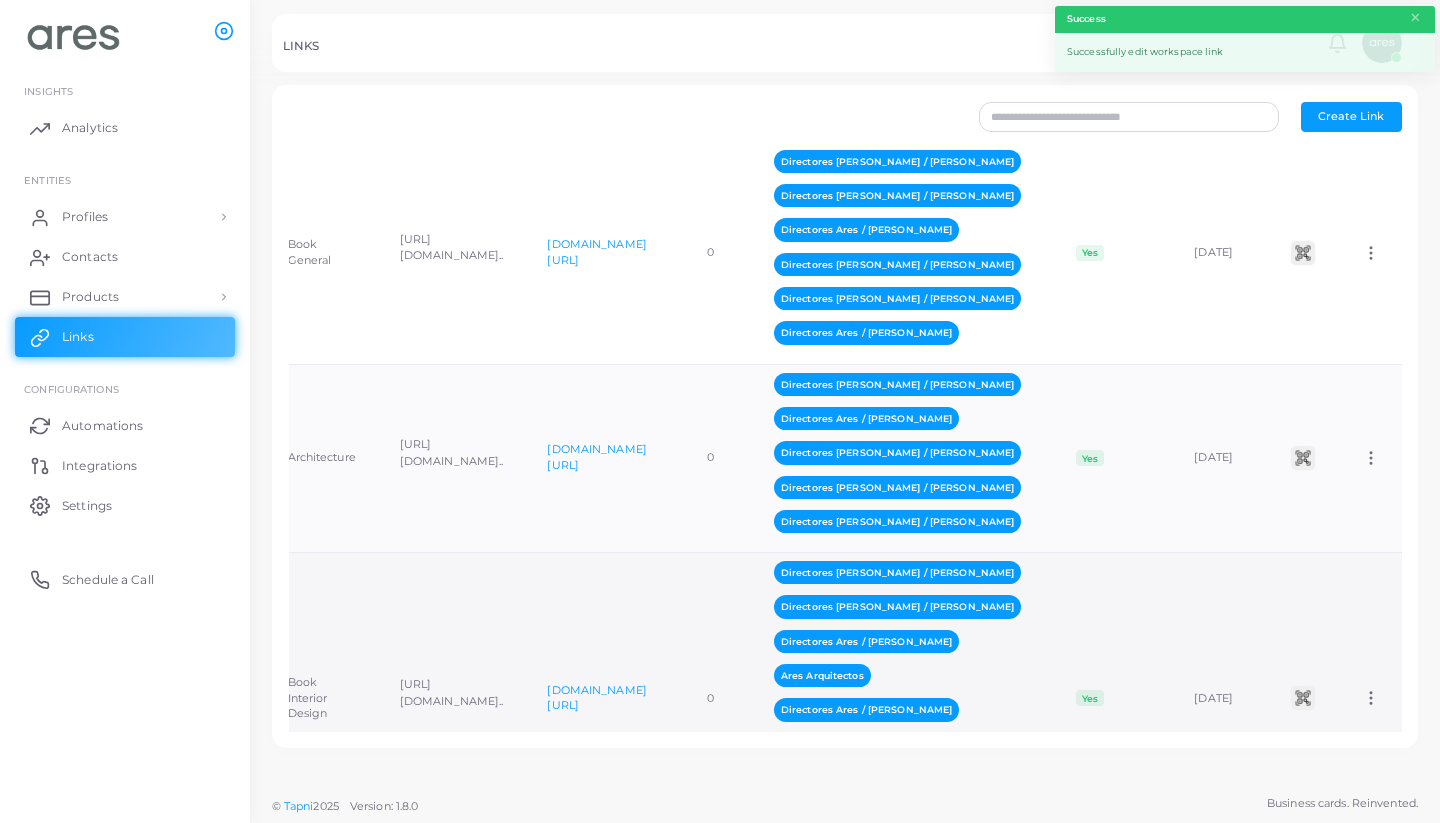scroll, scrollTop: 1448, scrollLeft: 0, axis: vertical 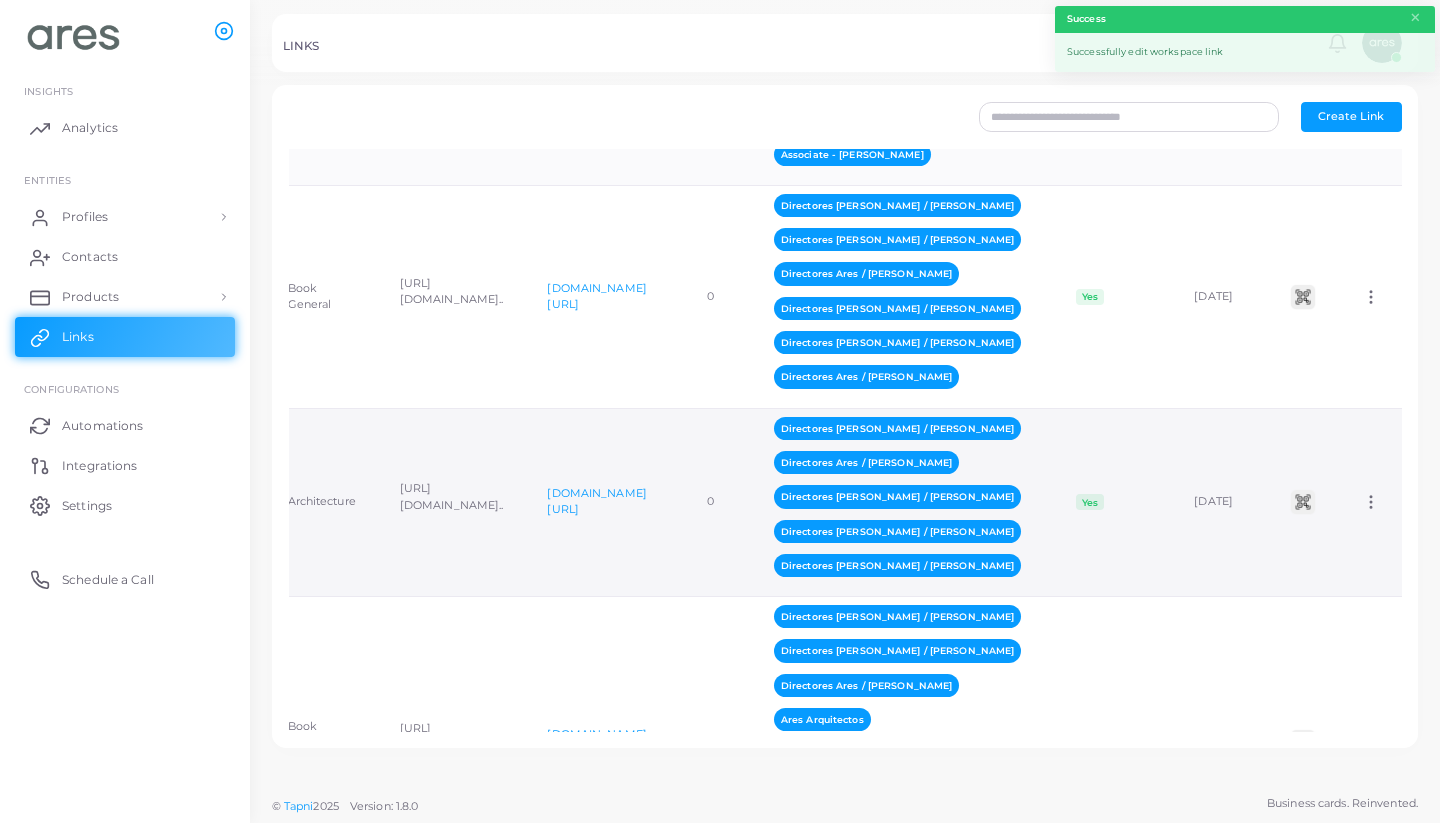 click 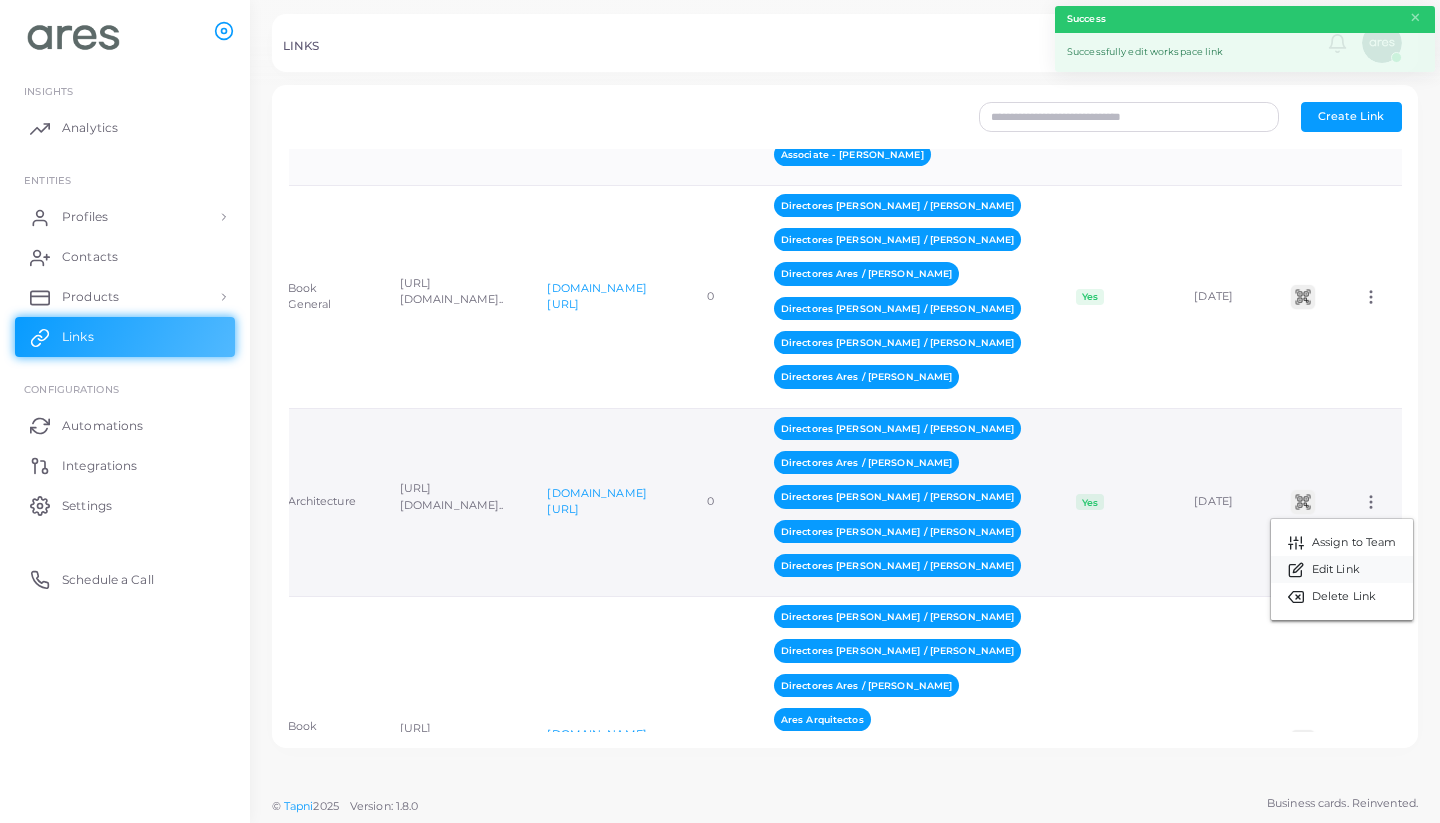 click on "Edit Link" at bounding box center [1336, 570] 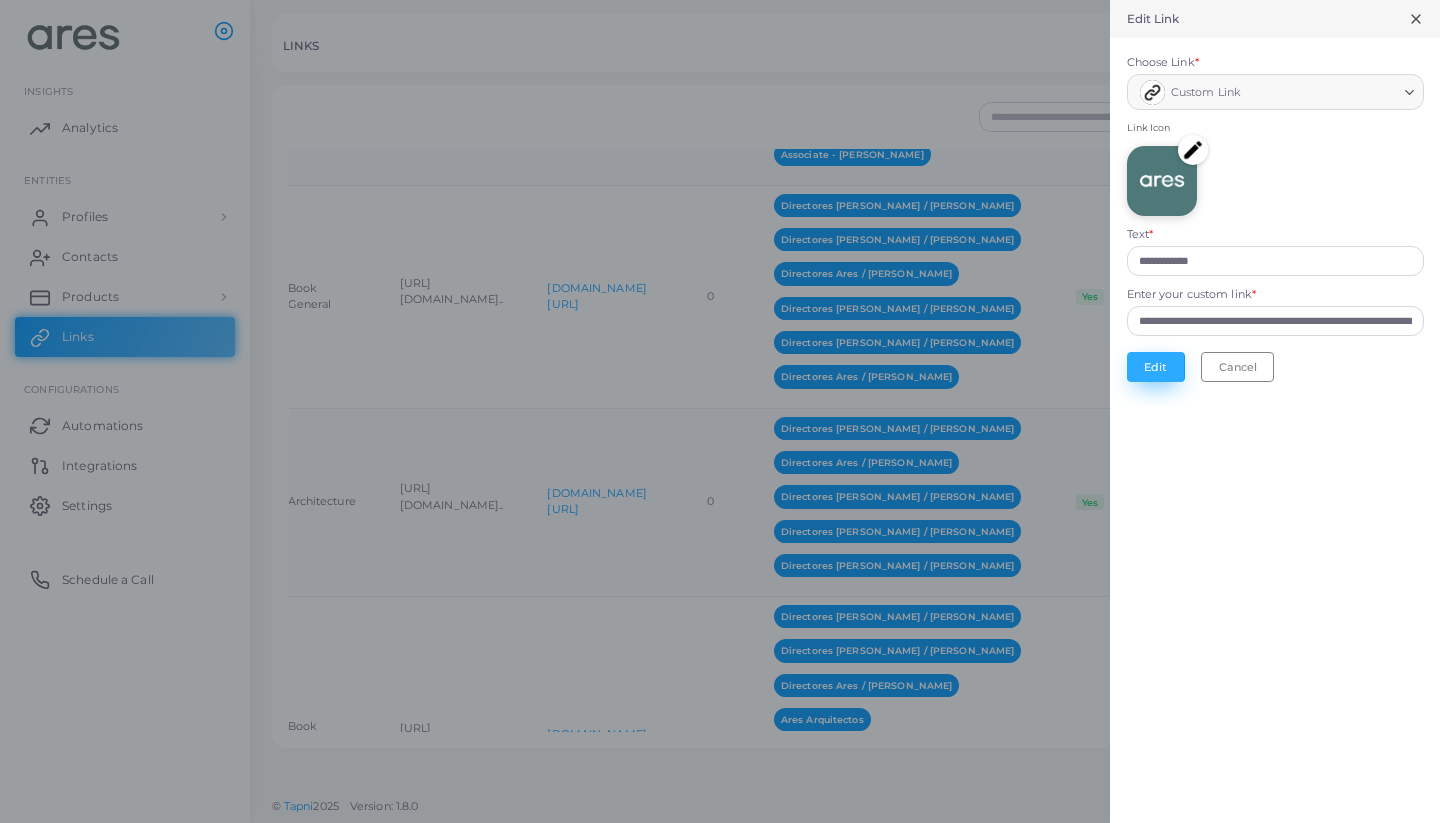 click on "Edit" at bounding box center [1156, 367] 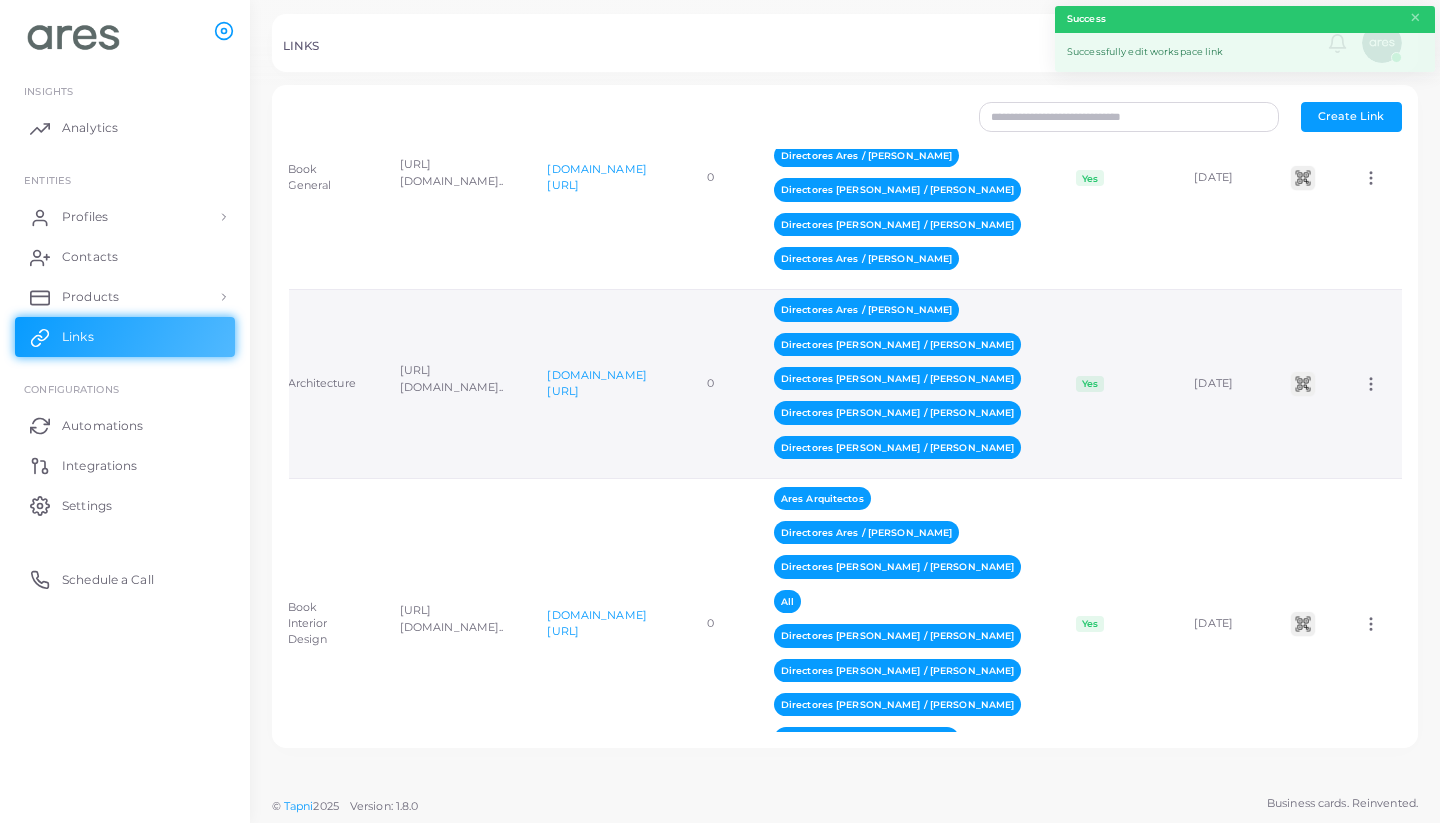scroll, scrollTop: 1611, scrollLeft: 0, axis: vertical 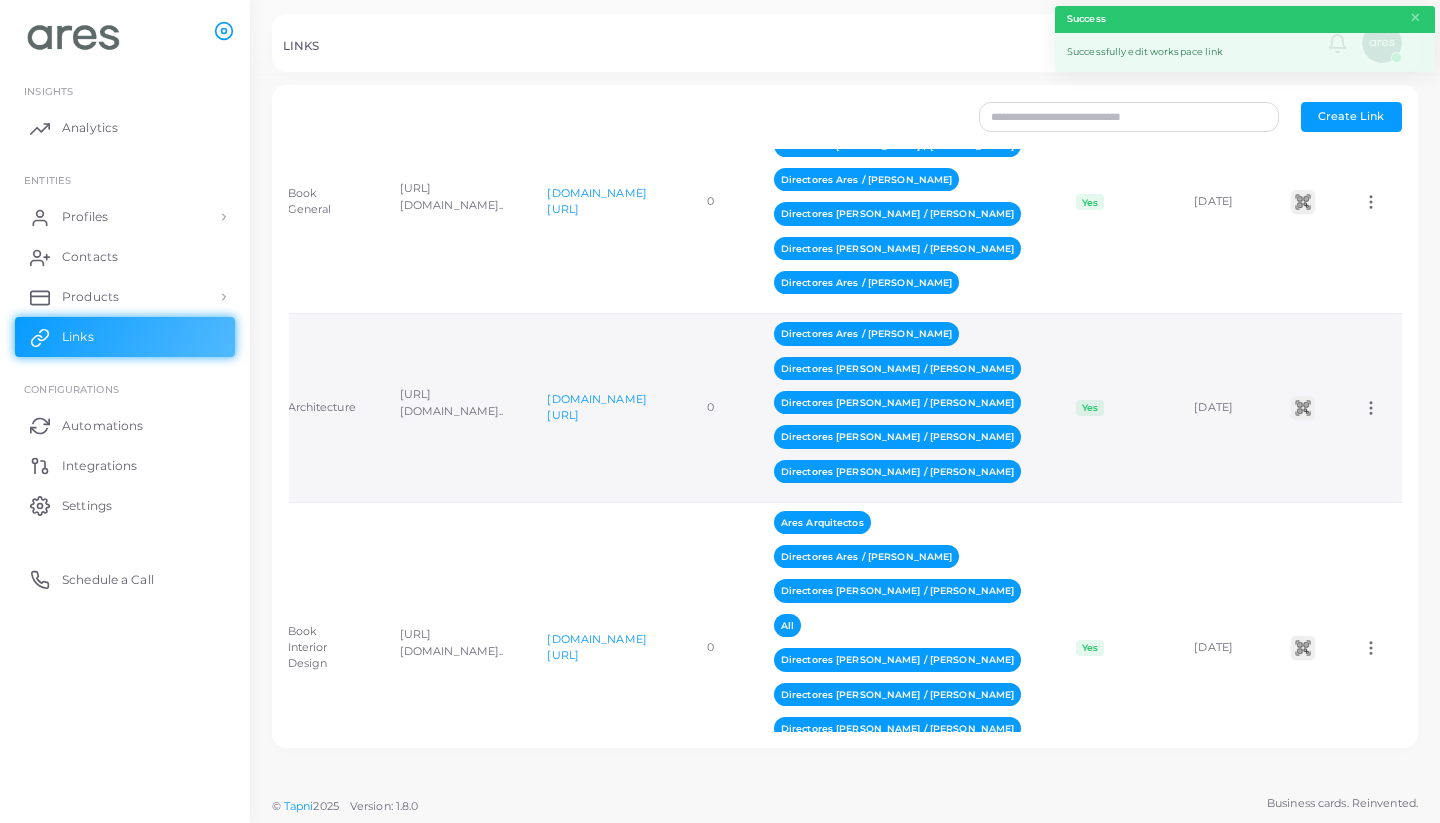 click 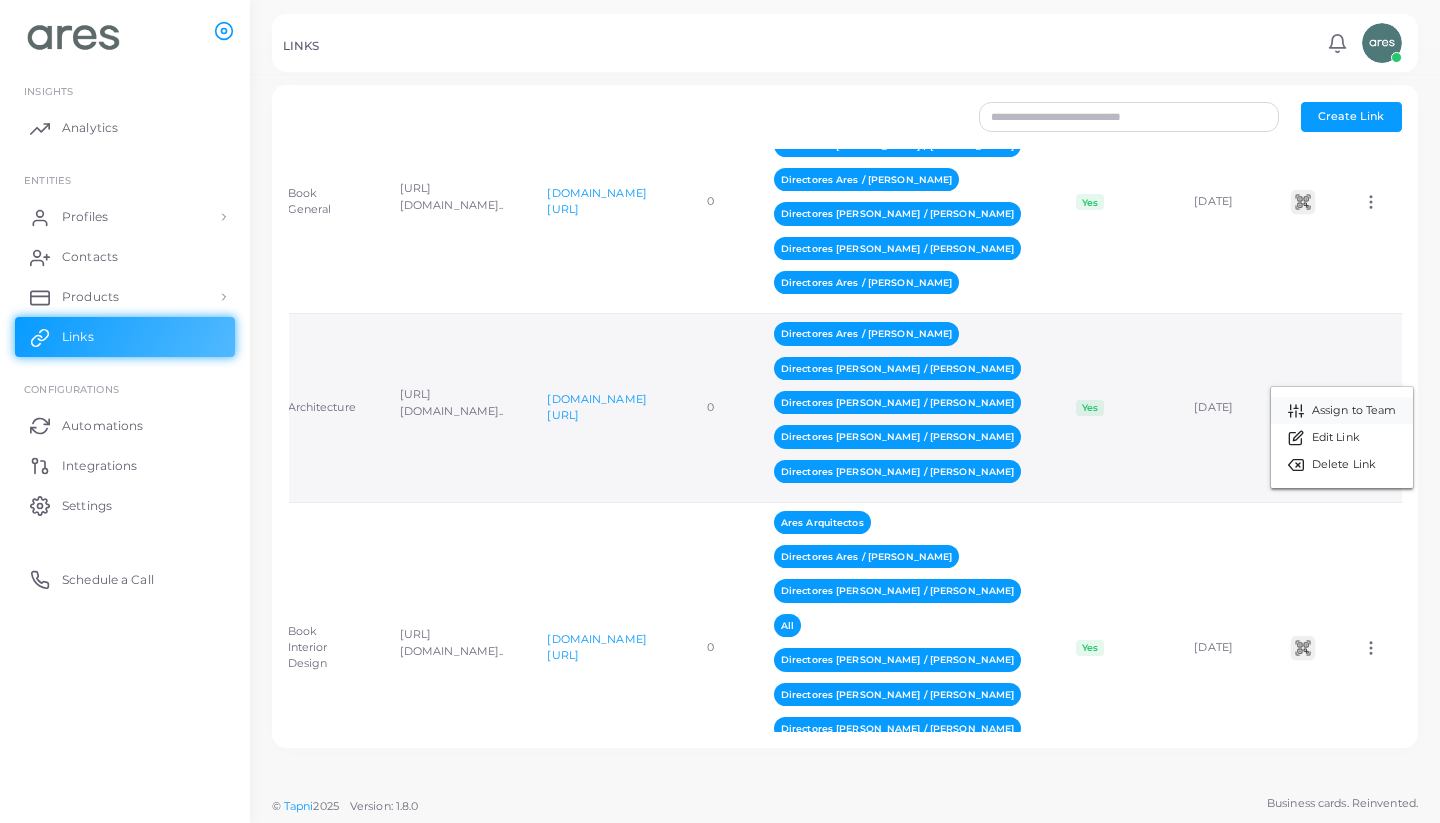 click on "Assign to Team" at bounding box center [1354, 411] 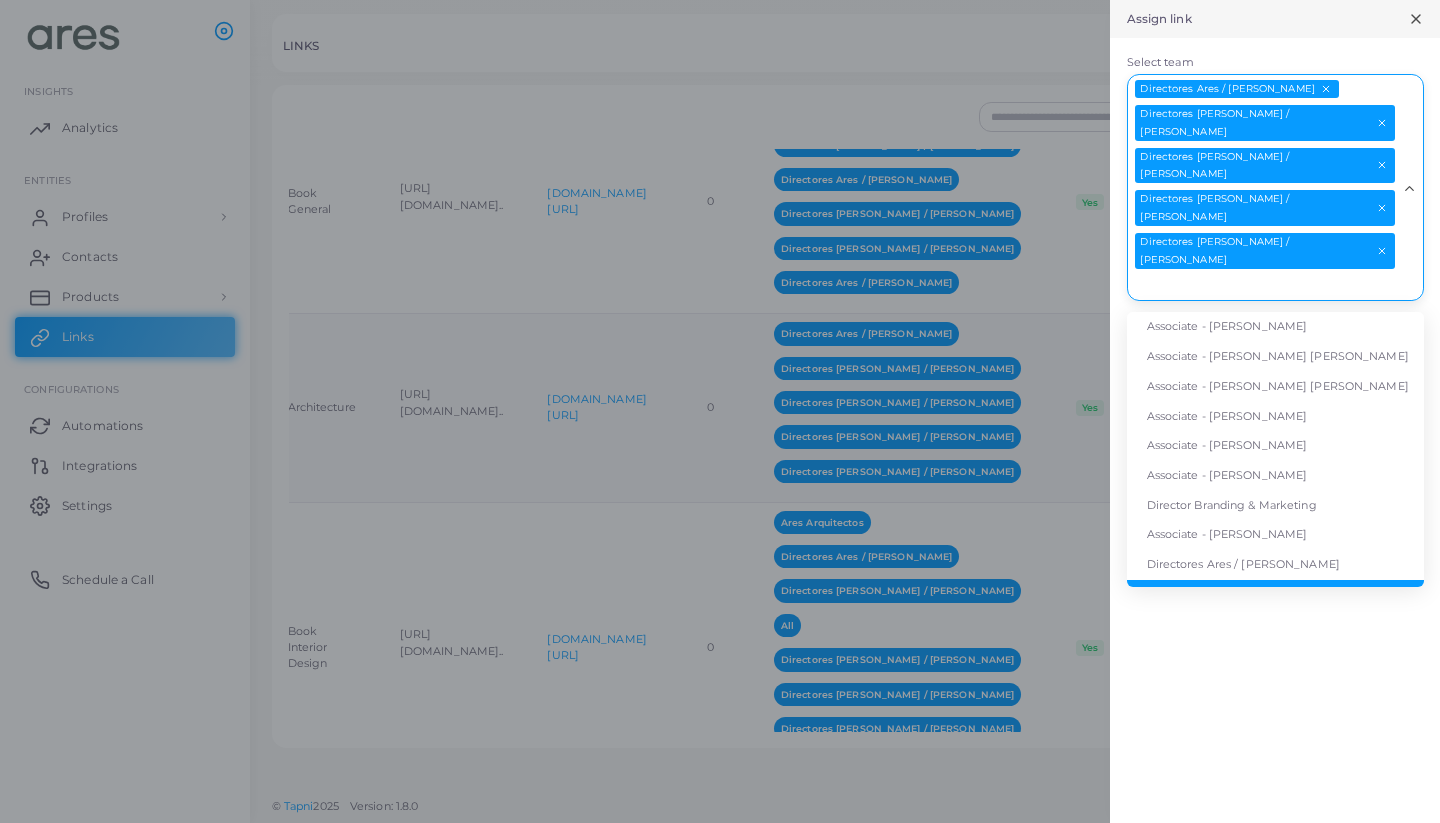 click on "Select team" at bounding box center (1263, 286) 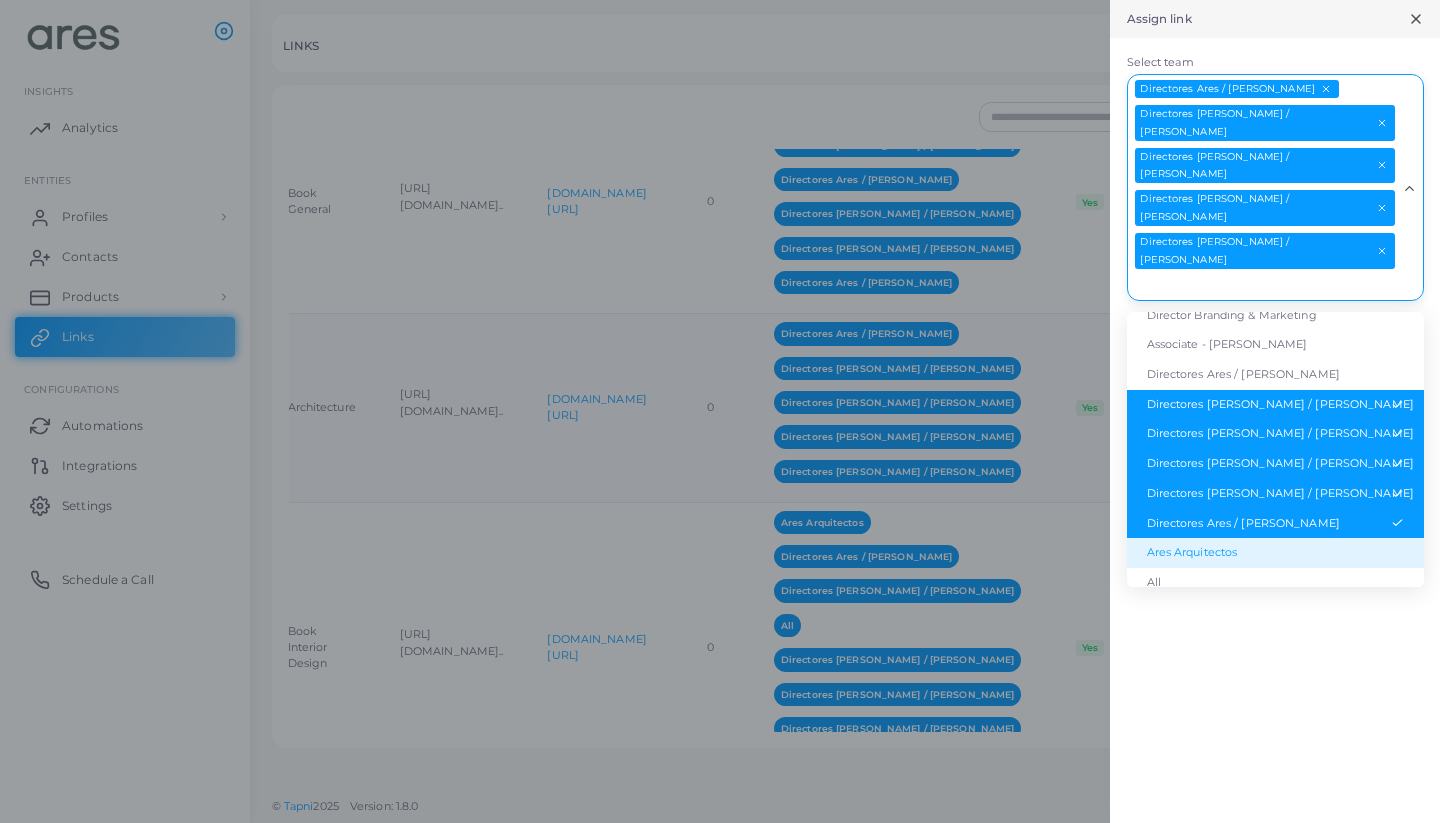 scroll, scrollTop: 189, scrollLeft: 0, axis: vertical 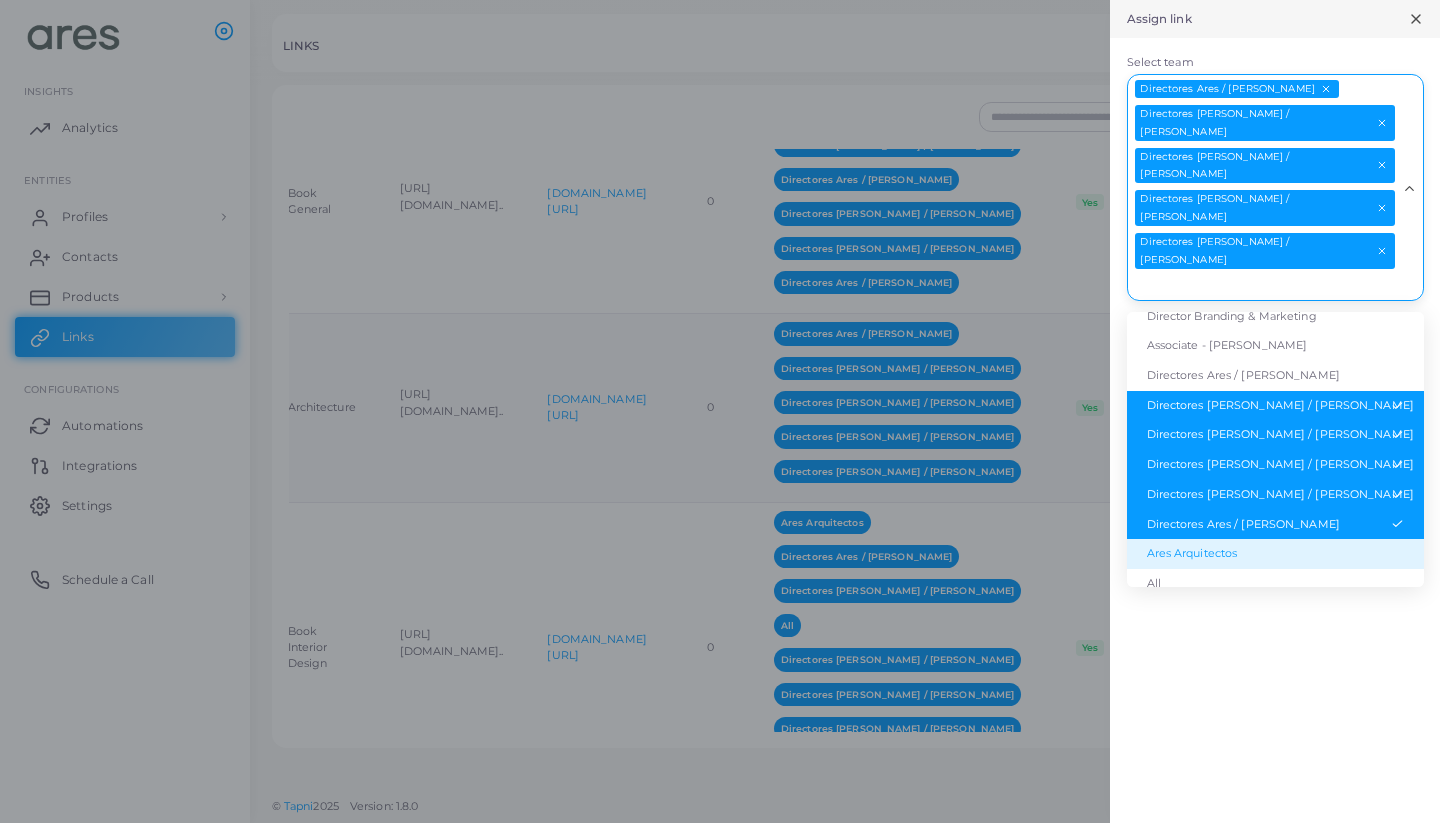 click on "Ares Arquitectos" at bounding box center [1275, 554] 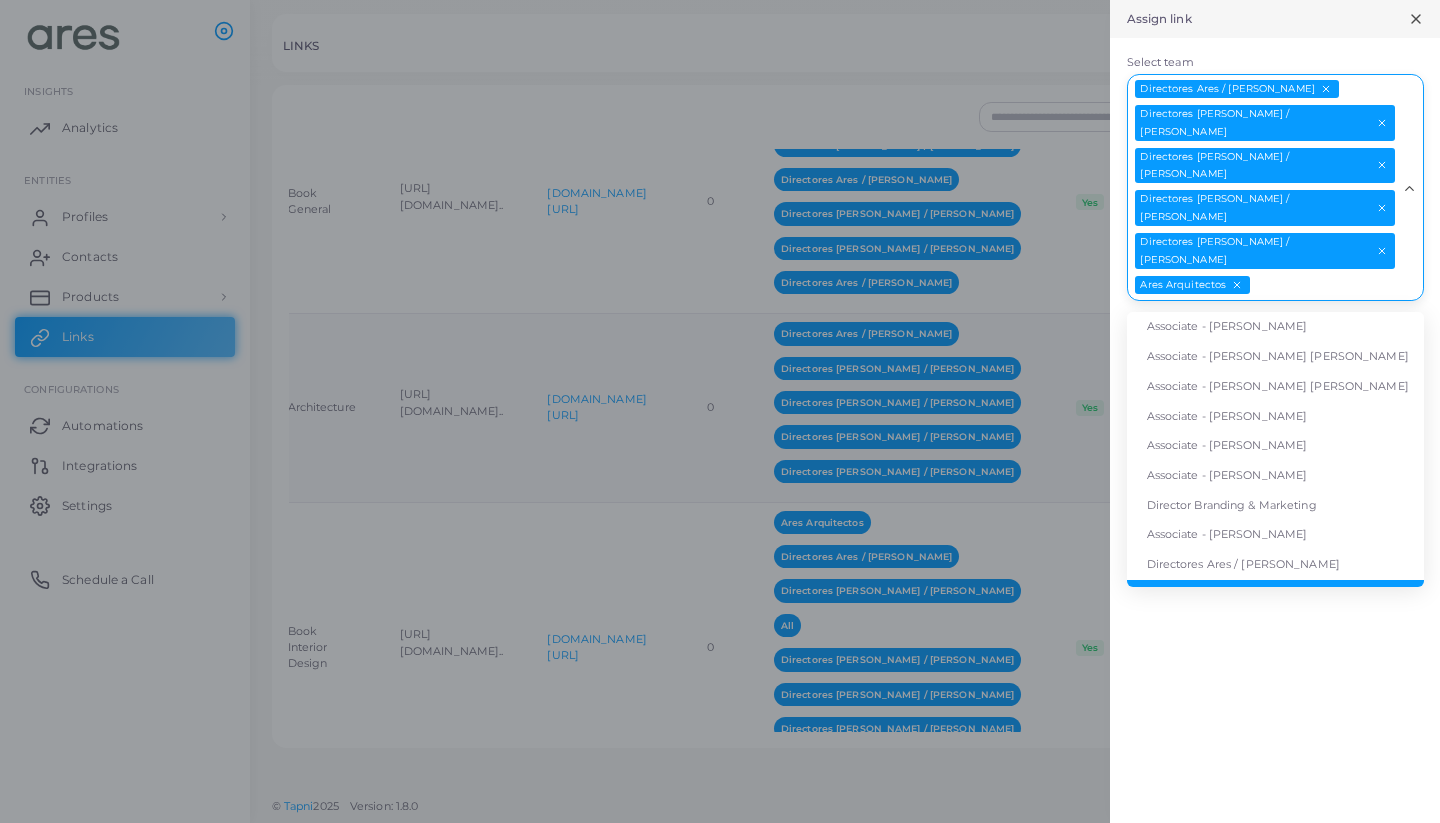 click on "Select team" at bounding box center [1324, 286] 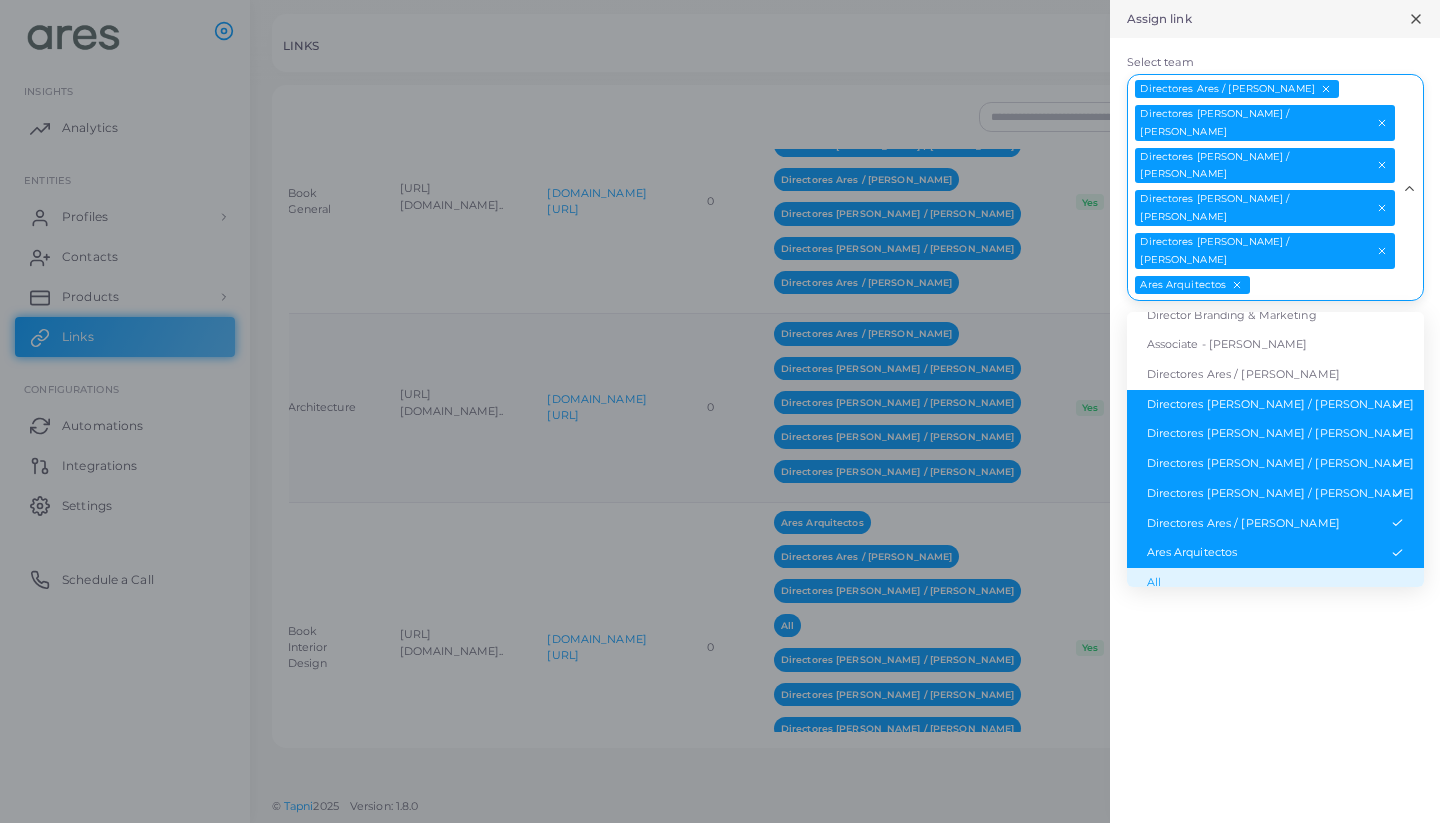 scroll, scrollTop: 189, scrollLeft: 0, axis: vertical 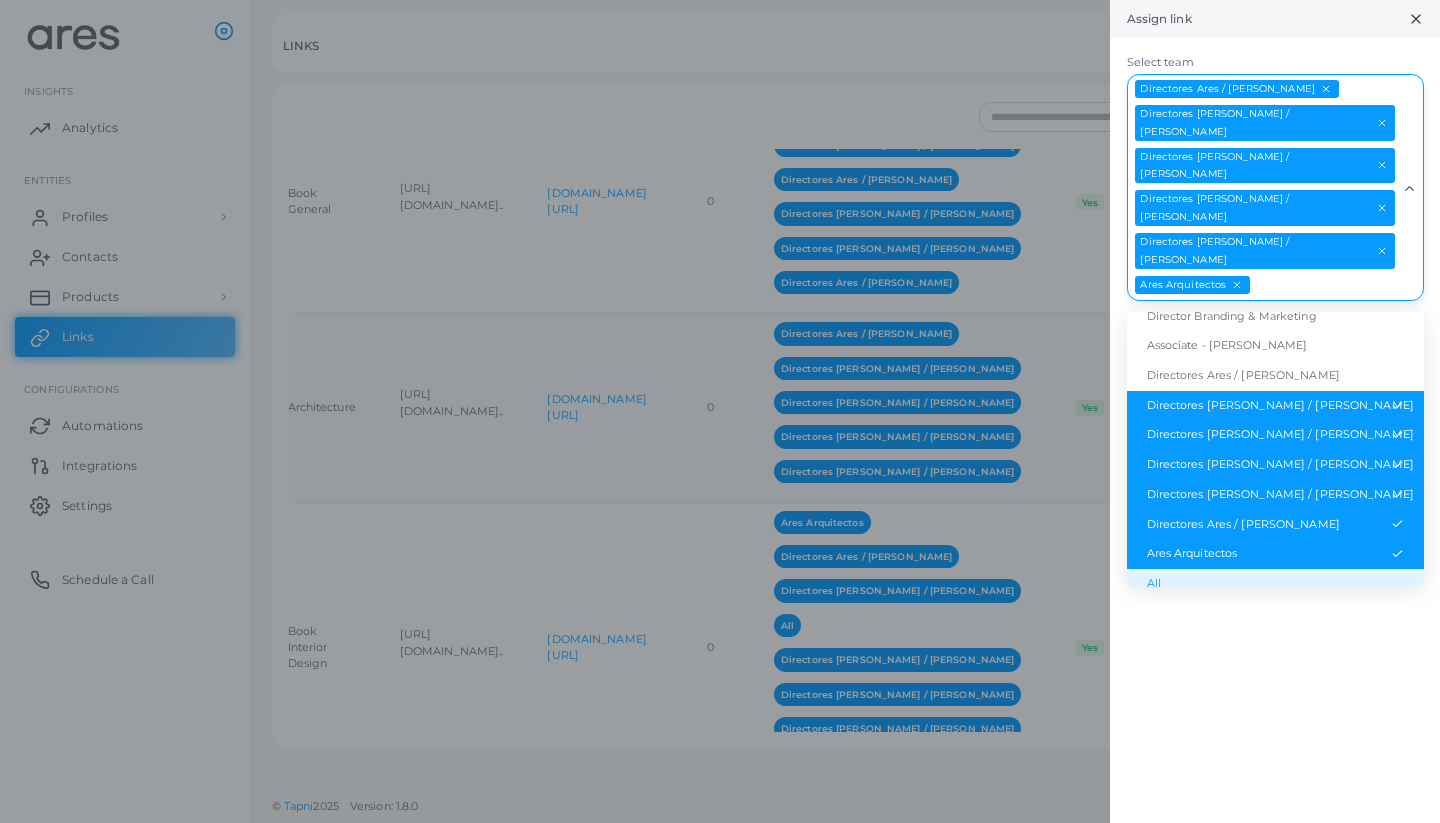 click on "All" at bounding box center (1275, 584) 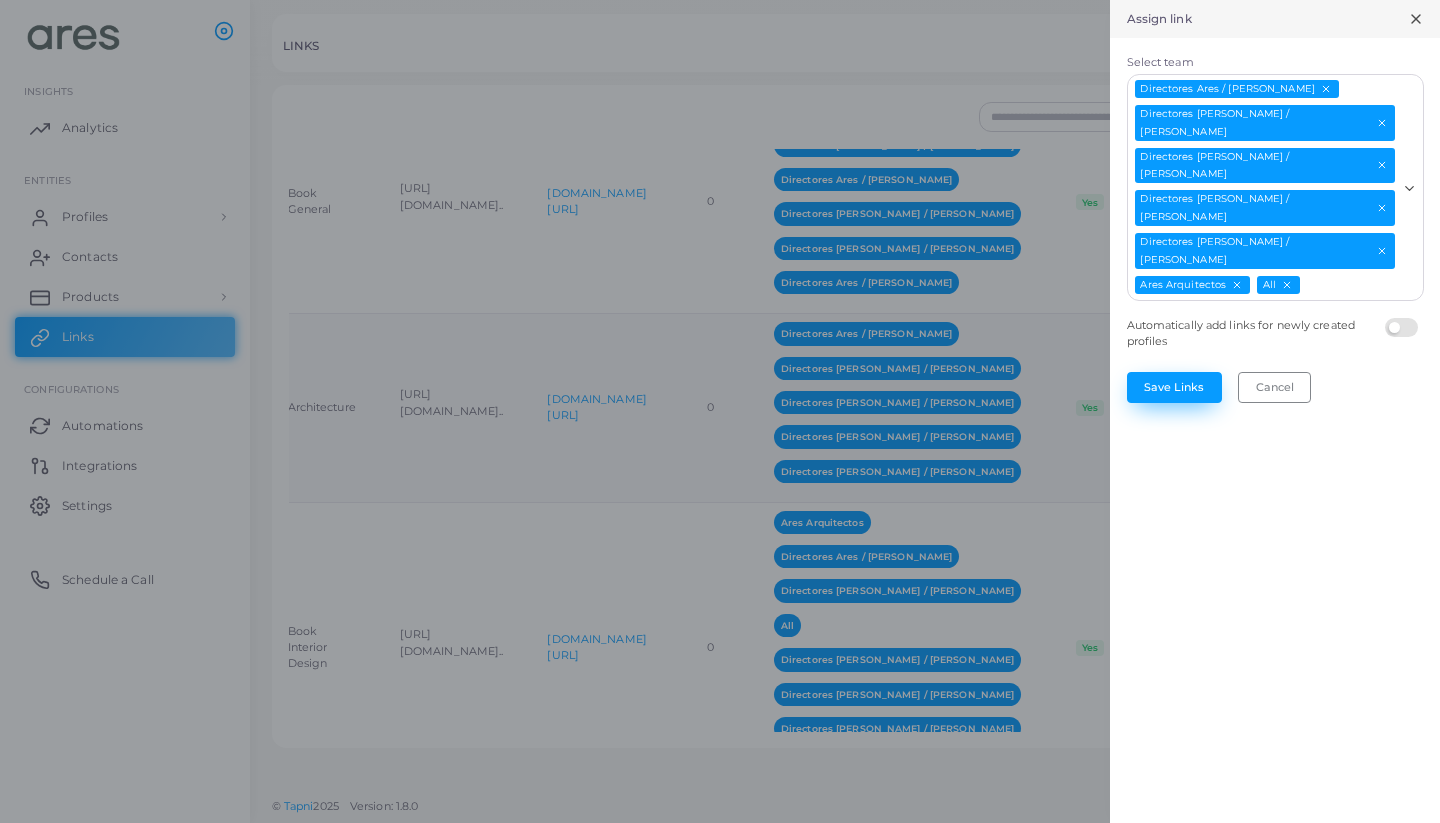 click on "Save Links" at bounding box center (1174, 387) 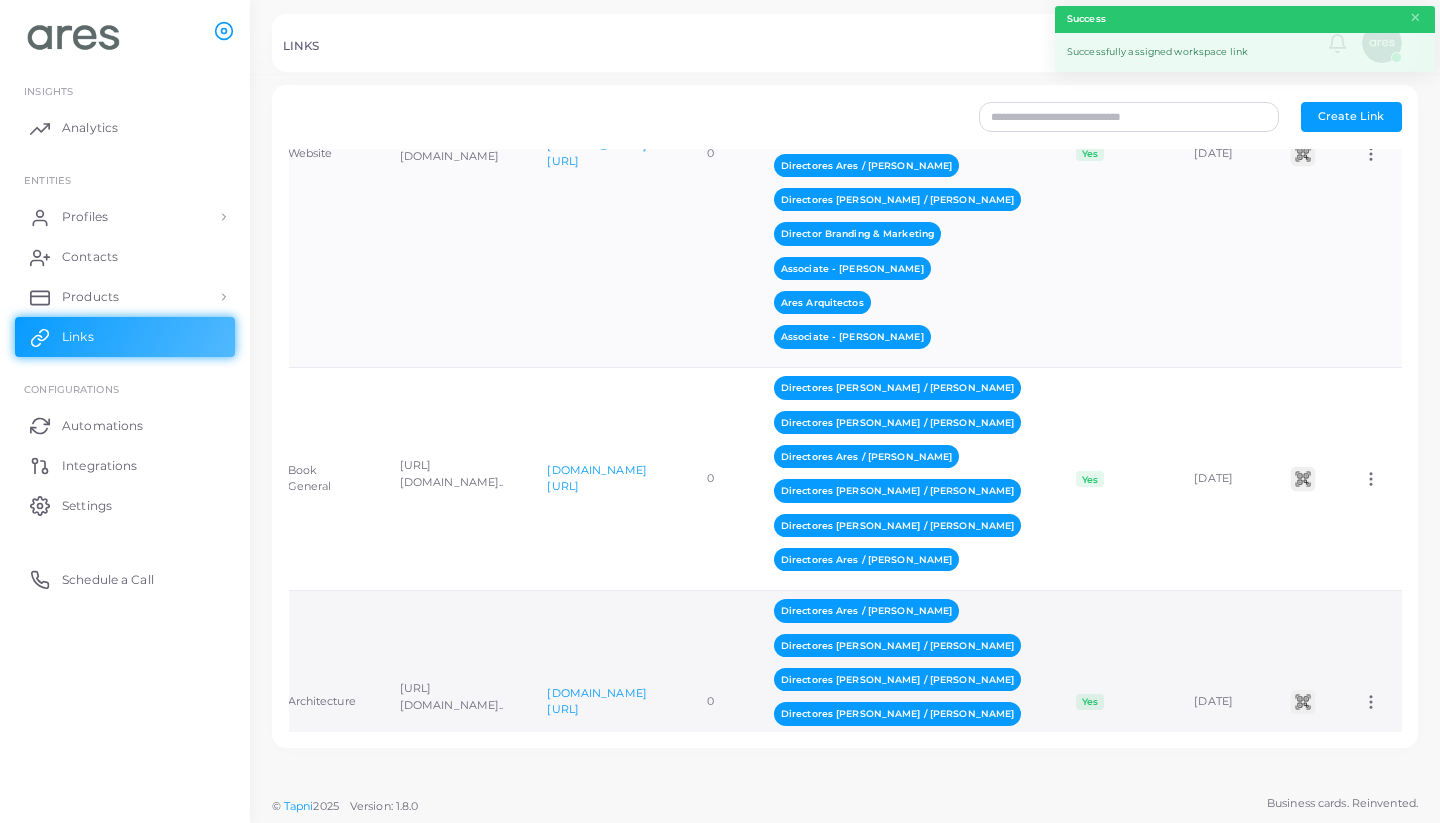 scroll, scrollTop: 1332, scrollLeft: 0, axis: vertical 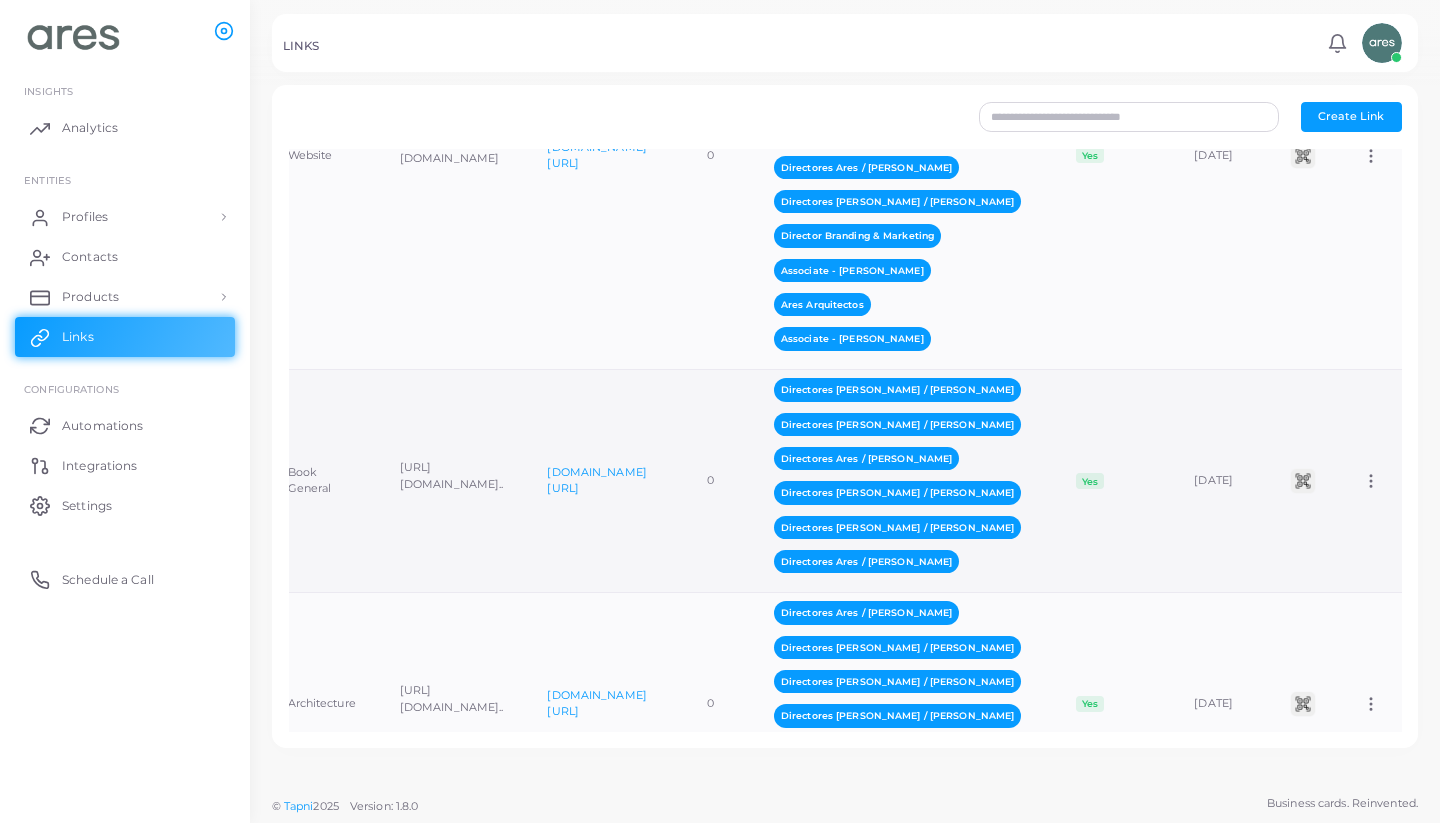 click 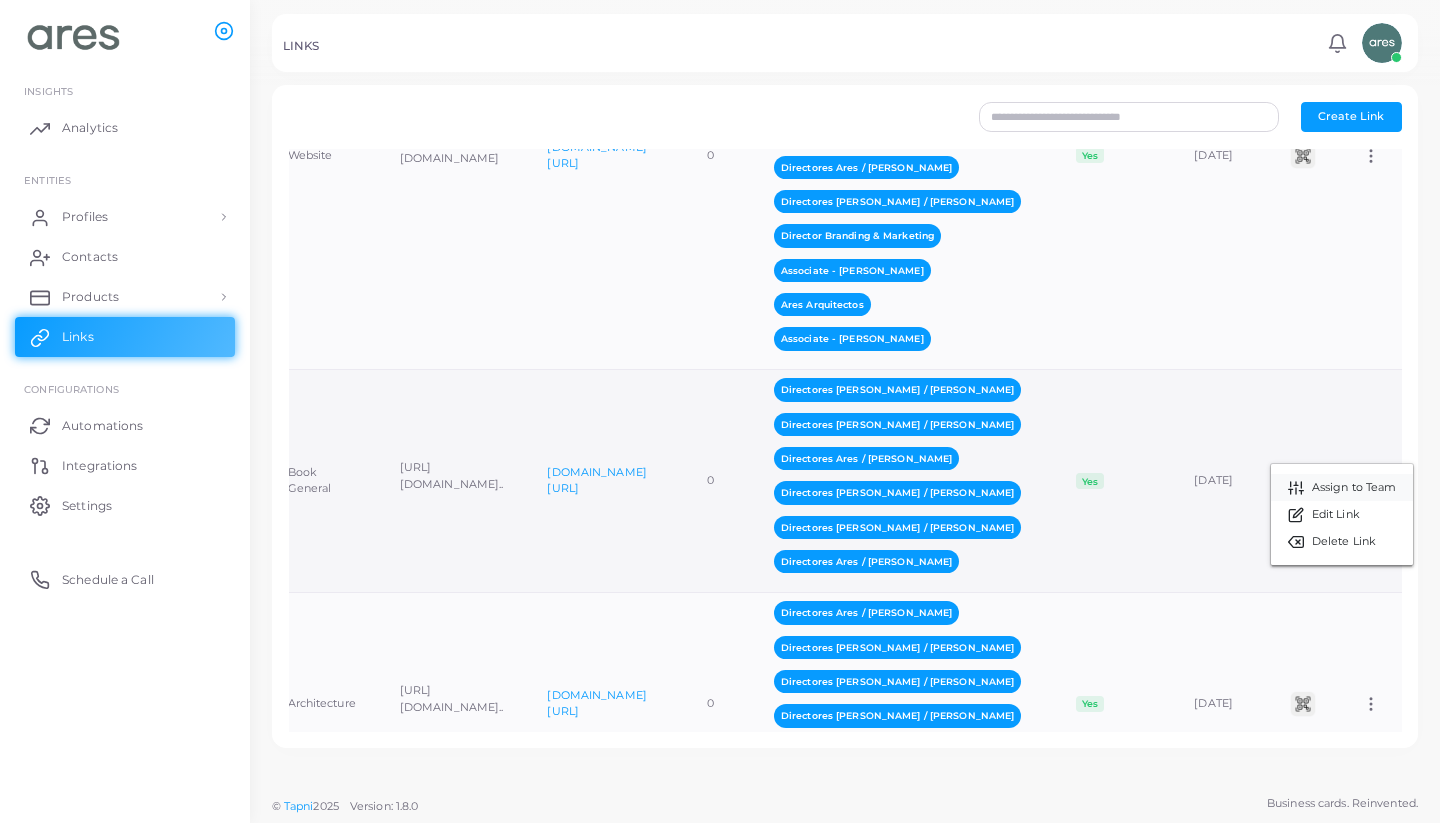 click on "Assign to Team" at bounding box center (1354, 488) 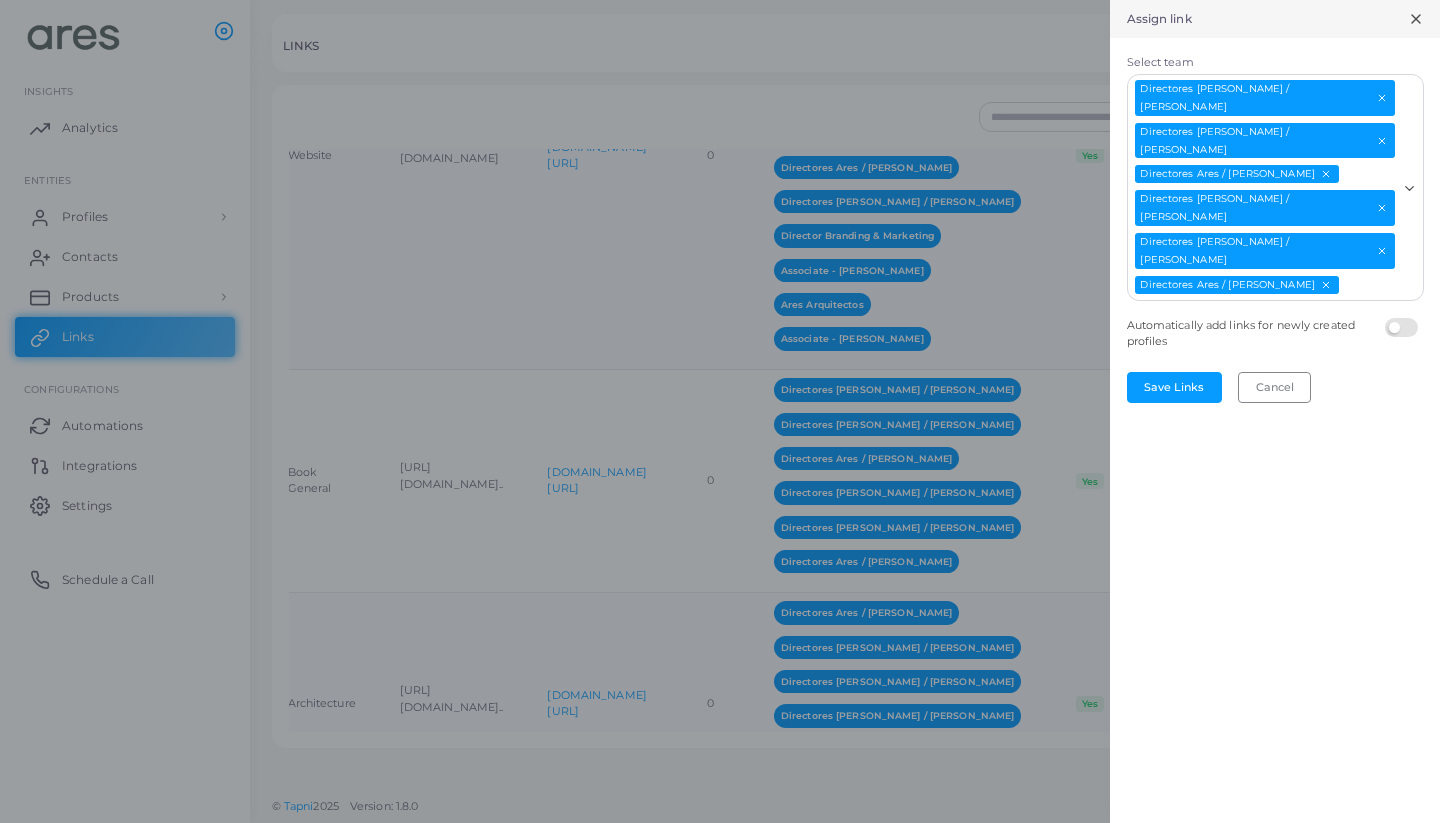 click on "Select team" at bounding box center (1369, 286) 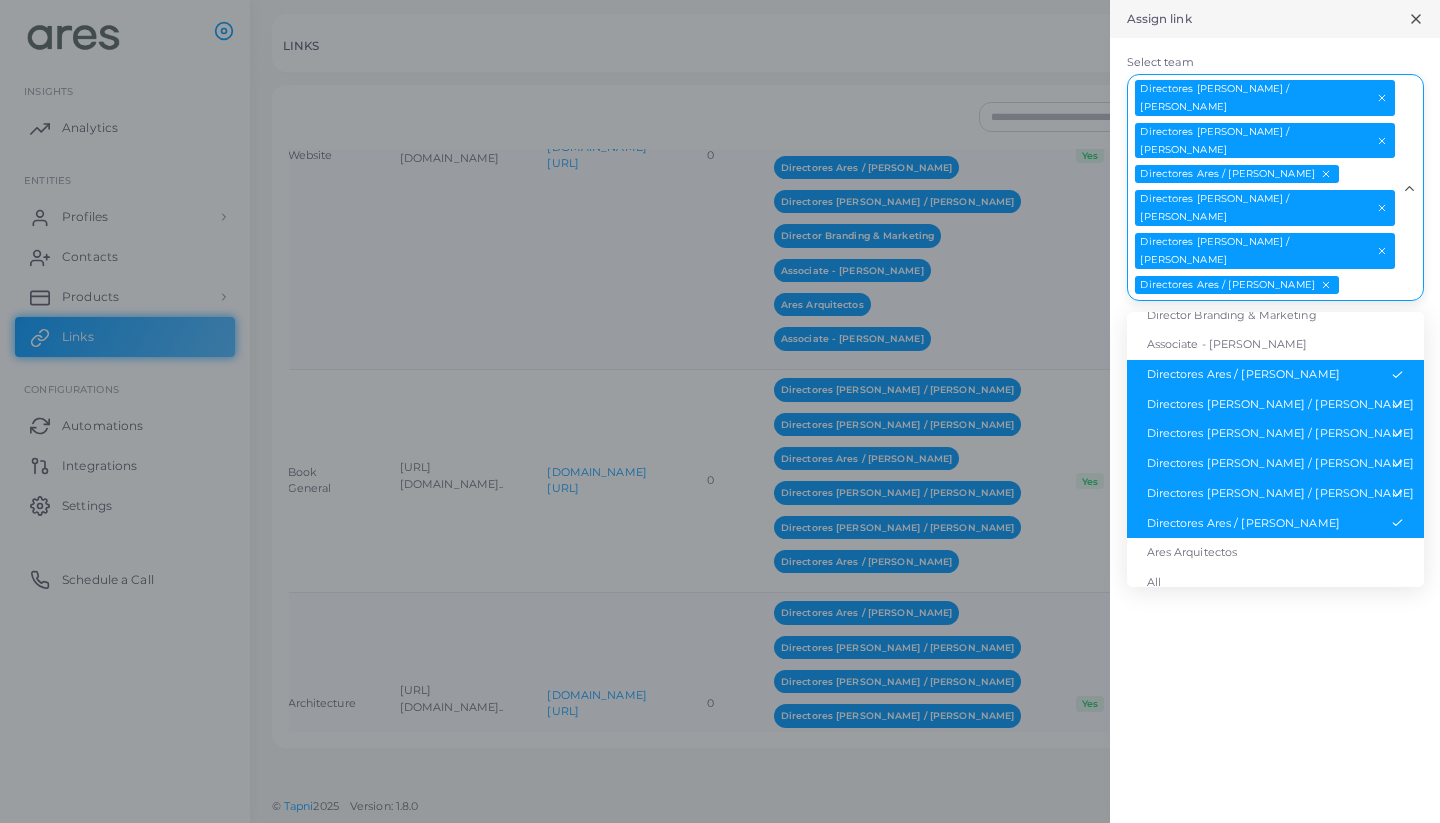 scroll, scrollTop: 189, scrollLeft: 0, axis: vertical 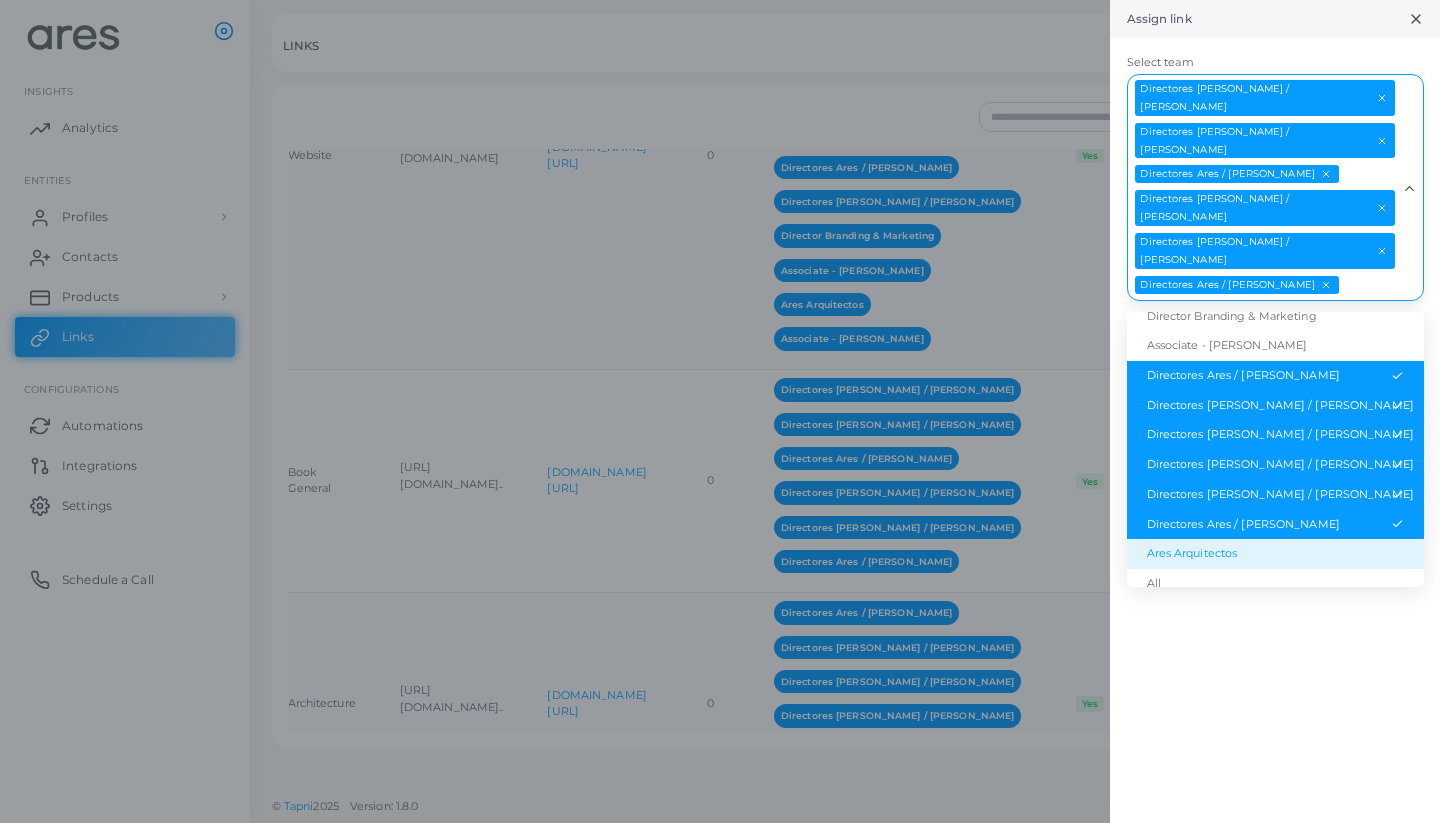 click on "Ares Arquitectos" at bounding box center [1275, 554] 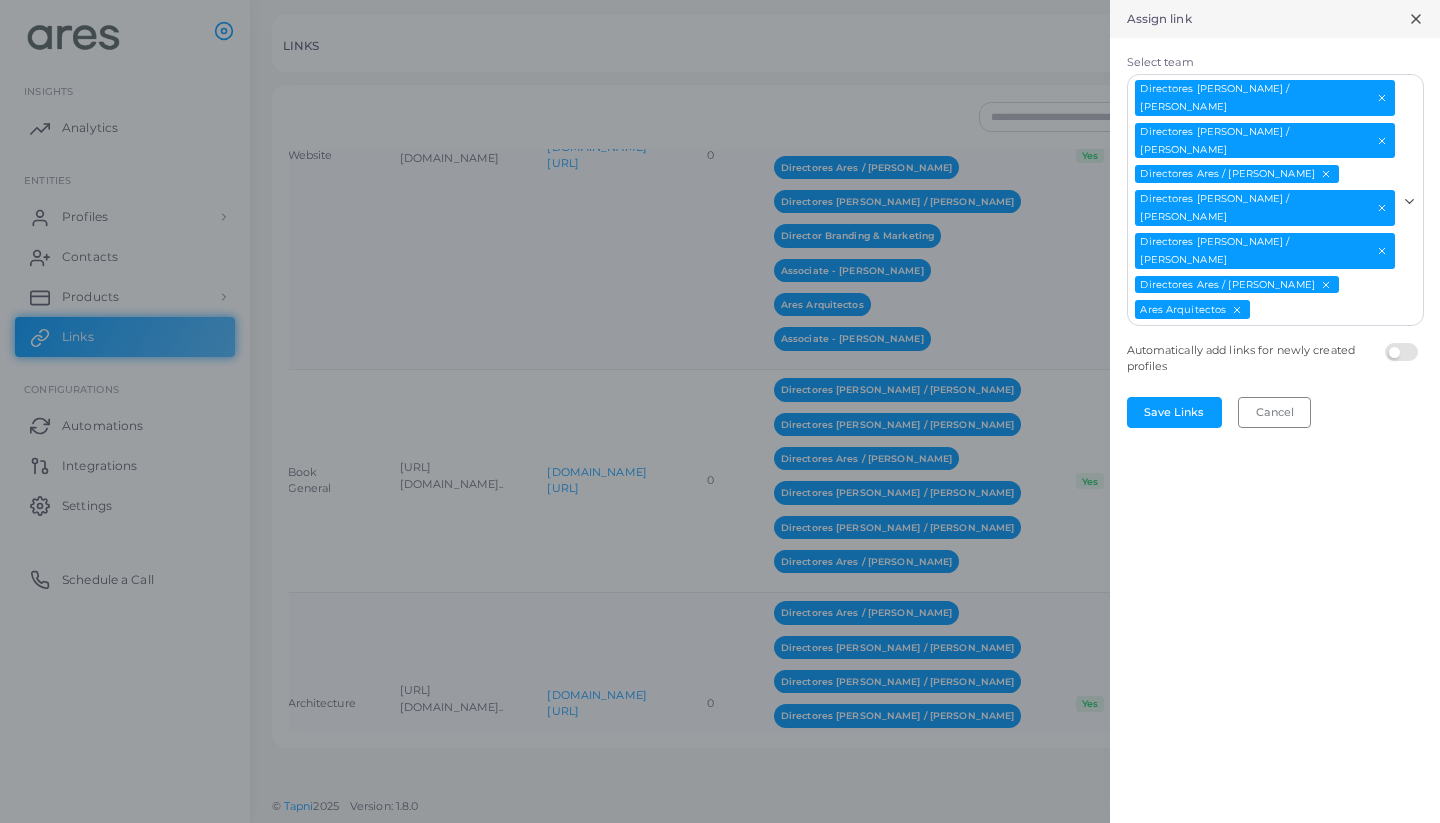 click on "Select team" at bounding box center [1324, 310] 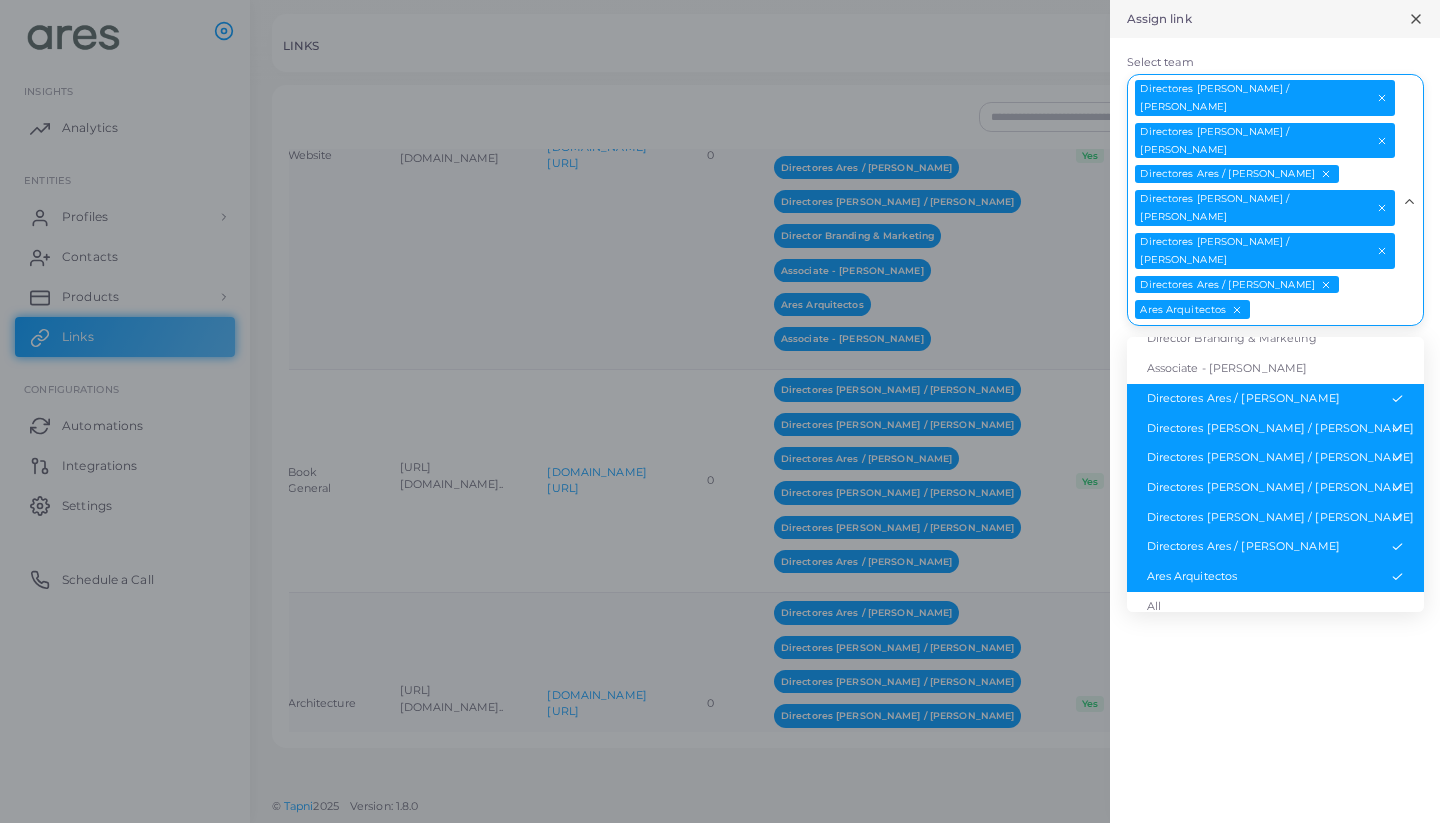 scroll, scrollTop: 189, scrollLeft: 0, axis: vertical 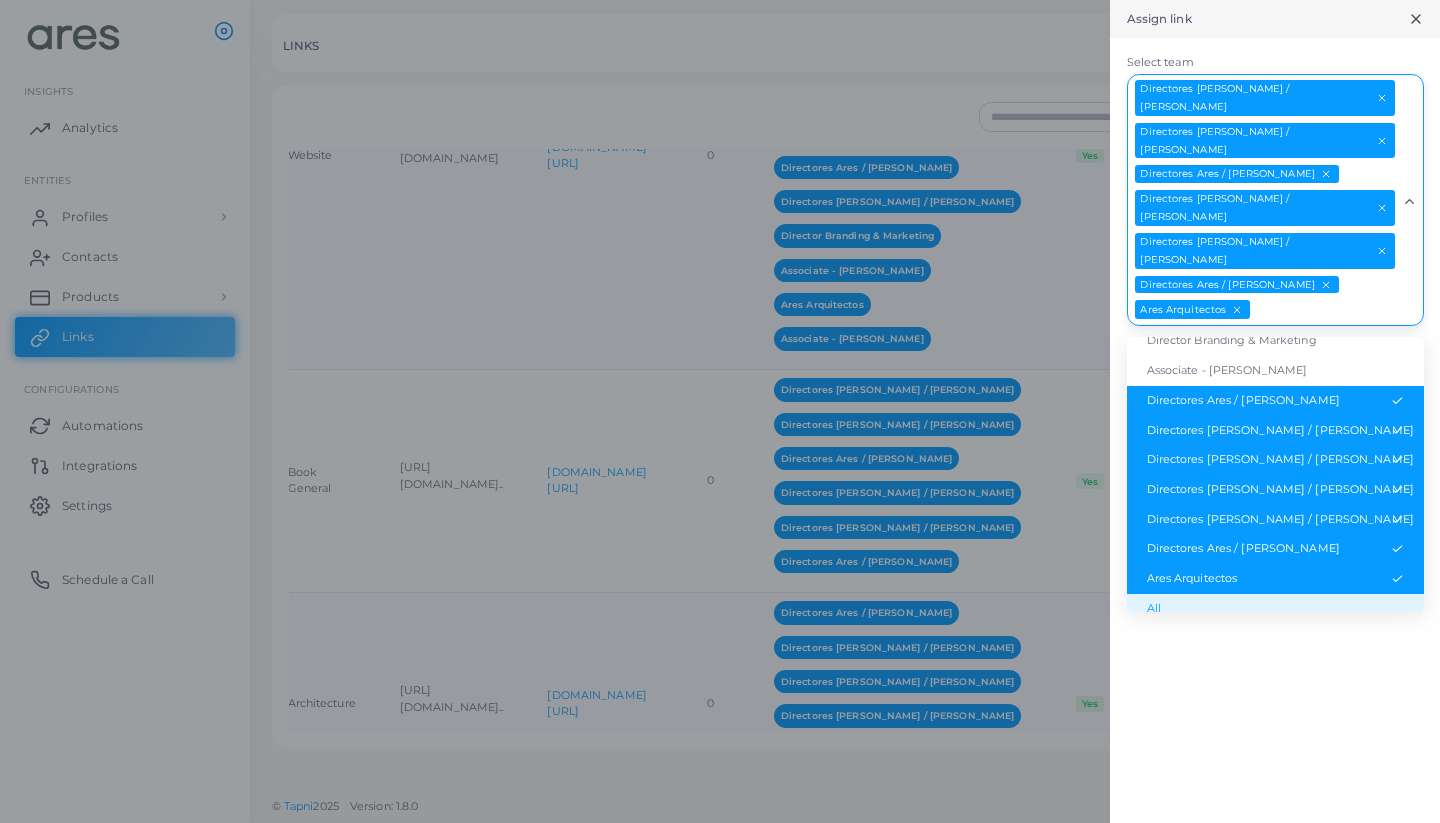 click on "All" at bounding box center [1275, 609] 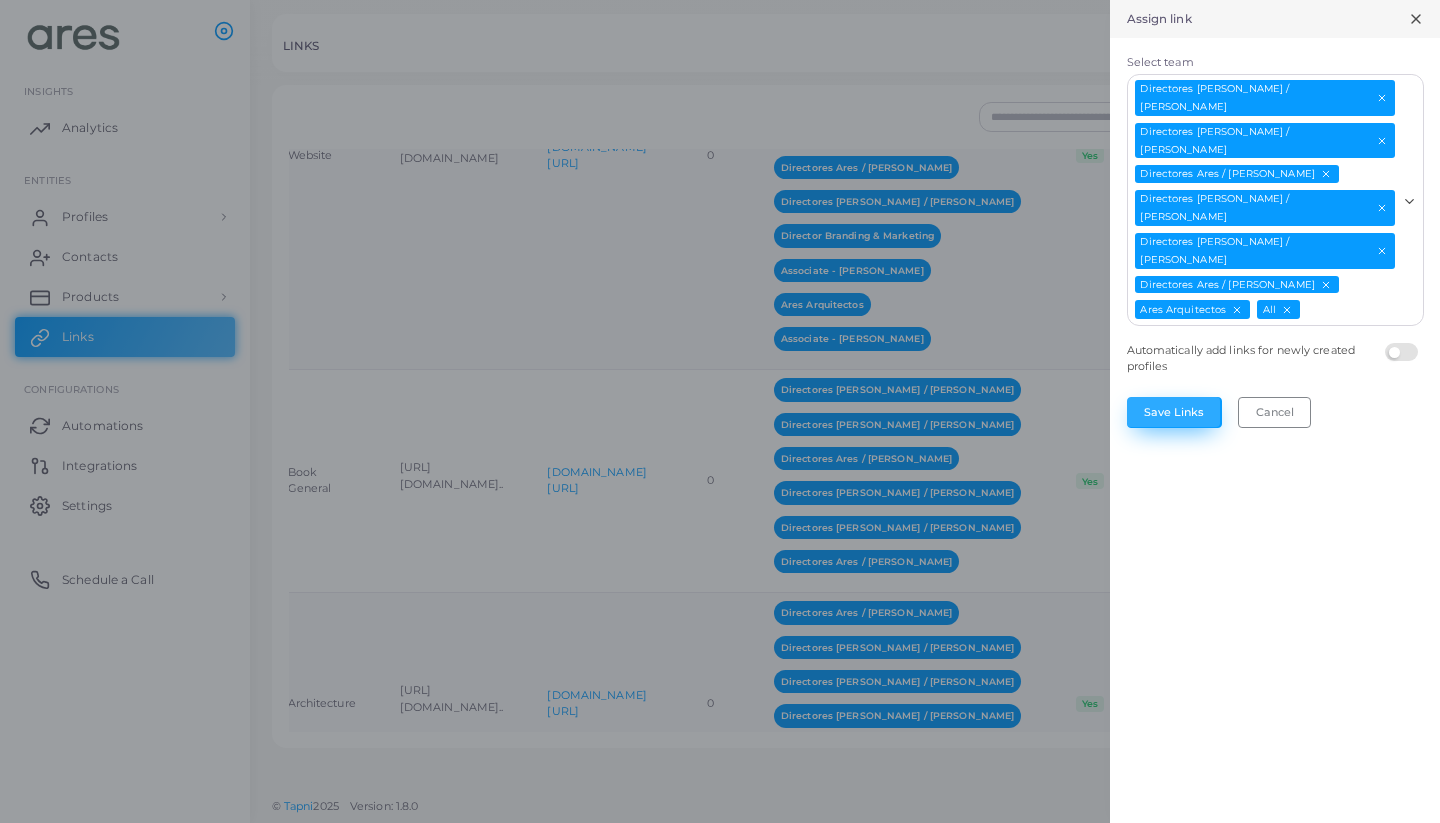 click on "Save Links" at bounding box center [1174, 412] 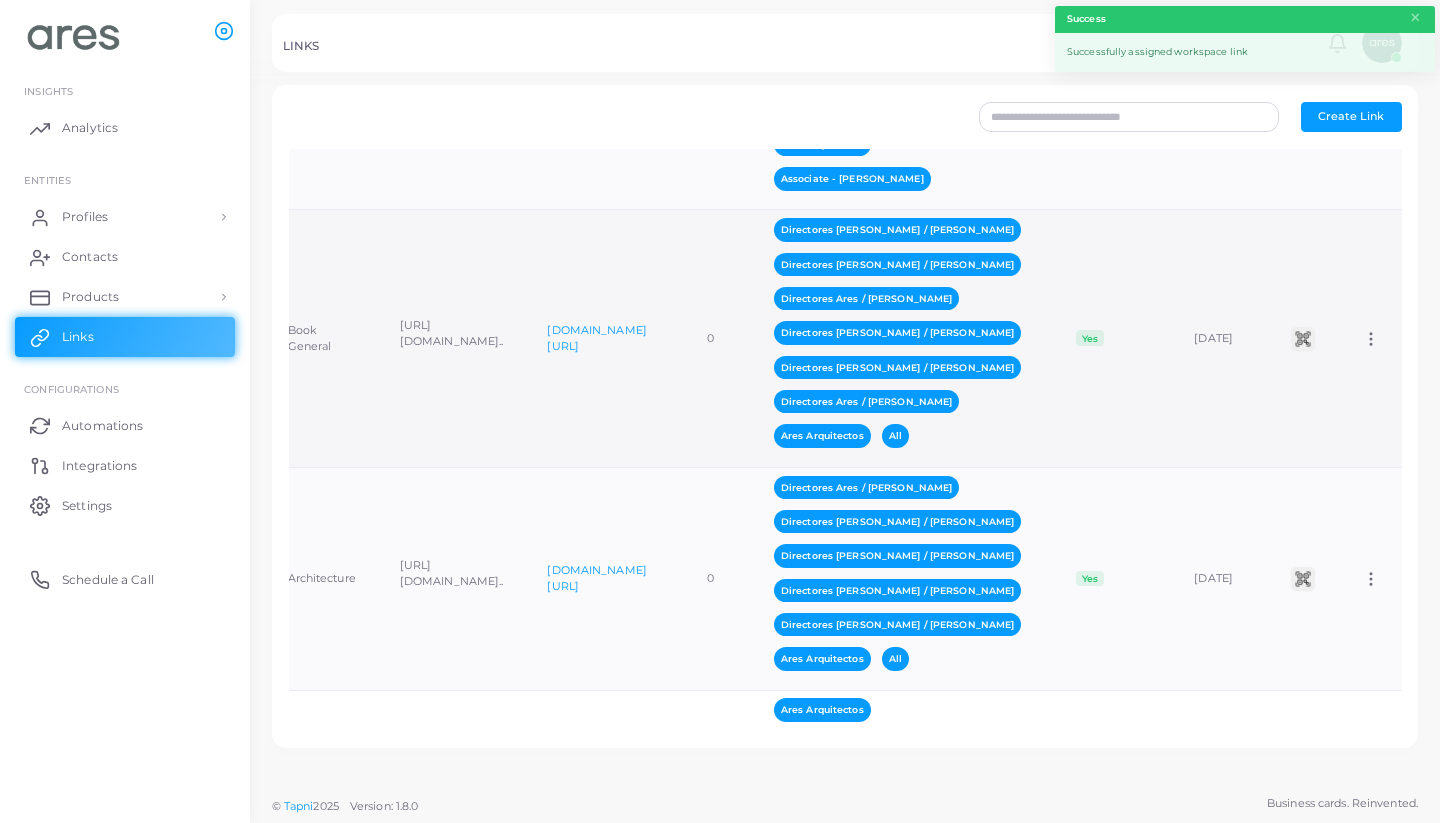 scroll, scrollTop: 1486, scrollLeft: 0, axis: vertical 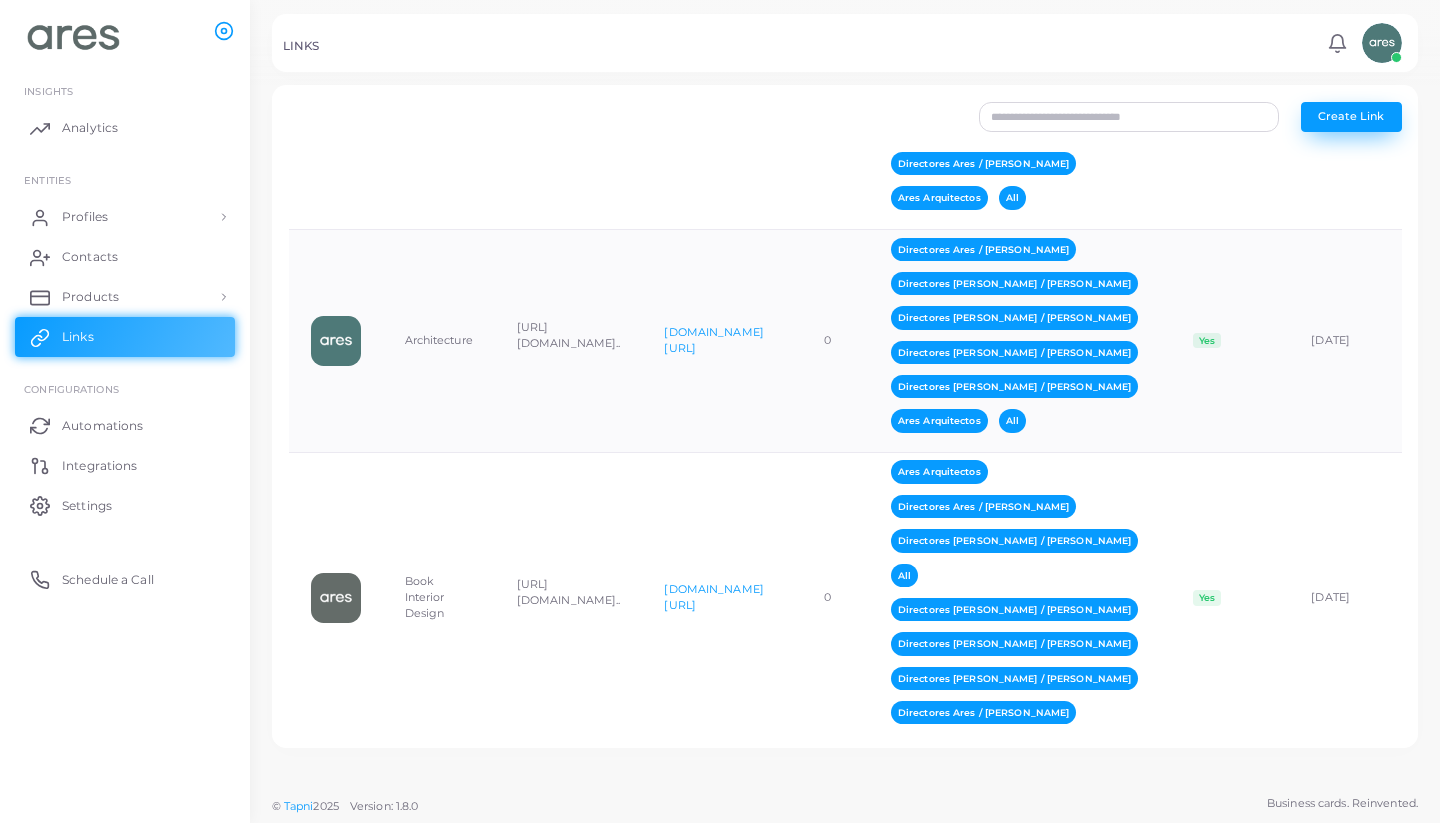 click on "Create Link" at bounding box center (1351, 116) 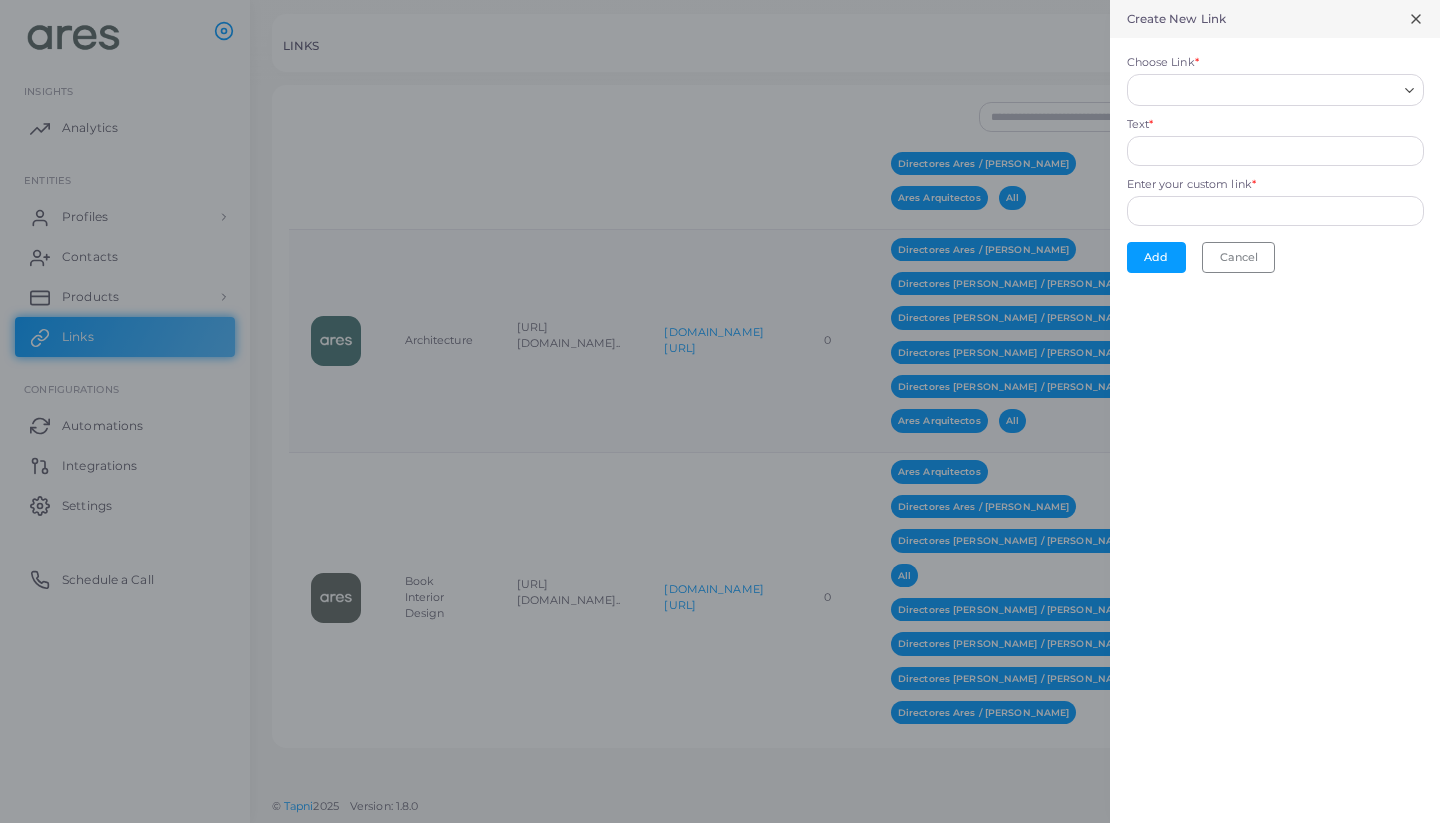click on "Choose Link  *" at bounding box center [1266, 90] 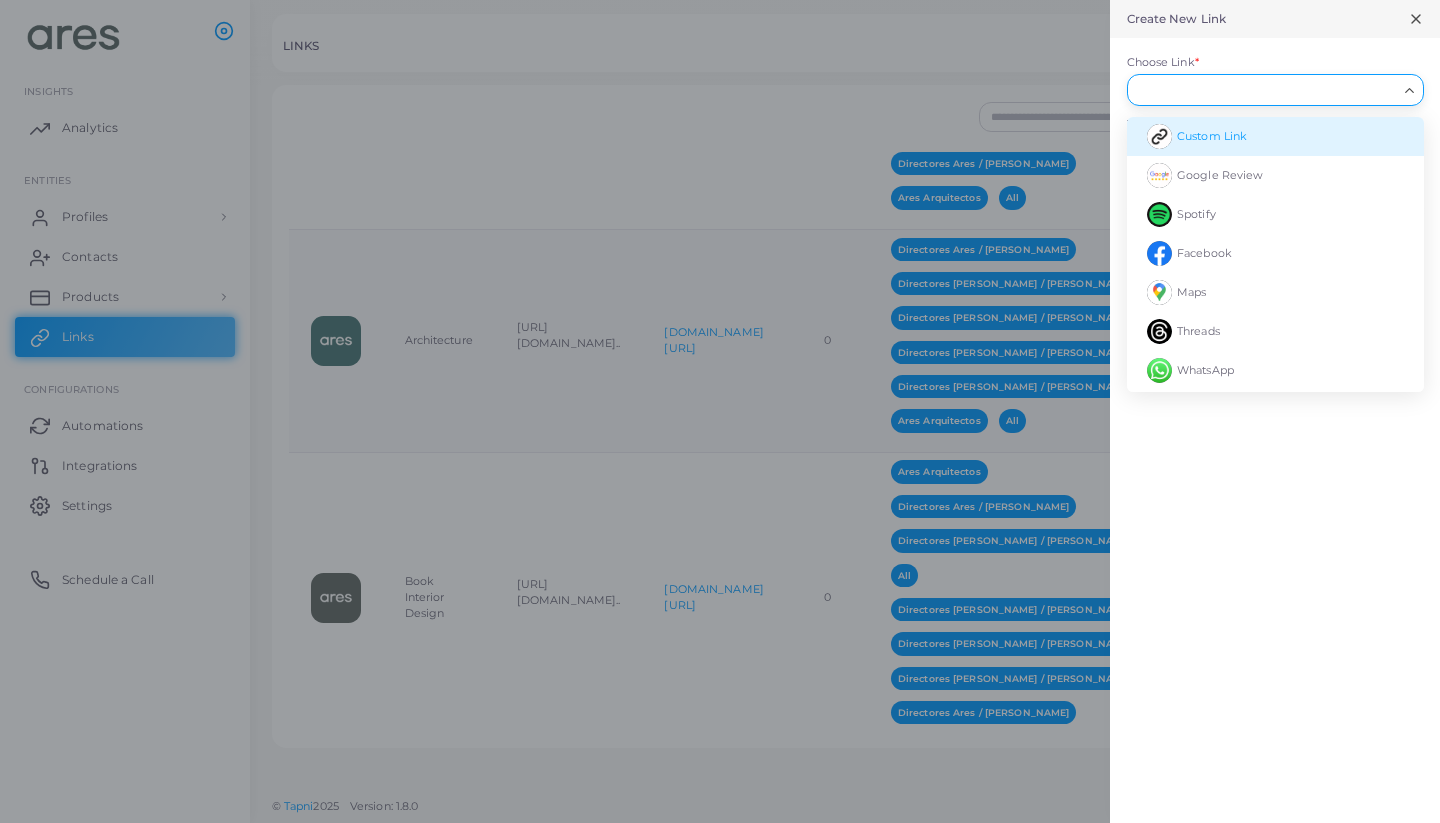 click on "Custom Link" at bounding box center (1275, 136) 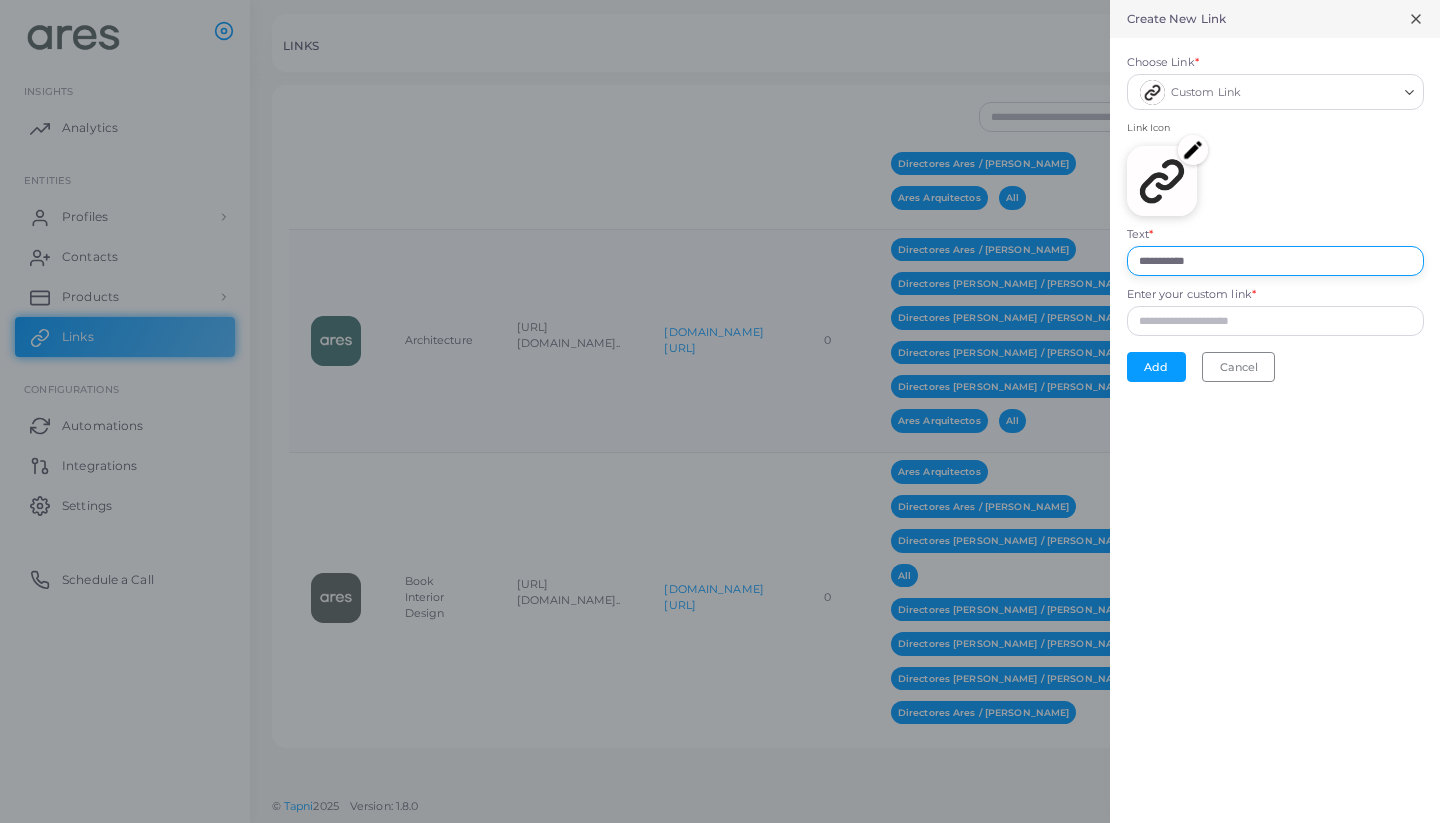click on "**********" at bounding box center (1275, 261) 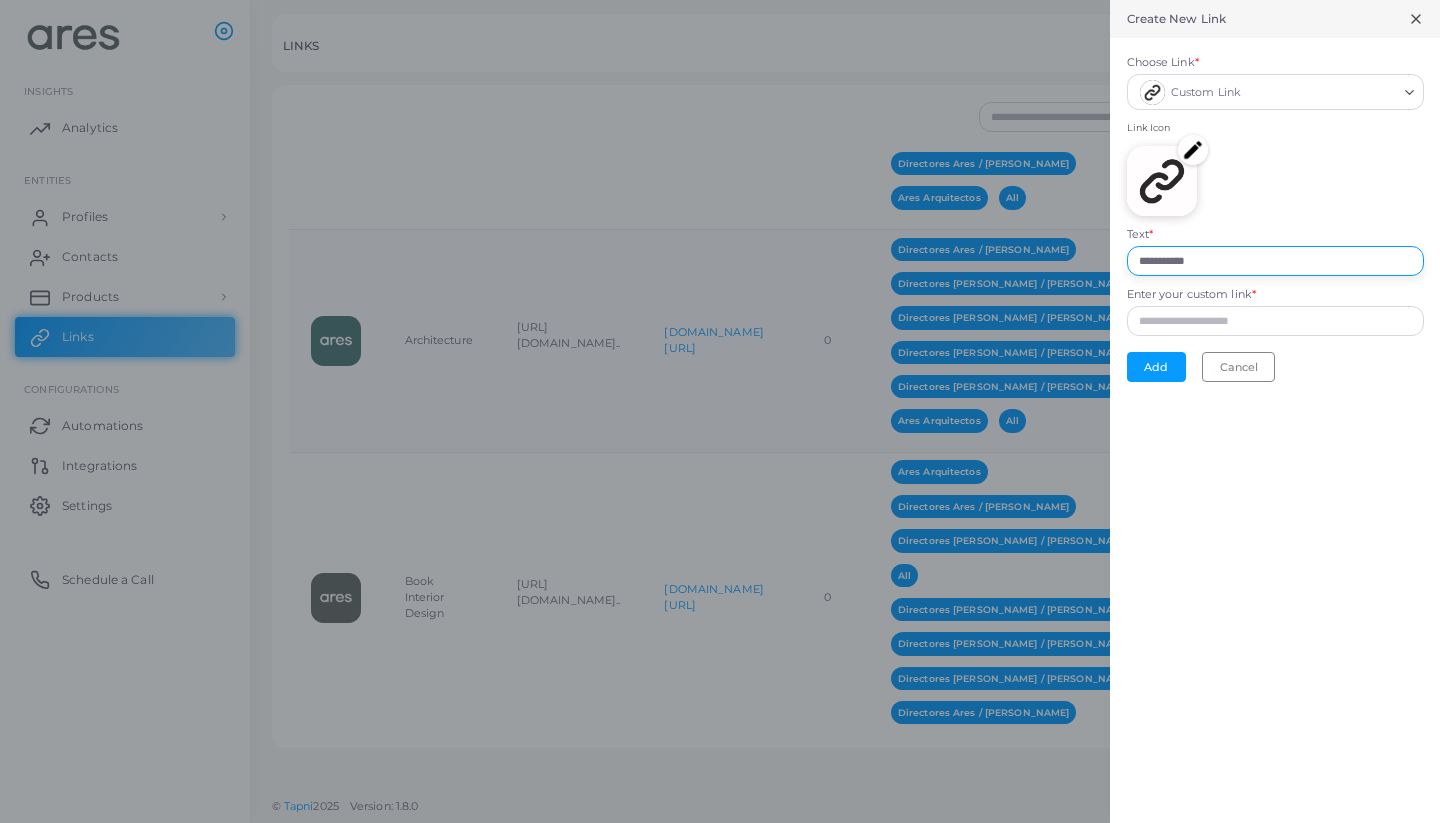 drag, startPoint x: 1224, startPoint y: 261, endPoint x: 996, endPoint y: 261, distance: 228 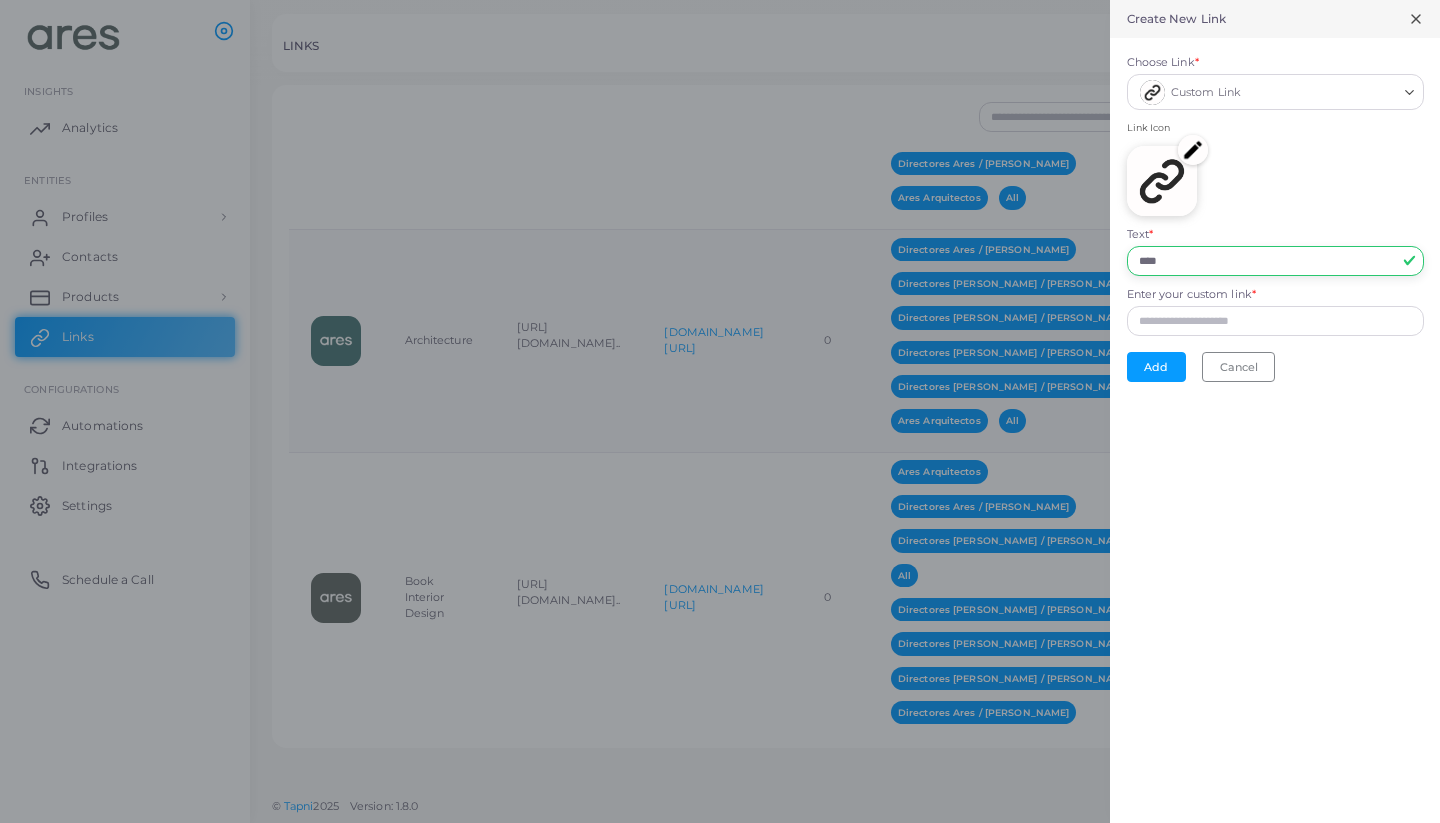 click on "****" at bounding box center [1275, 261] 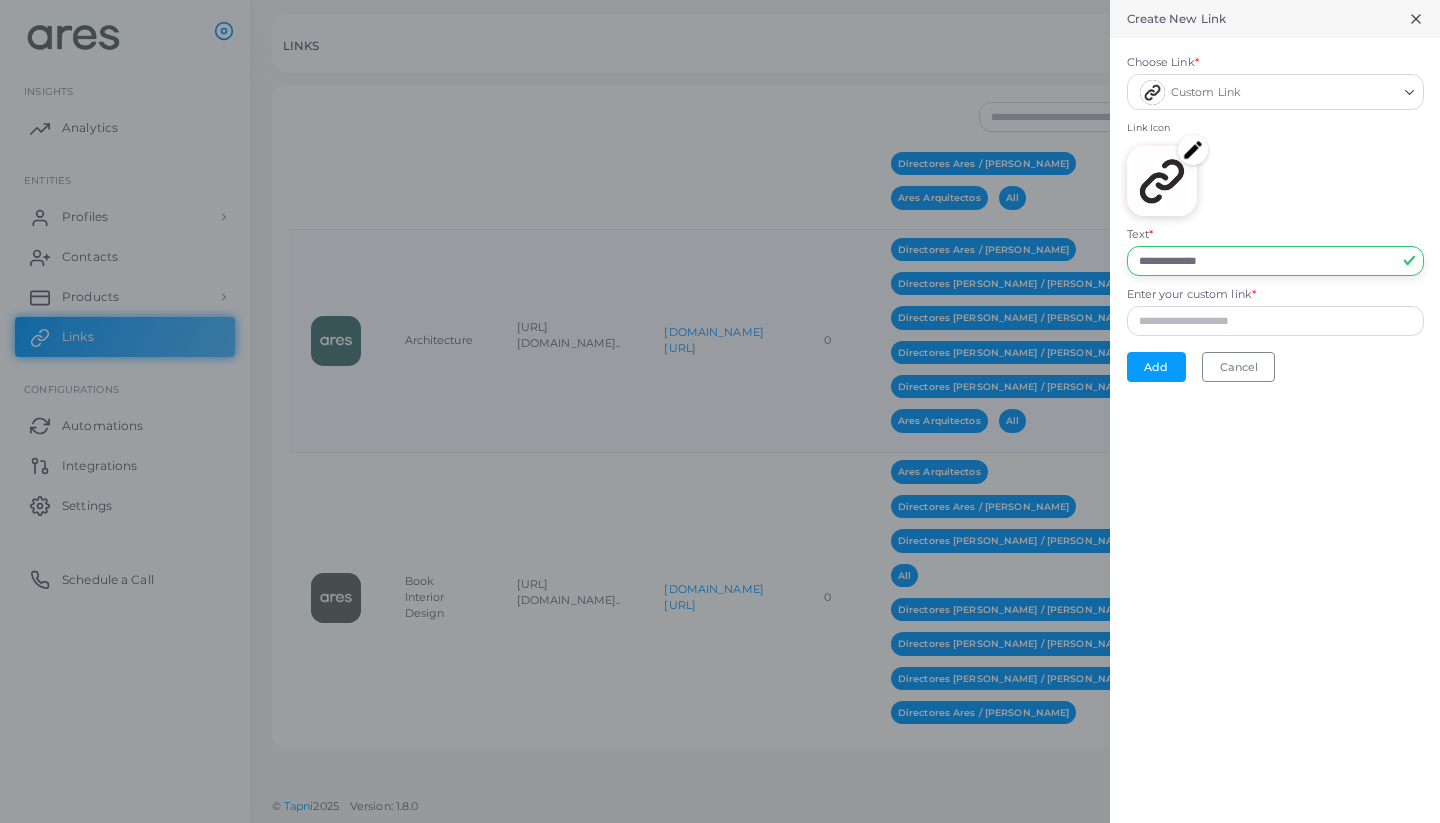 type on "**********" 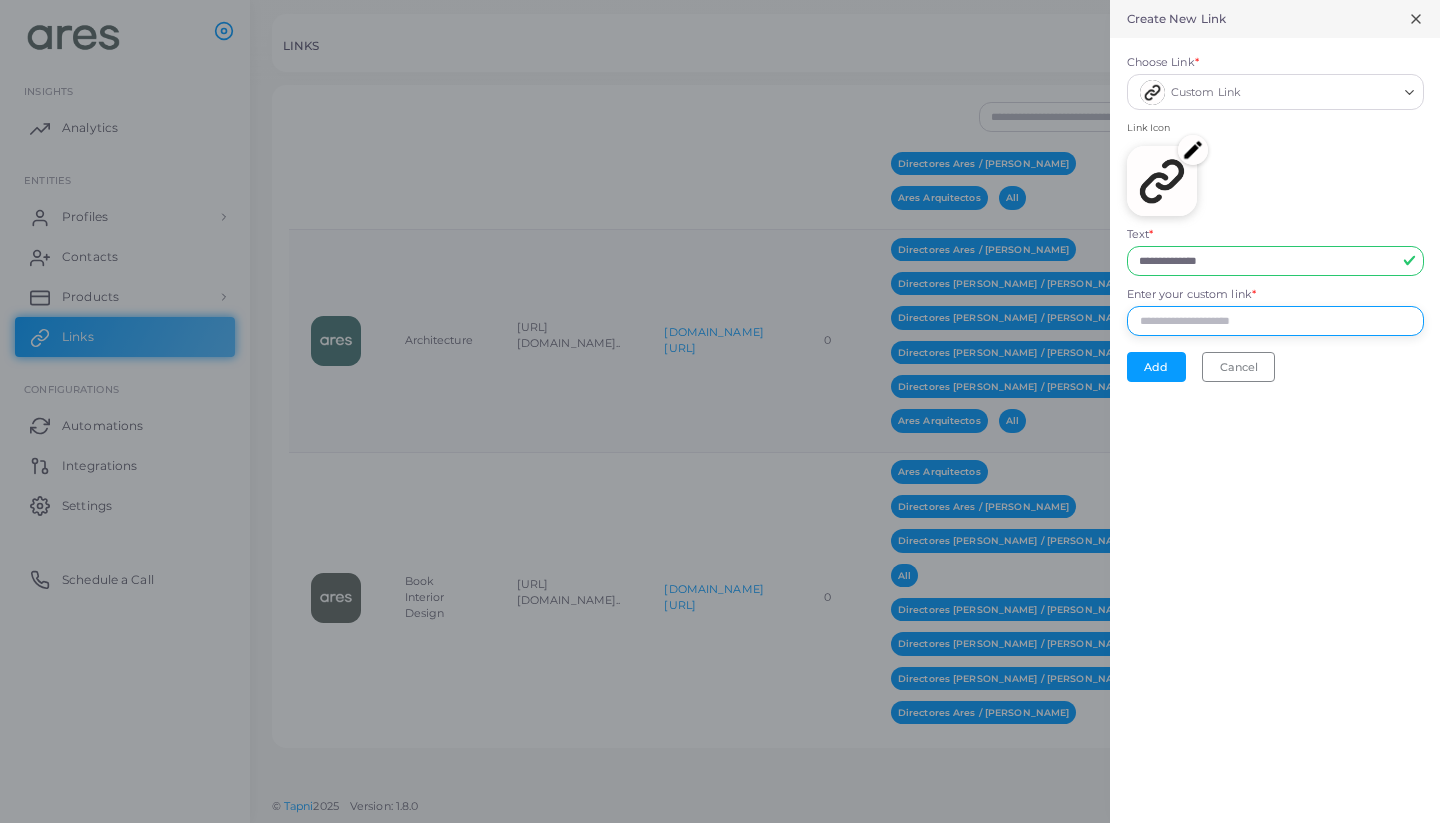 click on "Enter your custom link  *" at bounding box center [1275, 321] 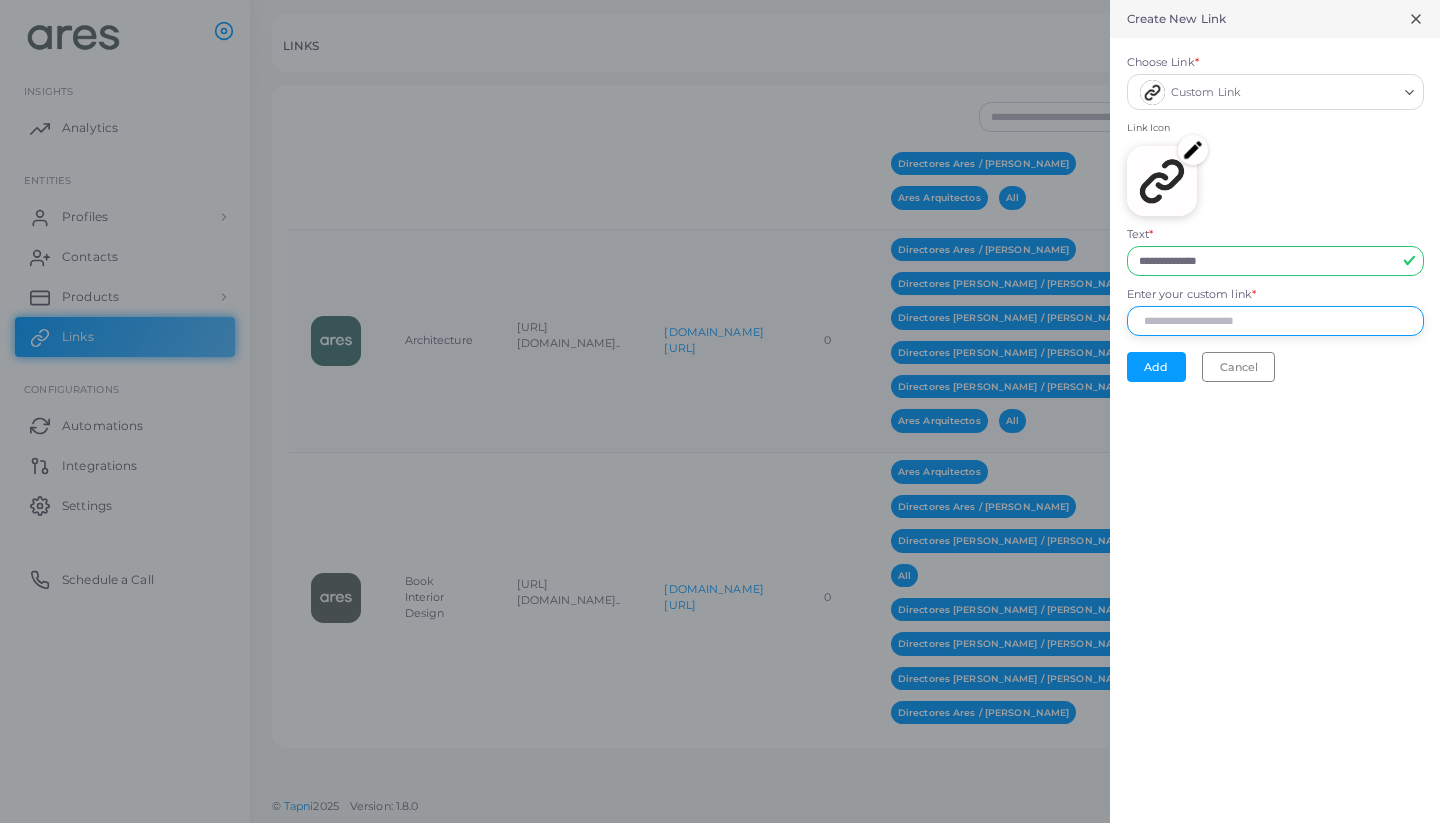 click on "Enter your custom link  *" at bounding box center [1275, 321] 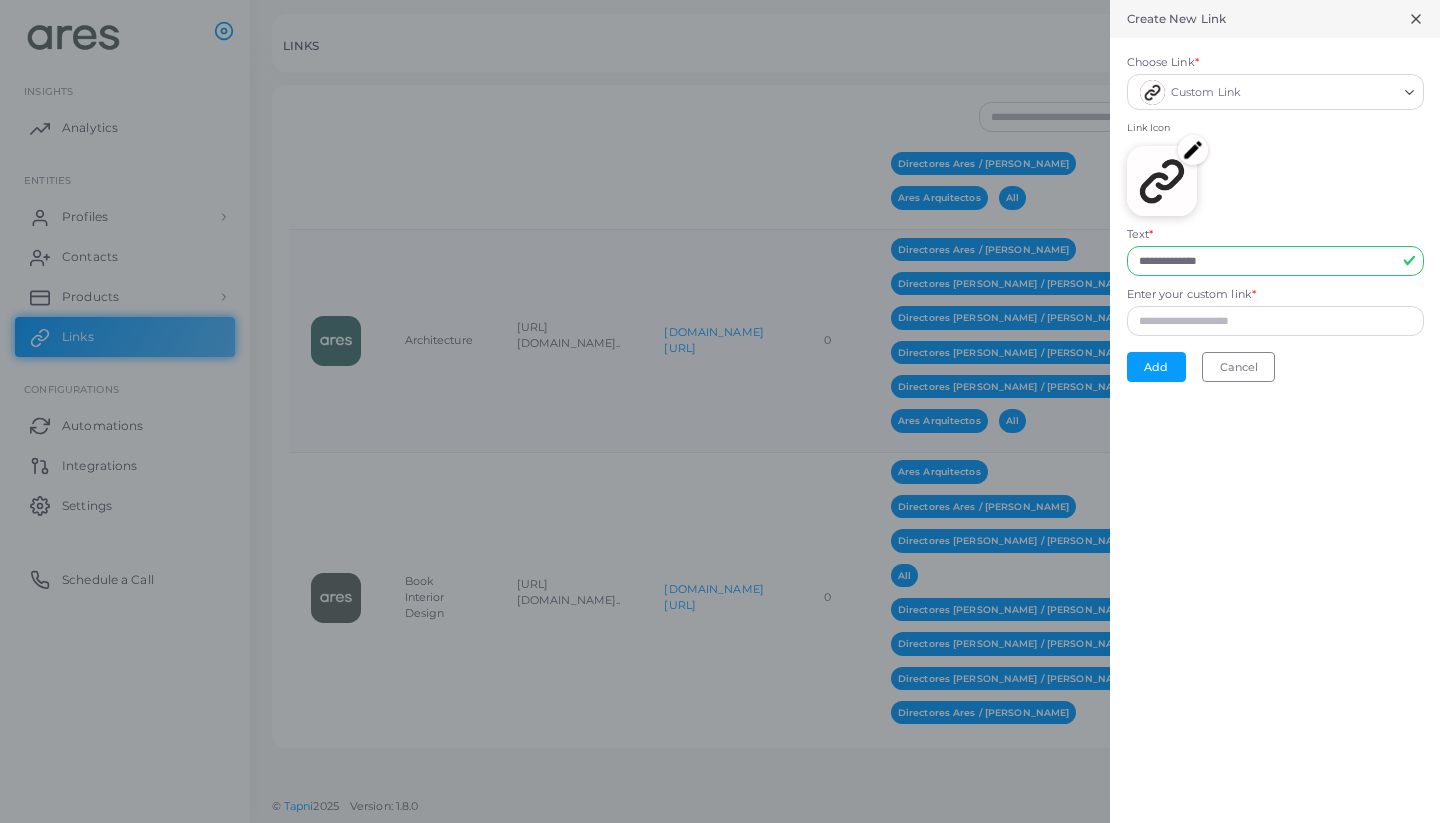 click at bounding box center [1193, 150] 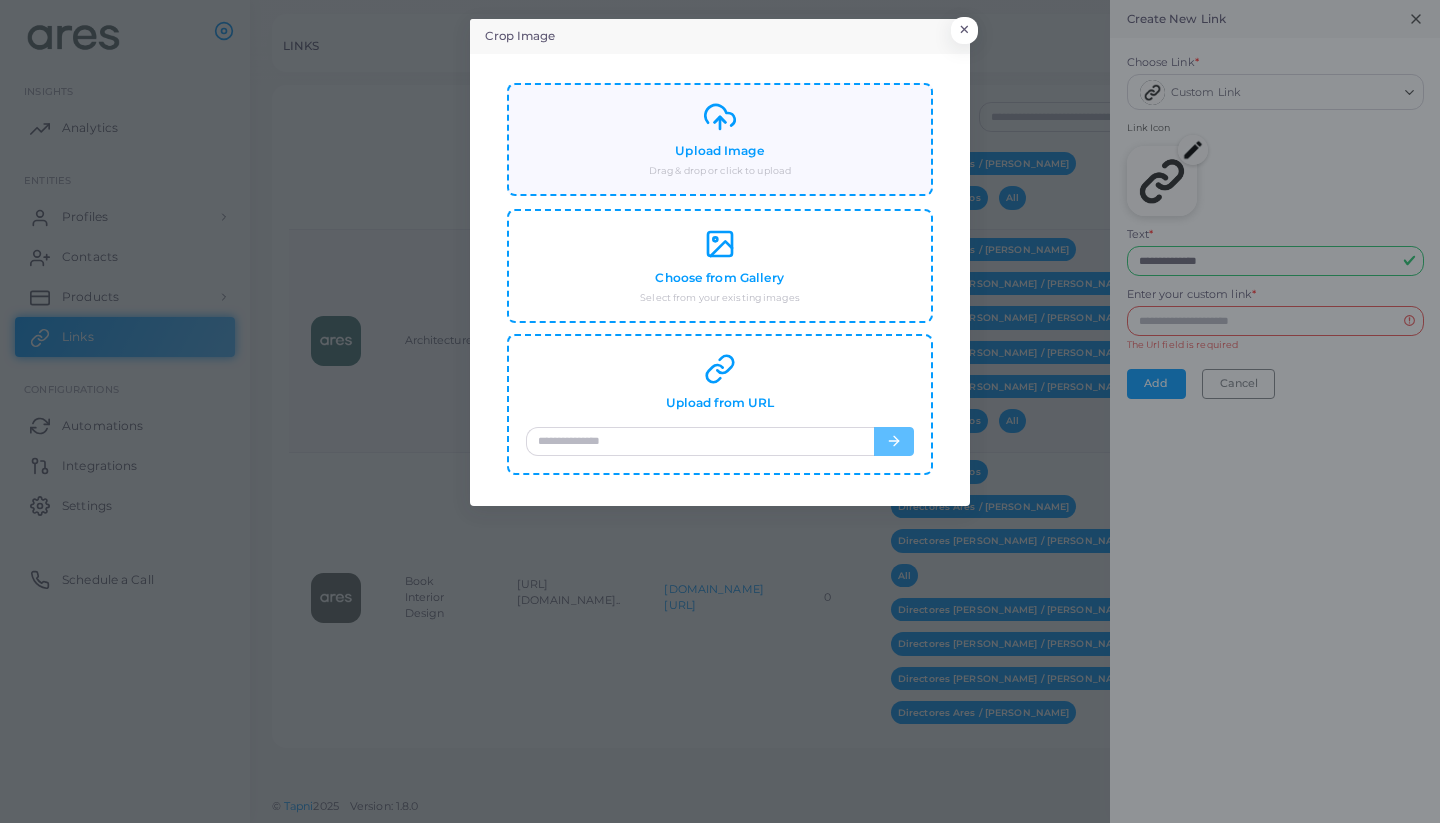 click on "Drag & drop or click to upload" at bounding box center (720, 171) 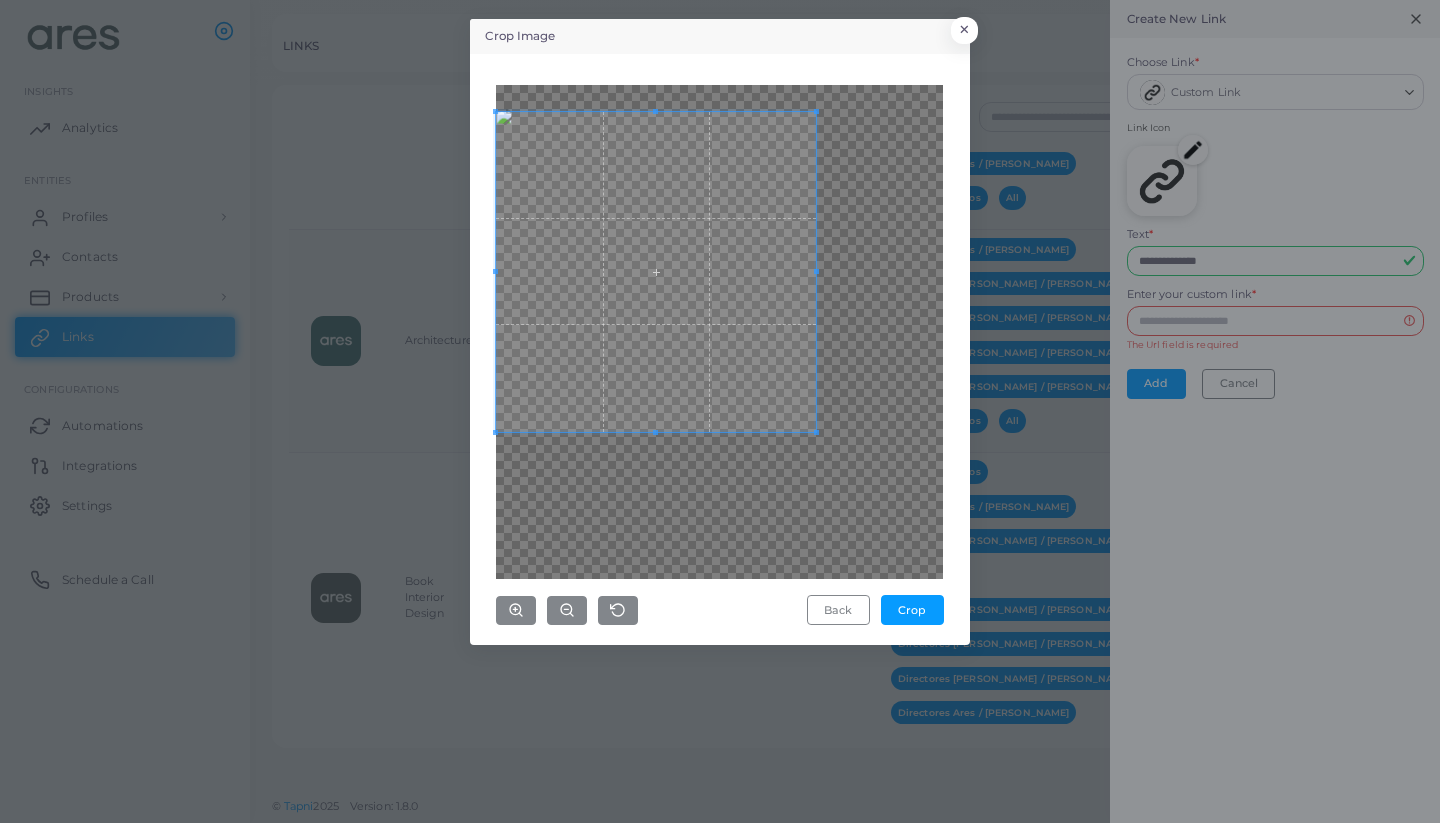 click at bounding box center (656, 272) 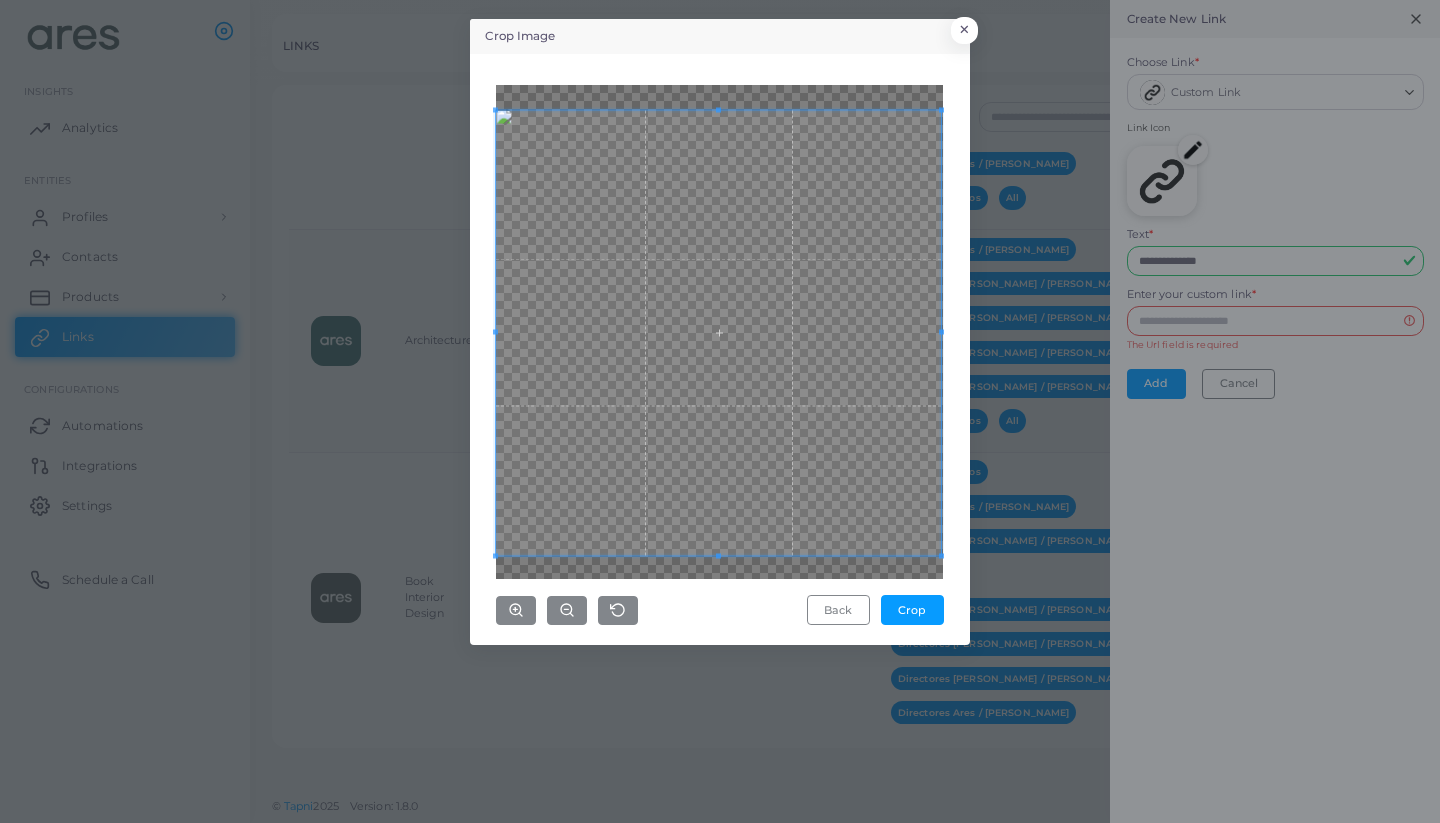 click on "Crop Image ×  Back   Crop" at bounding box center (720, 411) 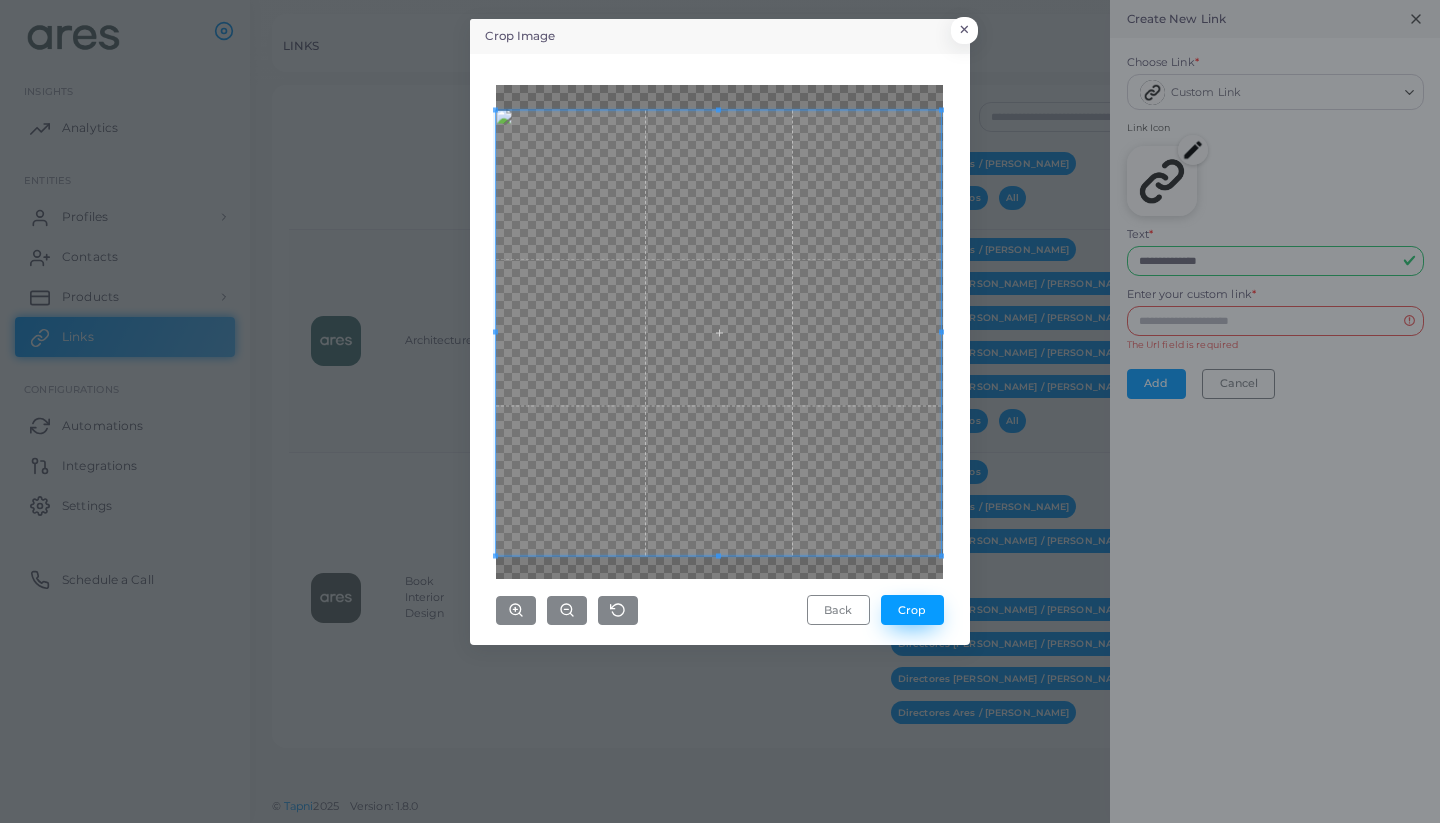click on "Crop" at bounding box center (912, 610) 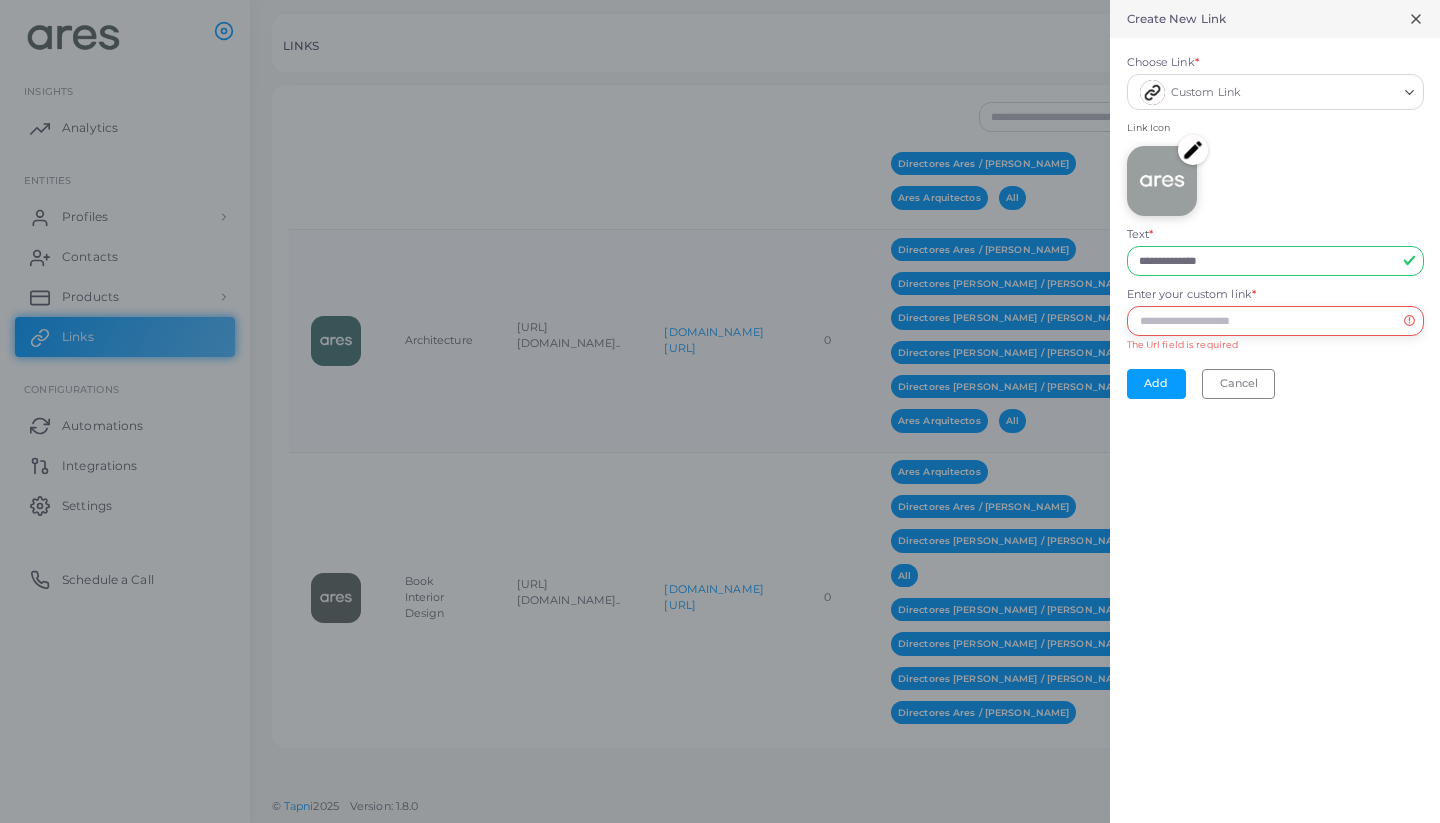 click on "Enter your custom link  *" at bounding box center [1275, 321] 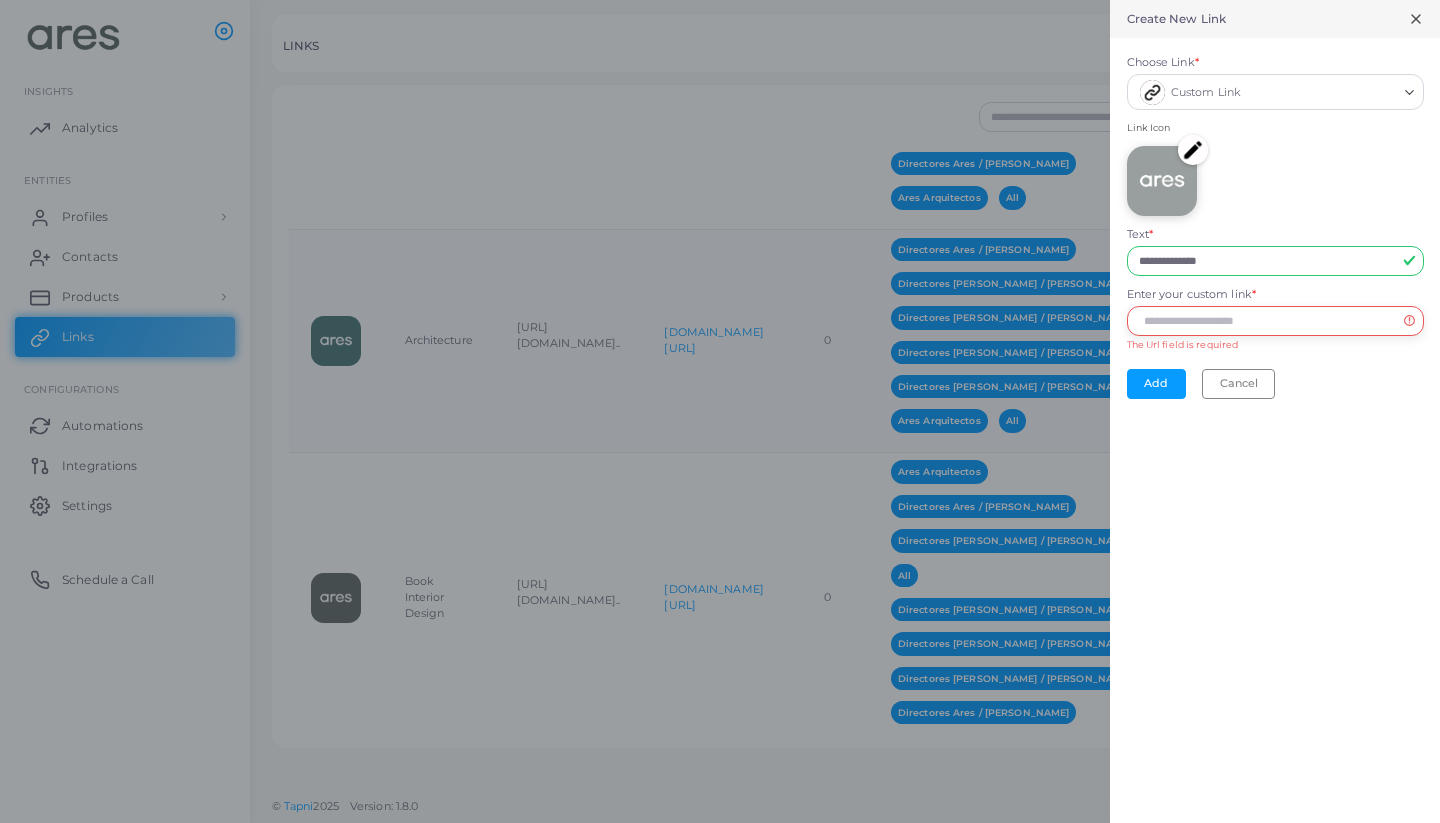 click on "Enter your custom link  *" at bounding box center [1275, 321] 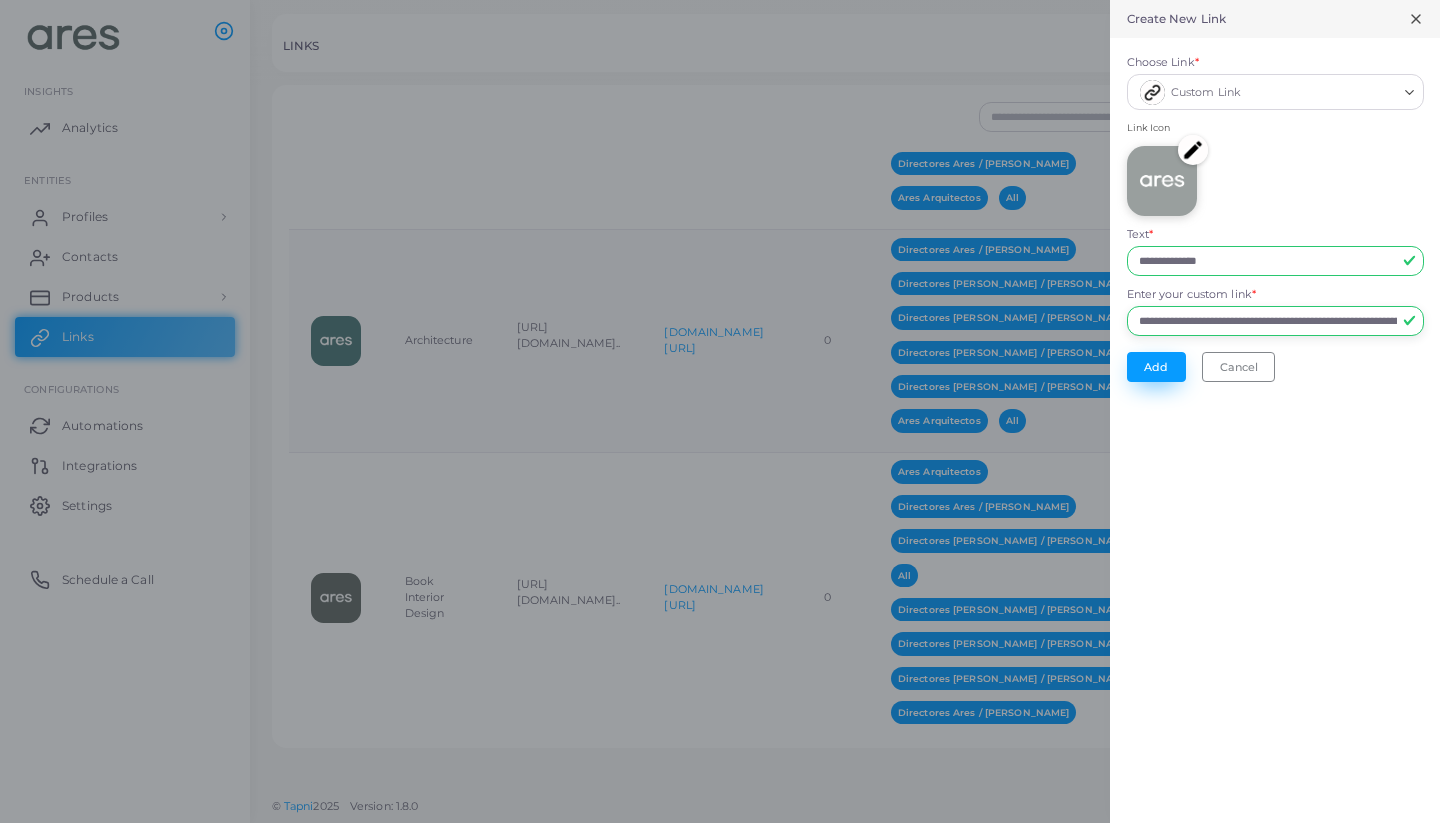 type on "**********" 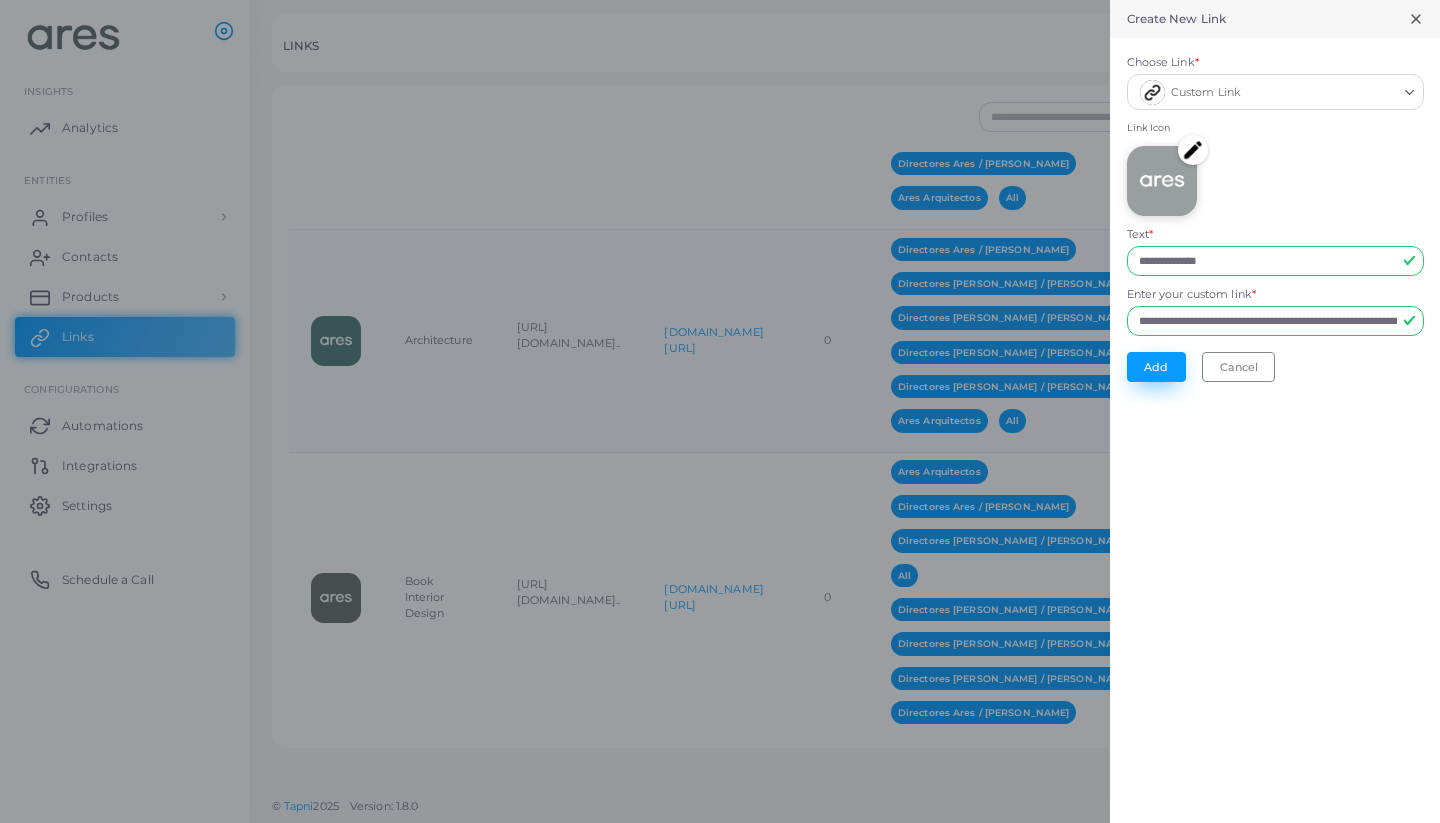click on "Add" at bounding box center (1156, 367) 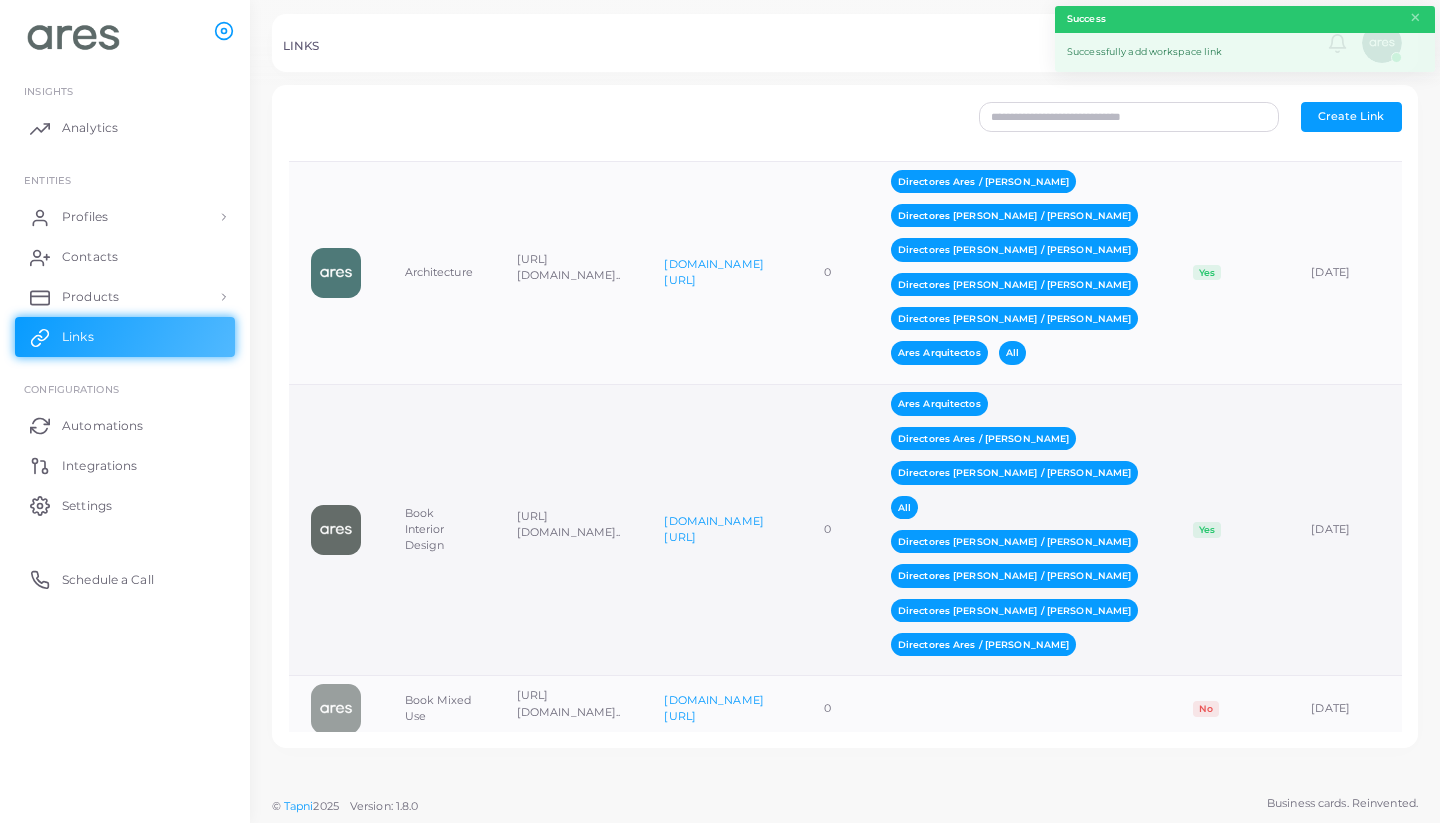 scroll, scrollTop: 1797, scrollLeft: 0, axis: vertical 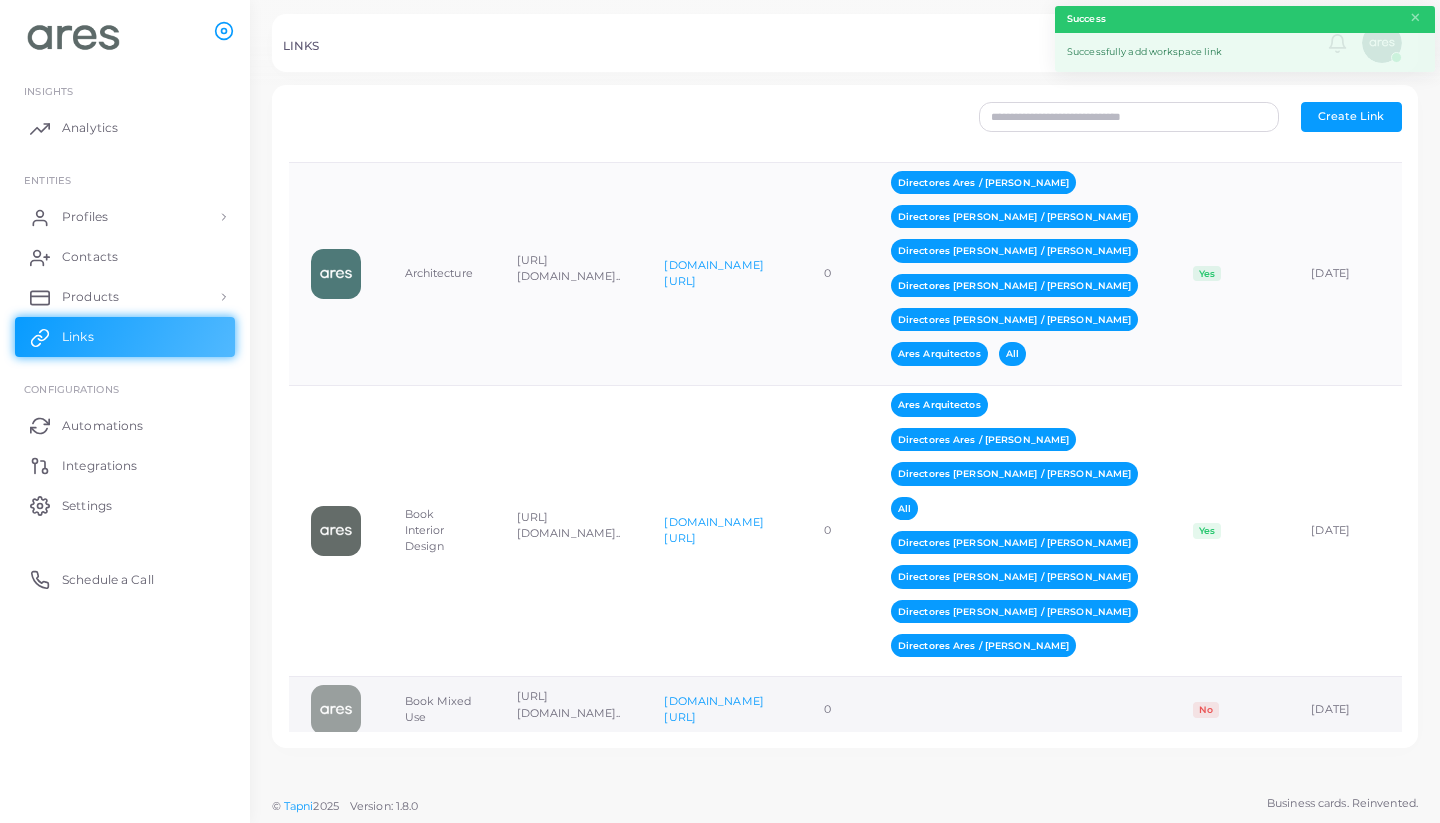 click at bounding box center (1020, 710) 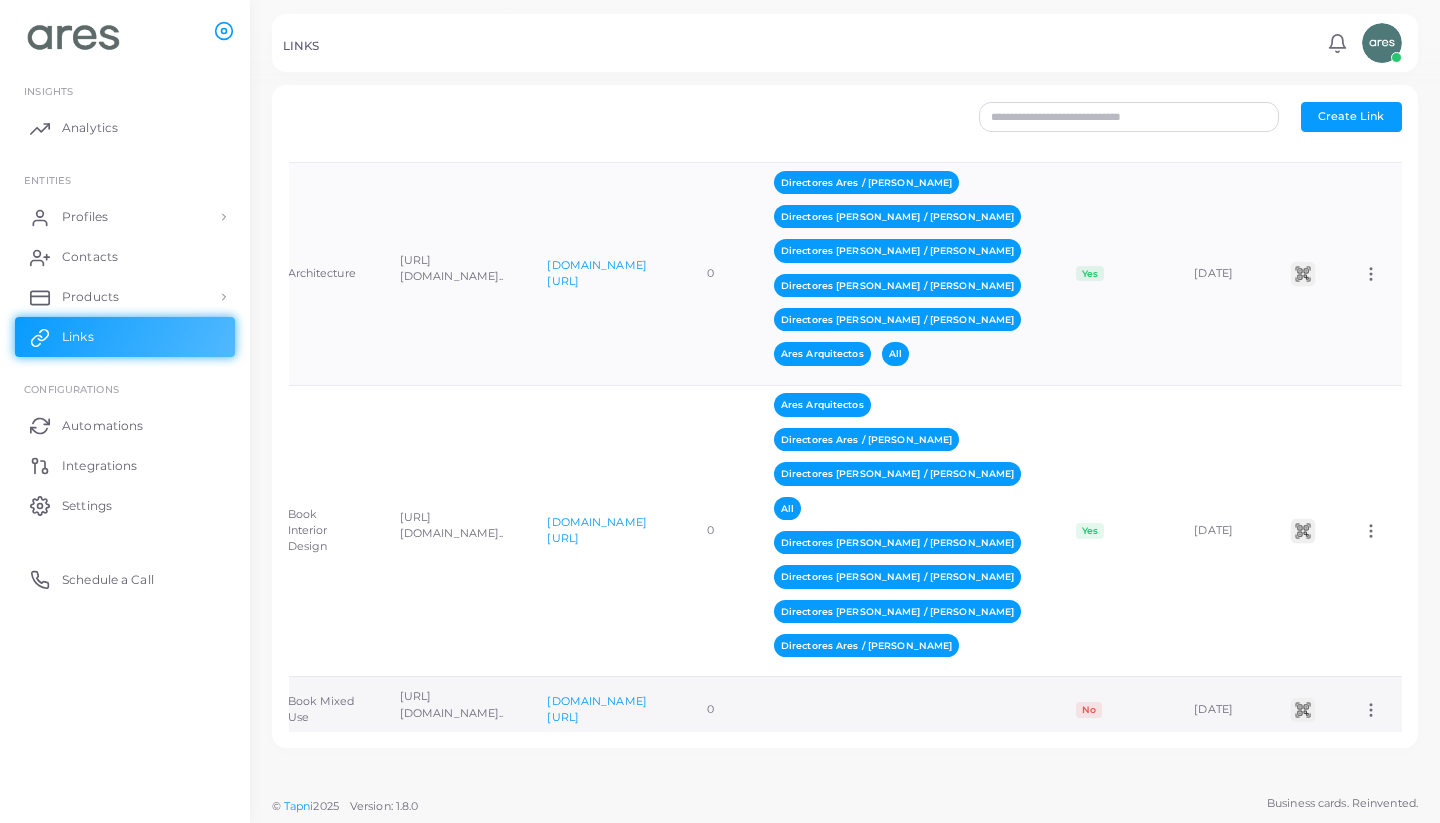 scroll, scrollTop: 0, scrollLeft: 248, axis: horizontal 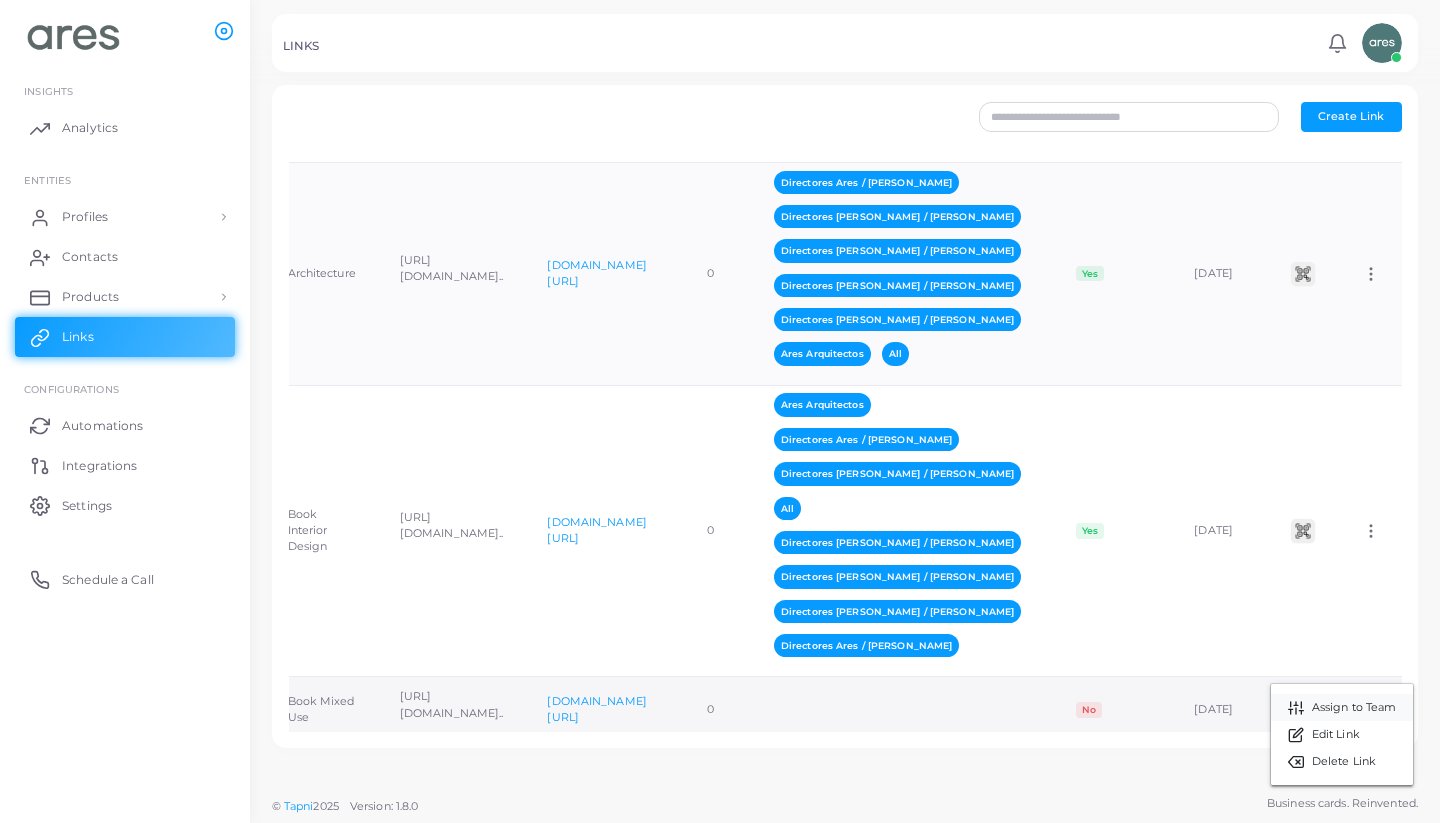 click on "Assign to Team" at bounding box center [1354, 708] 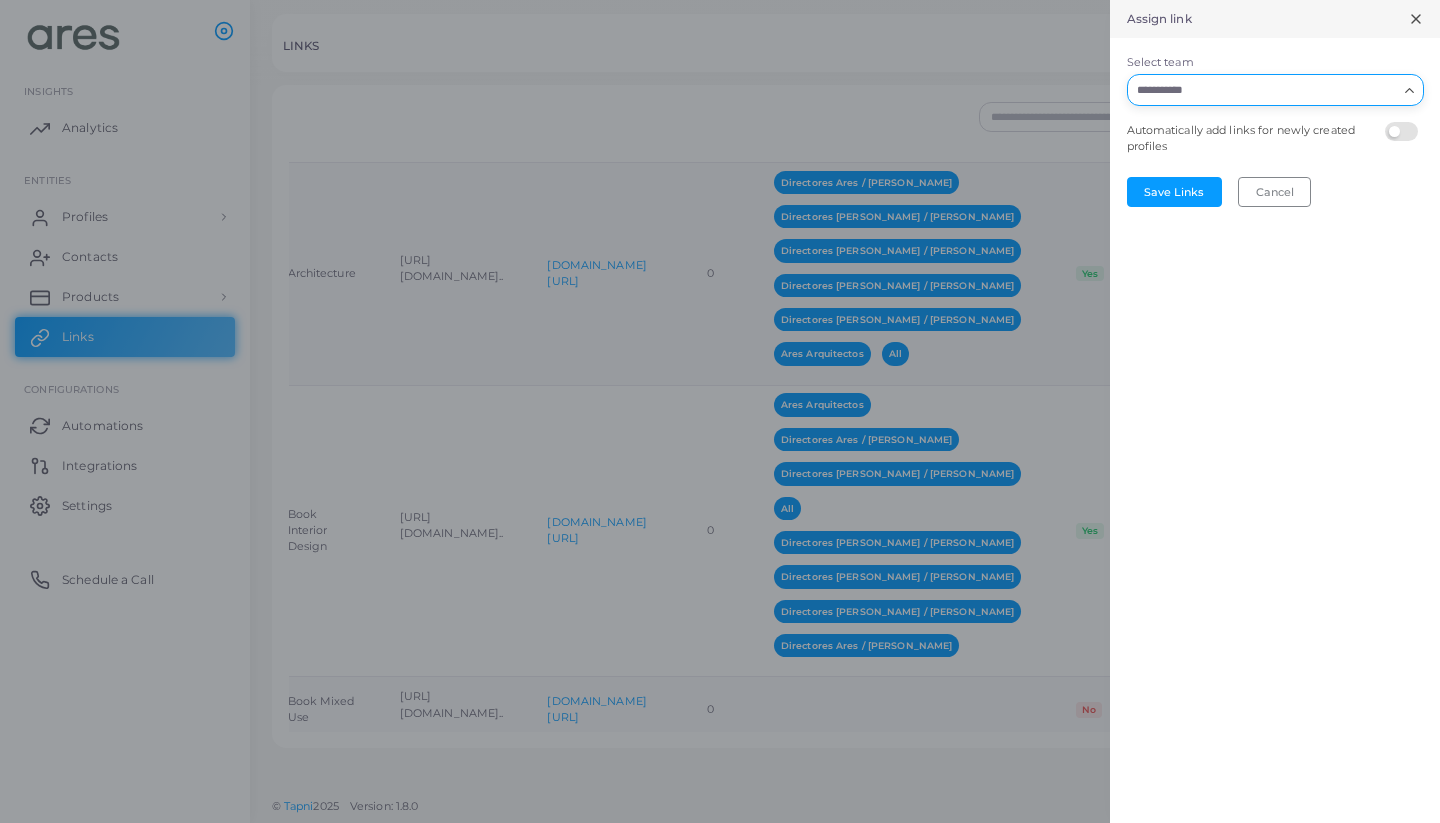 click on "Select team" at bounding box center [1263, 90] 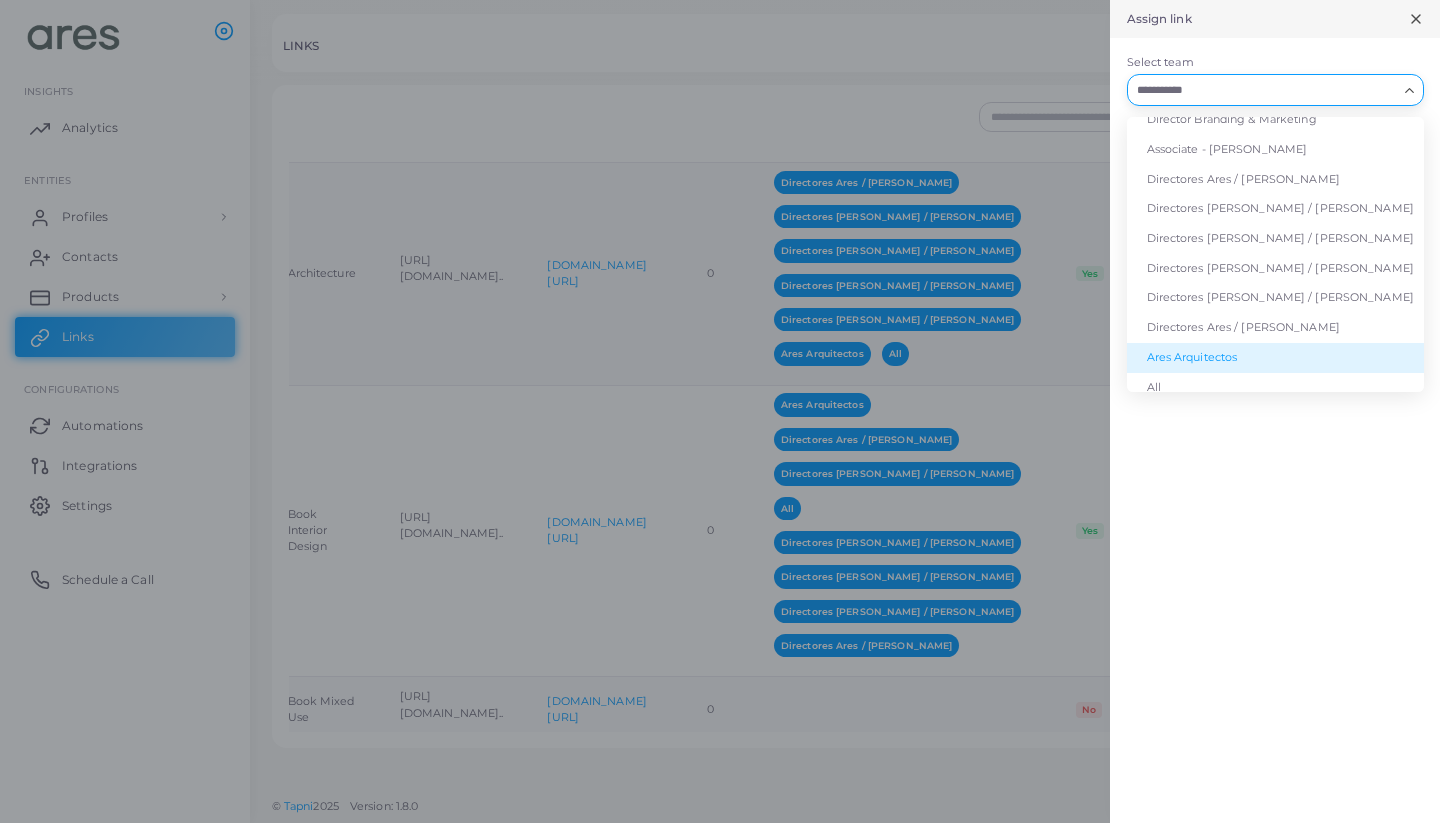 scroll, scrollTop: 189, scrollLeft: 0, axis: vertical 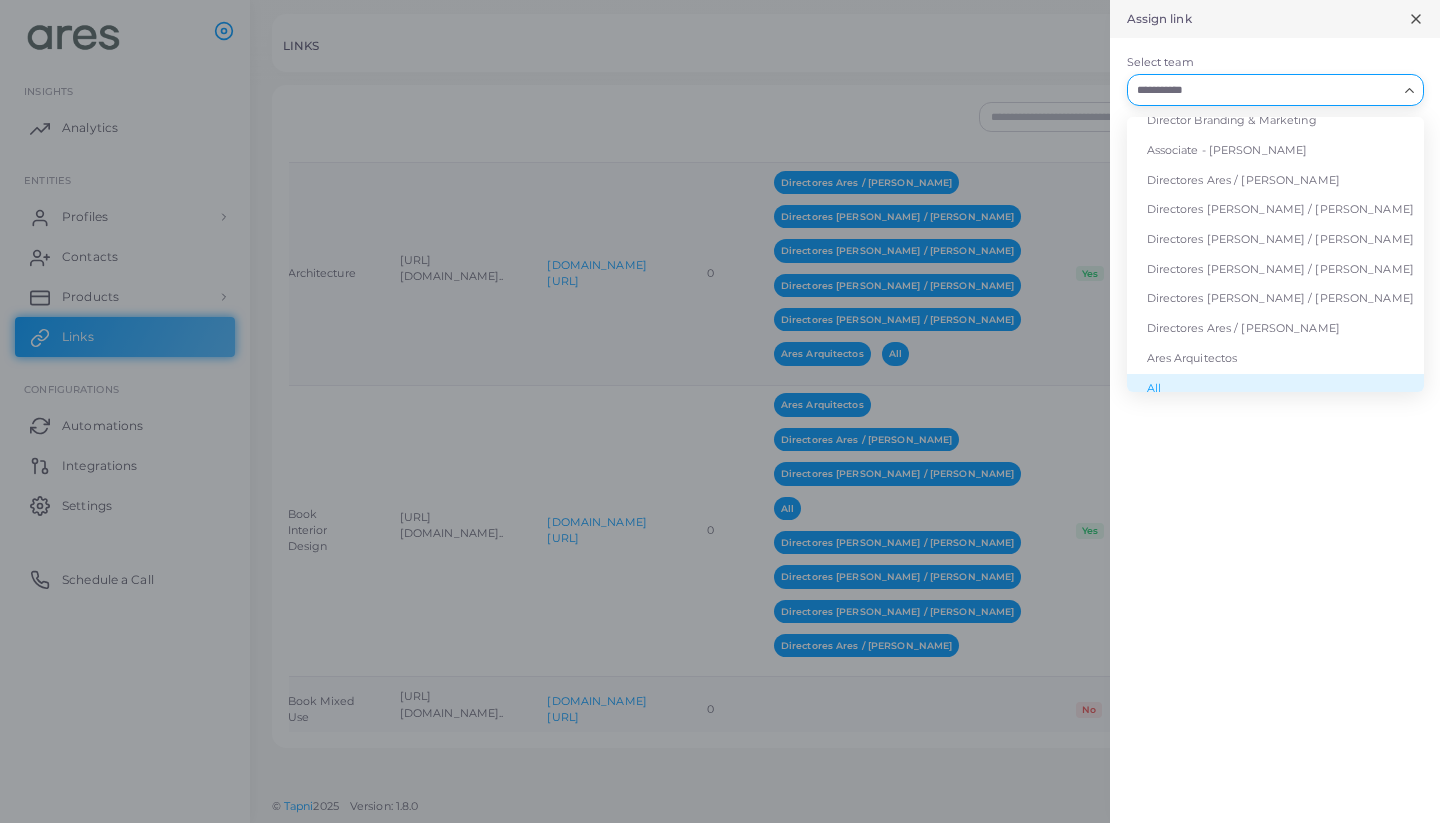 click on "All" at bounding box center (1275, 389) 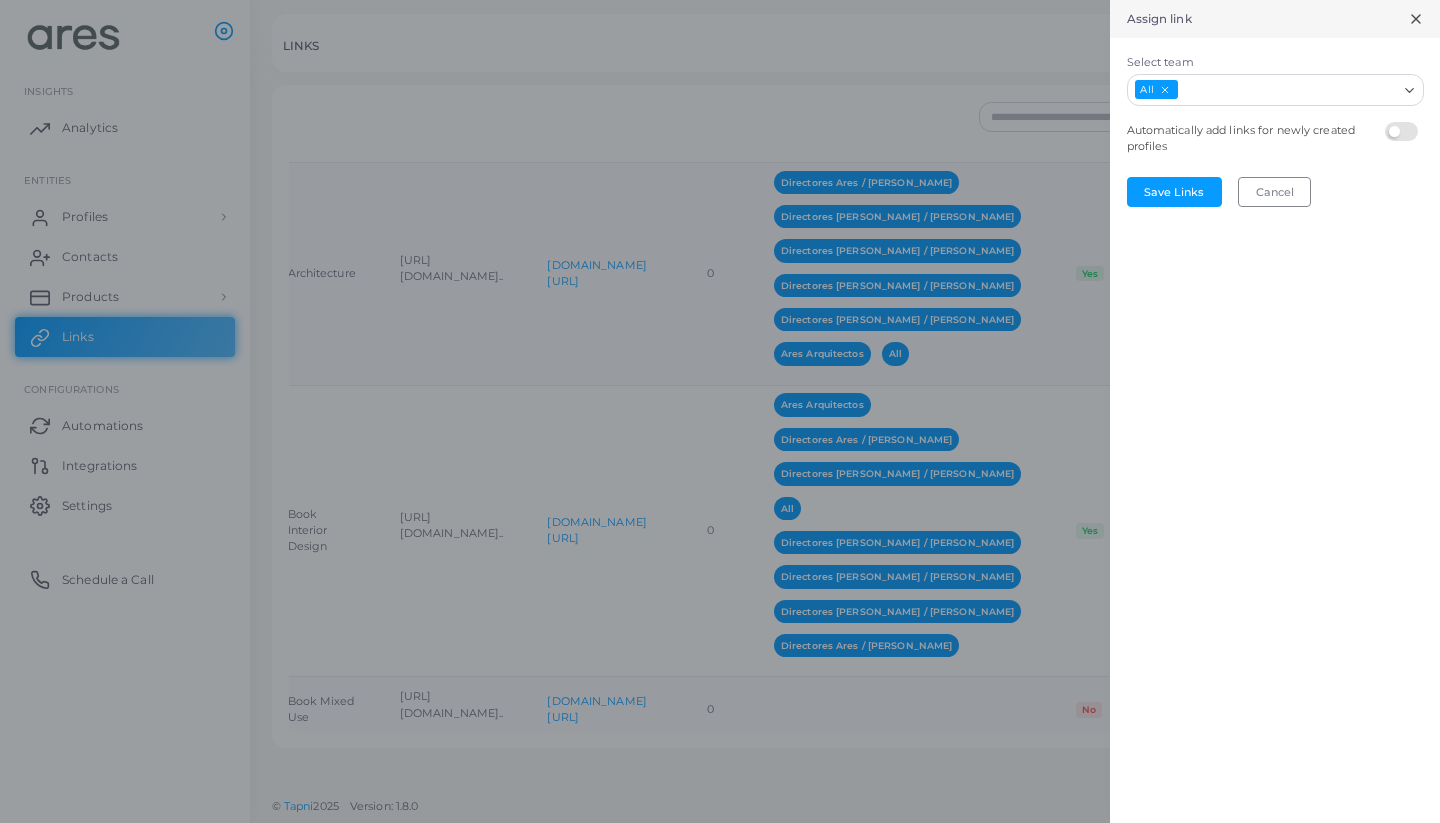 click on "Select team" at bounding box center (1288, 90) 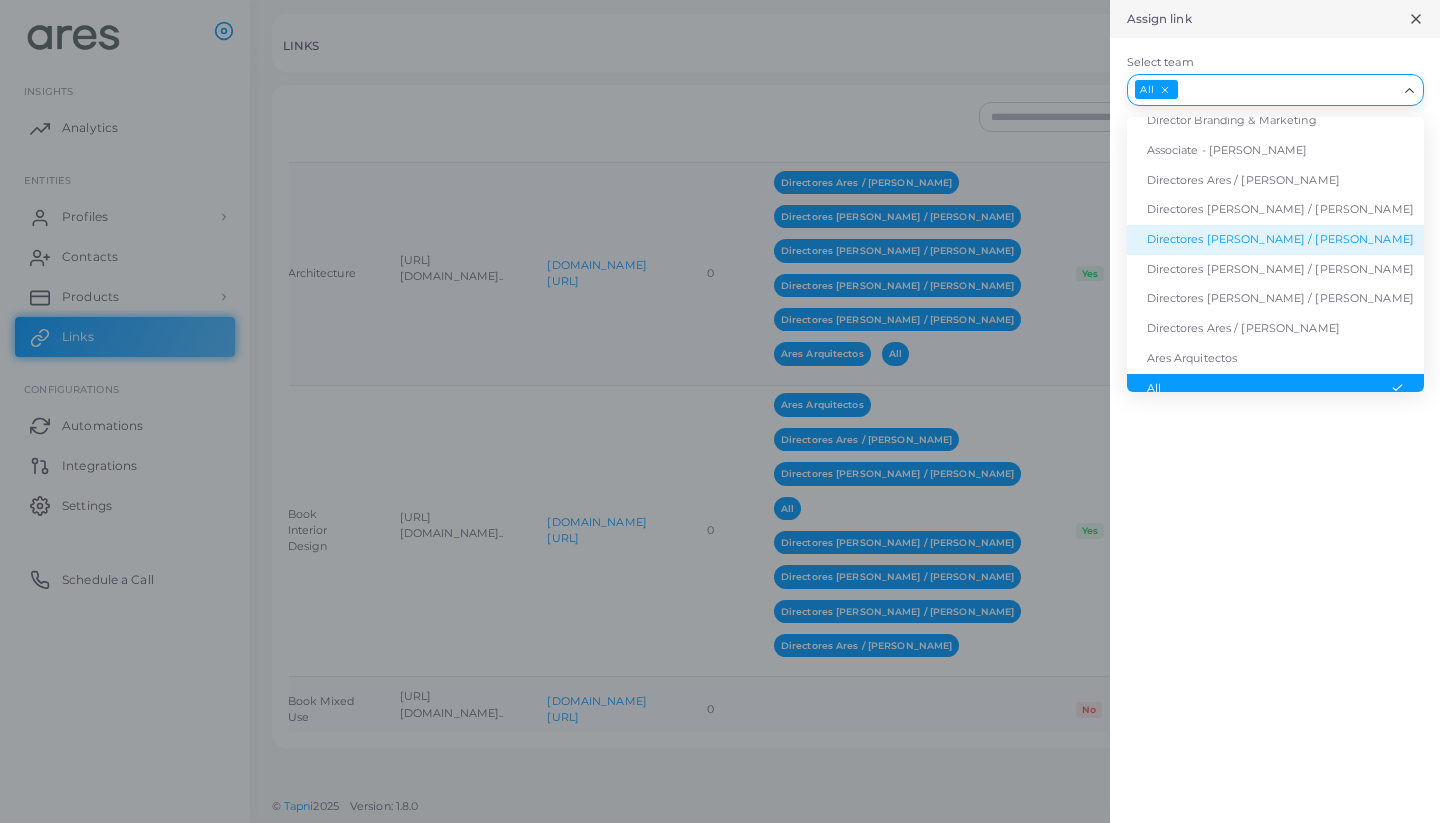 scroll, scrollTop: 174, scrollLeft: 0, axis: vertical 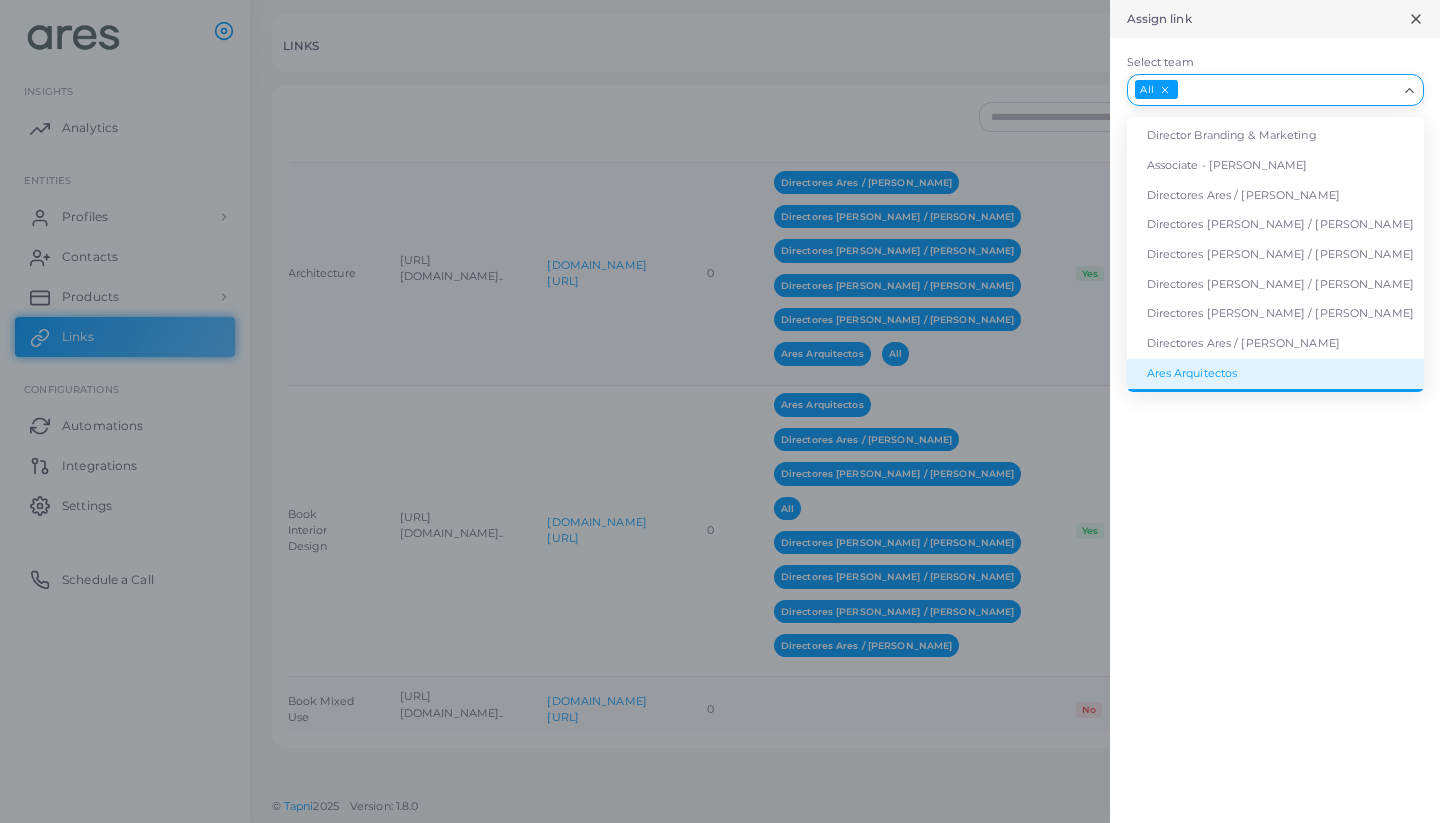 click on "Ares Arquitectos" at bounding box center [1275, 374] 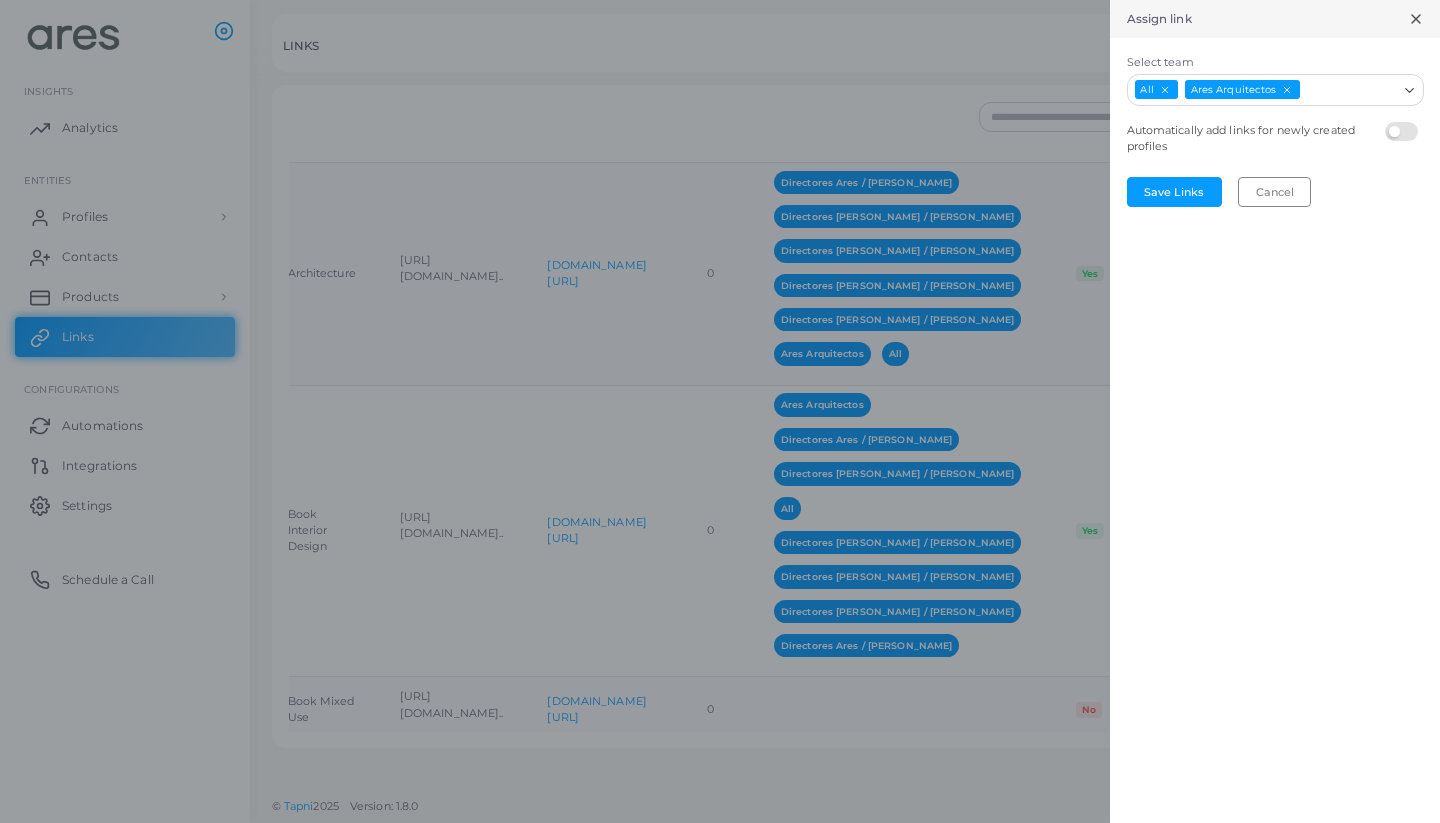 click on "Select team" at bounding box center [1349, 90] 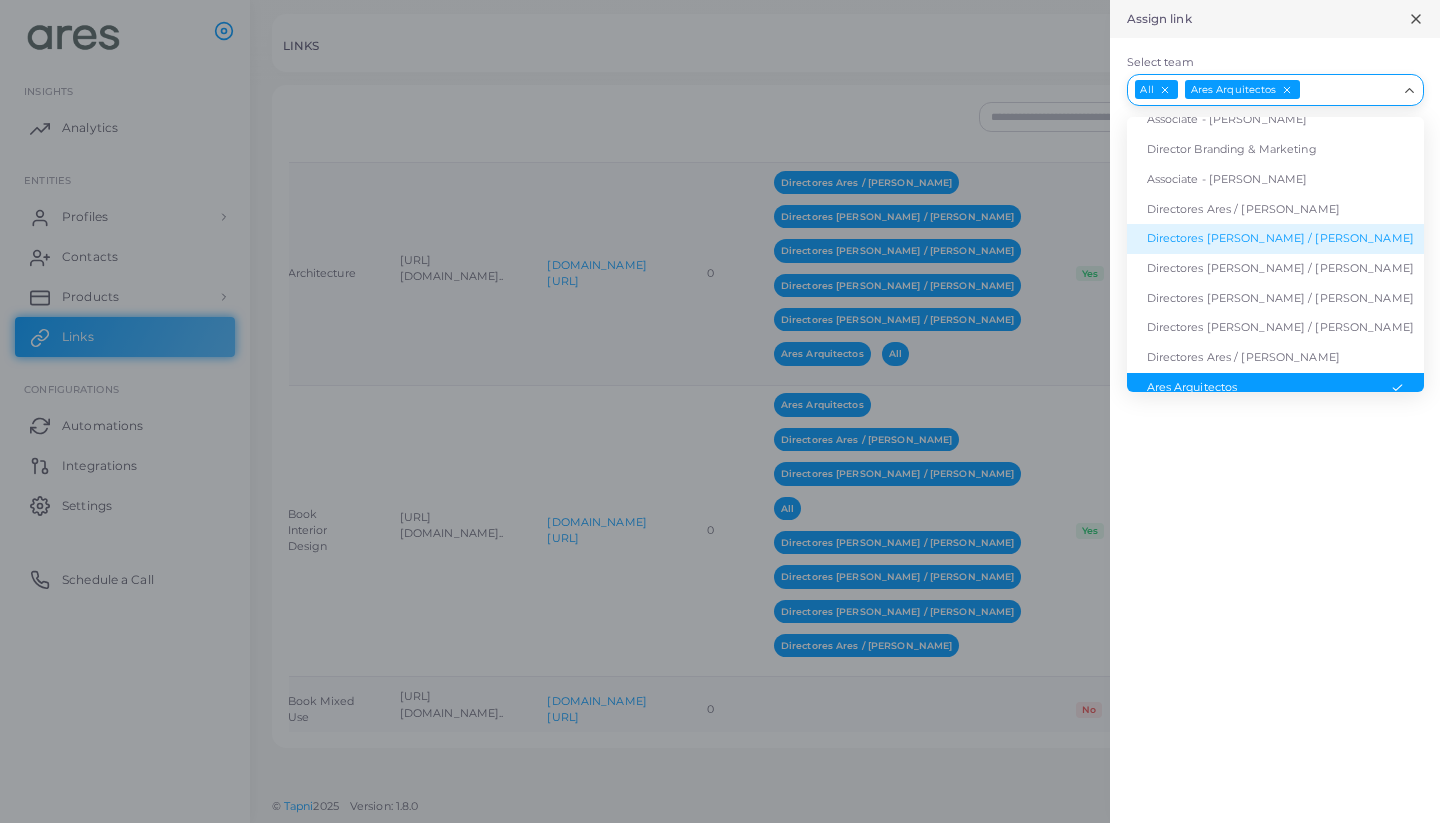scroll, scrollTop: 145, scrollLeft: 0, axis: vertical 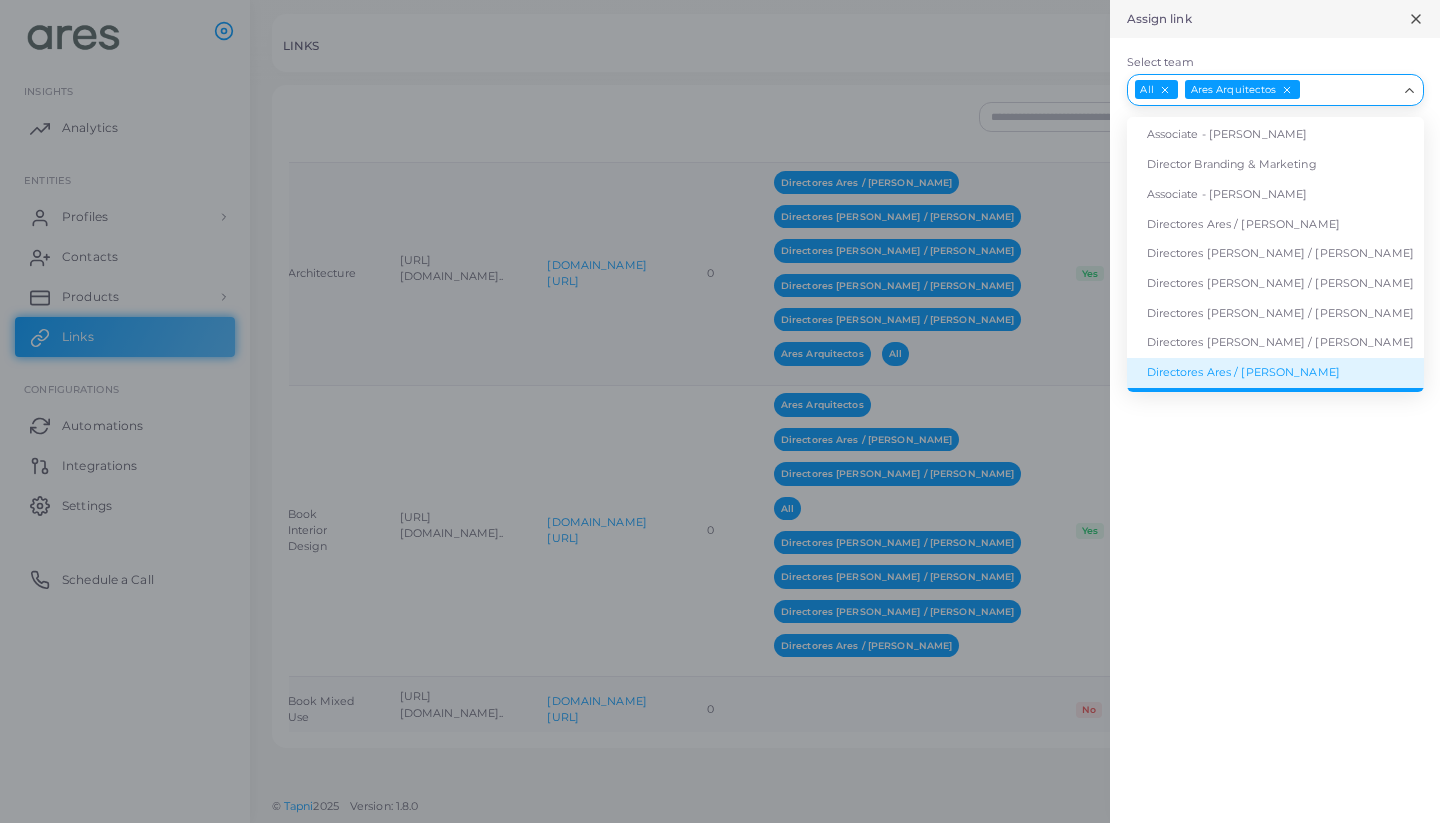 click on "Directores Ares / [PERSON_NAME]" at bounding box center (1275, 373) 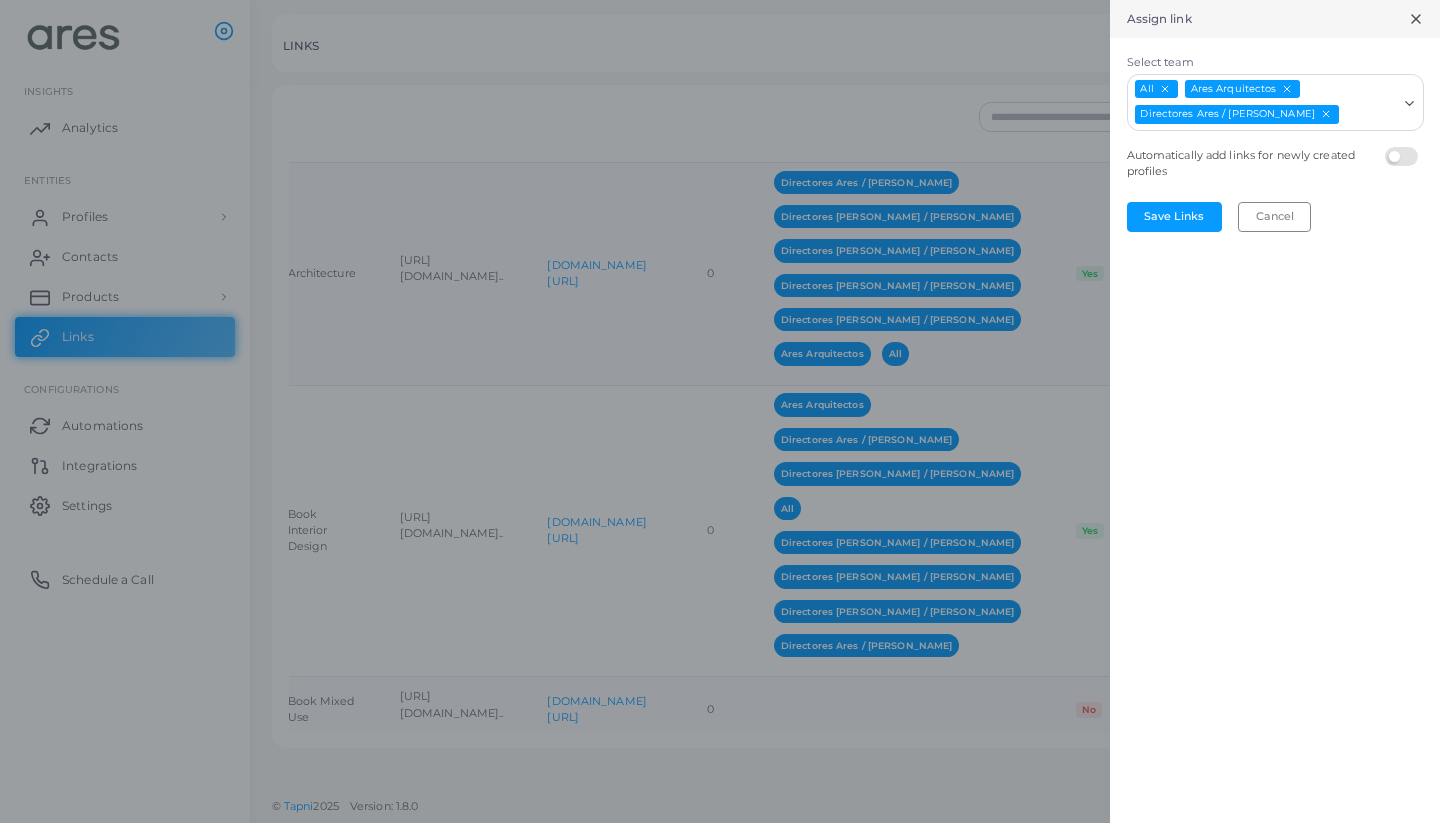 click on "Select team" at bounding box center (1369, 115) 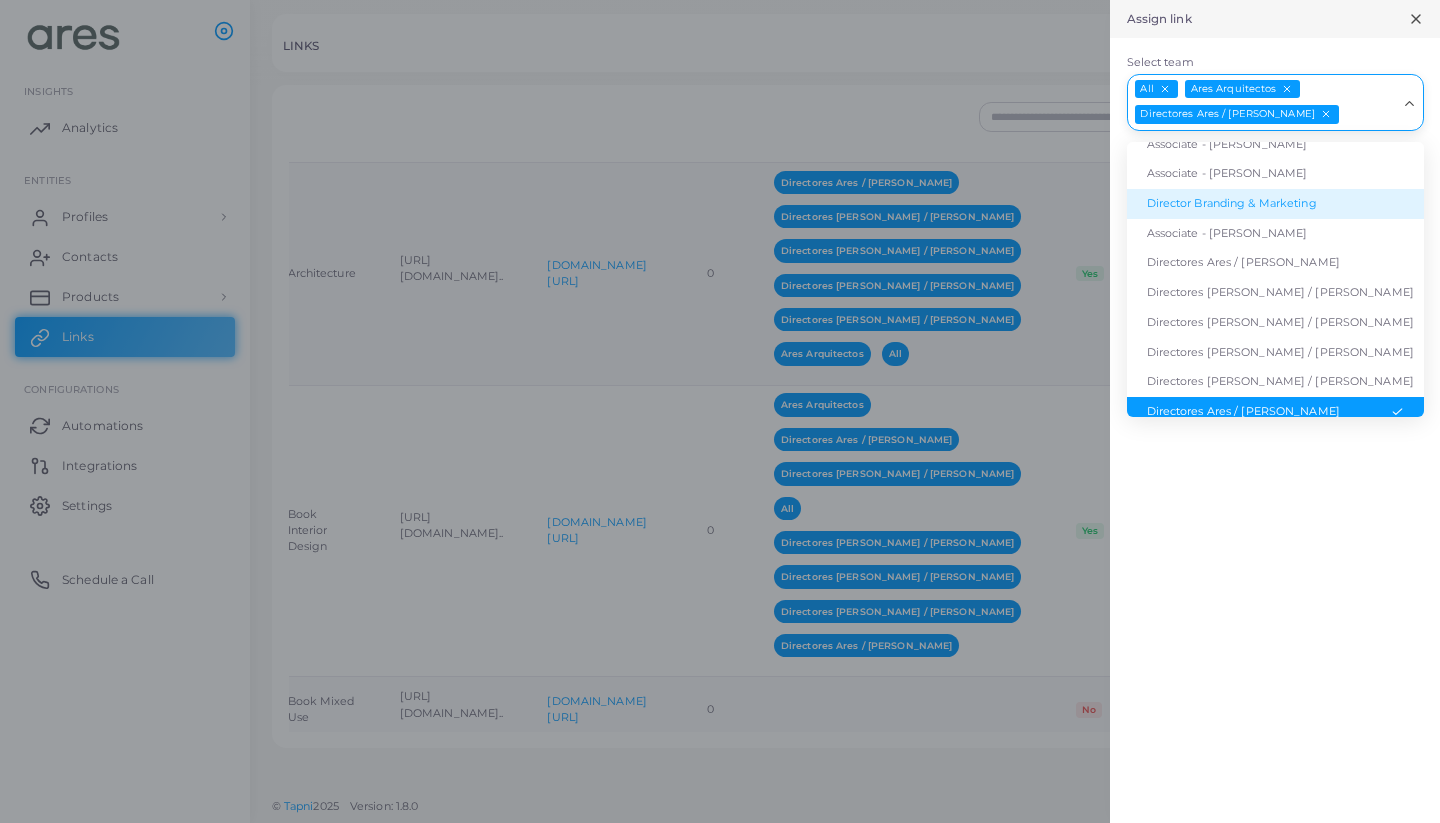 scroll, scrollTop: 116, scrollLeft: 0, axis: vertical 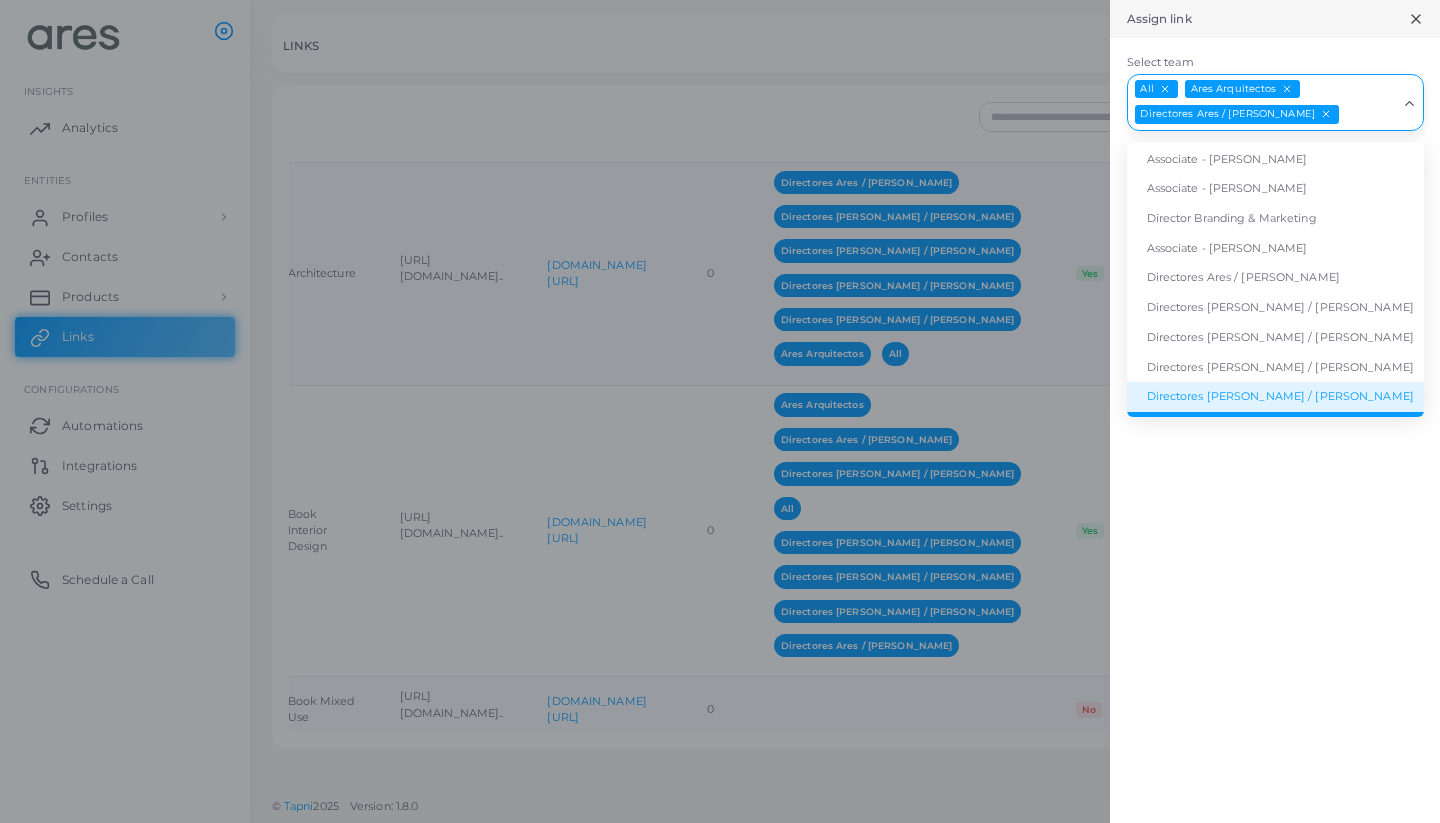 click on "Directores [PERSON_NAME] / [PERSON_NAME]" at bounding box center [1275, 397] 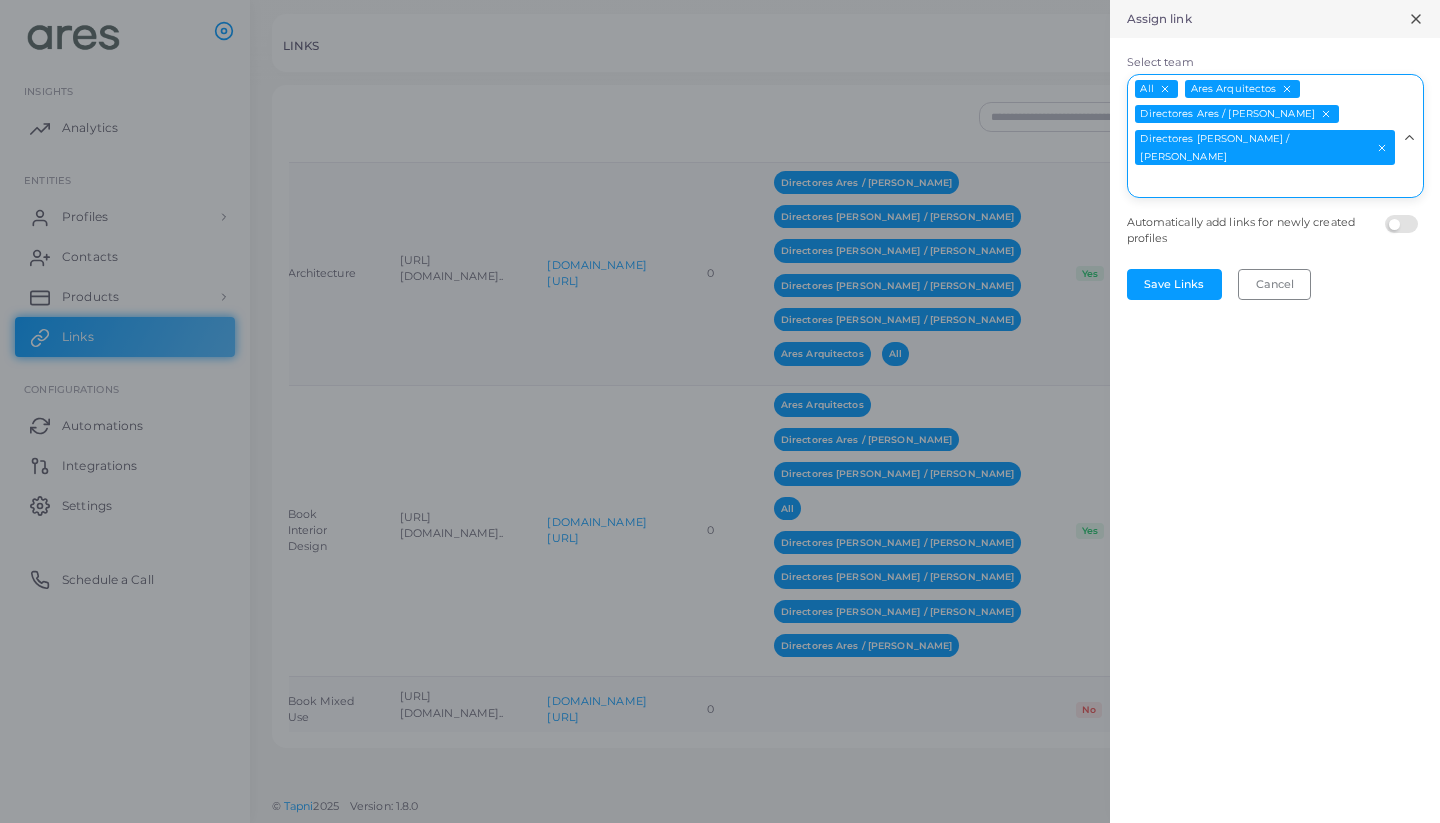 click on "Select team" at bounding box center [1263, 182] 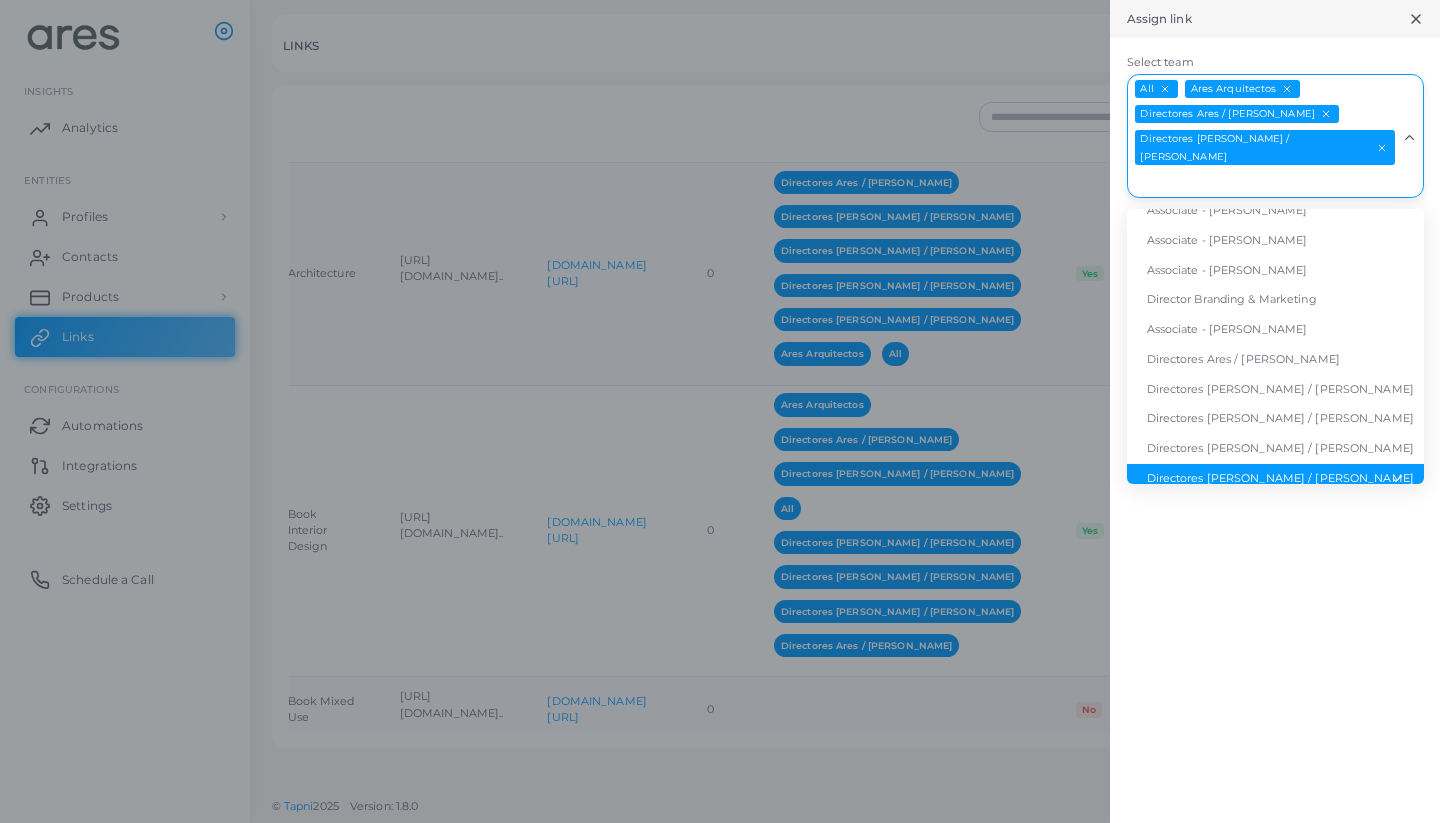 scroll, scrollTop: 87, scrollLeft: 0, axis: vertical 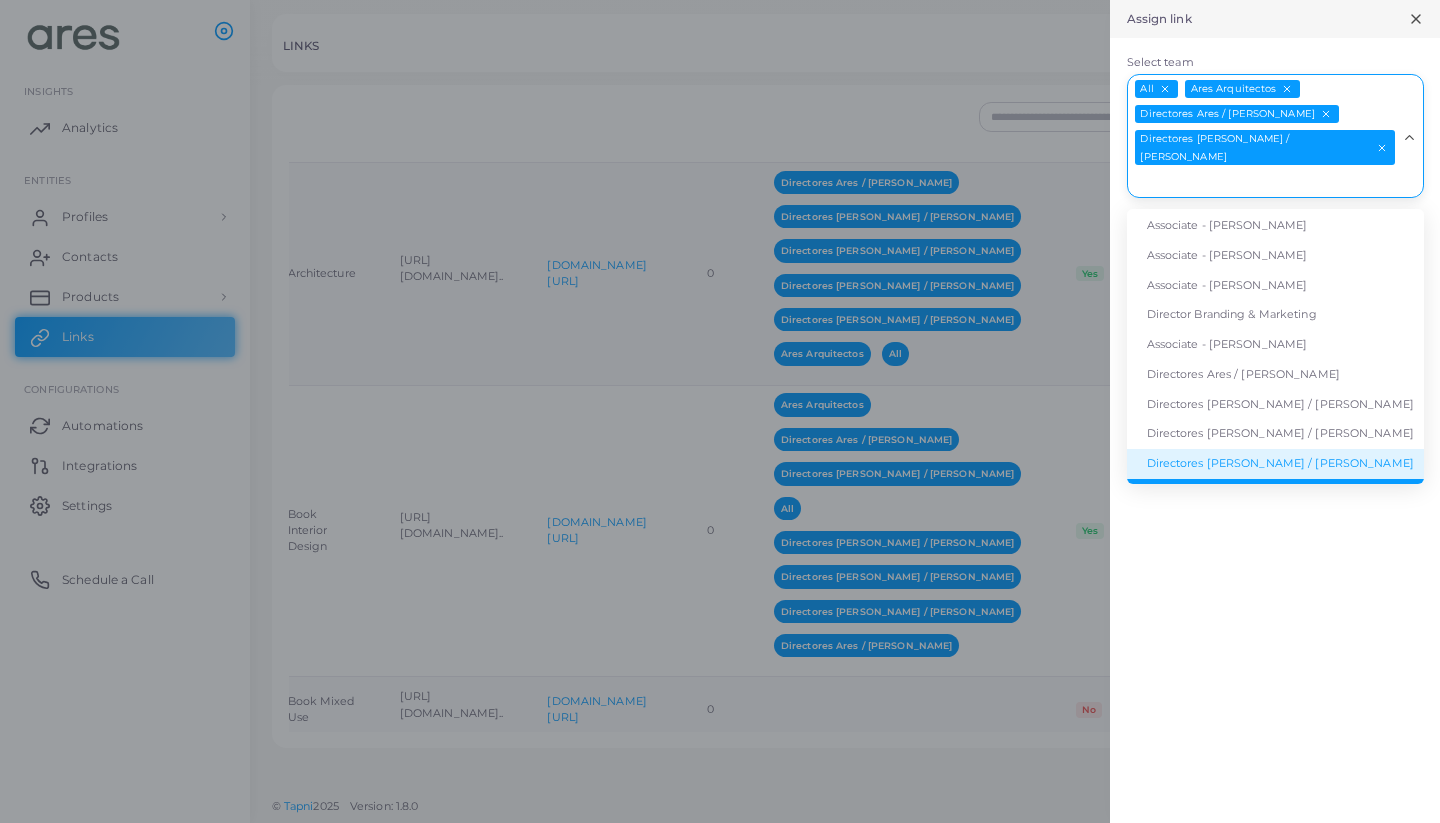 click on "Directores [PERSON_NAME] / [PERSON_NAME]" at bounding box center [1275, 464] 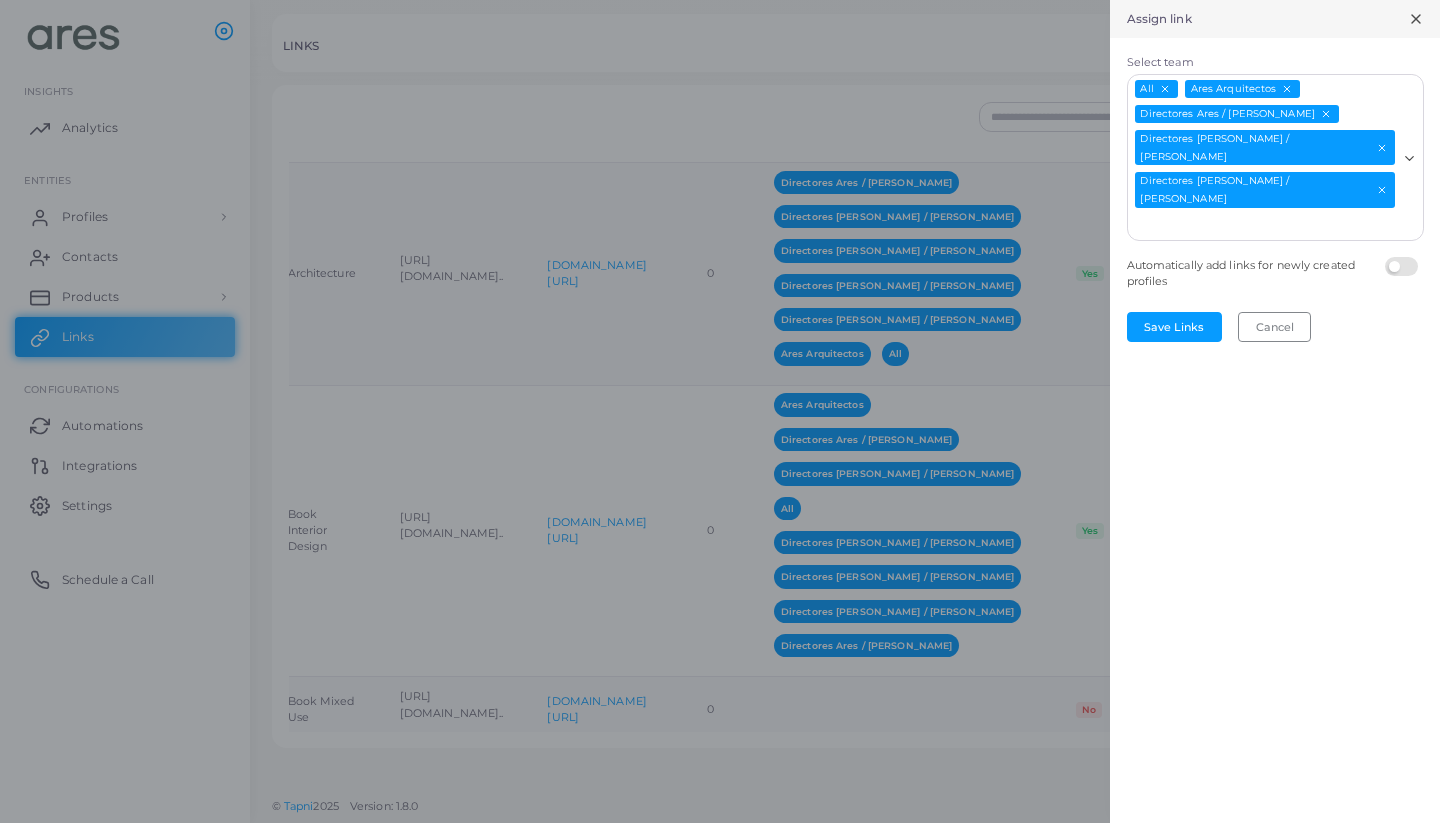 click on "Select team" at bounding box center (1263, 225) 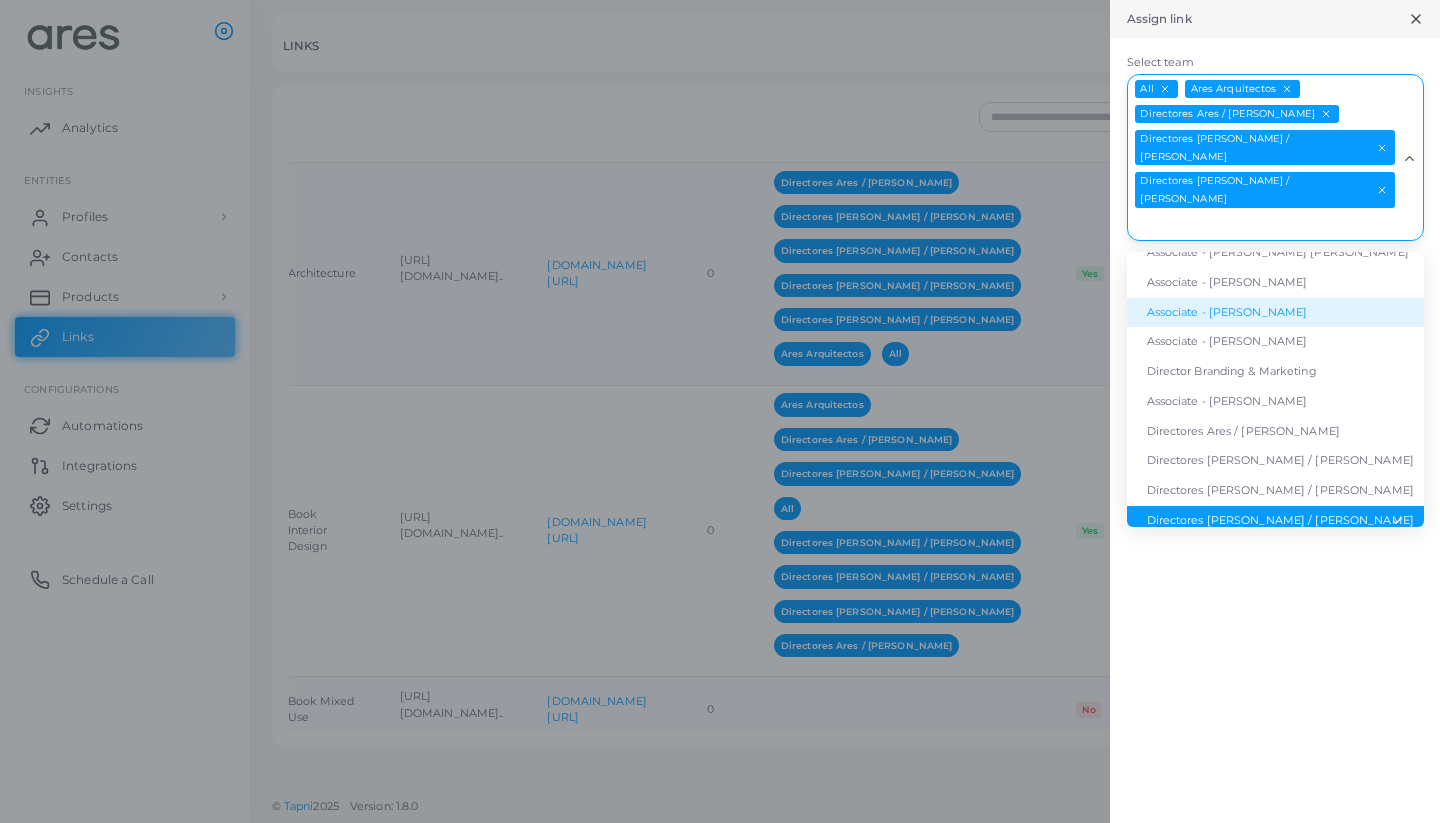 scroll, scrollTop: 58, scrollLeft: 0, axis: vertical 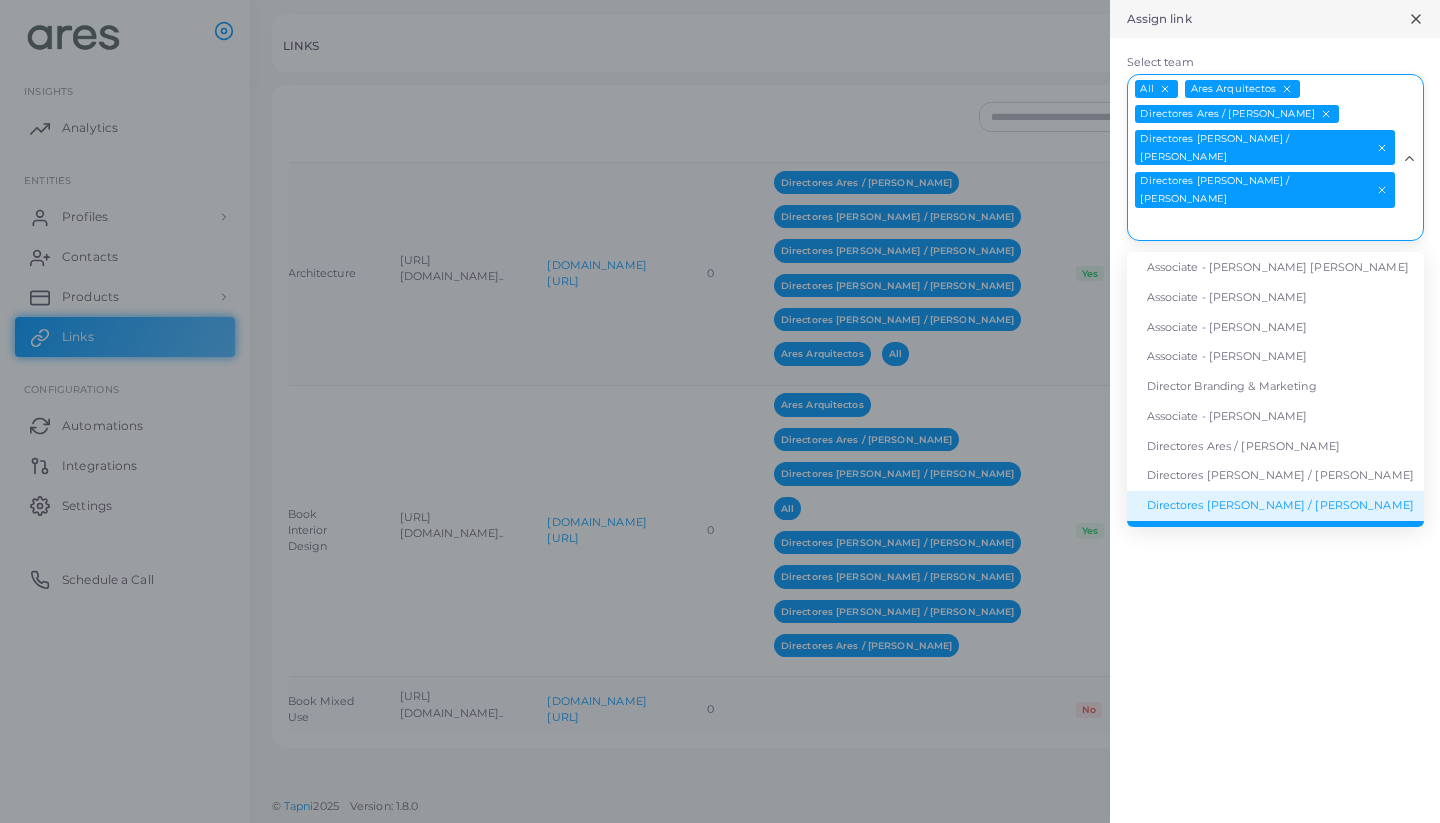 click on "Directores [PERSON_NAME] / [PERSON_NAME]" at bounding box center (1275, 506) 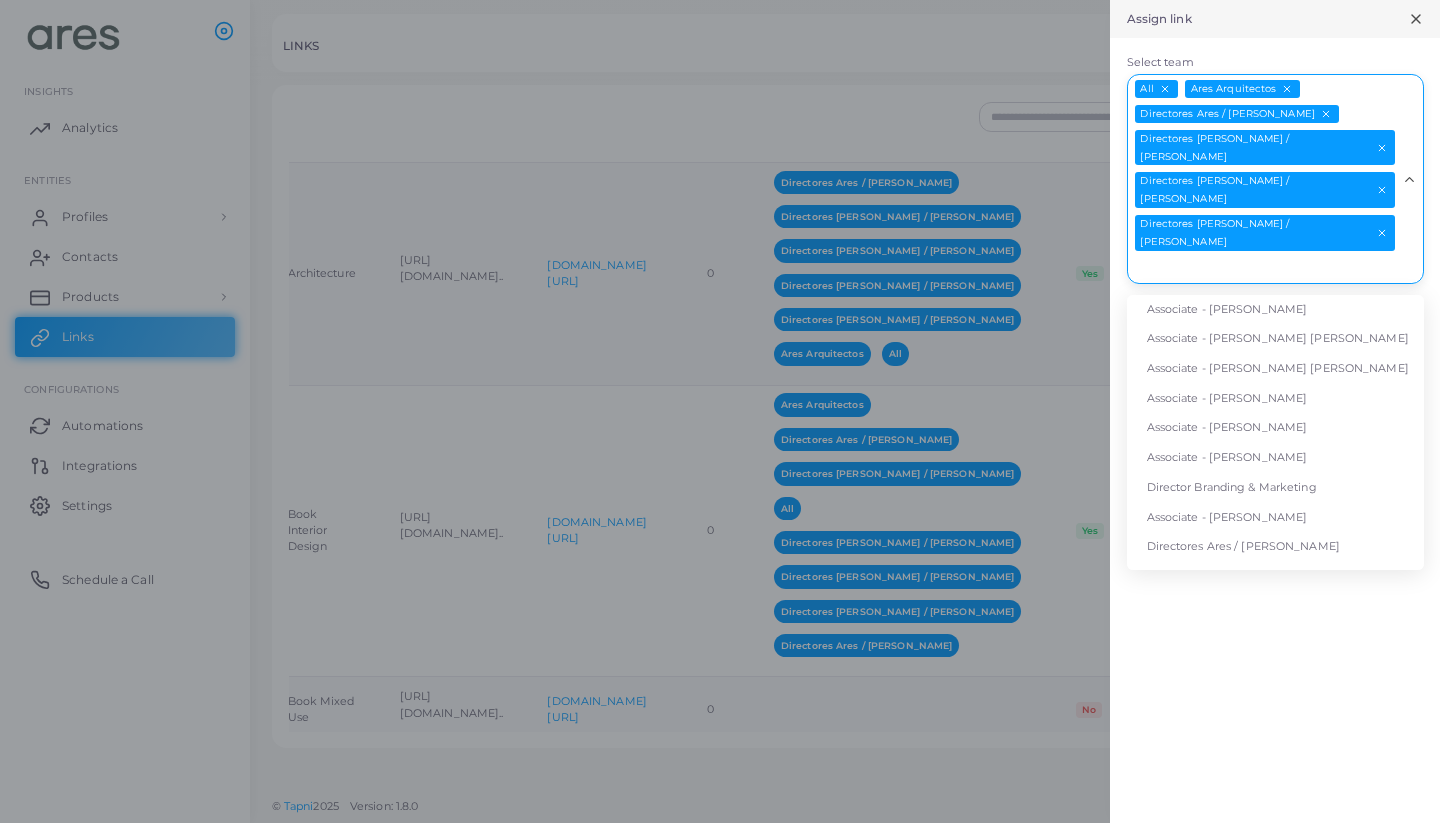 click on "Select team" at bounding box center (1263, 268) 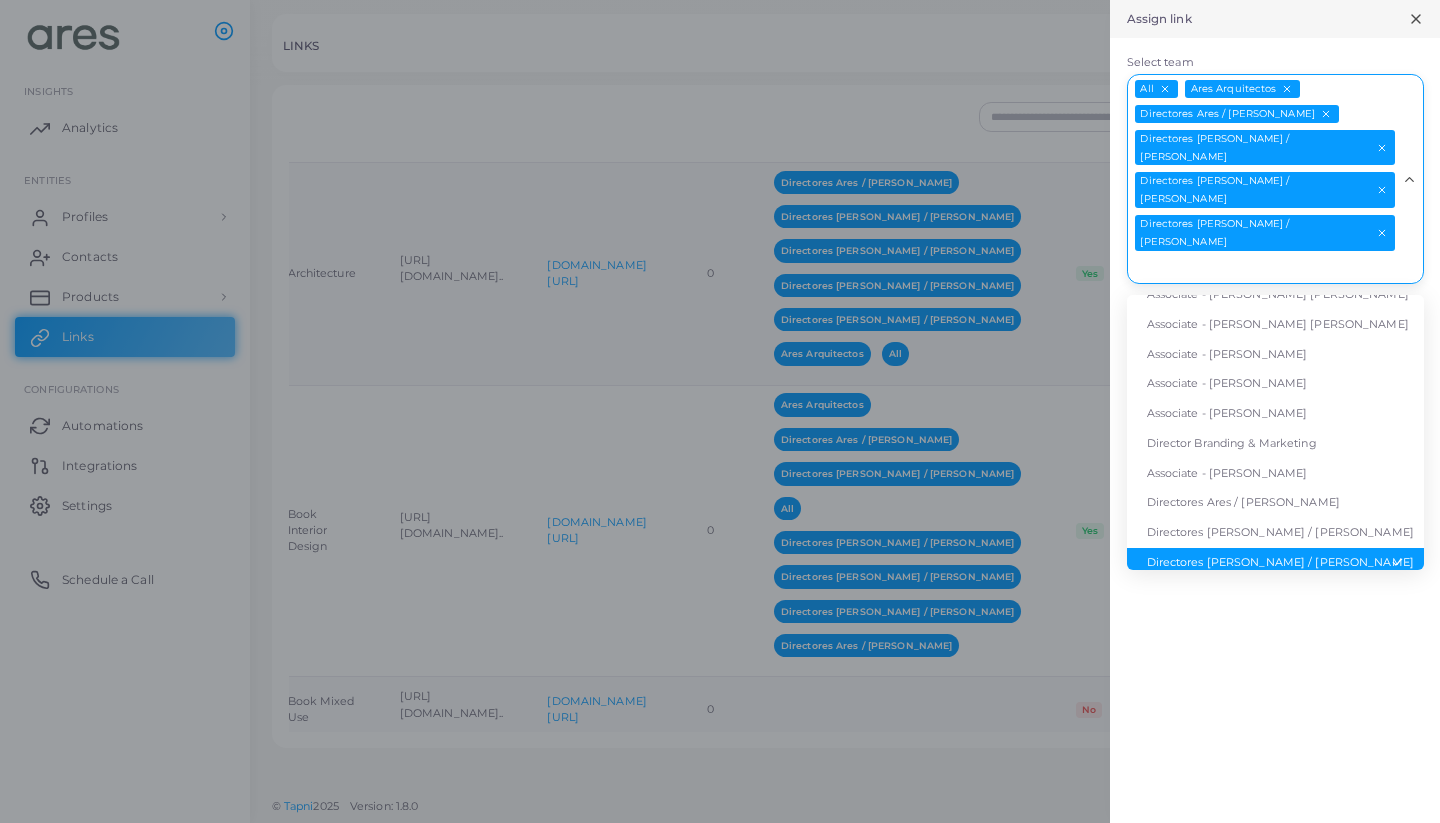 scroll, scrollTop: 29, scrollLeft: 0, axis: vertical 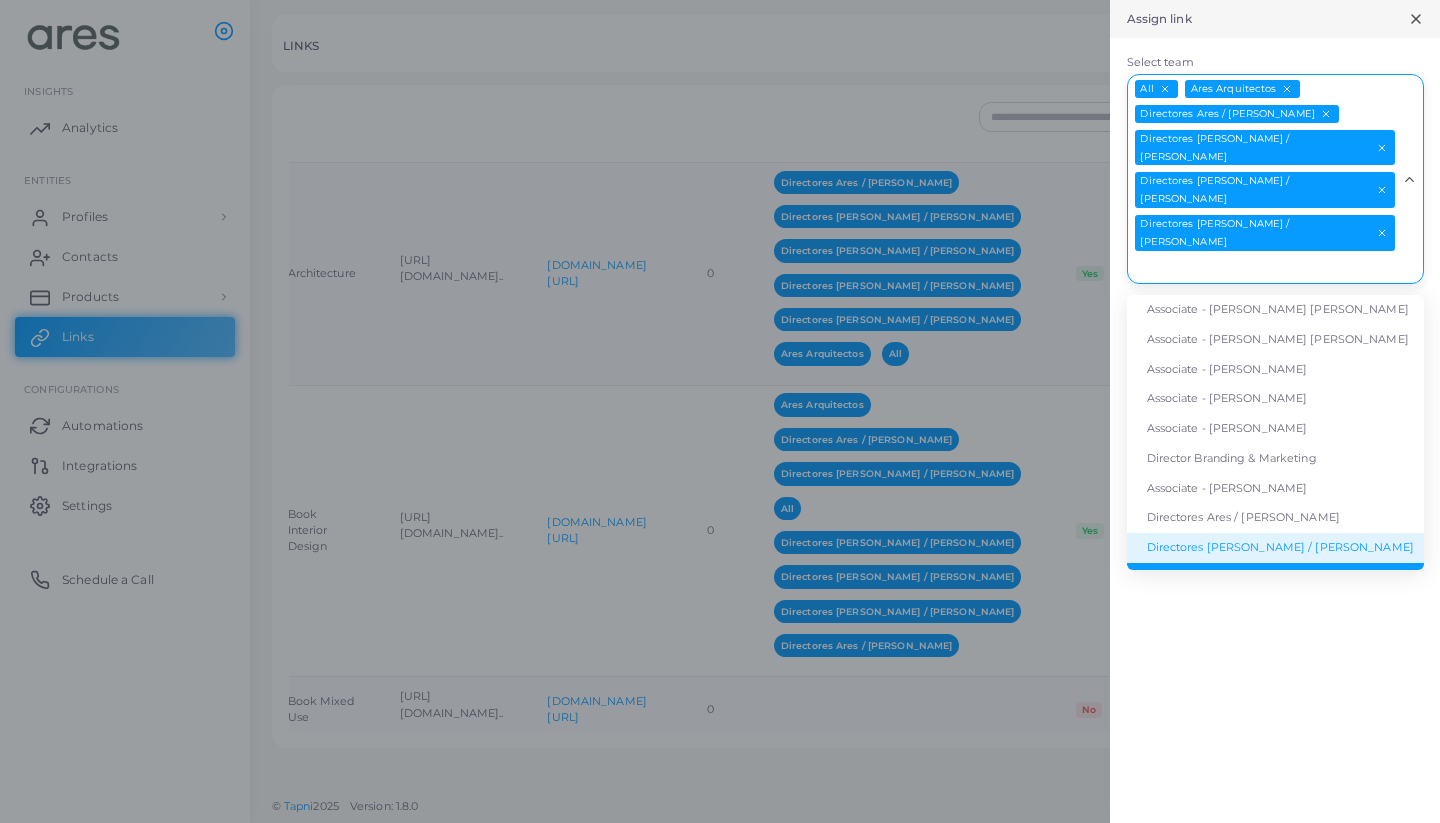 click on "Directores [PERSON_NAME] / [PERSON_NAME]" at bounding box center [1275, 548] 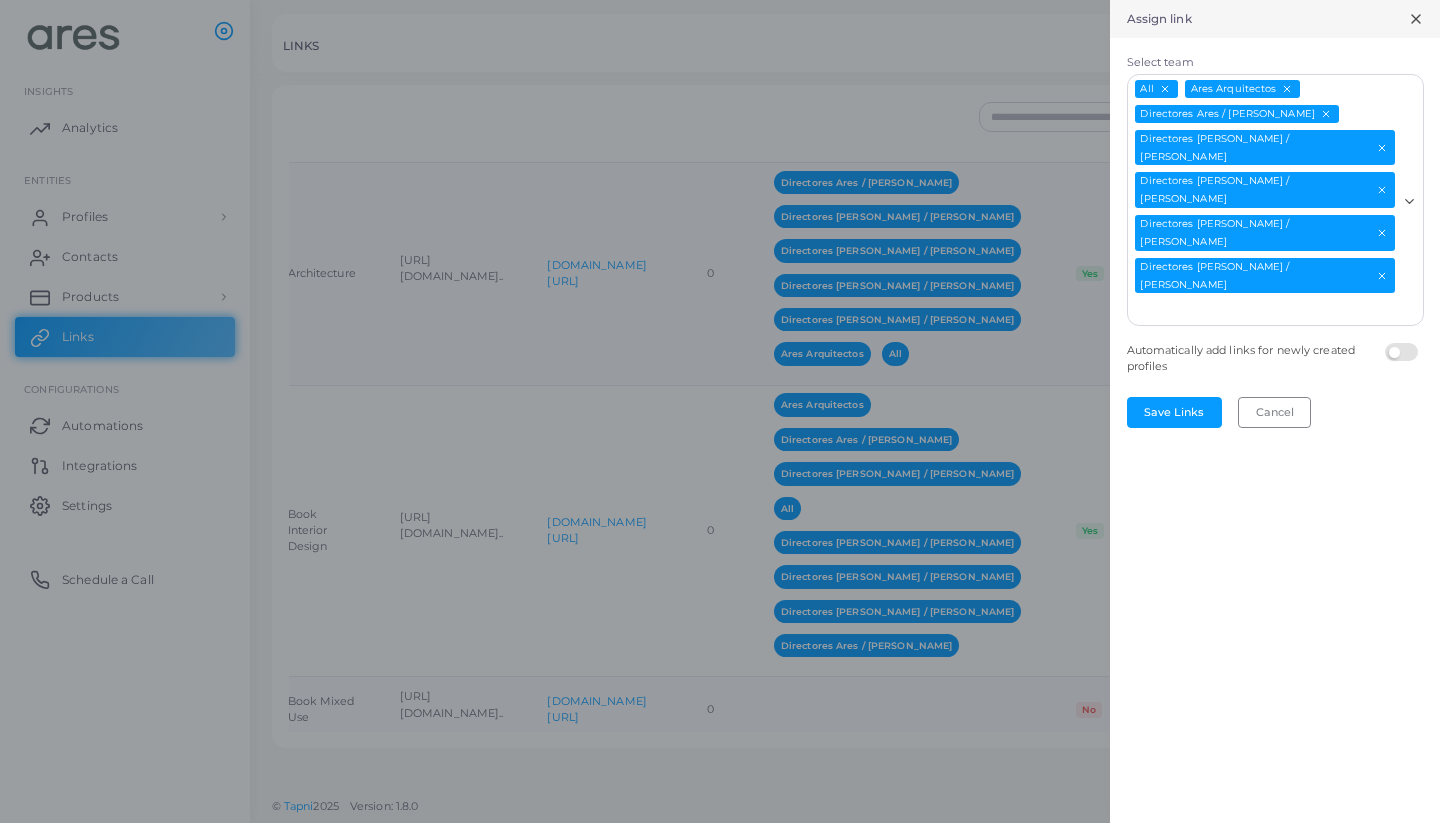 click on "Select team" at bounding box center (1263, 310) 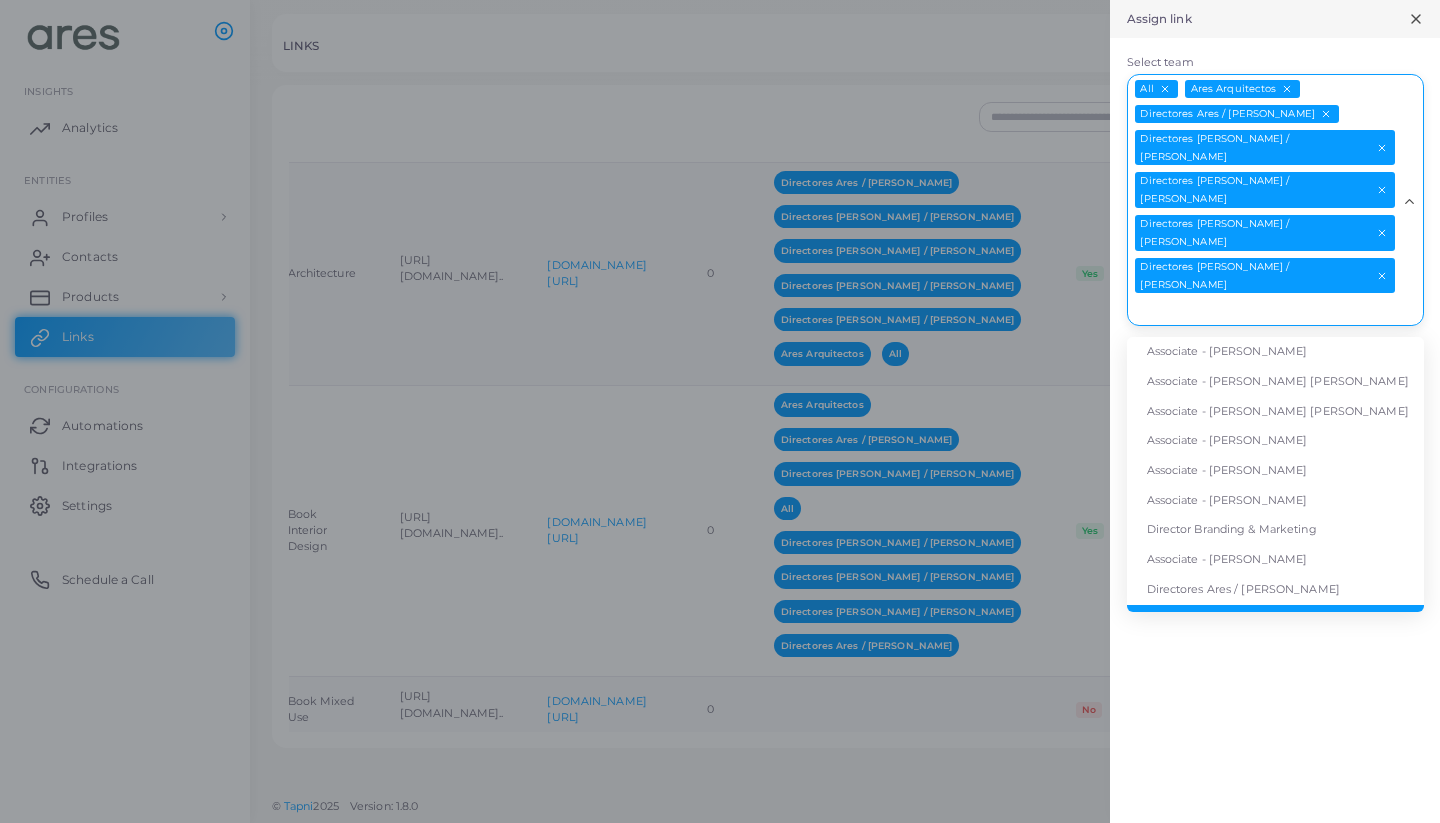 scroll, scrollTop: 15, scrollLeft: 0, axis: vertical 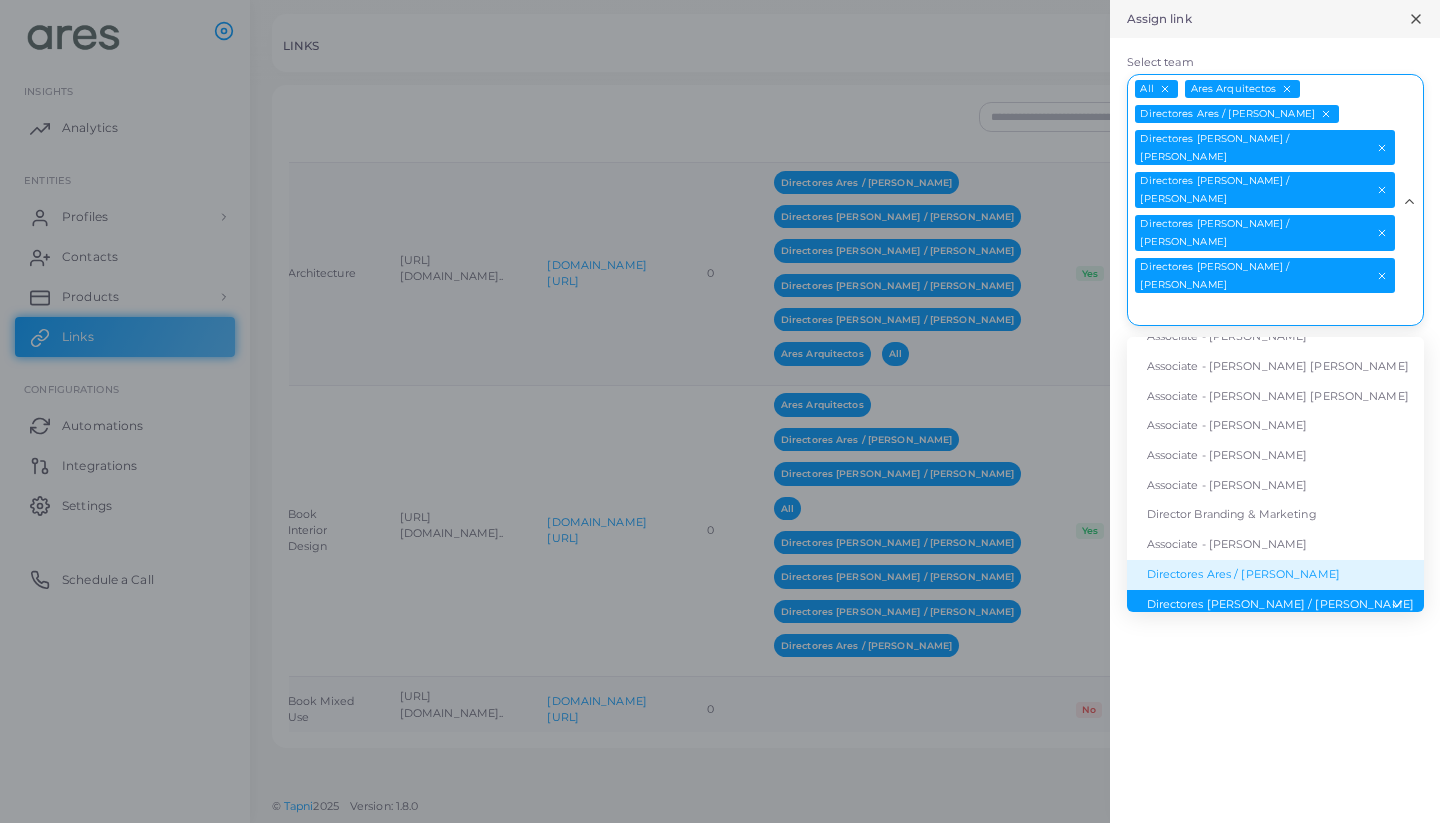 click on "Directores Ares / [PERSON_NAME]" at bounding box center [1275, 575] 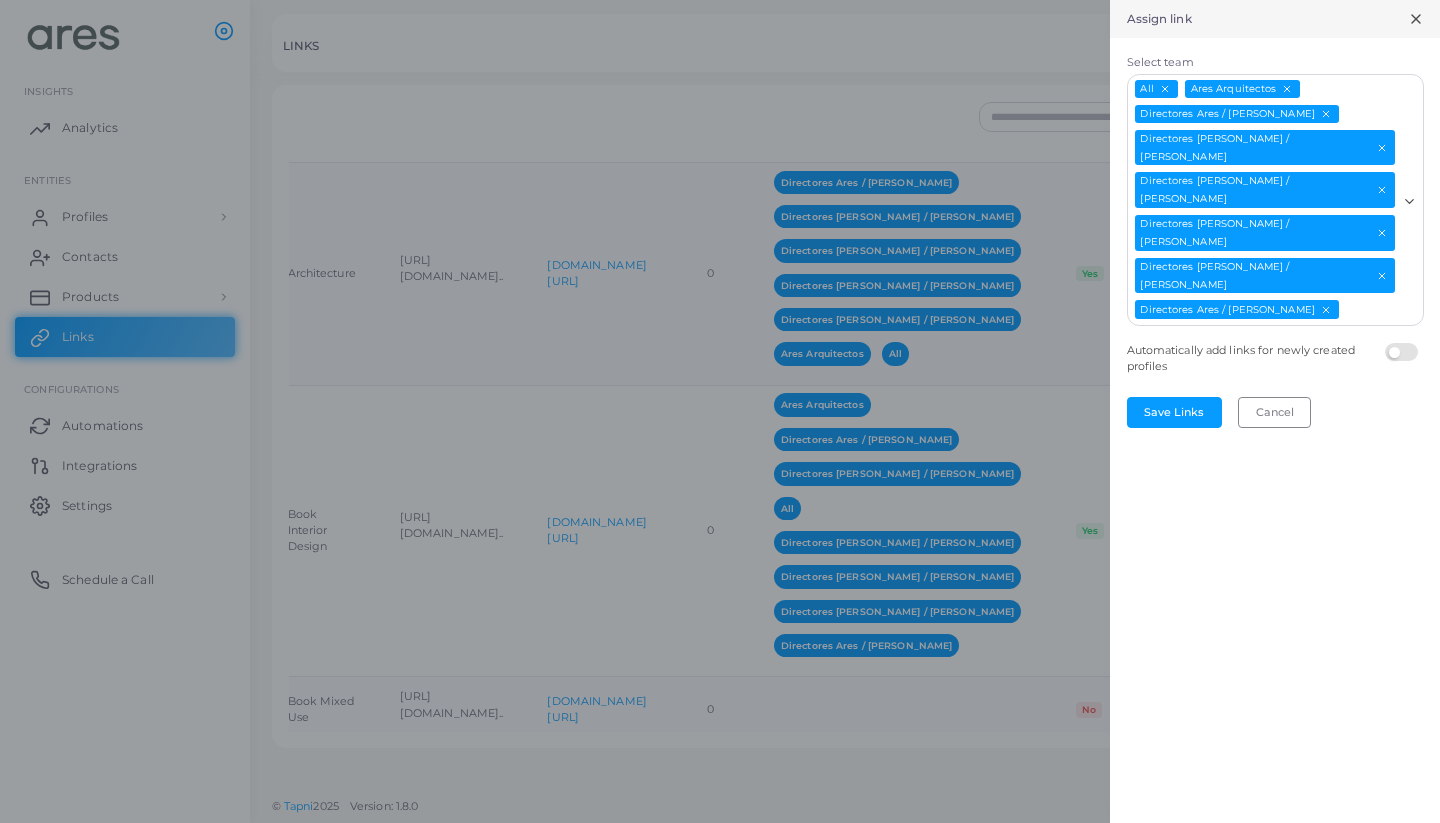 click at bounding box center (1404, 343) 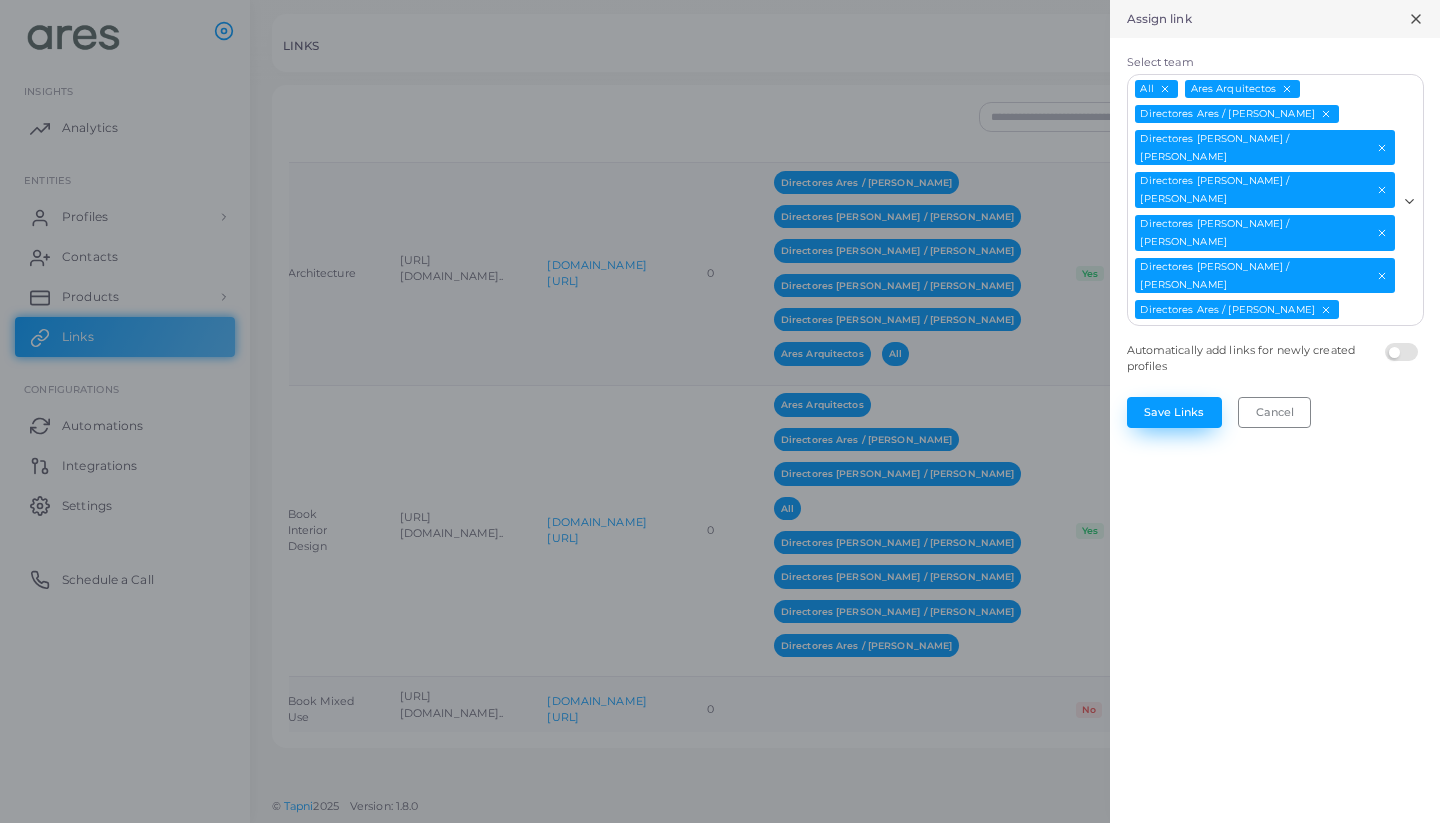 click on "Save Links" at bounding box center (1174, 412) 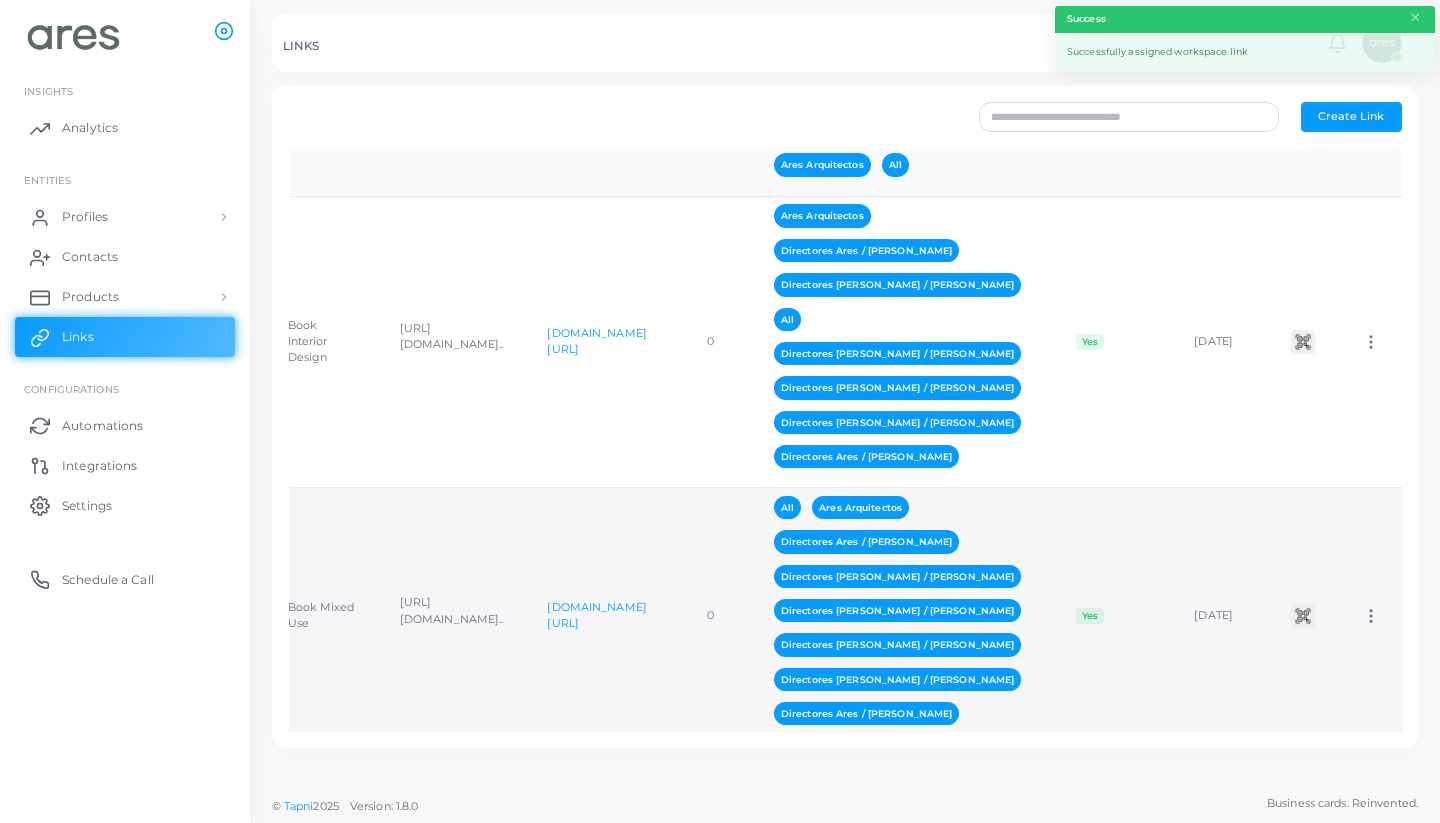 scroll, scrollTop: 1985, scrollLeft: 0, axis: vertical 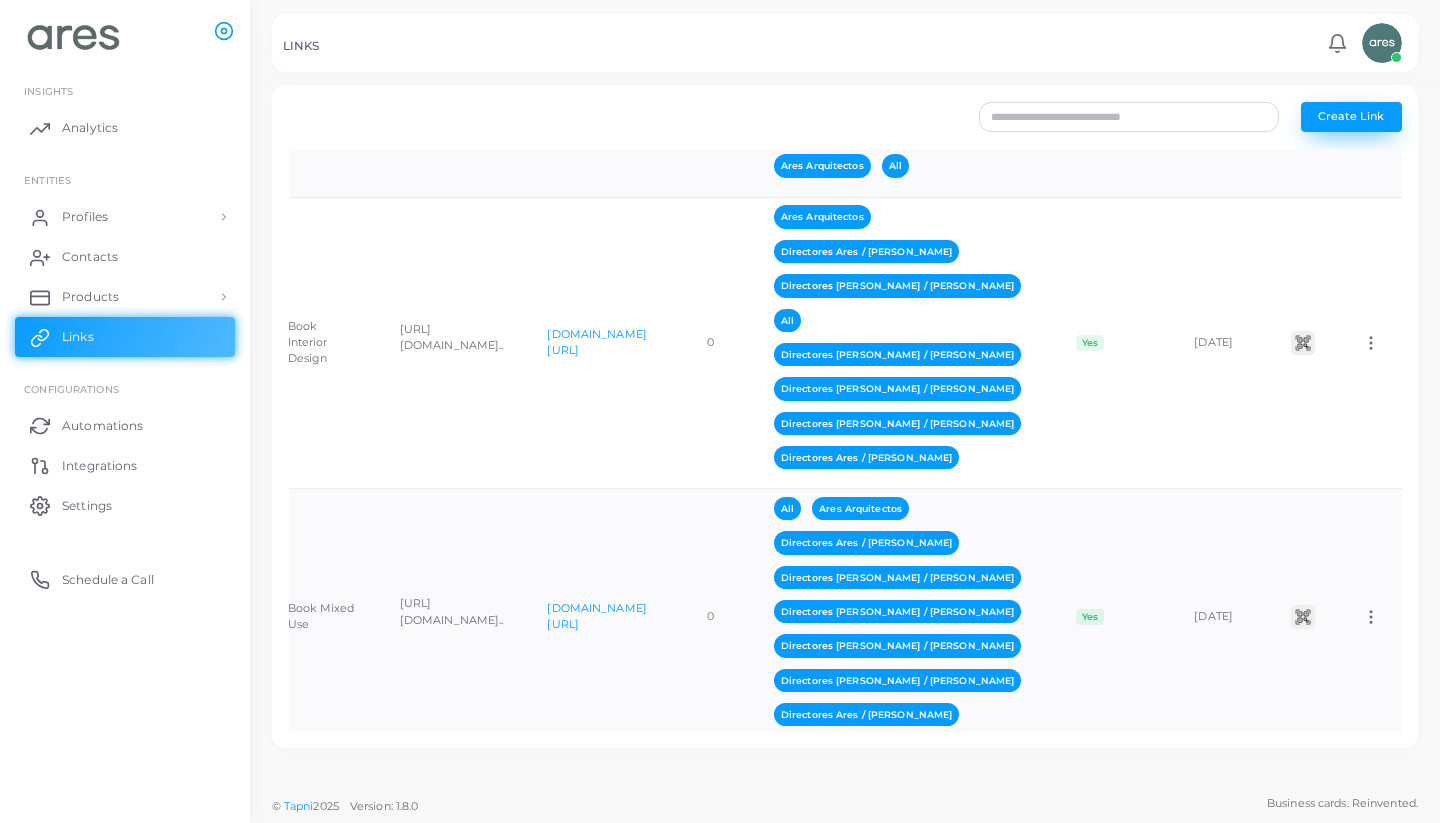 click on "Create Link" at bounding box center [1351, 116] 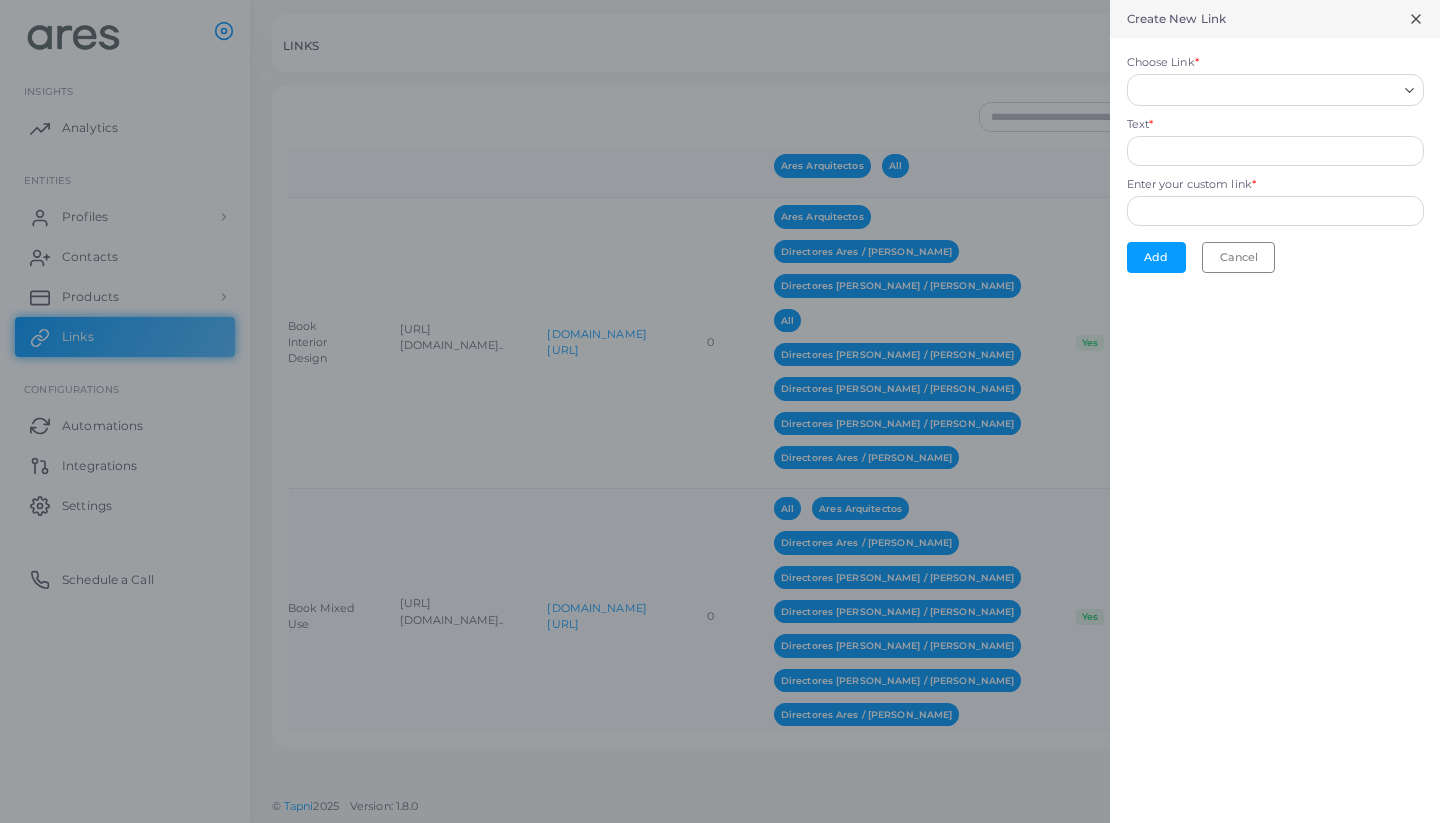 click on "Choose Link  *" at bounding box center (1266, 90) 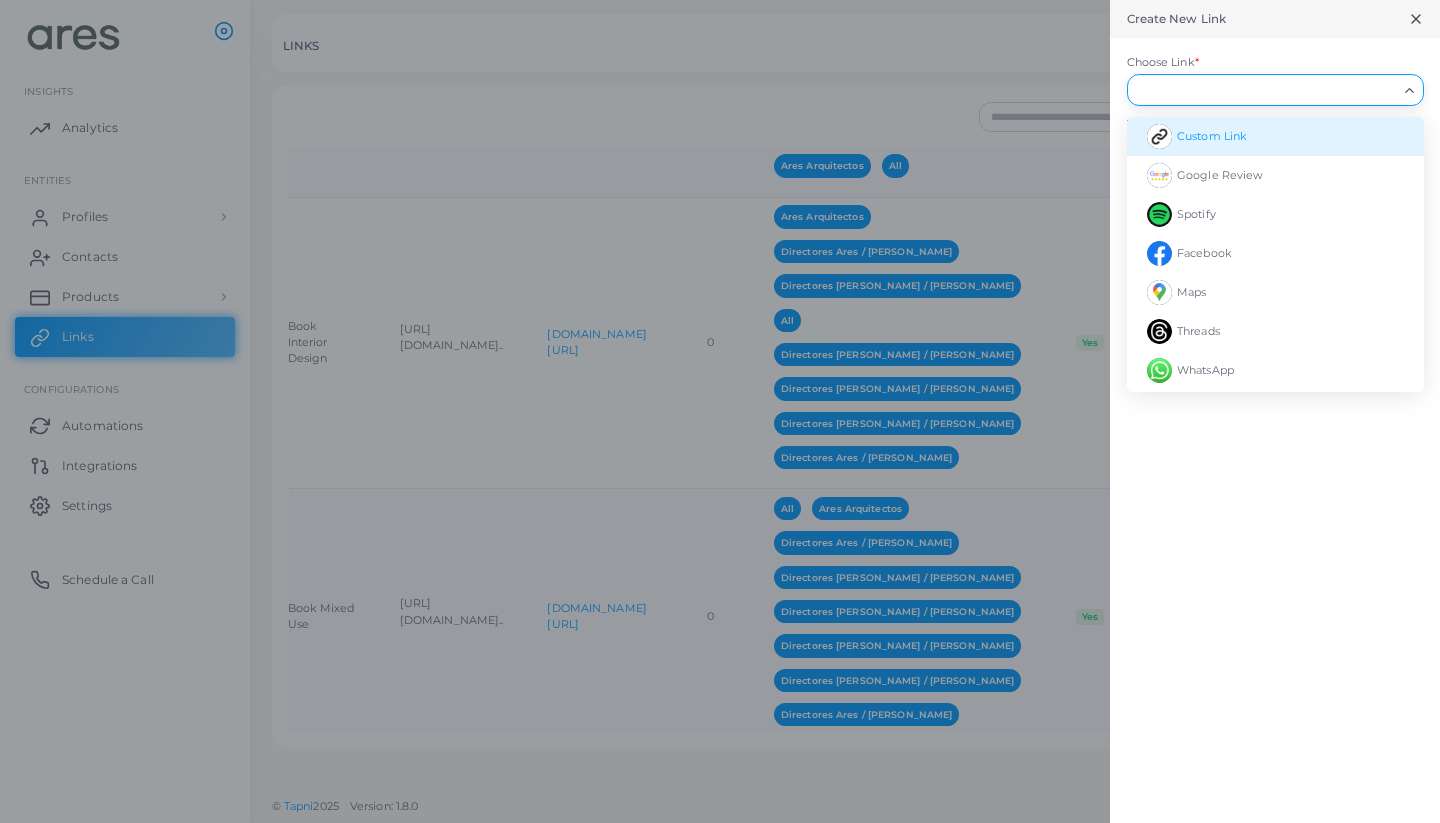 click on "Custom Link" at bounding box center [1275, 136] 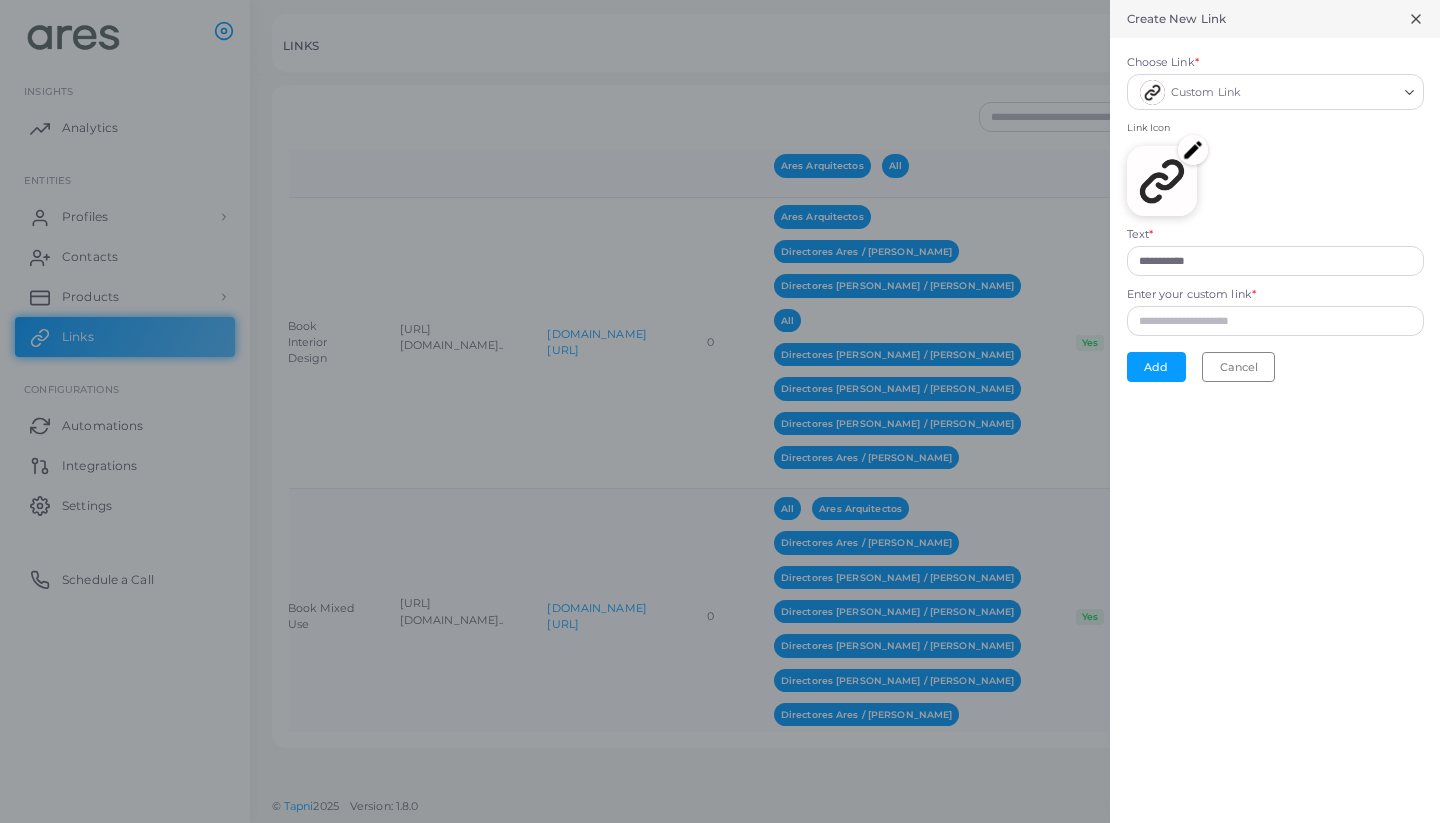 click at bounding box center (1193, 150) 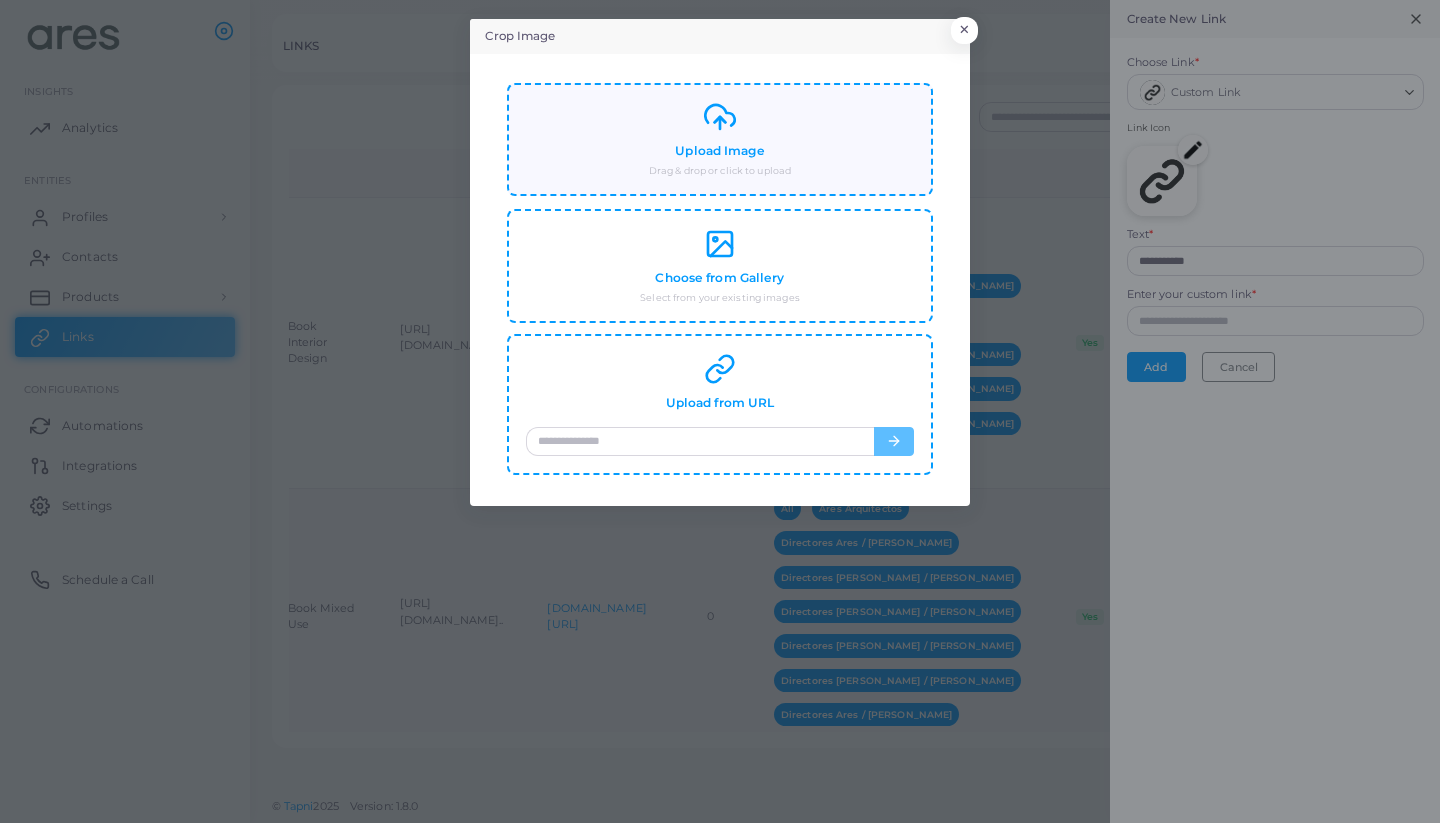 click on "Upload Image Drag & drop or click to upload" at bounding box center [720, 139] 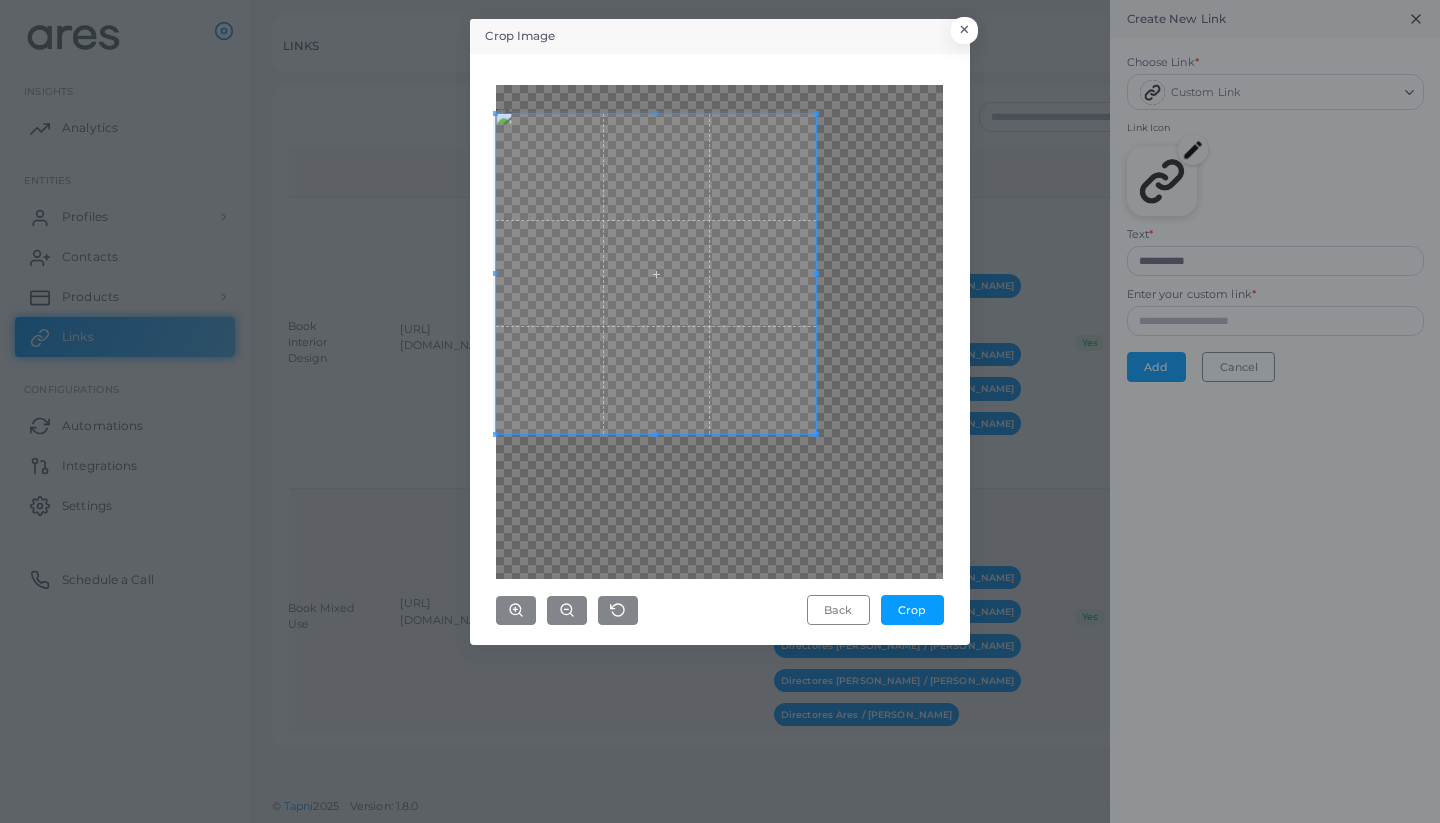 click at bounding box center [656, 274] 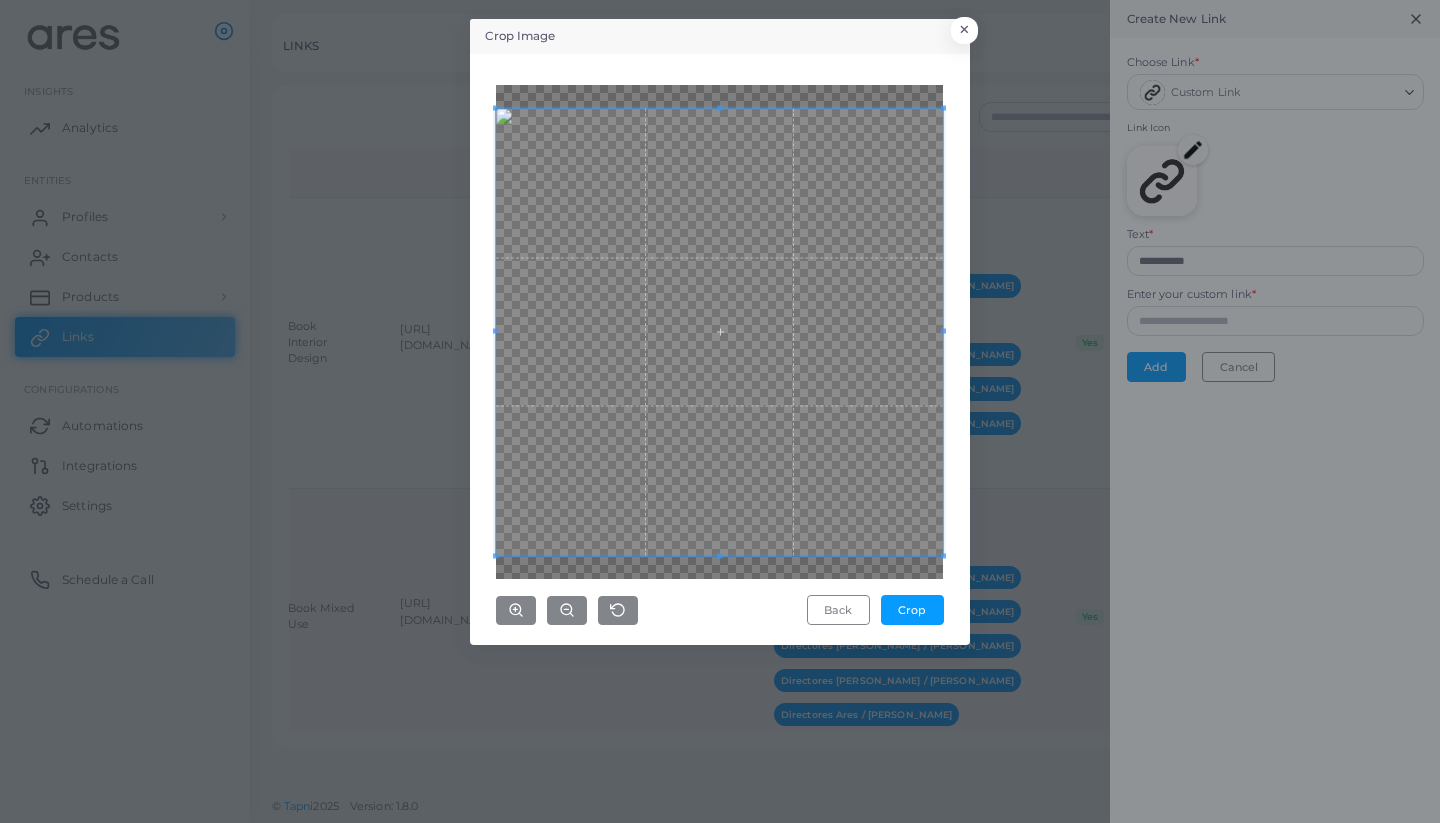click on "Crop Image ×  Back   Crop" at bounding box center [720, 411] 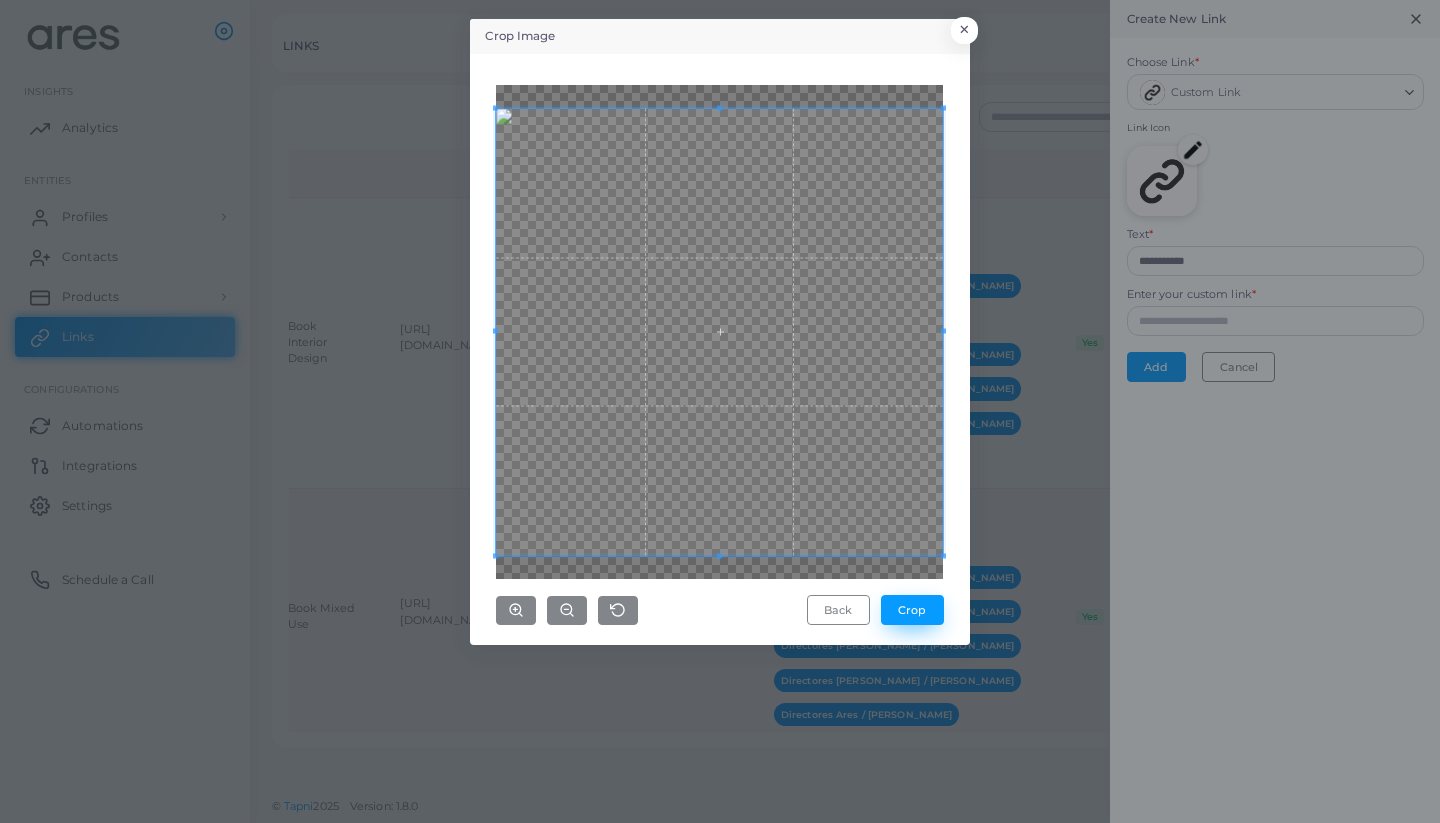 click on "Crop" at bounding box center (912, 610) 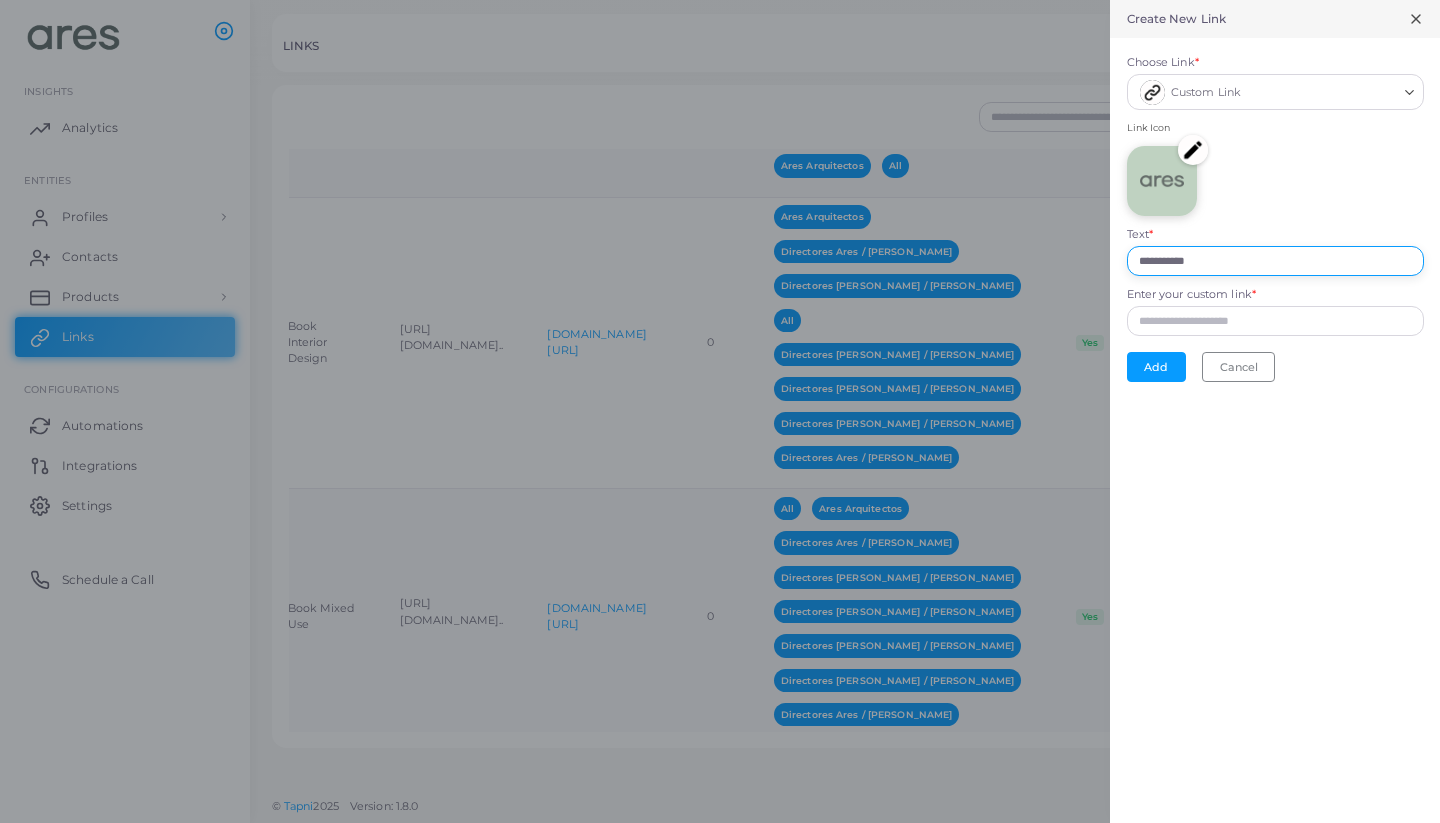 click on "**********" at bounding box center (1275, 261) 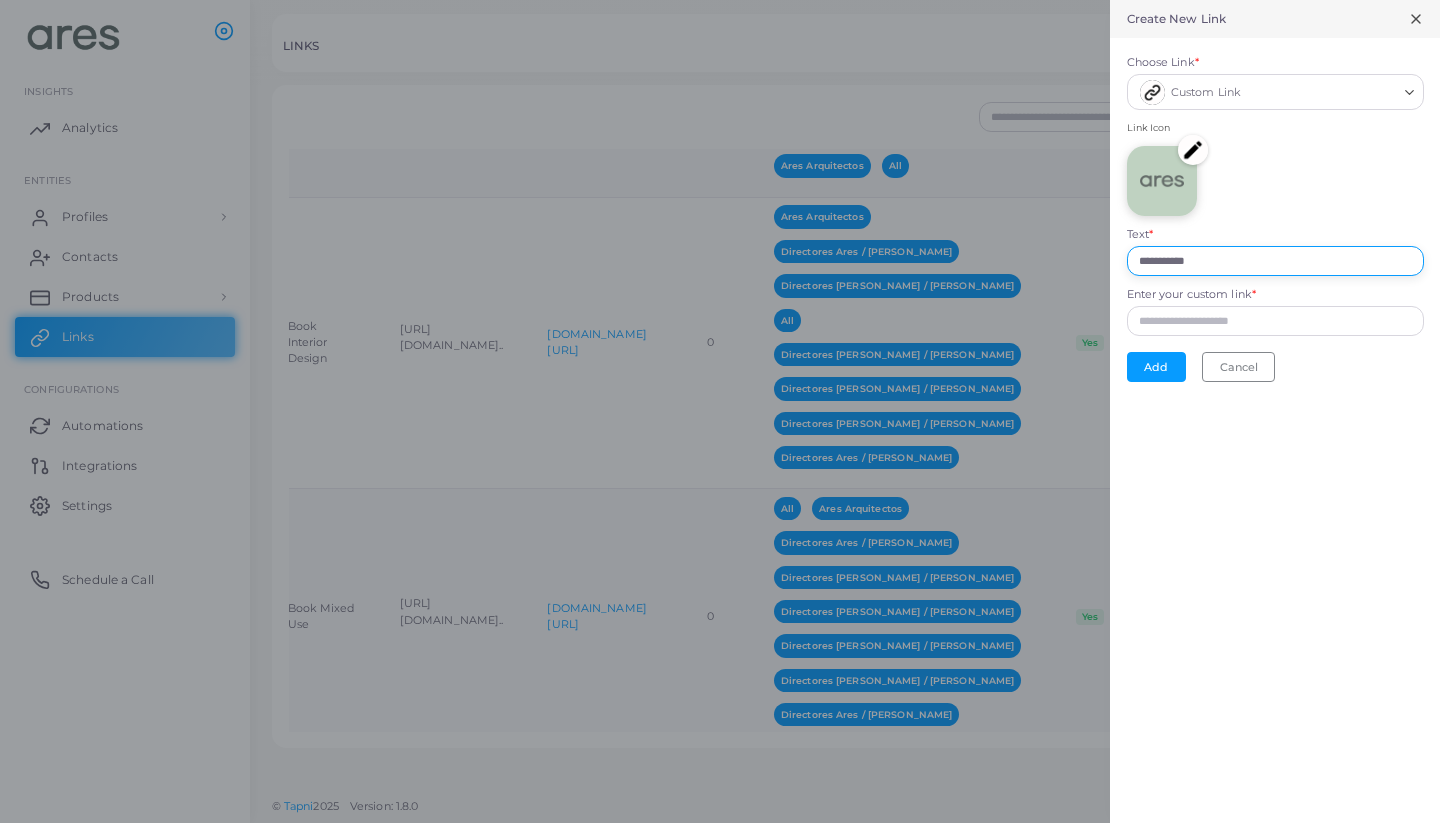 drag, startPoint x: 1235, startPoint y: 261, endPoint x: 1061, endPoint y: 261, distance: 174 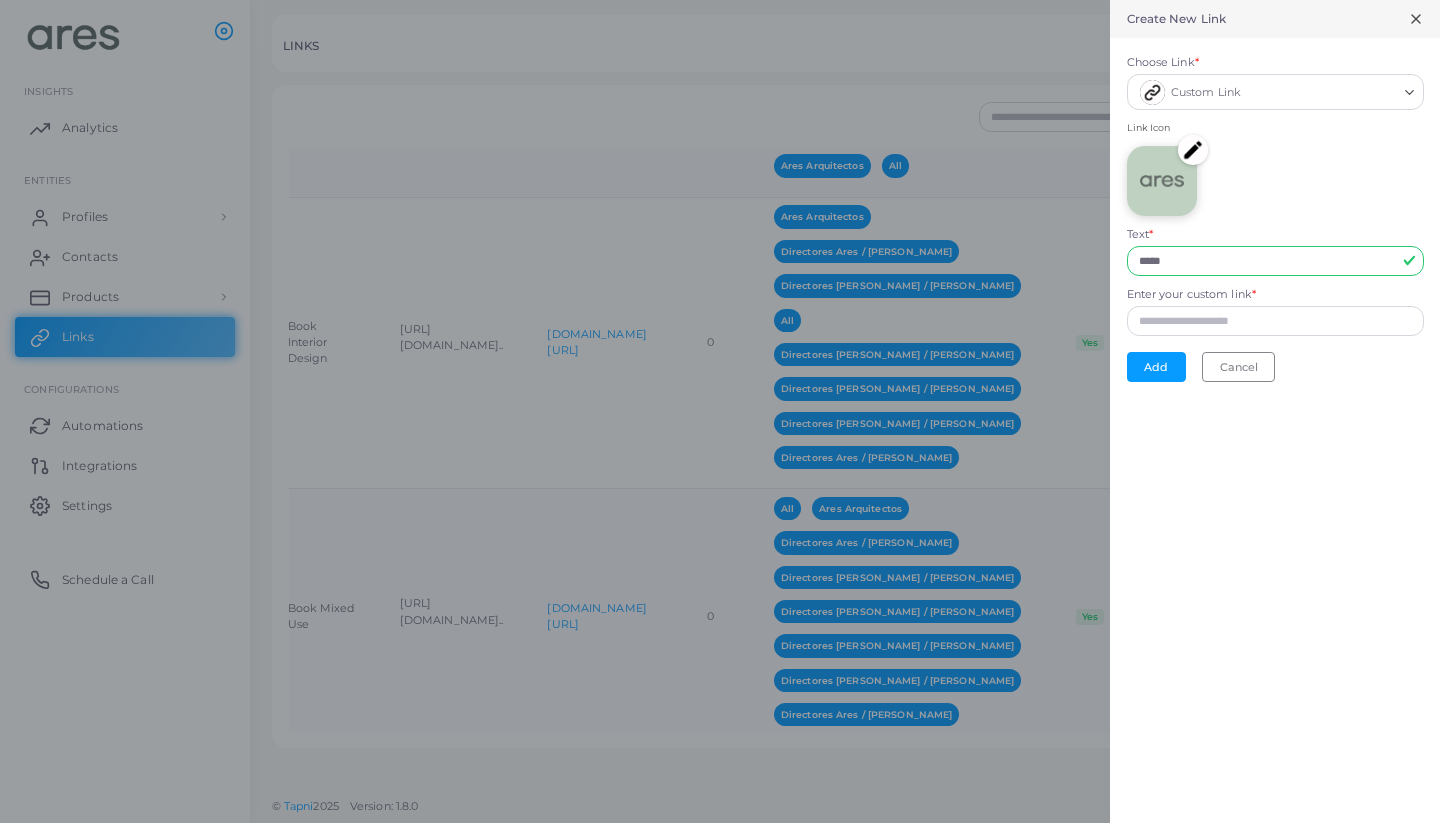type on "****" 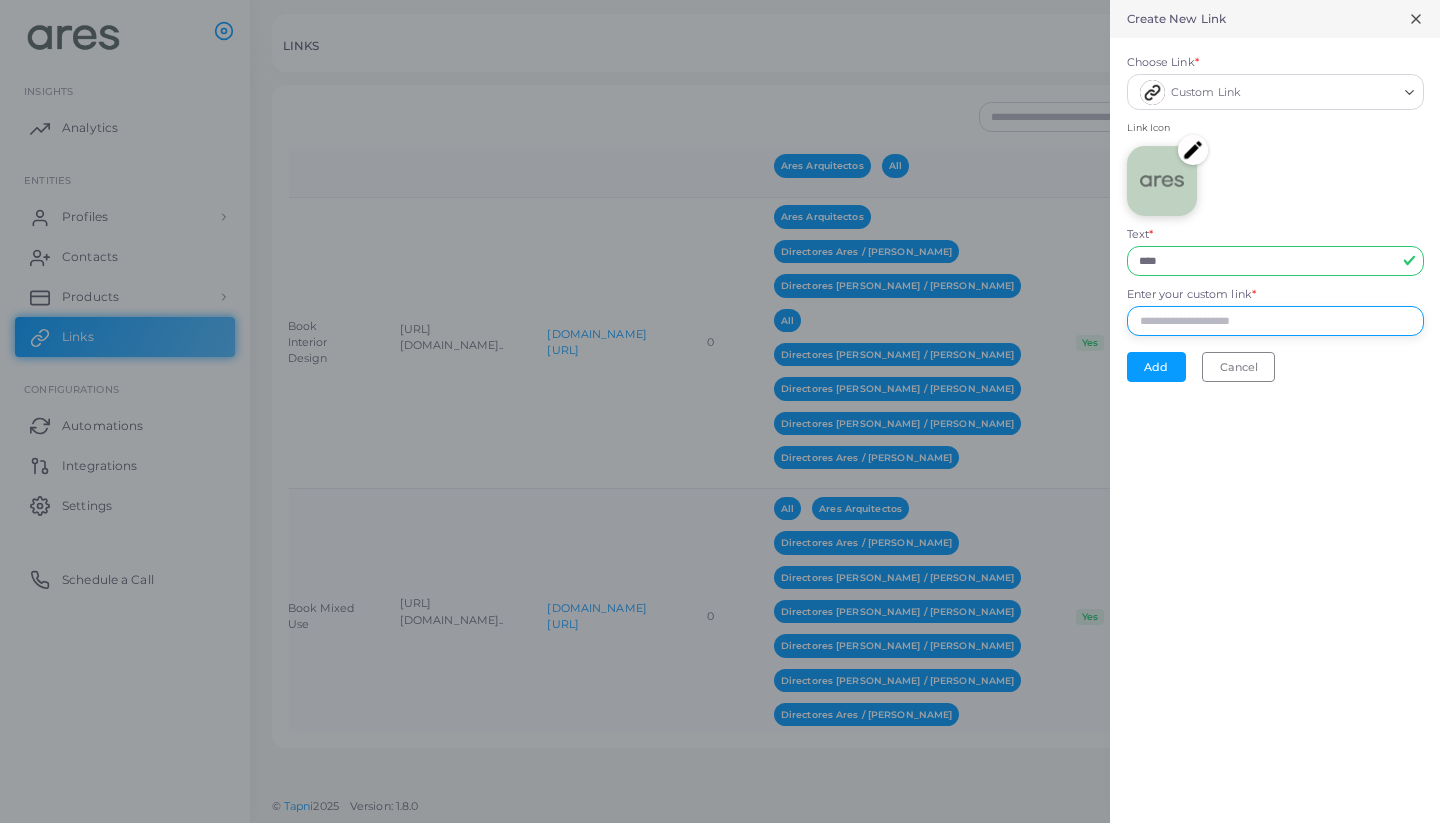 click on "Enter your custom link  *" at bounding box center (1275, 321) 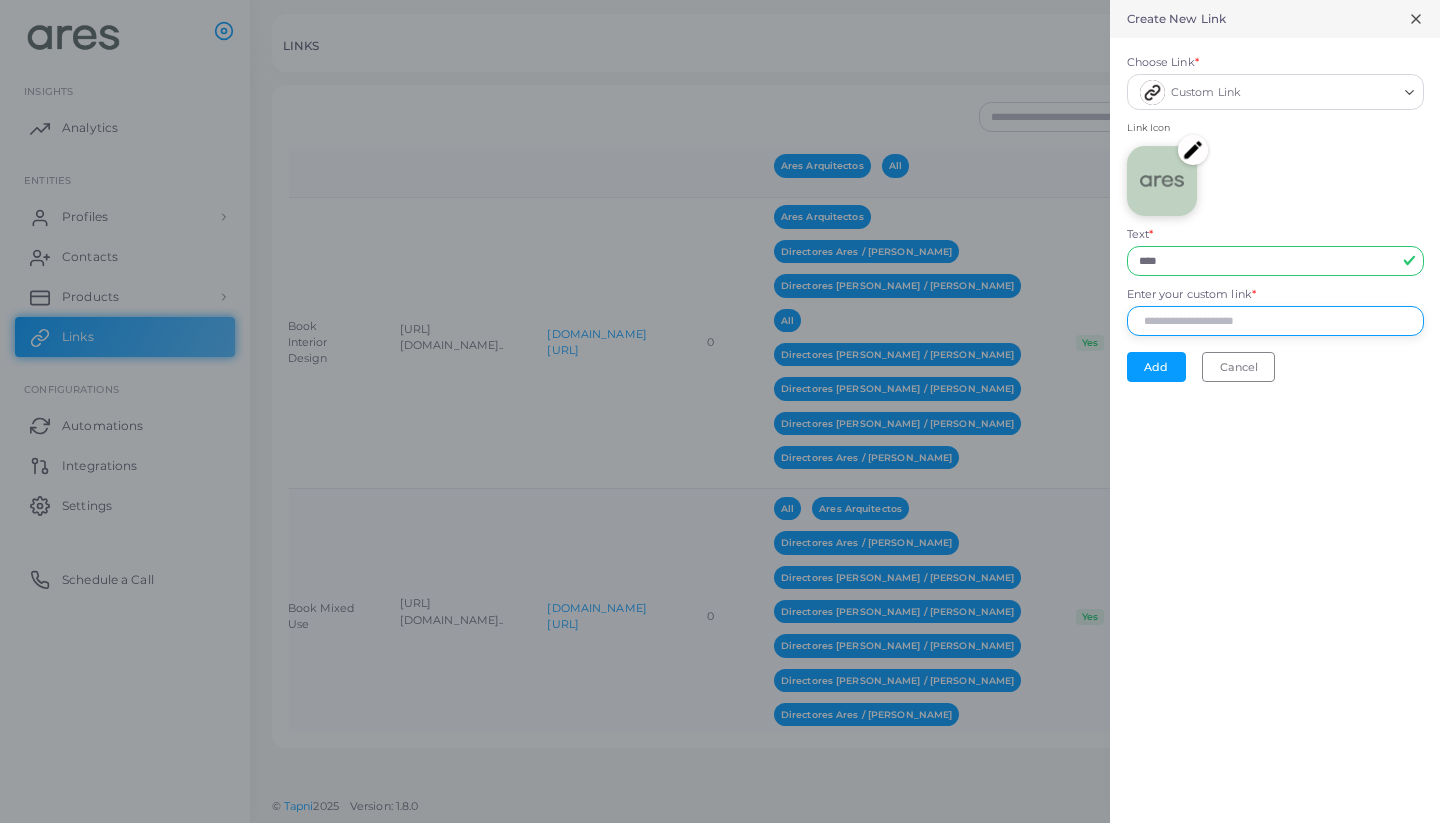 paste on "**********" 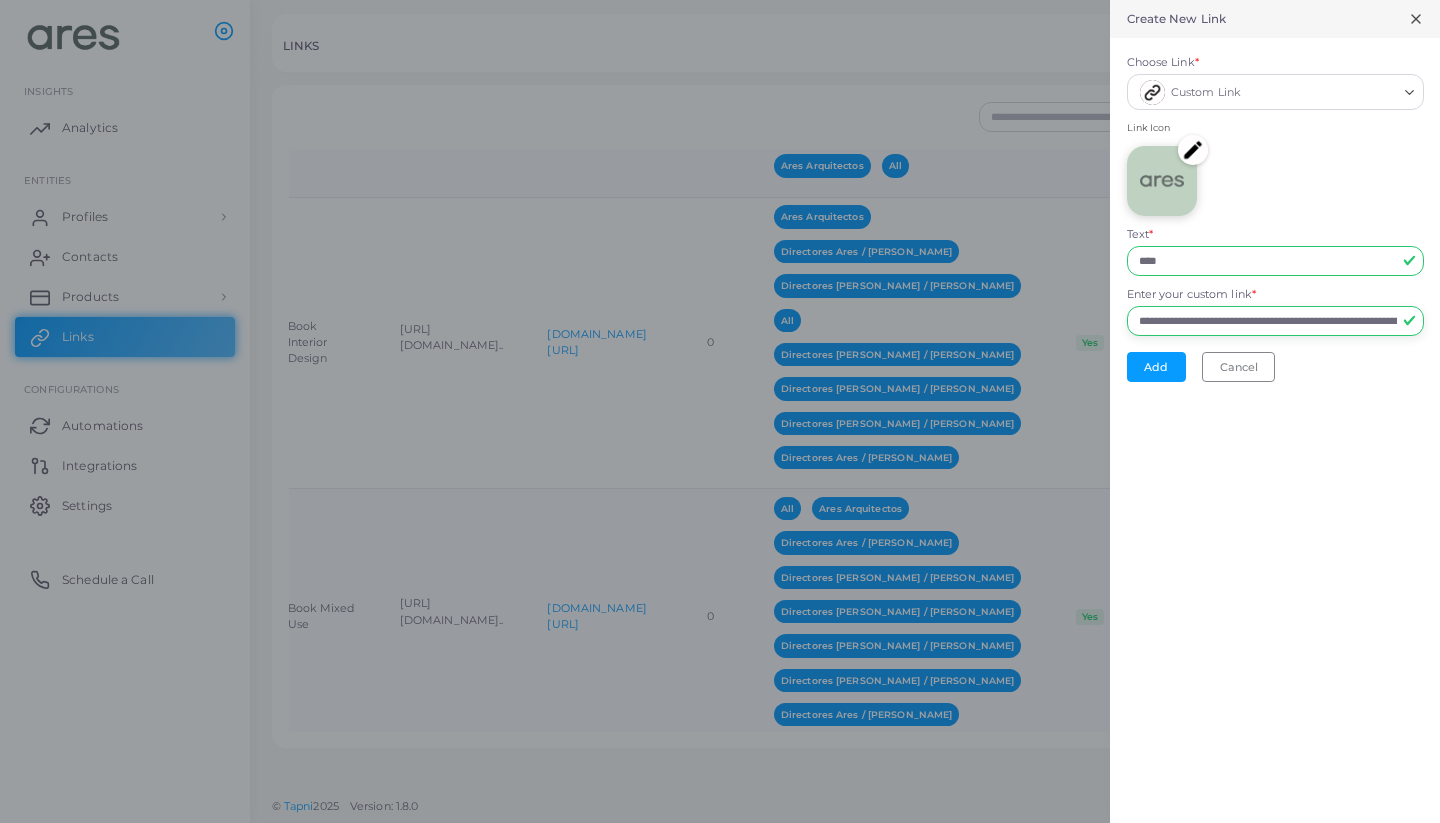 type on "**********" 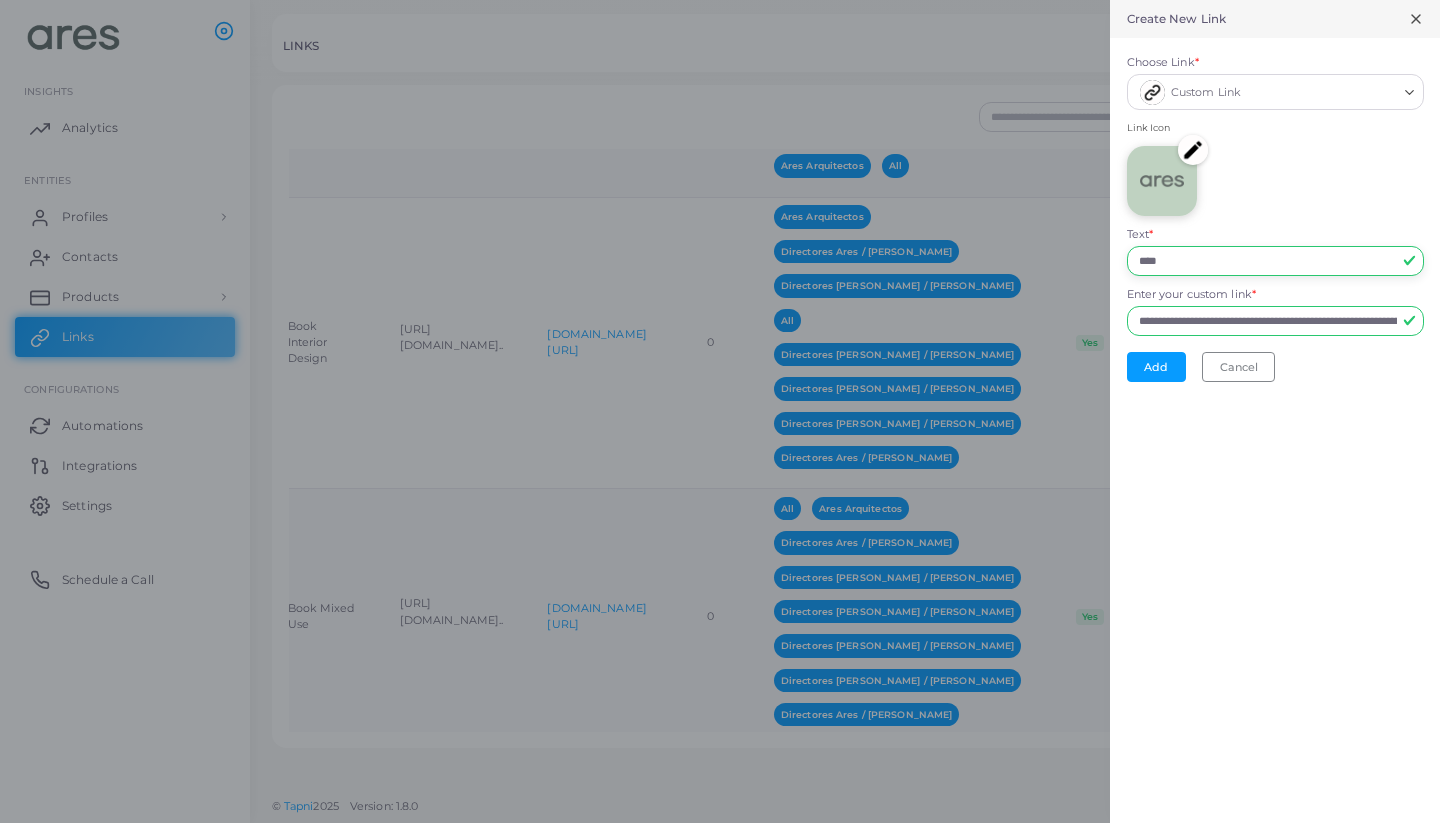 click on "****" at bounding box center [1275, 261] 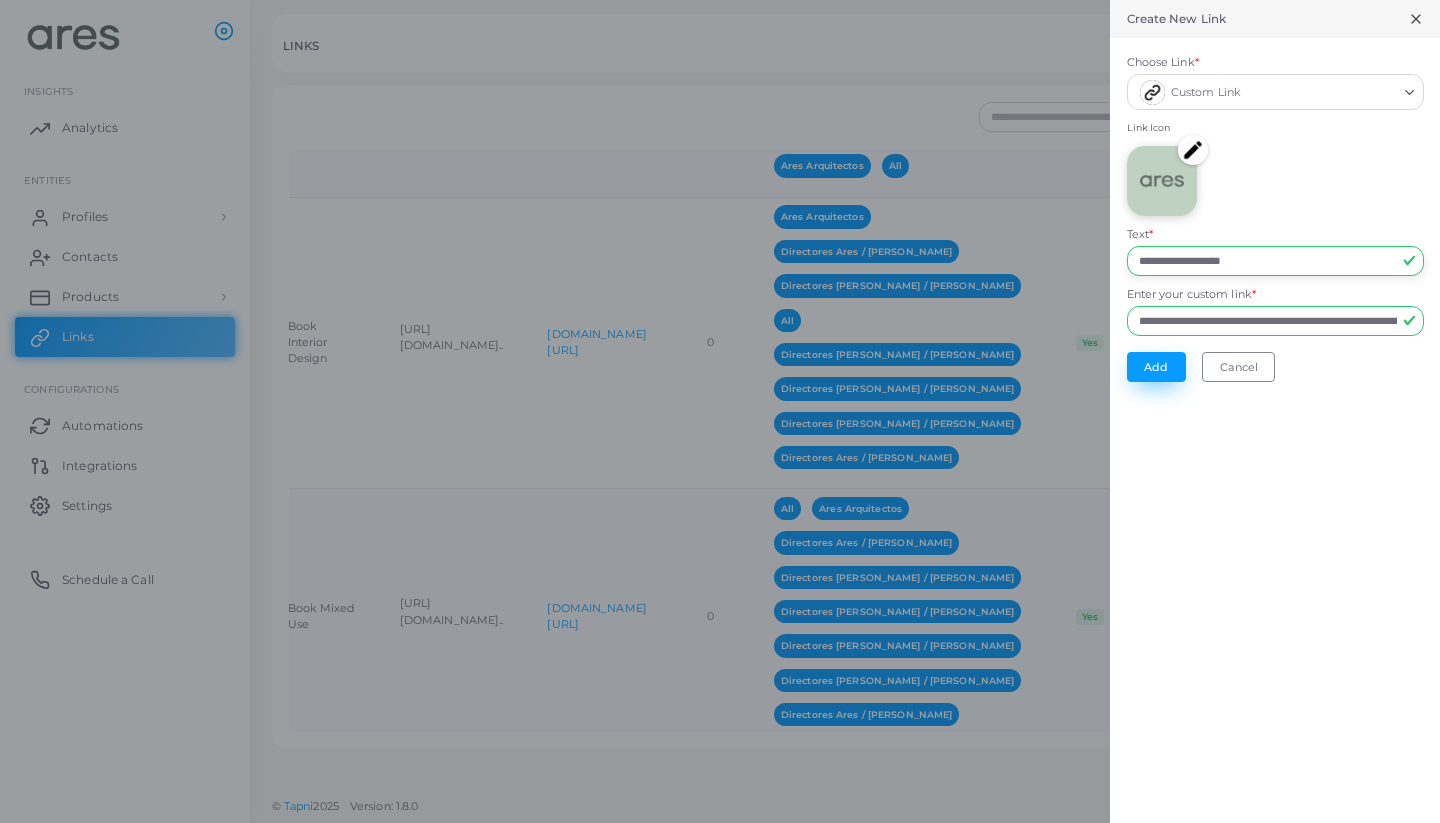 type on "**********" 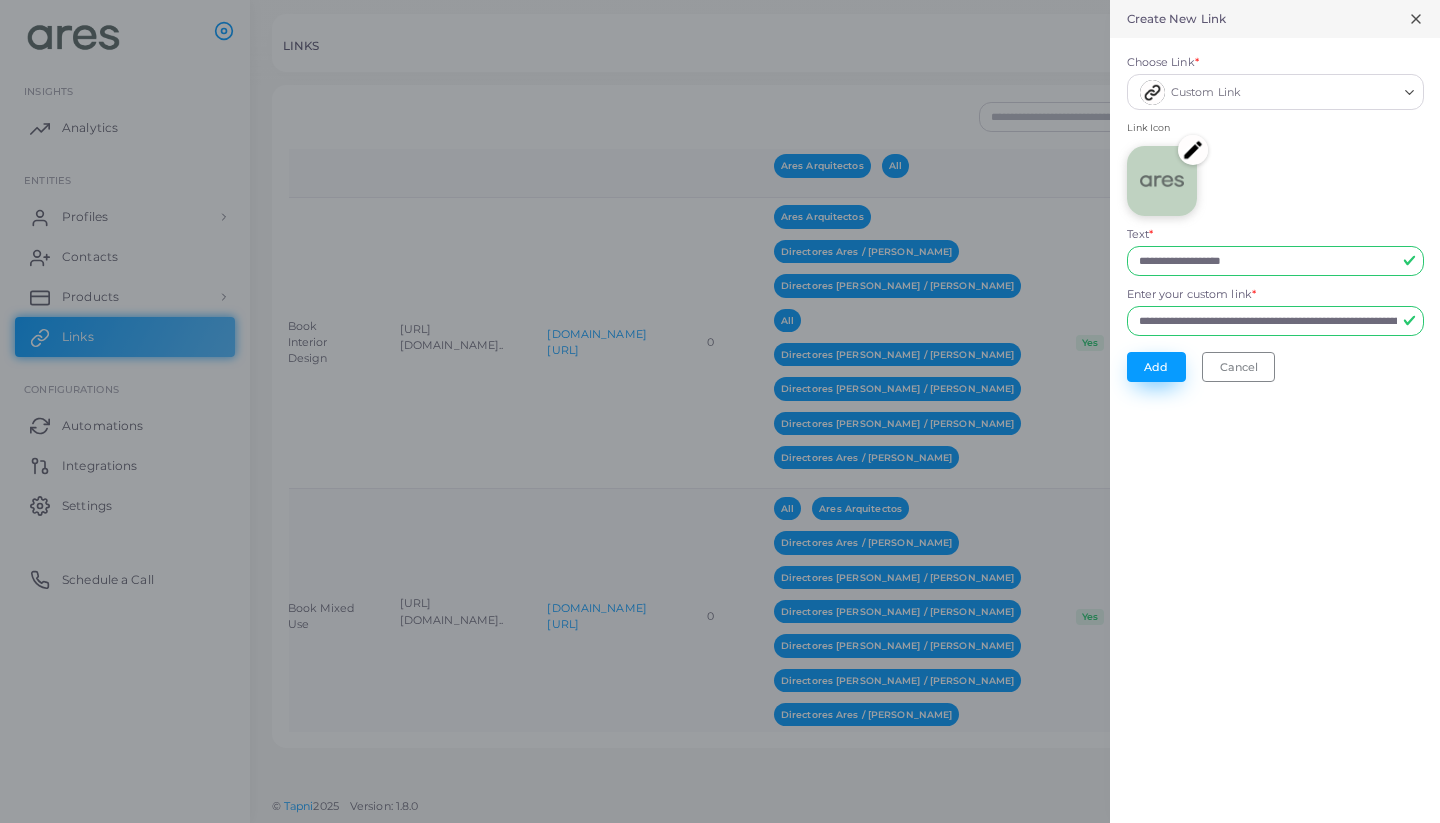 click on "Add" at bounding box center (1156, 367) 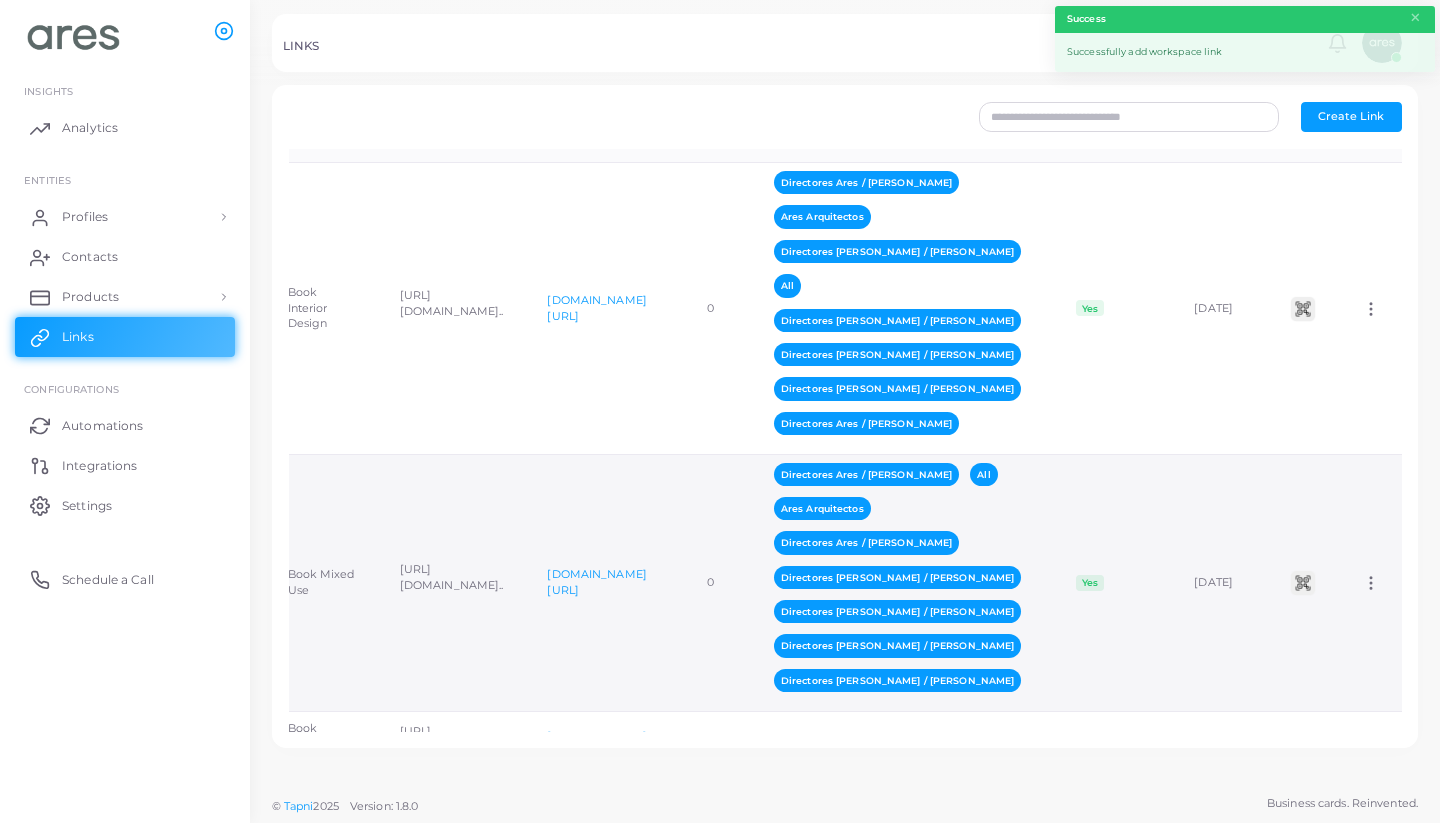 scroll, scrollTop: 9, scrollLeft: 0, axis: vertical 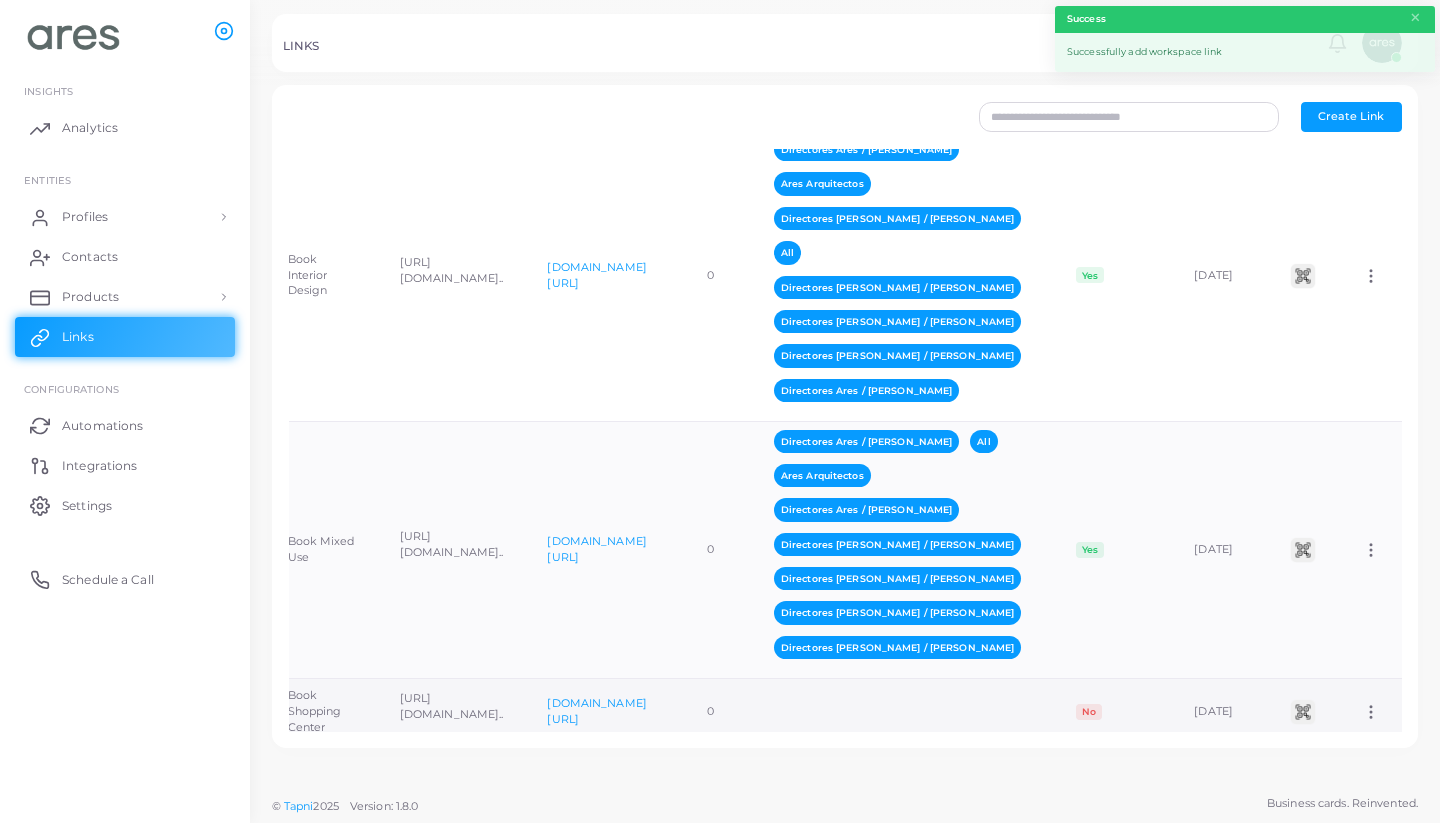 click 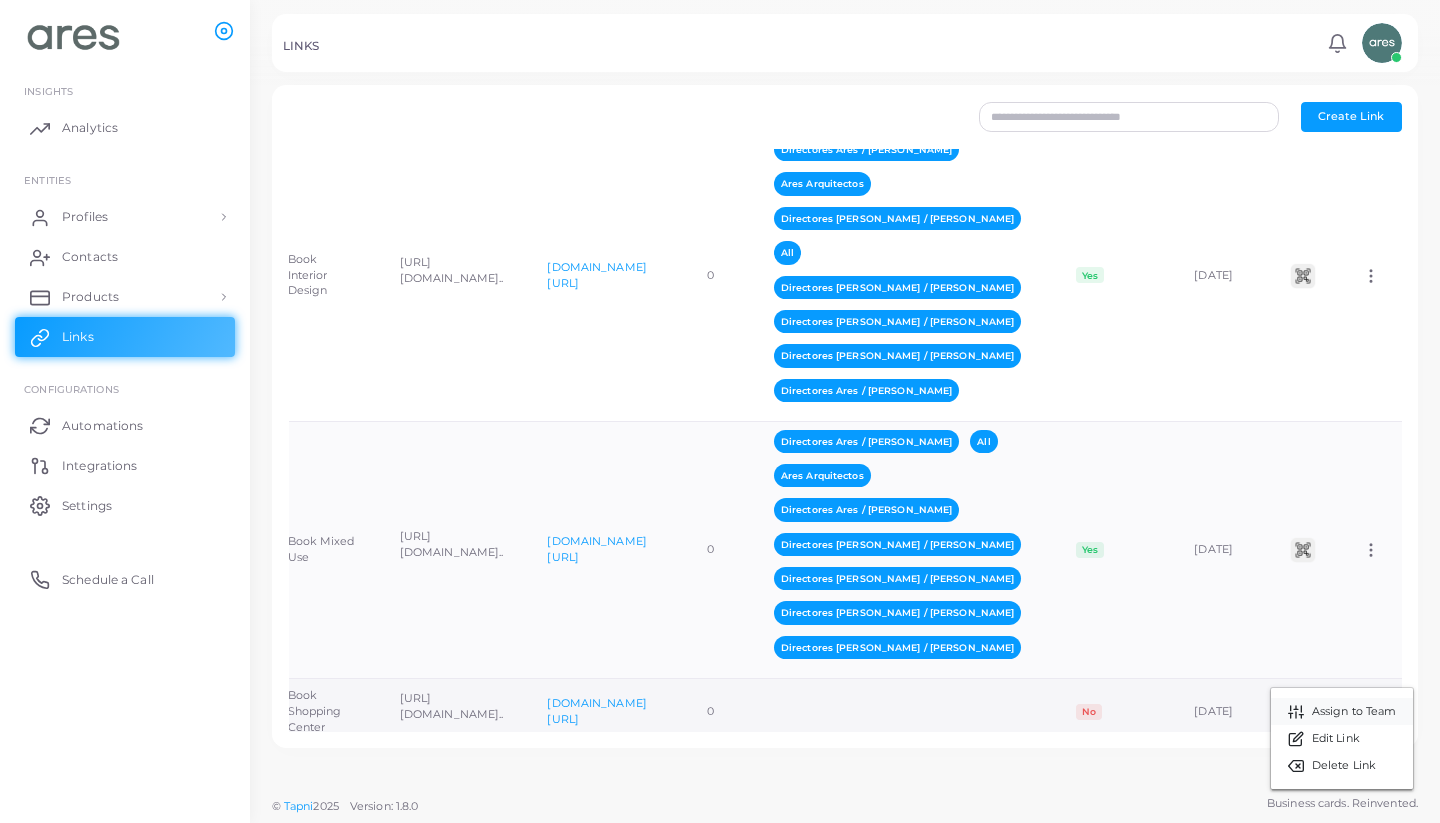 click on "Assign to Team" at bounding box center [1354, 712] 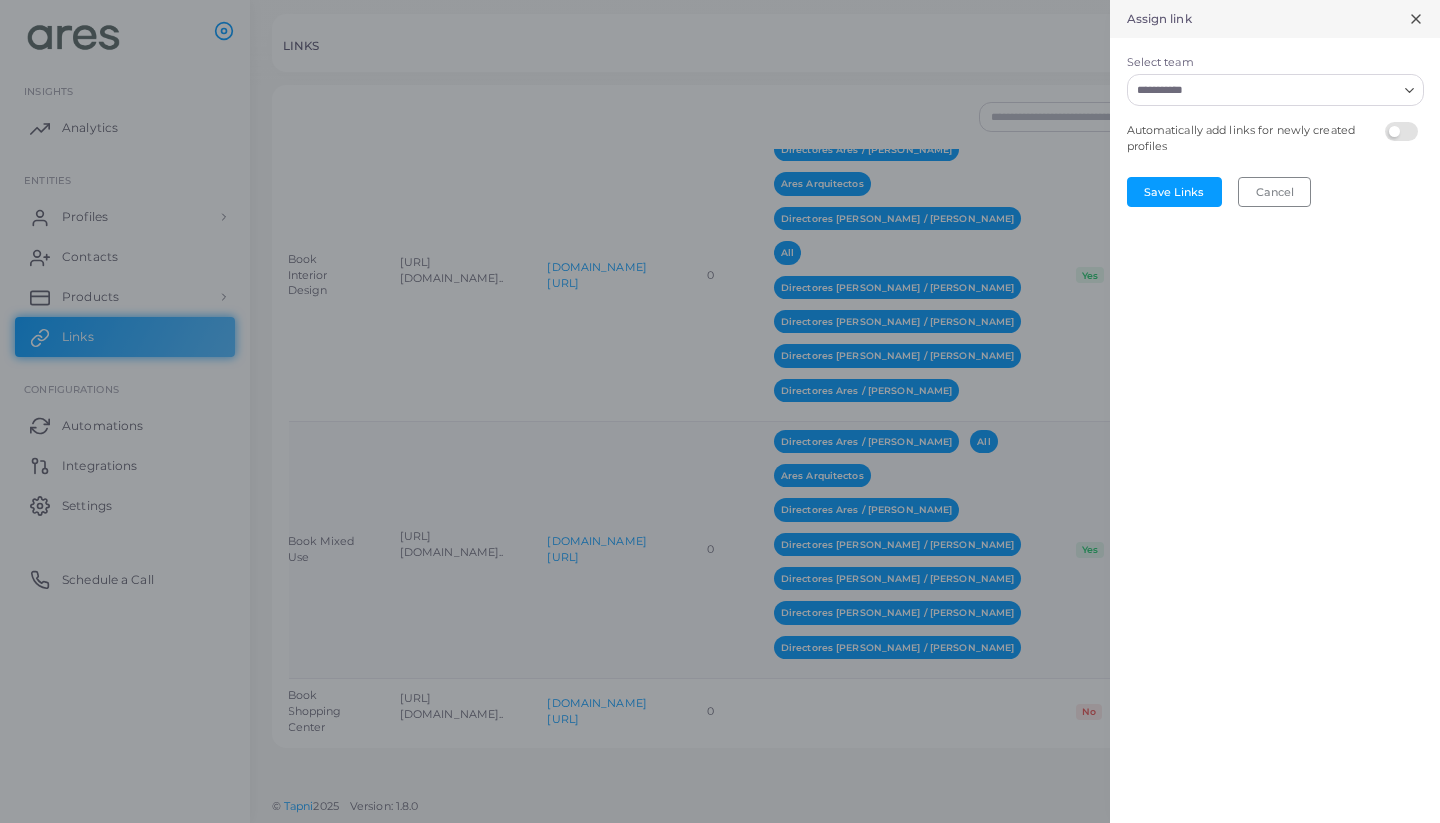 click on "Select team" at bounding box center [1263, 90] 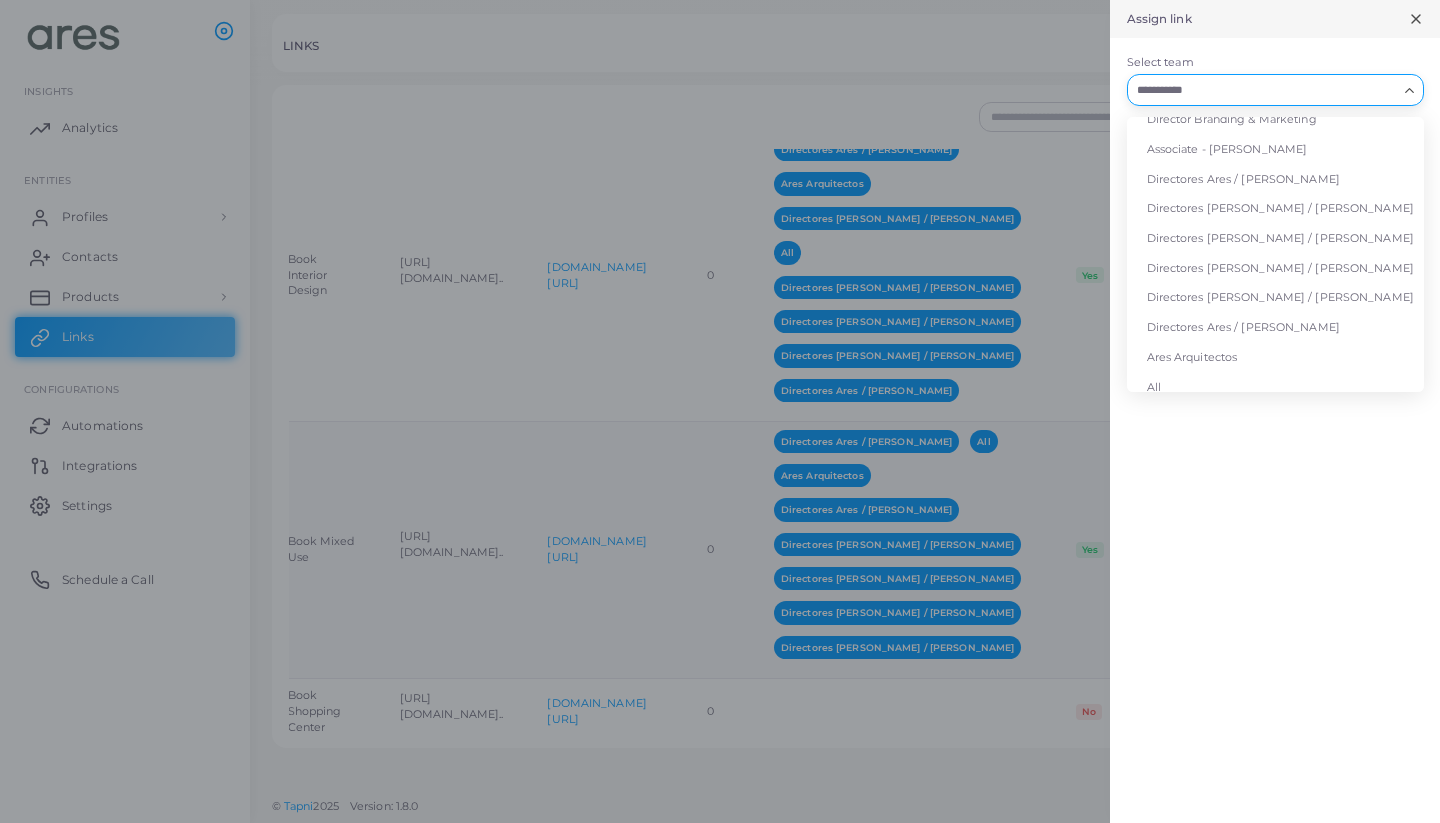scroll, scrollTop: 189, scrollLeft: 0, axis: vertical 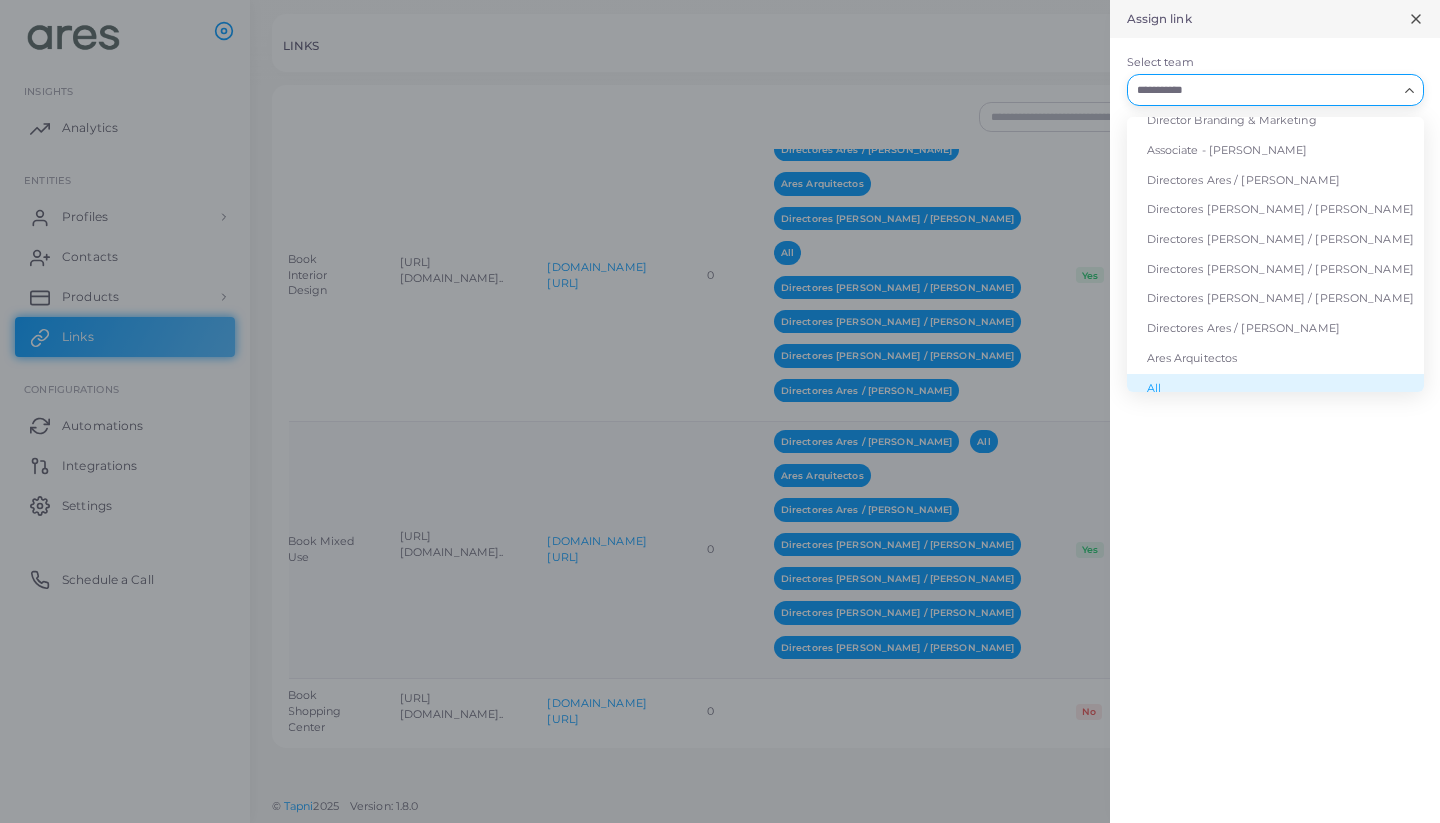 click on "All" at bounding box center (1275, 389) 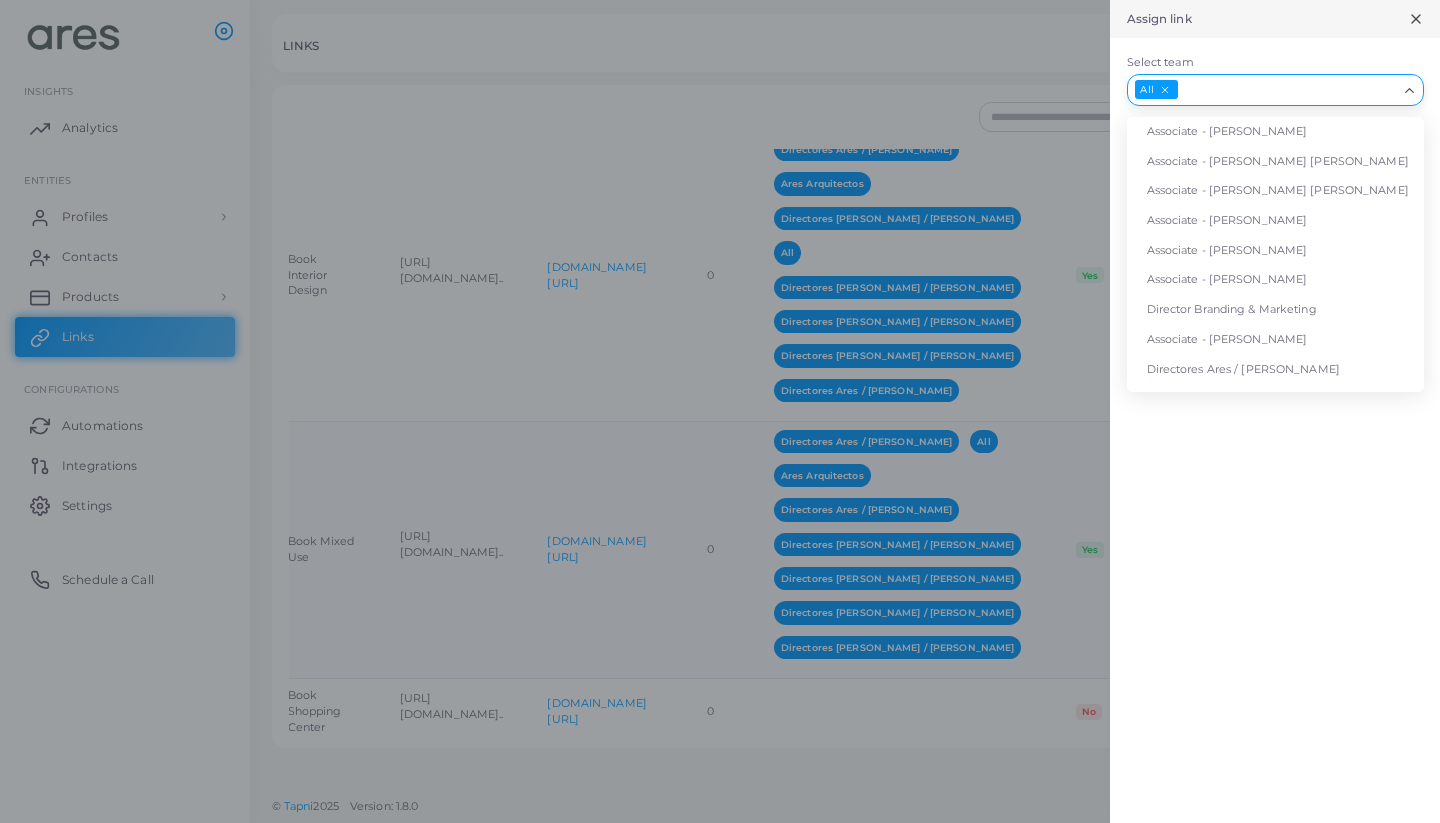 click on "Select team" at bounding box center [1288, 90] 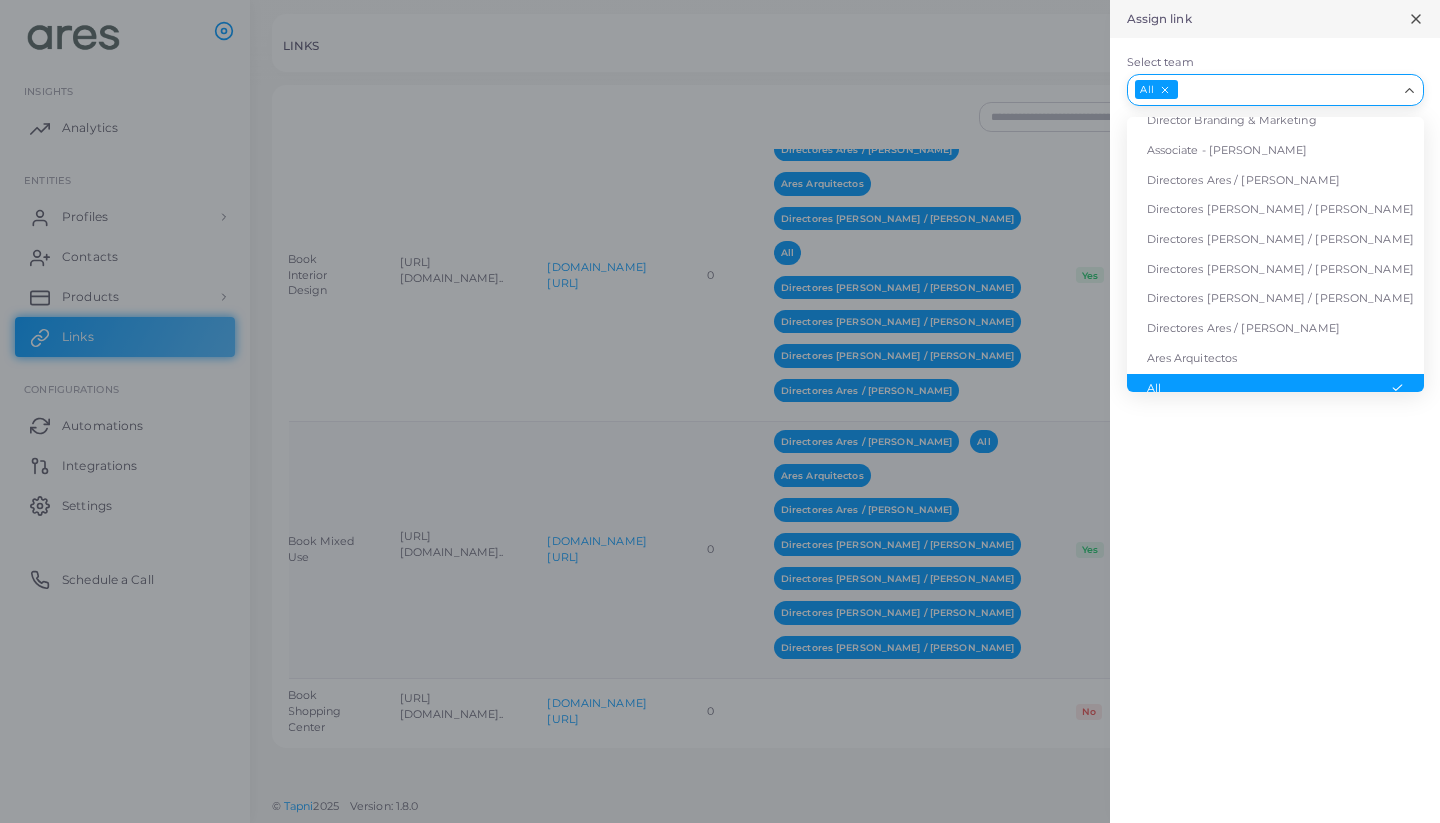 scroll, scrollTop: 174, scrollLeft: 0, axis: vertical 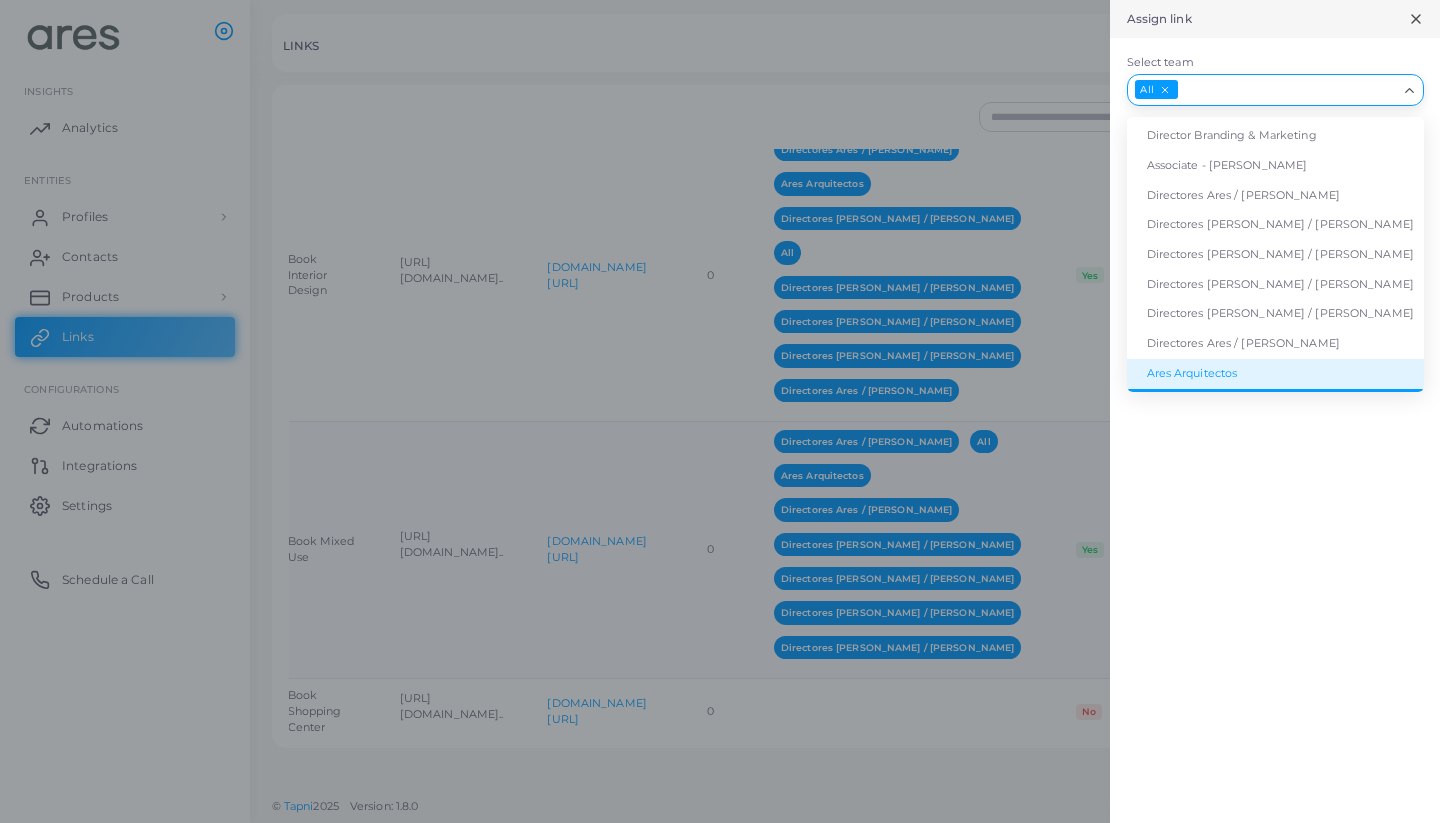 click on "Ares Arquitectos" at bounding box center [1275, 374] 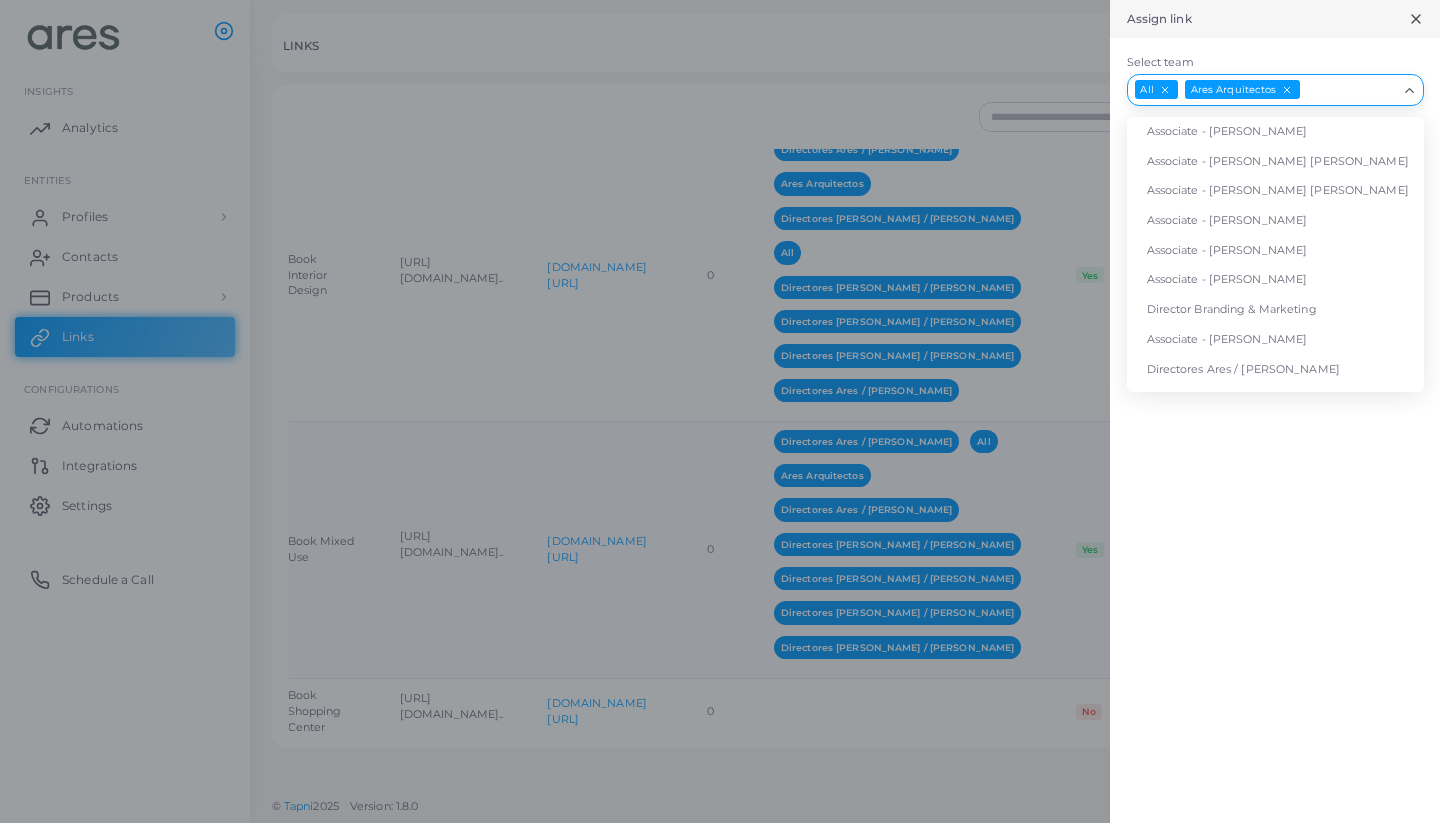 click on "Select team" at bounding box center (1349, 90) 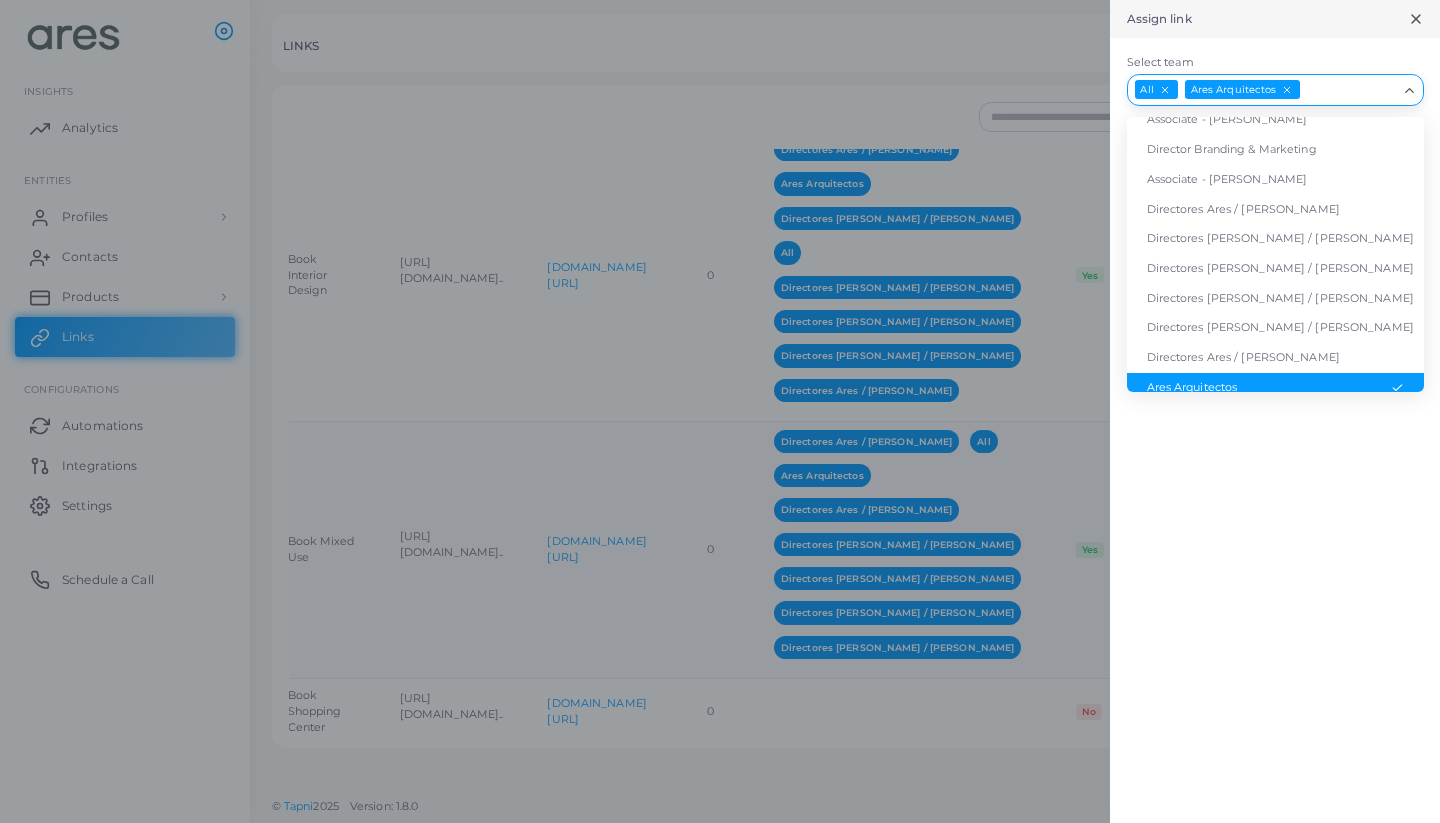 scroll, scrollTop: 145, scrollLeft: 0, axis: vertical 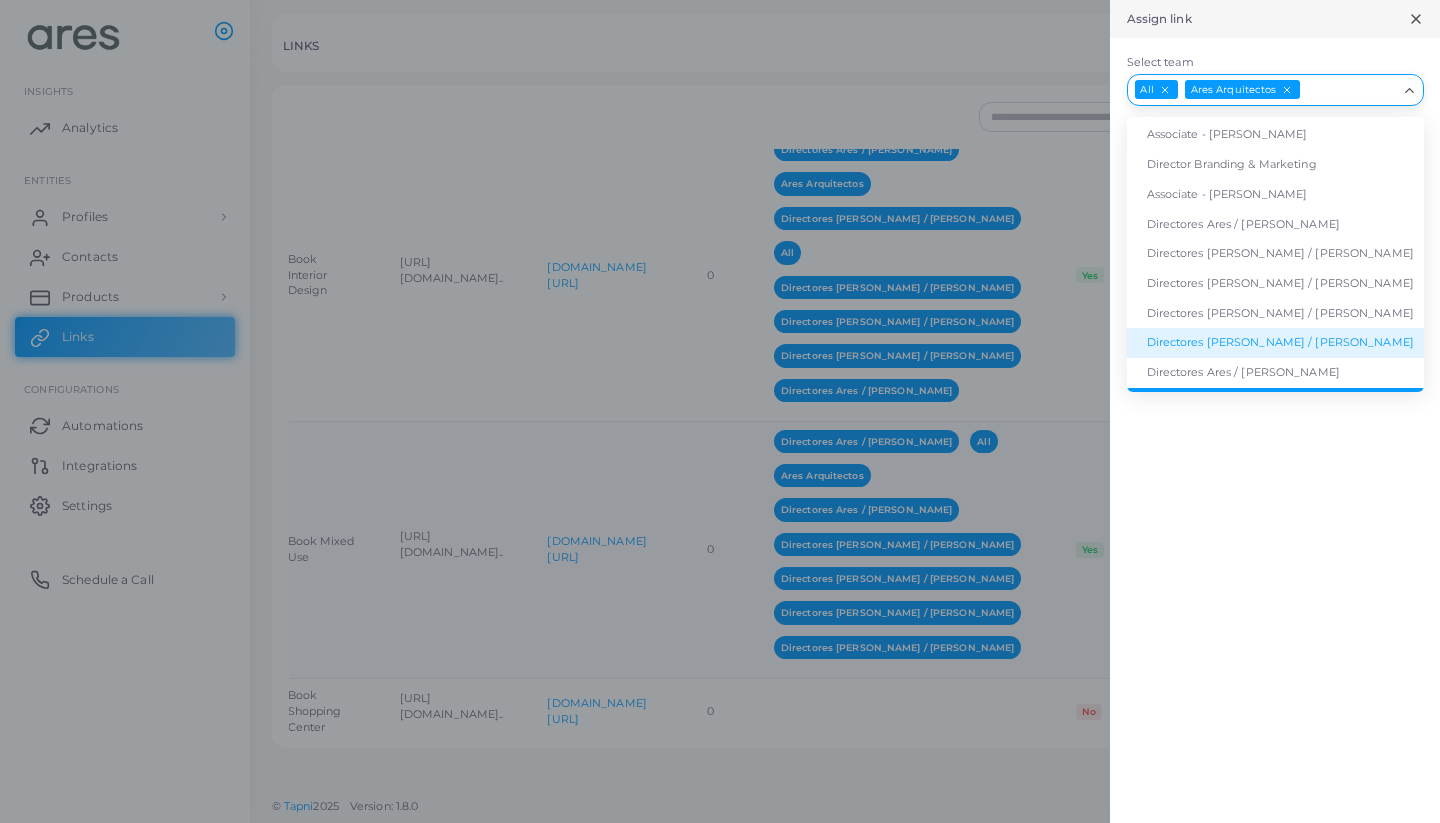 click on "Directores [PERSON_NAME] / [PERSON_NAME]" at bounding box center [1275, 343] 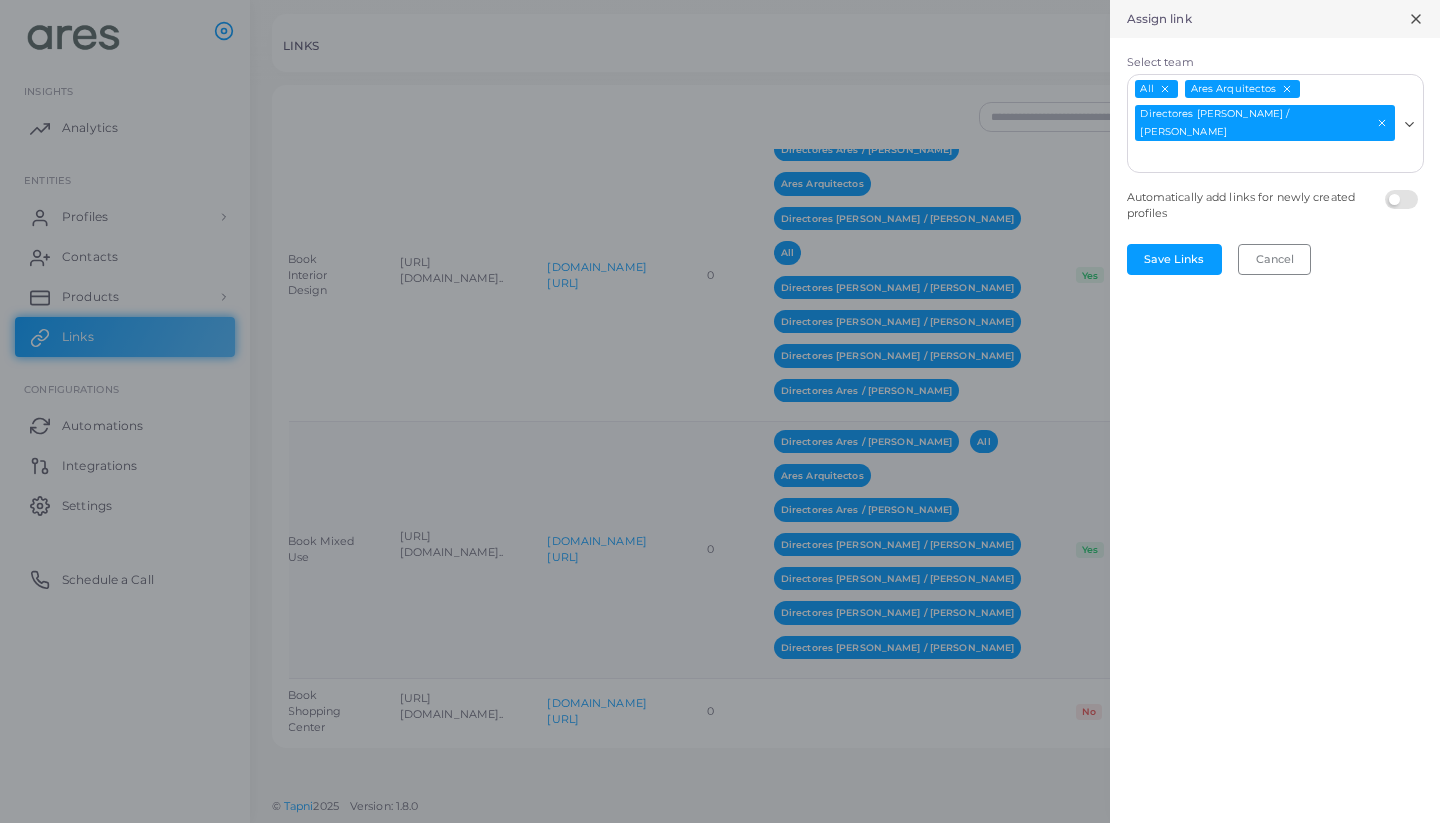 click on "Select team" at bounding box center [1263, 158] 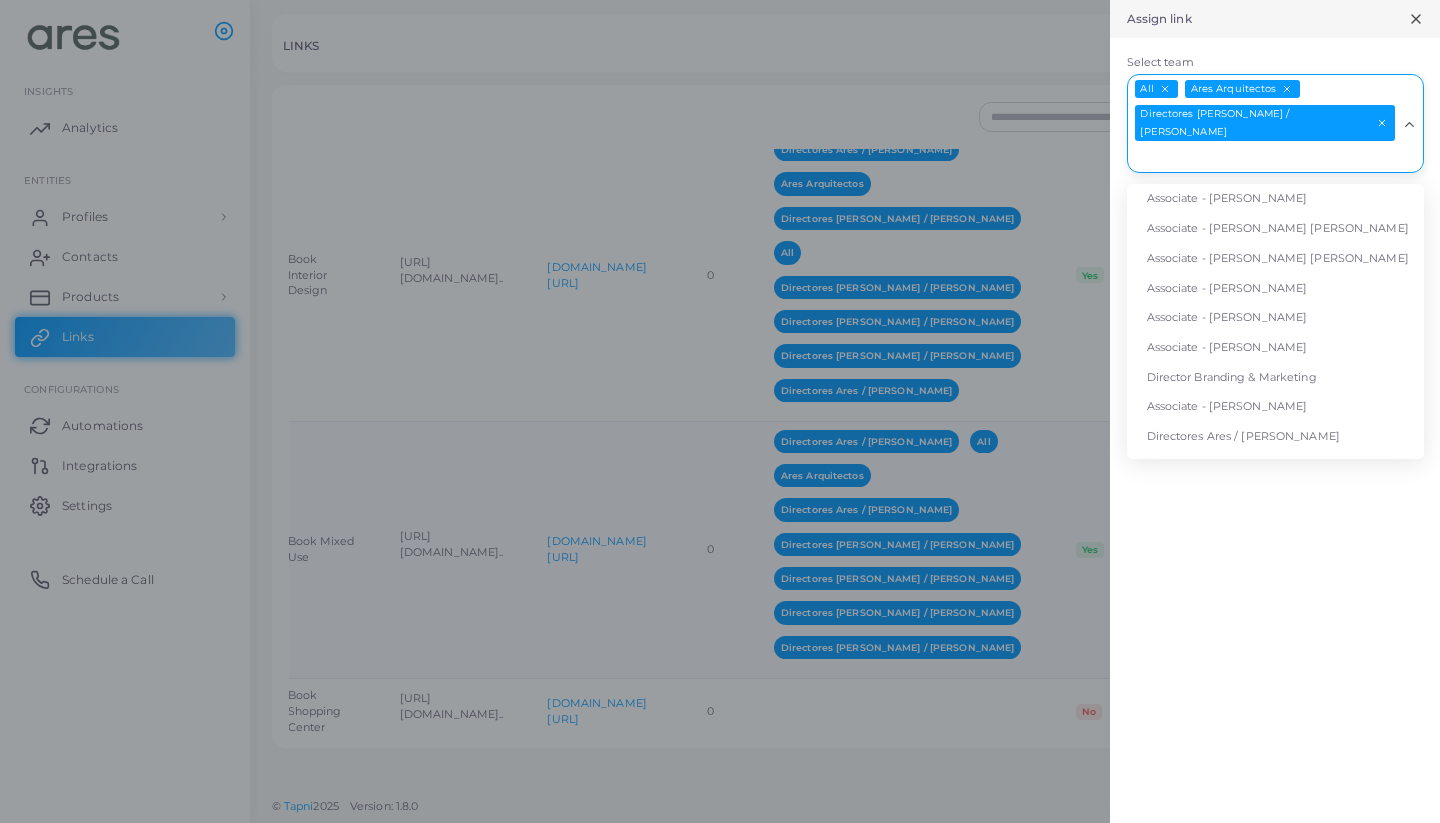scroll, scrollTop: 87, scrollLeft: 0, axis: vertical 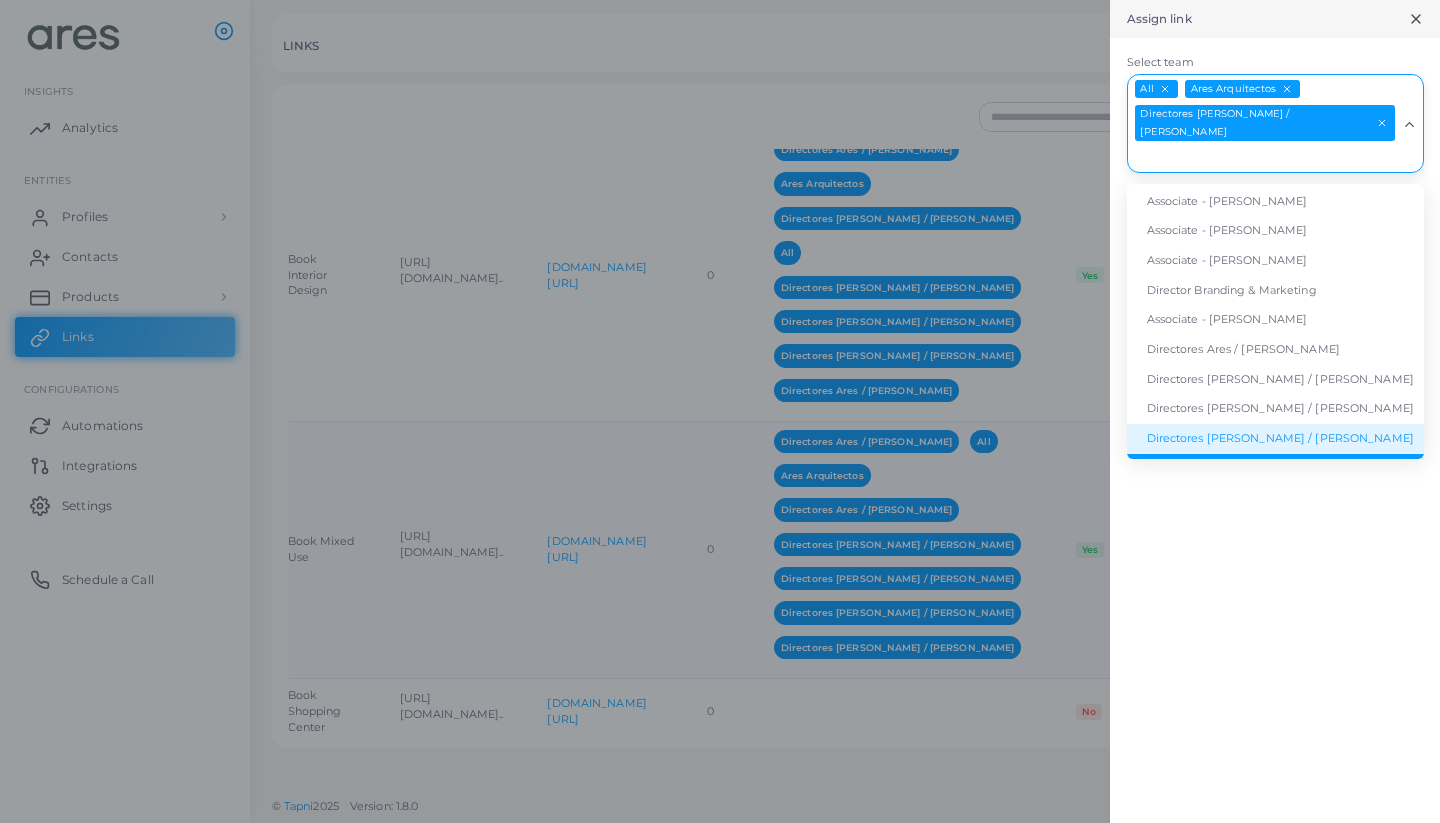 click on "Directores [PERSON_NAME] / [PERSON_NAME]" at bounding box center (1275, 439) 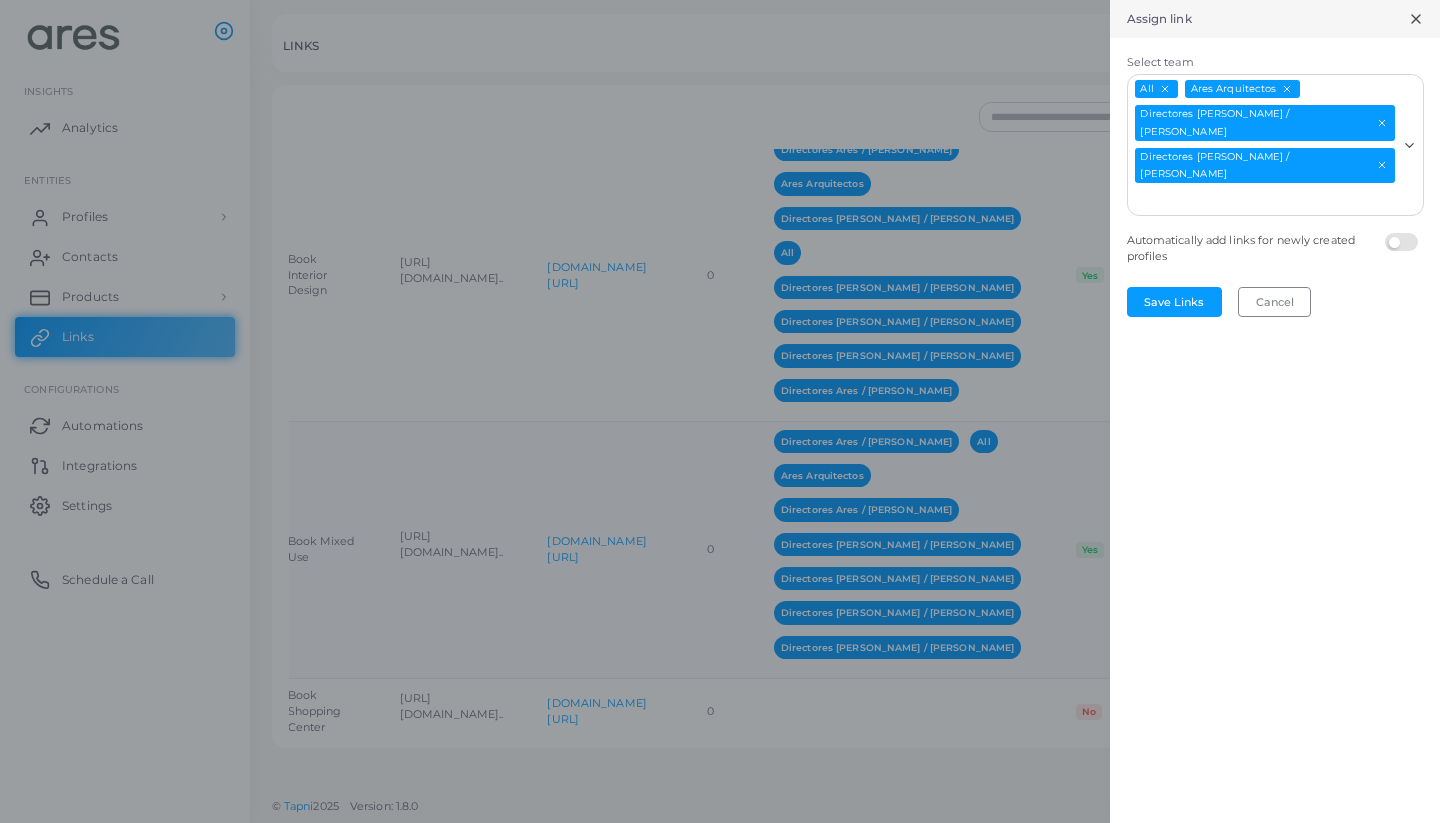 click on "All
Ares Arquitectos
Directores [PERSON_NAME] / [PERSON_NAME]
Directores [PERSON_NAME] / [PERSON_NAME]" at bounding box center (1263, 143) 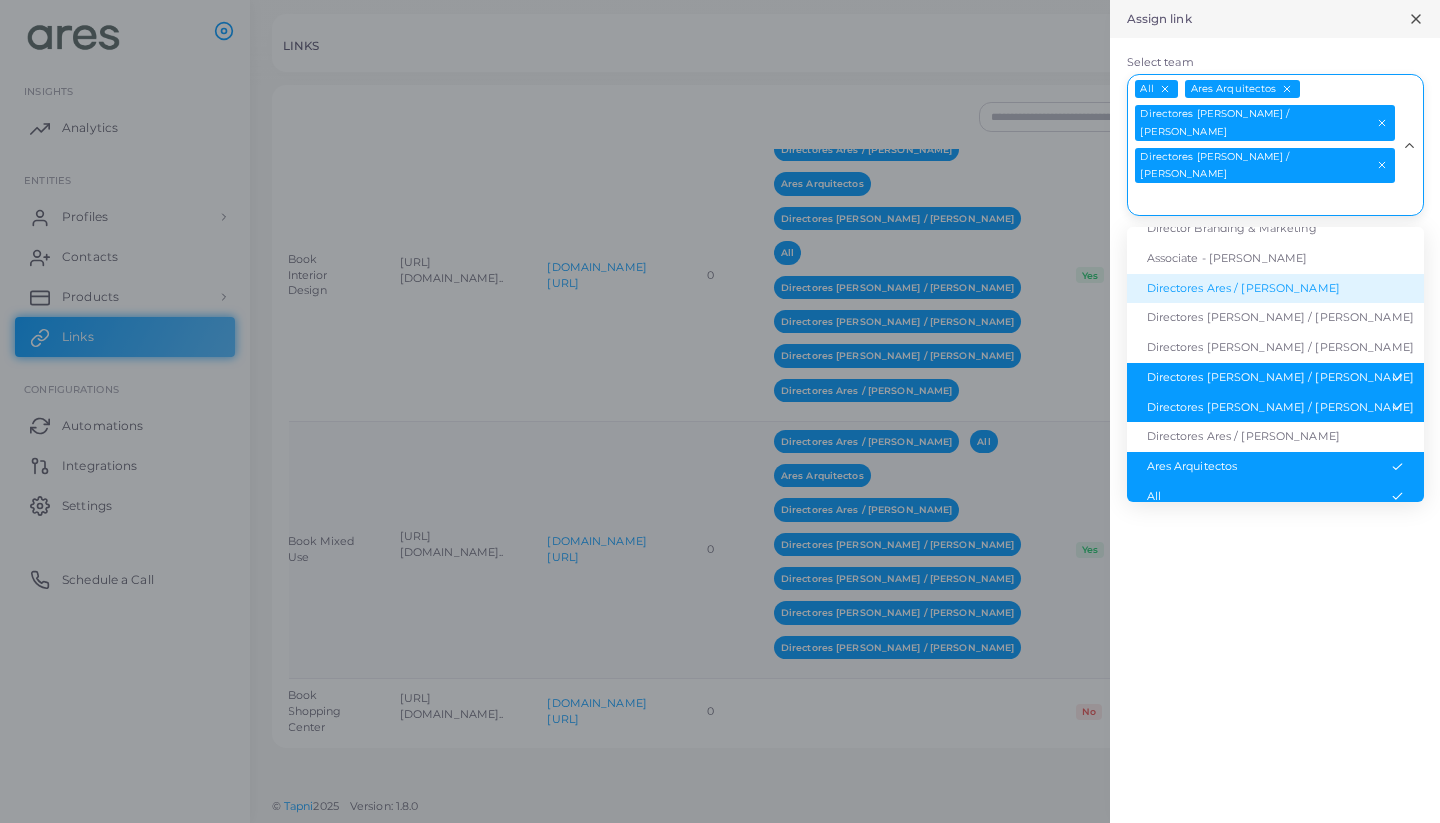 scroll, scrollTop: 189, scrollLeft: 0, axis: vertical 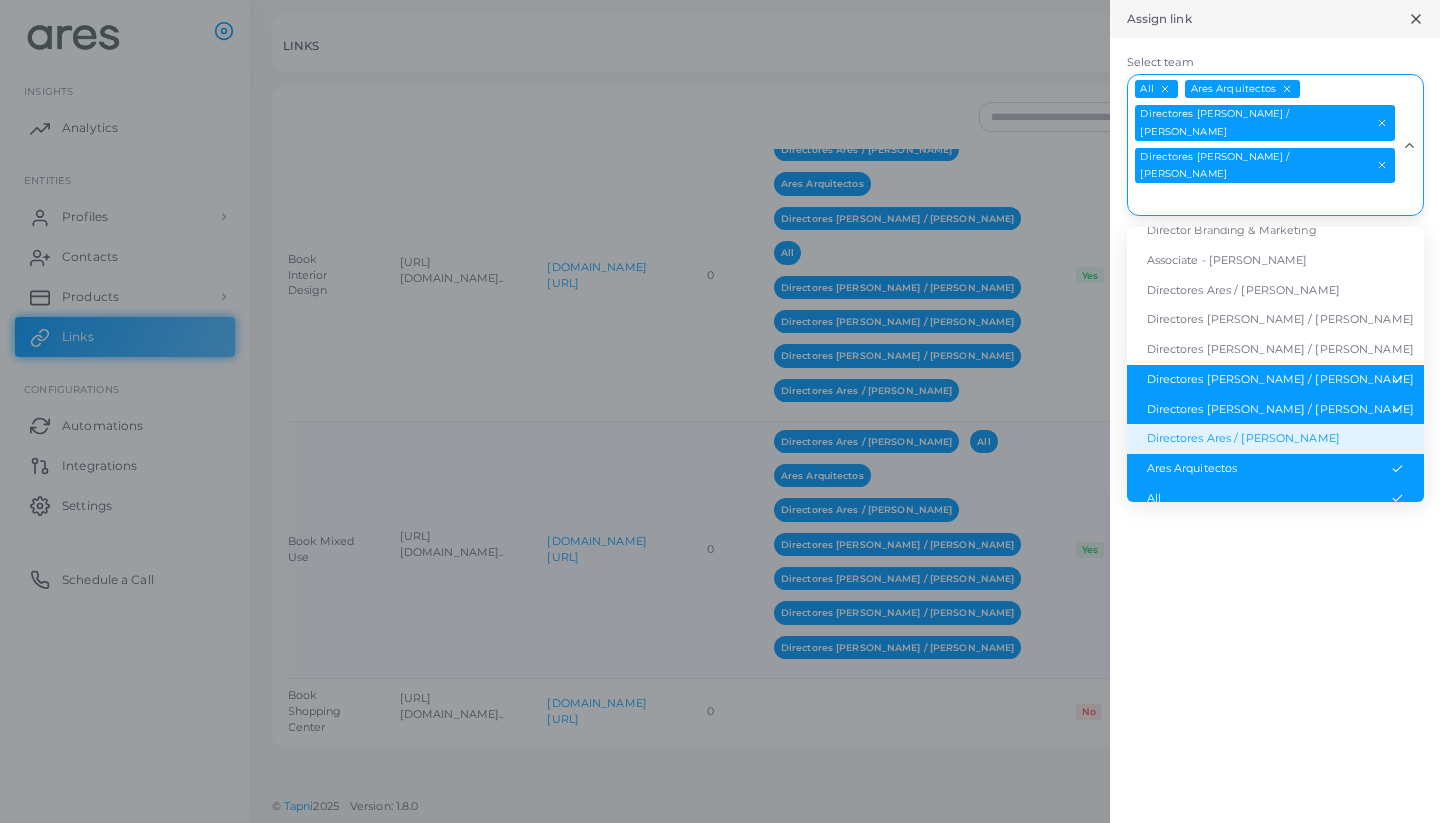 click on "Directores Ares / [PERSON_NAME]" at bounding box center (1275, 439) 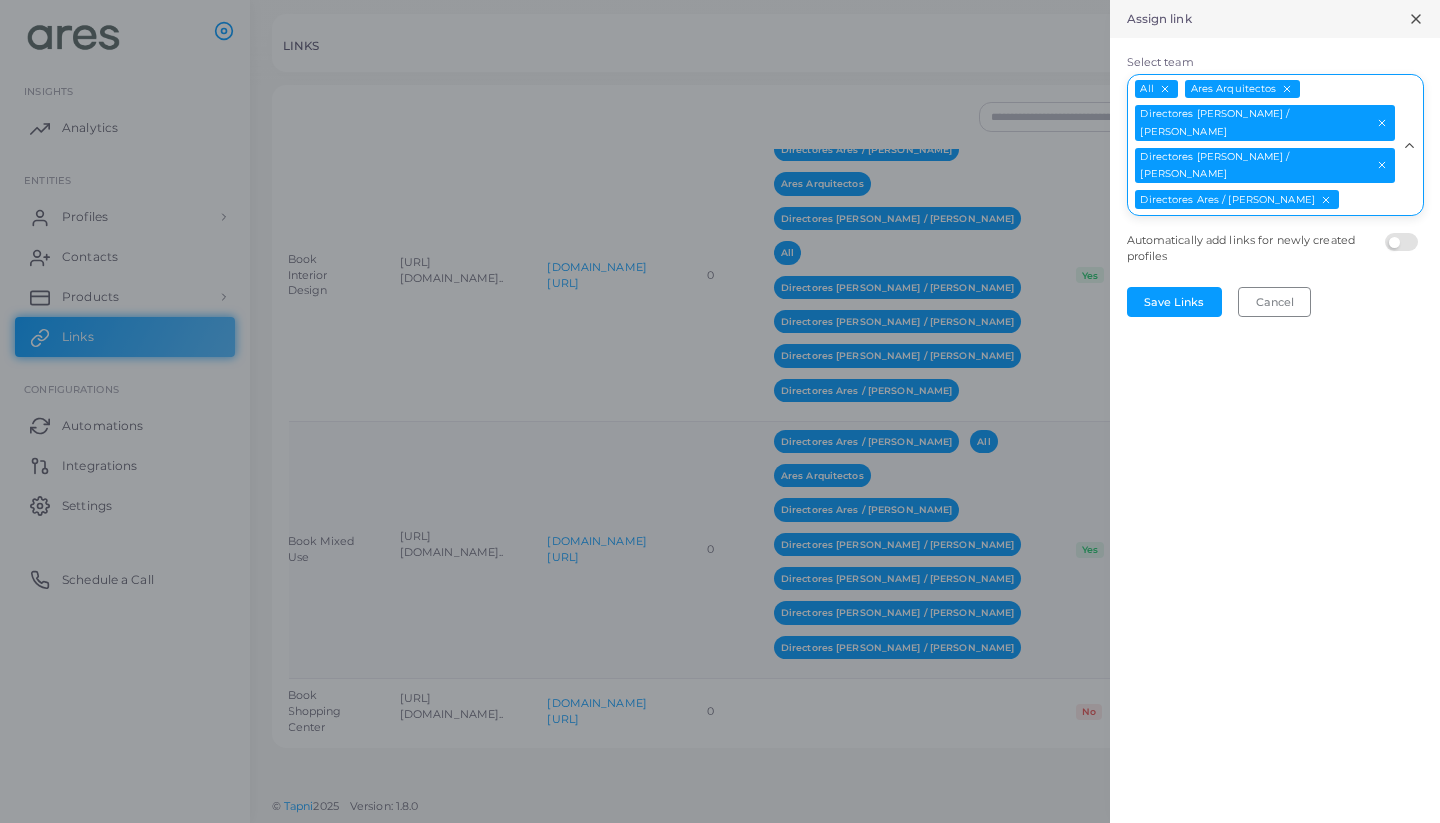 click on "Select team" at bounding box center [1369, 200] 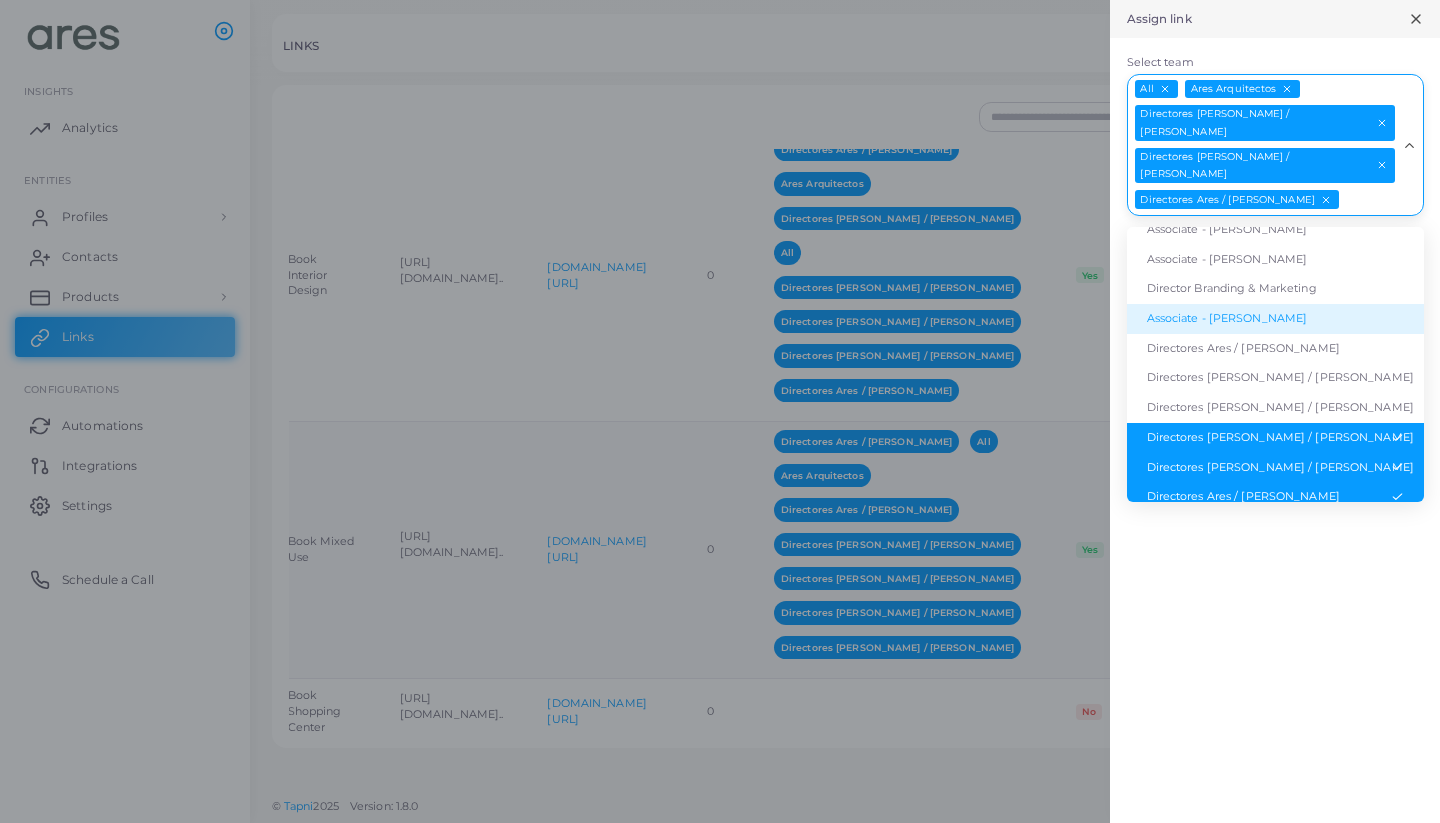 scroll, scrollTop: 116, scrollLeft: 0, axis: vertical 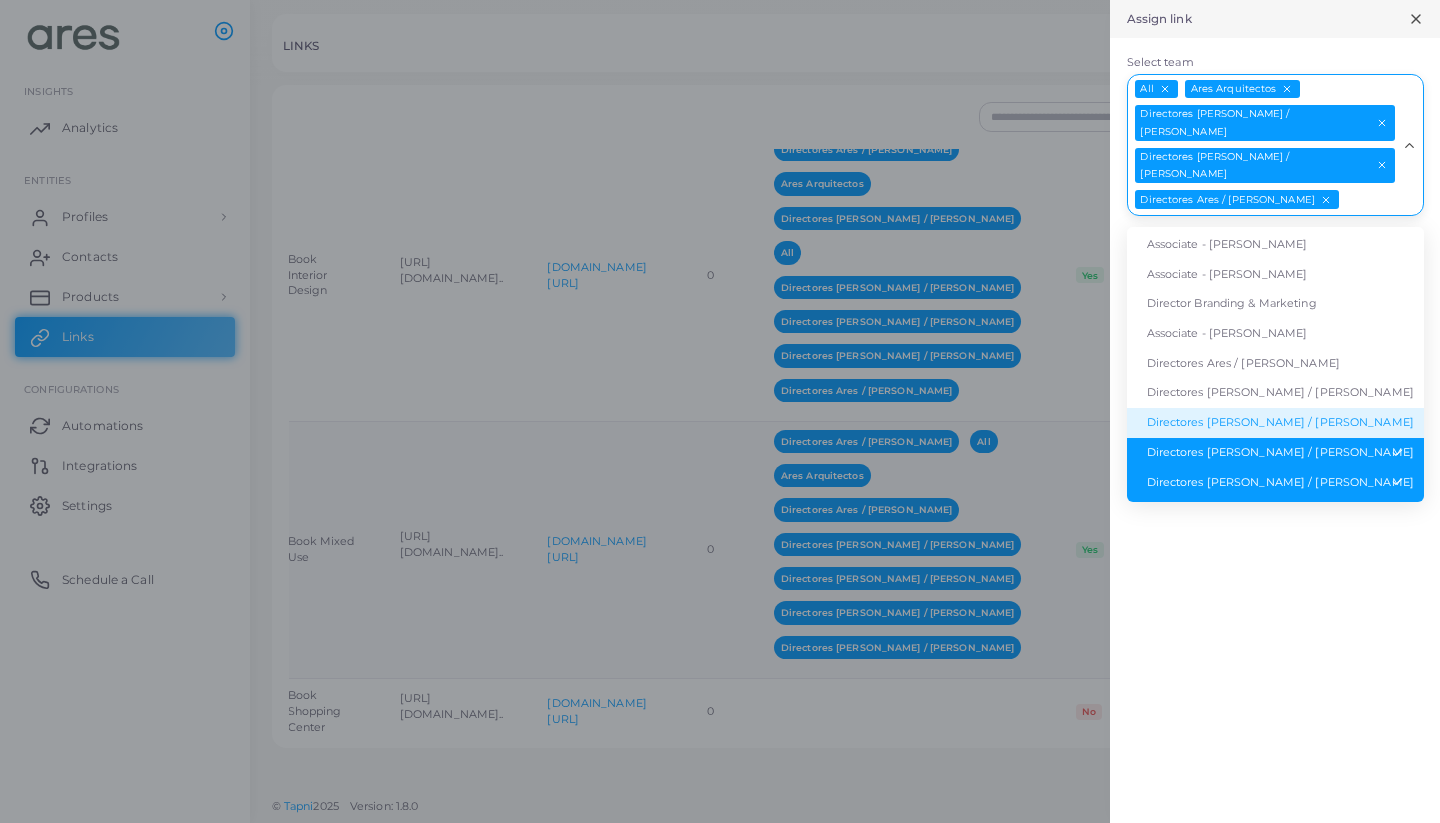 click on "Directores [PERSON_NAME] / [PERSON_NAME]" at bounding box center (1275, 423) 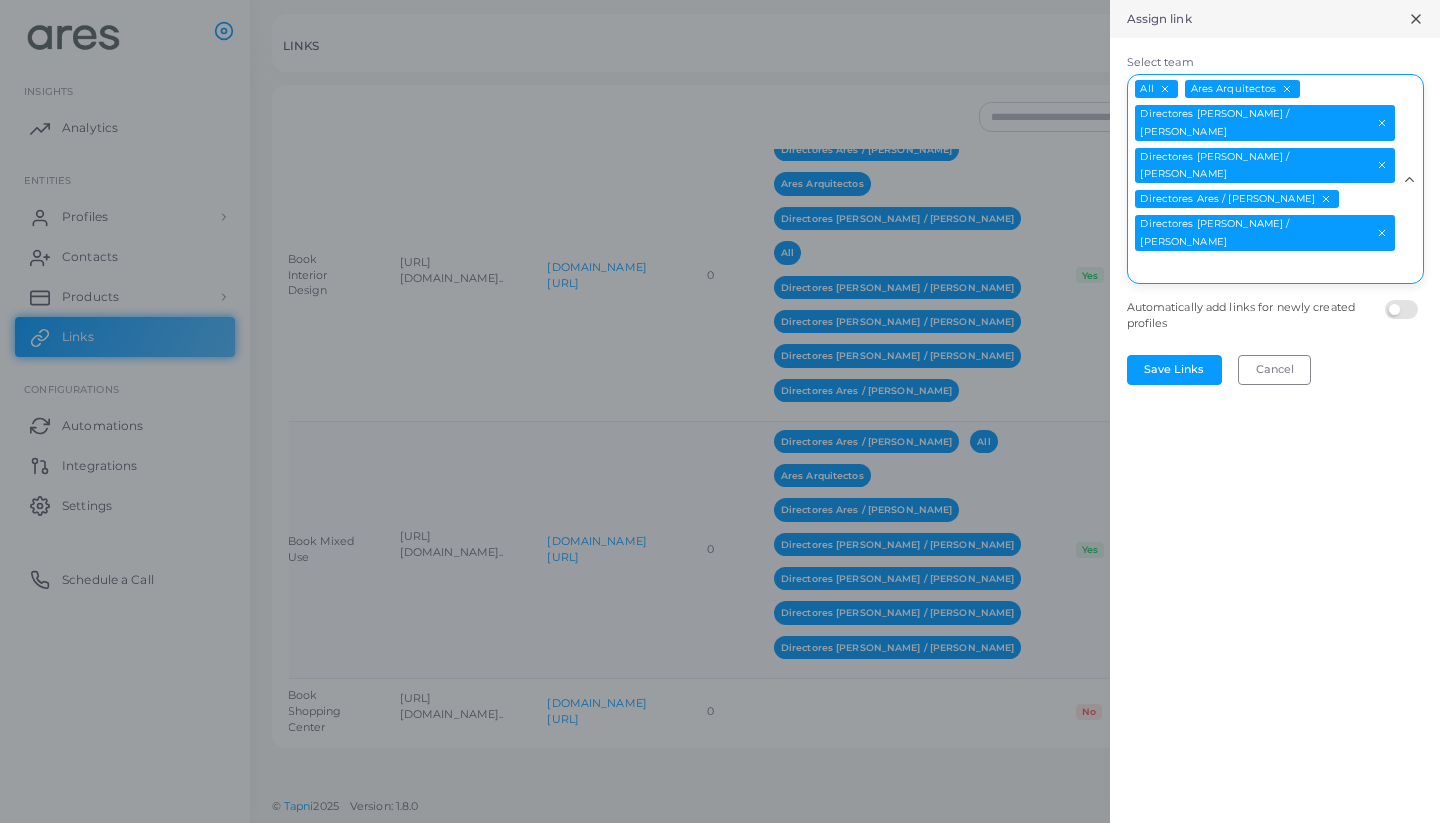 click on "All
Ares Arquitectos
Directores [PERSON_NAME] / [PERSON_NAME]
Directores [PERSON_NAME] / [PERSON_NAME]
Directores Ares / [PERSON_NAME]
Directores Ares / [PERSON_NAME]" at bounding box center (1263, 176) 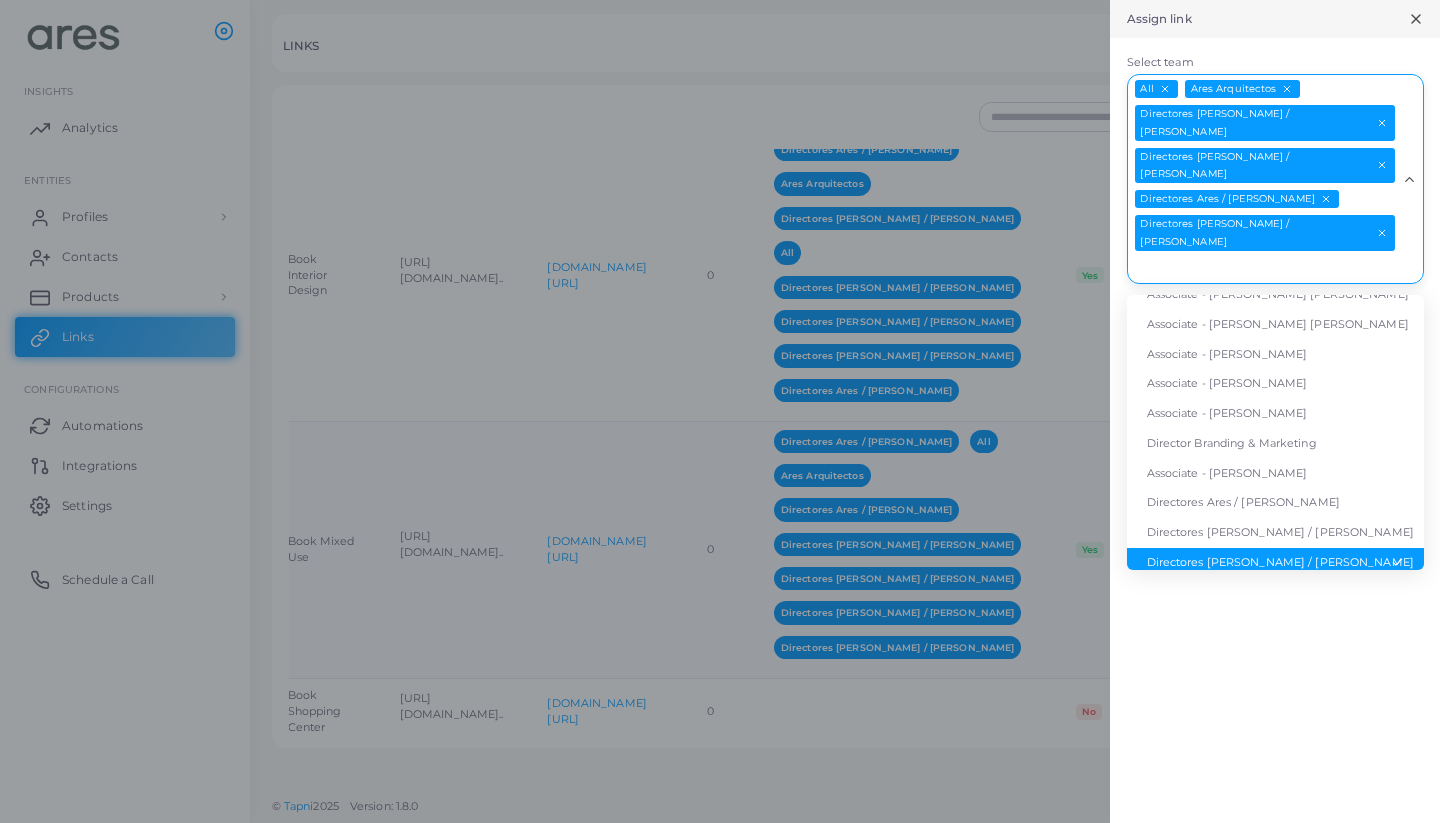 scroll, scrollTop: 29, scrollLeft: 0, axis: vertical 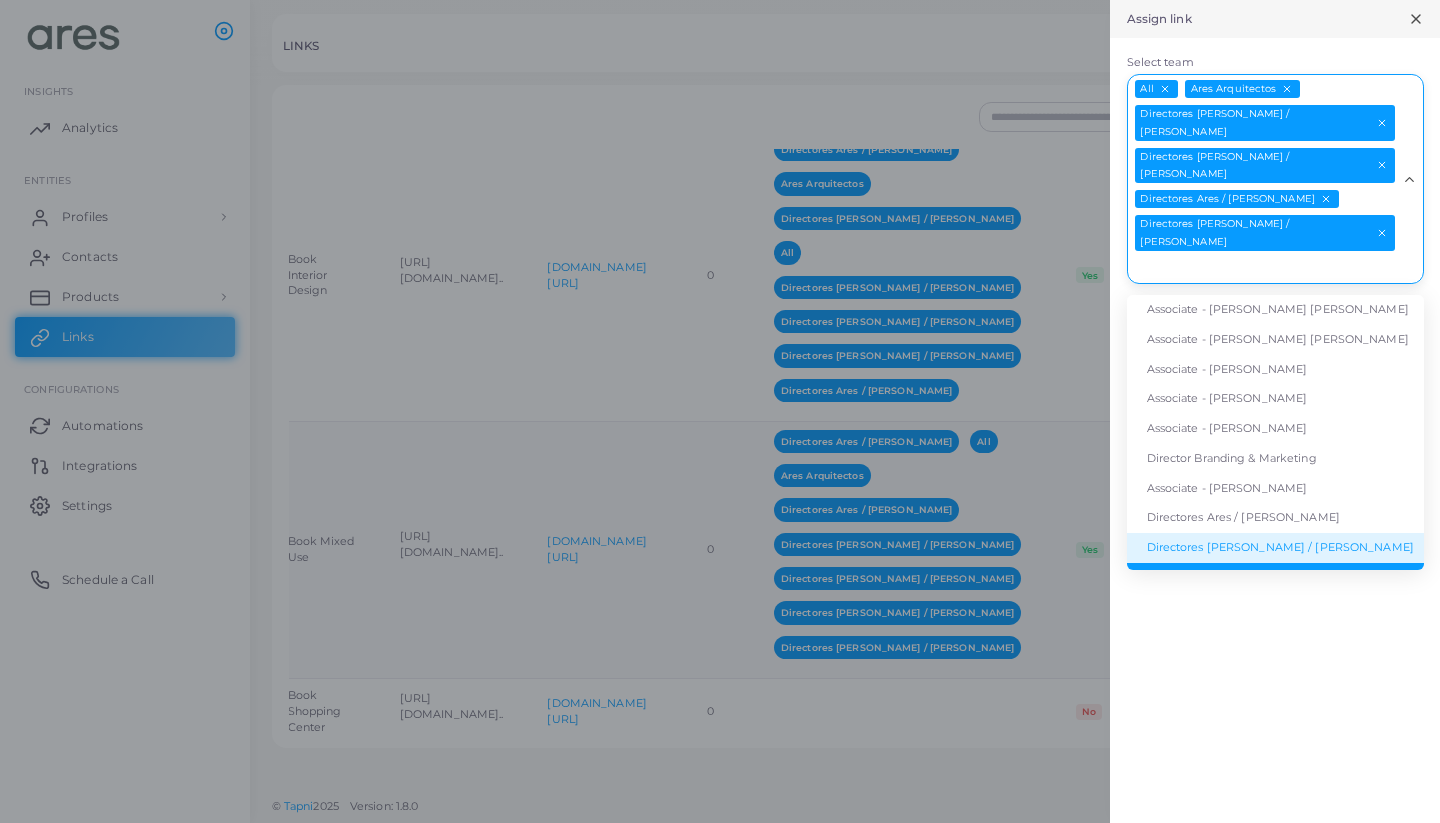 click on "Directores [PERSON_NAME] / [PERSON_NAME]" at bounding box center [1275, 548] 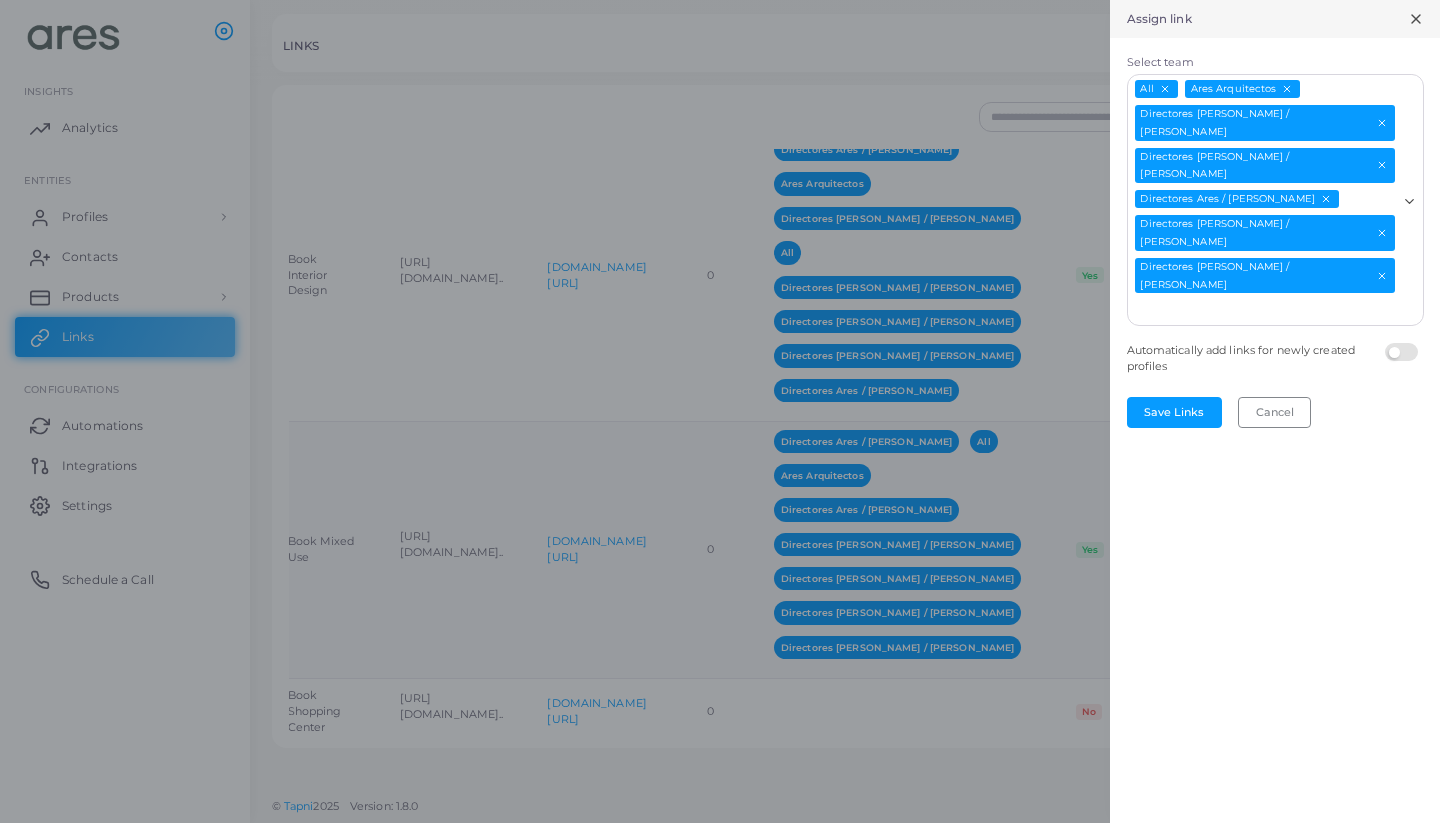 click on "All
Ares Arquitectos
Directores [PERSON_NAME] / [PERSON_NAME]
Directores [PERSON_NAME] / [PERSON_NAME]
Directores Ares / [PERSON_NAME]
Directores Ares / [PERSON_NAME]
Directores [PERSON_NAME] / [PERSON_NAME]" at bounding box center (1263, 198) 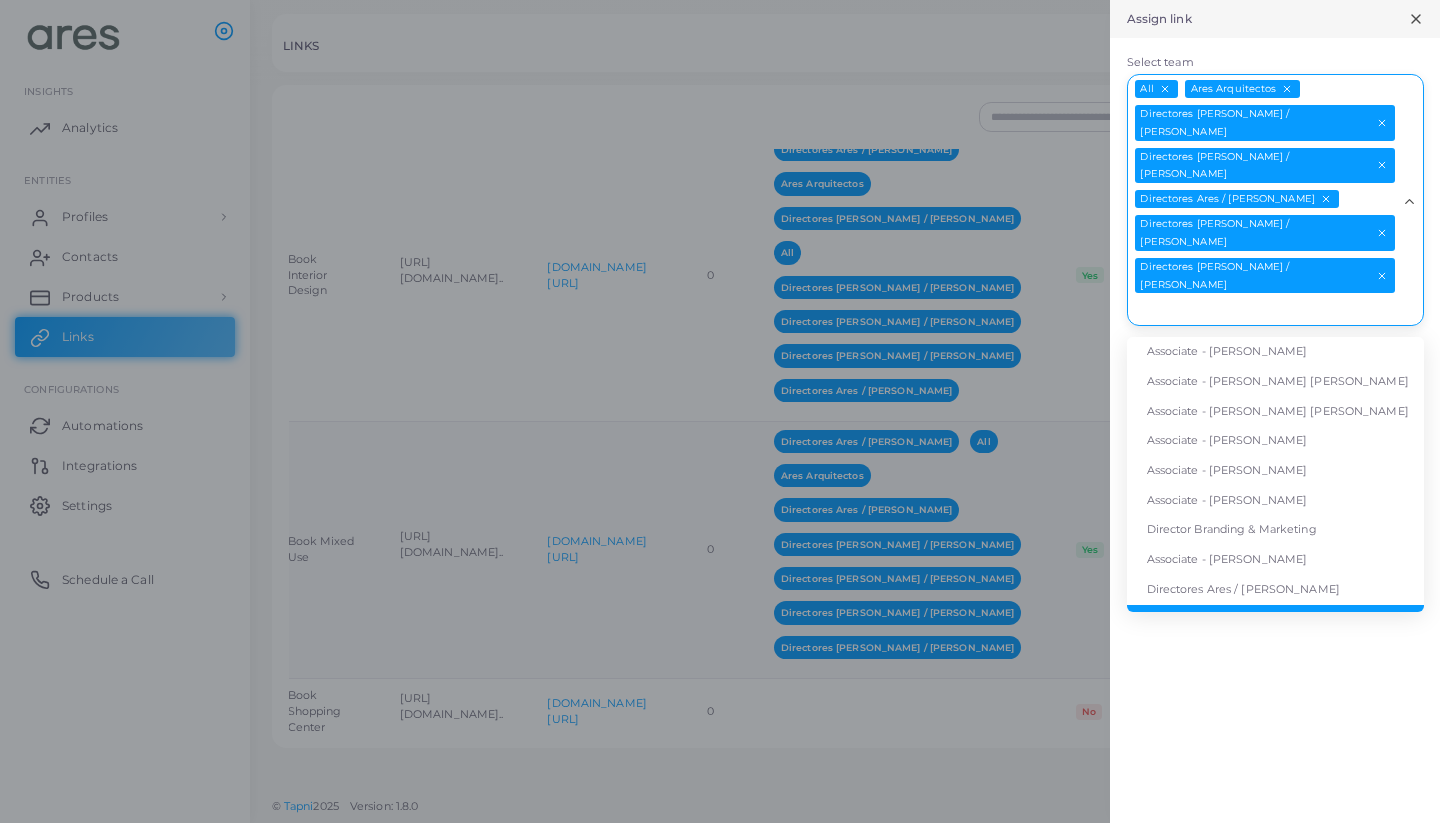 scroll, scrollTop: 15, scrollLeft: 0, axis: vertical 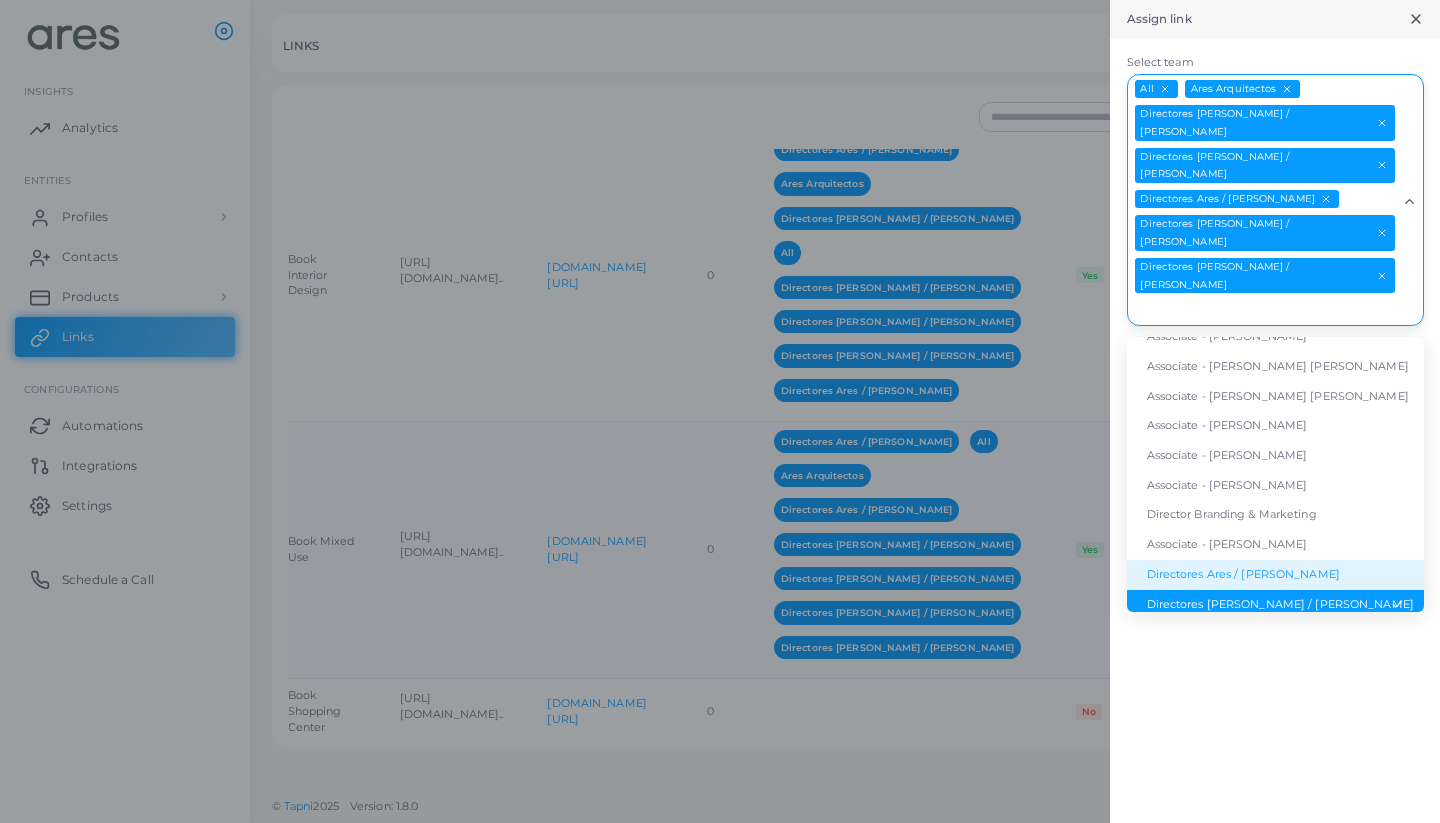 click on "Directores Ares / [PERSON_NAME]" at bounding box center (1275, 575) 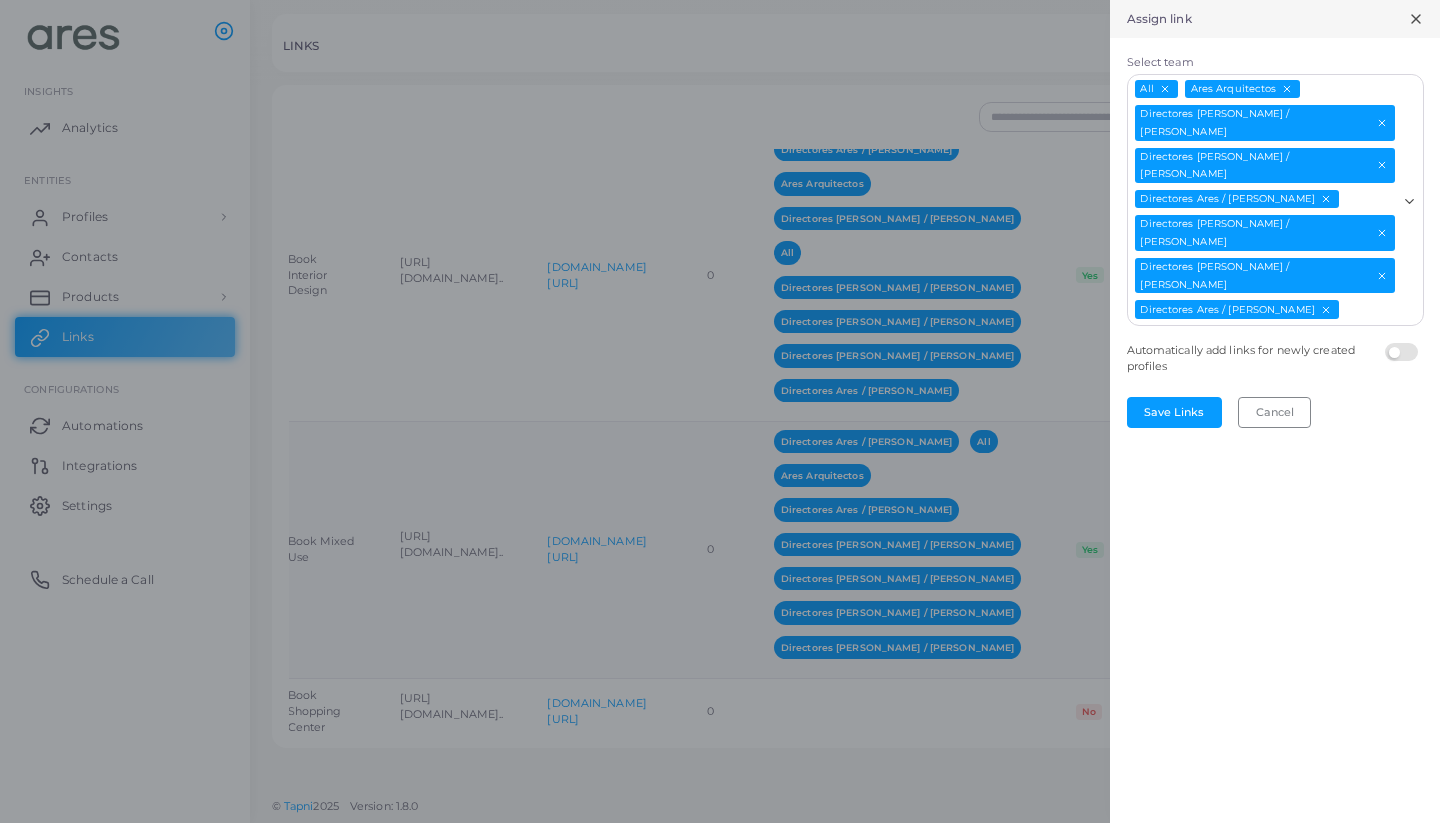 click on "Select team" at bounding box center [1369, 310] 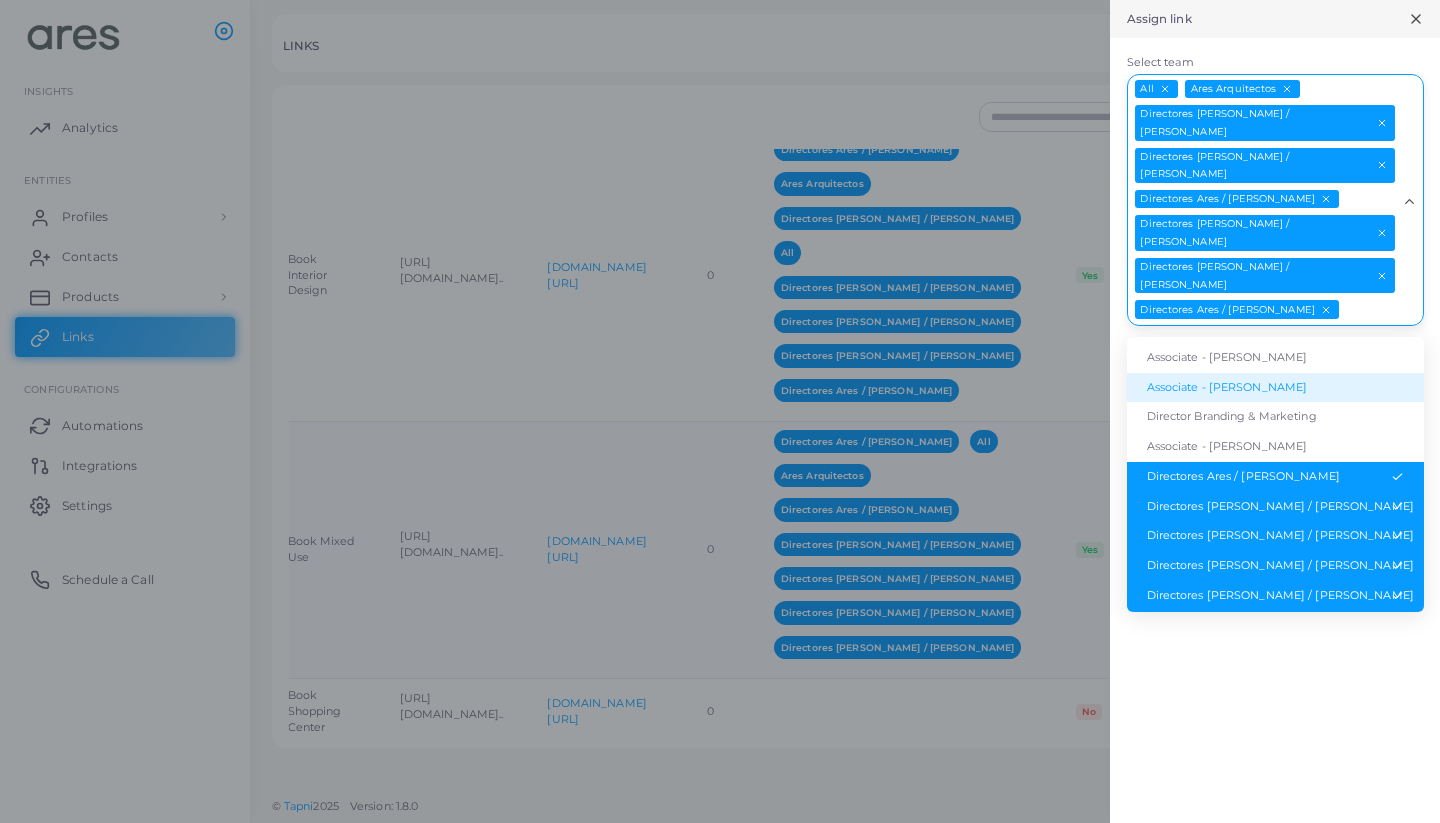 scroll, scrollTop: 116, scrollLeft: 0, axis: vertical 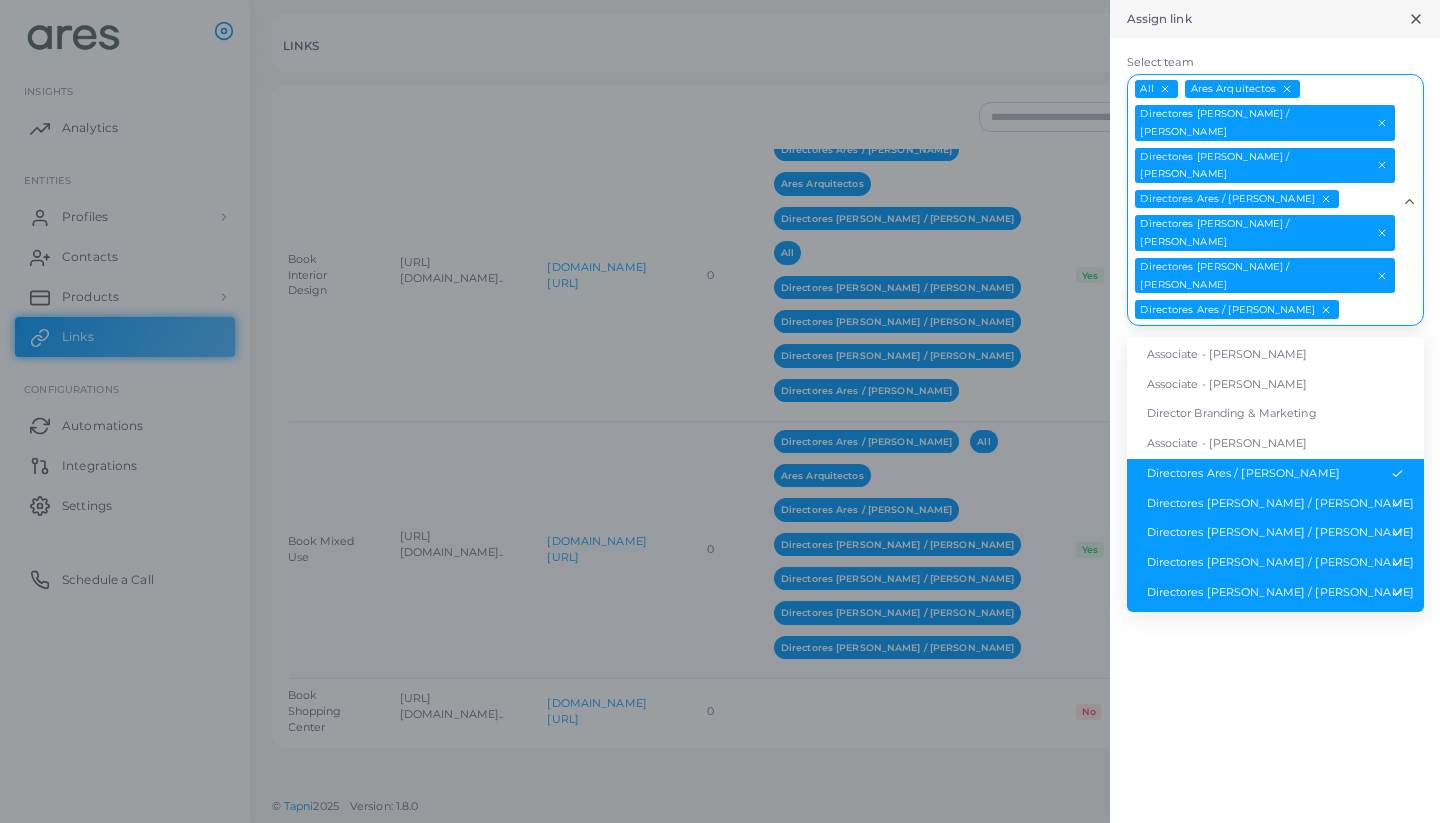 click on "Assign link Select team
All
Ares Arquitectos
Directores [PERSON_NAME] / [PERSON_NAME]
Directores [PERSON_NAME] / [PERSON_NAME]
Directores Ares / [PERSON_NAME]
Directores Ares / [PERSON_NAME]
Directores [PERSON_NAME] / [PERSON_NAME]
Directores [PERSON_NAME] / [PERSON_NAME]
Loading...
Associate - [PERSON_NAME]
Associate - [PERSON_NAME] [PERSON_NAME]
Associate - [PERSON_NAME] [PERSON_NAME]
Associate - [PERSON_NAME]
Associate -  [PERSON_NAME]
Associate - [PERSON_NAME]
Director Branding & Marketing
Associate - [PERSON_NAME]
Directores Ares / [PERSON_NAME]
Directores [PERSON_NAME] / [PERSON_NAME]
Directores Ares / [PERSON_NAME]" at bounding box center [0, 0] 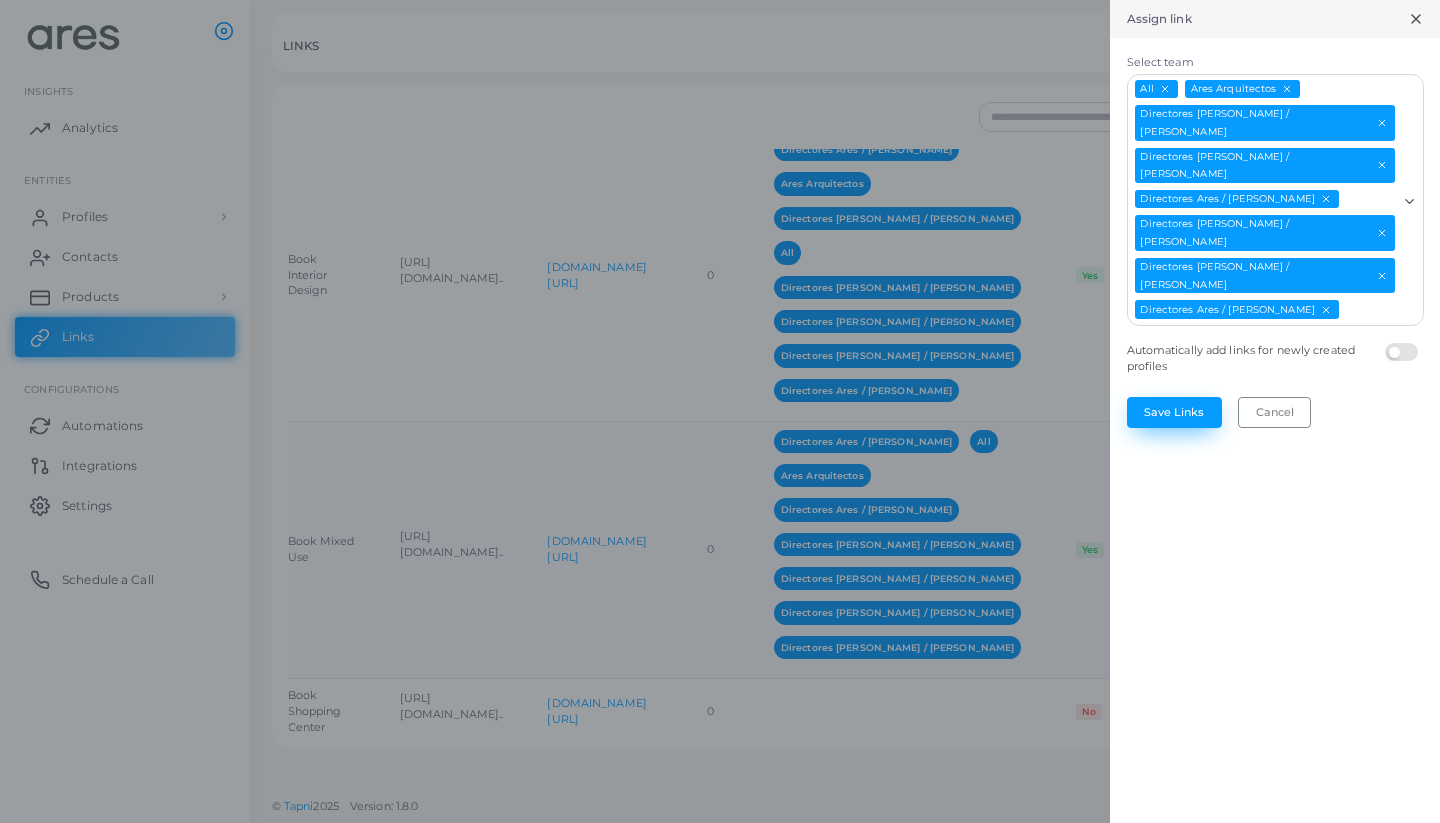 click on "Save Links" at bounding box center [1174, 412] 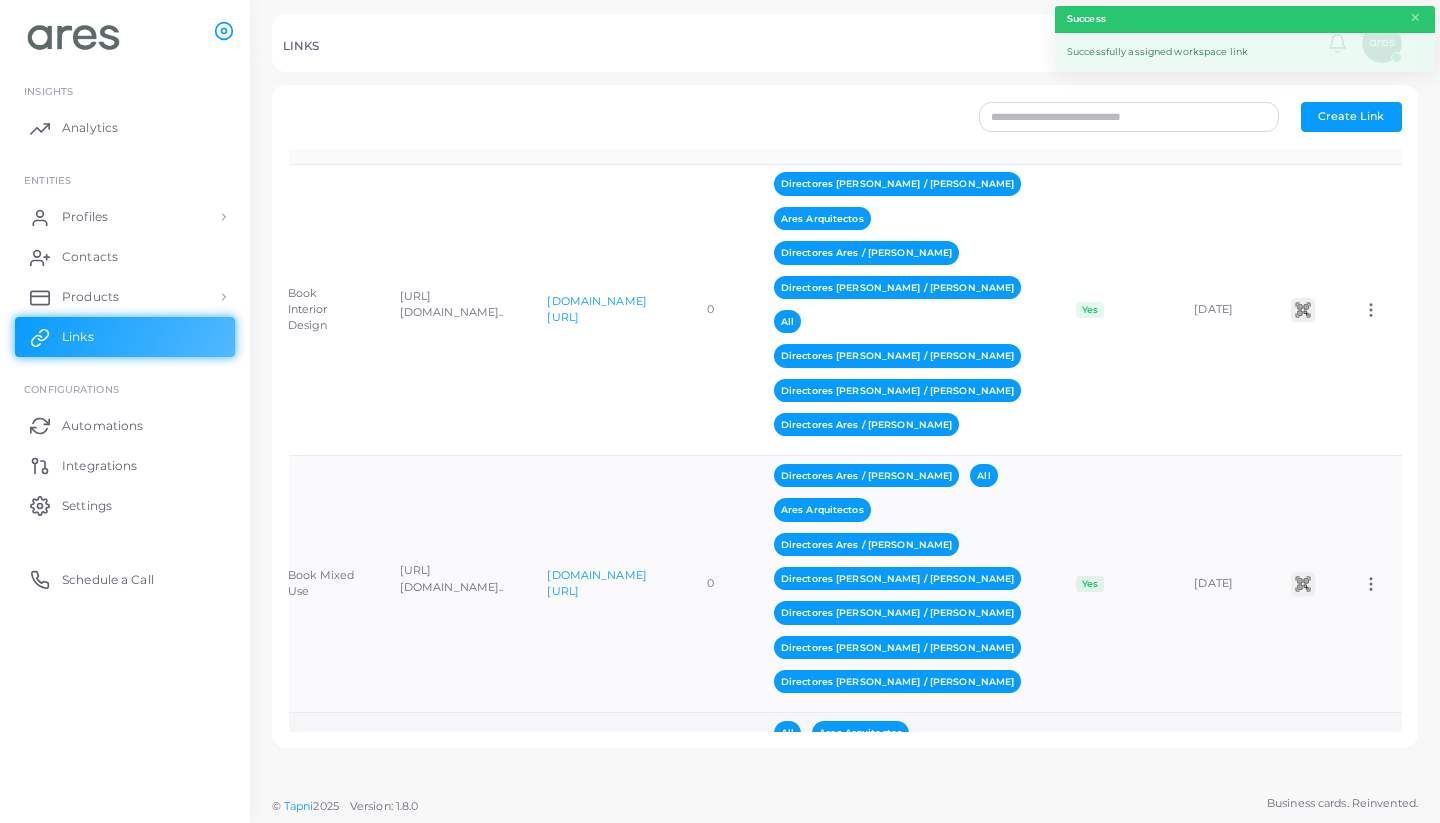 scroll, scrollTop: 0, scrollLeft: 0, axis: both 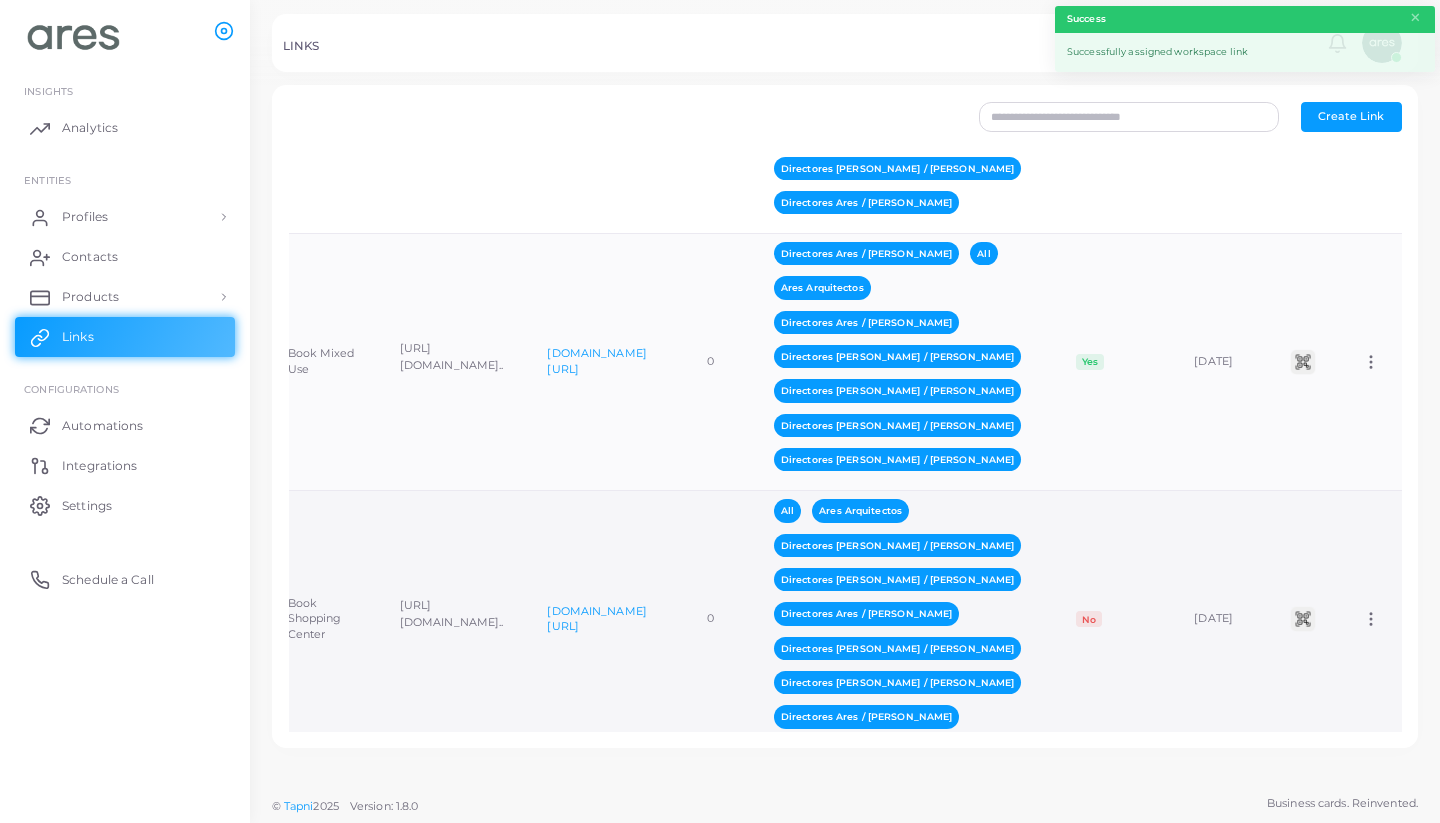 click 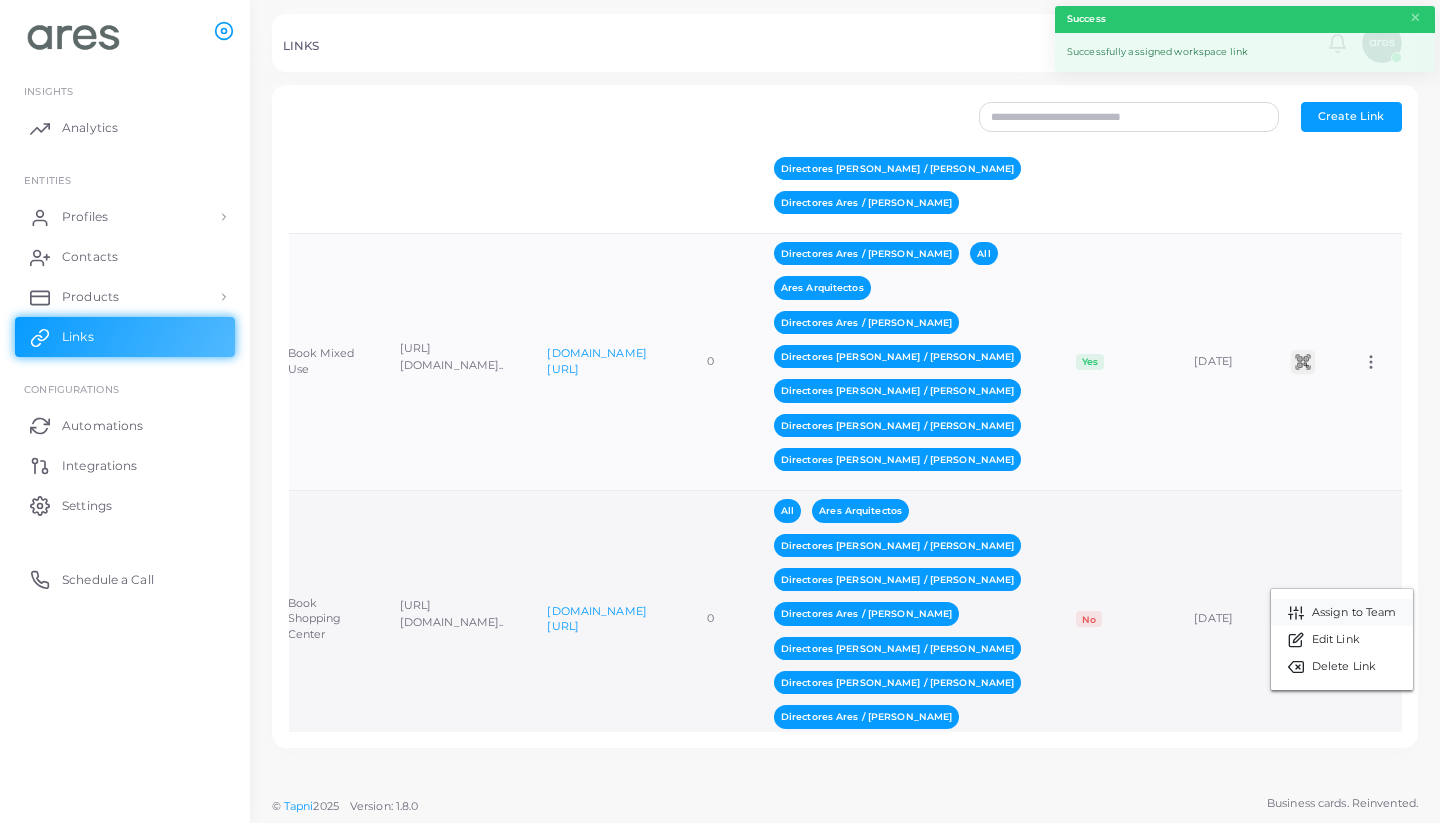 click on "Assign to Team" at bounding box center (1354, 613) 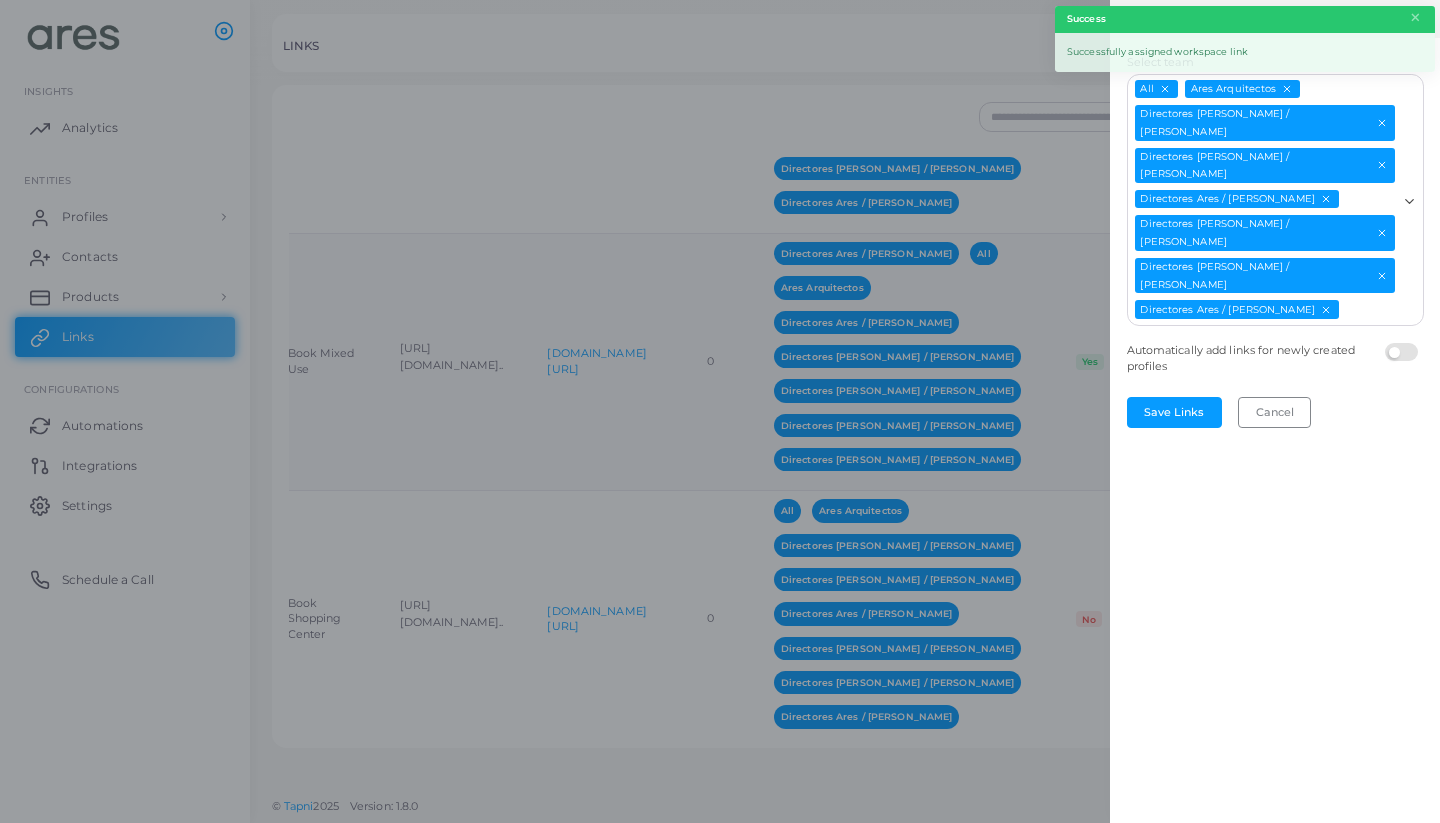 click at bounding box center (1404, 343) 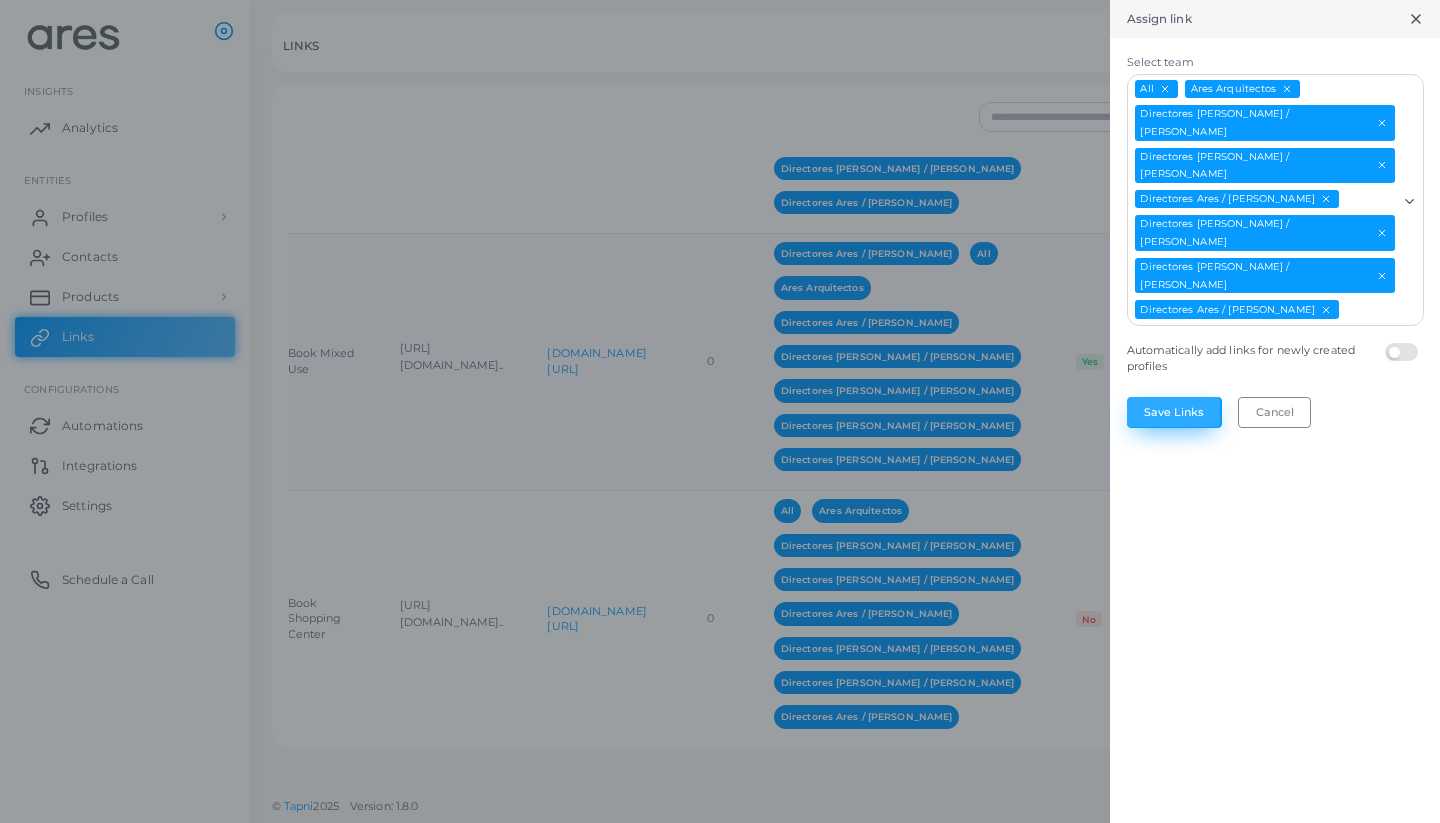 click on "Save Links" at bounding box center (1174, 412) 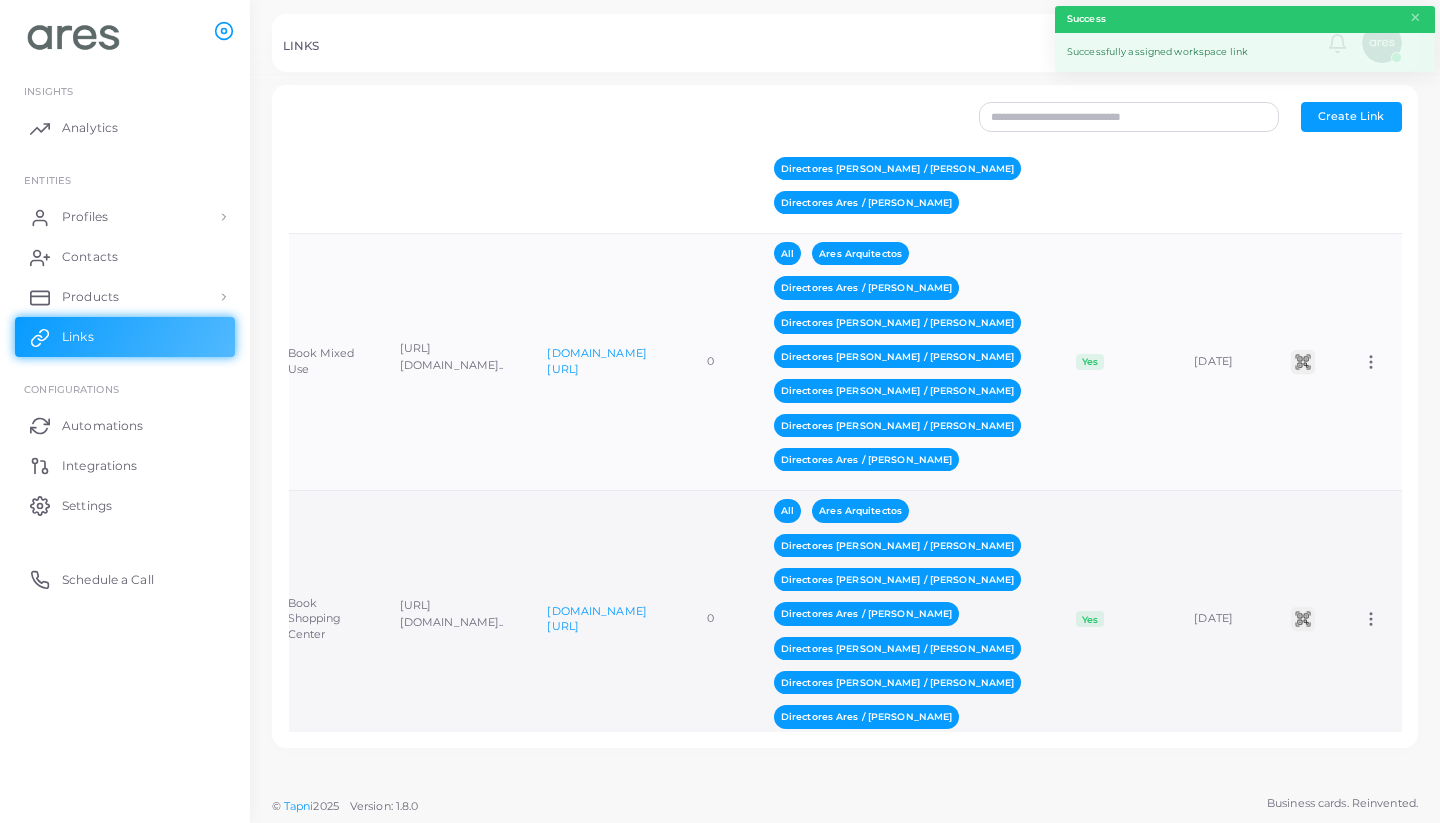 scroll, scrollTop: 0, scrollLeft: 0, axis: both 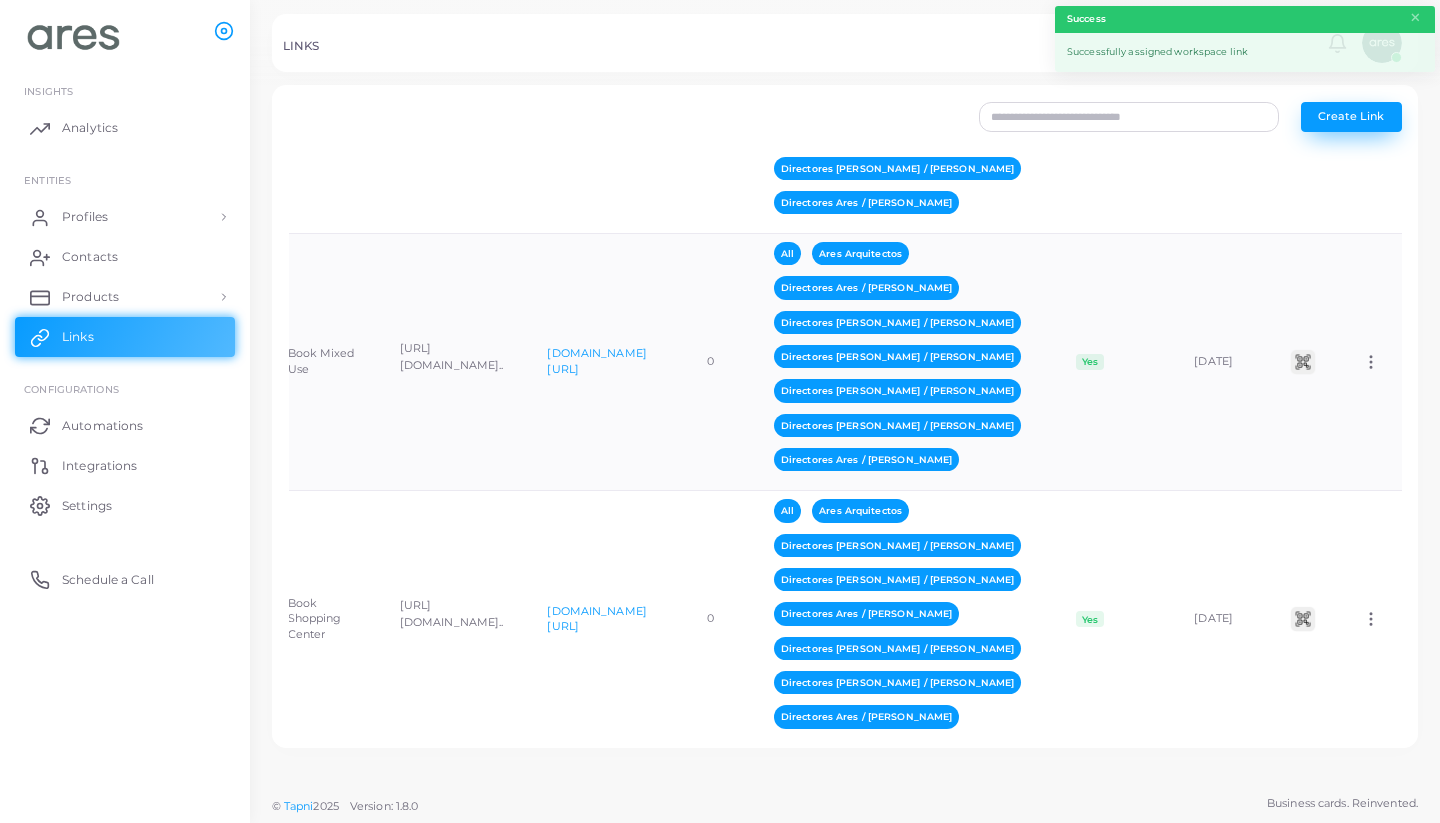 click on "Create Link" at bounding box center (1351, 116) 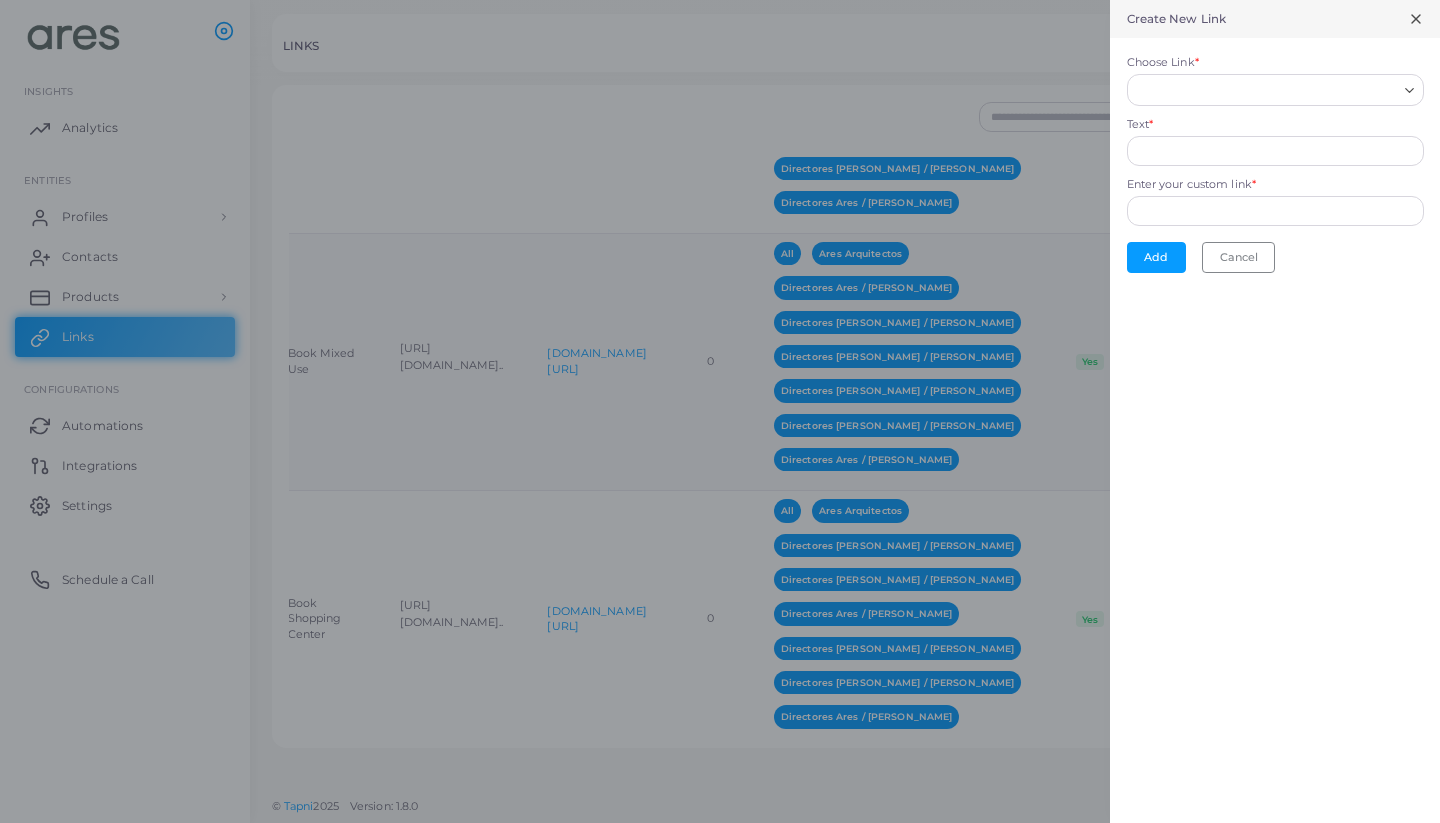 scroll, scrollTop: 0, scrollLeft: 0, axis: both 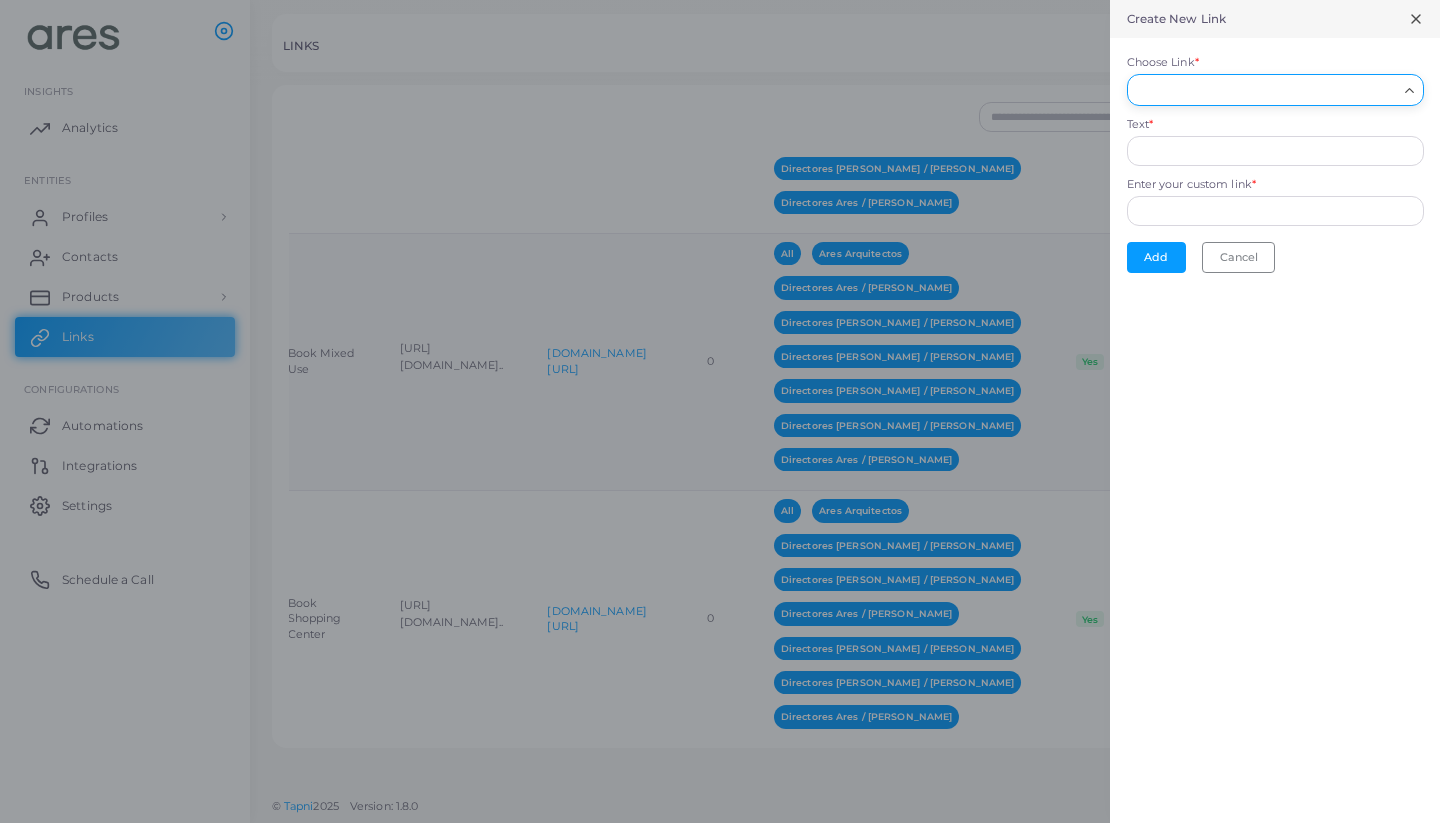 click on "Choose Link  *" at bounding box center [1266, 90] 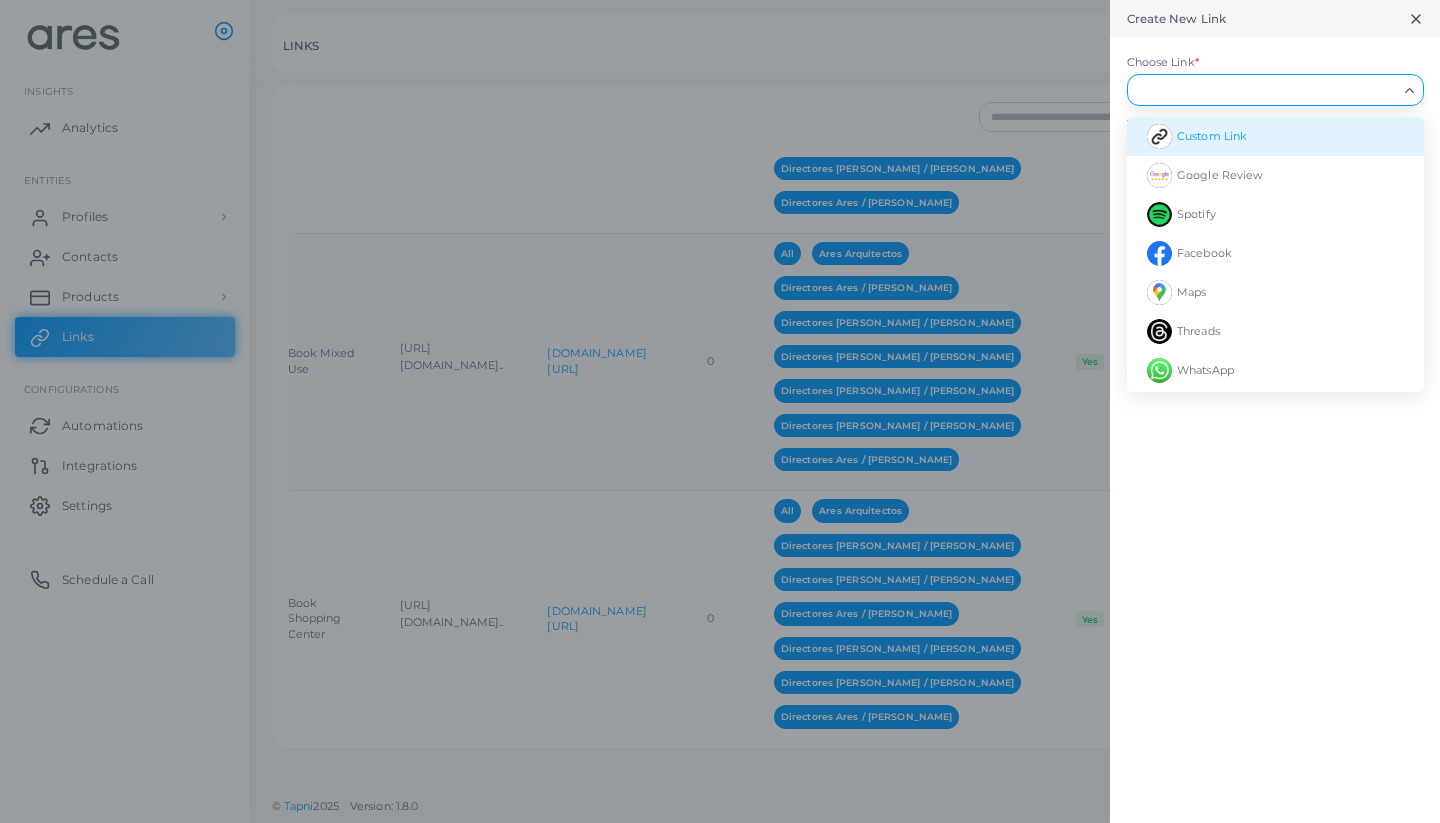 click on "Custom Link" at bounding box center [1275, 136] 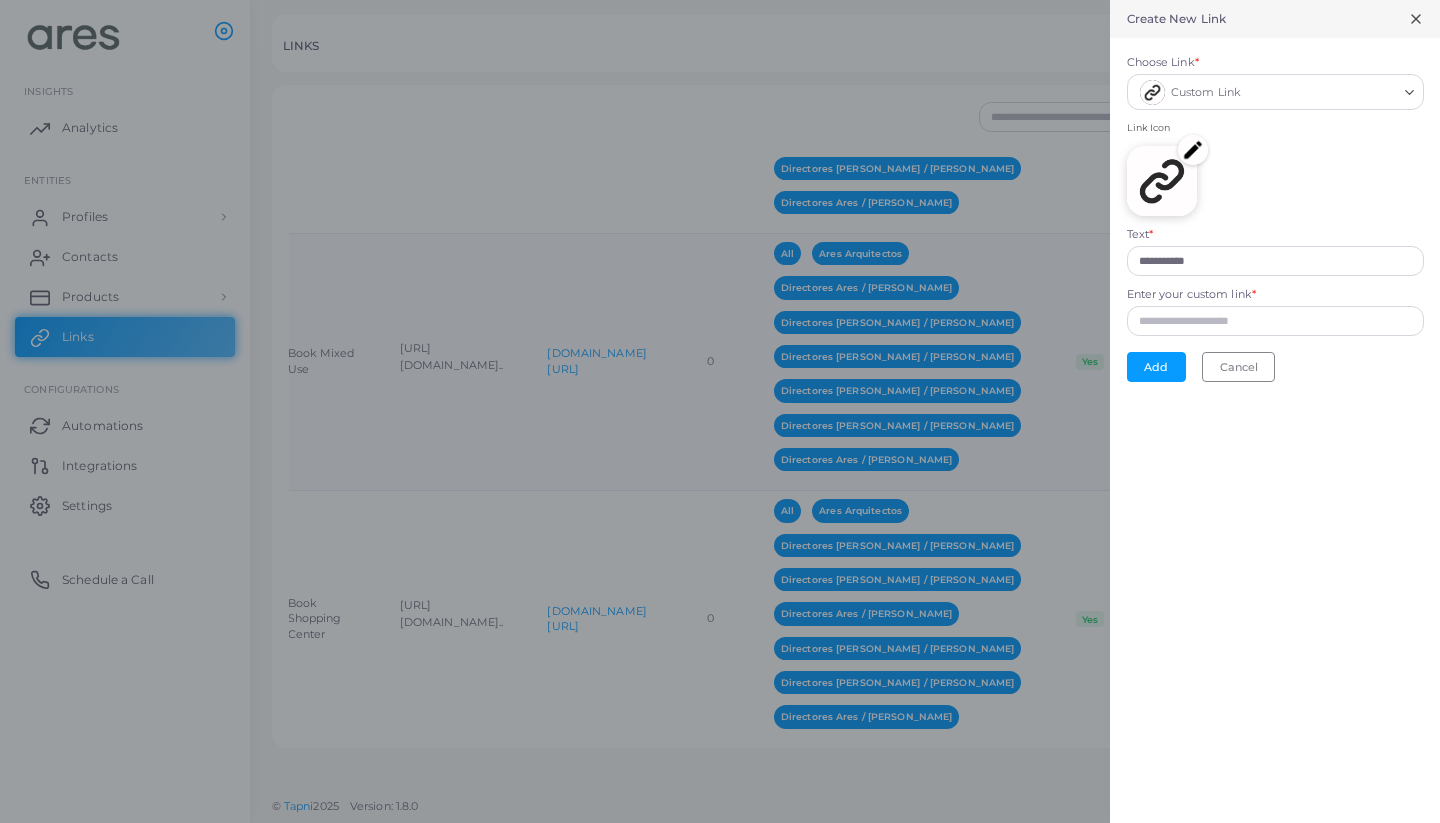 click at bounding box center [1193, 150] 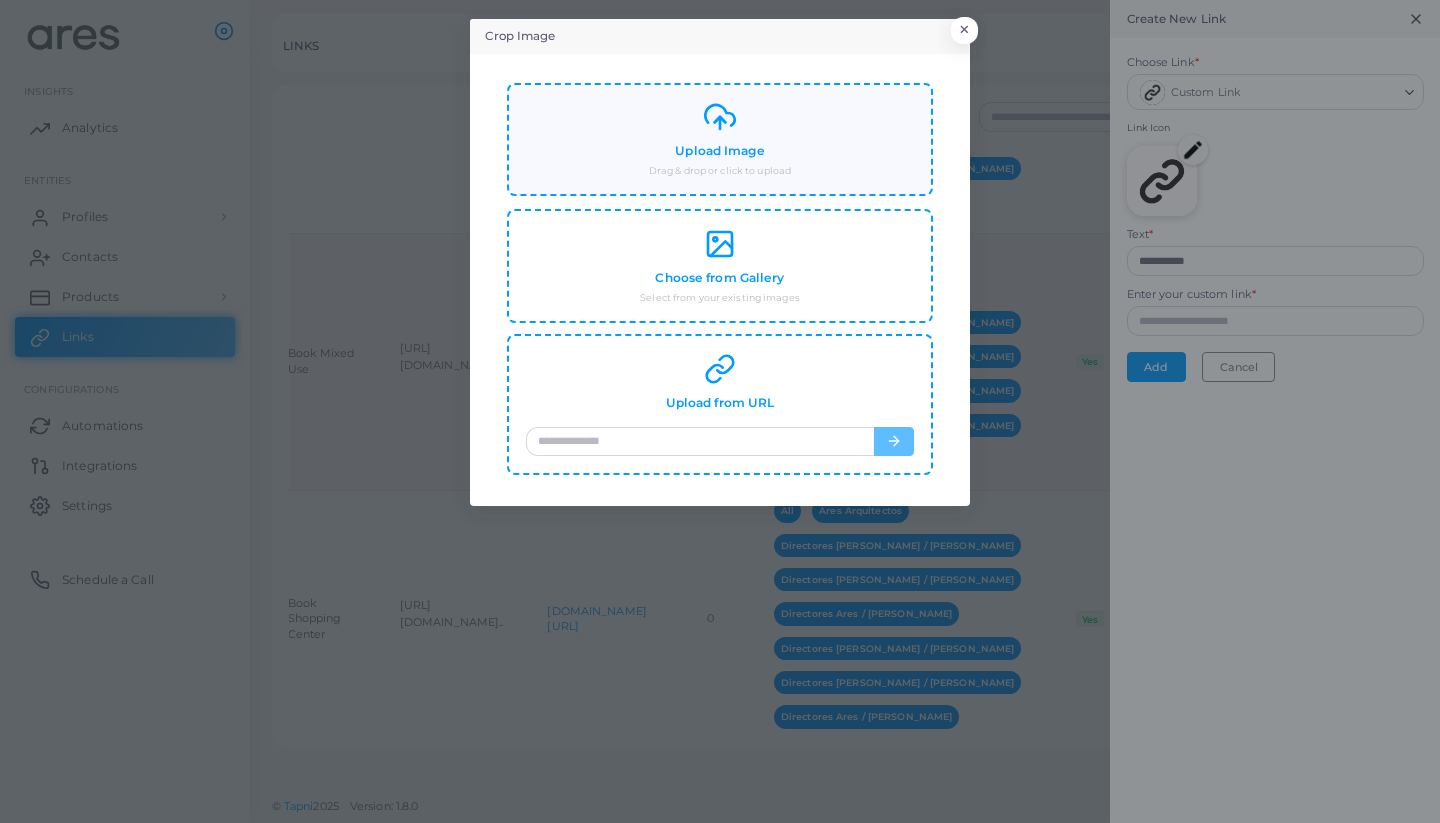 click on "Upload Image Drag & drop or click to upload" at bounding box center (720, 139) 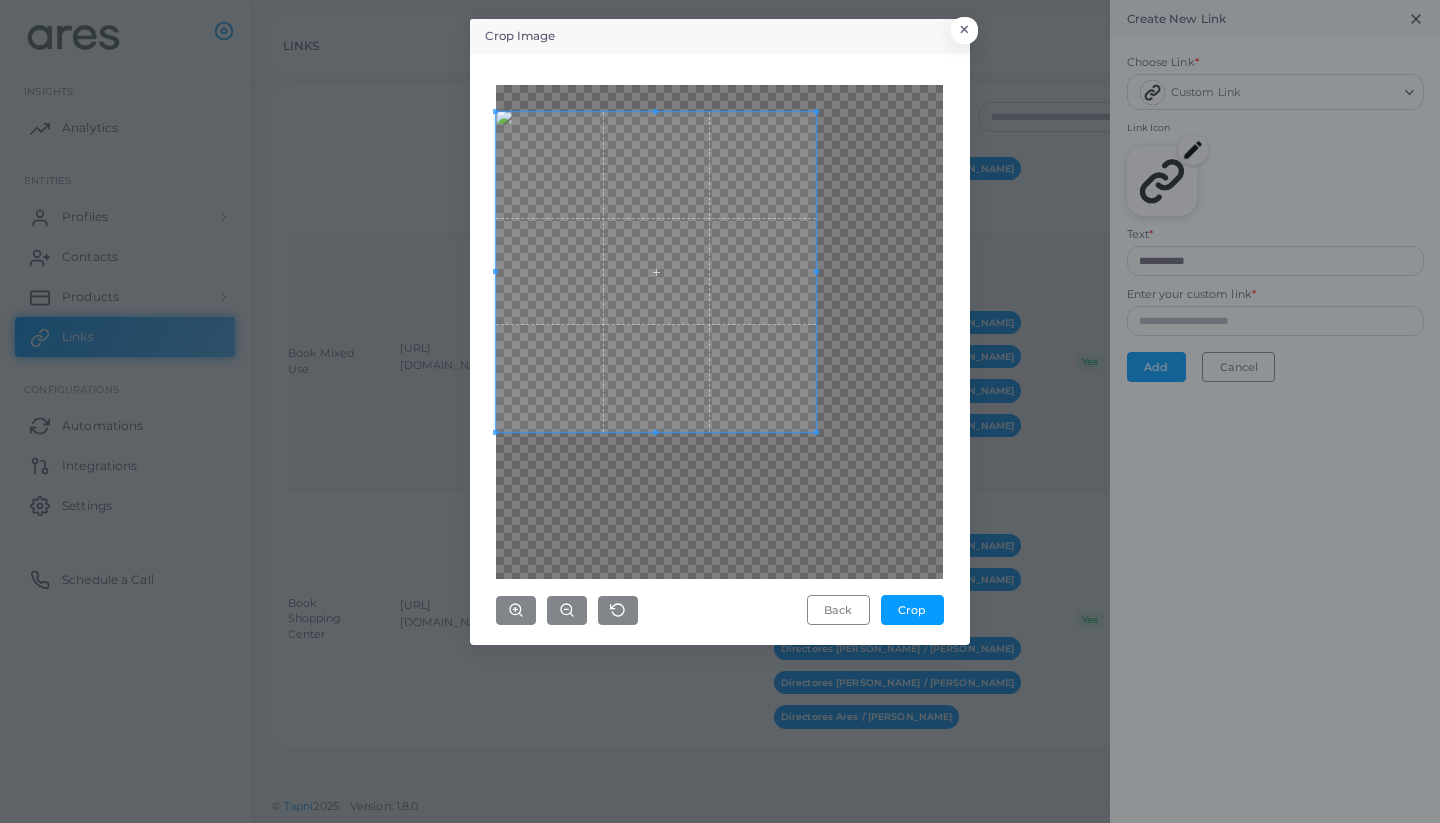 click at bounding box center [656, 272] 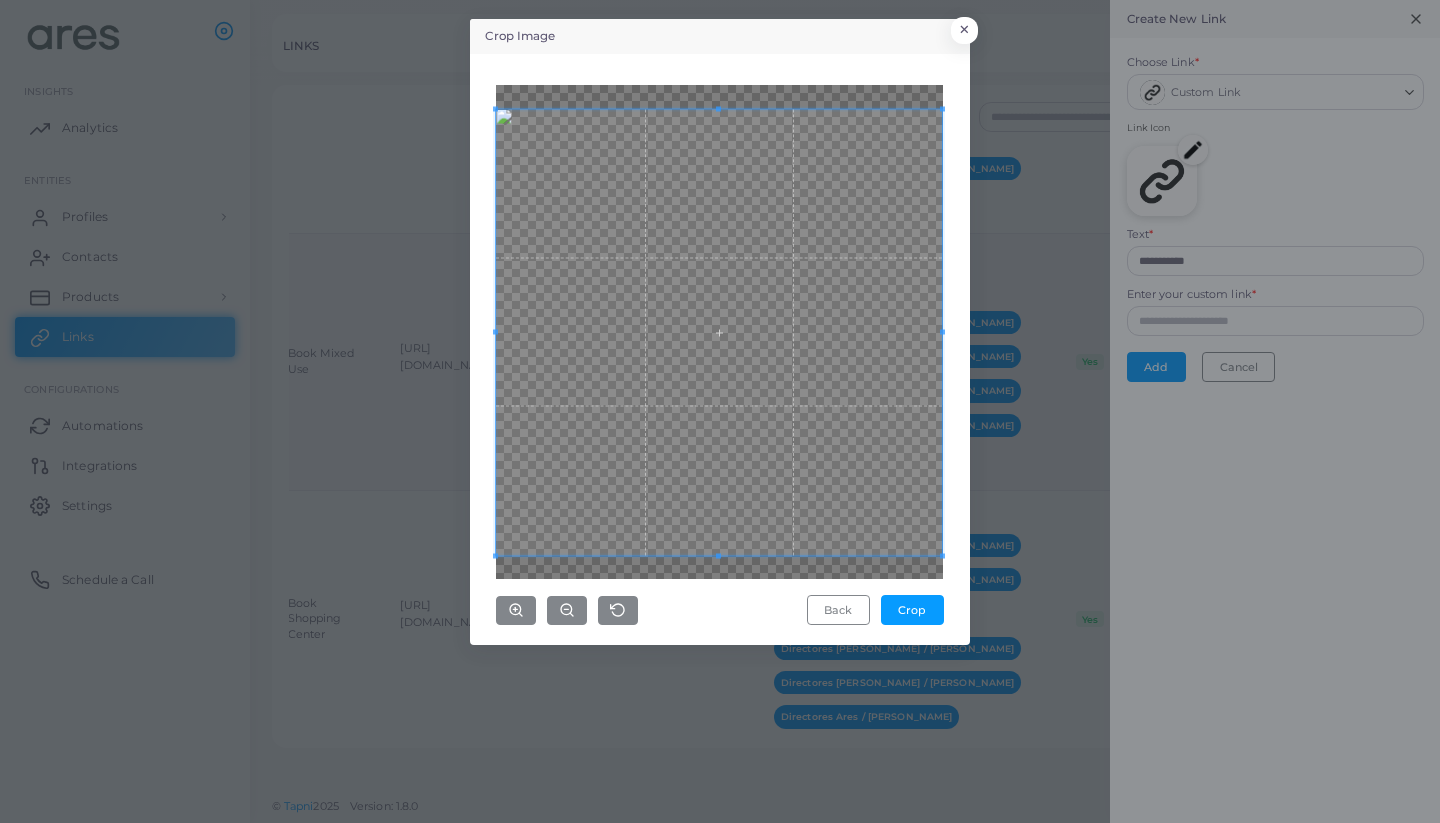 click on "Crop Image ×  Back   Crop" at bounding box center (720, 332) 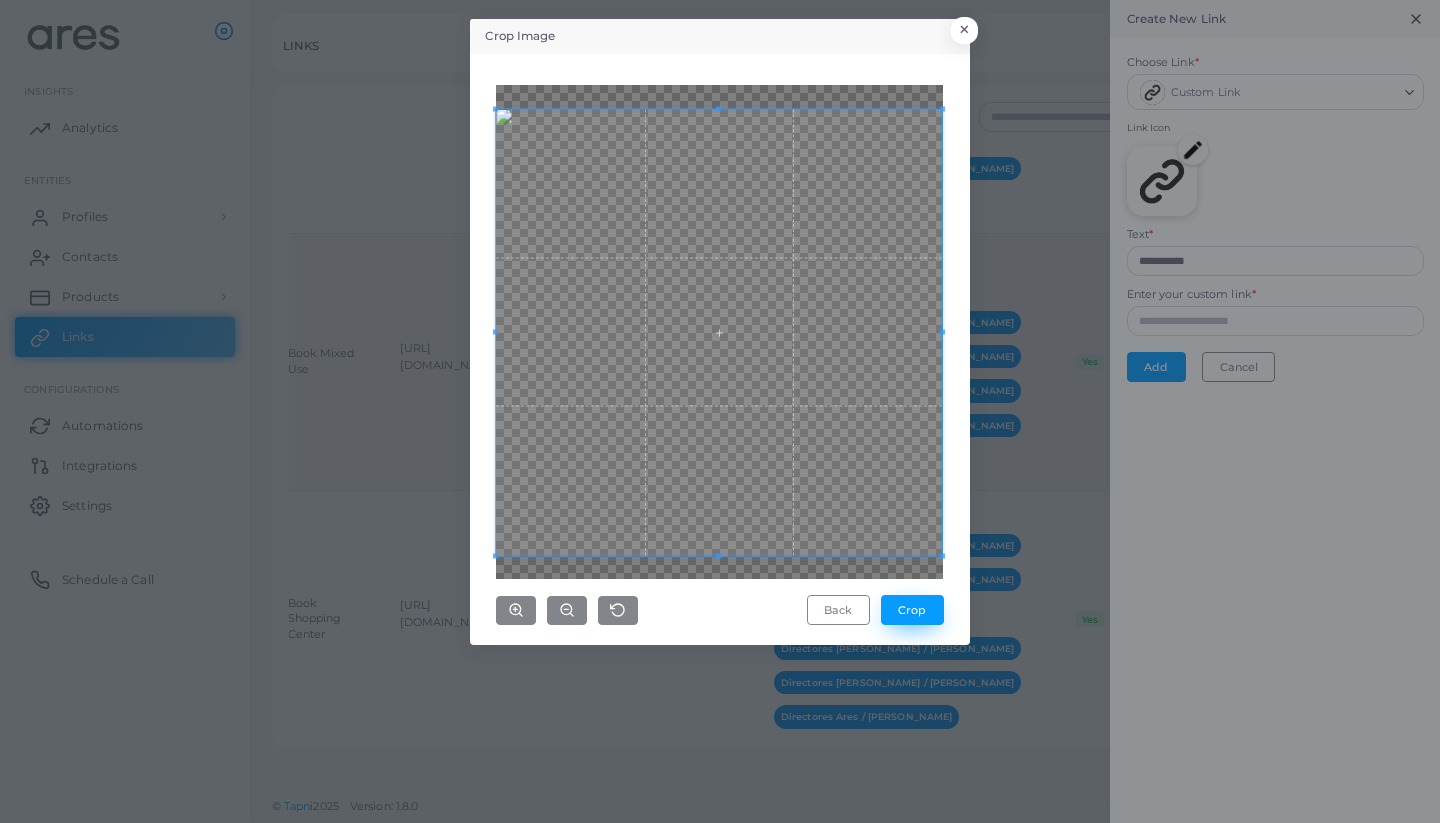 click on "Crop" at bounding box center (912, 610) 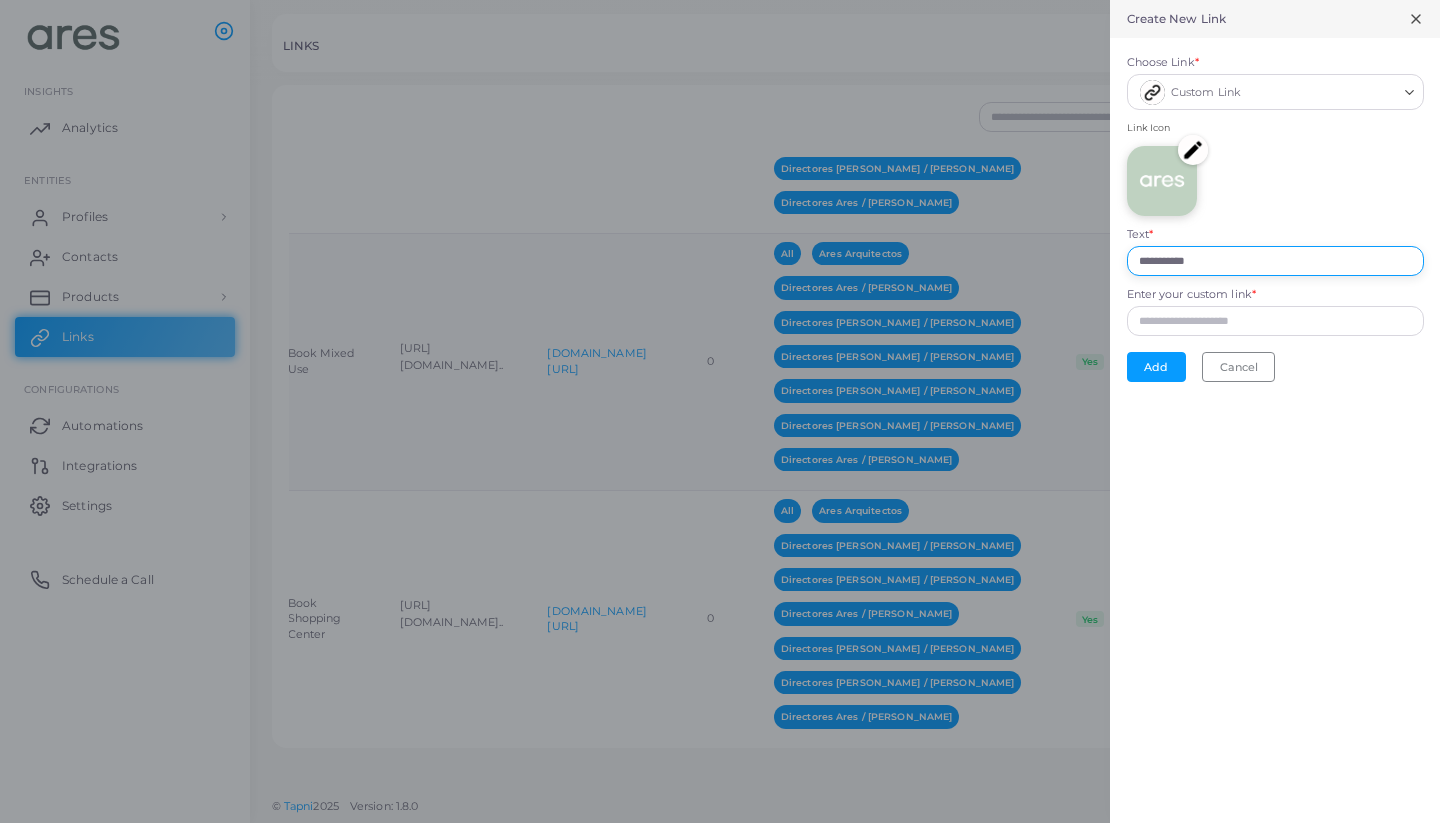 click on "**********" at bounding box center [1275, 261] 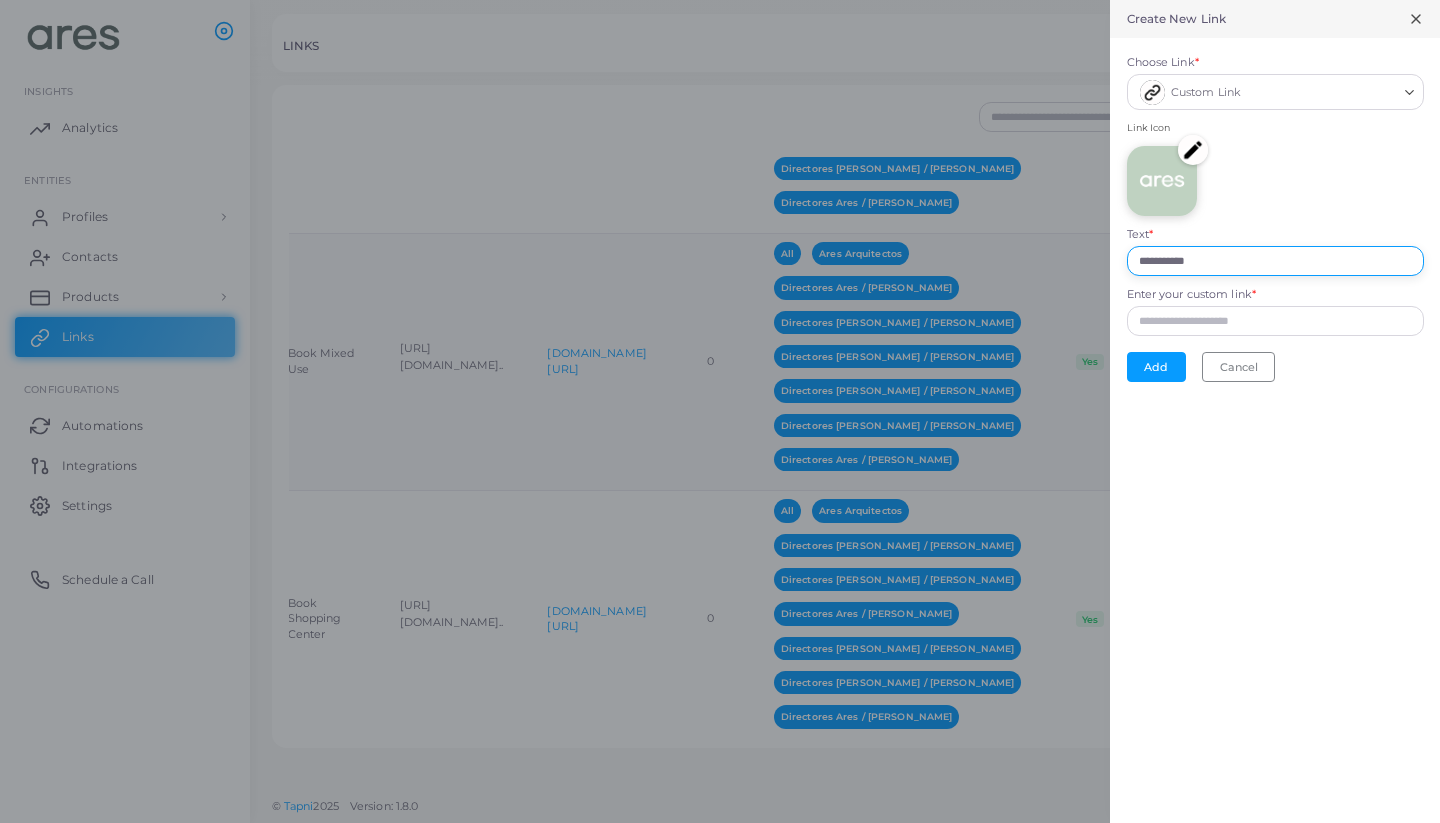 drag, startPoint x: 1236, startPoint y: 254, endPoint x: 1090, endPoint y: 256, distance: 146.0137 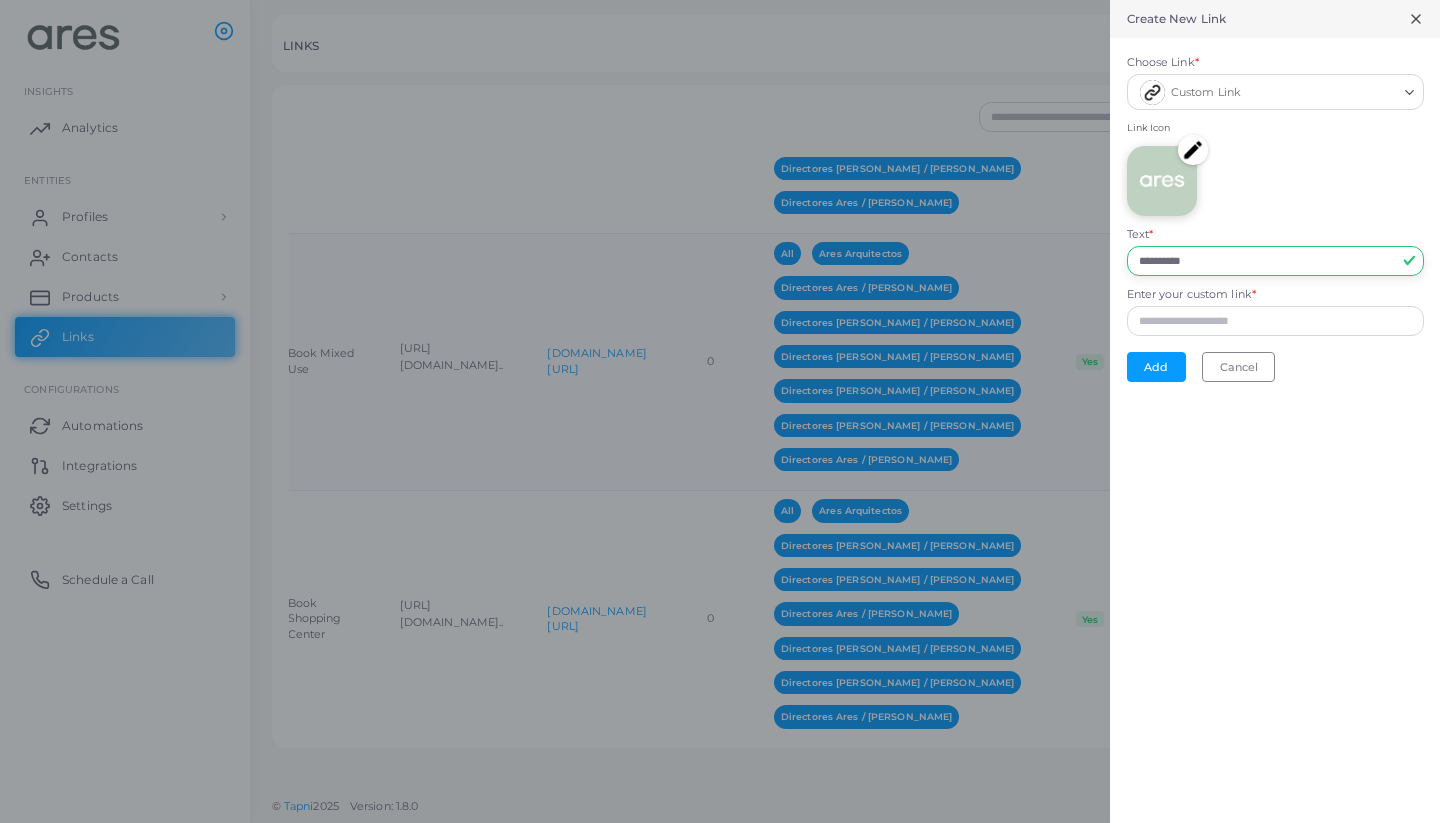 type on "**********" 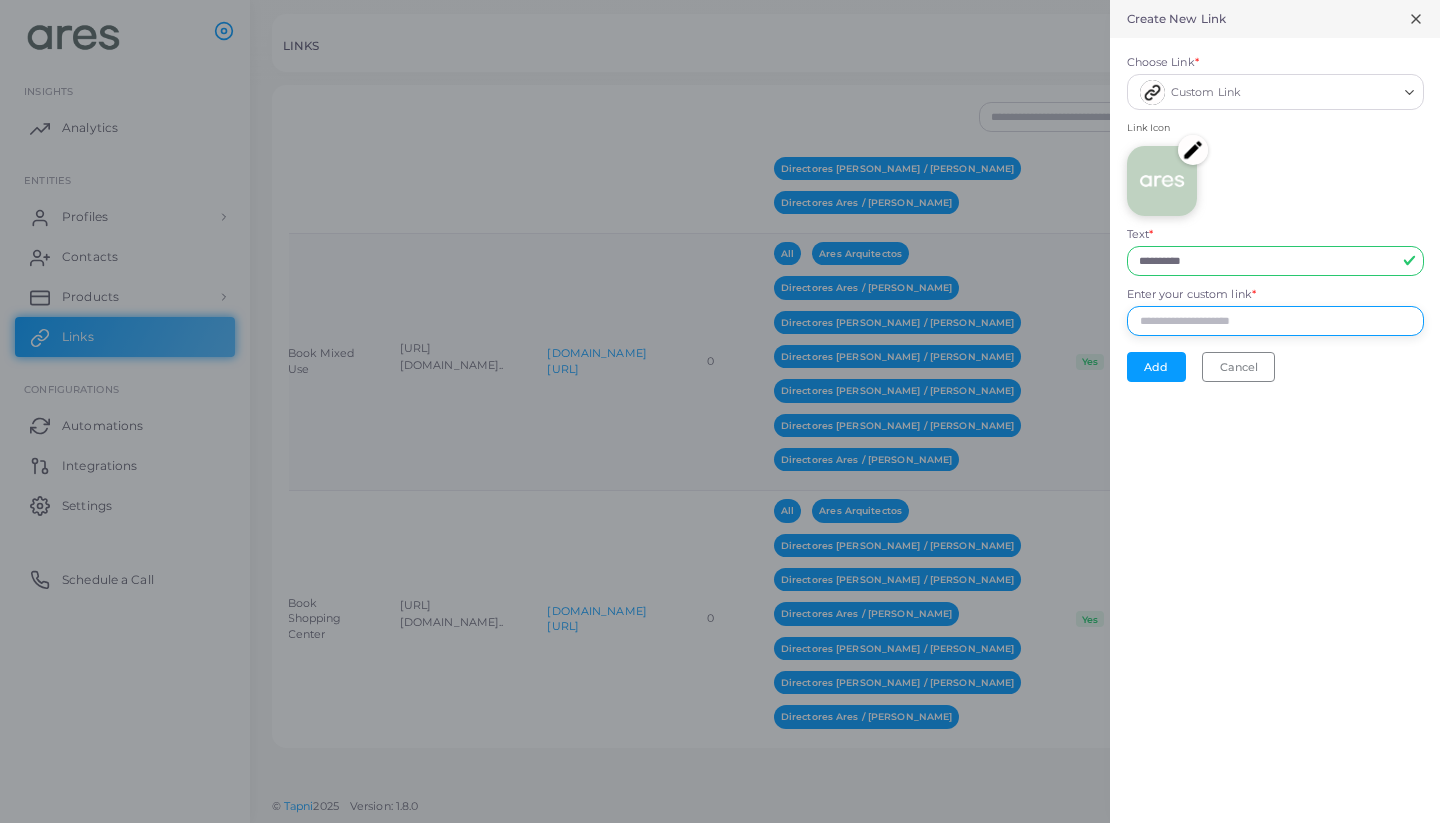 click on "Enter your custom link  *" at bounding box center (1275, 321) 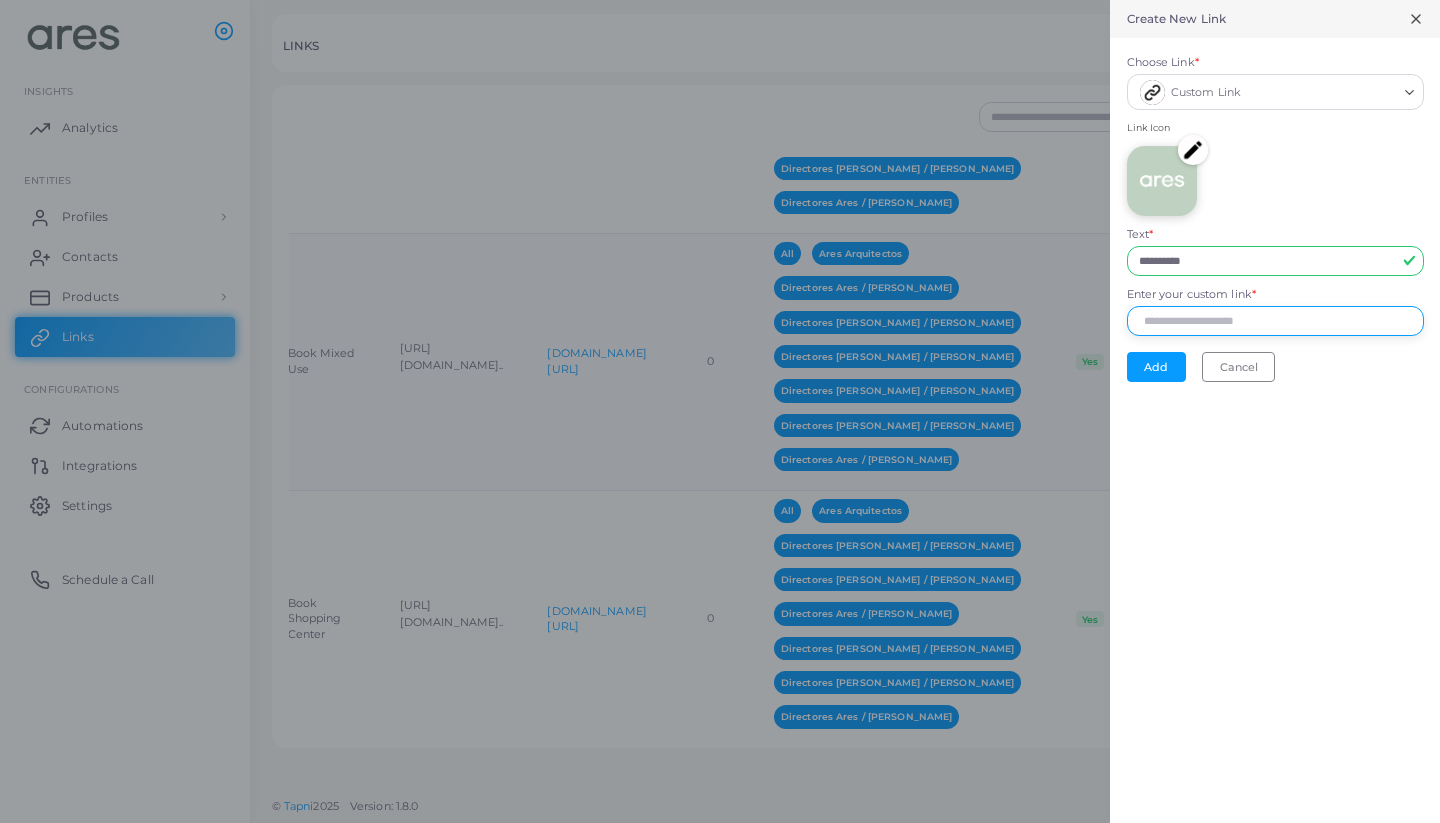 click on "Enter your custom link  *" at bounding box center [1275, 321] 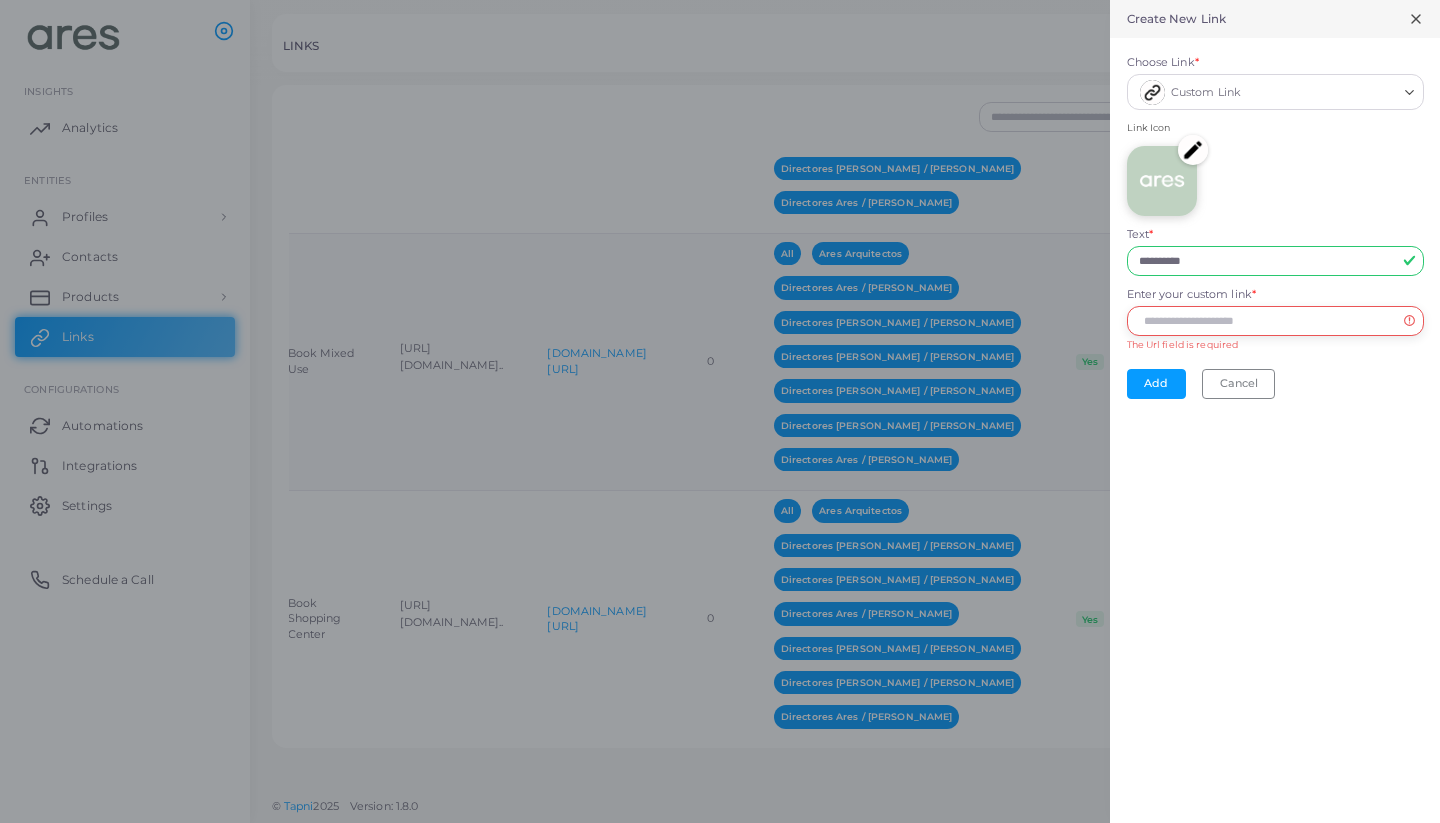 click on "Enter your custom link  *" at bounding box center [1275, 321] 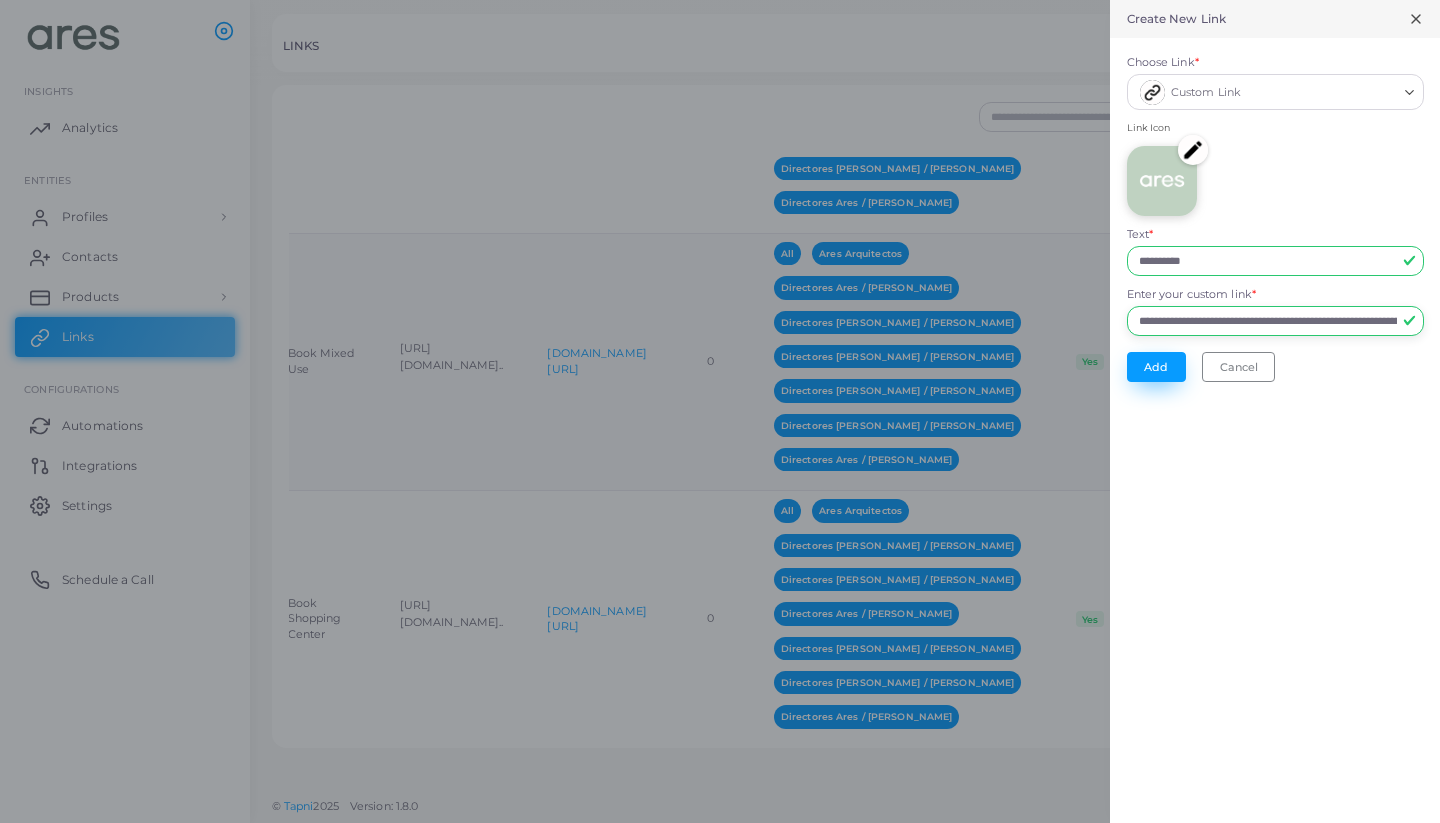 type on "**********" 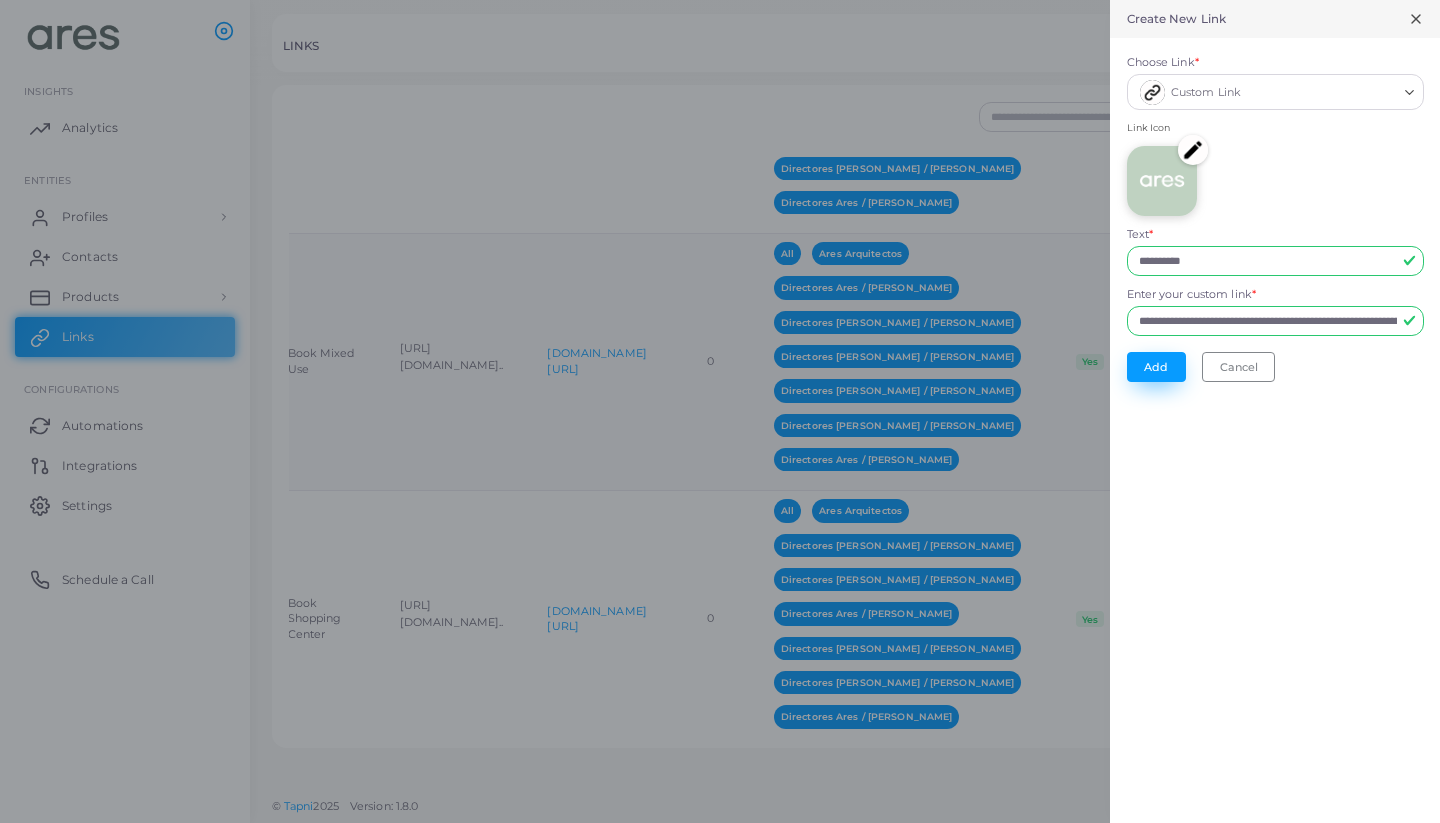 click on "Add" at bounding box center (1156, 367) 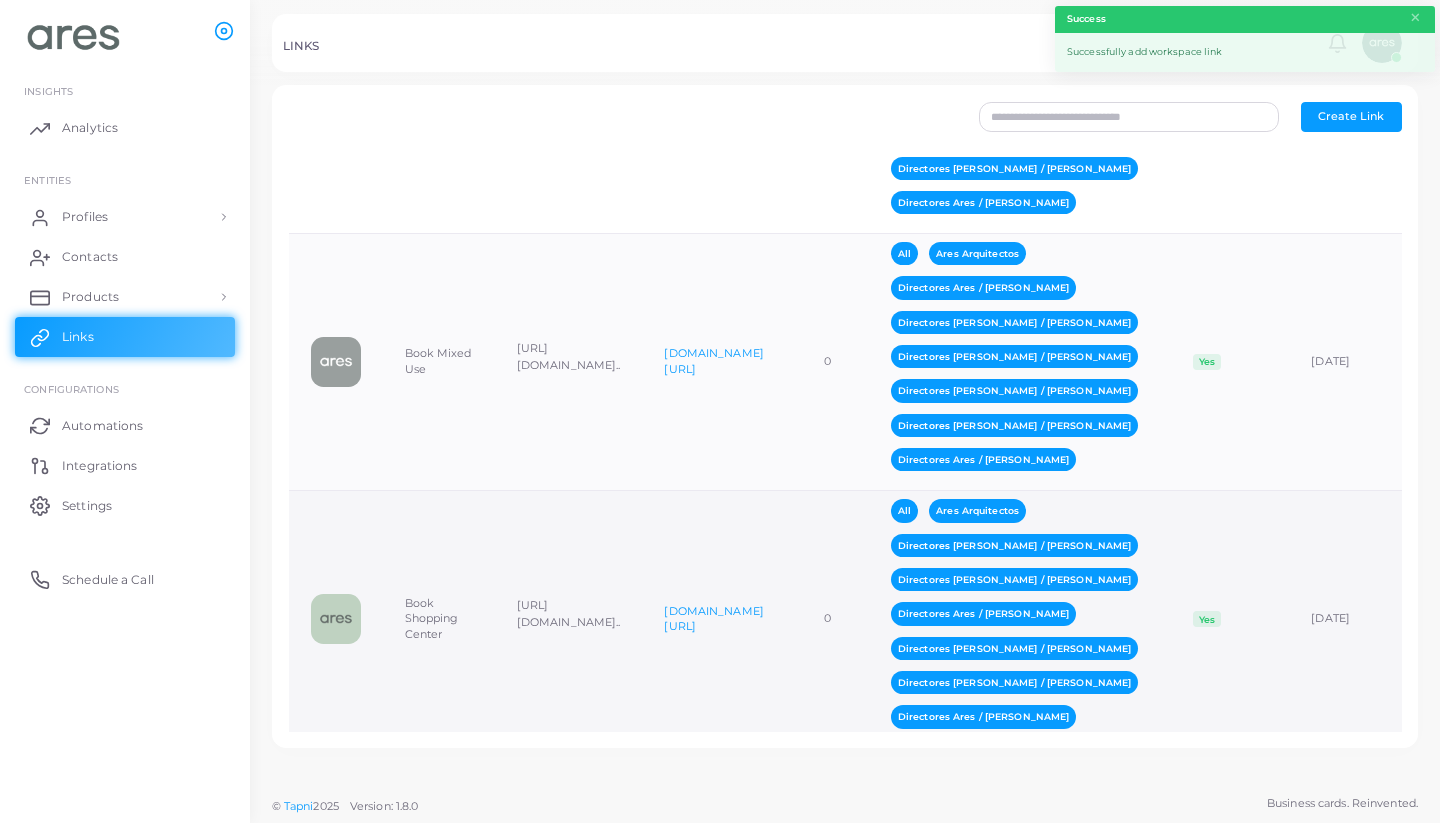 scroll, scrollTop: 0, scrollLeft: 0, axis: both 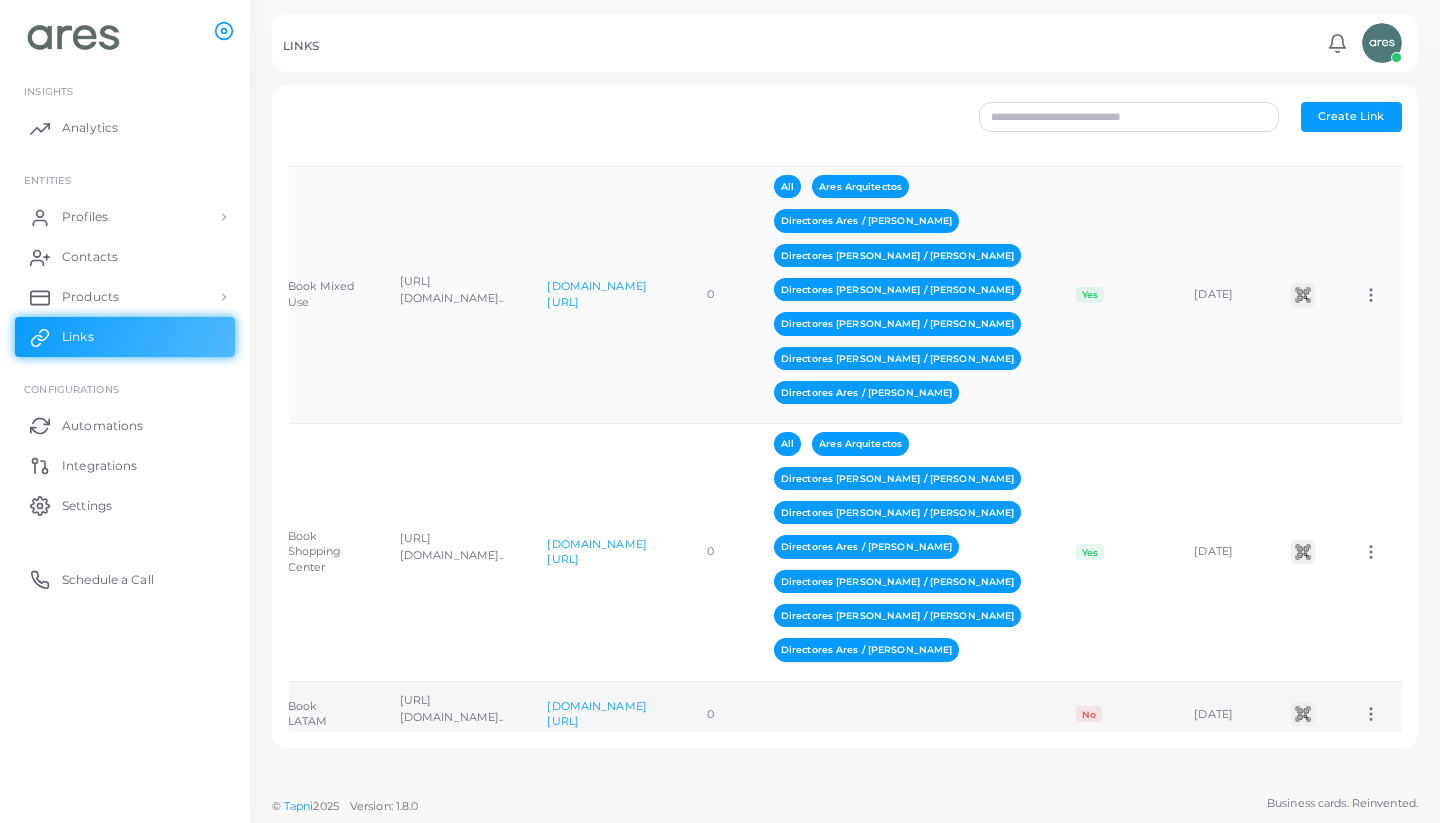 click 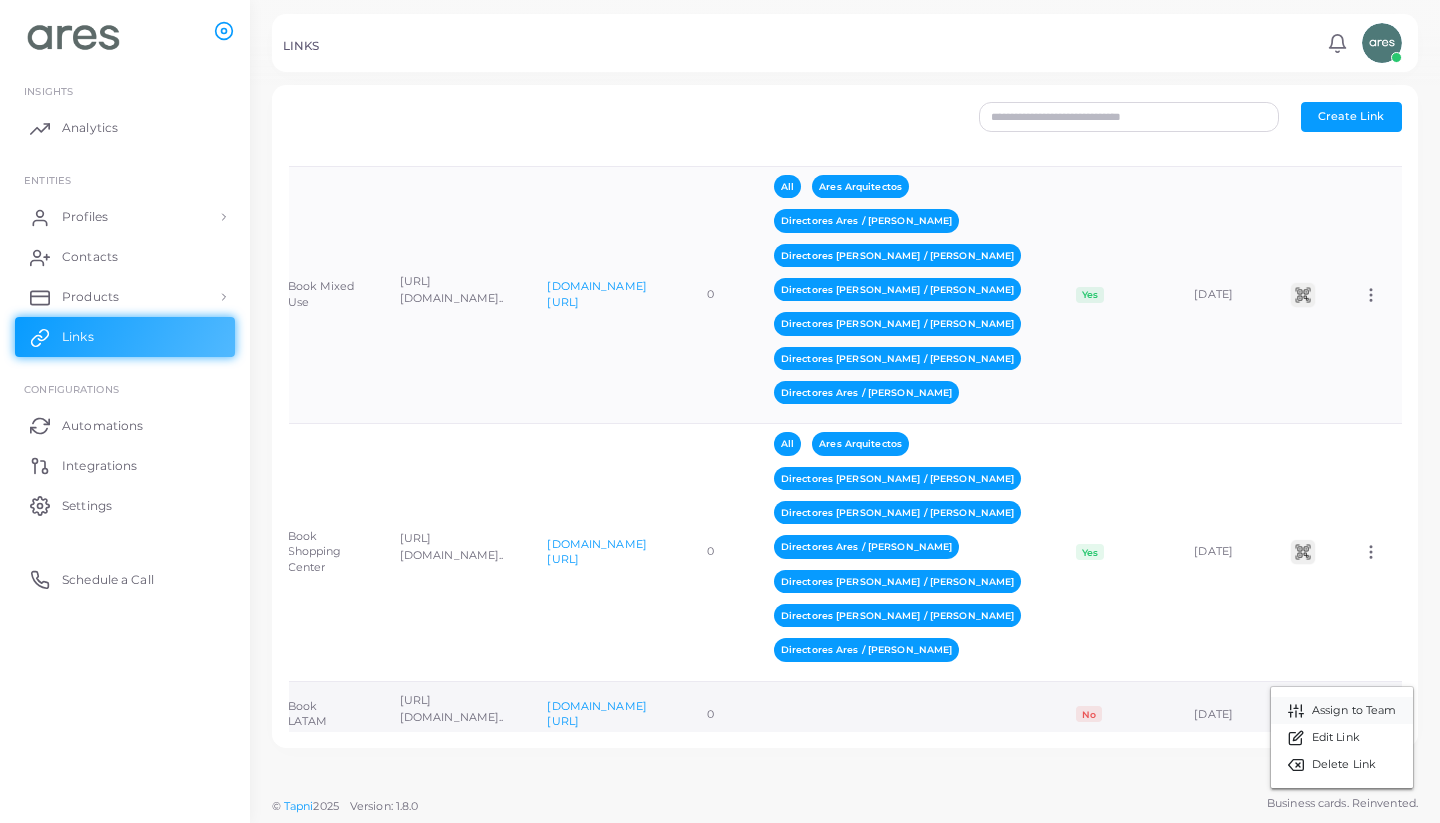 click on "Assign to Team" at bounding box center (1354, 711) 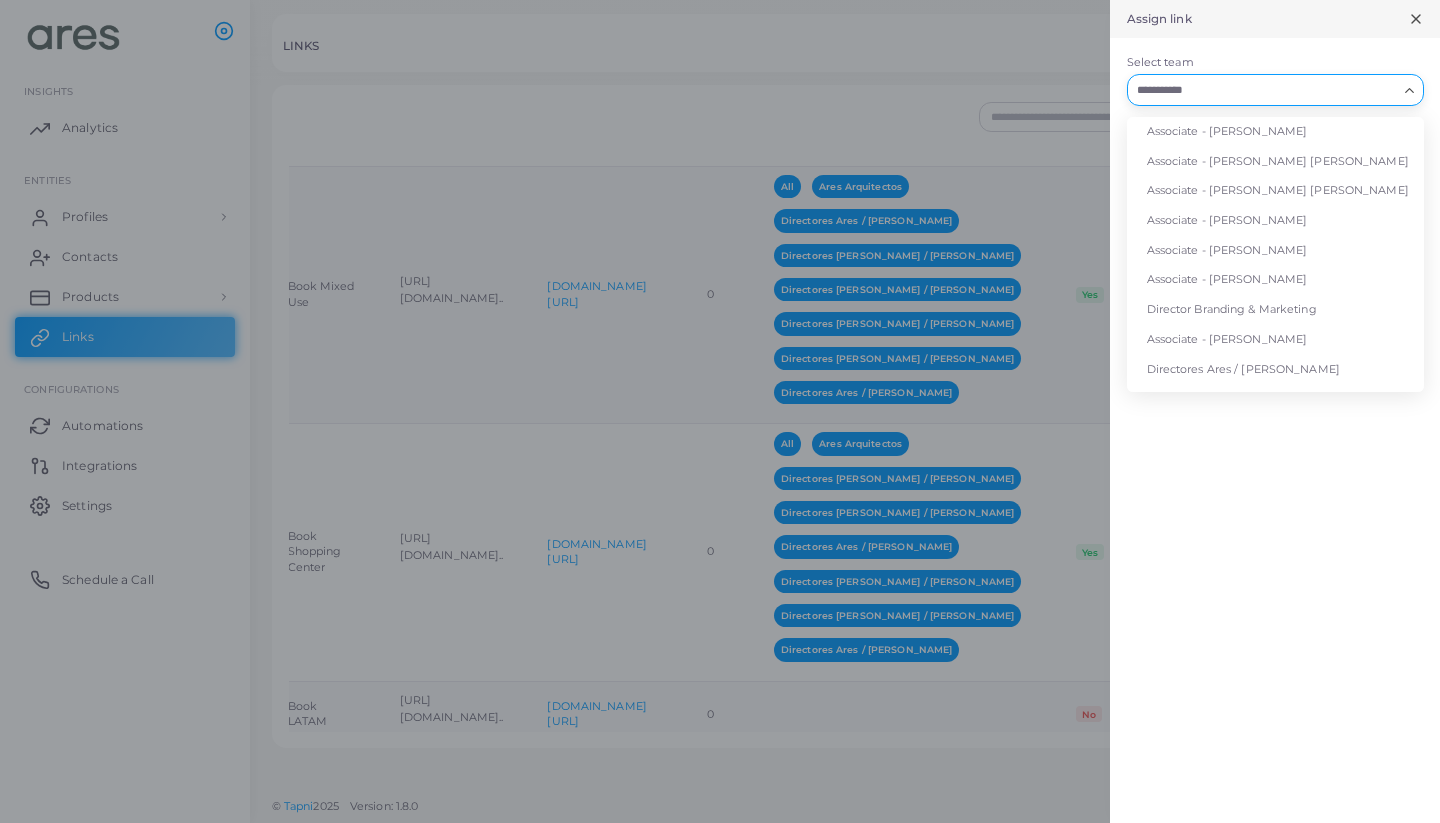 click on "Select team" at bounding box center (1263, 90) 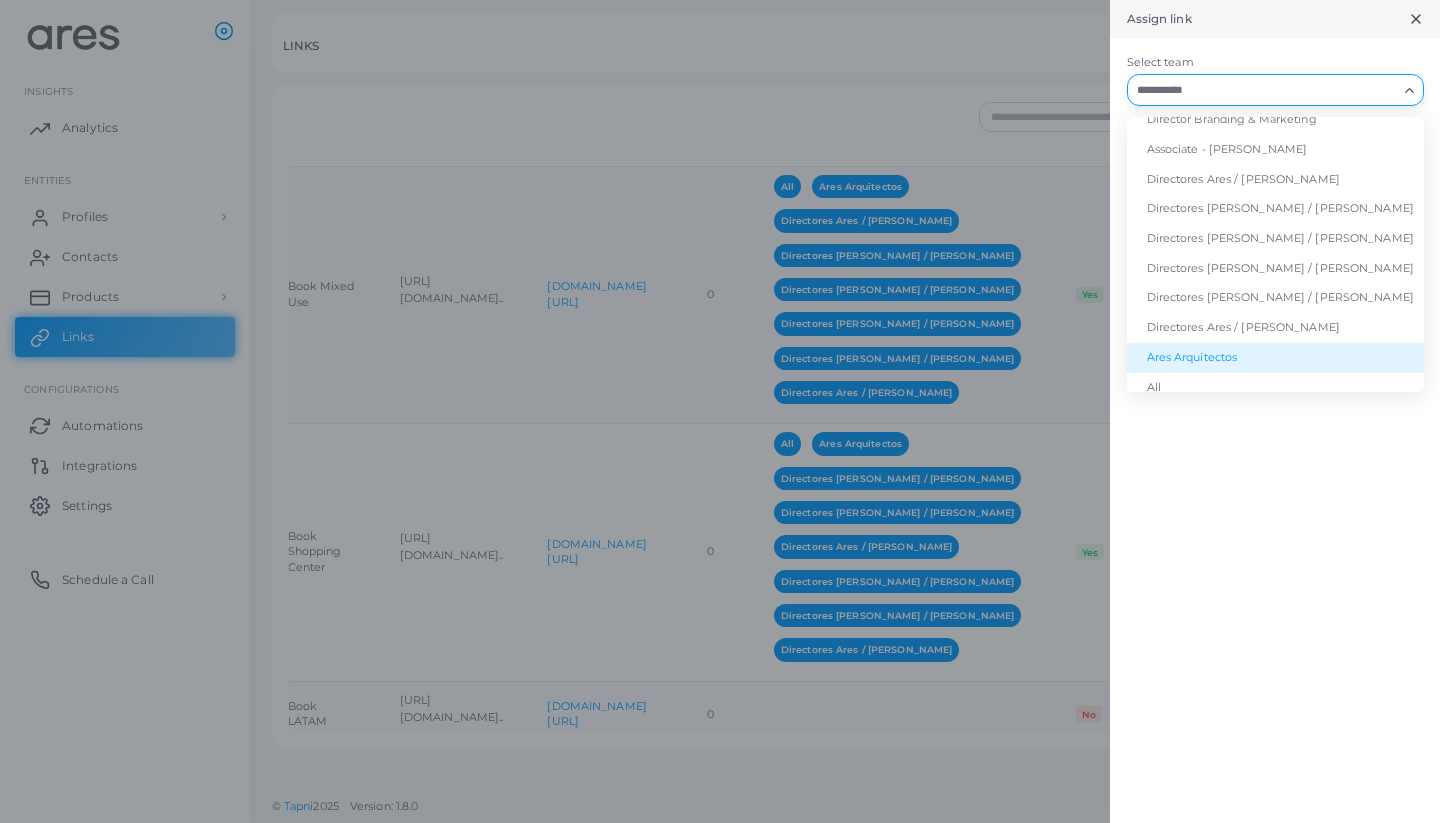 scroll, scrollTop: 189, scrollLeft: 0, axis: vertical 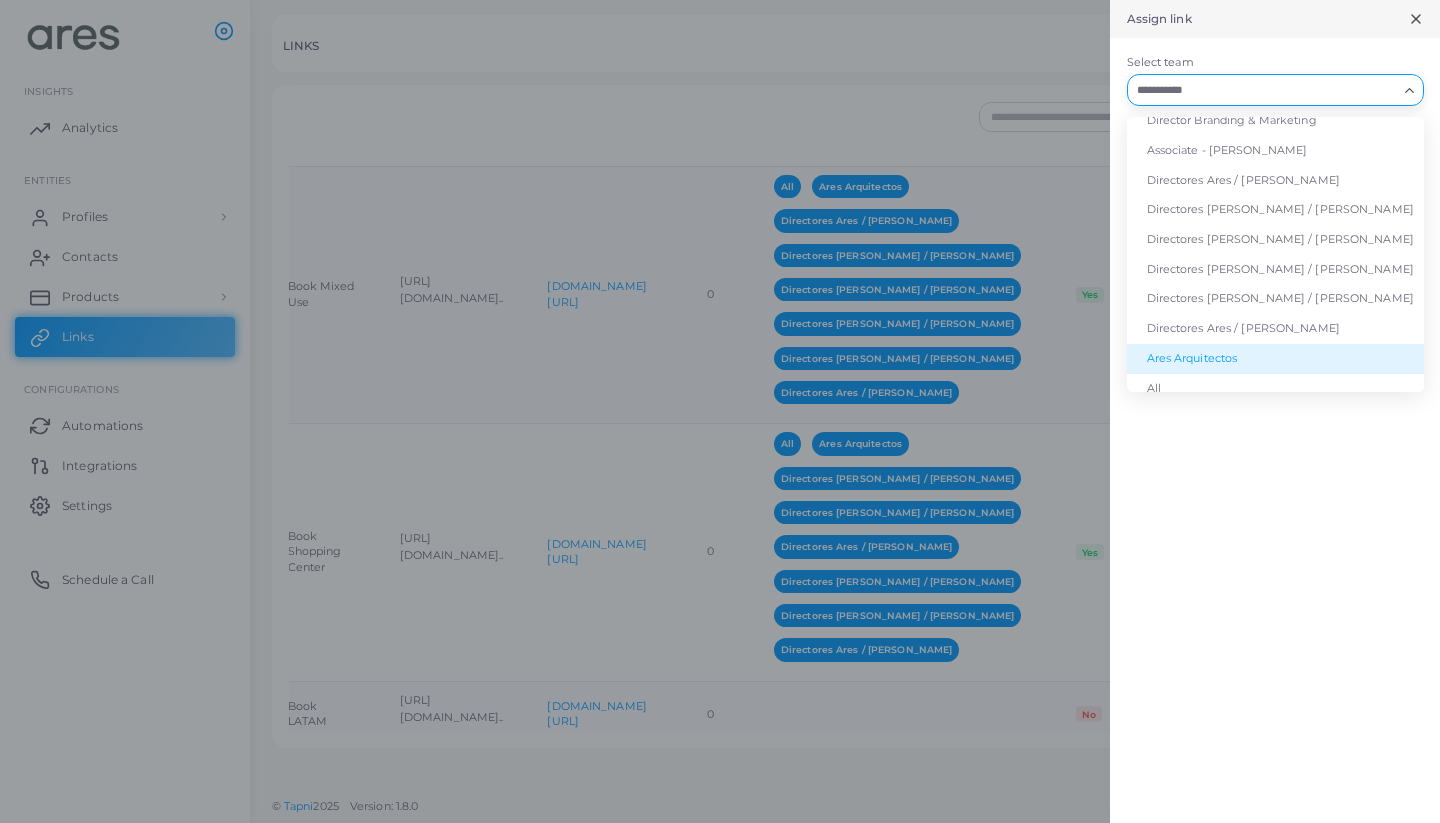 click on "Ares Arquitectos" at bounding box center [1275, 359] 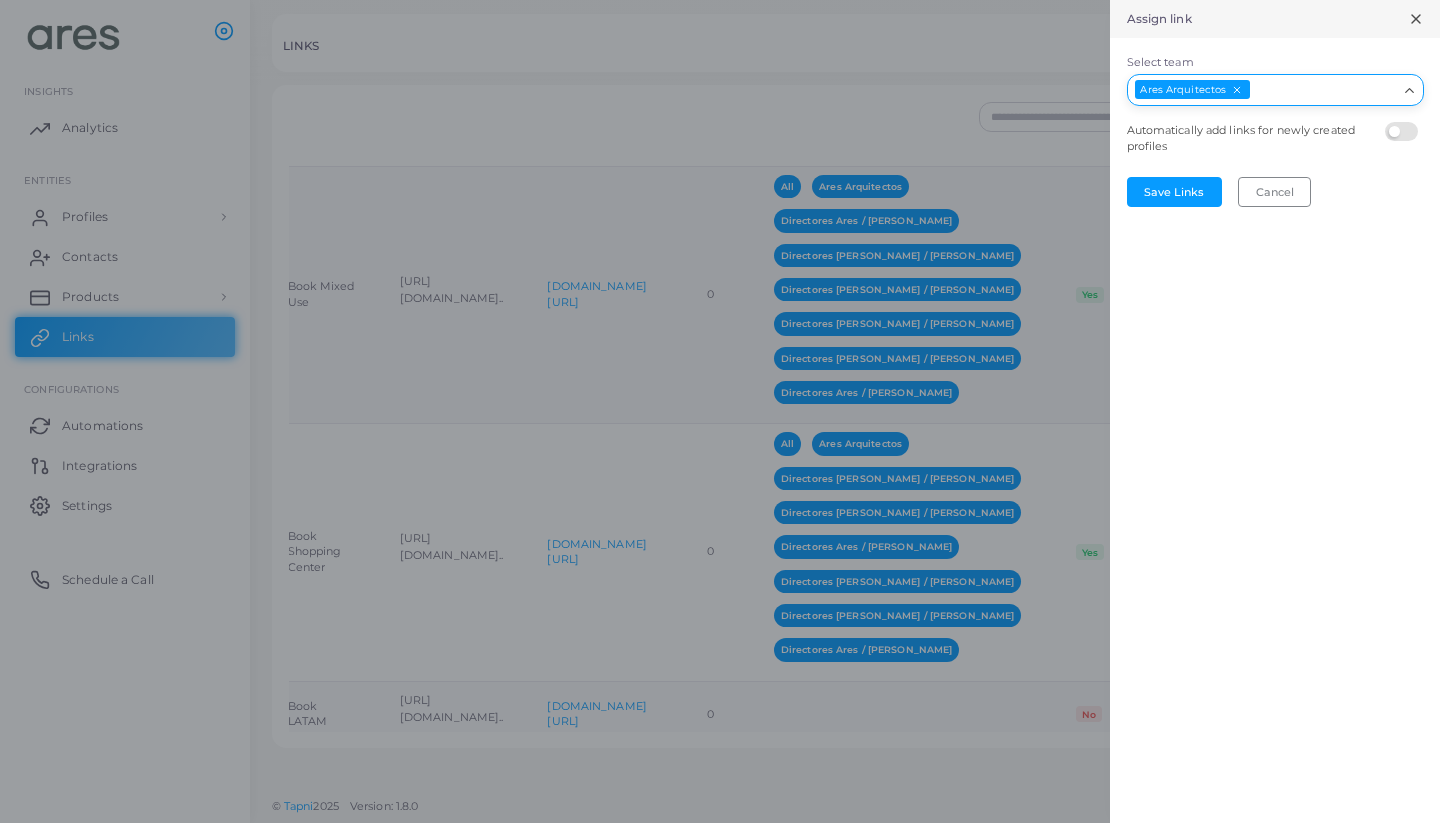 click on "Select team" at bounding box center (1324, 90) 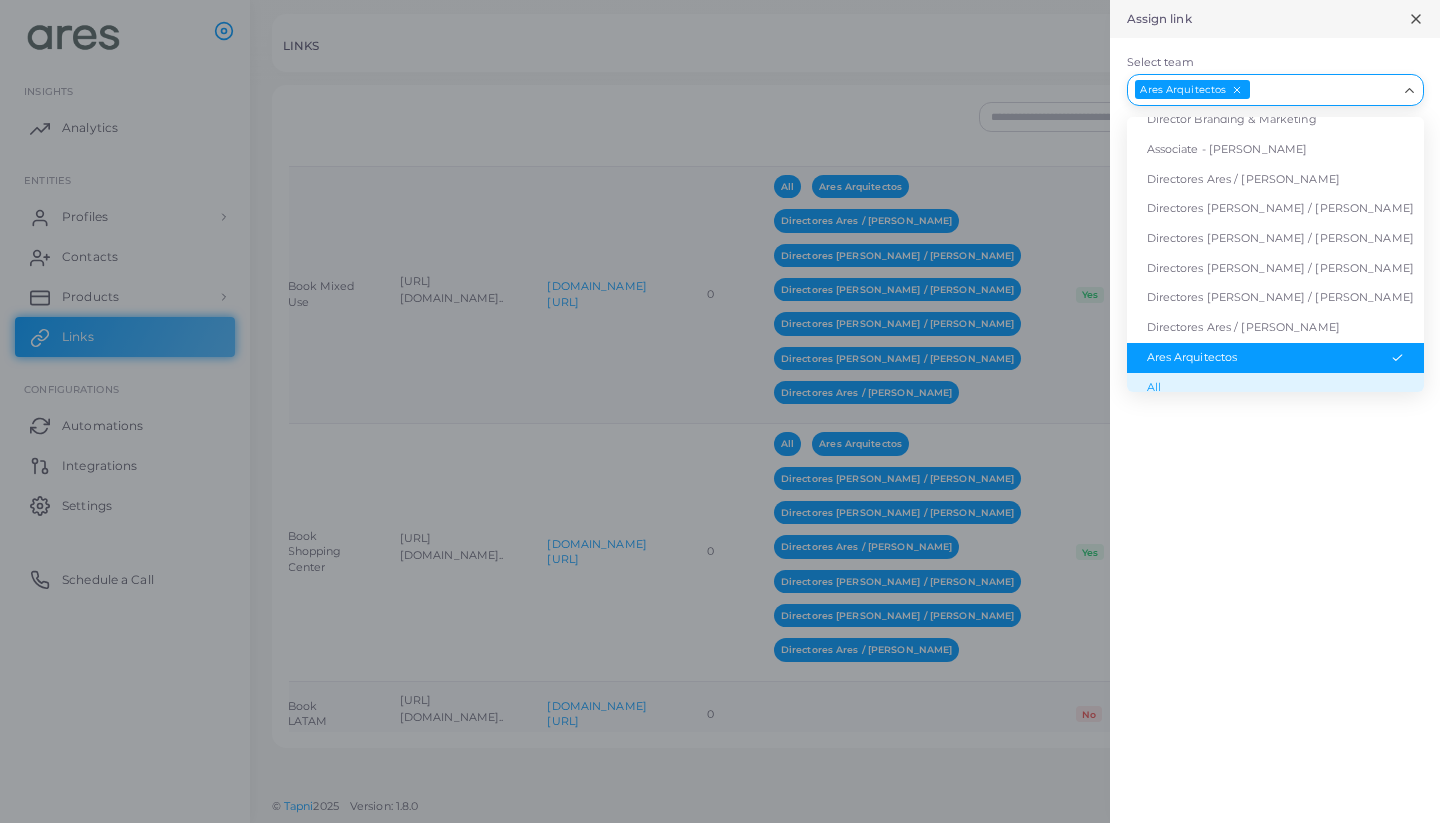 scroll, scrollTop: 189, scrollLeft: 0, axis: vertical 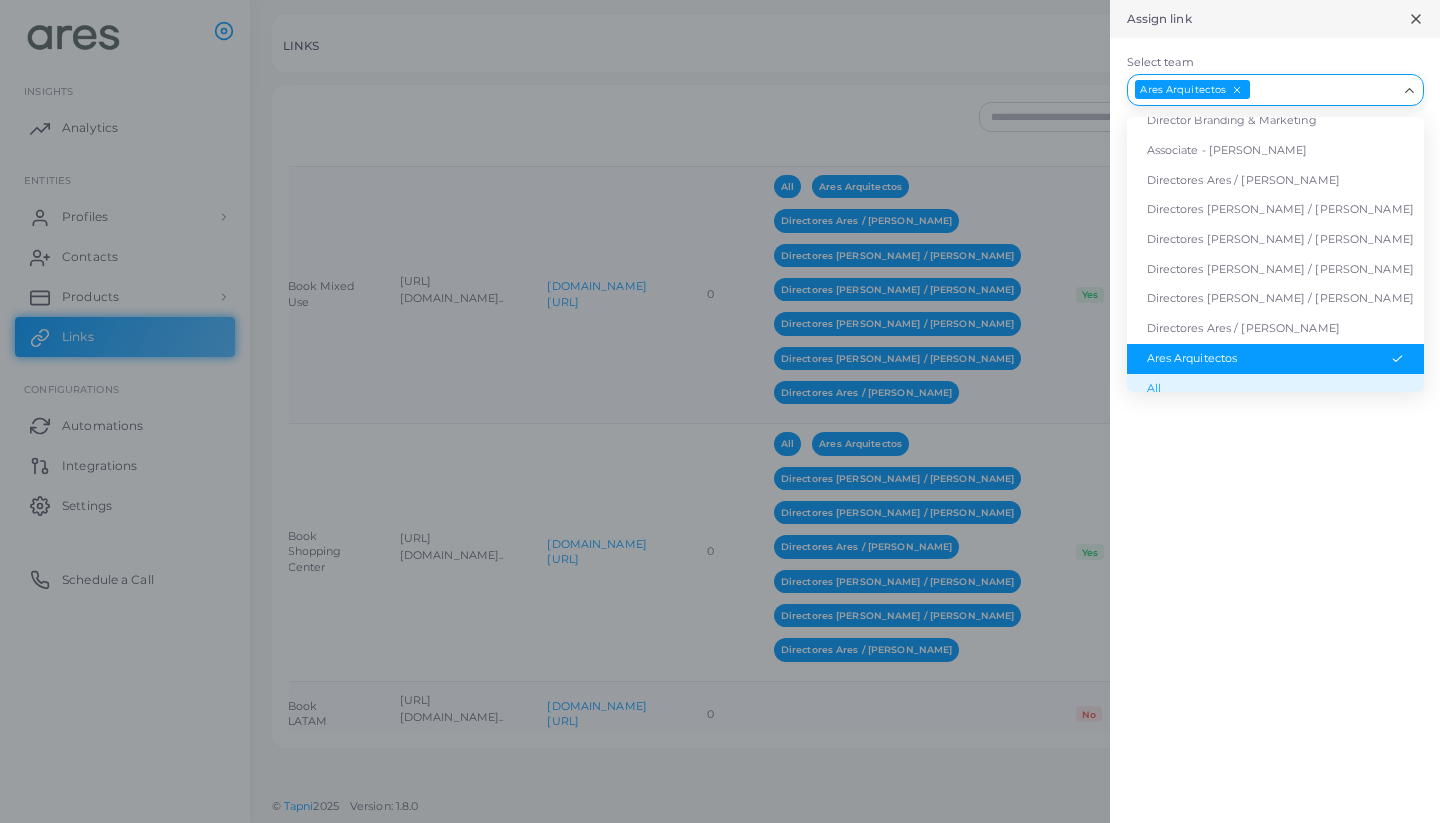 click on "All" at bounding box center (1275, 389) 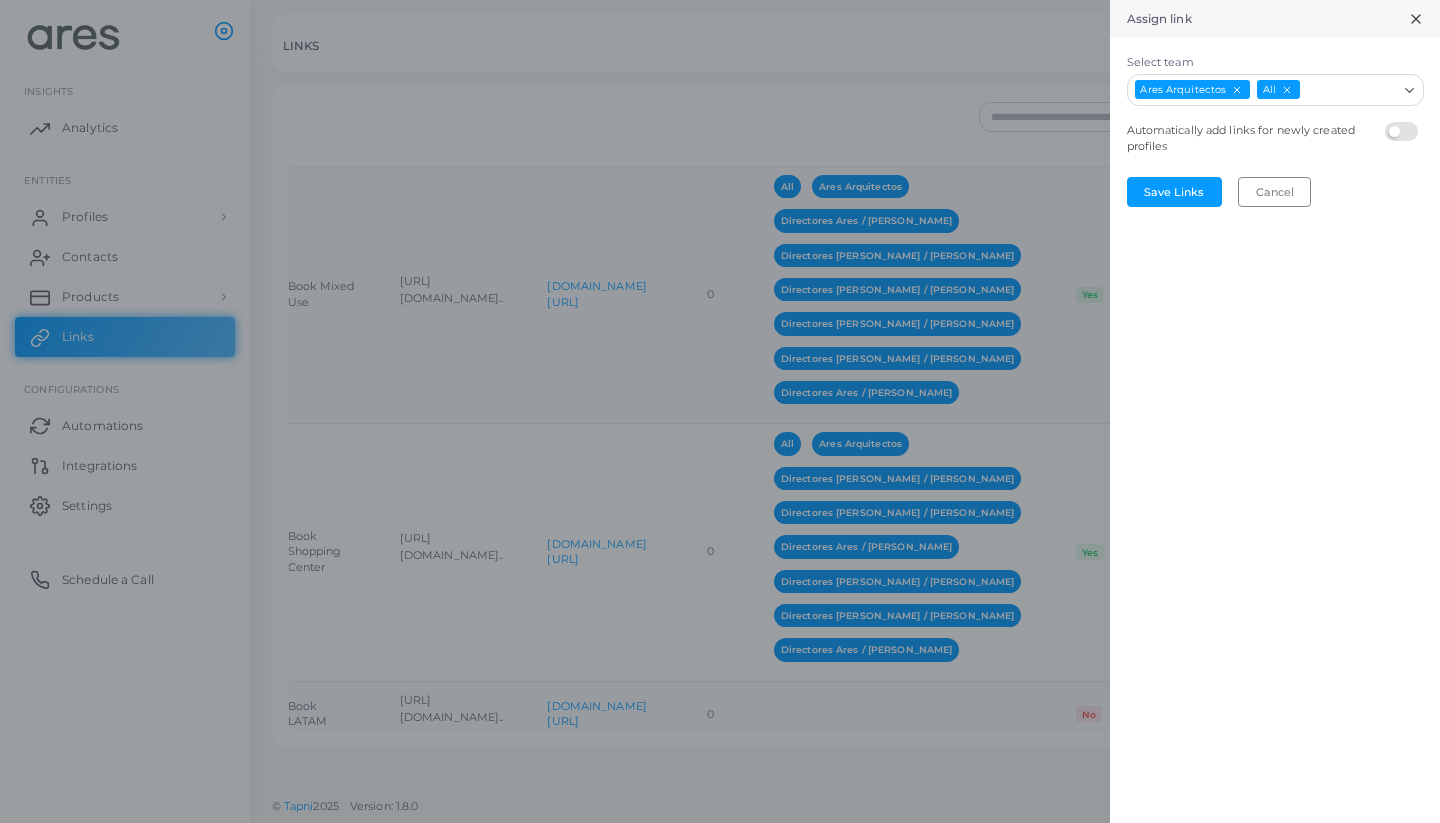 click on "Select team" at bounding box center [1349, 90] 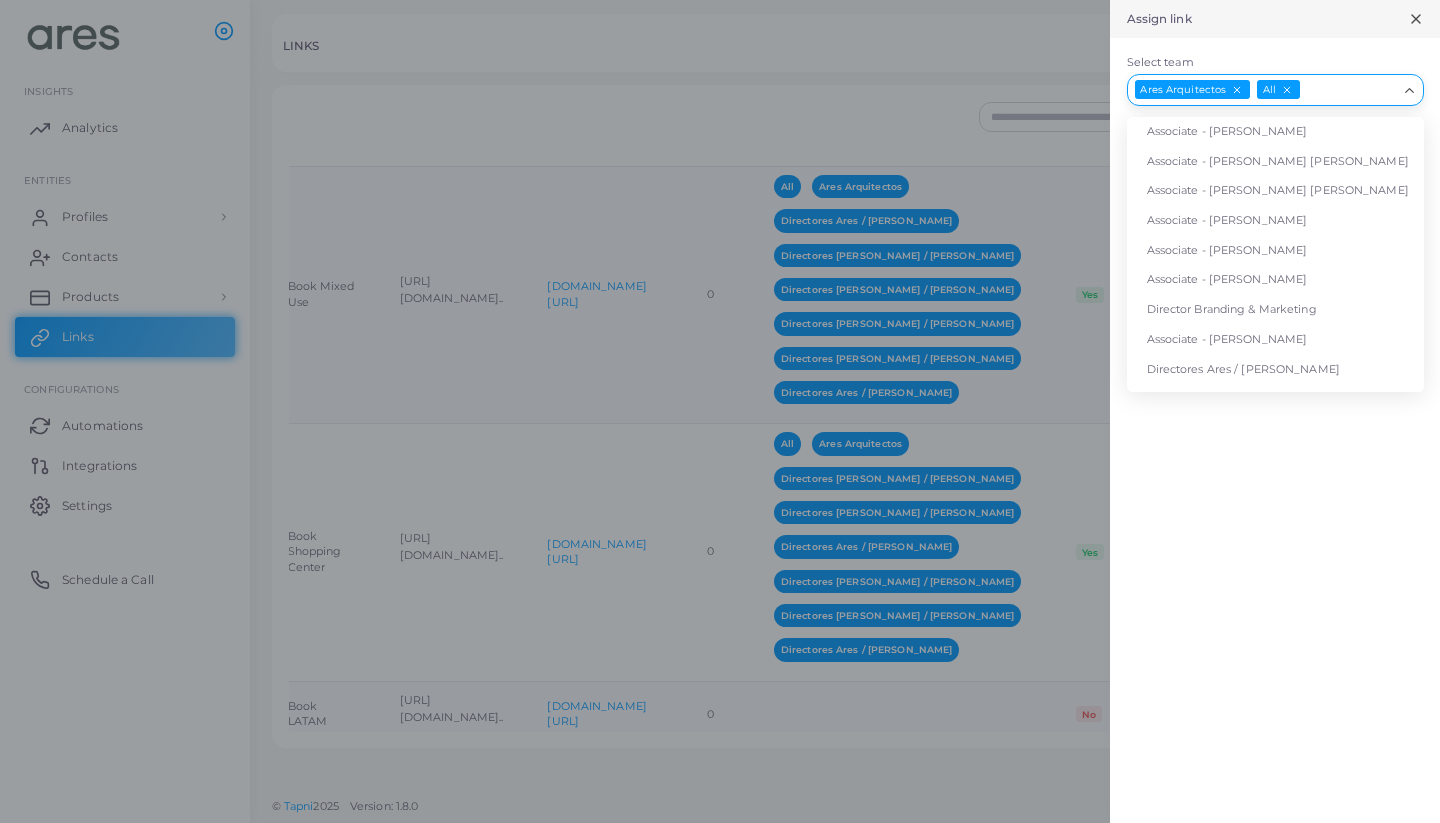 scroll, scrollTop: 189, scrollLeft: 0, axis: vertical 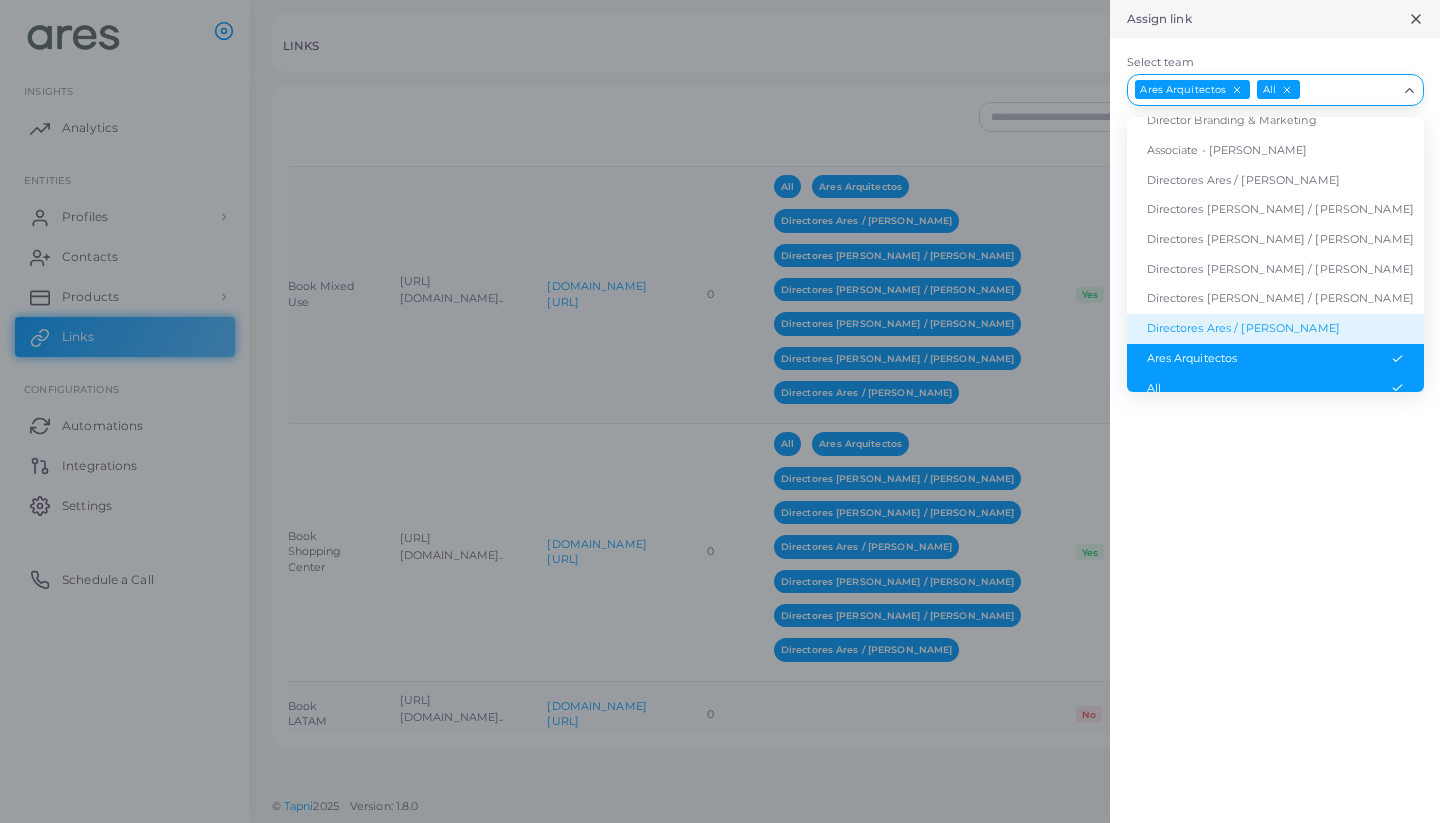 click on "Directores Ares / [PERSON_NAME]" at bounding box center [1275, 329] 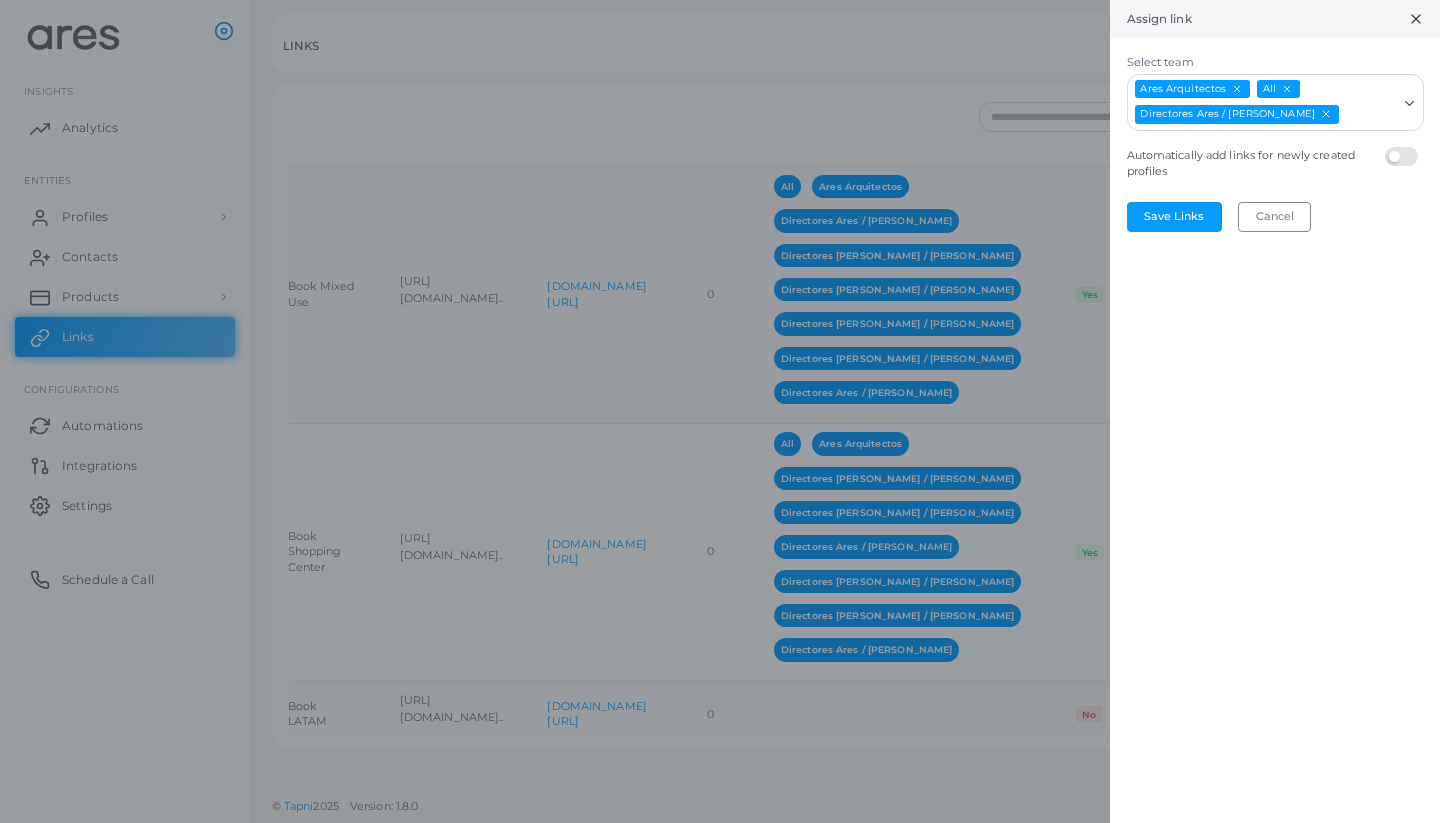 click on "Select team" at bounding box center [1369, 115] 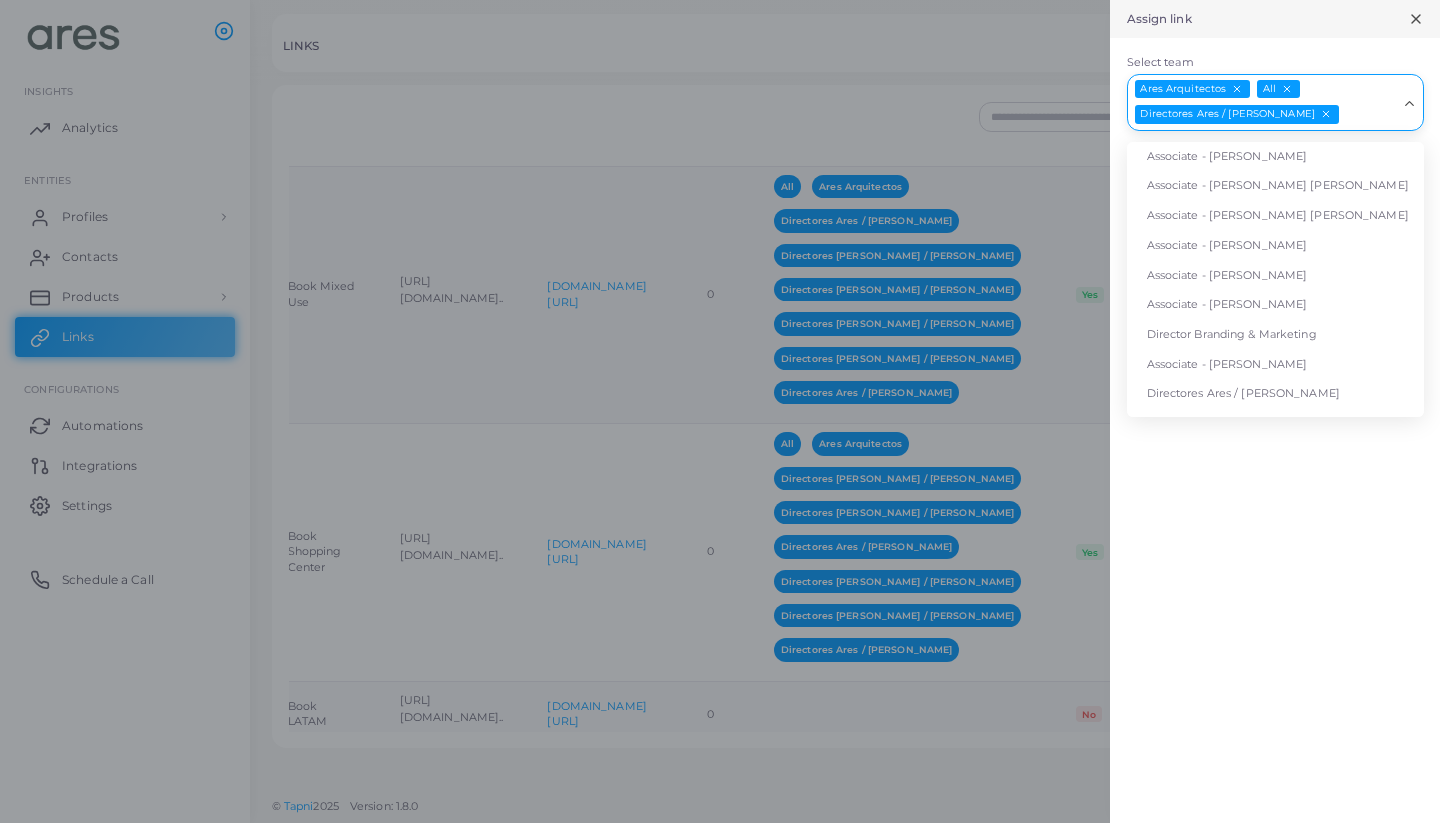 scroll, scrollTop: 131, scrollLeft: 0, axis: vertical 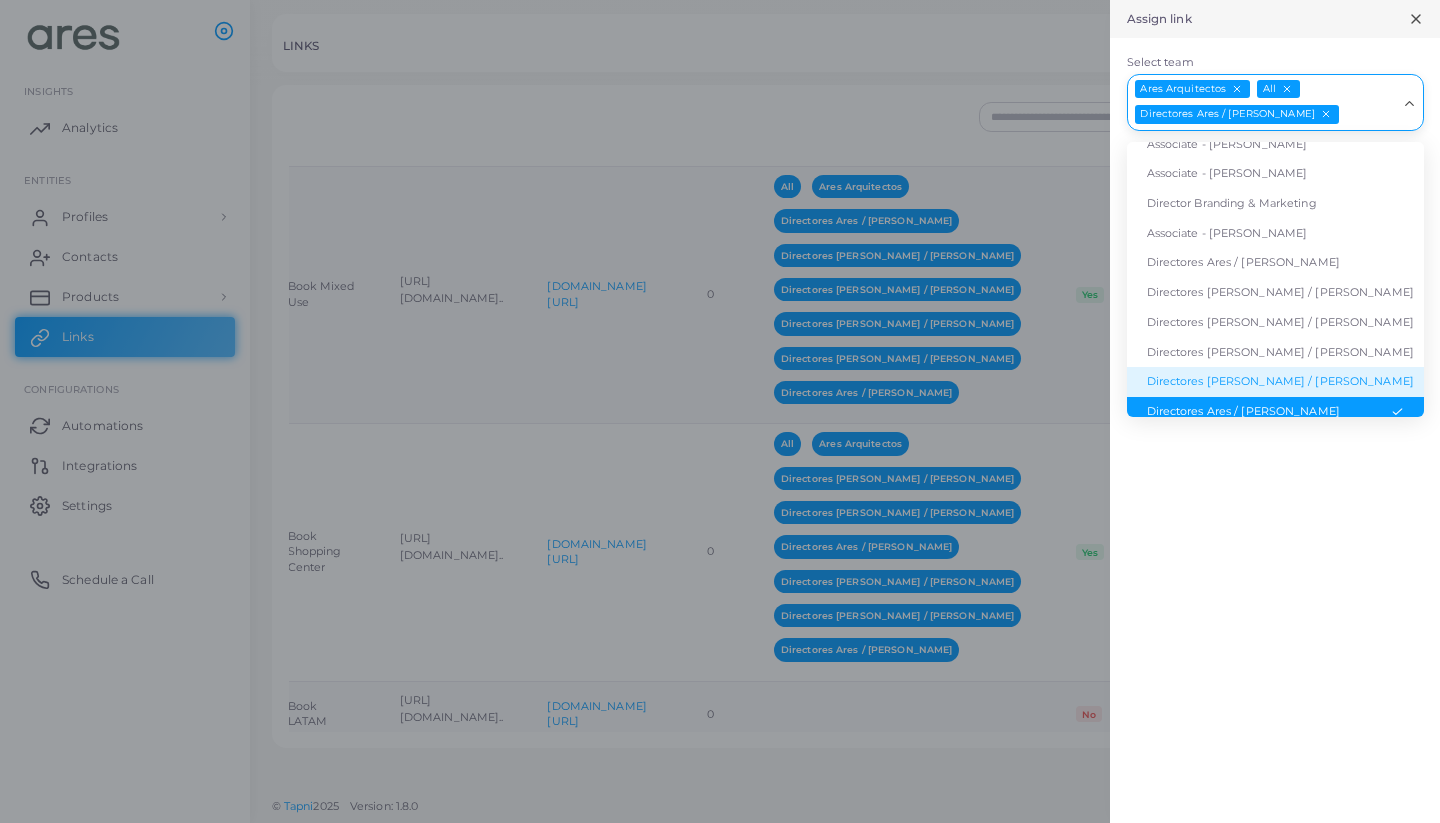 click on "Directores [PERSON_NAME] / [PERSON_NAME]" at bounding box center (1275, 382) 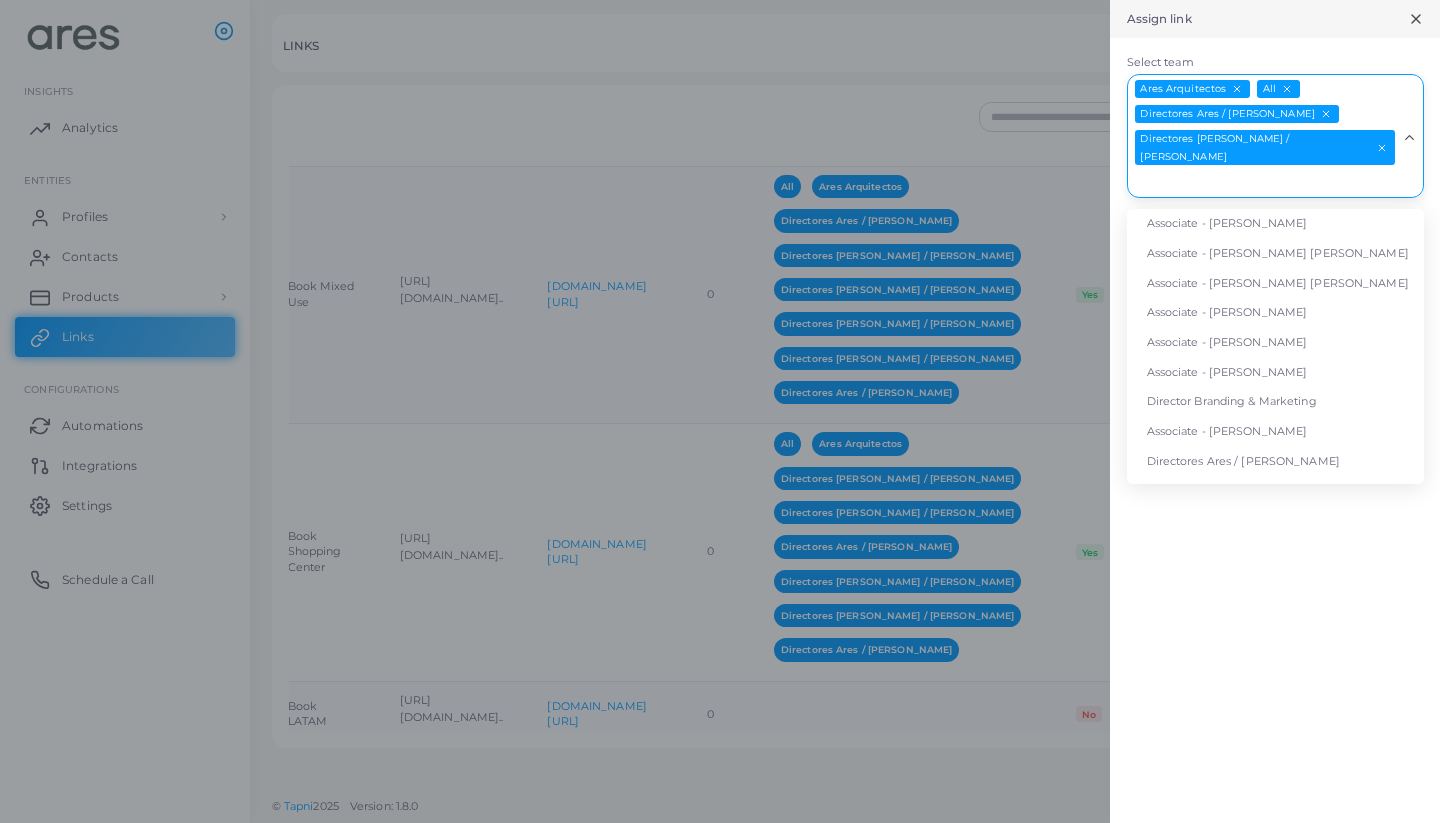 click on "Select team" at bounding box center (1263, 182) 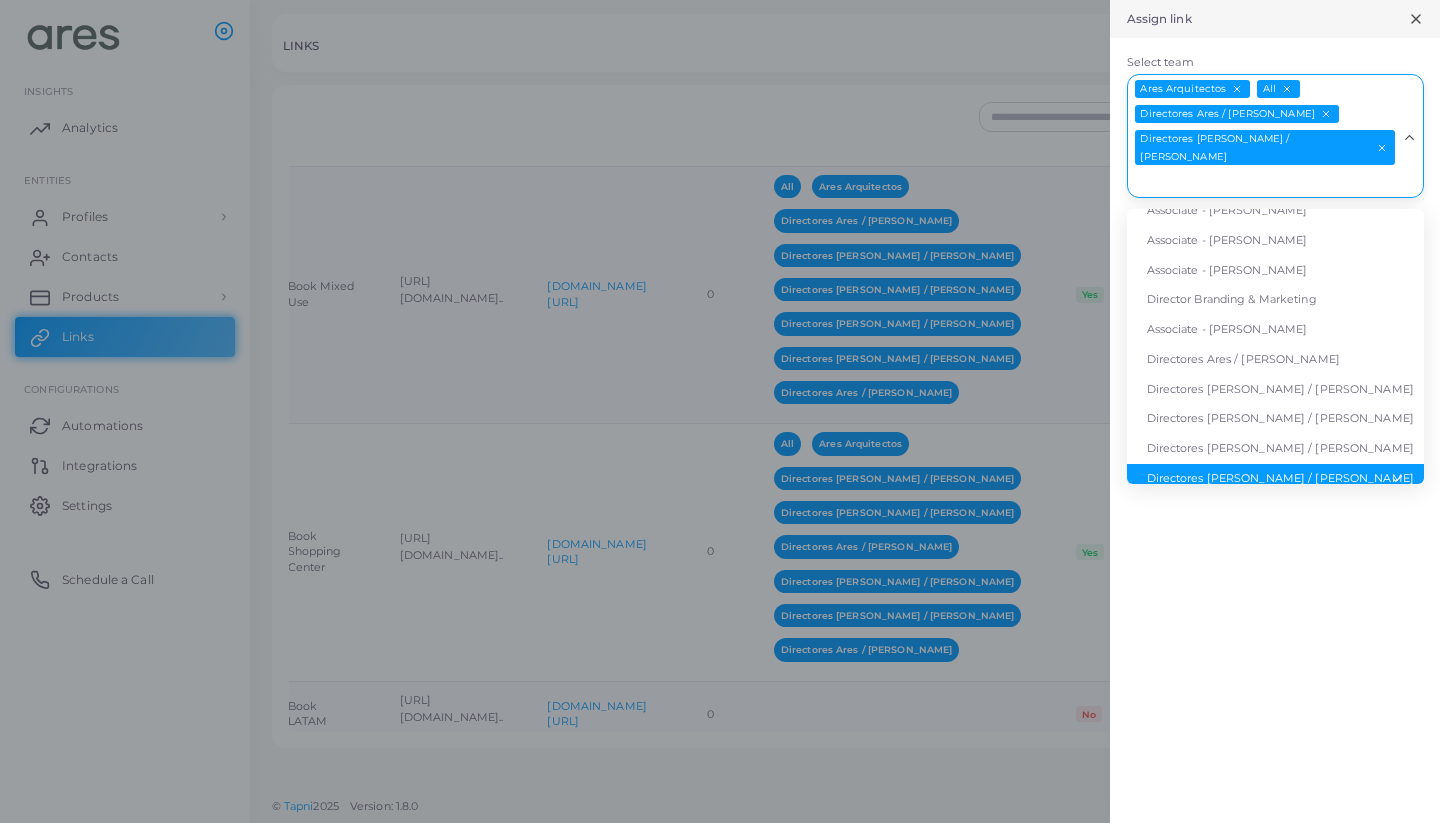 scroll, scrollTop: 87, scrollLeft: 0, axis: vertical 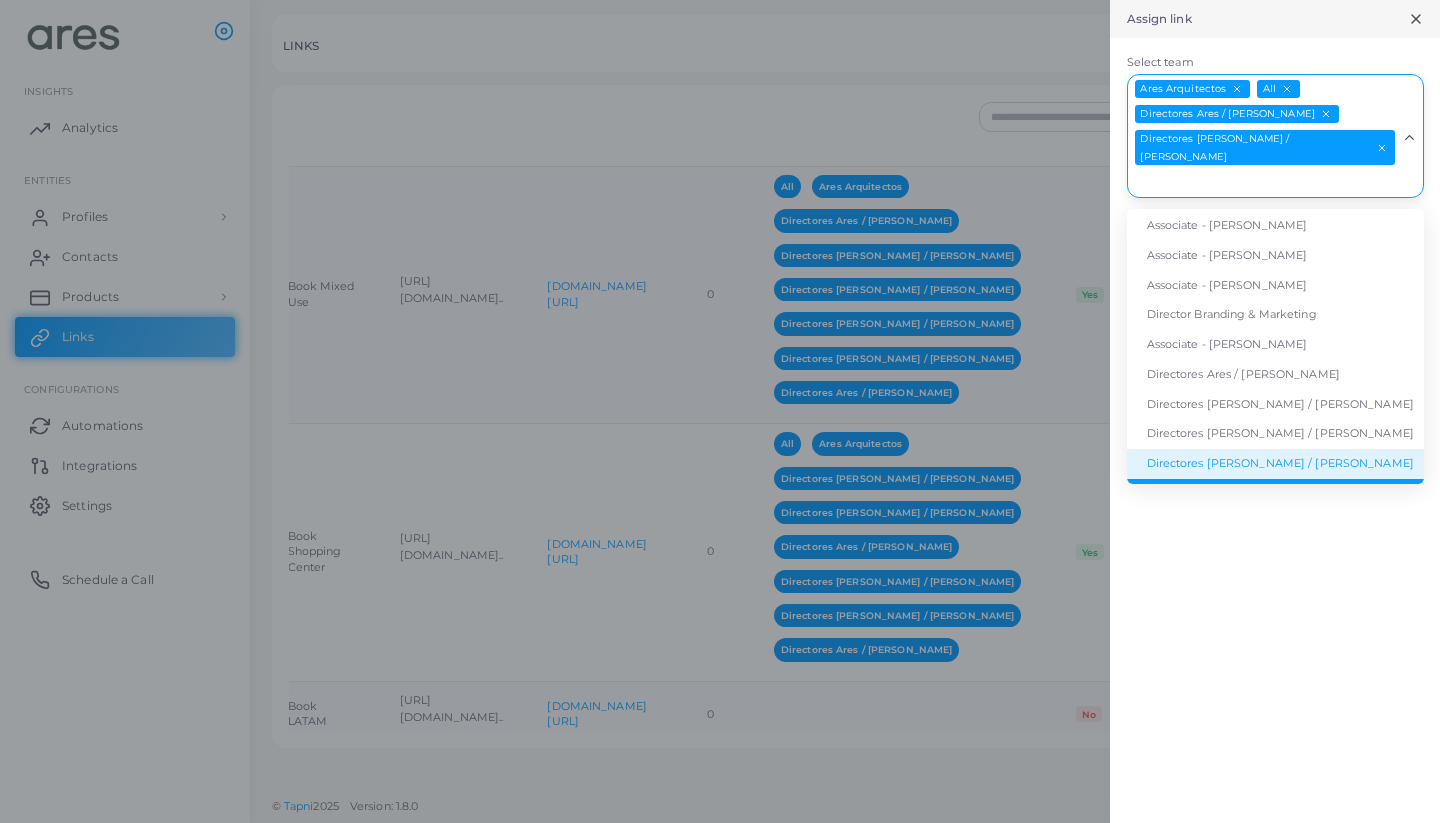 click on "Directores [PERSON_NAME] / [PERSON_NAME]" at bounding box center [1275, 464] 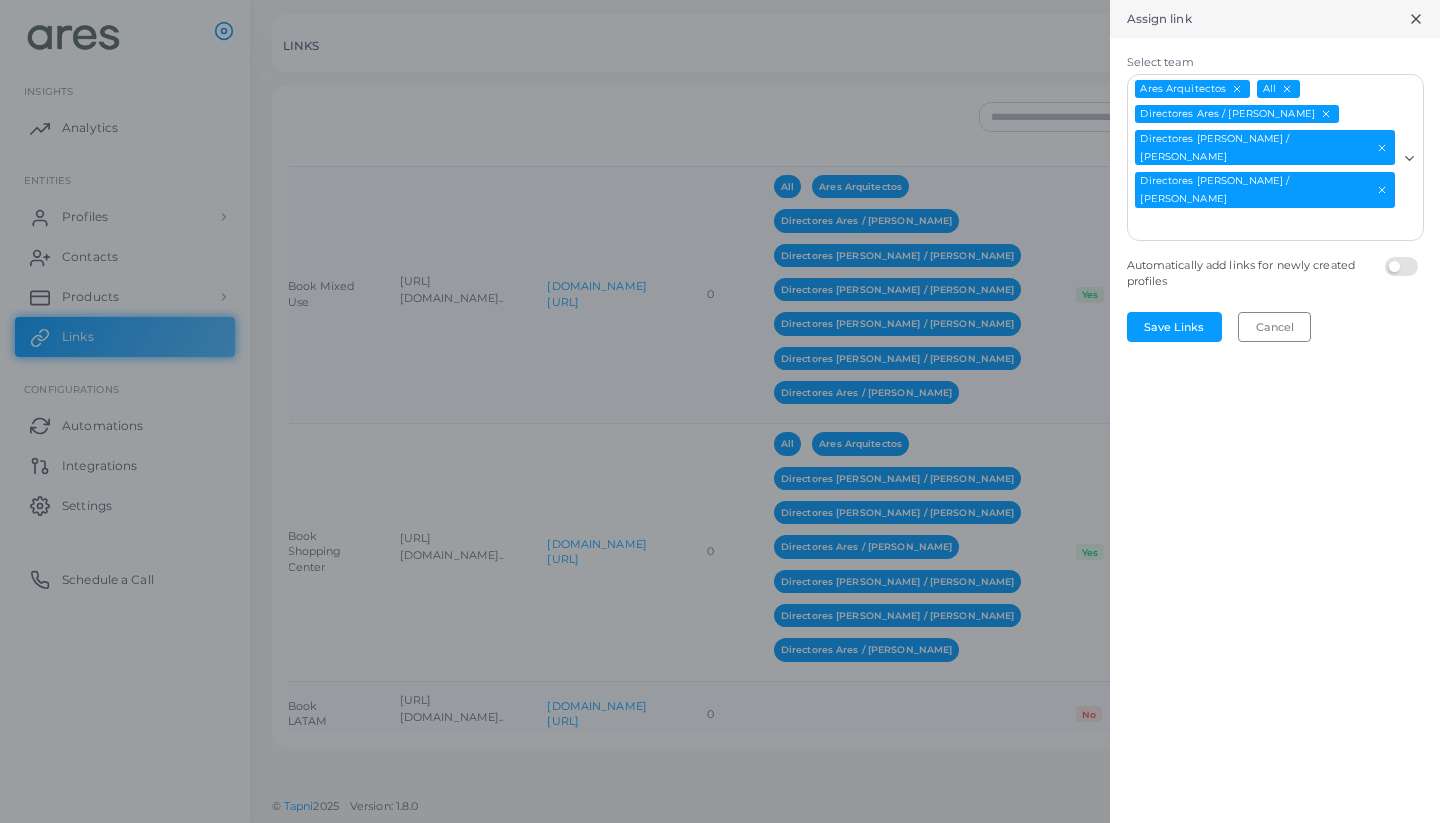 click on "Select team" at bounding box center (1263, 225) 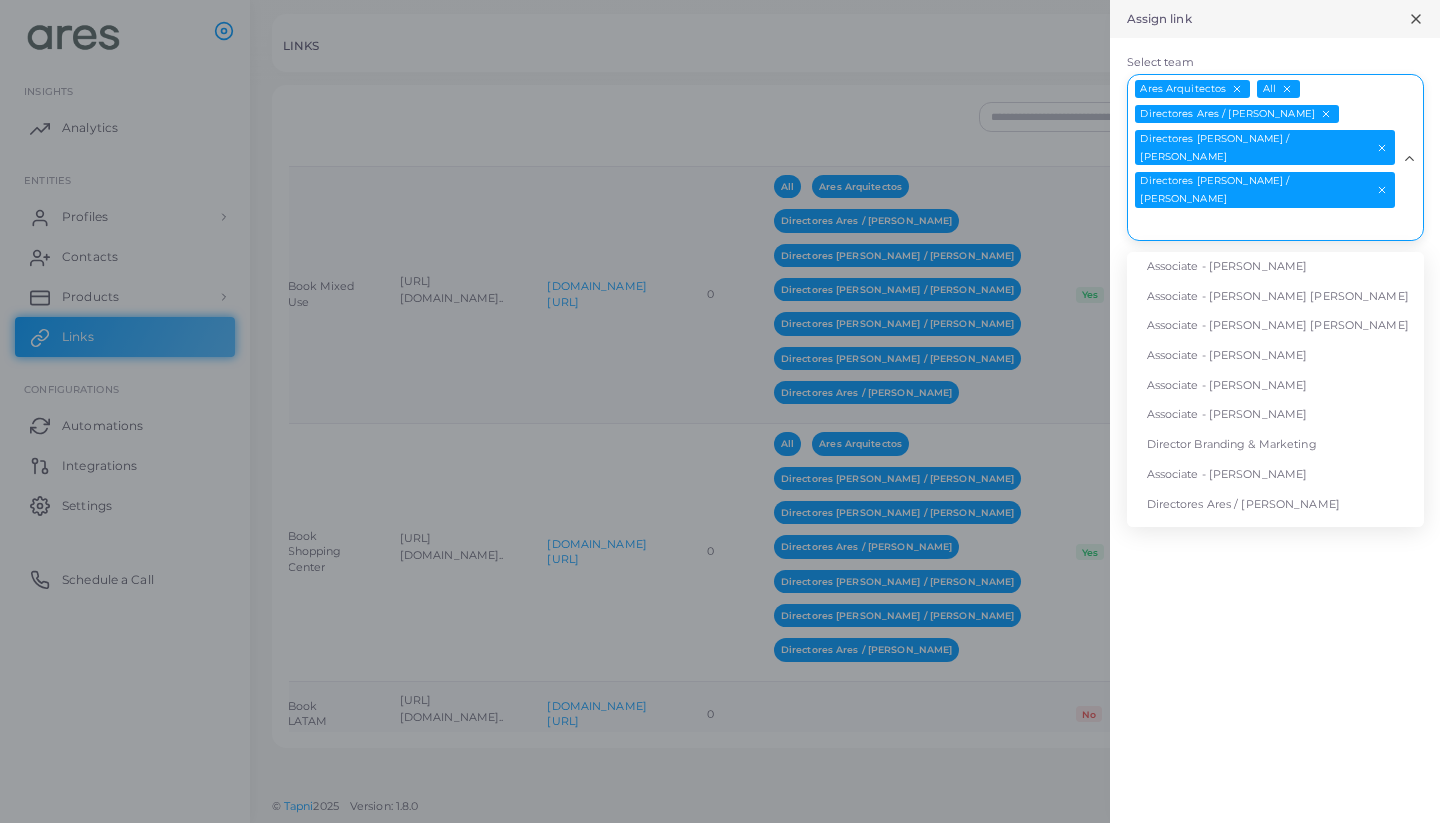 scroll, scrollTop: 58, scrollLeft: 0, axis: vertical 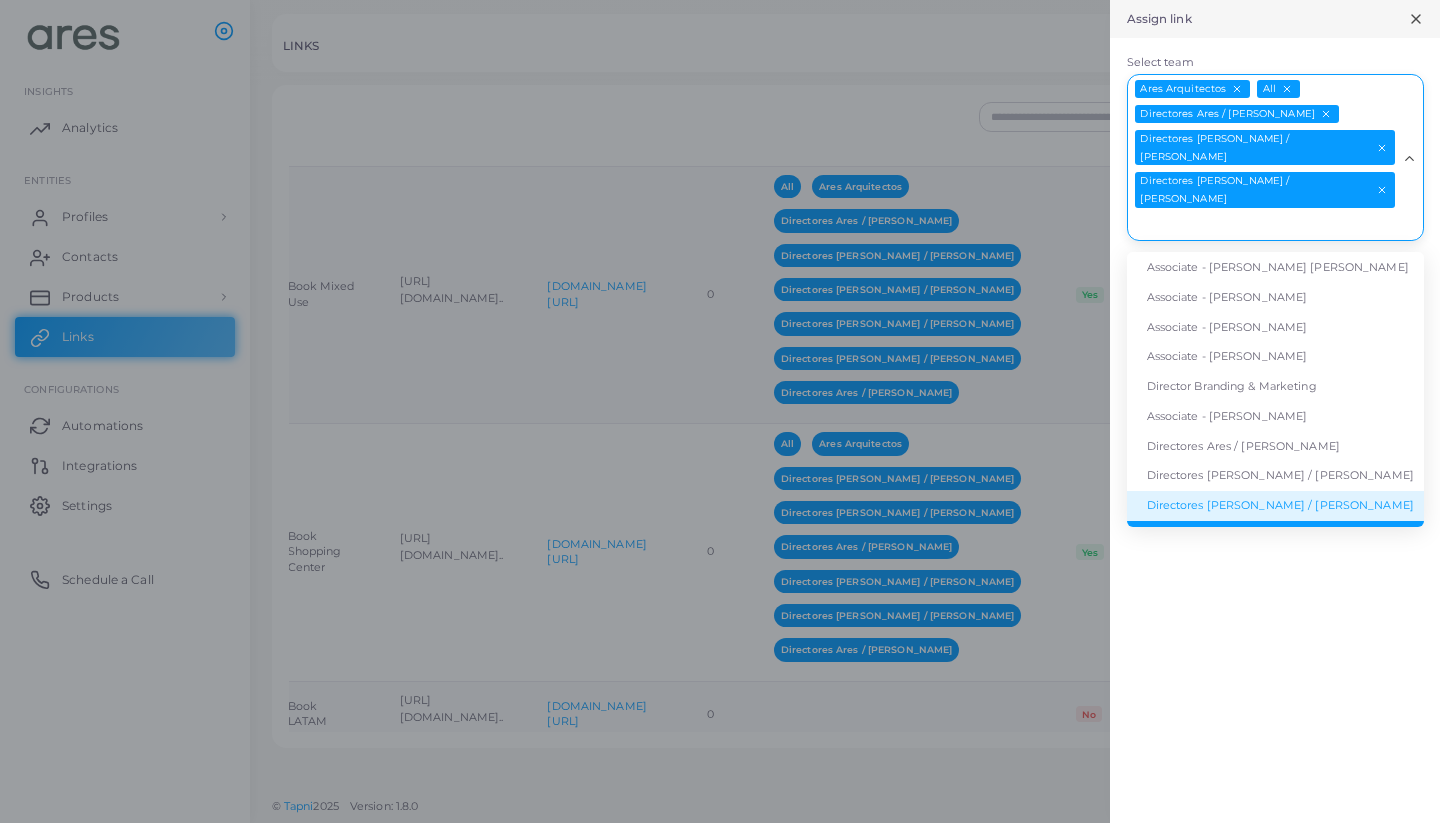 click on "Directores [PERSON_NAME] / [PERSON_NAME]" at bounding box center (1275, 506) 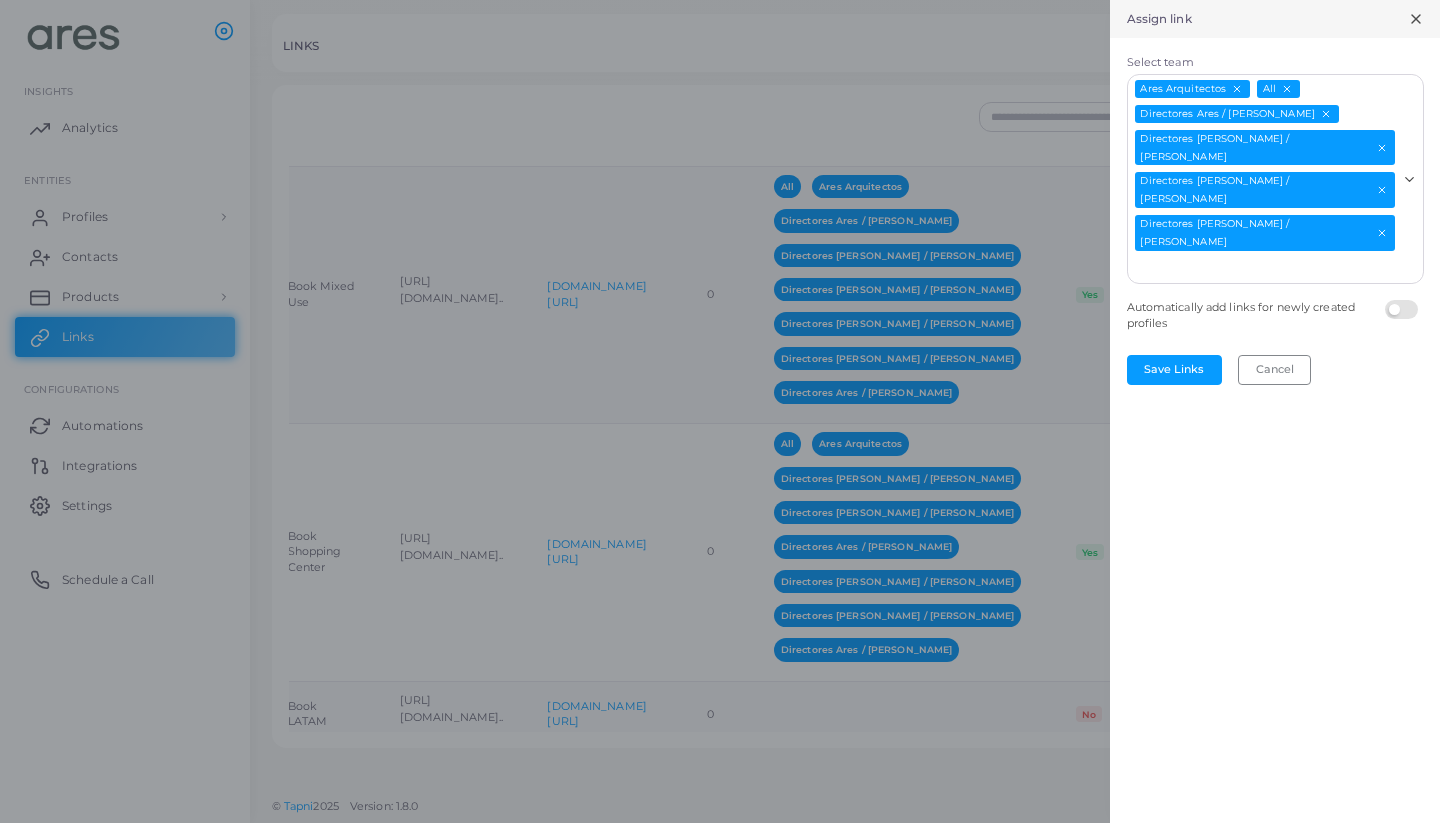 click on "Select team" at bounding box center [1263, 268] 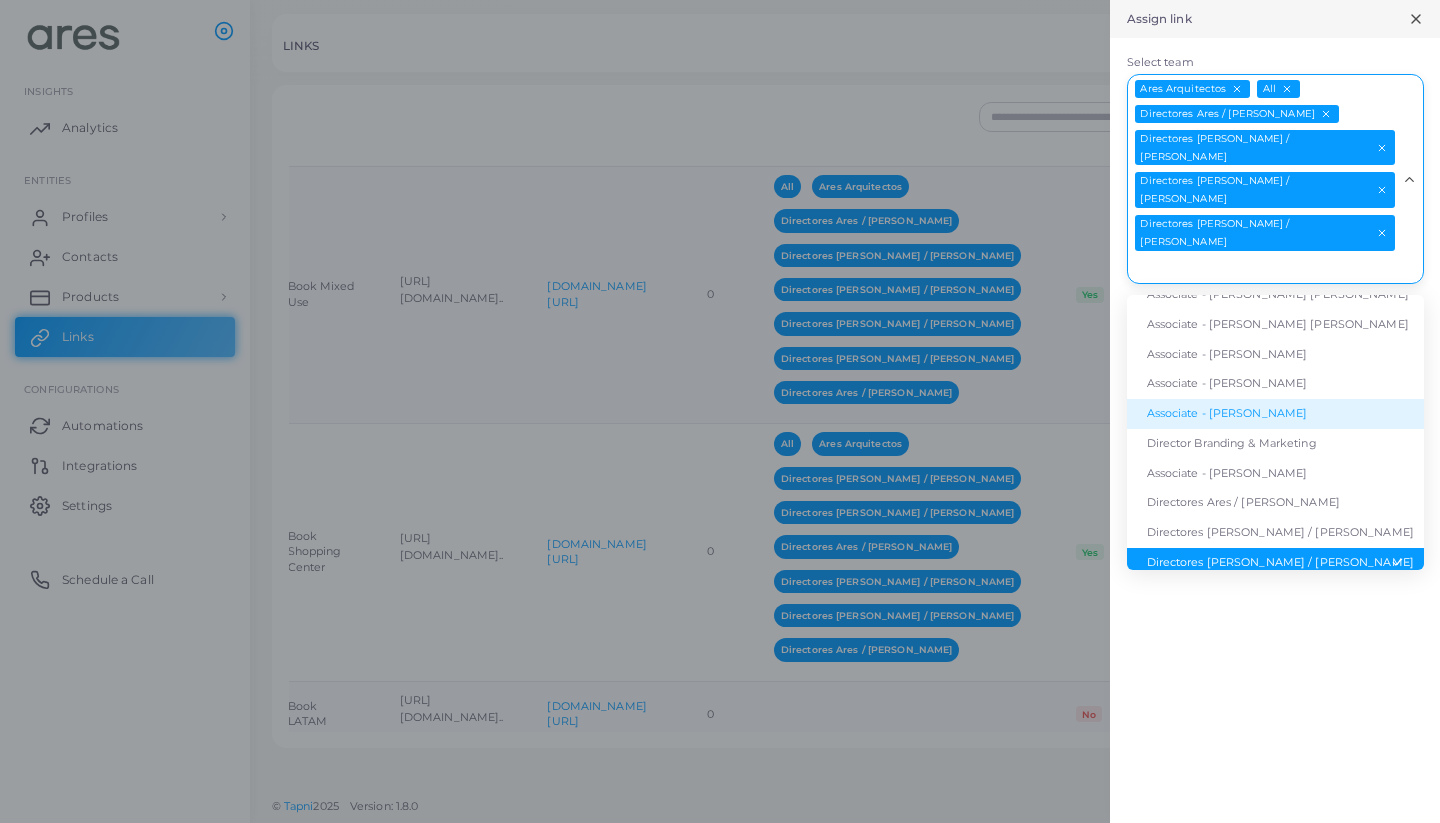 scroll, scrollTop: 29, scrollLeft: 0, axis: vertical 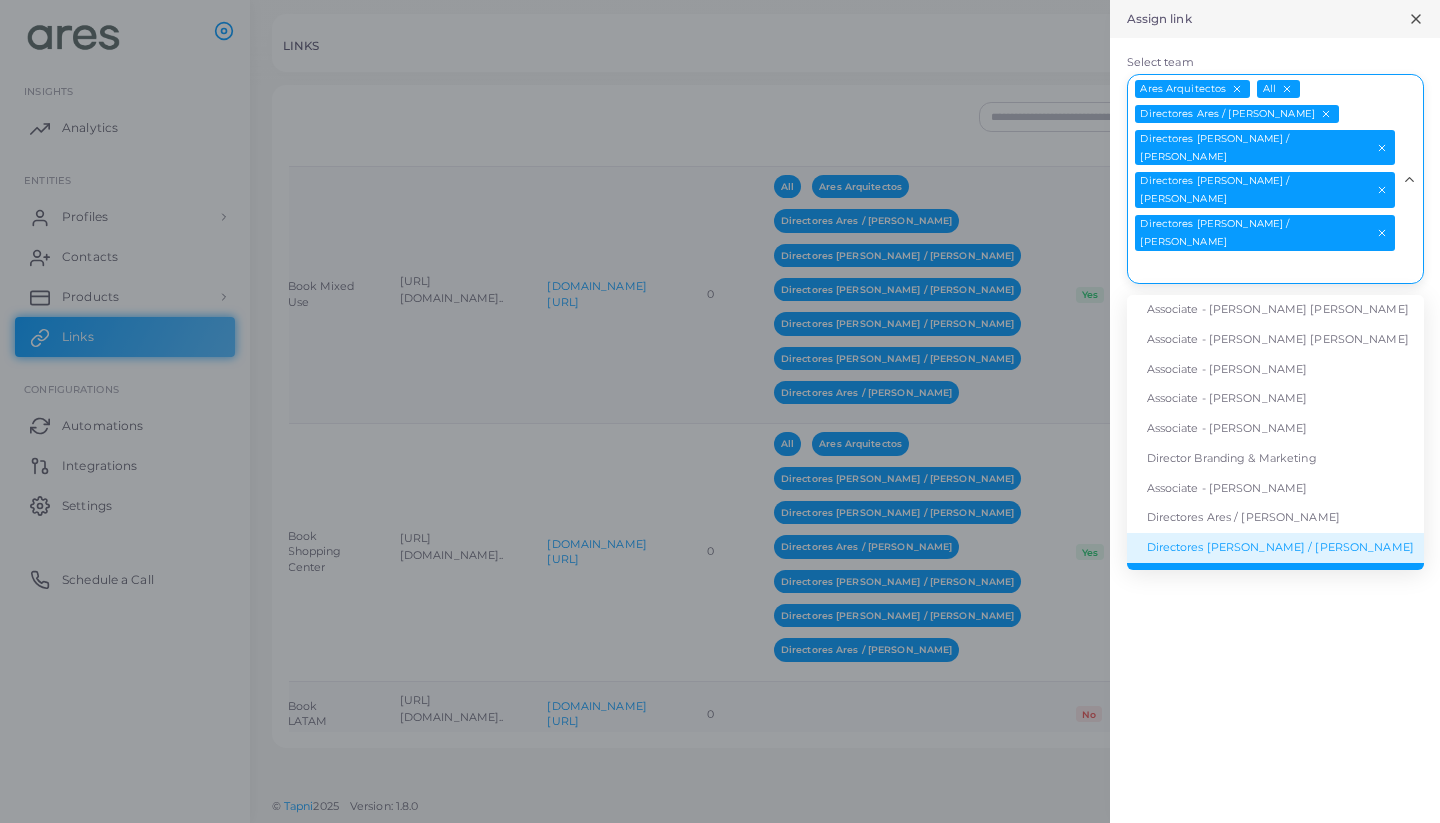 click on "Directores [PERSON_NAME] / [PERSON_NAME]" at bounding box center (1275, 548) 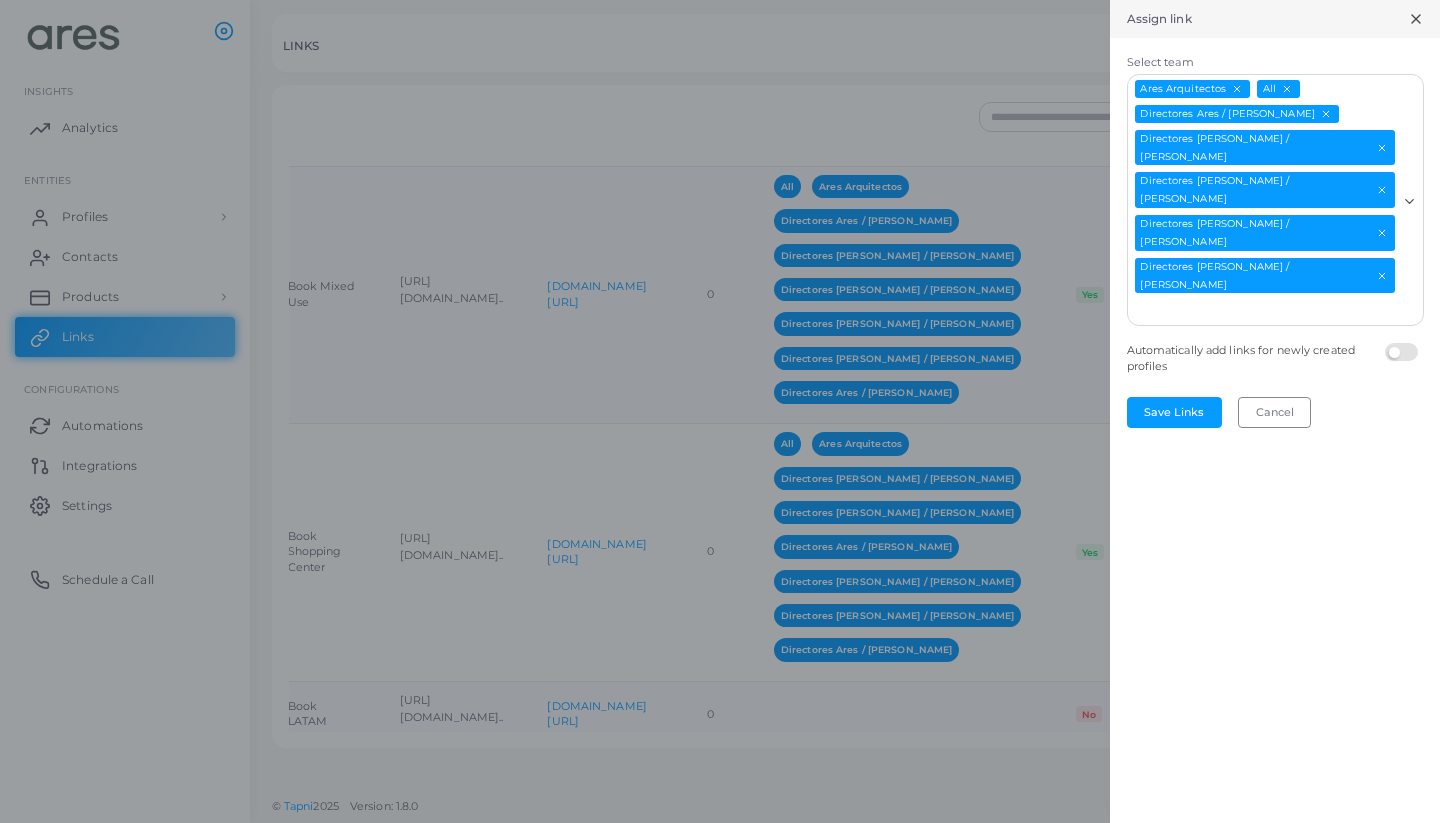 click on "Select team" at bounding box center [1263, 310] 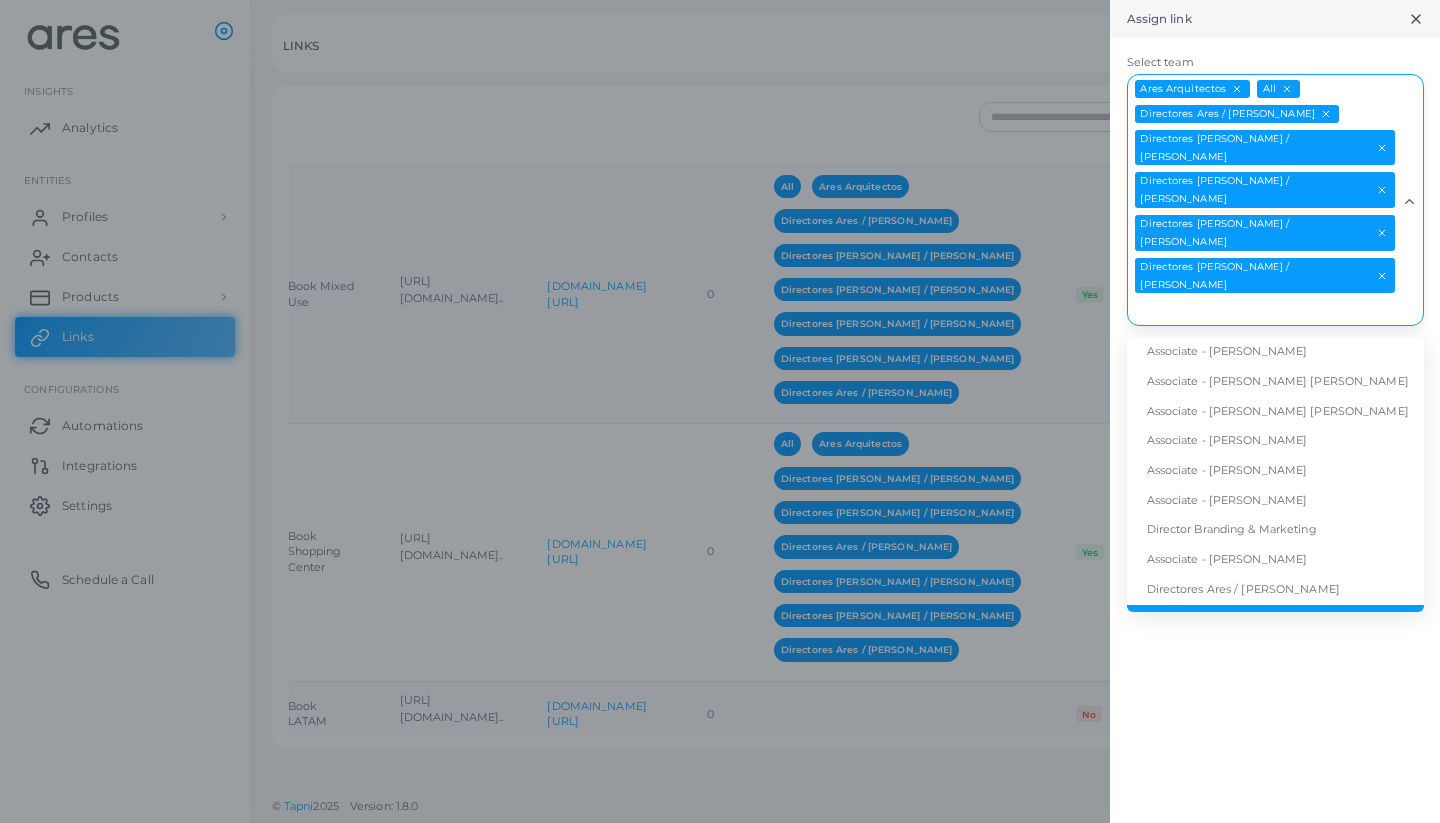 scroll, scrollTop: 15, scrollLeft: 0, axis: vertical 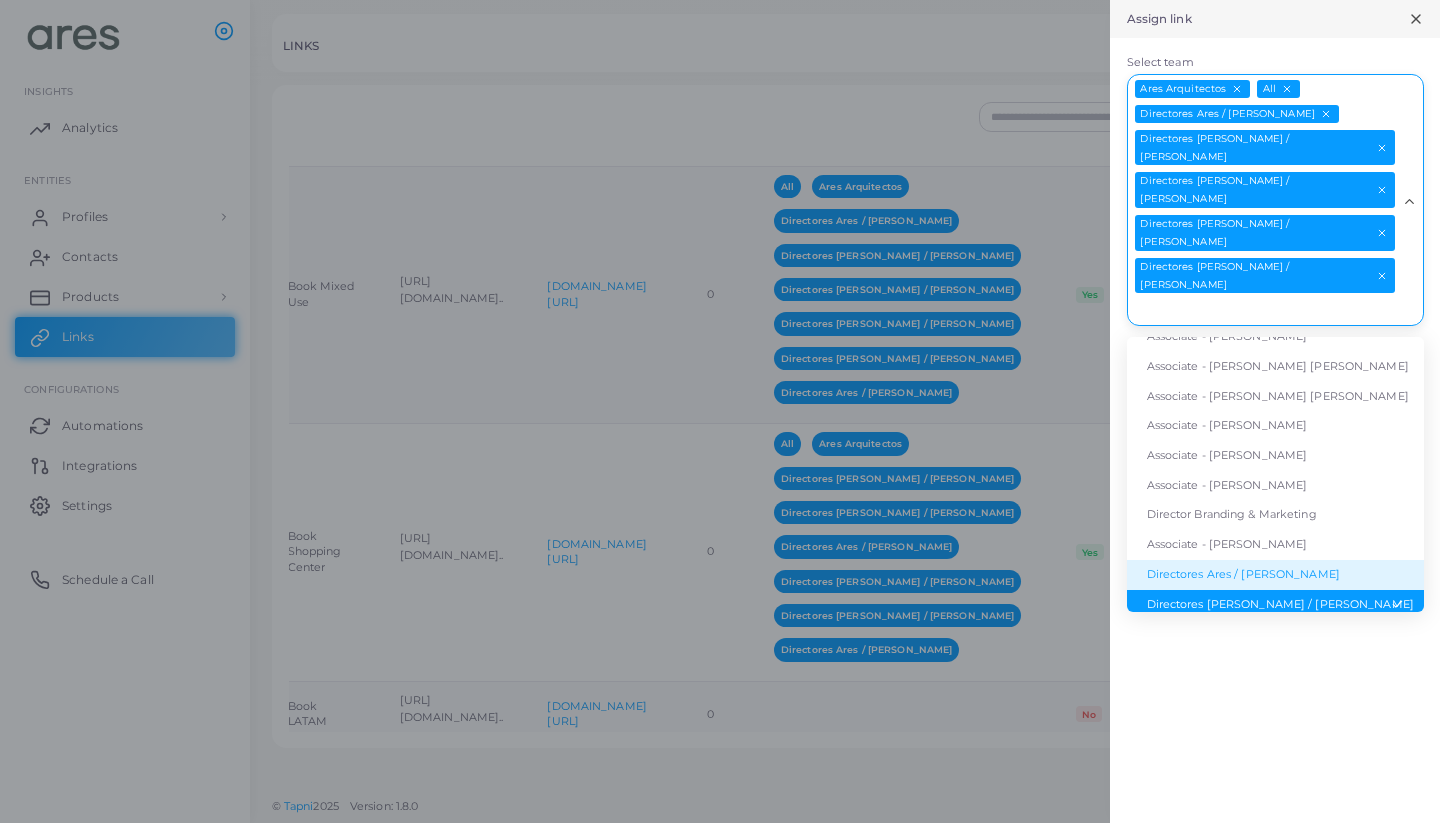 click on "Directores Ares / [PERSON_NAME]" at bounding box center [1275, 575] 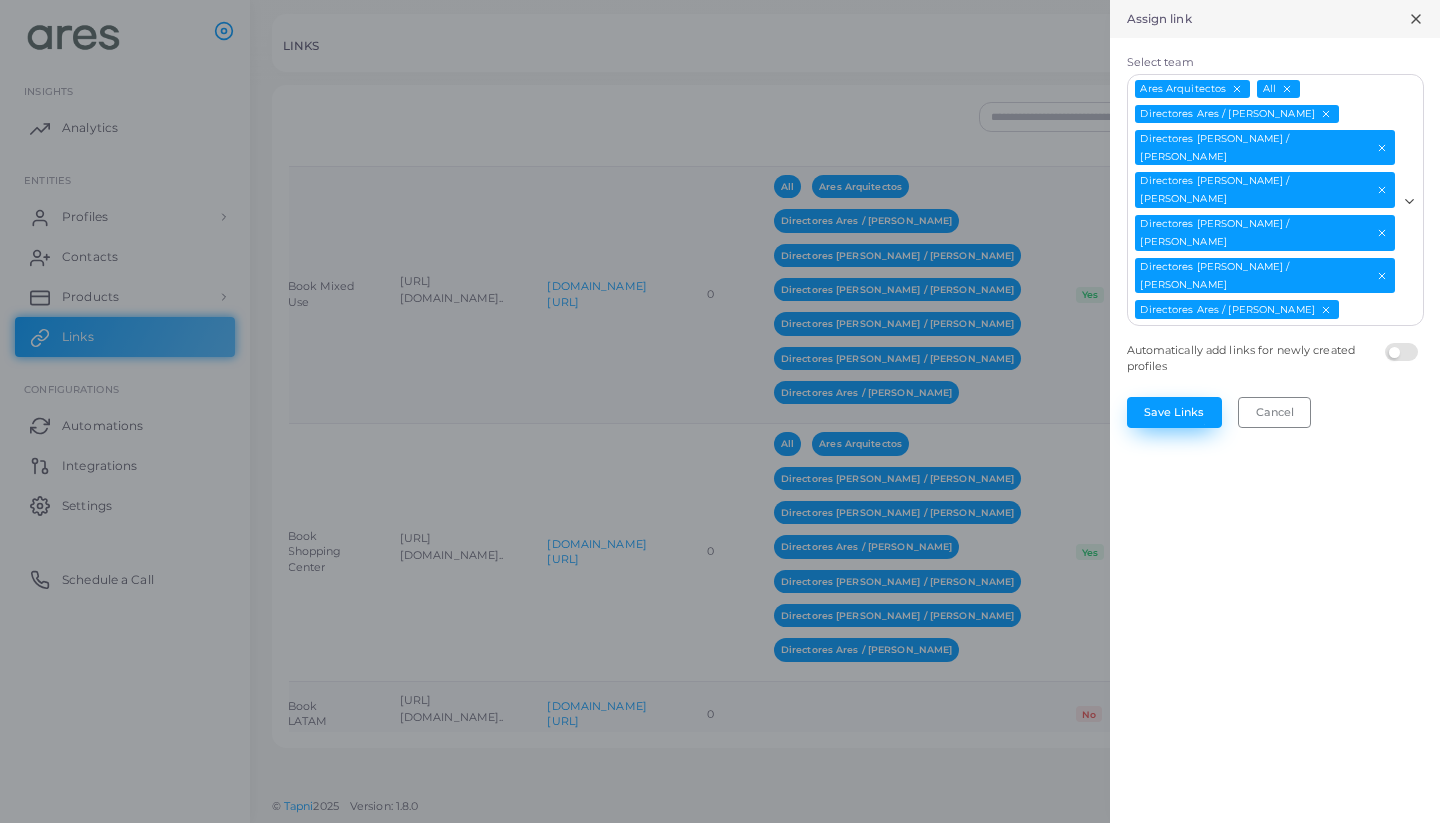 click on "Save Links" at bounding box center (1174, 412) 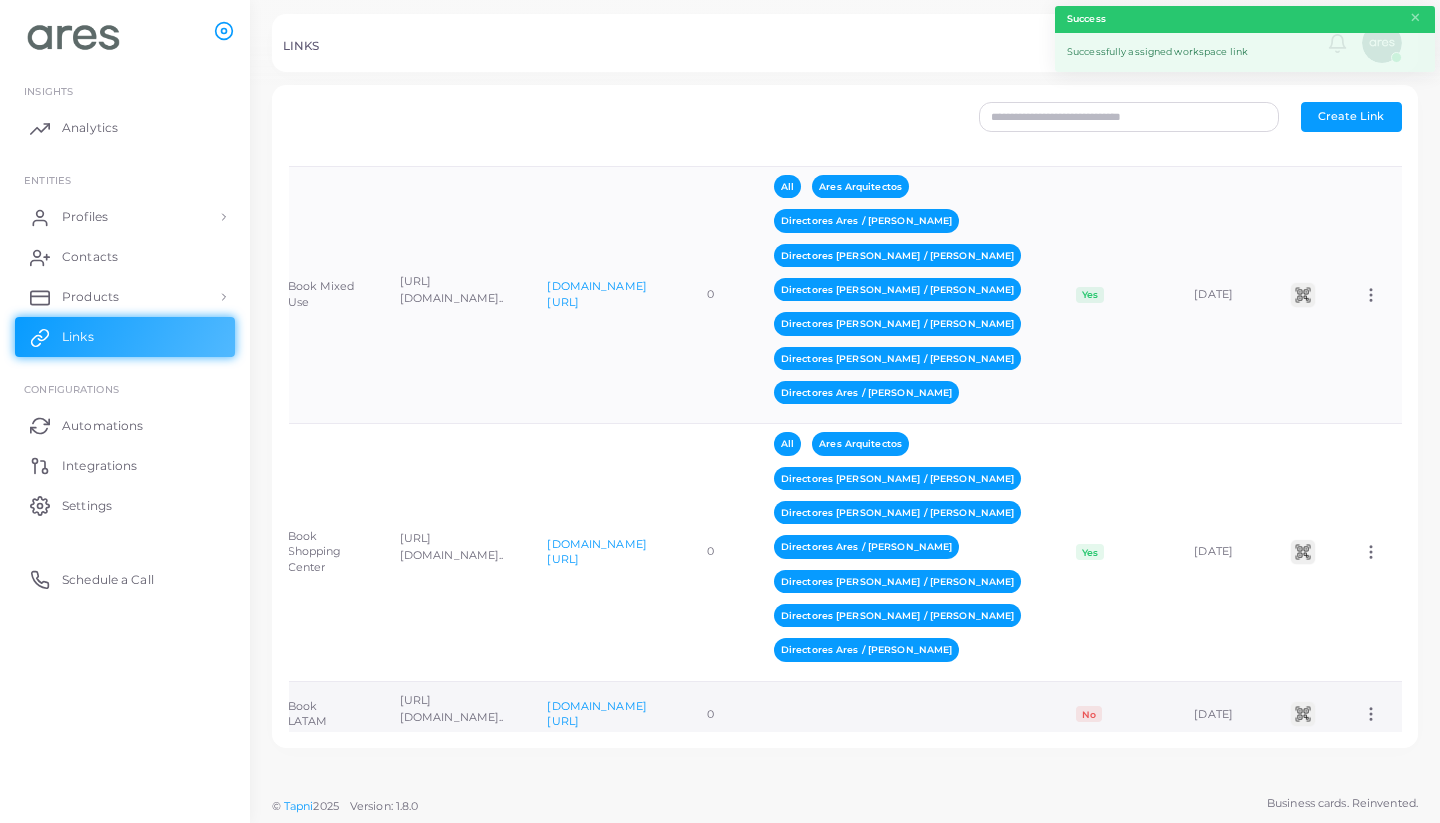 scroll, scrollTop: 0, scrollLeft: 0, axis: both 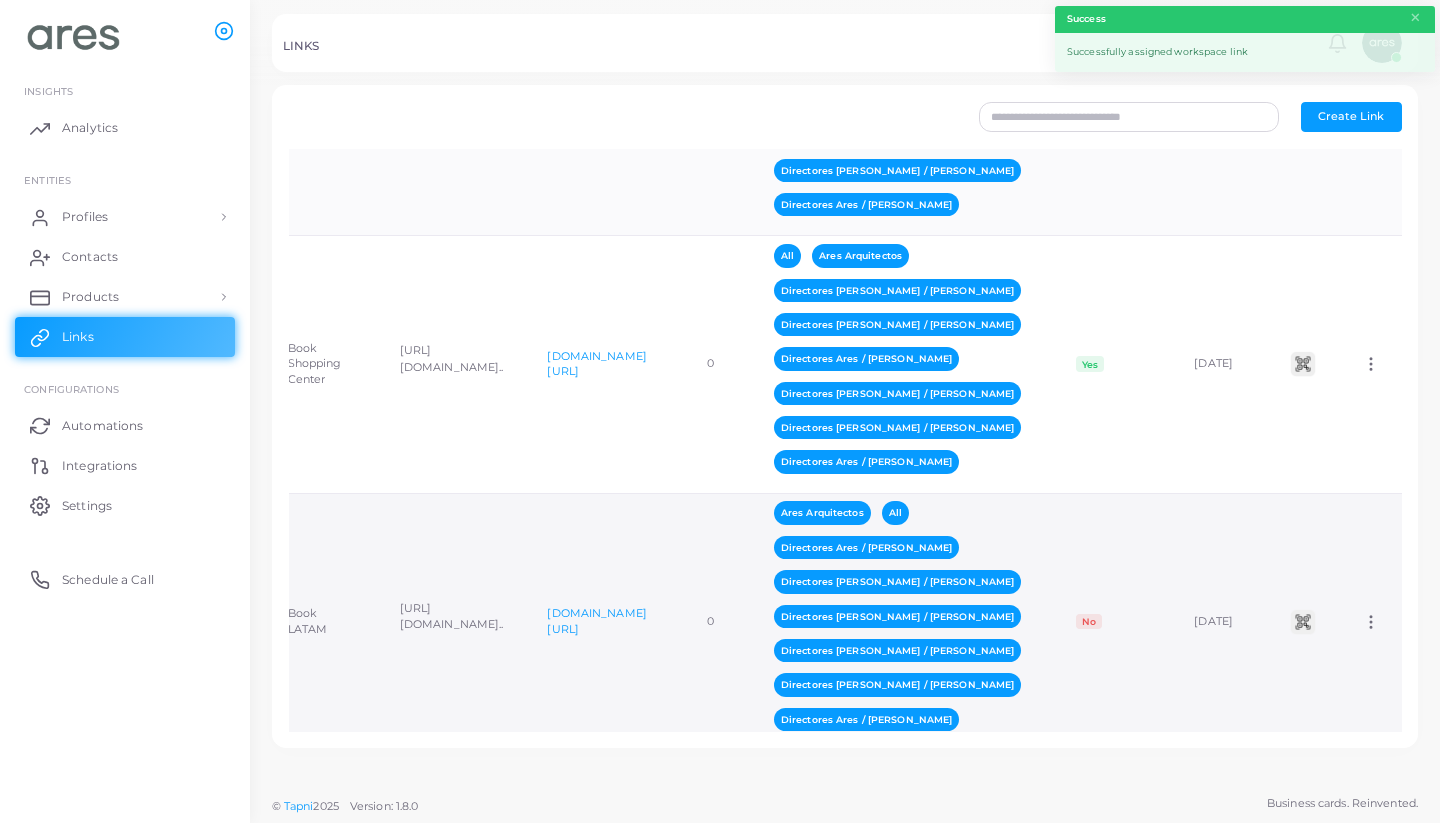 click 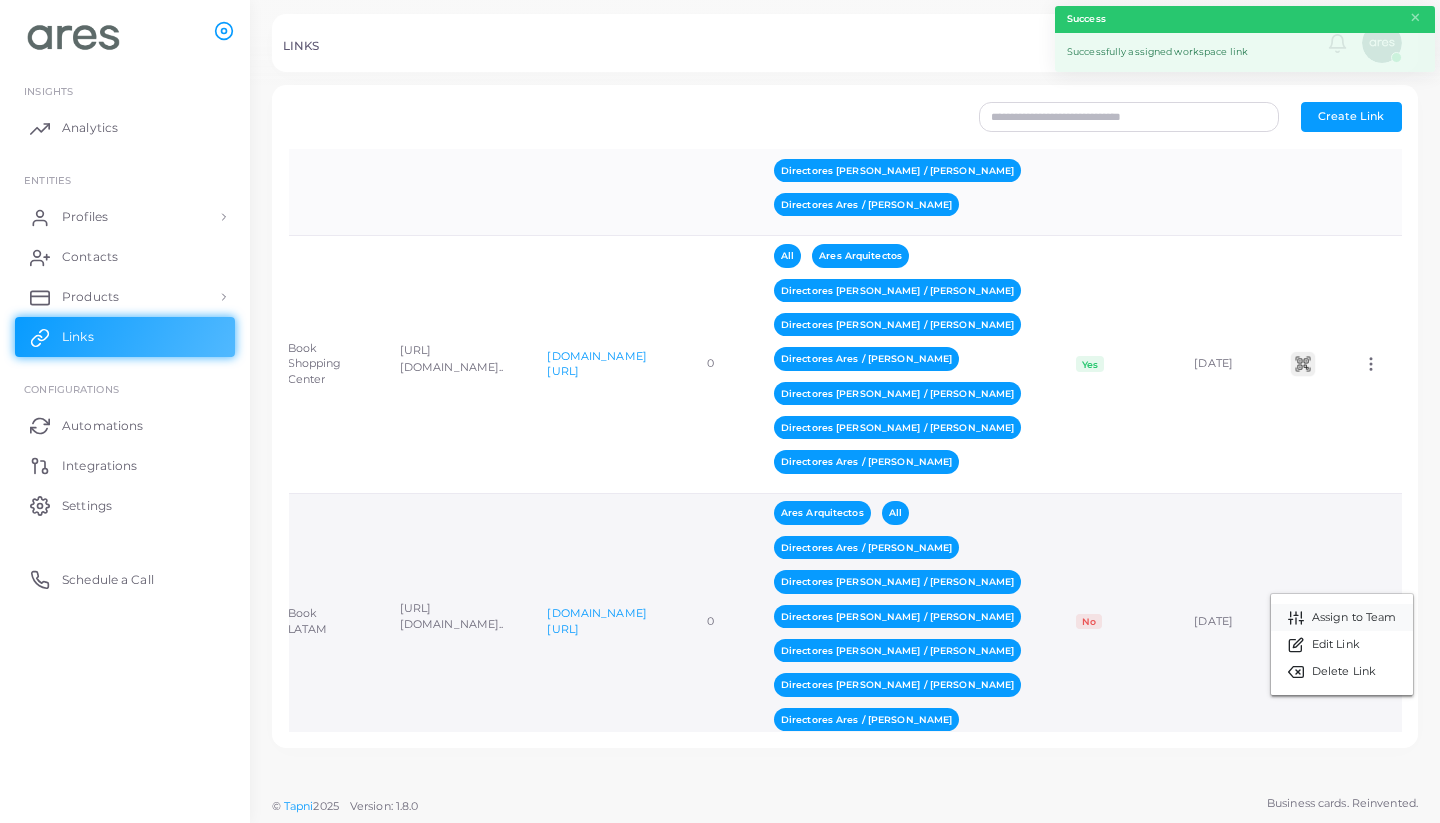 click on "Assign to Team" at bounding box center (1354, 618) 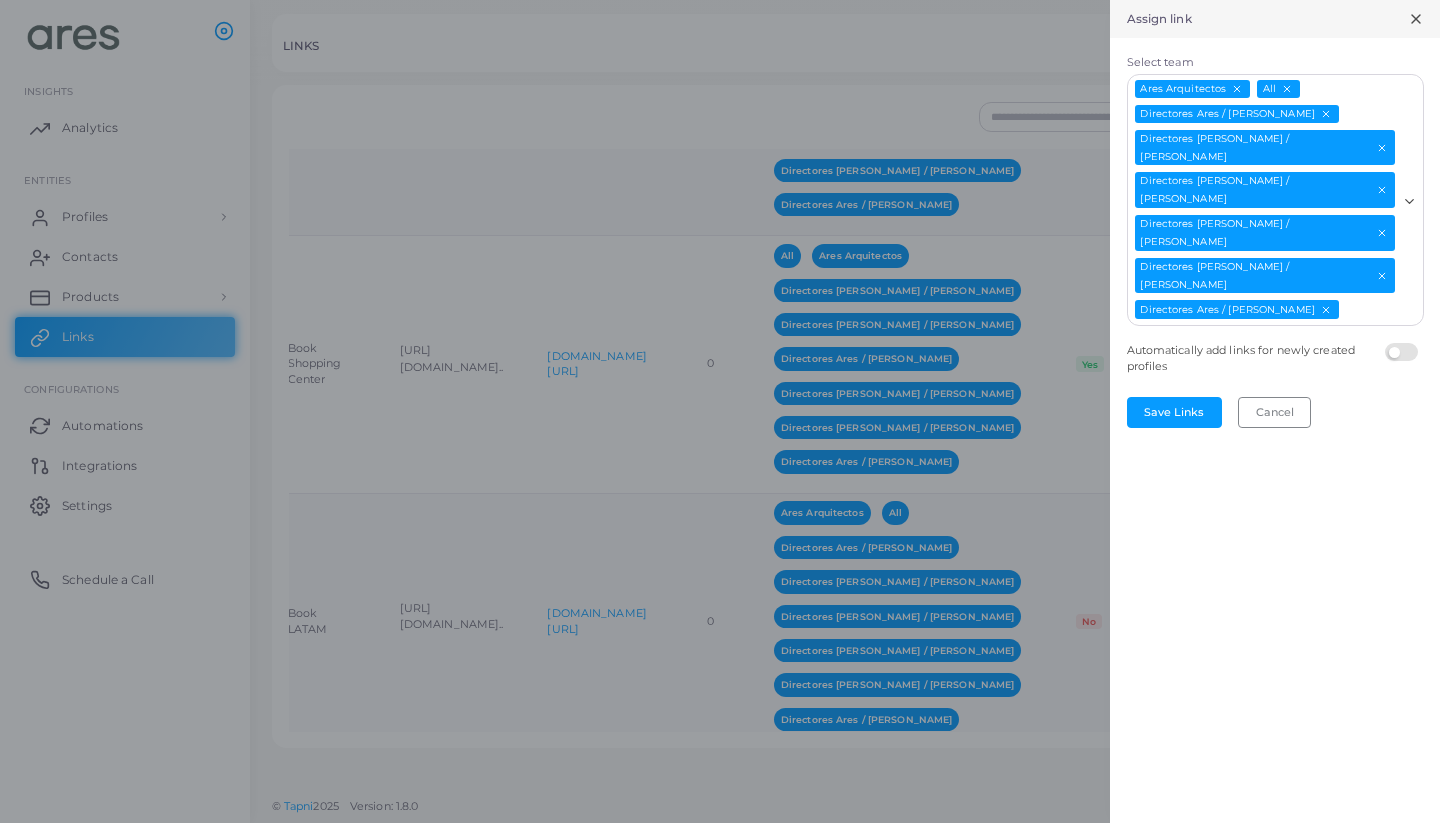 click at bounding box center (1404, 343) 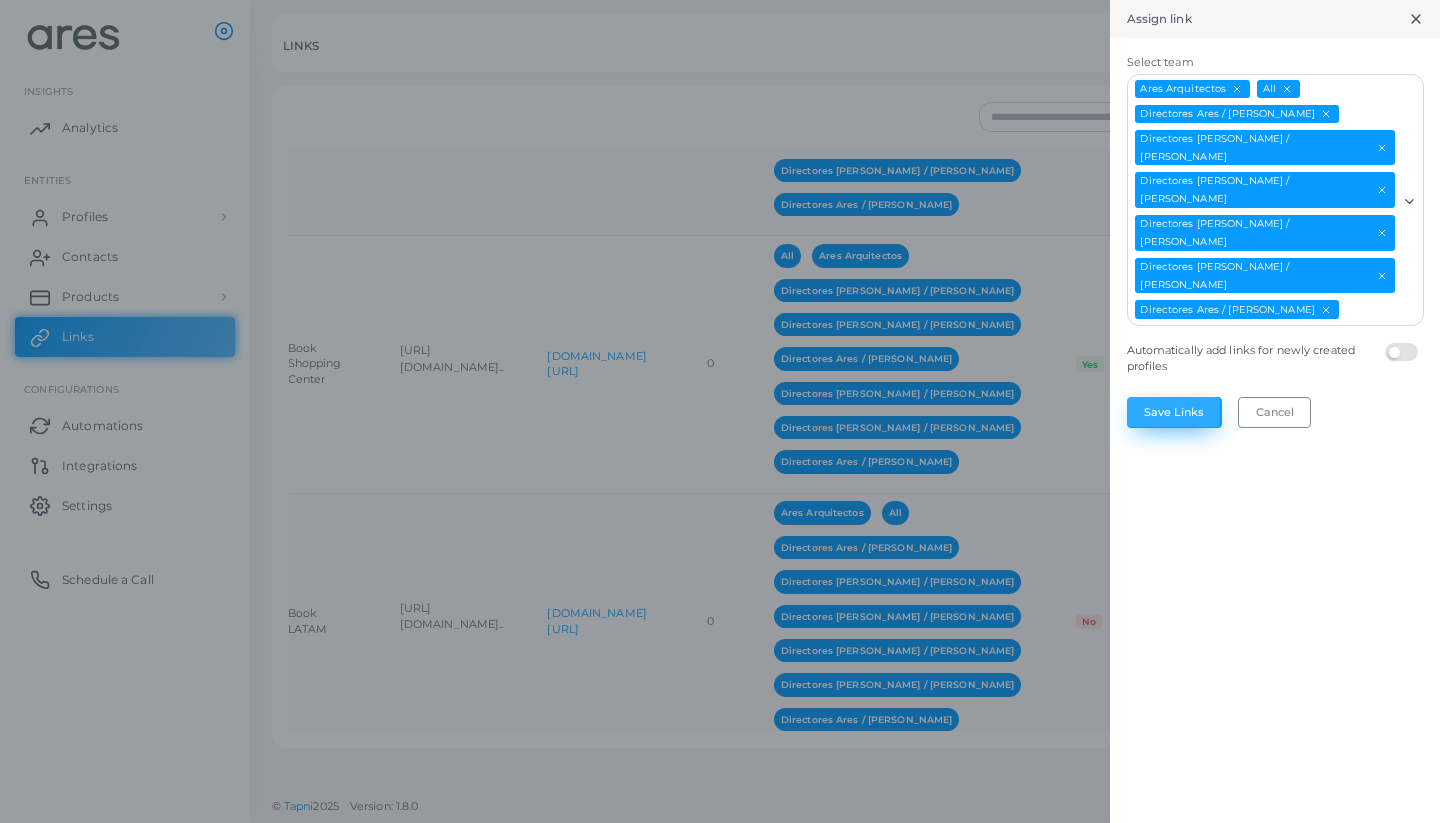 click on "Save Links" at bounding box center [1174, 412] 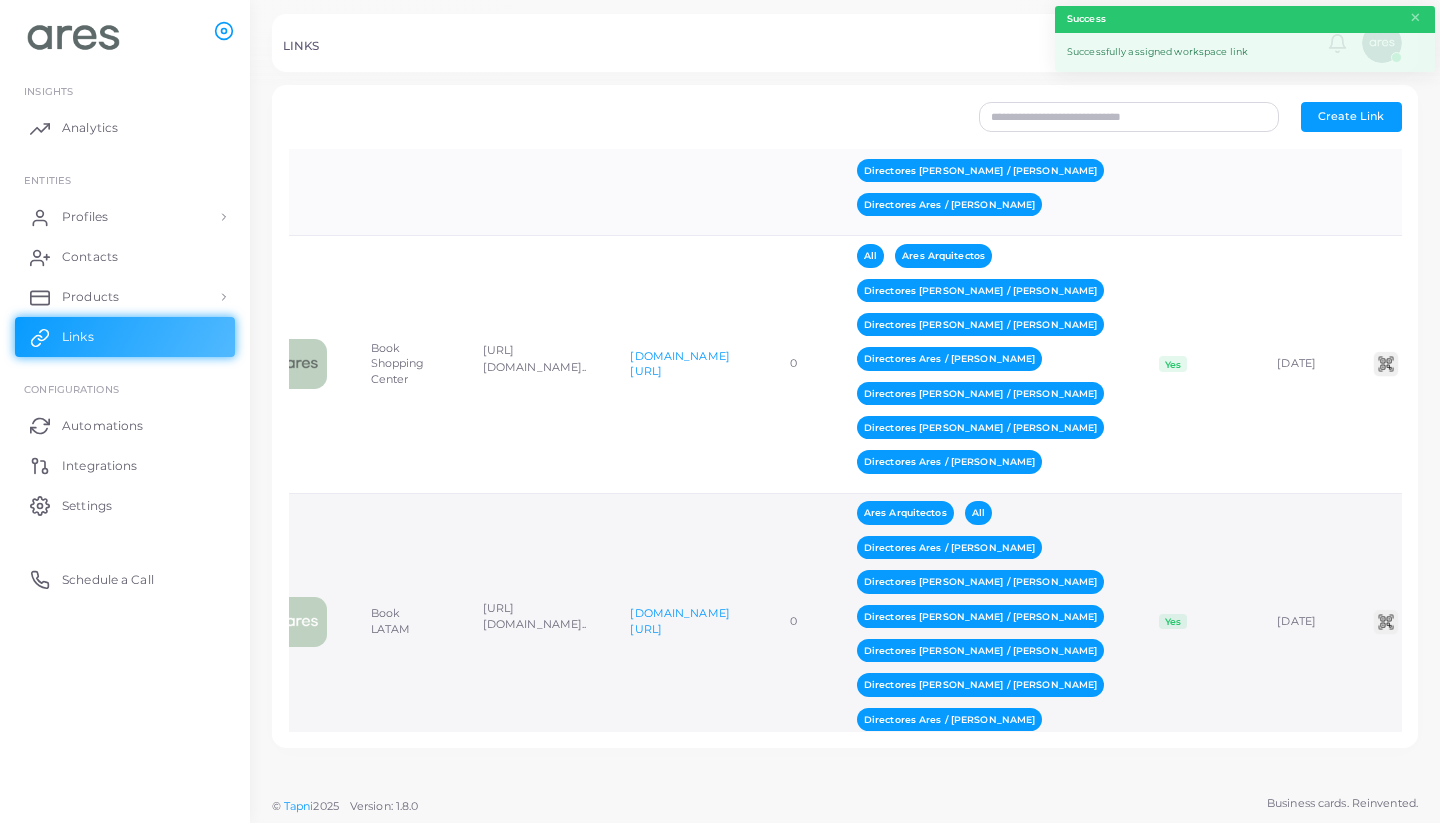 scroll, scrollTop: 0, scrollLeft: 15, axis: horizontal 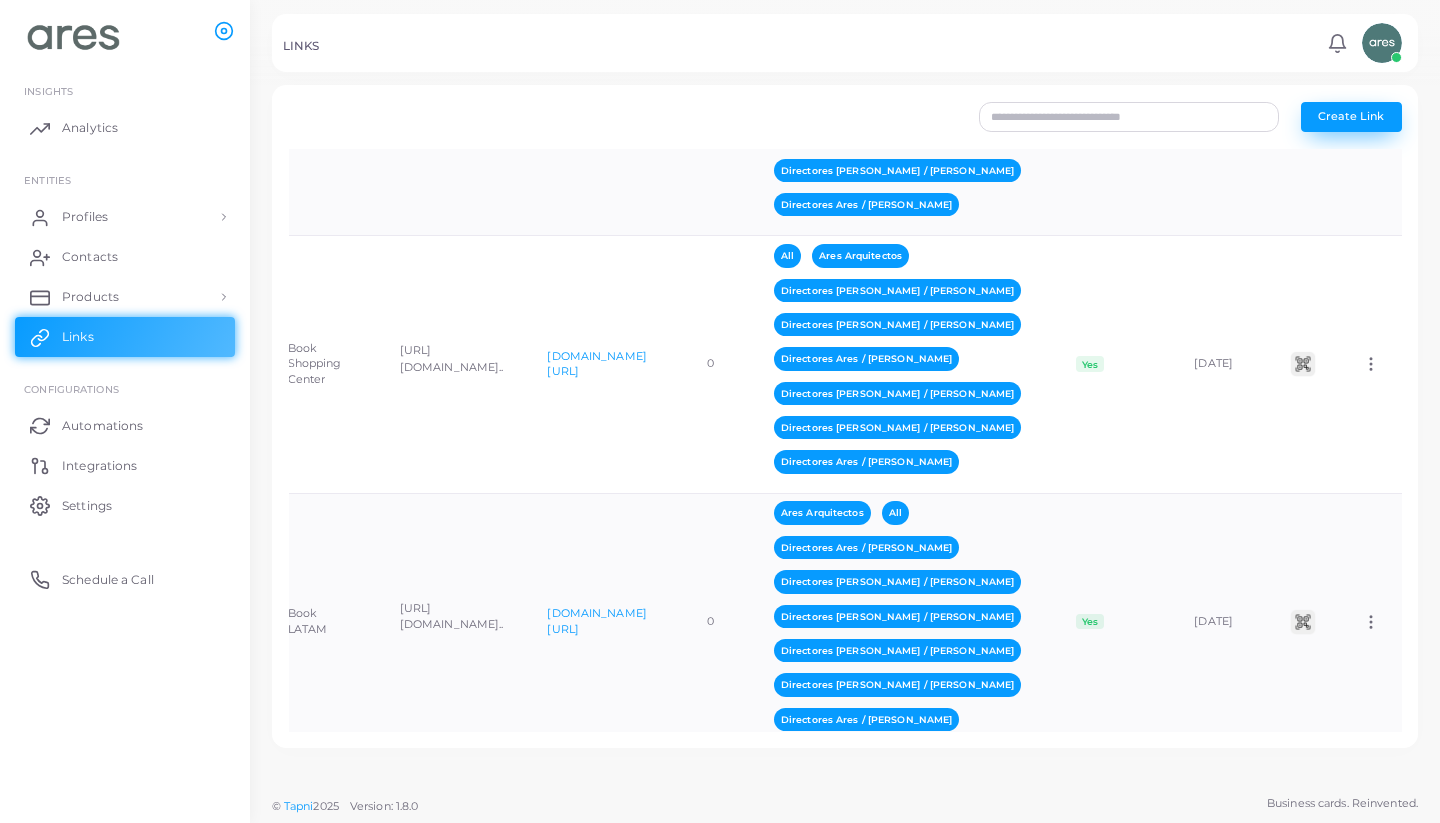 click on "Create Link" at bounding box center (1351, 116) 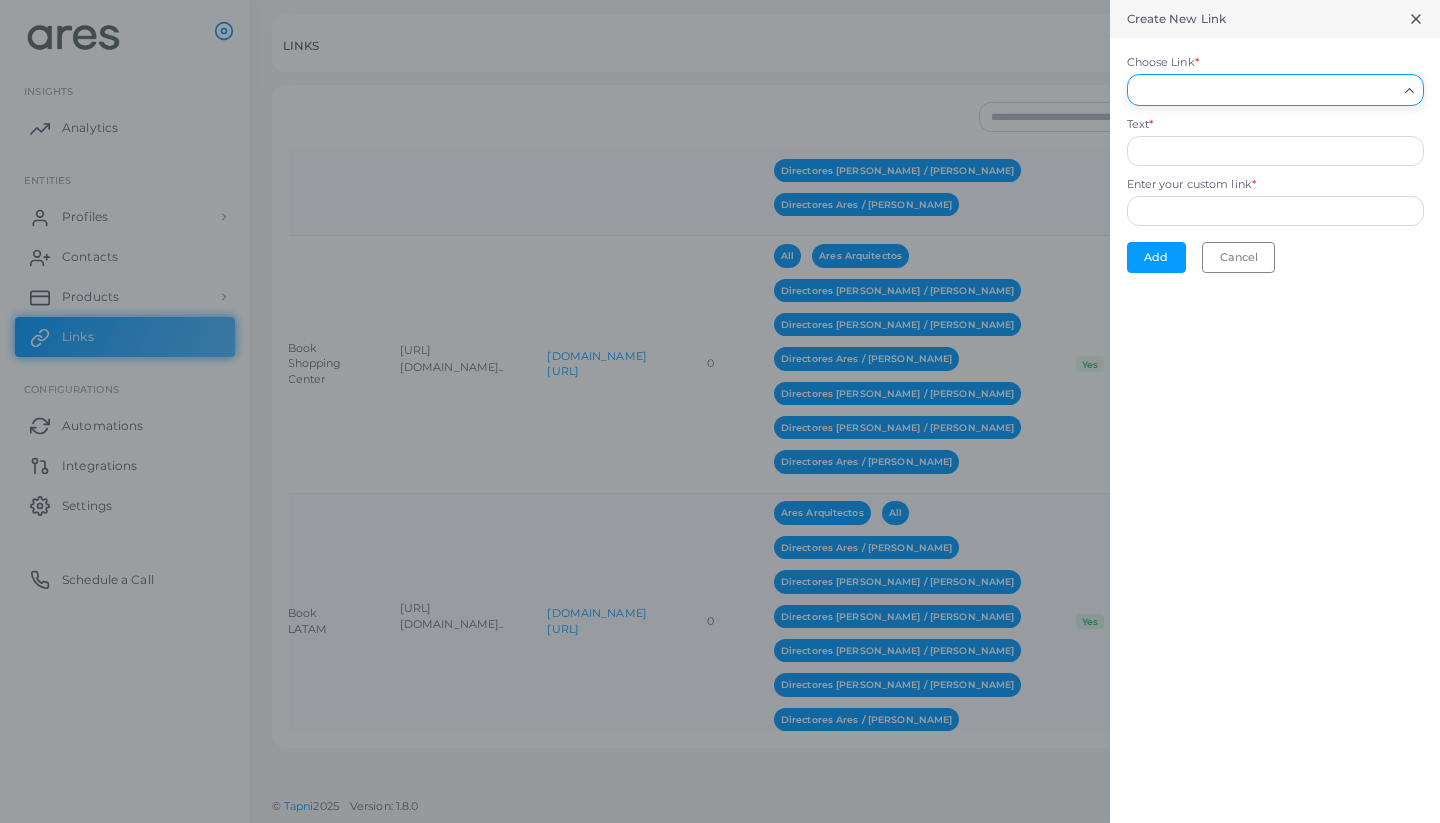 click on "Choose Link  *" at bounding box center (1266, 90) 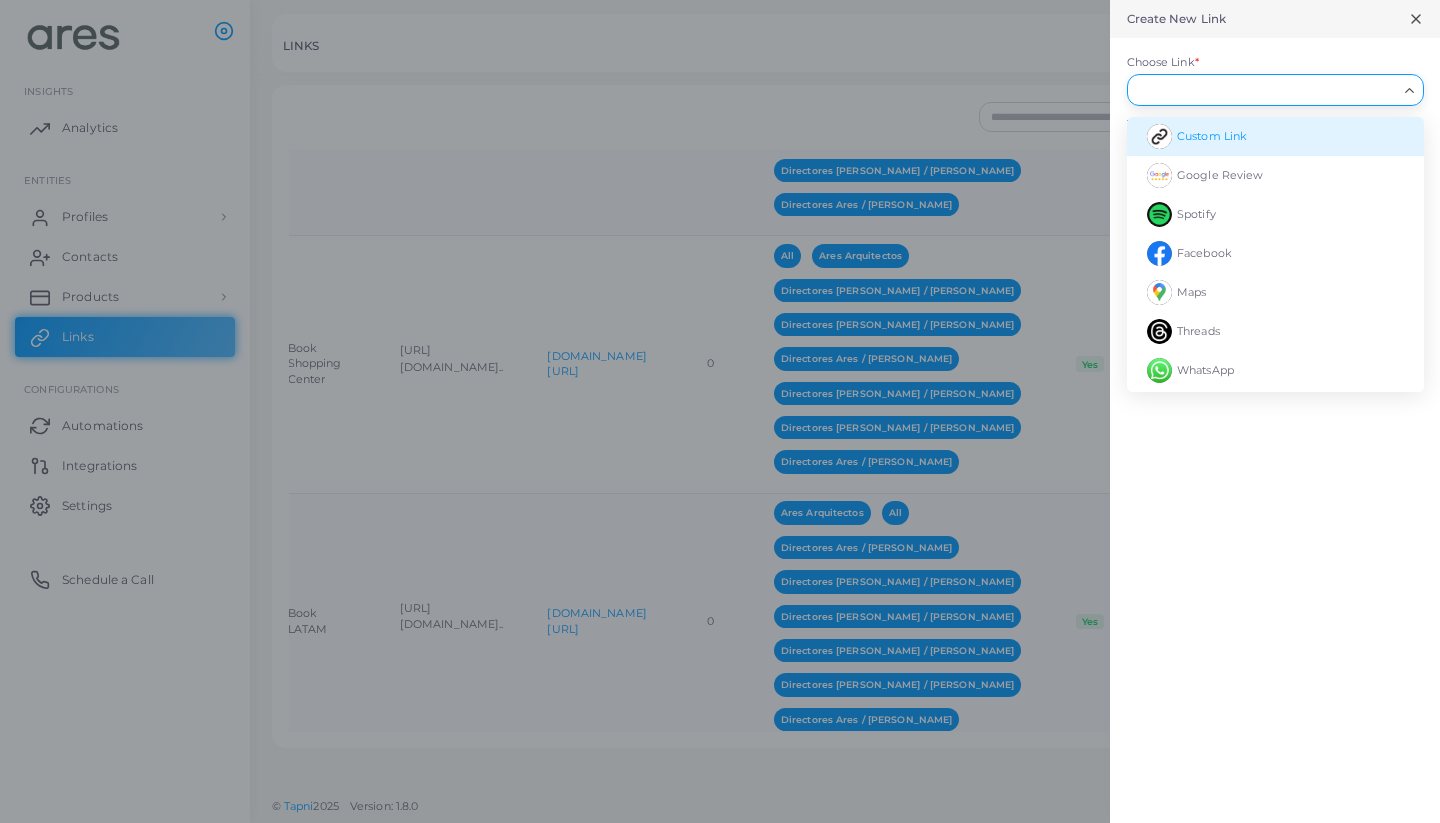 click on "Custom Link" at bounding box center (1212, 136) 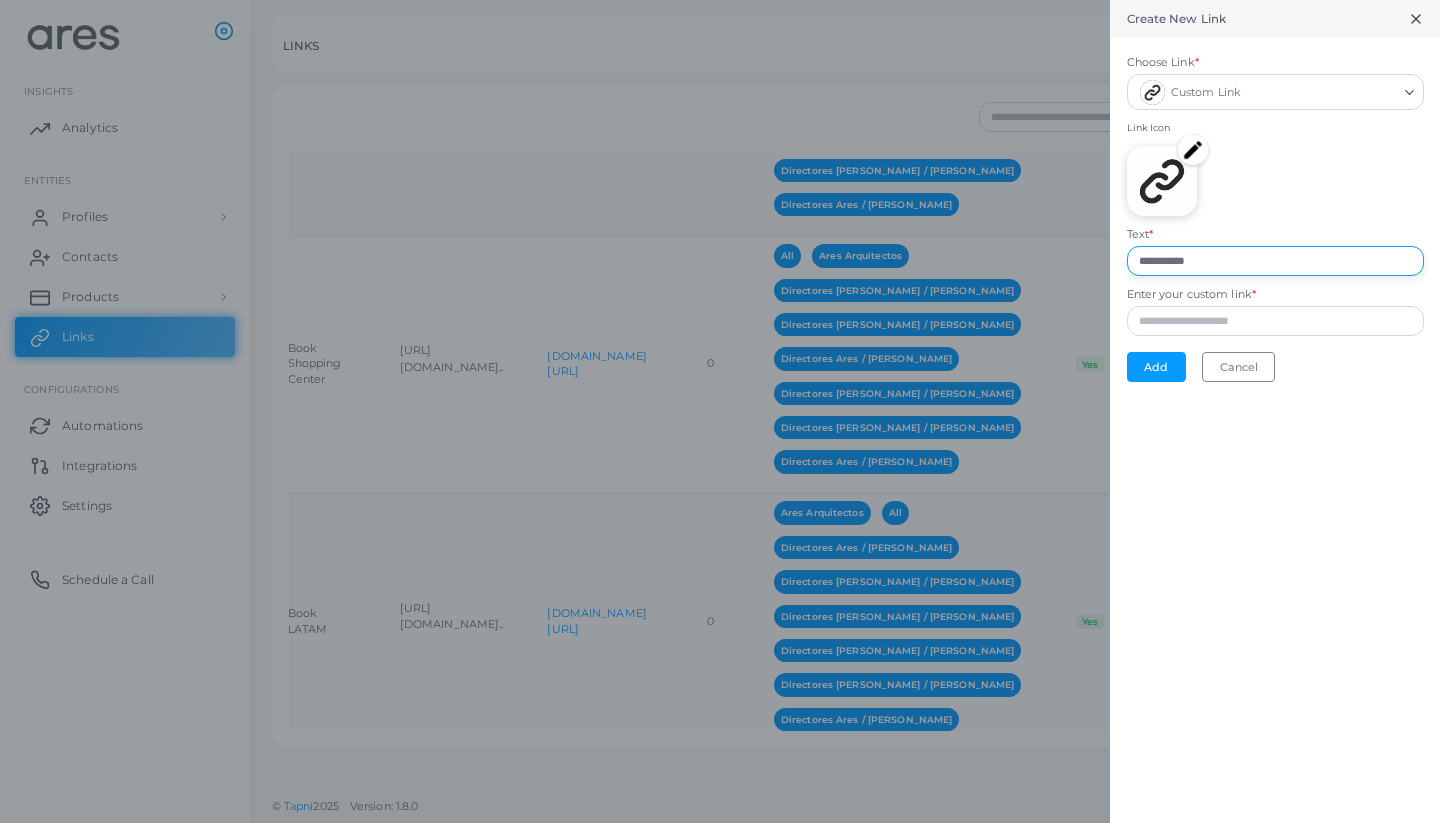 click on "**********" at bounding box center (1275, 261) 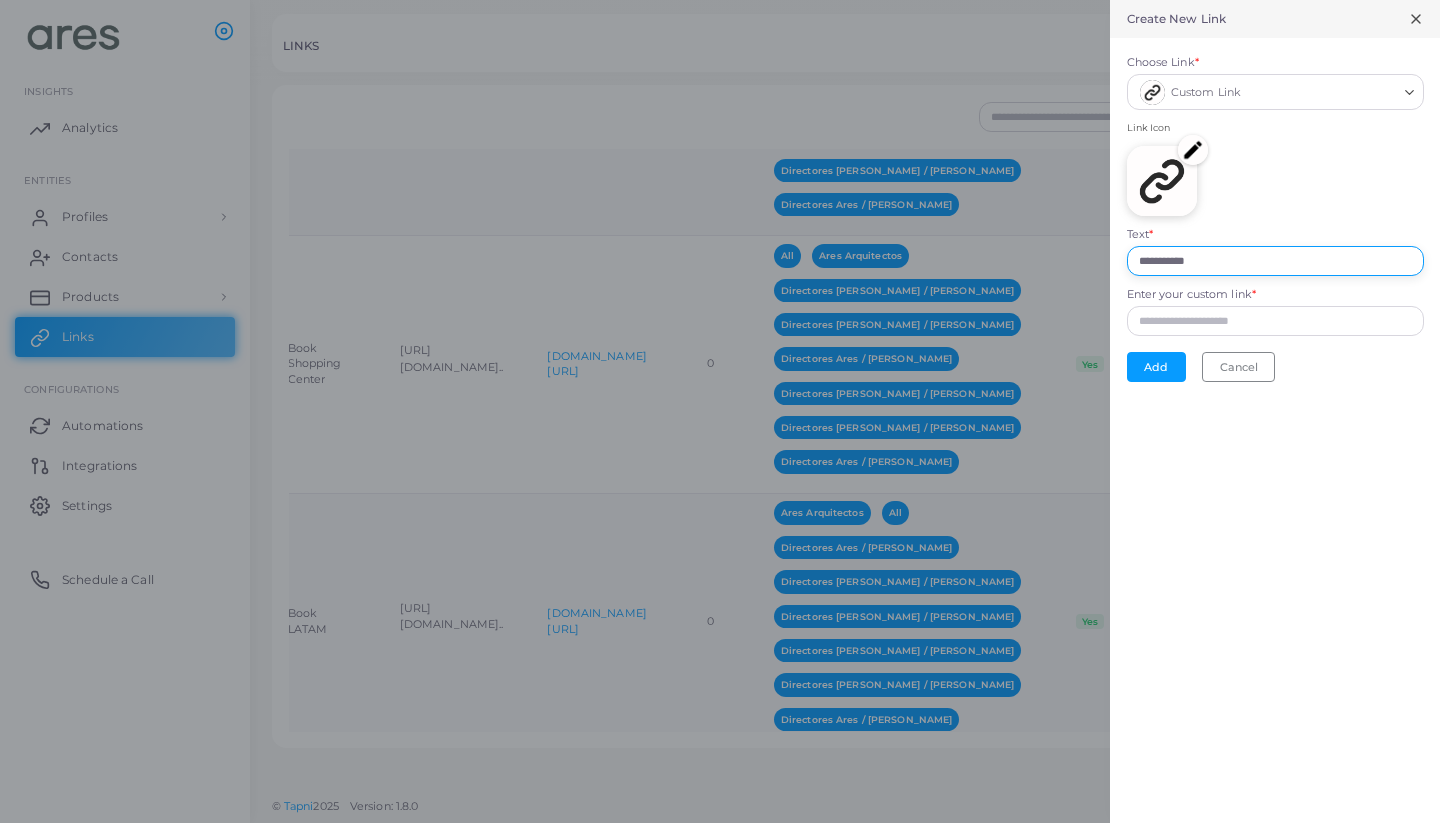 drag, startPoint x: 1232, startPoint y: 259, endPoint x: 1092, endPoint y: 260, distance: 140.00357 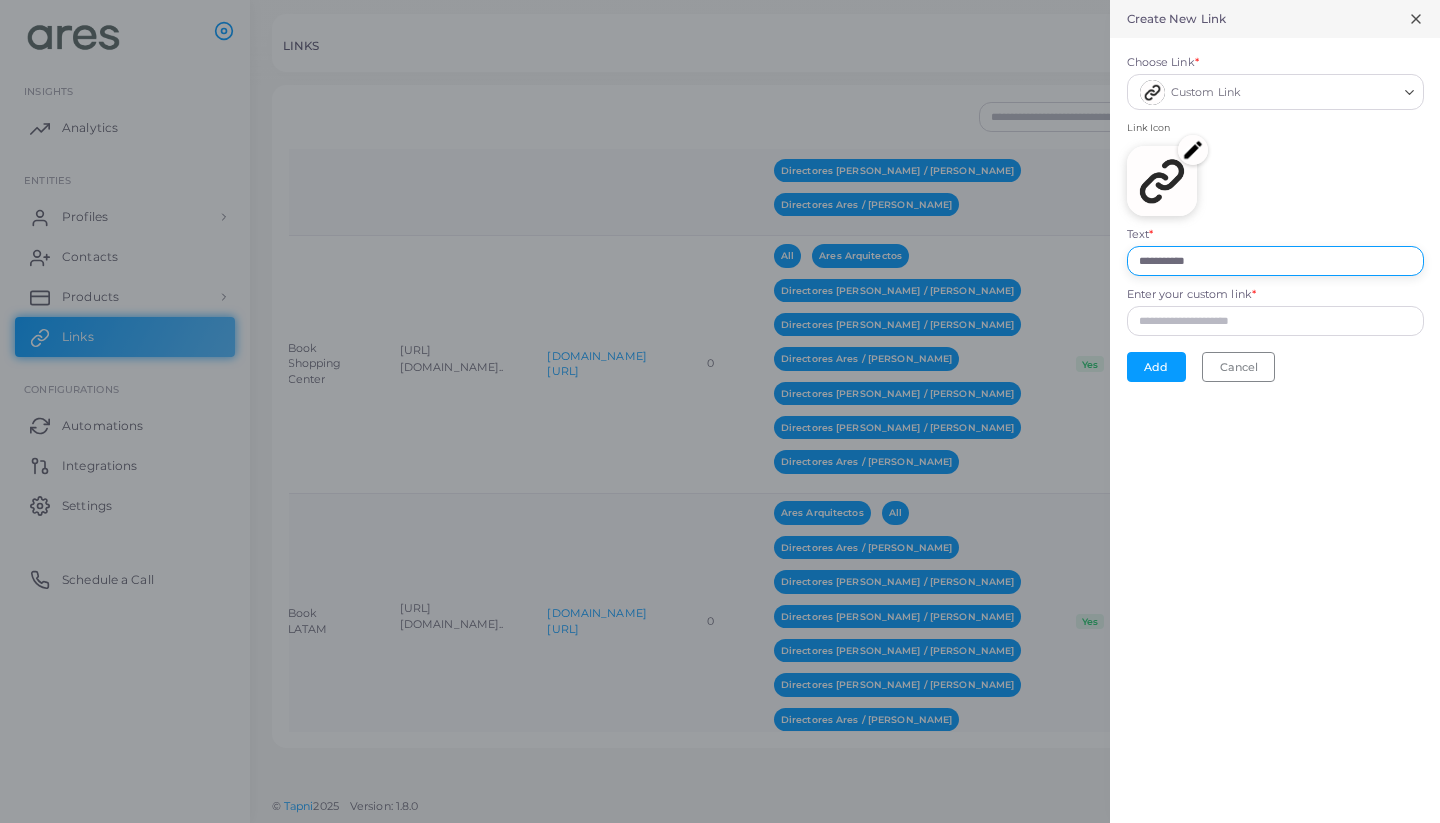 click on "**********" at bounding box center [720, 0] 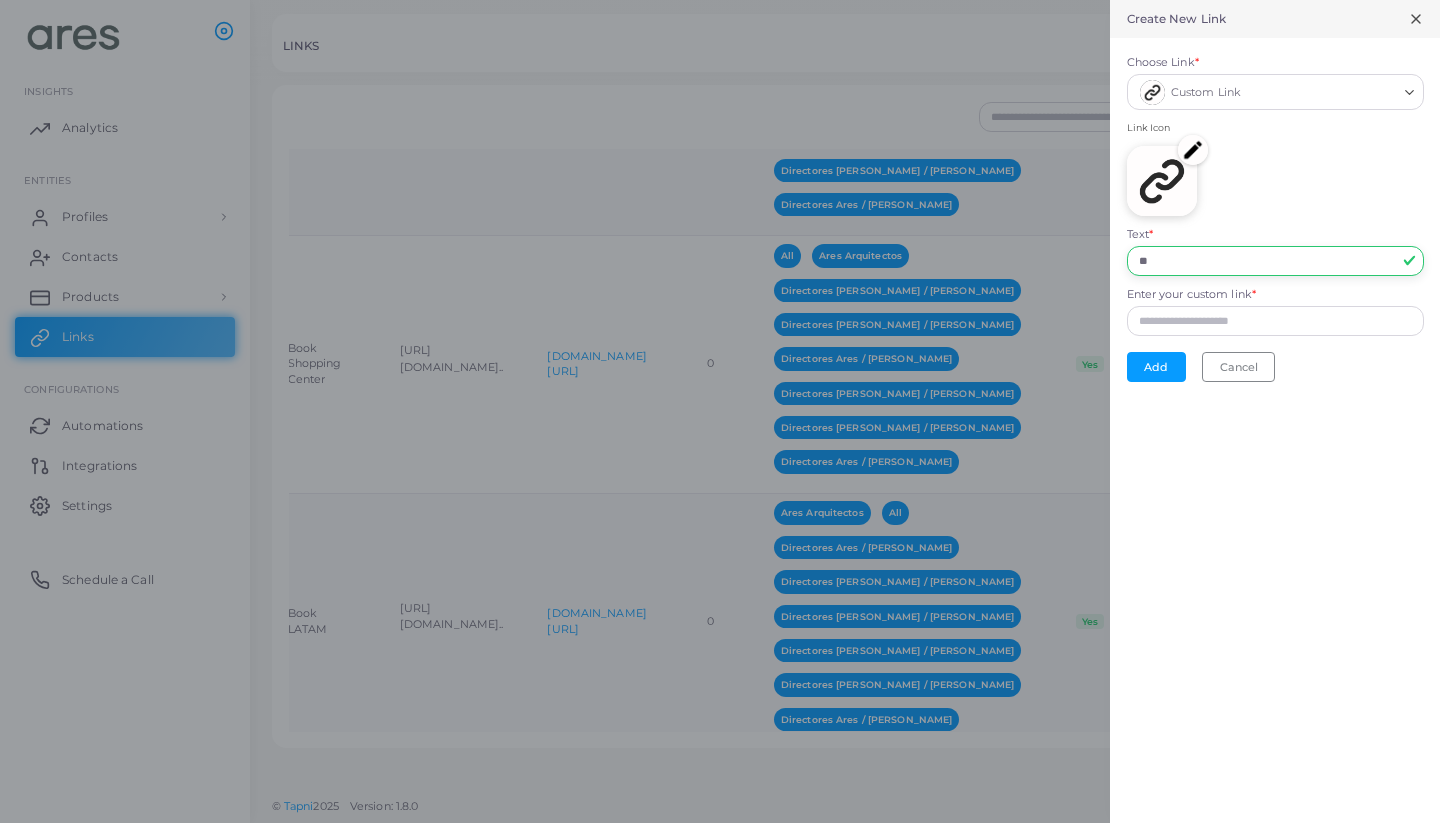 type on "*" 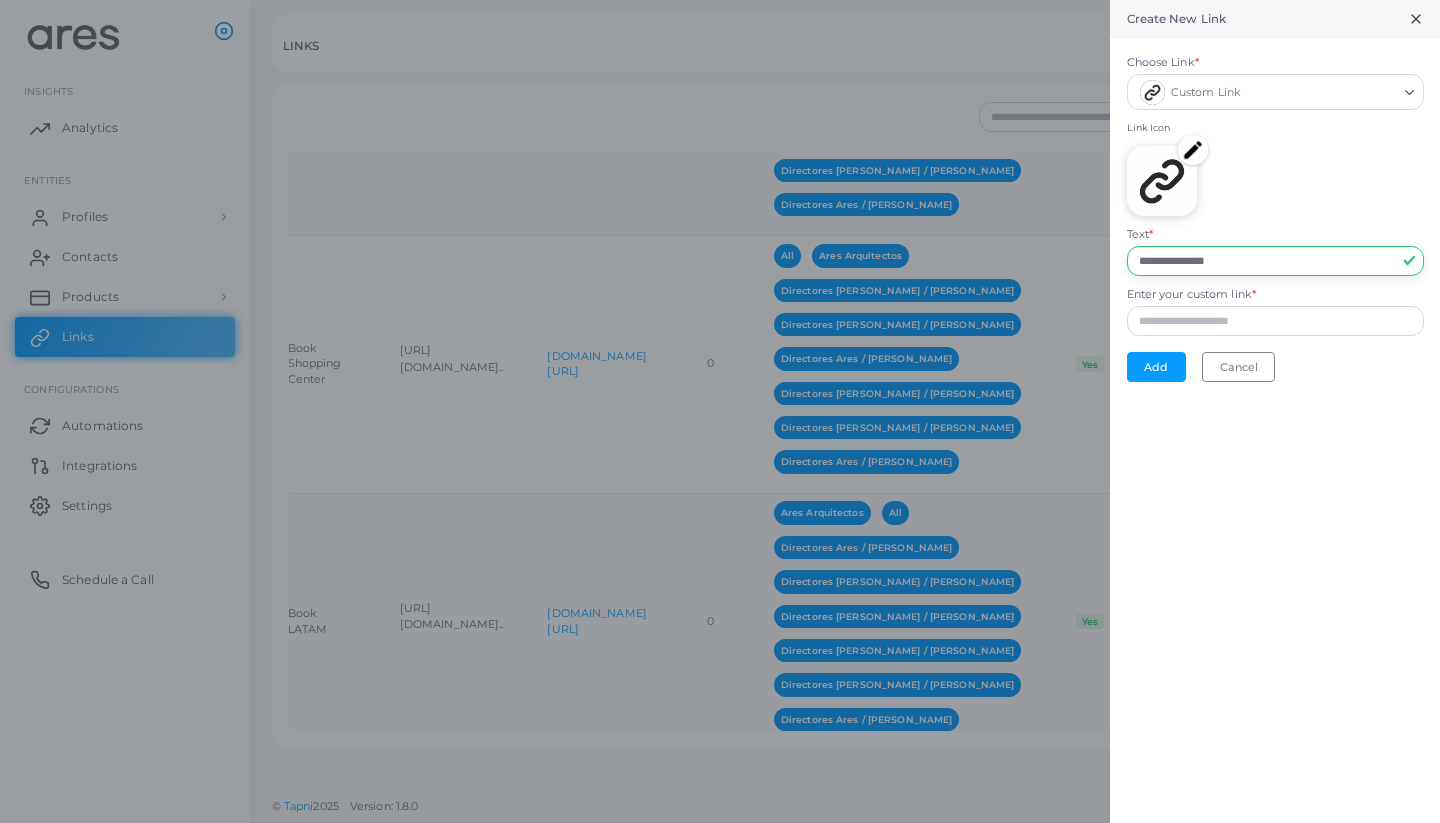 type on "**********" 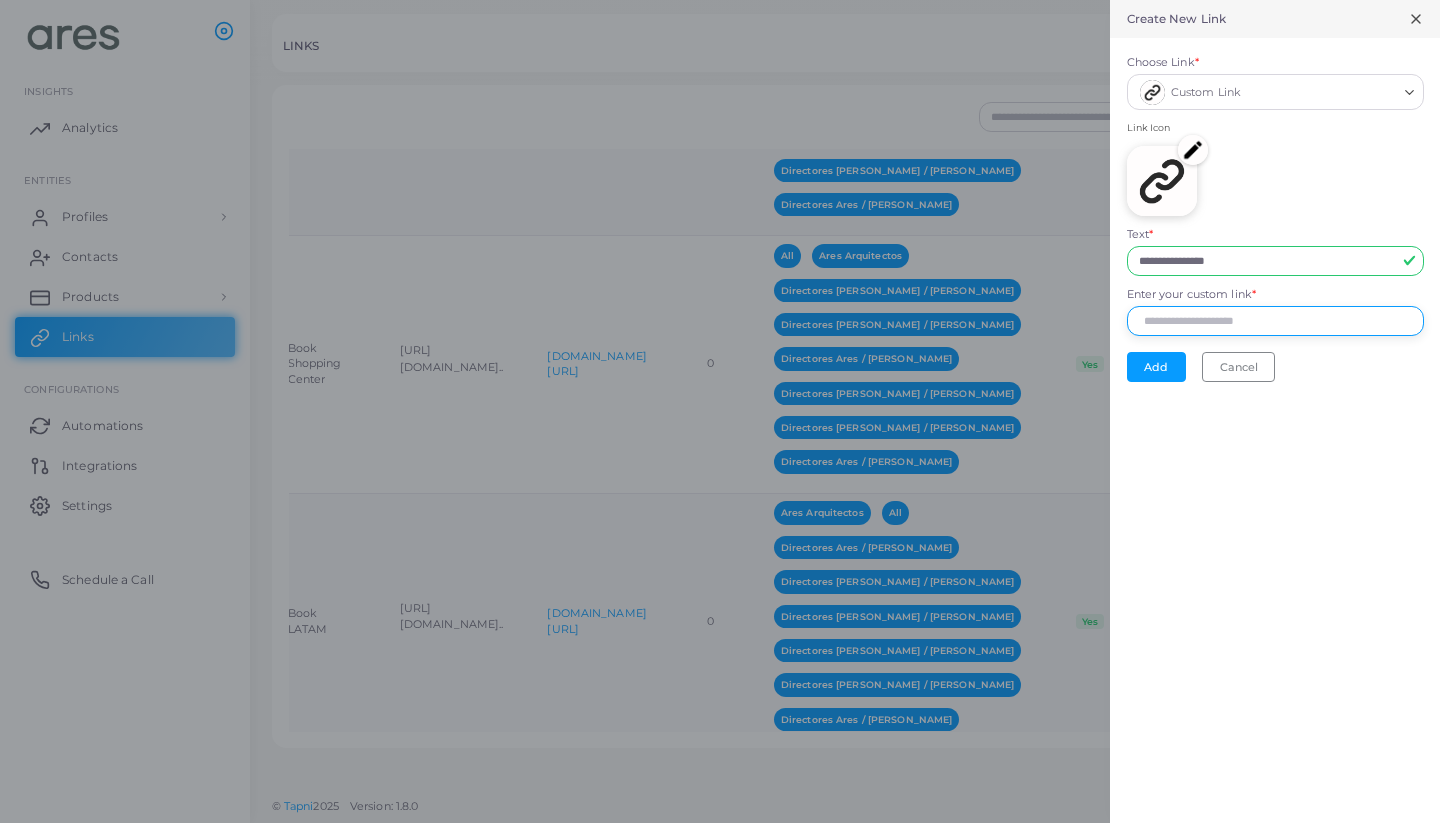 click on "Enter your custom link  *" at bounding box center (1275, 321) 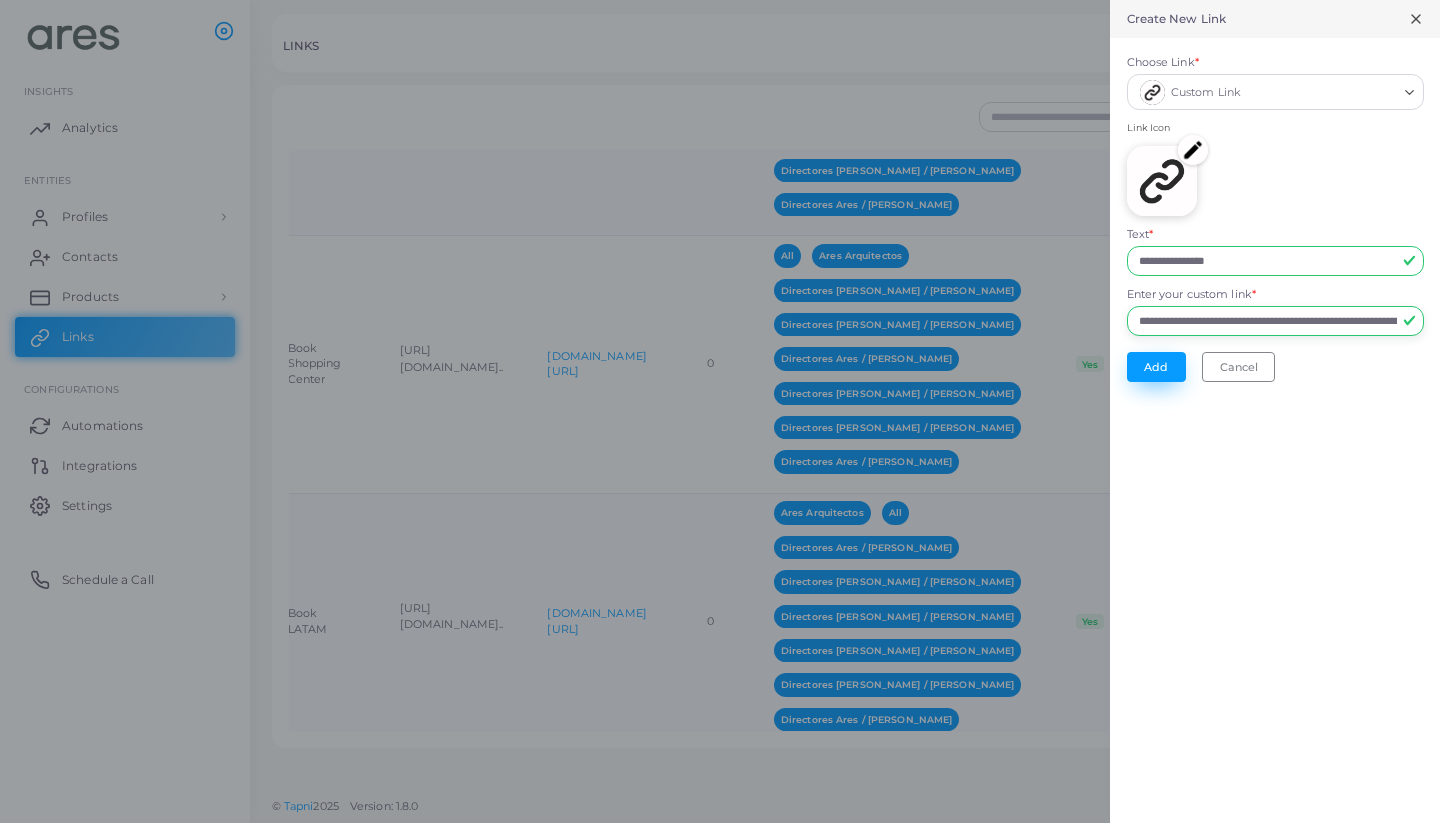 type on "**********" 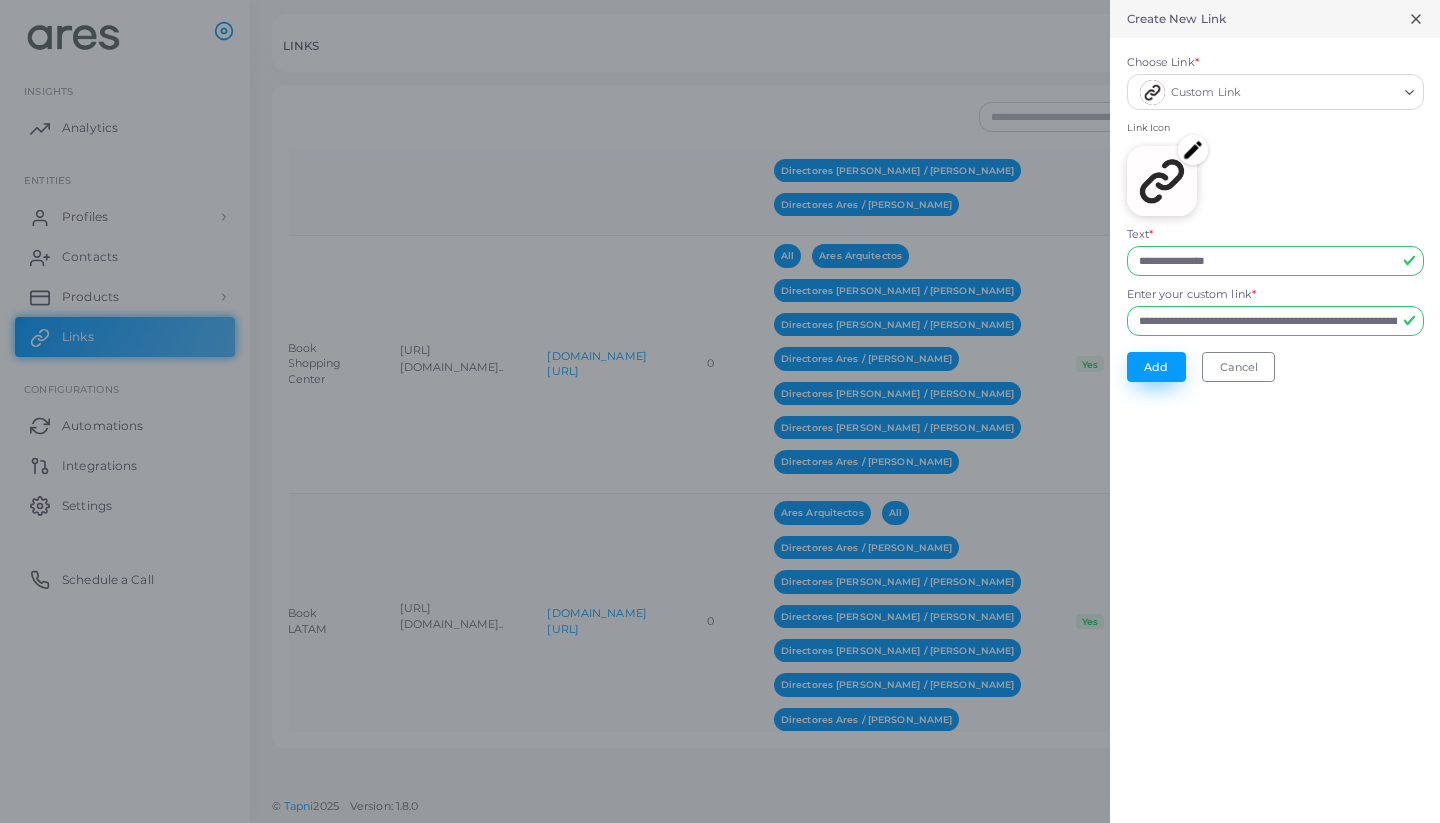 click on "Add" at bounding box center [1156, 367] 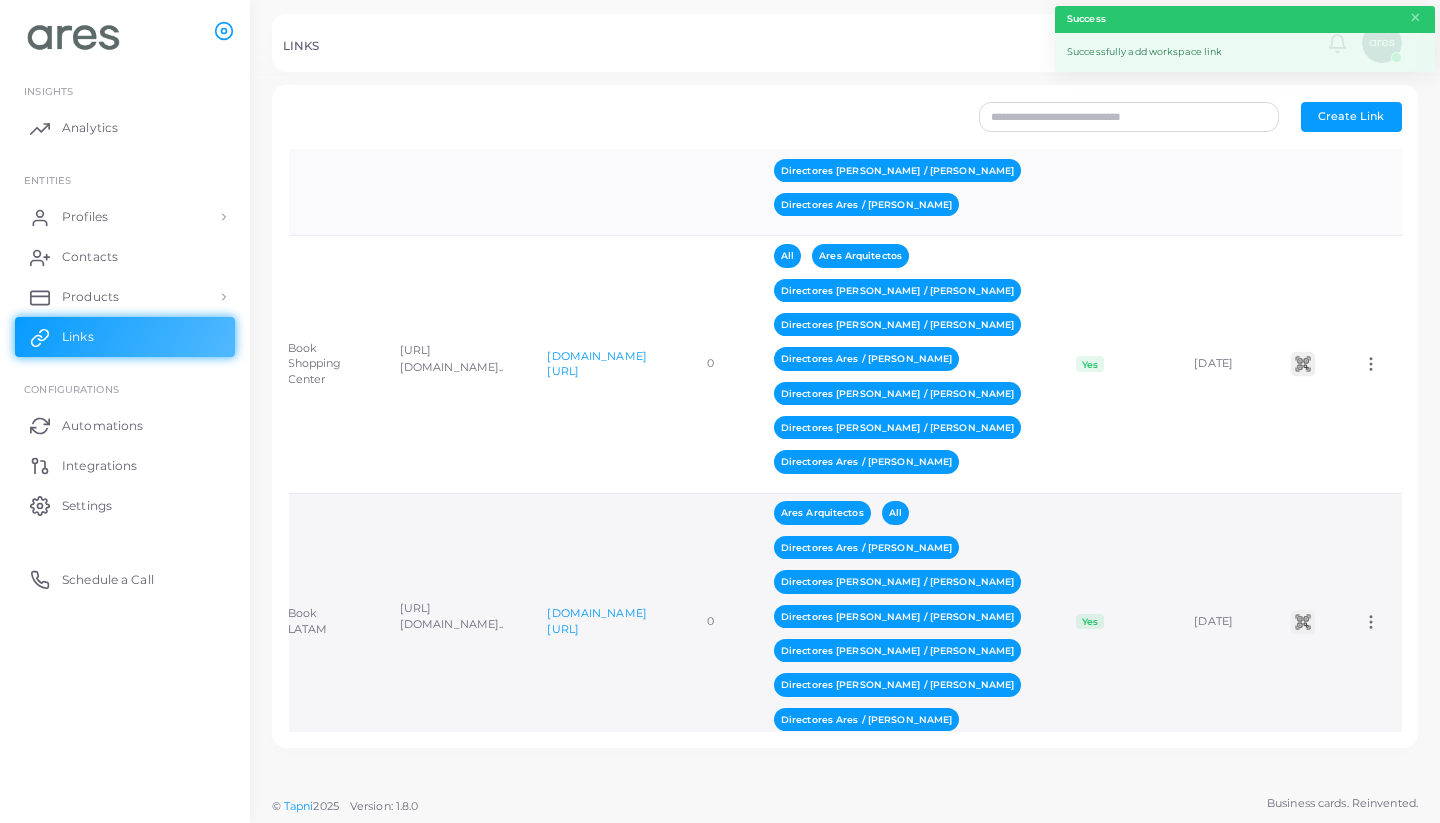 scroll, scrollTop: 0, scrollLeft: 0, axis: both 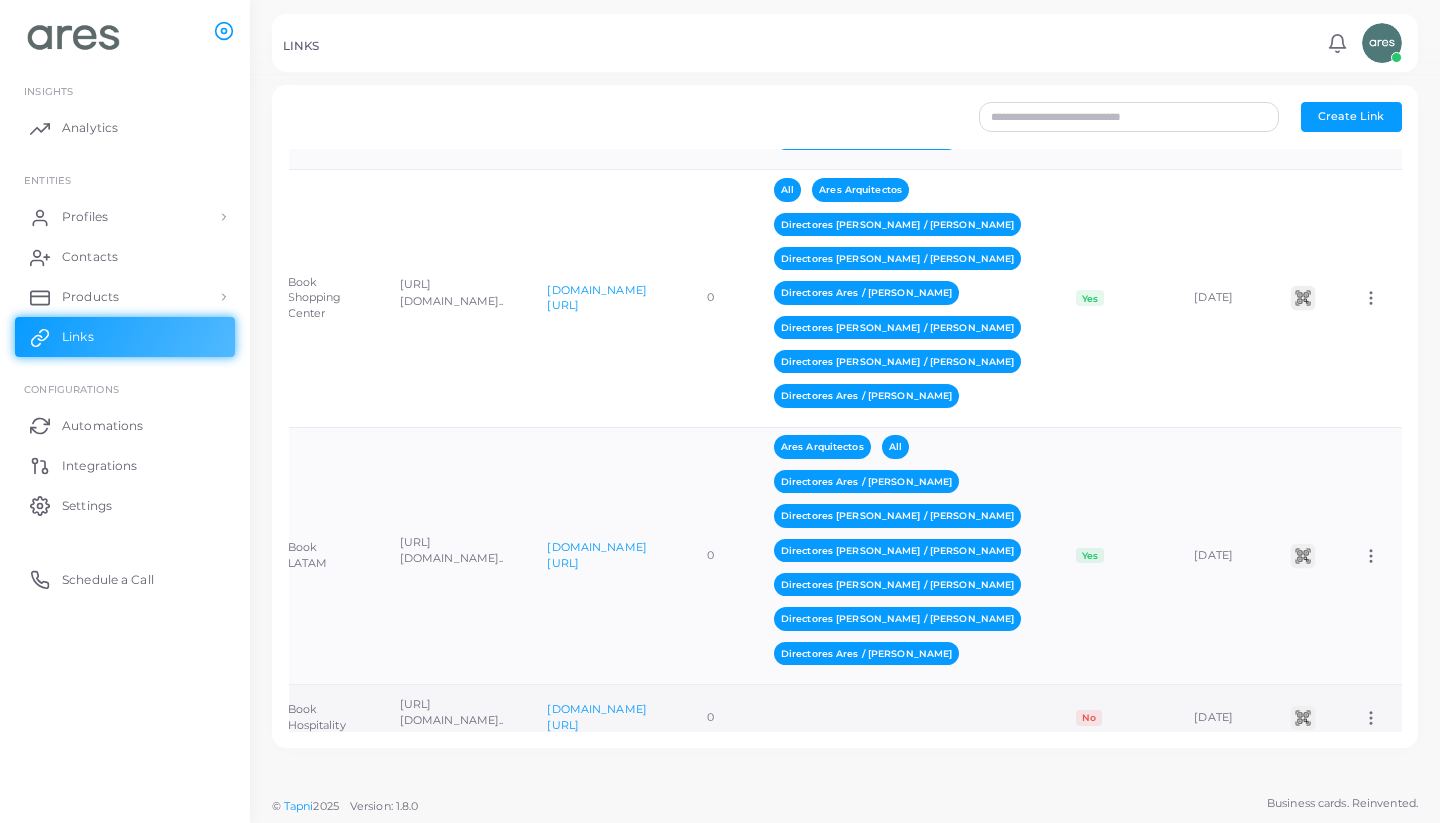click 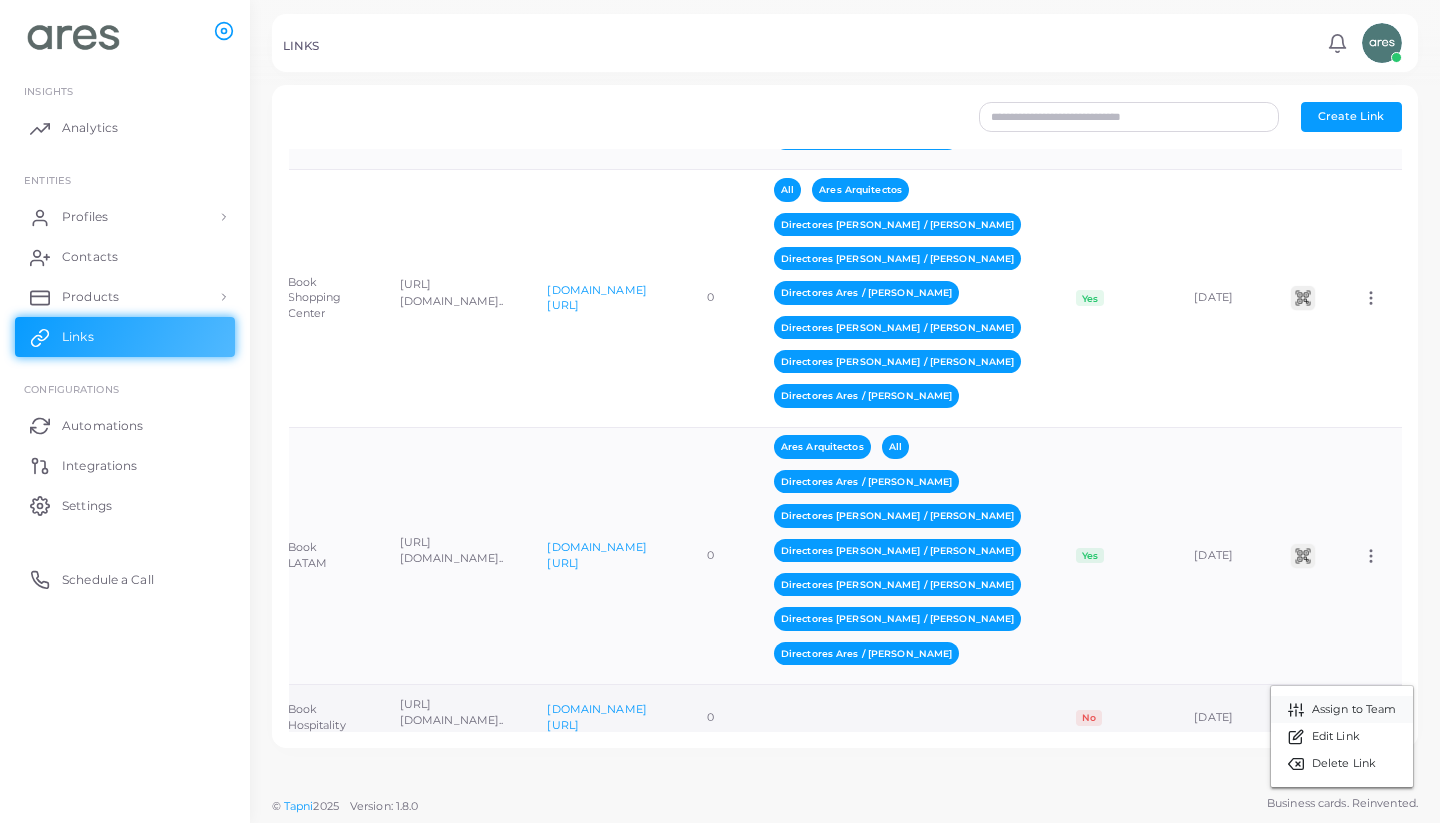 click on "Assign to Team" at bounding box center [1354, 710] 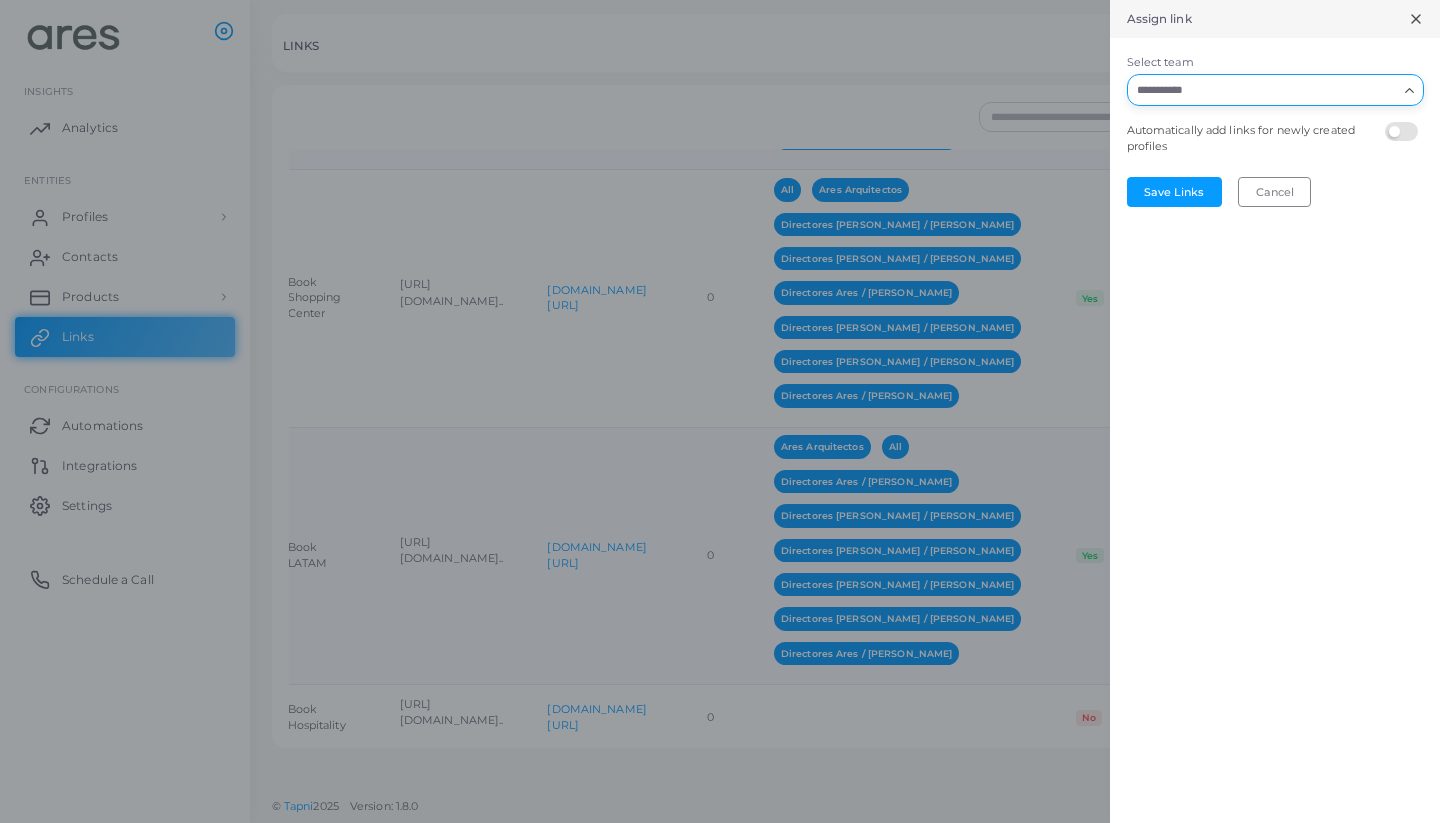 click on "Select team" at bounding box center [1263, 90] 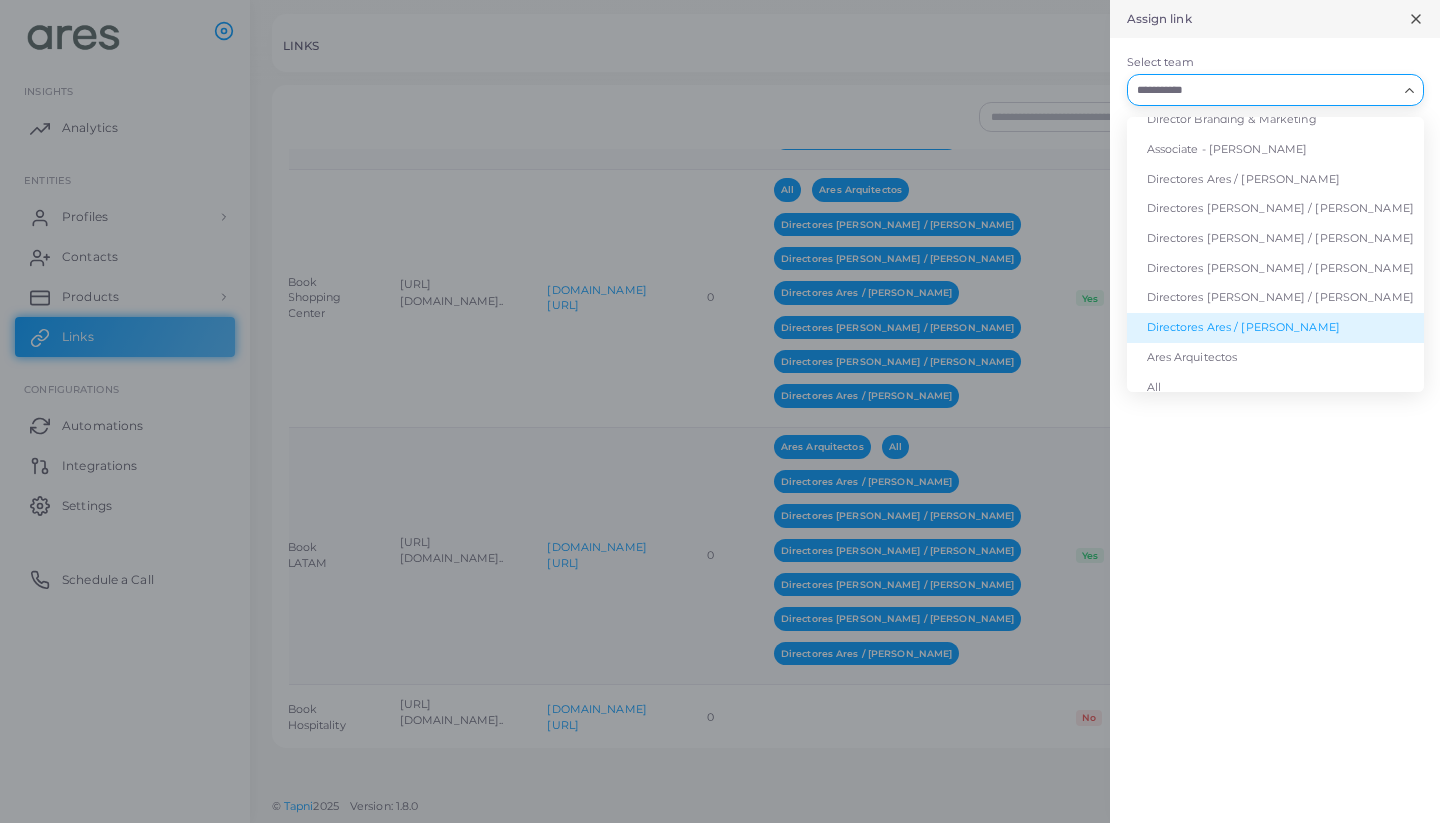 scroll, scrollTop: 189, scrollLeft: 0, axis: vertical 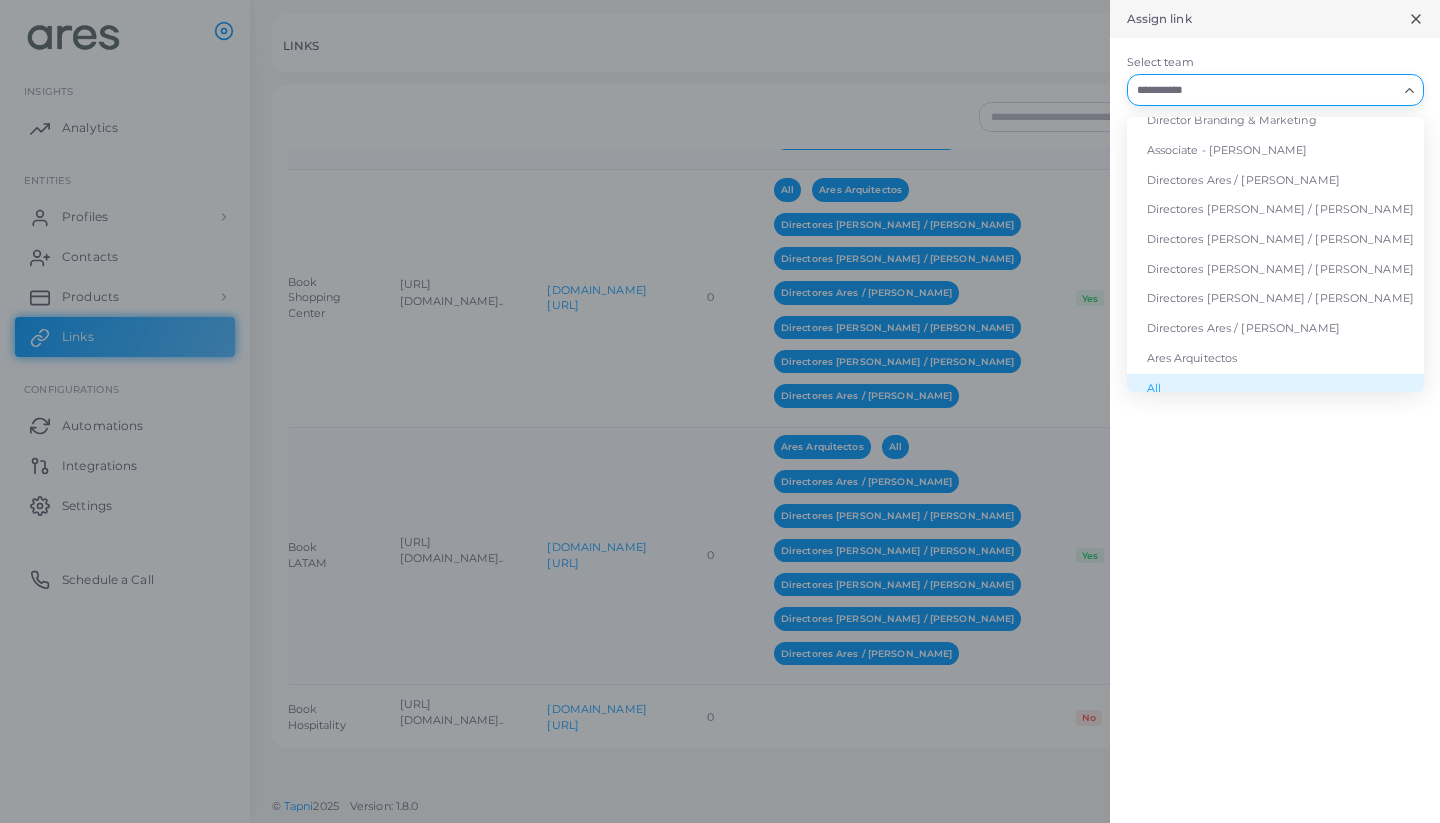 click on "All" at bounding box center [1275, 389] 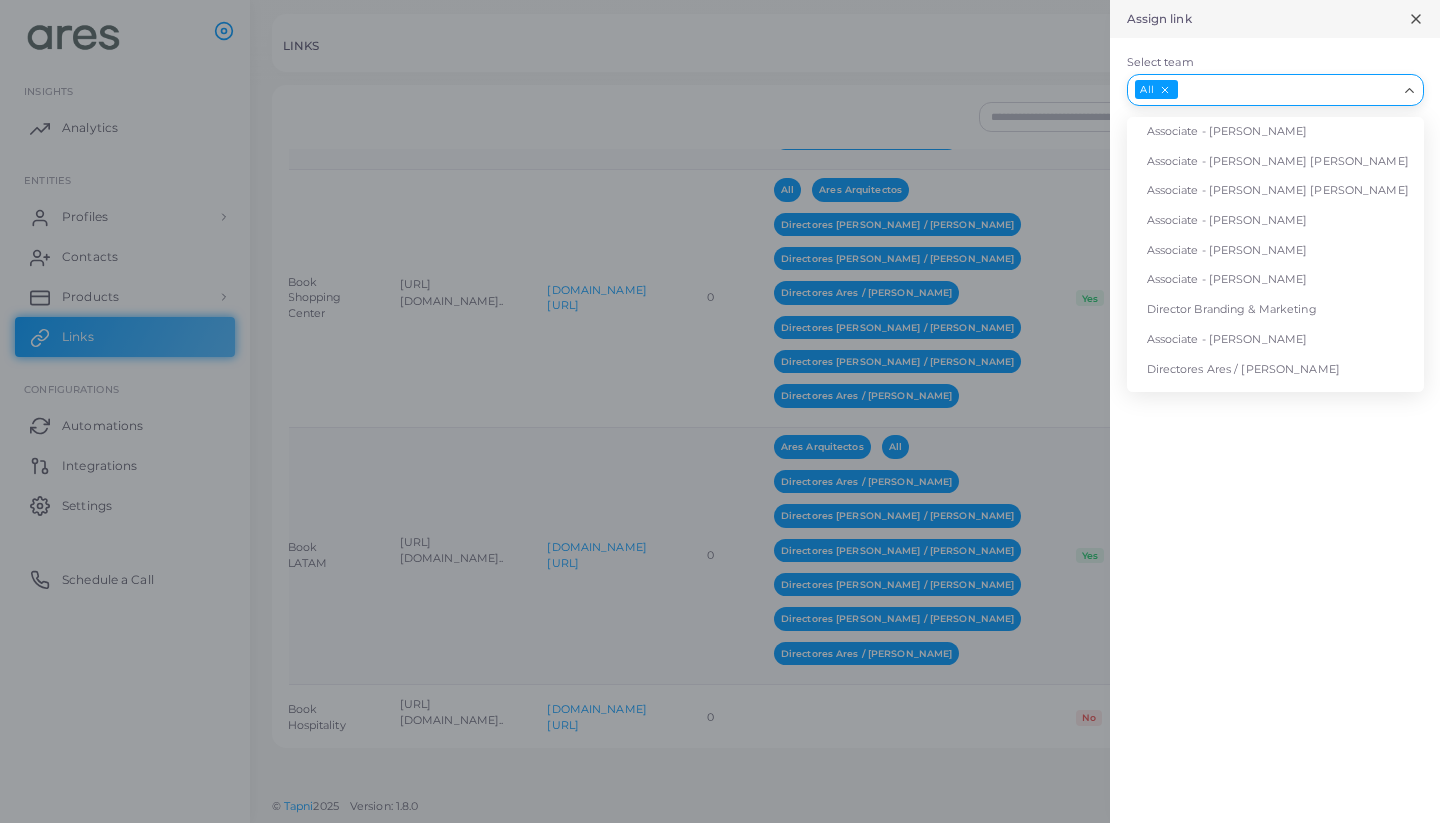 click on "Select team" at bounding box center [1288, 90] 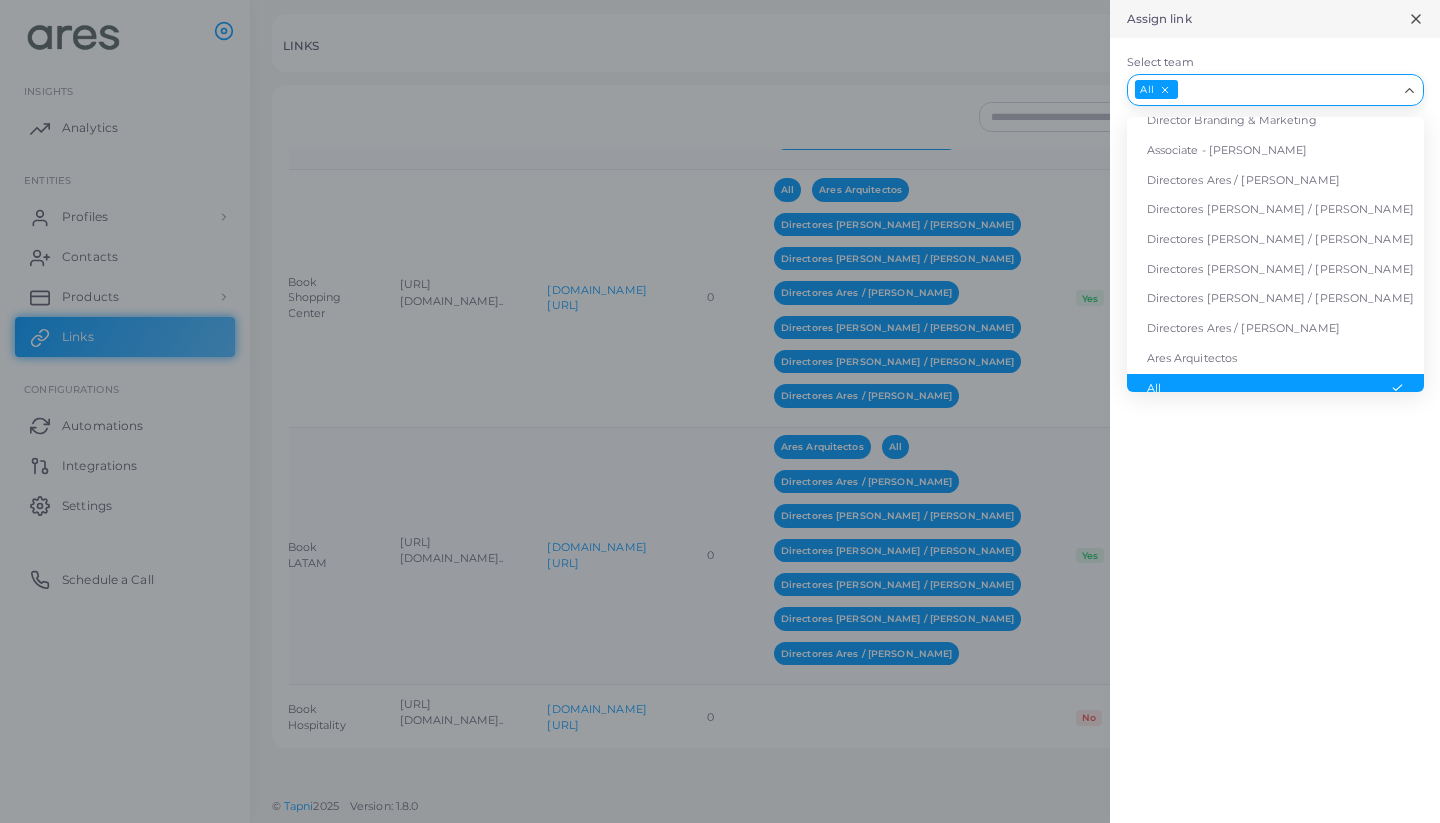 scroll, scrollTop: 174, scrollLeft: 0, axis: vertical 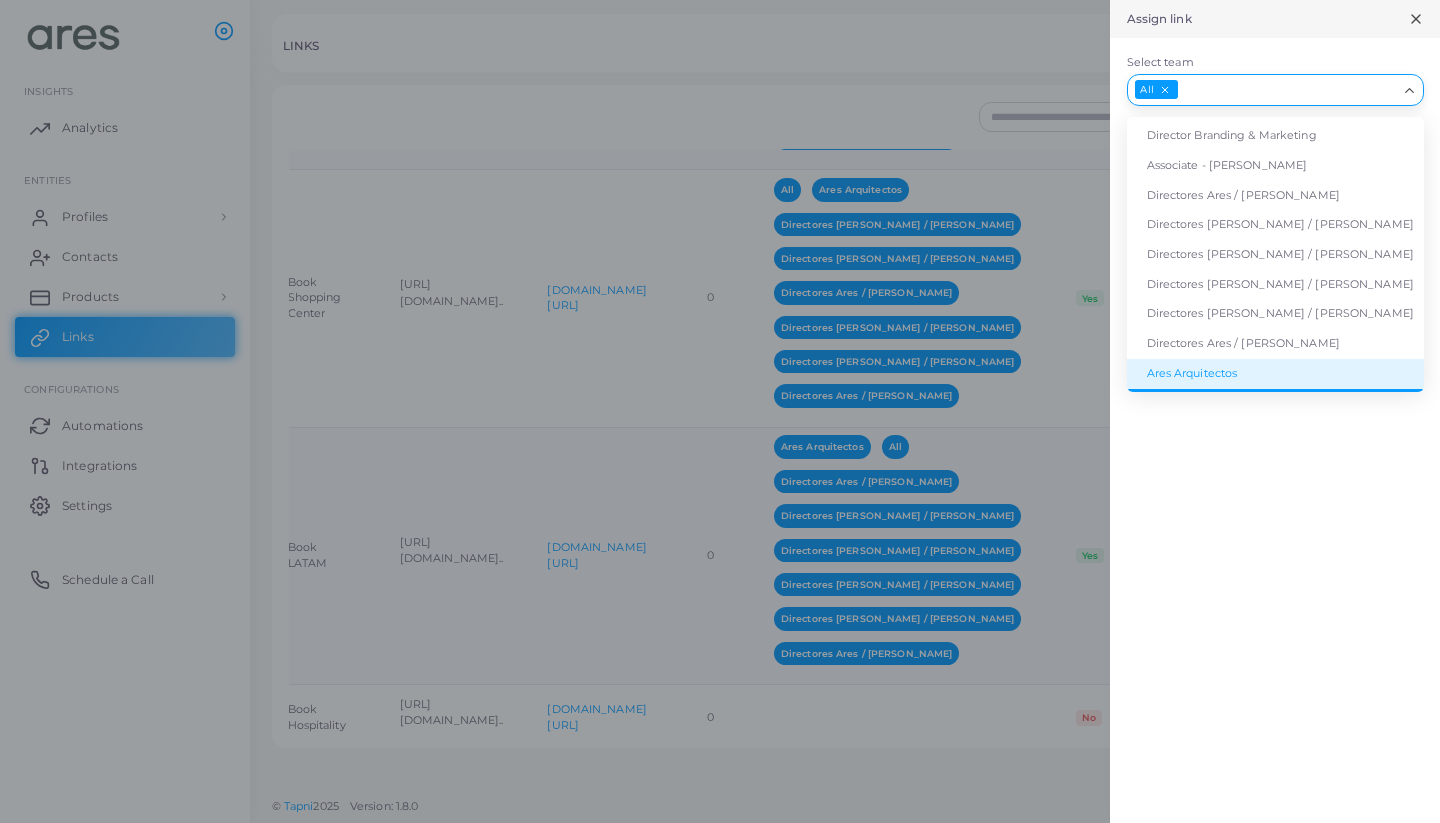 click on "Ares Arquitectos" at bounding box center [1275, 374] 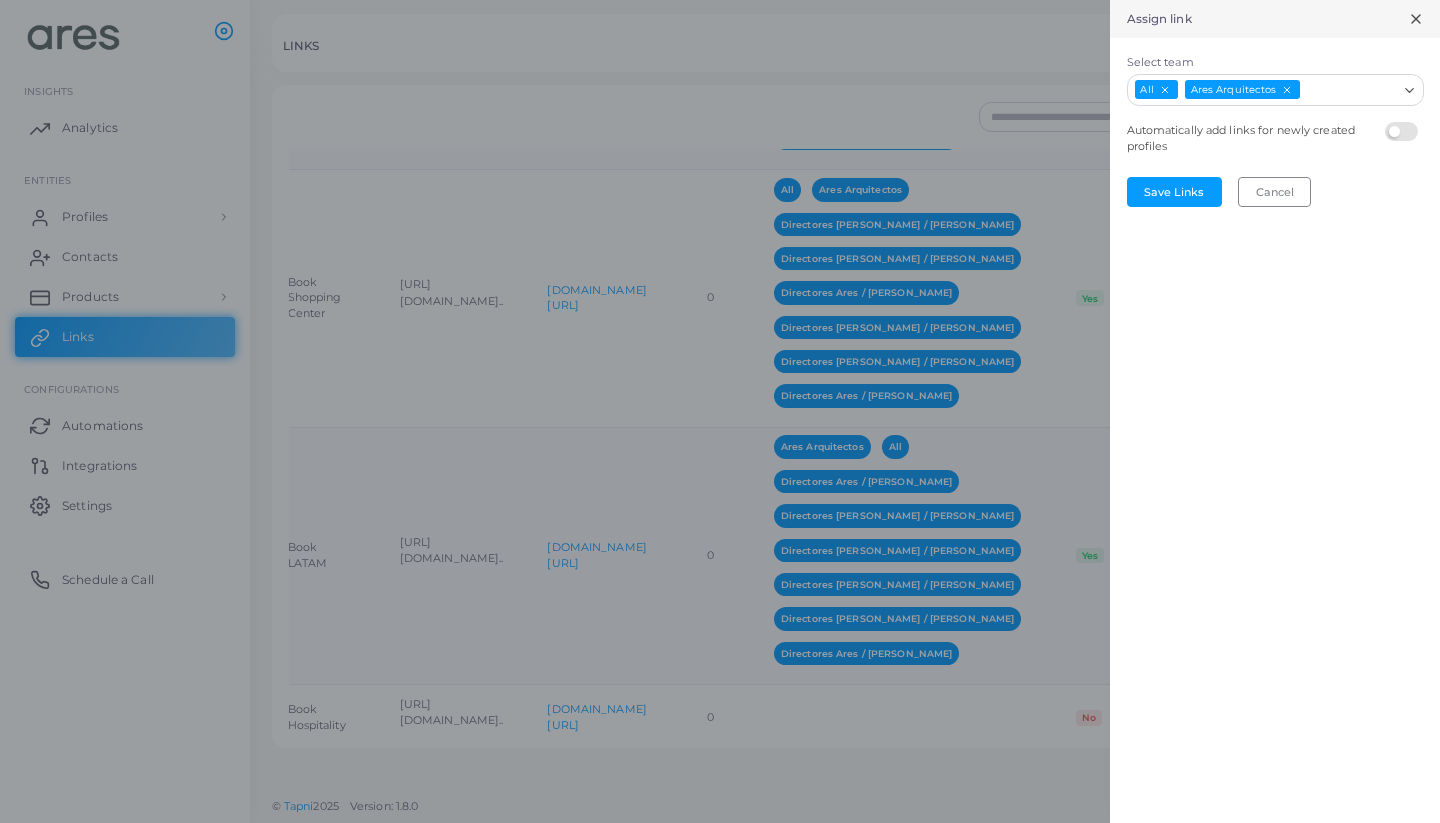 click on "Select team
All
Ares Arquitectos
Loading...        Automatically add links for newly created profiles  Save Links   Cancel" at bounding box center [0, 0] 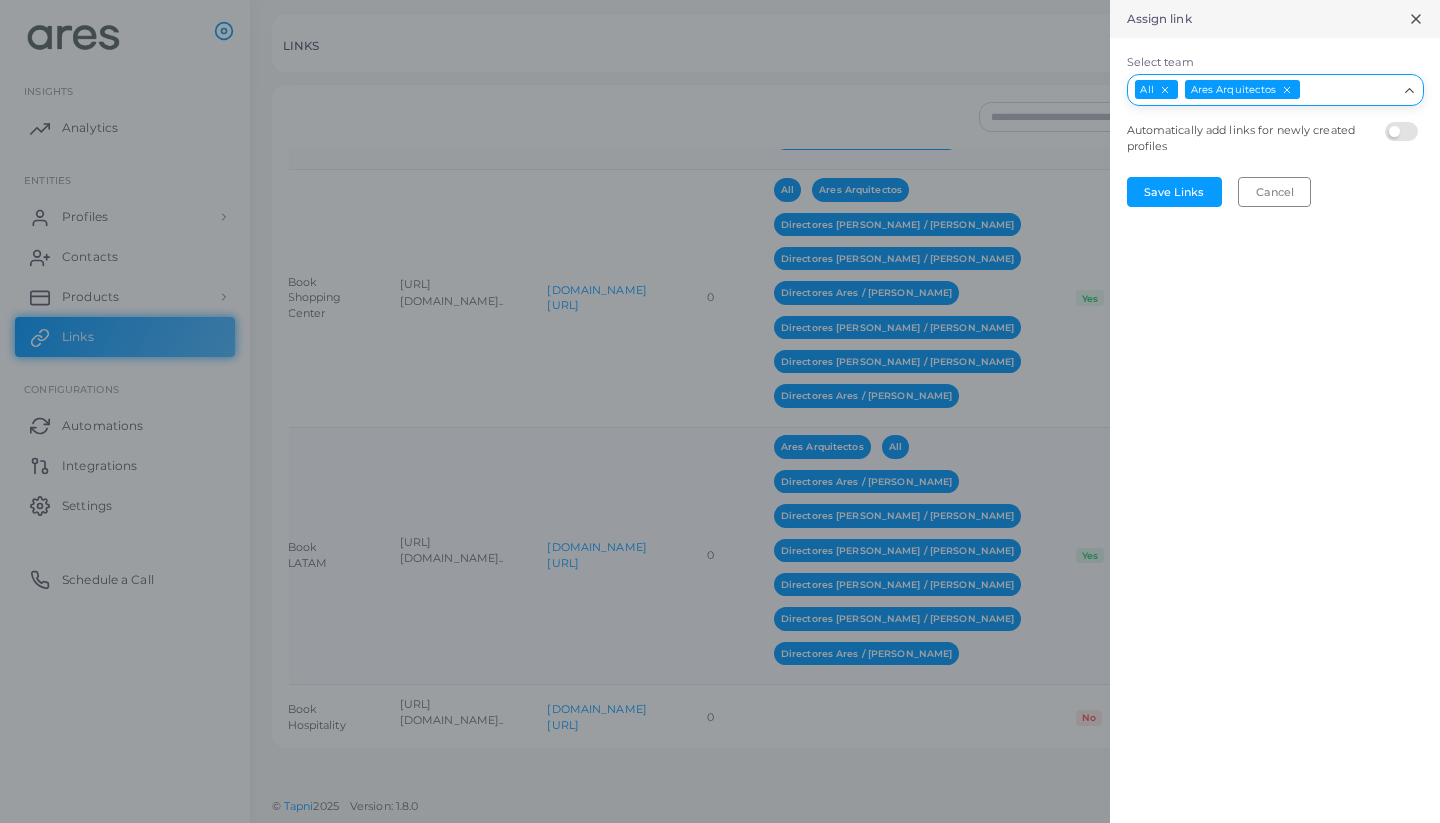 click on "Select team" at bounding box center (1349, 90) 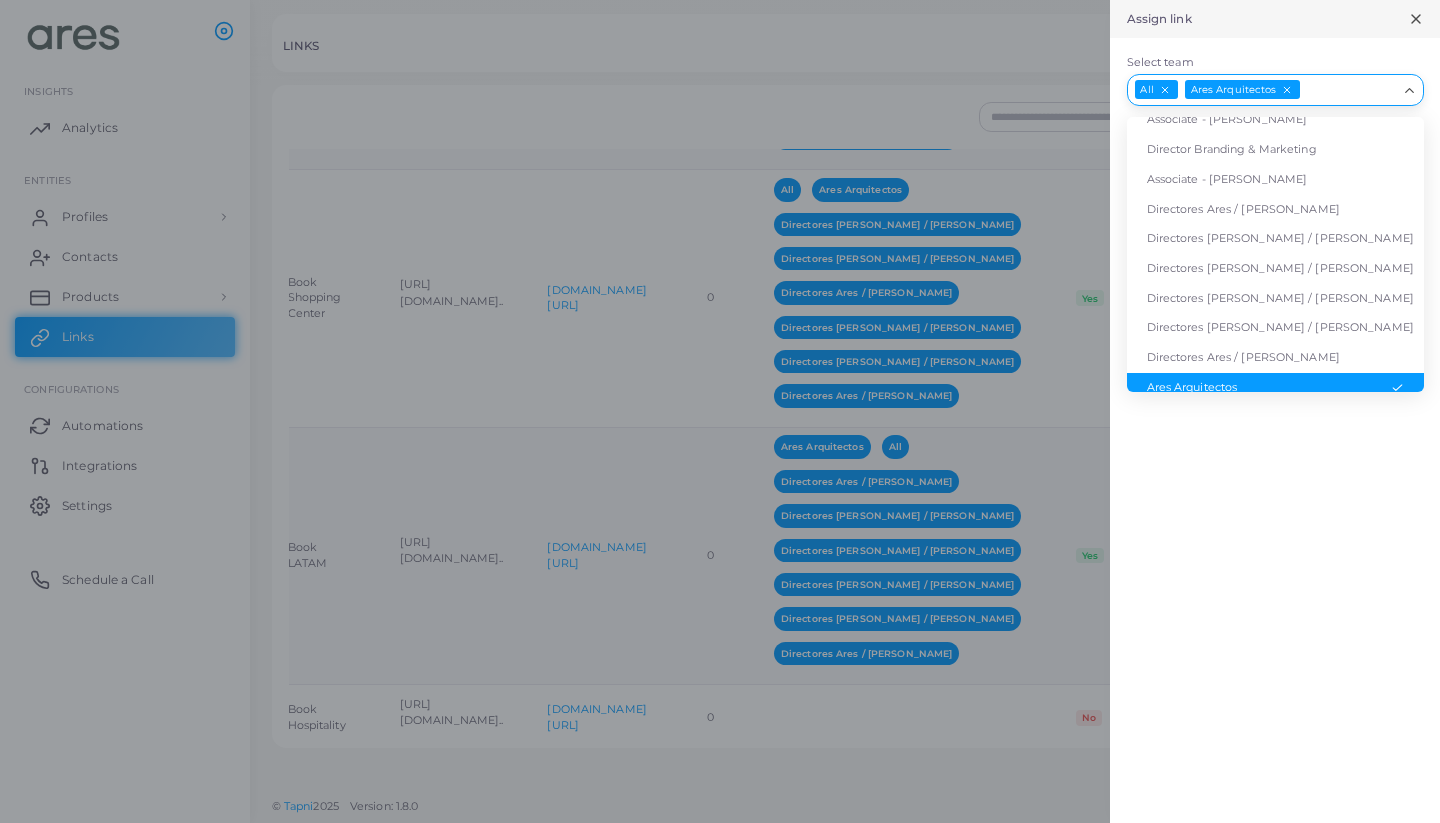 scroll, scrollTop: 145, scrollLeft: 0, axis: vertical 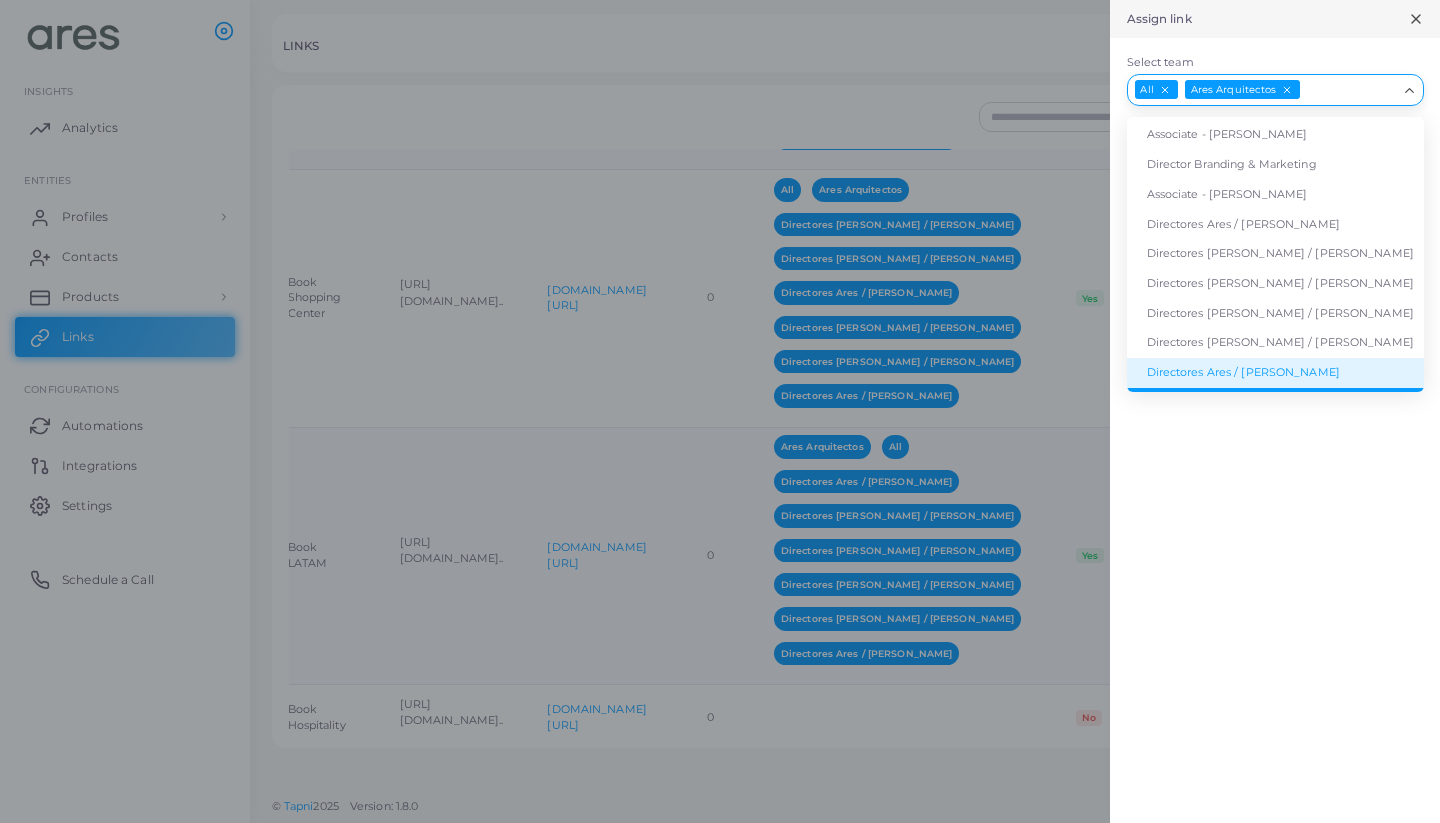 click on "Directores Ares / [PERSON_NAME]" at bounding box center (1275, 373) 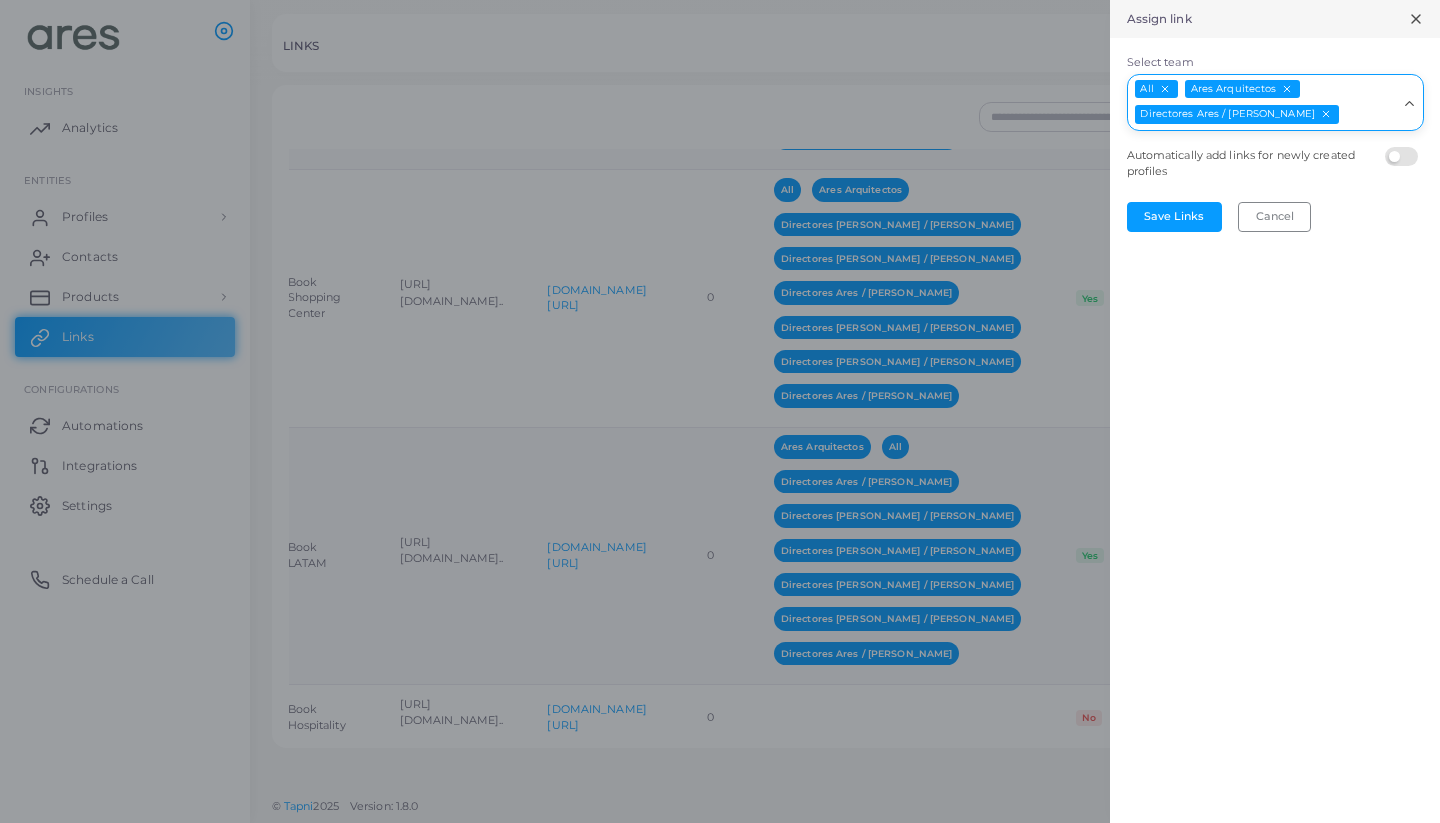 click on "Select team" at bounding box center (1369, 115) 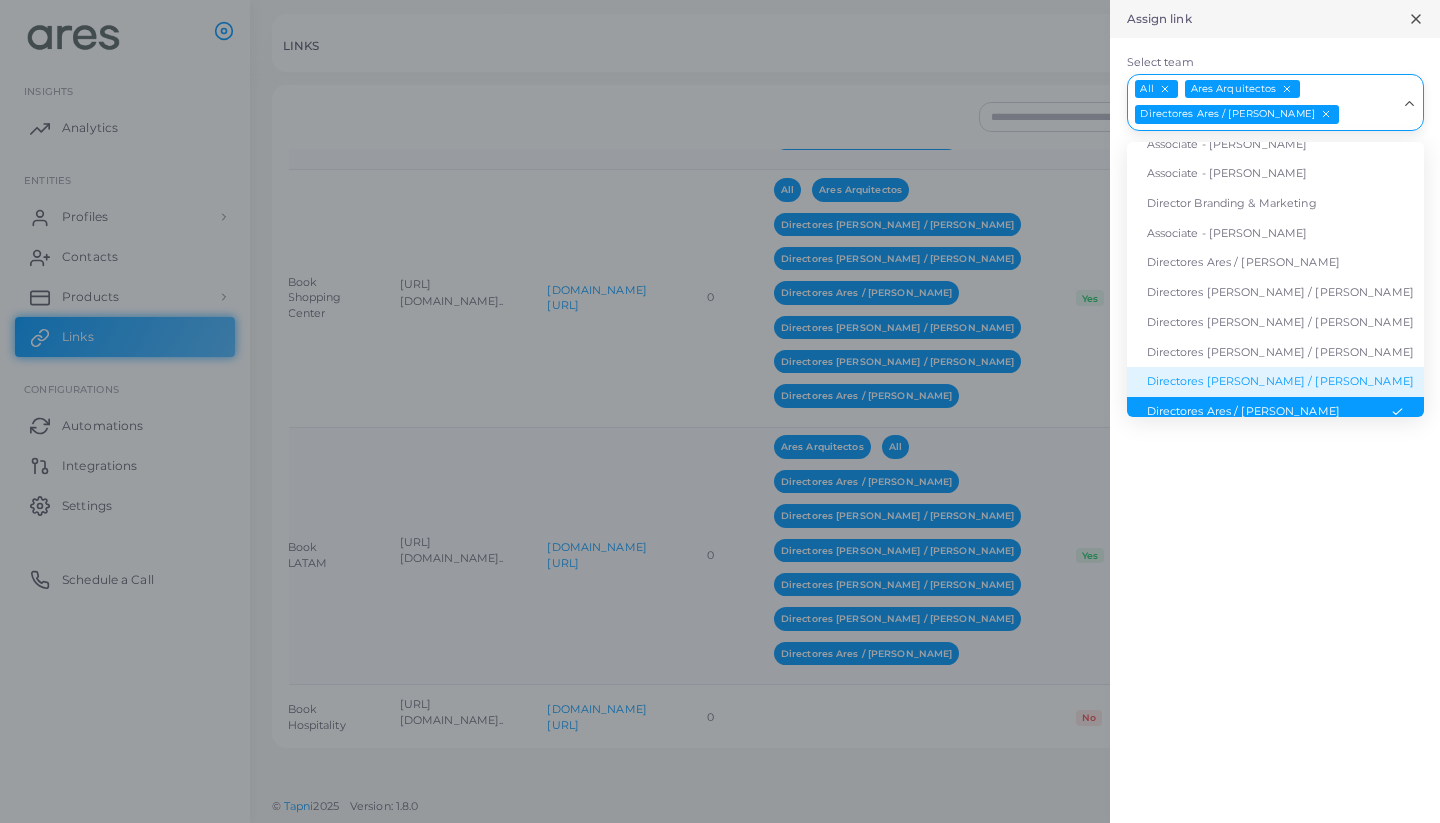 click on "Directores [PERSON_NAME] / [PERSON_NAME]" at bounding box center (1275, 382) 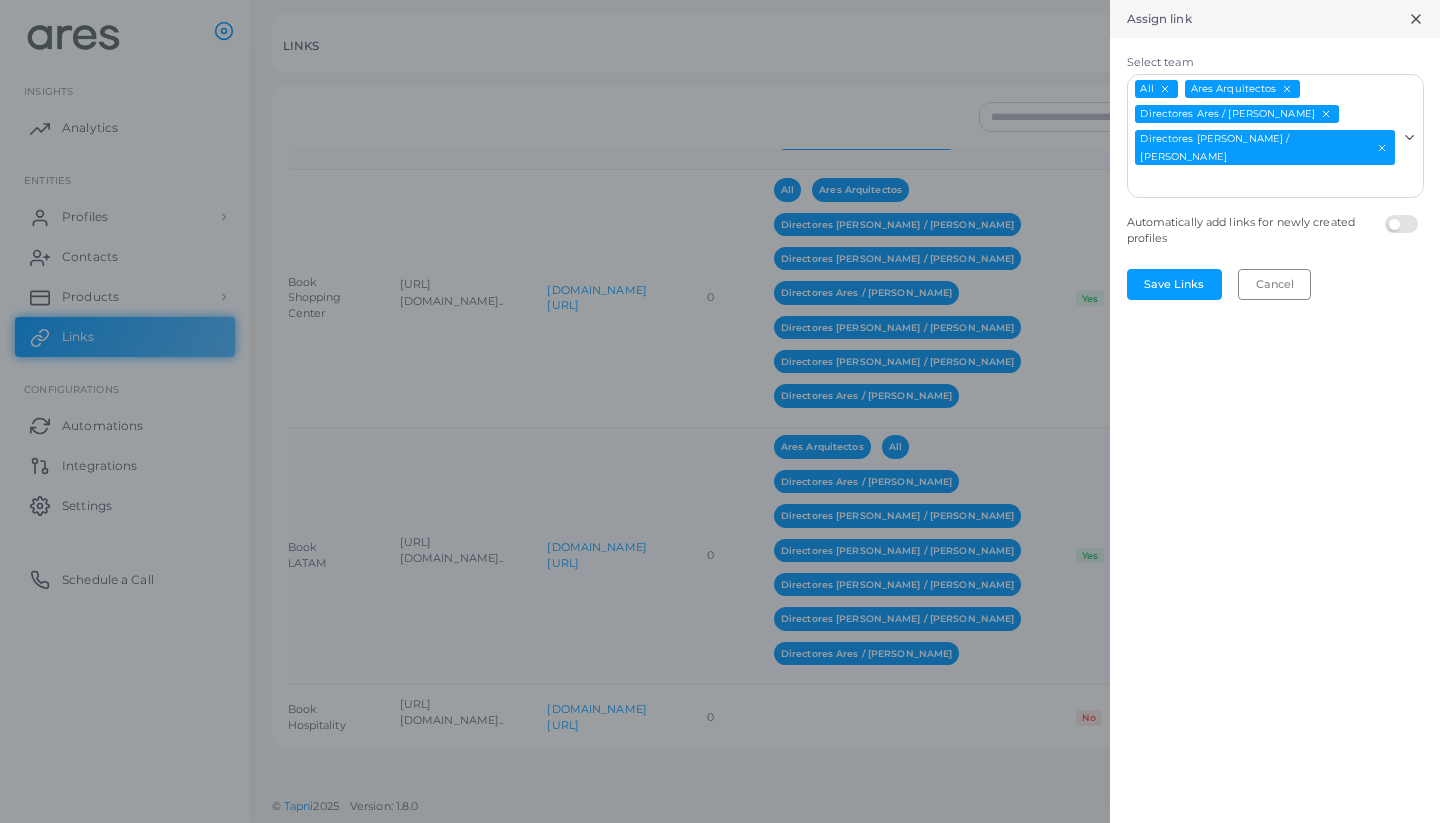 click on "Select team" at bounding box center (1263, 182) 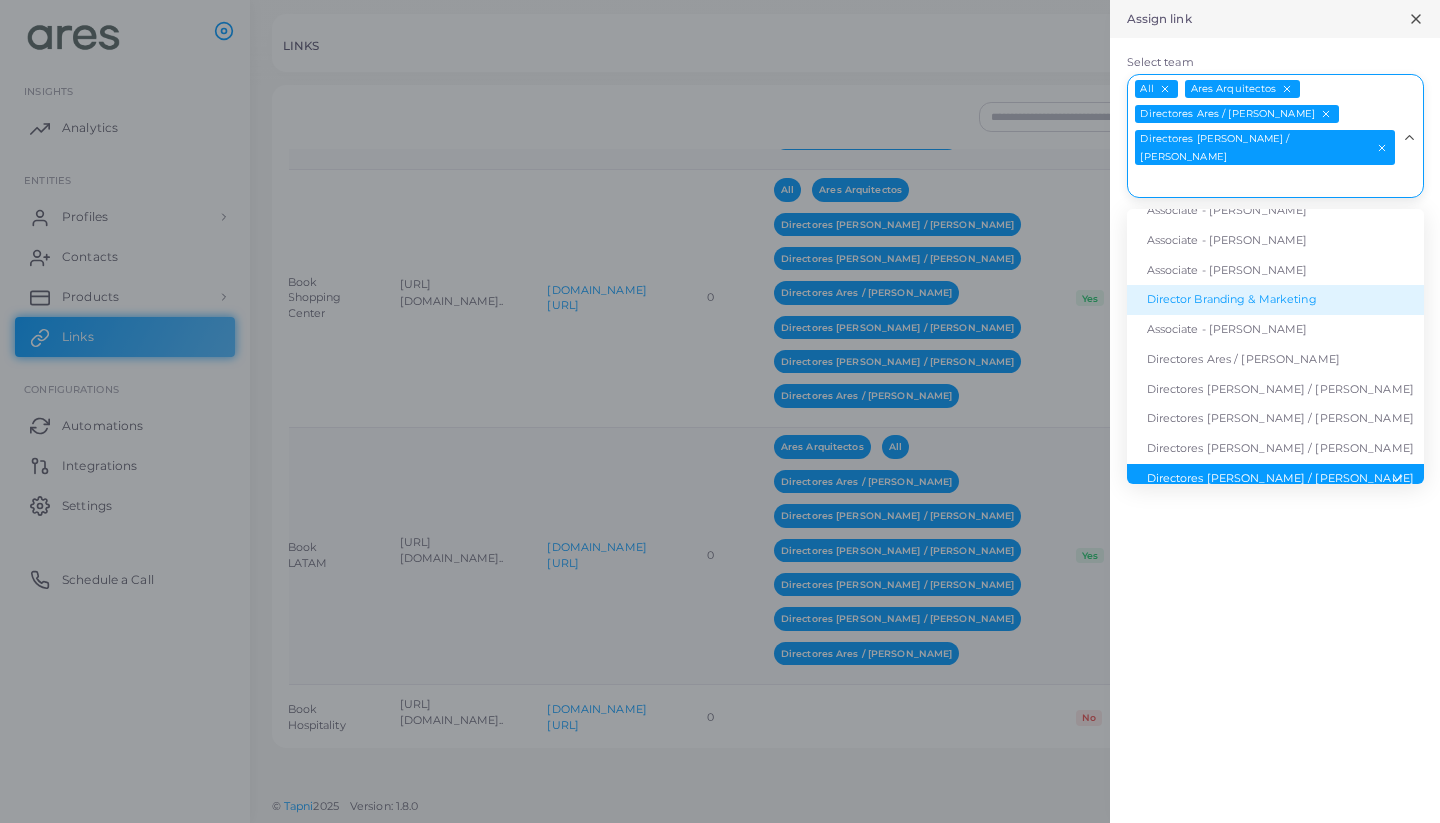 scroll, scrollTop: 87, scrollLeft: 0, axis: vertical 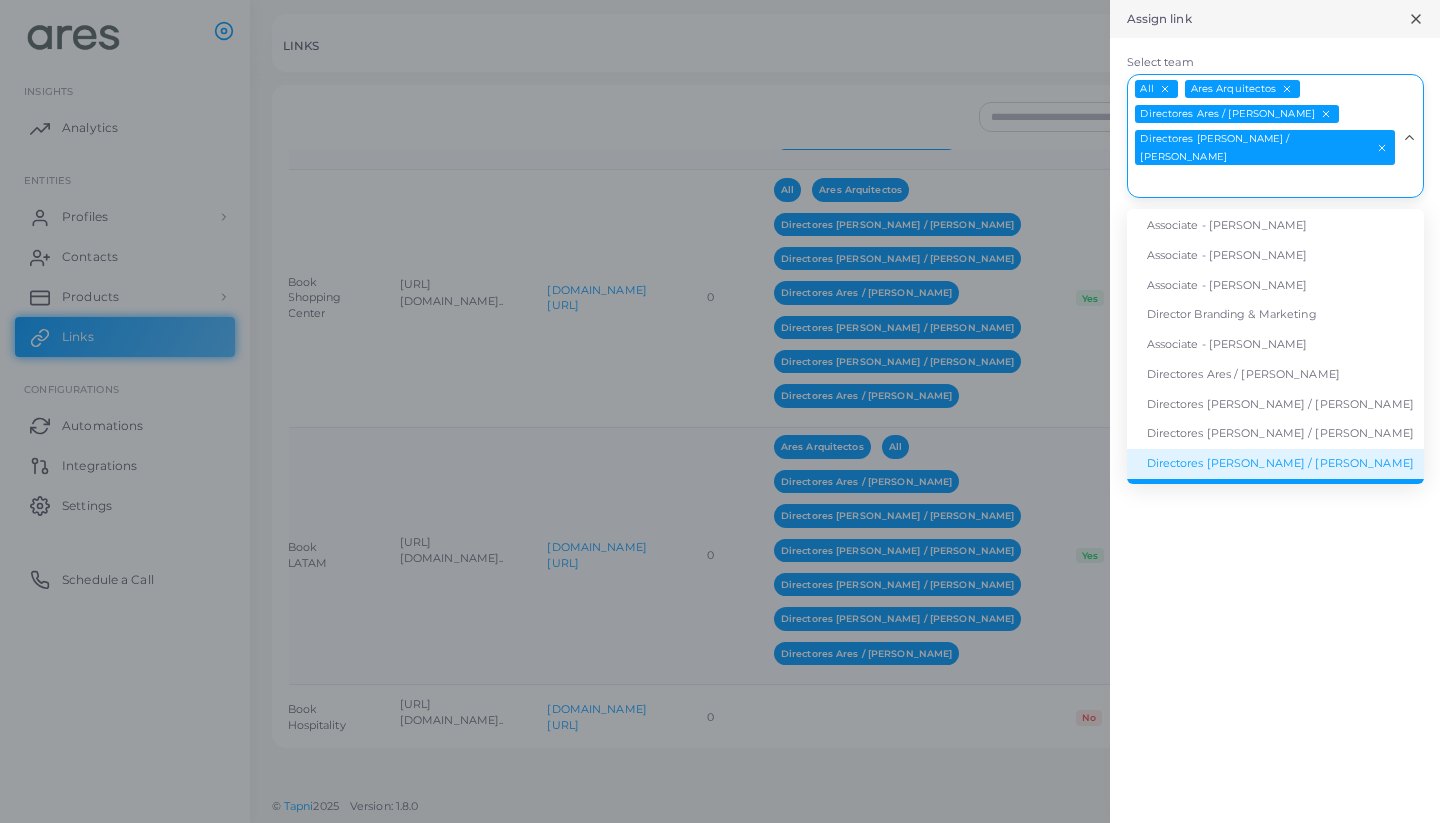 click on "Directores [PERSON_NAME] / [PERSON_NAME]" at bounding box center (1275, 464) 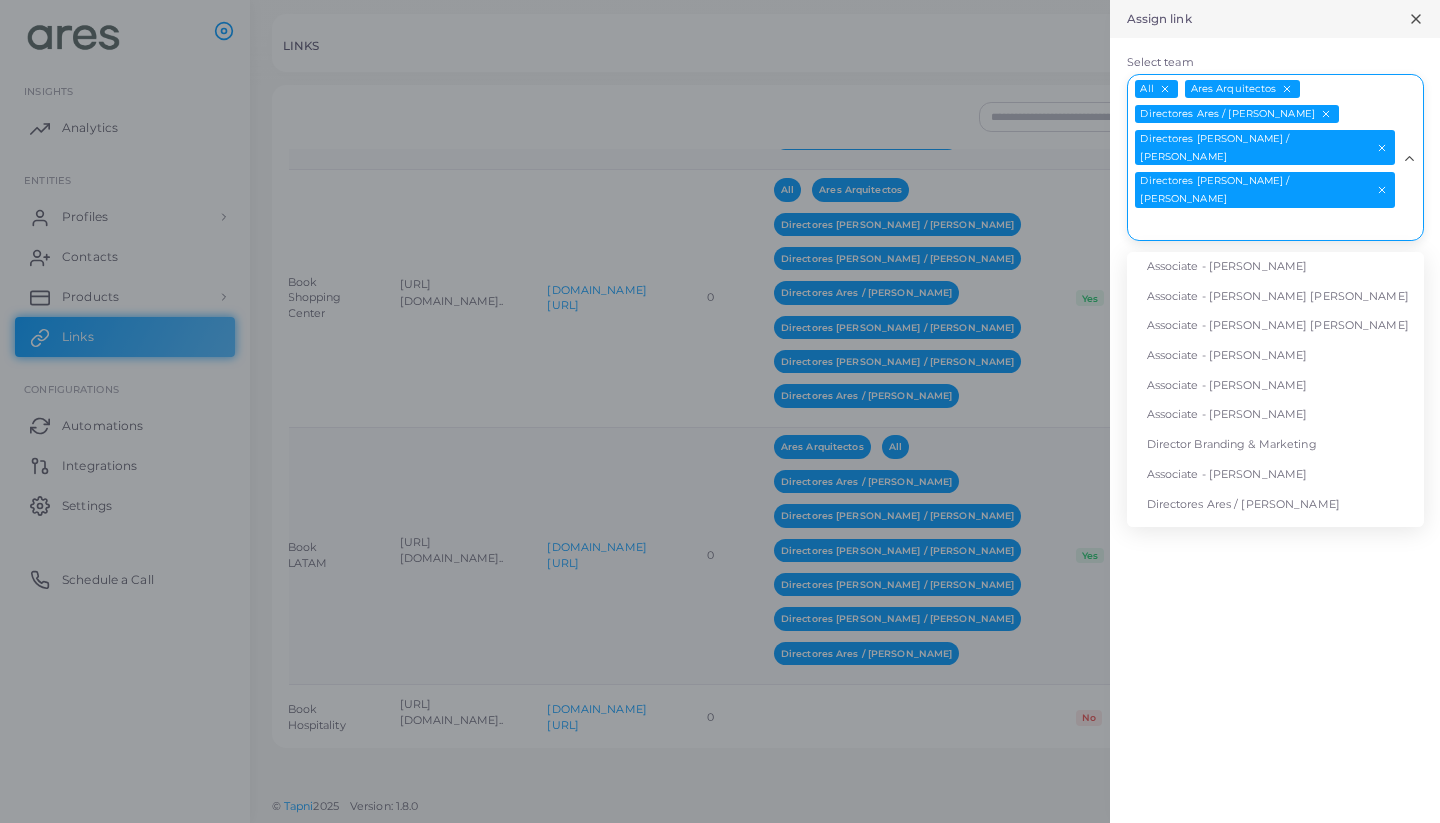 click on "Select team" at bounding box center [1263, 225] 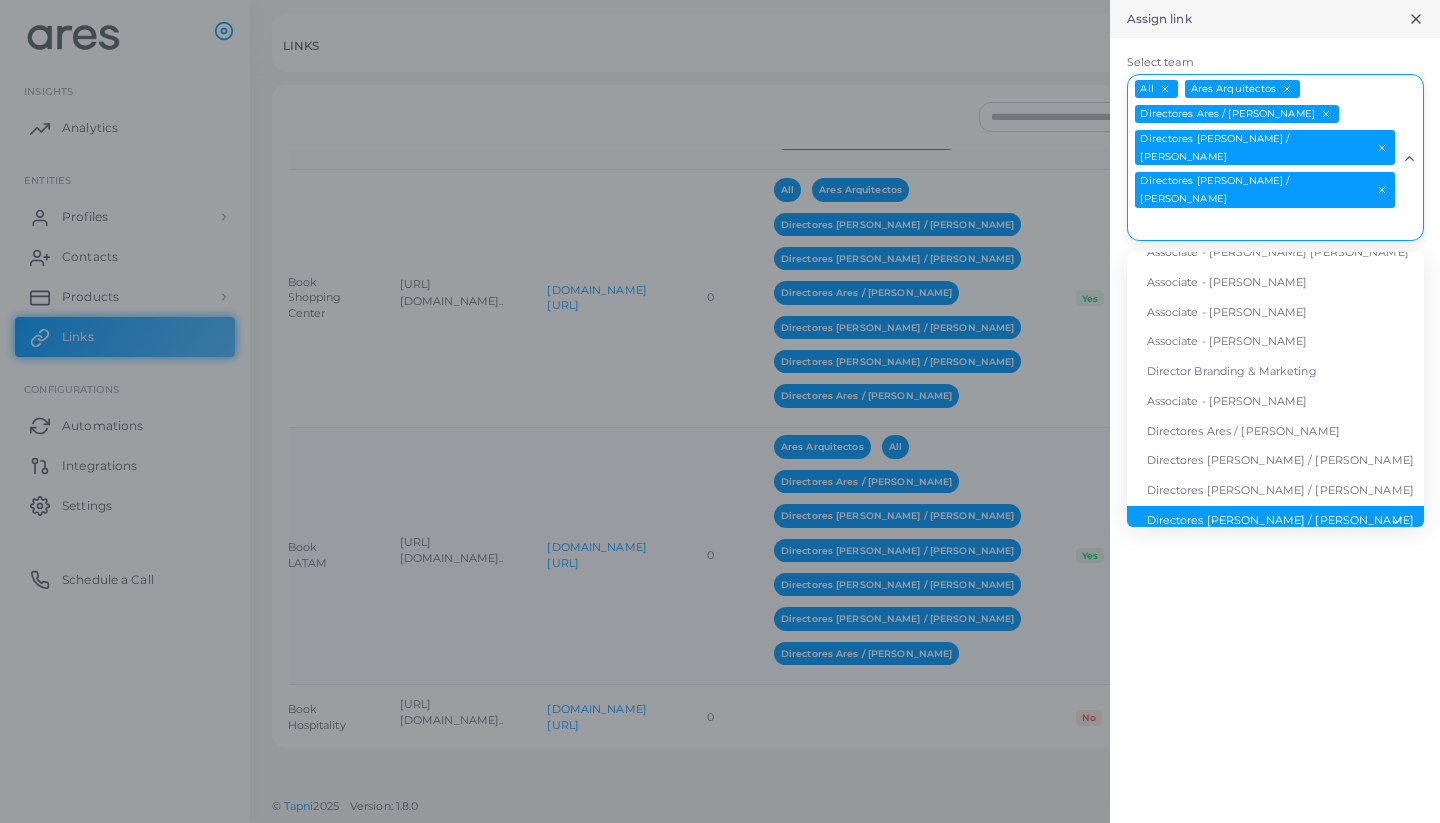 scroll, scrollTop: 58, scrollLeft: 0, axis: vertical 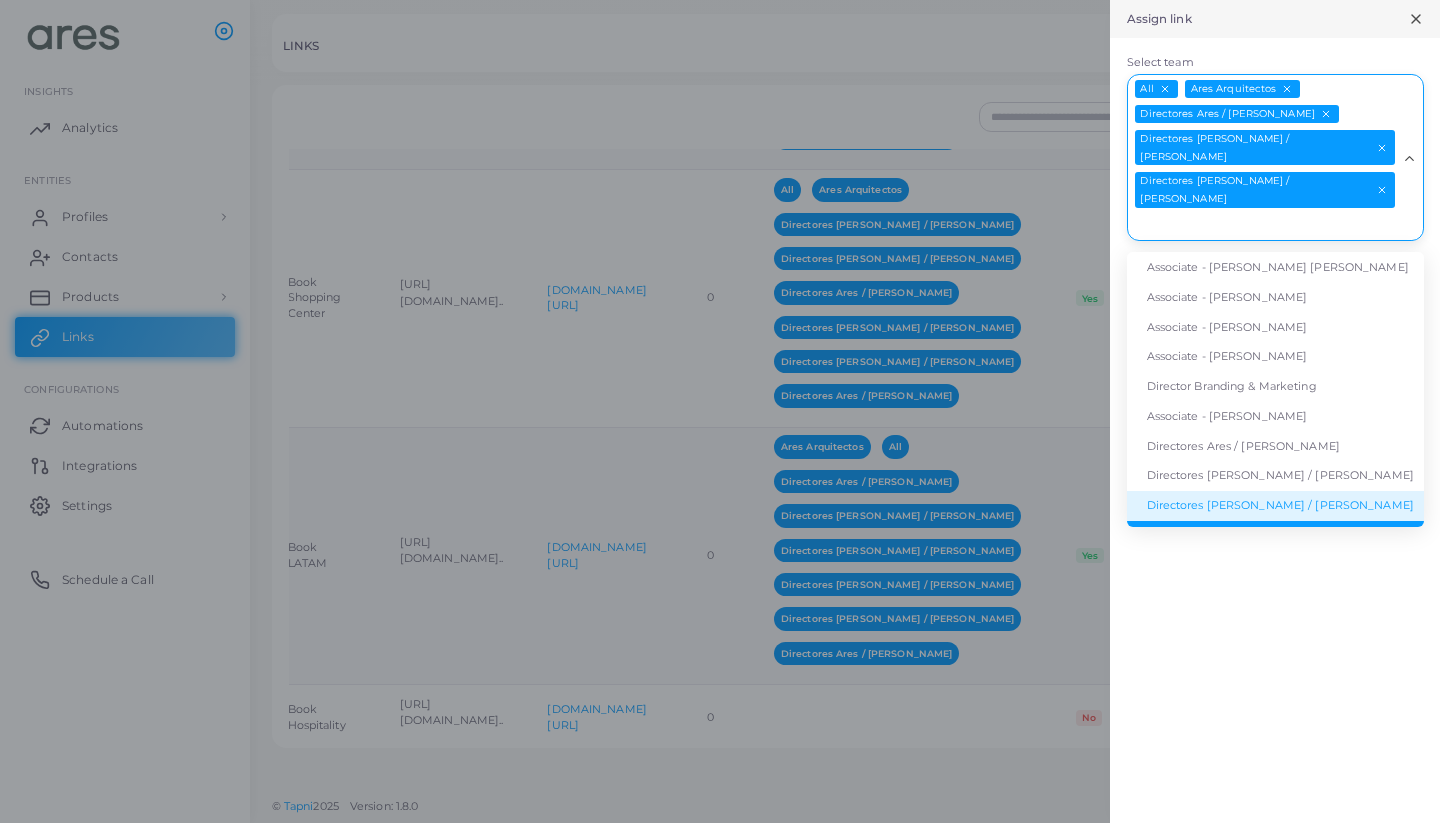 click on "Directores [PERSON_NAME] / [PERSON_NAME]" at bounding box center [1275, 506] 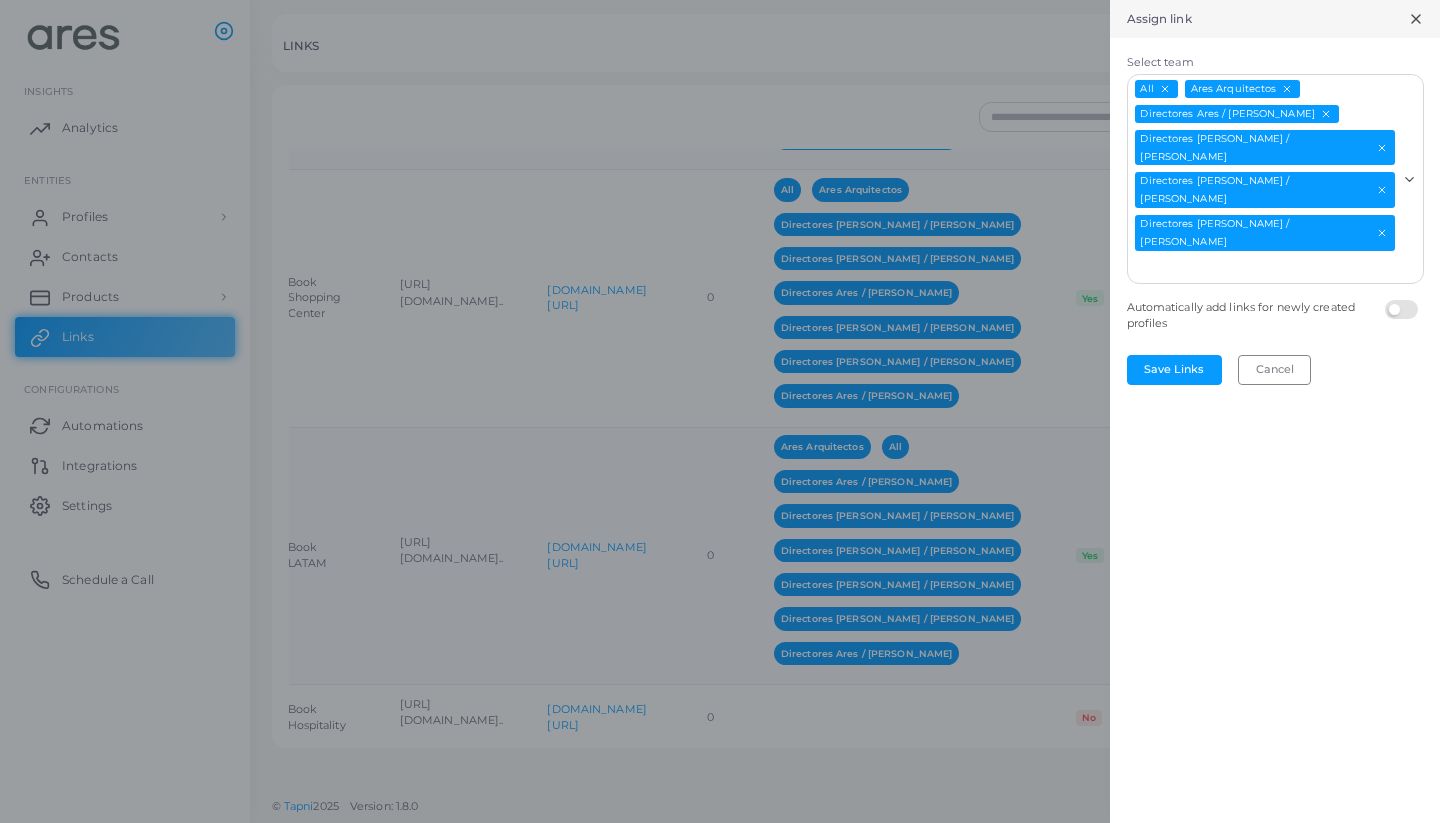 click on "Select team" at bounding box center [1263, 268] 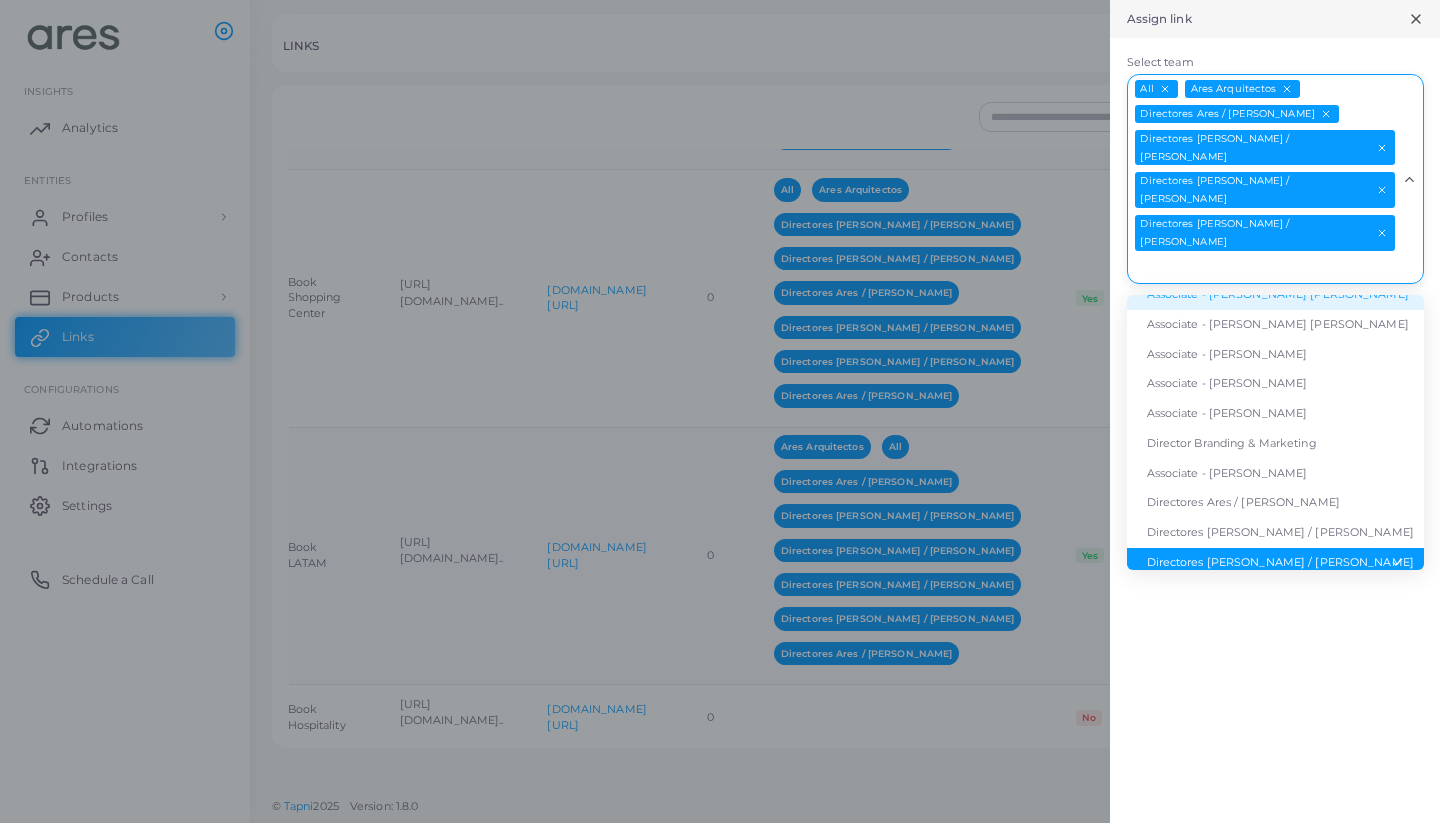 scroll, scrollTop: 29, scrollLeft: 0, axis: vertical 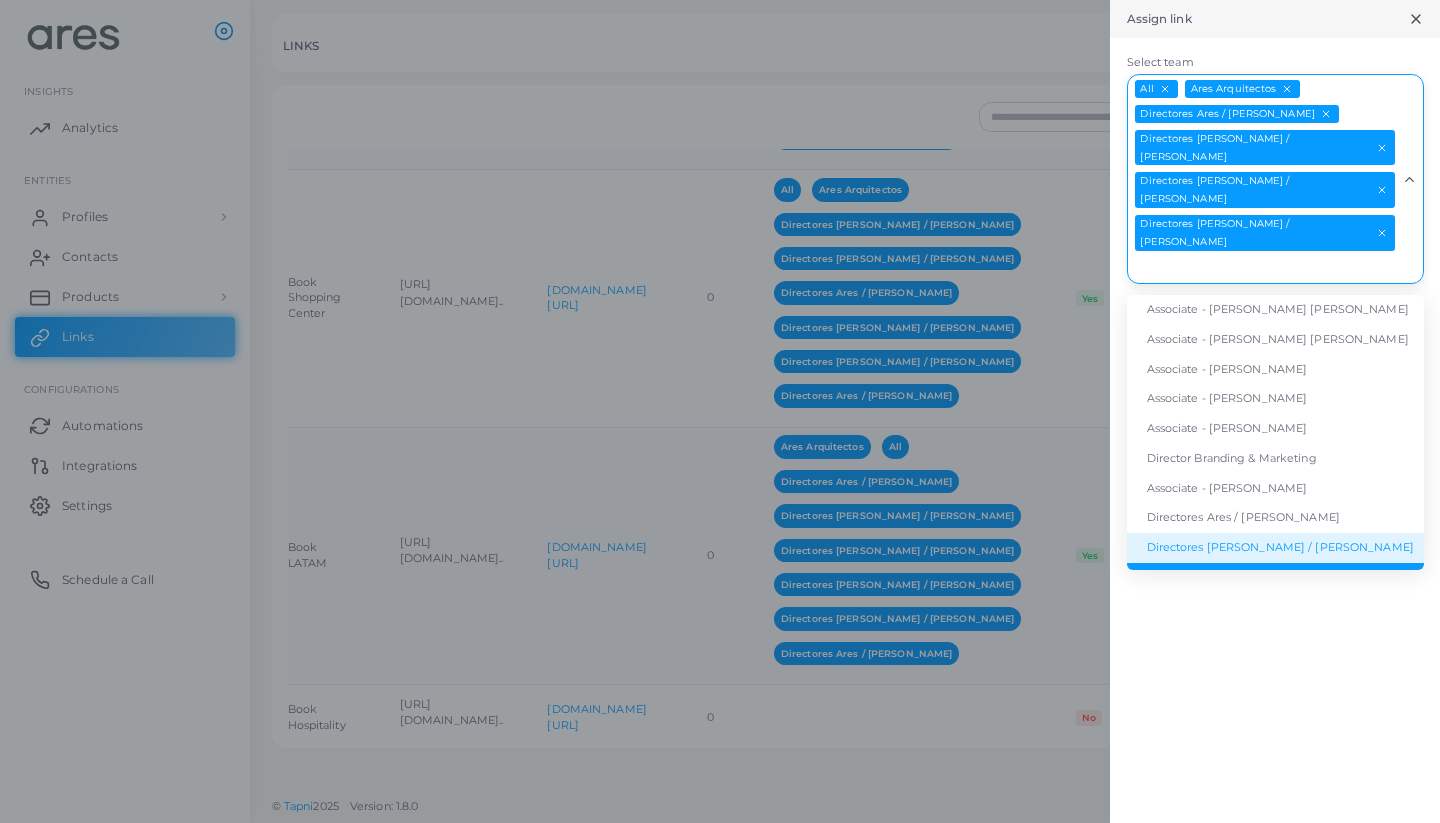 click on "Directores [PERSON_NAME] / [PERSON_NAME]" at bounding box center [1275, 548] 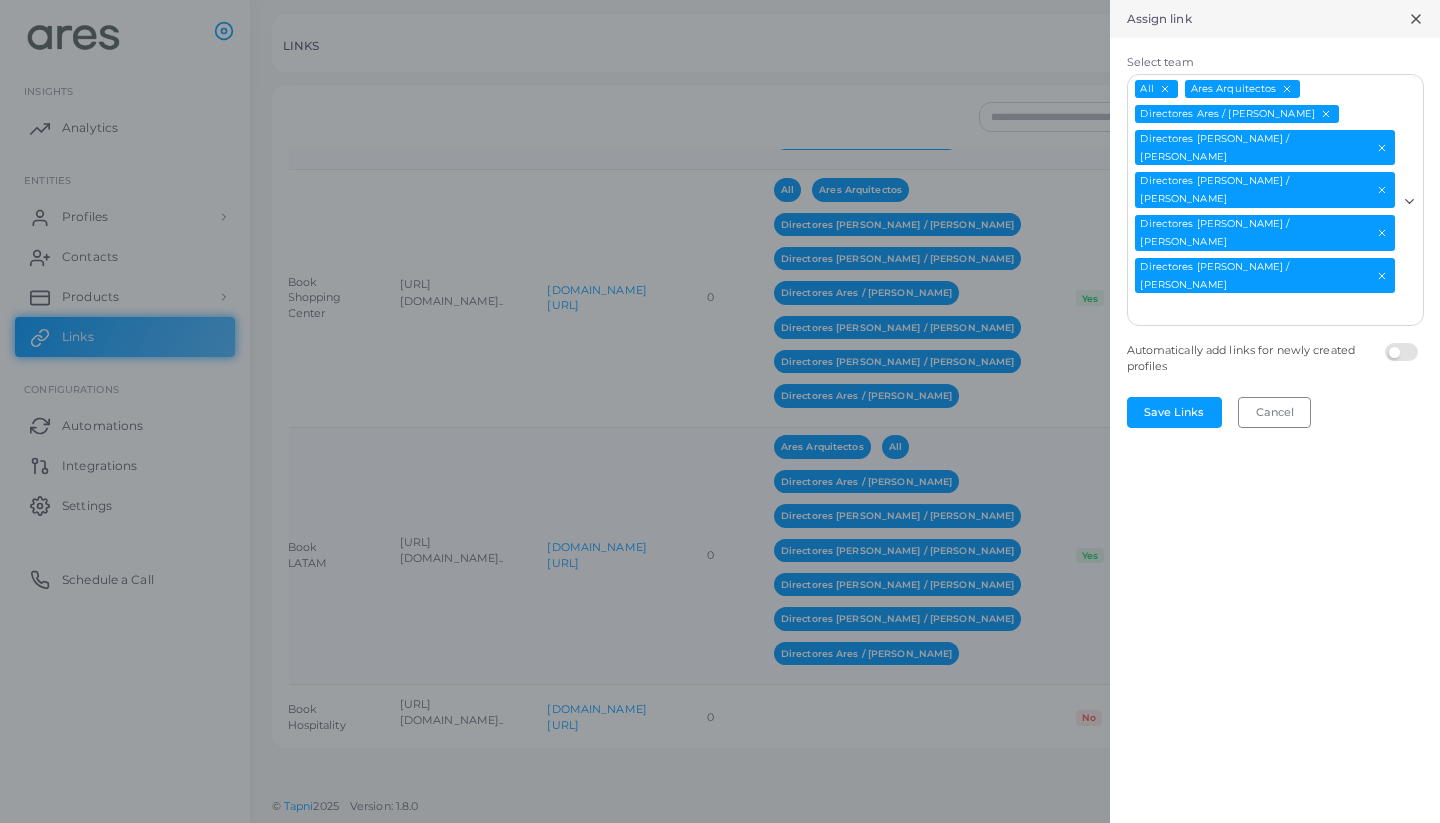 click on "Select team" at bounding box center [1263, 310] 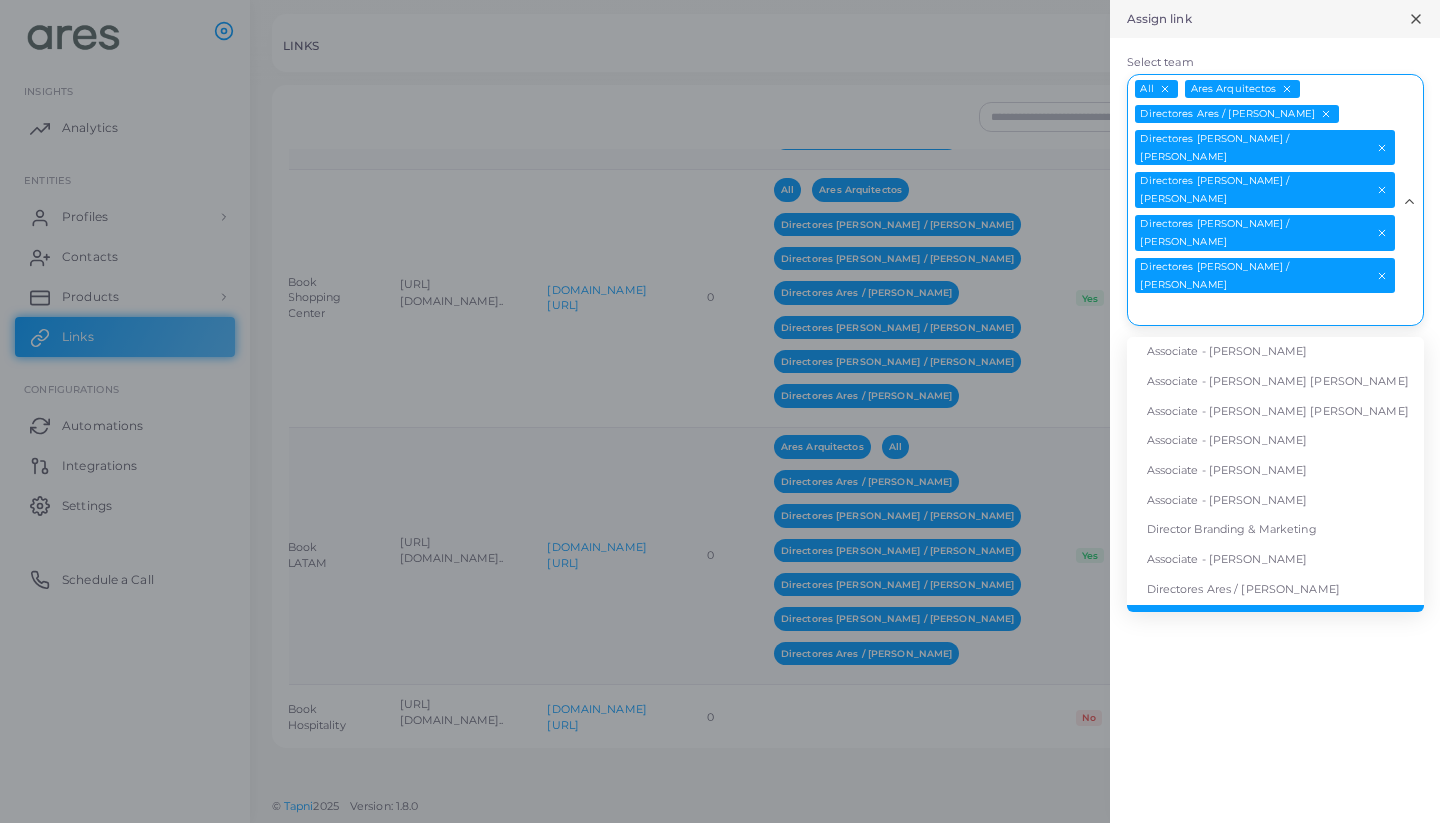 scroll, scrollTop: 15, scrollLeft: 0, axis: vertical 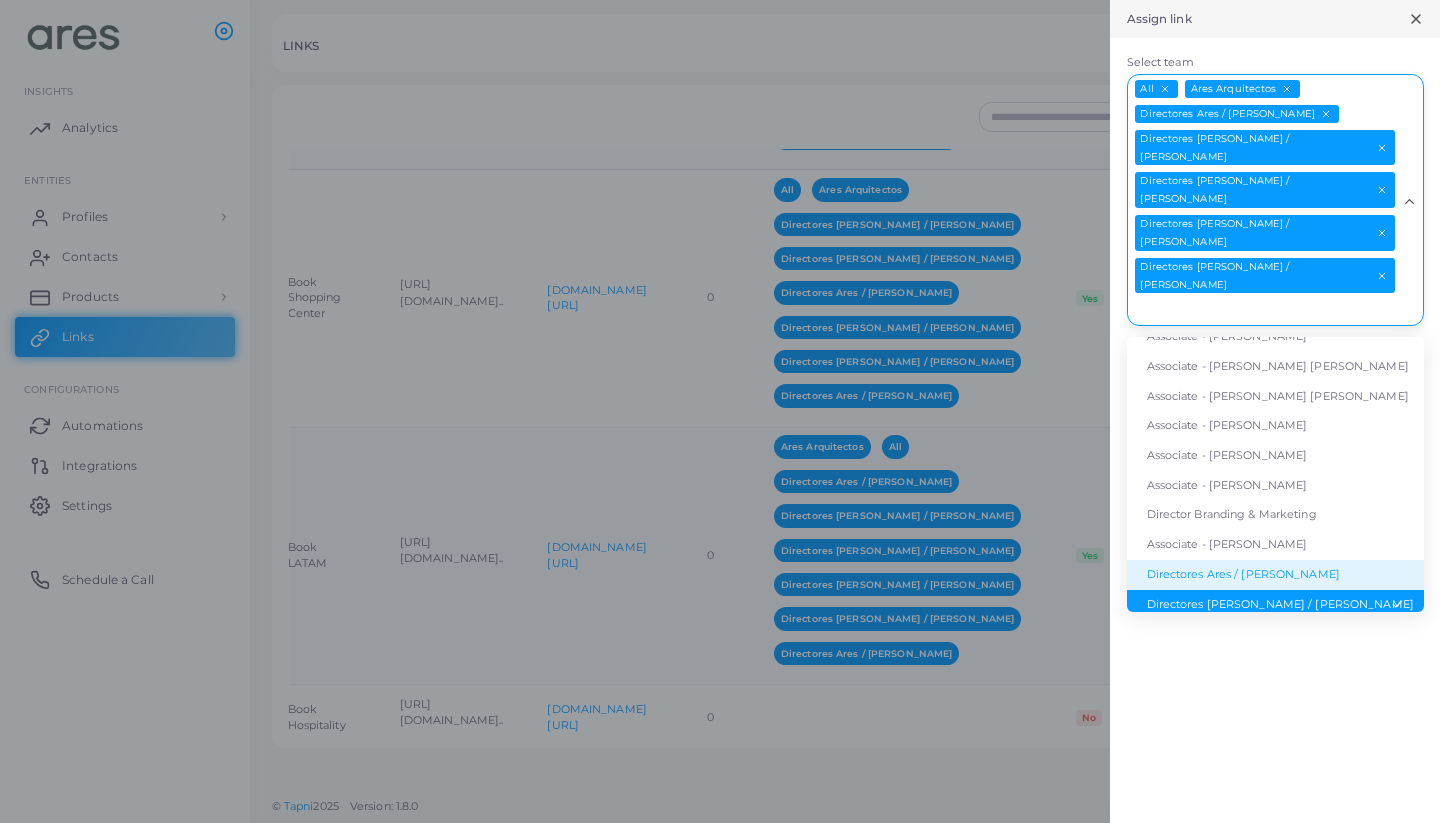 click on "Directores Ares / [PERSON_NAME]" at bounding box center (1275, 575) 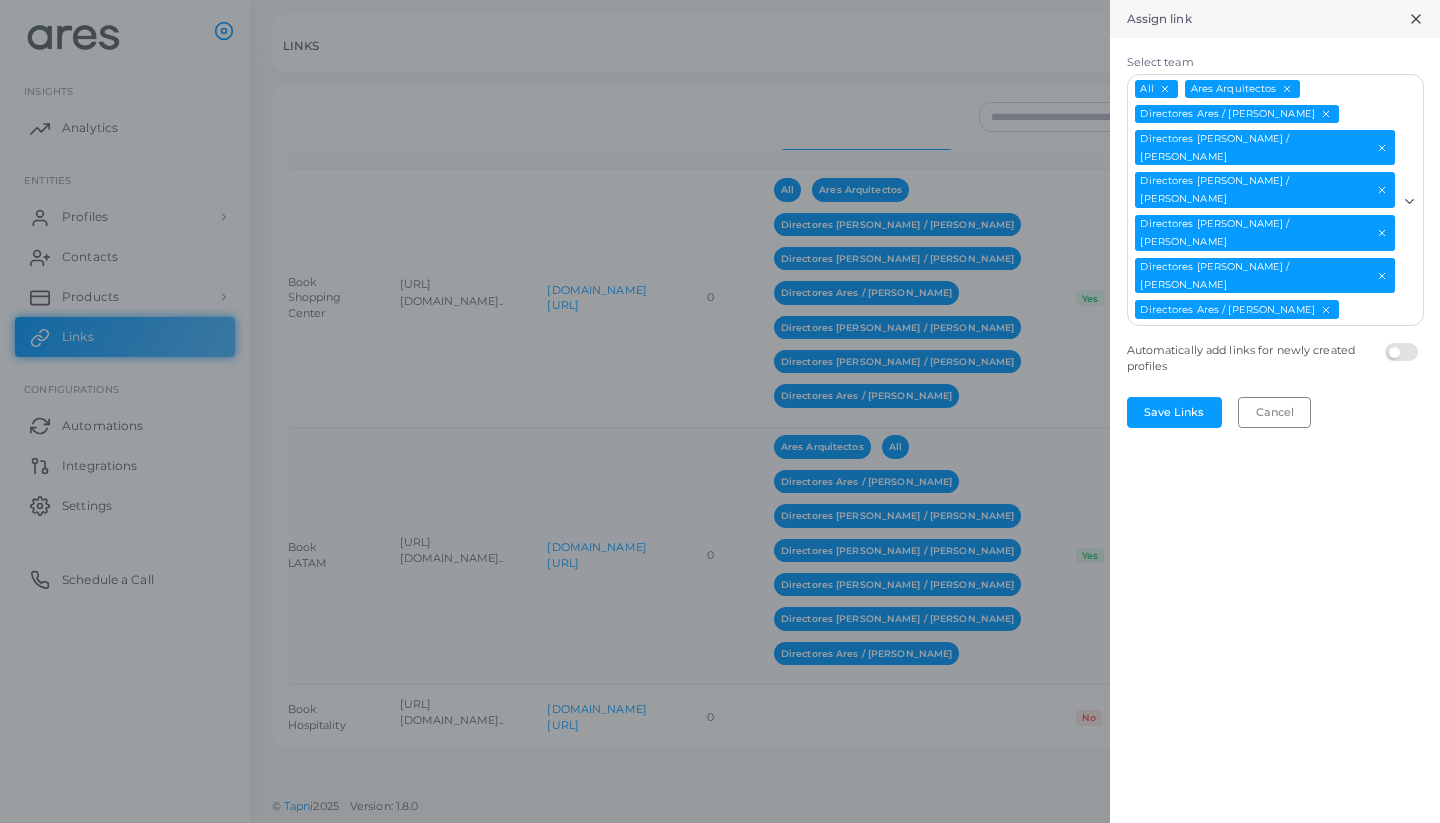 click at bounding box center (1404, 343) 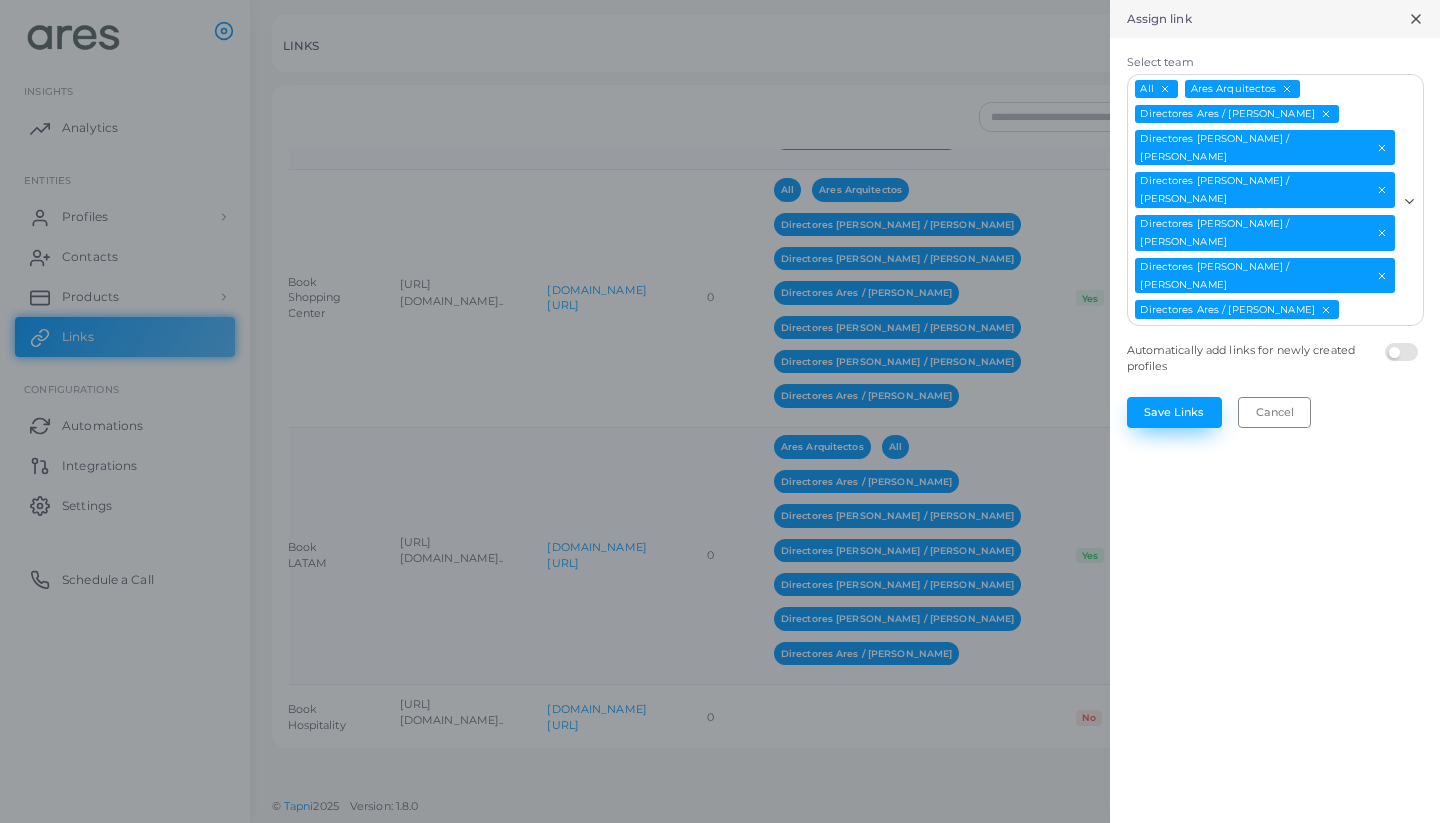 click on "Save Links" at bounding box center [1174, 412] 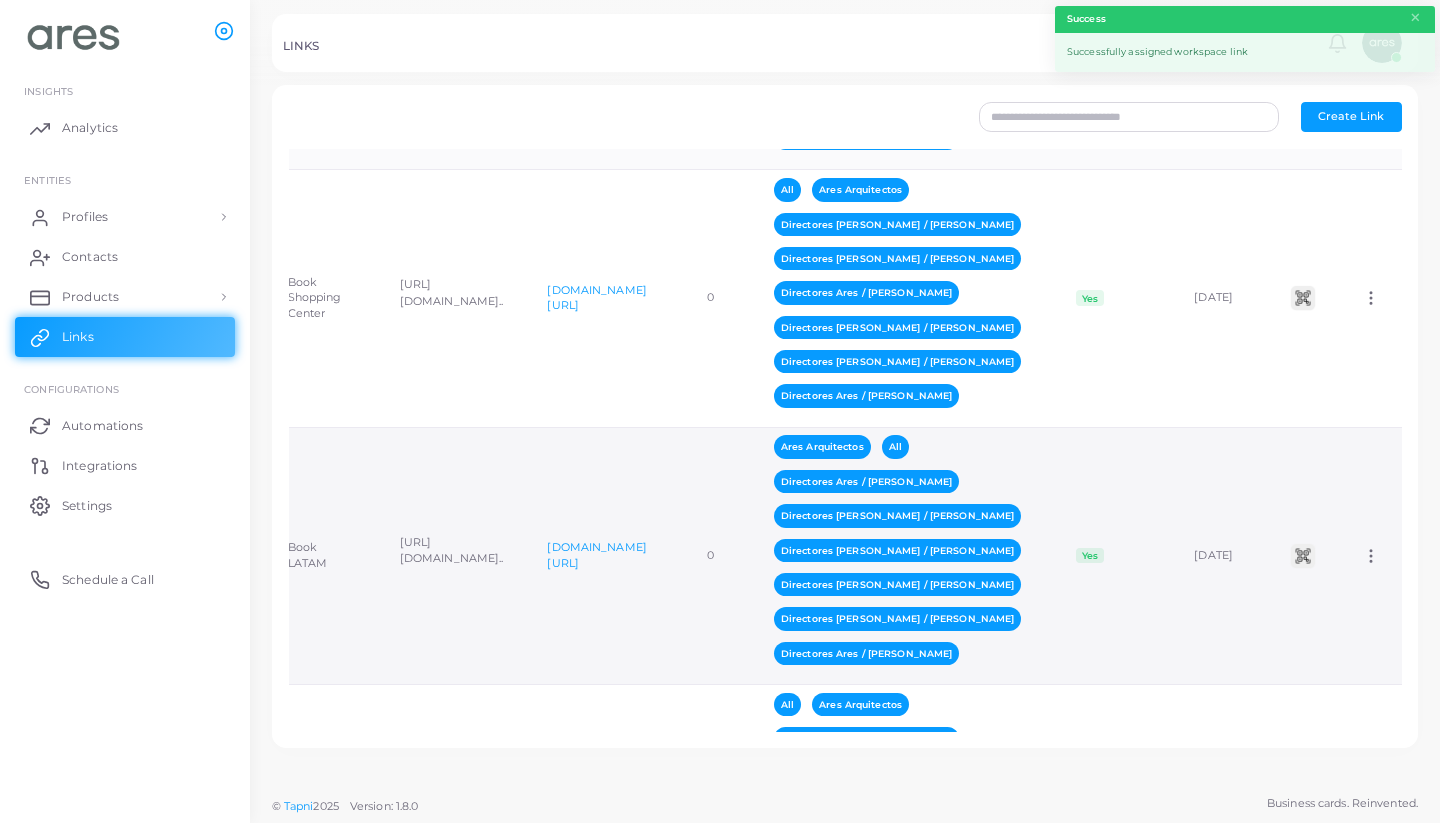 scroll, scrollTop: 0, scrollLeft: 0, axis: both 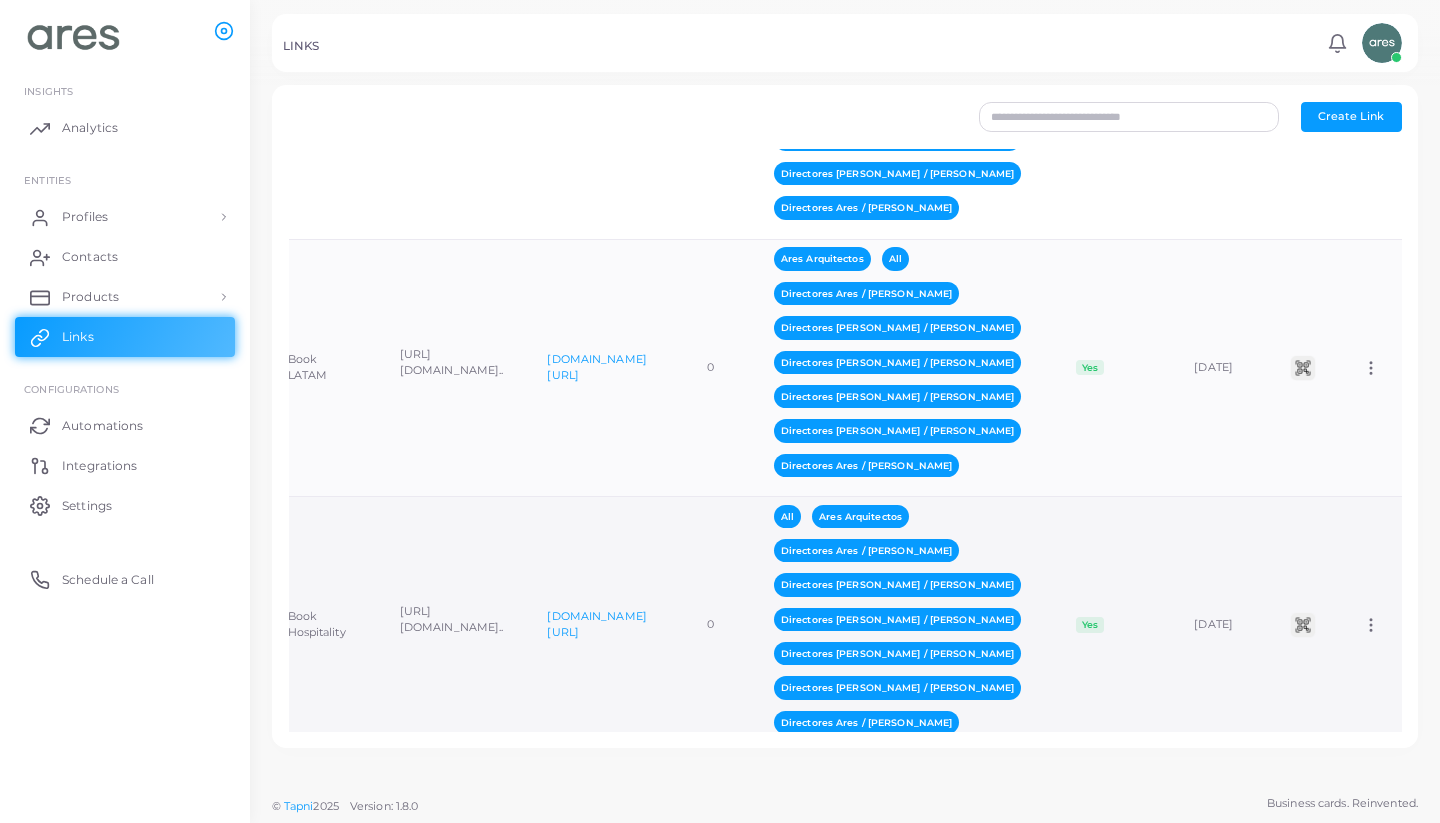 click 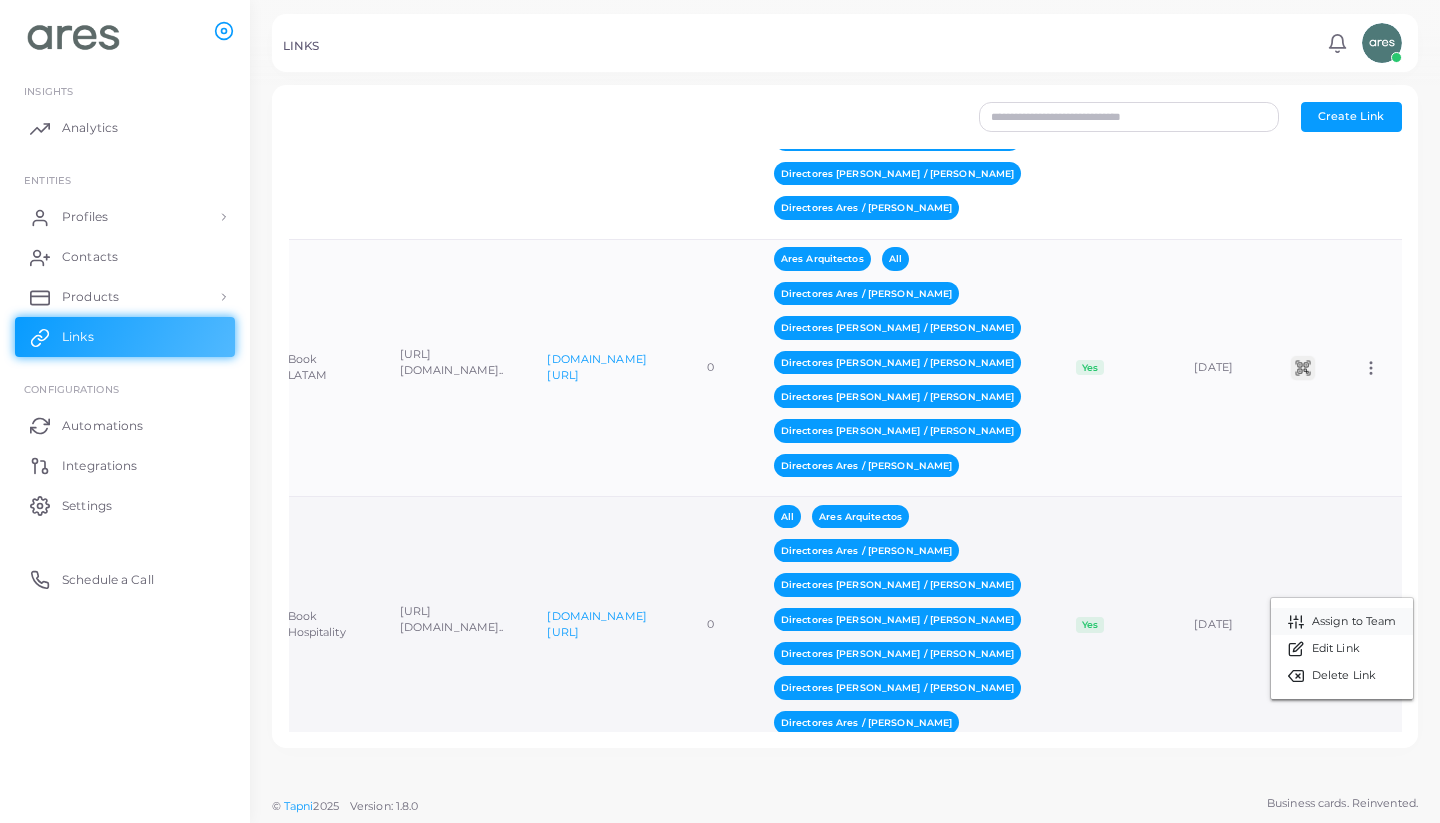 click on "Assign to Team" at bounding box center [1354, 622] 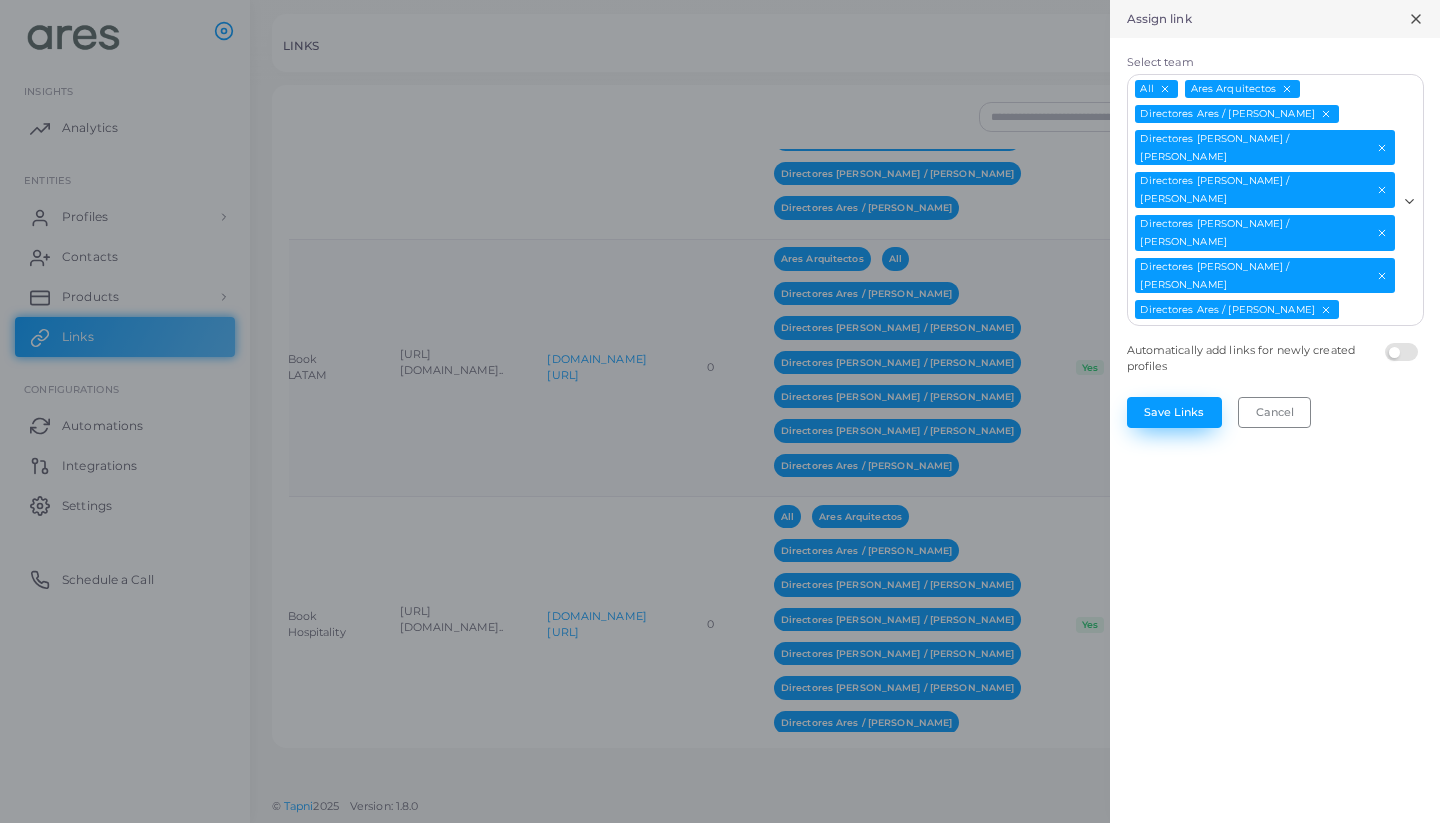 click on "Save Links" at bounding box center [1174, 412] 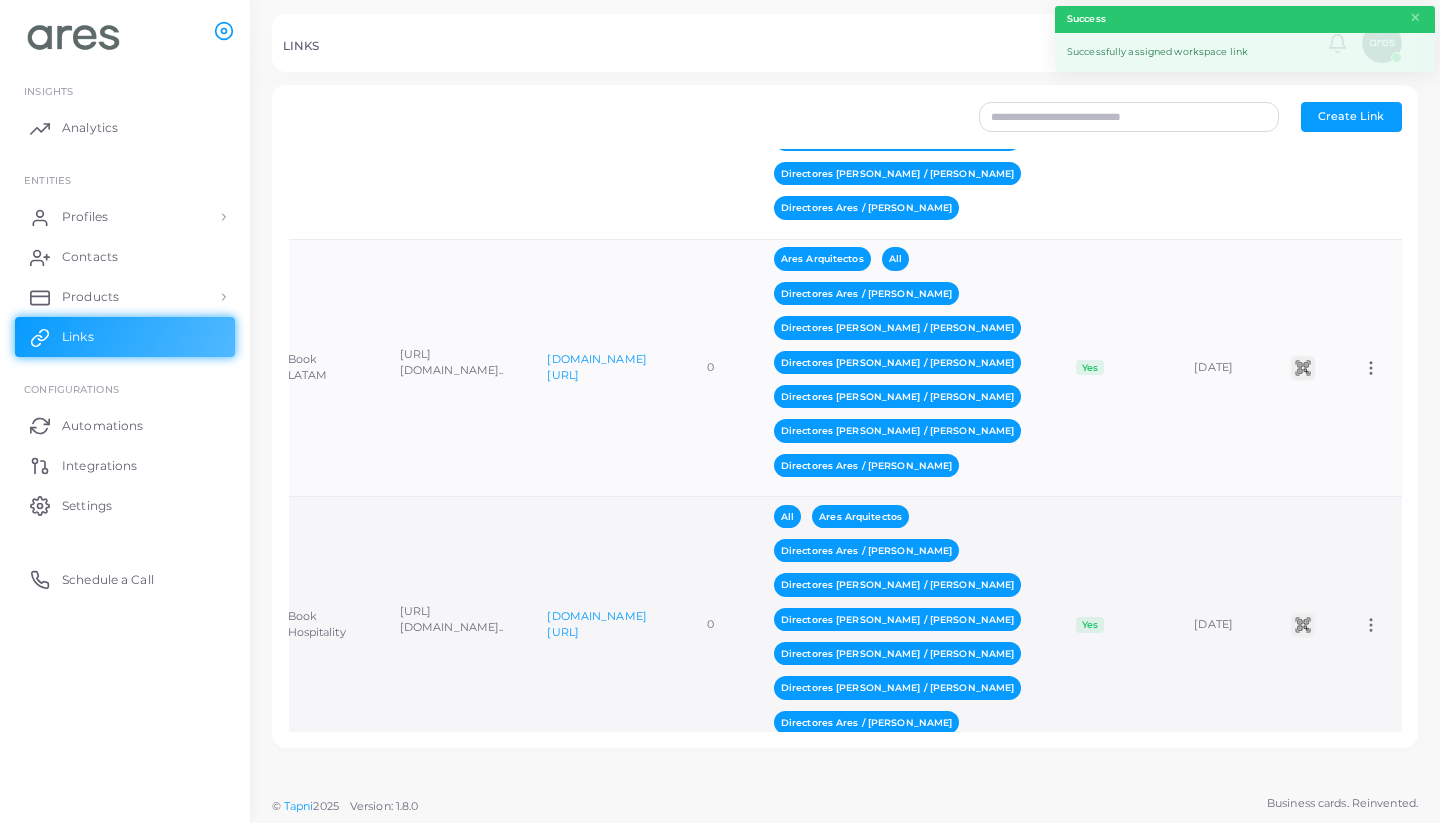 scroll, scrollTop: 0, scrollLeft: 0, axis: both 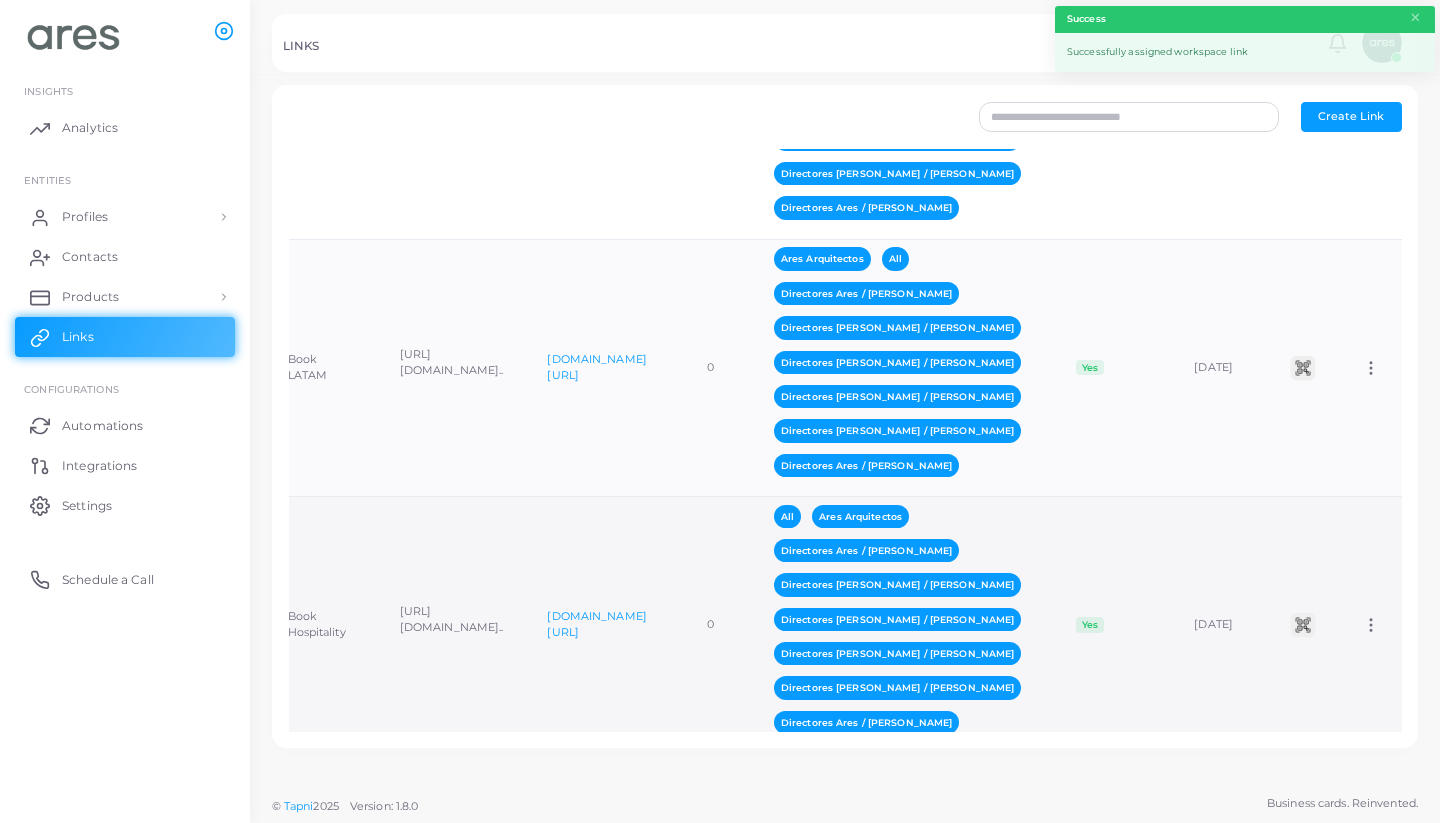 click 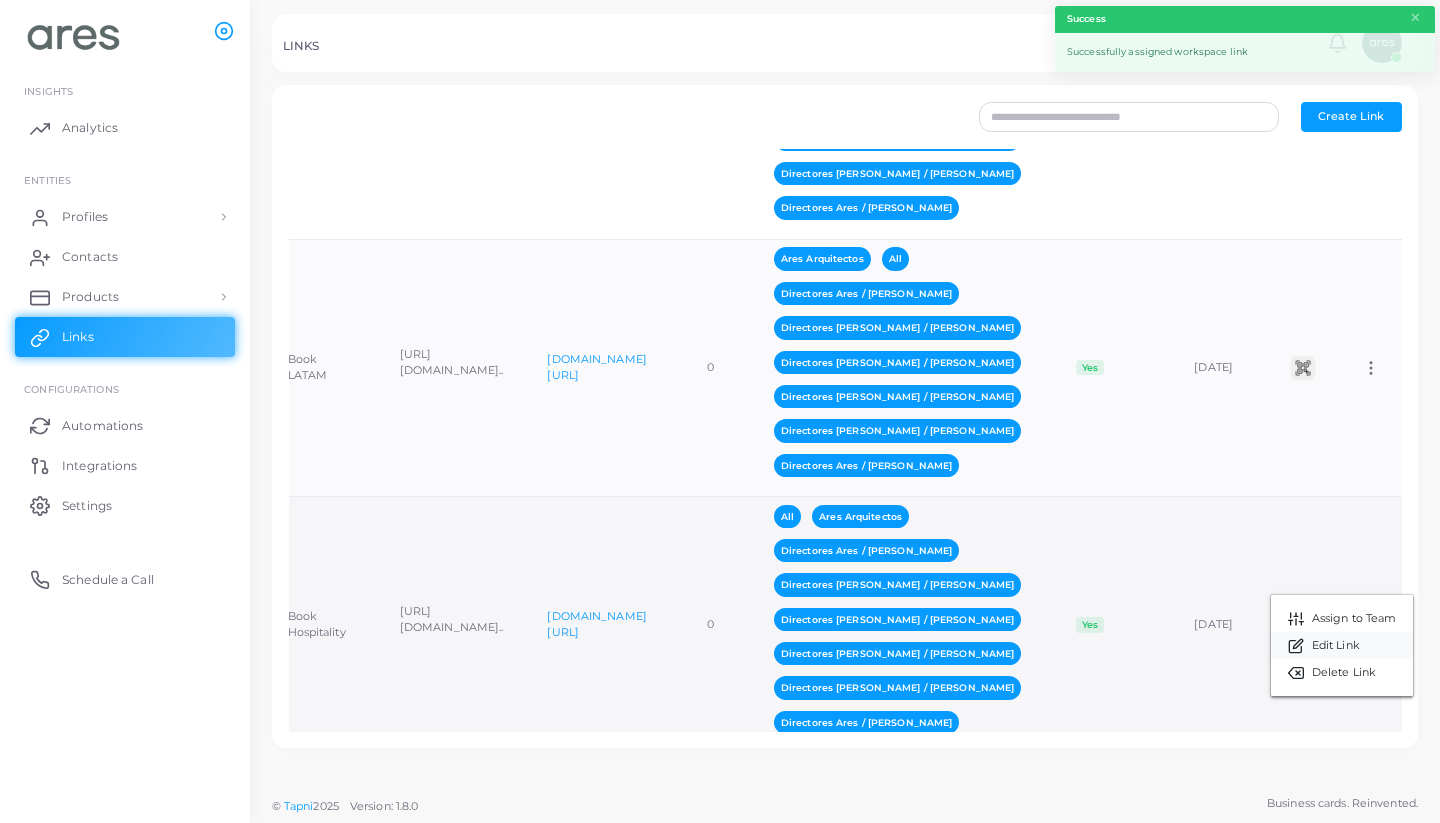click on "Edit Link" at bounding box center [1336, 646] 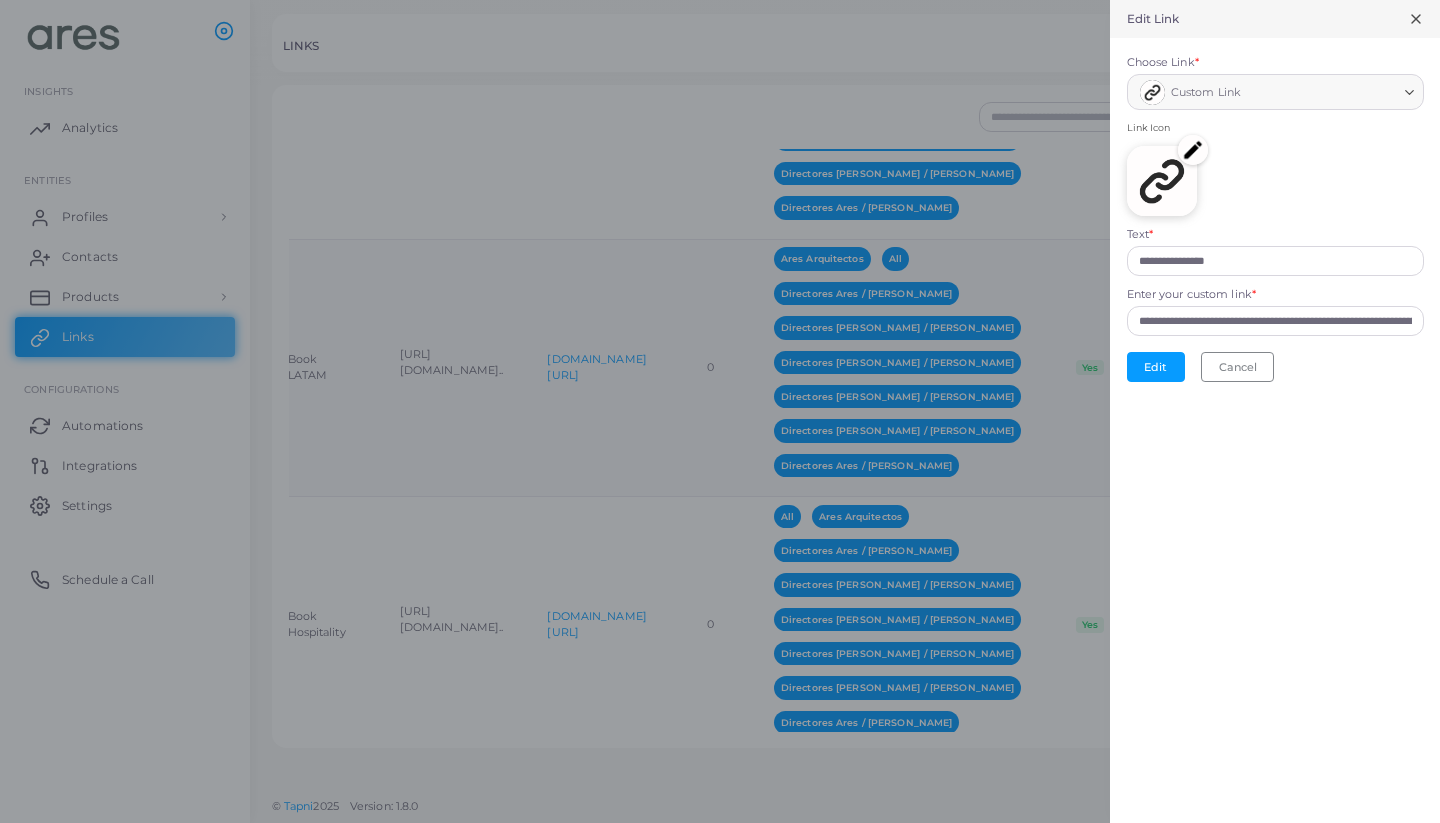click at bounding box center (1193, 150) 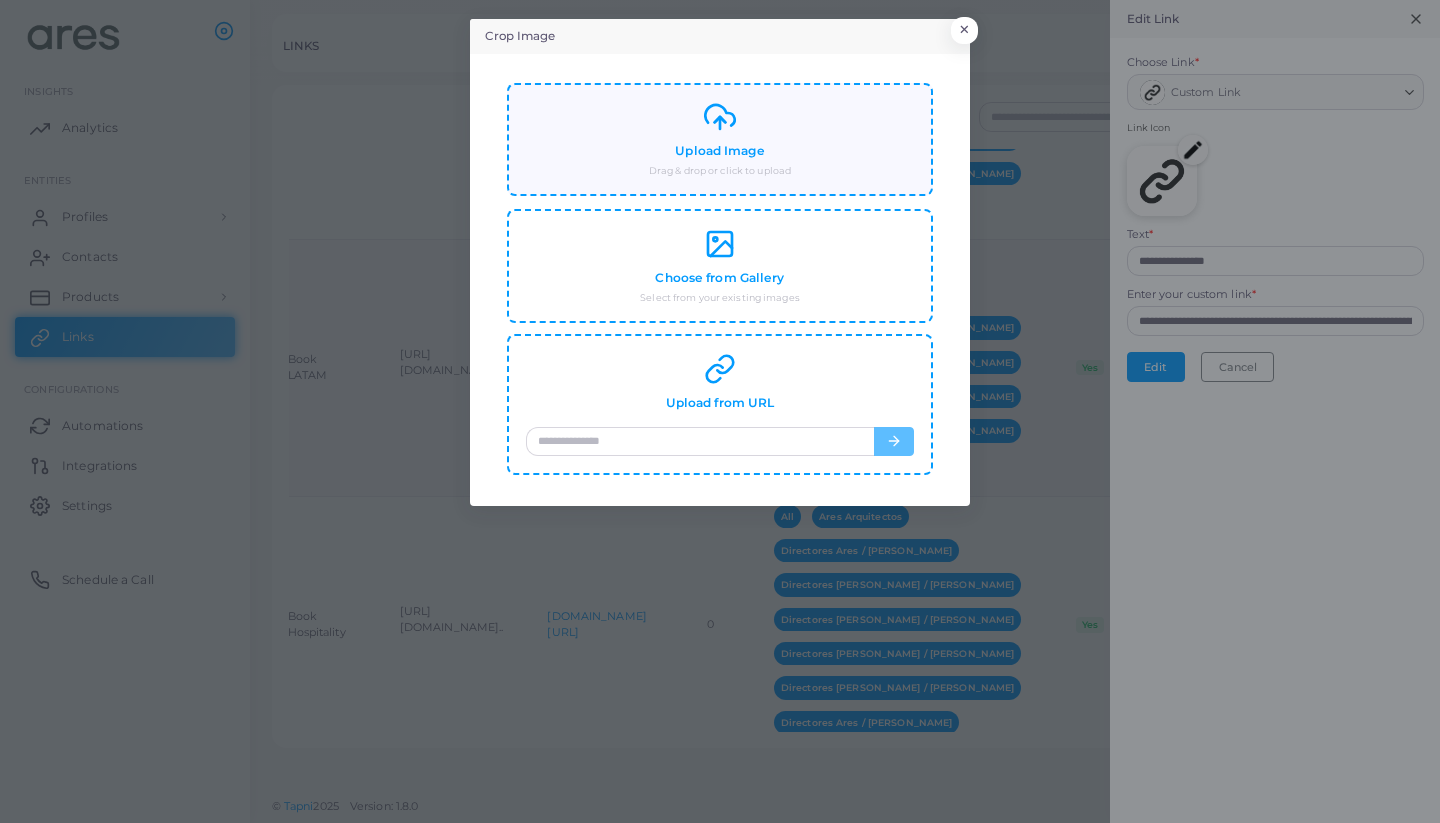 click on "Upload Image" at bounding box center [719, 151] 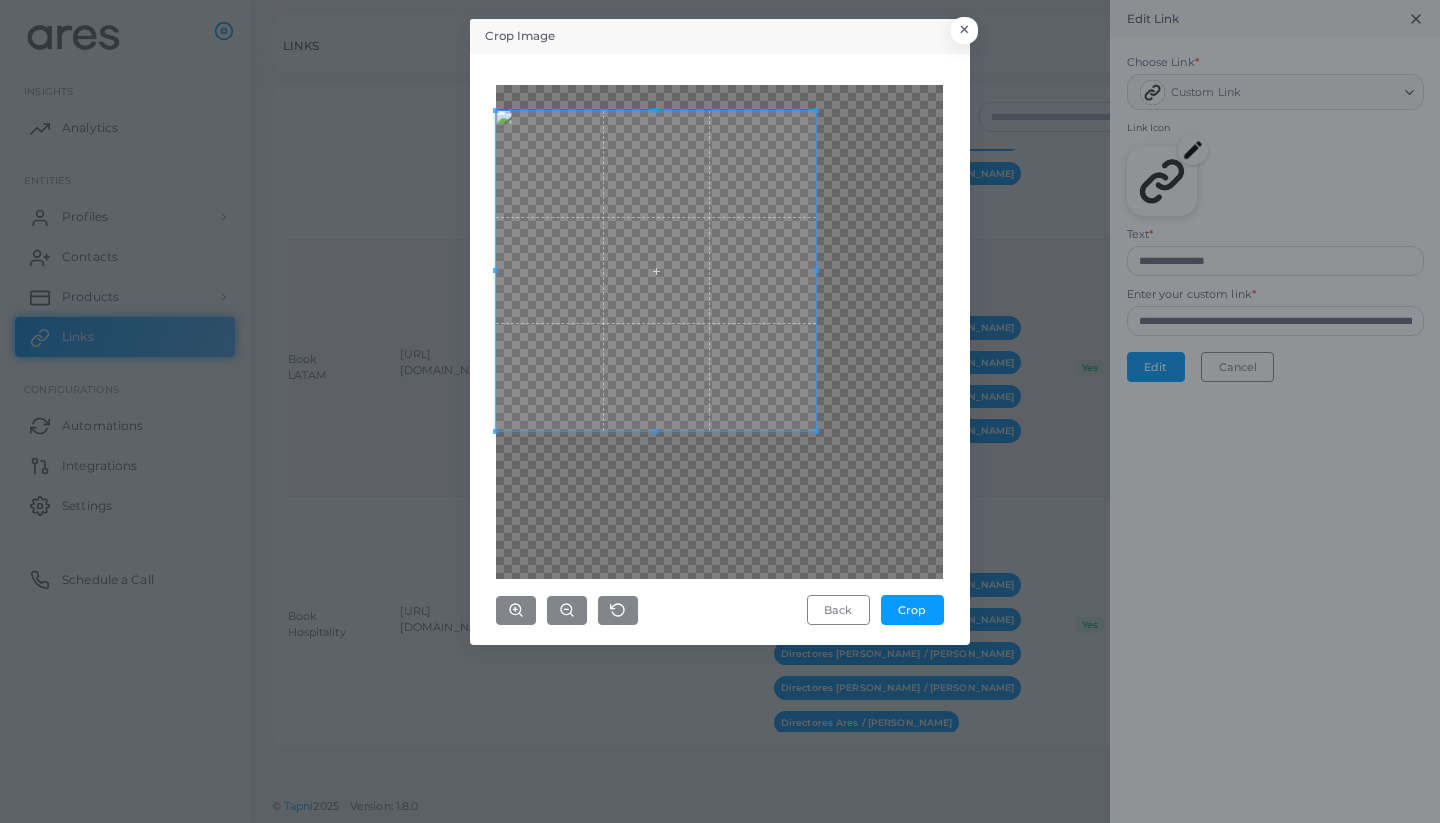 click at bounding box center [656, 271] 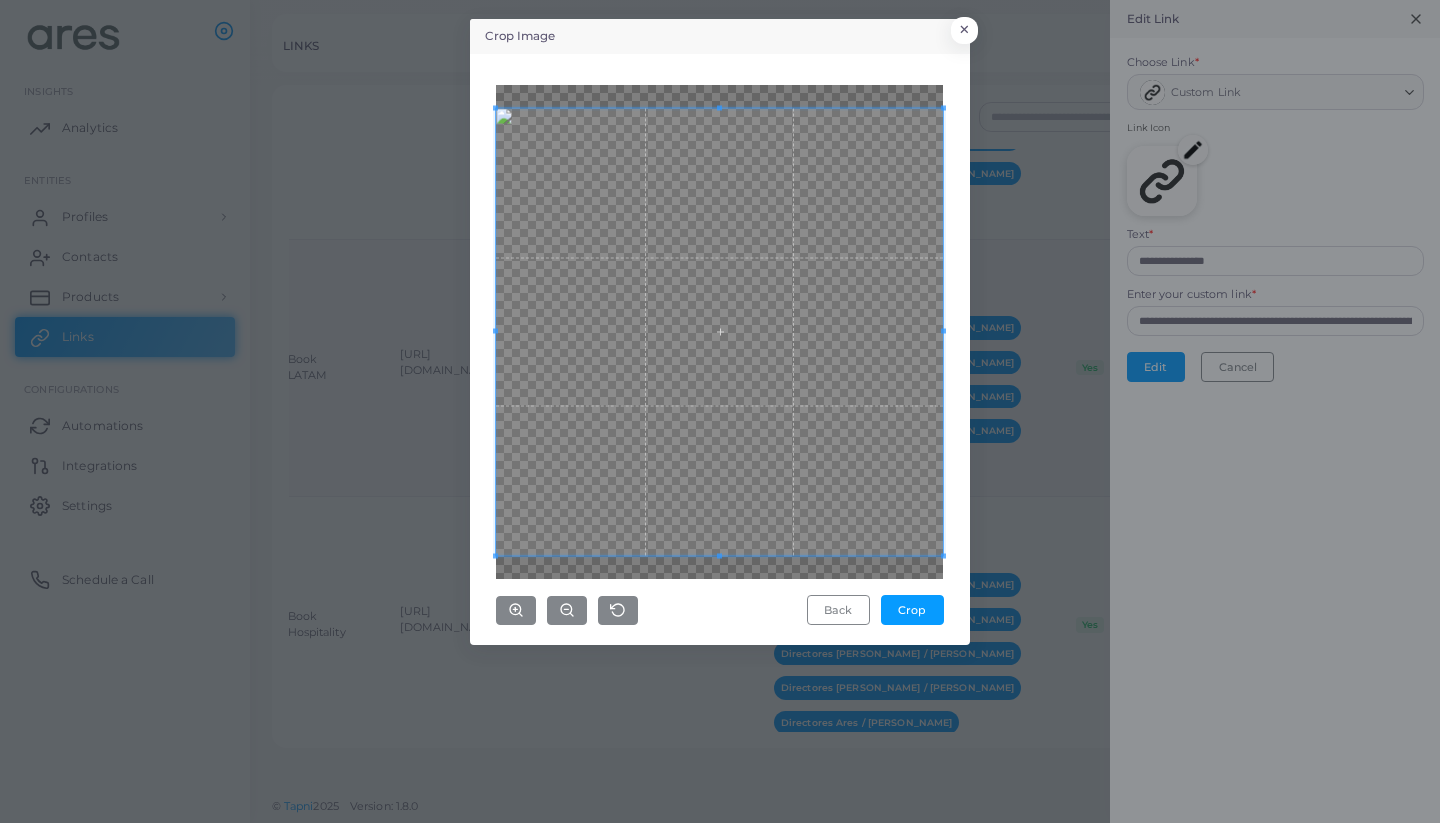 click on "Crop Image ×  Back   Crop" at bounding box center [720, 332] 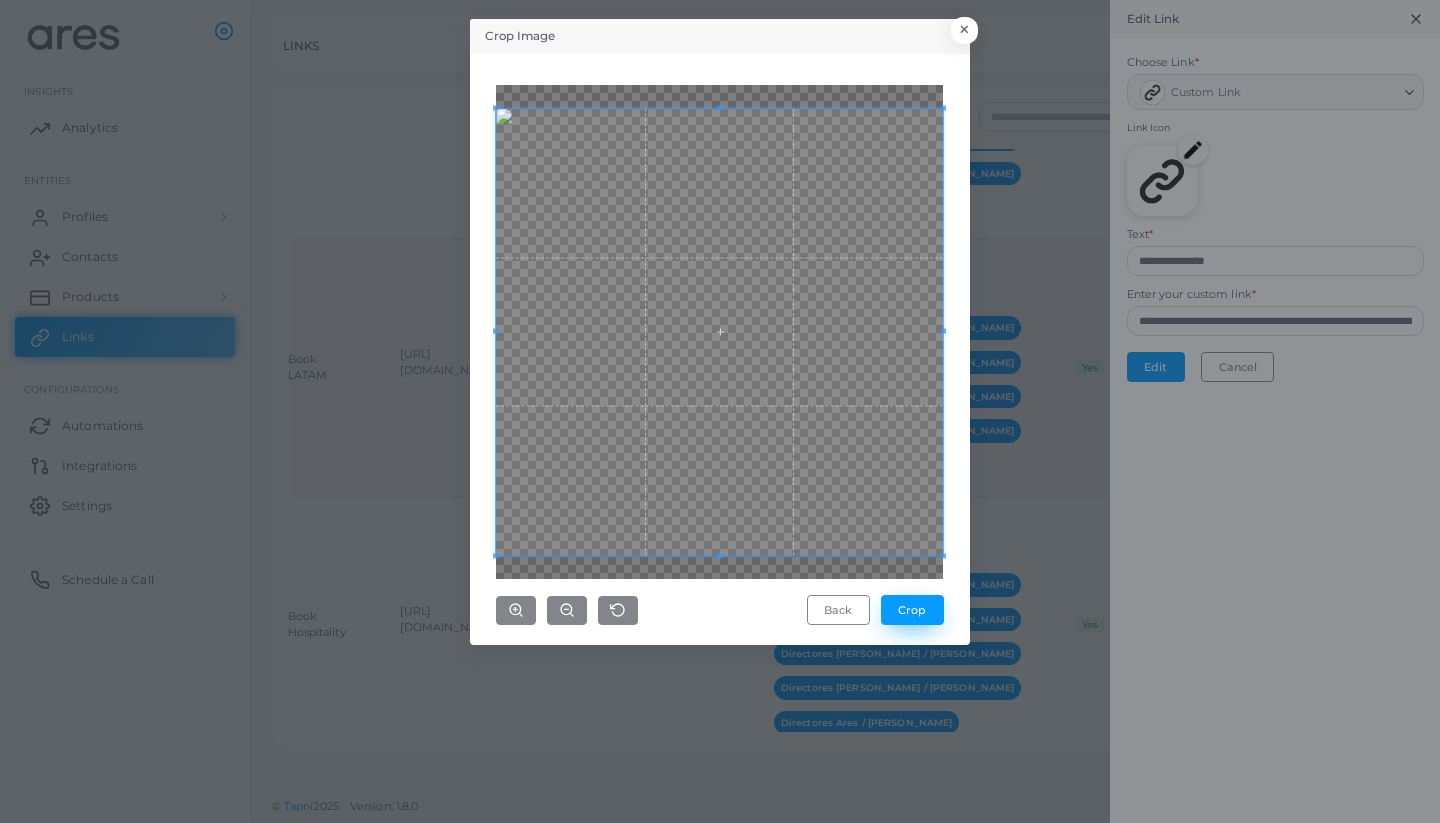 click on "Crop" at bounding box center (912, 610) 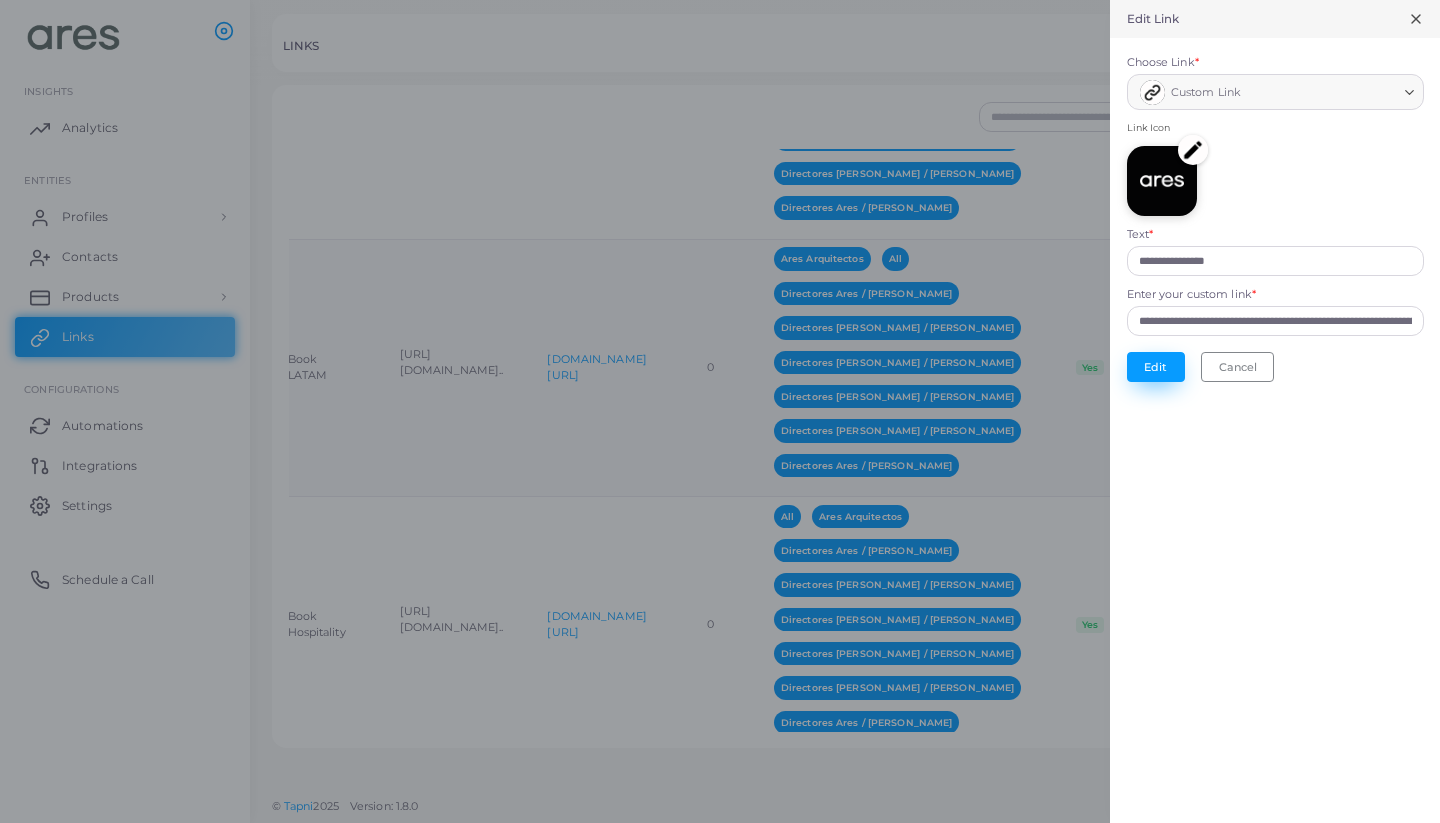 click on "Edit" at bounding box center (1156, 367) 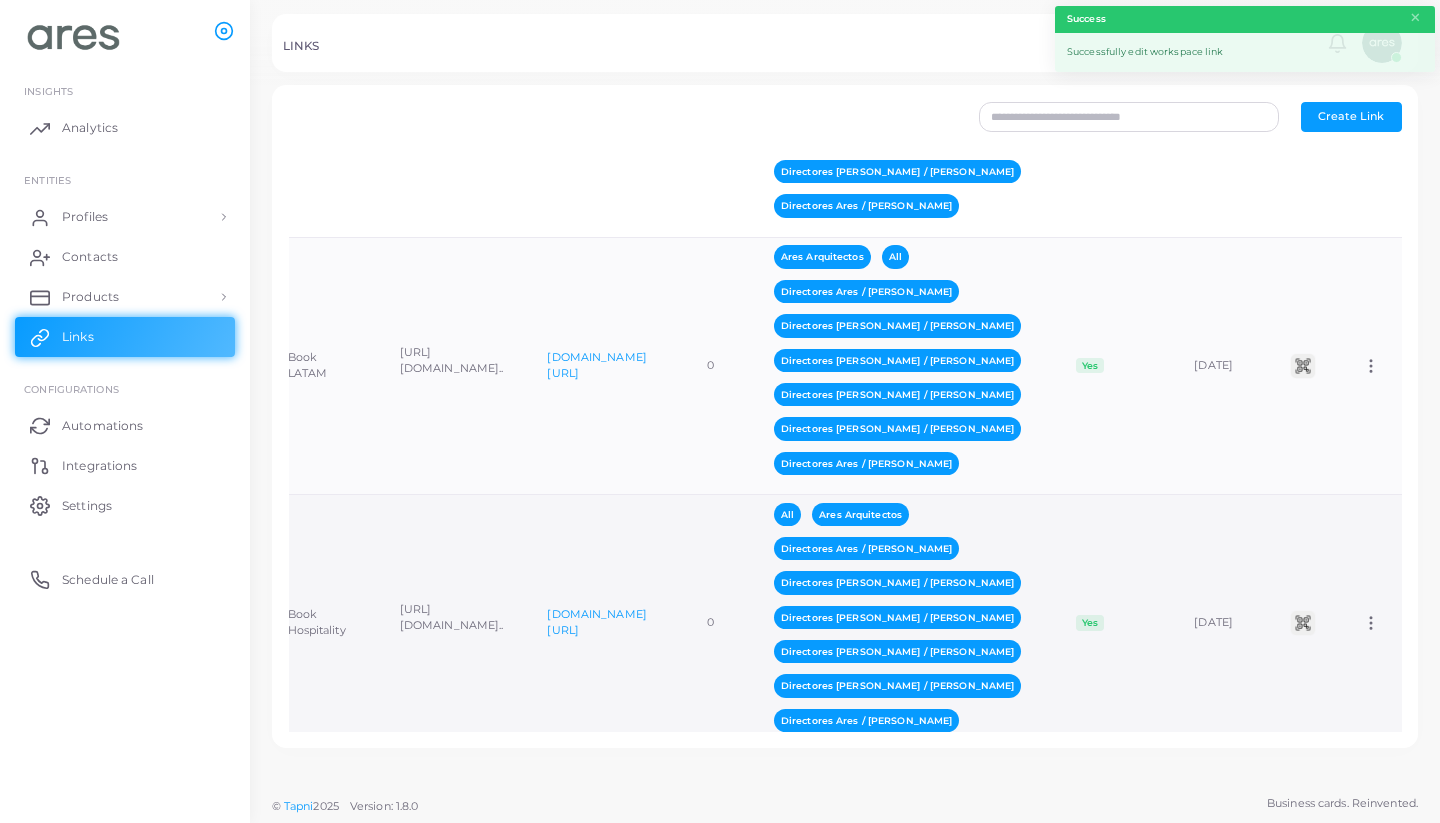 scroll, scrollTop: 2750, scrollLeft: 0, axis: vertical 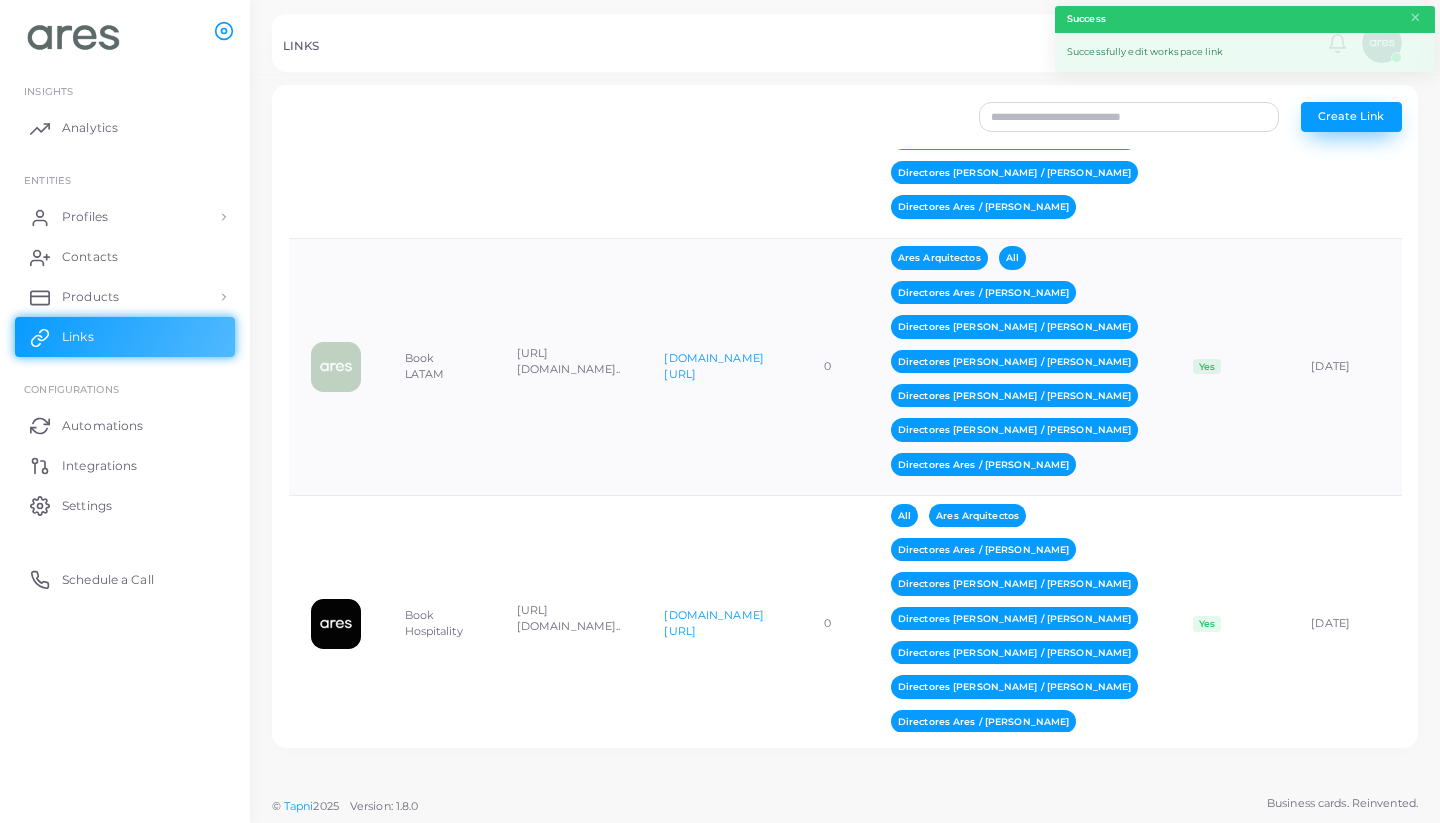 click on "Create Link" at bounding box center (1351, 116) 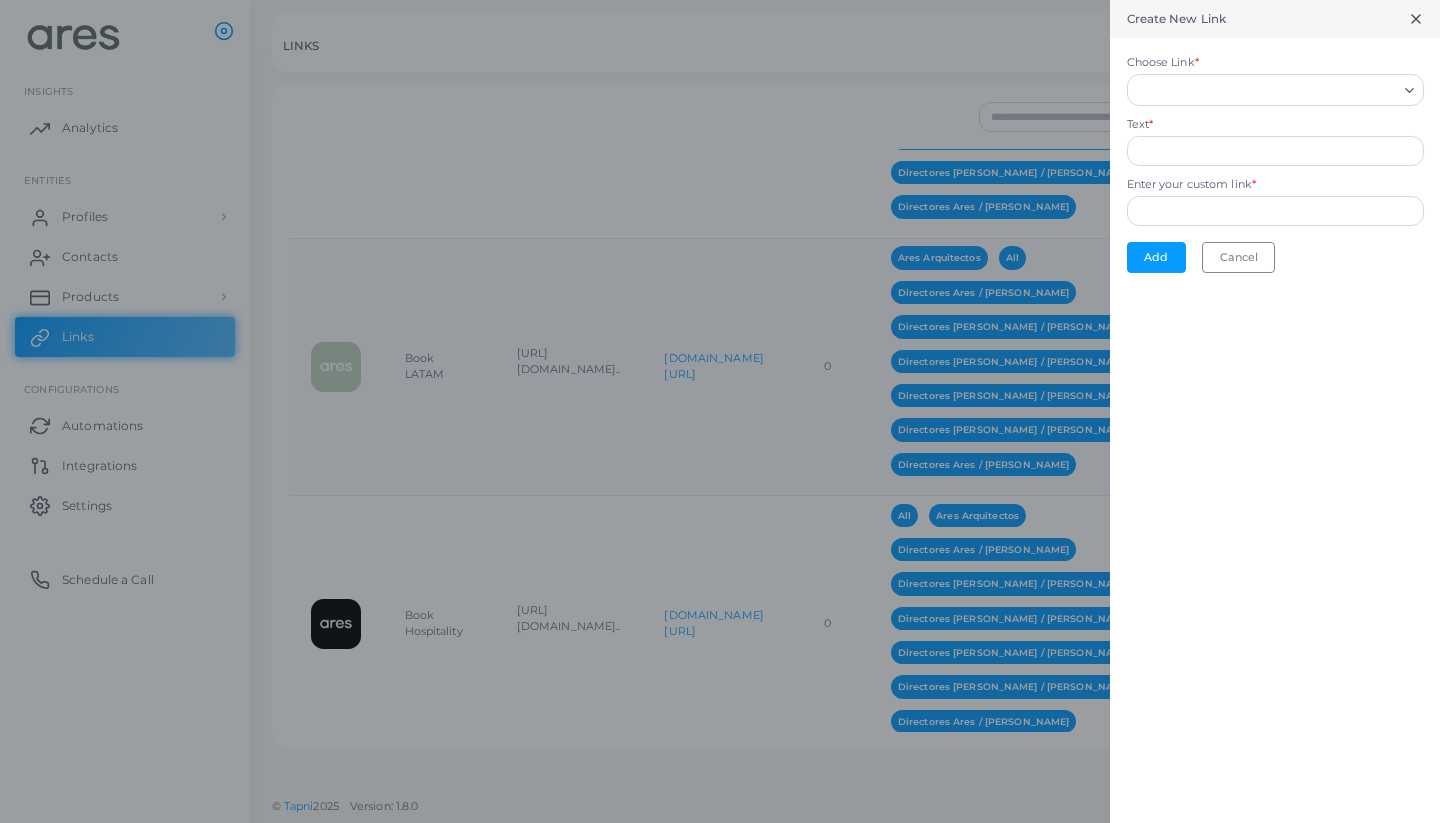 click on "Choose Link  *" at bounding box center (1266, 90) 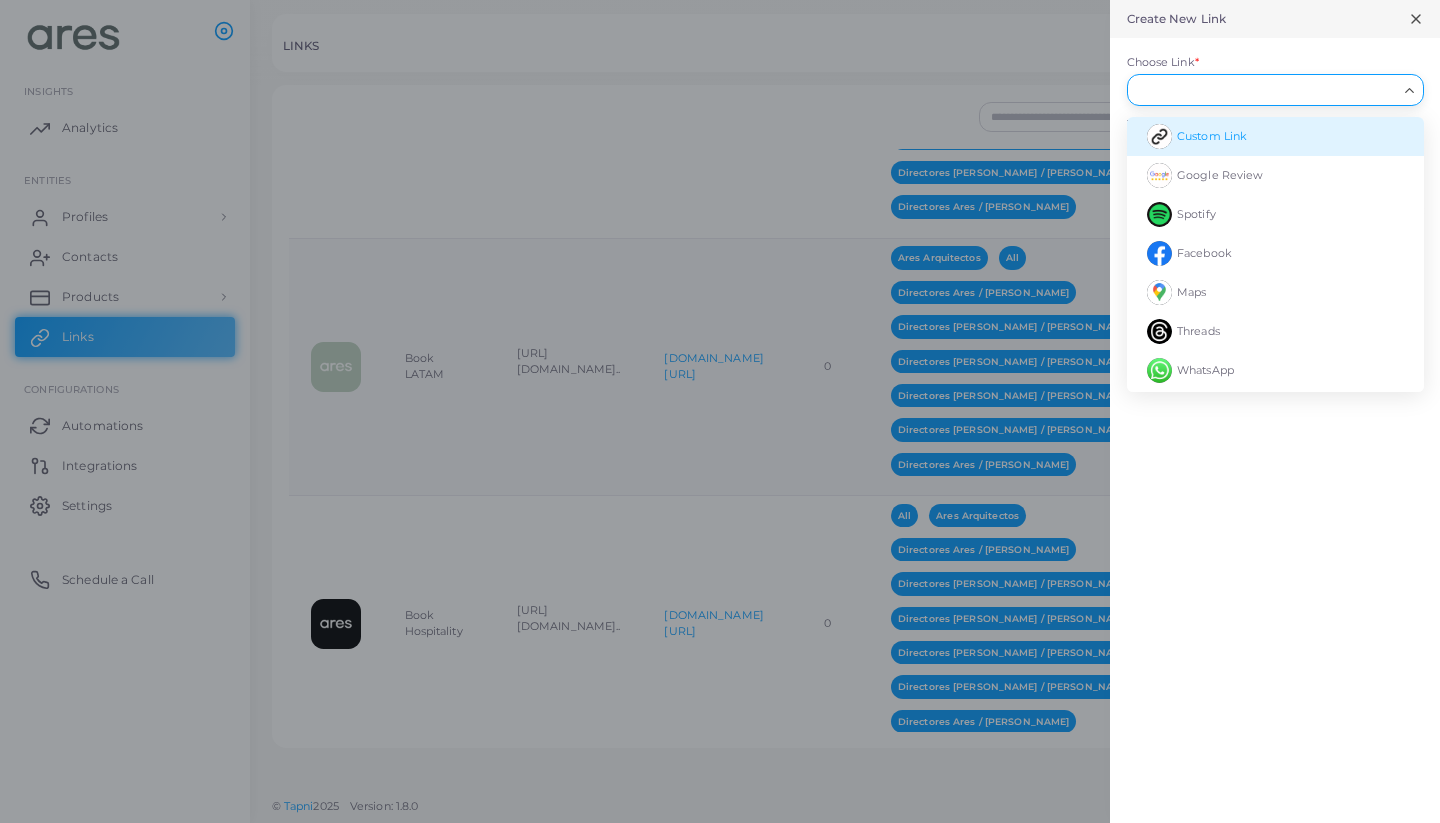 click on "Custom Link" at bounding box center [1212, 136] 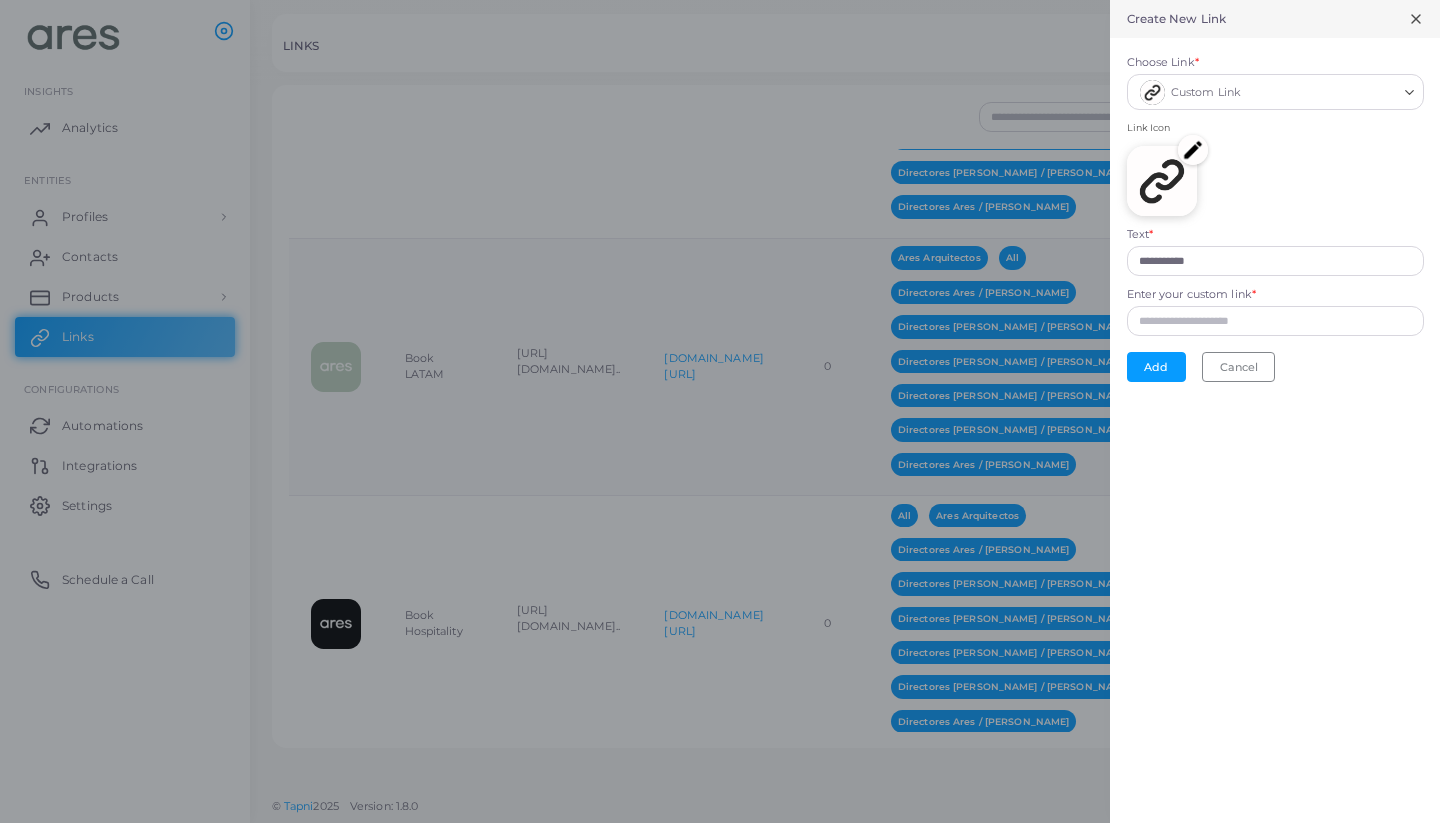 click at bounding box center (1193, 150) 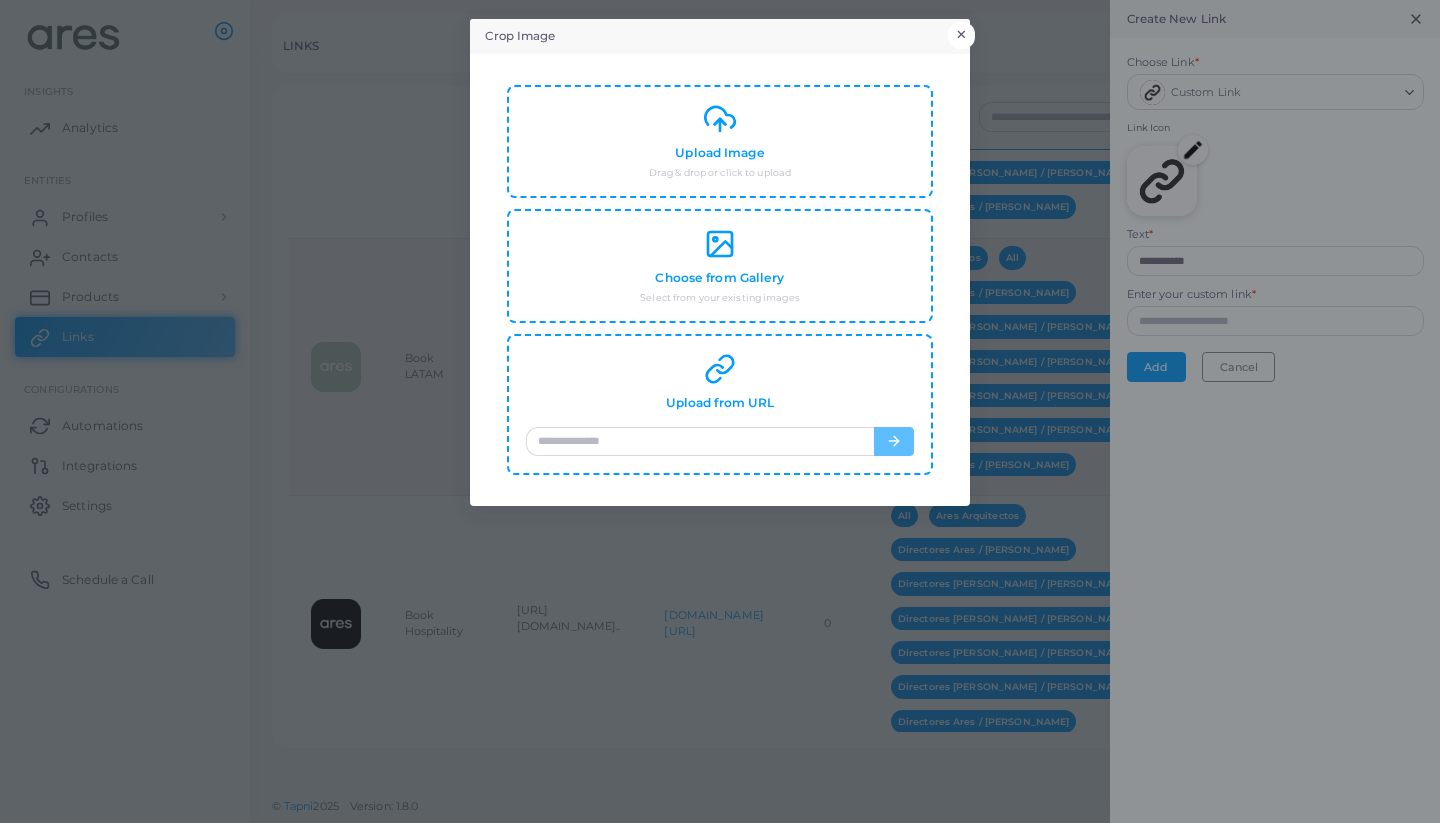 click on "×" at bounding box center (961, 35) 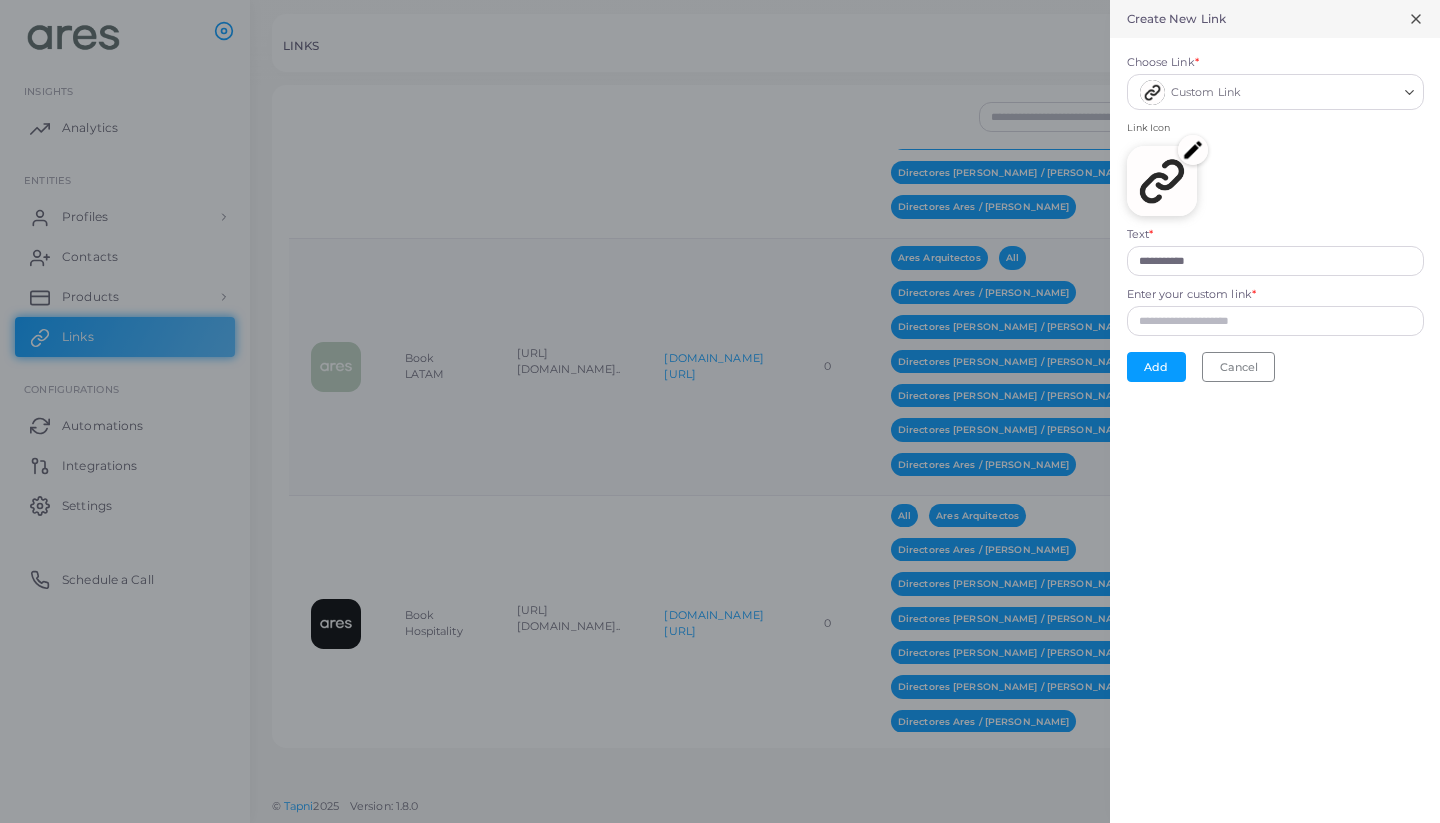 click at bounding box center (720, 411) 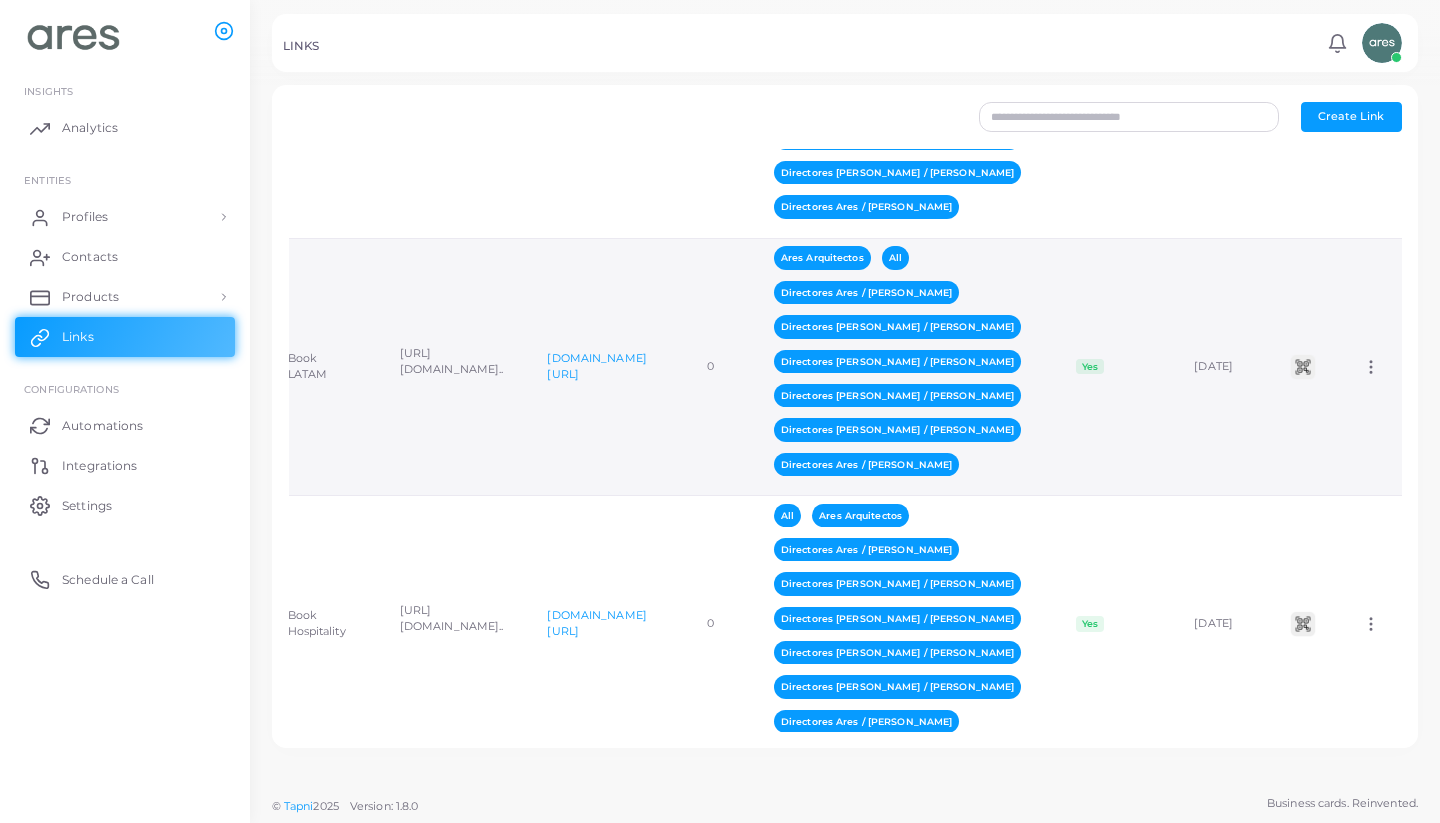 scroll, scrollTop: 0, scrollLeft: 248, axis: horizontal 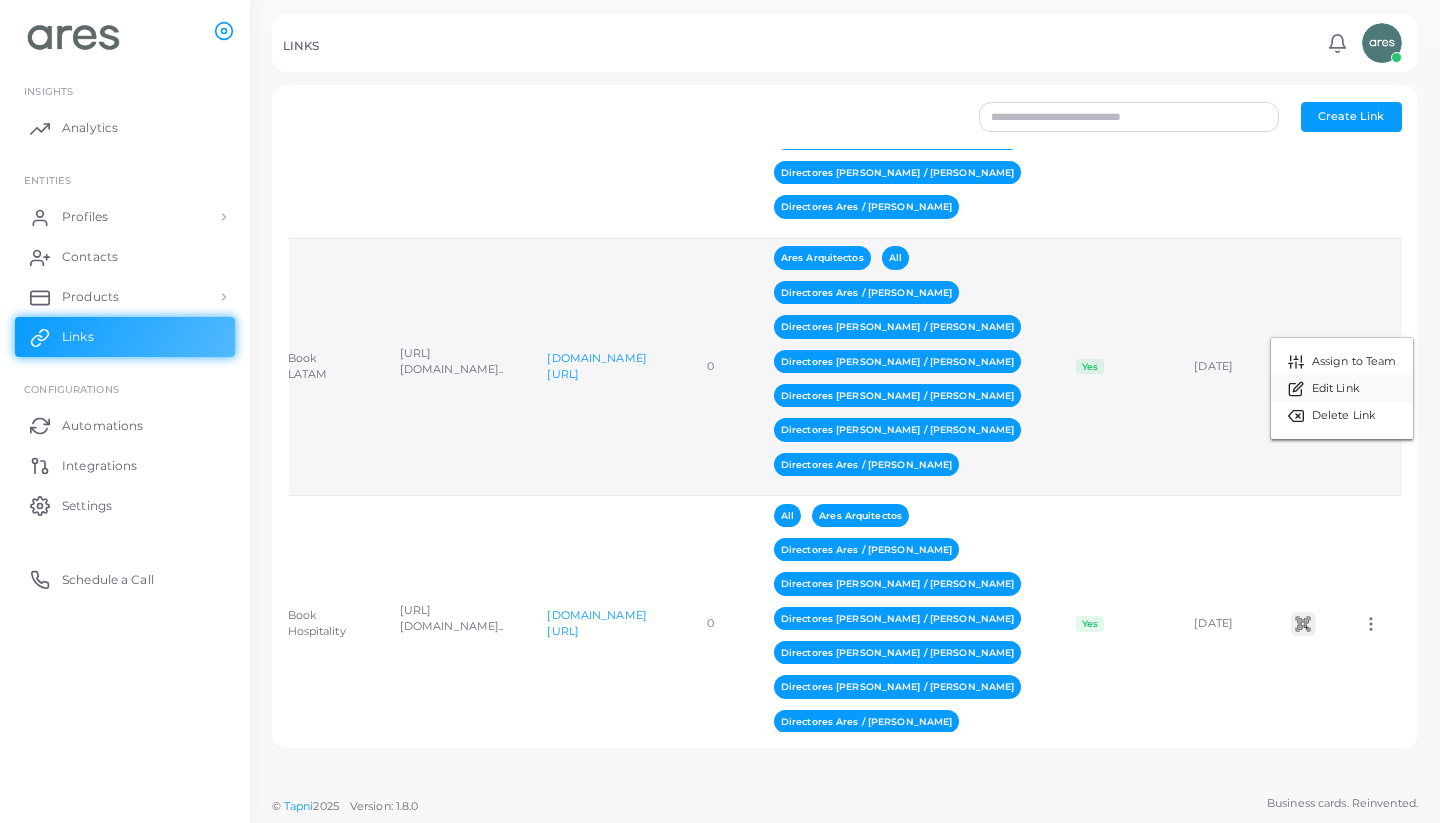 click on "Edit Link" at bounding box center (1336, 389) 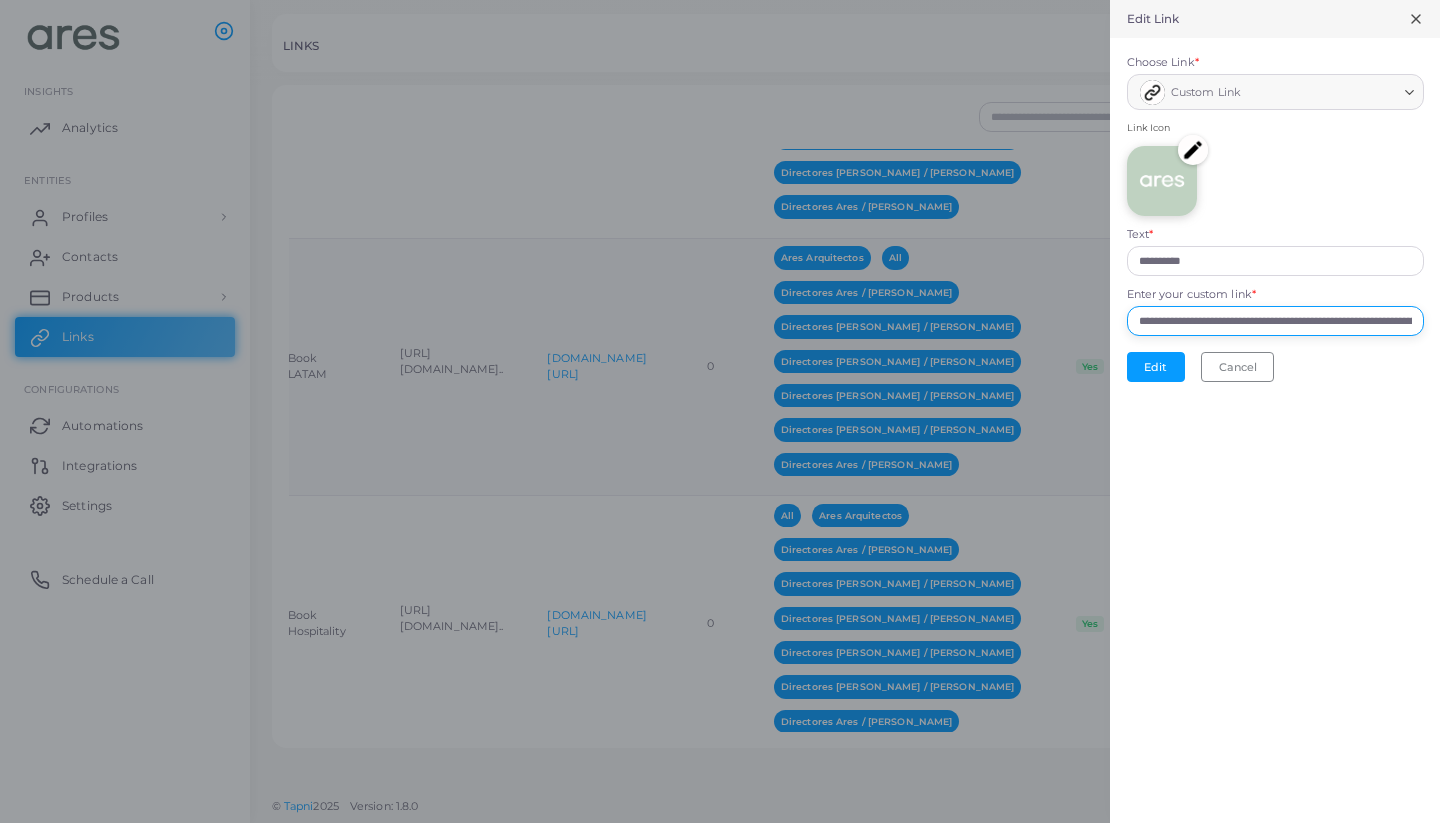 click on "**********" at bounding box center (1275, 321) 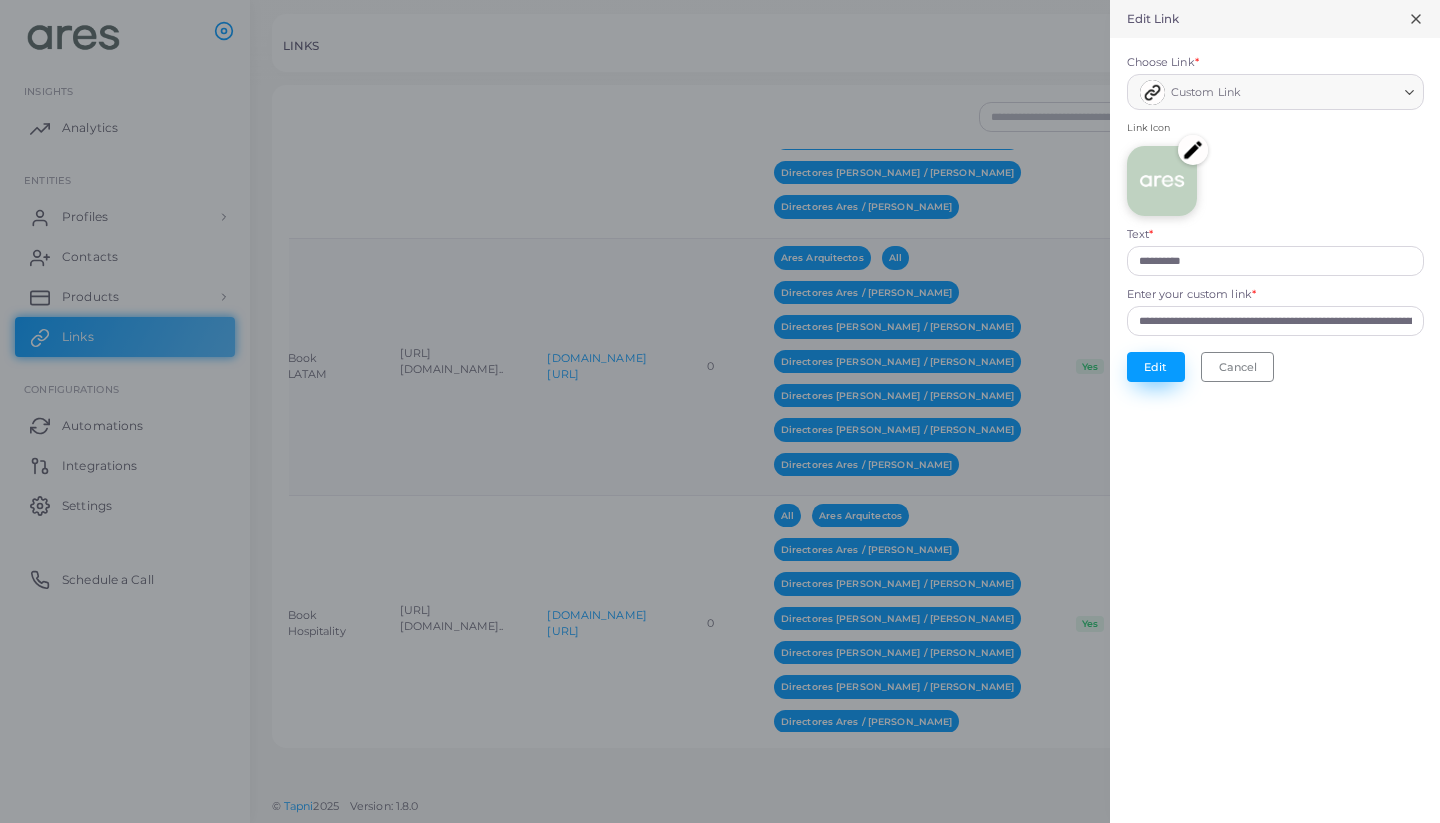 click on "Edit" at bounding box center (1156, 367) 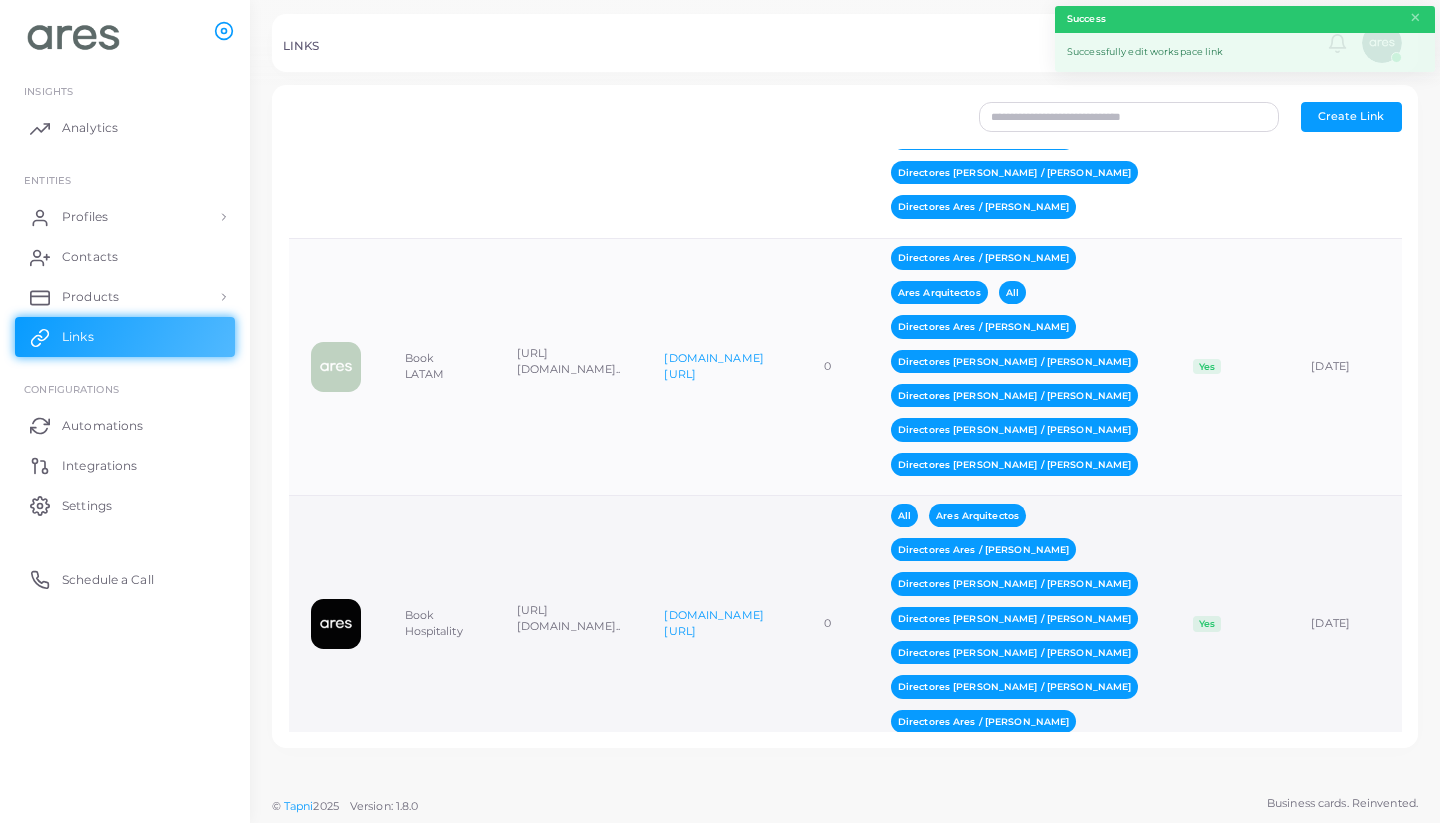 scroll, scrollTop: 0, scrollLeft: 0, axis: both 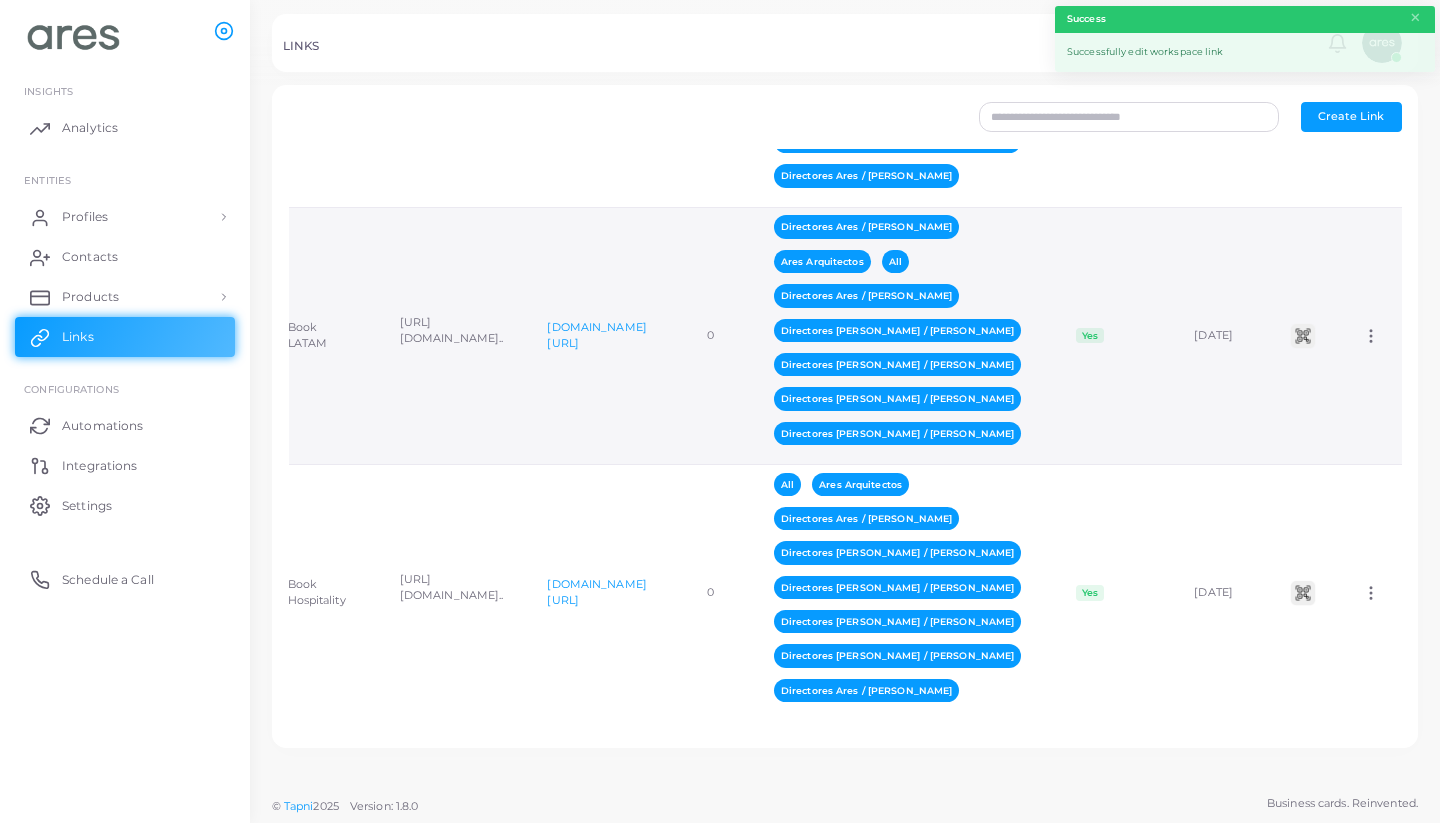 click 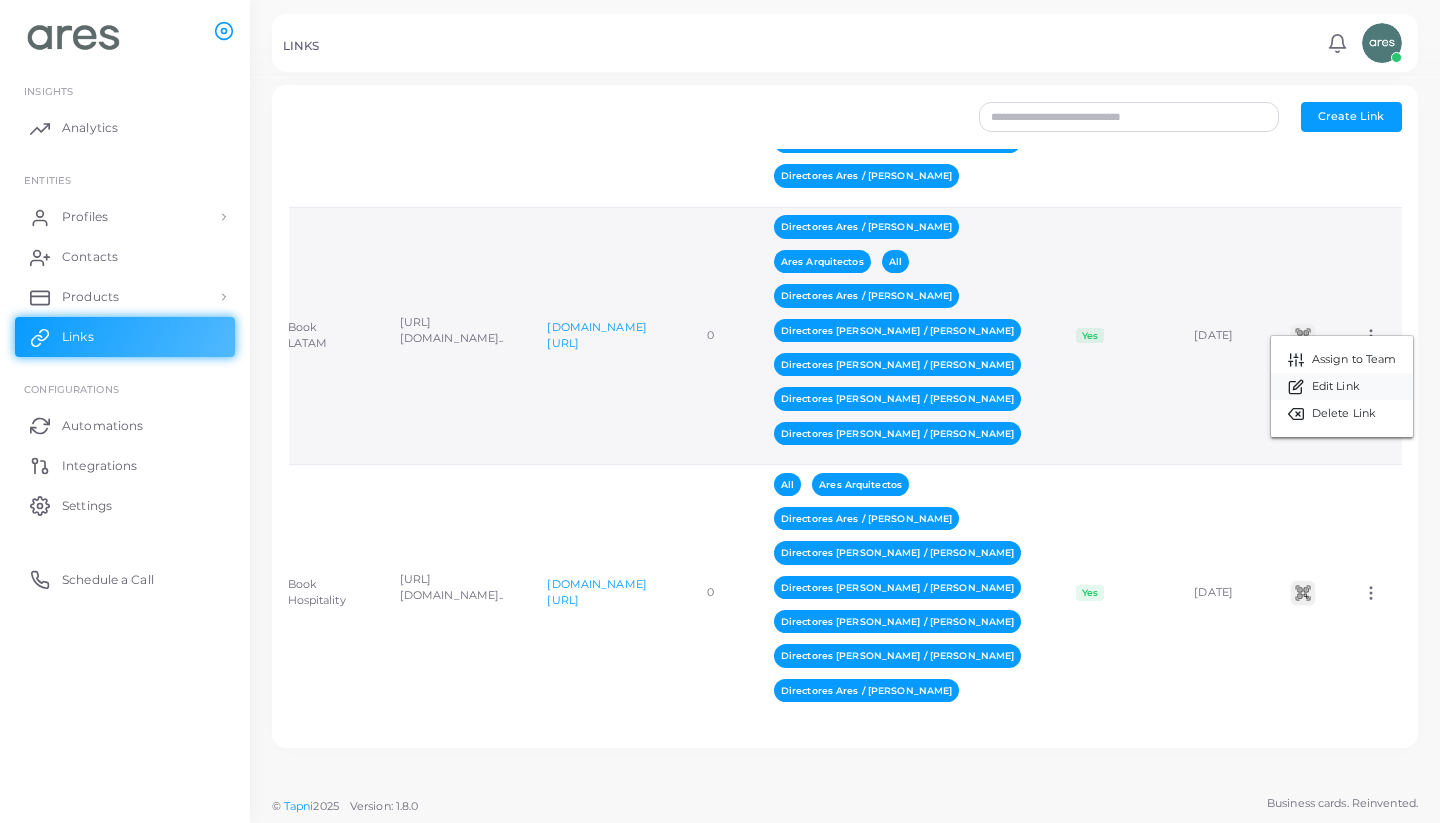 click on "Edit Link" at bounding box center [1336, 387] 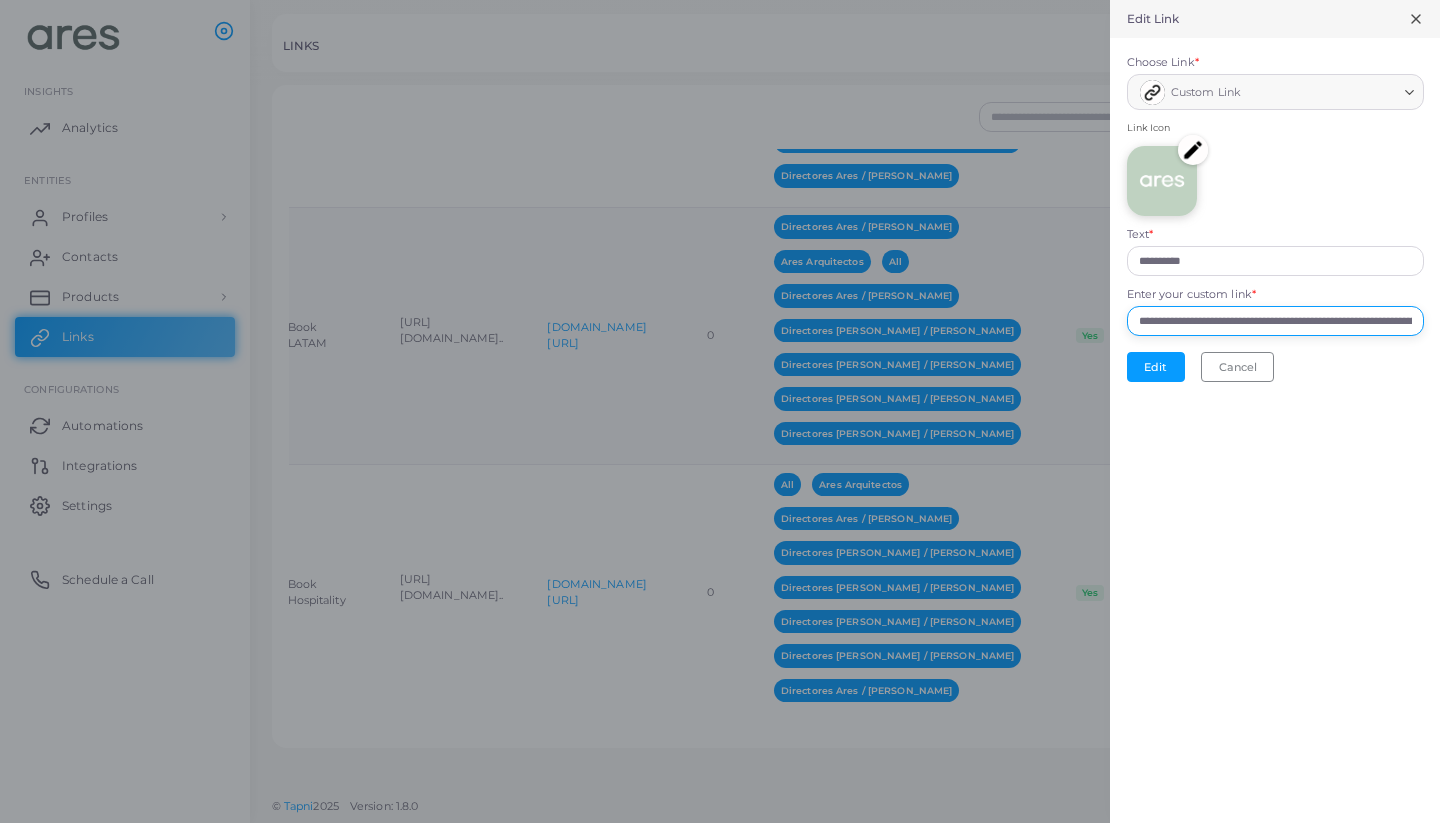 click on "**********" at bounding box center [1275, 321] 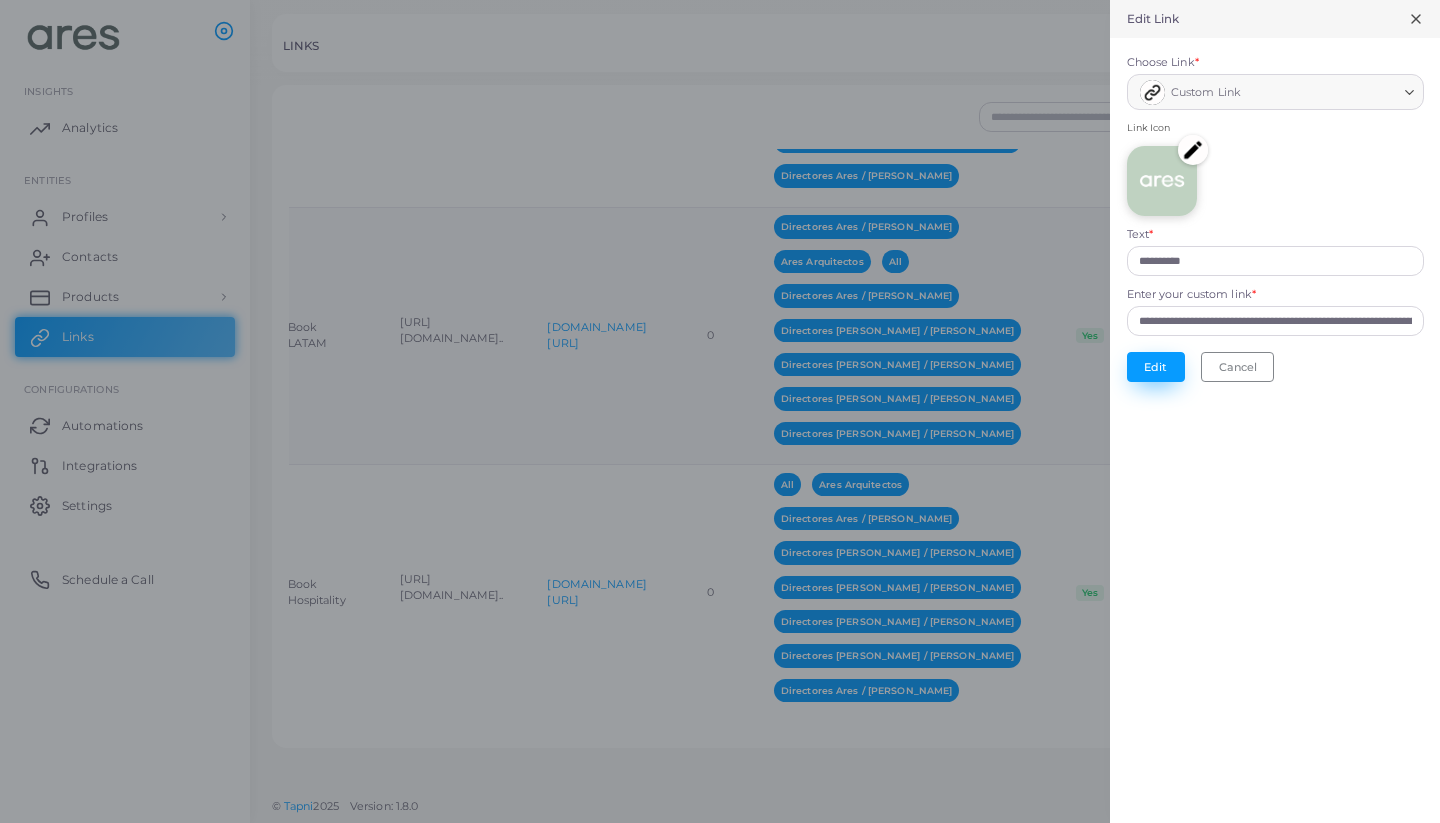 click on "Edit" at bounding box center [1156, 367] 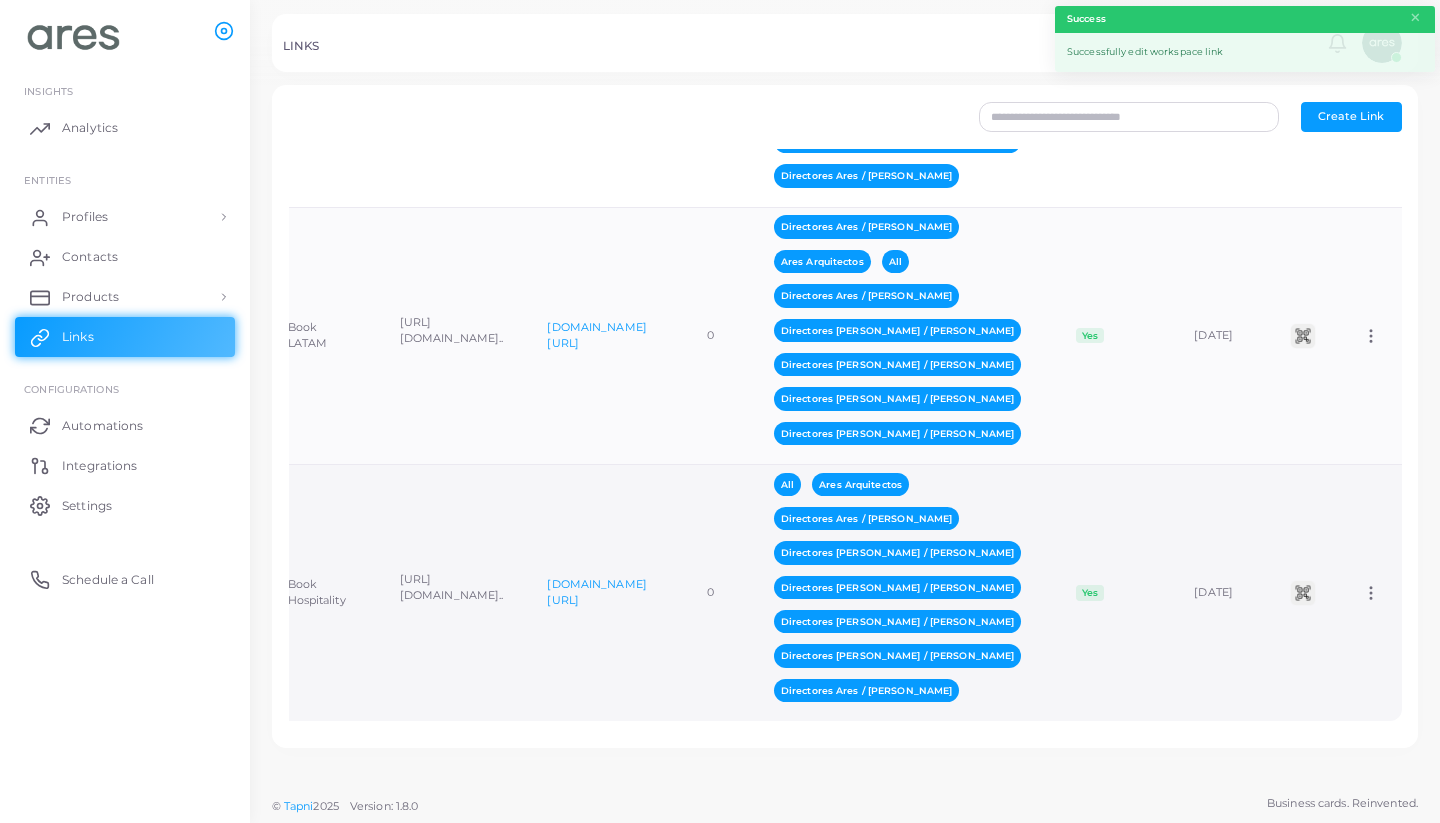 scroll, scrollTop: 0, scrollLeft: 0, axis: both 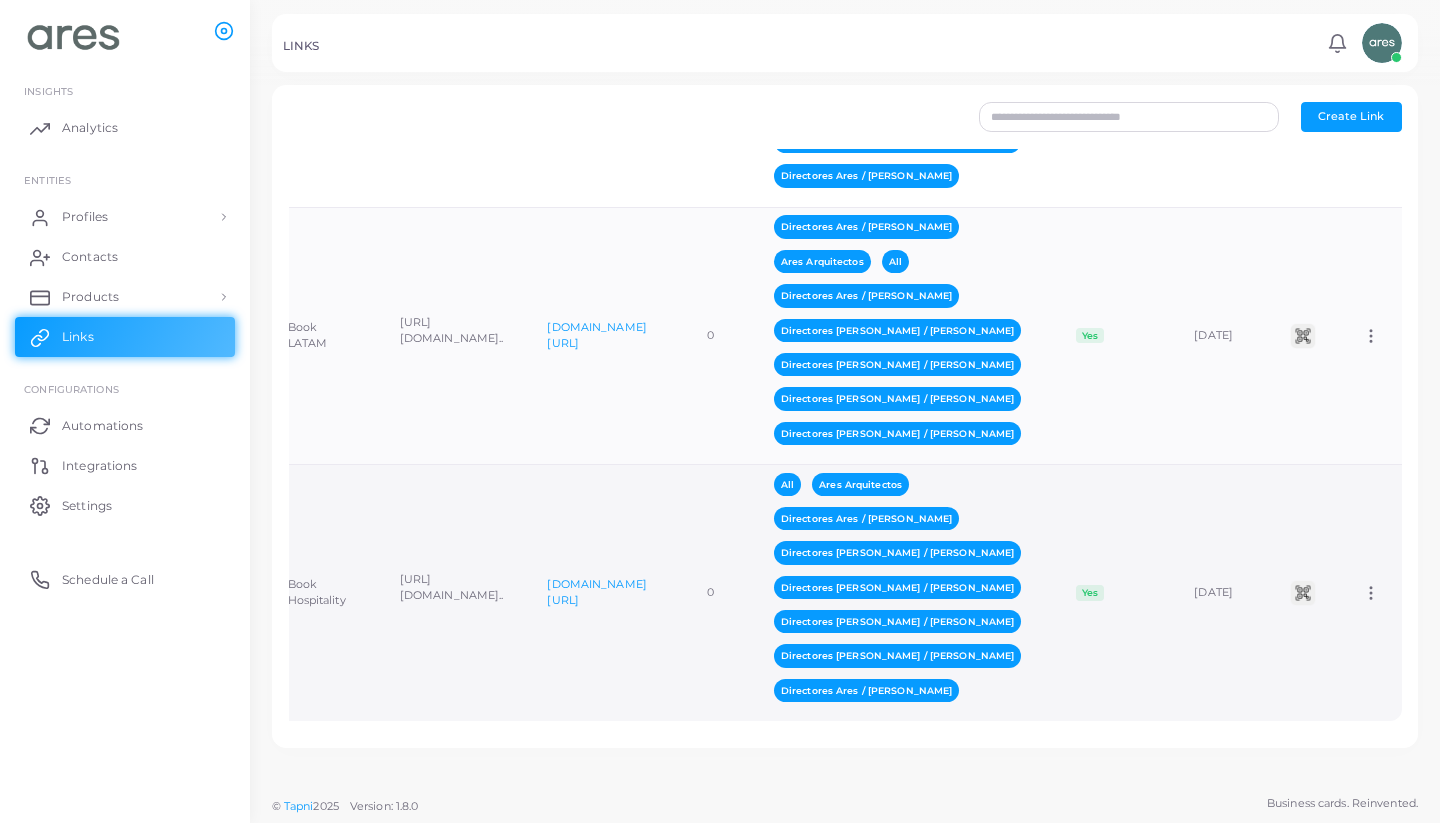 click 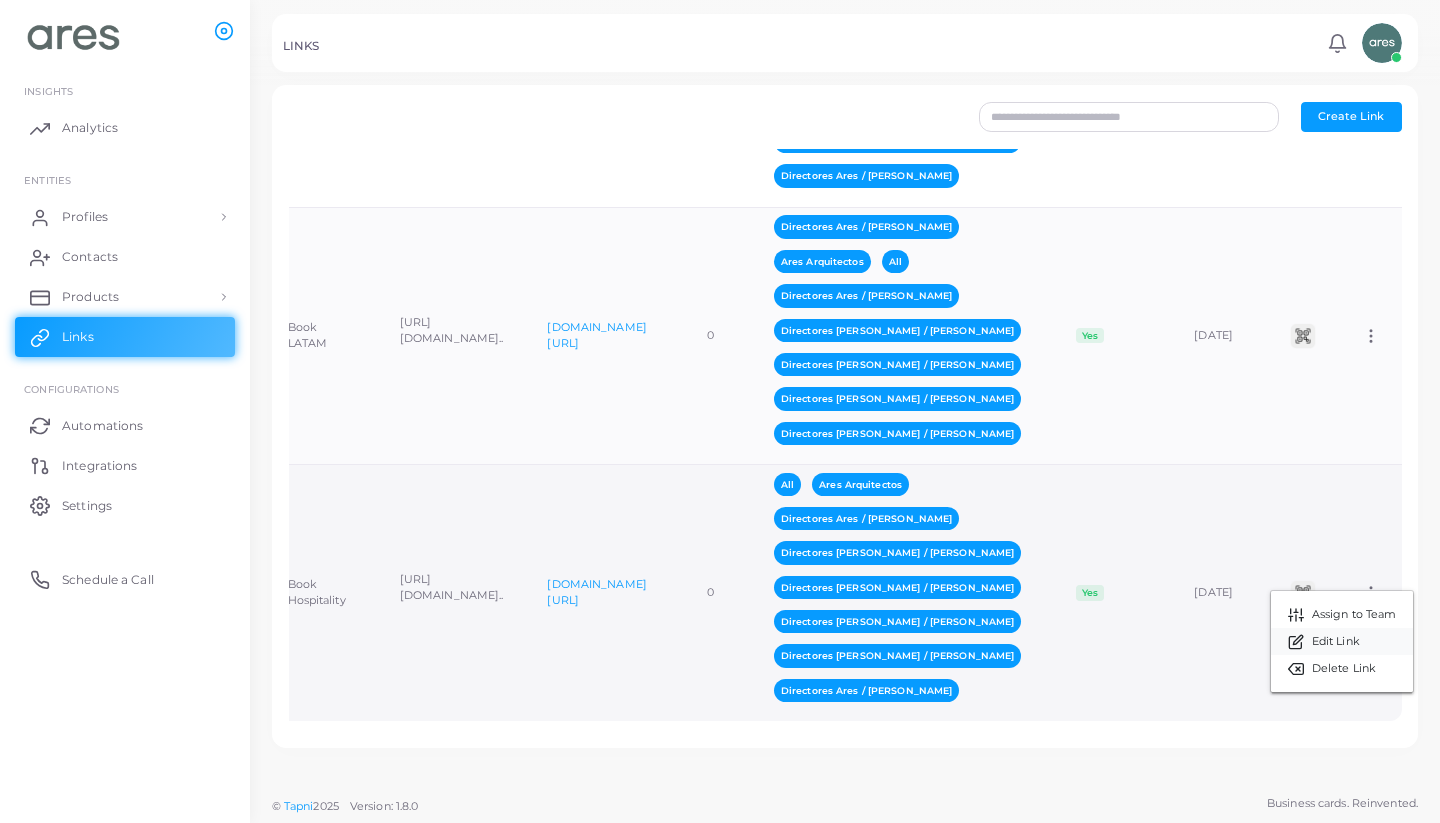 click on "Edit Link" at bounding box center [1342, 641] 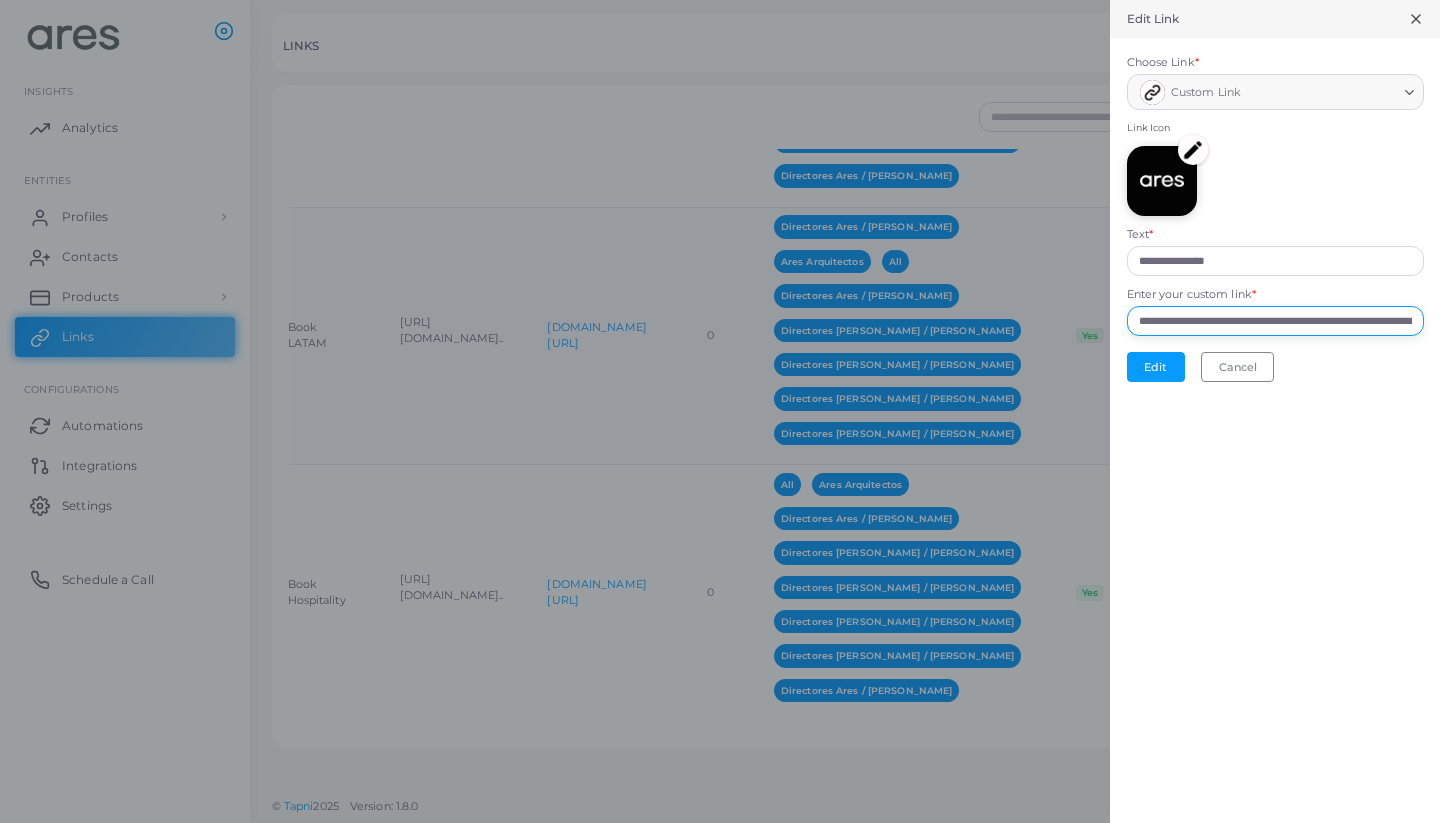 click on "**********" at bounding box center (1275, 321) 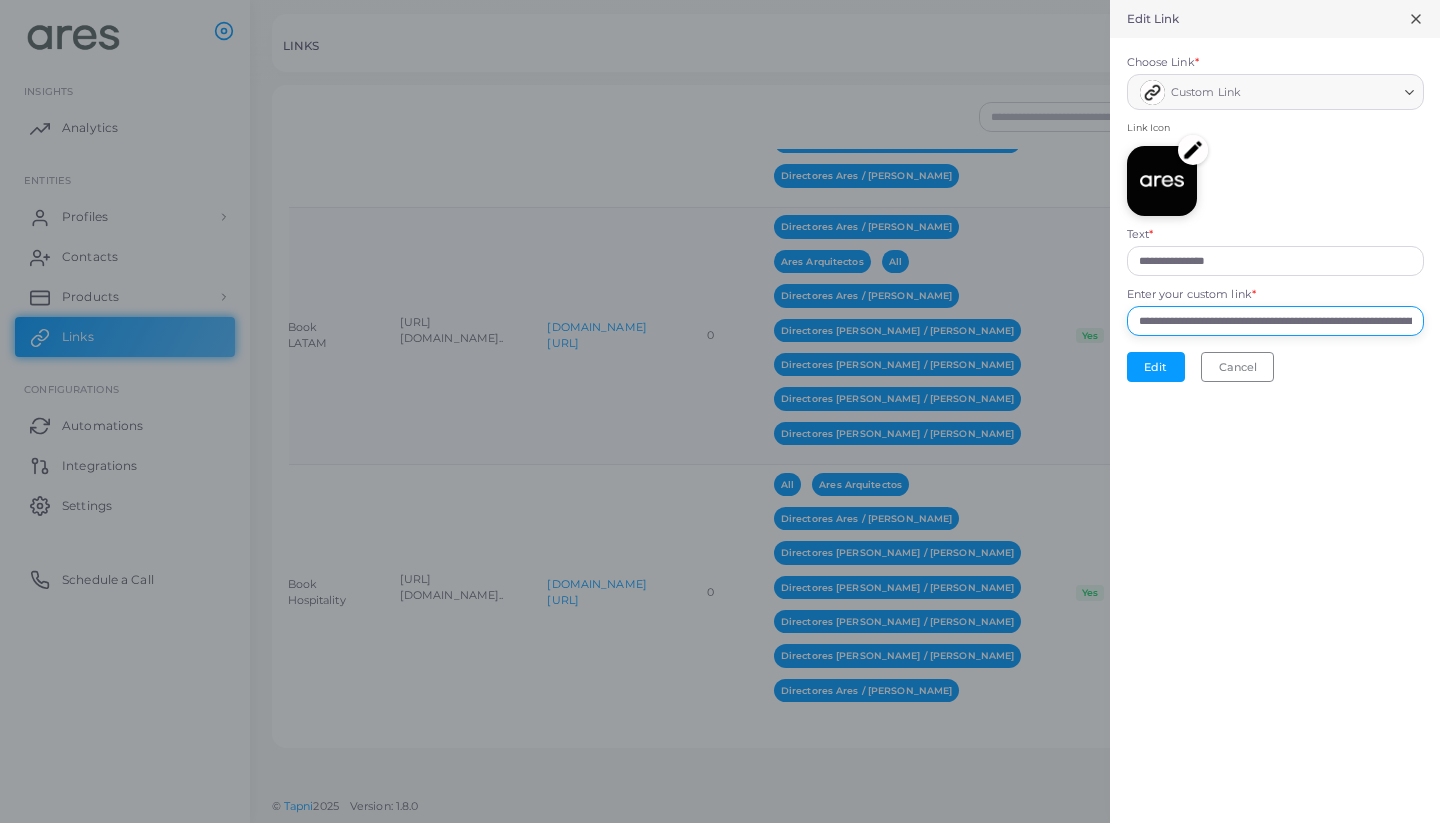 click on "**********" at bounding box center (1275, 321) 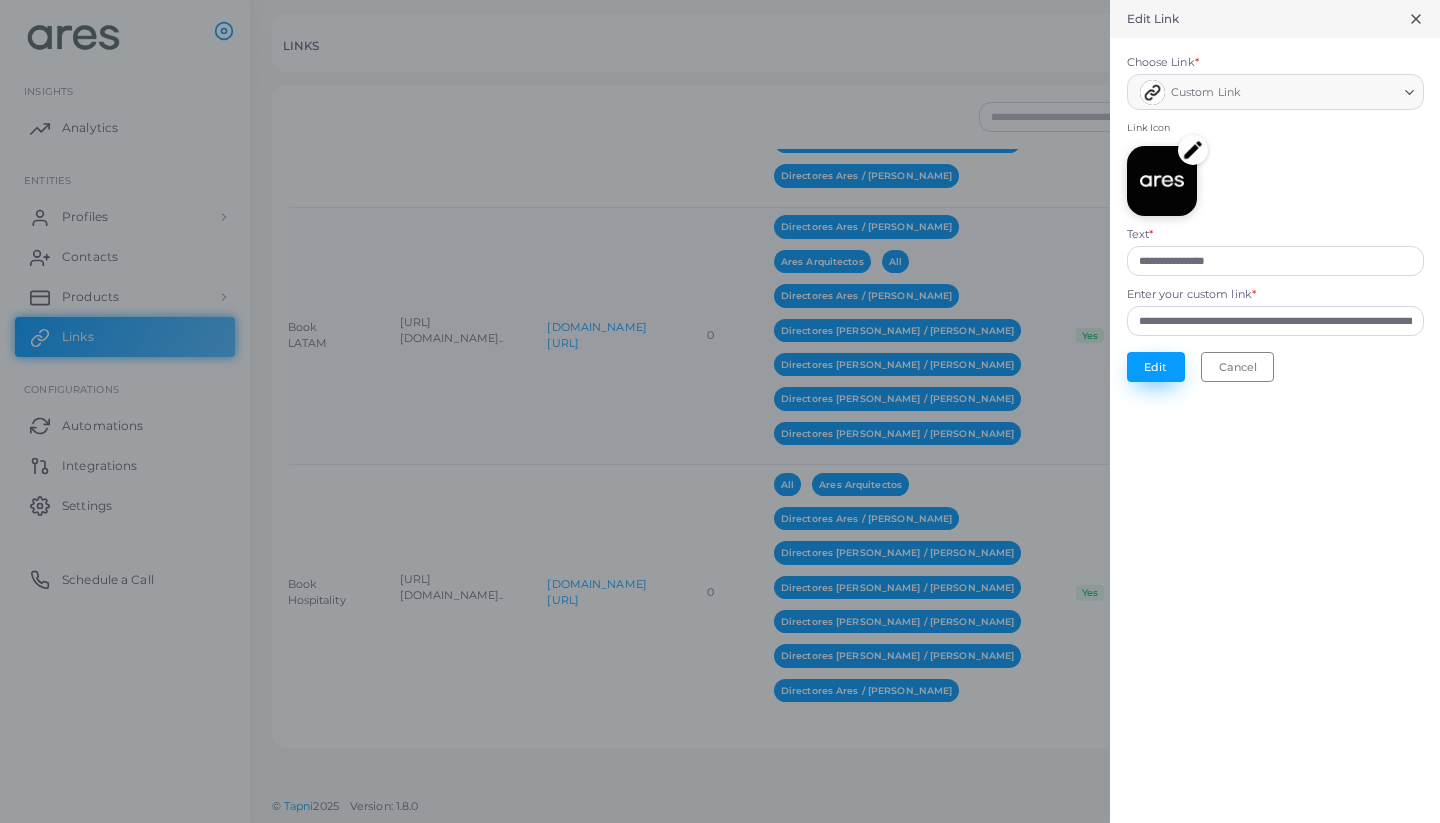 click on "Edit" at bounding box center (1156, 367) 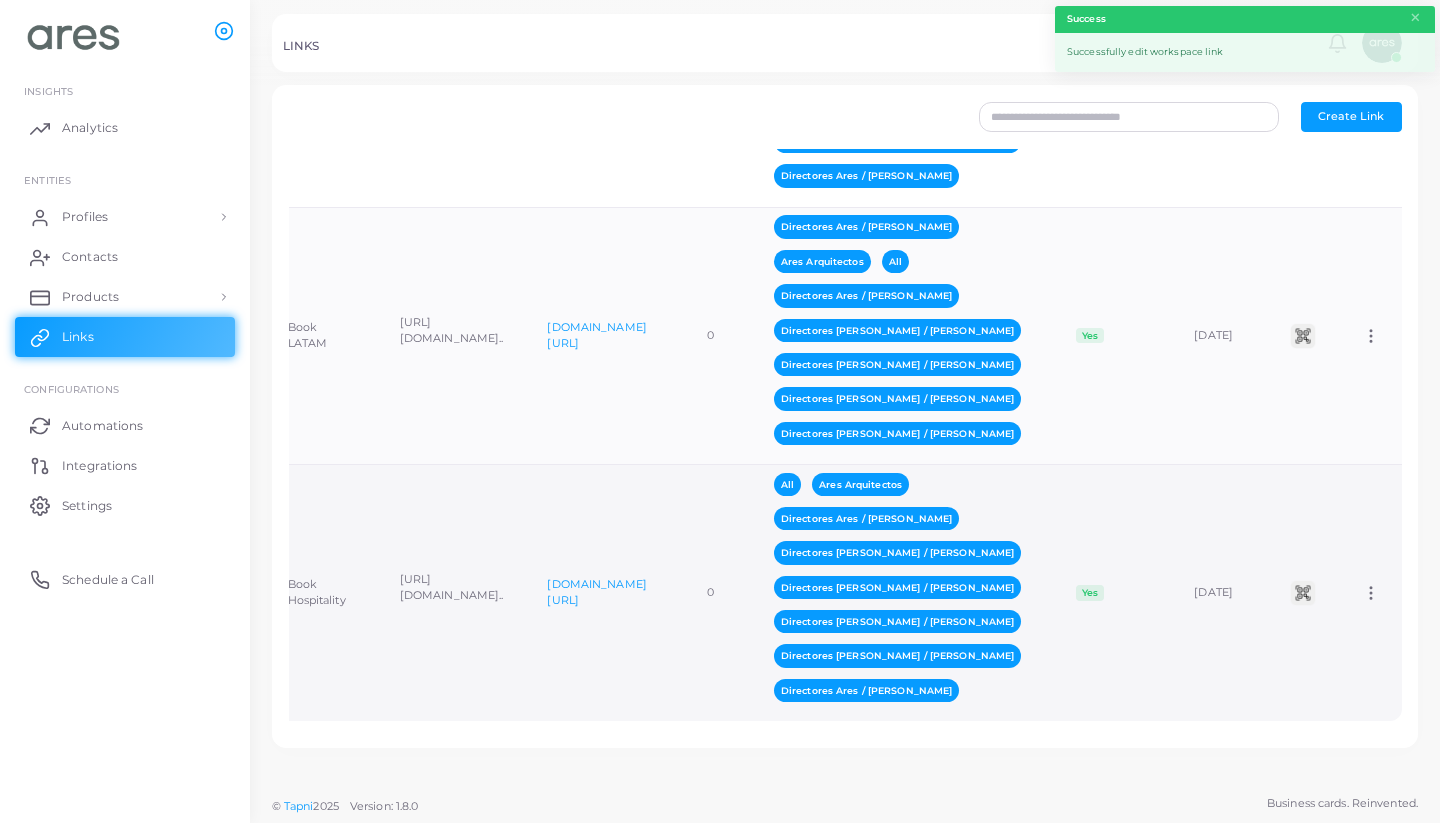 scroll, scrollTop: 2750, scrollLeft: 0, axis: vertical 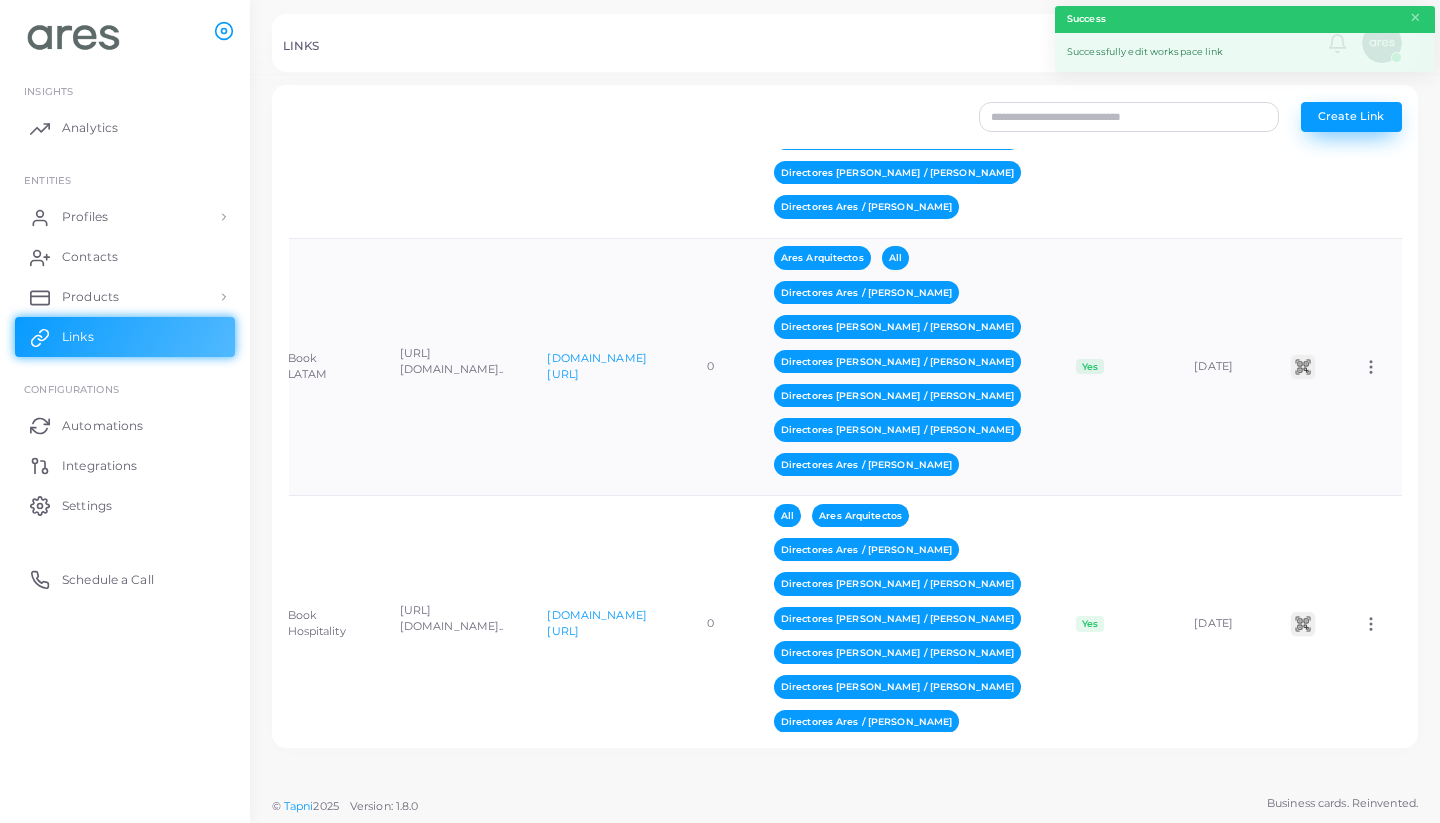 click on "Create Link" at bounding box center (1351, 116) 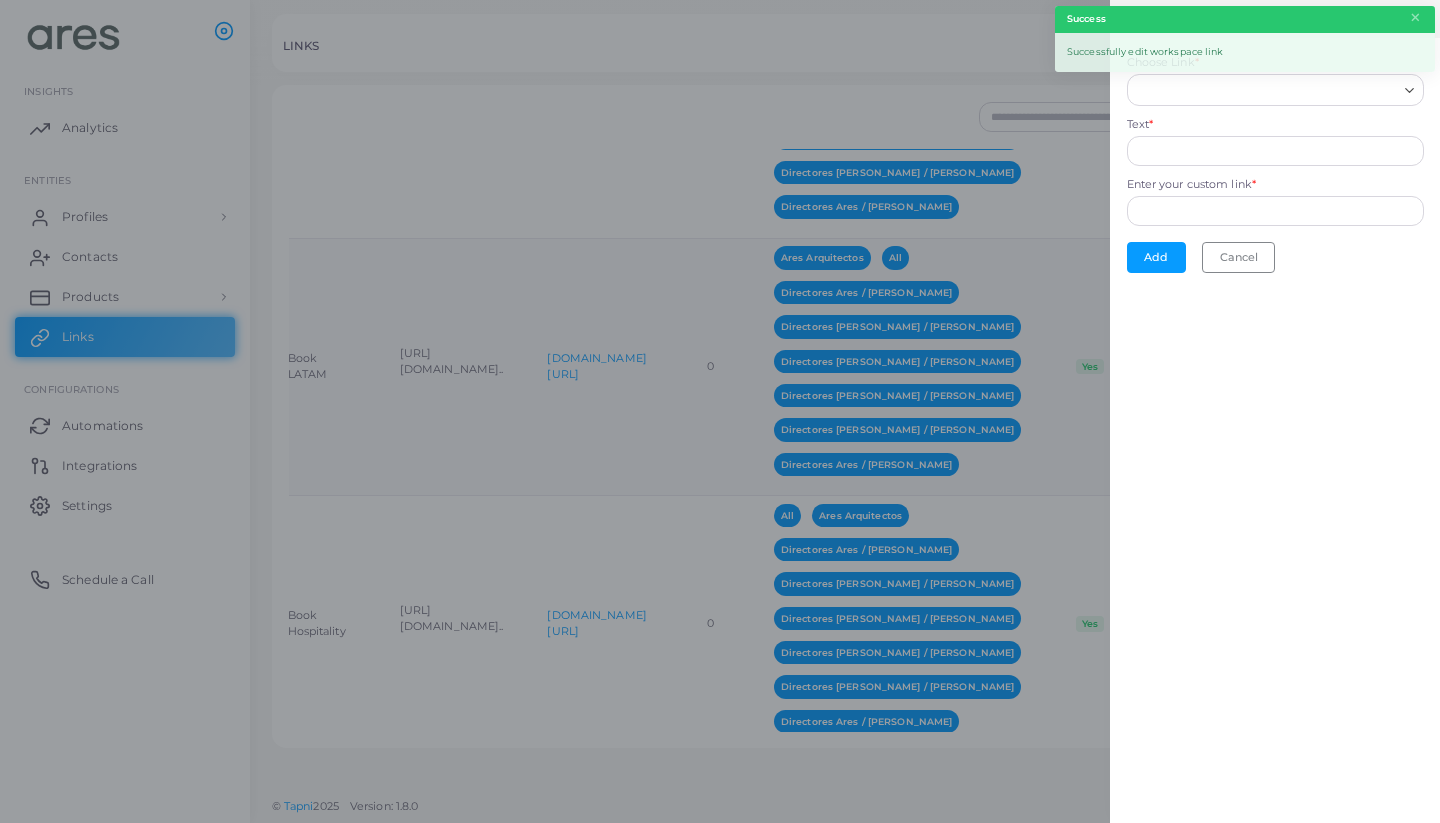 click on "Create New Link  Choose Link  *           Loading...         Text  *     Enter your custom link  *     Add   Cancel" at bounding box center [1275, 411] 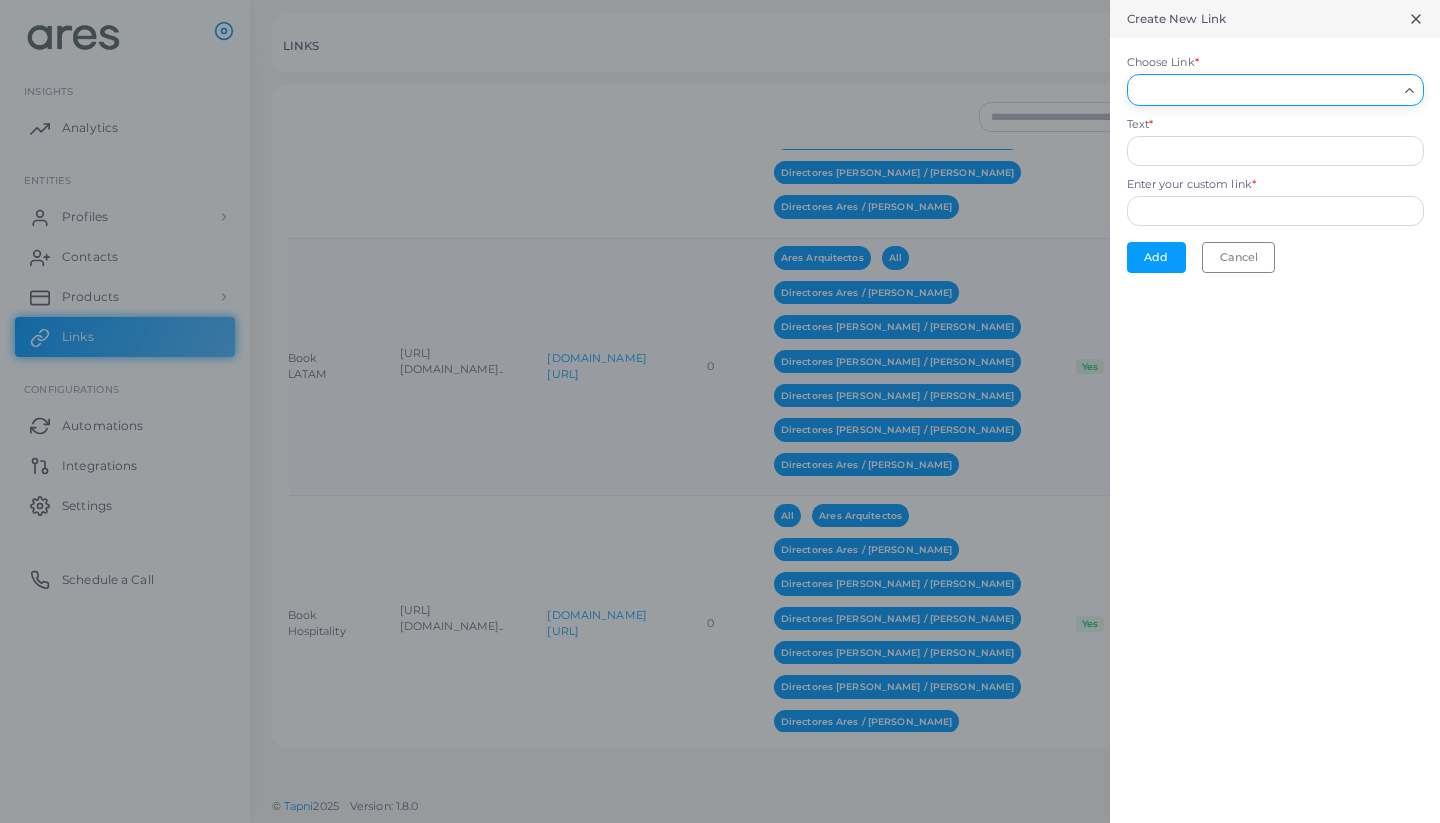 click on "Choose Link  *" at bounding box center (1266, 90) 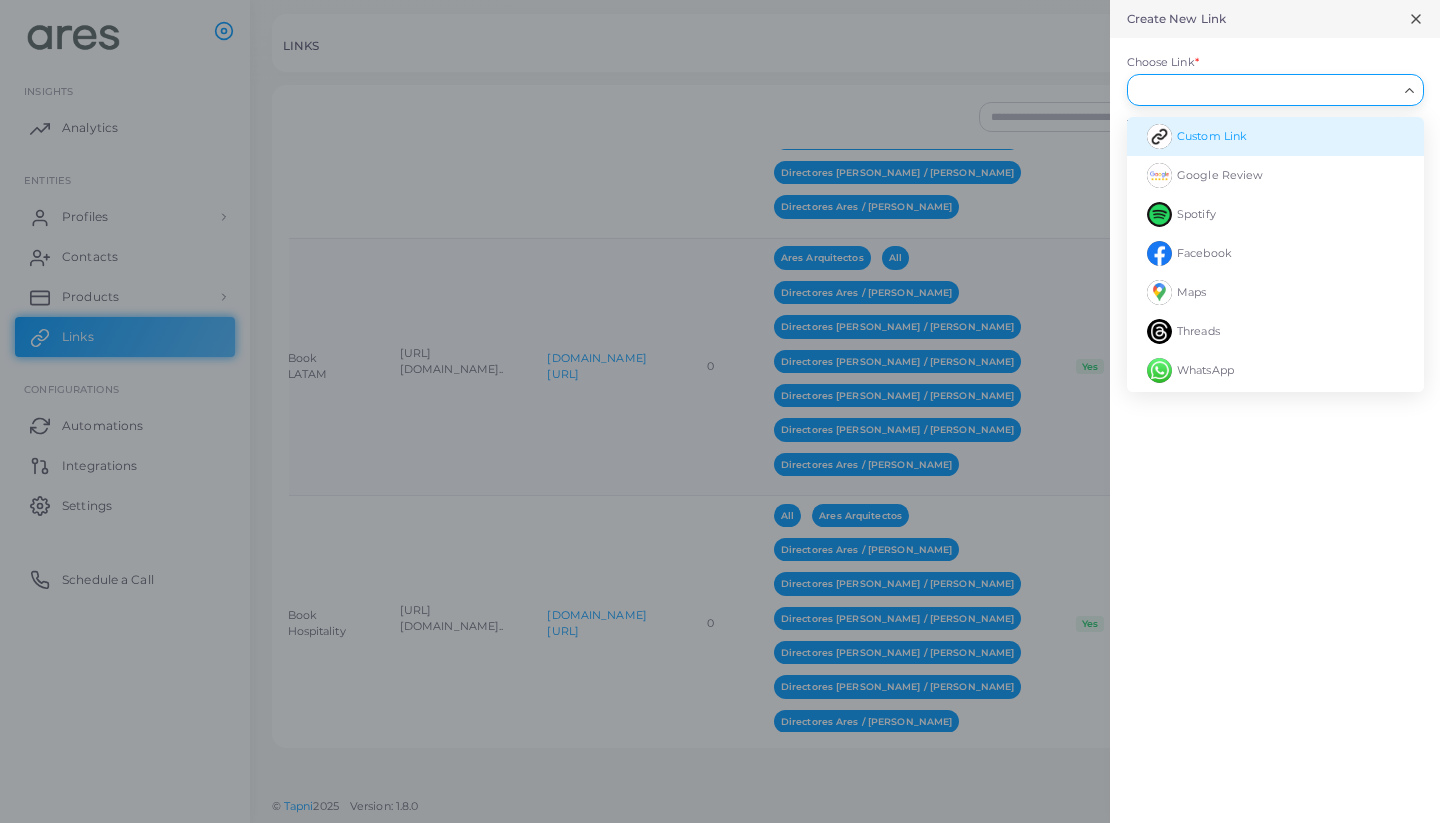 click on "Custom Link" at bounding box center [1212, 136] 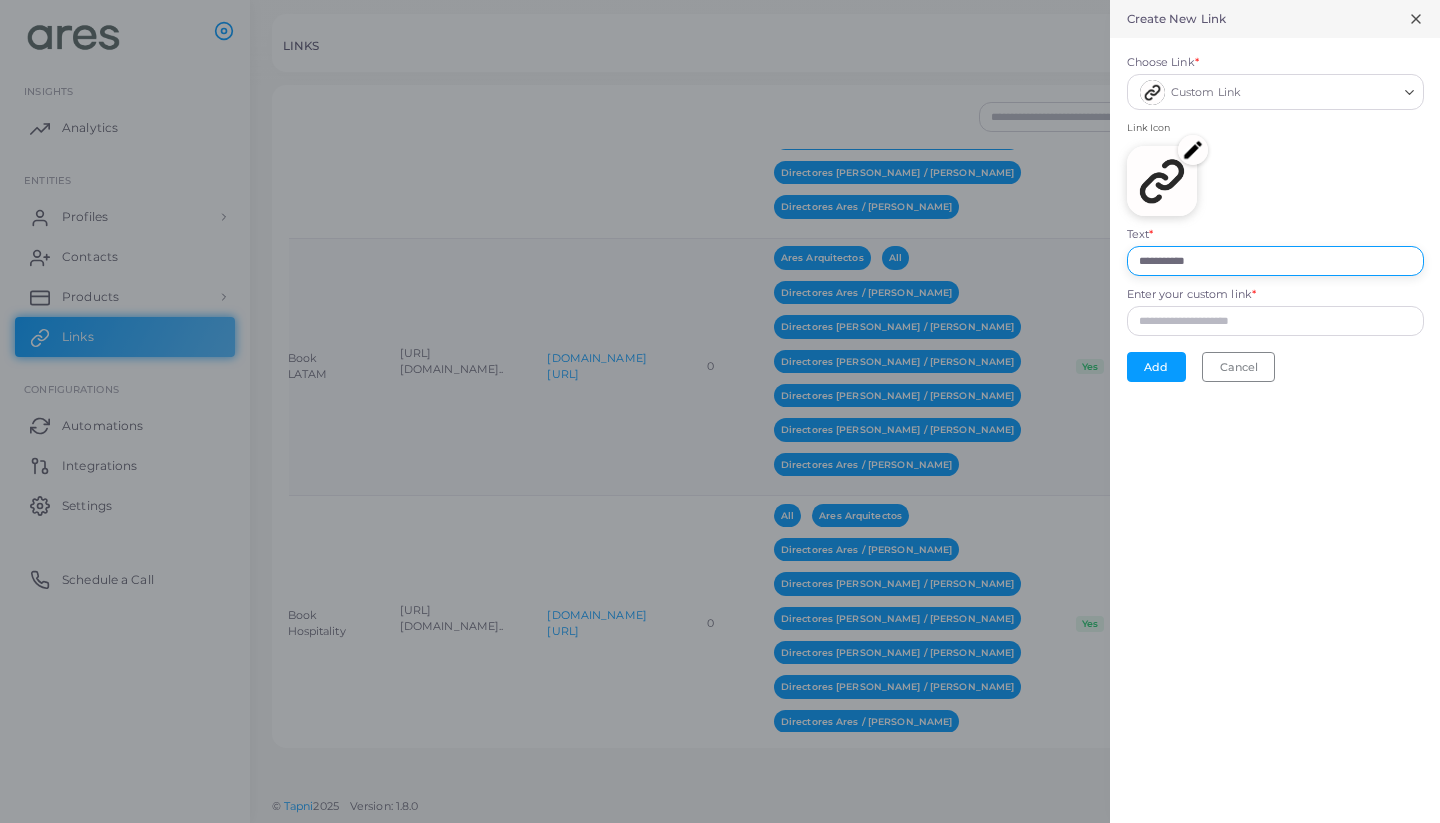 click on "**********" at bounding box center [1275, 261] 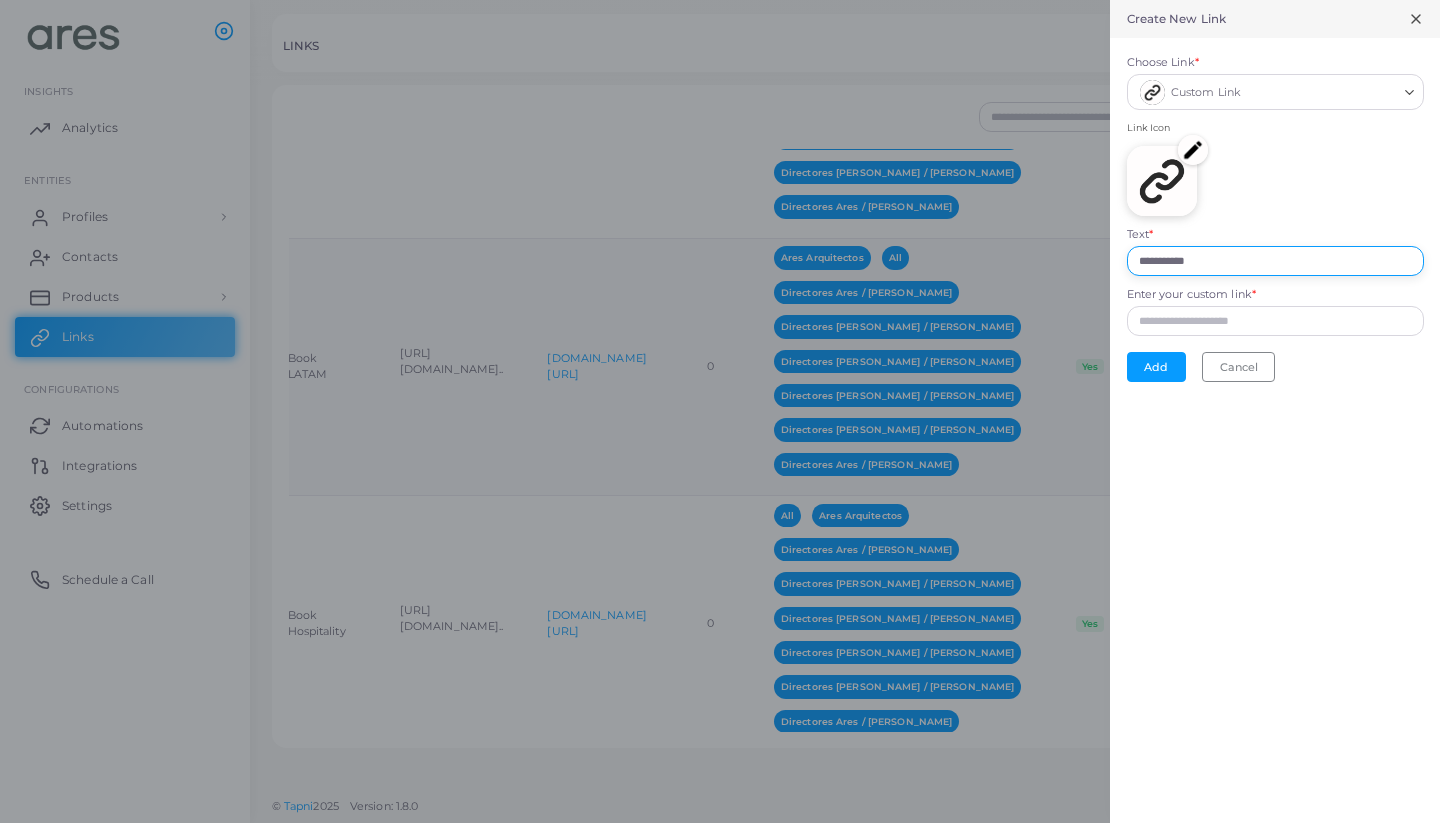 drag, startPoint x: 1235, startPoint y: 258, endPoint x: 1039, endPoint y: 258, distance: 196 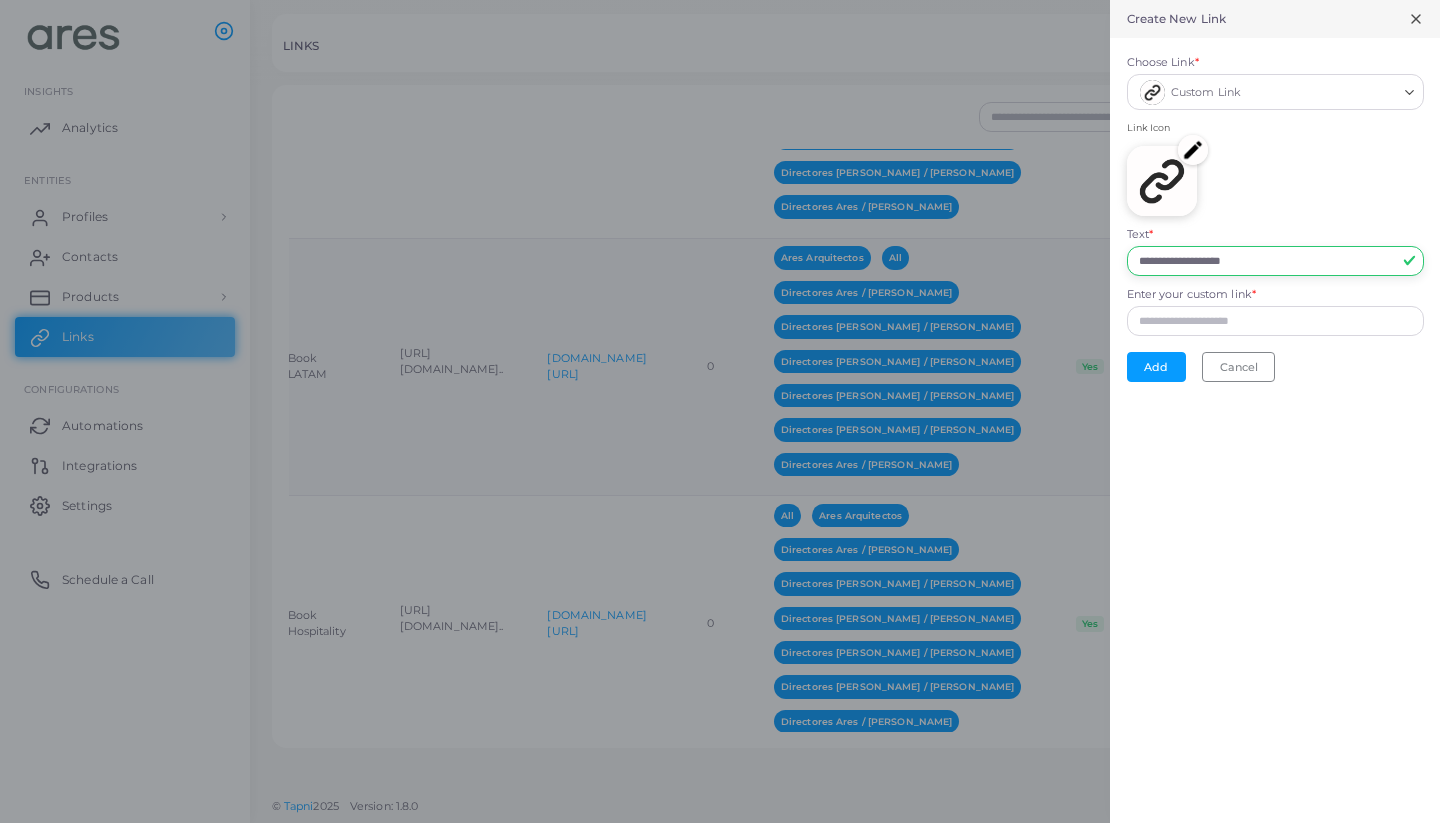 type on "**********" 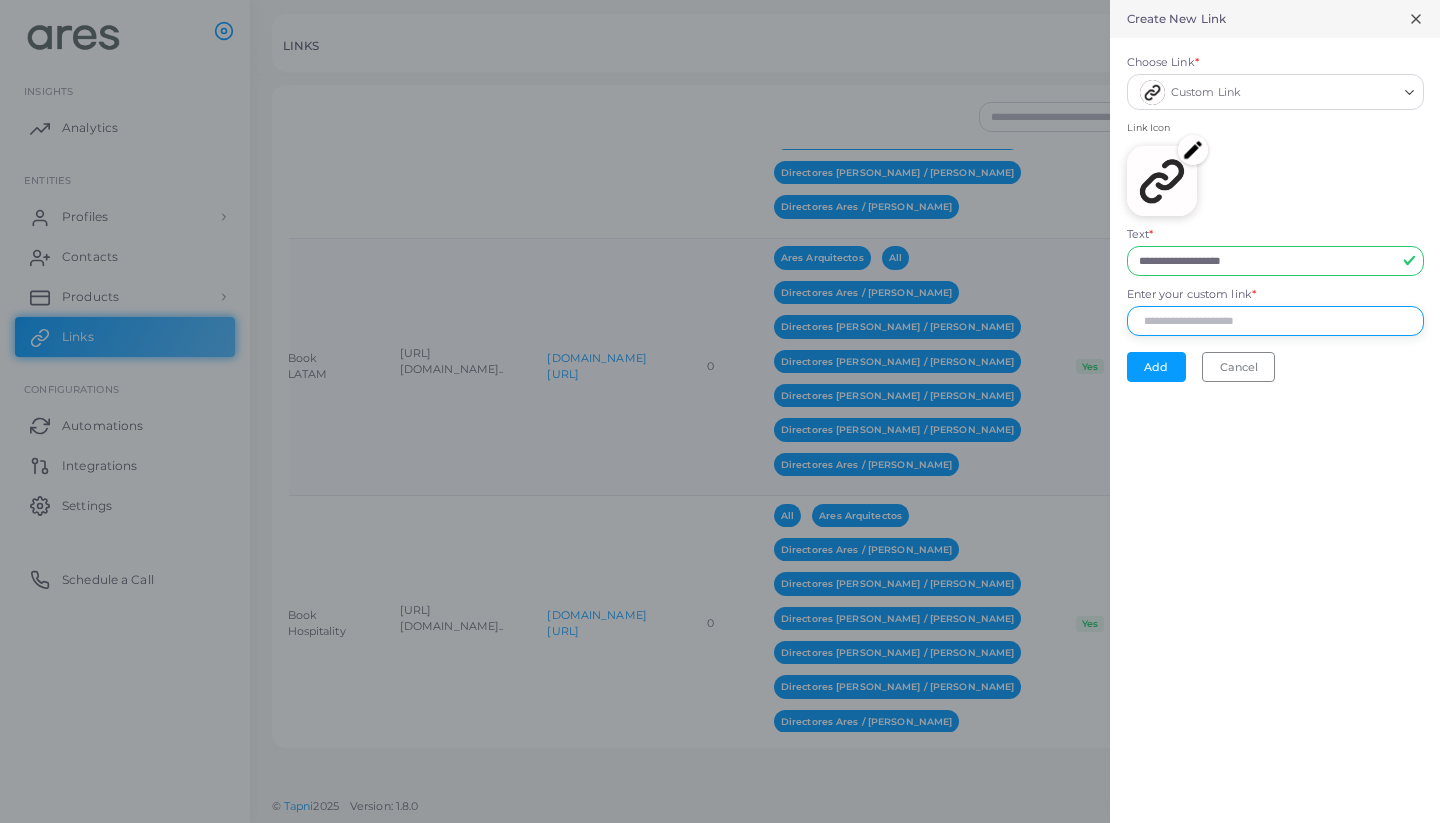 click on "Enter your custom link  *" at bounding box center (1275, 321) 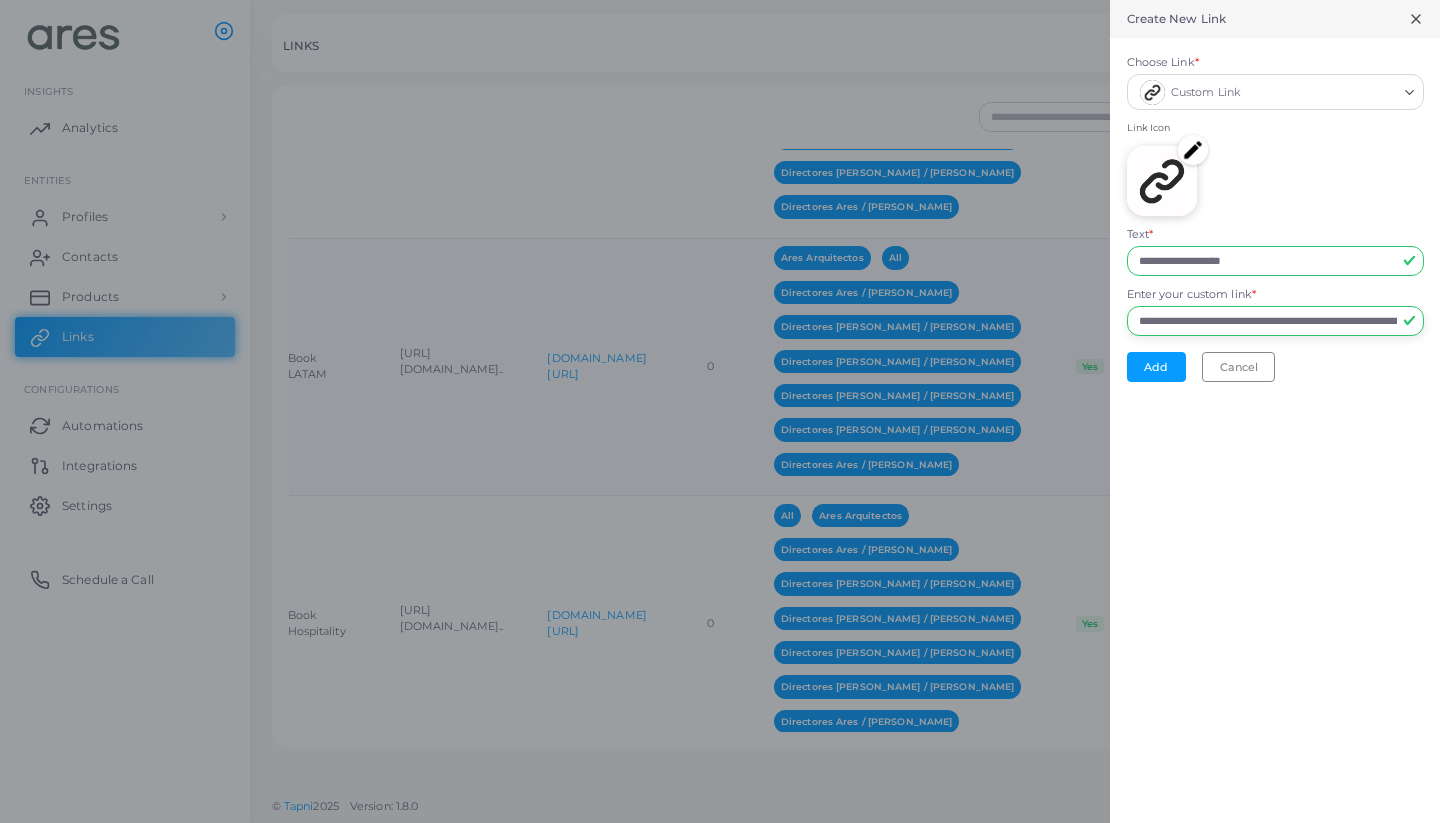 type on "**********" 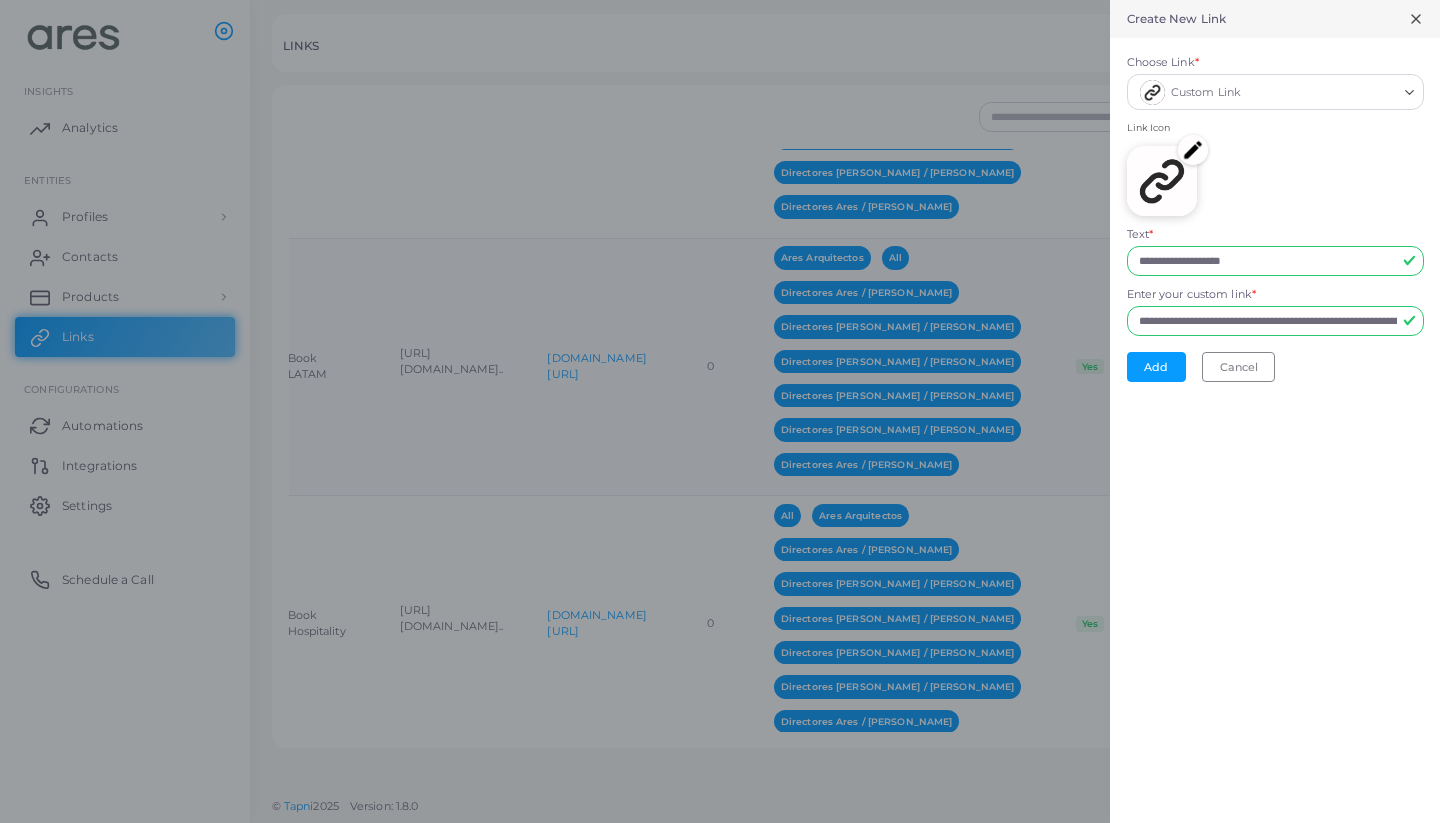 click at bounding box center (1193, 150) 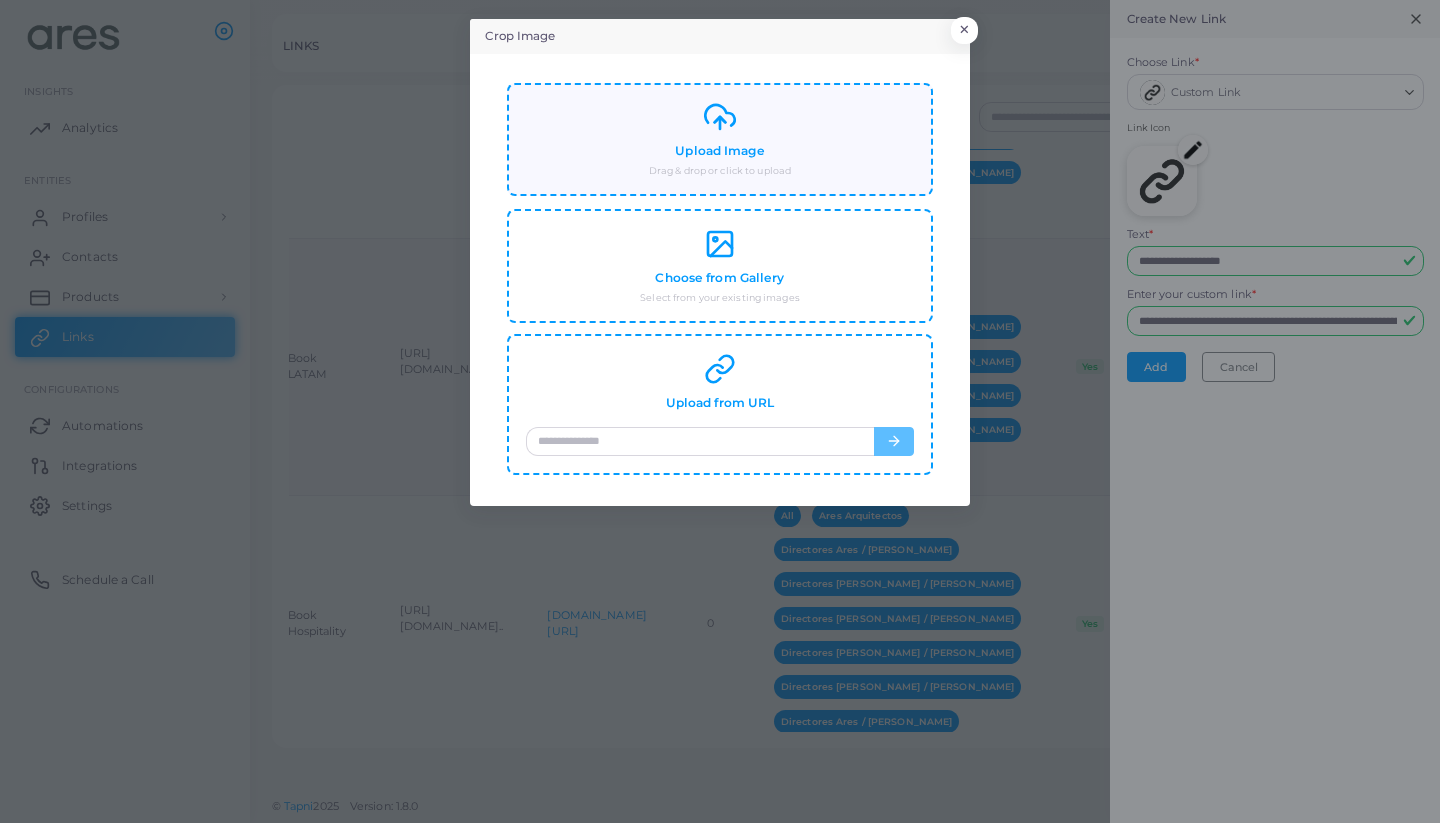 click on "Upload Image Drag & drop or click to upload" at bounding box center (720, 139) 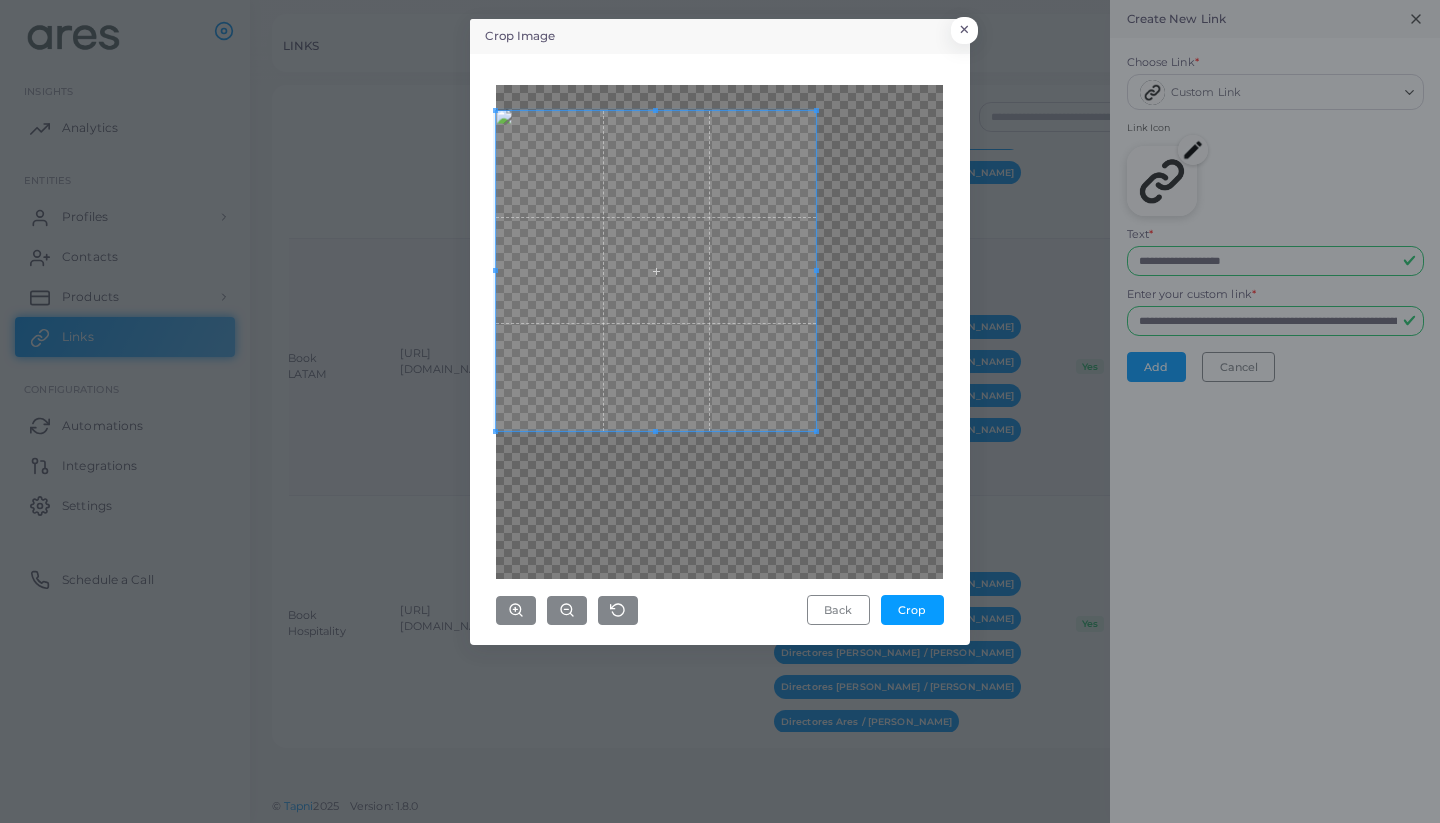 click at bounding box center (656, 271) 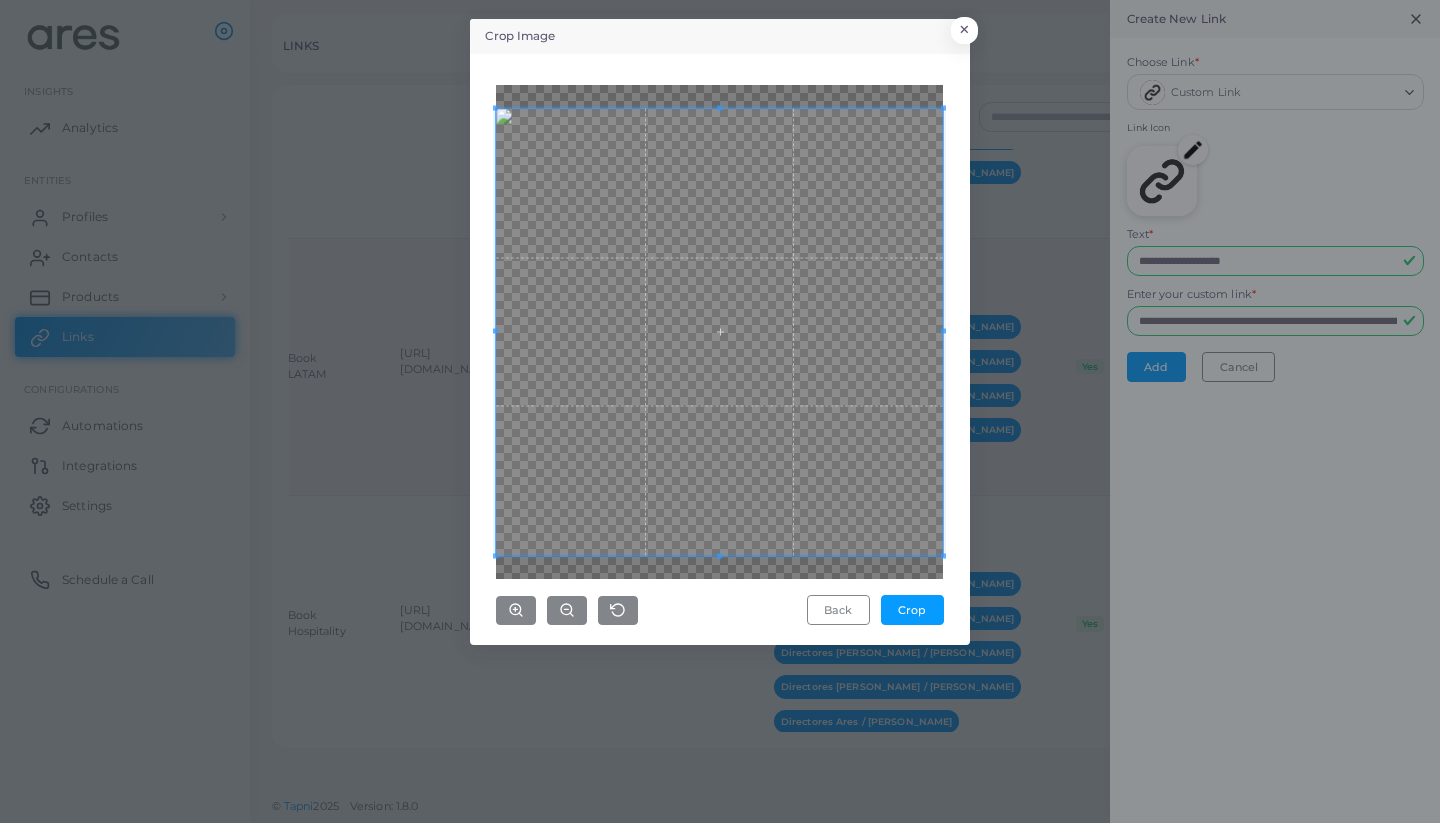 click on "Crop Image ×  Back   Crop" at bounding box center (720, 411) 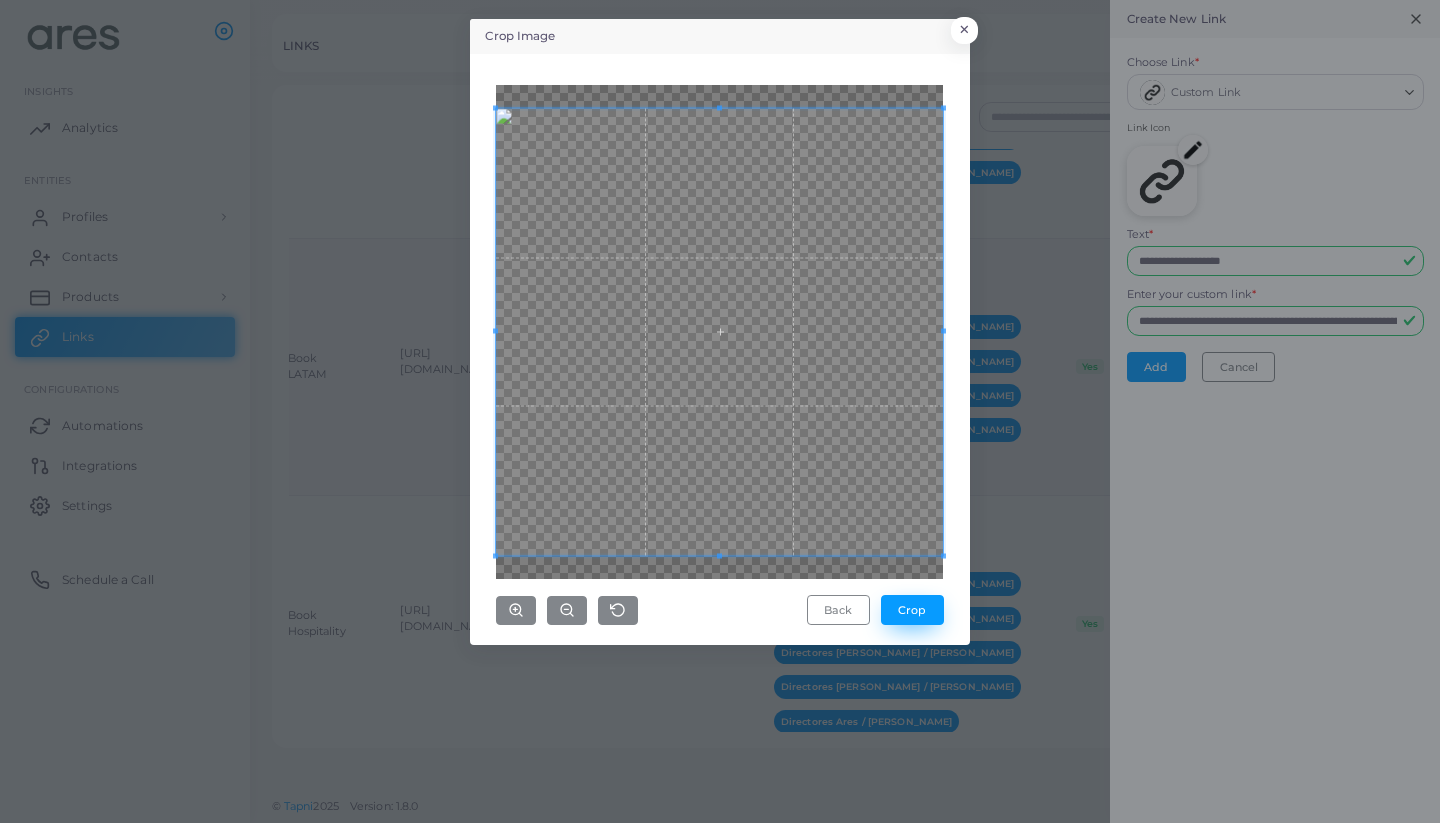 click on "Crop" at bounding box center [912, 610] 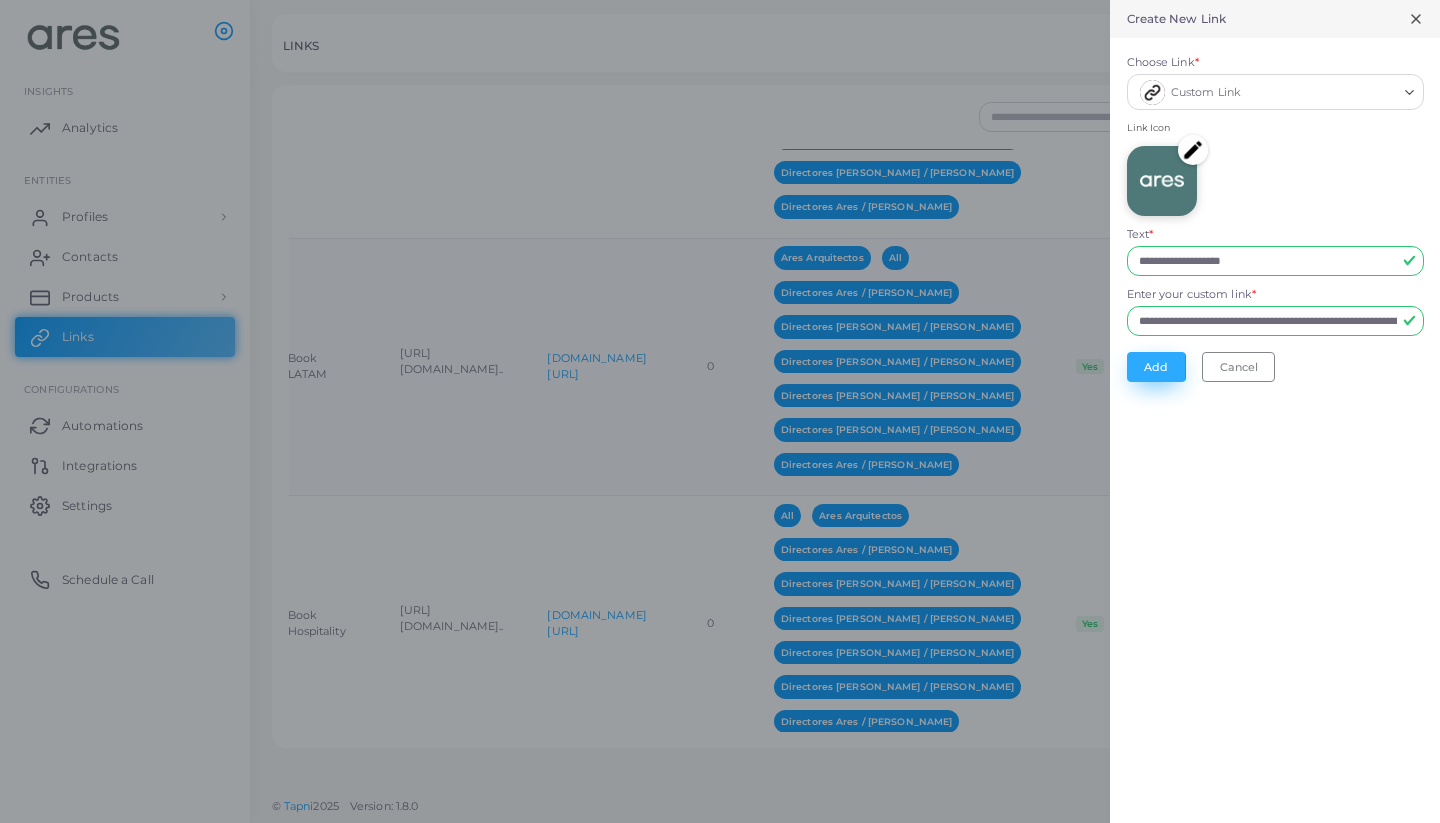 click on "Add" at bounding box center (1156, 367) 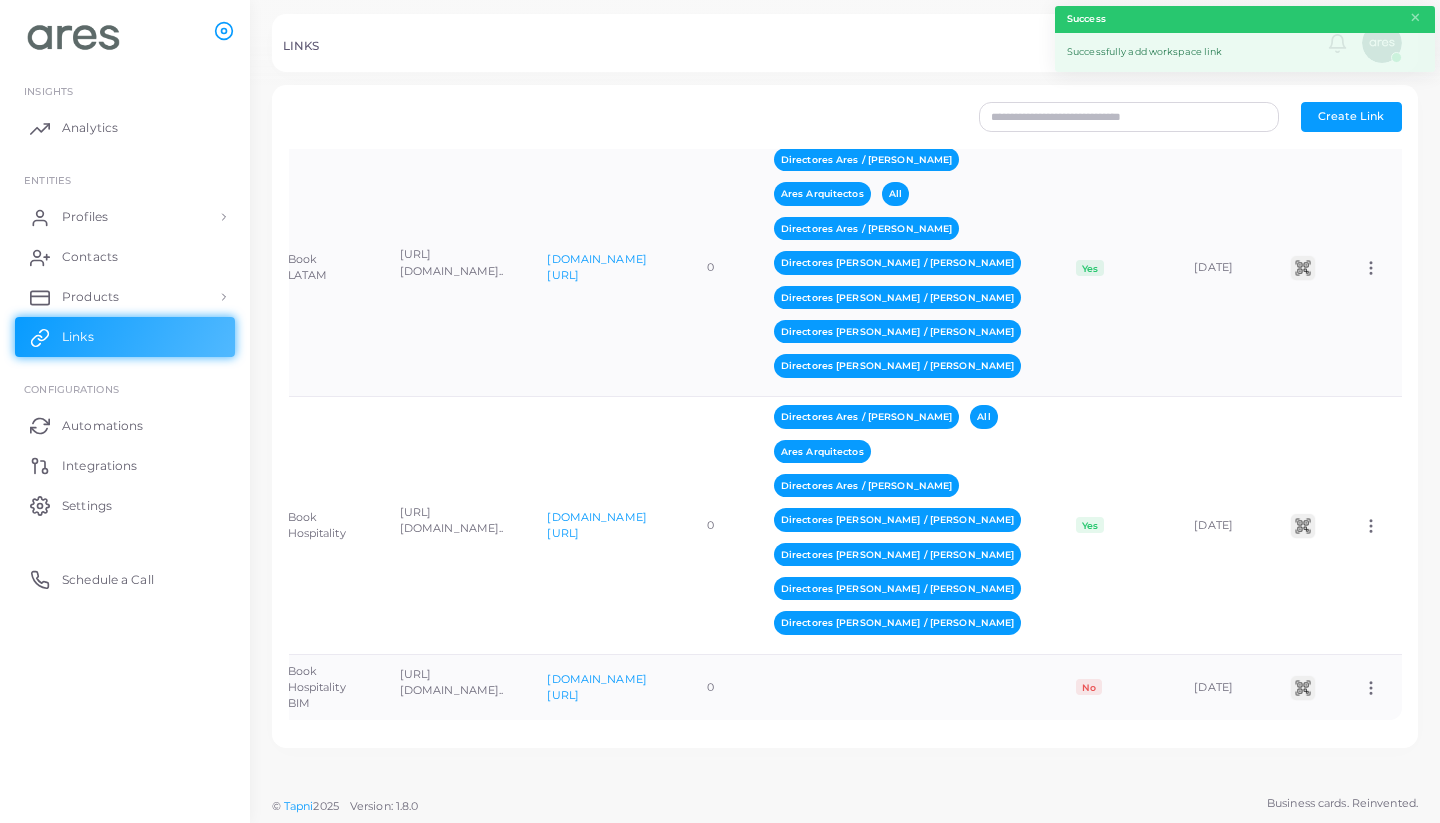 scroll, scrollTop: 2816, scrollLeft: 0, axis: vertical 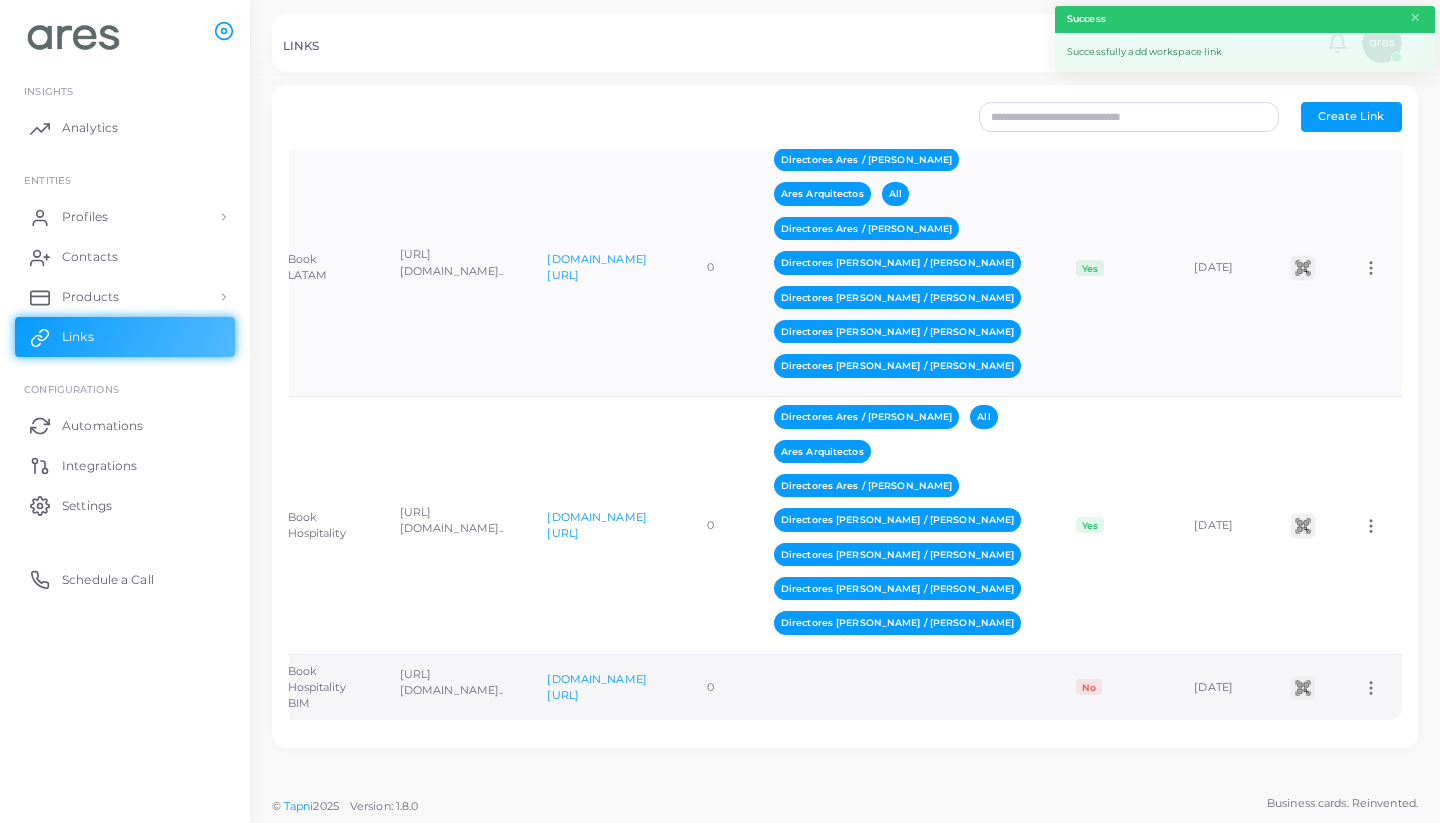 click 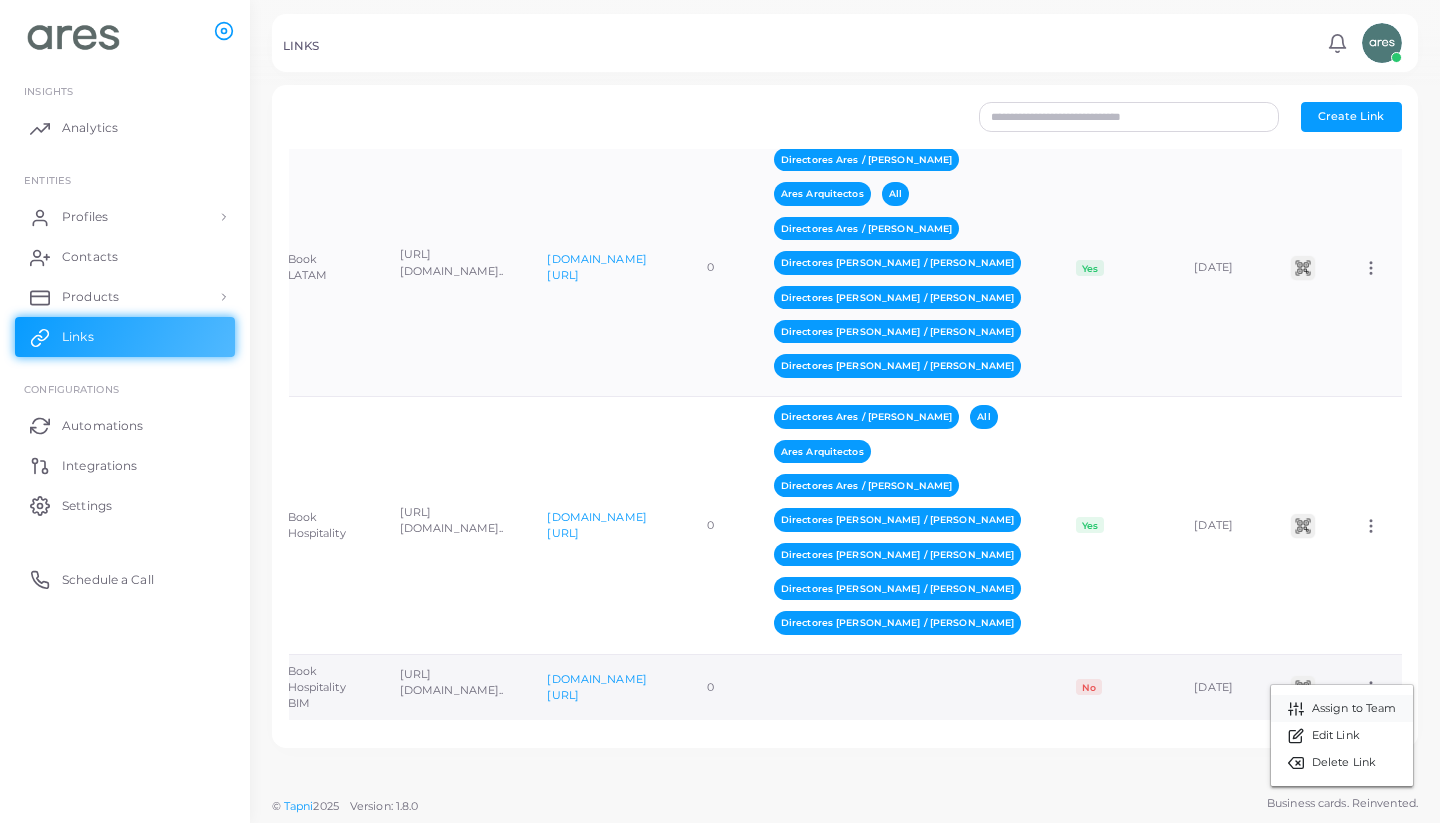 click on "Assign to Team" at bounding box center (1354, 709) 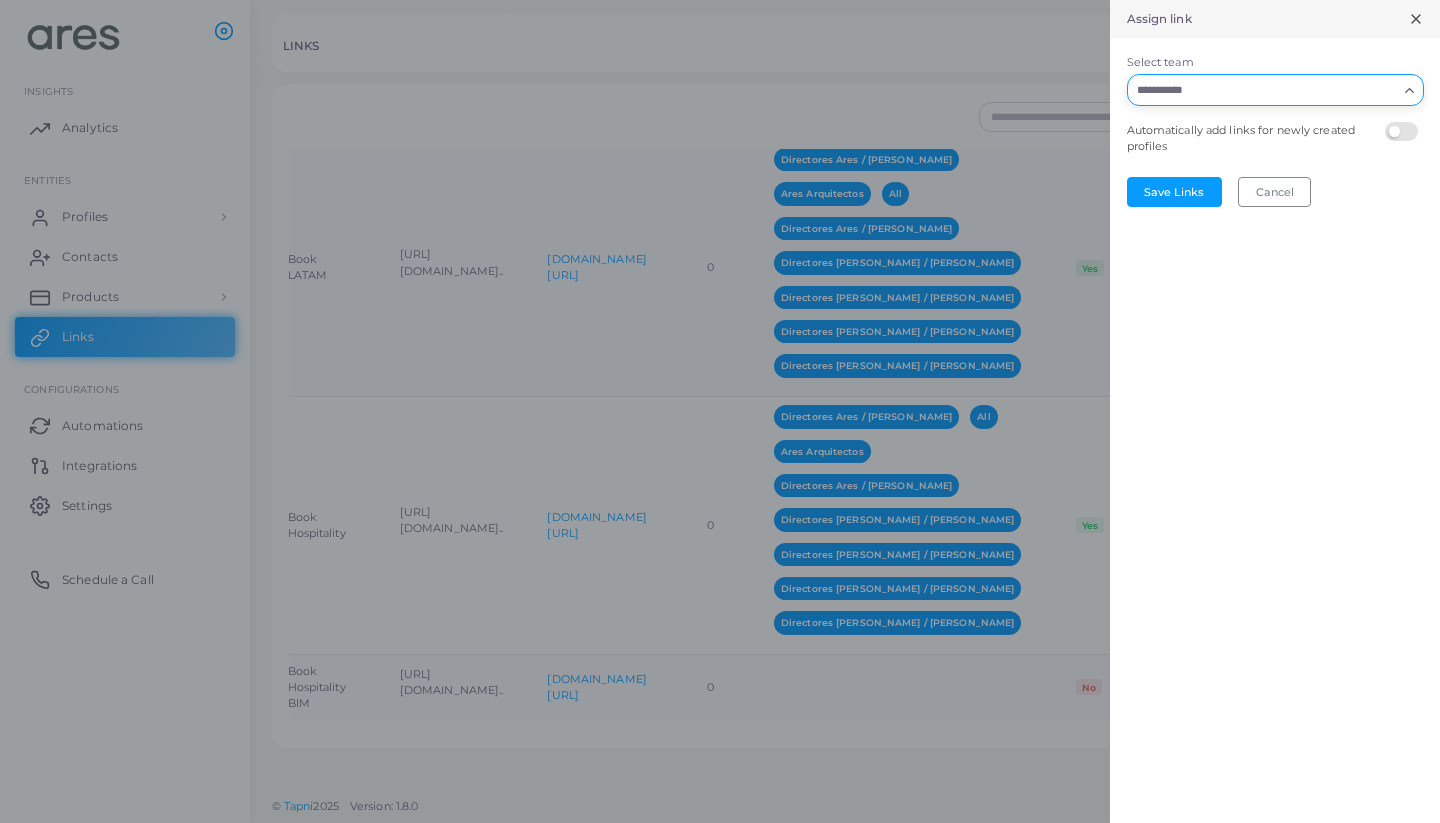 click on "Select team" at bounding box center (1263, 90) 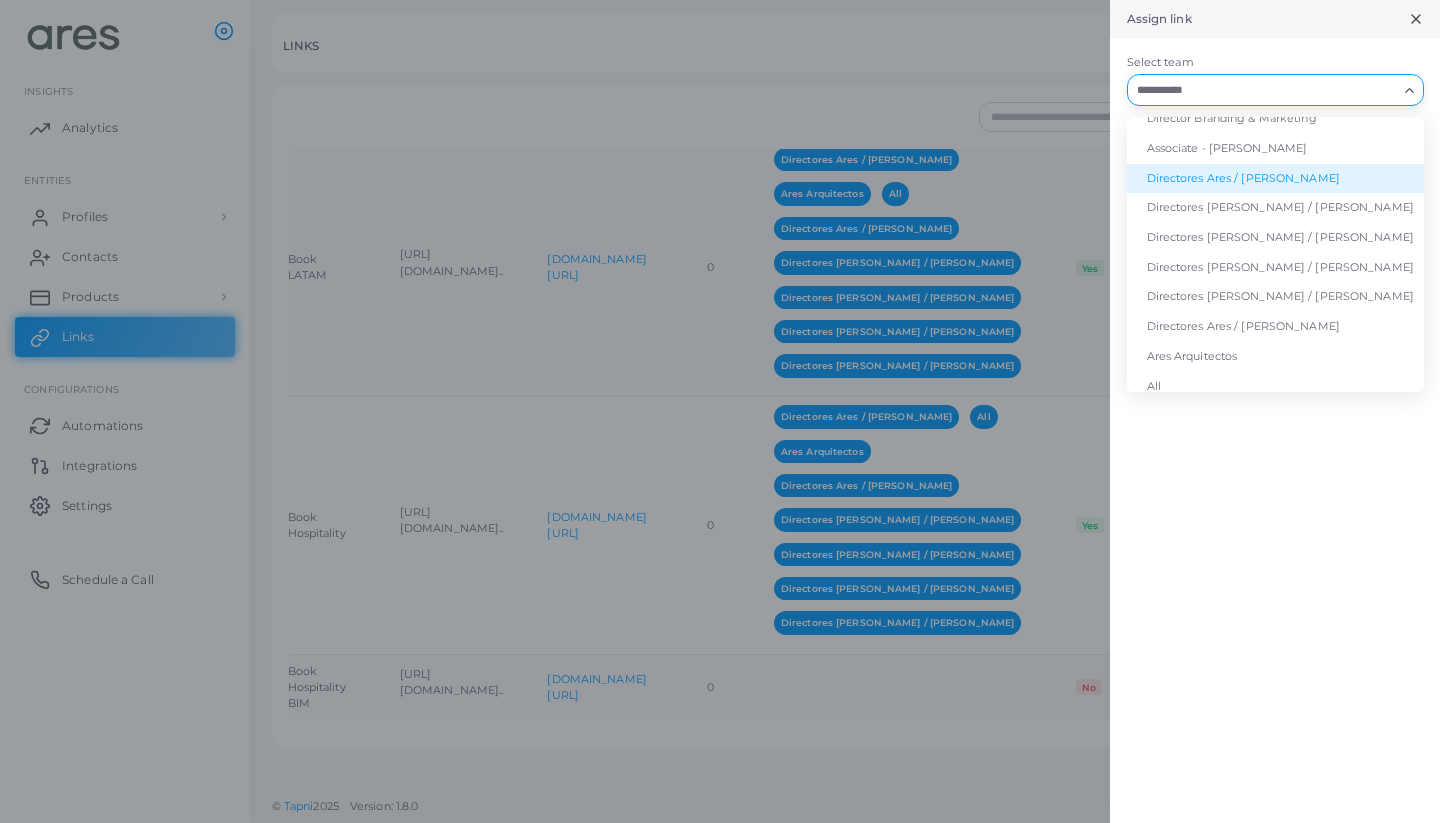 scroll, scrollTop: 189, scrollLeft: 0, axis: vertical 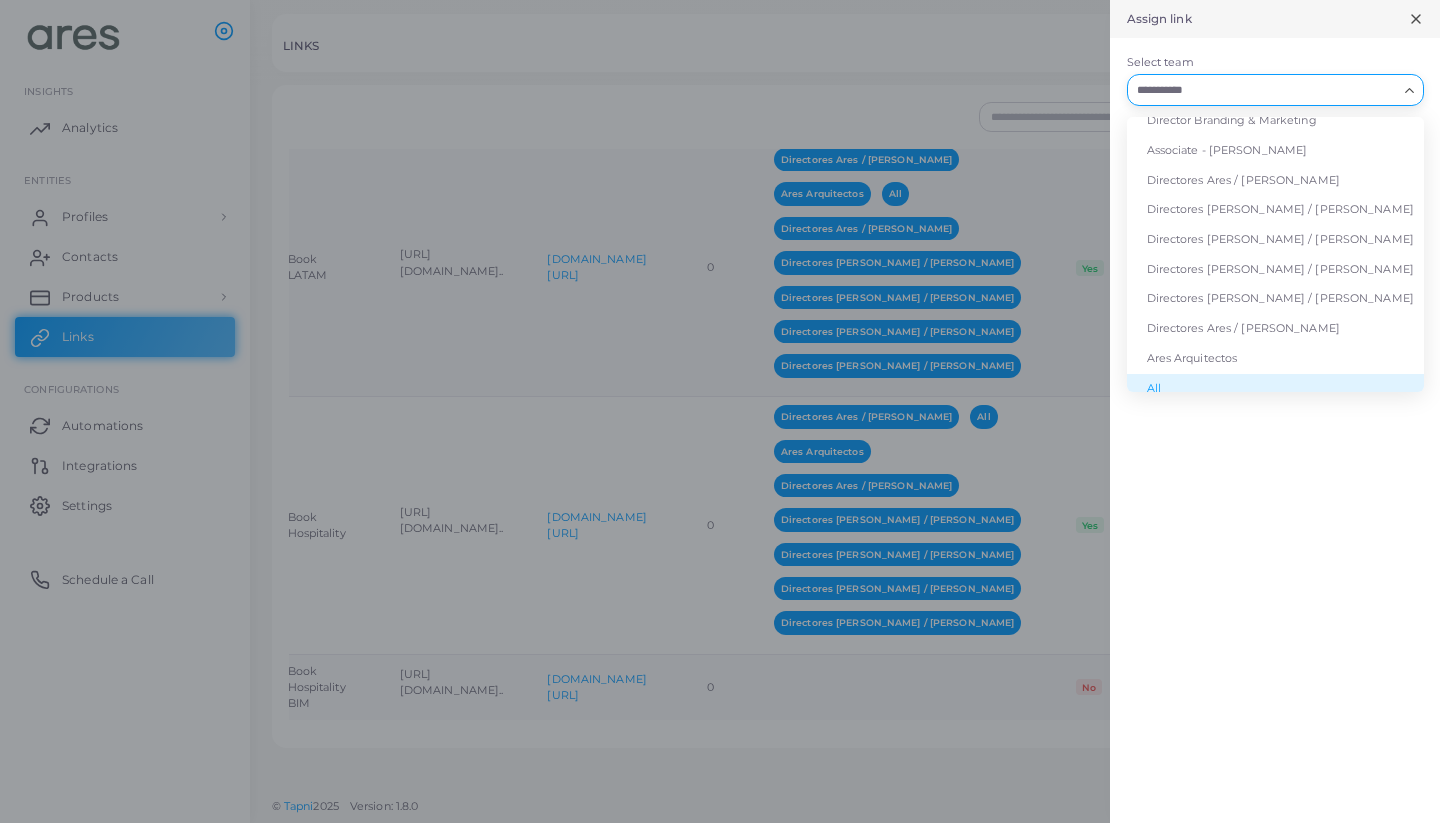 click on "All" at bounding box center [1275, 389] 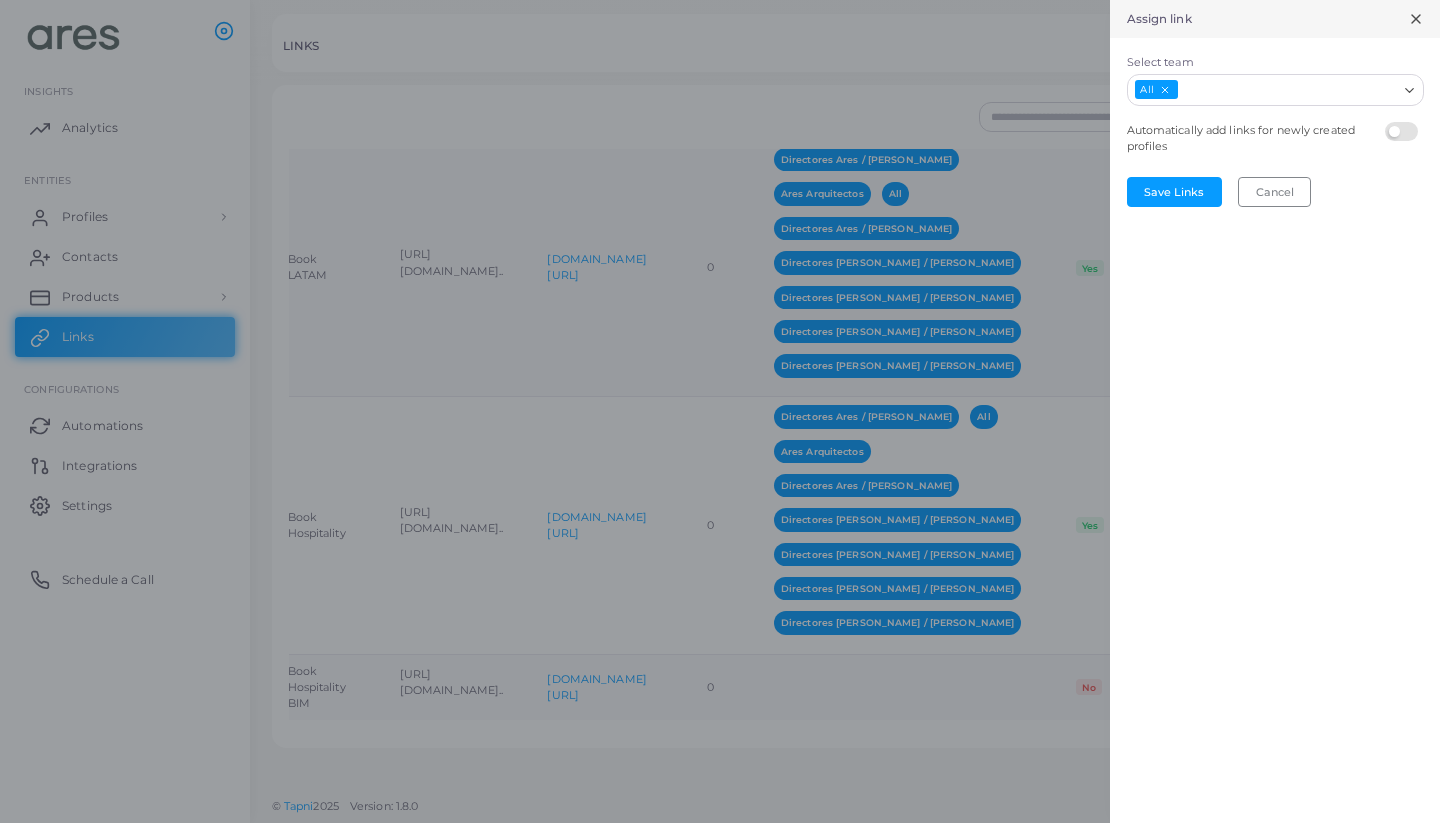 click on "Select team" at bounding box center (1288, 90) 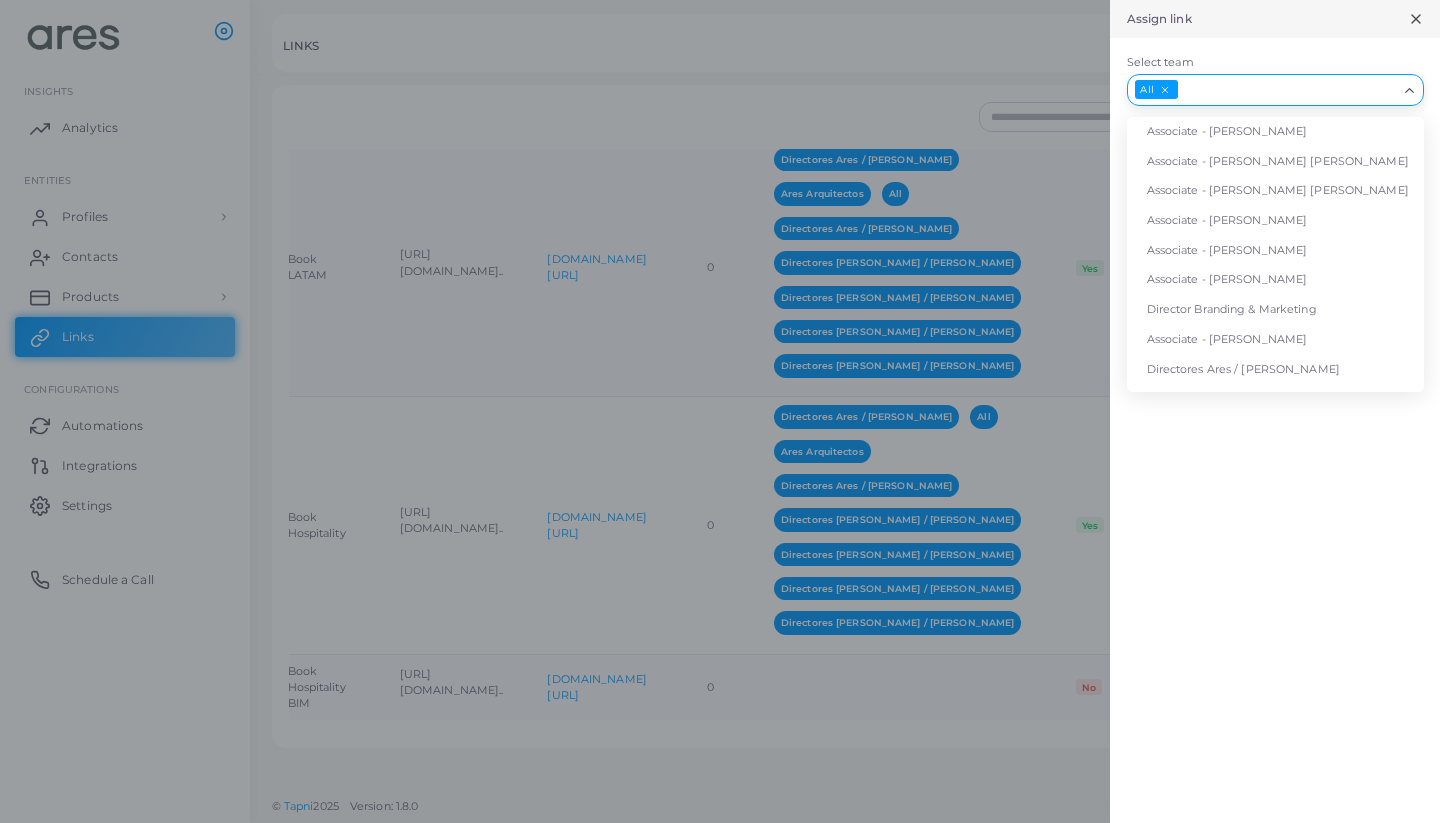 scroll, scrollTop: 189, scrollLeft: 0, axis: vertical 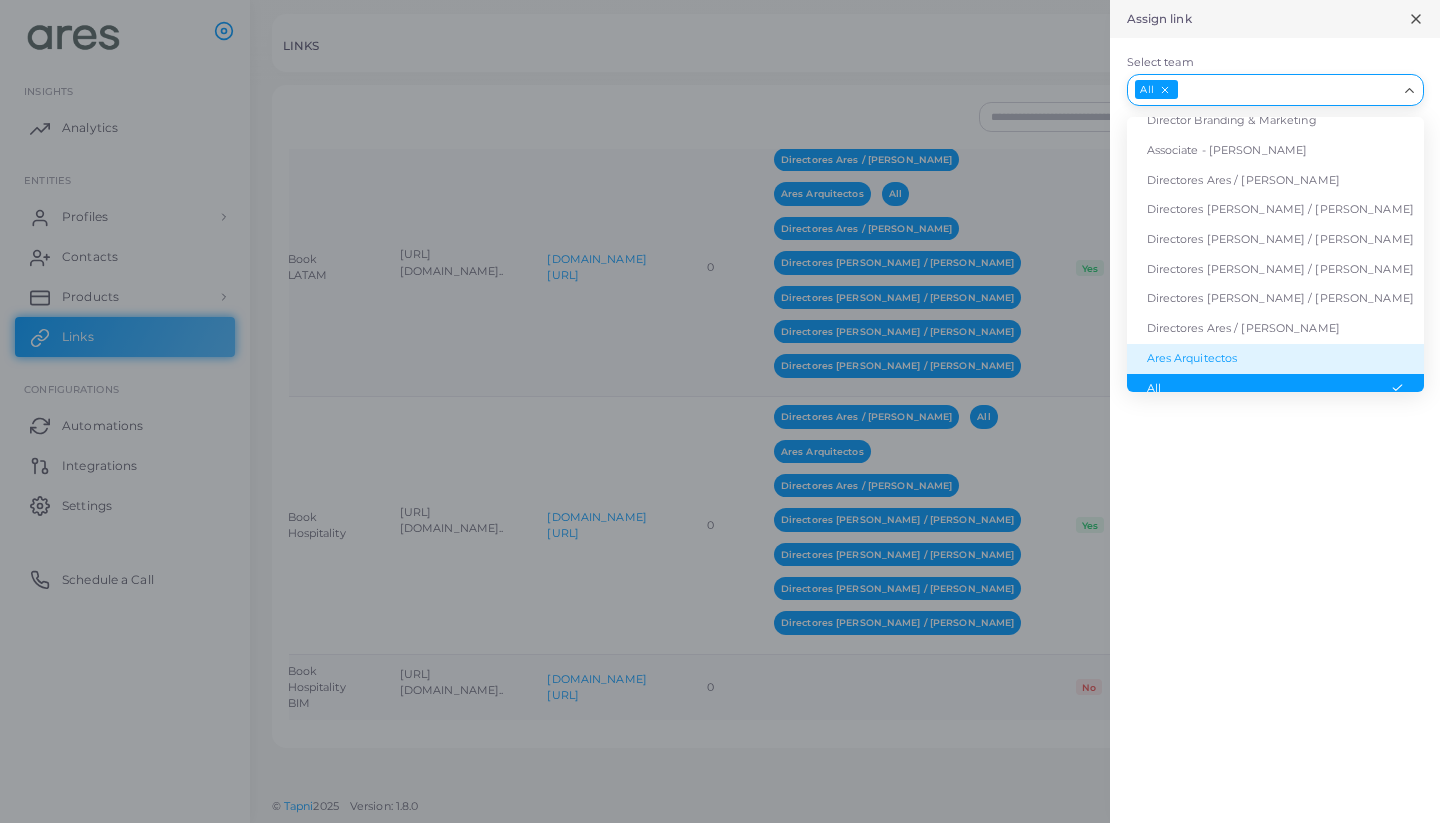 click on "Ares Arquitectos" at bounding box center [1275, 359] 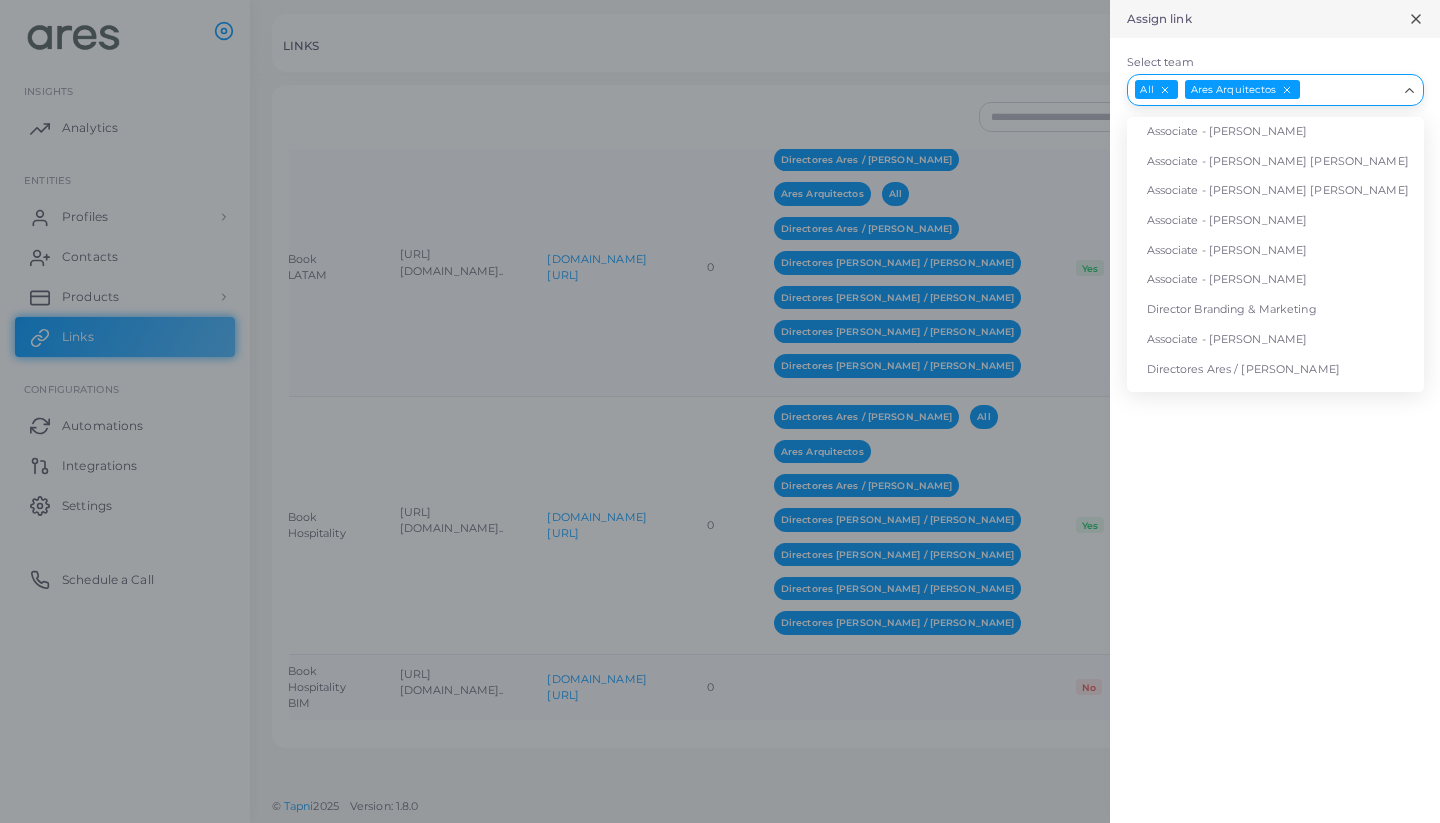 click on "Select team" at bounding box center (1349, 90) 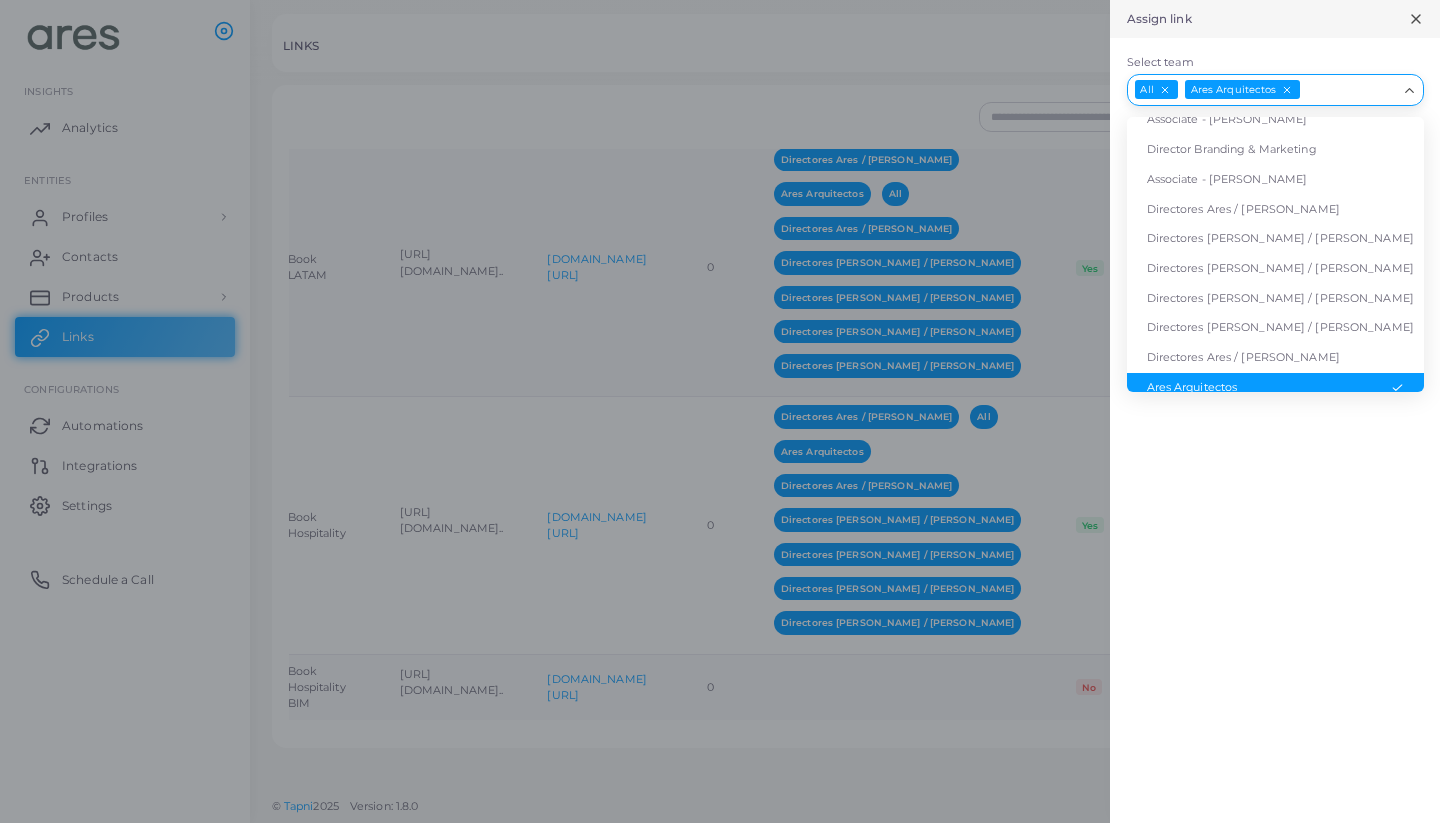 scroll, scrollTop: 145, scrollLeft: 0, axis: vertical 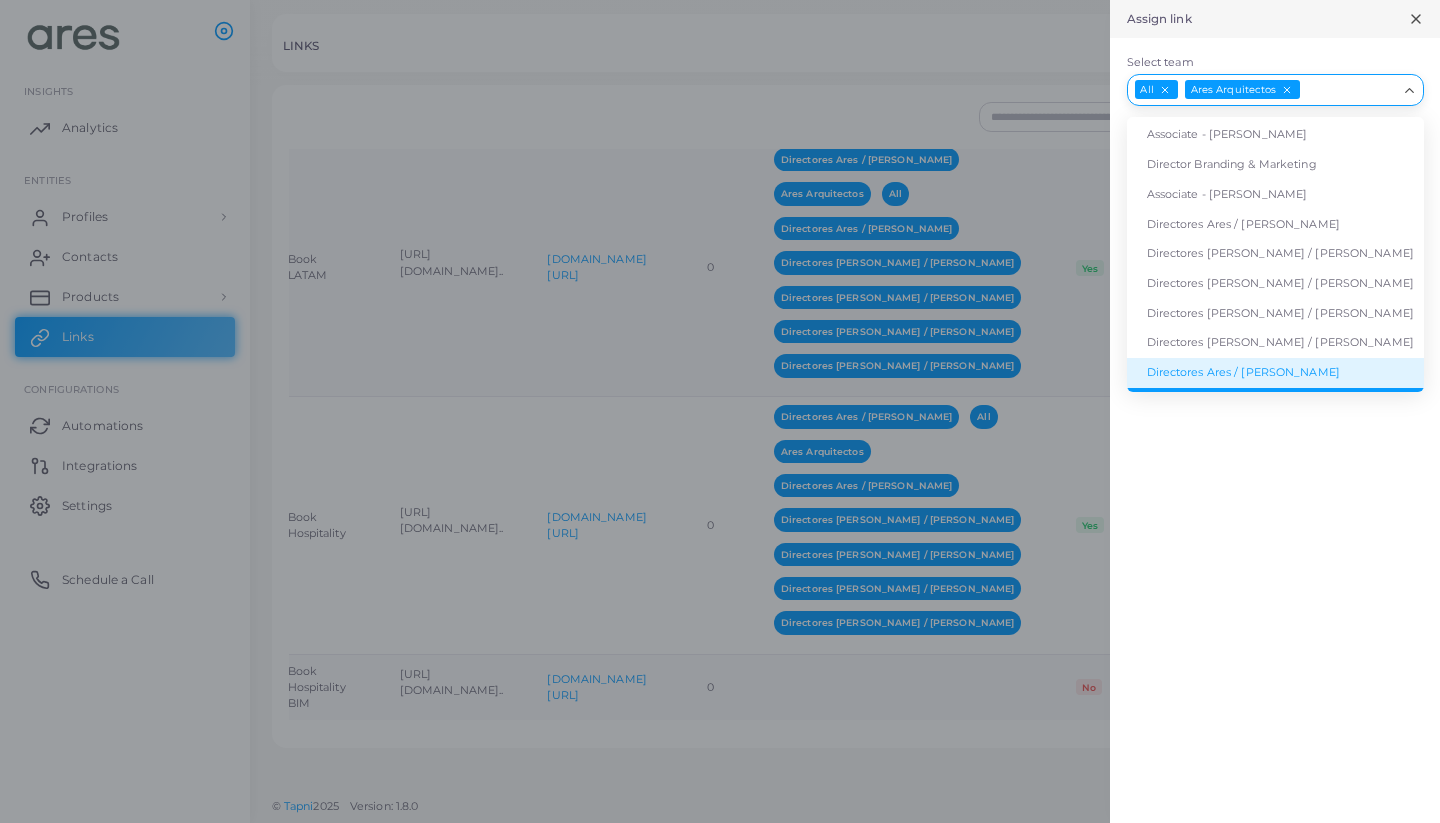 click on "Directores Ares / [PERSON_NAME]" at bounding box center (1275, 373) 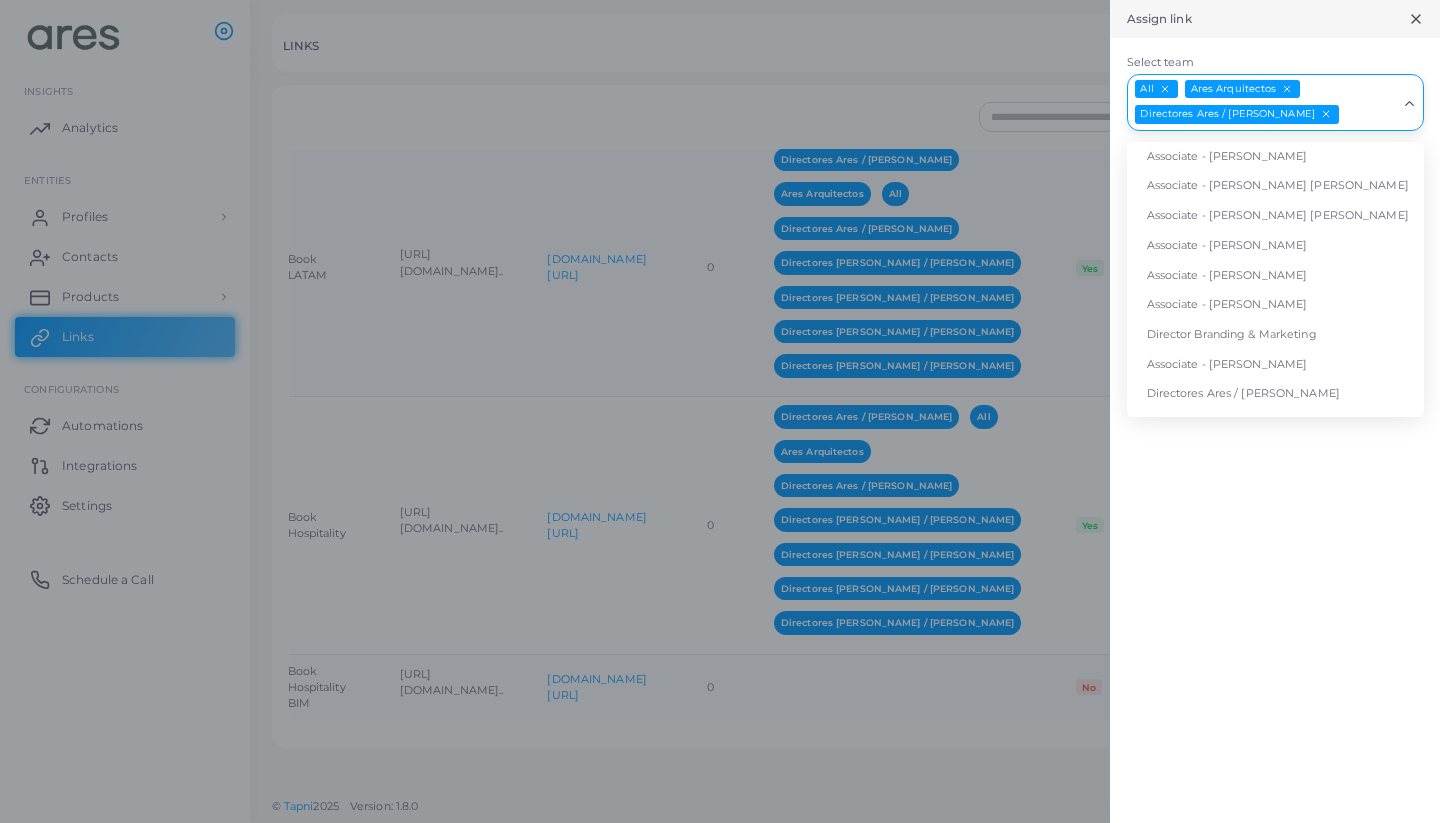 click on "All
Ares Arquitectos
Directores Ares / [PERSON_NAME]" at bounding box center [1263, 100] 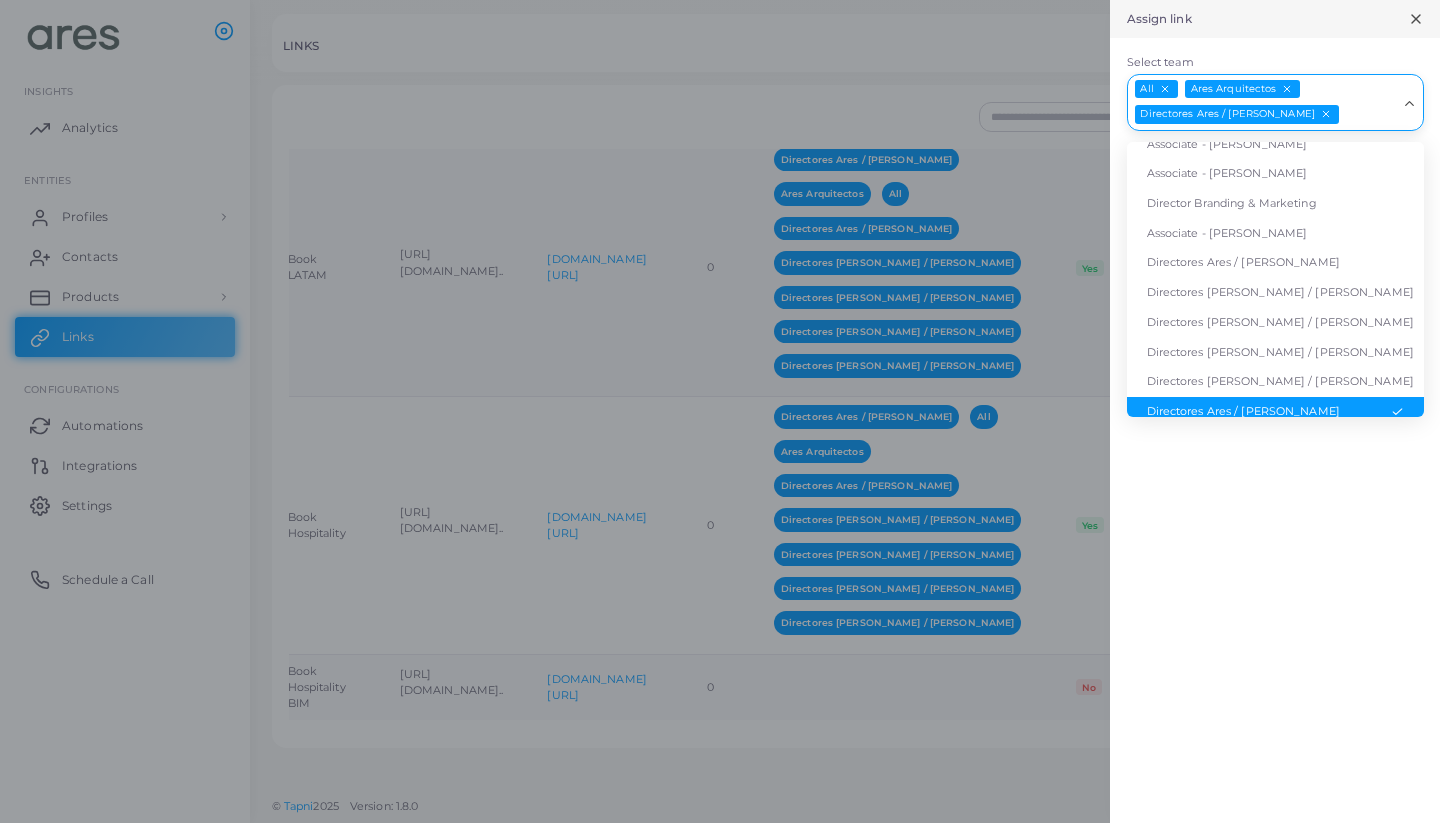 scroll, scrollTop: 116, scrollLeft: 0, axis: vertical 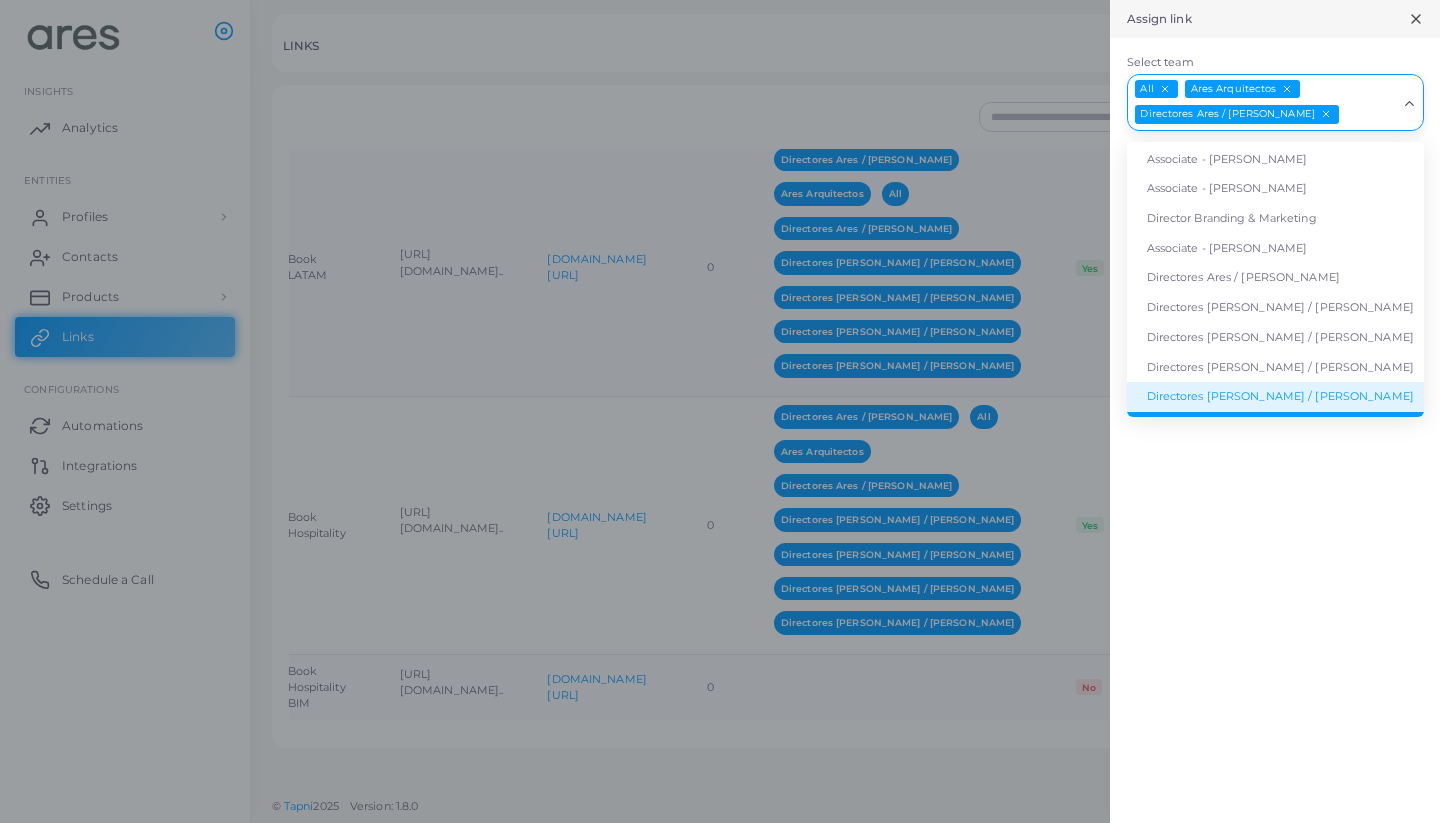 click on "Directores [PERSON_NAME] / [PERSON_NAME]" at bounding box center (1275, 397) 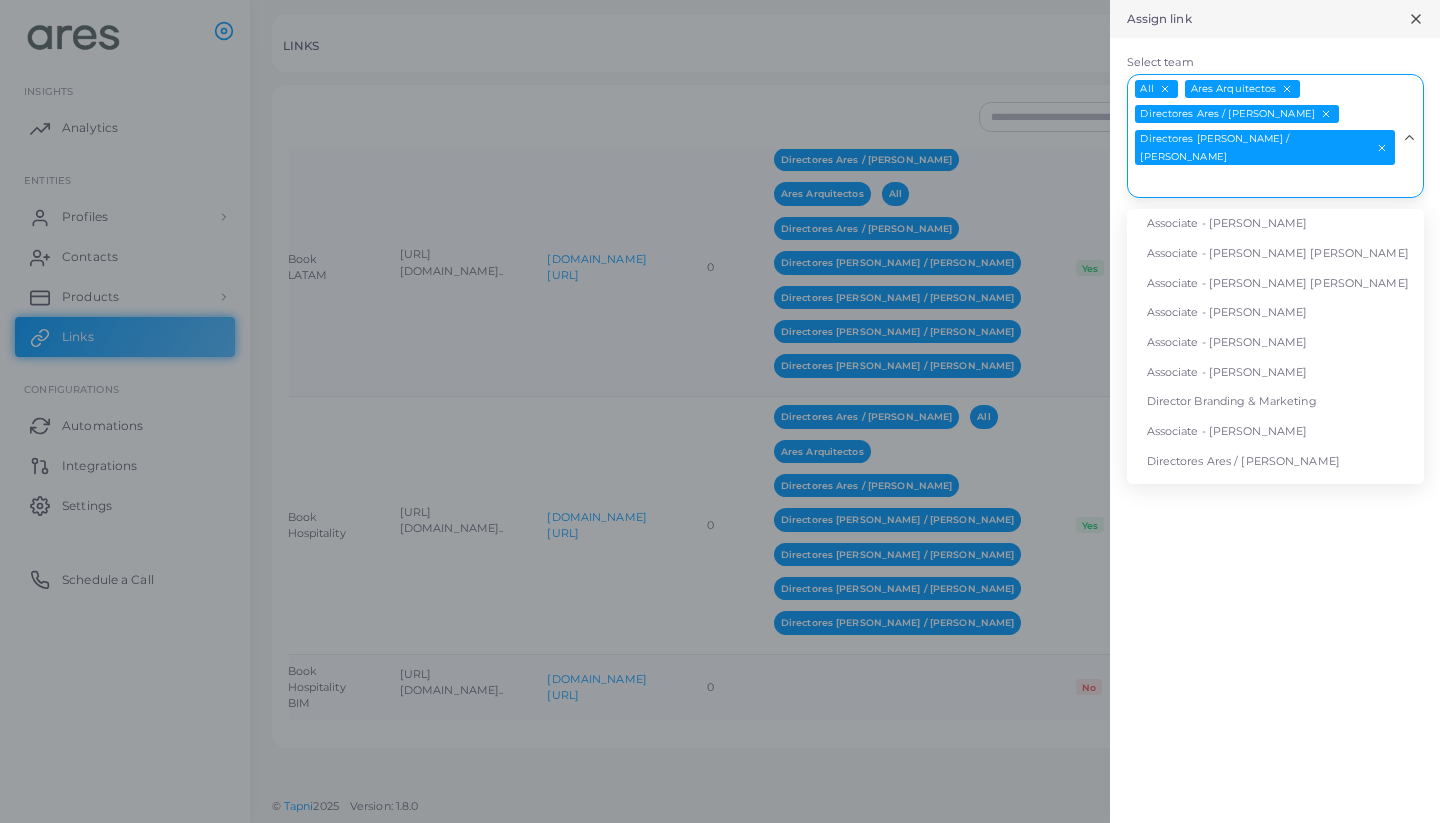 click on "Select team" at bounding box center [1263, 182] 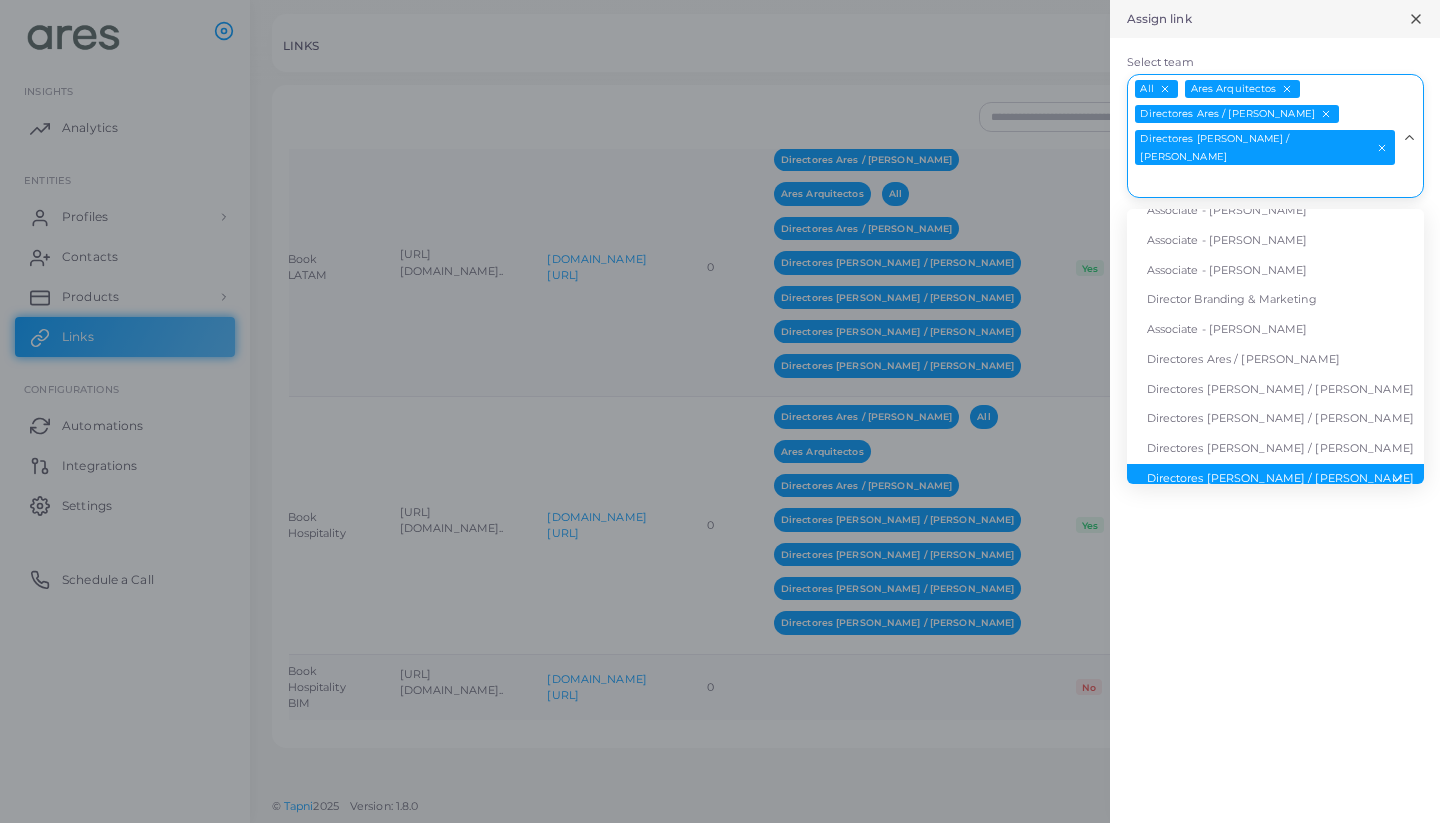 scroll, scrollTop: 87, scrollLeft: 0, axis: vertical 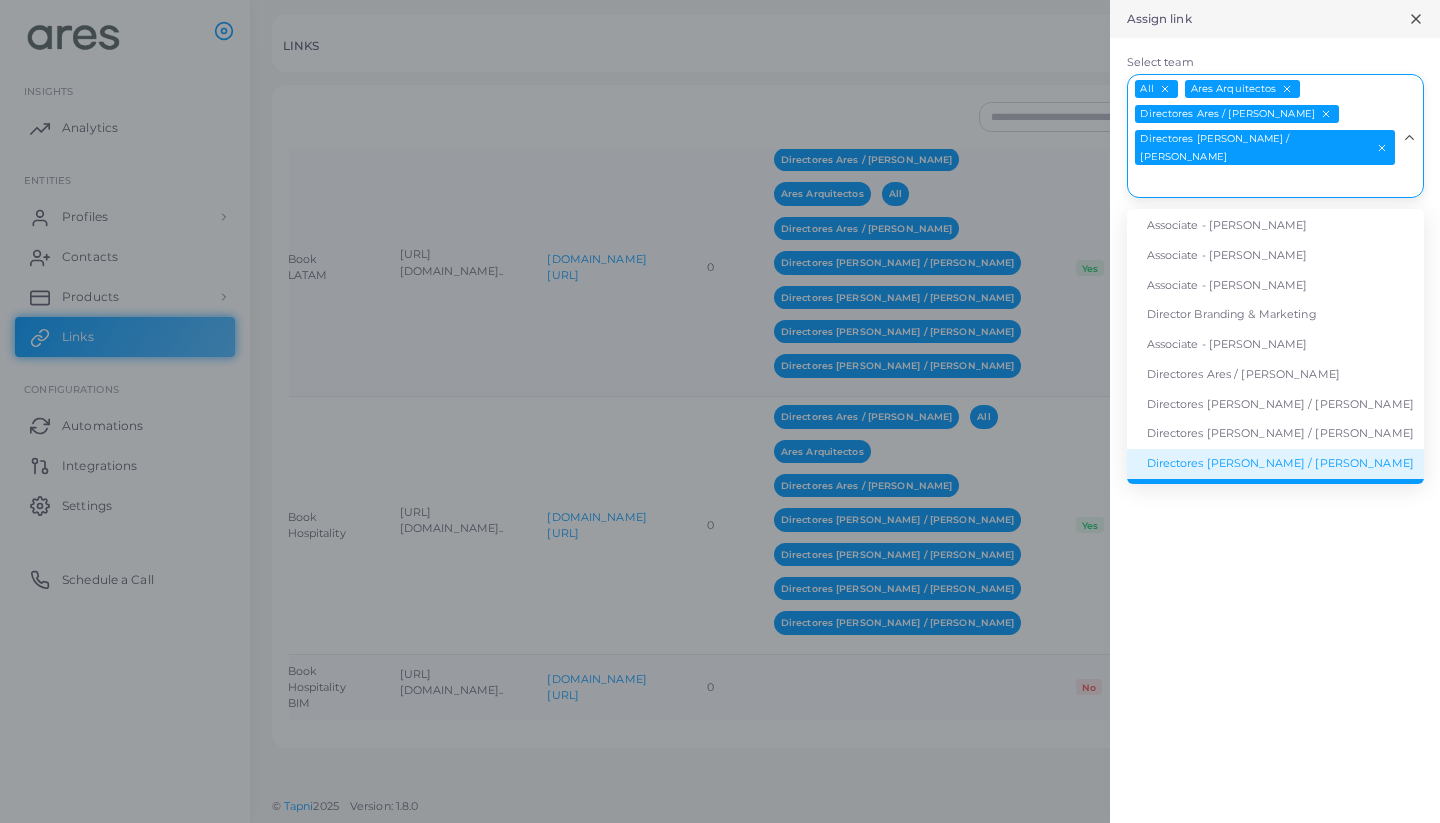 click on "Directores [PERSON_NAME] / [PERSON_NAME]" at bounding box center [1275, 464] 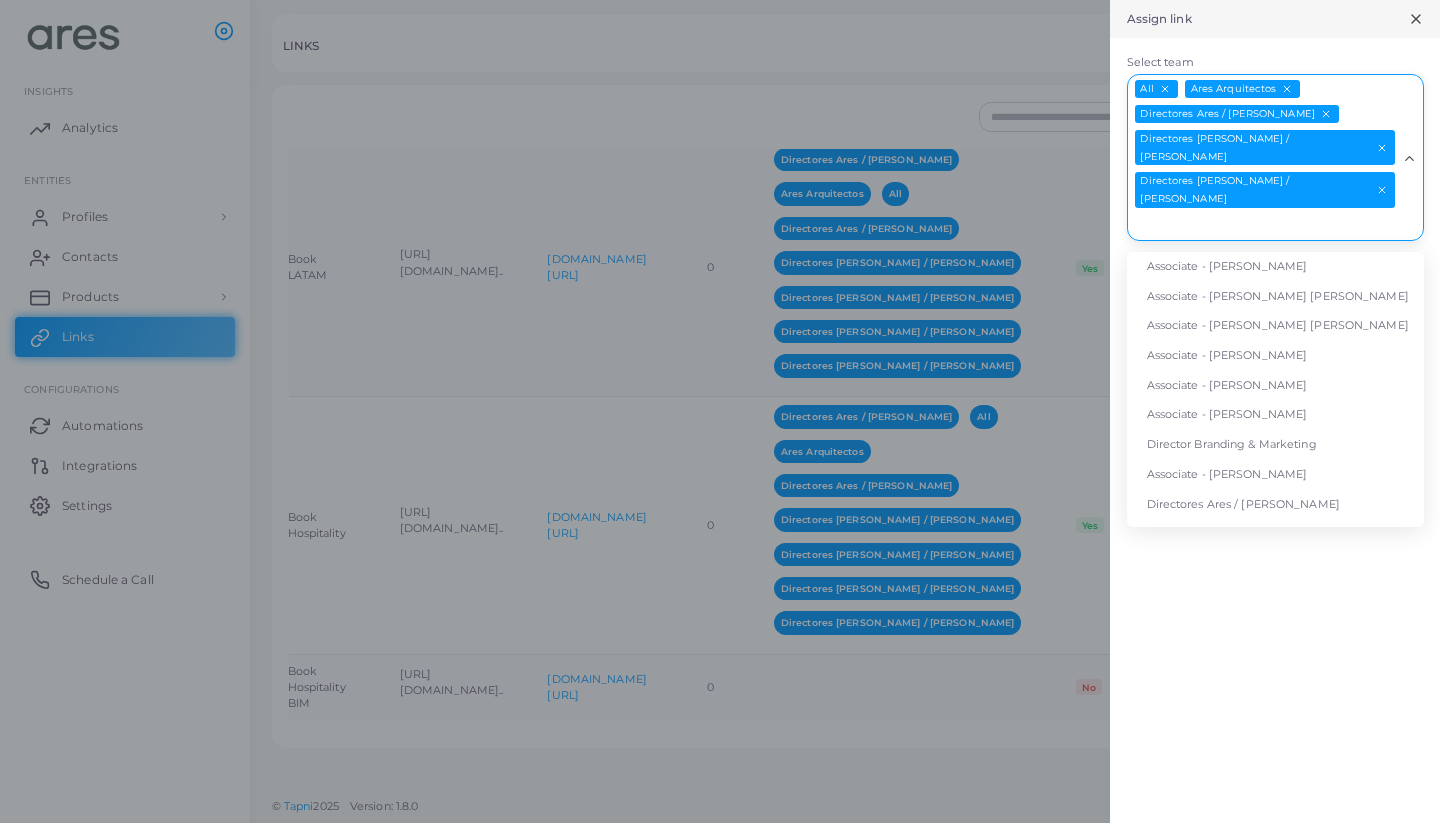click on "Select team" at bounding box center [1263, 225] 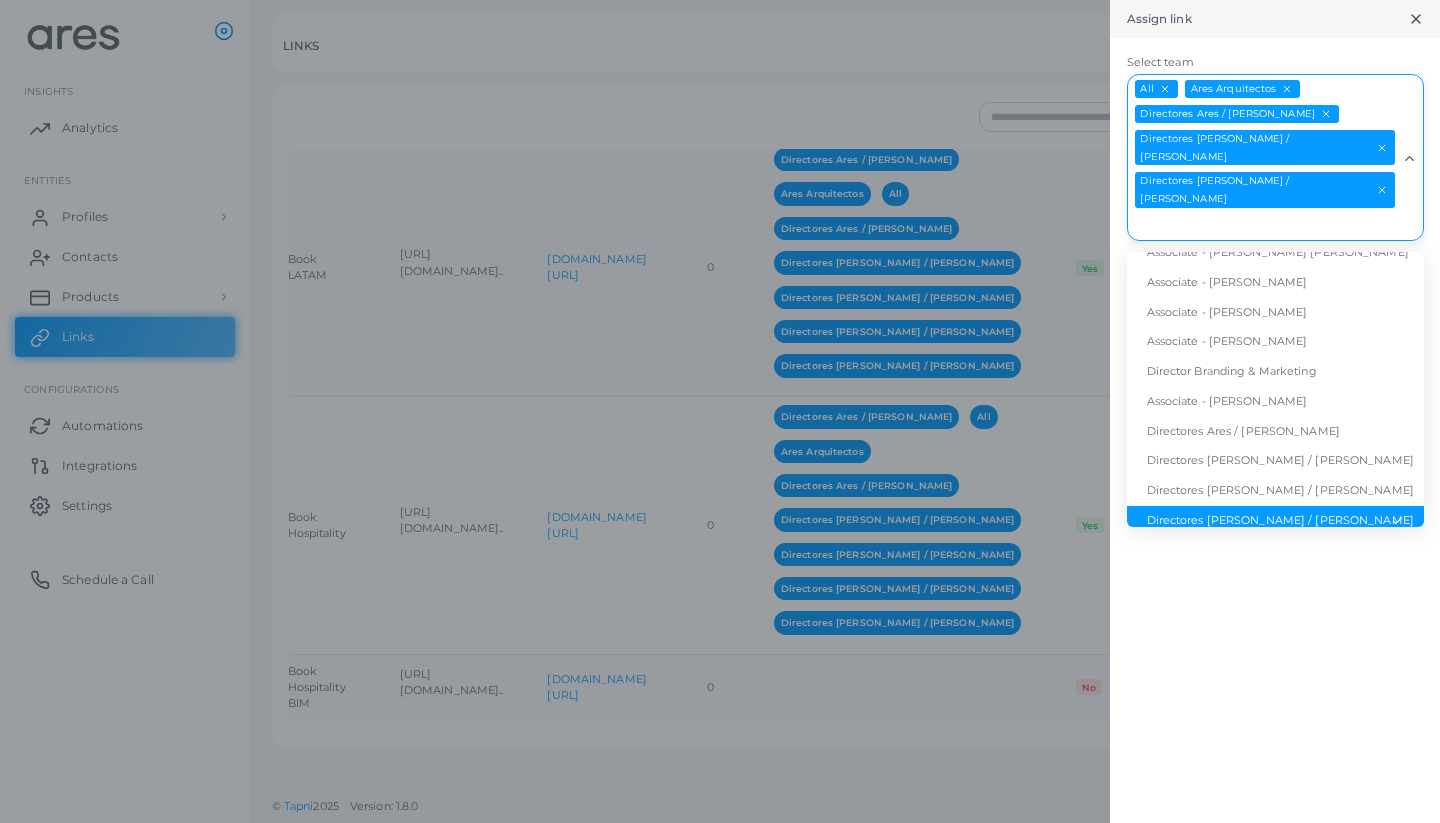 scroll, scrollTop: 58, scrollLeft: 0, axis: vertical 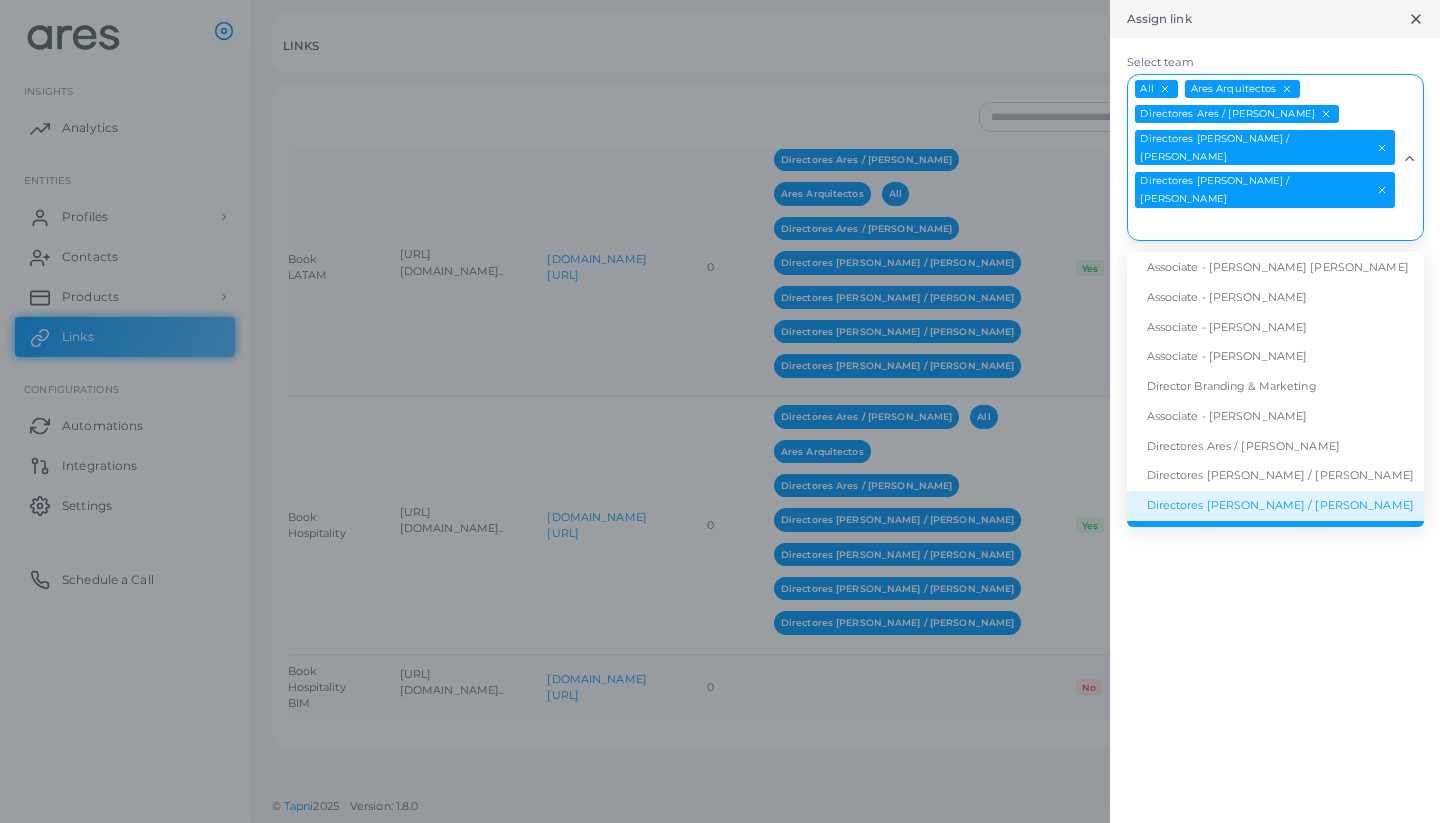 click on "Directores [PERSON_NAME] / [PERSON_NAME]" at bounding box center (1275, 506) 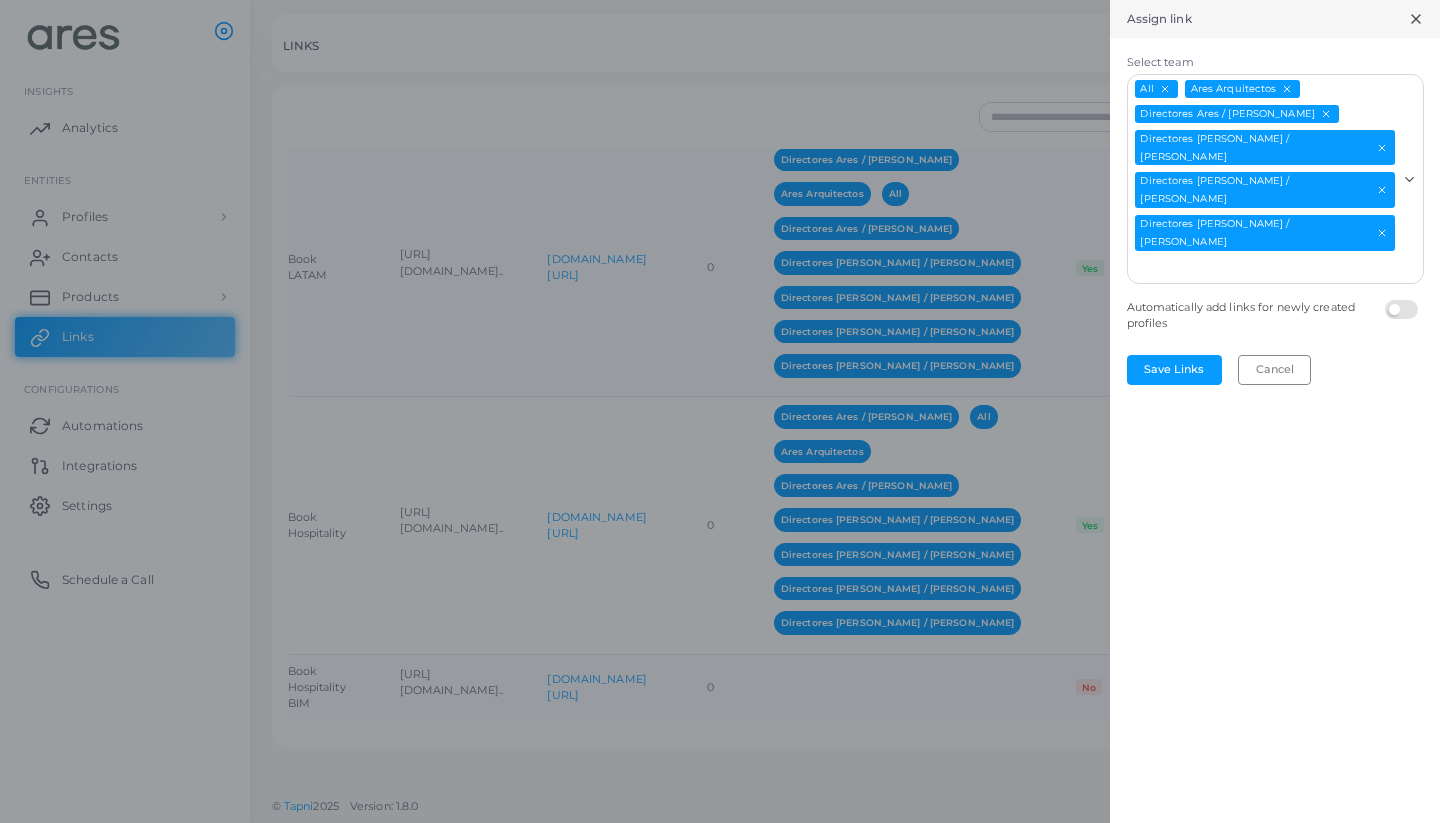 click on "Select team" at bounding box center (1263, 268) 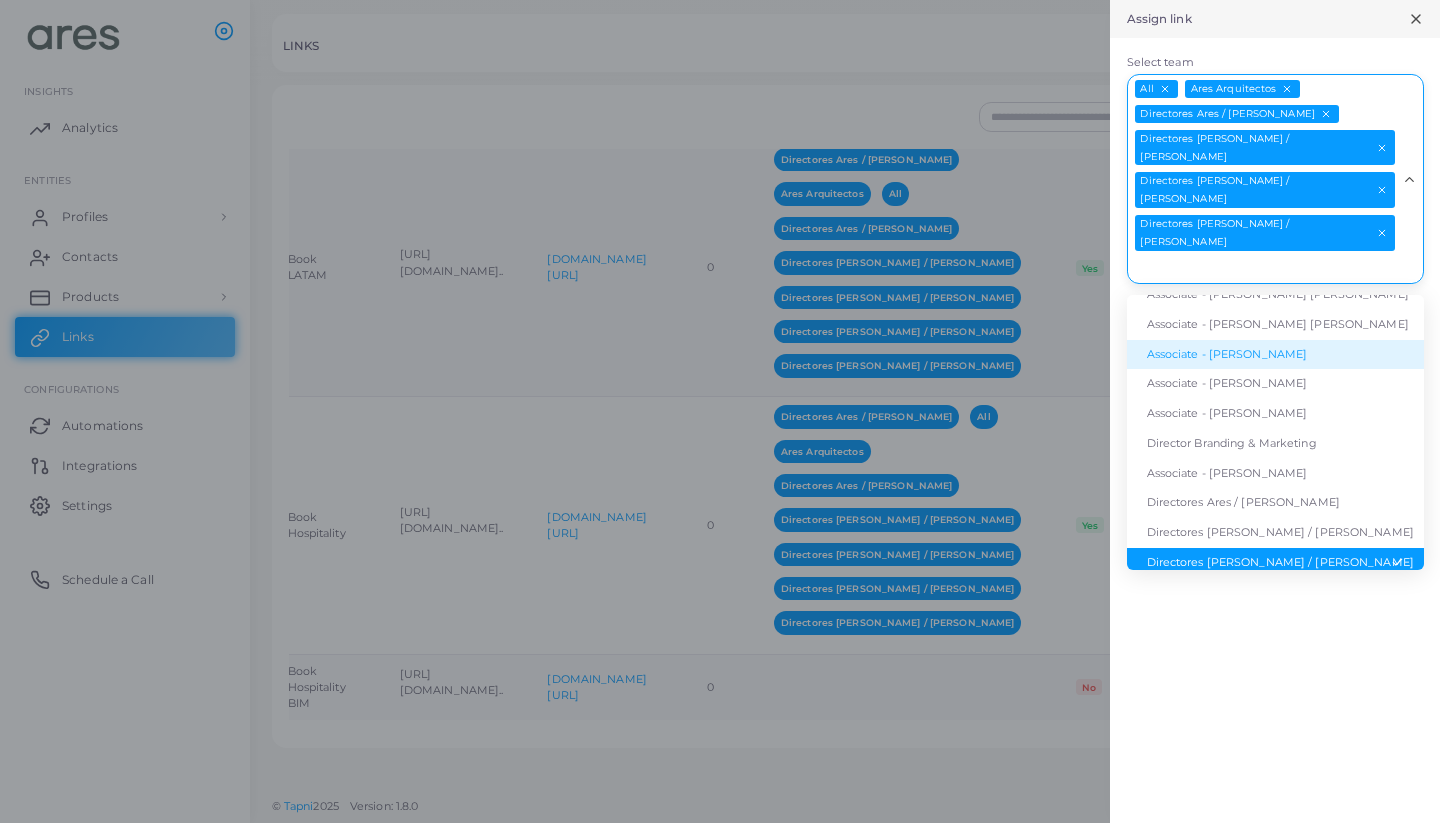scroll, scrollTop: 29, scrollLeft: 0, axis: vertical 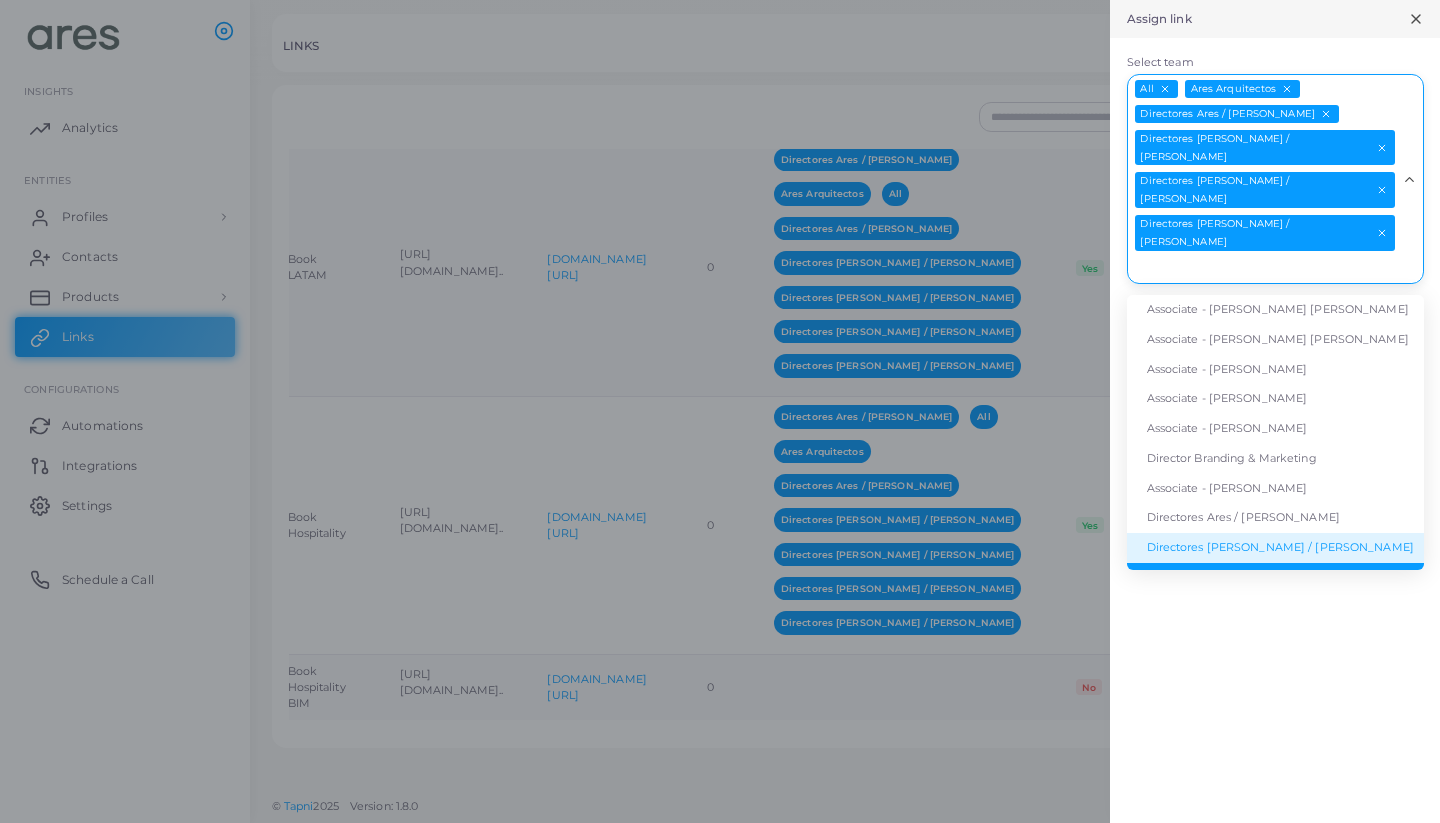 click on "Directores [PERSON_NAME] / [PERSON_NAME]" at bounding box center [1275, 548] 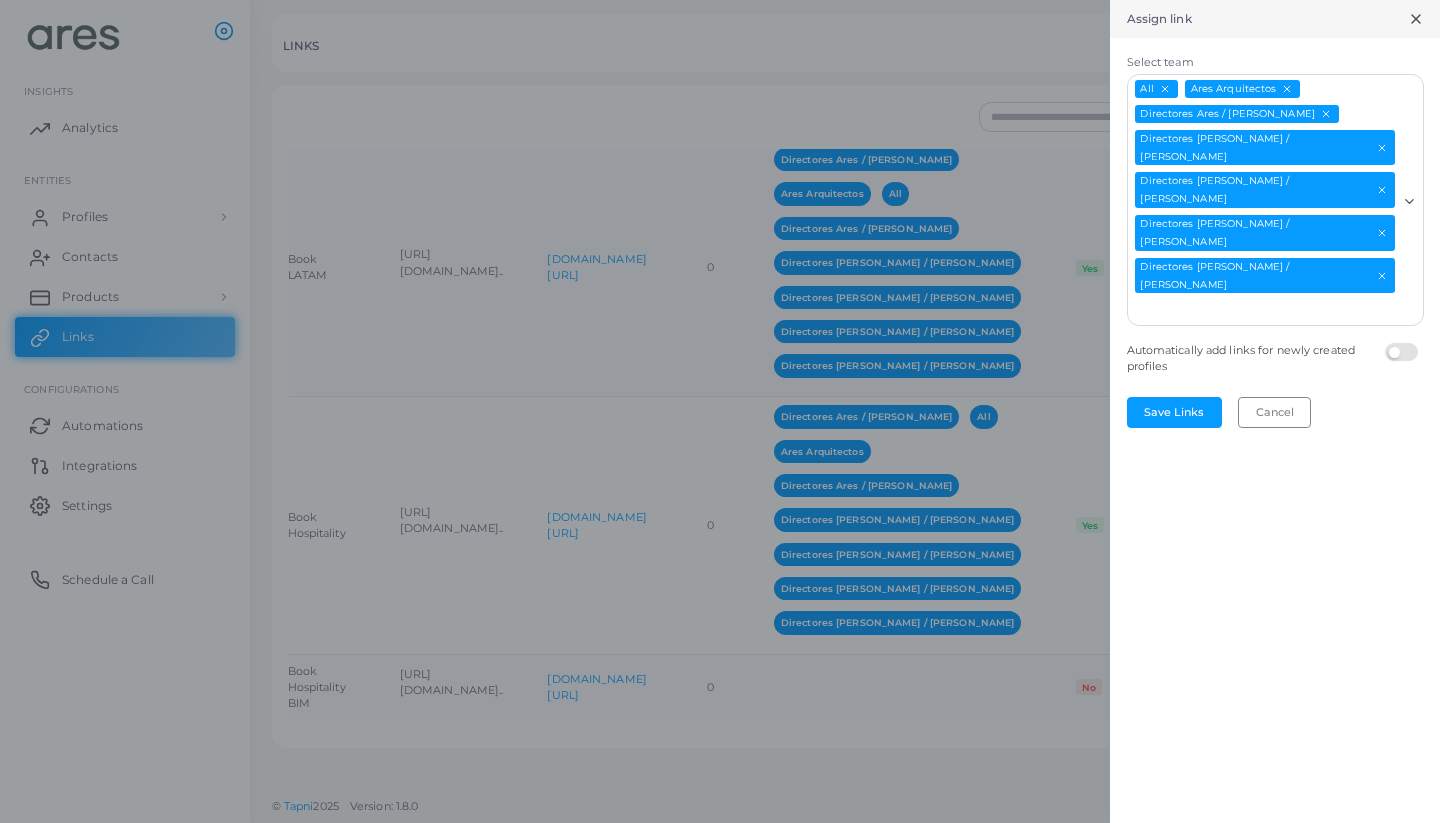 click on "All
Ares Arquitectos
Directores Ares / [PERSON_NAME]
Directores [PERSON_NAME] / [PERSON_NAME]
Directores [PERSON_NAME] / [PERSON_NAME]
Directores Ares / [PERSON_NAME]
Directores [PERSON_NAME] / [PERSON_NAME]" at bounding box center (1263, 198) 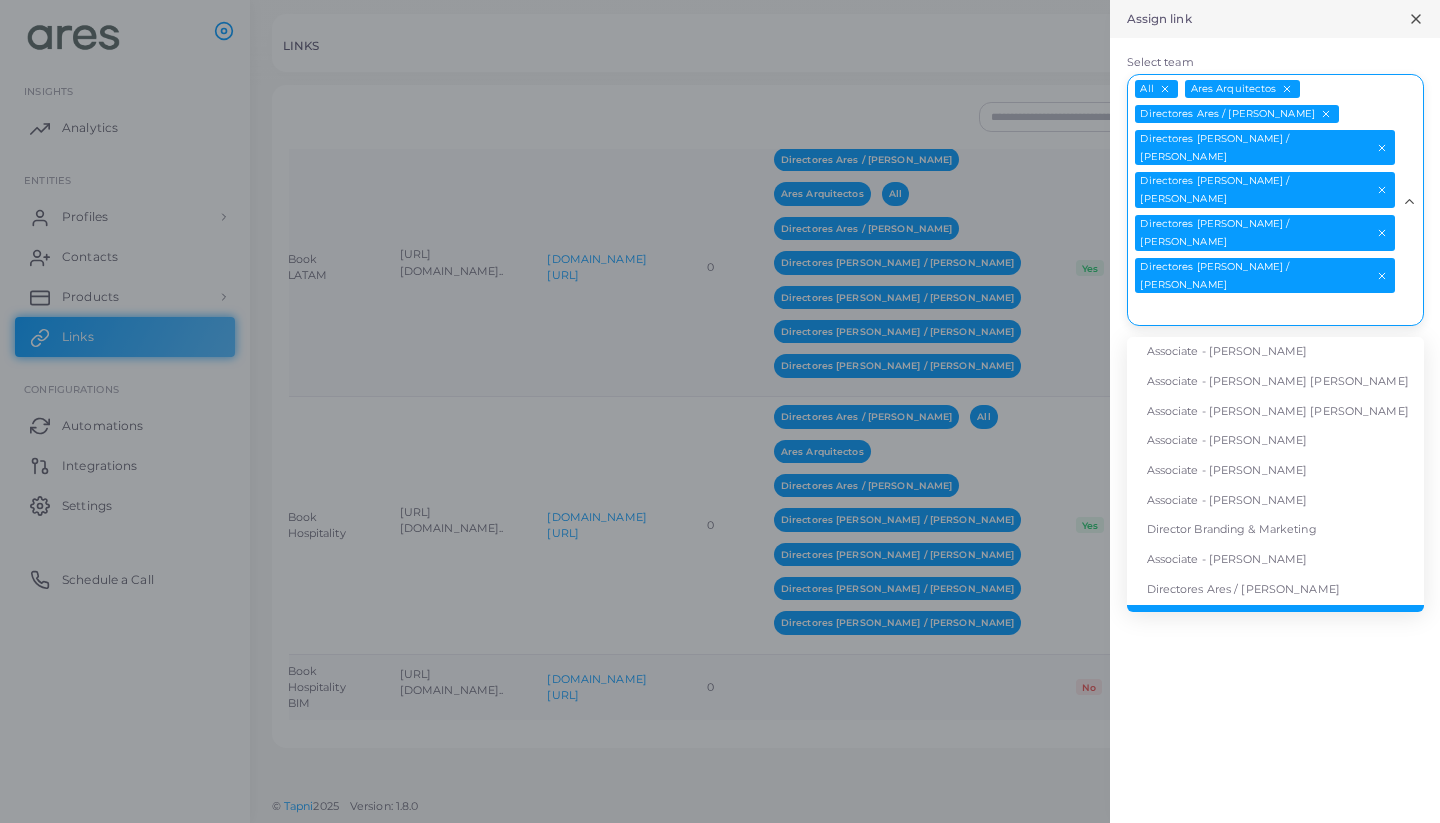 scroll, scrollTop: 15, scrollLeft: 0, axis: vertical 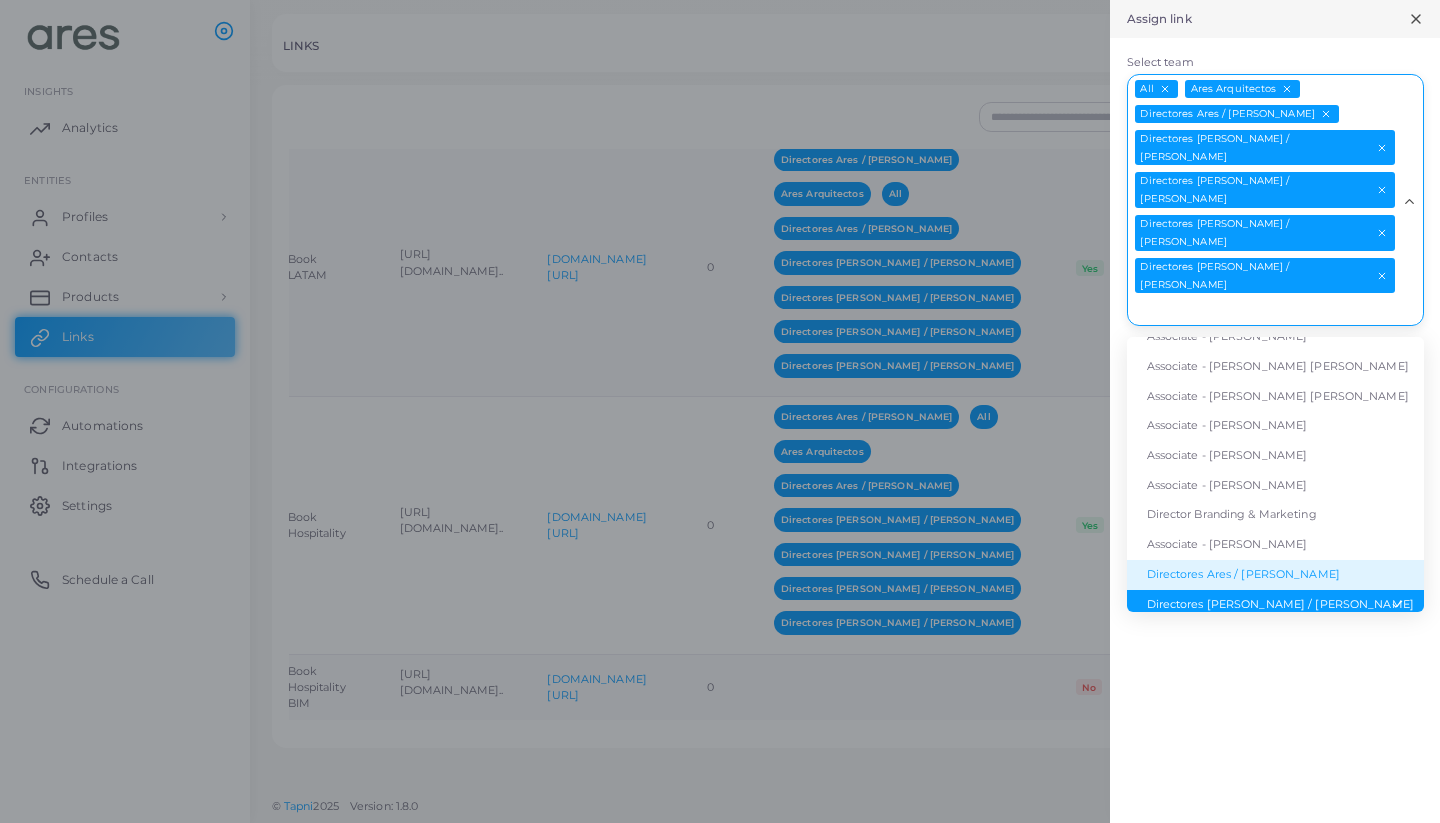 click on "Directores Ares / [PERSON_NAME]" at bounding box center [1275, 575] 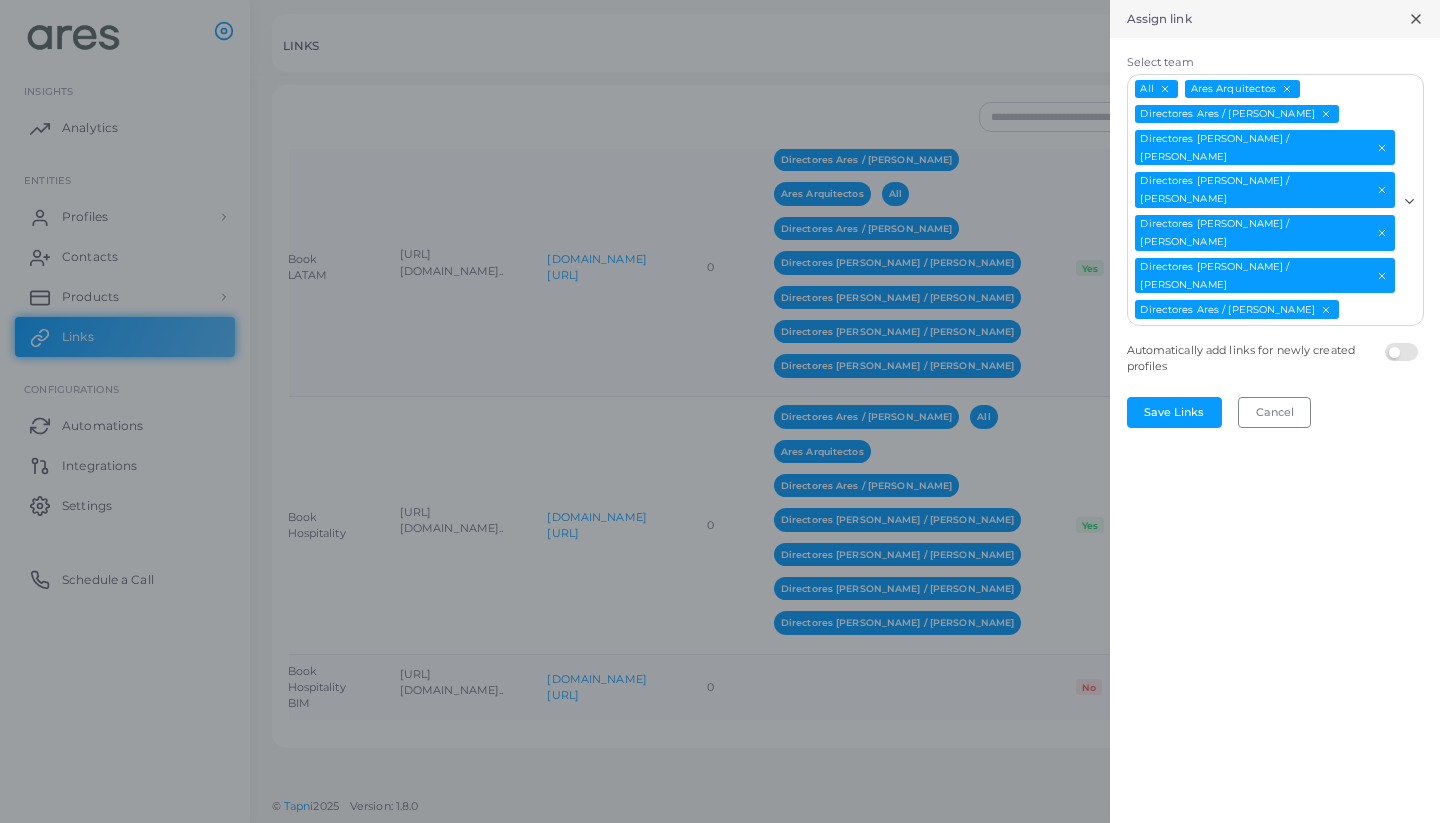 click at bounding box center [1404, 343] 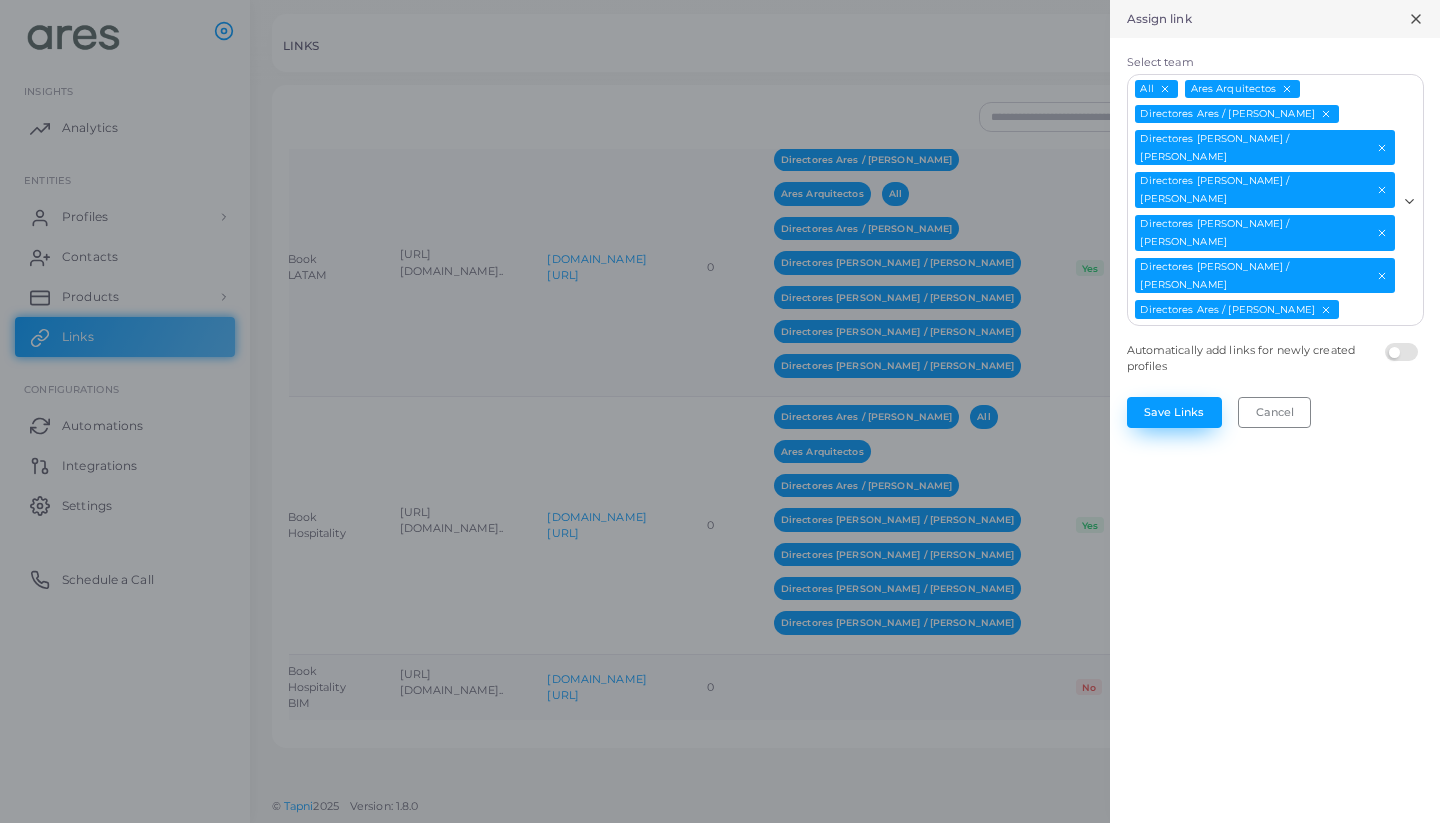 click on "Save Links" at bounding box center (1174, 412) 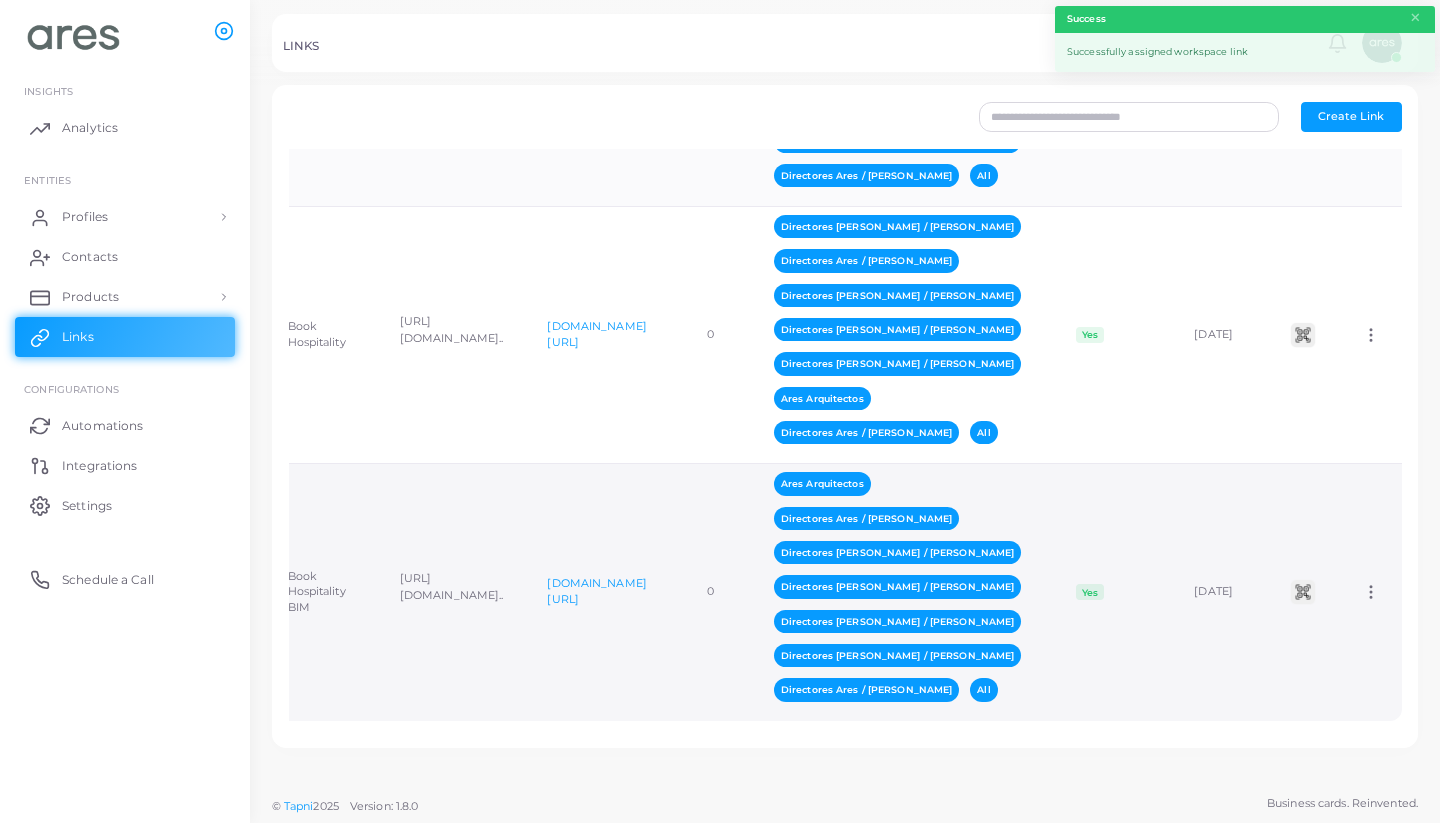 scroll, scrollTop: 3072, scrollLeft: 0, axis: vertical 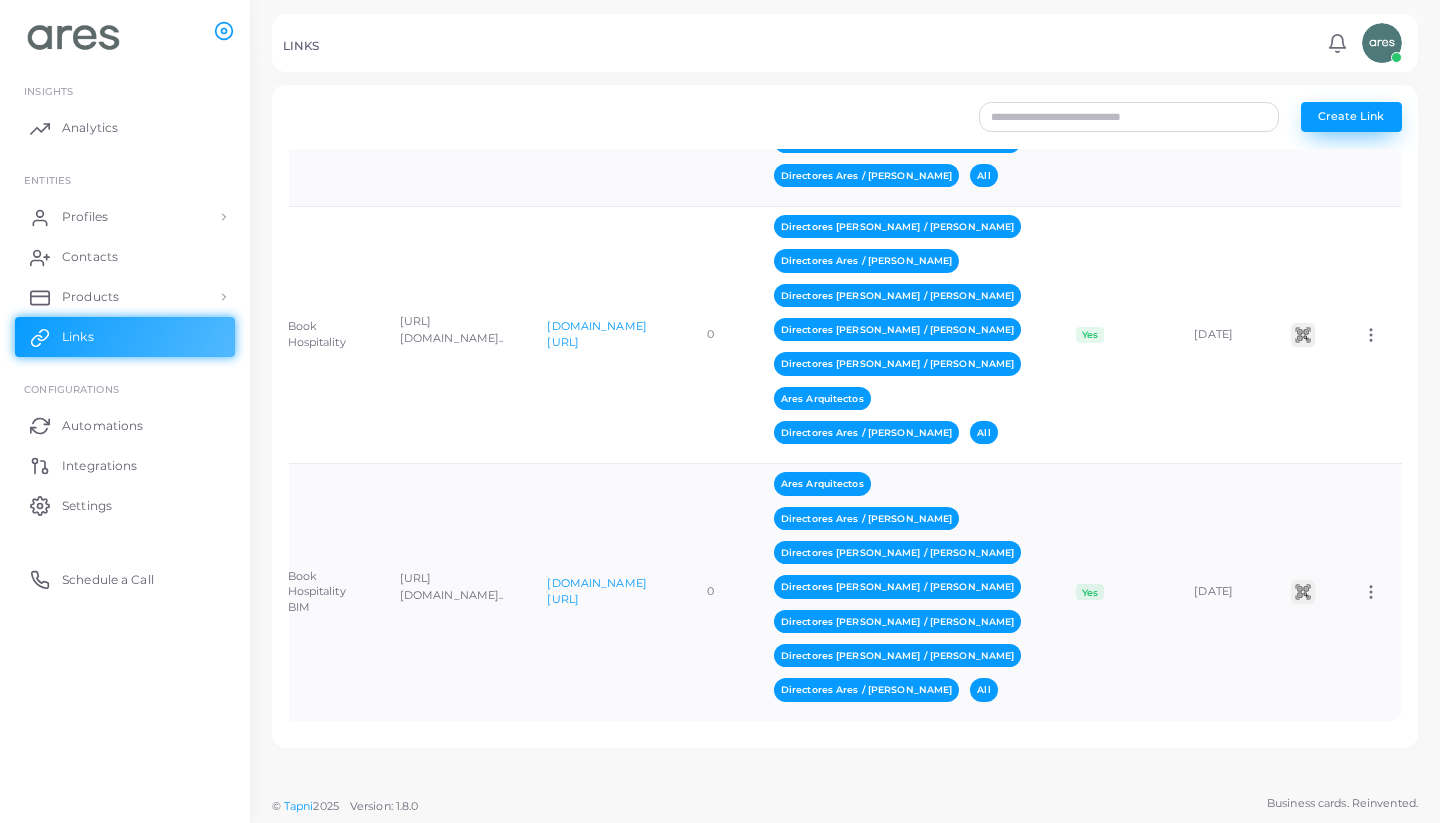 click on "Create Link" at bounding box center (1351, 116) 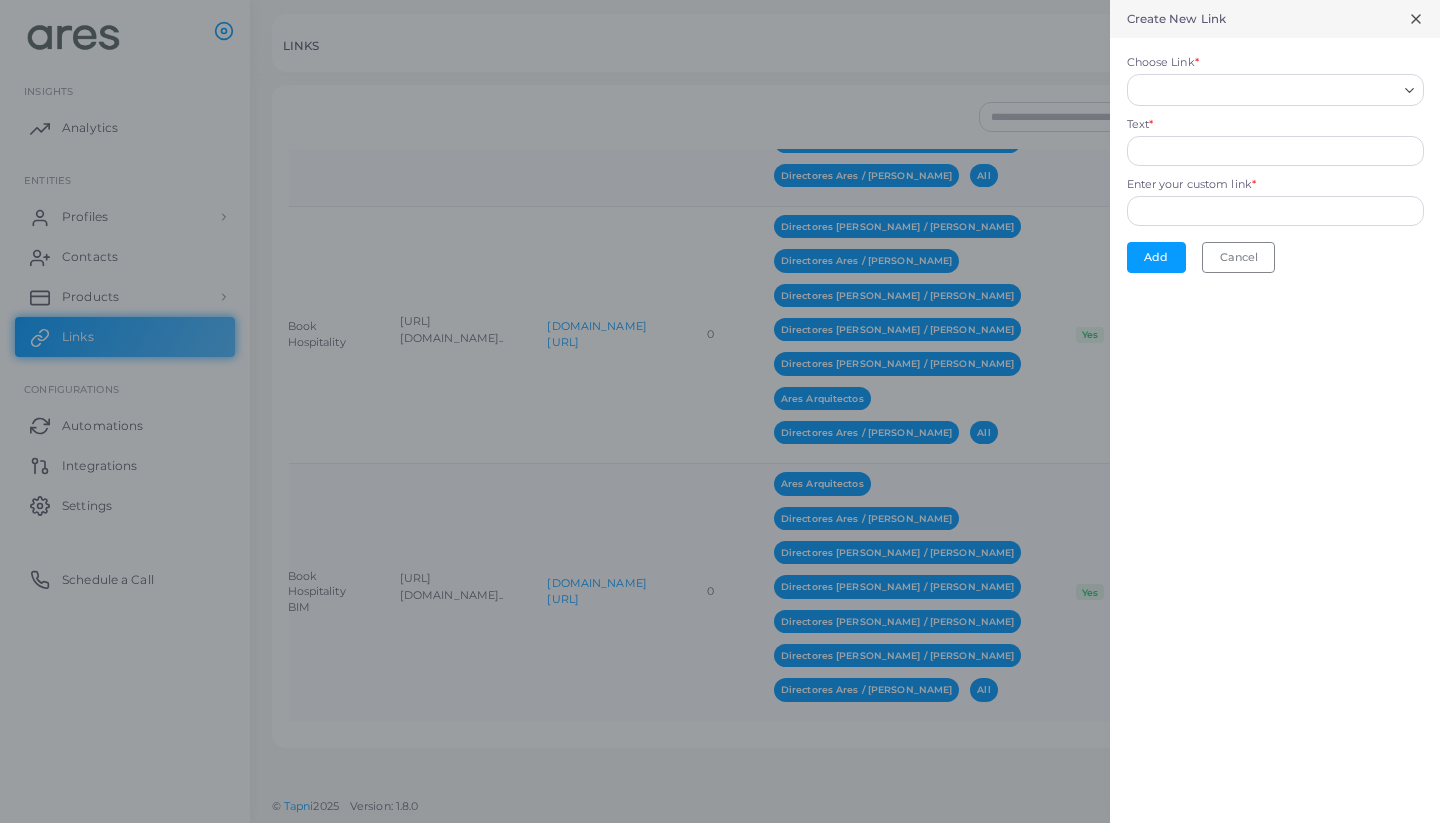 click on "Loading..." at bounding box center [1275, 90] 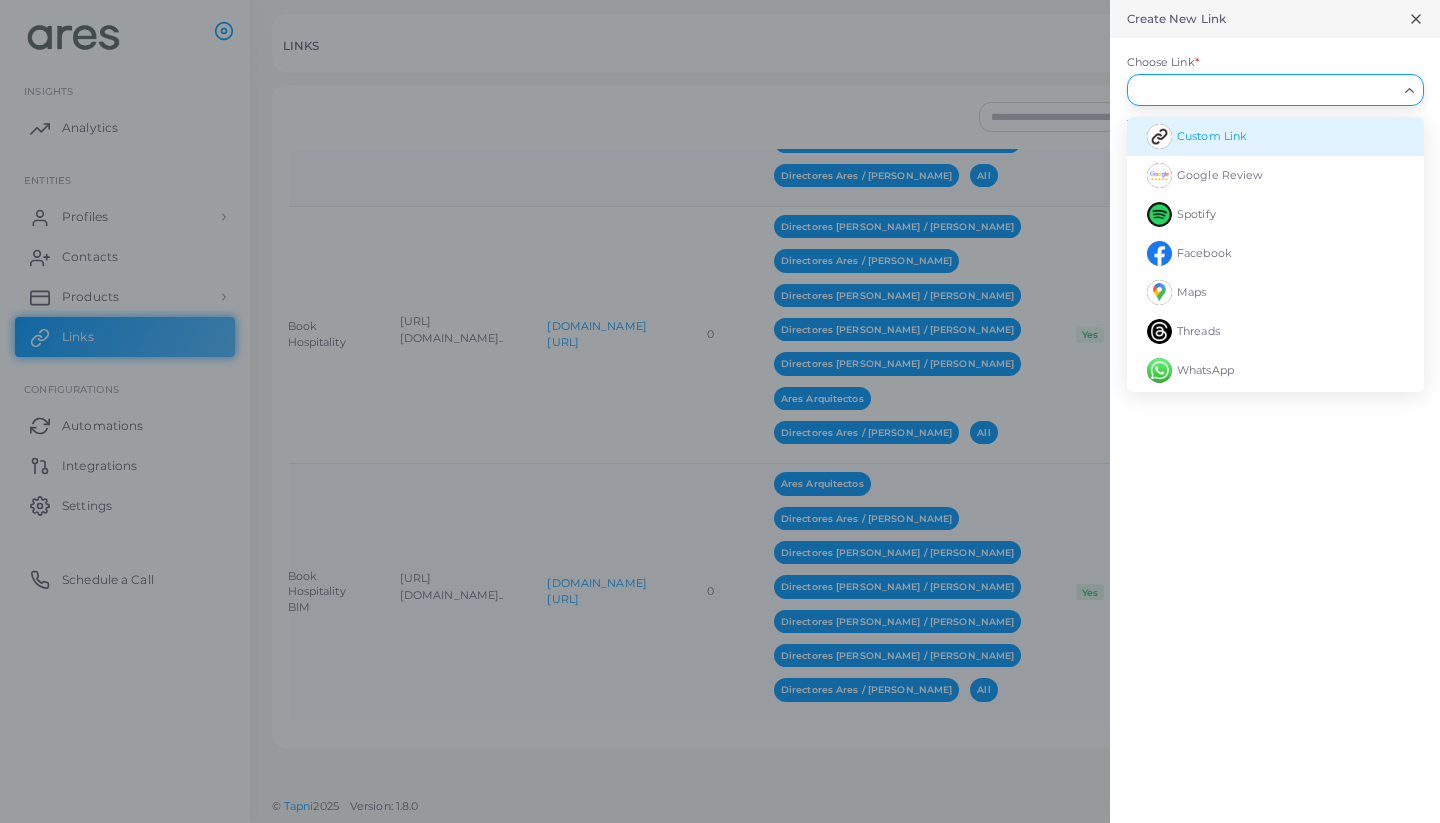 click on "Custom Link" at bounding box center [1212, 136] 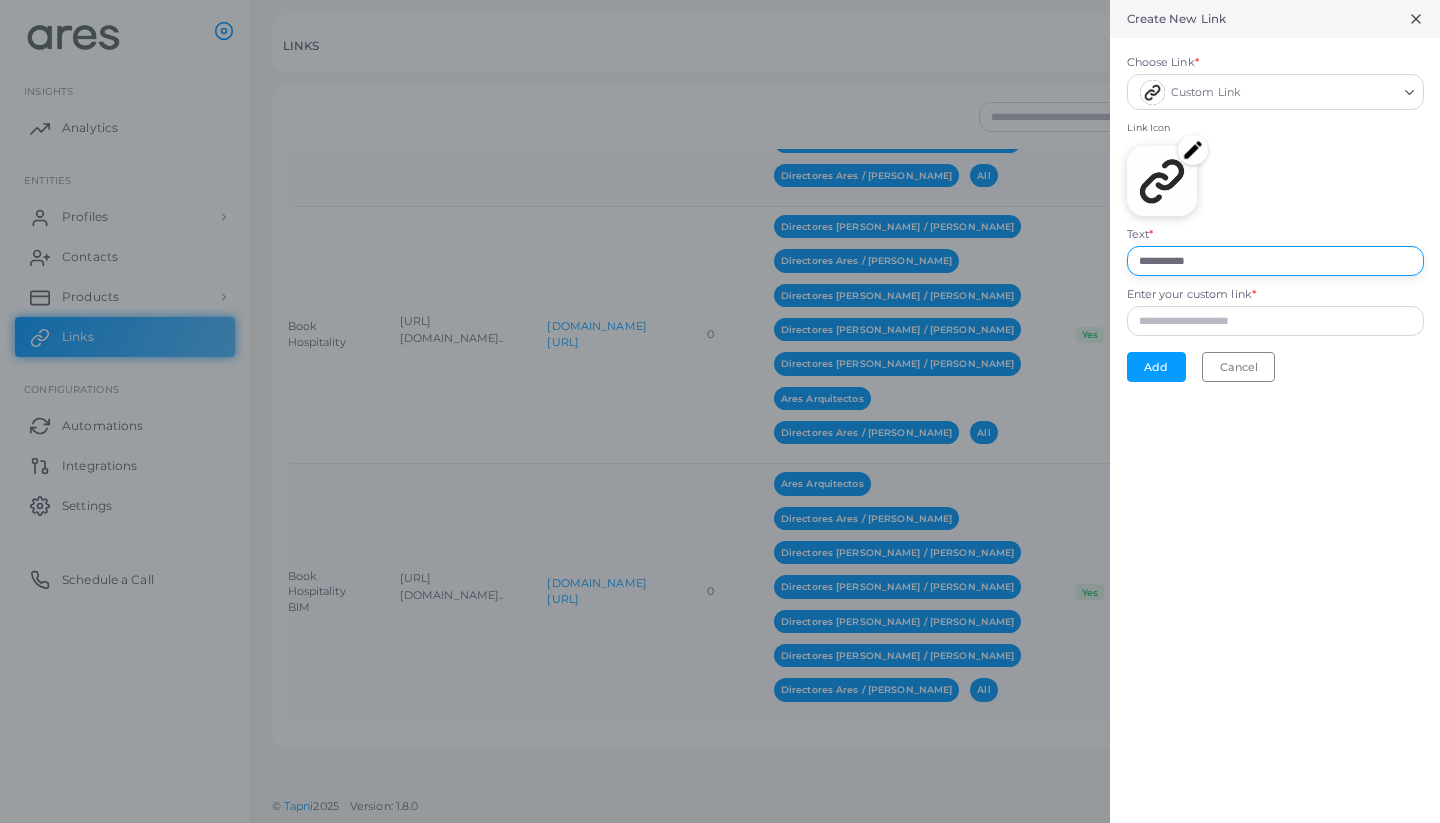 click on "**********" at bounding box center [1275, 261] 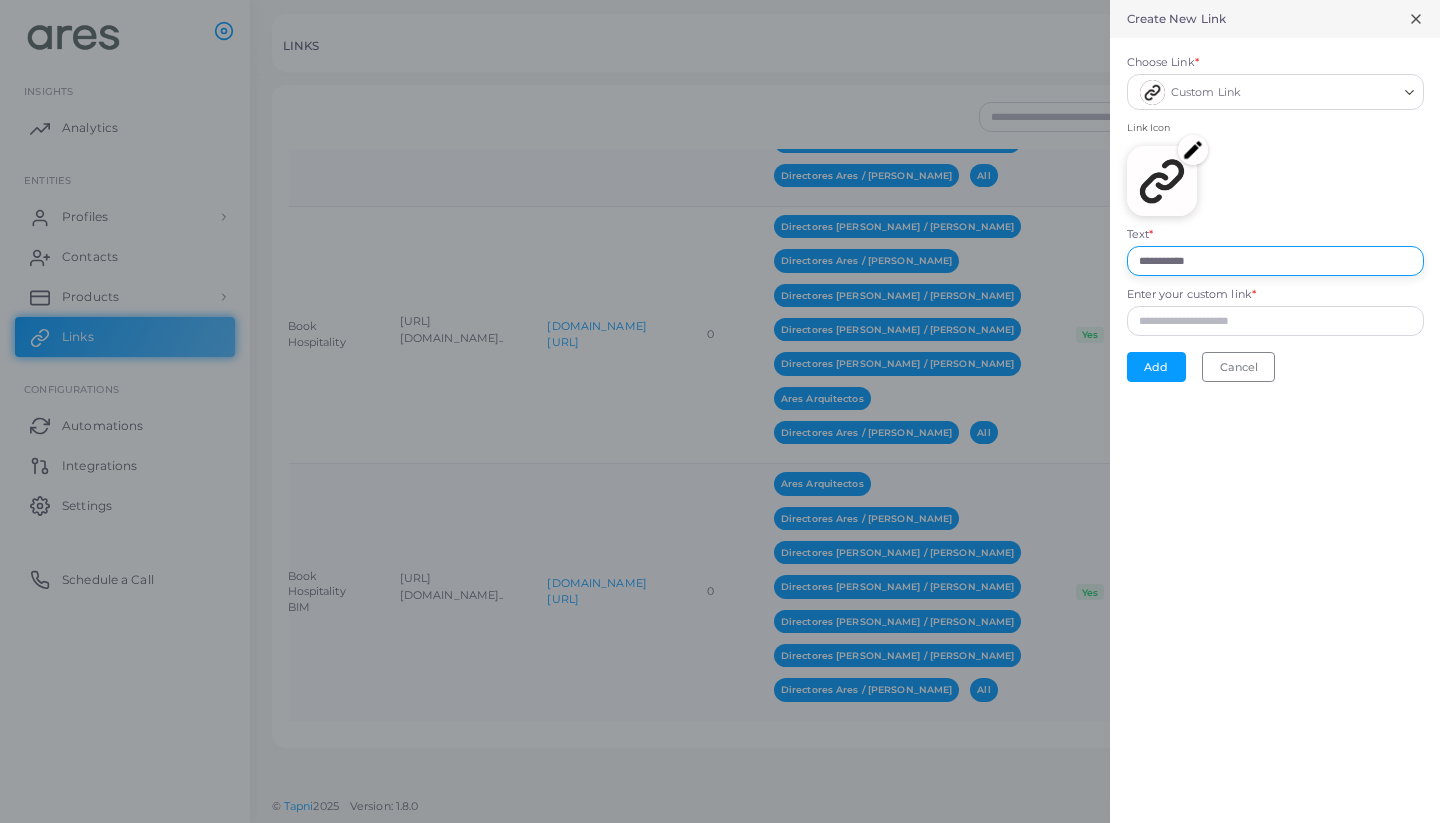 drag, startPoint x: 1252, startPoint y: 260, endPoint x: 1083, endPoint y: 260, distance: 169 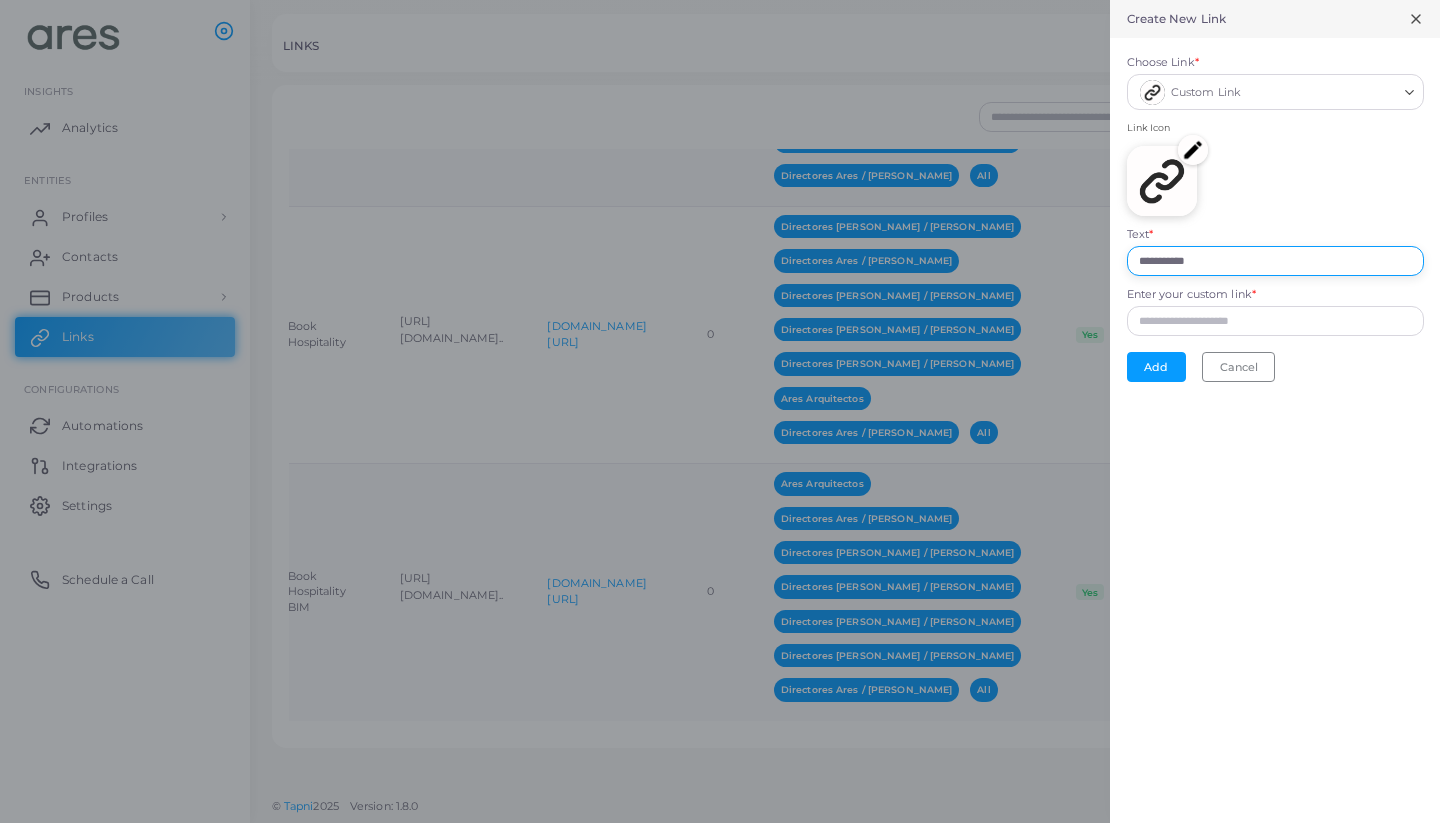 click on "**********" at bounding box center (720, 0) 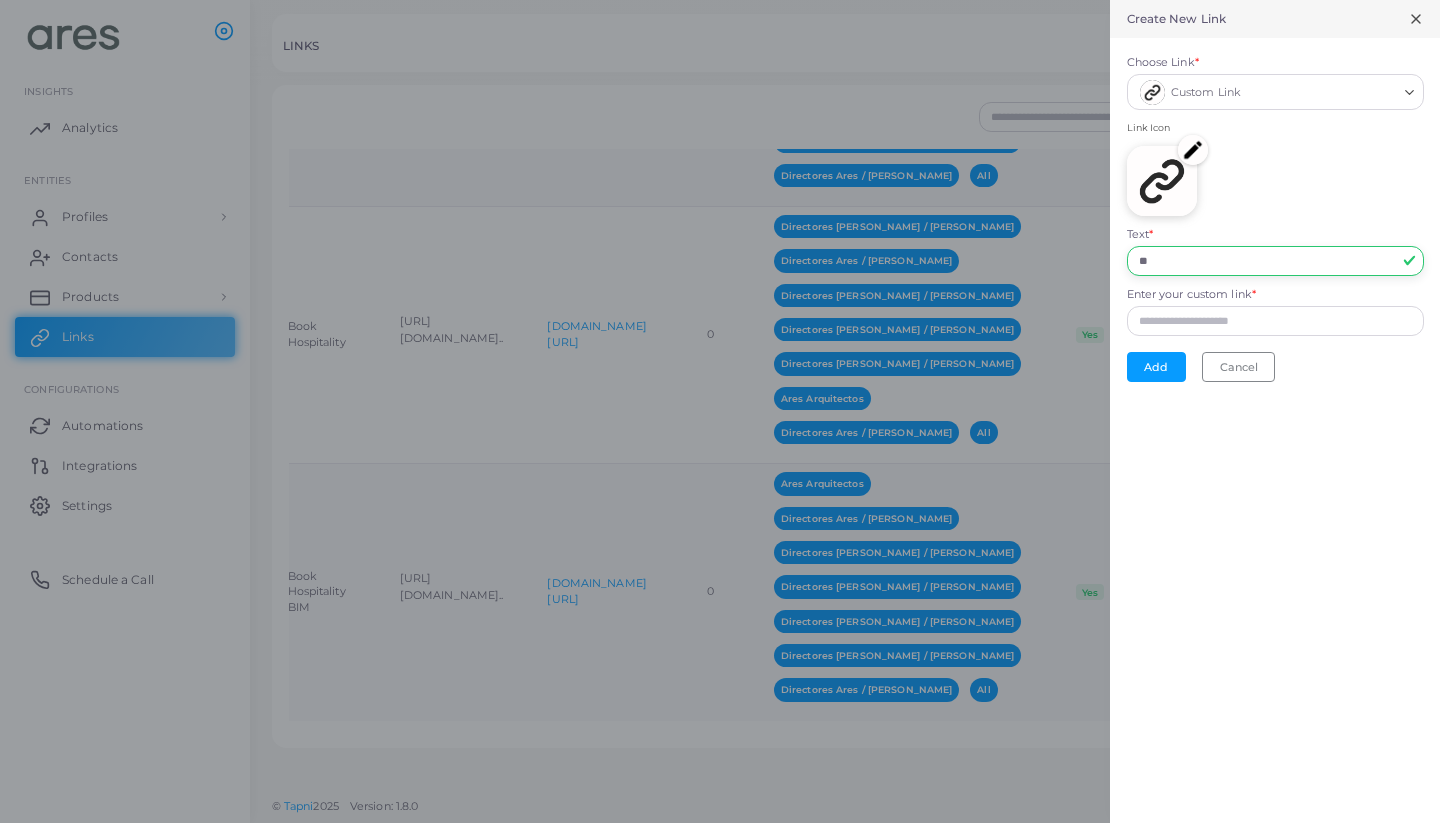 type on "*" 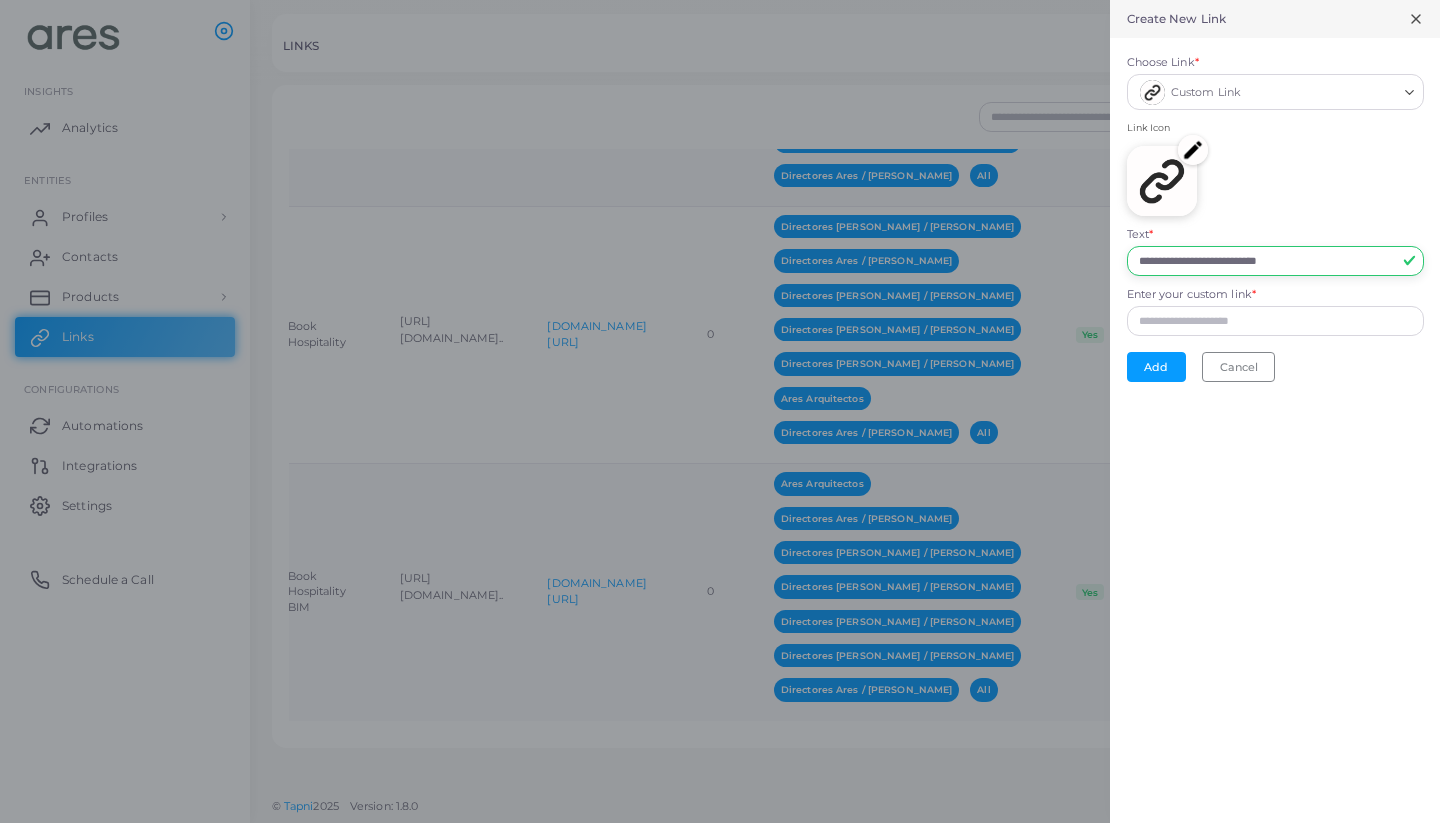 type on "**********" 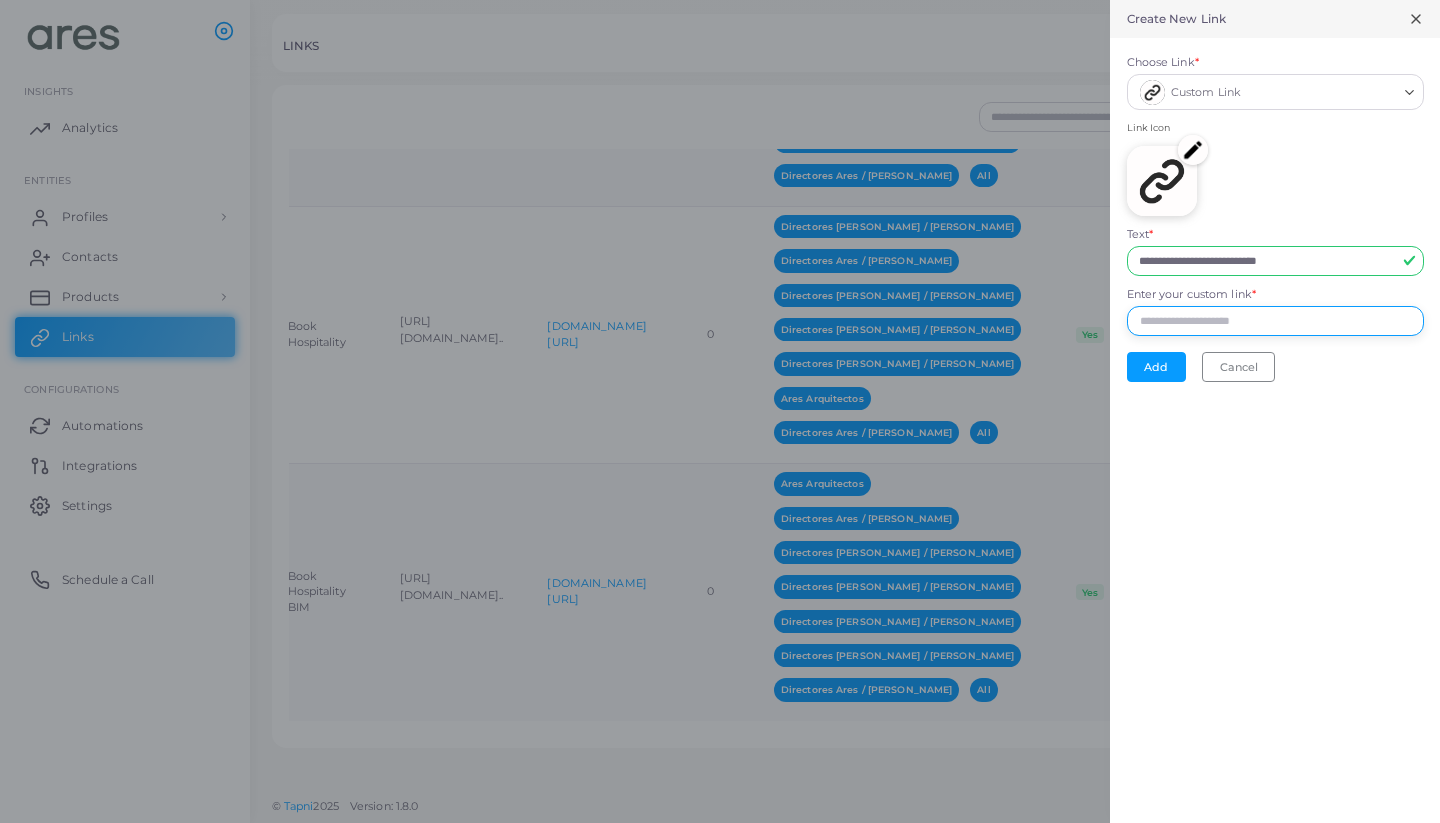 click on "Enter your custom link  *" at bounding box center [1275, 321] 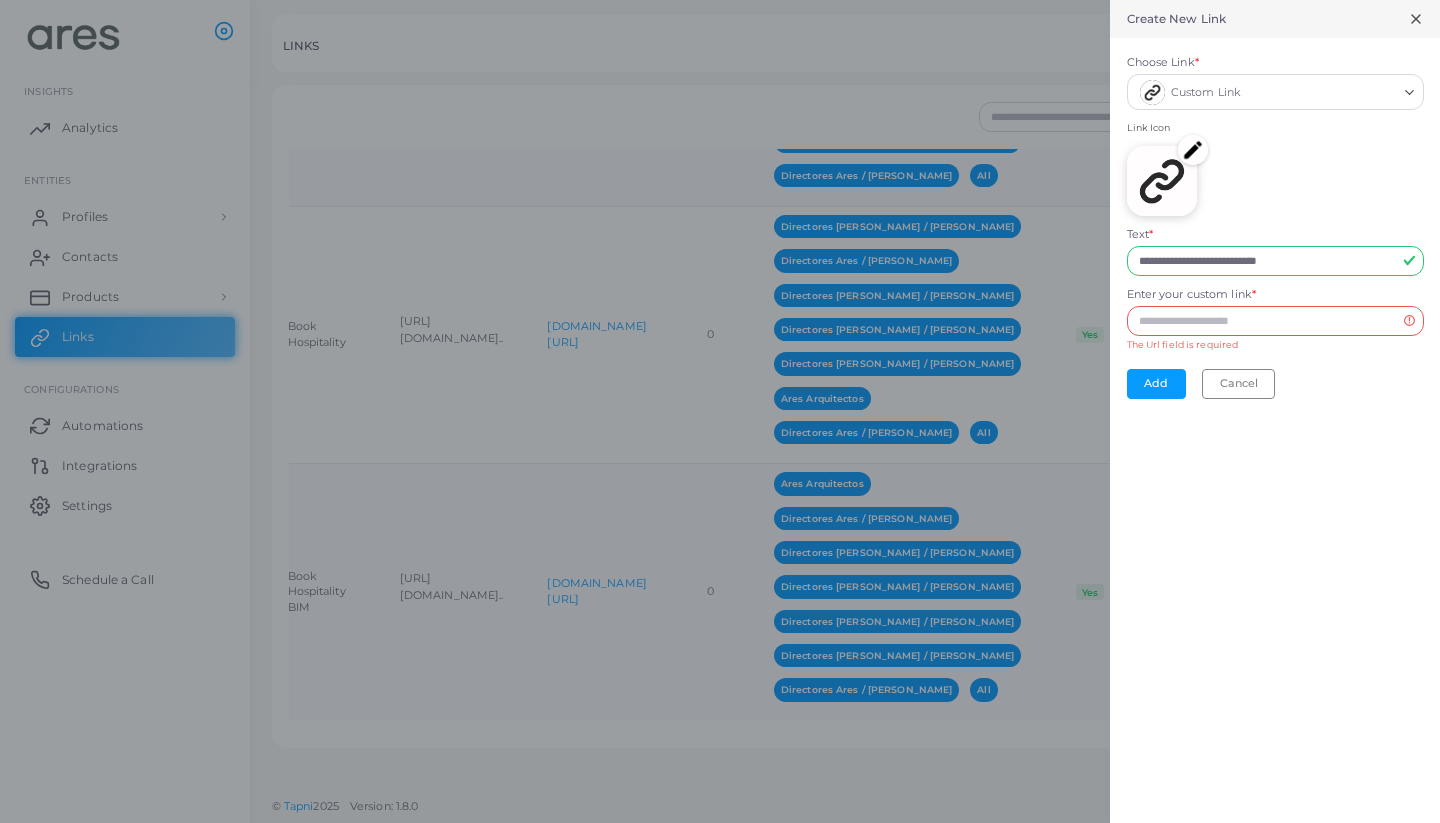 click at bounding box center (1193, 150) 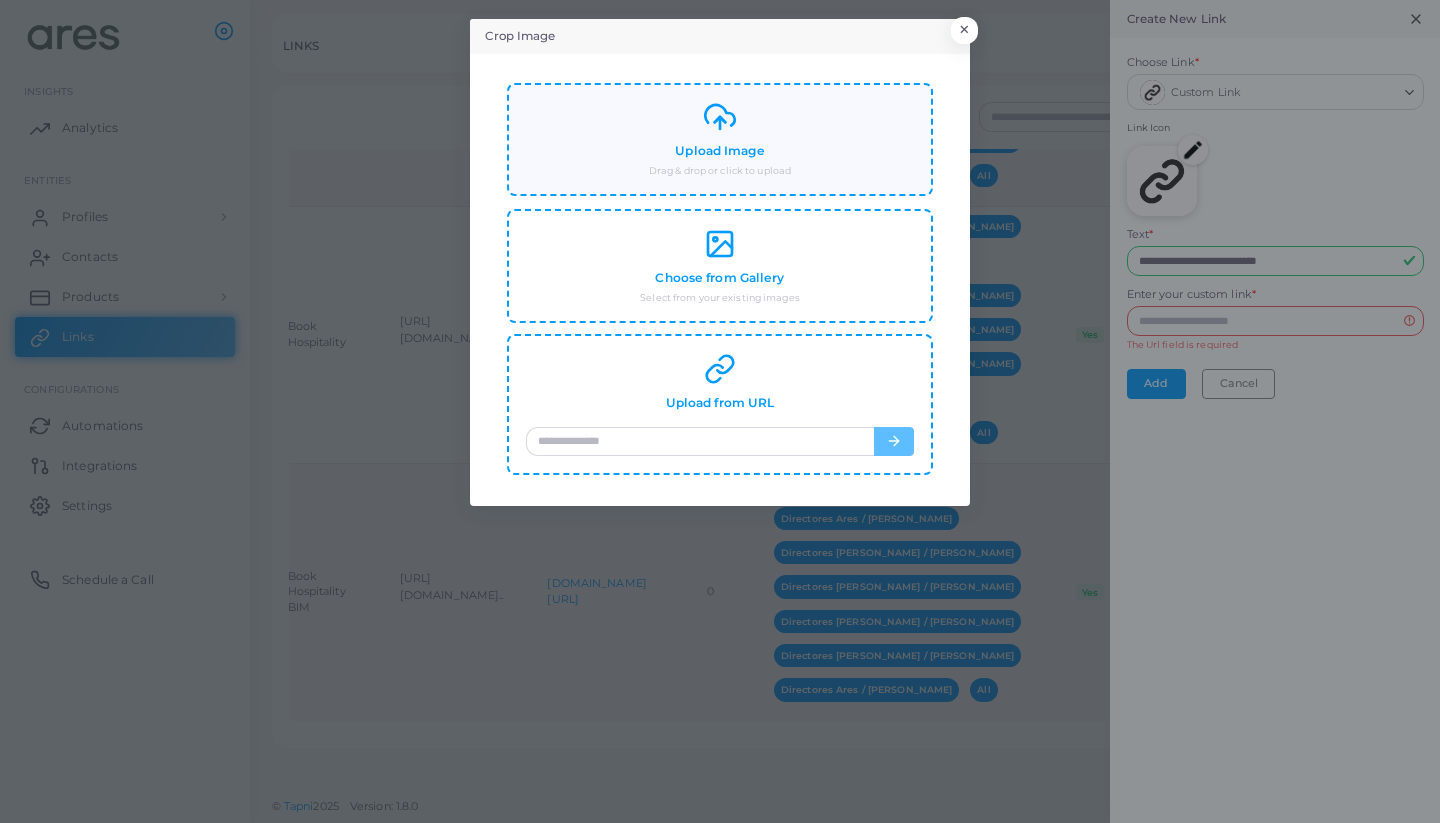 click on "Upload Image Drag & drop or click to upload" at bounding box center (720, 139) 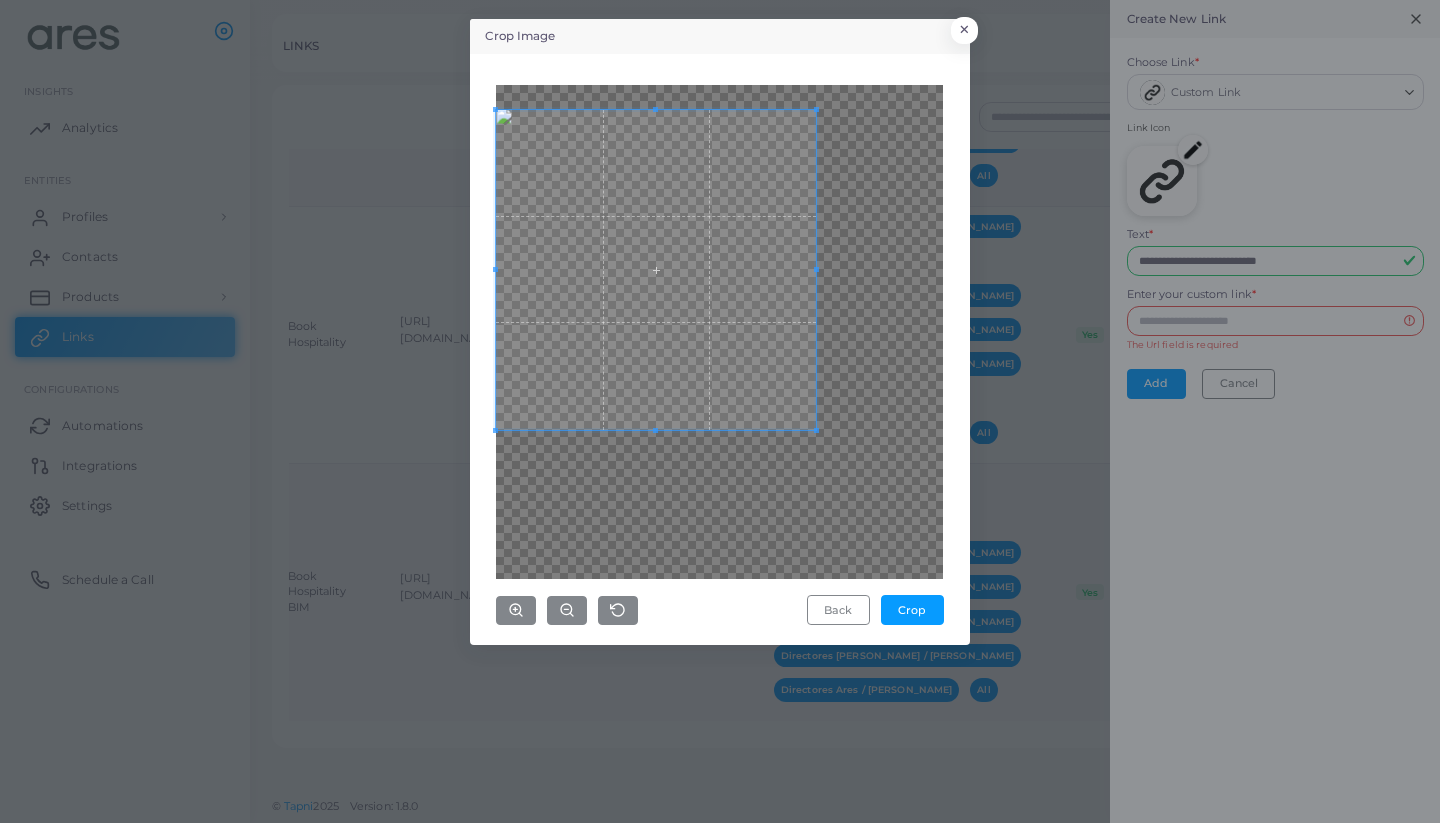 click at bounding box center [656, 270] 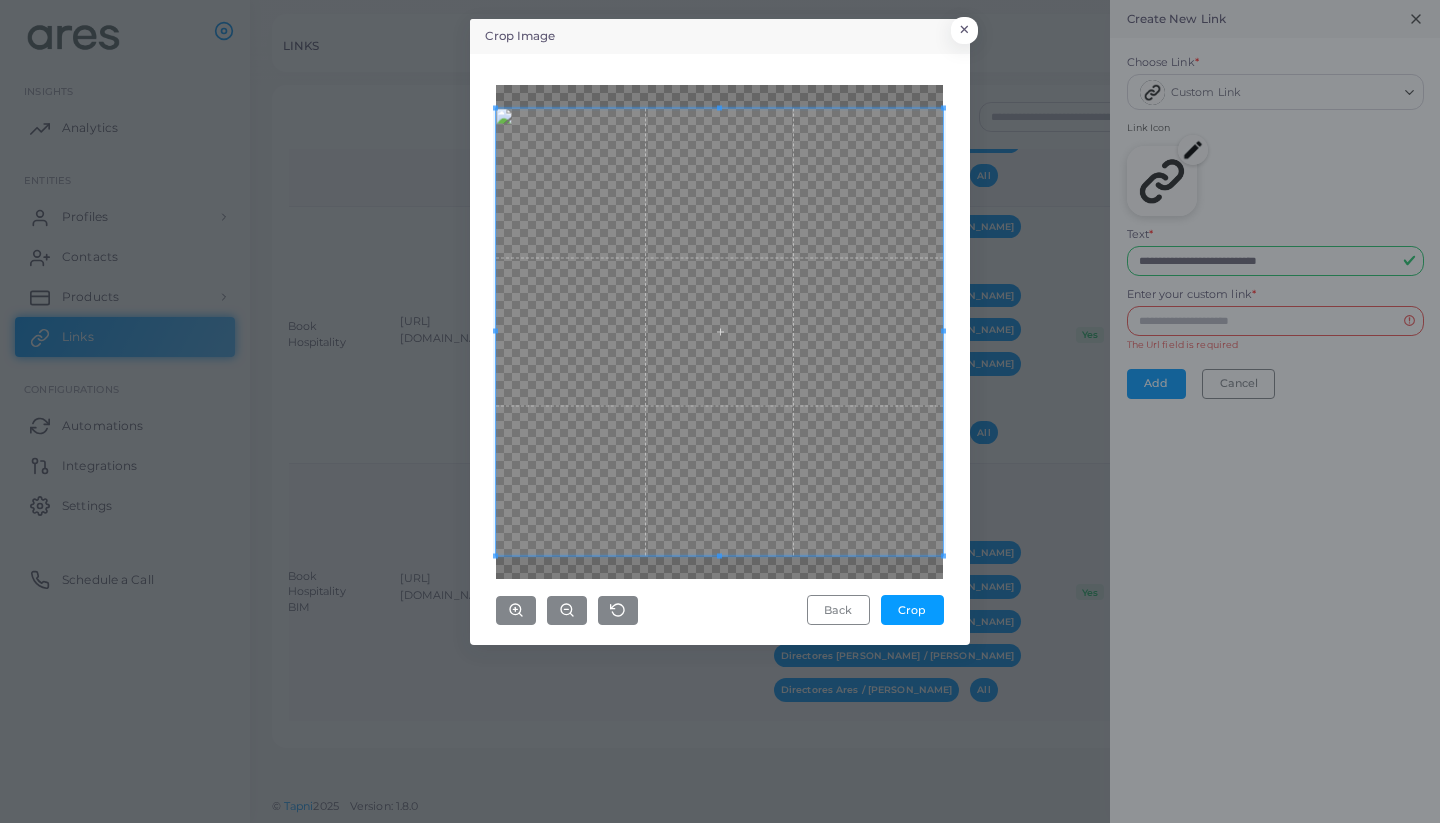 click on "Crop Image ×  Back   Crop" at bounding box center (720, 411) 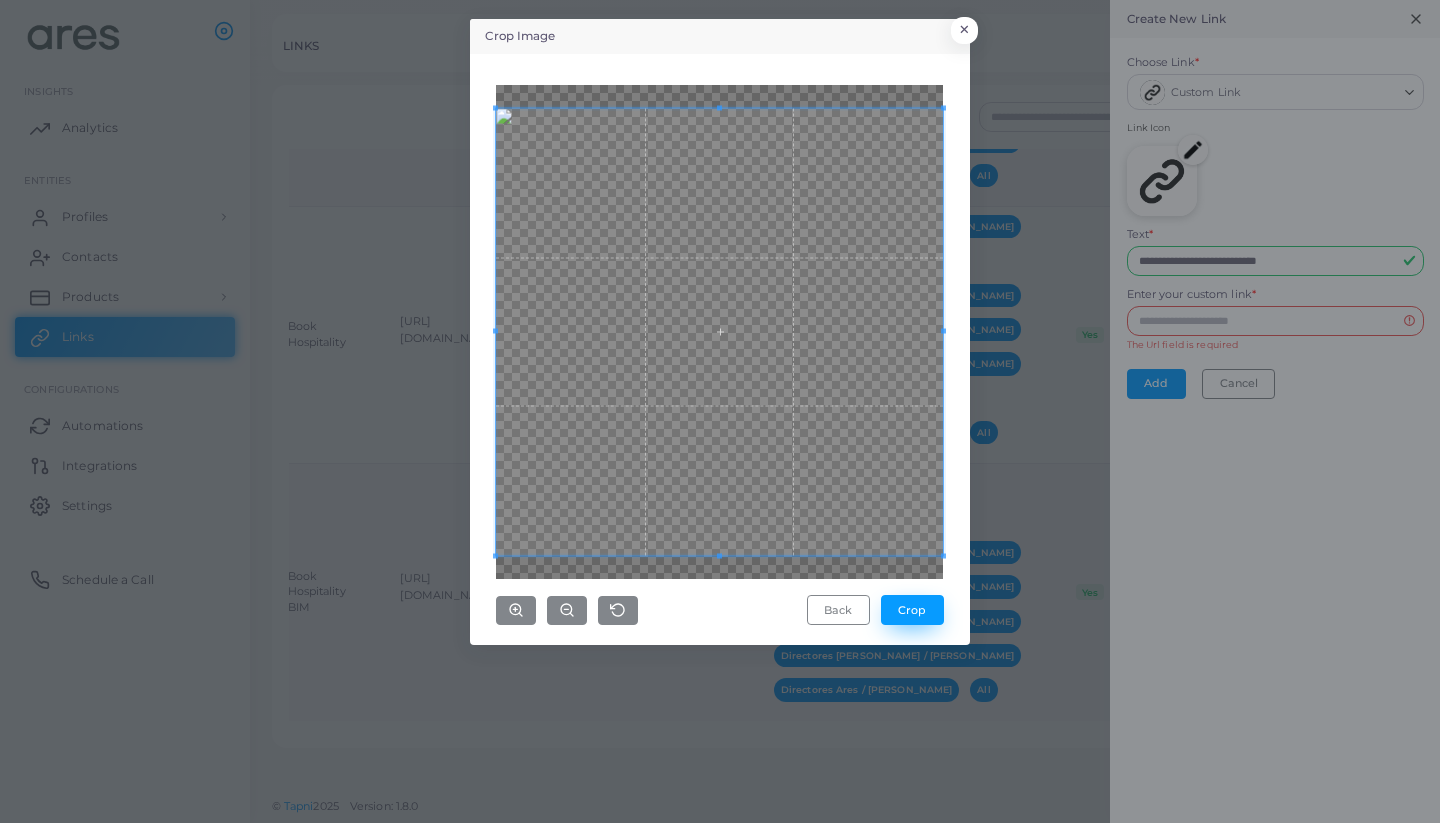 click on "Crop" at bounding box center (912, 610) 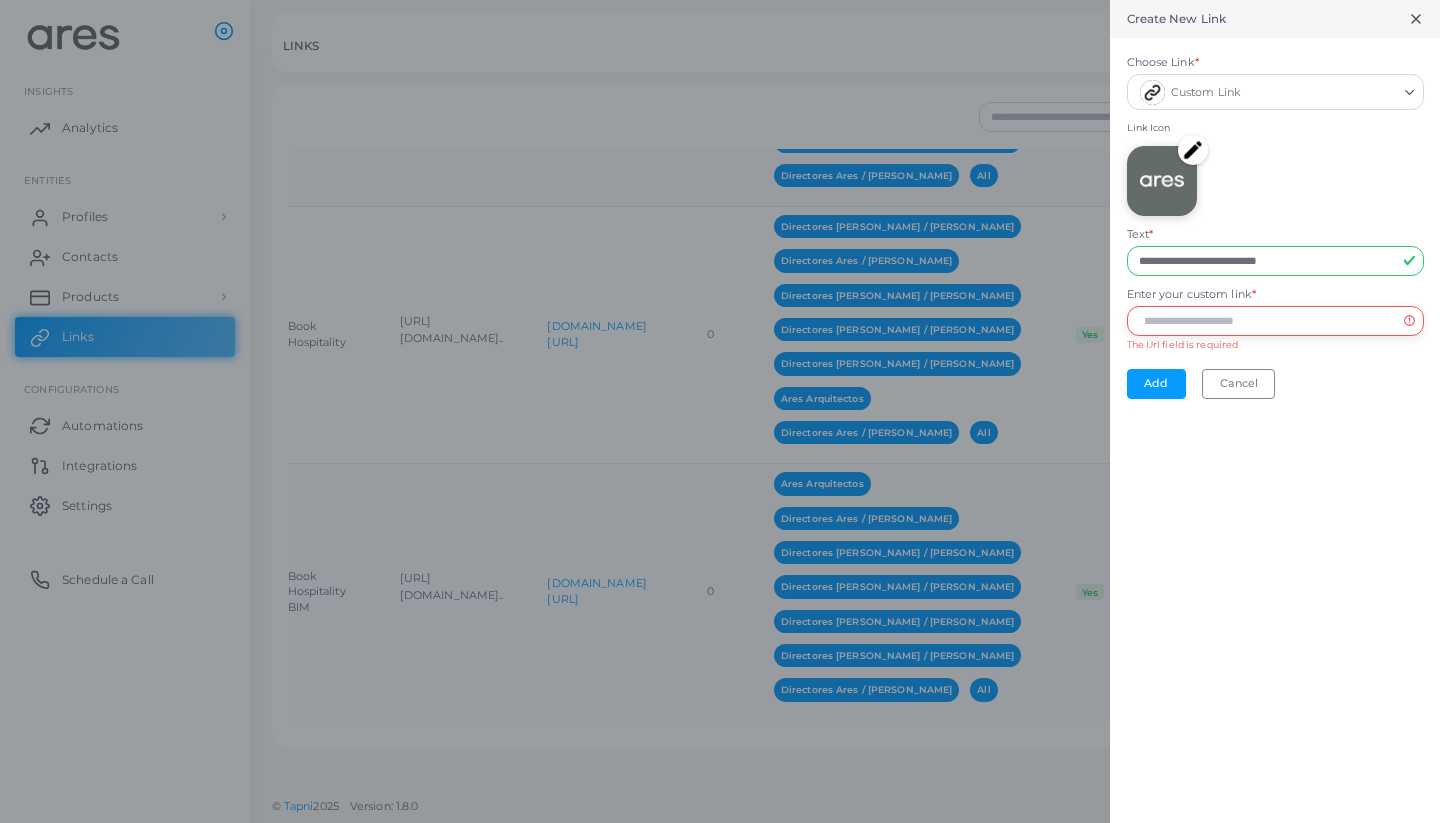 click on "Enter your custom link  *" at bounding box center (1275, 321) 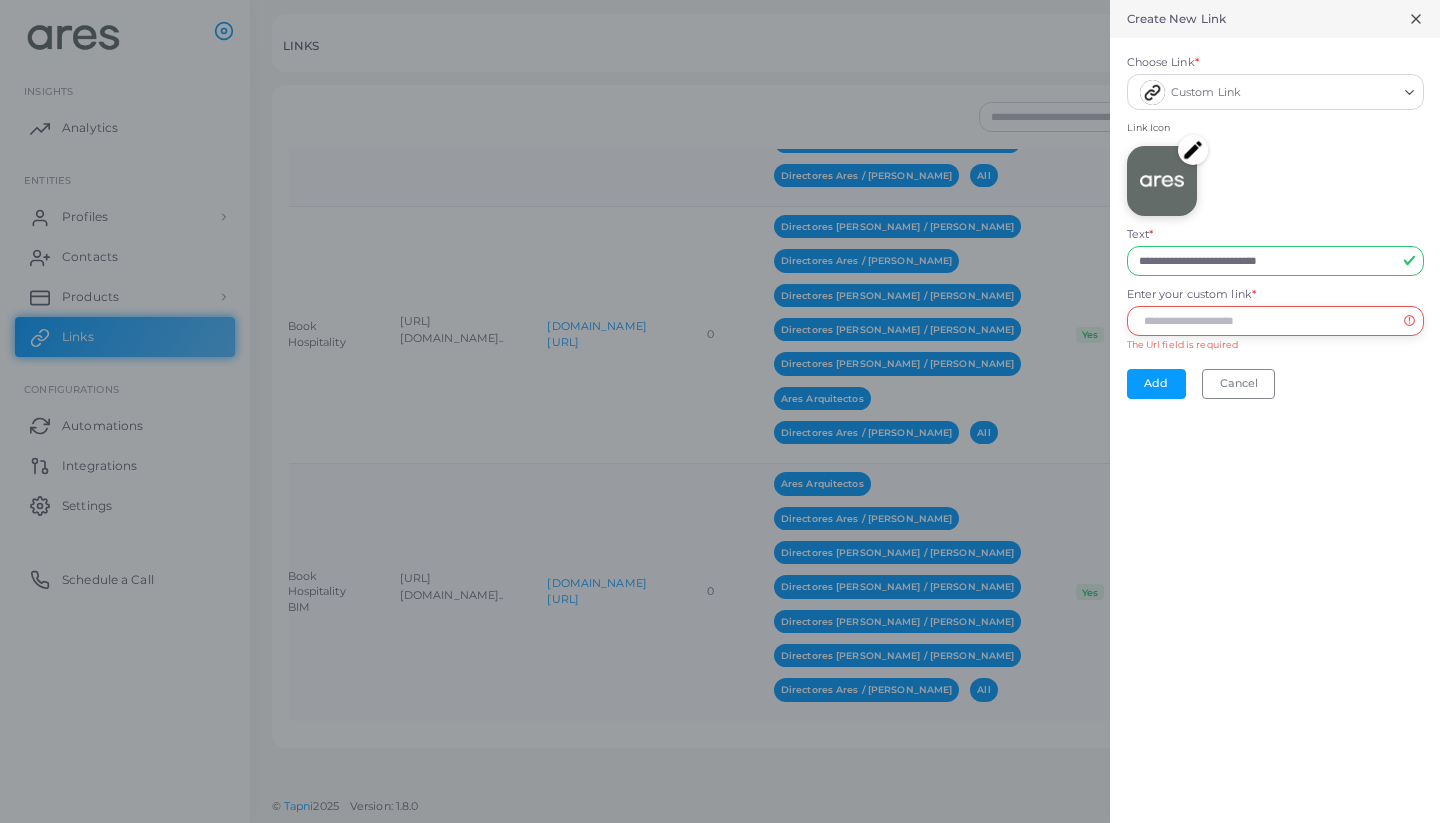 paste on "**********" 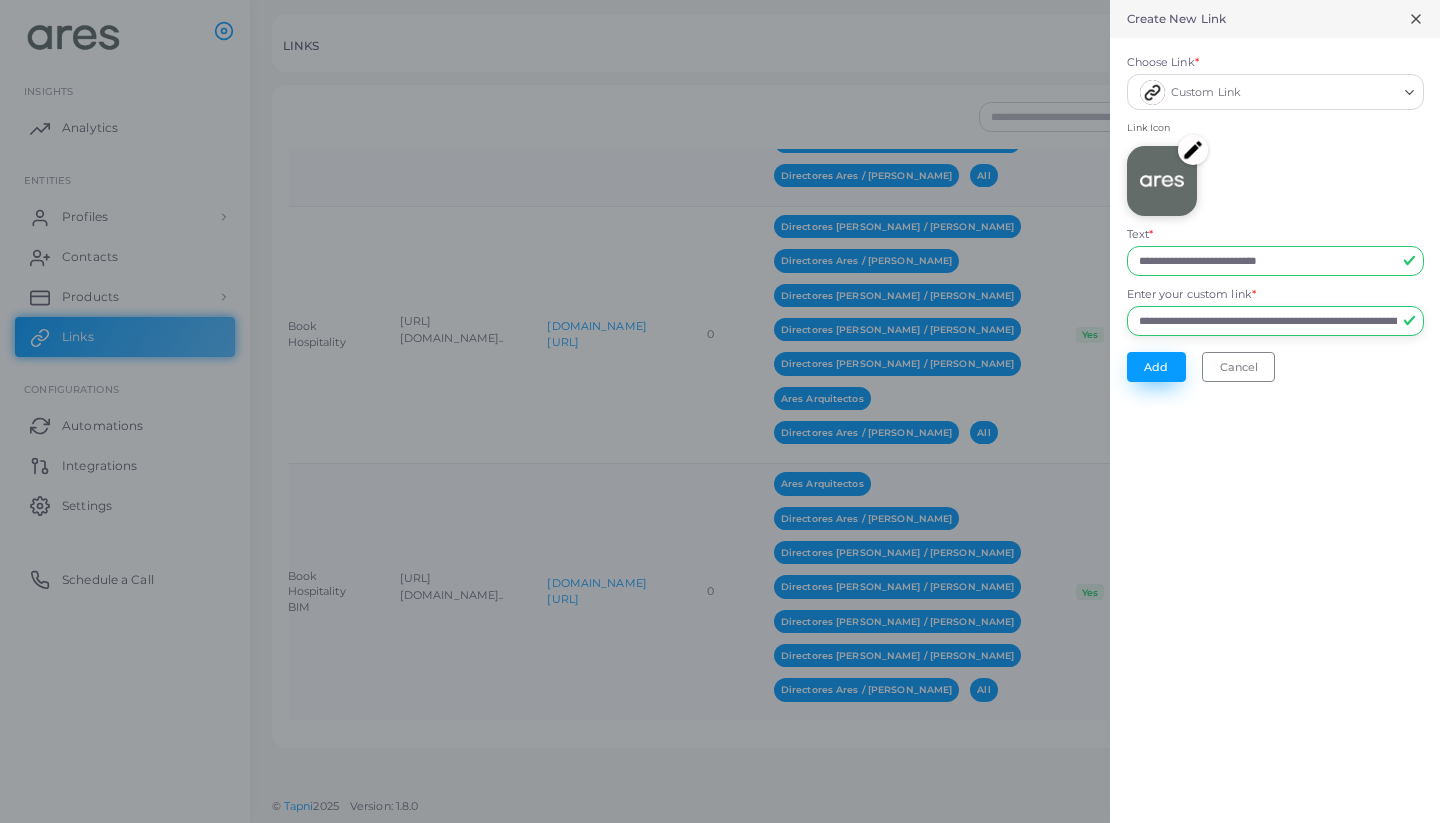 type on "**********" 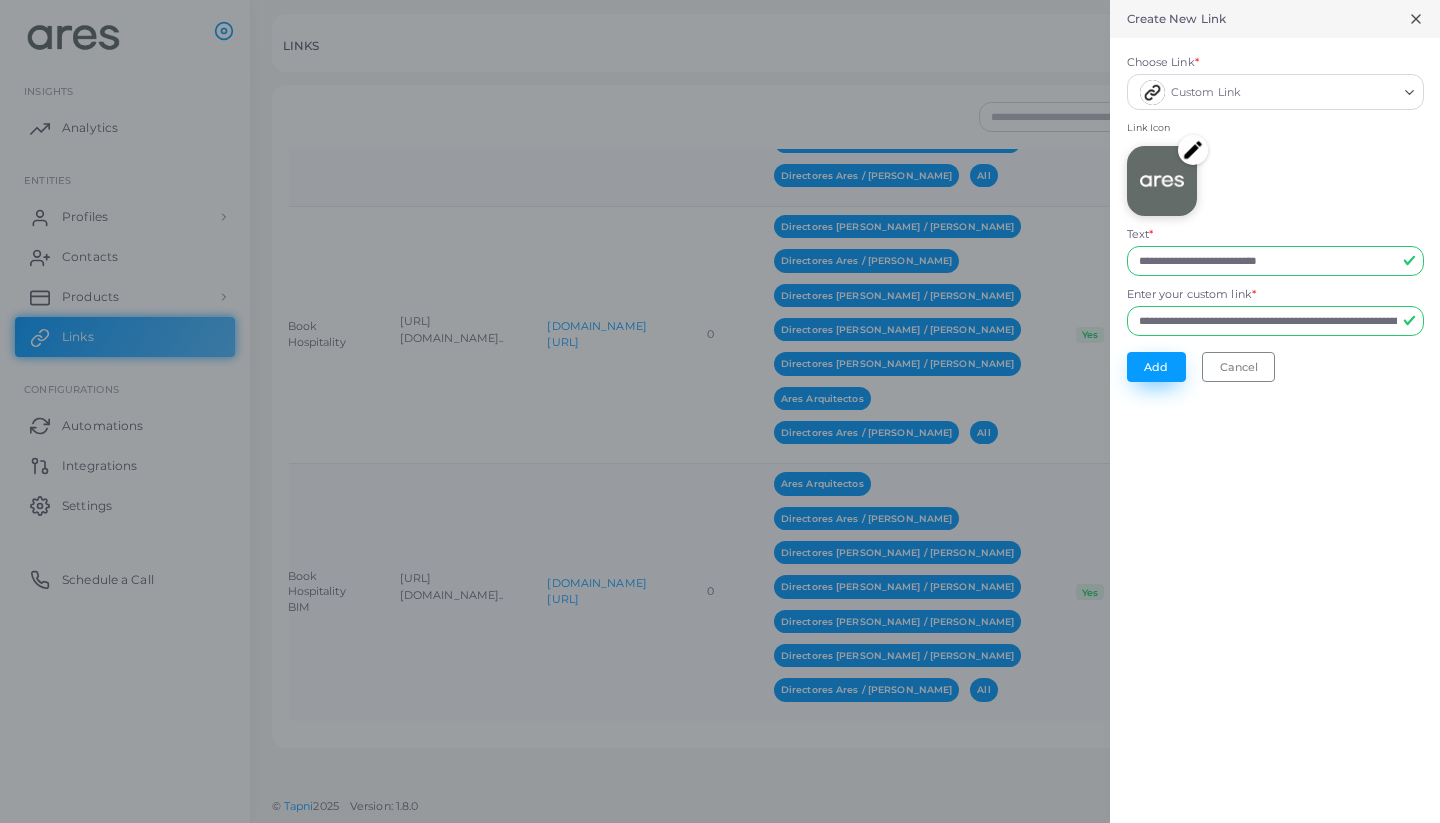 click on "Add" at bounding box center [1156, 367] 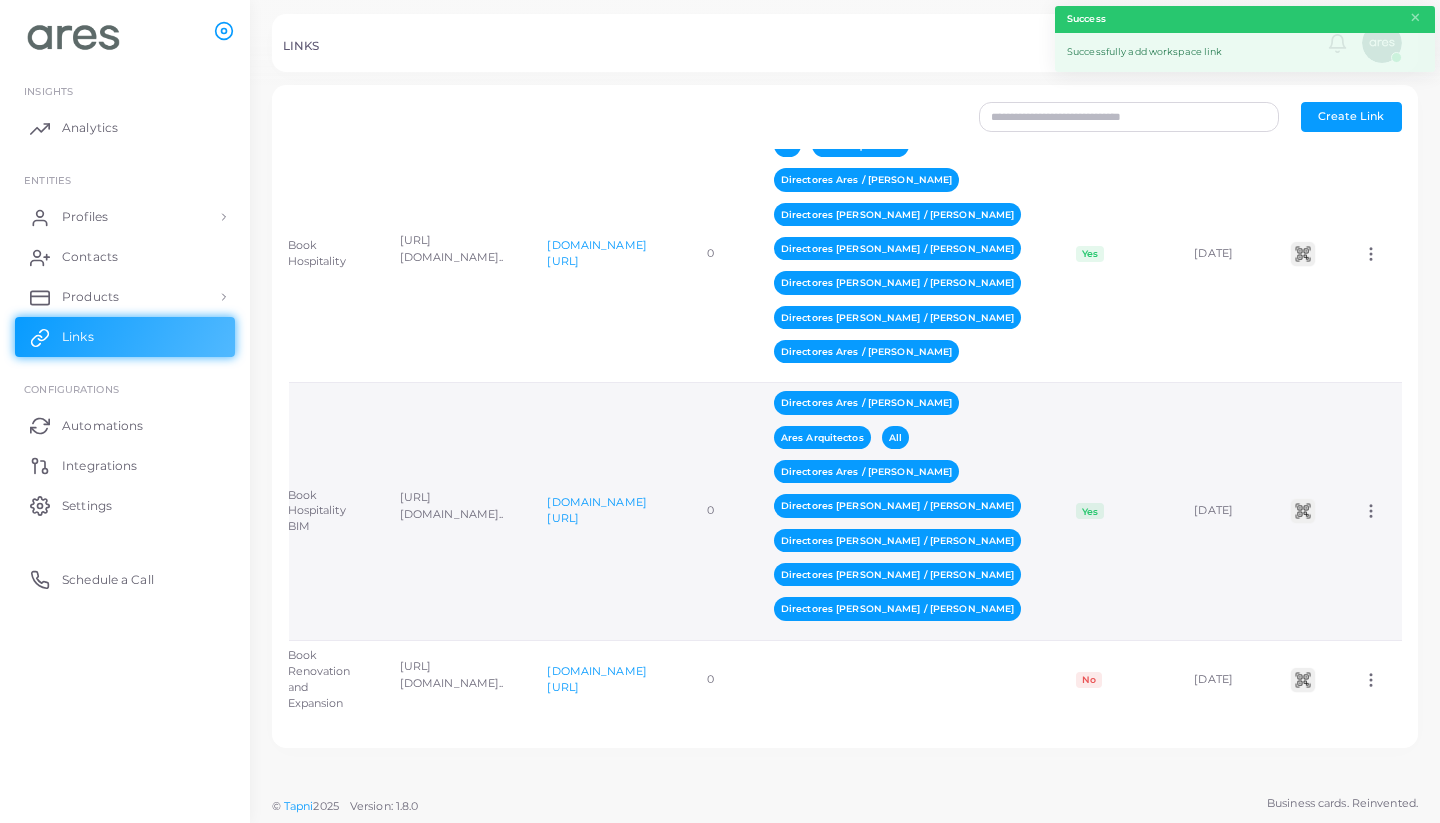 scroll, scrollTop: 0, scrollLeft: 0, axis: both 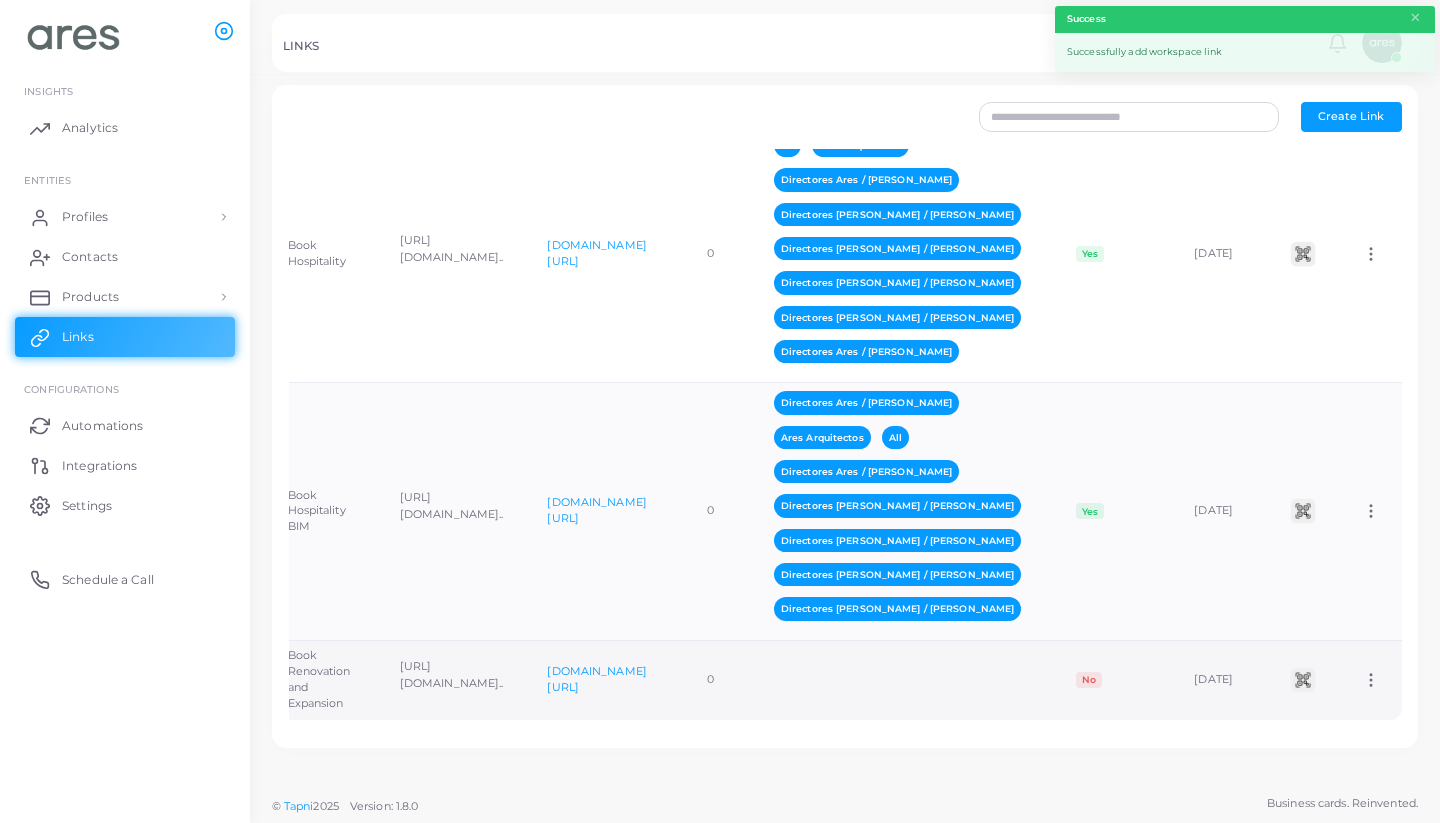 click 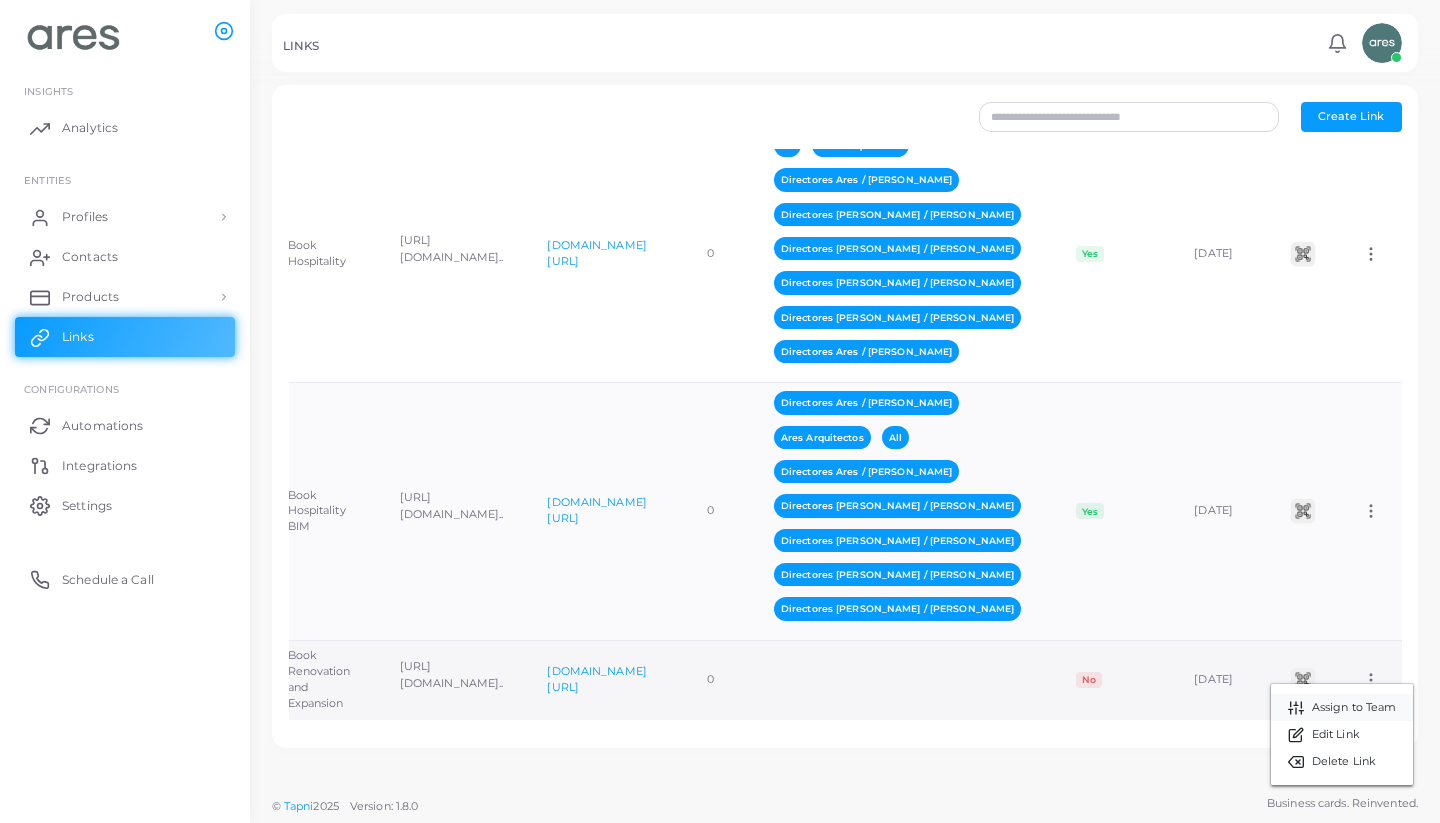 click on "Assign to Team" at bounding box center [1354, 708] 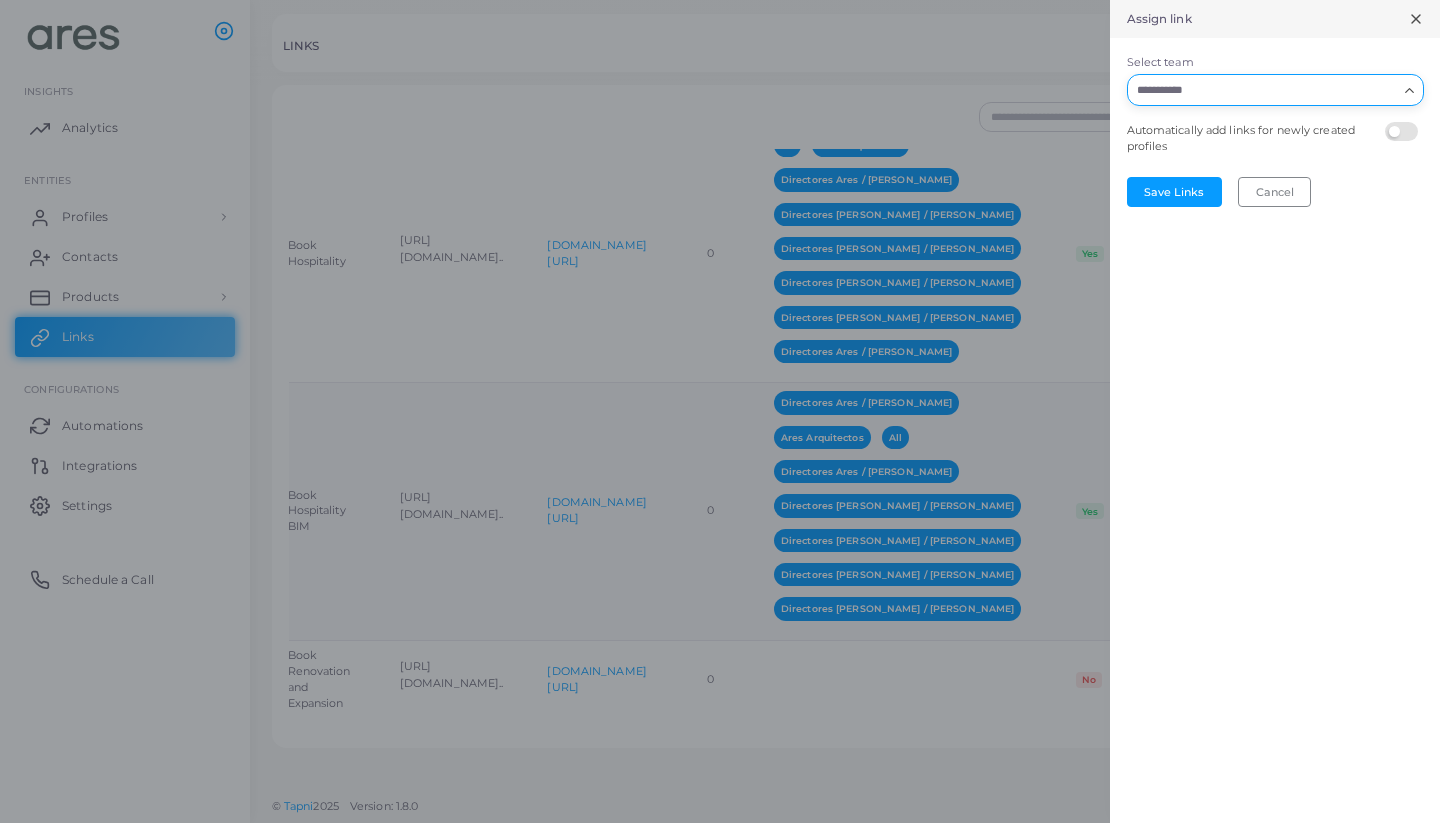 click on "Select team" at bounding box center [1263, 90] 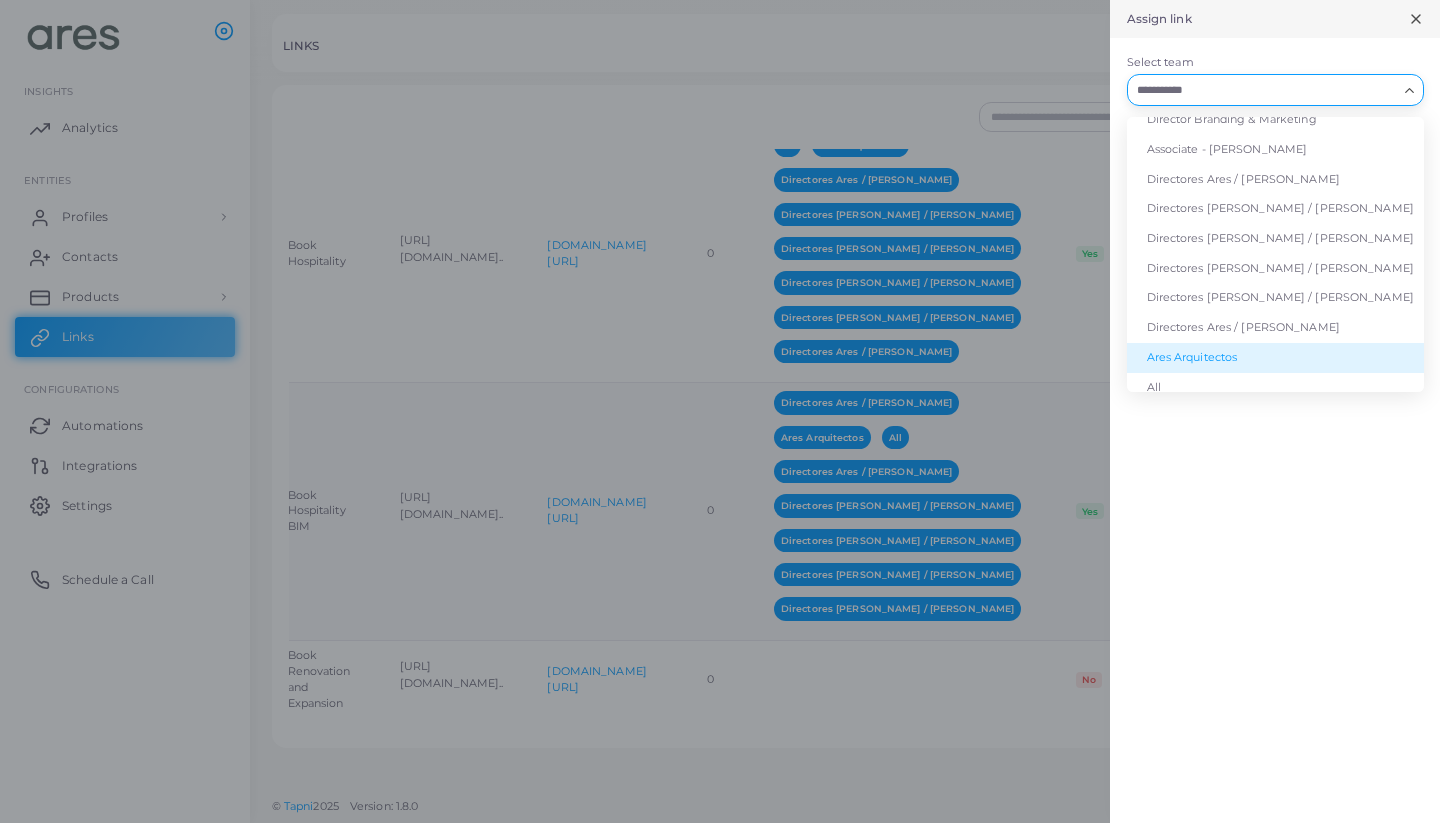 scroll, scrollTop: 189, scrollLeft: 0, axis: vertical 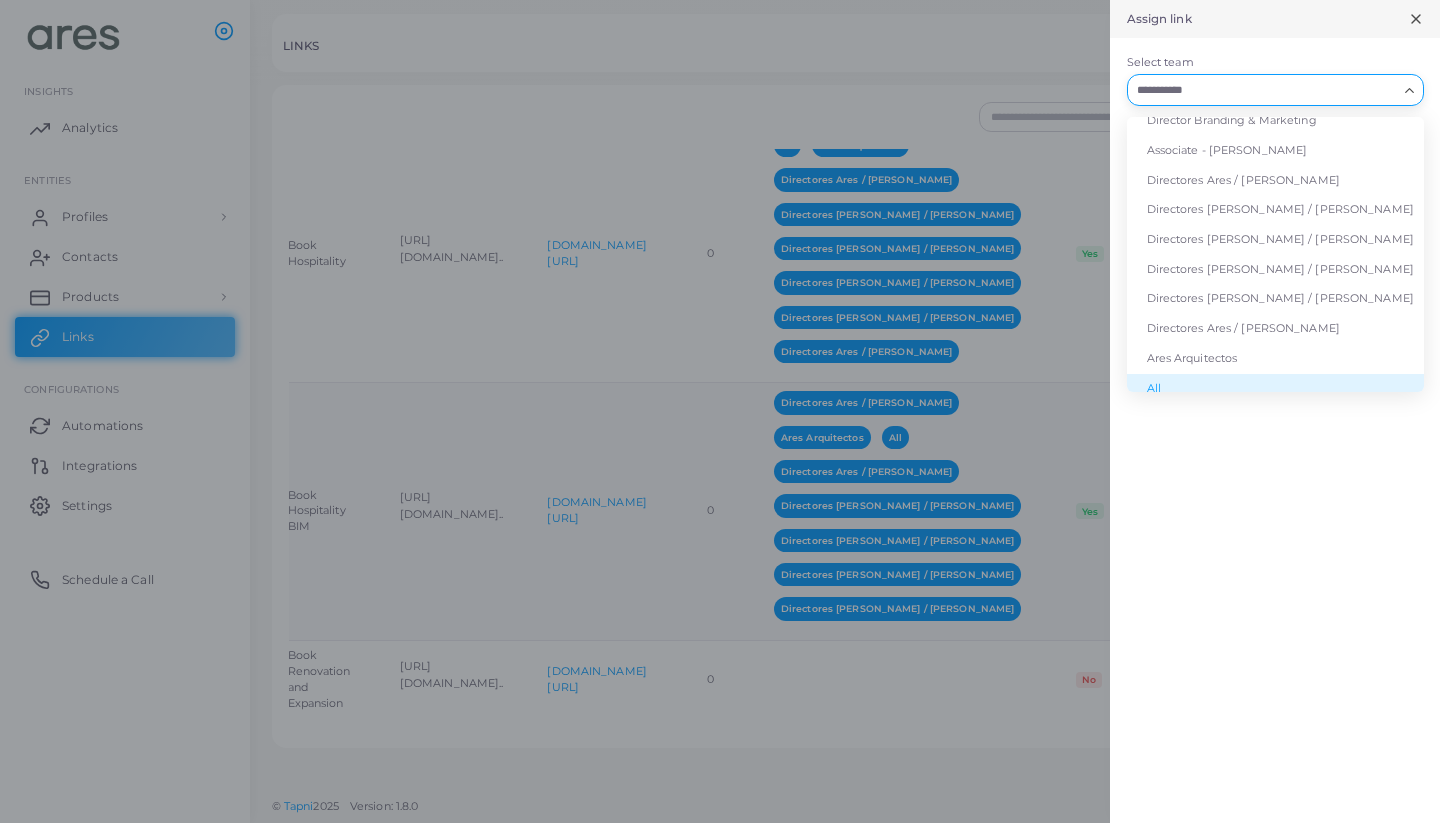 click on "All" at bounding box center (1275, 389) 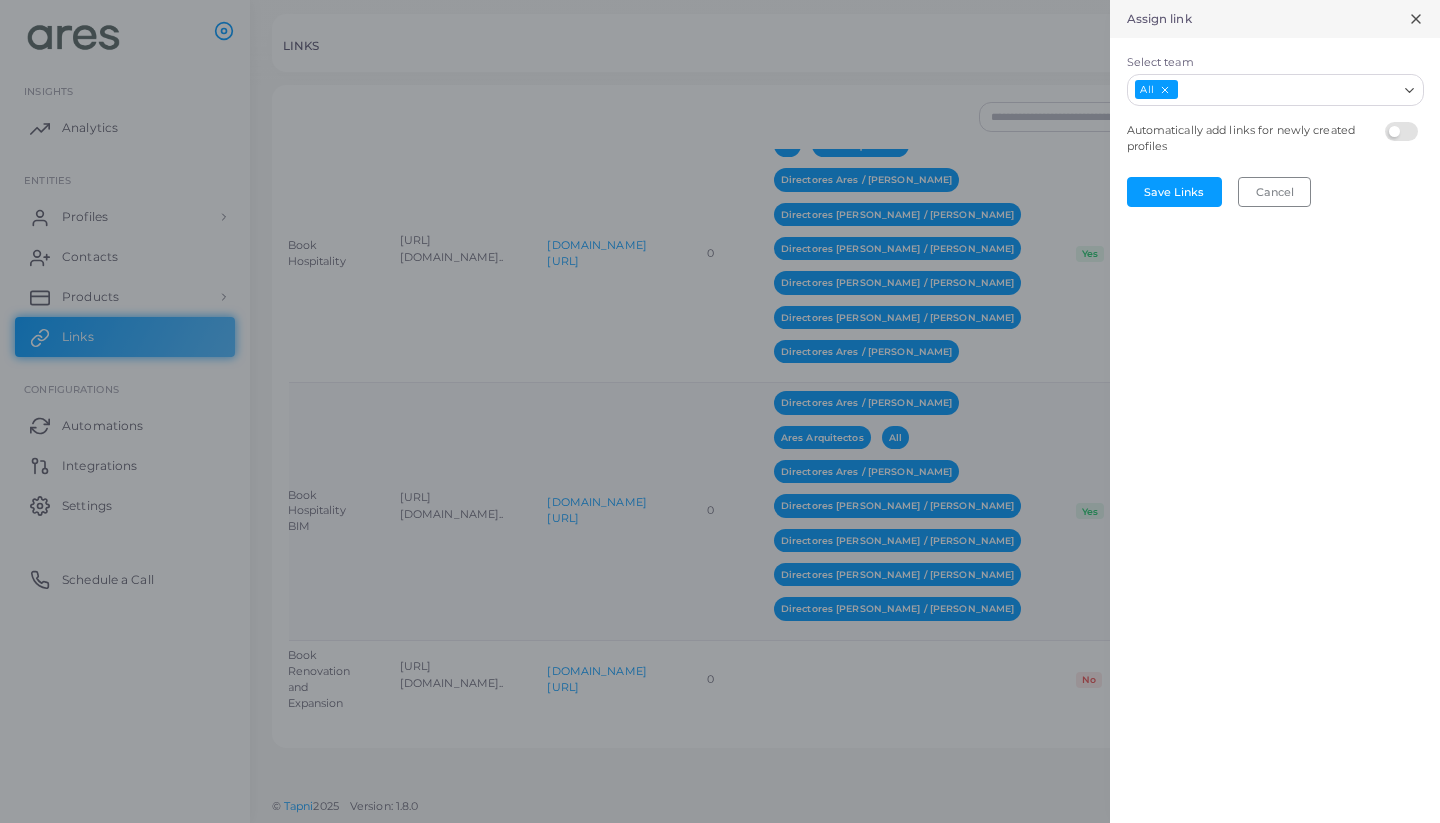 click on "Select team" at bounding box center (1288, 90) 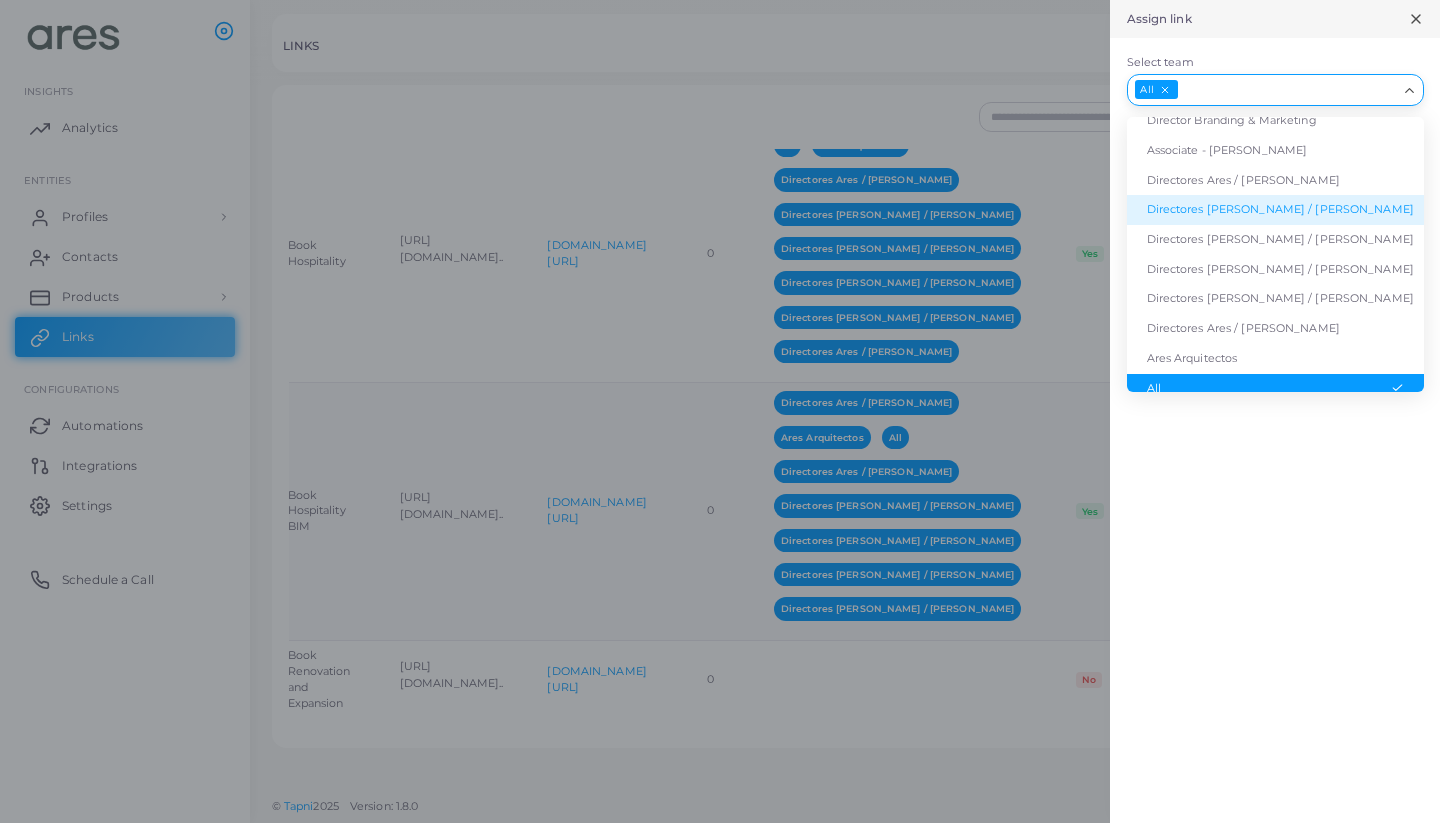scroll, scrollTop: 174, scrollLeft: 0, axis: vertical 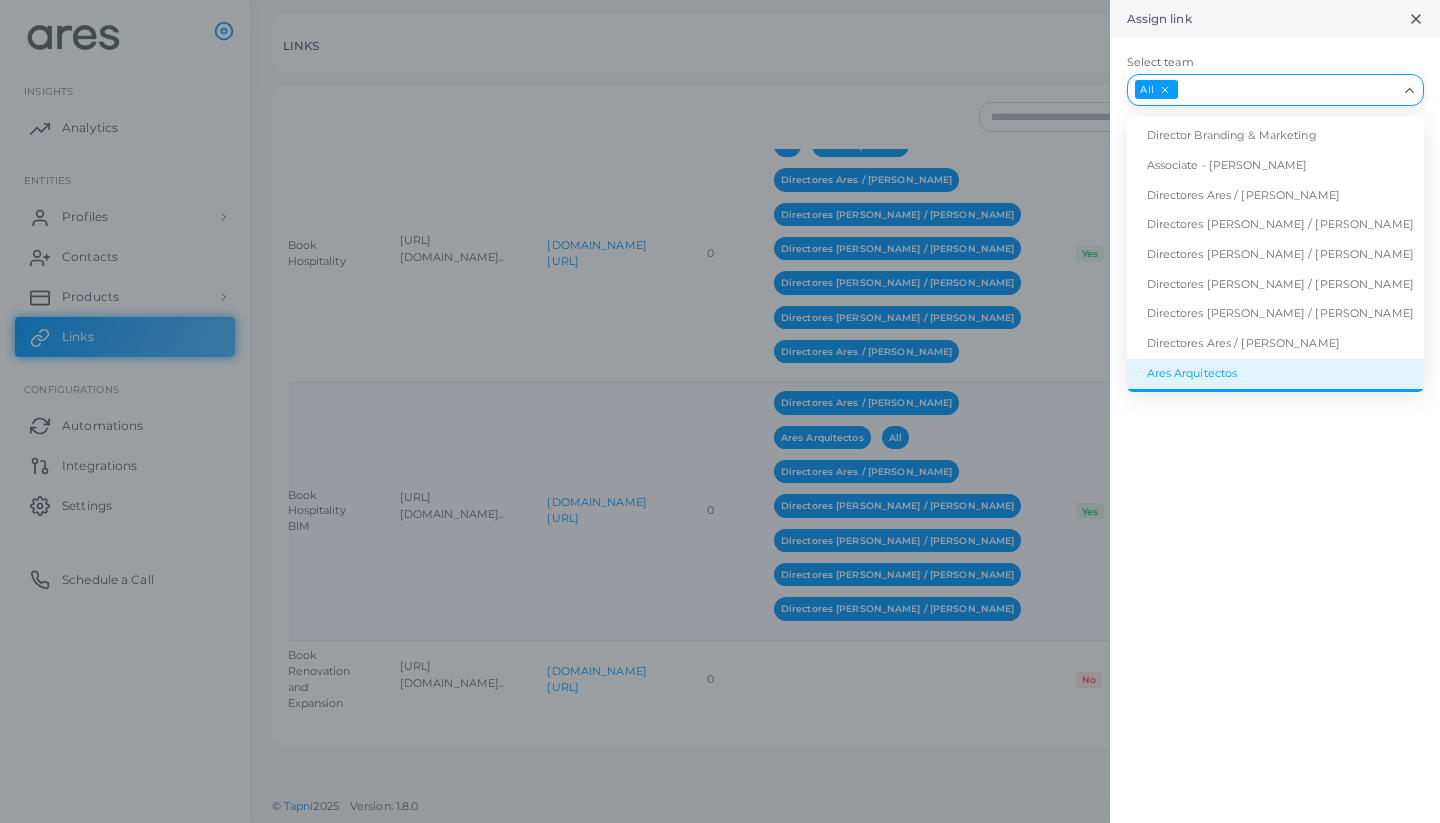 click on "Ares Arquitectos" at bounding box center (1275, 374) 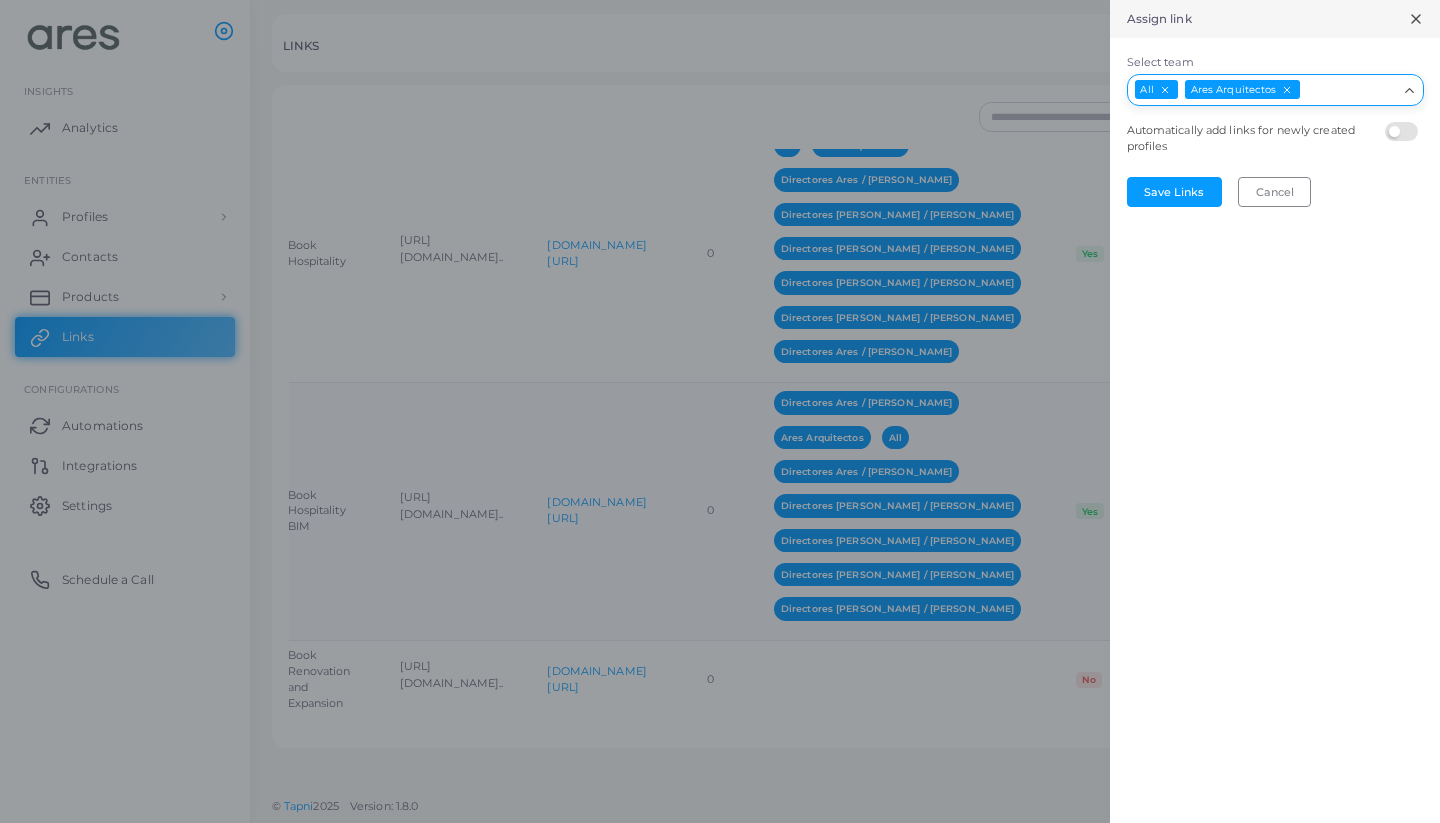 click on "Select team" at bounding box center (1349, 90) 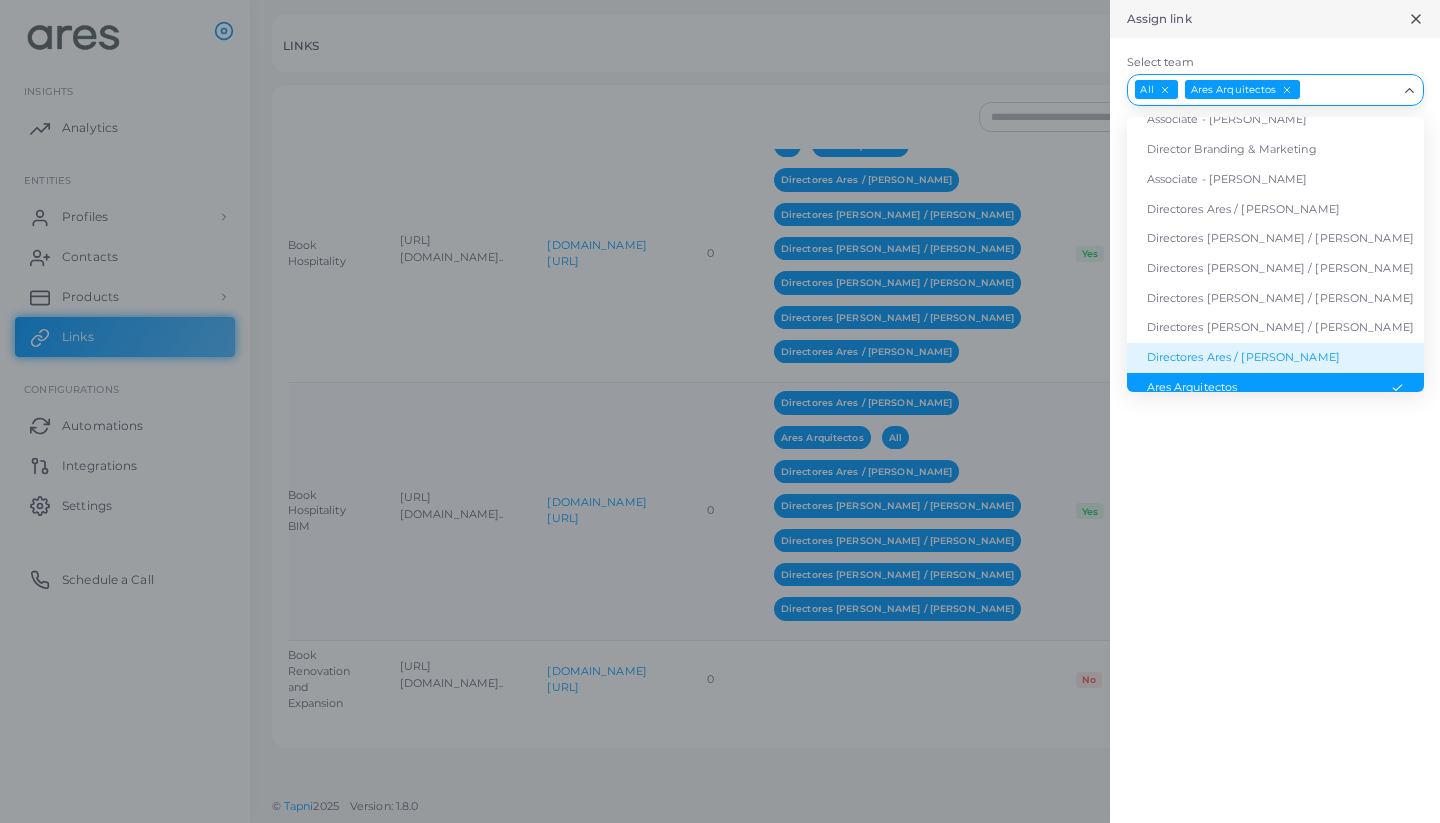 click on "Directores Ares / [PERSON_NAME]" at bounding box center (1275, 358) 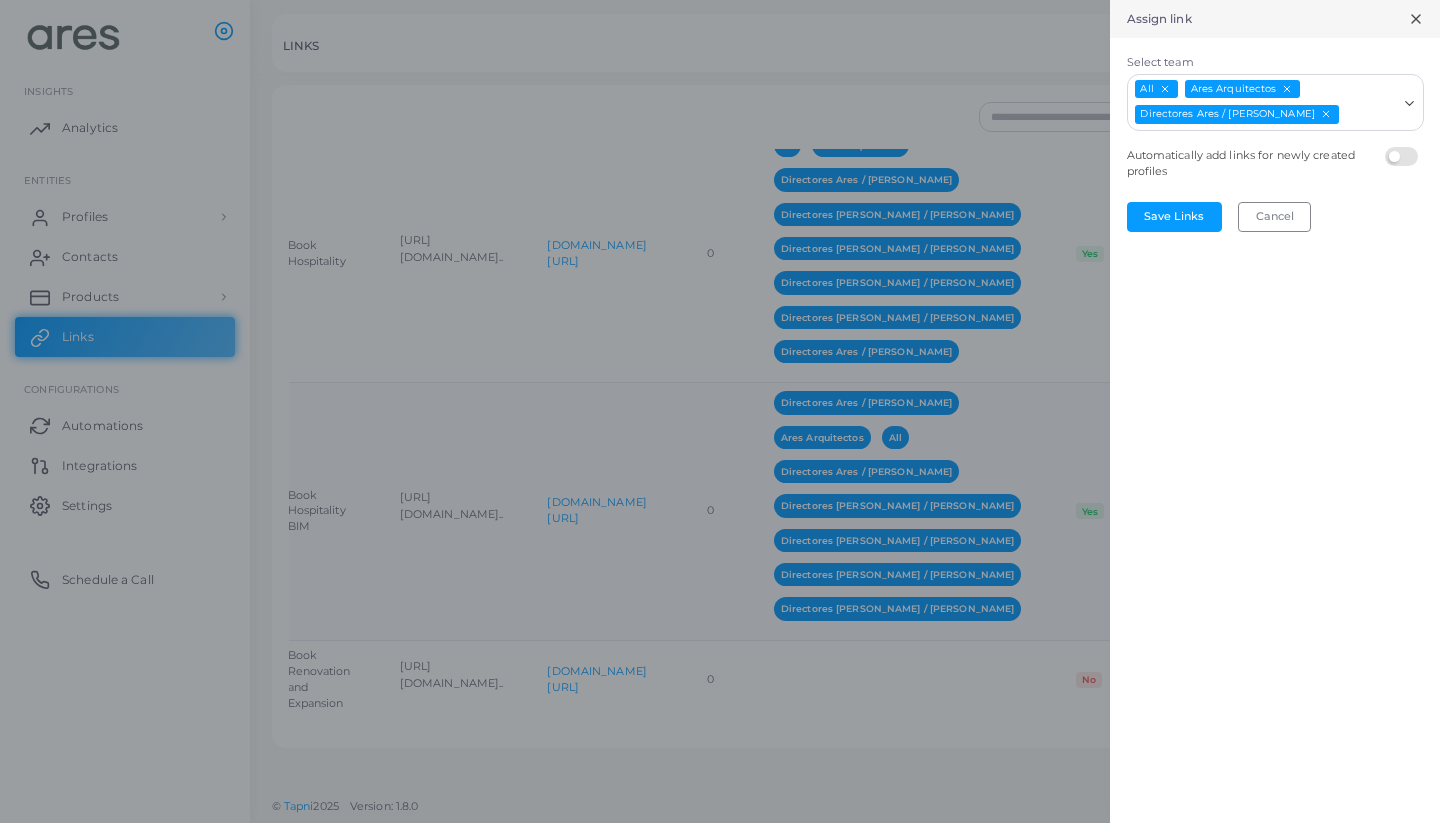 click on "Select team" at bounding box center [1369, 115] 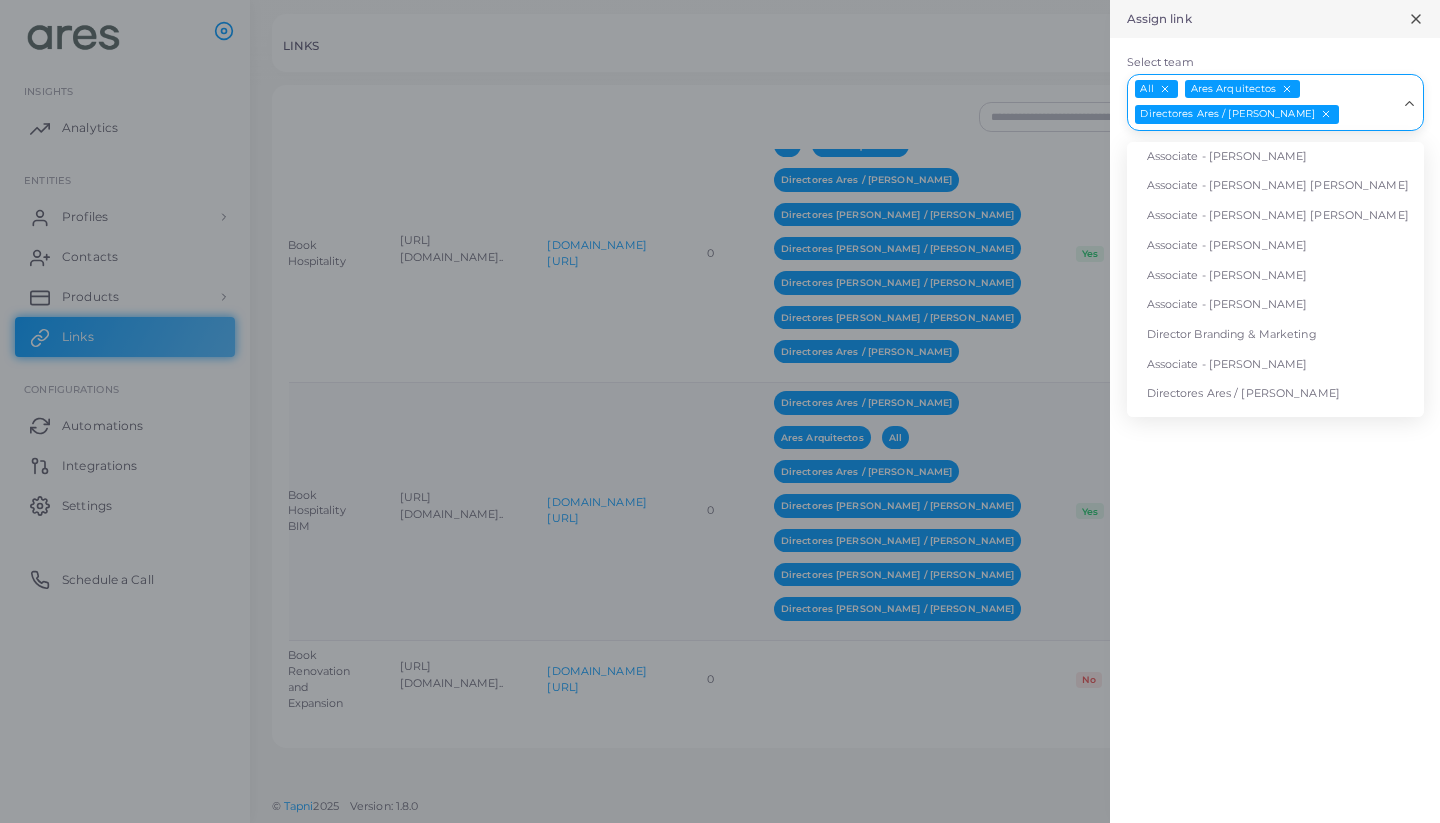 scroll, scrollTop: 131, scrollLeft: 0, axis: vertical 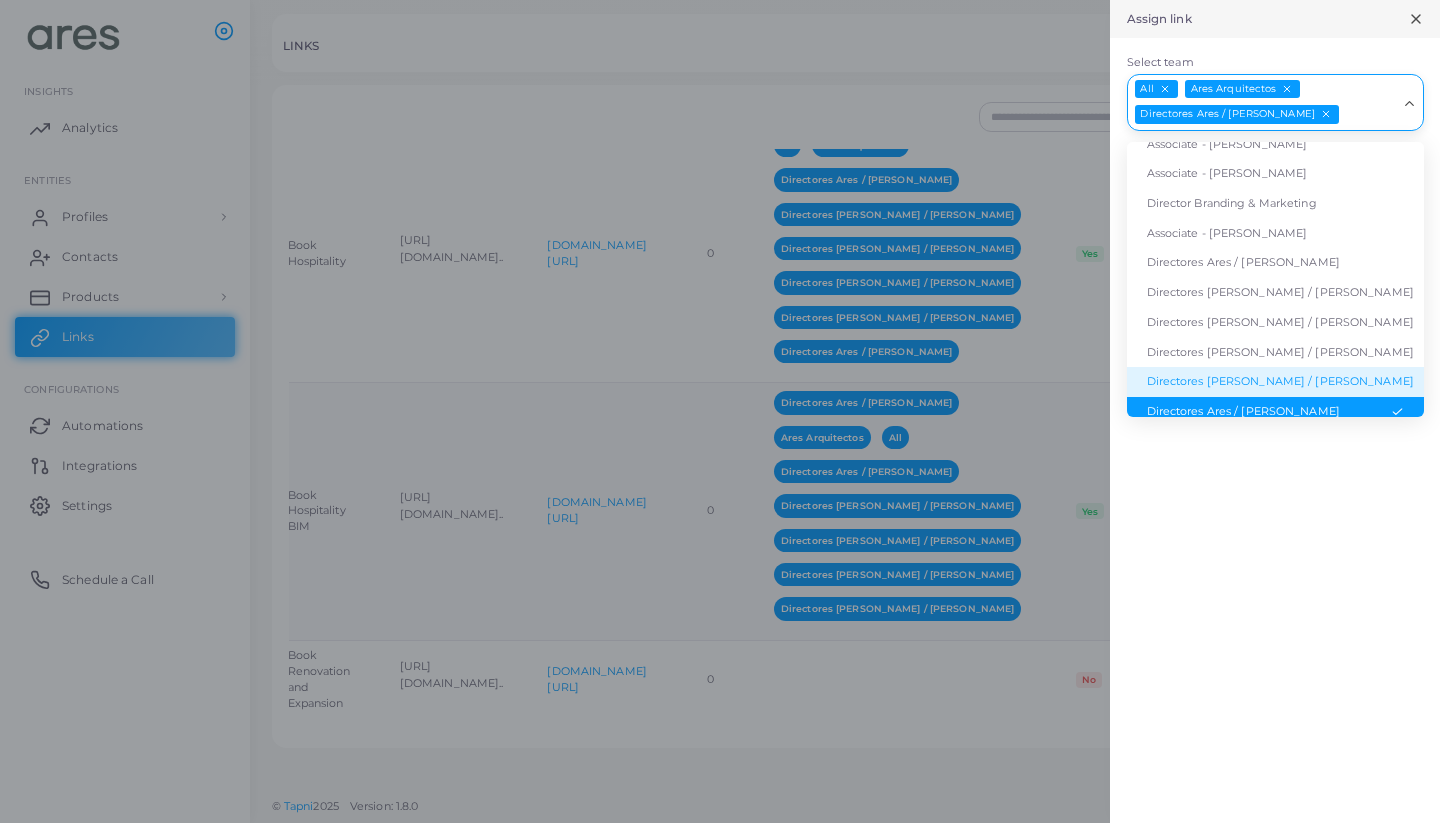 click on "Directores [PERSON_NAME] / [PERSON_NAME]" at bounding box center (1275, 382) 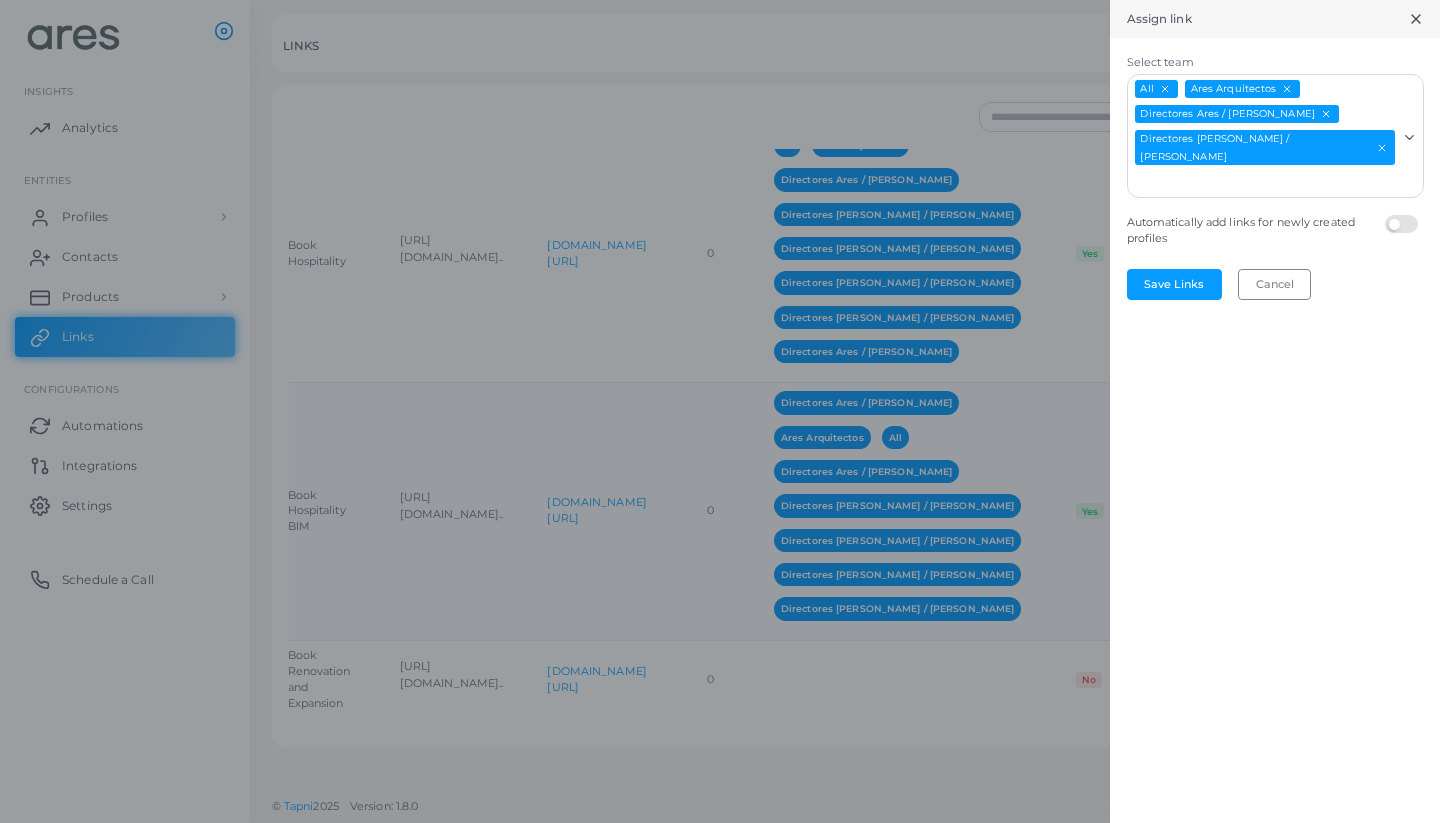 click on "Select team" at bounding box center (1263, 182) 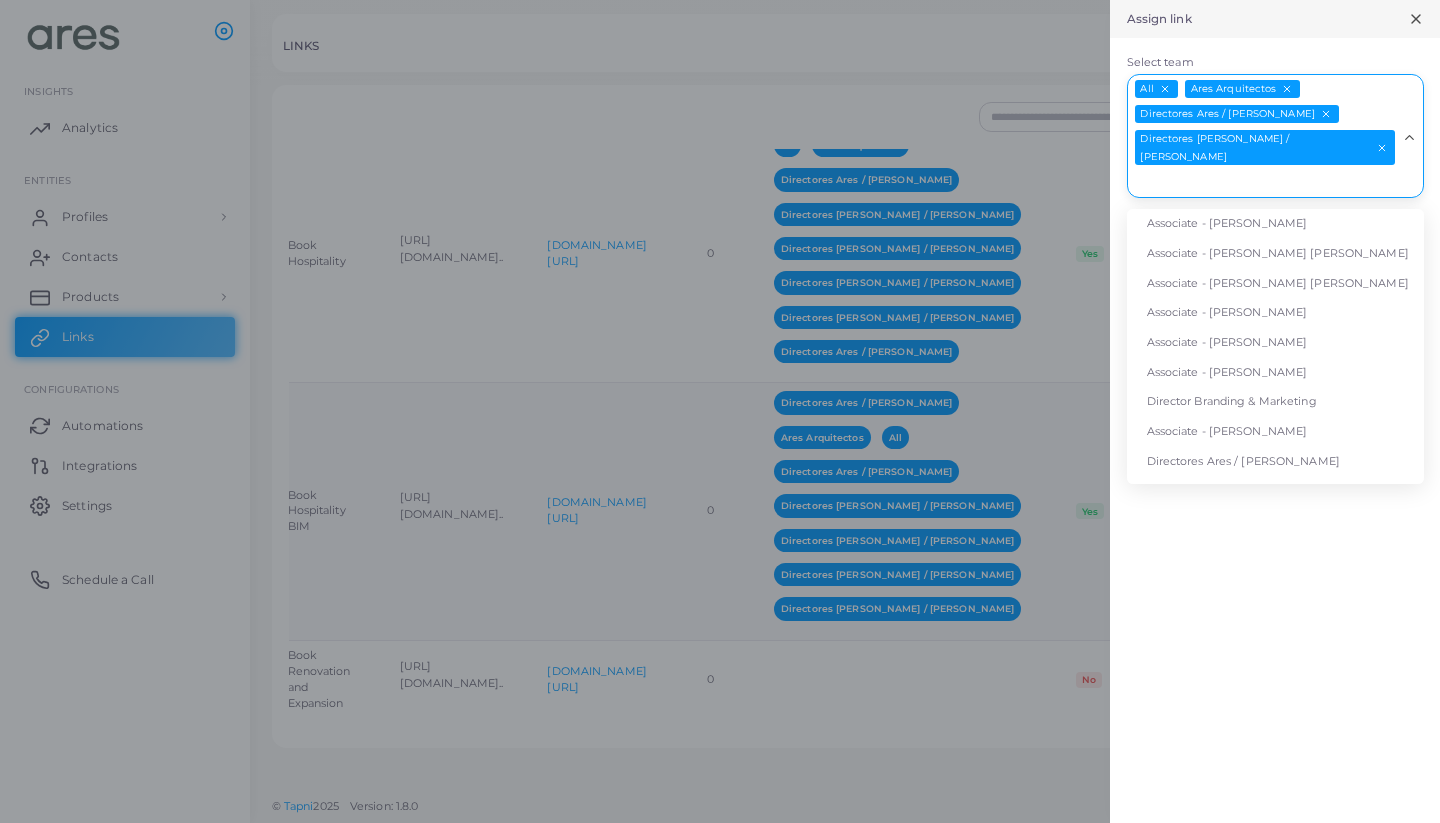 scroll, scrollTop: 102, scrollLeft: 0, axis: vertical 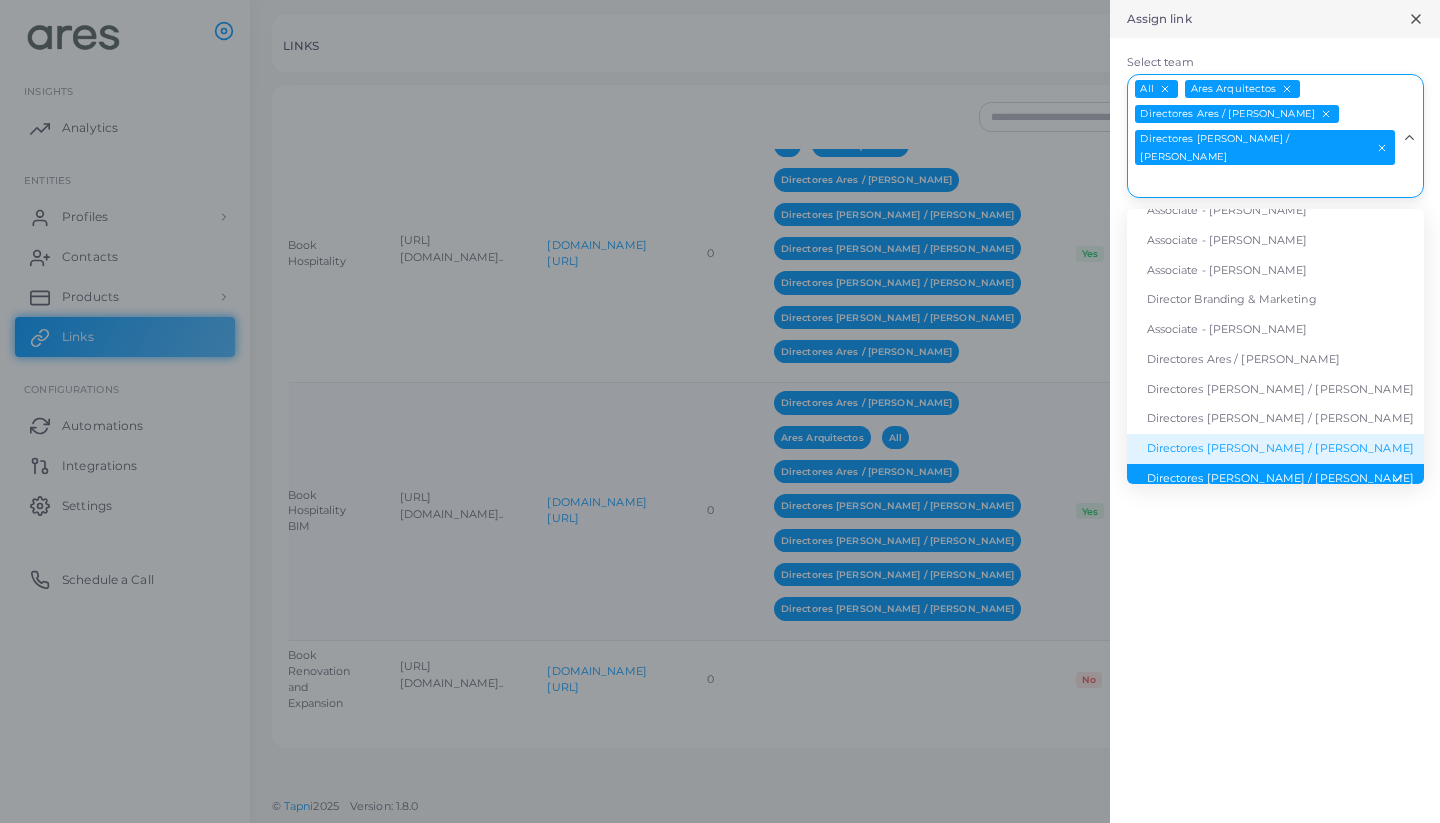 click on "Directores [PERSON_NAME] / [PERSON_NAME]" at bounding box center [1275, 449] 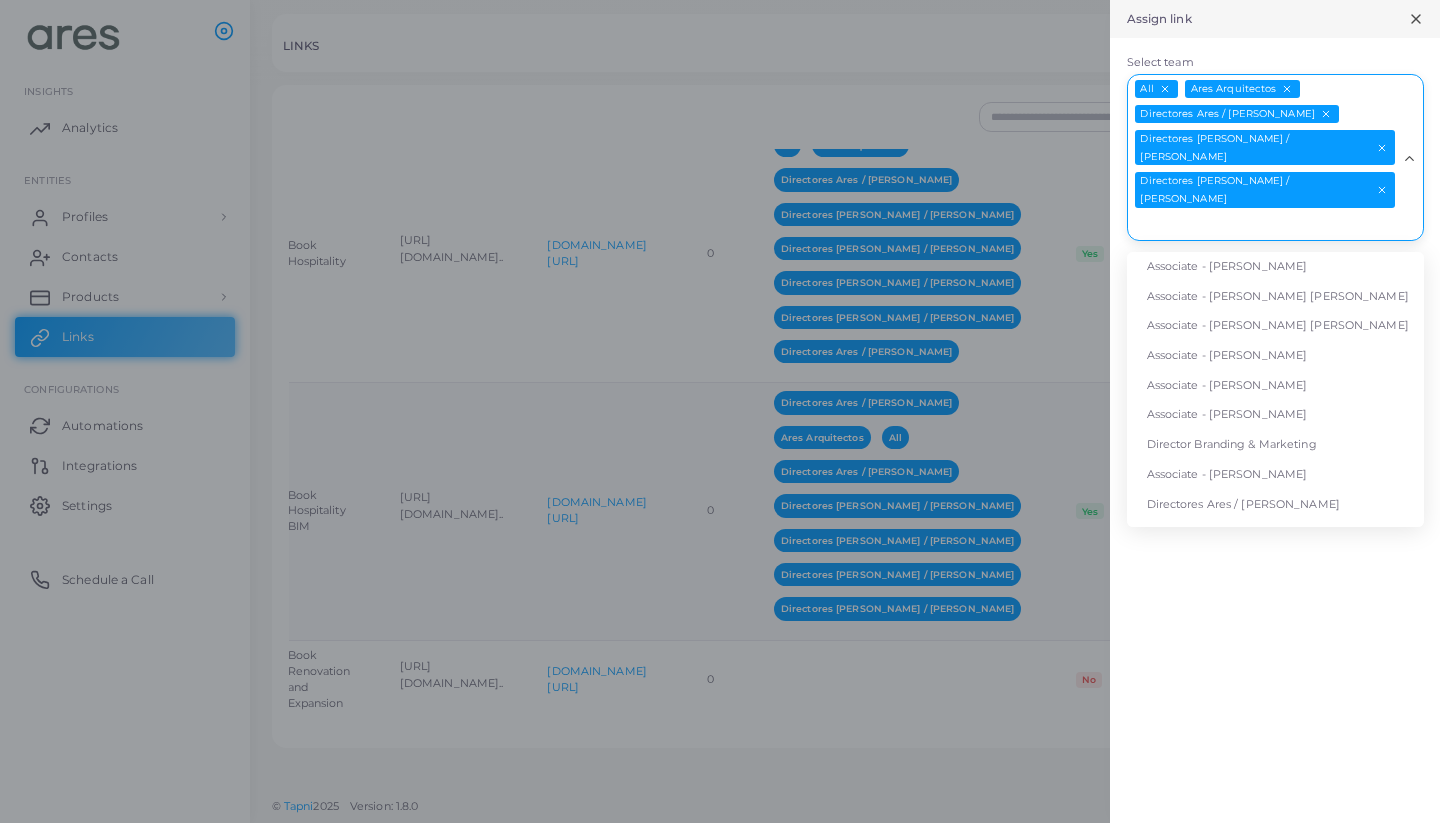 click on "Select team" at bounding box center (1263, 225) 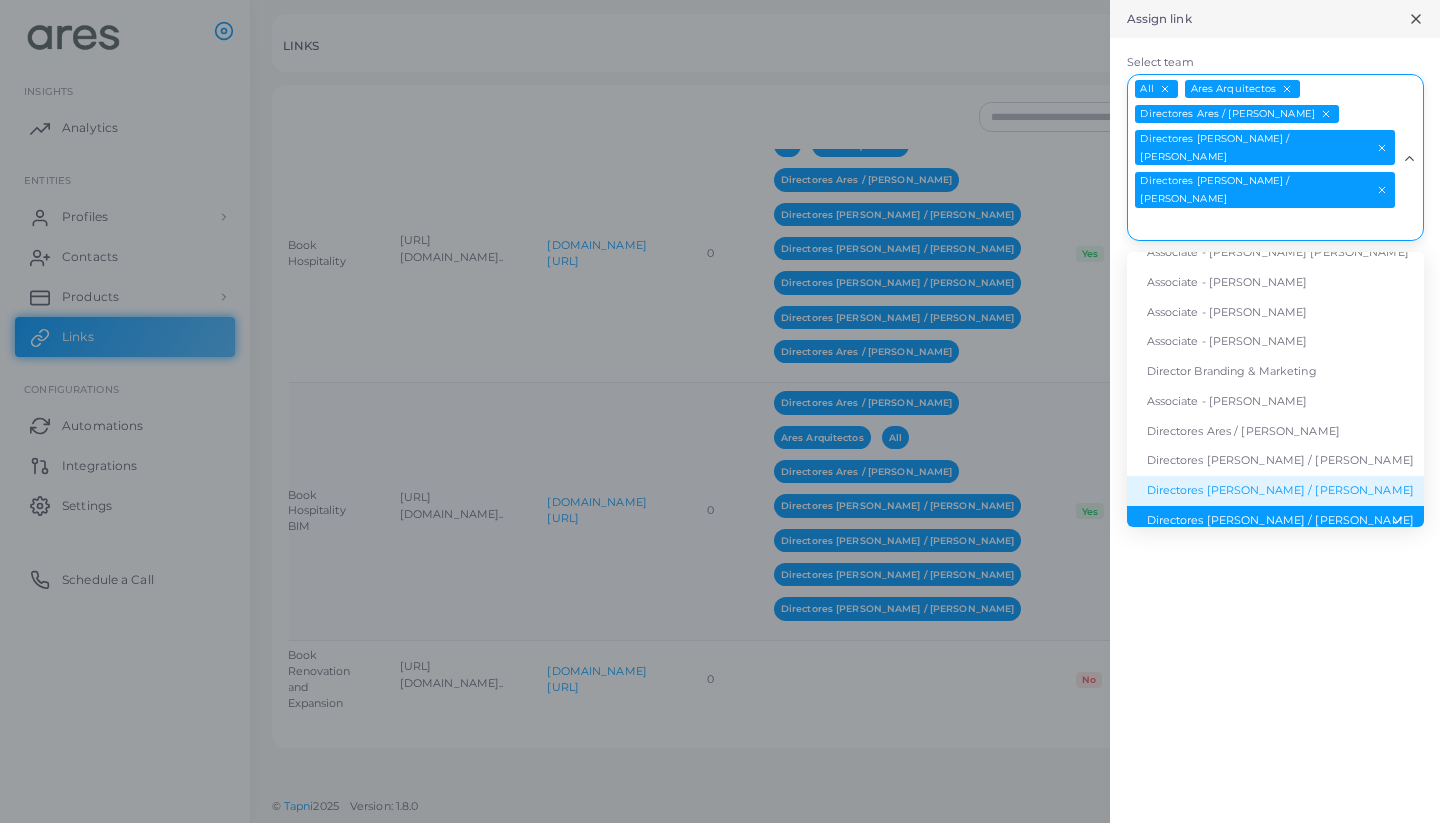 click on "Directores [PERSON_NAME] / [PERSON_NAME]" at bounding box center (1275, 491) 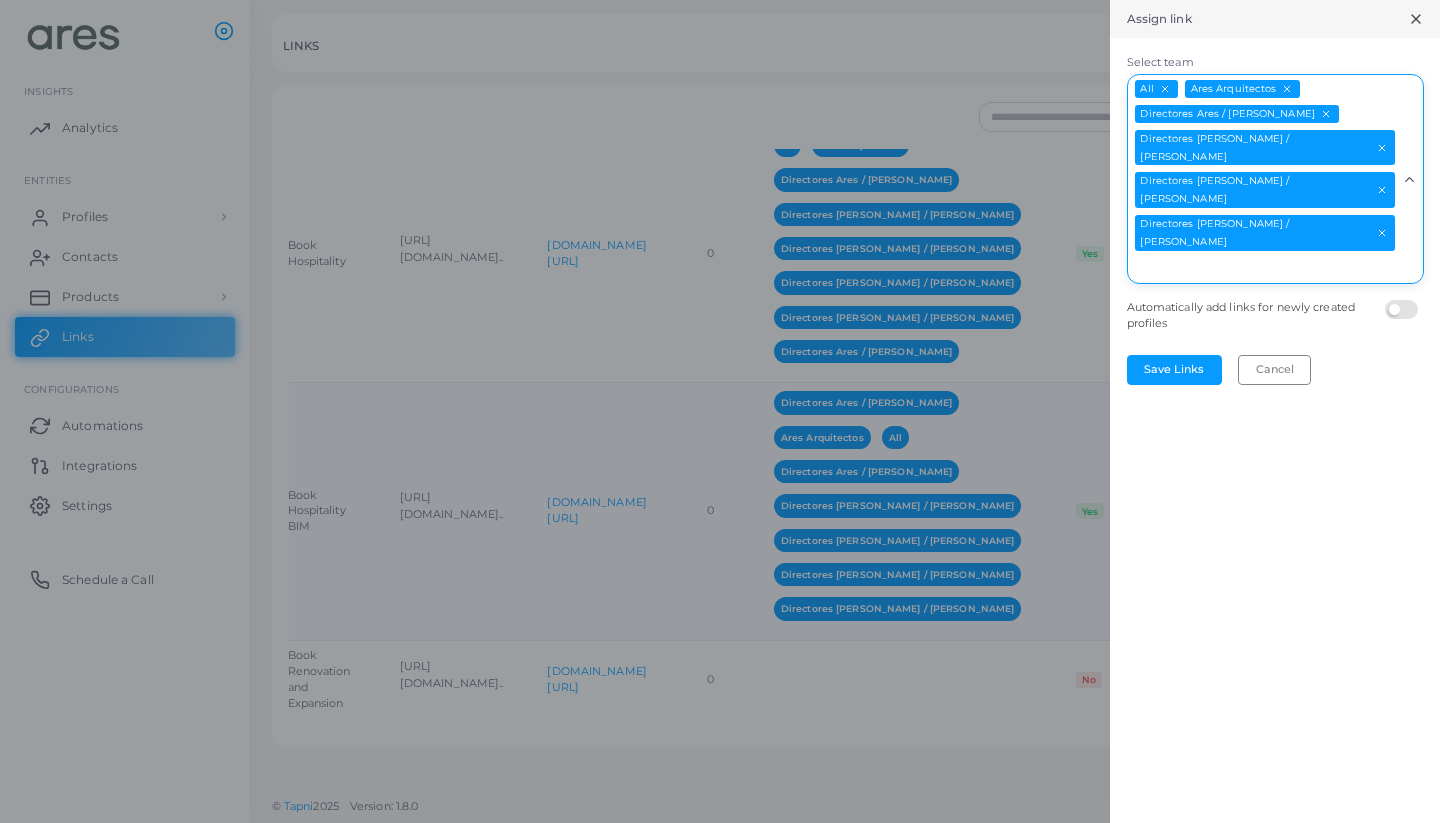 click on "Select team" at bounding box center [1263, 268] 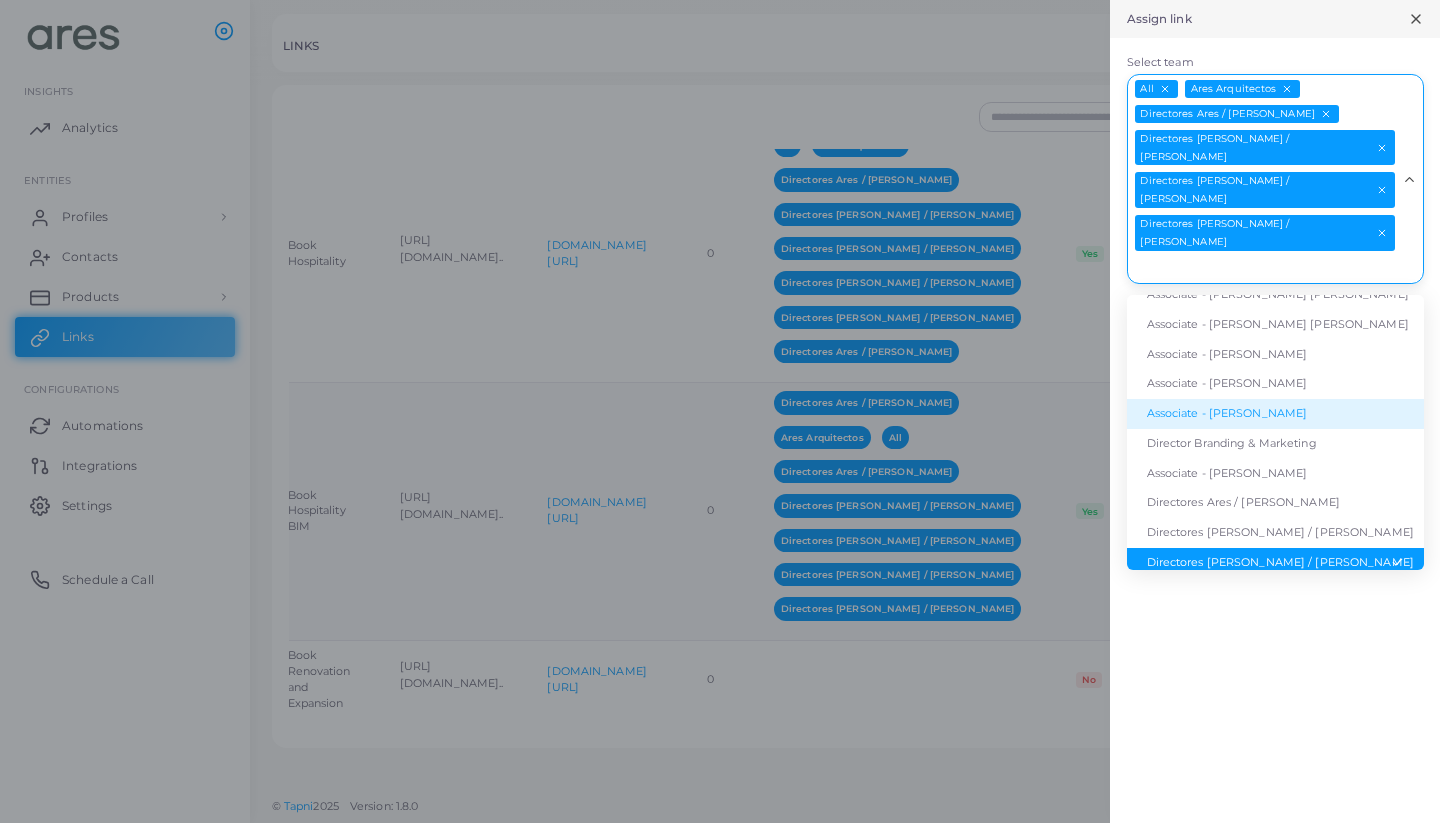 scroll, scrollTop: 29, scrollLeft: 0, axis: vertical 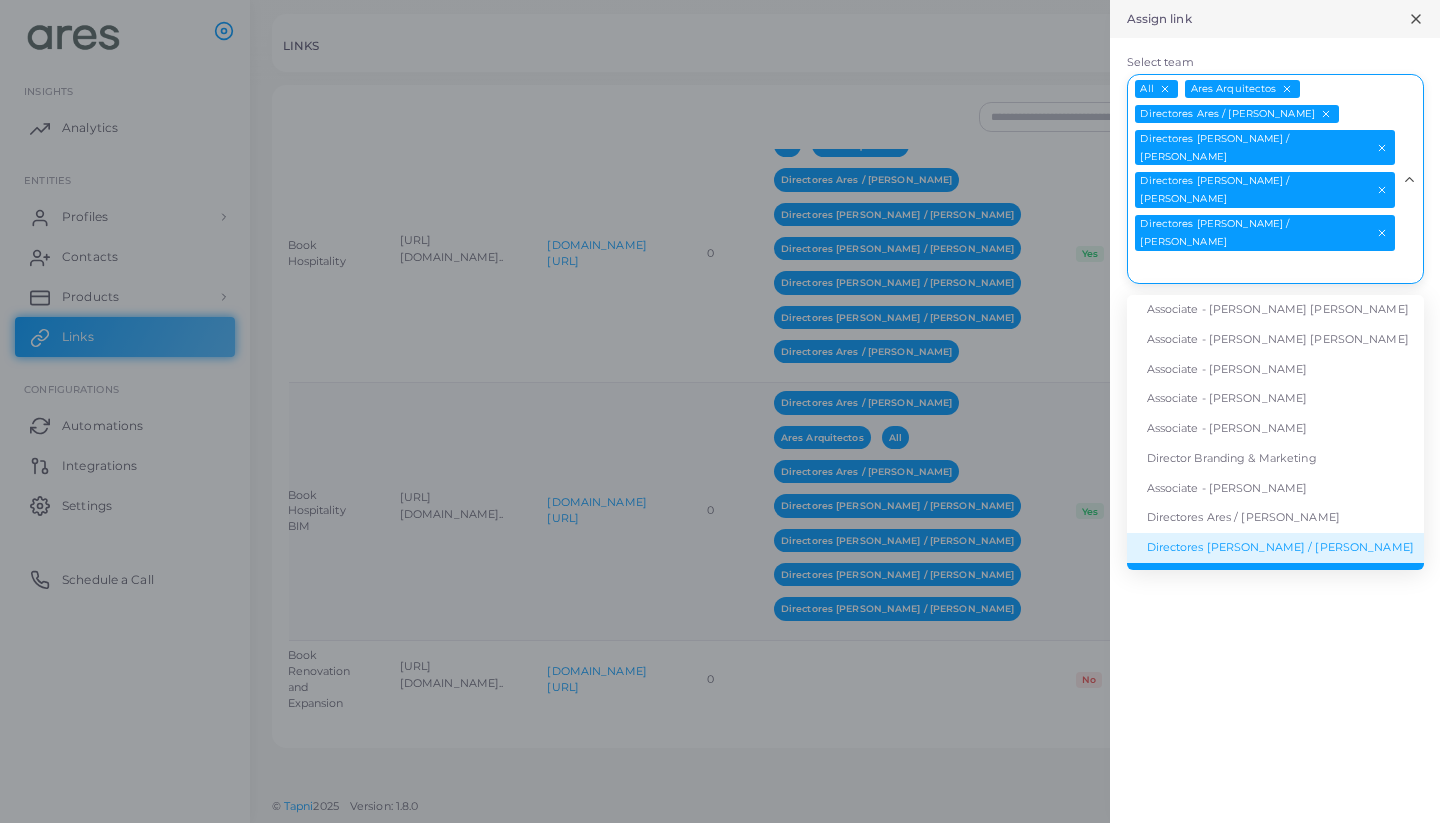 click on "Directores [PERSON_NAME] / [PERSON_NAME]" at bounding box center [1275, 548] 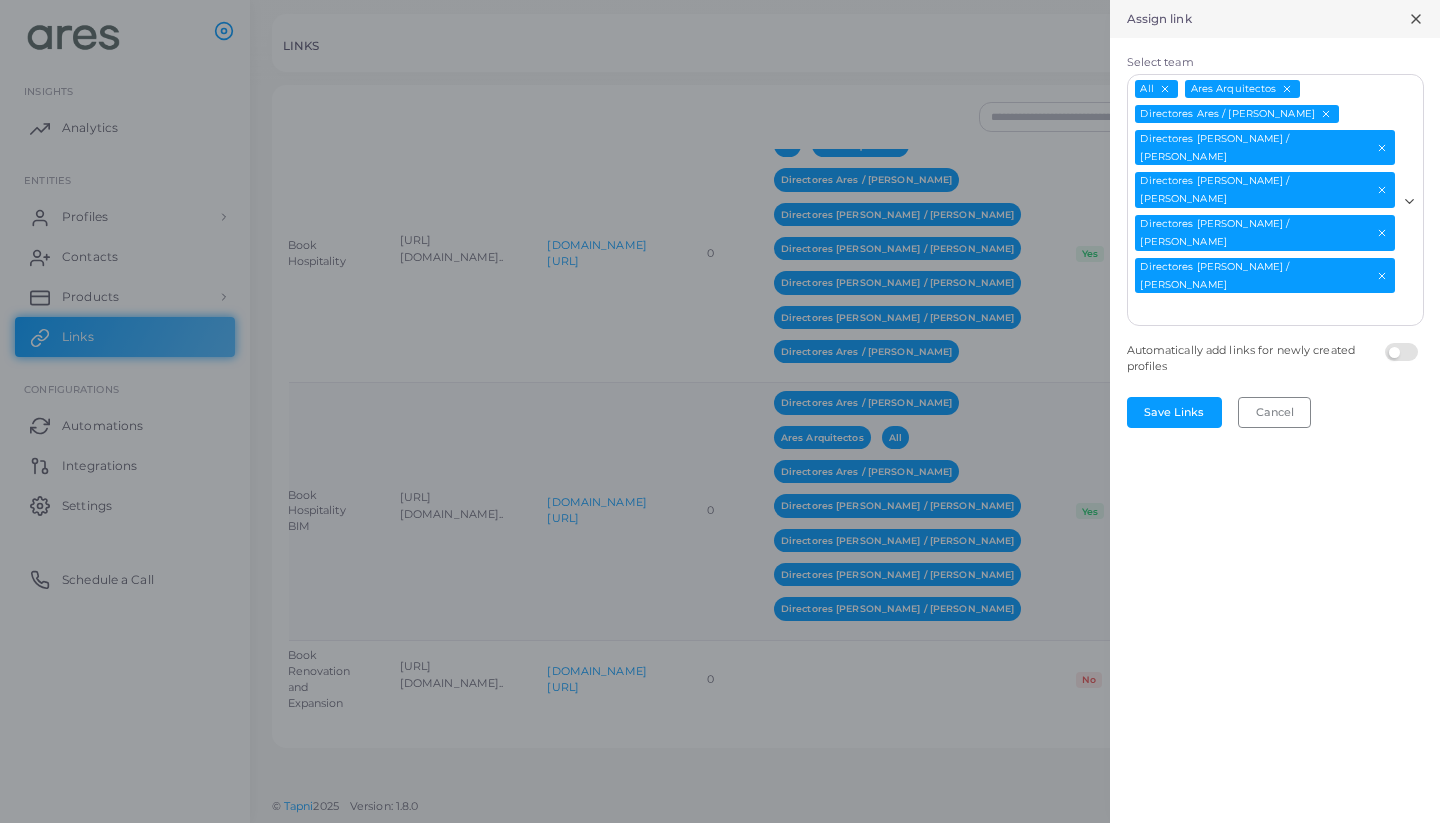 click on "Select team" at bounding box center (1263, 310) 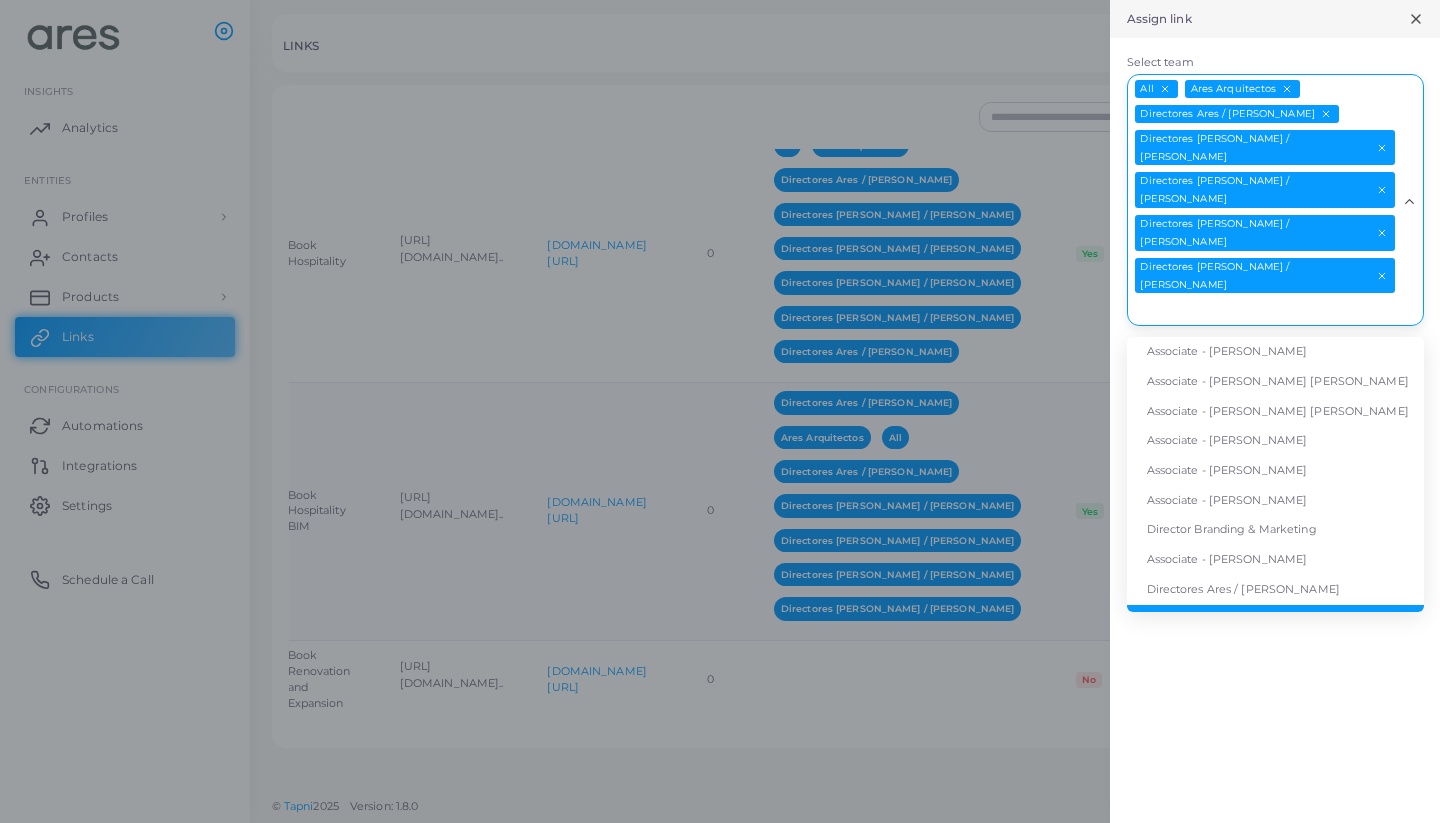 scroll, scrollTop: 0, scrollLeft: 0, axis: both 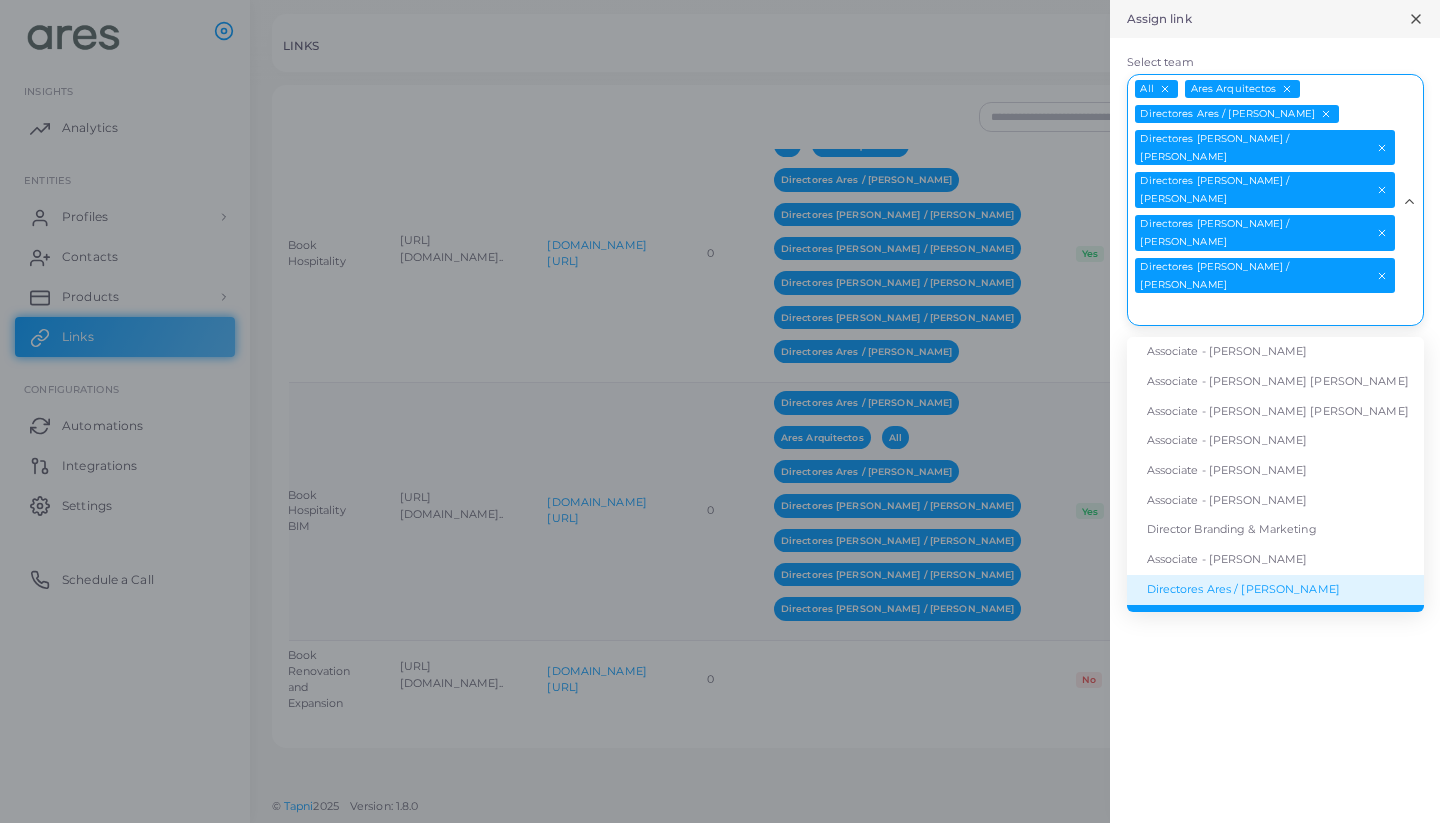 click on "Directores Ares / [PERSON_NAME]" at bounding box center (1275, 590) 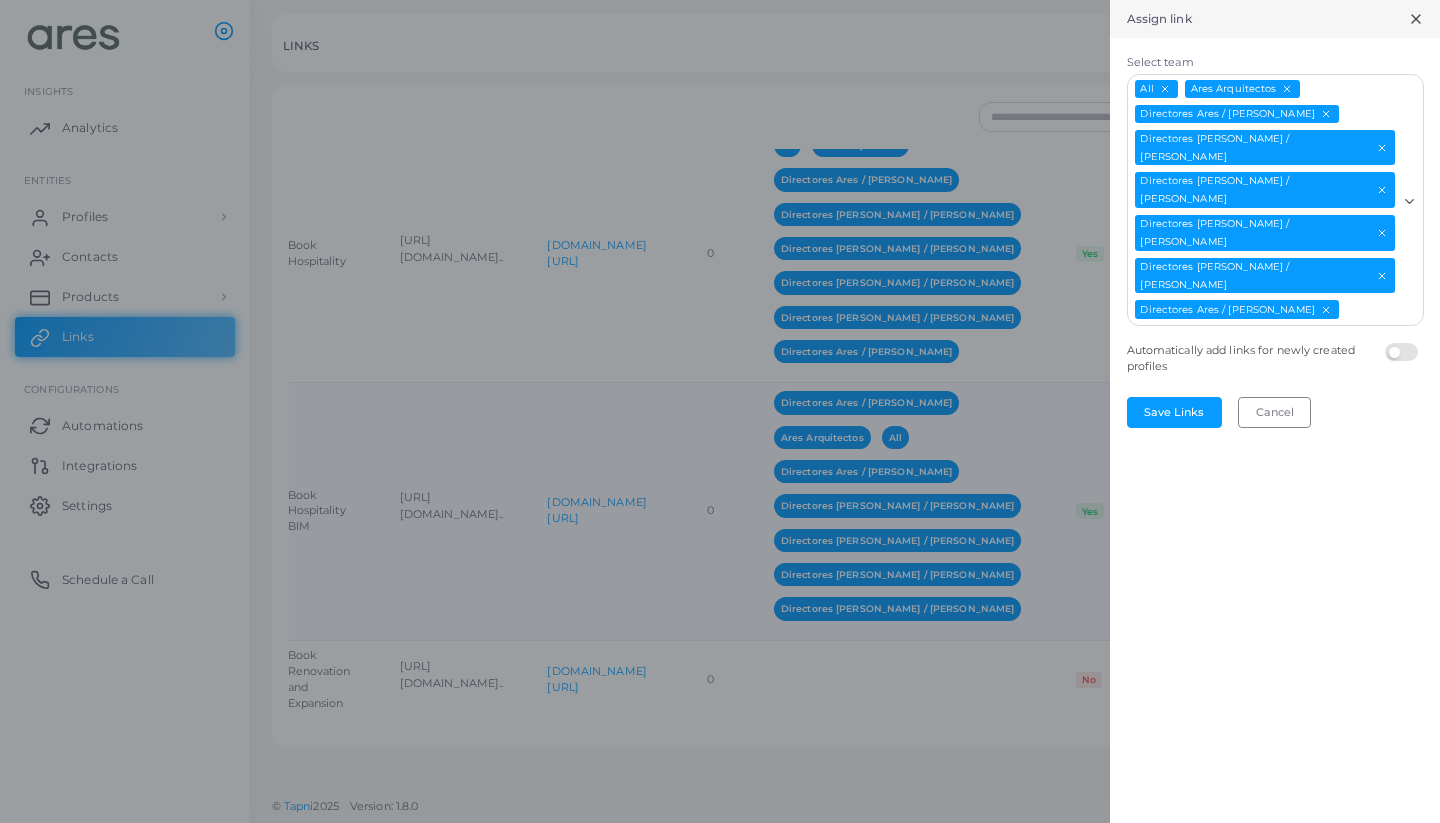 click at bounding box center (1404, 343) 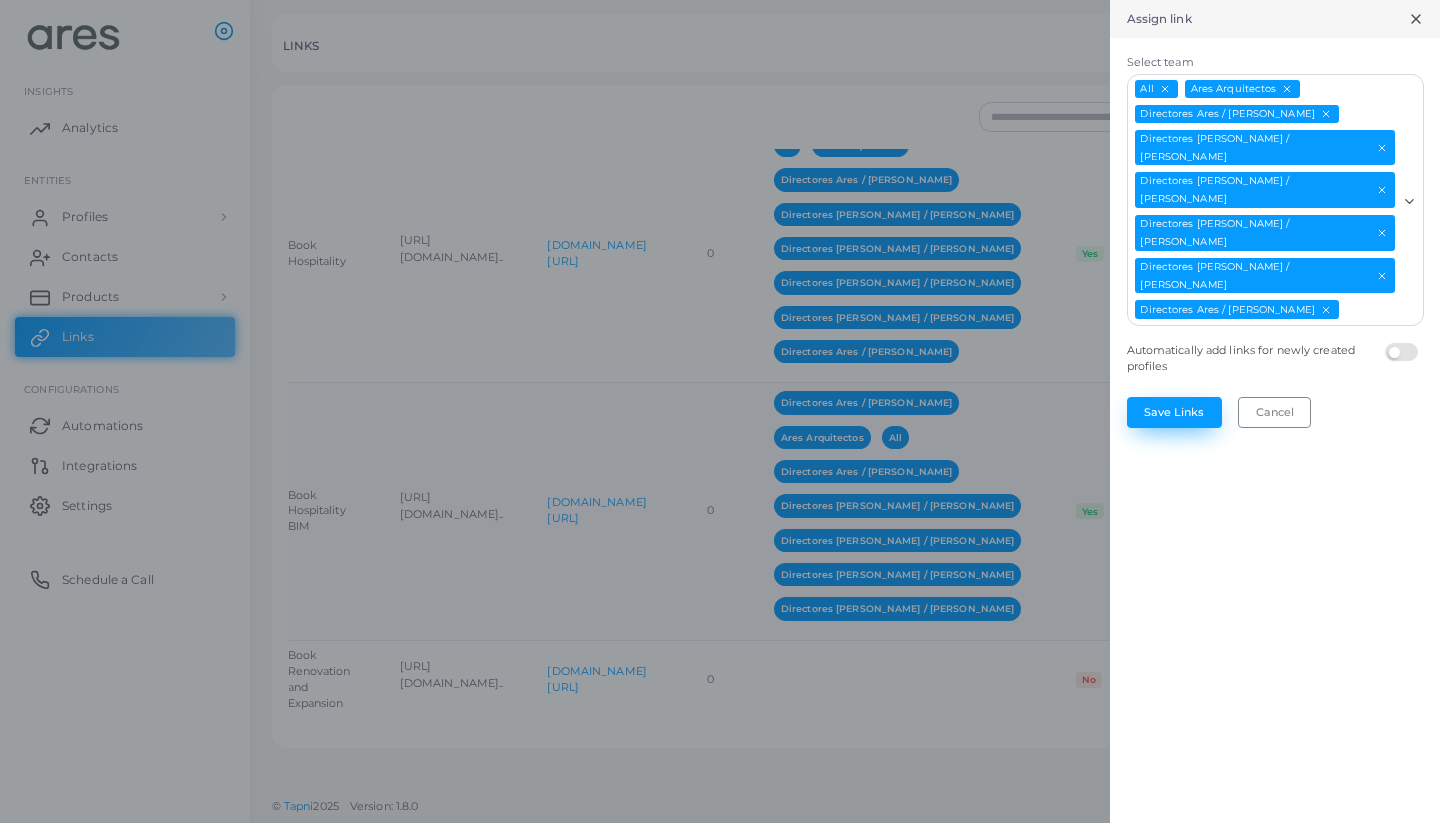 click on "Save Links" at bounding box center (1174, 412) 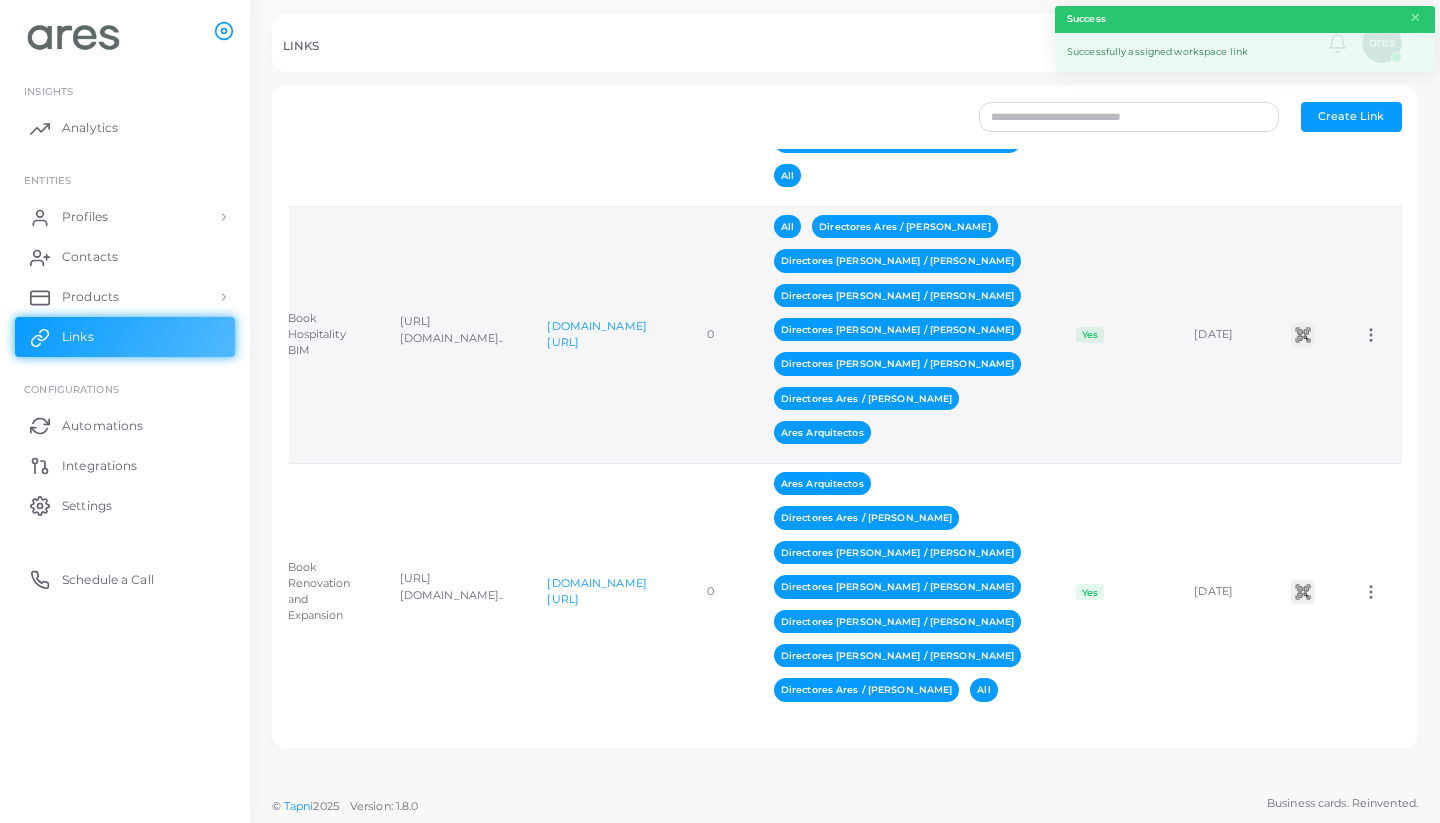 scroll, scrollTop: 3361, scrollLeft: 0, axis: vertical 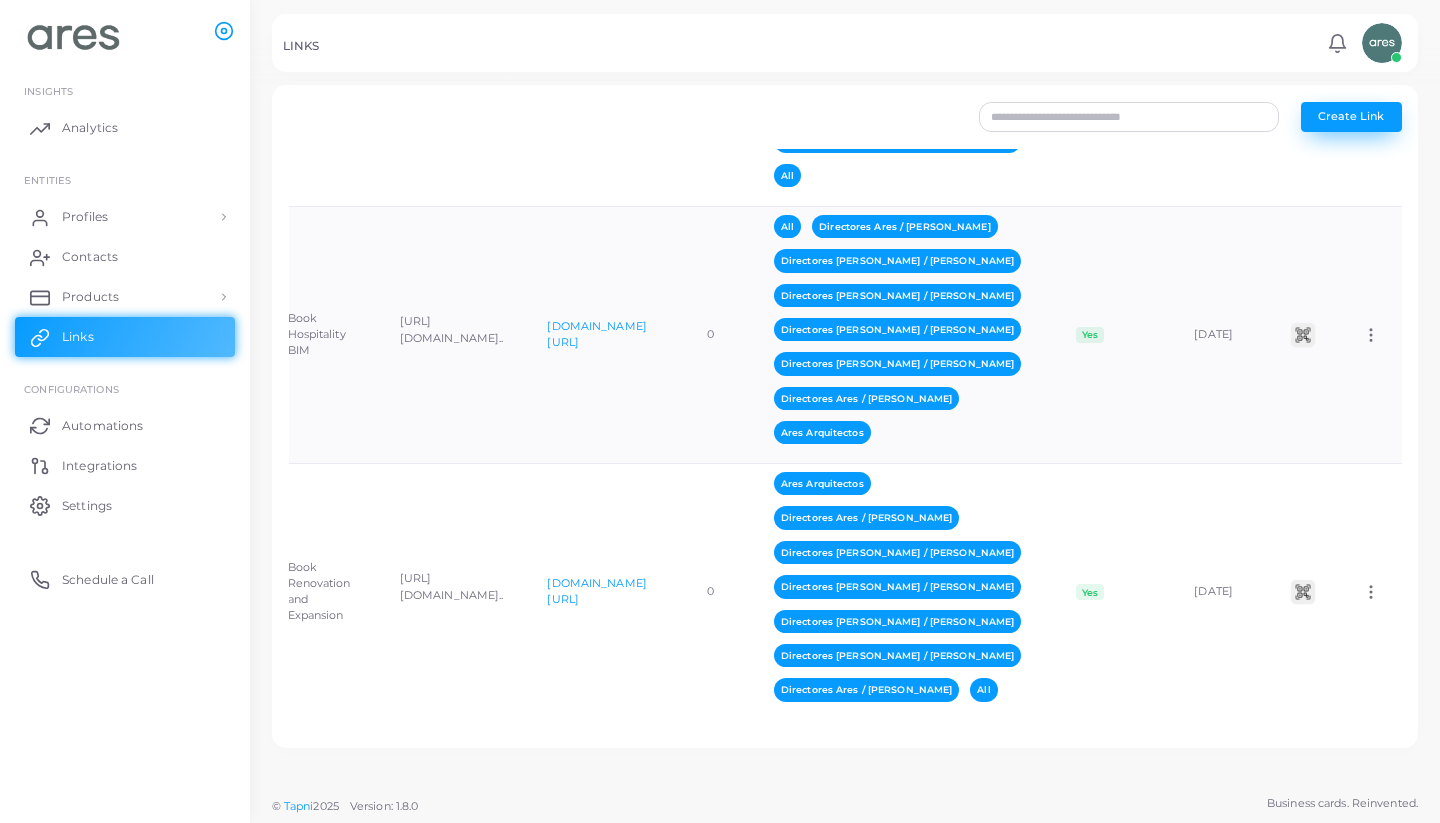 click on "Create Link" at bounding box center [1351, 117] 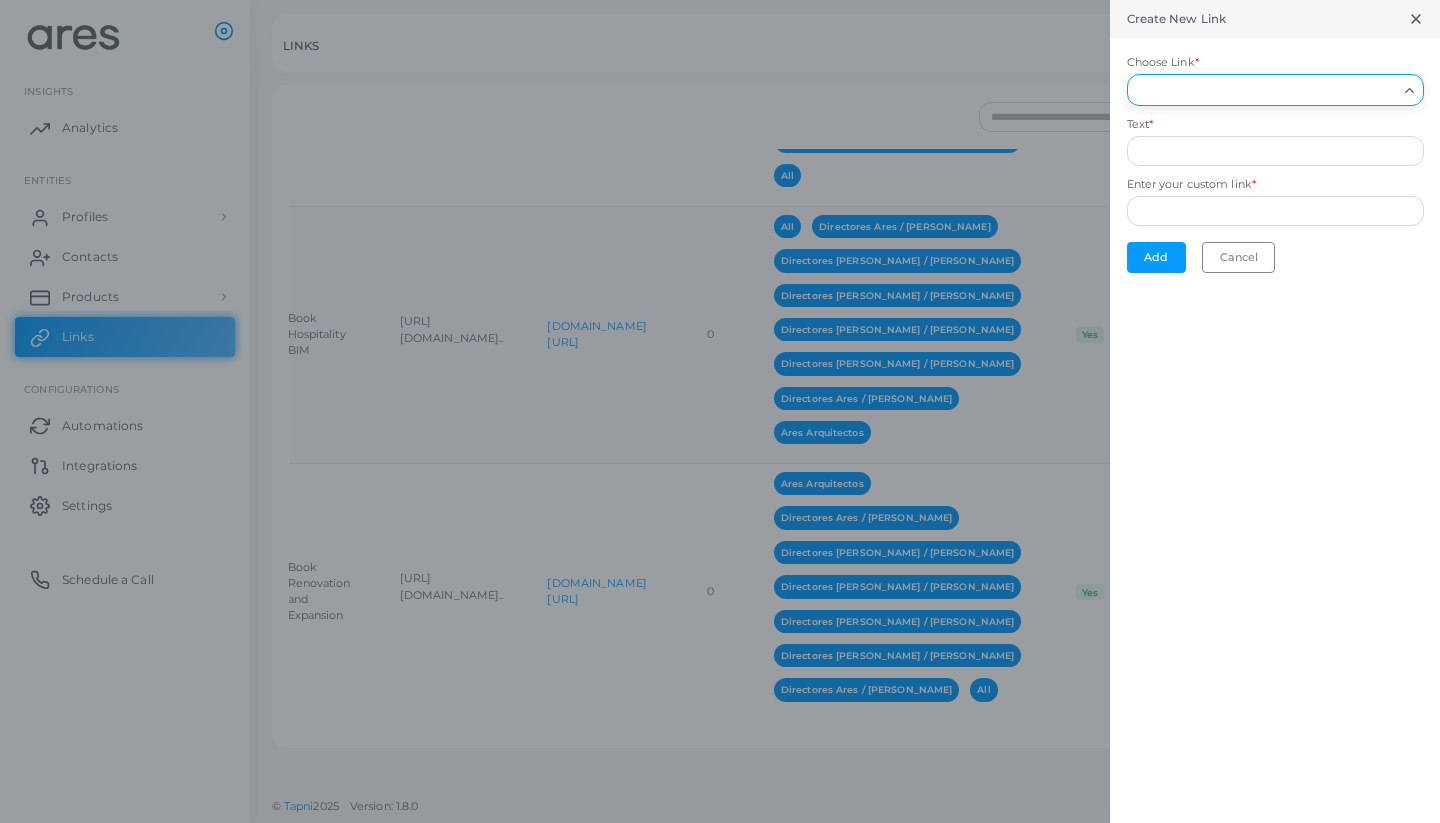 click on "Choose Link  *" at bounding box center [1266, 90] 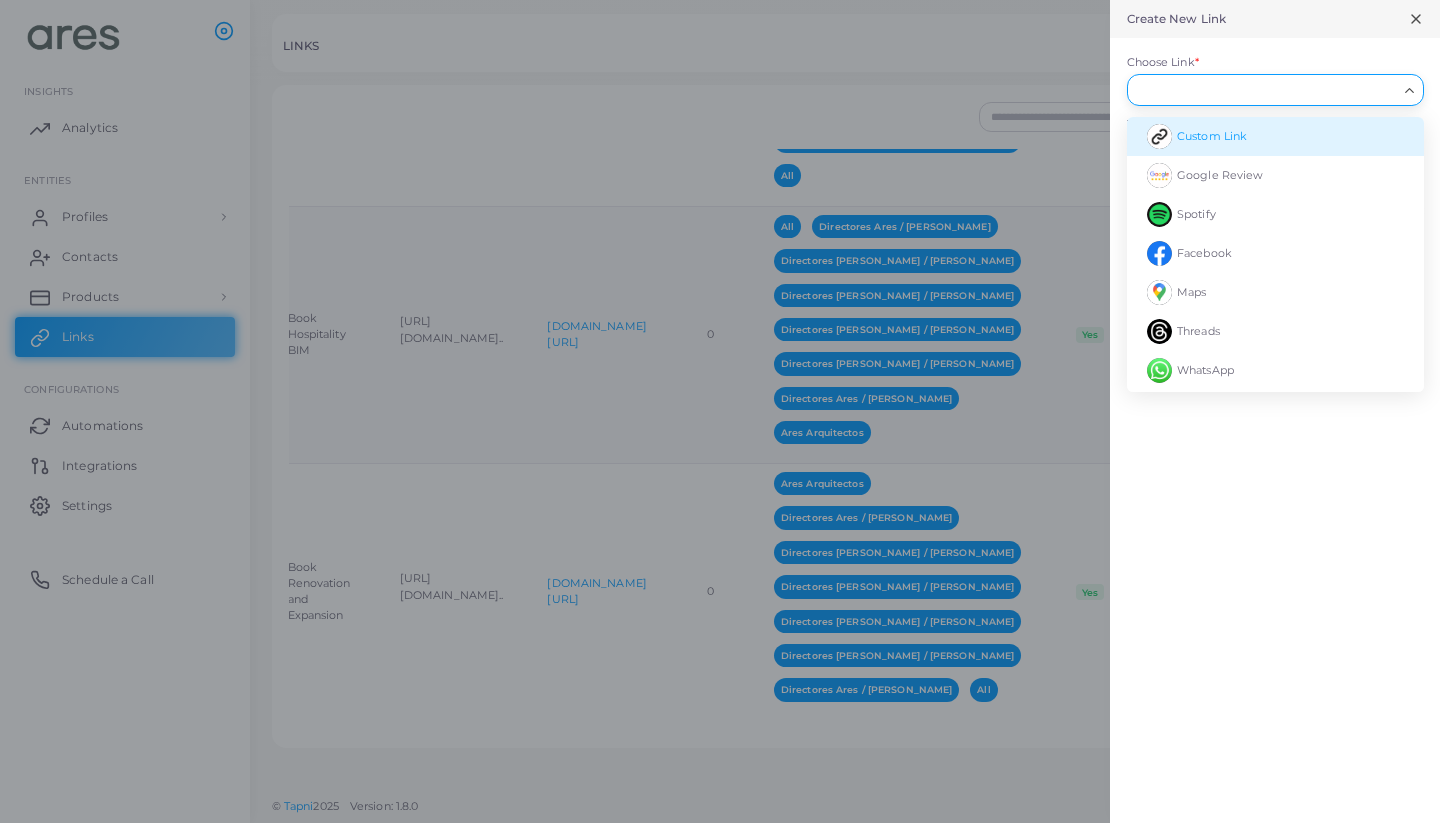 click on "Custom Link" at bounding box center [1212, 136] 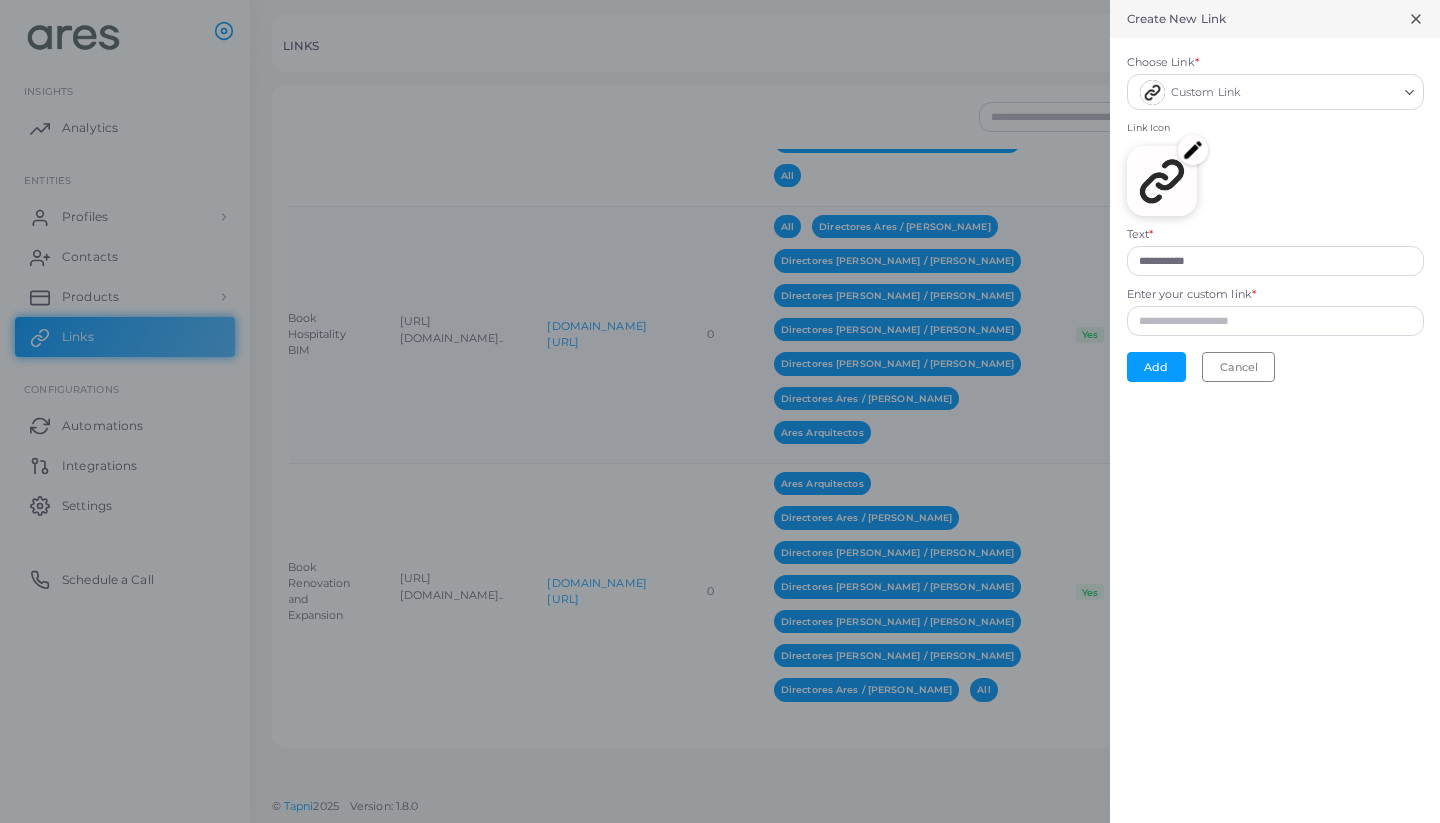click at bounding box center [1193, 150] 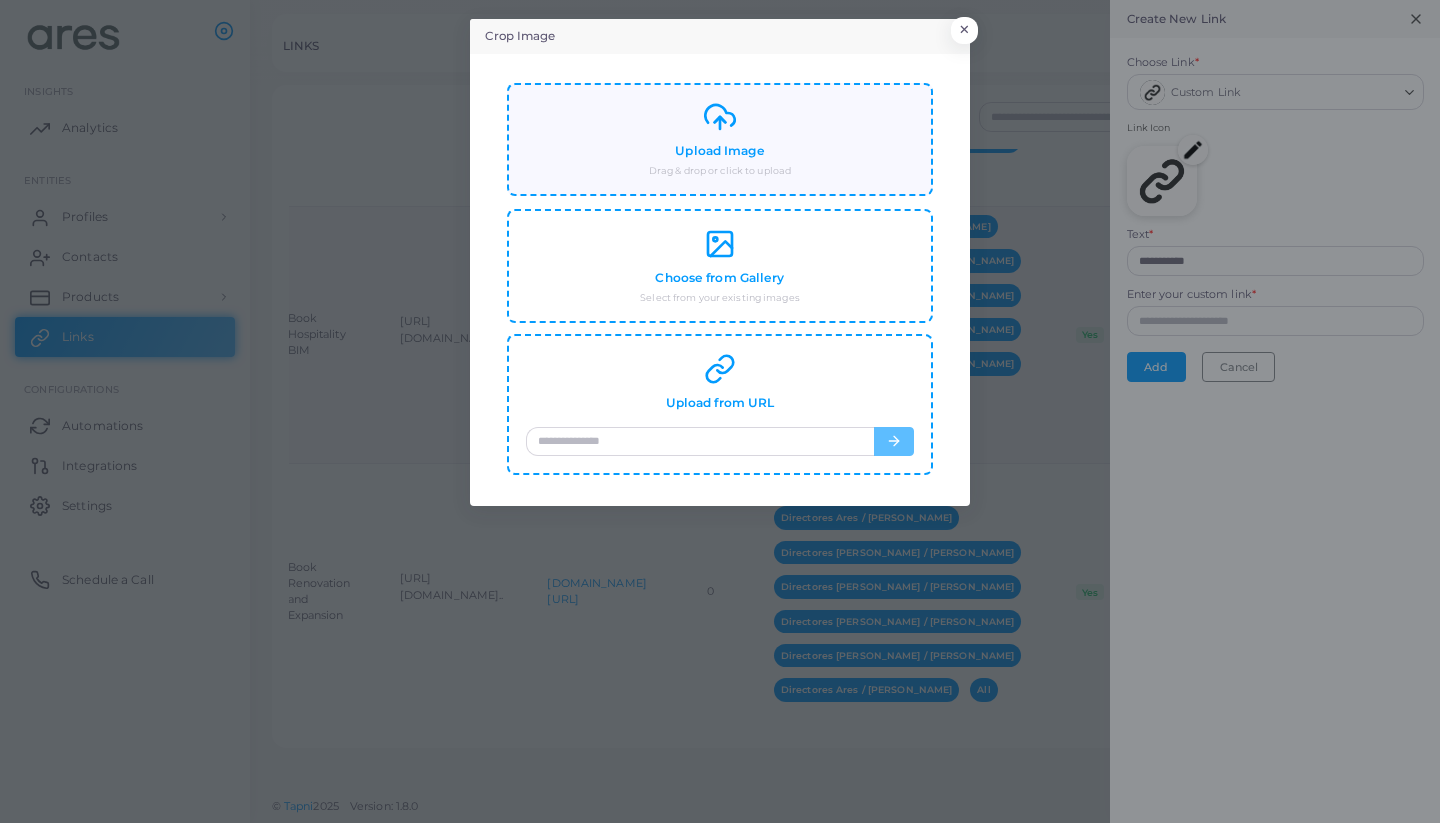 click on "Upload Image Drag & drop or click to upload" at bounding box center [720, 139] 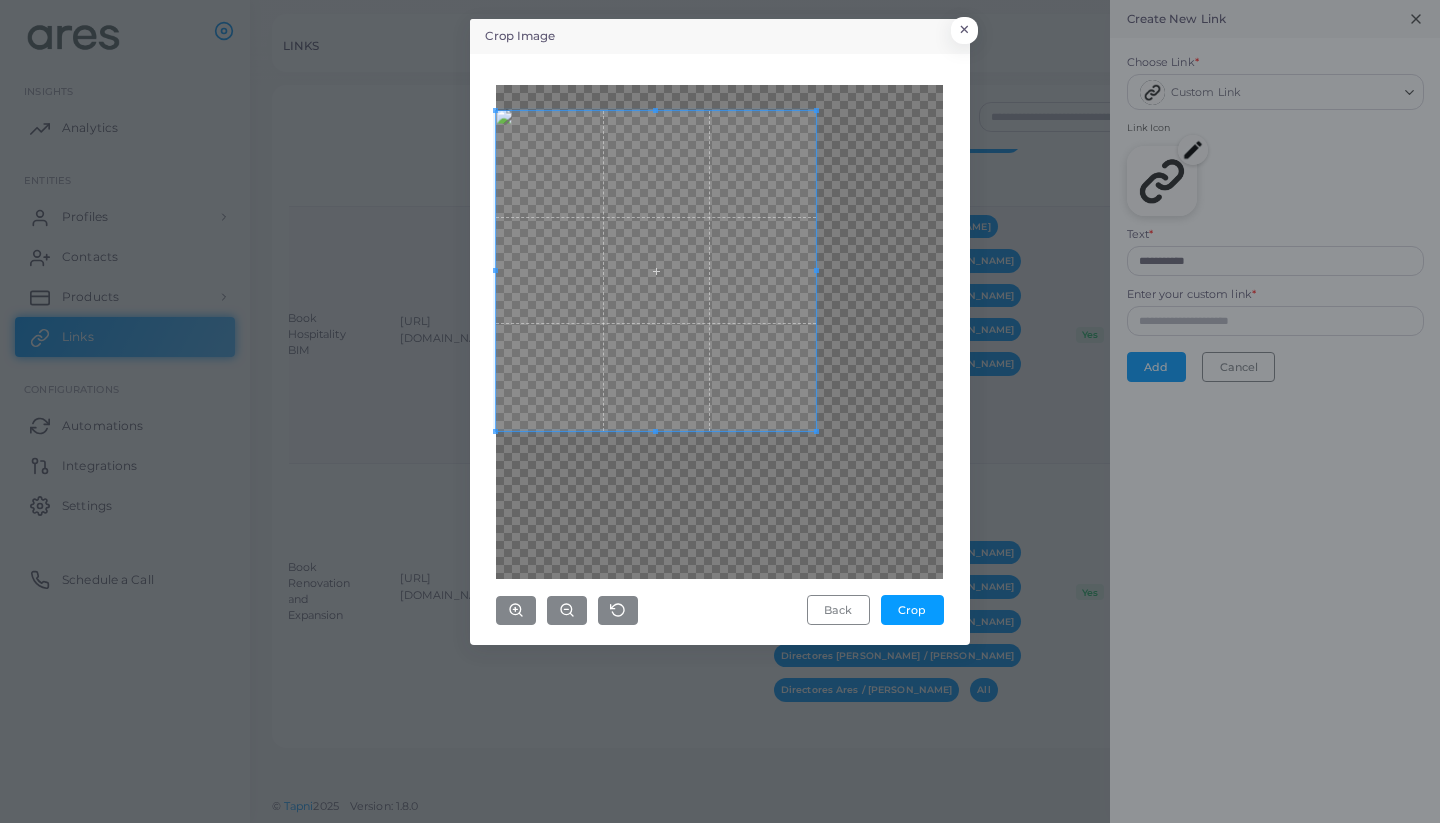 click at bounding box center (656, 271) 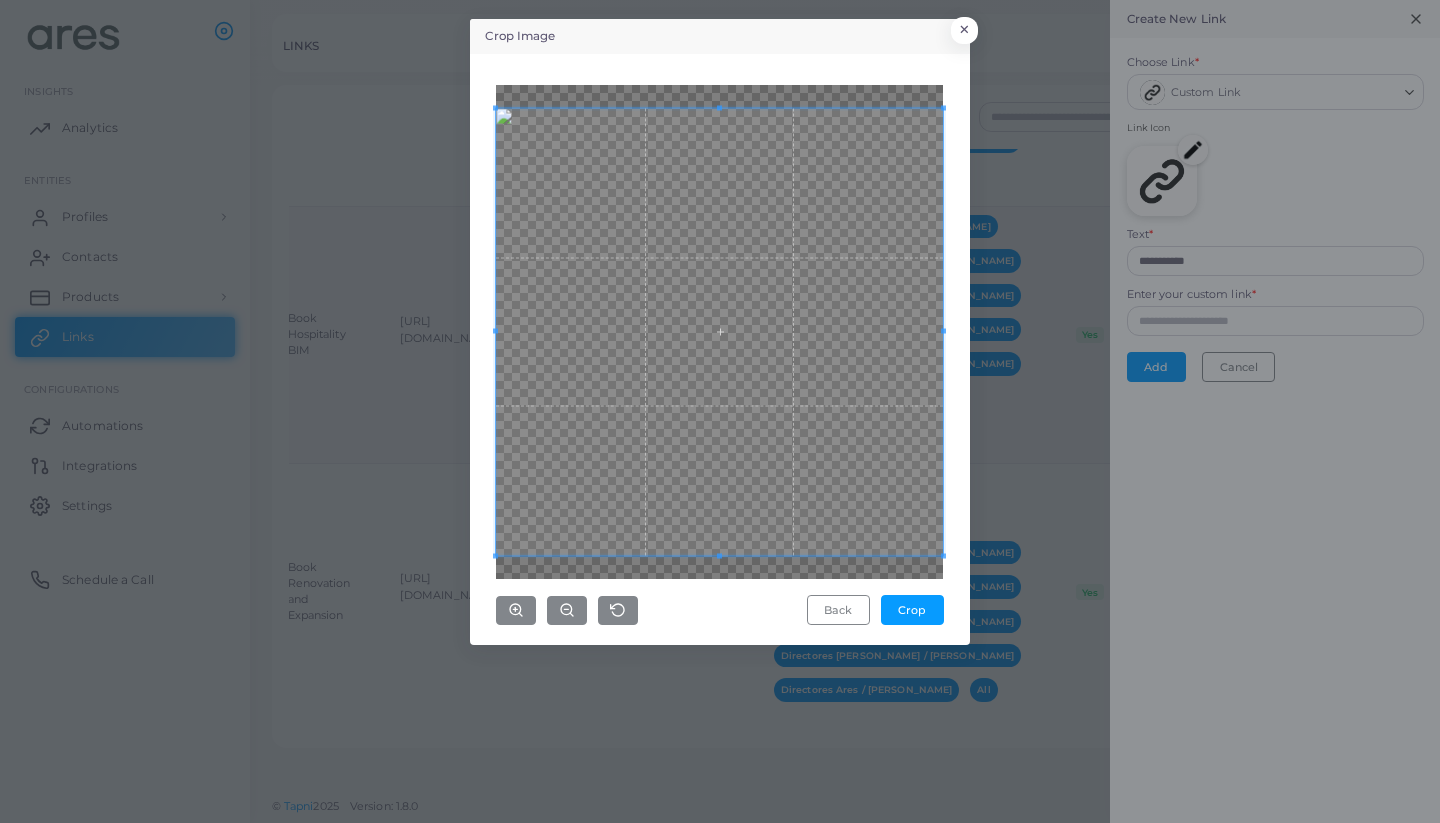 click on "Crop Image ×  Back   Crop" at bounding box center [720, 411] 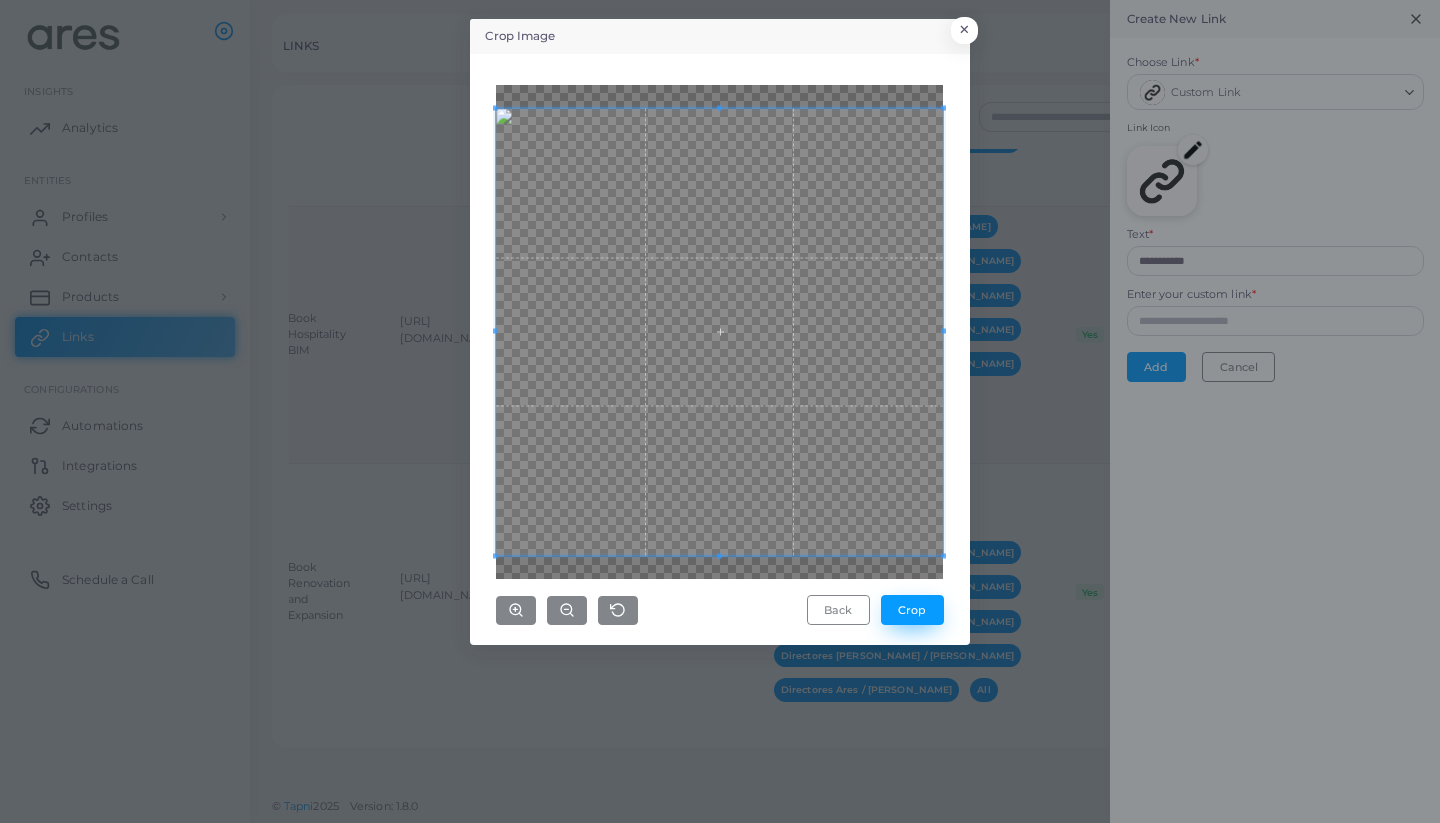 click on "Crop" at bounding box center (912, 610) 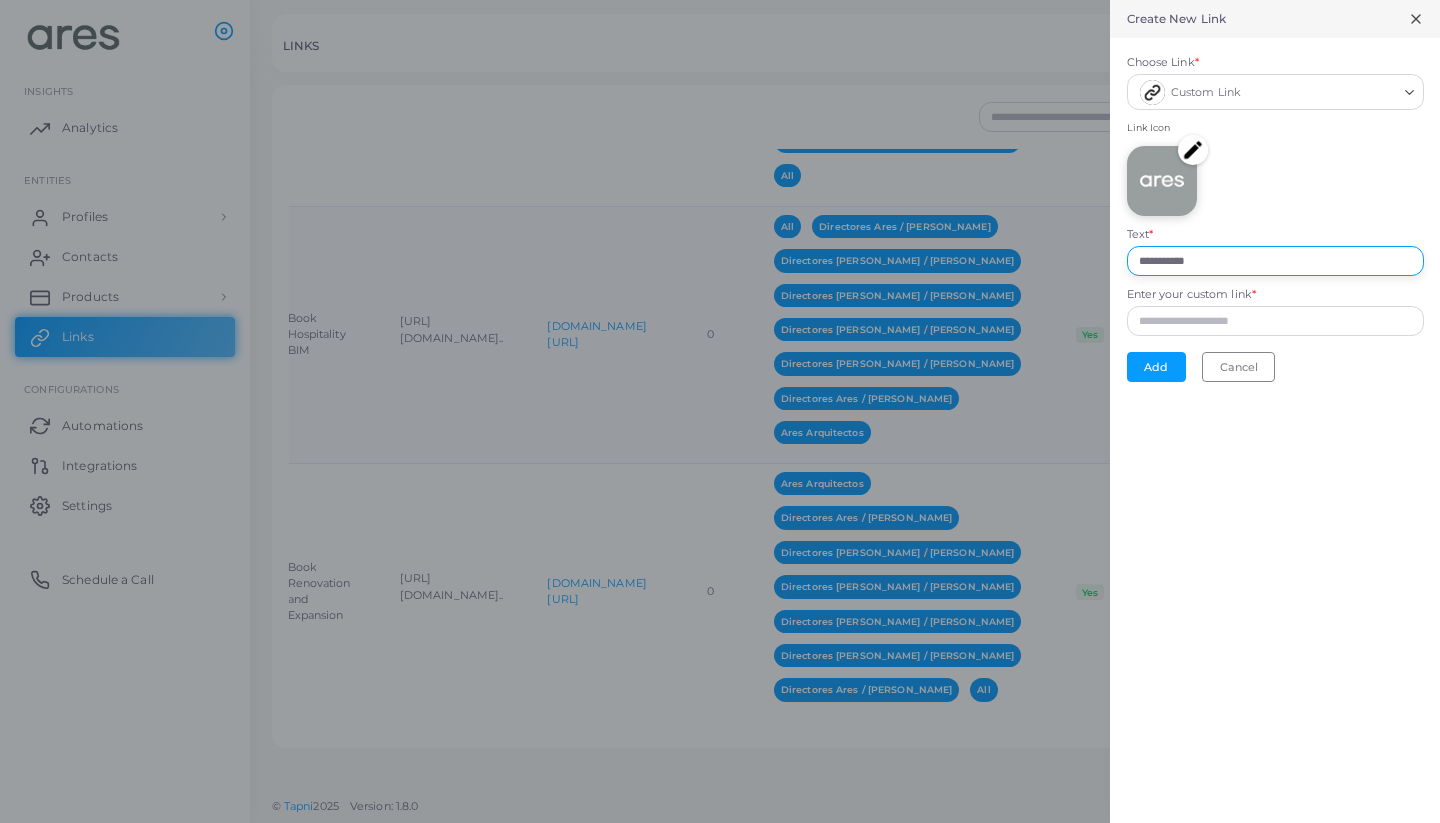 click on "**********" at bounding box center [1275, 261] 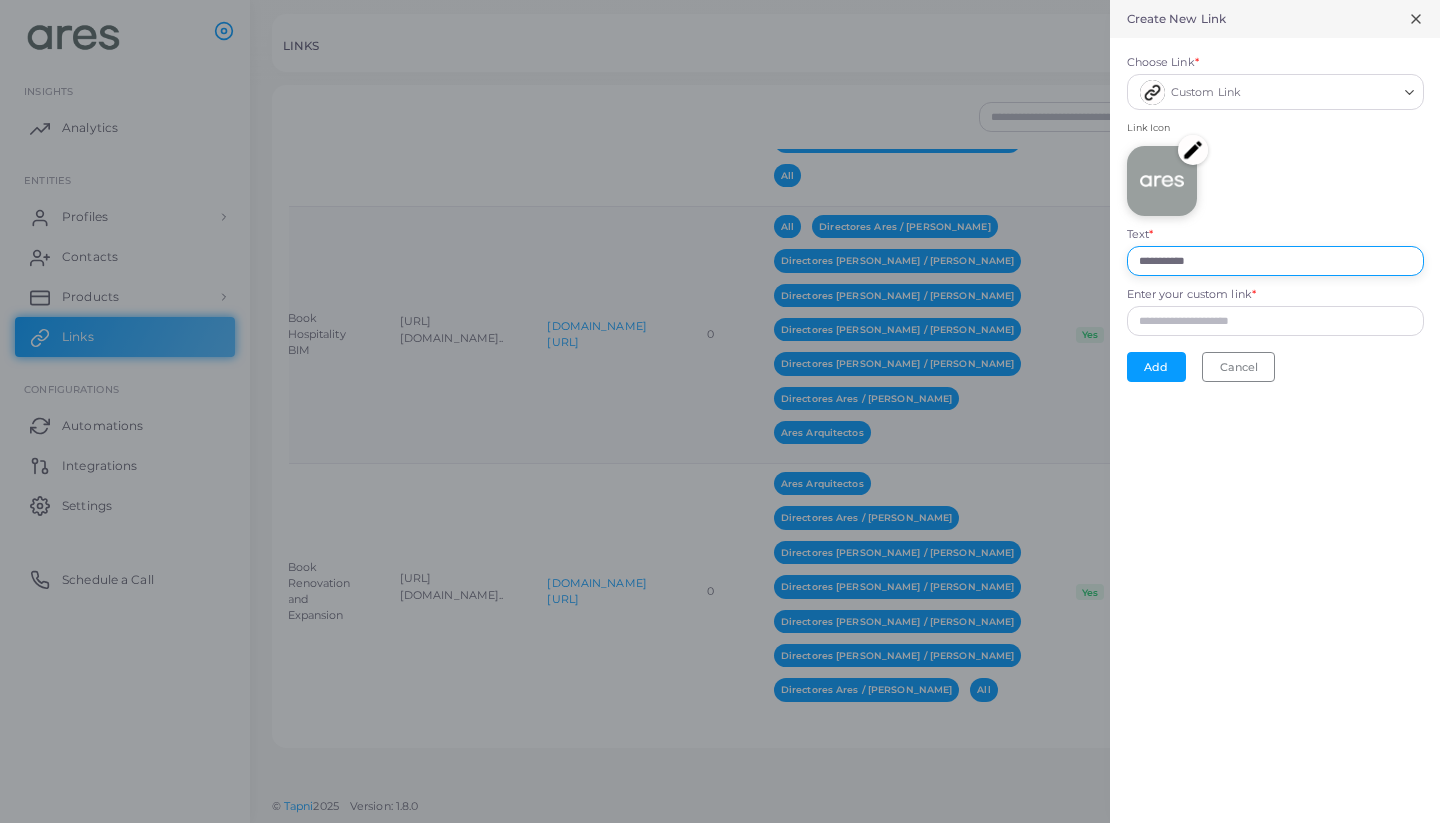 drag, startPoint x: 1267, startPoint y: 259, endPoint x: 1019, endPoint y: 275, distance: 248.5156 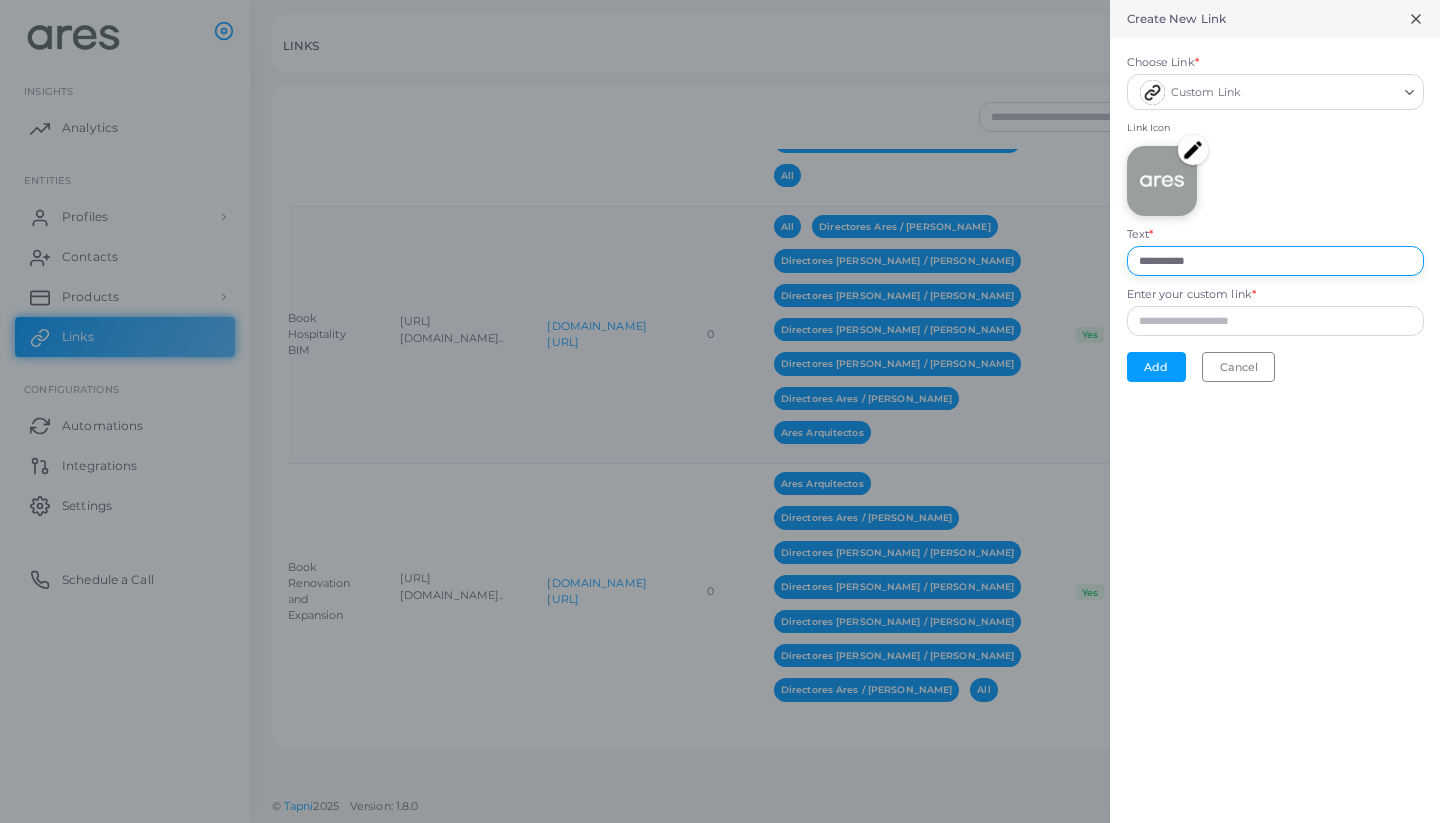 click on "**********" at bounding box center [720, 0] 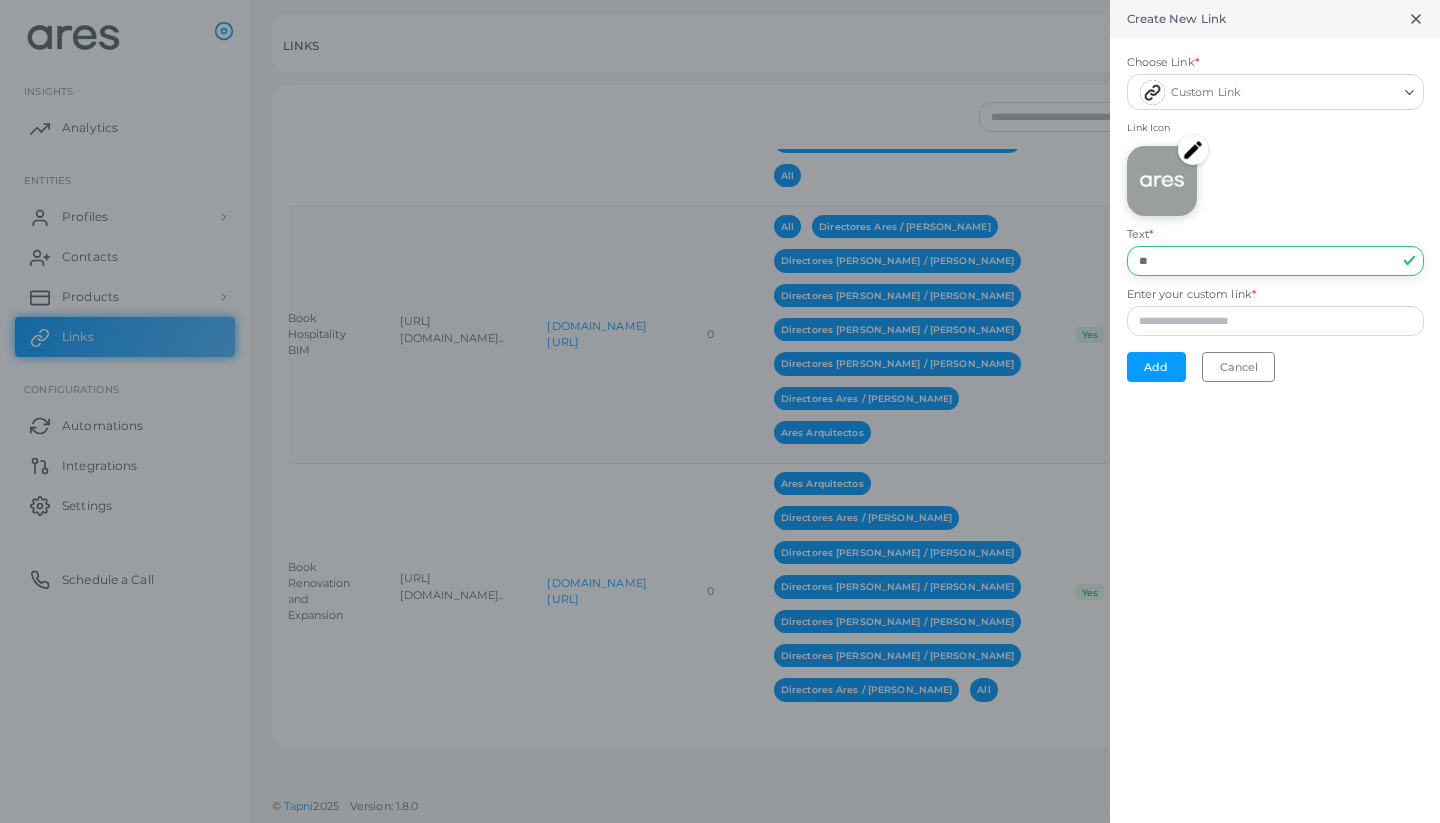 type on "*" 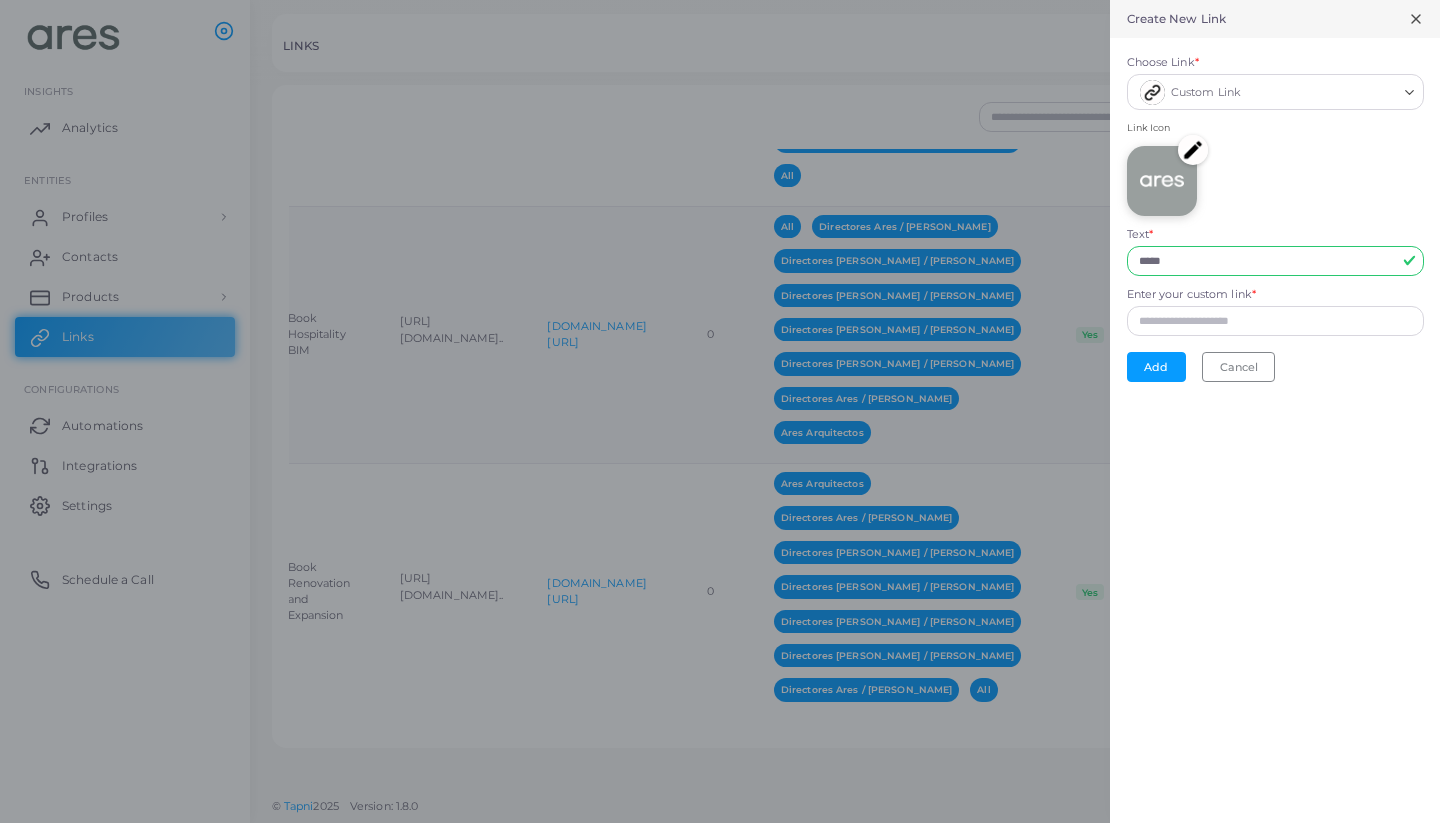 type on "****" 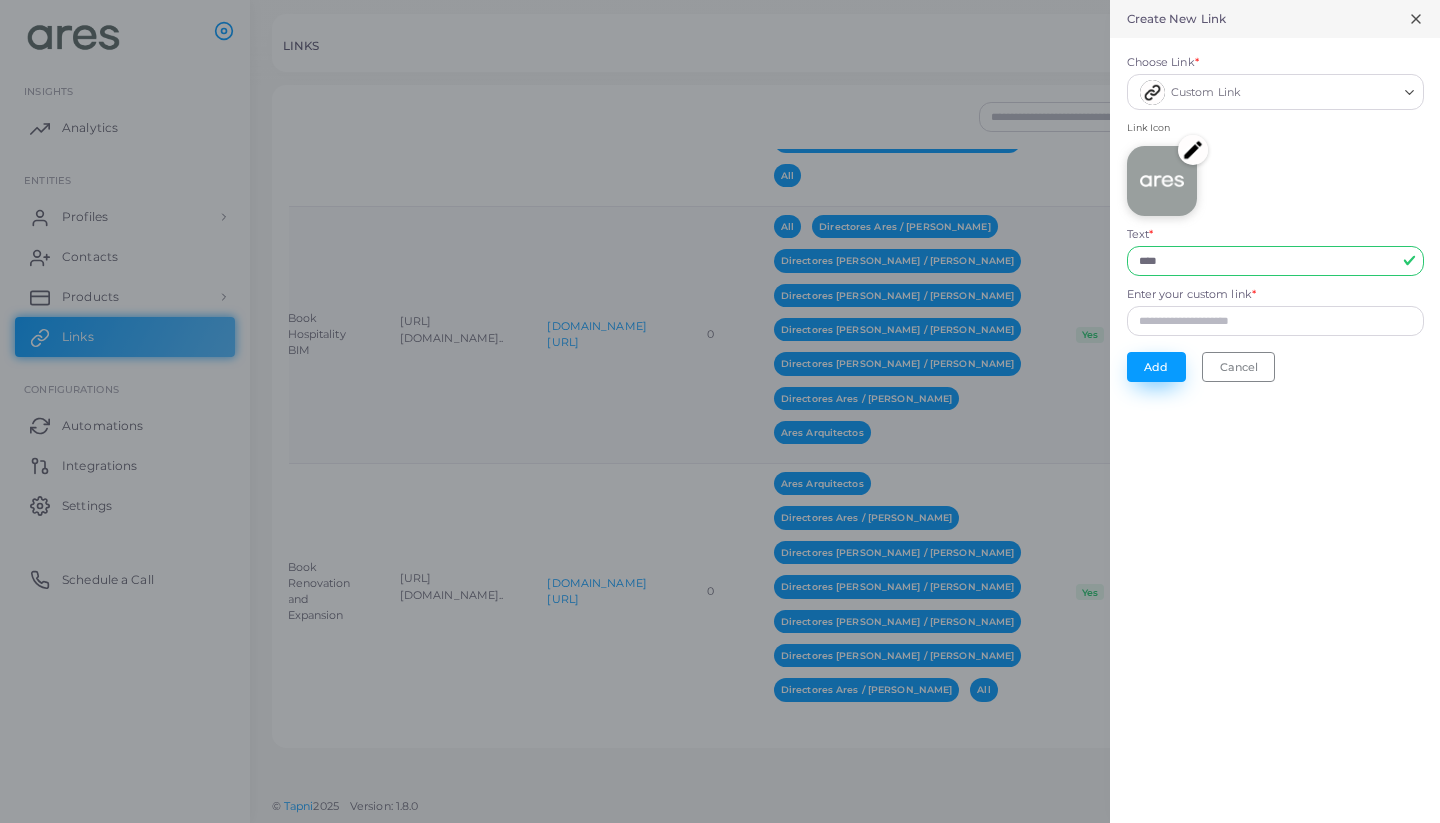 click on "Add" at bounding box center (1156, 367) 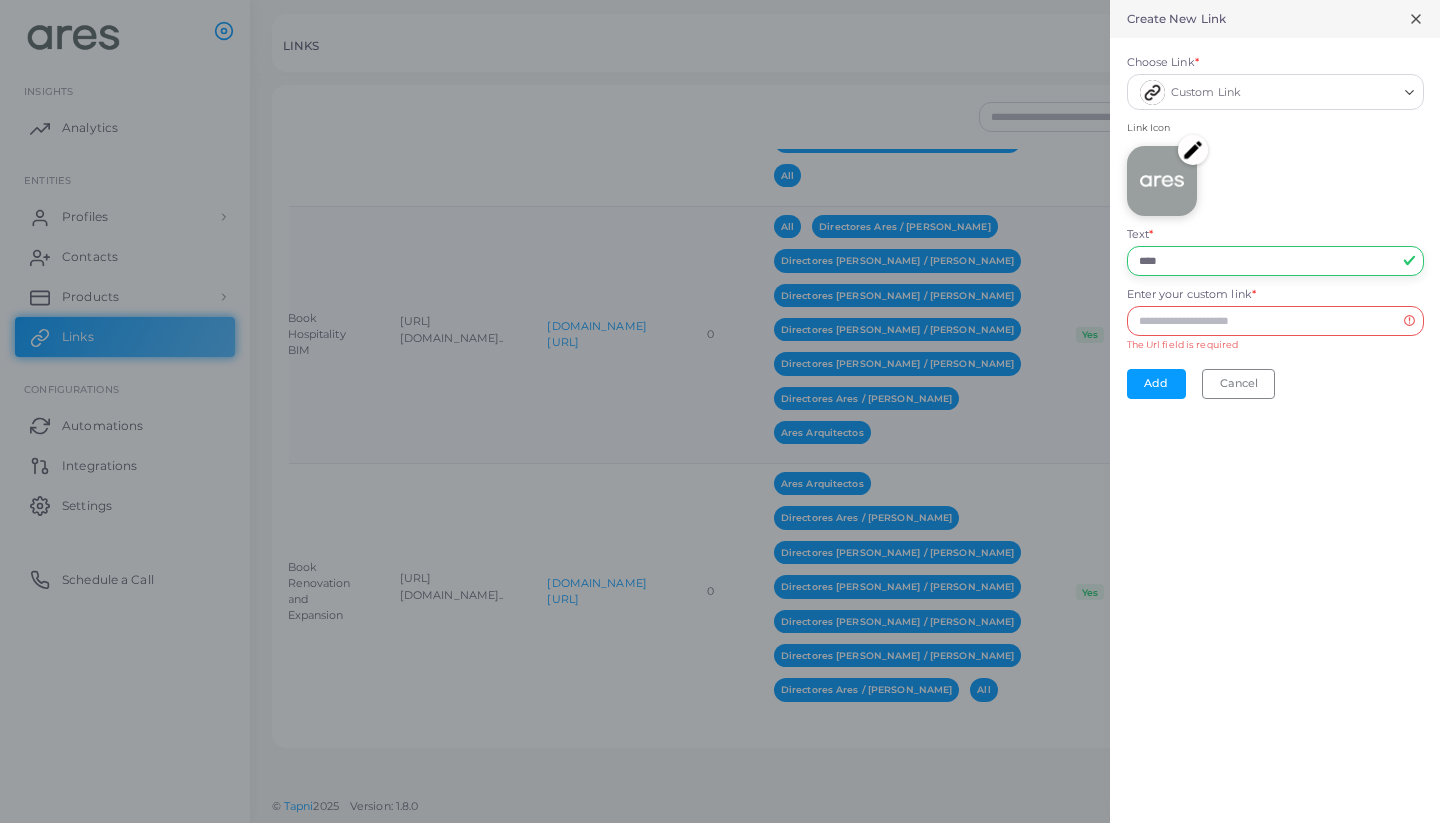 click on "****" at bounding box center [1275, 261] 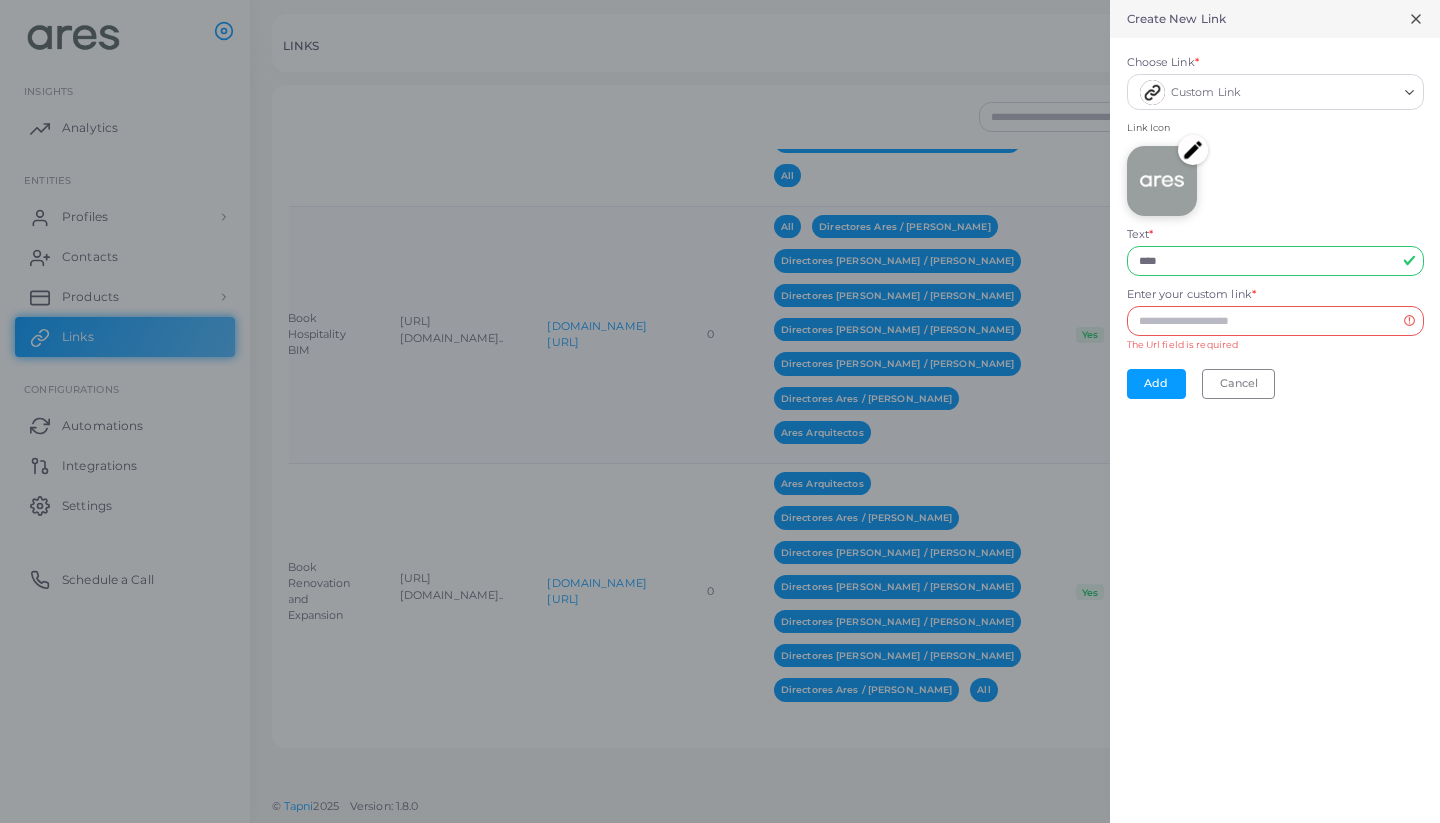 click 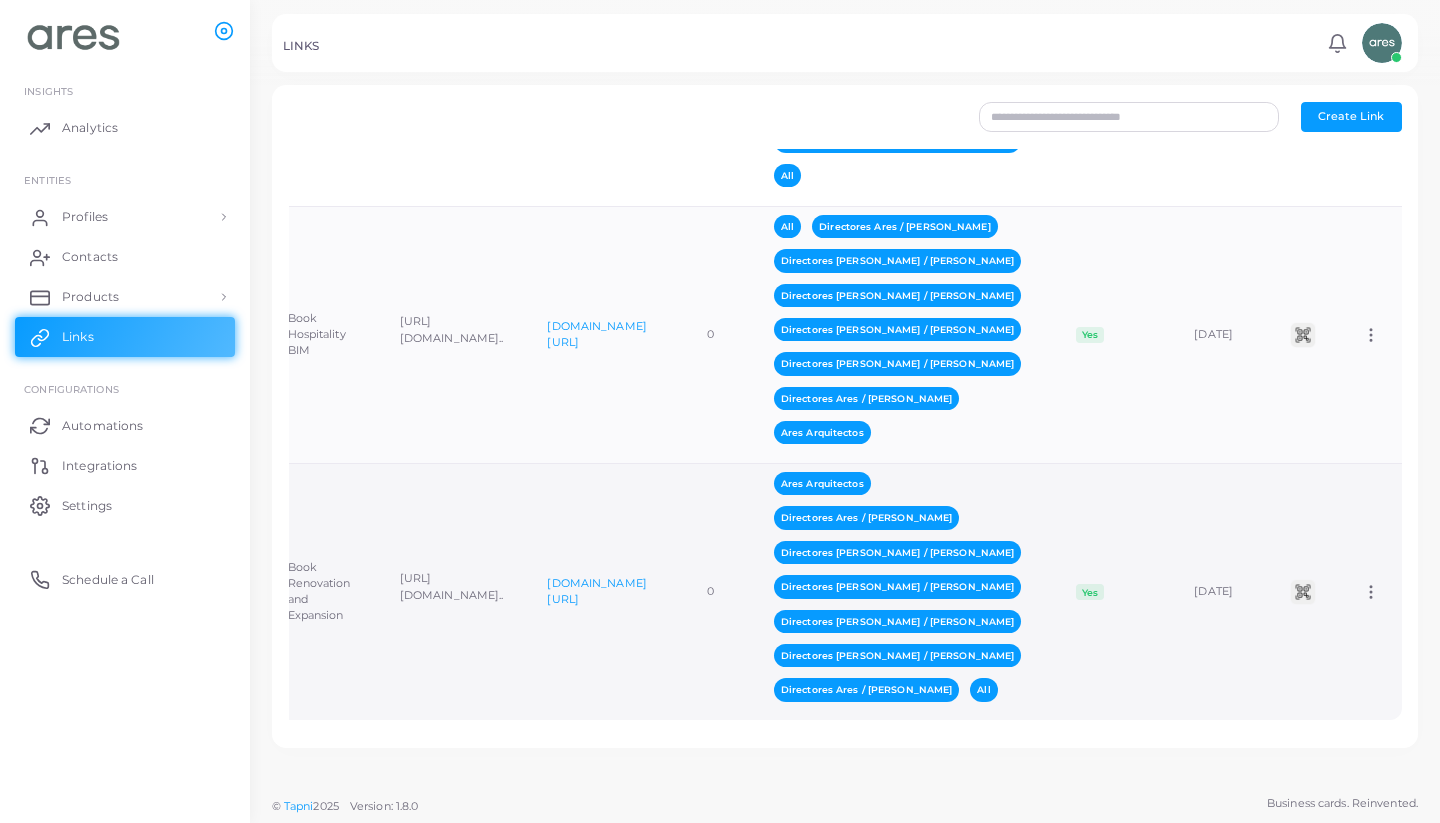 scroll, scrollTop: 0, scrollLeft: 0, axis: both 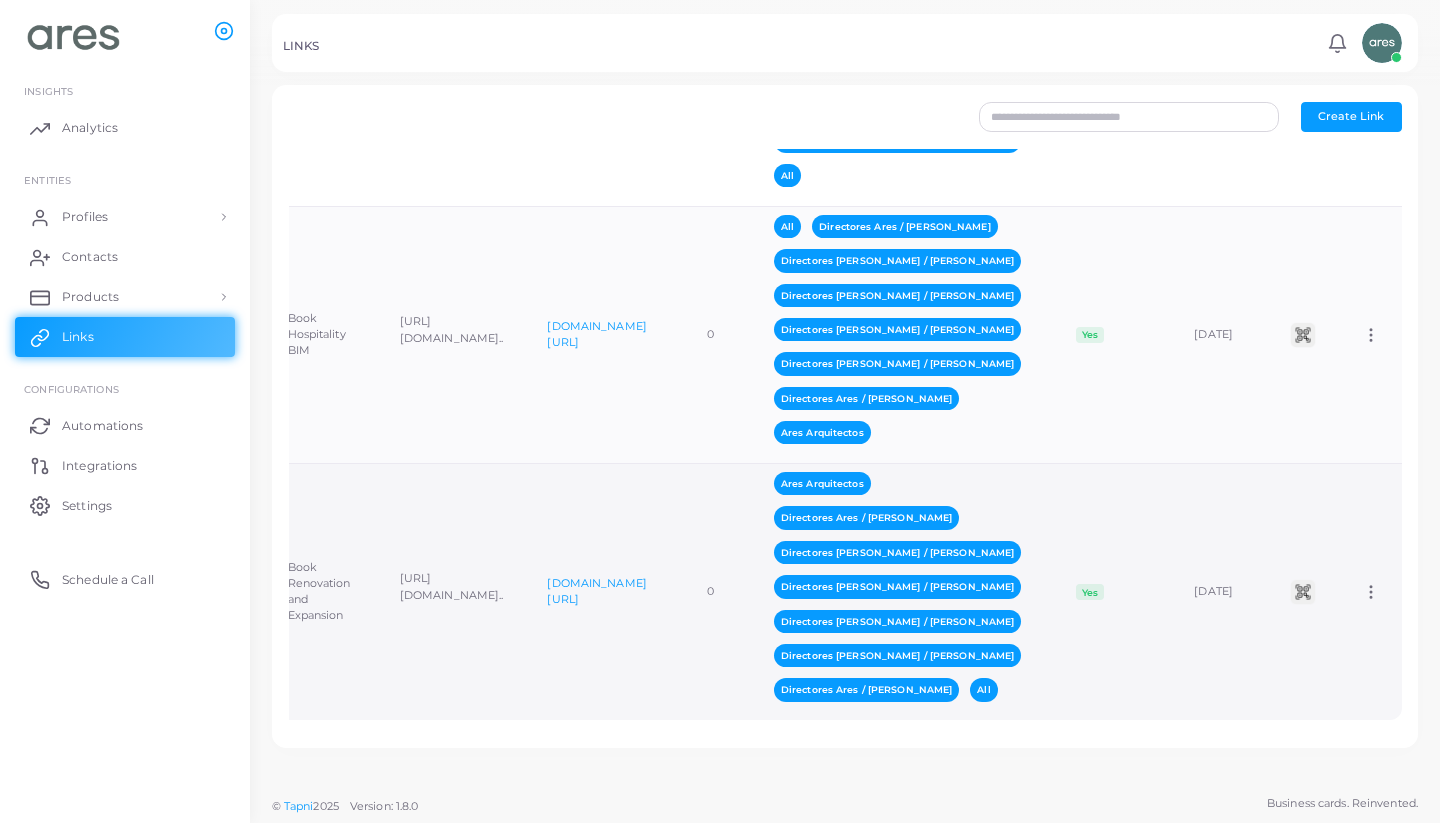 click 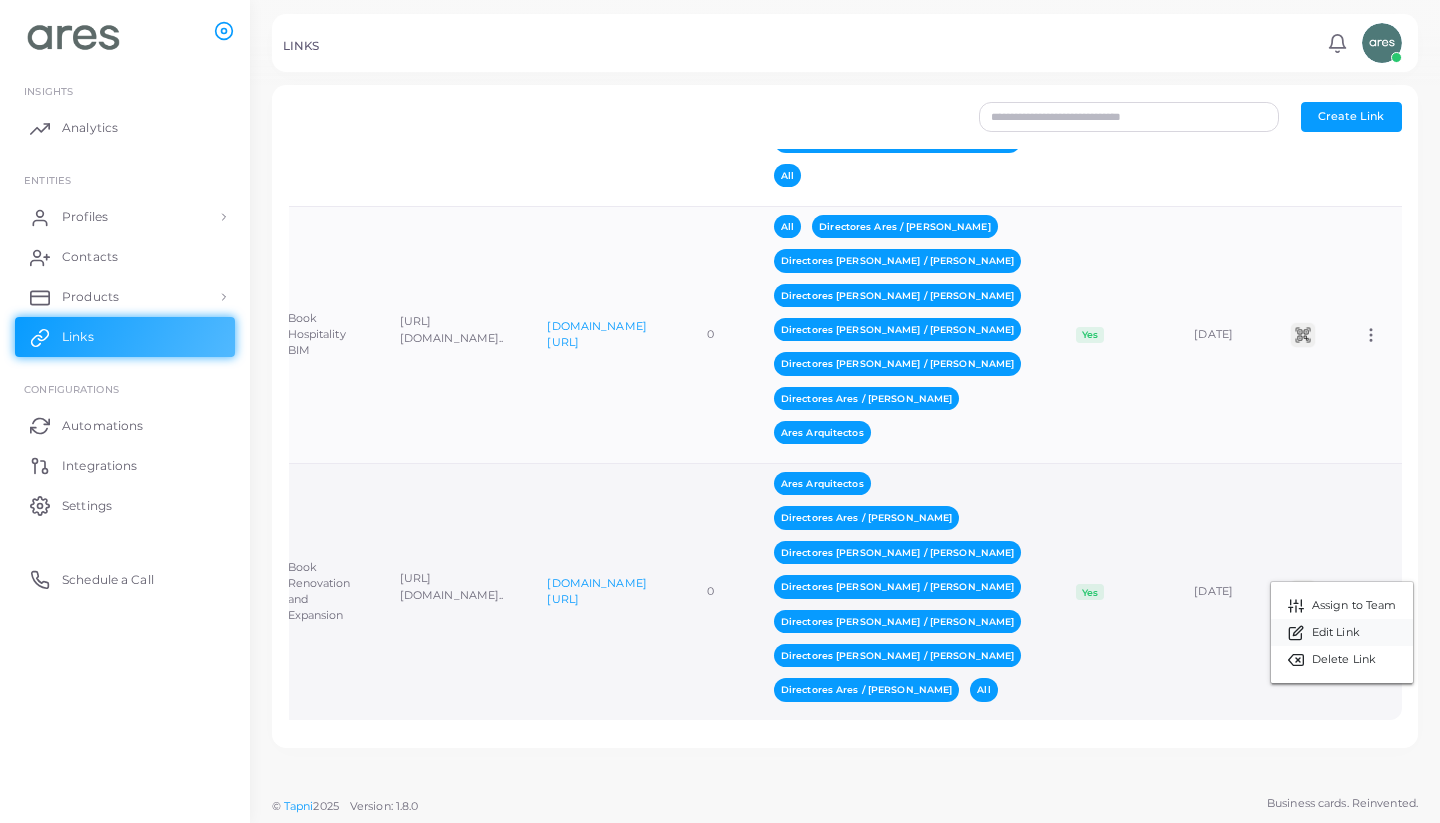 click on "Edit Link" at bounding box center (1342, 632) 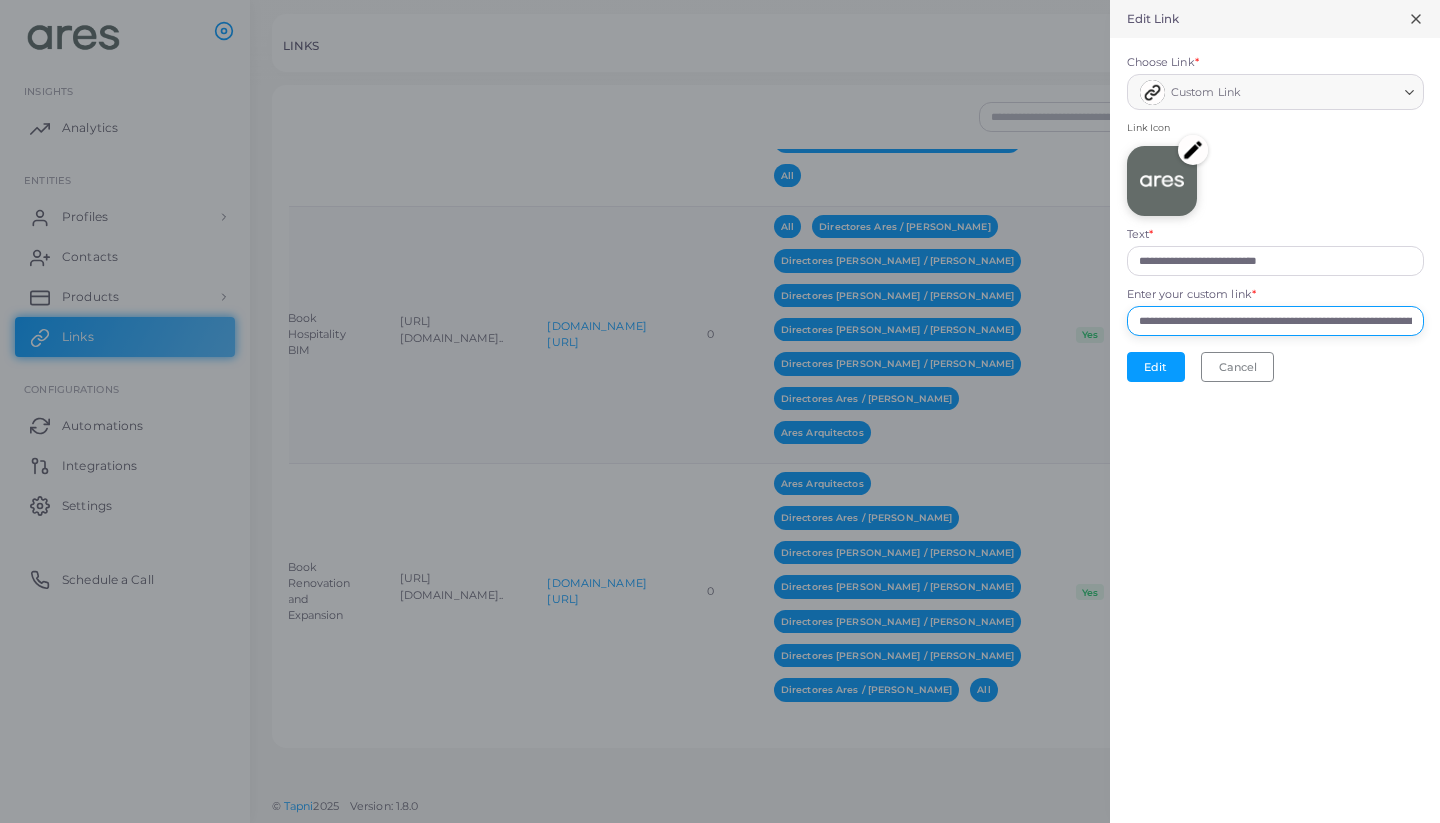 click on "**********" at bounding box center (1275, 321) 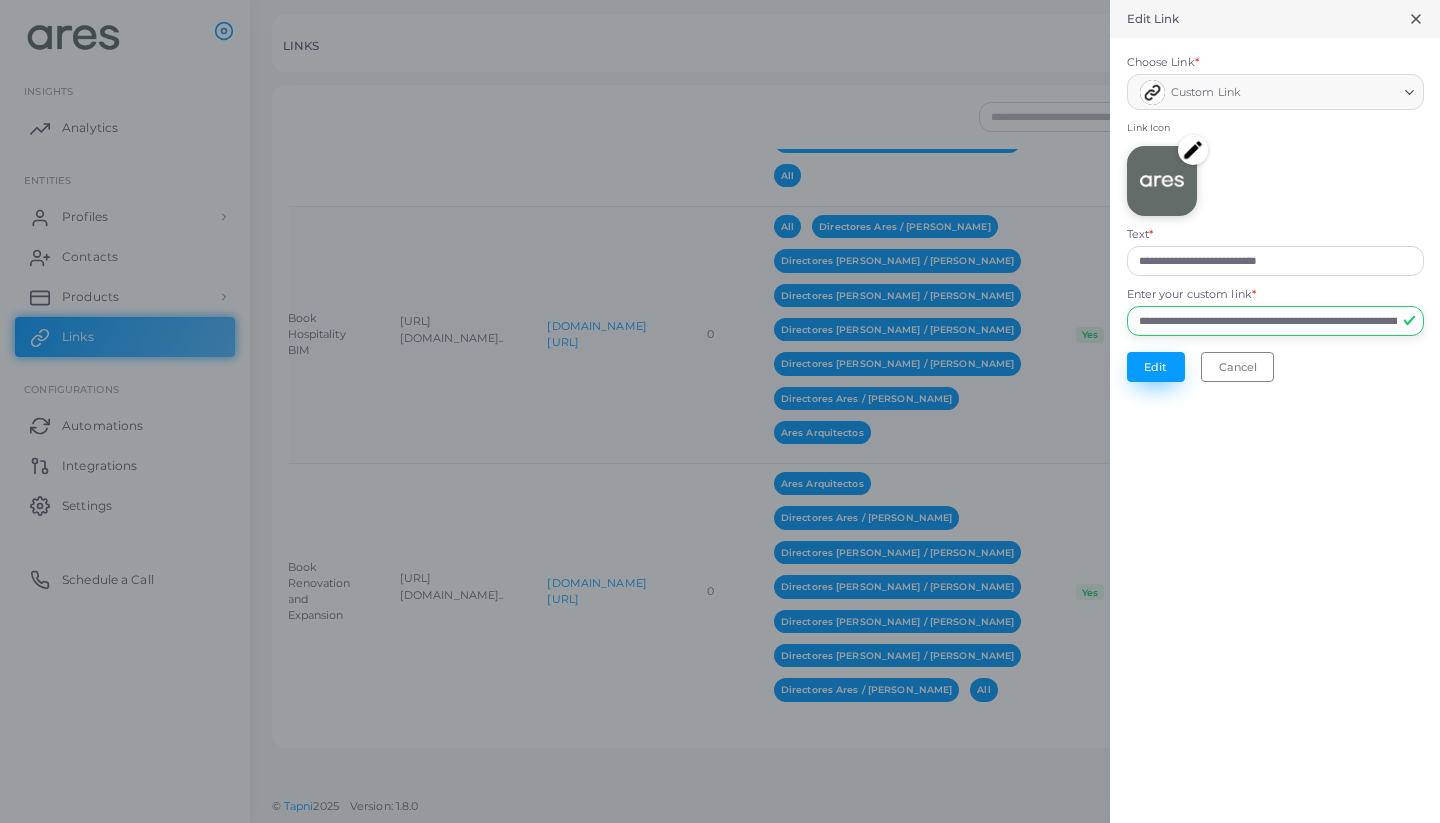 type on "**********" 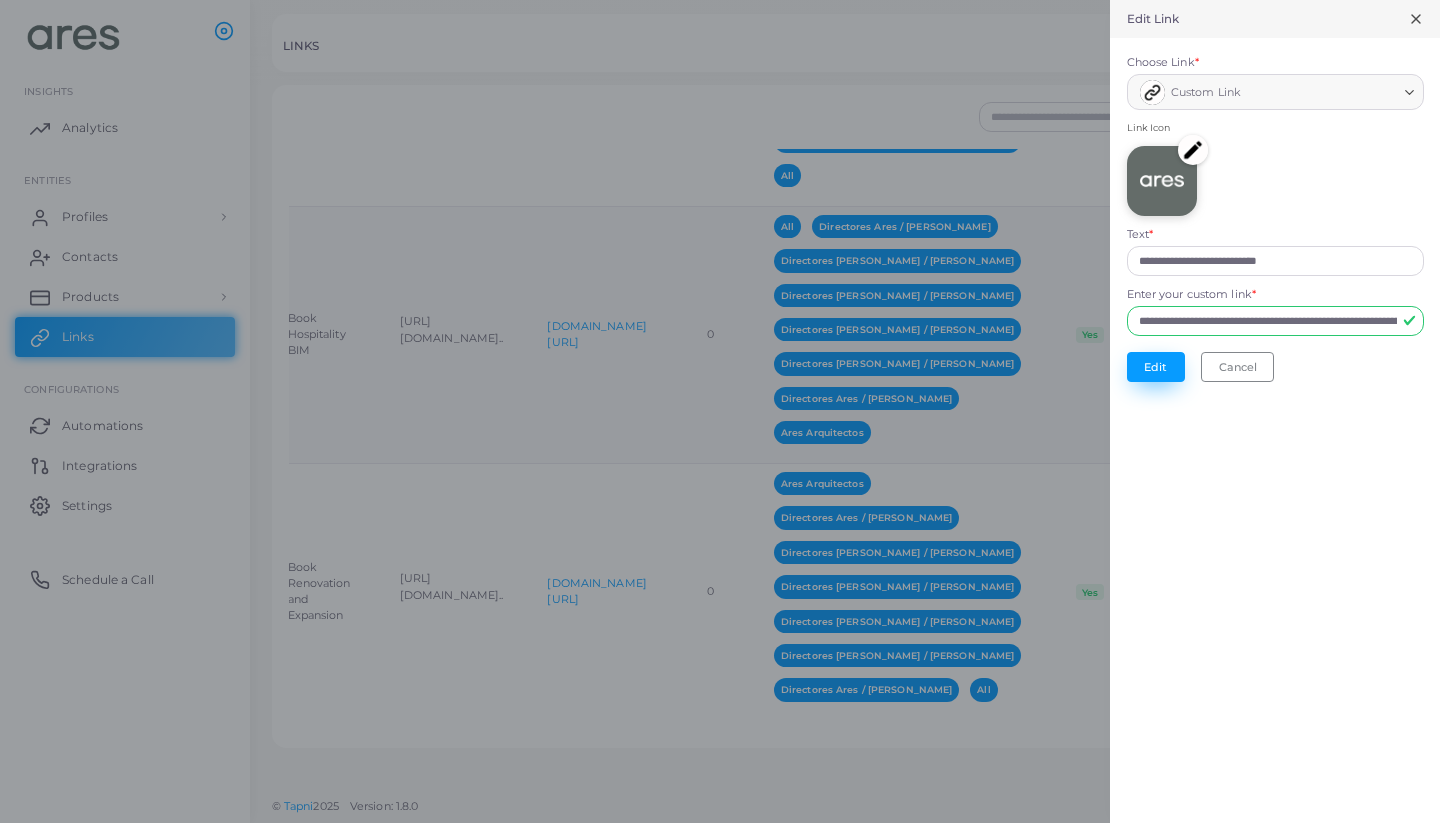 click on "Edit" at bounding box center (1156, 367) 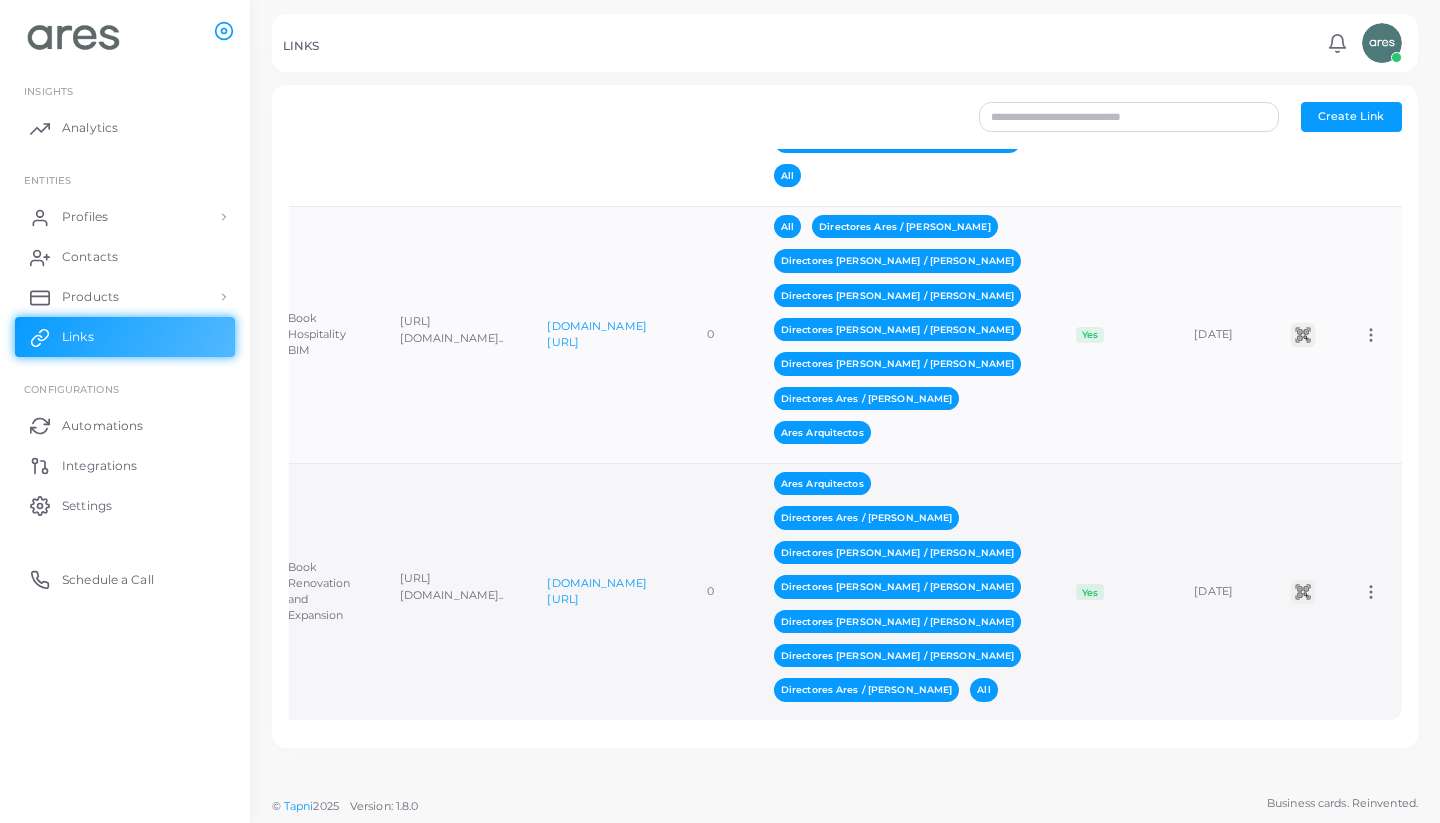 scroll, scrollTop: 0, scrollLeft: 0, axis: both 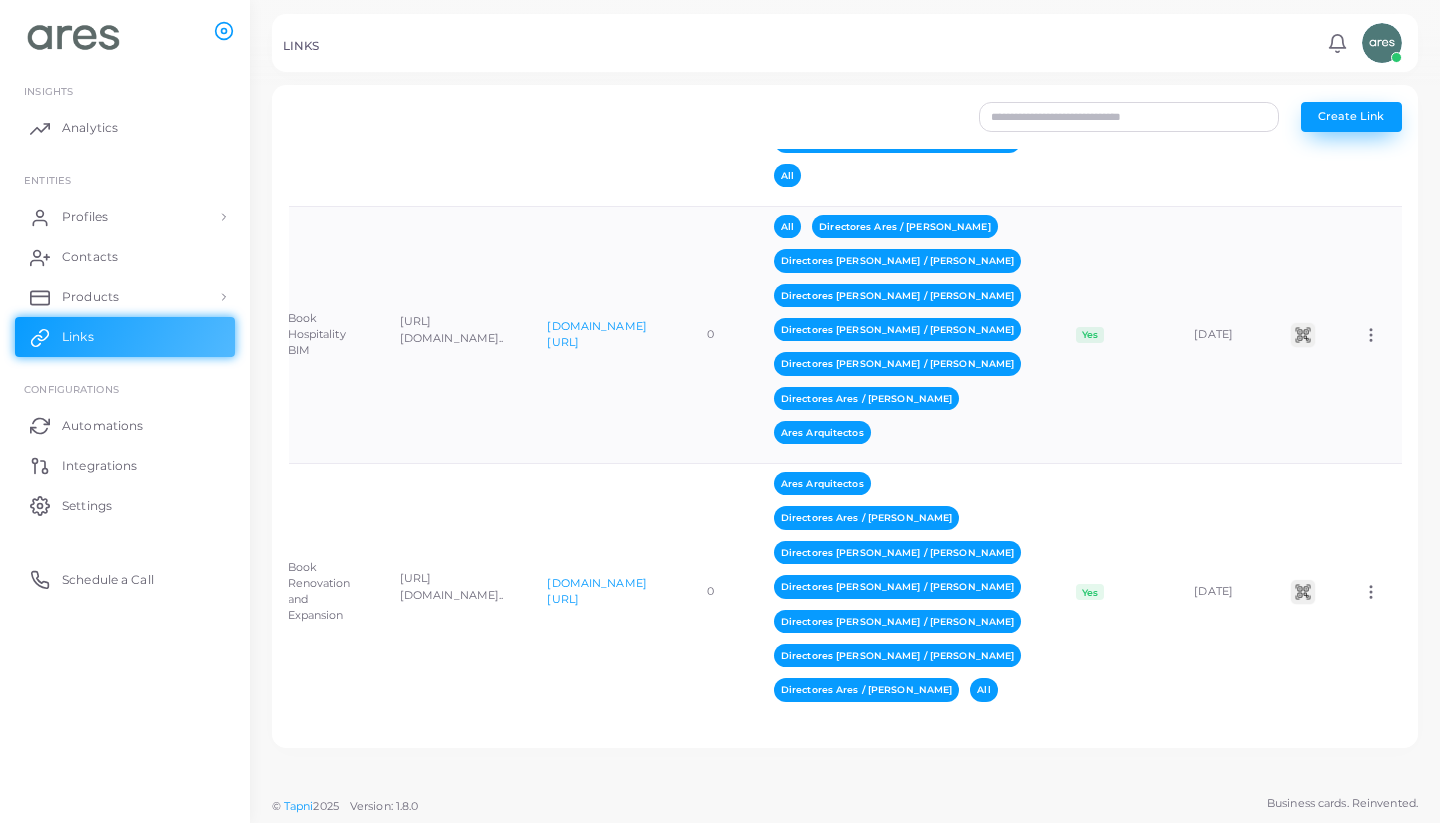 click on "Create Link" at bounding box center (1351, 116) 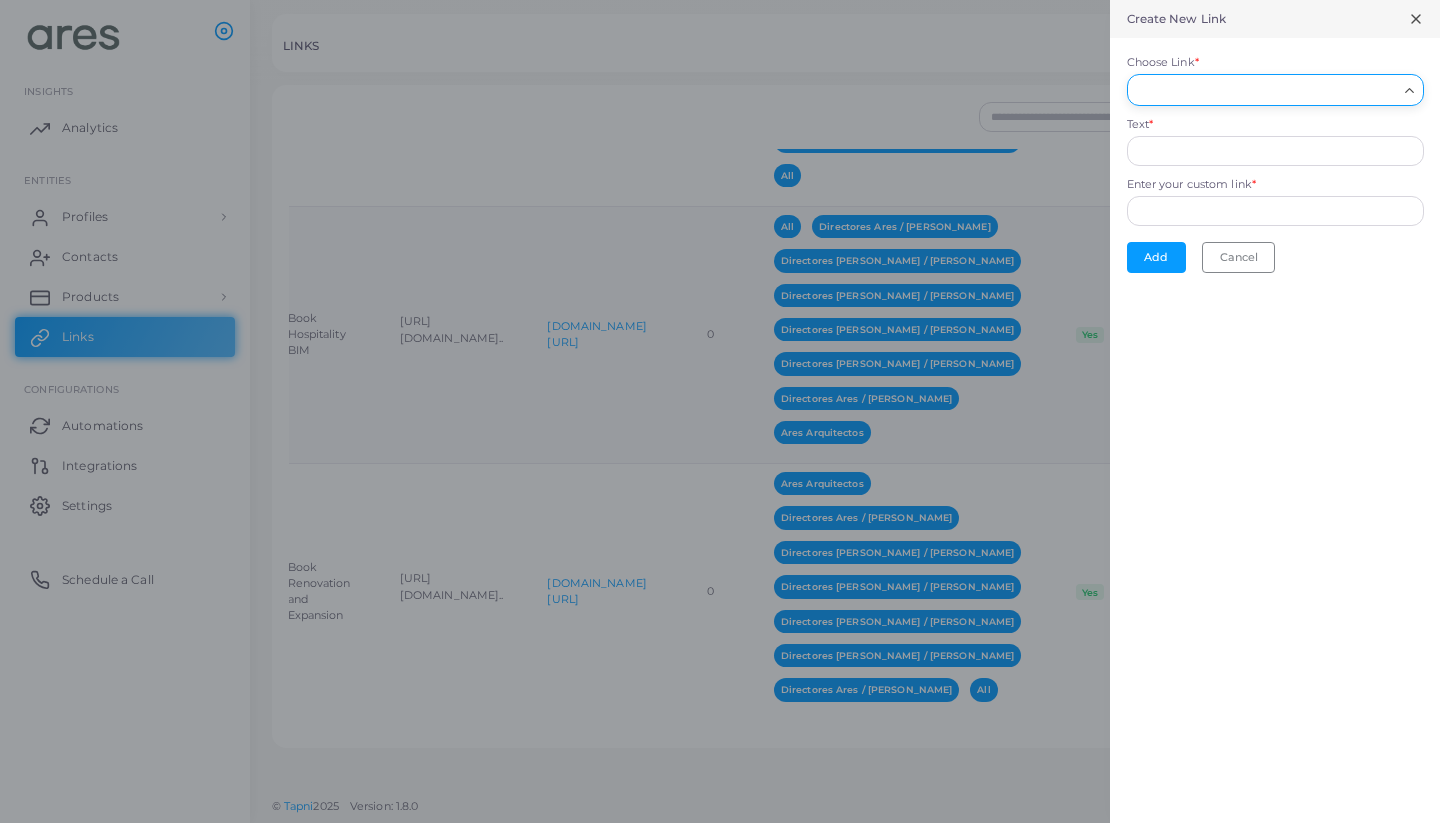 click on "Choose Link  *" at bounding box center [1266, 90] 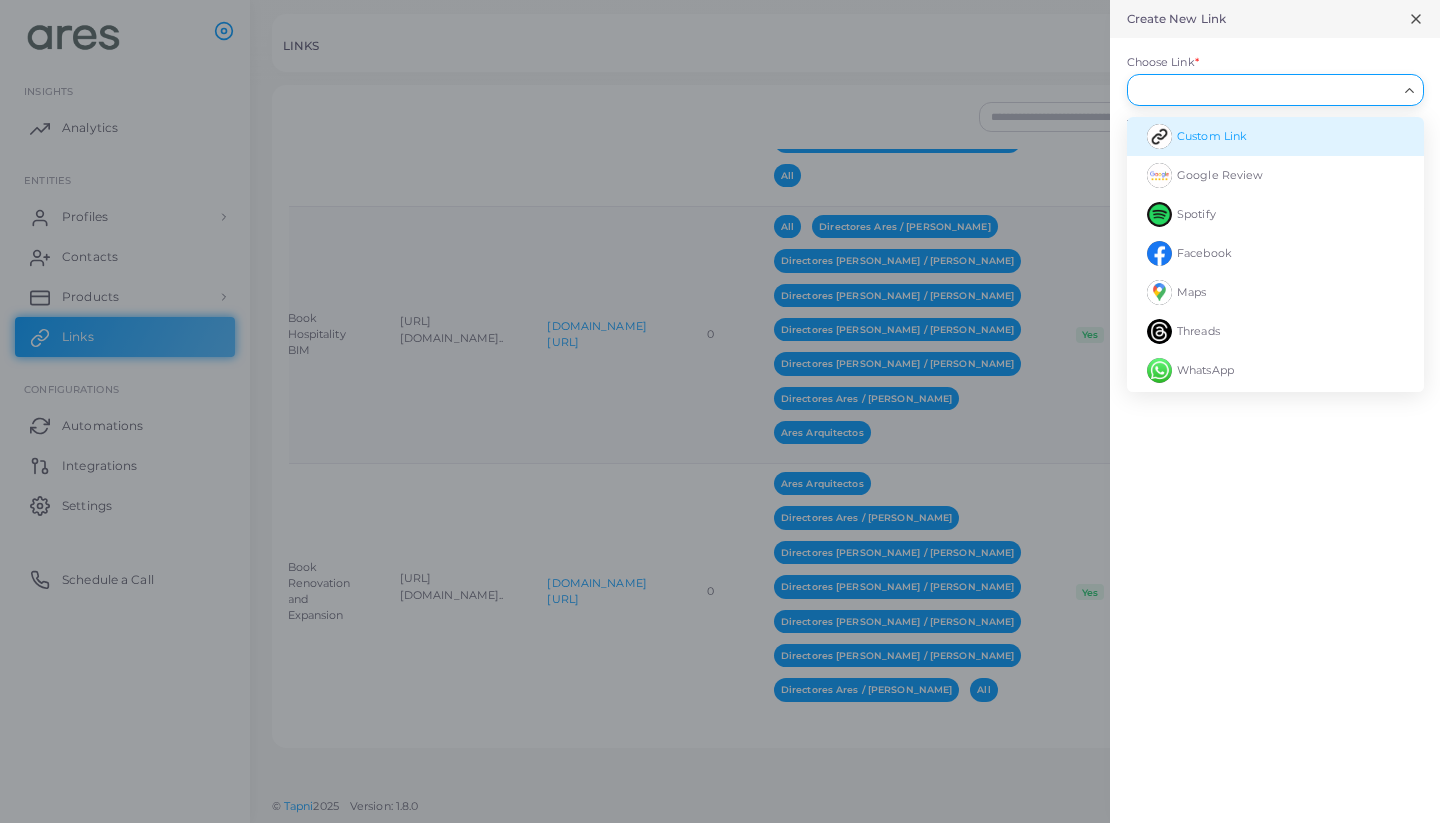 click on "Custom Link" at bounding box center [1212, 136] 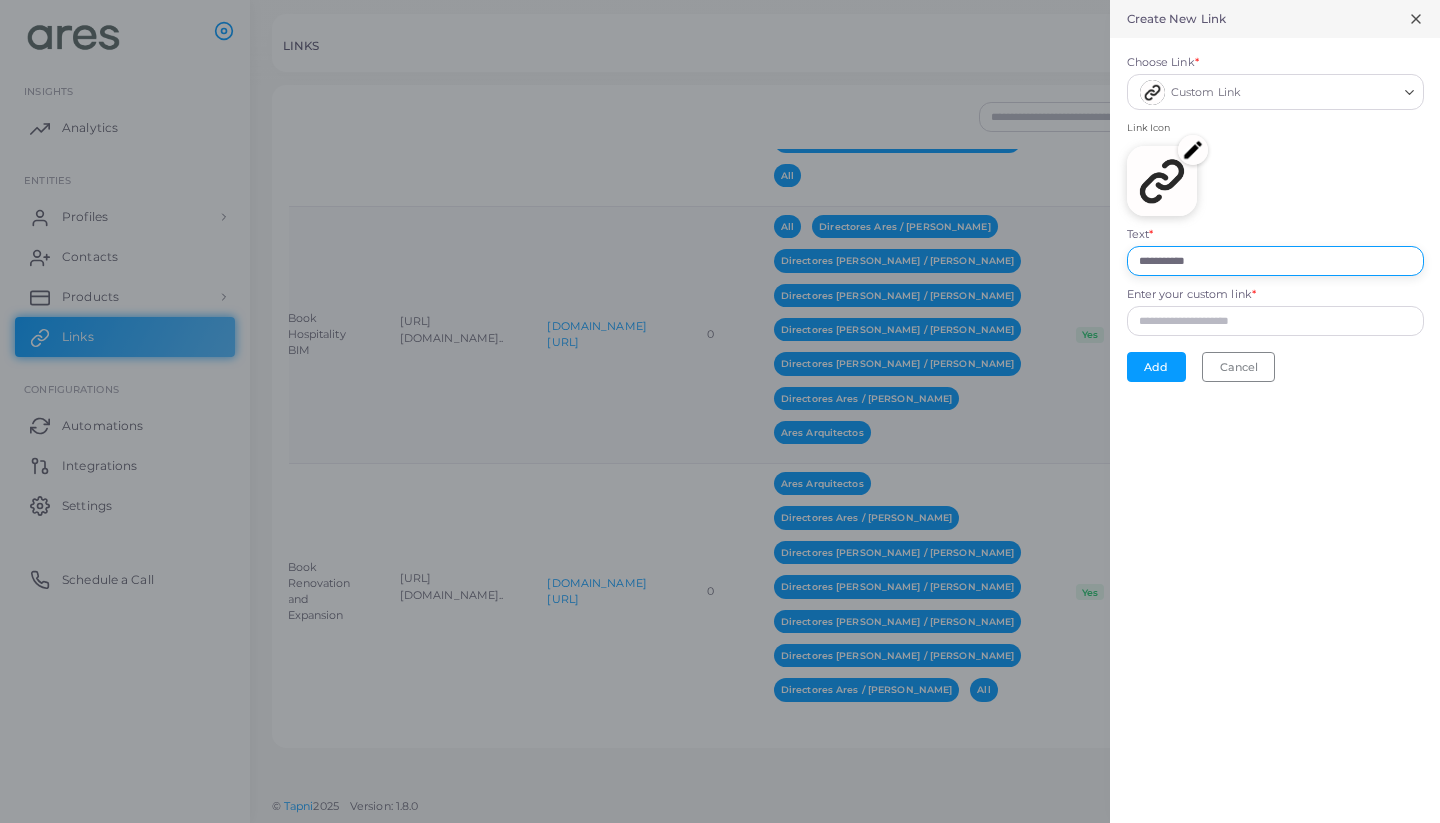 click on "**********" at bounding box center (1275, 261) 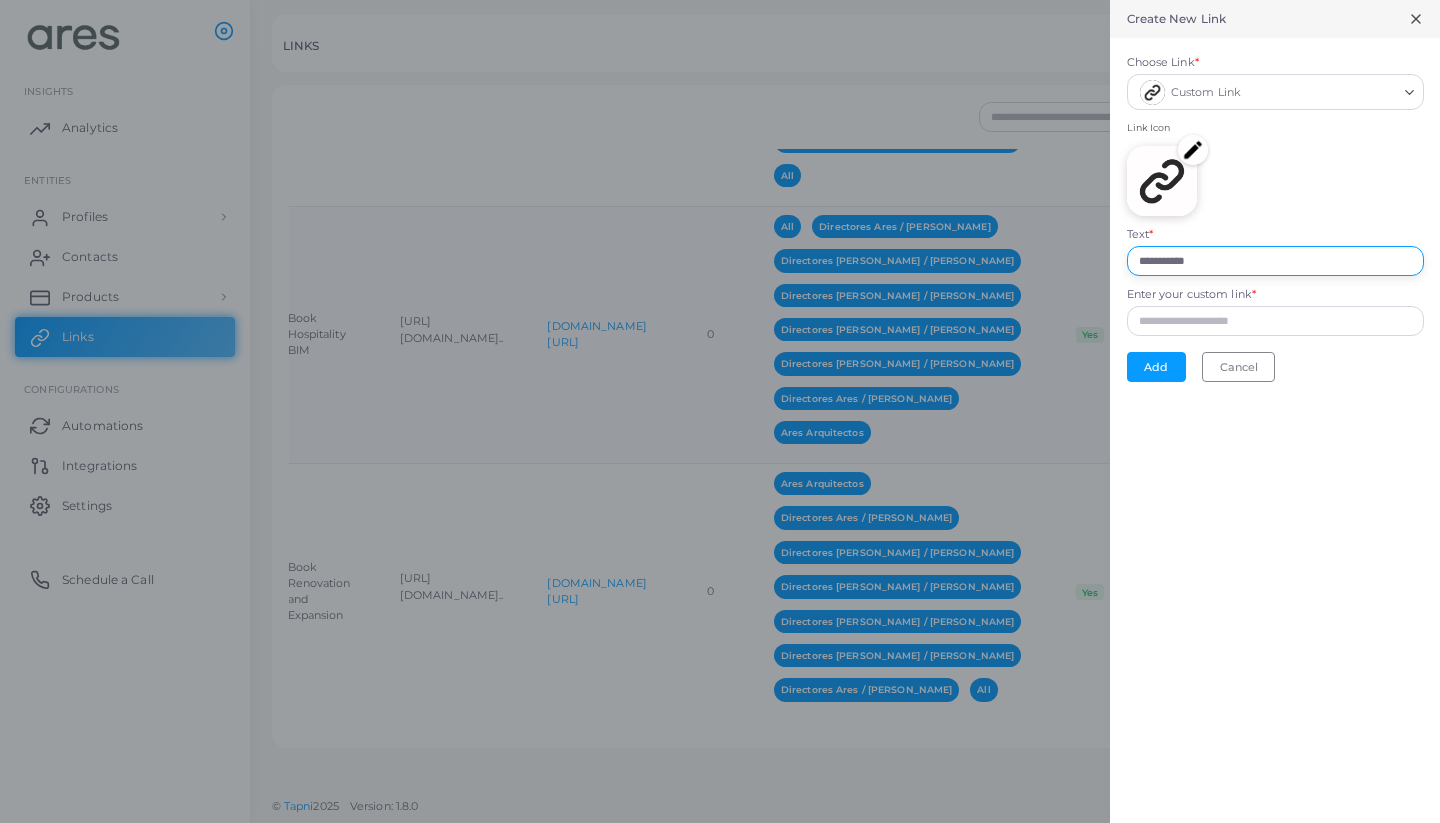 drag, startPoint x: 1217, startPoint y: 260, endPoint x: 1079, endPoint y: 261, distance: 138.00362 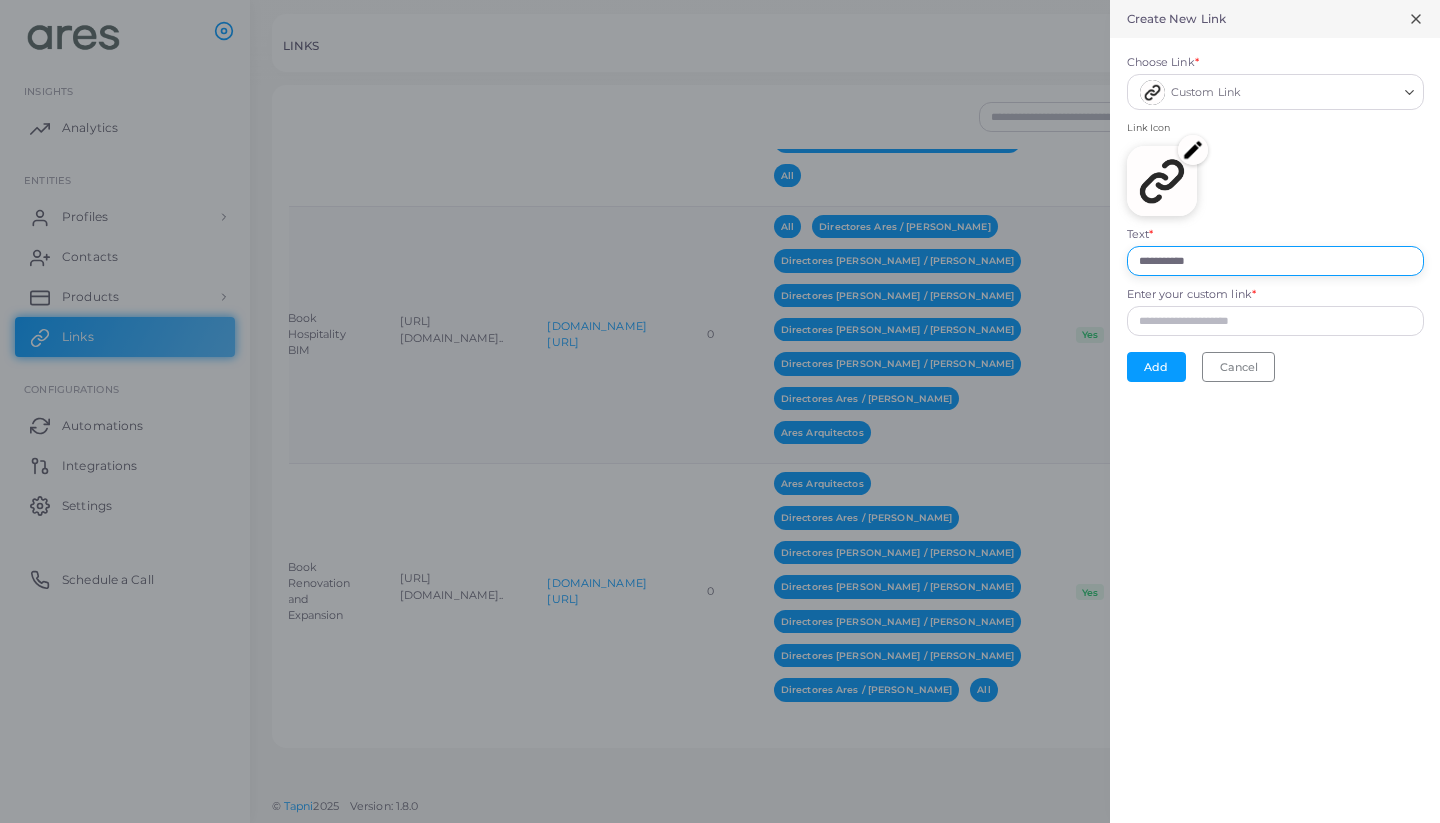 click on "**********" at bounding box center (720, 0) 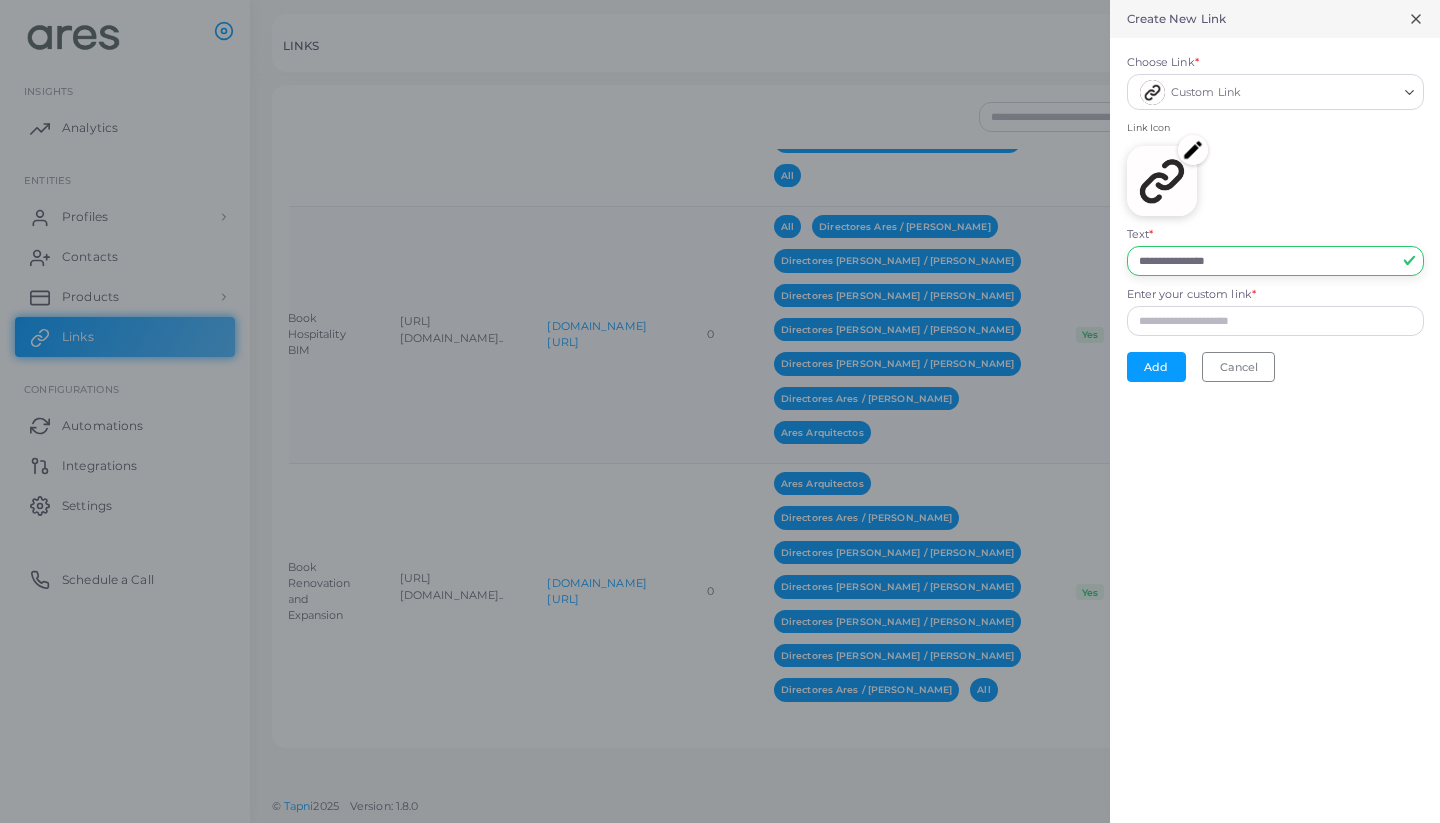 click on "**********" at bounding box center [1275, 261] 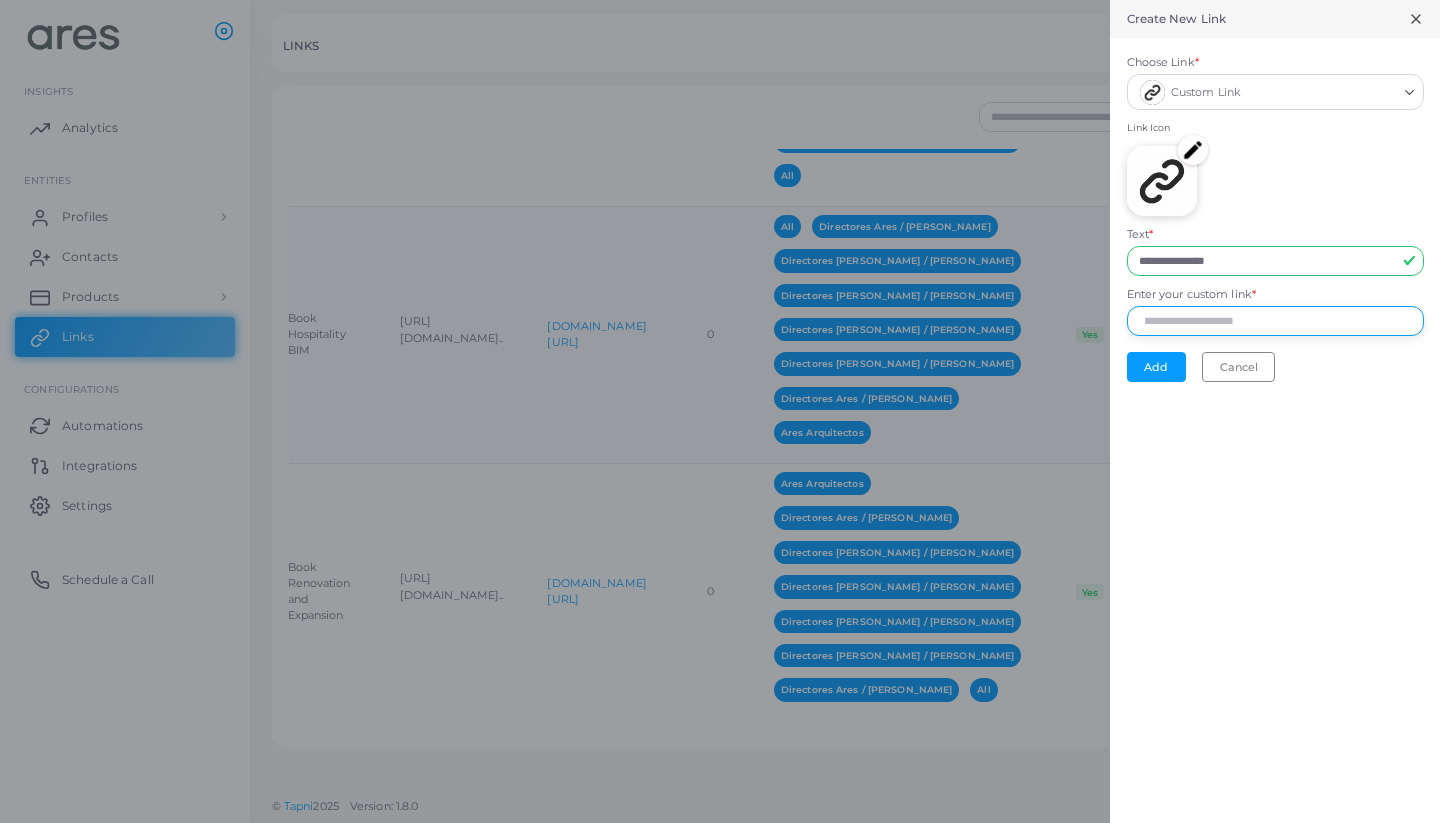 click on "Enter your custom link  *" at bounding box center (1275, 321) 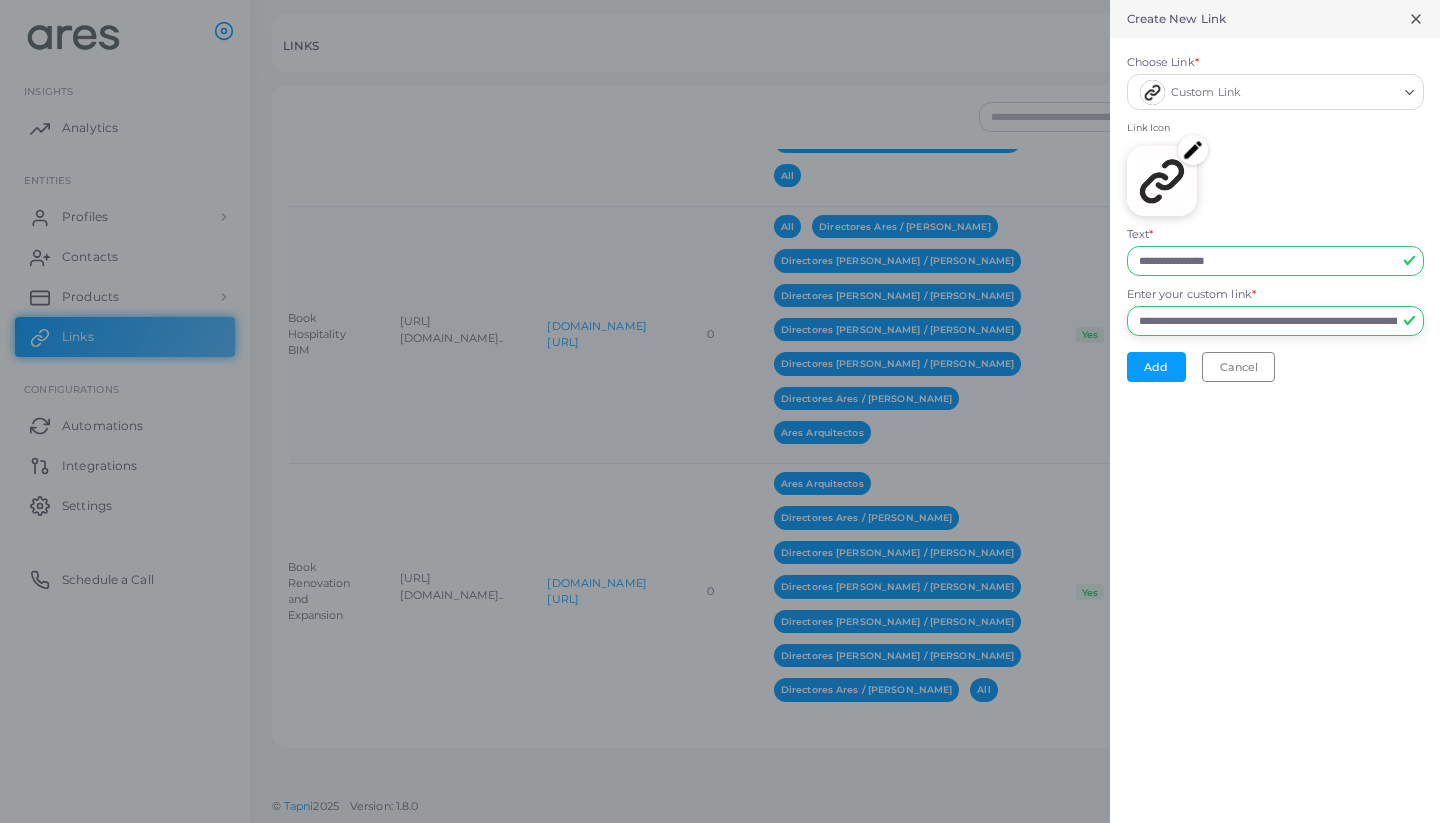 type on "**********" 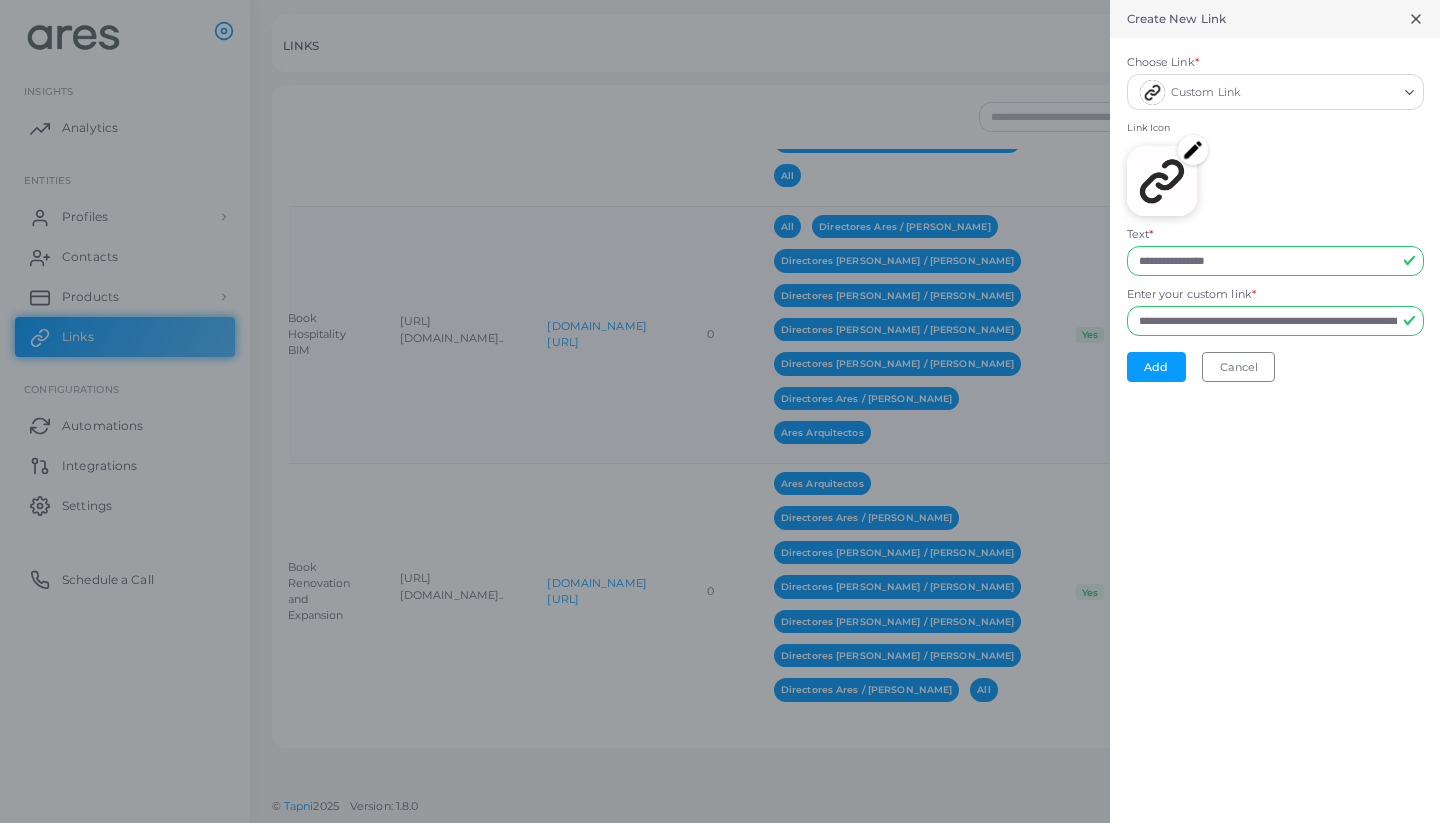click on "Link Icon" at bounding box center (1275, 174) 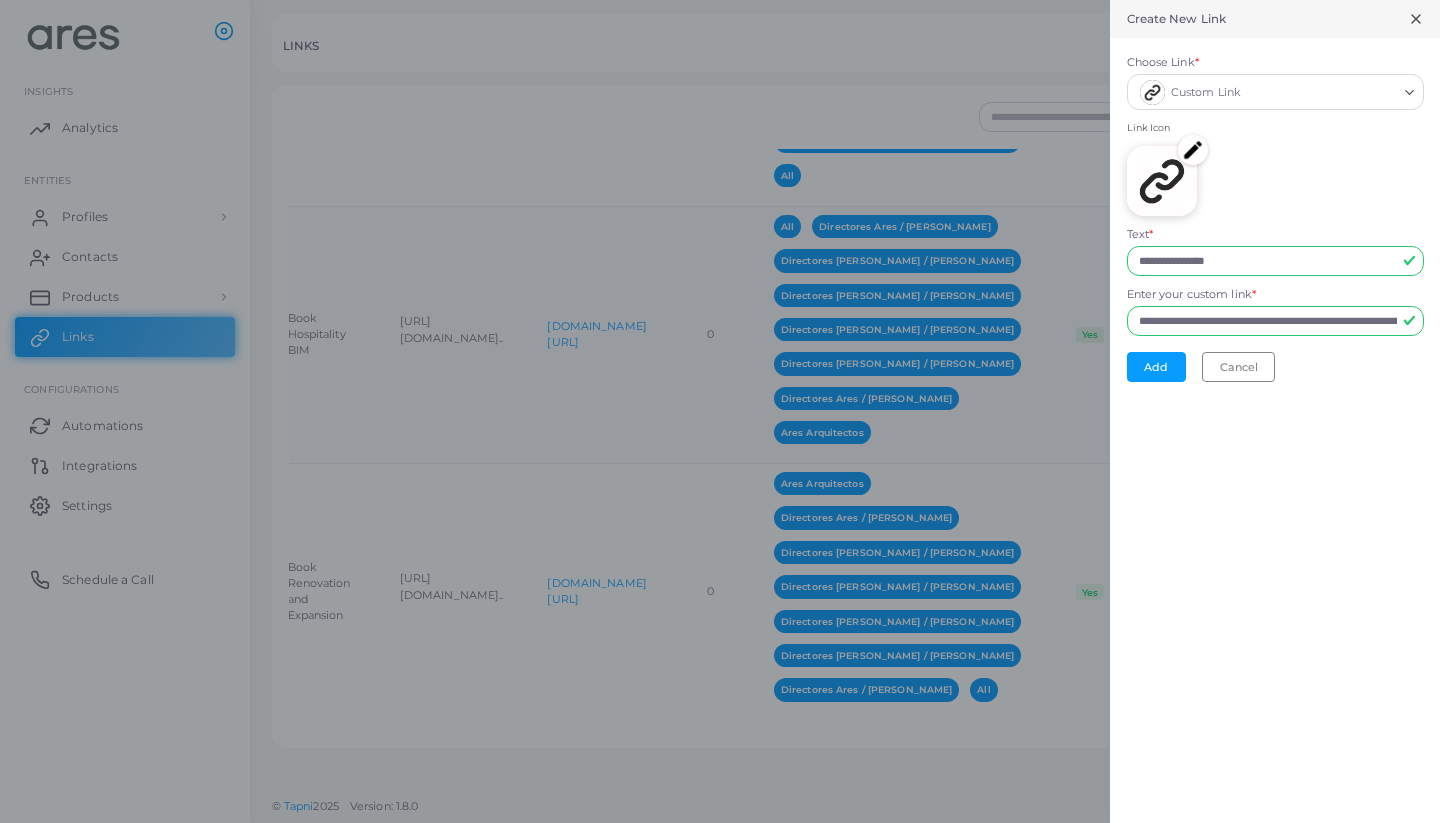 click at bounding box center (1162, 181) 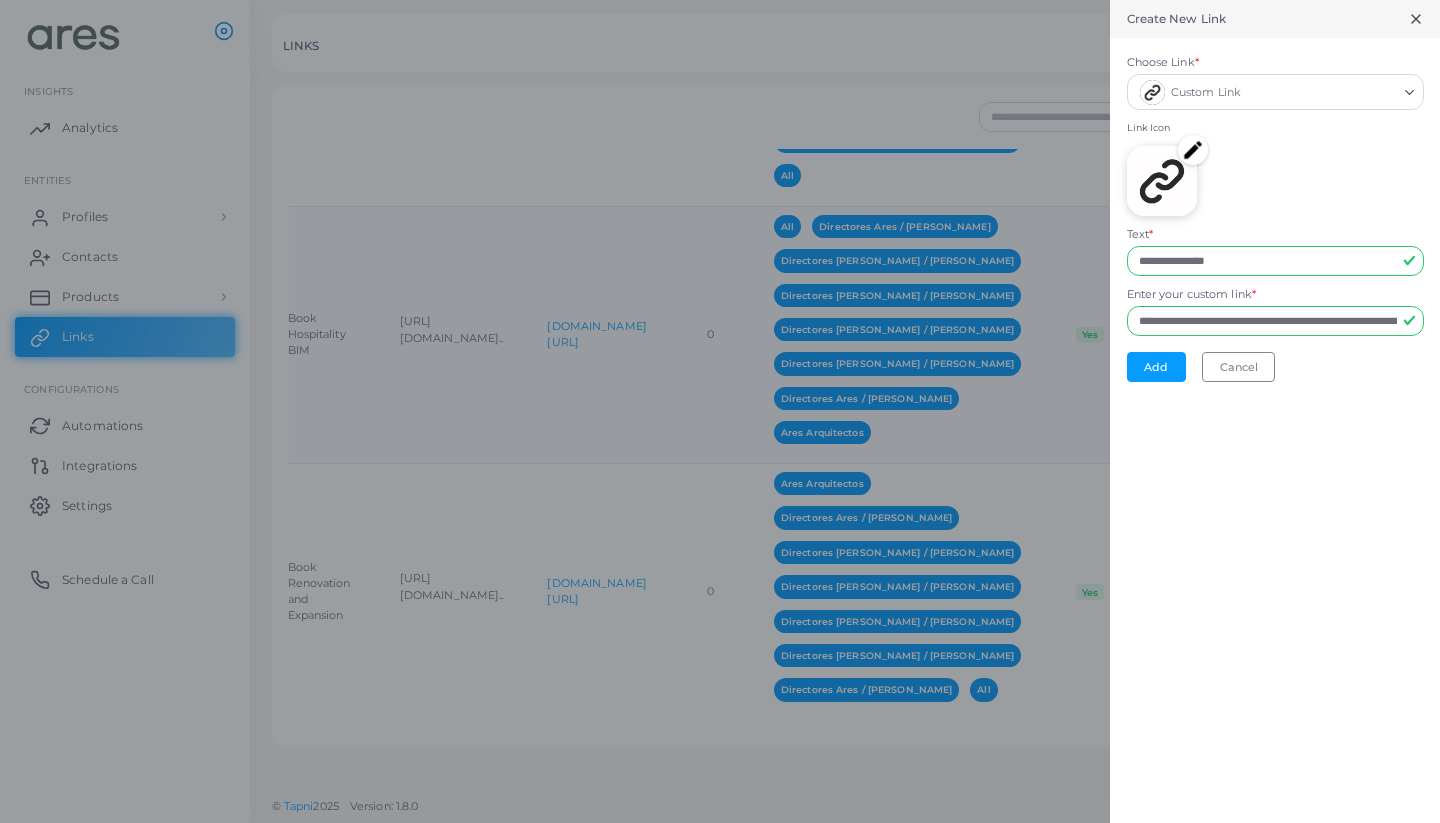 click at bounding box center (1193, 150) 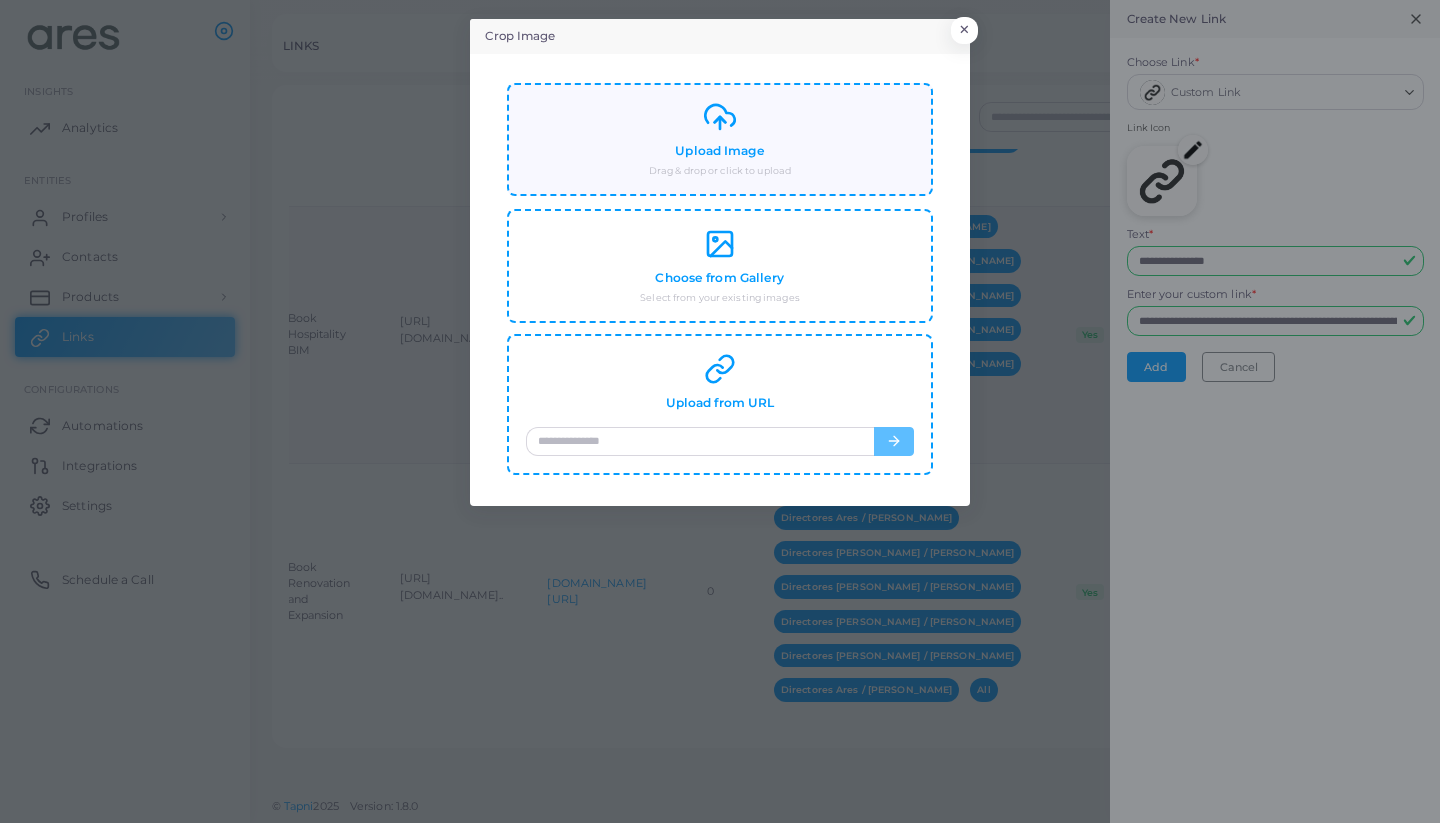 click on "Upload Image" at bounding box center [719, 151] 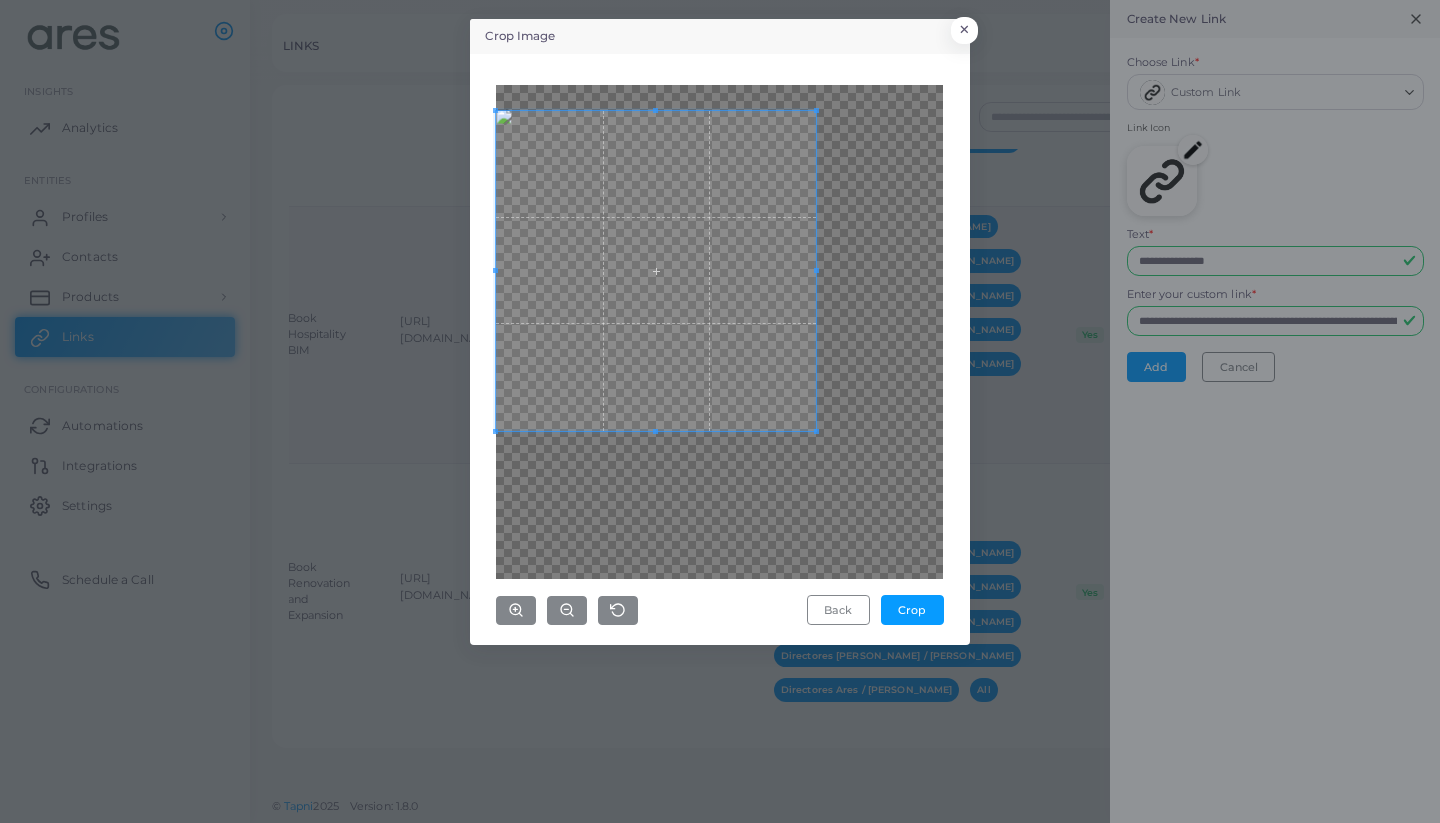 click at bounding box center (656, 271) 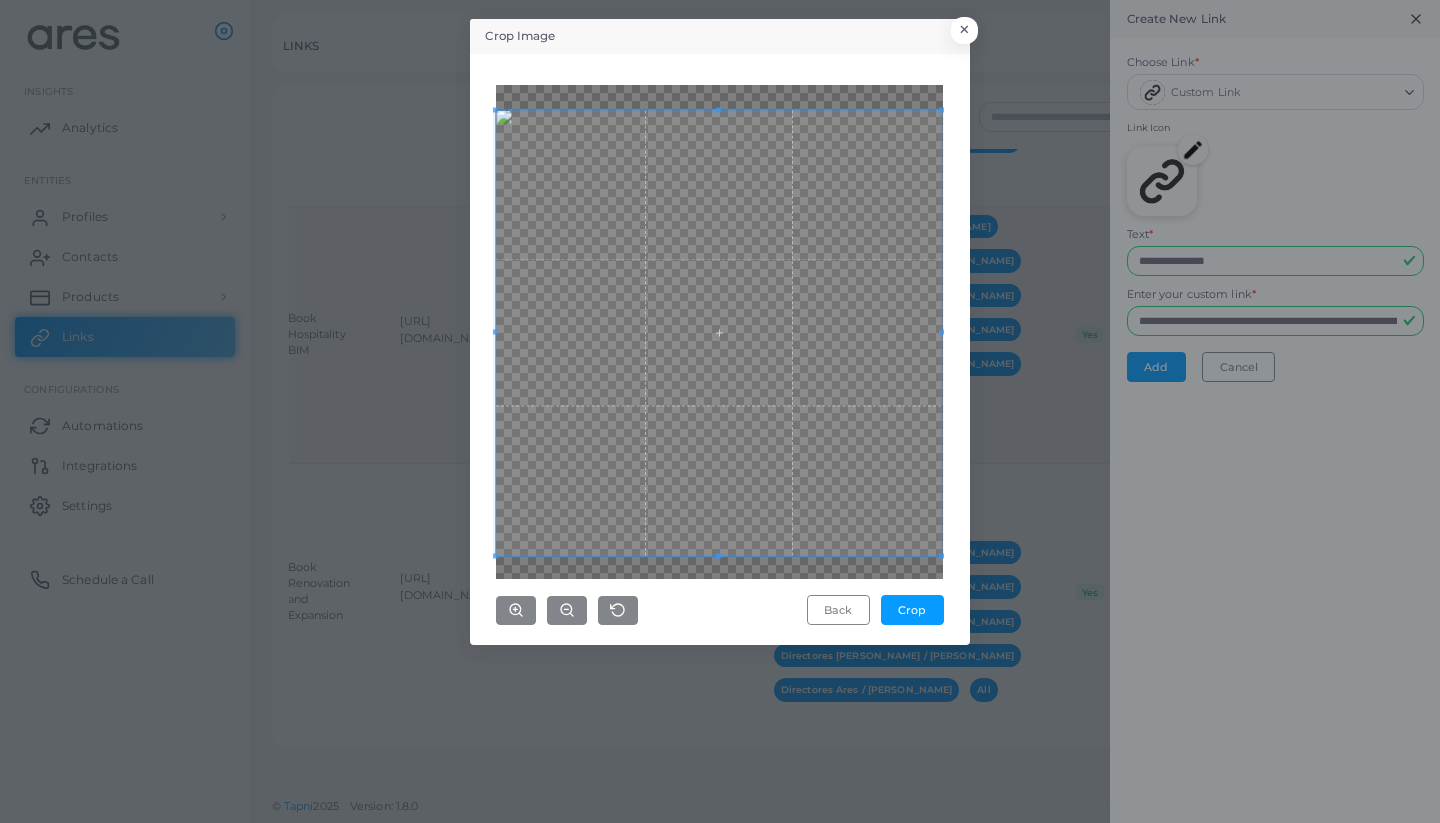 click on "Crop Image ×  Back   Crop" at bounding box center [720, 411] 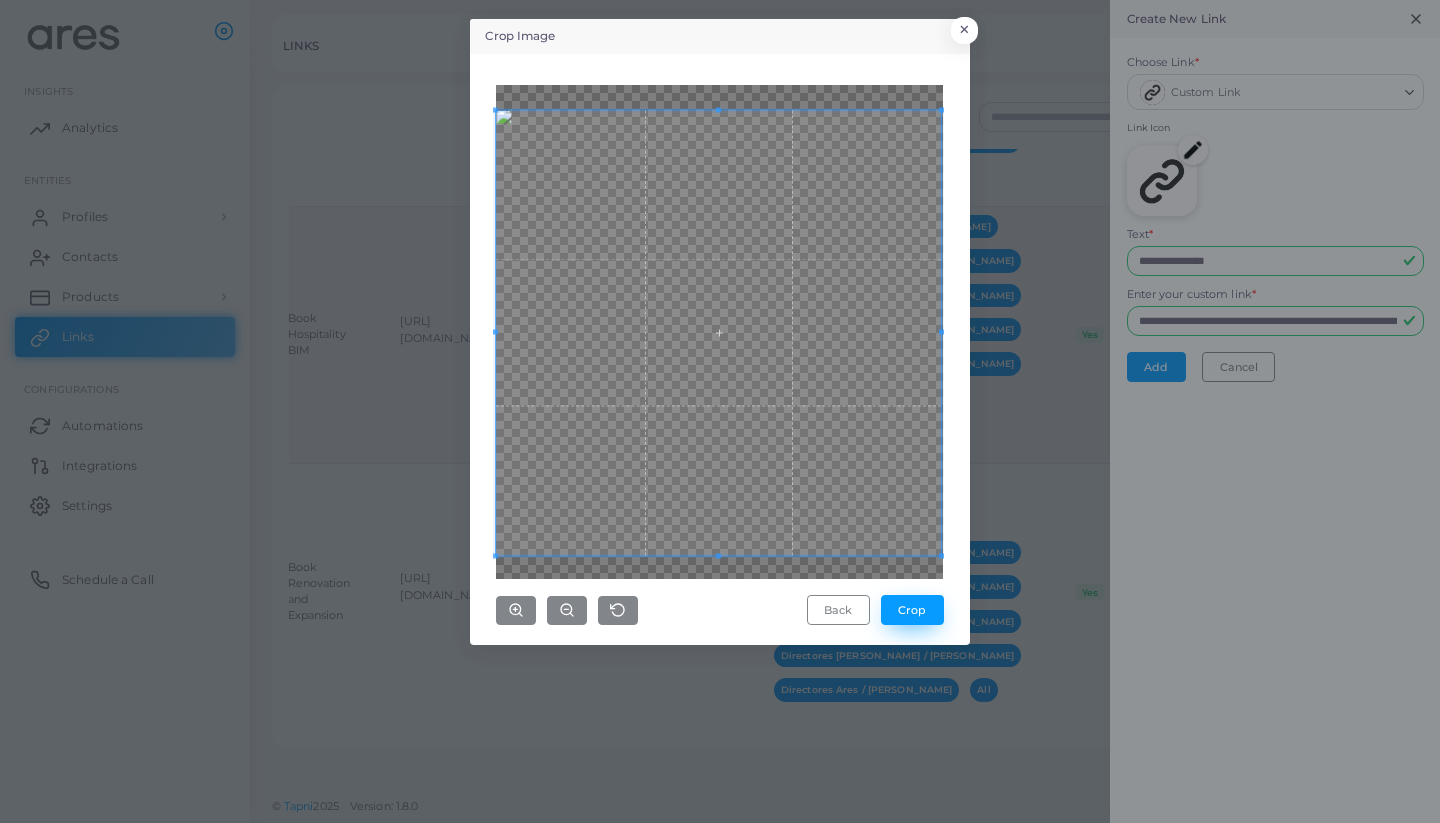 click on "Crop" at bounding box center [912, 610] 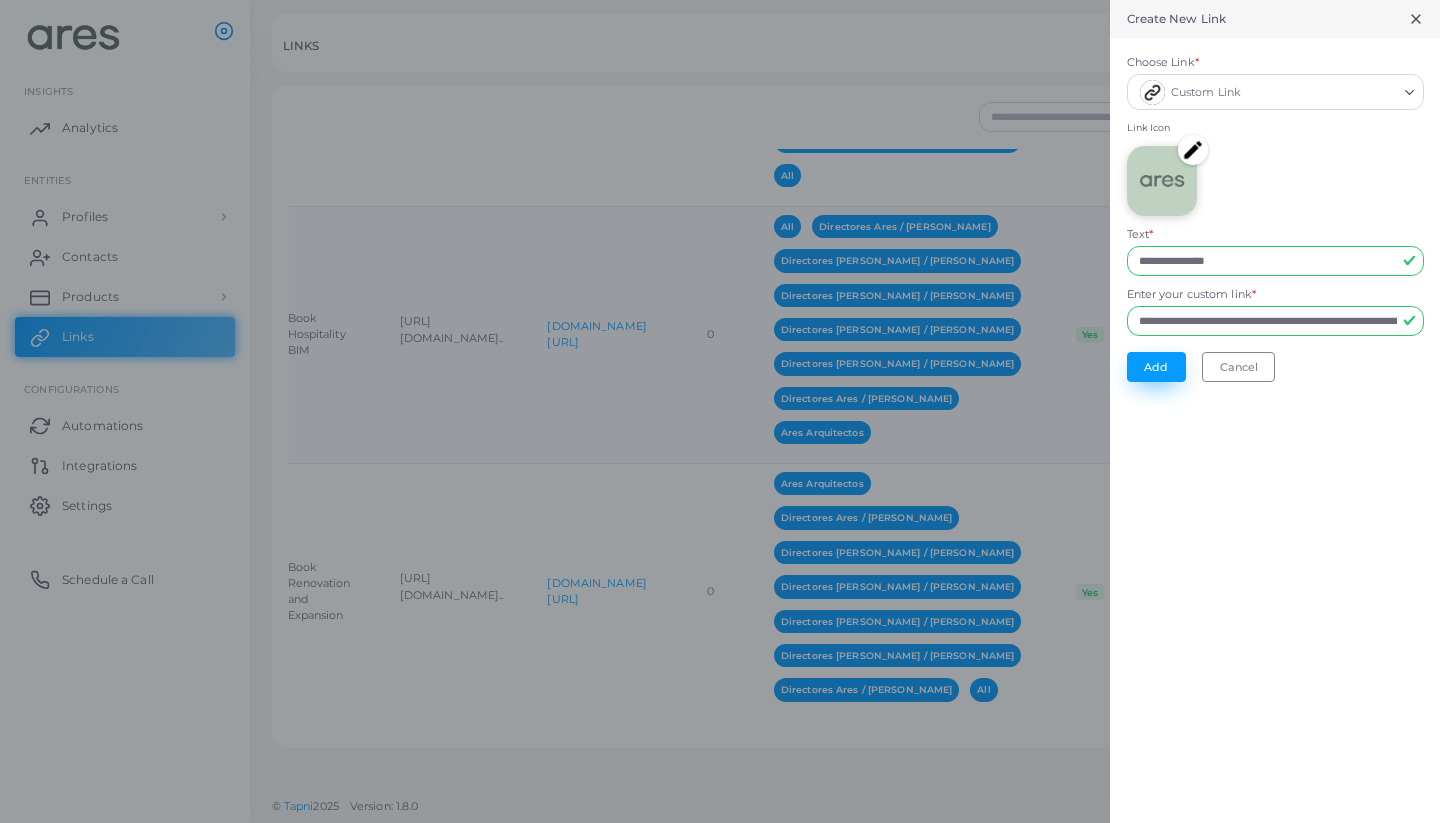click on "Add" at bounding box center [1156, 367] 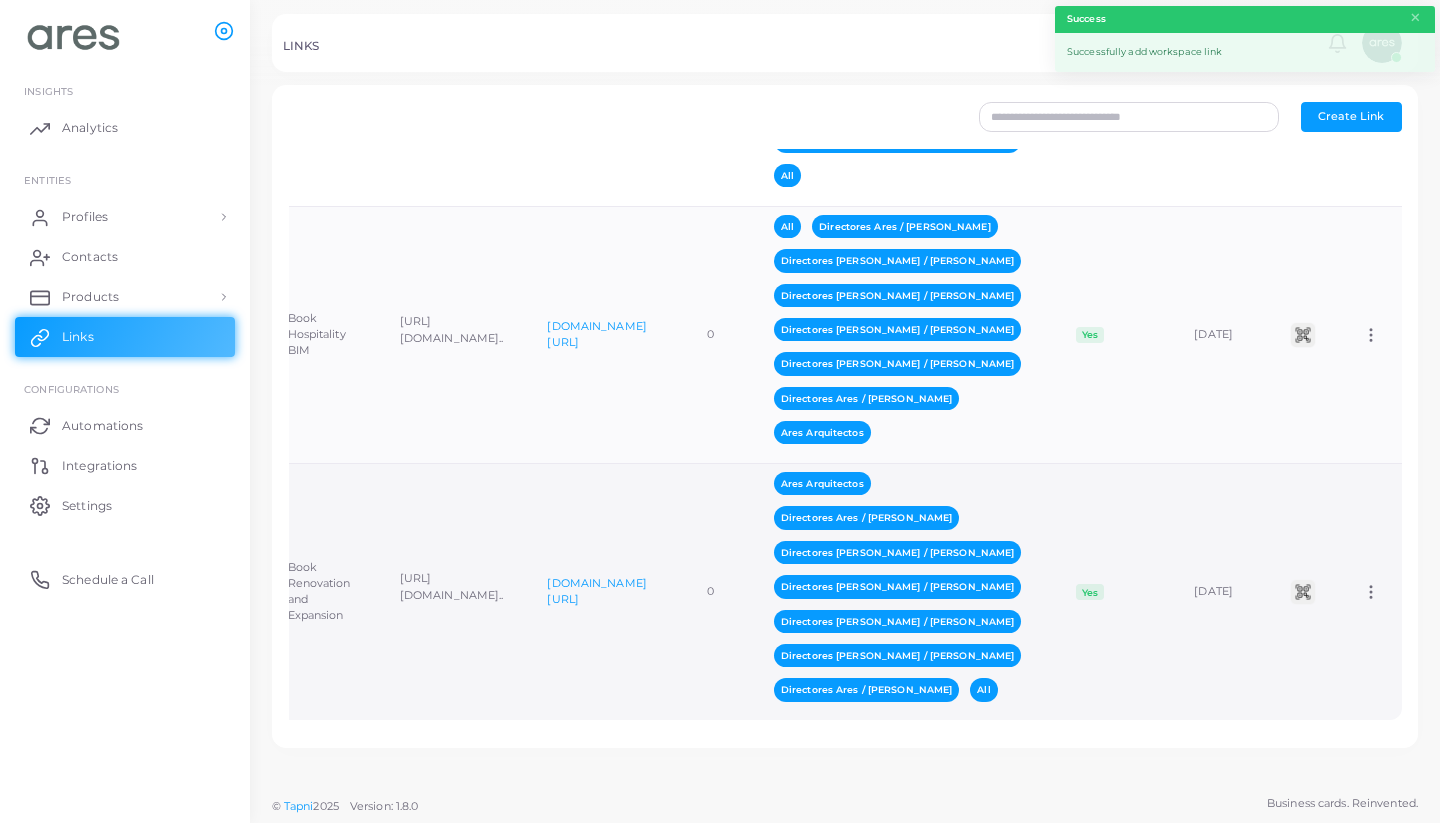 scroll, scrollTop: 3292, scrollLeft: 0, axis: vertical 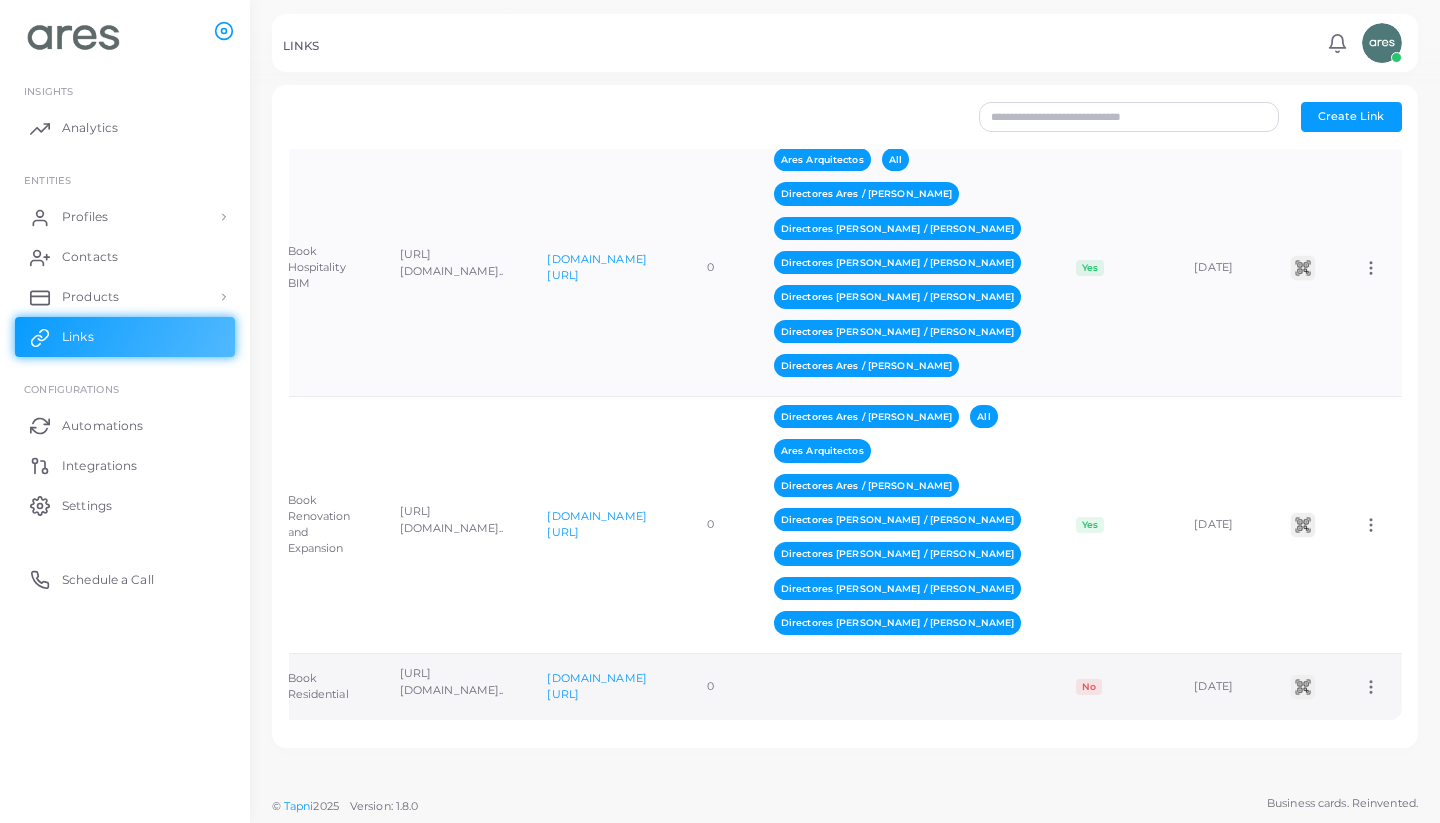 click 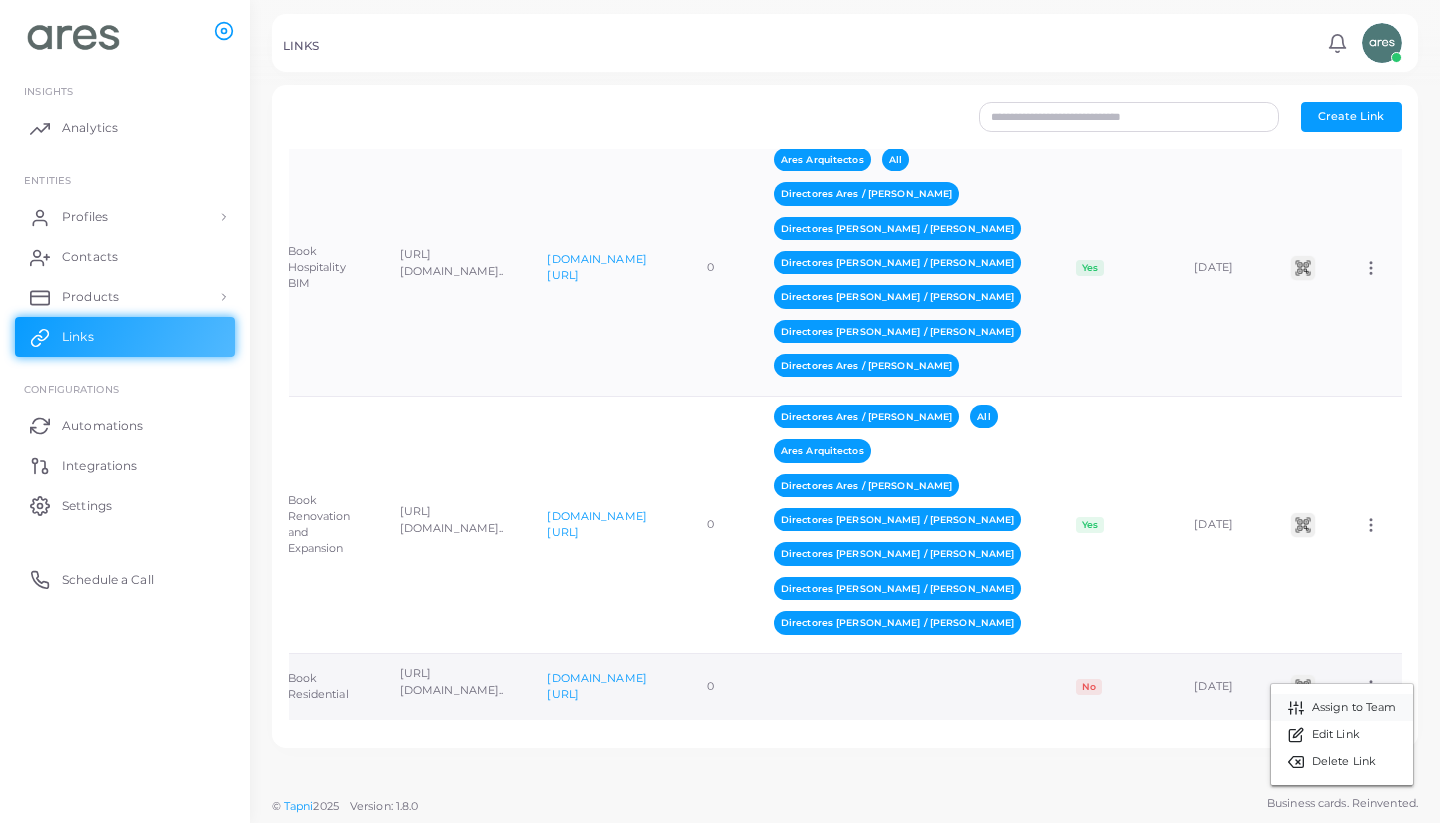 click on "Assign to Team" at bounding box center (1354, 708) 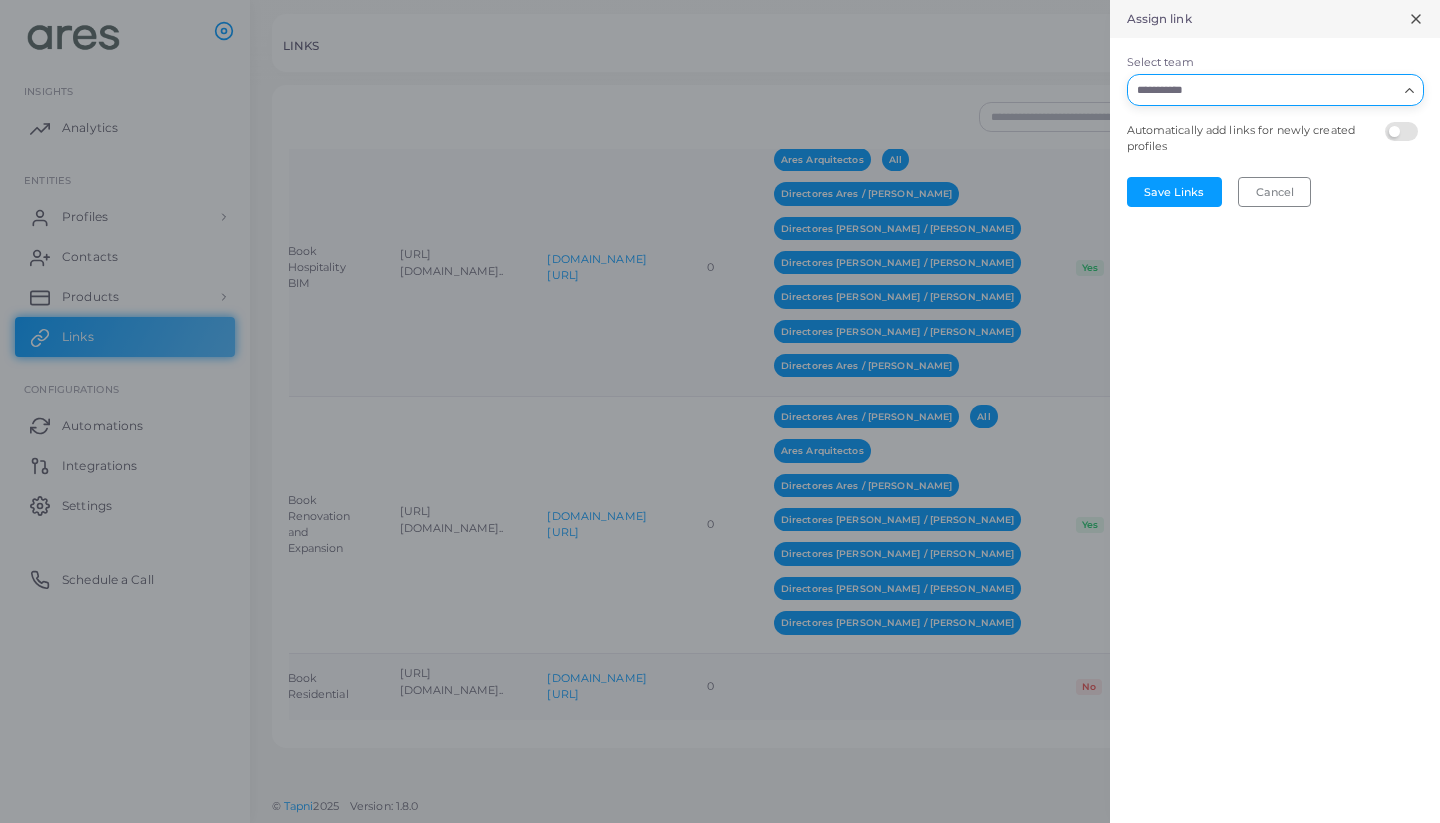 click on "Select team" at bounding box center [1263, 90] 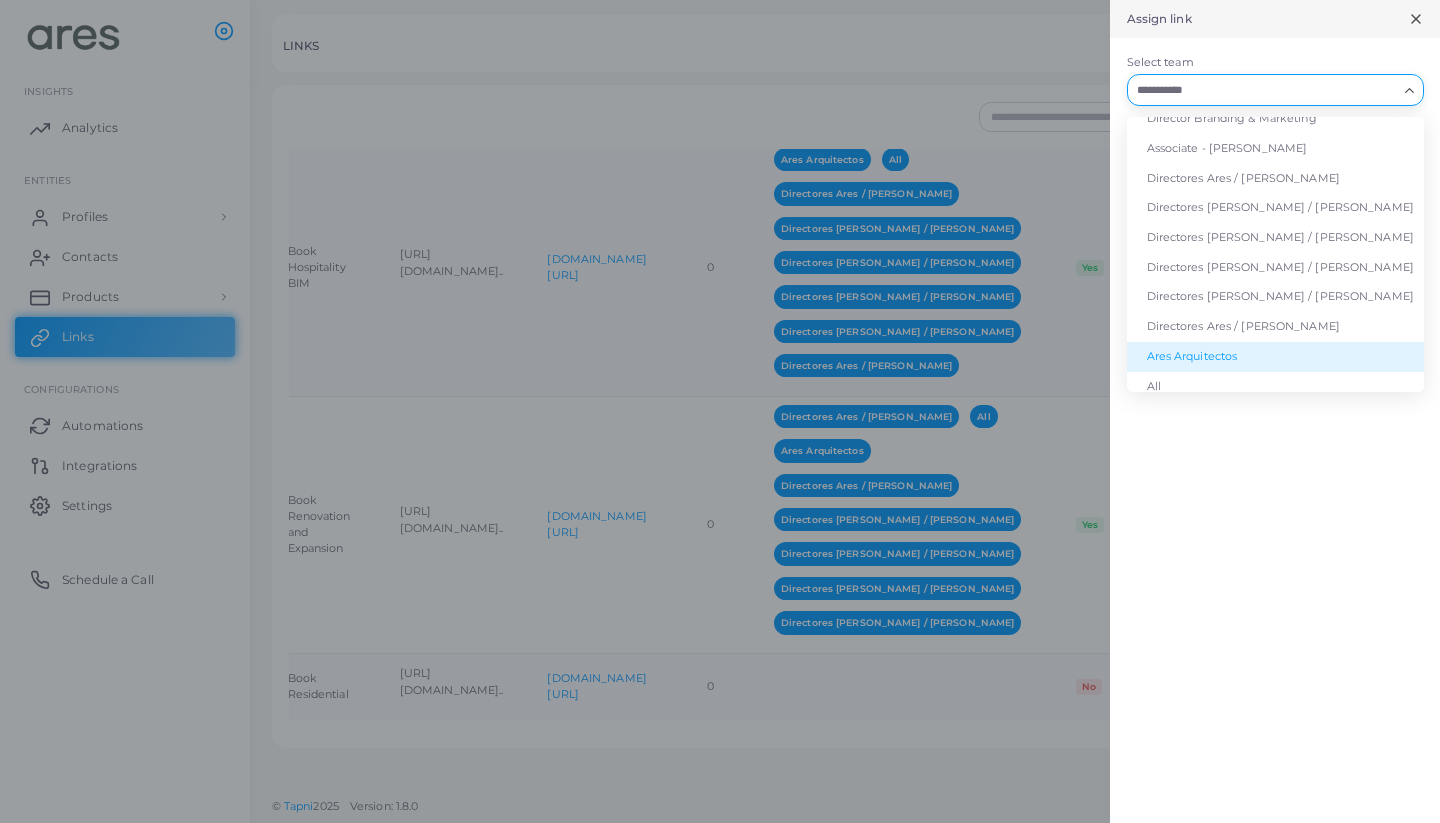 scroll, scrollTop: 189, scrollLeft: 0, axis: vertical 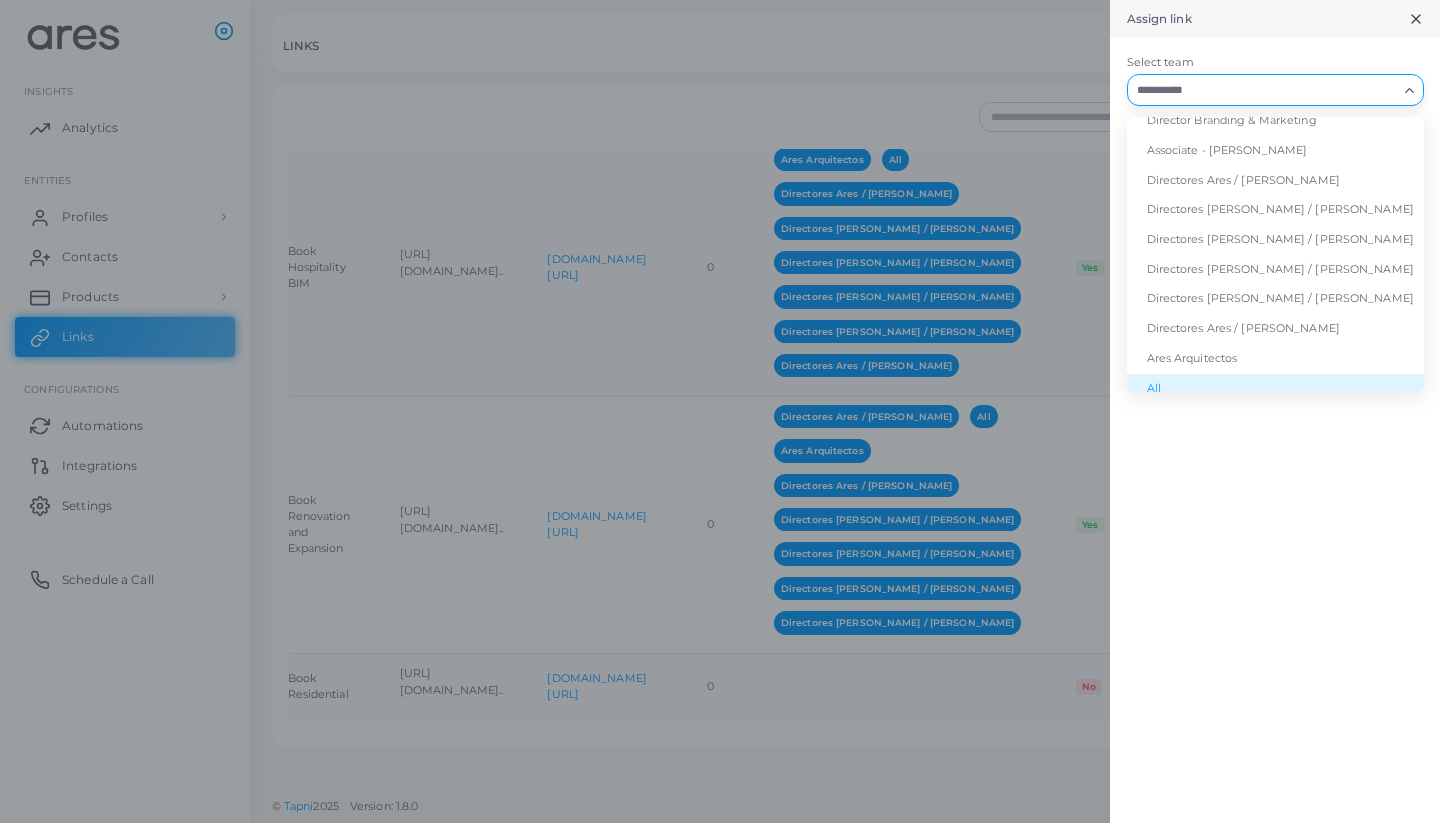 click on "All" at bounding box center (1275, 389) 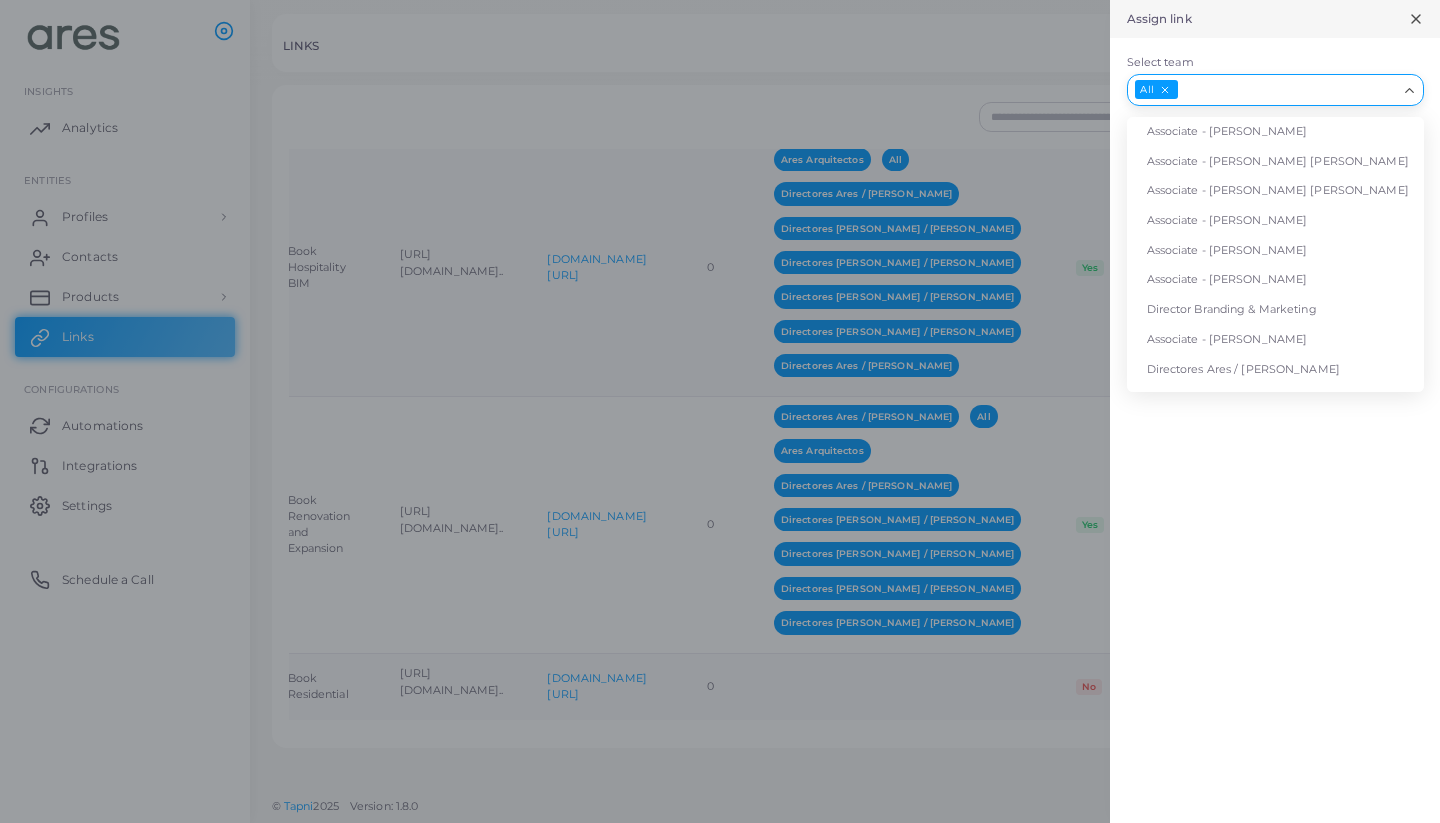 click on "Select team" at bounding box center (1288, 90) 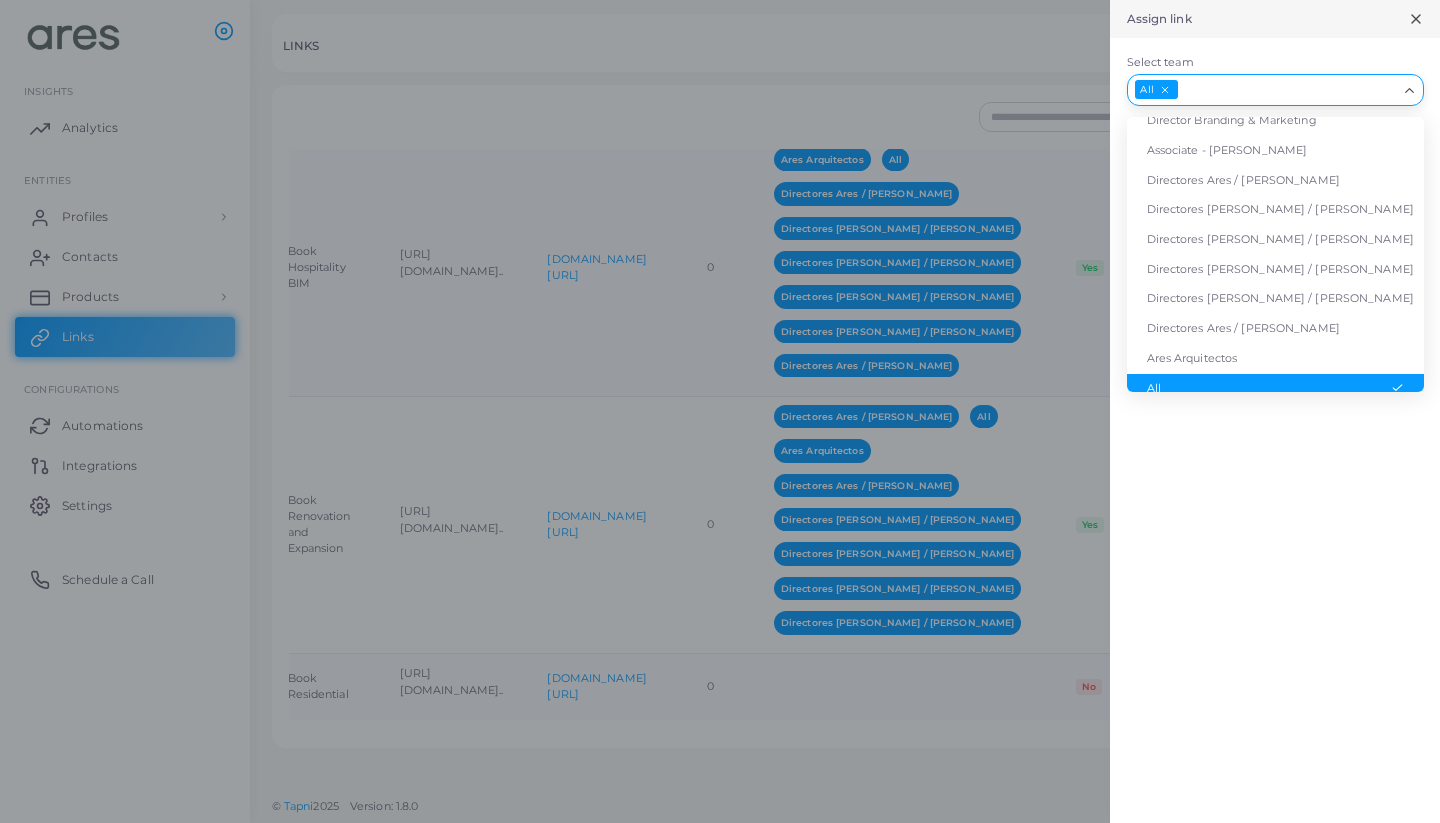 scroll, scrollTop: 174, scrollLeft: 0, axis: vertical 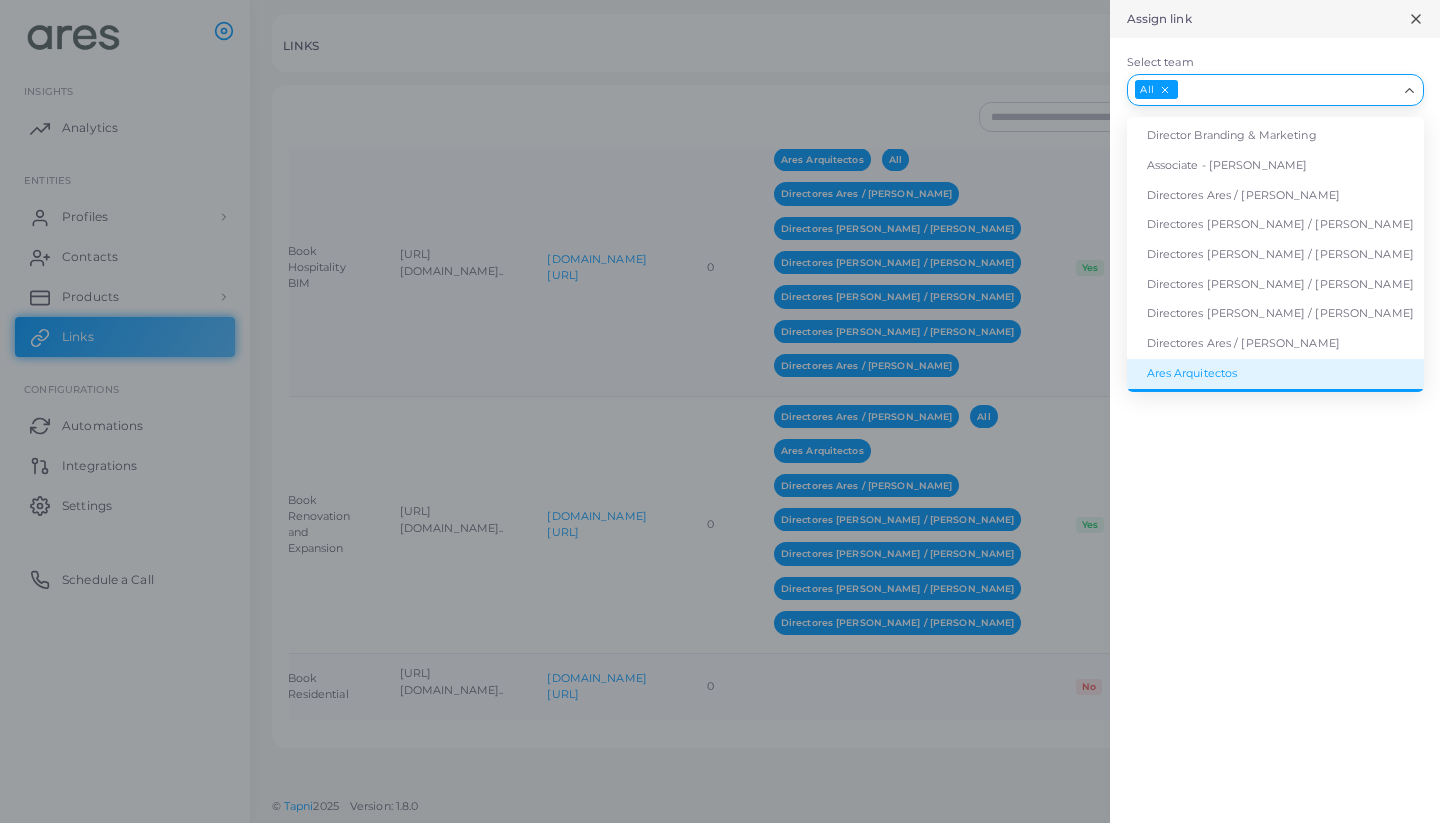 click on "Ares Arquitectos" at bounding box center (1275, 374) 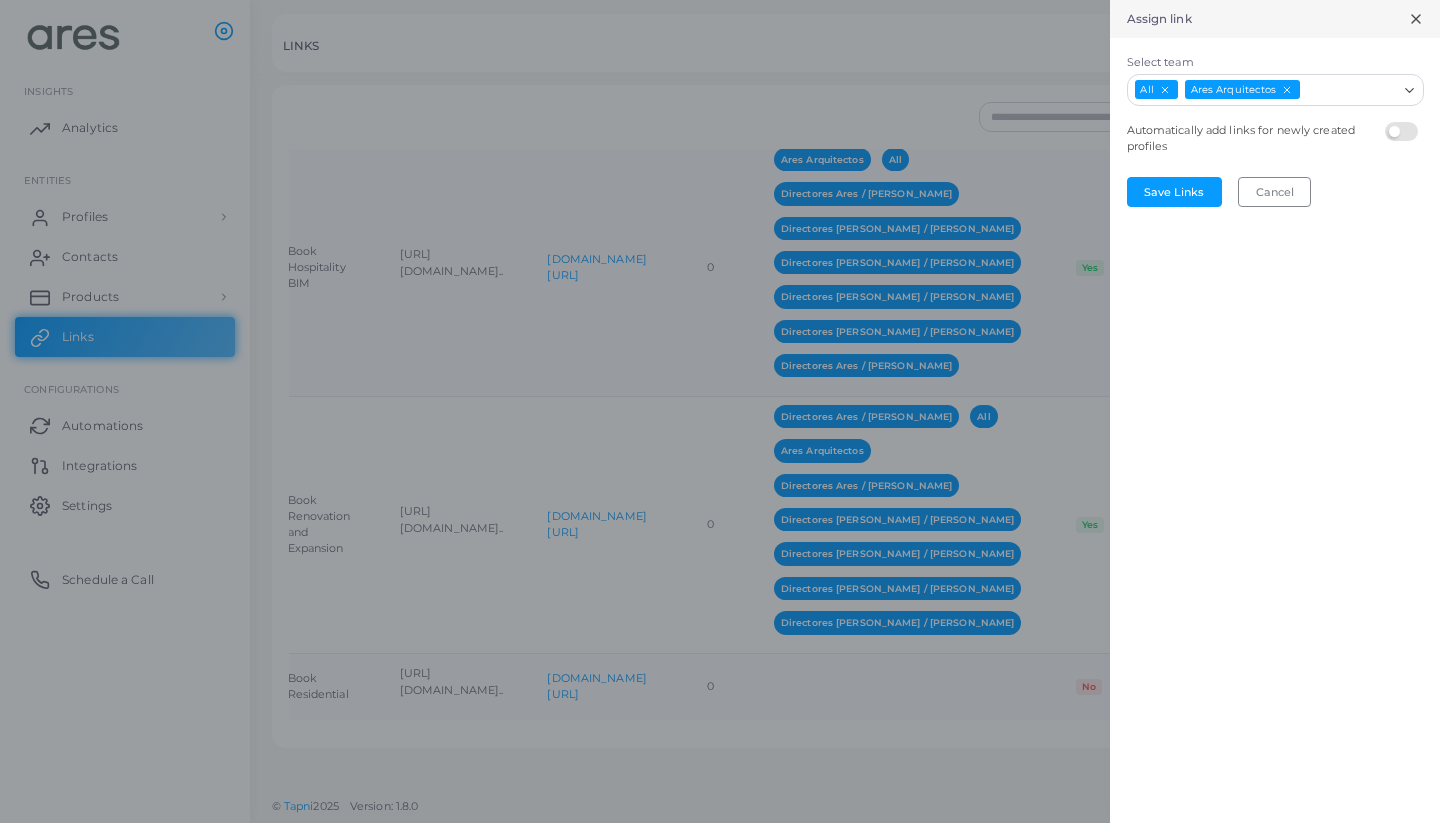 click on "Select team" at bounding box center (1349, 90) 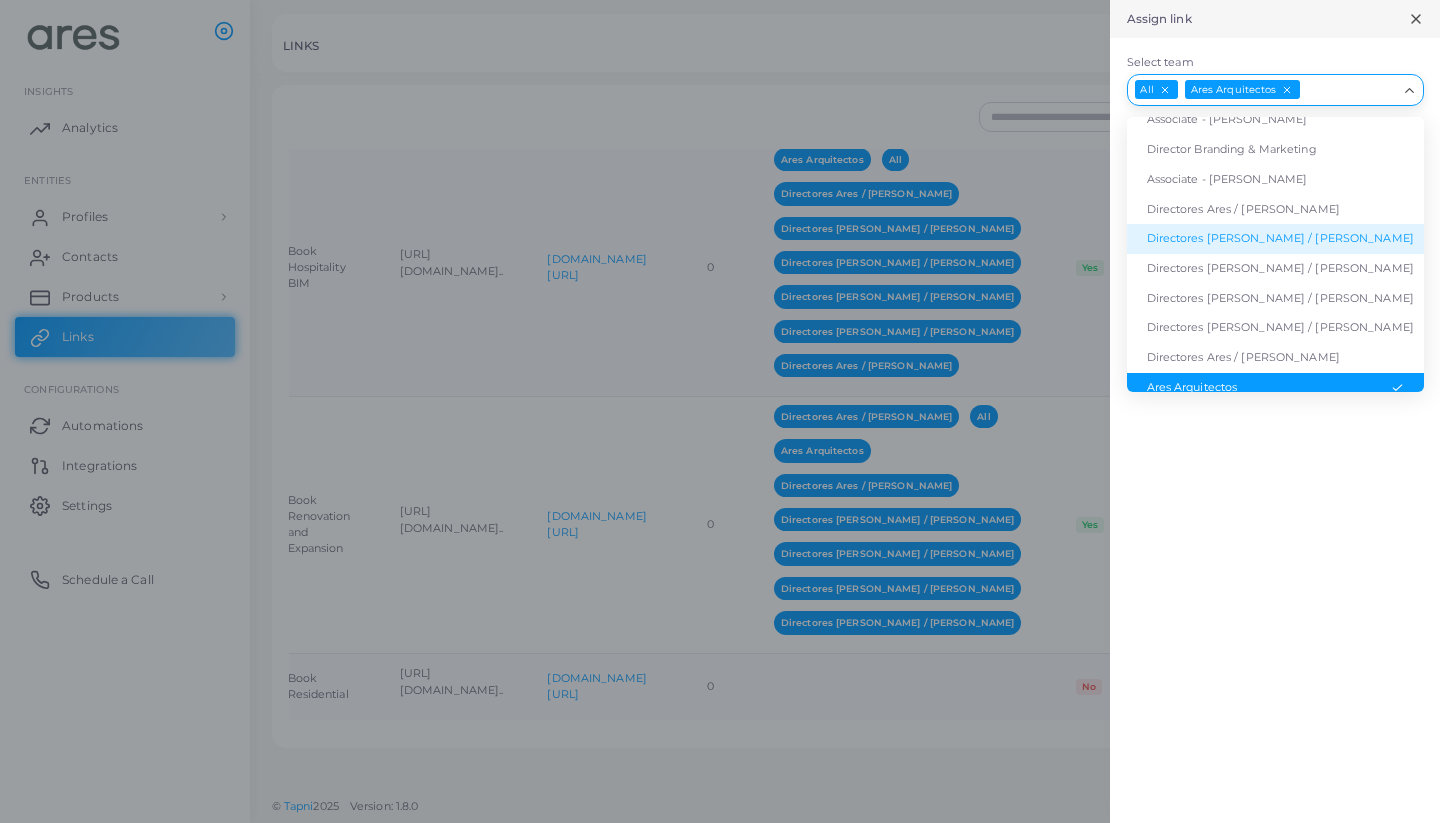 scroll, scrollTop: 145, scrollLeft: 0, axis: vertical 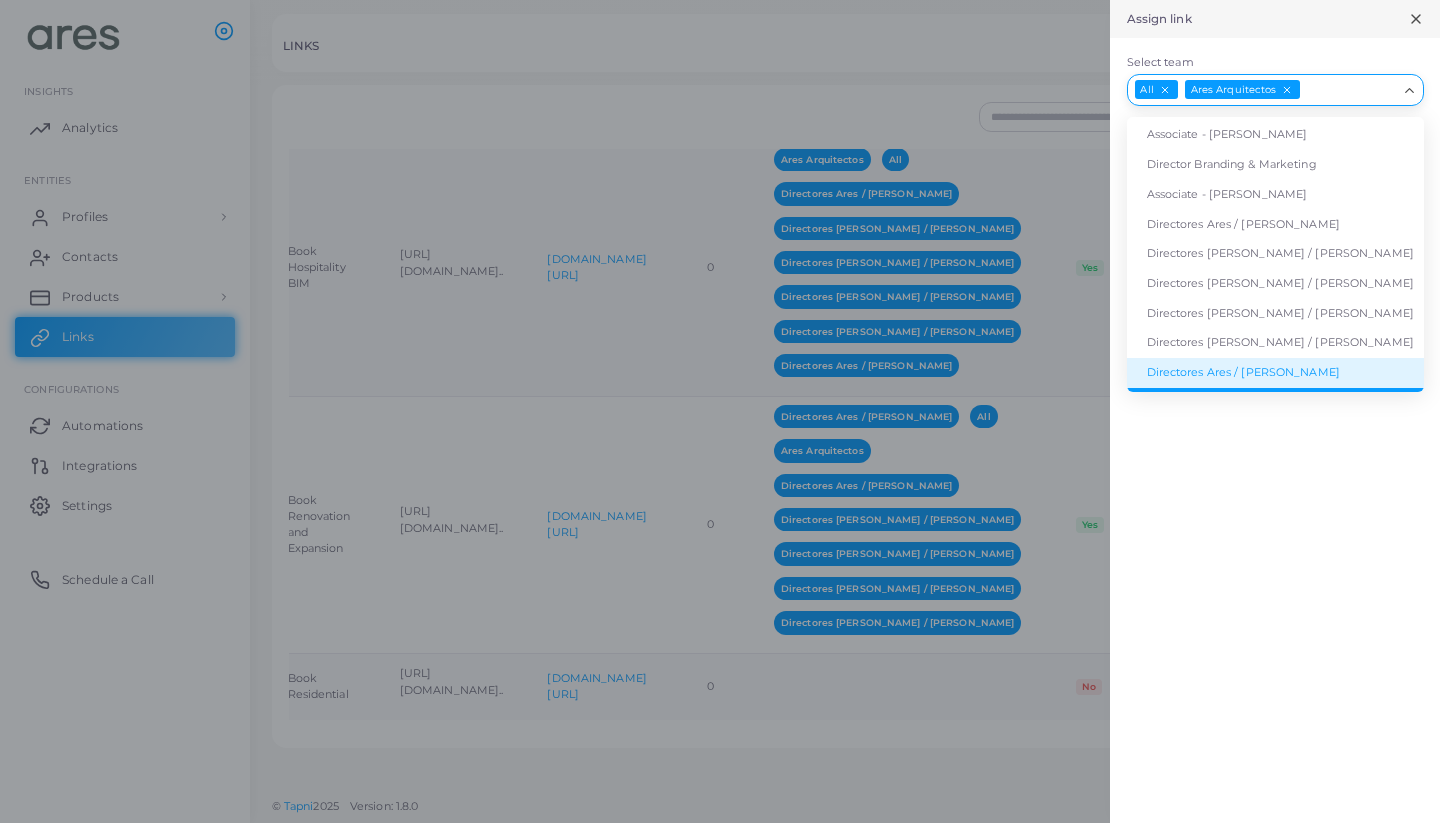 click on "Directores Ares / [PERSON_NAME]" at bounding box center (1275, 373) 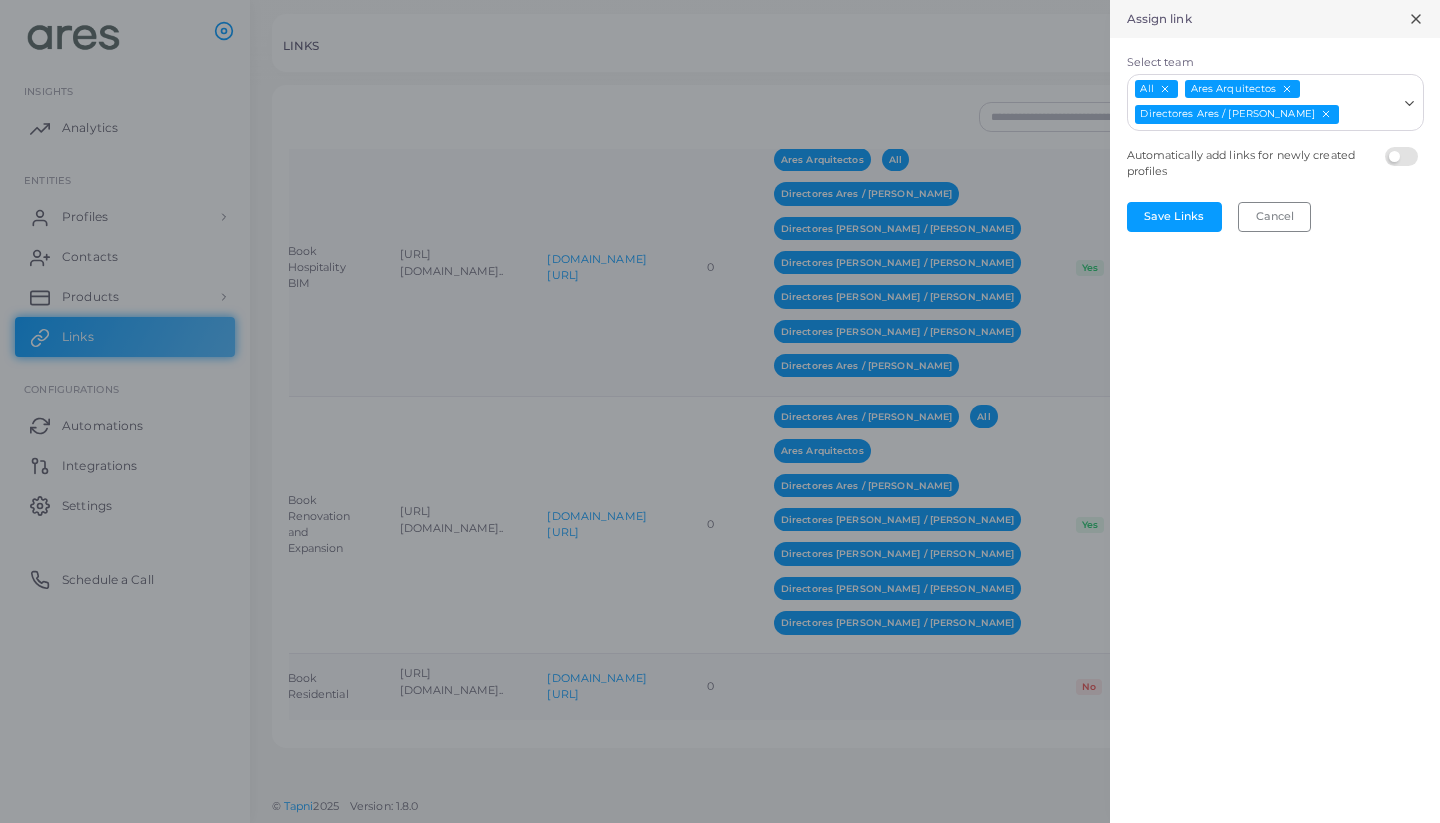 click on "Select team" at bounding box center (1369, 115) 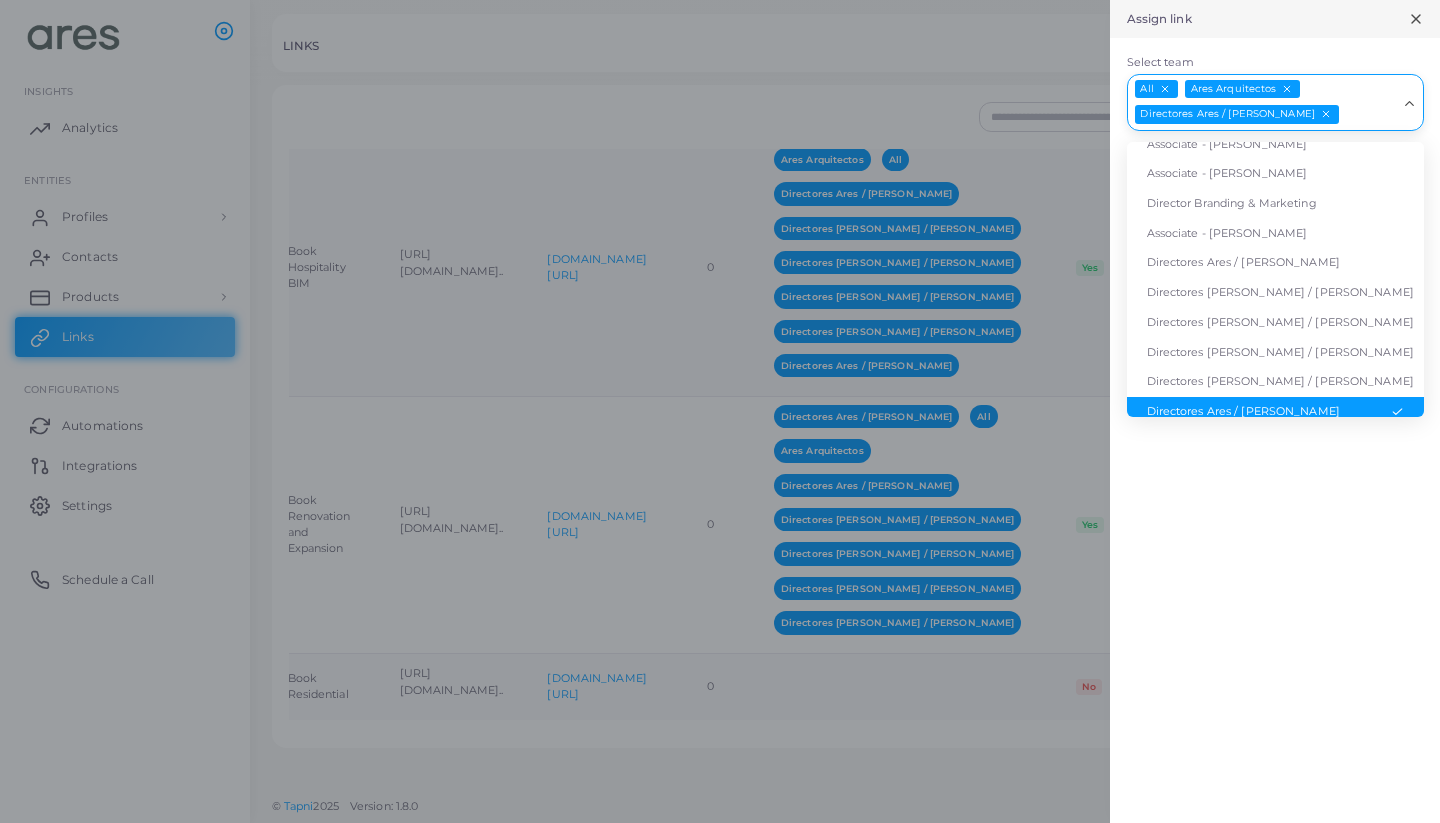 scroll, scrollTop: 116, scrollLeft: 0, axis: vertical 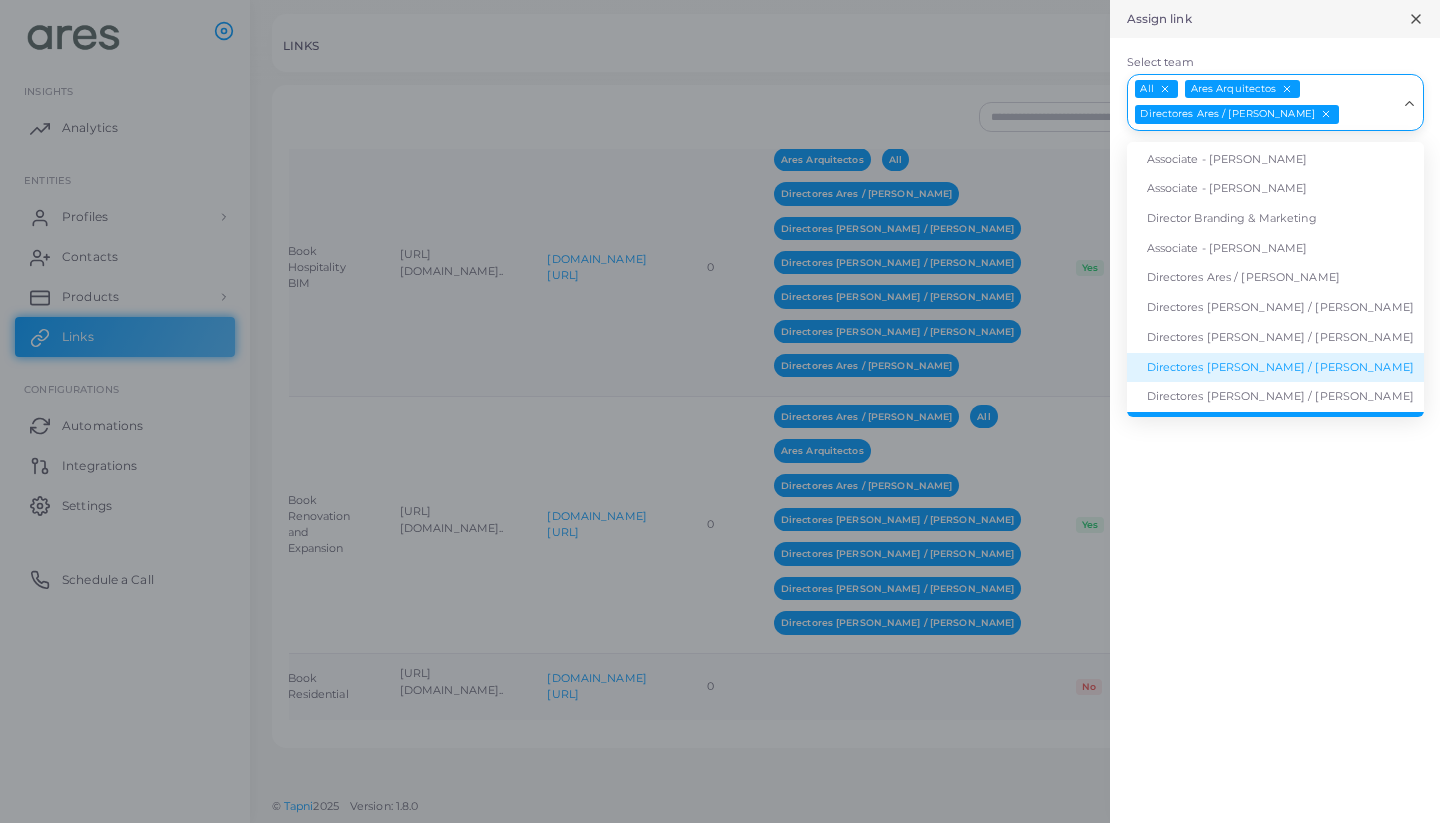 click on "Directores [PERSON_NAME] / [PERSON_NAME]" at bounding box center [1275, 397] 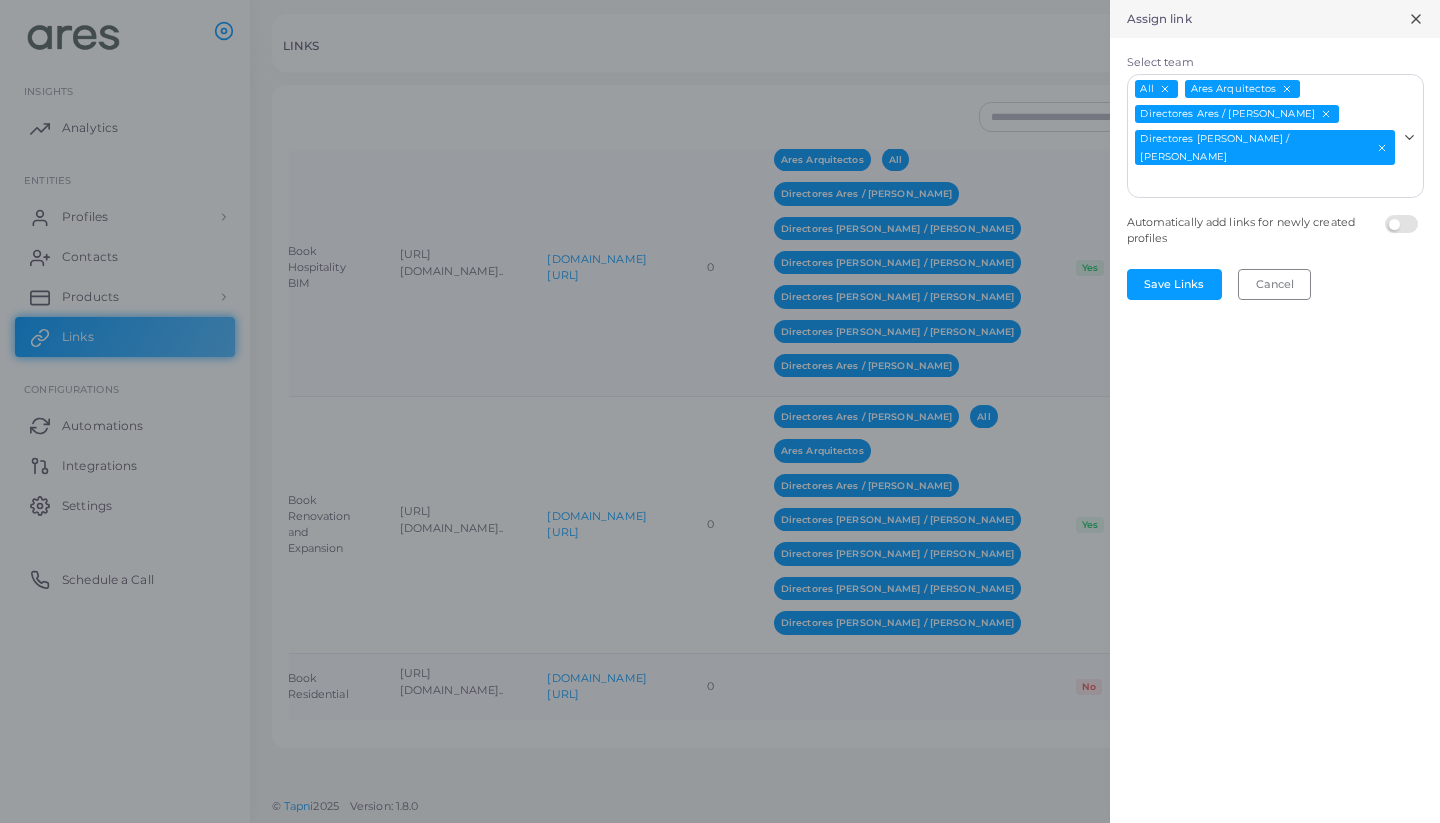 click on "Select team" at bounding box center (1263, 182) 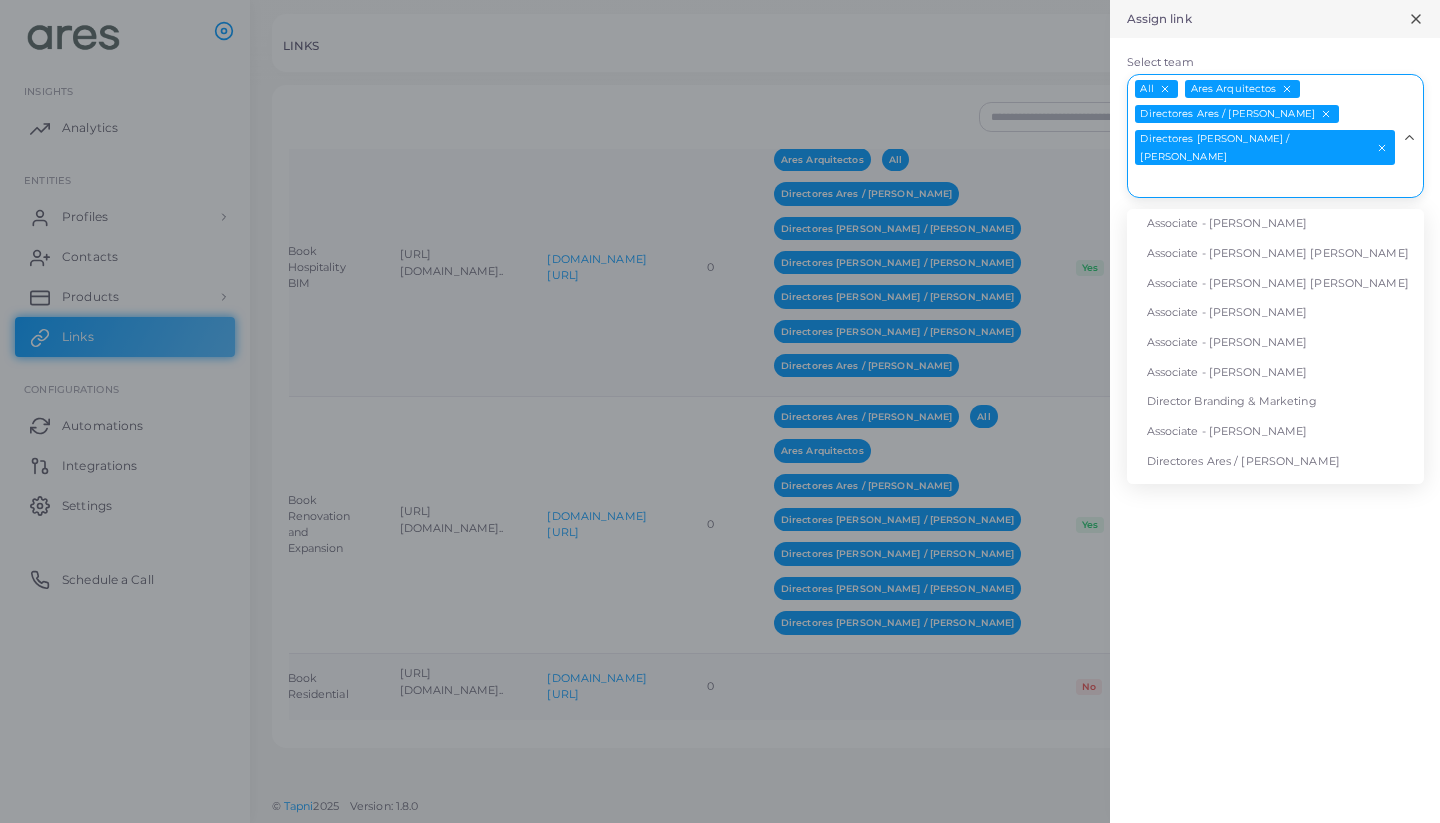 scroll, scrollTop: 102, scrollLeft: 0, axis: vertical 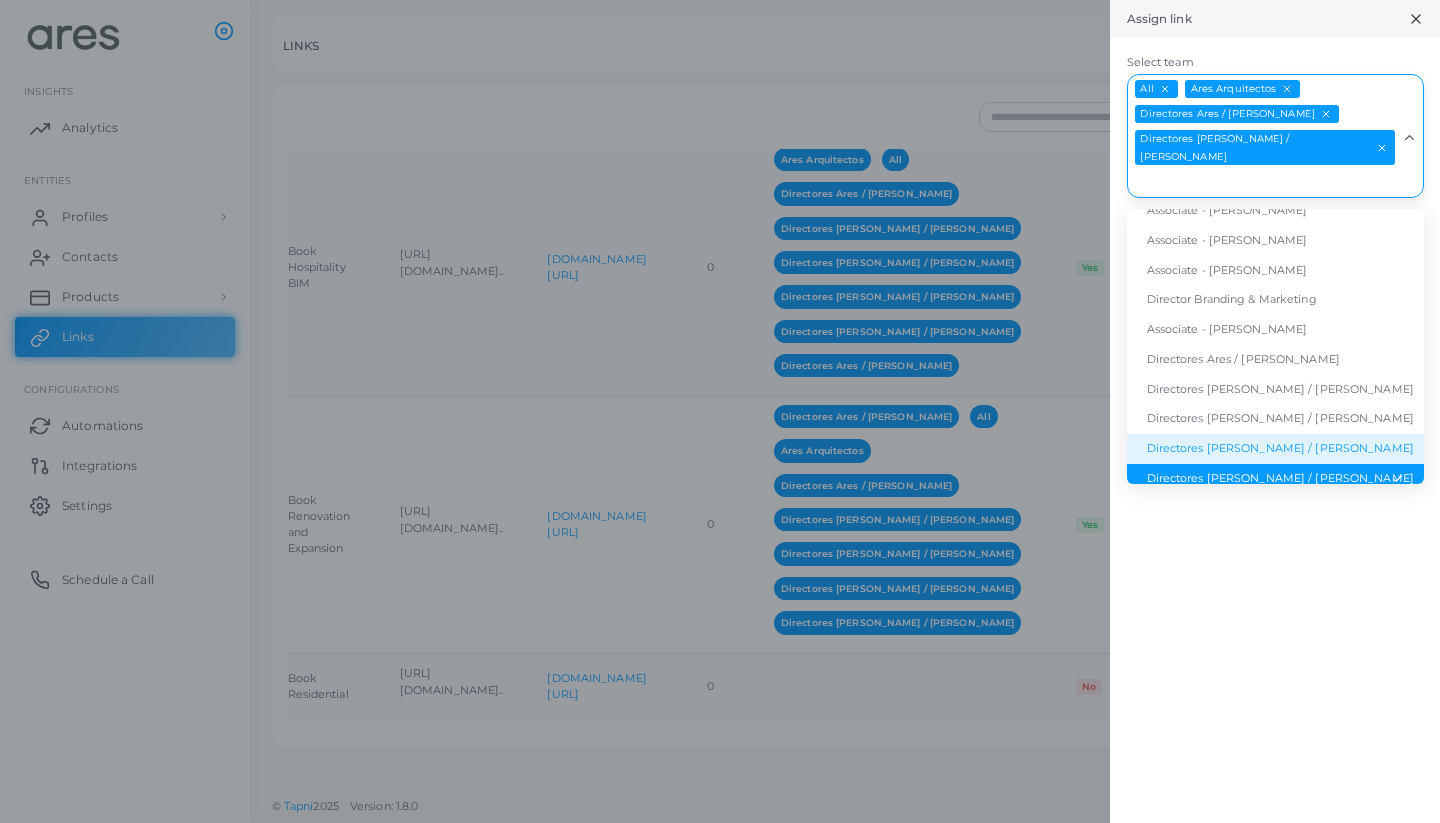 click on "Directores [PERSON_NAME] / [PERSON_NAME]" at bounding box center [1275, 449] 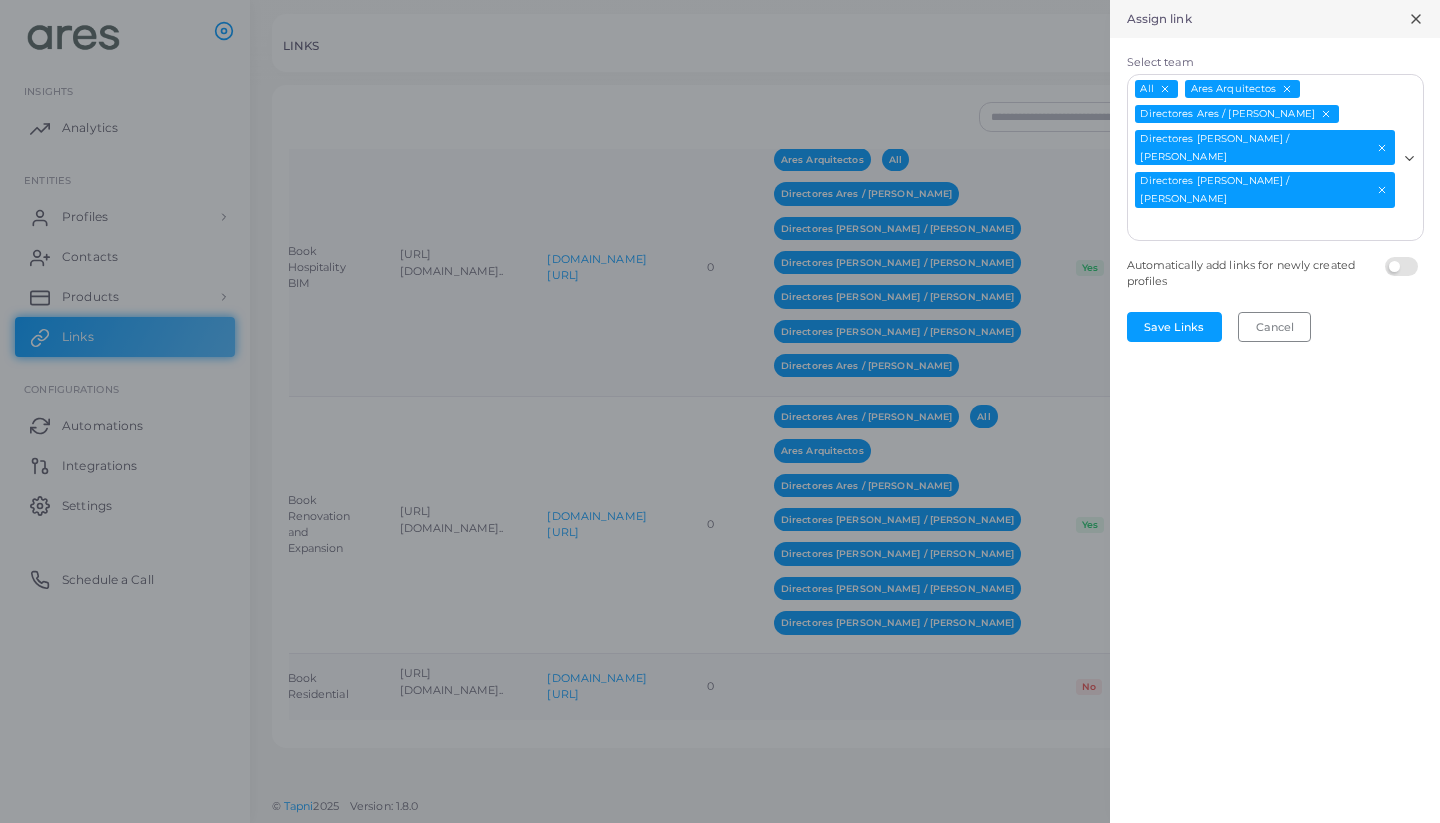 click on "Select team" at bounding box center (1263, 225) 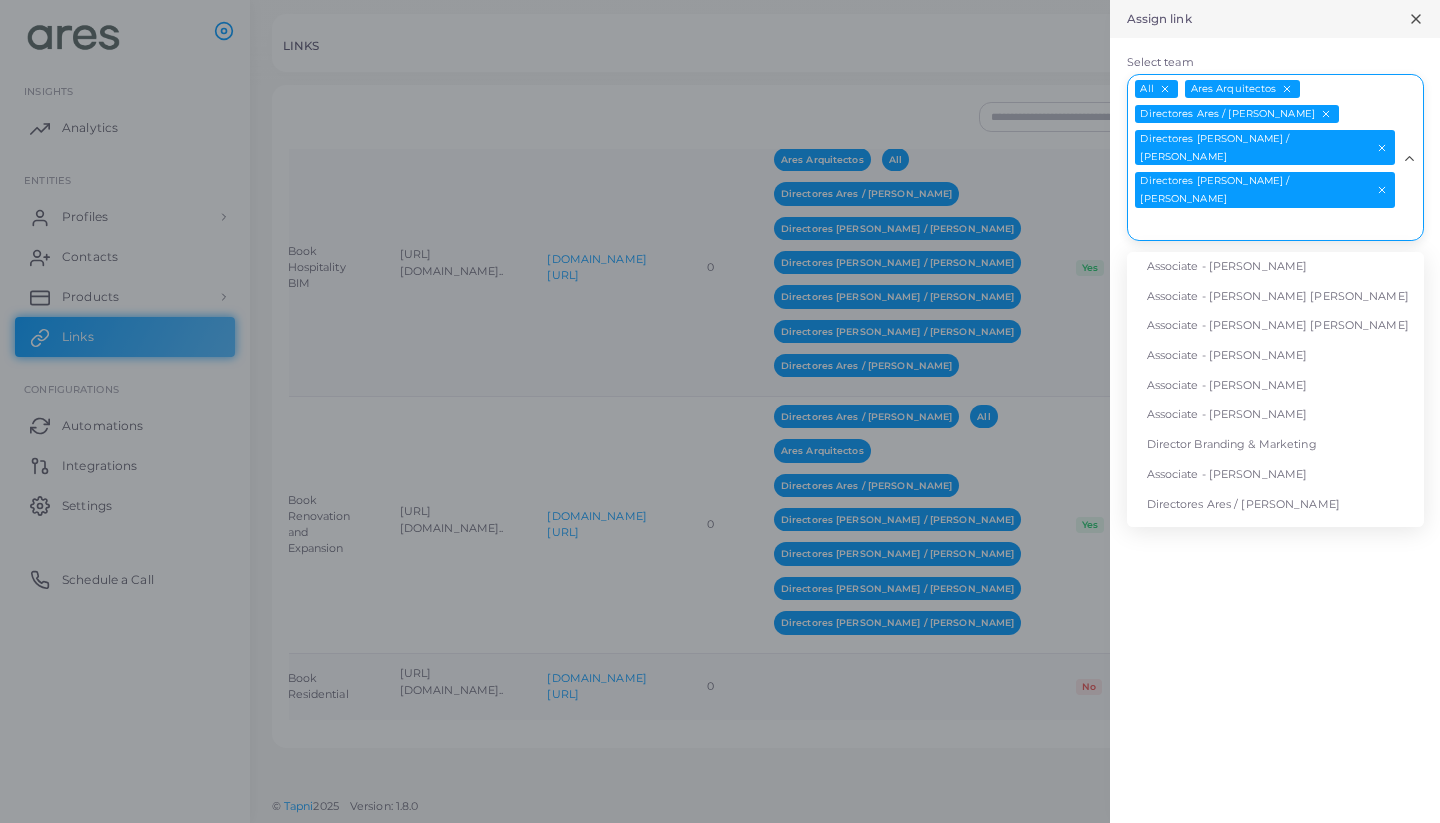 scroll, scrollTop: 73, scrollLeft: 0, axis: vertical 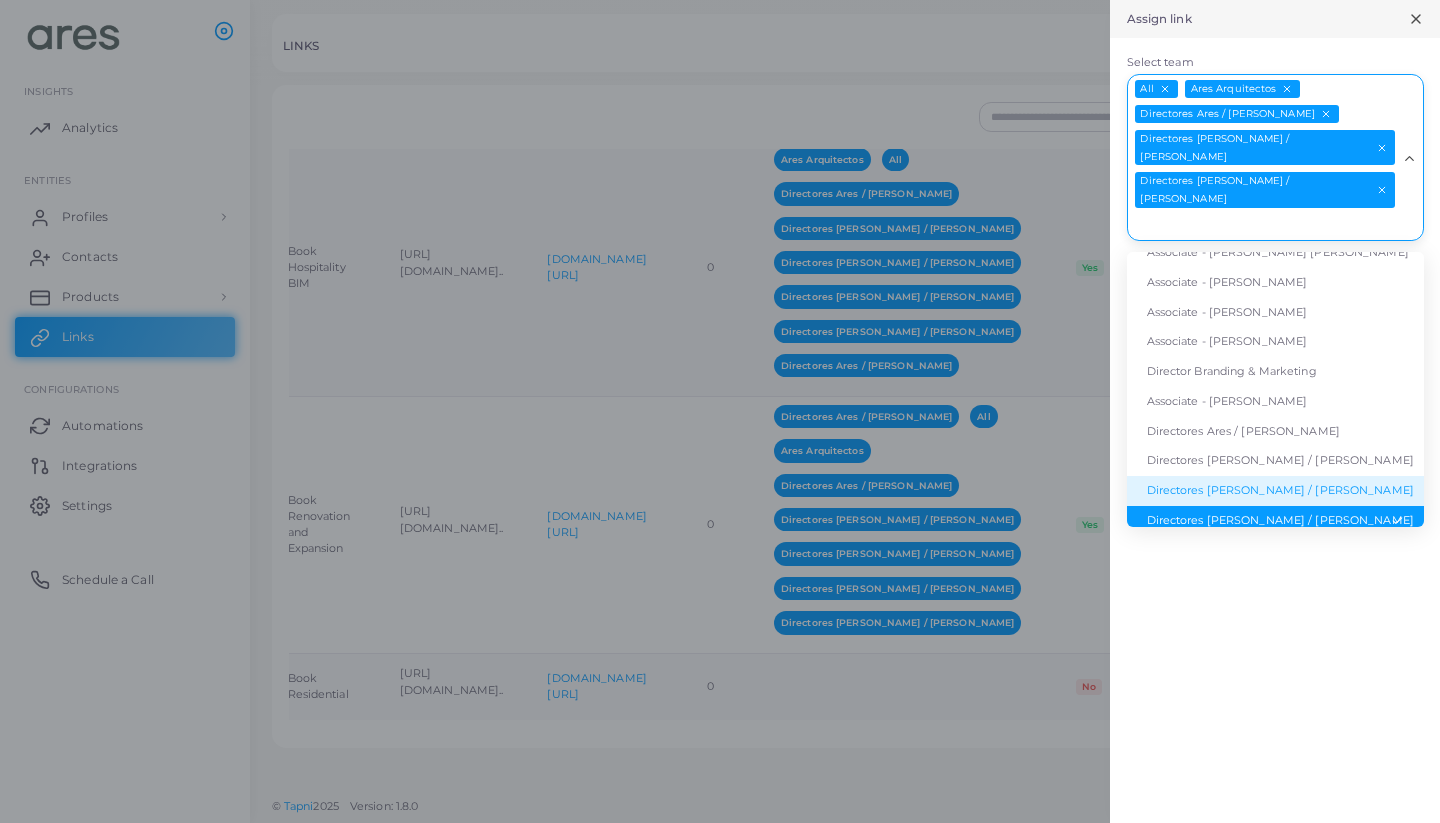 click on "Directores [PERSON_NAME] / [PERSON_NAME]" at bounding box center [1275, 491] 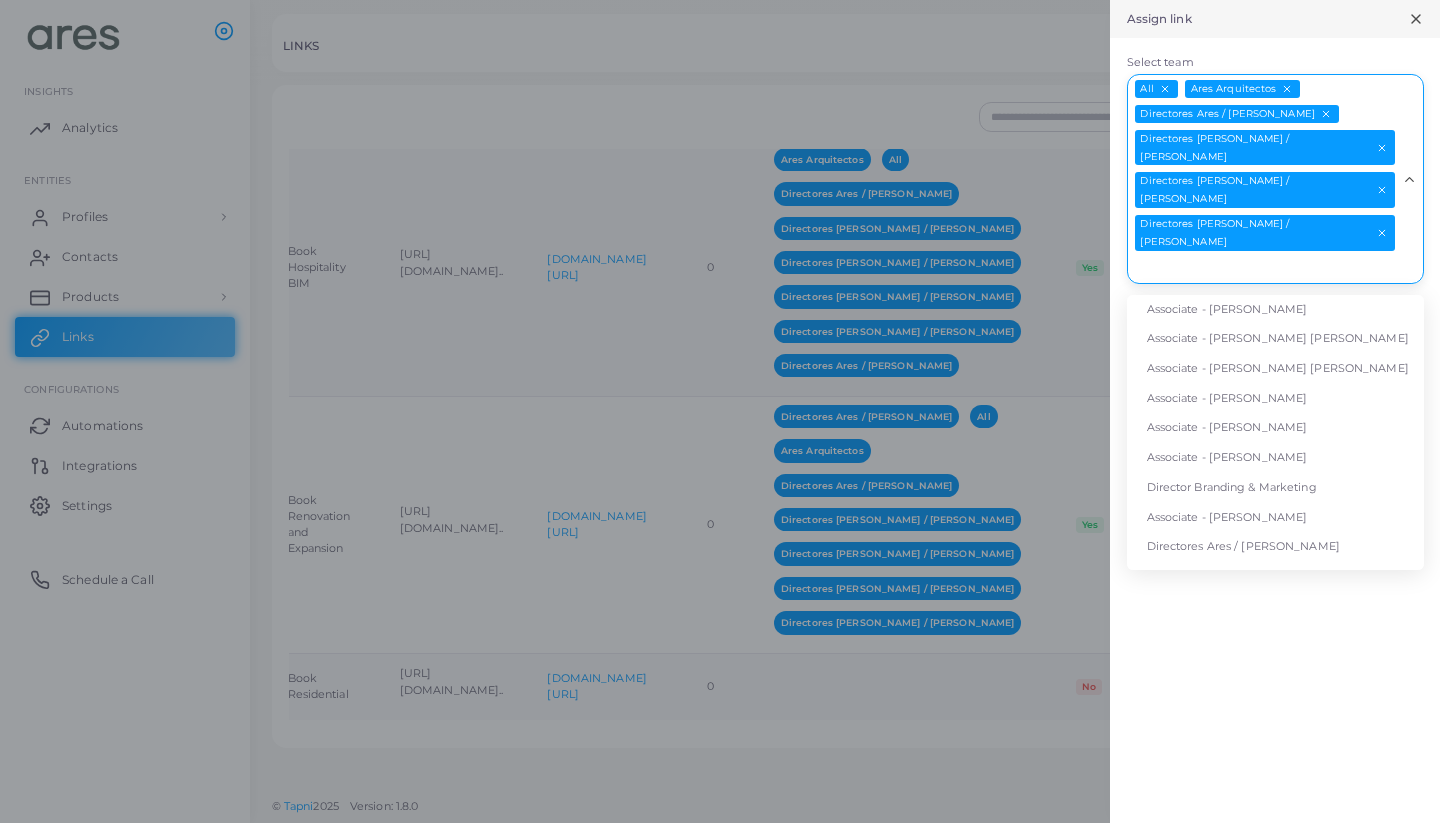 click on "All
Ares Arquitectos
Directores Ares / [PERSON_NAME]
Directores [PERSON_NAME] / [PERSON_NAME]
Directores [PERSON_NAME] / [PERSON_NAME]
Directores Ares / [PERSON_NAME]" at bounding box center [1263, 176] 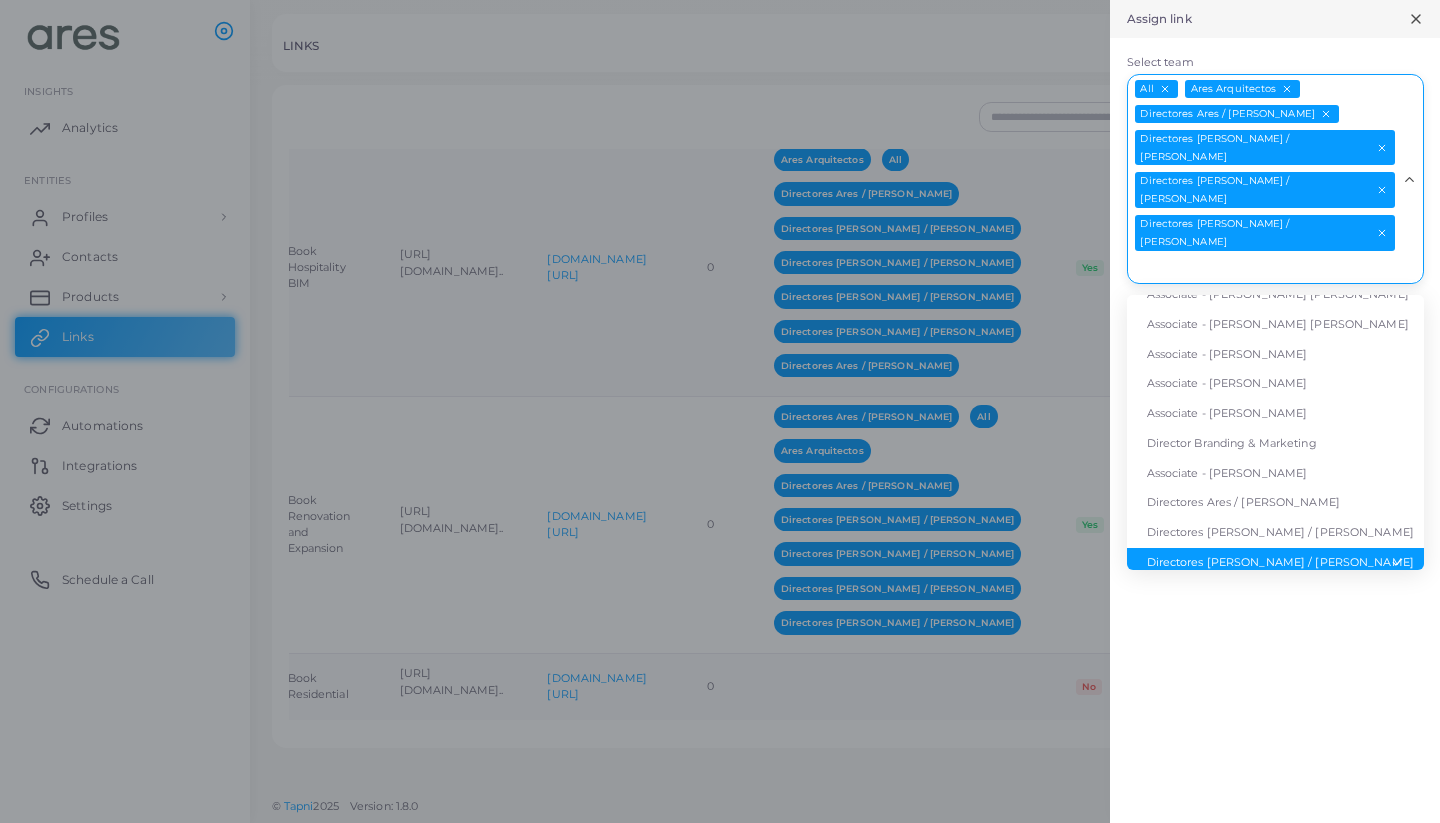 scroll, scrollTop: 29, scrollLeft: 0, axis: vertical 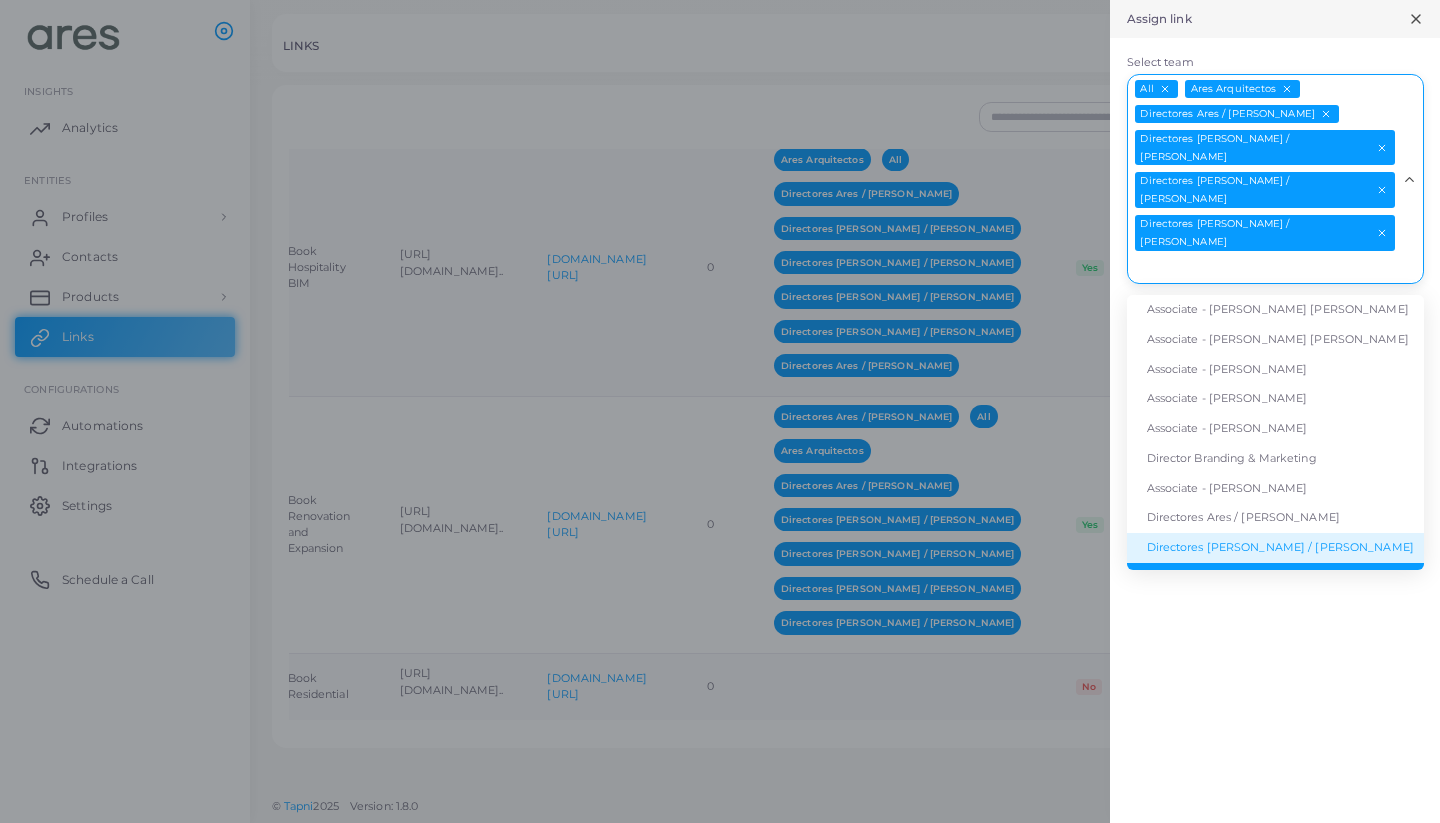 click on "Directores [PERSON_NAME] / [PERSON_NAME]" at bounding box center [1275, 548] 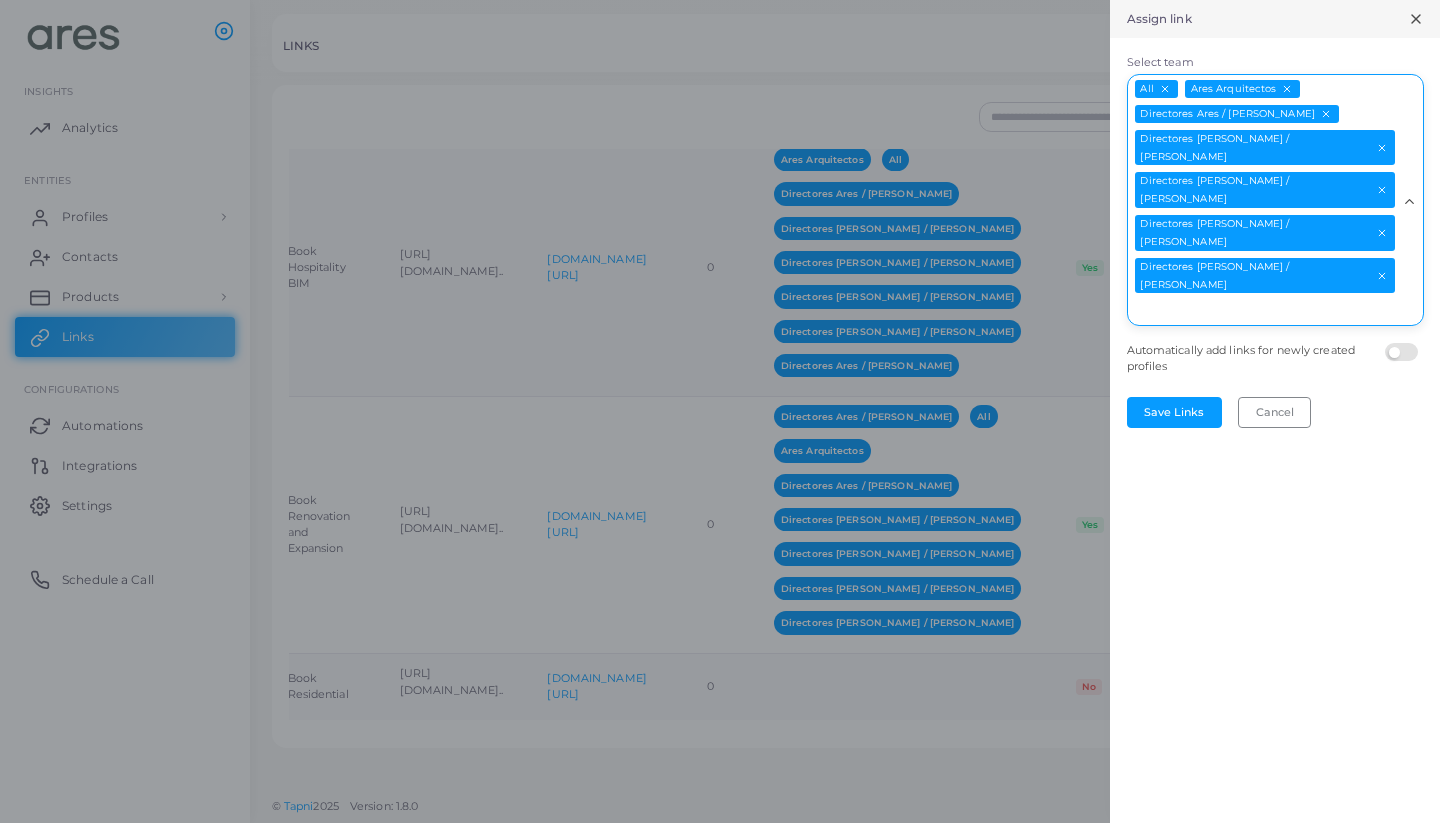 click on "Select team" at bounding box center (1263, 310) 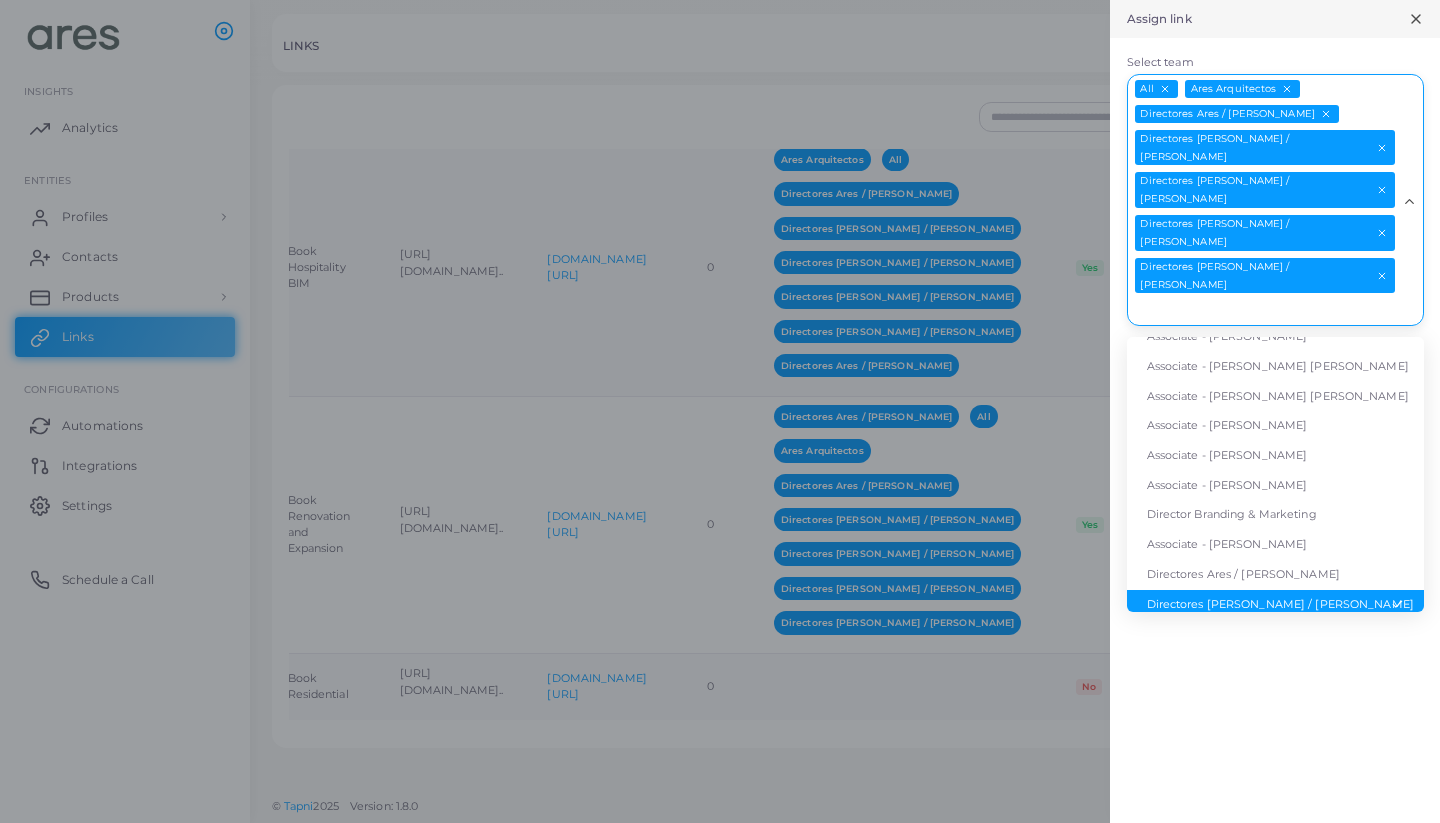 scroll, scrollTop: 0, scrollLeft: 0, axis: both 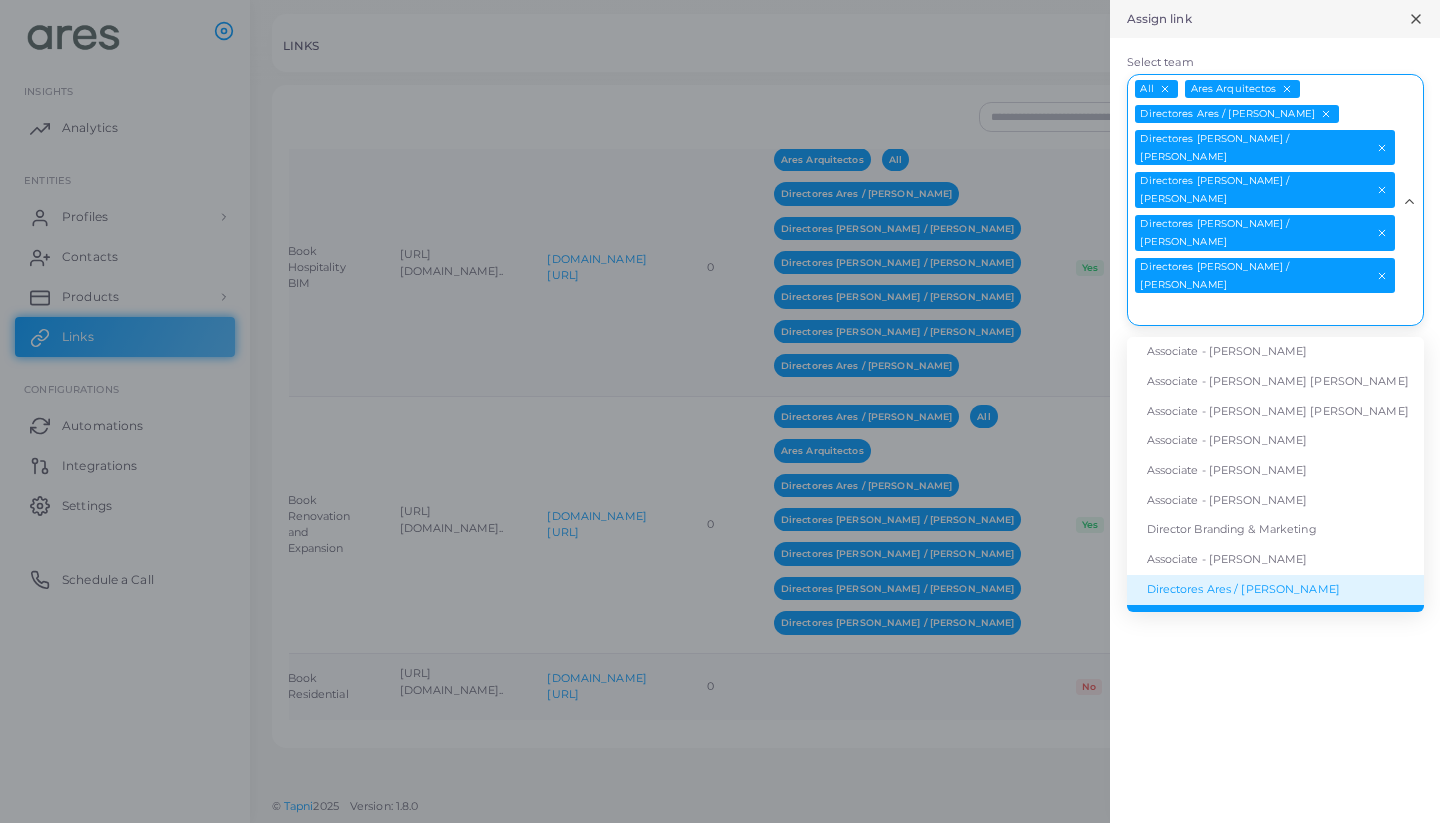 click on "Directores Ares / [PERSON_NAME]" at bounding box center [1275, 590] 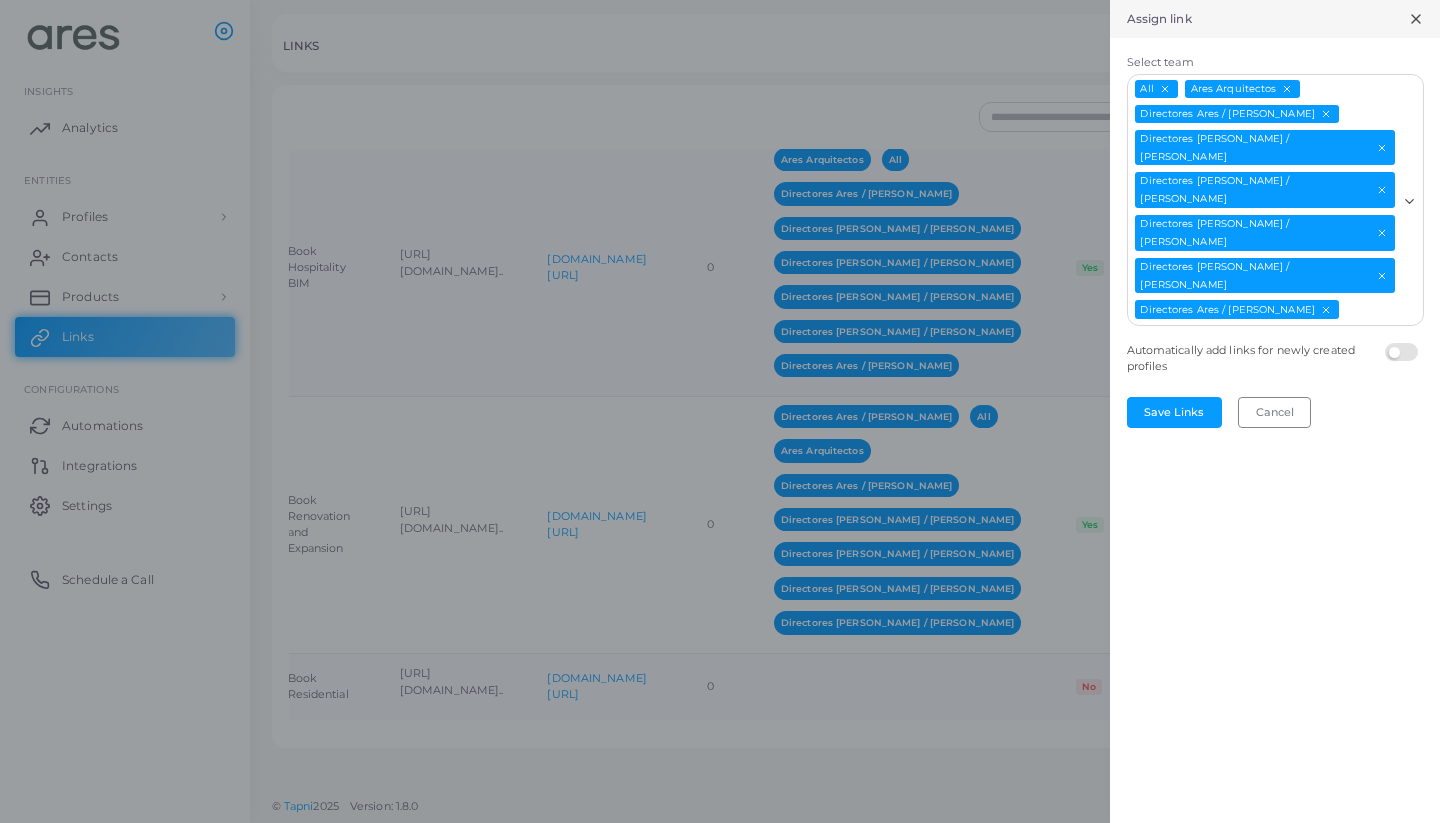 click at bounding box center [1404, 343] 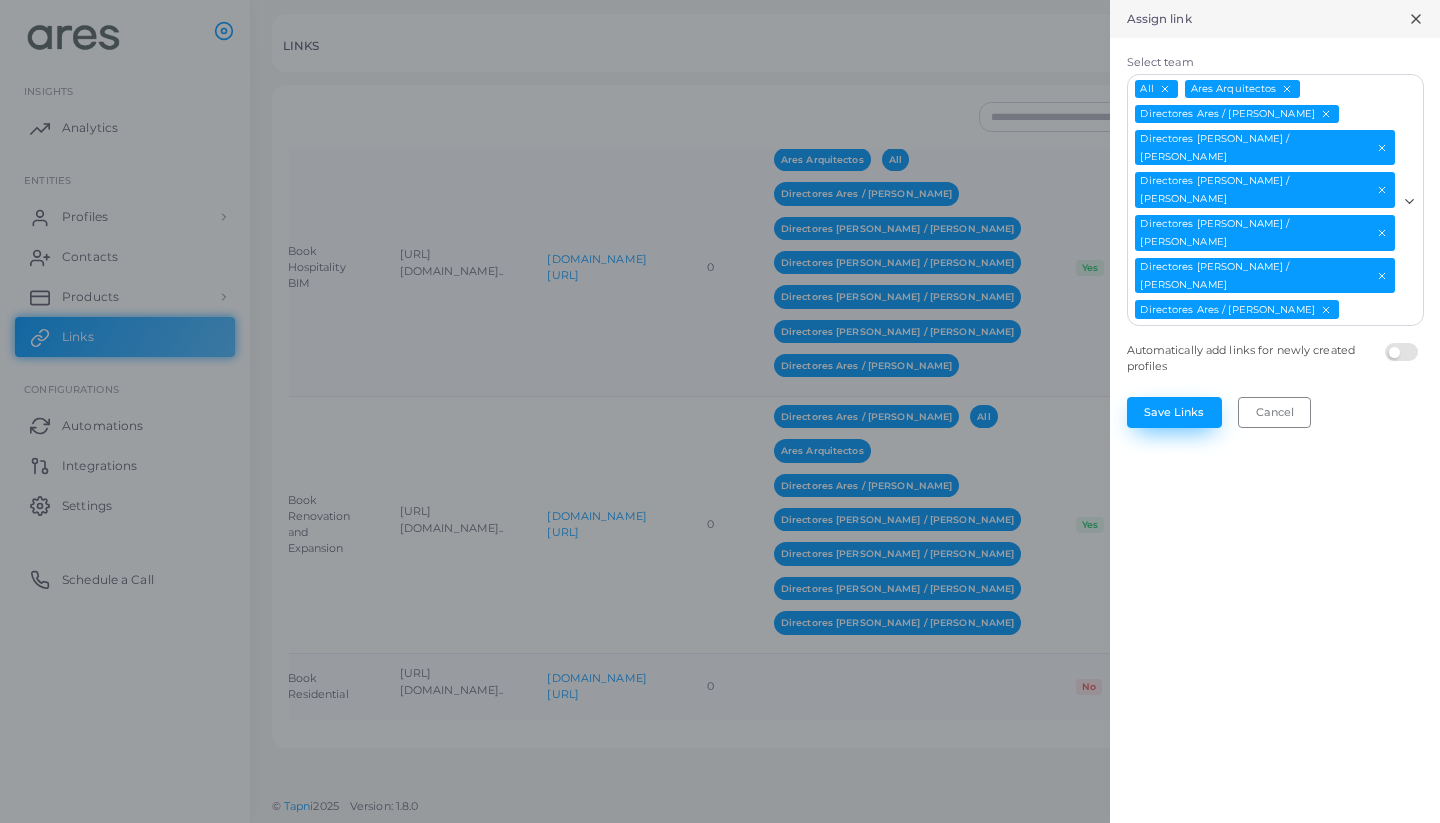 click on "Save Links" at bounding box center (1174, 412) 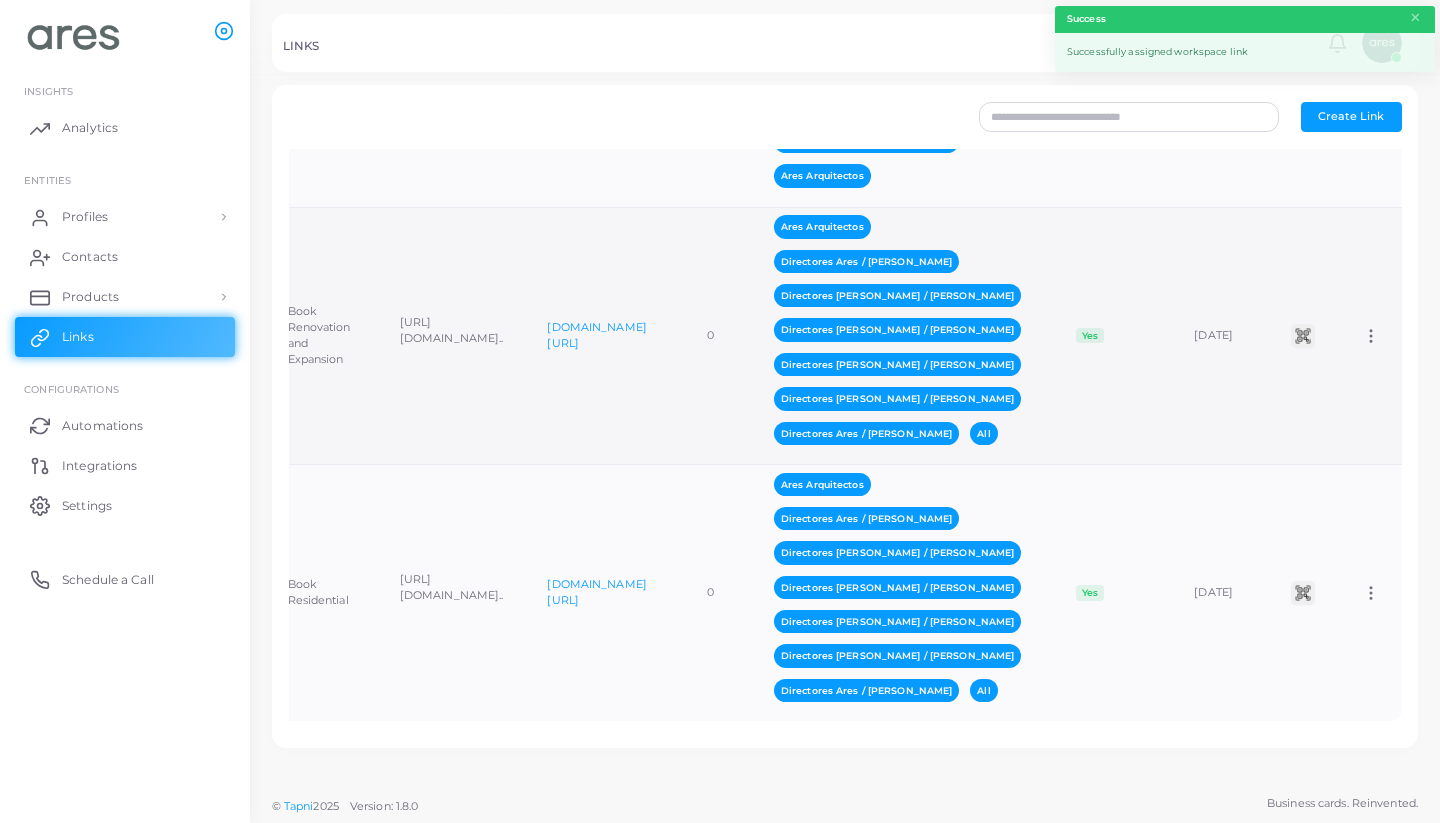 scroll, scrollTop: 3465, scrollLeft: 0, axis: vertical 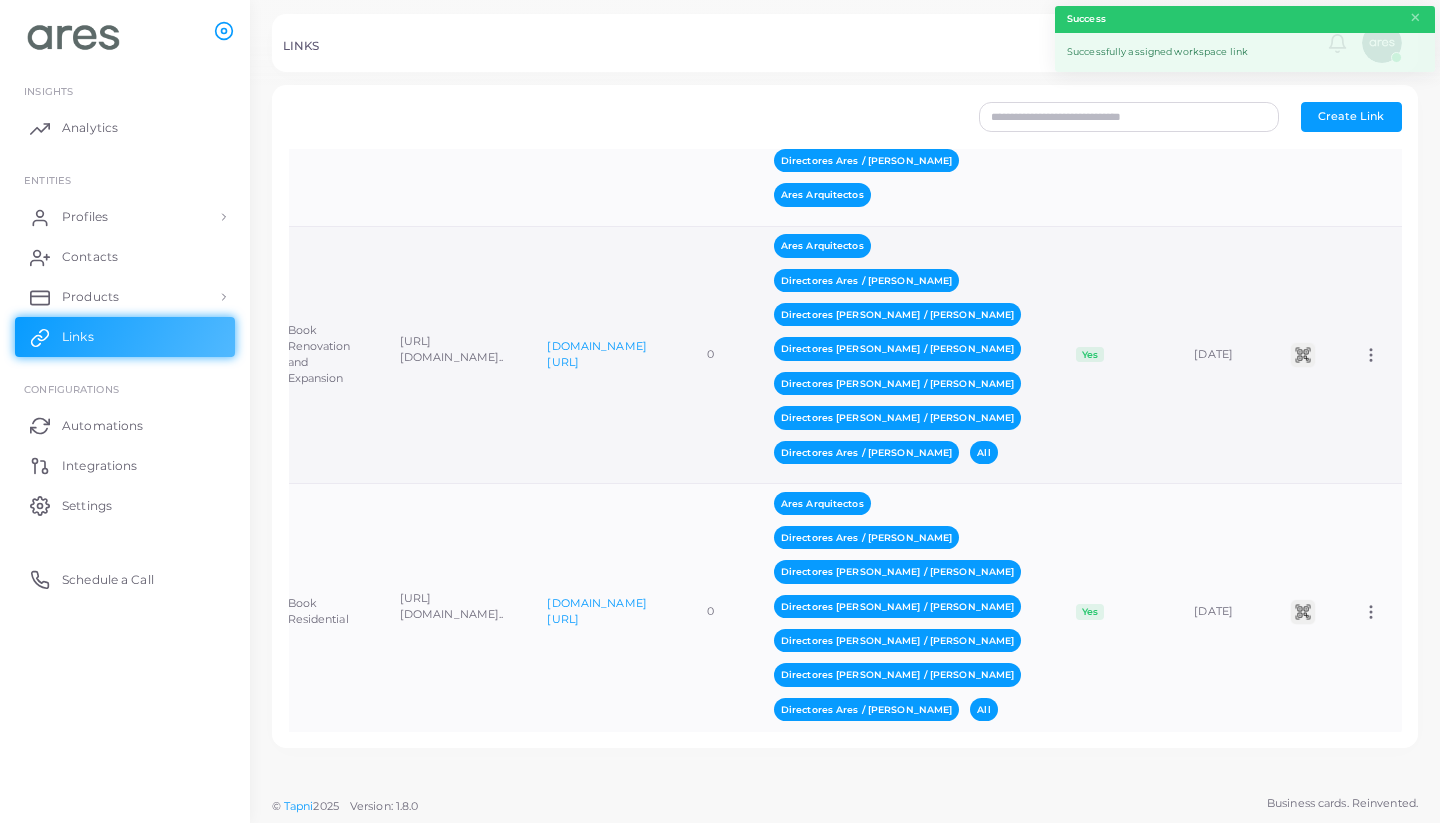 click 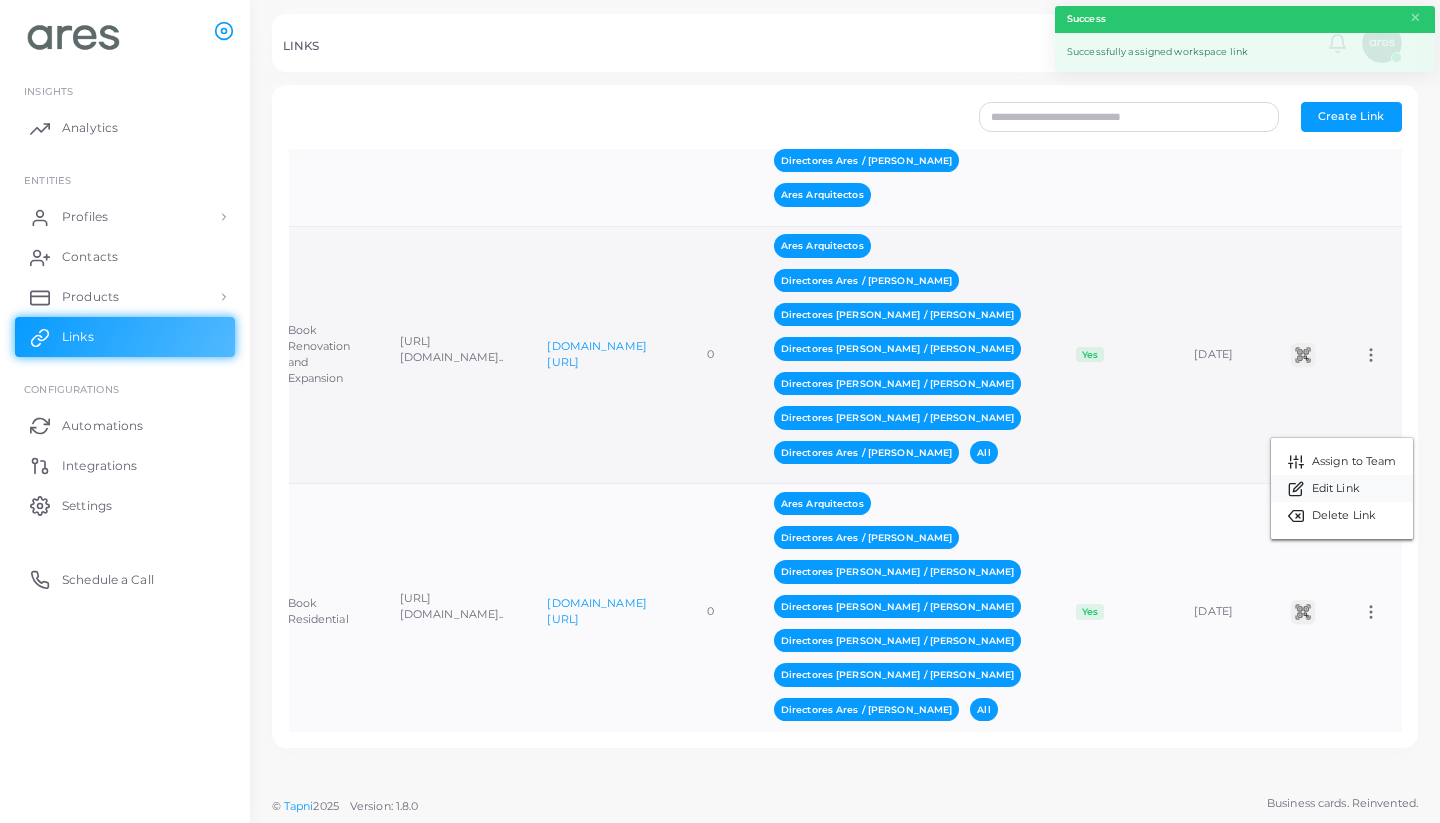 click on "Edit Link" at bounding box center (1336, 489) 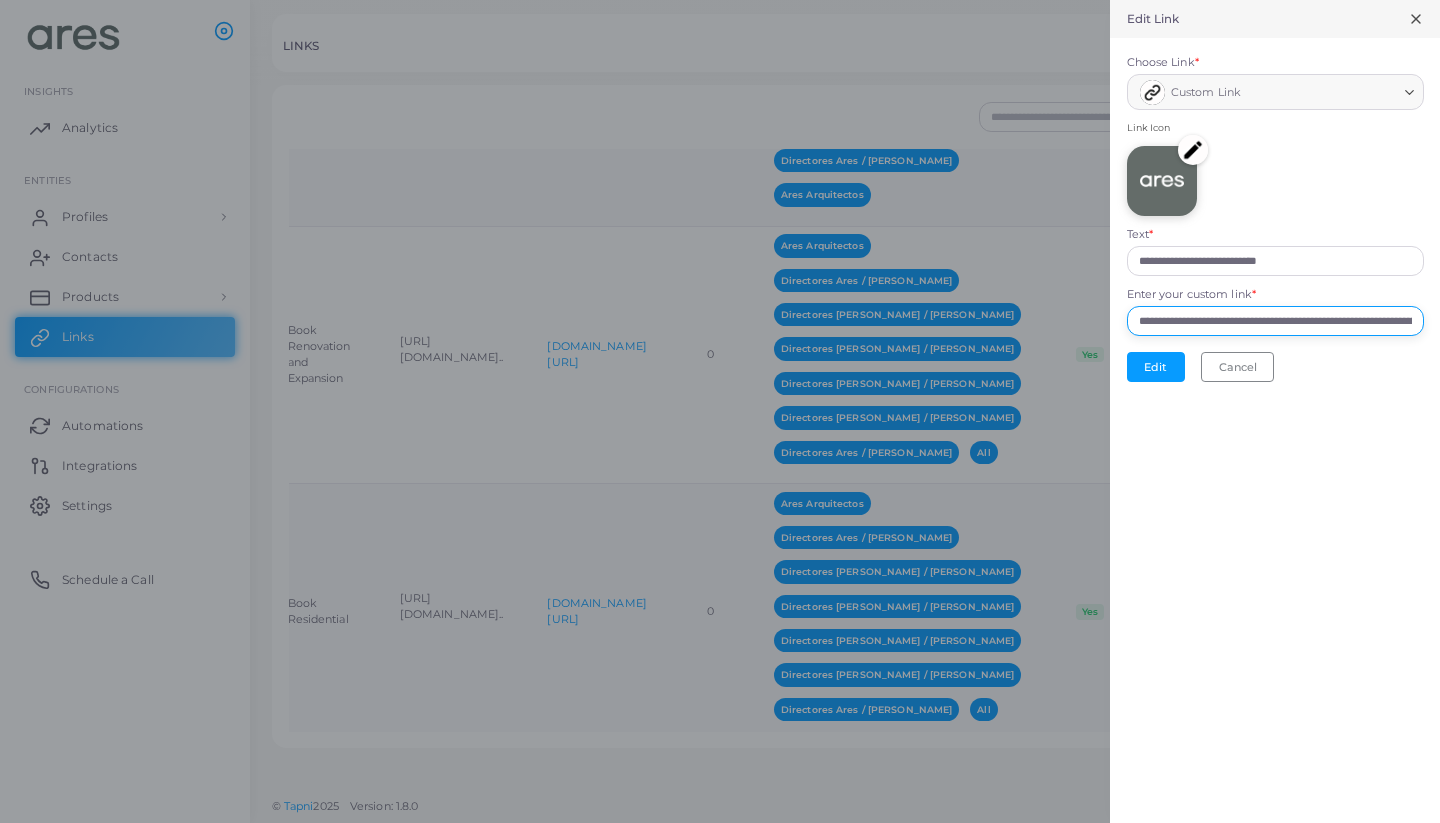 click on "**********" at bounding box center (1275, 321) 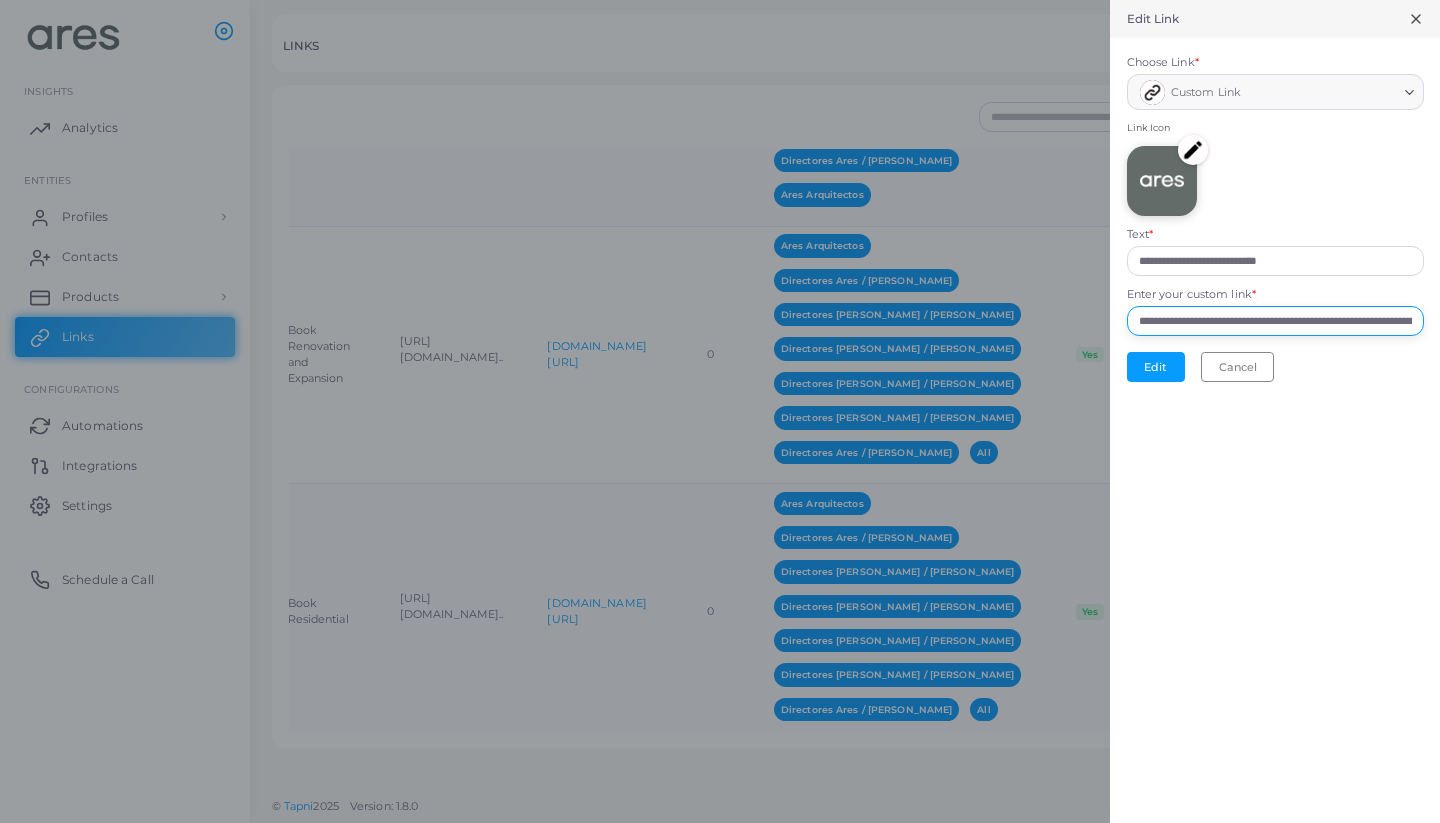 click on "**********" at bounding box center (1275, 321) 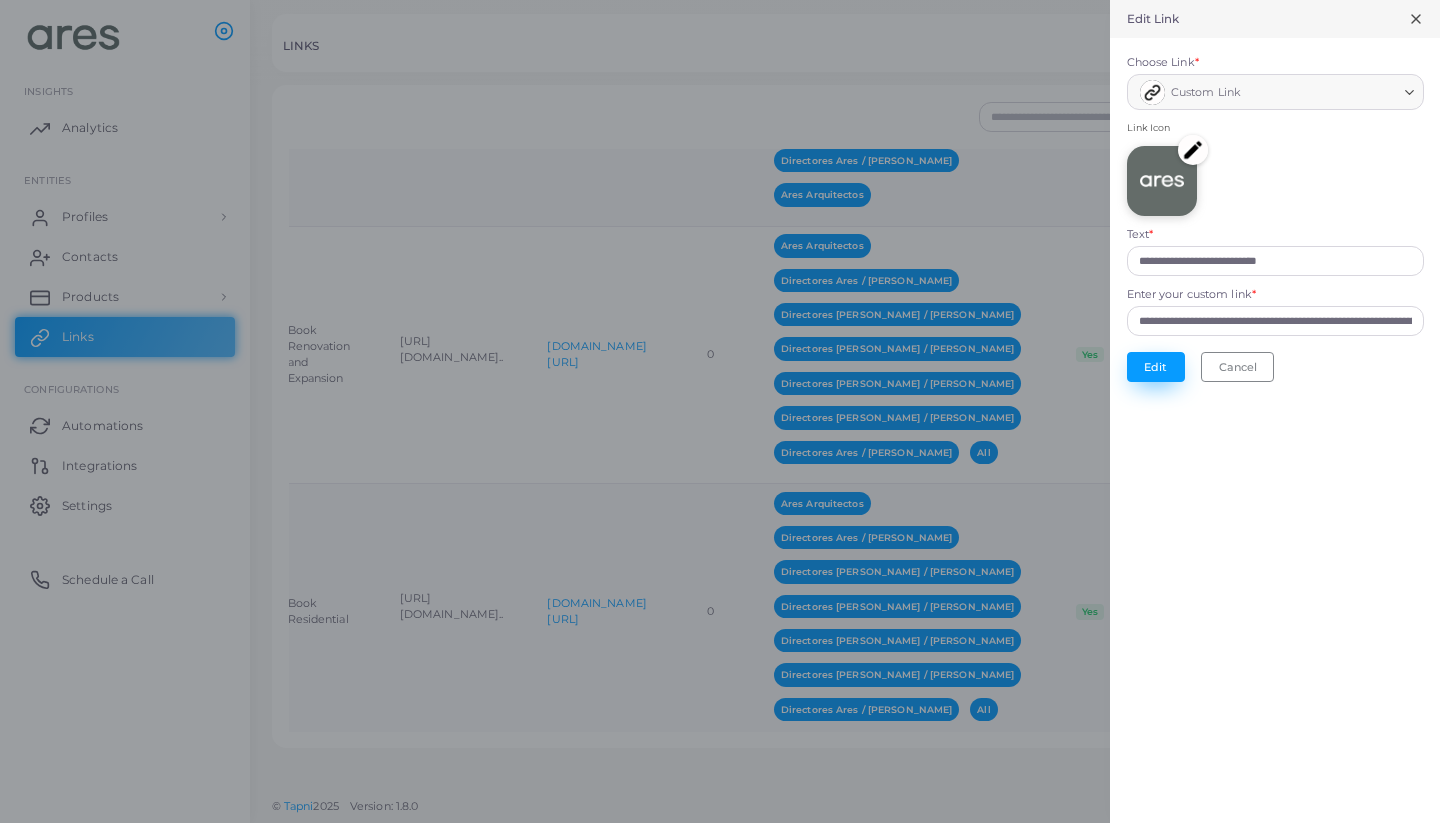 click on "Edit" at bounding box center [1156, 367] 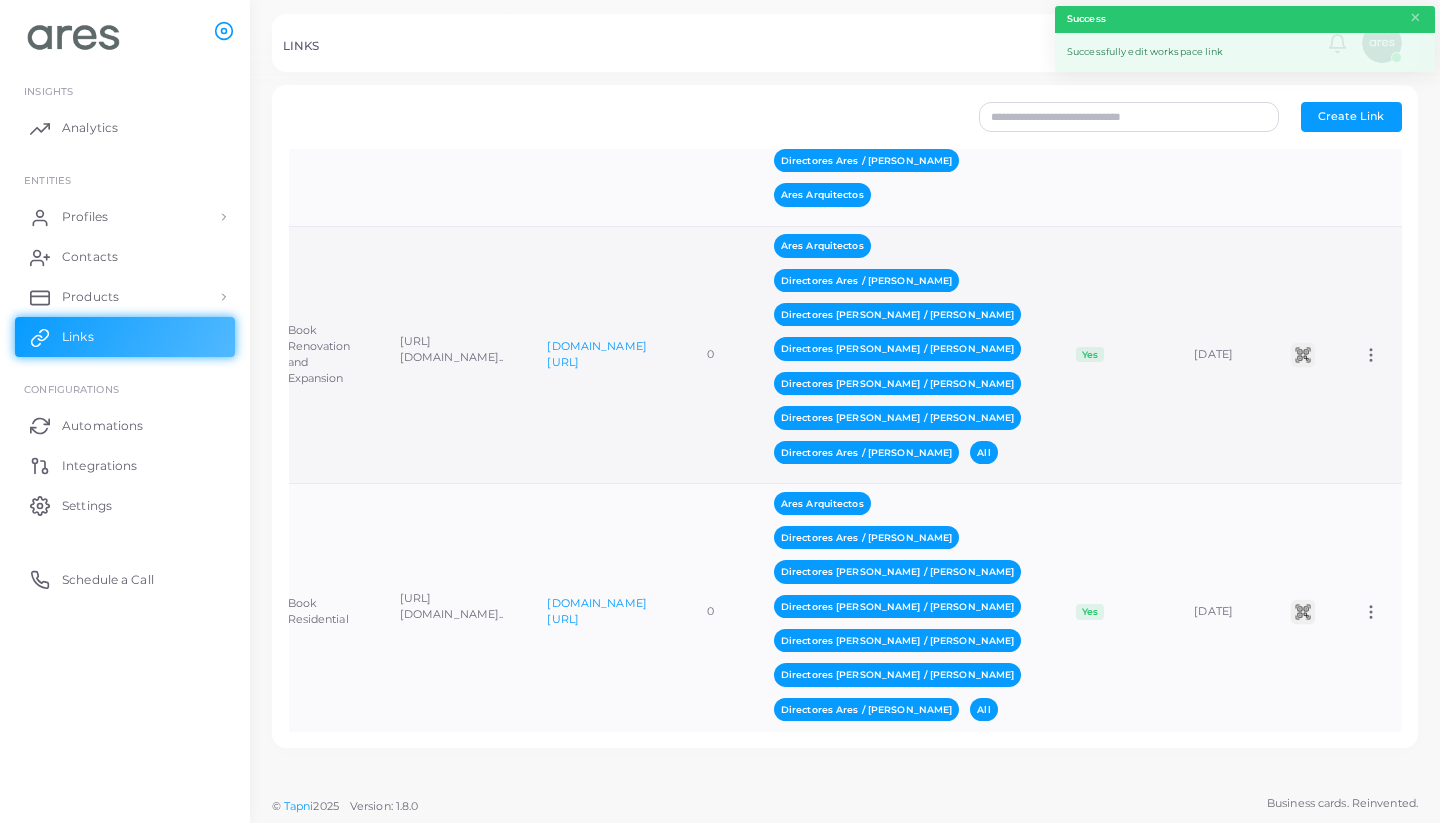 scroll, scrollTop: 0, scrollLeft: 82, axis: horizontal 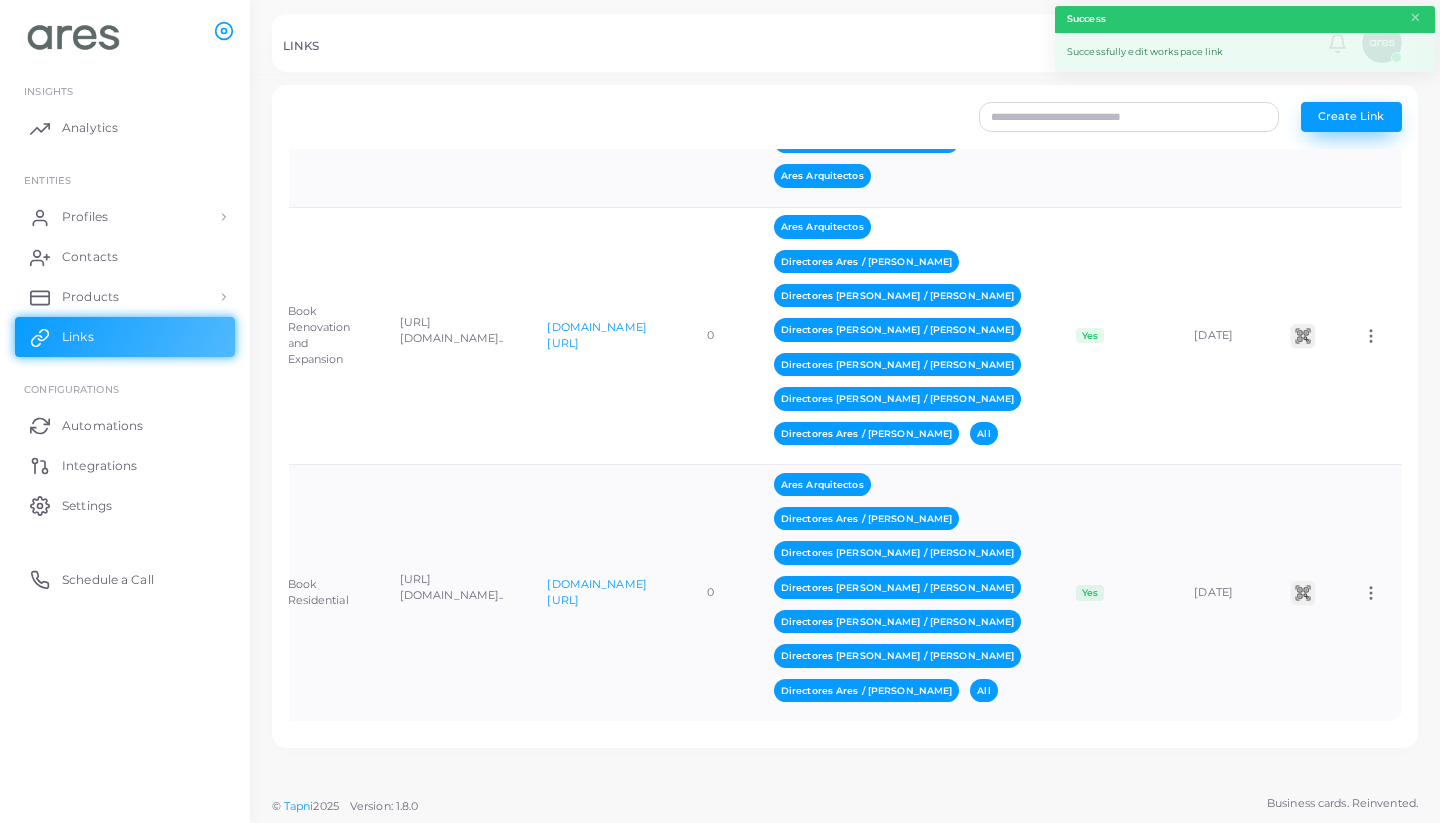 click on "Create Link" at bounding box center (1351, 116) 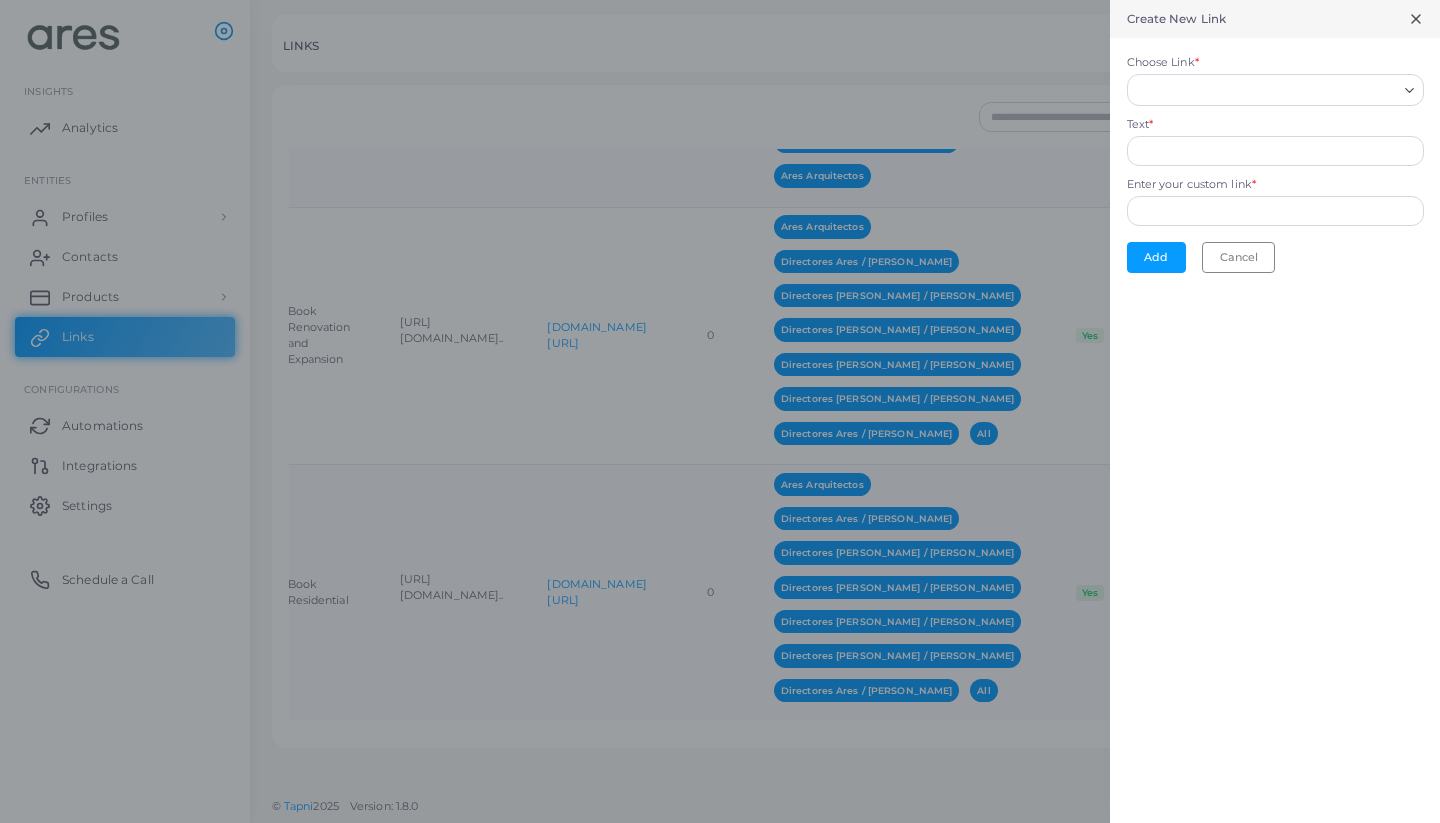 click on "Choose Link  *" at bounding box center (1266, 90) 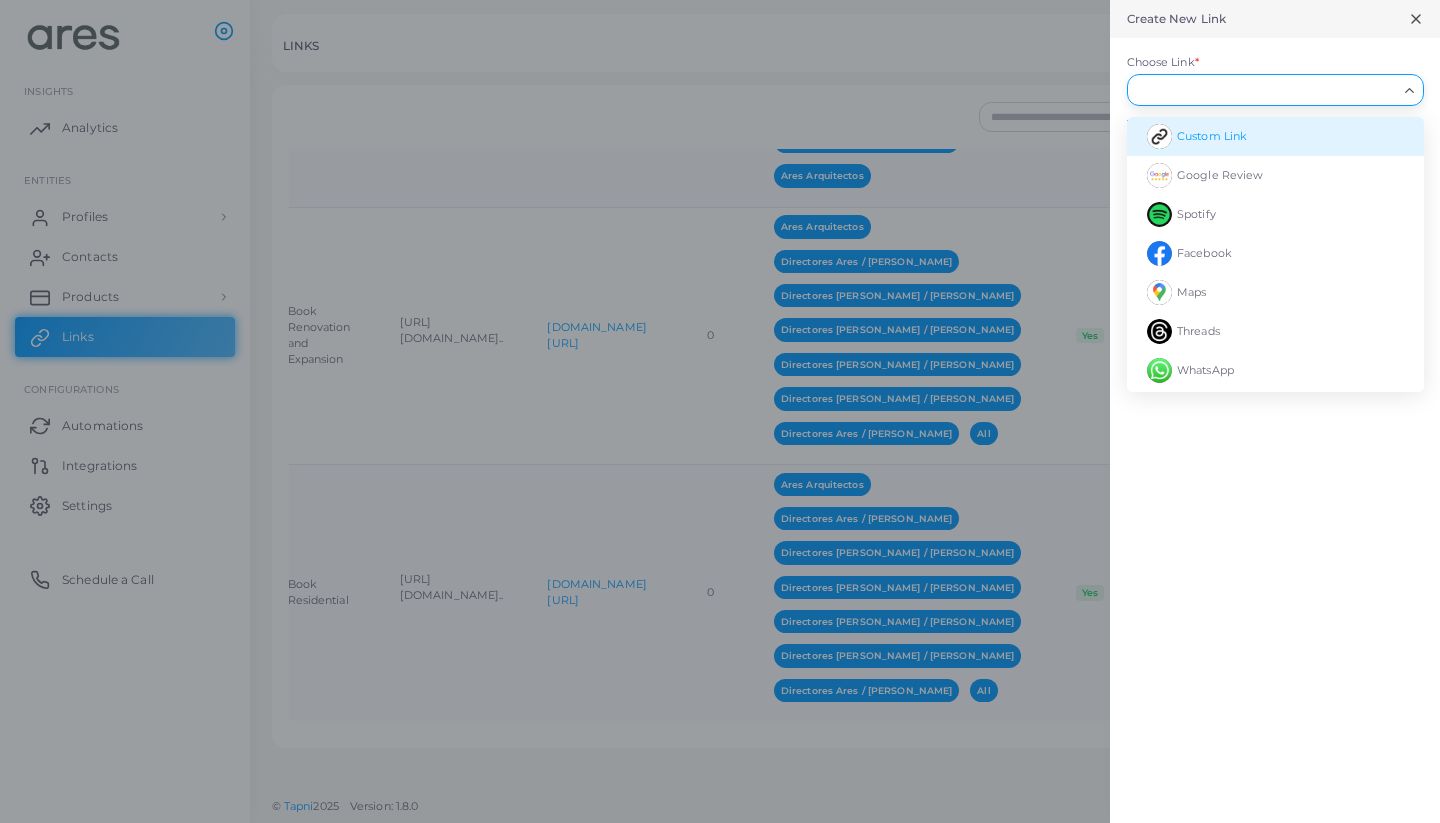 click on "Custom Link" at bounding box center [1275, 136] 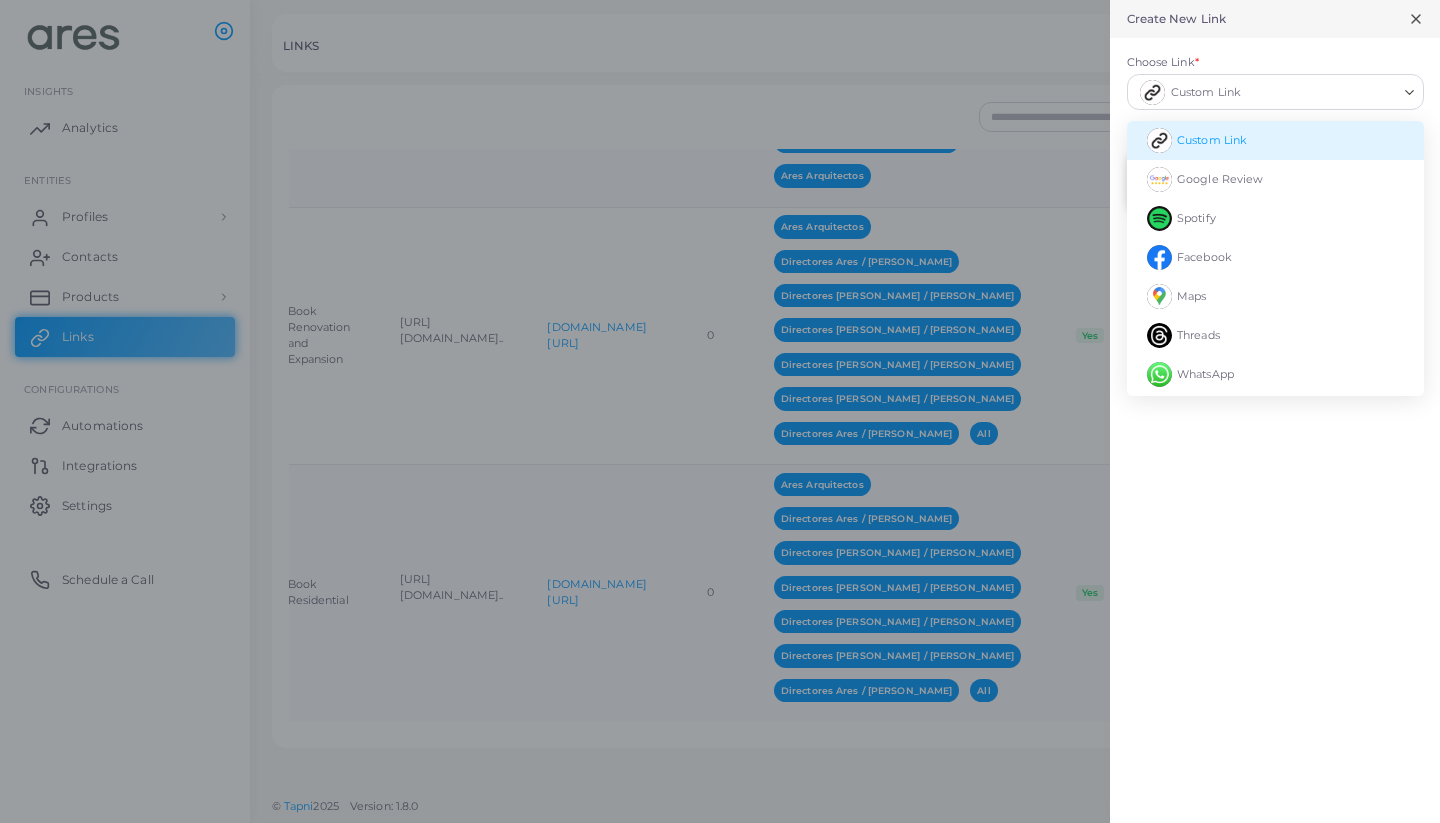 type on "**********" 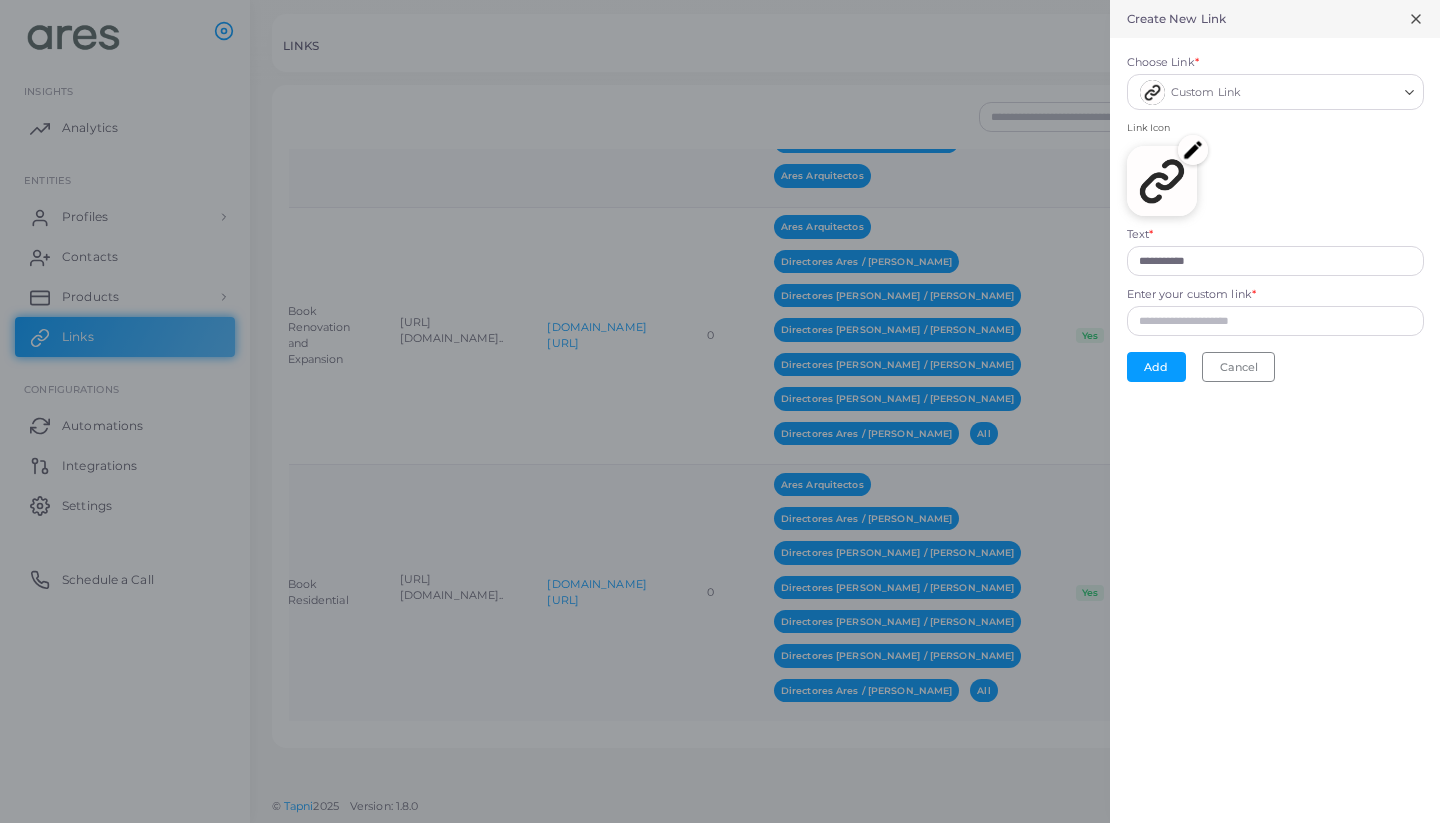 click at bounding box center (1193, 150) 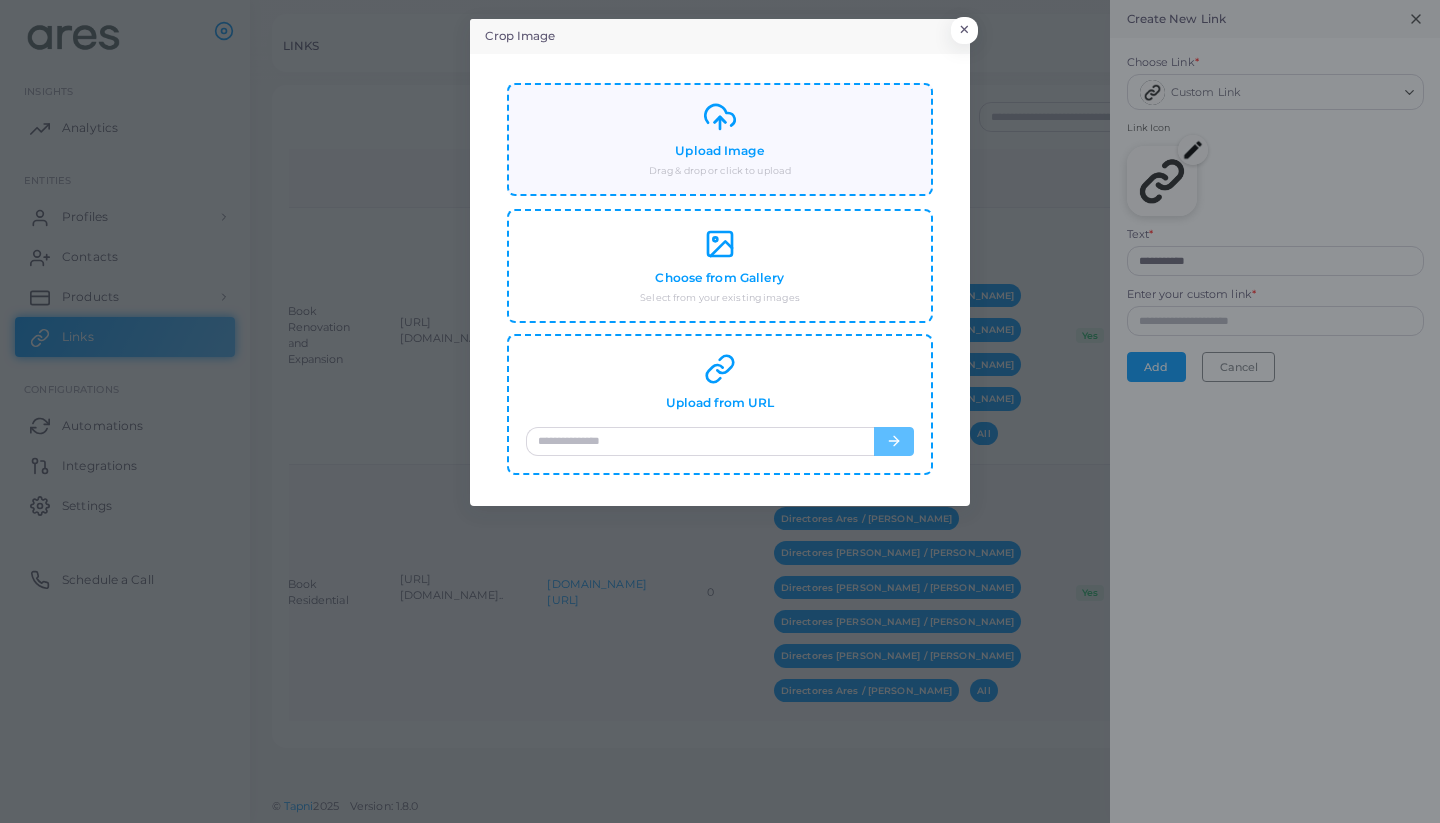 click on "Upload Image Drag & drop or click to upload" at bounding box center [720, 139] 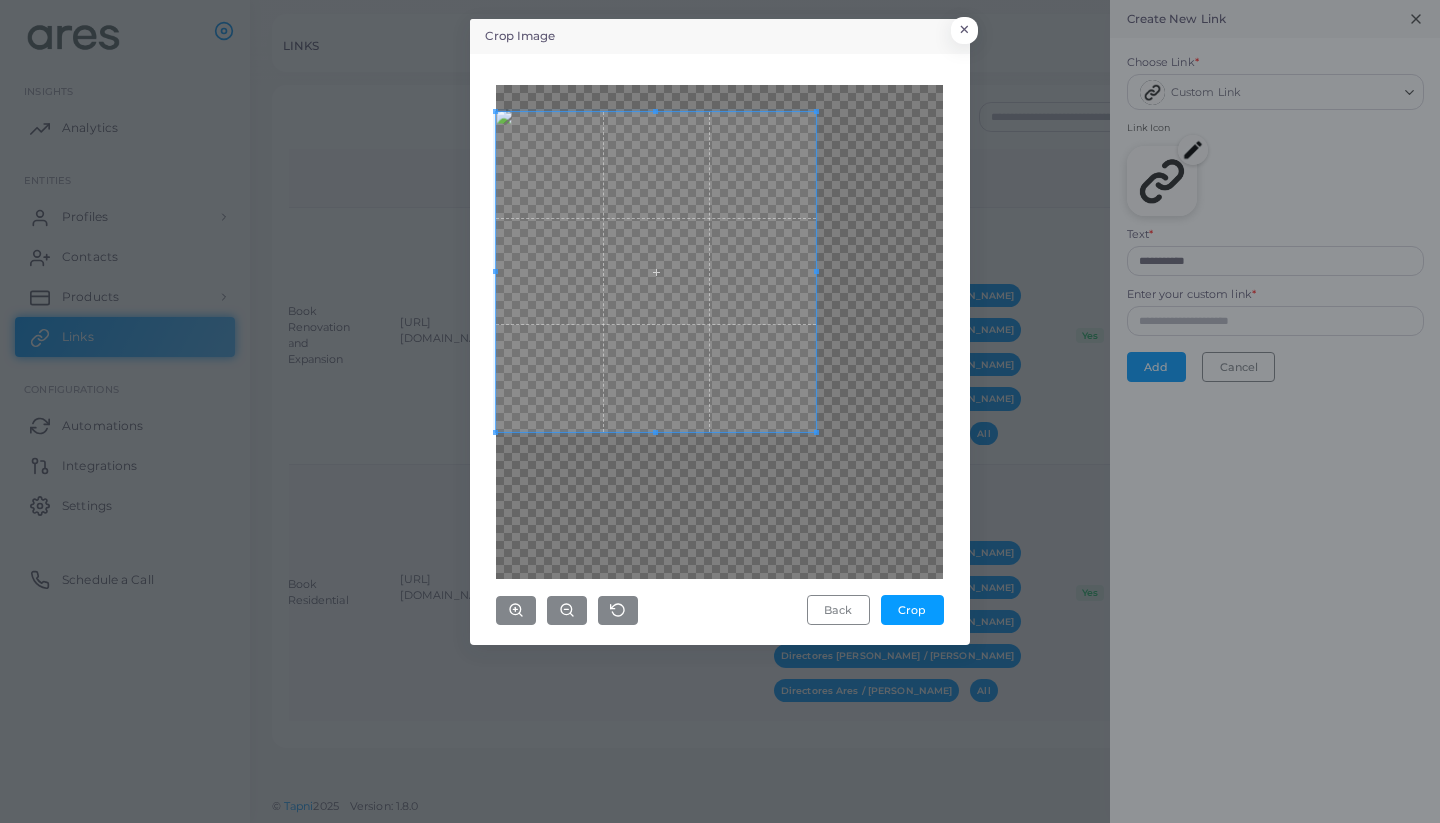 click at bounding box center (656, 272) 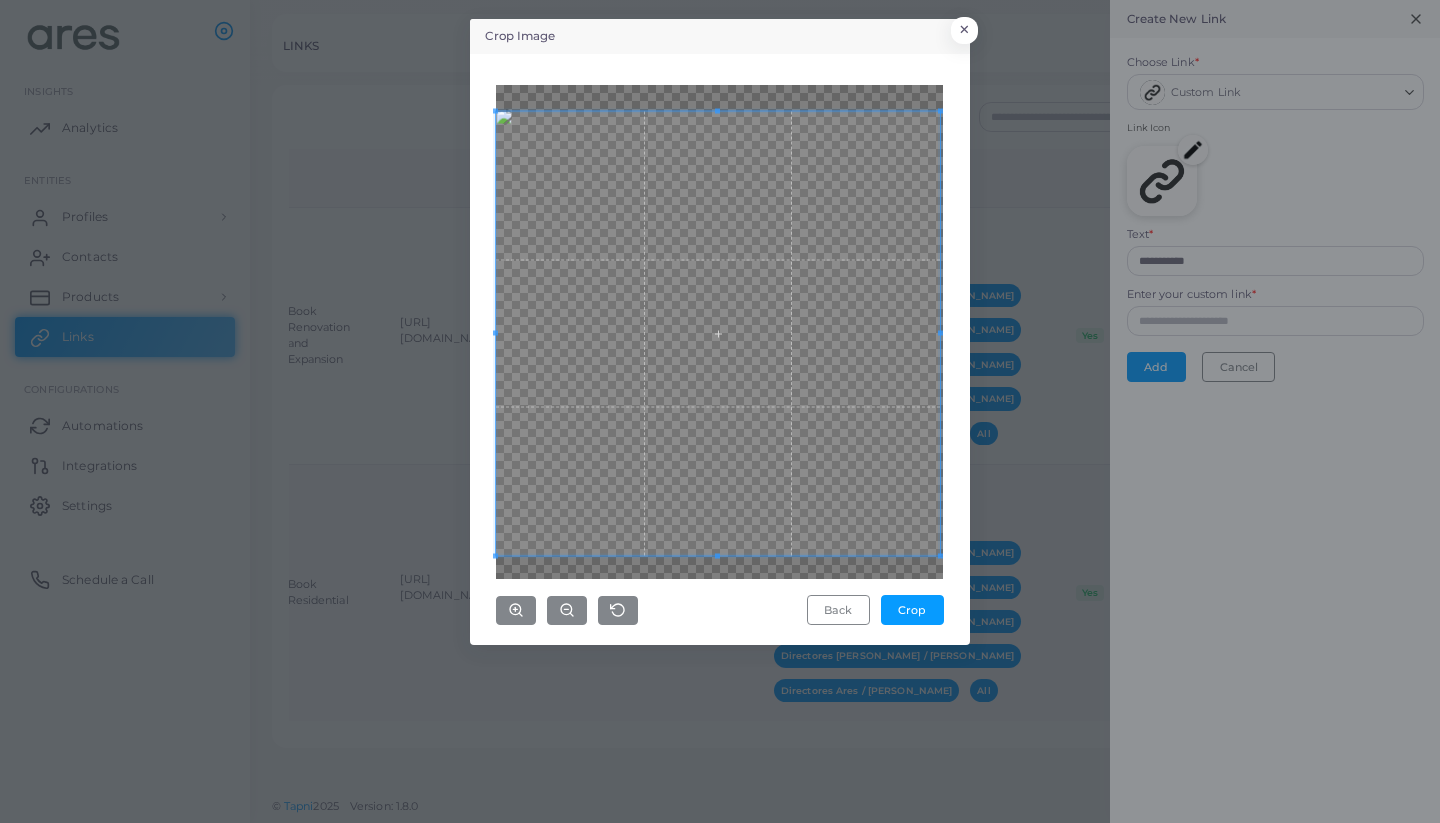 click on "Crop Image ×  Back   Crop" at bounding box center (720, 411) 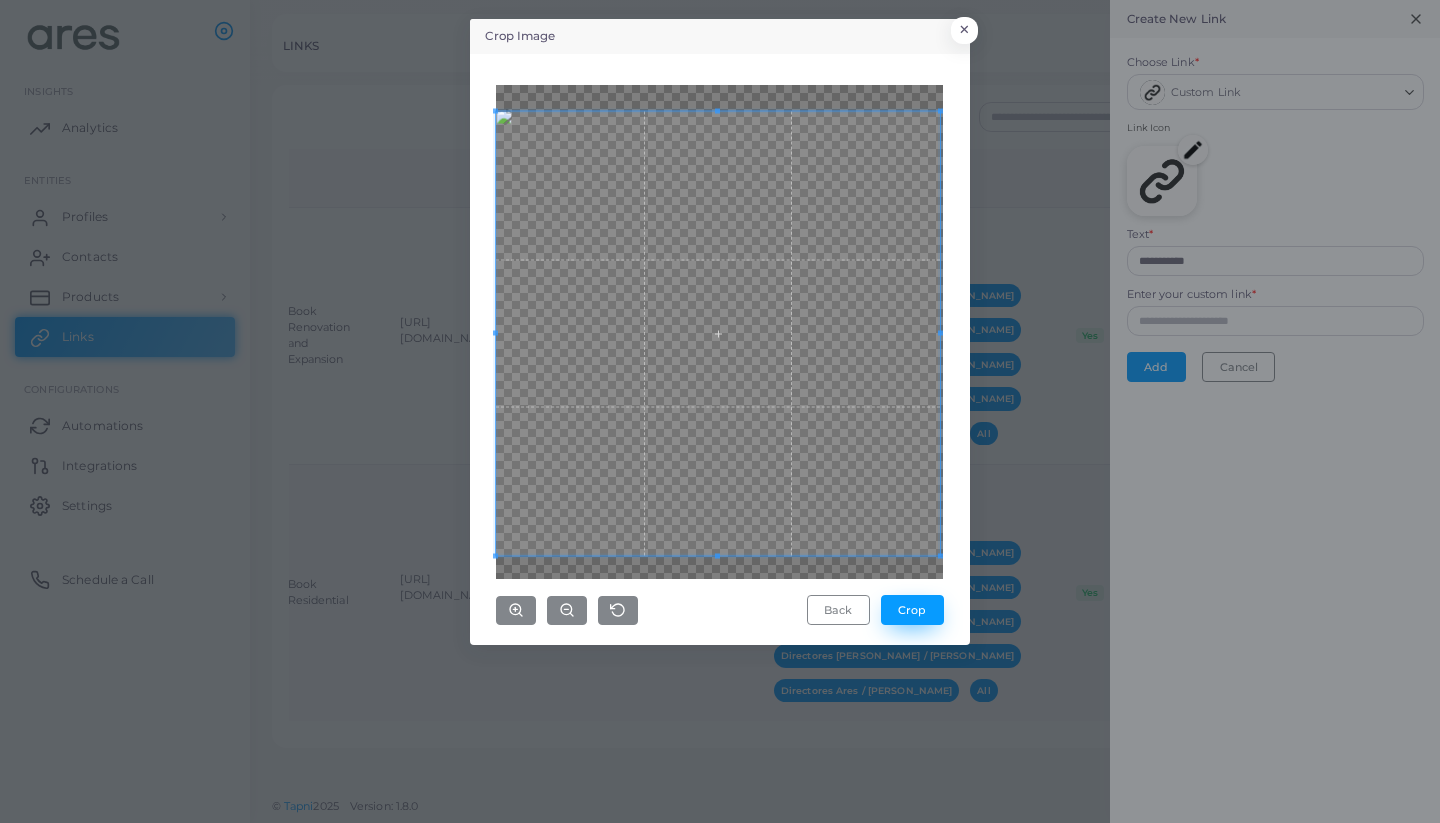 click on "Crop" at bounding box center [912, 610] 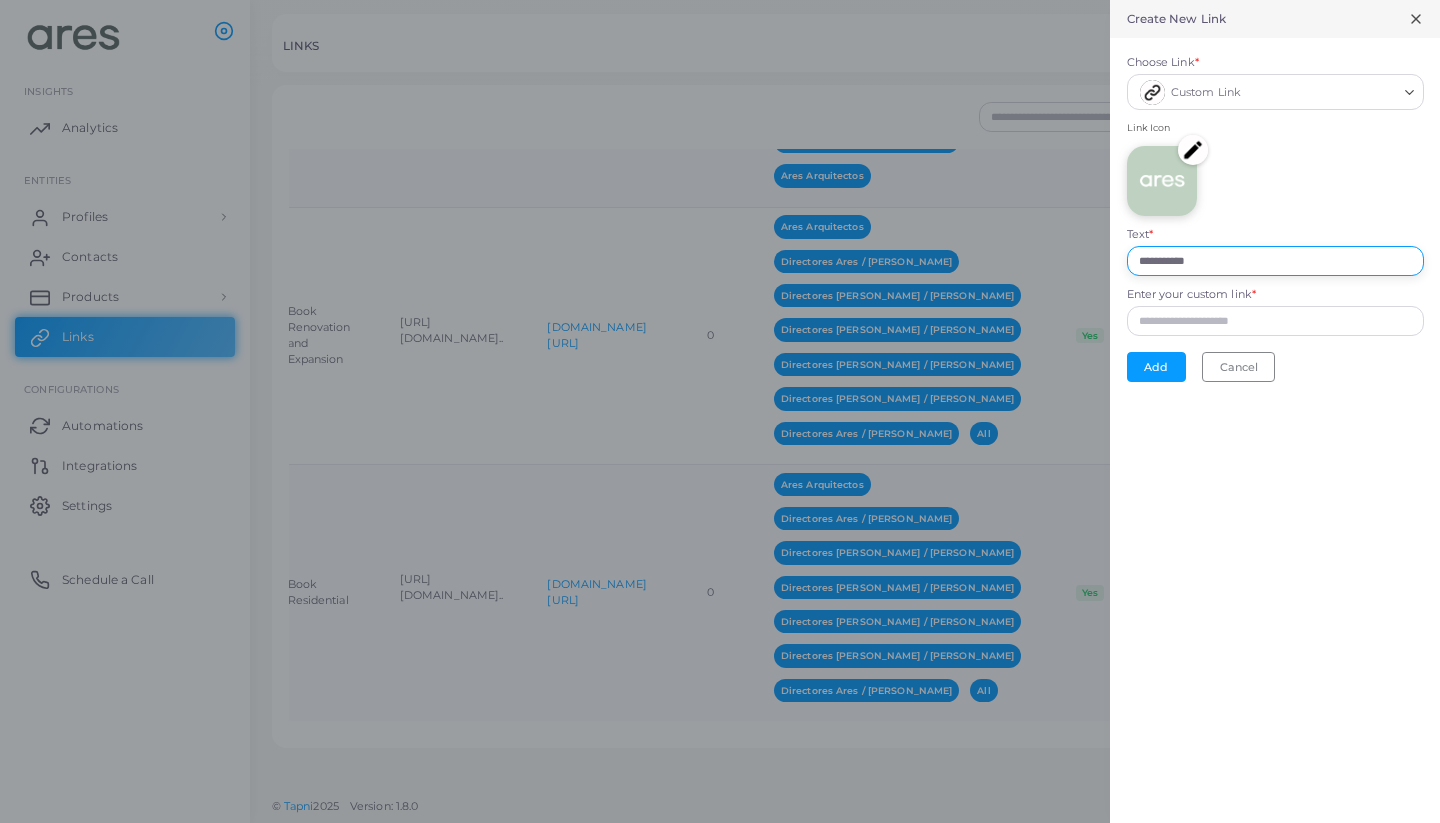 click on "**********" at bounding box center [1275, 261] 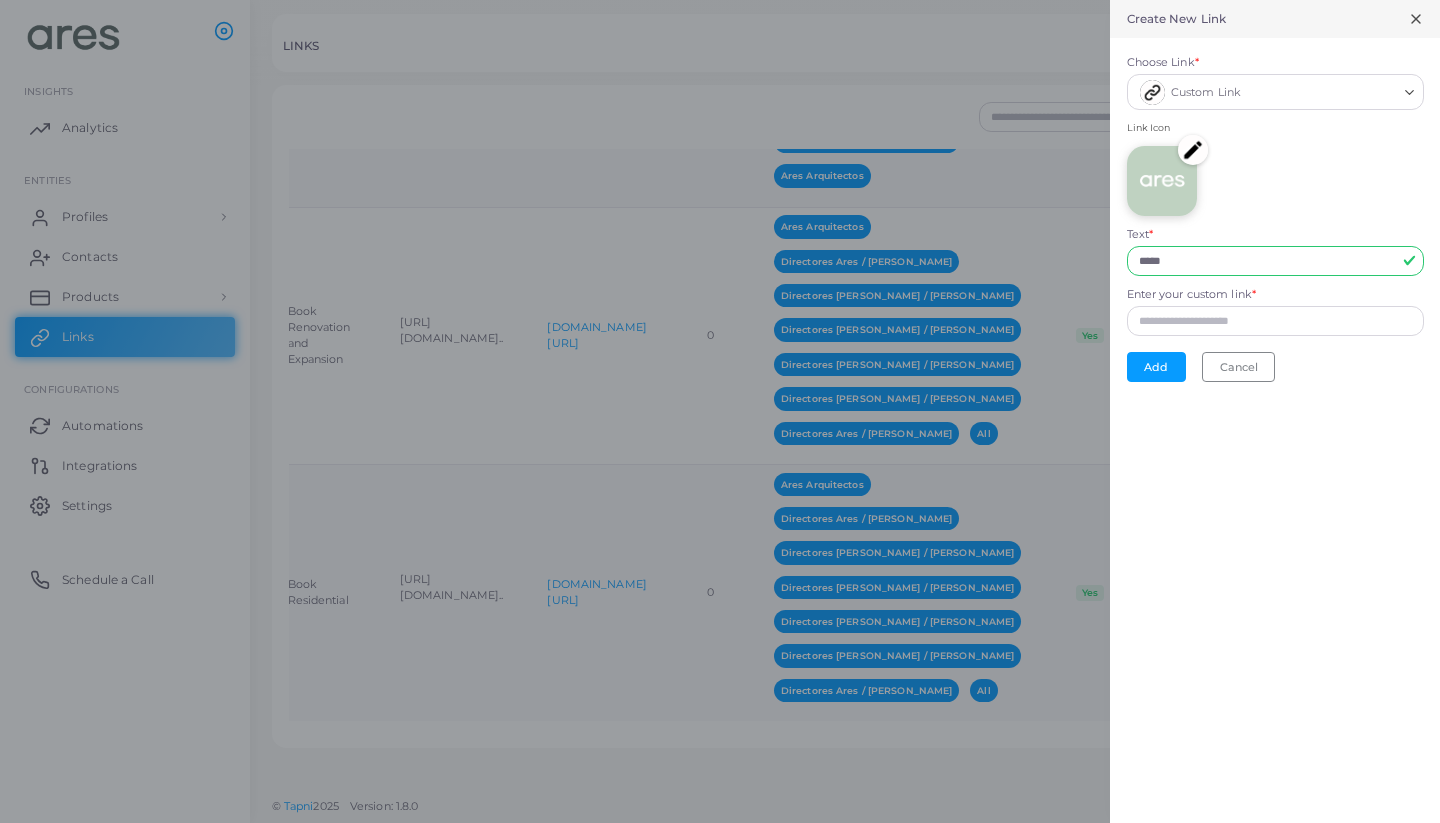 type on "****" 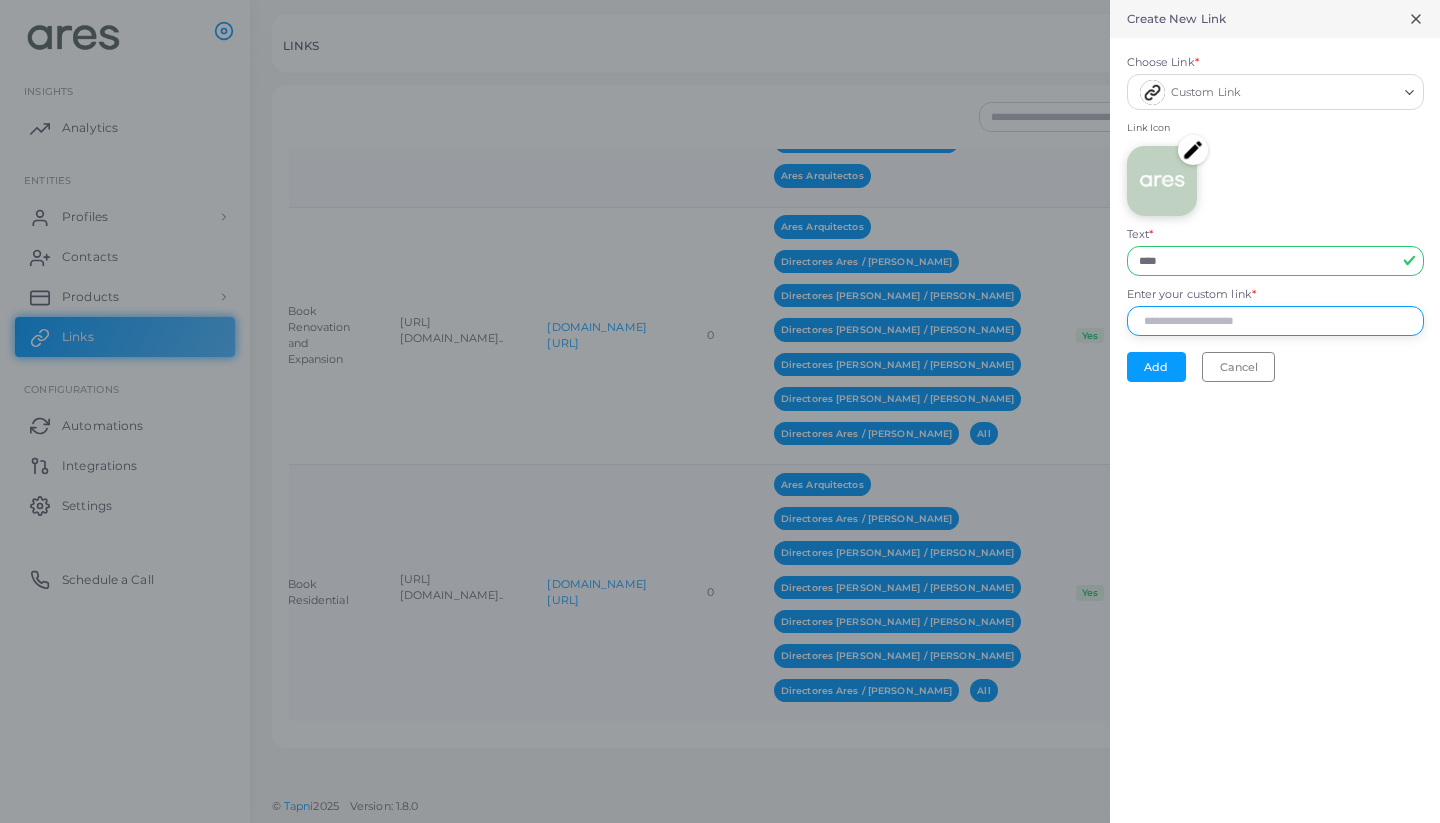click on "Enter your custom link  *" at bounding box center [1275, 321] 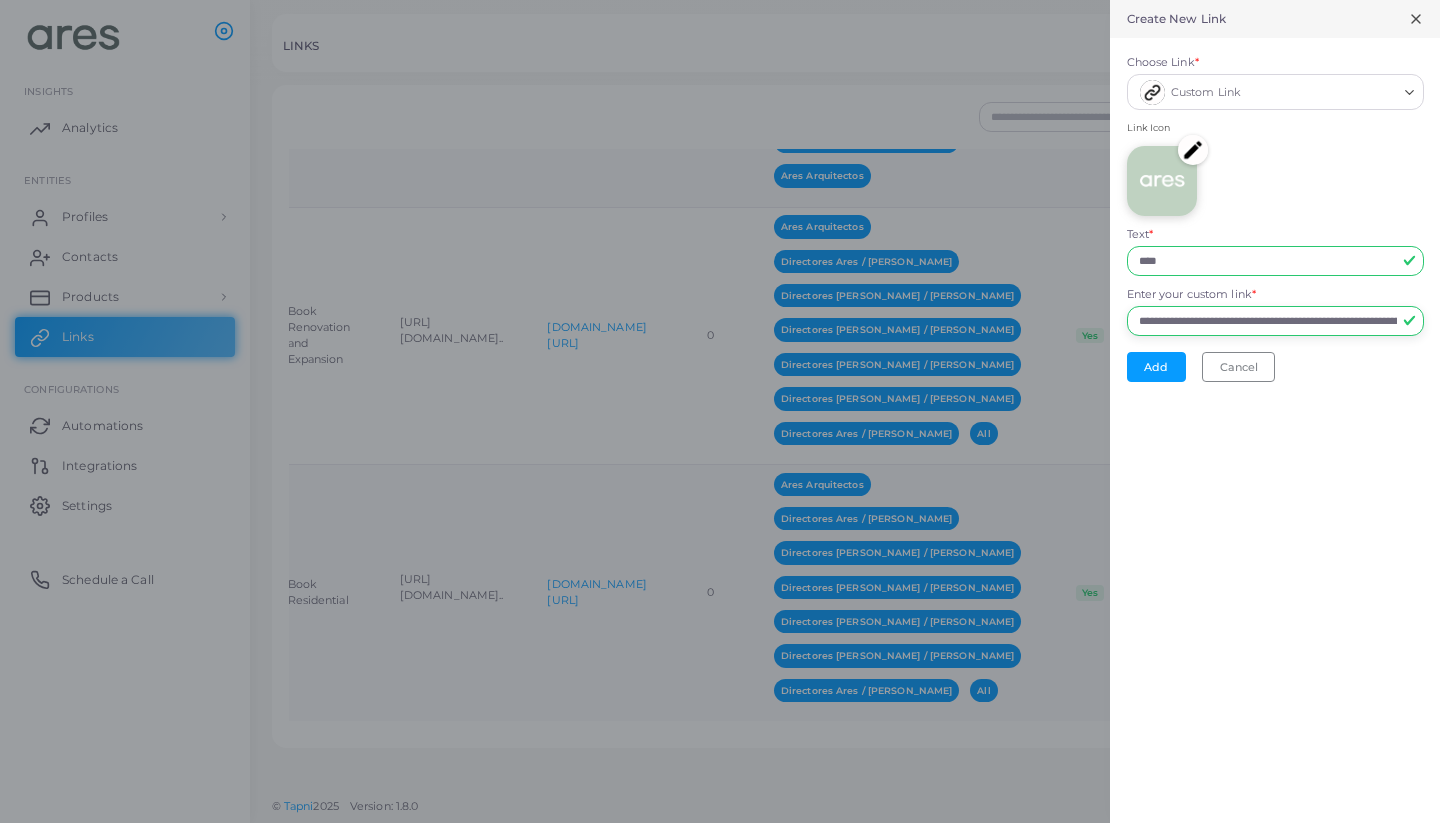type on "**********" 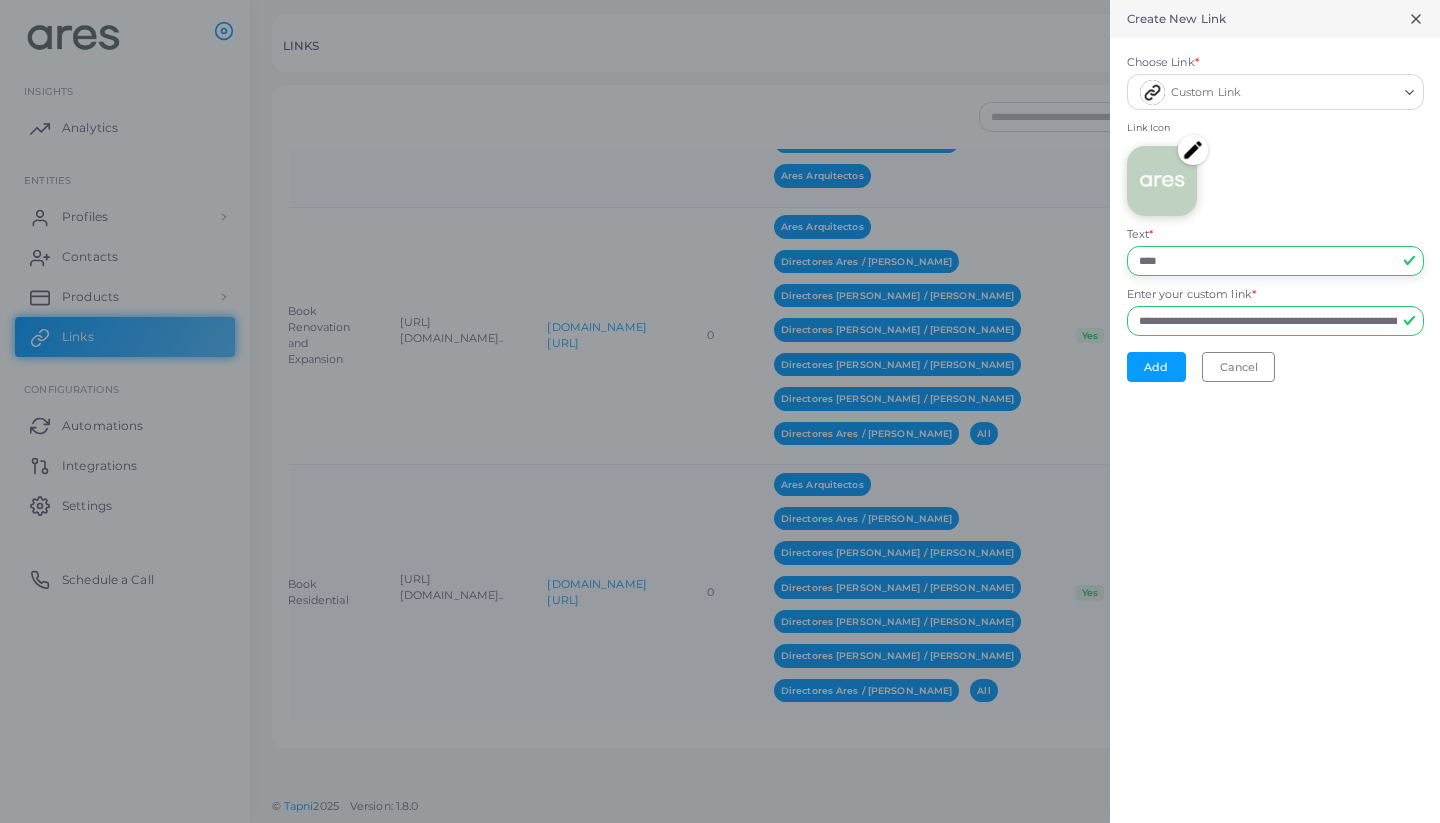 click on "****" at bounding box center (1275, 261) 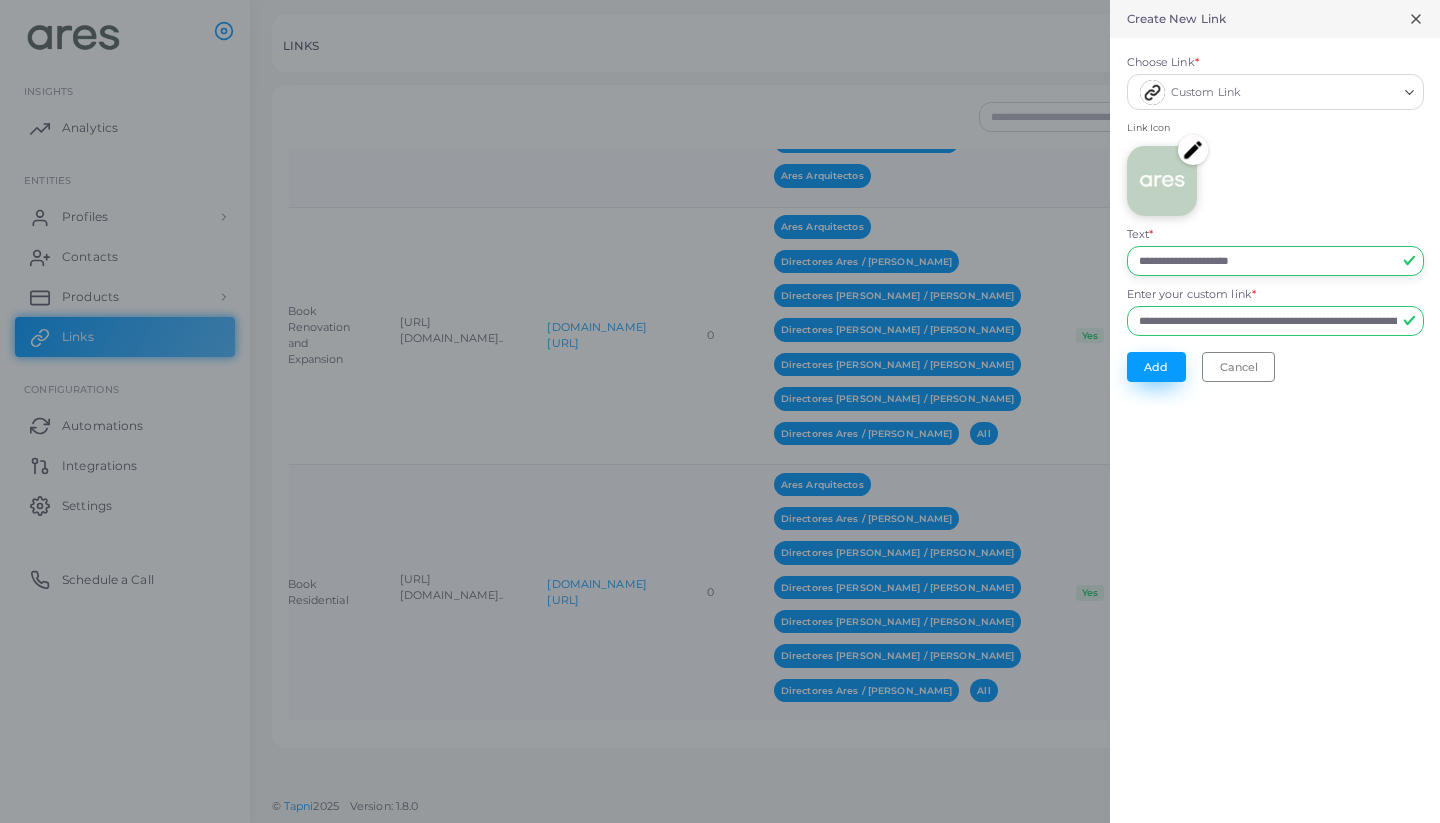 type on "**********" 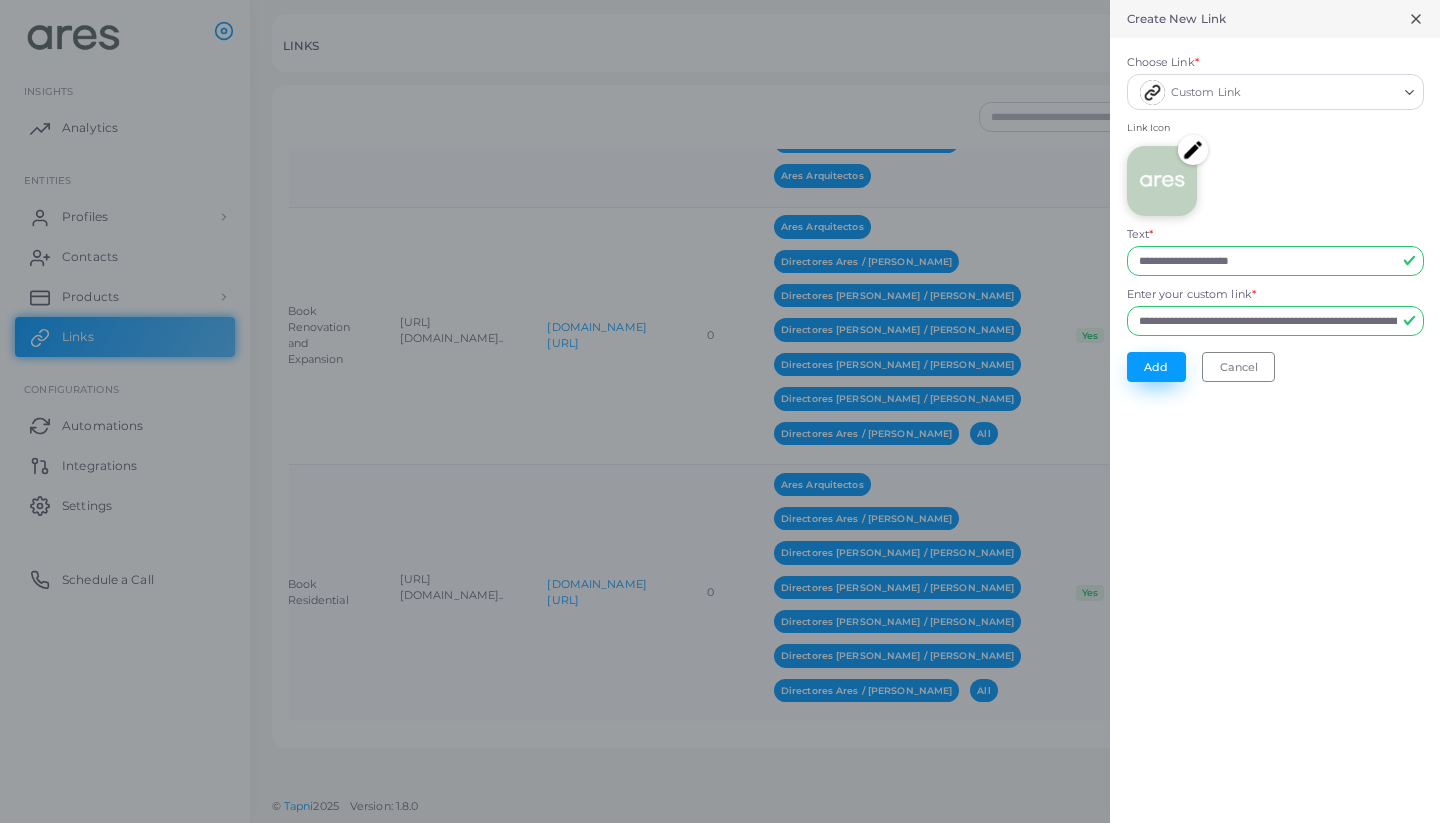 click on "Add" at bounding box center (1156, 367) 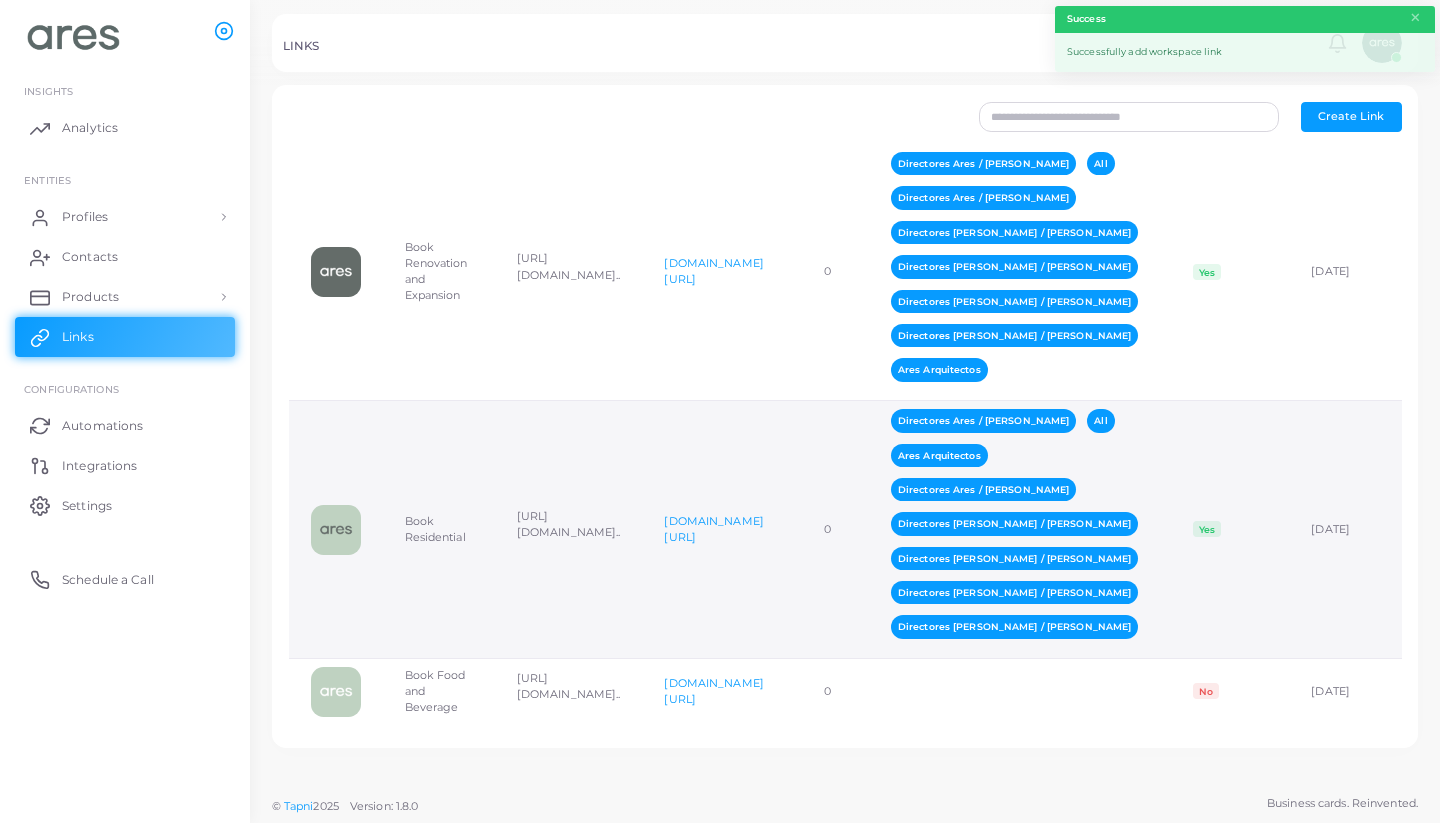 scroll, scrollTop: 0, scrollLeft: 0, axis: both 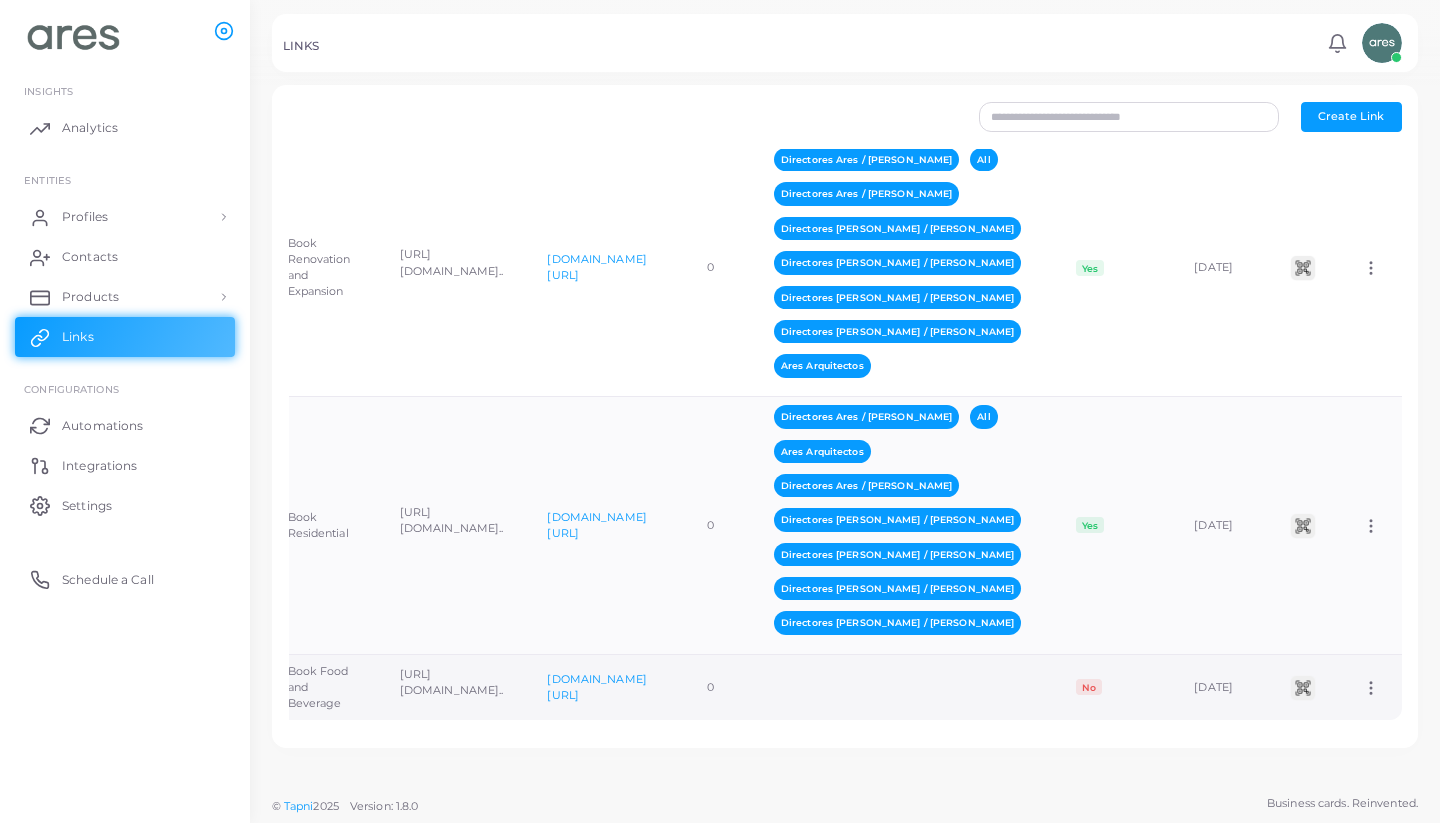 click 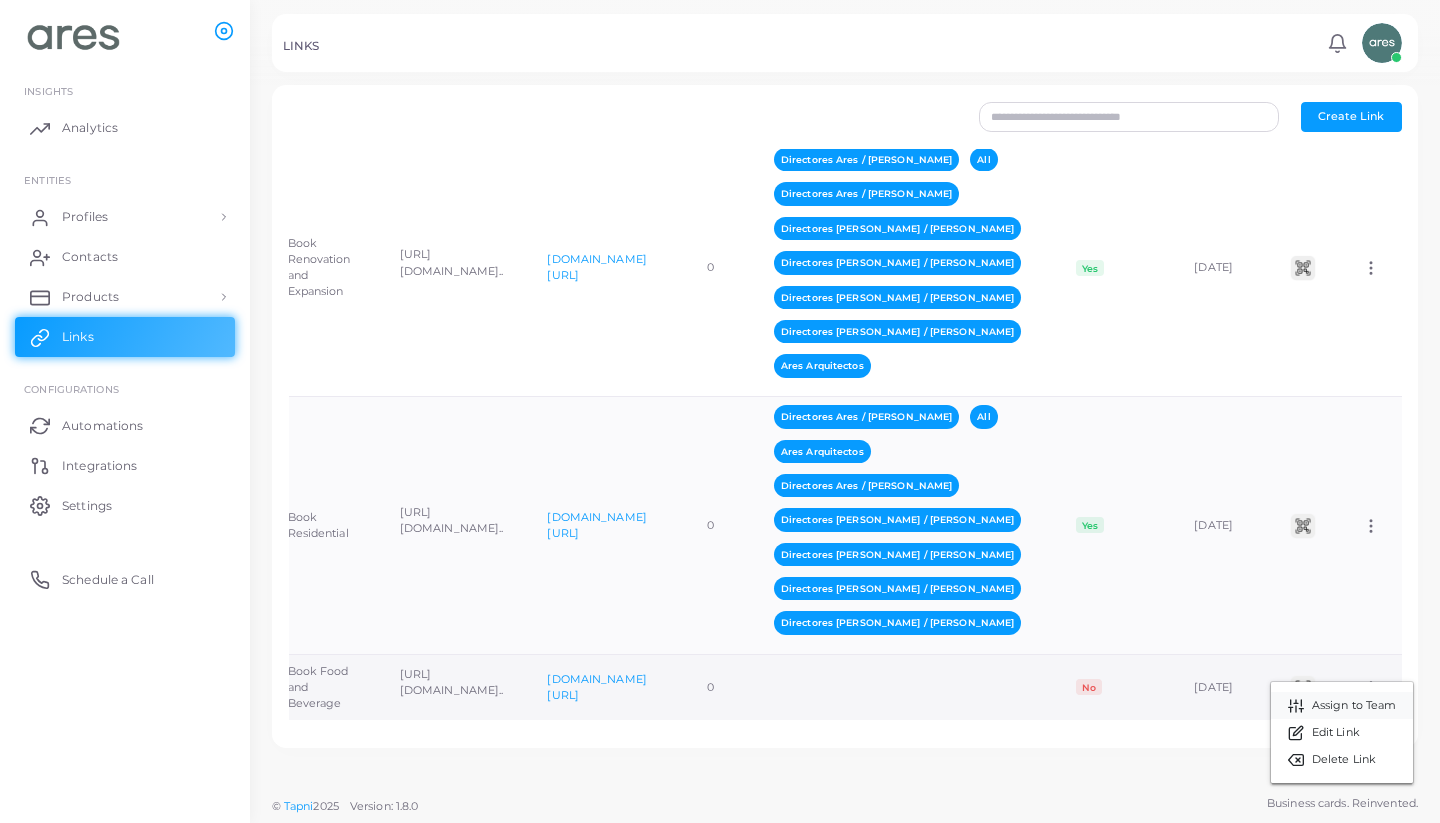 click on "Assign to Team" at bounding box center [1354, 706] 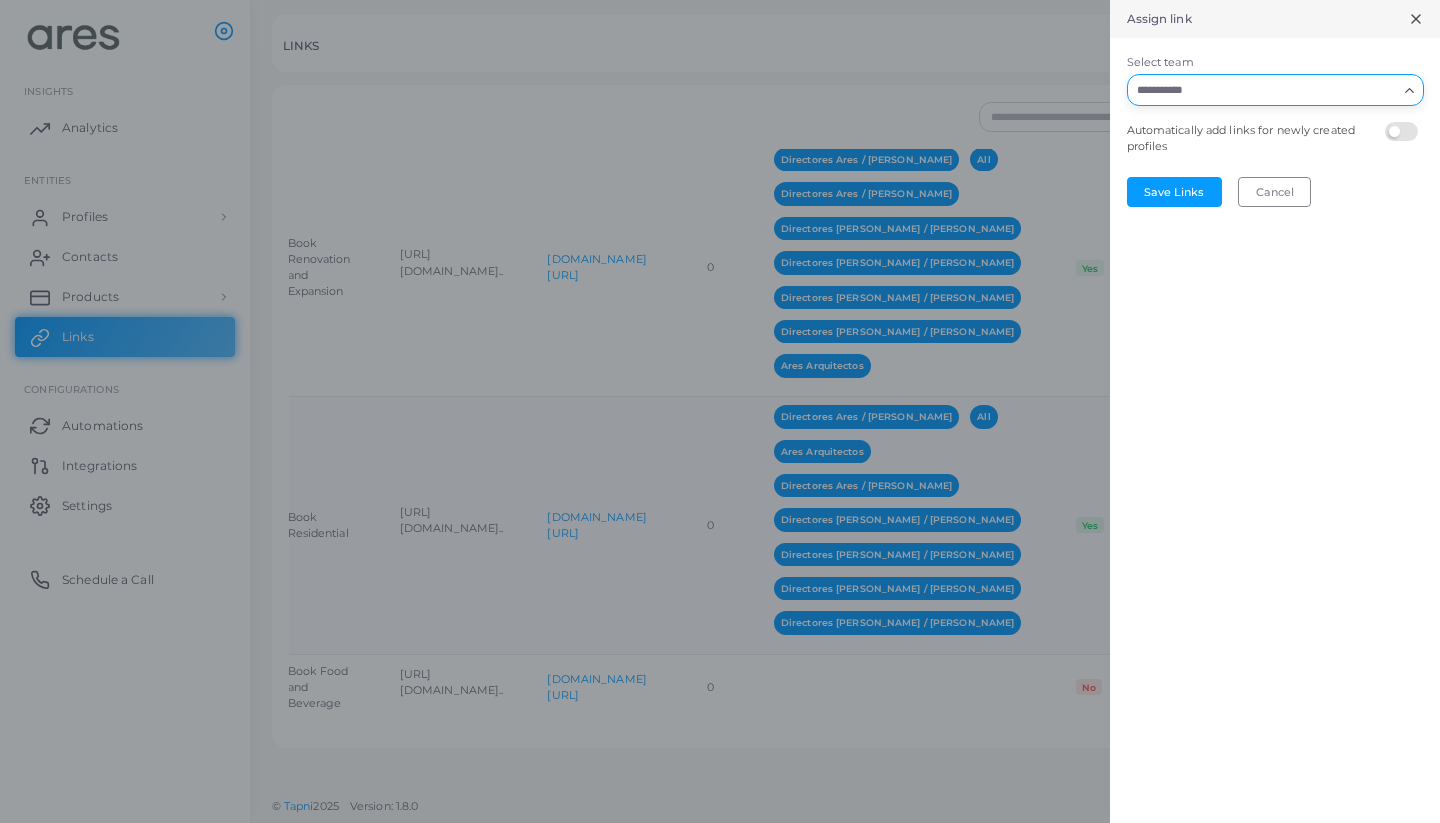 click on "Select team" at bounding box center (1263, 90) 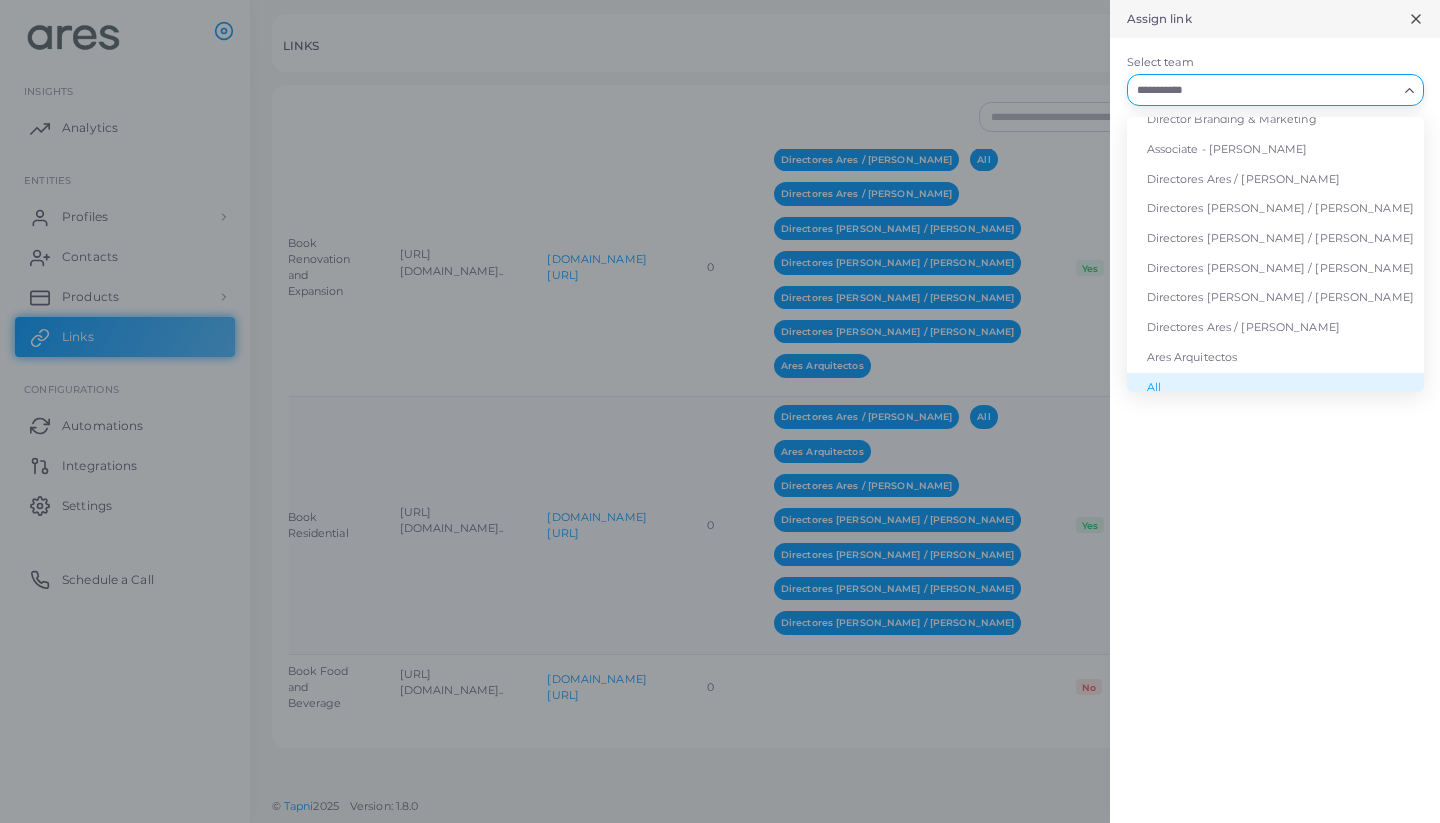 scroll, scrollTop: 189, scrollLeft: 0, axis: vertical 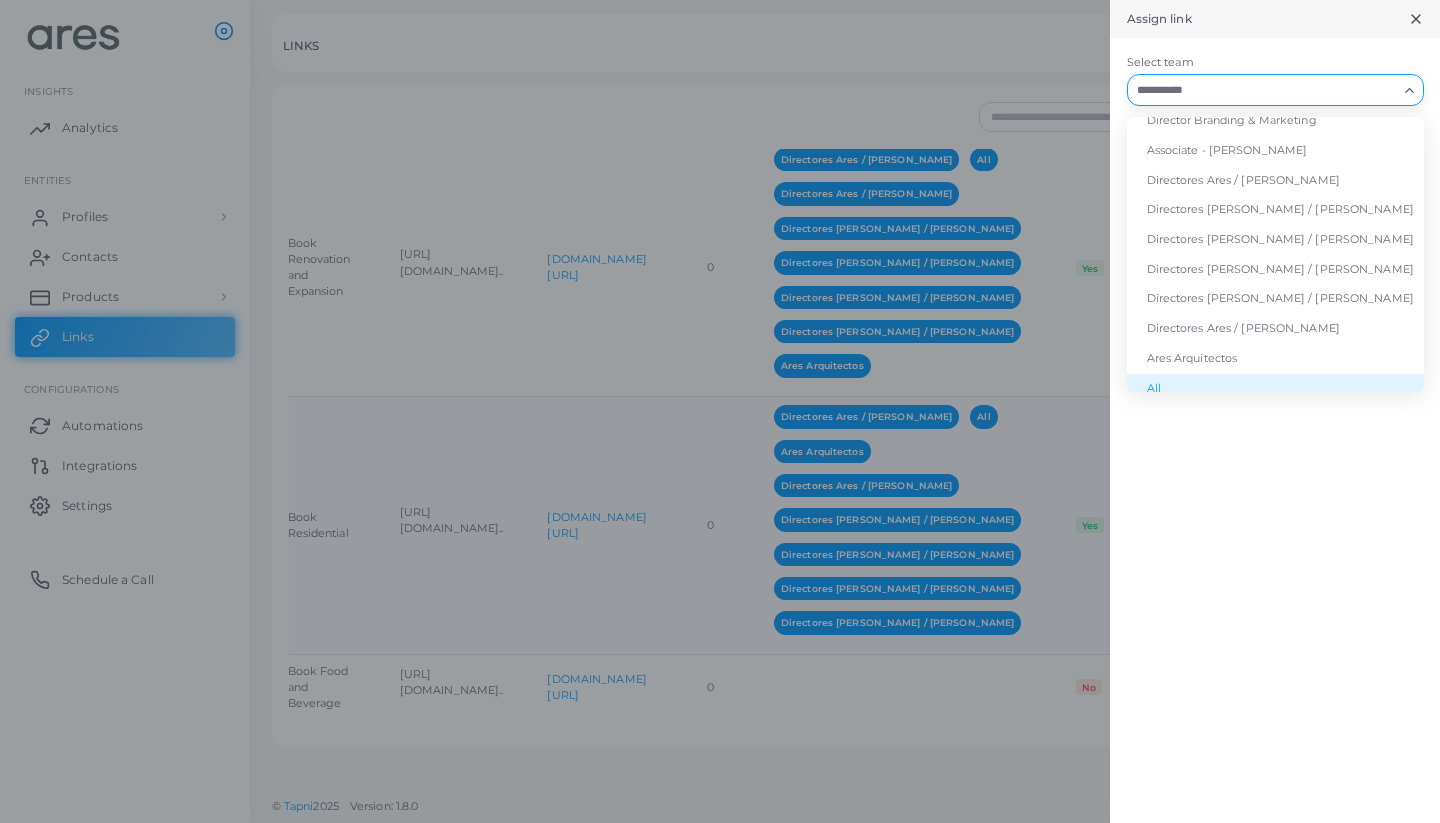 click on "All" at bounding box center (1275, 389) 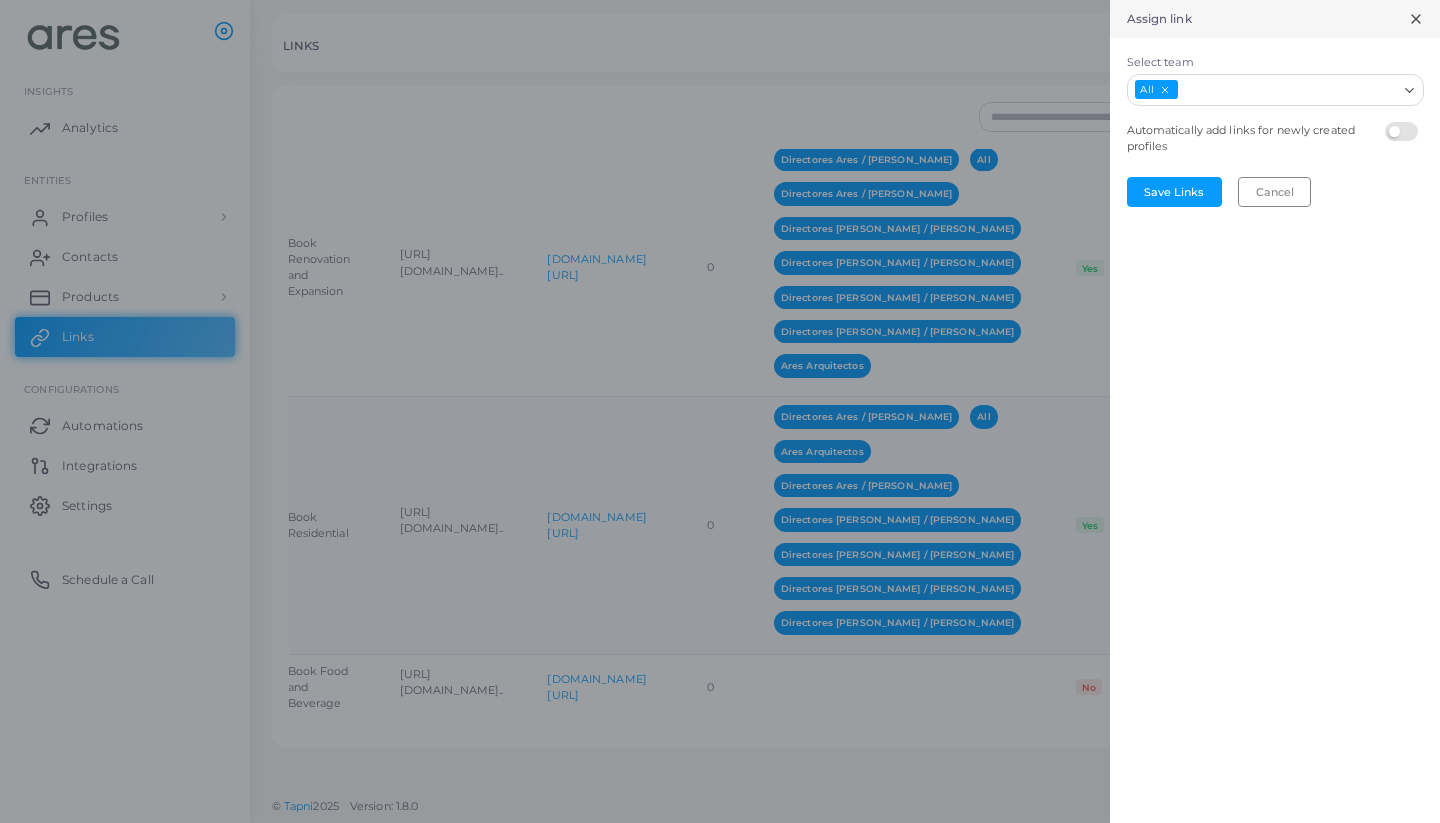 click on "Select team" at bounding box center (1288, 90) 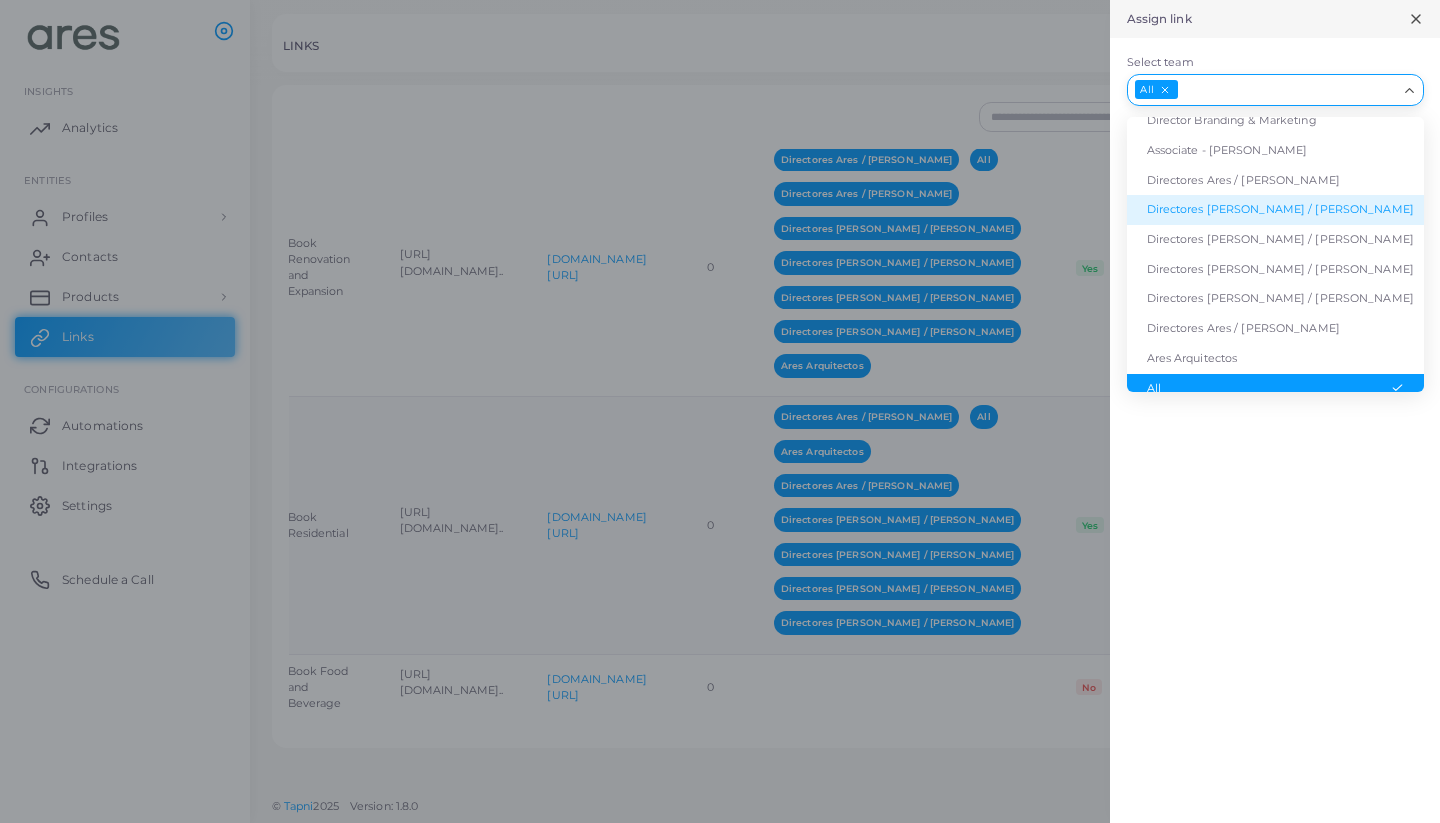 scroll, scrollTop: 174, scrollLeft: 0, axis: vertical 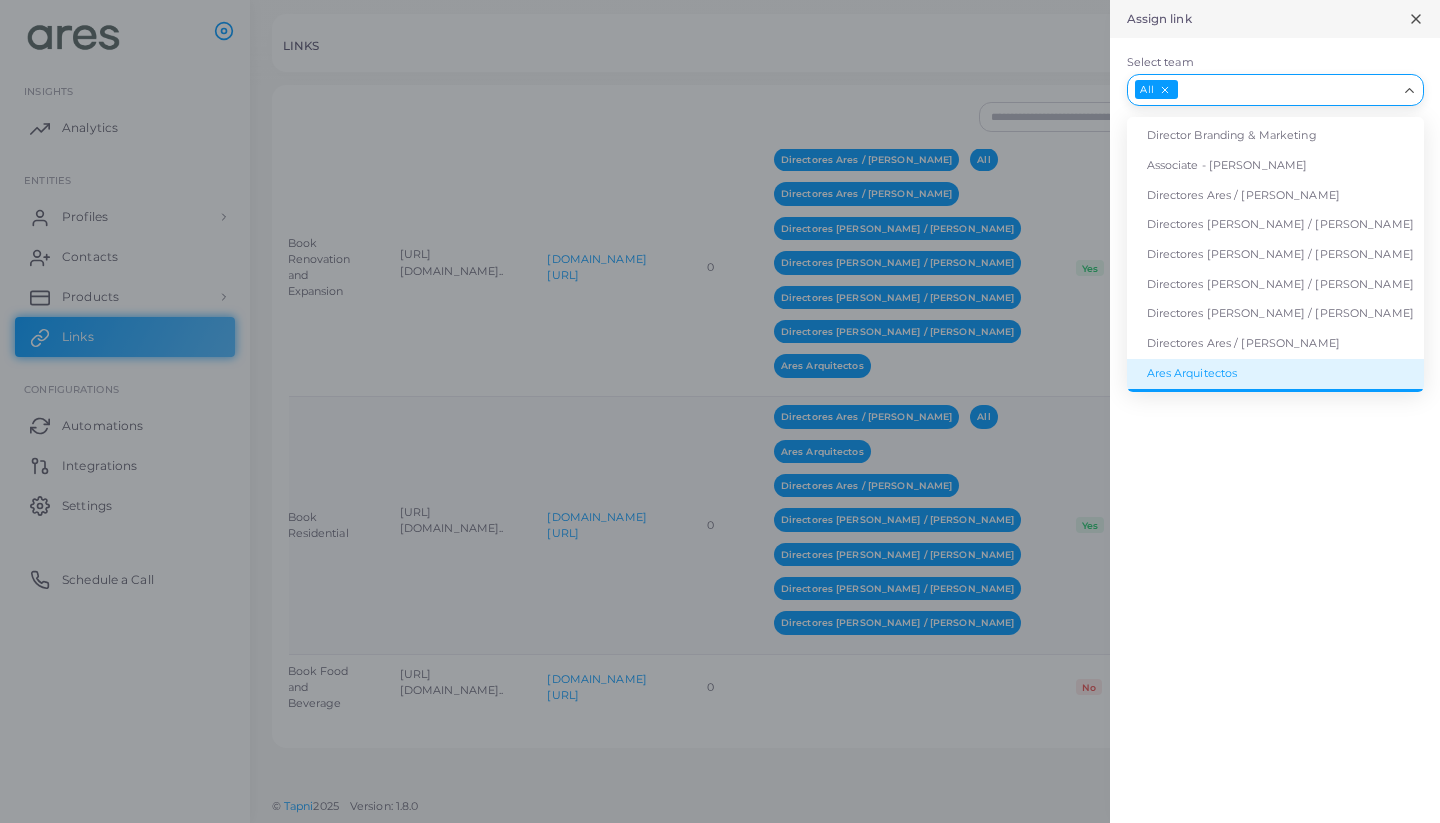 click on "Ares Arquitectos" at bounding box center (1275, 374) 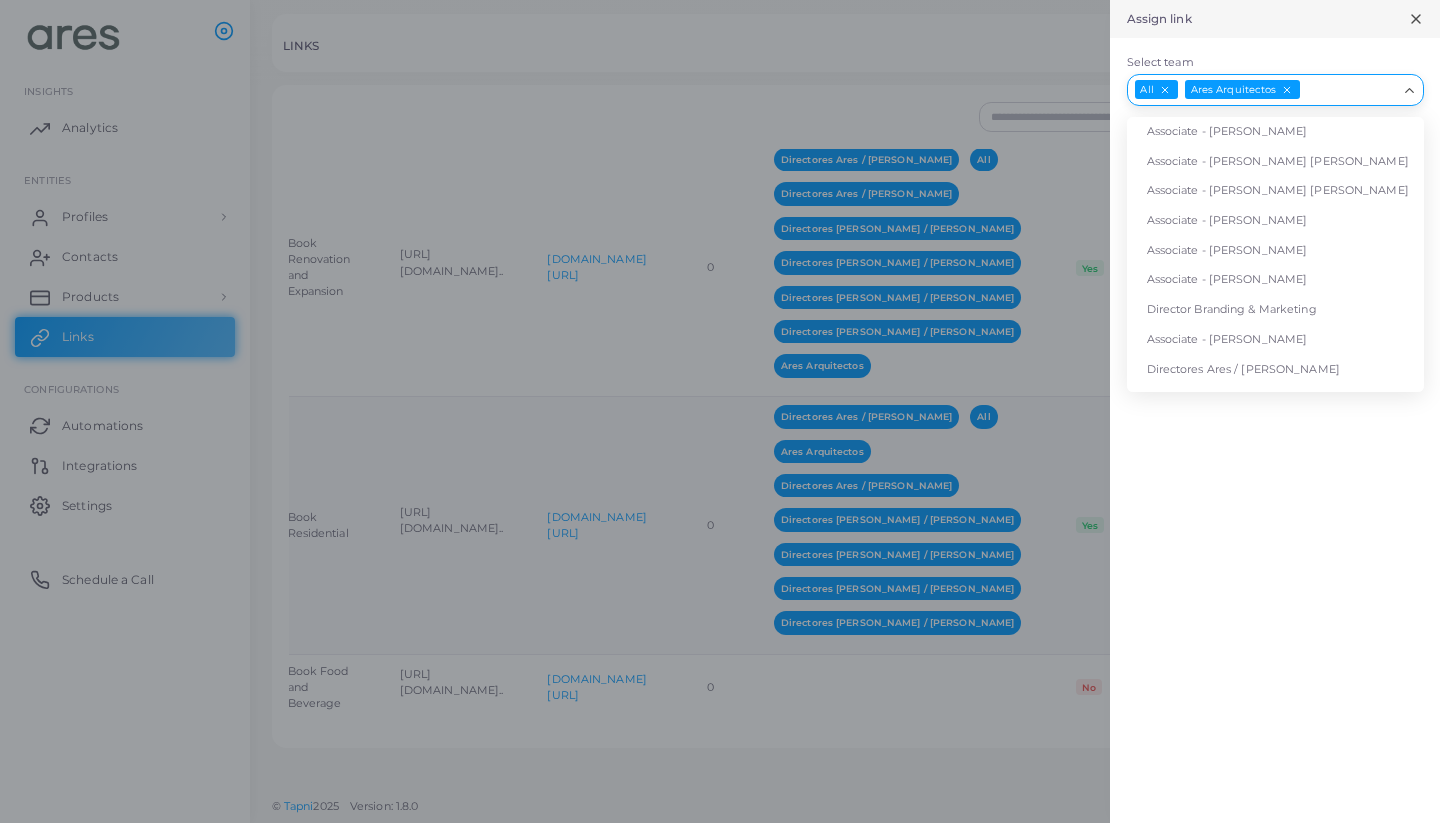 click on "Select team" at bounding box center (1349, 90) 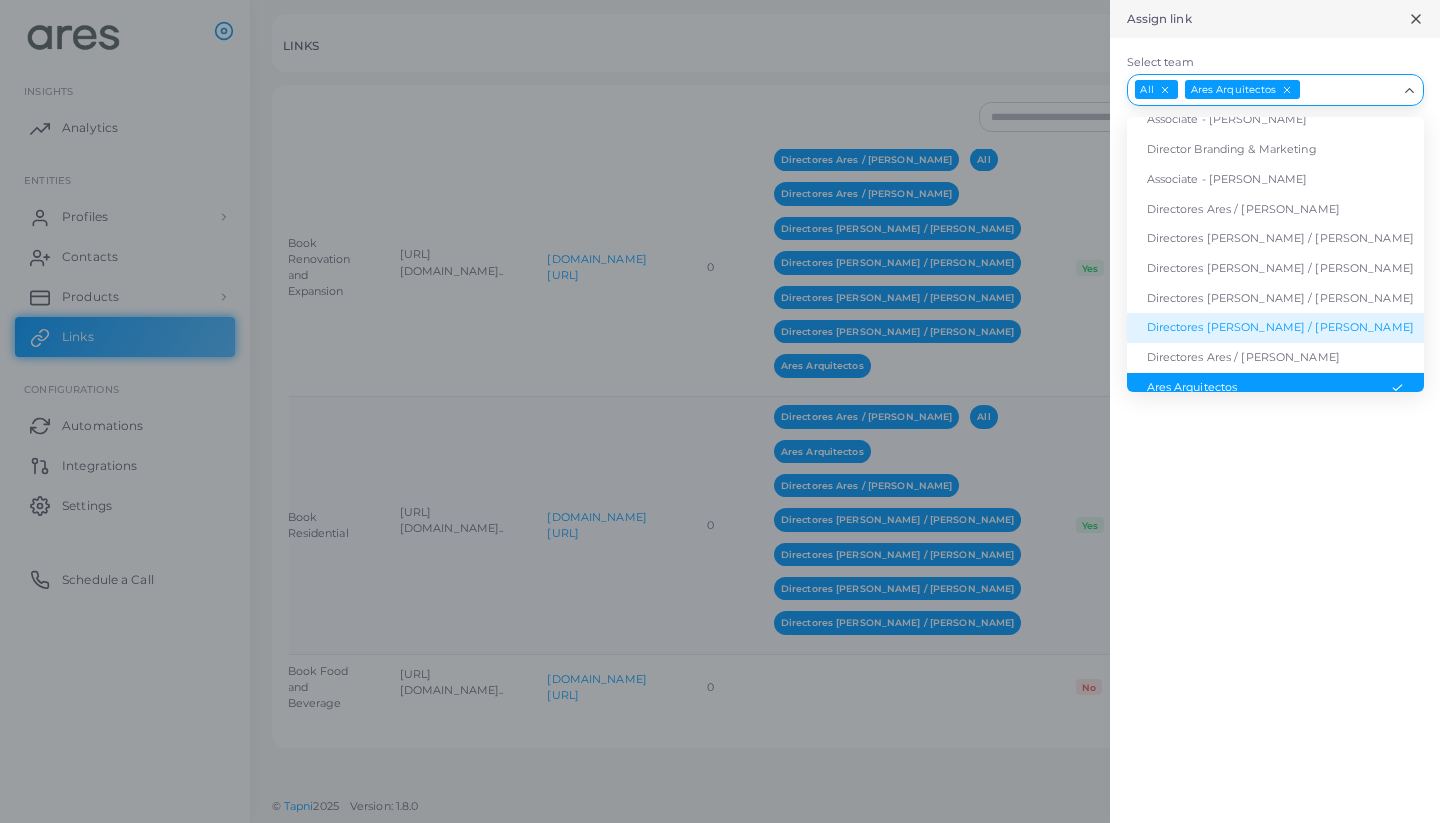 click on "Directores Ares / [PERSON_NAME]" at bounding box center [1275, 358] 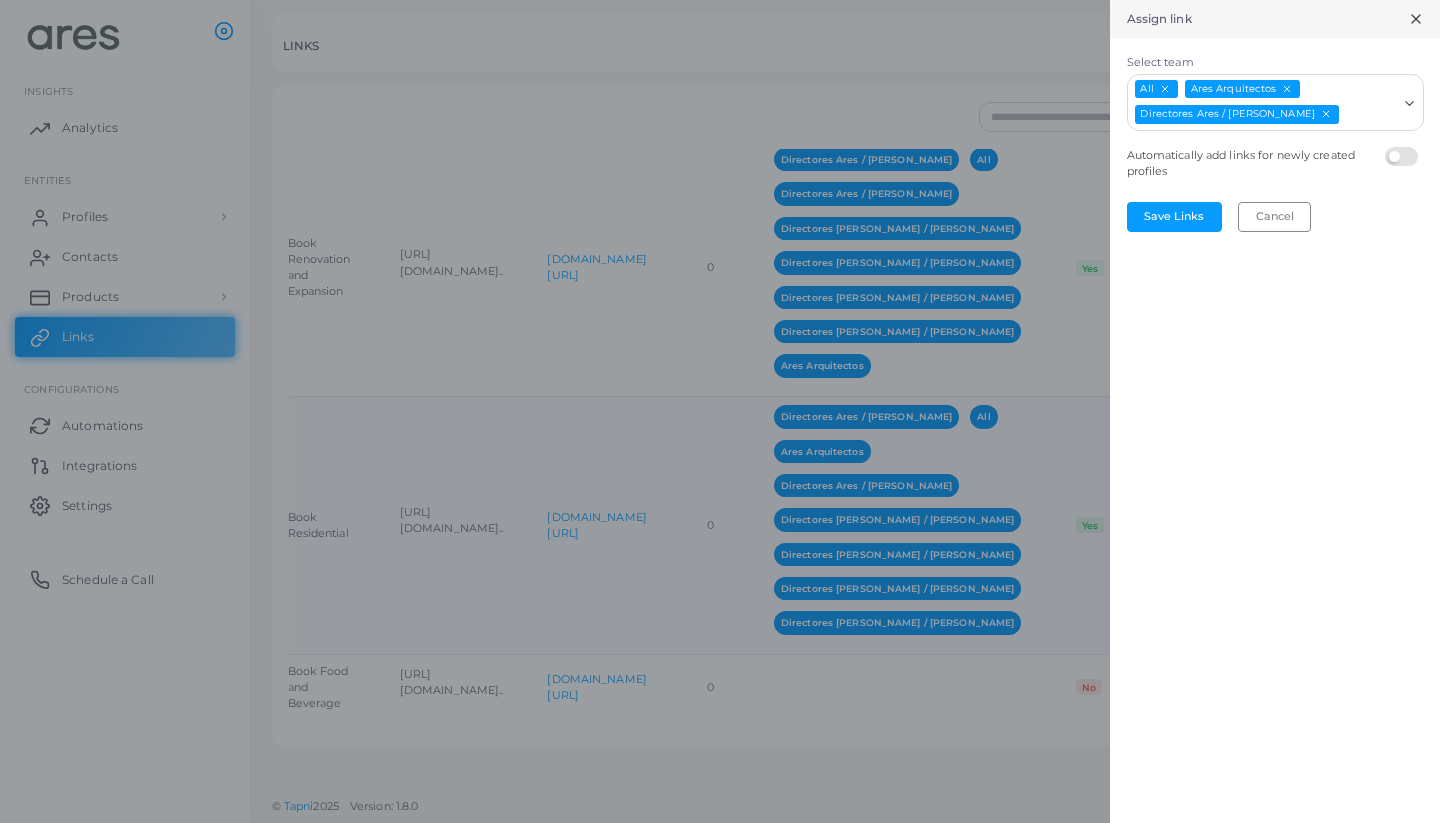 click on "Select team" at bounding box center (1369, 115) 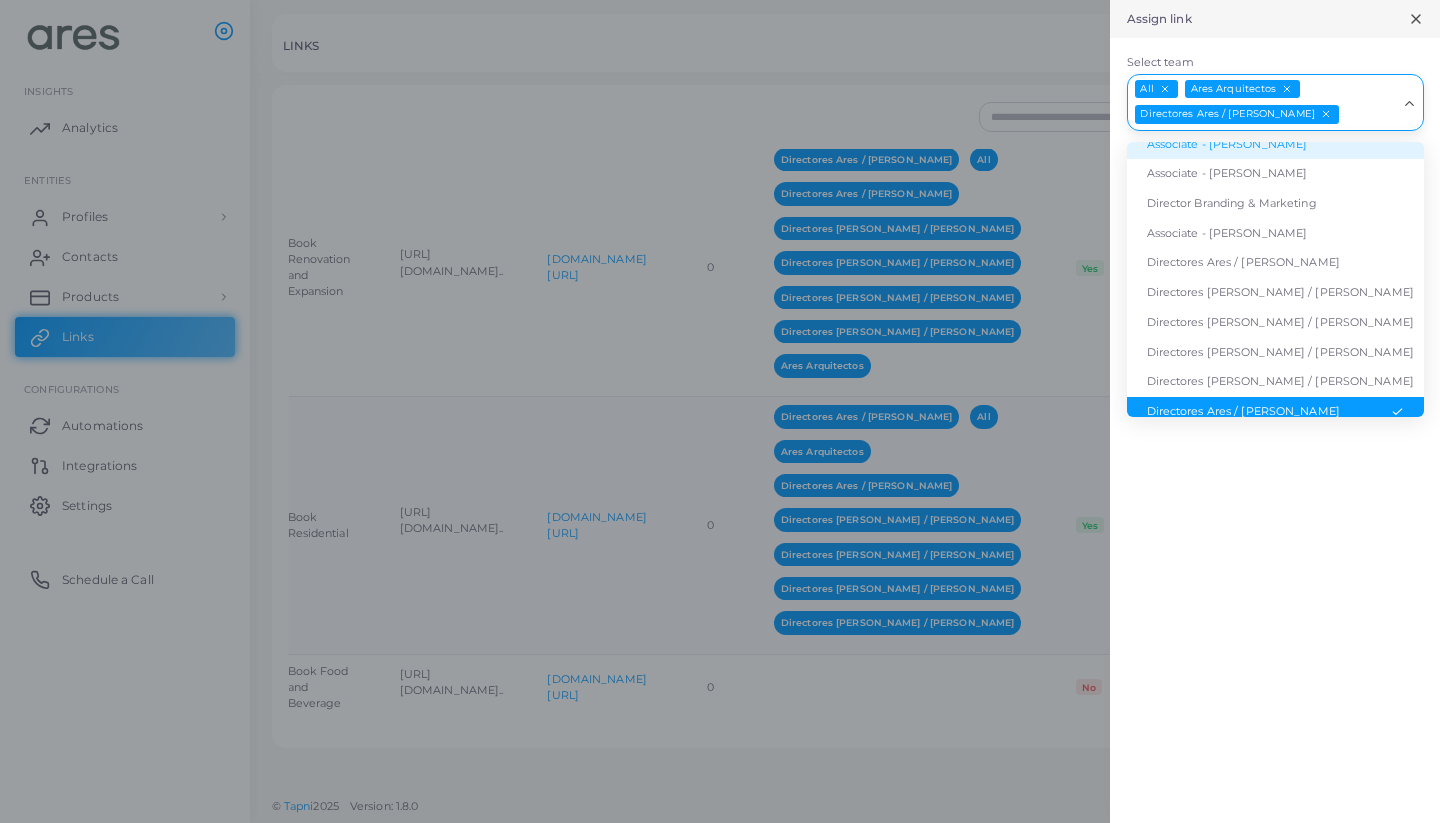 scroll, scrollTop: 116, scrollLeft: 0, axis: vertical 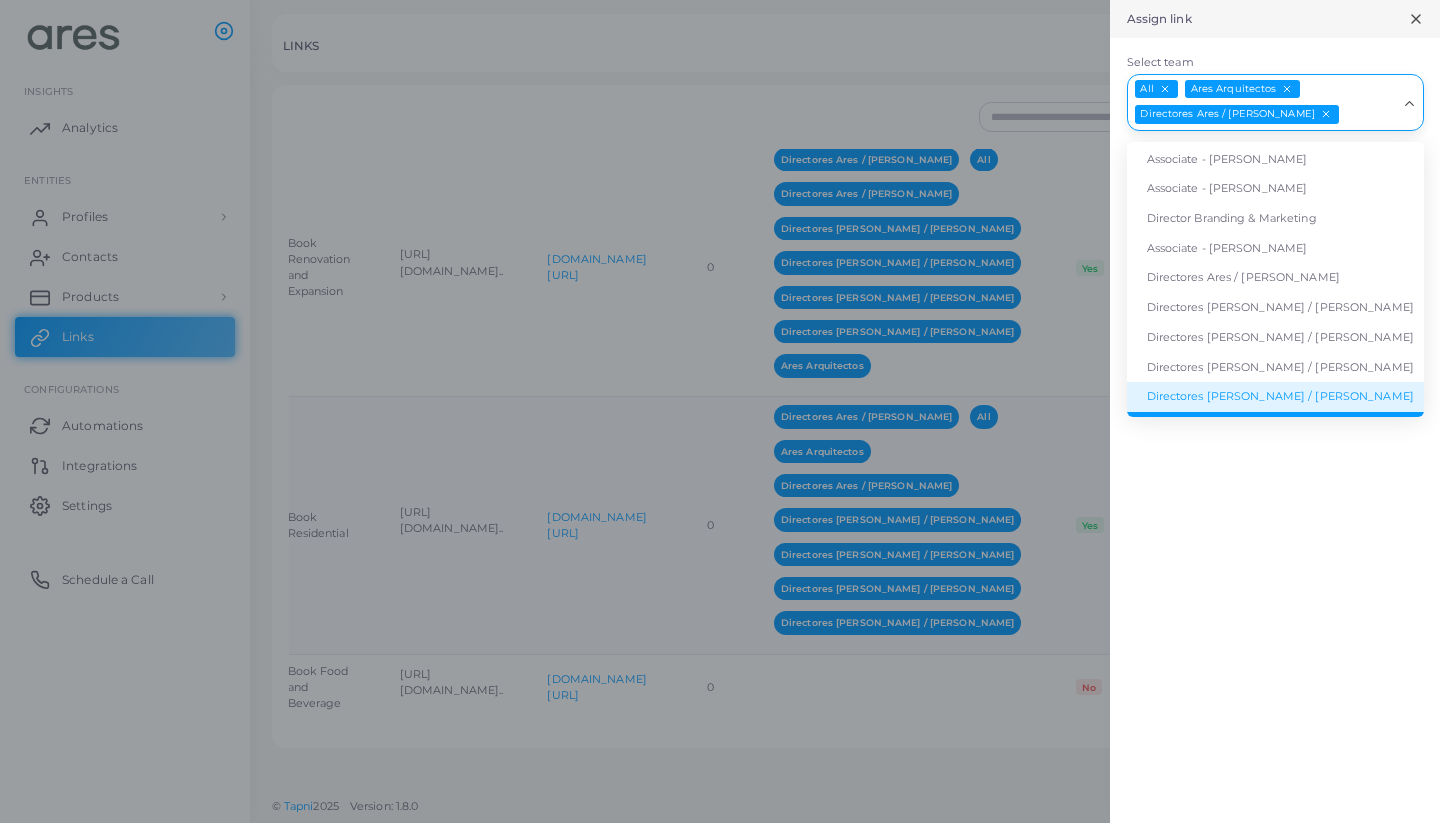 click on "Directores [PERSON_NAME] / [PERSON_NAME]" at bounding box center (1275, 397) 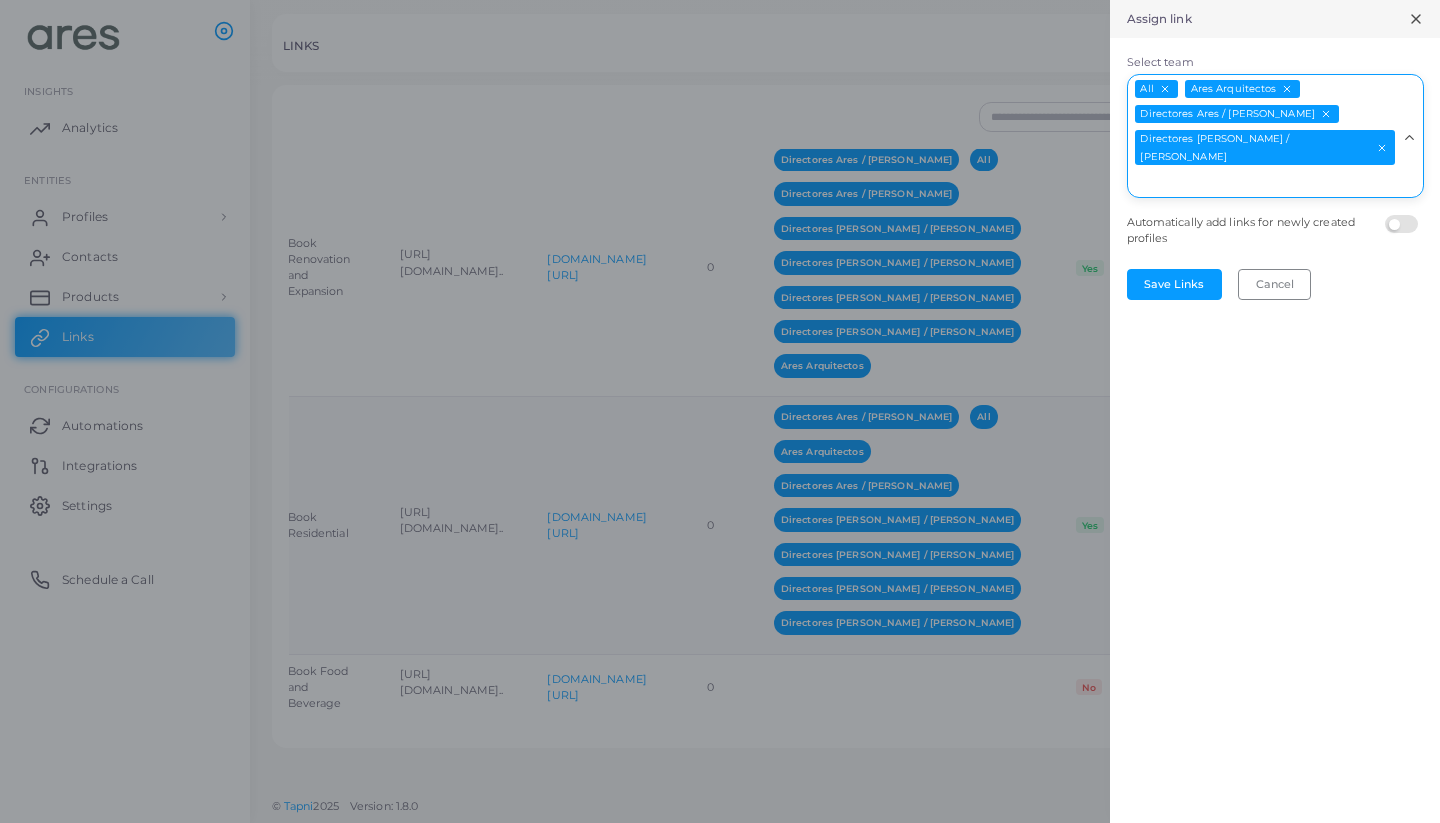 click on "Select team" at bounding box center (1263, 182) 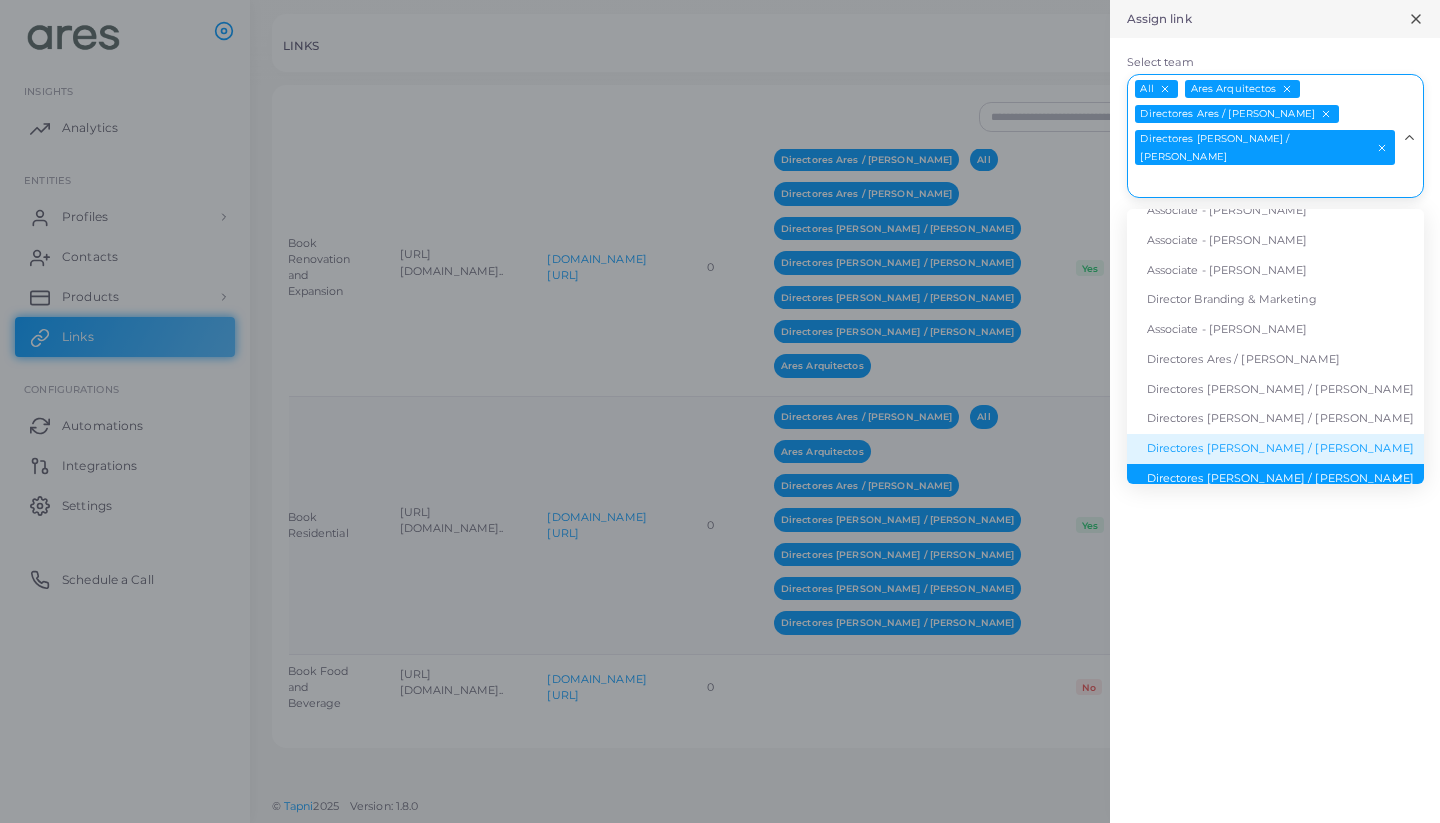 click on "Directores [PERSON_NAME] / [PERSON_NAME]" at bounding box center (1275, 449) 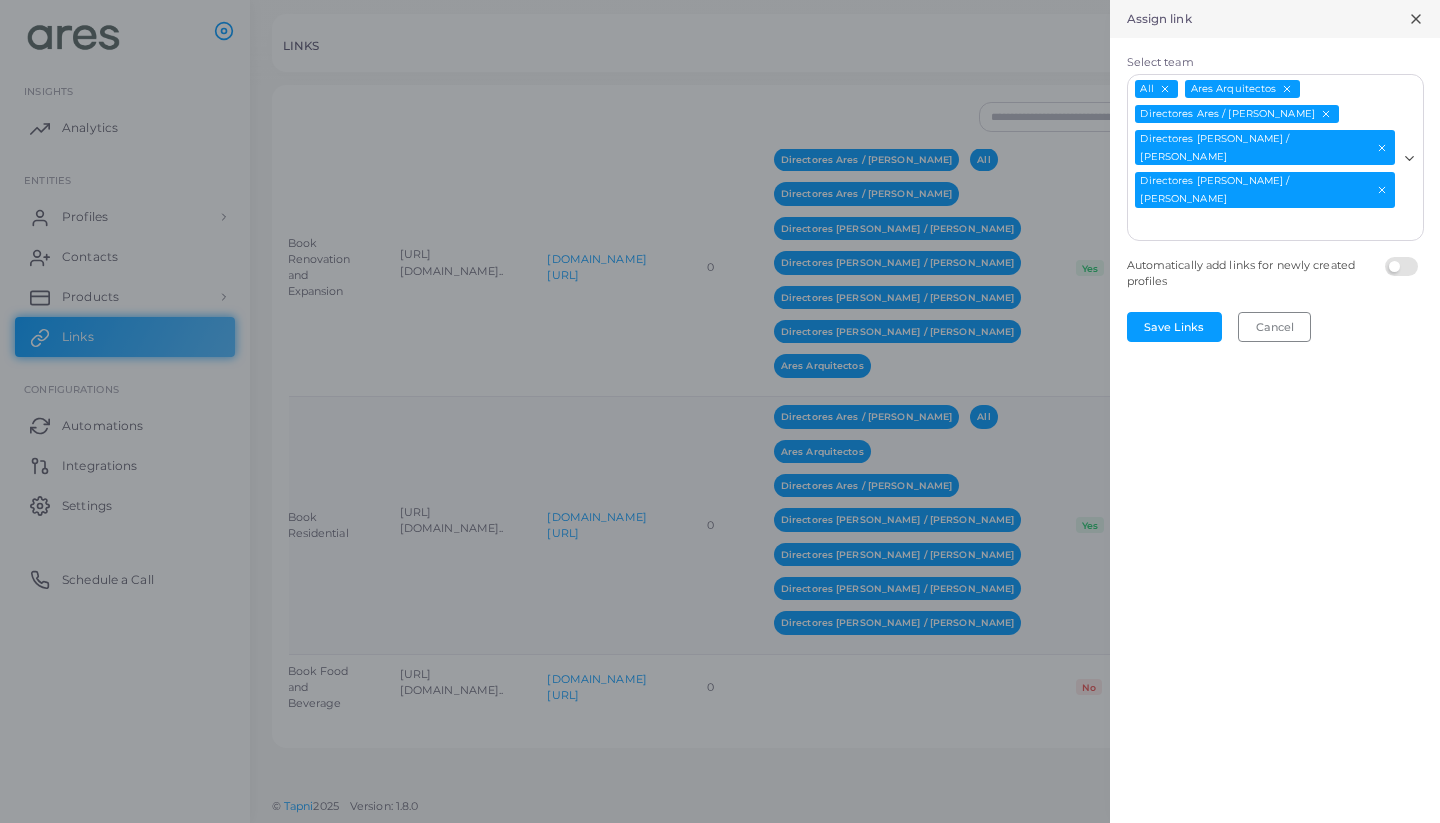 click on "Select team" at bounding box center (1263, 225) 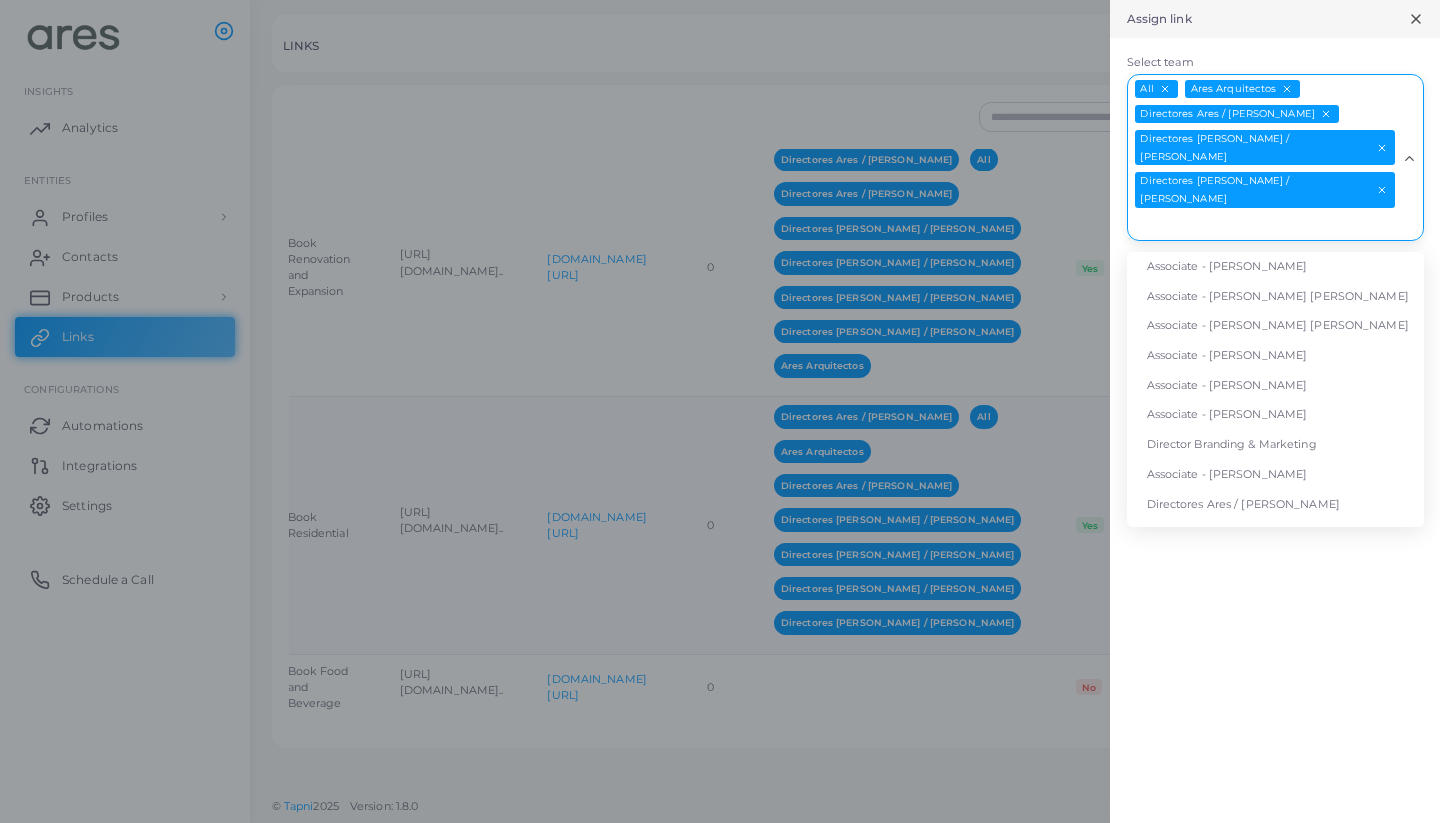 scroll, scrollTop: 73, scrollLeft: 0, axis: vertical 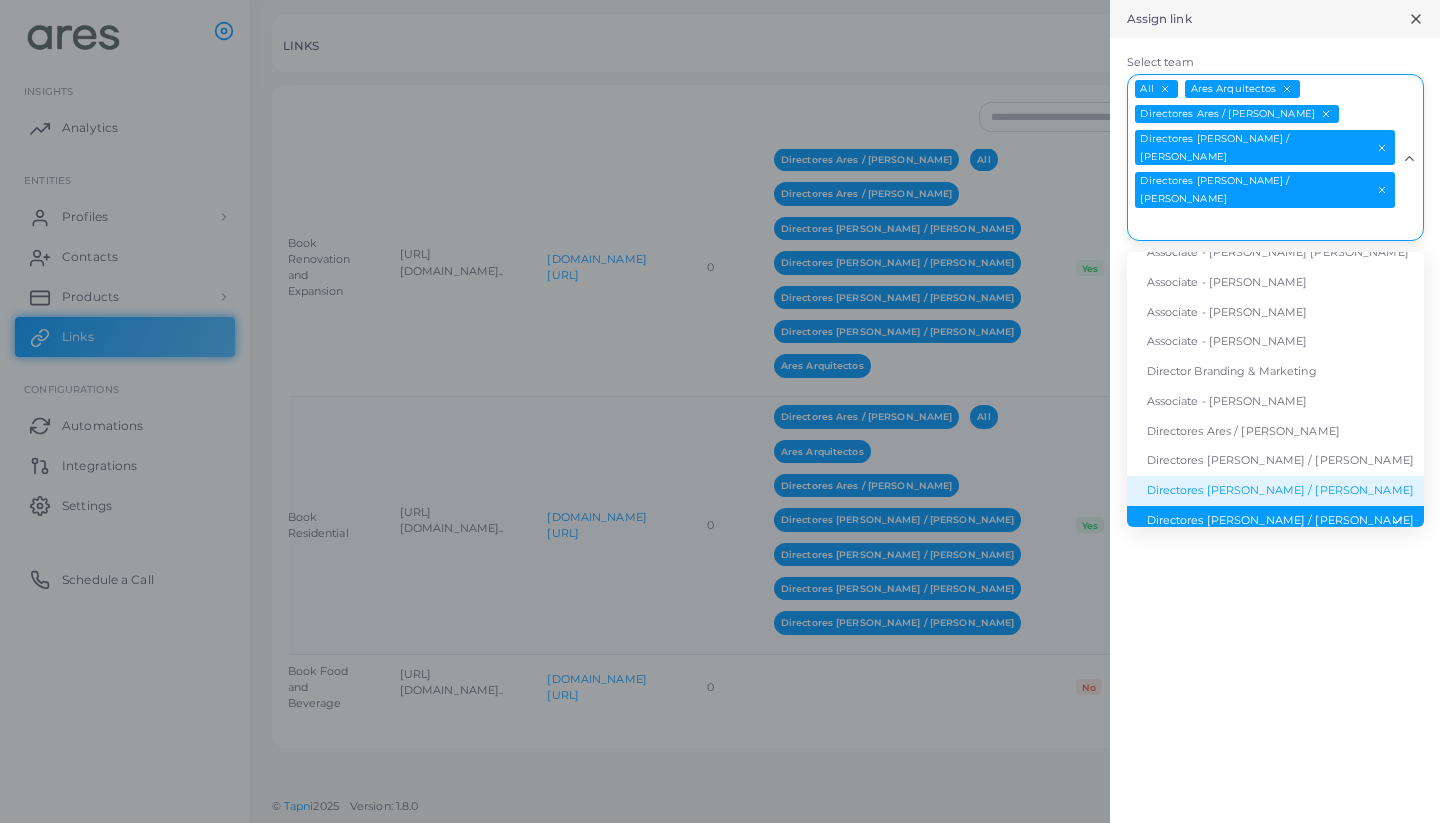 click on "Directores [PERSON_NAME] / [PERSON_NAME]" at bounding box center (1275, 491) 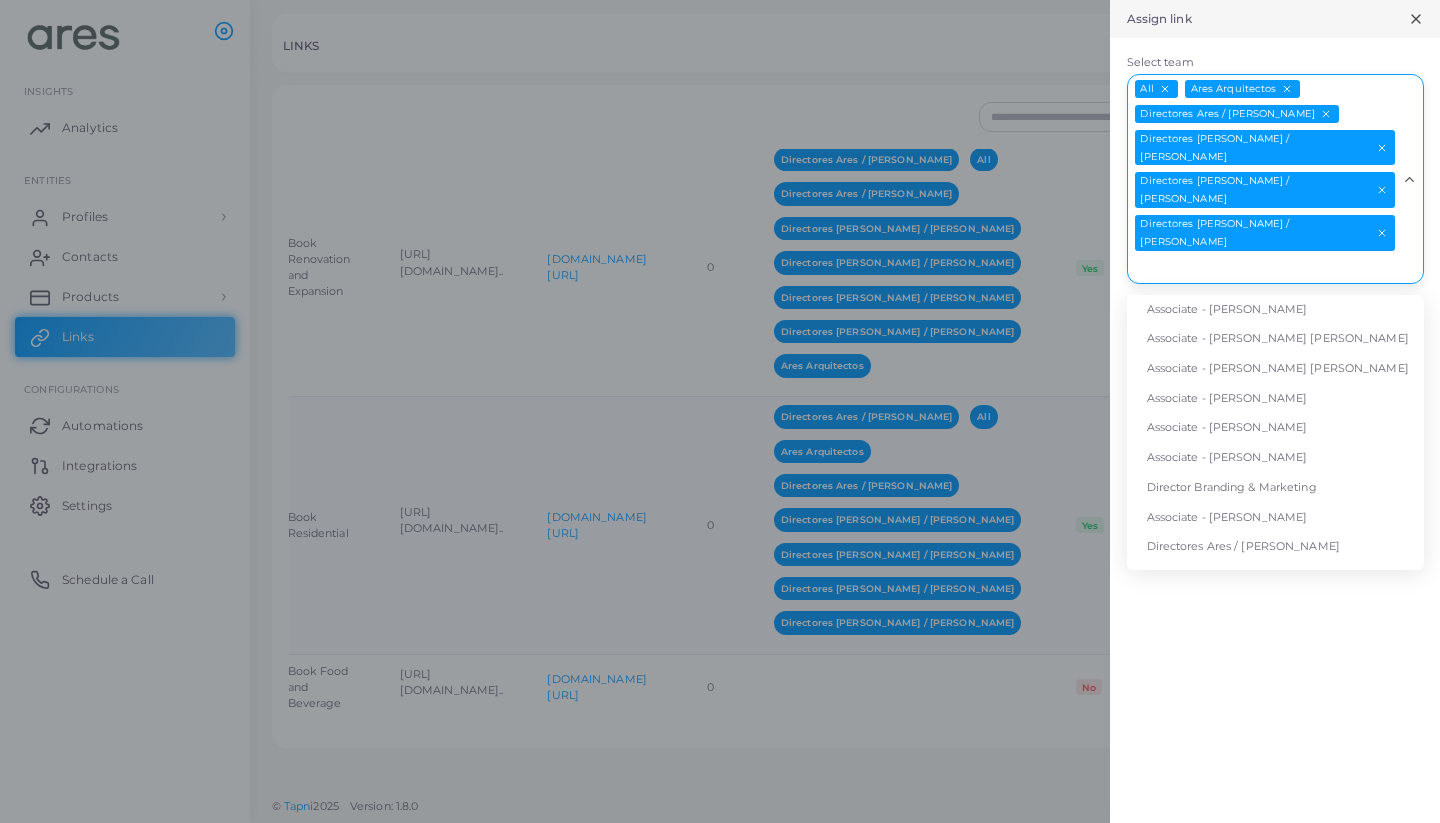 click on "Select team" at bounding box center (1263, 268) 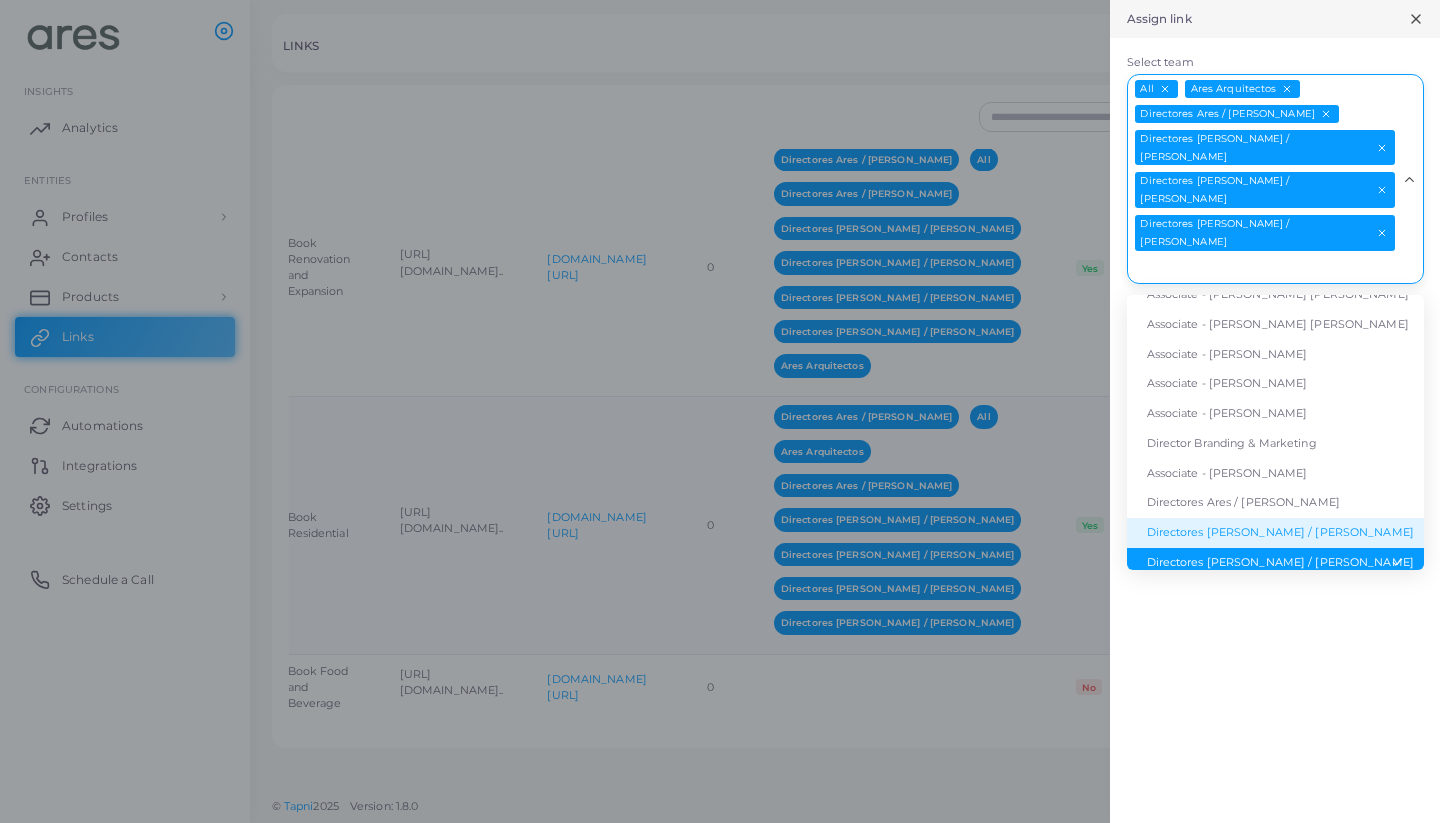 click on "Directores [PERSON_NAME] / [PERSON_NAME]" at bounding box center [1275, 533] 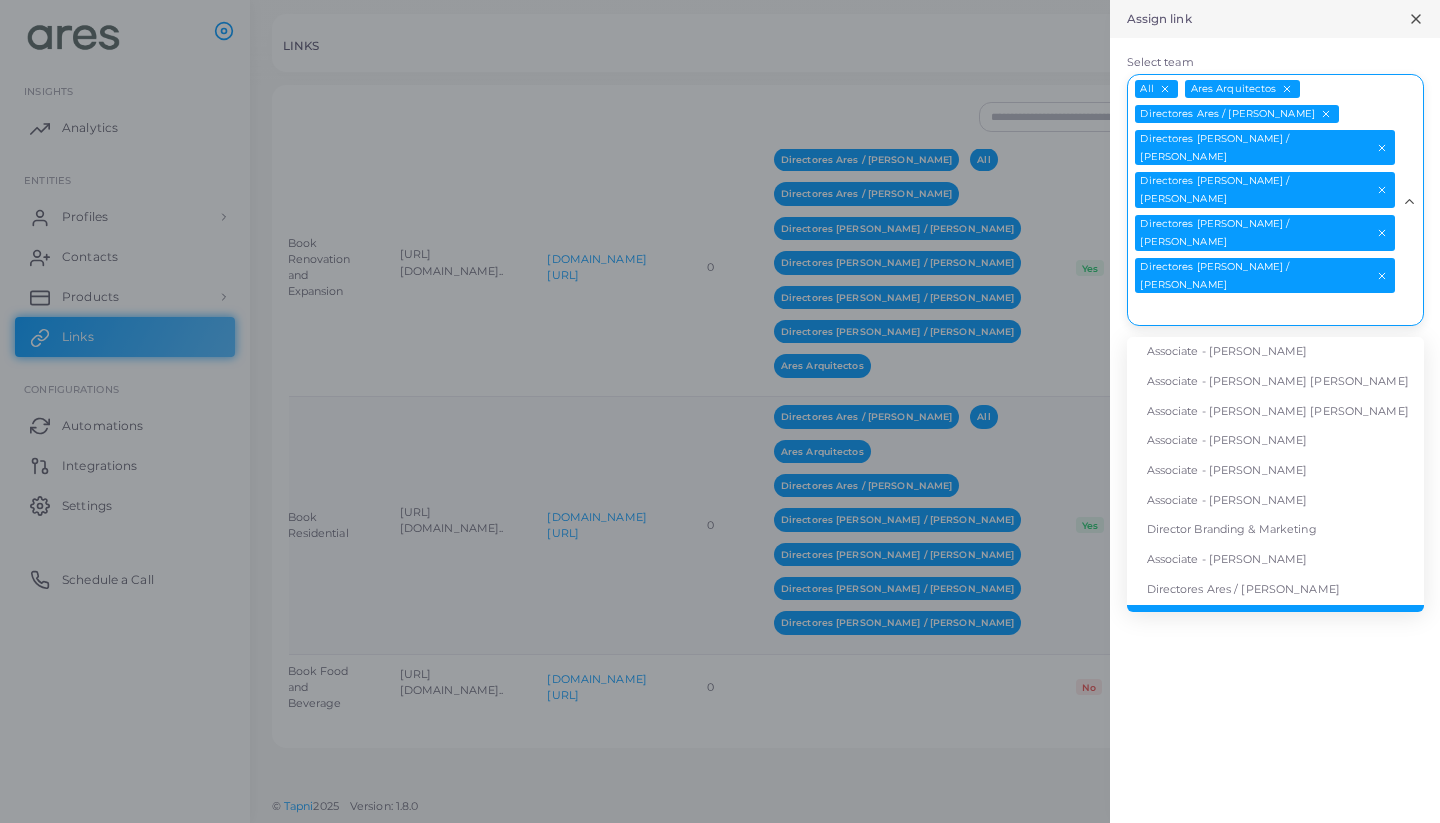 click on "Select team" at bounding box center (1263, 310) 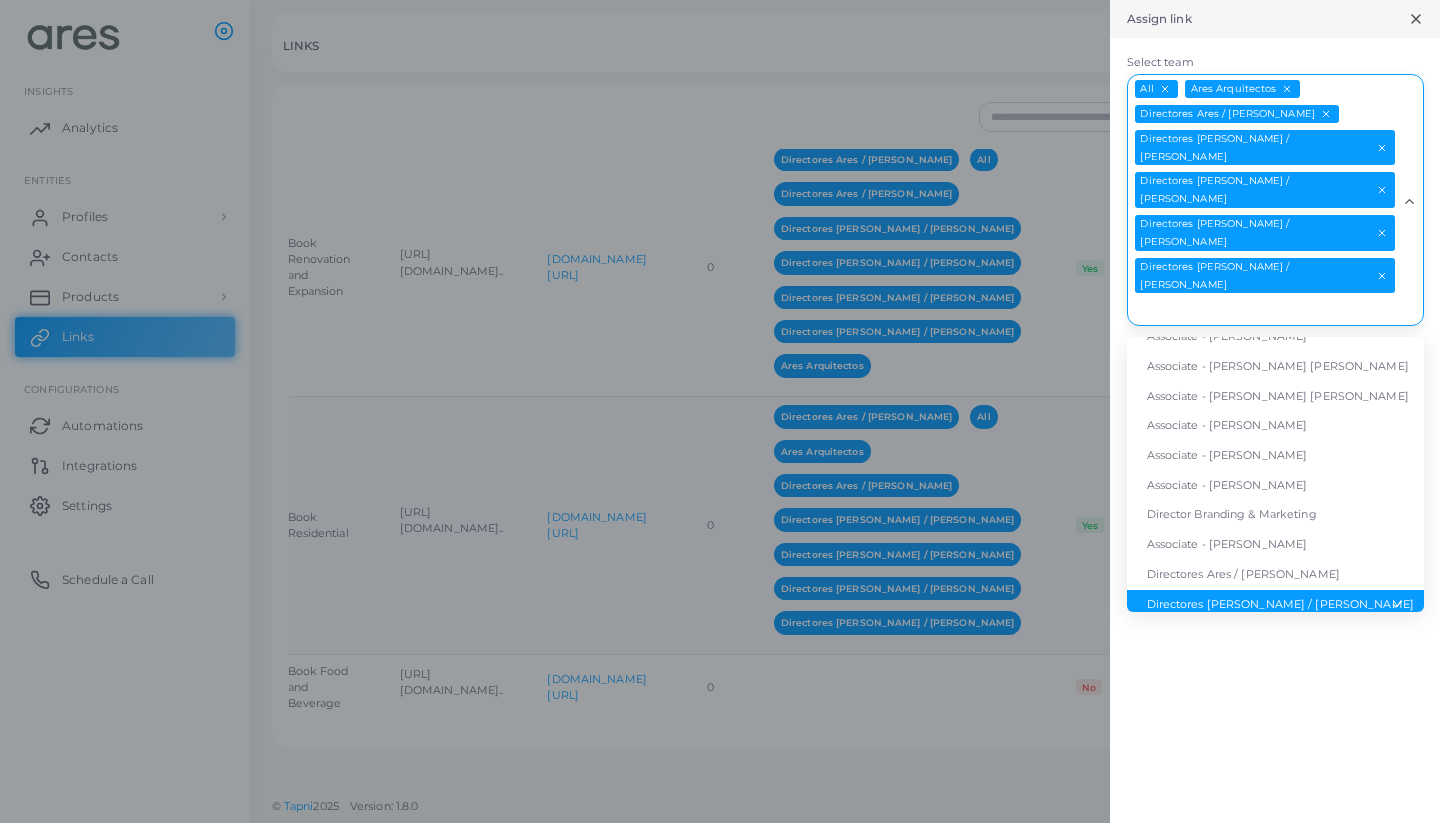 scroll, scrollTop: 0, scrollLeft: 0, axis: both 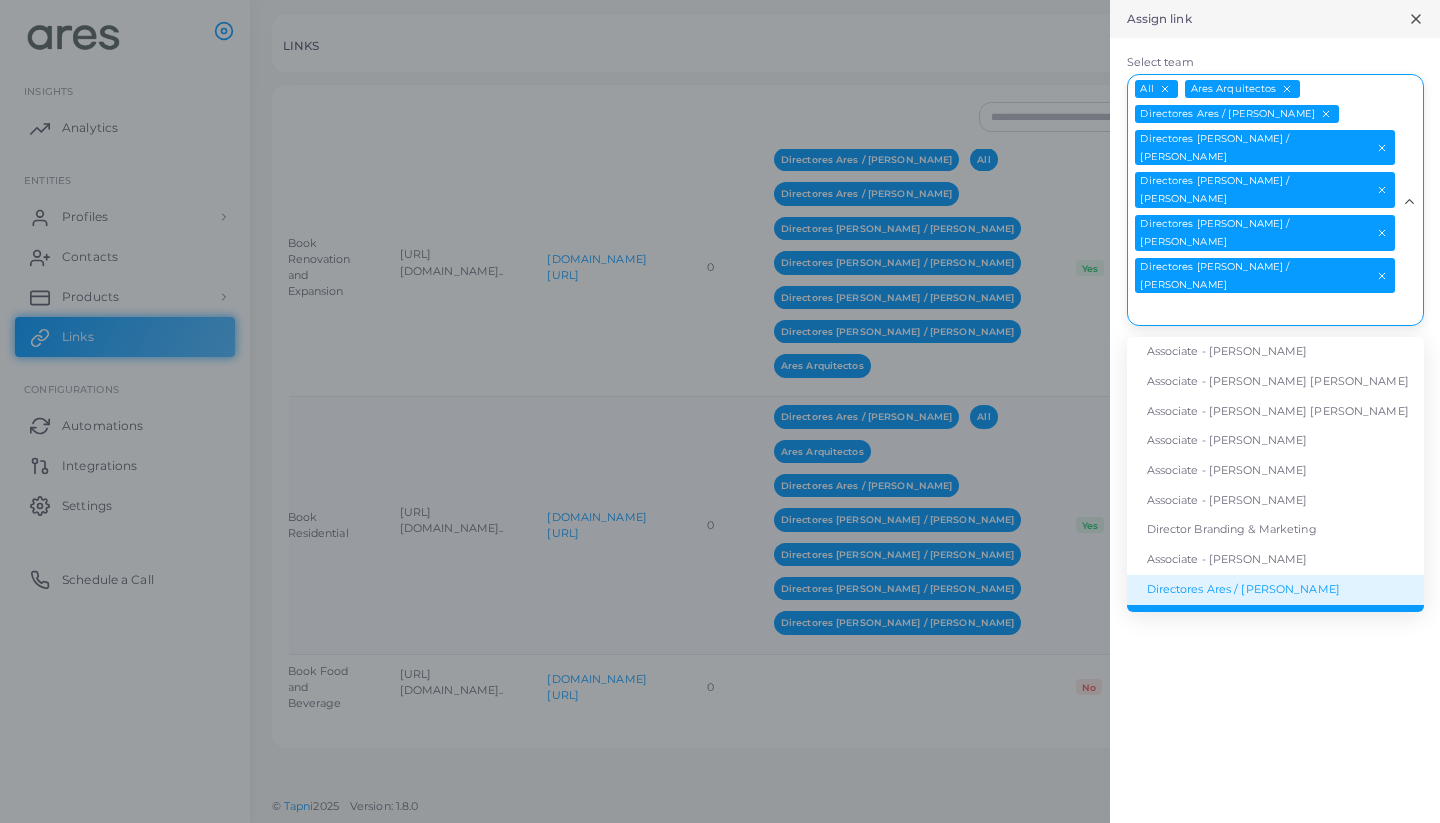 click on "Directores Ares / [PERSON_NAME]" at bounding box center [1275, 590] 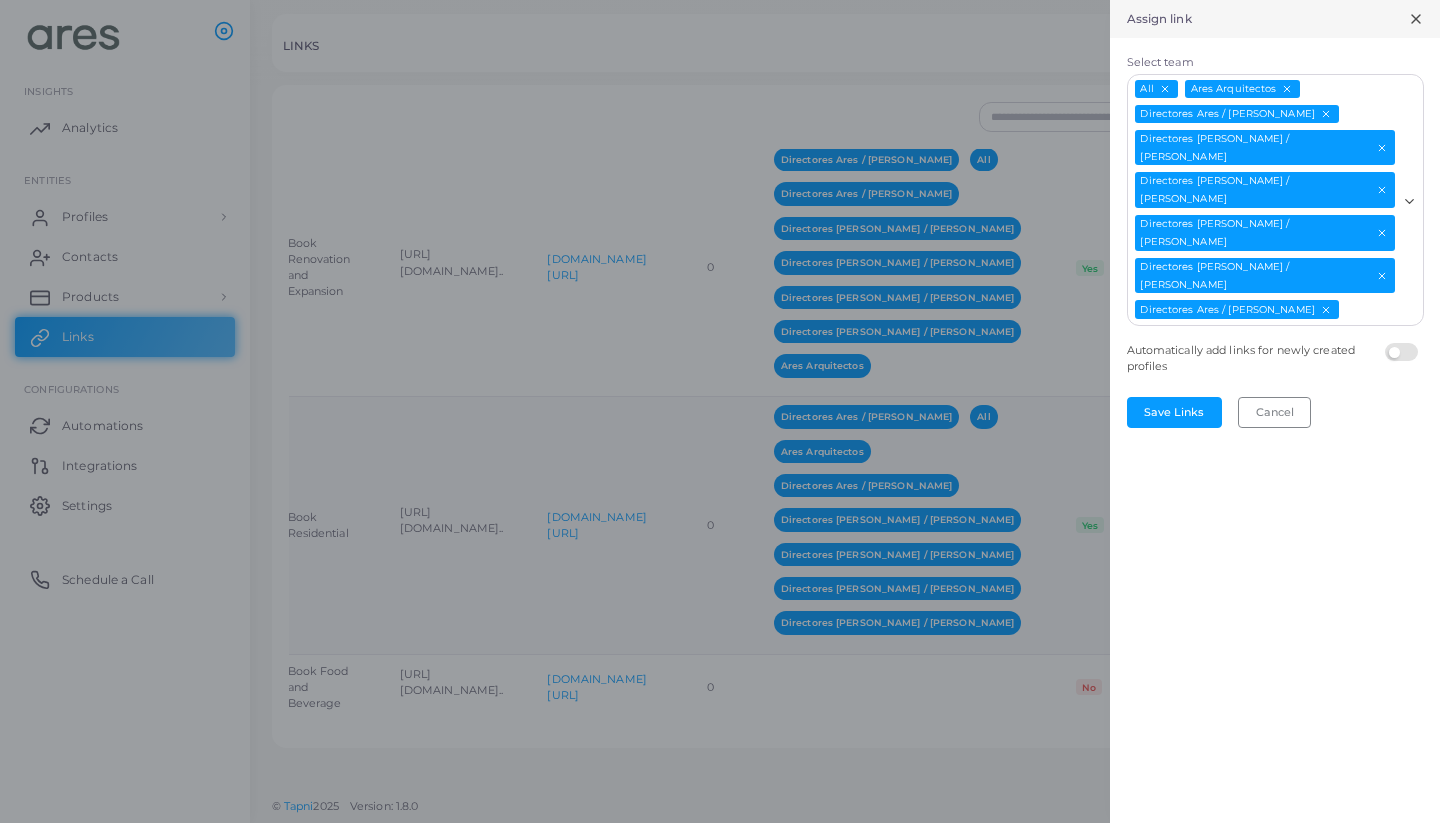 click at bounding box center [1404, 343] 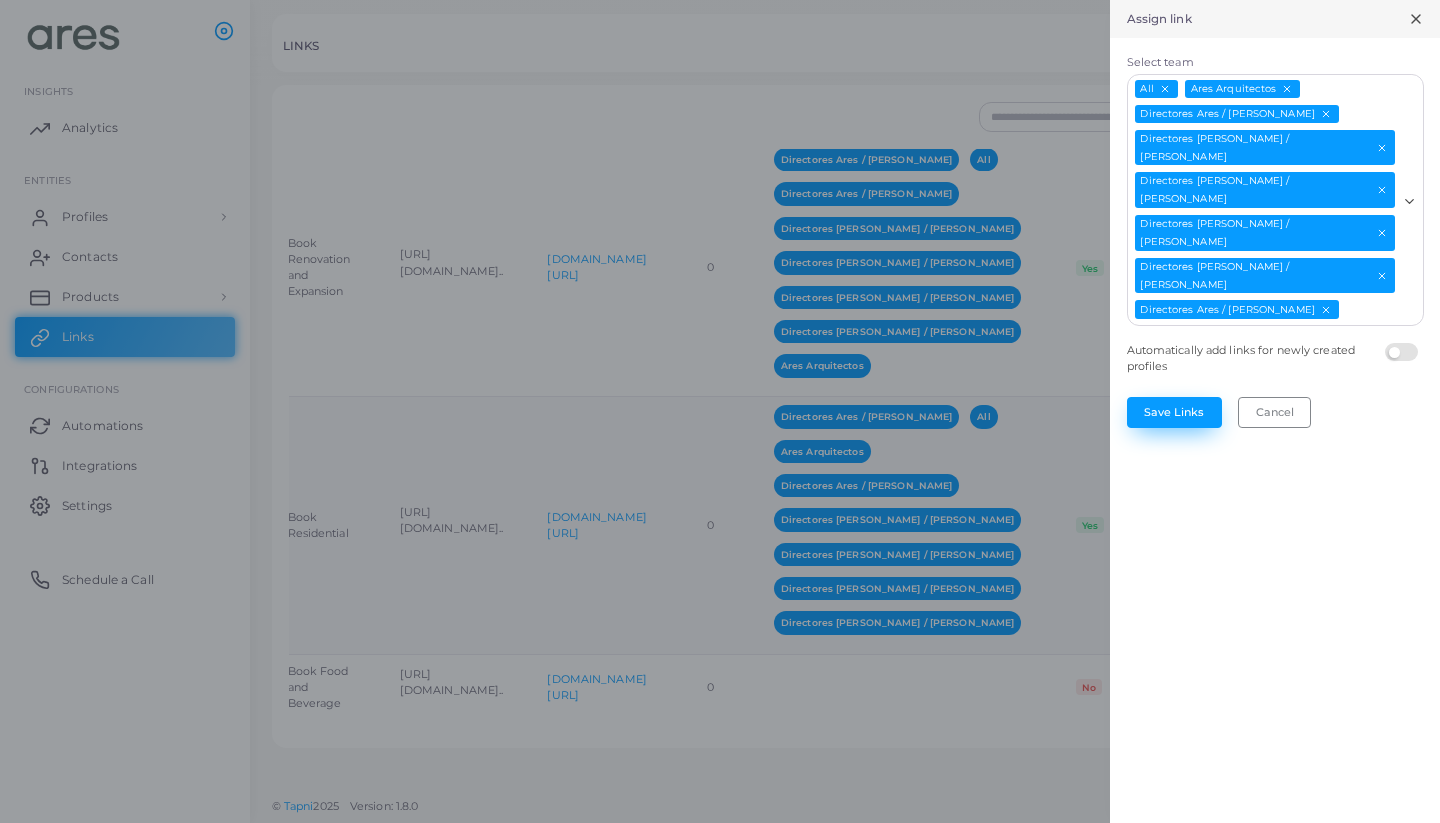 click on "Save Links" at bounding box center [1174, 412] 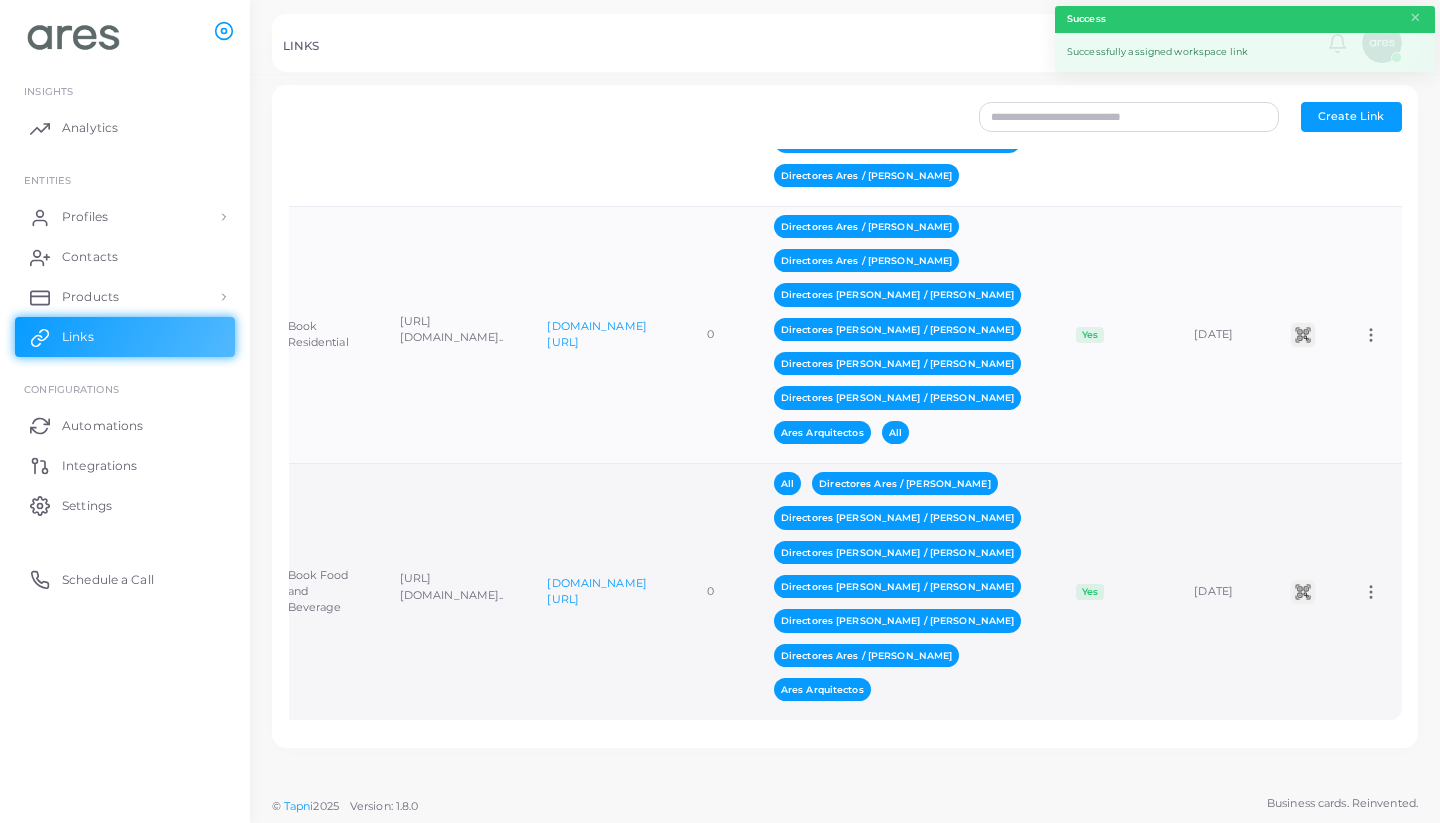 scroll, scrollTop: 3803, scrollLeft: 0, axis: vertical 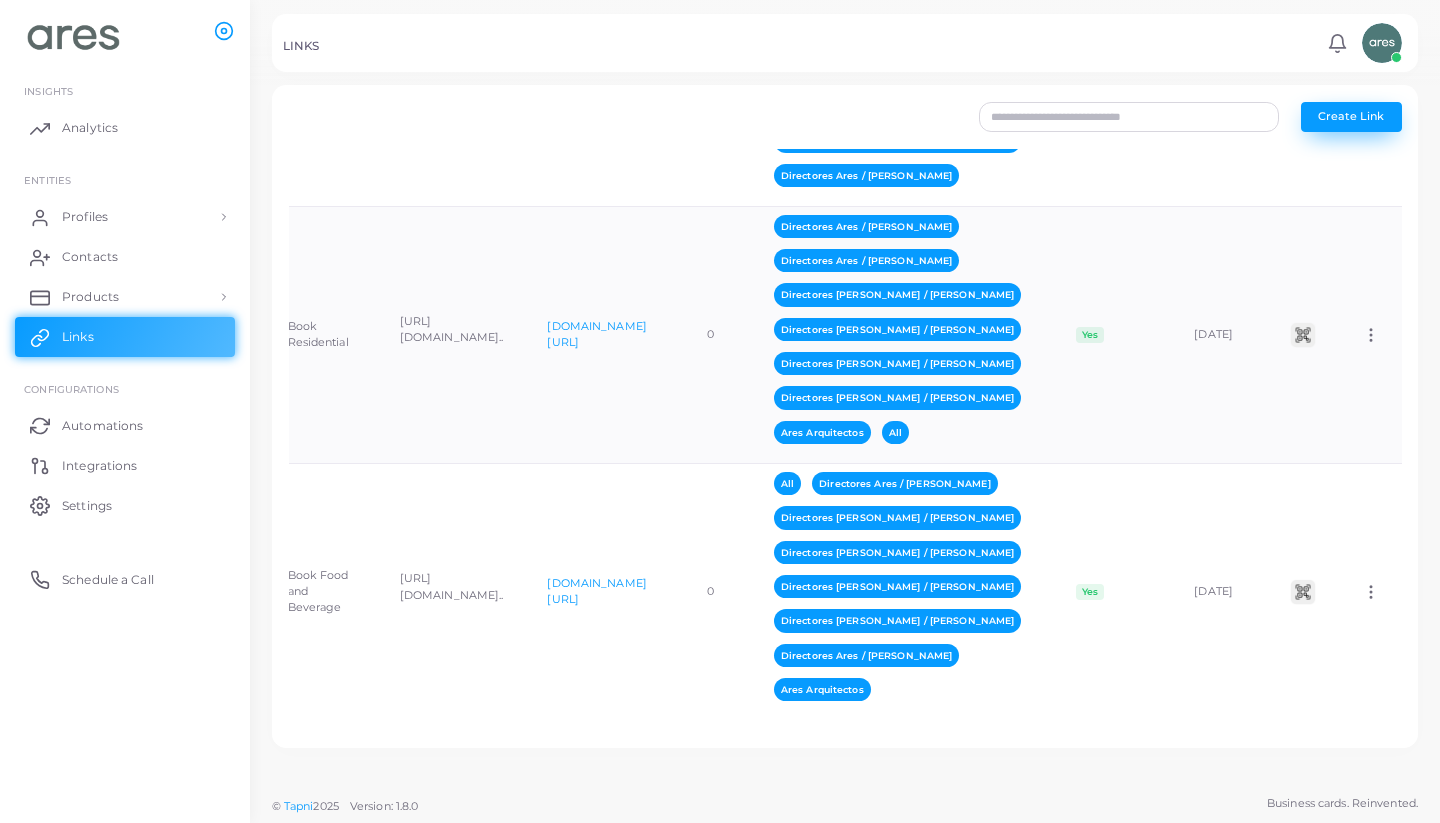 click on "Create Link" at bounding box center [1351, 116] 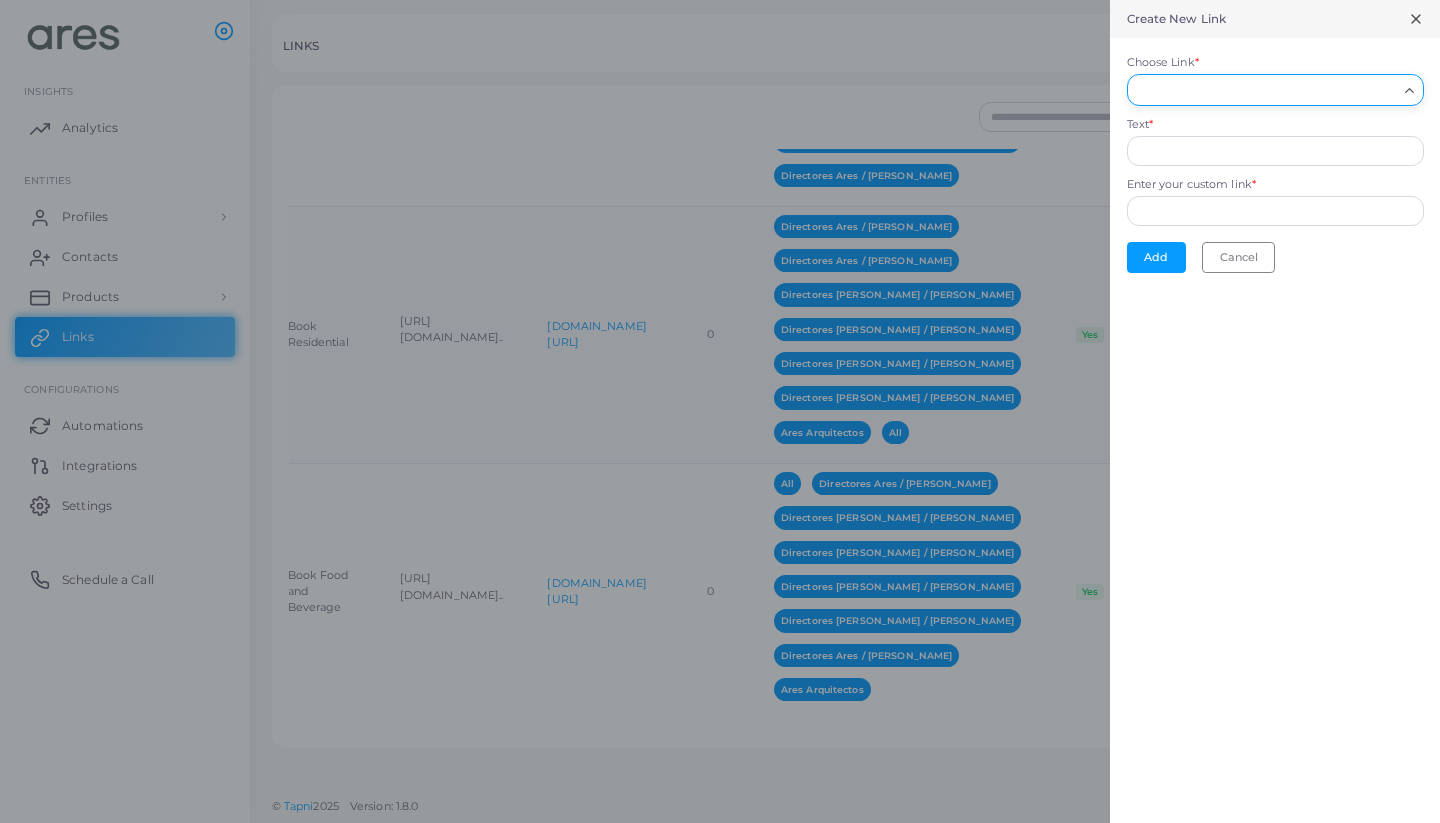 click on "Choose Link  *" at bounding box center [1266, 90] 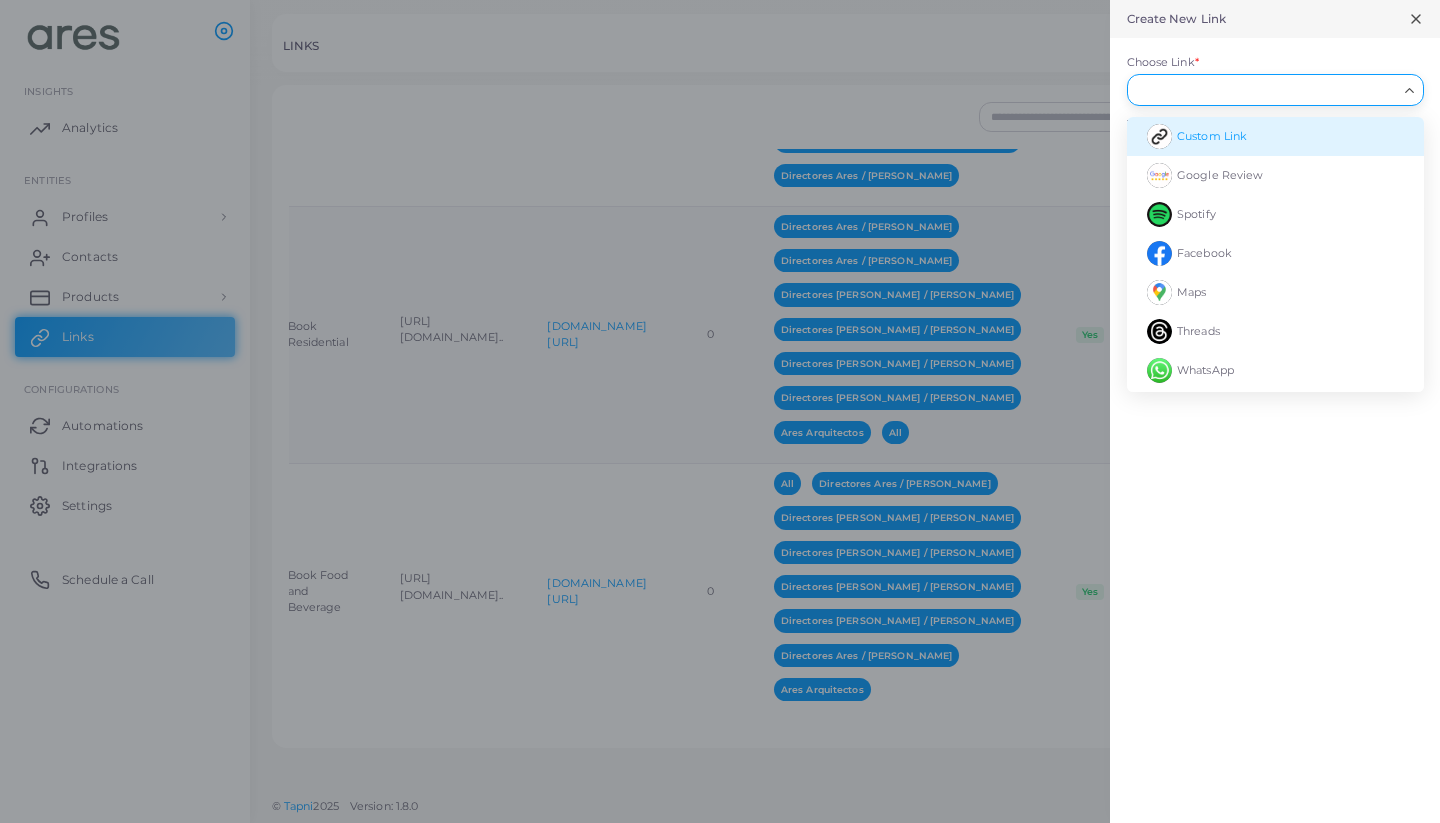 click on "Custom Link" at bounding box center (1275, 136) 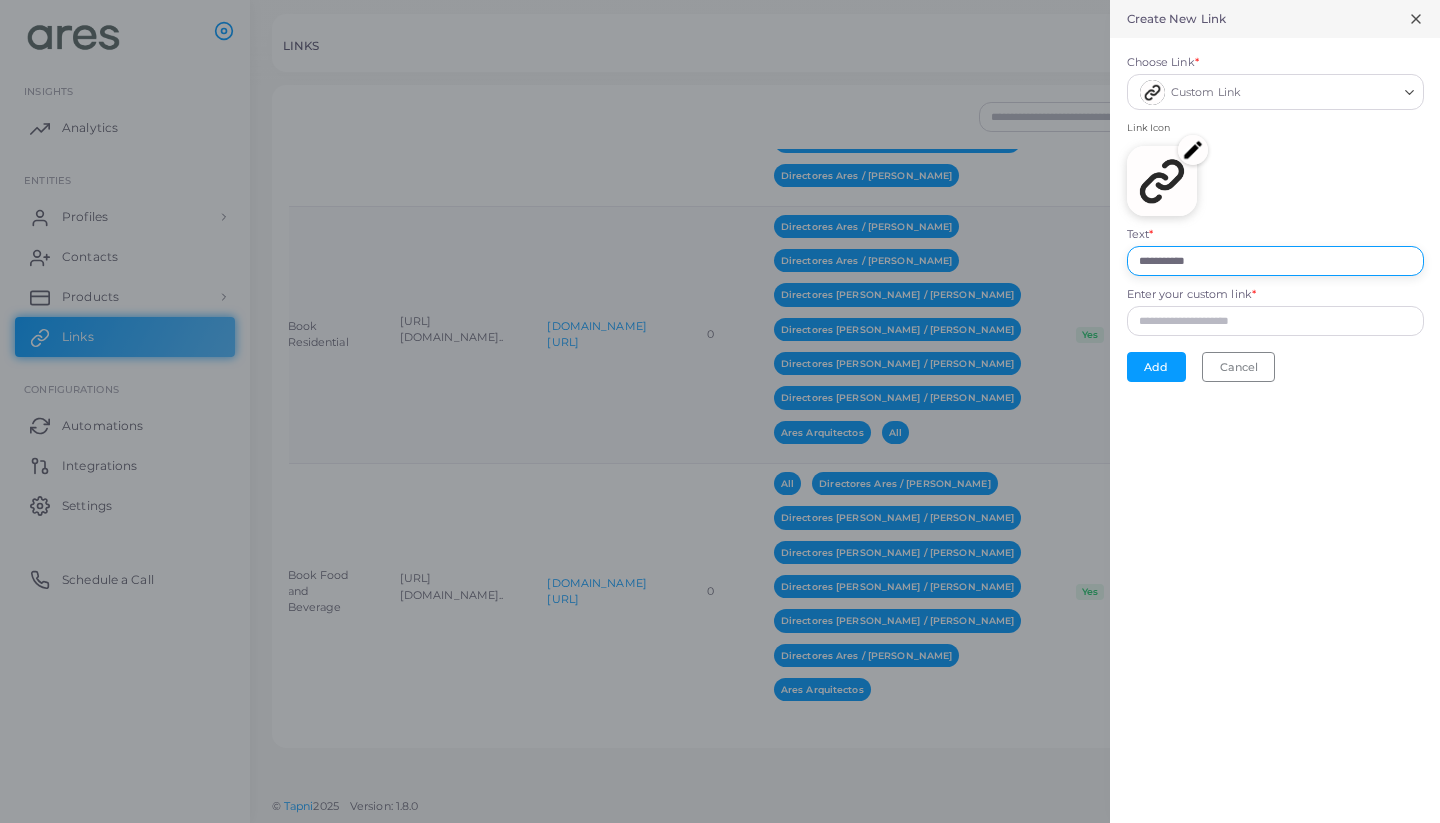 click on "**********" at bounding box center [1275, 261] 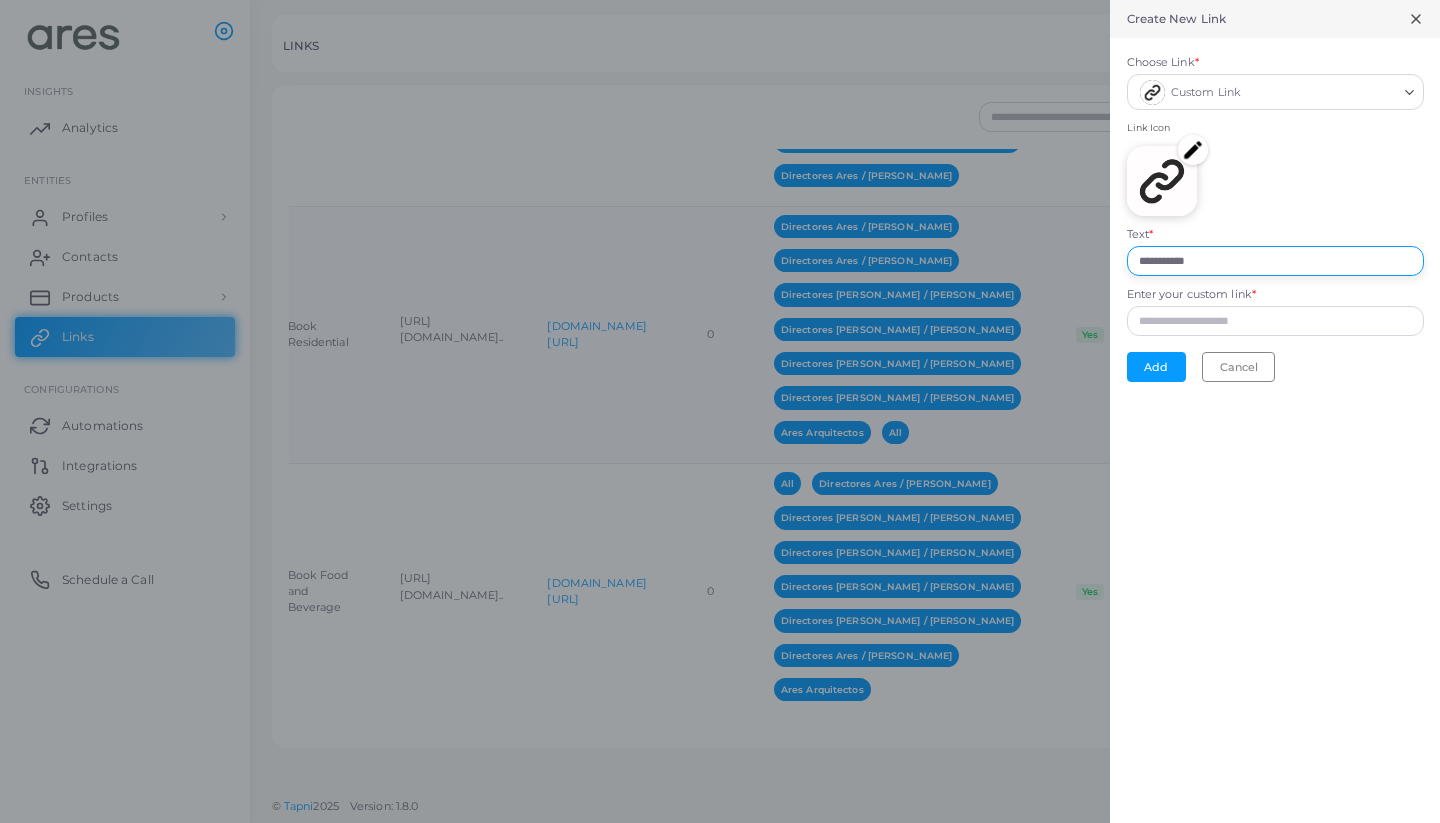 drag, startPoint x: 1246, startPoint y: 259, endPoint x: 1066, endPoint y: 258, distance: 180.00278 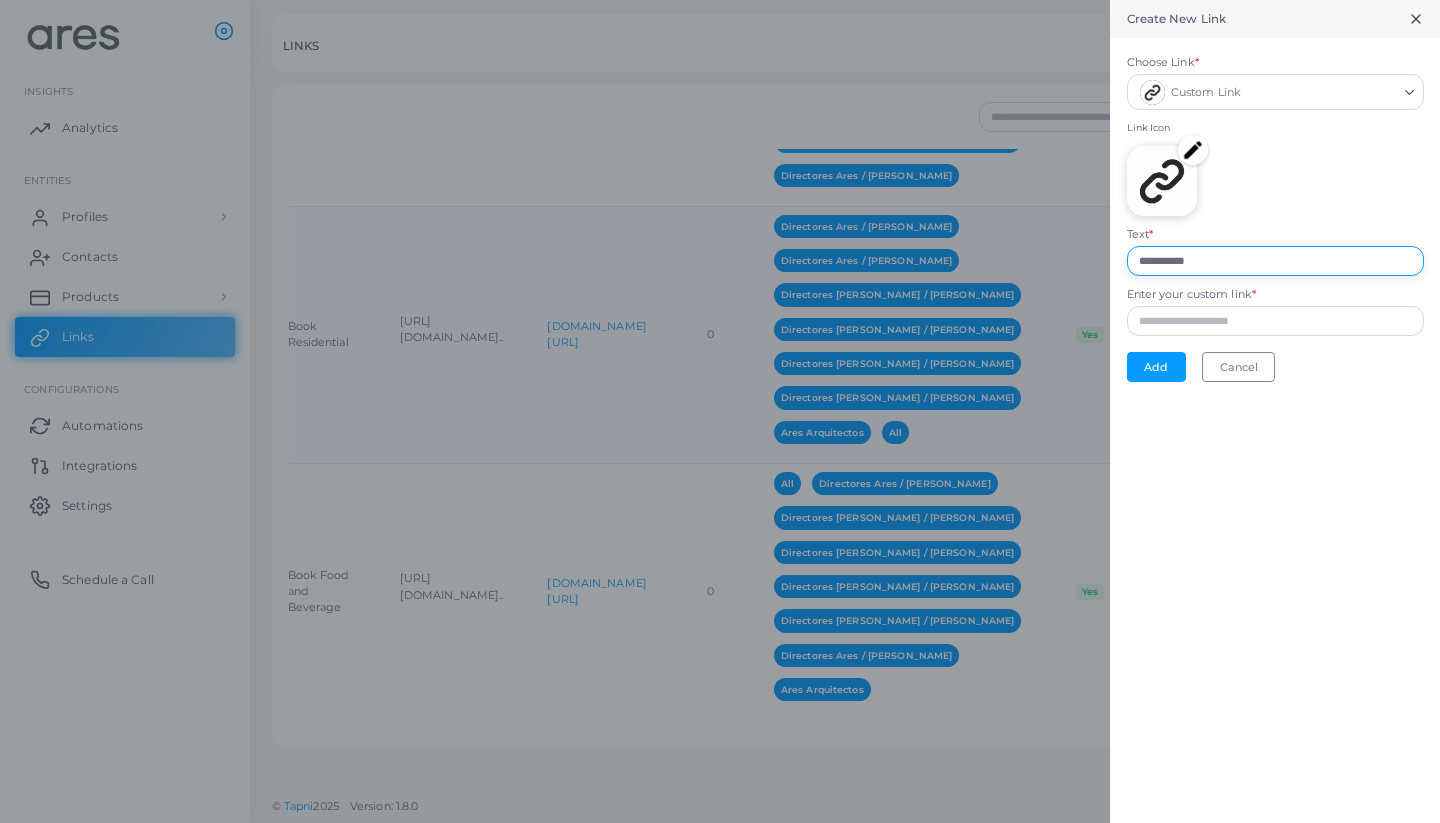 click on "**********" at bounding box center (720, 0) 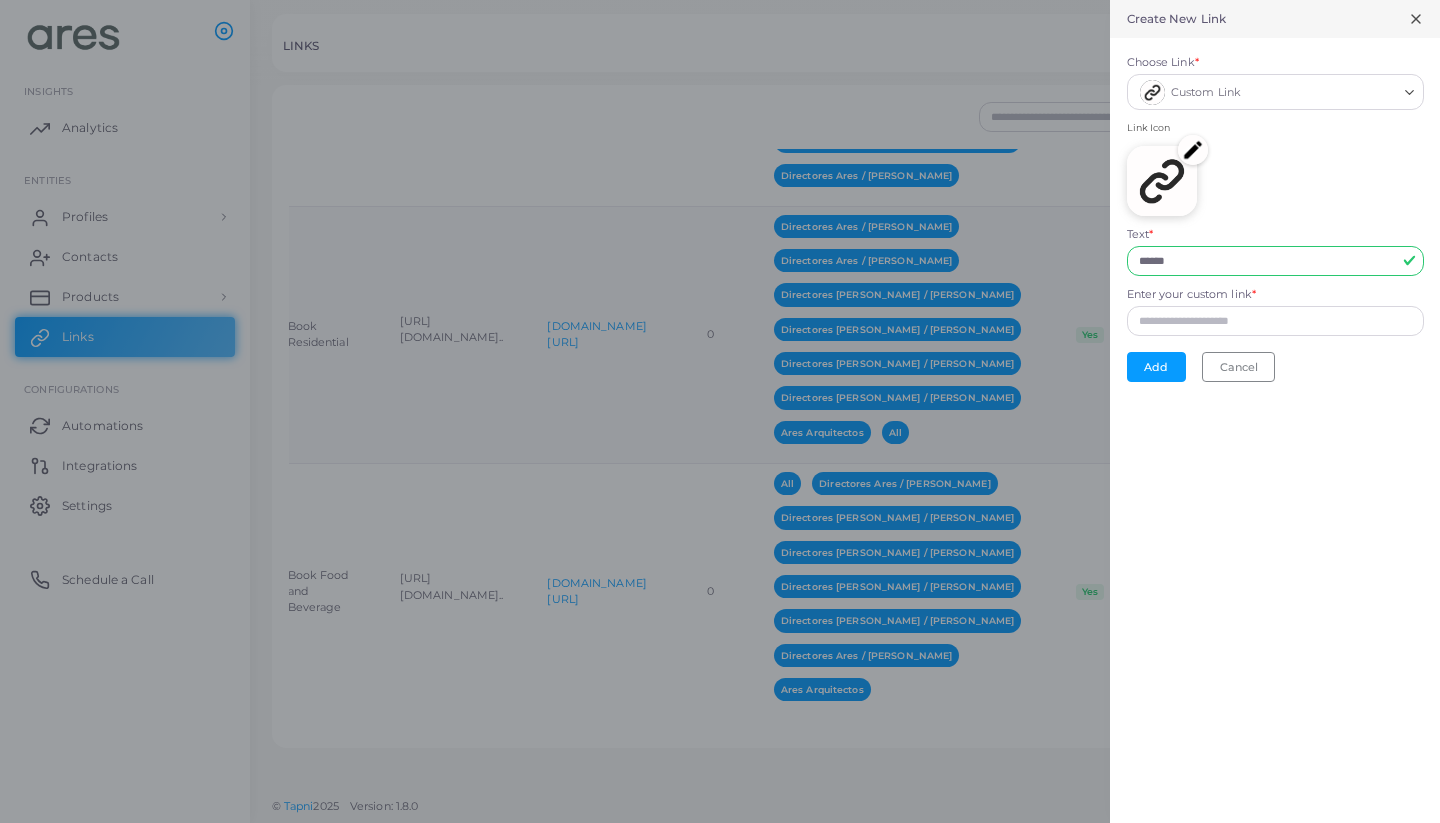 type on "*****" 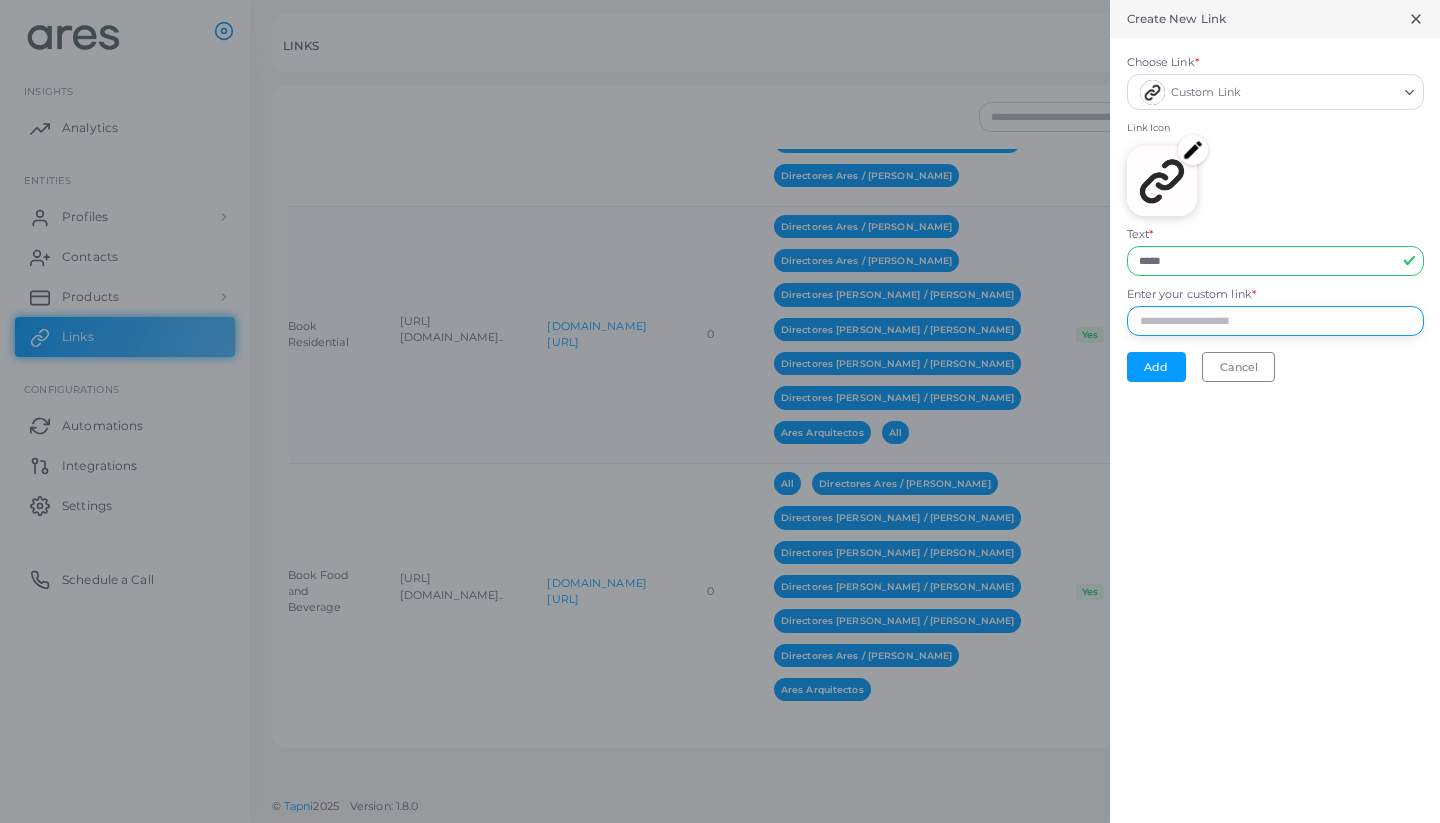 click on "Enter your custom link  *" at bounding box center (1275, 321) 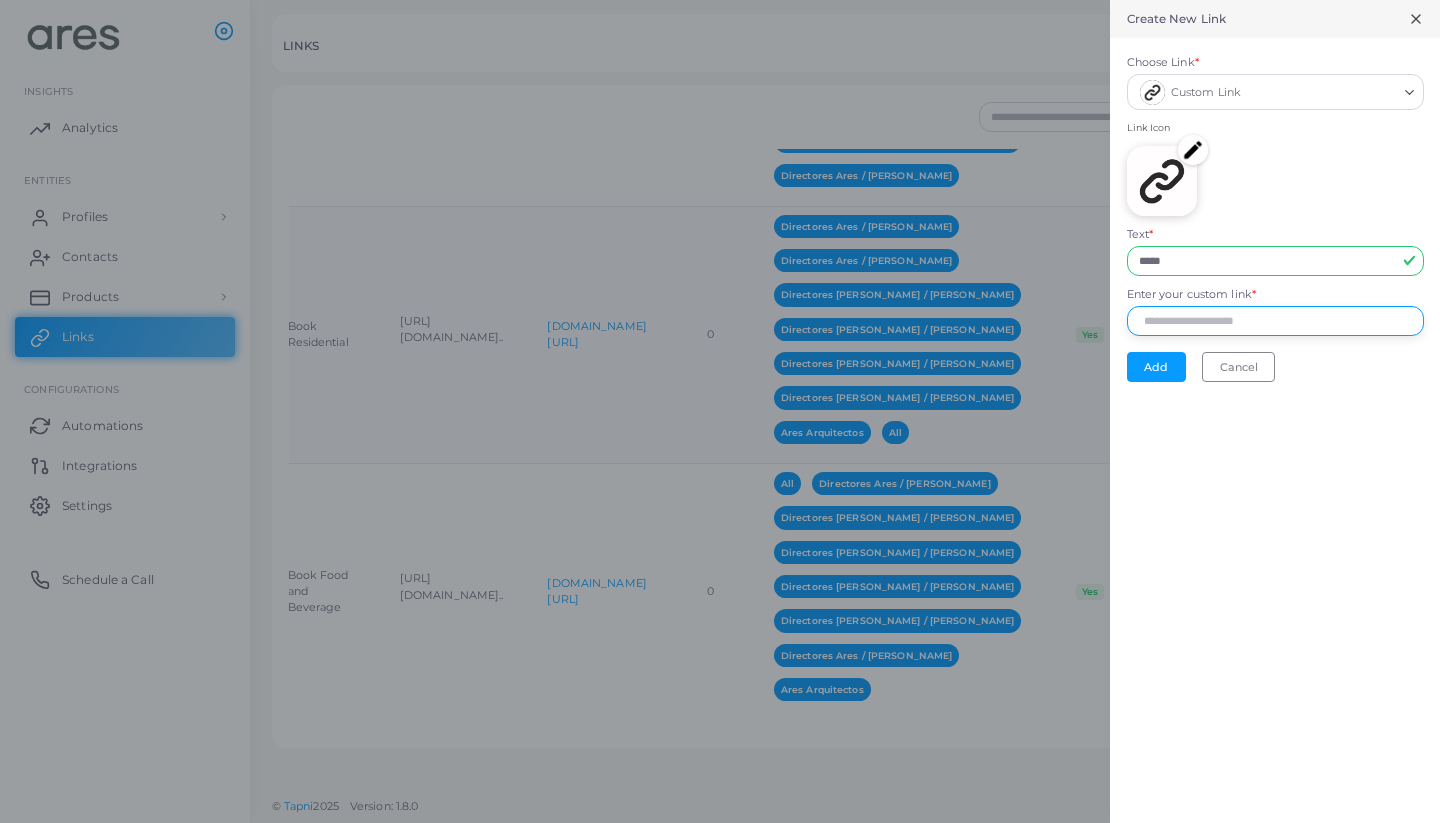 click on "Enter your custom link  *" at bounding box center (1275, 321) 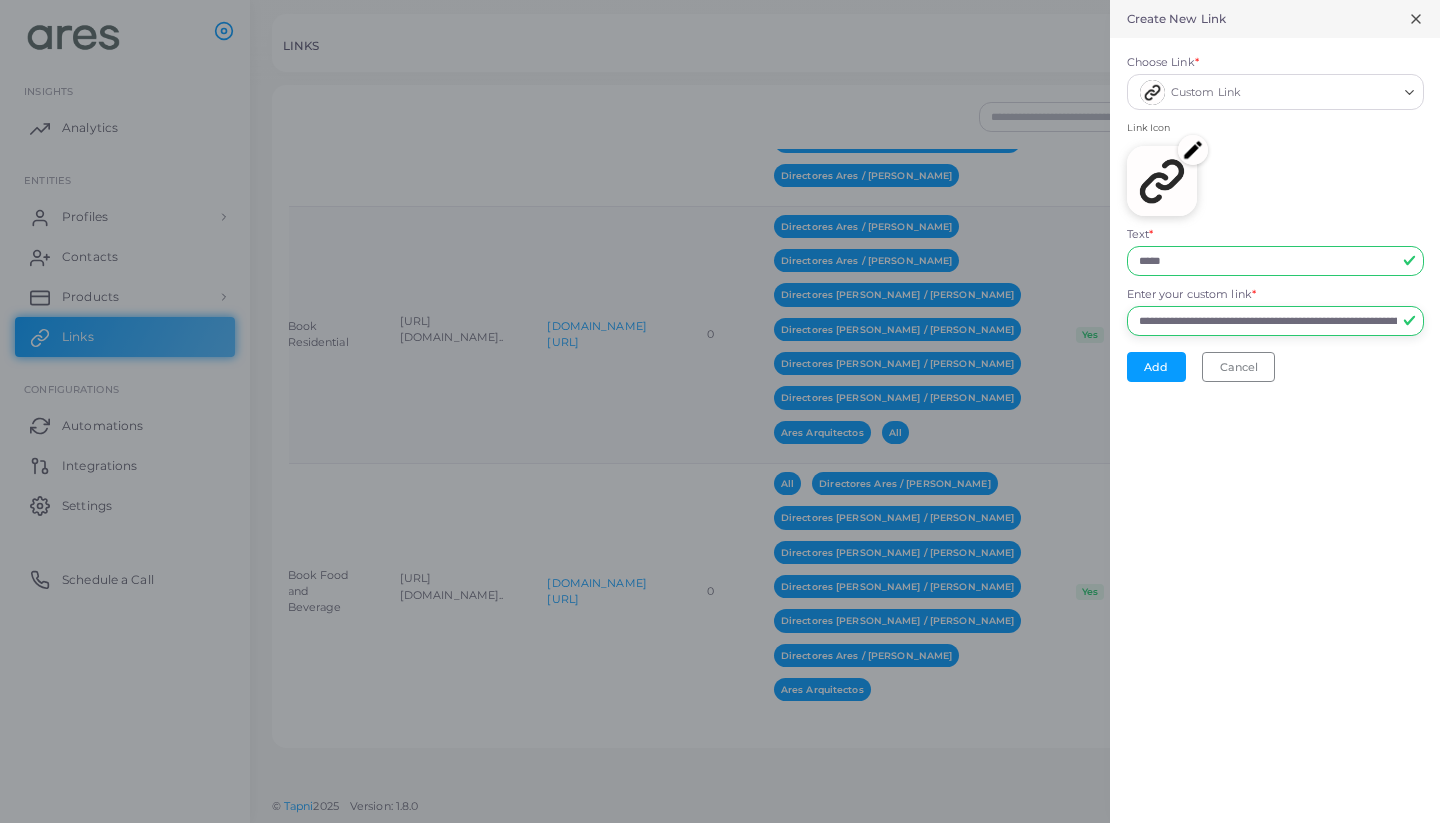 type on "**********" 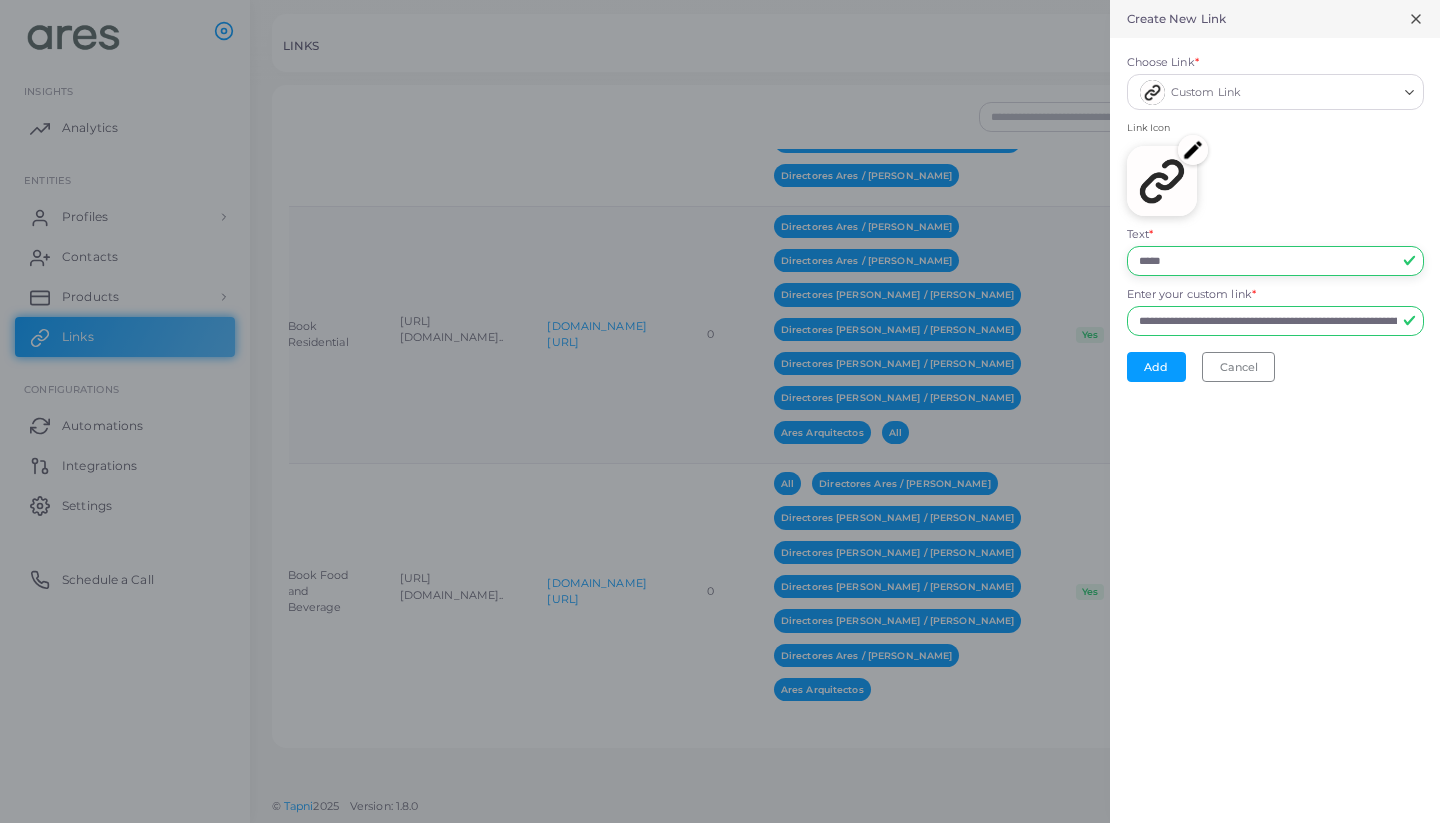 click on "*****" at bounding box center [1275, 261] 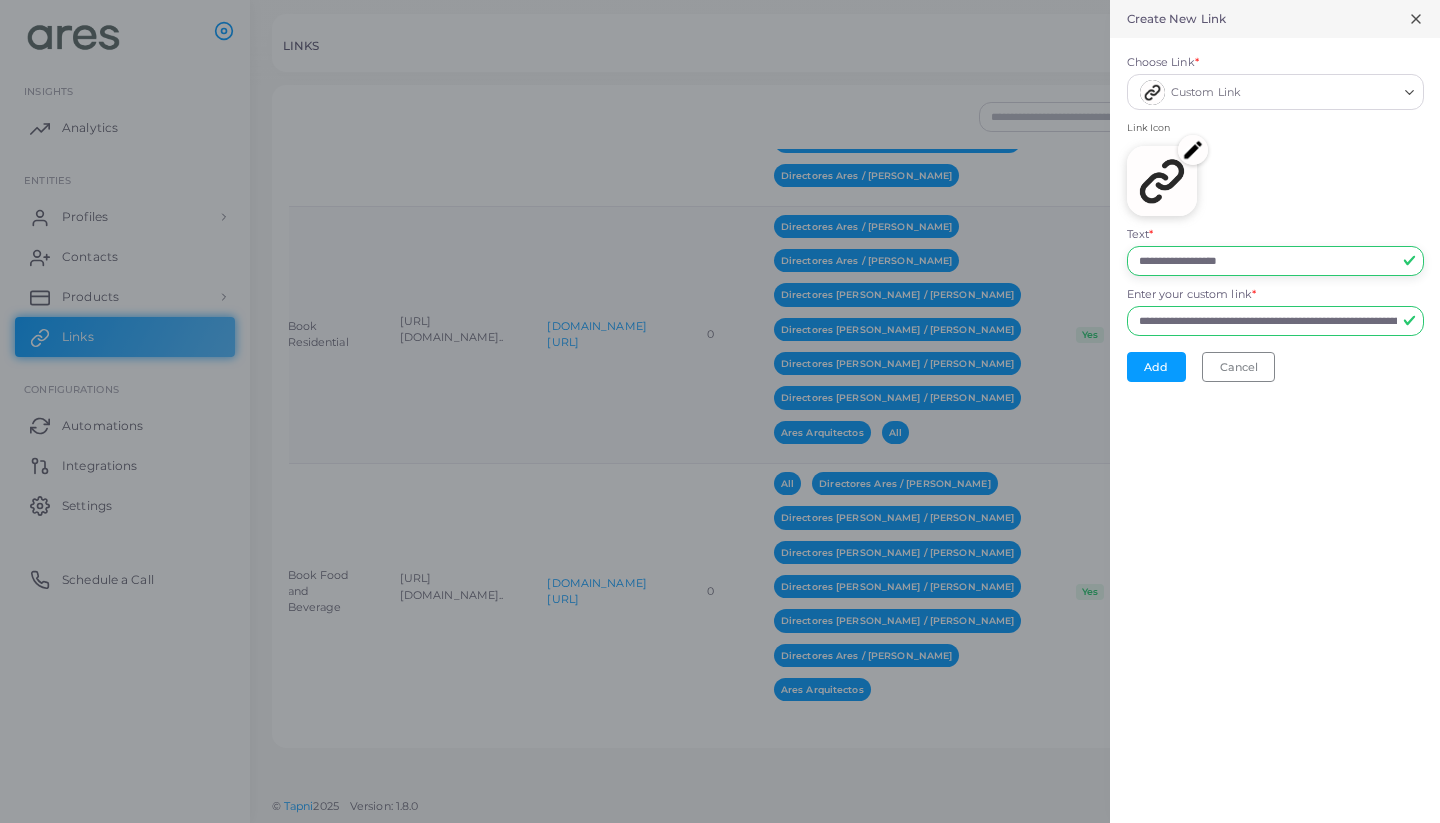 type on "**********" 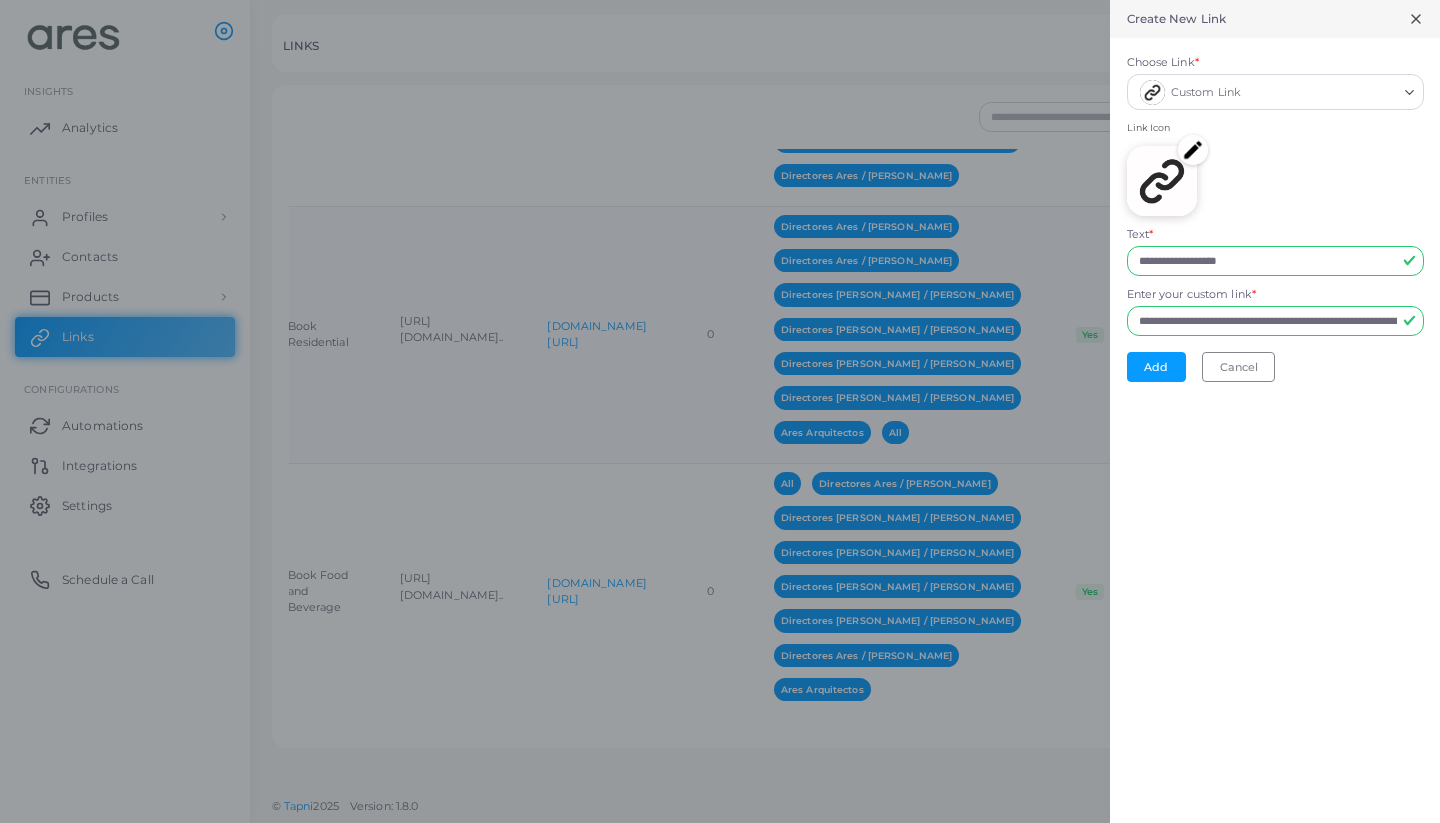 click at bounding box center (1193, 150) 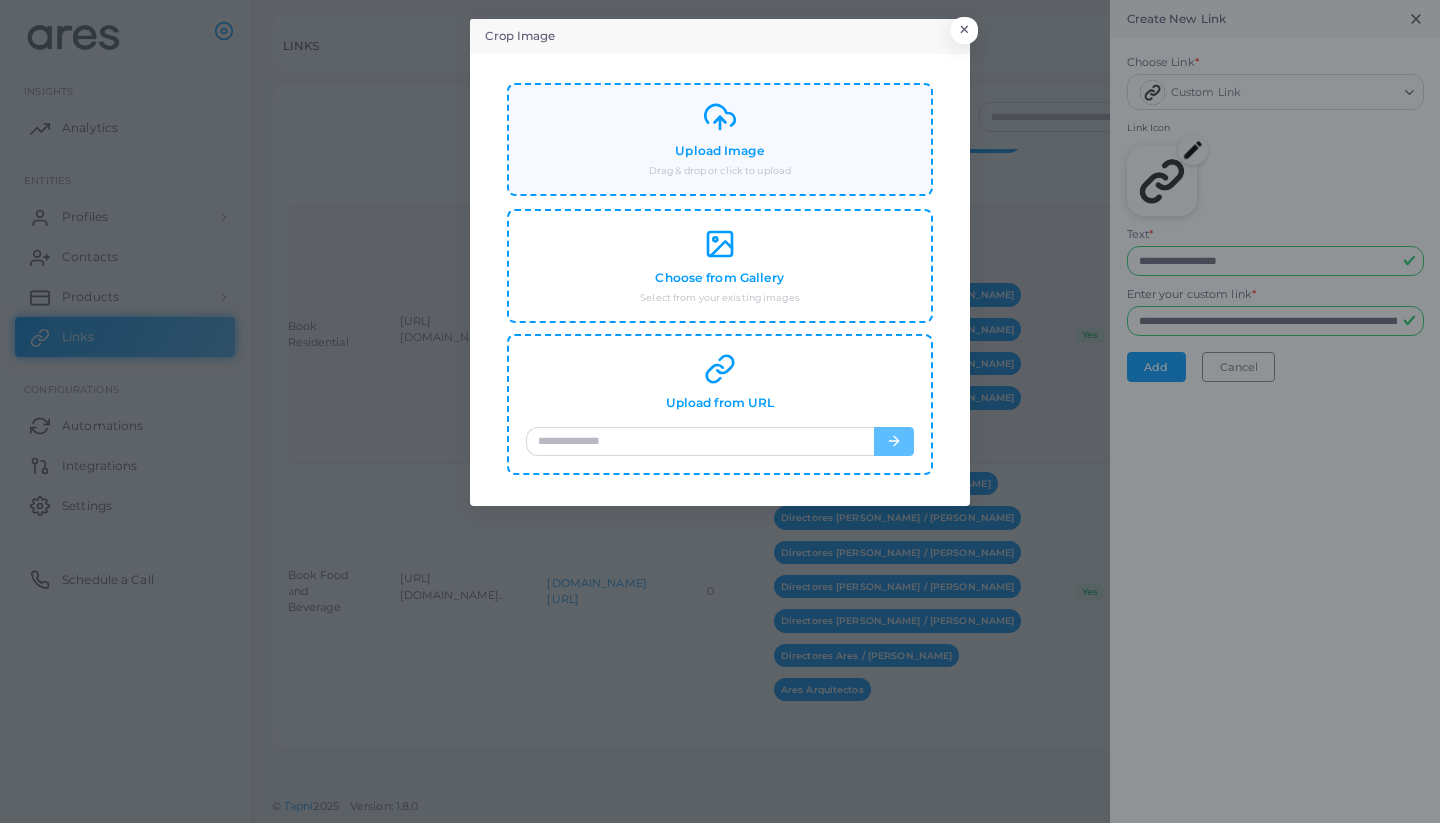 click on "Upload Image" at bounding box center (719, 151) 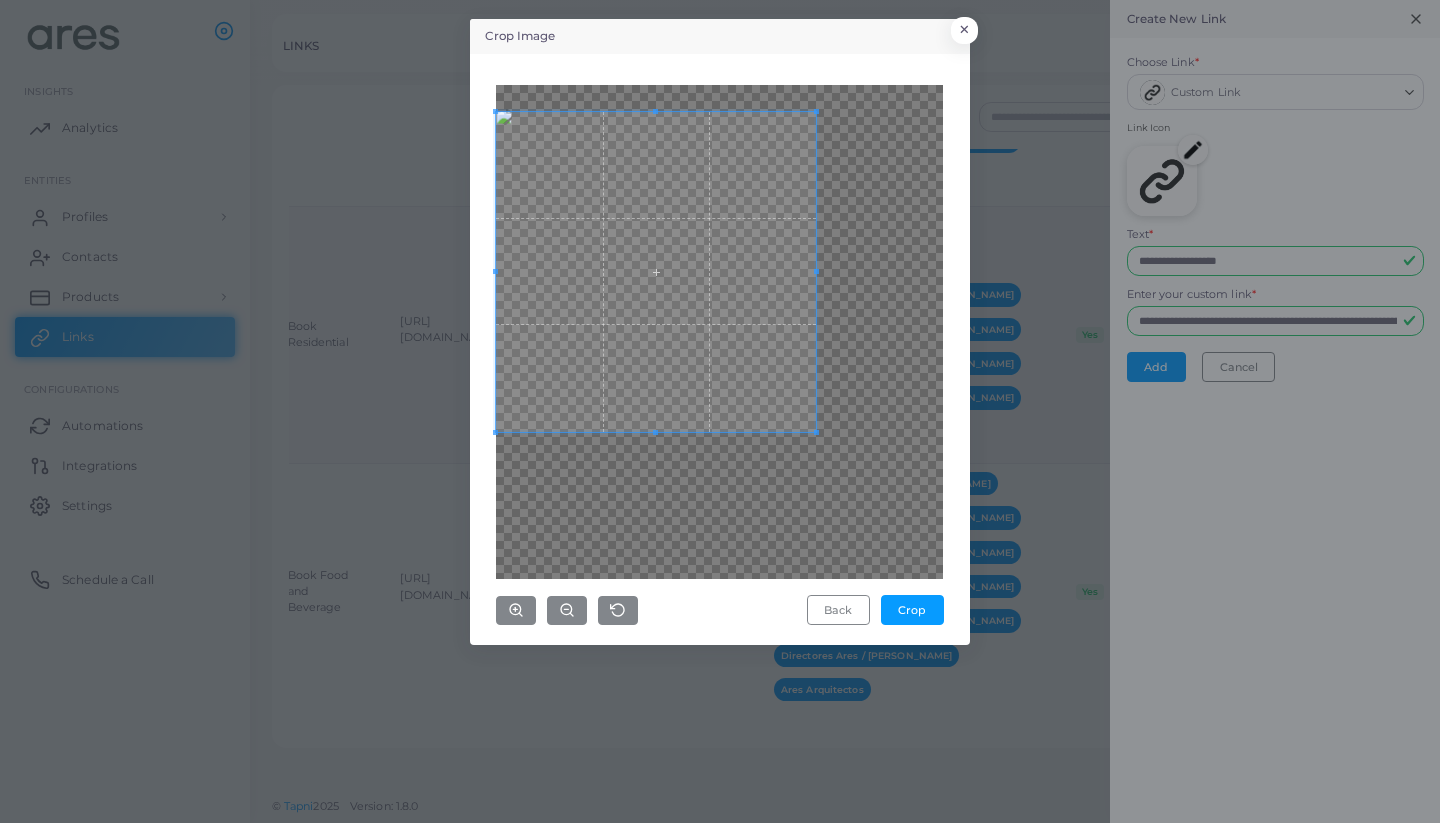 click at bounding box center (656, 272) 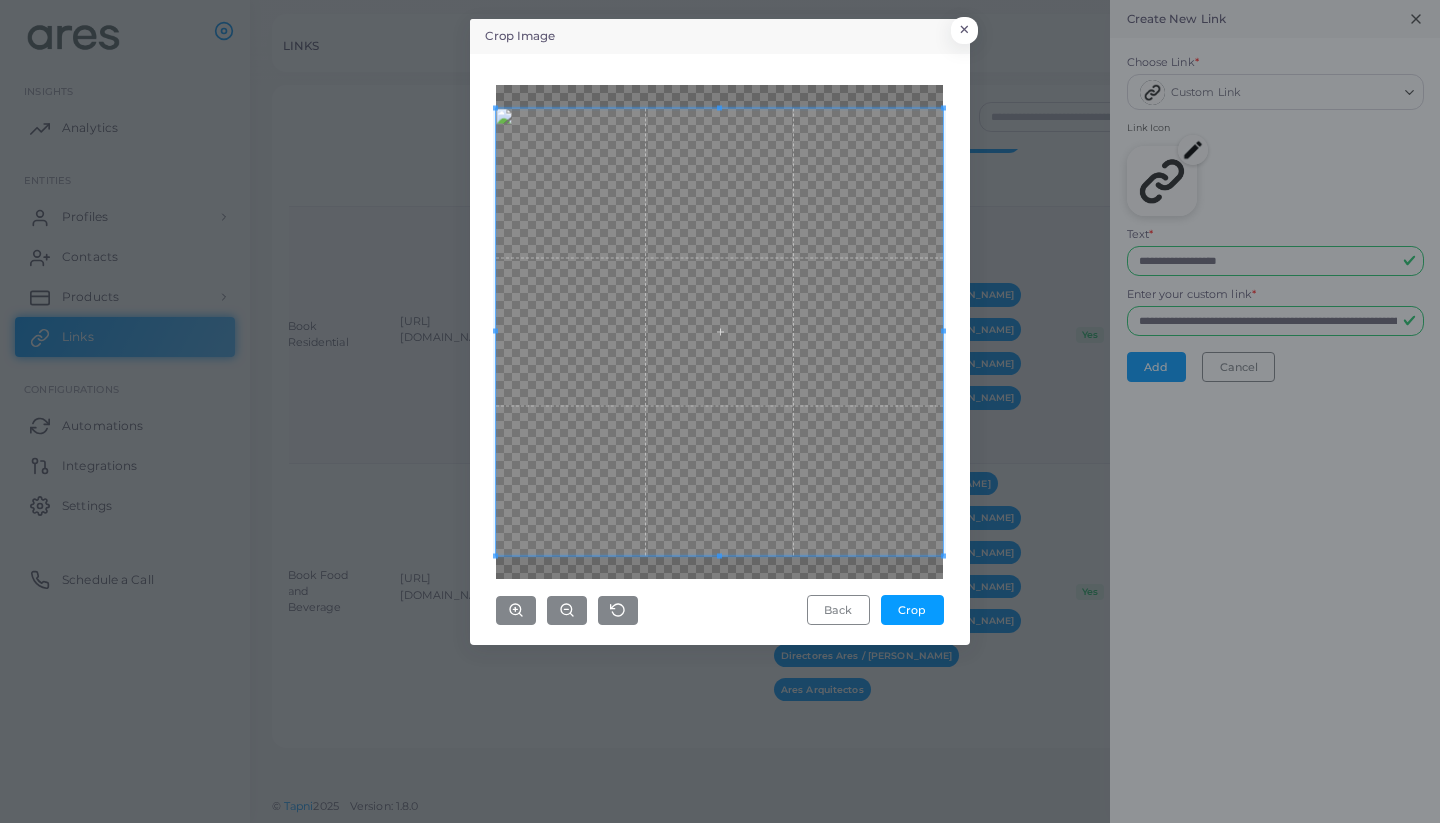 click on "Crop Image ×  Back   Crop" at bounding box center [720, 411] 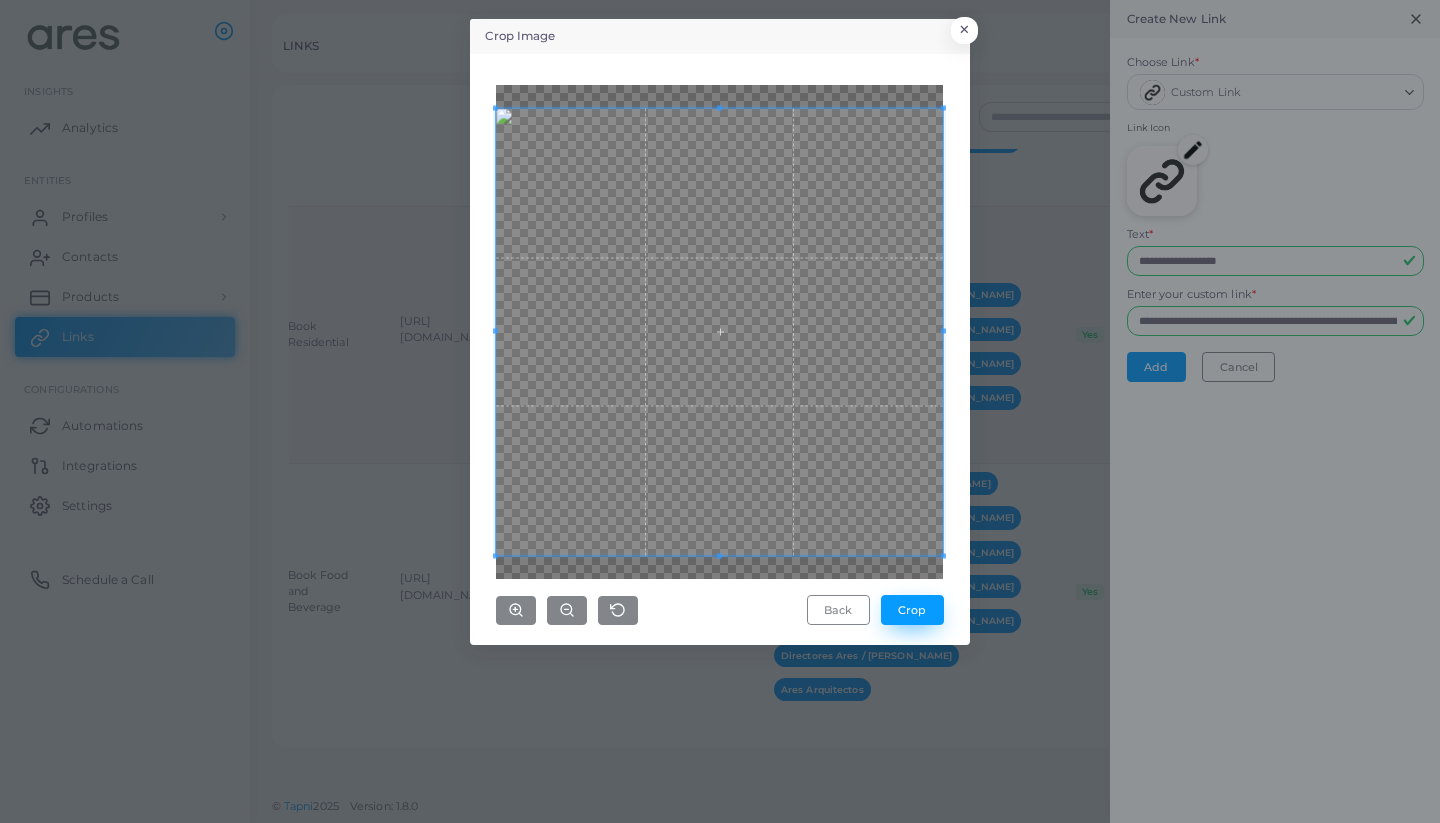 click on "Crop" at bounding box center (912, 610) 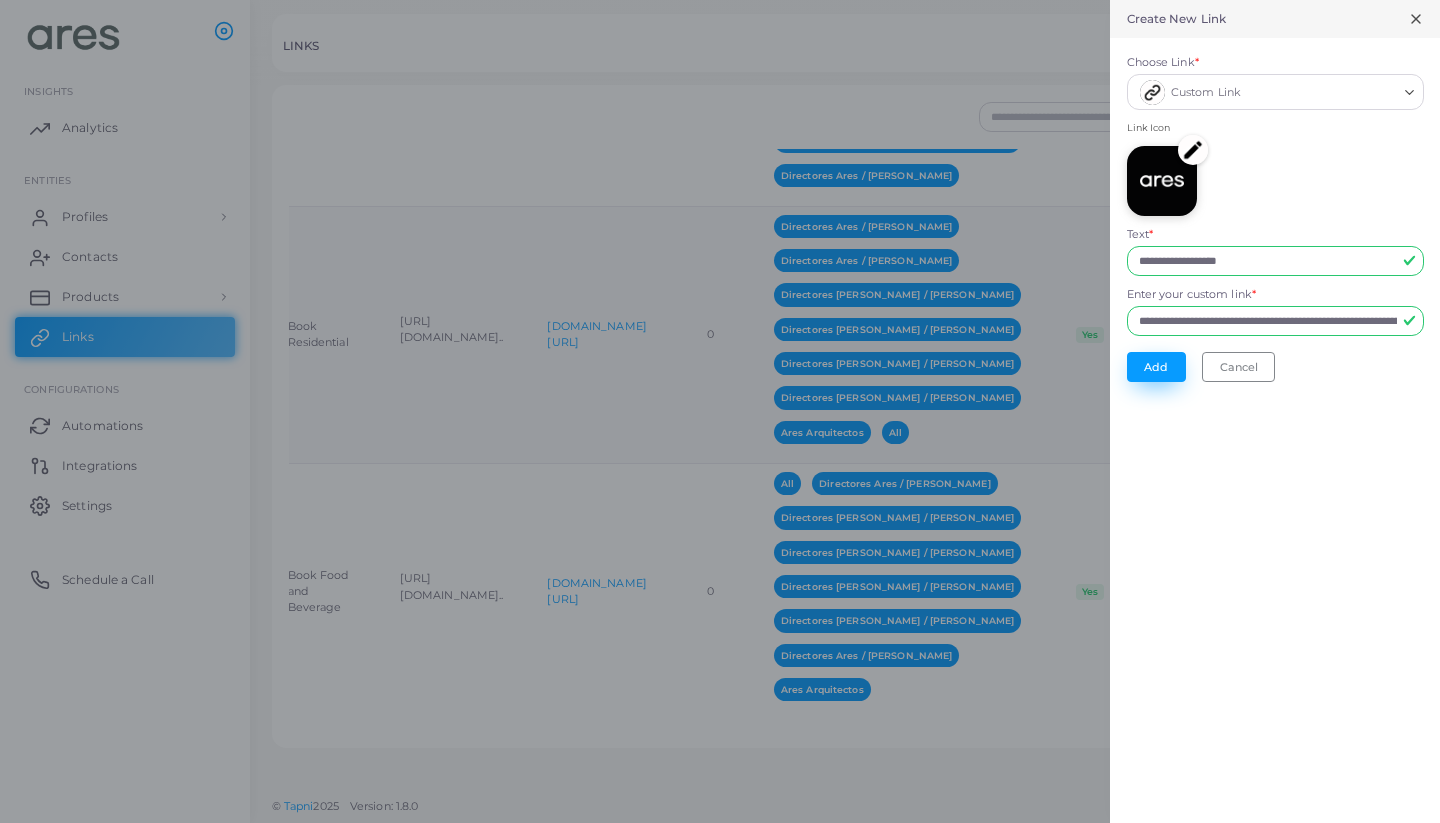 click on "Add" at bounding box center [1156, 367] 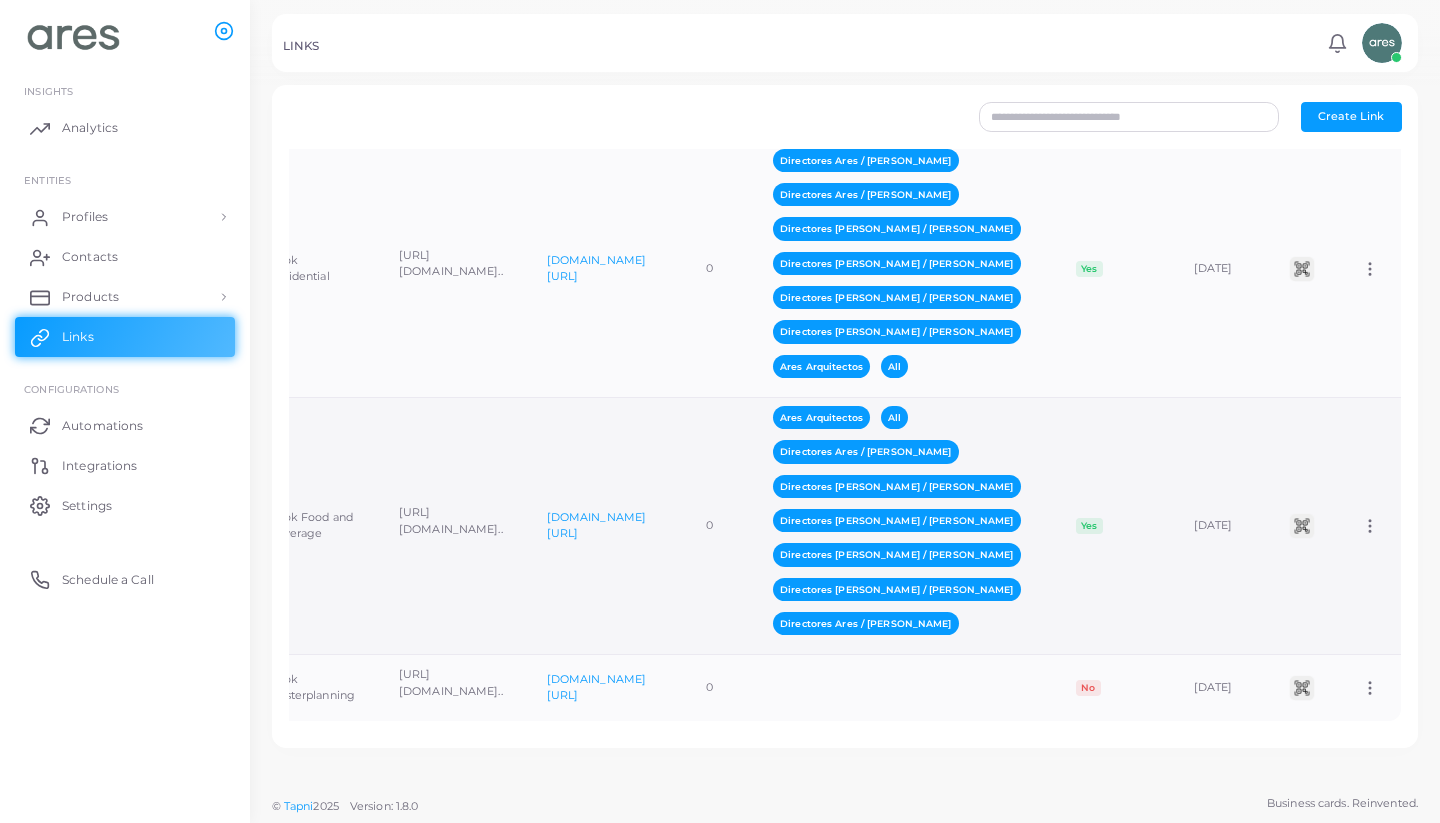 scroll, scrollTop: 3904, scrollLeft: 0, axis: vertical 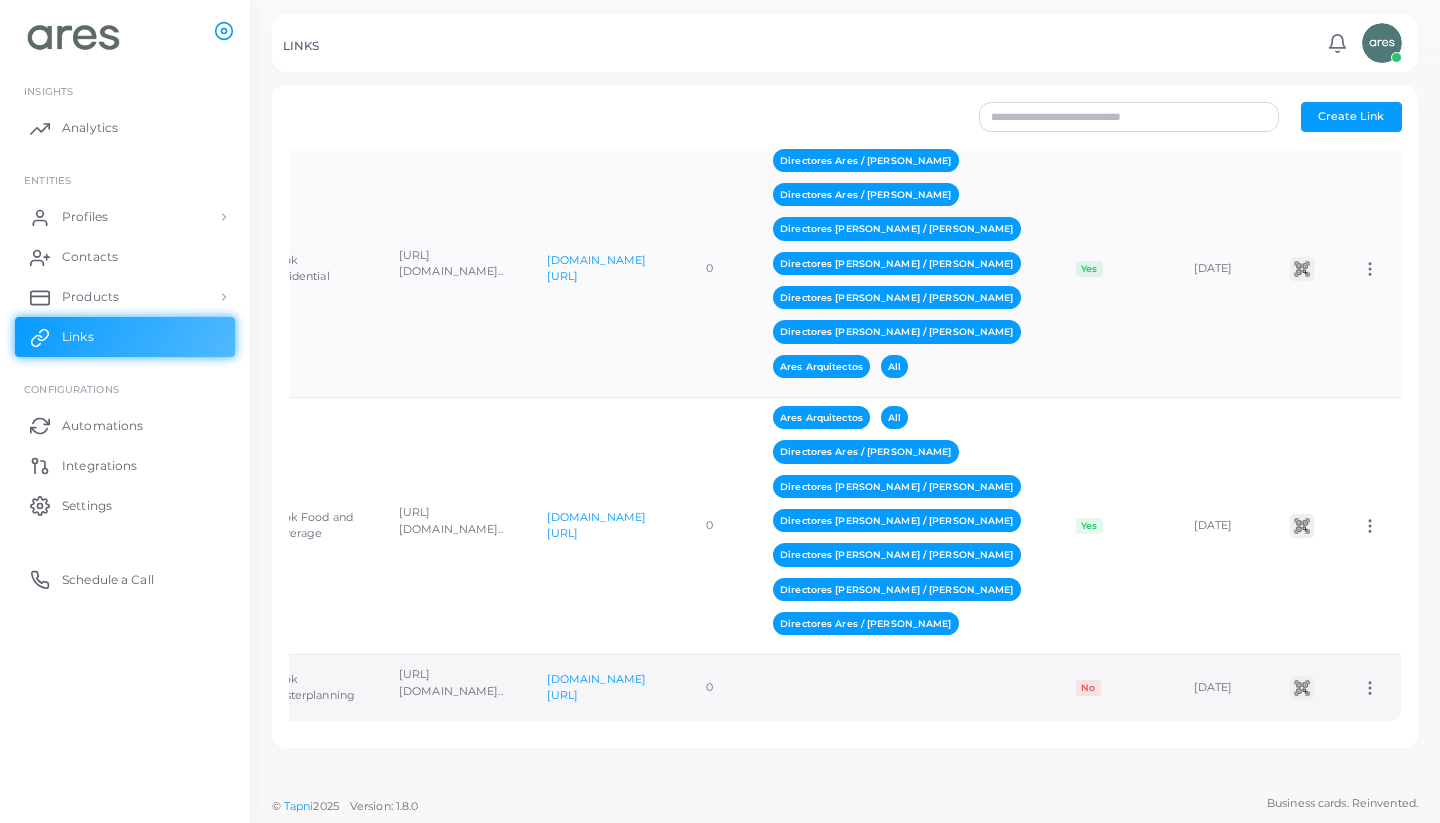 click 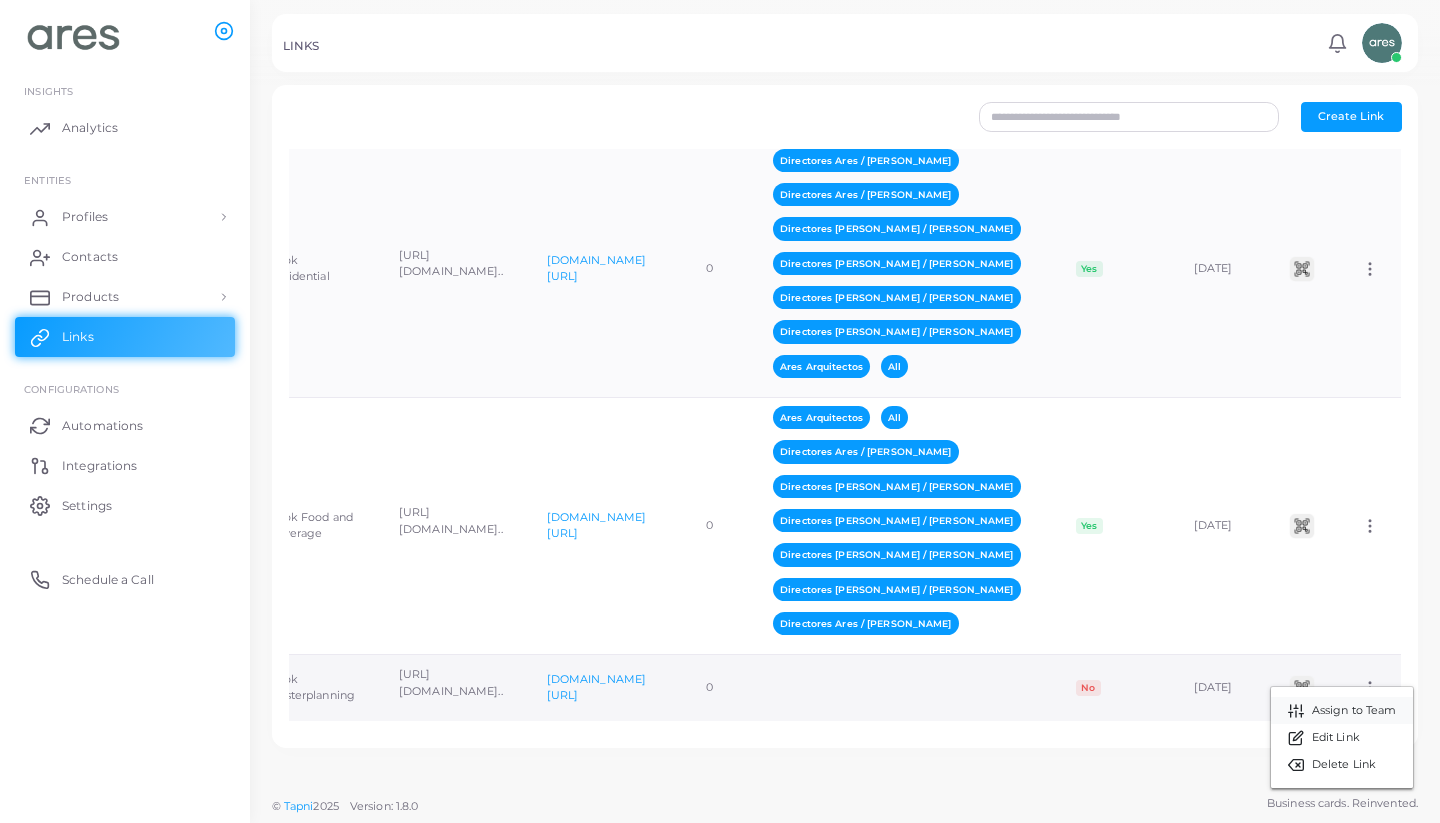 click on "Assign to Team" at bounding box center [1354, 711] 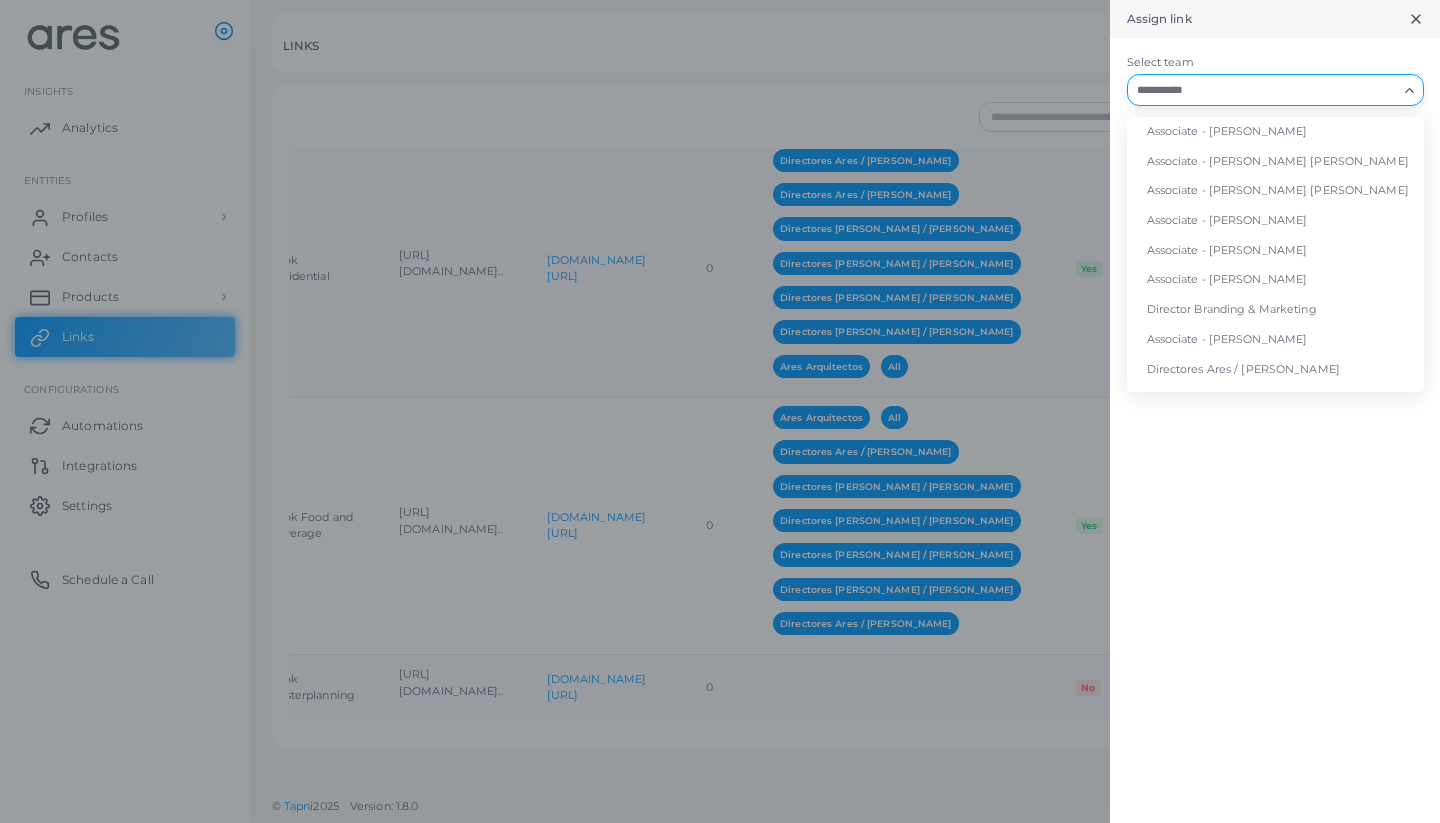 click on "Select team" at bounding box center [1263, 90] 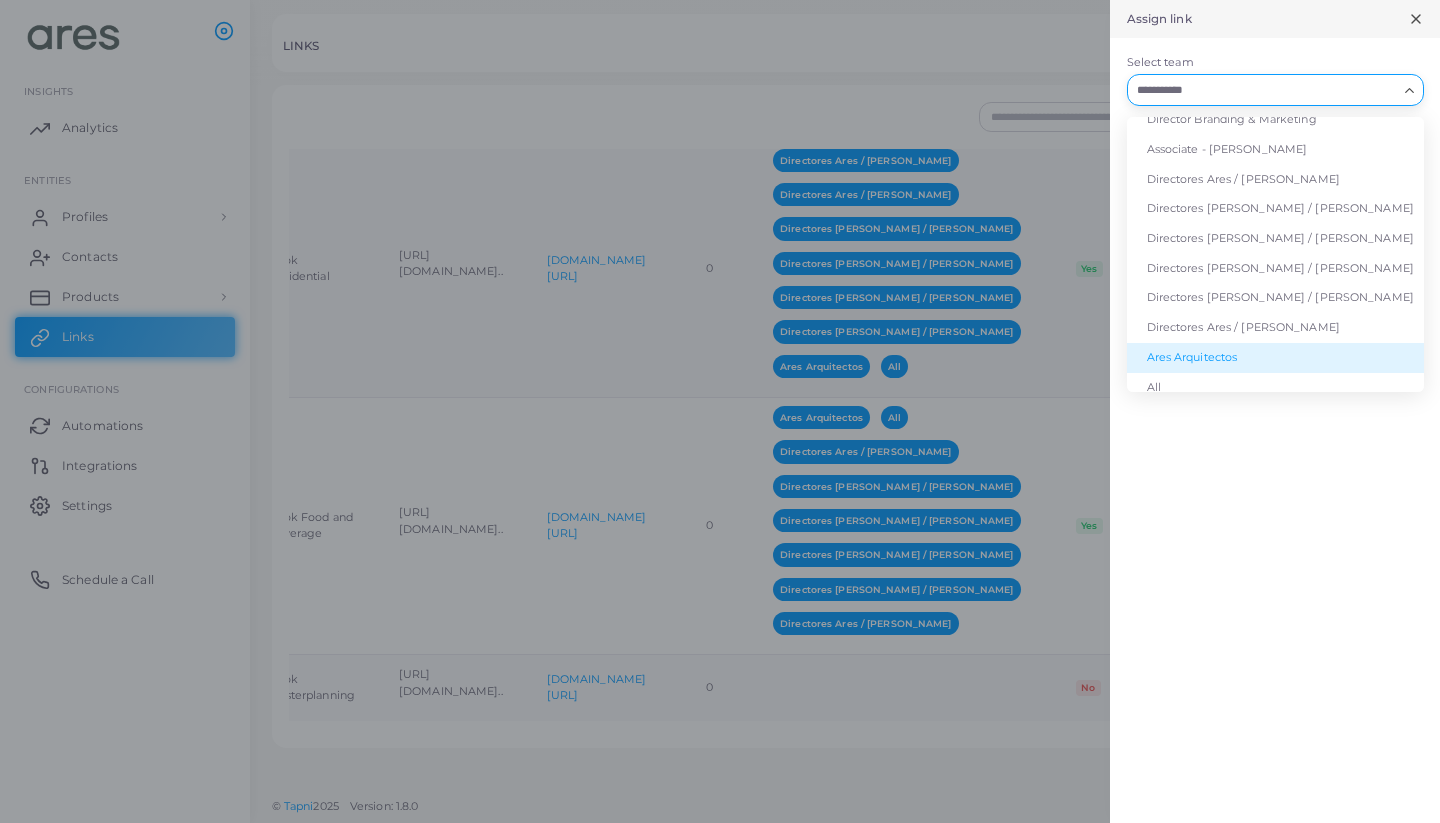 scroll, scrollTop: 189, scrollLeft: 0, axis: vertical 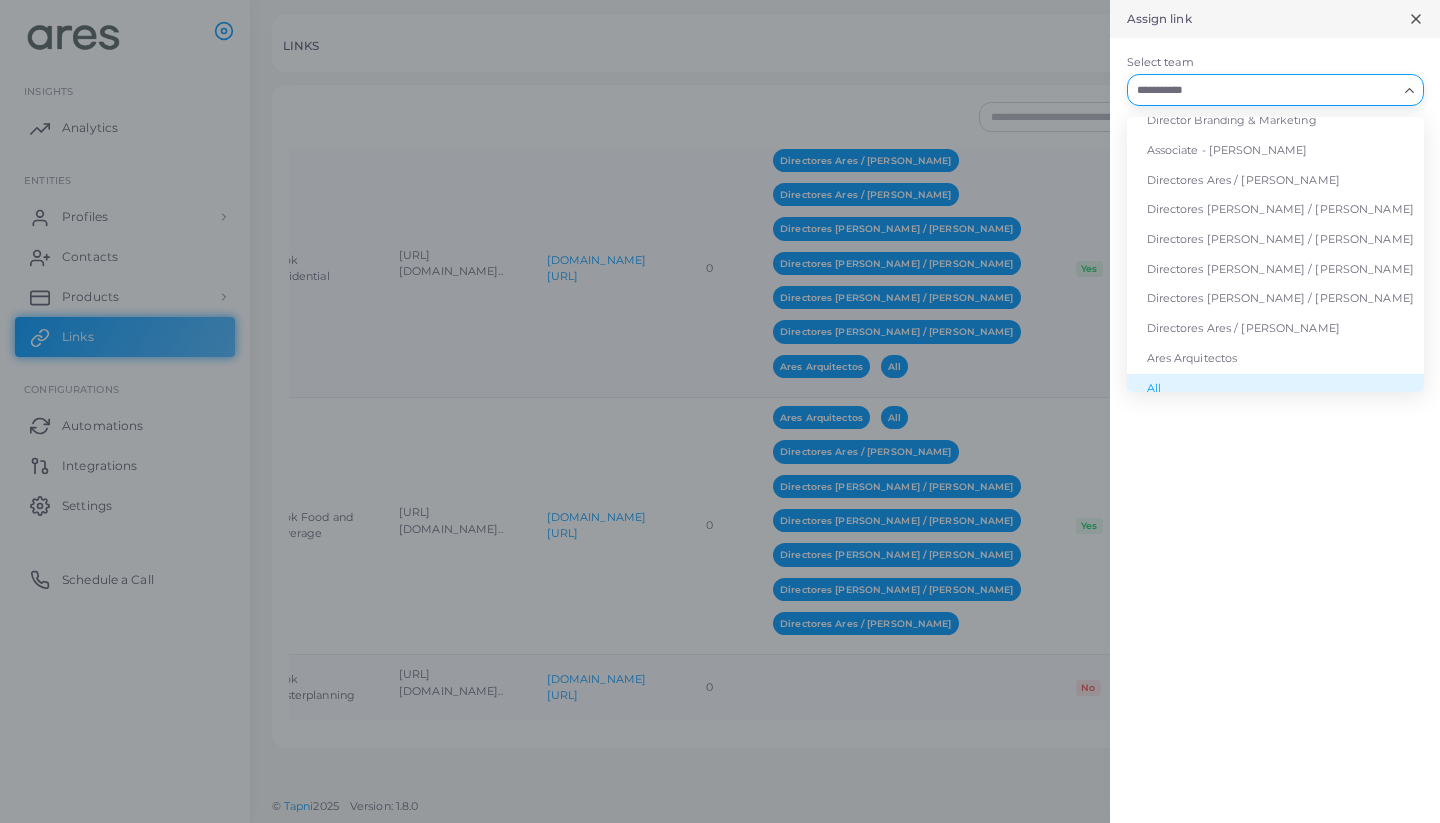 click on "All" at bounding box center (1275, 389) 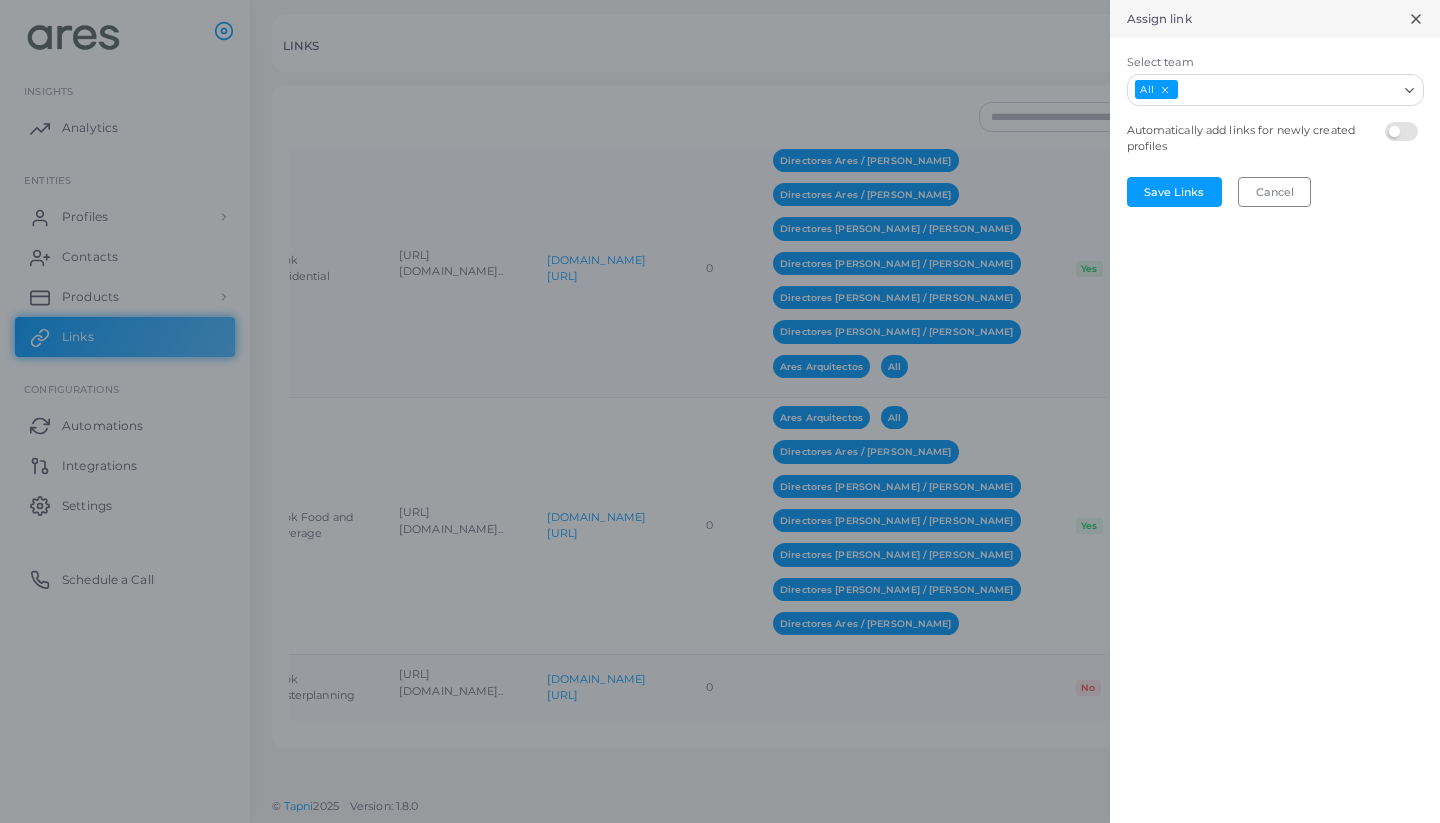 click on "Select team" at bounding box center [1275, 63] 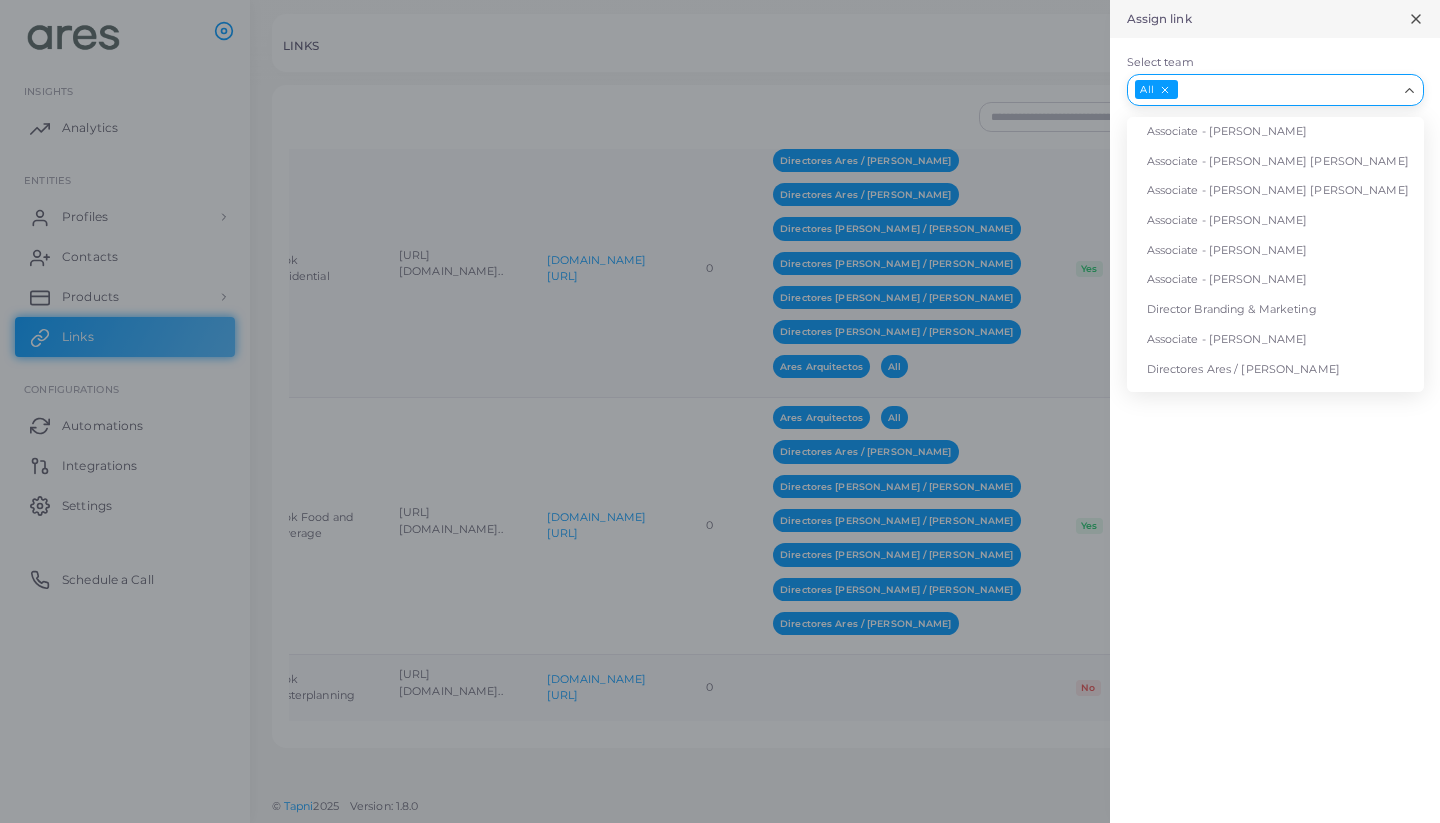 scroll, scrollTop: 189, scrollLeft: 0, axis: vertical 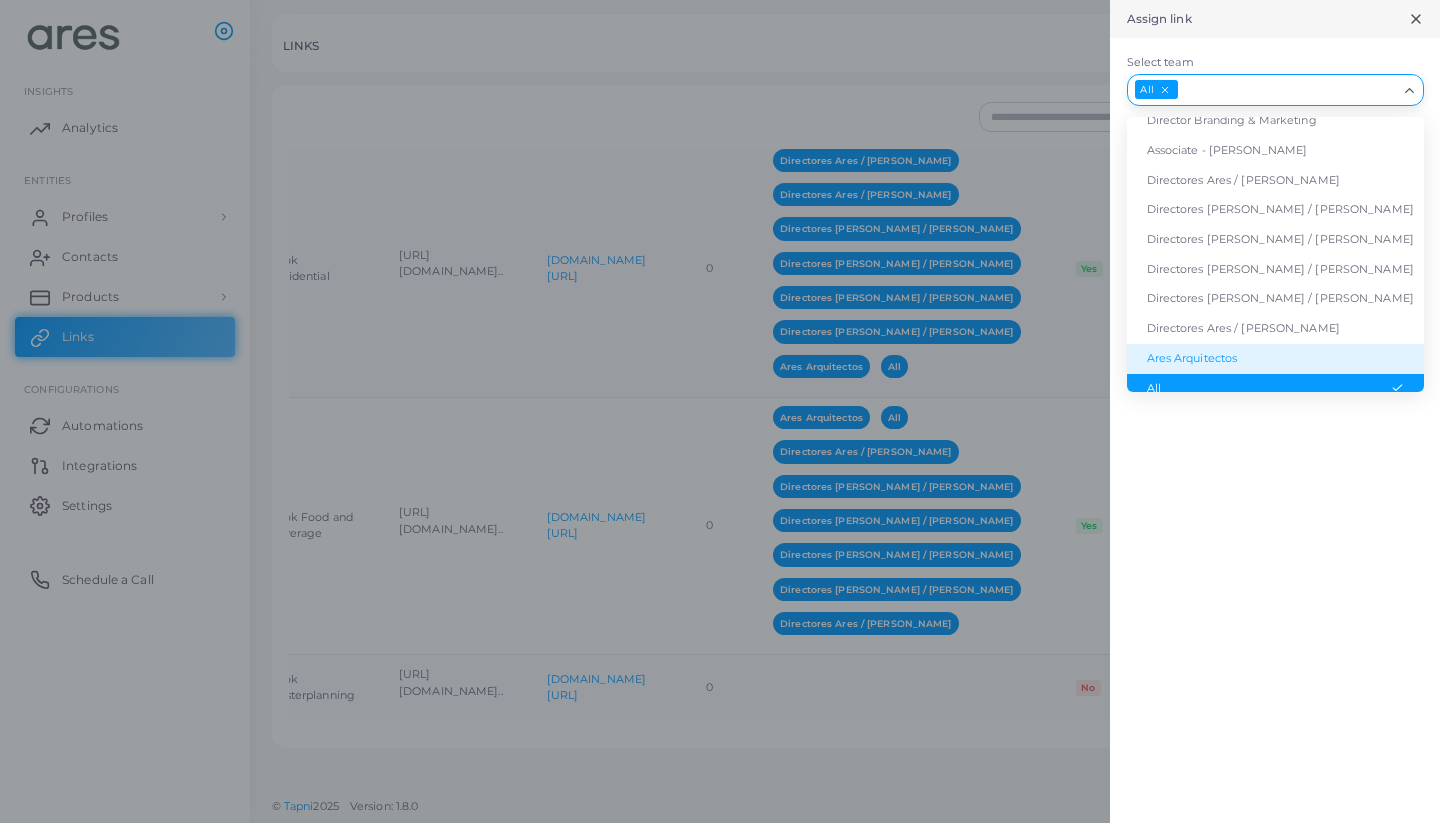 click on "Ares Arquitectos" at bounding box center (1275, 359) 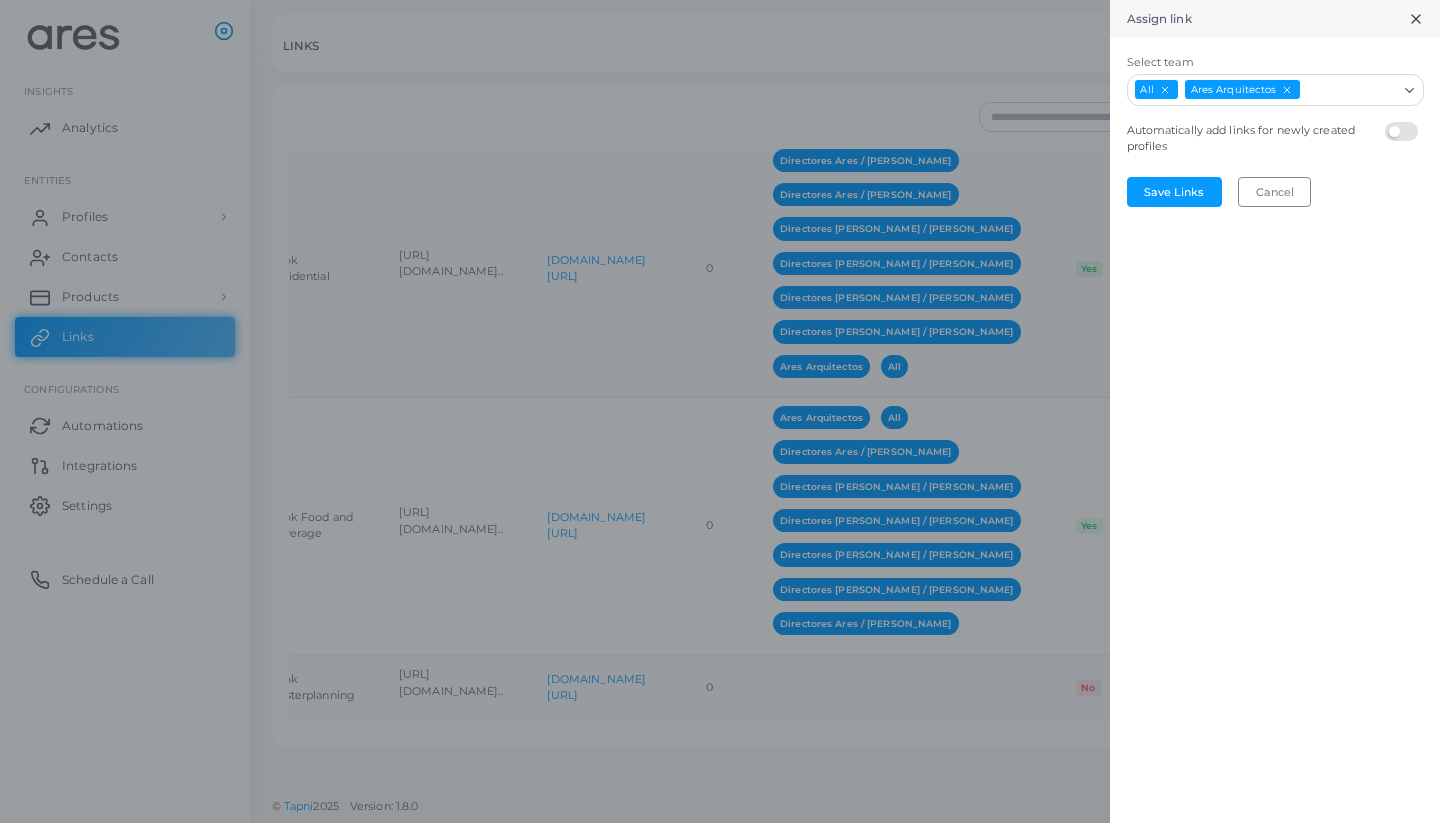 click on "Select team" at bounding box center (1349, 90) 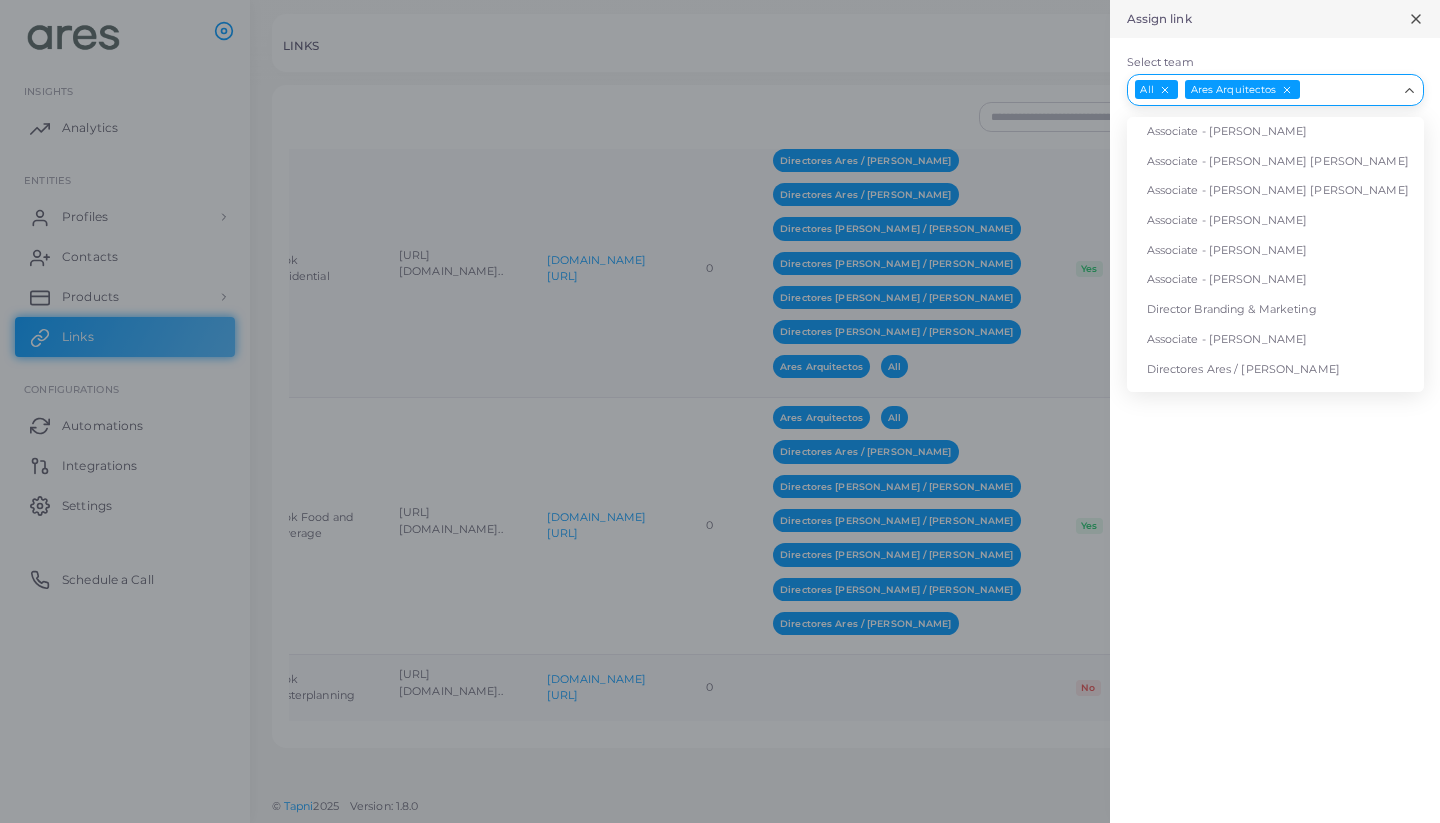 scroll, scrollTop: 160, scrollLeft: 0, axis: vertical 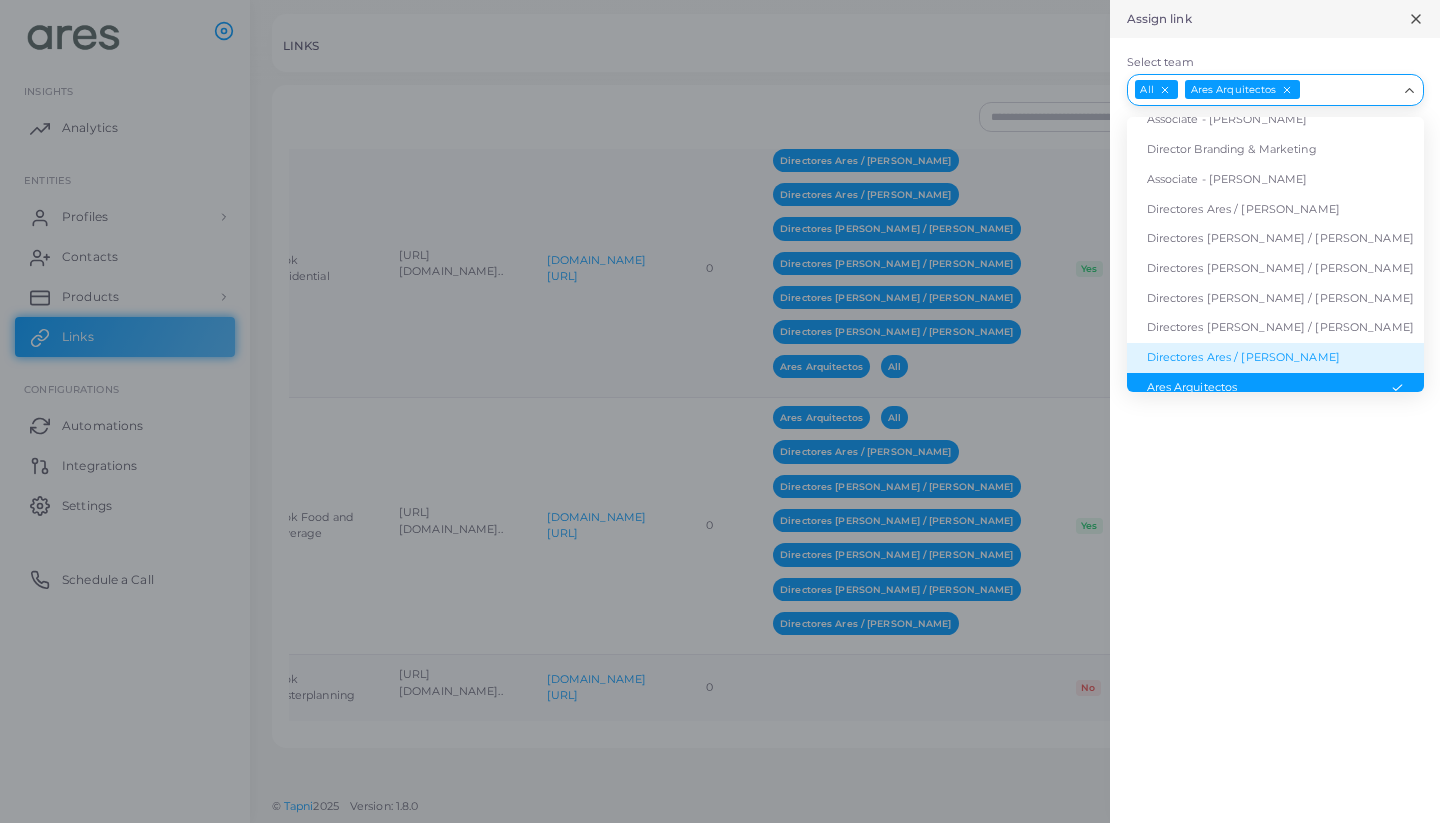 click on "Directores Ares / [PERSON_NAME]" at bounding box center (1275, 358) 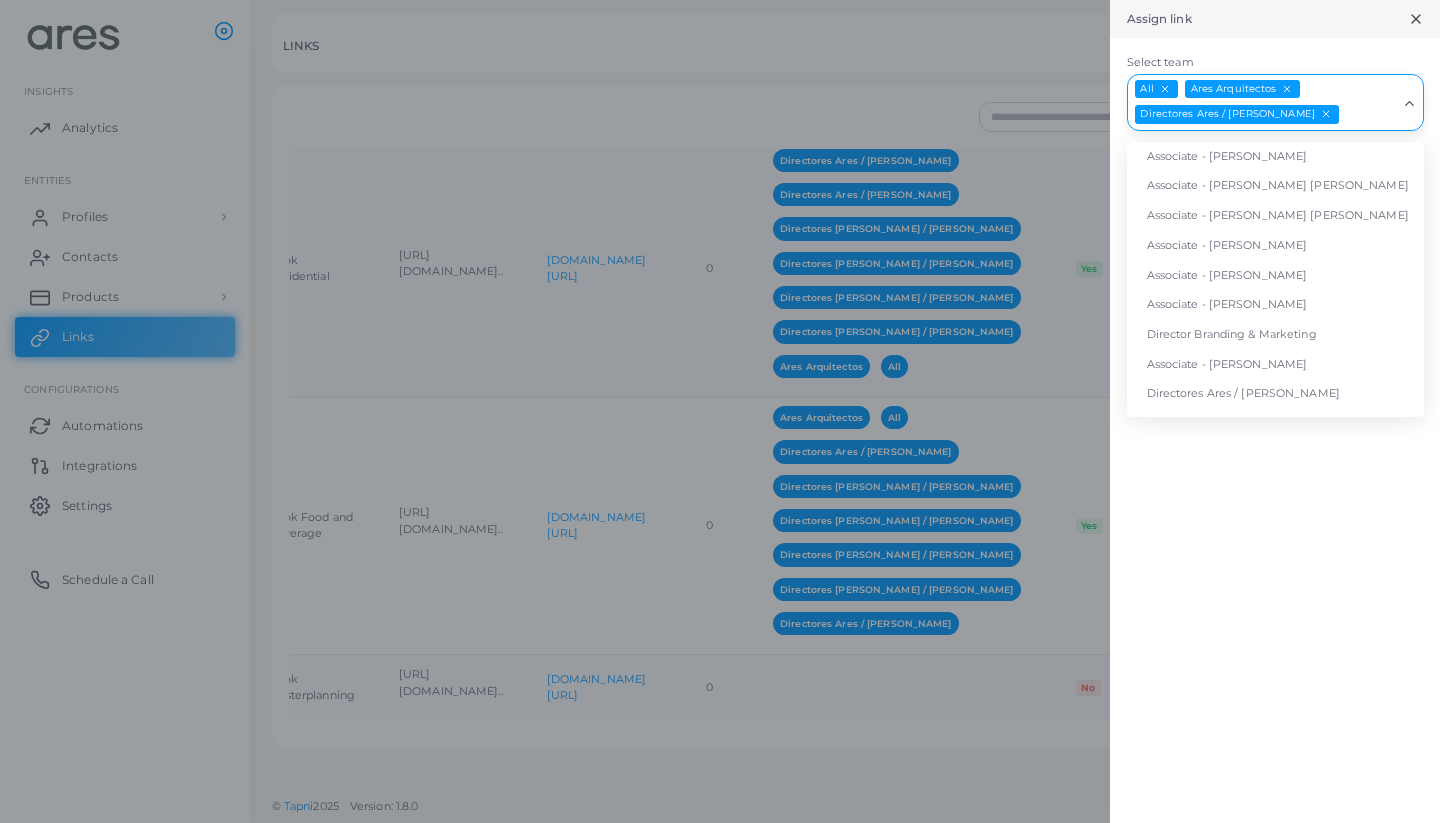 click on "Select team" at bounding box center [1369, 115] 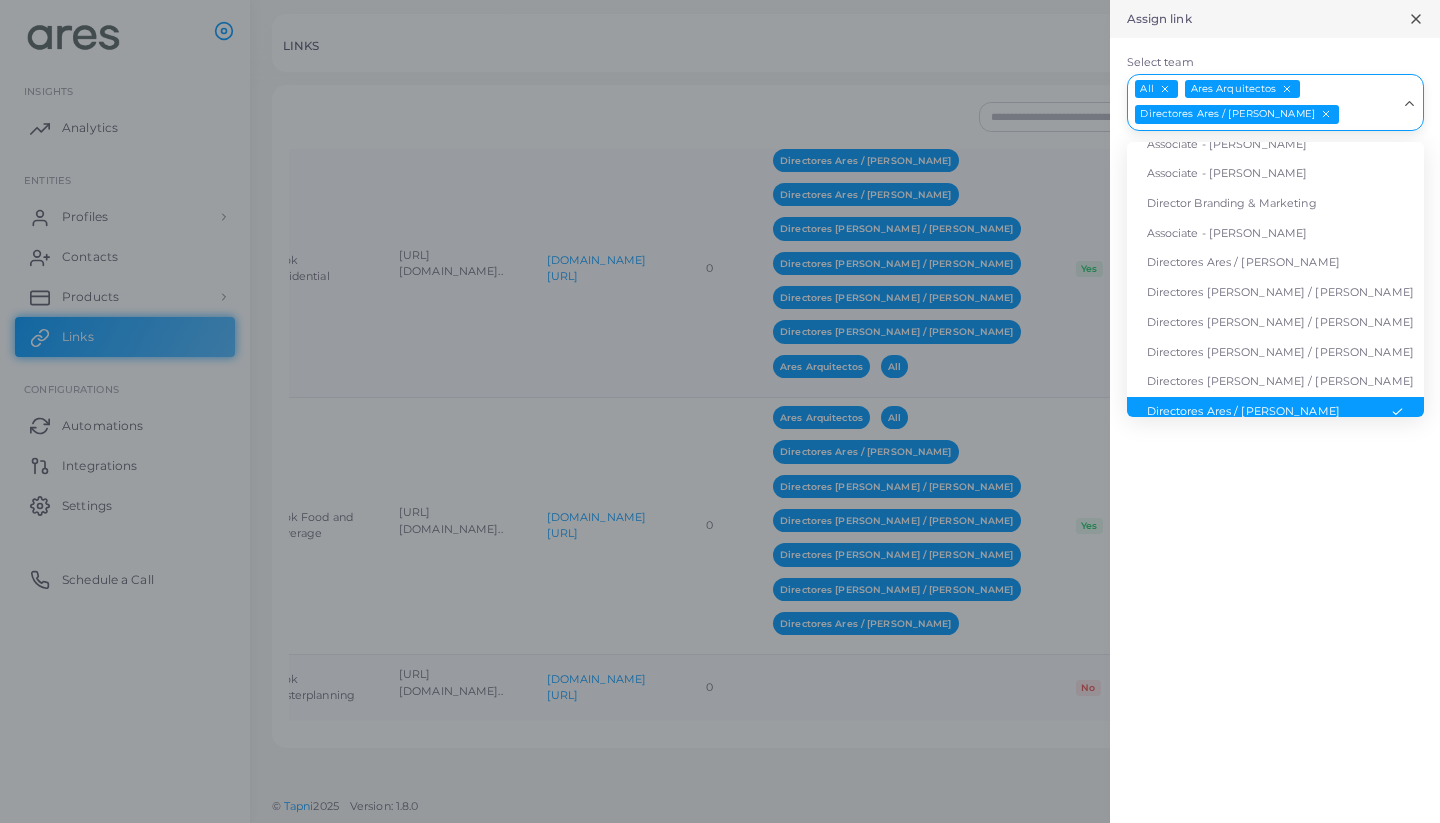 scroll, scrollTop: 116, scrollLeft: 0, axis: vertical 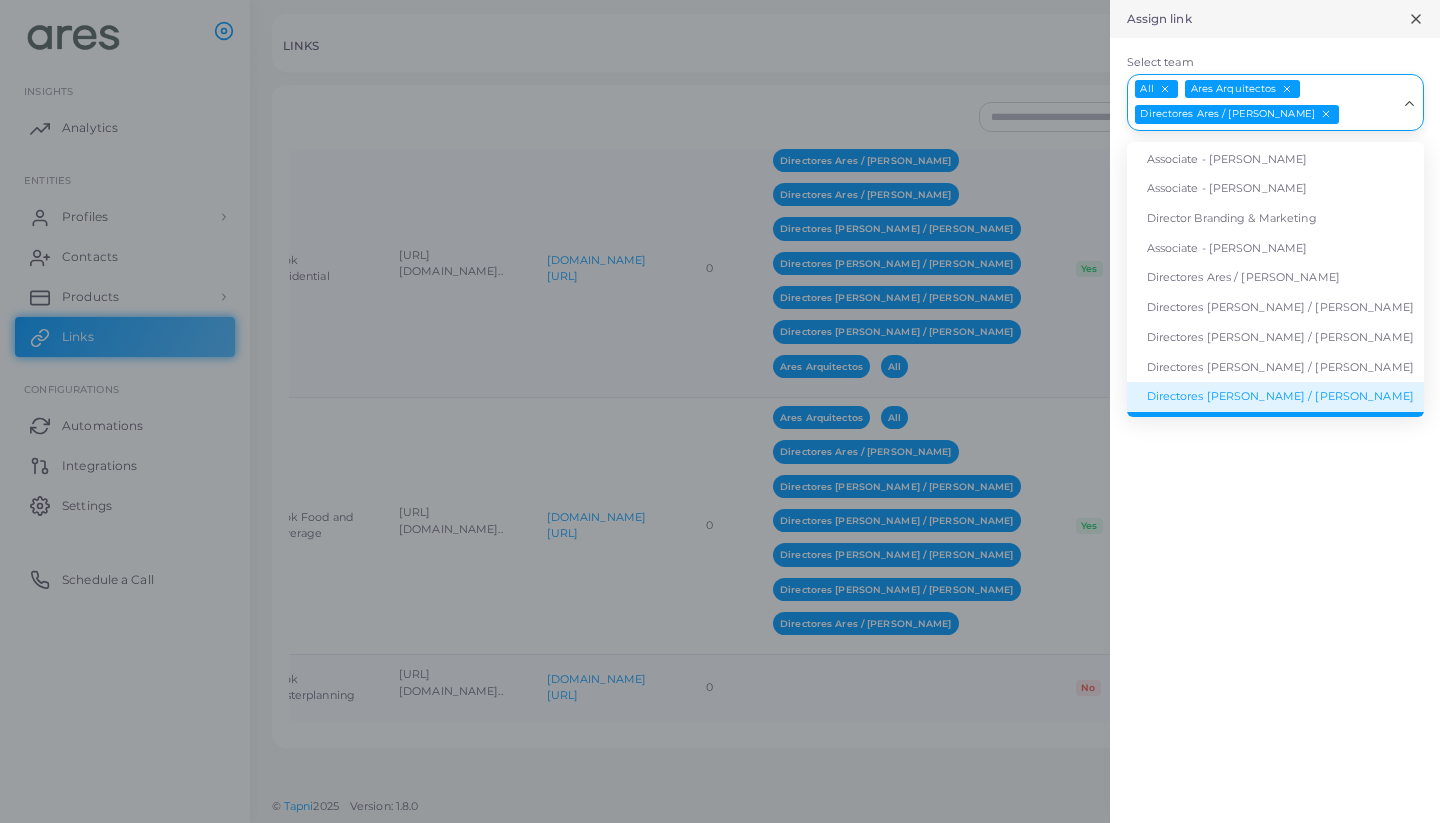 click on "Directores [PERSON_NAME] / [PERSON_NAME]" at bounding box center (1275, 397) 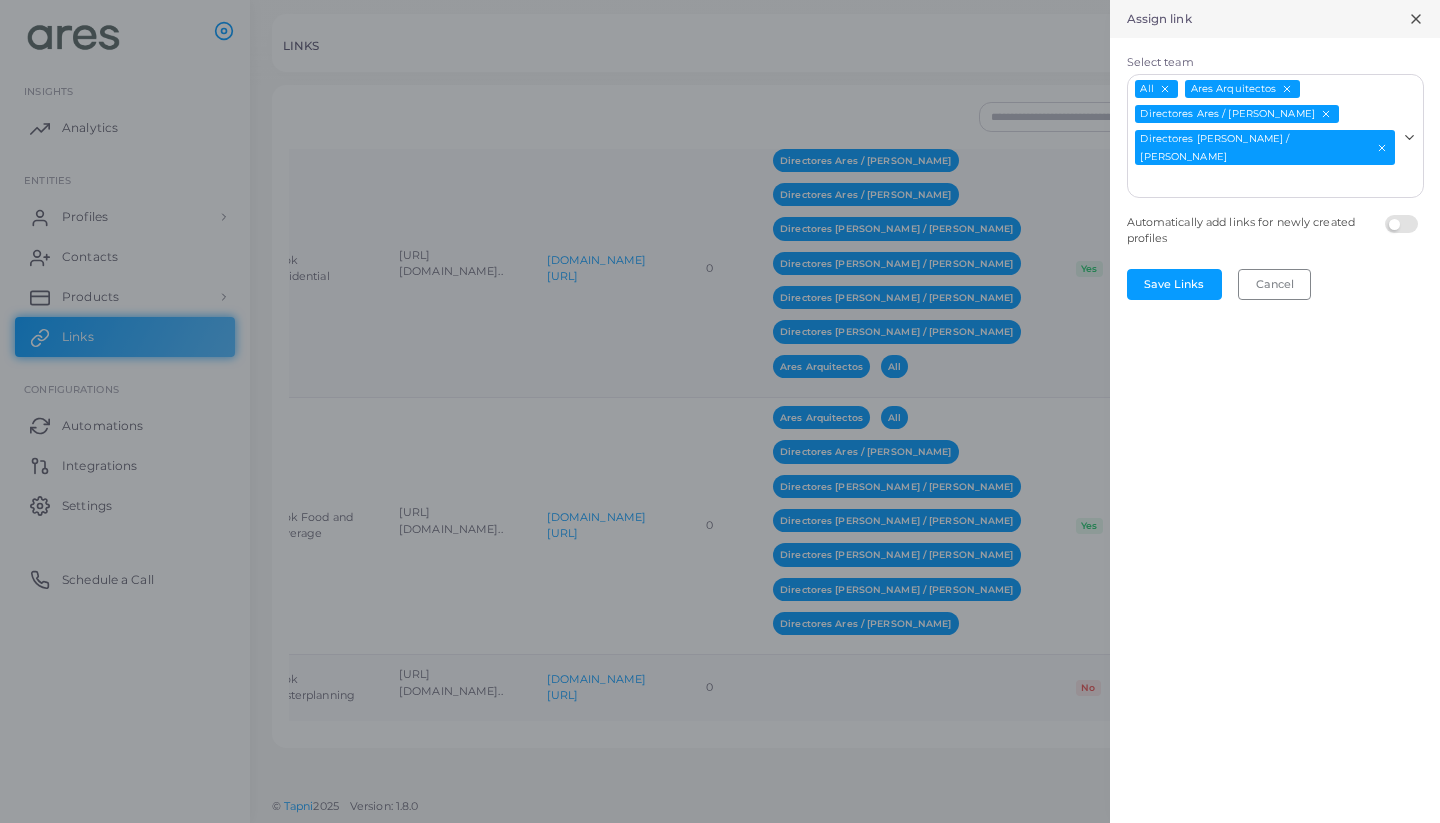 click on "Select team" at bounding box center (1263, 182) 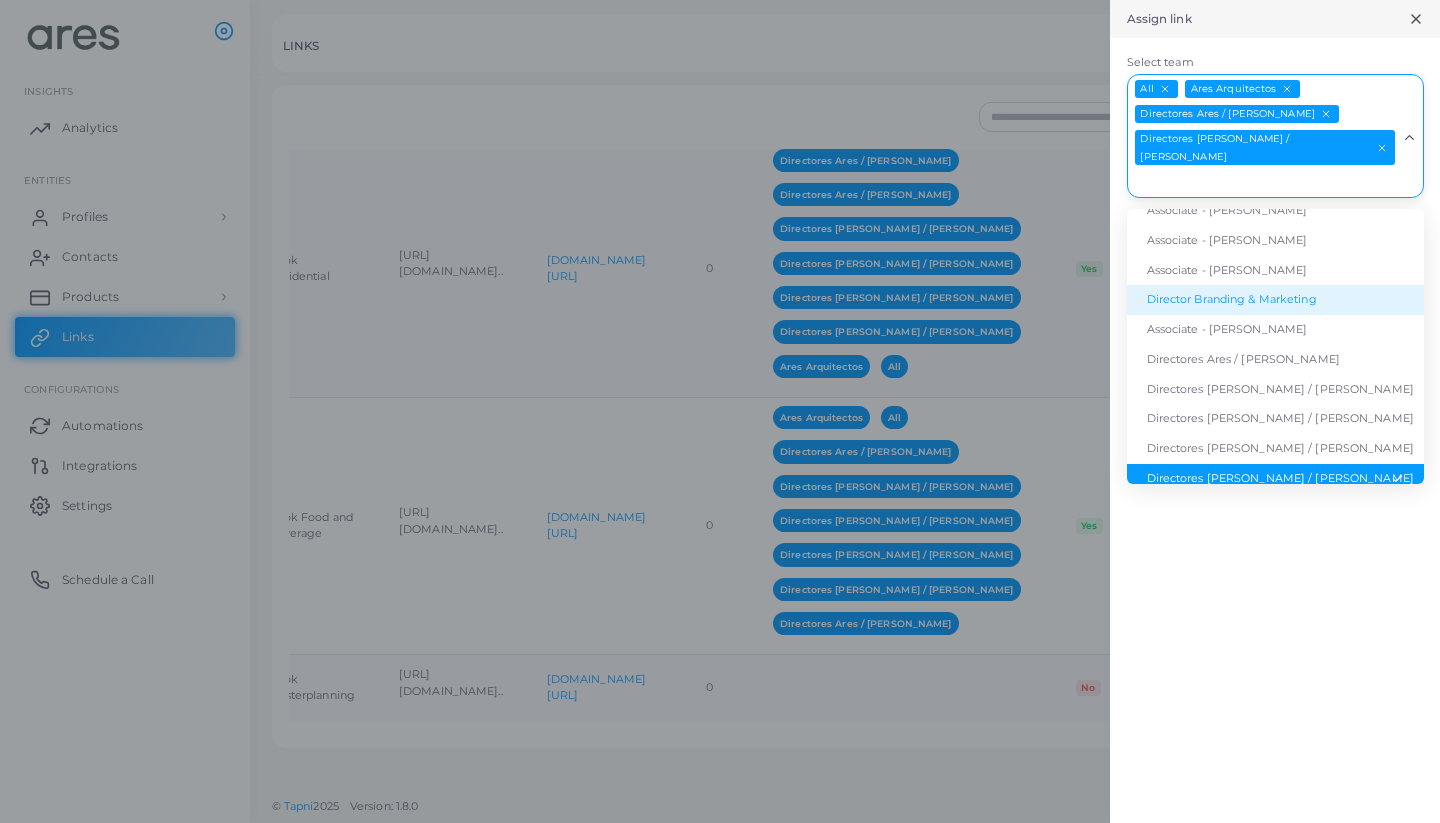 scroll, scrollTop: 87, scrollLeft: 0, axis: vertical 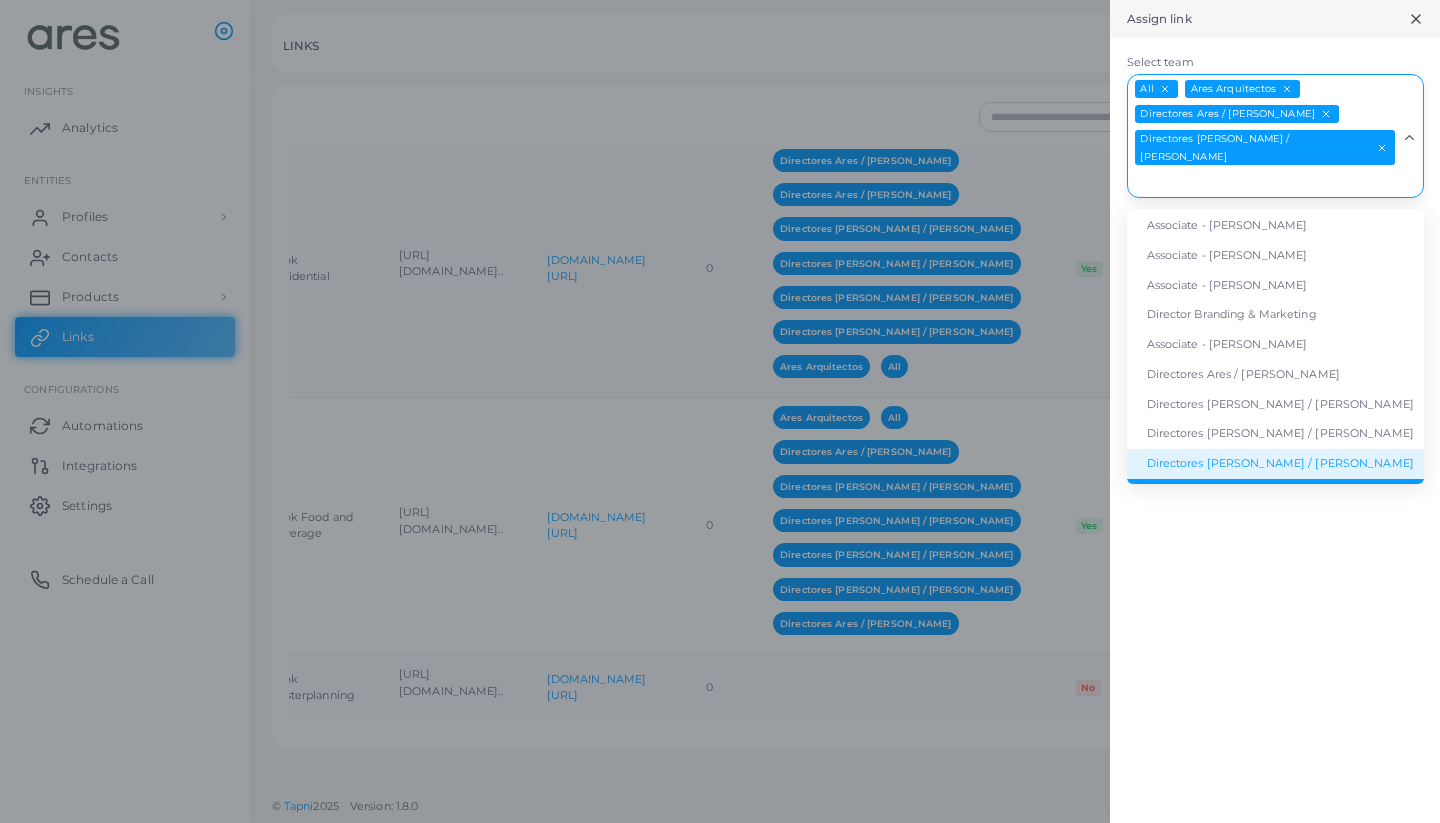 click on "Directores [PERSON_NAME] / [PERSON_NAME]" at bounding box center [1275, 464] 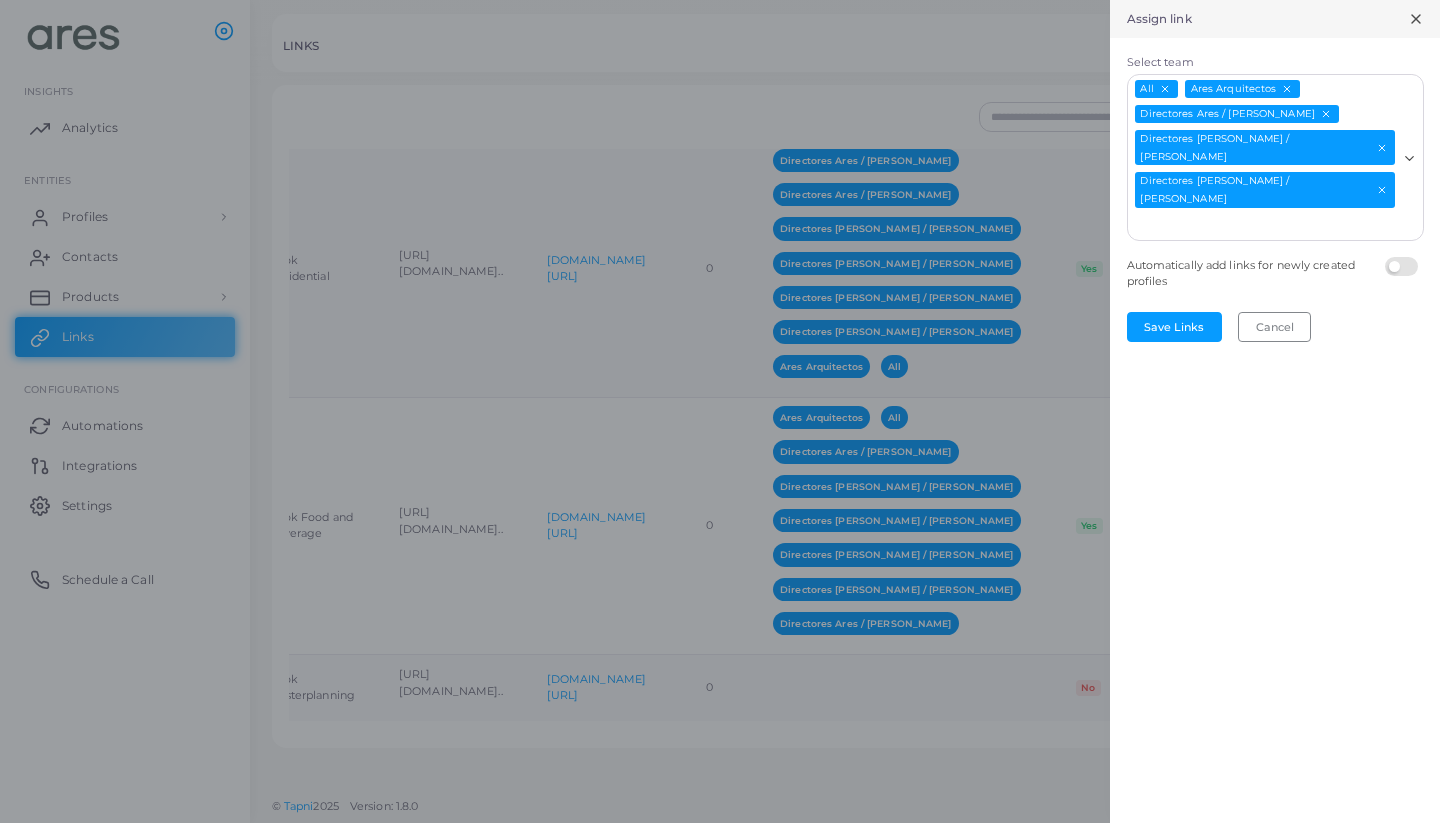 click on "All
Ares Arquitectos
Directores Ares / [PERSON_NAME]
Directores [PERSON_NAME] / [PERSON_NAME]
Directores [PERSON_NAME] / [PERSON_NAME]" at bounding box center (1263, 155) 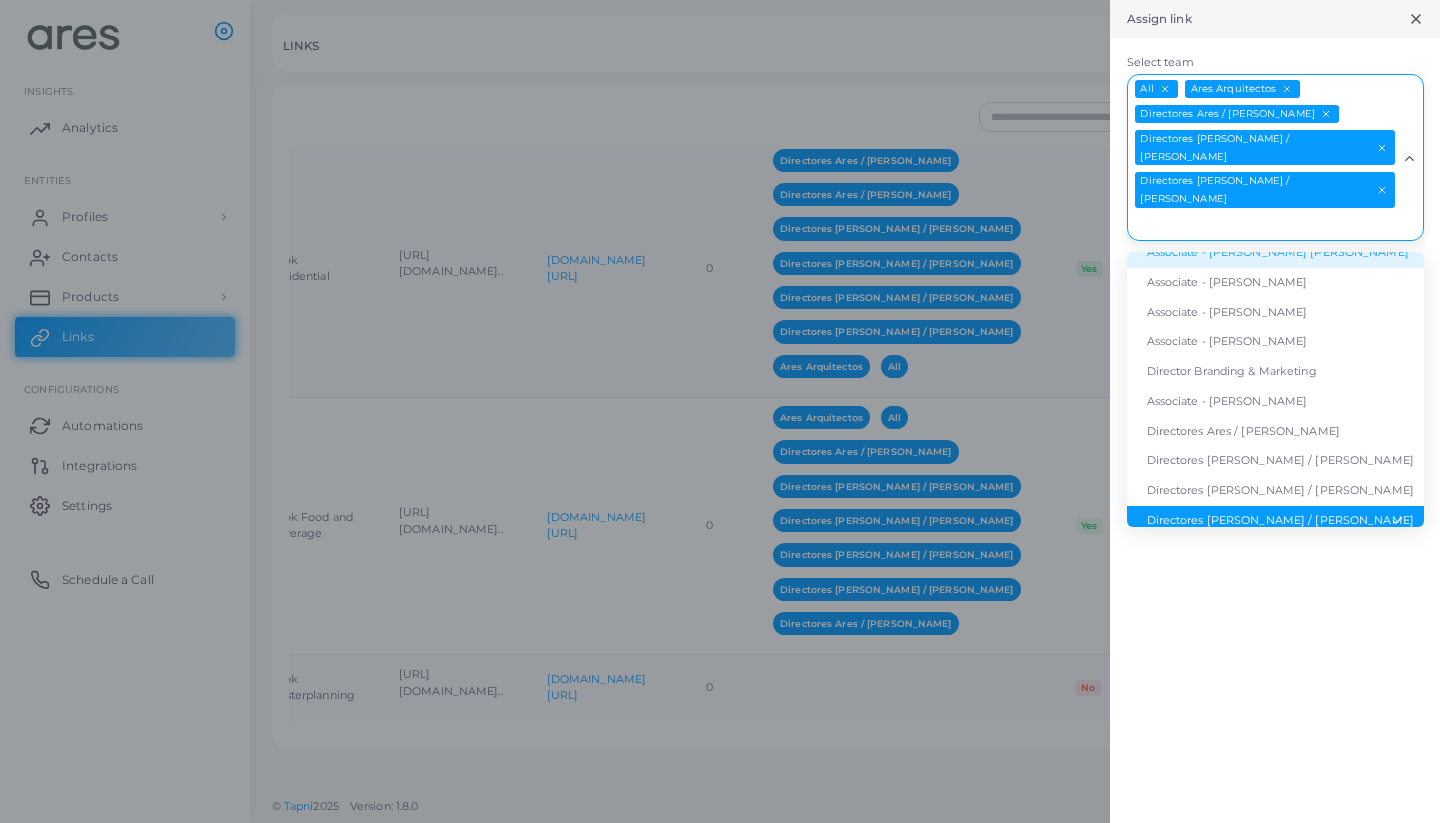 scroll, scrollTop: 58, scrollLeft: 0, axis: vertical 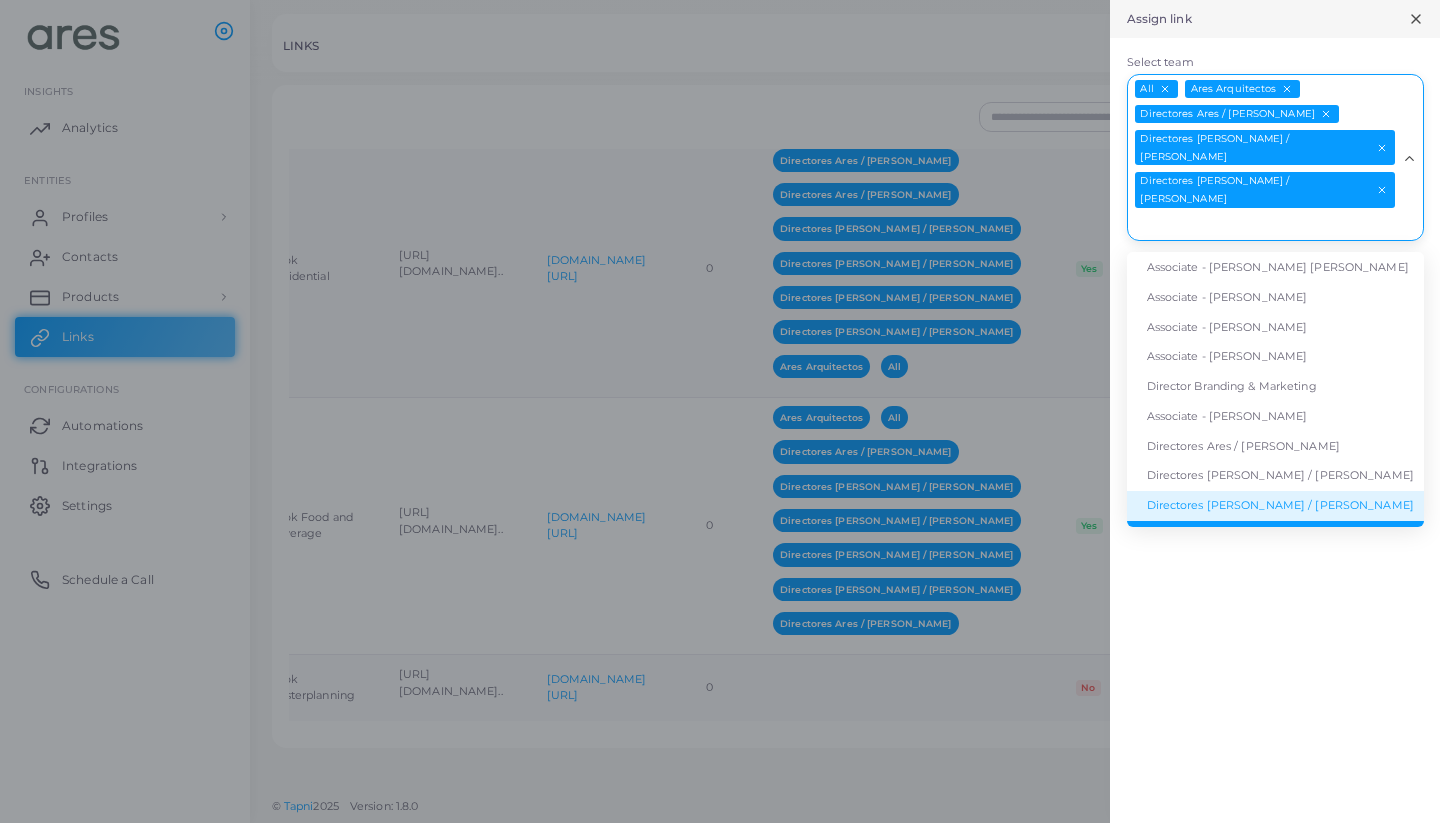 click on "Directores [PERSON_NAME] / [PERSON_NAME]" at bounding box center (1275, 506) 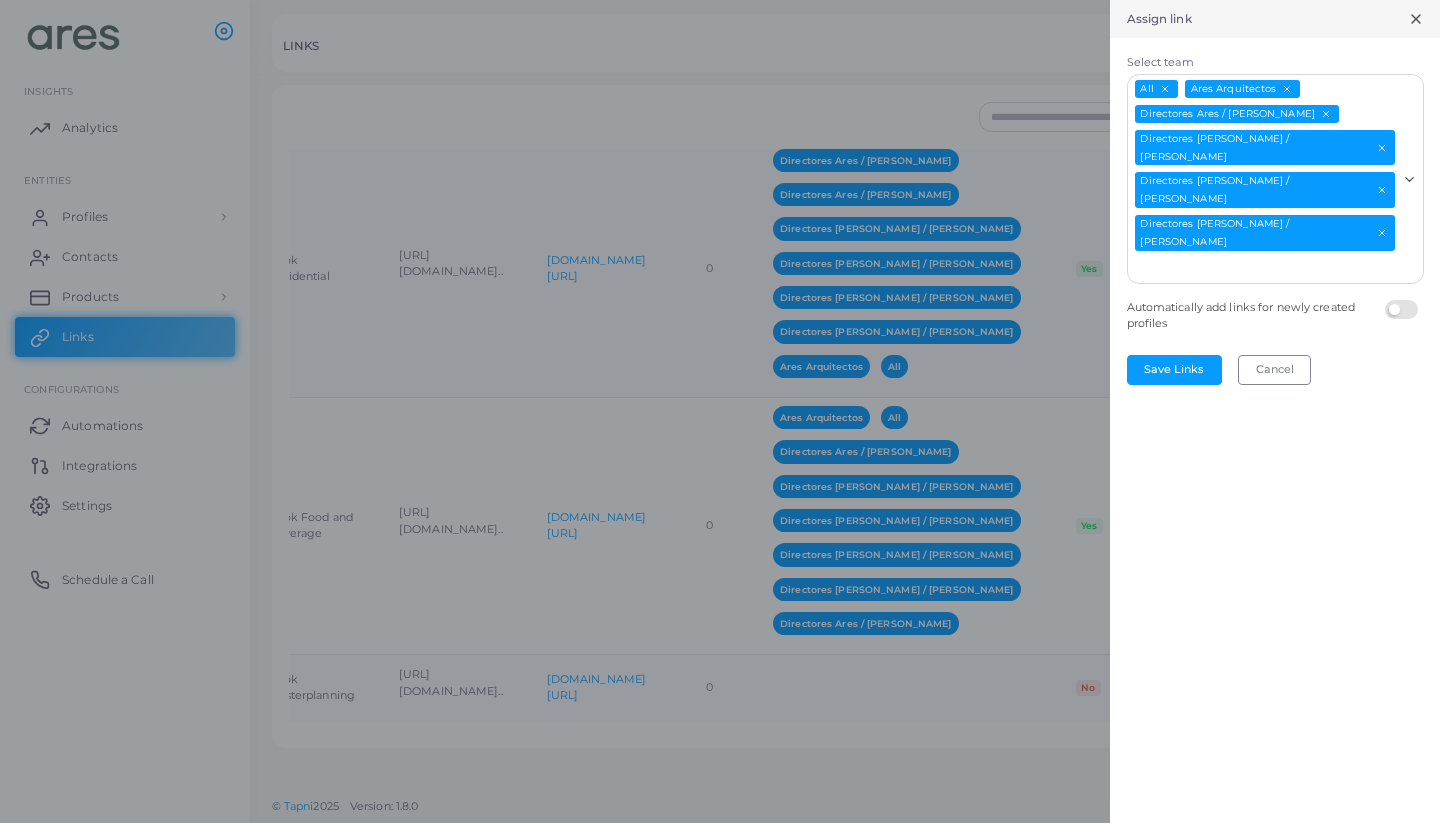 click on "All
Ares Arquitectos
Directores Ares / [PERSON_NAME]
Directores [PERSON_NAME] / [PERSON_NAME]
Directores [PERSON_NAME] / [PERSON_NAME]
Directores Ares / [PERSON_NAME]" at bounding box center [1263, 176] 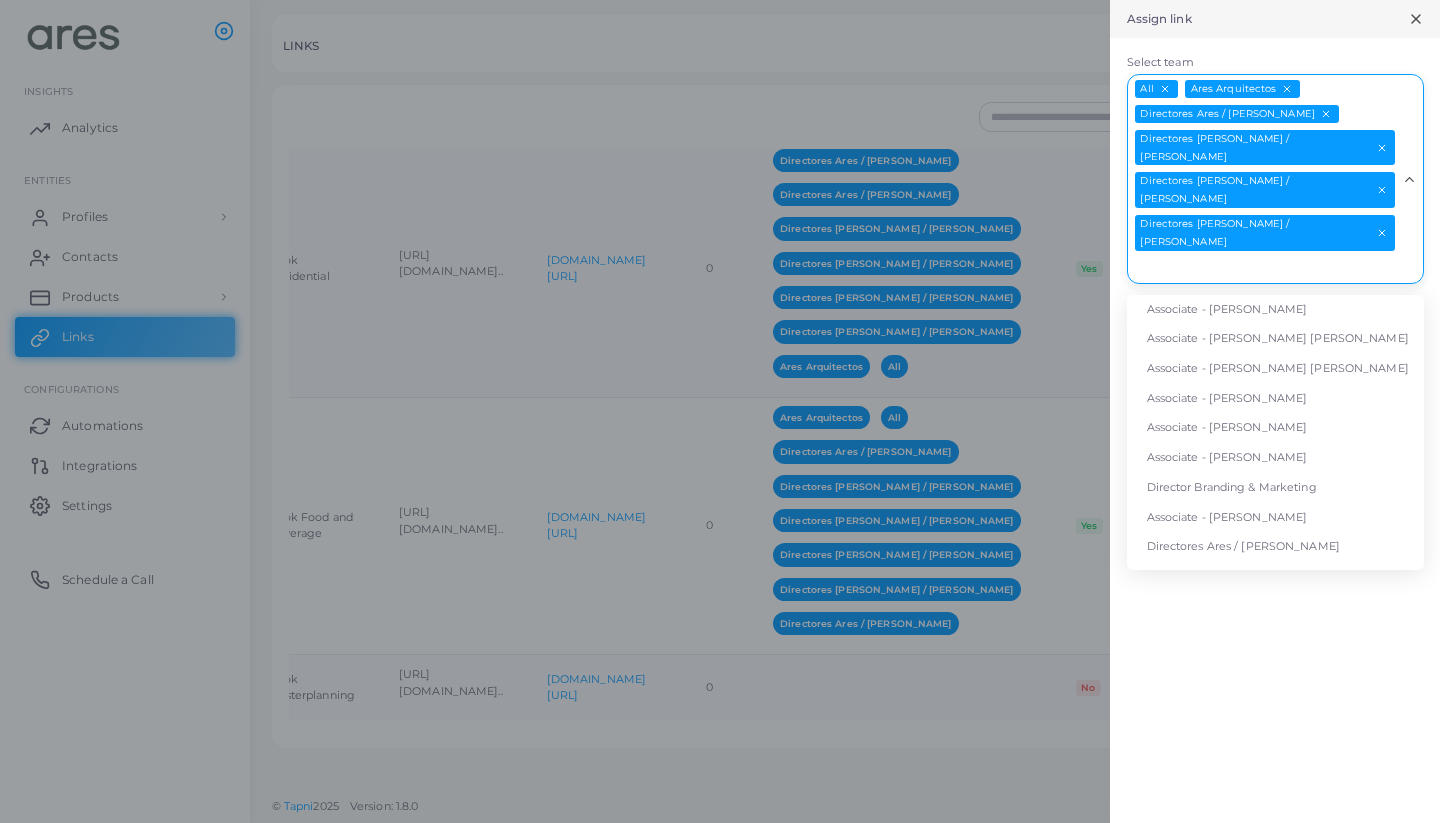 scroll, scrollTop: 44, scrollLeft: 0, axis: vertical 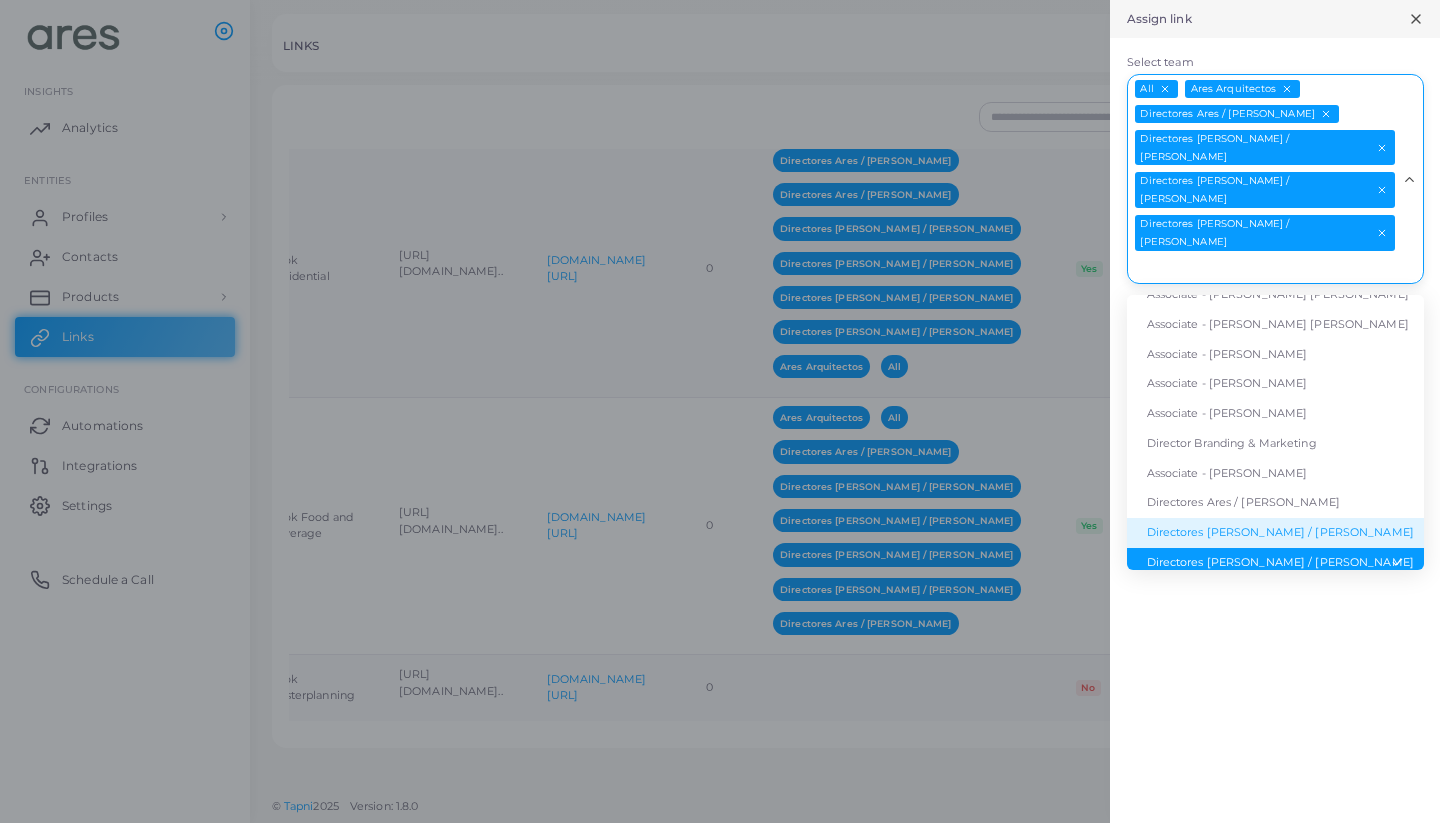 click on "Directores [PERSON_NAME] / [PERSON_NAME]" at bounding box center [1275, 533] 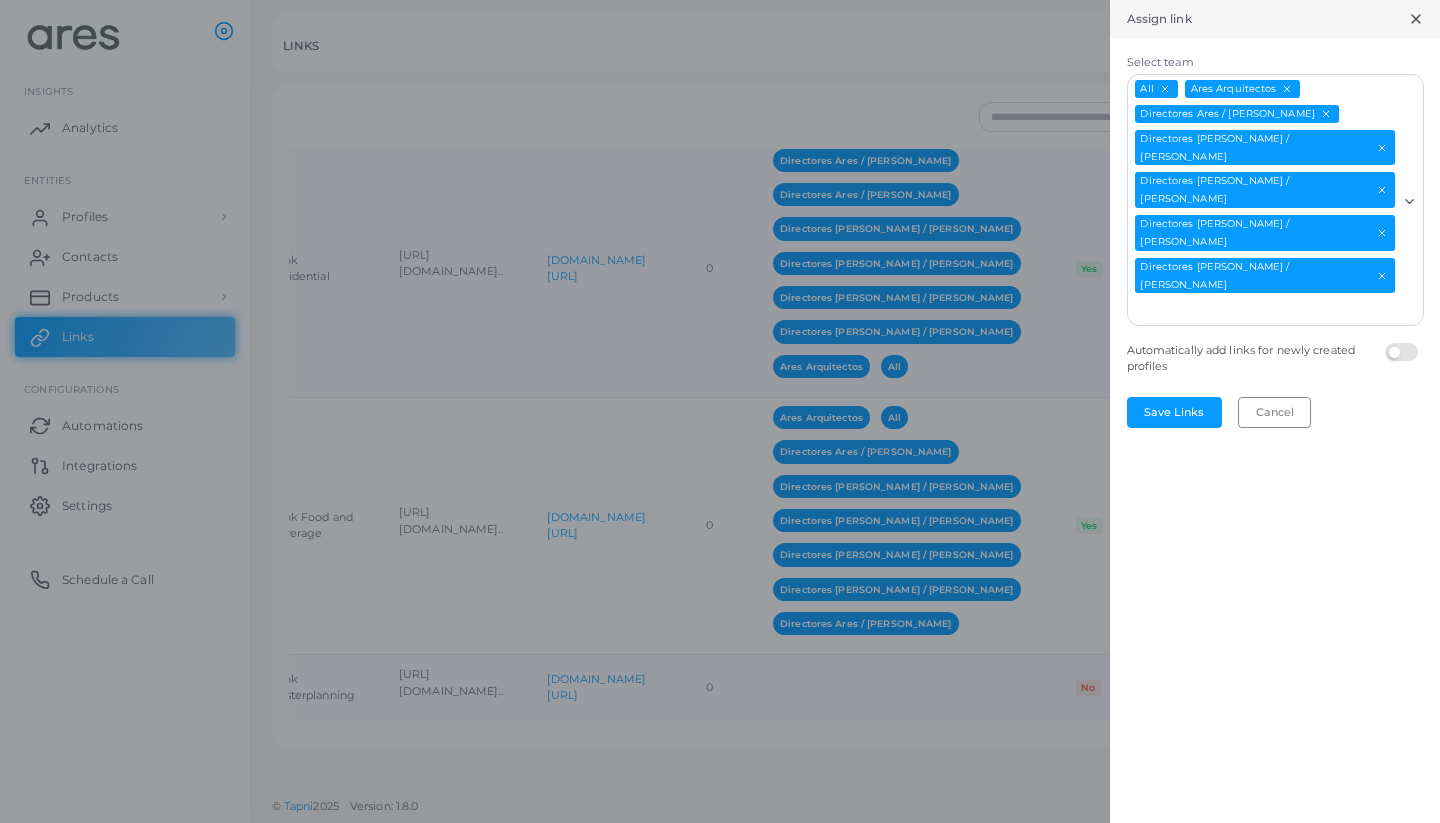 click on "All
Ares Arquitectos
Directores Ares / [PERSON_NAME]
Directores [PERSON_NAME] / [PERSON_NAME]
Directores [PERSON_NAME] / [PERSON_NAME]
Directores Ares / [PERSON_NAME]
Directores [PERSON_NAME] / [PERSON_NAME]" at bounding box center (1263, 198) 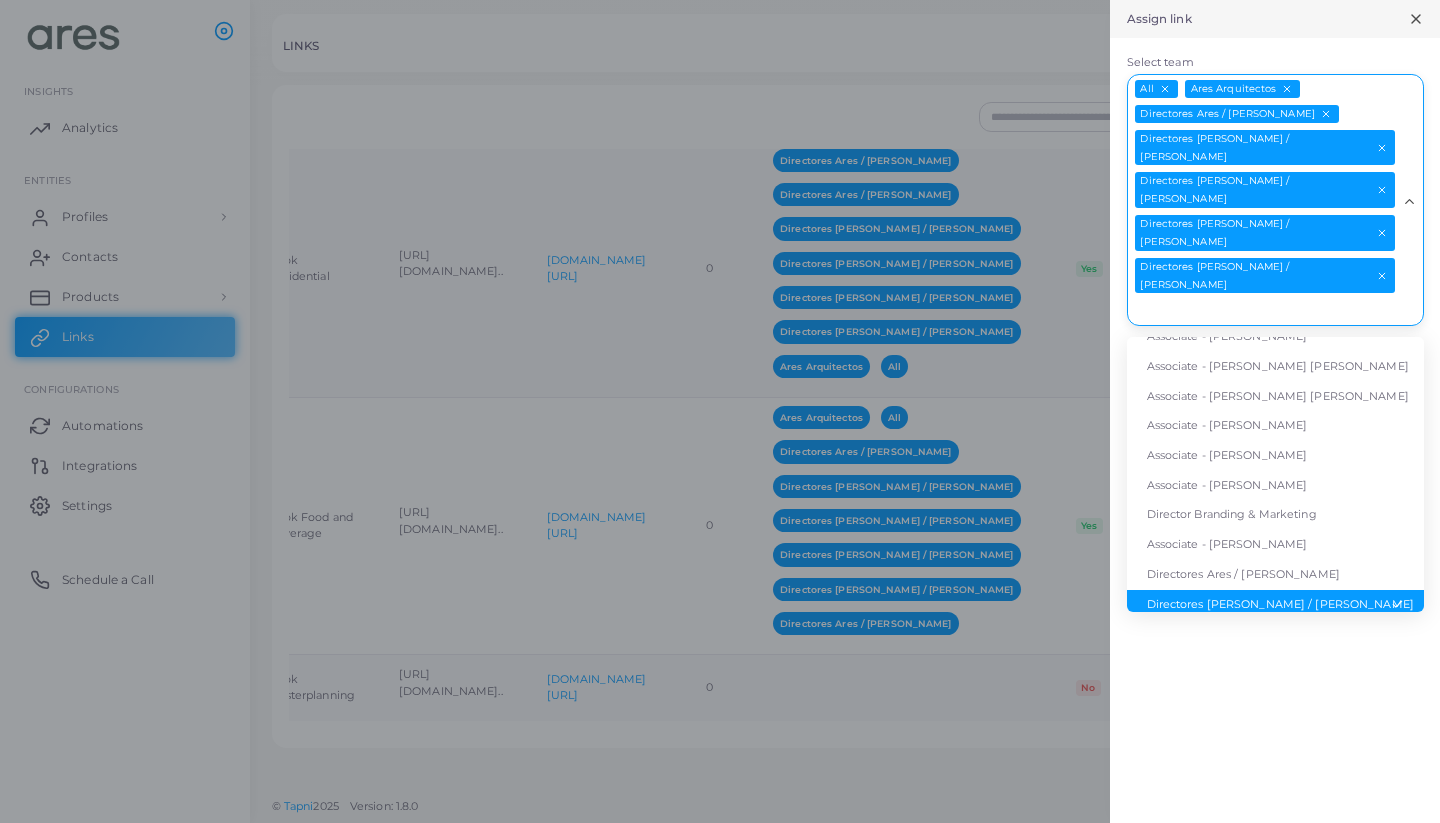 scroll, scrollTop: 0, scrollLeft: 0, axis: both 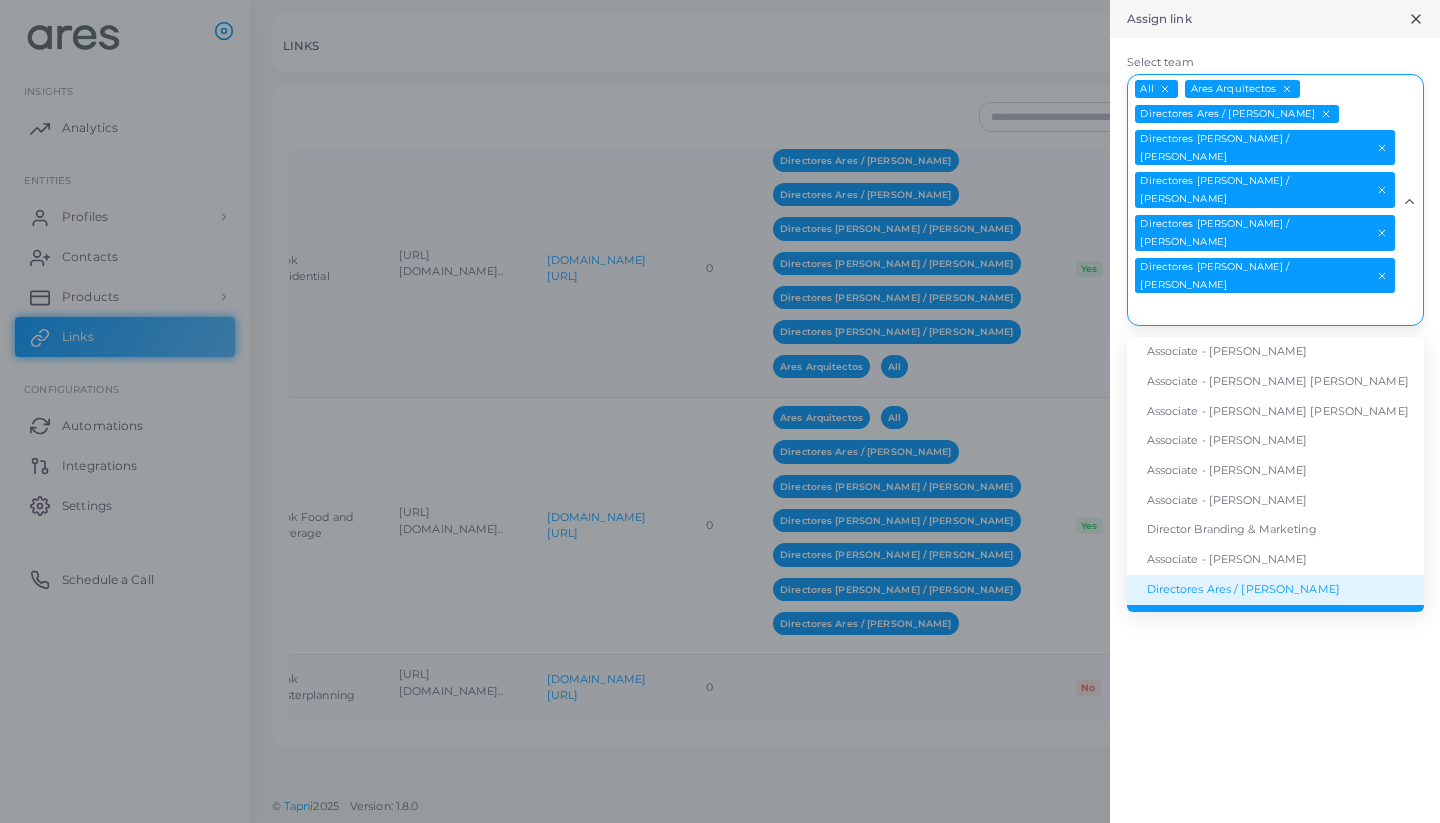 click on "Directores Ares / [PERSON_NAME]" at bounding box center (1275, 590) 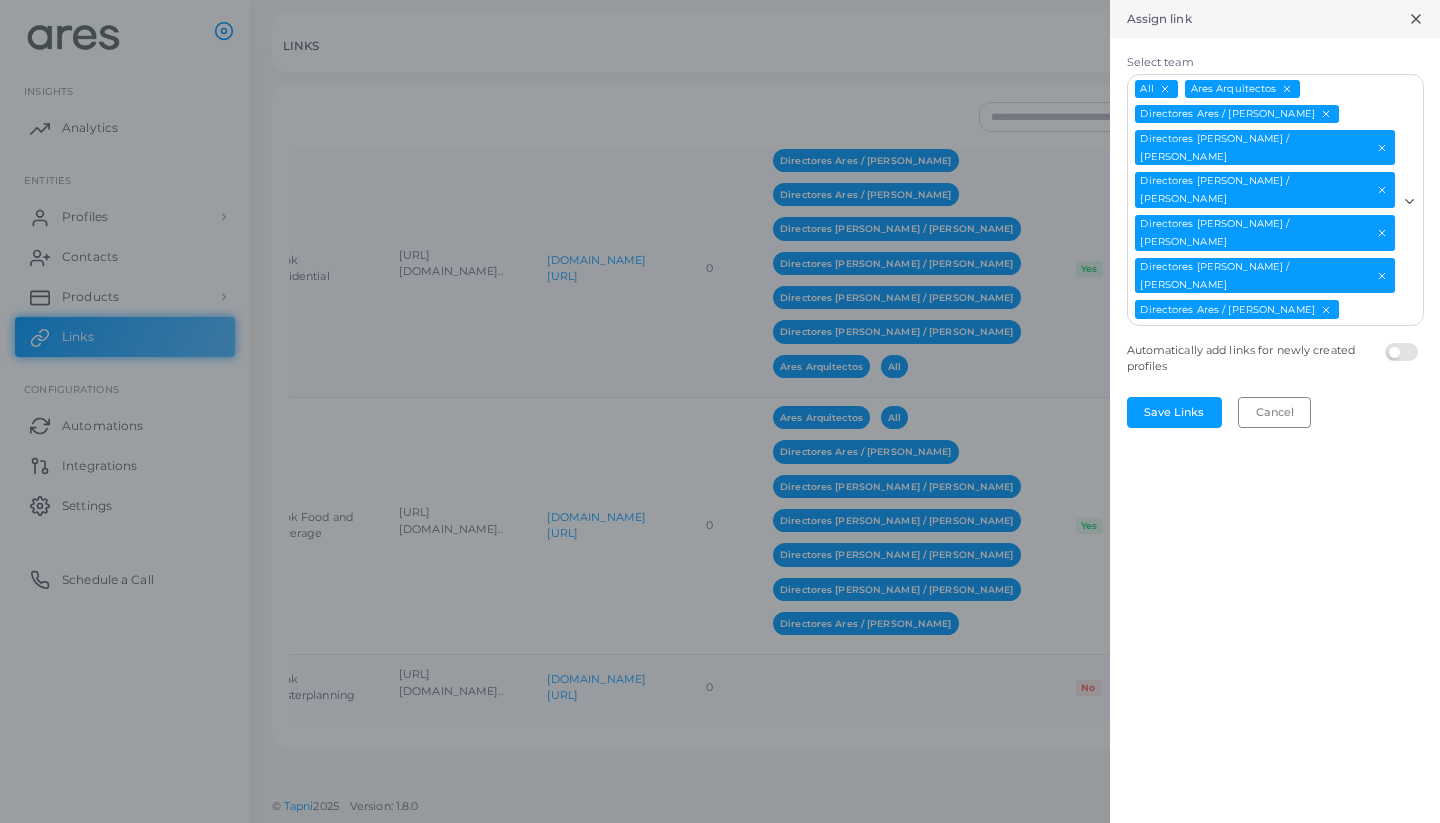click on "All
Ares Arquitectos
Directores Ares / [PERSON_NAME]
Directores [PERSON_NAME] / [PERSON_NAME]
Directores [PERSON_NAME] / [PERSON_NAME]
Directores Ares / [PERSON_NAME]
Directores [PERSON_NAME] / [PERSON_NAME]
Directores Ares / [PERSON_NAME]" at bounding box center (1263, 198) 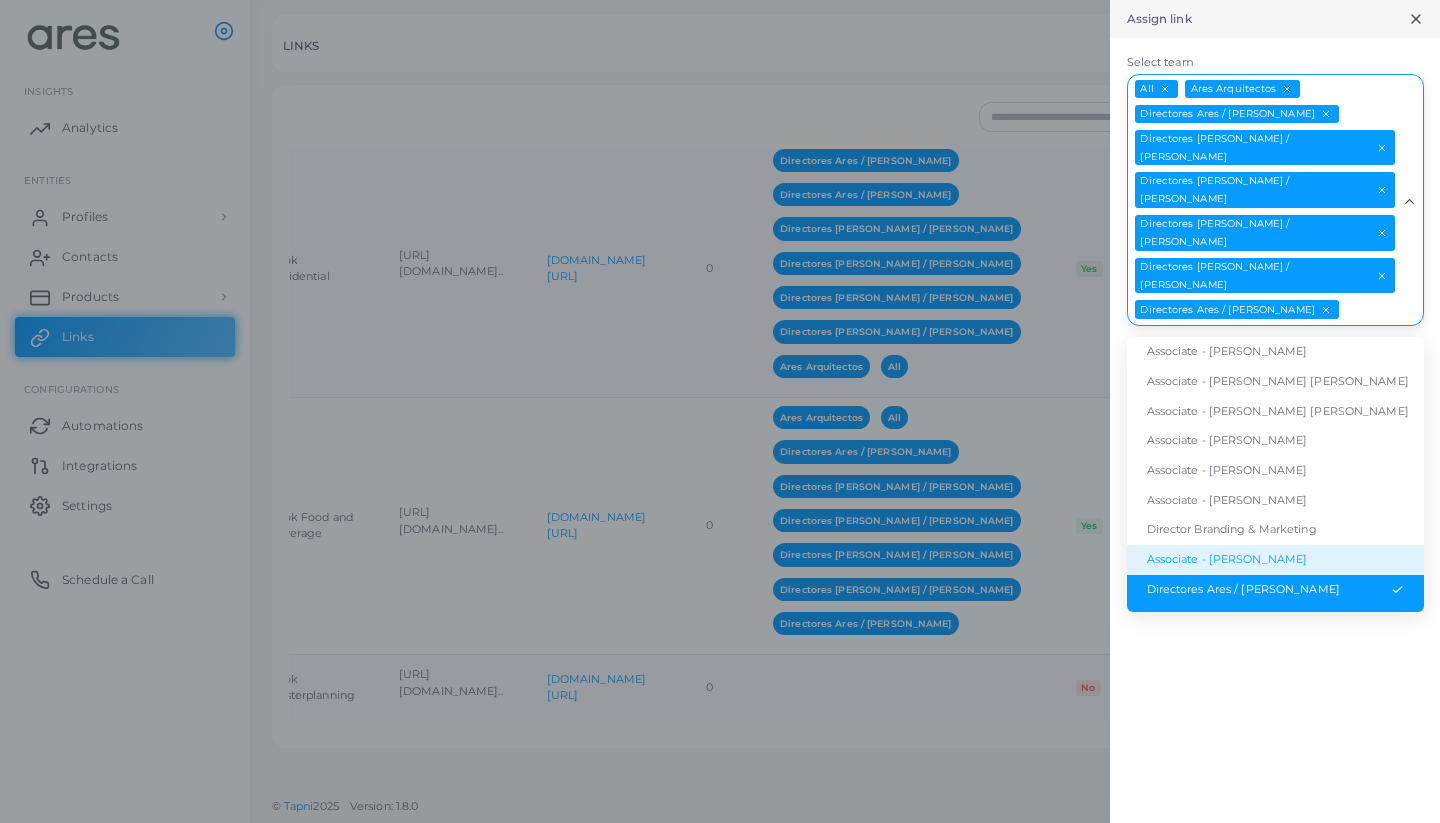 click on "Associate - [PERSON_NAME]" at bounding box center [1275, 560] 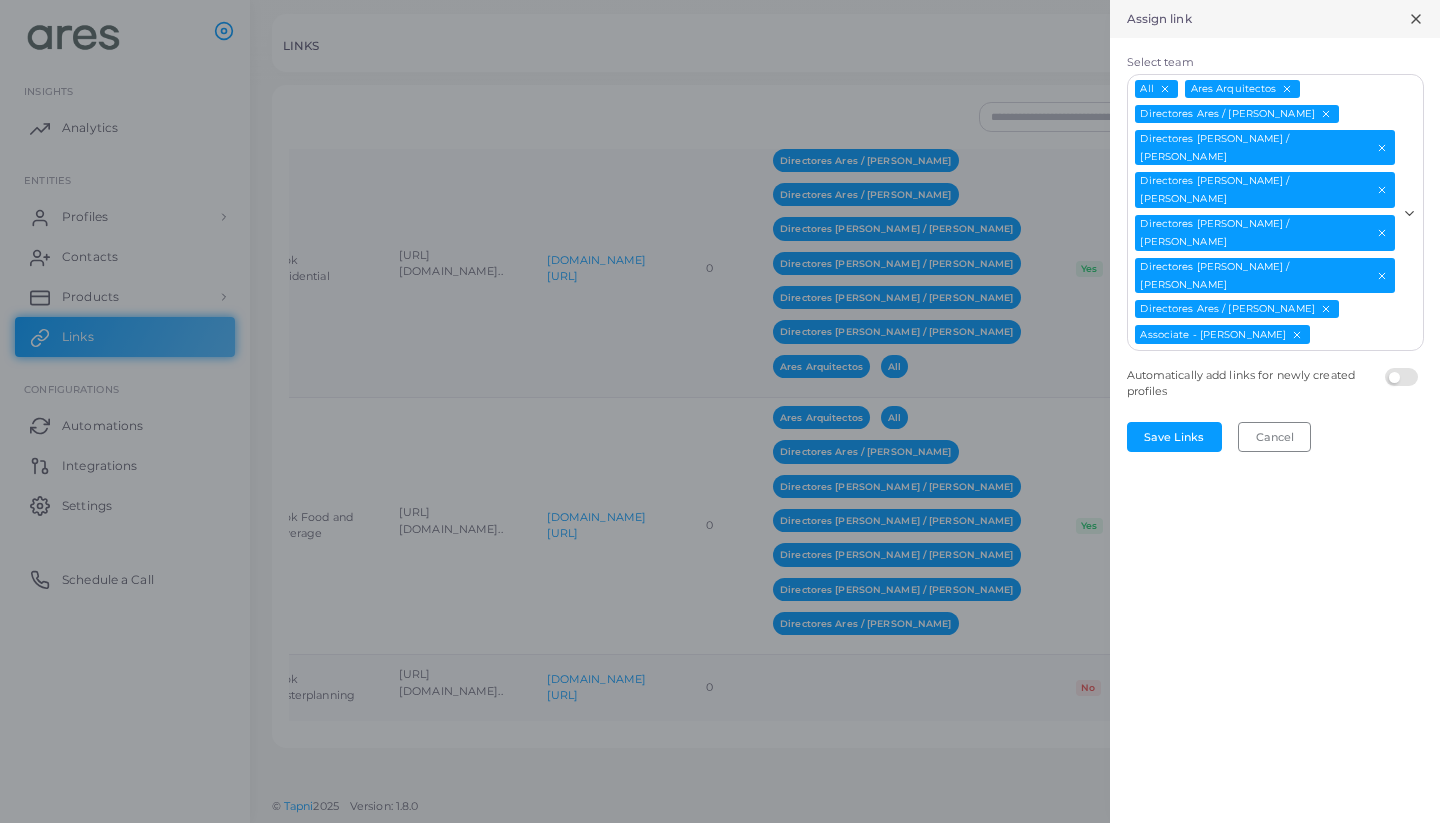 click 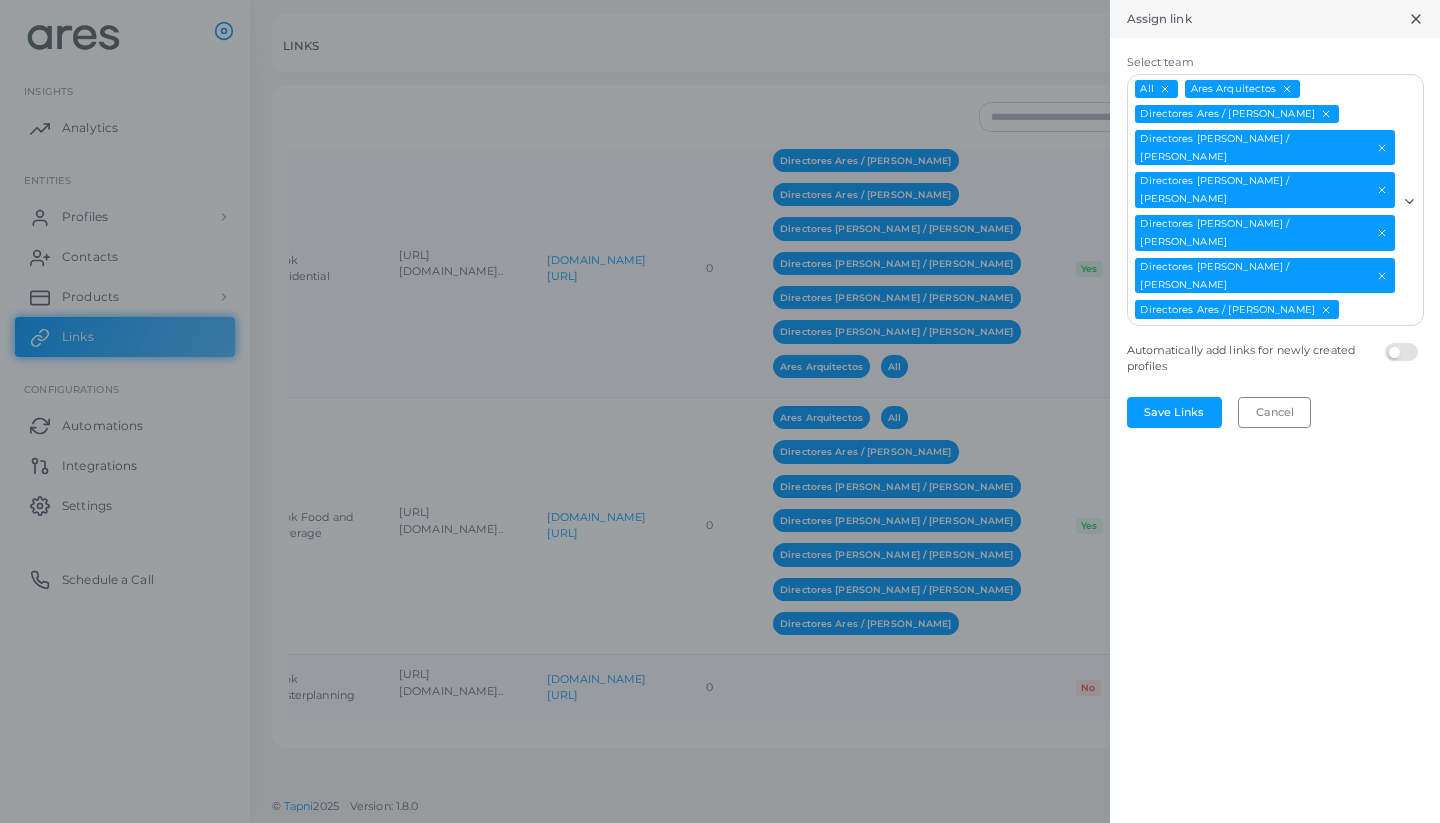 click on "Loading..." at bounding box center [1411, 198] 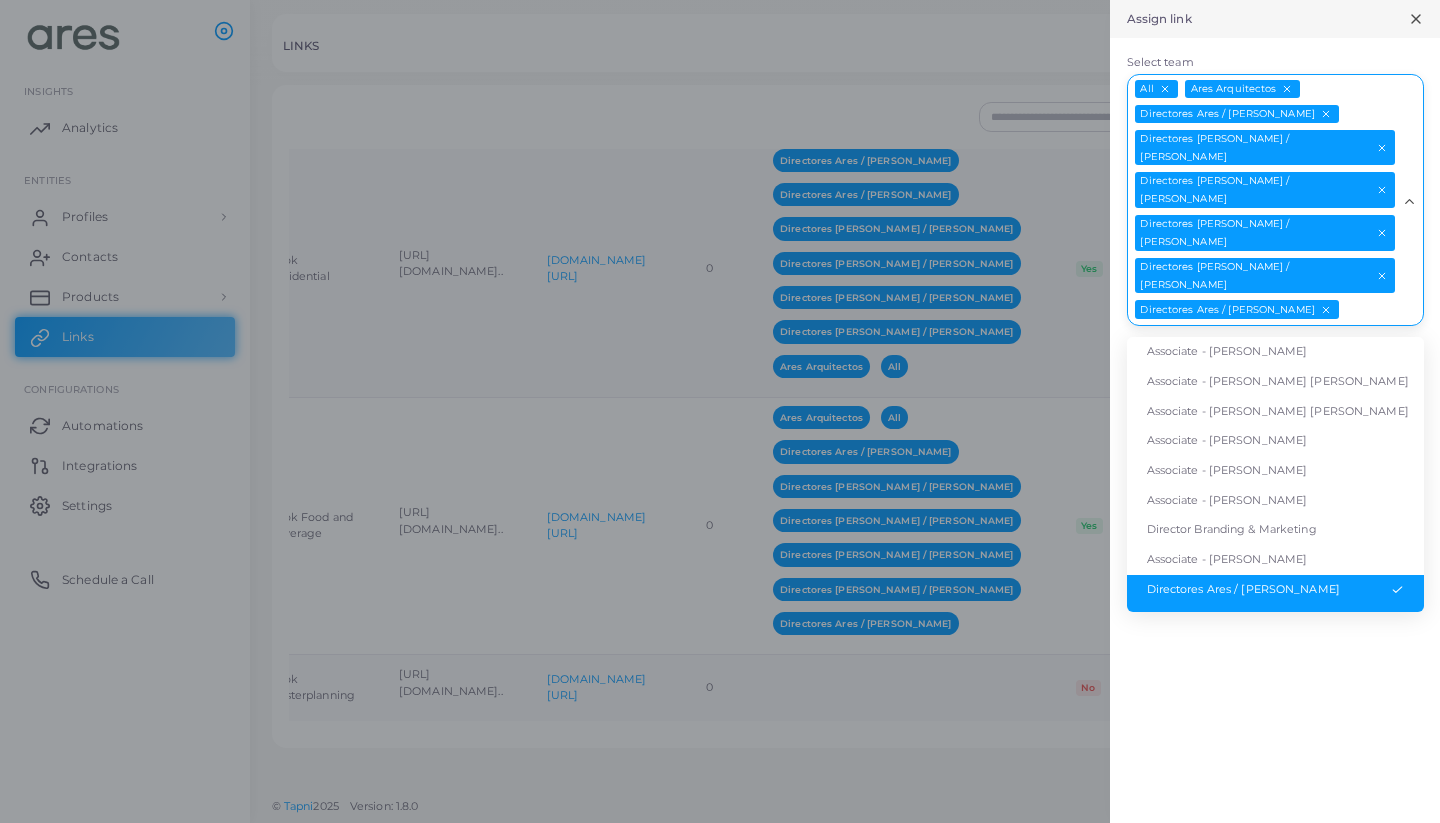 click on "Loading..." at bounding box center [1411, 198] 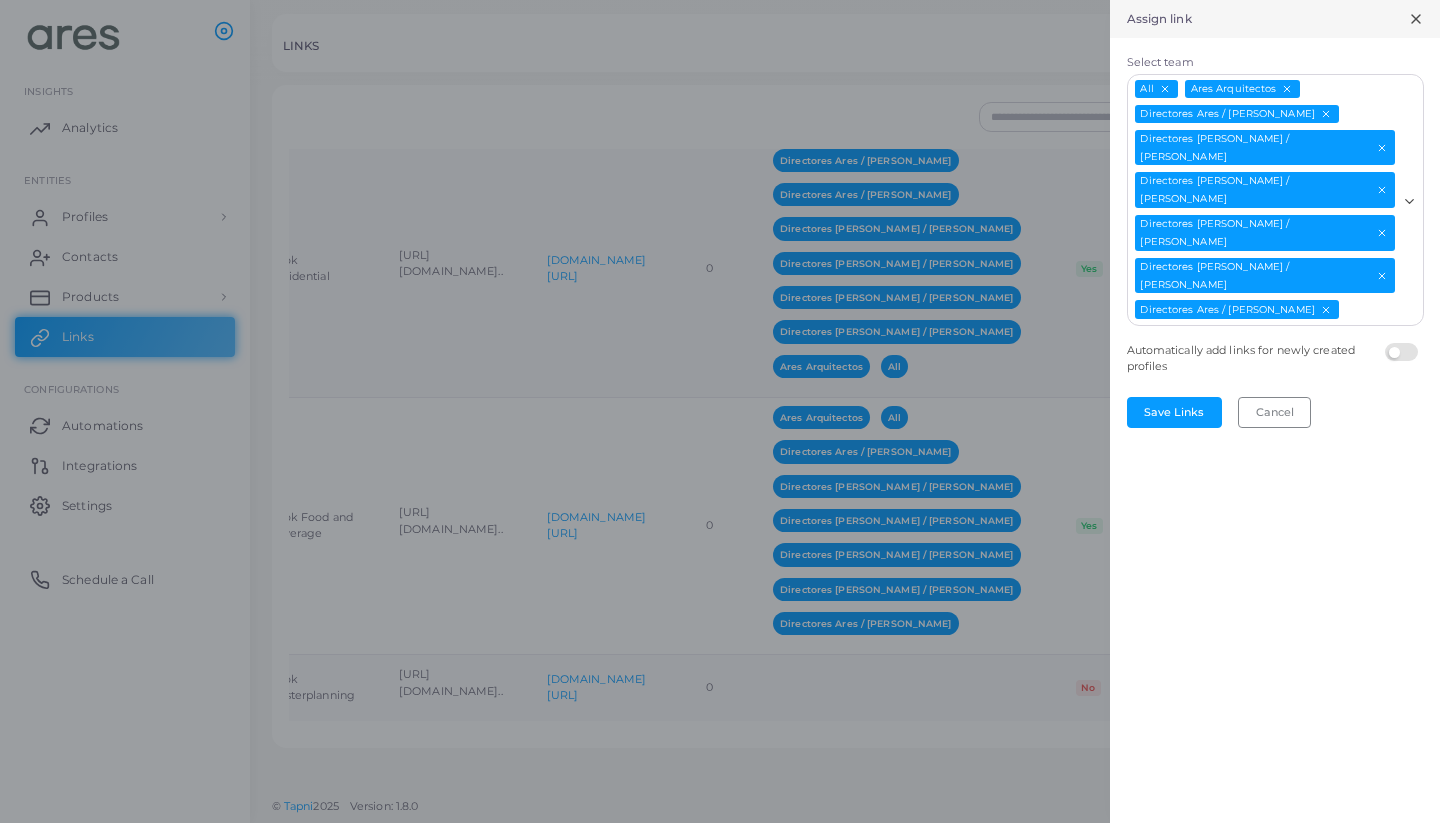 click at bounding box center [1404, 343] 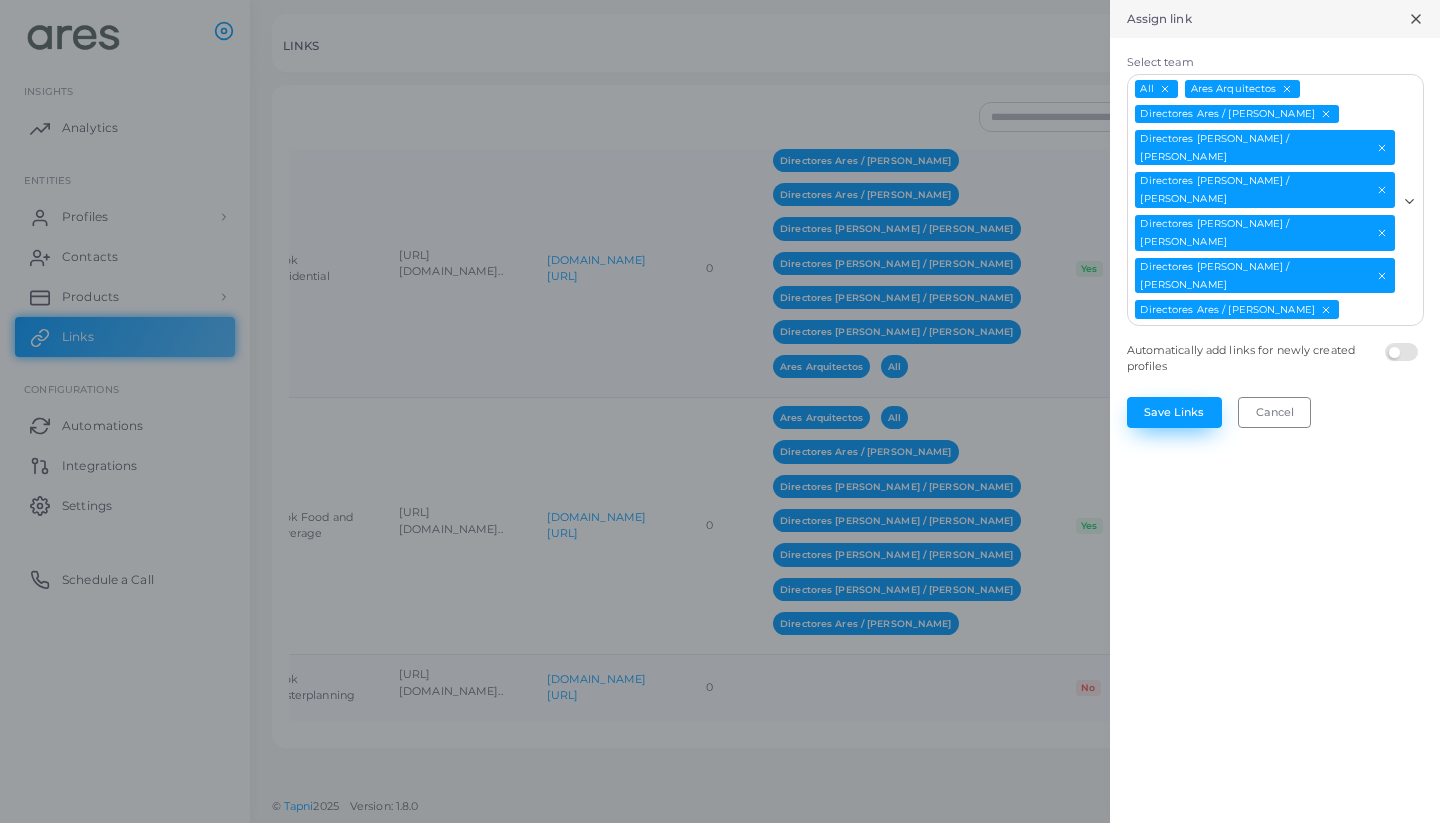 click on "Save Links" at bounding box center (1174, 412) 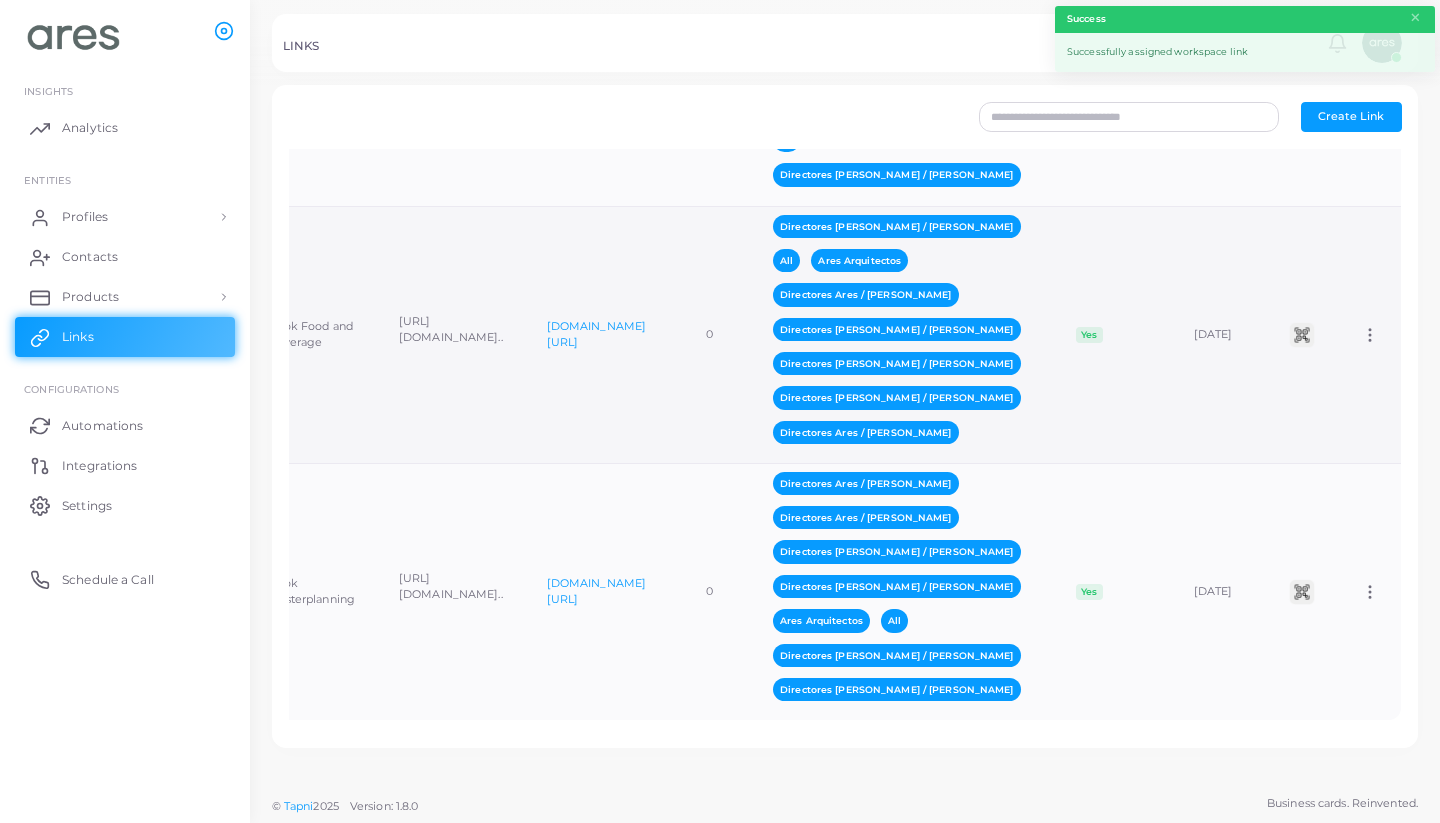 scroll, scrollTop: 4126, scrollLeft: 0, axis: vertical 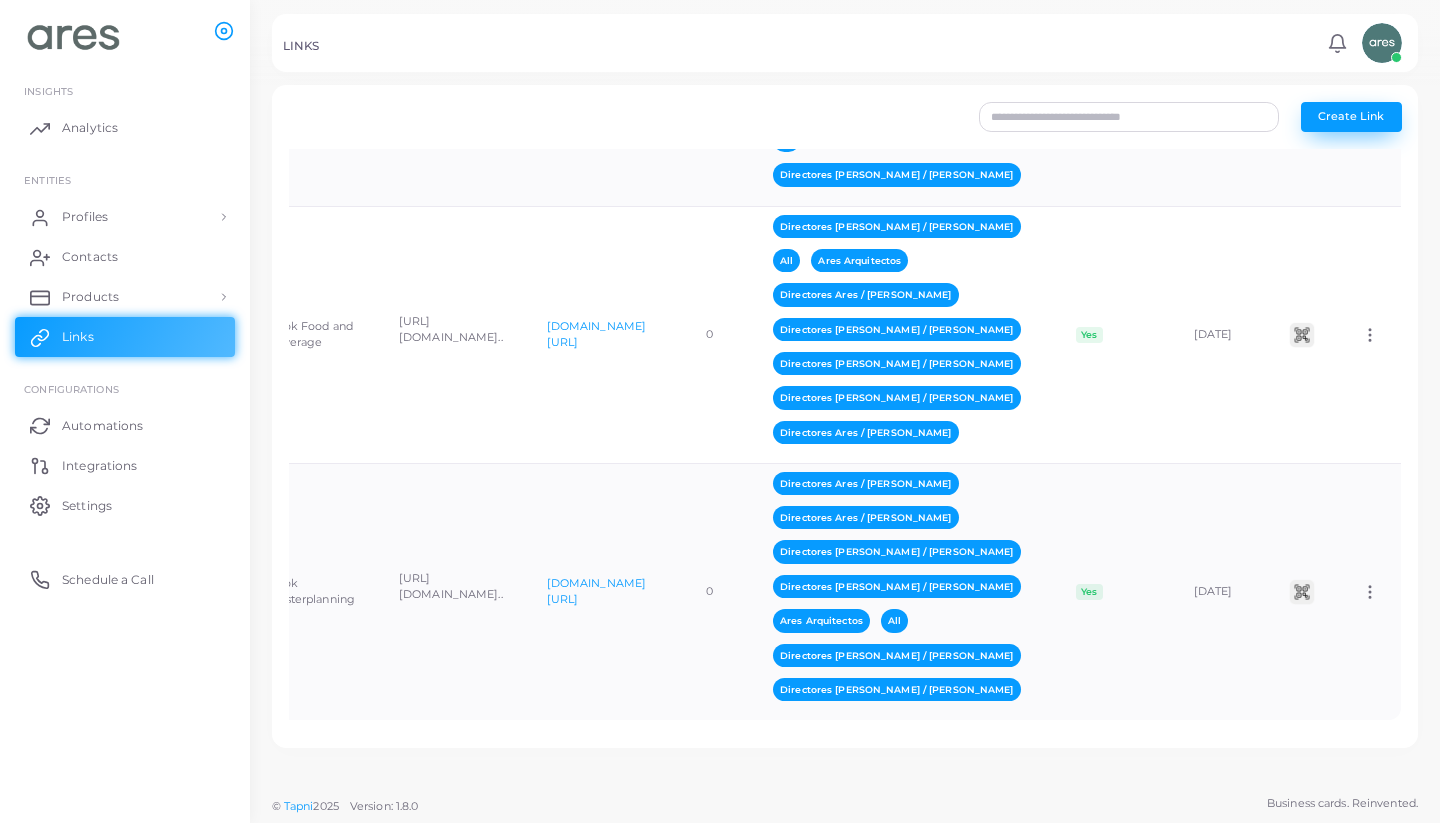 click on "Create Link" at bounding box center (1351, 116) 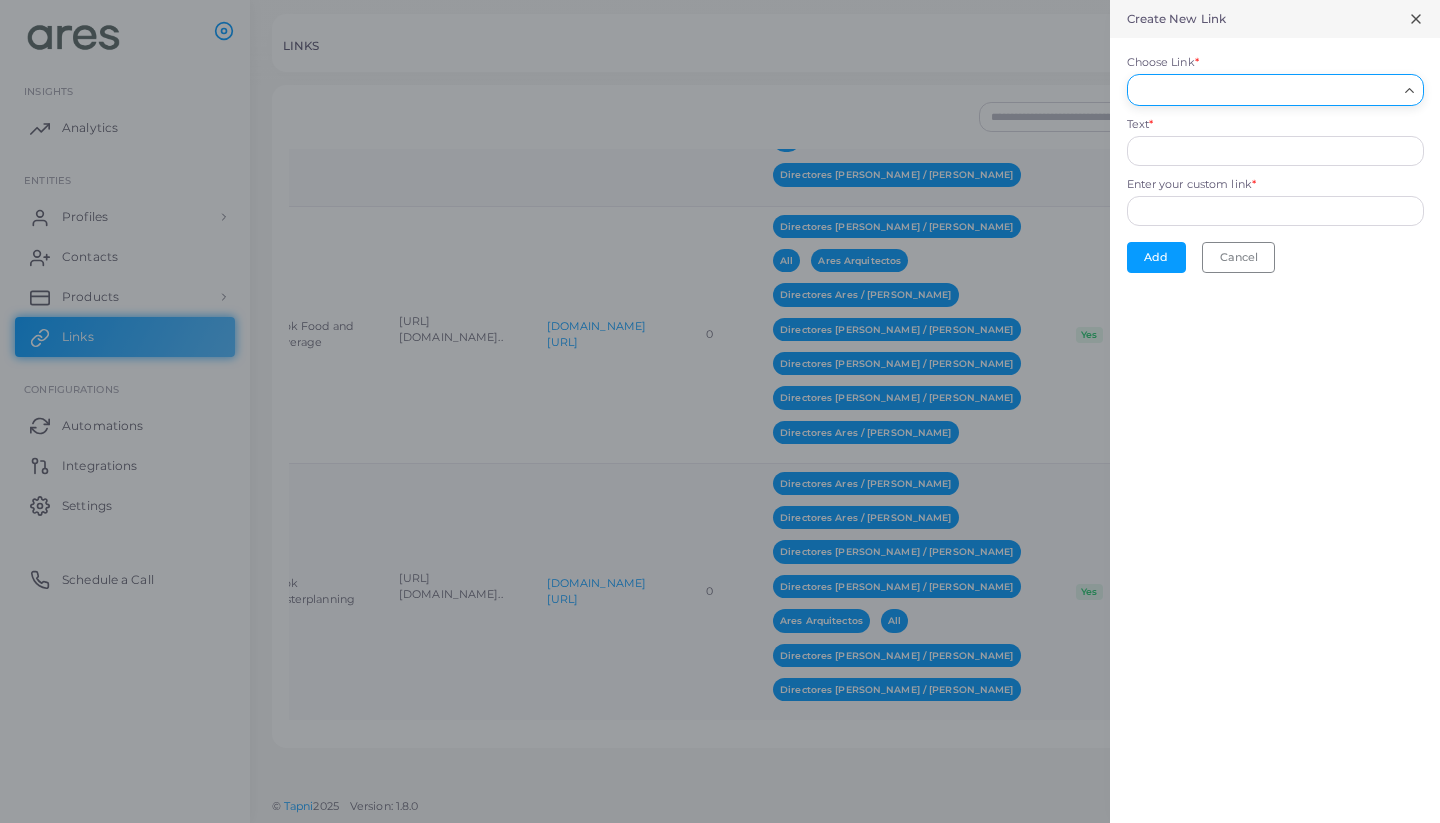 drag, startPoint x: 1261, startPoint y: 73, endPoint x: 1253, endPoint y: 81, distance: 11.313708 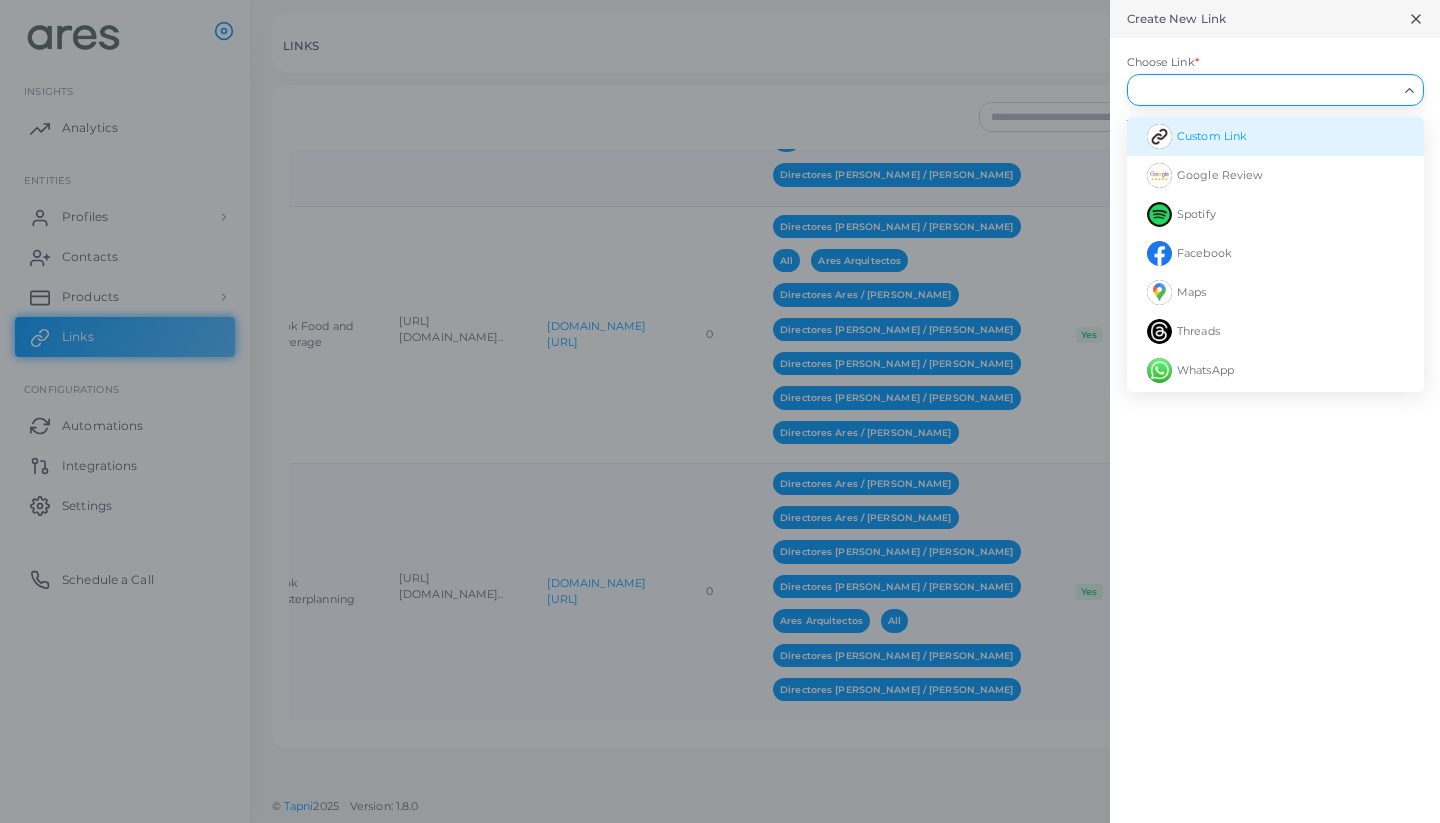 click on "Custom Link" at bounding box center (1212, 136) 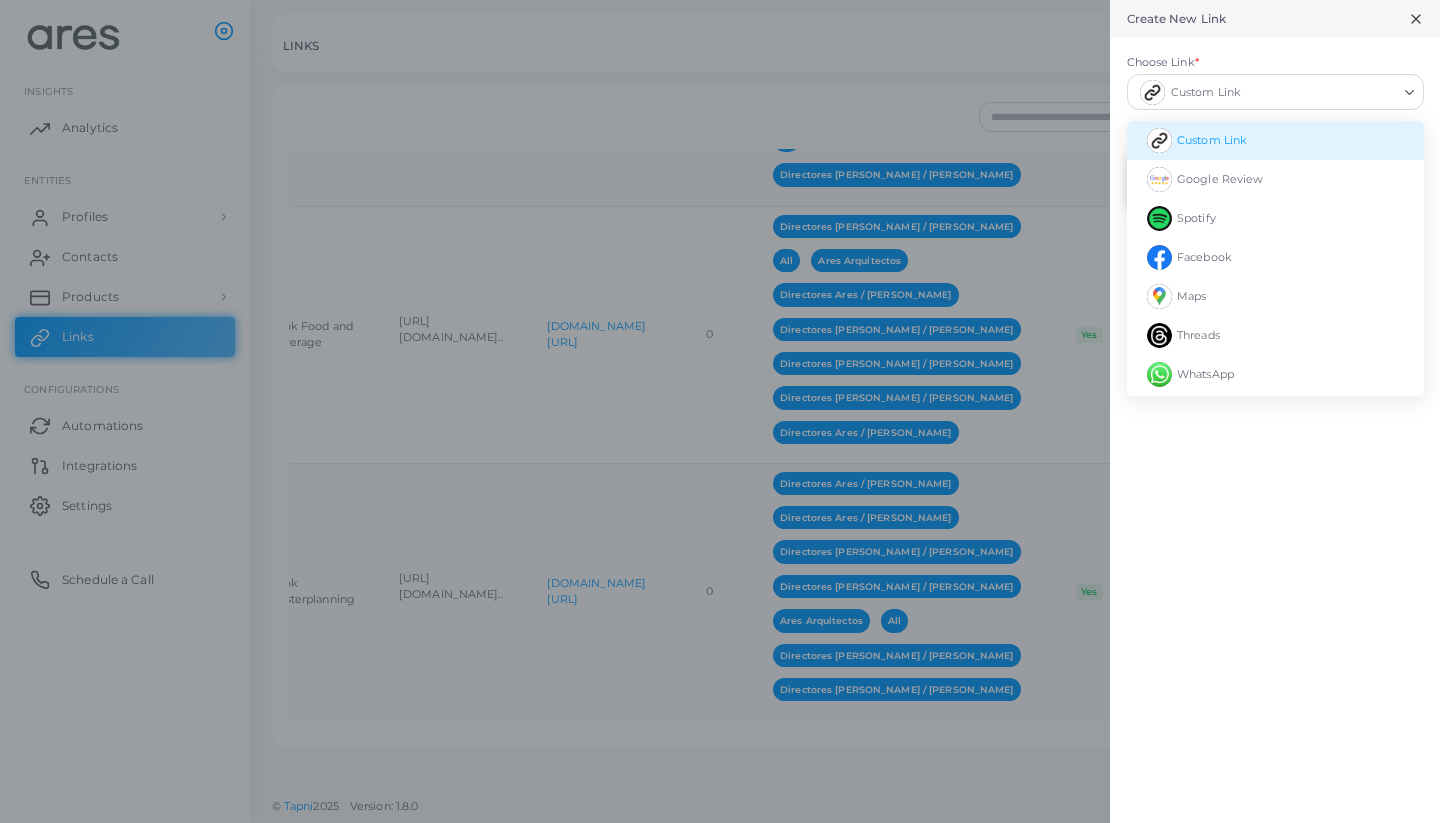 type on "**********" 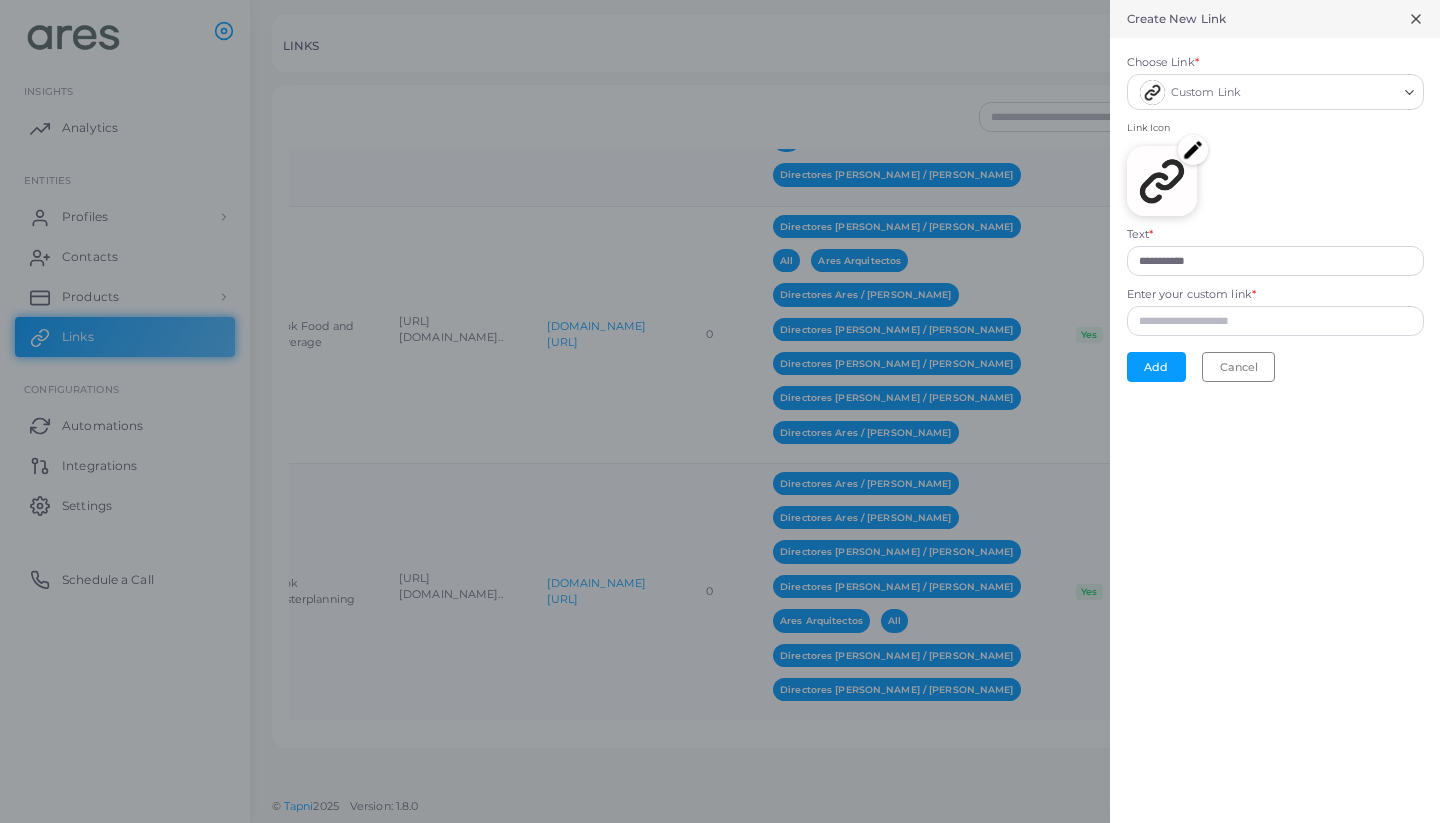 click at bounding box center [1162, 181] 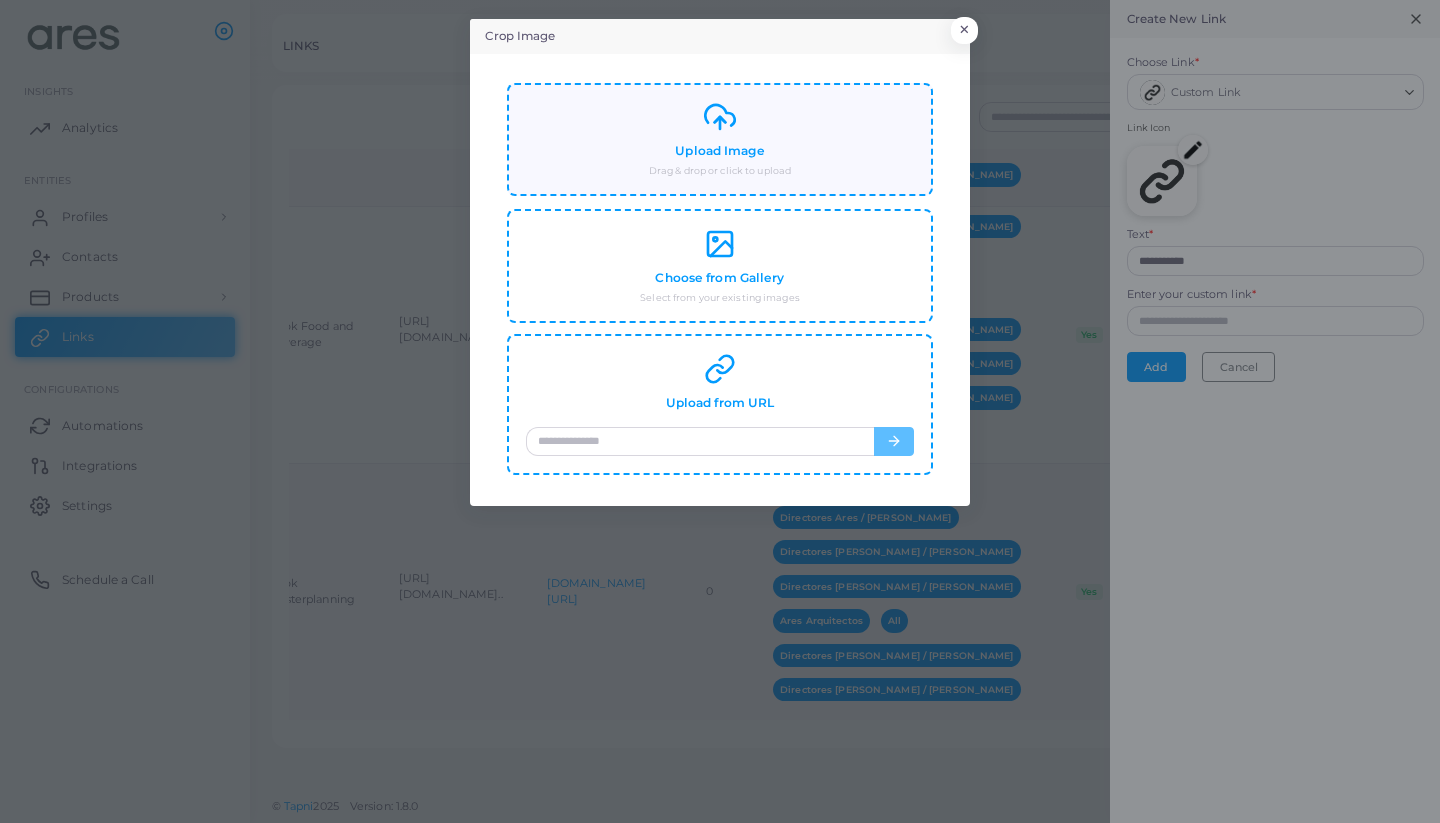 click on "Upload Image Drag & drop or click to upload" at bounding box center [720, 139] 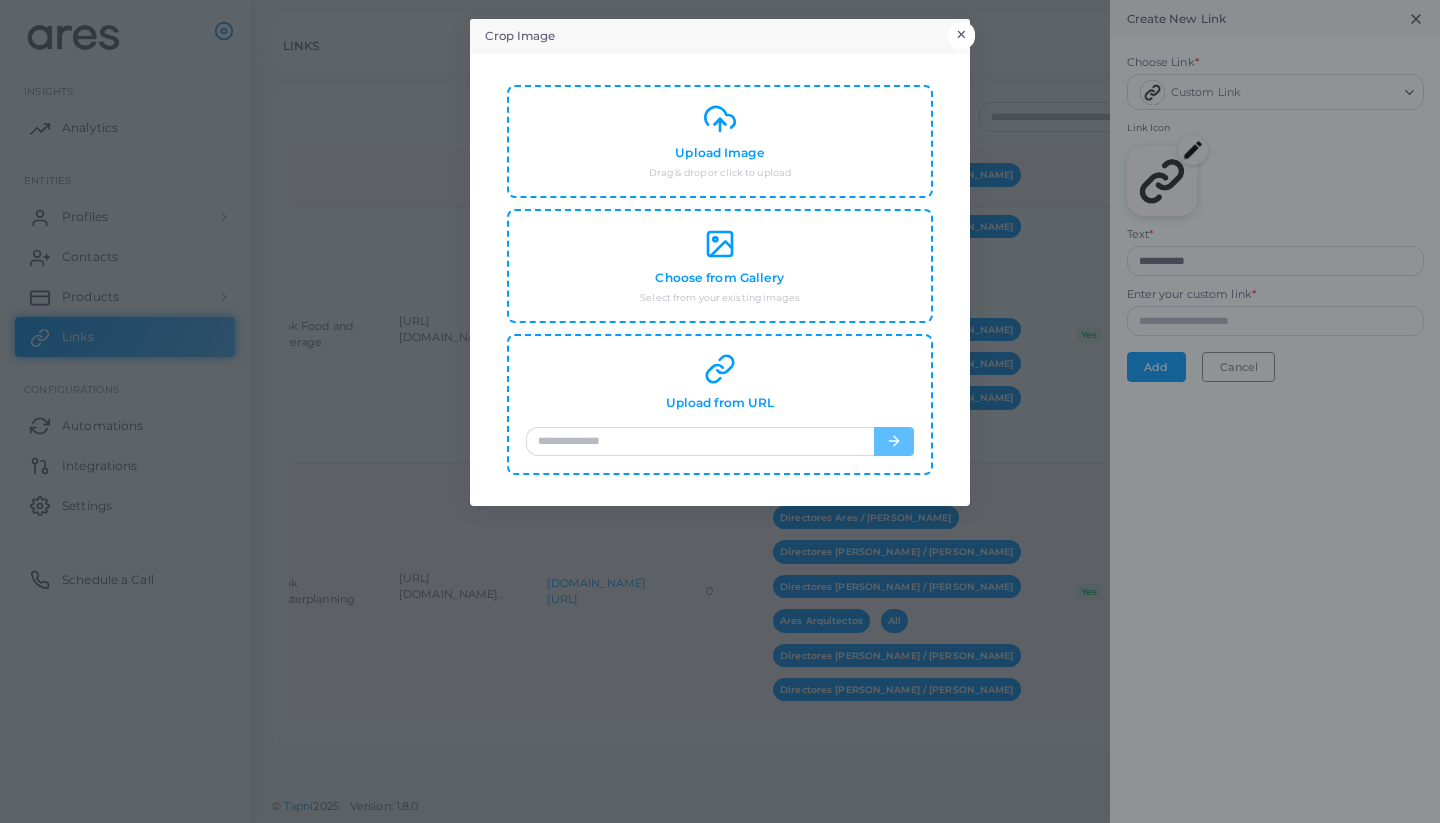 click on "×" at bounding box center (961, 35) 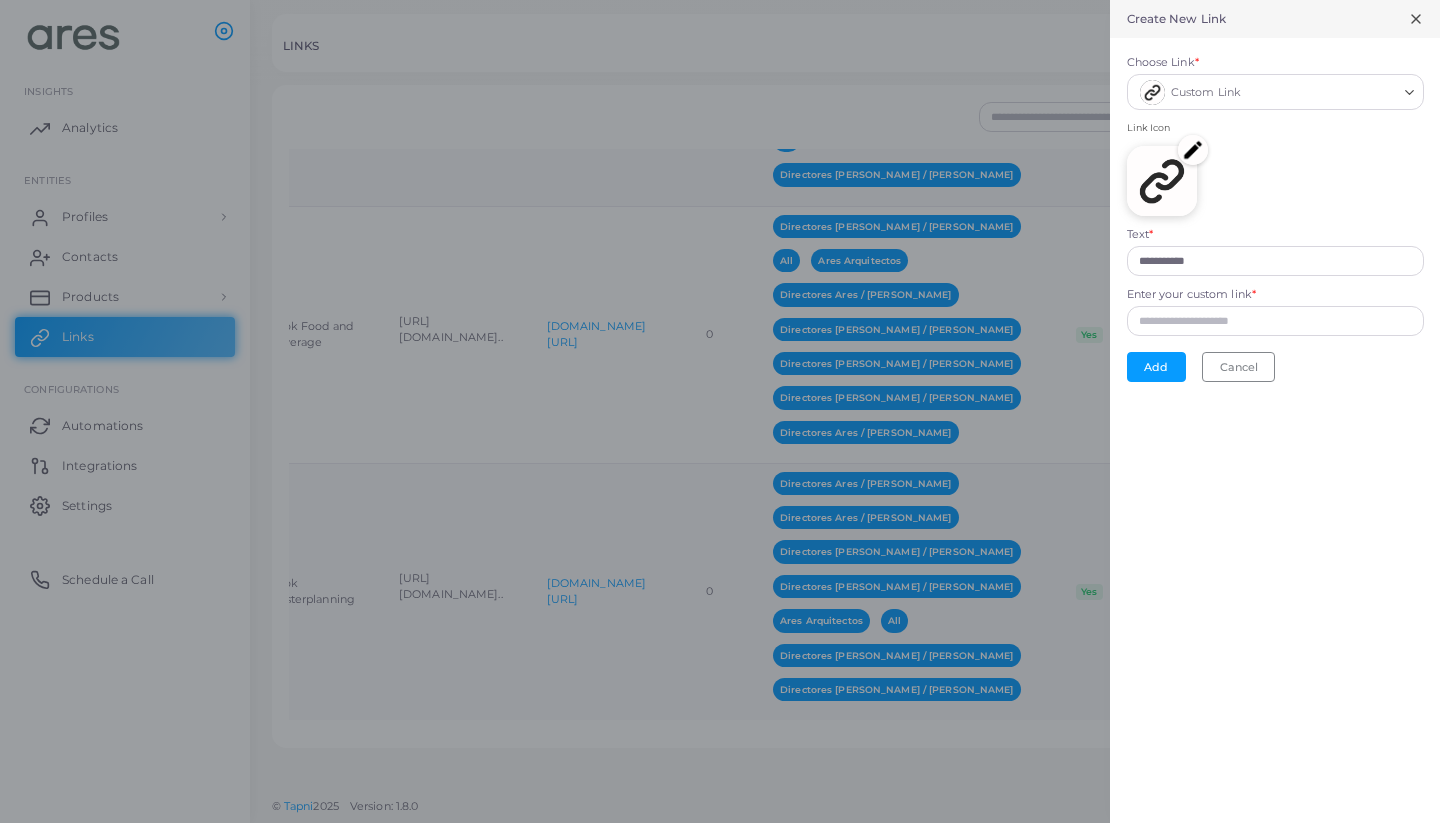 scroll, scrollTop: 0, scrollLeft: 0, axis: both 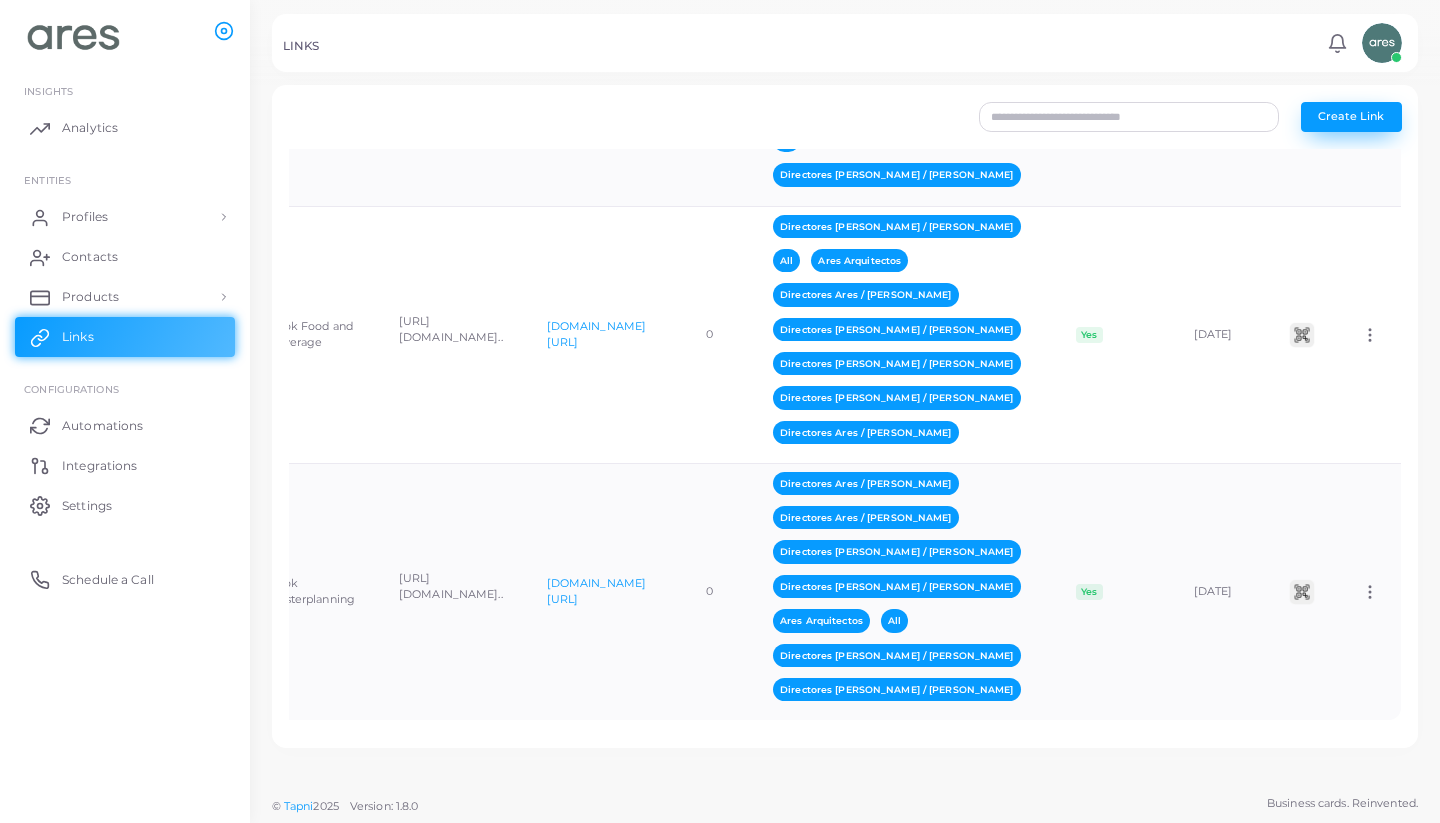 click on "Create Link" at bounding box center [1351, 116] 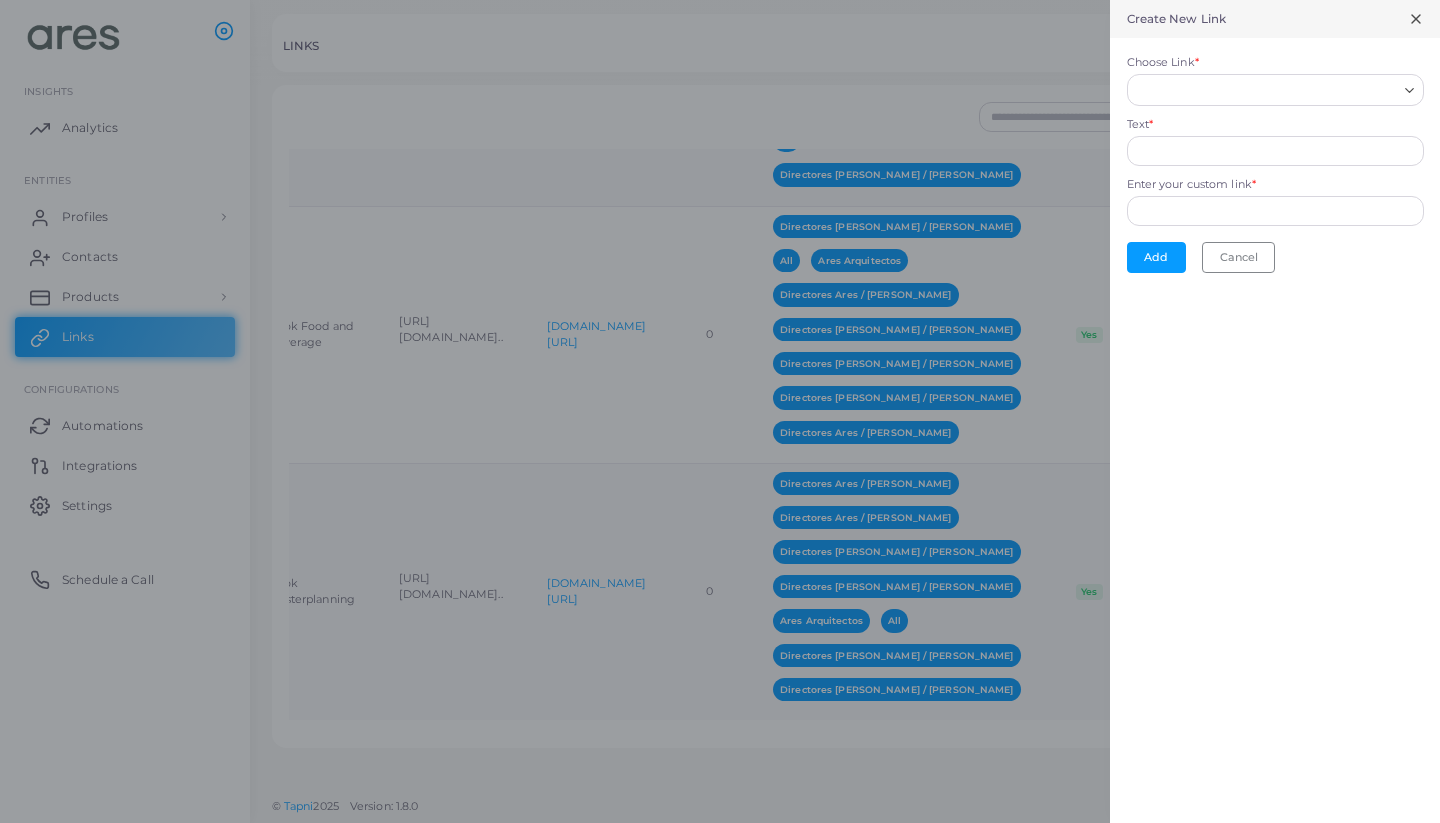 click on "Choose Link  *" at bounding box center (1266, 90) 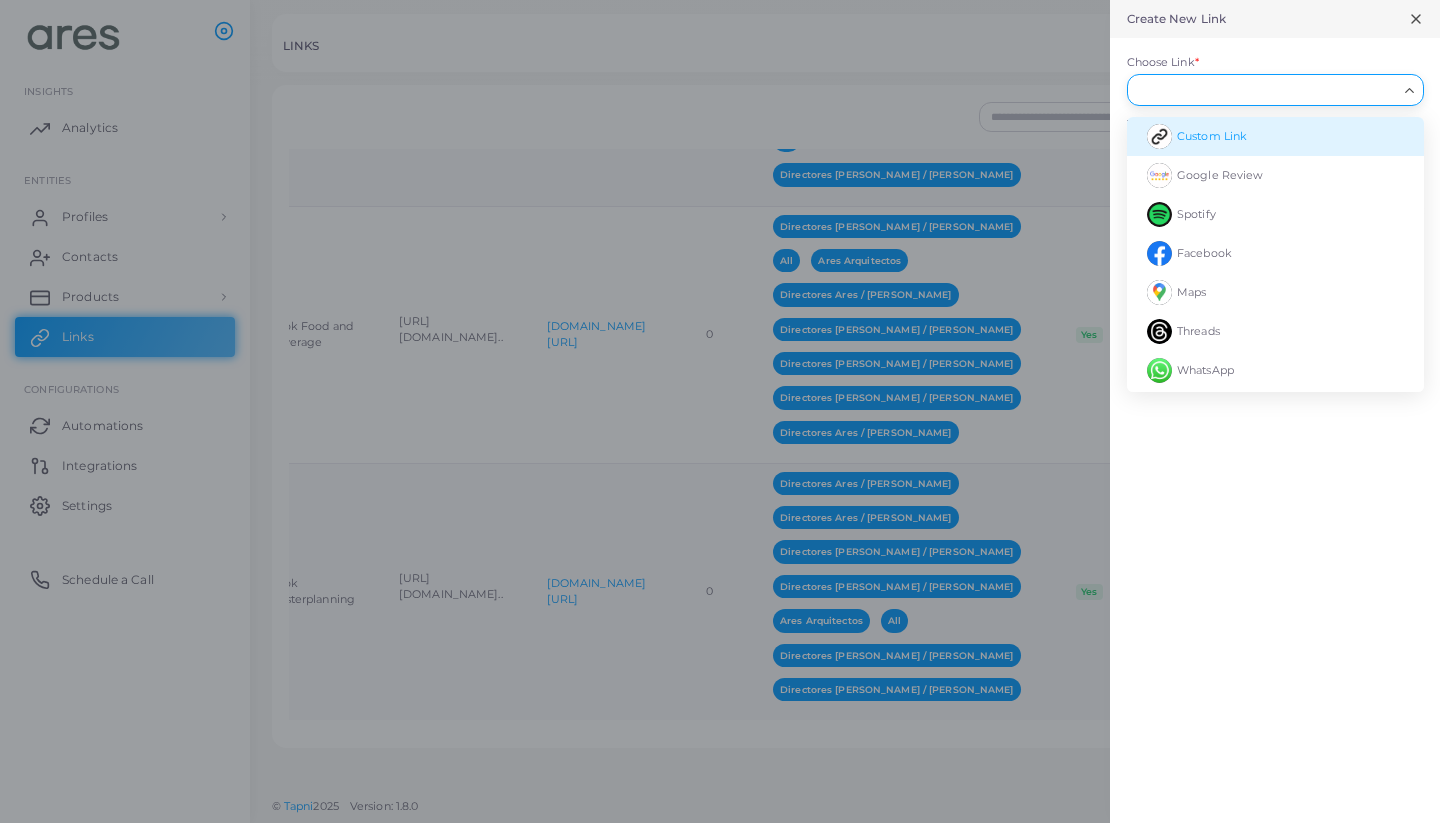 click on "Custom Link" at bounding box center (1275, 136) 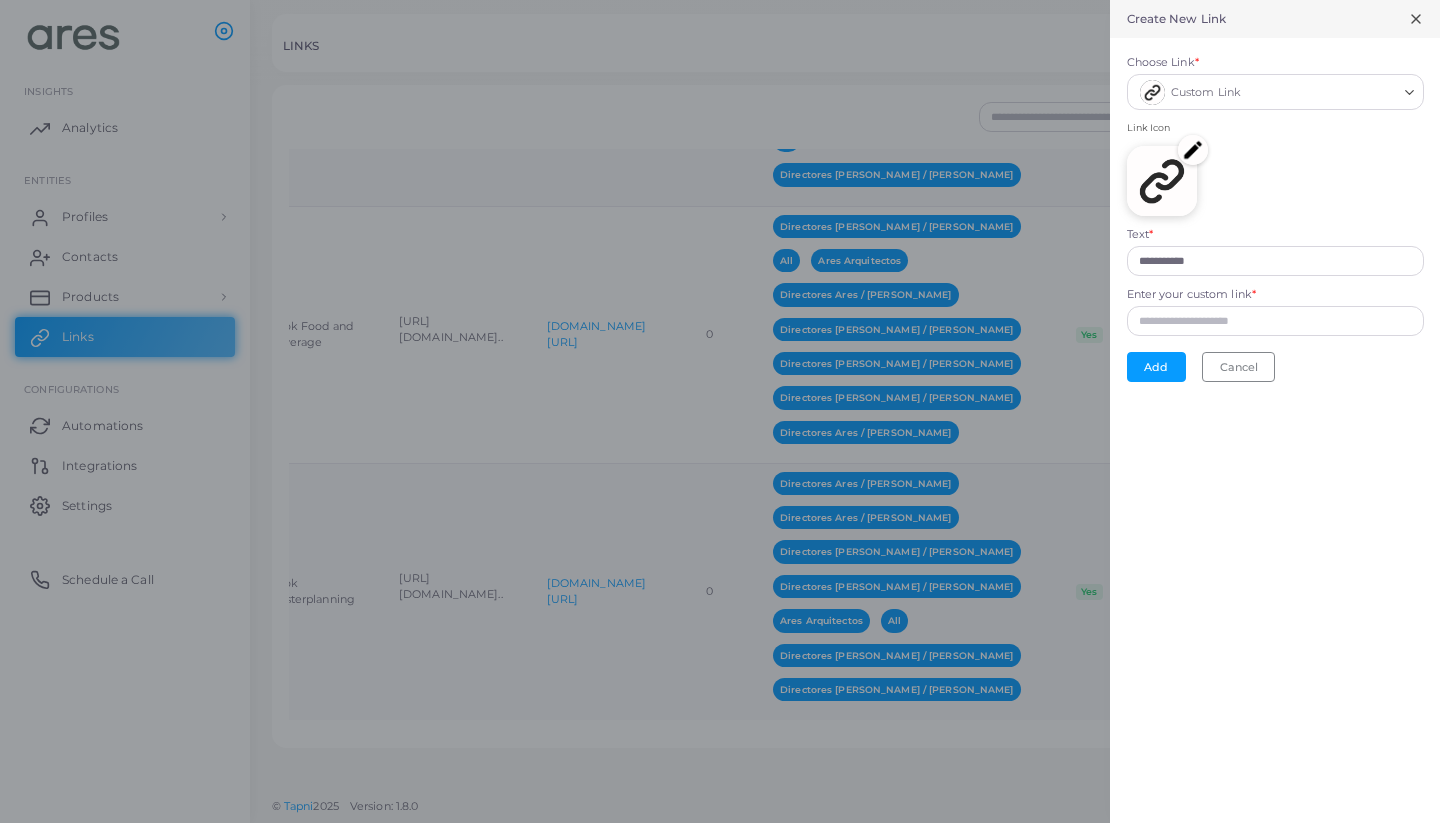 click at bounding box center [1193, 150] 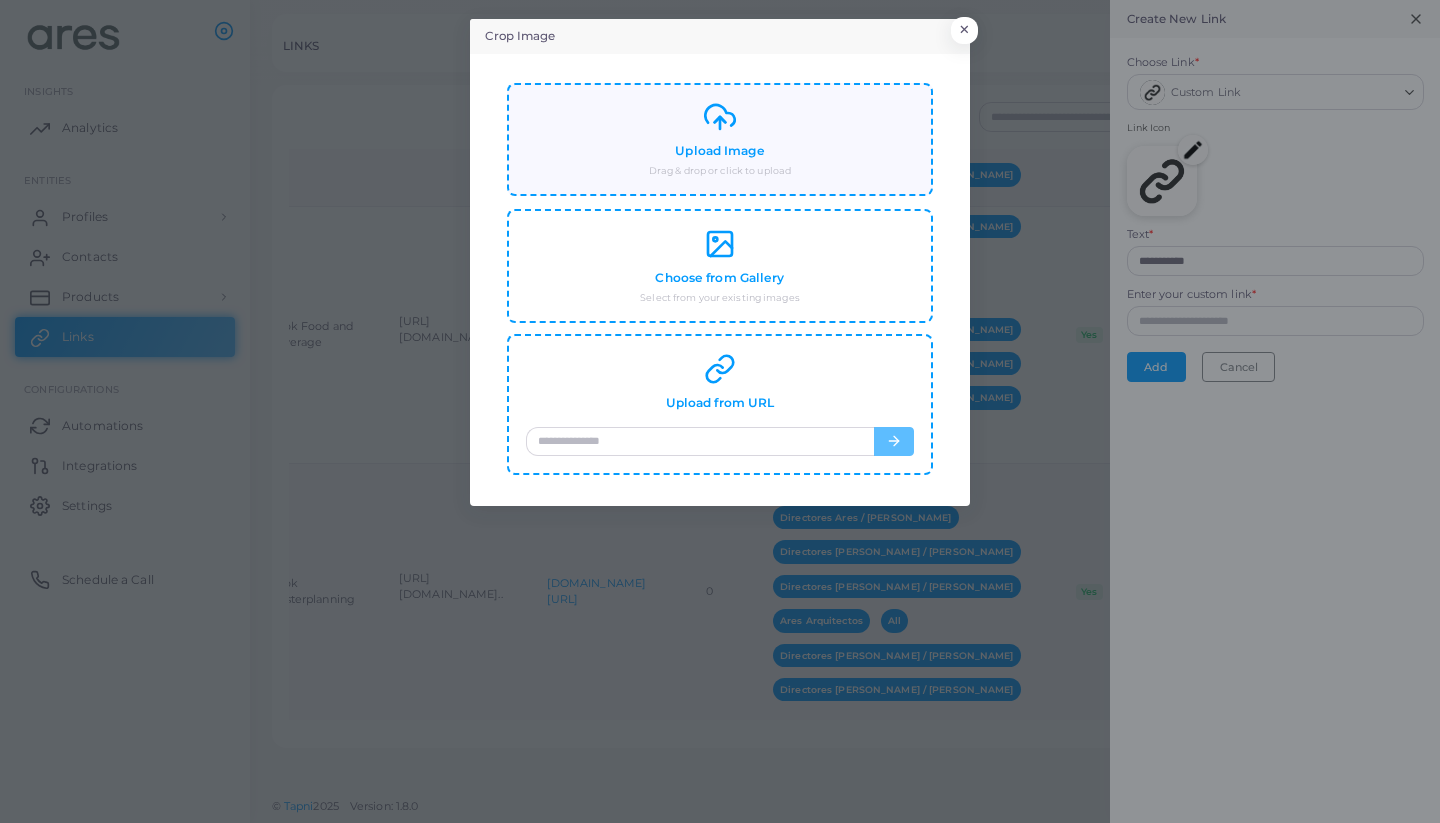 click on "Upload Image Drag & drop or click to upload" at bounding box center (720, 139) 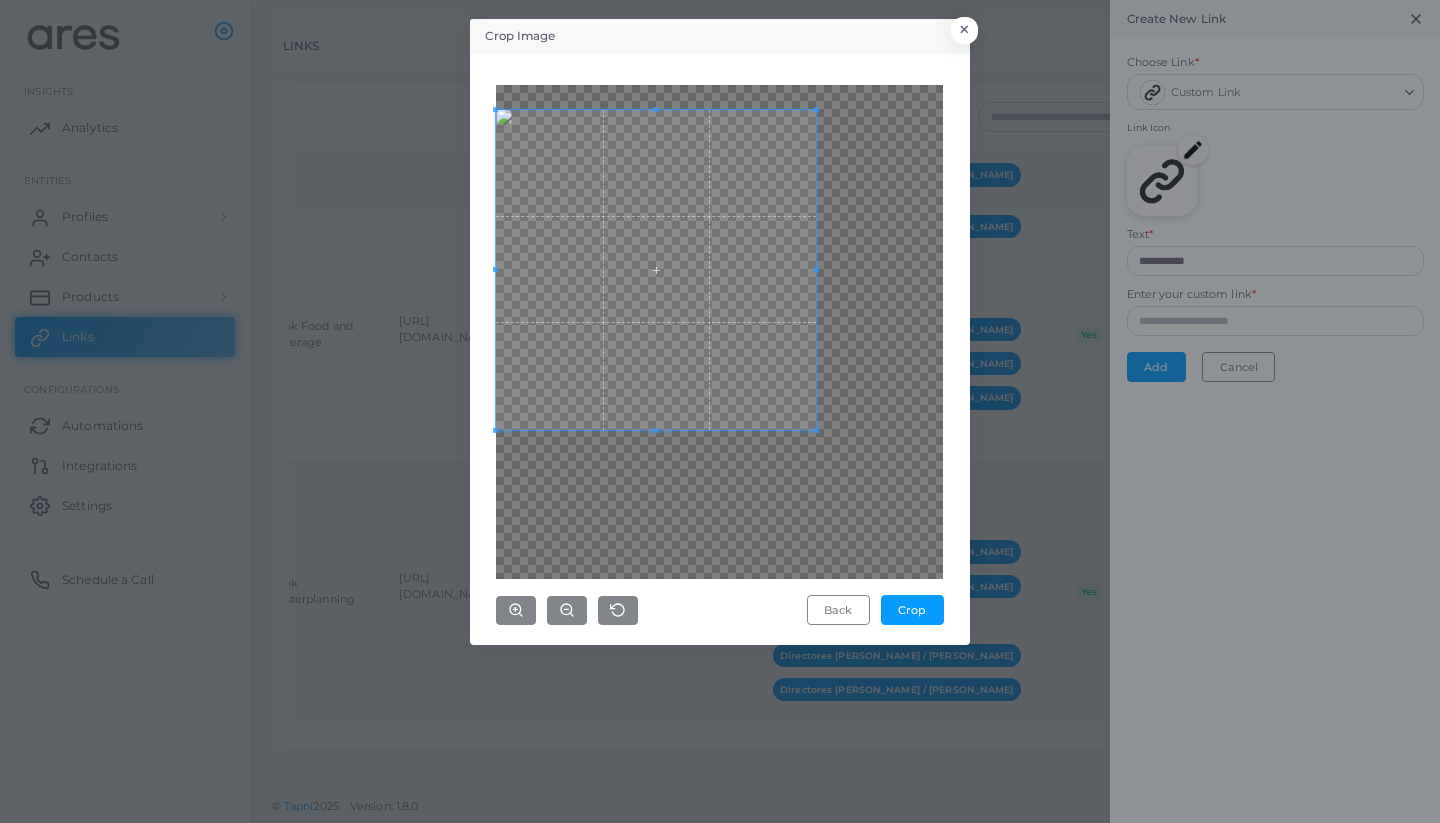 click at bounding box center [656, 270] 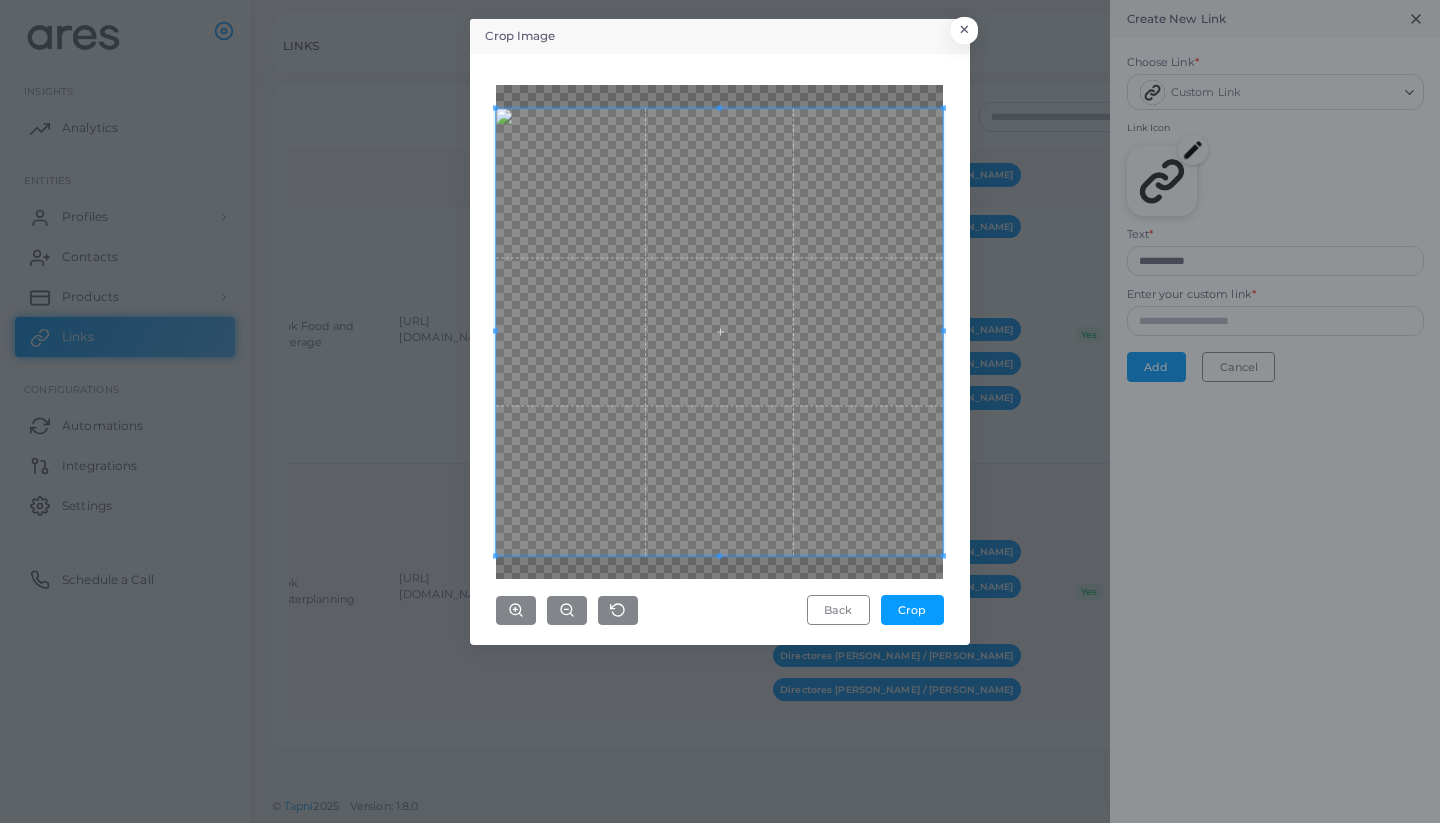 click on "Crop Image ×  Back   Crop" at bounding box center [720, 411] 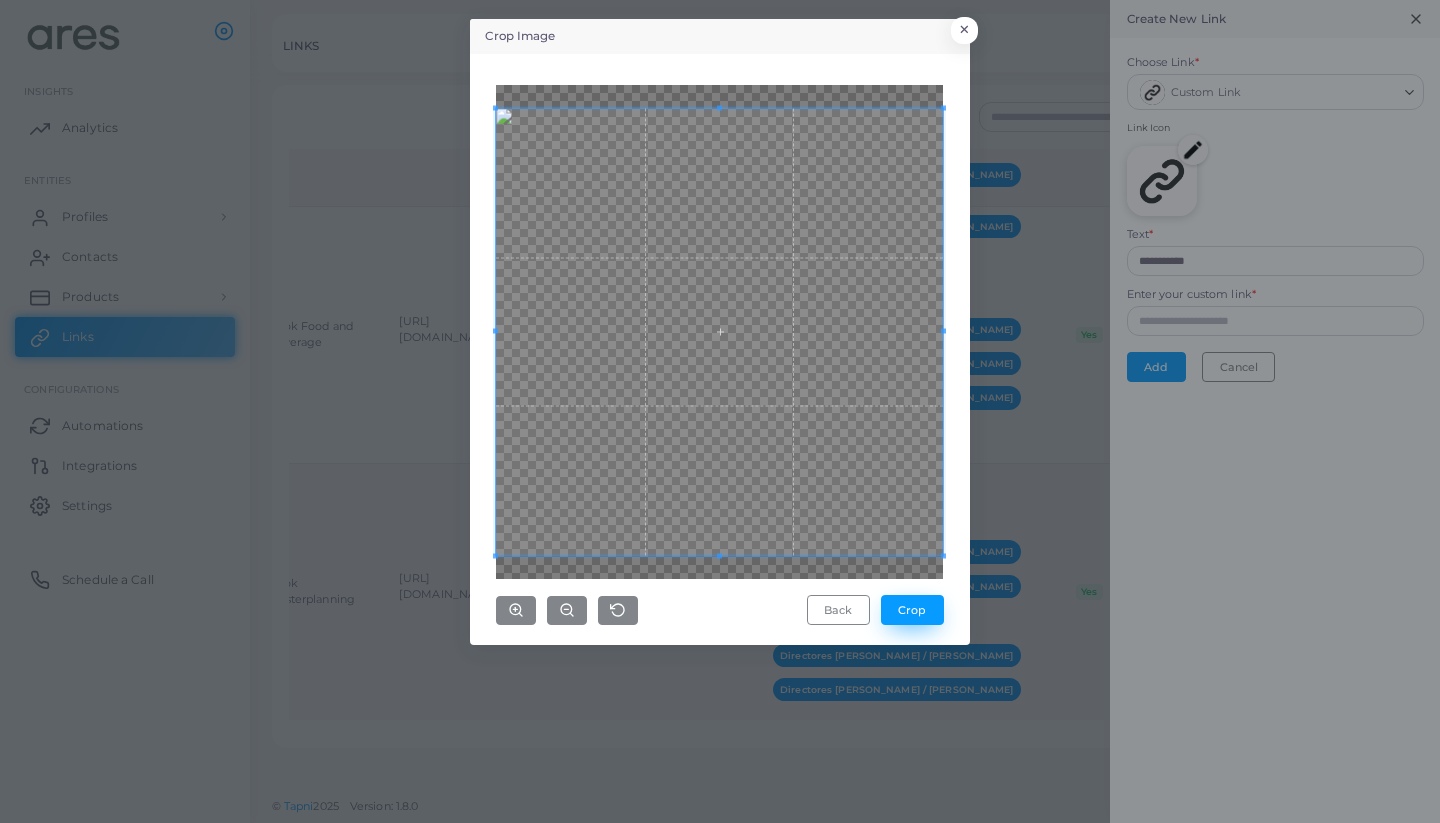 click on "Crop" at bounding box center [912, 610] 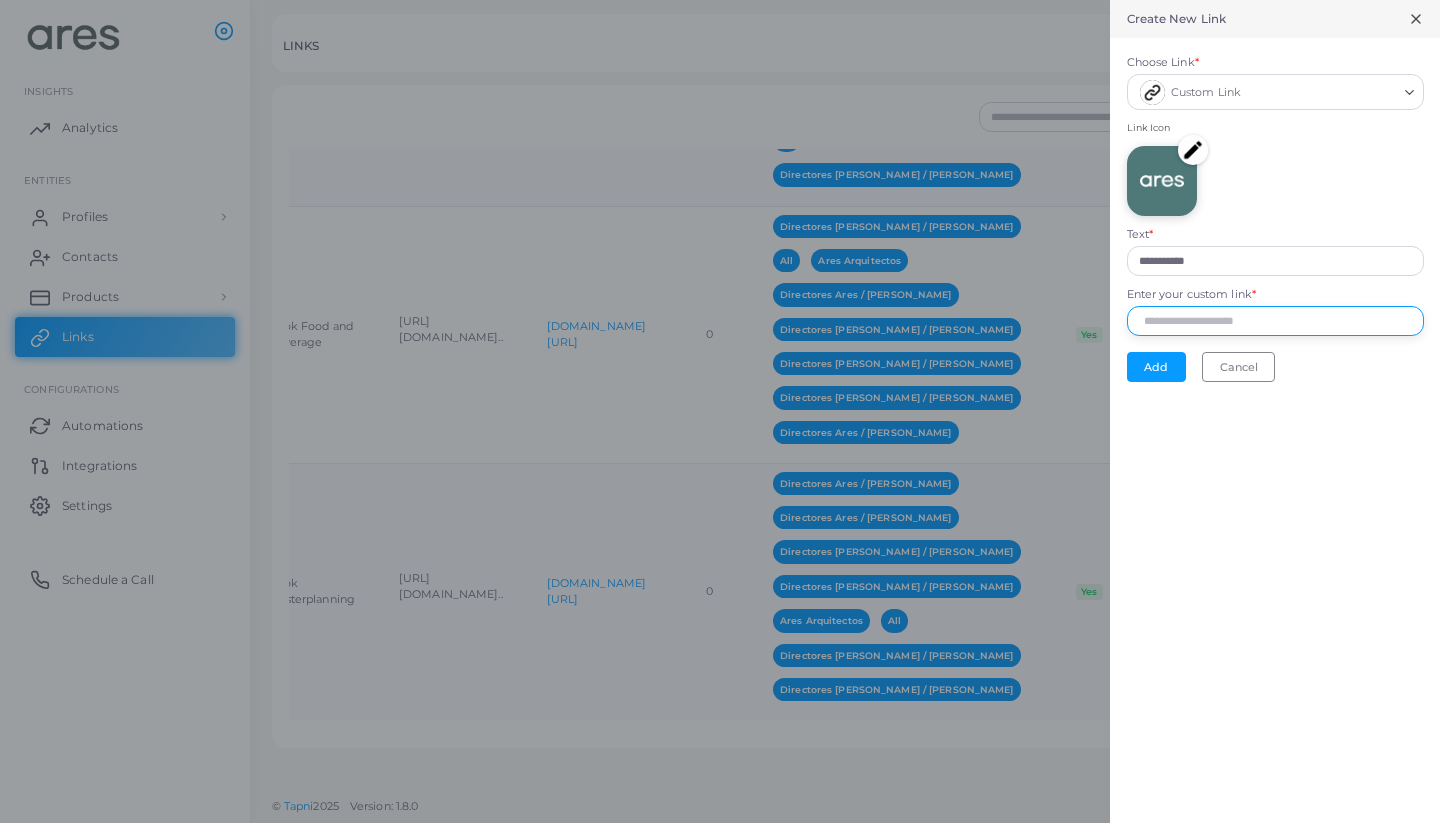click on "Enter your custom link  *" at bounding box center [1275, 321] 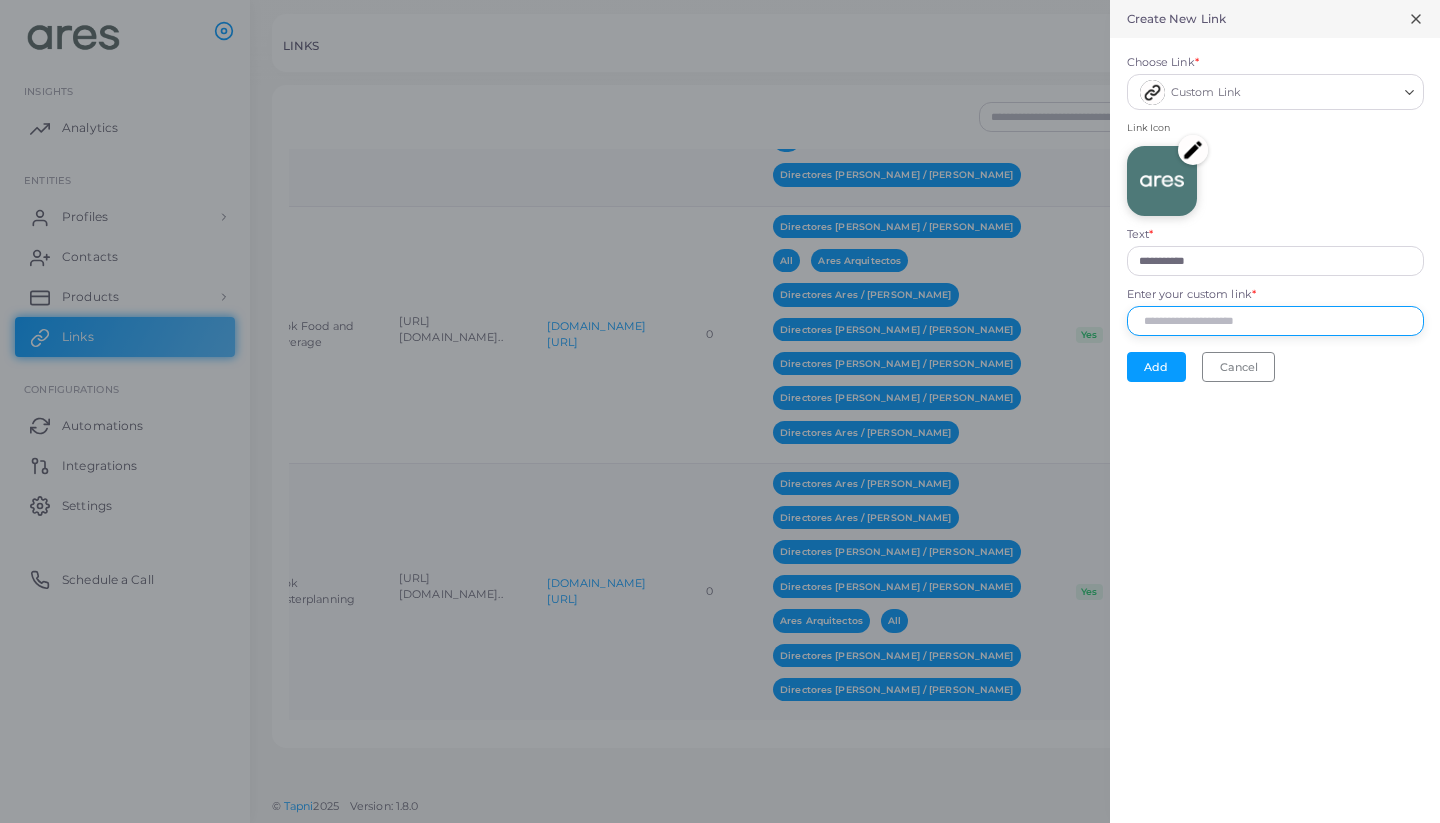 paste on "**********" 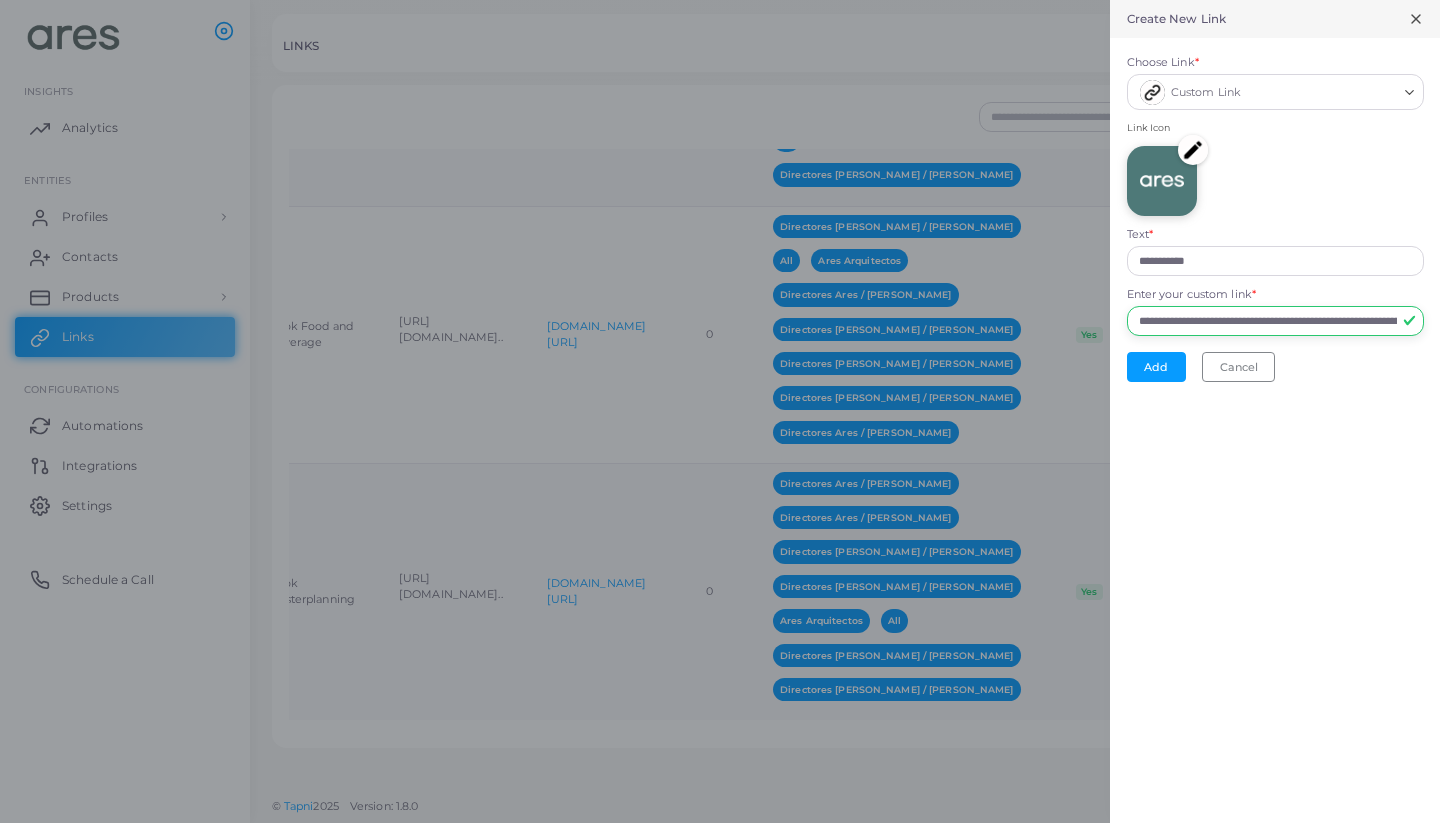 type on "**********" 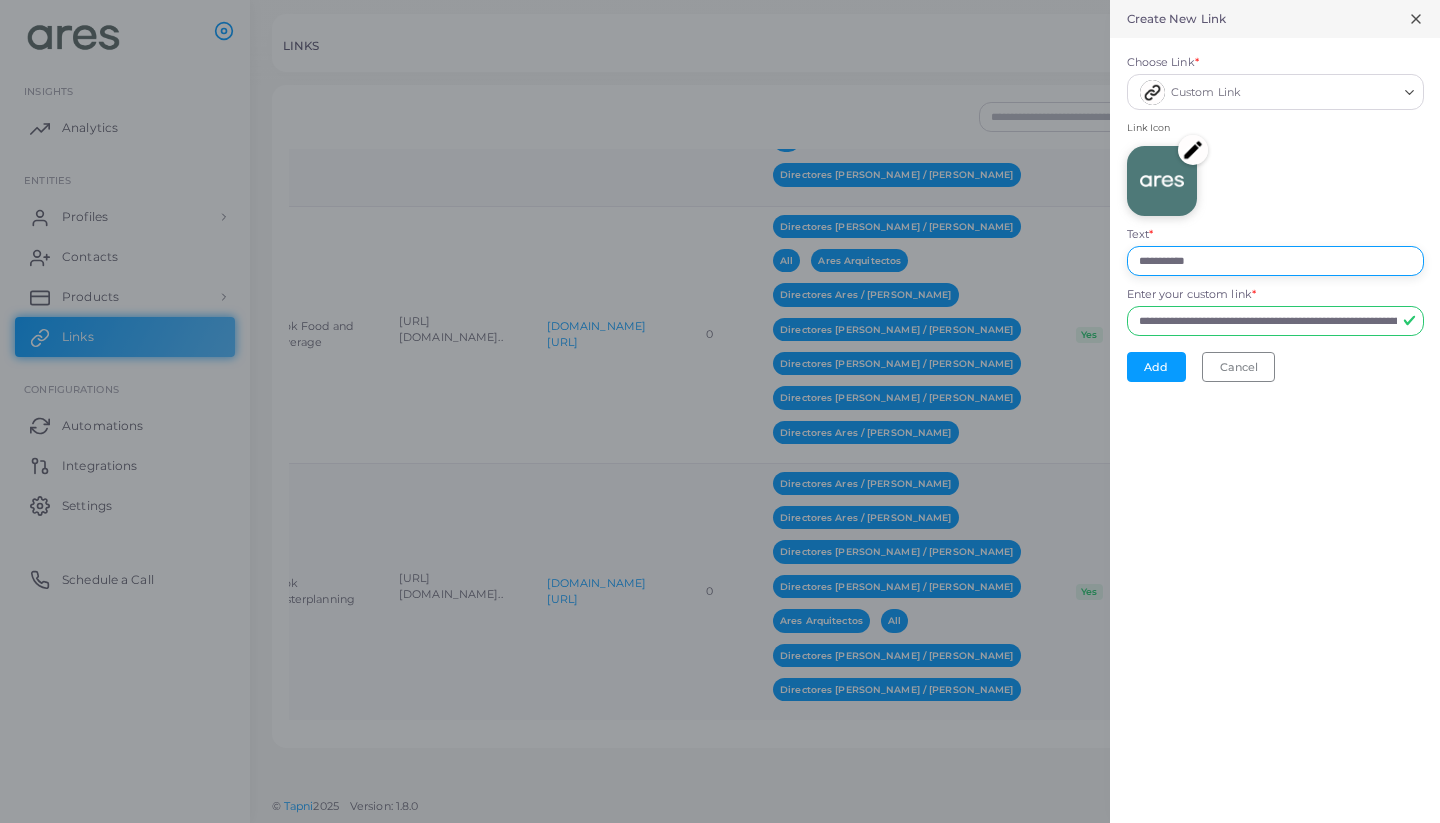 click on "**********" at bounding box center (1275, 261) 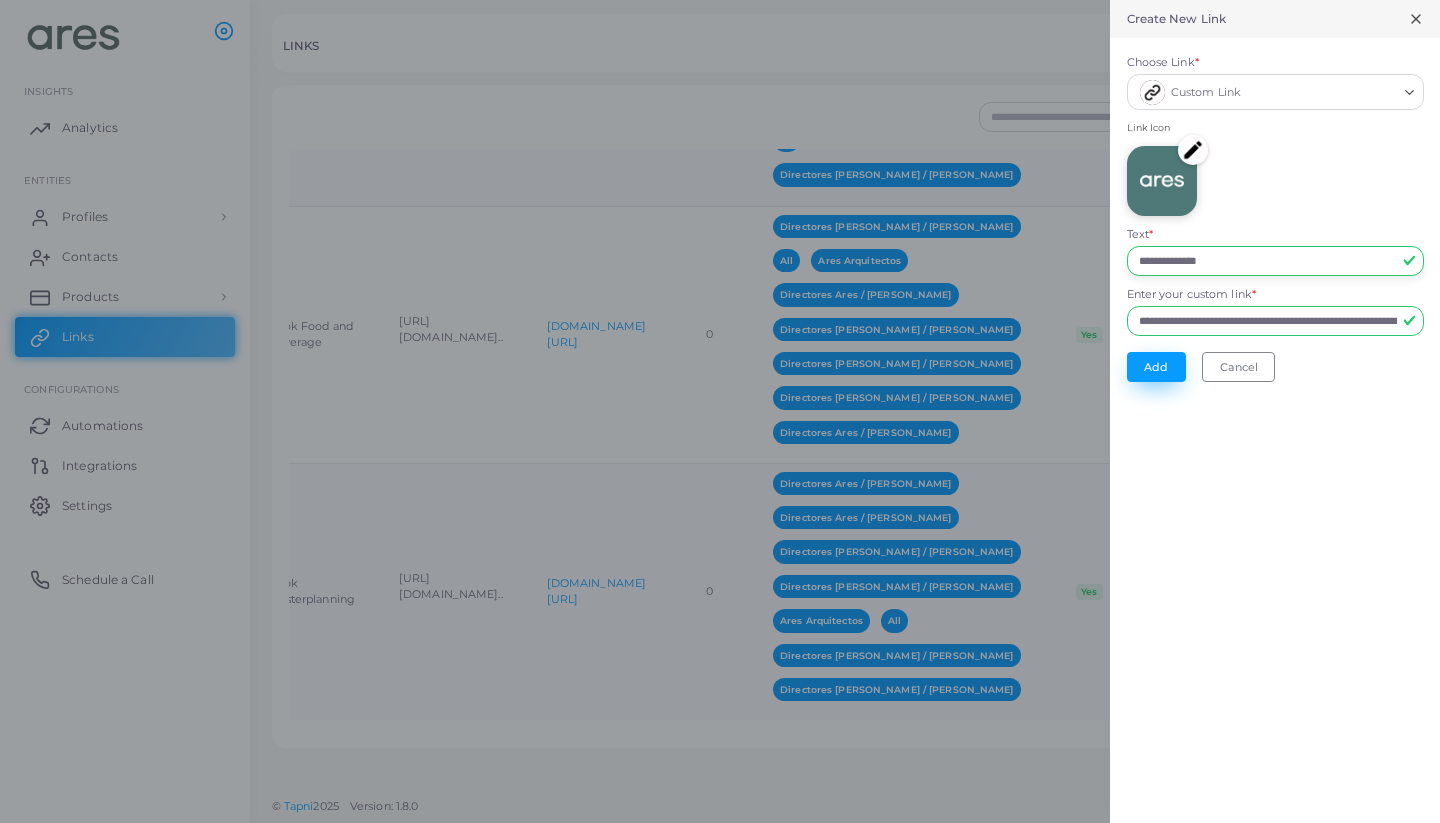 type on "**********" 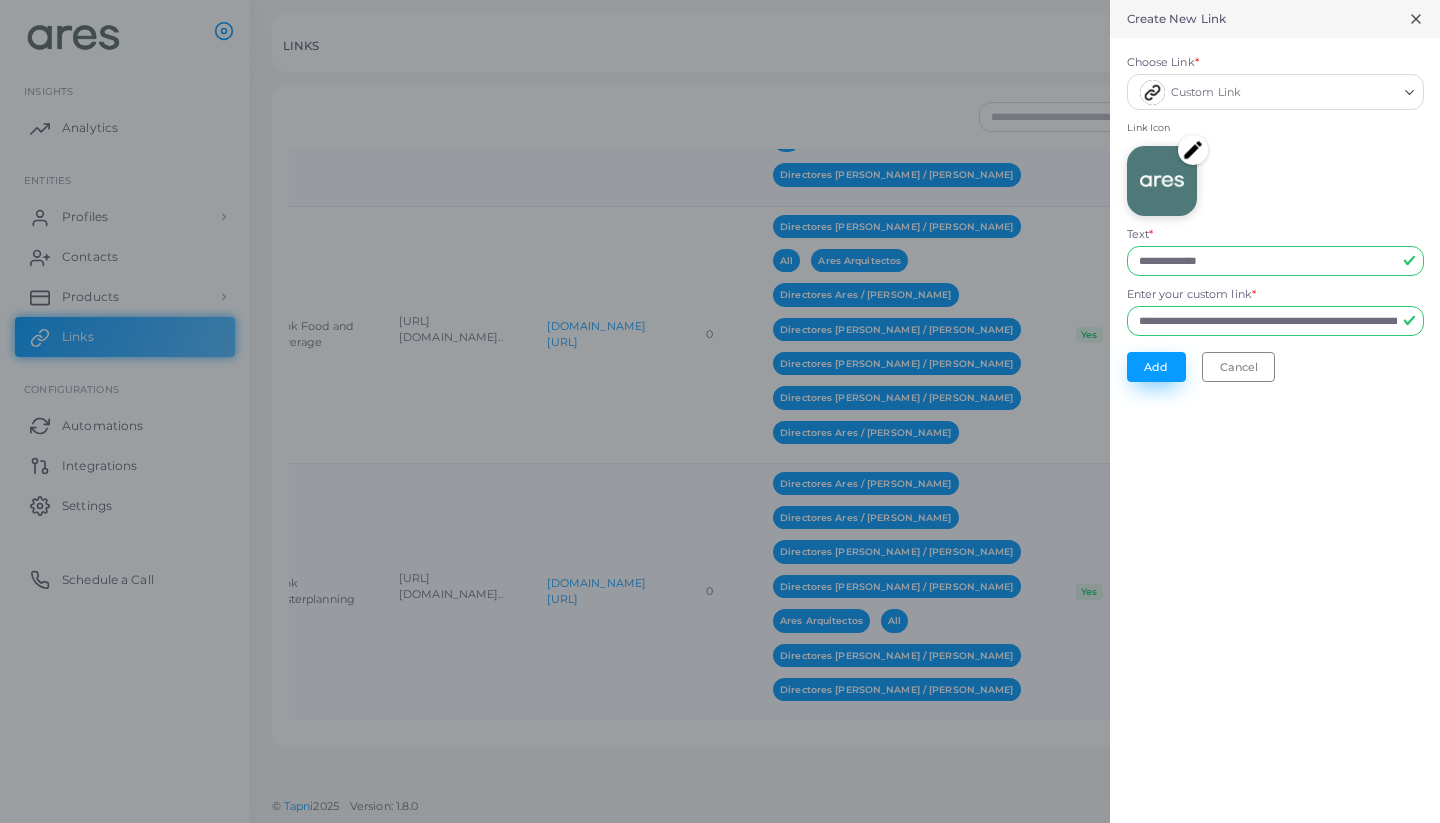 click on "Add" at bounding box center (1156, 367) 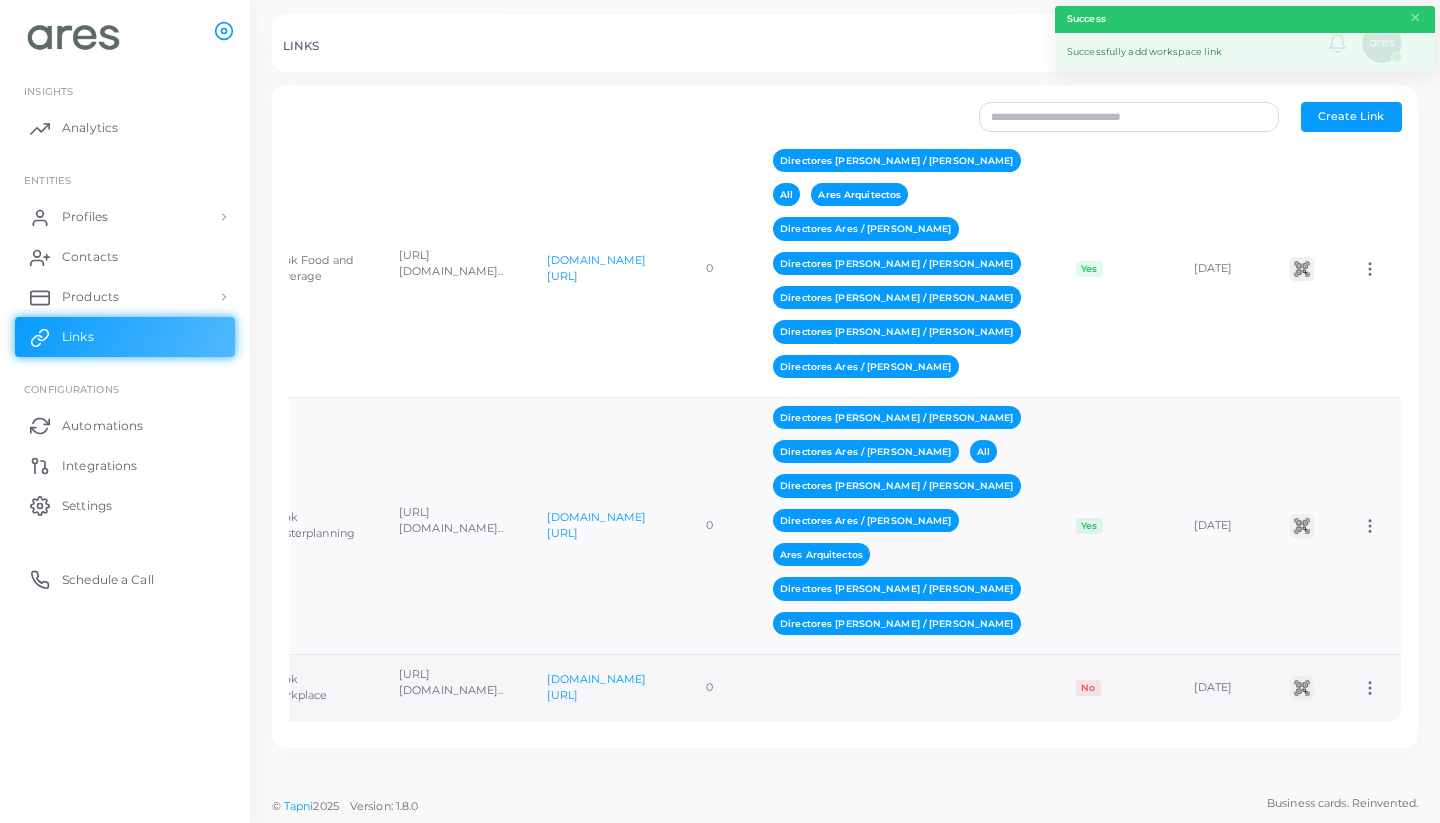 scroll, scrollTop: 4158, scrollLeft: 0, axis: vertical 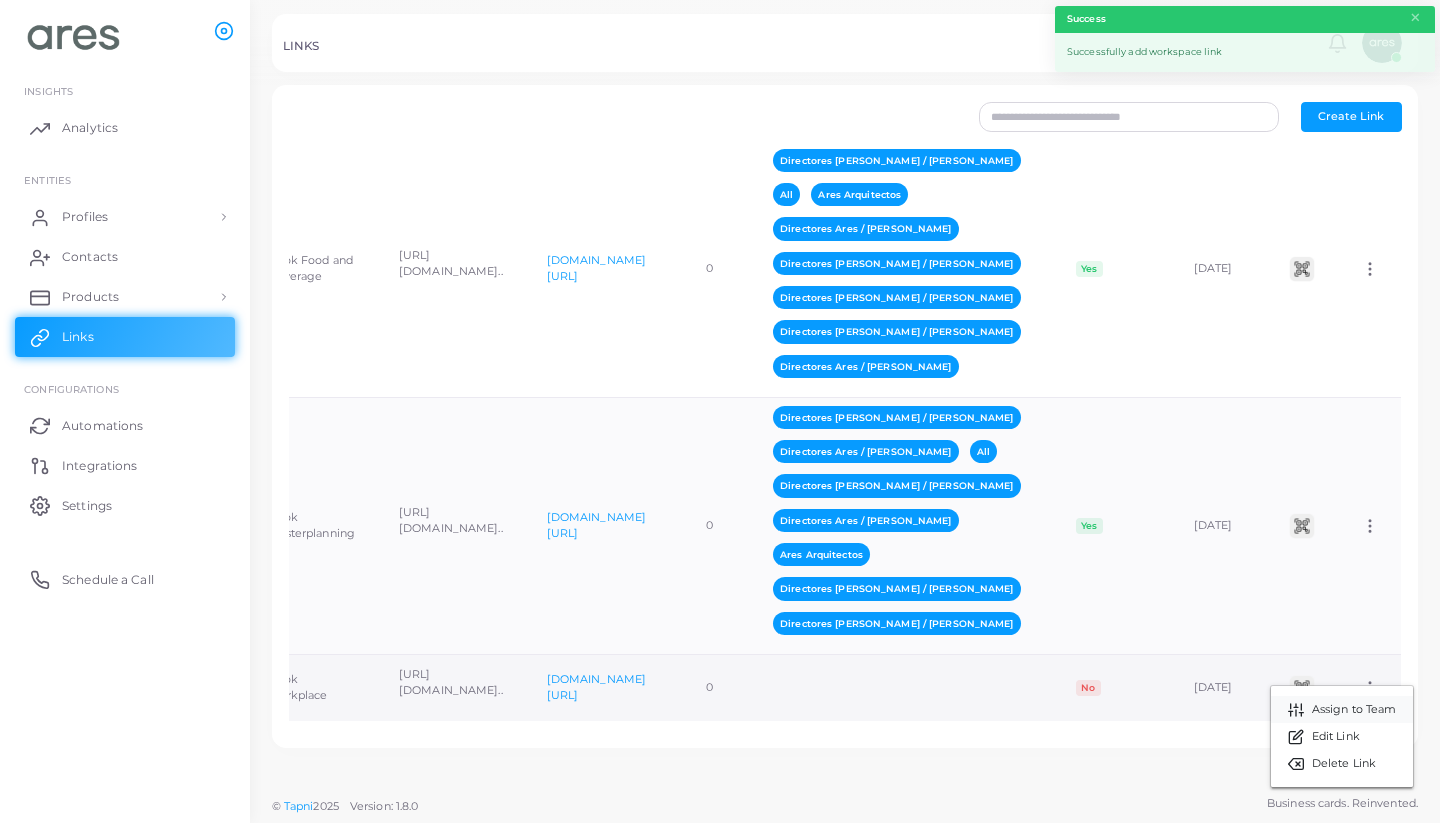 click on "Assign to Team" at bounding box center [1354, 710] 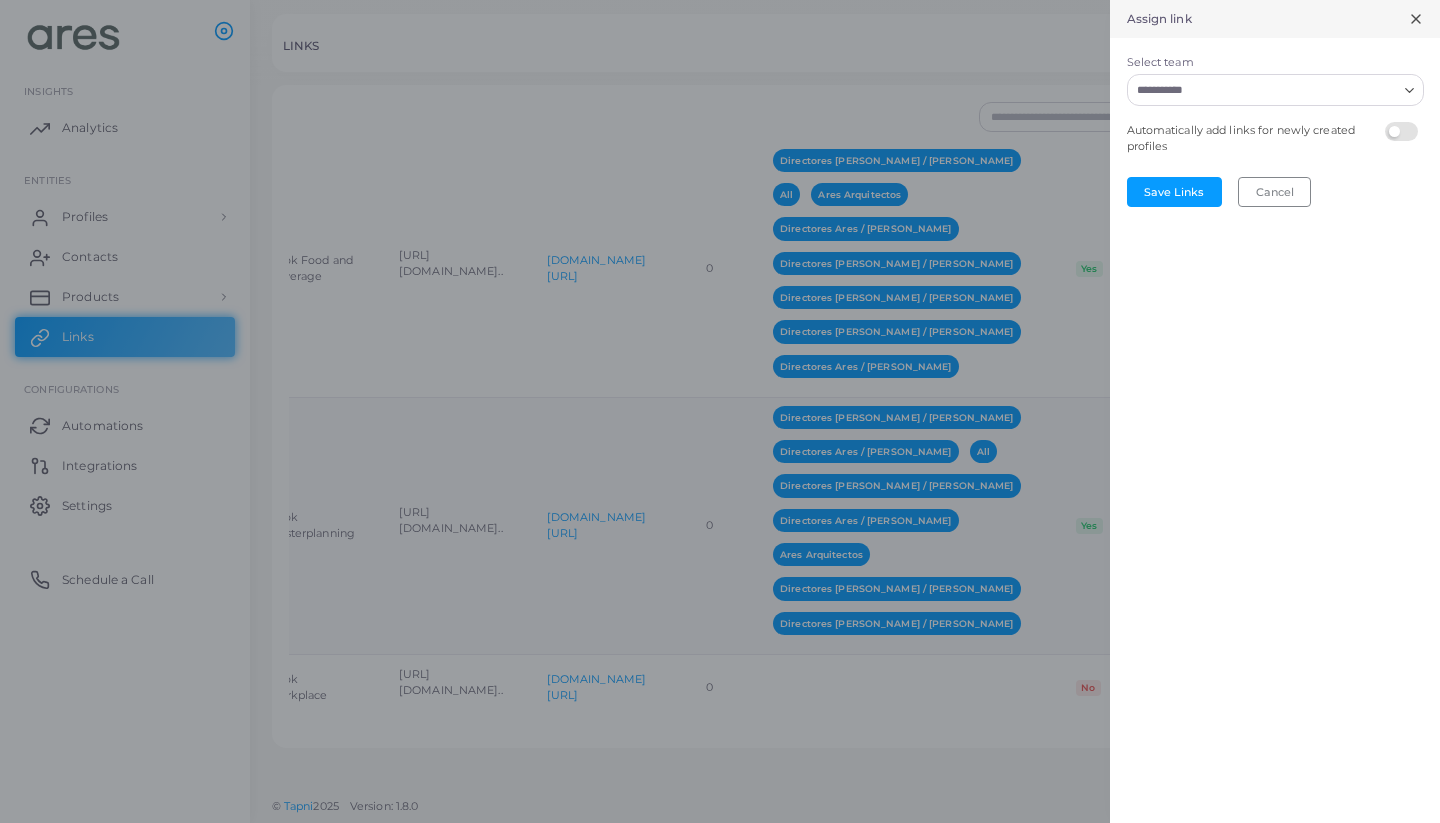 click on "Select team" at bounding box center [1263, 90] 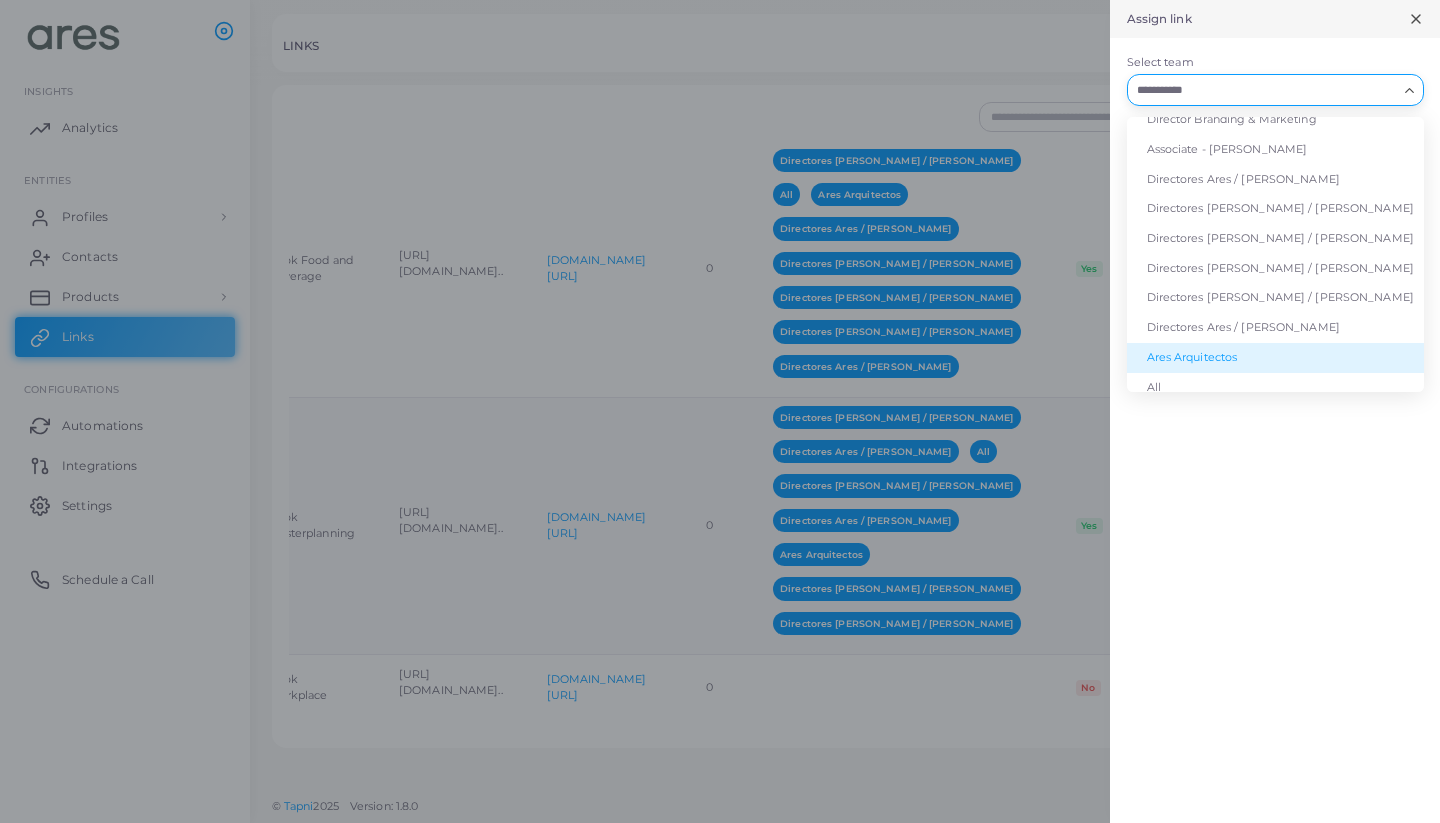 scroll, scrollTop: 189, scrollLeft: 0, axis: vertical 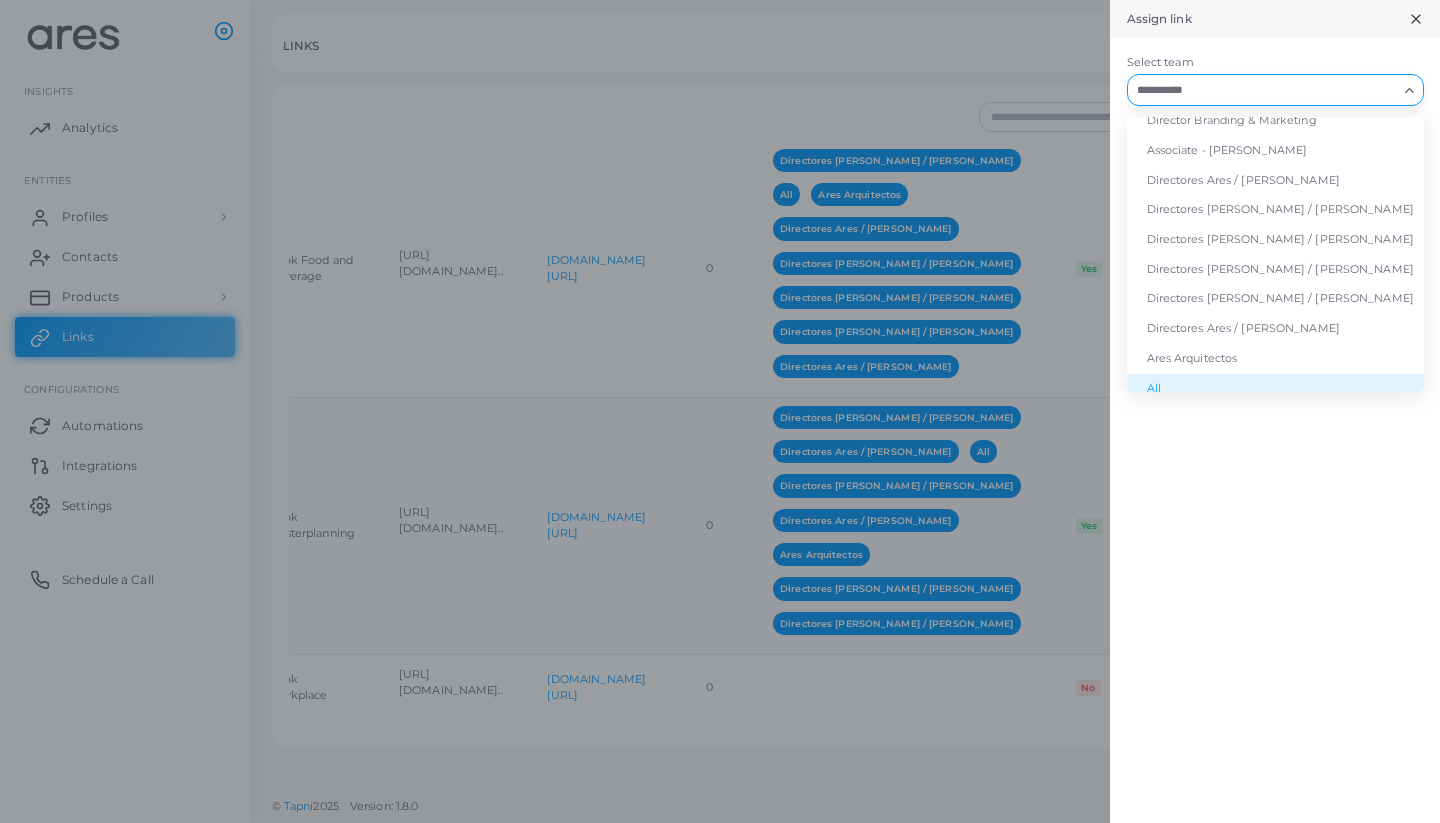 click on "All" at bounding box center (1275, 389) 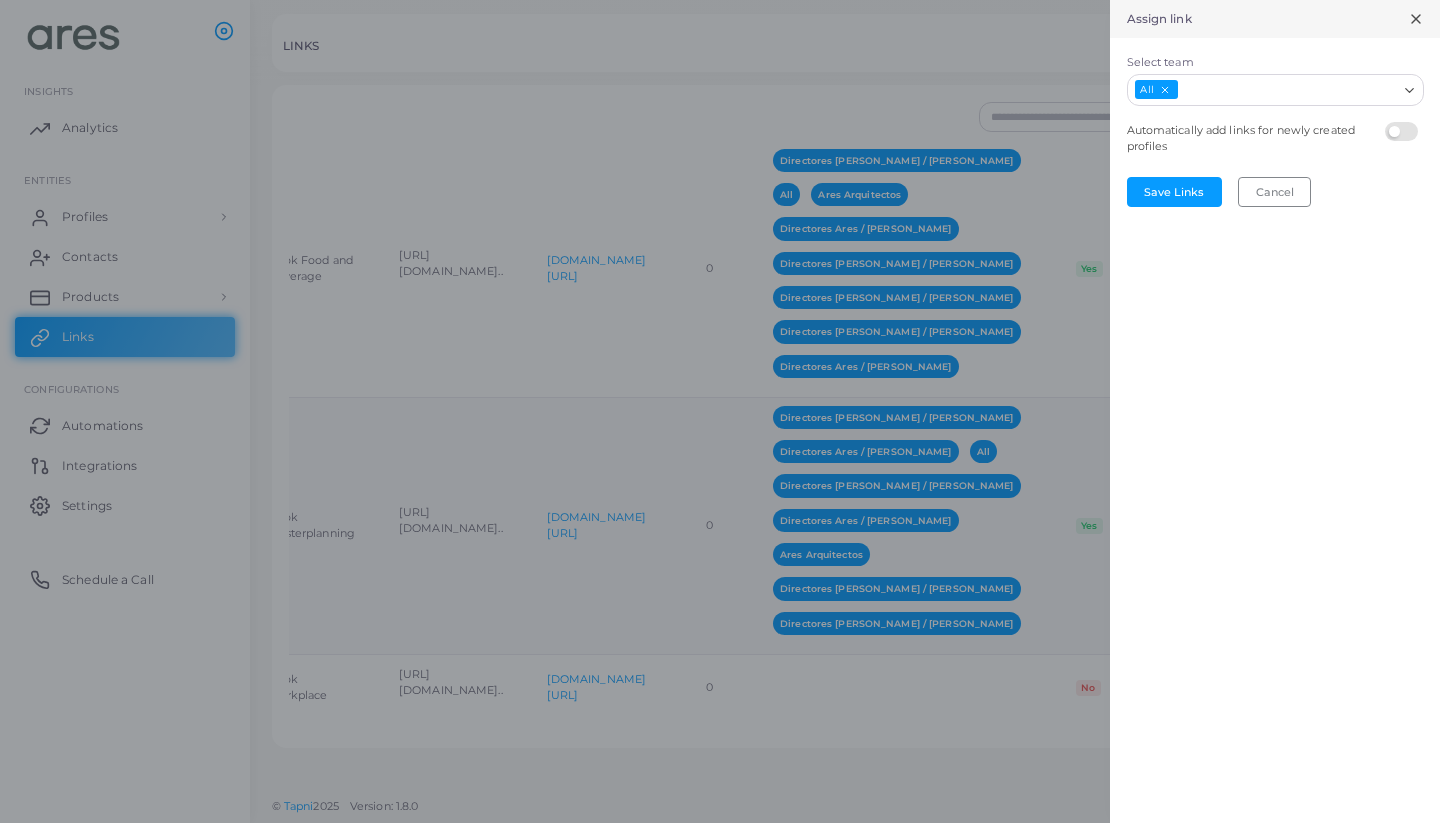 click on "Select team" at bounding box center (1288, 90) 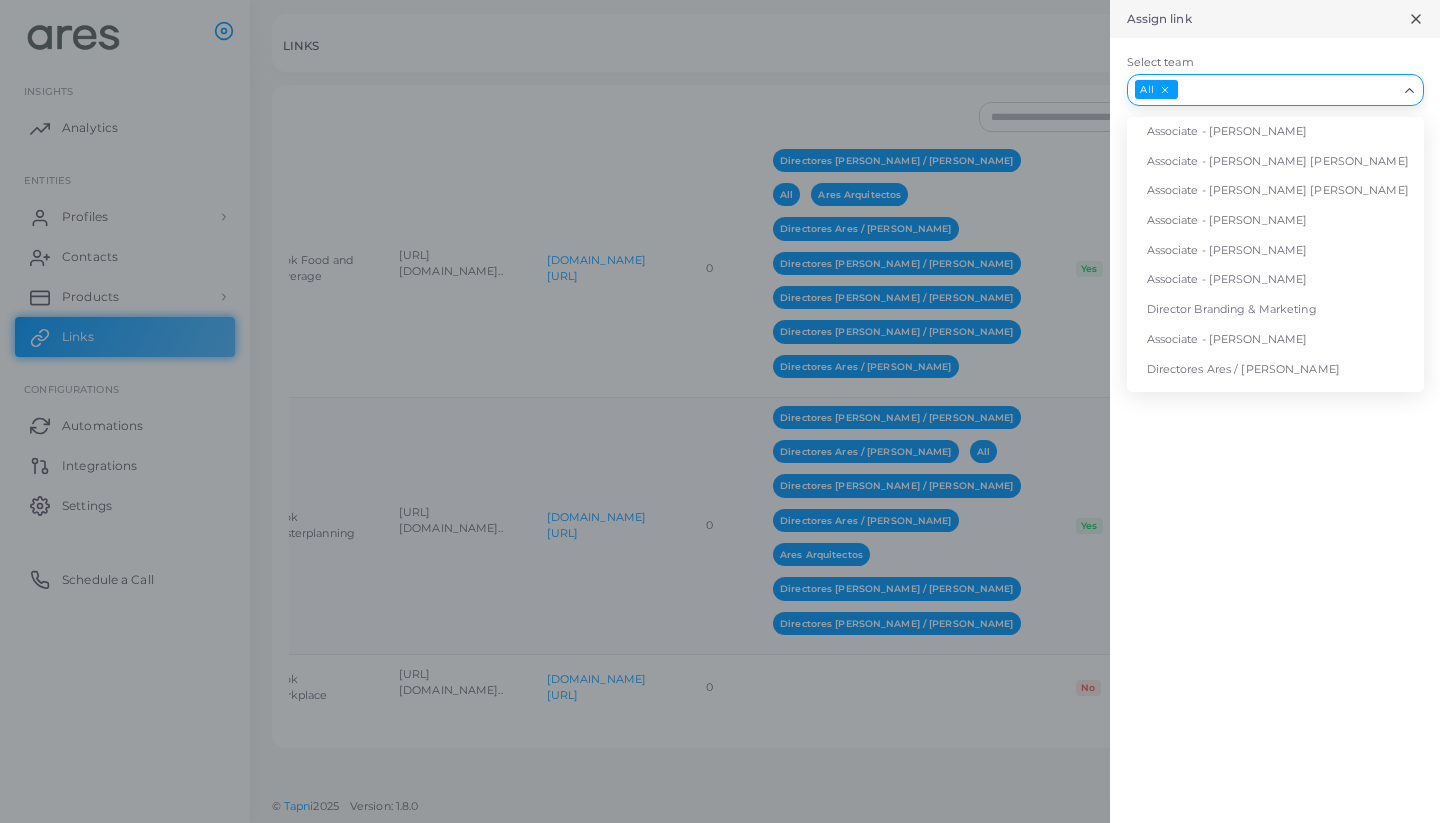 scroll, scrollTop: 189, scrollLeft: 0, axis: vertical 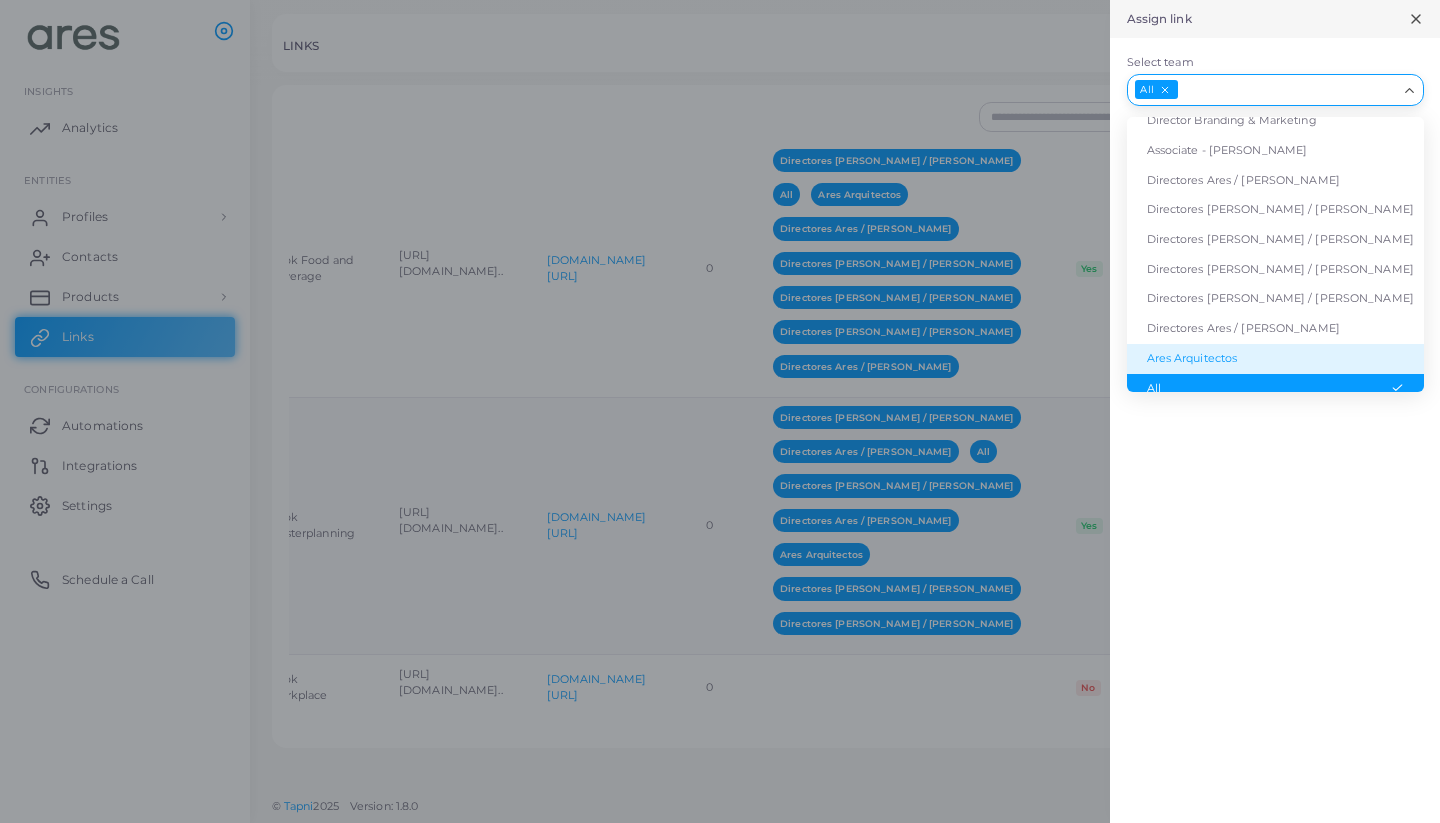 click on "Ares Arquitectos" at bounding box center (1275, 359) 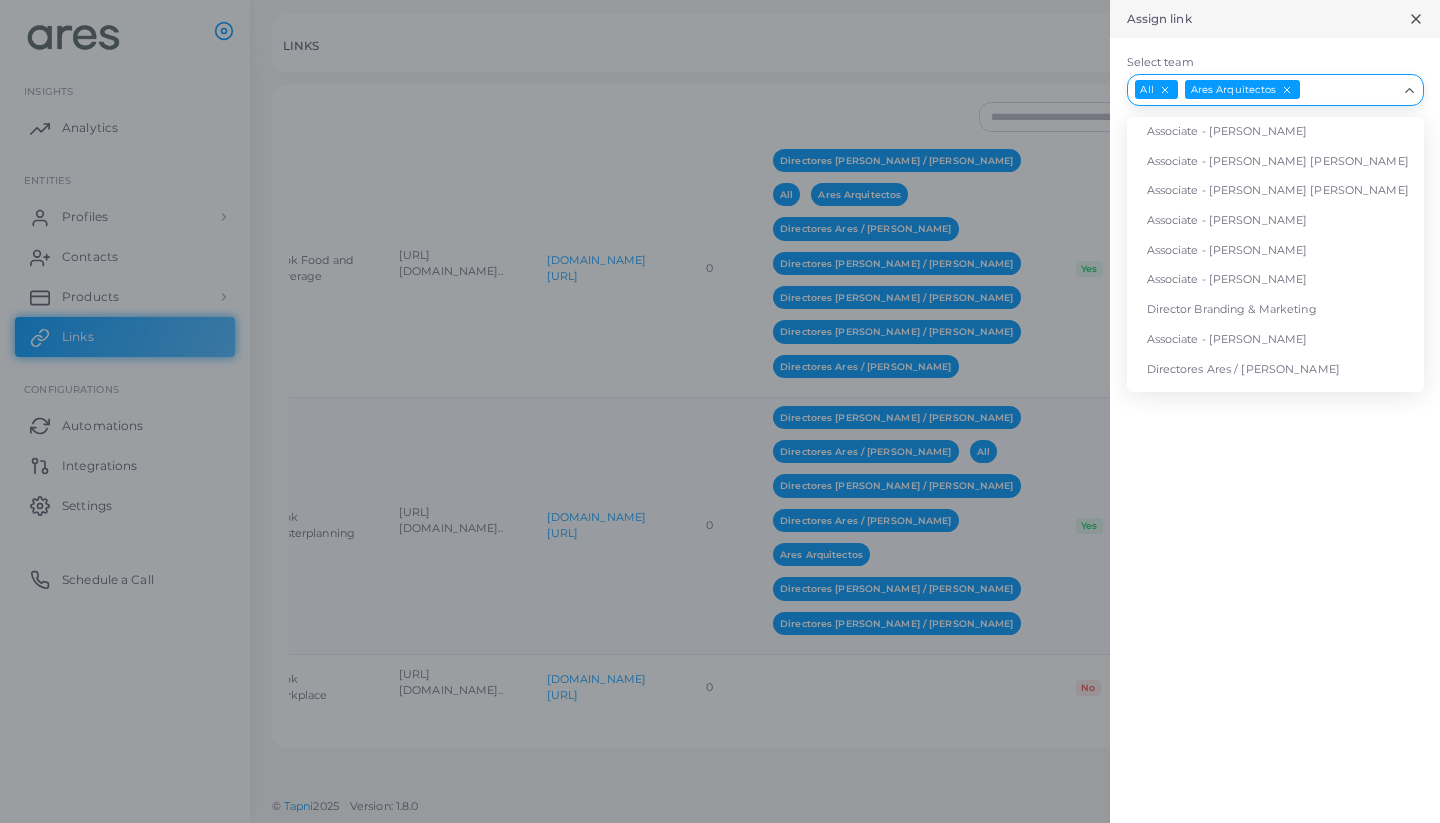 click on "All
Ares Arquitectos" at bounding box center [1263, 88] 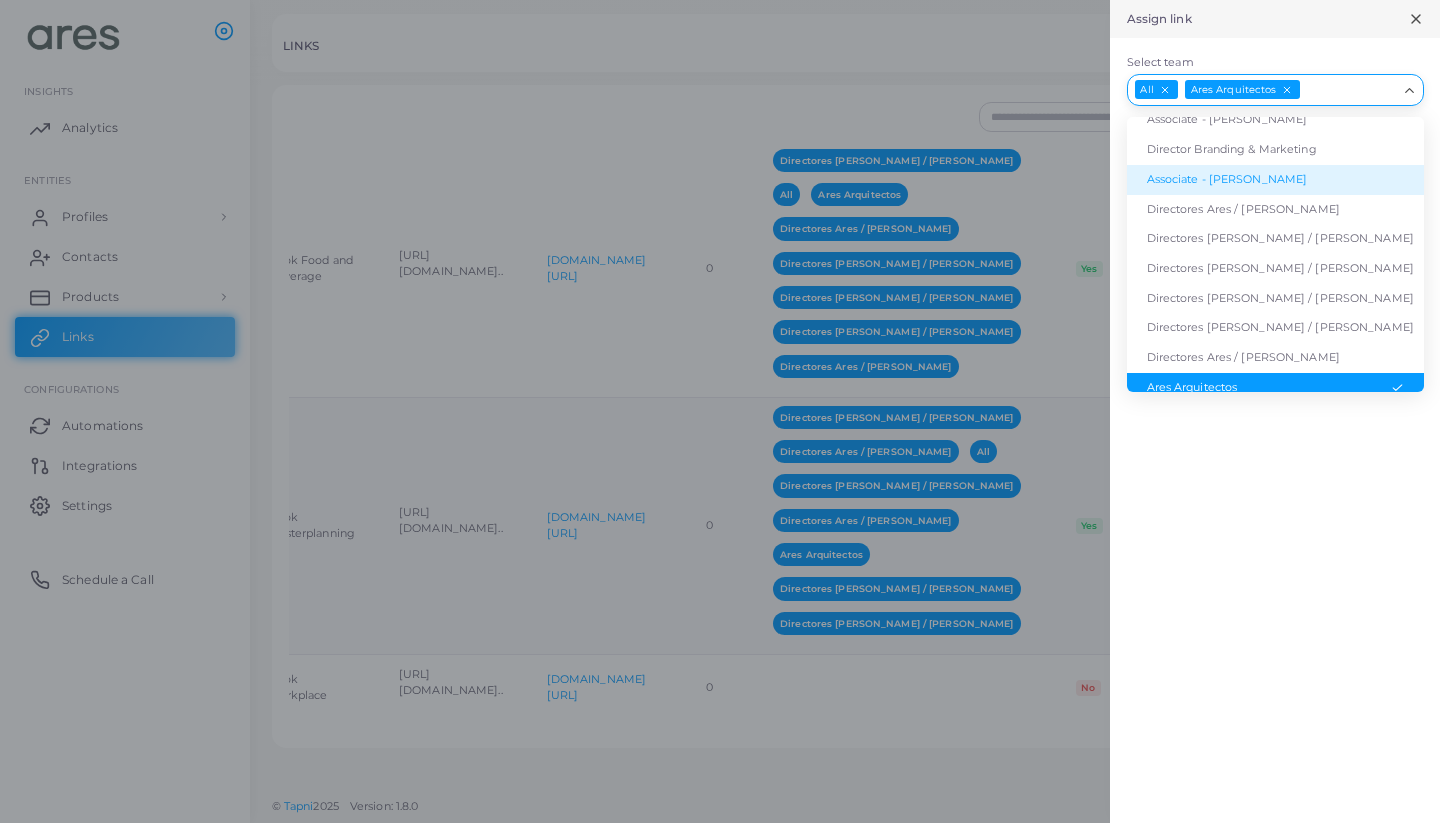scroll, scrollTop: 145, scrollLeft: 0, axis: vertical 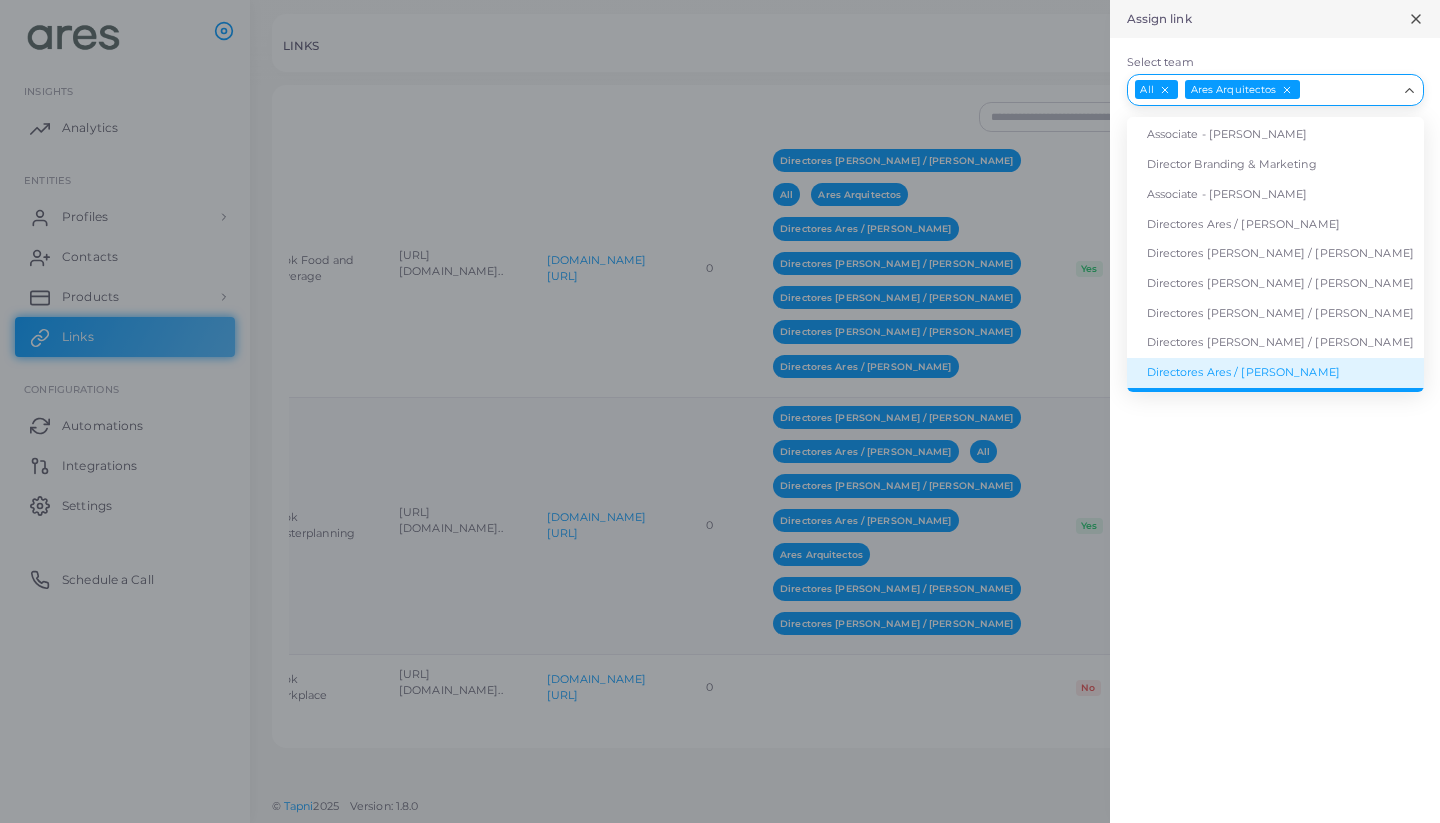 click on "Directores Ares / [PERSON_NAME]" at bounding box center (1275, 373) 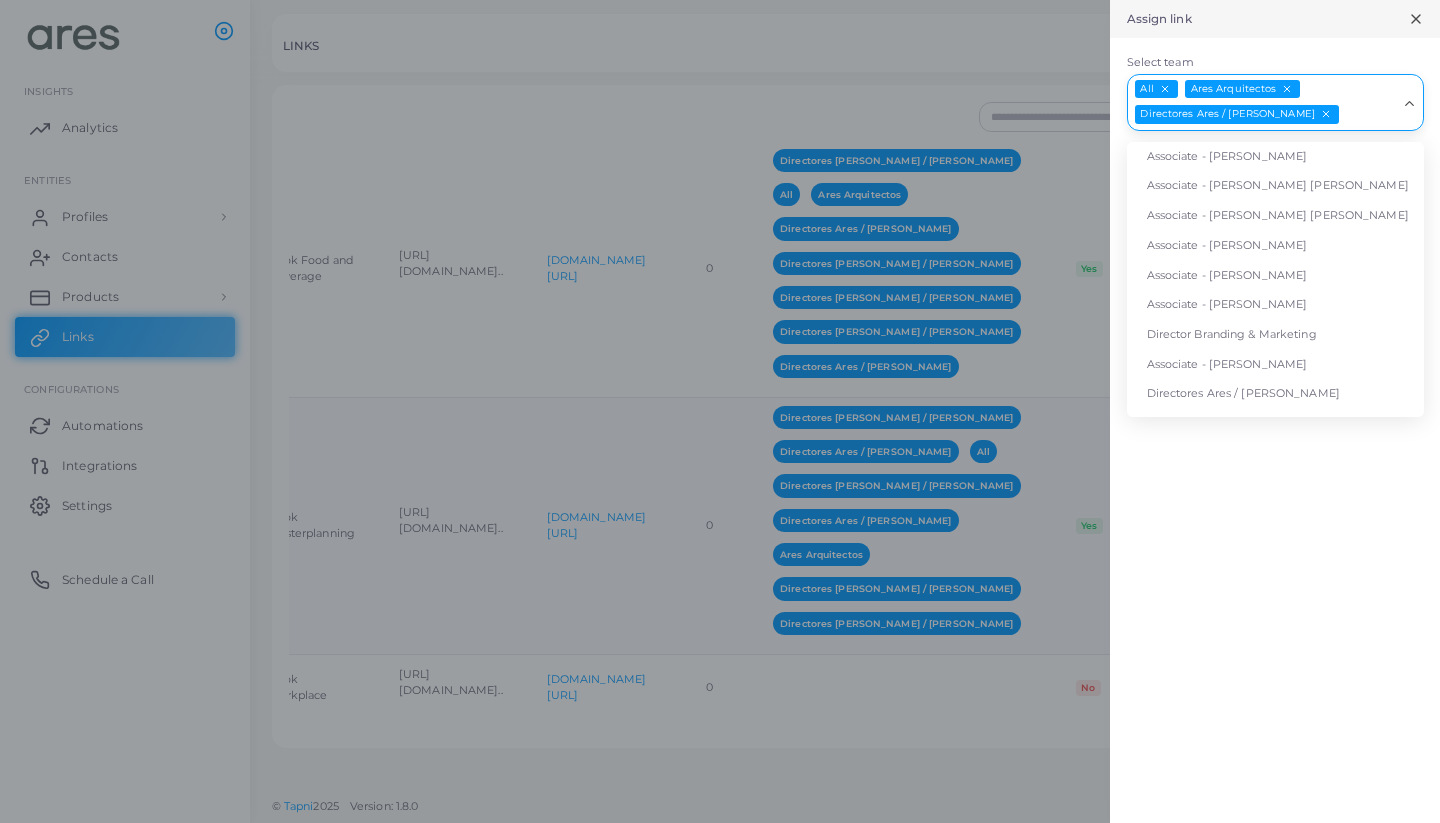 click on "Select team" at bounding box center [1369, 115] 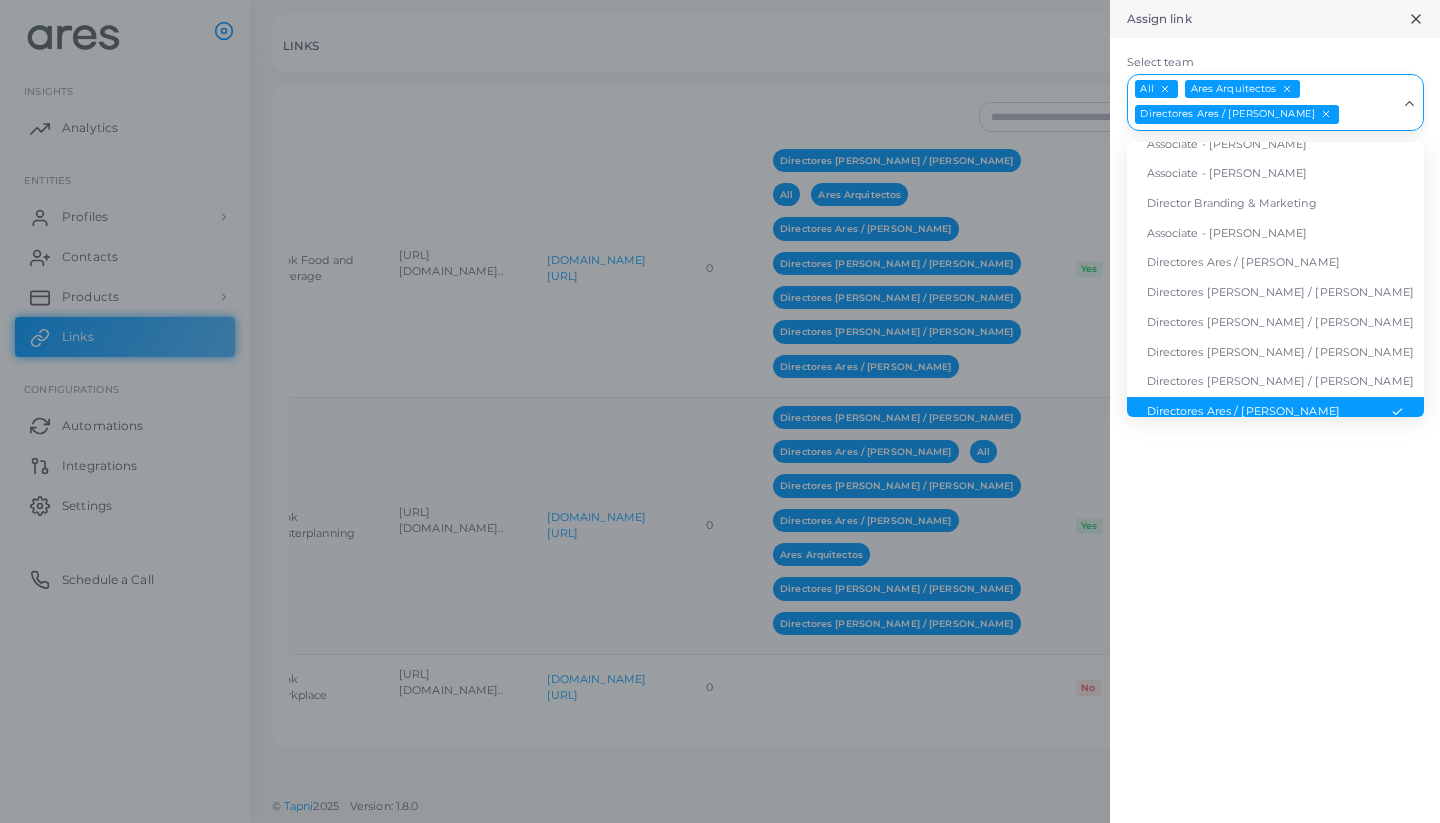 scroll, scrollTop: 116, scrollLeft: 0, axis: vertical 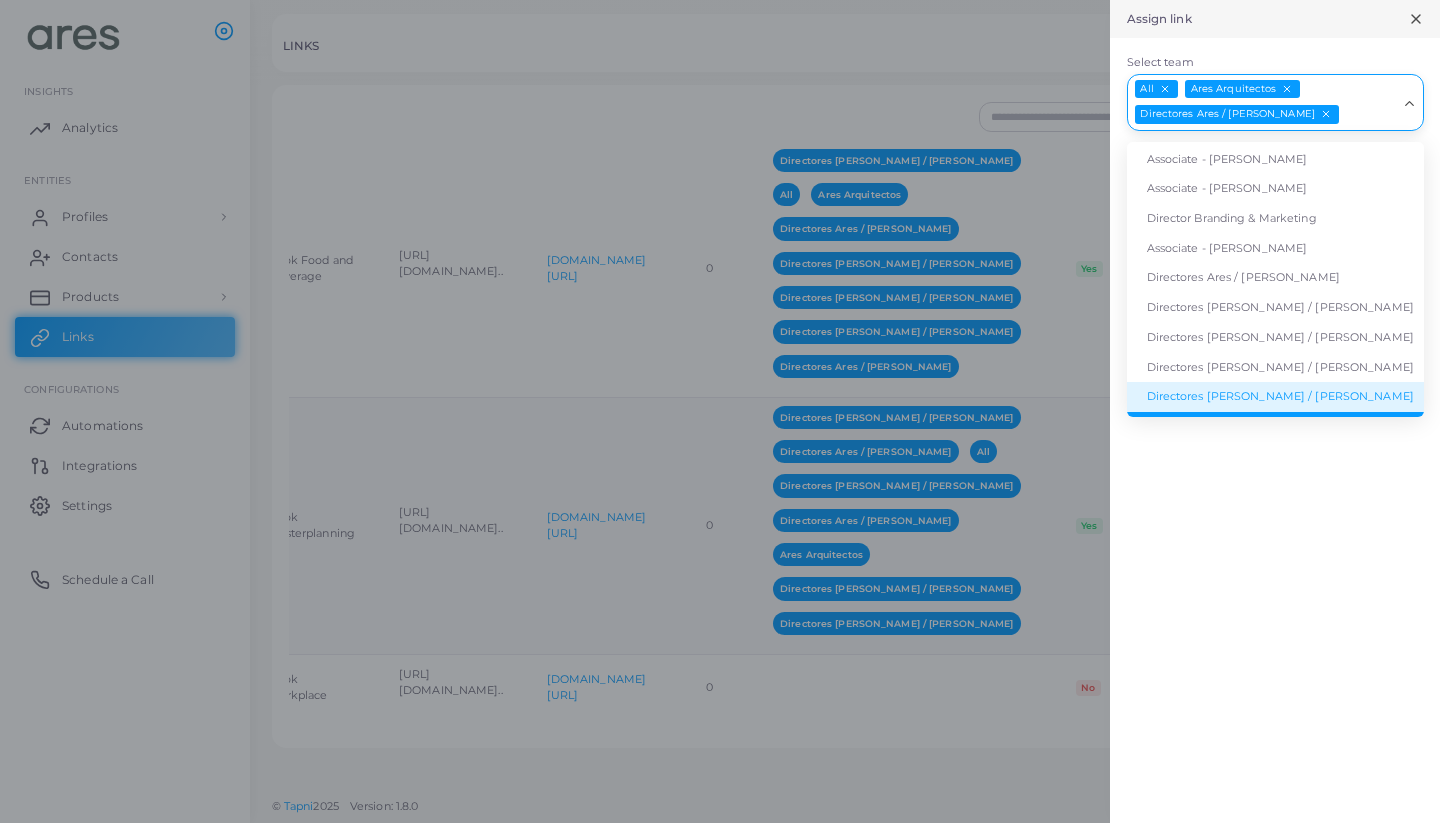 click on "Directores [PERSON_NAME] / [PERSON_NAME]" at bounding box center (1275, 397) 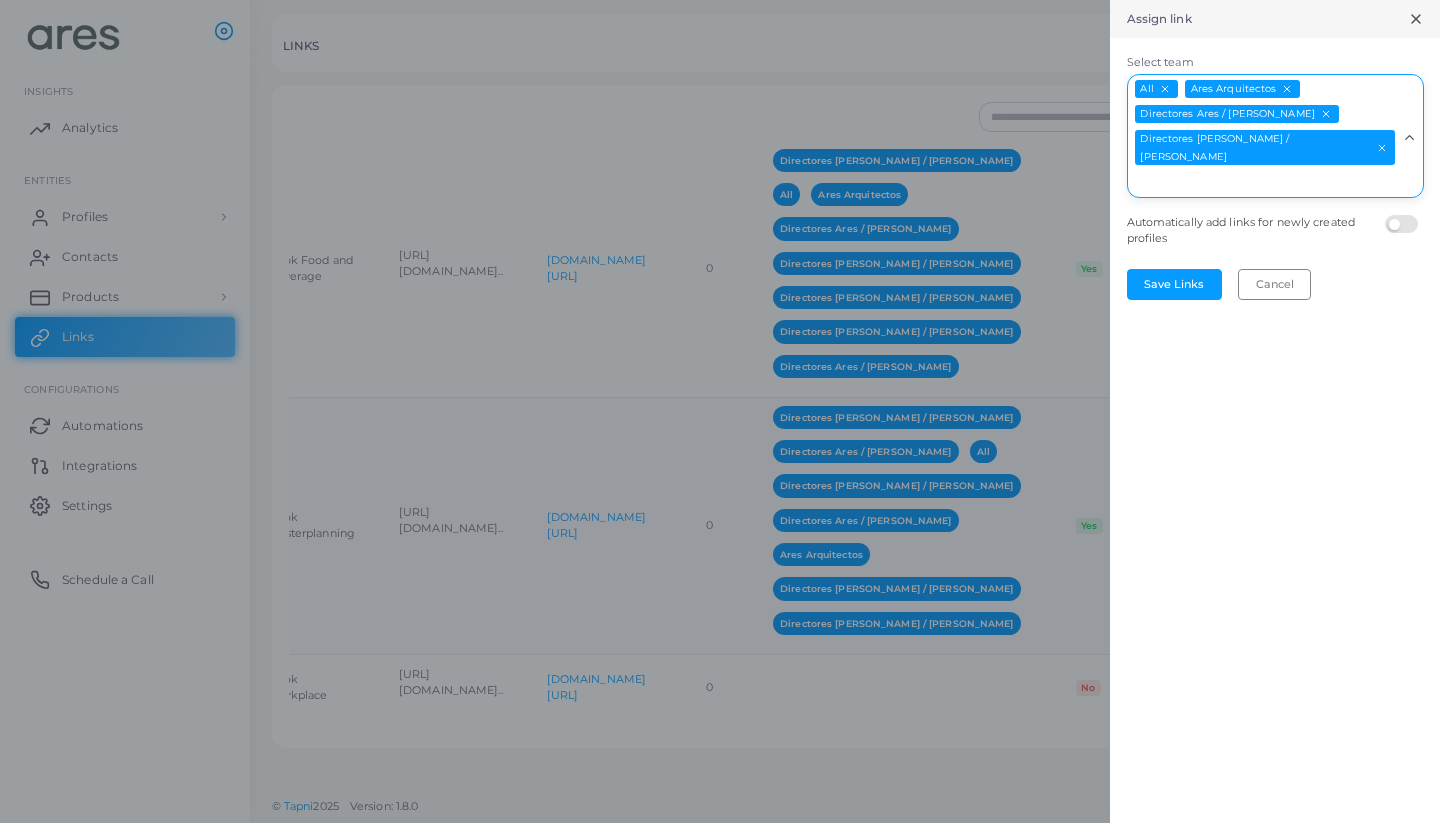 click on "Select team" at bounding box center [1263, 182] 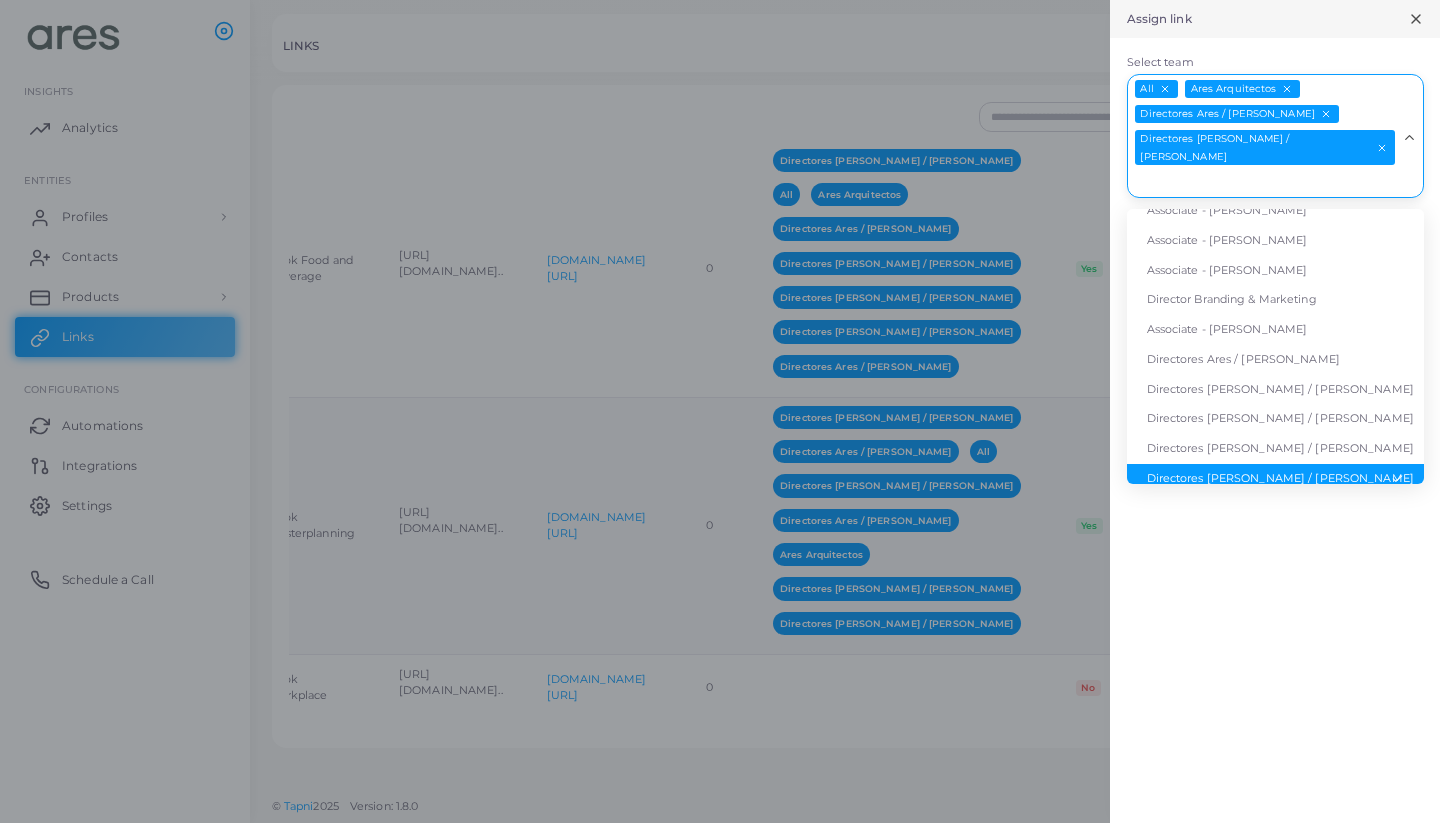 scroll, scrollTop: 87, scrollLeft: 0, axis: vertical 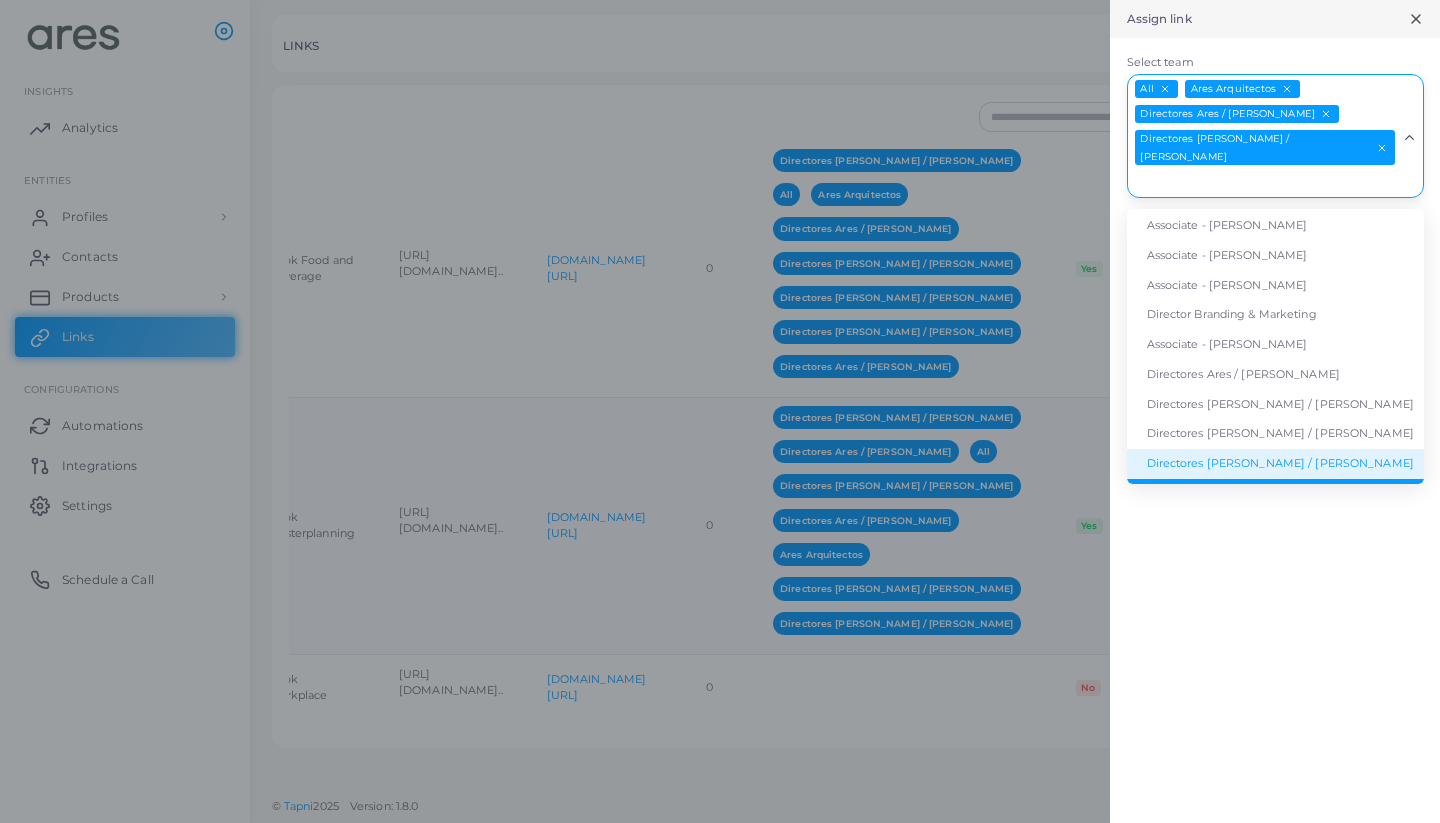 click on "Directores [PERSON_NAME] / [PERSON_NAME]" at bounding box center (1275, 464) 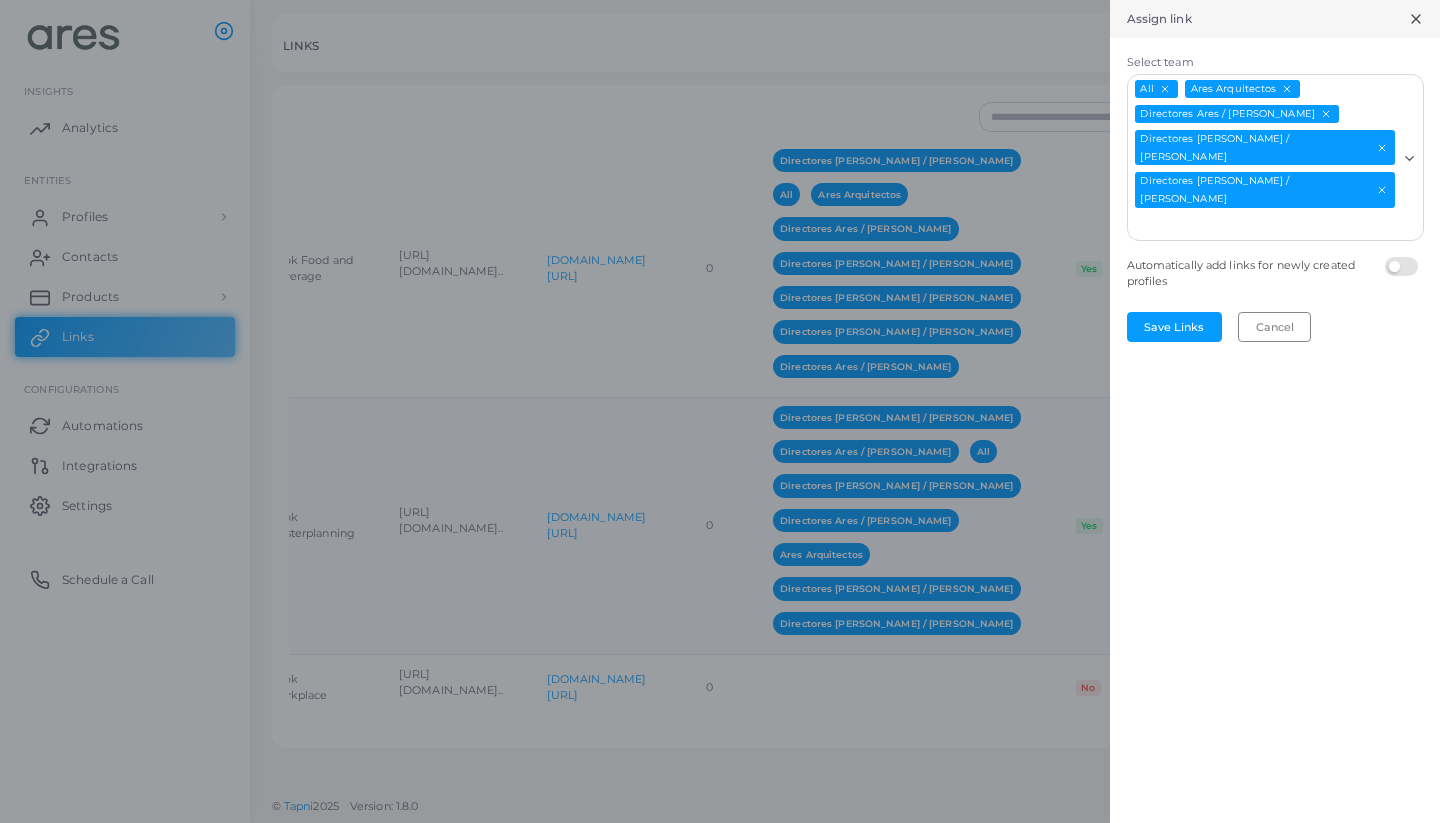 click on "Select team" at bounding box center (1263, 225) 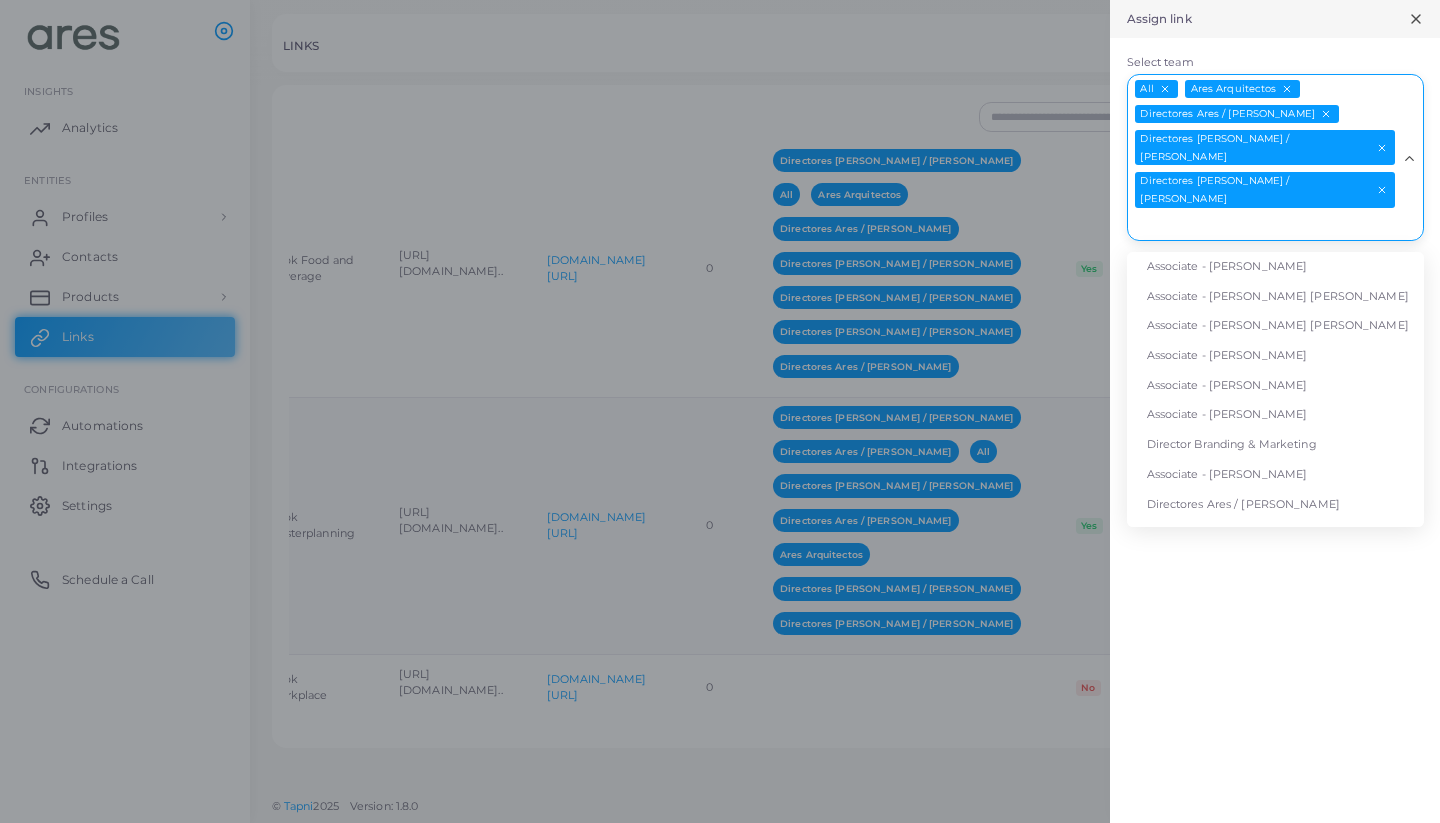 scroll, scrollTop: 73, scrollLeft: 0, axis: vertical 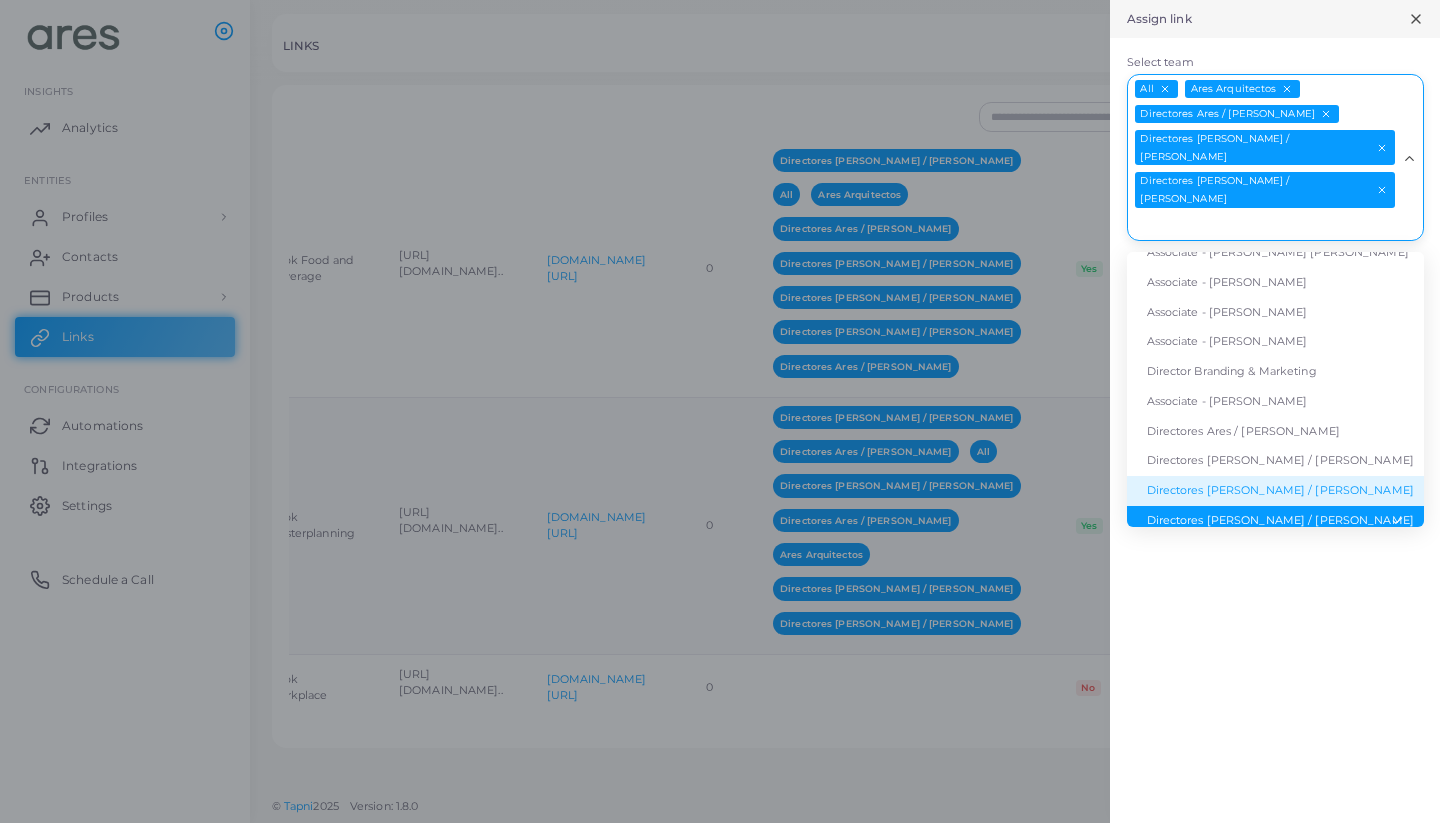 click on "Directores [PERSON_NAME] / [PERSON_NAME]" at bounding box center (1275, 491) 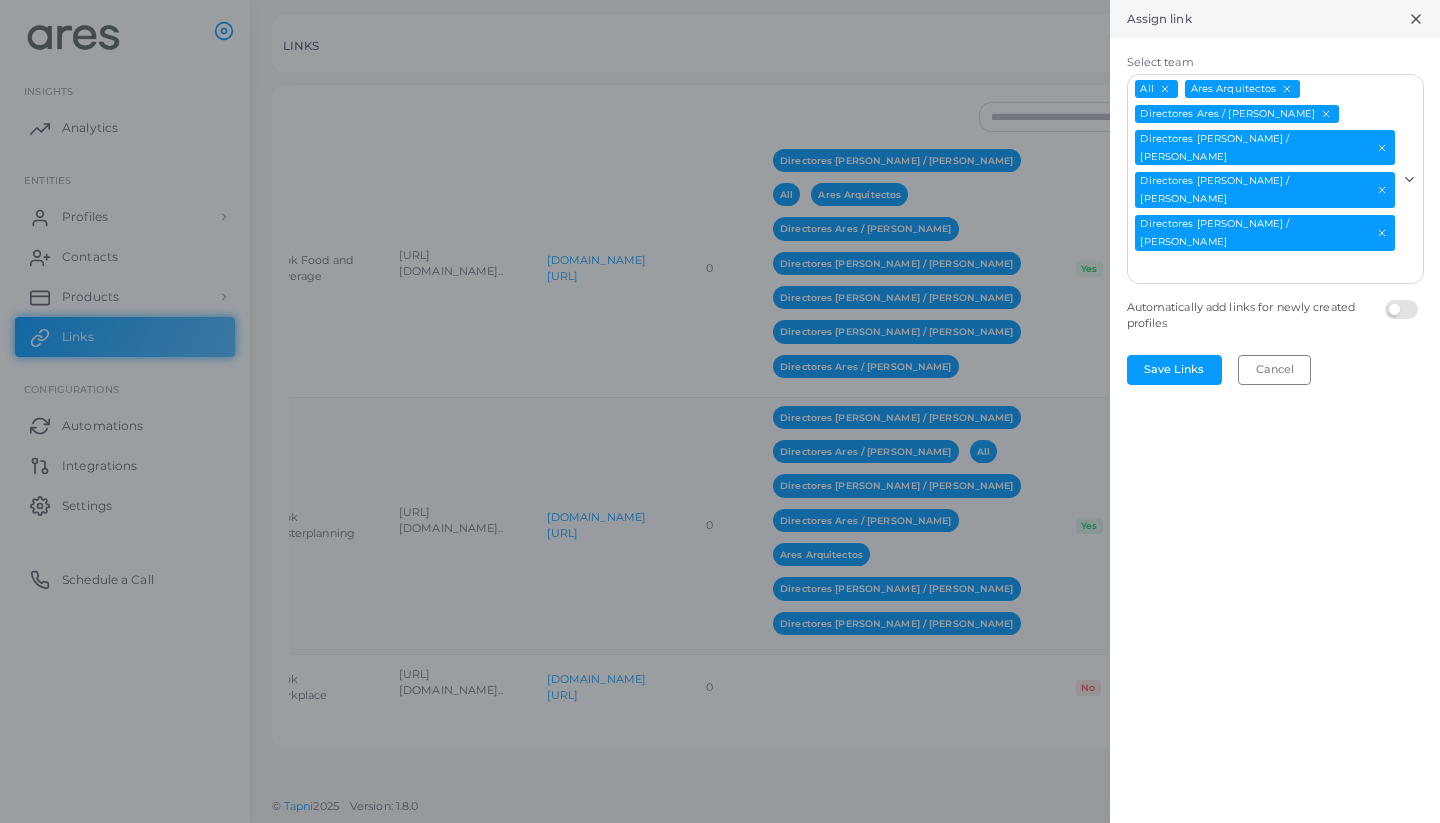 click on "All
Ares Arquitectos
Directores Ares / [PERSON_NAME]
Directores [PERSON_NAME] / [PERSON_NAME]
Directores [PERSON_NAME] / [PERSON_NAME]
Directores Ares / [PERSON_NAME]" at bounding box center (1263, 176) 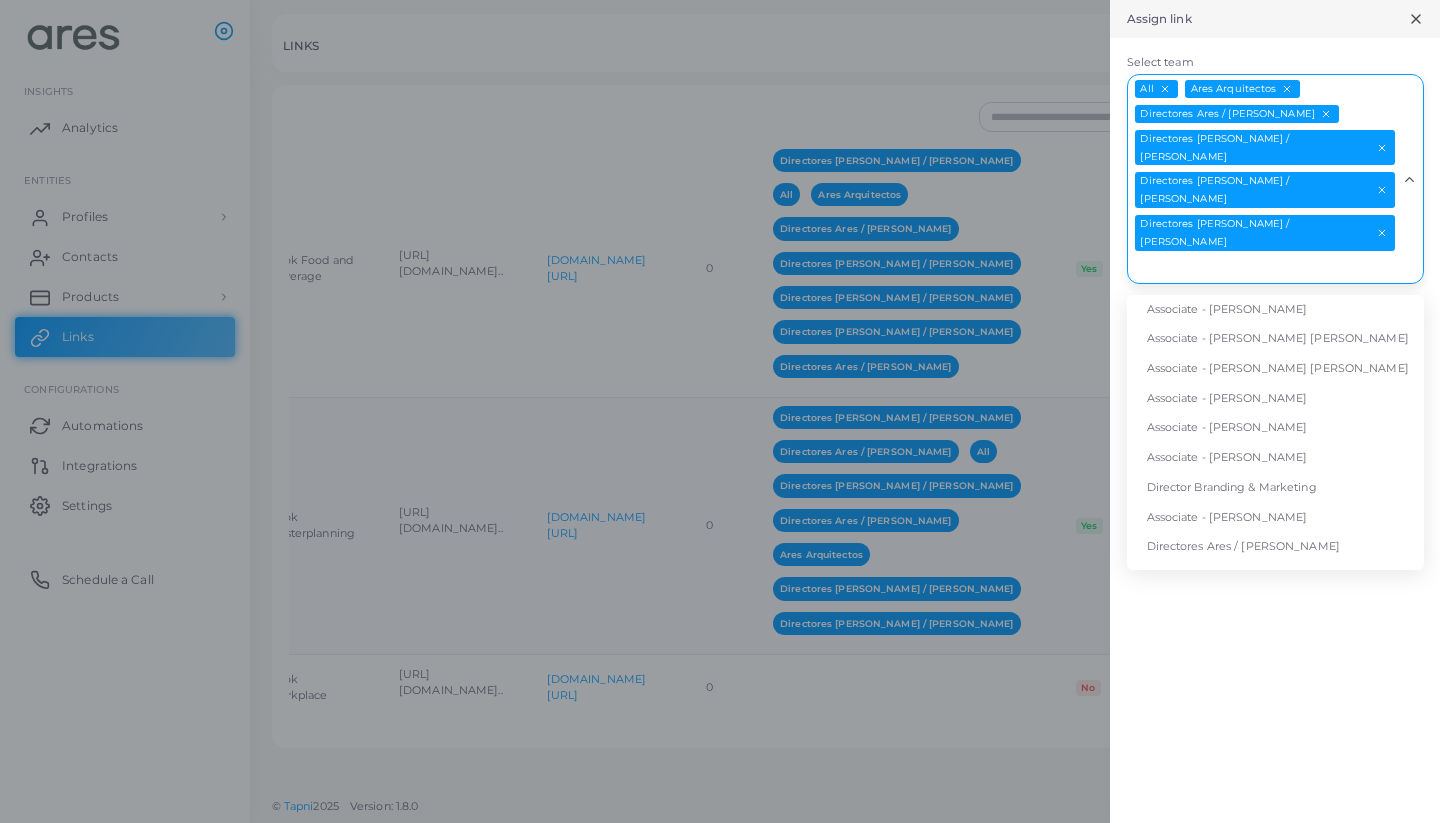 scroll, scrollTop: 44, scrollLeft: 0, axis: vertical 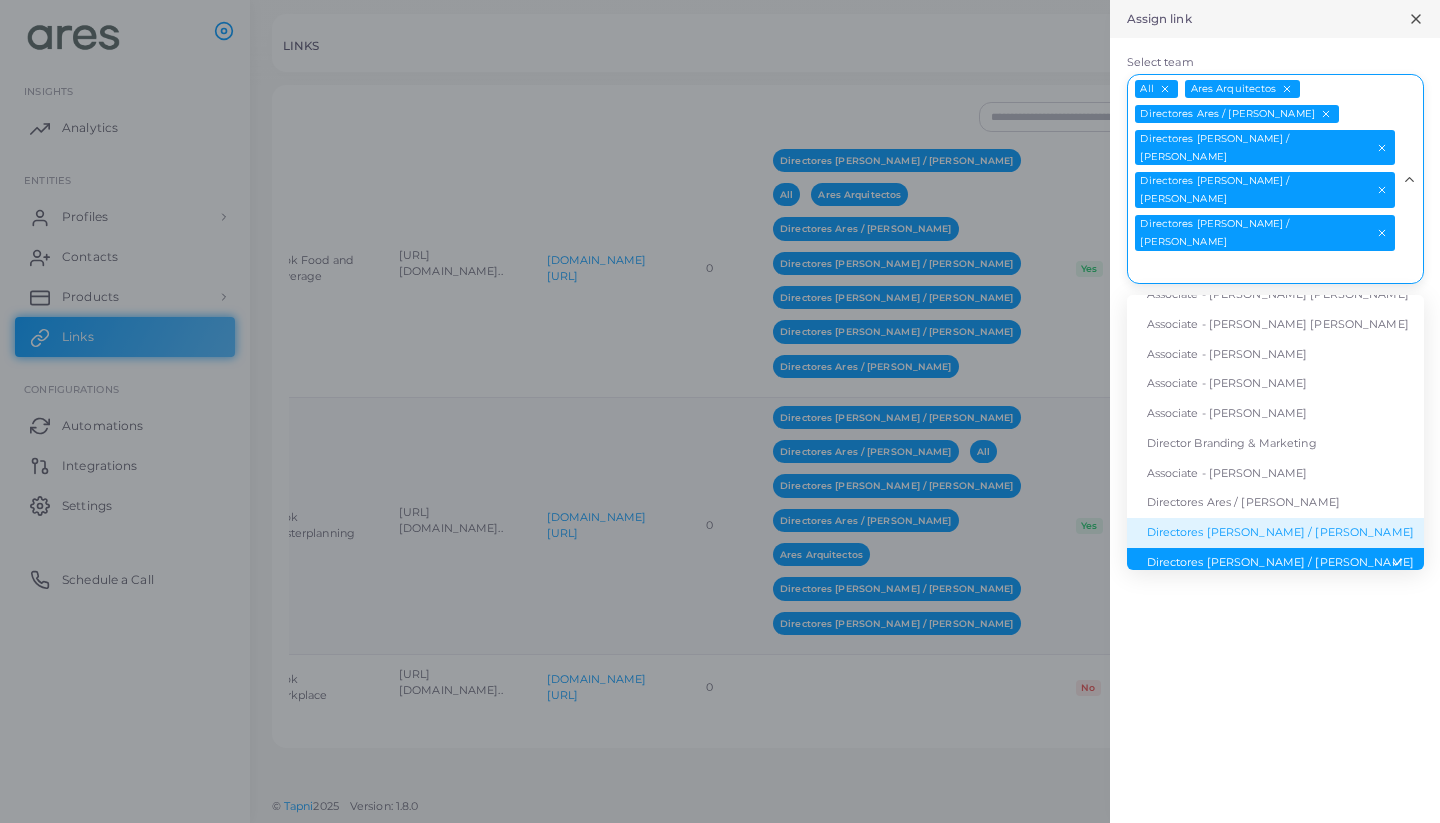 click on "Directores [PERSON_NAME] / [PERSON_NAME]" at bounding box center [1275, 533] 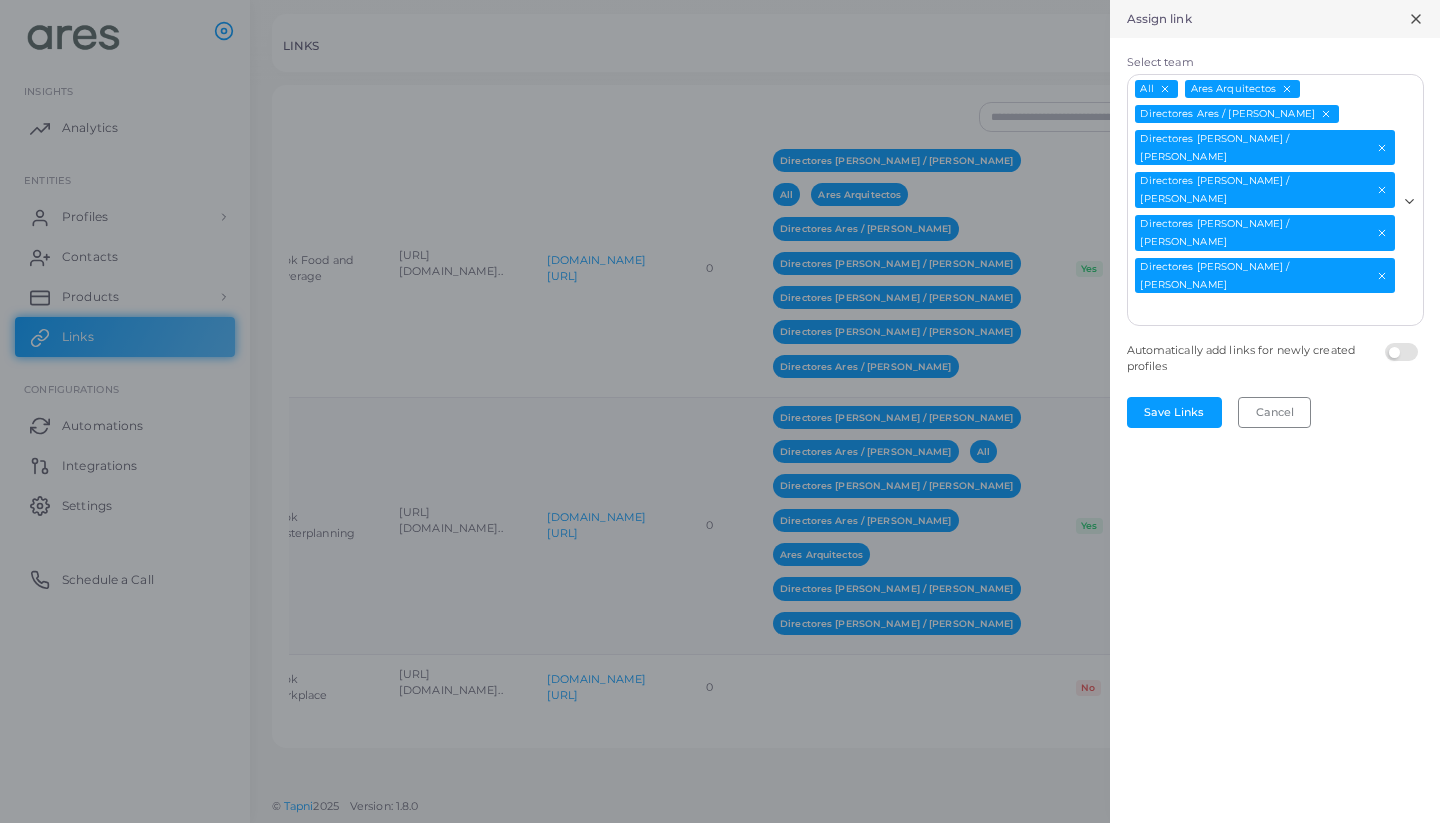 click on "All
Ares Arquitectos
Directores Ares / [PERSON_NAME]
Directores [PERSON_NAME] / [PERSON_NAME]
Directores [PERSON_NAME] / [PERSON_NAME]
Directores Ares / [PERSON_NAME]
Directores [PERSON_NAME] / [PERSON_NAME]" at bounding box center (1263, 198) 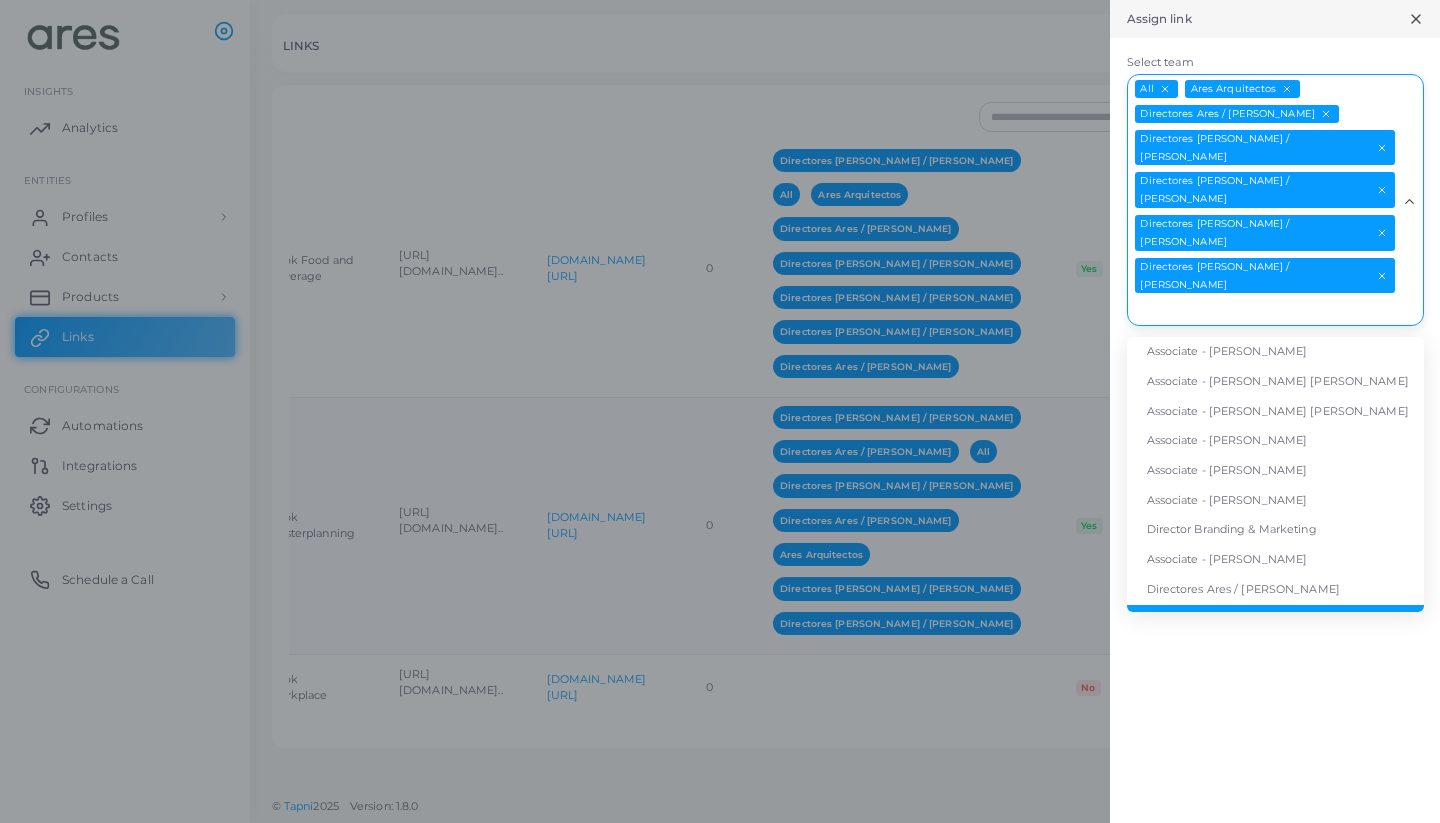 scroll, scrollTop: 15, scrollLeft: 0, axis: vertical 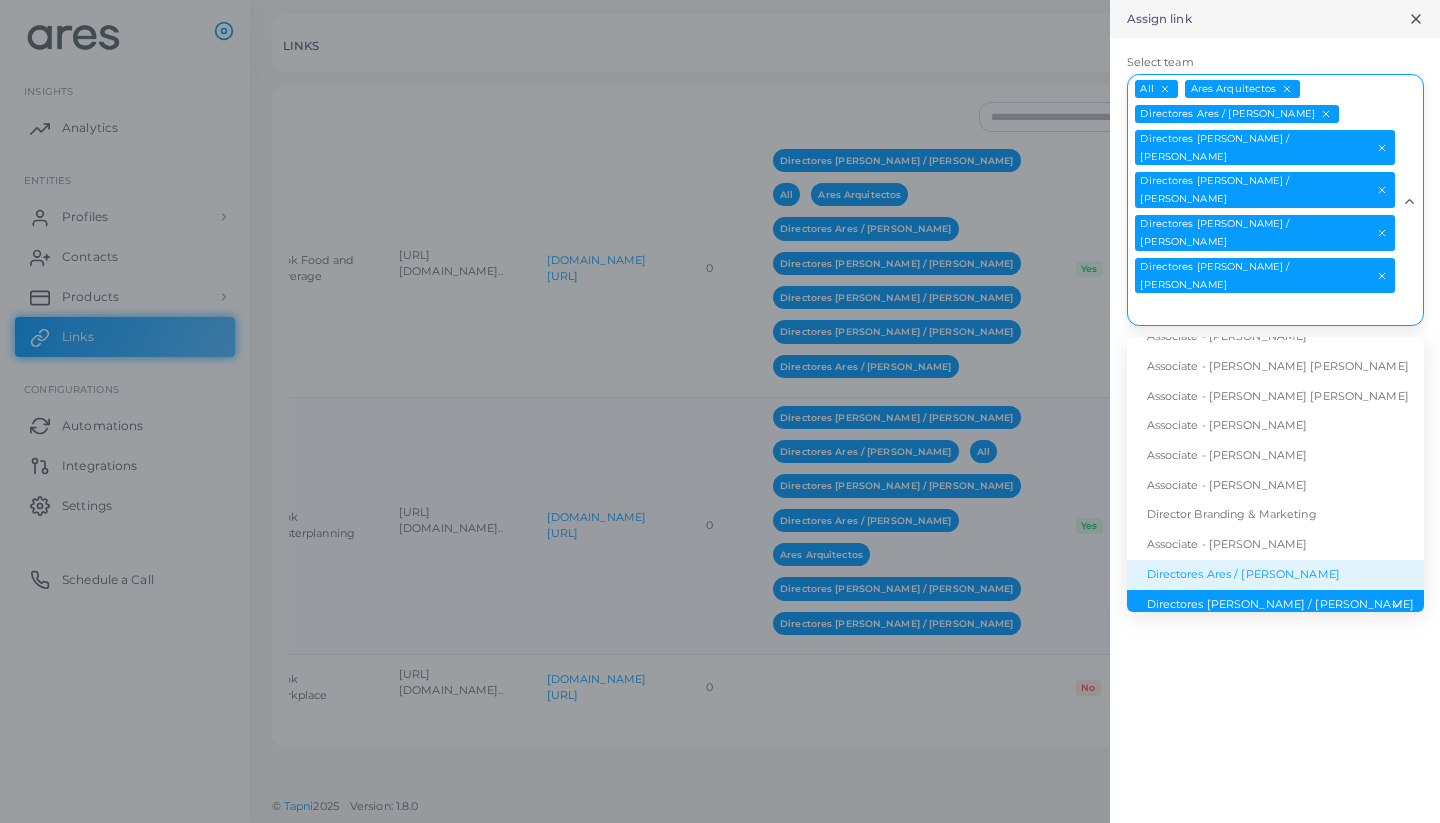 click on "Directores Ares / [PERSON_NAME]" at bounding box center [1275, 575] 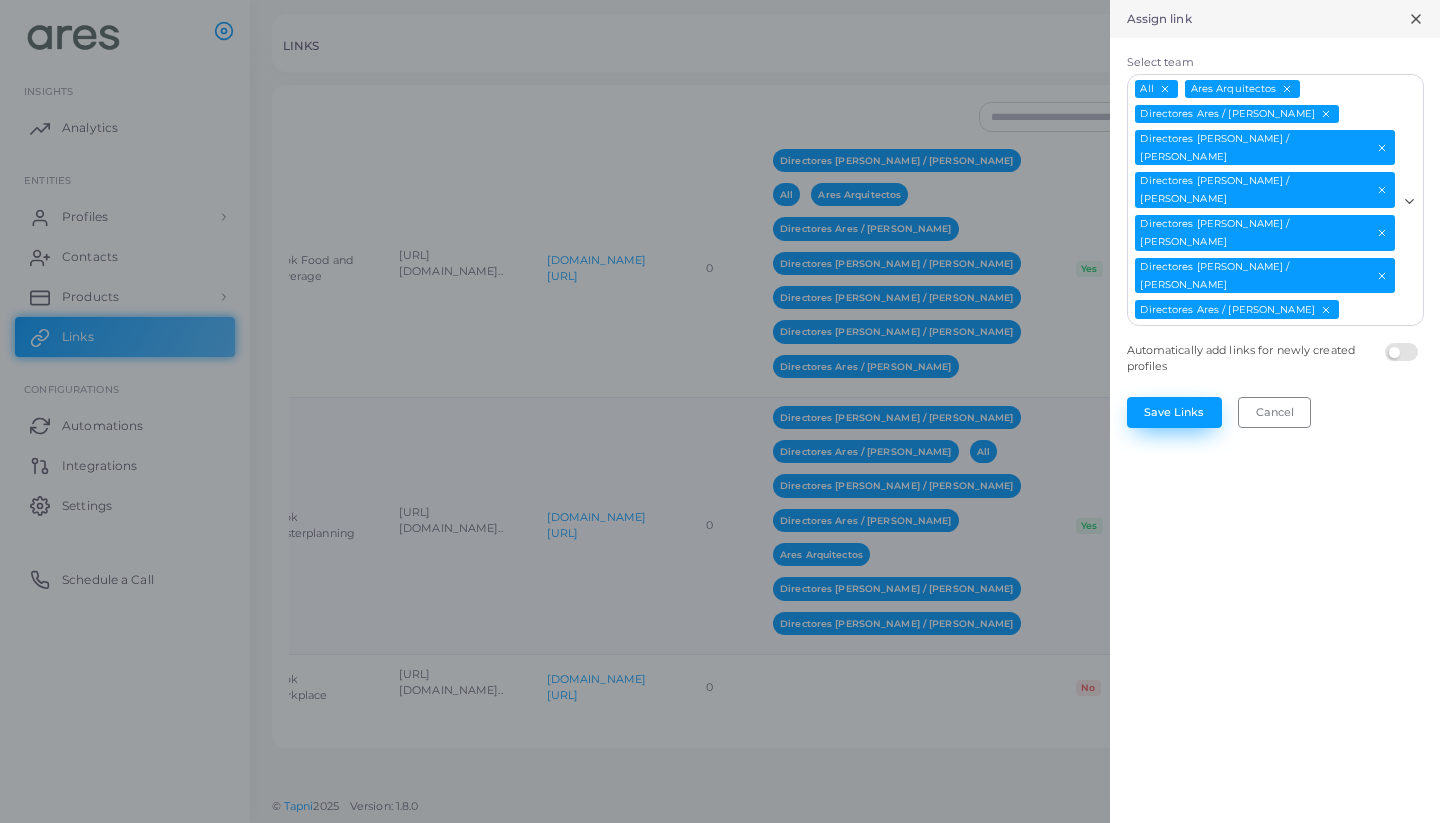 click on "Save Links" at bounding box center [1174, 412] 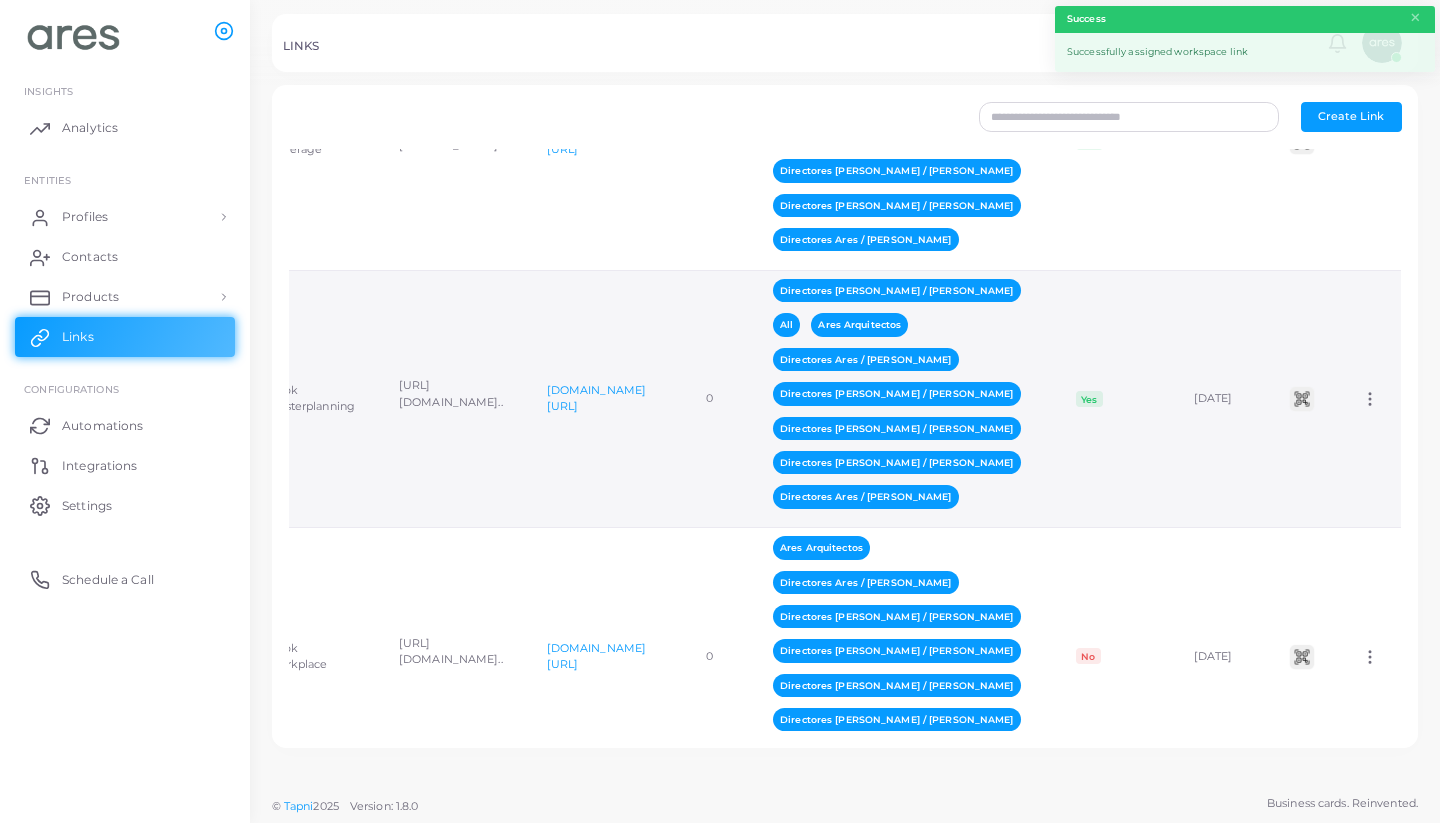 scroll, scrollTop: 4368, scrollLeft: 0, axis: vertical 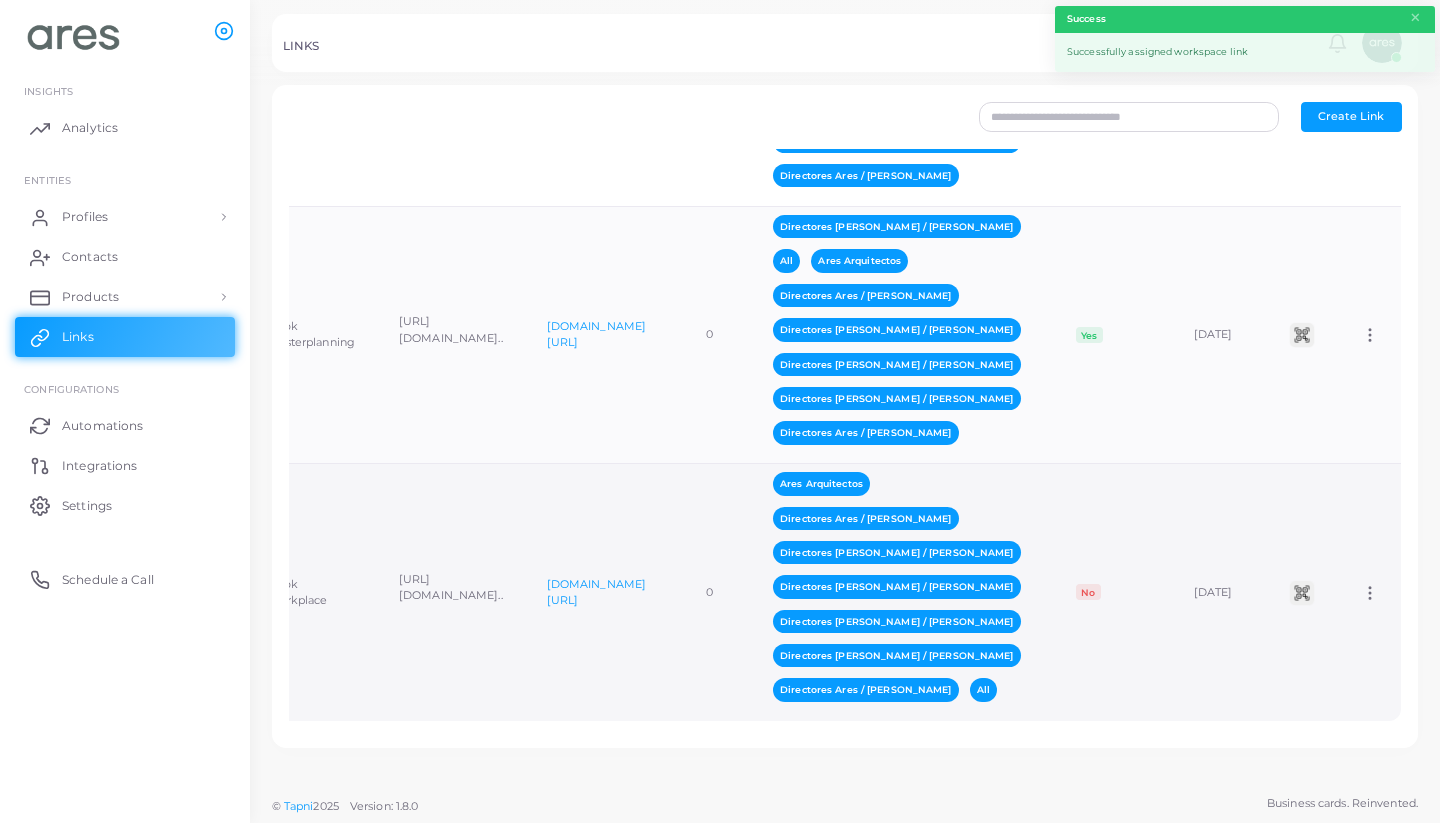 click 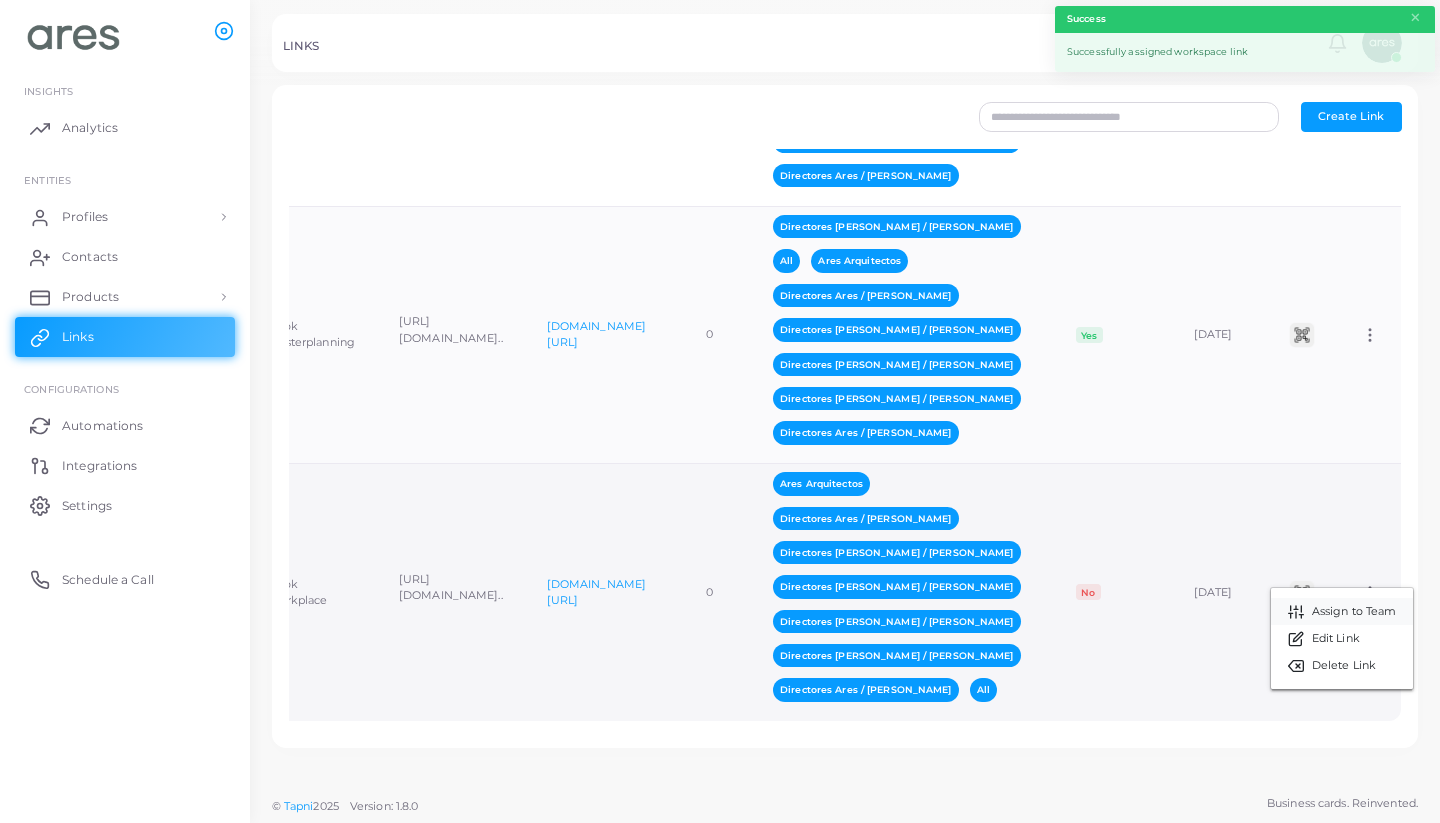 click on "Assign to Team" at bounding box center [1354, 612] 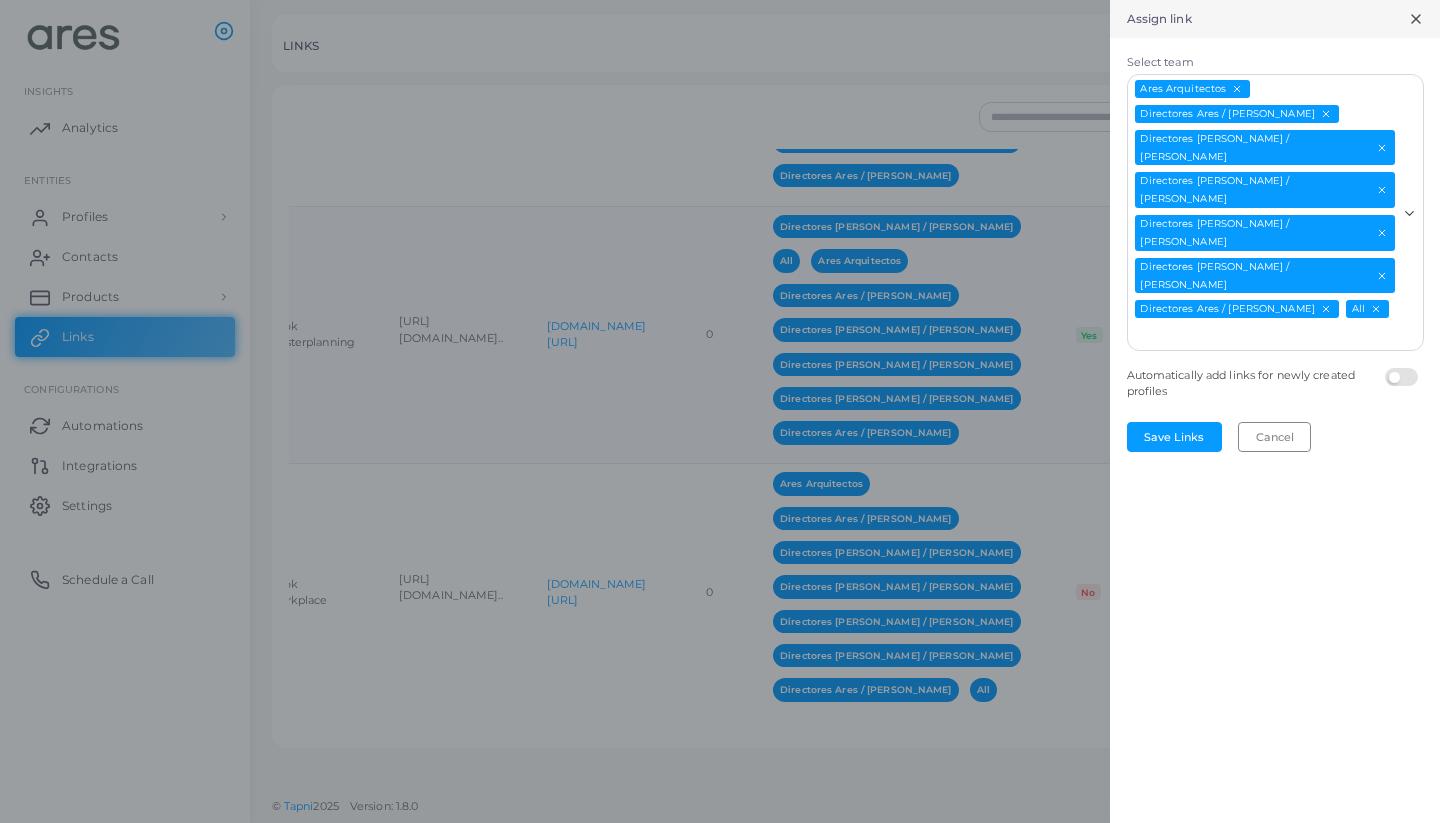 click at bounding box center [1404, 368] 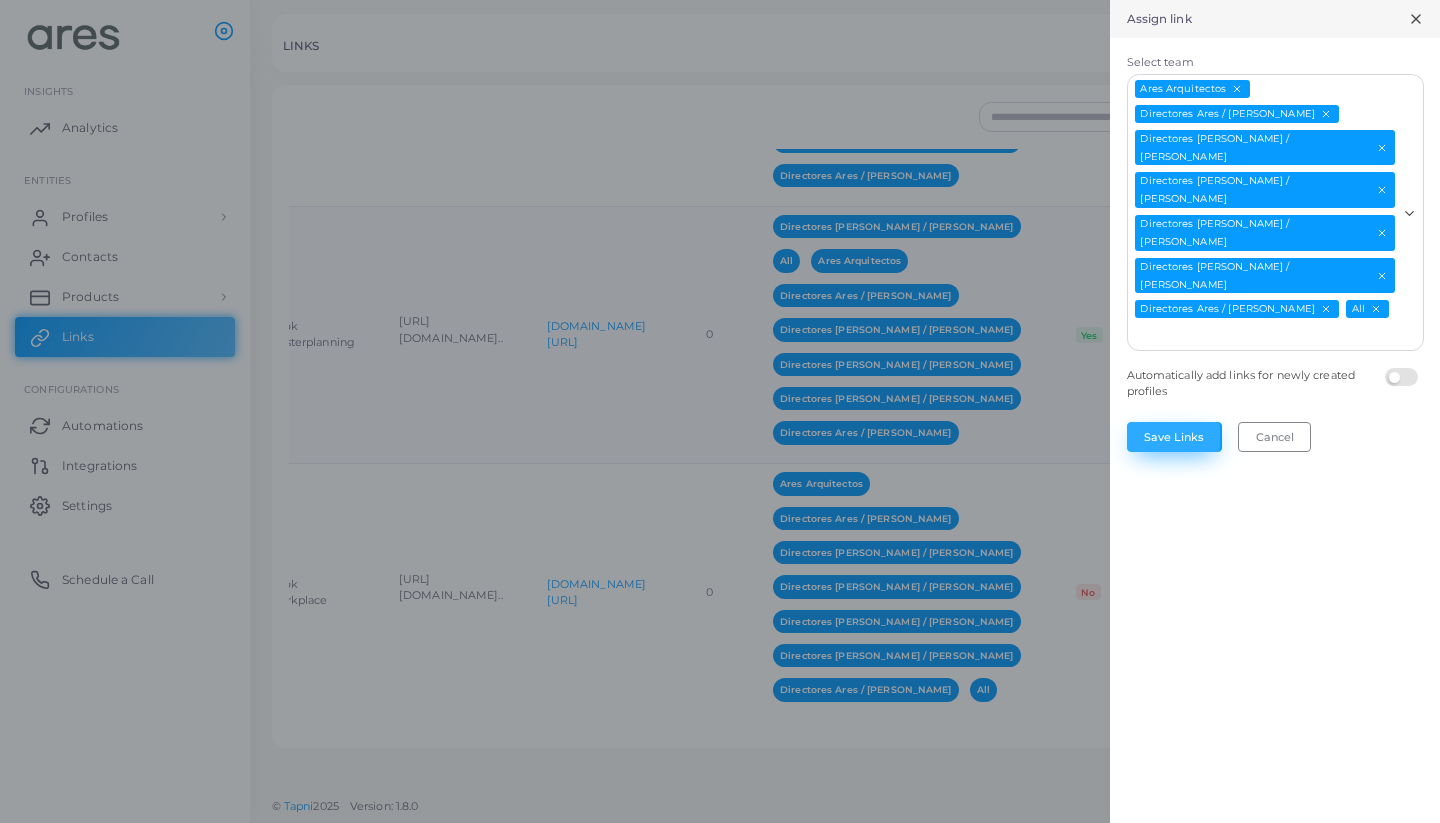 click on "Save Links" at bounding box center (1174, 437) 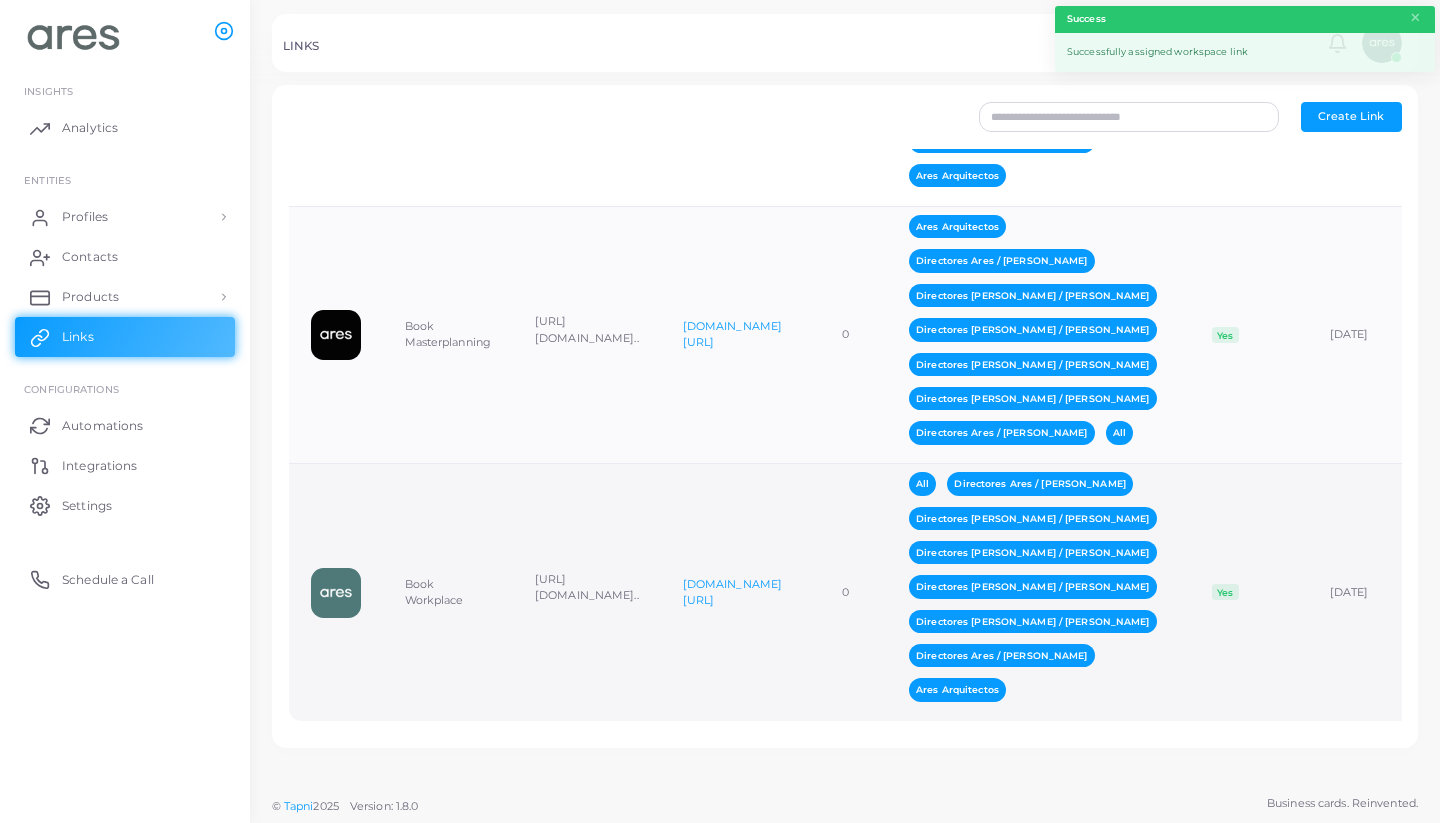 scroll, scrollTop: 0, scrollLeft: 0, axis: both 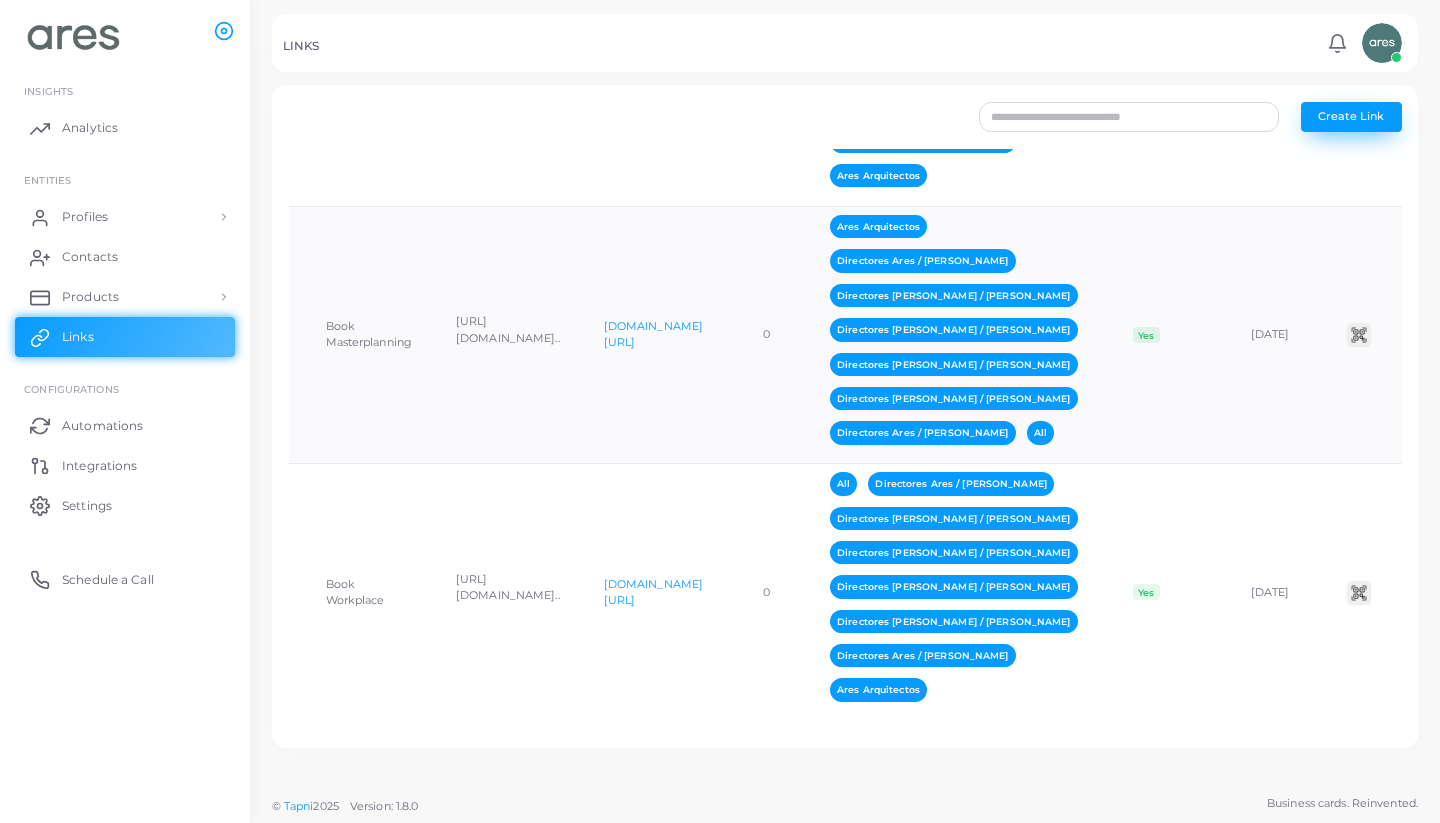 click on "Create Link" at bounding box center [1351, 116] 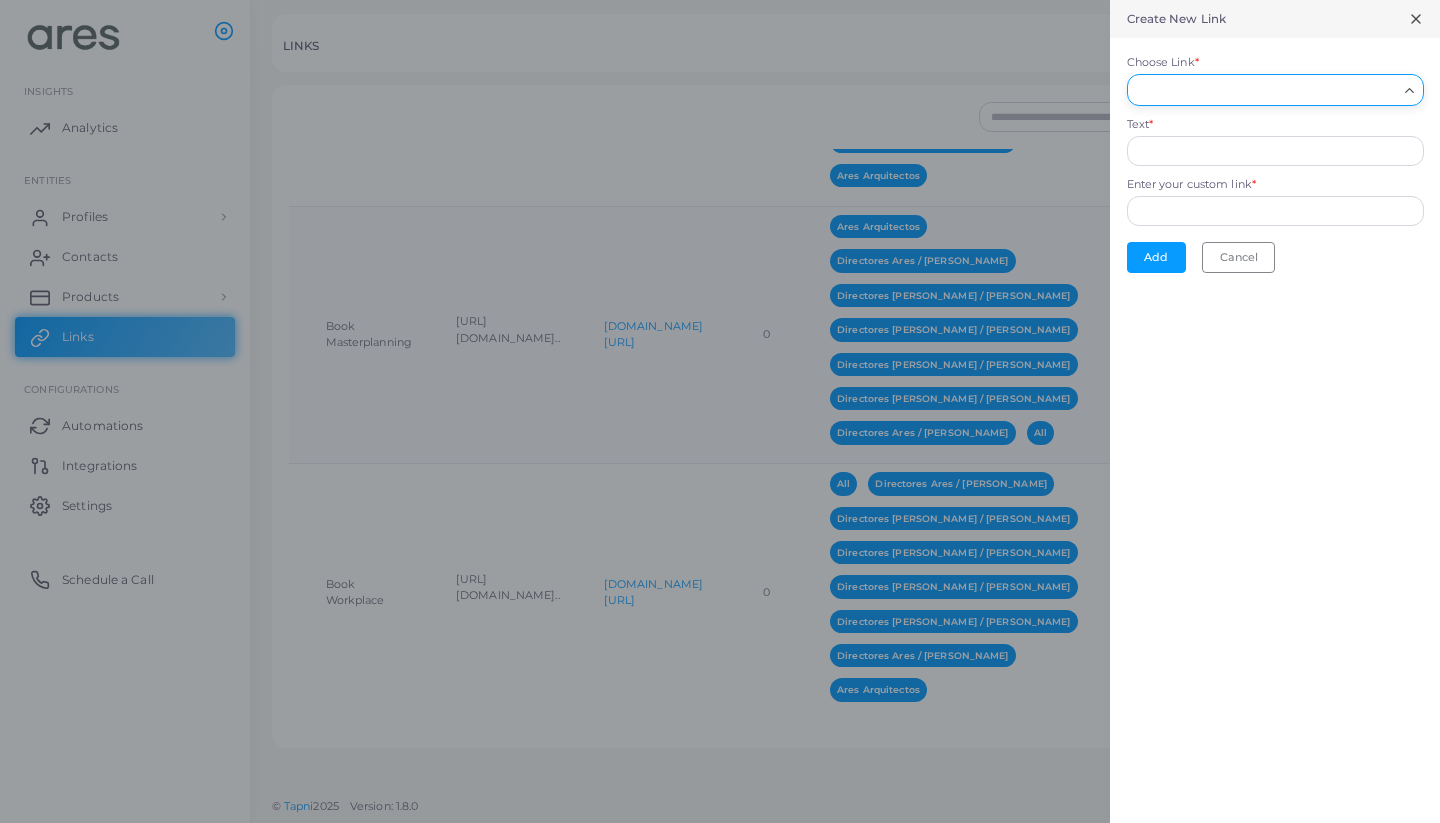 click on "Choose Link  *" at bounding box center [1266, 90] 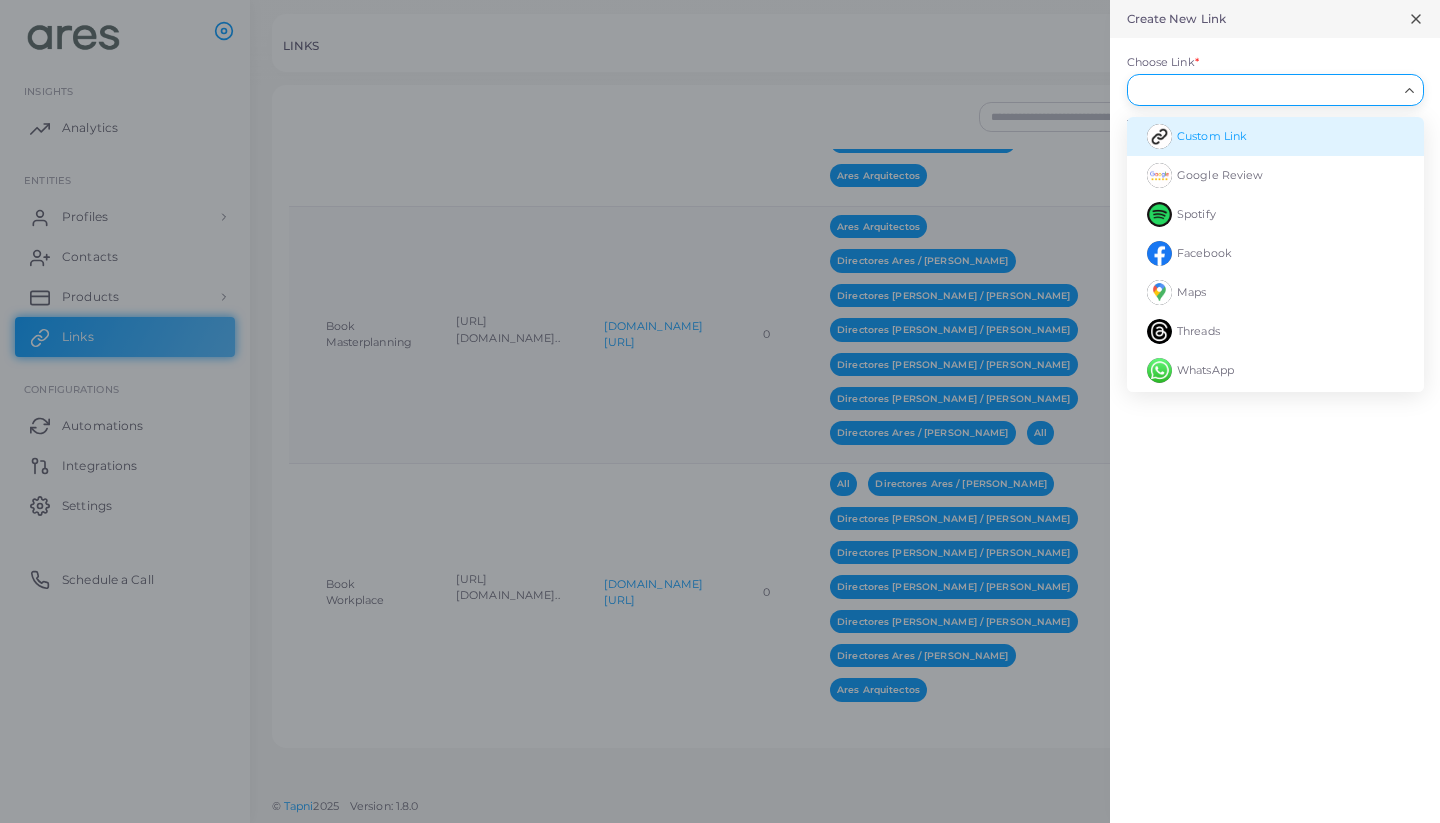 click on "Custom Link" at bounding box center (1212, 136) 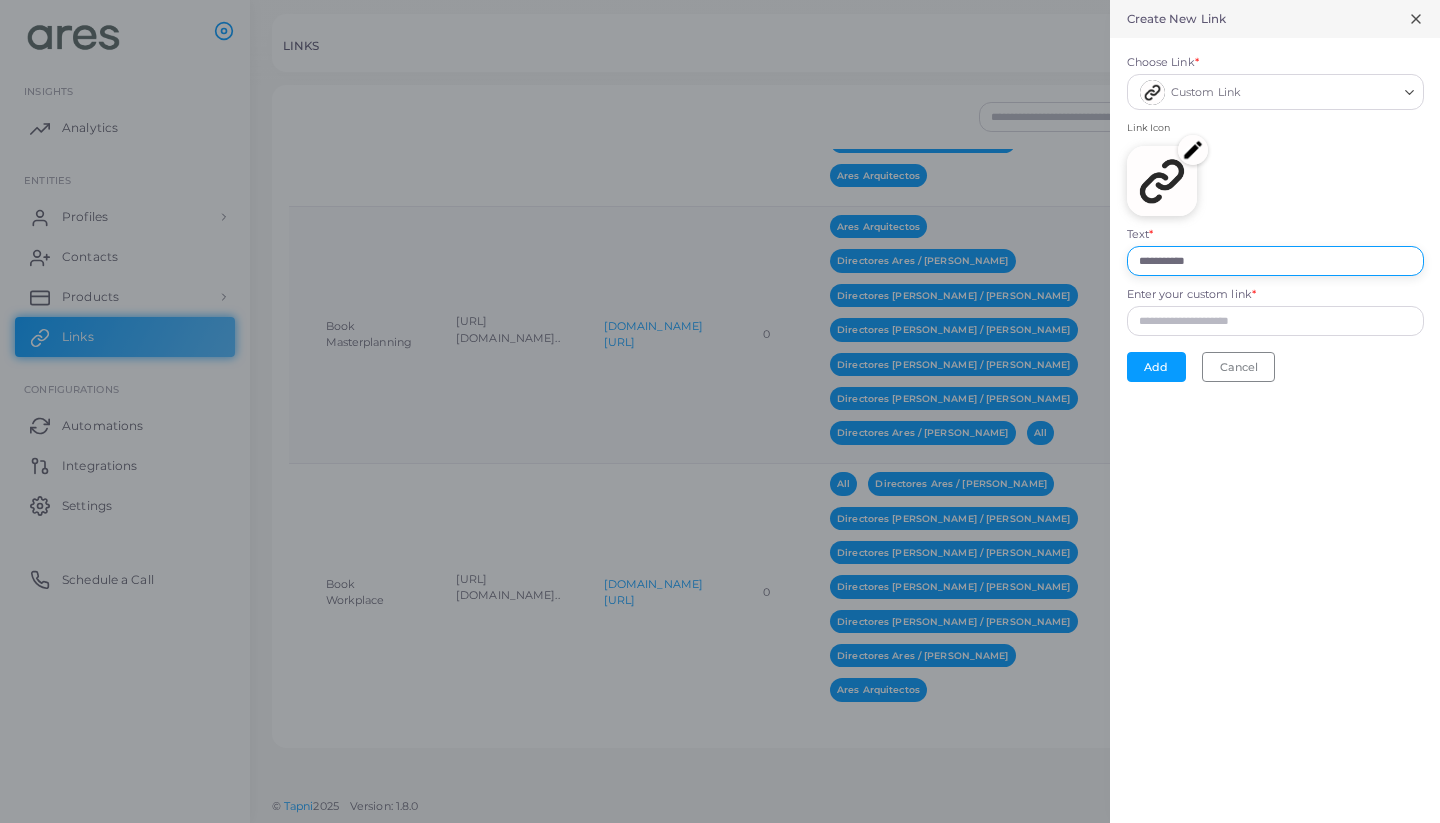 click on "**********" at bounding box center (1275, 261) 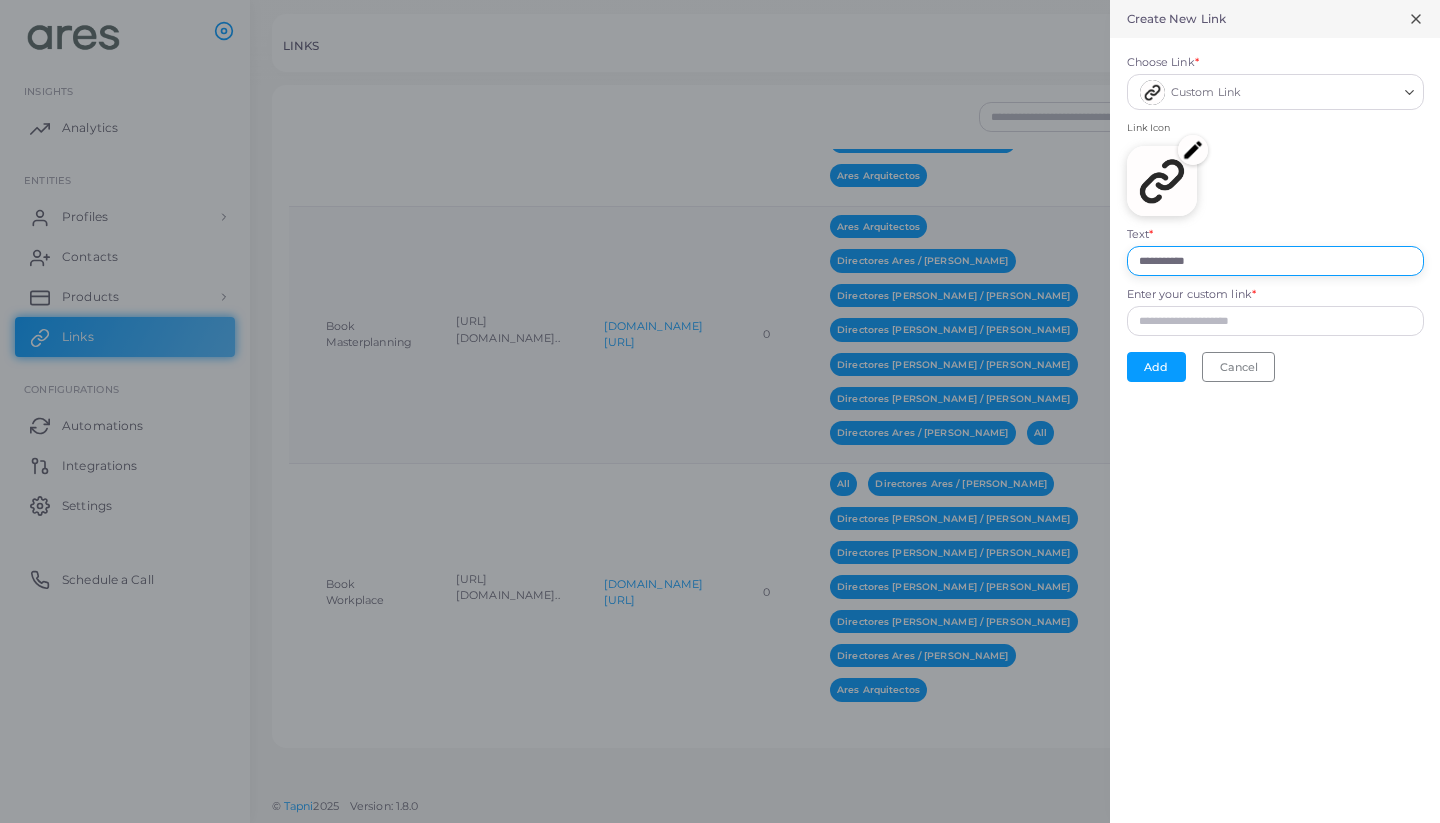 drag, startPoint x: 1225, startPoint y: 258, endPoint x: 1072, endPoint y: 258, distance: 153 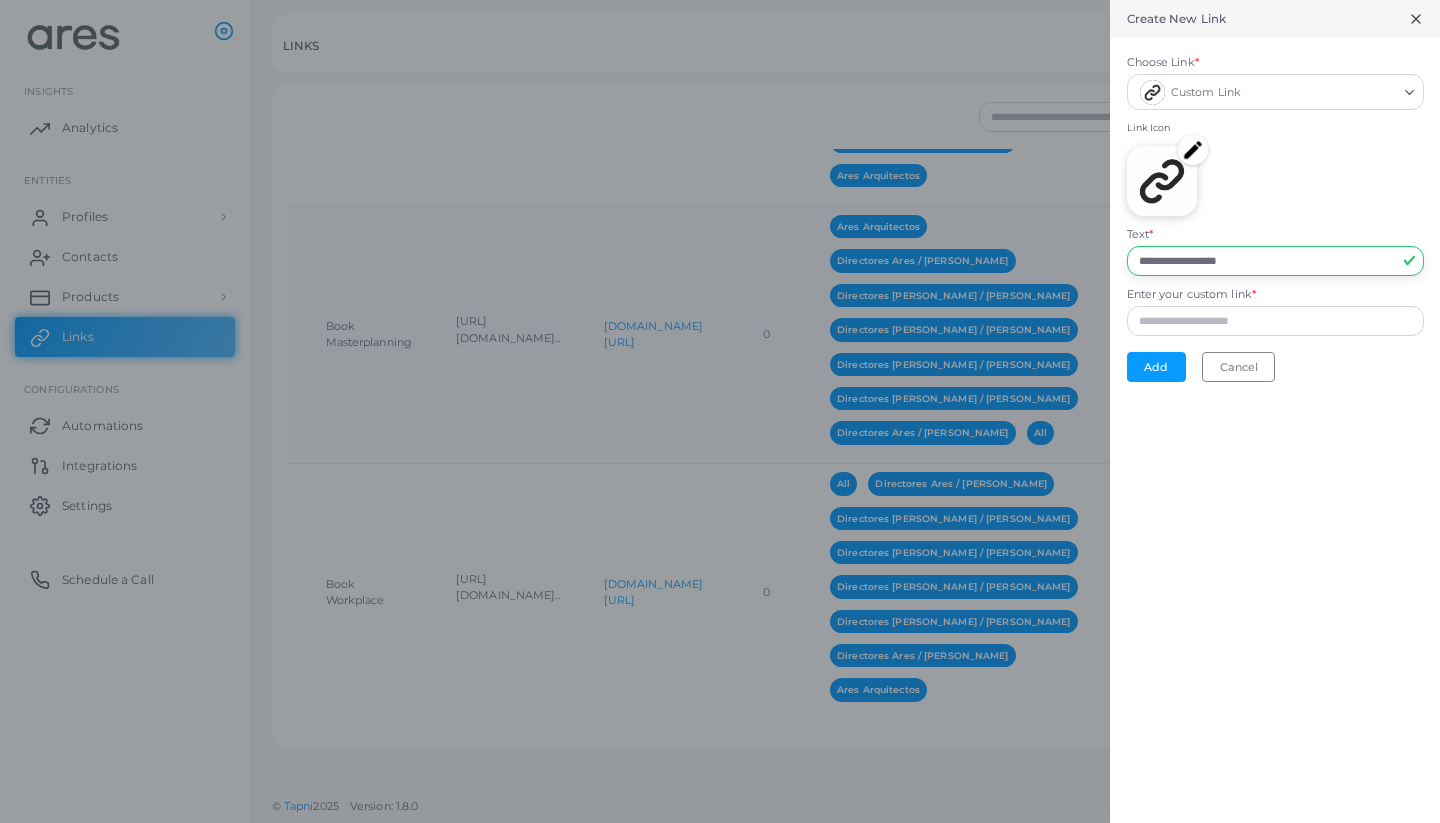 type on "**********" 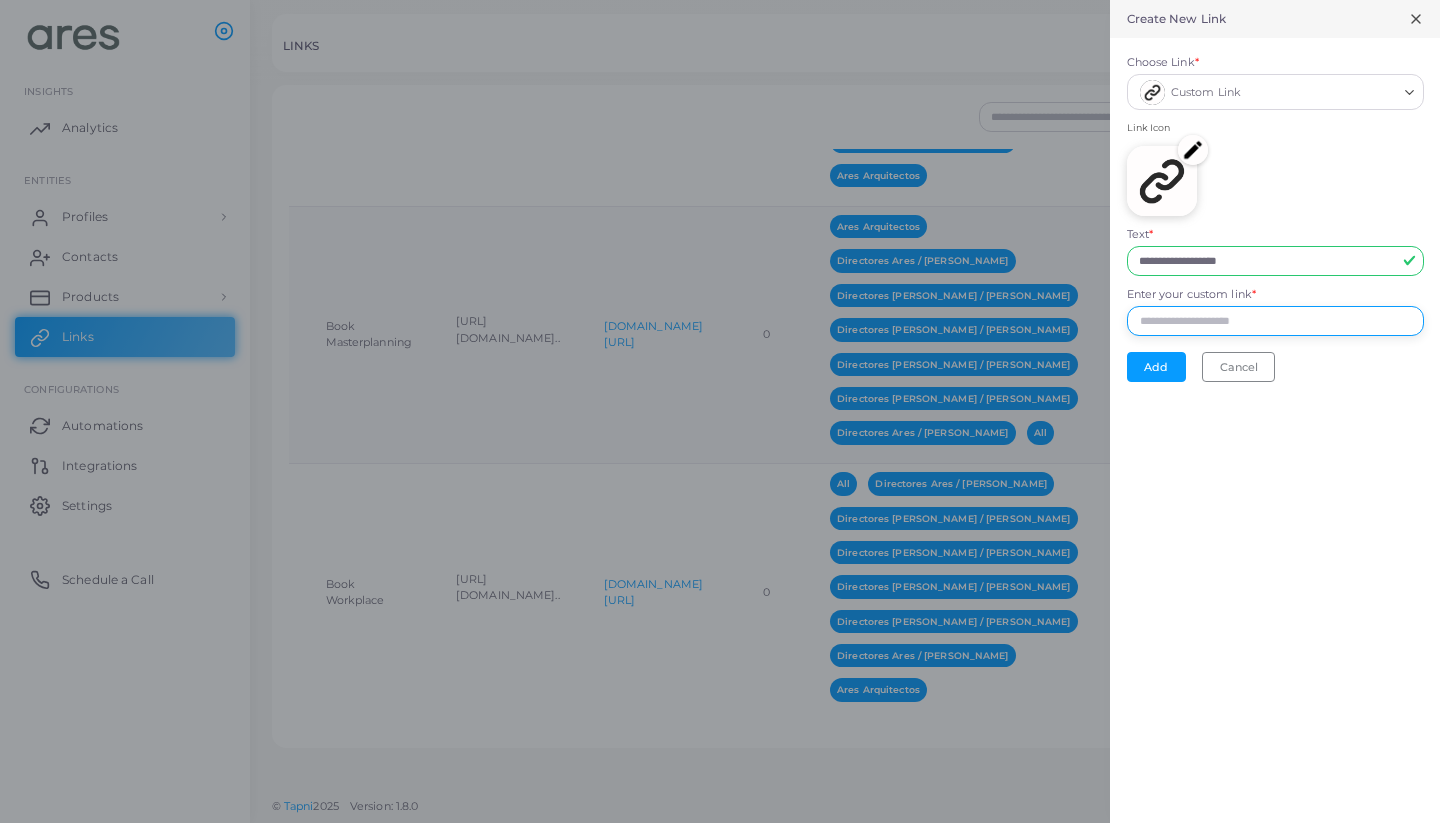 click on "Enter your custom link  *" at bounding box center (1275, 321) 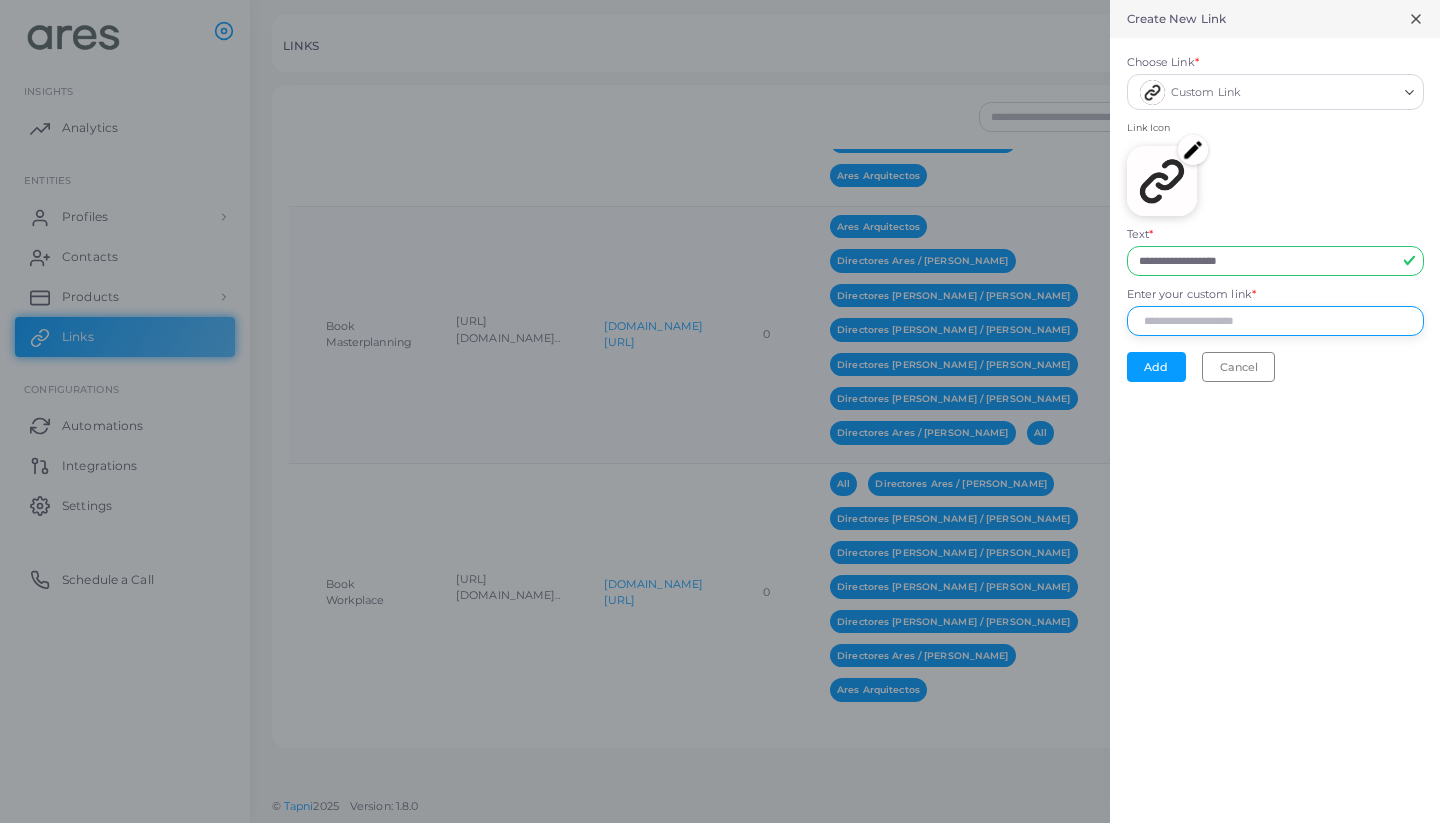 paste on "**********" 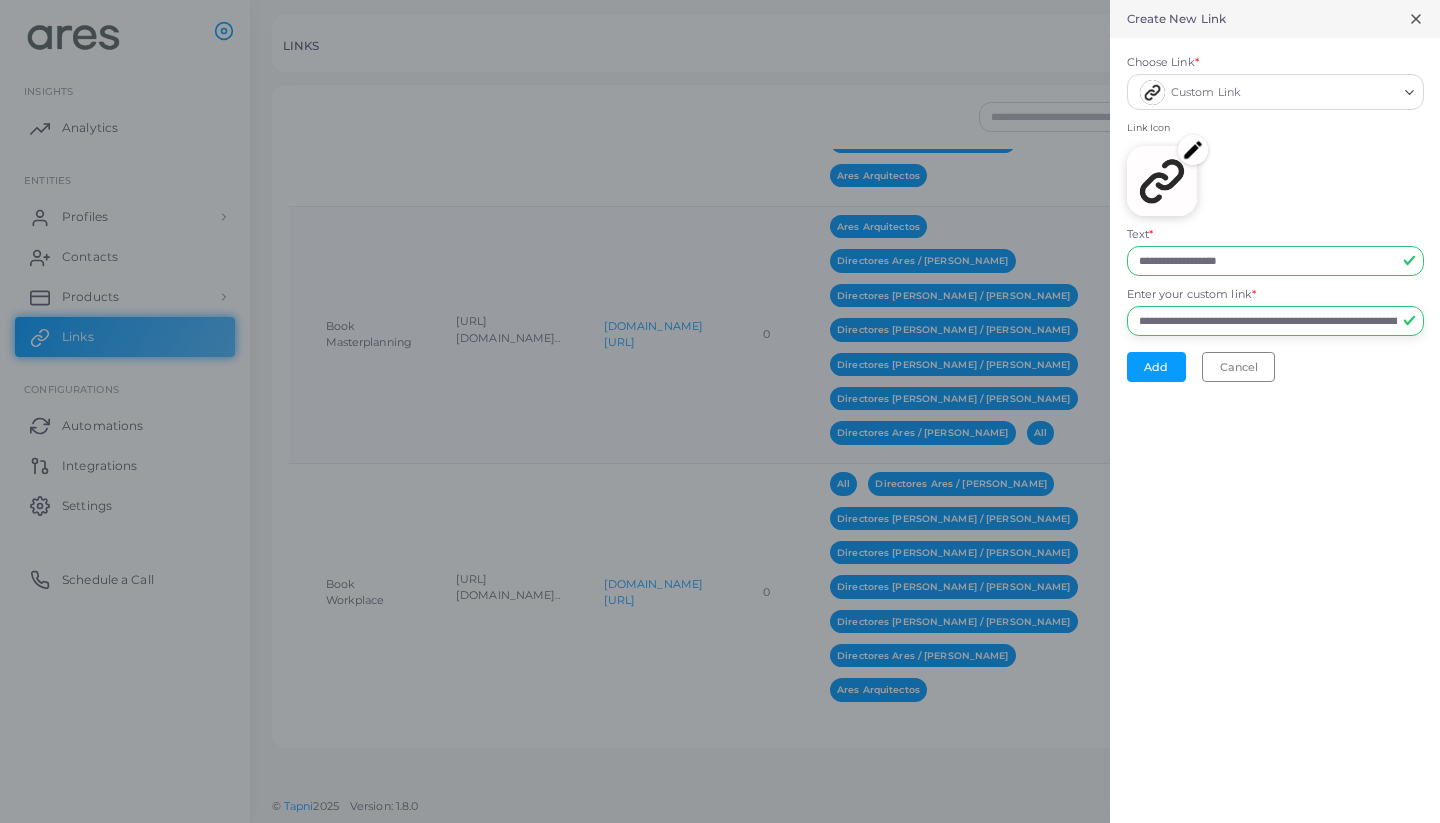 type on "**********" 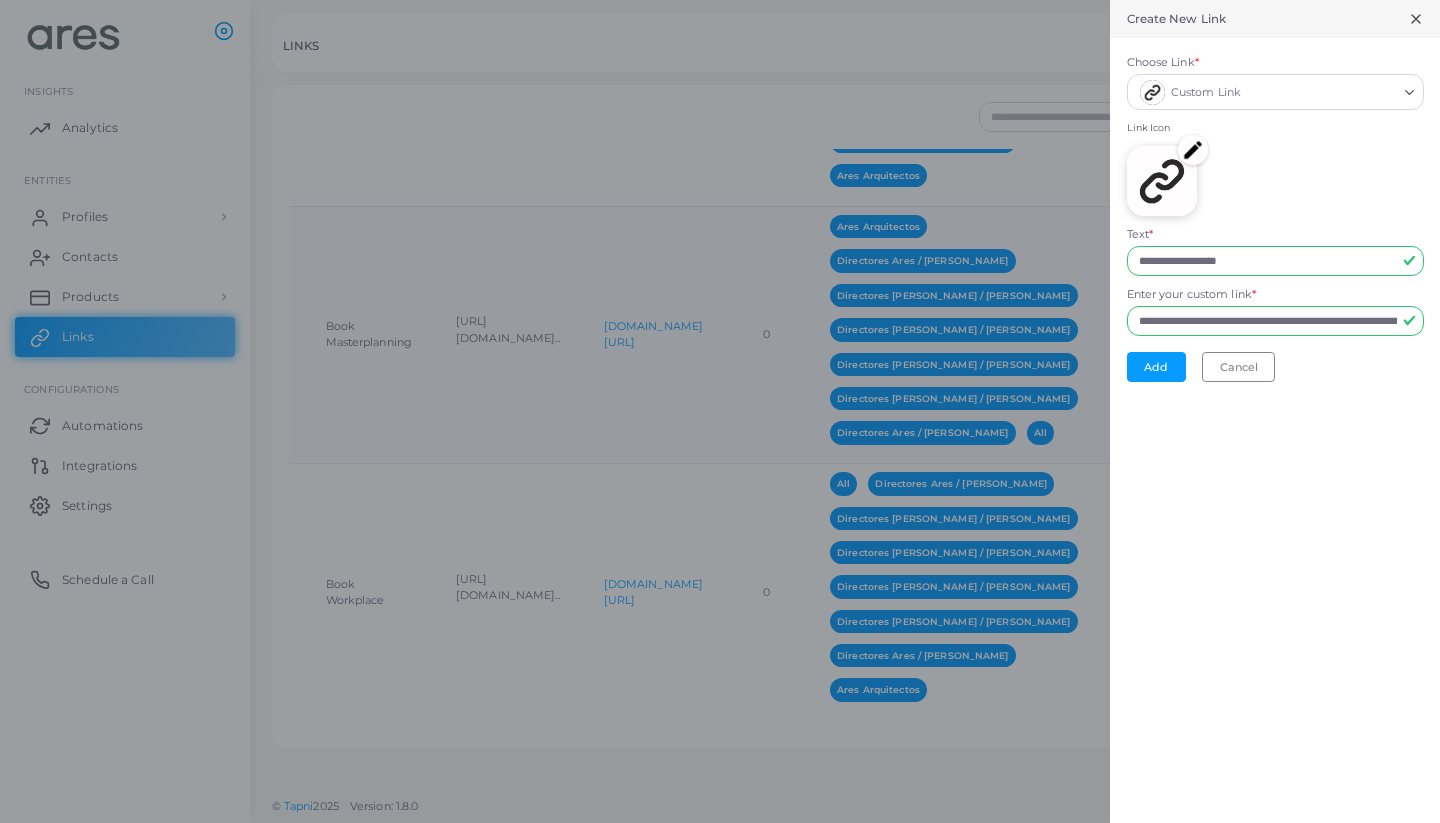 click at bounding box center (1193, 150) 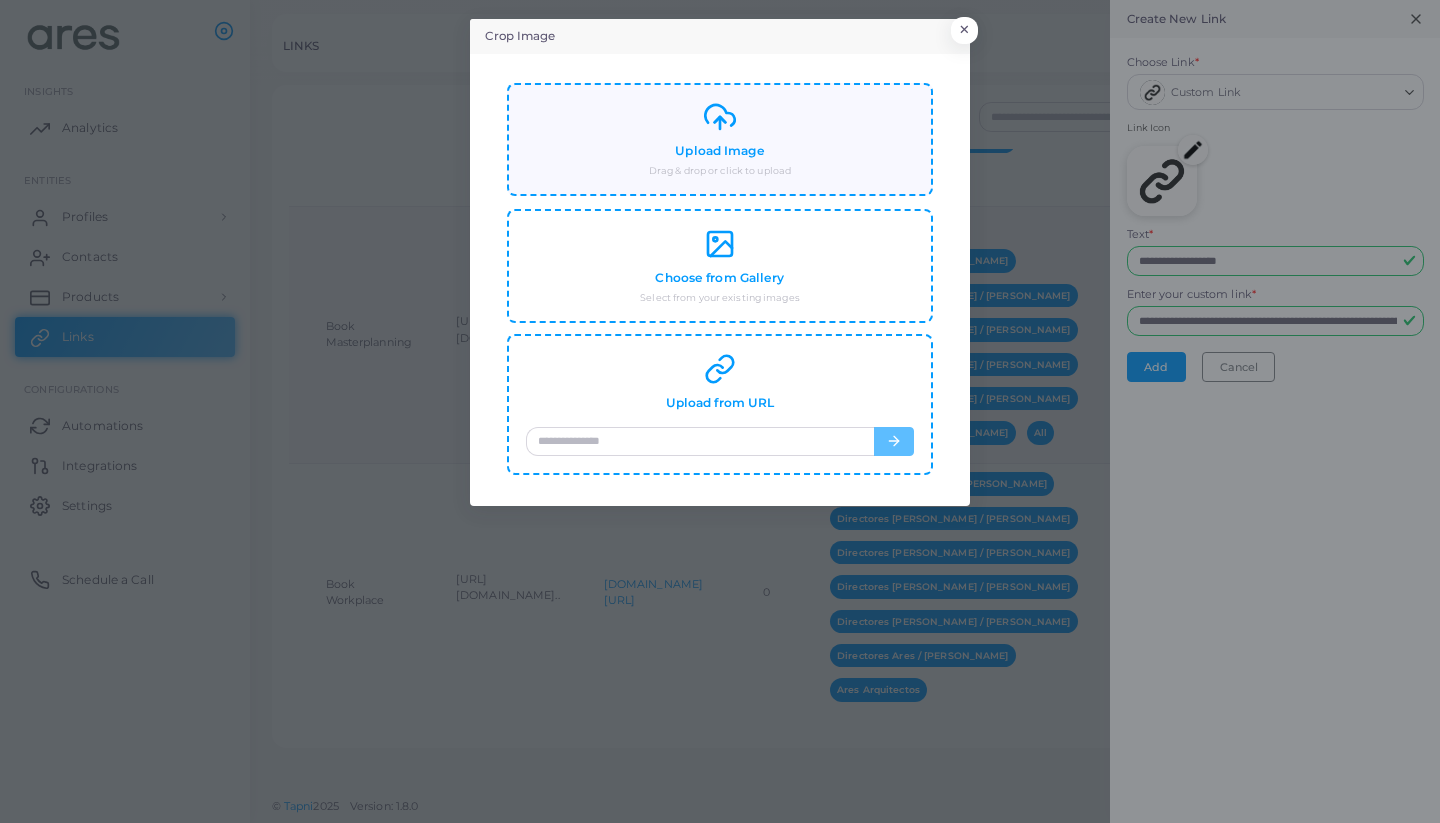 click on "Upload Image Drag & drop or click to upload" at bounding box center [720, 139] 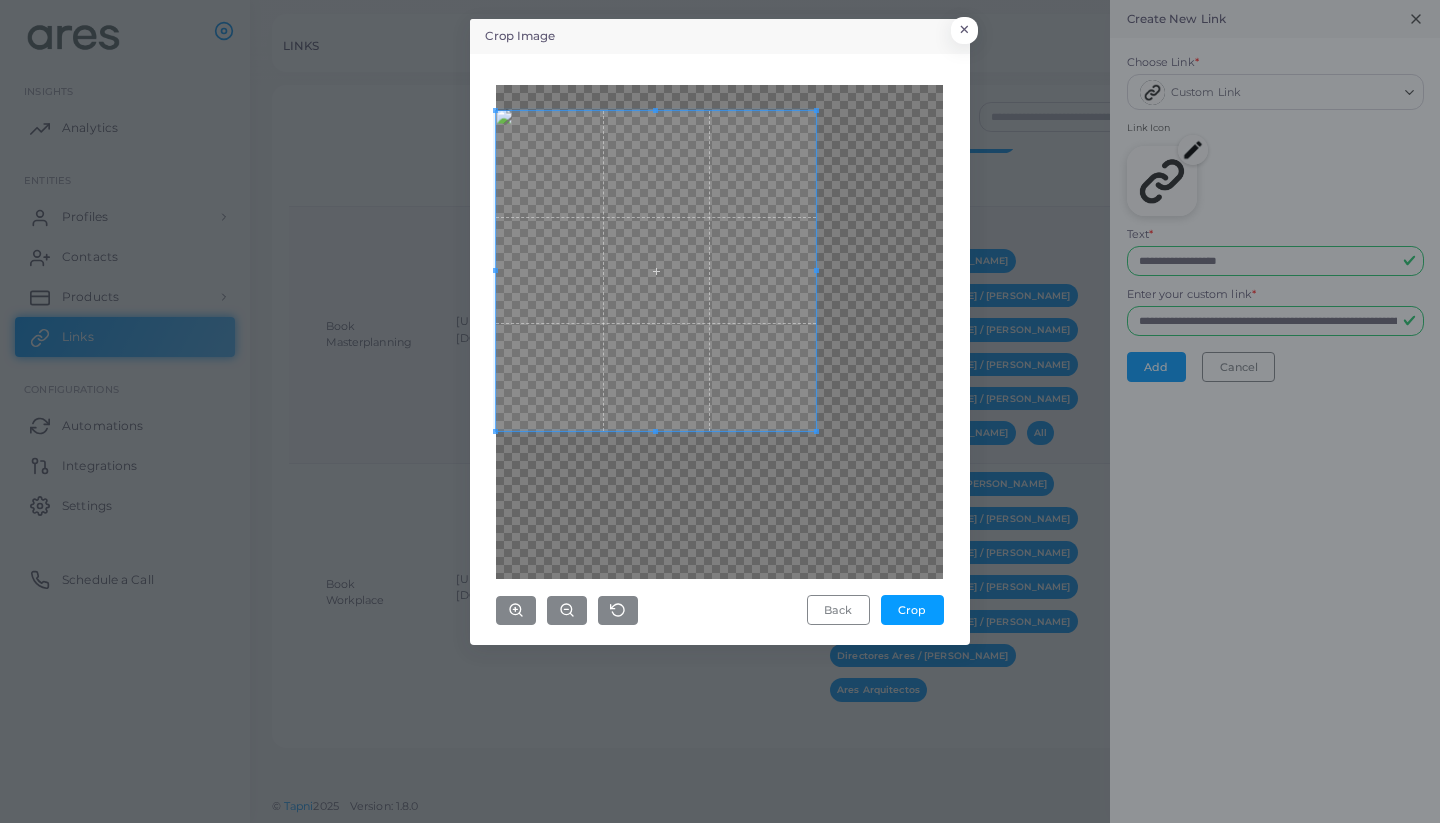 click at bounding box center [656, 271] 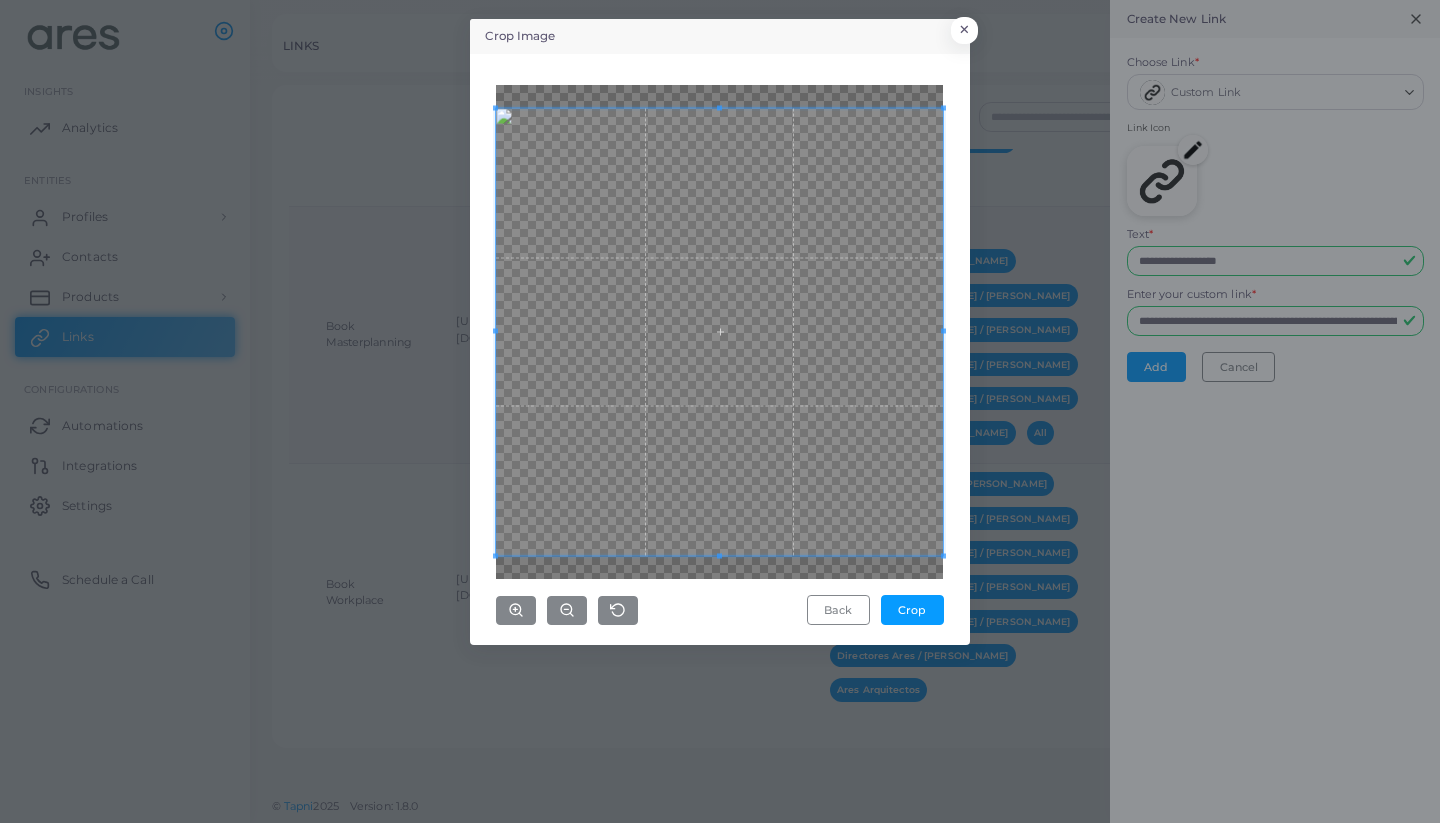 click on "Crop Image ×  Back   Crop" at bounding box center [720, 411] 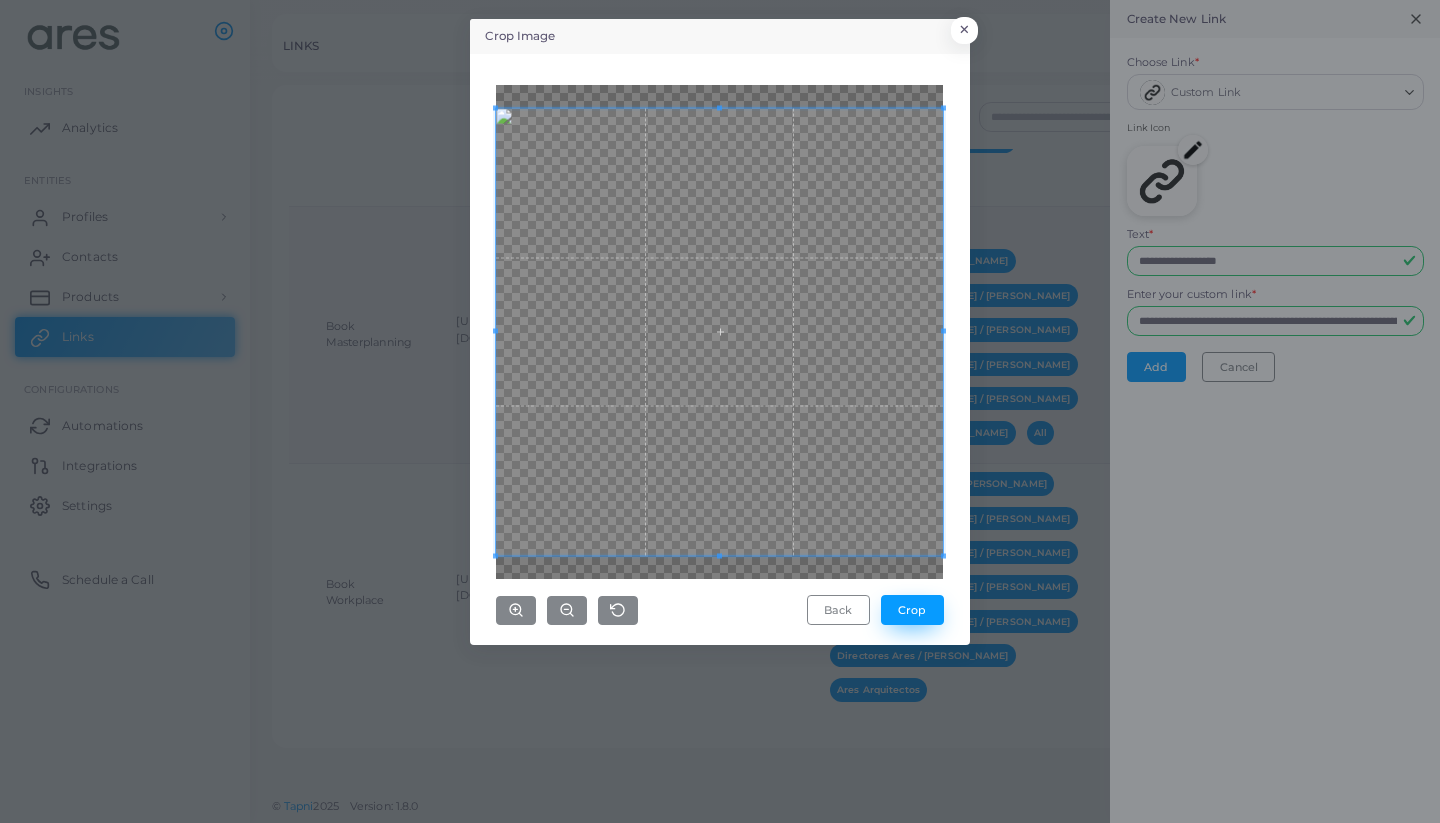 click on "Crop" at bounding box center (912, 610) 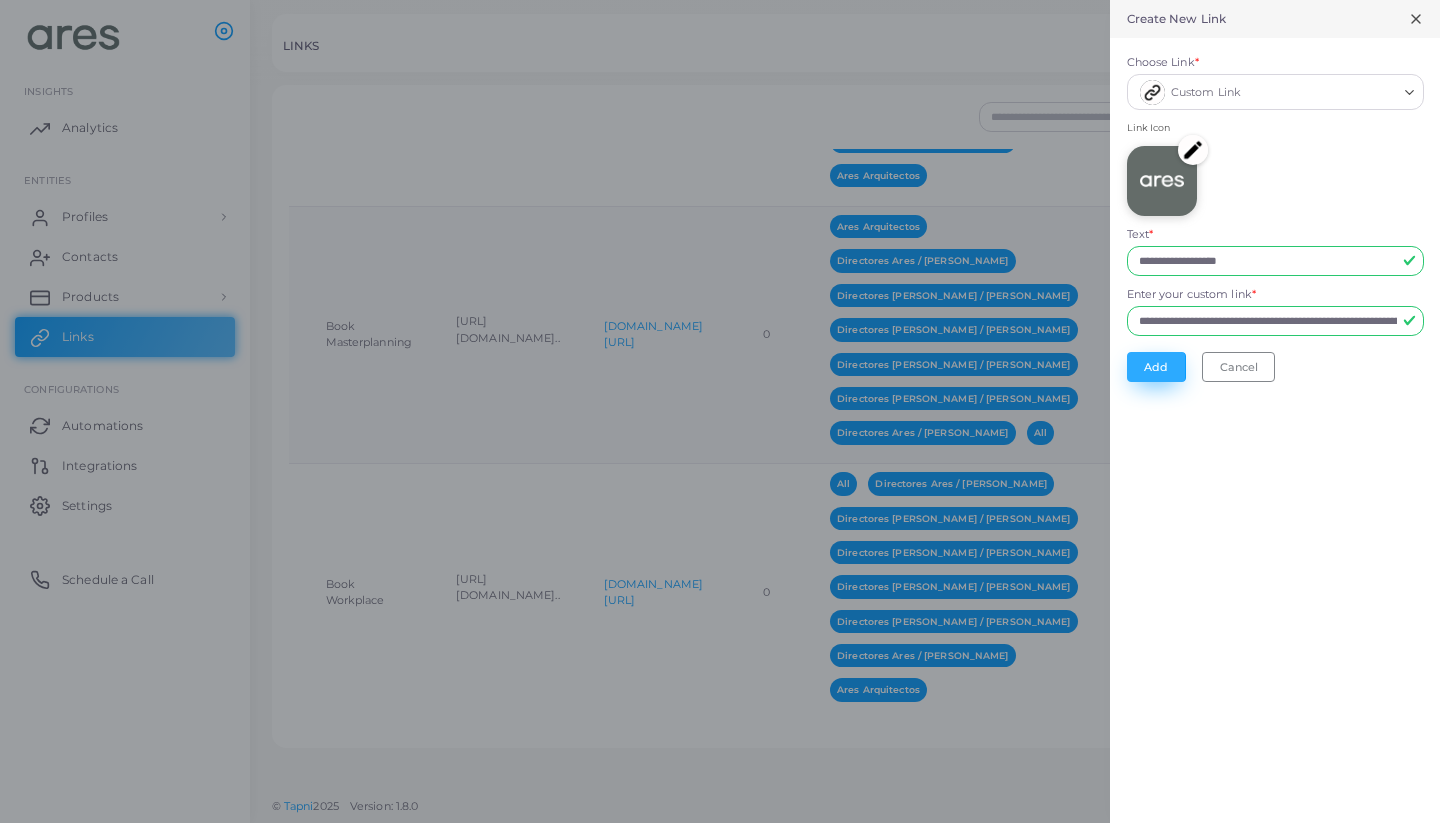 click on "Add" at bounding box center [1156, 367] 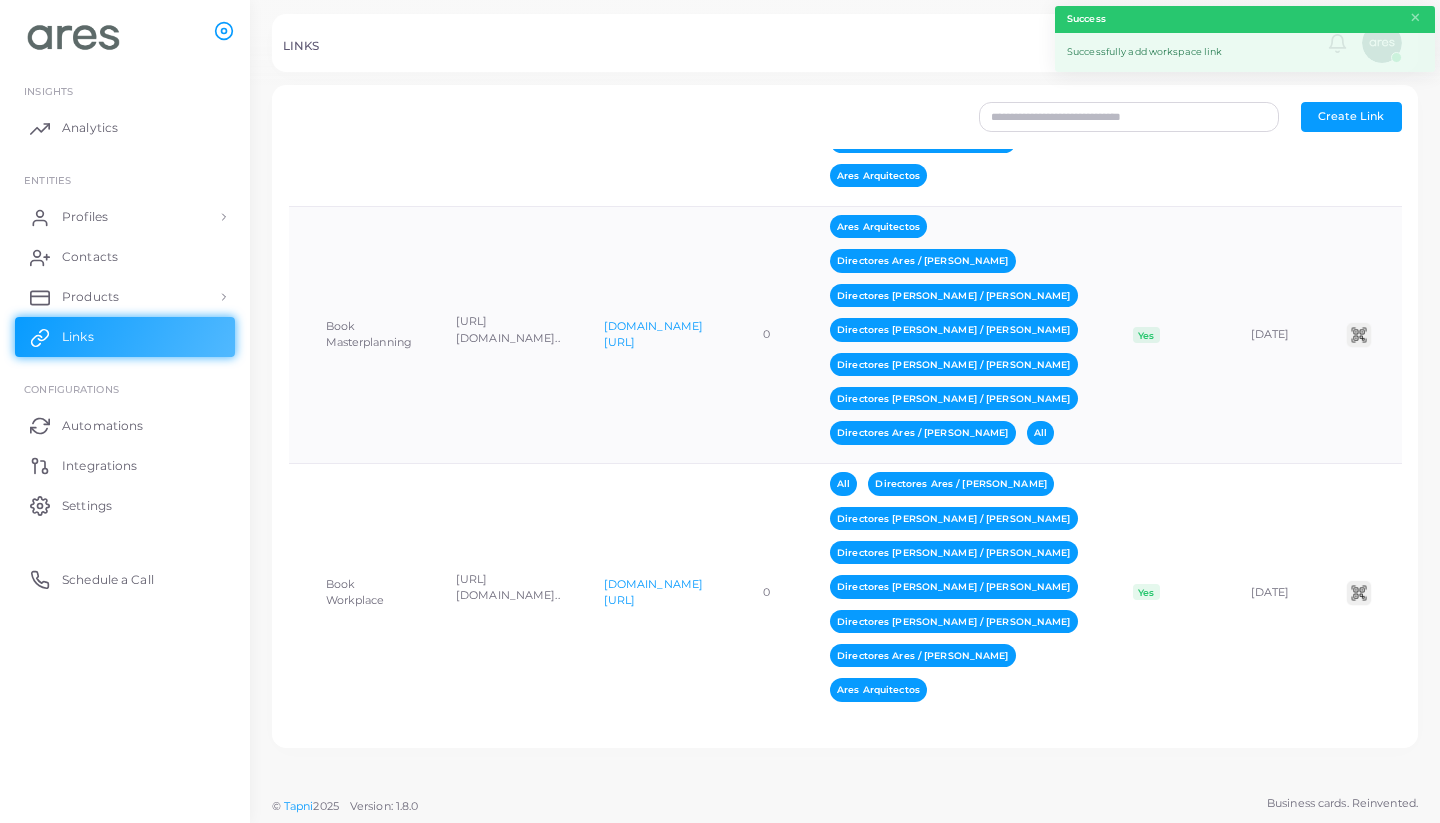 scroll, scrollTop: 4447, scrollLeft: 0, axis: vertical 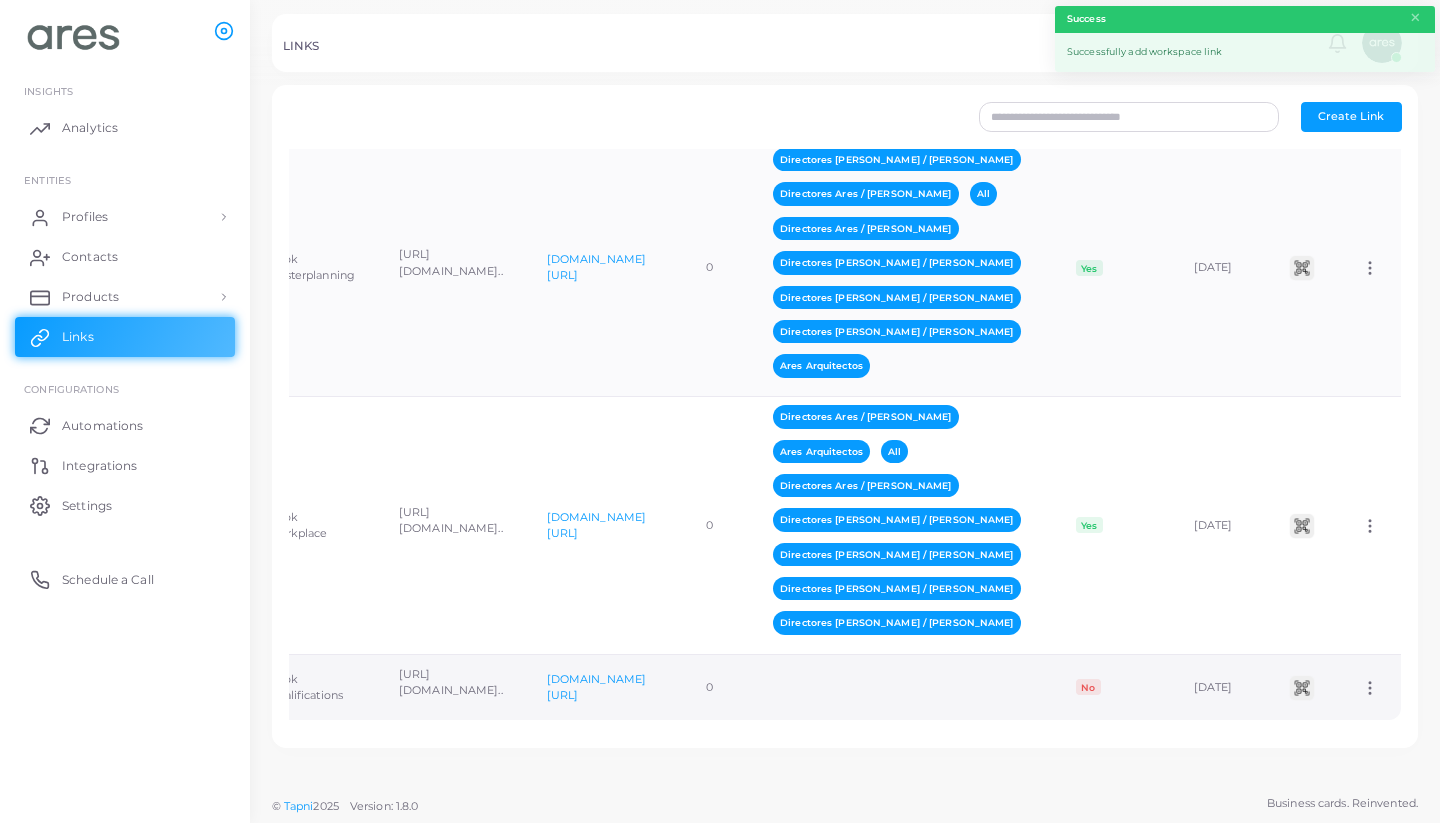 click 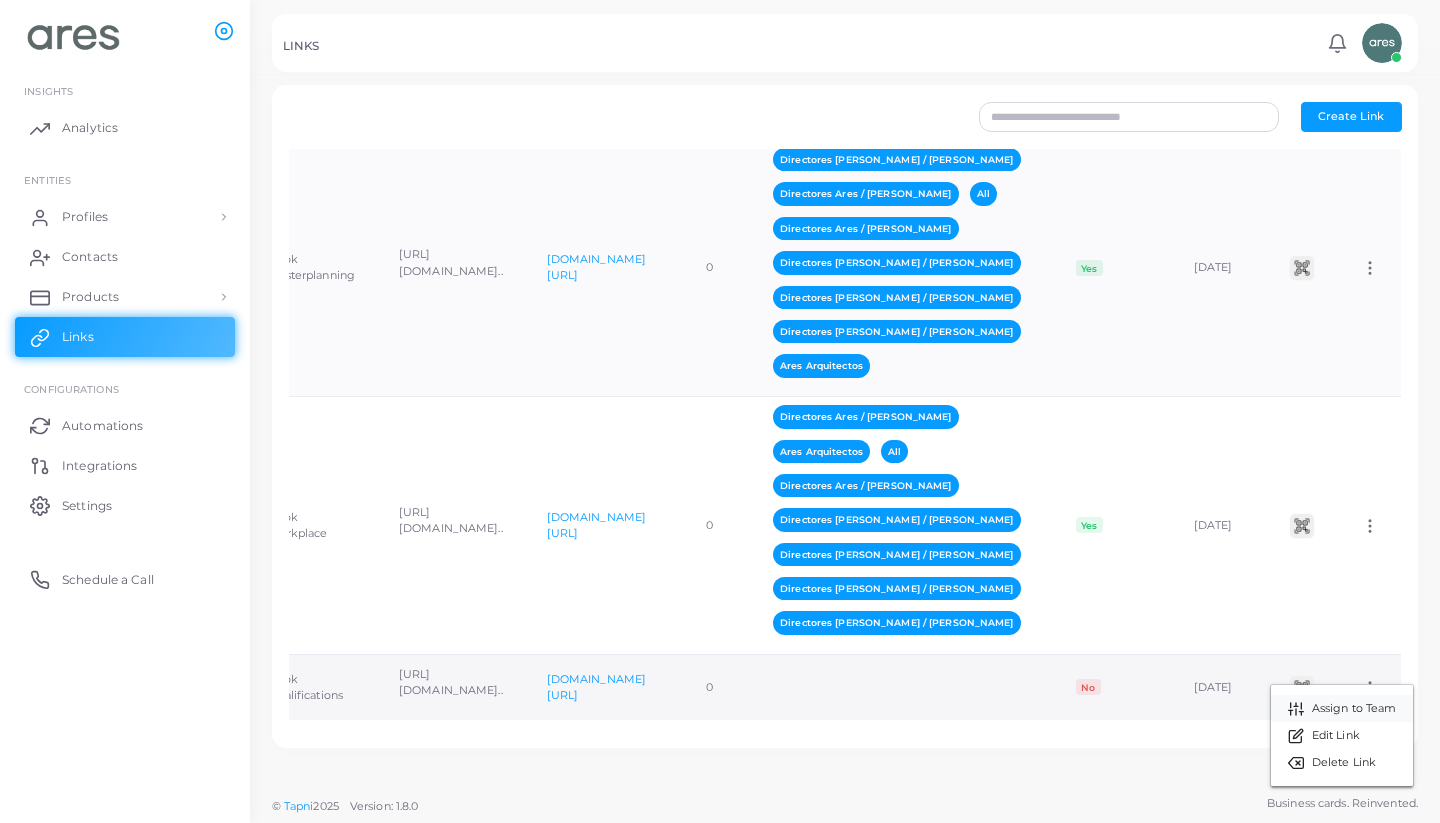 click on "Assign to Team" at bounding box center (1354, 709) 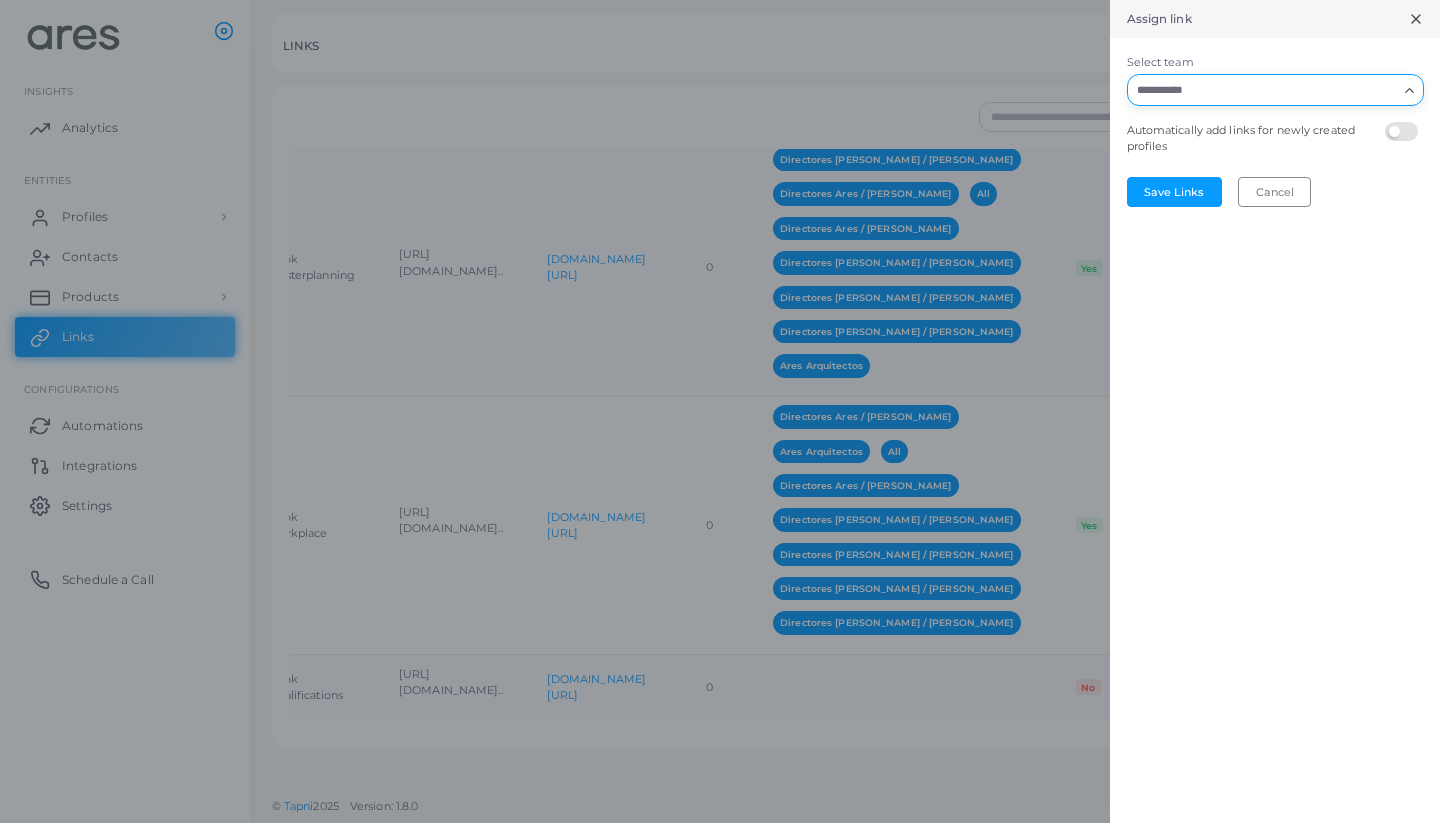 click on "Select team" at bounding box center (1263, 90) 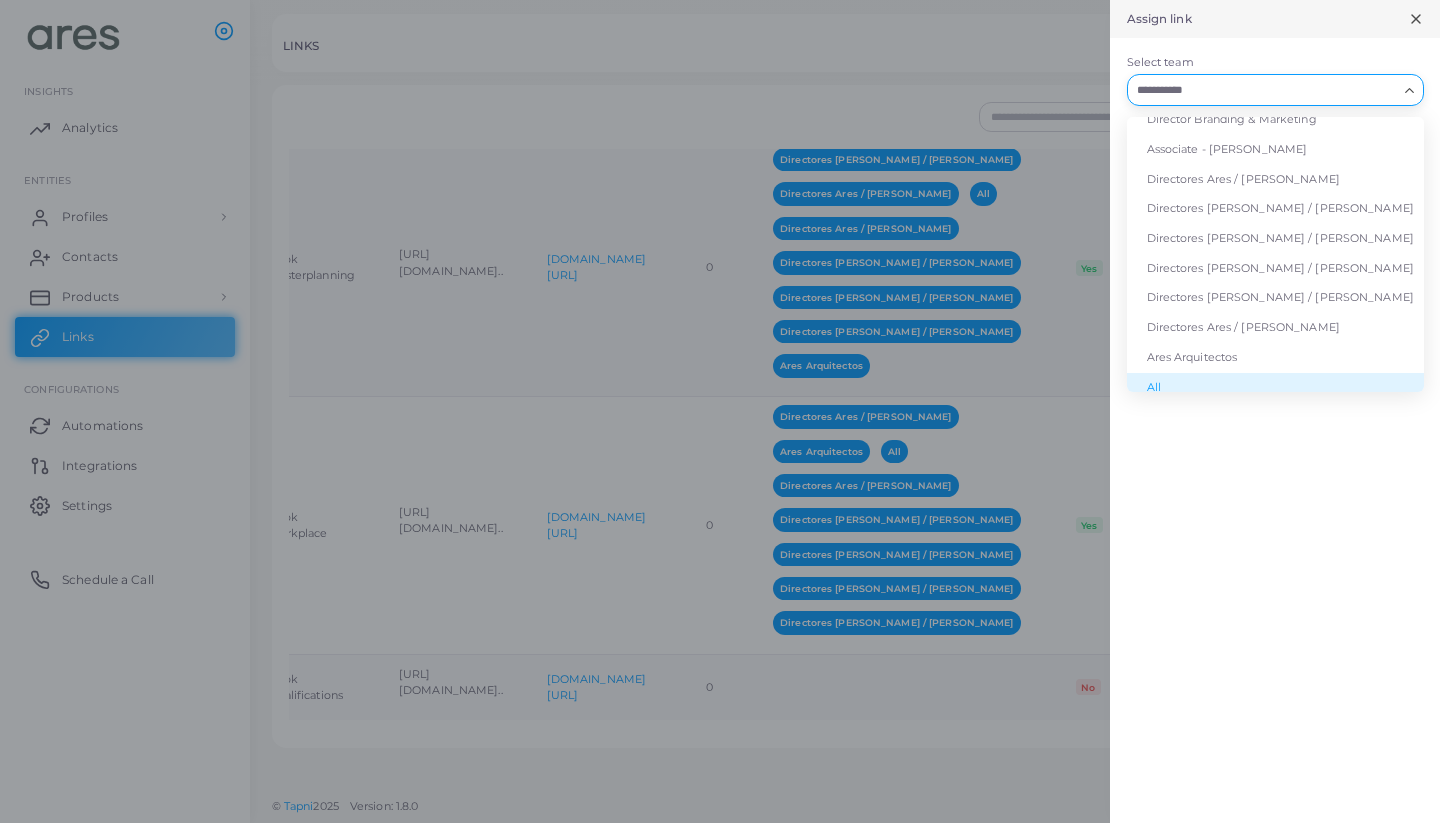 scroll, scrollTop: 189, scrollLeft: 0, axis: vertical 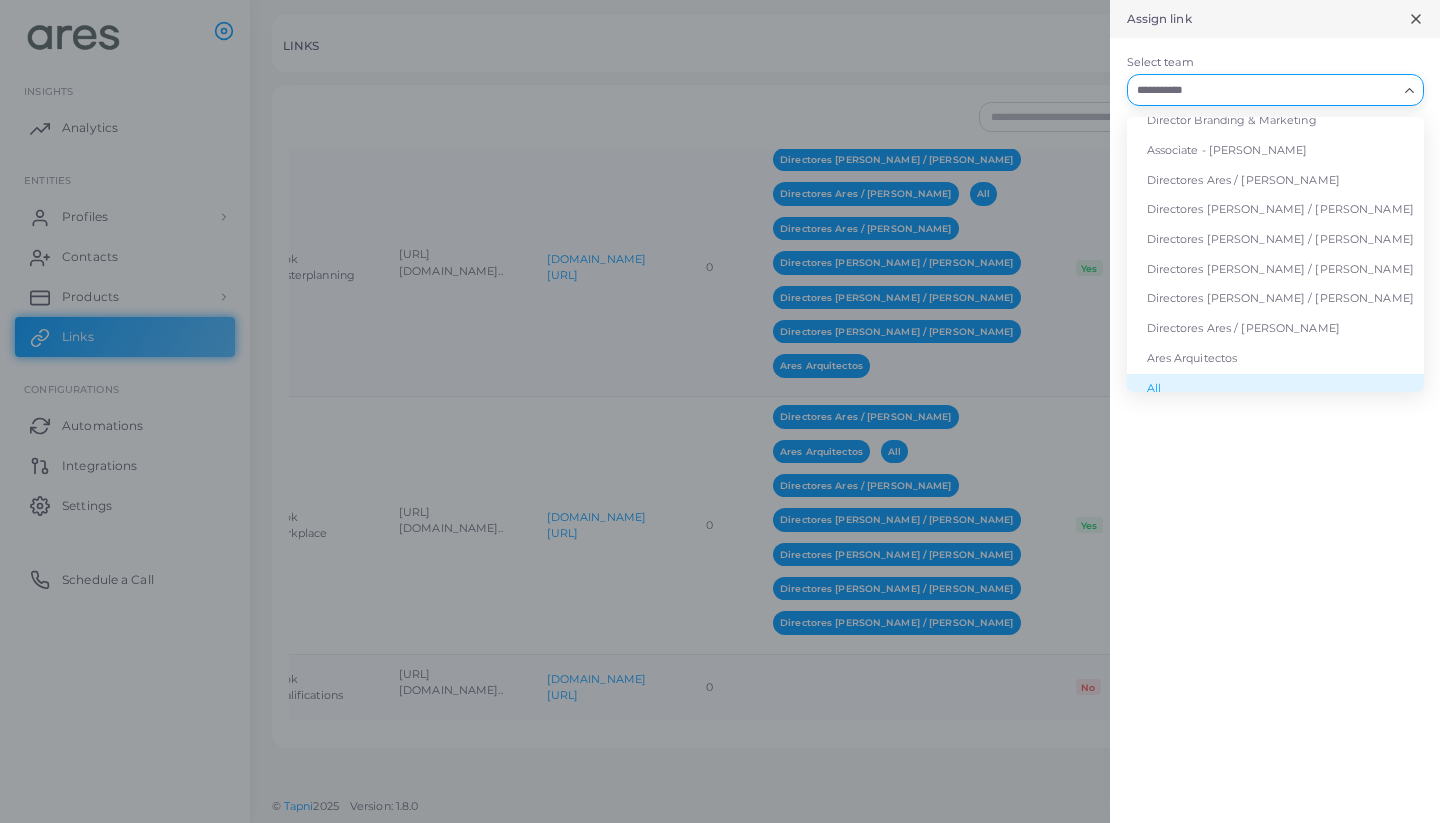 click on "All" at bounding box center [1275, 389] 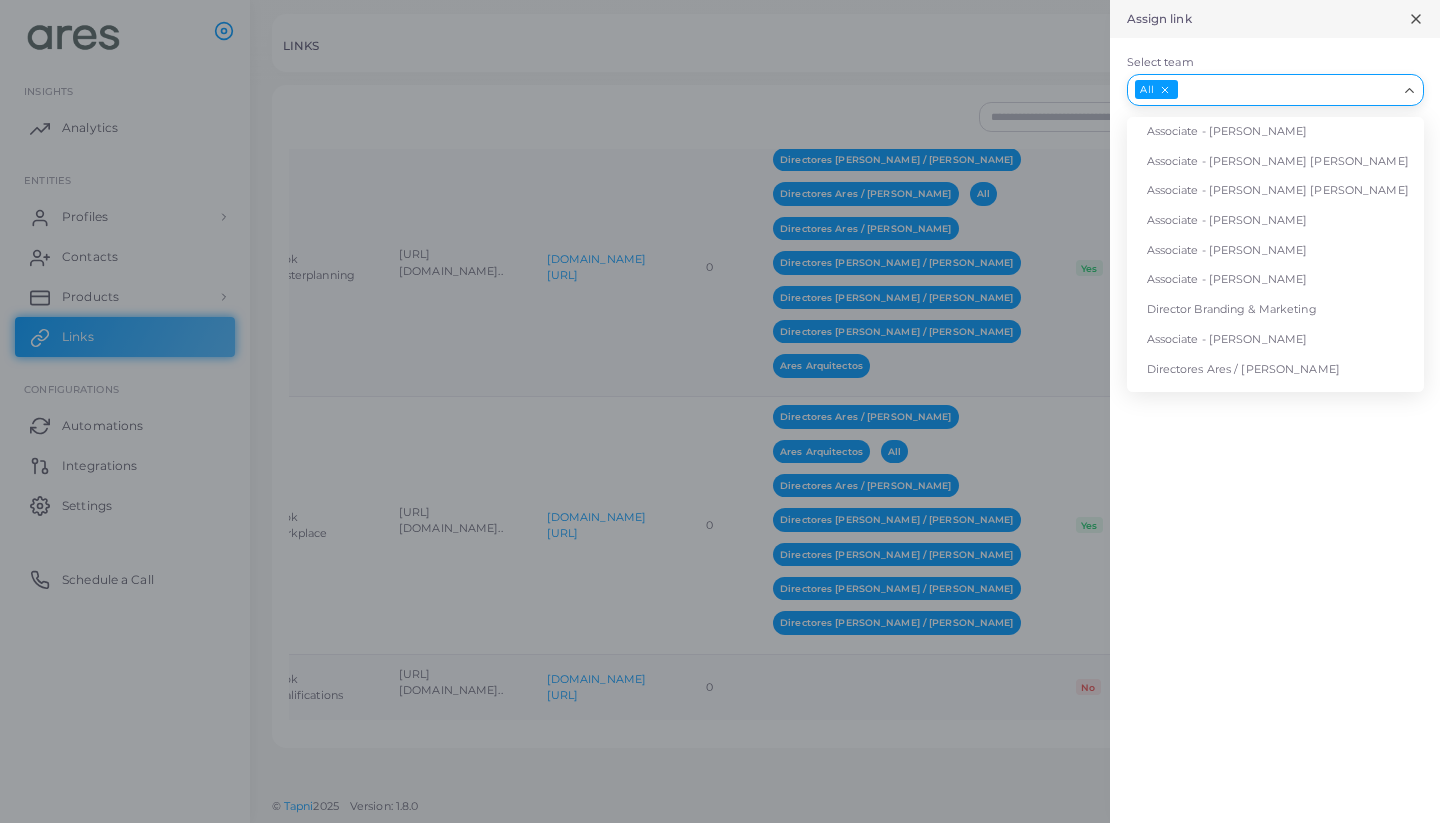 click on "Select team" at bounding box center [1288, 90] 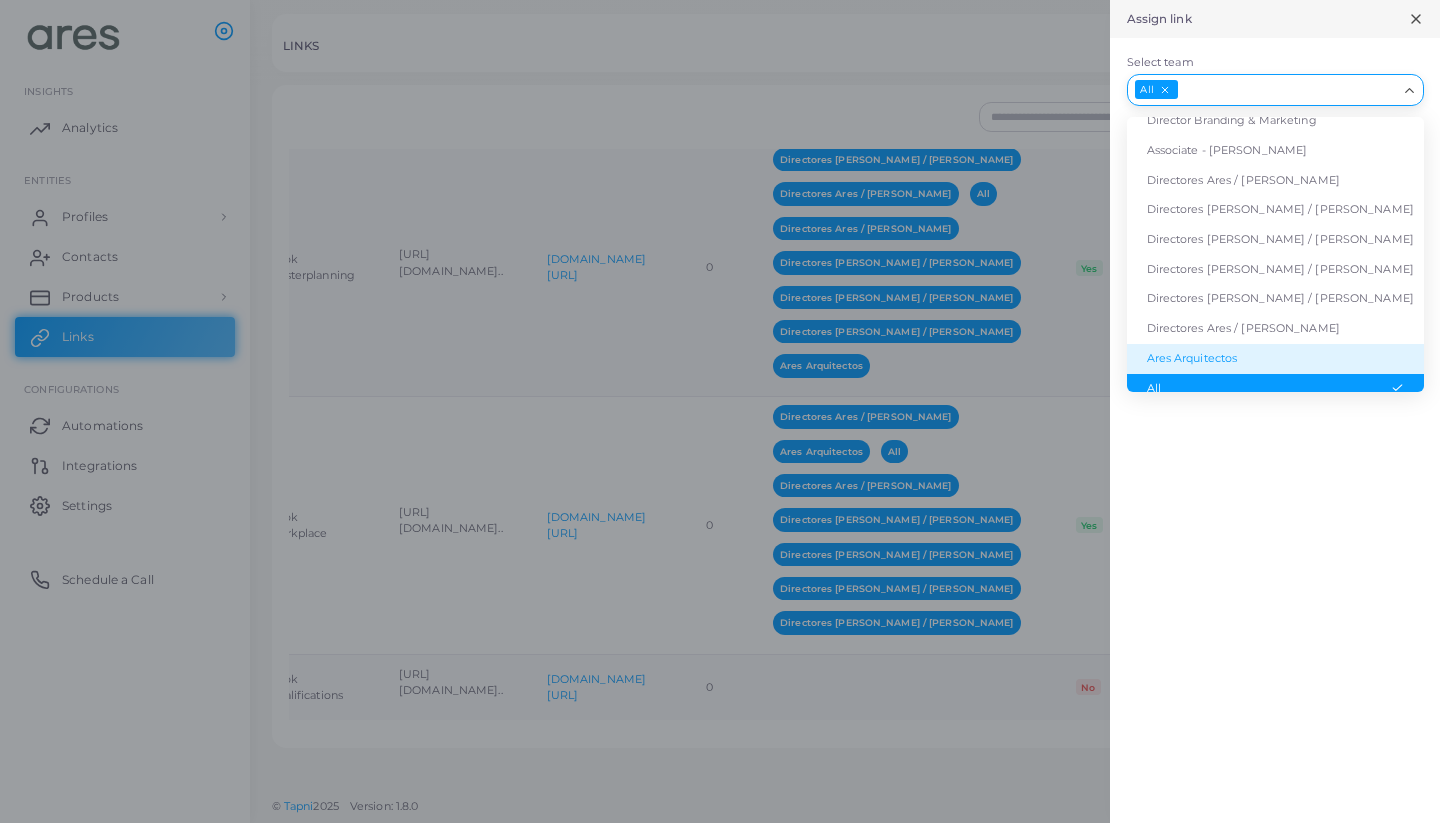 click on "Ares Arquitectos" at bounding box center [1275, 359] 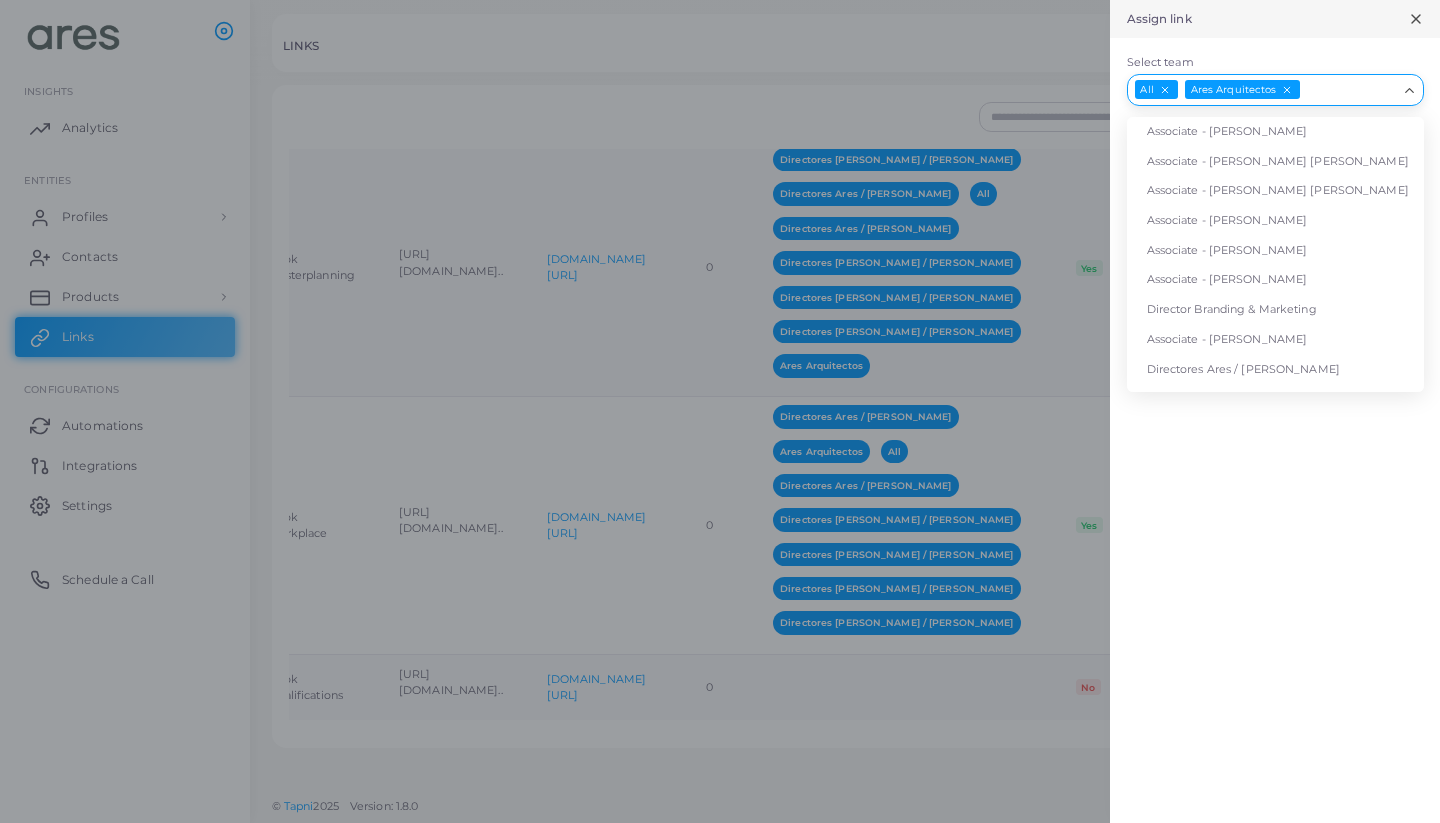 click on "Select team" at bounding box center (1349, 90) 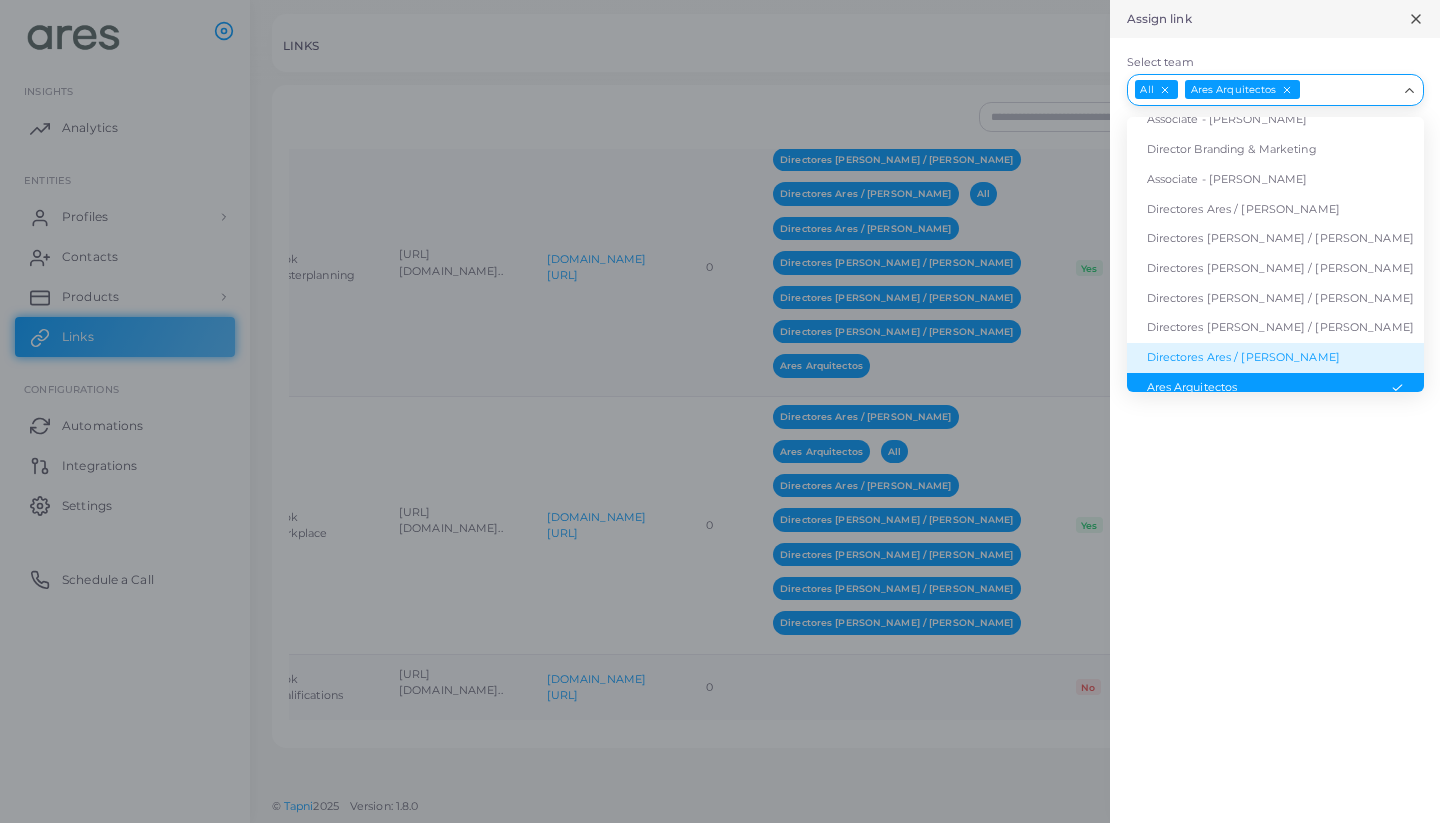 click on "Directores Ares / [PERSON_NAME]" at bounding box center [1275, 358] 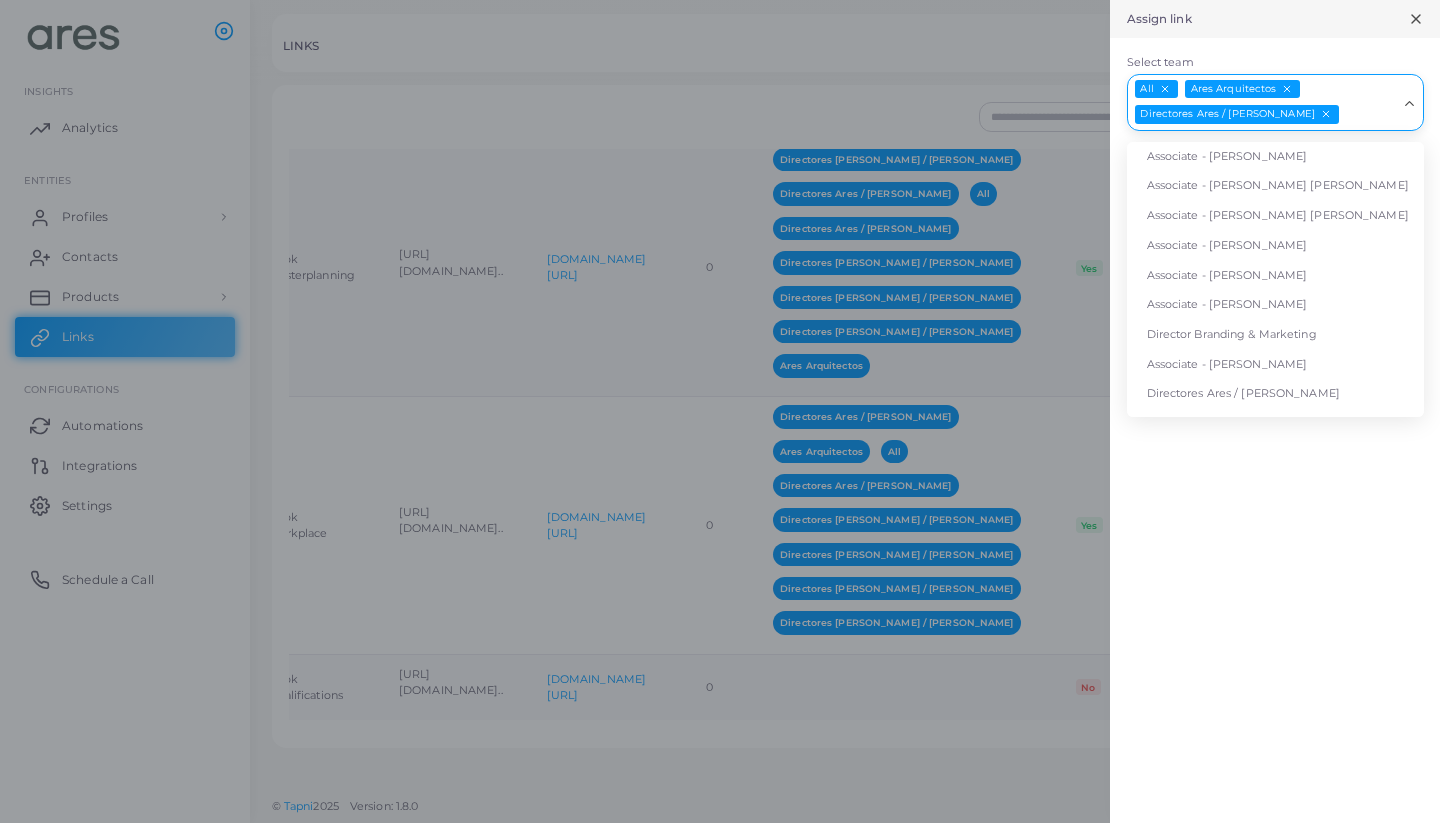 click on "All
Ares Arquitectos
Directores Ares / [PERSON_NAME]
Loading..." at bounding box center (1275, 102) 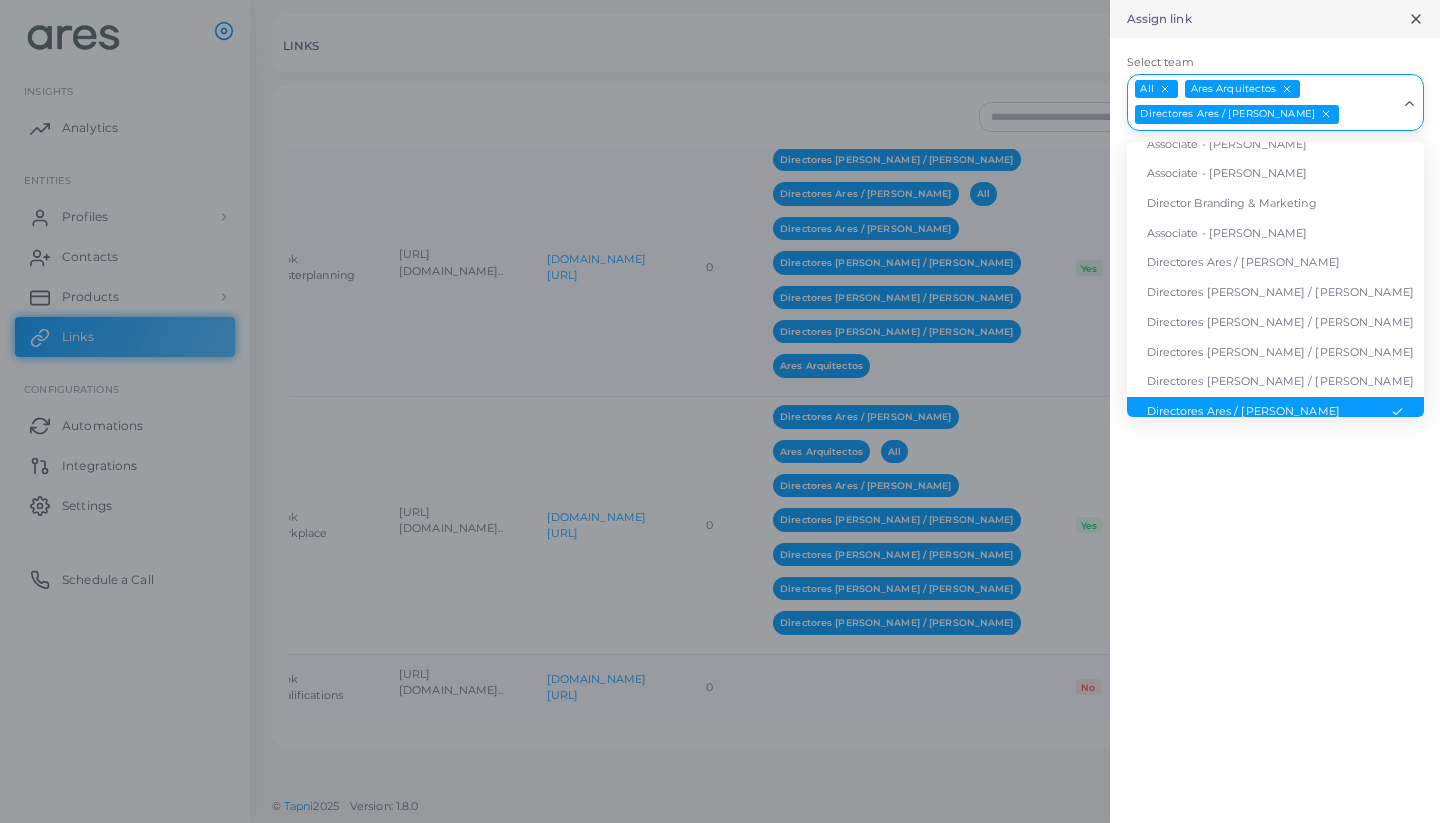 scroll, scrollTop: 116, scrollLeft: 0, axis: vertical 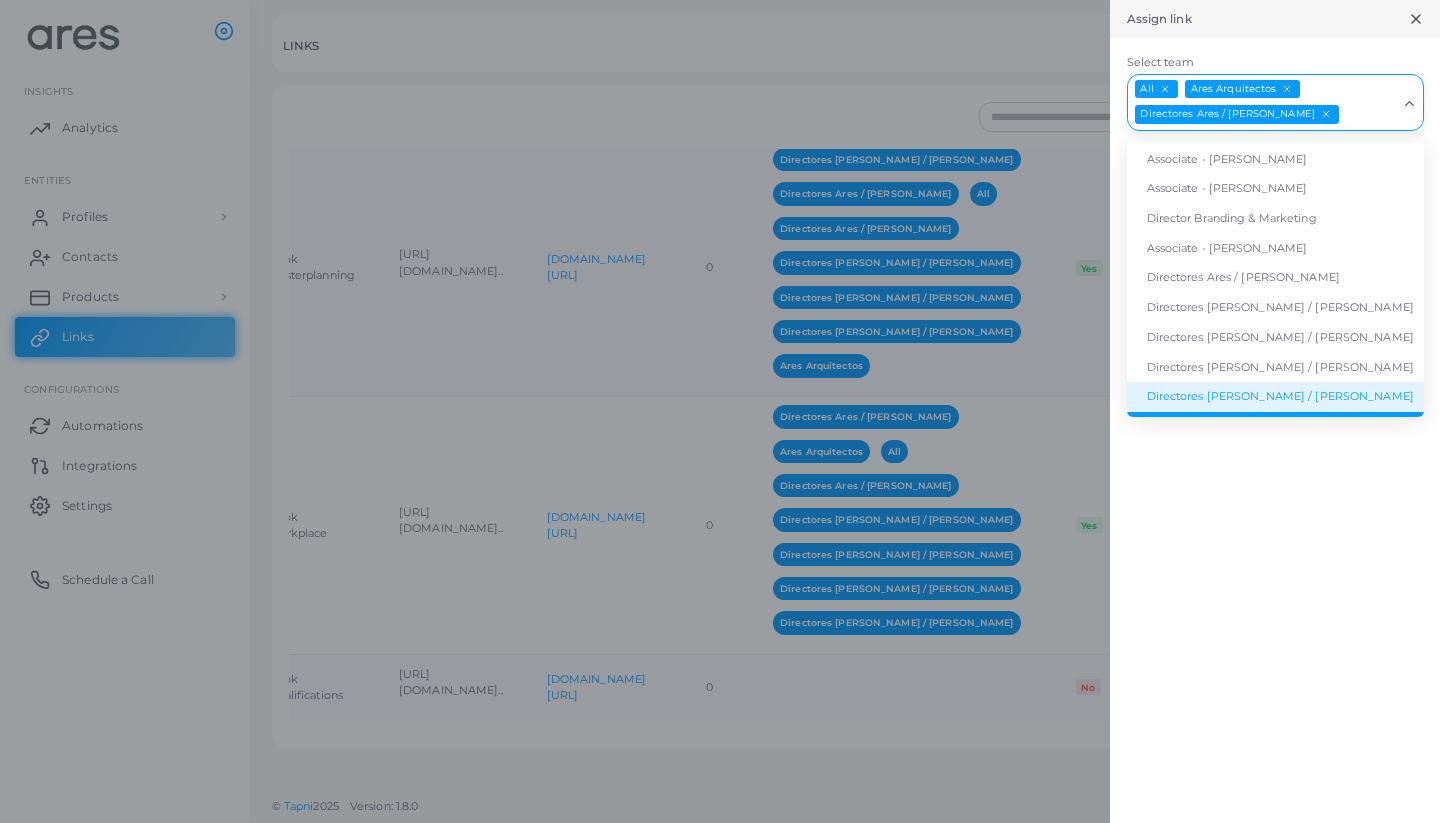 click on "Directores [PERSON_NAME] / [PERSON_NAME]" at bounding box center (1275, 397) 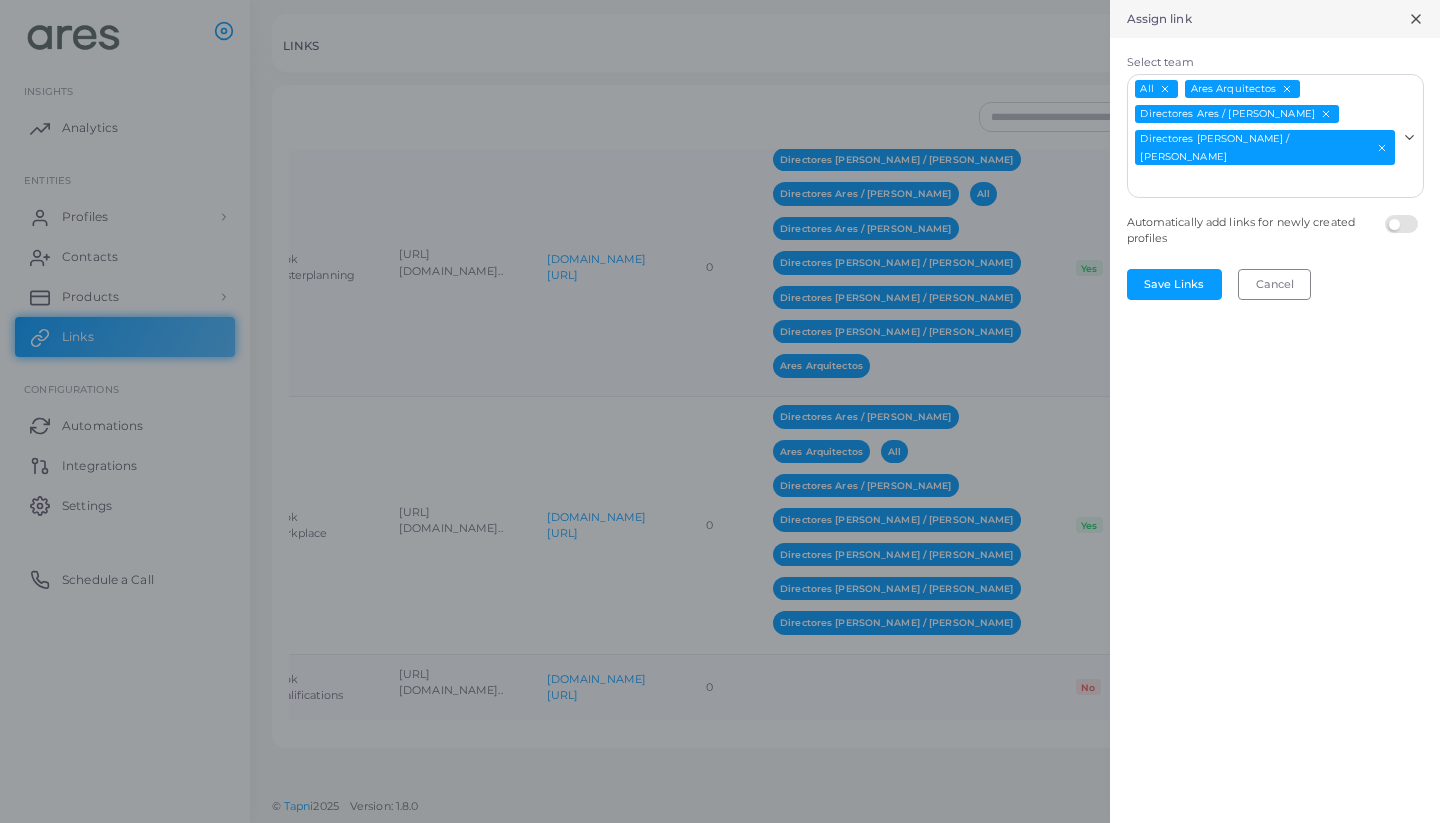 click on "All
Ares Arquitectos
Directores Ares / [PERSON_NAME]
Directores [PERSON_NAME] / [PERSON_NAME]" at bounding box center (1263, 134) 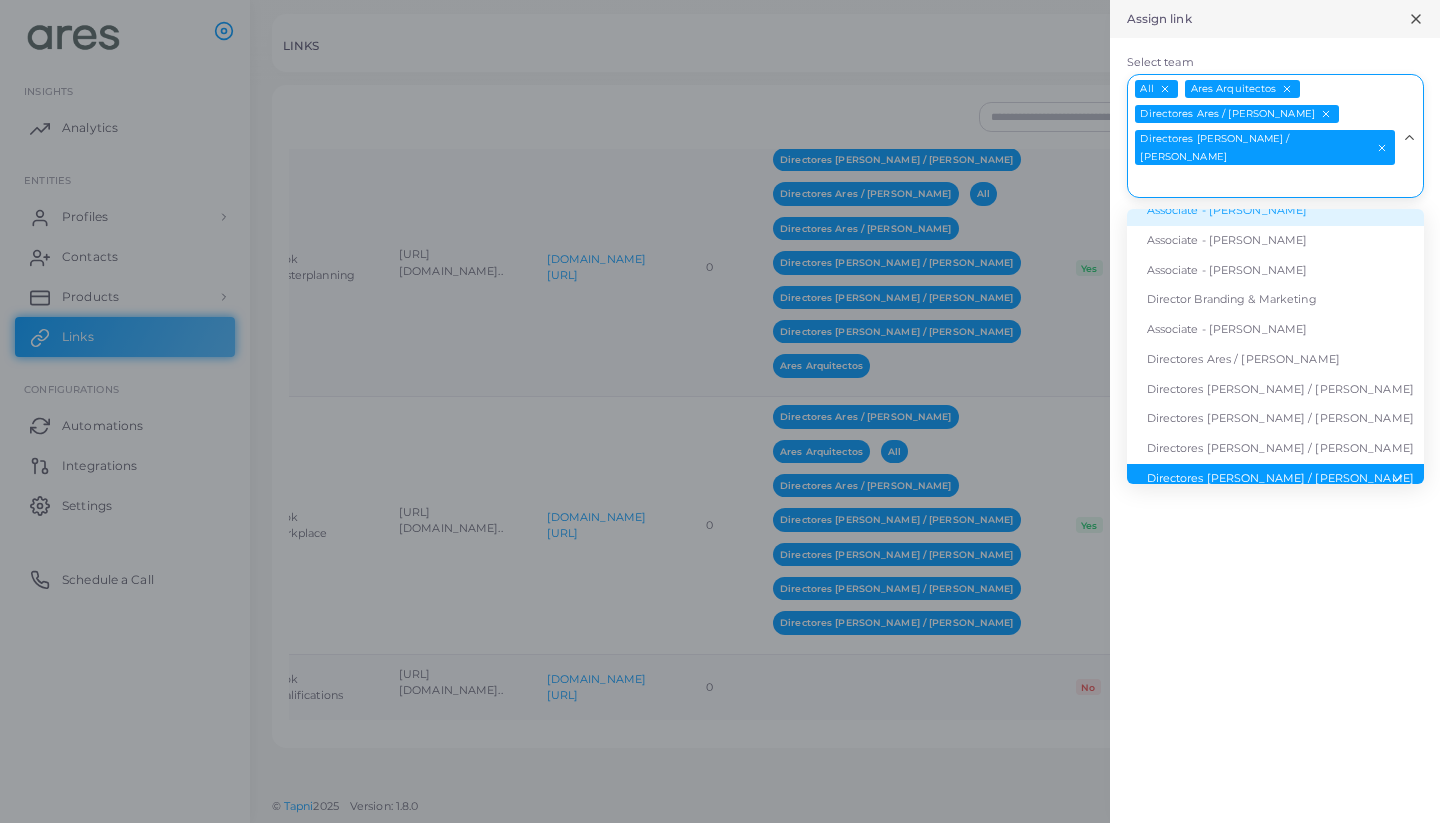 scroll, scrollTop: 87, scrollLeft: 0, axis: vertical 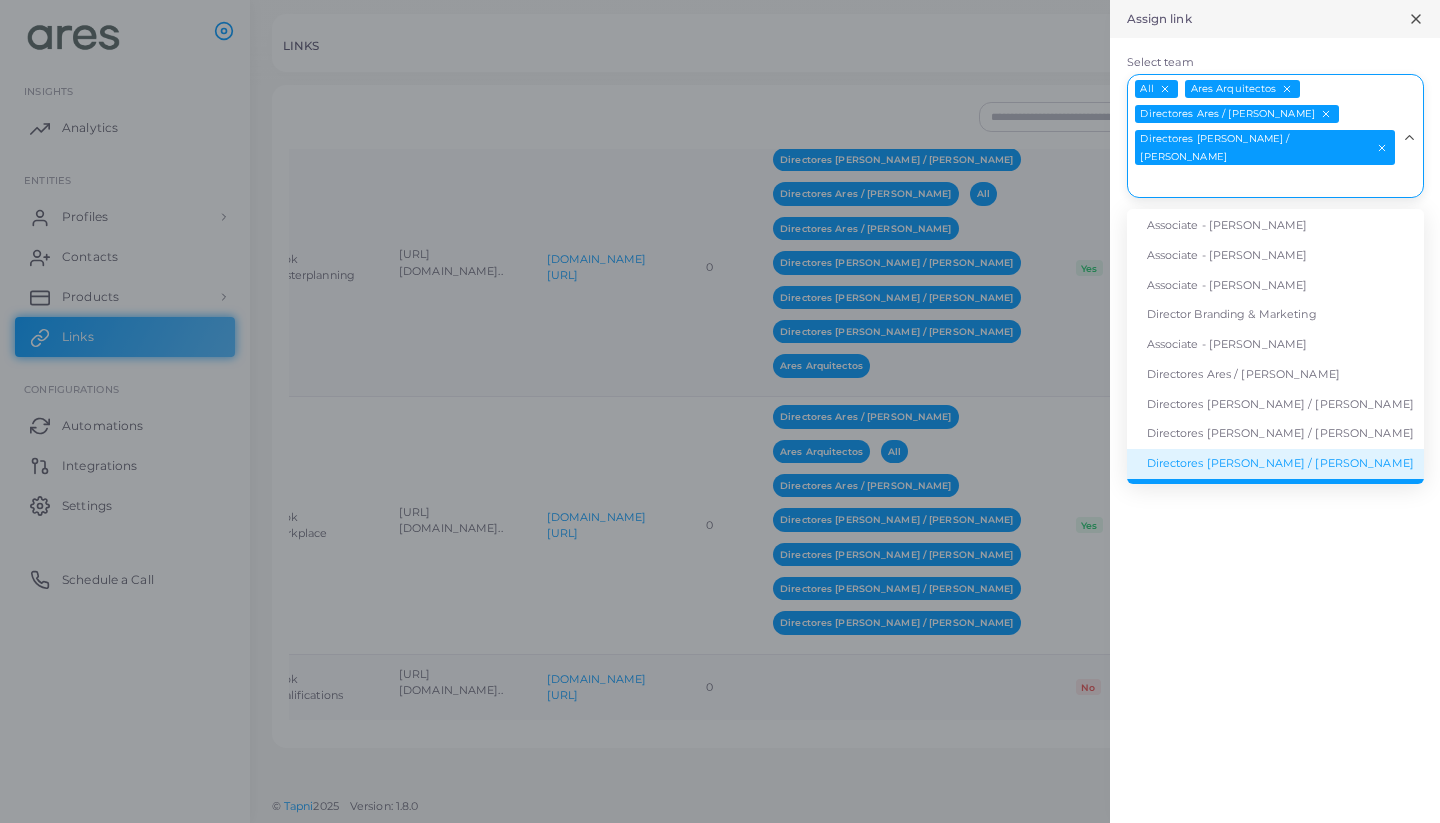 click on "Directores [PERSON_NAME] / [PERSON_NAME]" at bounding box center [1275, 464] 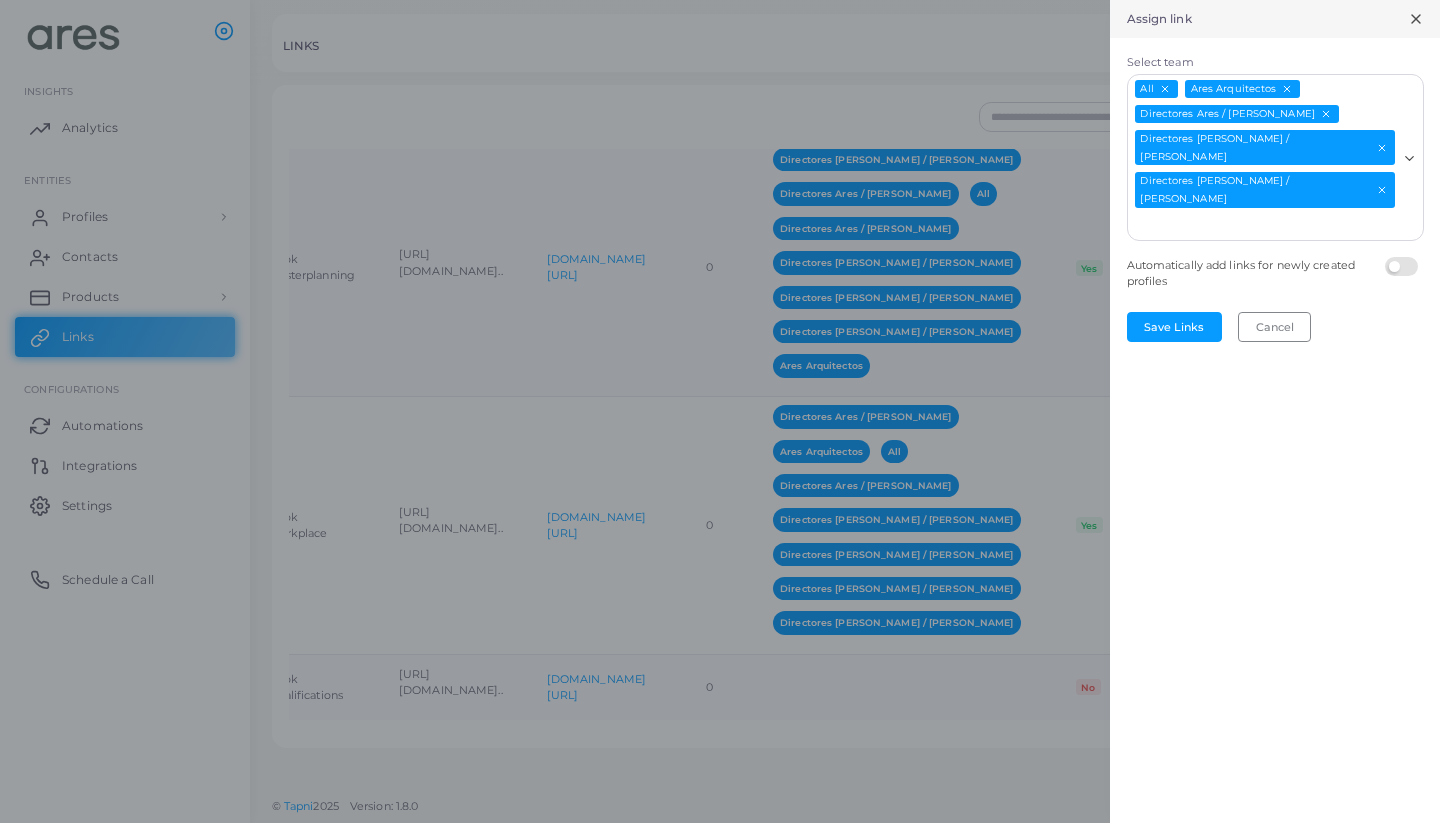 click on "All
Ares Arquitectos
Directores Ares / [PERSON_NAME]
Directores [PERSON_NAME] / [PERSON_NAME]
Directores [PERSON_NAME] / [PERSON_NAME]" at bounding box center [1263, 155] 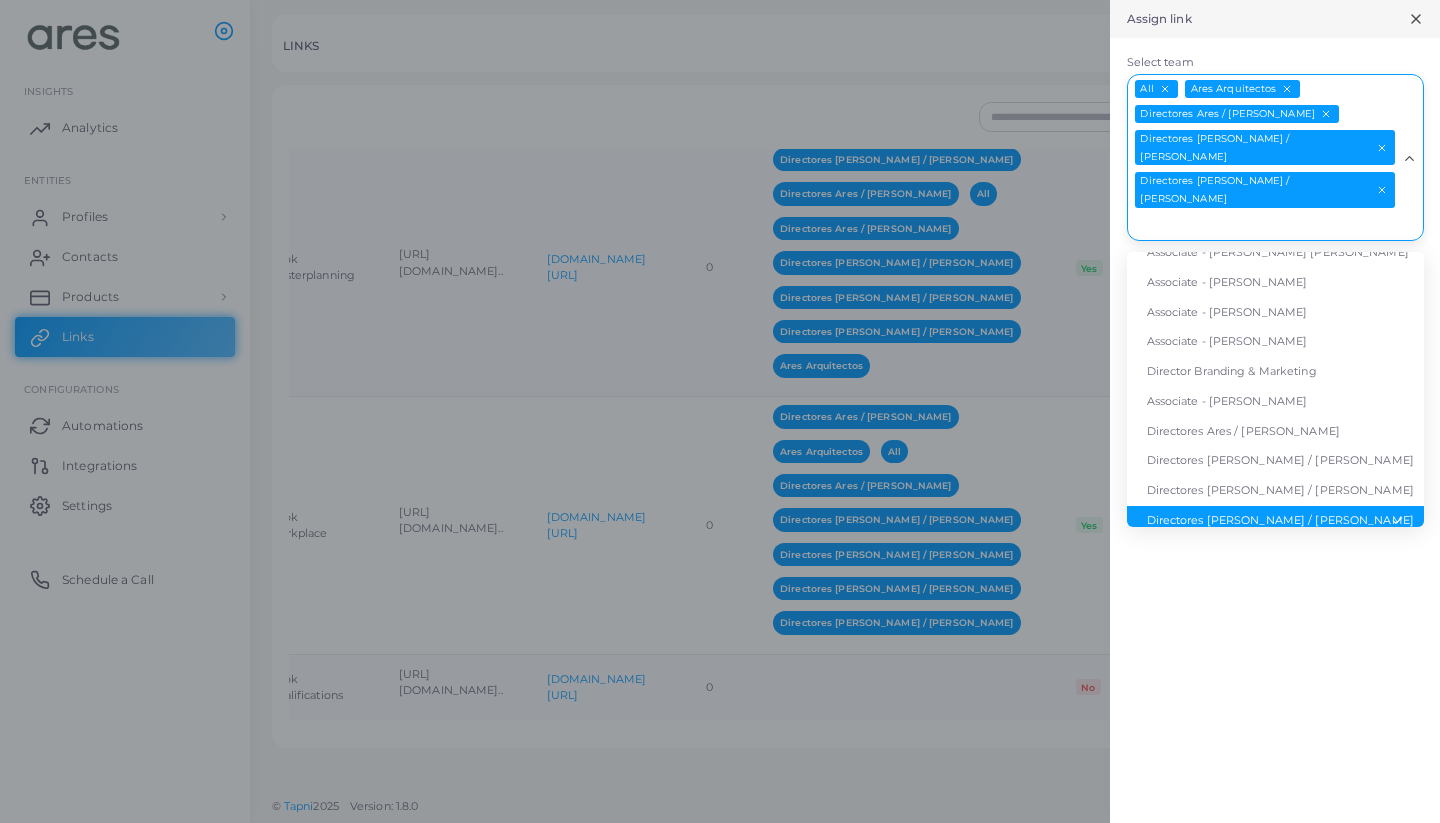 scroll, scrollTop: 58, scrollLeft: 0, axis: vertical 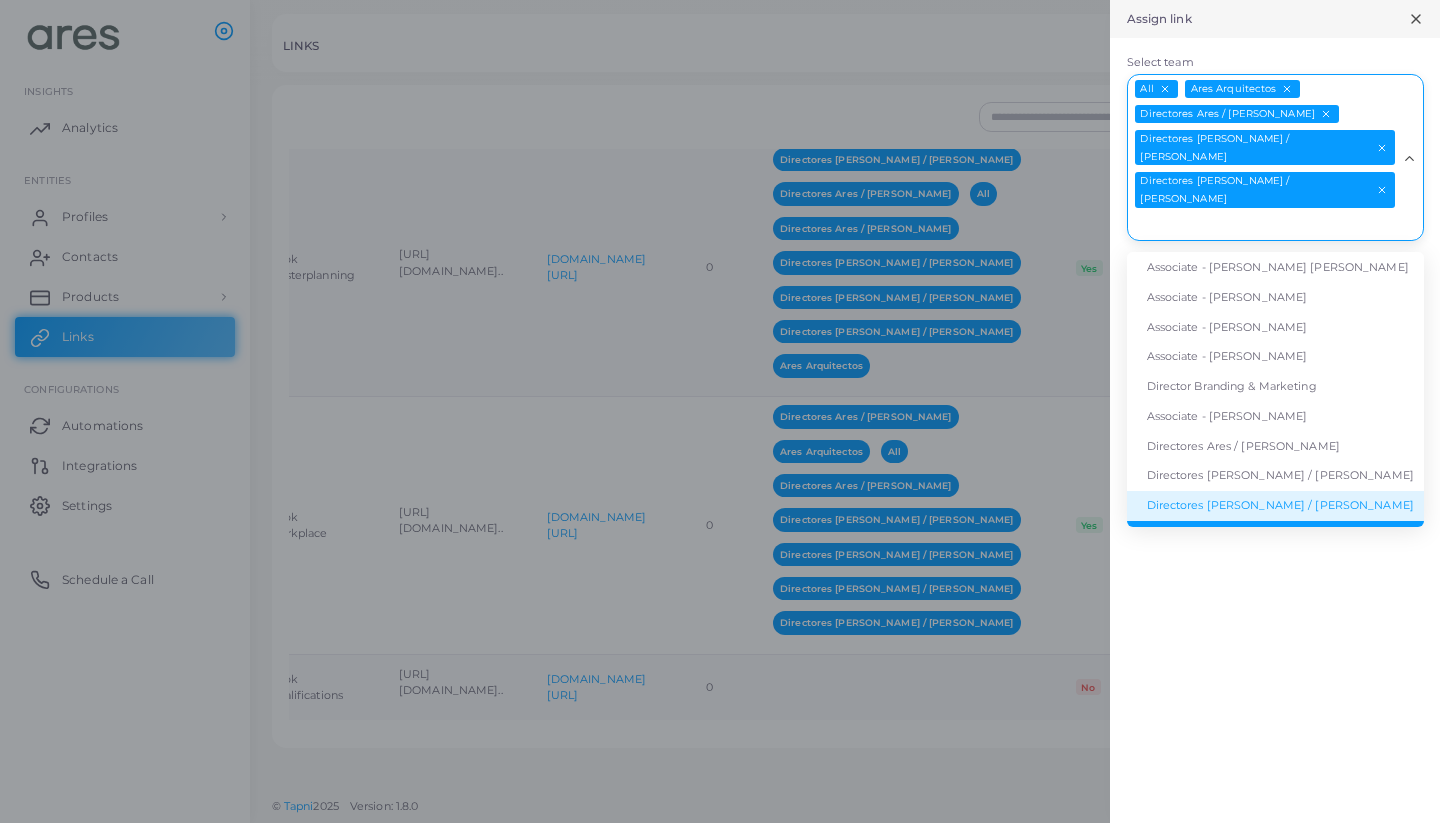 click on "Directores [PERSON_NAME] / [PERSON_NAME]" at bounding box center [1275, 506] 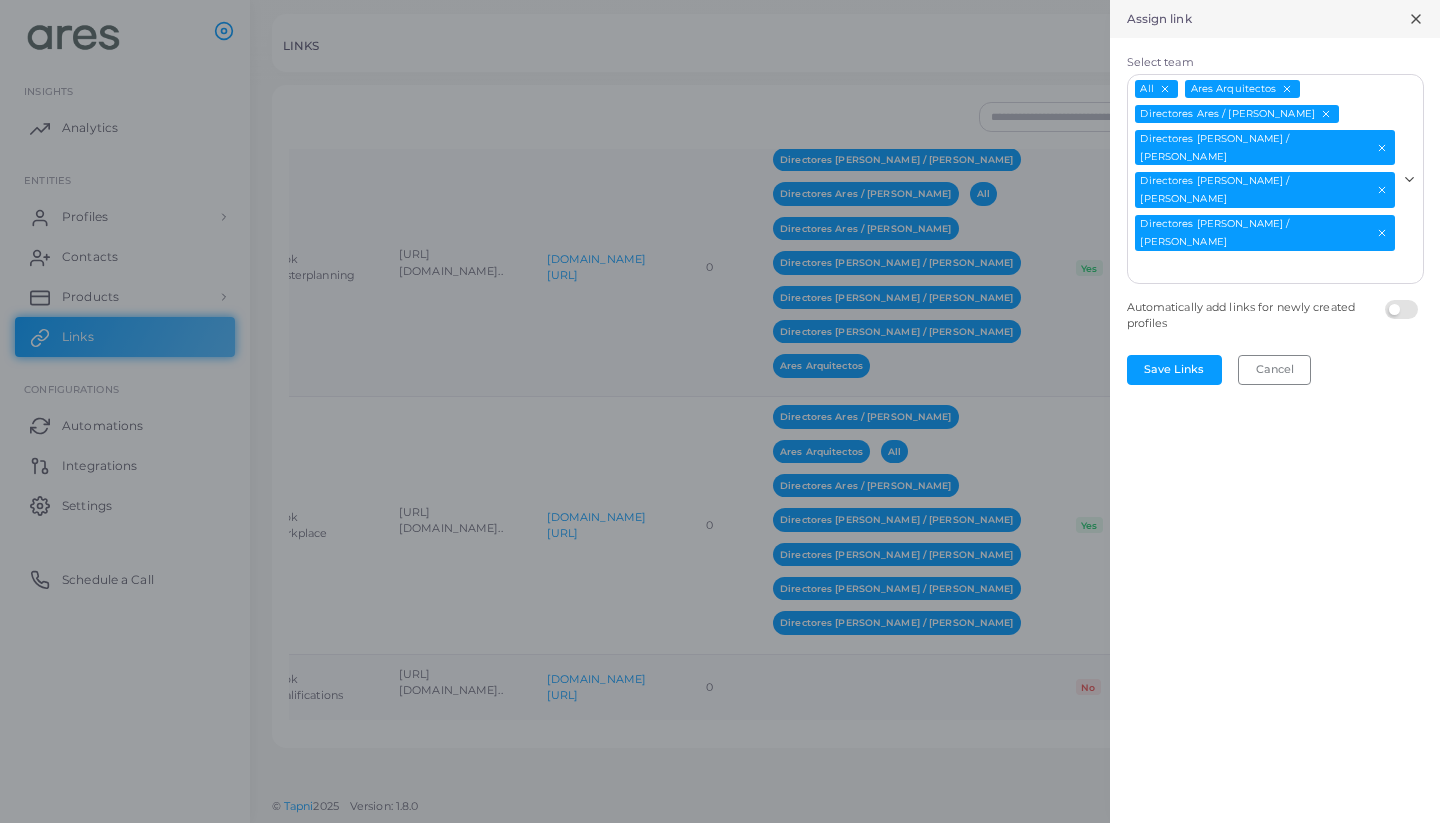click on "Loading..." at bounding box center [1411, 176] 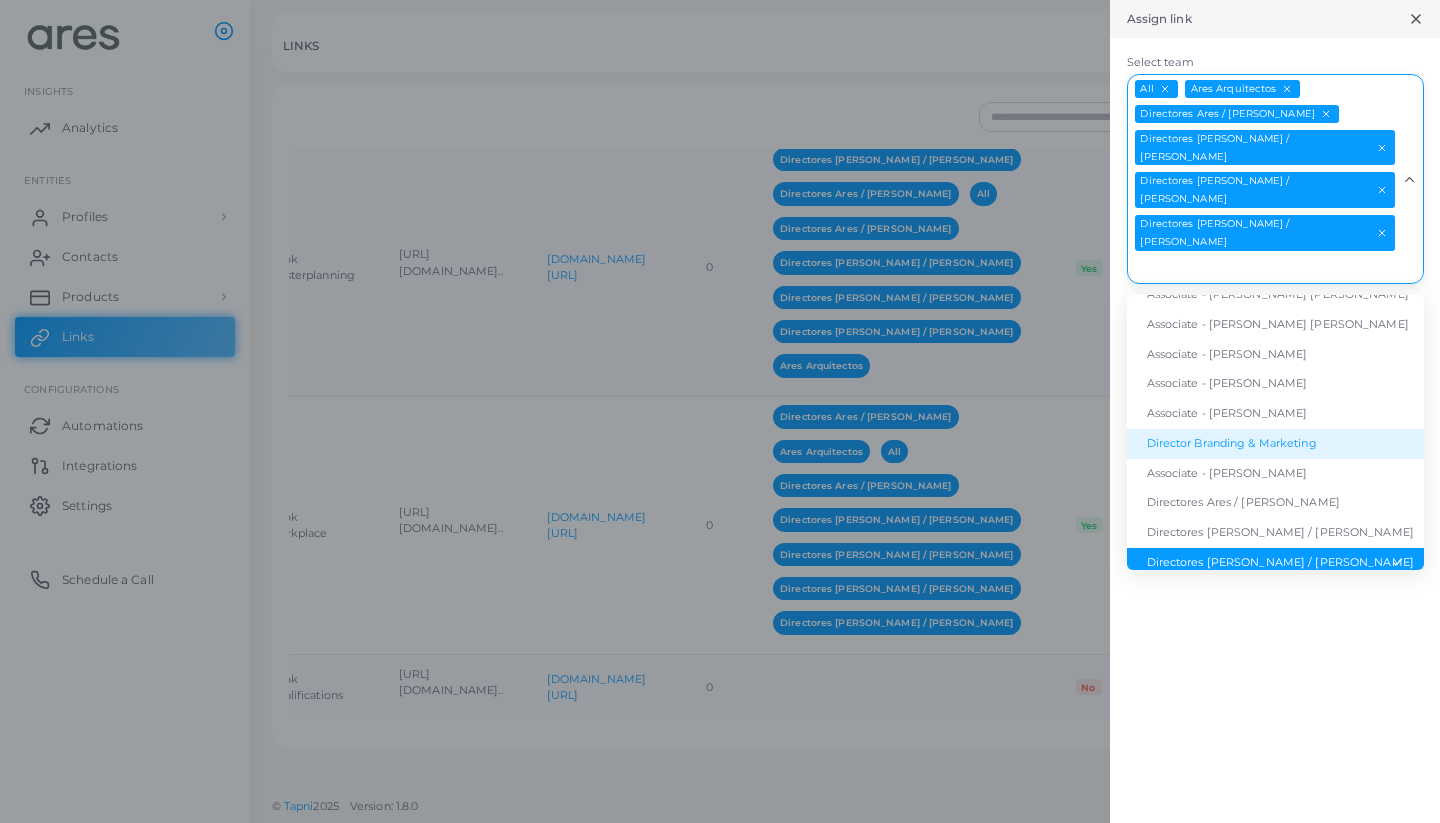 scroll, scrollTop: 29, scrollLeft: 0, axis: vertical 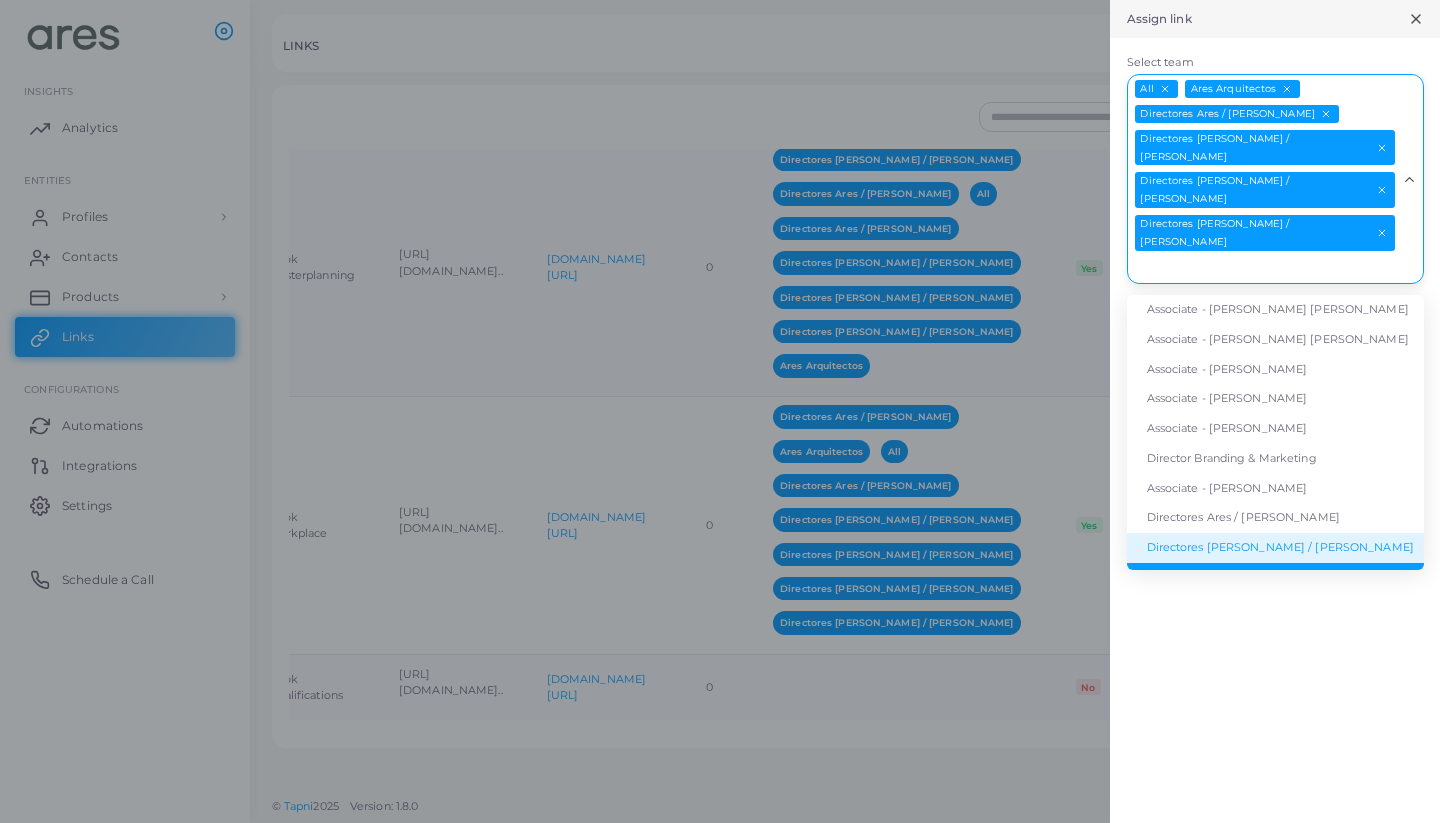 click on "Directores [PERSON_NAME] / [PERSON_NAME]" at bounding box center (1275, 548) 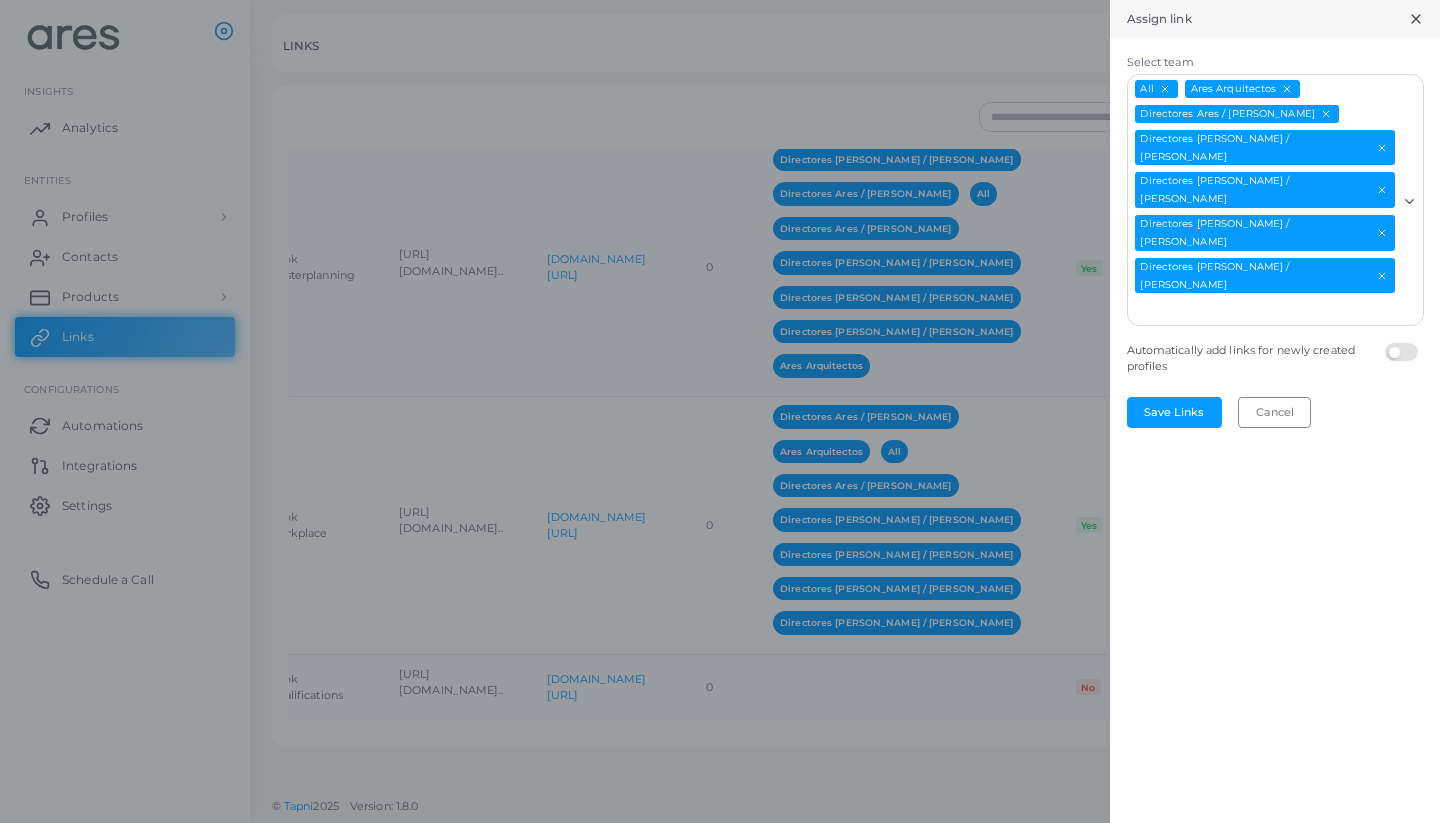 click on "All
Ares Arquitectos
Directores Ares / [PERSON_NAME]
Directores [PERSON_NAME] / [PERSON_NAME]
Directores [PERSON_NAME] / [PERSON_NAME]
Directores Ares / [PERSON_NAME]
Directores [PERSON_NAME] / [PERSON_NAME]" at bounding box center (1263, 198) 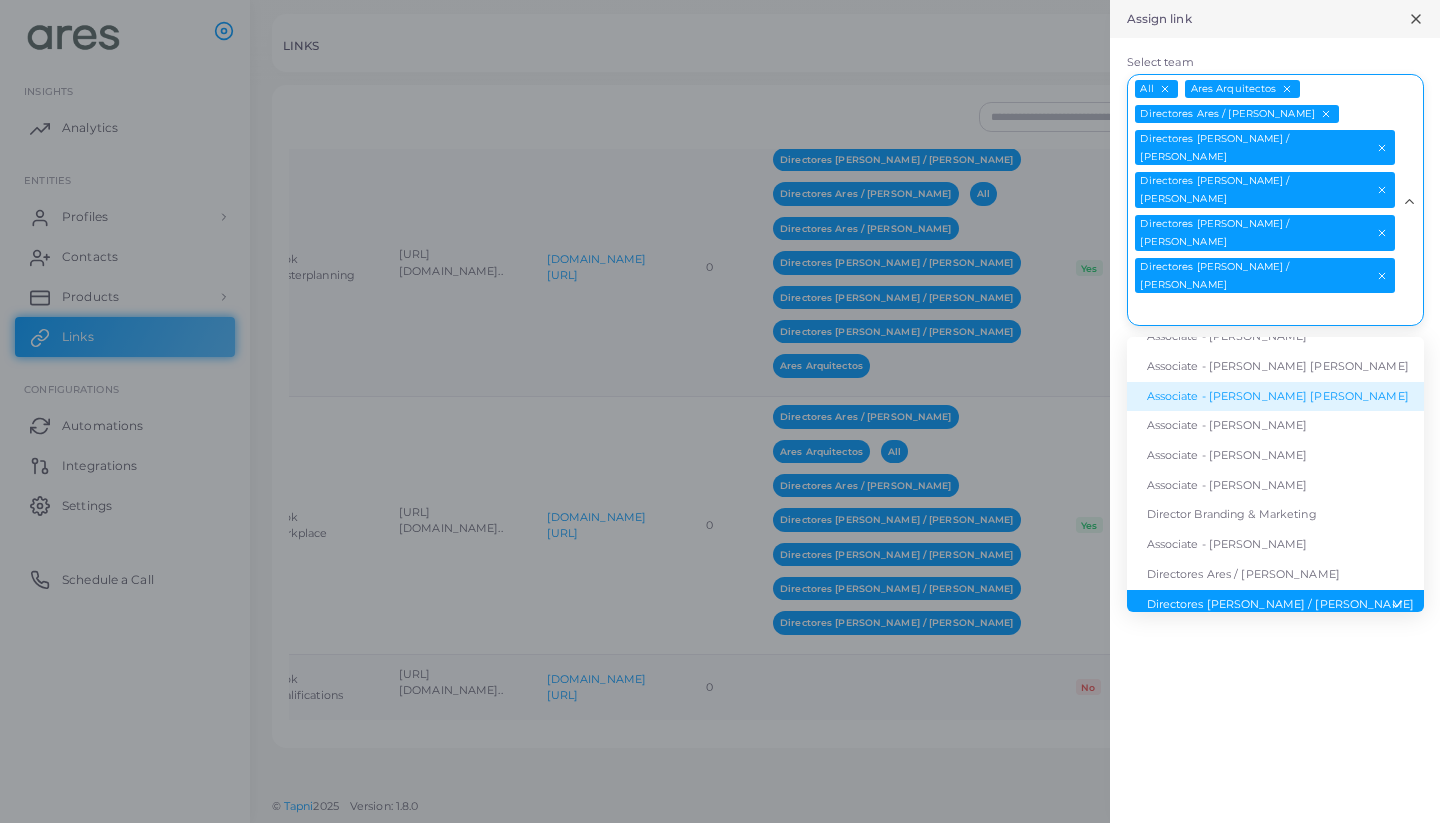 scroll, scrollTop: 0, scrollLeft: 0, axis: both 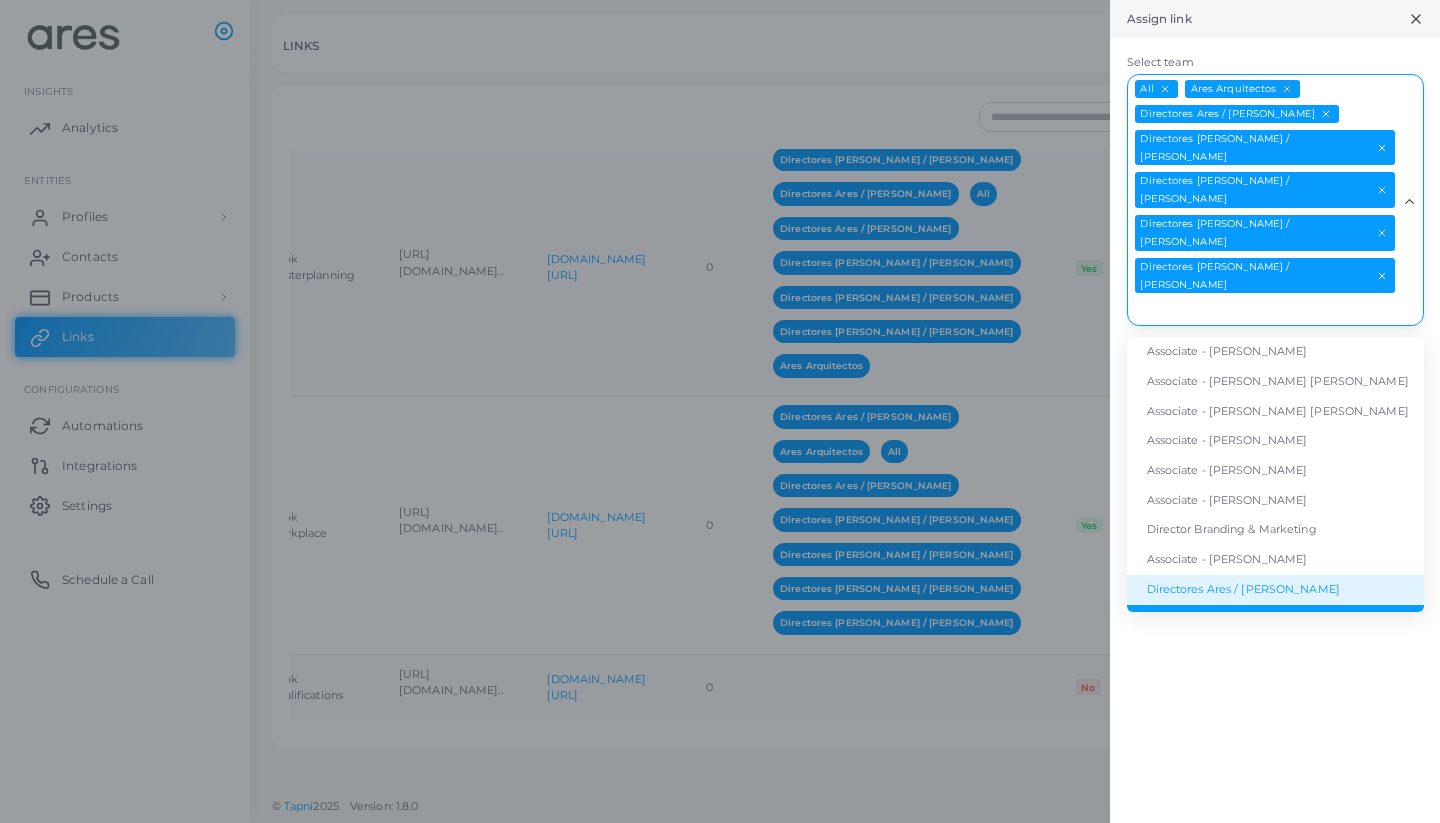 click on "Directores Ares / [PERSON_NAME]" at bounding box center [1275, 590] 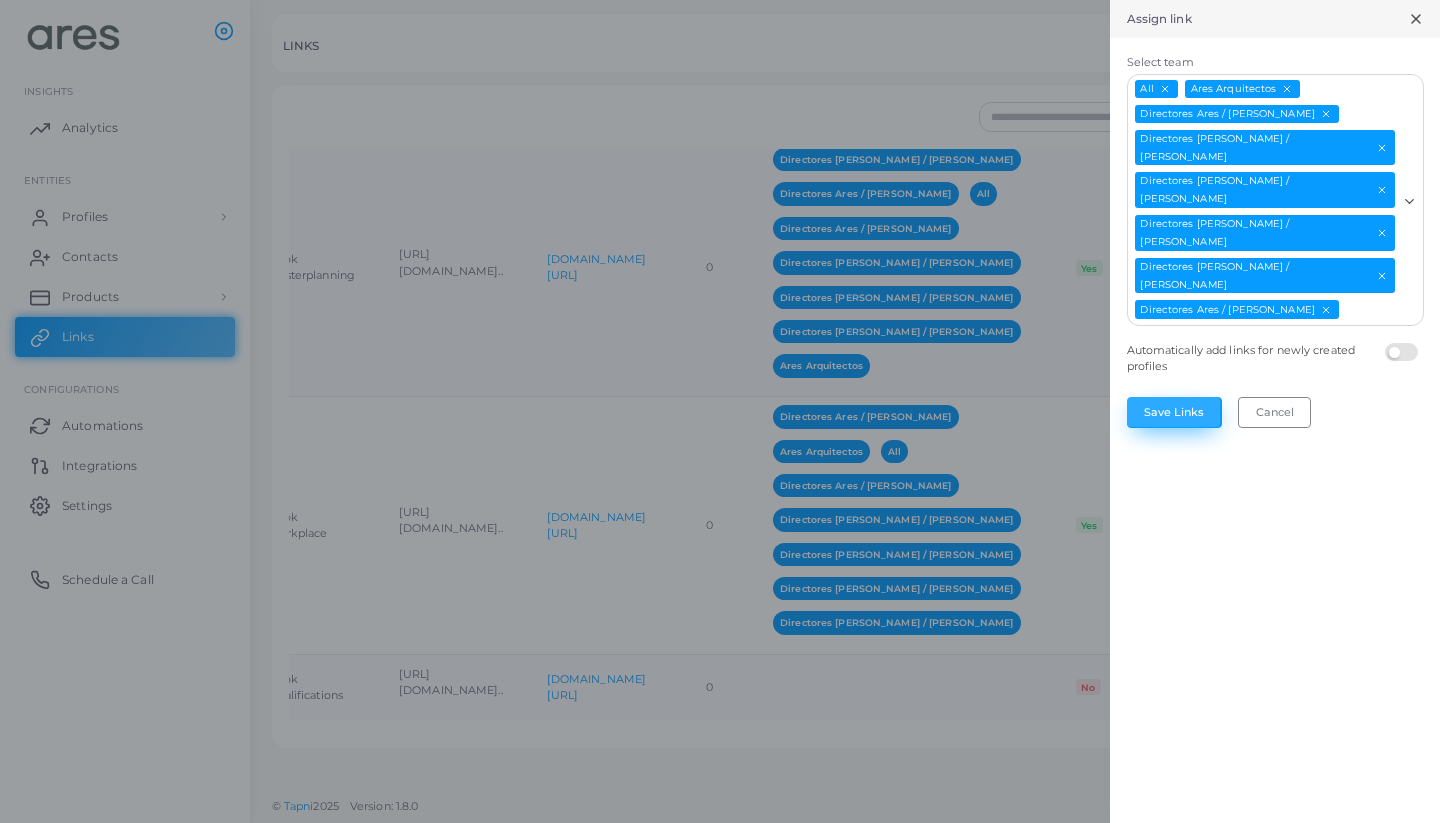 click on "Save Links" at bounding box center (1174, 412) 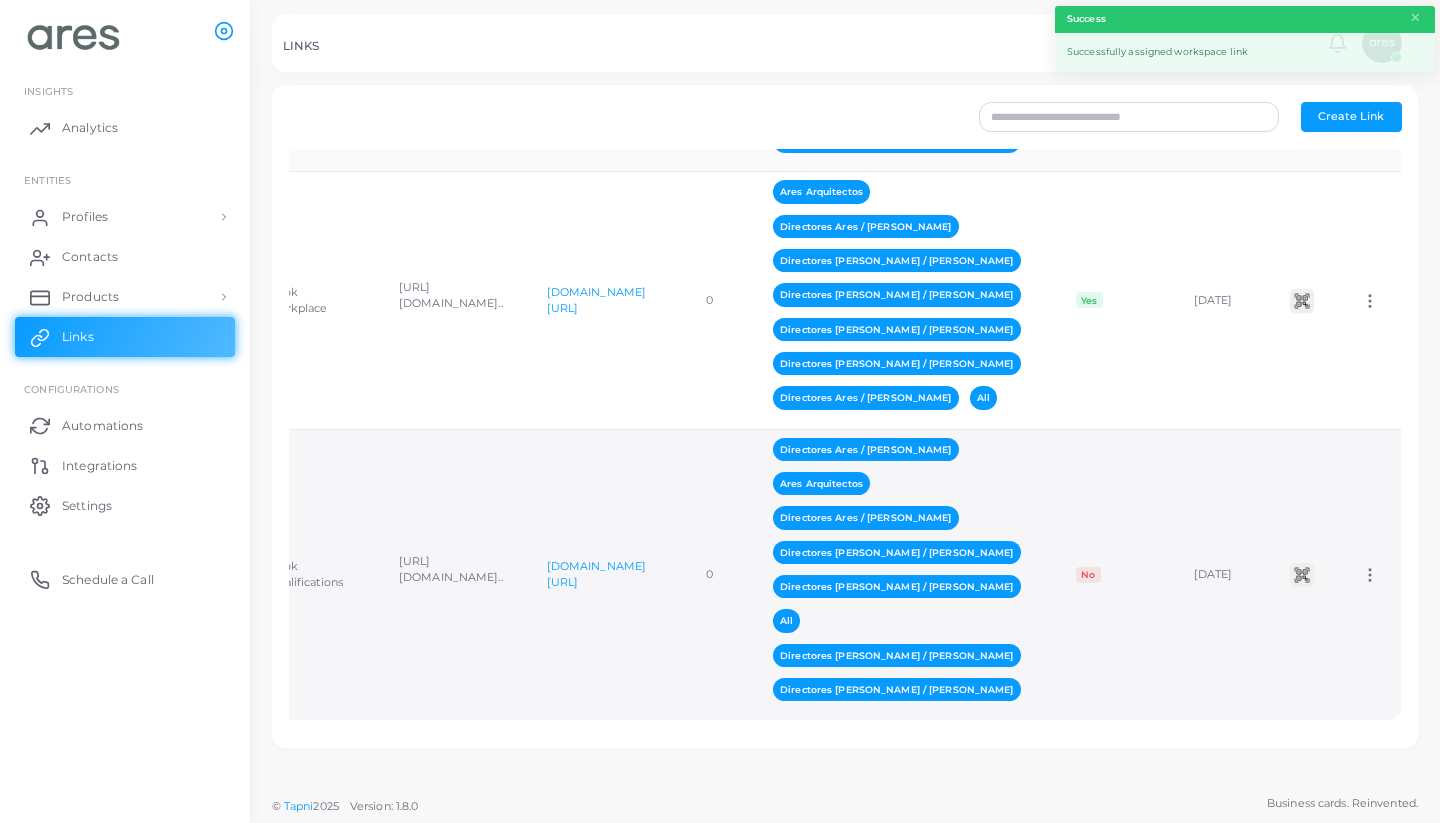 scroll, scrollTop: 4669, scrollLeft: 0, axis: vertical 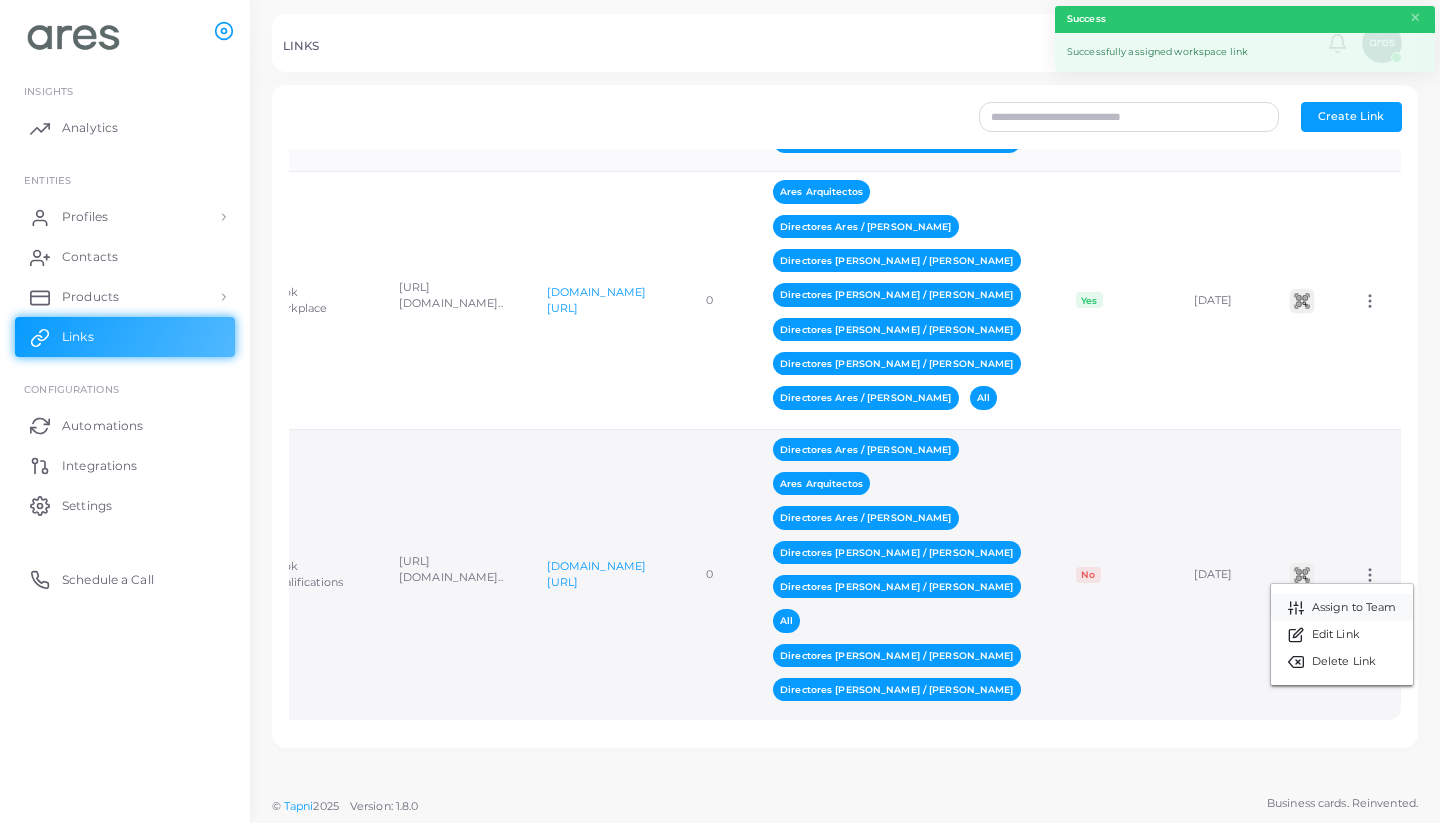 click on "Assign to Team" at bounding box center (1354, 608) 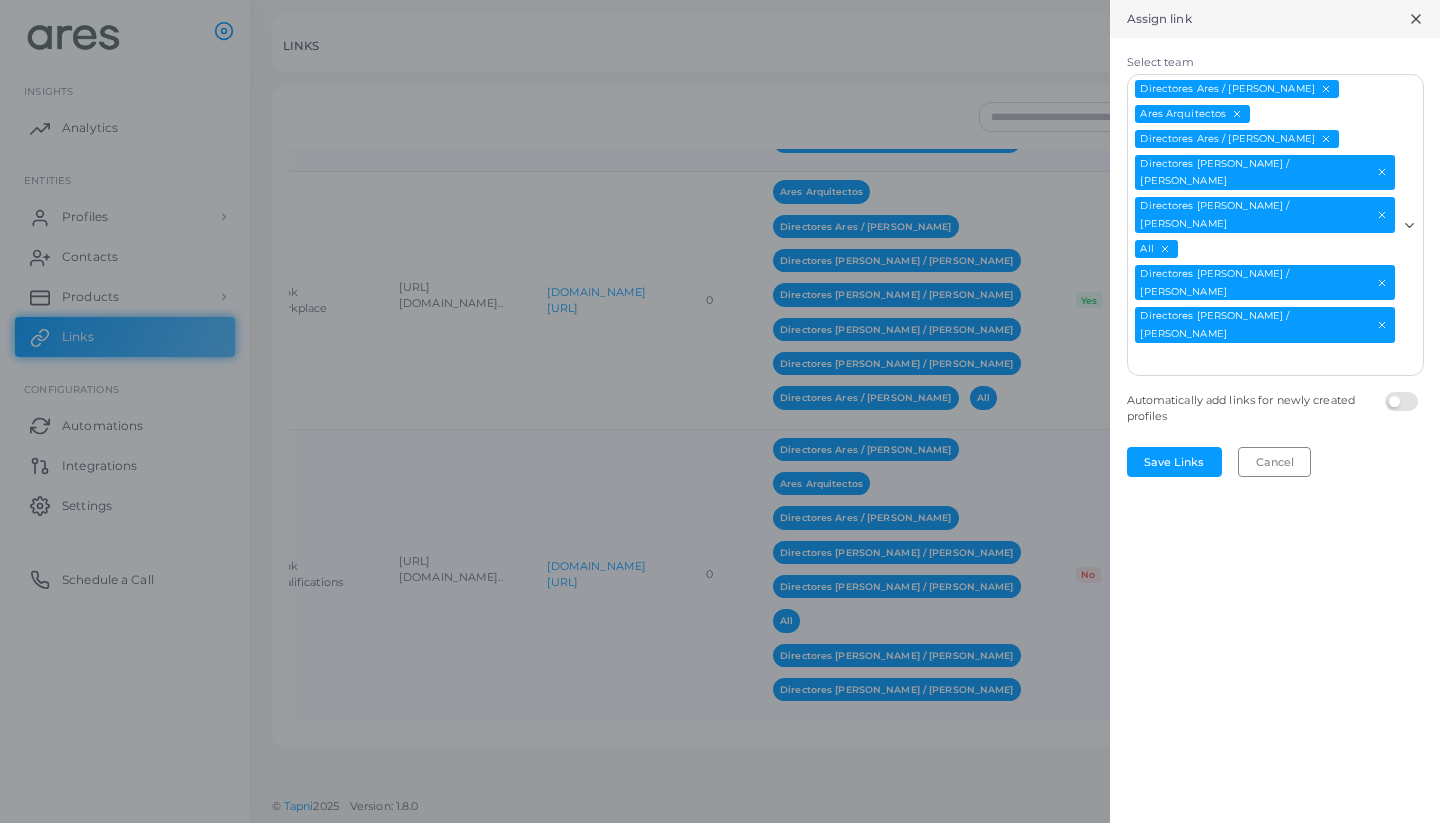 click at bounding box center (1404, 392) 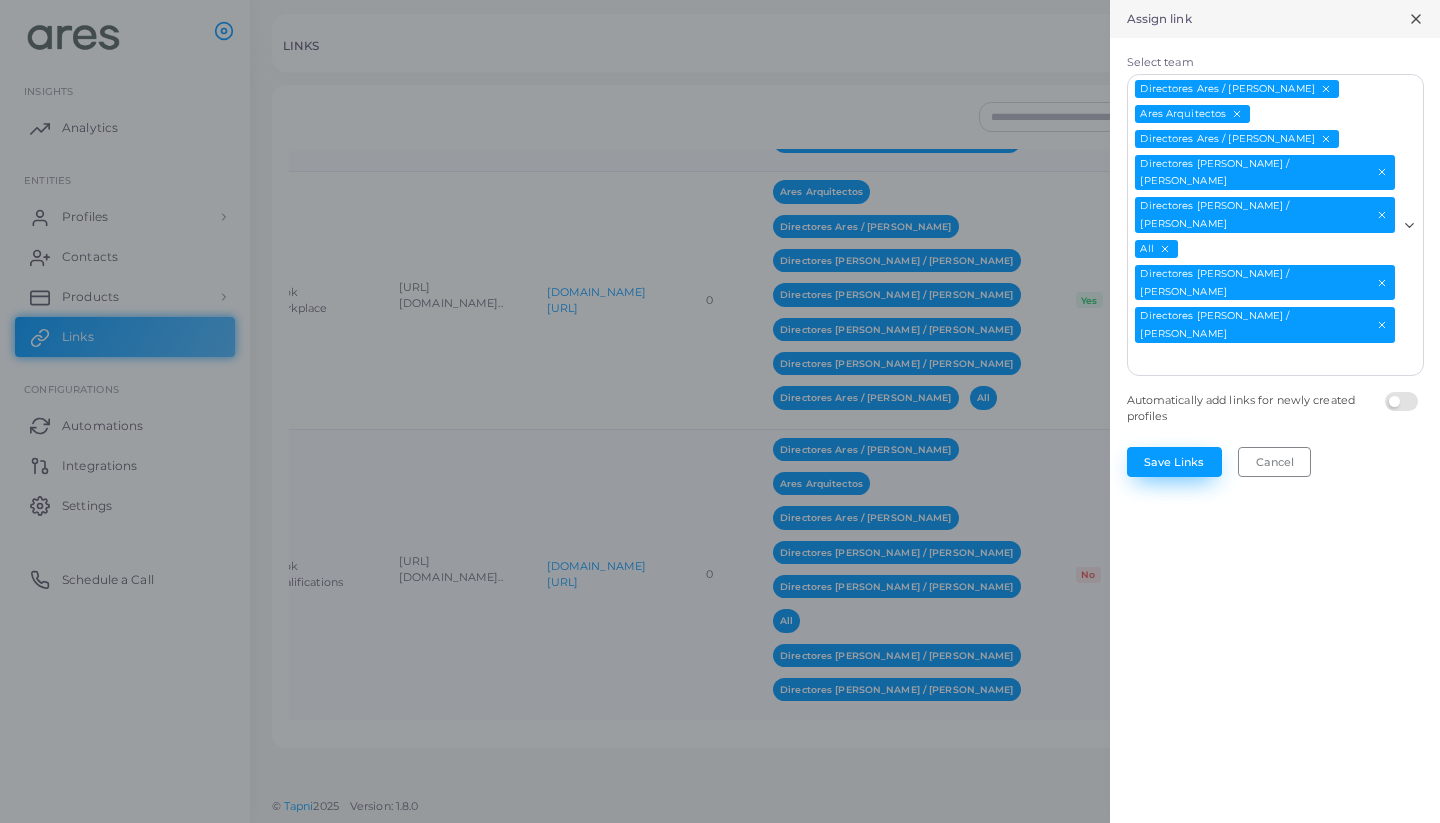 click on "Save Links" at bounding box center [1174, 462] 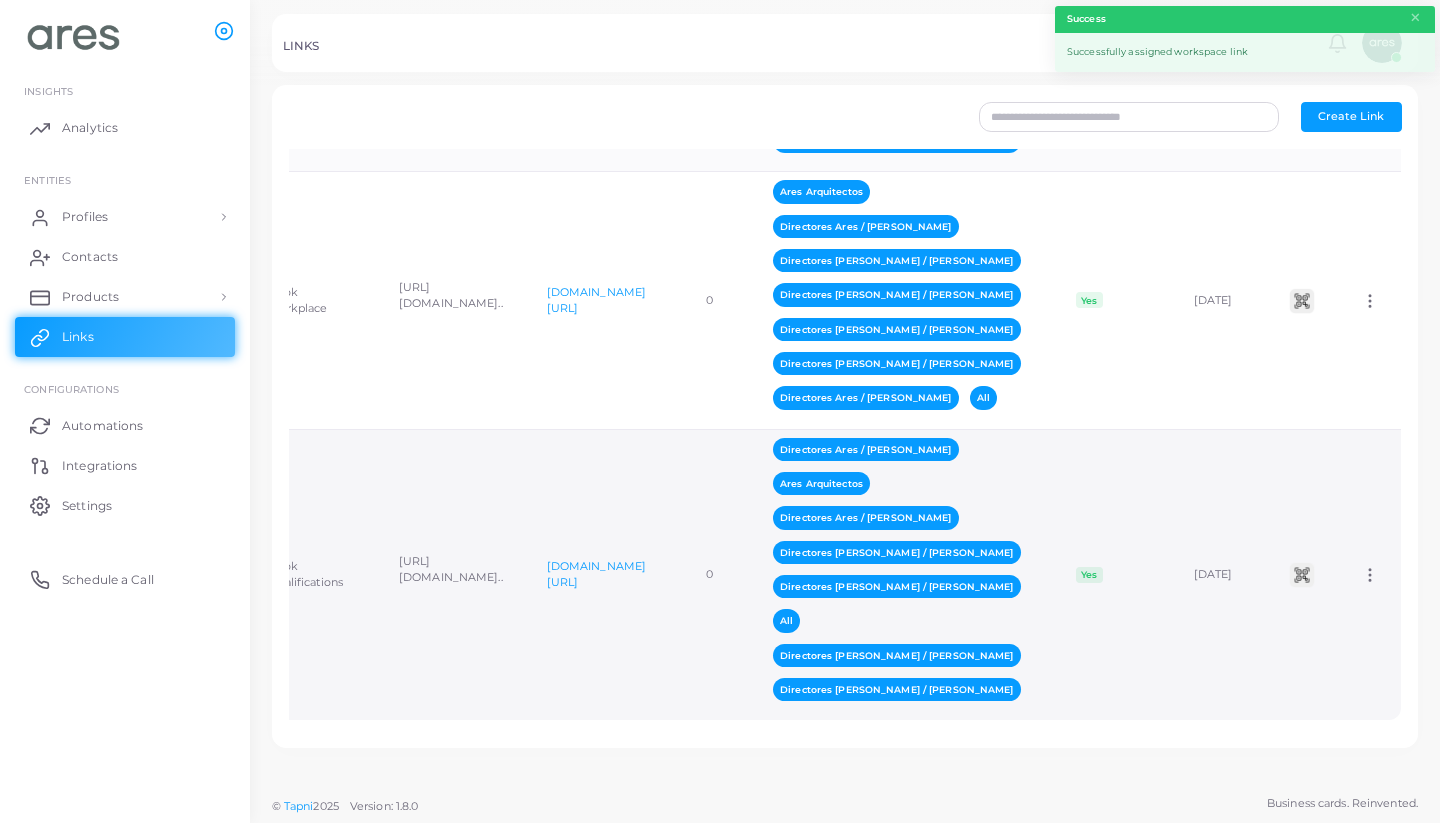 scroll, scrollTop: 0, scrollLeft: 0, axis: both 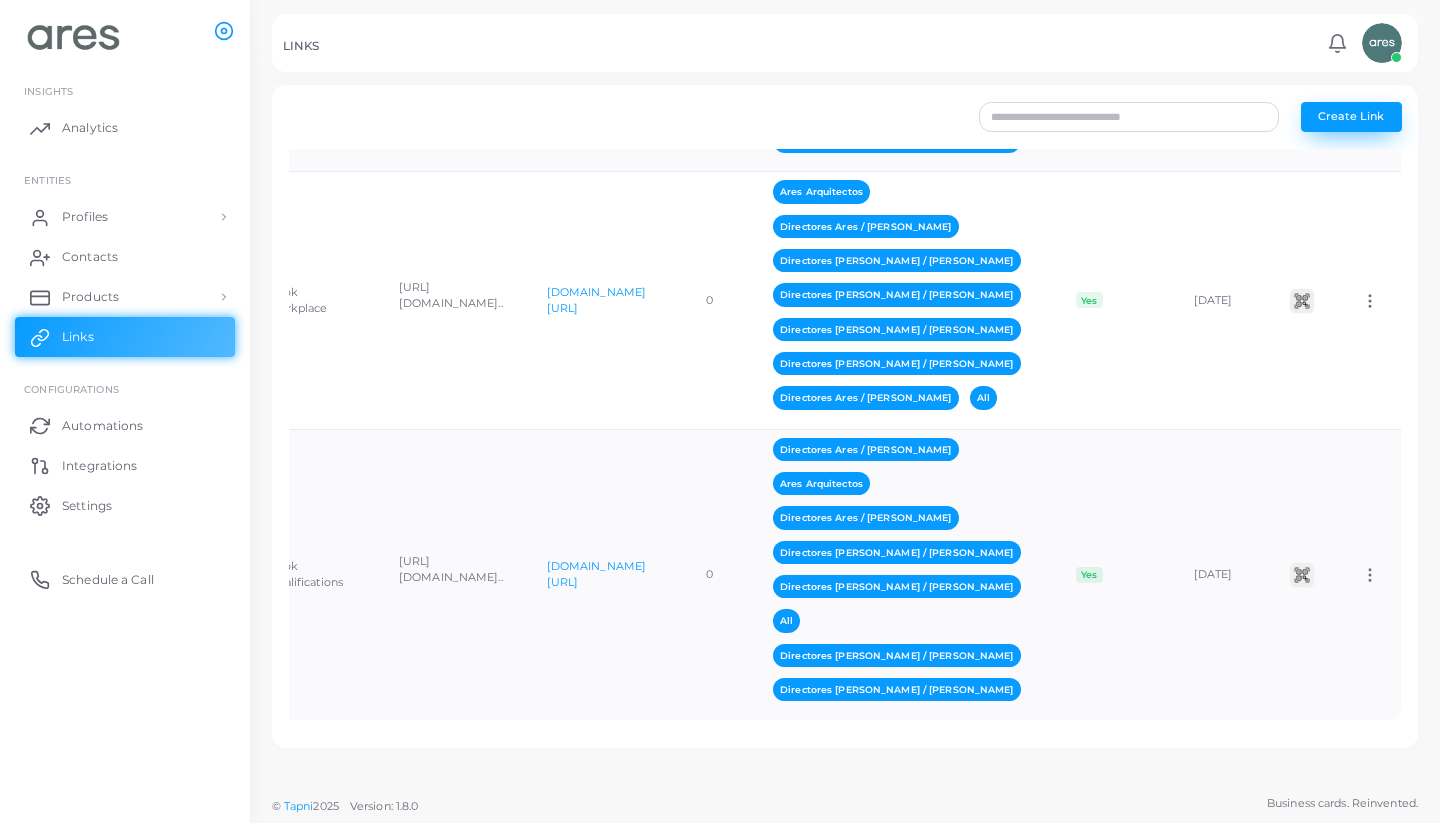 click on "Create Link" at bounding box center [1351, 116] 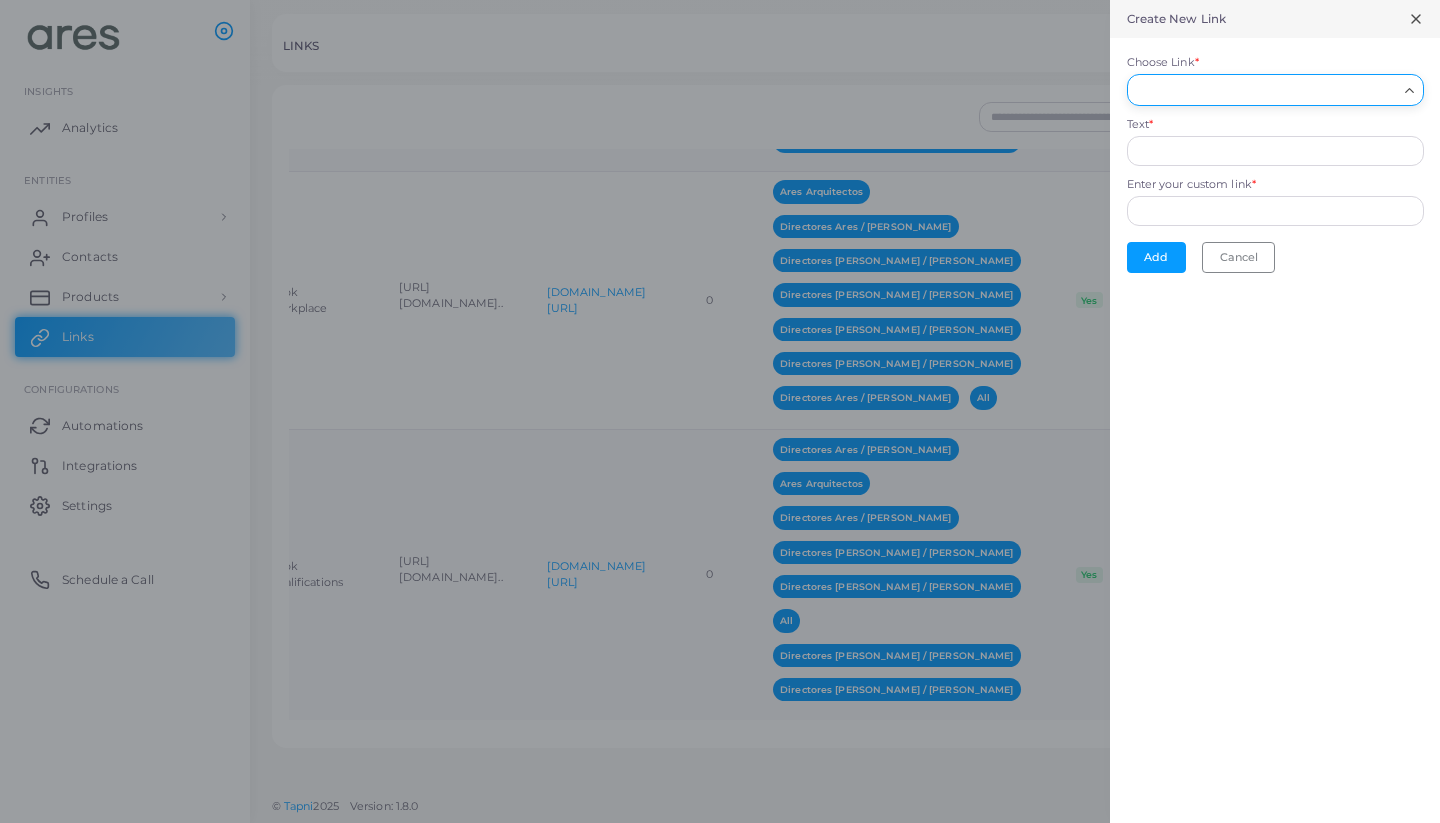 click on "Choose Link  *" at bounding box center [1266, 90] 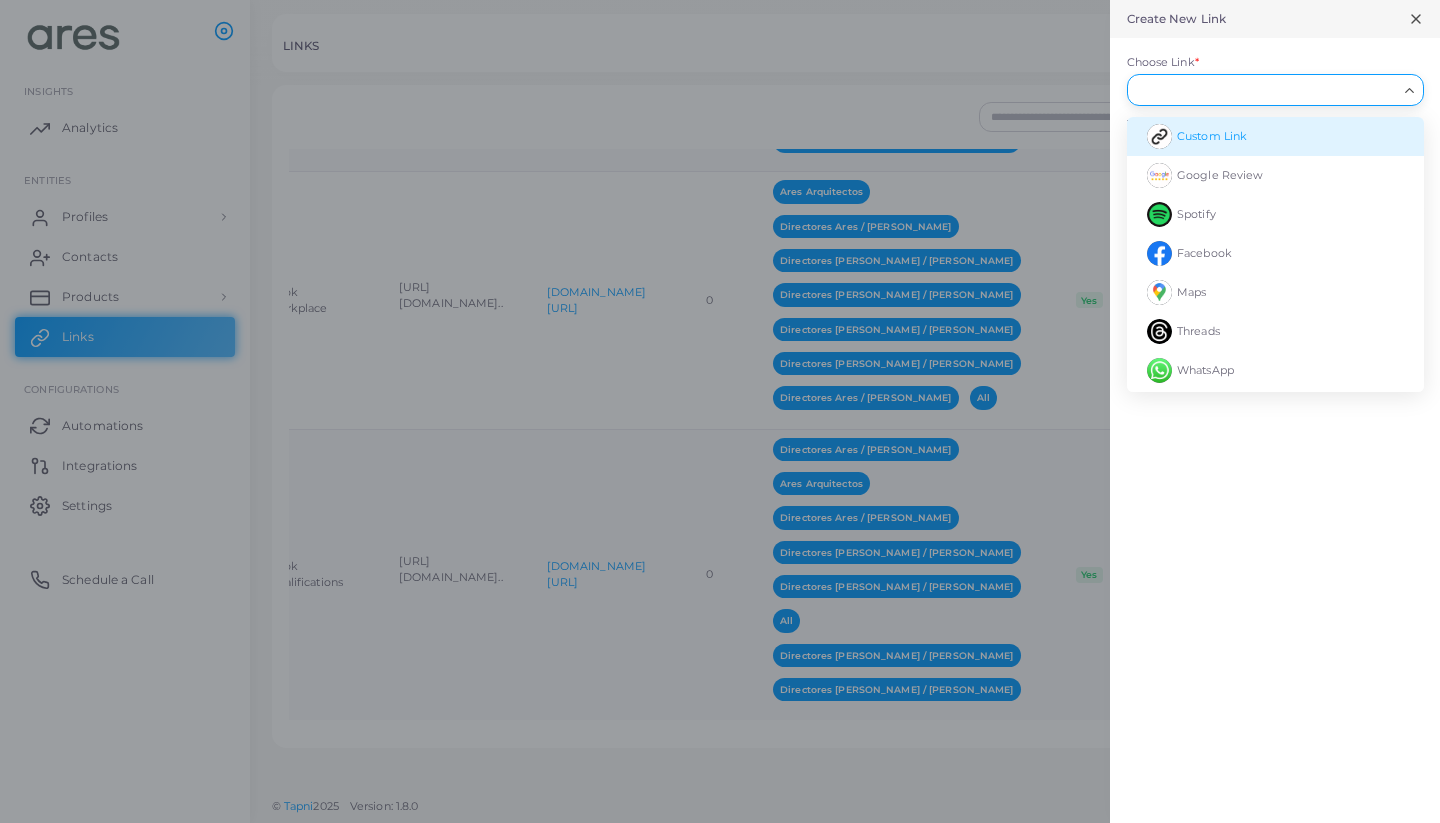 click on "Custom Link" at bounding box center [1275, 136] 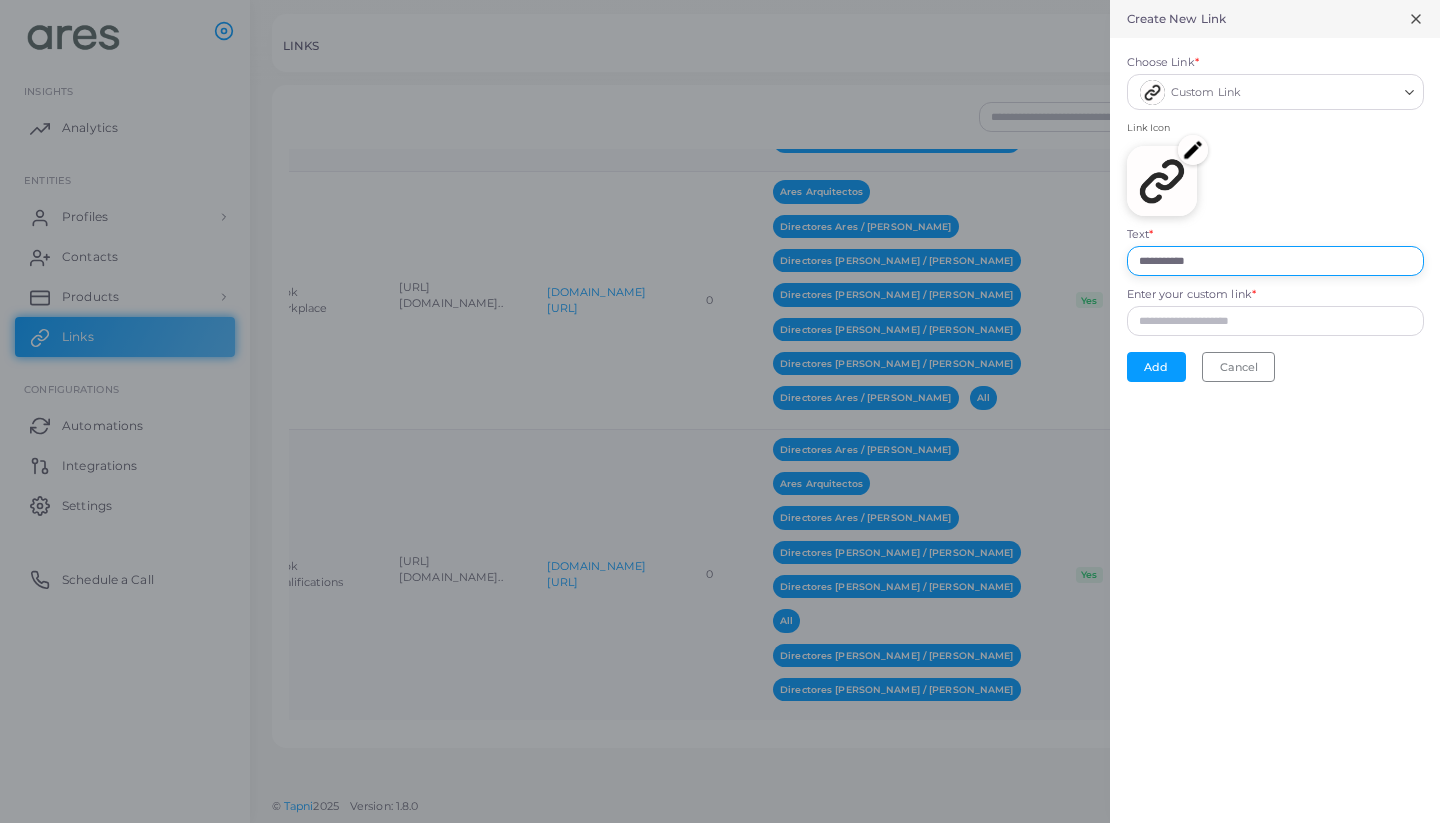 click on "**********" at bounding box center [1275, 261] 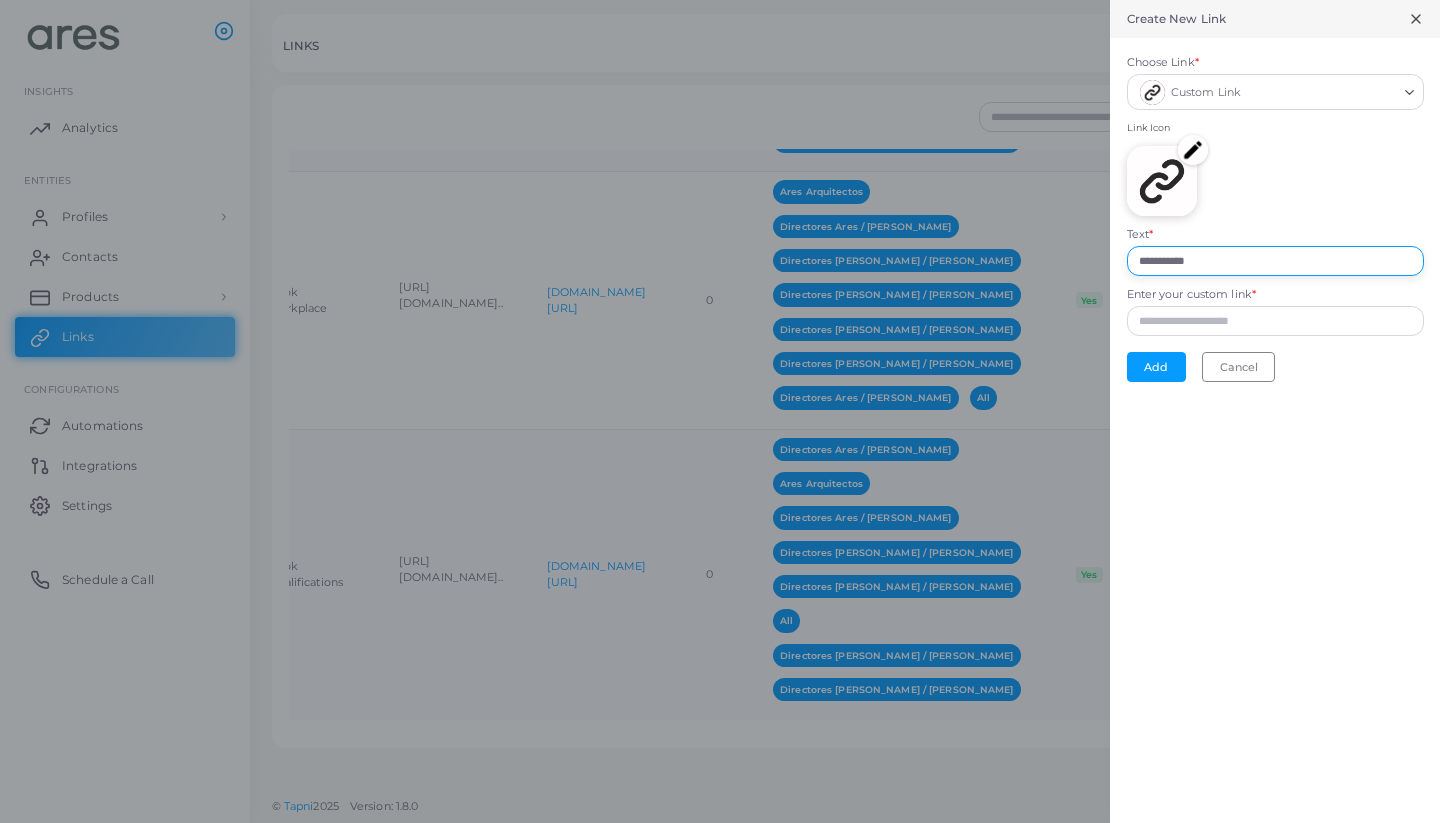 drag, startPoint x: 1242, startPoint y: 263, endPoint x: 1055, endPoint y: 264, distance: 187.00267 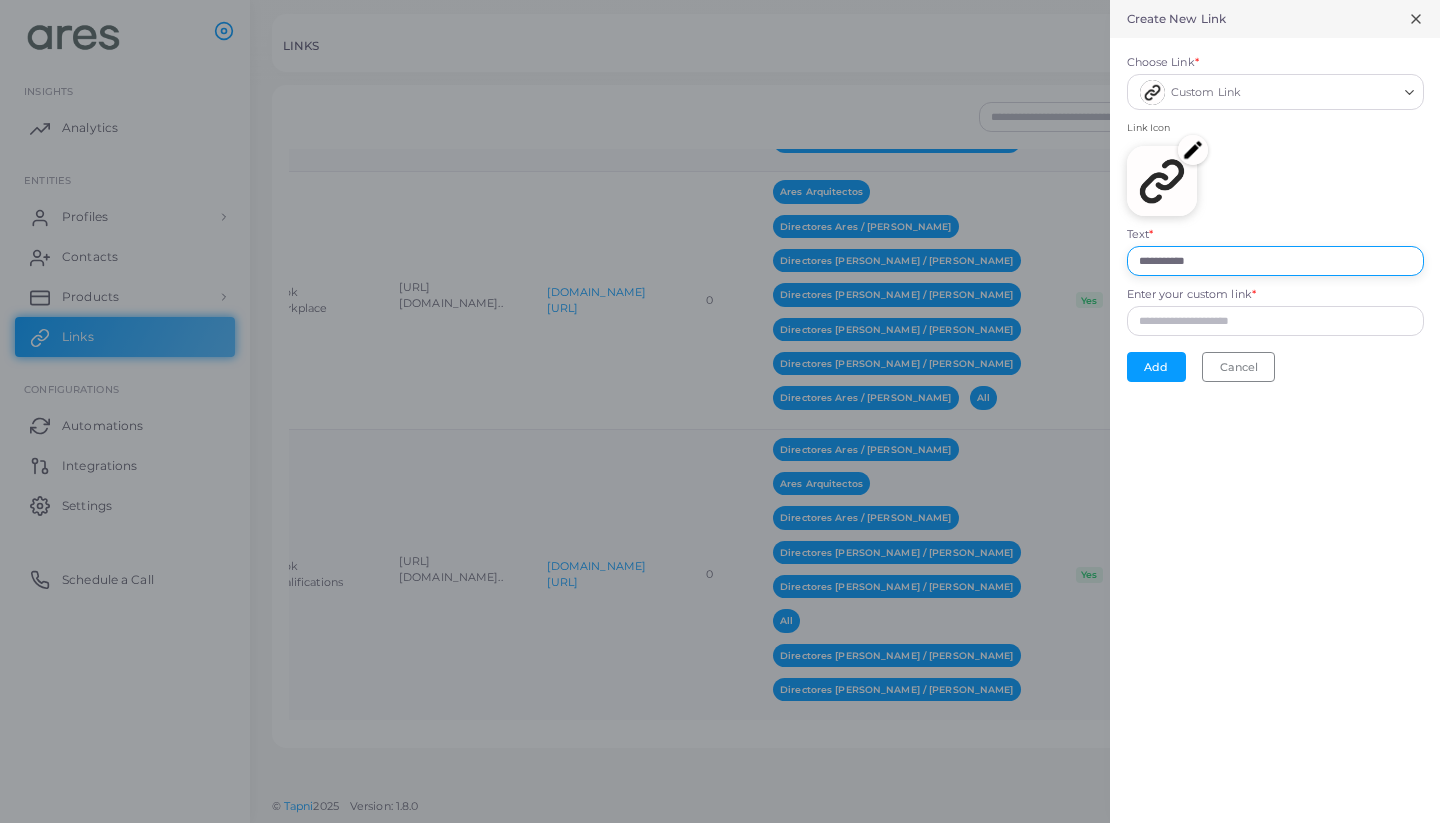 click on "**********" at bounding box center (720, 0) 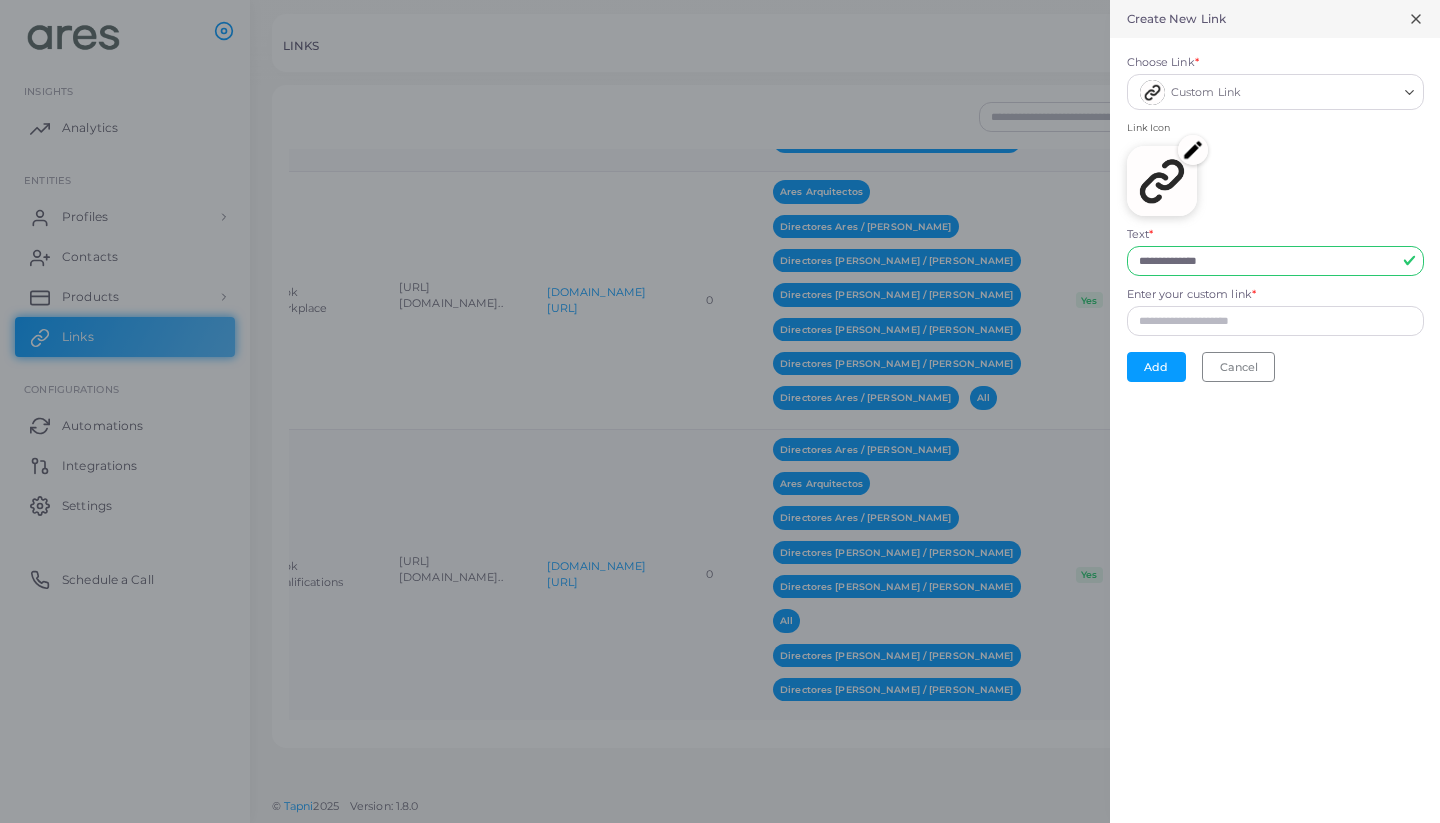 type on "**********" 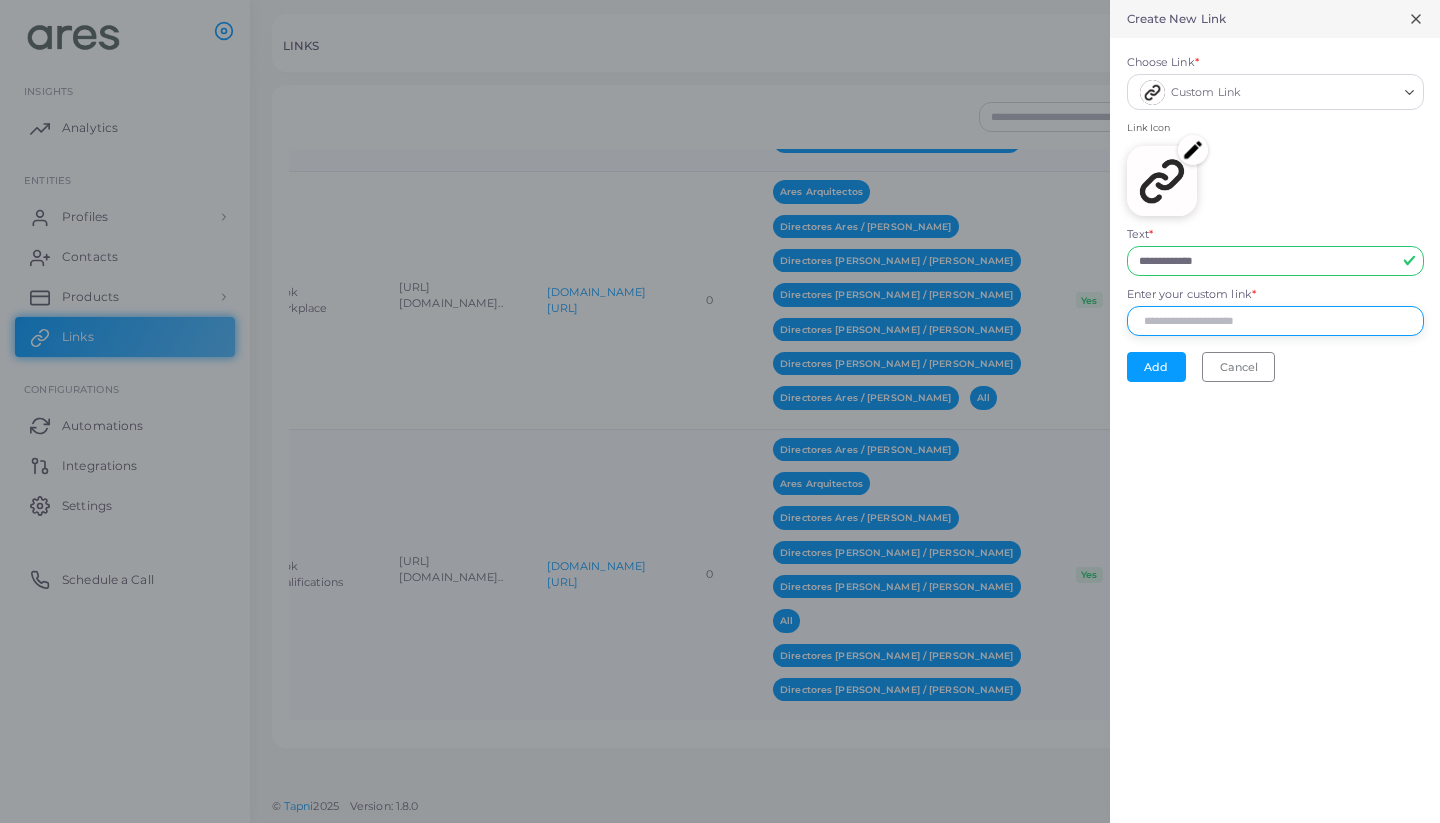 click on "Enter your custom link  *" at bounding box center [1275, 321] 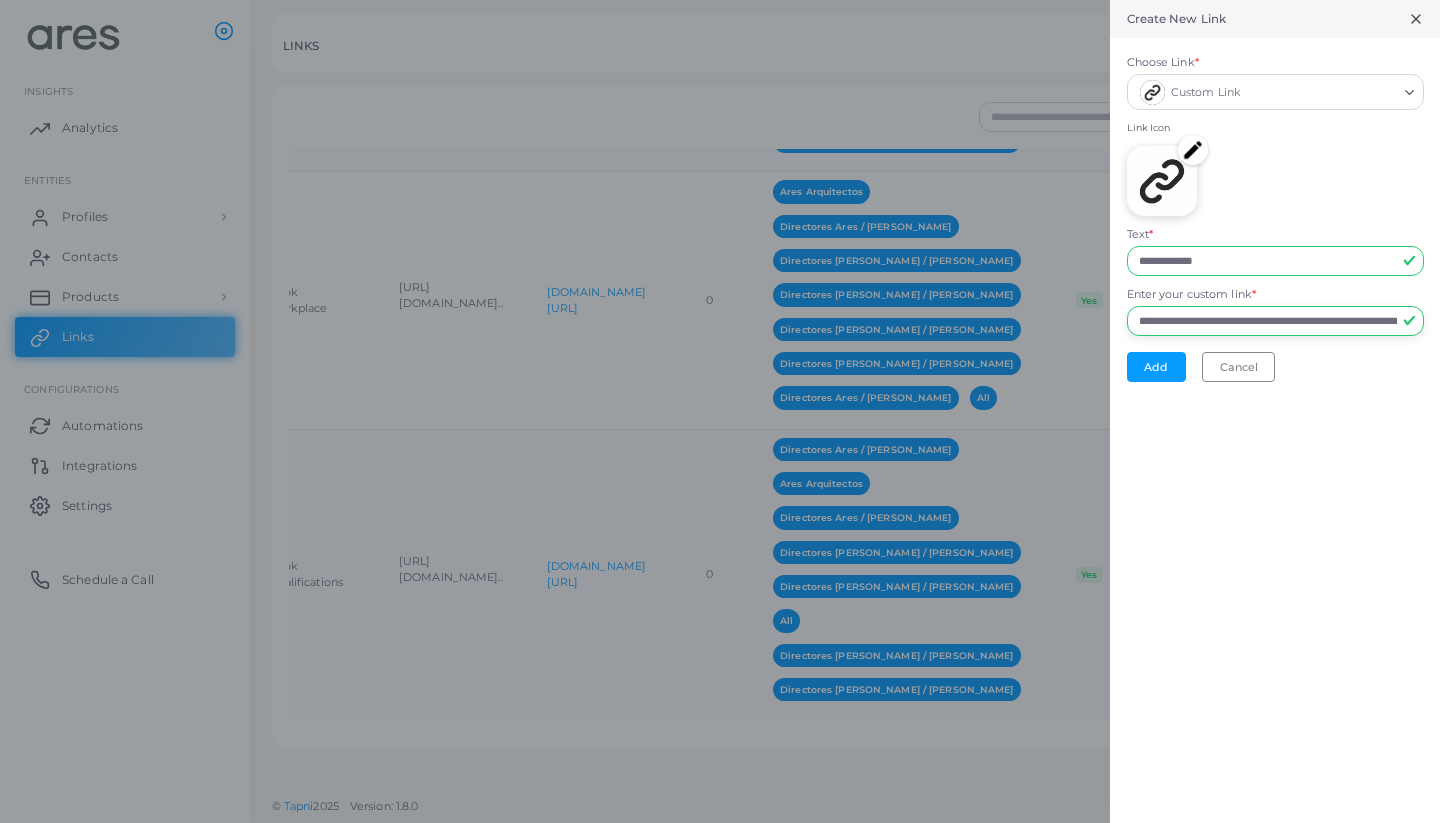 type on "**********" 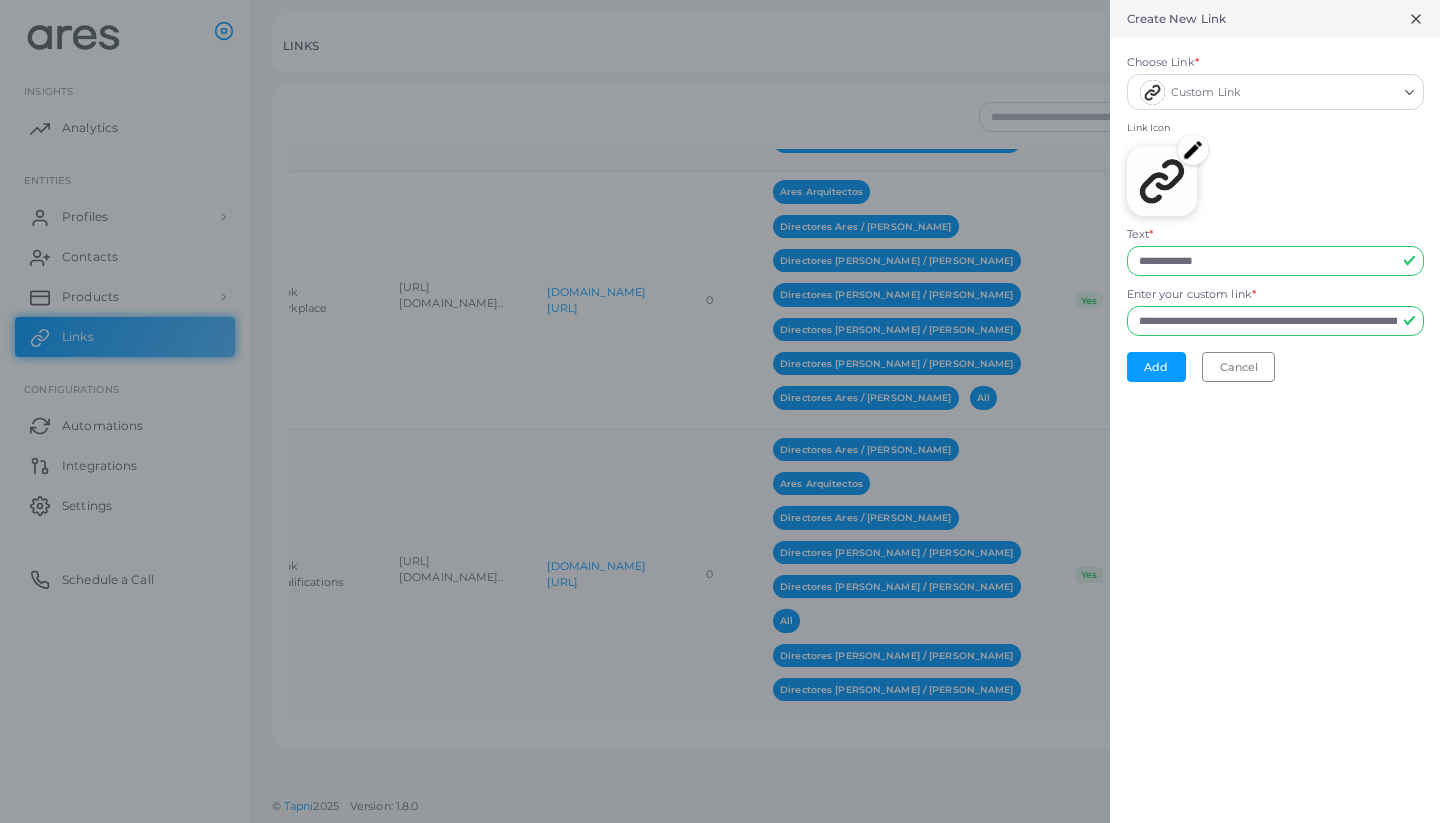 click on "Link Icon" at bounding box center (1275, 174) 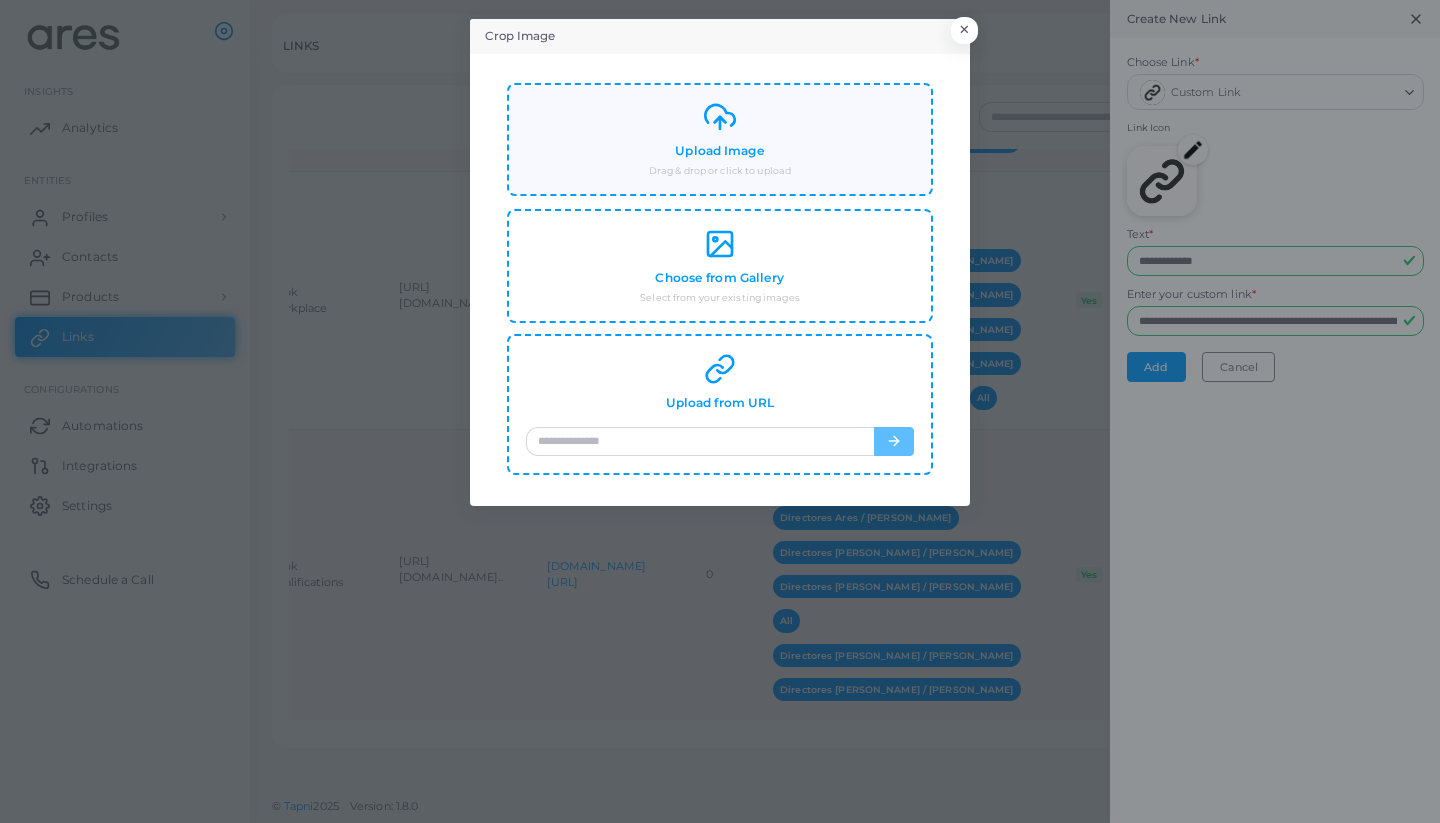 click on "Upload Image Drag & drop or click to upload" at bounding box center (720, 139) 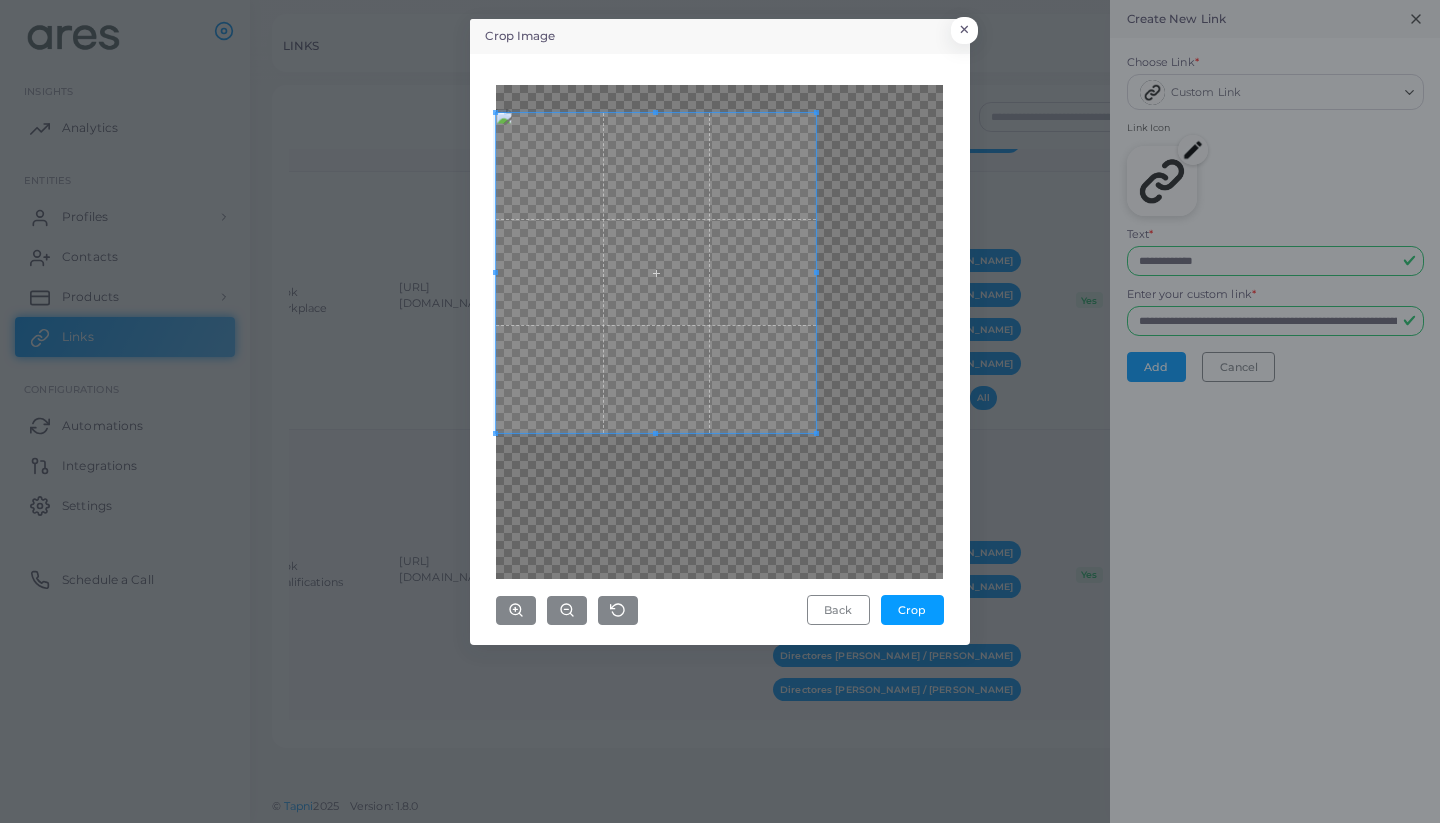 click at bounding box center [656, 273] 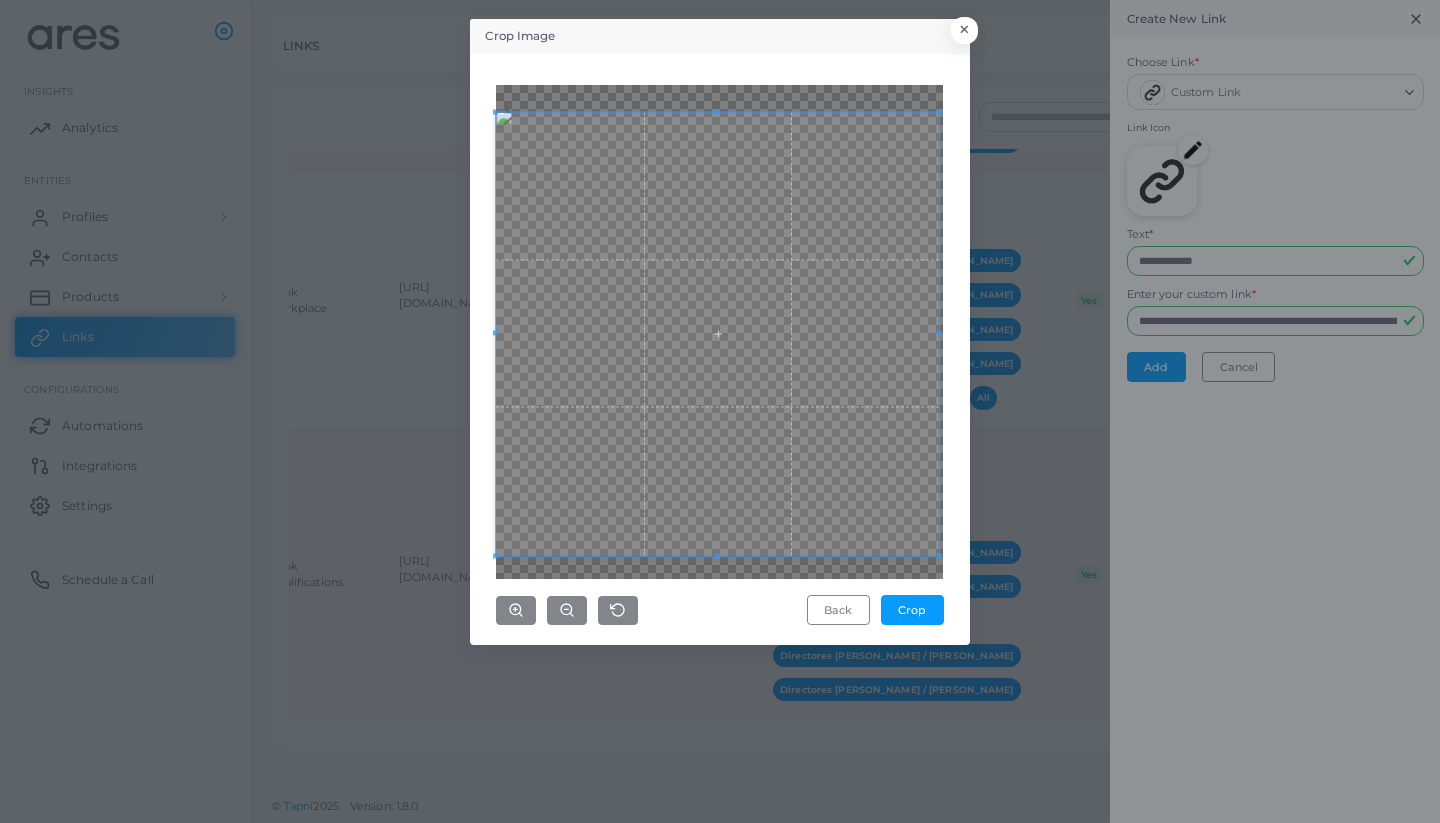 click on "Back   Crop" at bounding box center (720, 349) 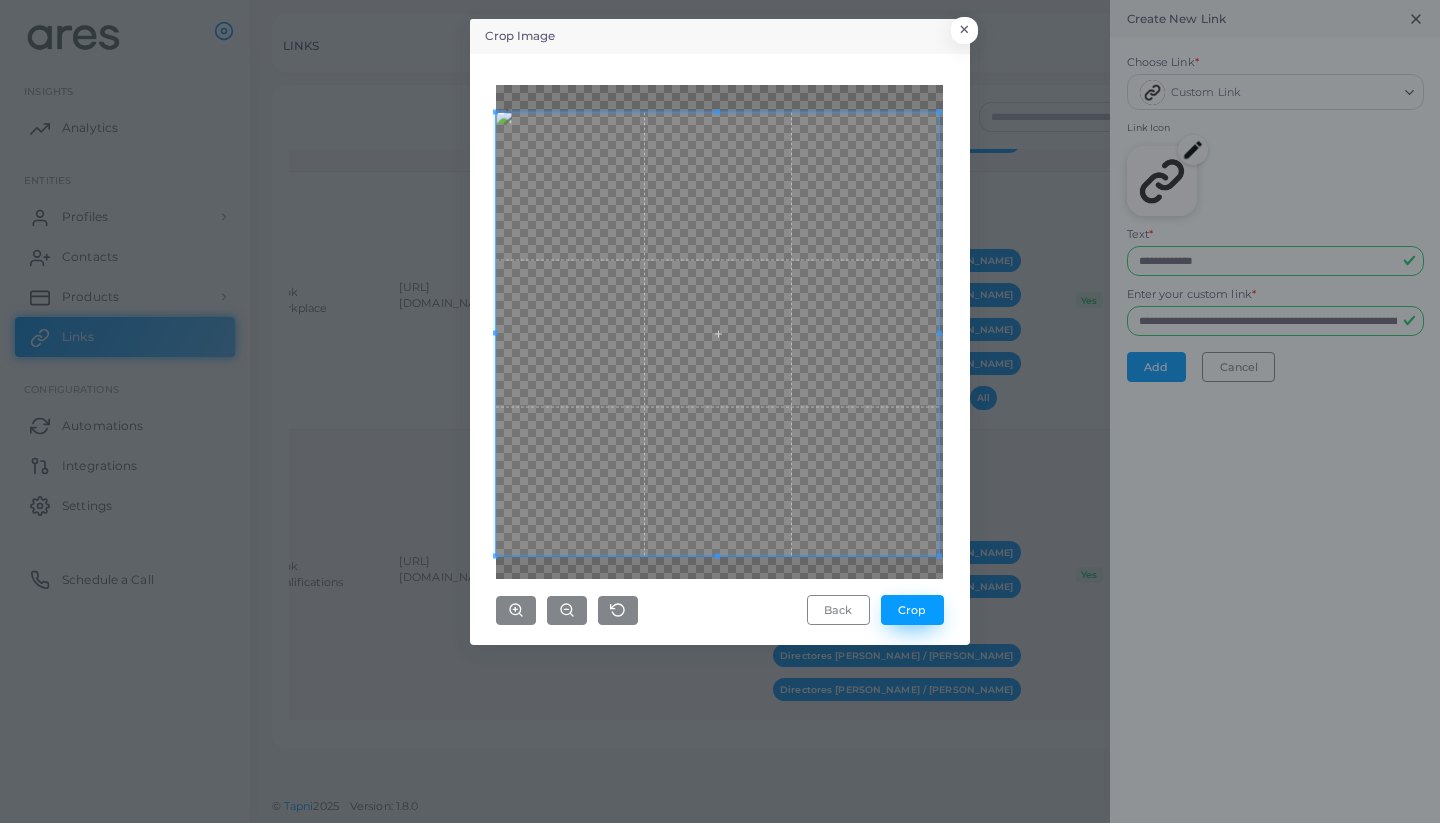 click on "Crop" at bounding box center (912, 610) 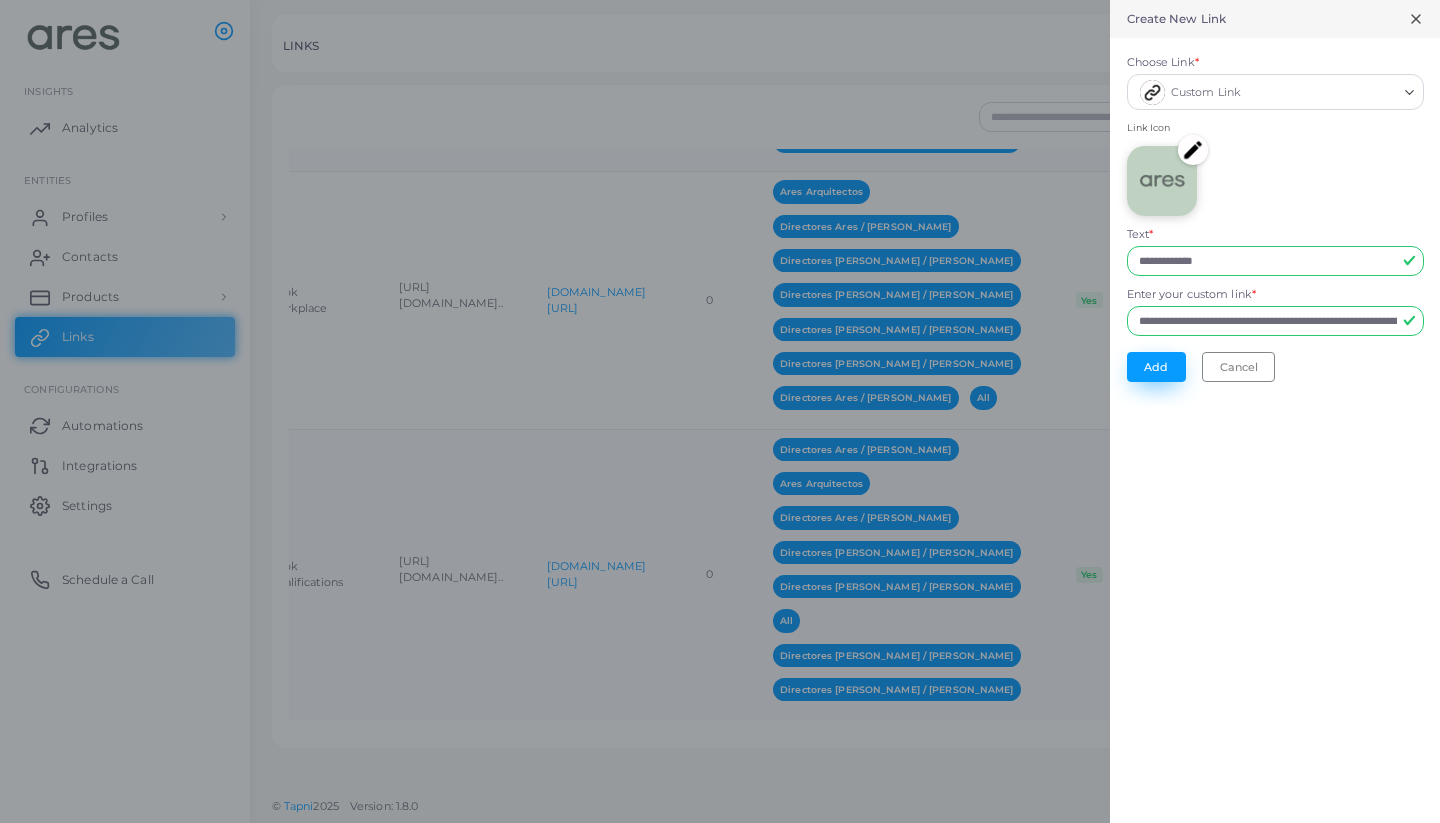click on "Add" at bounding box center (1156, 367) 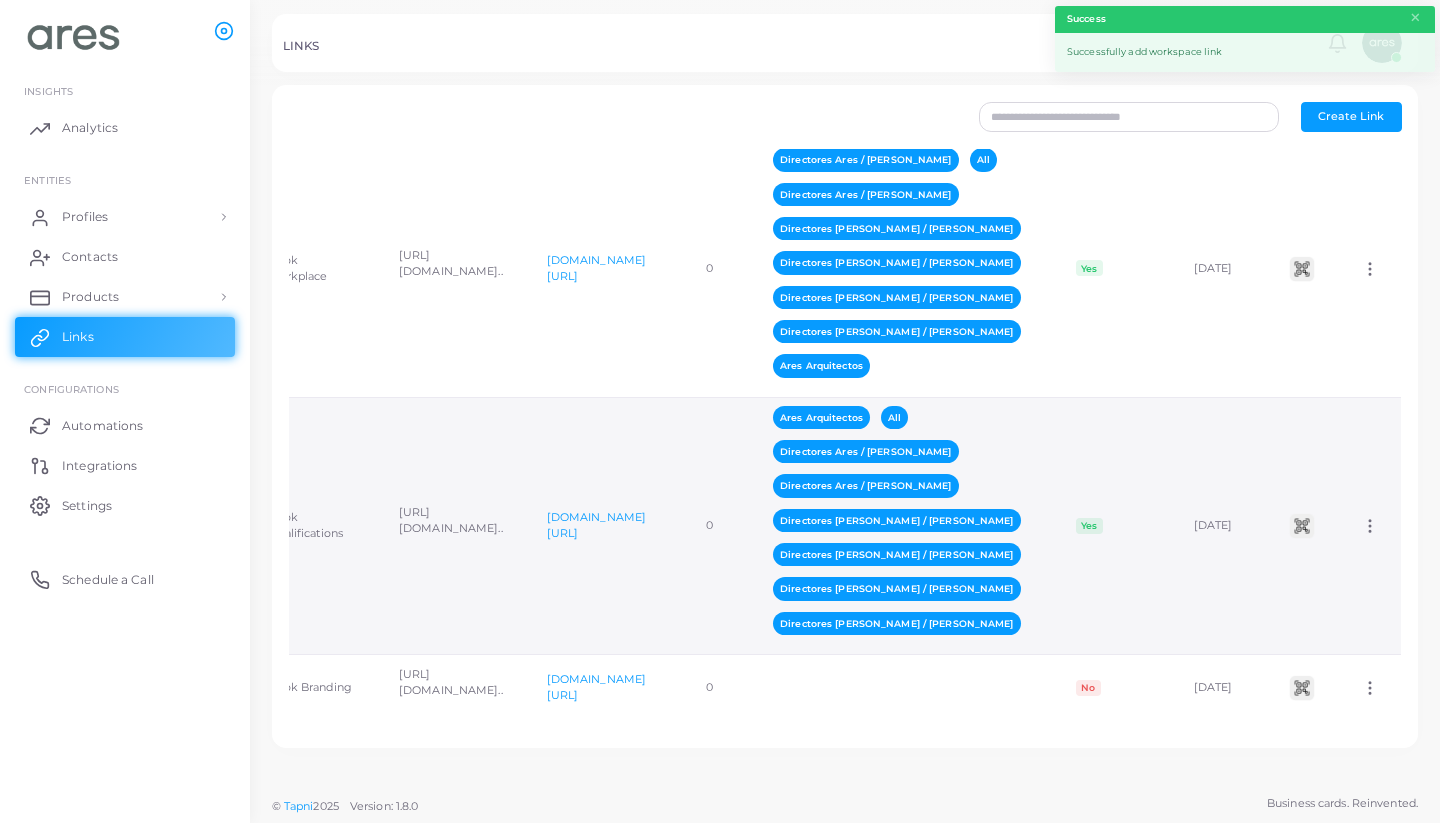 scroll, scrollTop: 4702, scrollLeft: 0, axis: vertical 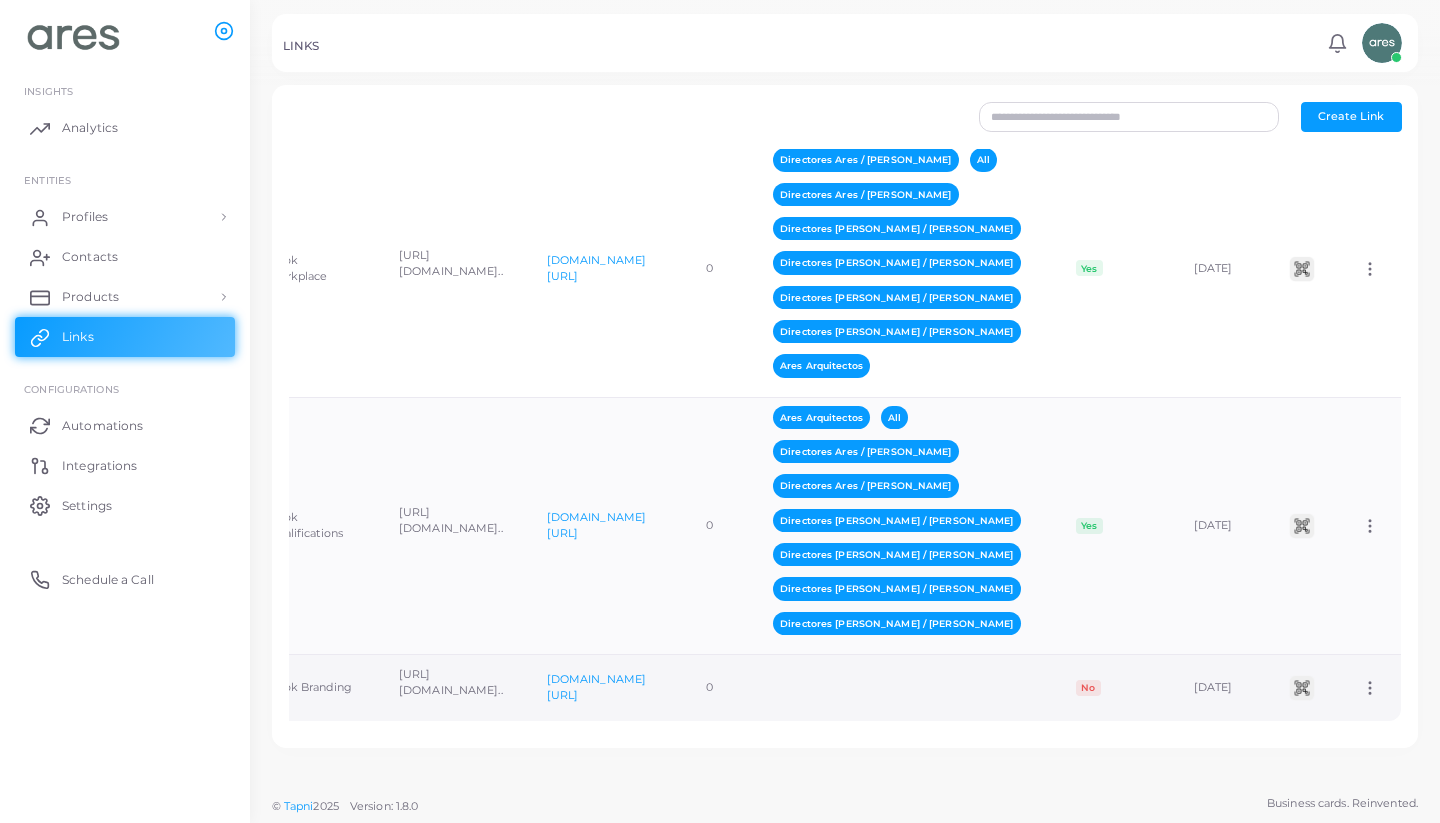 click 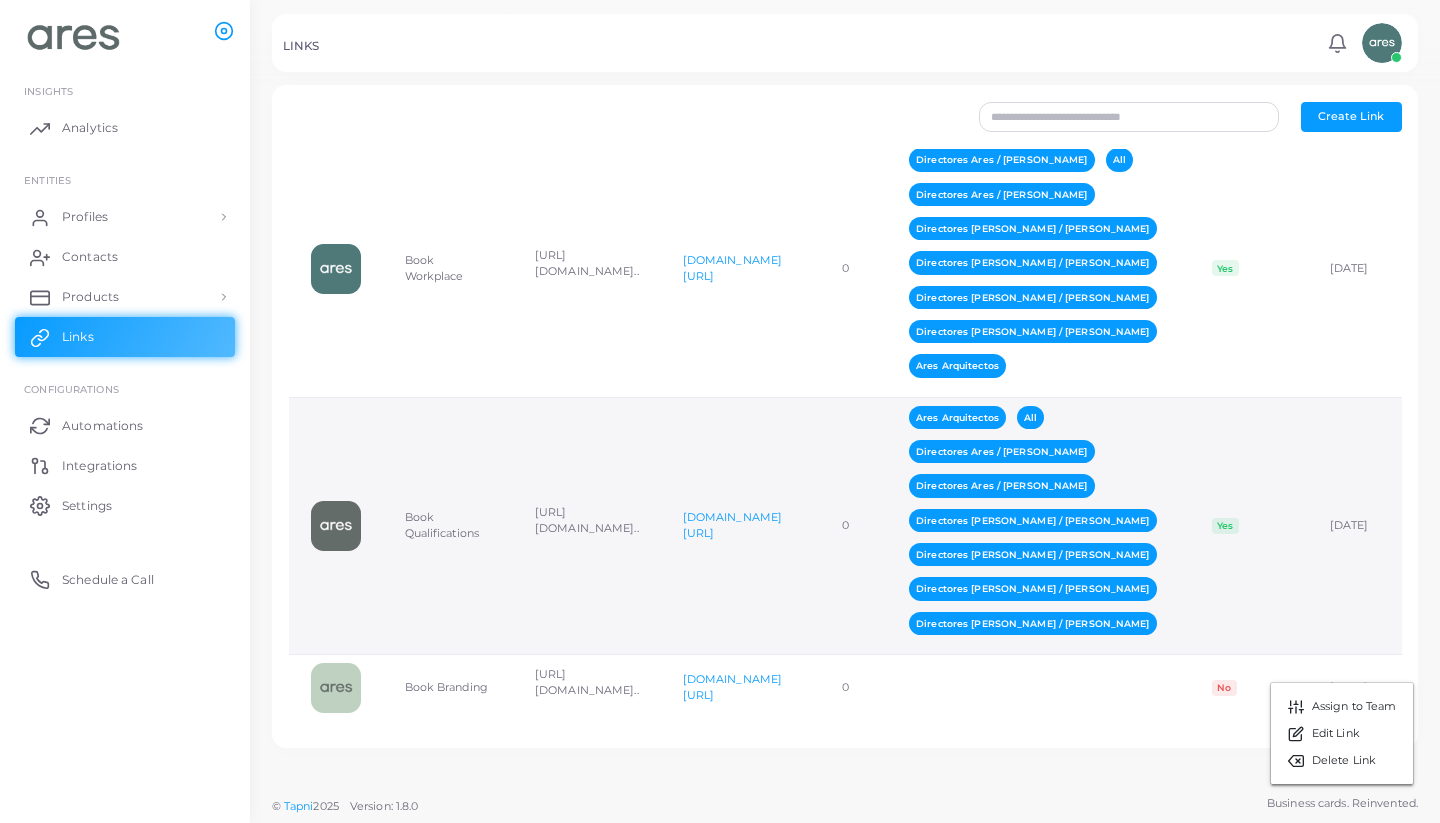 scroll, scrollTop: 0, scrollLeft: 0, axis: both 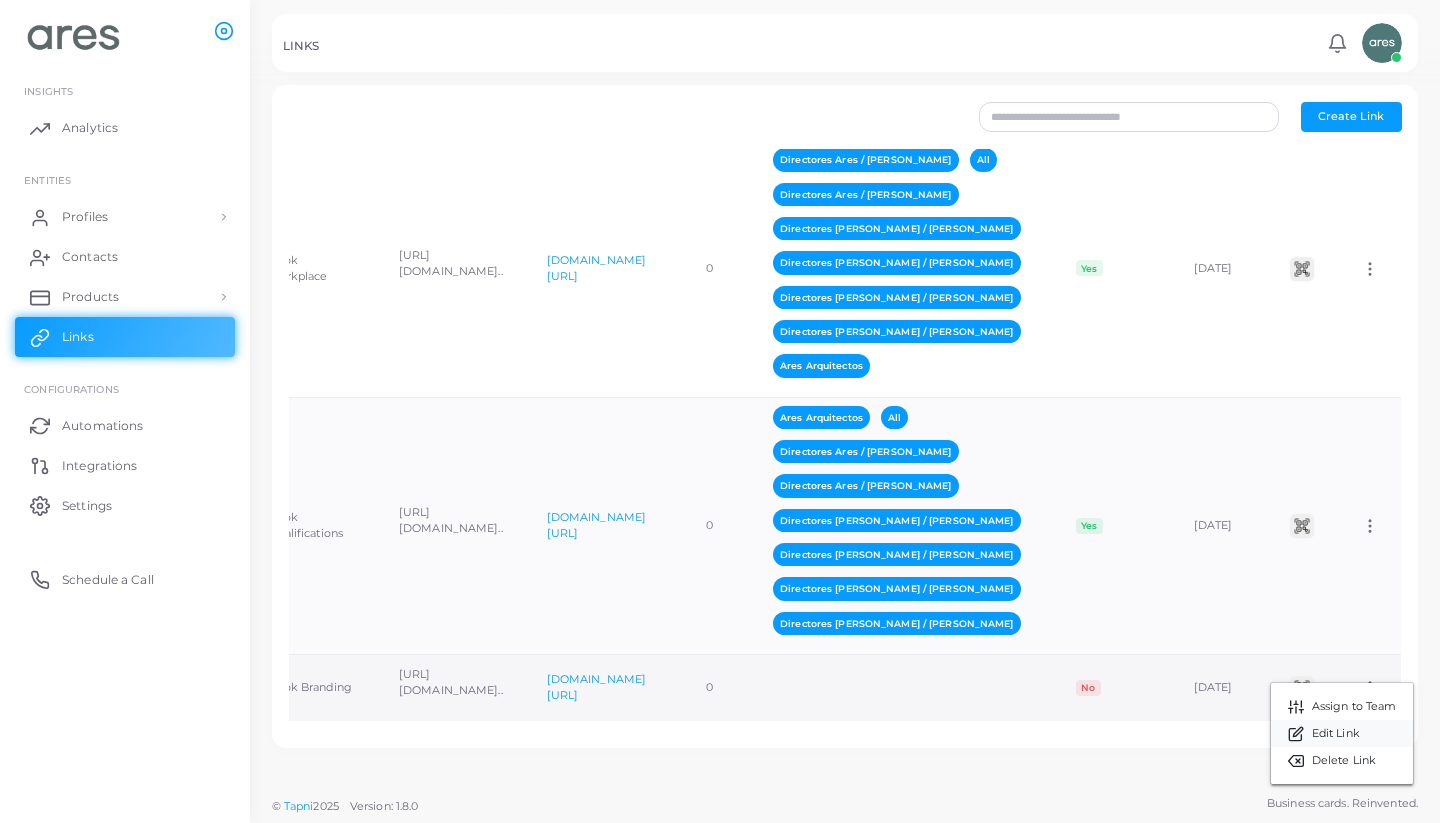 click on "Edit Link" at bounding box center [1342, 733] 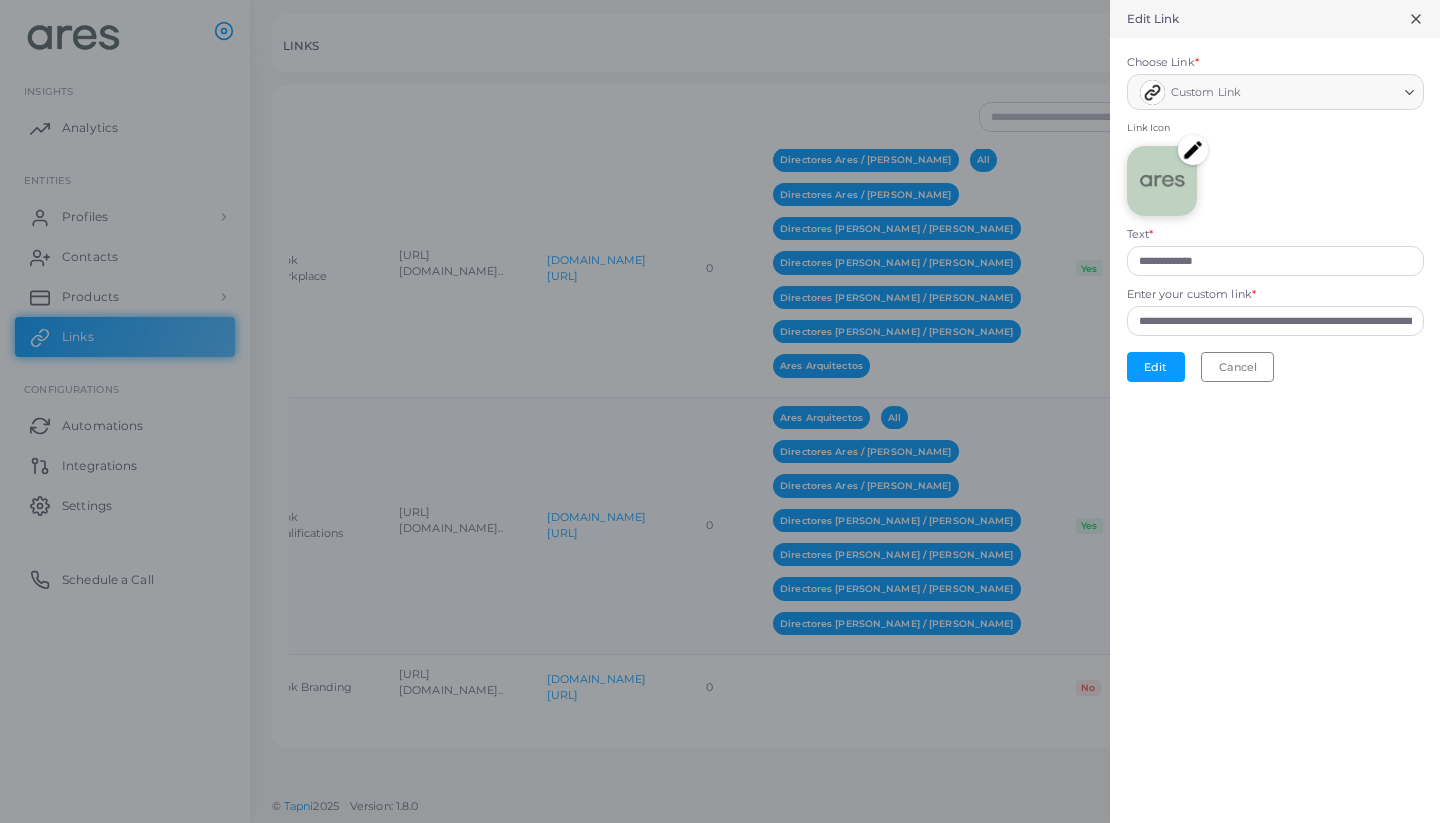 click at bounding box center (1193, 150) 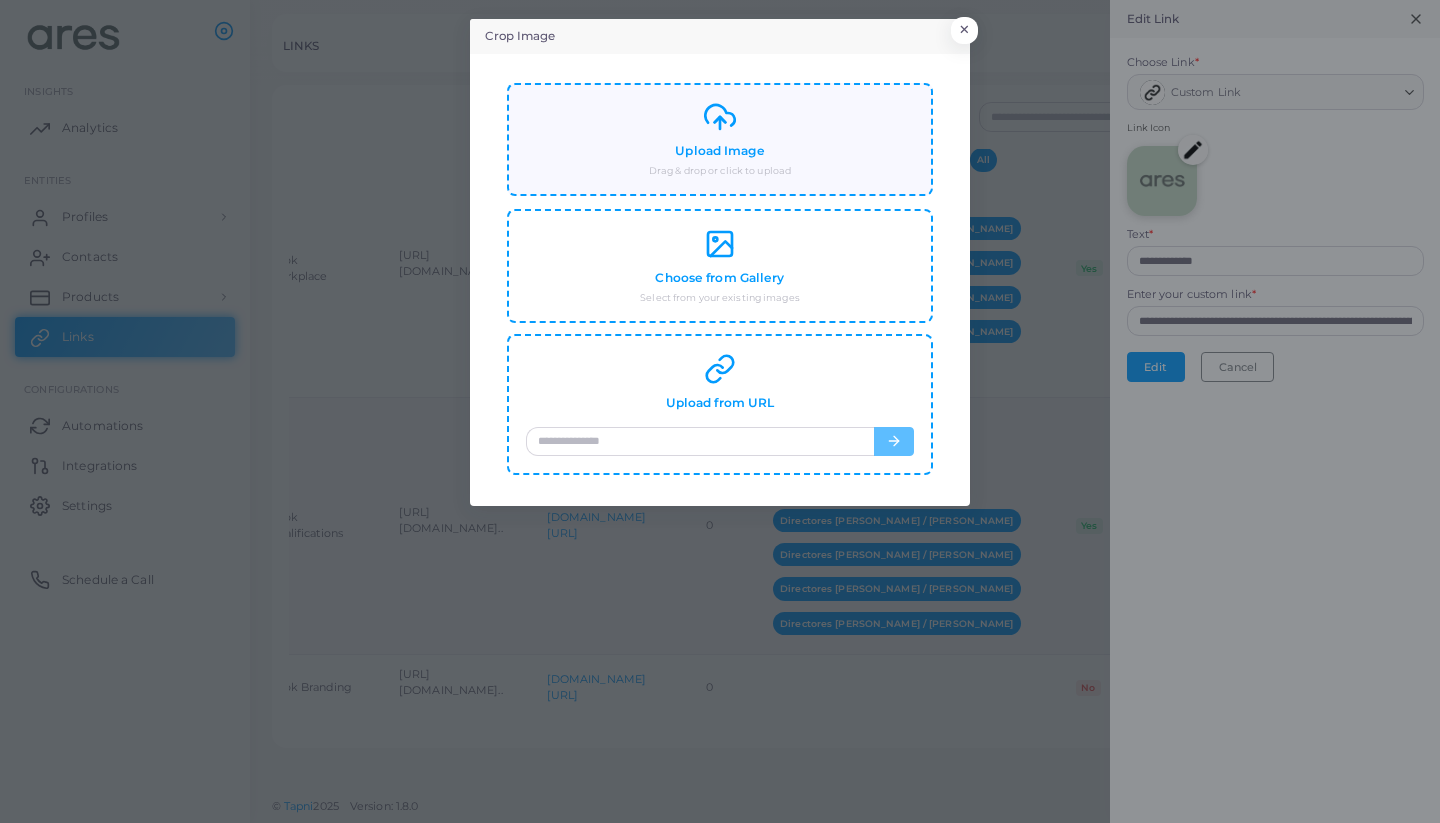 click on "Upload Image Drag & drop or click to upload" at bounding box center [719, 140] 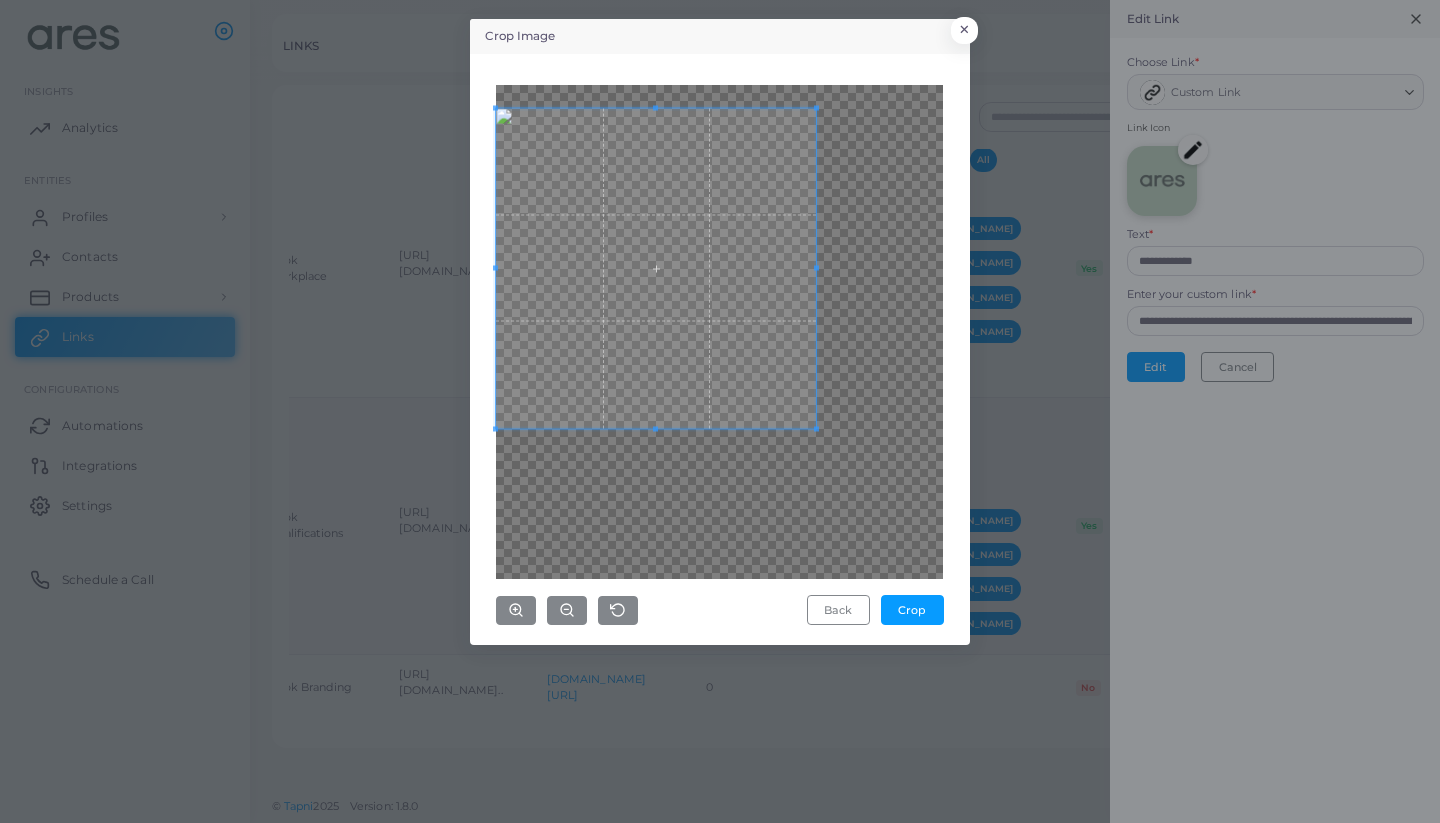 click at bounding box center [656, 268] 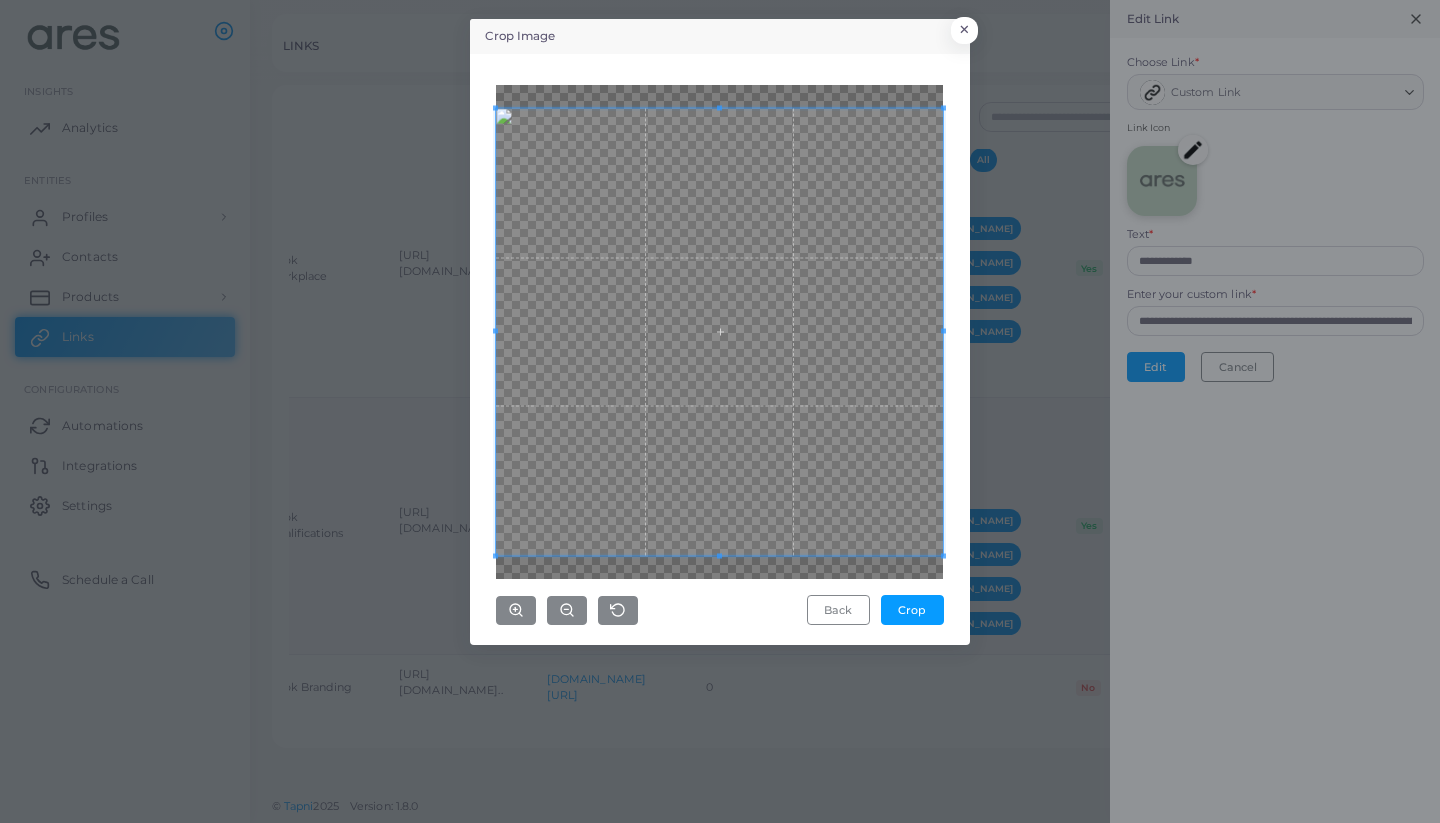 click on "Crop Image ×  Back   Crop" at bounding box center [720, 332] 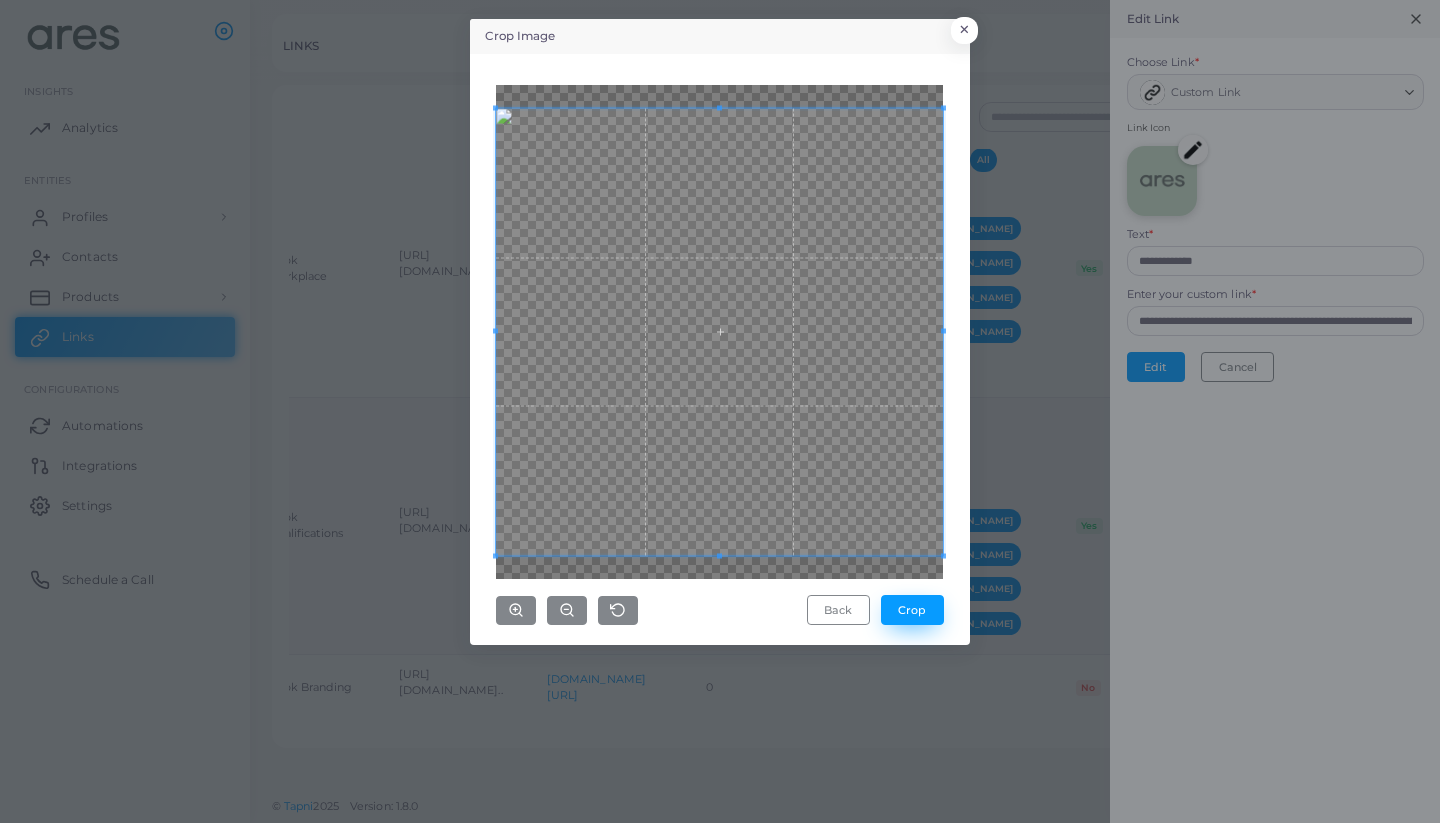 click on "Crop" at bounding box center (912, 610) 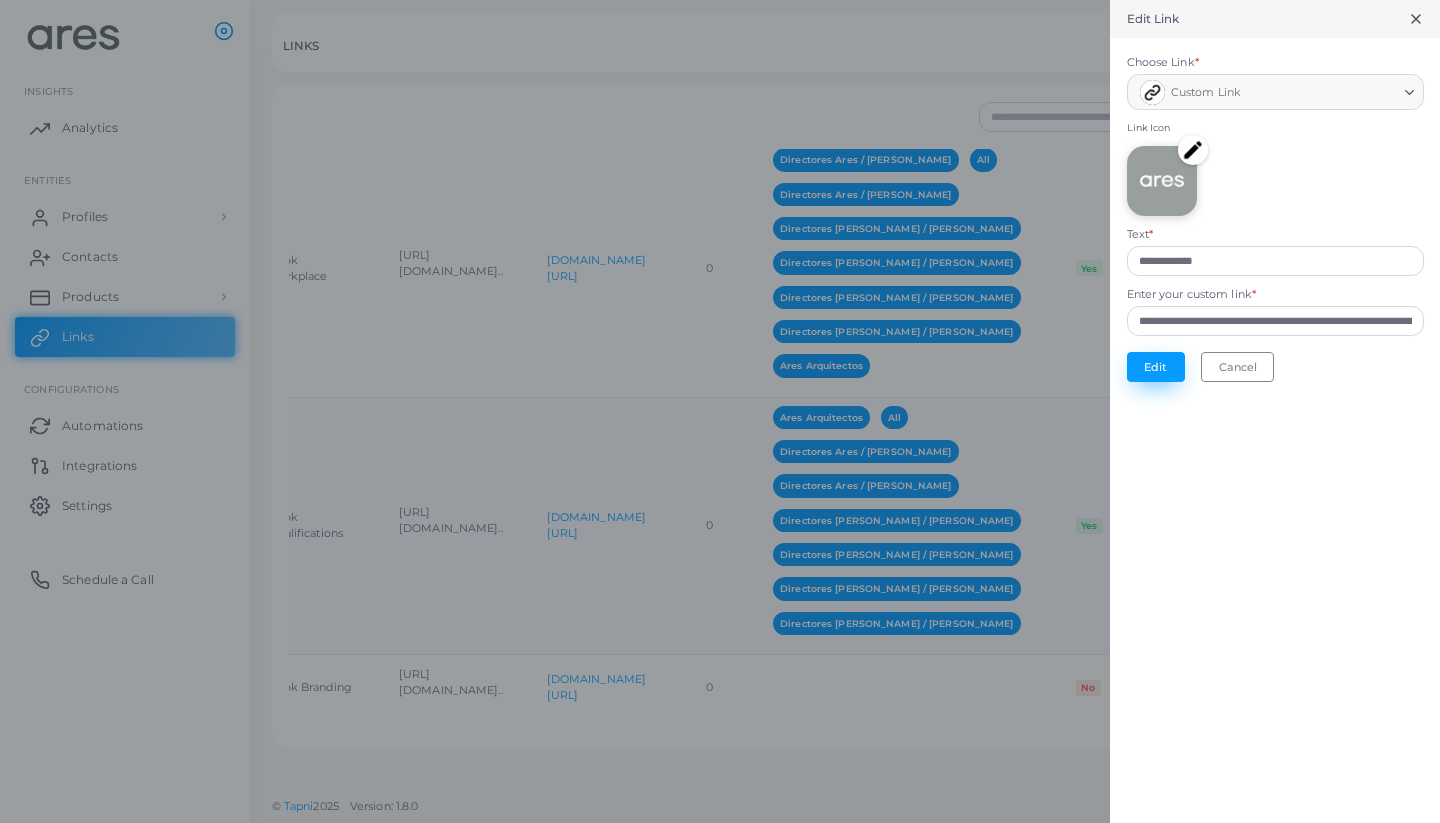 click on "Edit" at bounding box center [1156, 367] 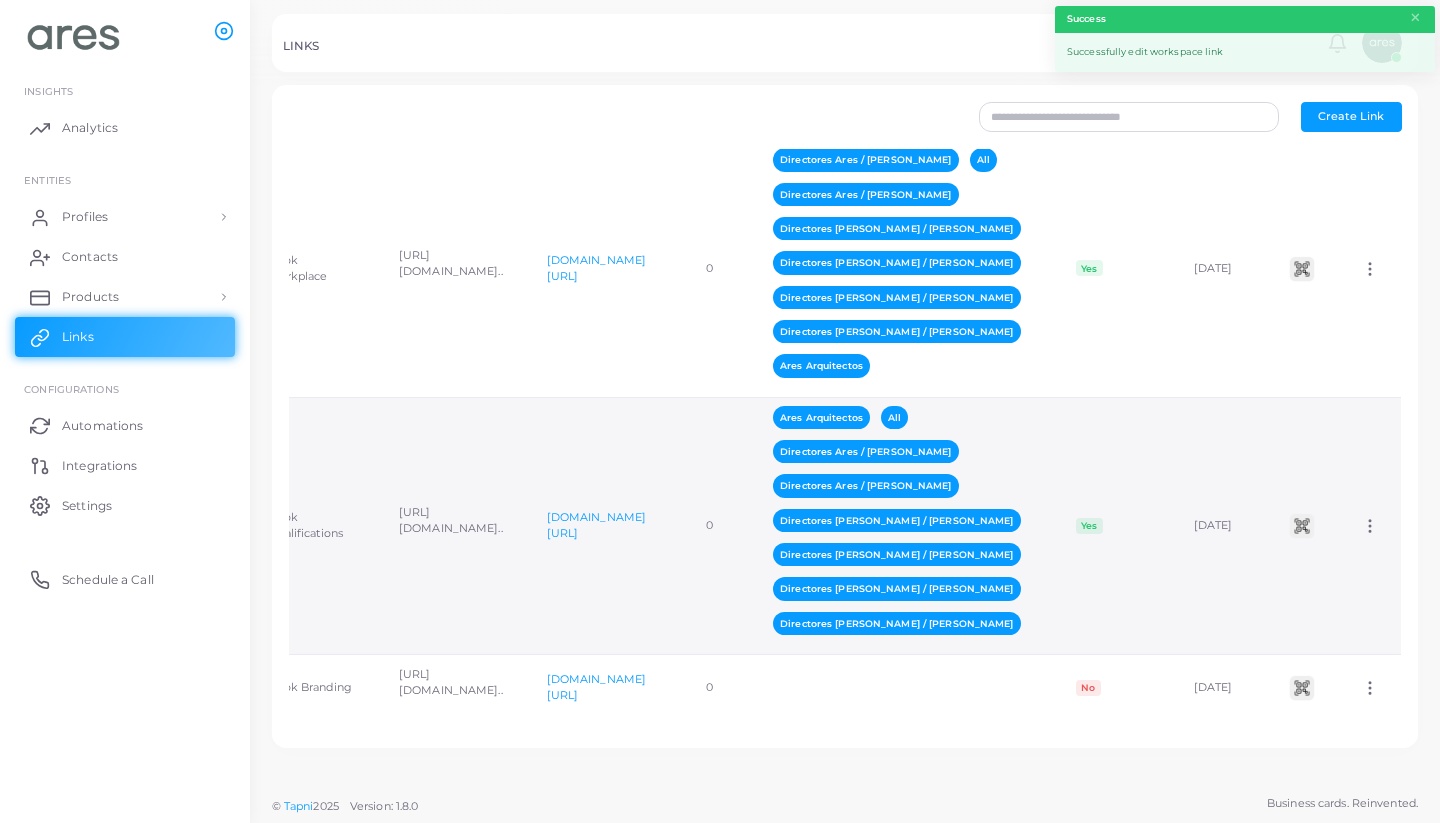 scroll, scrollTop: 0, scrollLeft: 0, axis: both 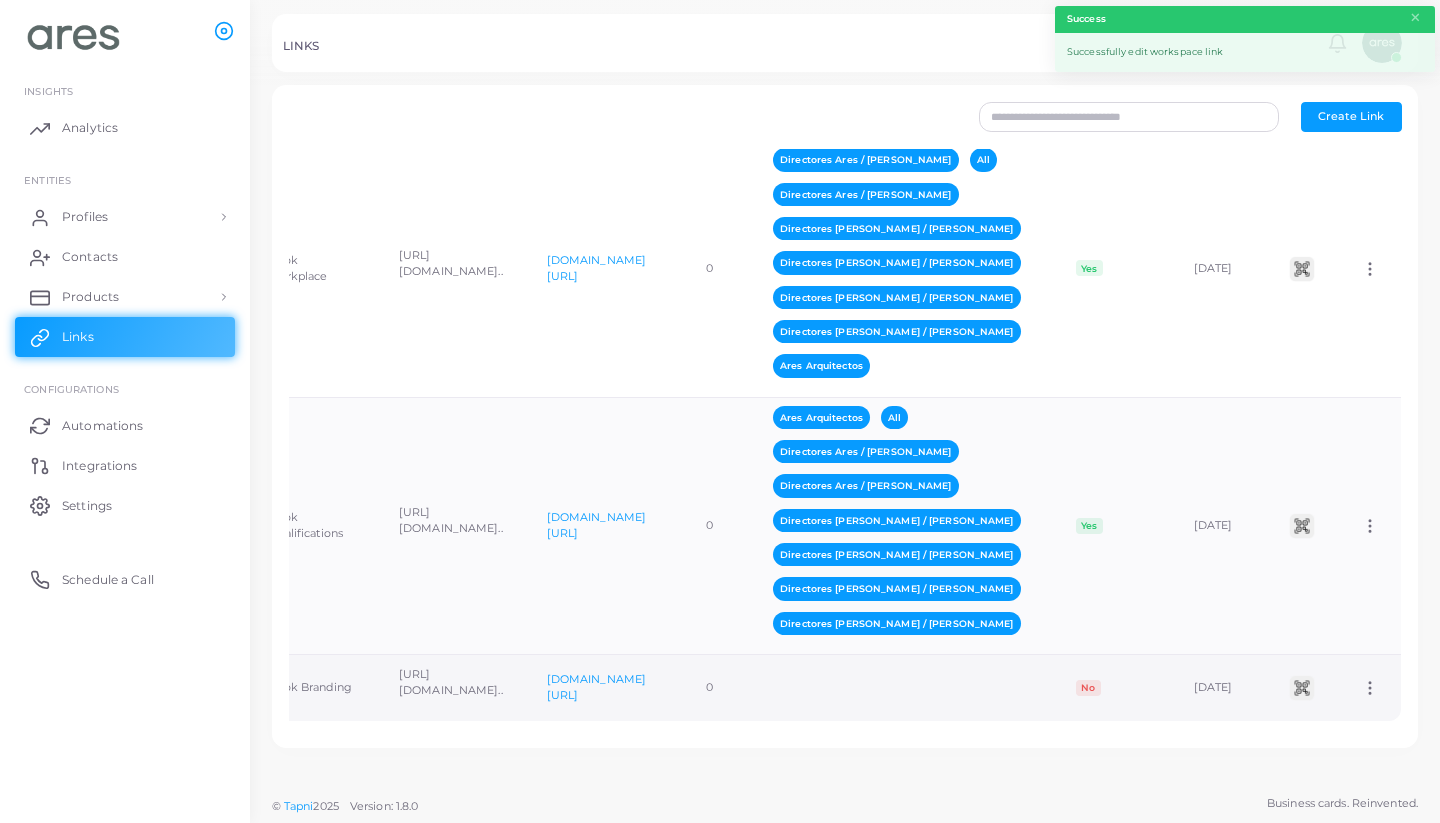 click 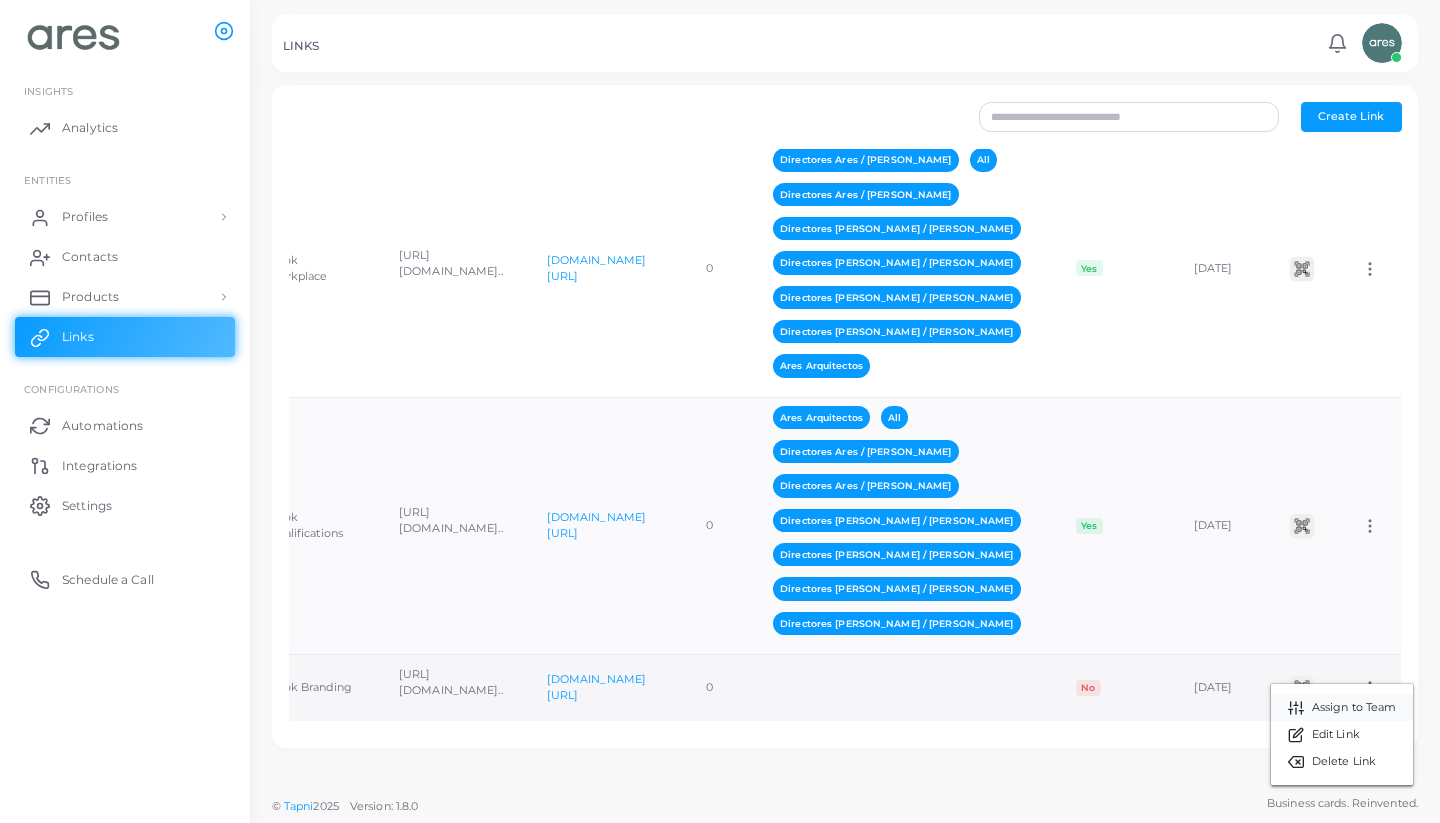 click on "Assign to Team" at bounding box center (1354, 708) 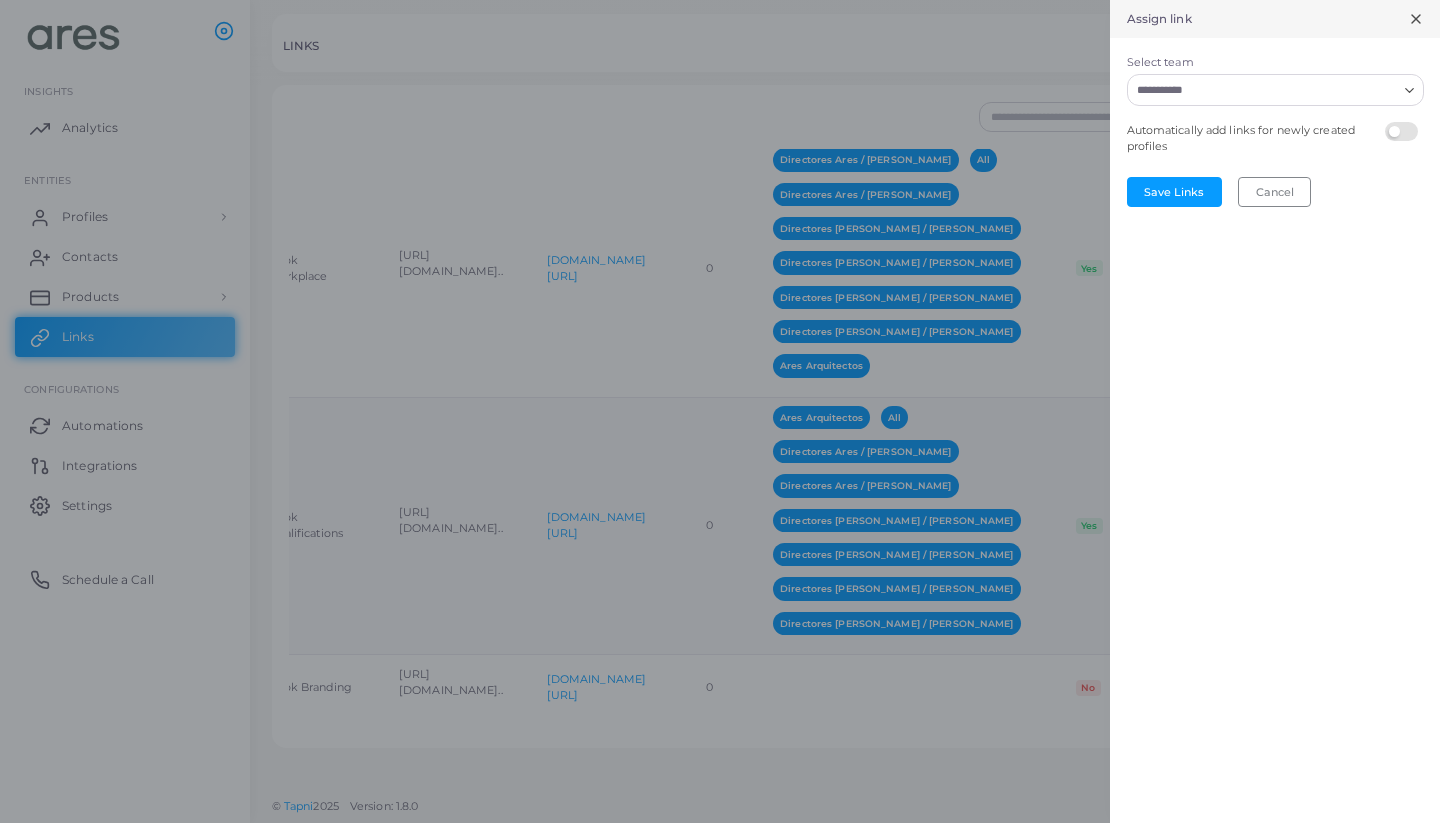 click at bounding box center [1404, 122] 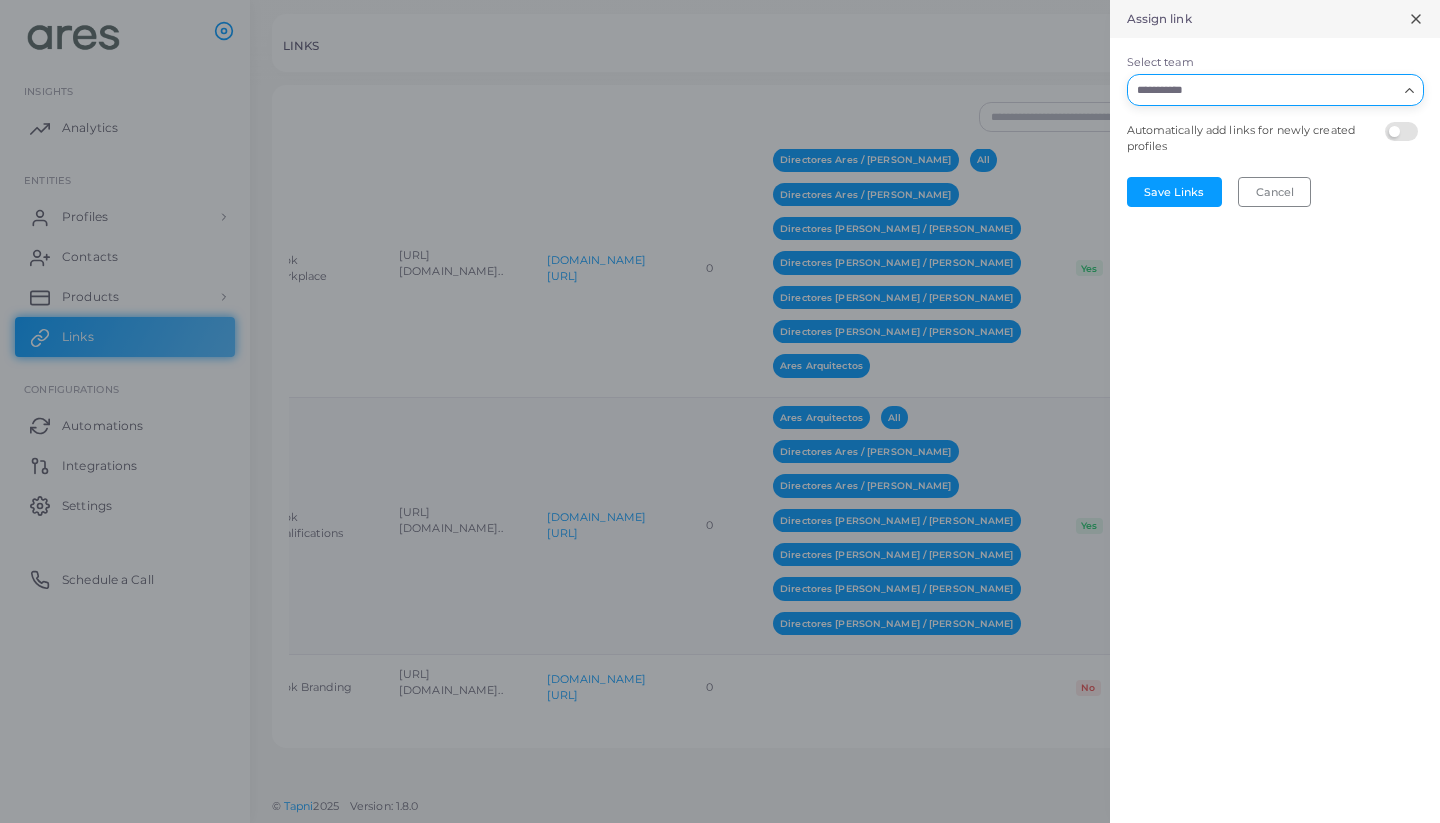 click on "Select team" at bounding box center [1263, 90] 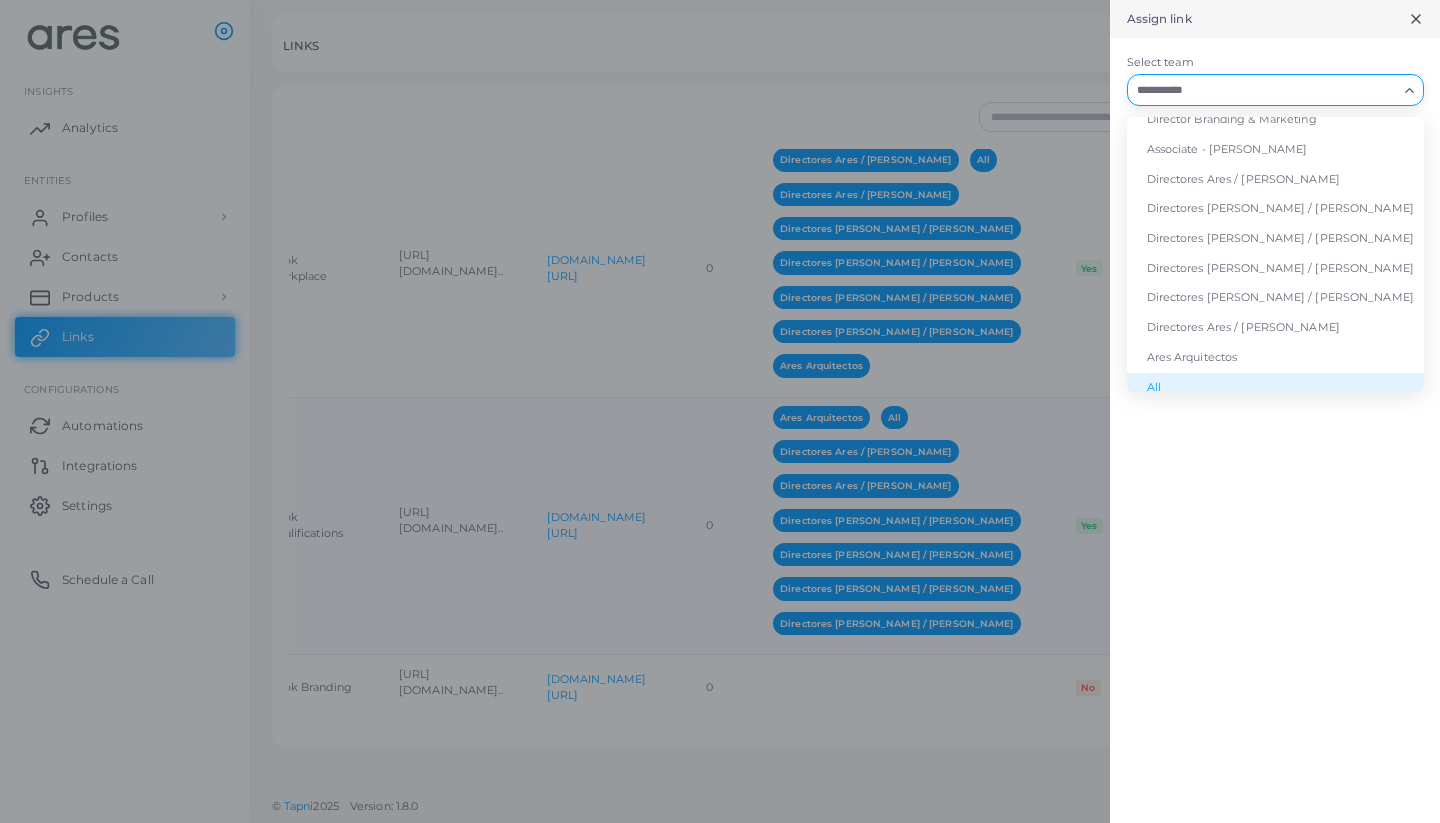 scroll, scrollTop: 189, scrollLeft: 0, axis: vertical 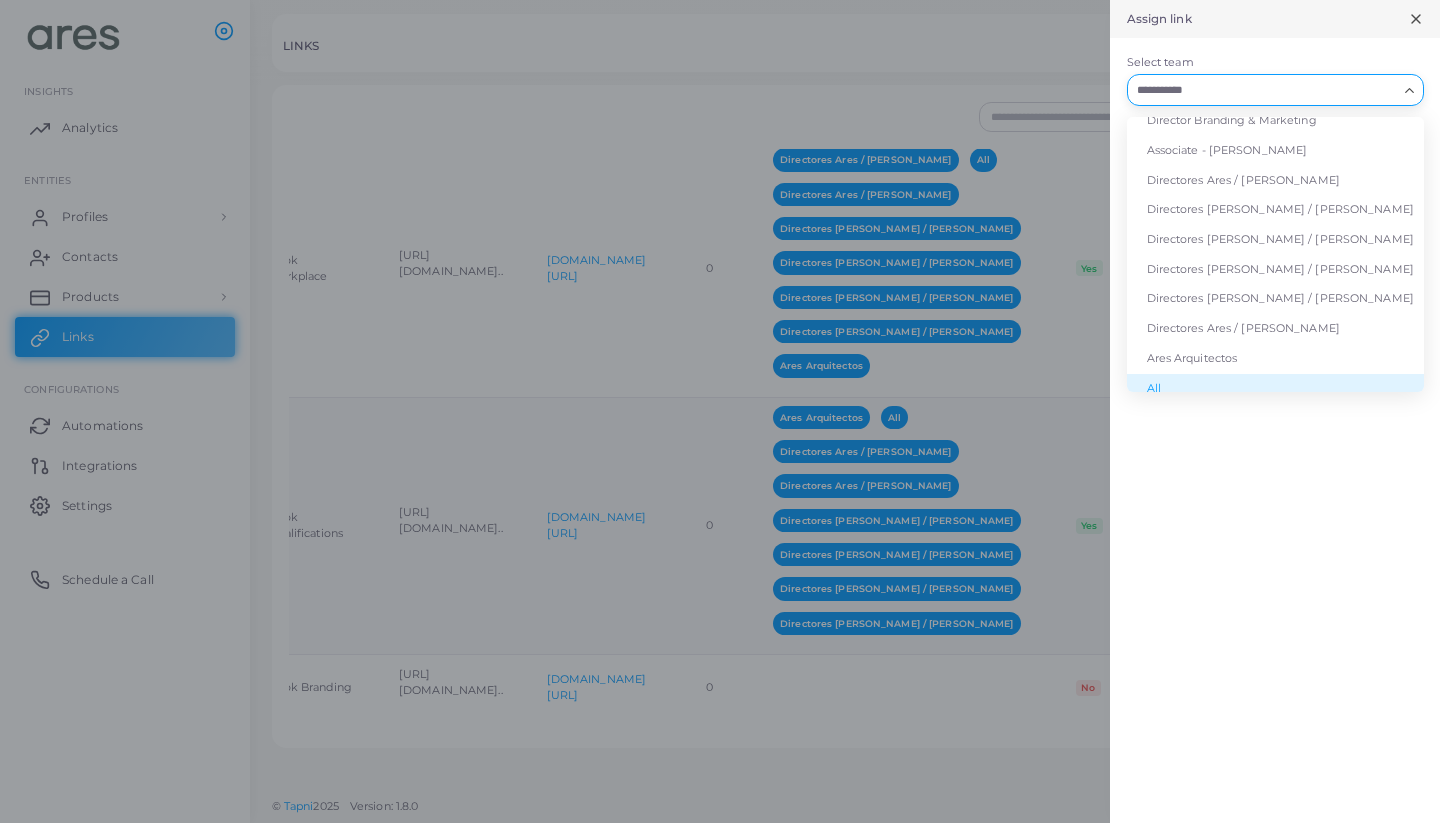 click on "All" at bounding box center (1275, 389) 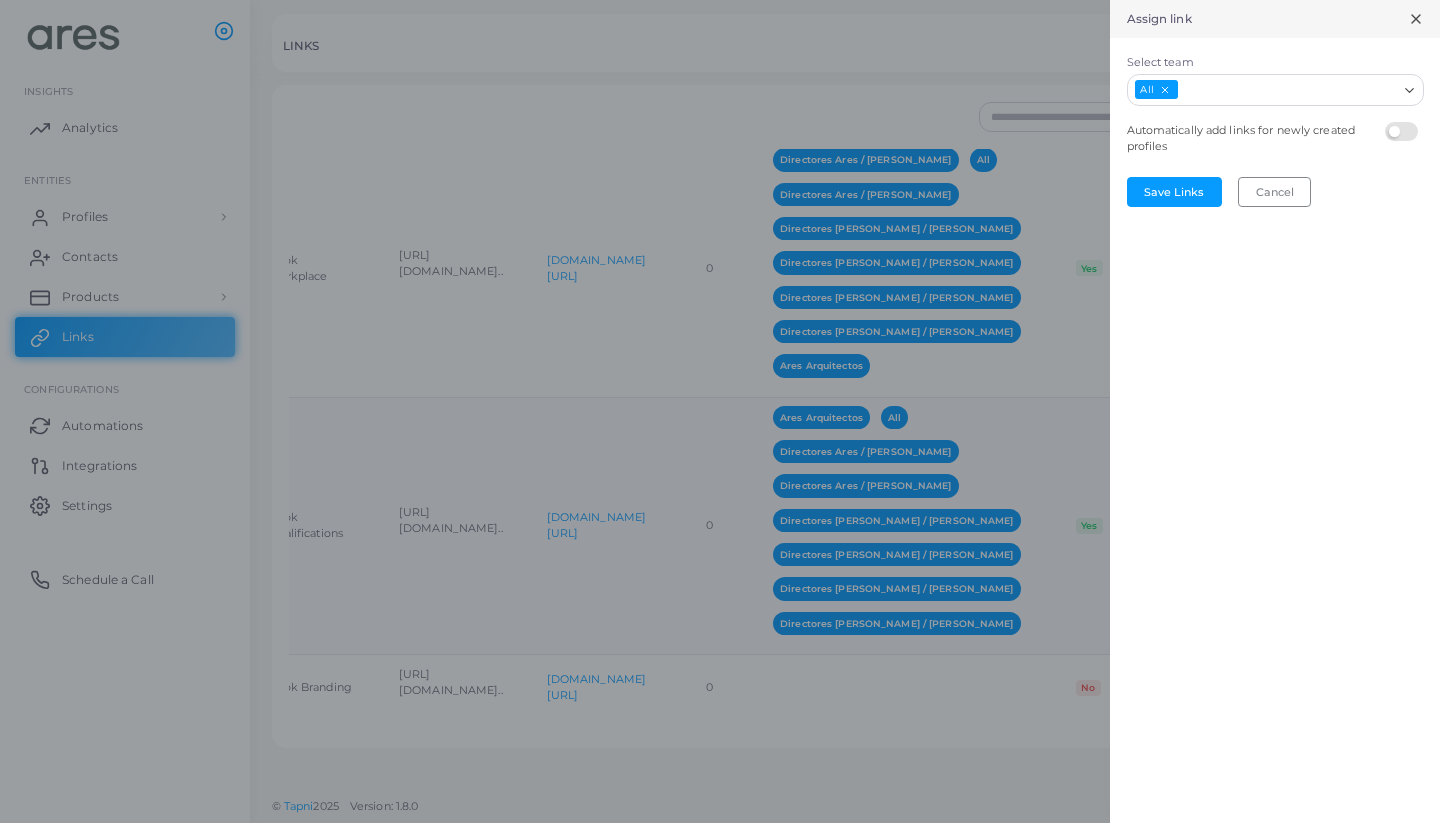 click on "Select team" at bounding box center [1288, 90] 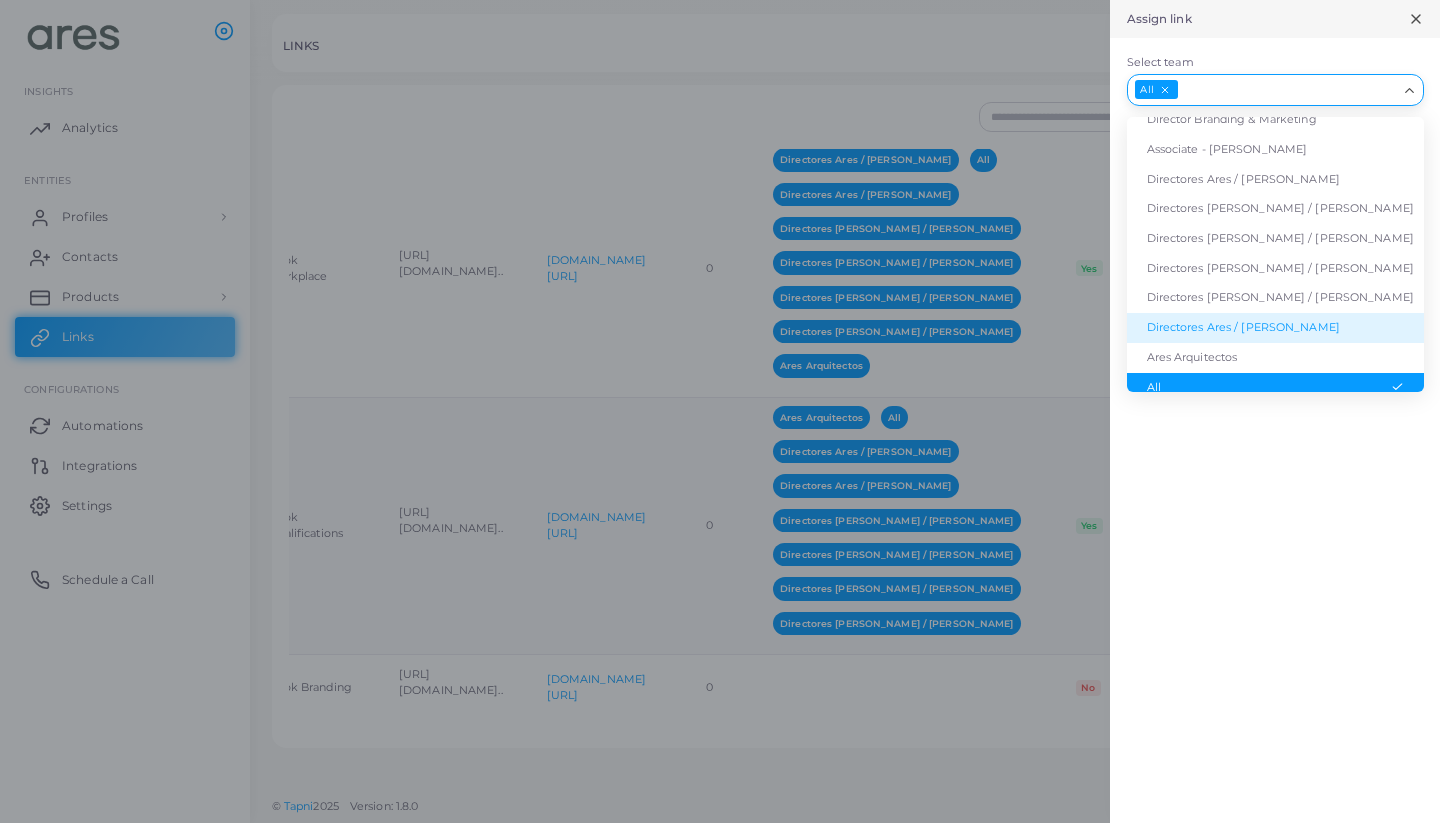 scroll, scrollTop: 189, scrollLeft: 0, axis: vertical 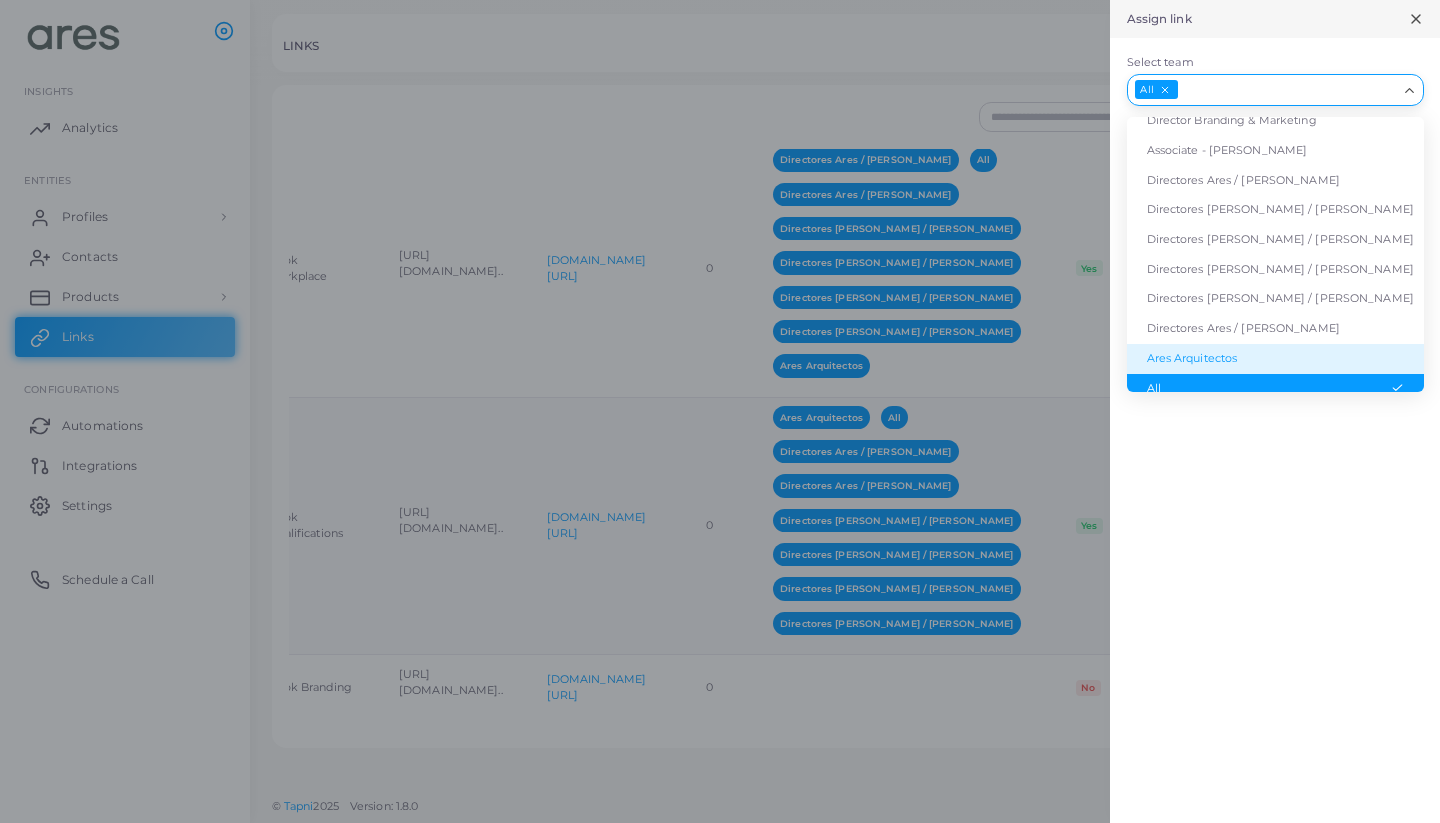 click on "Ares Arquitectos" at bounding box center [1275, 359] 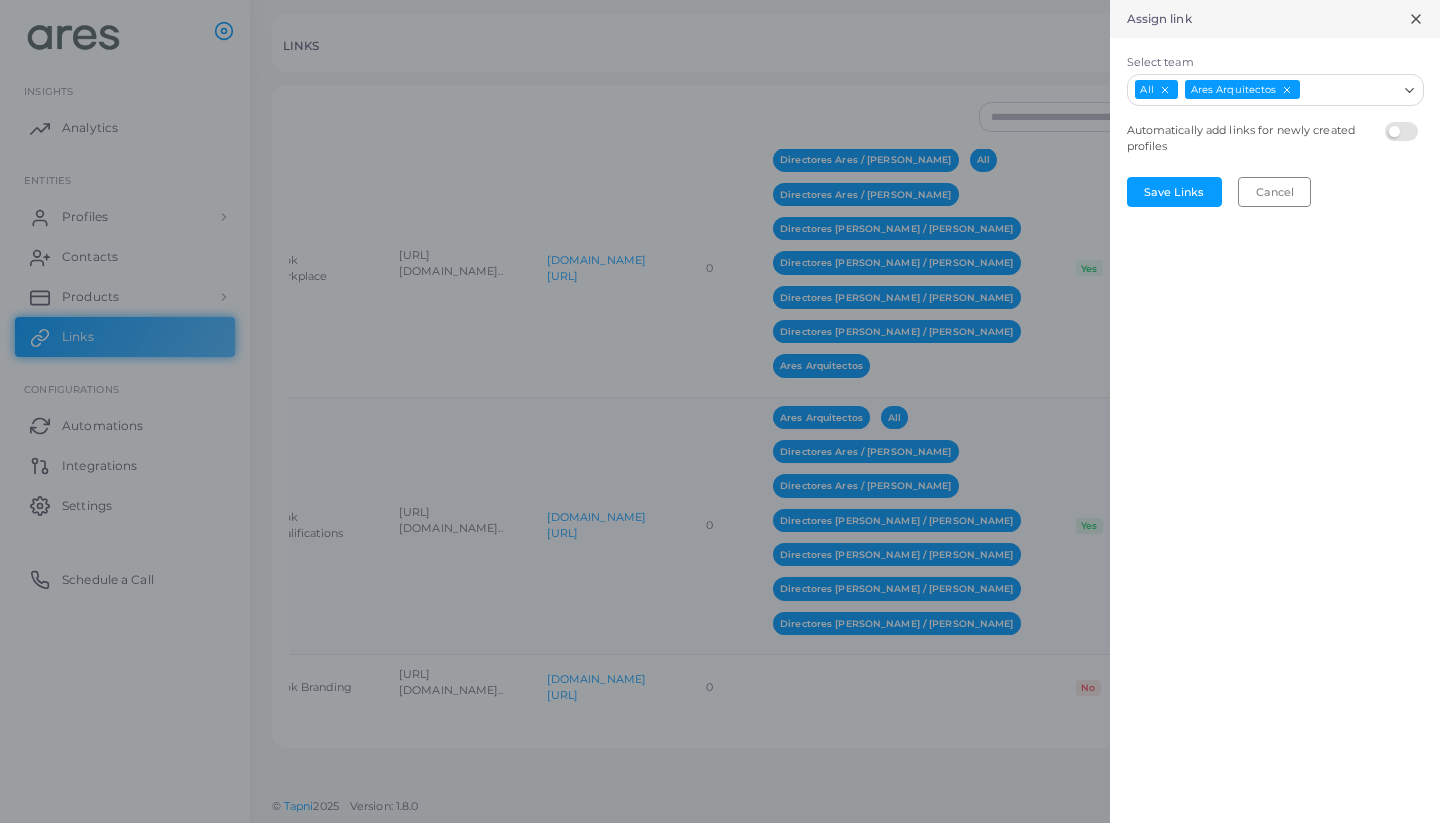 click on "Select team" at bounding box center (1349, 90) 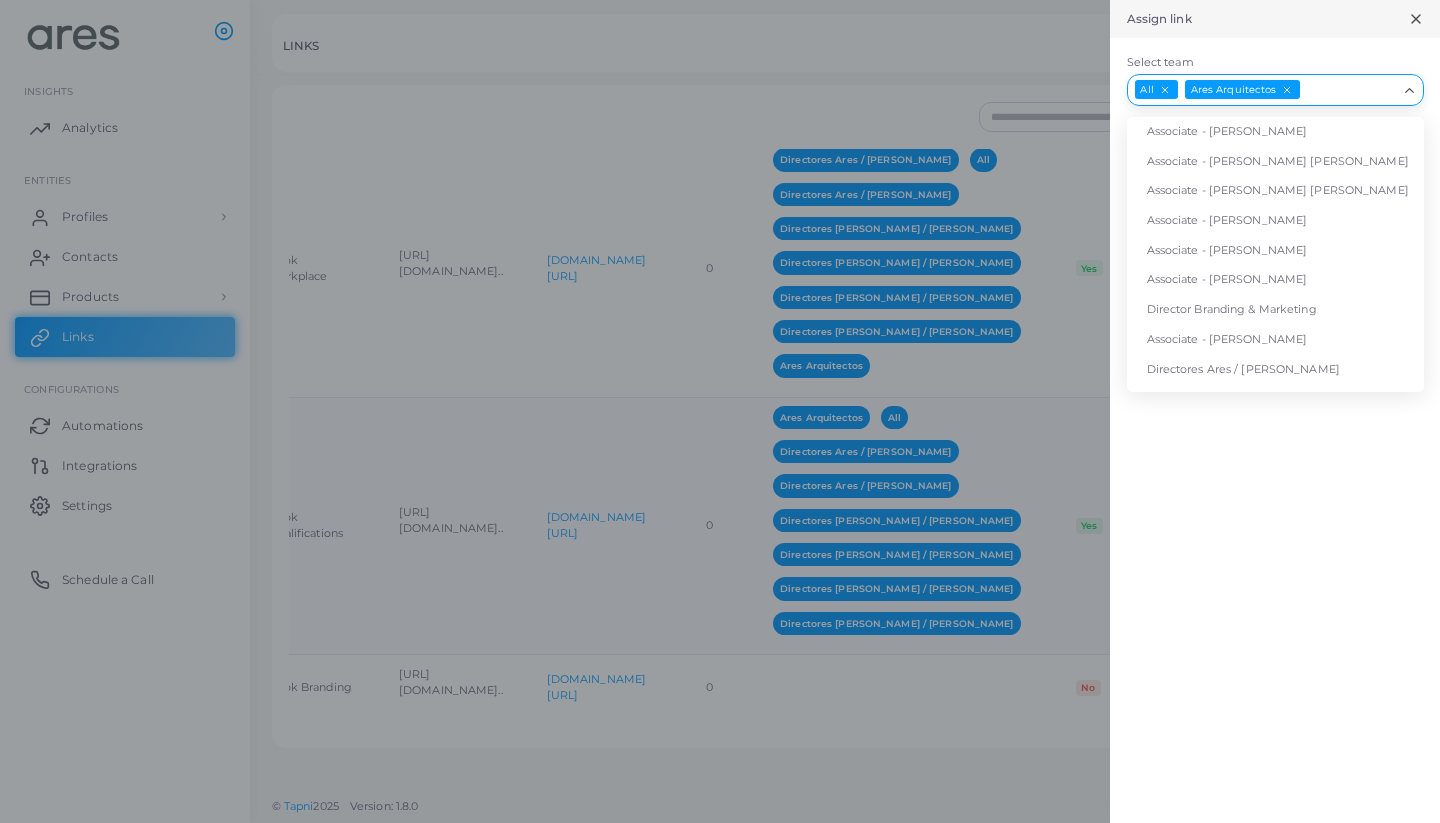 scroll, scrollTop: 160, scrollLeft: 0, axis: vertical 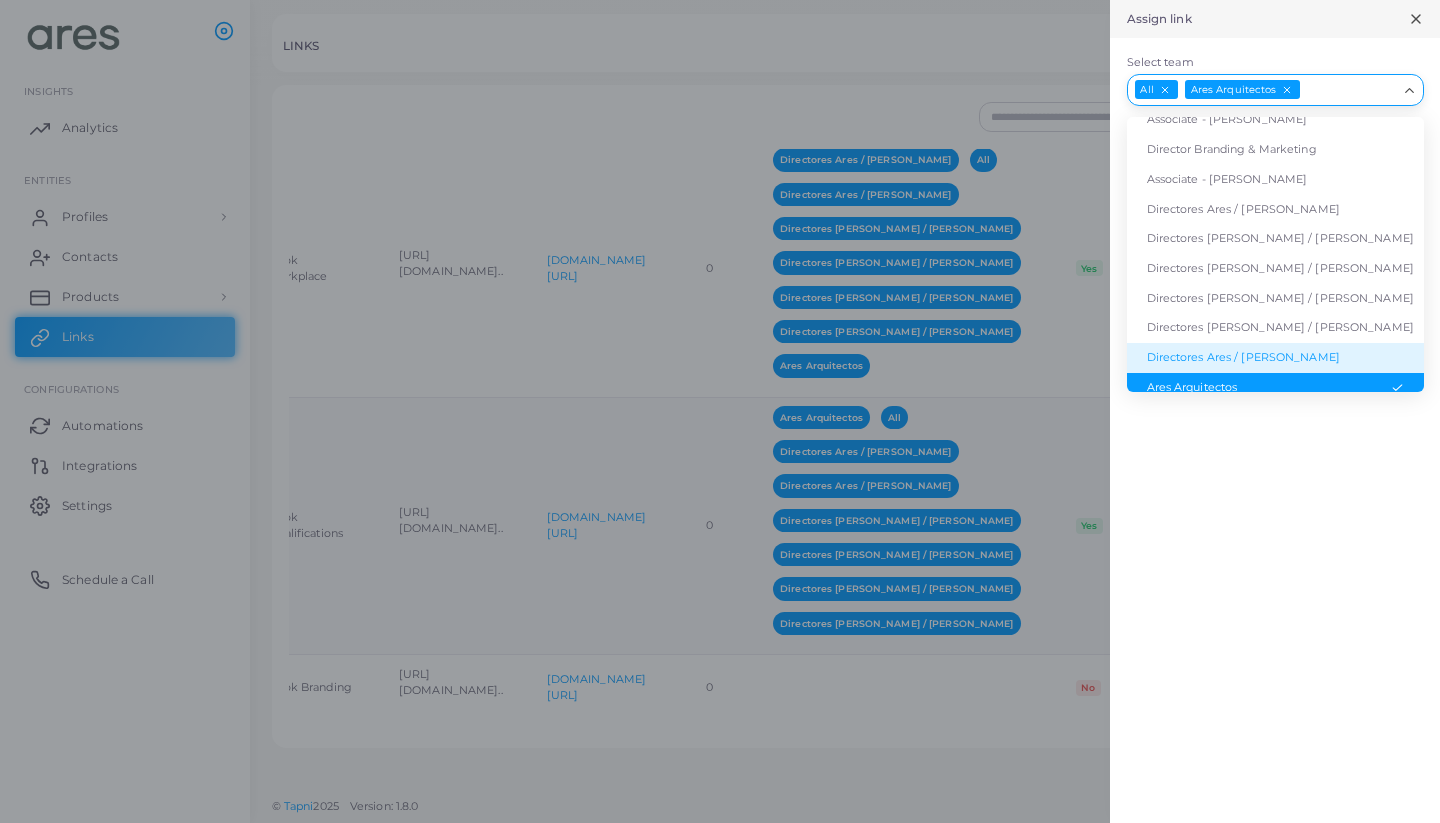 click on "Directores Ares / [PERSON_NAME]" at bounding box center (1275, 358) 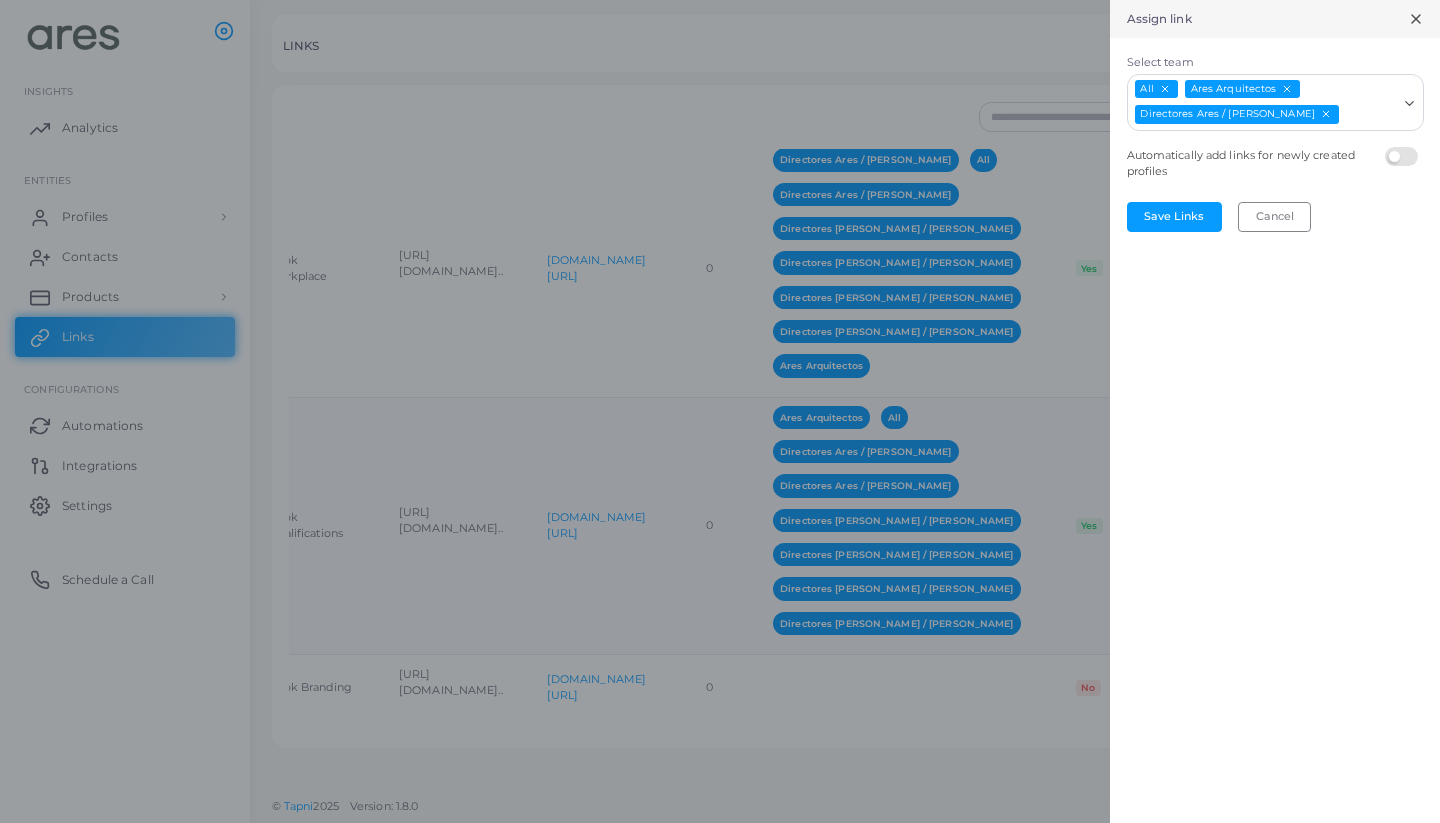 click on "Select team" at bounding box center [1369, 115] 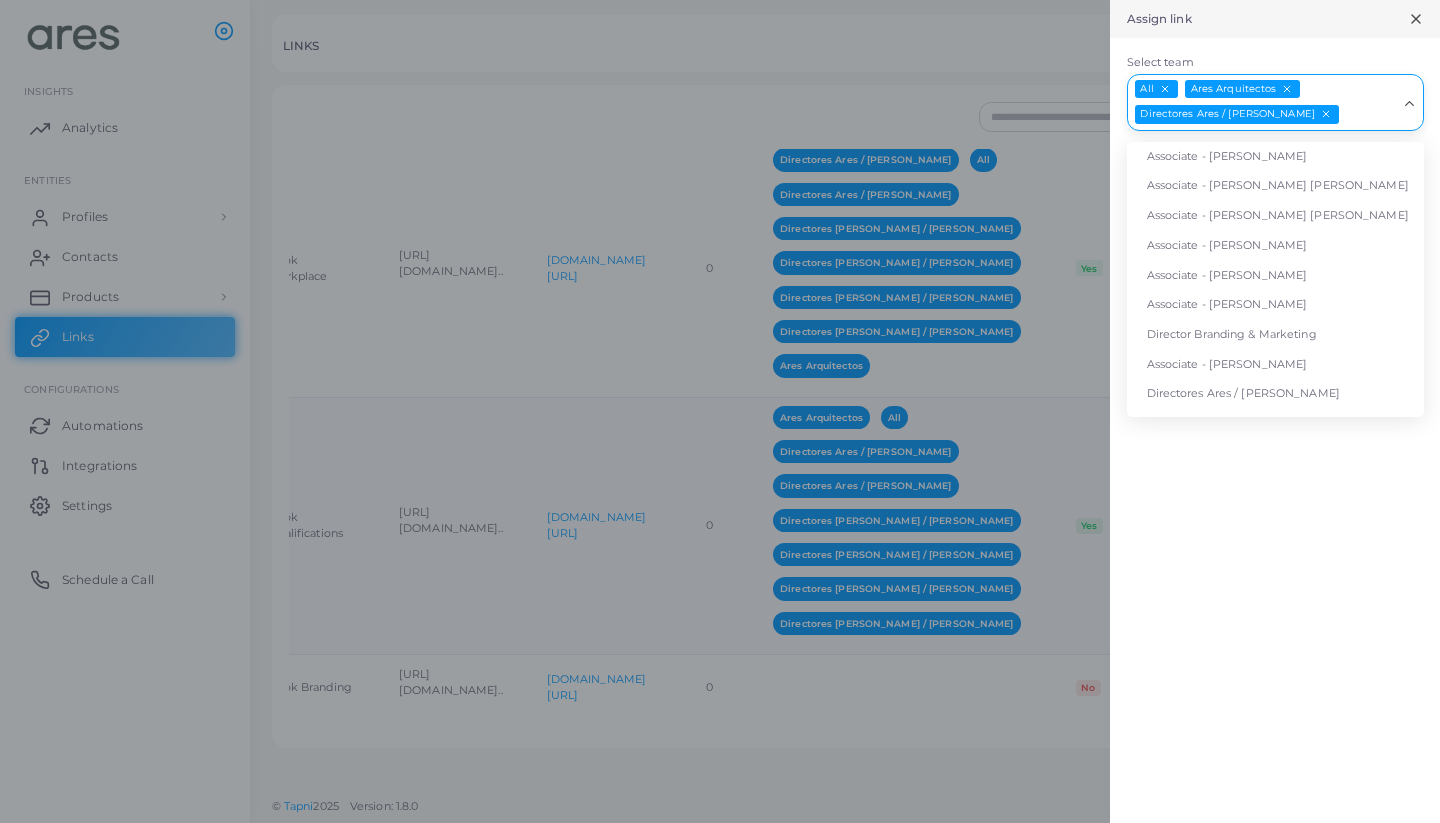 scroll, scrollTop: 131, scrollLeft: 0, axis: vertical 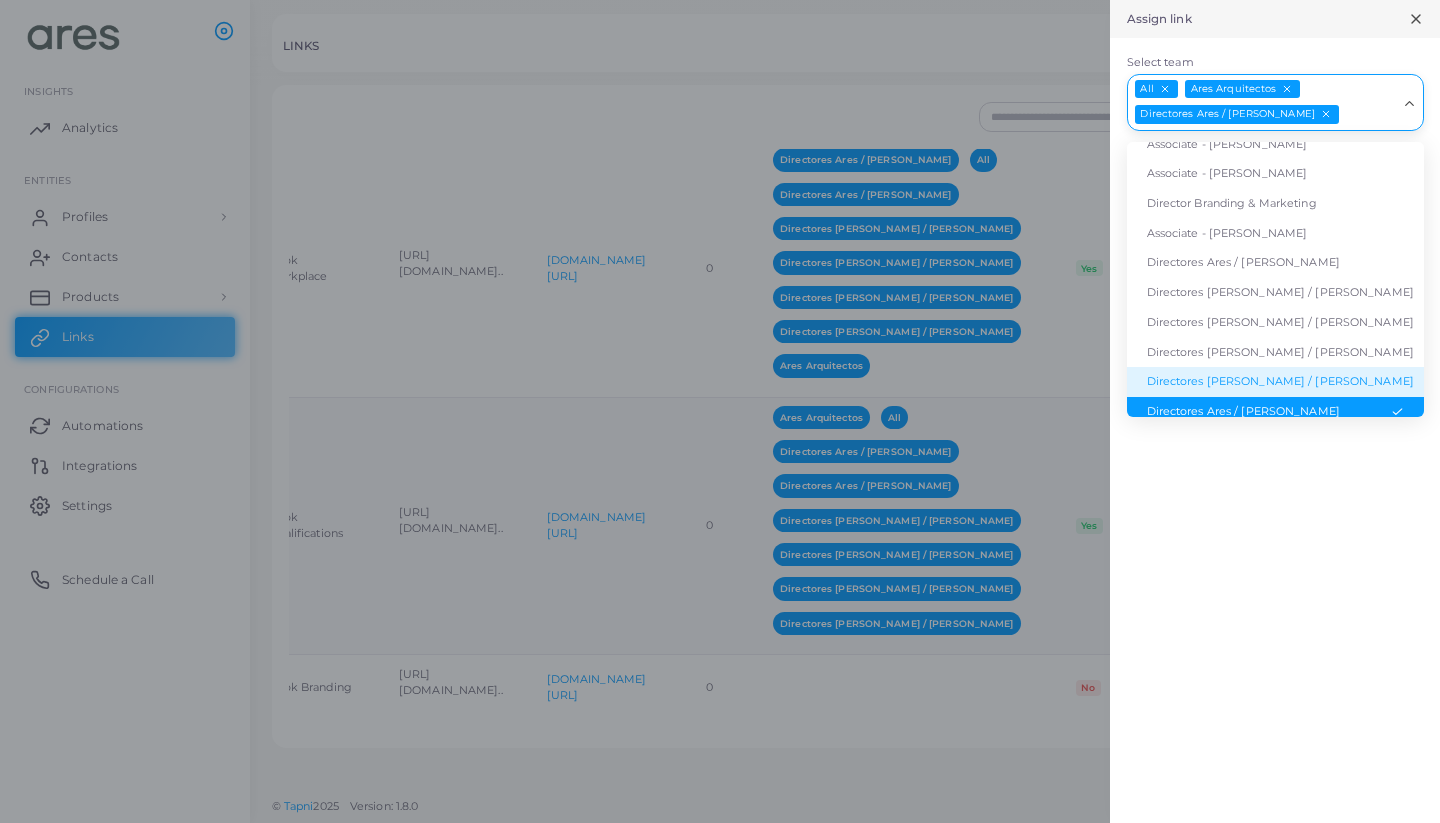 click on "Directores [PERSON_NAME] / [PERSON_NAME]" at bounding box center [1275, 382] 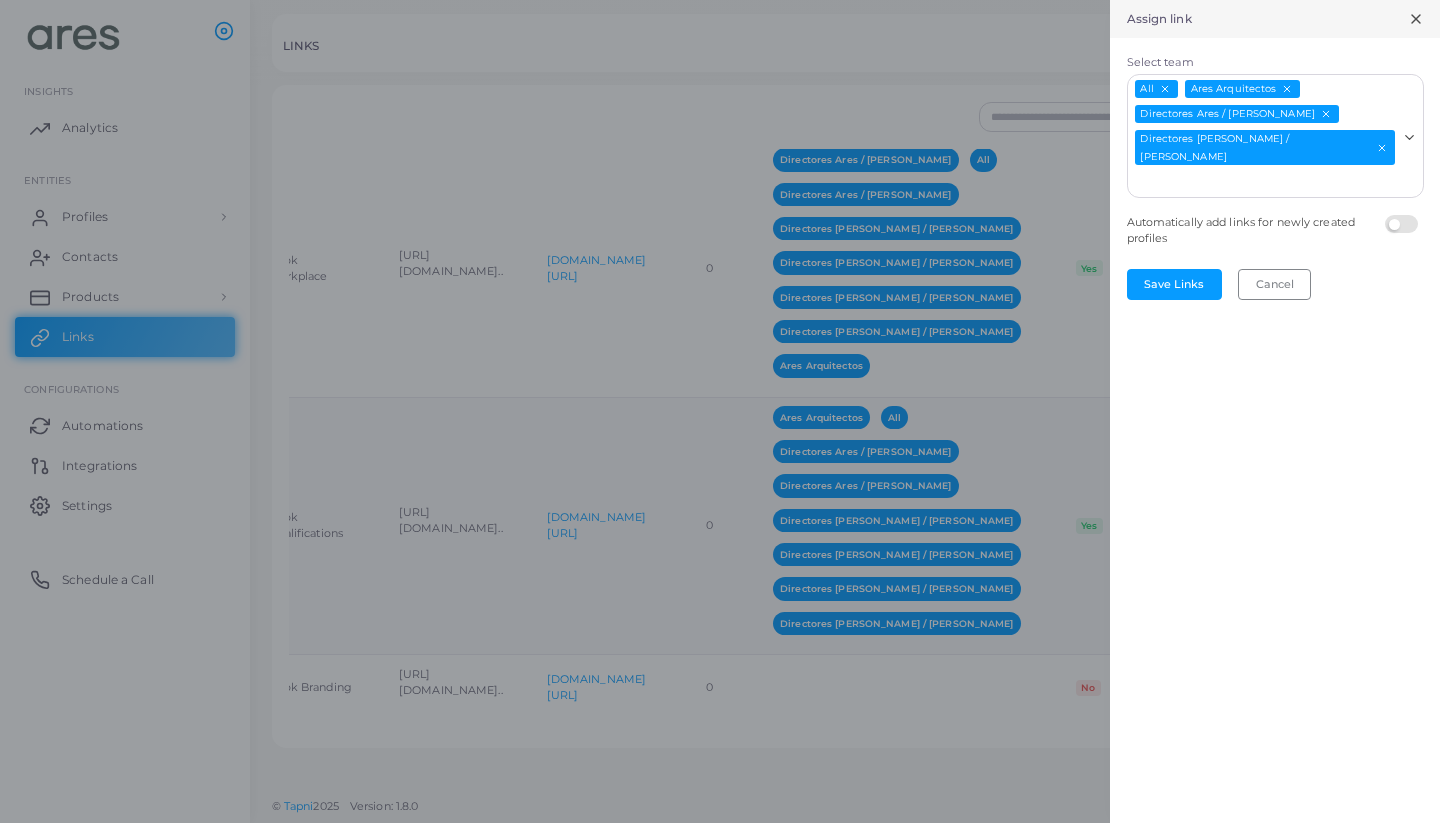 click on "All
Ares Arquitectos
Directores Ares / [PERSON_NAME]
Directores [PERSON_NAME] / [PERSON_NAME]
Loading..." at bounding box center [1275, 136] 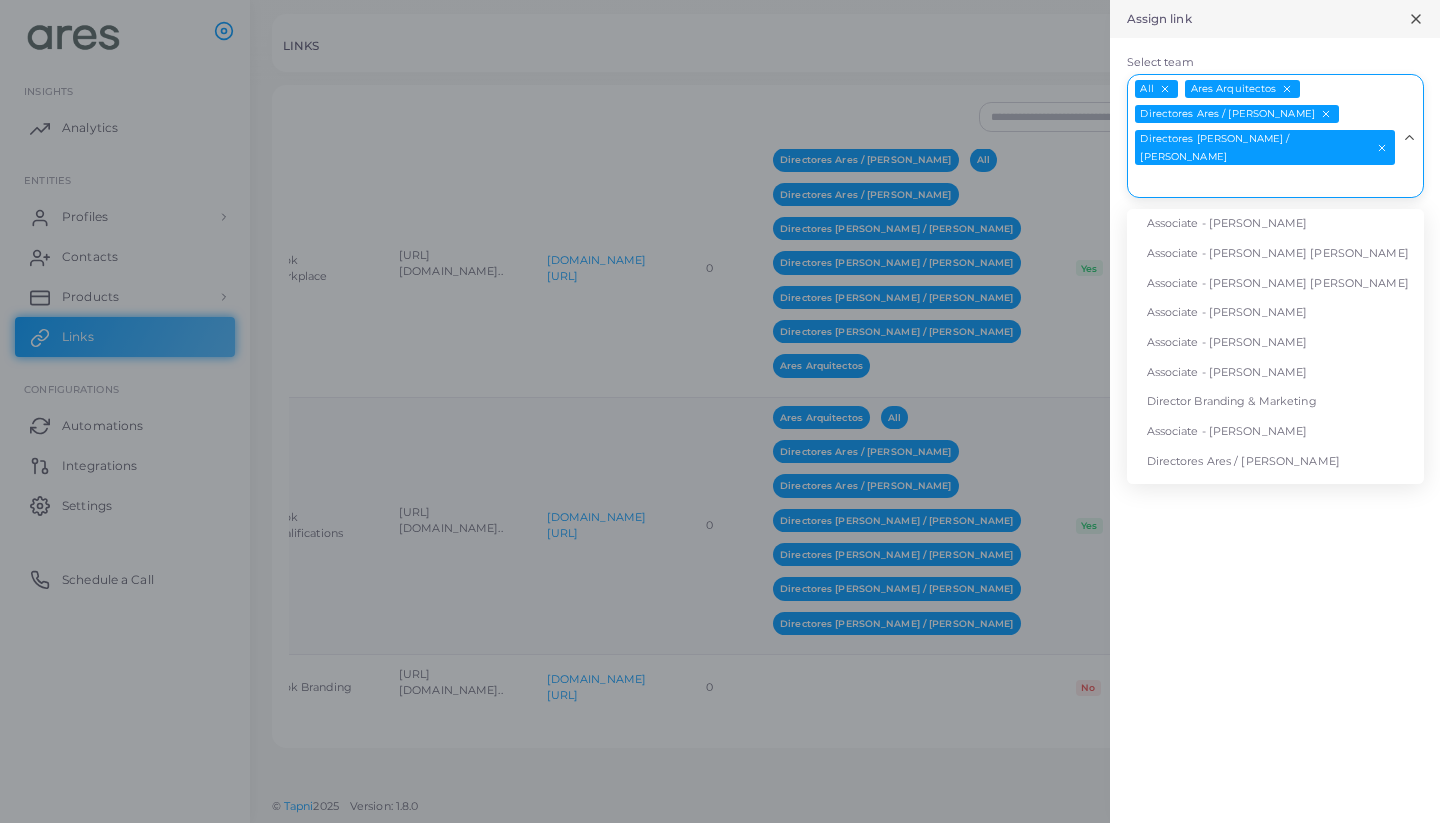 scroll, scrollTop: 102, scrollLeft: 0, axis: vertical 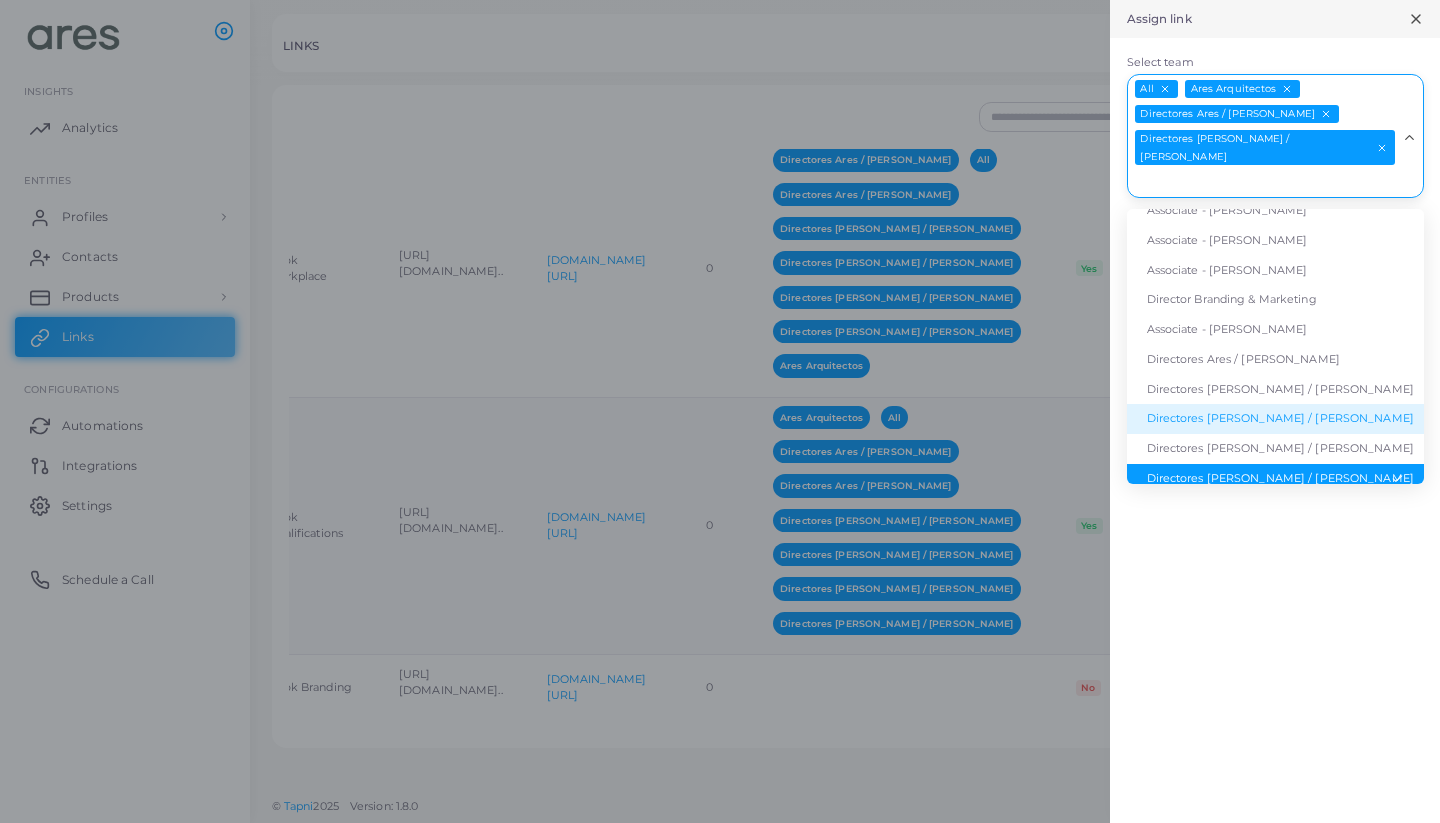 click on "Directores [PERSON_NAME] / [PERSON_NAME]" at bounding box center [1275, 449] 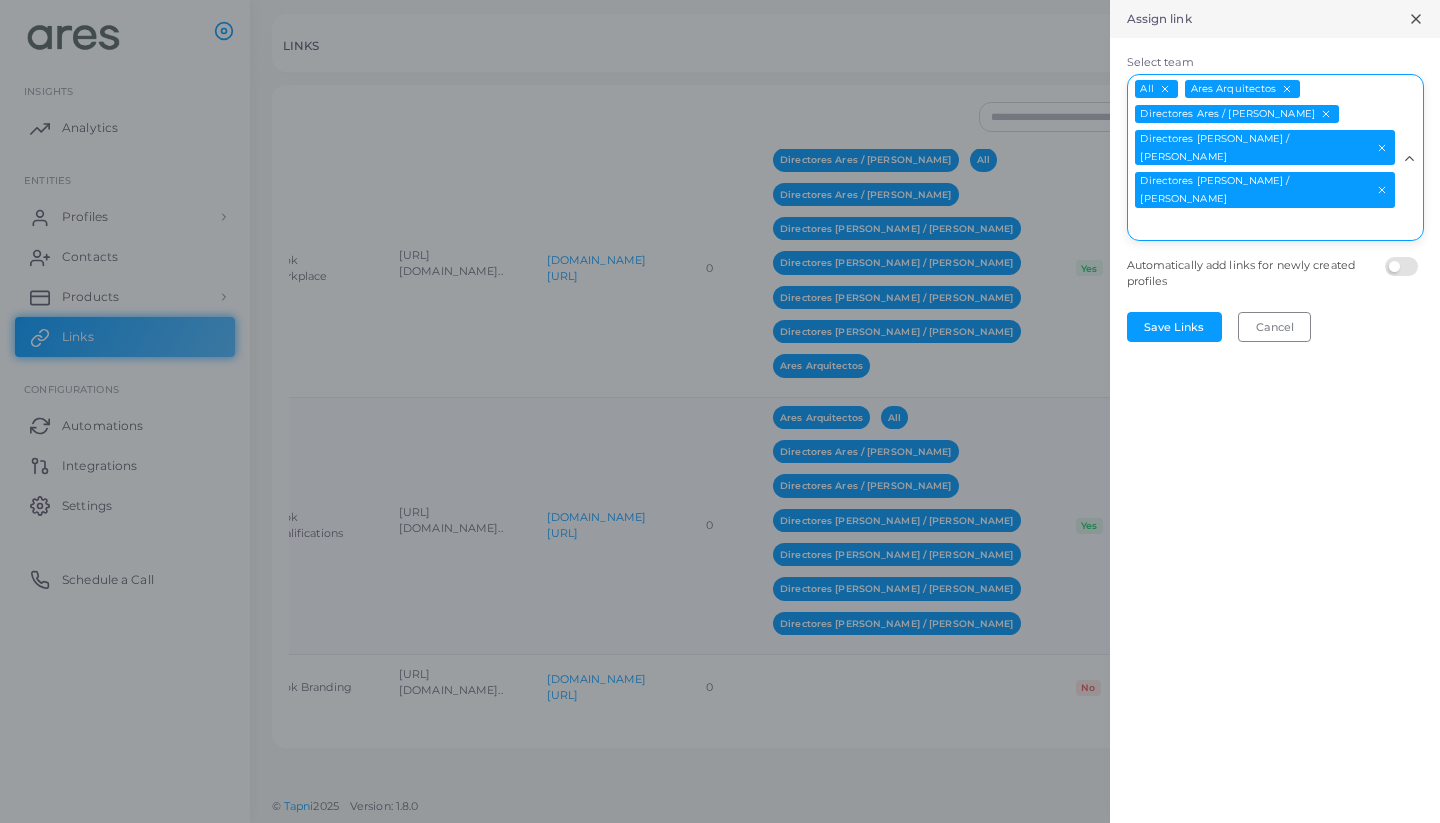 click on "Select team" at bounding box center [1263, 225] 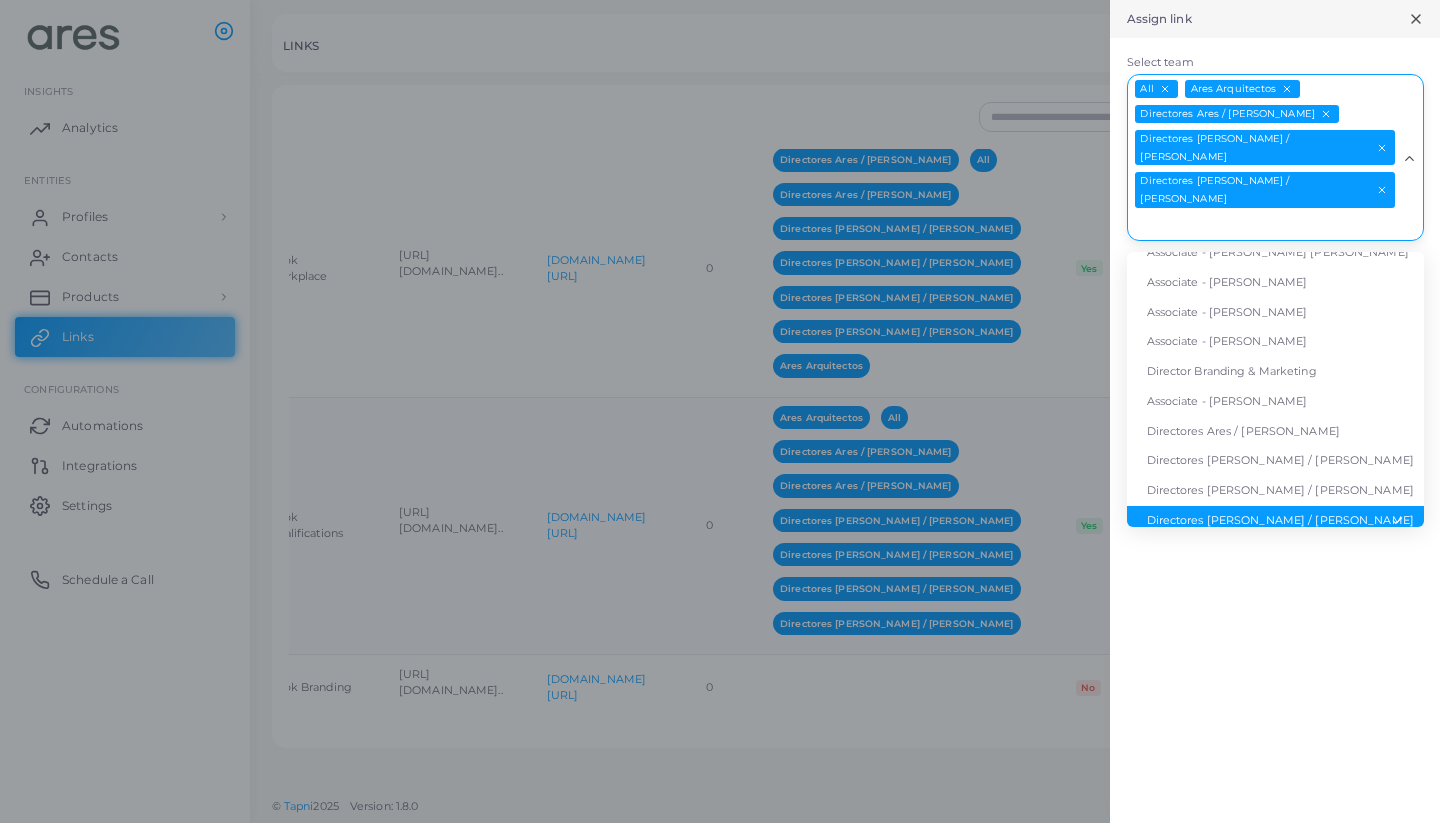 scroll, scrollTop: 58, scrollLeft: 0, axis: vertical 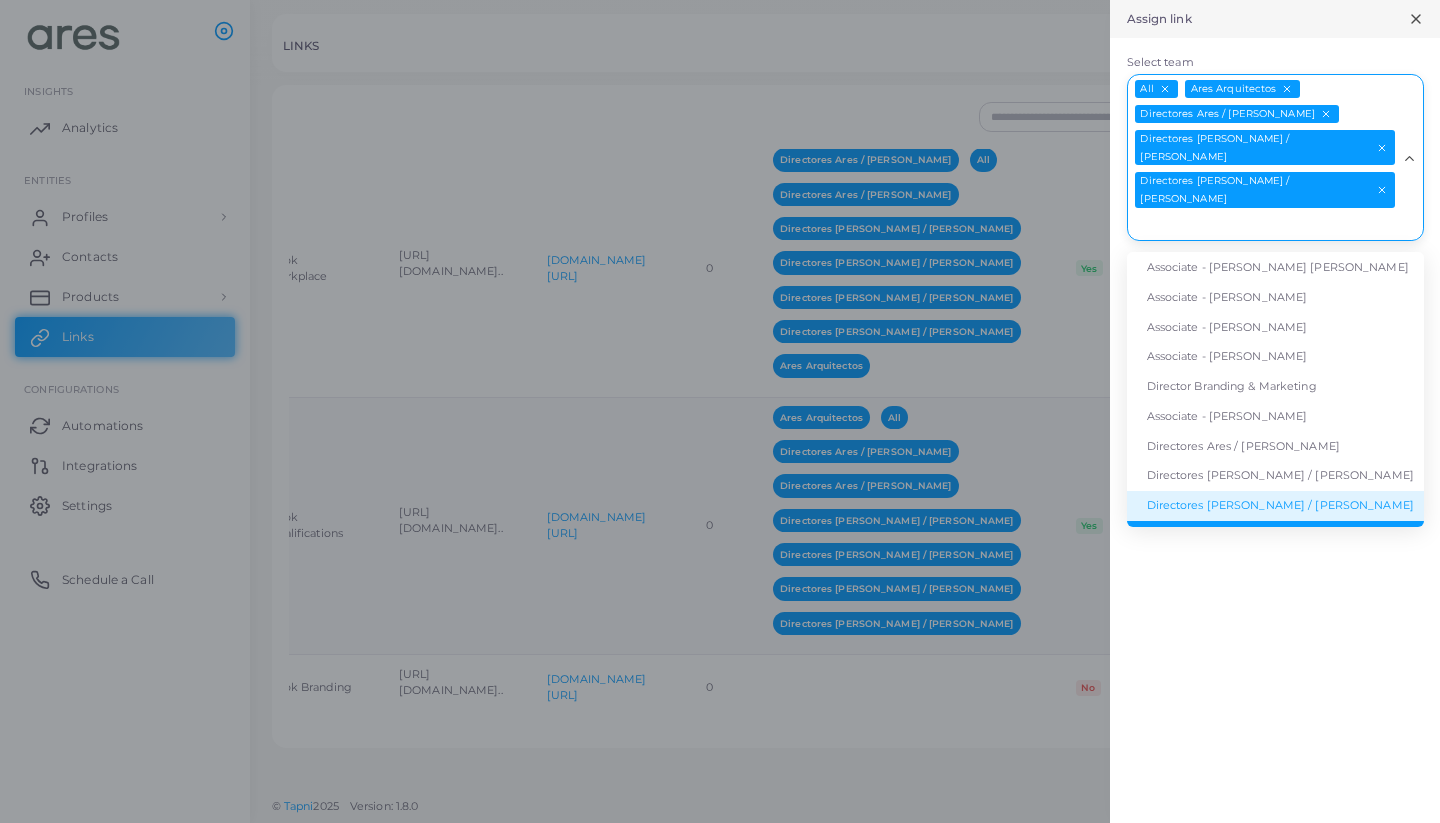 click on "Directores [PERSON_NAME] / [PERSON_NAME]" at bounding box center [1275, 506] 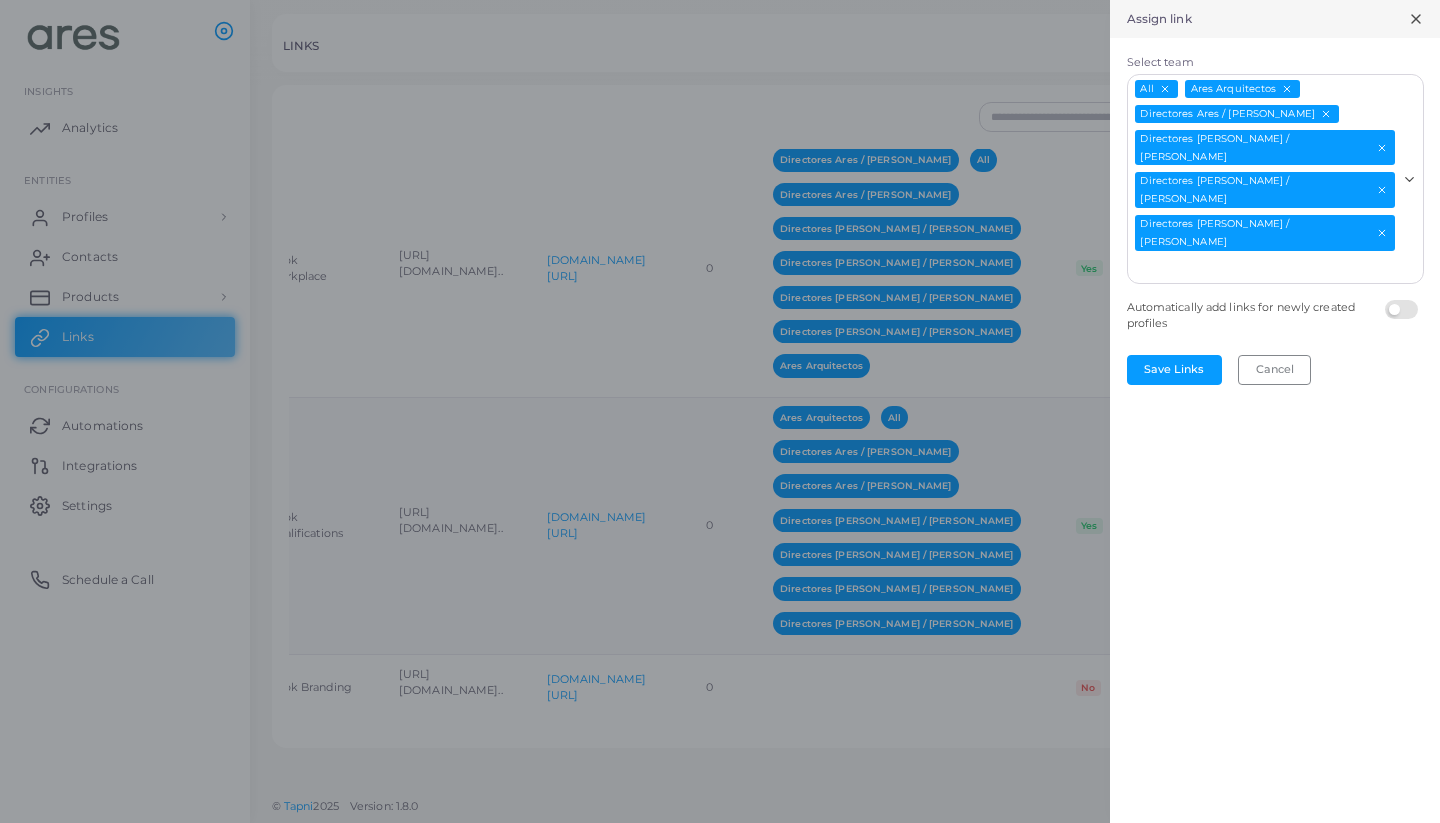 click on "Select team" at bounding box center (1263, 268) 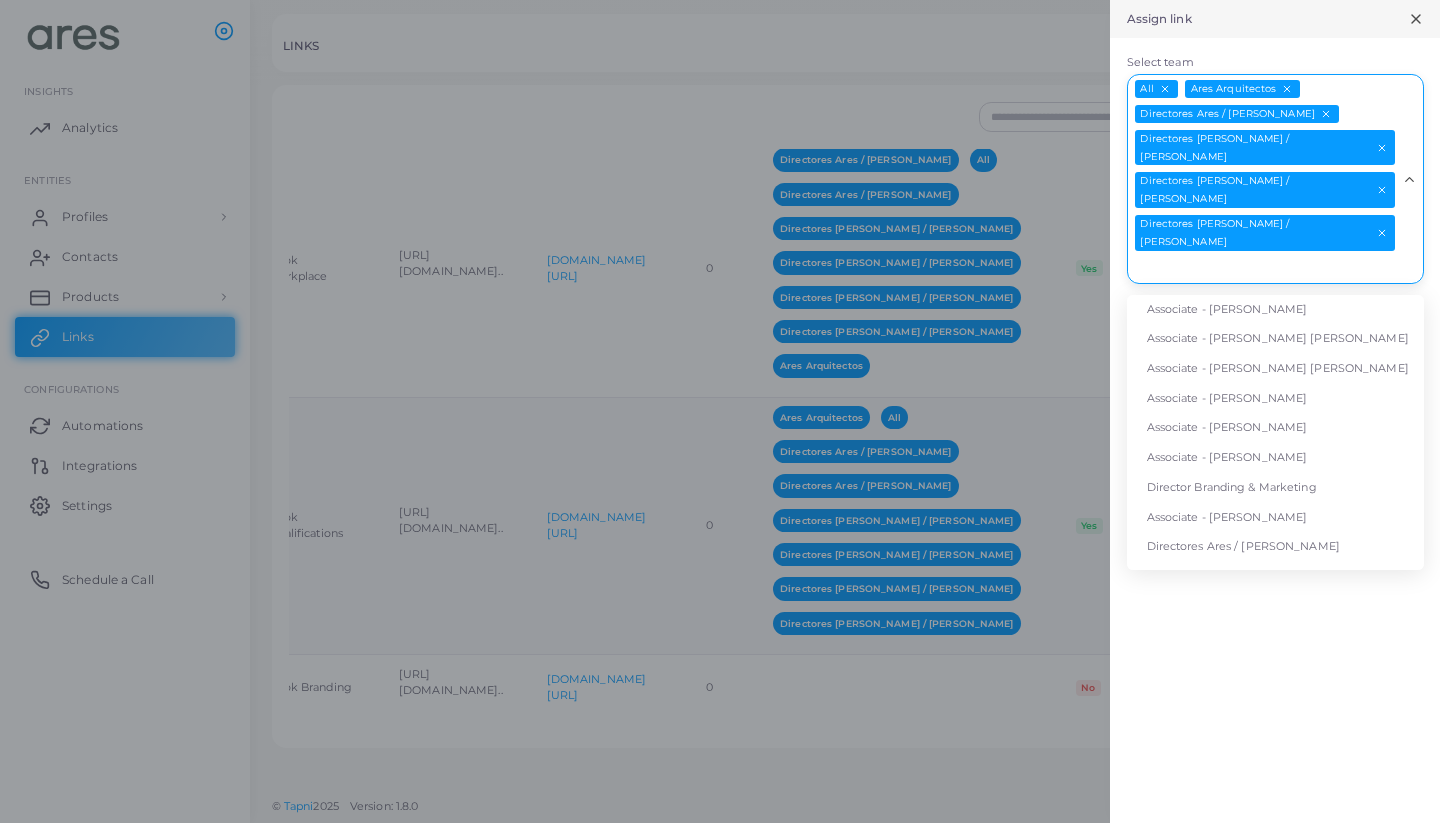 scroll, scrollTop: 44, scrollLeft: 0, axis: vertical 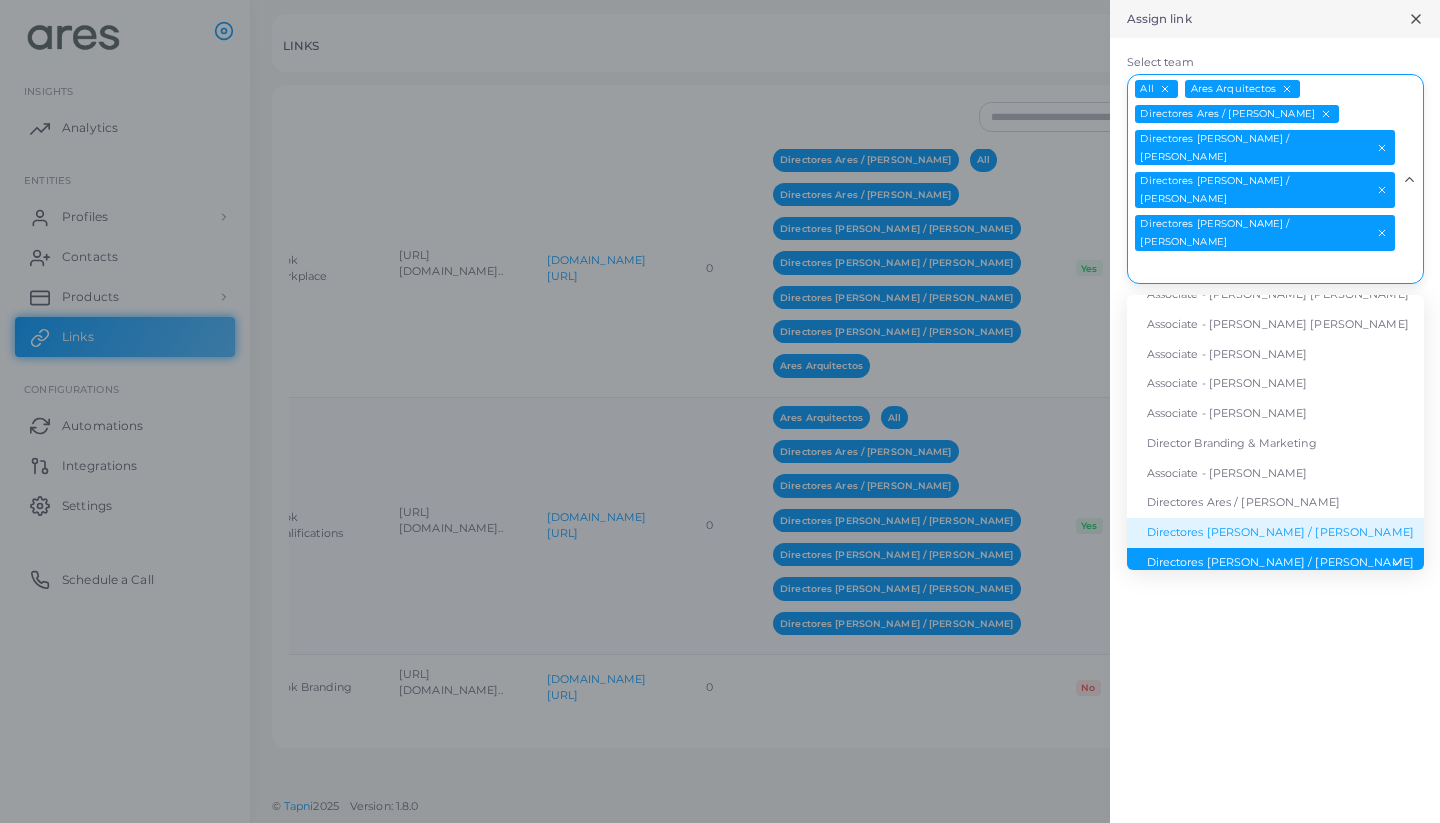 click on "Directores [PERSON_NAME] / [PERSON_NAME]" at bounding box center [1275, 533] 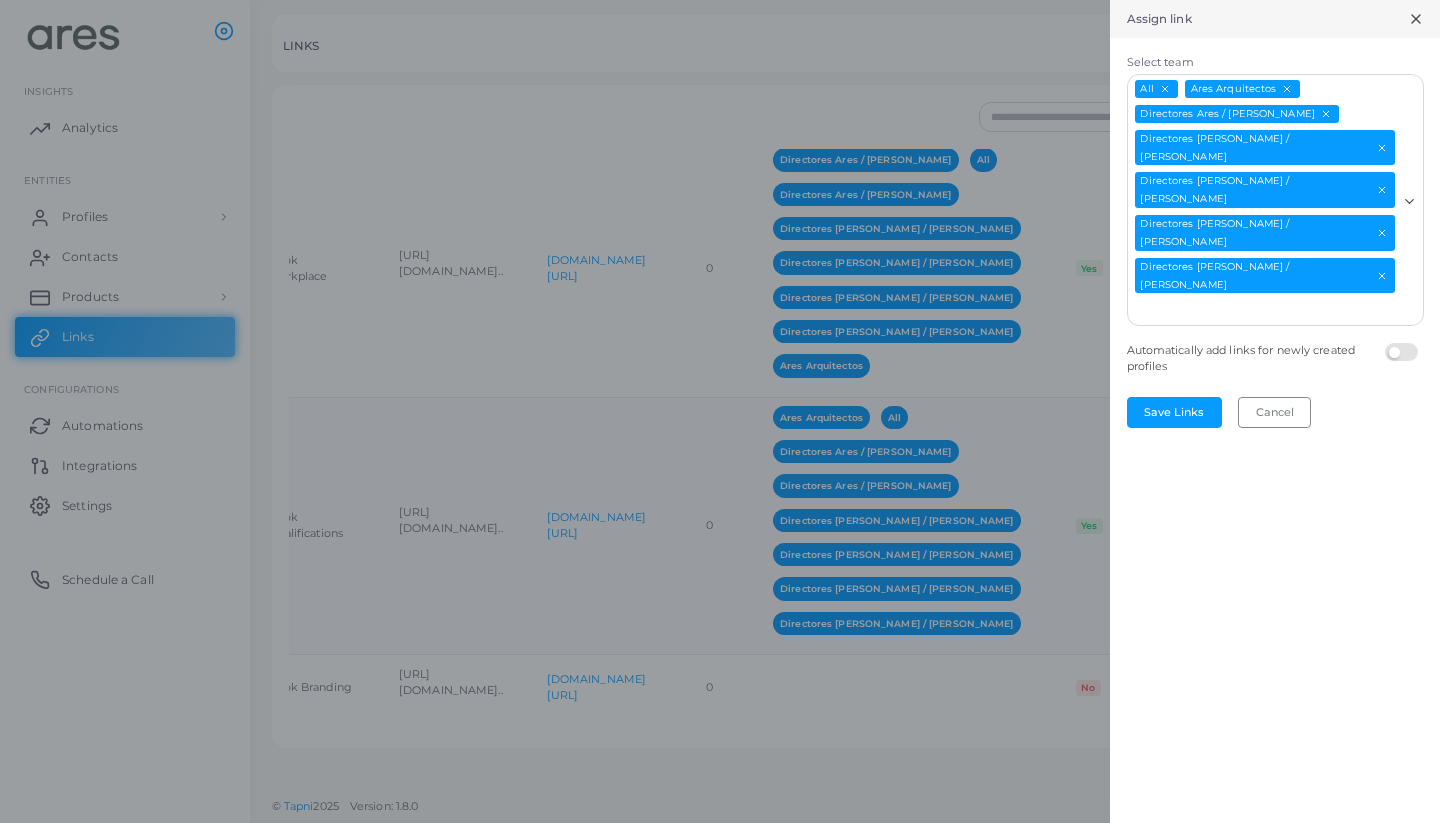 click on "All
Ares Arquitectos
Directores Ares / [PERSON_NAME]
Directores [PERSON_NAME] / [PERSON_NAME]
Directores [PERSON_NAME] / [PERSON_NAME]
Directores Ares / [PERSON_NAME]
Directores [PERSON_NAME] / [PERSON_NAME]" at bounding box center [1263, 198] 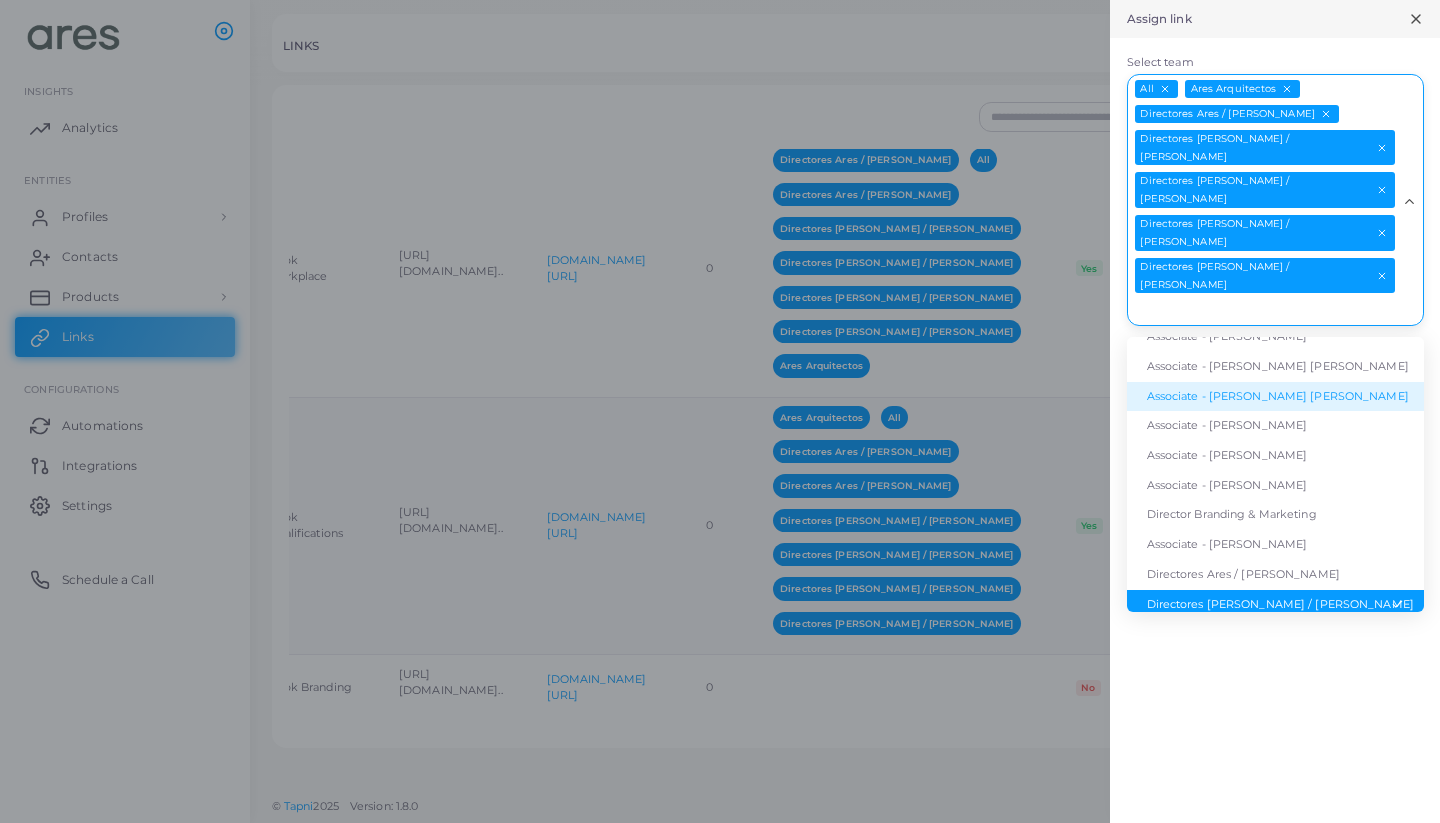 scroll, scrollTop: 0, scrollLeft: 0, axis: both 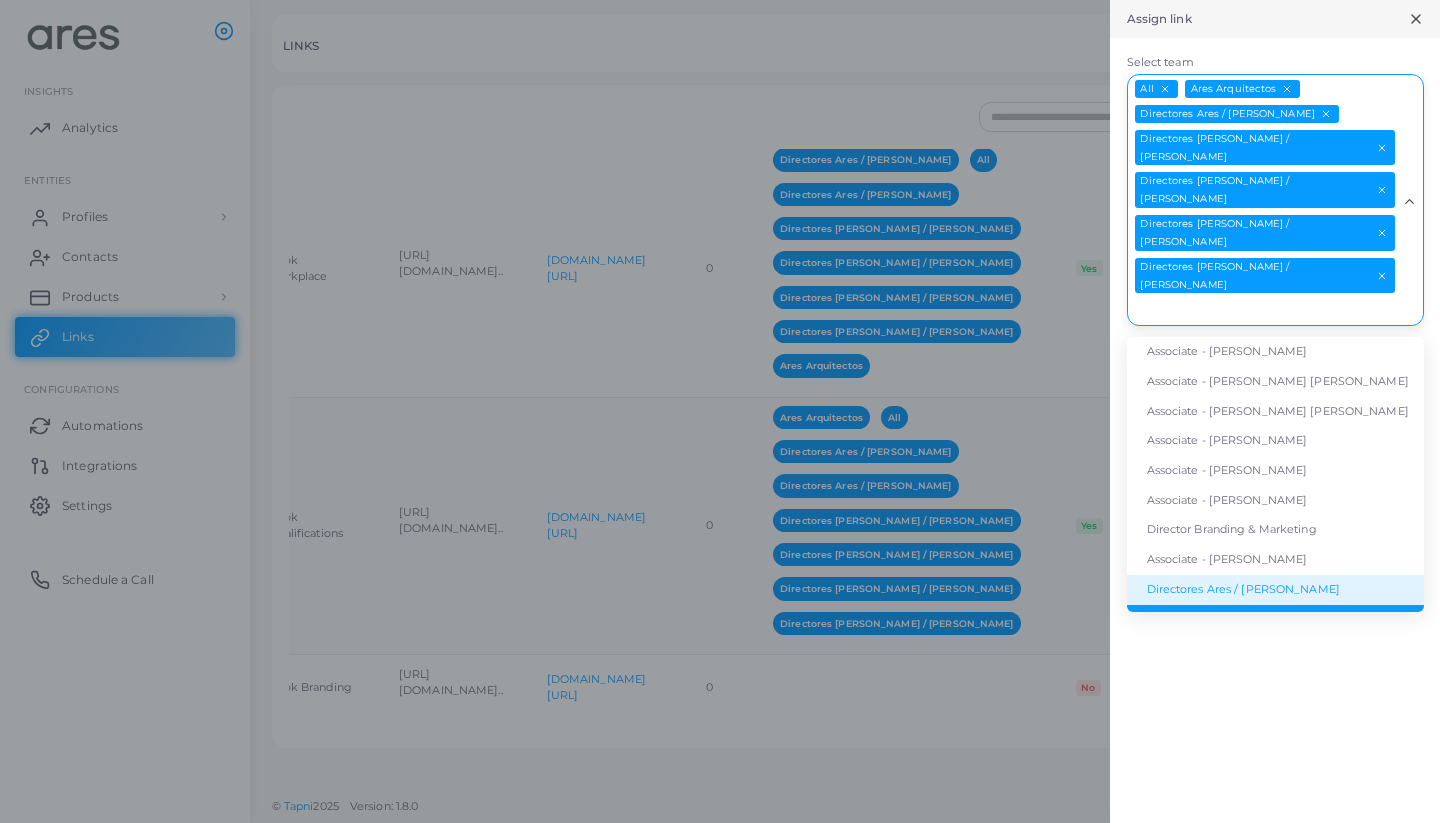 click on "Directores Ares / [PERSON_NAME]" at bounding box center (1275, 590) 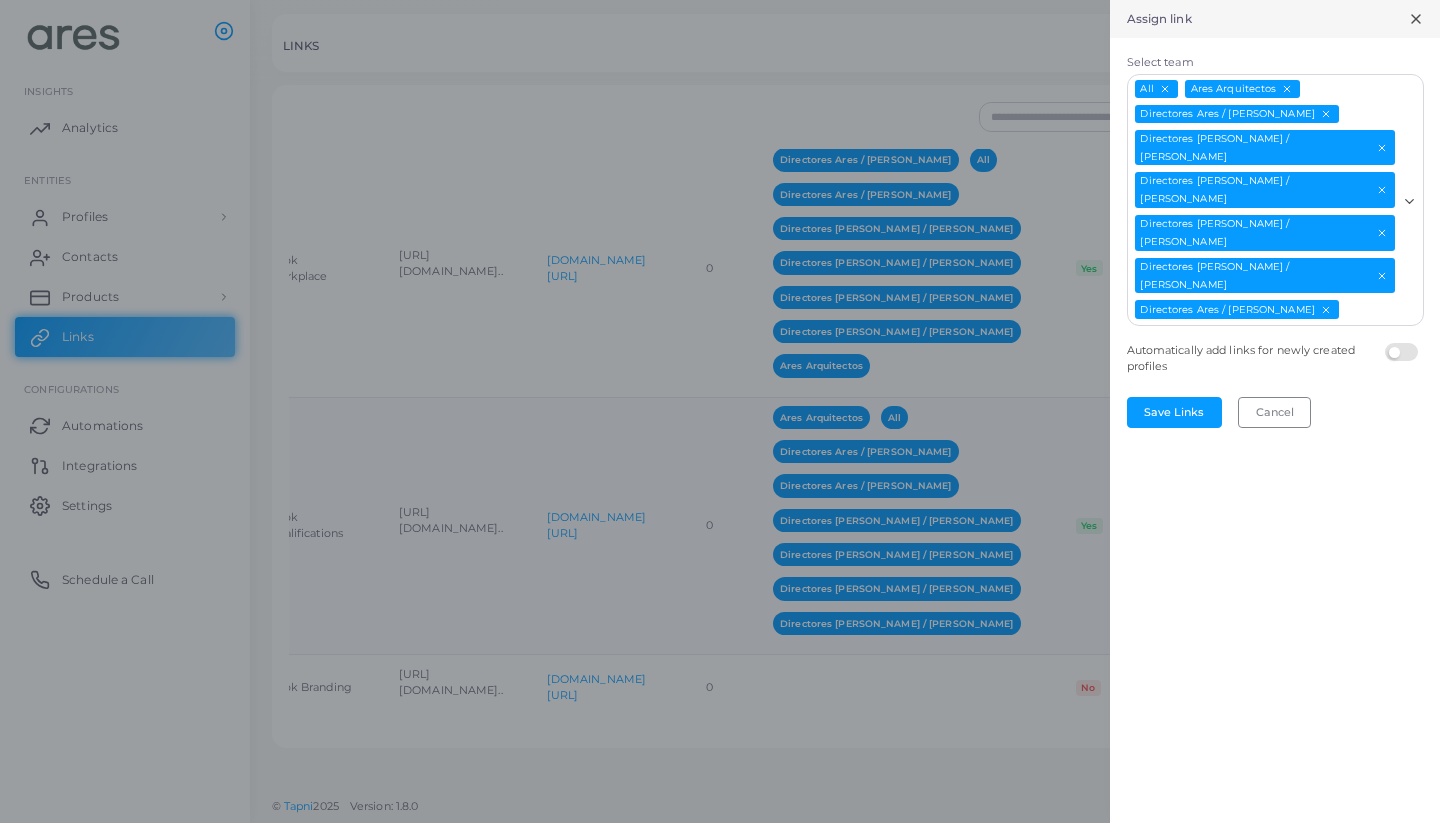 click on "Assign link Select team
All
Ares Arquitectos
Directores Ares / [PERSON_NAME]
Directores [PERSON_NAME] / [PERSON_NAME]
Directores [PERSON_NAME] / [PERSON_NAME]
Directores Ares / [PERSON_NAME]
Directores [PERSON_NAME] / [PERSON_NAME]
Directores [PERSON_NAME] / [PERSON_NAME]
Loading...        Automatically add links for newly created profiles  Save Links   Cancel" at bounding box center (0, 0) 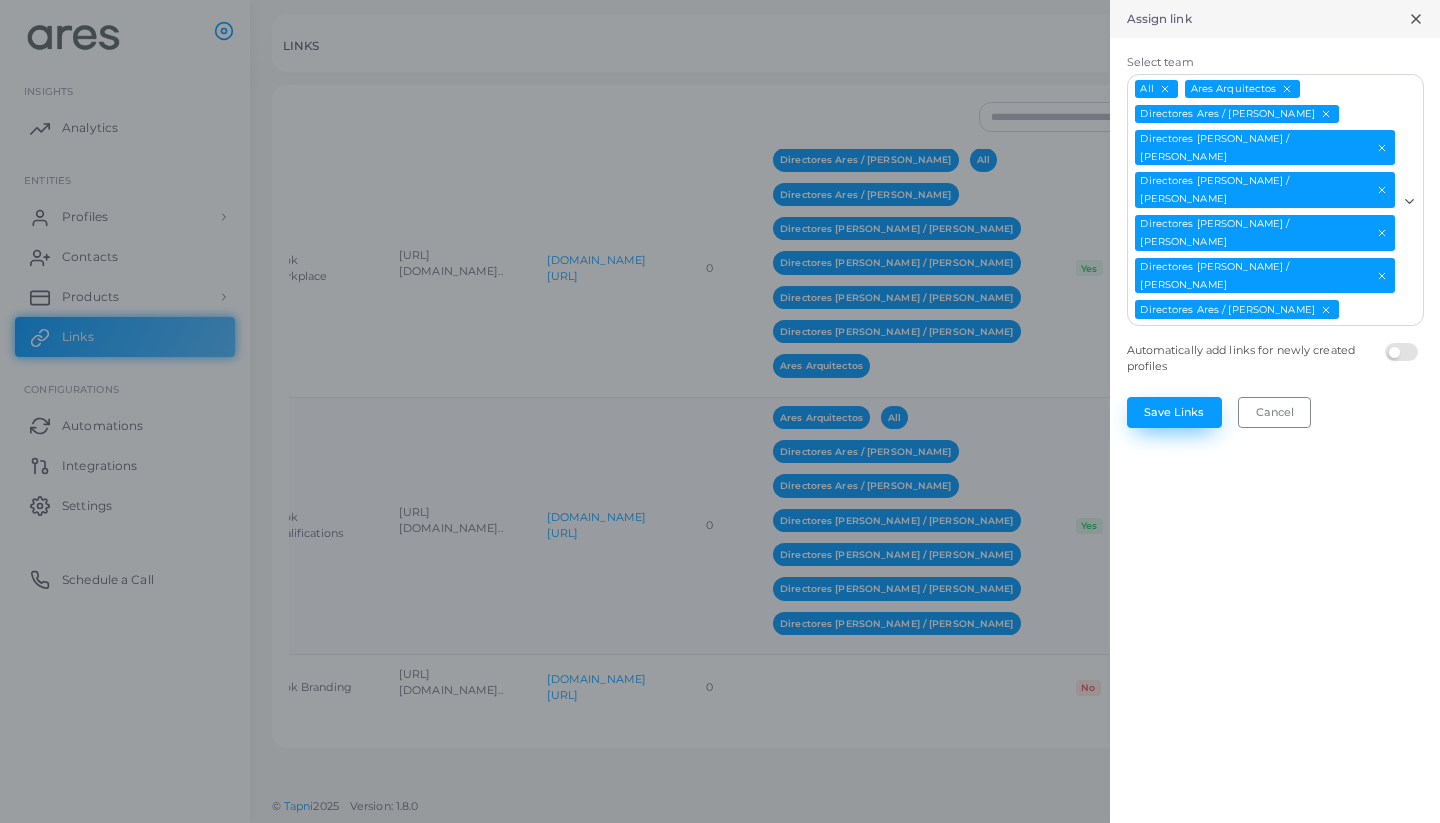 click on "Save Links" at bounding box center [1174, 412] 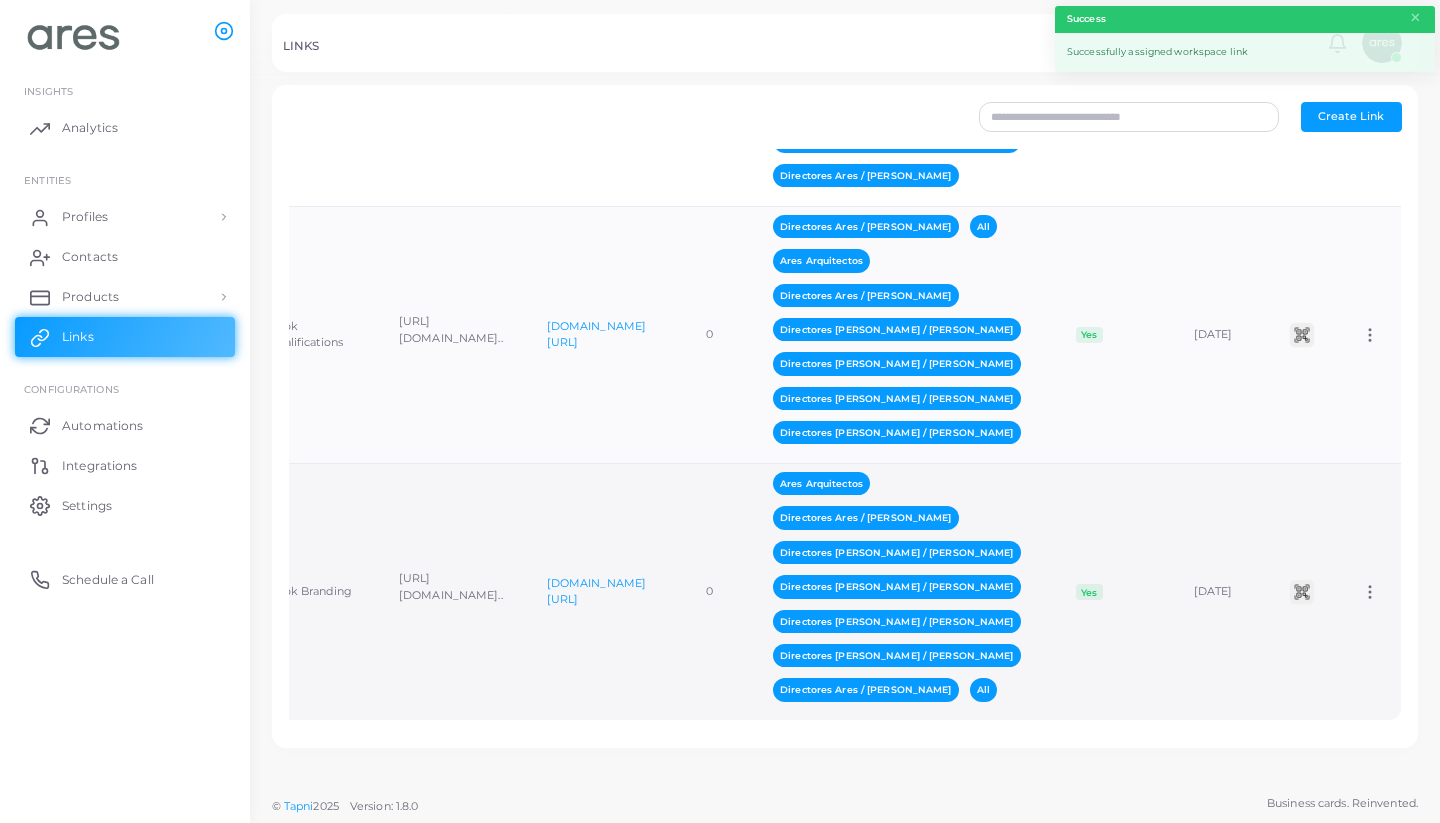 scroll, scrollTop: 4924, scrollLeft: 0, axis: vertical 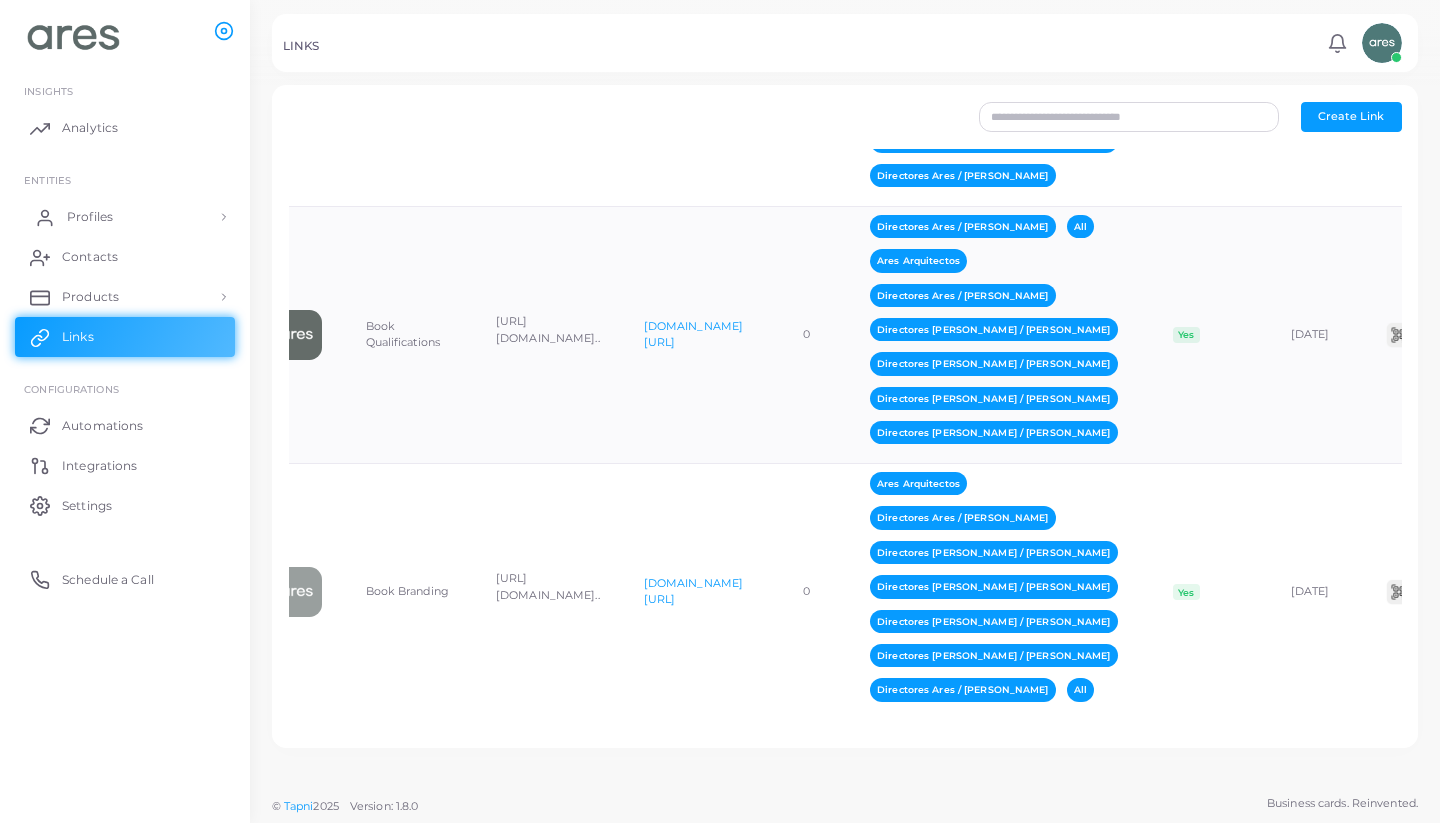 click on "Profiles" at bounding box center [125, 217] 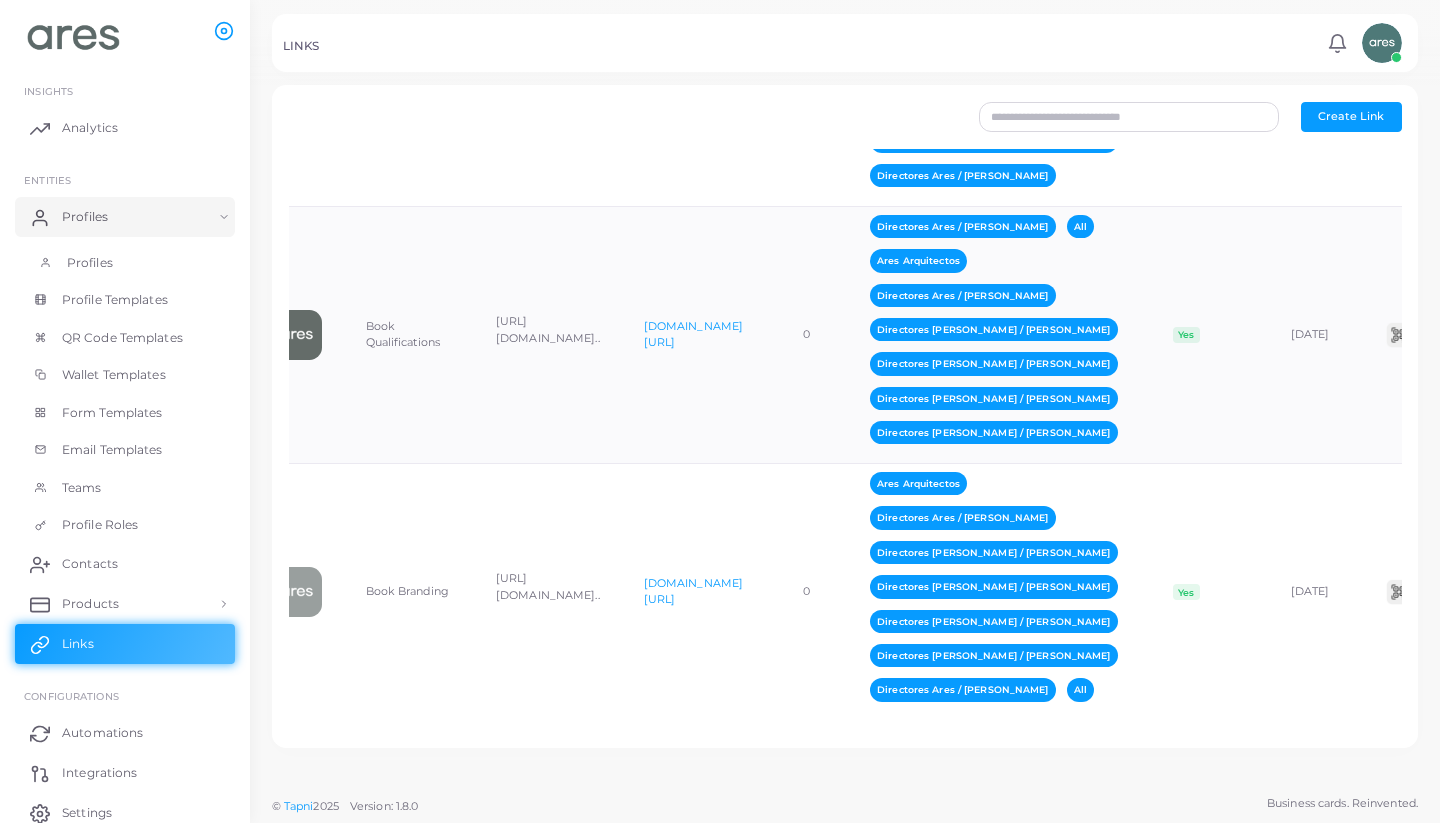 click on "Profiles" at bounding box center [90, 263] 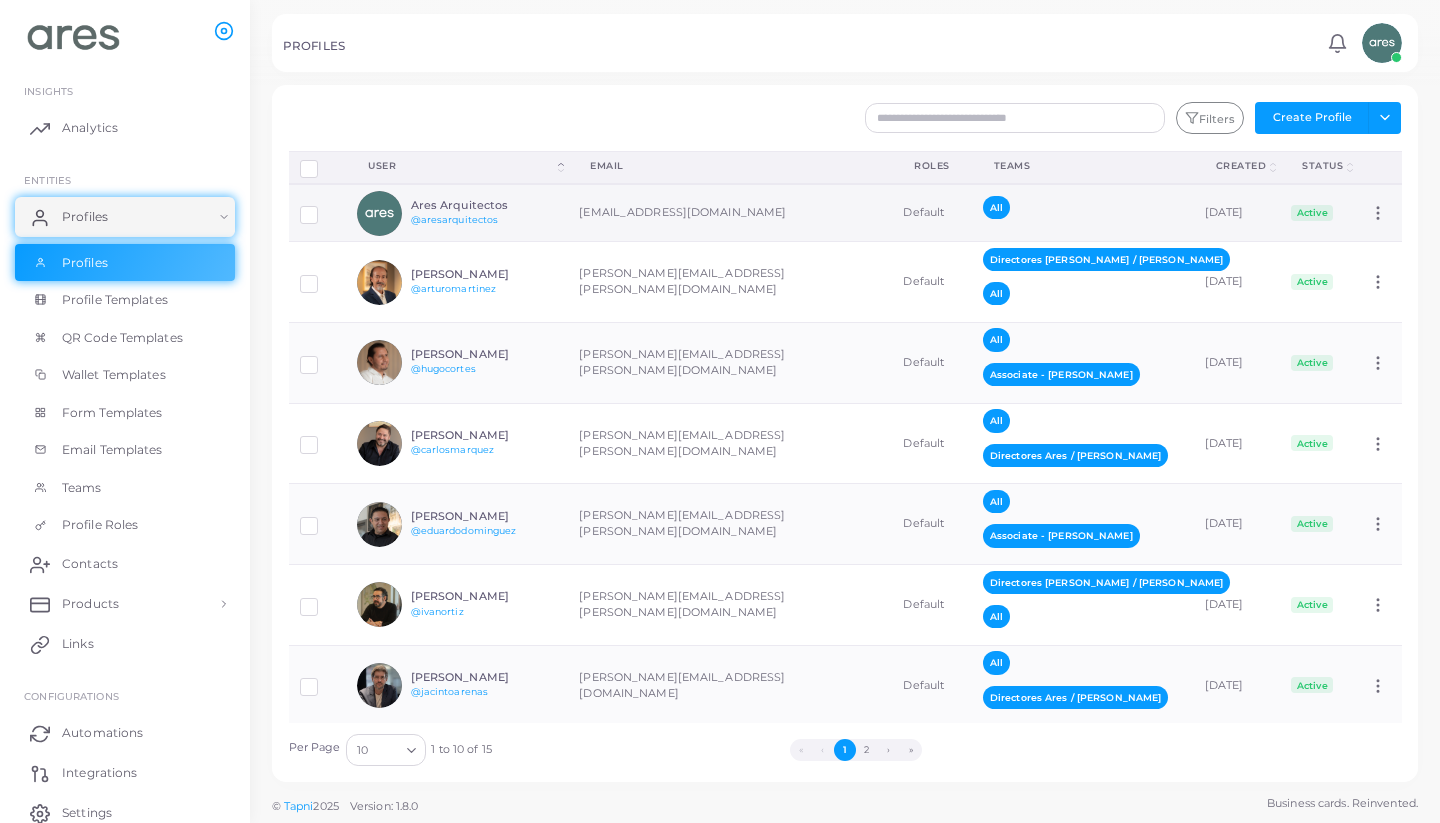 click on "Ares Arquitectos  @aresarquitectos" at bounding box center [484, 213] 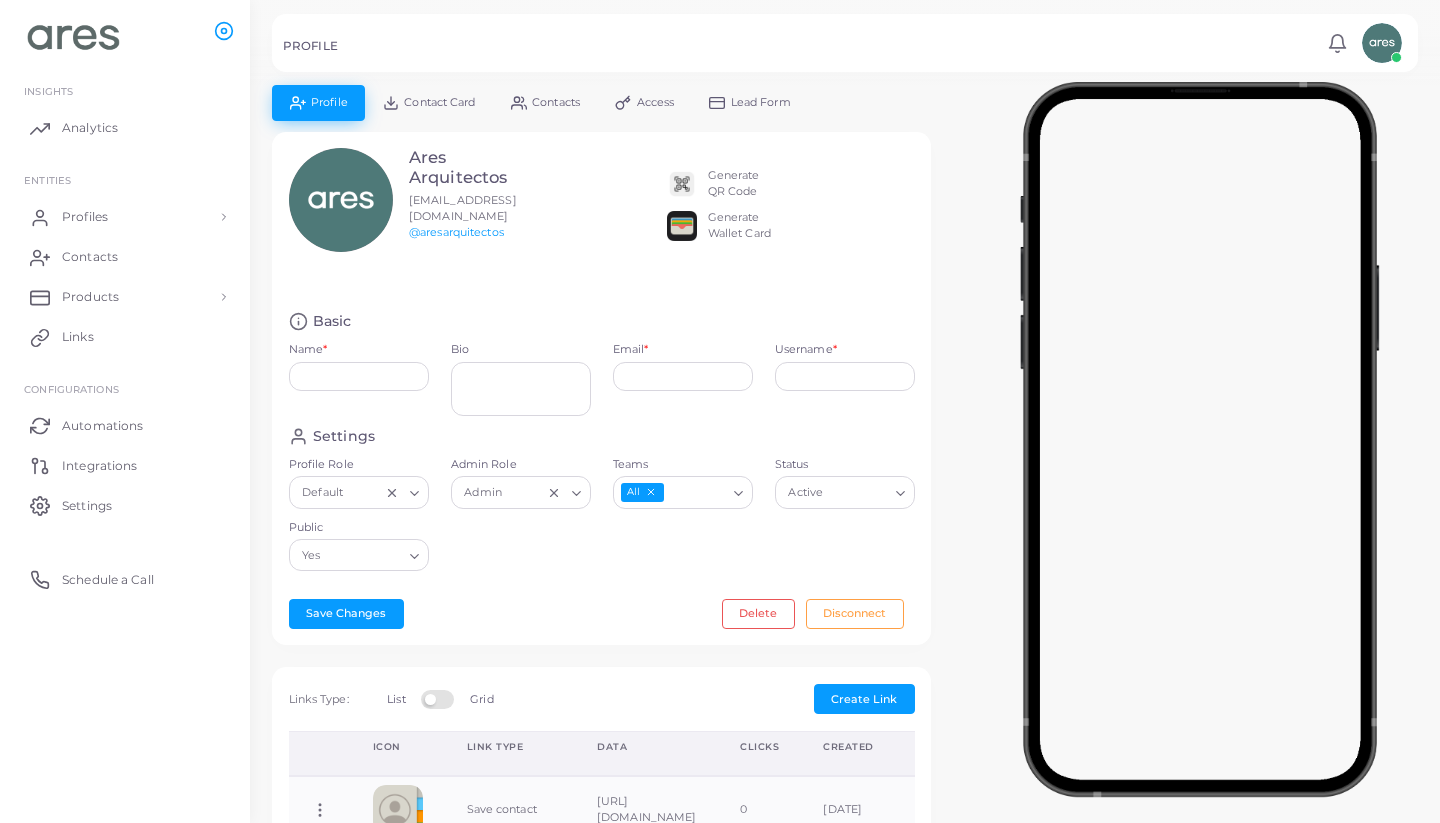 type on "**********" 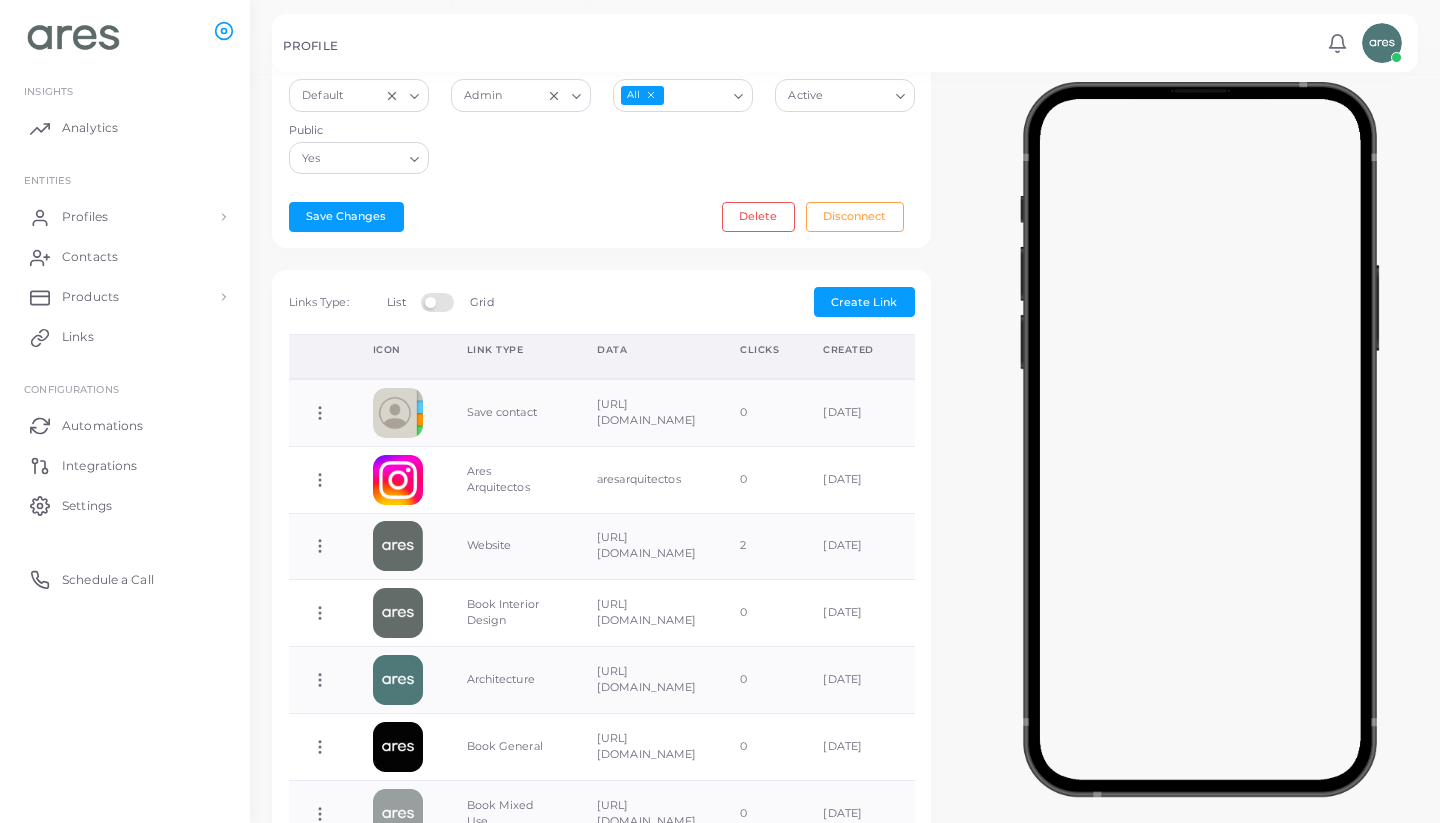 scroll, scrollTop: 403, scrollLeft: 0, axis: vertical 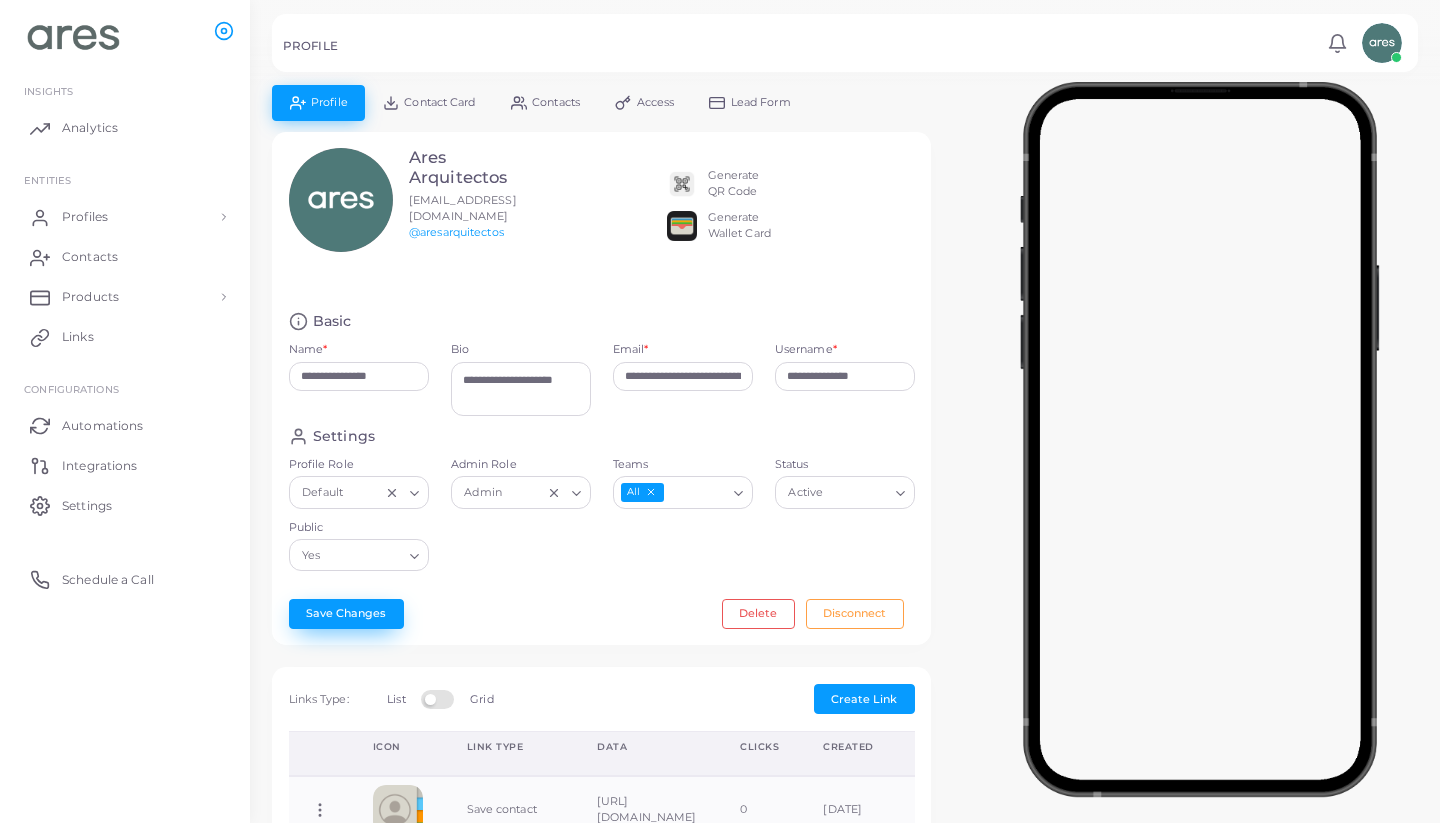 click on "Save Changes" at bounding box center [346, 614] 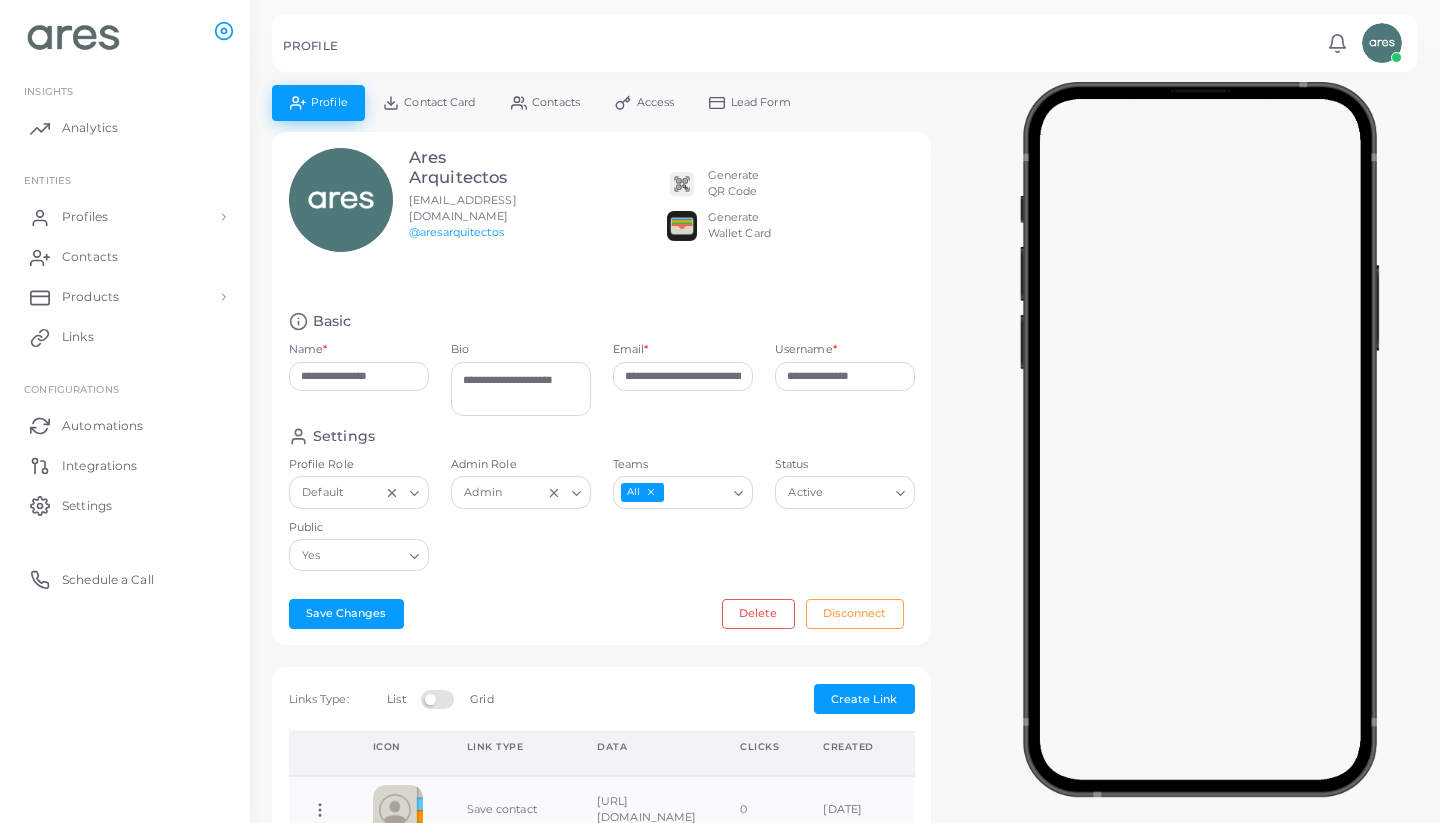 click at bounding box center [1200, 435] 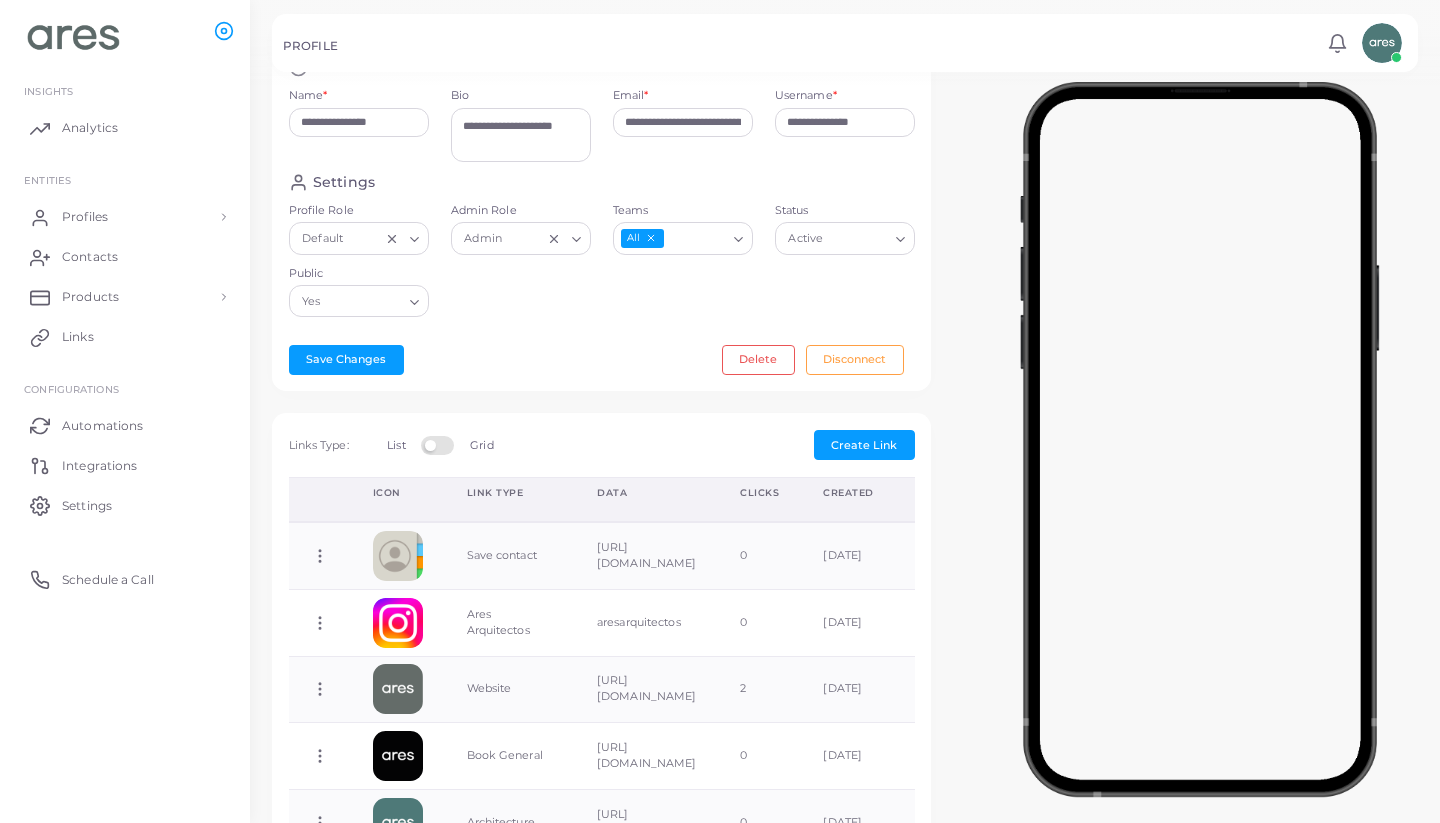 scroll, scrollTop: 395, scrollLeft: 0, axis: vertical 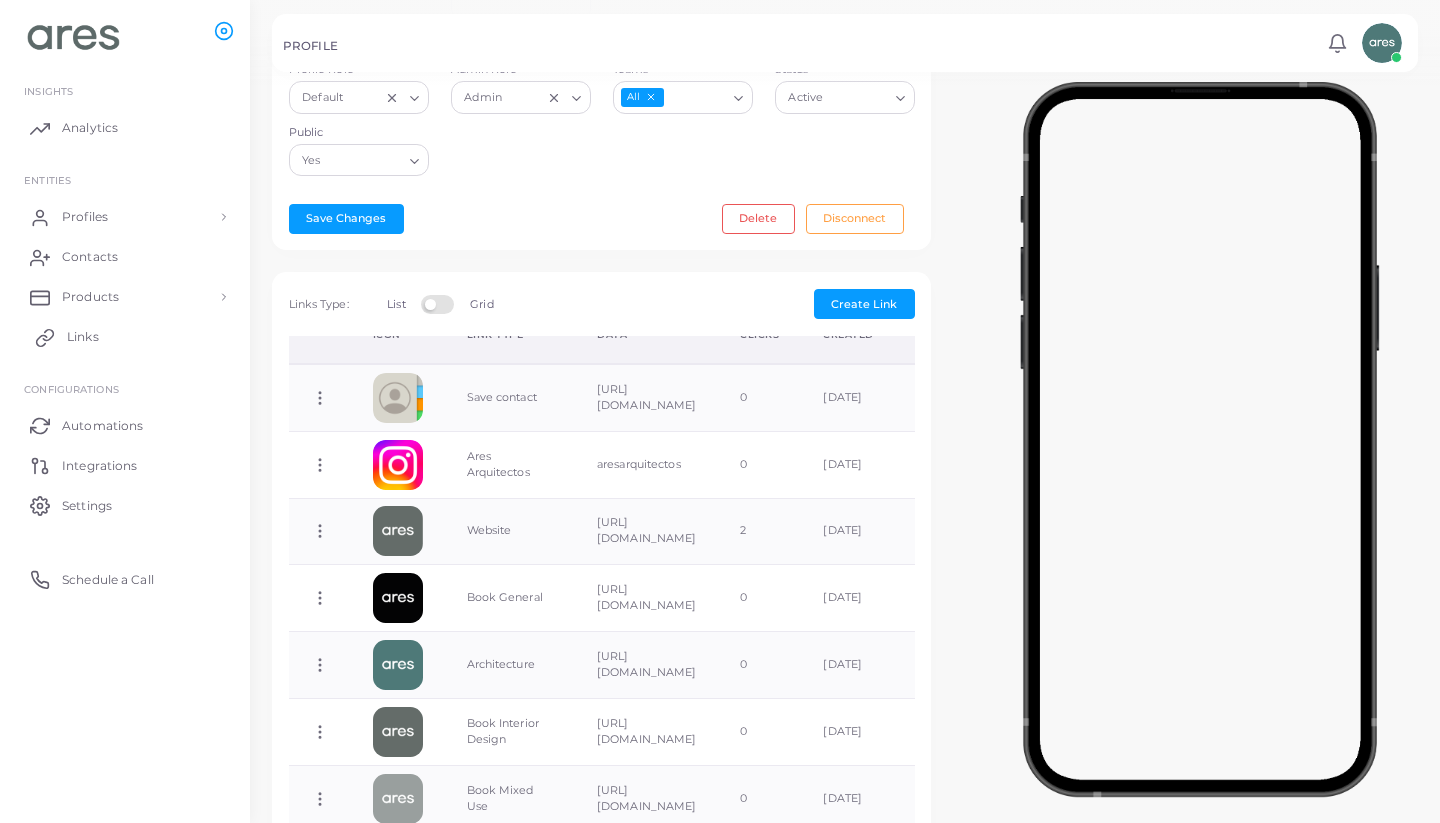 click on "Links" at bounding box center [83, 337] 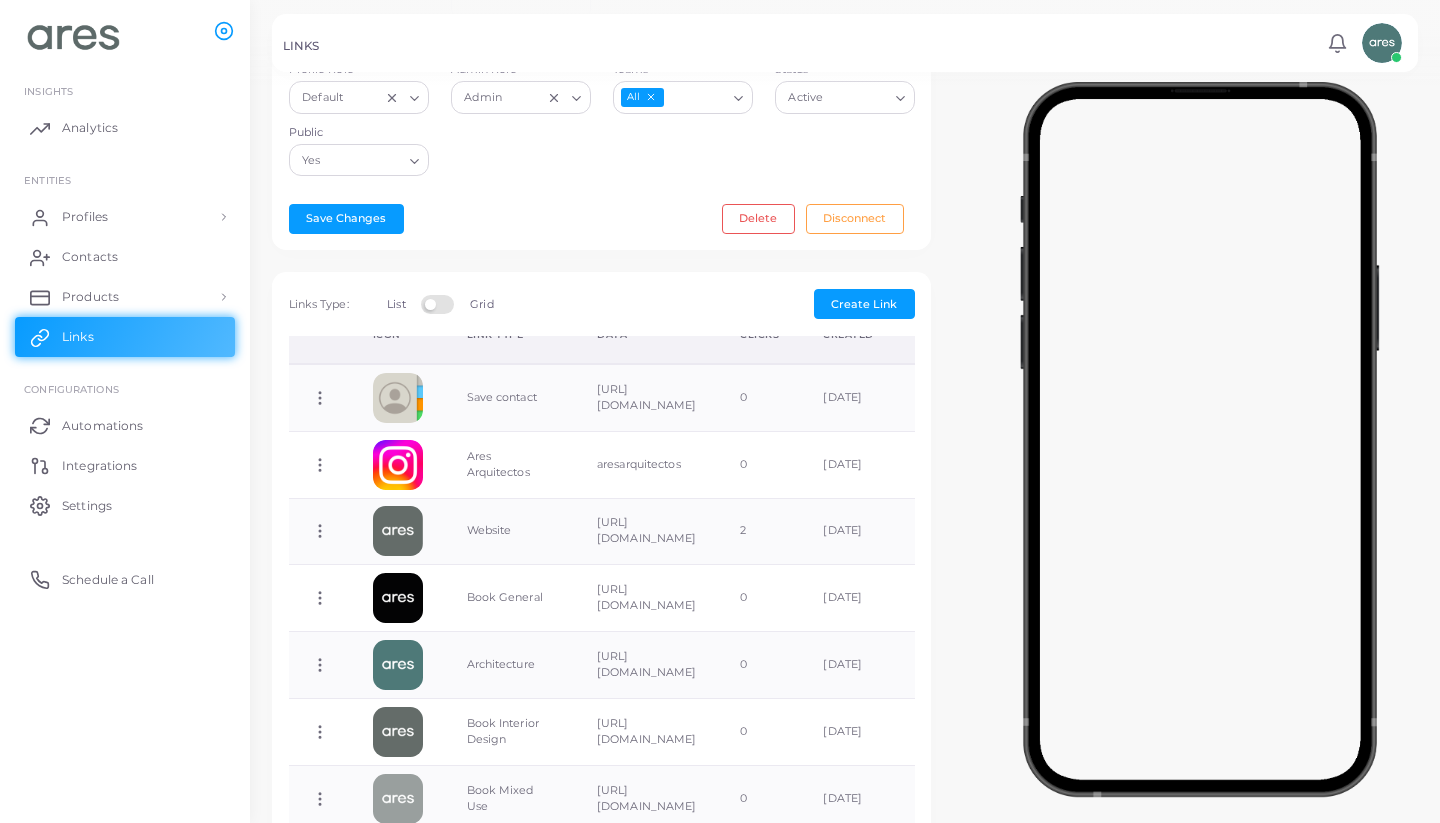 scroll, scrollTop: 0, scrollLeft: 0, axis: both 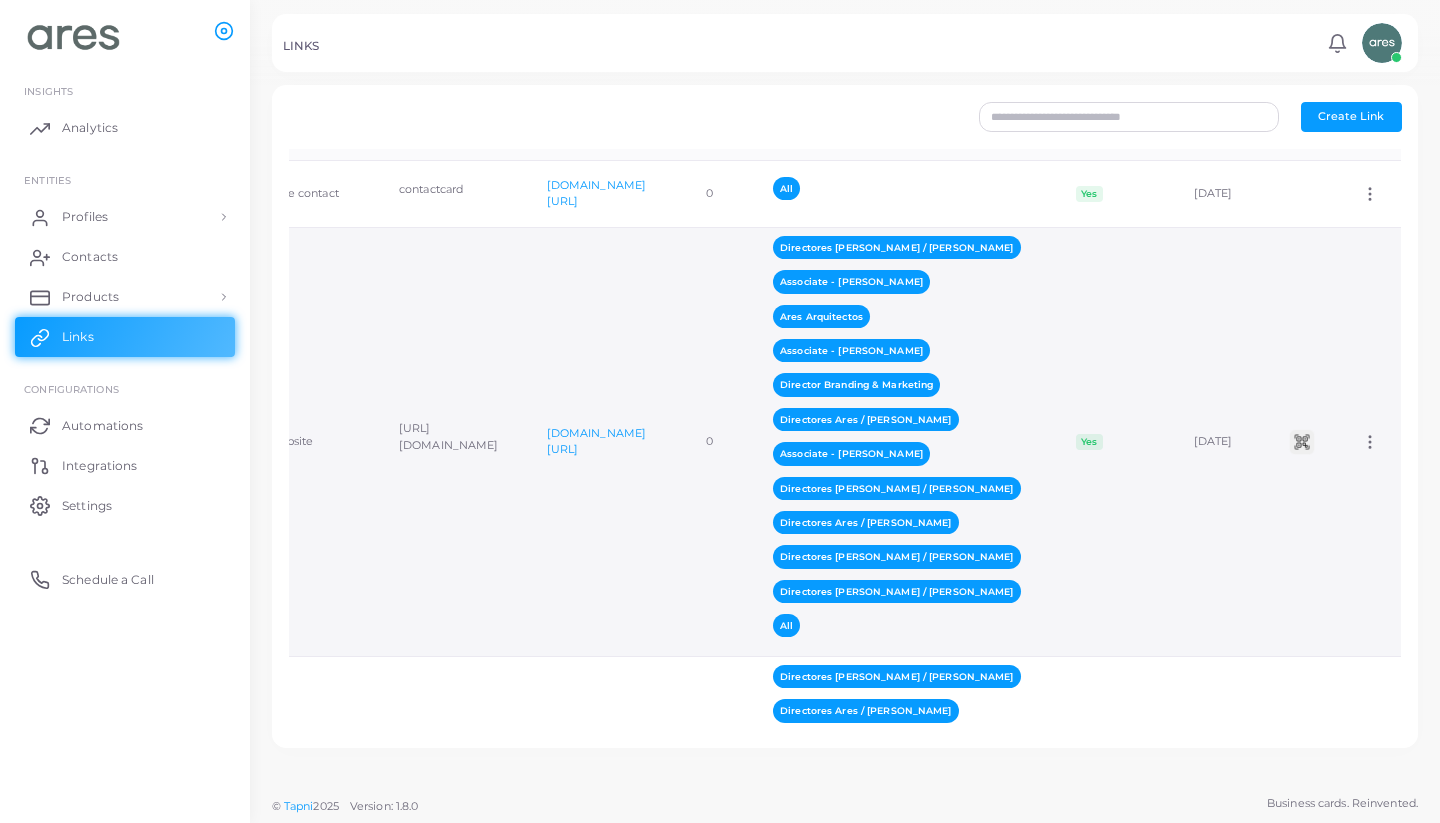 click 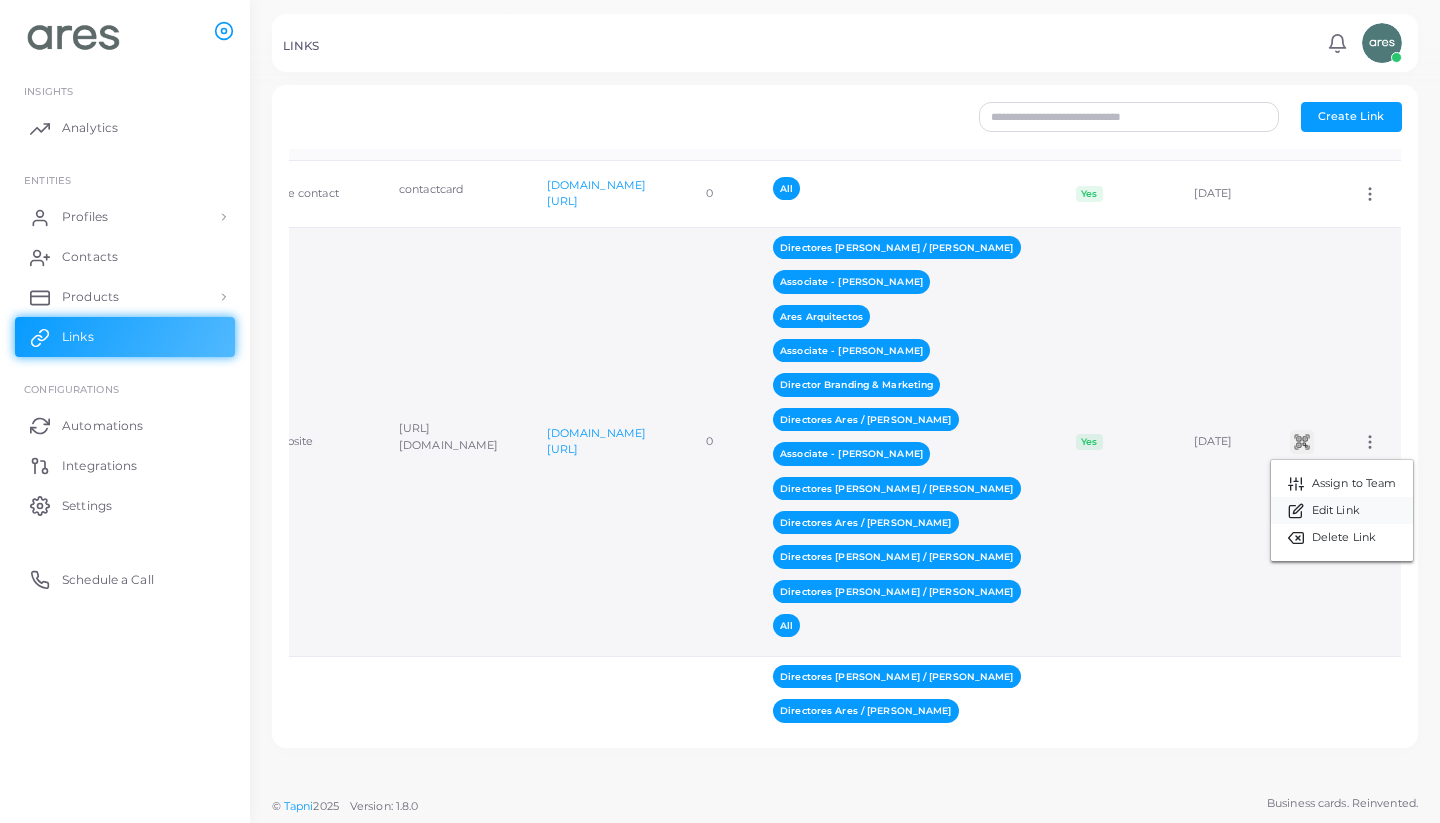 click on "Edit Link" at bounding box center (1336, 511) 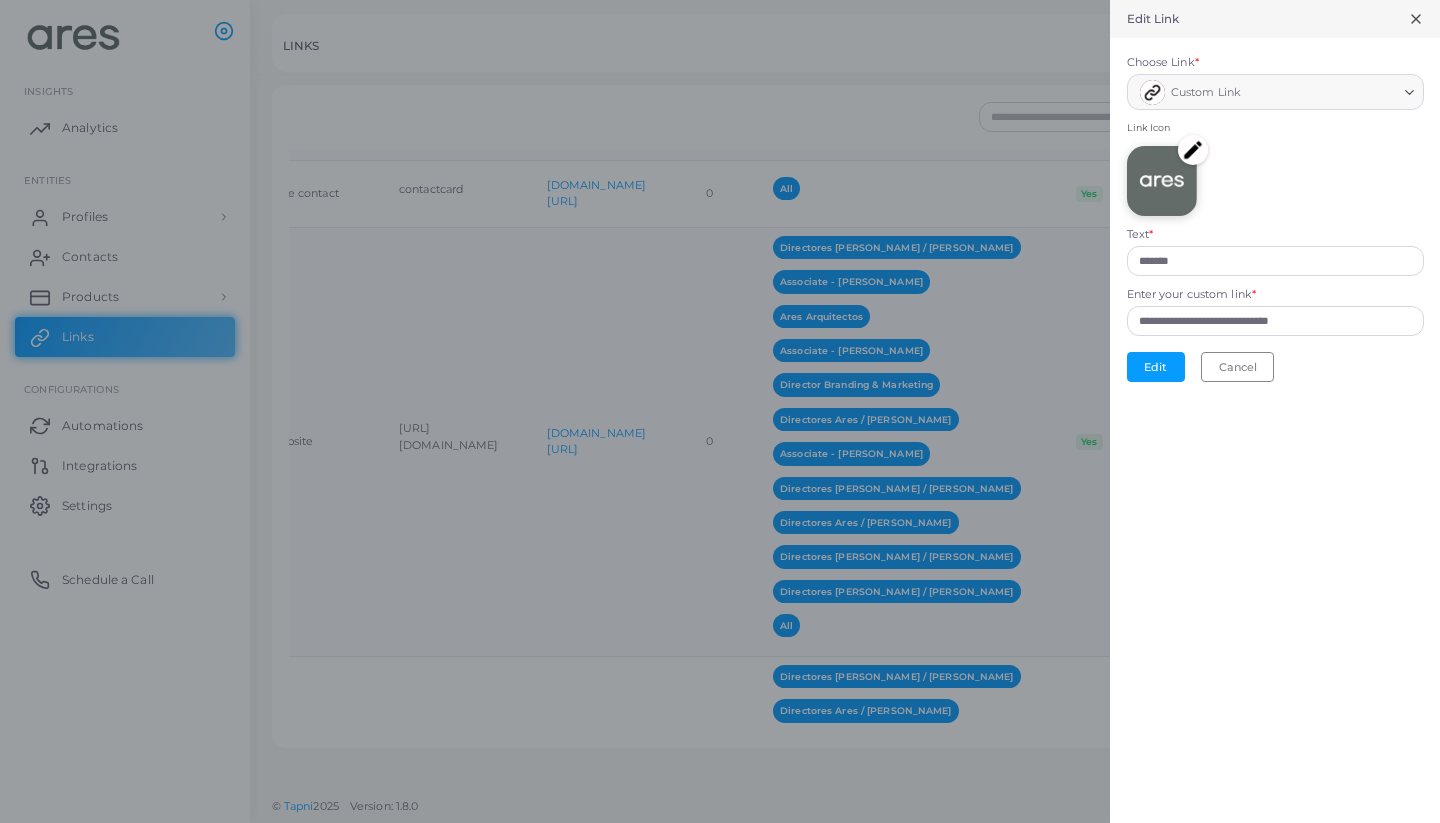 click at bounding box center (1193, 150) 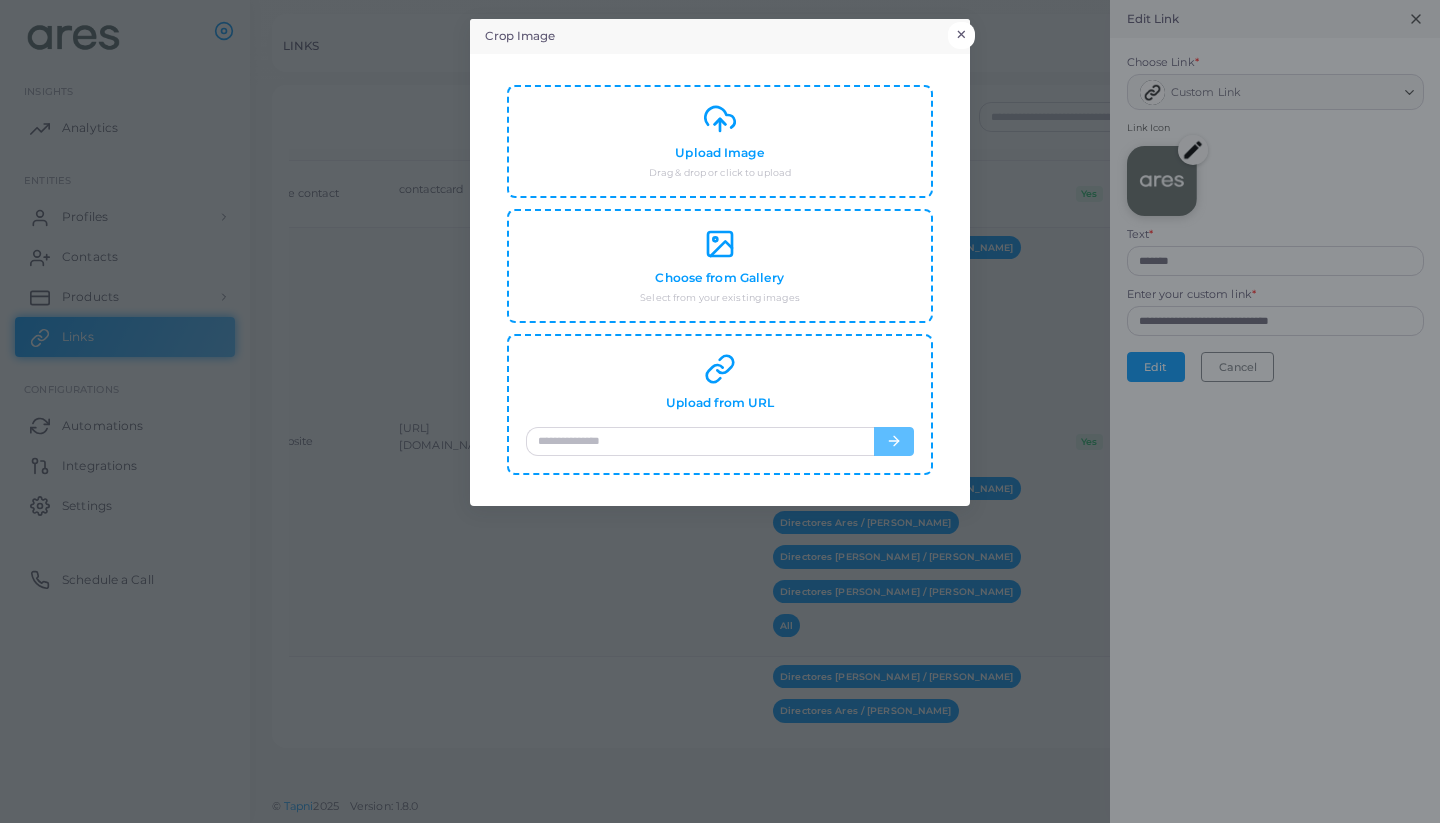 click on "×" at bounding box center (961, 35) 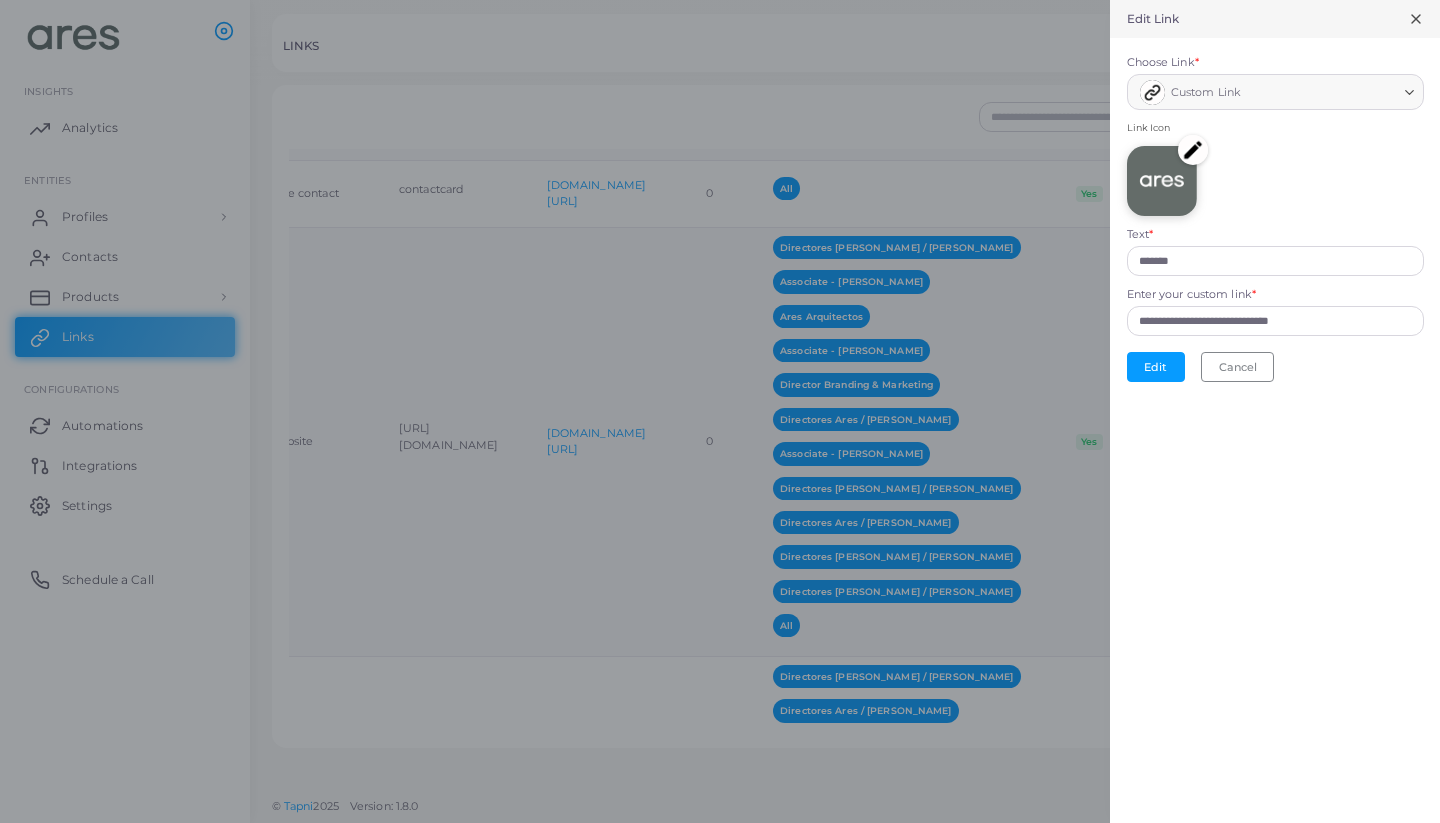 click 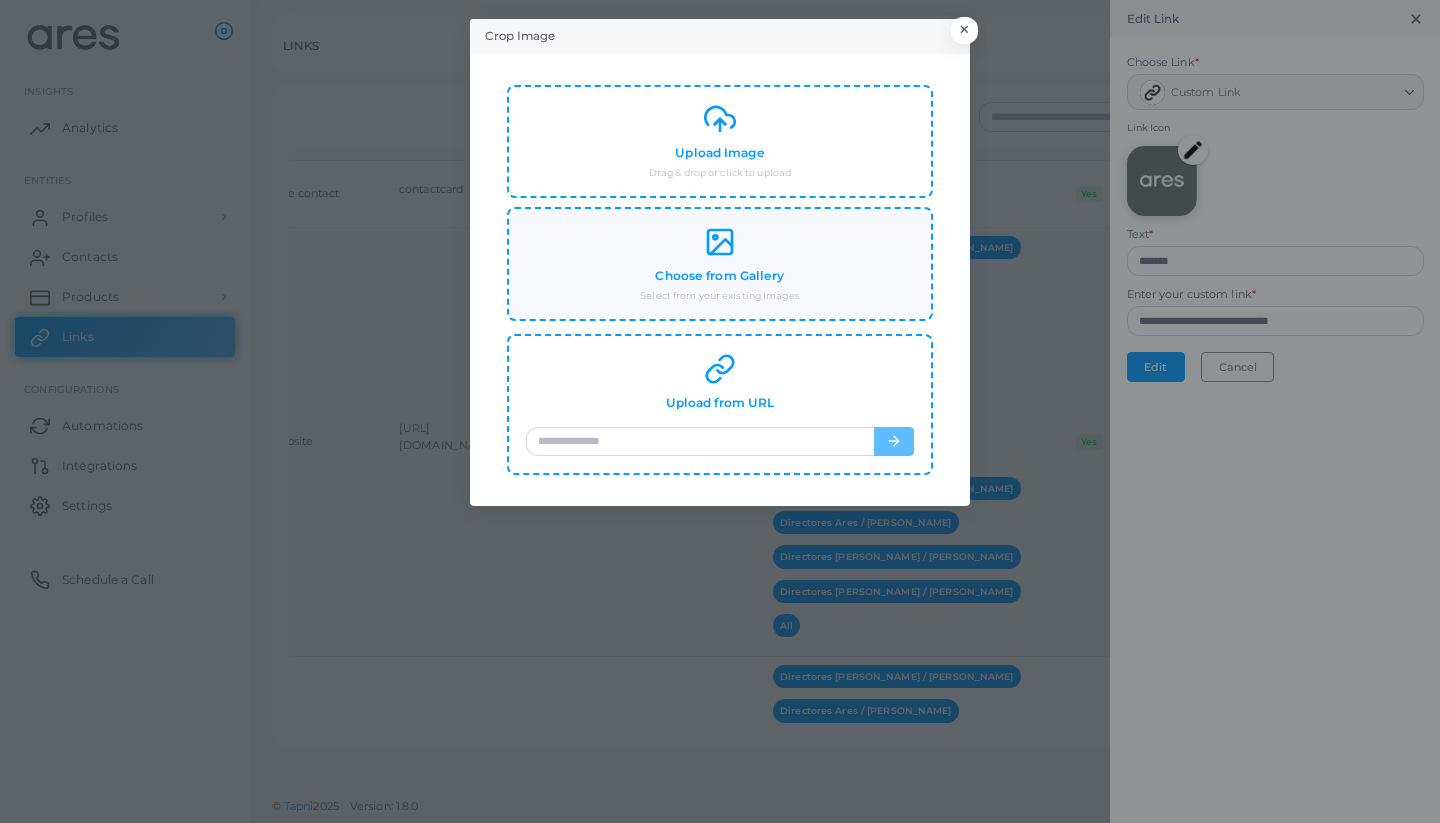 click on "Choose from Gallery Select from your existing images" at bounding box center [720, 264] 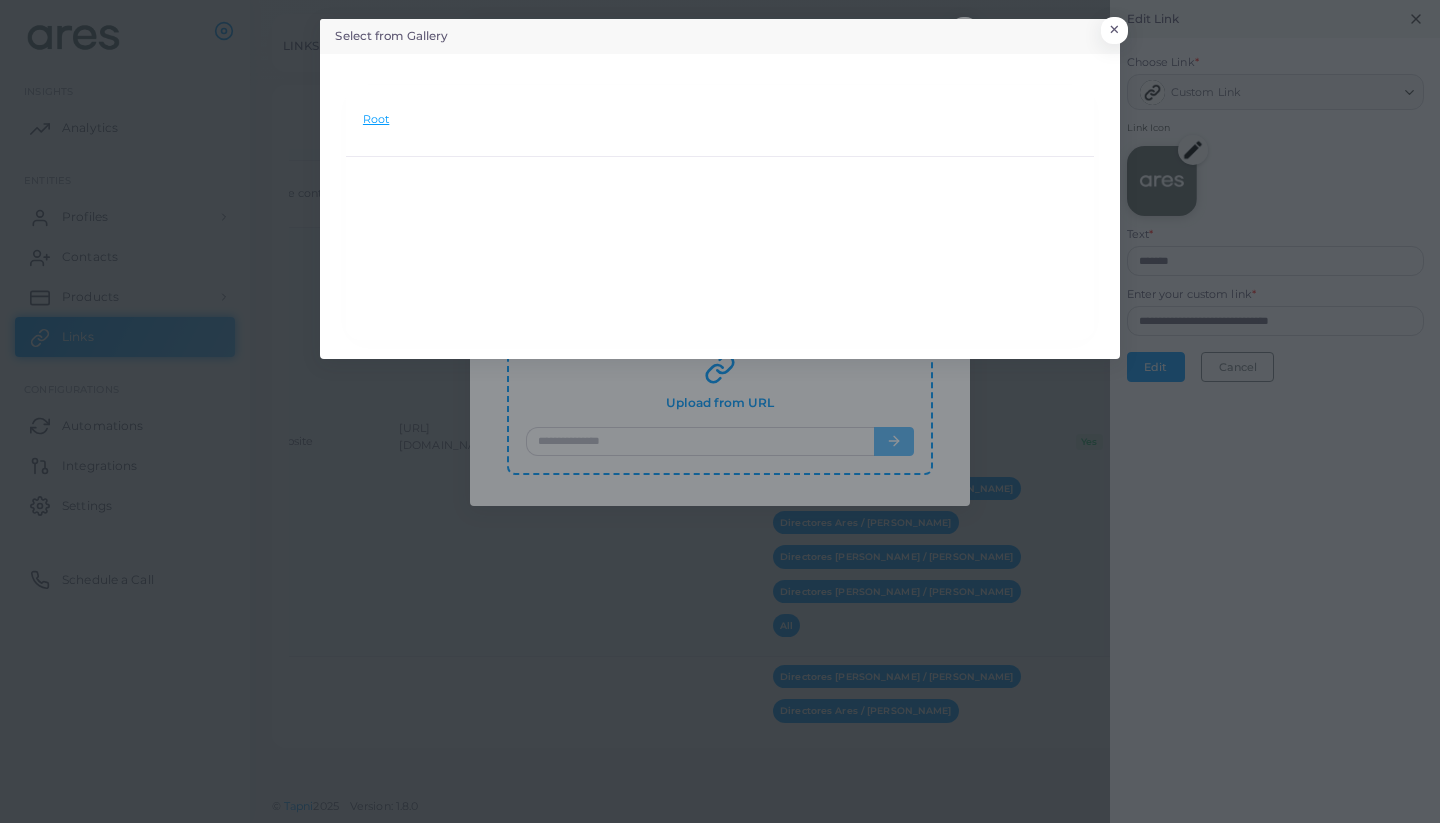 click on "Root" at bounding box center (376, 120) 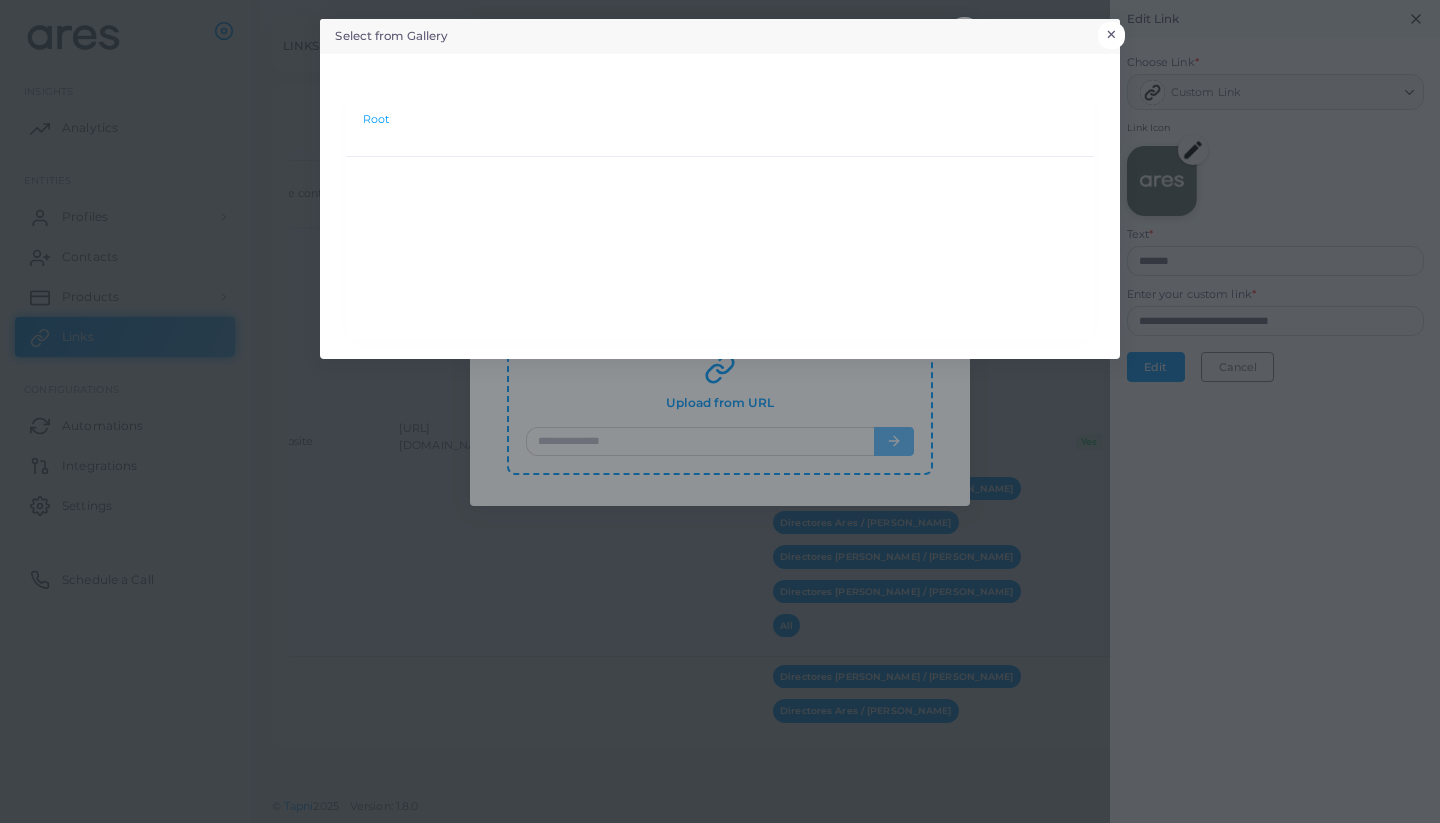 click on "Select from Gallery ×  Root" at bounding box center (720, 411) 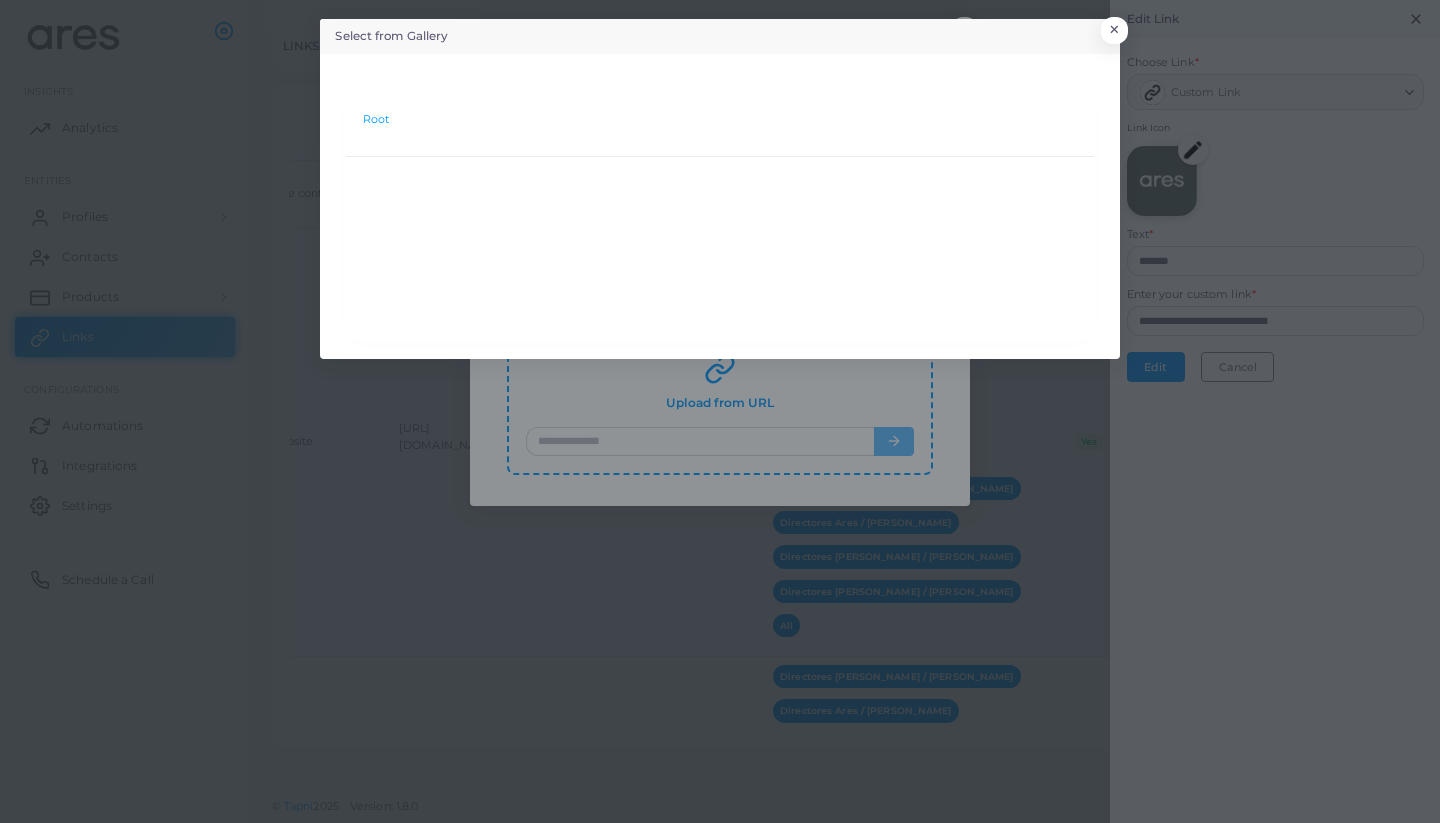 click on "Select from Gallery ×  Root" at bounding box center (720, 411) 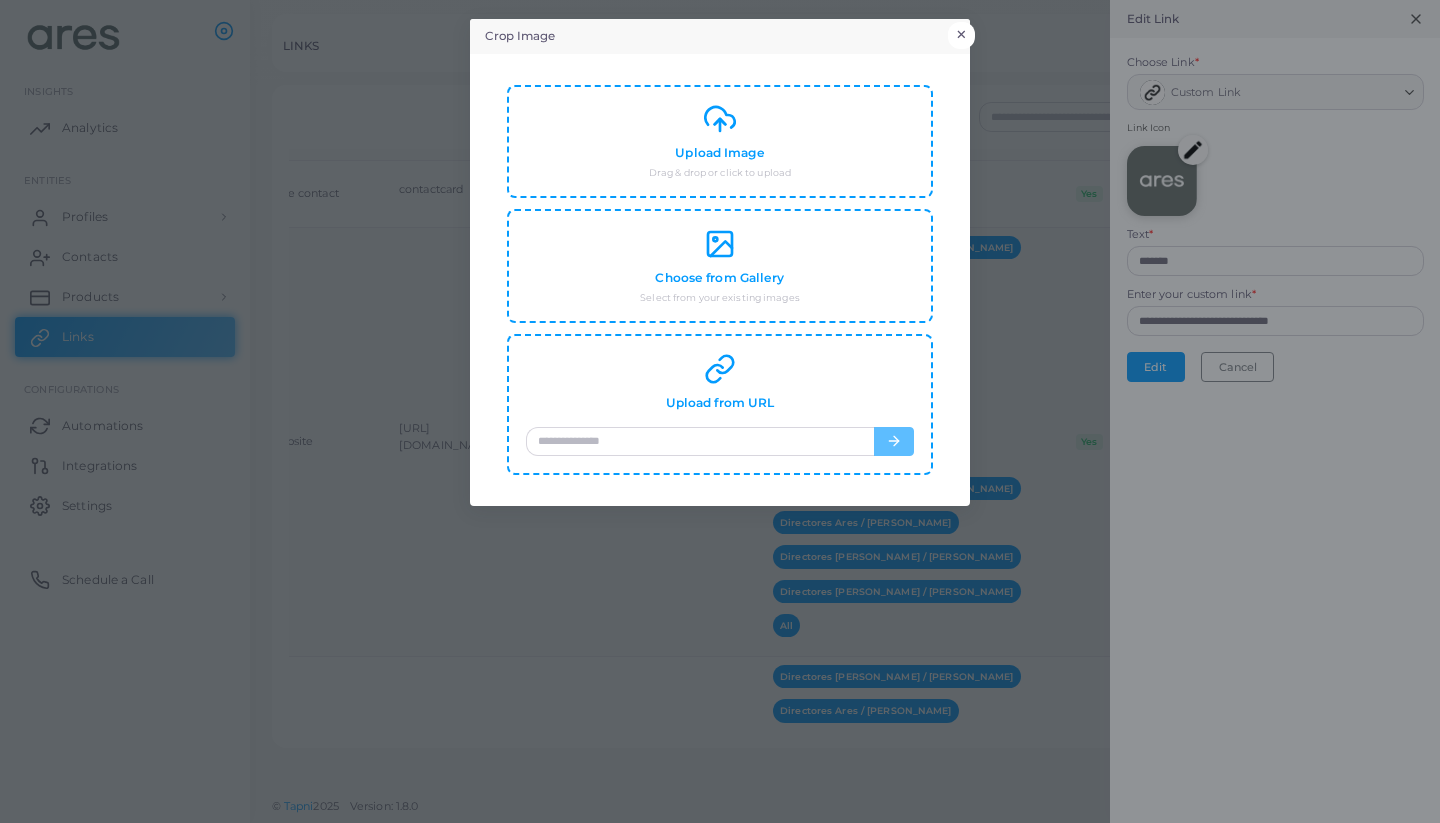 click on "×" at bounding box center [961, 35] 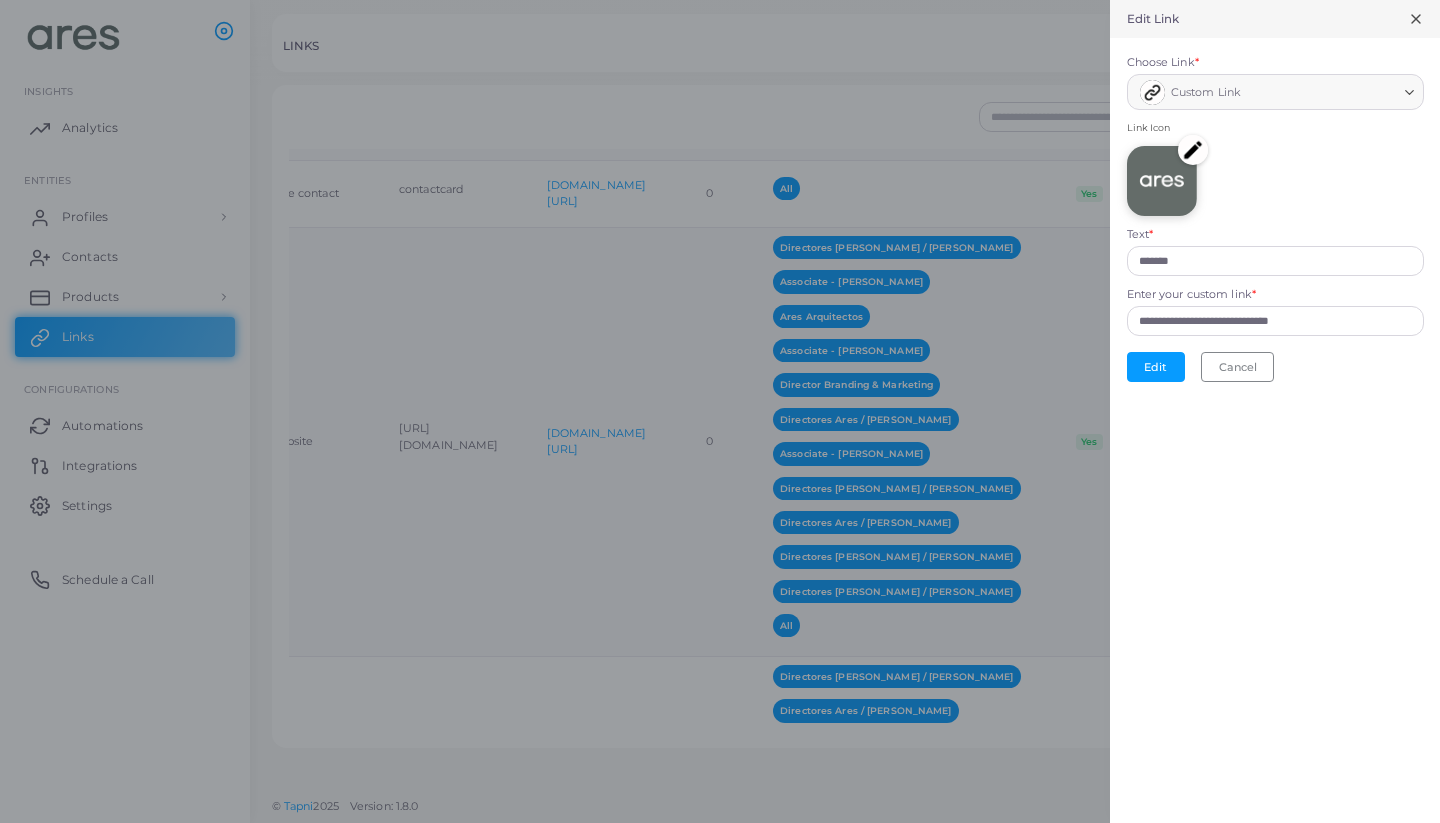 click 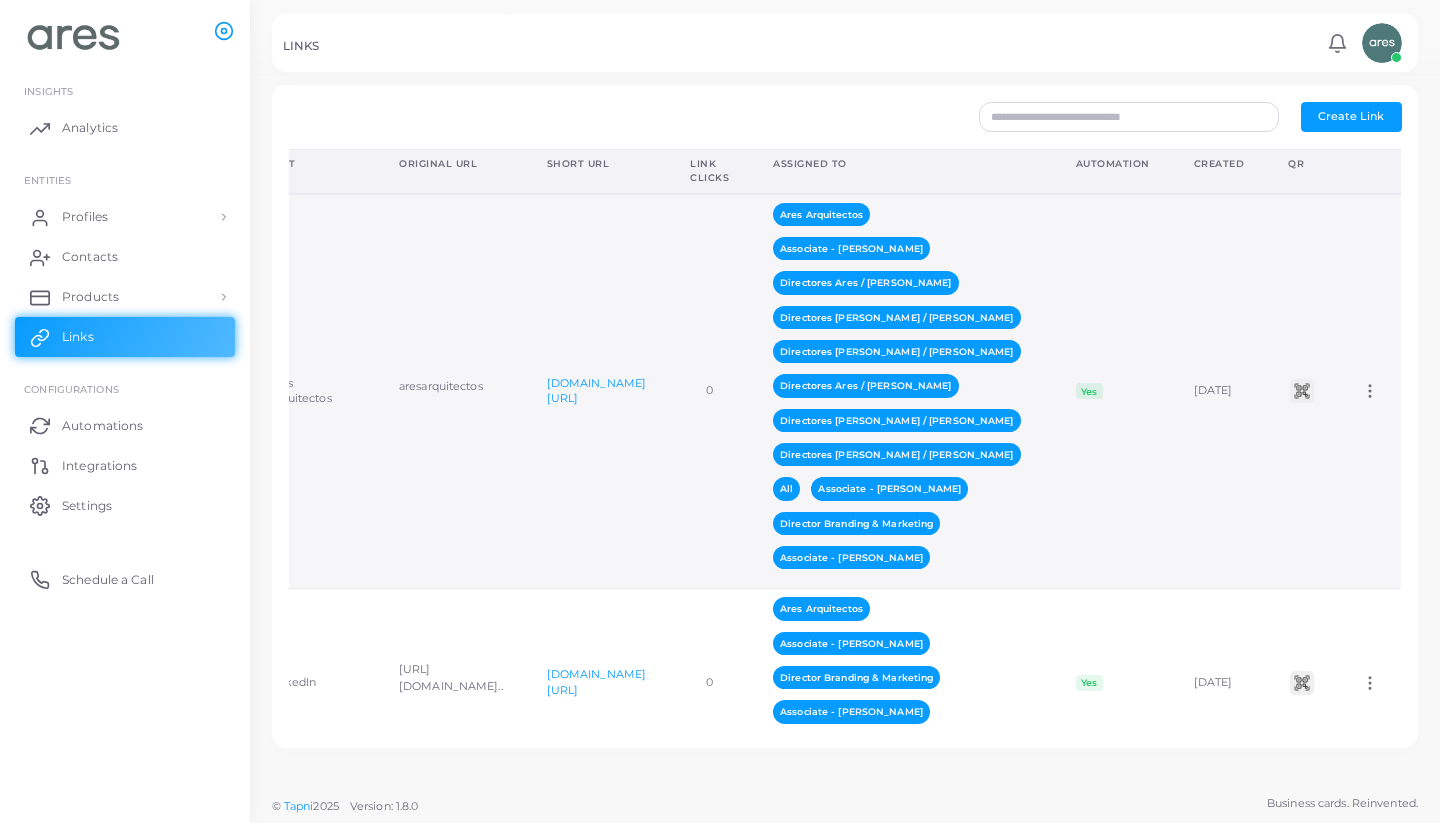 scroll, scrollTop: -1, scrollLeft: 0, axis: vertical 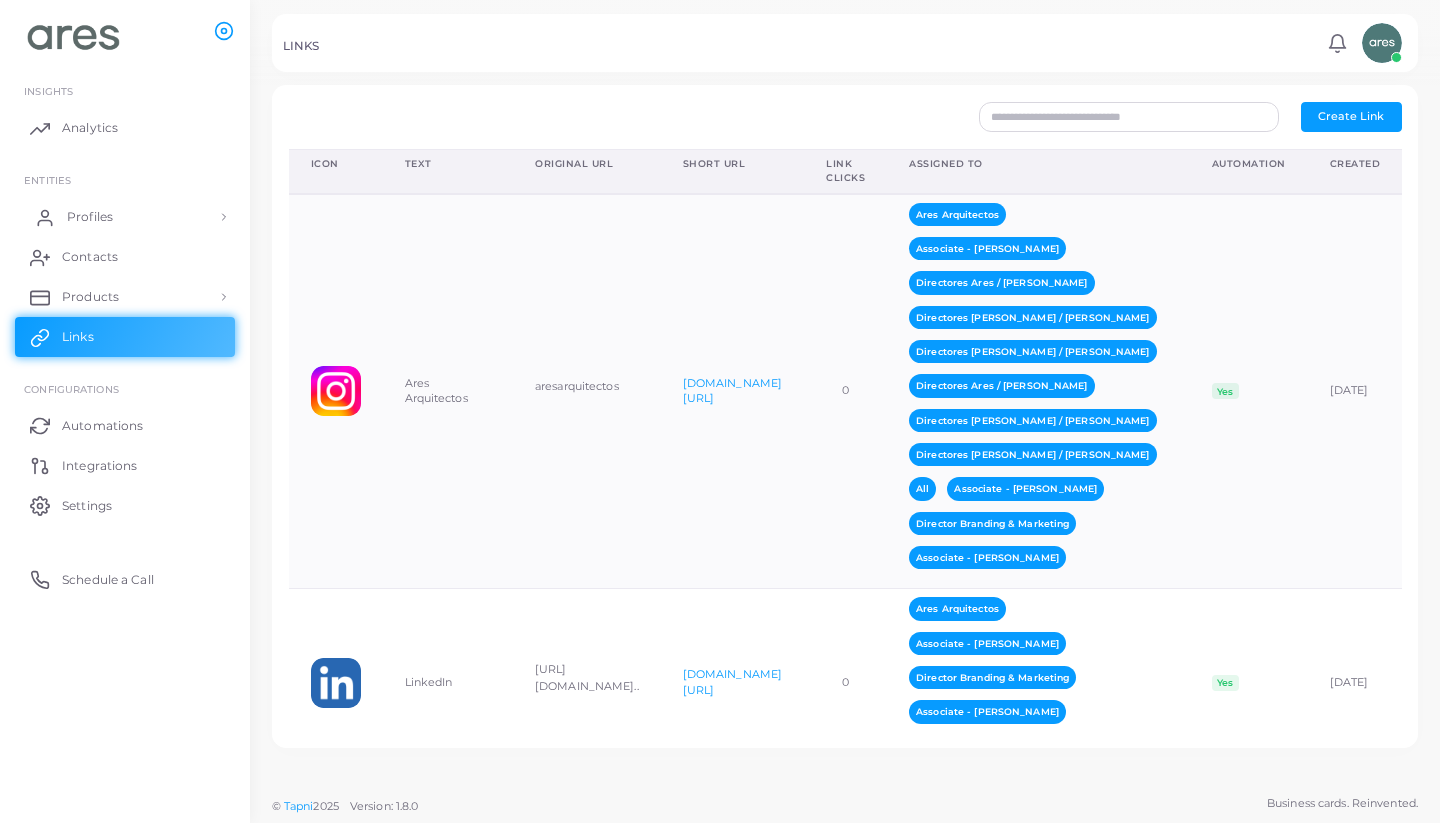 click on "Profiles" at bounding box center [125, 217] 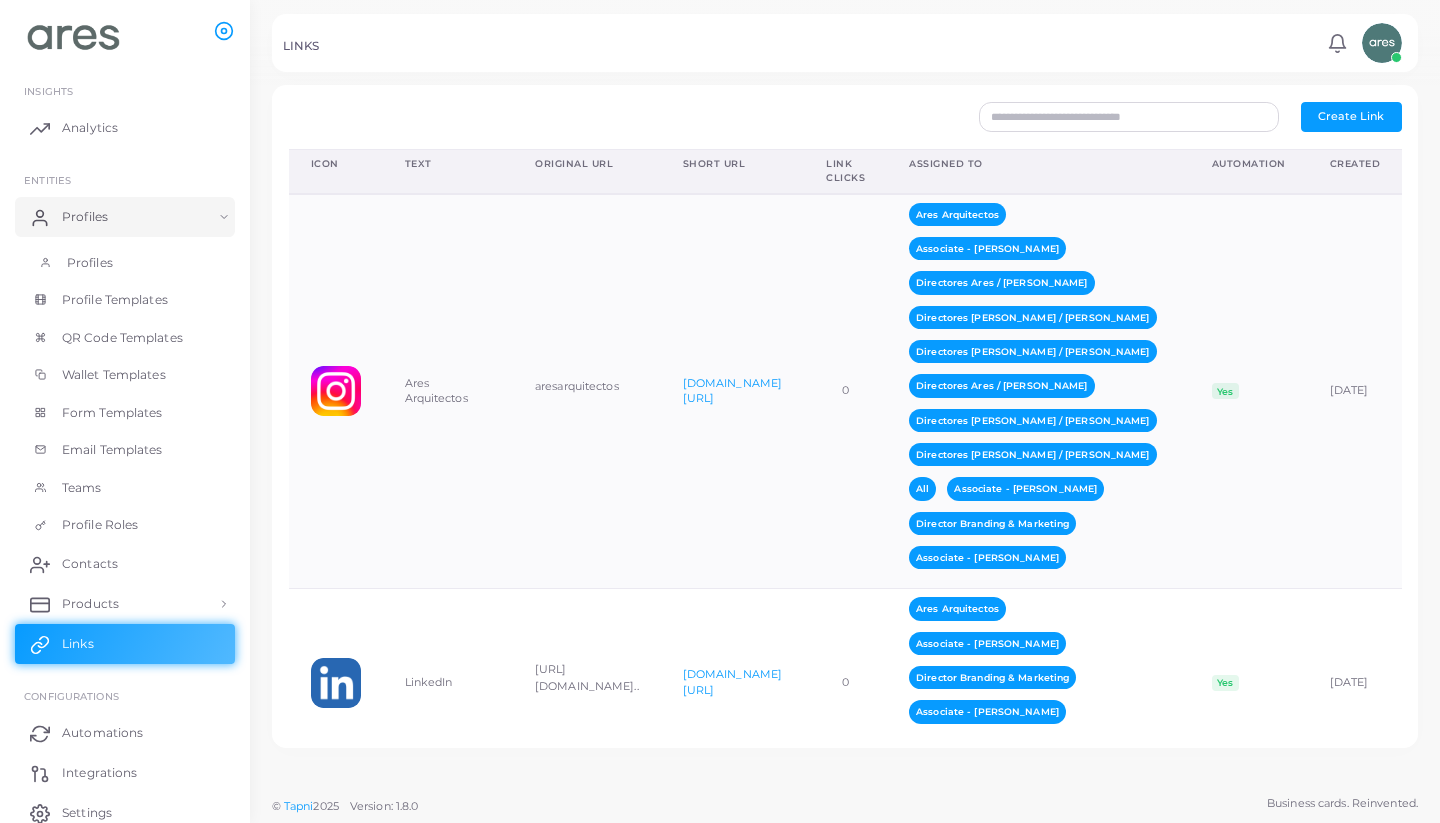 click on "Profiles" at bounding box center [90, 263] 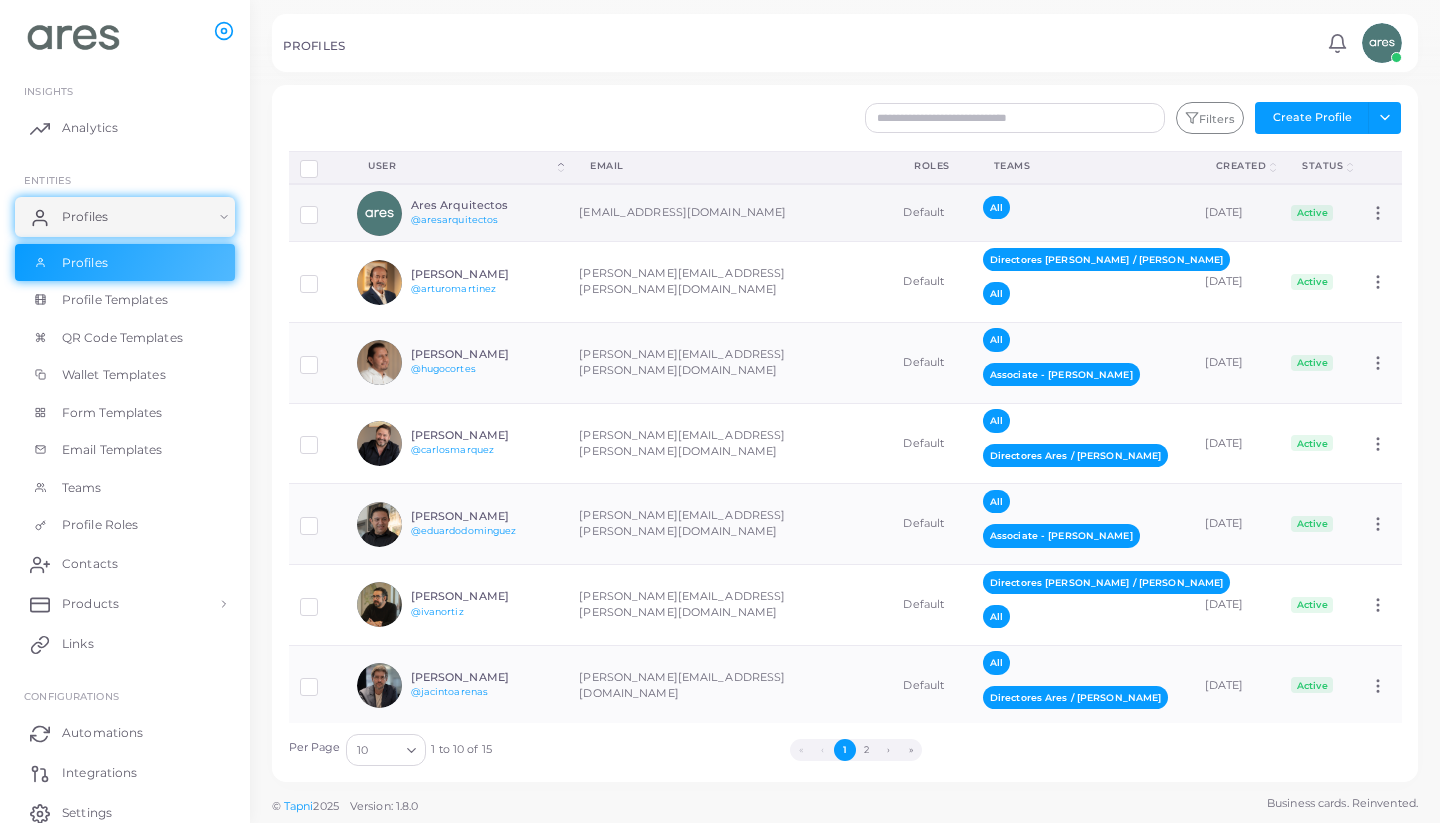 click on "[EMAIL_ADDRESS][DOMAIN_NAME]" at bounding box center [730, 213] 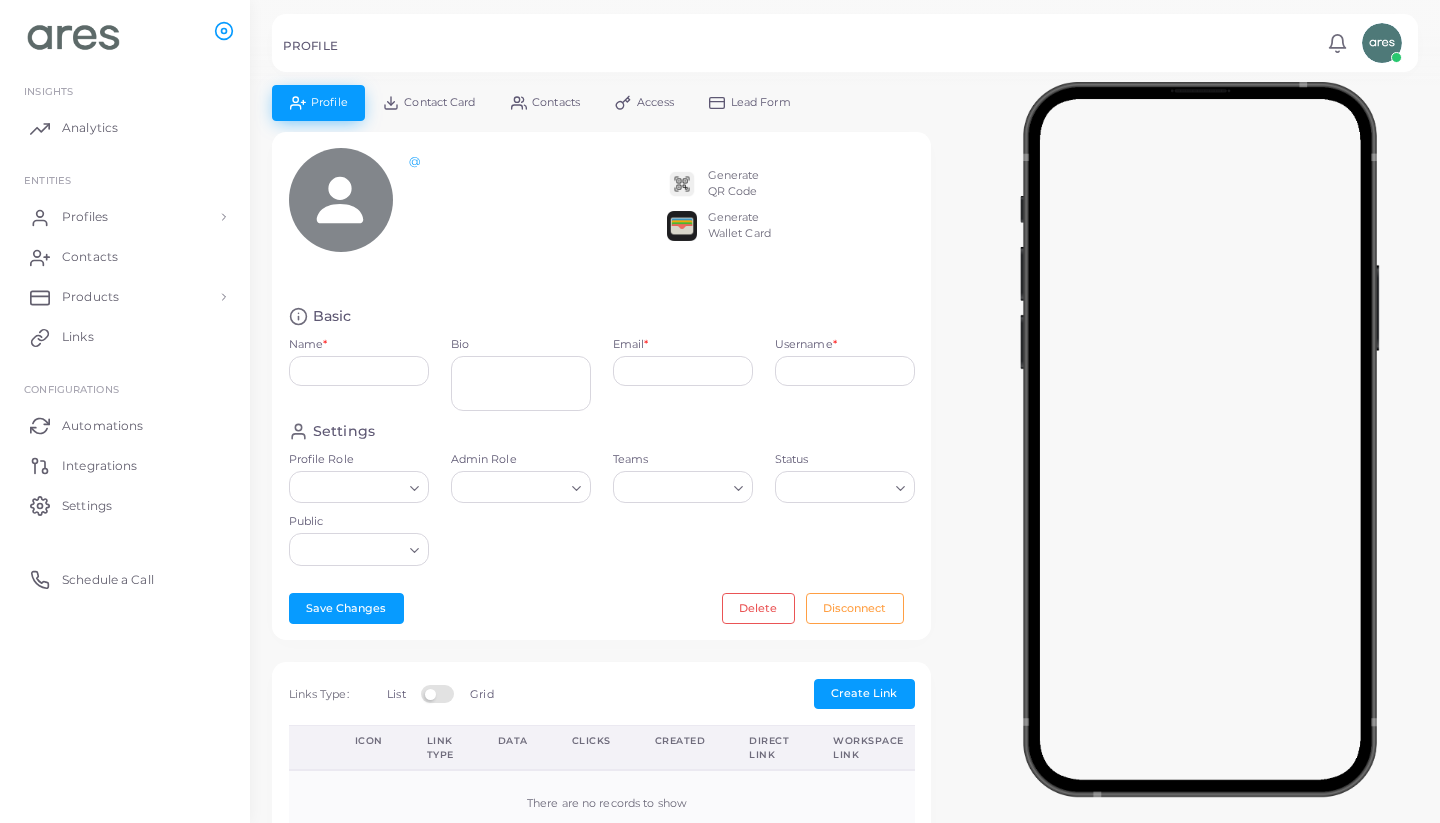 type on "**********" 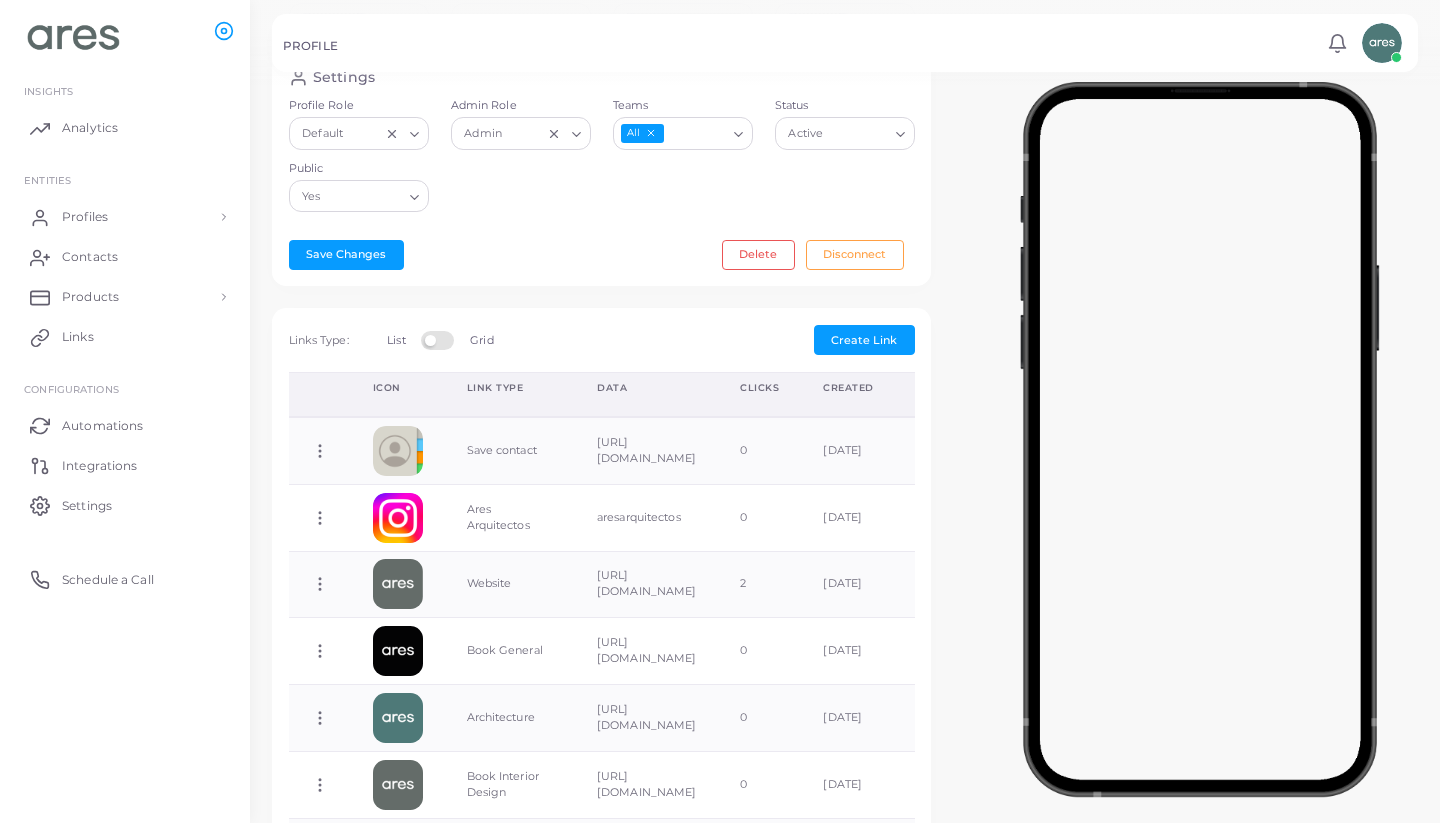 scroll, scrollTop: 487, scrollLeft: 0, axis: vertical 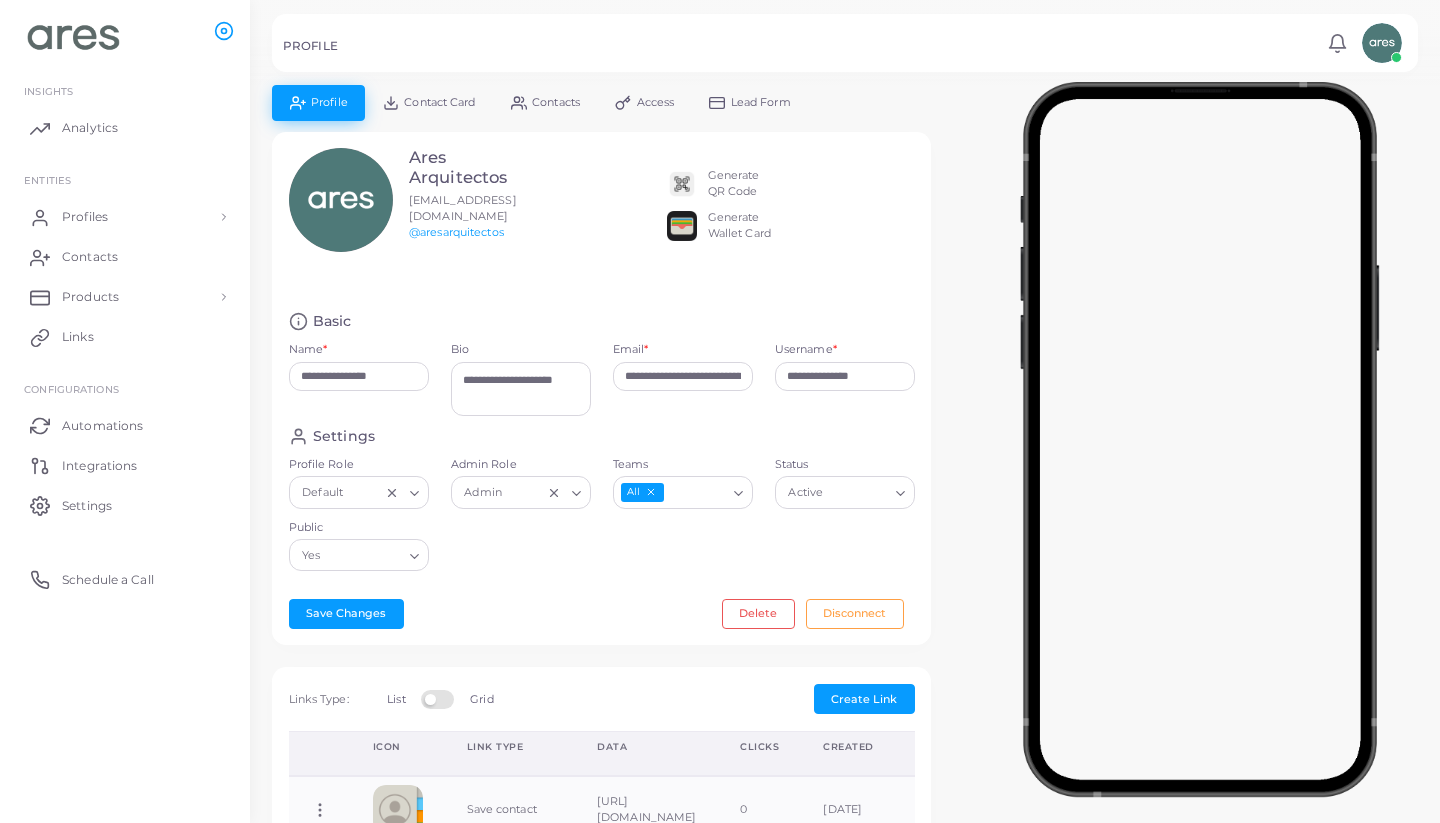 click on "Contact Card" at bounding box center (439, 102) 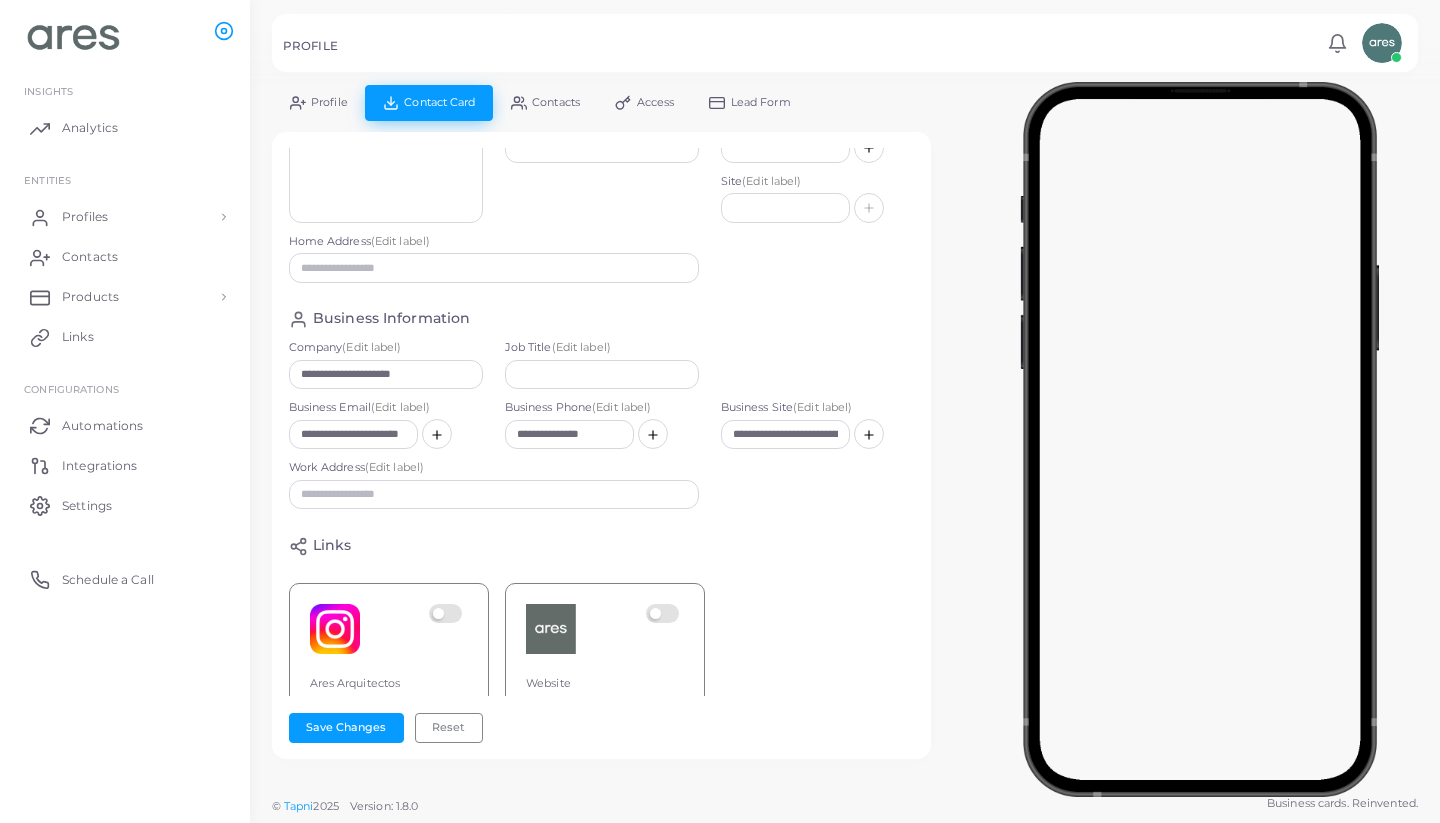 scroll, scrollTop: 150, scrollLeft: 0, axis: vertical 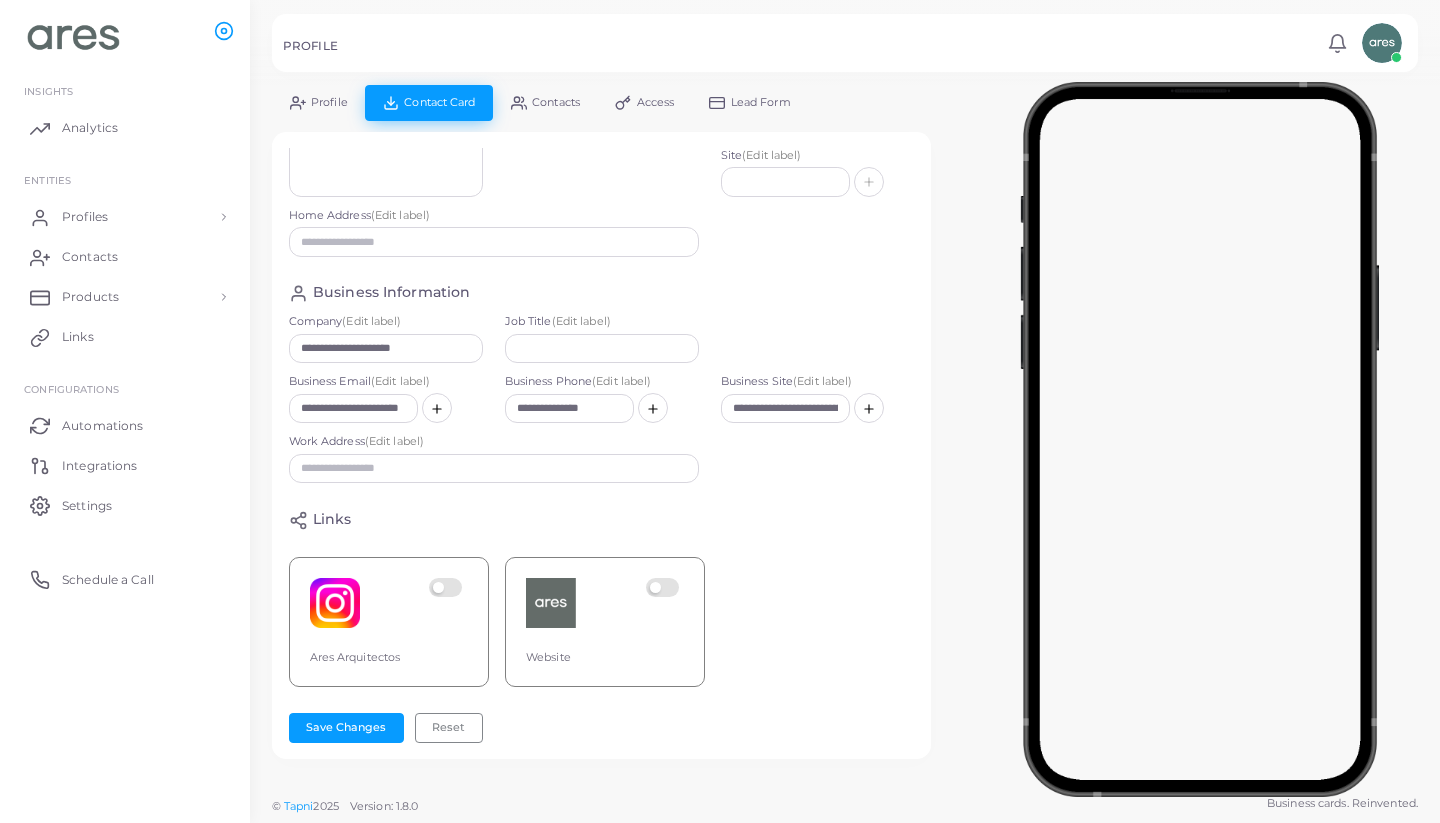 click on "Contacts" at bounding box center (556, 102) 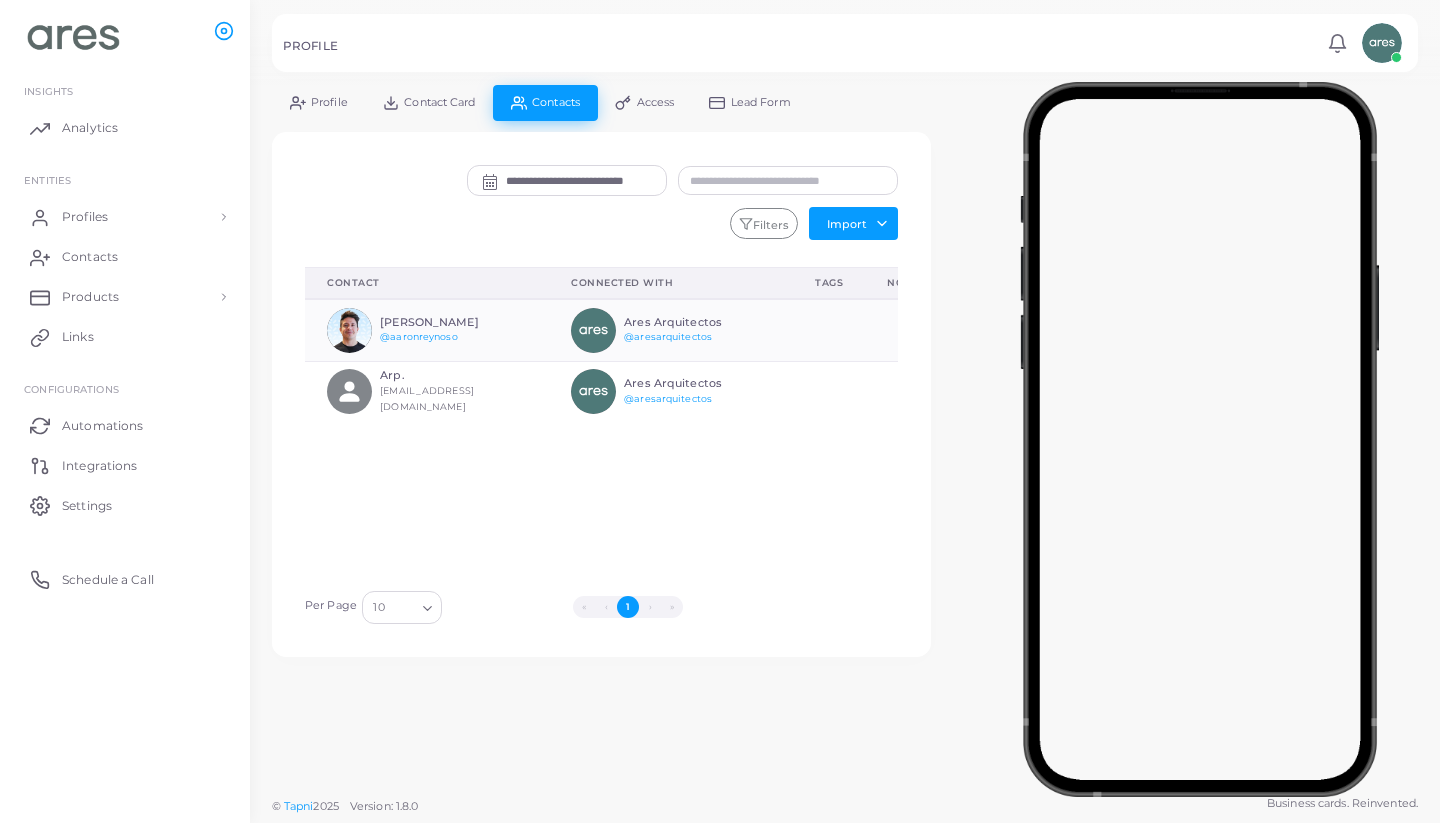 click on "Lead Form" at bounding box center [750, 102] 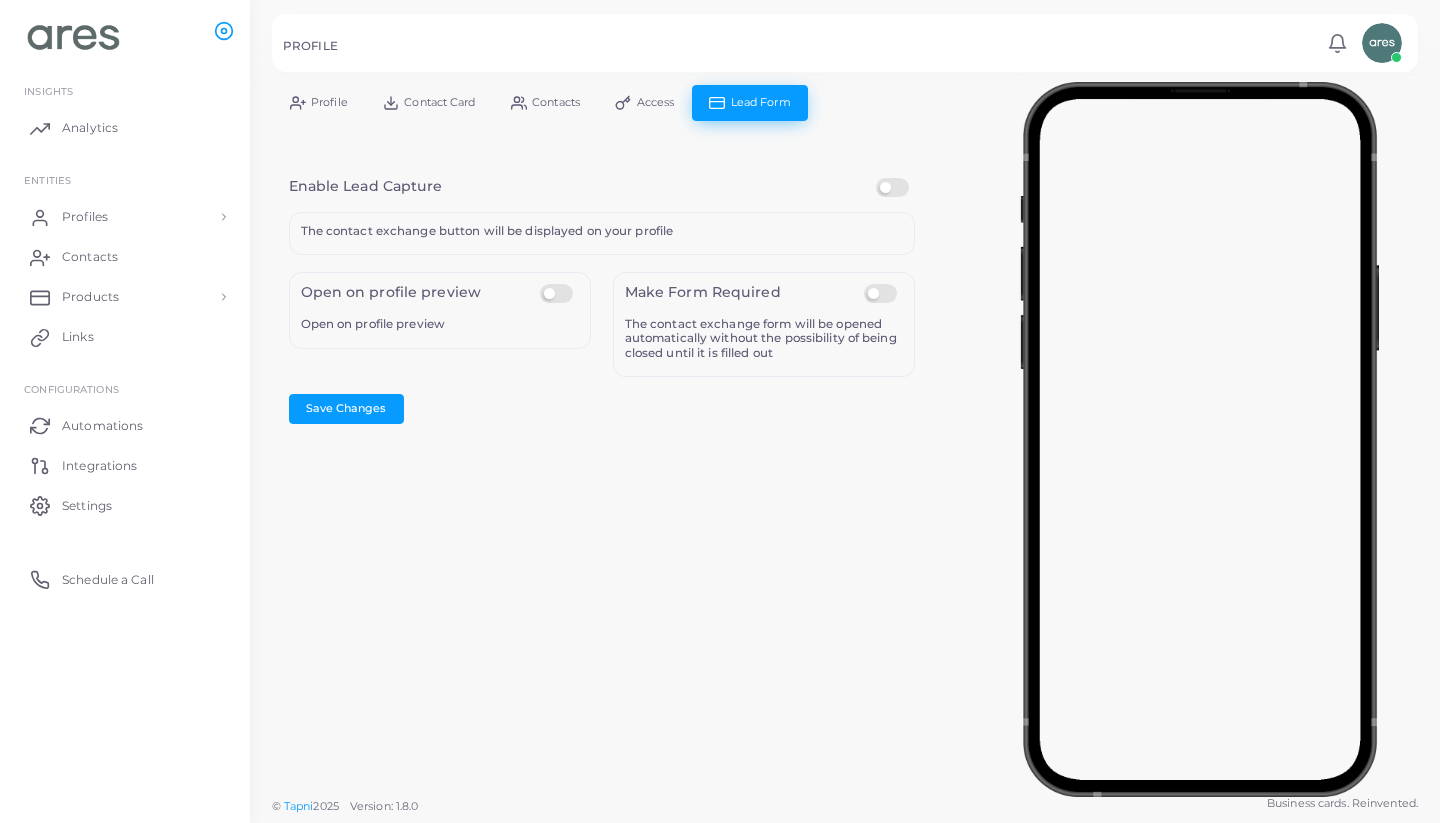 click on "Access" at bounding box center [656, 102] 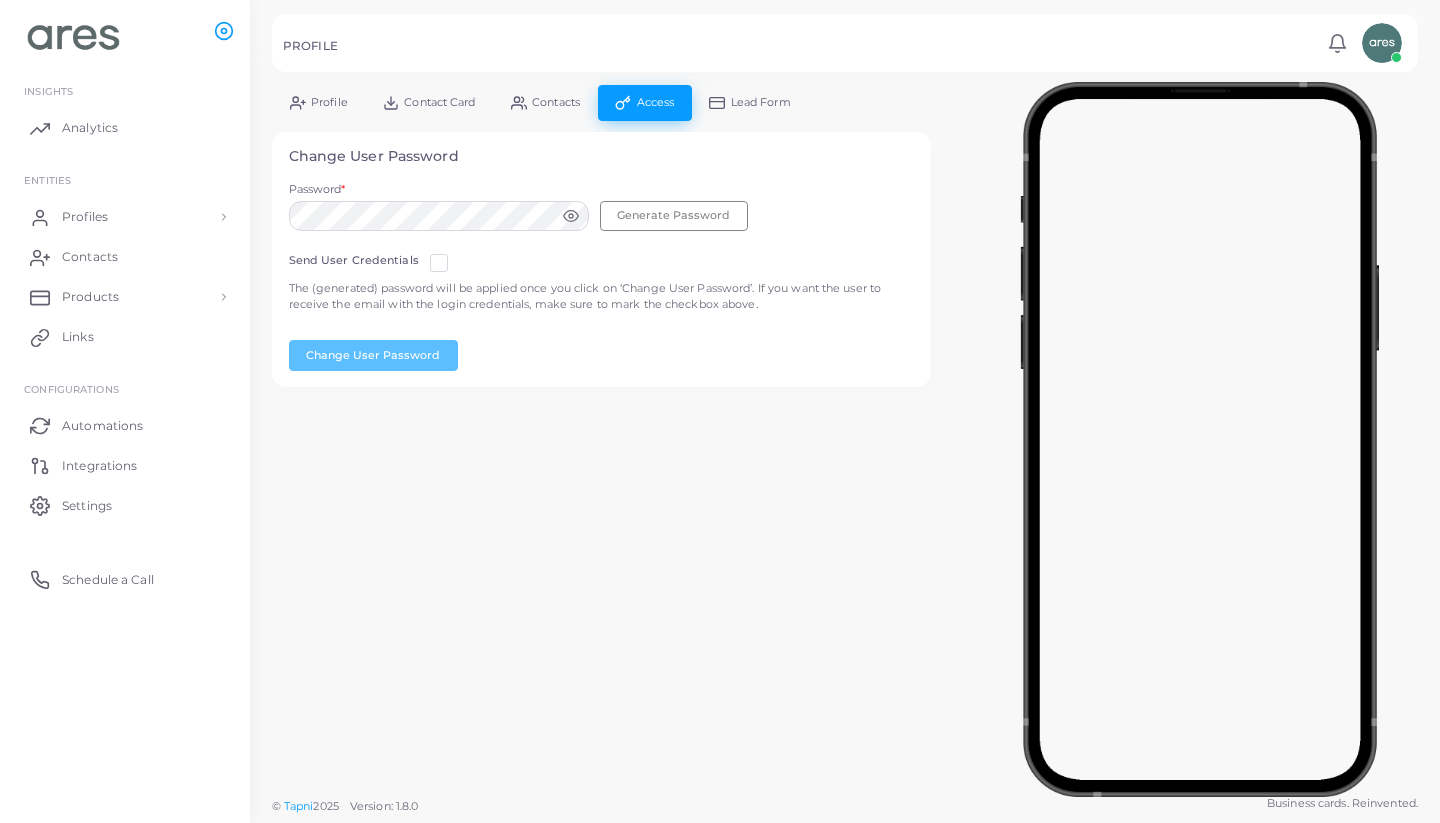 click on "Profile" at bounding box center [329, 102] 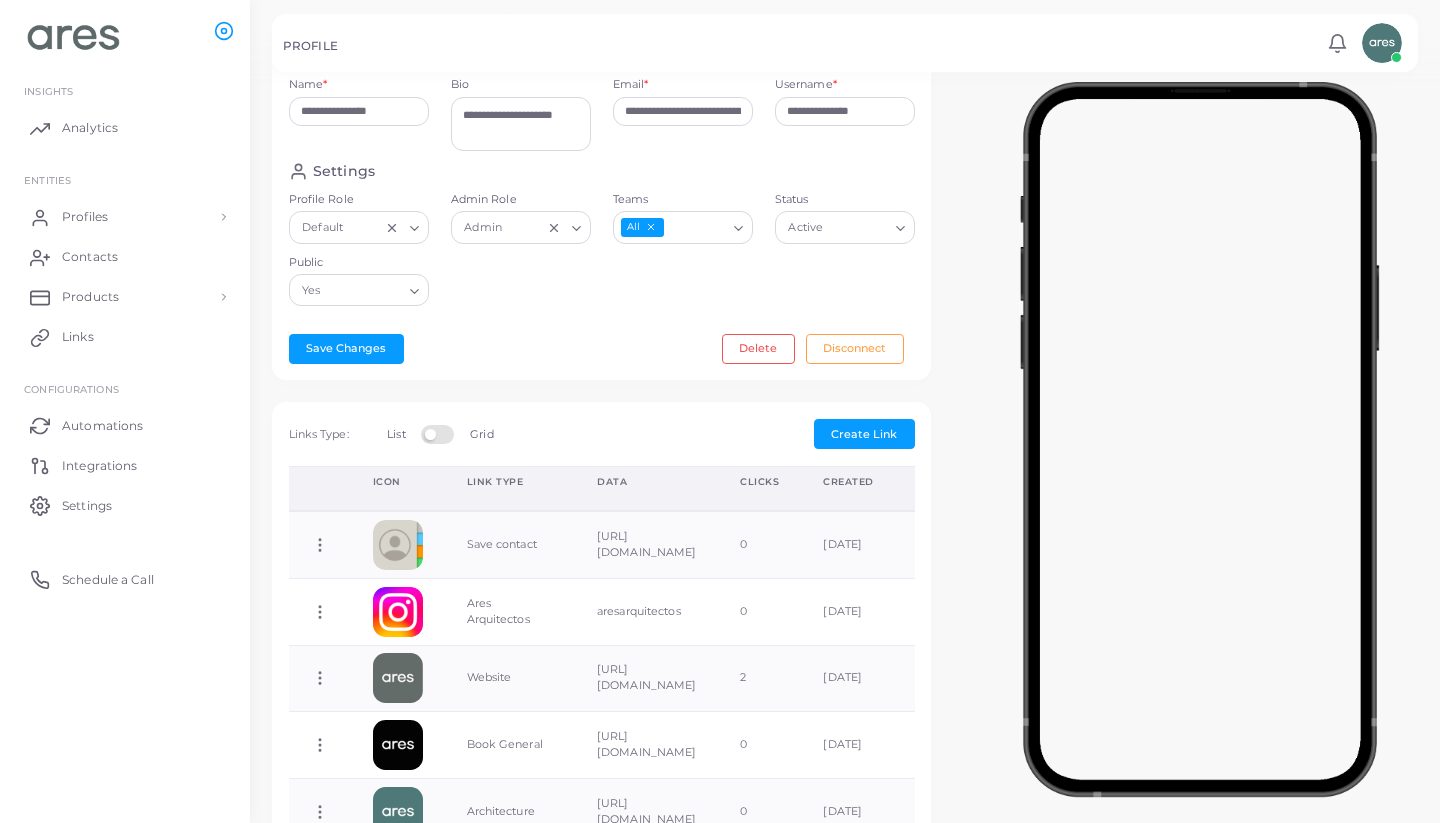 scroll, scrollTop: 289, scrollLeft: 0, axis: vertical 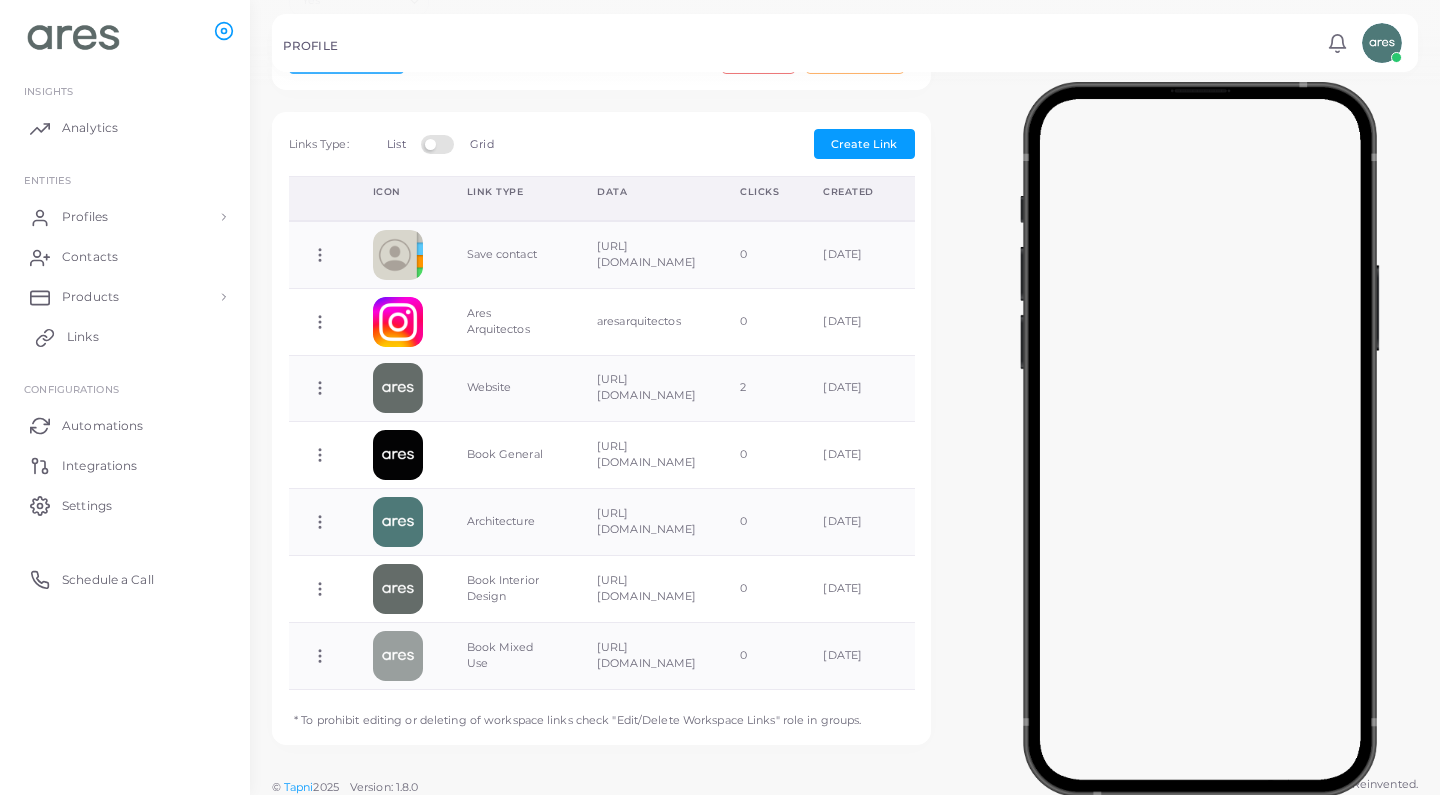 click on "Links" at bounding box center (125, 337) 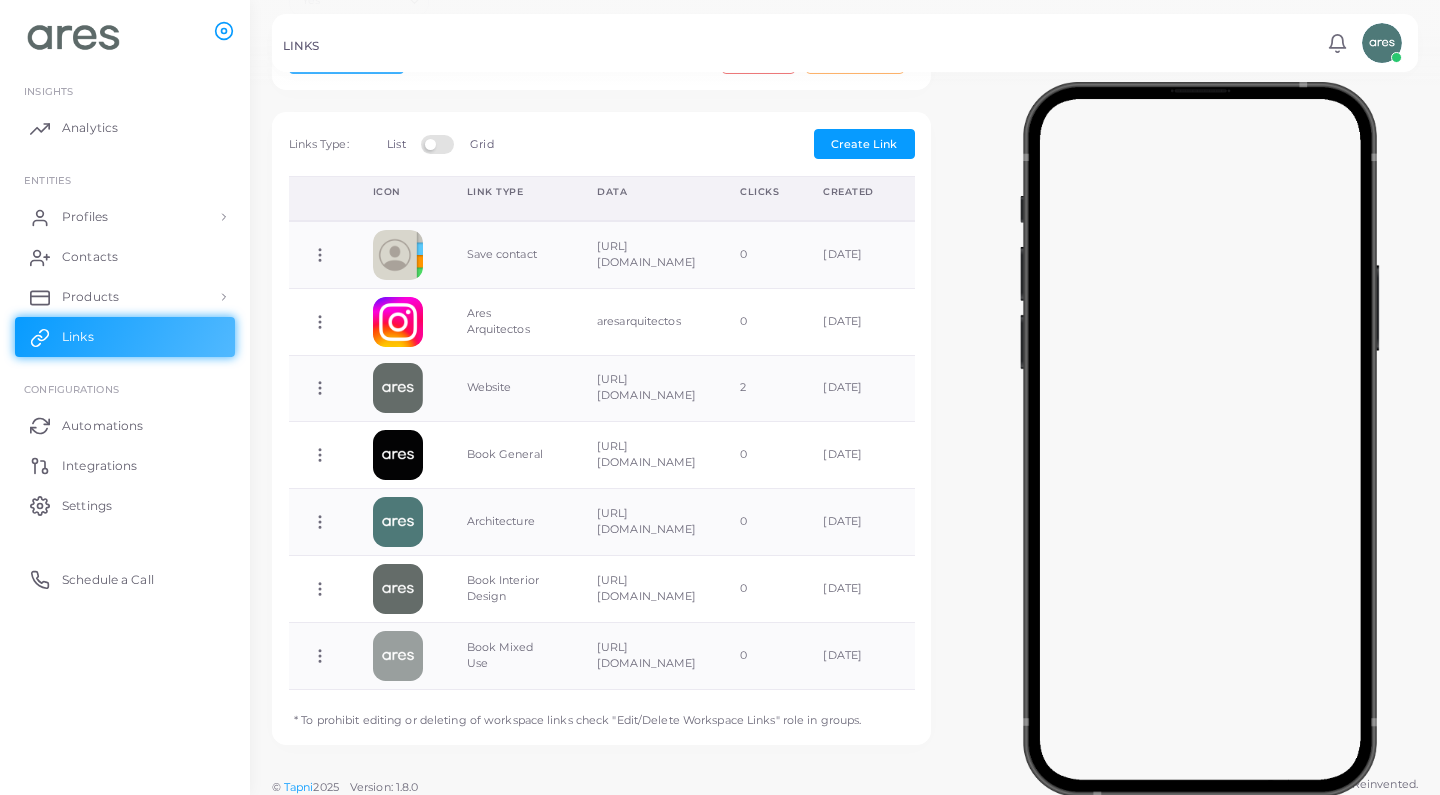 scroll, scrollTop: 0, scrollLeft: 0, axis: both 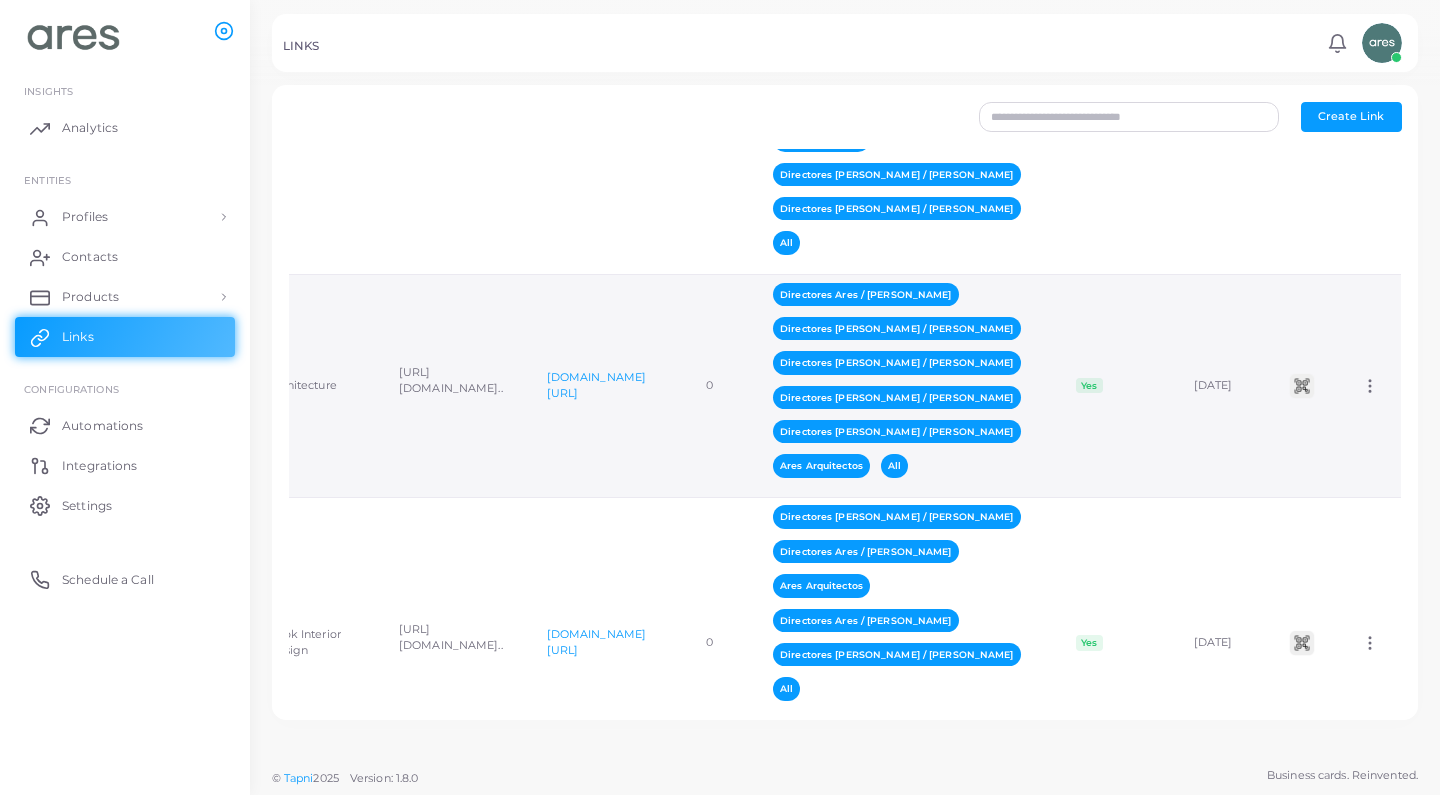 click on "Assign to Team Edit Link Delete Link" at bounding box center [1370, 385] 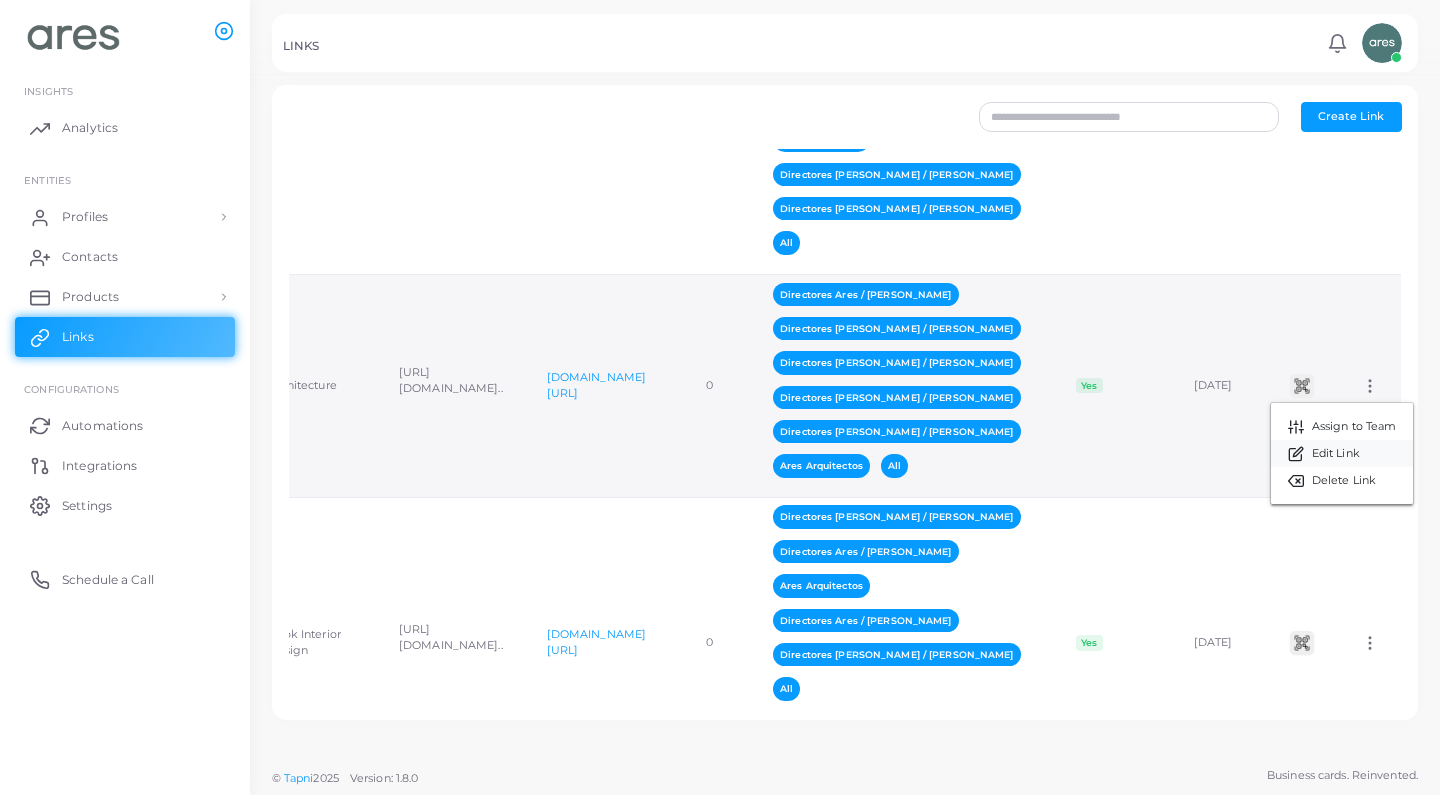 click on "Edit Link" at bounding box center [1336, 454] 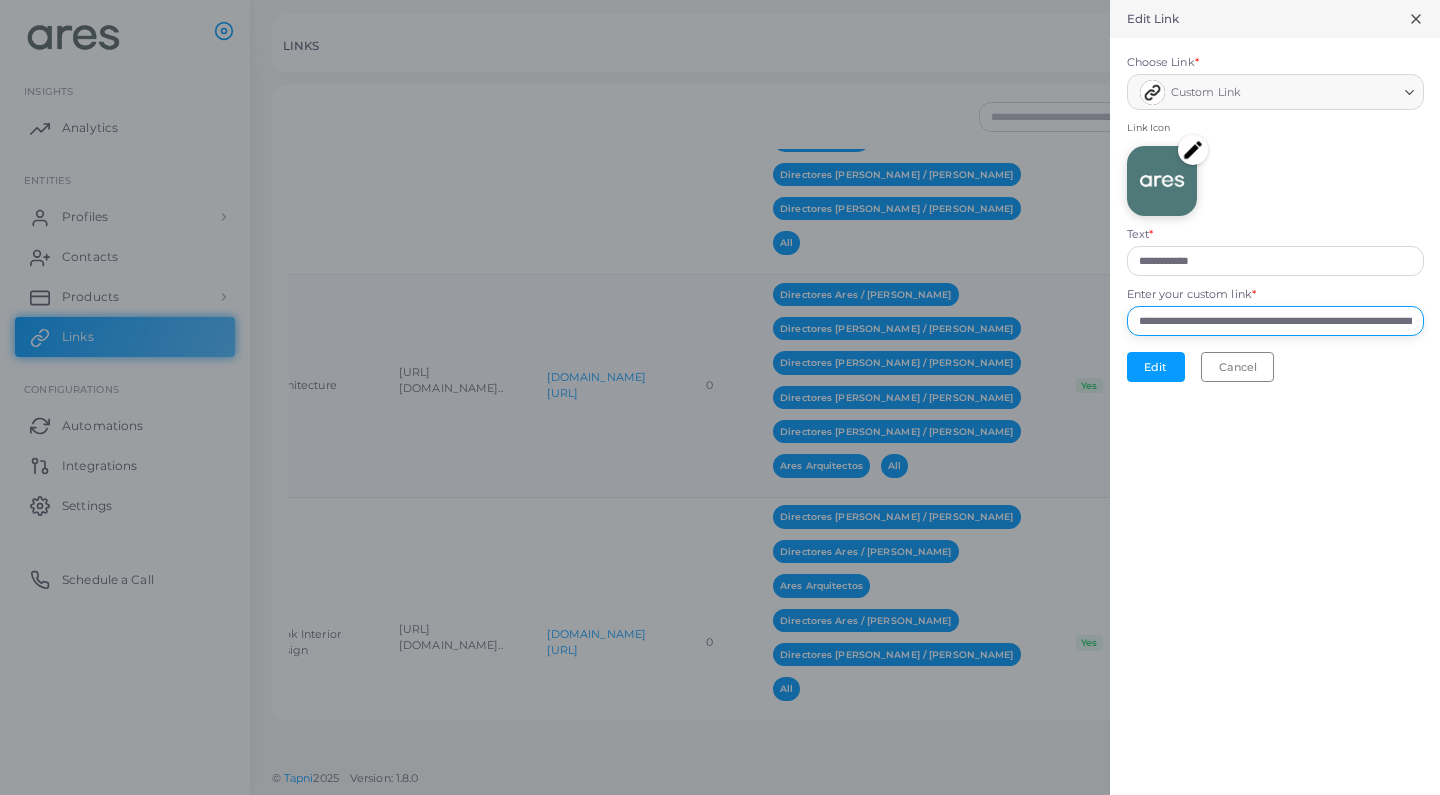 click on "**********" at bounding box center (1275, 321) 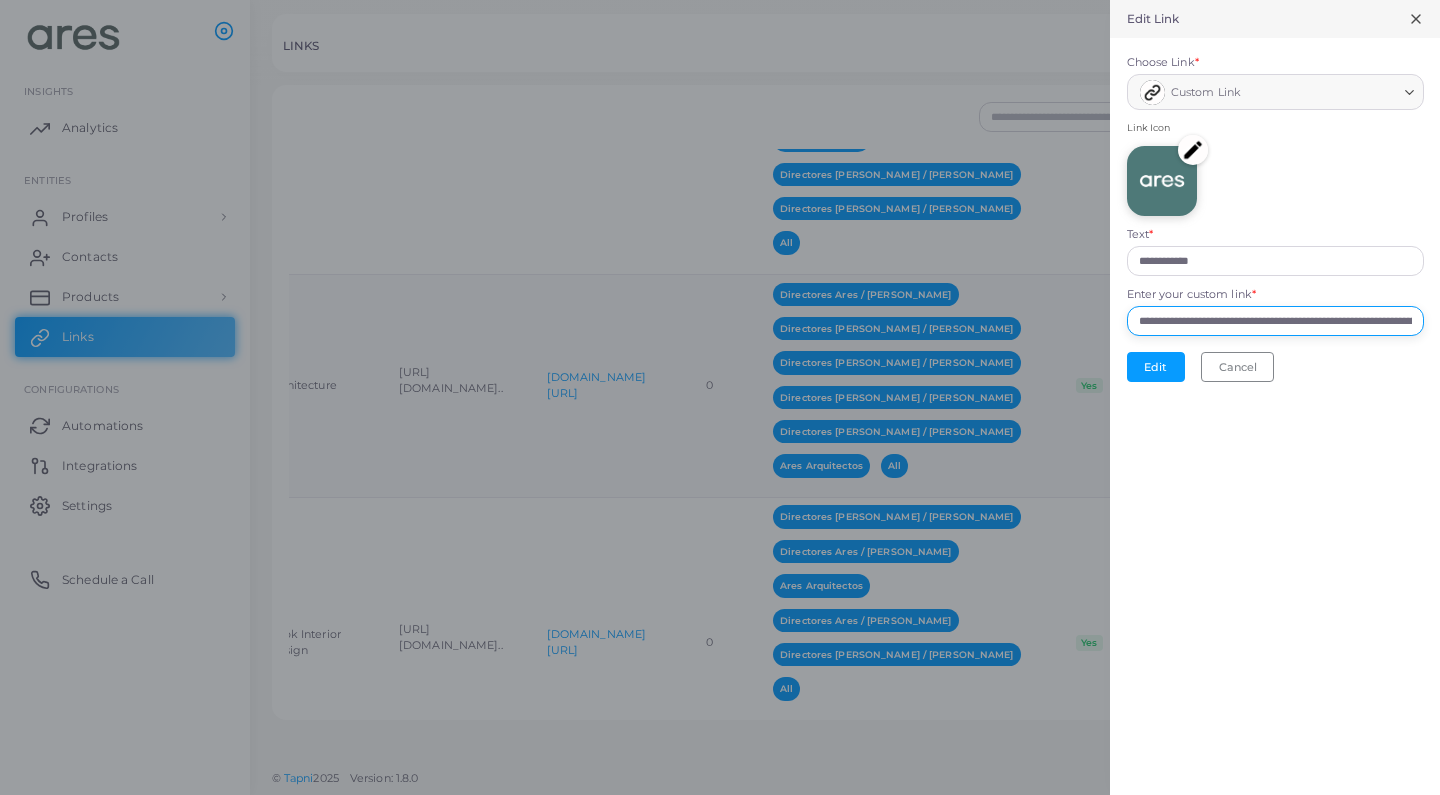 paste on "**********" 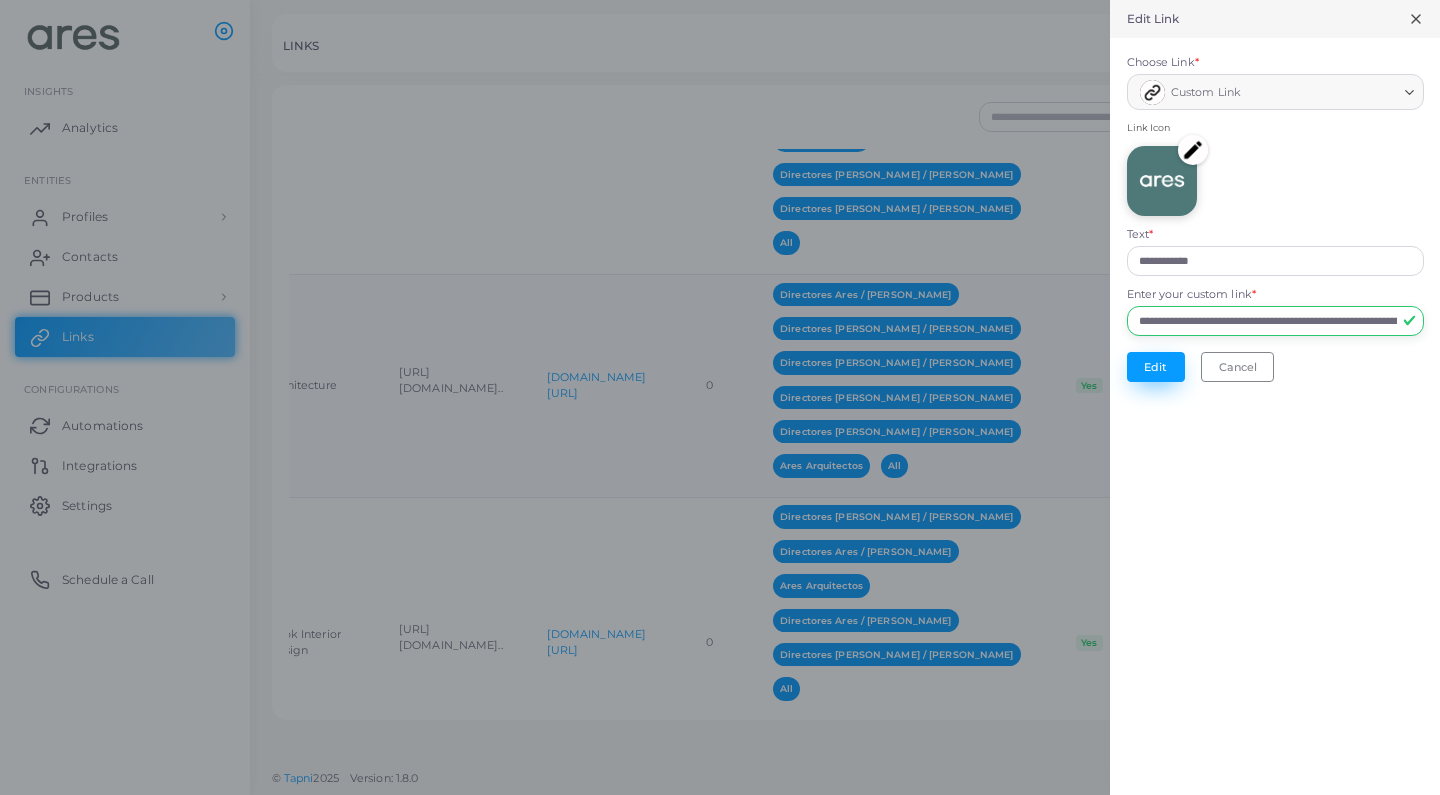 type on "**********" 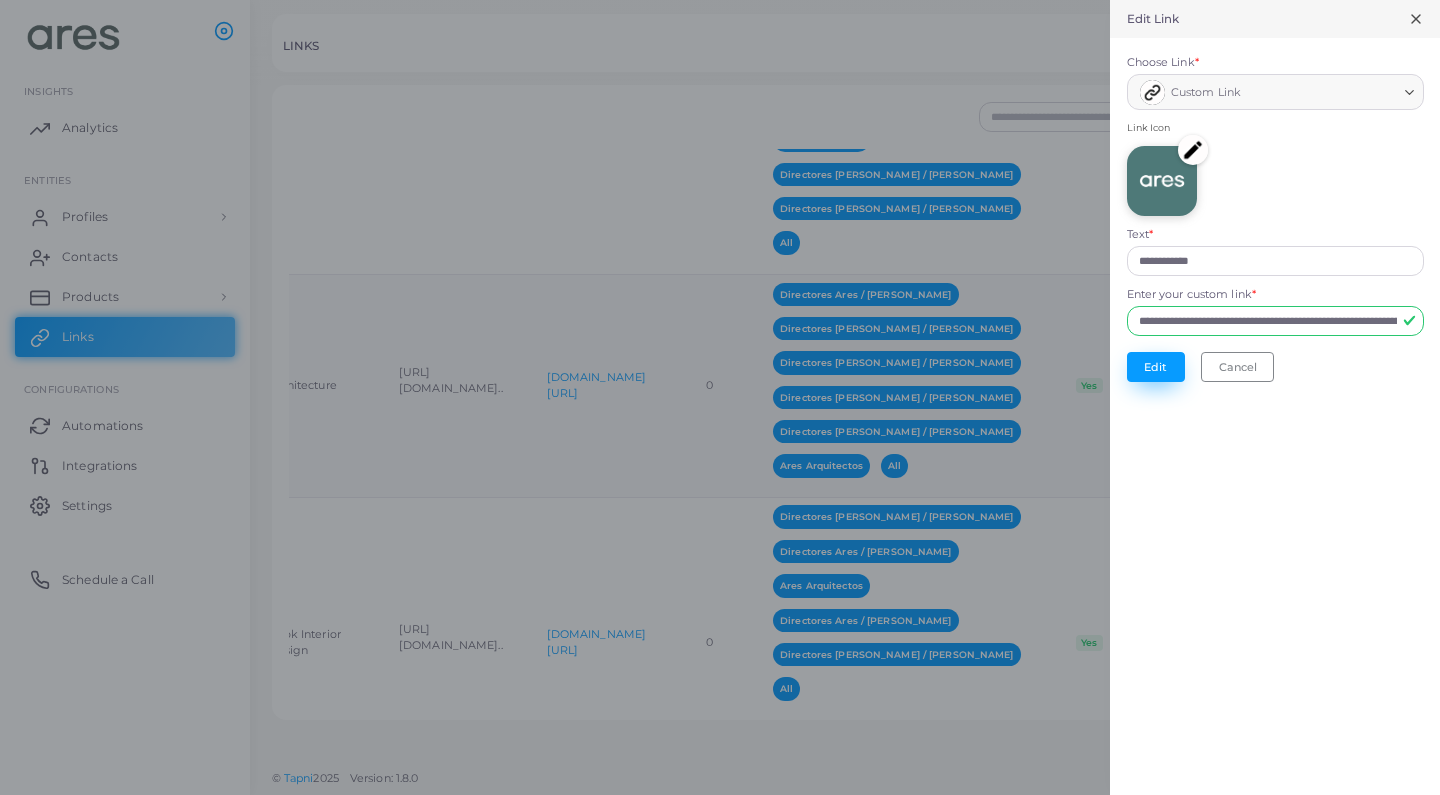 click on "Edit" at bounding box center (1156, 367) 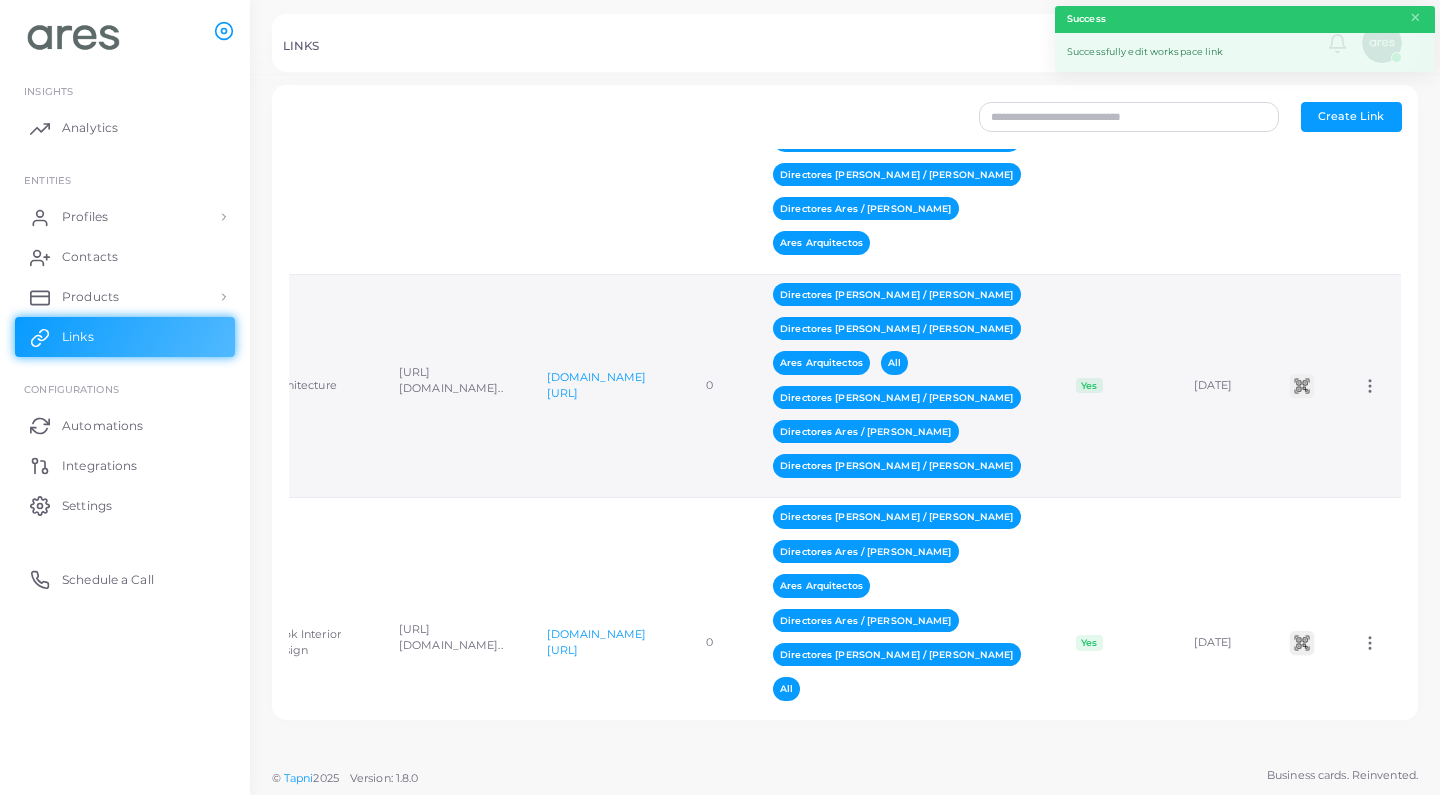 scroll, scrollTop: 0, scrollLeft: 268, axis: horizontal 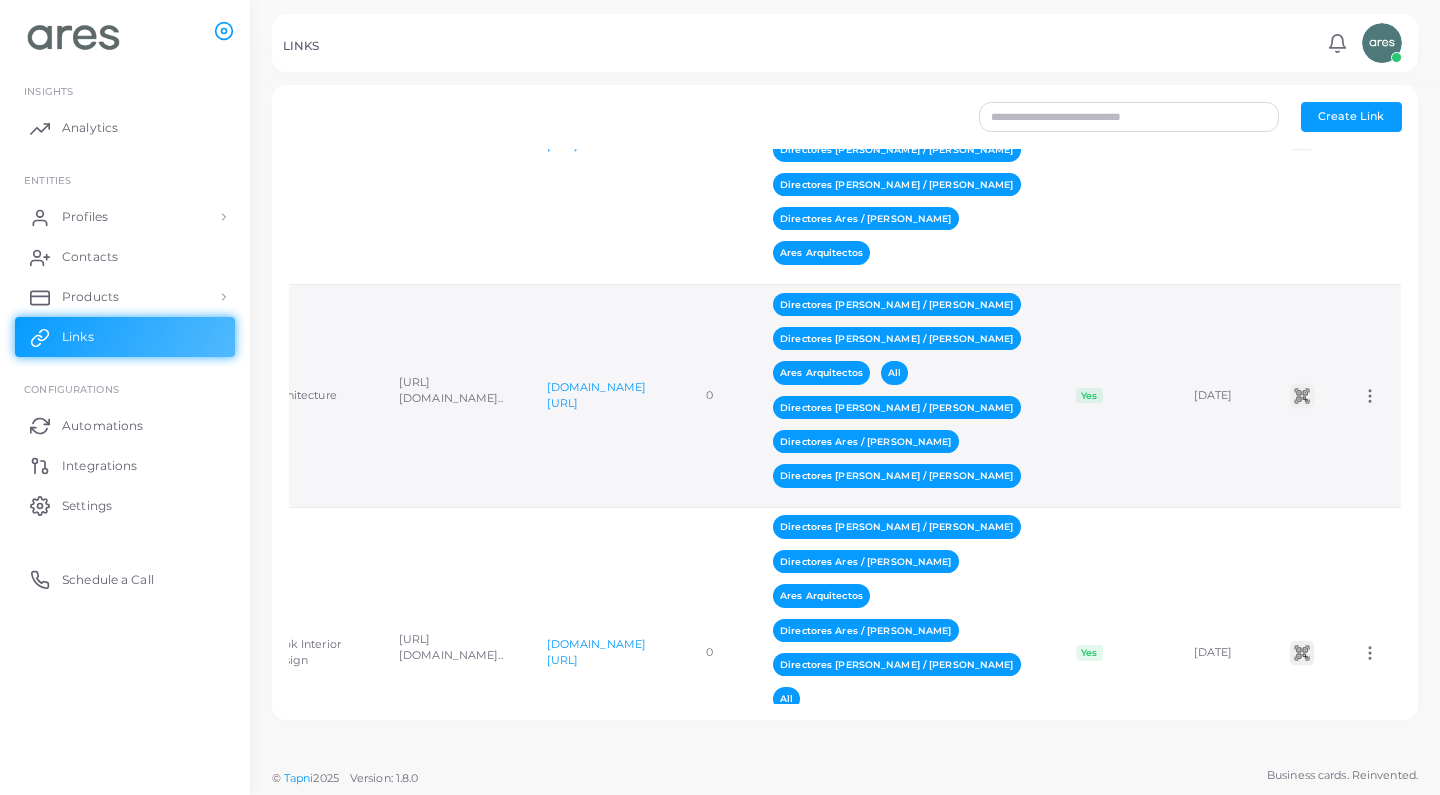 click 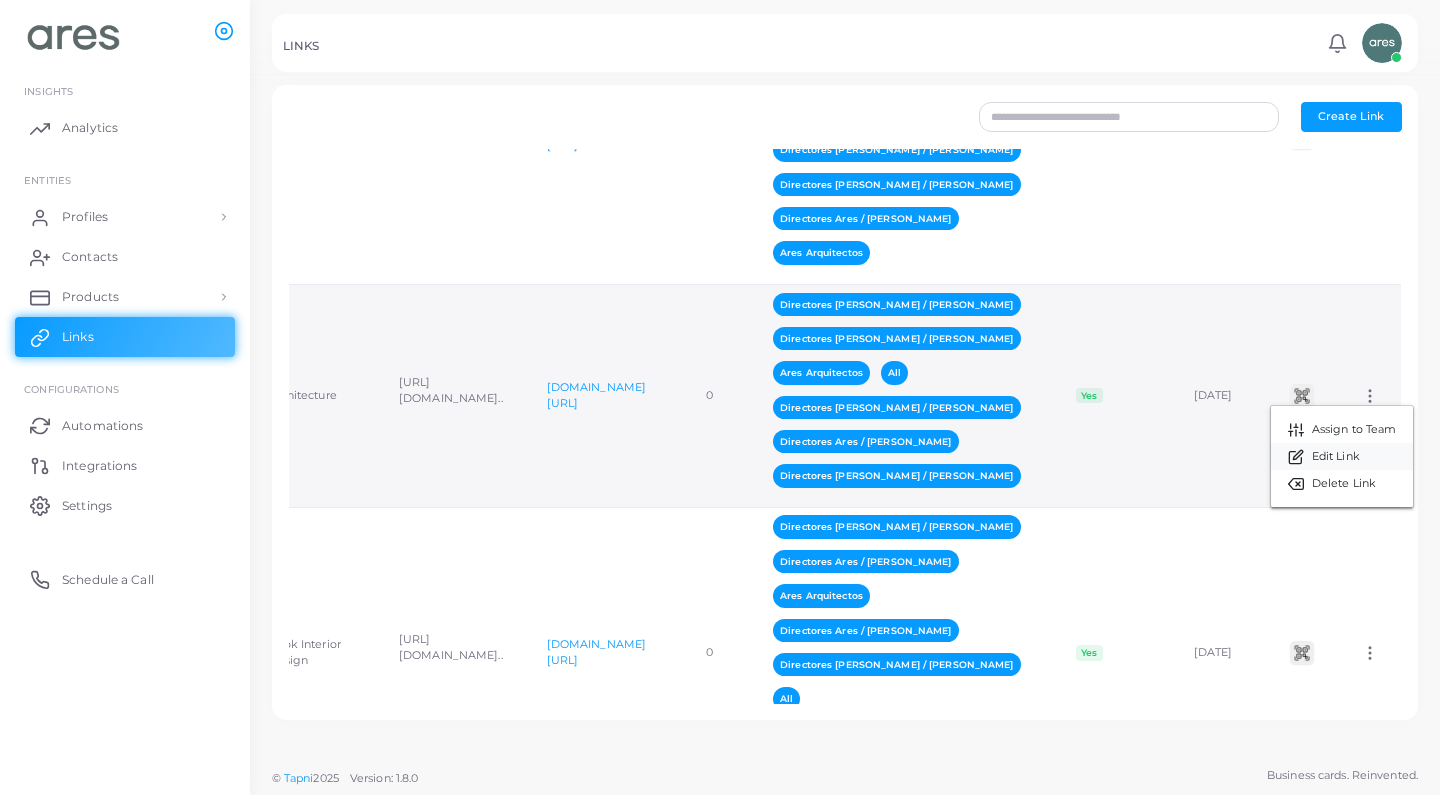 click on "Edit Link" at bounding box center [1342, 456] 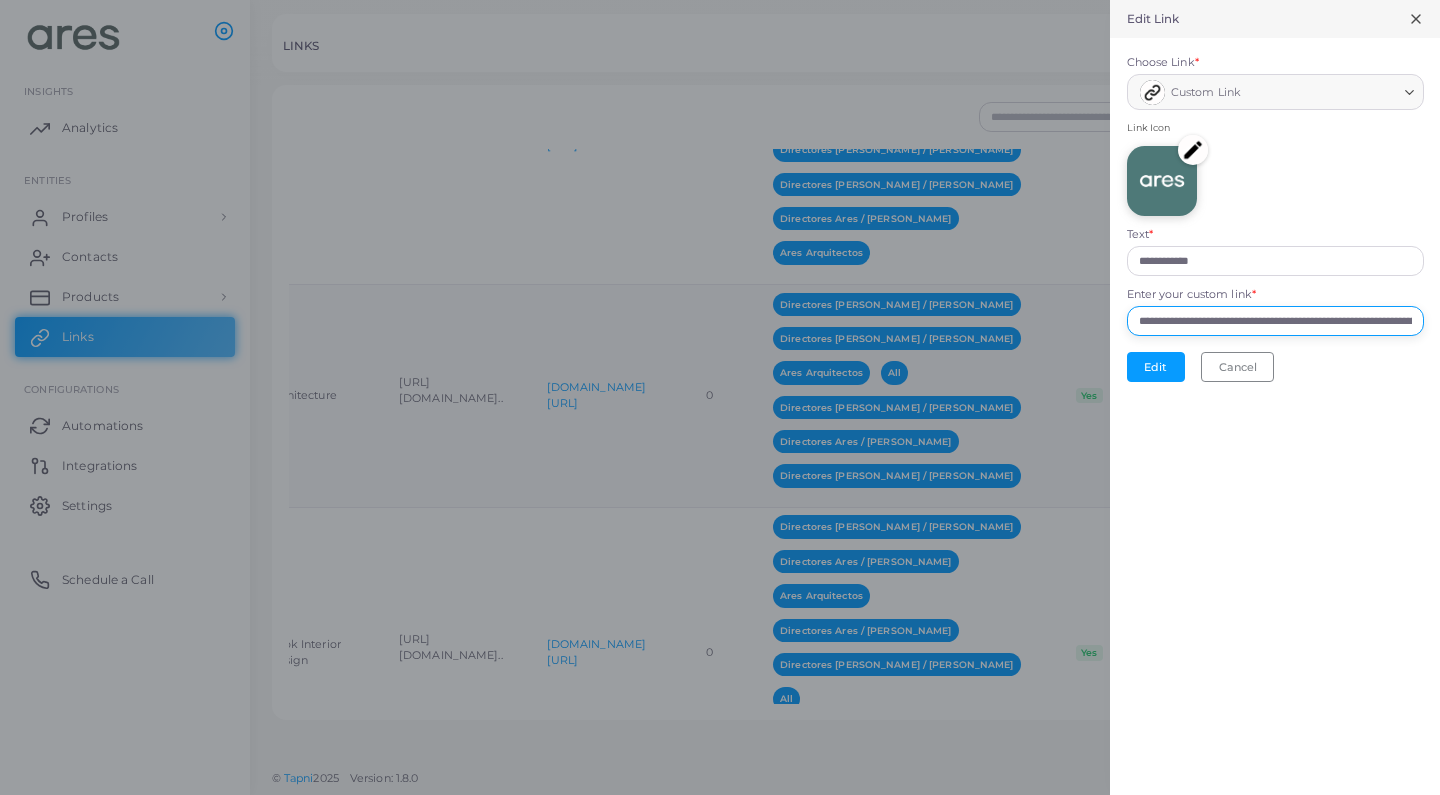 click on "**********" at bounding box center (1275, 321) 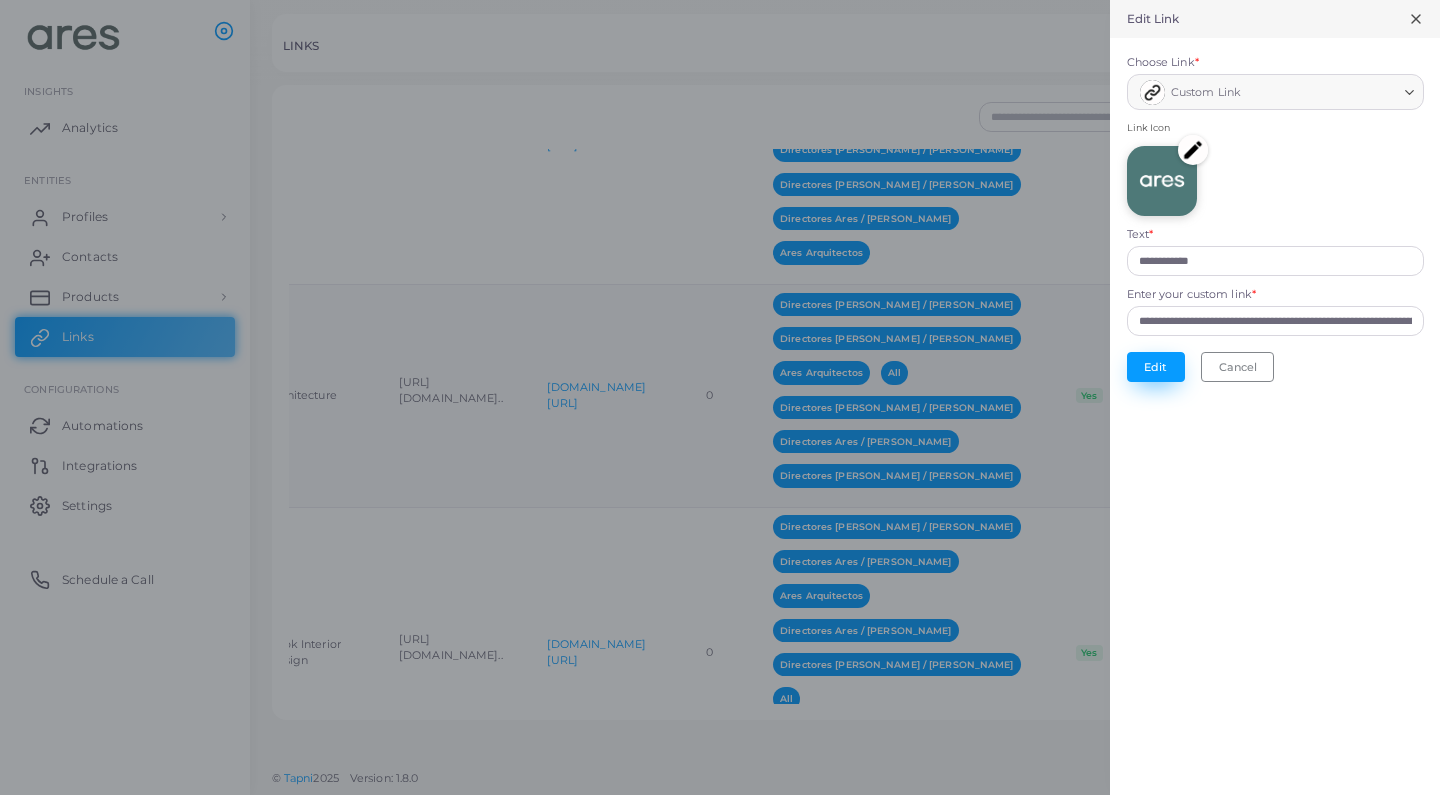 click on "Edit" at bounding box center (1156, 367) 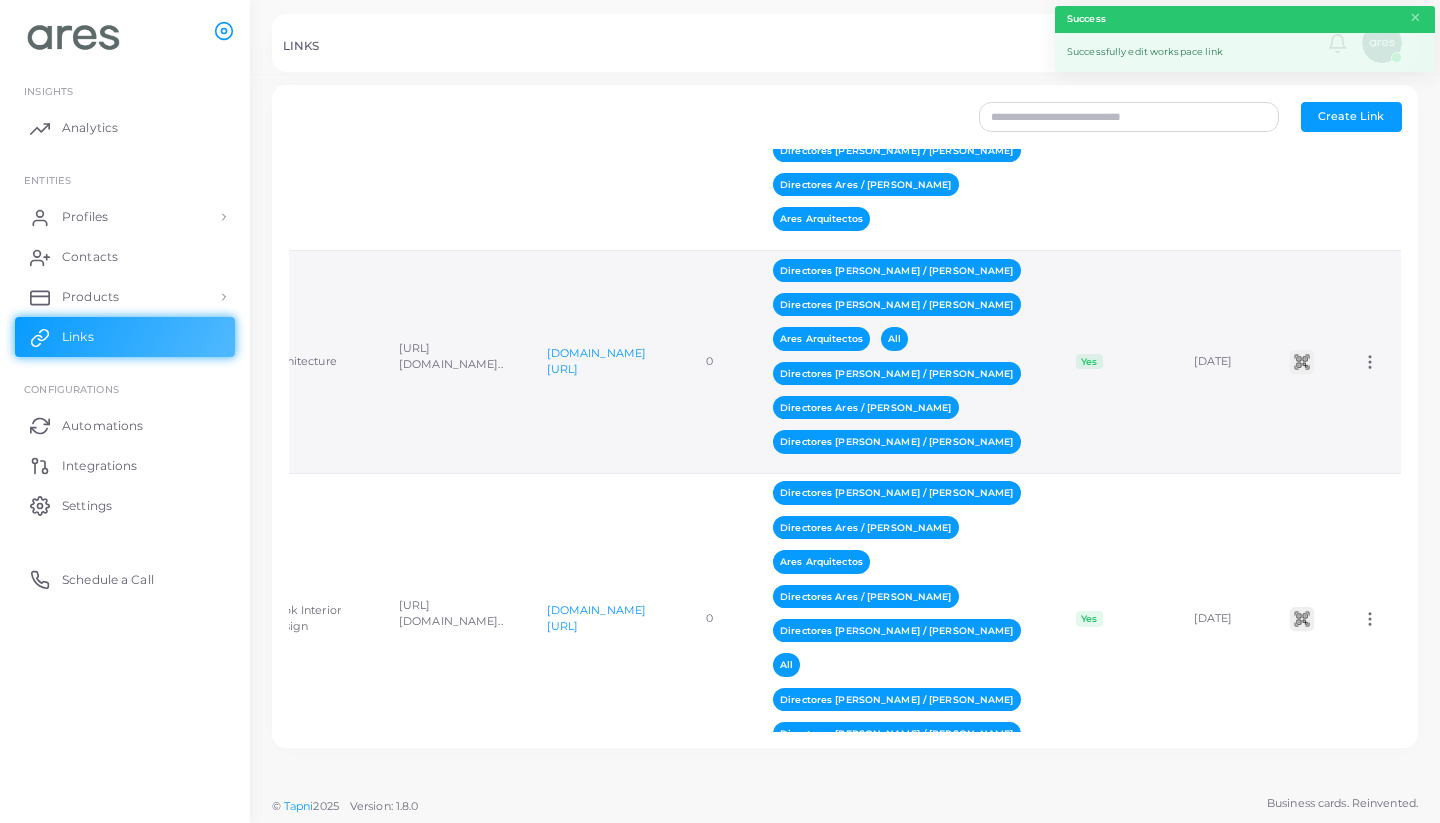 scroll, scrollTop: 1707, scrollLeft: 0, axis: vertical 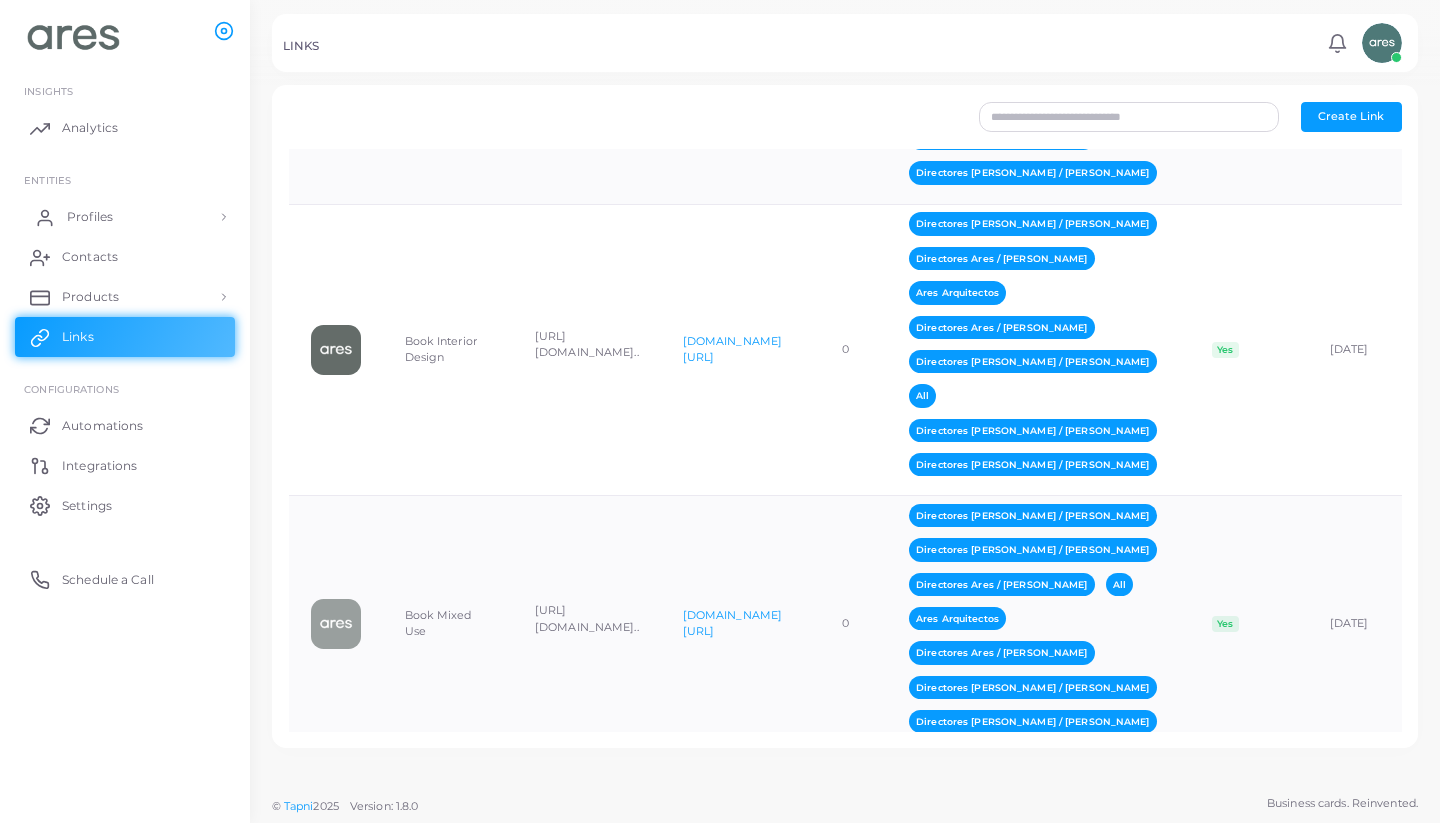 click on "Profiles" at bounding box center (125, 217) 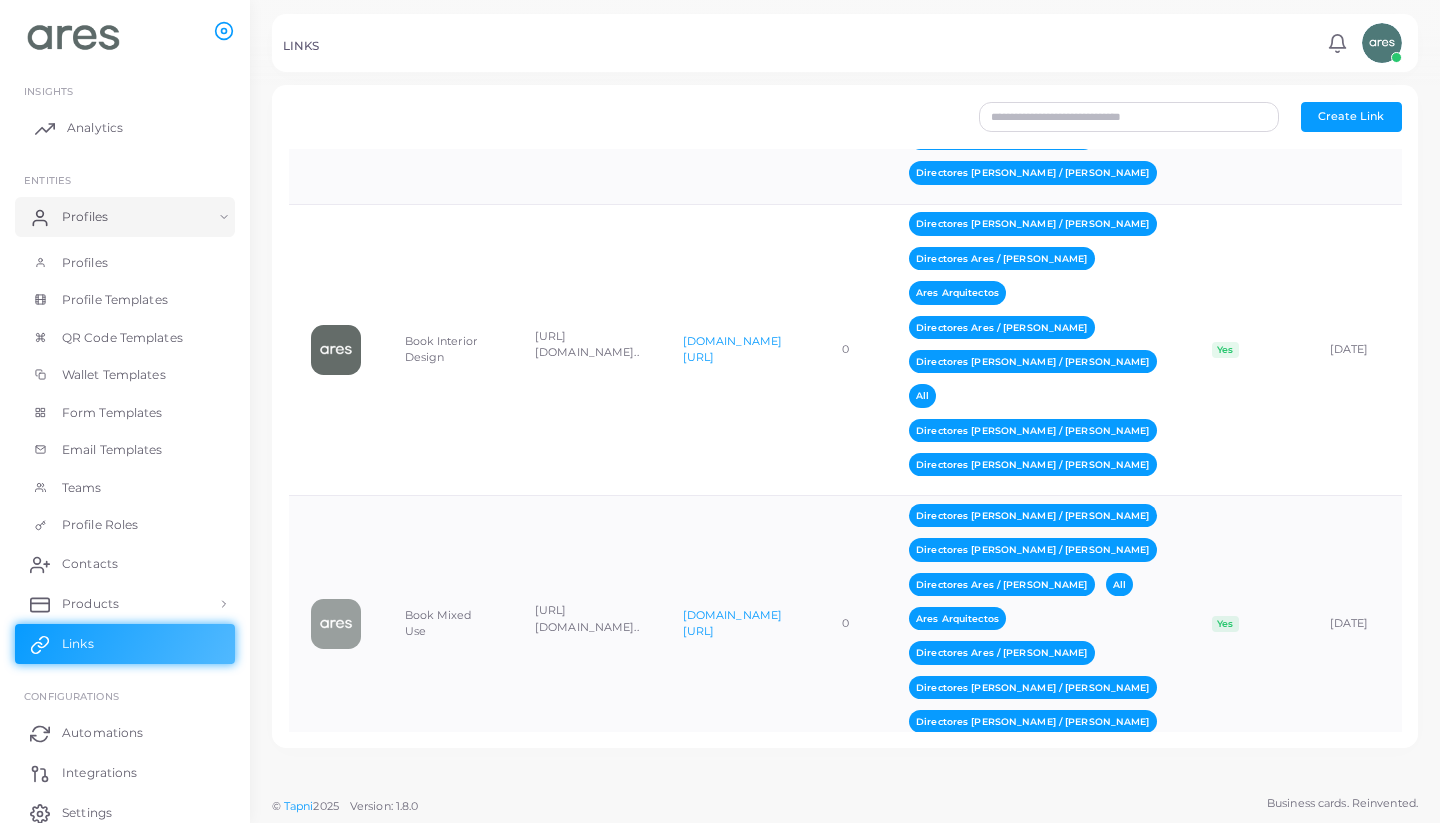 click on "Analytics" at bounding box center [95, 128] 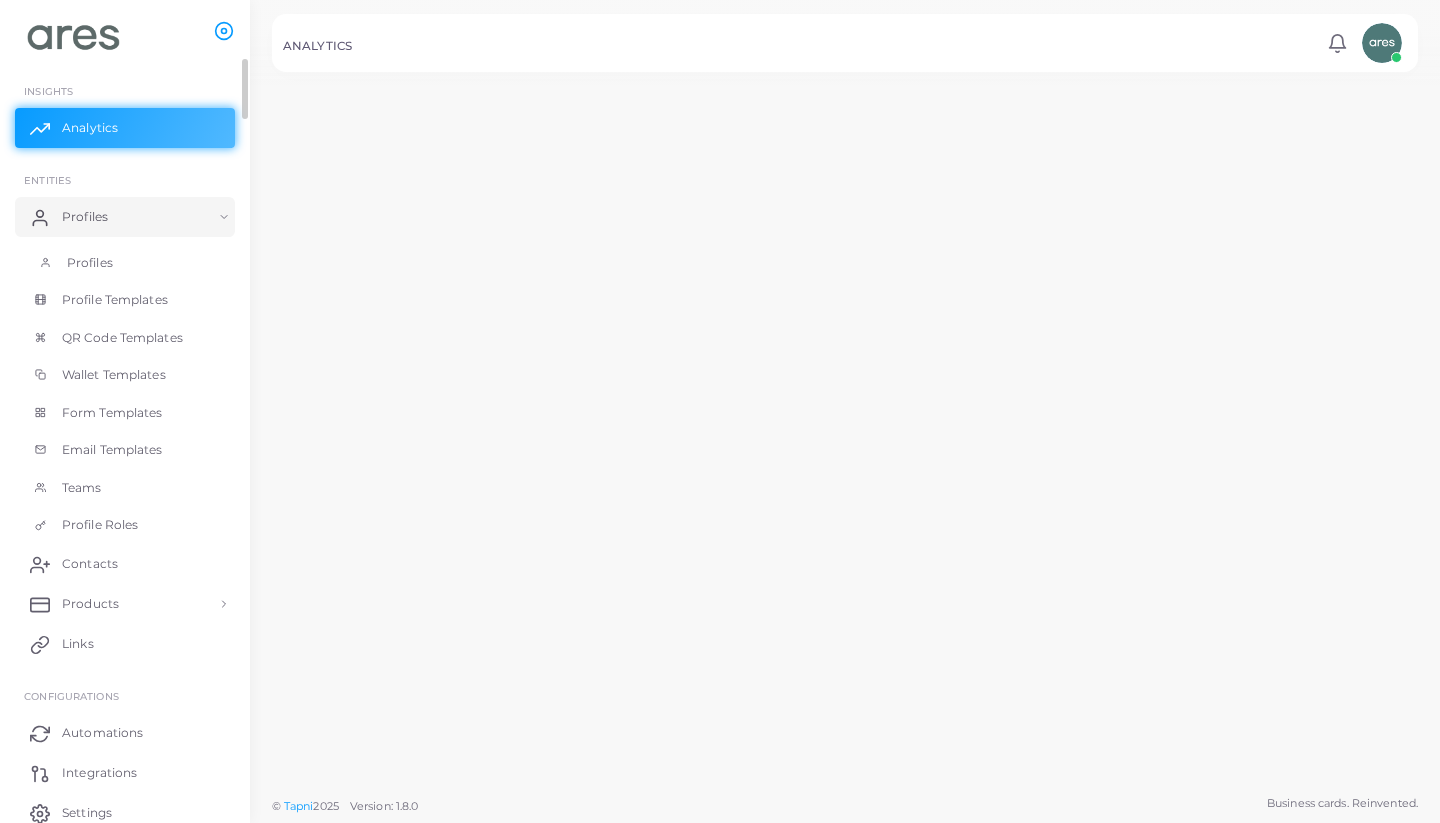 click on "Profiles" at bounding box center (90, 263) 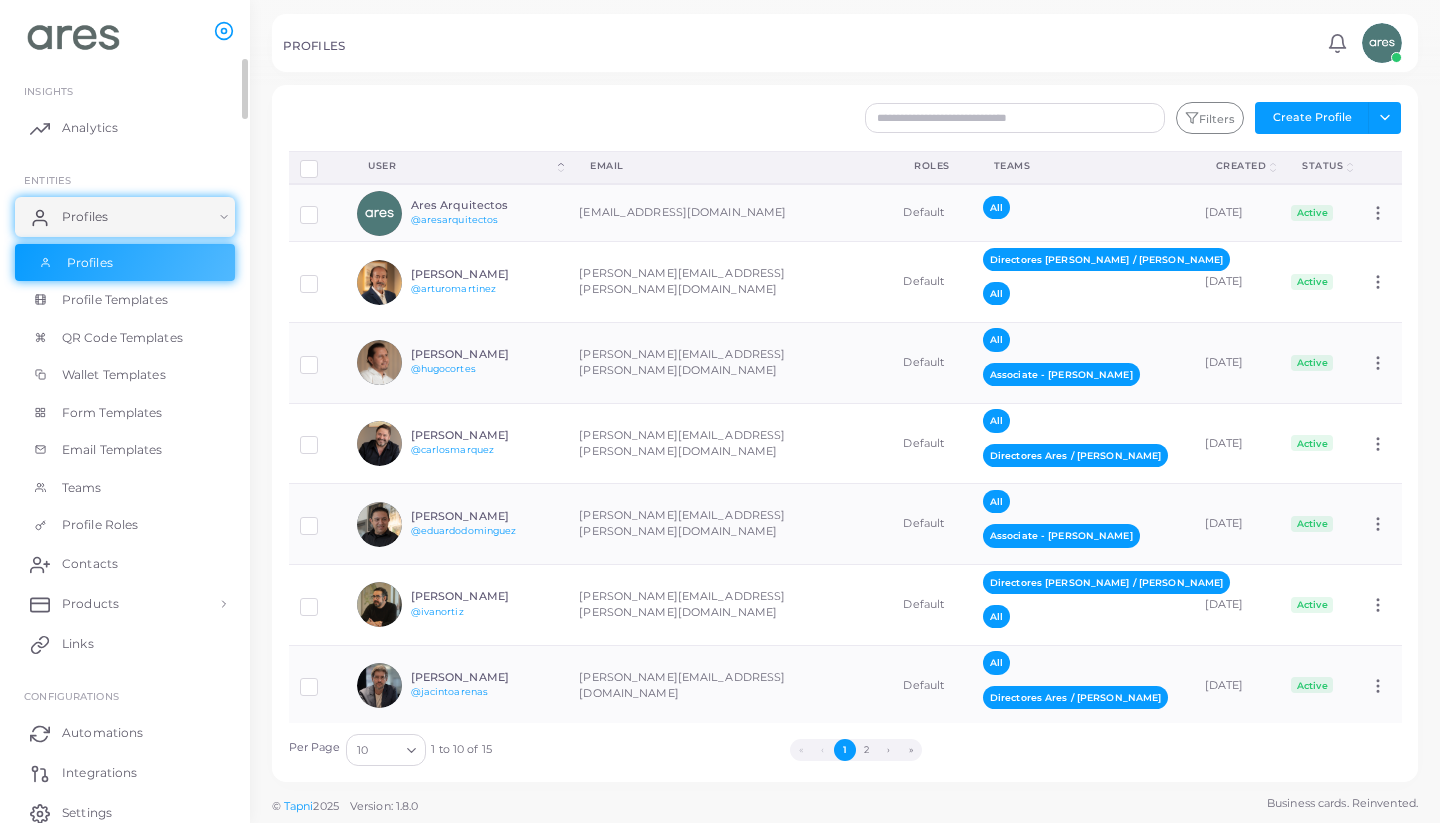 click on "Profiles" at bounding box center (90, 263) 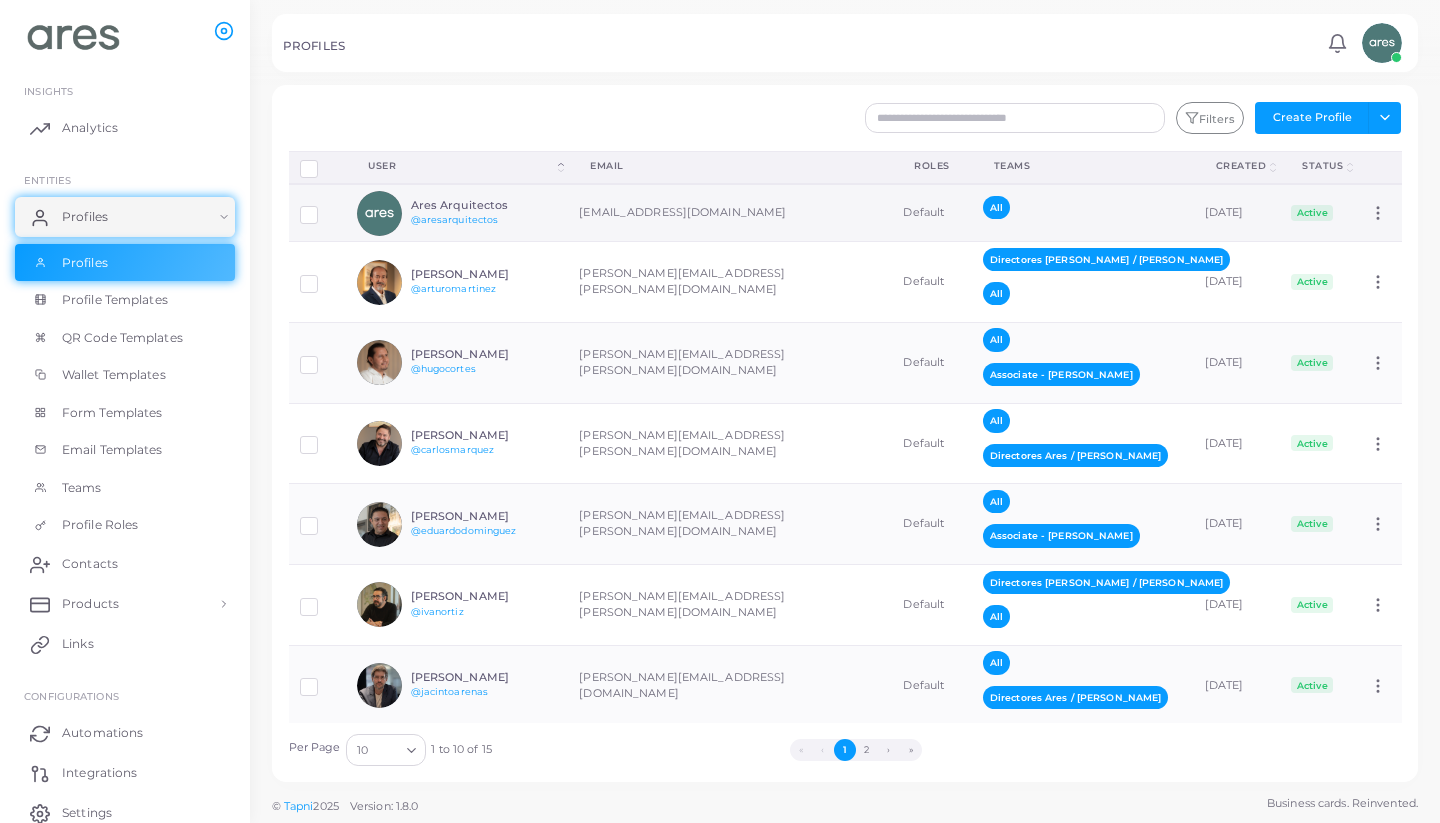 click on "Ares Arquitectos  @aresarquitectos" at bounding box center [457, 213] 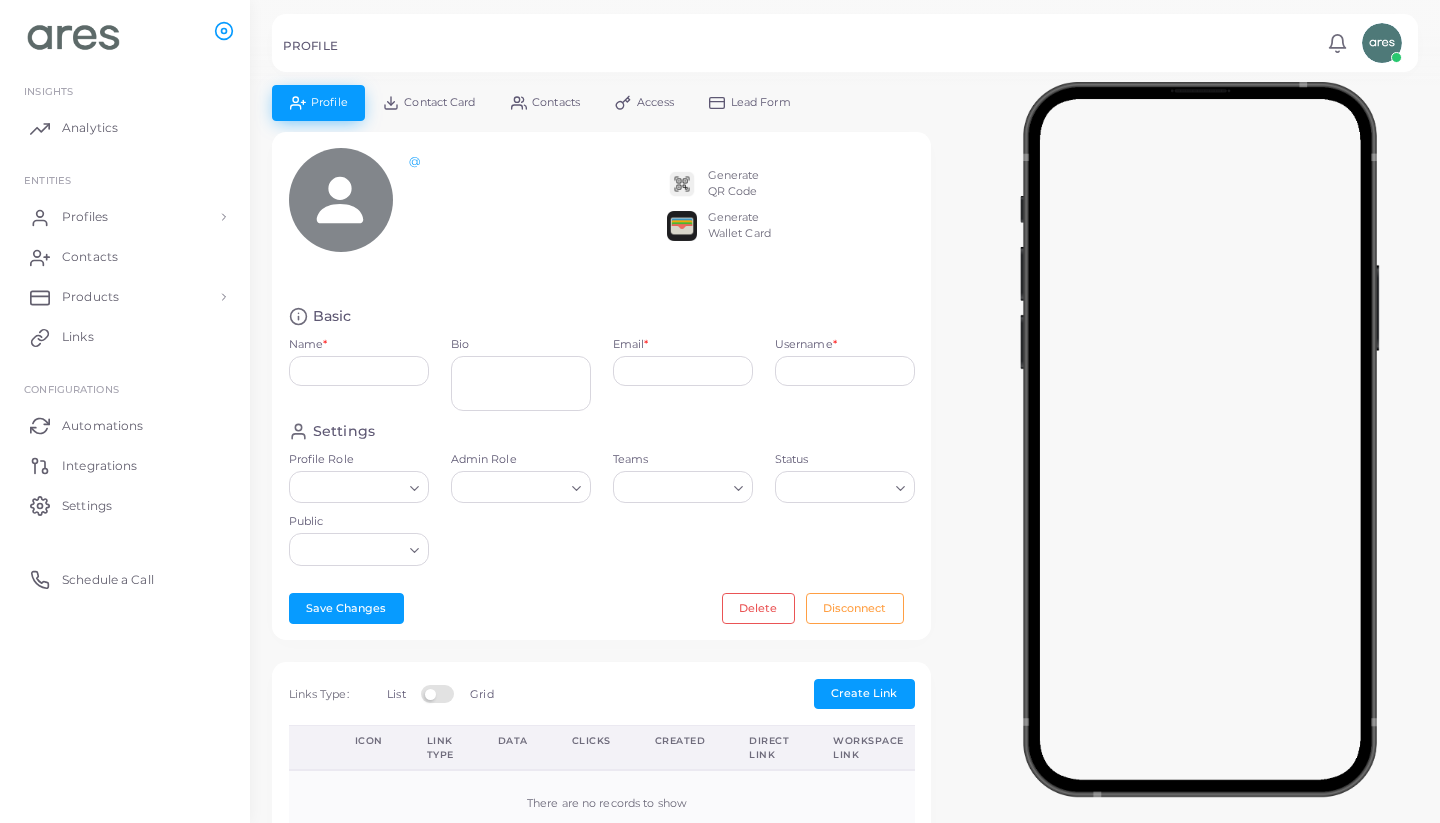 type on "**********" 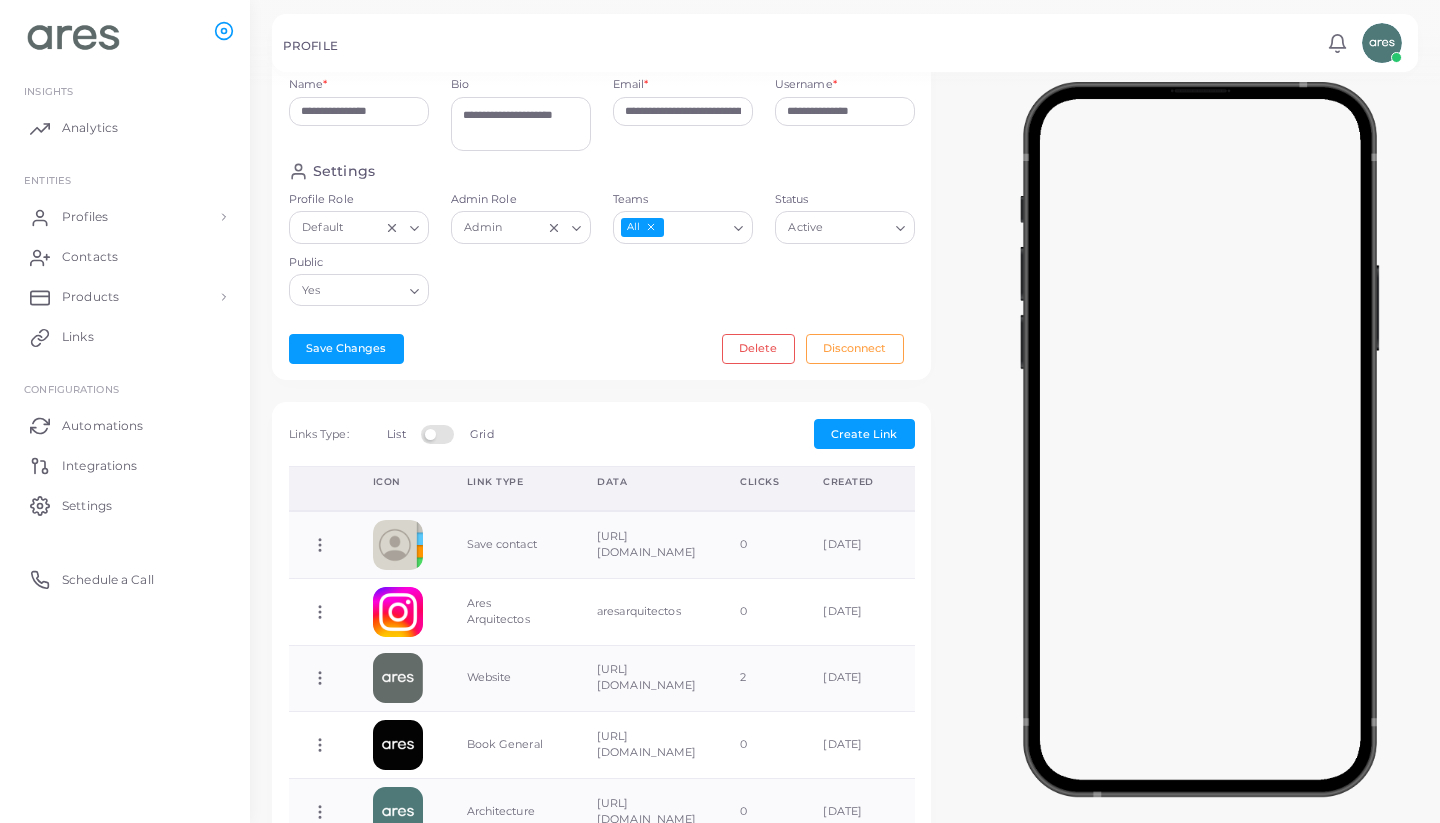 scroll, scrollTop: 279, scrollLeft: 0, axis: vertical 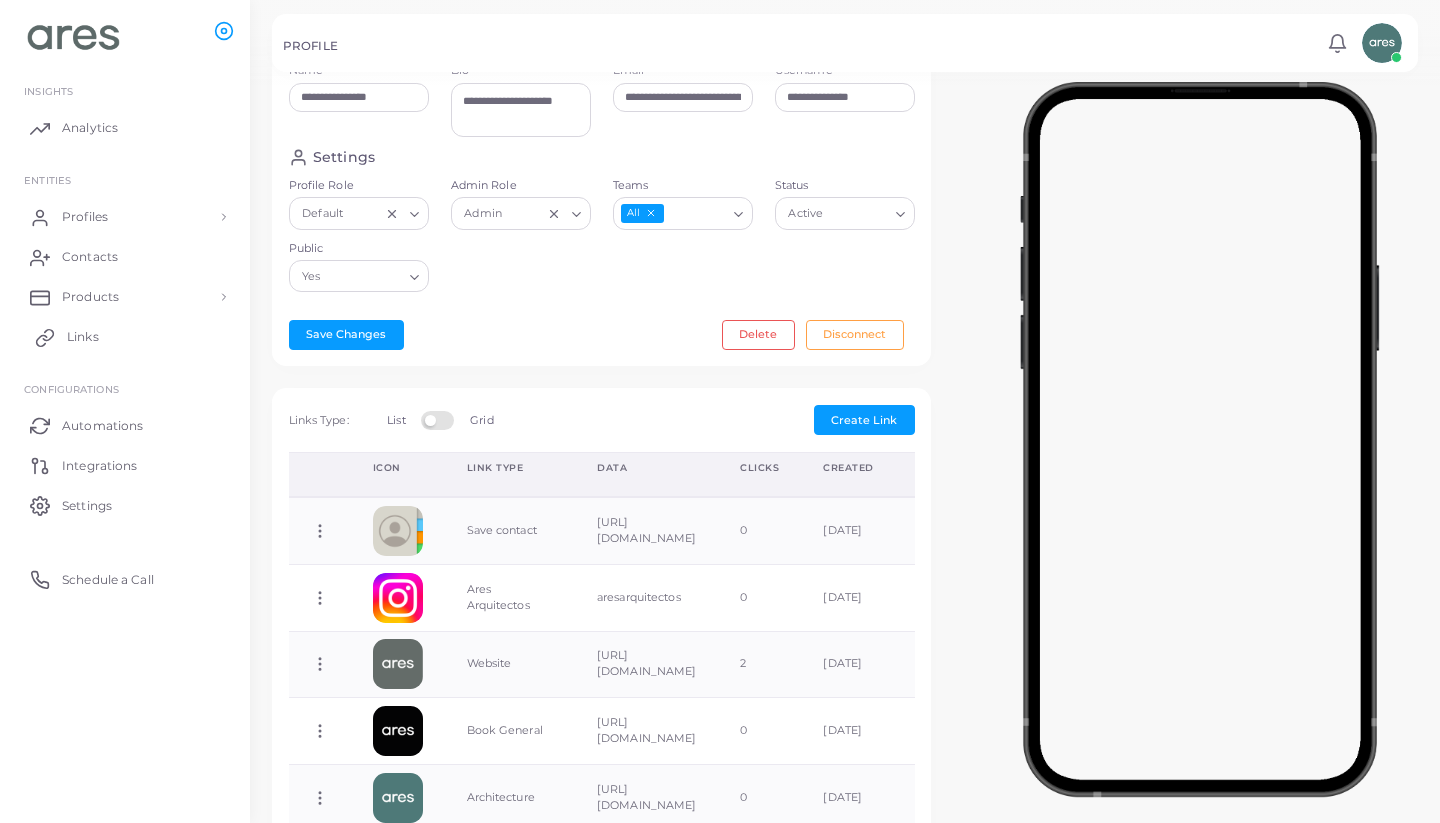 click on "Links" at bounding box center (83, 337) 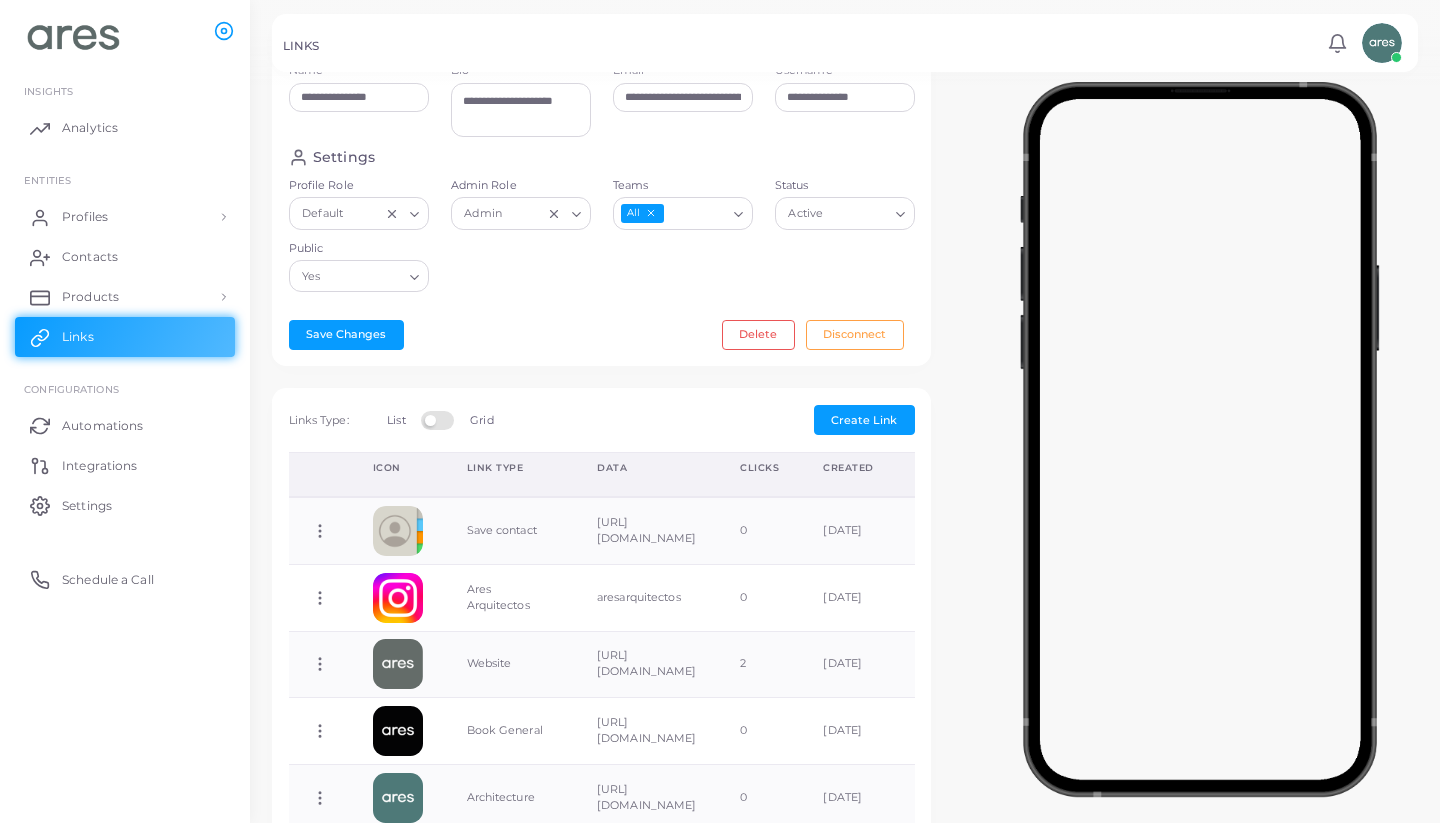drag, startPoint x: 92, startPoint y: 337, endPoint x: 1030, endPoint y: 497, distance: 951.5482 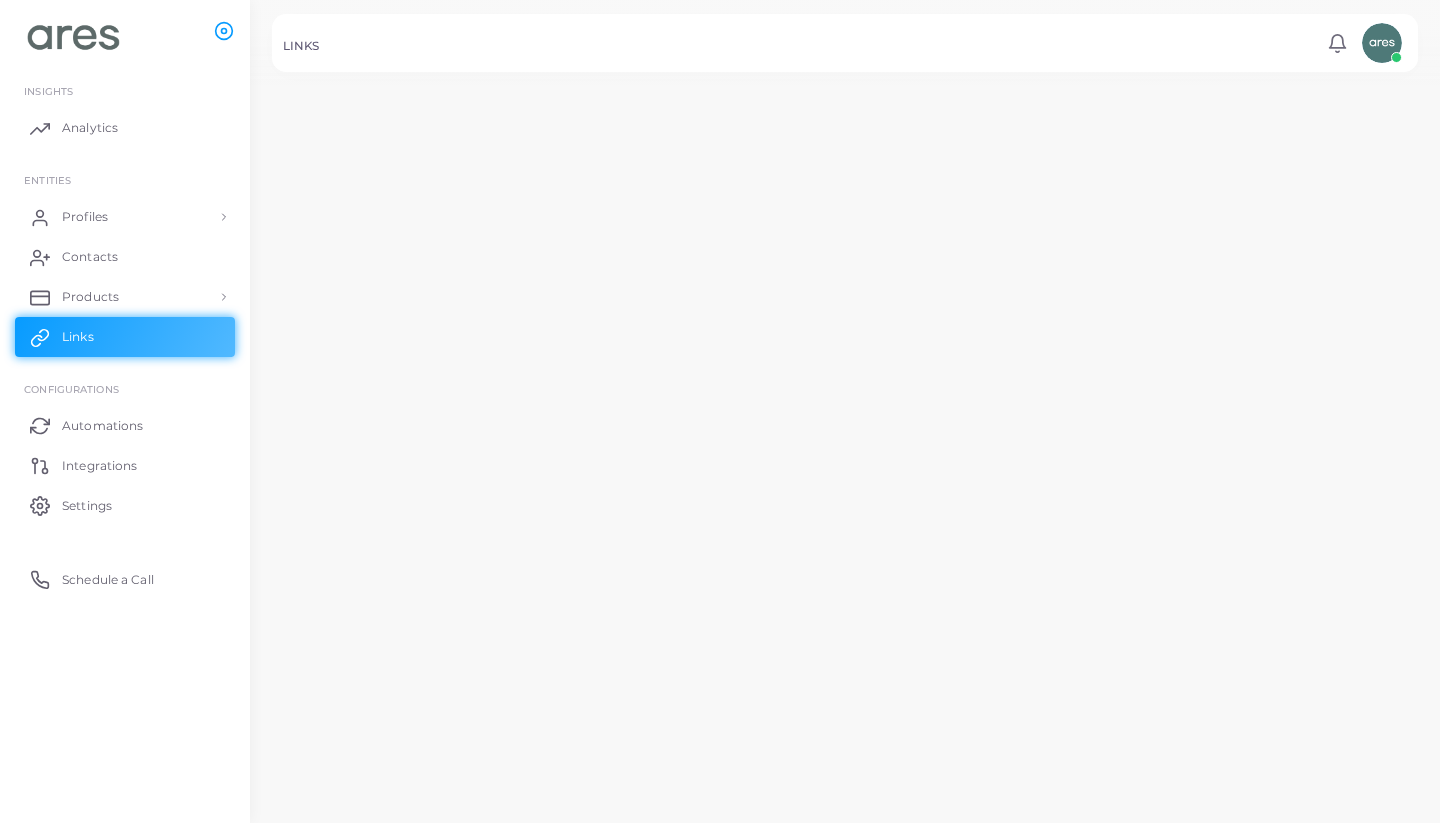 scroll, scrollTop: 0, scrollLeft: 0, axis: both 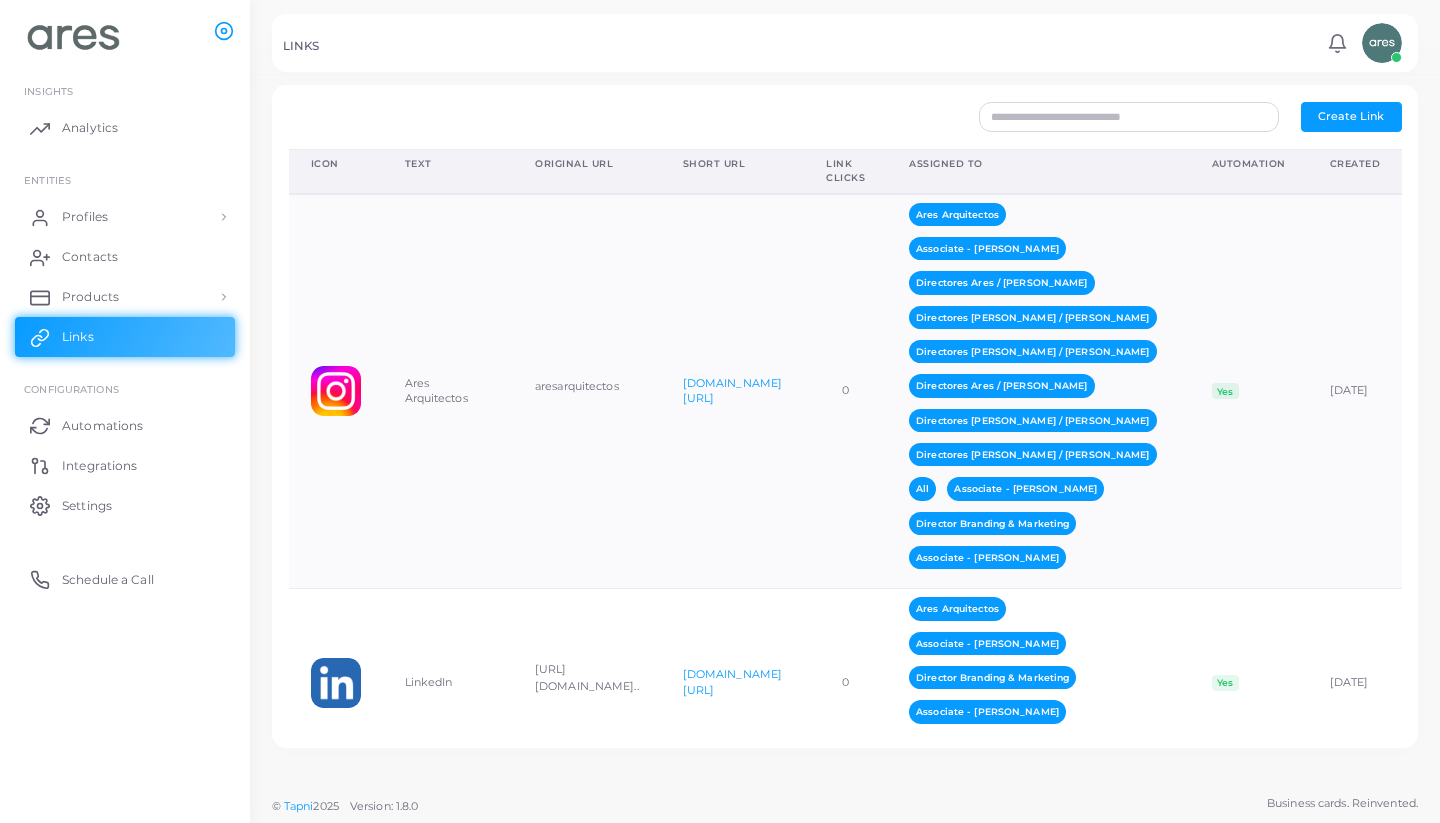 click on "0" at bounding box center [845, 391] 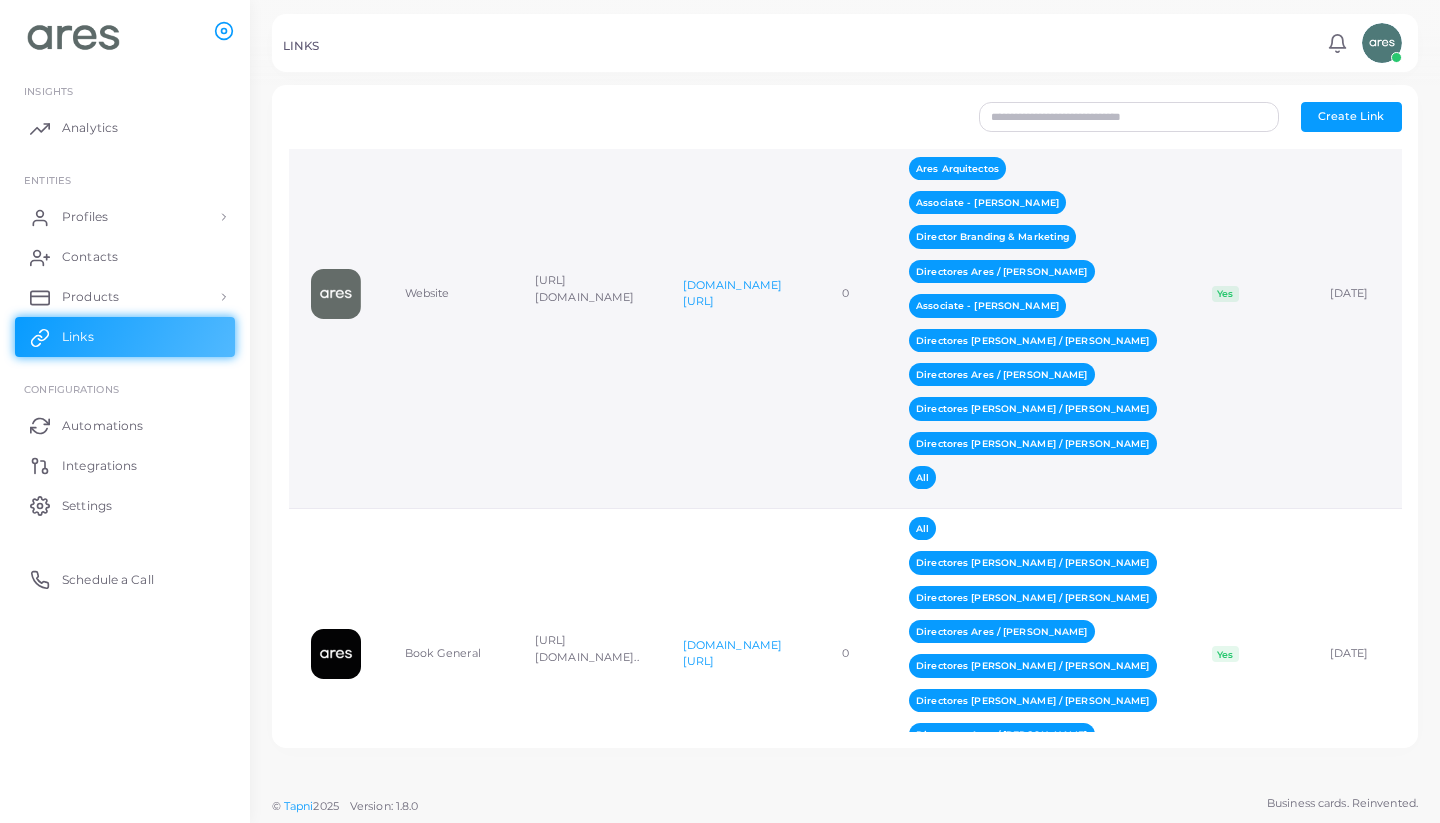 scroll, scrollTop: 1172, scrollLeft: 0, axis: vertical 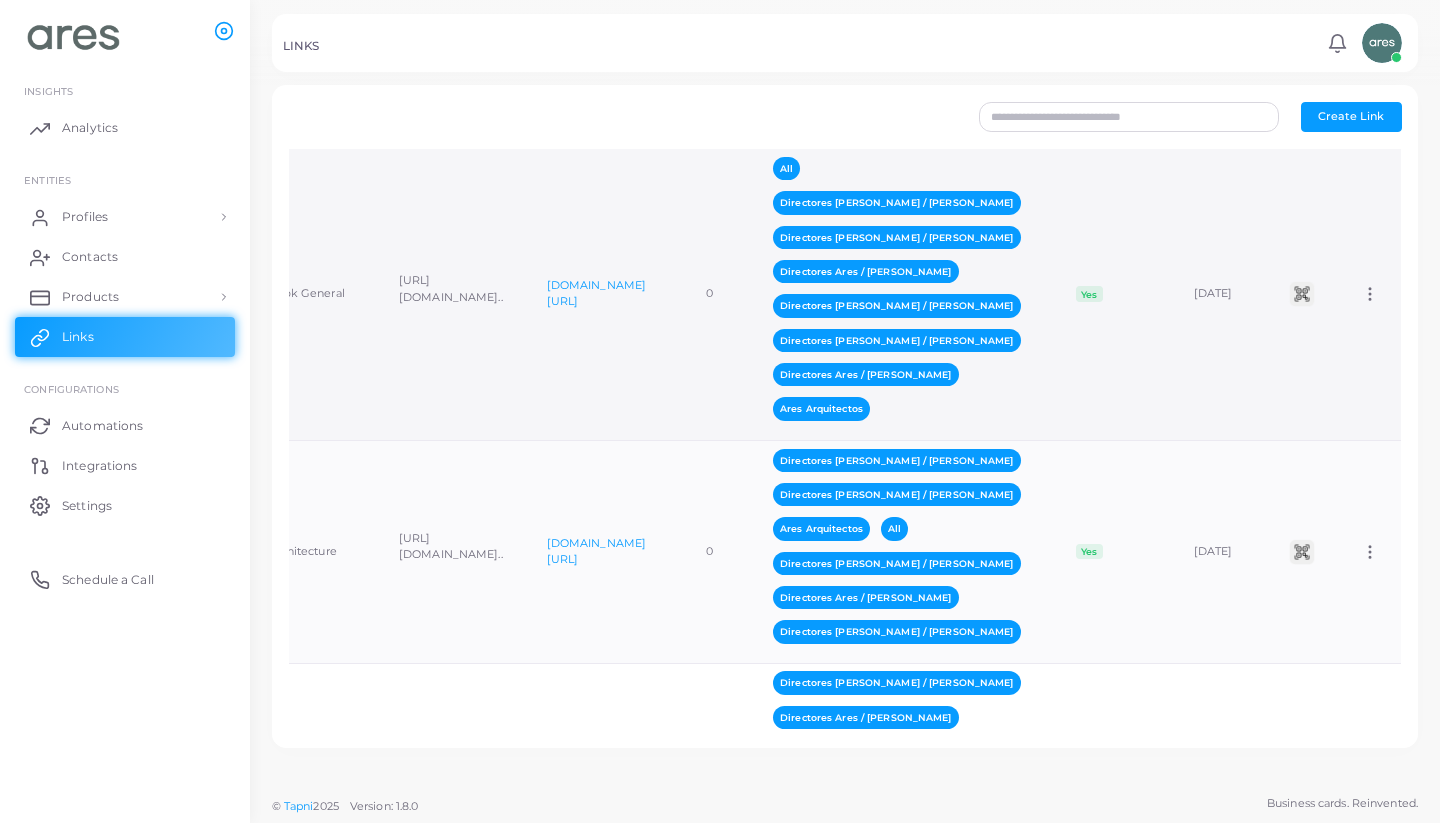 click 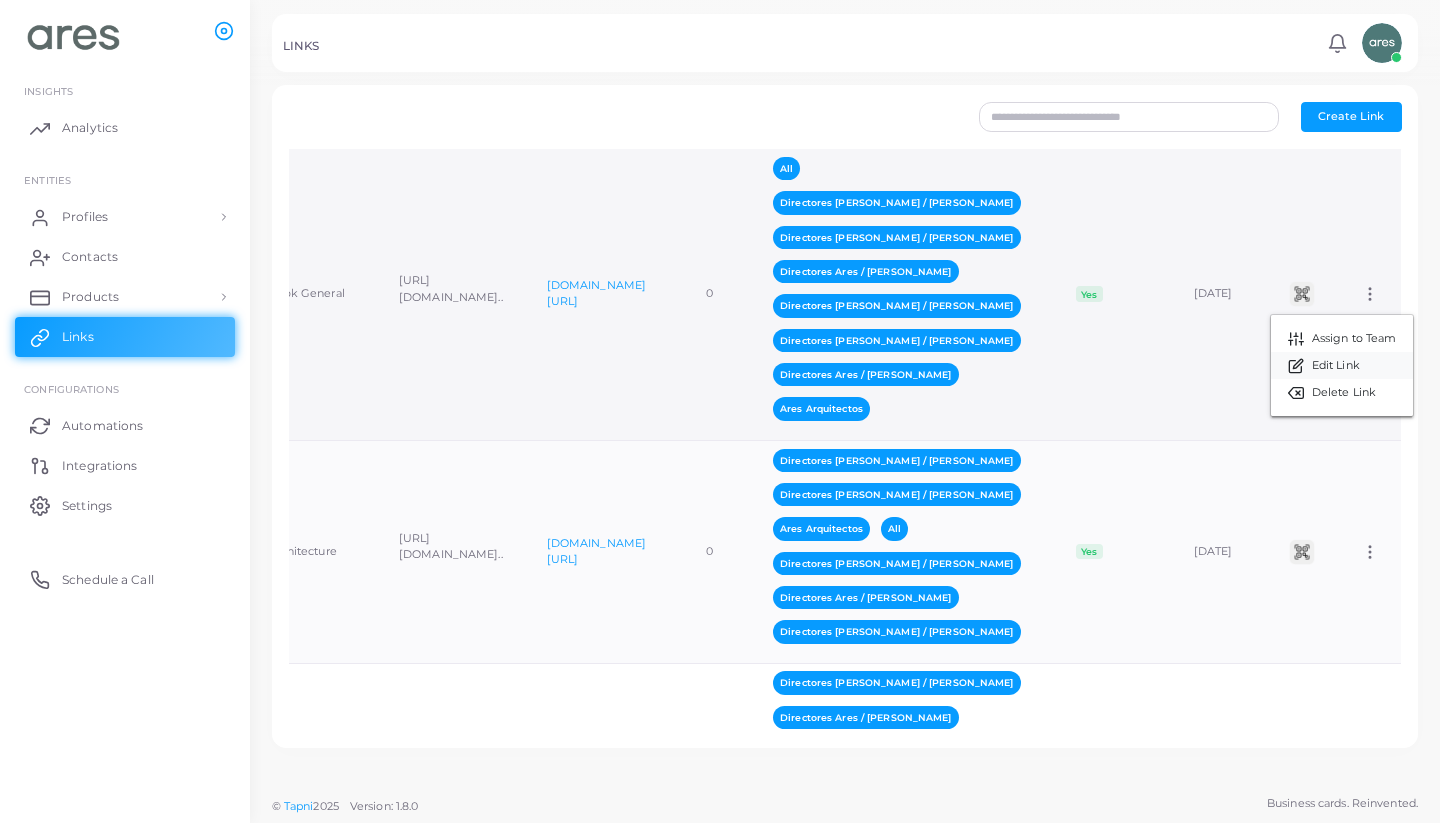 click on "Edit Link" at bounding box center [1336, 366] 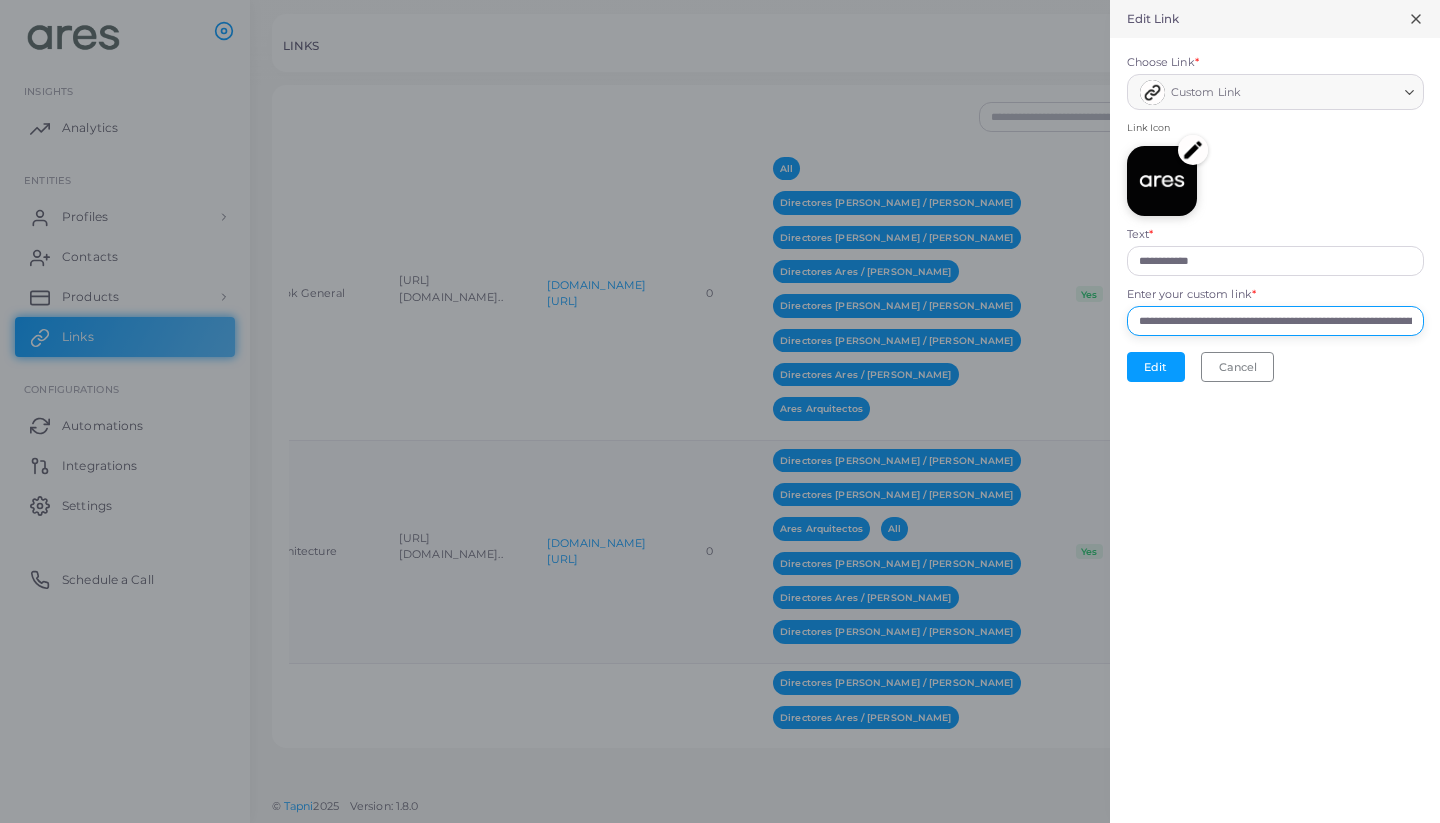 click on "**********" at bounding box center (1275, 321) 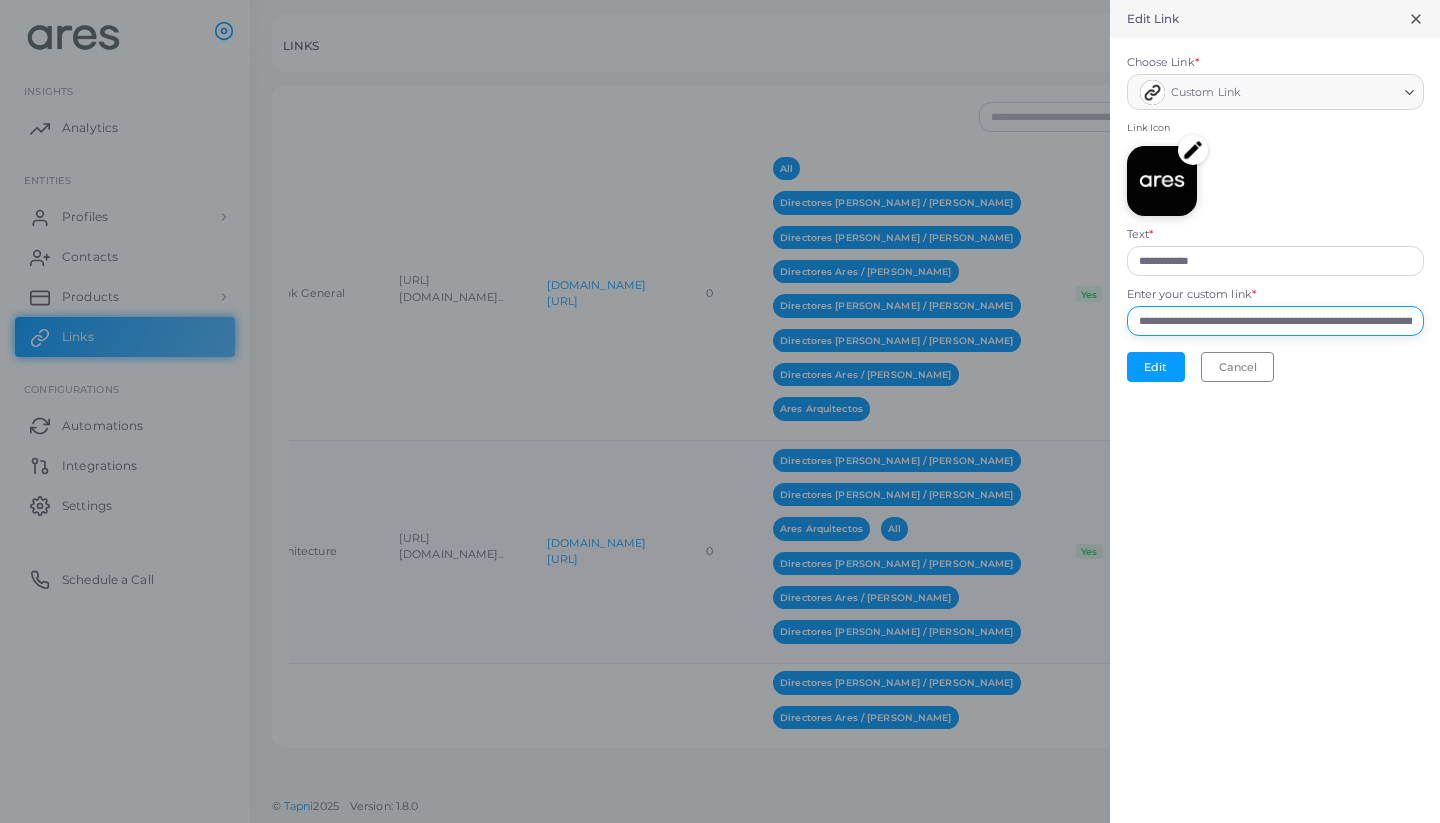 paste on "**********" 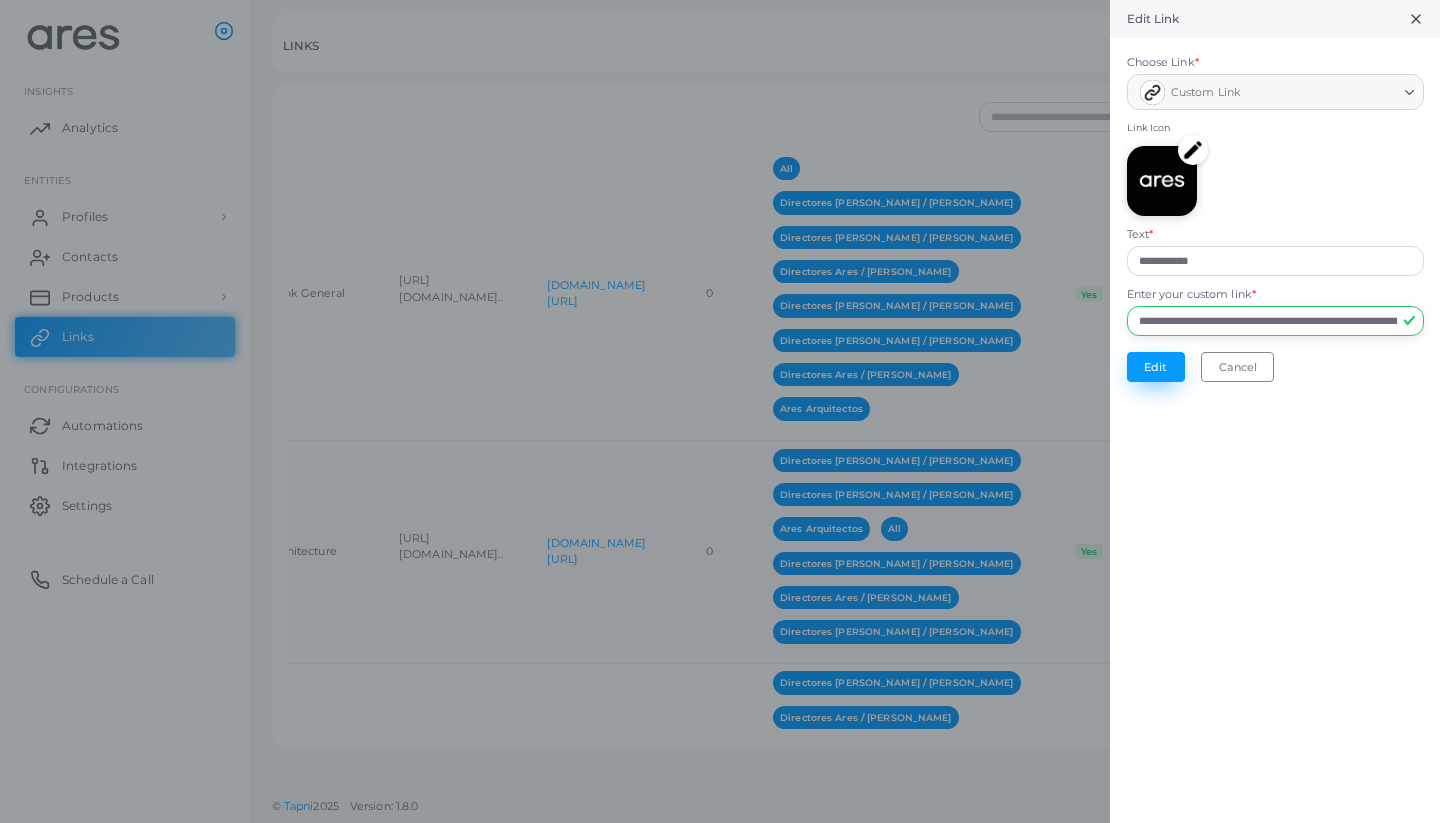 type on "**********" 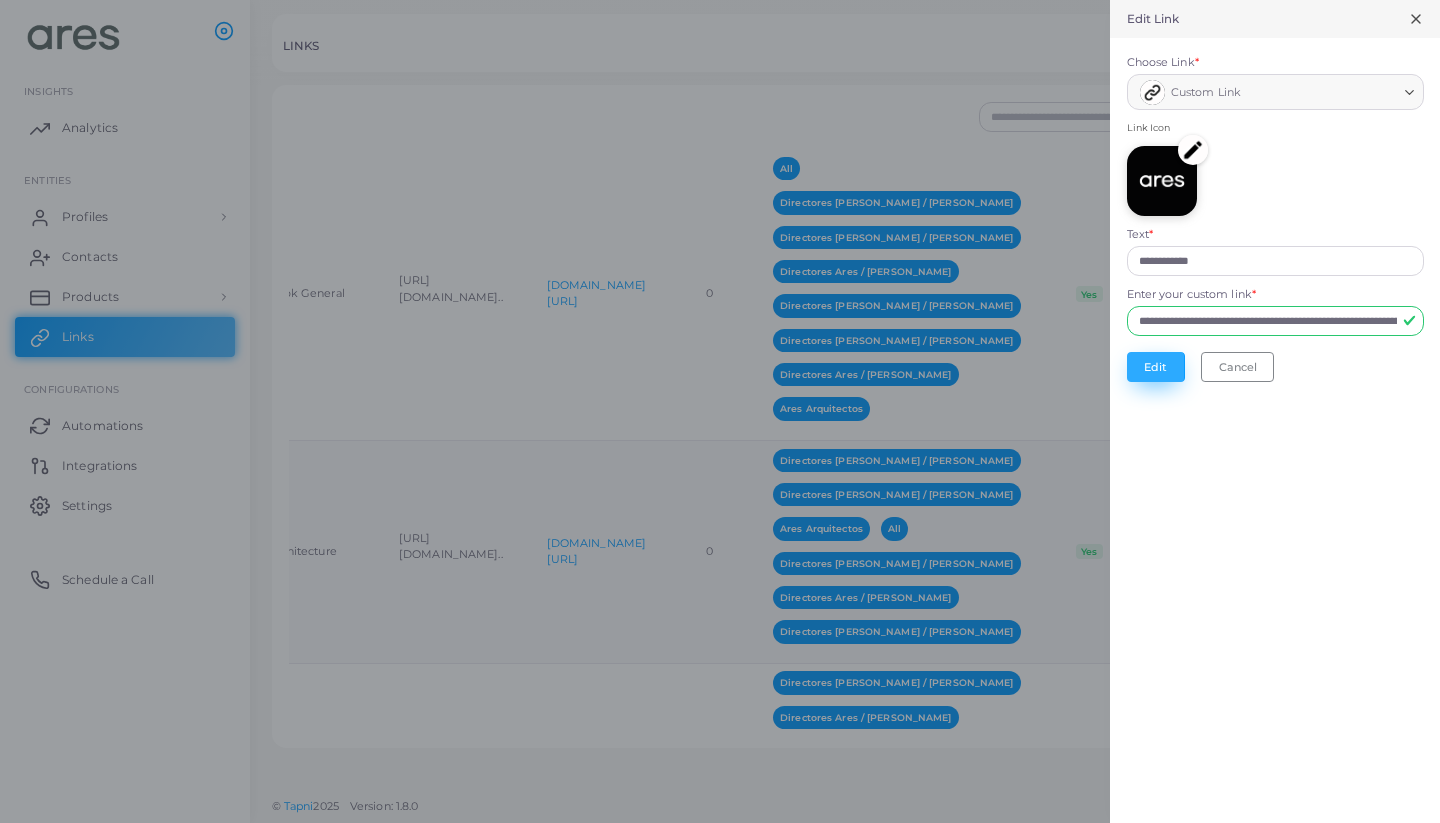 click on "Edit" at bounding box center [1156, 367] 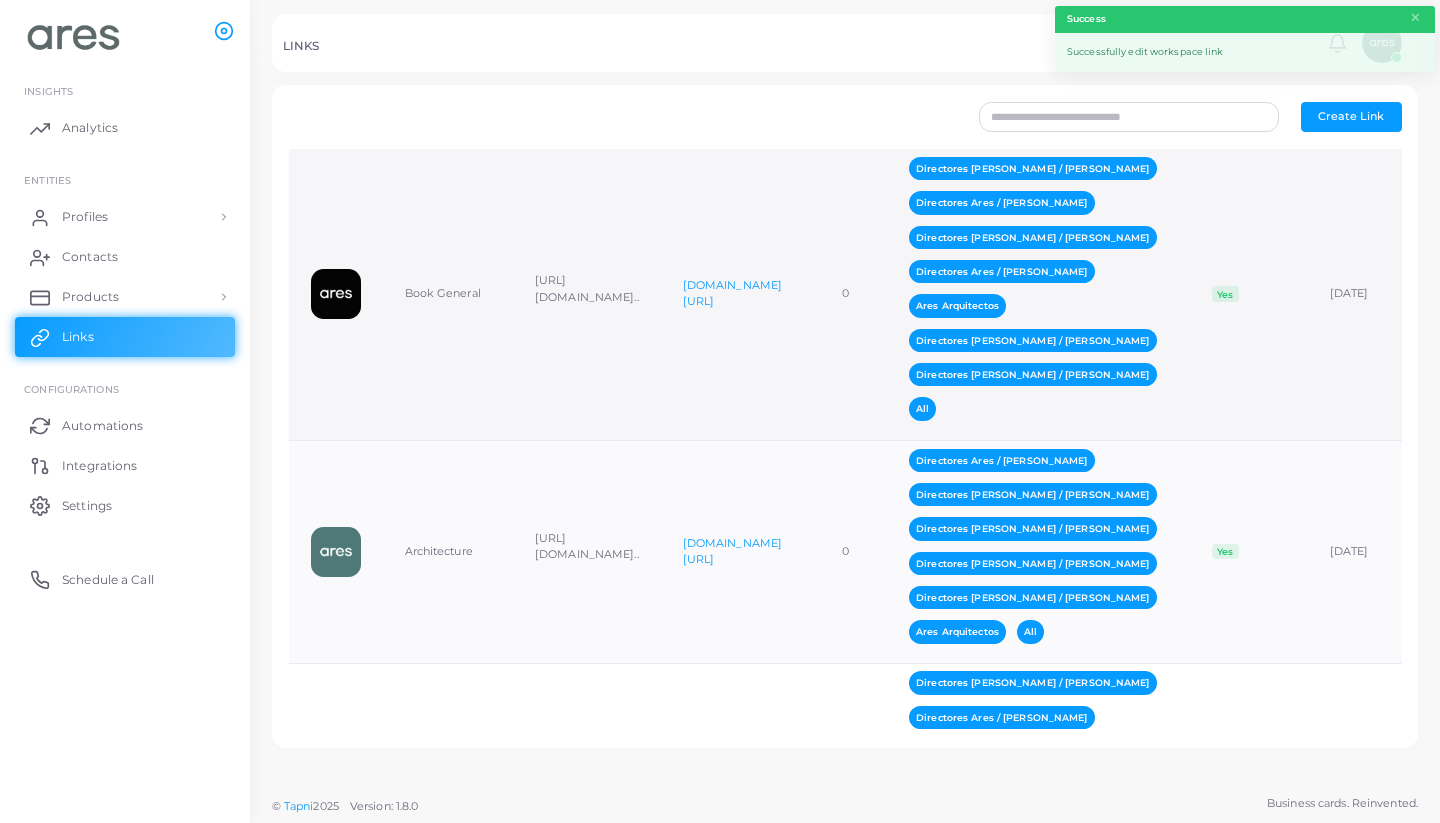 scroll, scrollTop: 0, scrollLeft: 0, axis: both 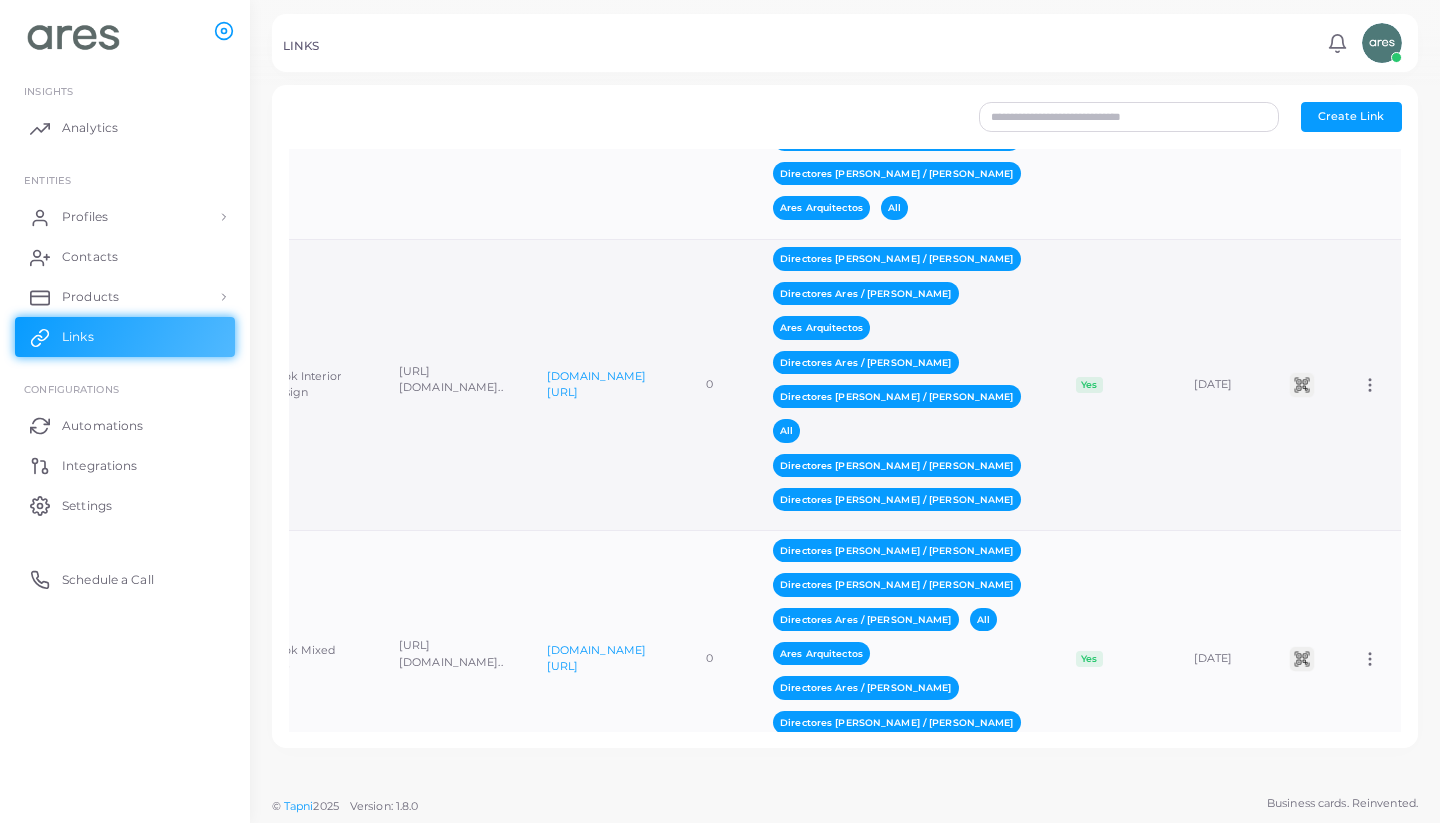 click 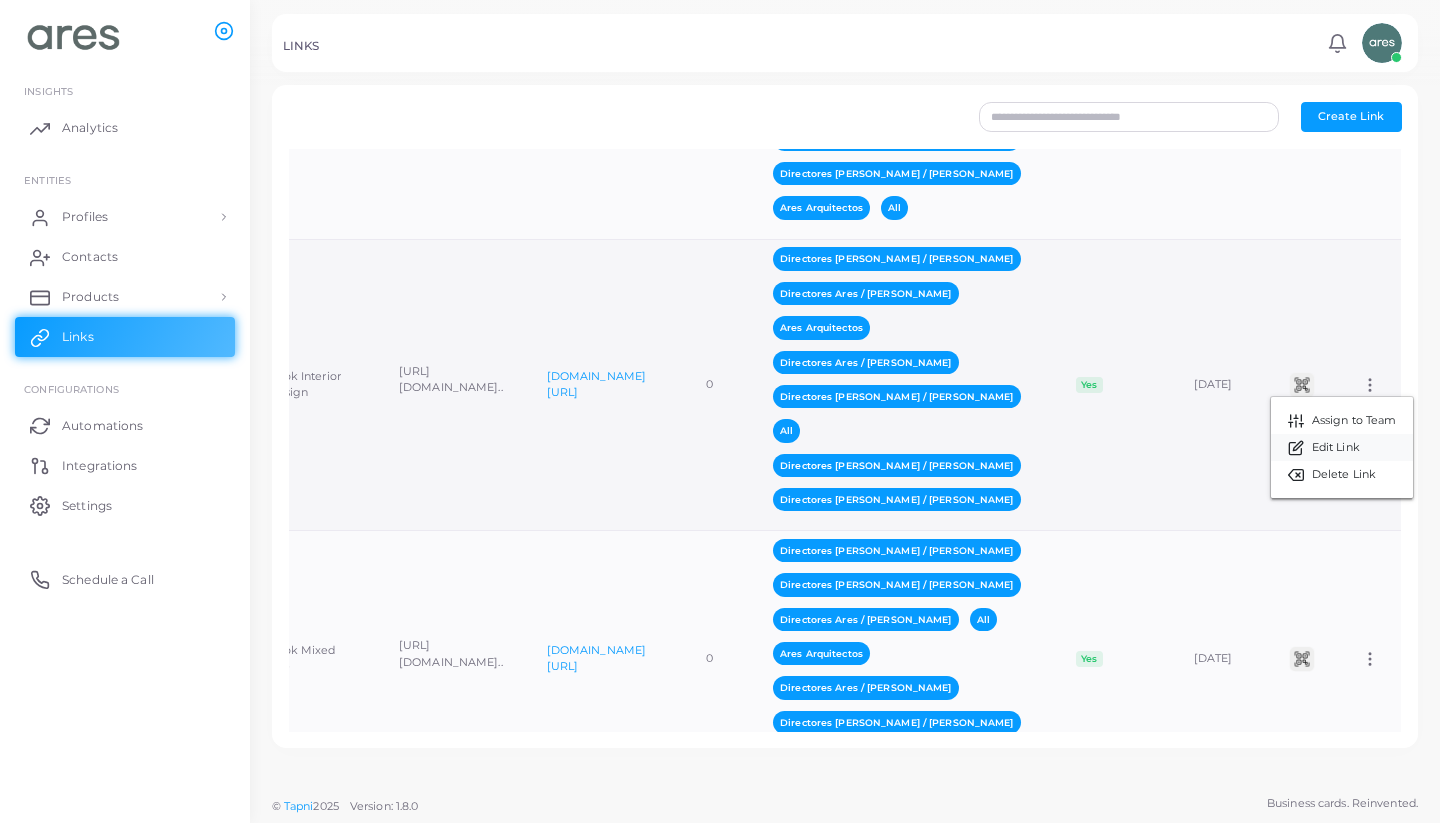 click on "Edit Link" at bounding box center [1336, 448] 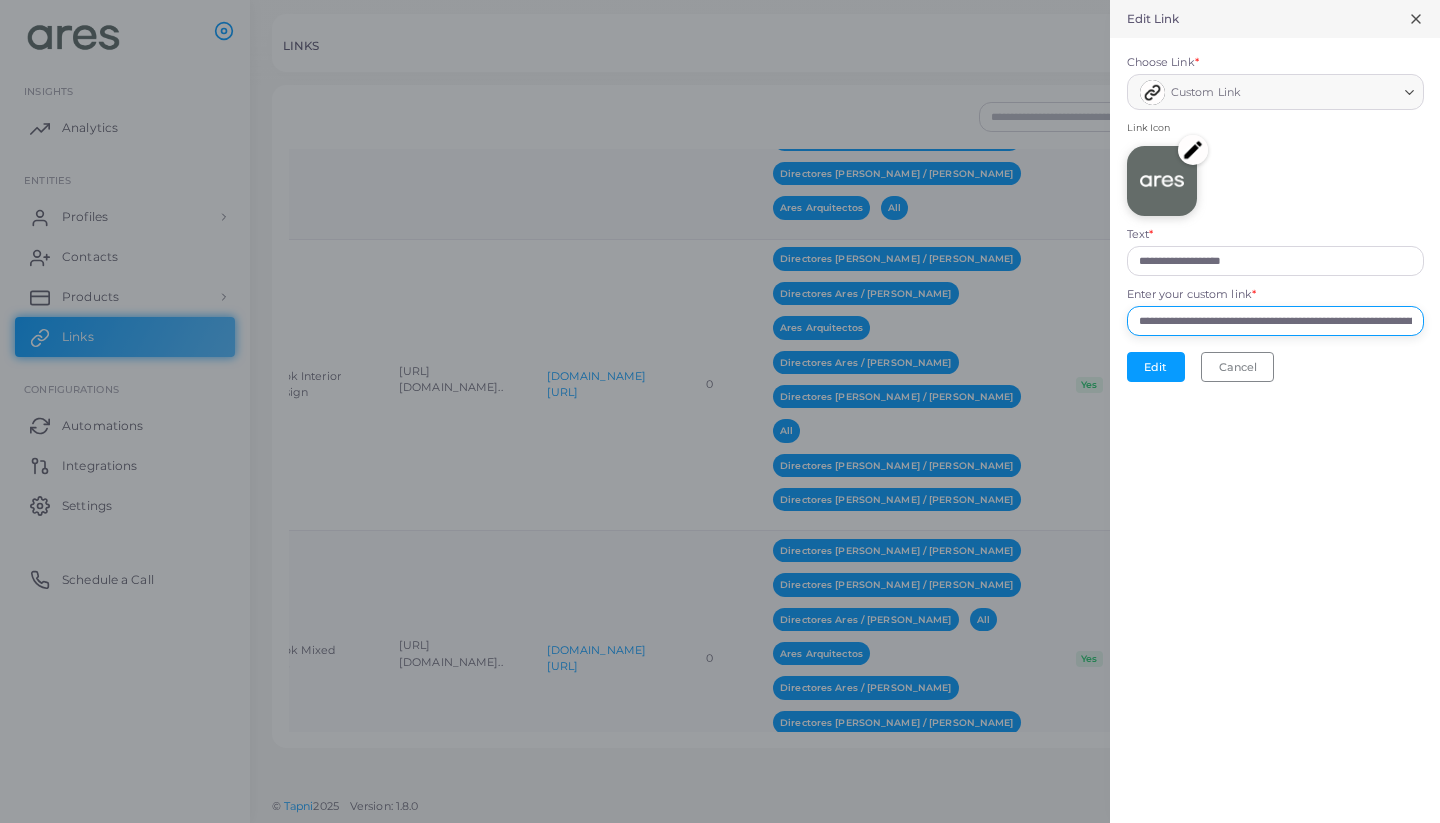 click on "**********" at bounding box center [1275, 321] 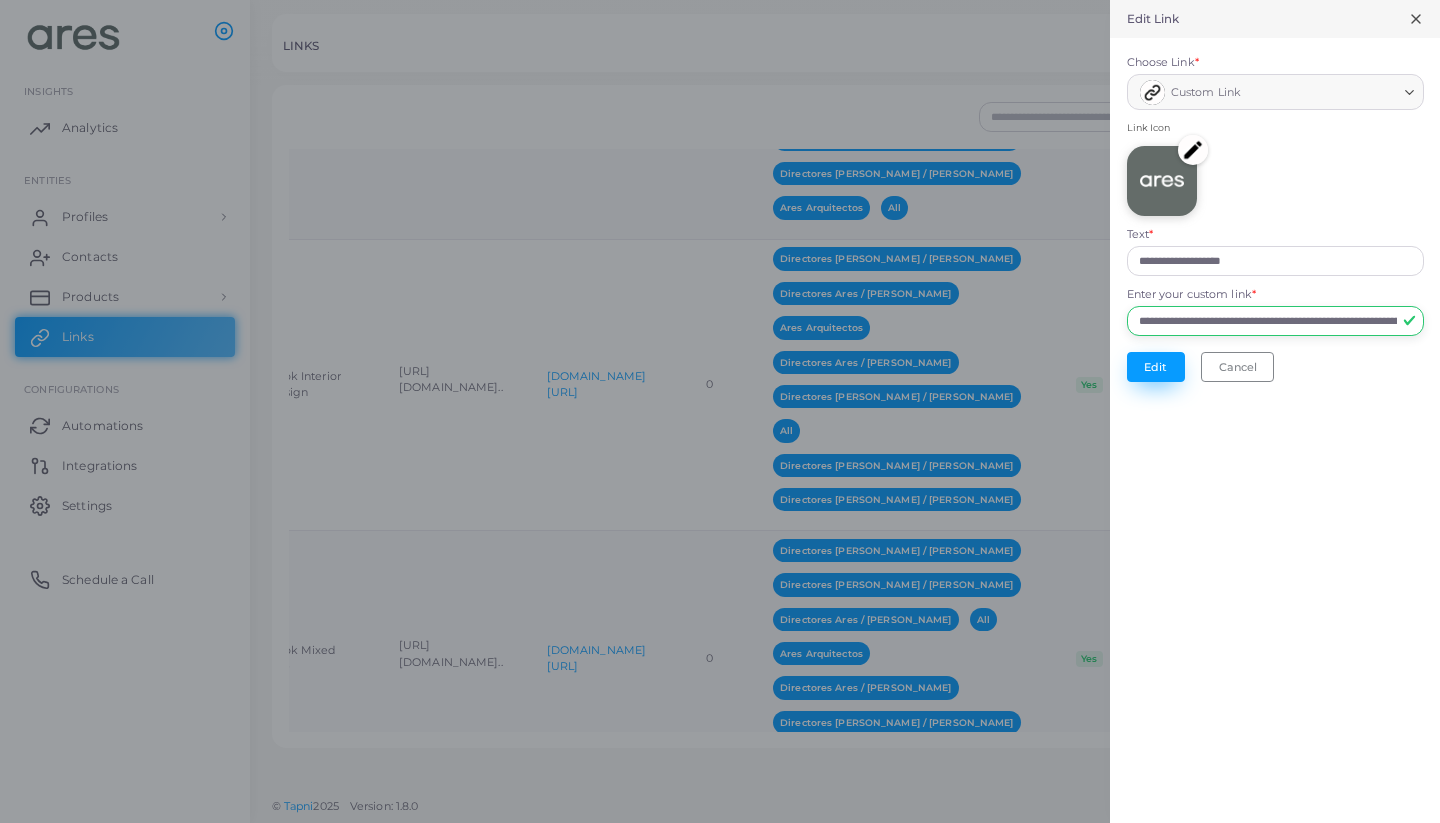 type on "**********" 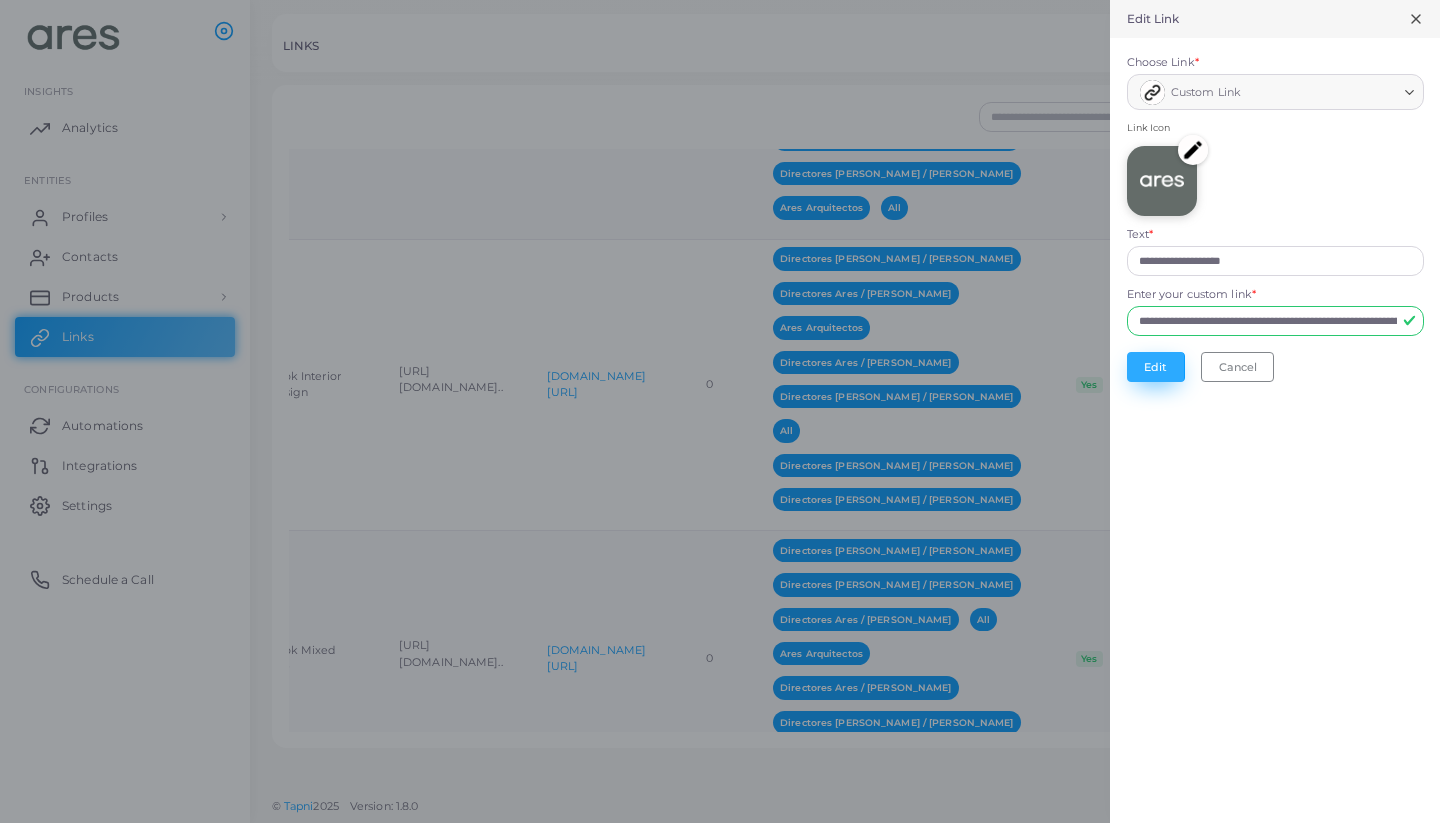 click on "Edit" at bounding box center (1156, 367) 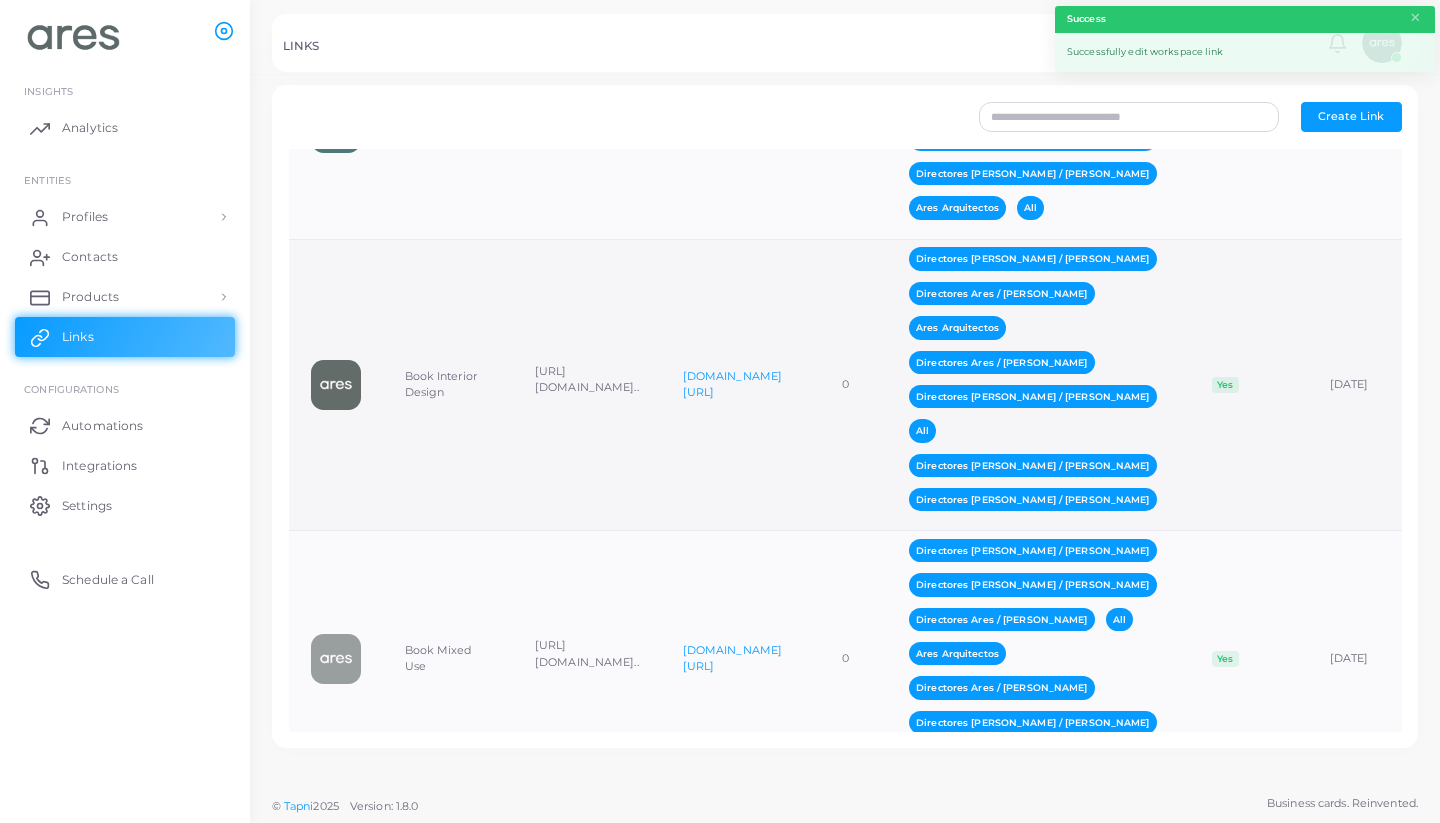 scroll, scrollTop: 0, scrollLeft: 0, axis: both 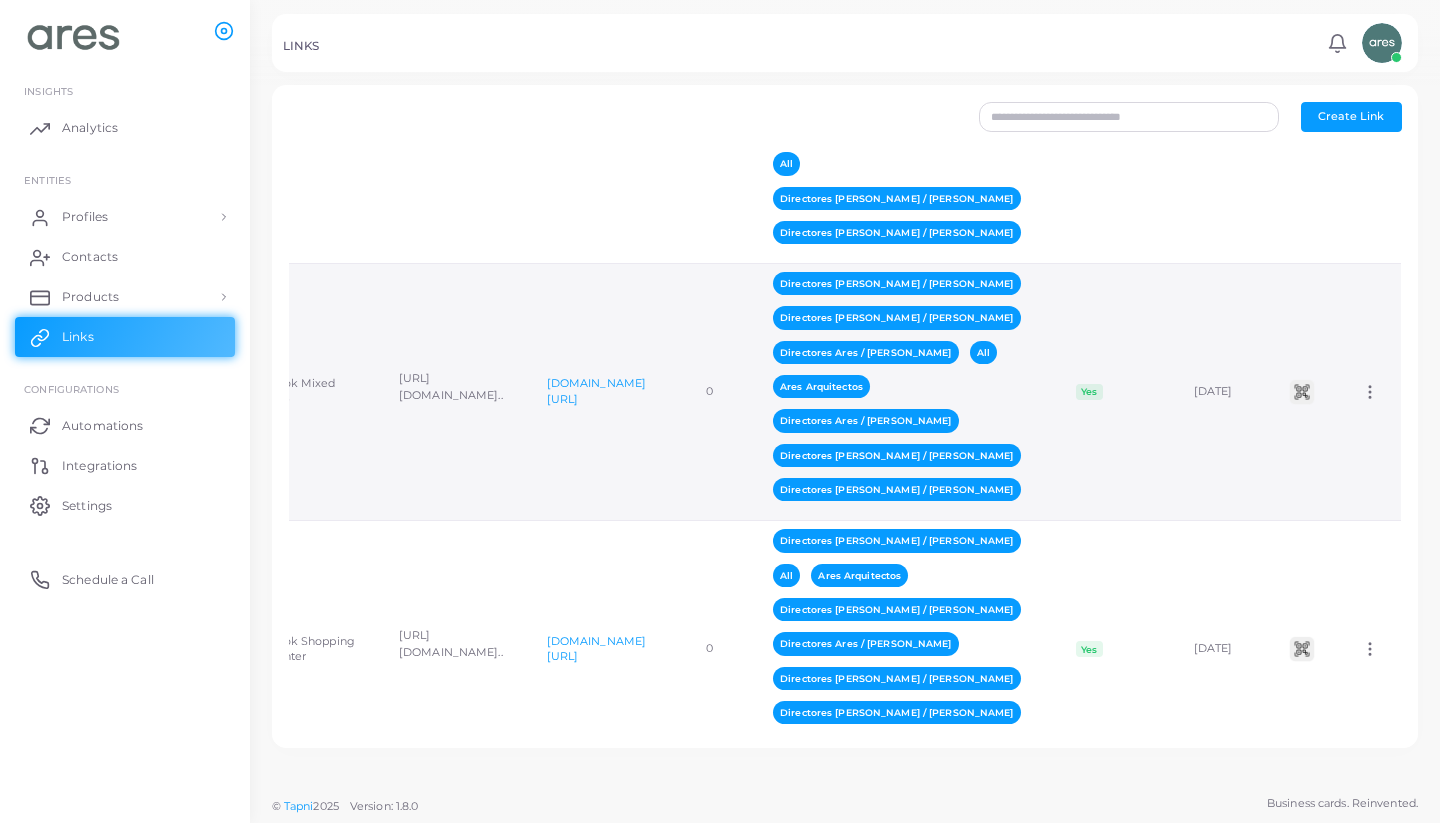 click 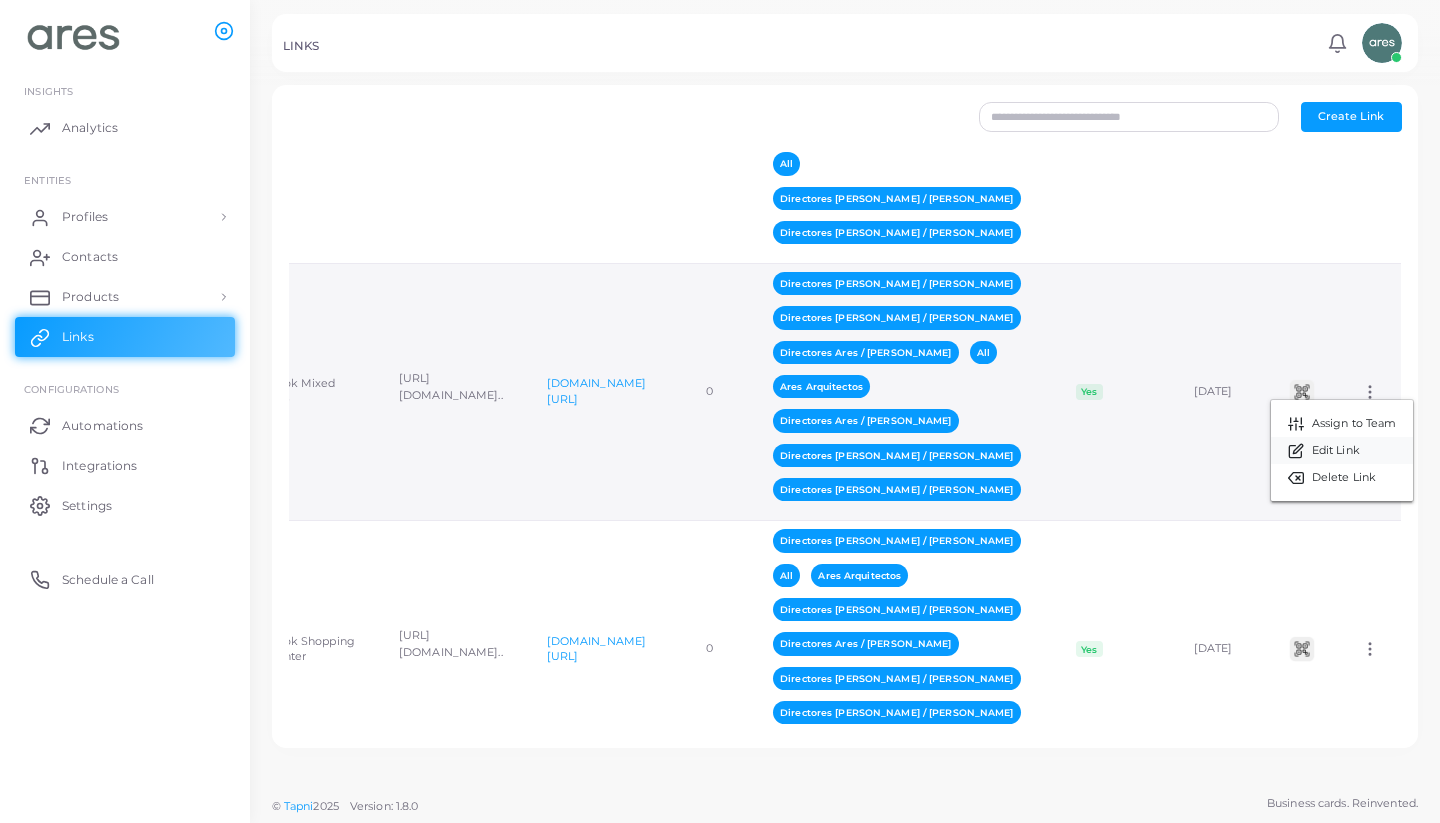 click on "Edit Link" at bounding box center [1336, 451] 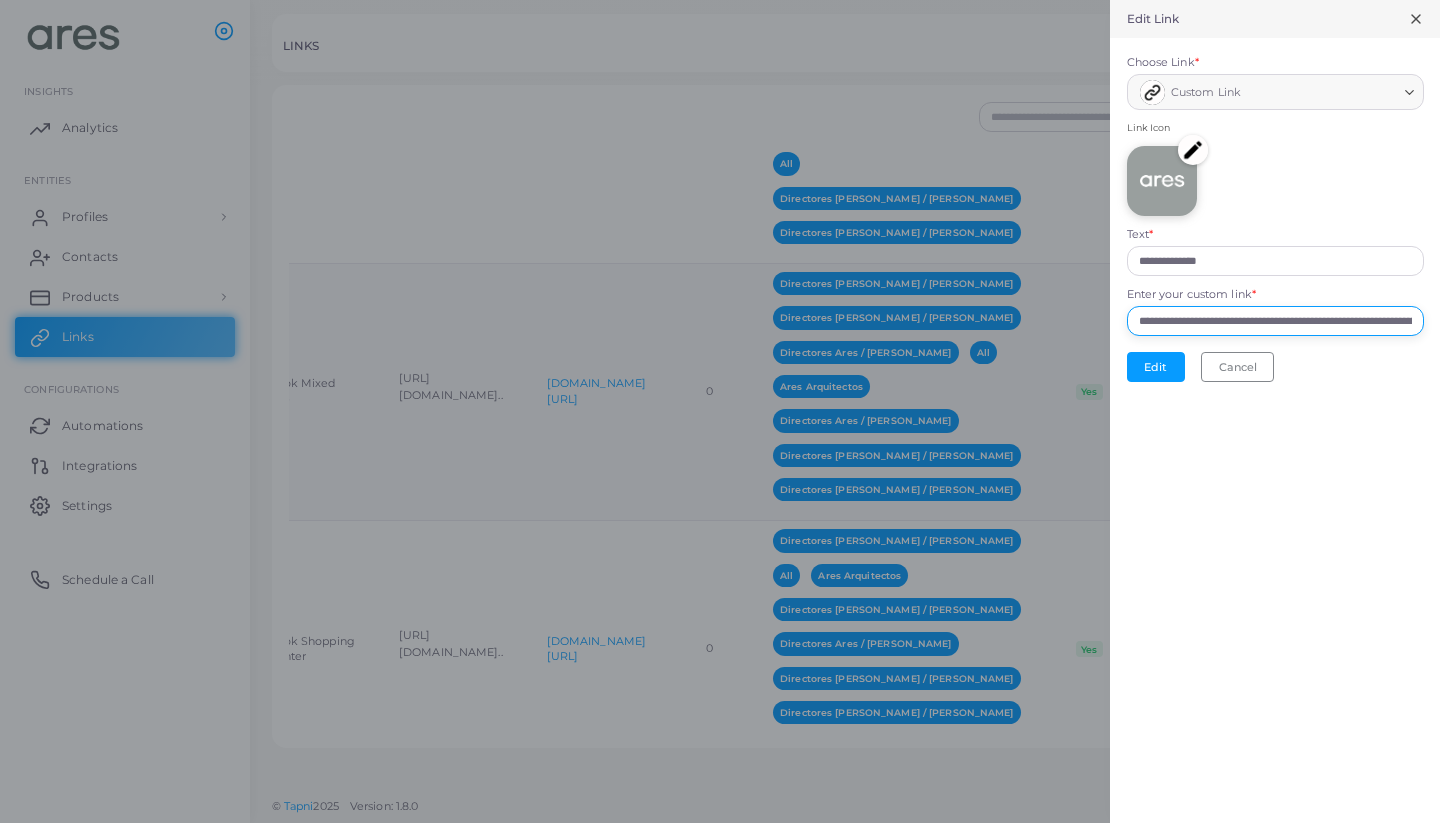 click on "**********" at bounding box center (1275, 321) 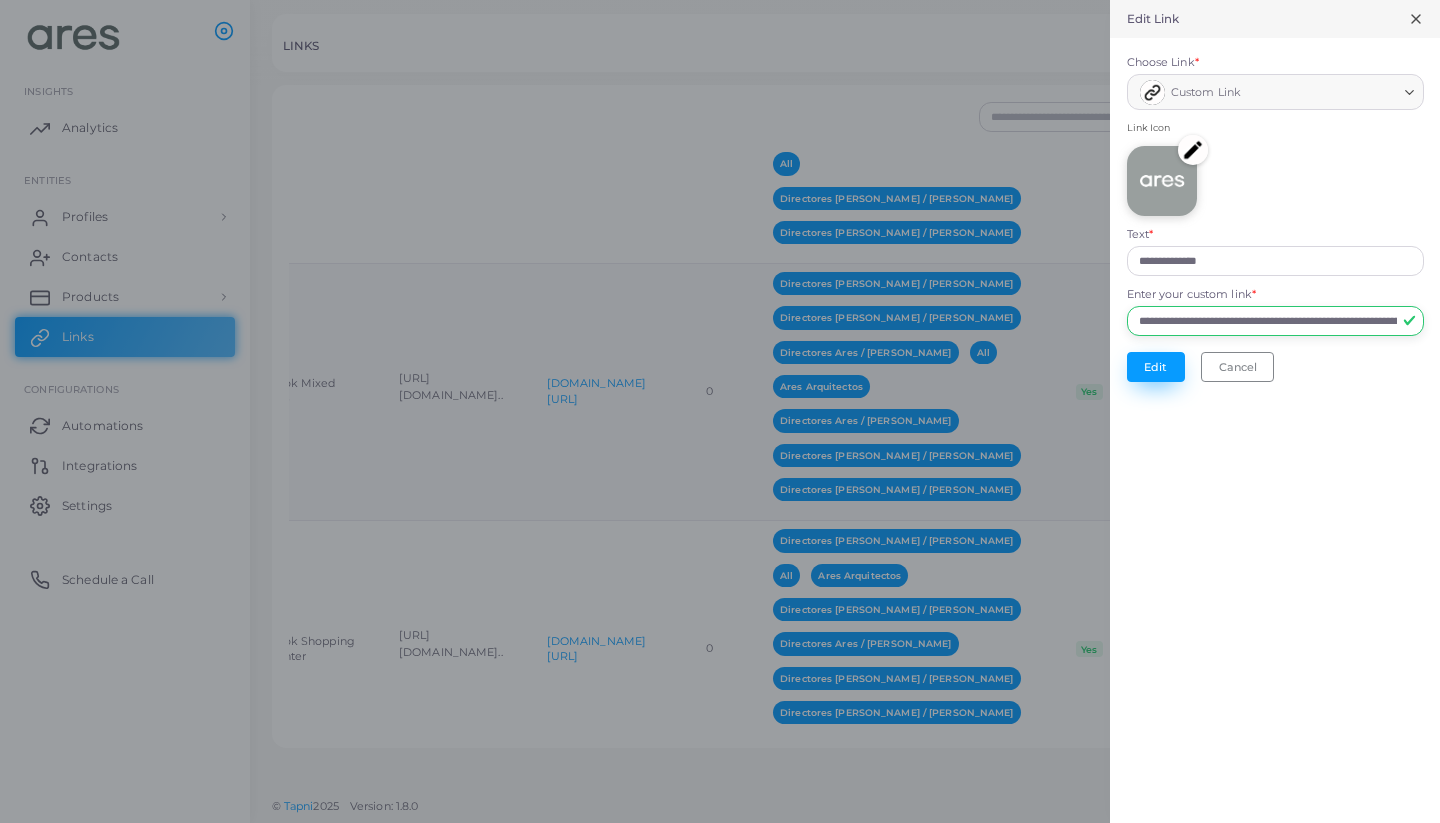 type on "**********" 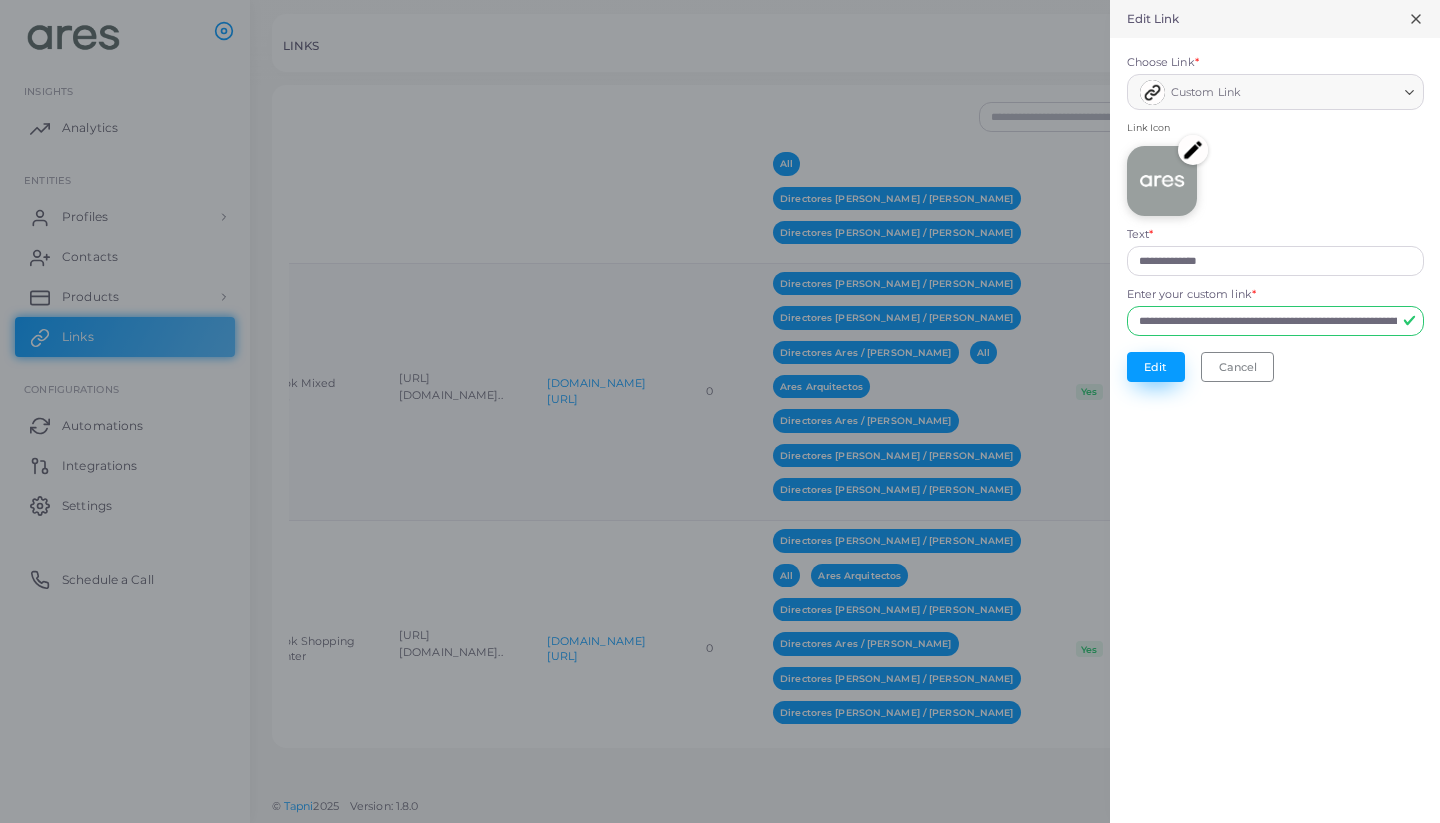 click on "Edit" at bounding box center [1156, 367] 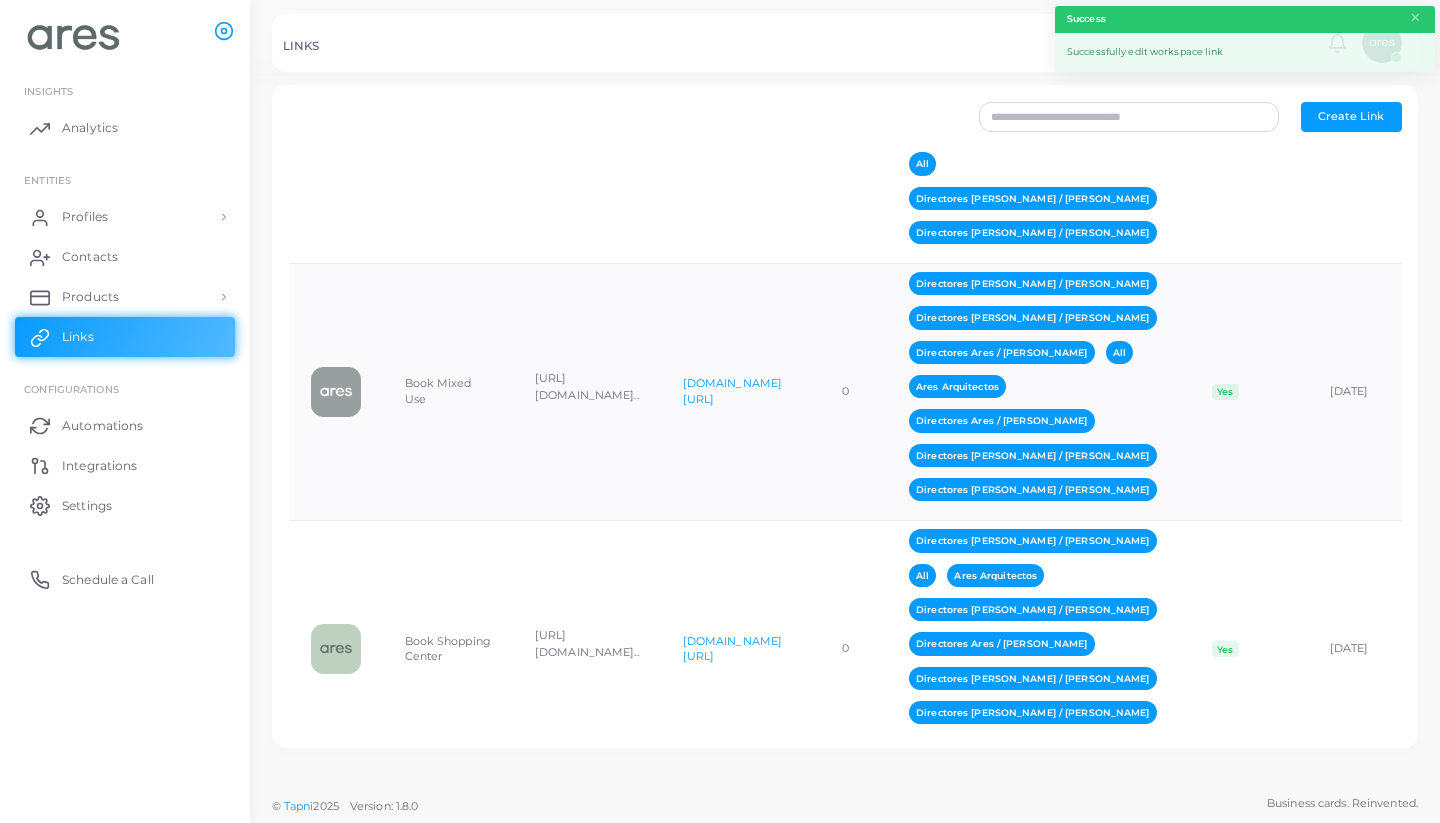 scroll, scrollTop: 0, scrollLeft: 0, axis: both 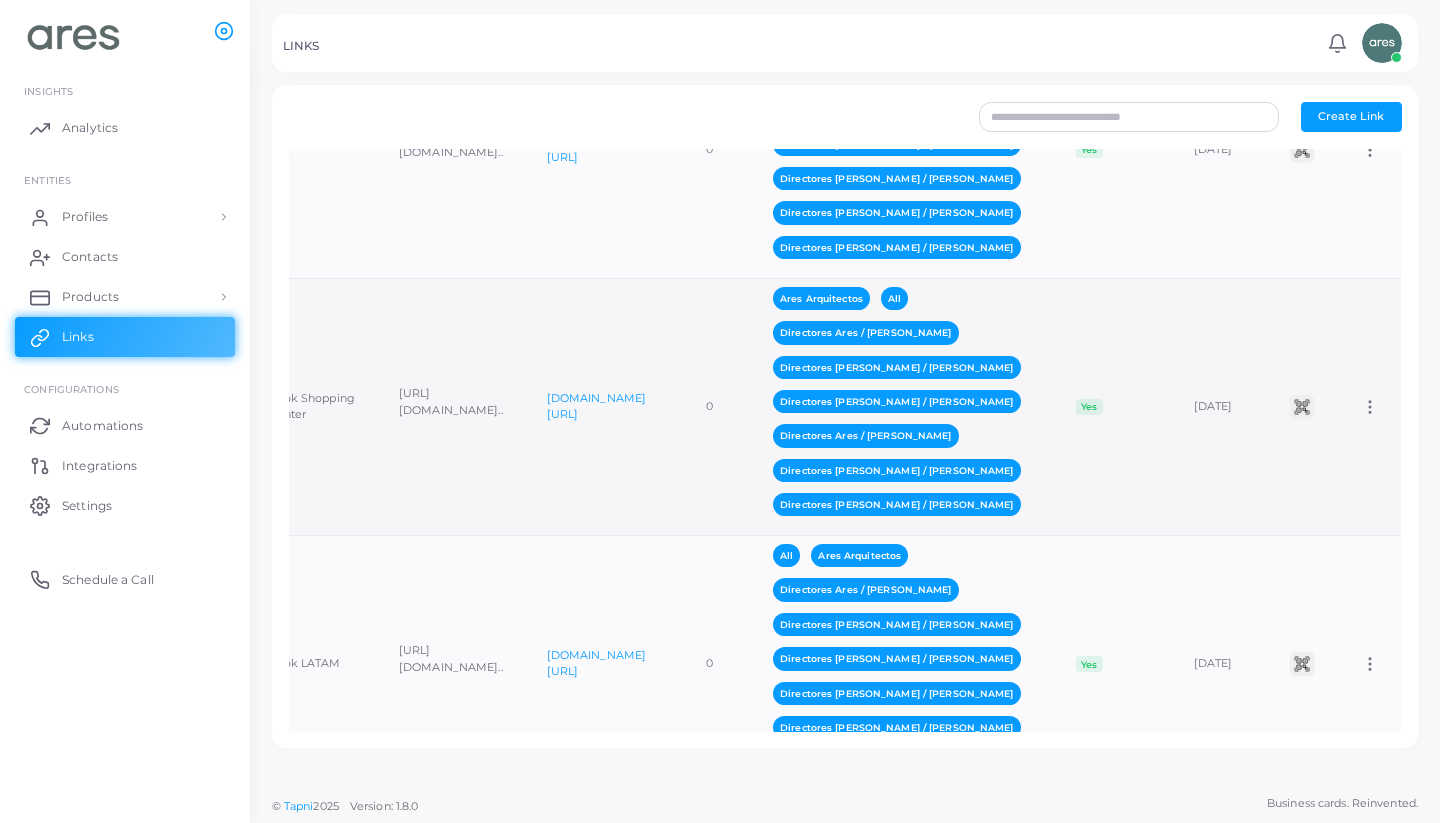 click 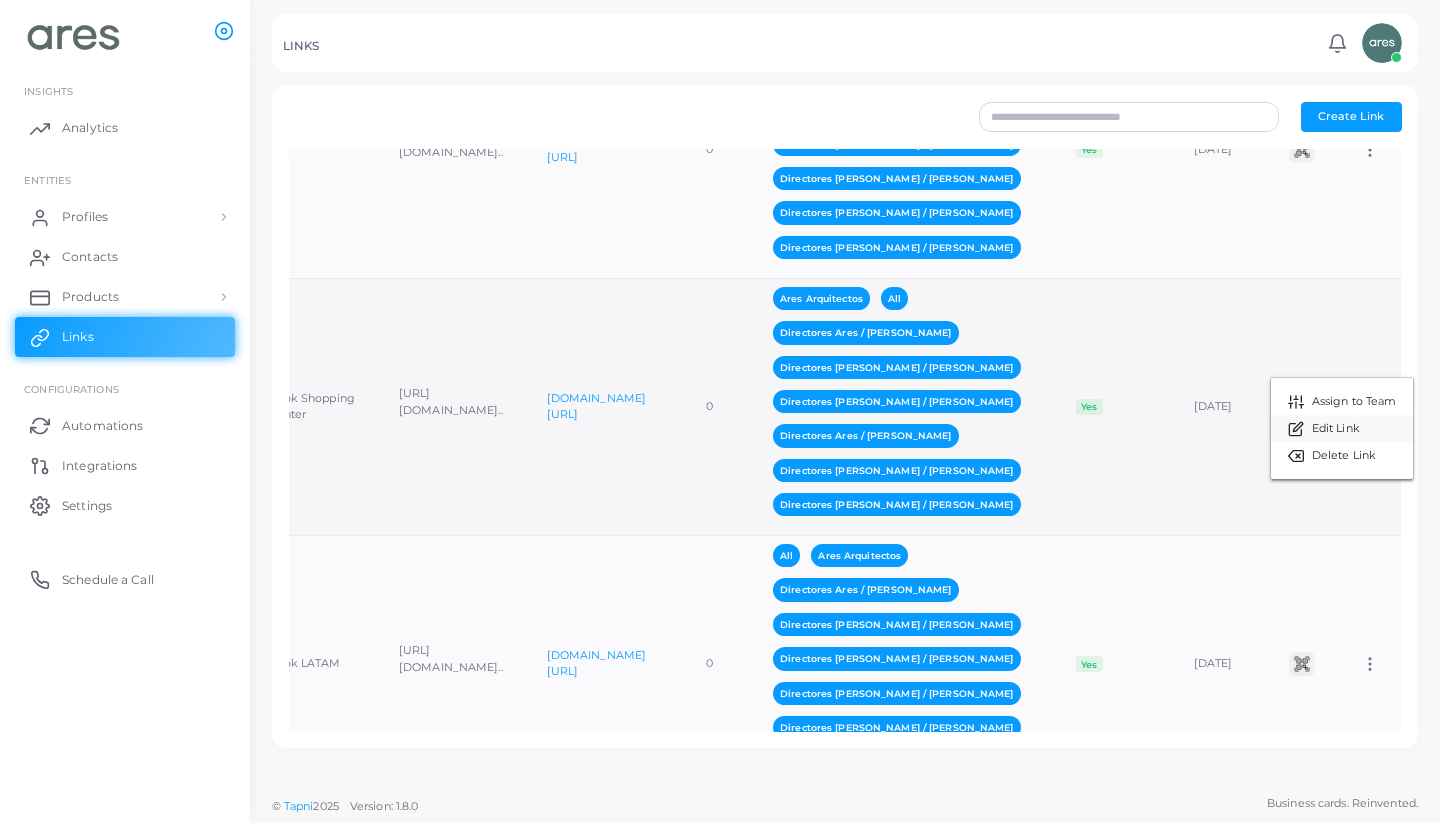 click on "Edit Link" at bounding box center (1336, 429) 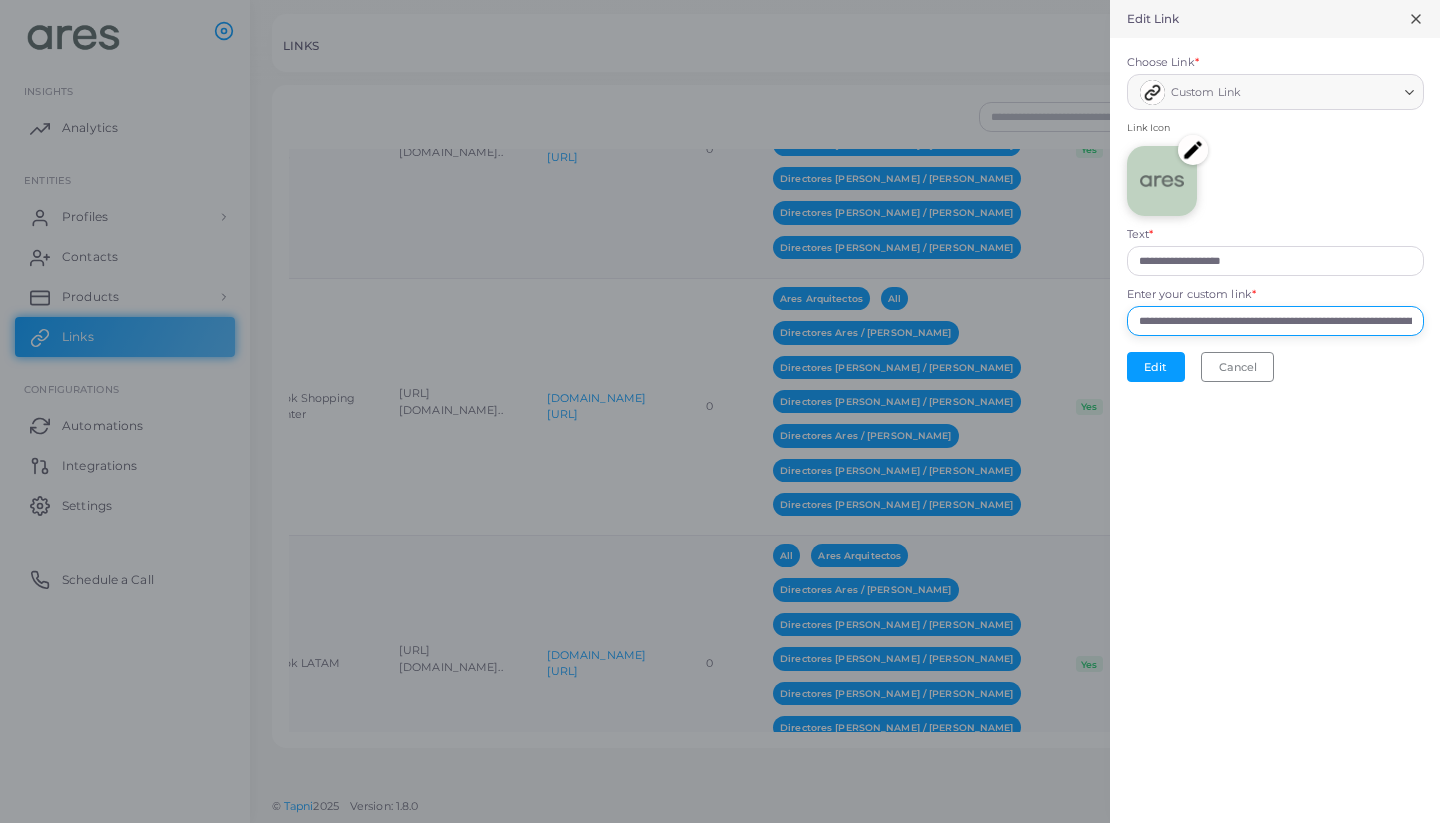 click on "**********" at bounding box center [1275, 321] 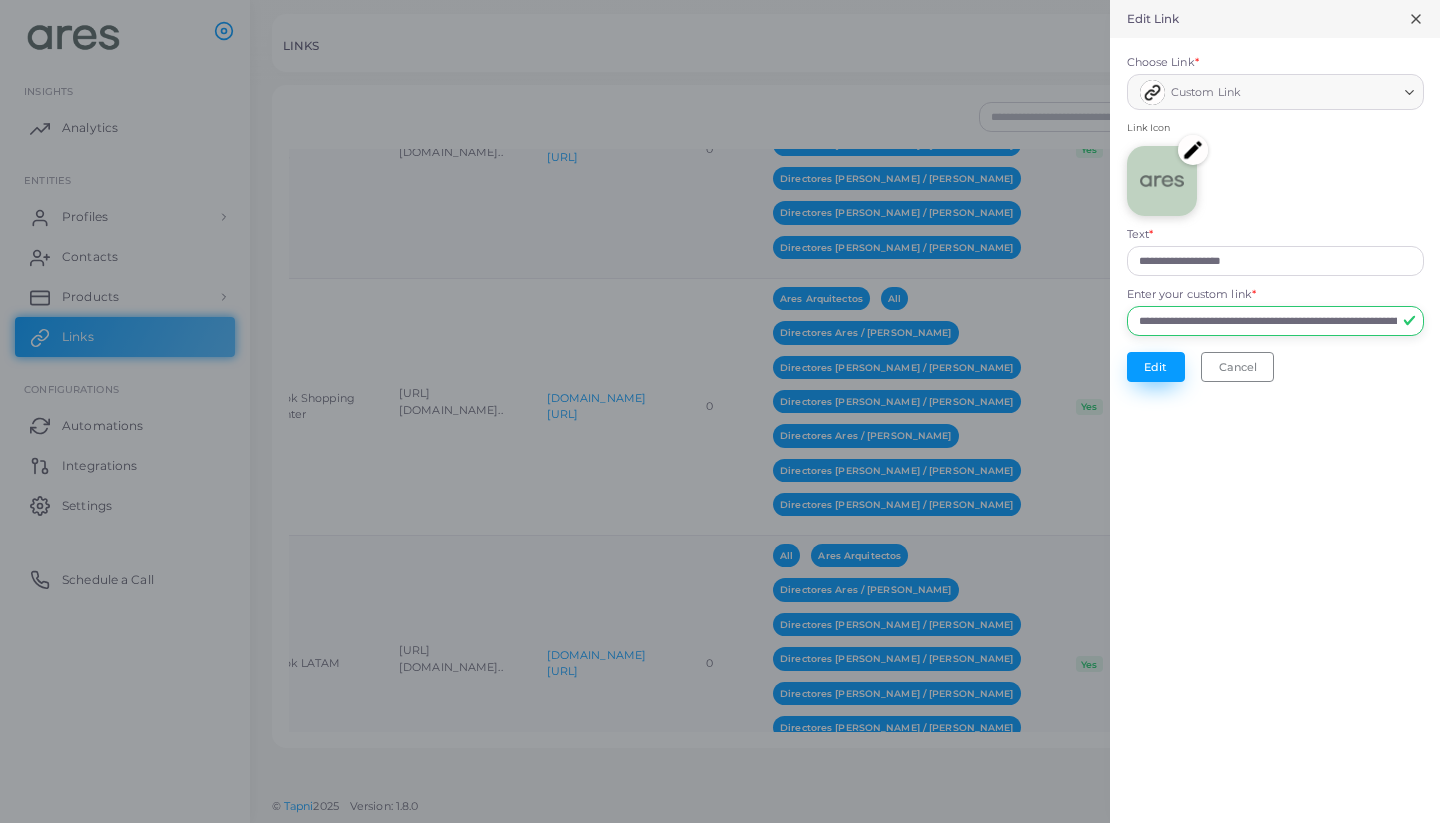 type on "**********" 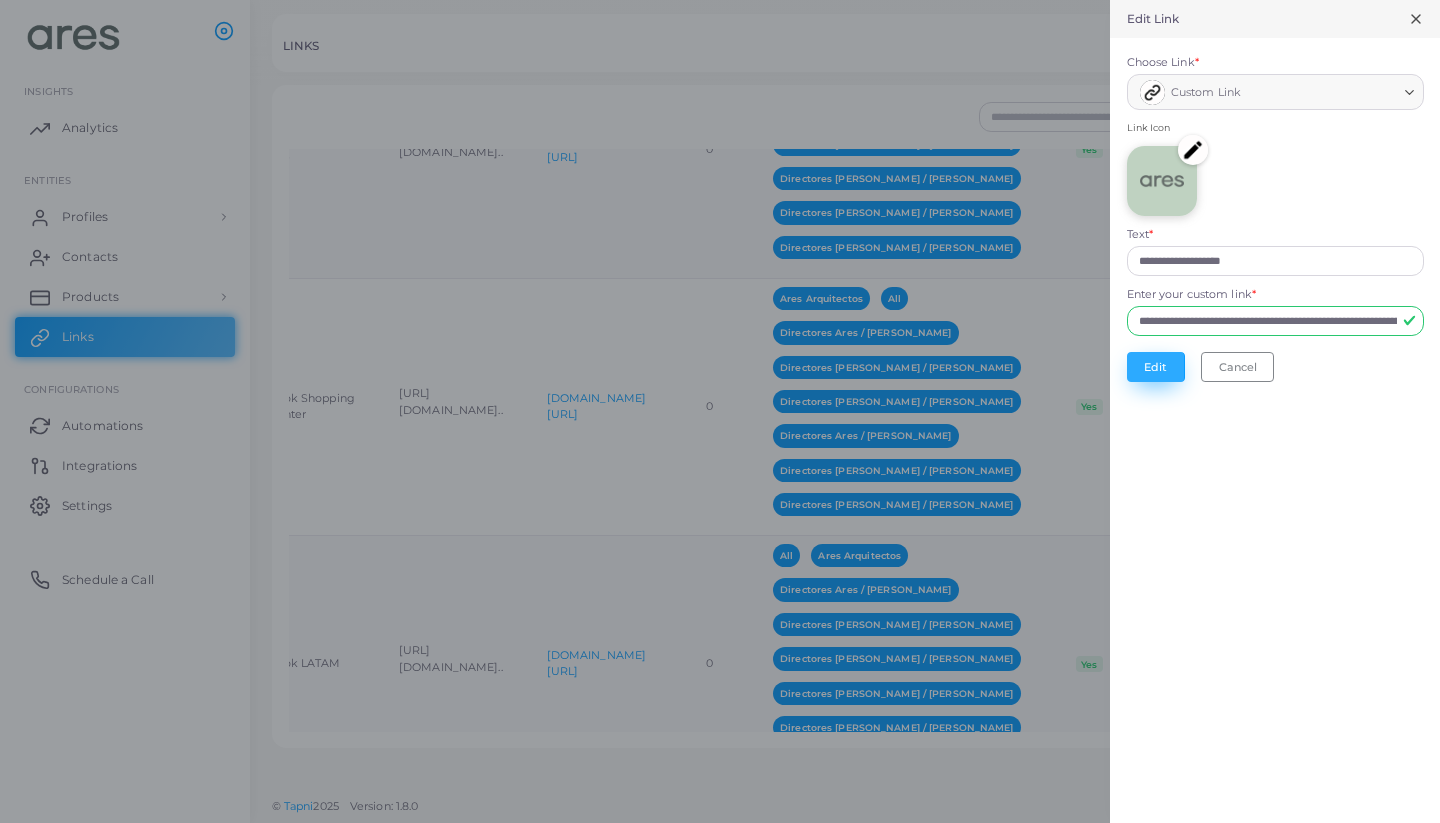 click on "Edit" at bounding box center (1156, 367) 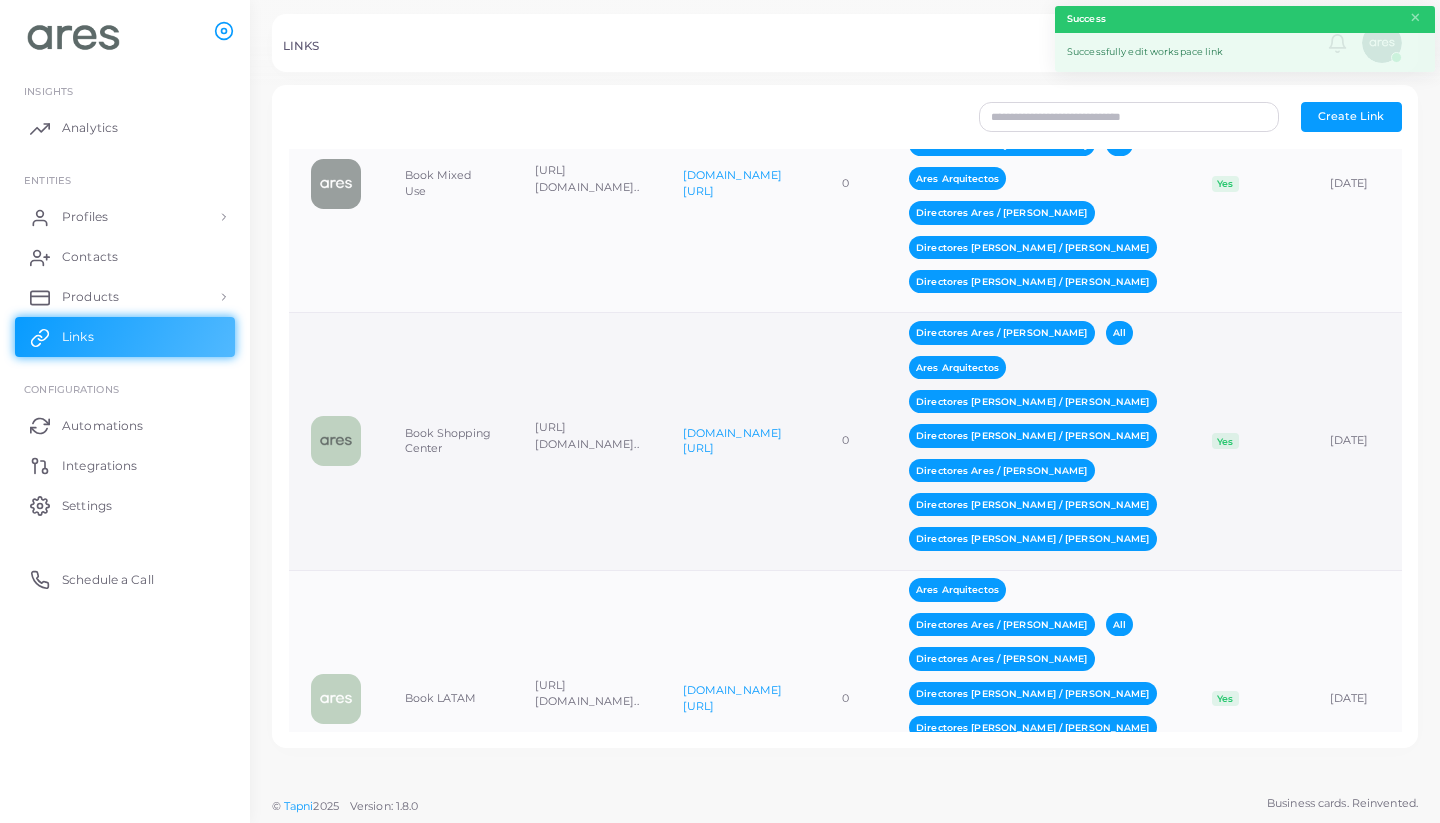 scroll, scrollTop: 0, scrollLeft: 0, axis: both 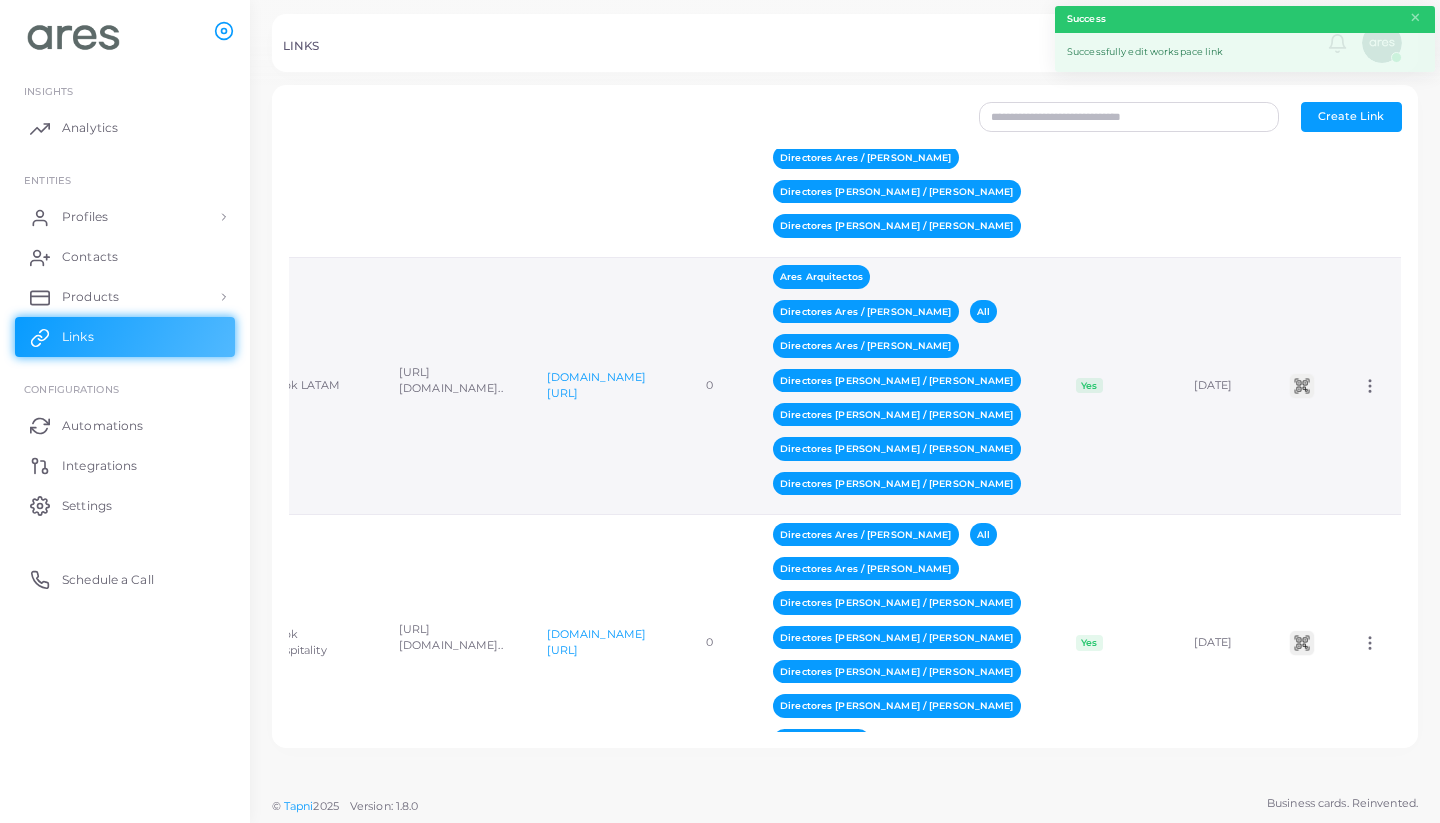 click 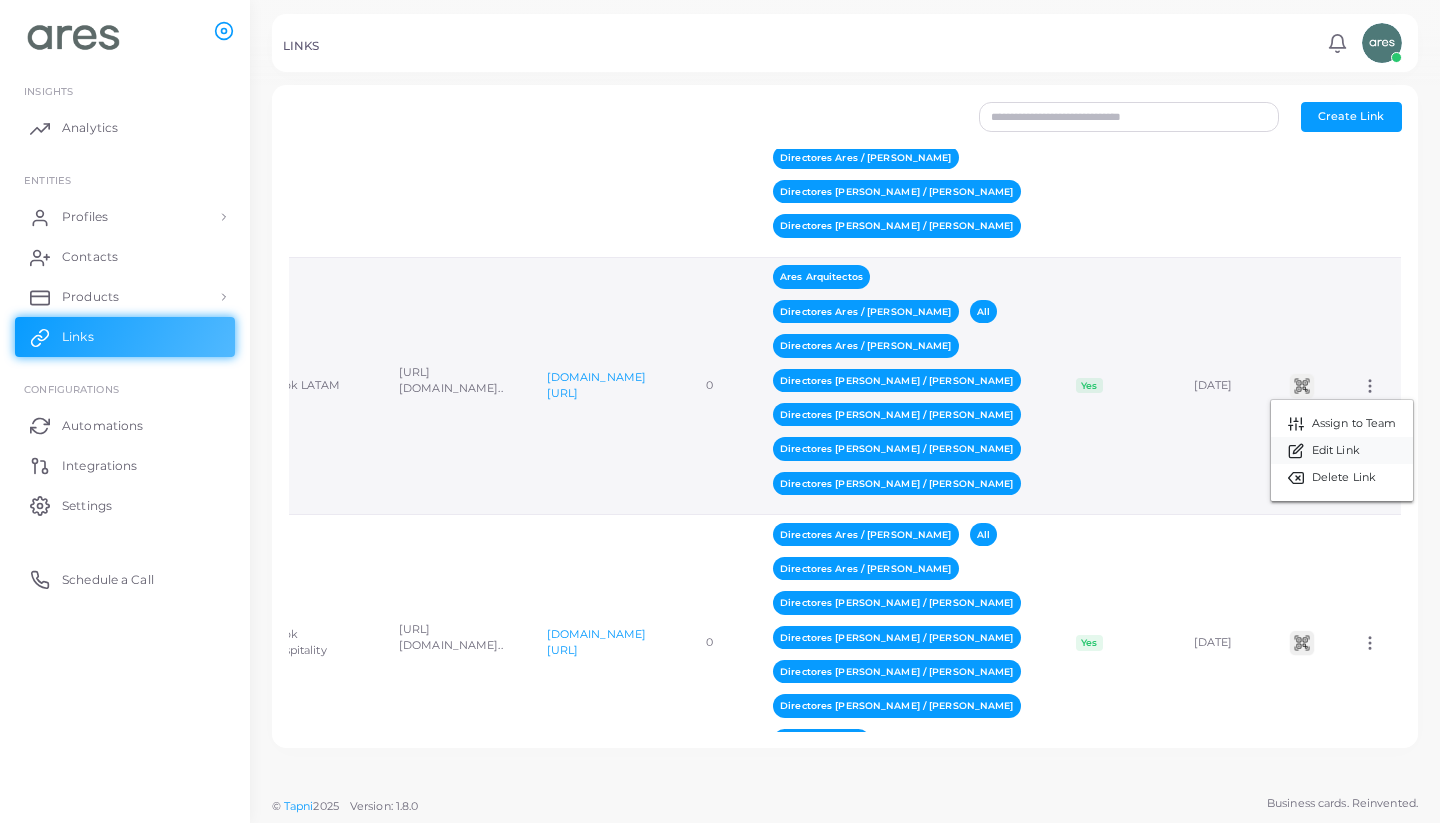 click on "Edit Link" at bounding box center (1336, 451) 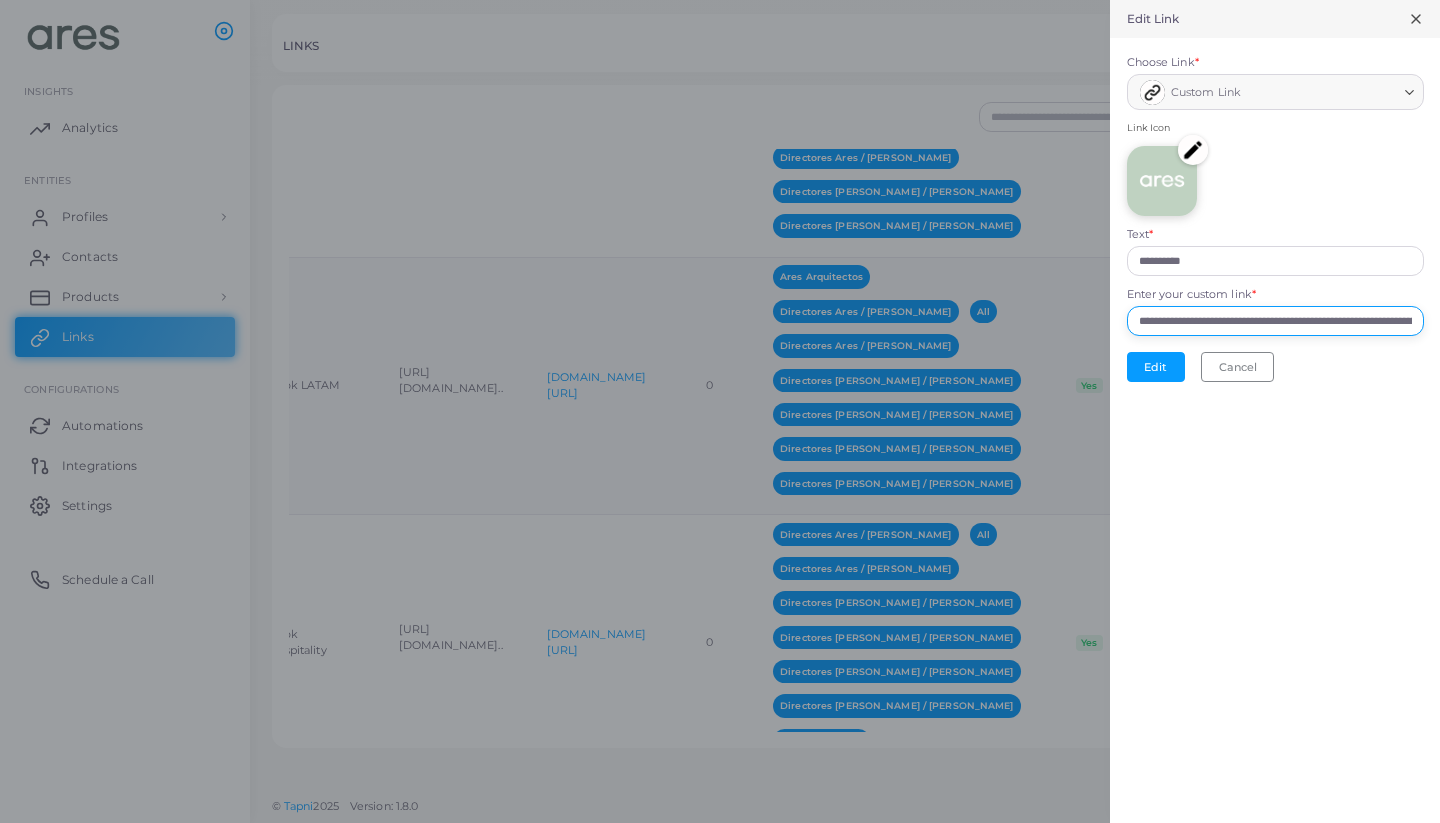 click on "**********" at bounding box center [1275, 321] 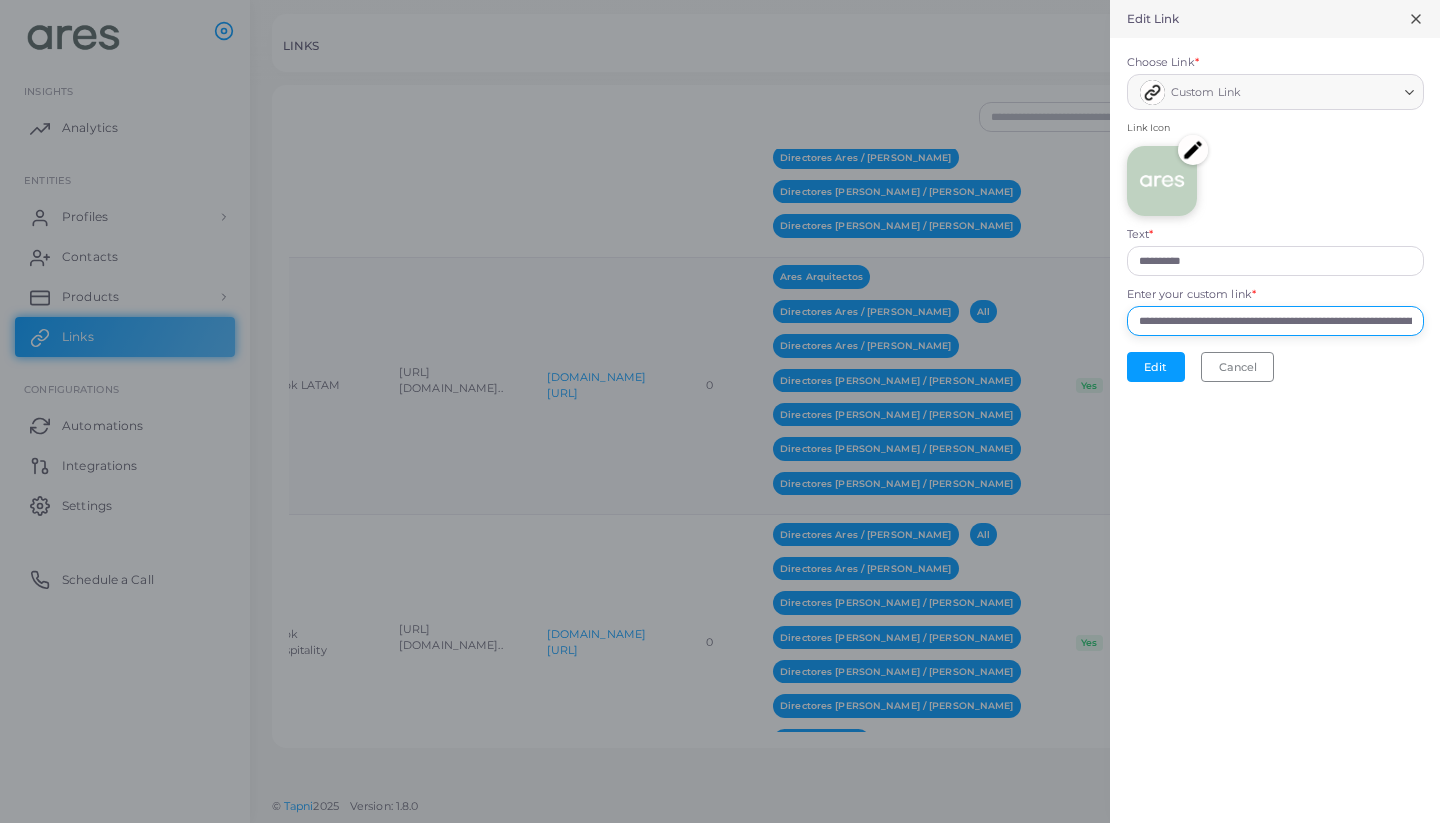 paste on "**********" 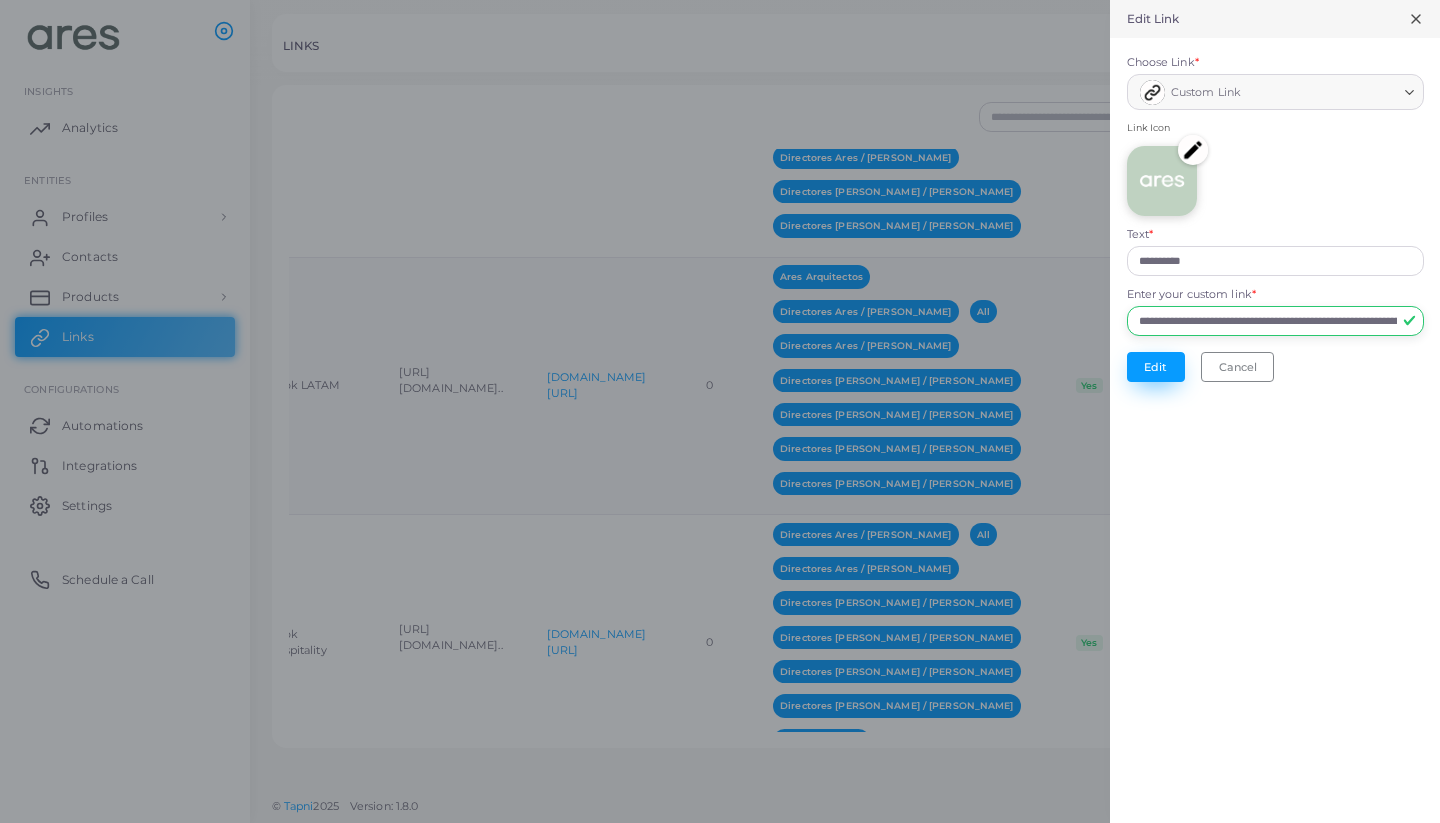 type on "**********" 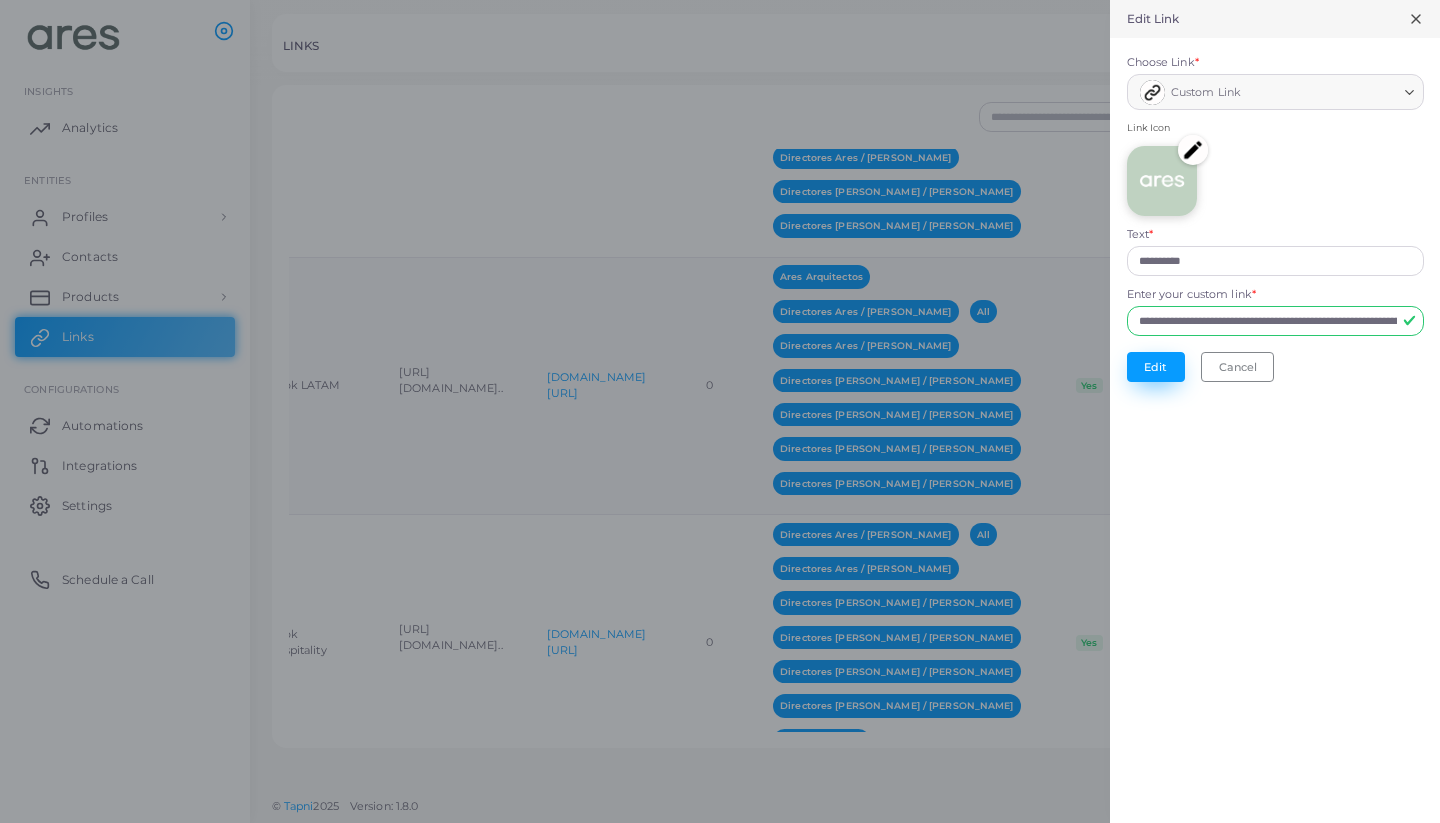 click on "Edit" at bounding box center [1156, 367] 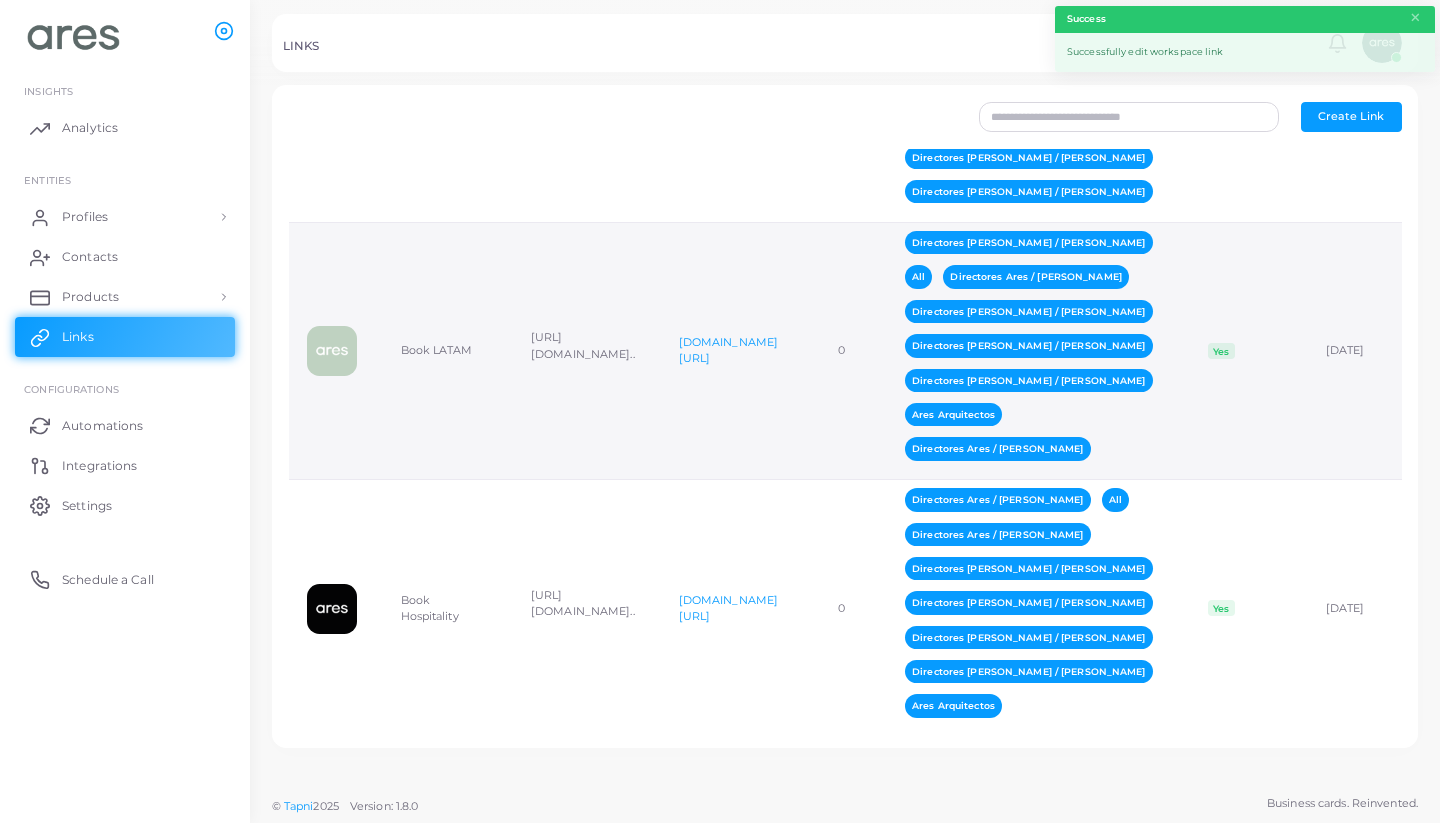 scroll, scrollTop: 0, scrollLeft: 3, axis: horizontal 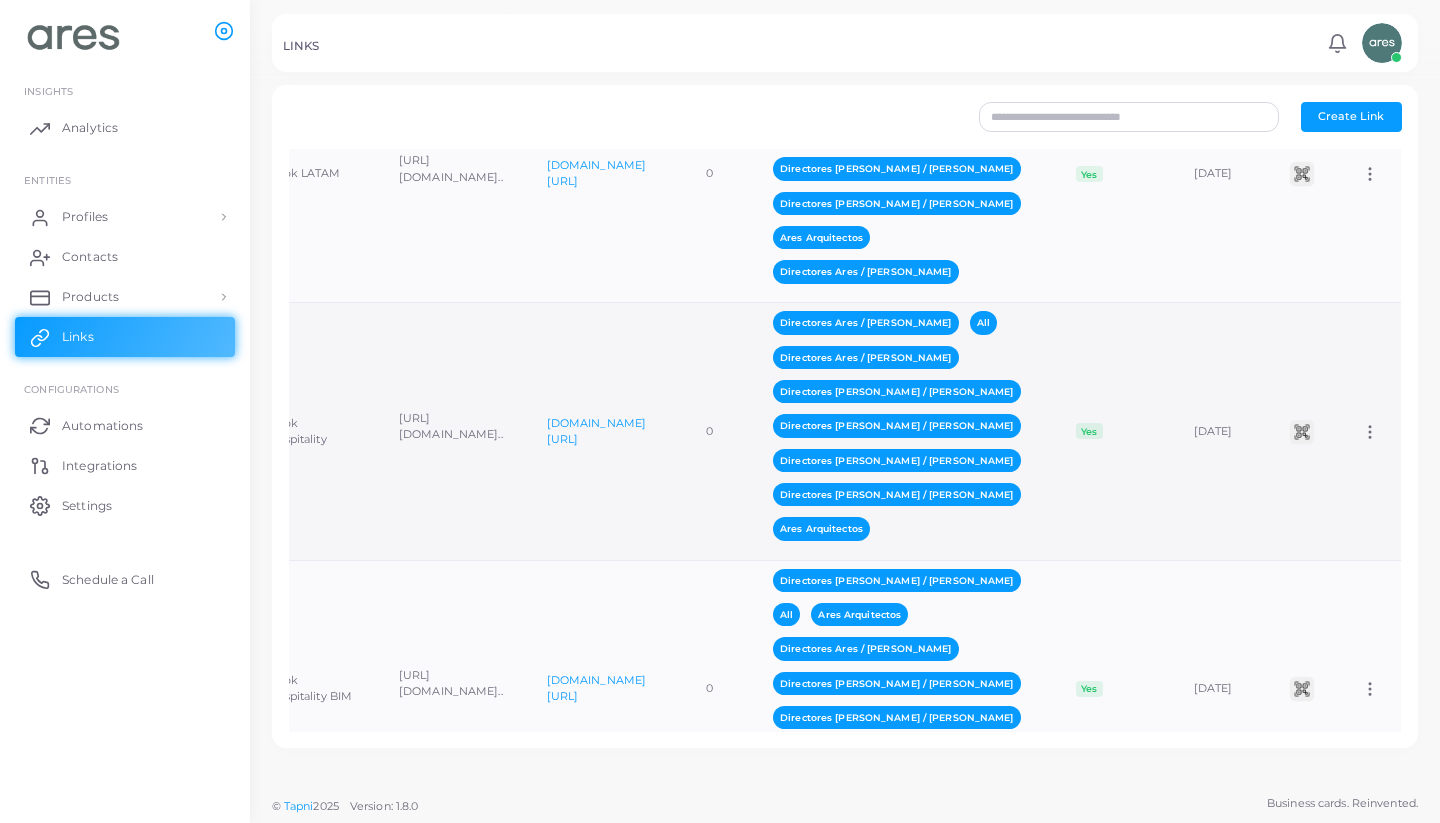 click 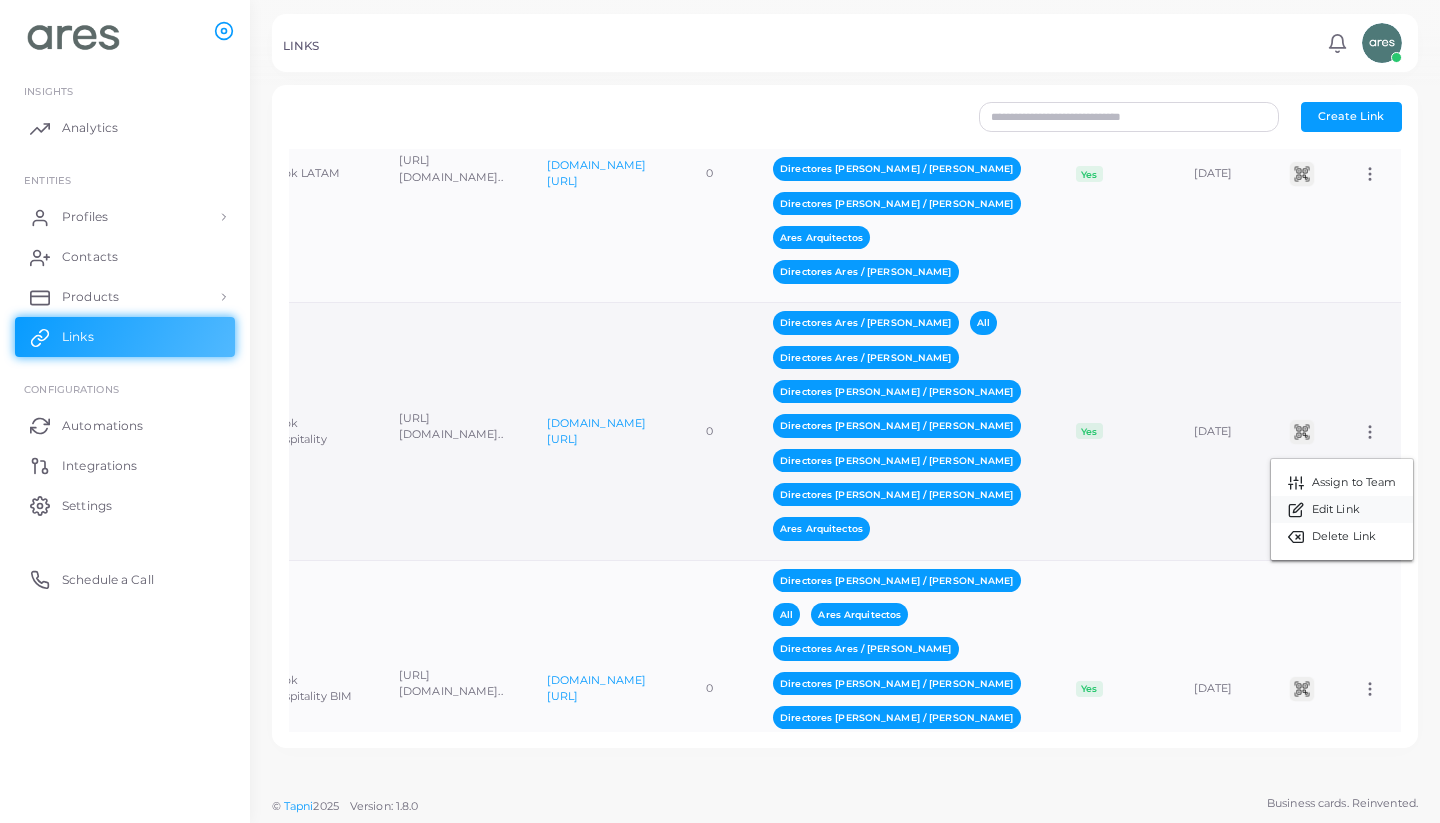 click on "Edit Link" at bounding box center [1342, 509] 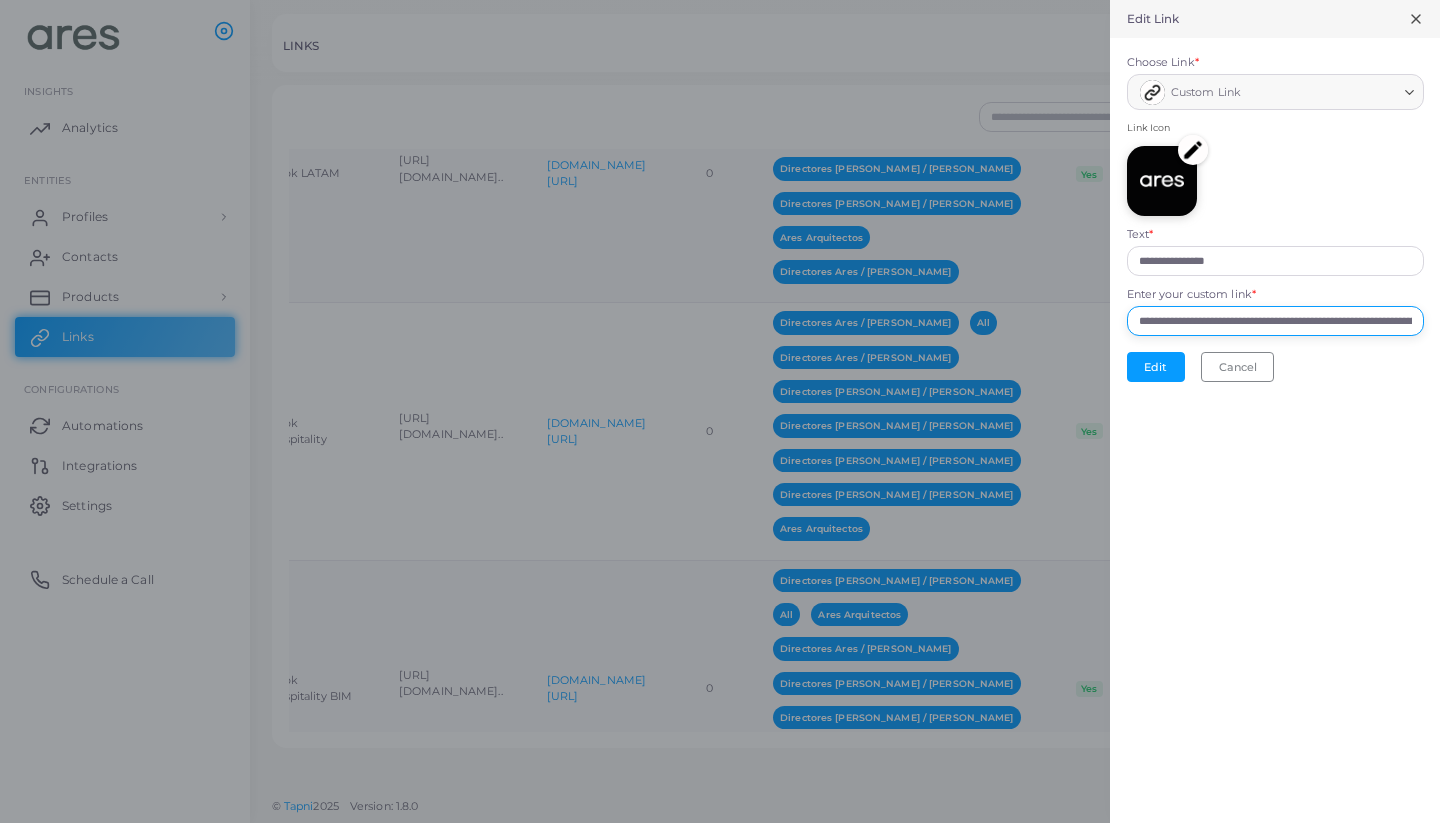click on "**********" at bounding box center [1275, 321] 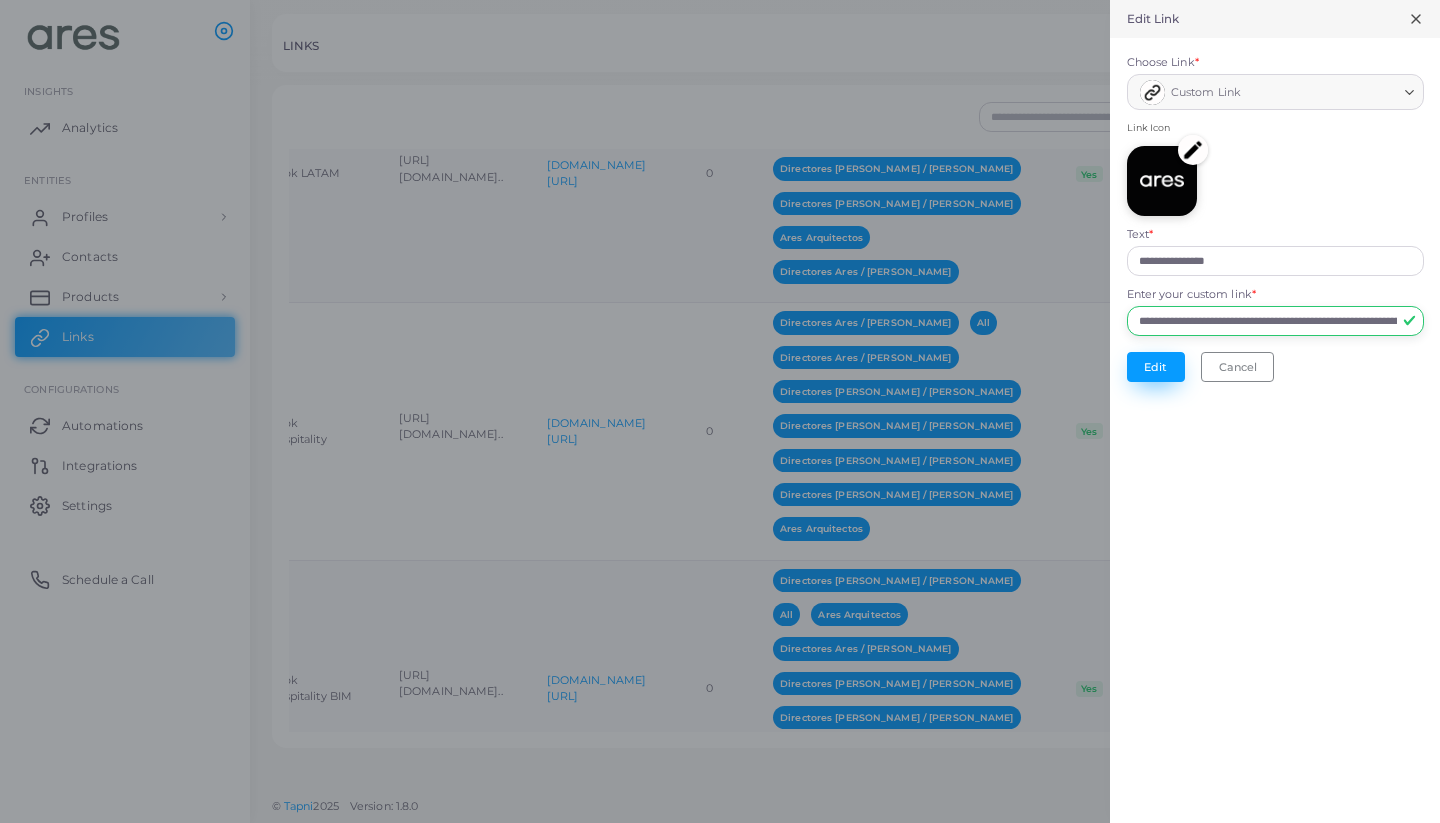 type on "**********" 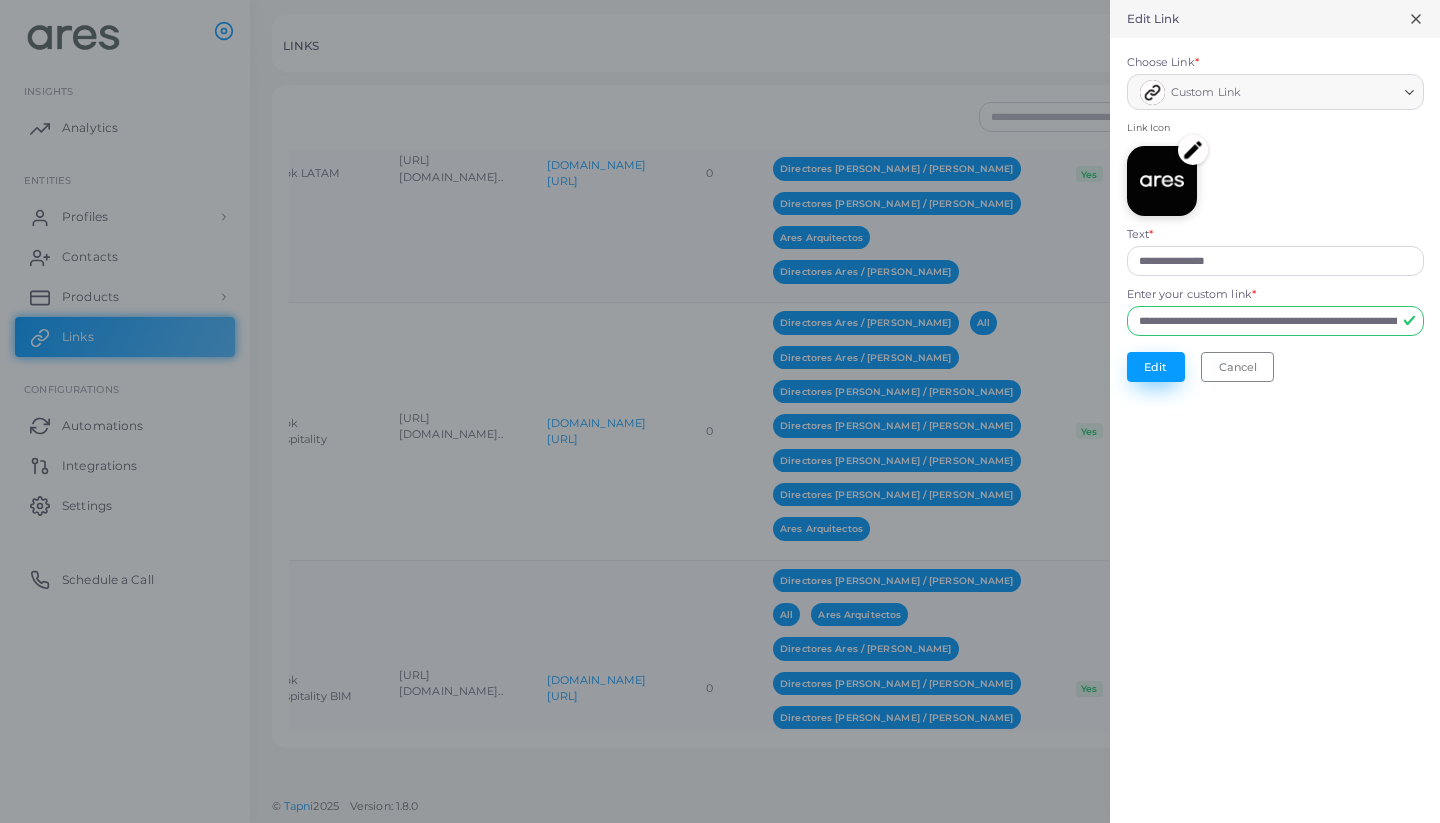 click on "Edit" at bounding box center [1156, 367] 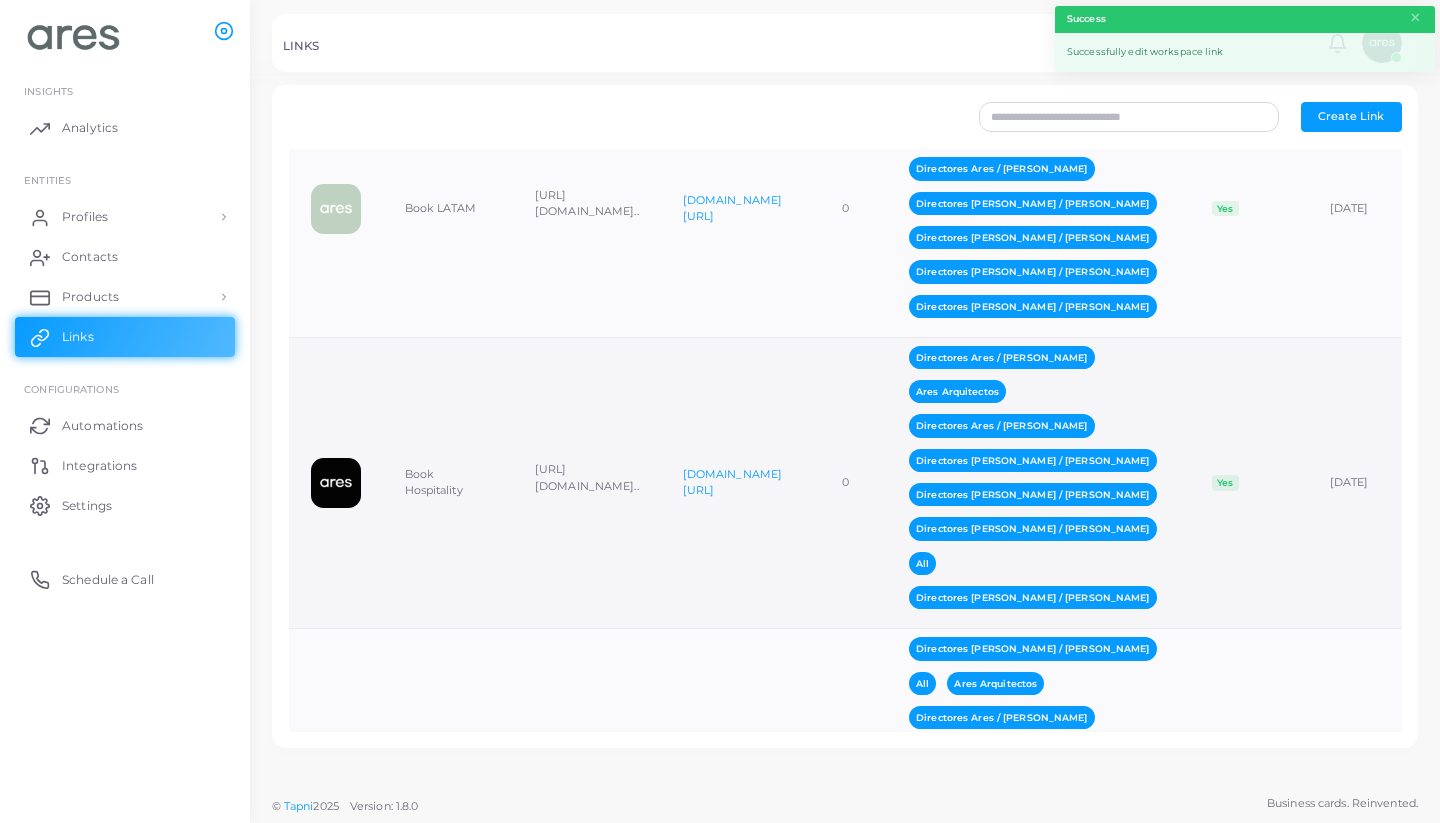 scroll, scrollTop: 0, scrollLeft: 0, axis: both 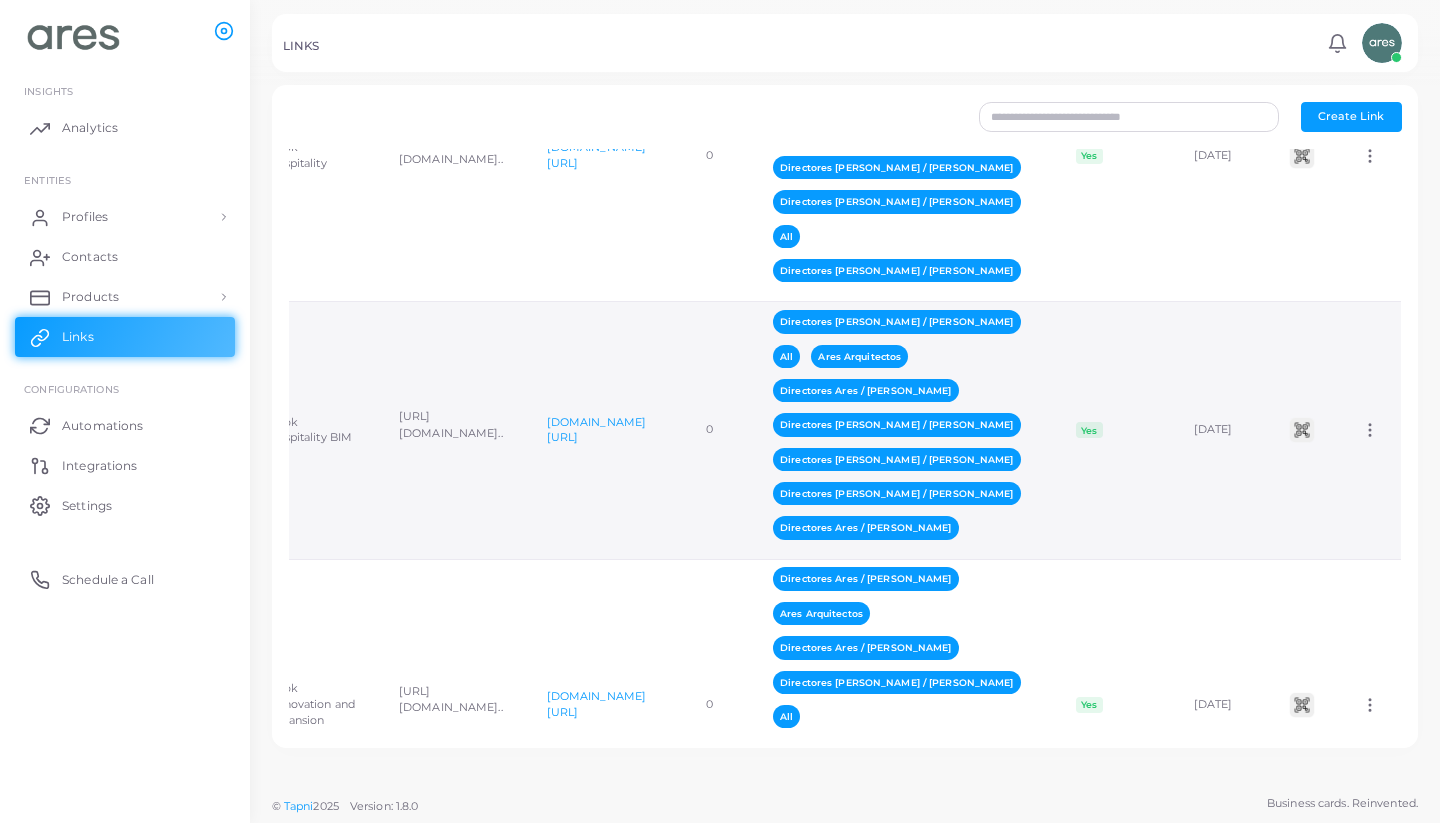 click 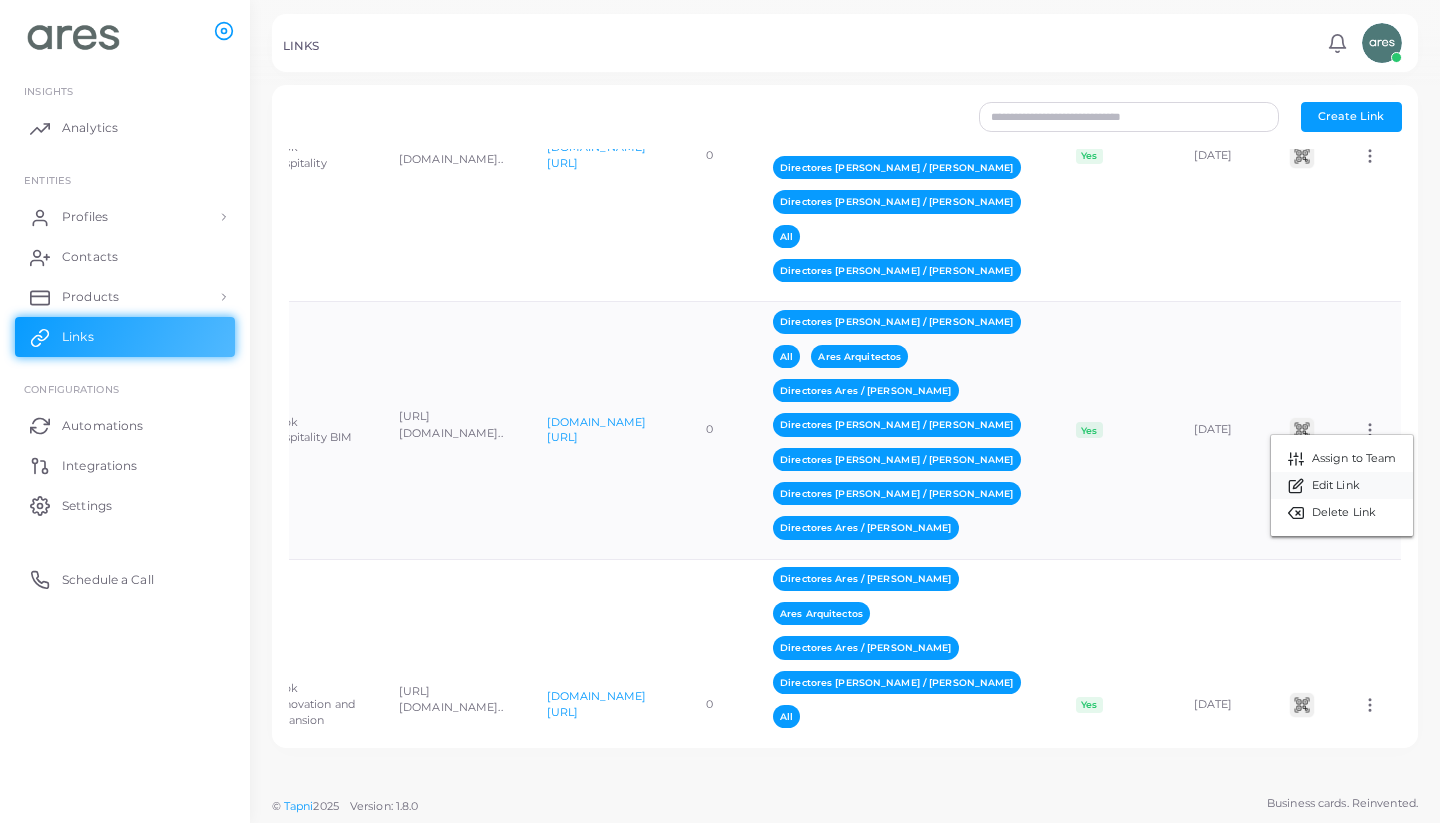 drag, startPoint x: 1348, startPoint y: 488, endPoint x: 1028, endPoint y: 354, distance: 346.9236 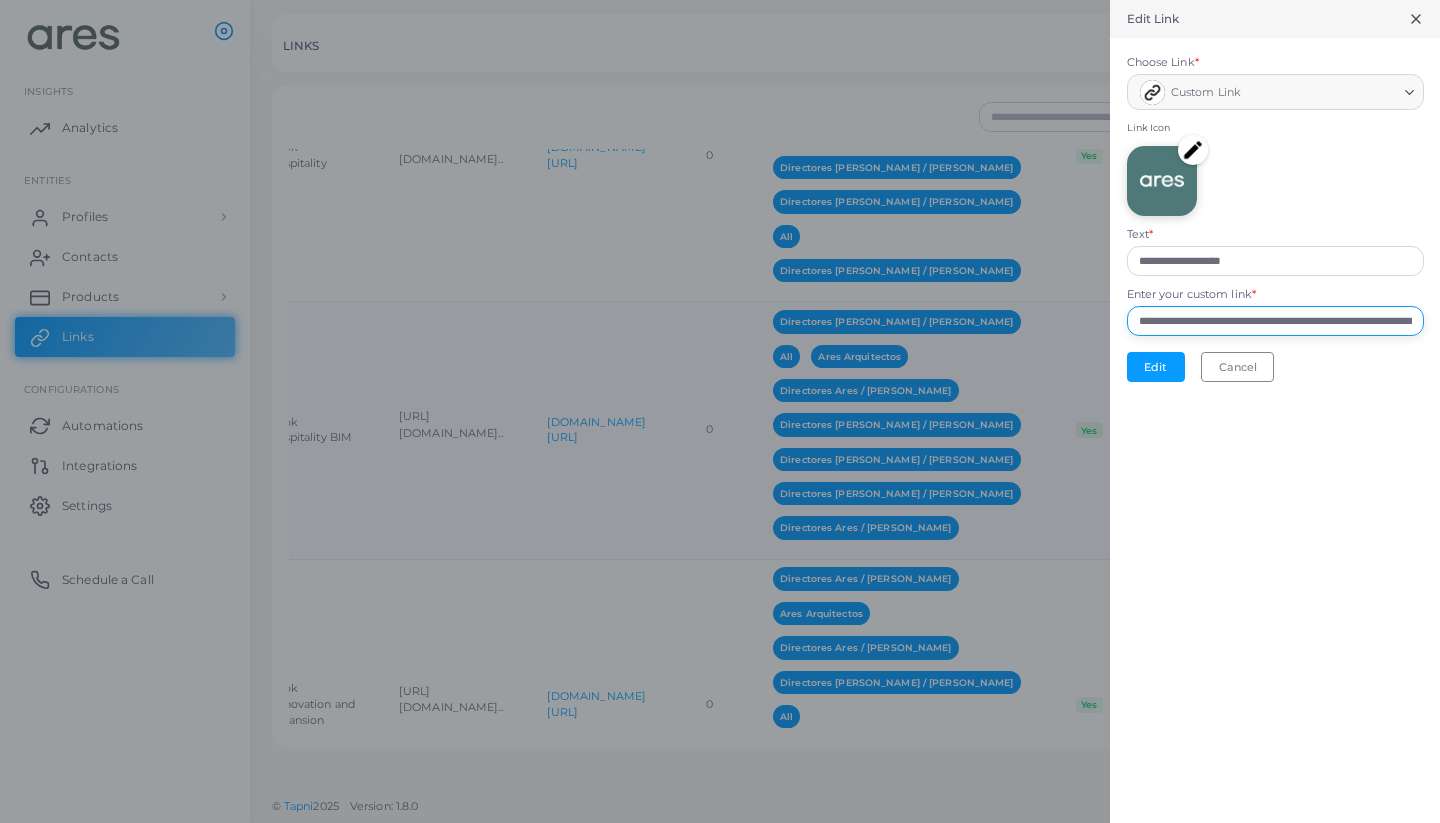 click on "**********" at bounding box center [1275, 321] 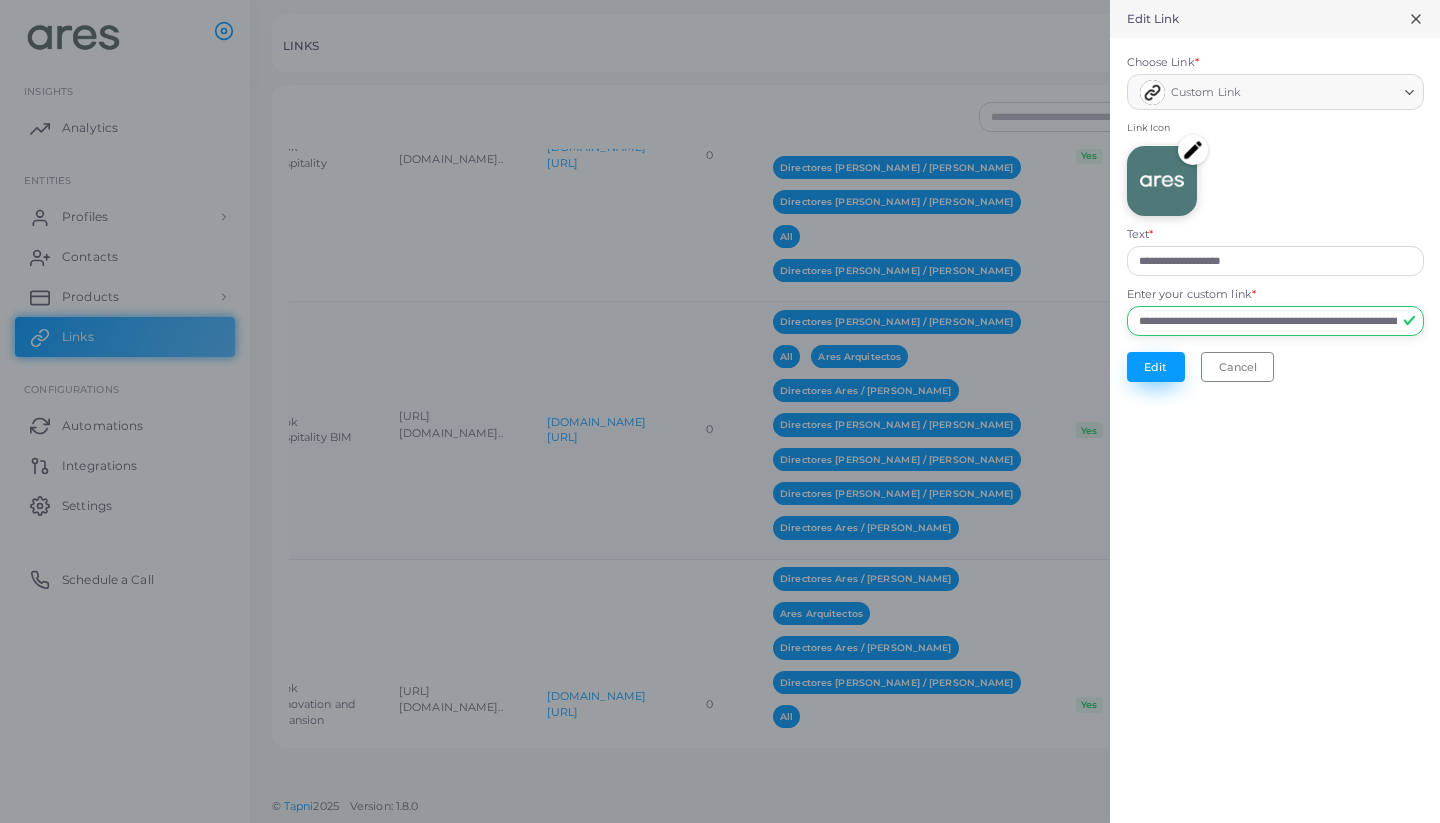 type on "**********" 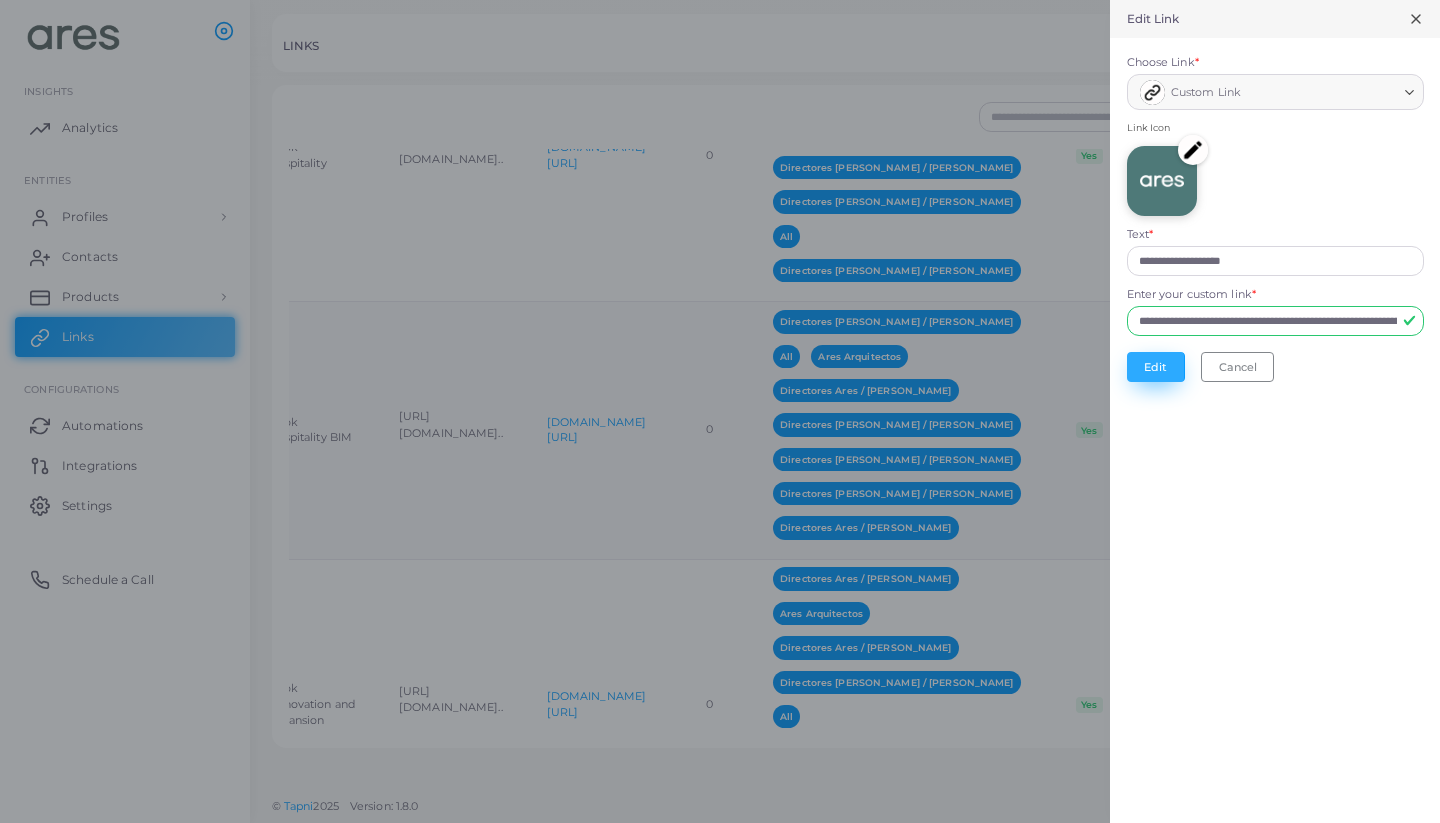 click on "Edit" at bounding box center [1156, 367] 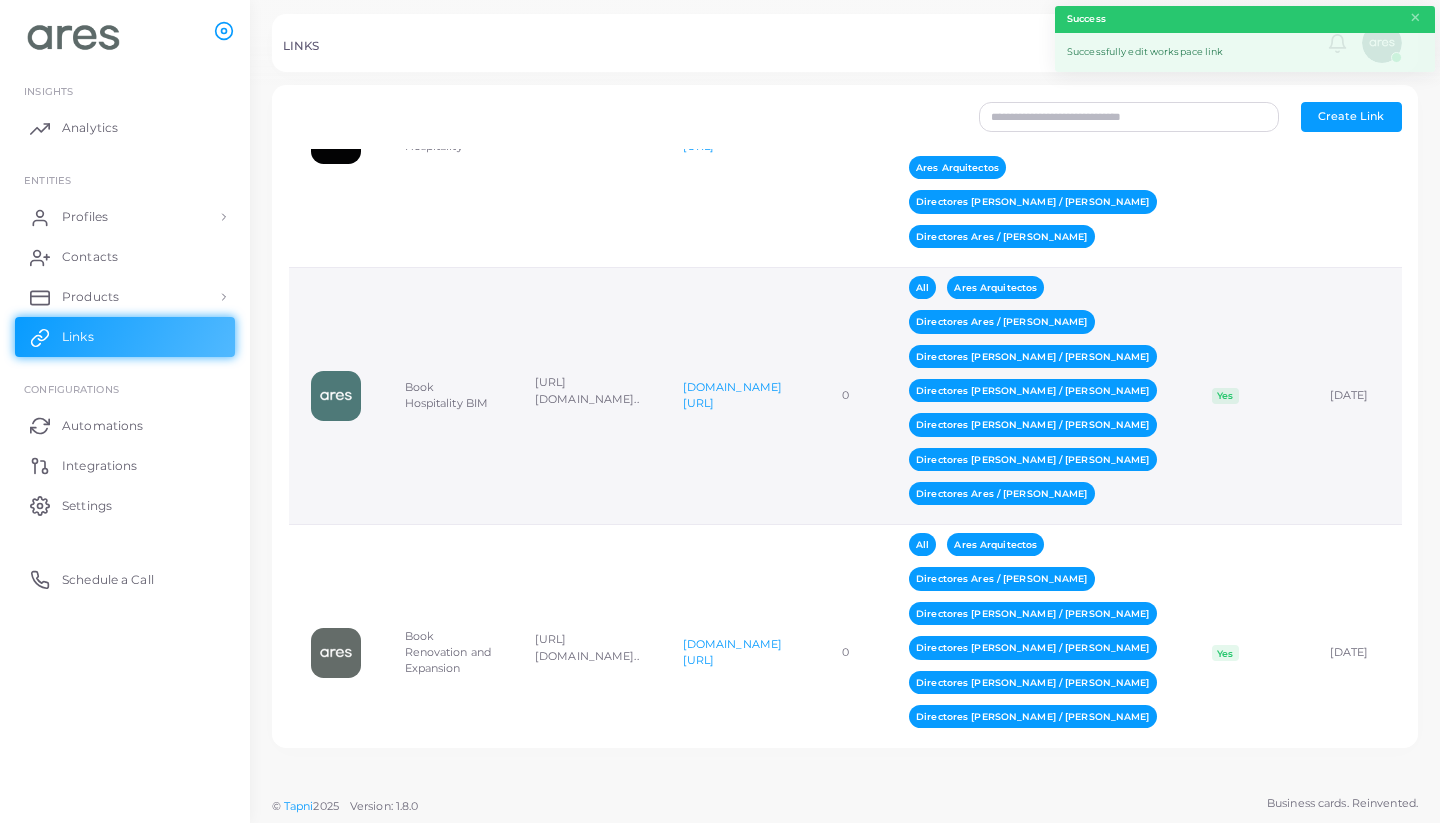 scroll, scrollTop: 0, scrollLeft: 0, axis: both 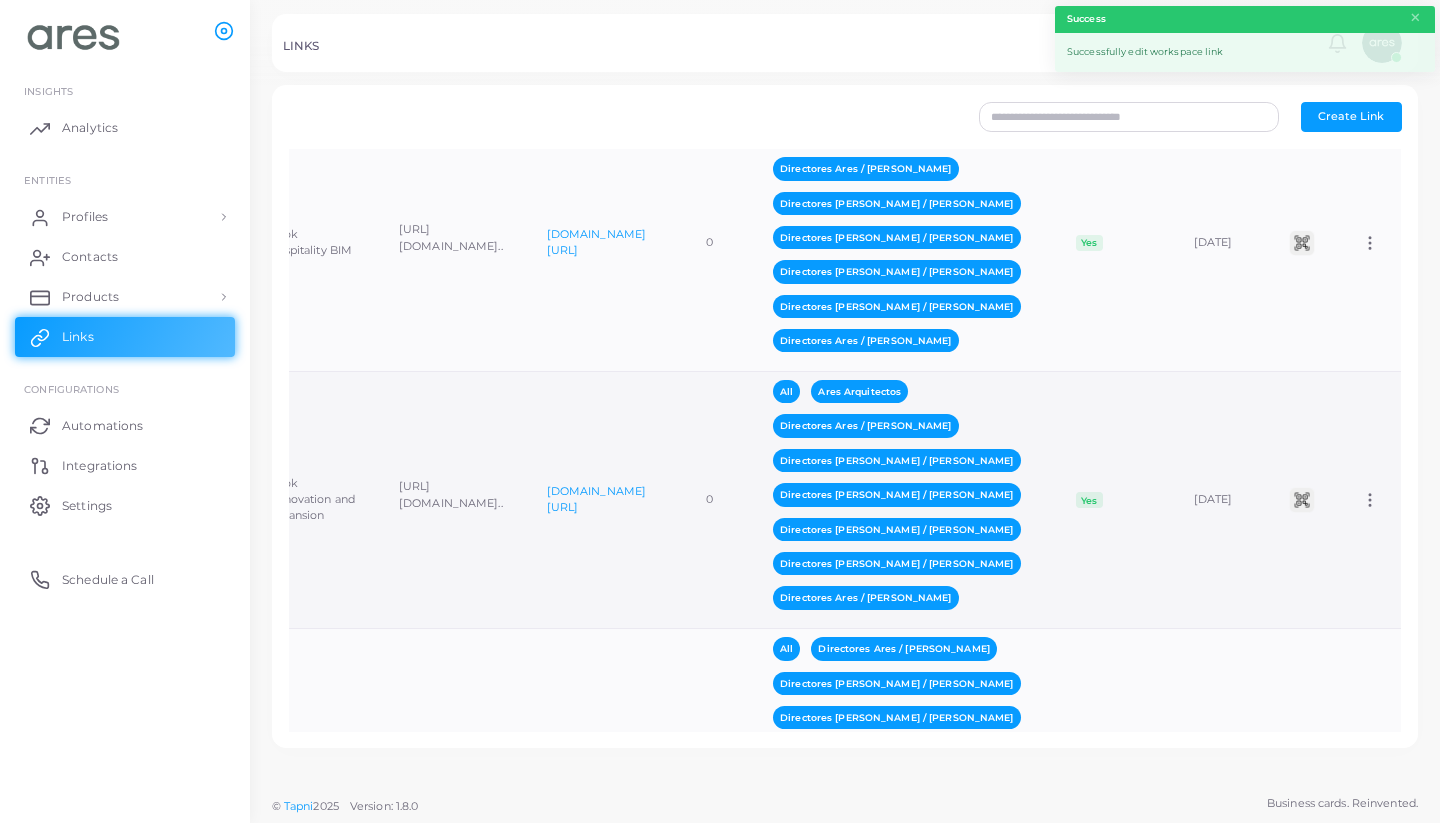 click 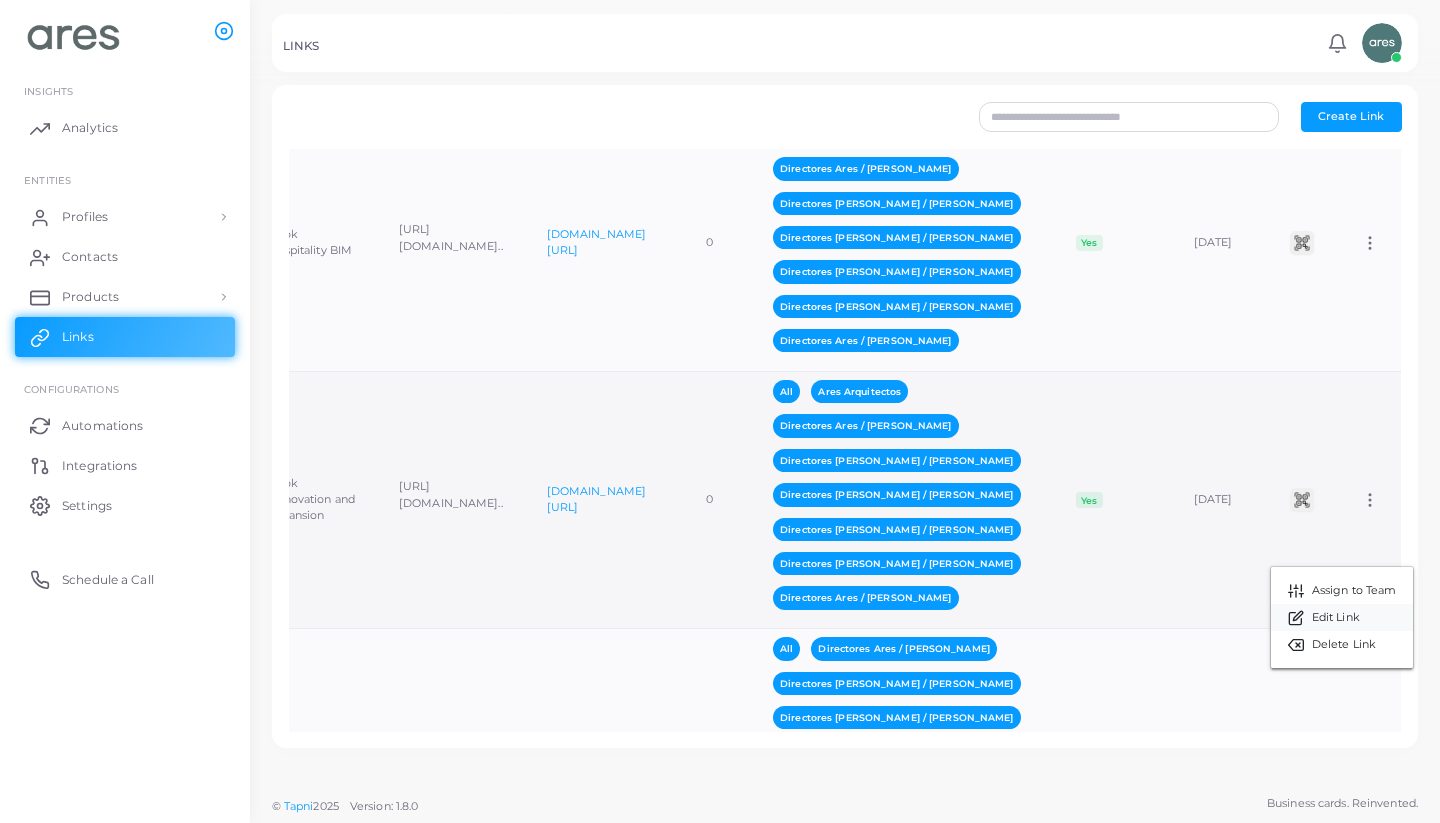 click on "Edit Link" at bounding box center [1342, 617] 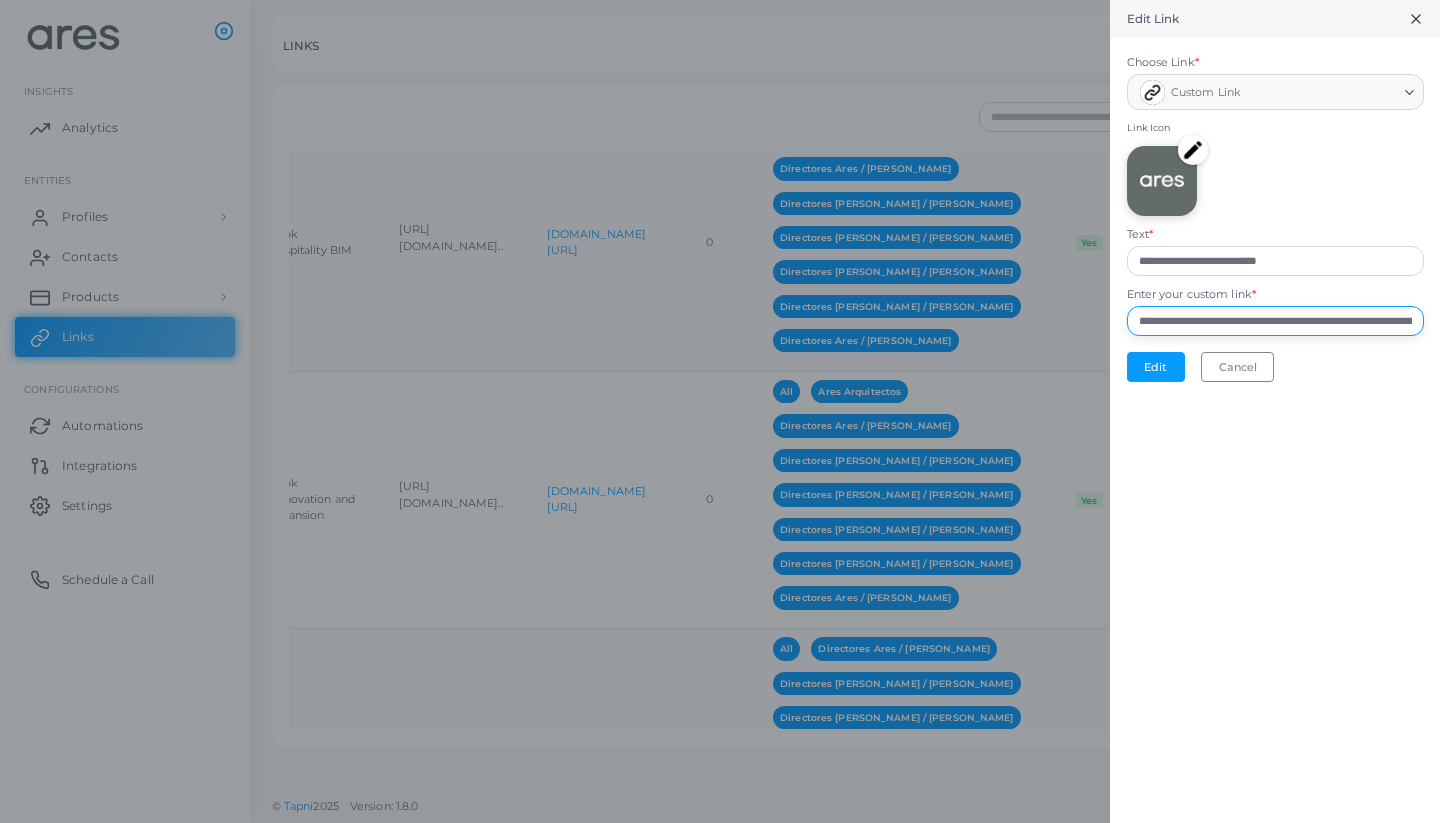 click on "**********" at bounding box center (1275, 321) 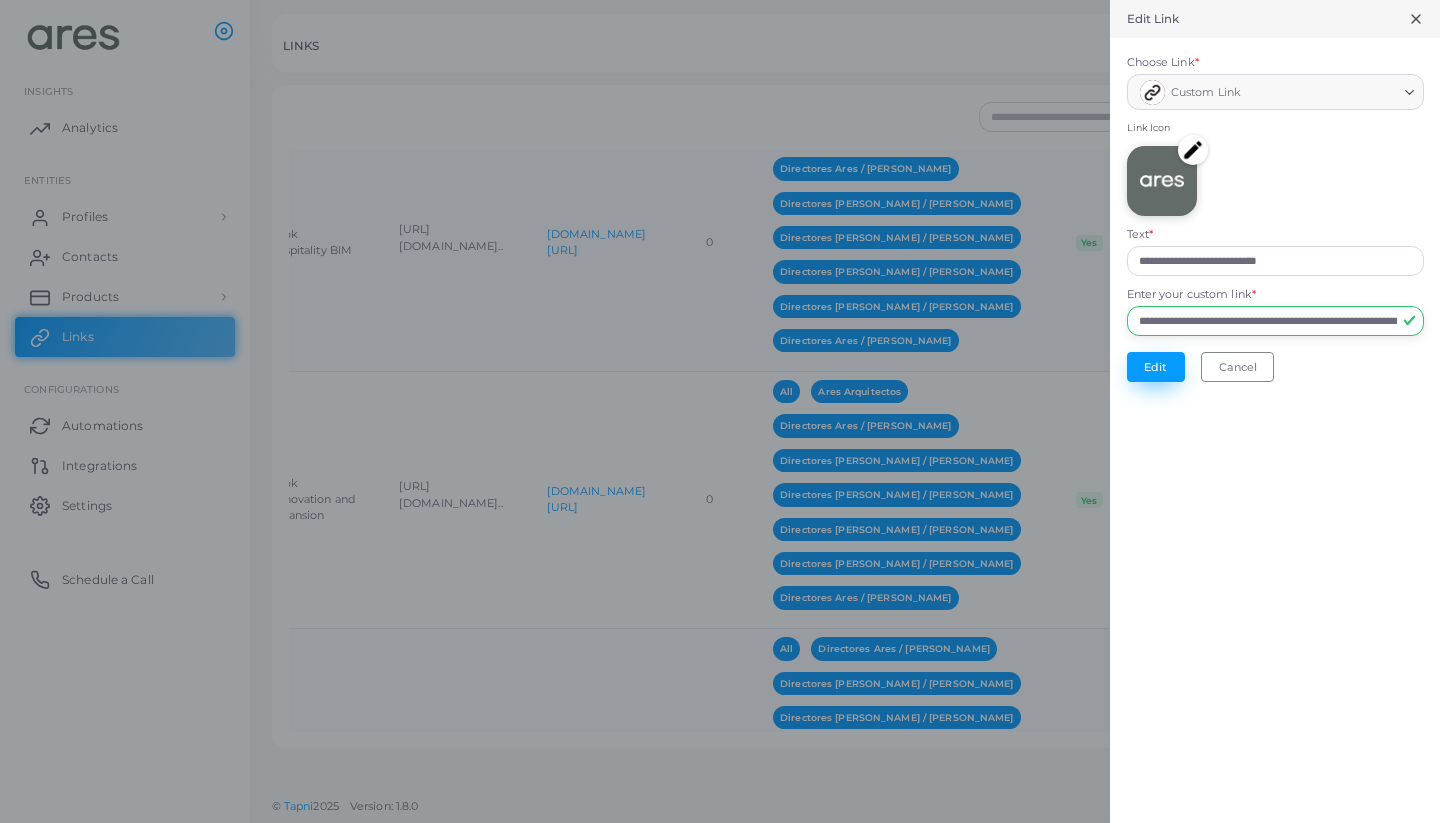 type on "**********" 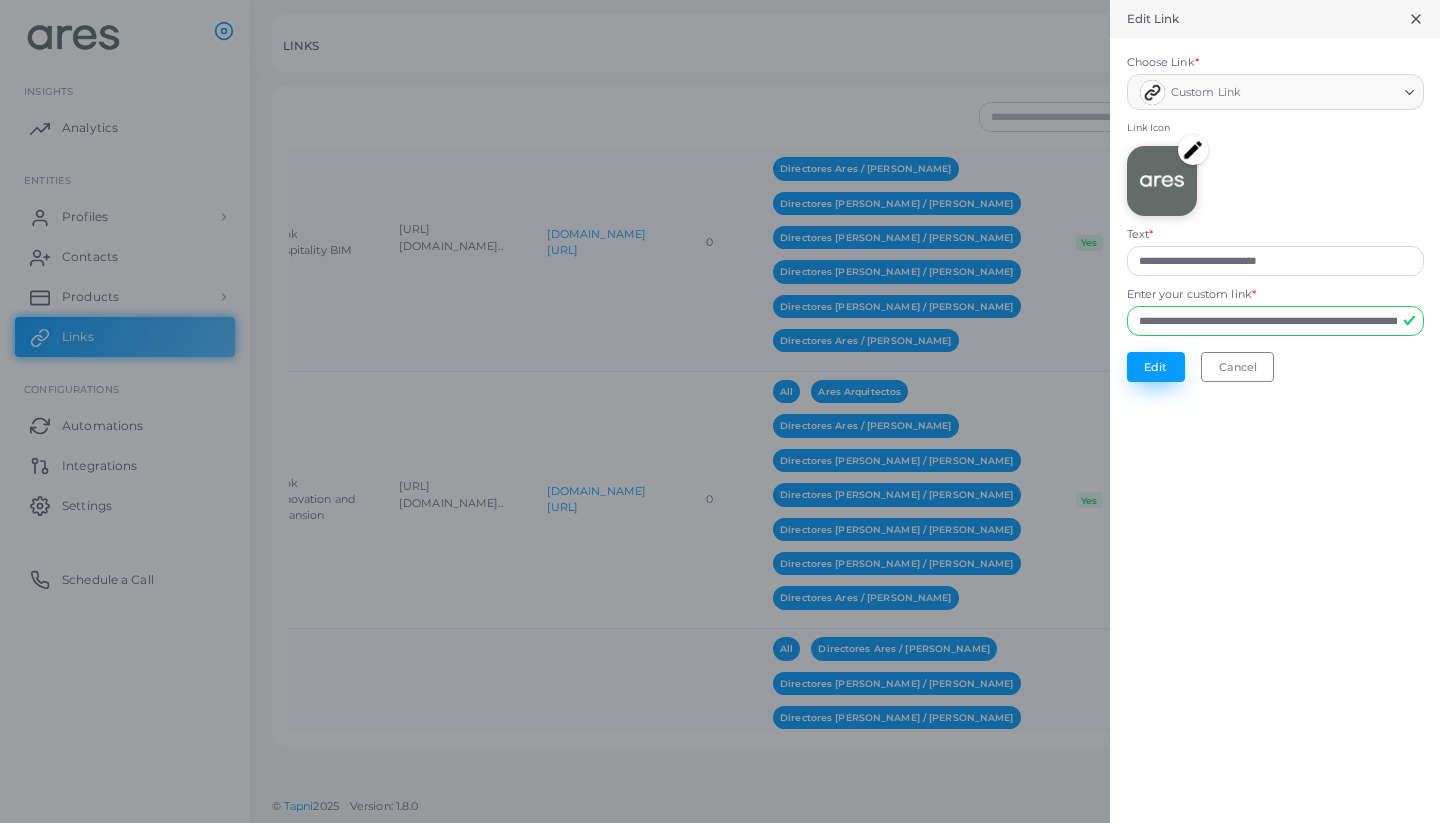 click on "Edit" at bounding box center [1156, 367] 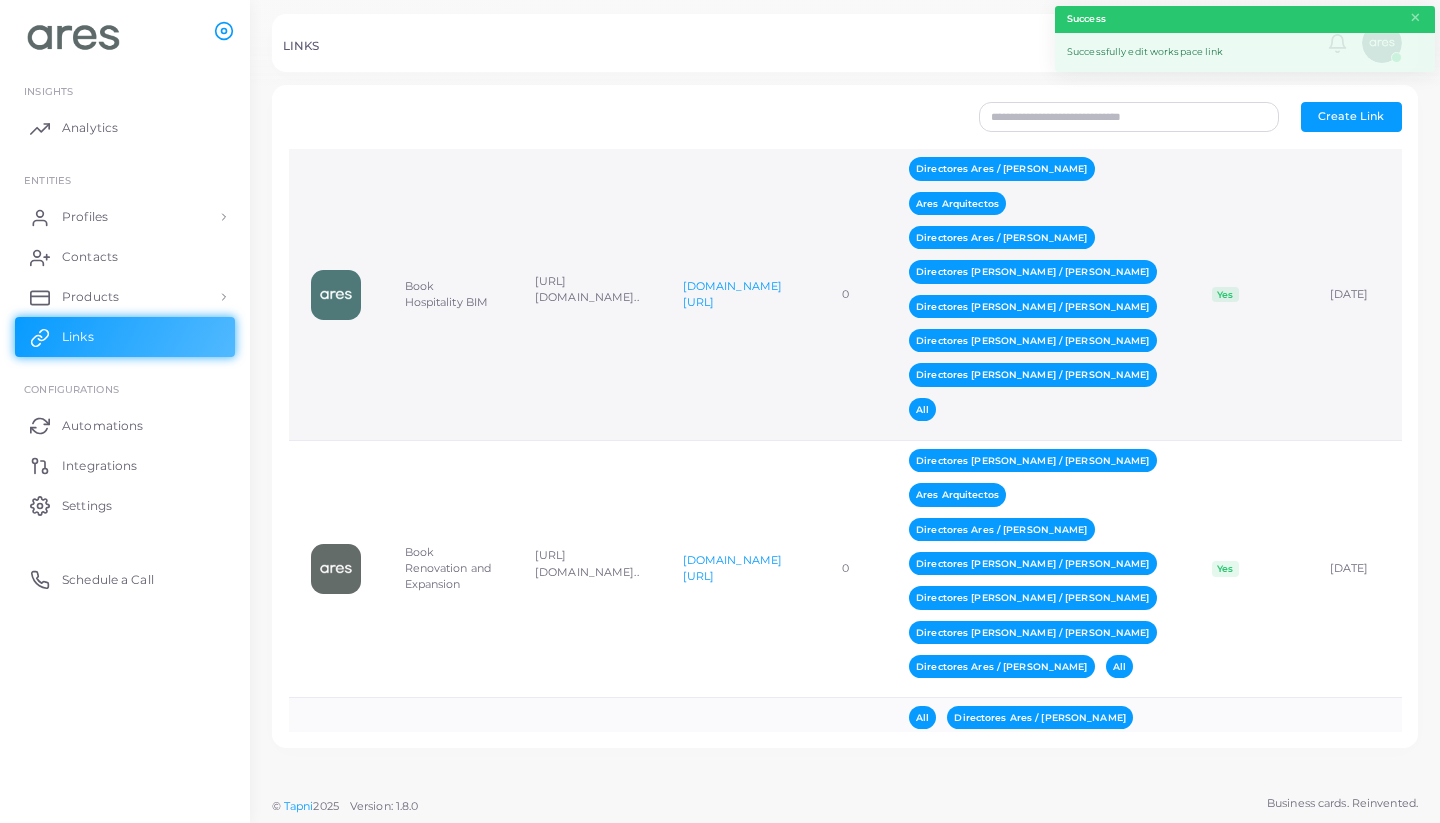scroll, scrollTop: 0, scrollLeft: 0, axis: both 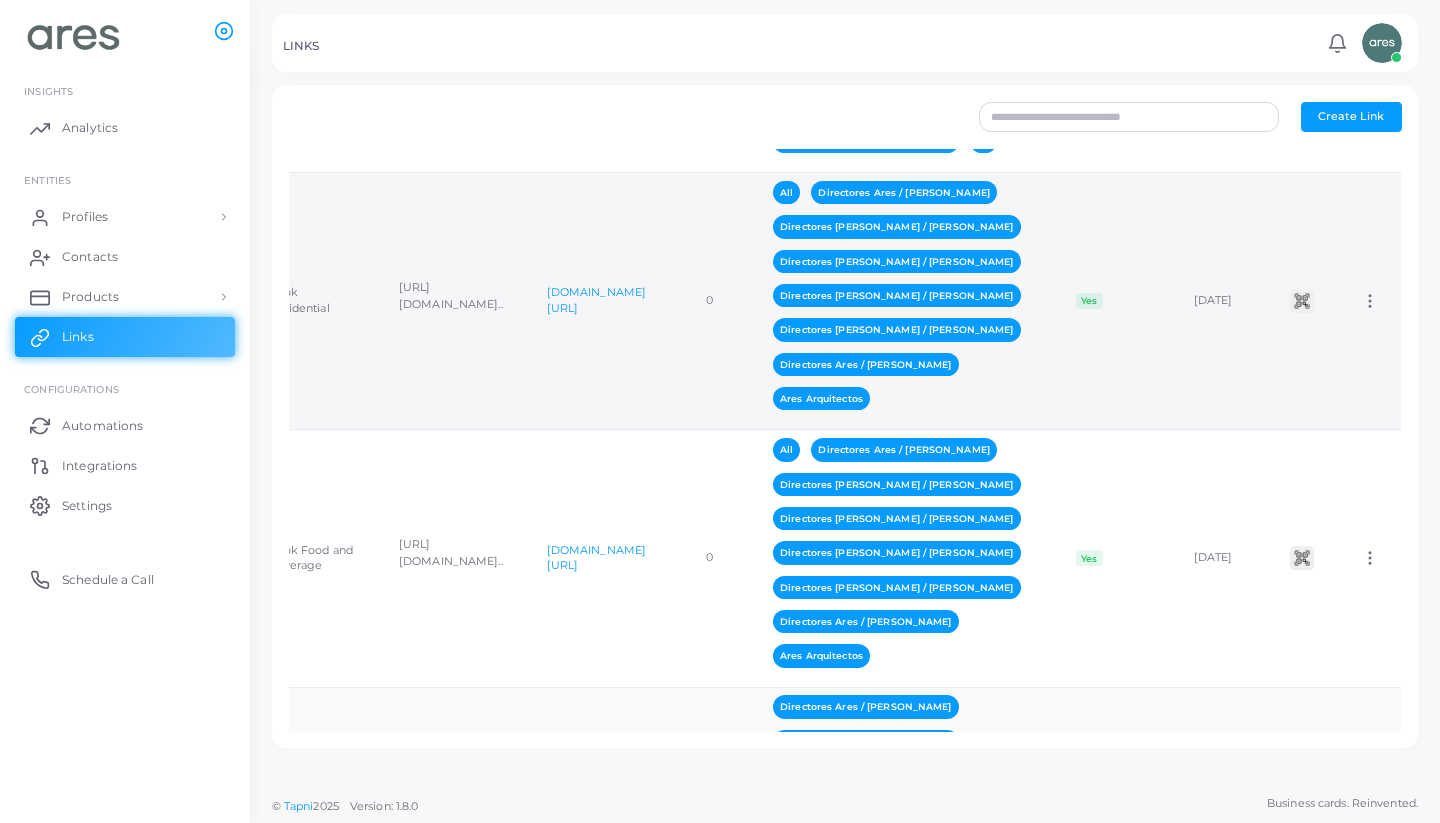 click 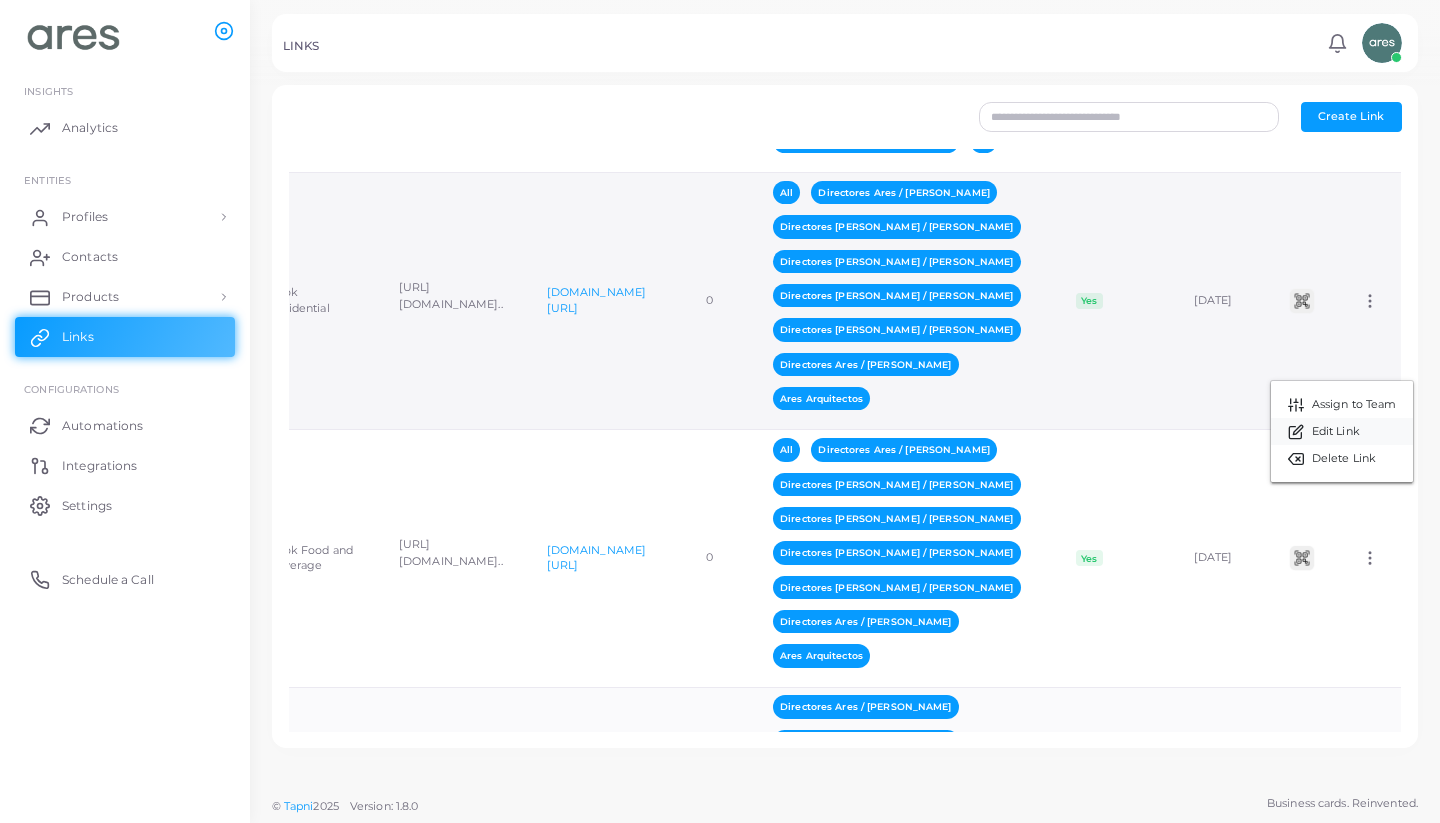 click on "Edit Link" at bounding box center (1336, 432) 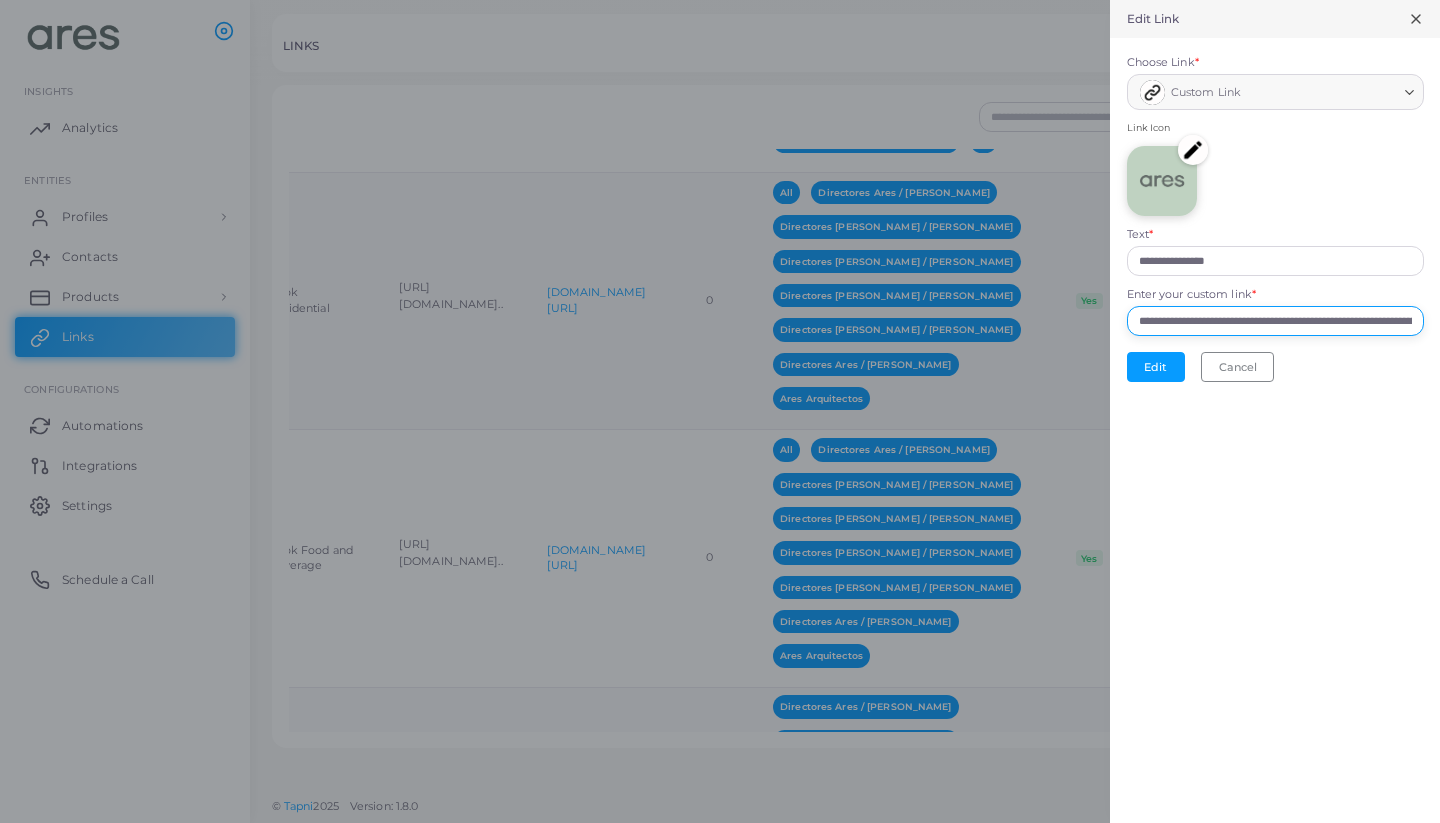 click on "**********" at bounding box center [1275, 321] 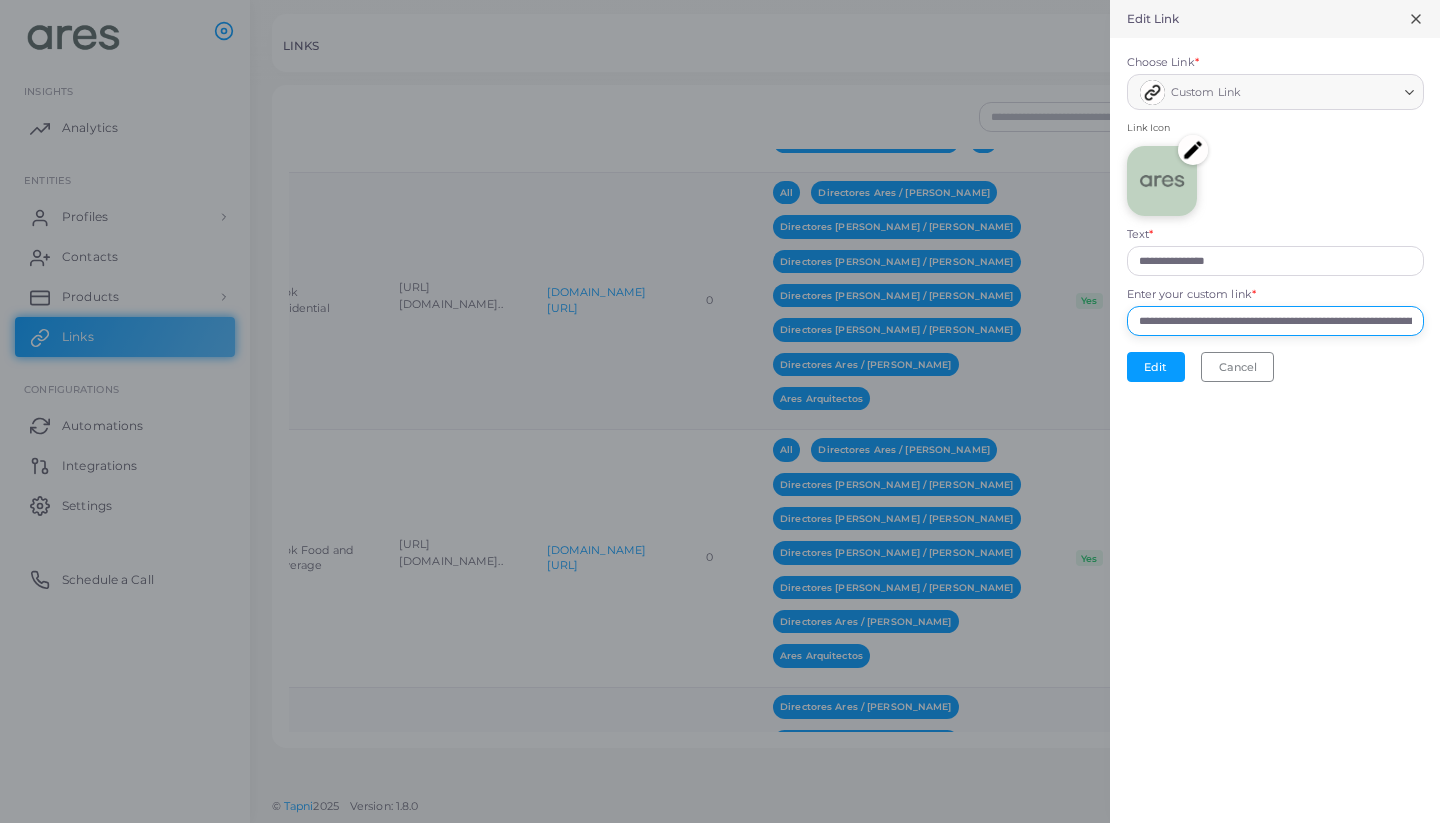 click on "**********" at bounding box center [1275, 321] 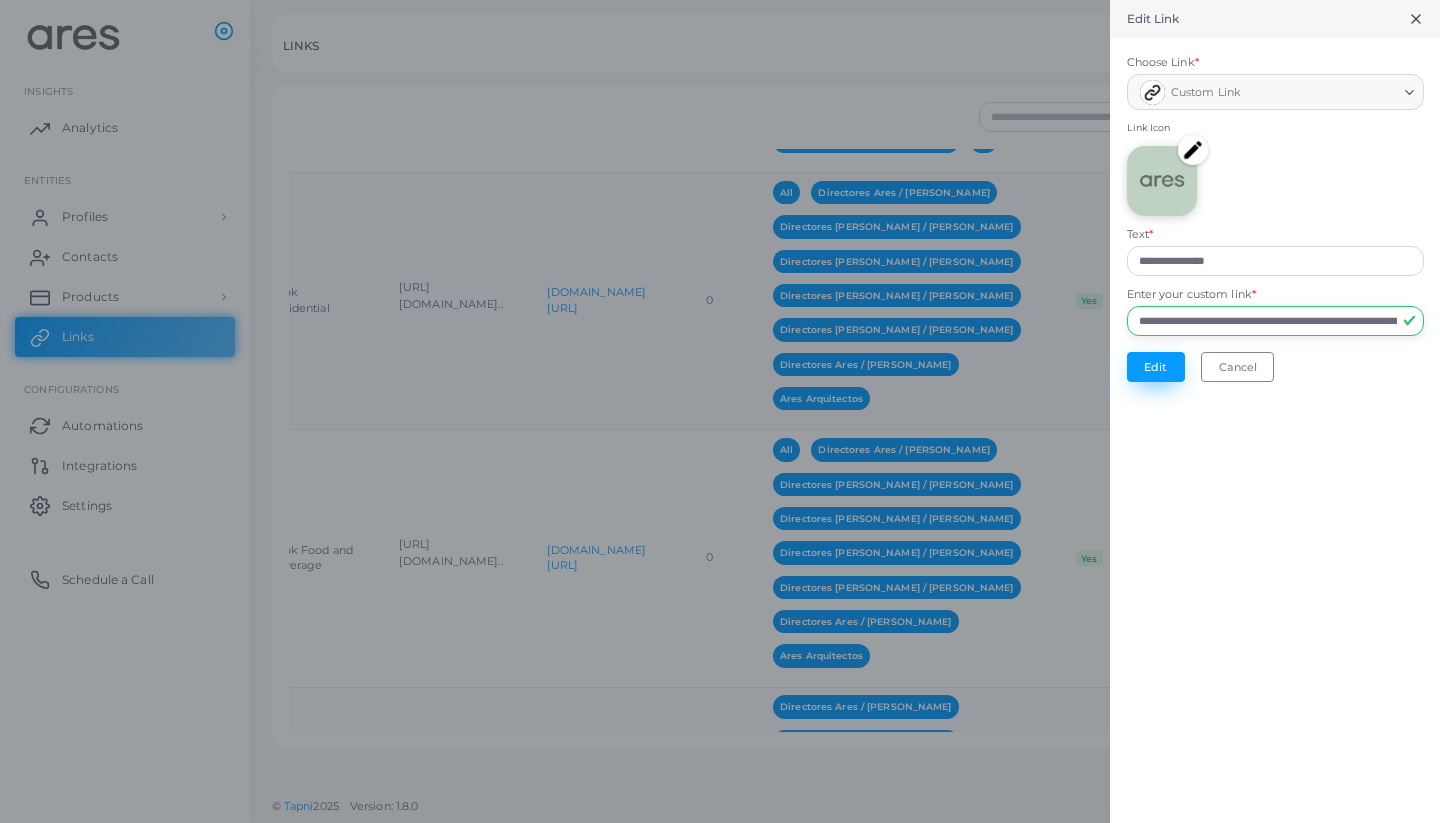 type on "**********" 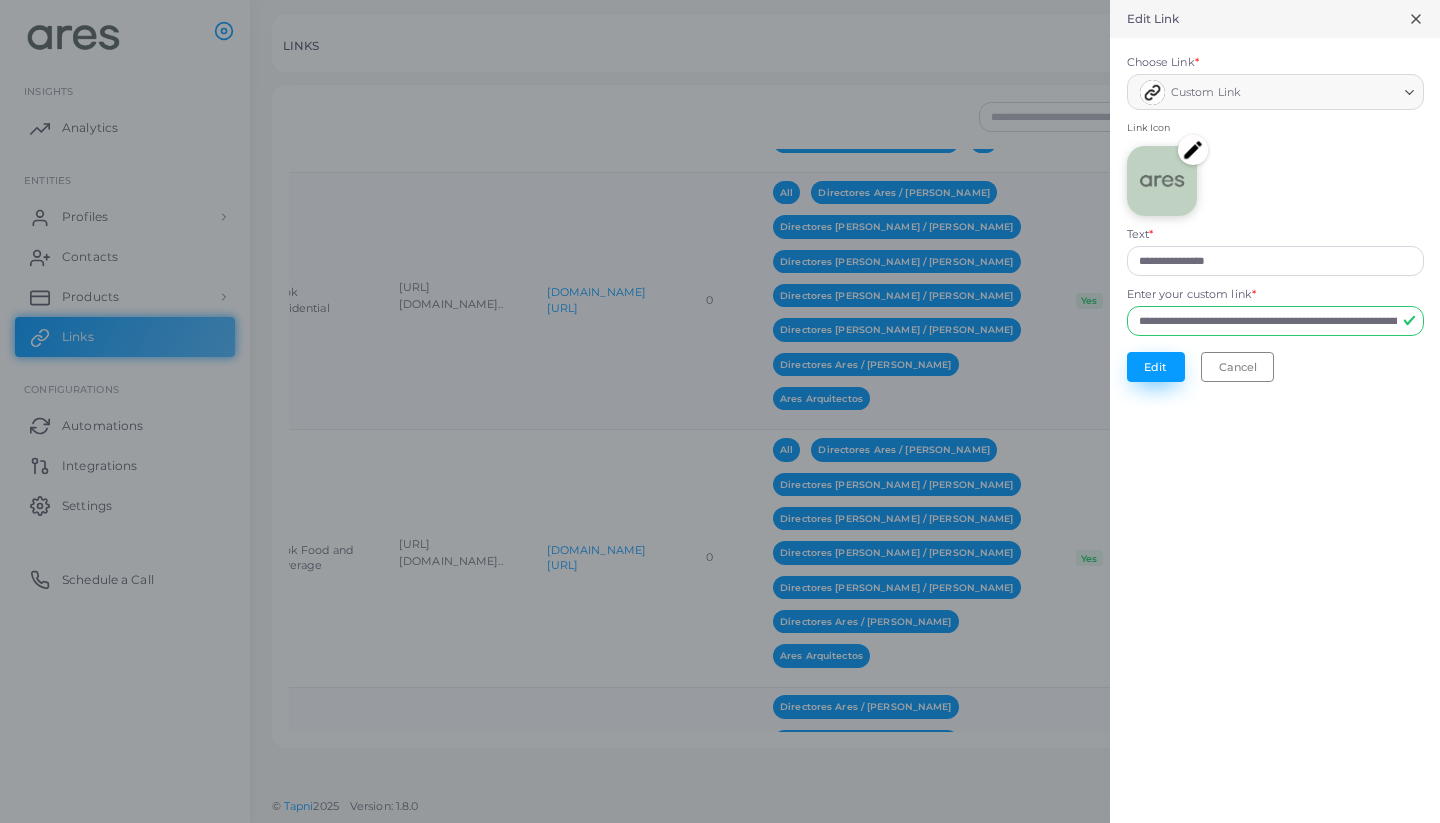 click on "Edit" at bounding box center [1156, 367] 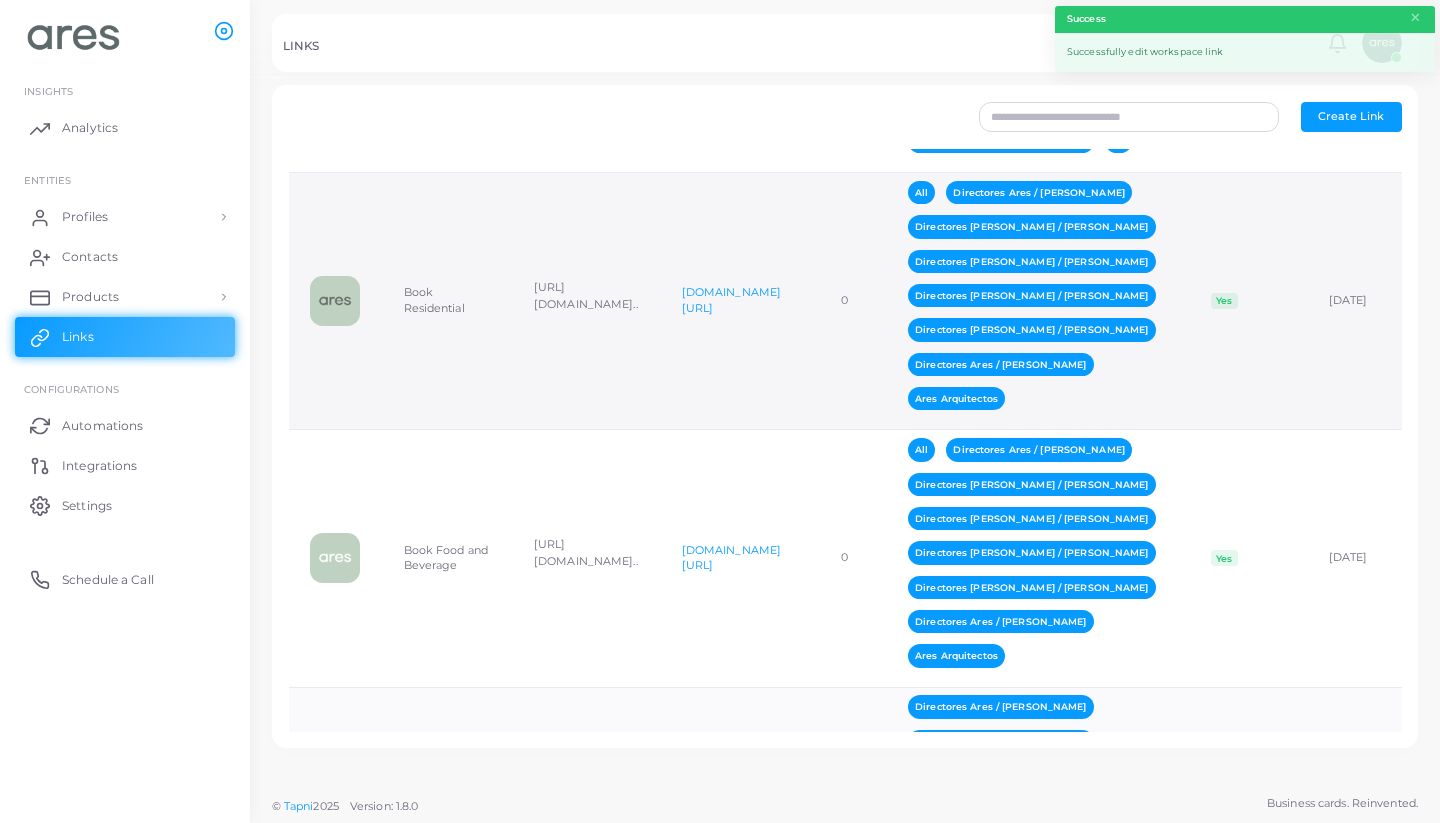 scroll, scrollTop: 0, scrollLeft: 0, axis: both 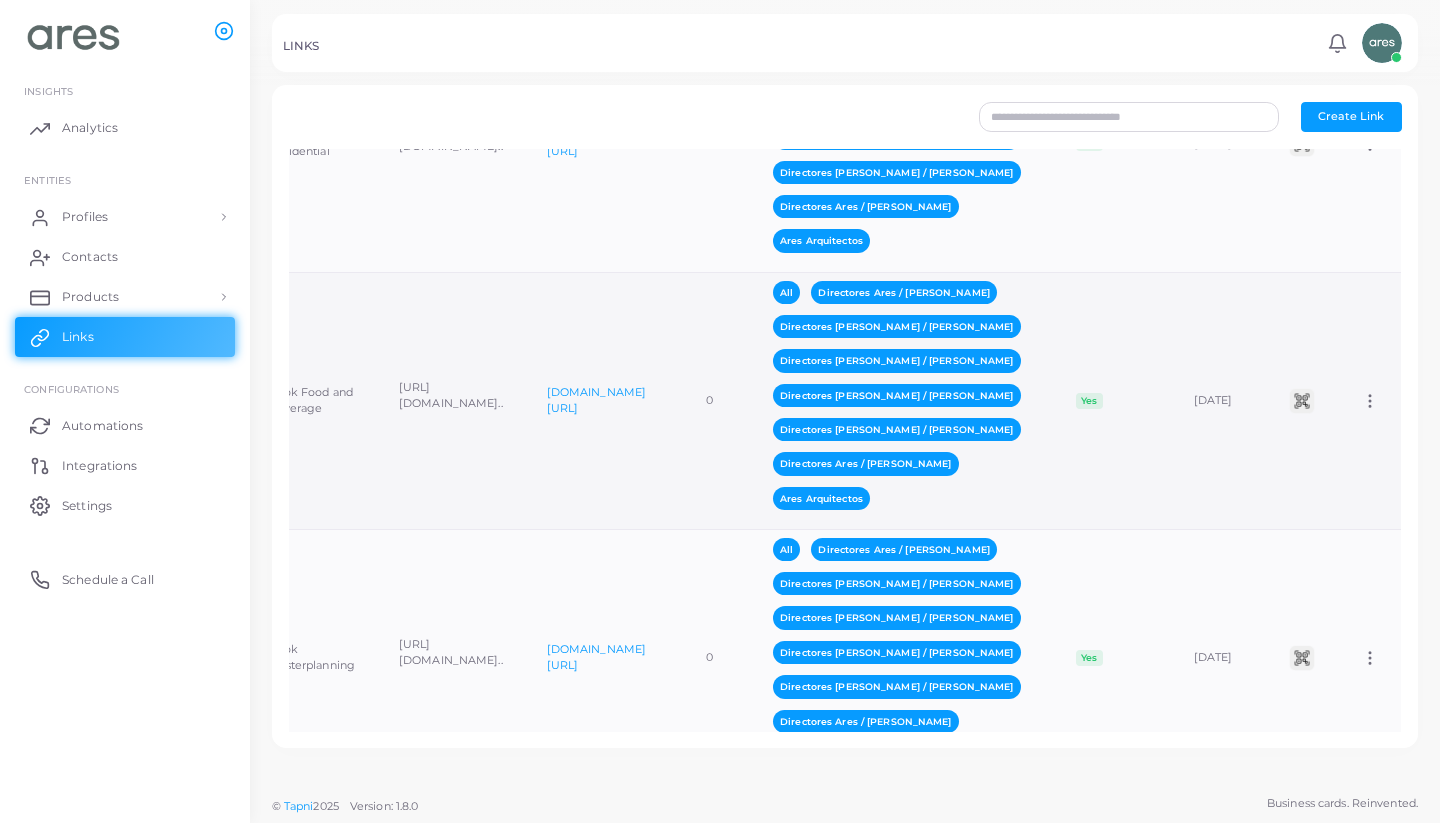 click 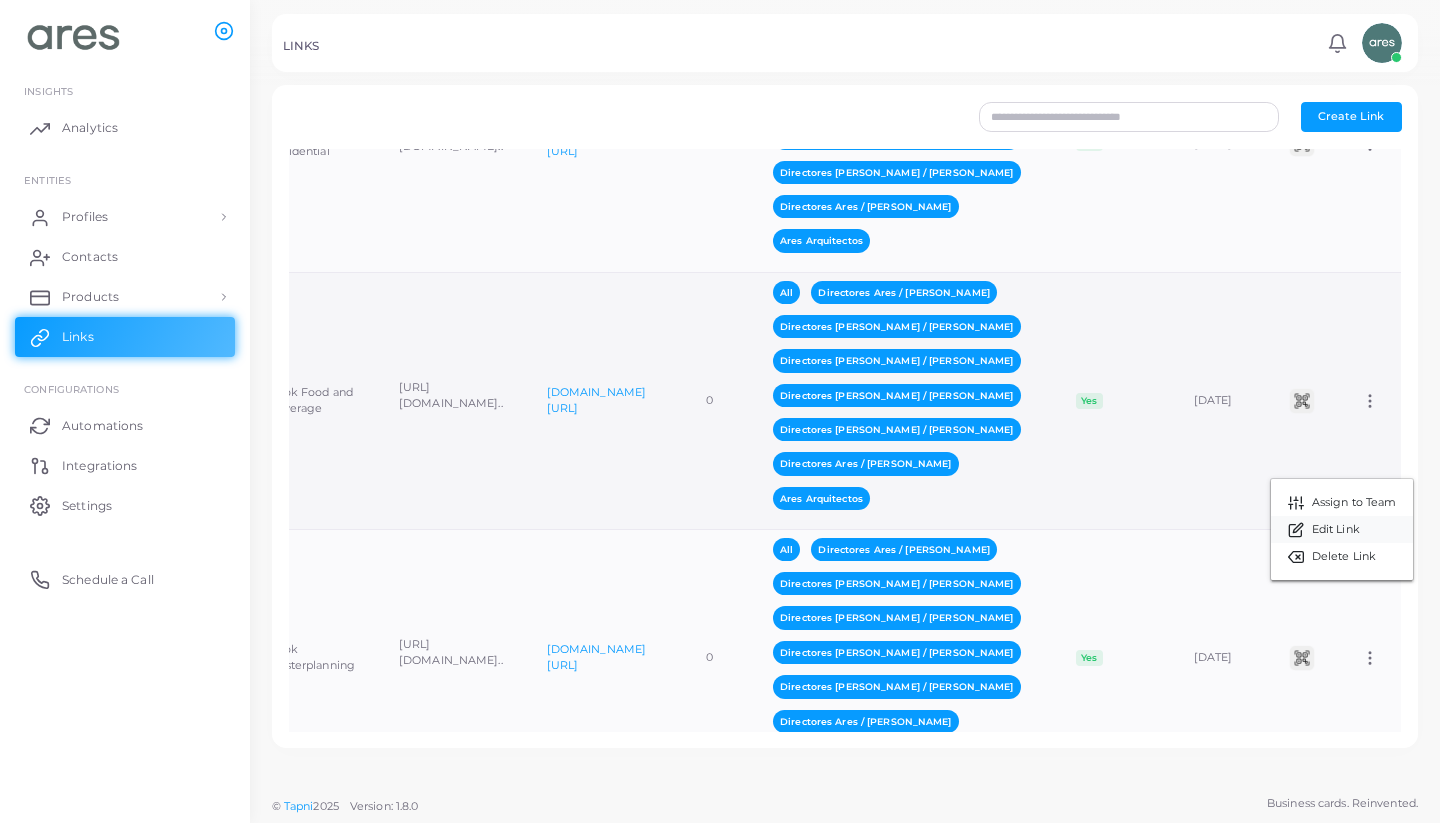 click on "Edit Link" at bounding box center [1336, 530] 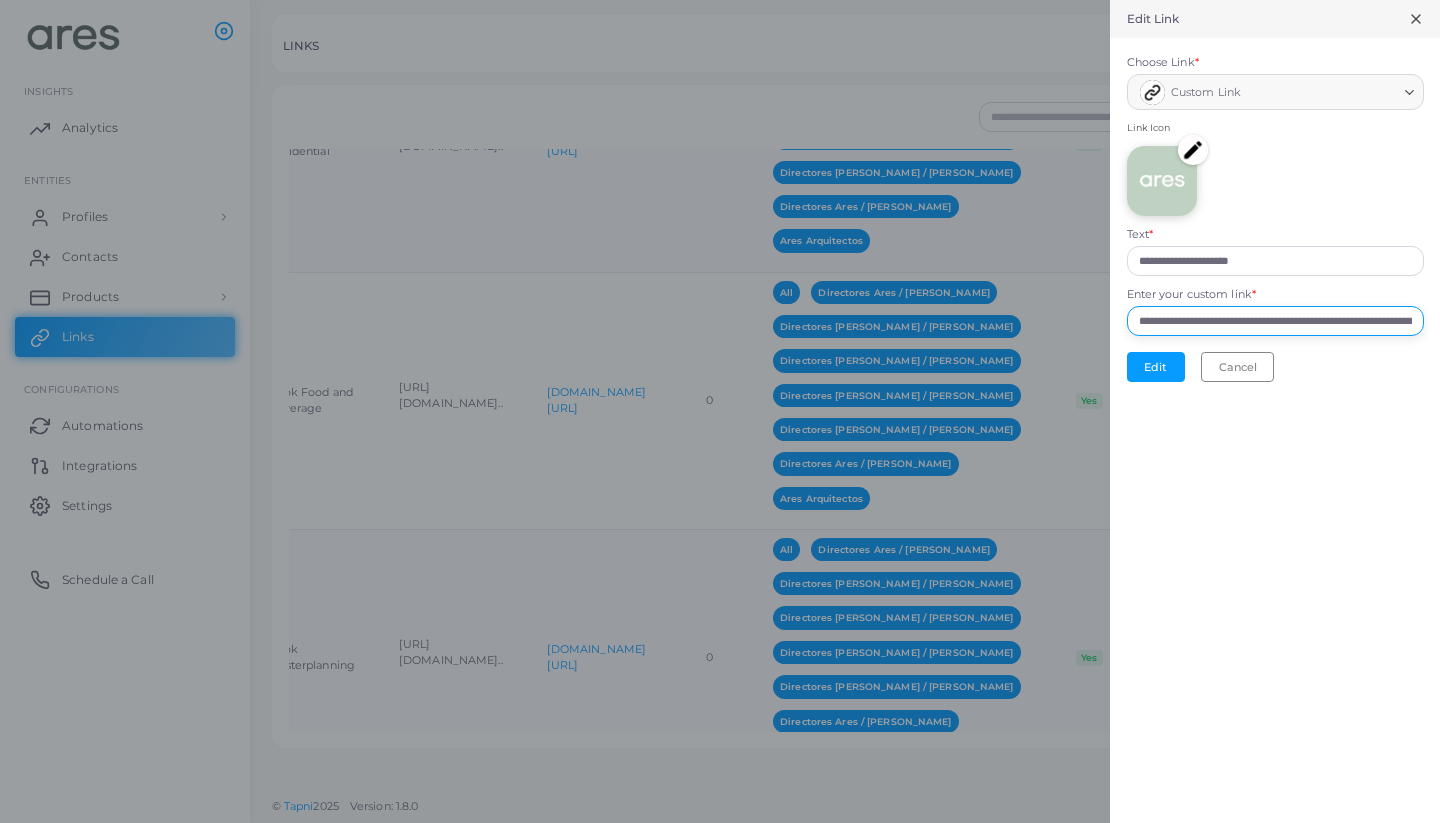 click on "**********" at bounding box center [1275, 321] 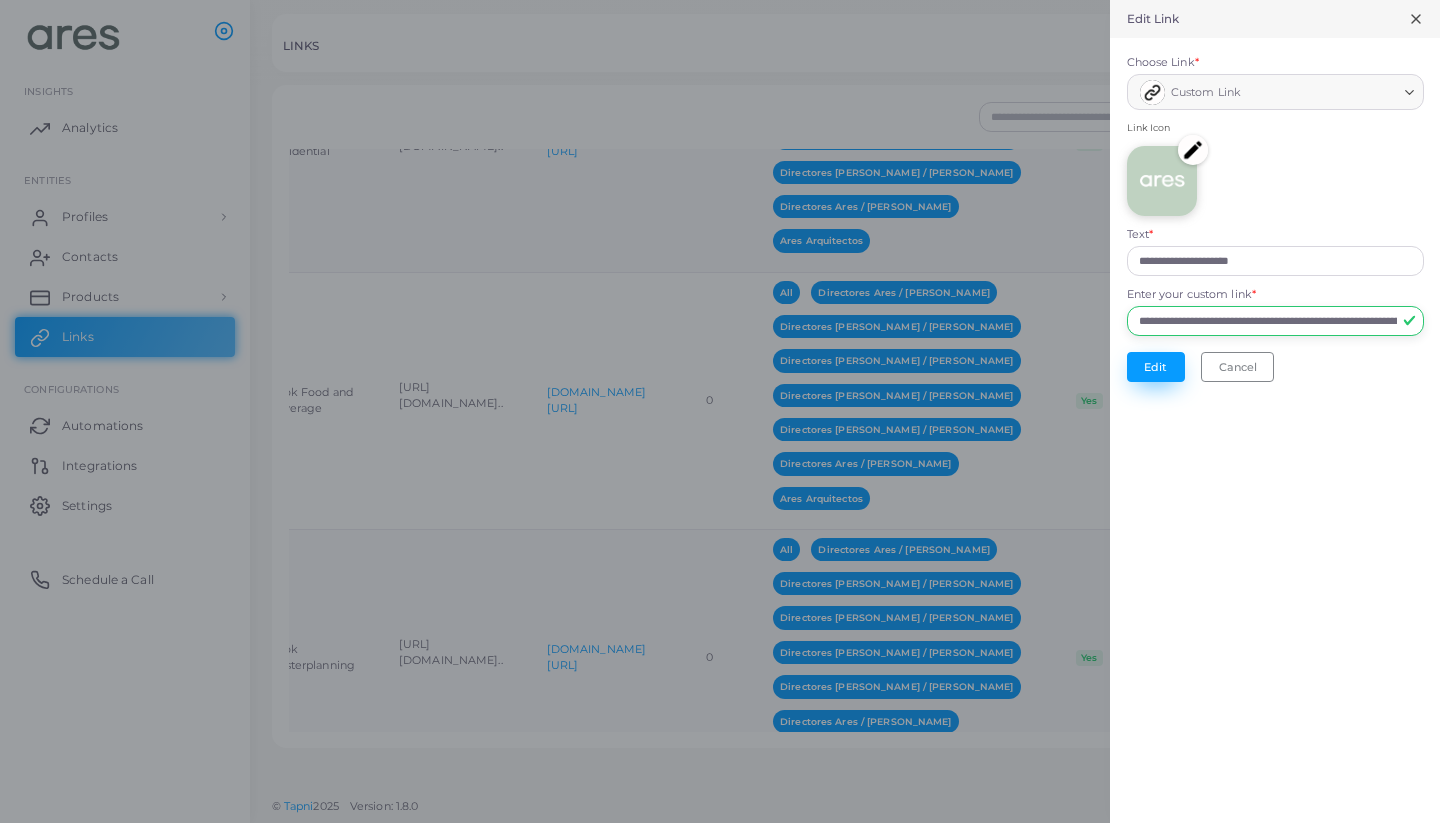 type on "**********" 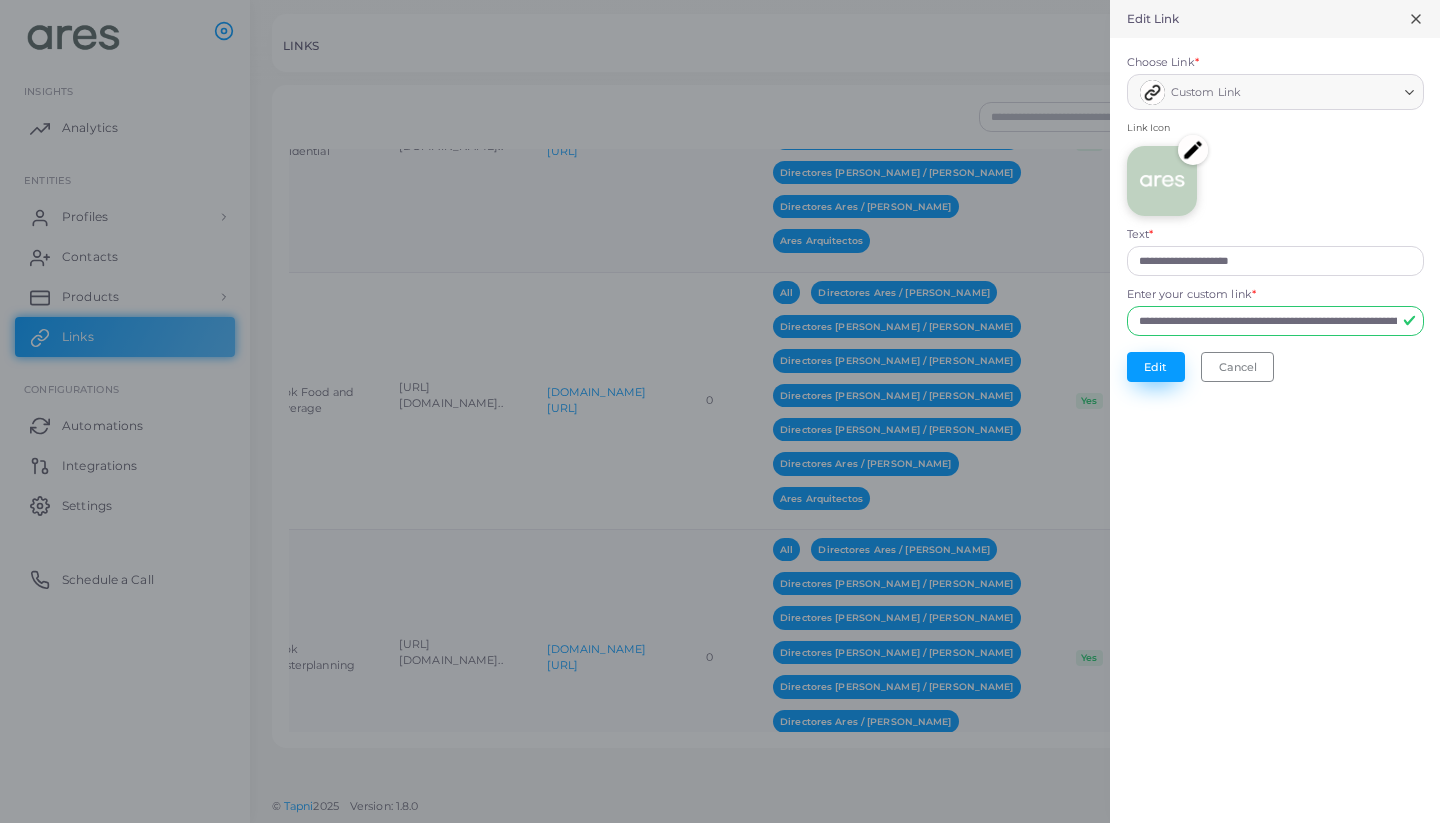 click on "Edit" at bounding box center [1156, 367] 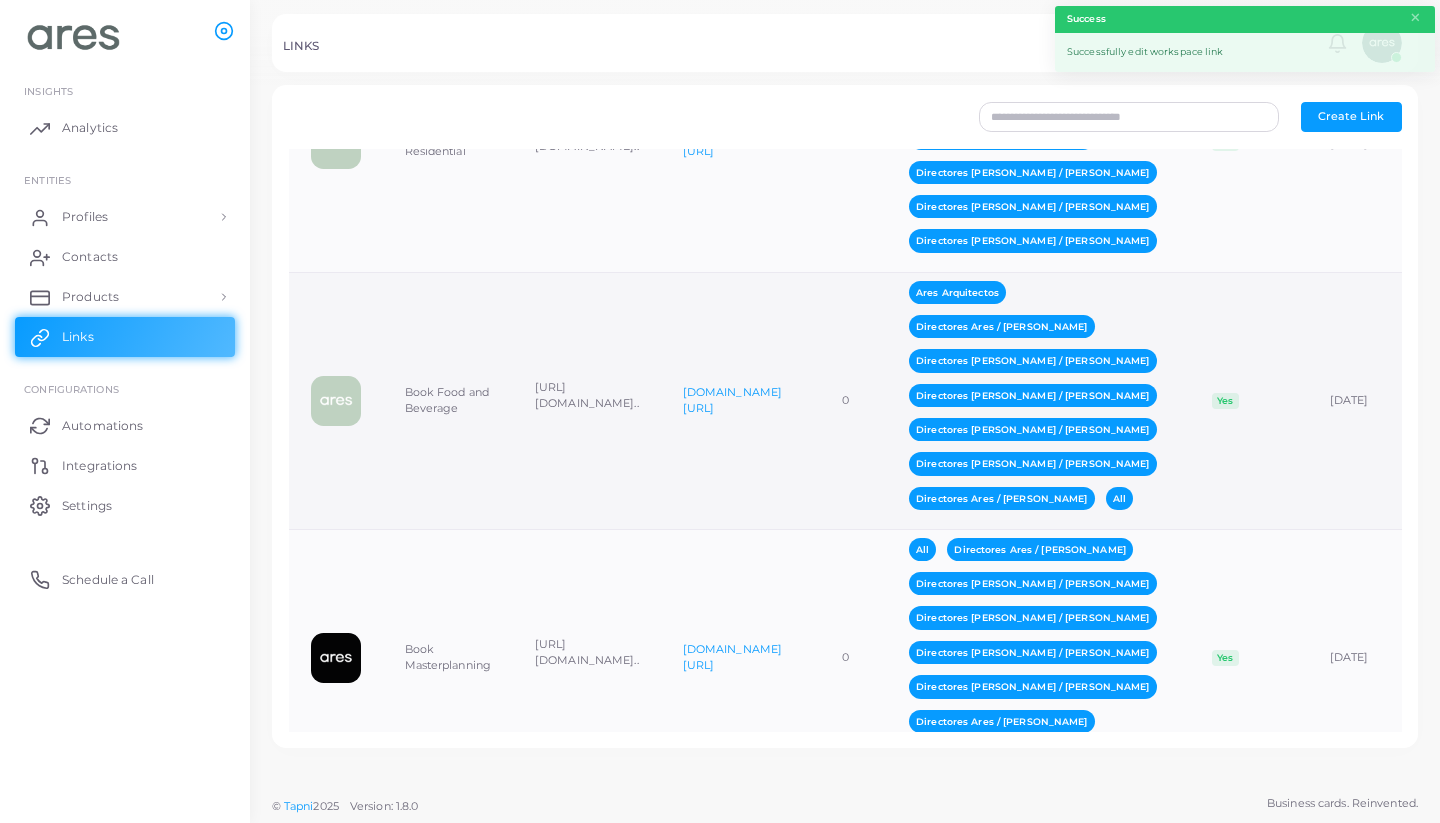 scroll, scrollTop: 0, scrollLeft: 0, axis: both 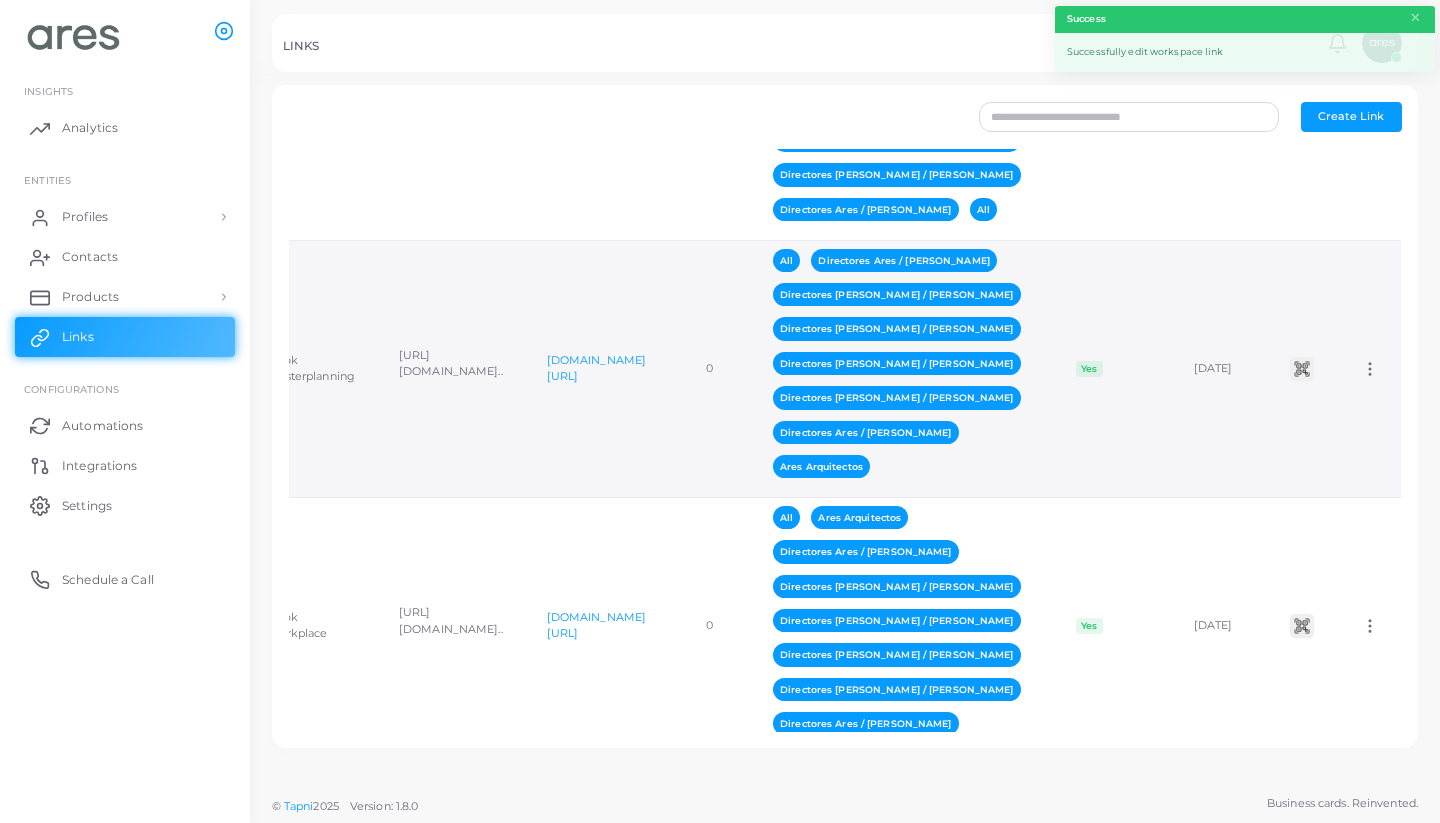 click 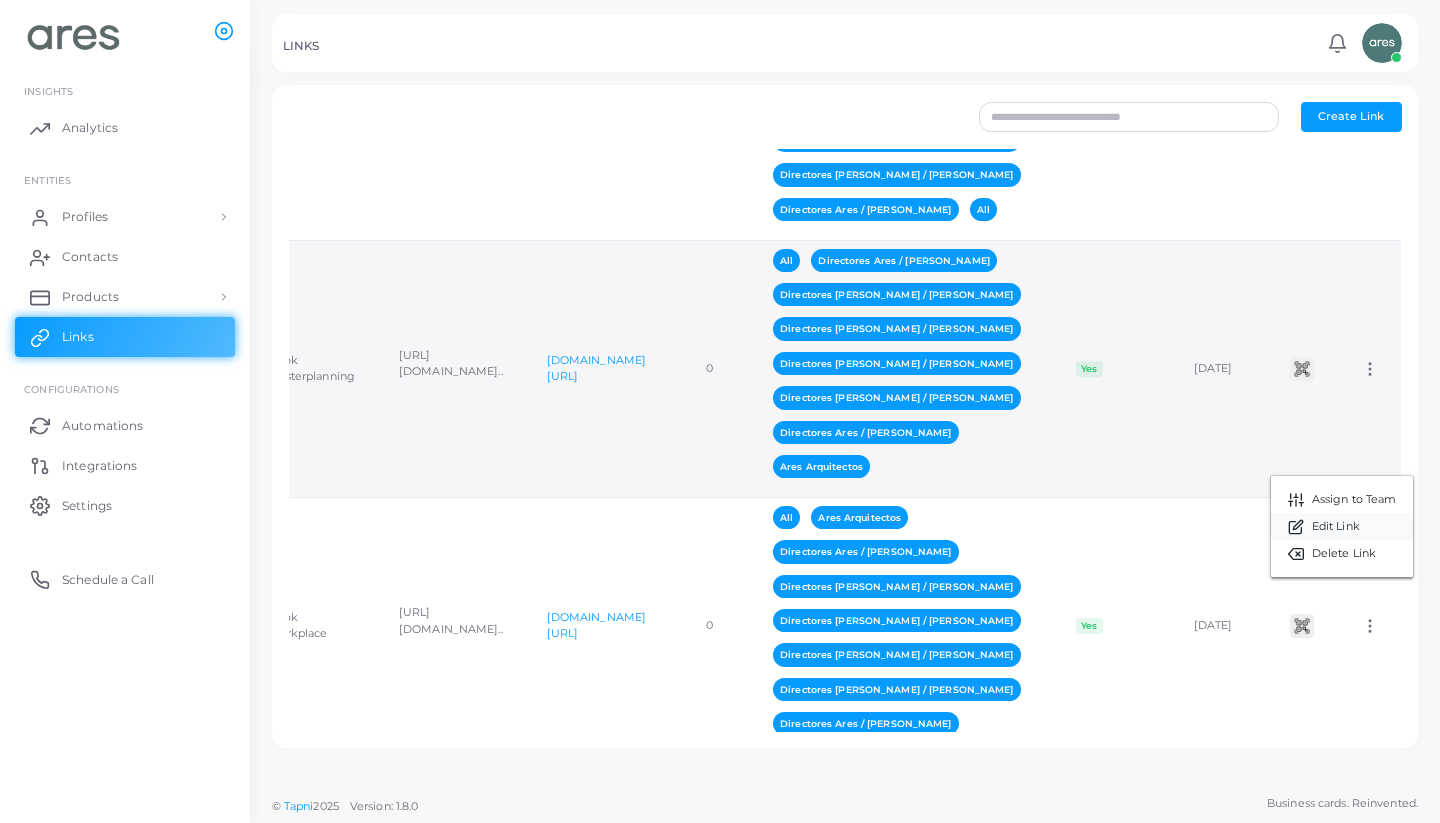 click on "Edit Link" at bounding box center [1336, 527] 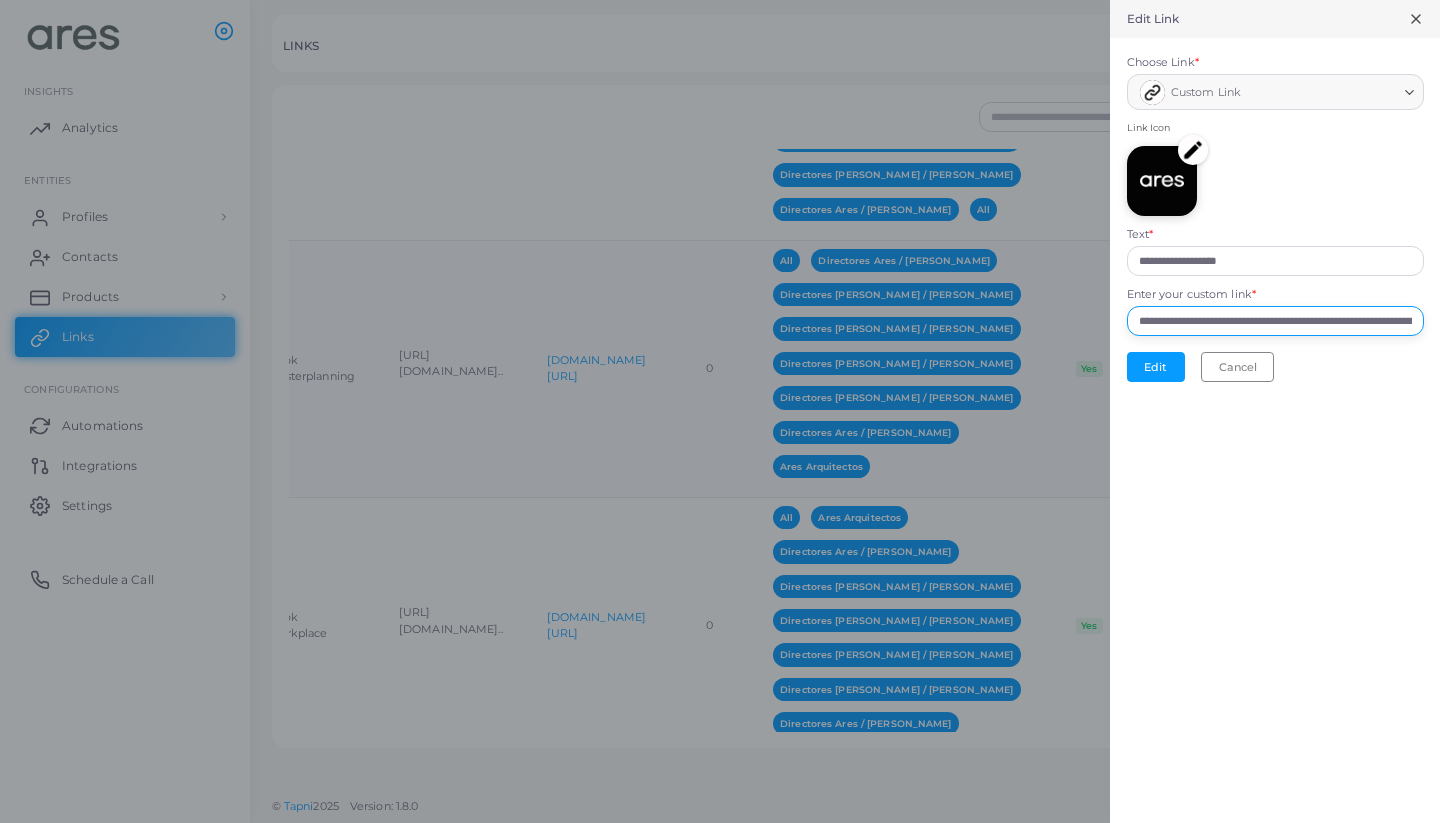 click on "**********" at bounding box center (1275, 321) 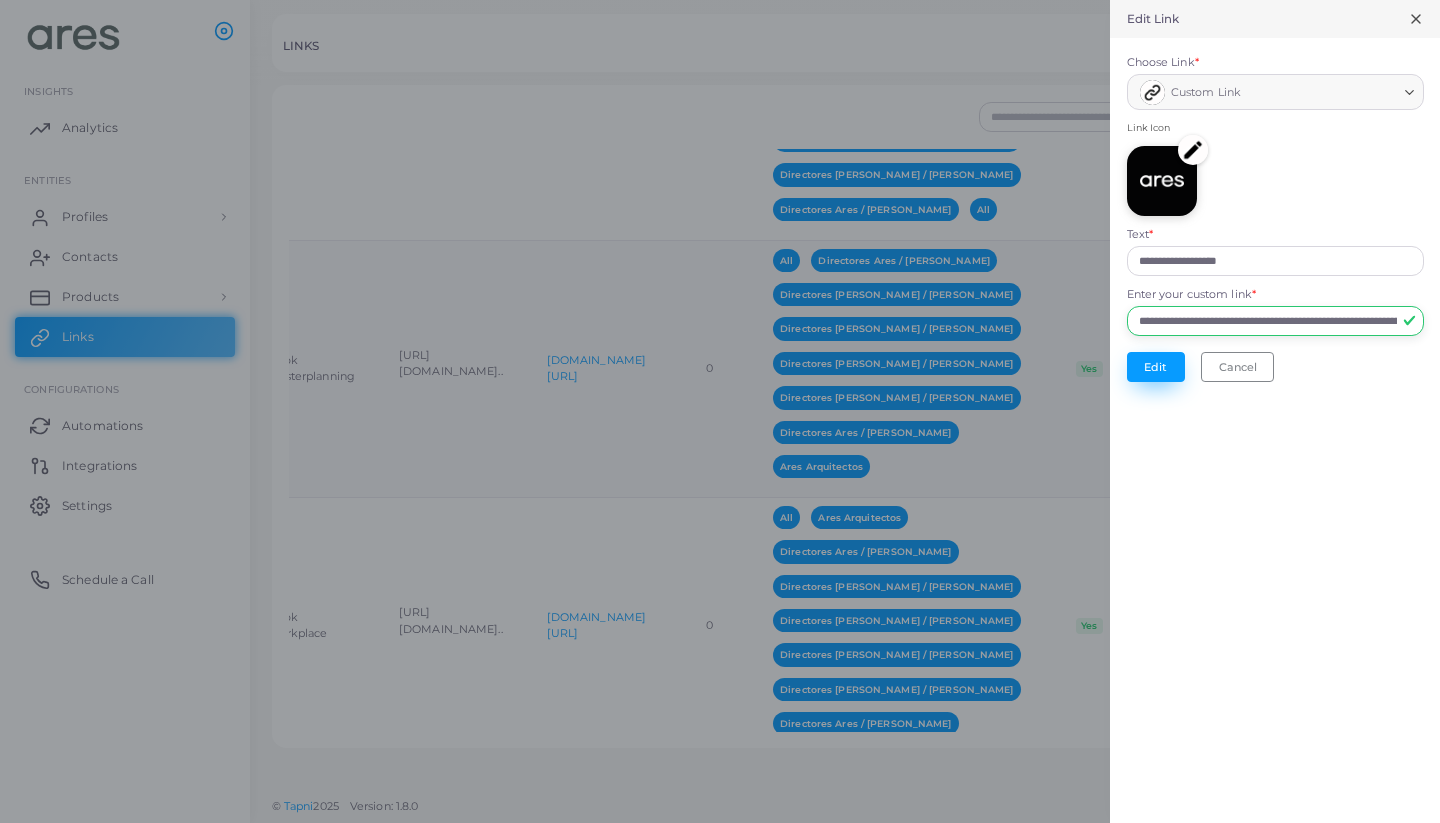 type on "**********" 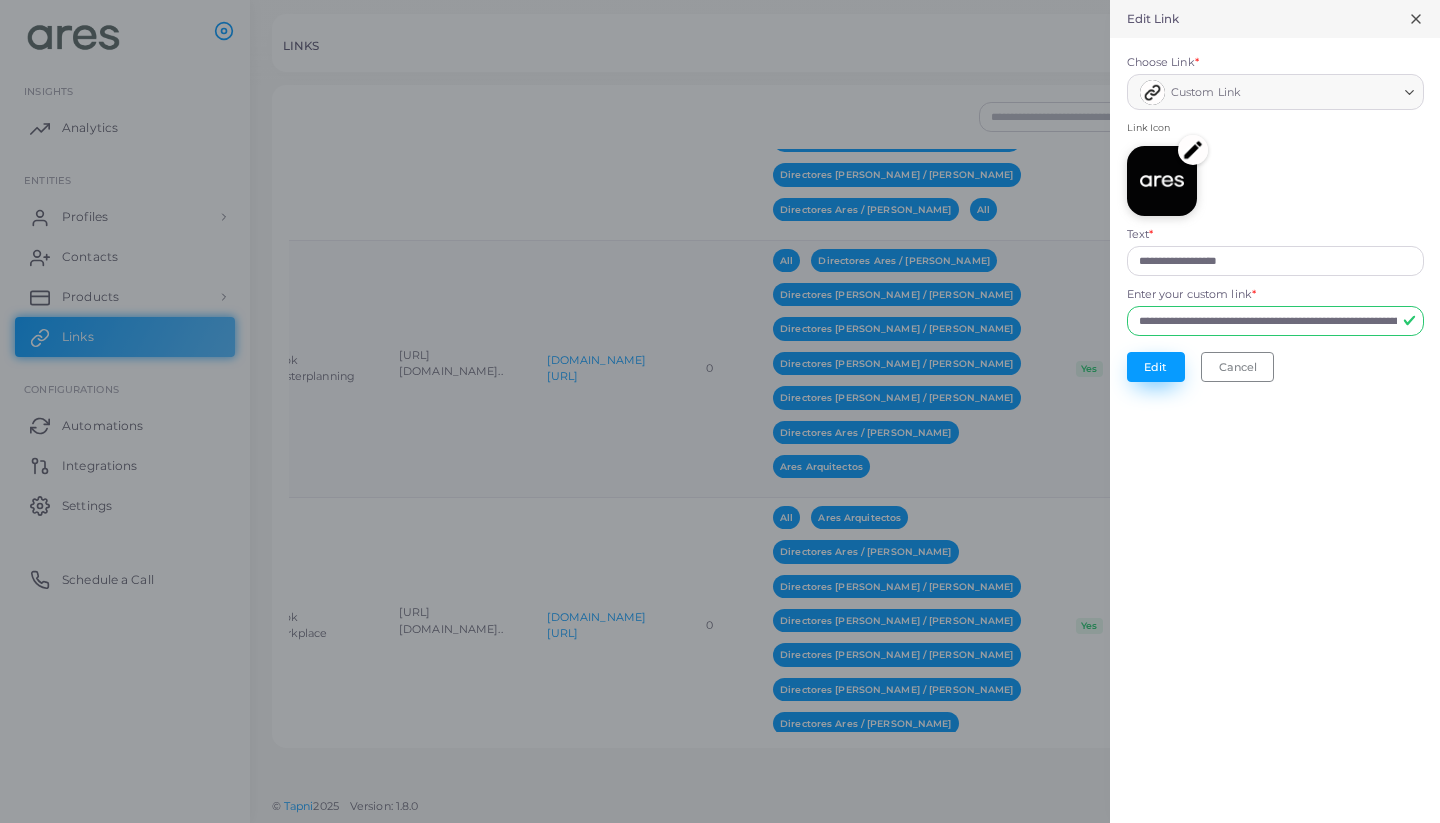 click on "Edit" at bounding box center [1156, 367] 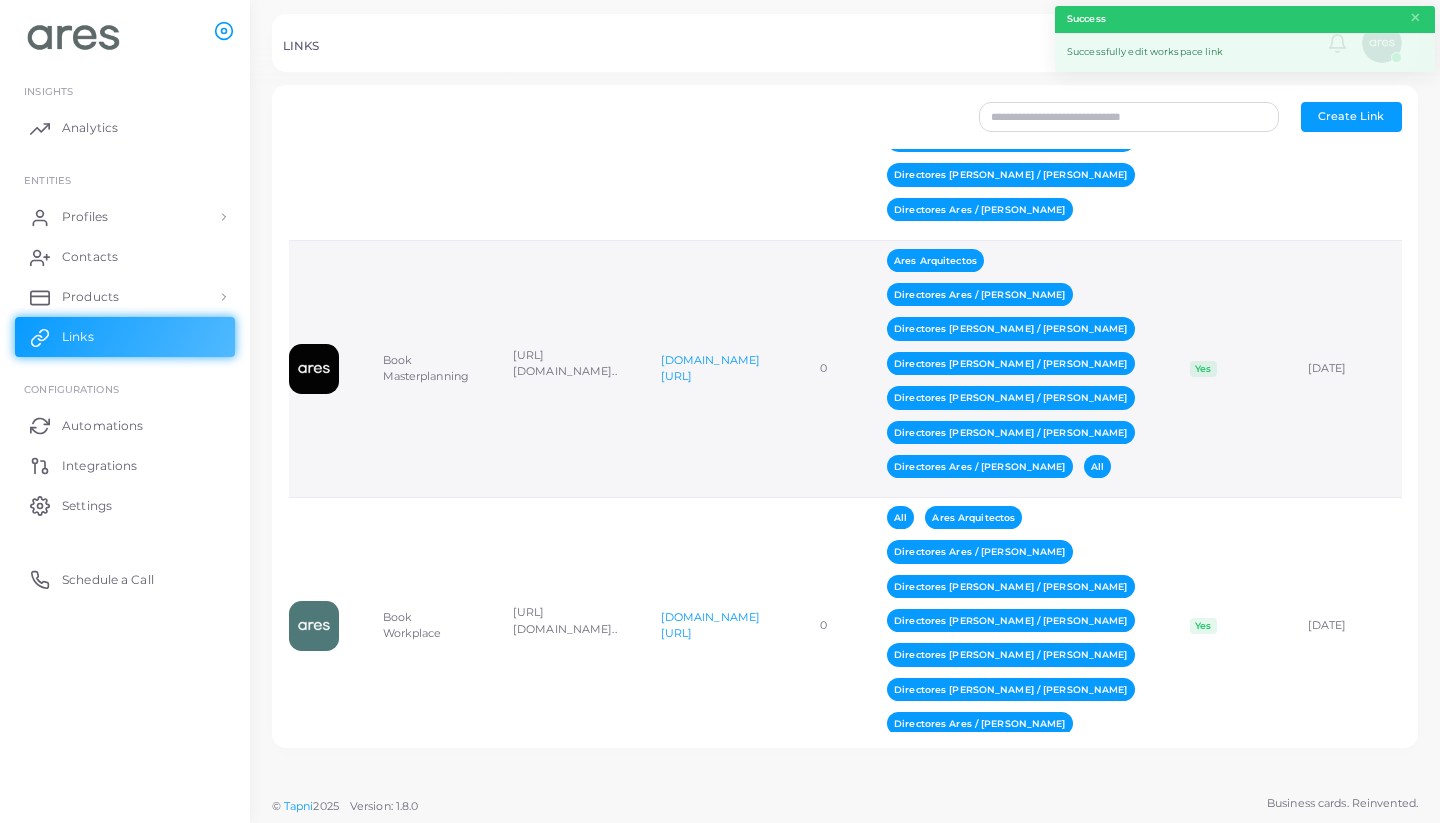 scroll, scrollTop: 0, scrollLeft: 9, axis: horizontal 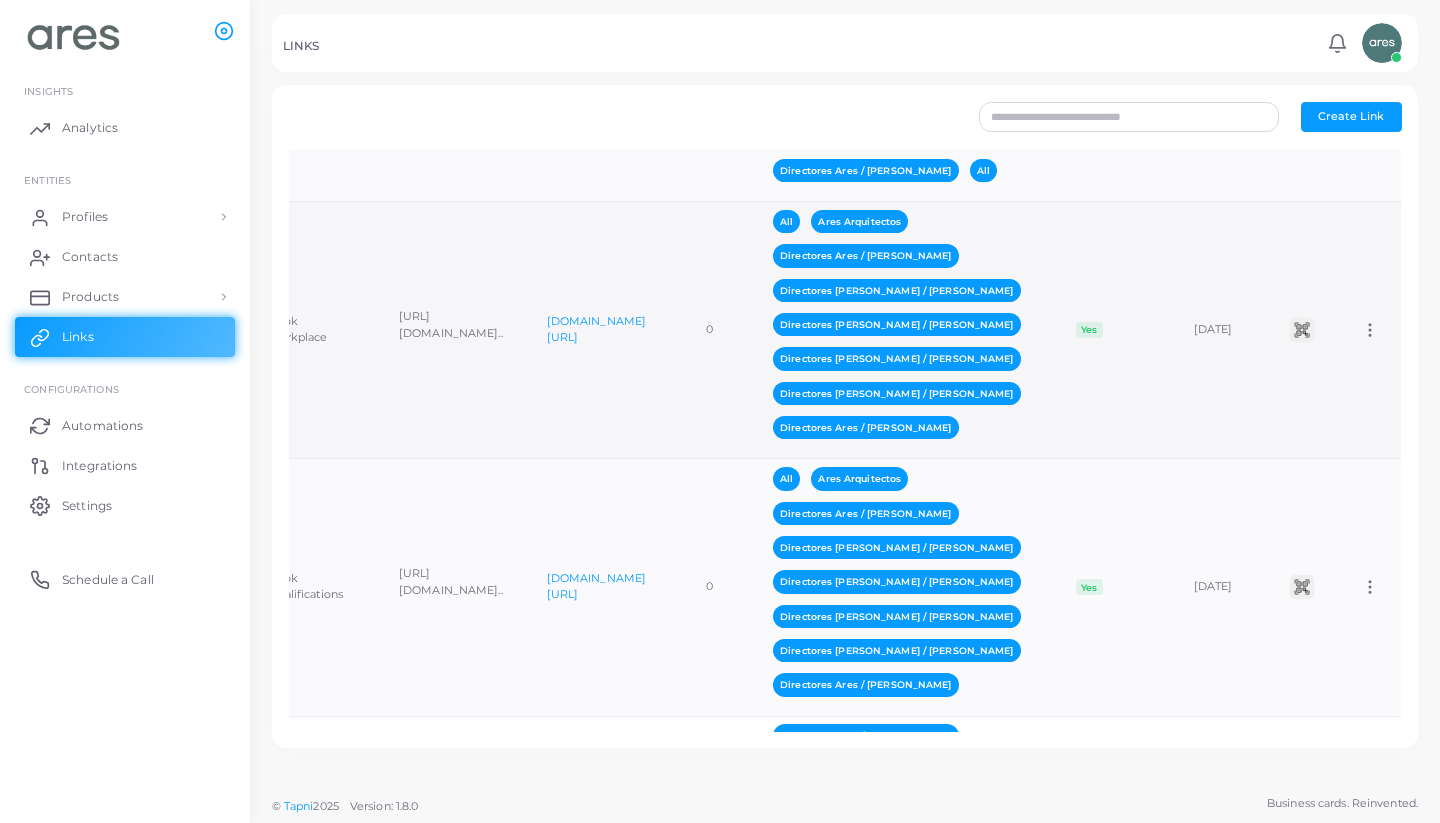 click 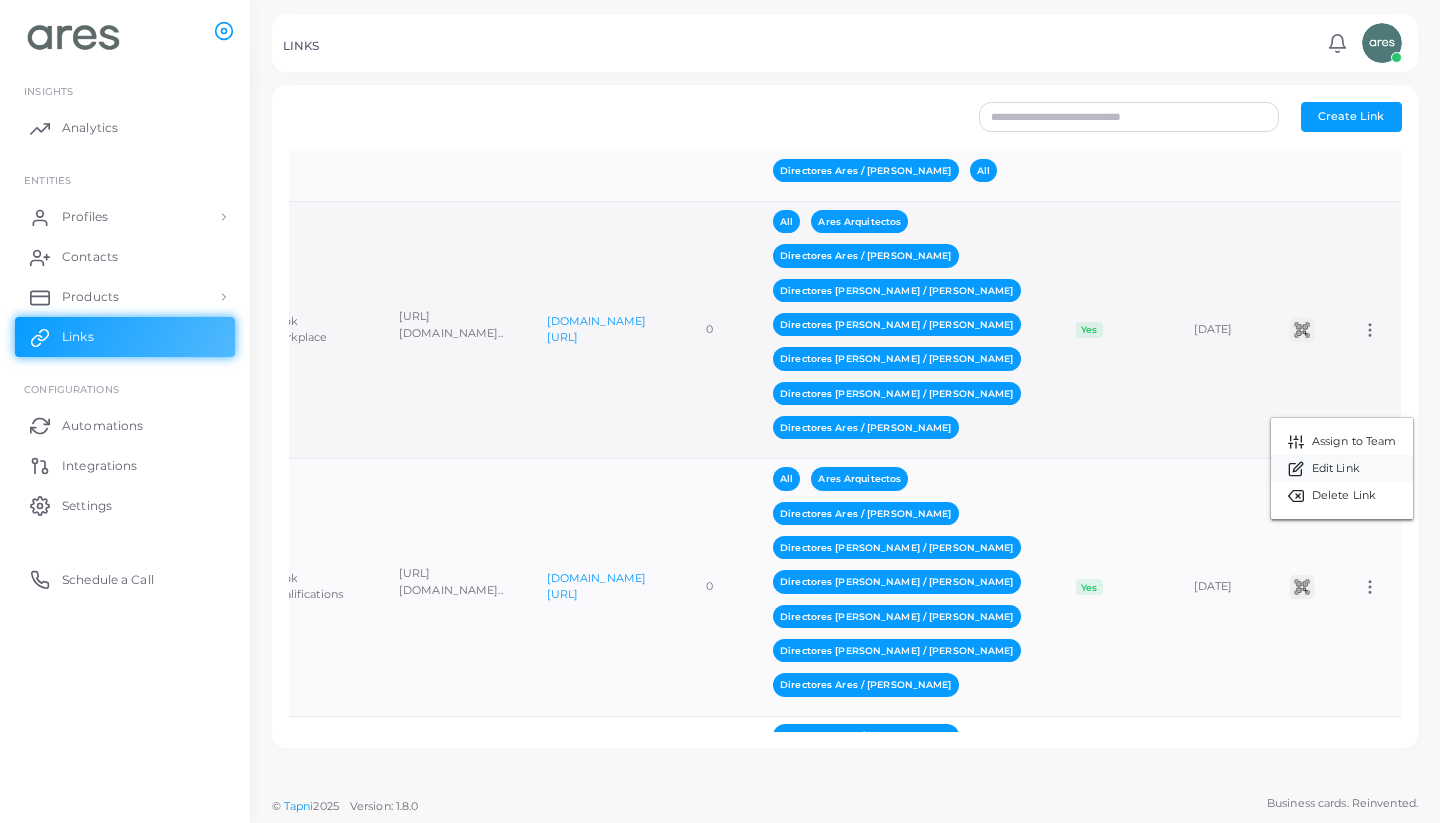 click on "Edit Link" at bounding box center (1342, 468) 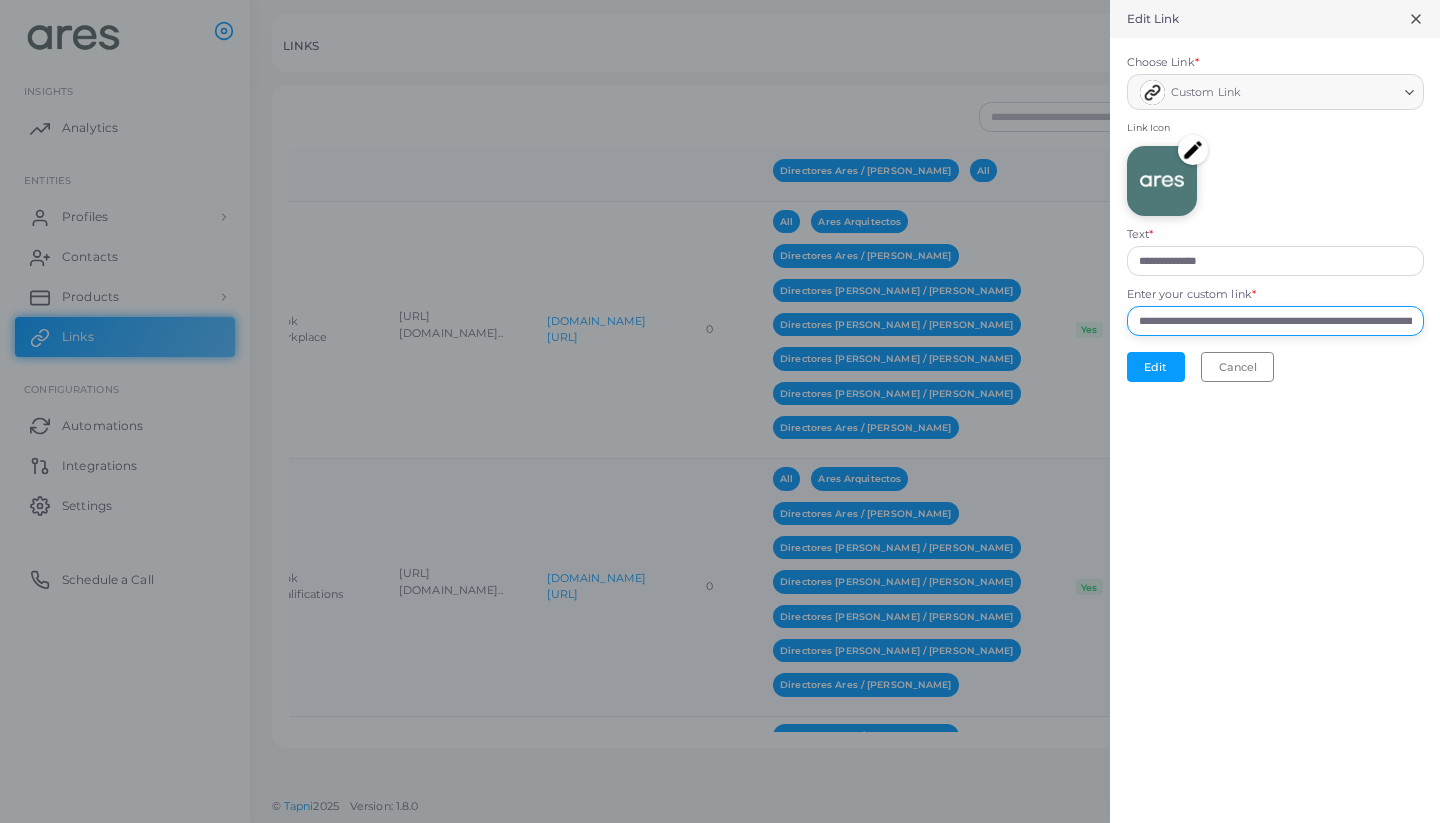 click on "**********" at bounding box center (1275, 321) 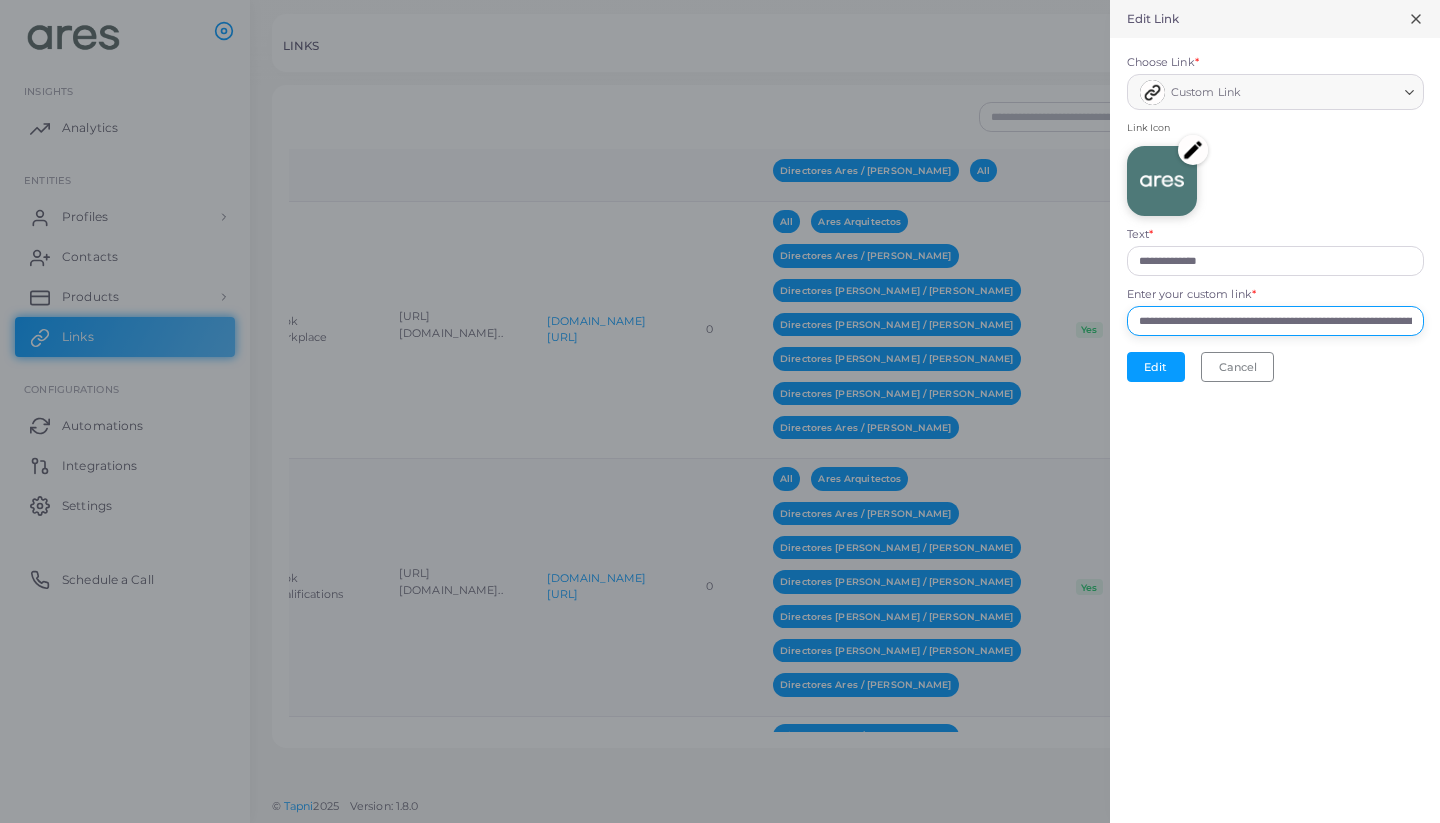 paste on "**********" 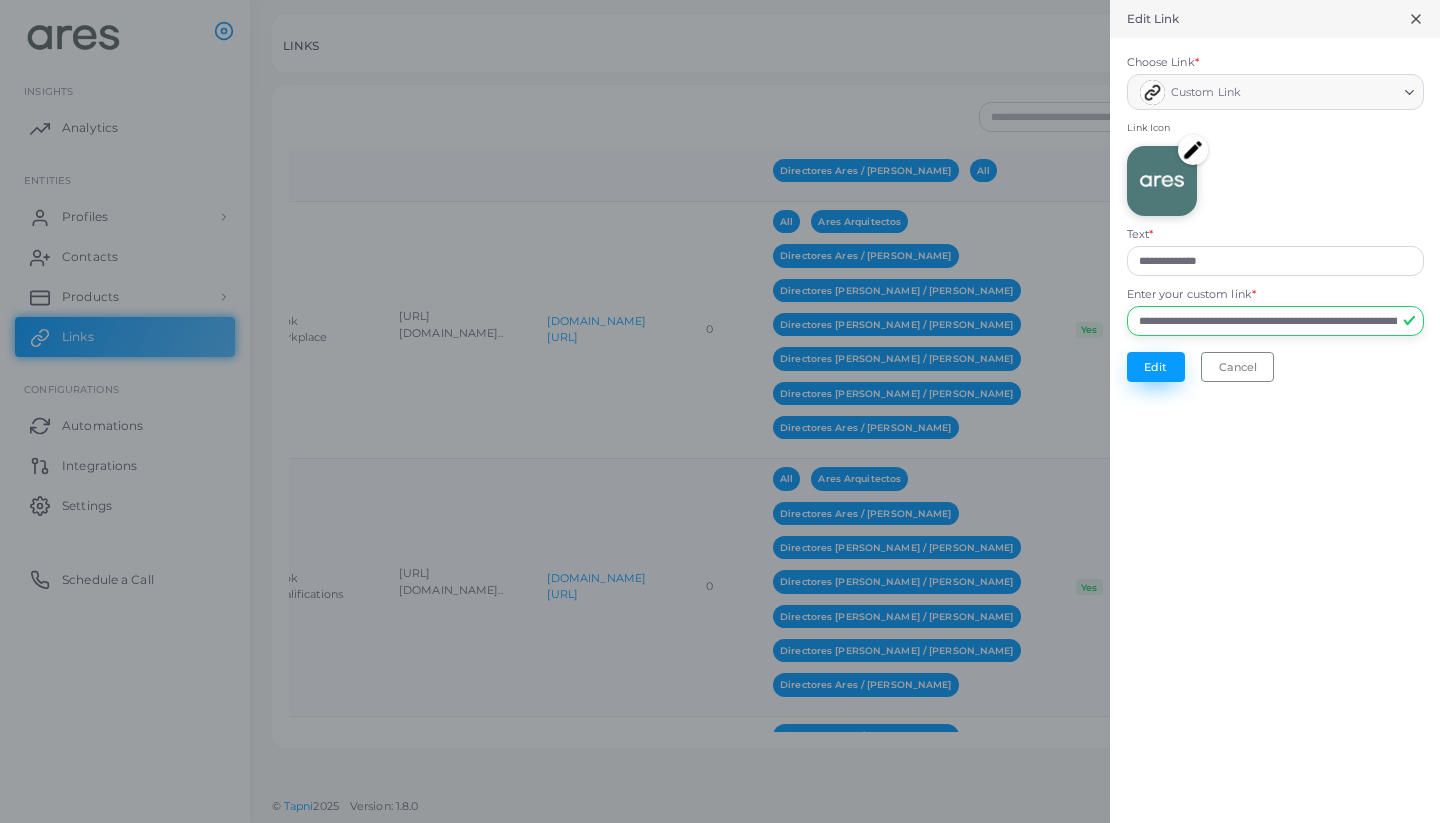 type on "**********" 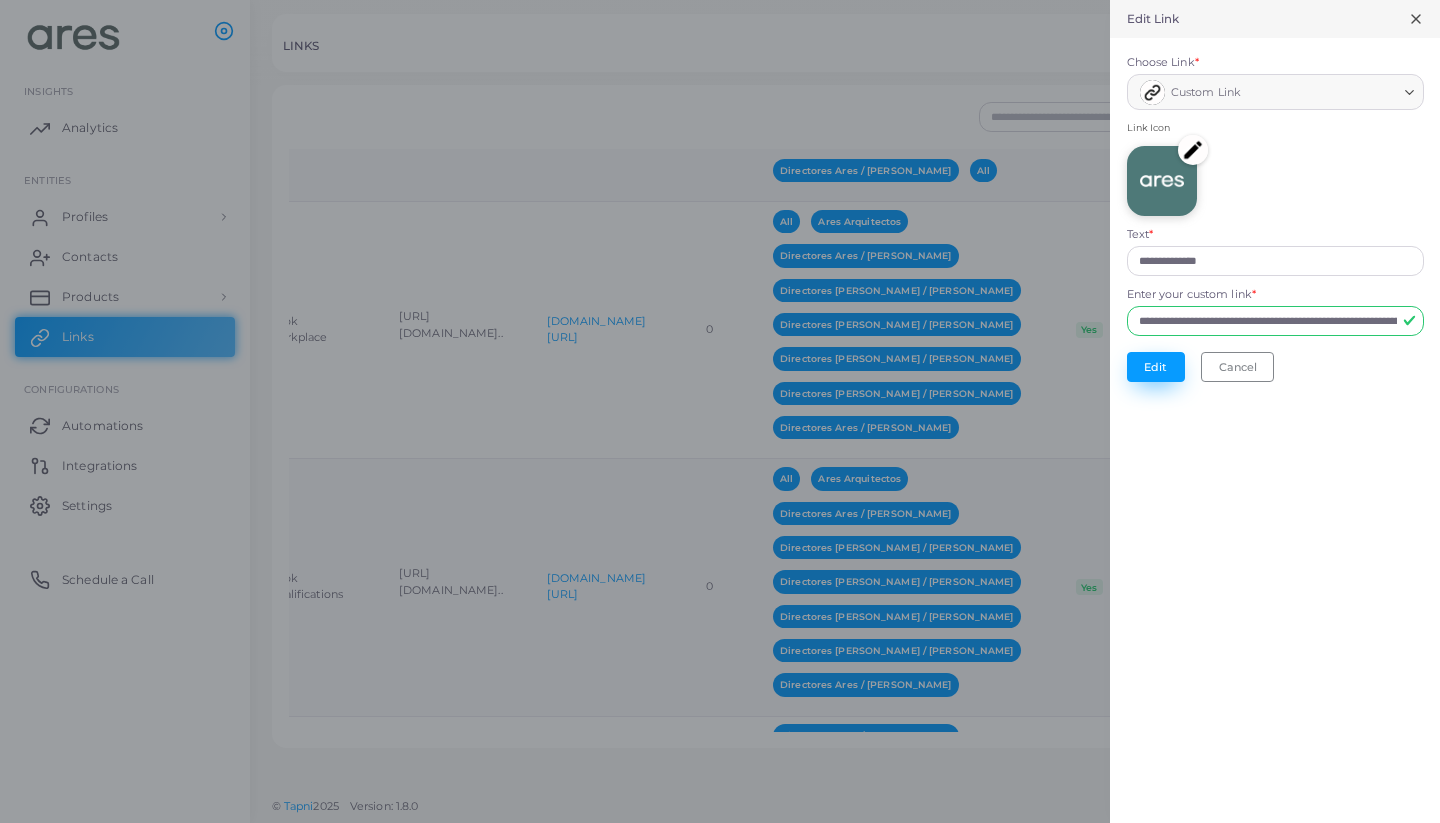 click on "Edit" at bounding box center (1156, 367) 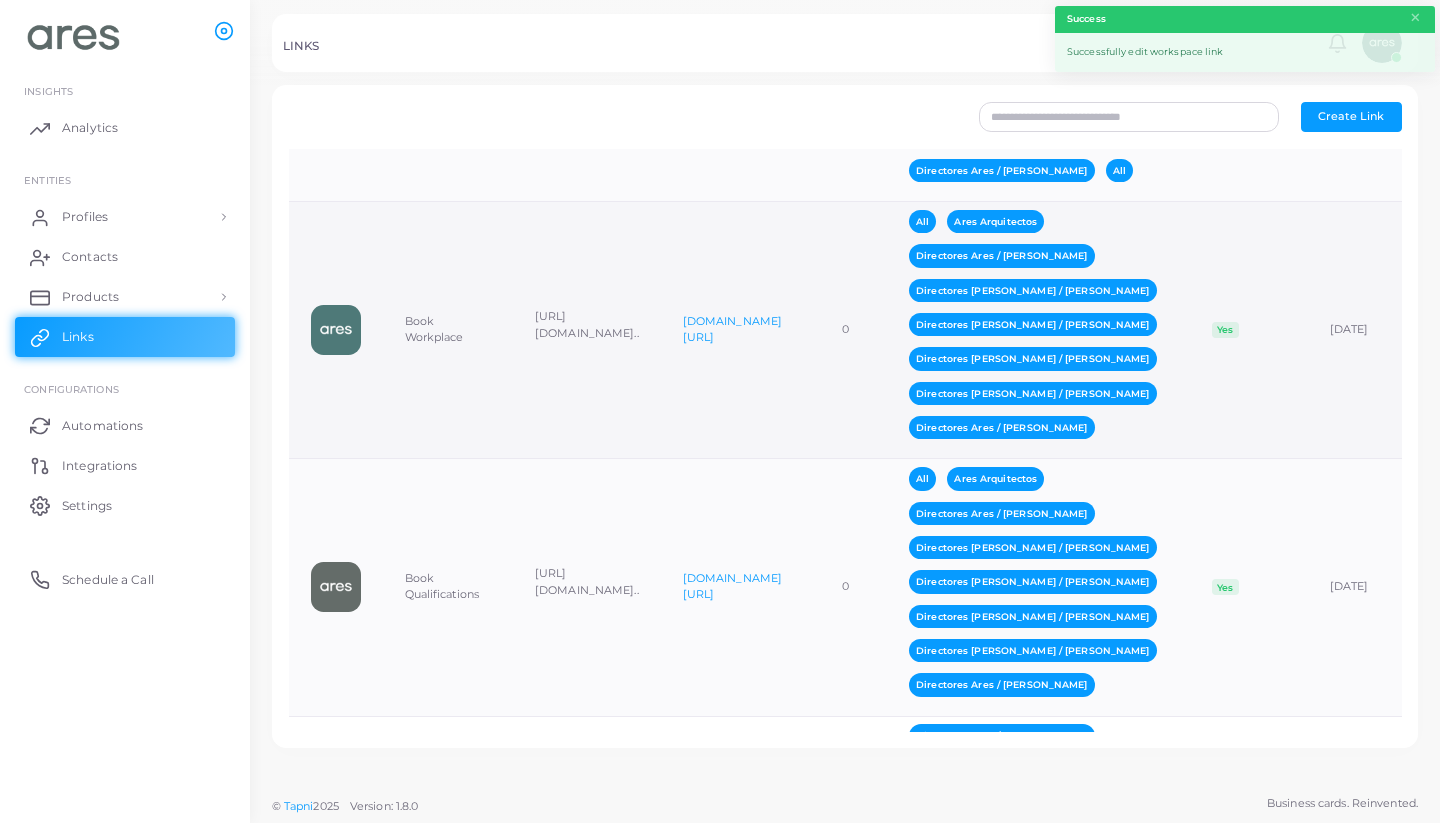 scroll, scrollTop: 0, scrollLeft: 0, axis: both 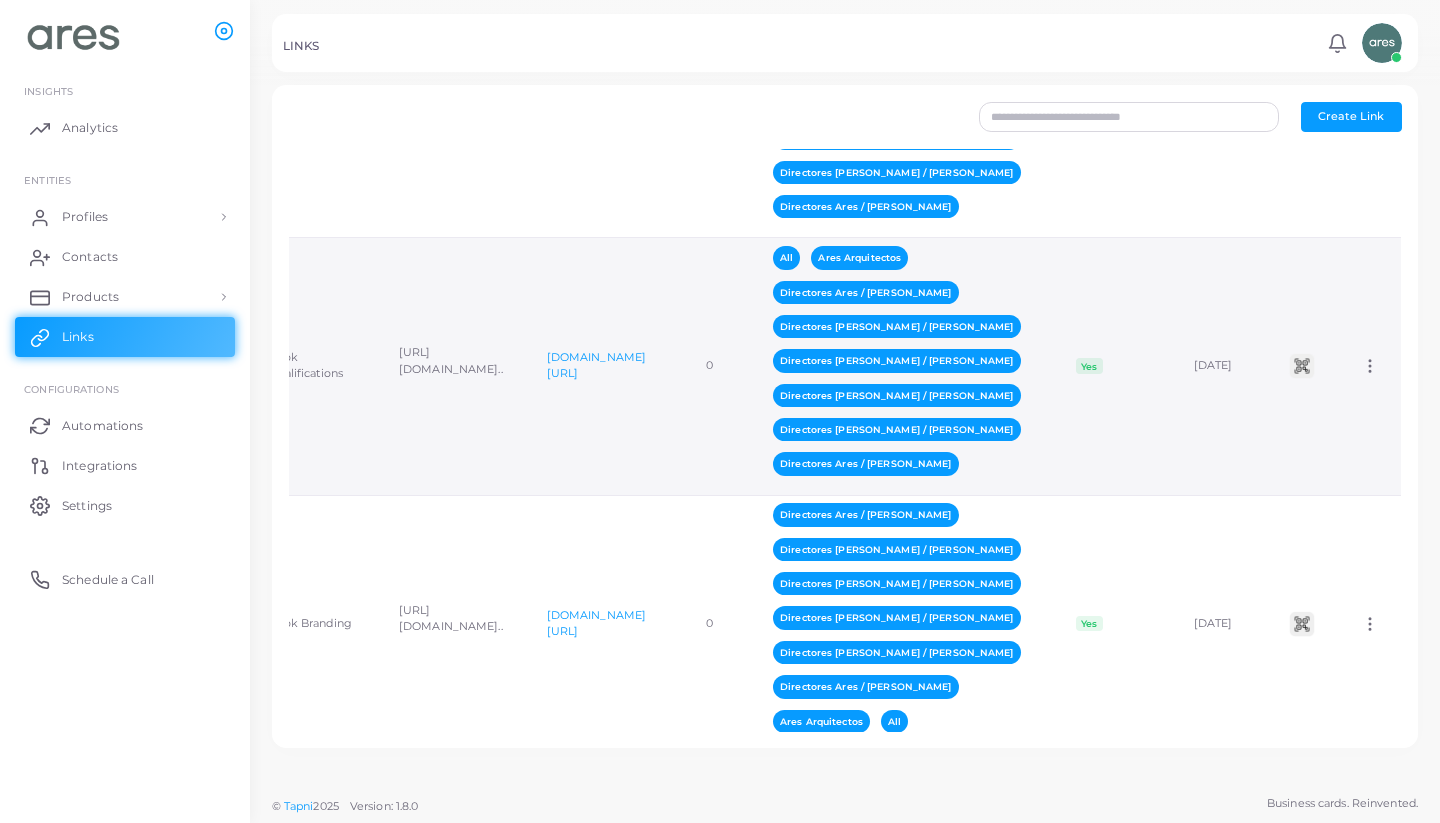 click 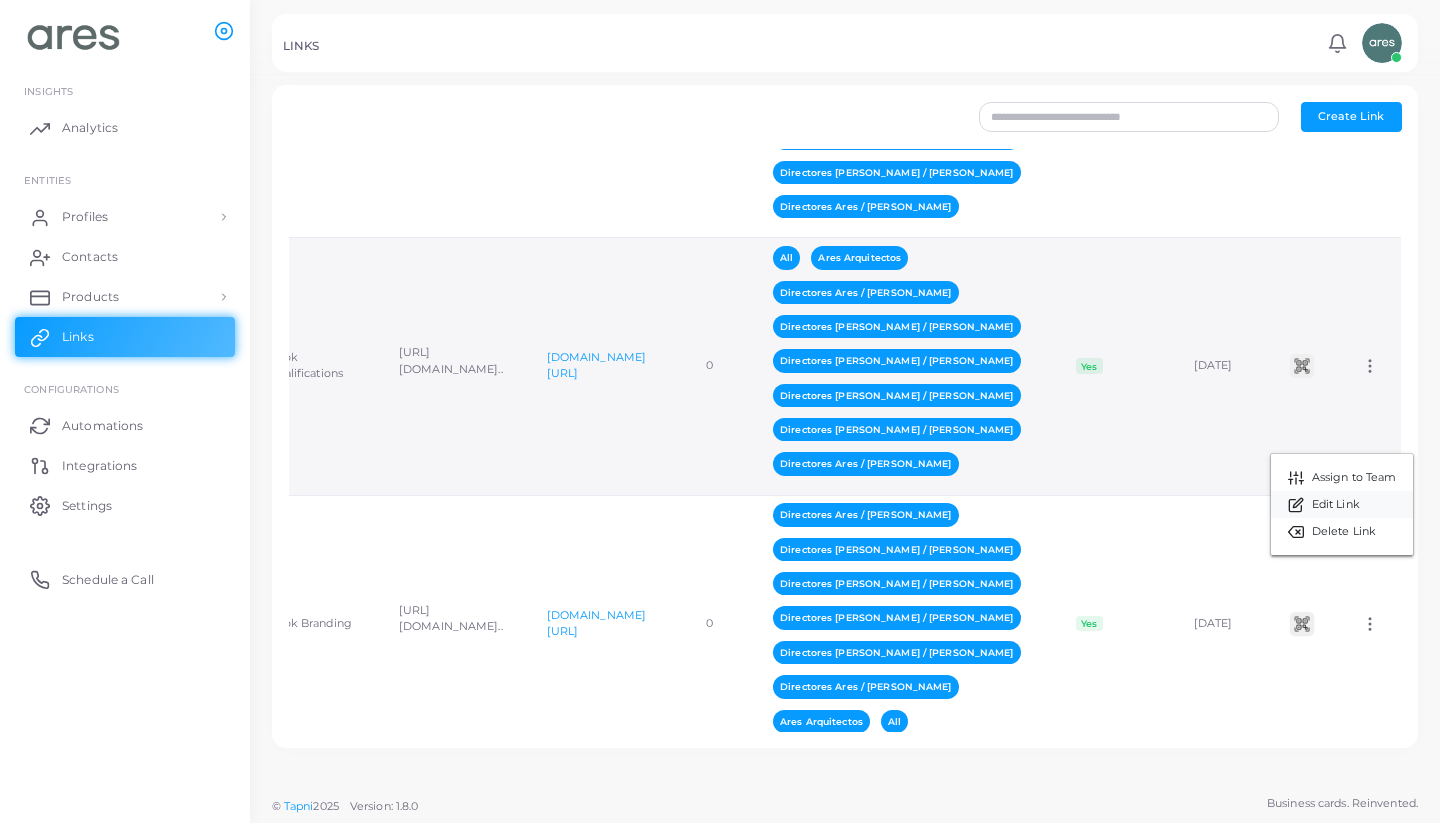 click on "Edit Link" at bounding box center [1336, 505] 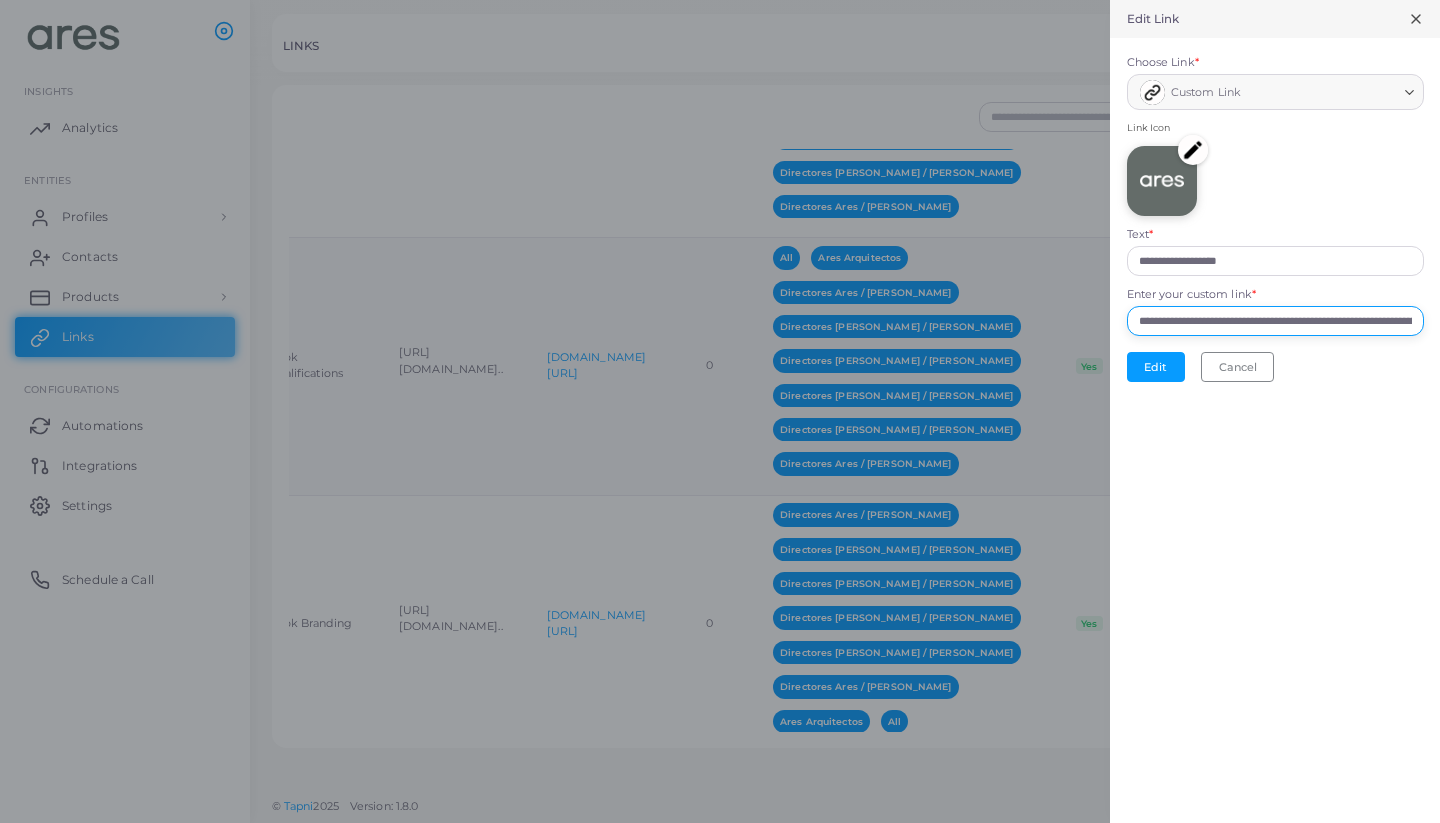 click on "**********" at bounding box center (1275, 321) 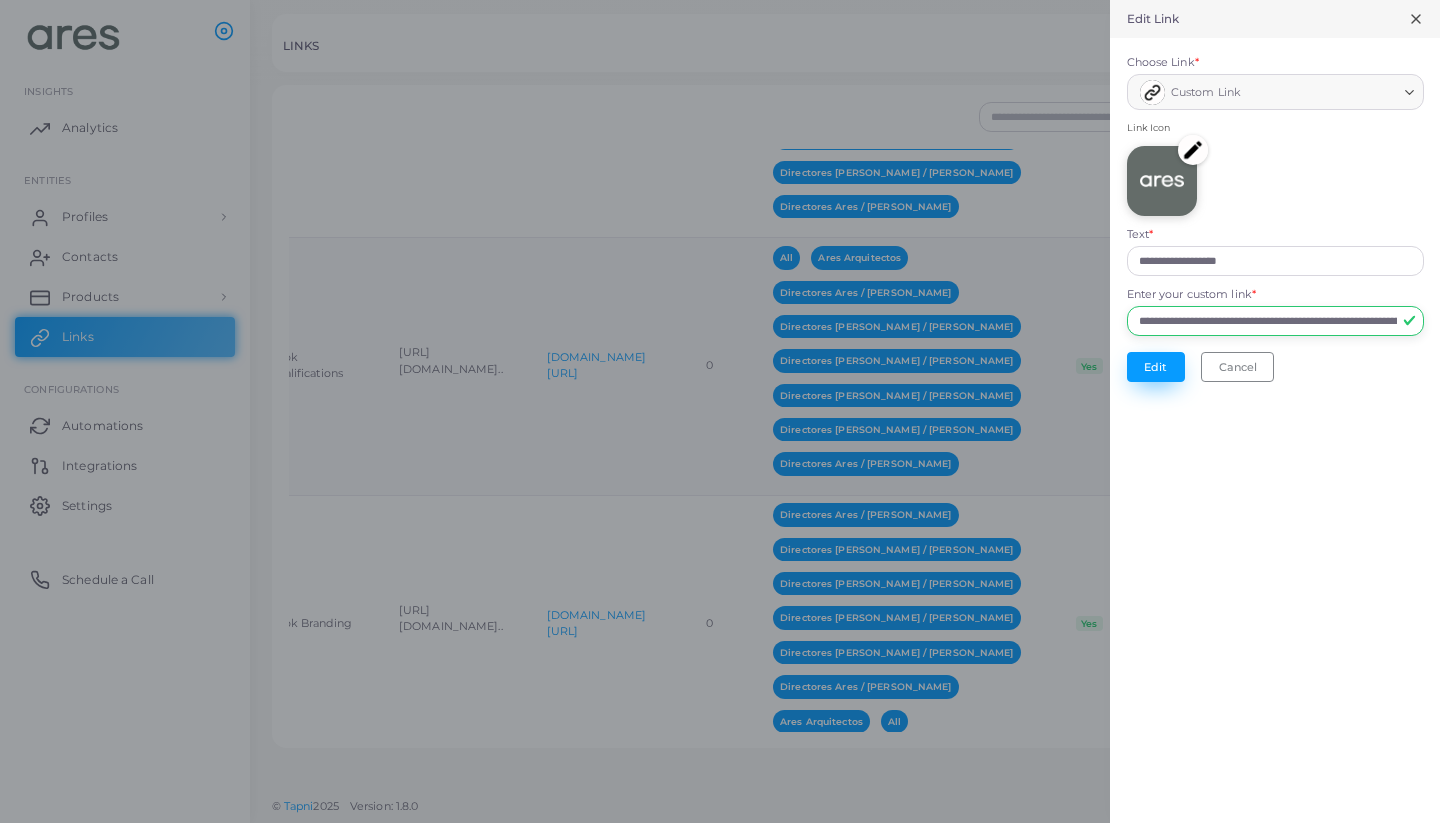 type on "**********" 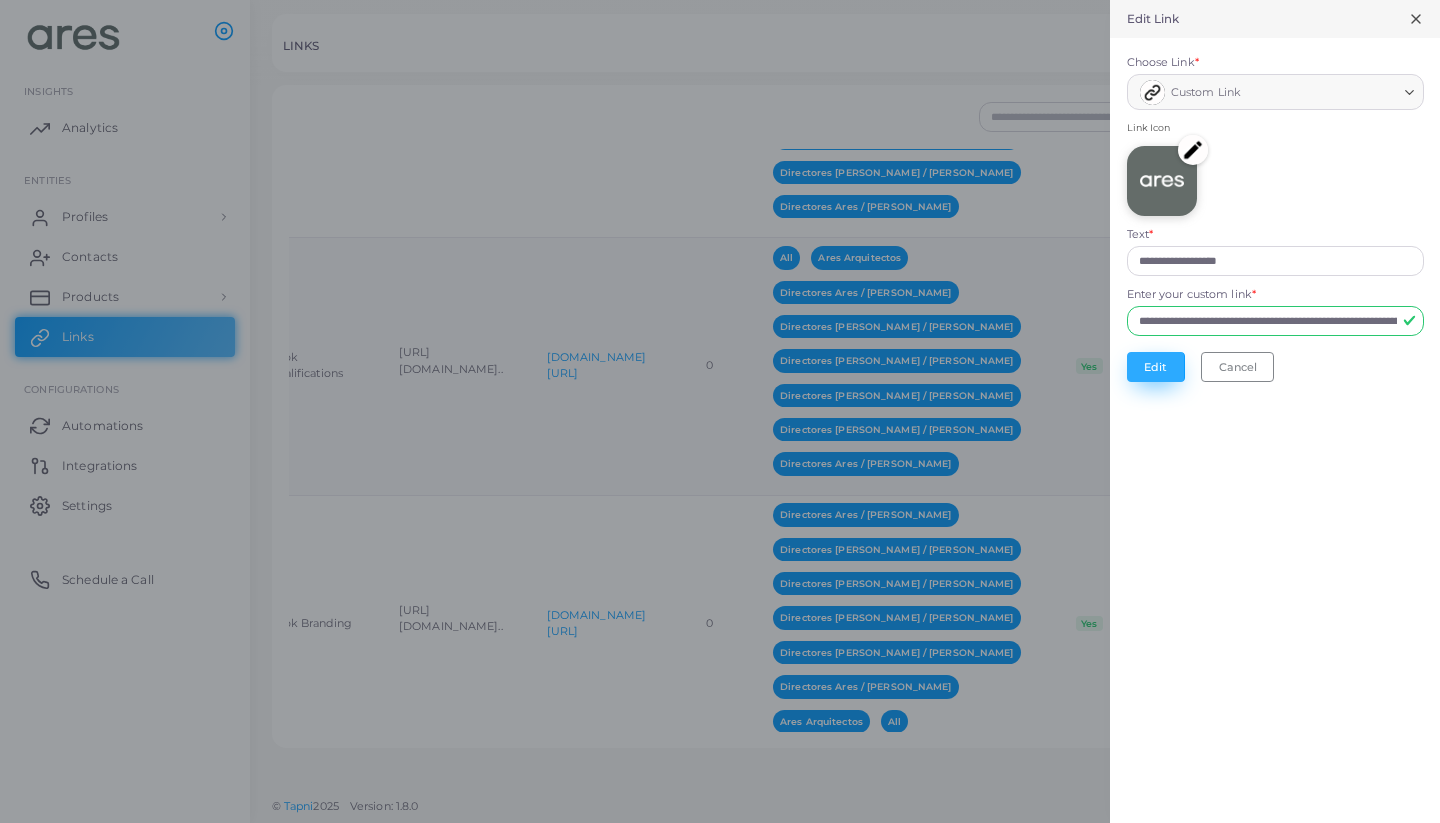 click on "Edit" at bounding box center [1156, 367] 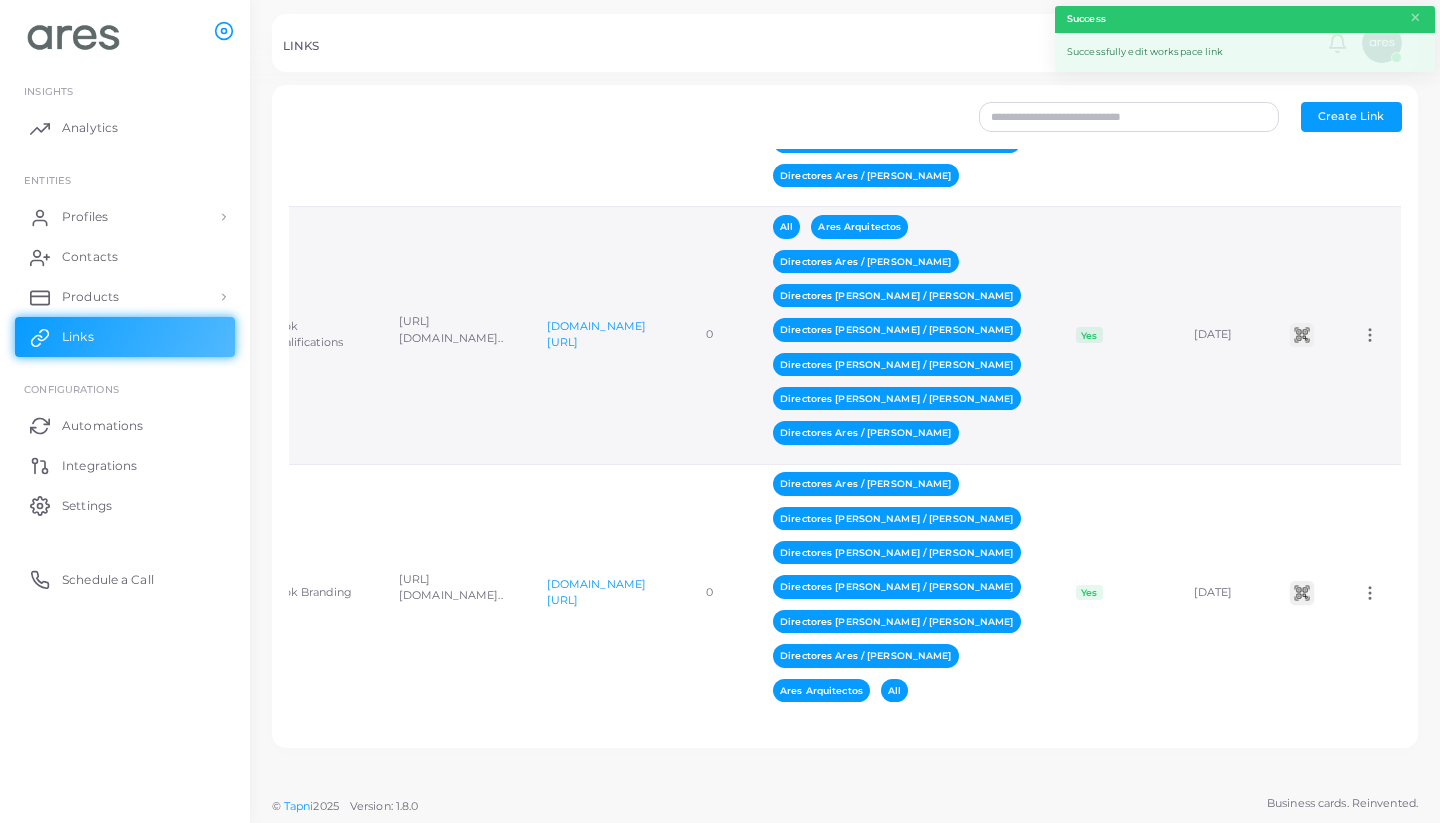scroll, scrollTop: 4862, scrollLeft: 0, axis: vertical 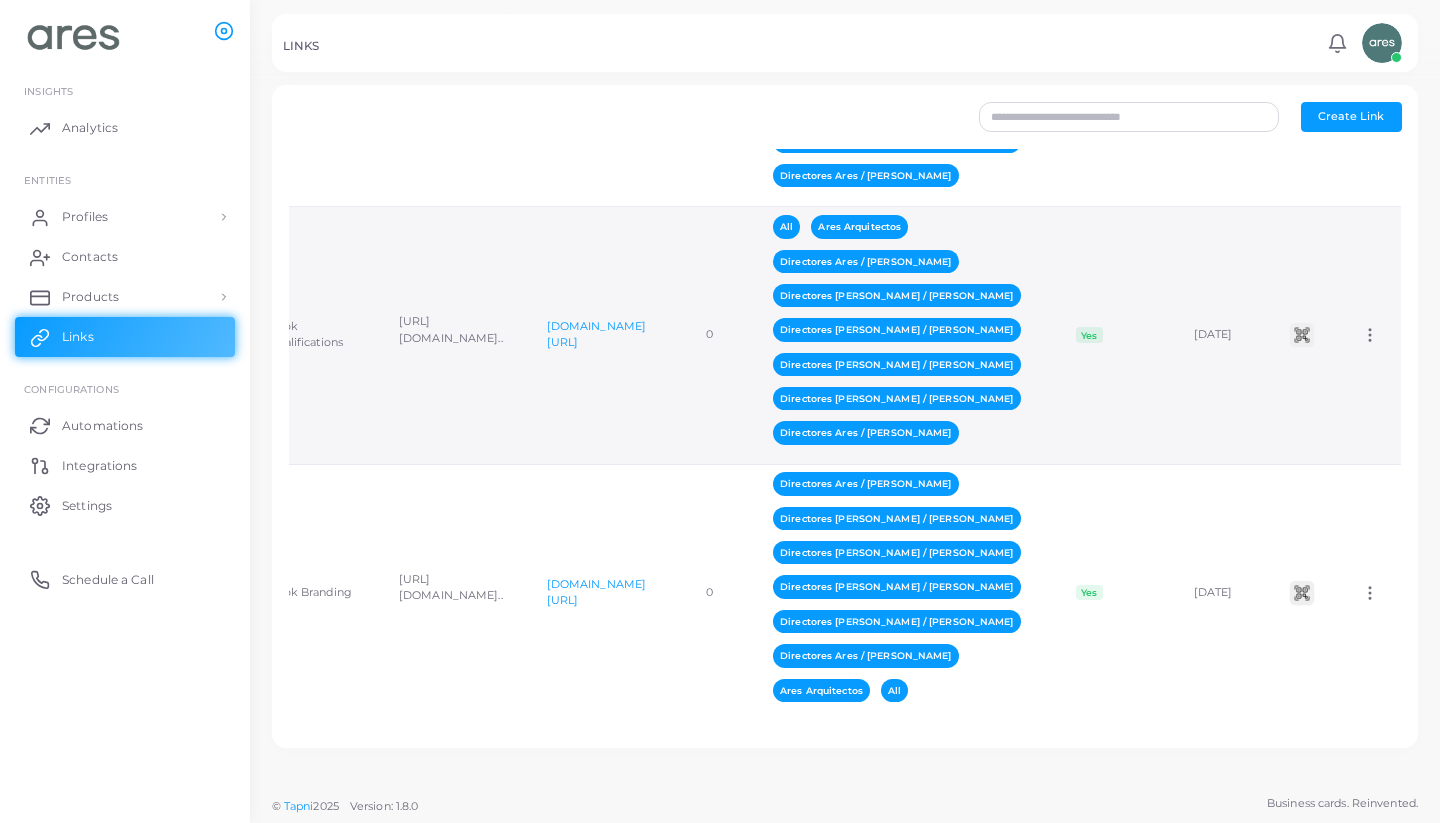 click 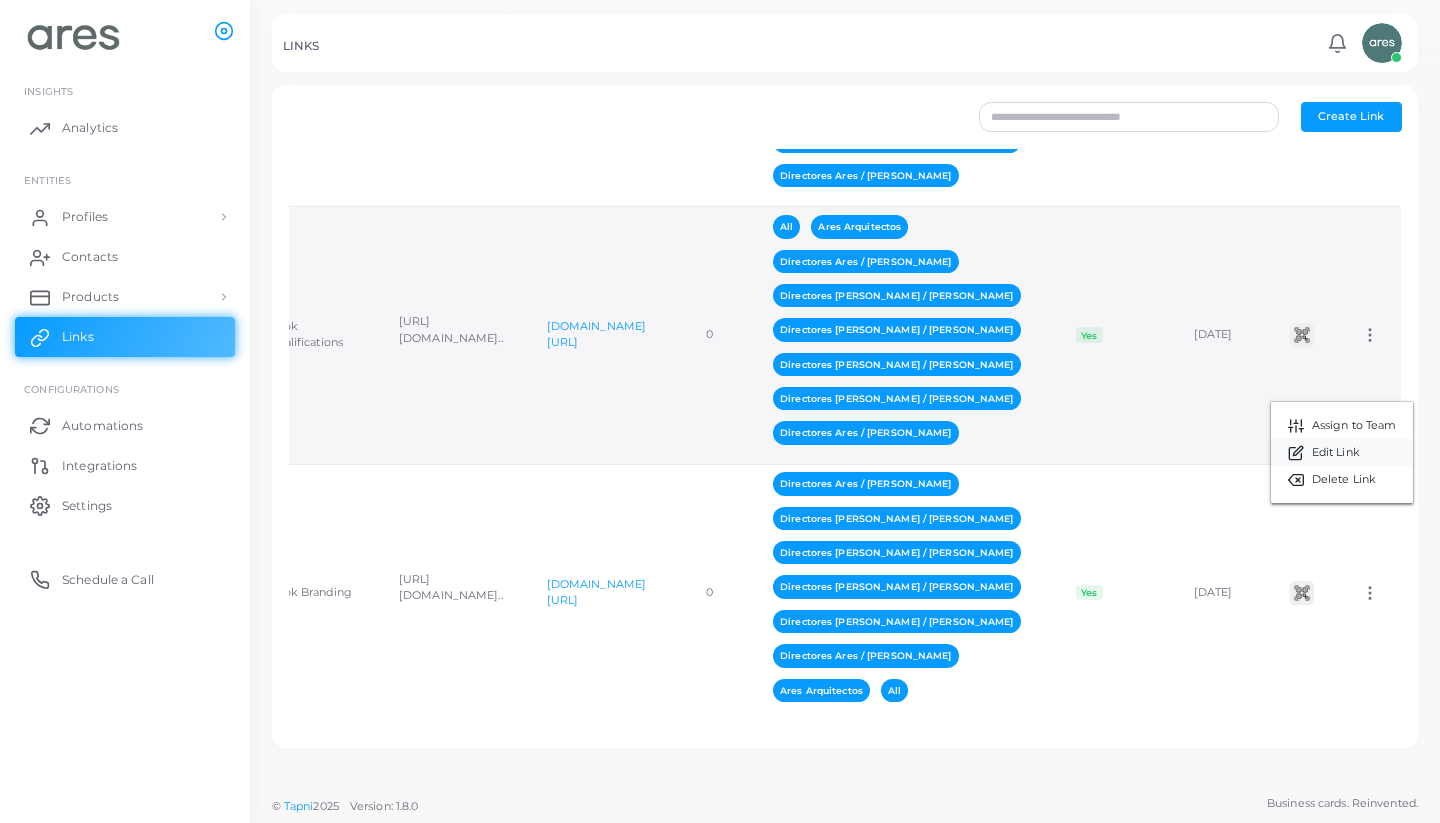 click on "Edit Link" at bounding box center [1336, 453] 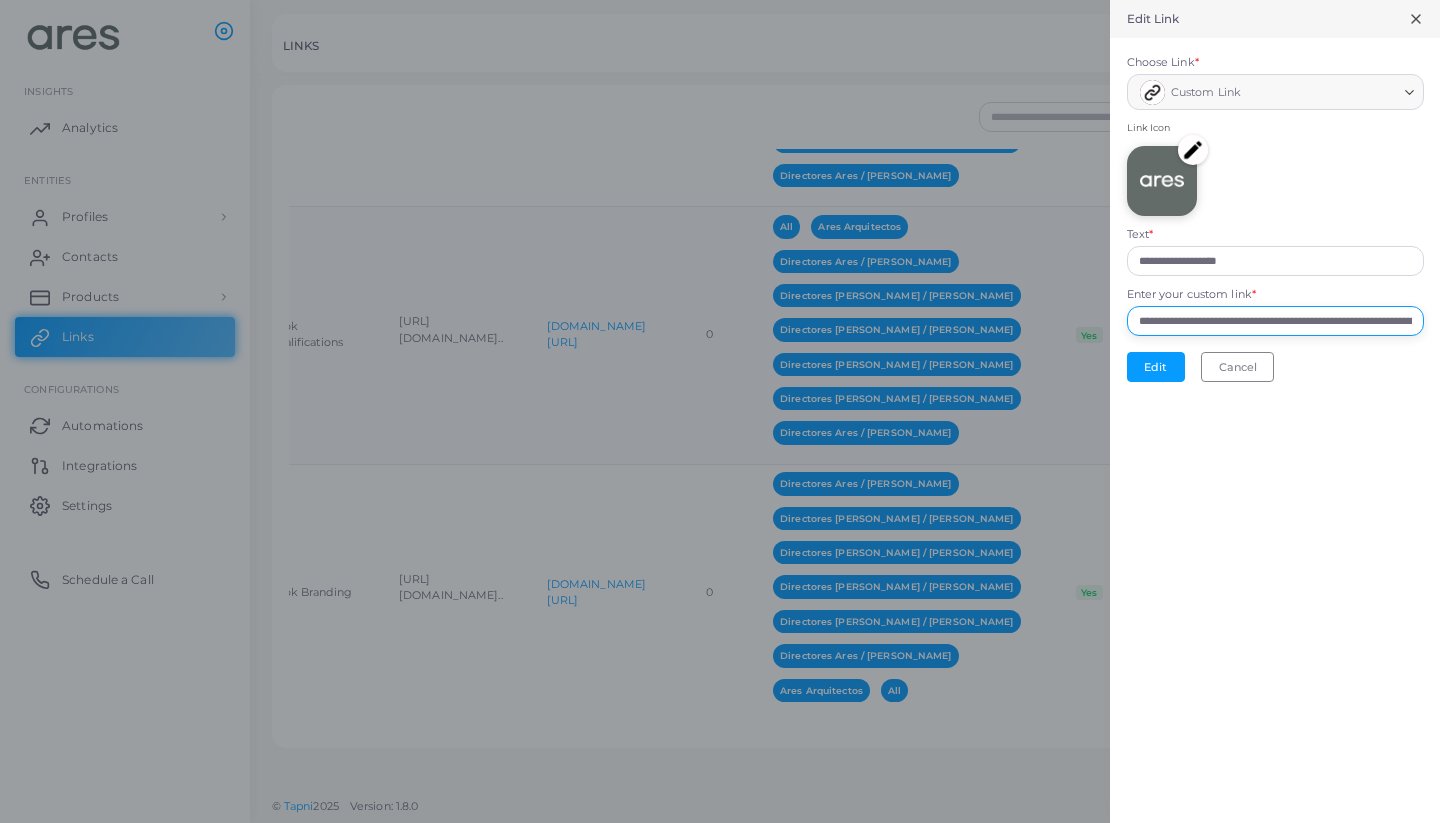 click on "**********" at bounding box center (1275, 321) 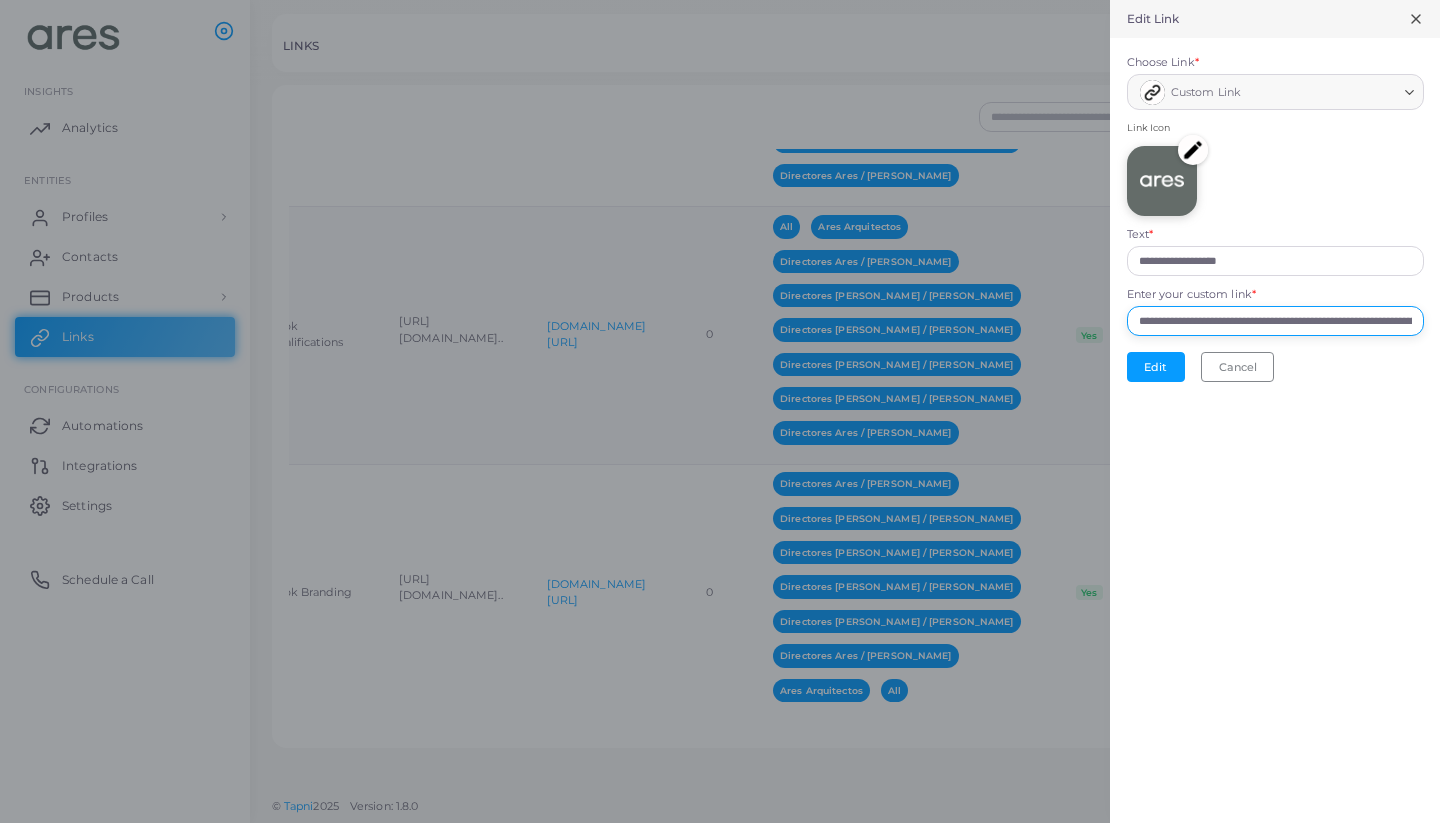 click on "**********" at bounding box center [1275, 321] 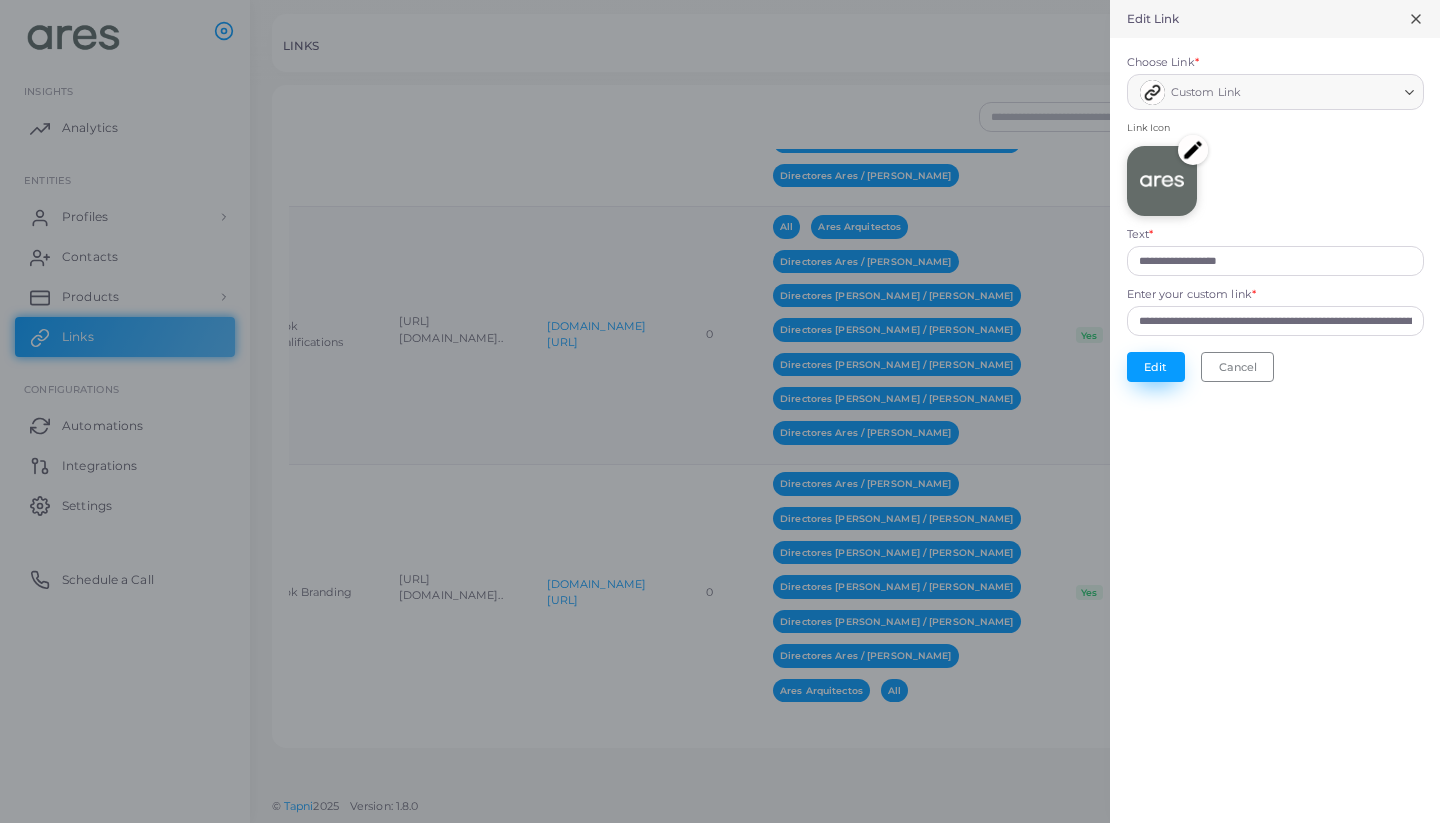 click on "Edit" at bounding box center (1156, 367) 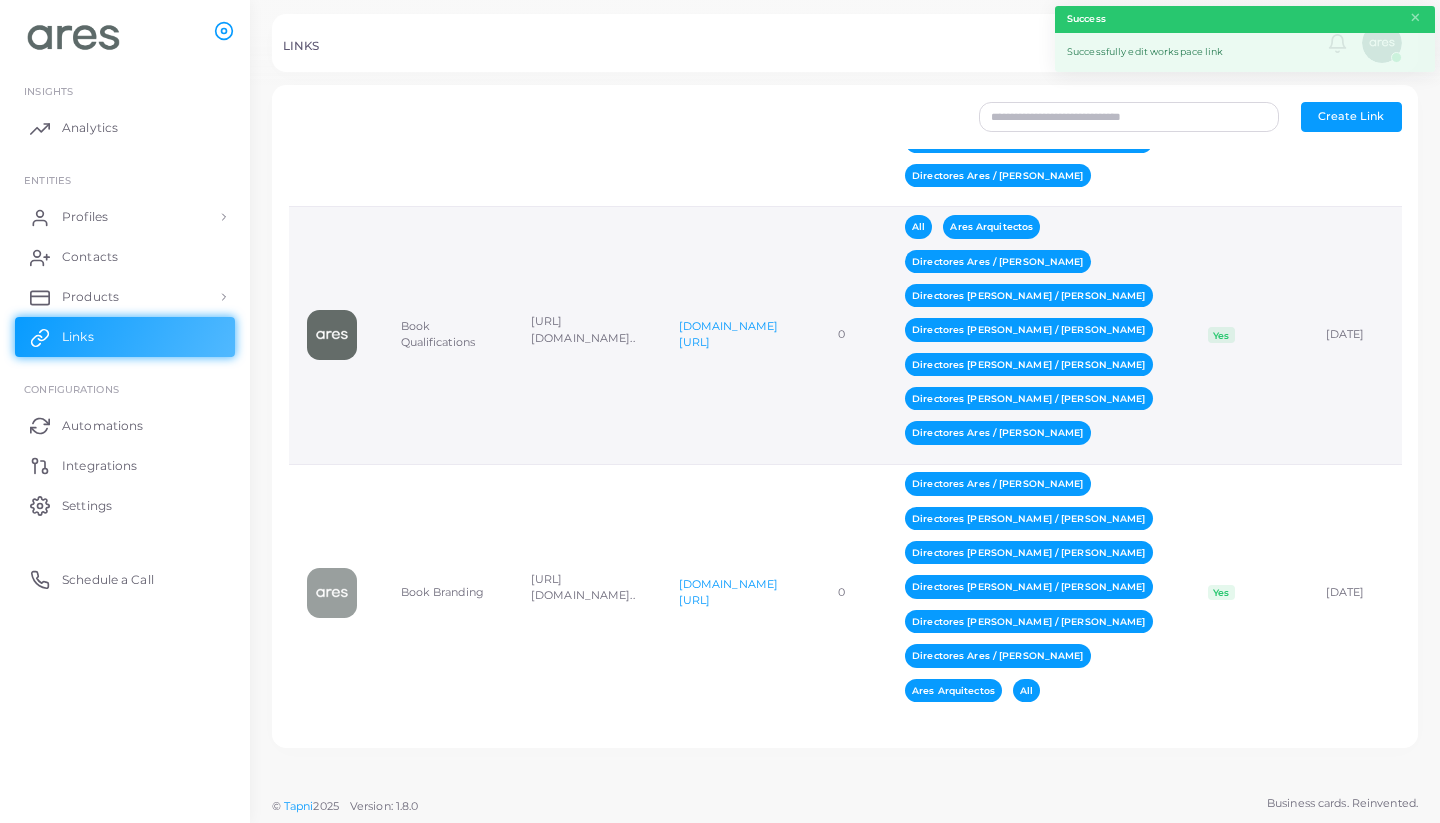 scroll, scrollTop: 0, scrollLeft: 0, axis: both 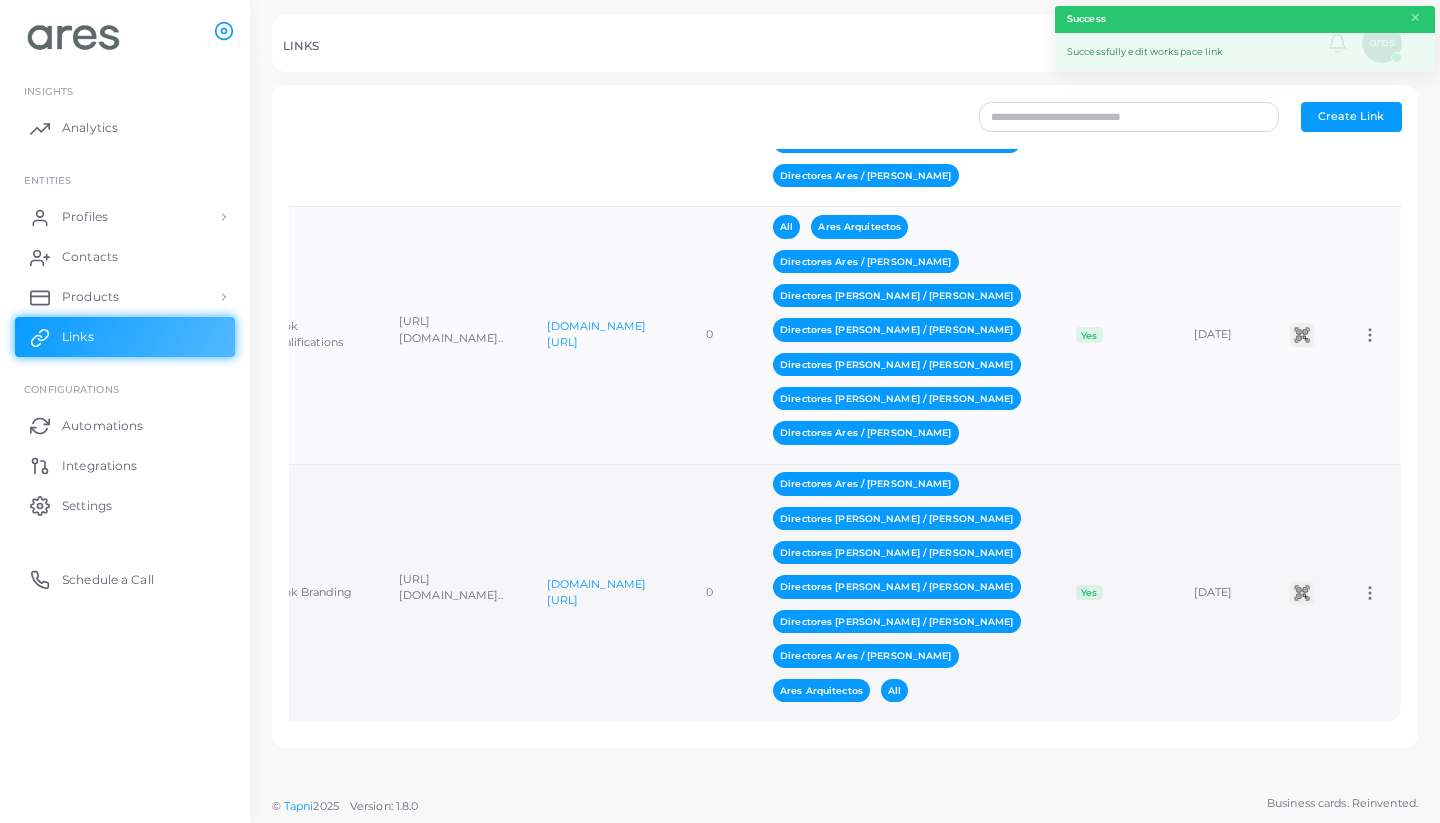 click 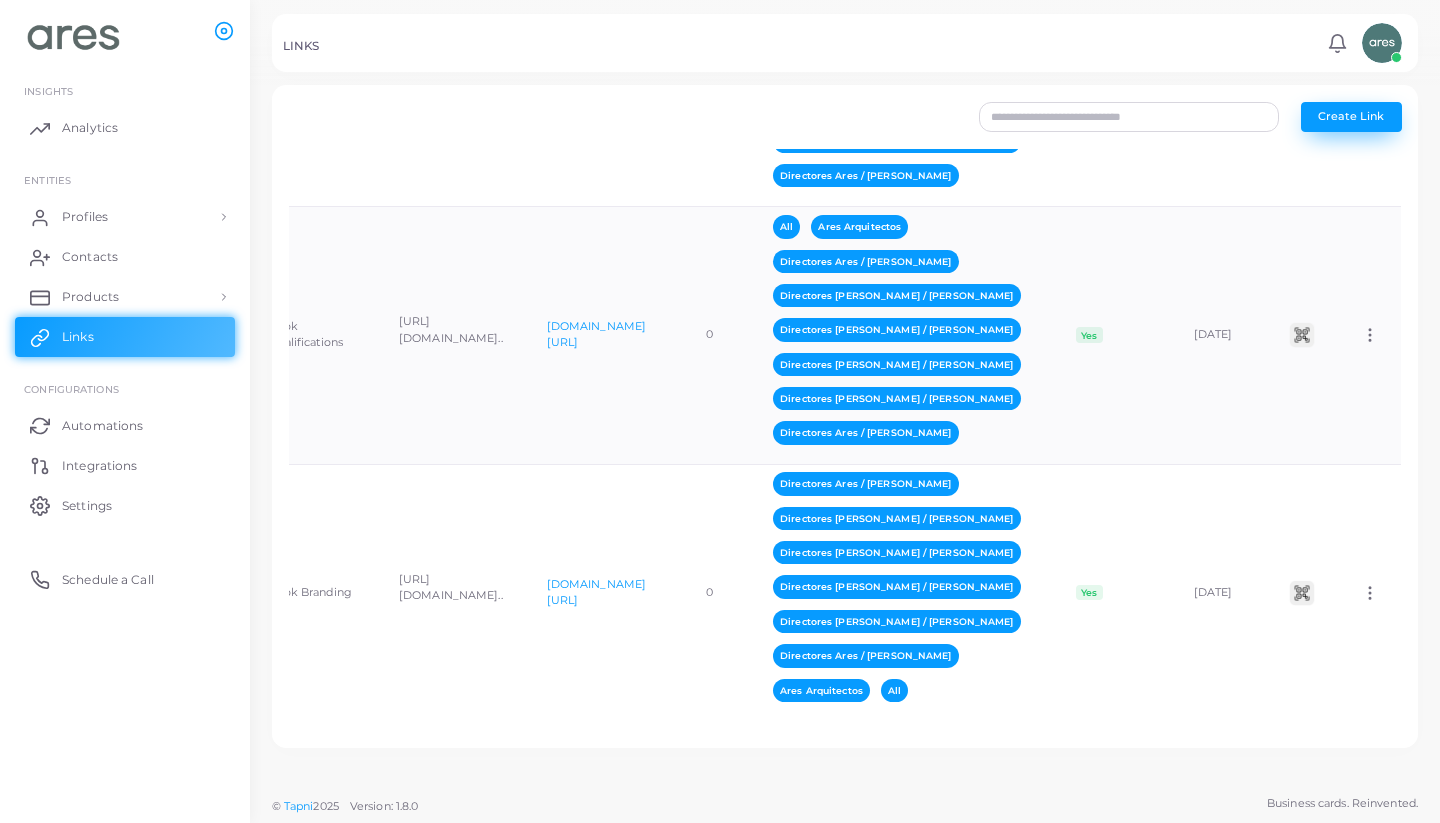 scroll, scrollTop: 0, scrollLeft: 0, axis: both 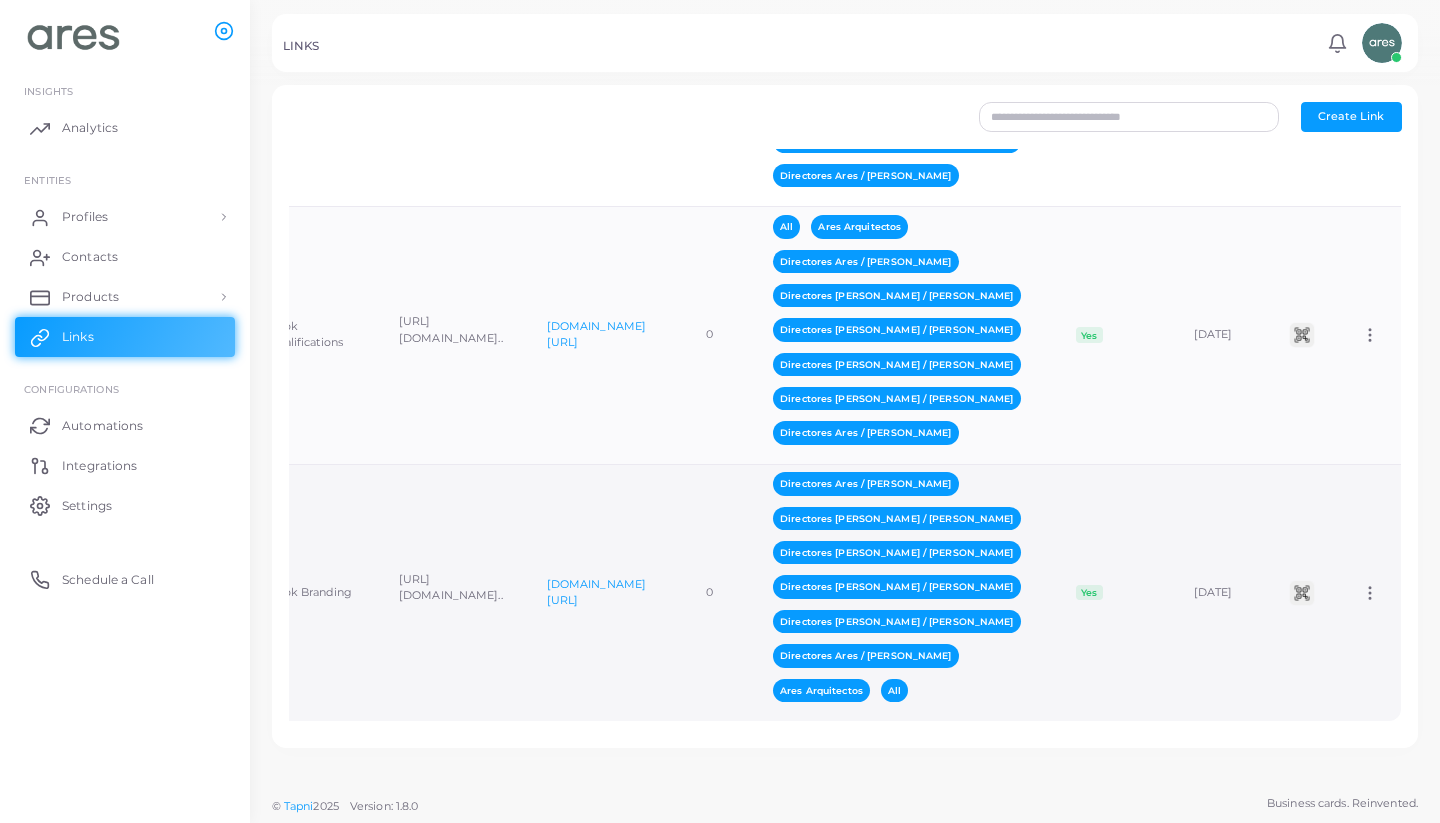 click 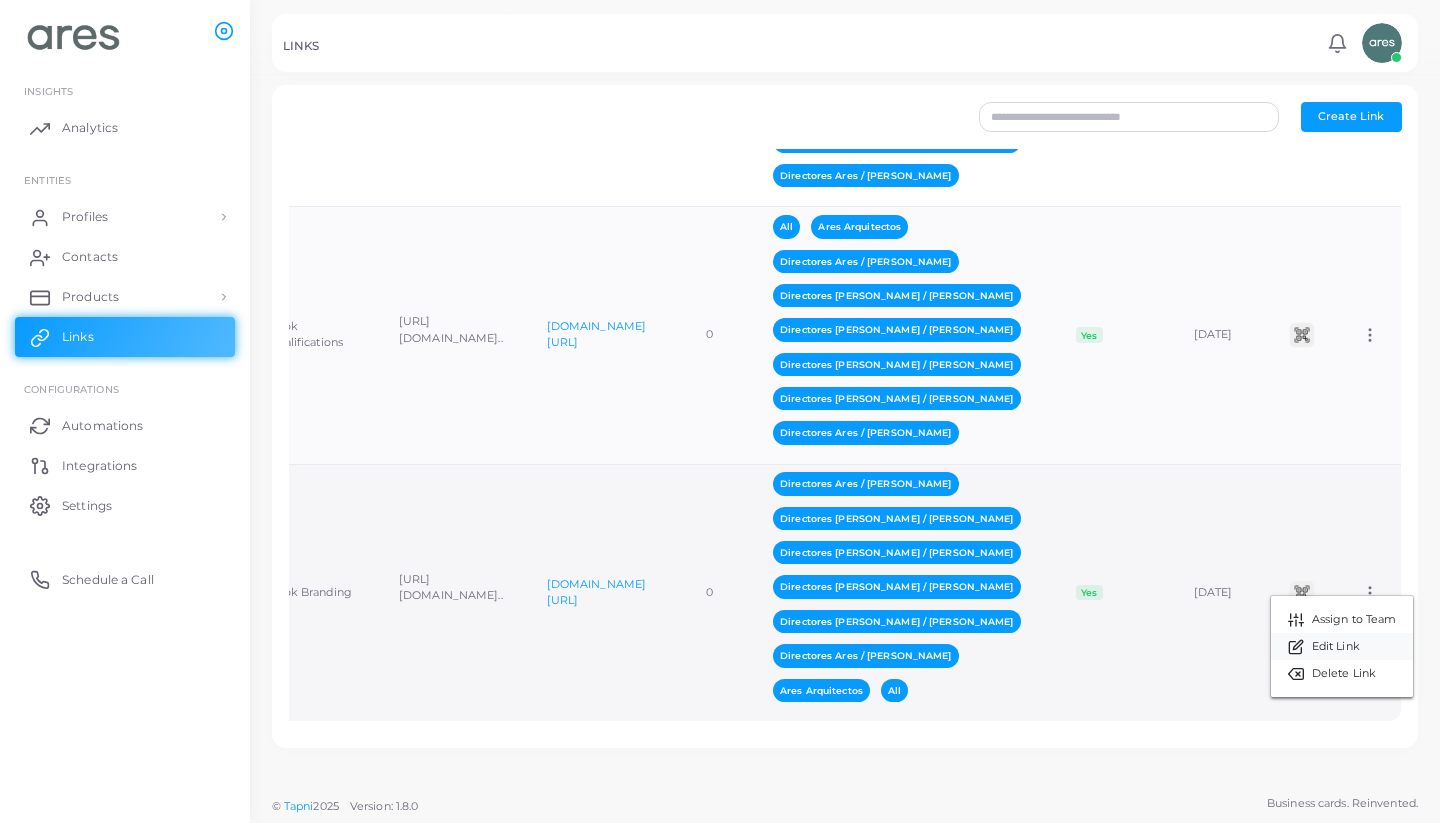 click on "Edit Link" at bounding box center (1336, 647) 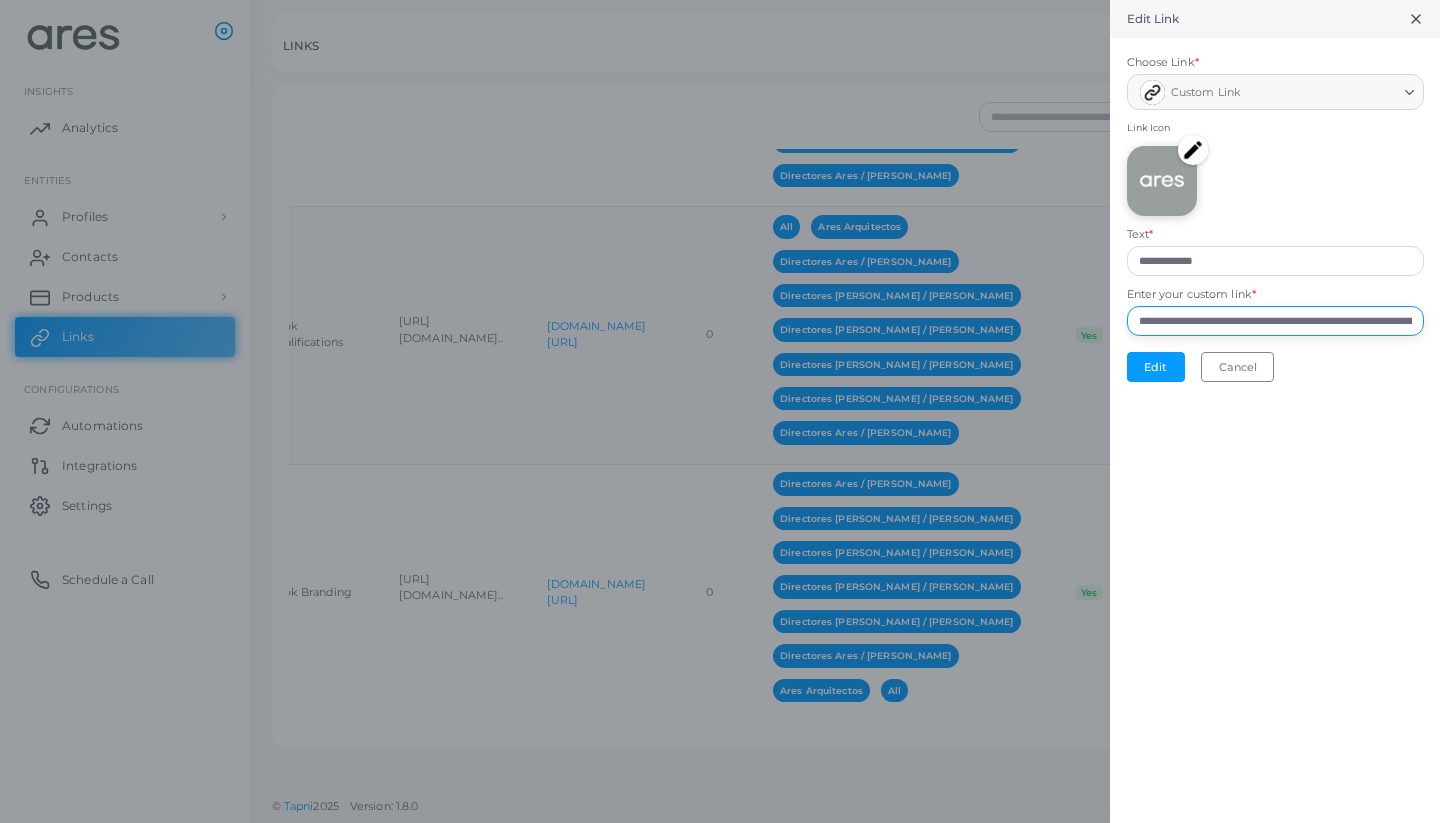 click on "**********" at bounding box center (1275, 321) 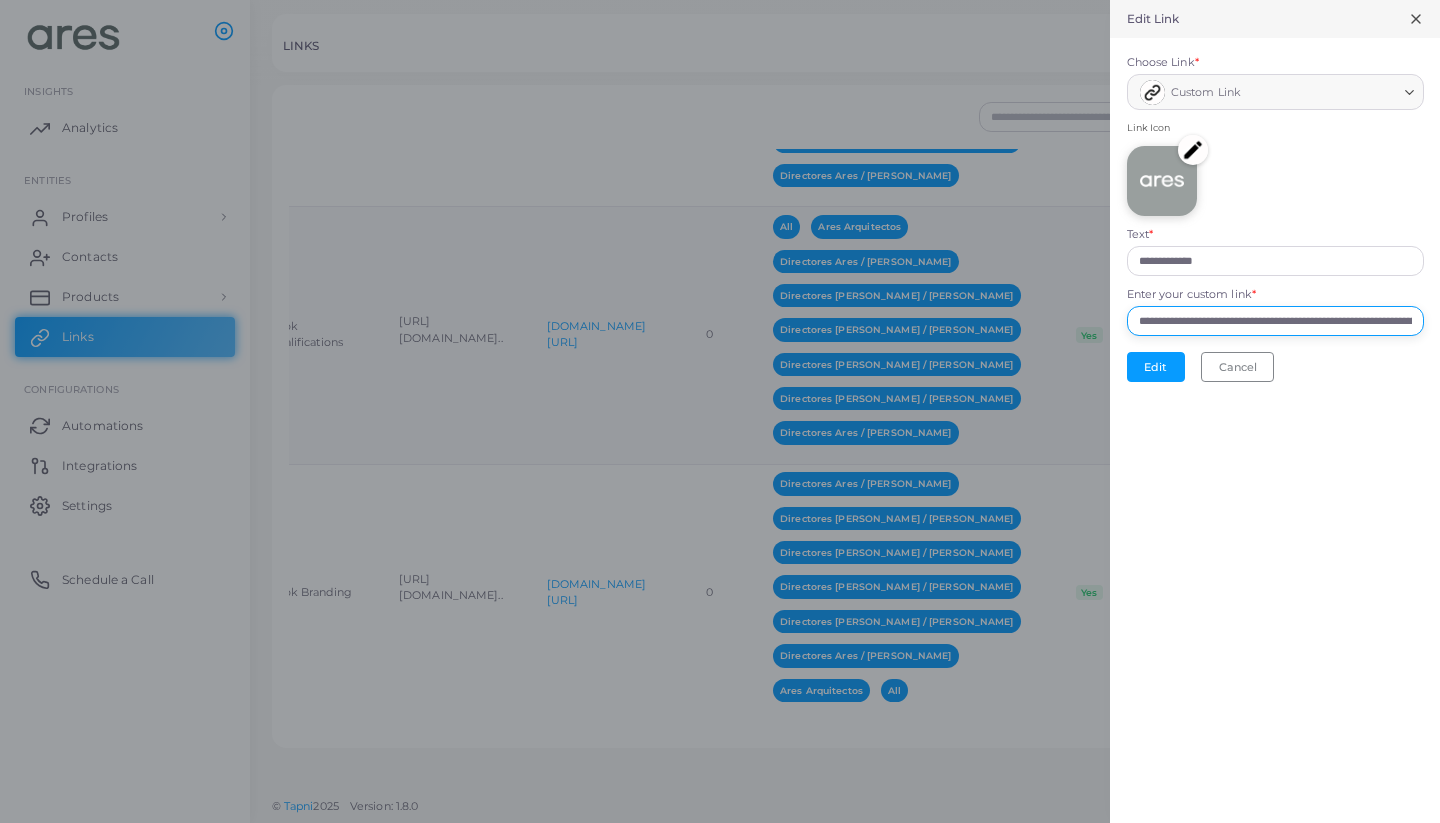 click on "**********" at bounding box center (1275, 321) 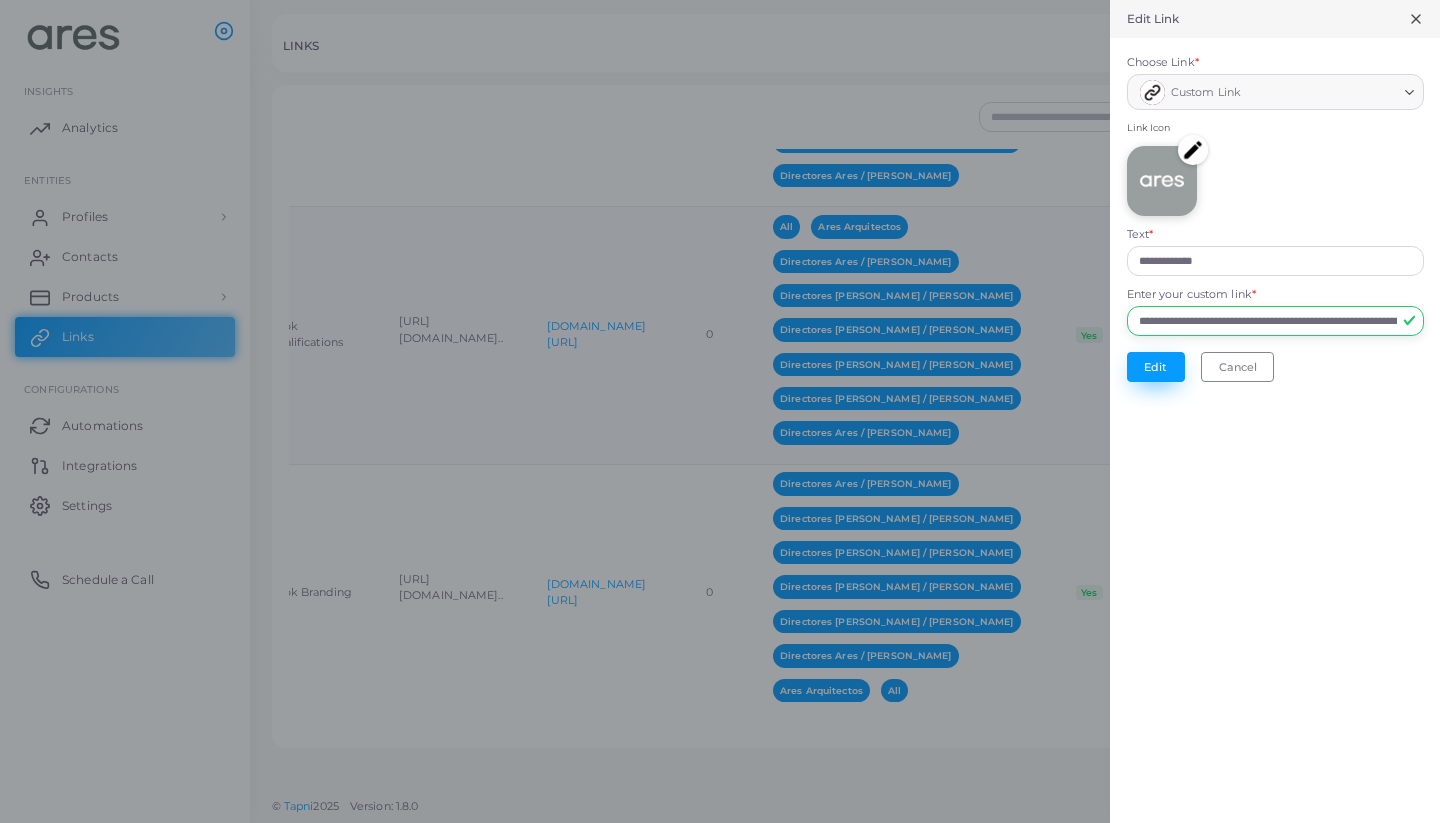 type on "**********" 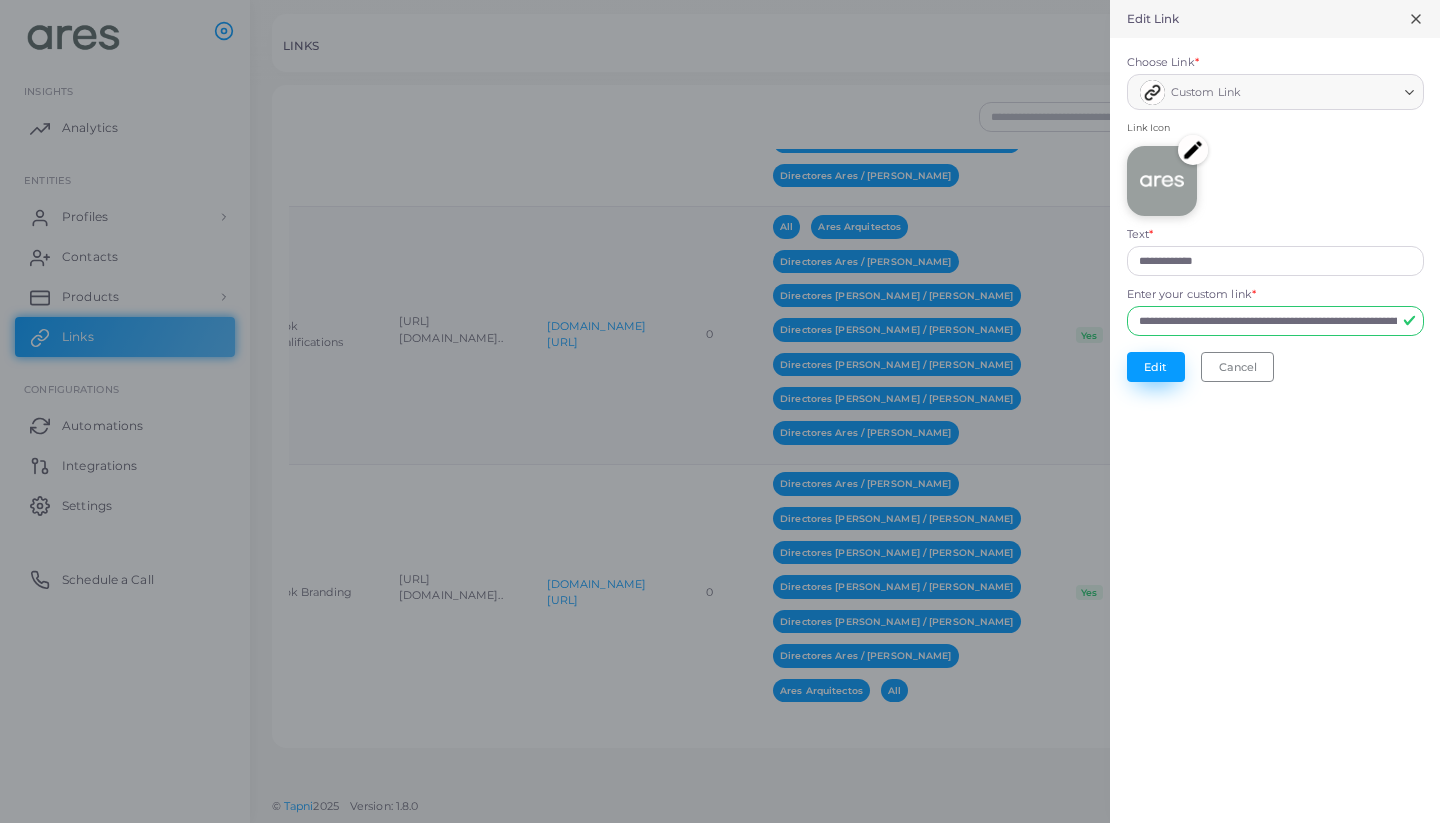 click on "Edit" at bounding box center [1156, 367] 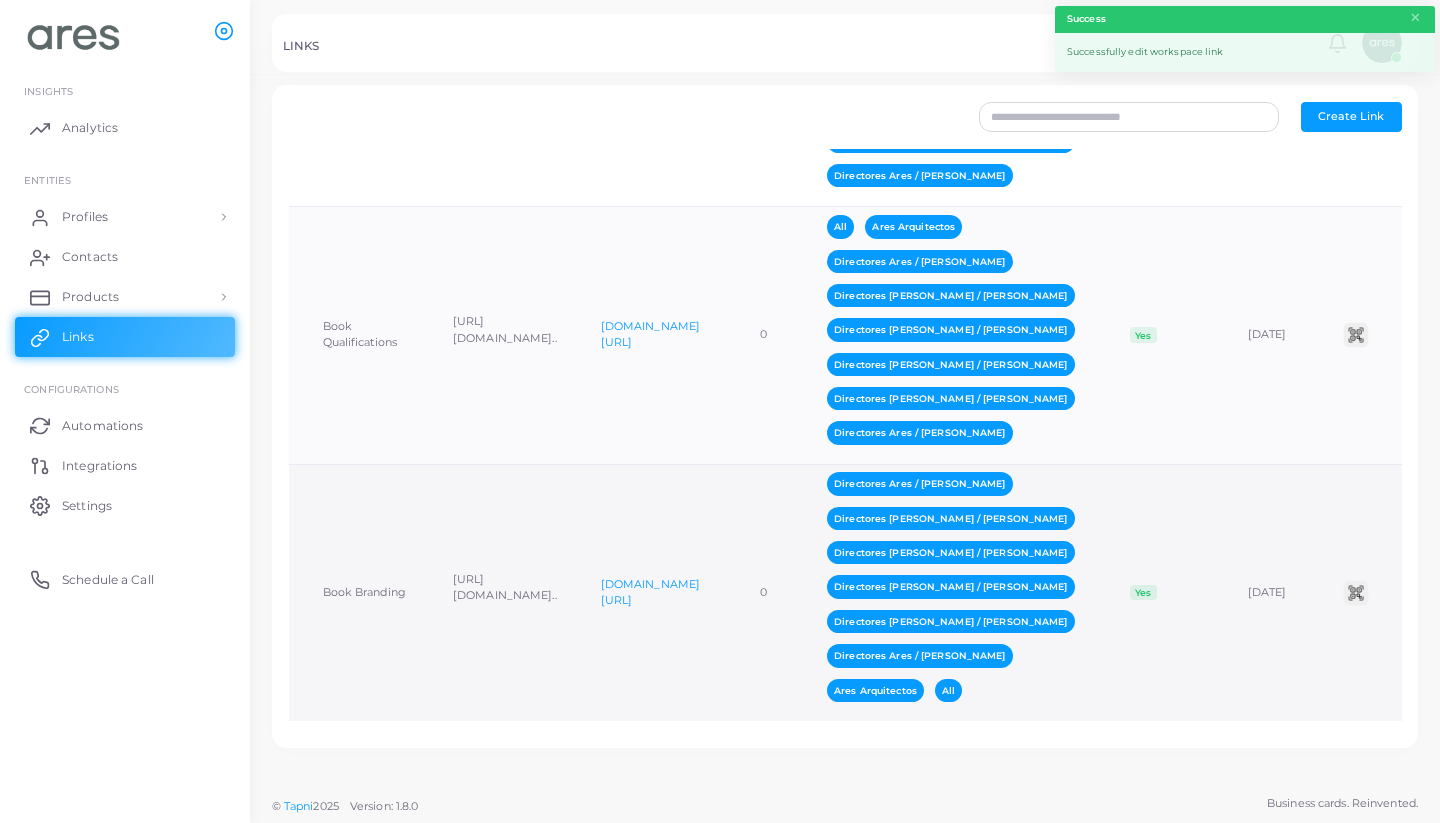 scroll, scrollTop: 0, scrollLeft: 7, axis: horizontal 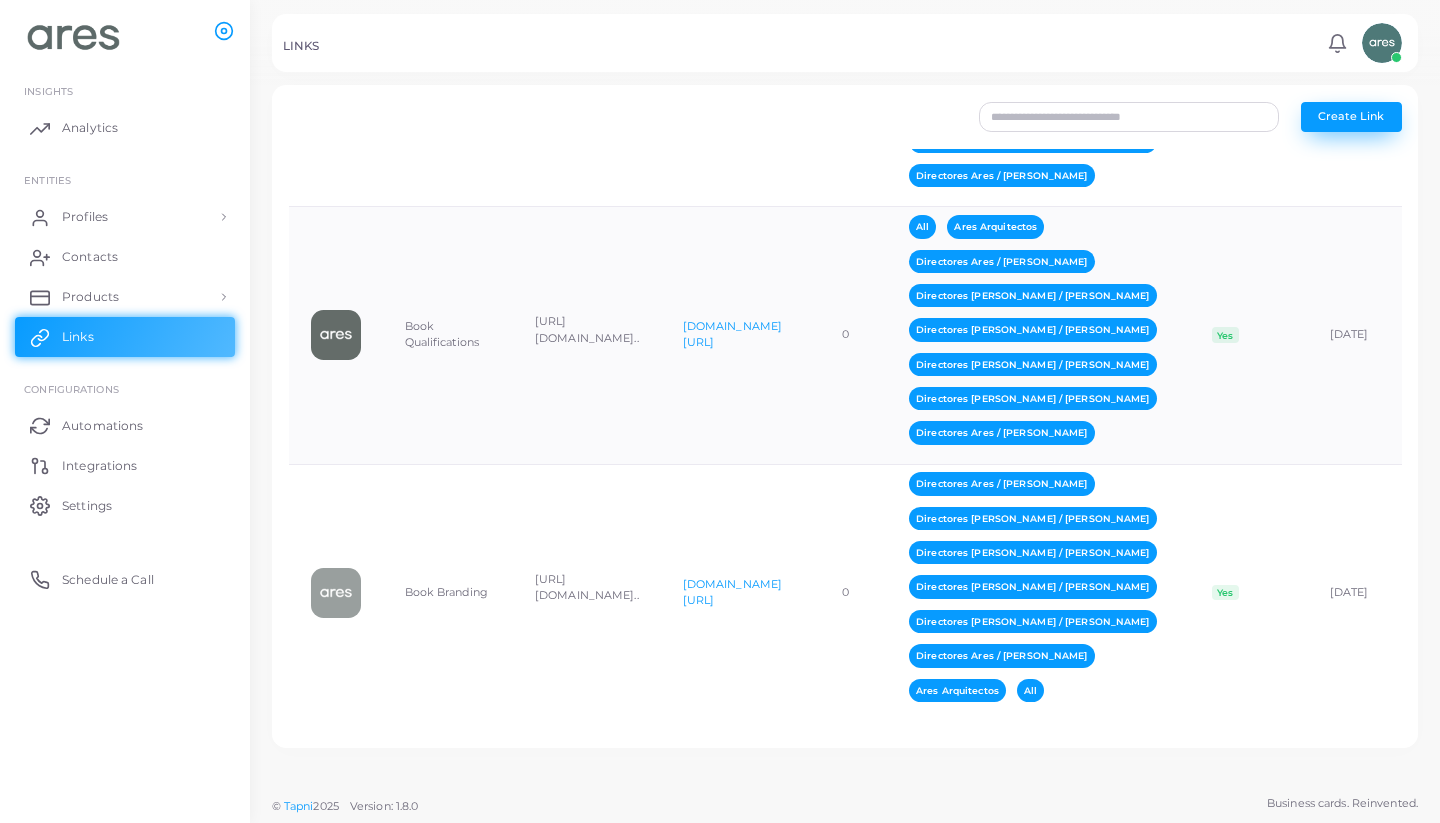click on "Create Link" at bounding box center [1351, 117] 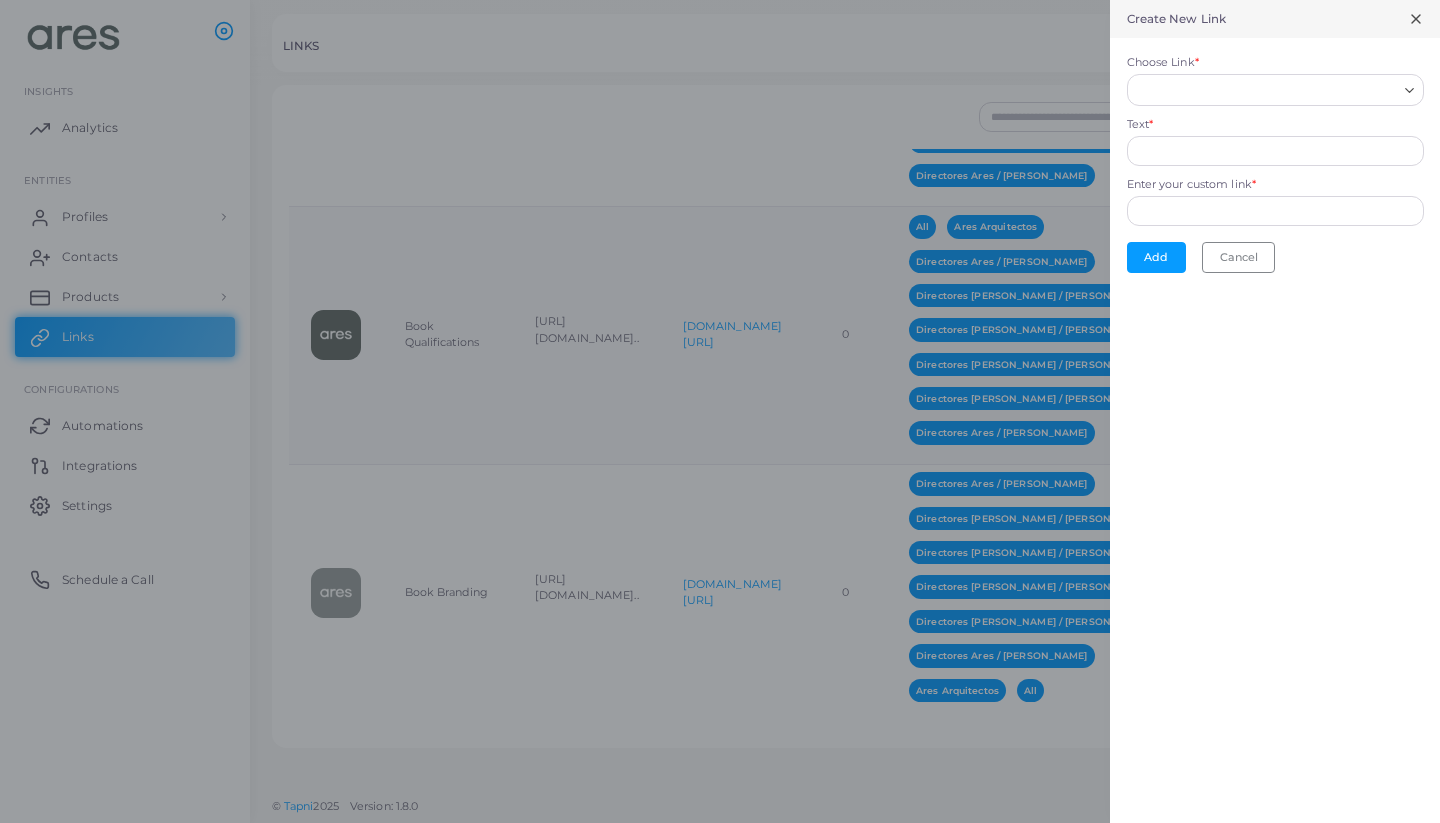 click on "Choose Link  *" at bounding box center (1266, 90) 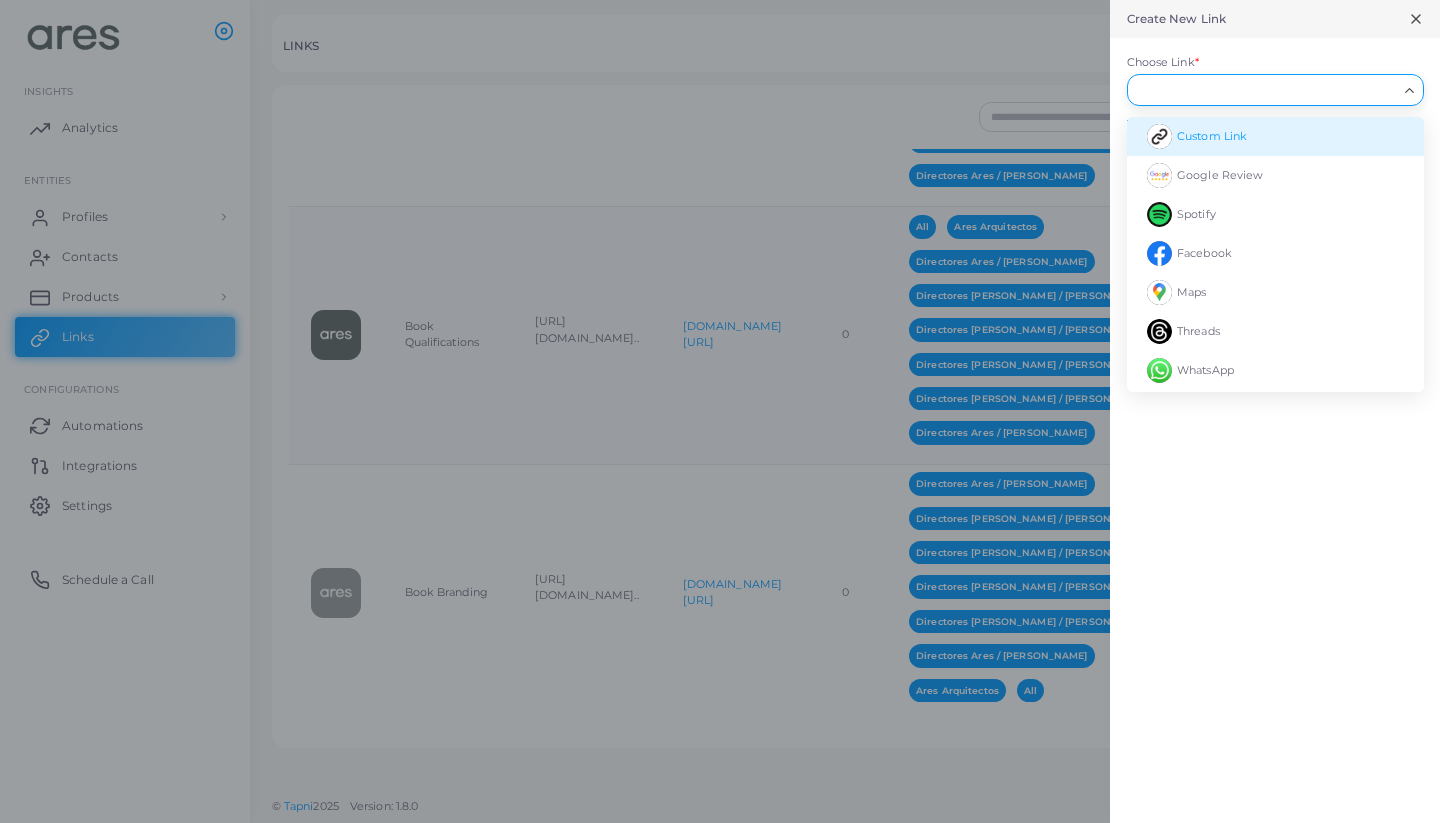 click on "Custom Link" at bounding box center (1212, 136) 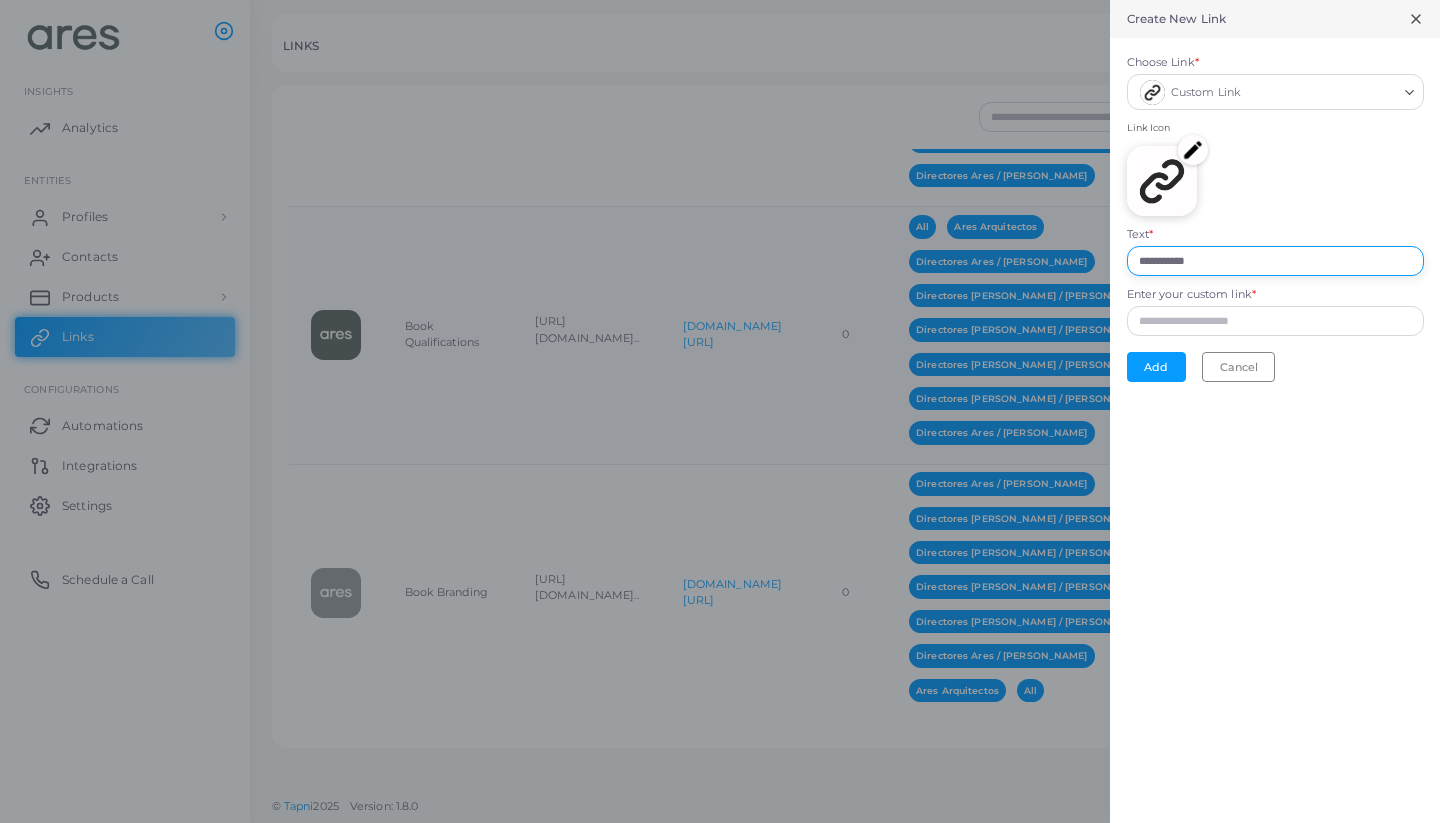 click on "**********" at bounding box center [1275, 261] 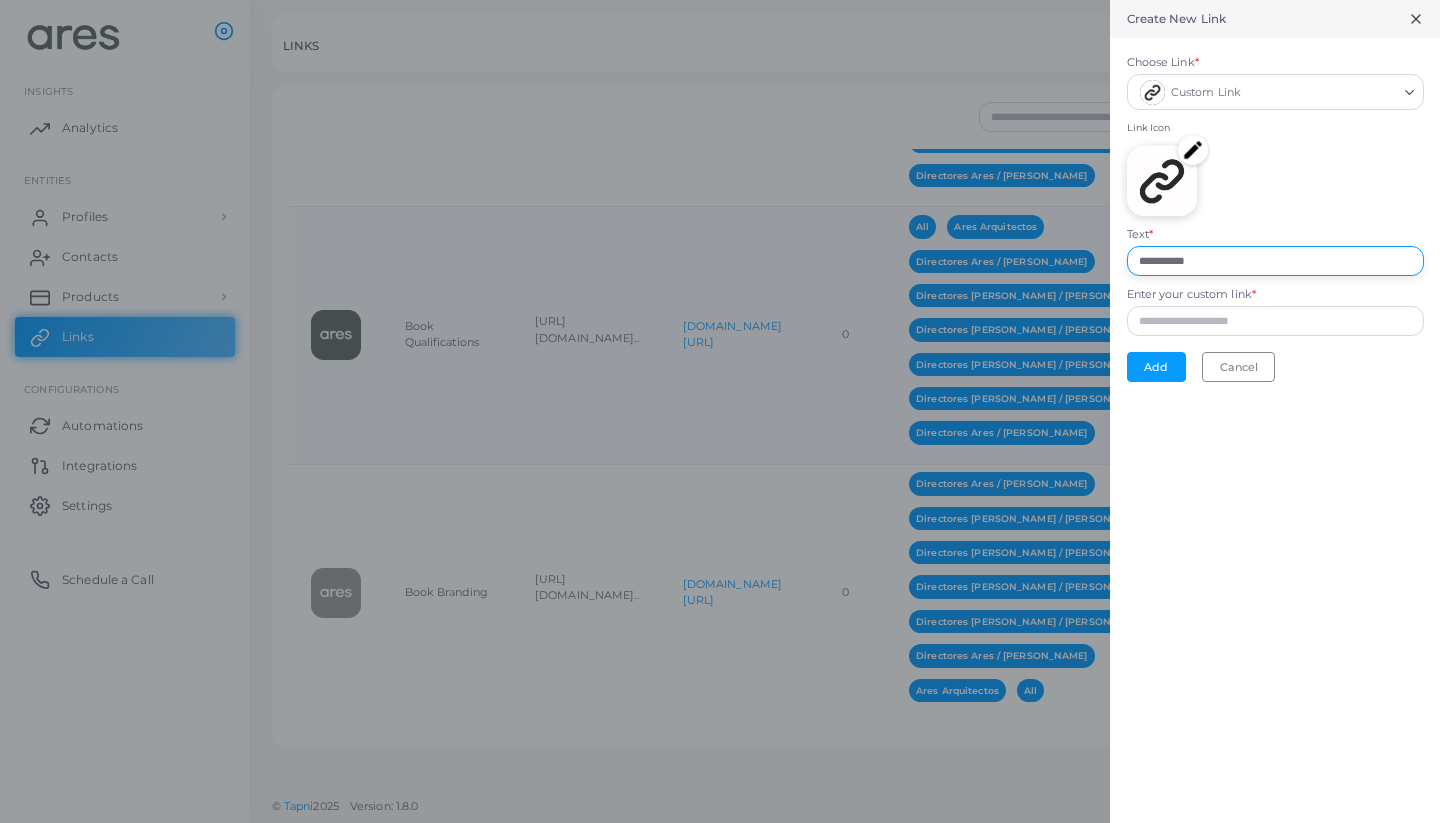 drag, startPoint x: 1238, startPoint y: 261, endPoint x: 1085, endPoint y: 261, distance: 153 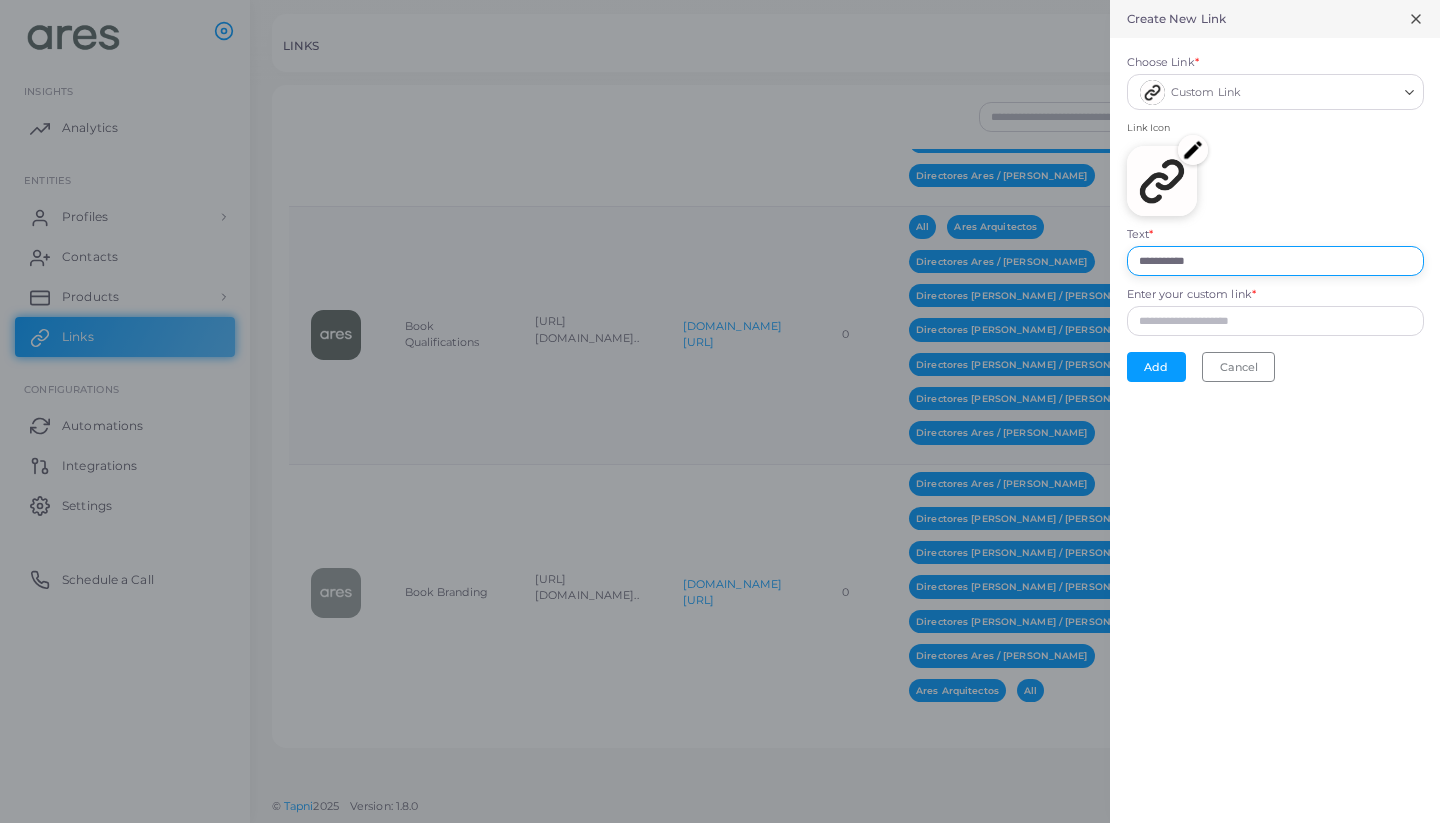 click on "**********" at bounding box center [720, 0] 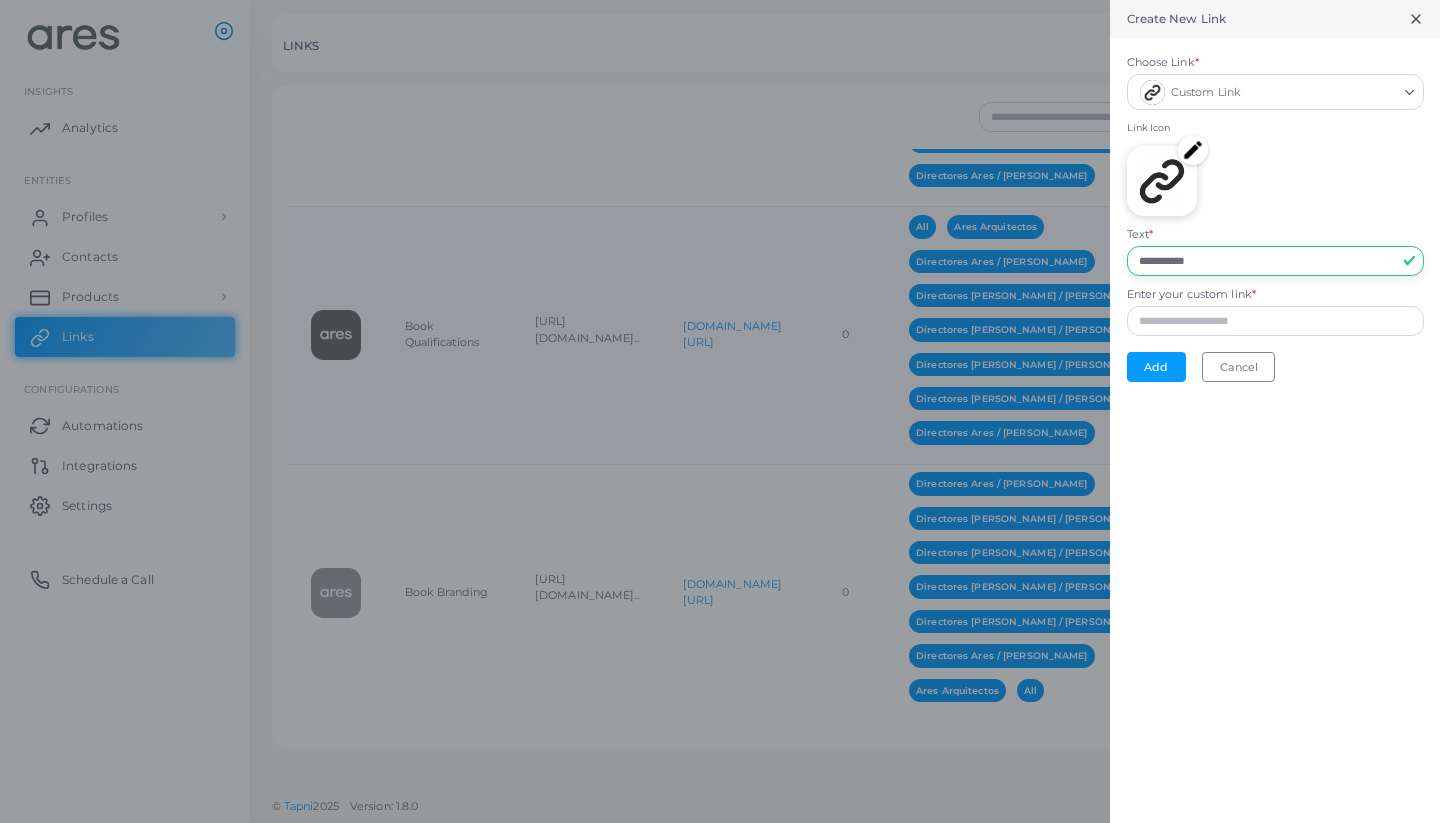 type on "**********" 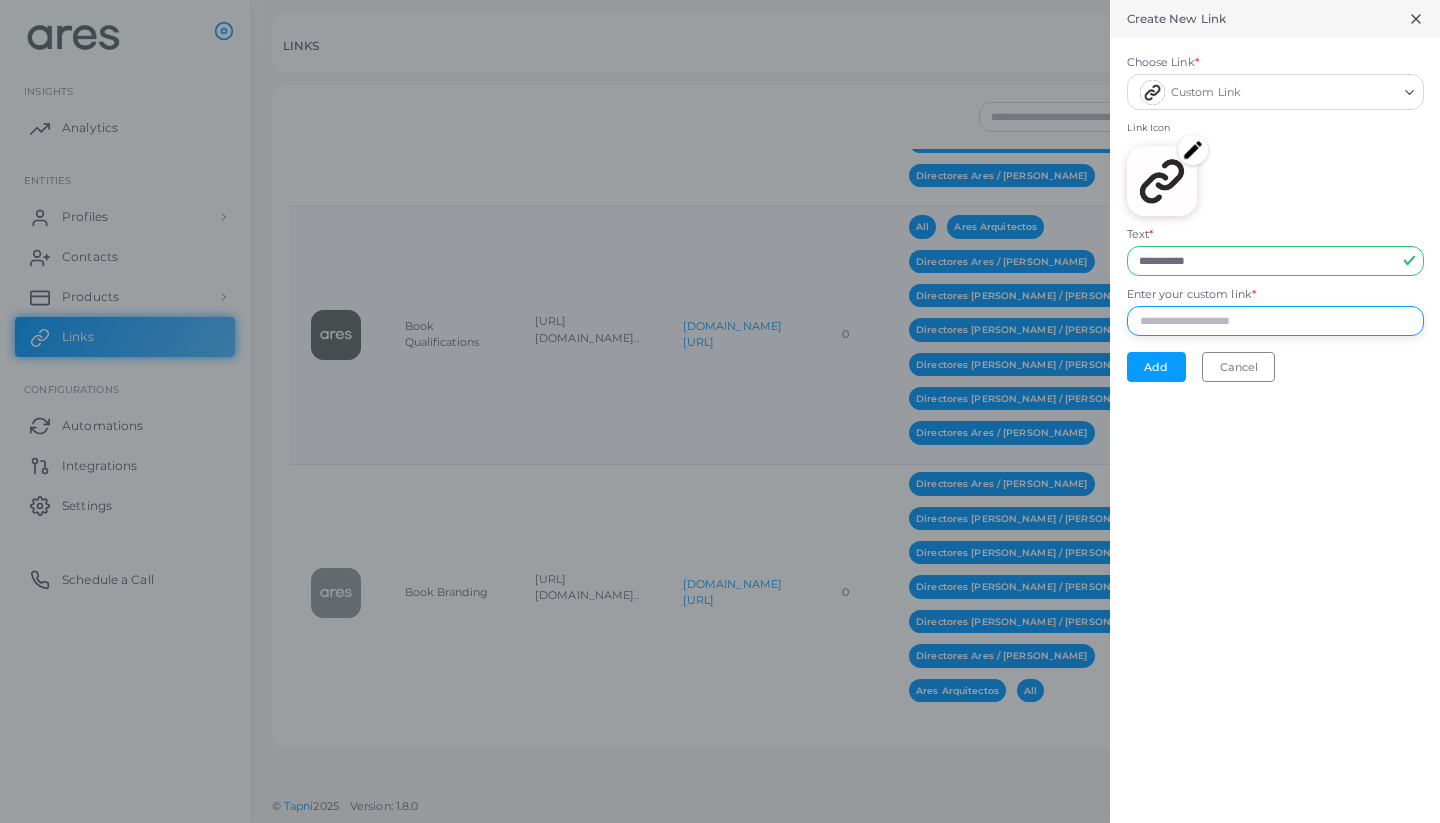 click on "Enter your custom link  *" at bounding box center (1275, 321) 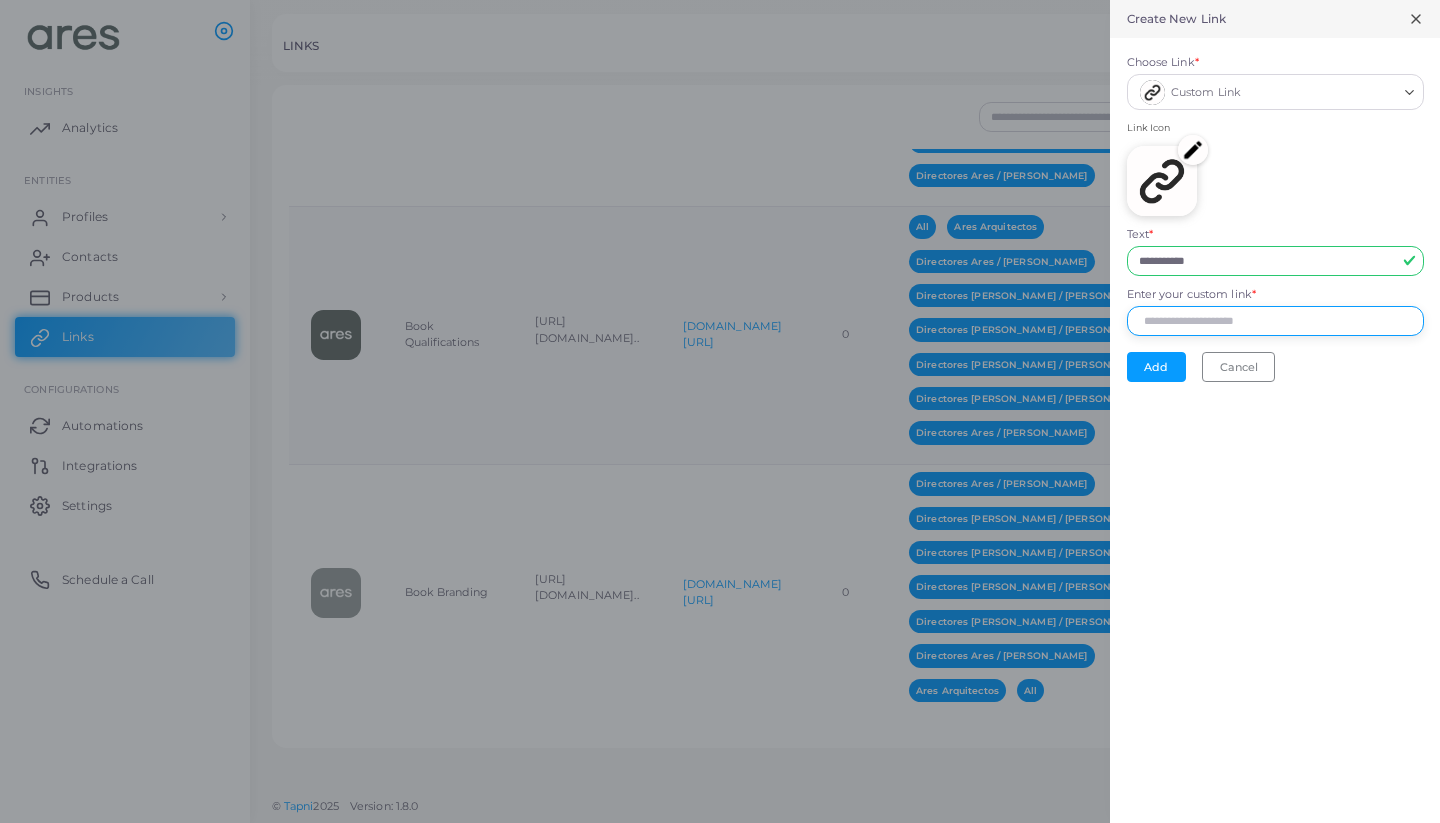 click on "Enter your custom link  *" at bounding box center [1275, 321] 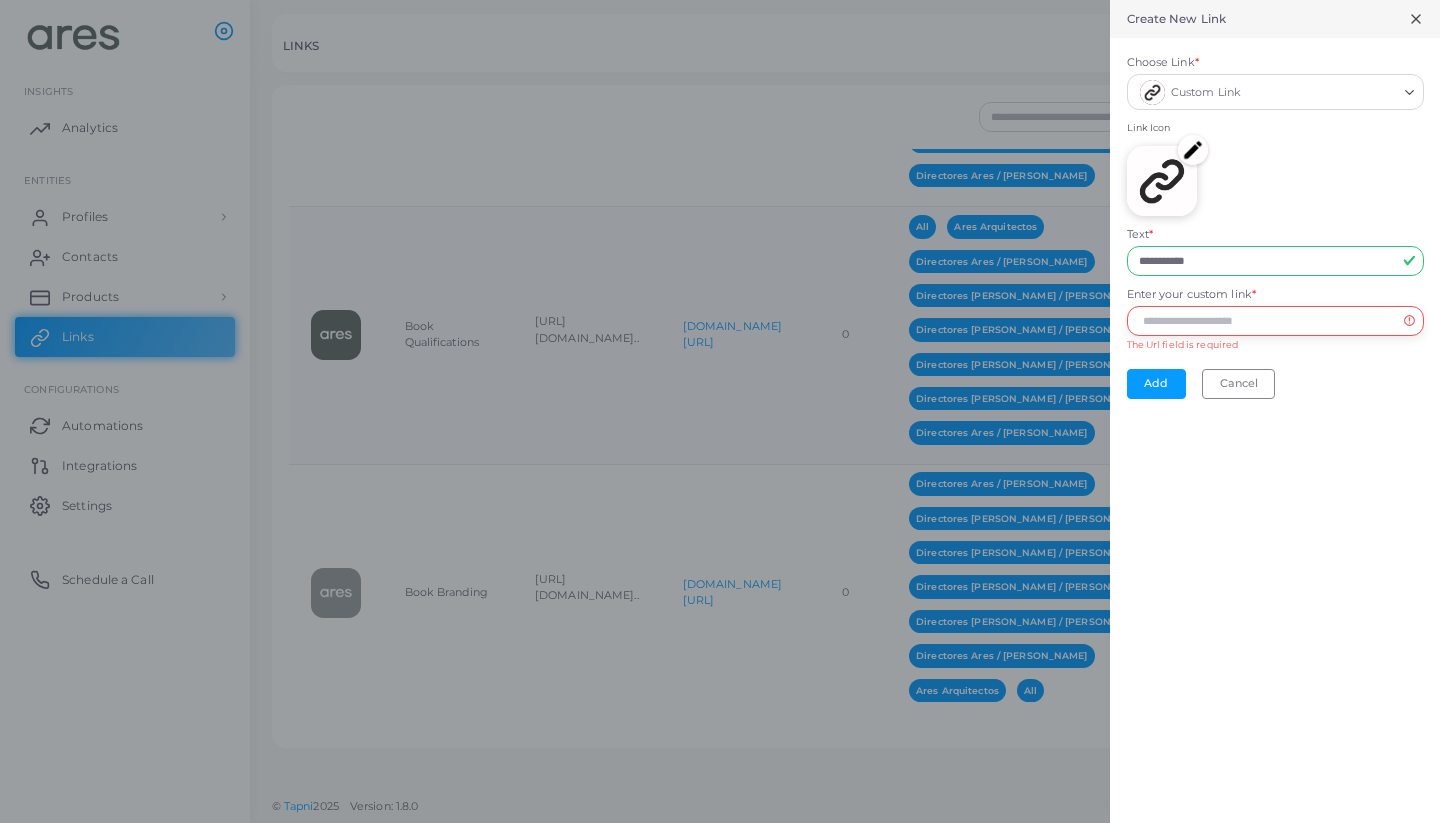 click on "Enter your custom link  *" at bounding box center (1275, 321) 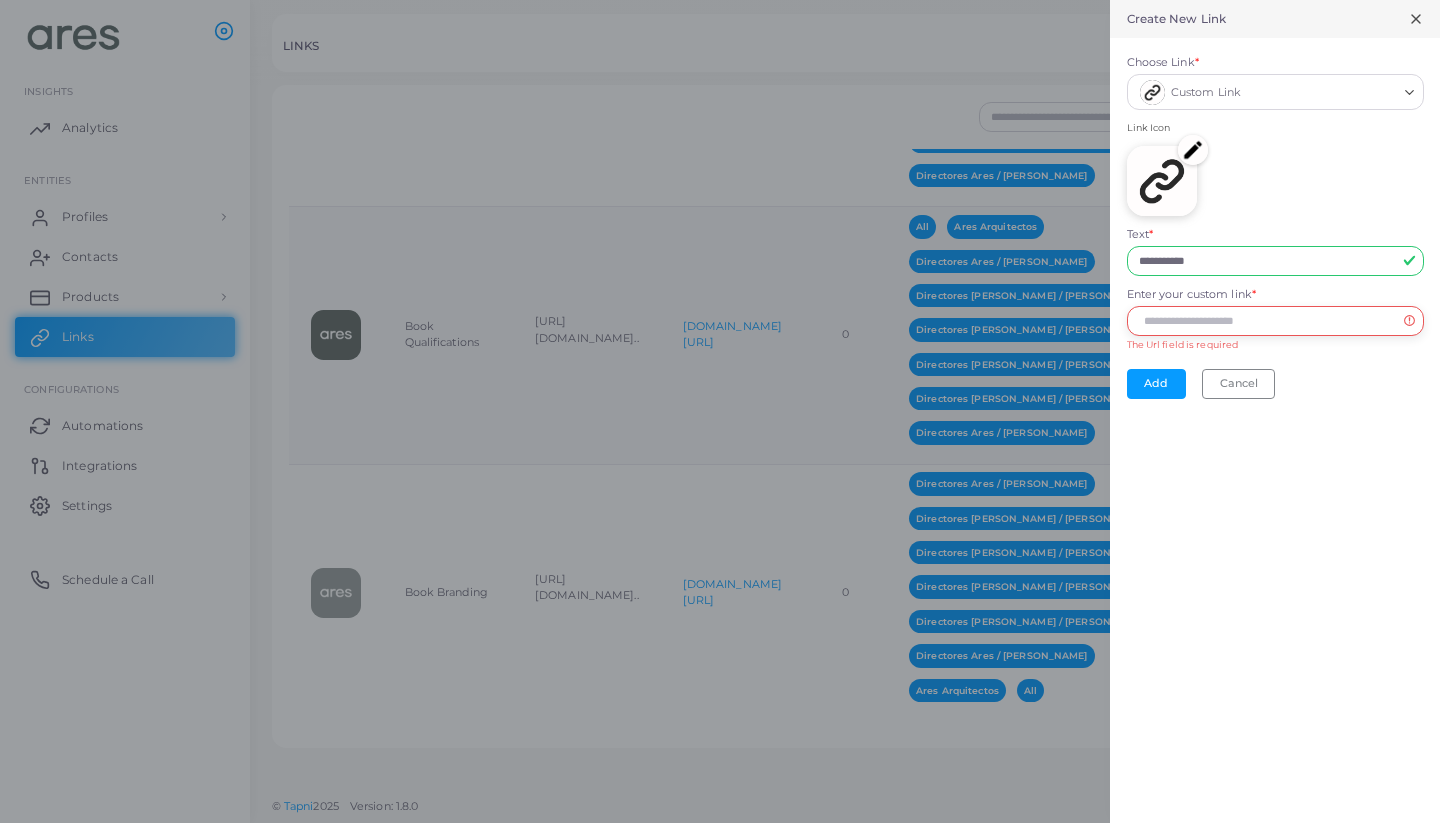 paste on "**********" 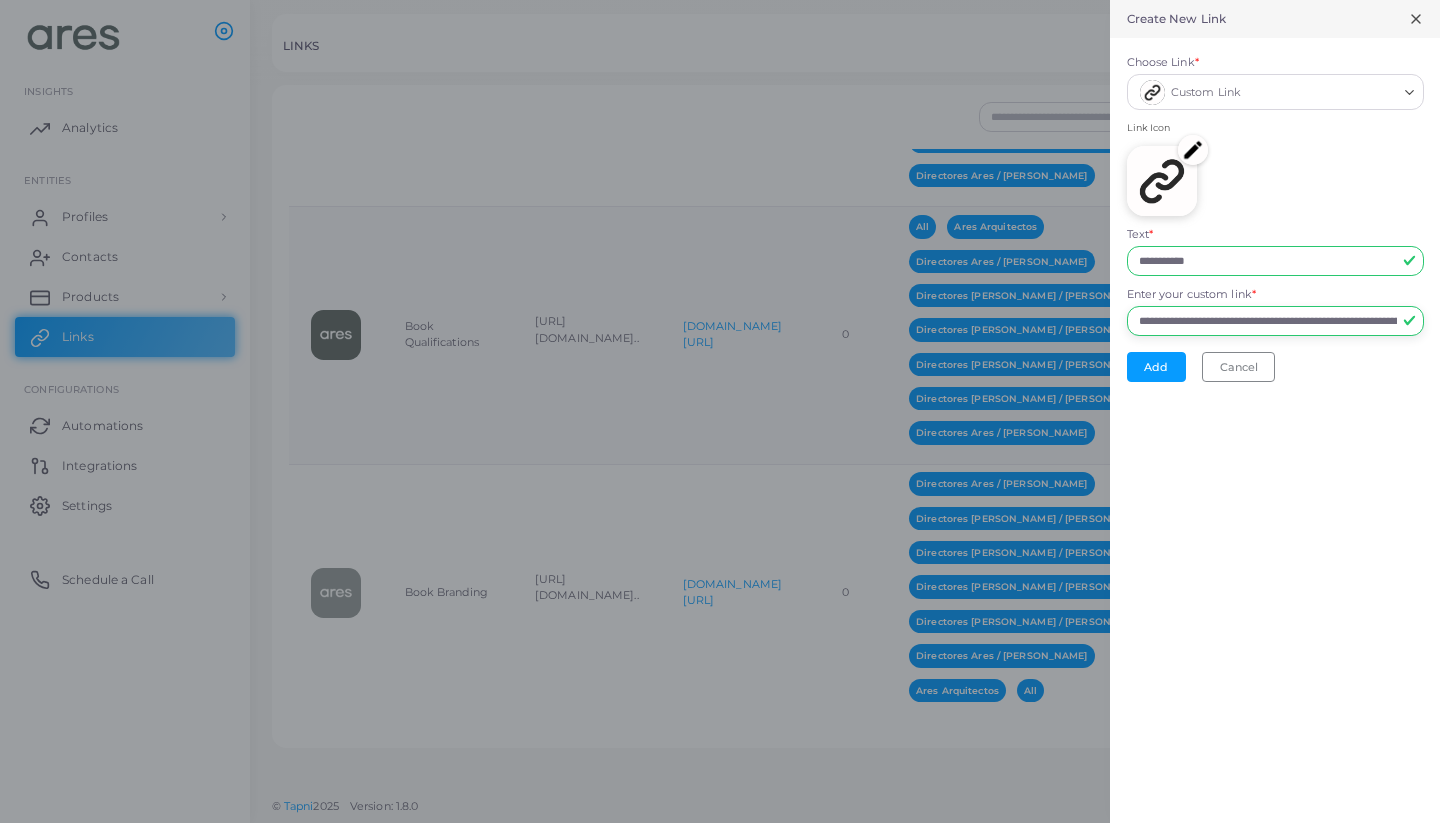 type on "**********" 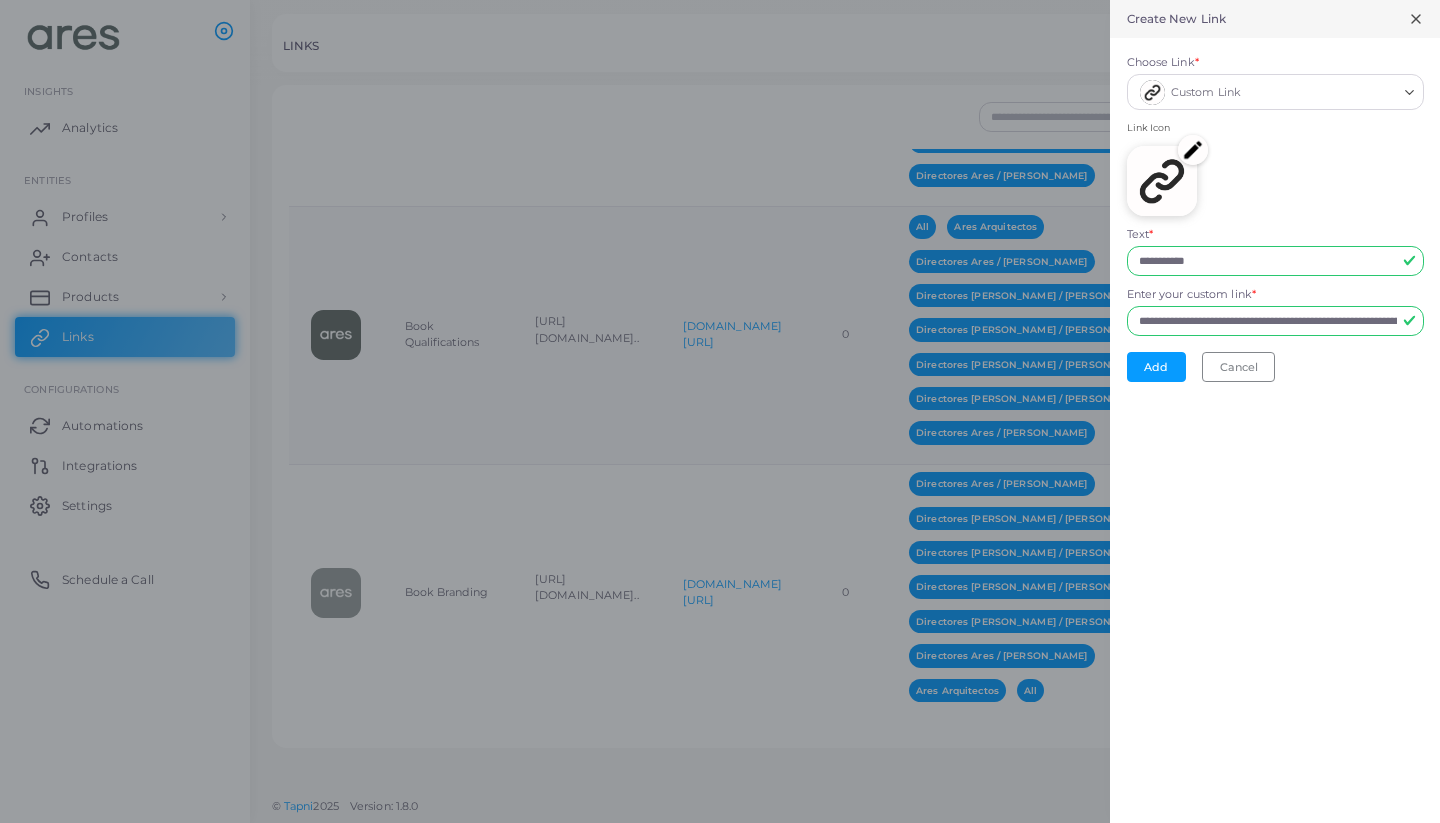 click on "Choose Link  *" at bounding box center (1321, 92) 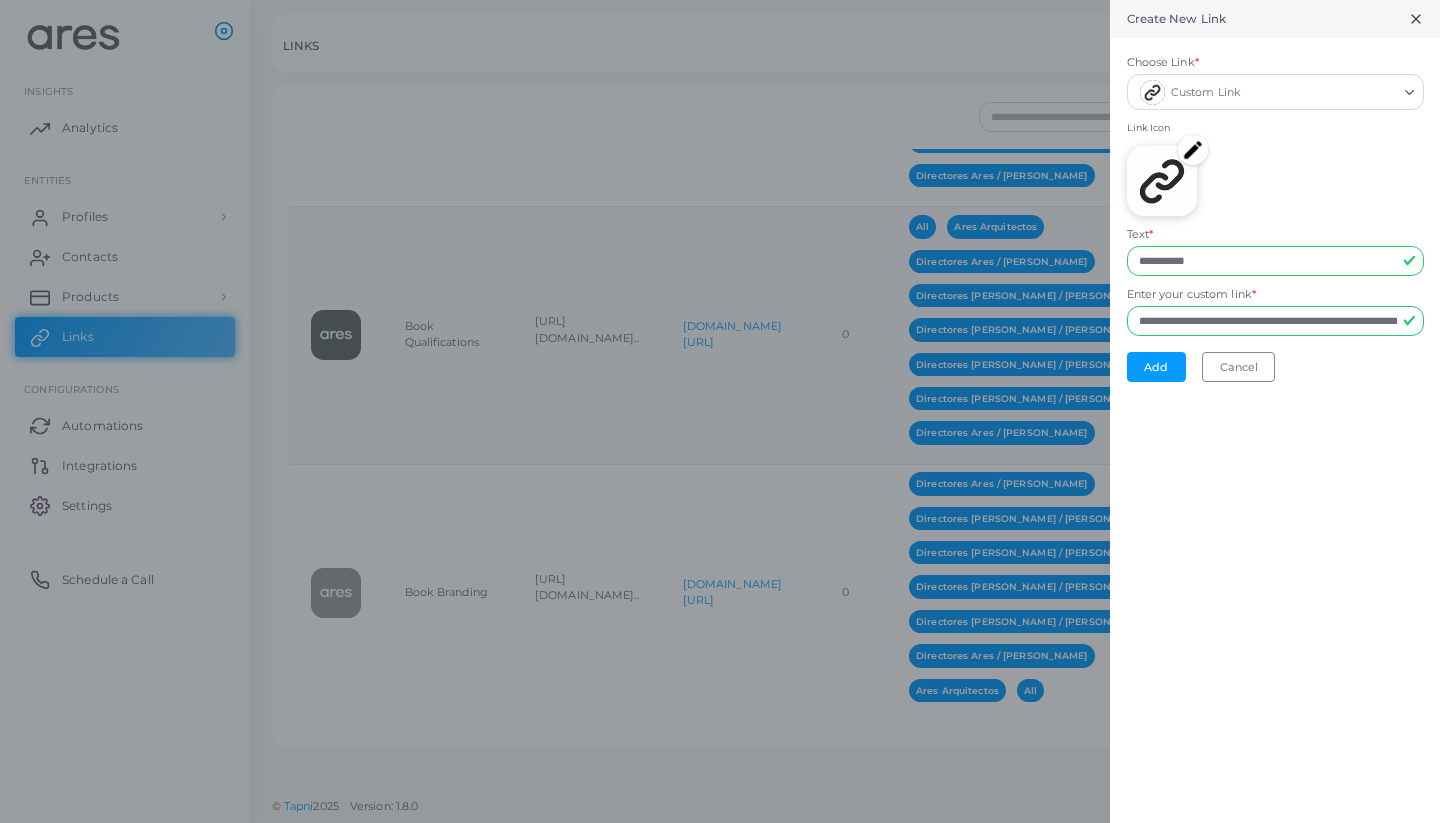 click on "**********" at bounding box center (1275, 411) 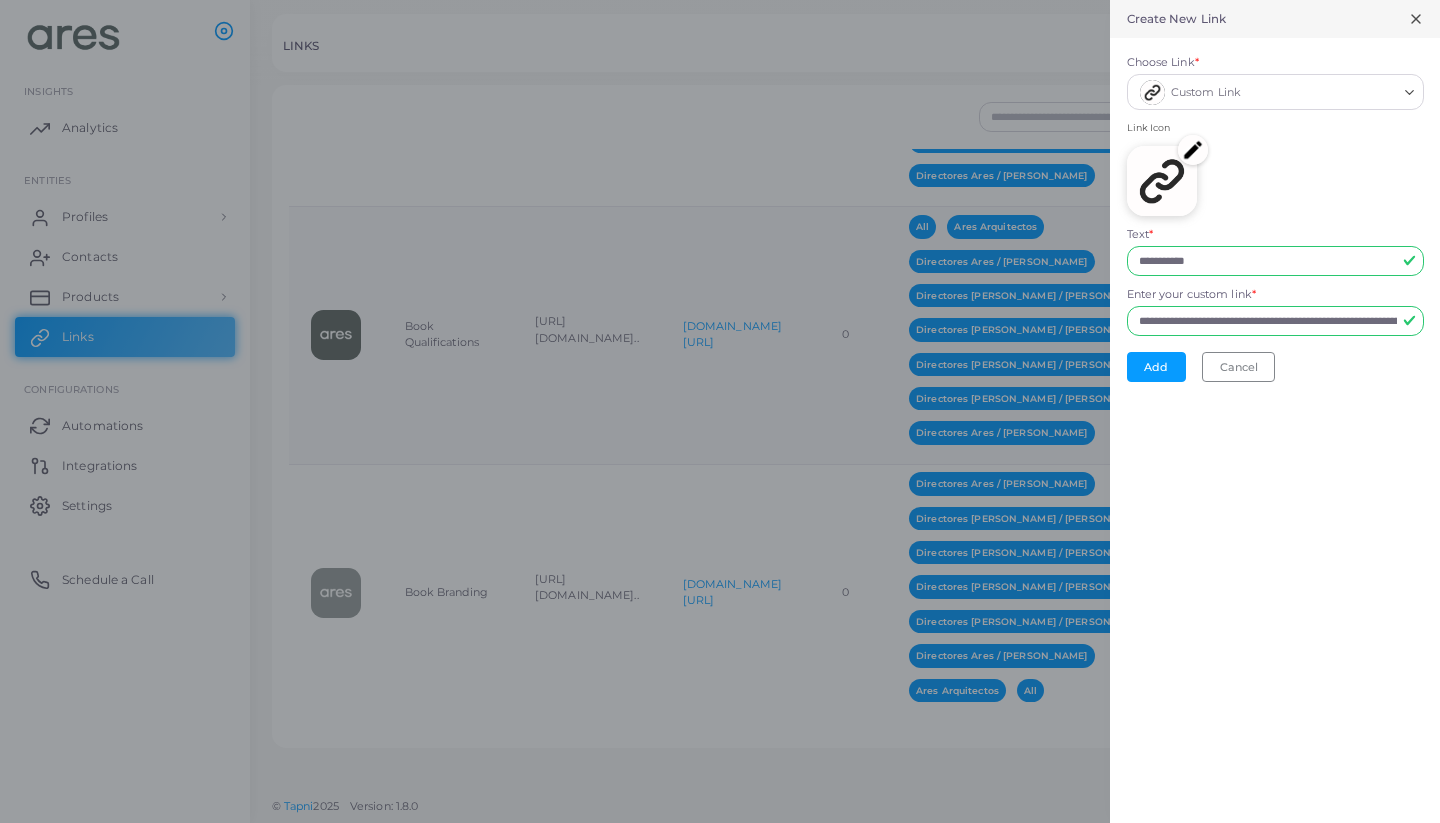 click at bounding box center (1193, 150) 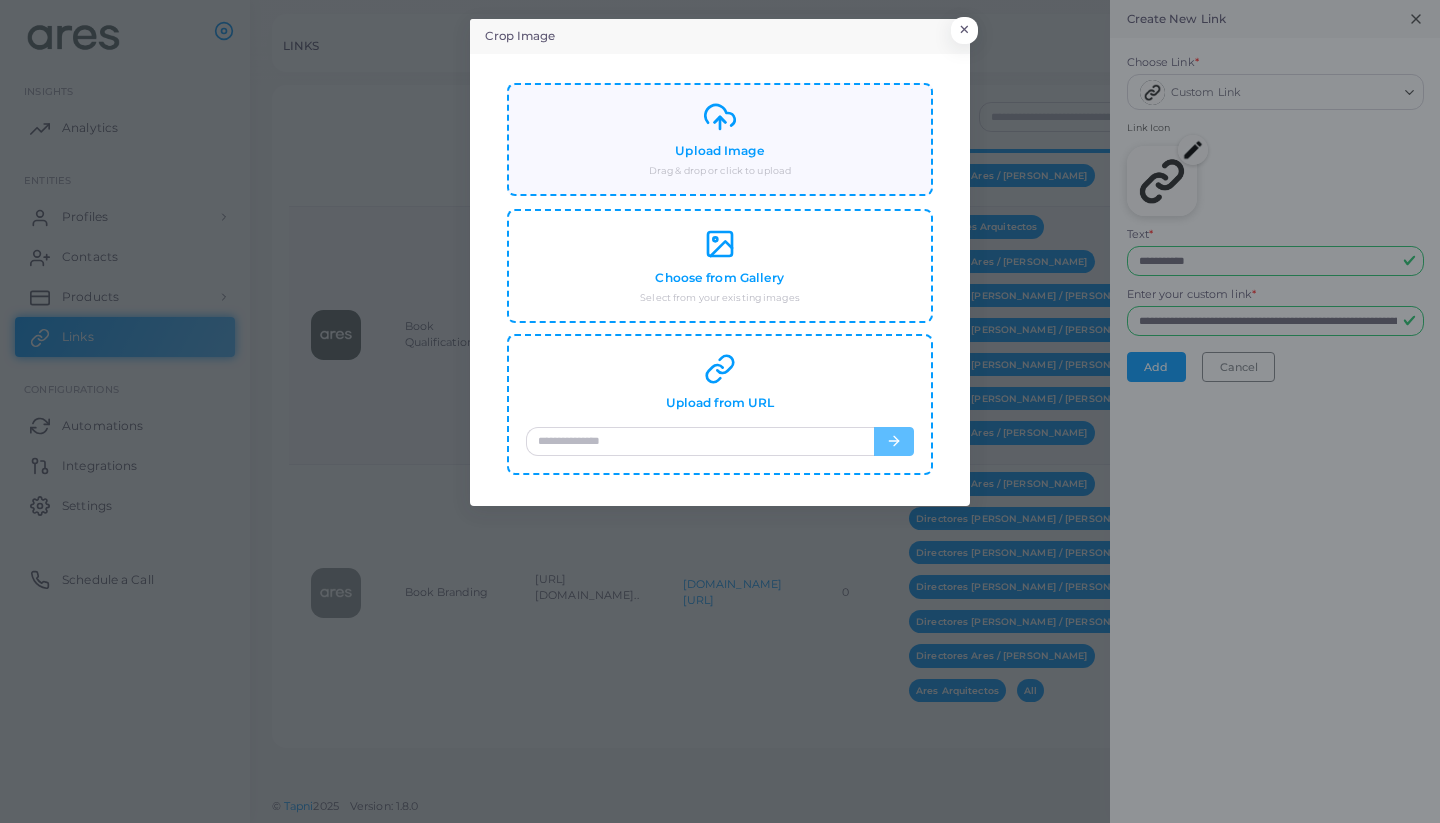 click on "Upload Image Drag & drop or click to upload" at bounding box center (720, 139) 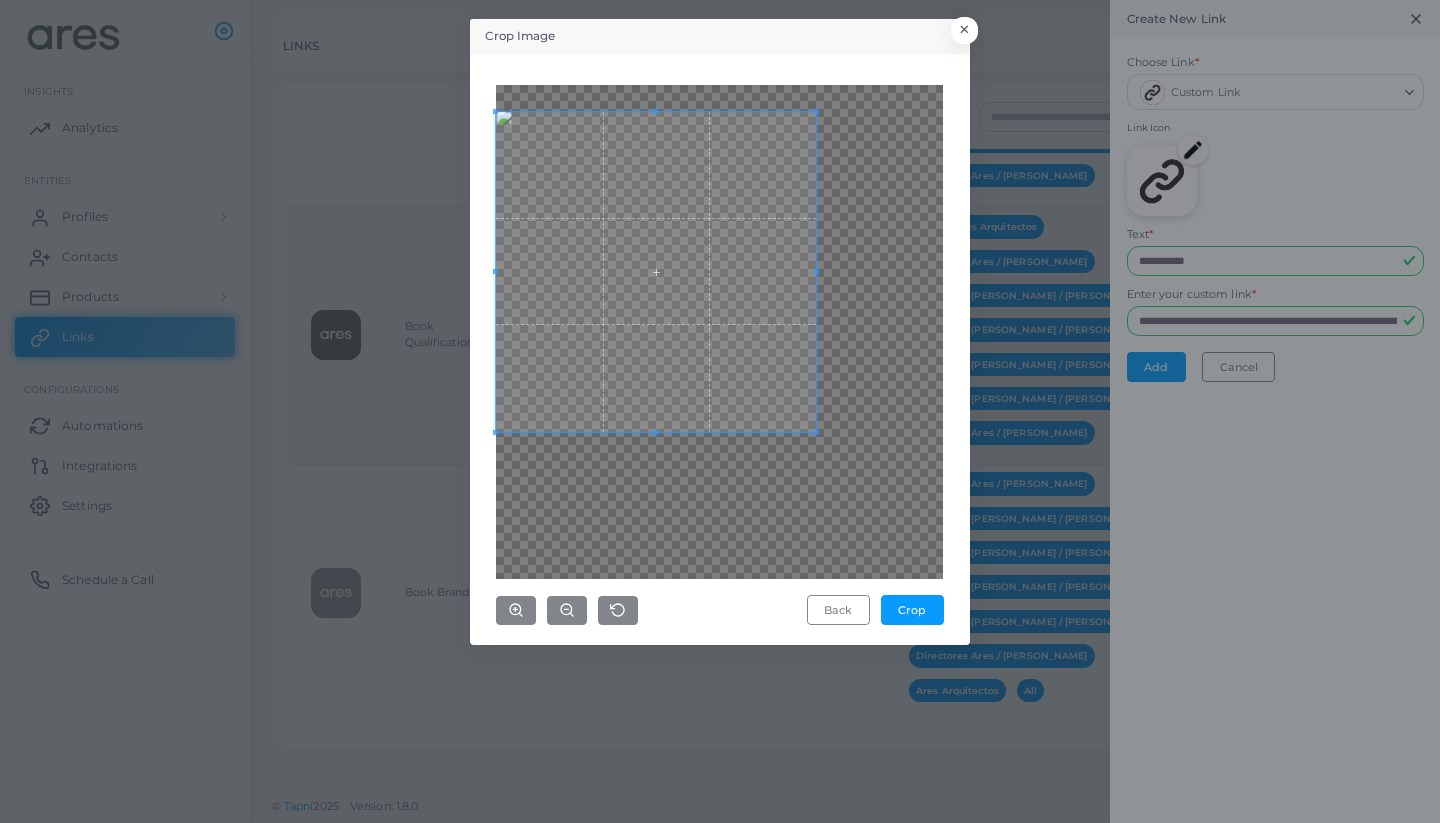 click at bounding box center [656, 272] 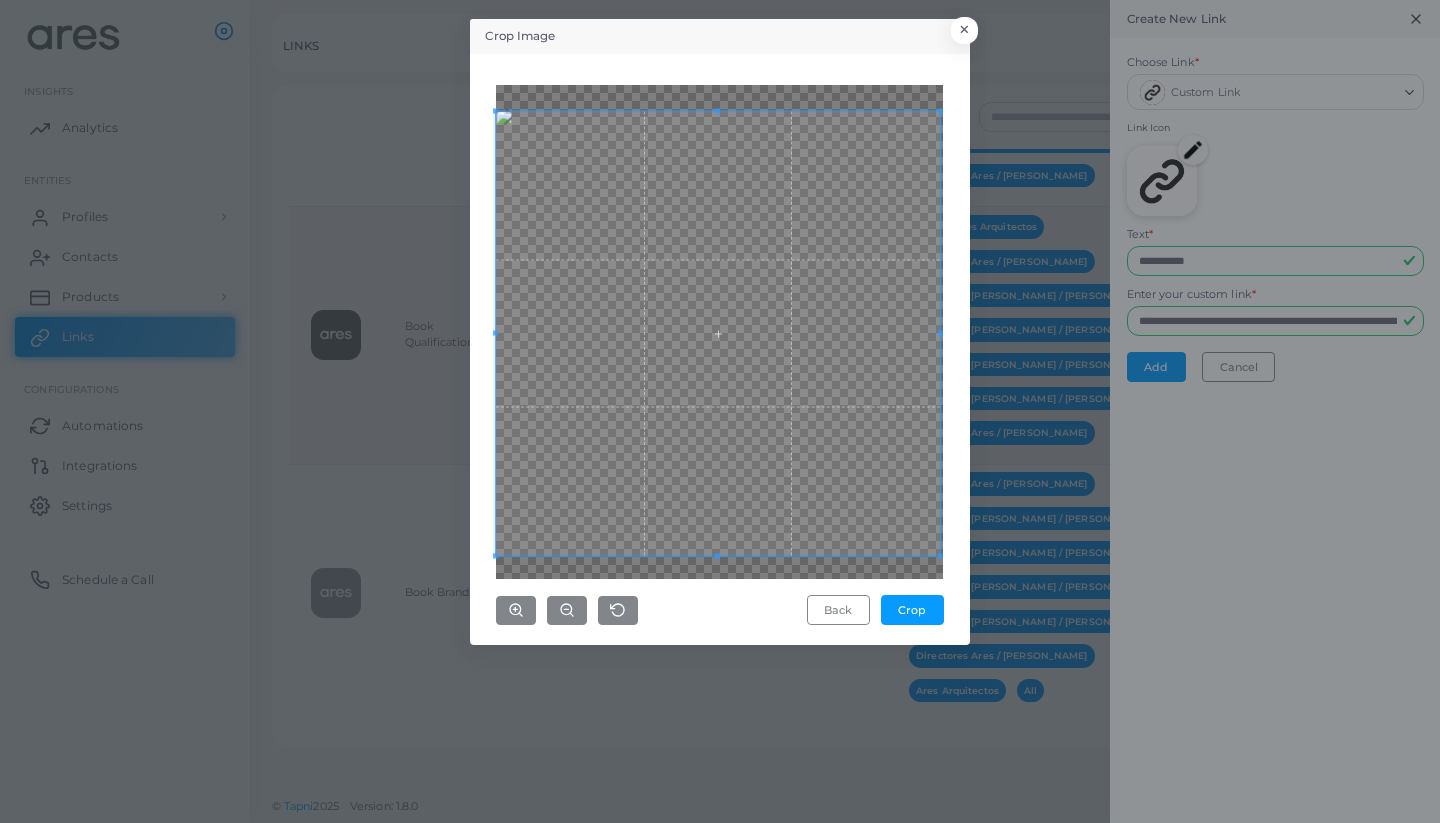 click on "Crop Image ×  Back   Crop" at bounding box center (720, 411) 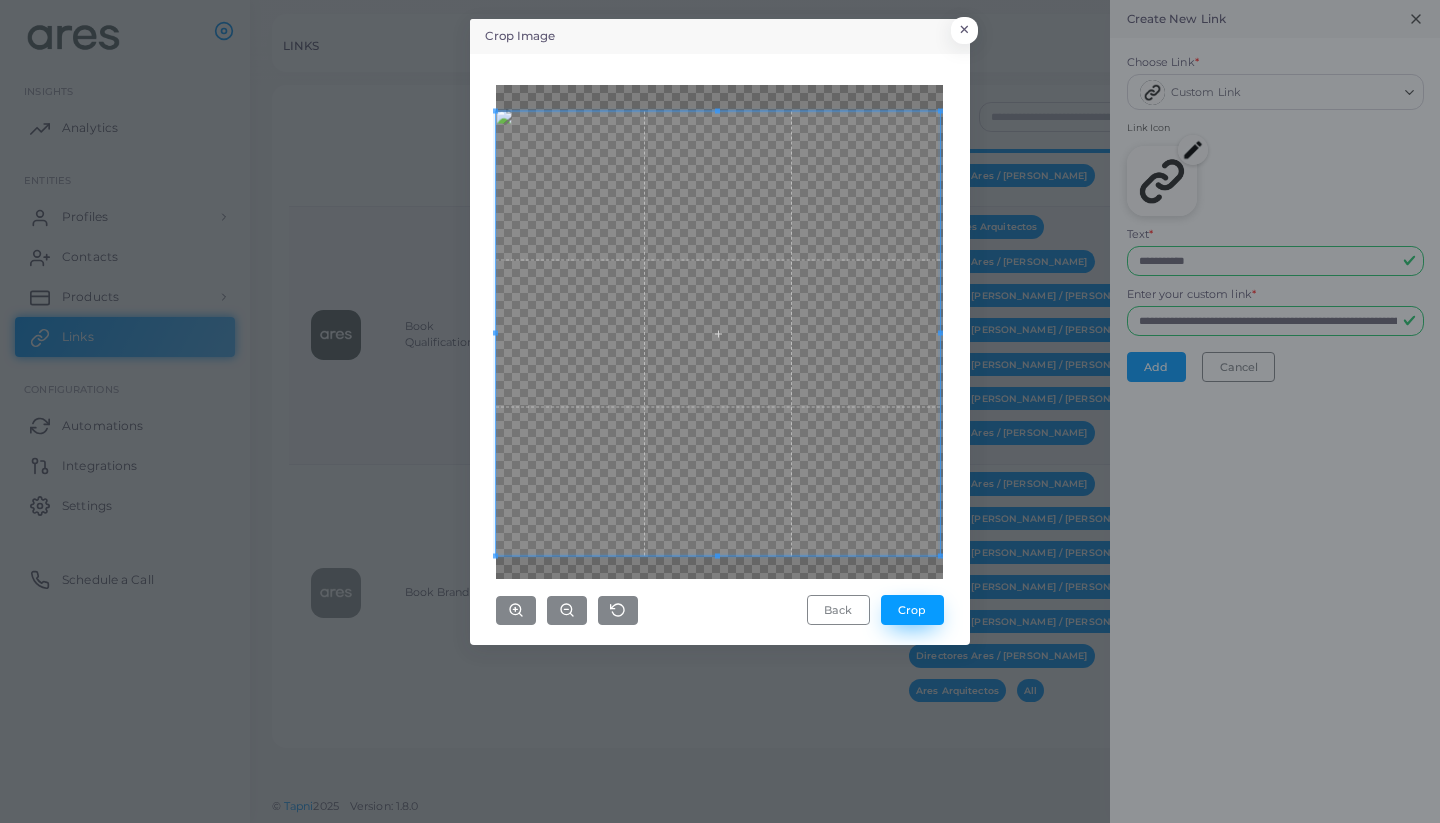 click on "Crop" at bounding box center (912, 610) 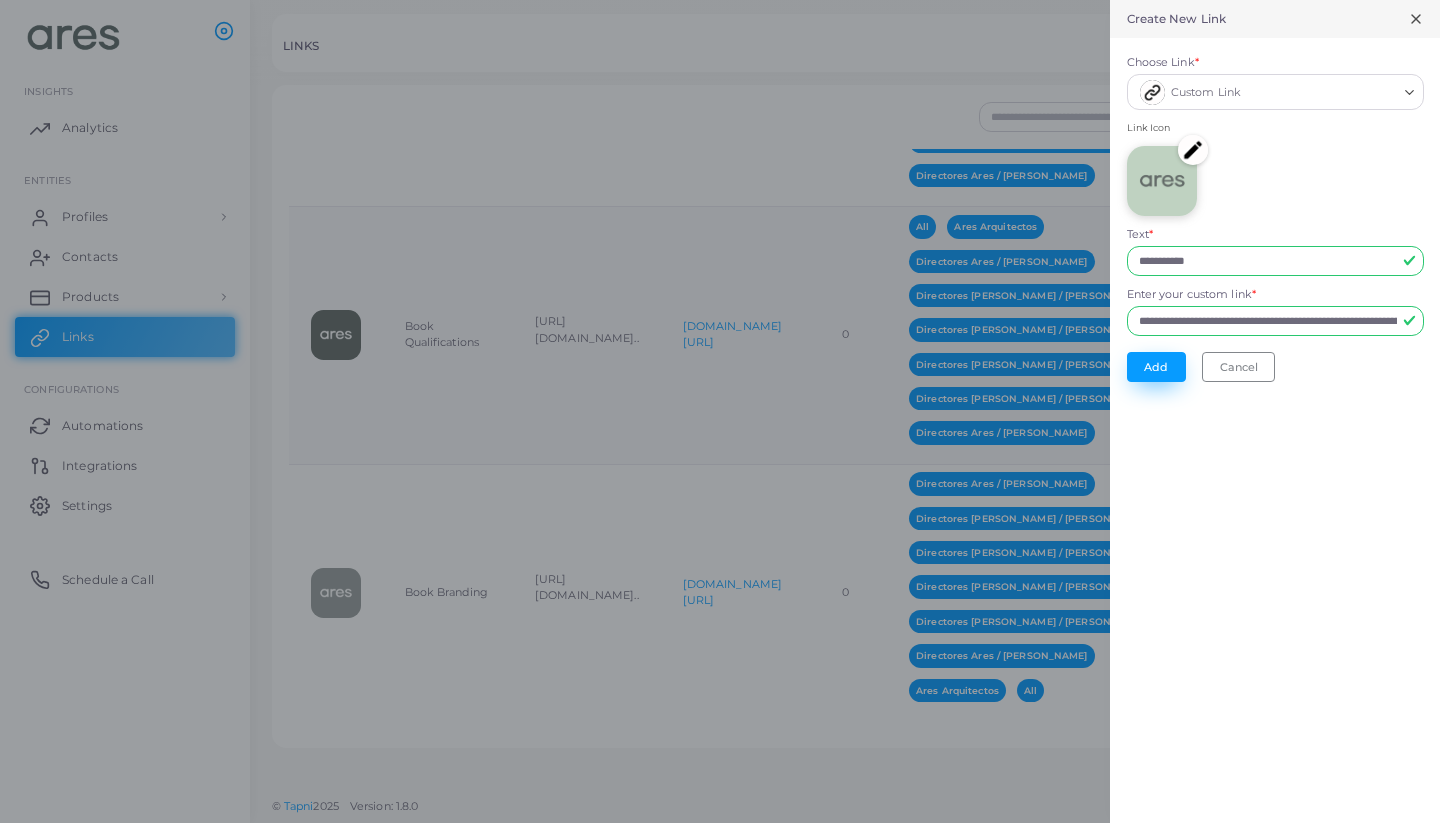 click on "Add" at bounding box center (1156, 367) 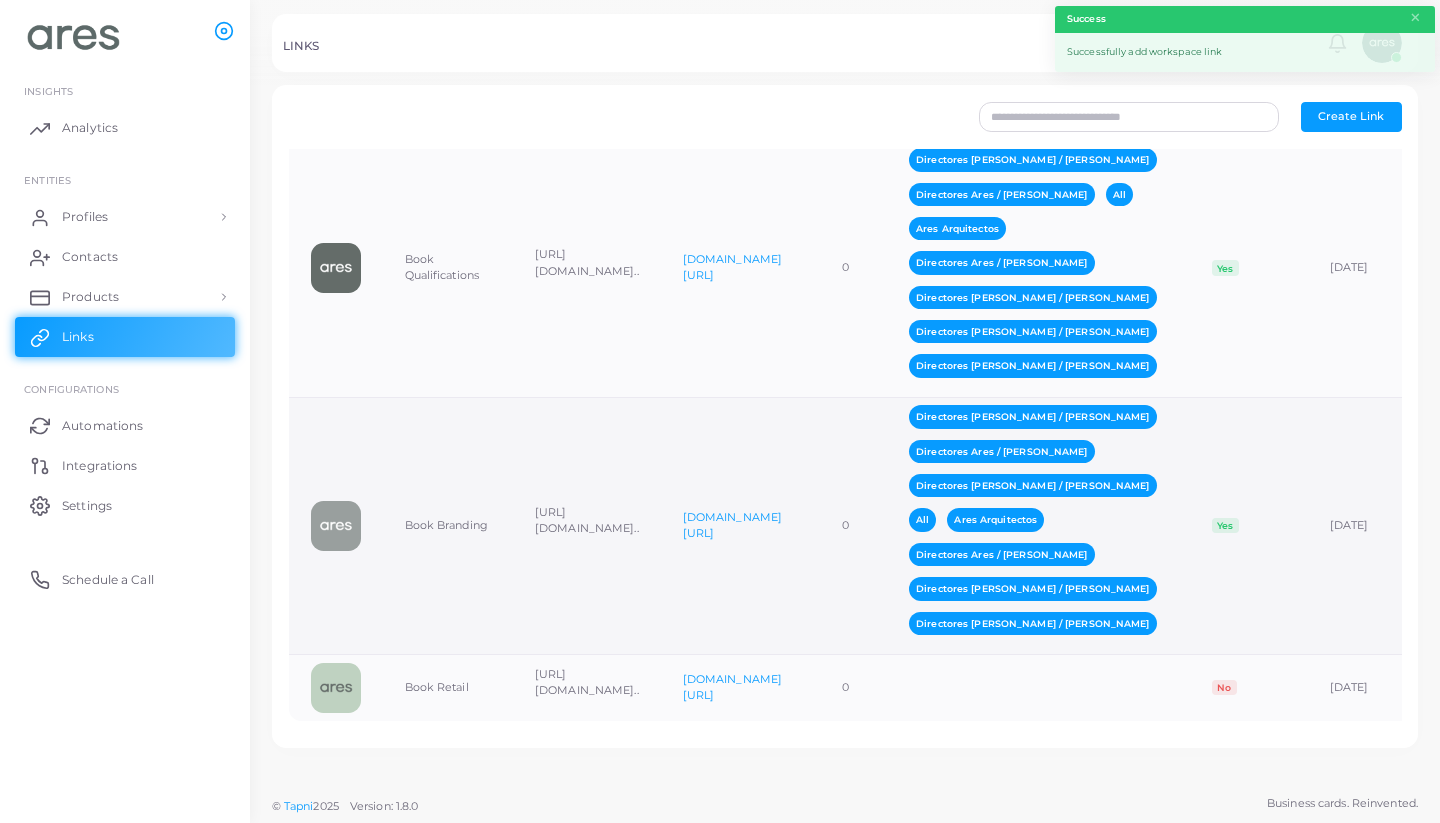 scroll, scrollTop: 4957, scrollLeft: 0, axis: vertical 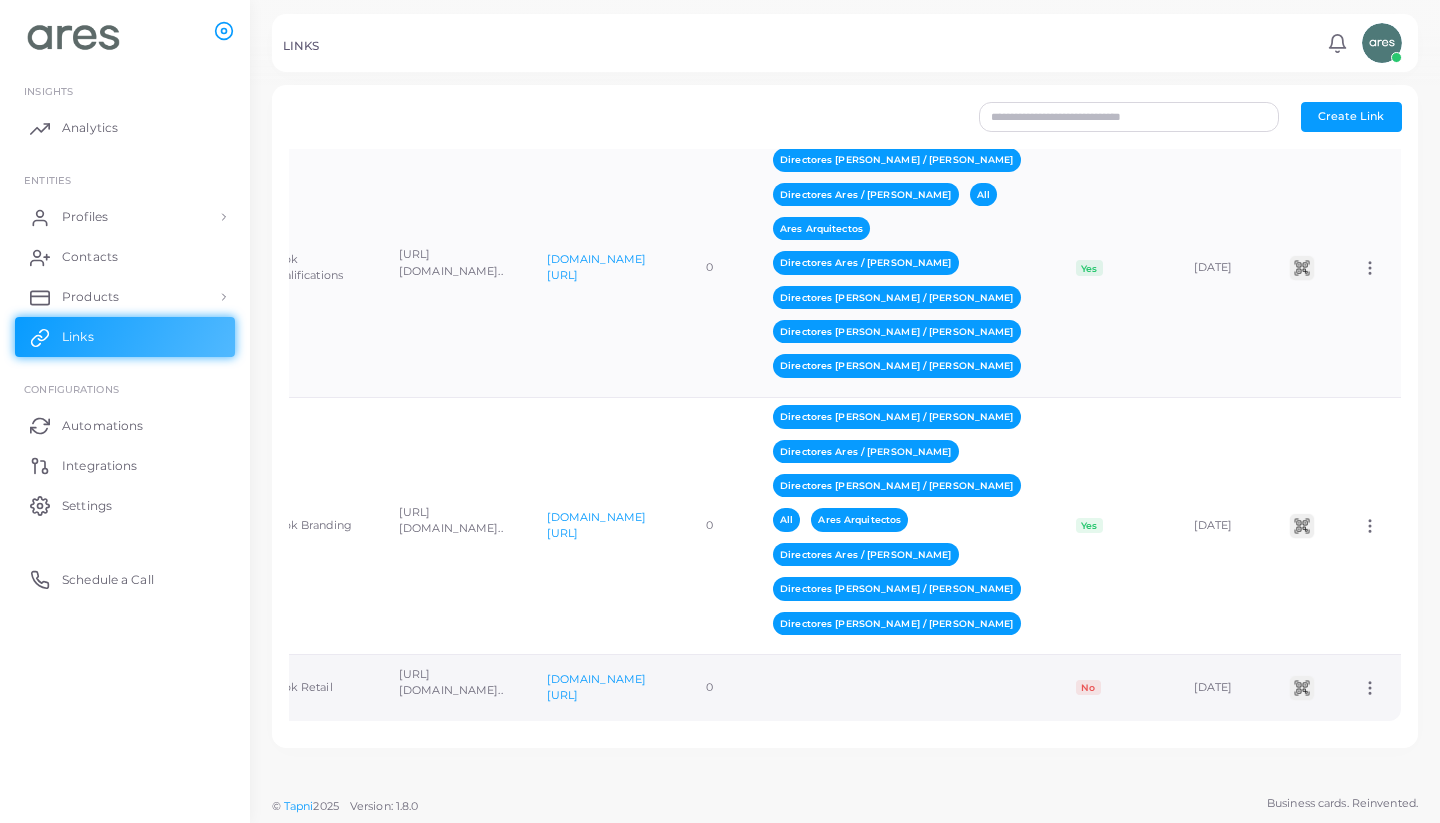 click 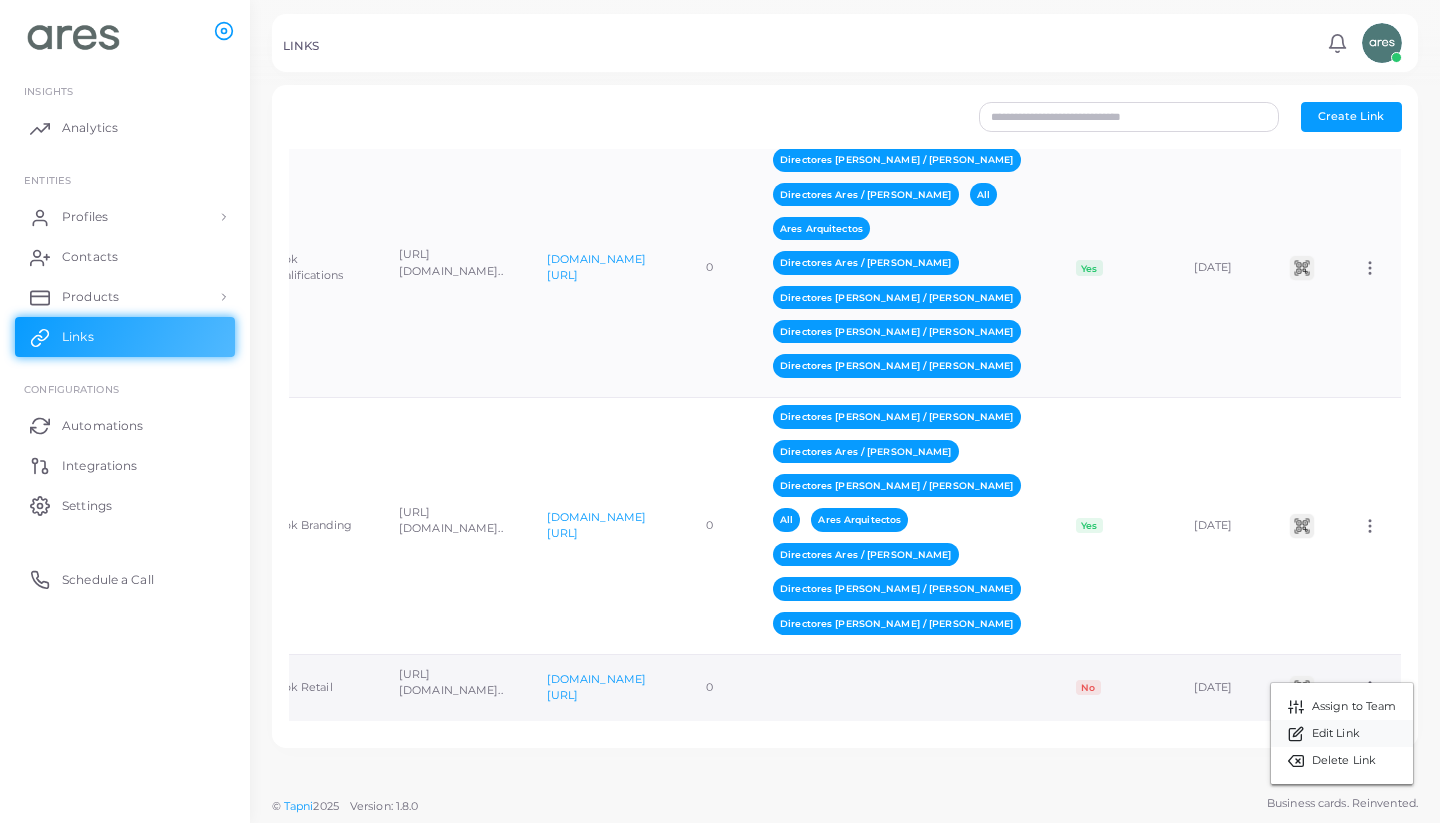 click on "Edit Link" at bounding box center [1336, 734] 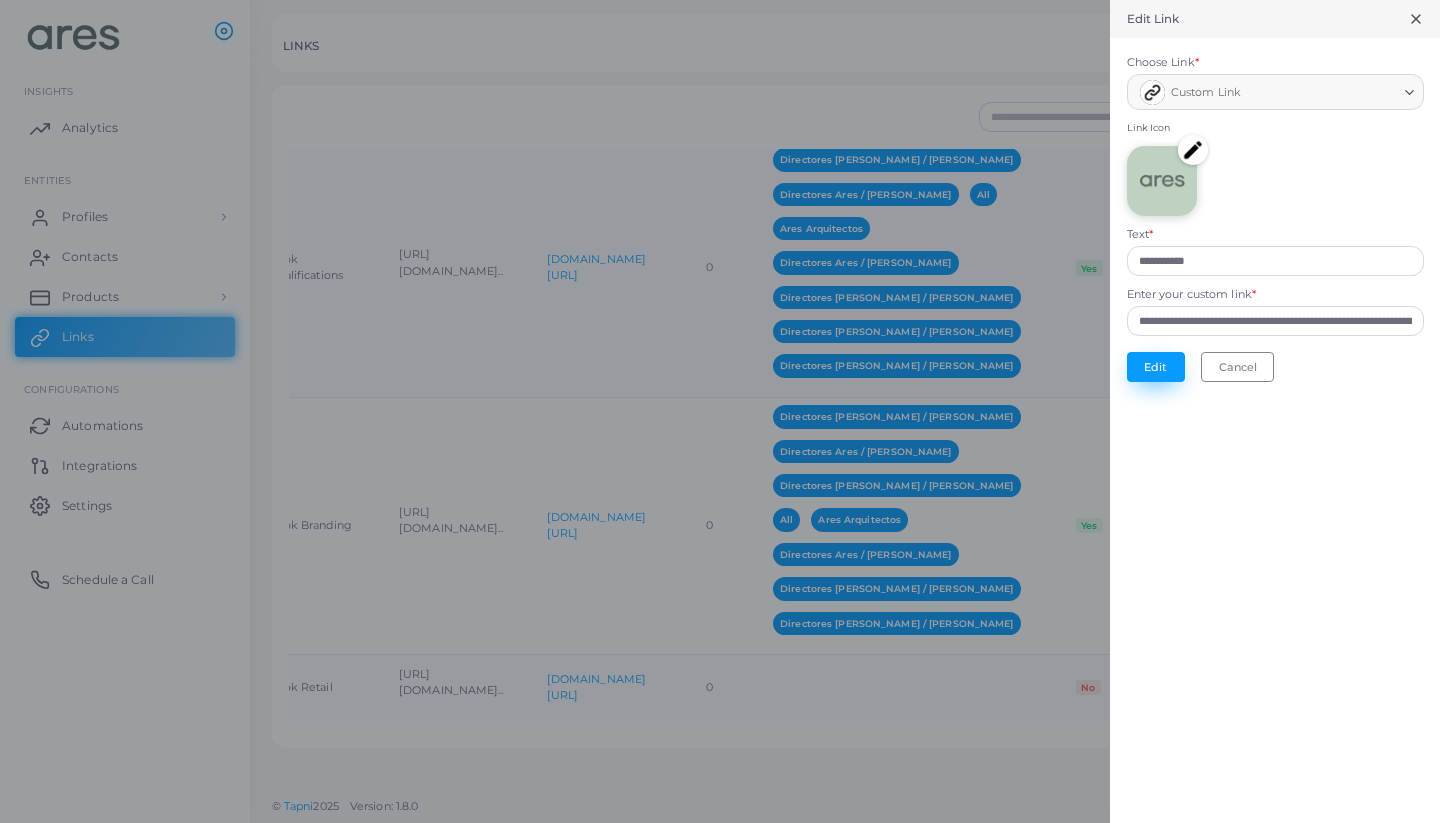 click on "Edit" at bounding box center [1156, 367] 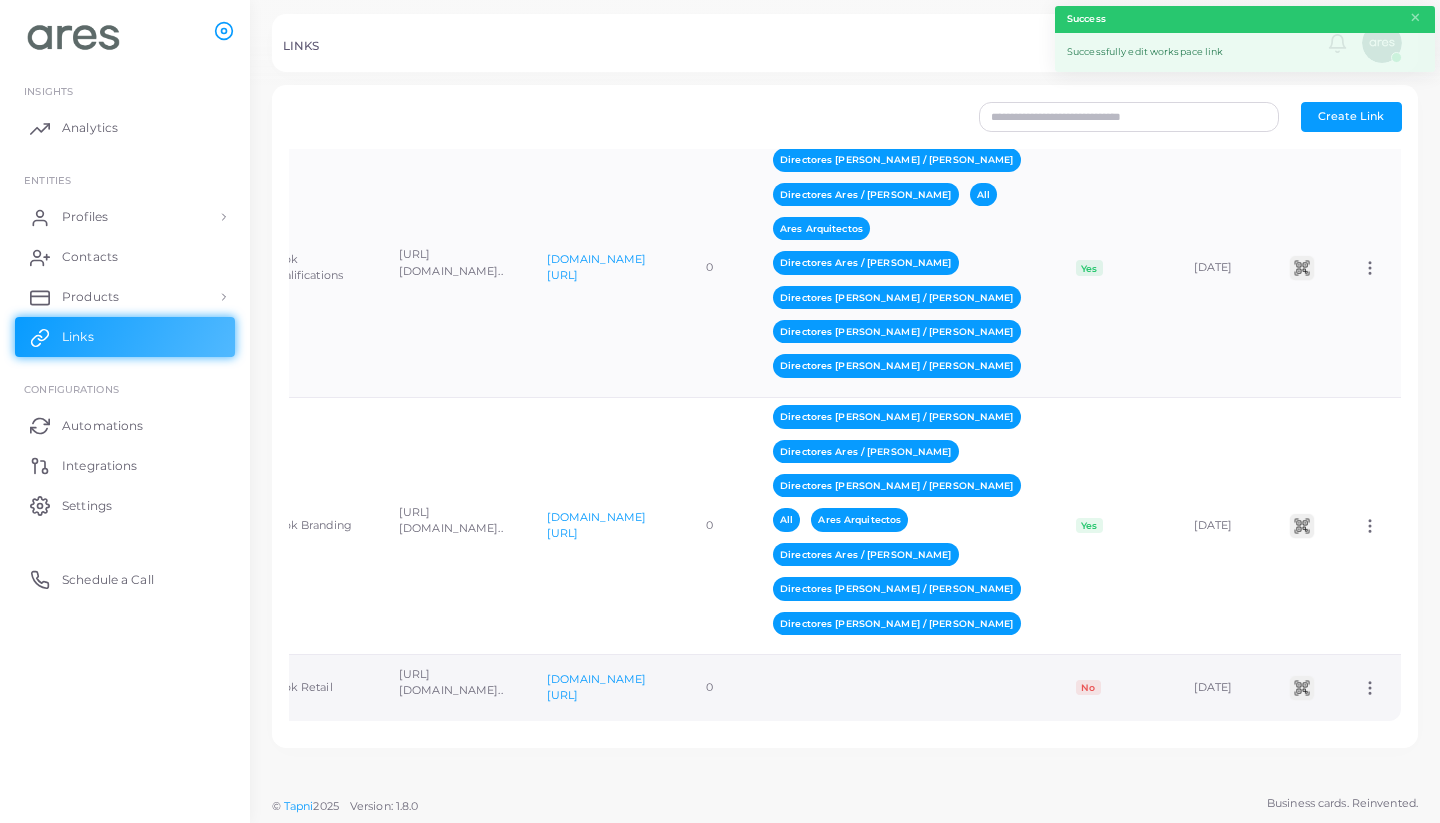 click 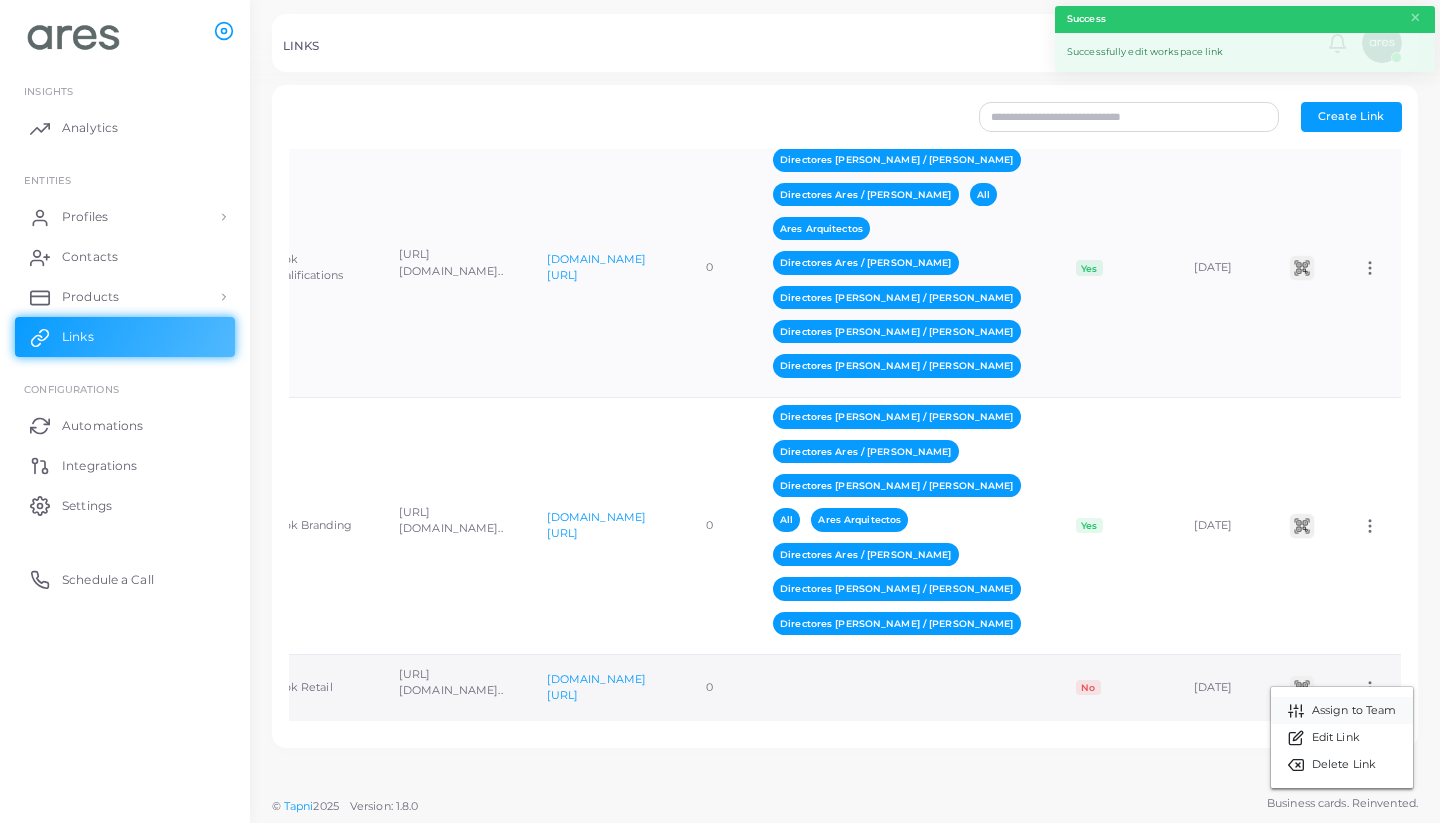 click on "Assign to Team" at bounding box center [1354, 711] 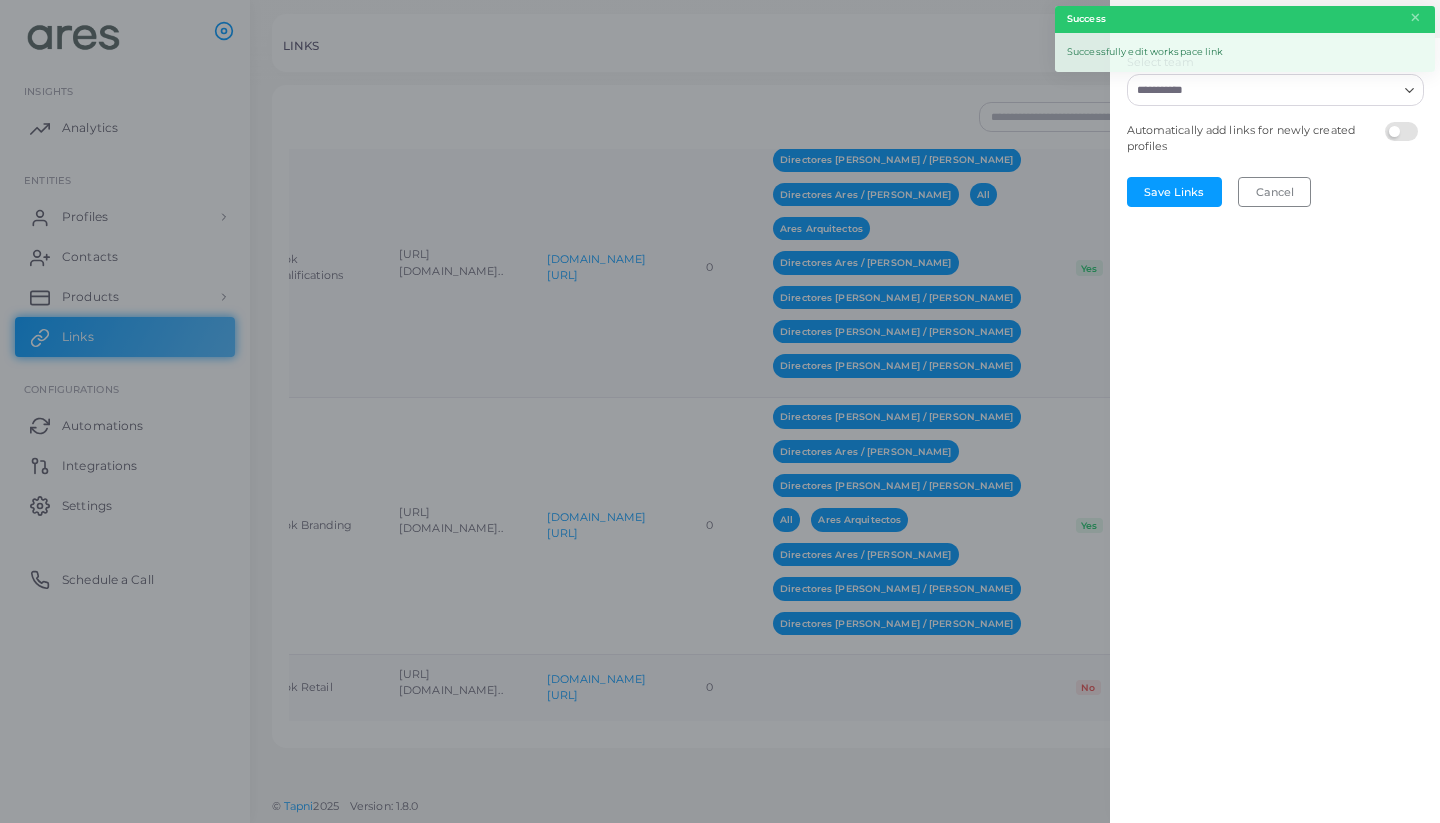 click on "Select team" at bounding box center [1263, 90] 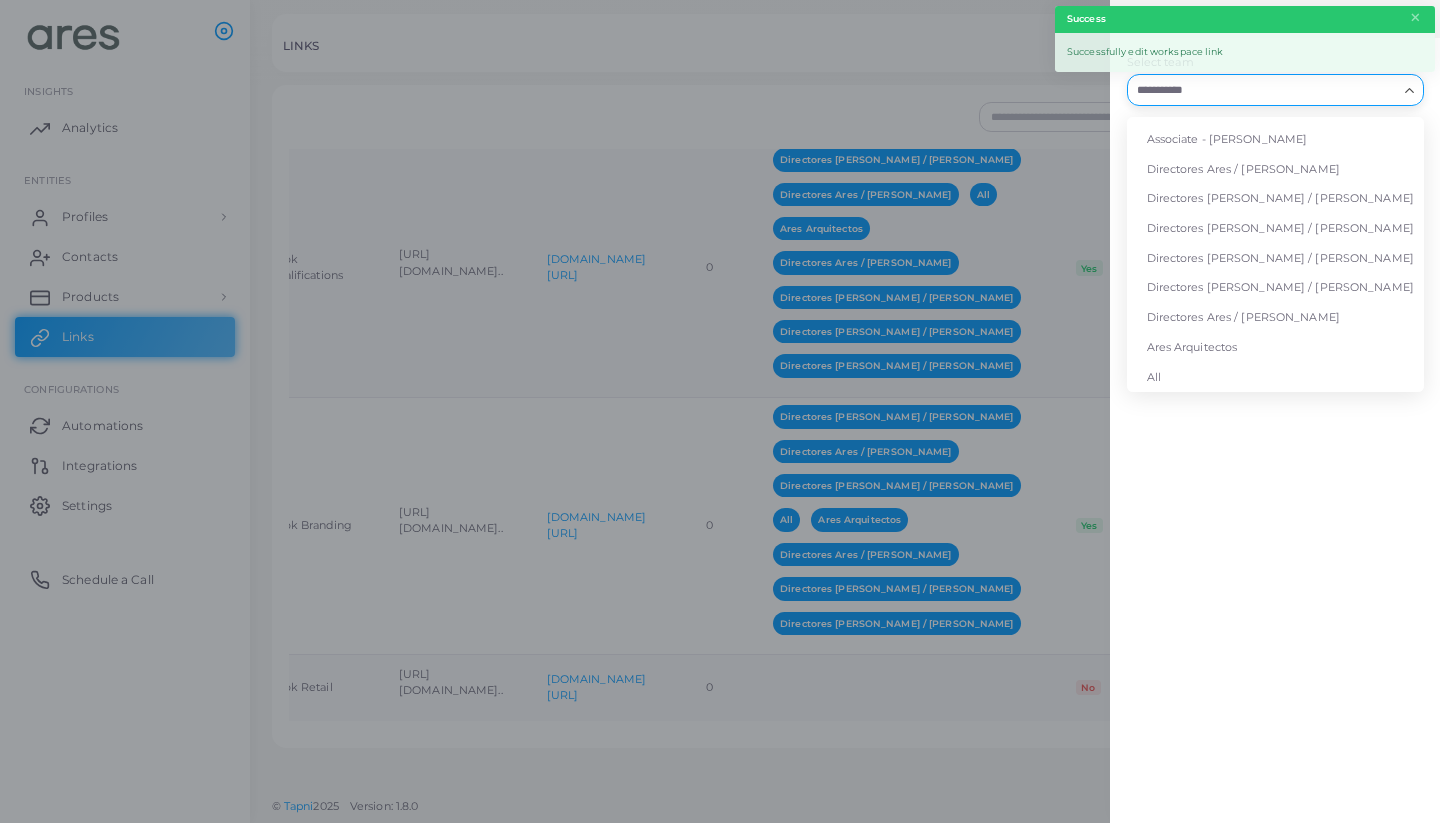scroll, scrollTop: 189, scrollLeft: 0, axis: vertical 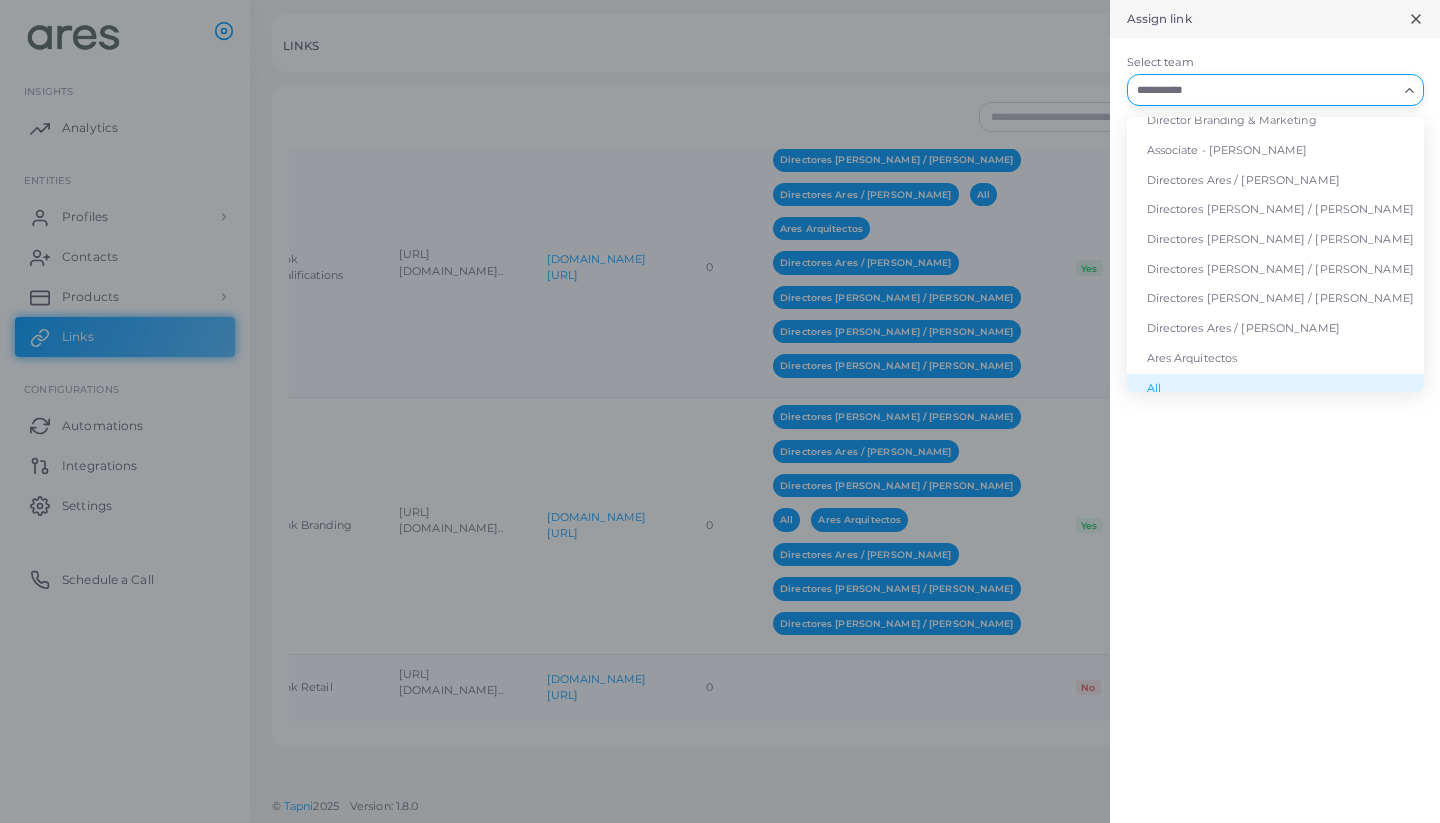 click on "All" at bounding box center [1275, 389] 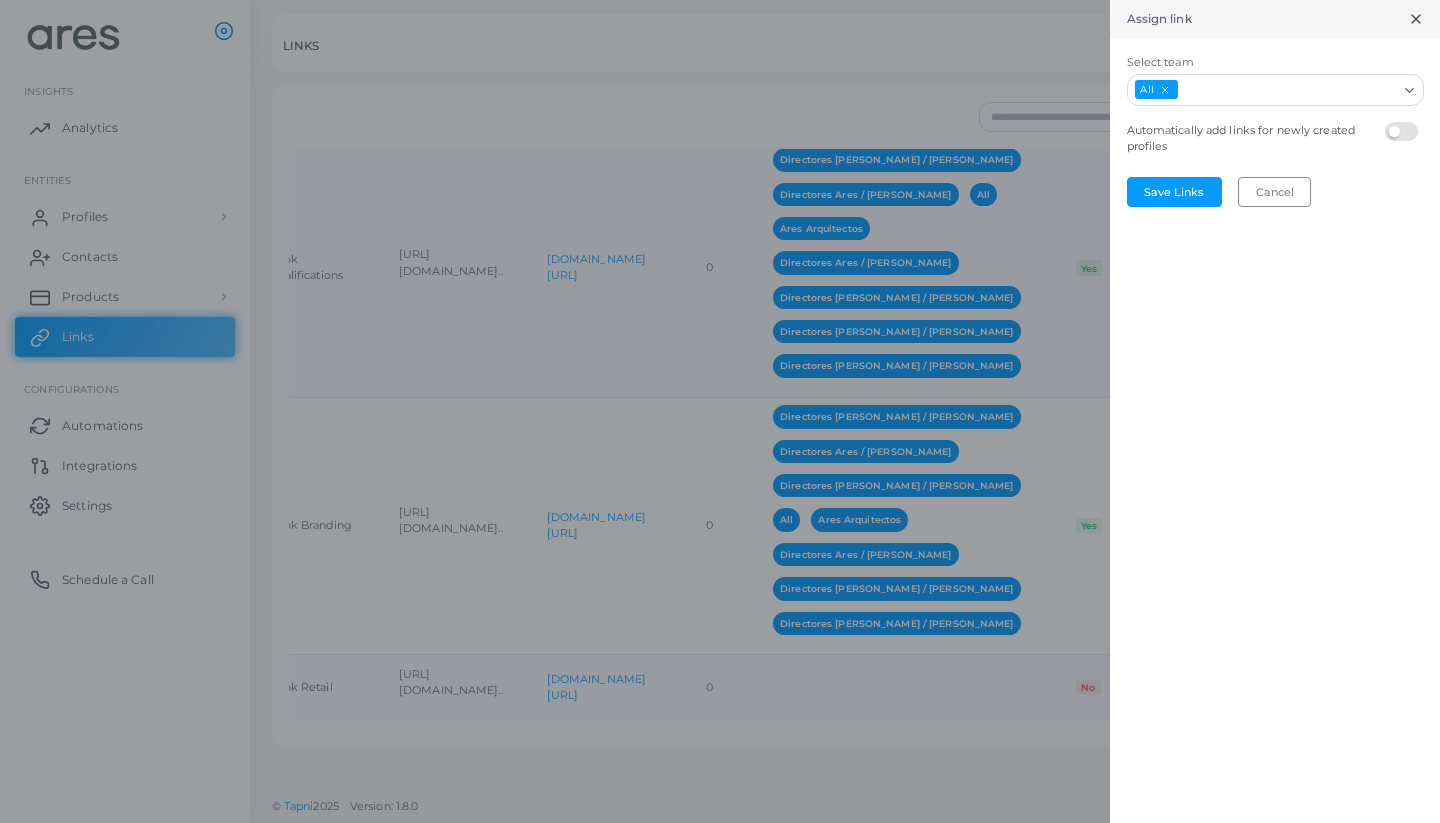 click on "All
Loading..." at bounding box center (1275, 90) 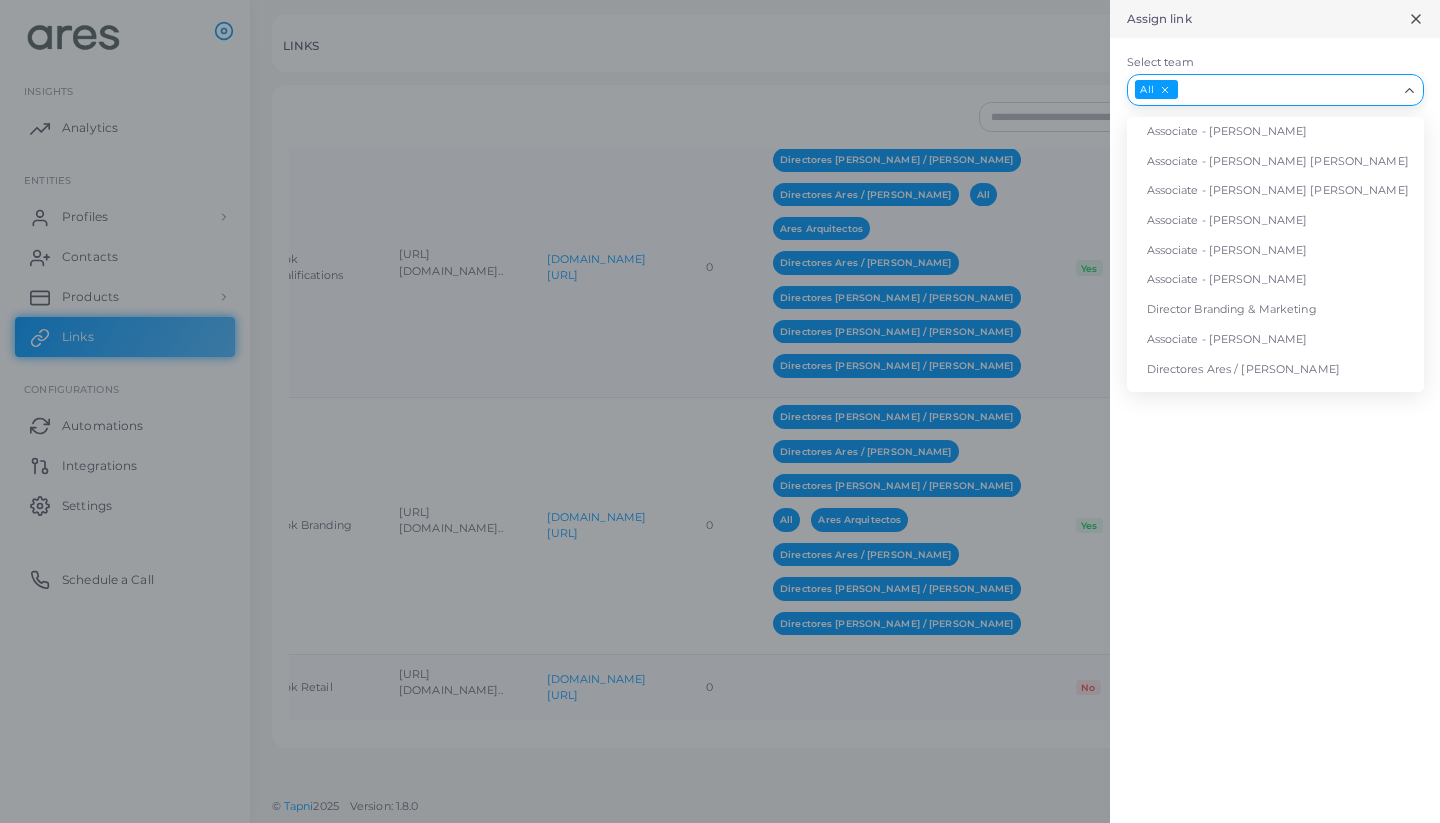 scroll, scrollTop: 189, scrollLeft: 0, axis: vertical 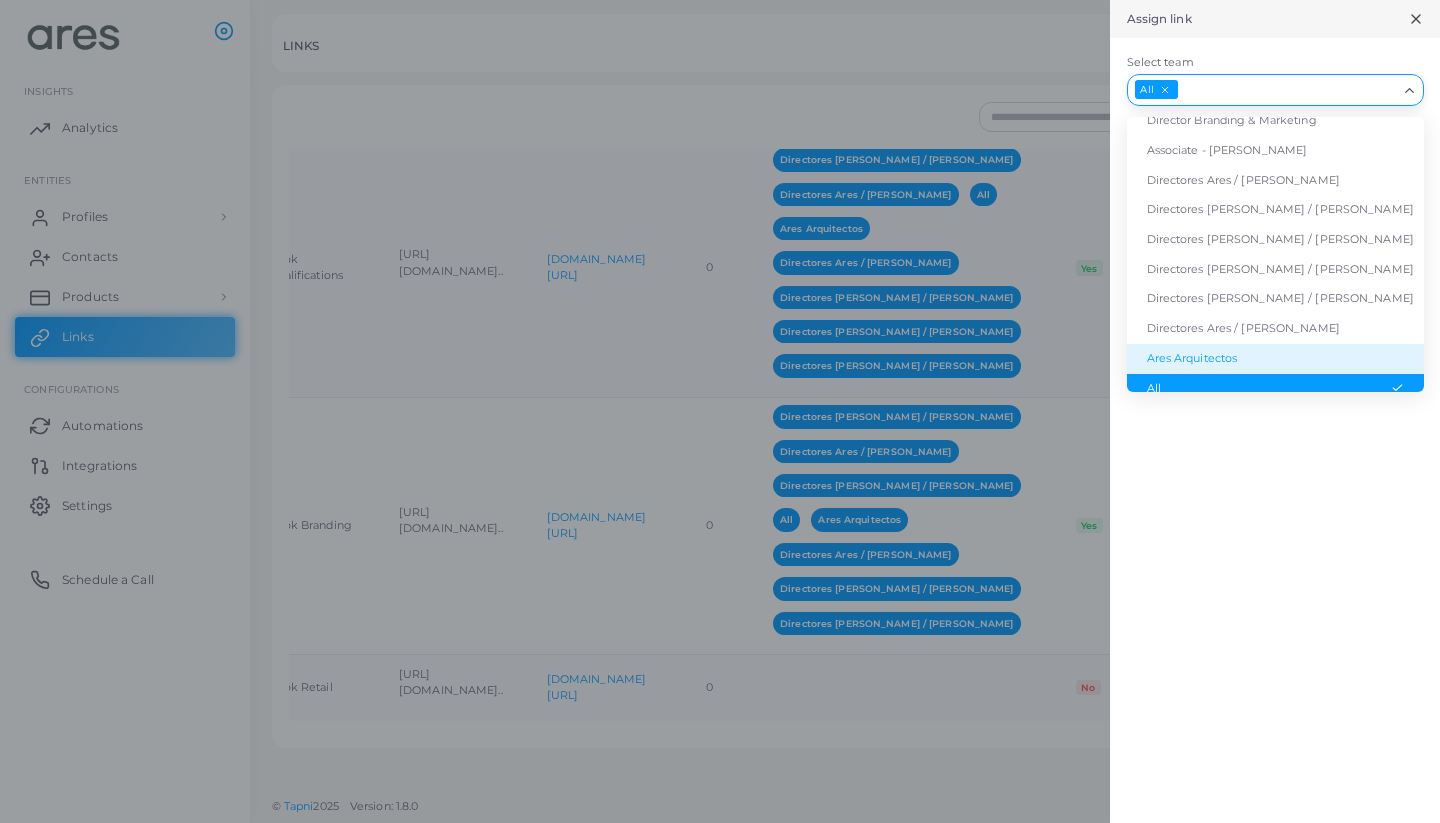 click on "Ares Arquitectos" at bounding box center (1275, 359) 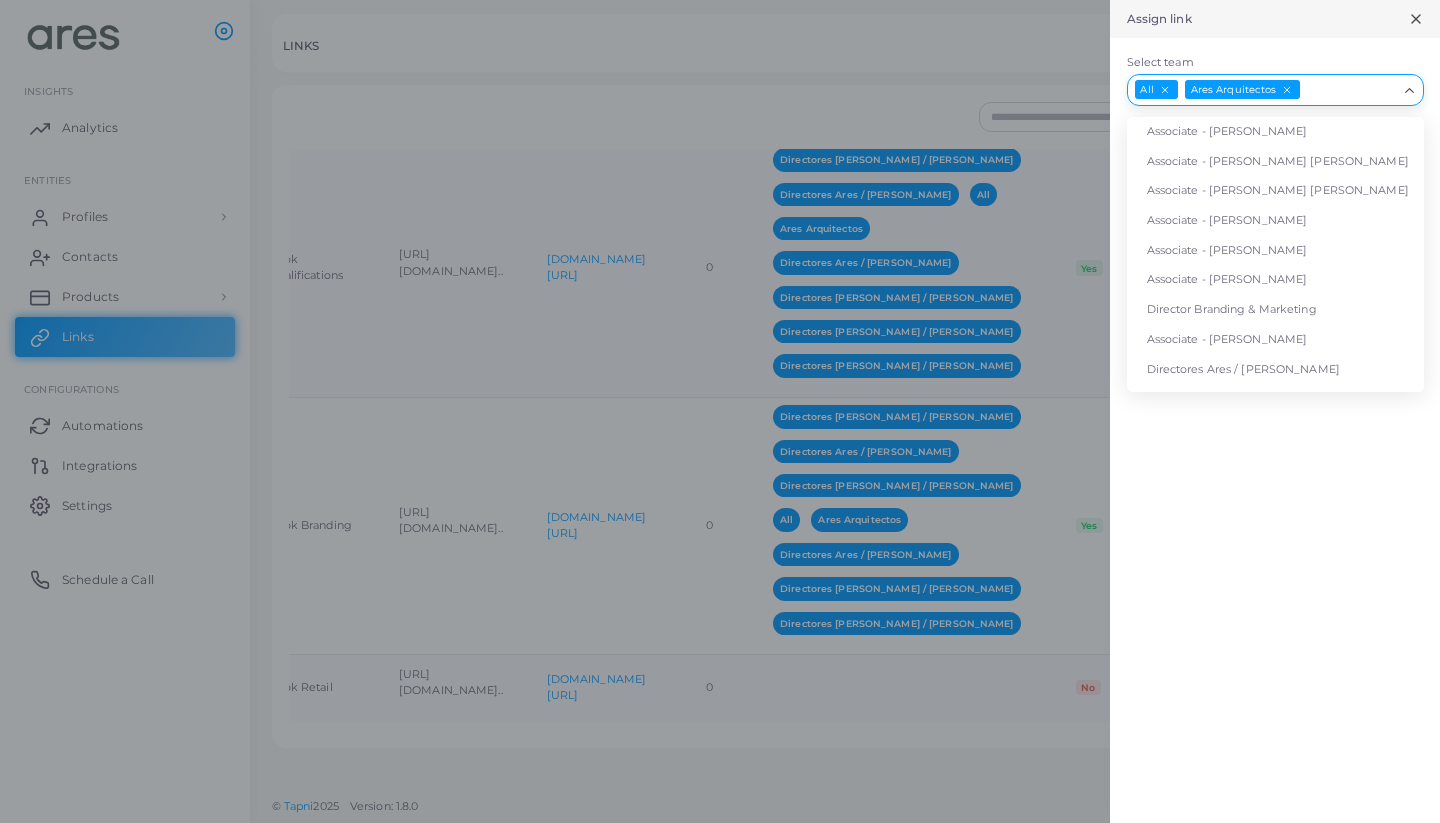 click on "Select team" at bounding box center (1349, 90) 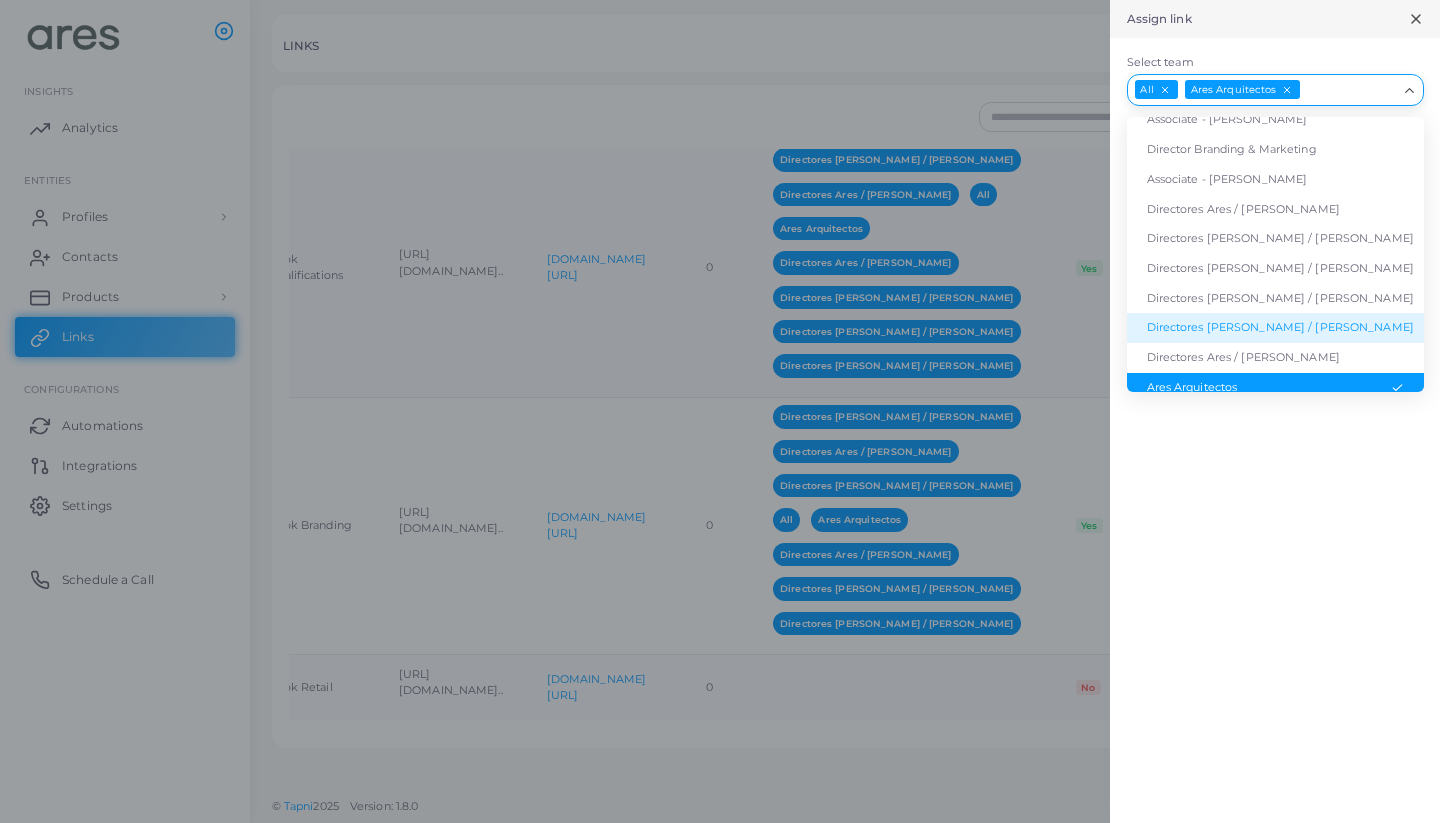 click on "Directores [PERSON_NAME] / [PERSON_NAME]" at bounding box center (1275, 328) 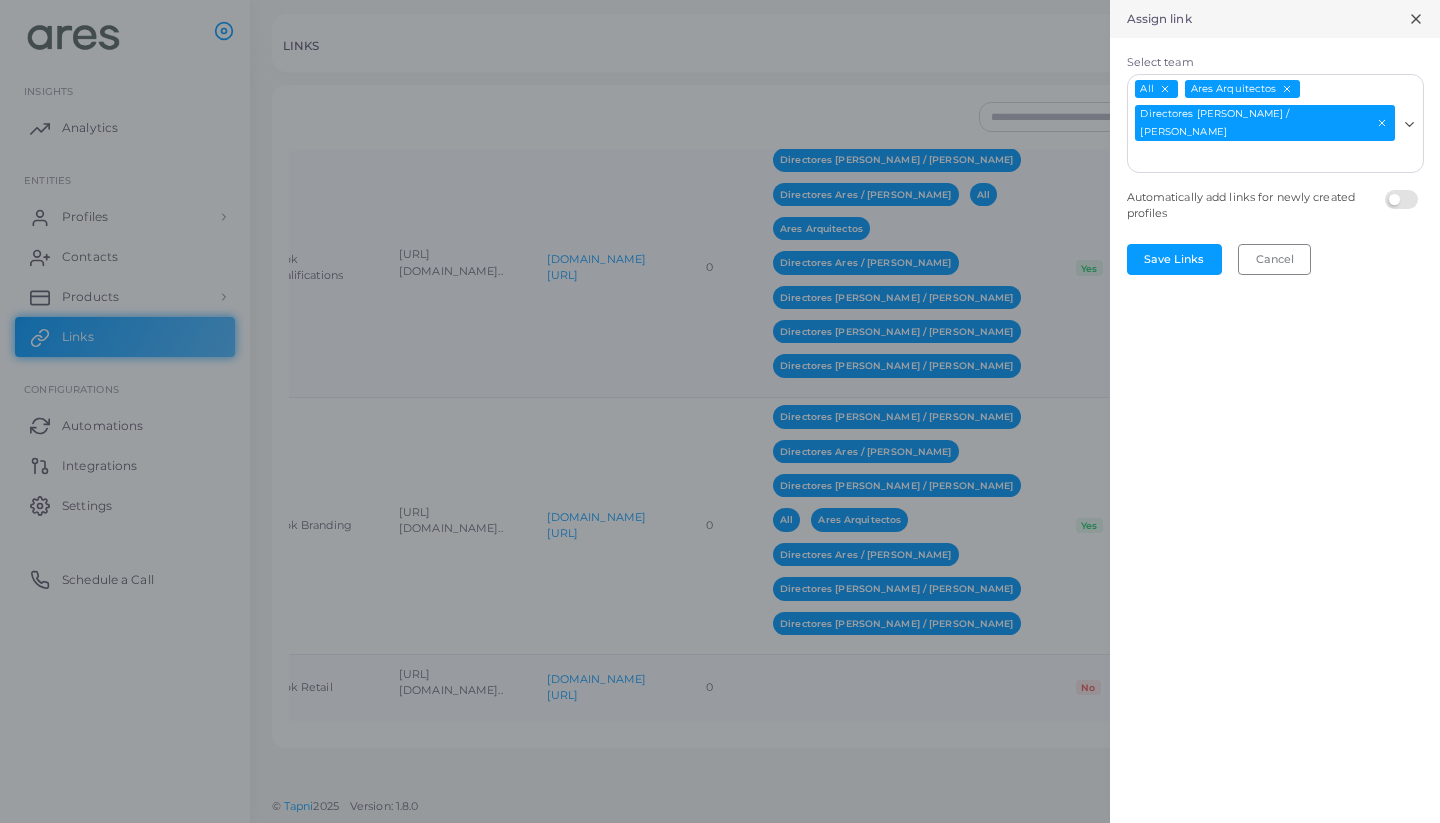 click on "Select team" at bounding box center (1263, 158) 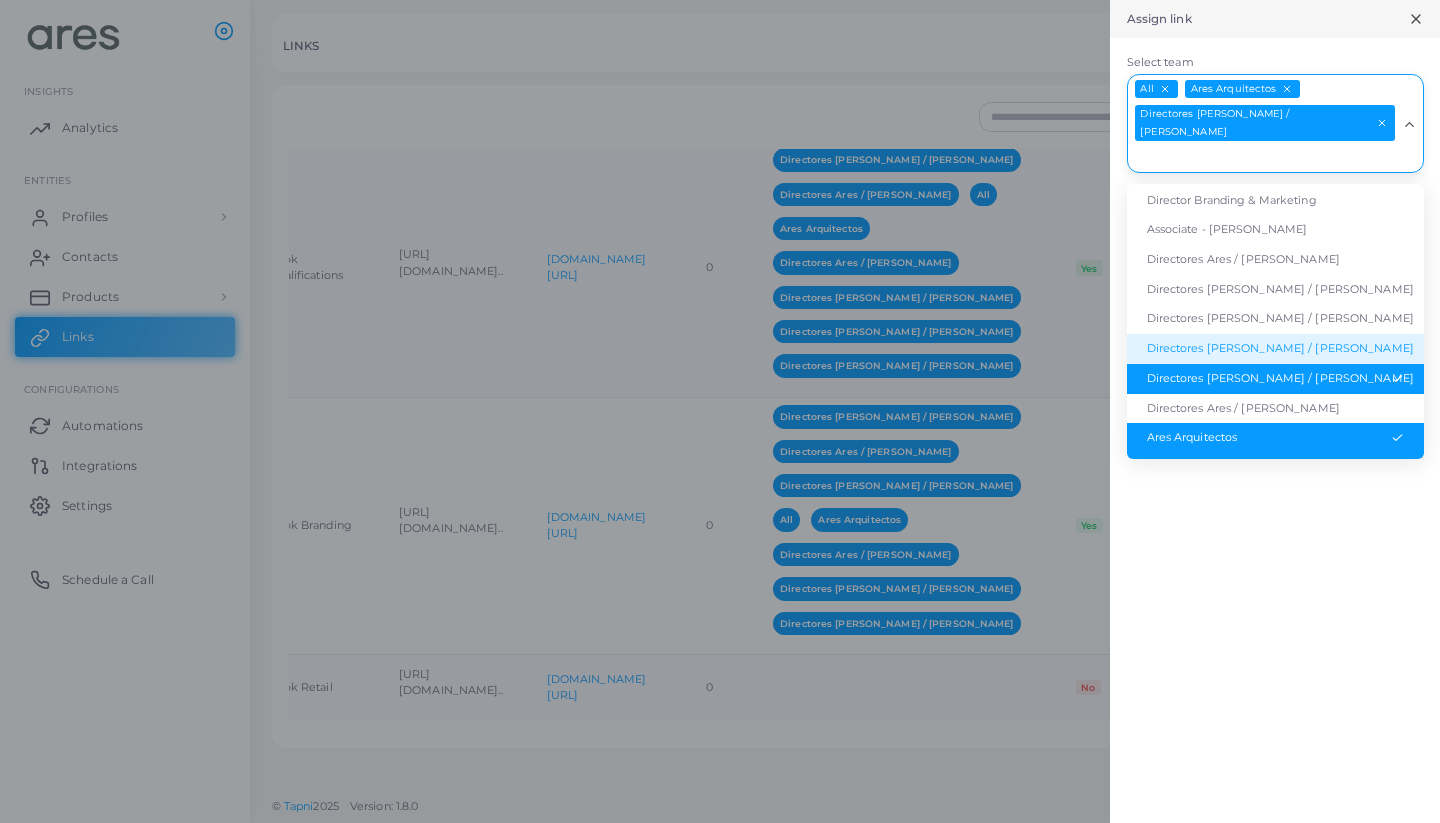 scroll, scrollTop: 181, scrollLeft: 0, axis: vertical 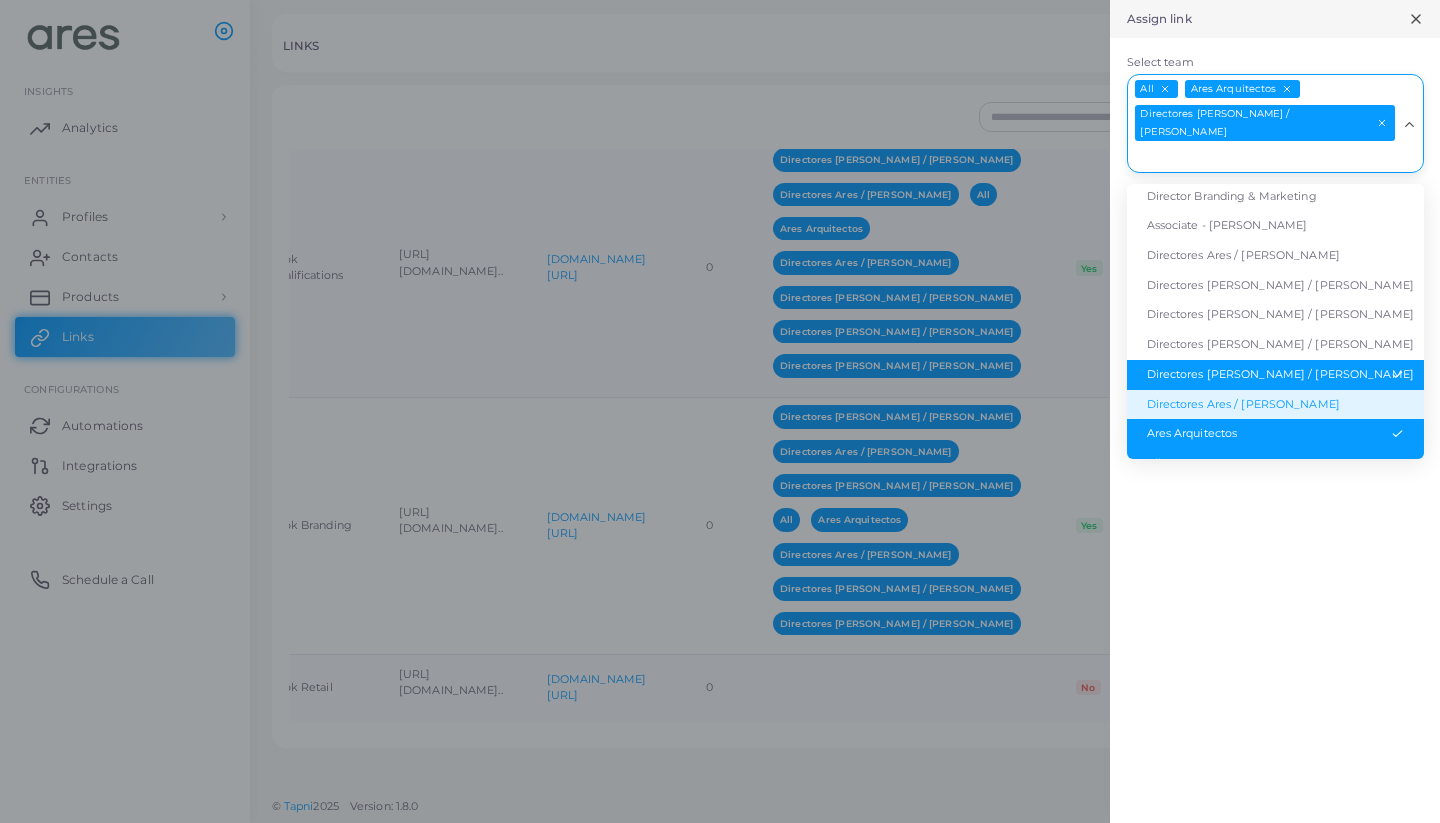 click on "Directores Ares / [PERSON_NAME]" at bounding box center [1275, 405] 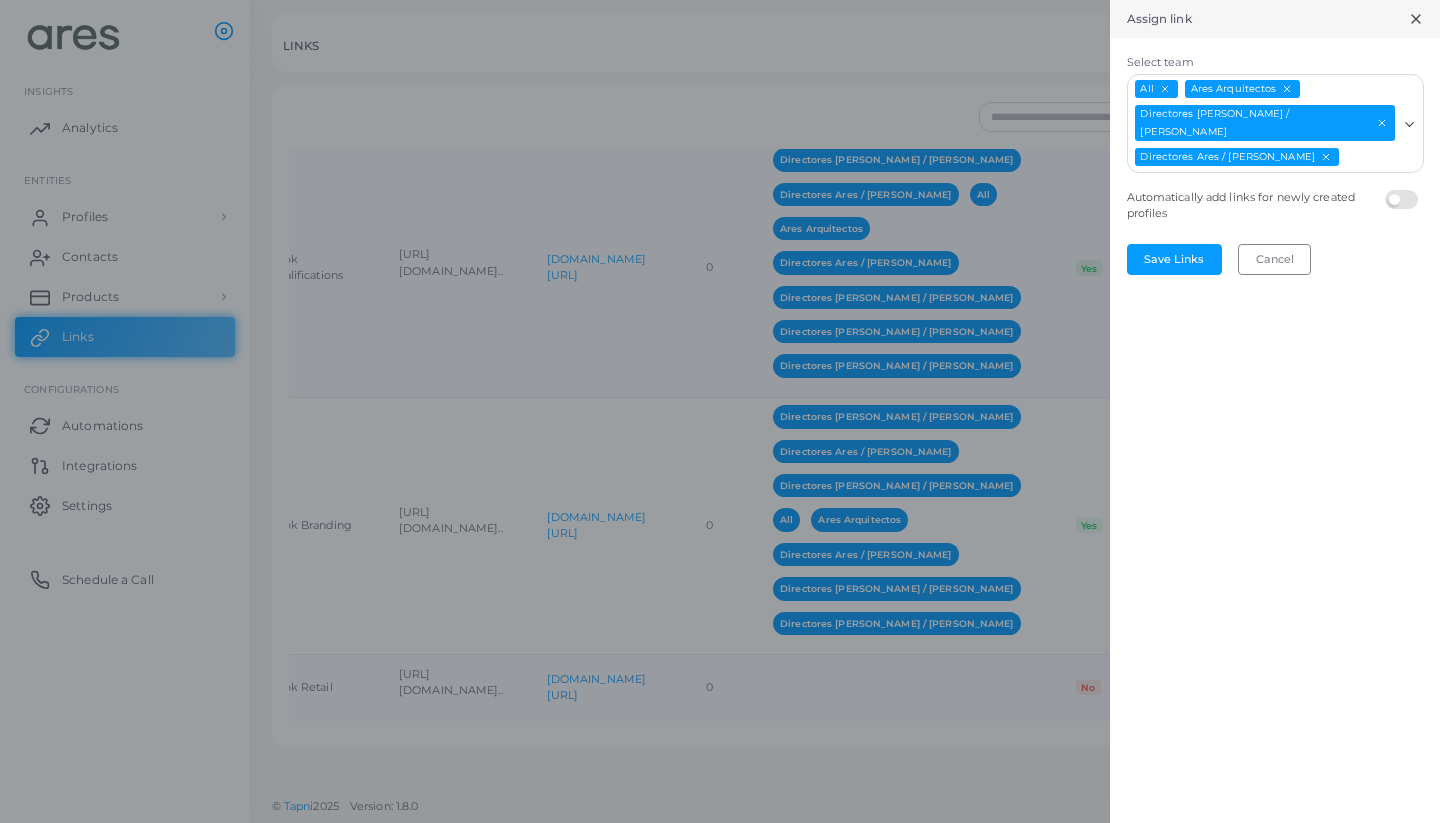 click on "Select team" at bounding box center [1369, 158] 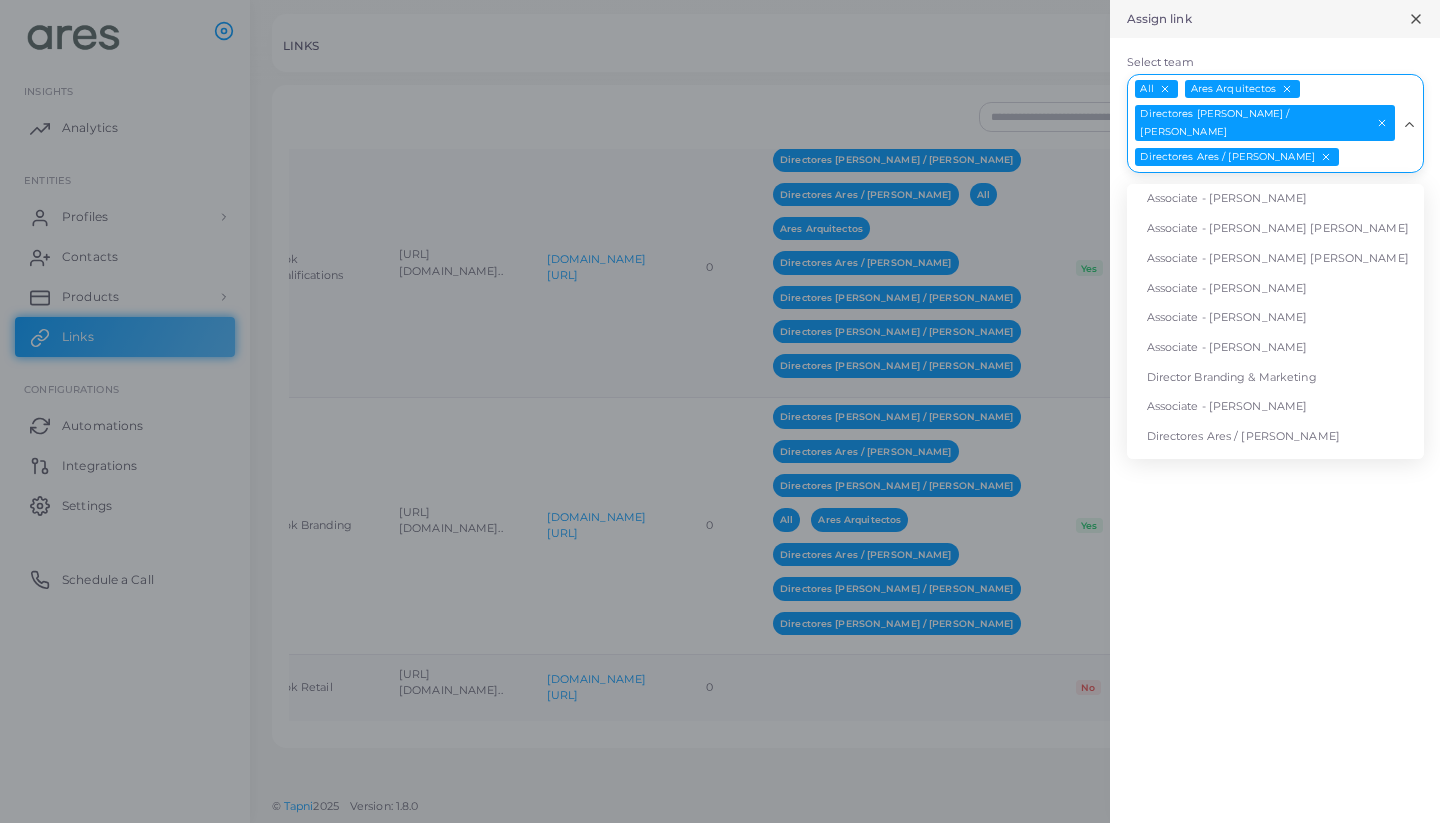 scroll, scrollTop: 131, scrollLeft: 0, axis: vertical 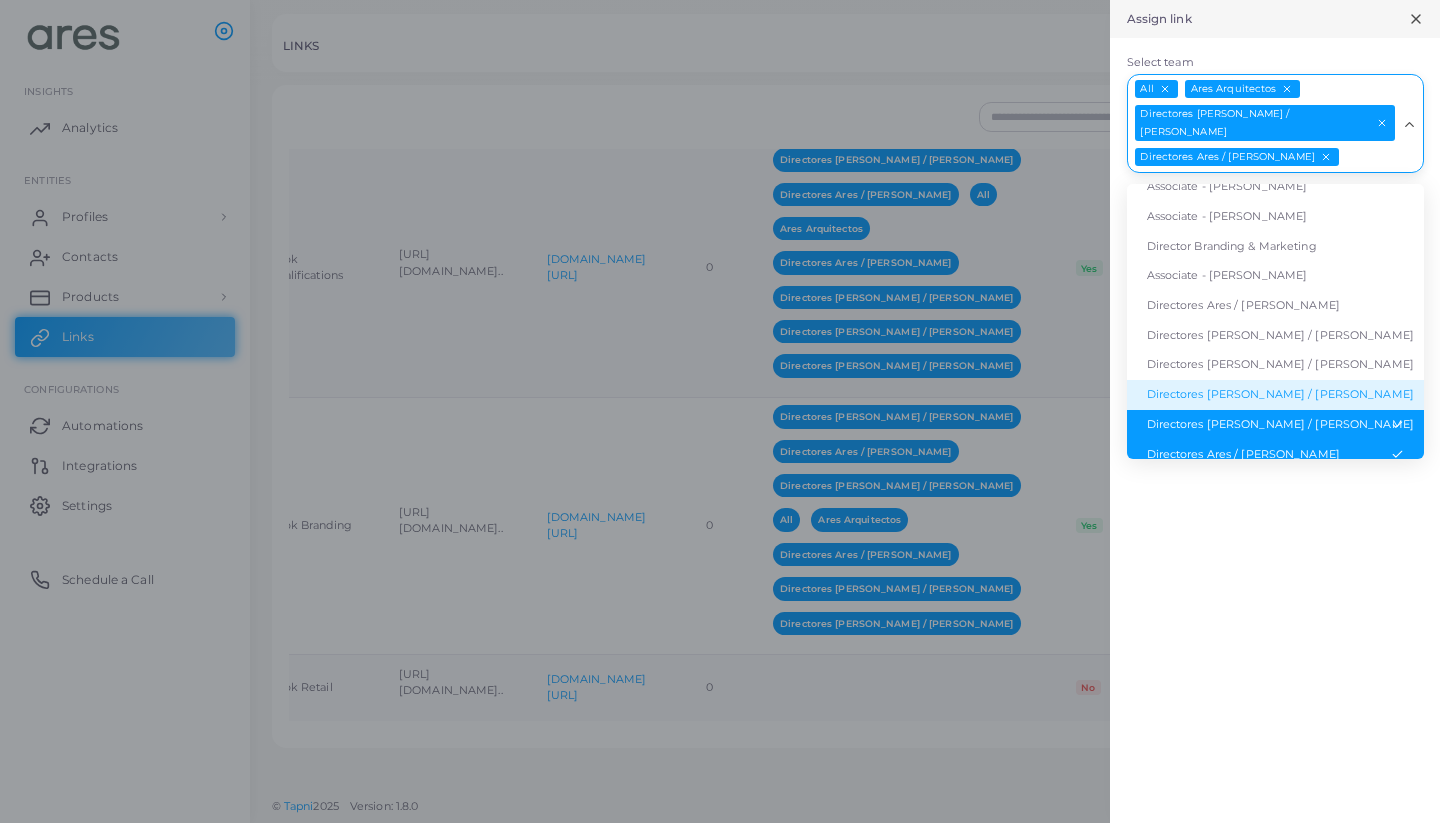 click on "Directores [PERSON_NAME] / [PERSON_NAME]" at bounding box center [1275, 395] 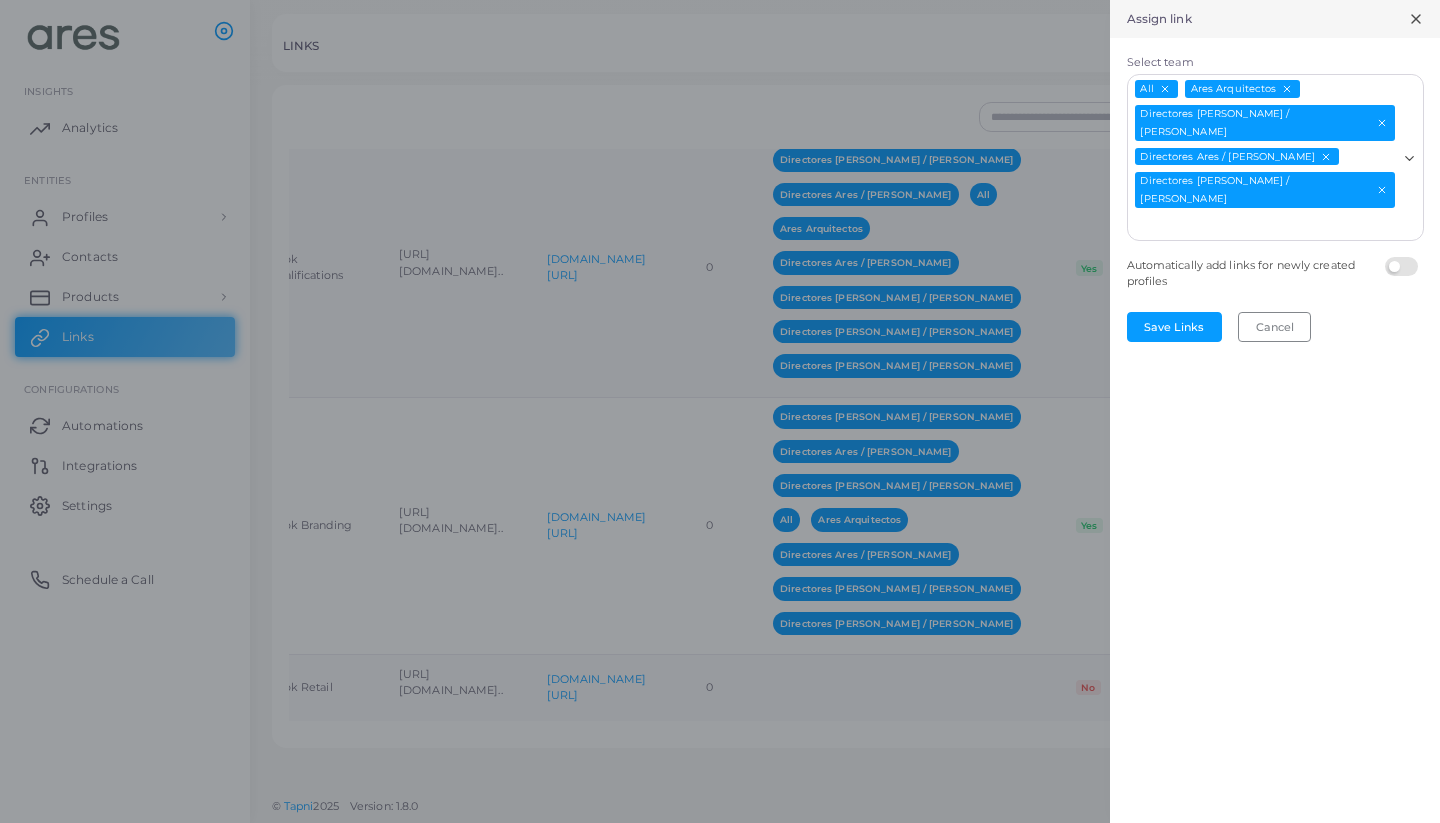 click on "Select team" at bounding box center [1263, 225] 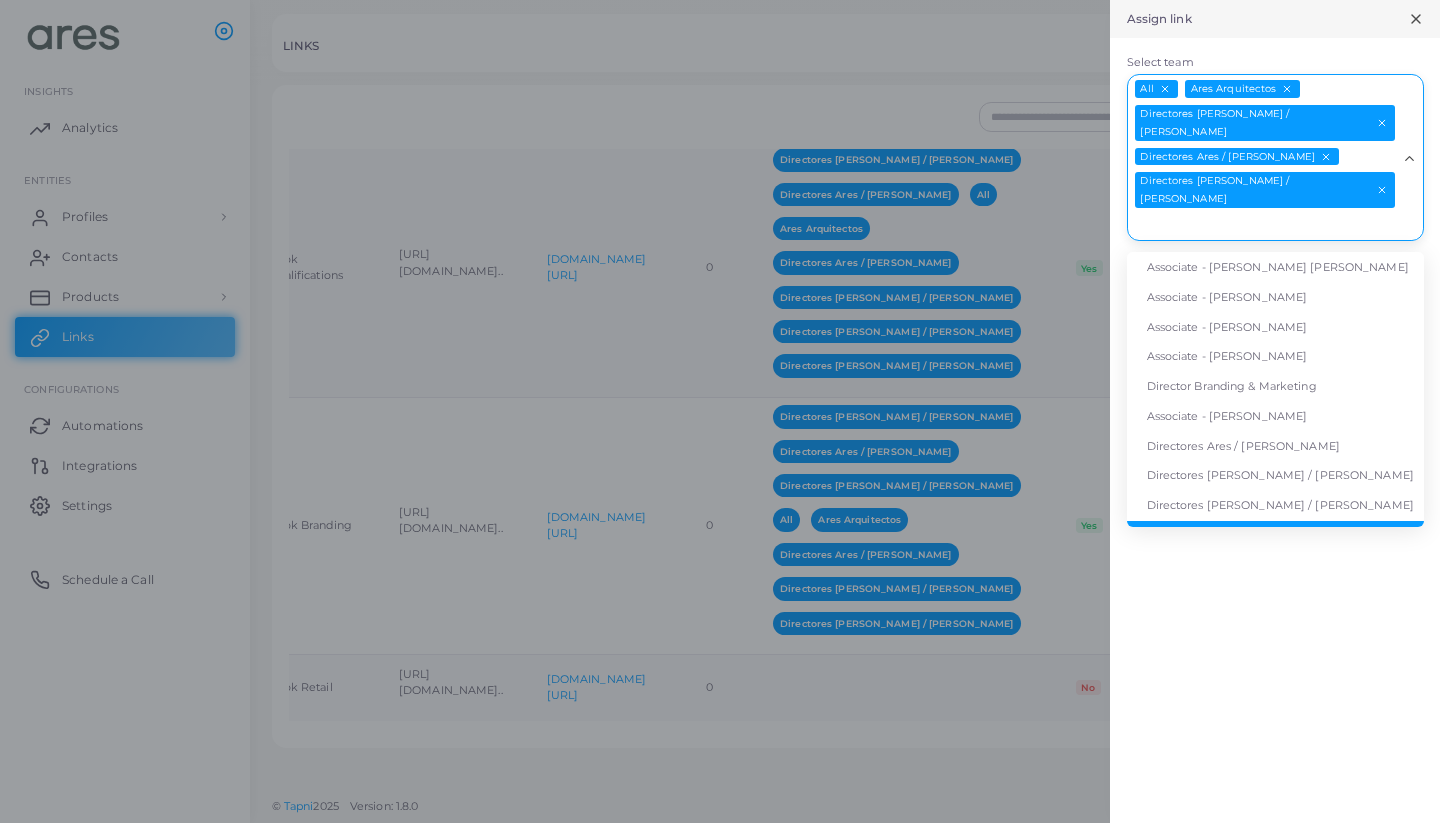 scroll, scrollTop: 73, scrollLeft: 0, axis: vertical 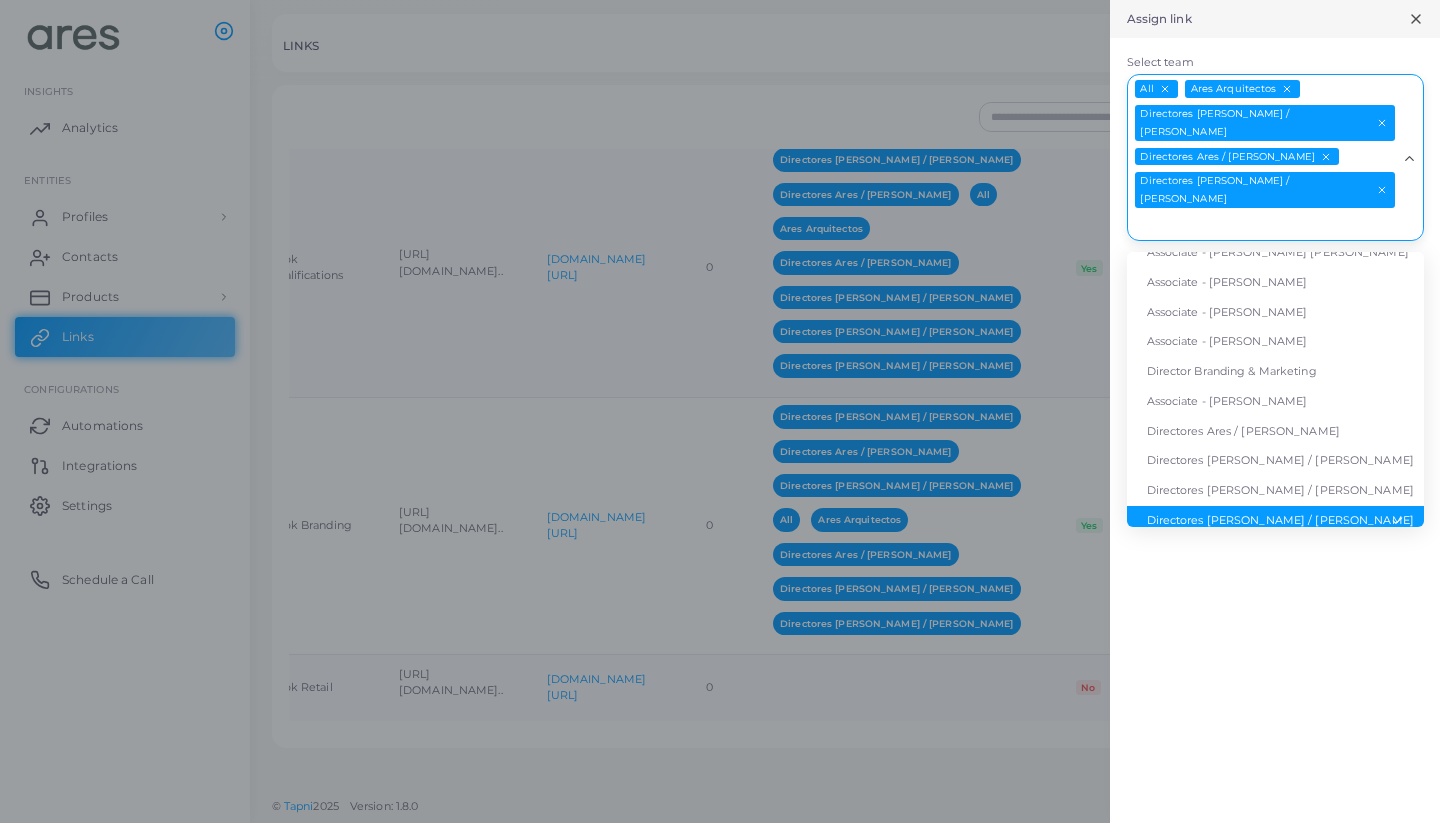 drag, startPoint x: 1363, startPoint y: 437, endPoint x: 1363, endPoint y: 421, distance: 16 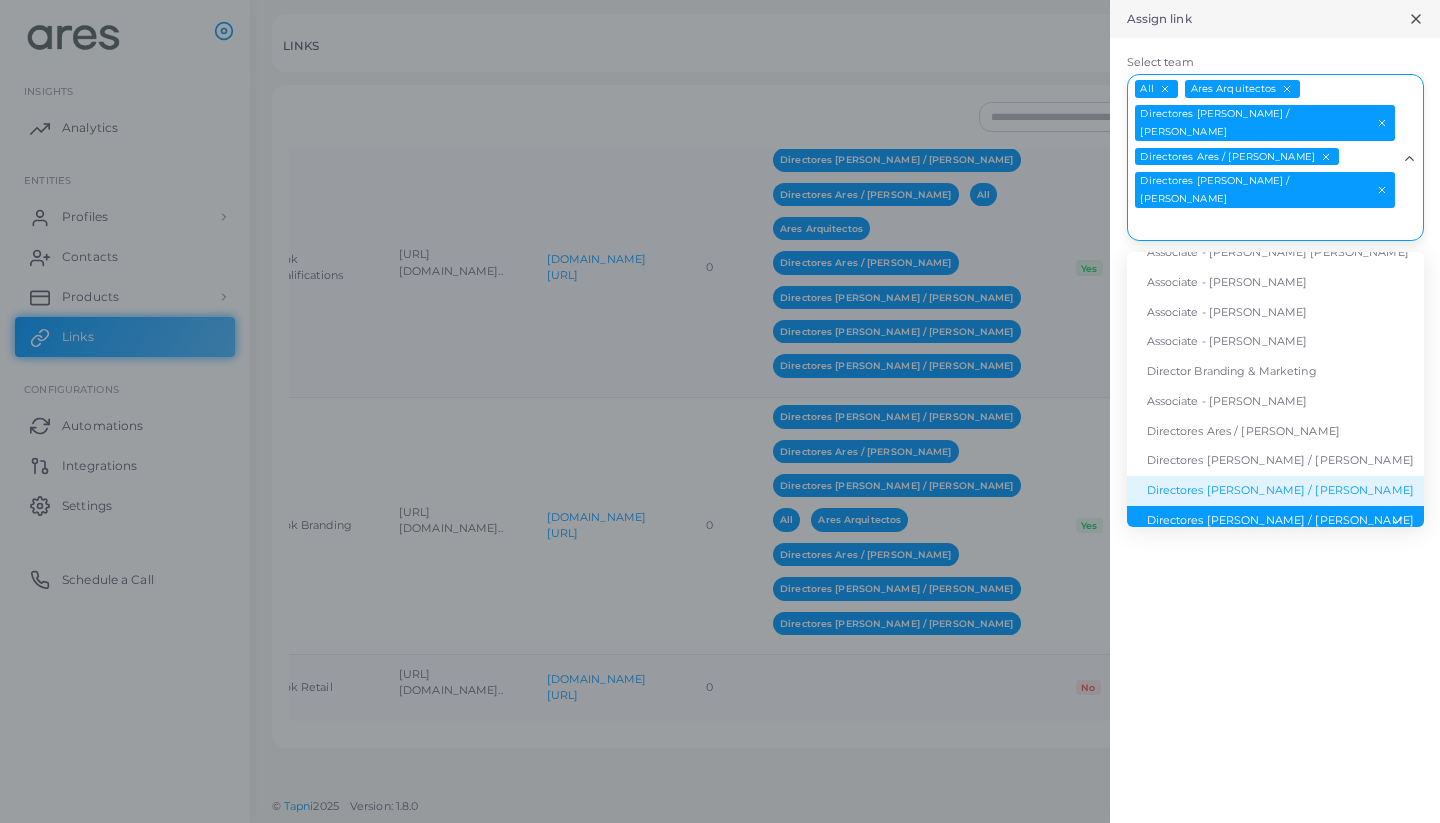 click on "Directores [PERSON_NAME] / [PERSON_NAME]" at bounding box center (1275, 491) 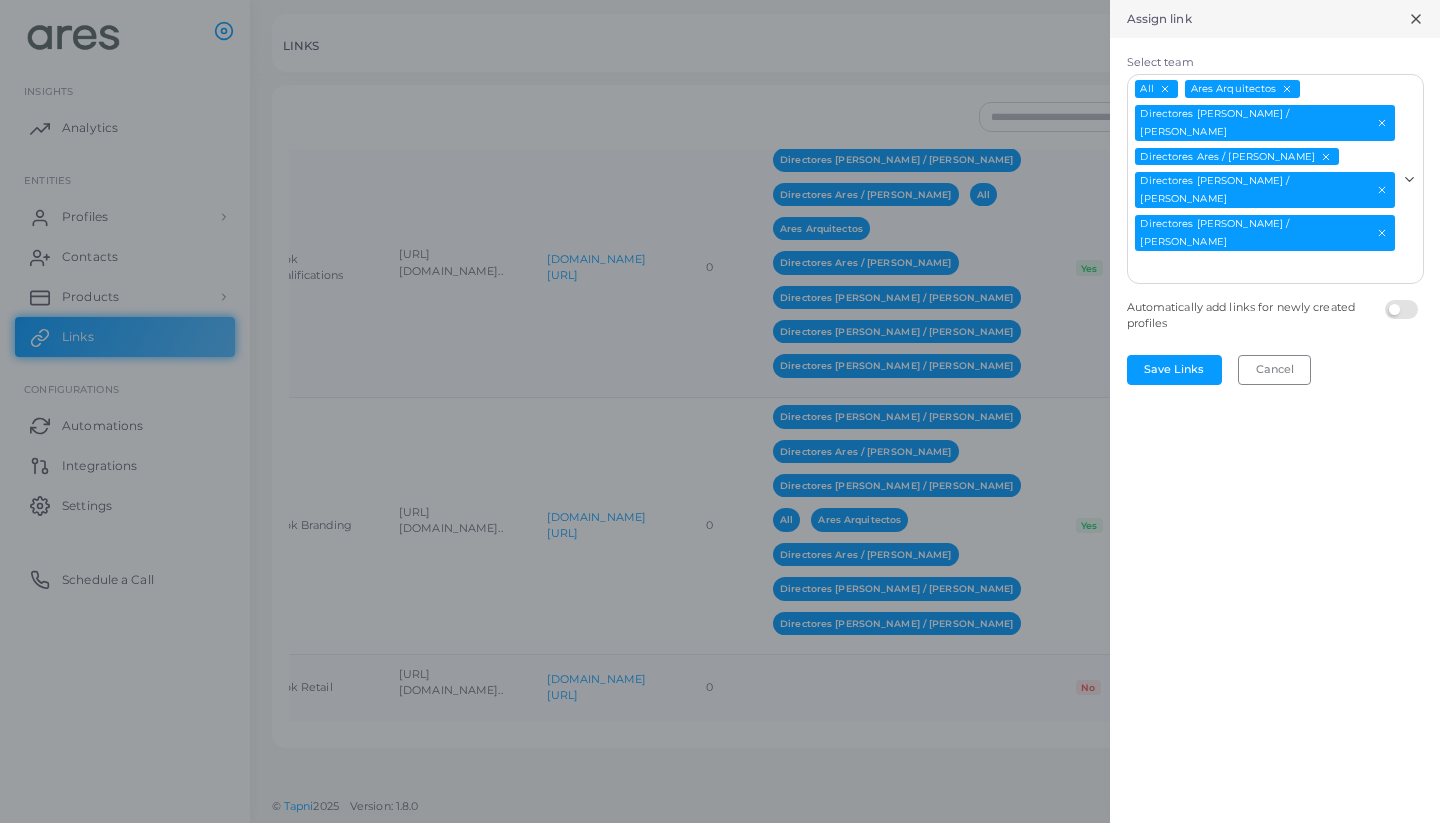 click on "Loading..." at bounding box center (1411, 176) 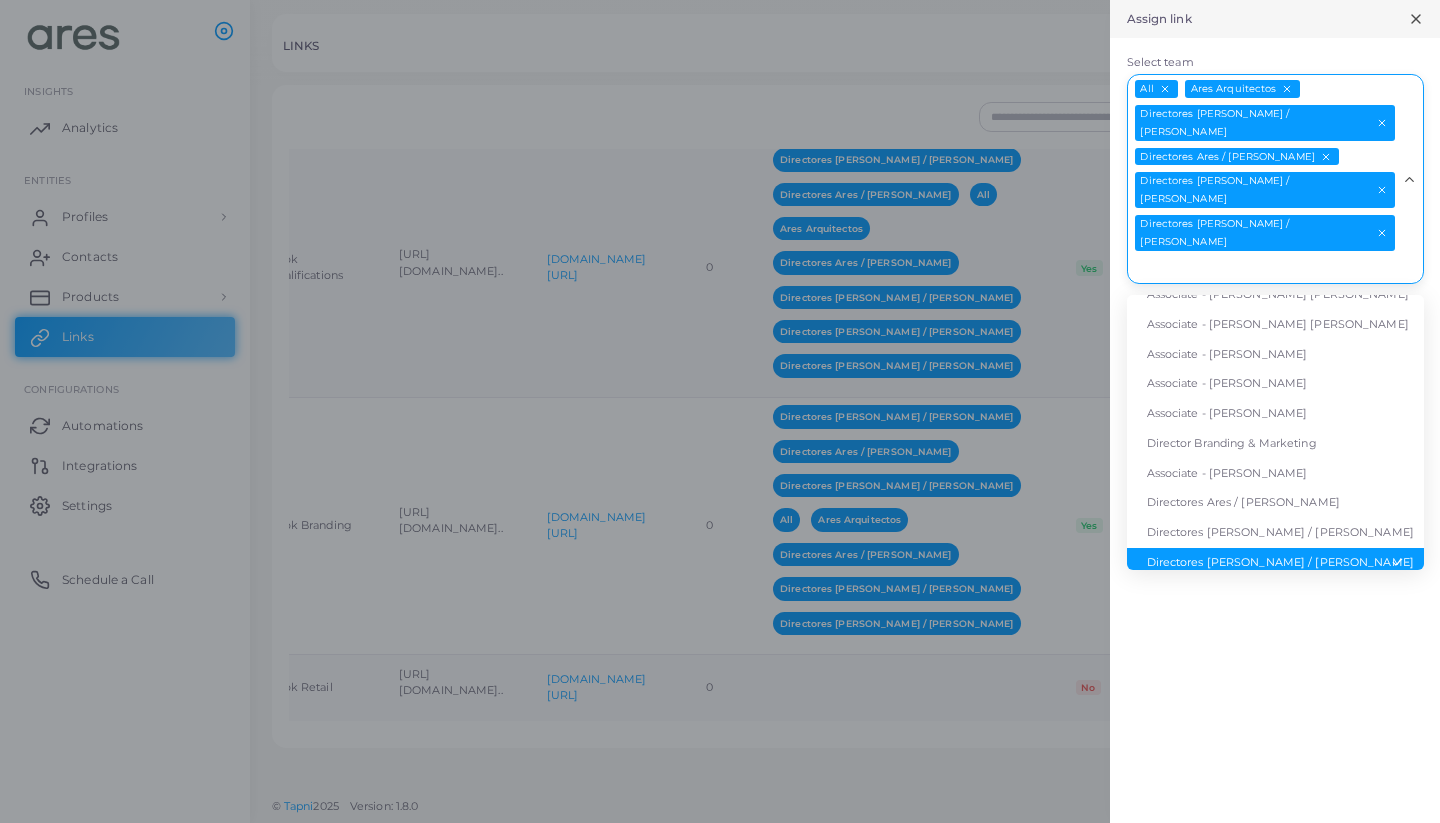 scroll, scrollTop: 29, scrollLeft: 0, axis: vertical 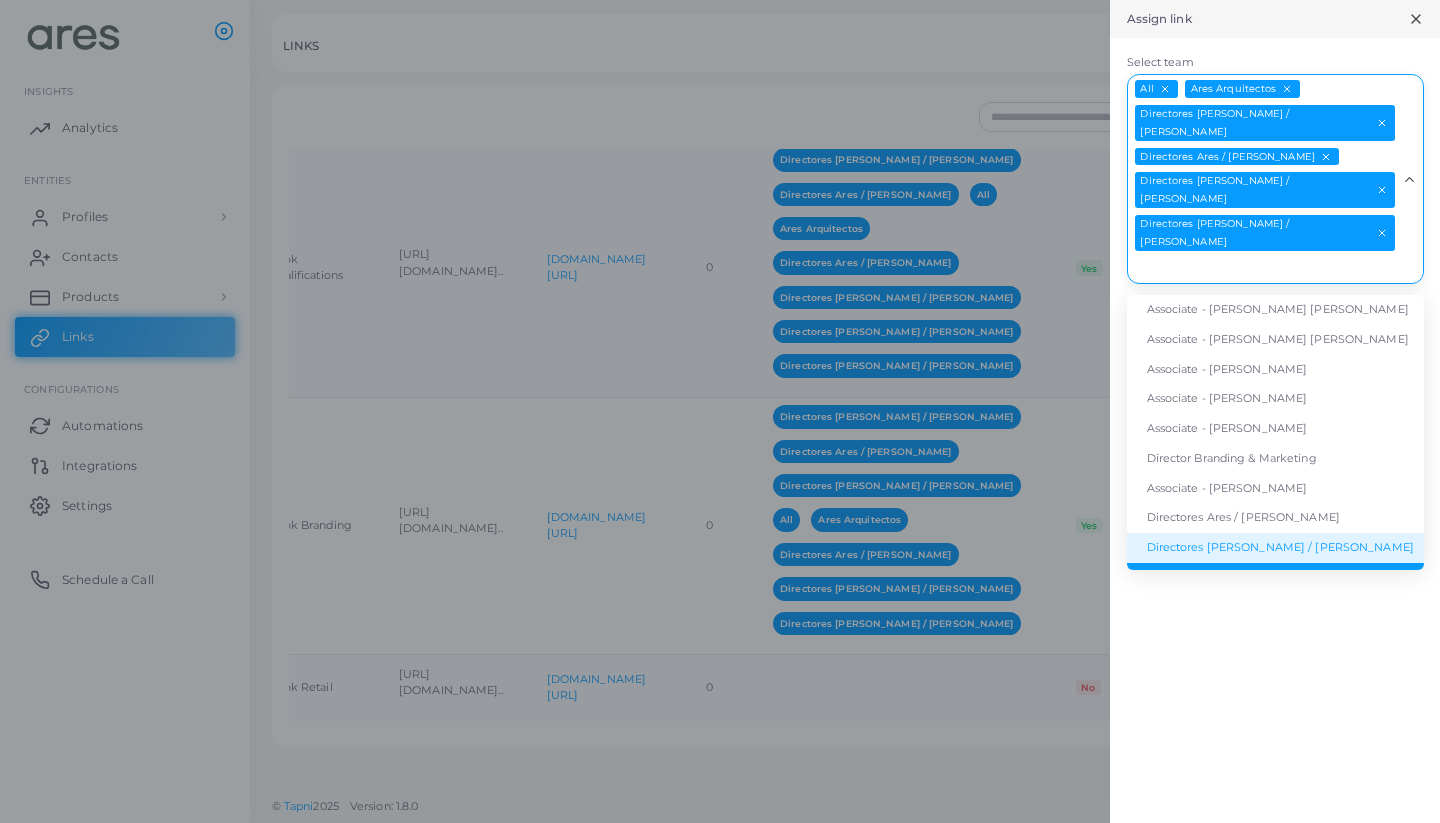 click on "Directores [PERSON_NAME] / [PERSON_NAME]" at bounding box center (1275, 548) 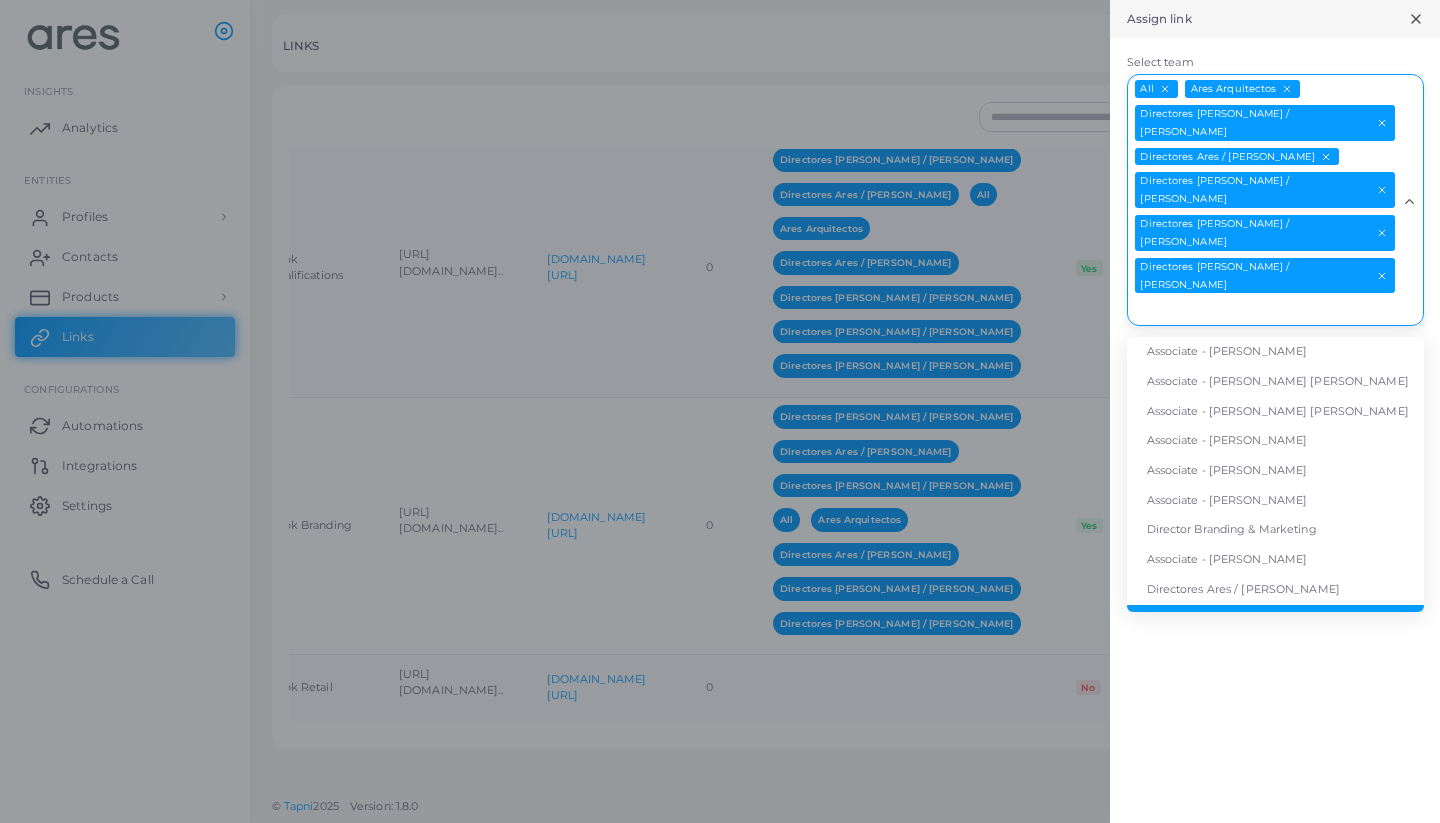 click on "All
Ares Arquitectos
Directores [PERSON_NAME] / [PERSON_NAME]
Directores Ares / [PERSON_NAME]
Directores [PERSON_NAME] / [PERSON_NAME]
Directores Ares / [PERSON_NAME]
Directores [PERSON_NAME] / [PERSON_NAME]" at bounding box center [1263, 198] 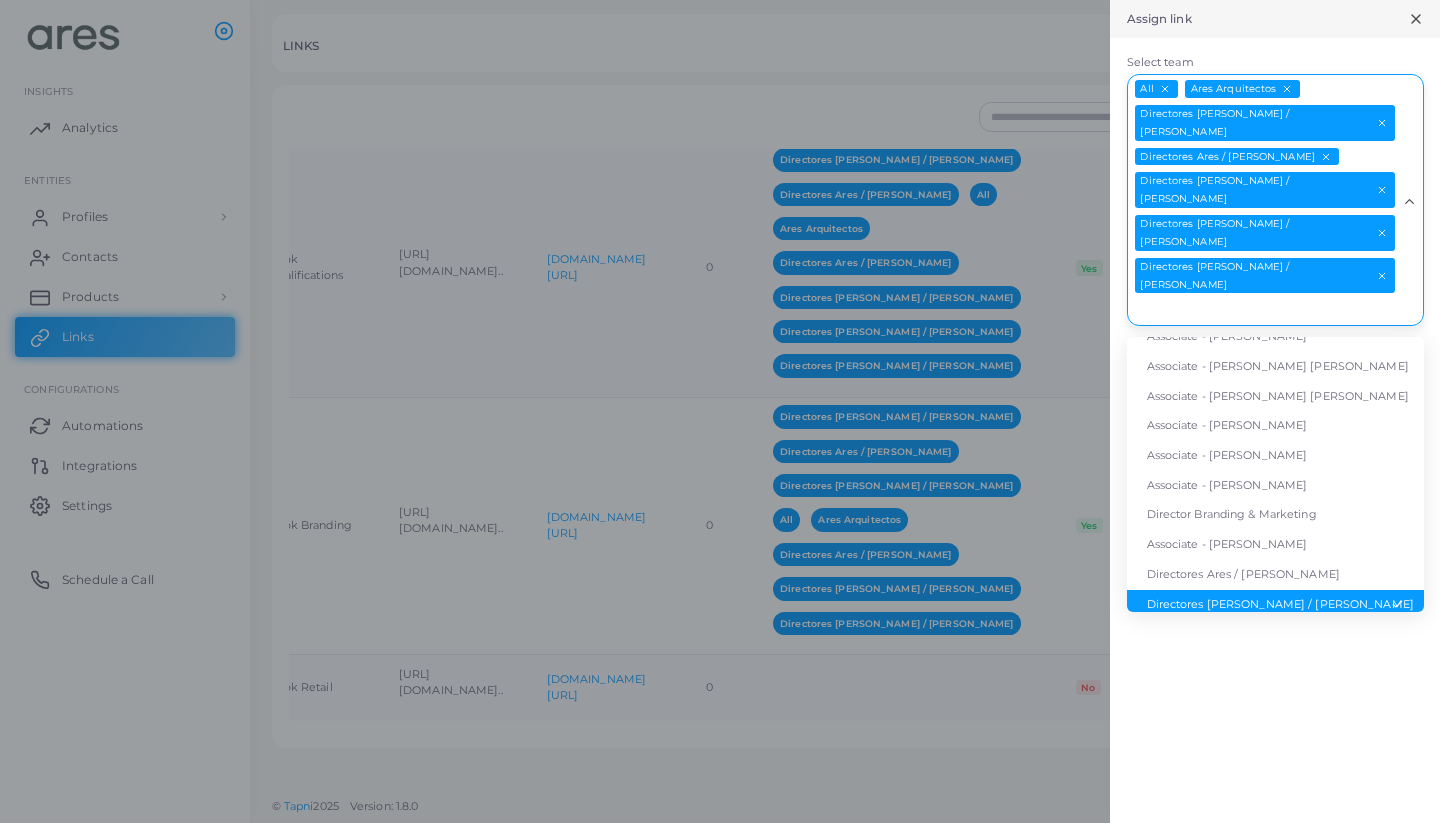 scroll, scrollTop: 0, scrollLeft: 0, axis: both 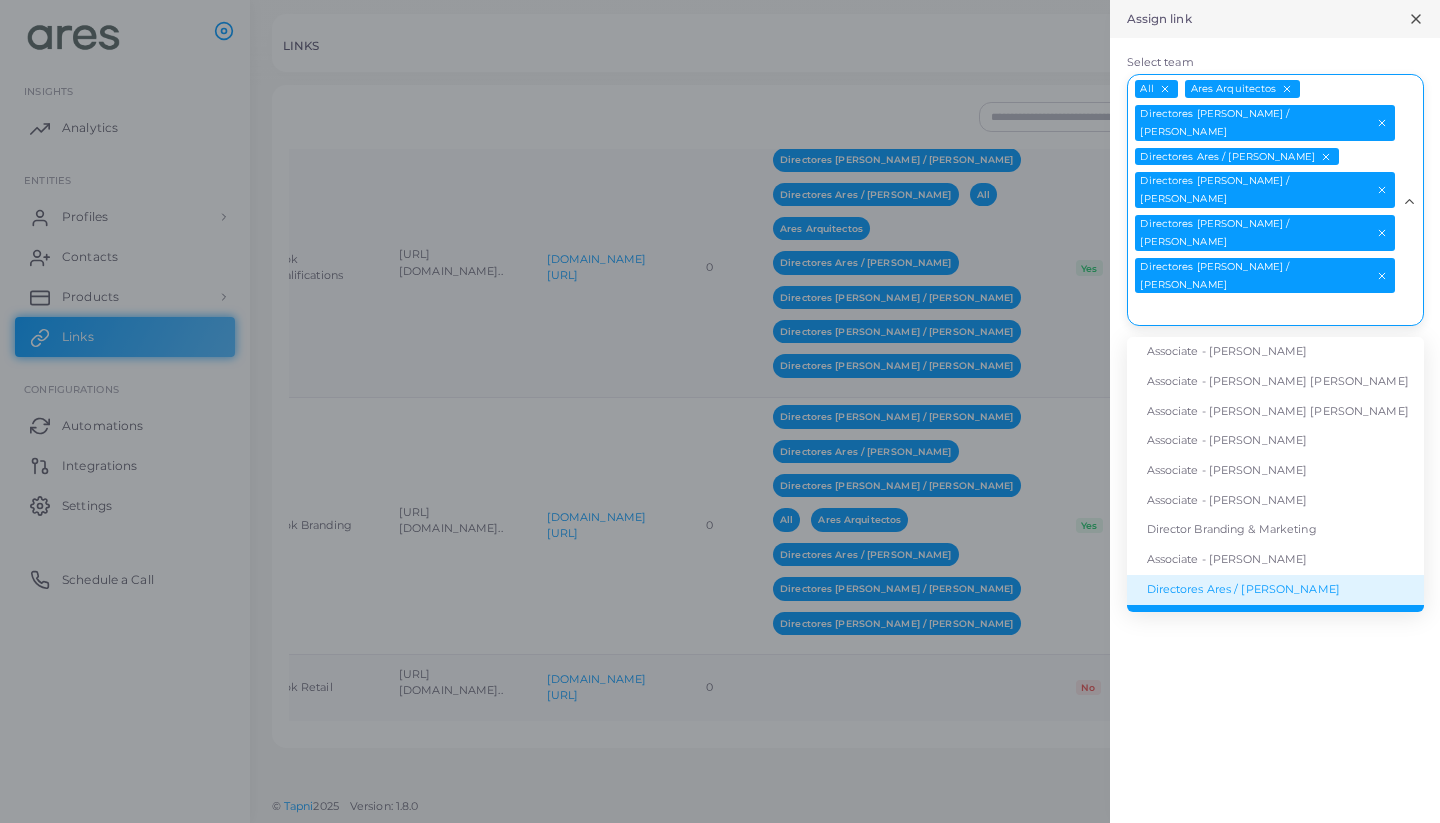 click on "Directores Ares / [PERSON_NAME]" at bounding box center [1275, 590] 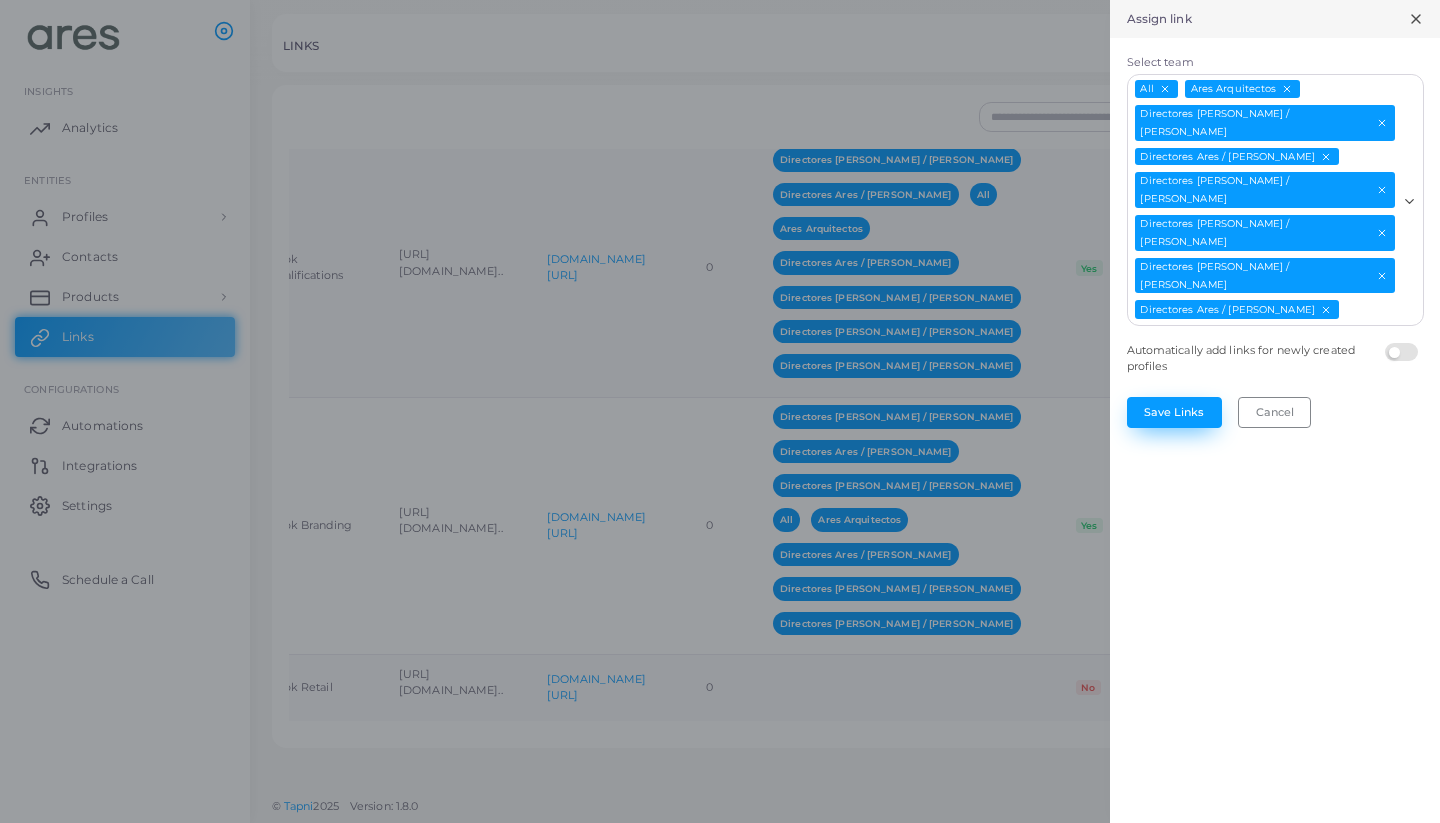 click on "Save Links" at bounding box center [1174, 412] 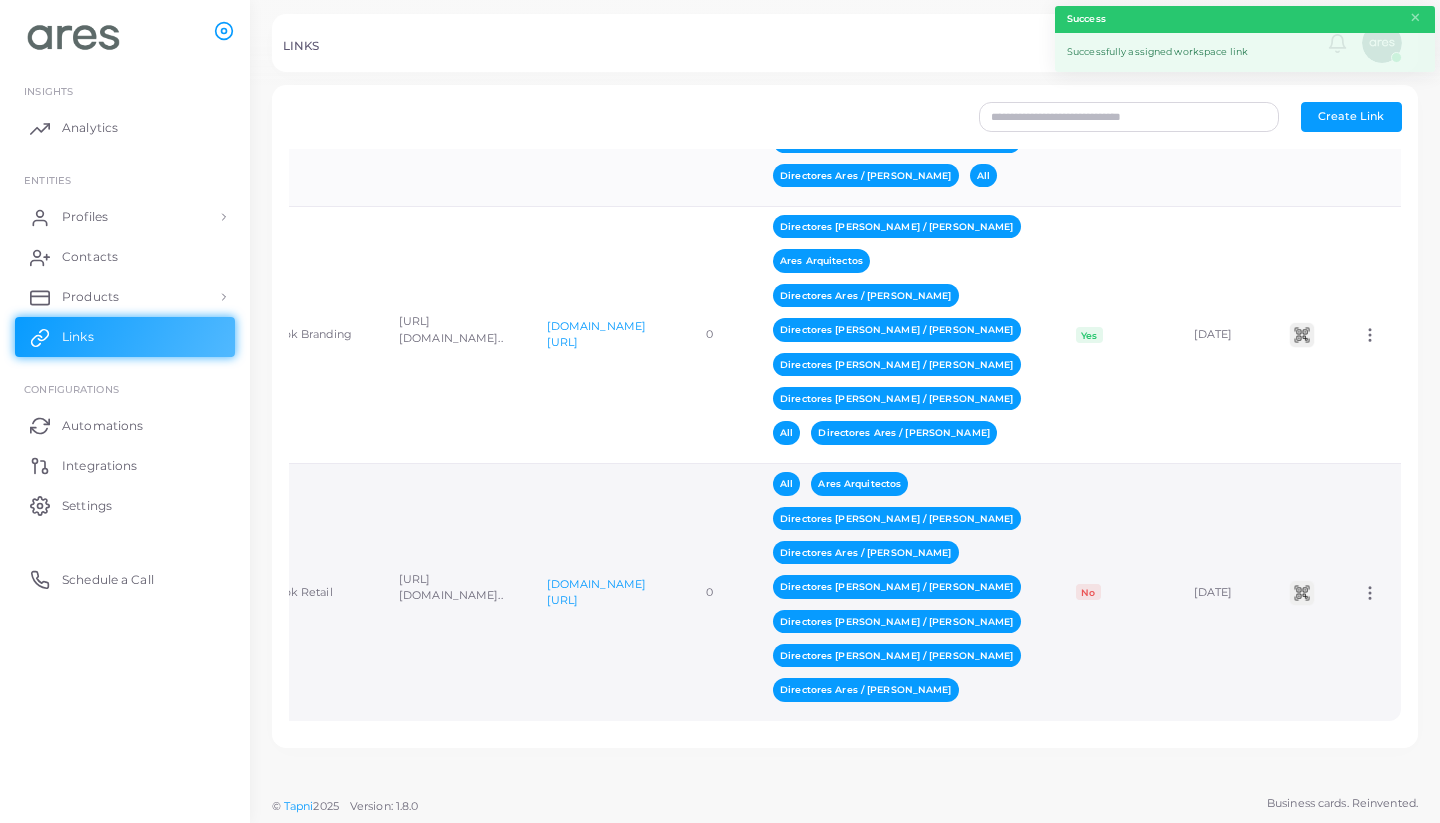 scroll, scrollTop: 5315, scrollLeft: 0, axis: vertical 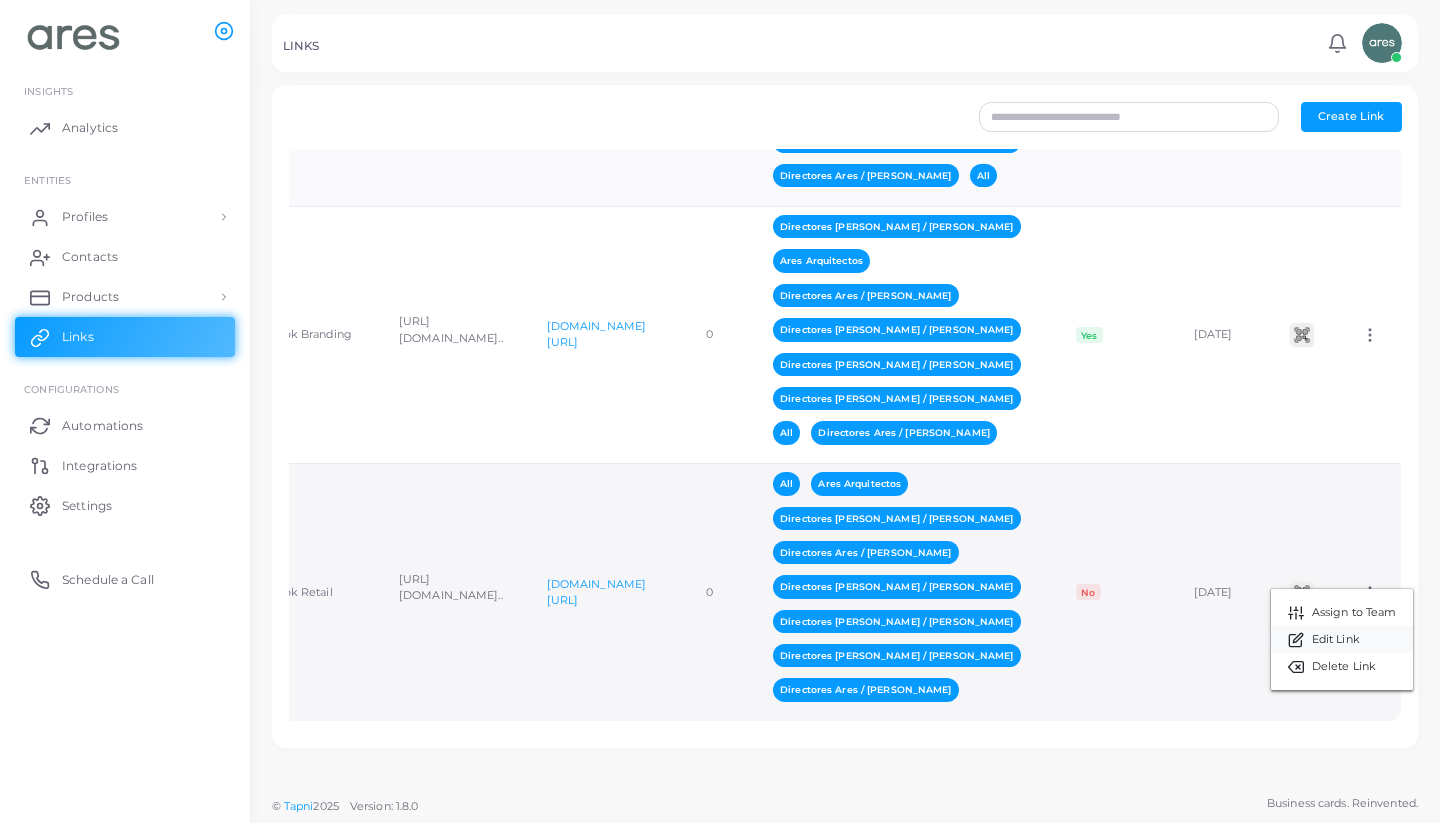 click on "Edit Link" at bounding box center (1342, 639) 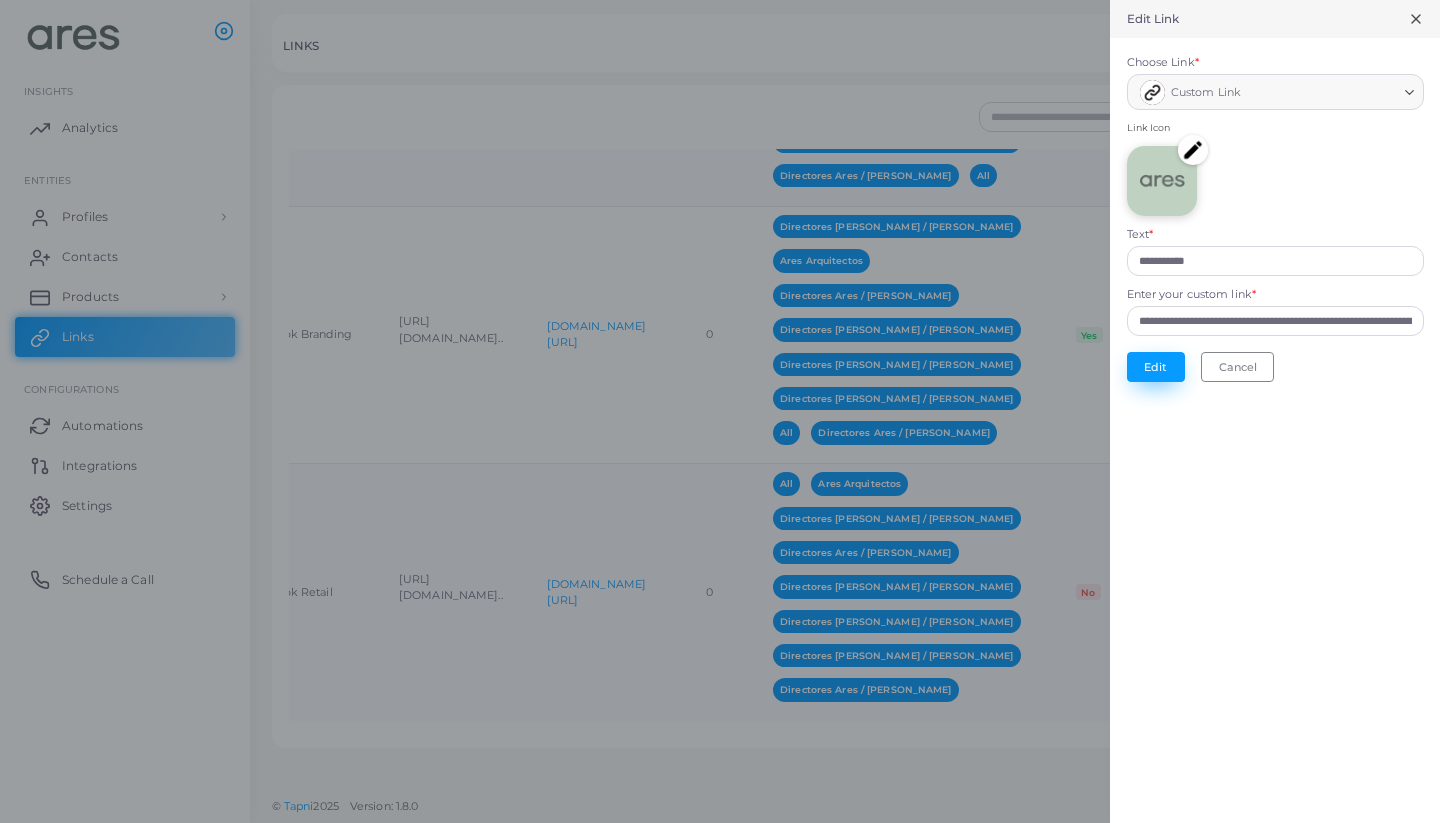 click on "Edit" at bounding box center (1156, 367) 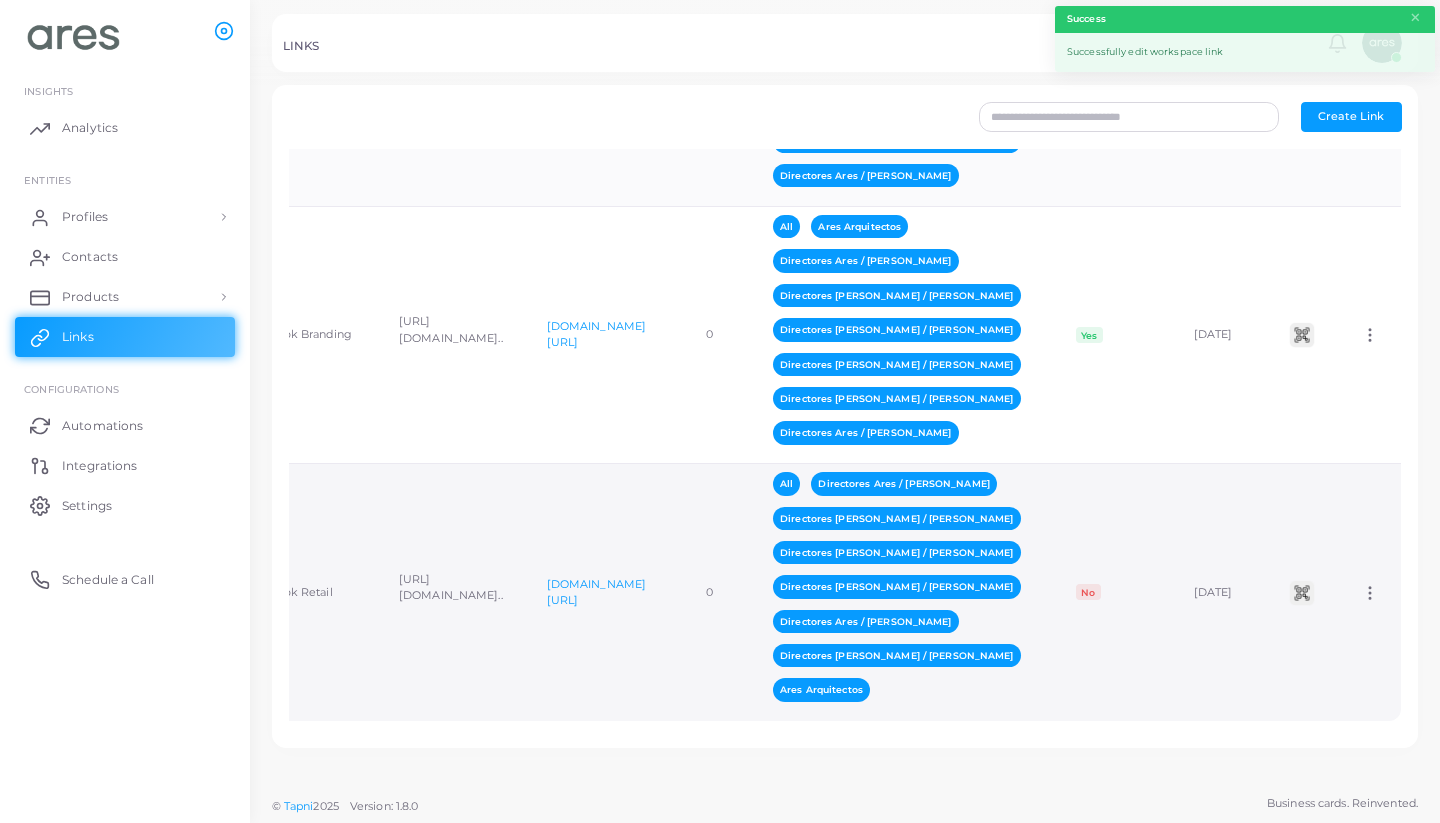 click 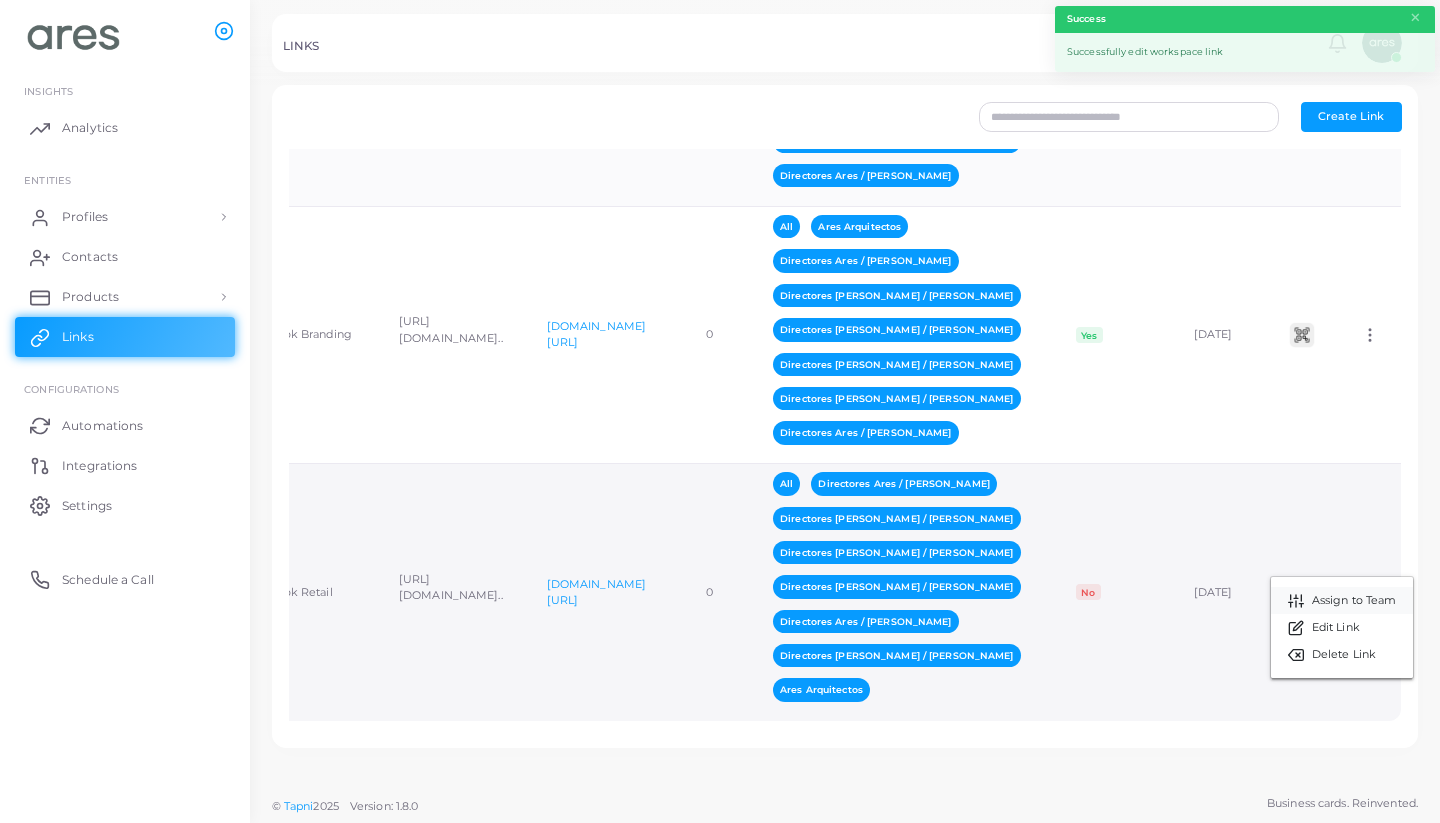 click on "Assign to Team" at bounding box center [1354, 601] 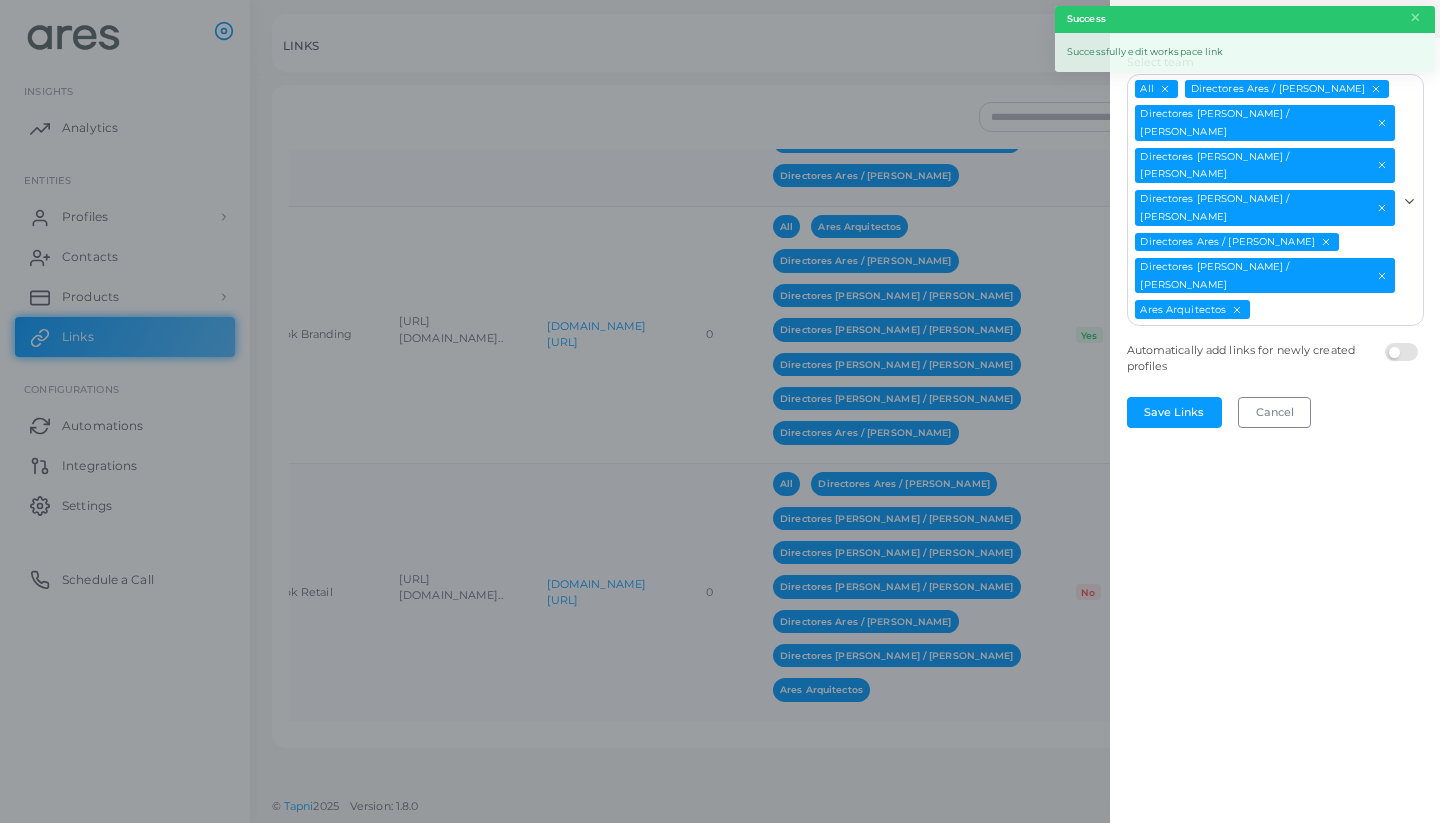 click at bounding box center [1404, 343] 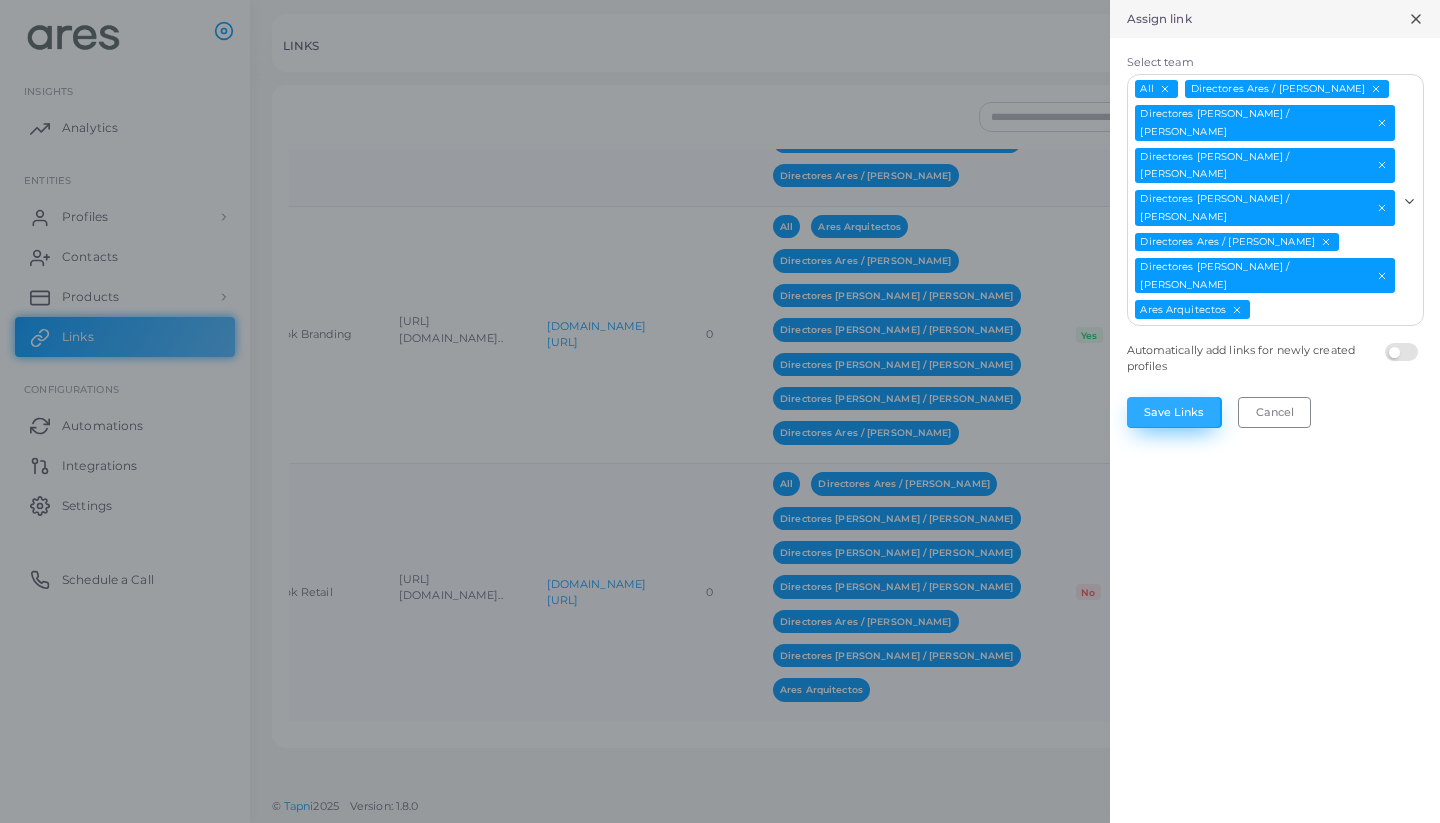 click on "Save Links" at bounding box center [1174, 412] 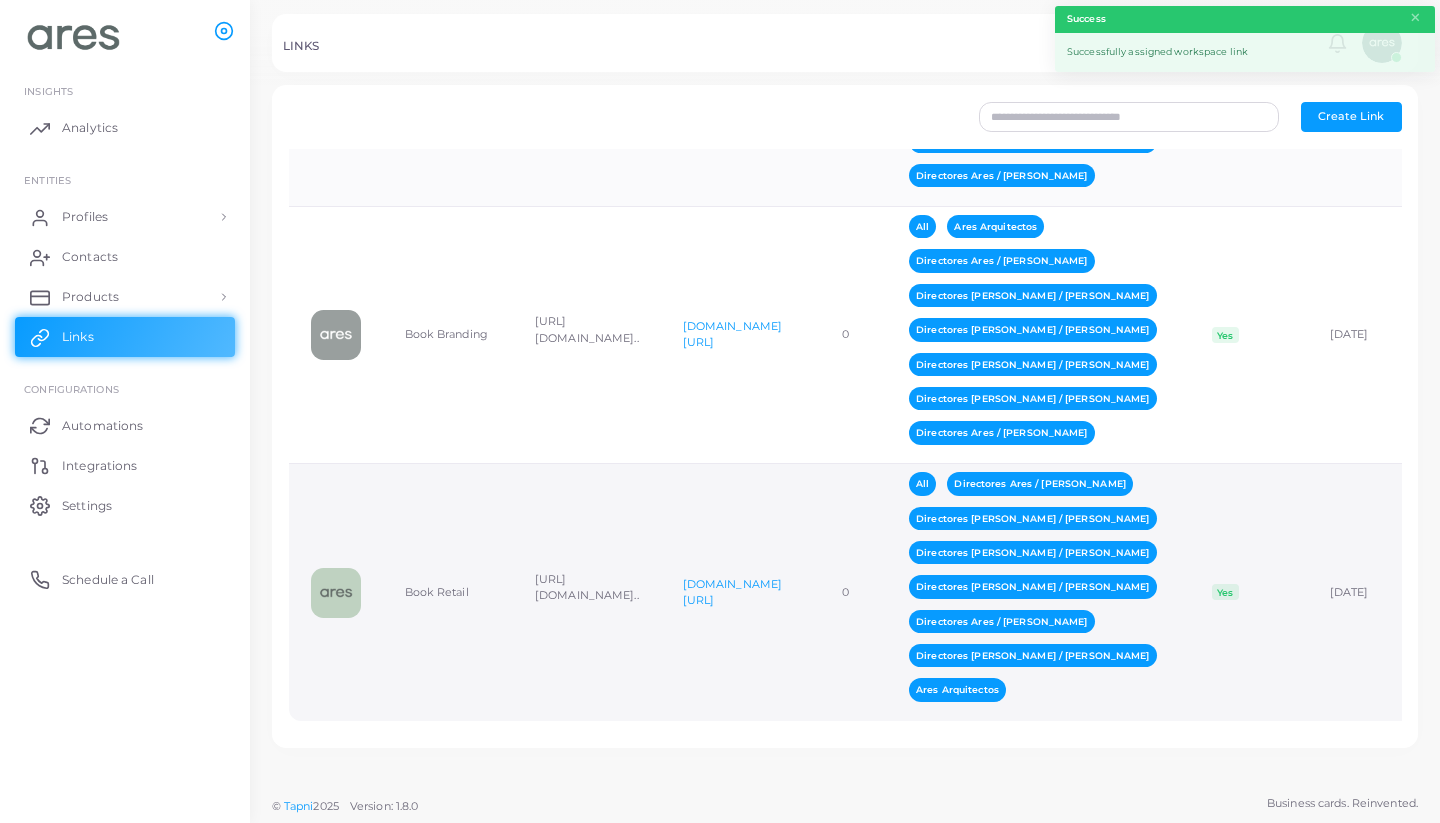 scroll, scrollTop: 0, scrollLeft: 0, axis: both 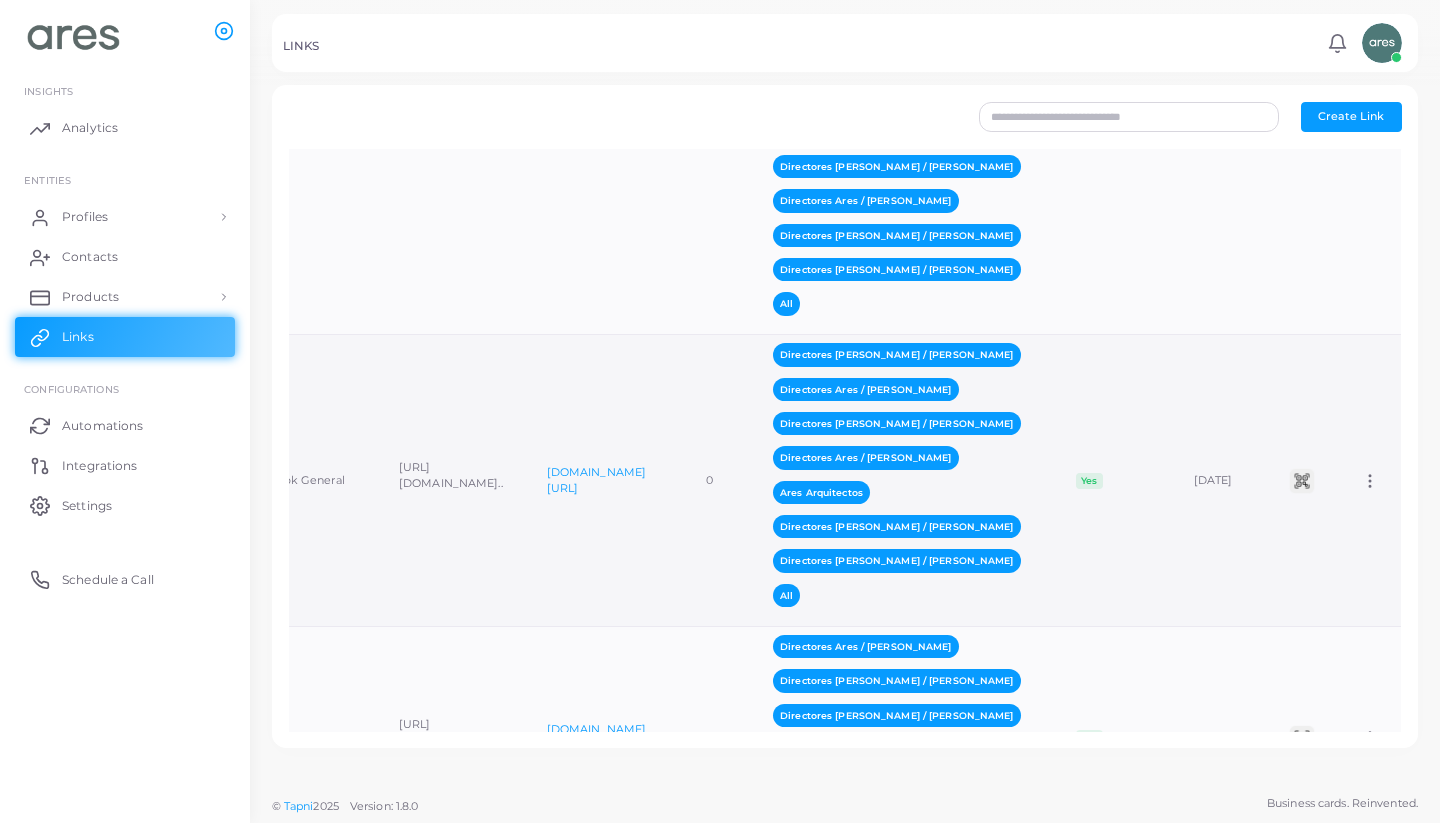 click 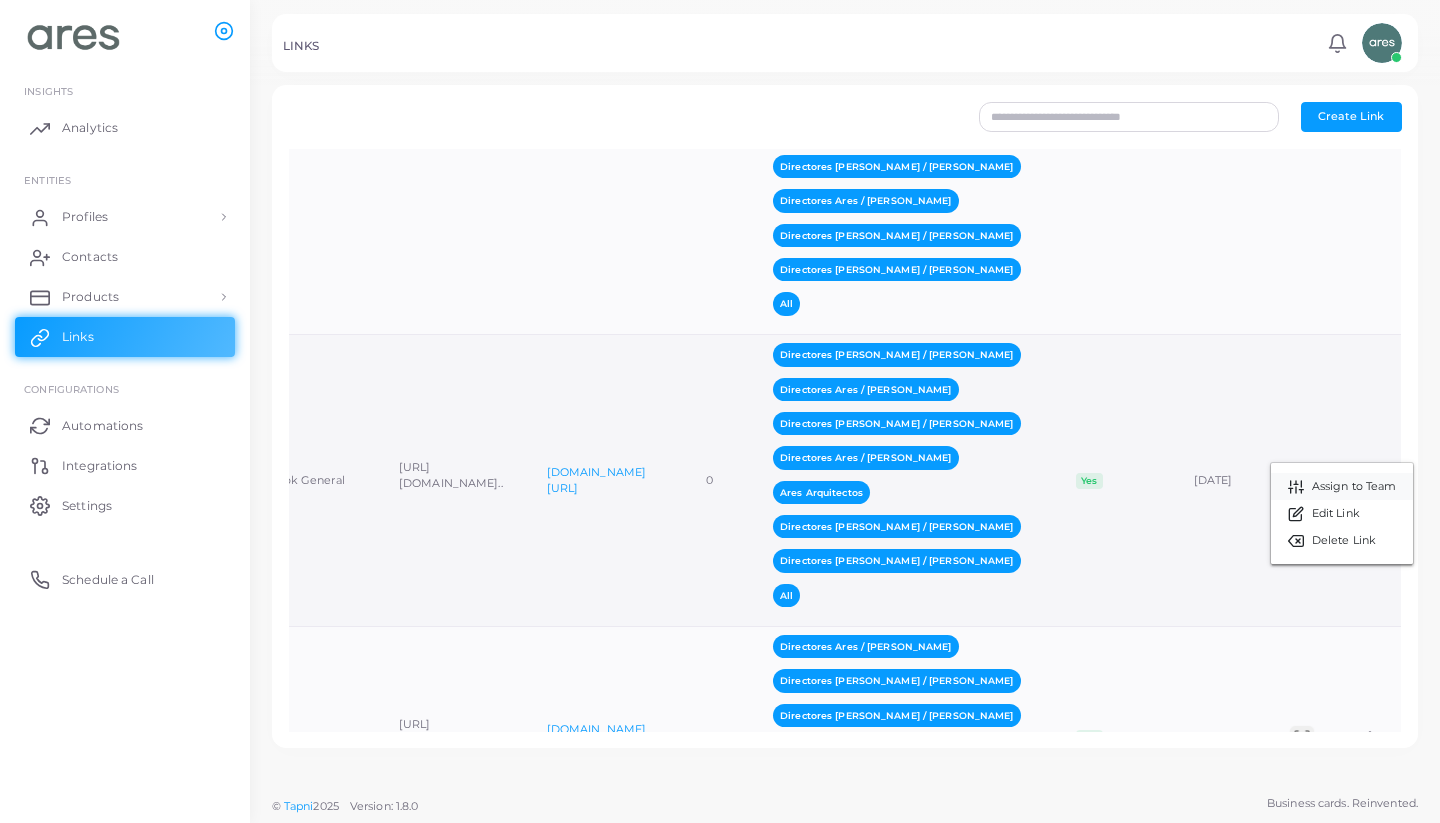click on "Assign to Team" at bounding box center [1354, 487] 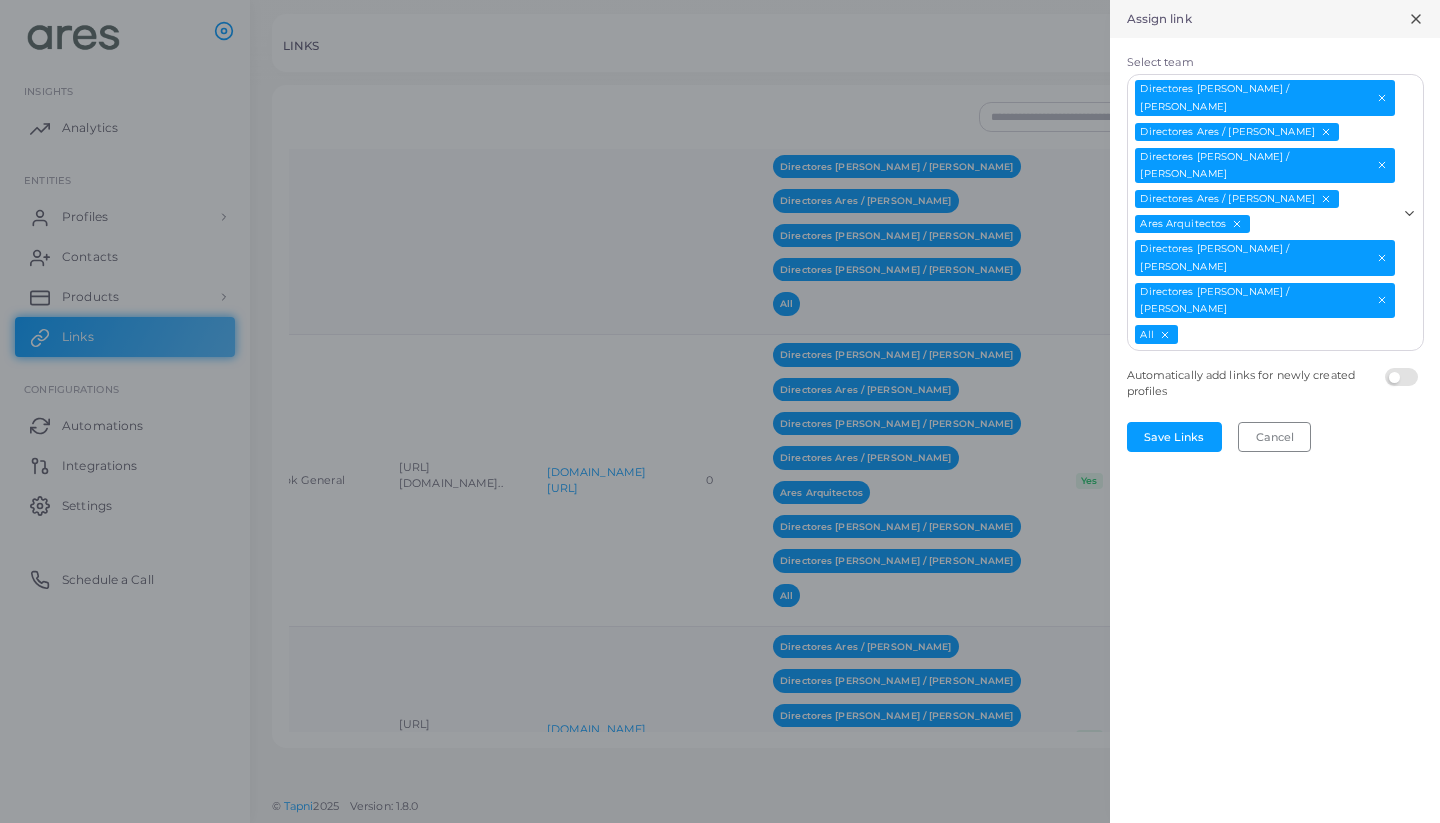 click on "Loading..." at bounding box center [1411, 210] 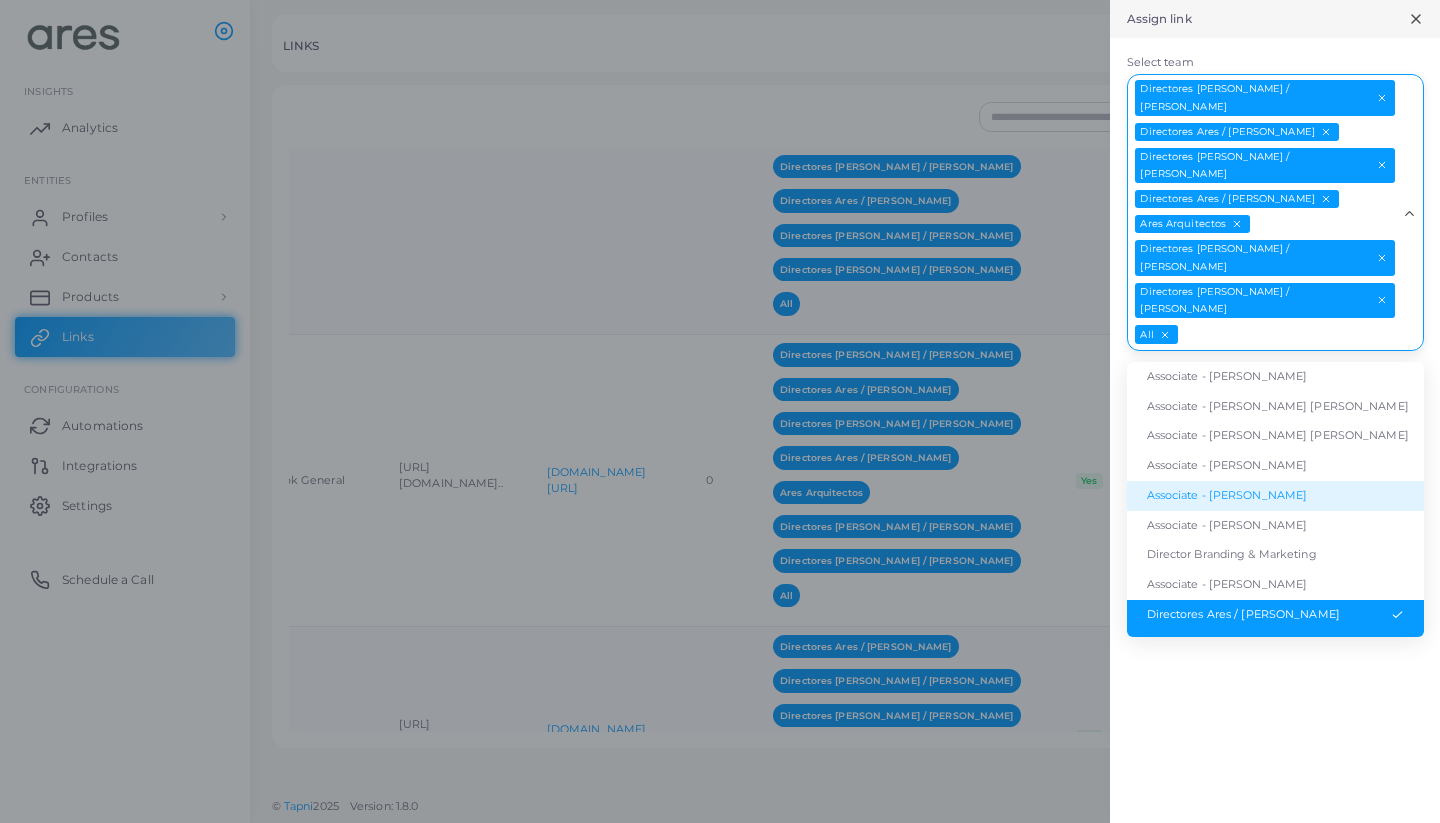 scroll, scrollTop: 0, scrollLeft: 0, axis: both 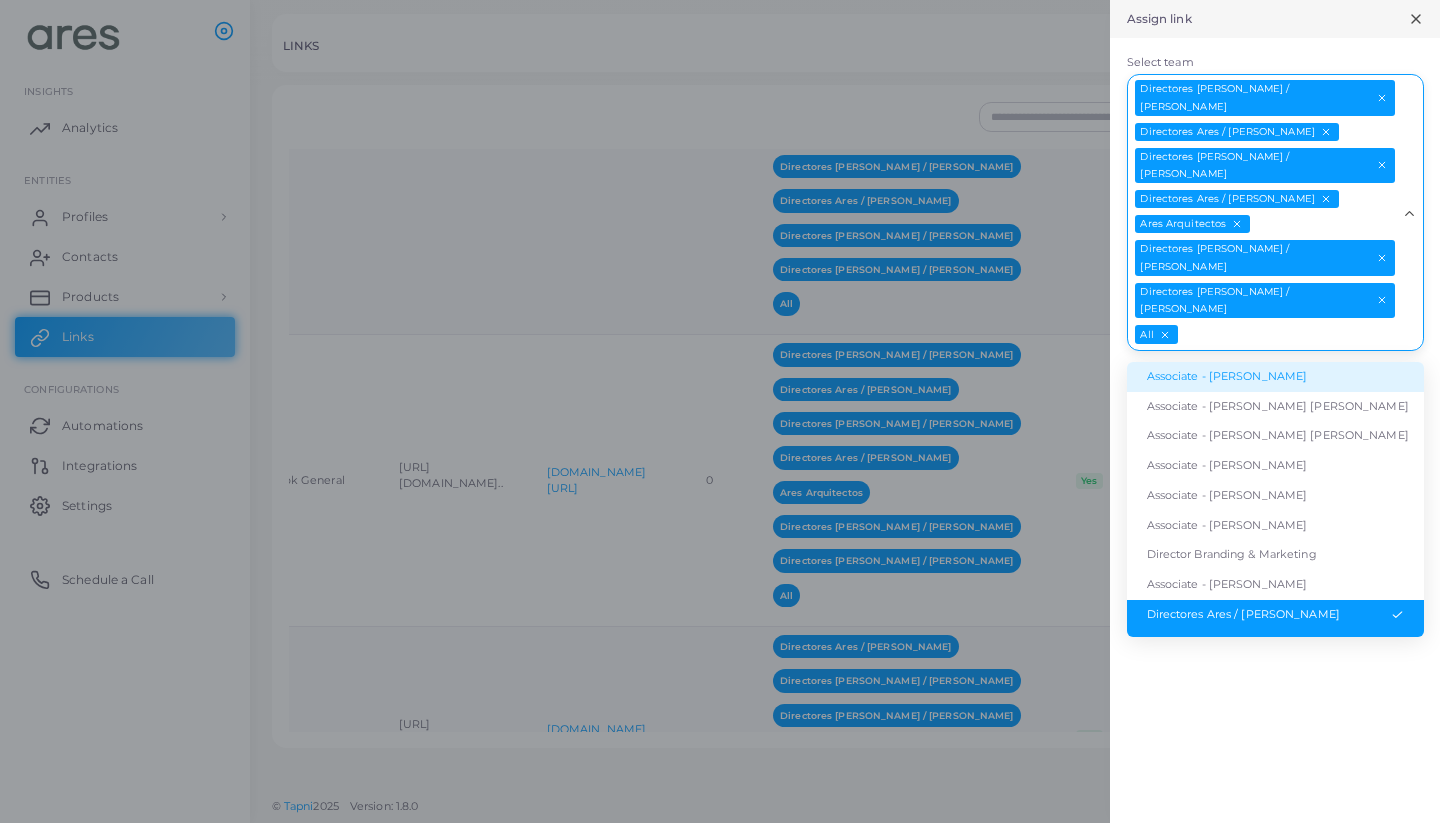 click on "Associate - [PERSON_NAME]" at bounding box center (1275, 377) 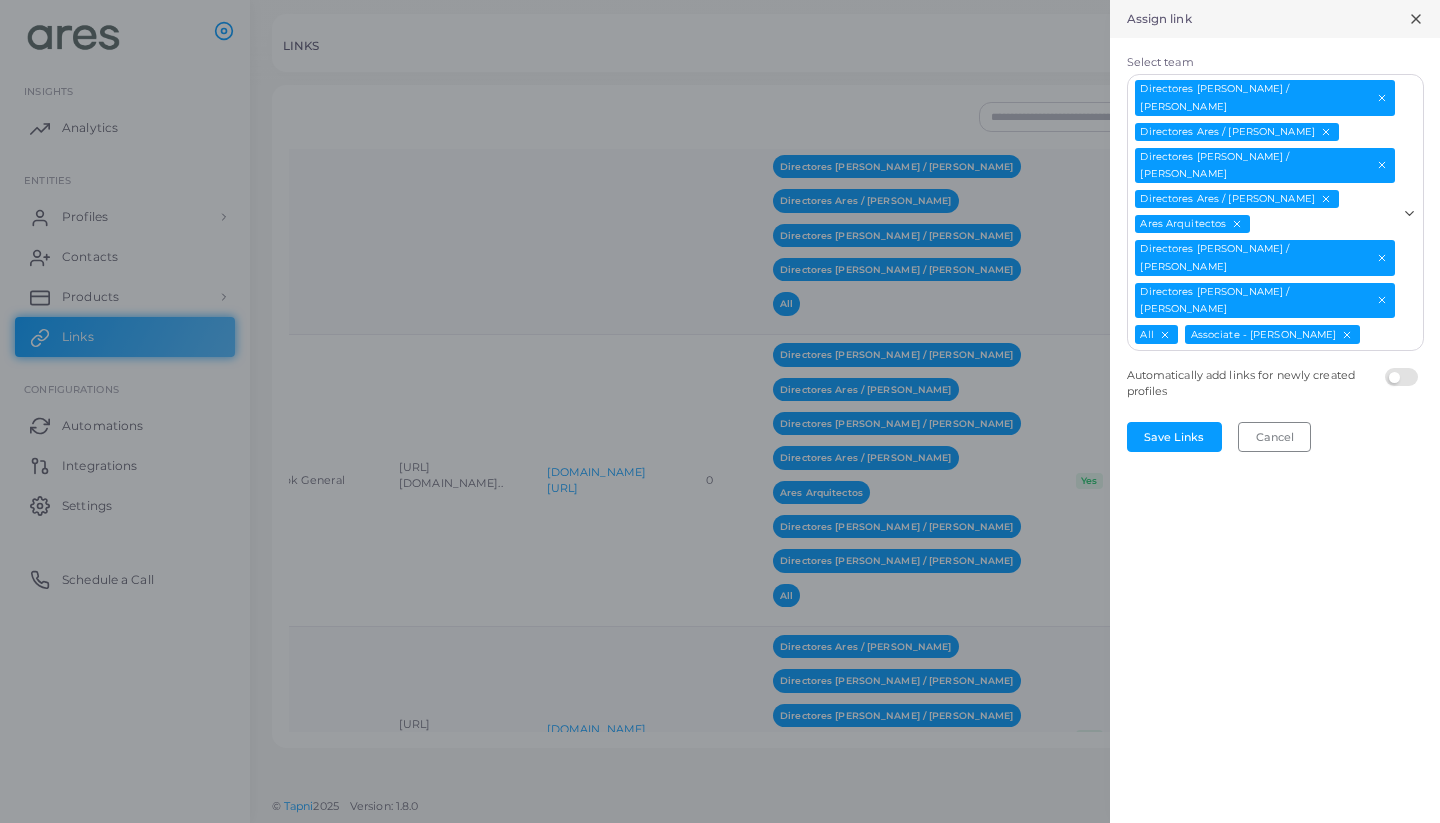 click on "Select team" at bounding box center [1379, 335] 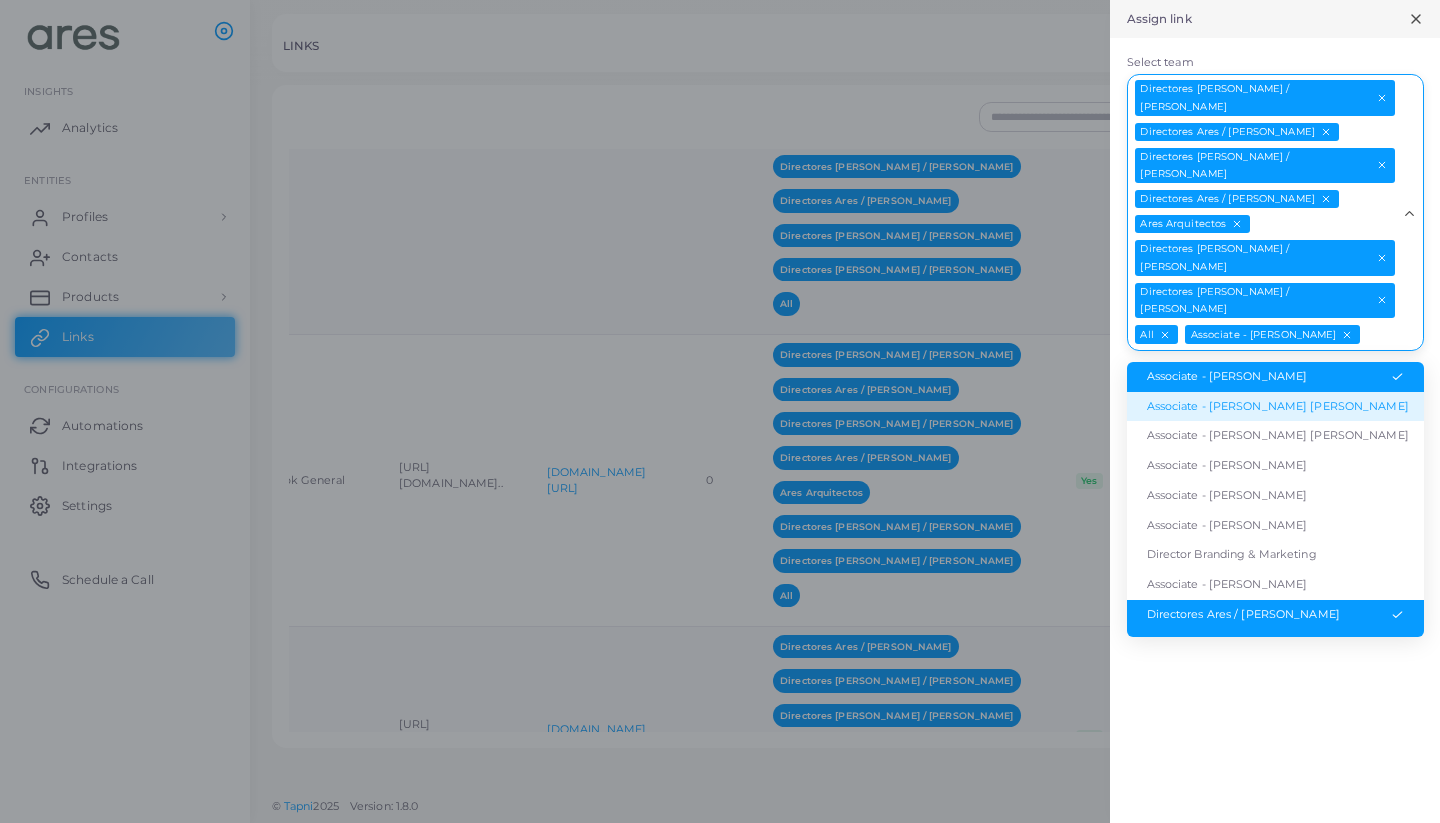 click on "Associate - [PERSON_NAME] [PERSON_NAME]" at bounding box center (1275, 407) 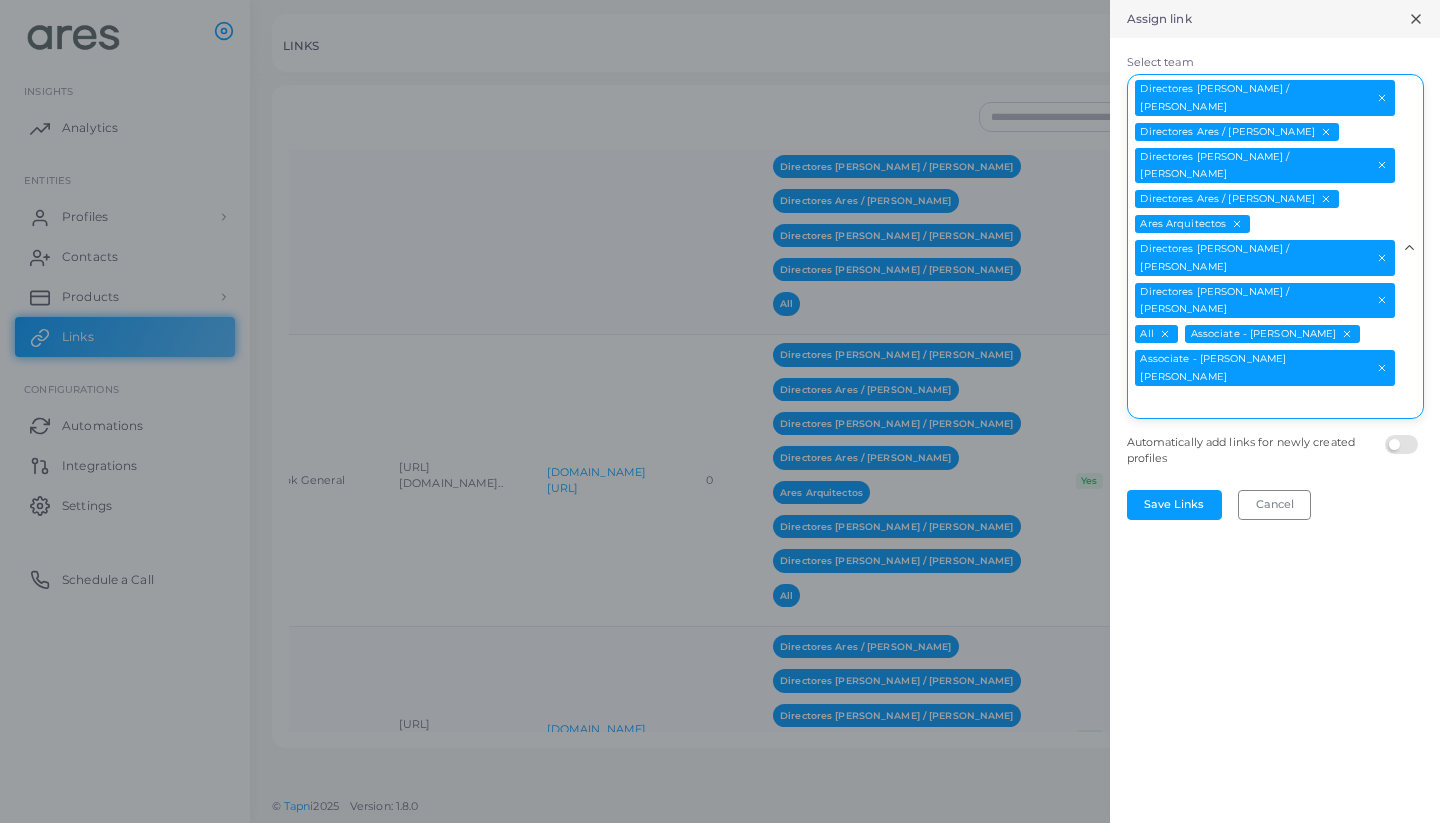 click on "Select team" at bounding box center [1263, 403] 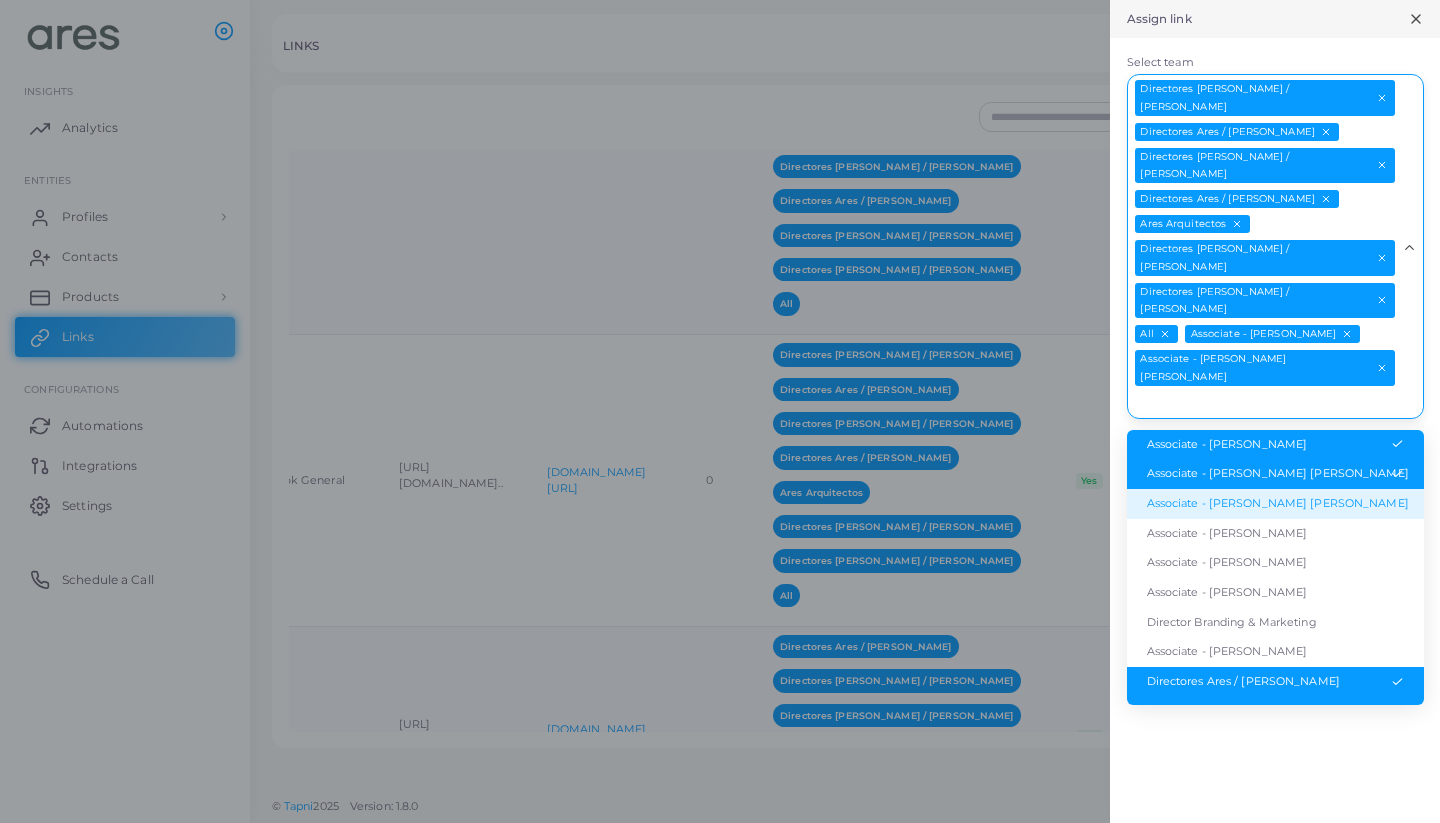 click on "Associate - [PERSON_NAME] [PERSON_NAME]" at bounding box center [1275, 504] 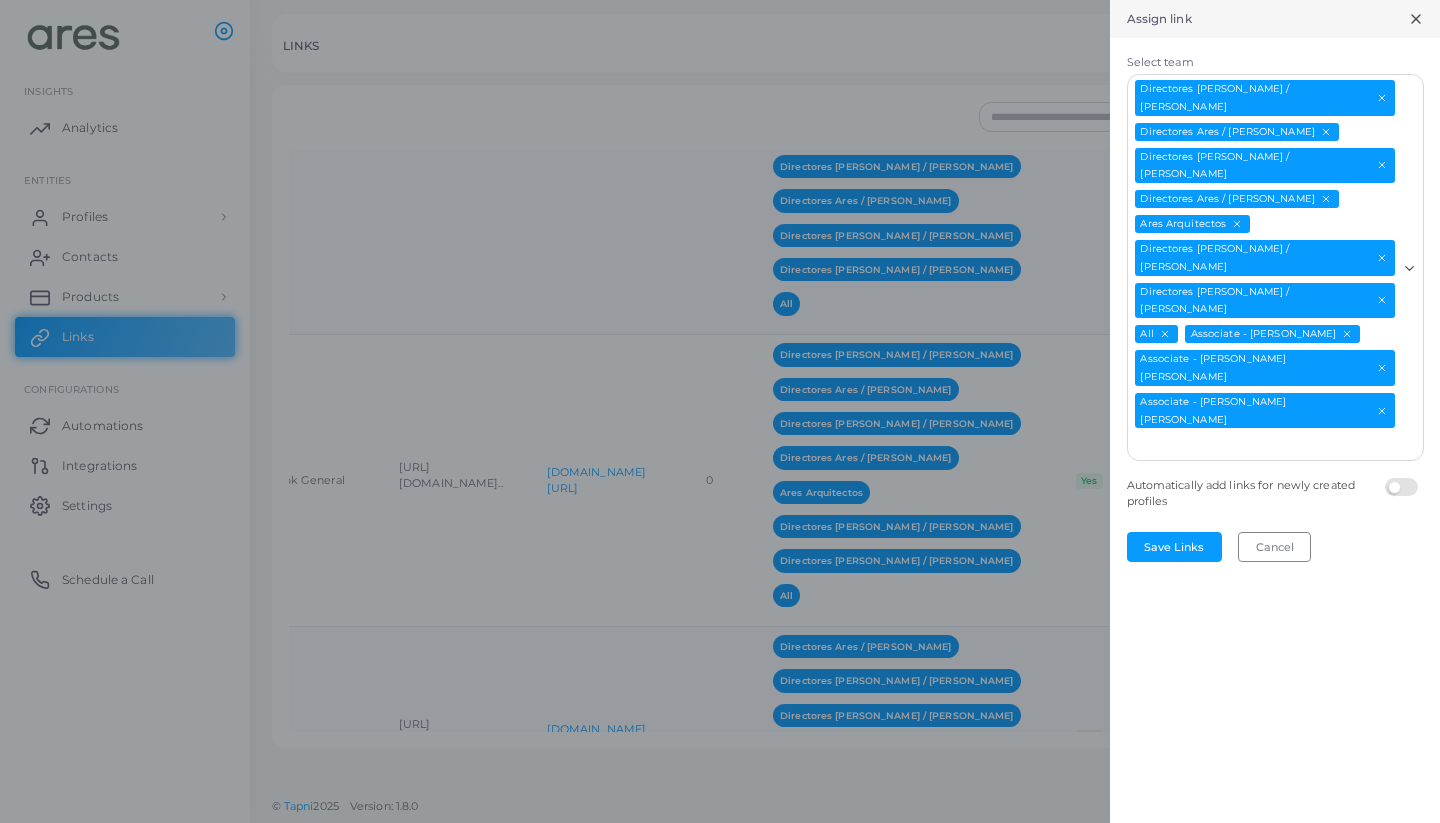 click on "Select team" at bounding box center [1263, 445] 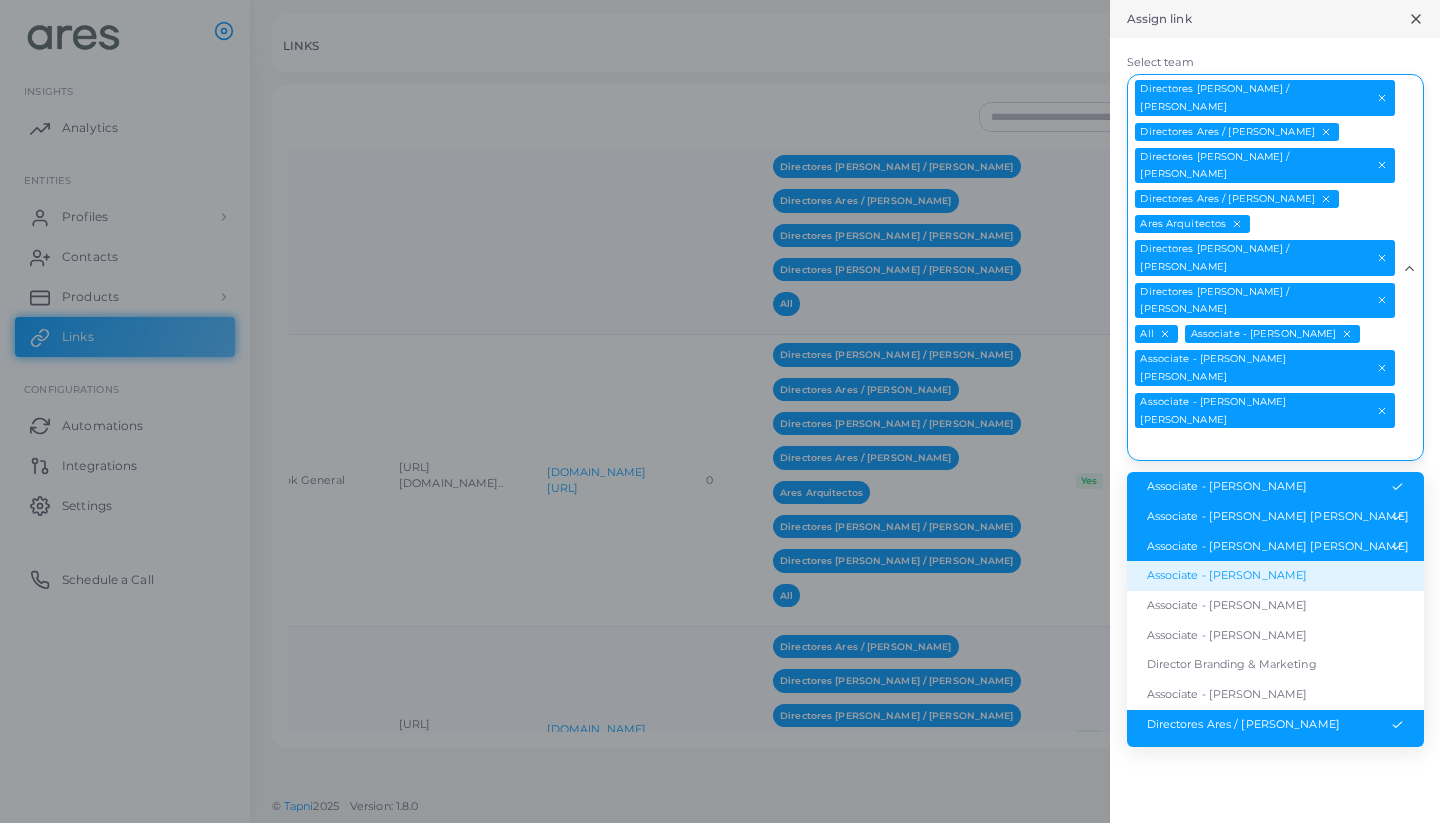 click on "Associate - [PERSON_NAME]" at bounding box center (1275, 576) 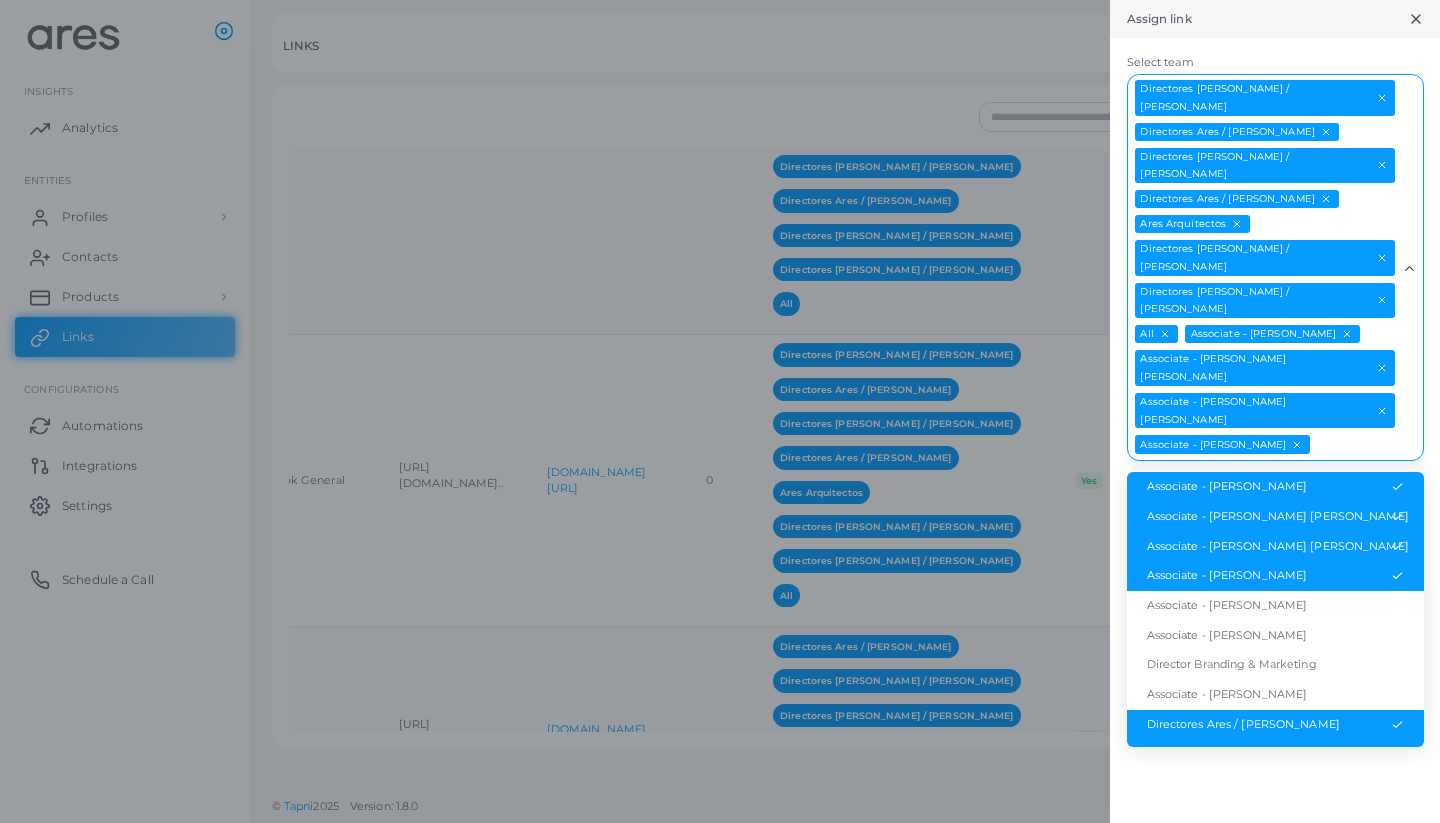 click on "Select team" at bounding box center [1354, 445] 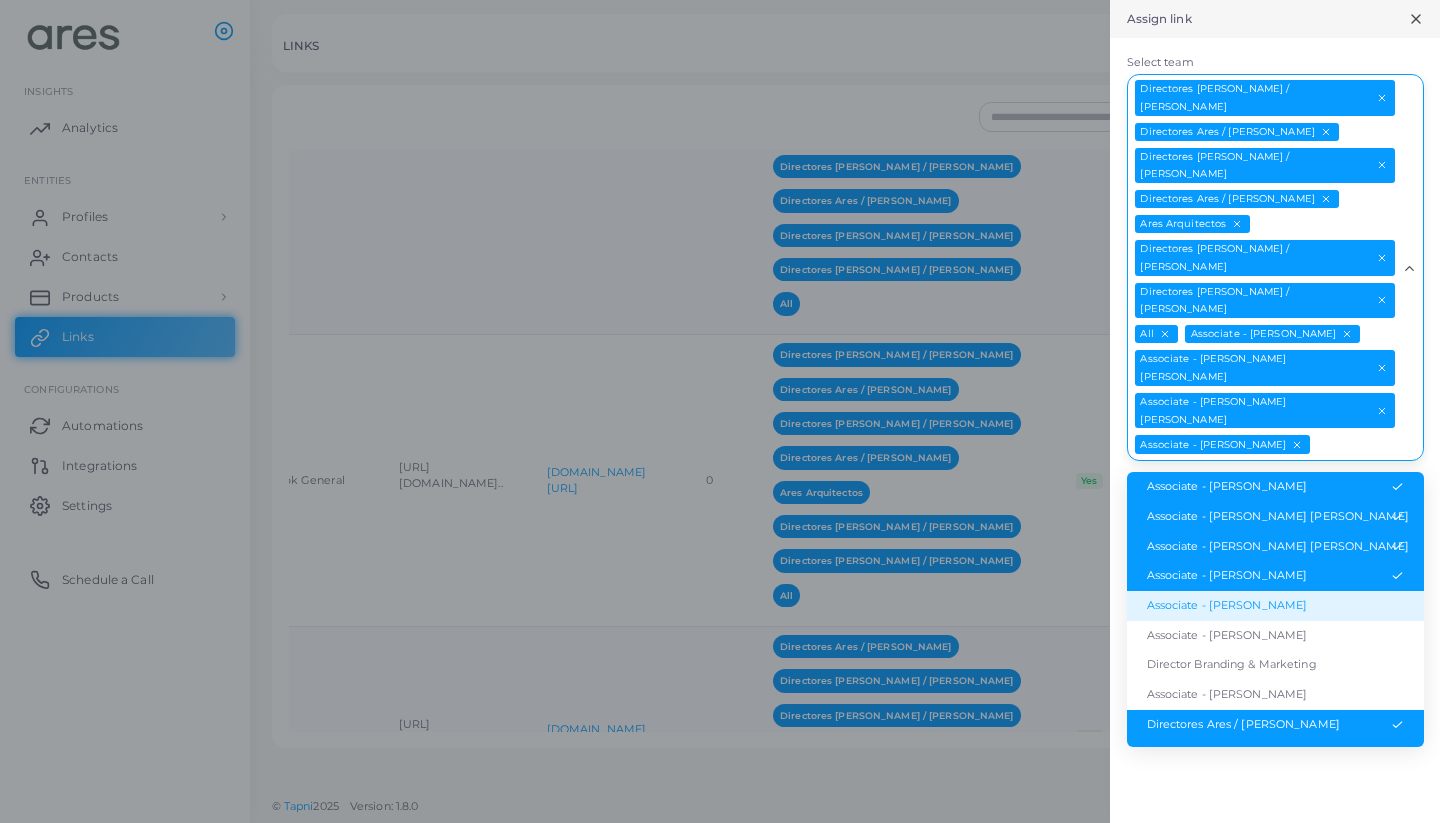 click on "Associate -  [PERSON_NAME]" at bounding box center [1275, 606] 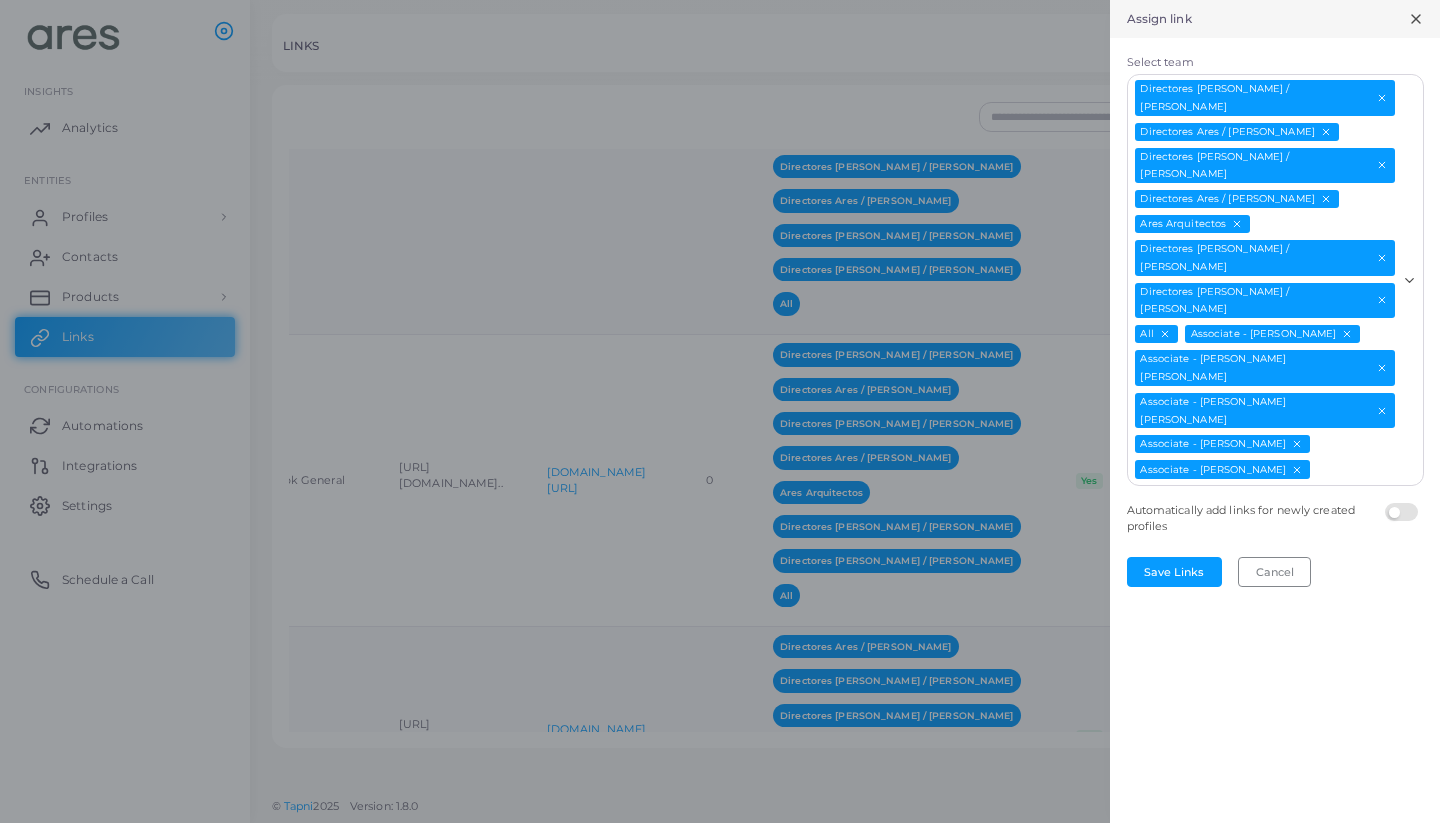 click on "Select team" at bounding box center [1354, 470] 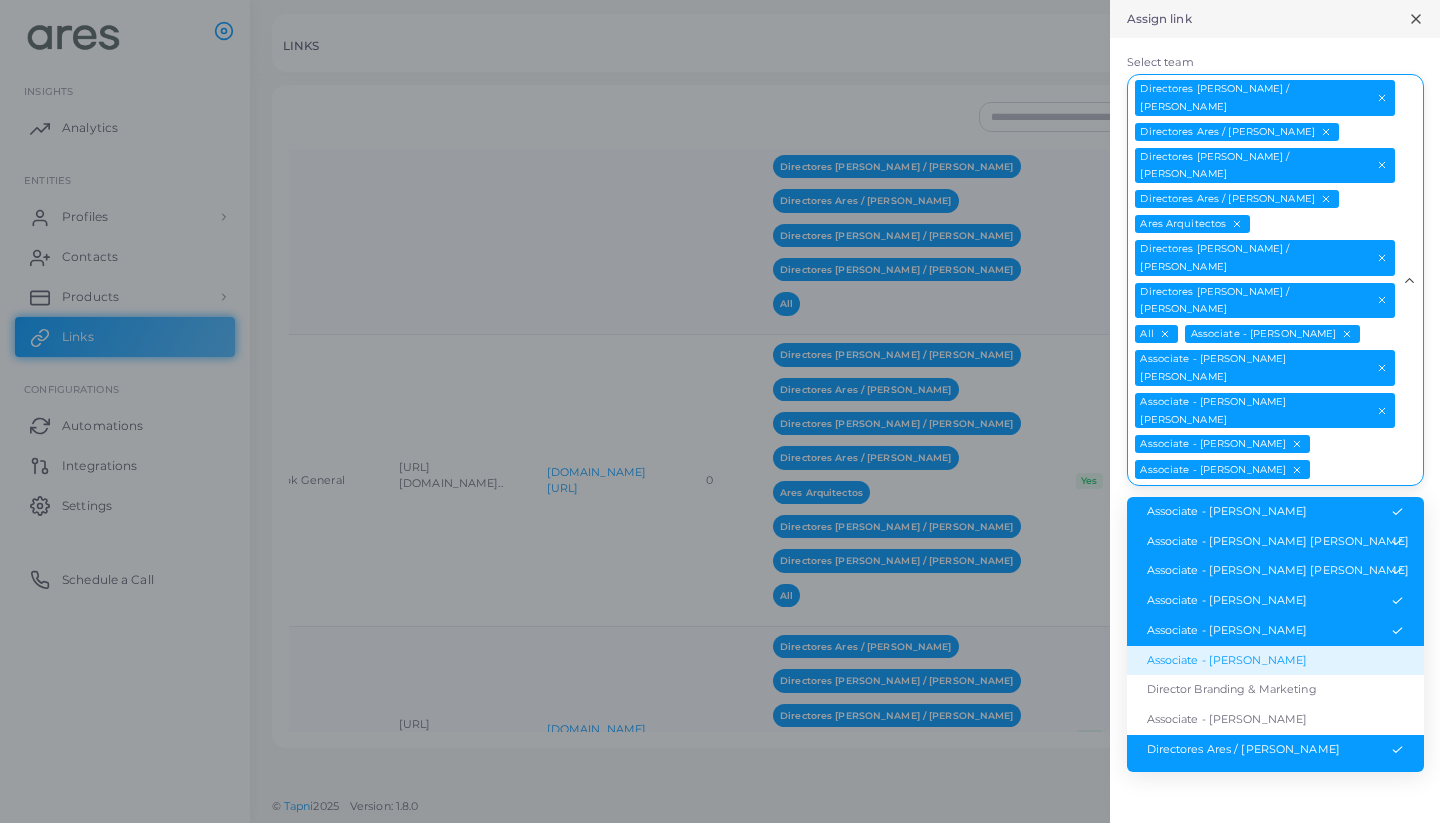 click on "Associate - [PERSON_NAME]" at bounding box center (1275, 661) 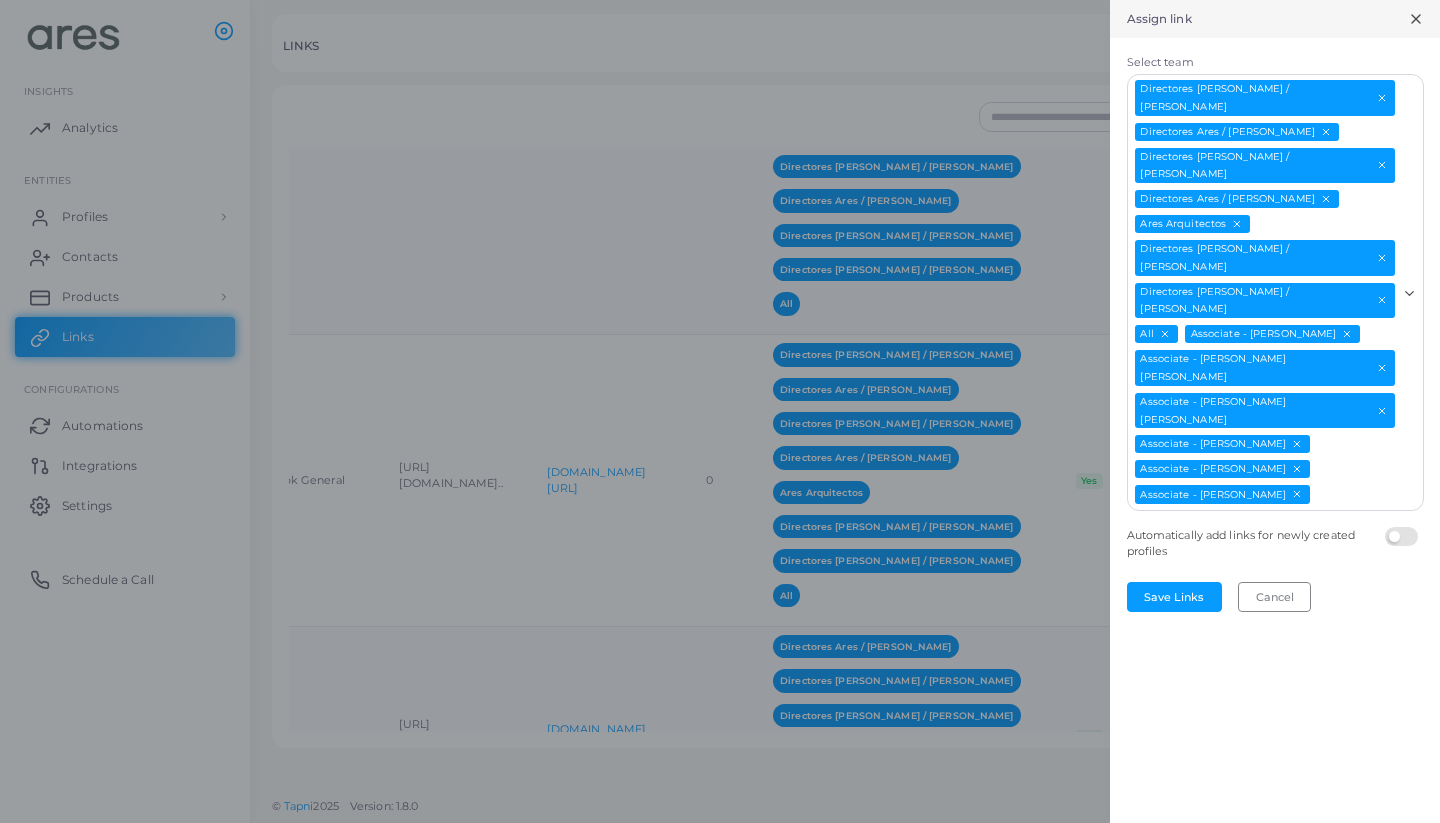 click on "Select team" at bounding box center (1354, 495) 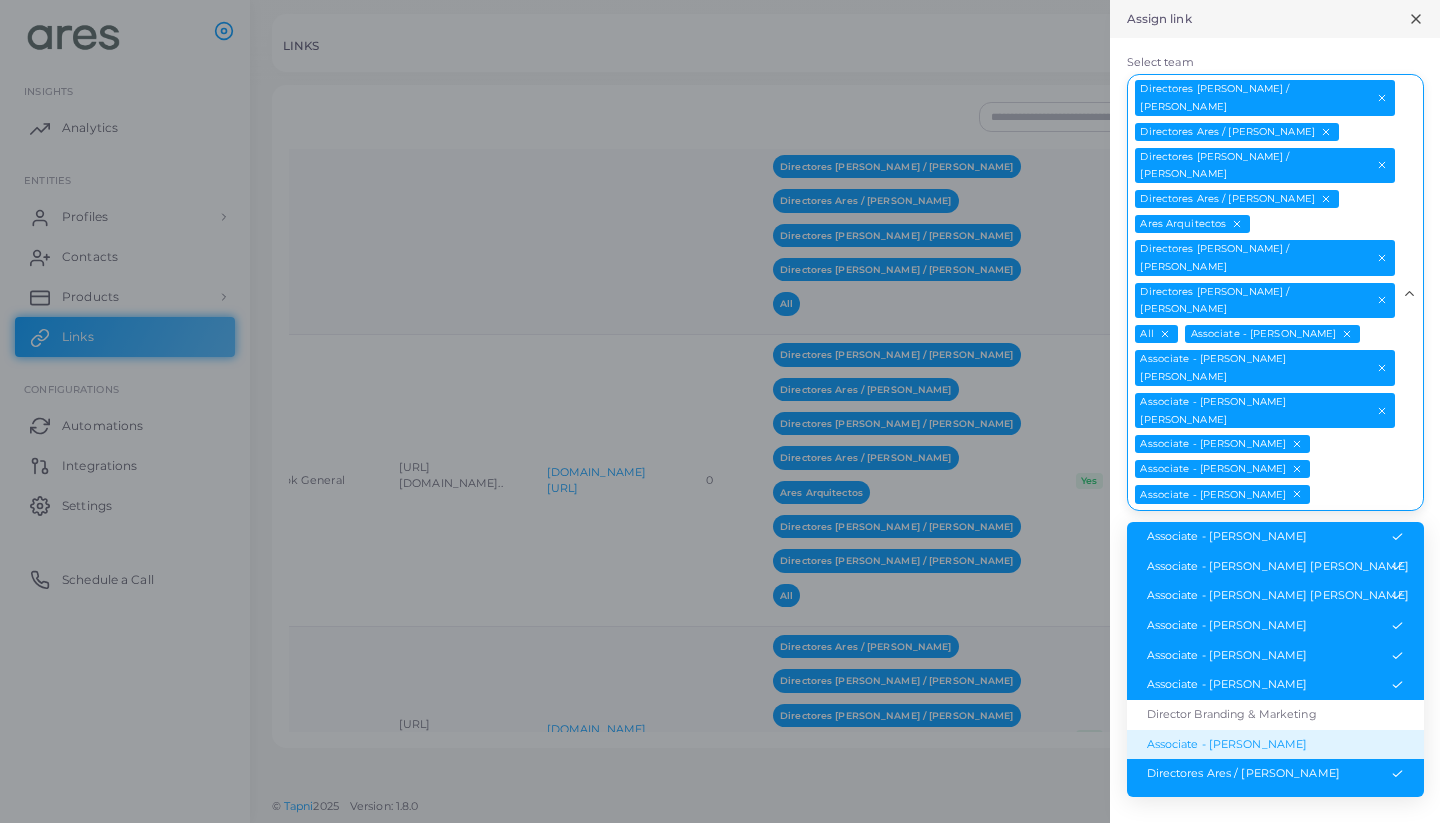click on "Associate - [PERSON_NAME]" at bounding box center [1275, 745] 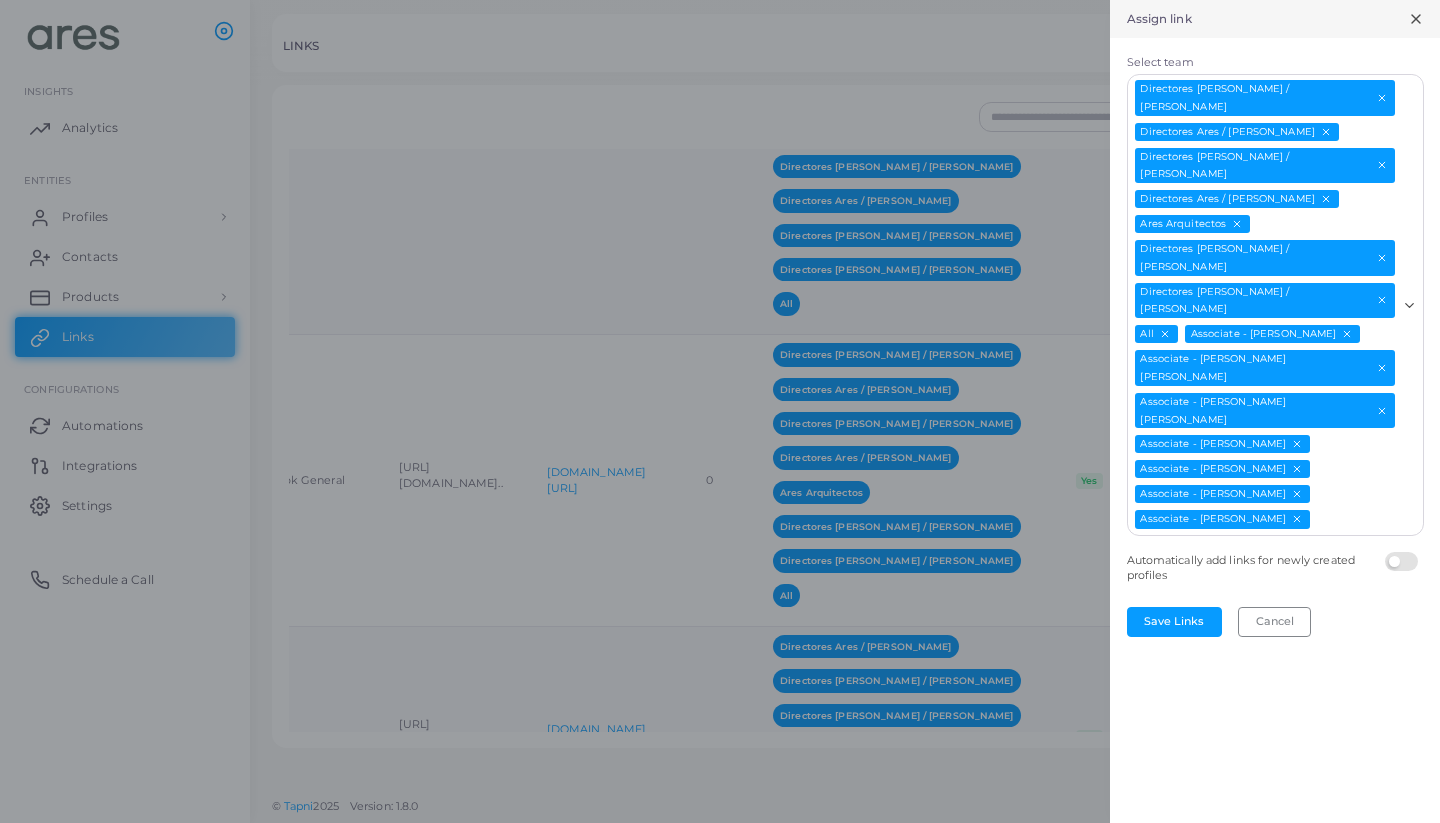 click on "Directores [PERSON_NAME] / [PERSON_NAME]
Directores Ares / [PERSON_NAME]
Directores [PERSON_NAME] / [PERSON_NAME]
Directores Ares / [PERSON_NAME]
Ares Arquitectos
Directores [PERSON_NAME] / [PERSON_NAME]
Directores Ares / [PERSON_NAME]
All
Associate - [PERSON_NAME]
Associate - [PERSON_NAME] [PERSON_NAME]
Associate - [PERSON_NAME] [PERSON_NAME]
Associate - [PERSON_NAME]
Associate -  [PERSON_NAME]
Associate - [PERSON_NAME]
Associate - [PERSON_NAME]" at bounding box center [1263, 303] 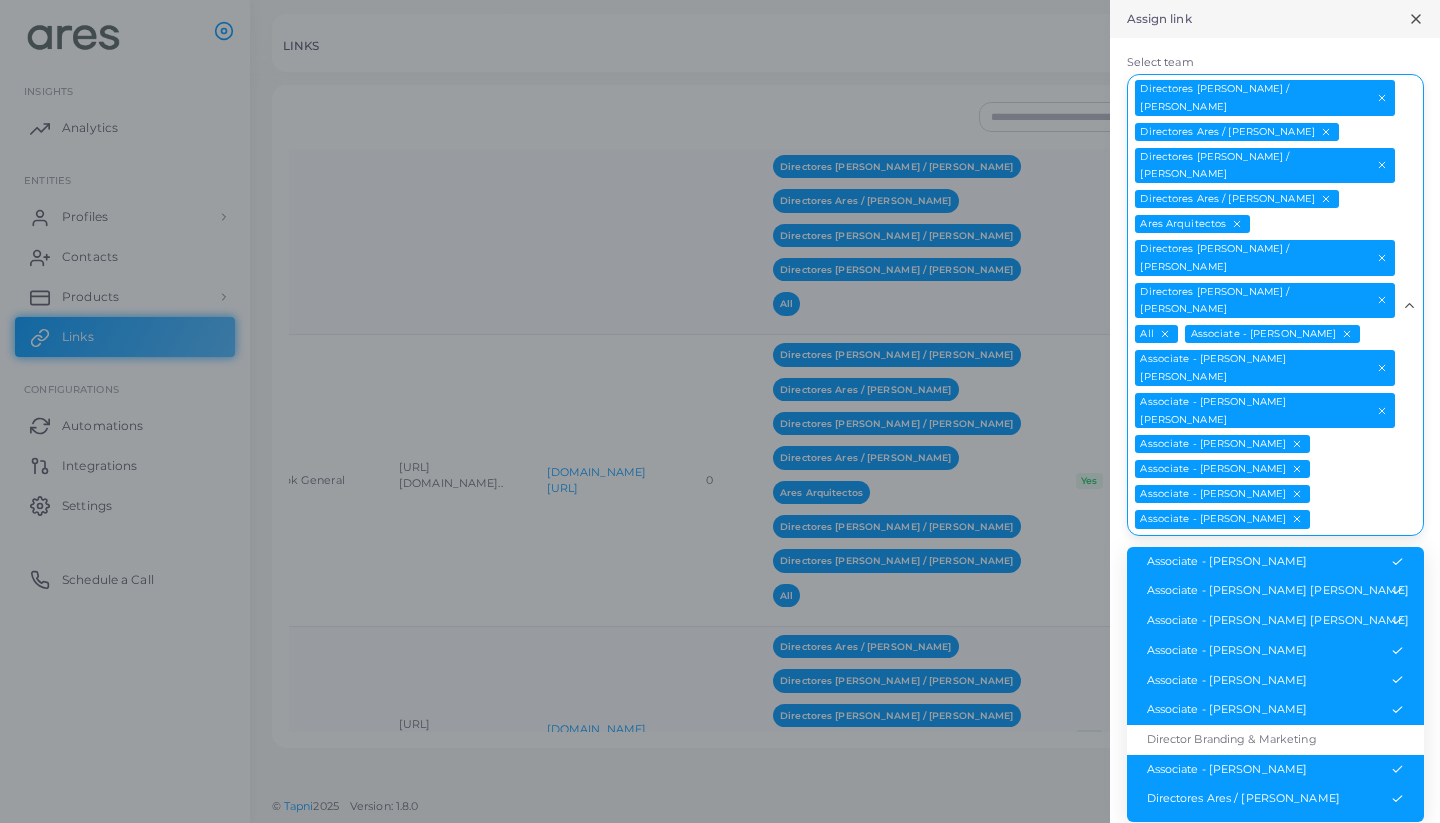 scroll, scrollTop: 0, scrollLeft: 0, axis: both 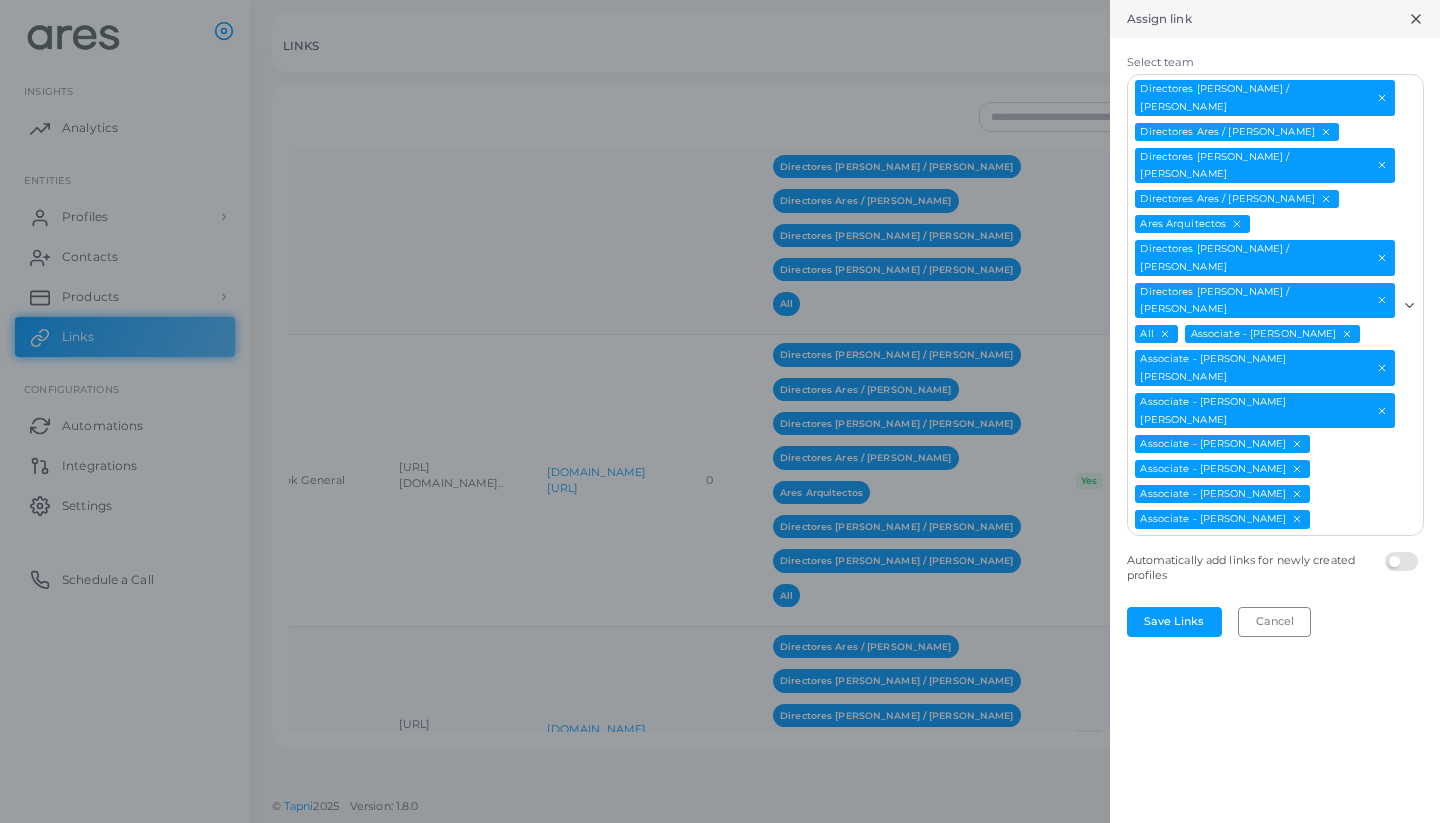 click on "Directores [PERSON_NAME] / [PERSON_NAME]
Directores Ares / [PERSON_NAME]
Directores [PERSON_NAME] / [PERSON_NAME]
Directores Ares / [PERSON_NAME]
Ares Arquitectos
Directores [PERSON_NAME] / [PERSON_NAME]
Directores Ares / [PERSON_NAME]
All
Associate - [PERSON_NAME]
Associate - [PERSON_NAME] [PERSON_NAME]
Associate - [PERSON_NAME] [PERSON_NAME]
Associate - [PERSON_NAME]
Associate -  [PERSON_NAME]
Associate - [PERSON_NAME]
Associate - [PERSON_NAME]" at bounding box center [1263, 303] 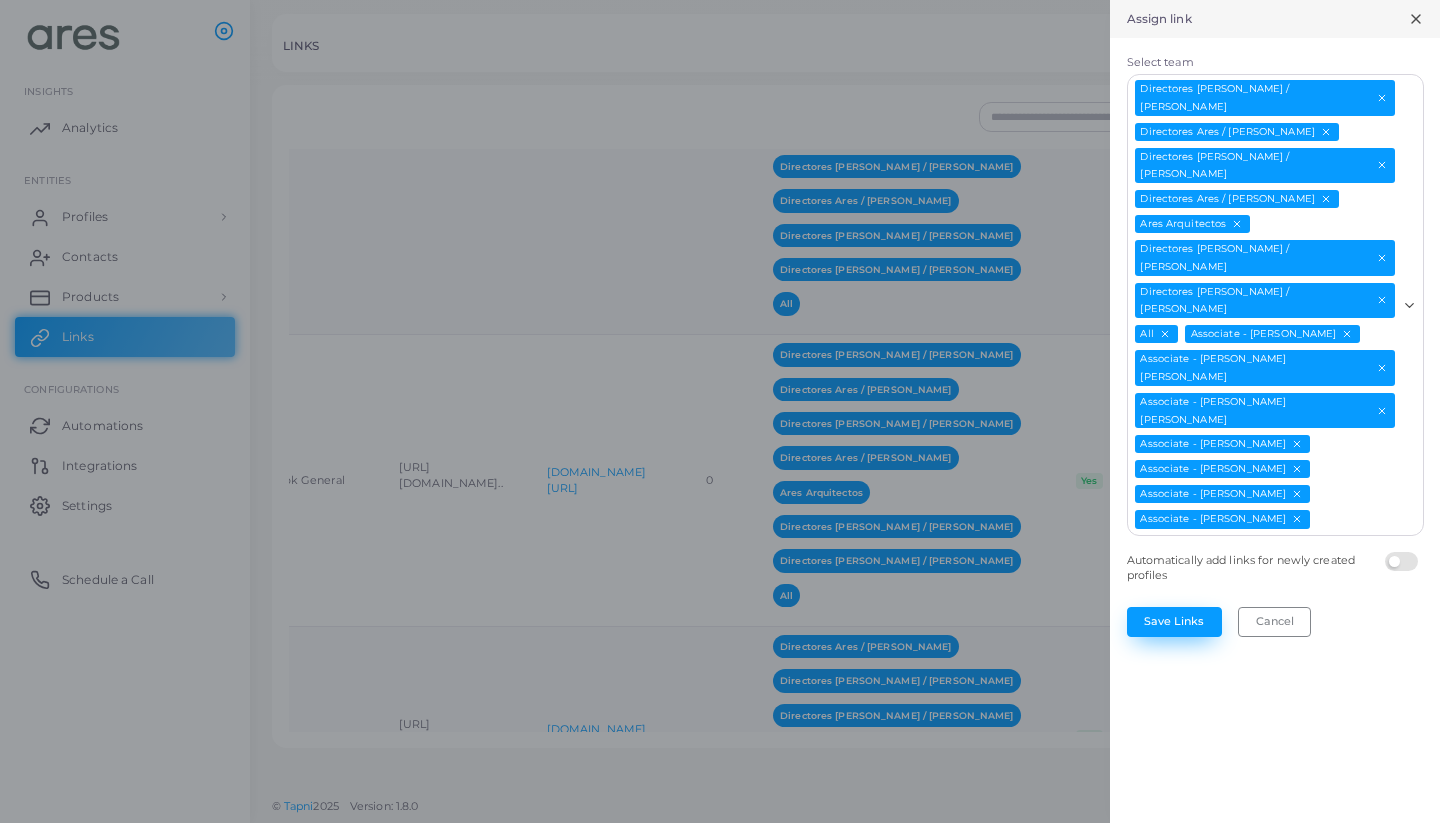 click on "Save Links" at bounding box center [1174, 622] 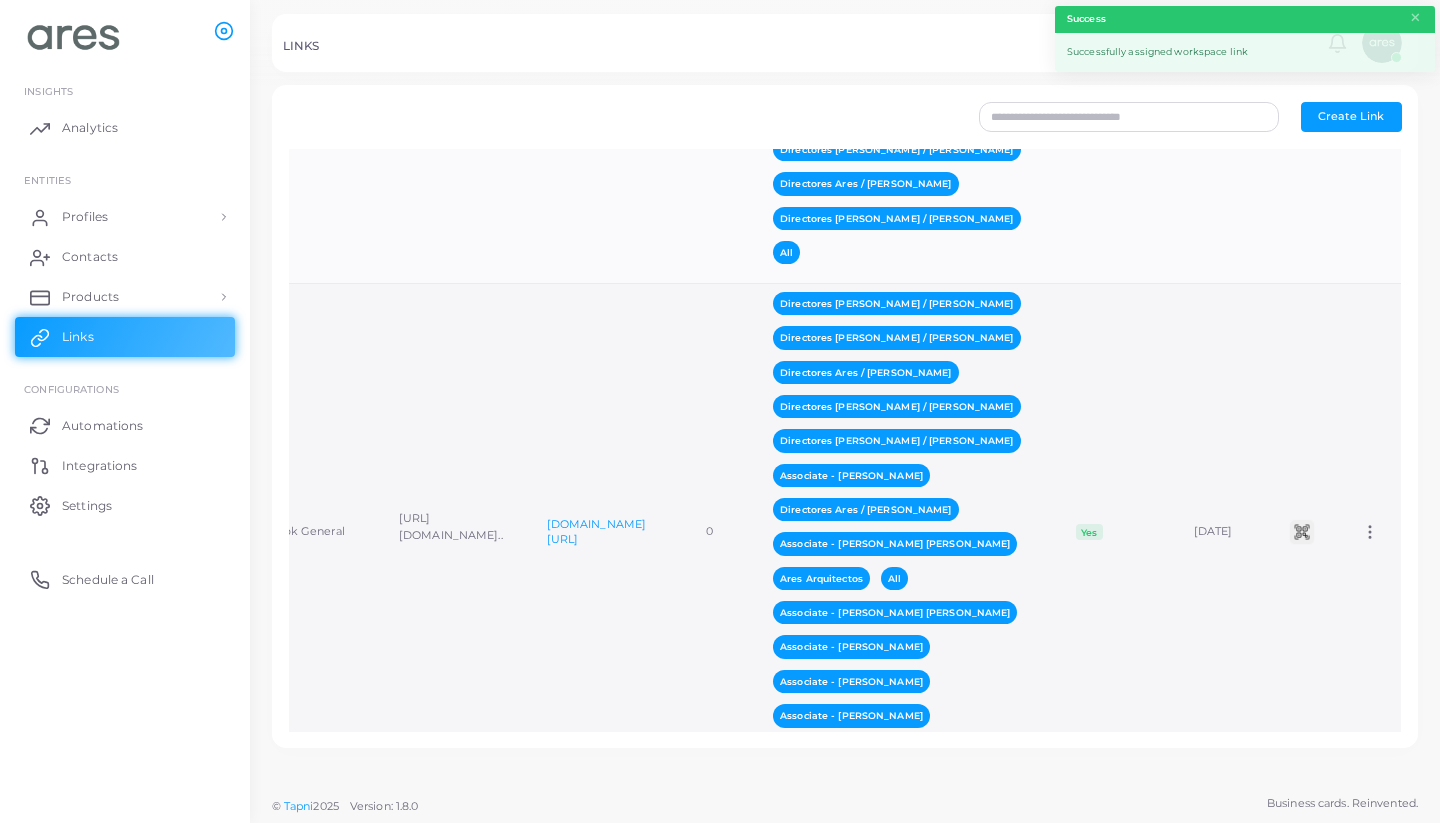 scroll, scrollTop: 1482, scrollLeft: 0, axis: vertical 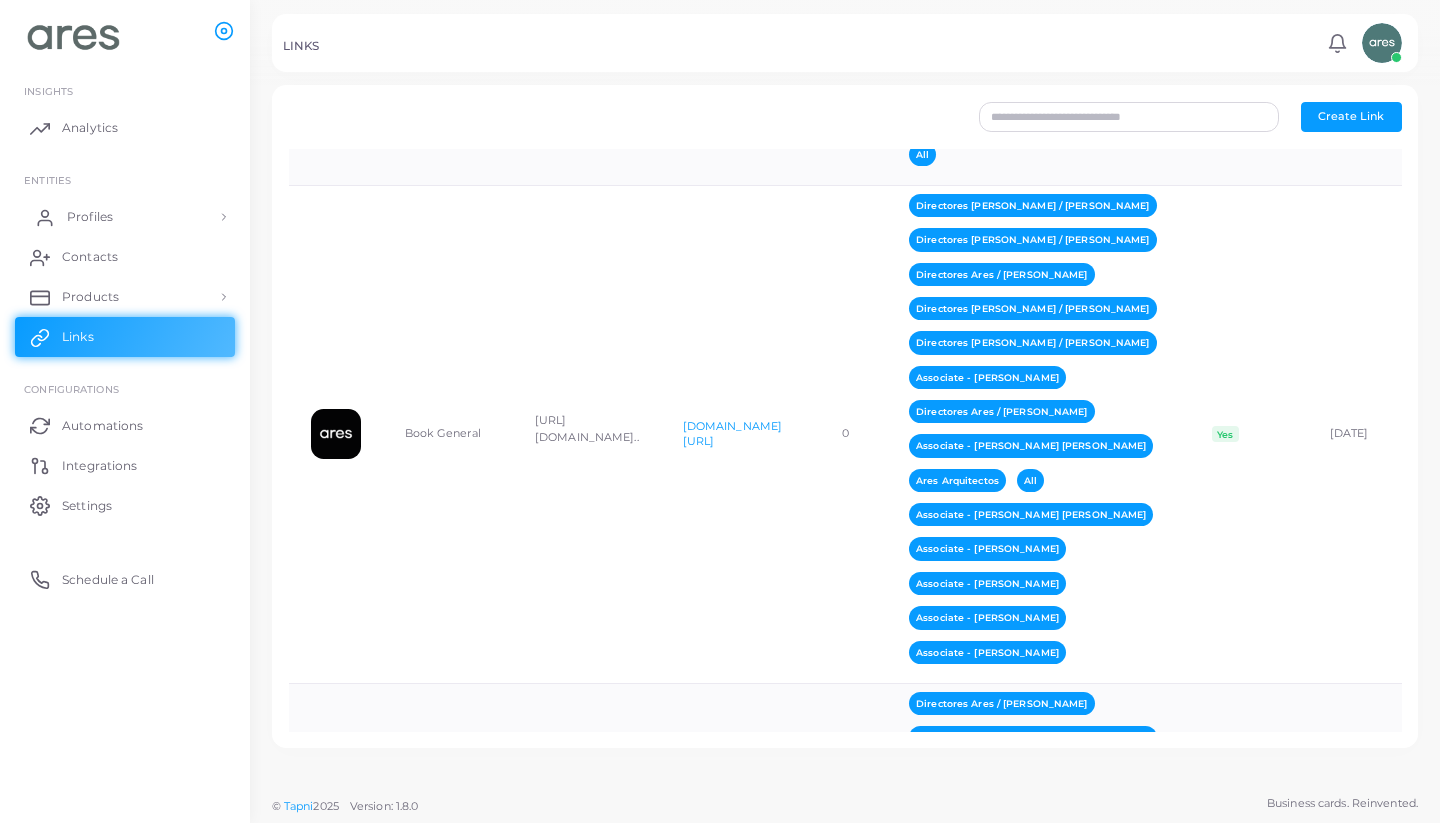 click on "Profiles" at bounding box center [90, 217] 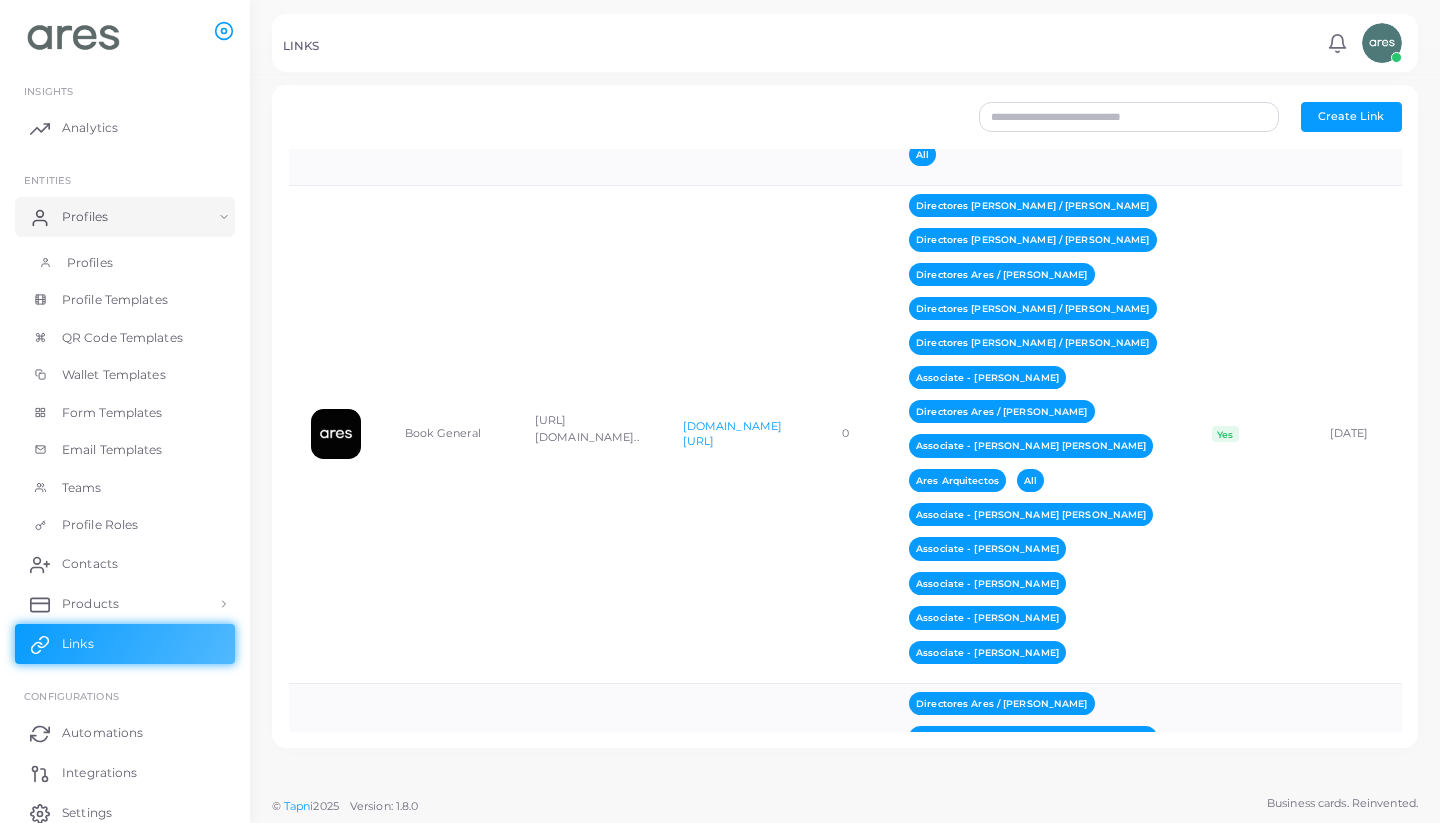 click on "Profiles" at bounding box center [90, 263] 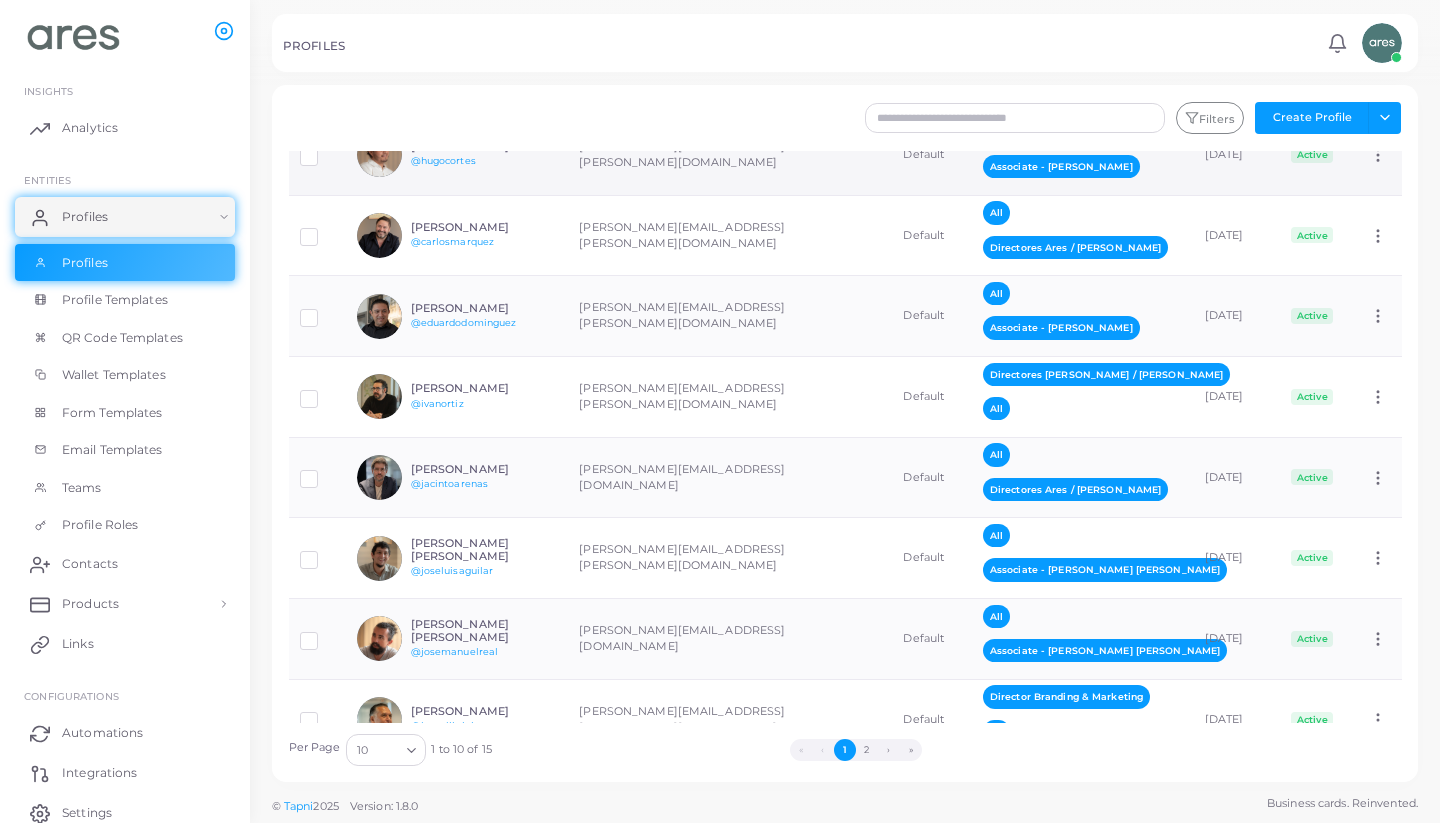 scroll, scrollTop: 204, scrollLeft: 0, axis: vertical 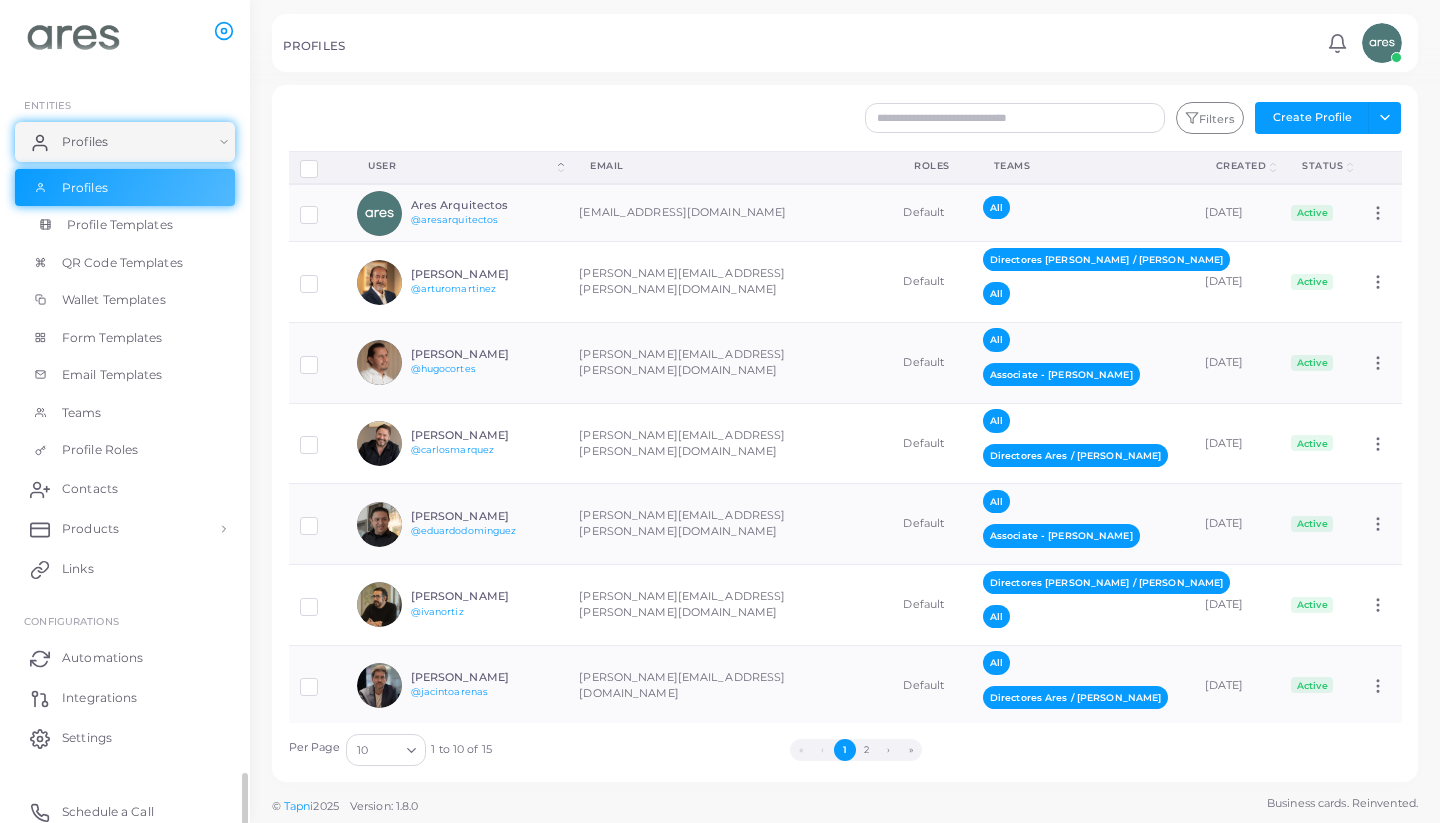 click on "Profile Templates" at bounding box center (120, 225) 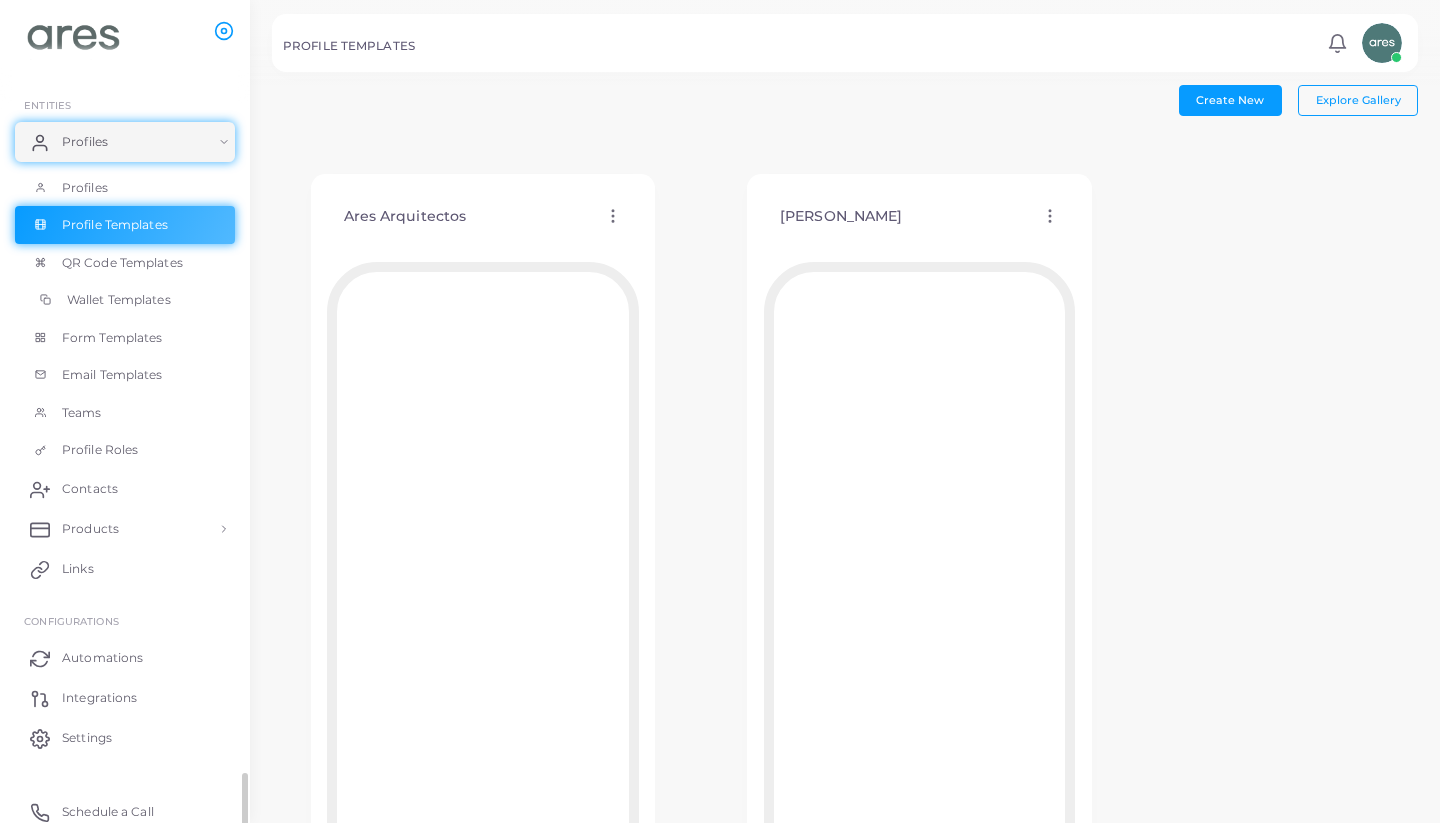 scroll, scrollTop: 0, scrollLeft: 0, axis: both 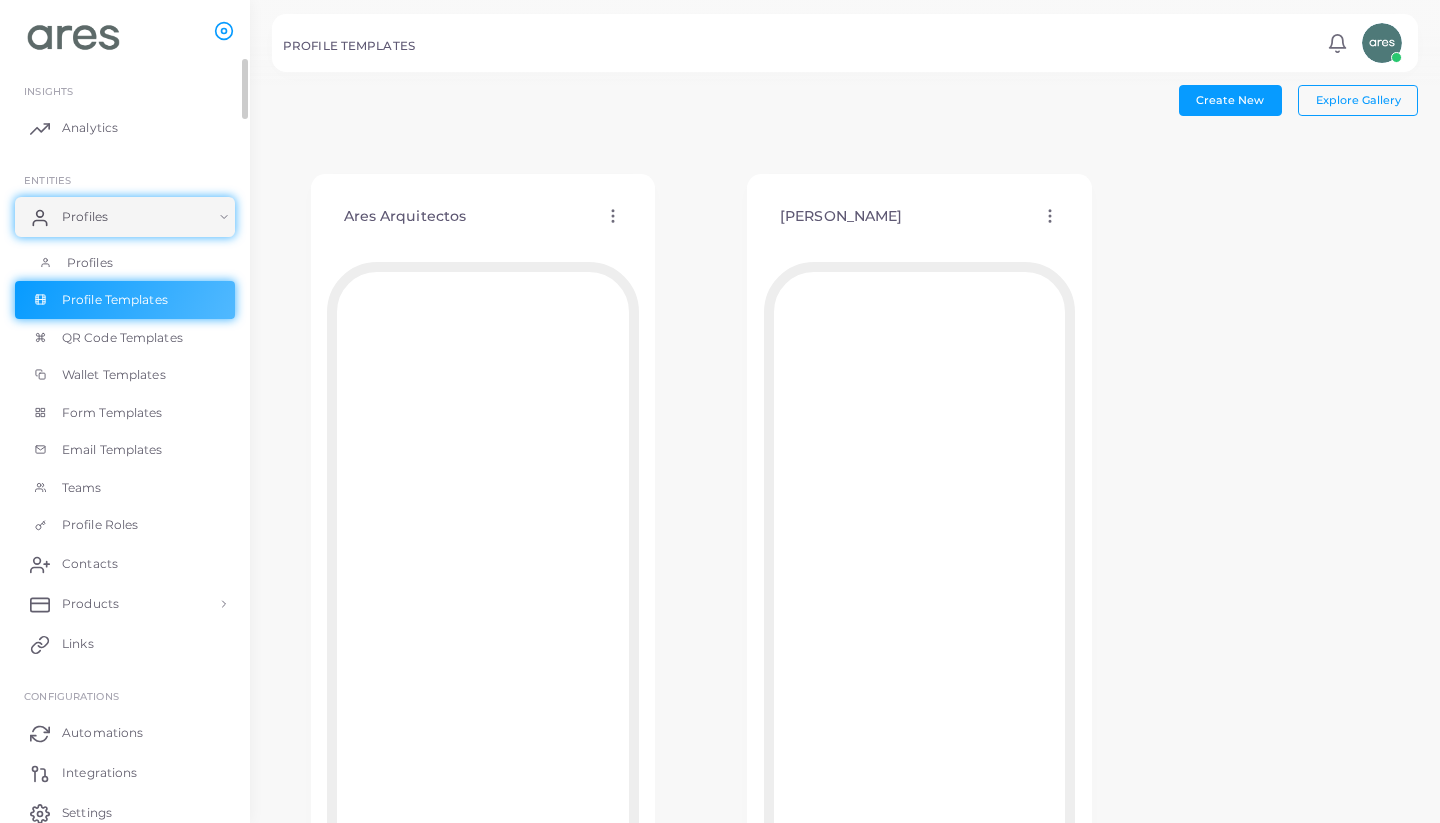 click on "Profiles" at bounding box center (125, 263) 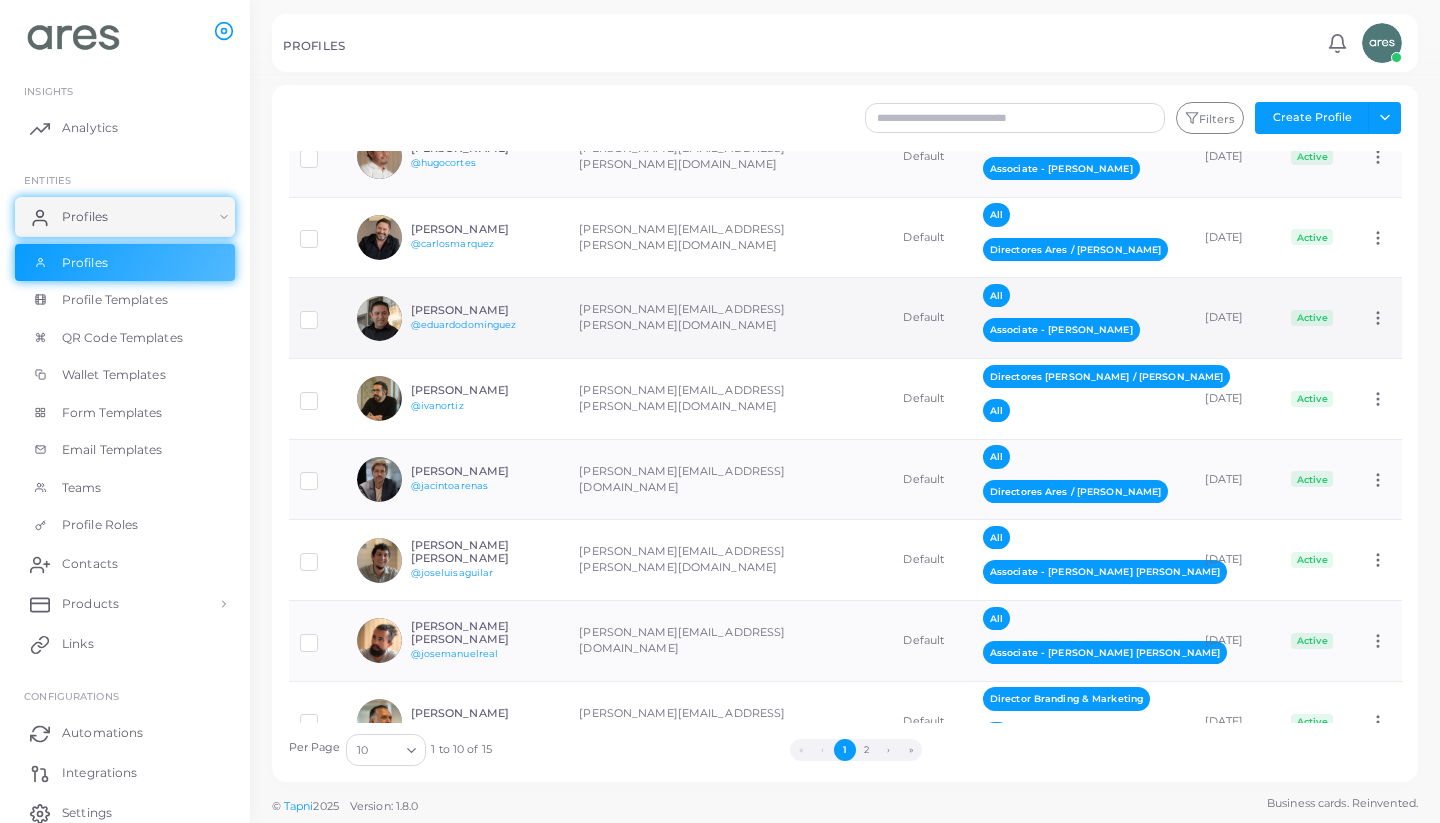scroll, scrollTop: 204, scrollLeft: 0, axis: vertical 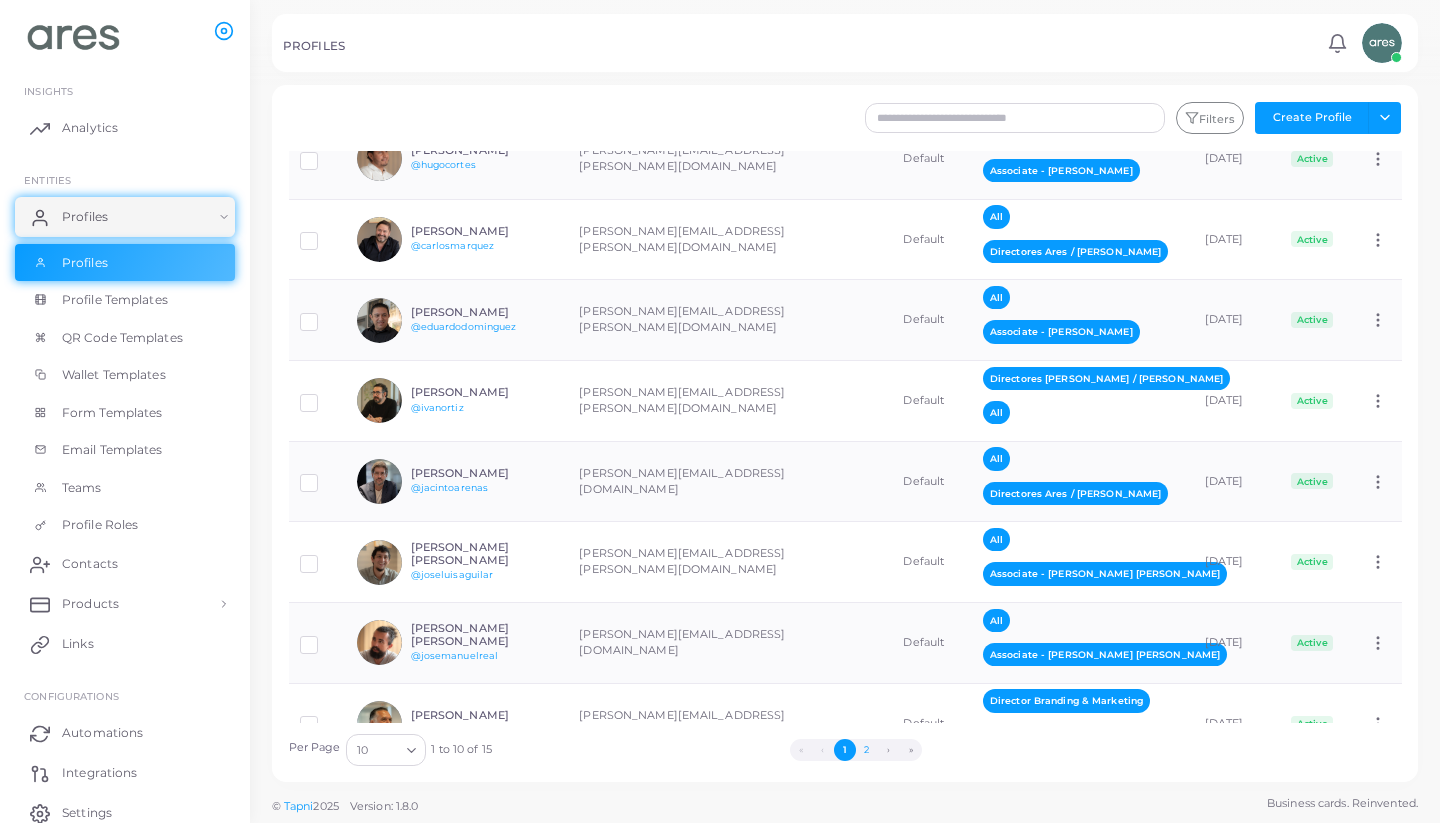 click on "2" at bounding box center [867, 750] 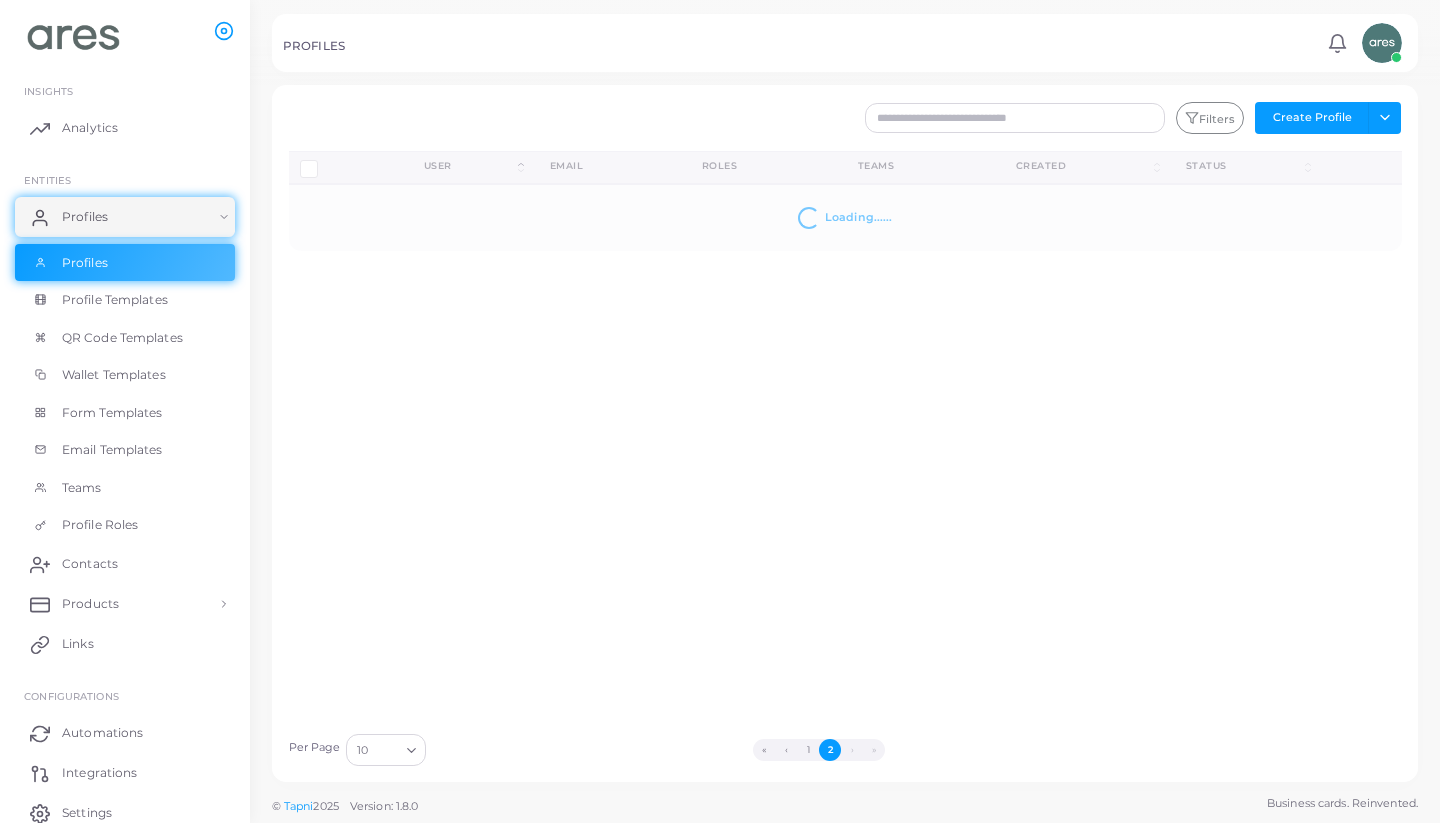 scroll, scrollTop: 0, scrollLeft: 0, axis: both 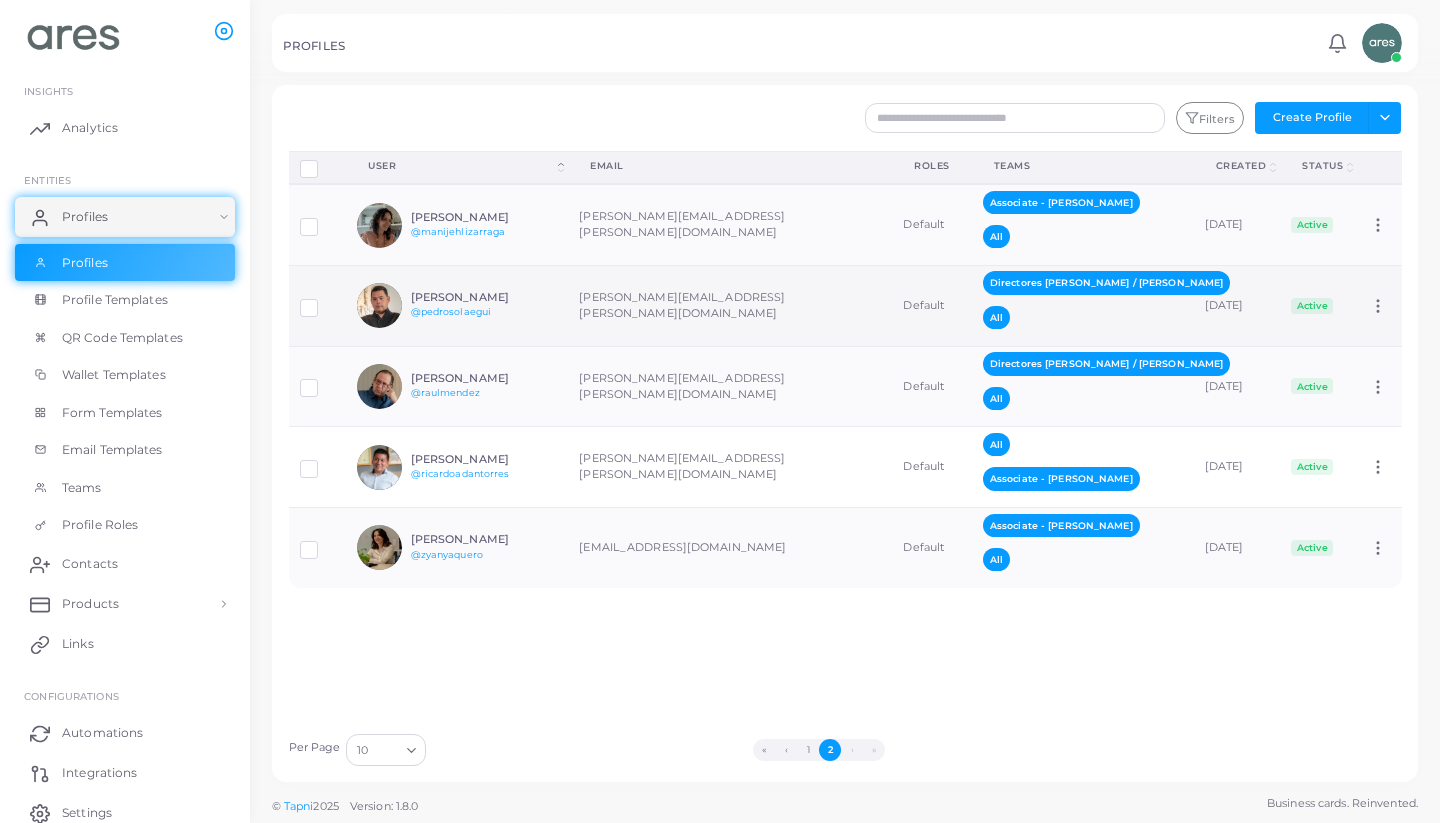 click on "[PERSON_NAME][EMAIL_ADDRESS][PERSON_NAME][DOMAIN_NAME]" at bounding box center [730, 305] 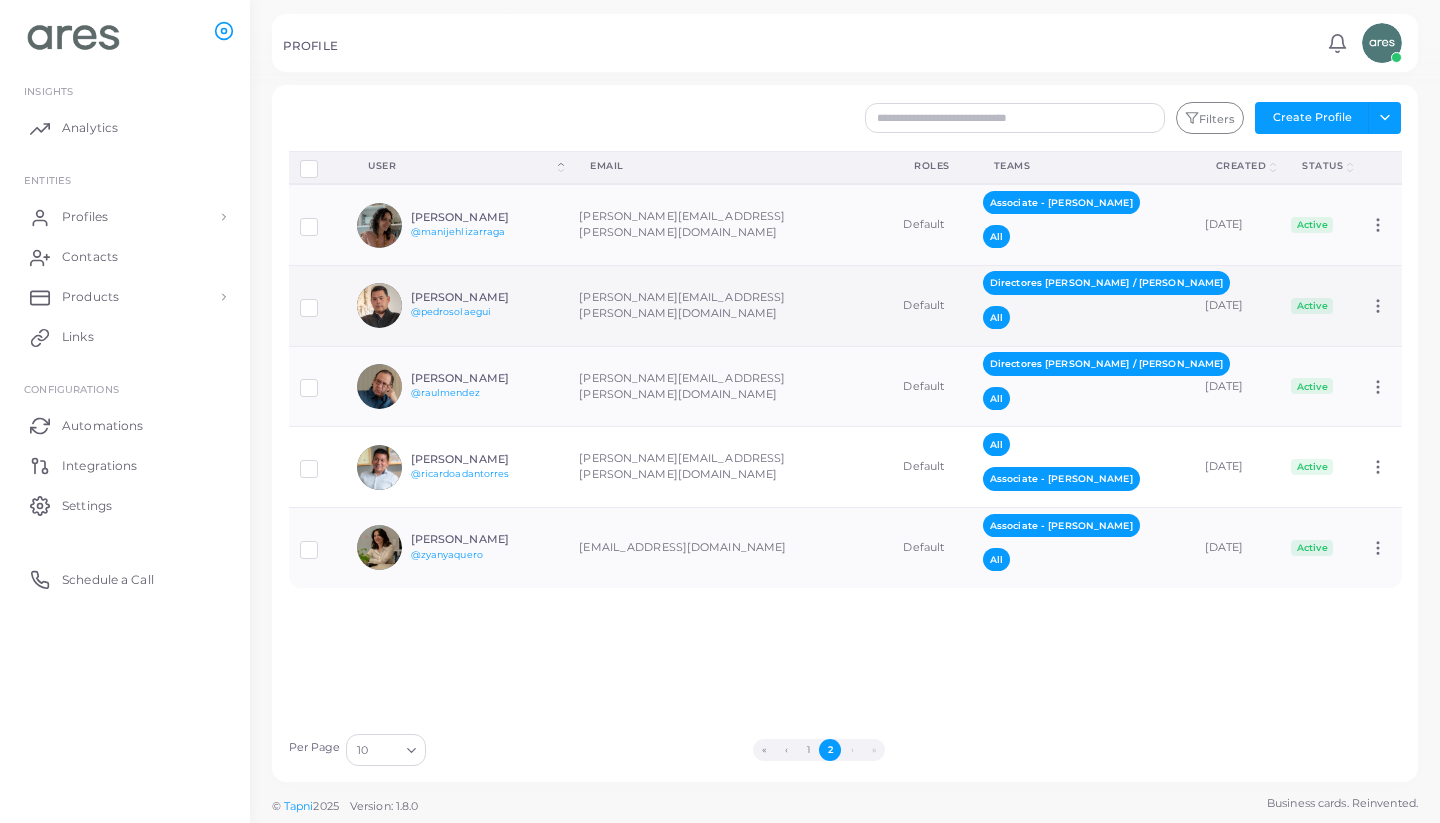 click on "[PERSON_NAME][EMAIL_ADDRESS][PERSON_NAME][DOMAIN_NAME]" at bounding box center [730, 305] 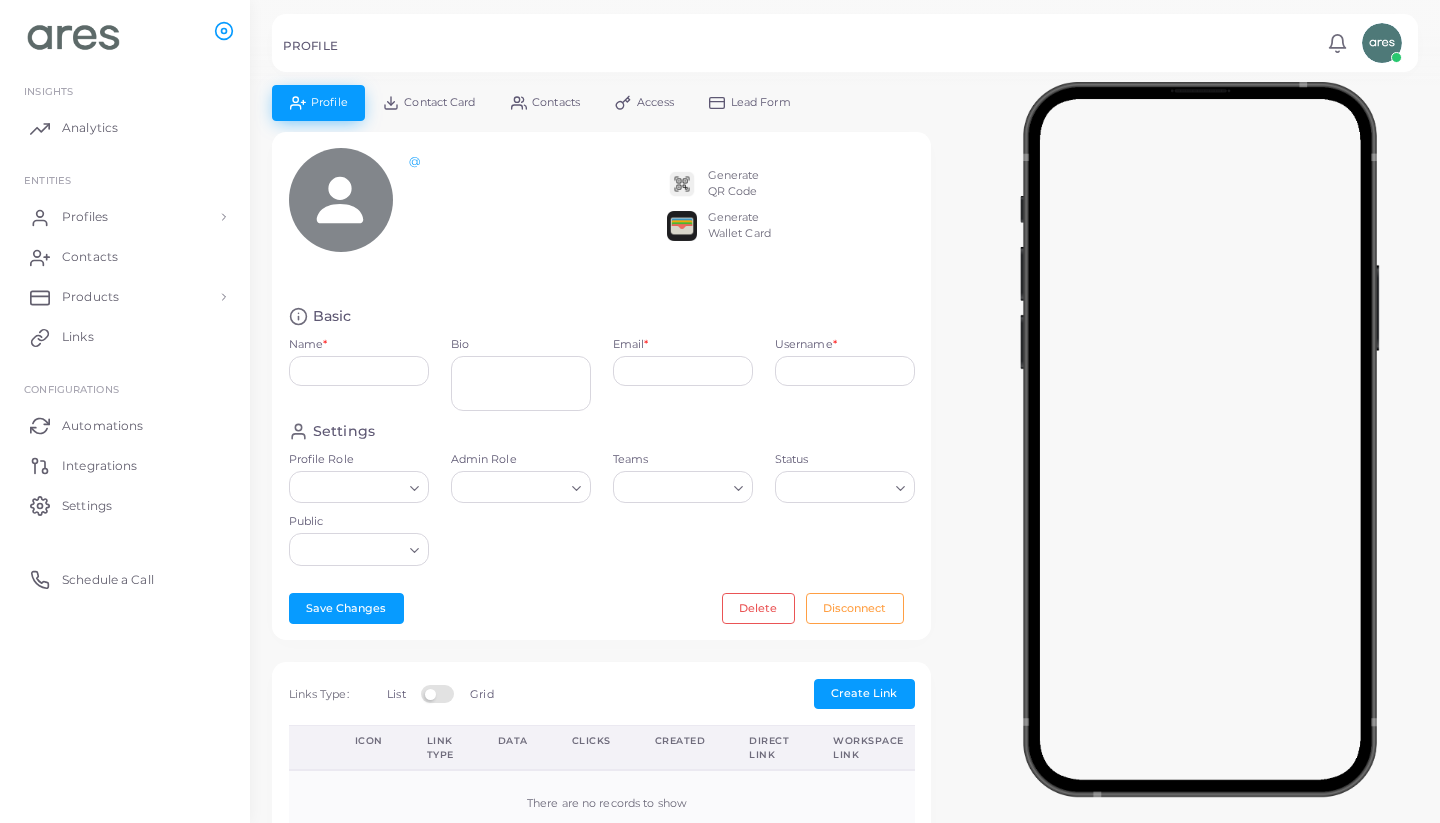 type on "**********" 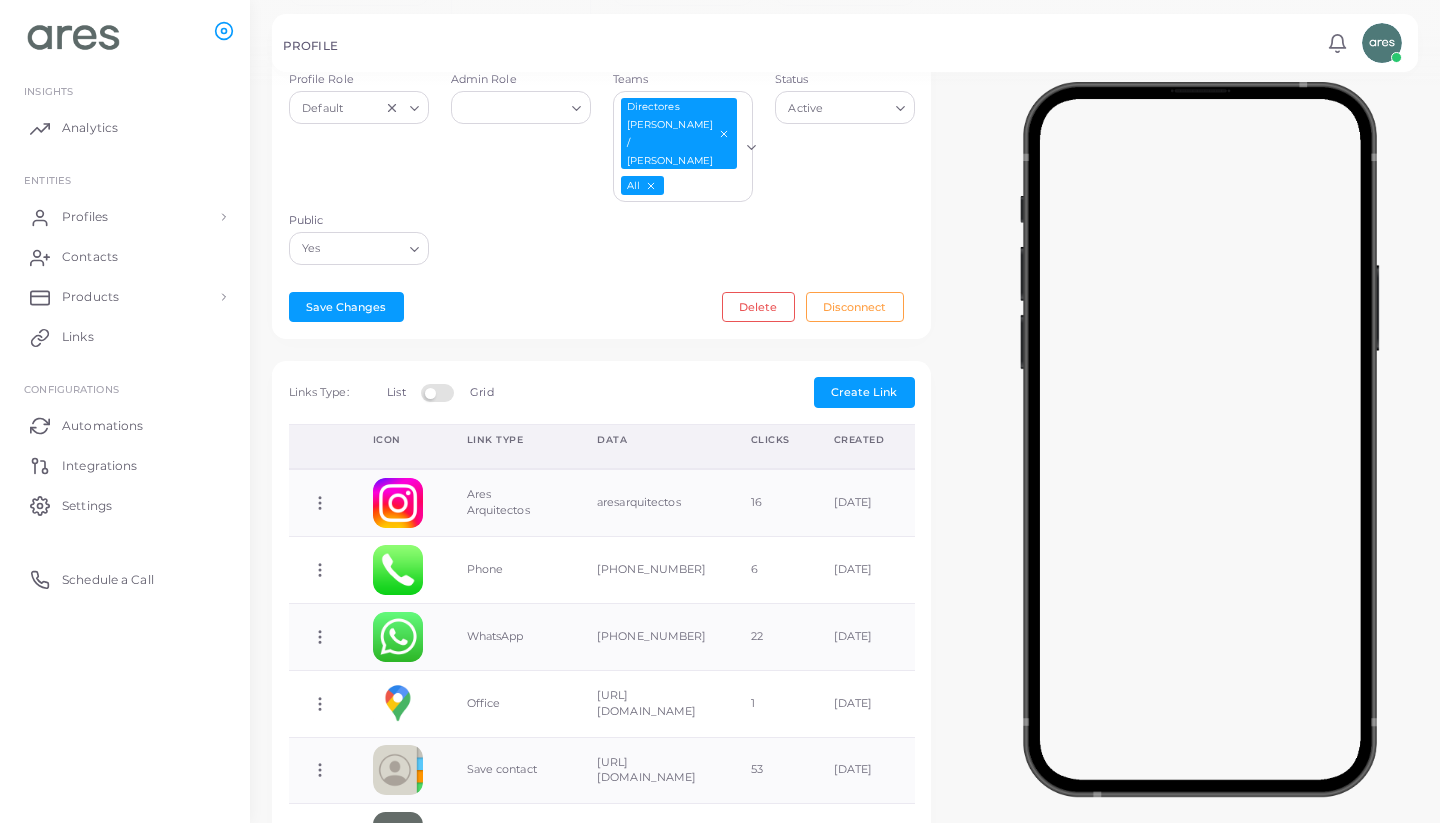 scroll, scrollTop: 420, scrollLeft: 0, axis: vertical 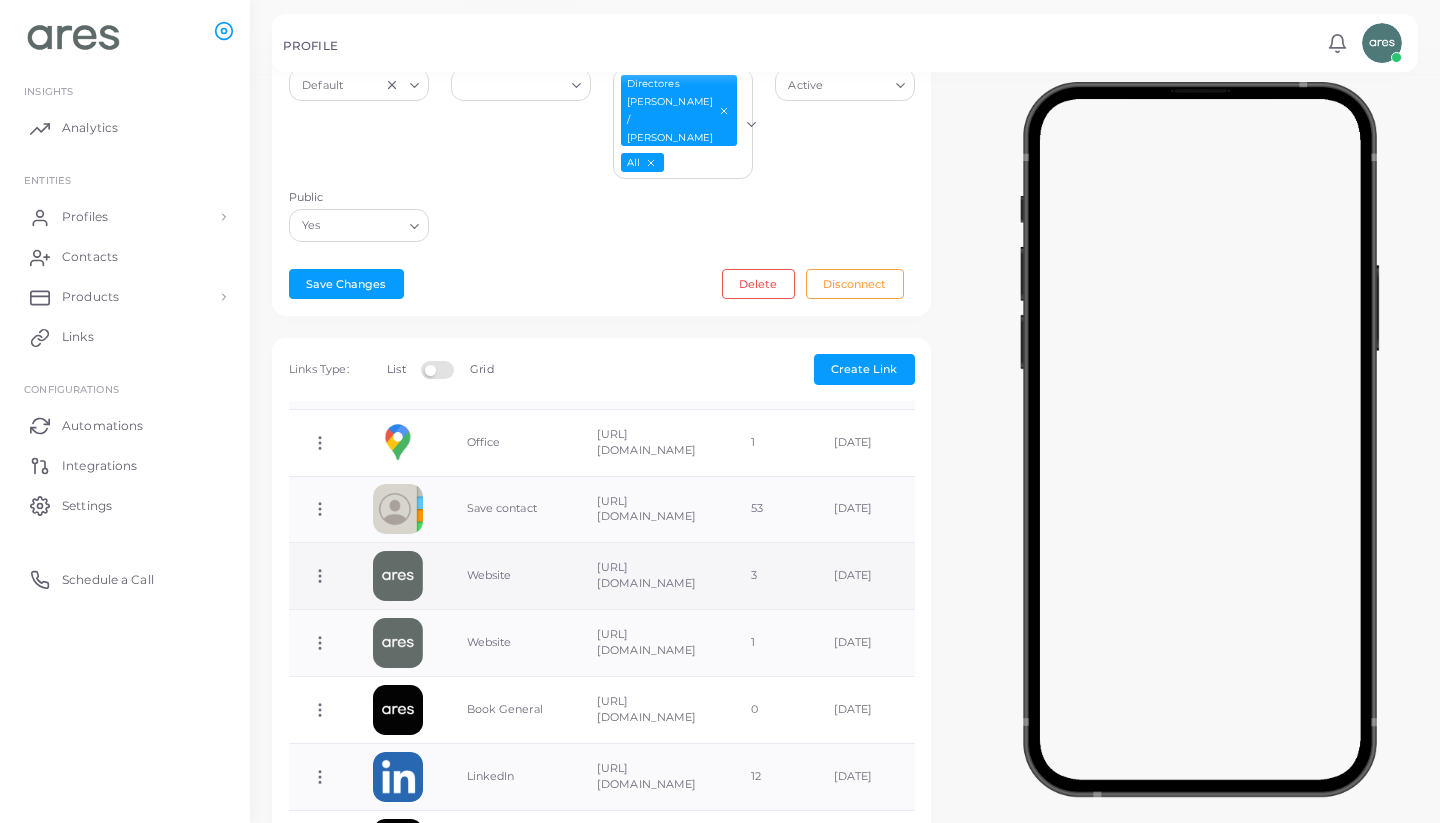 click 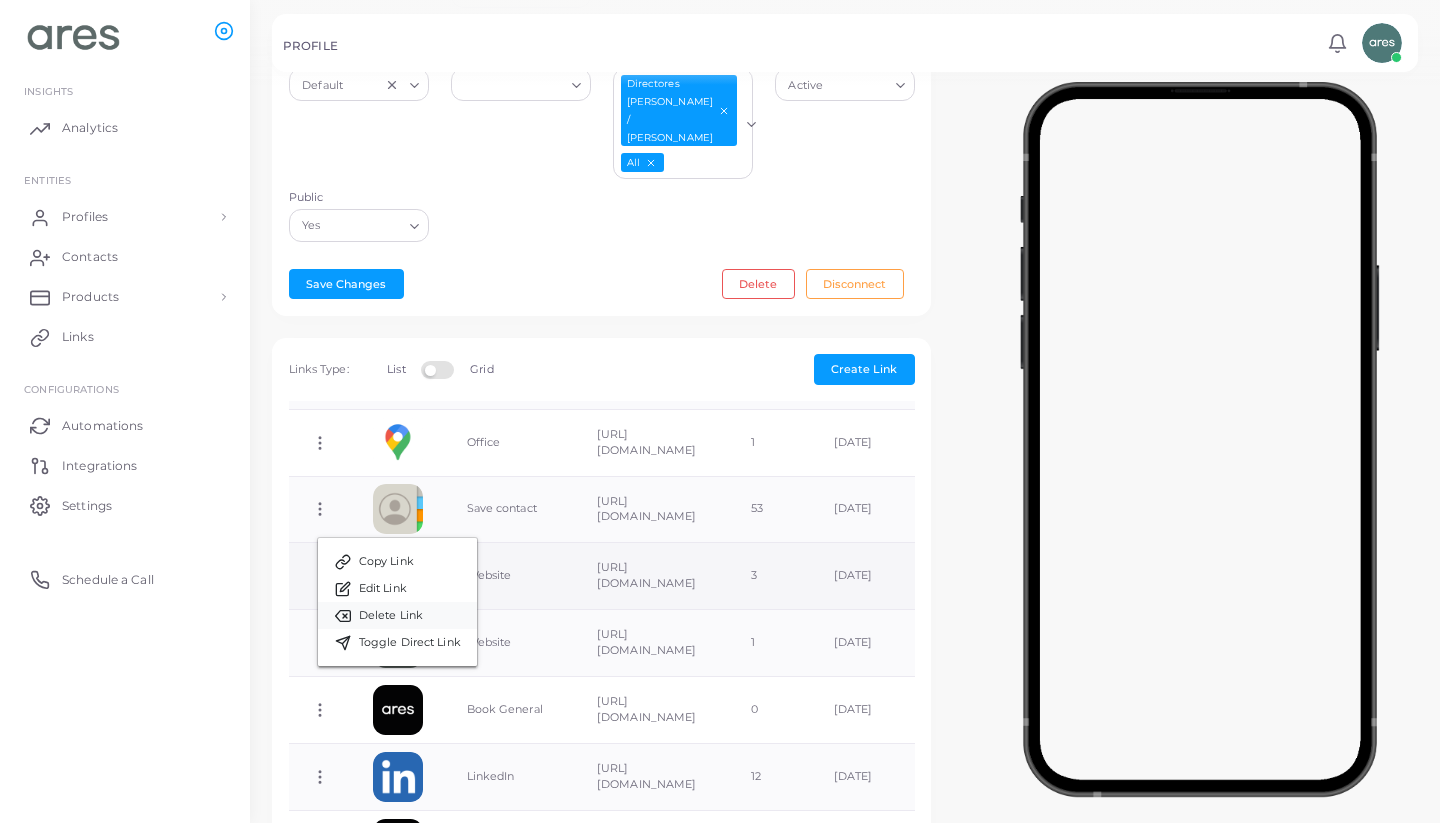 click on "Delete Link" at bounding box center (391, 616) 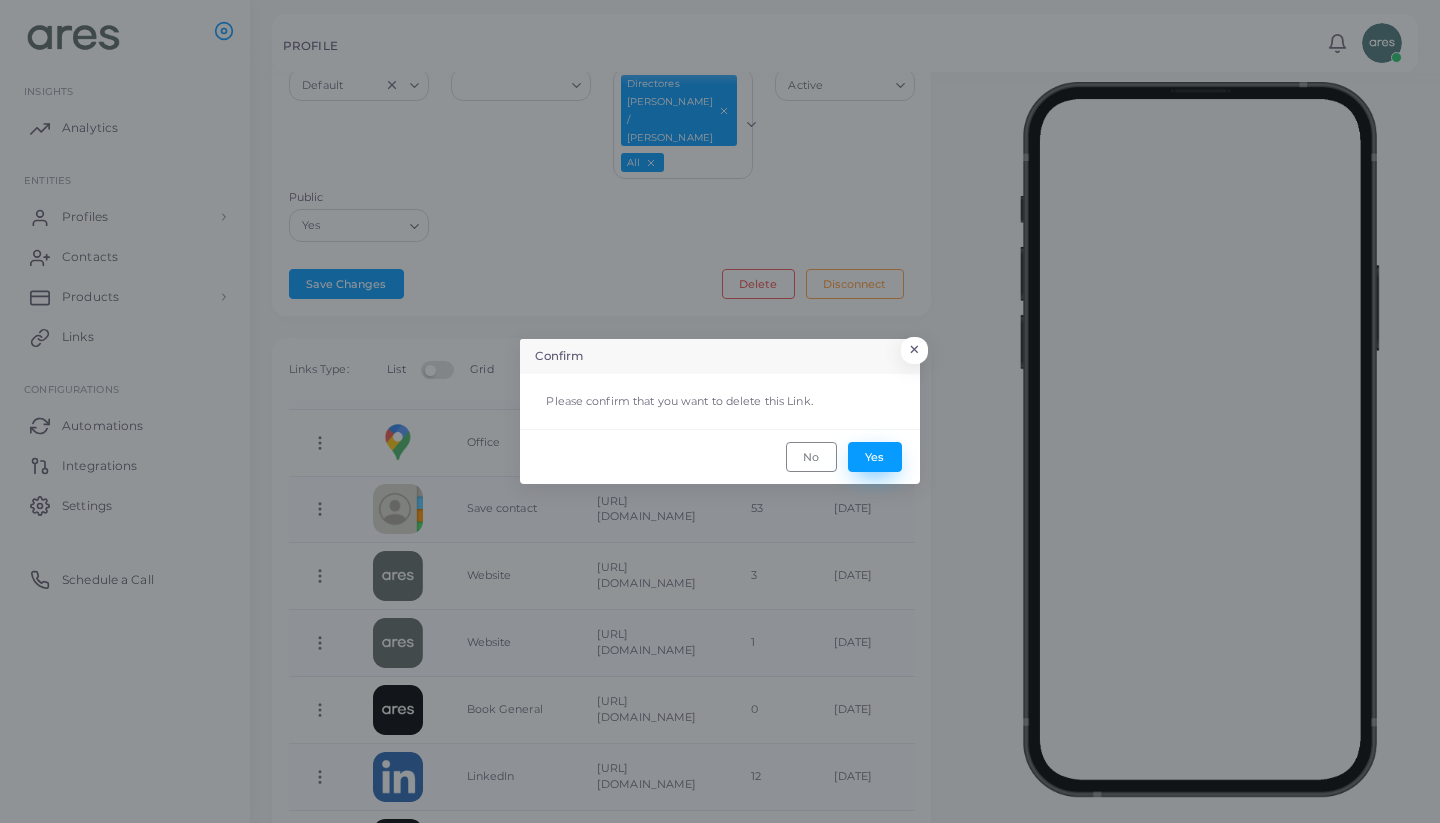 click on "Yes" at bounding box center [875, 457] 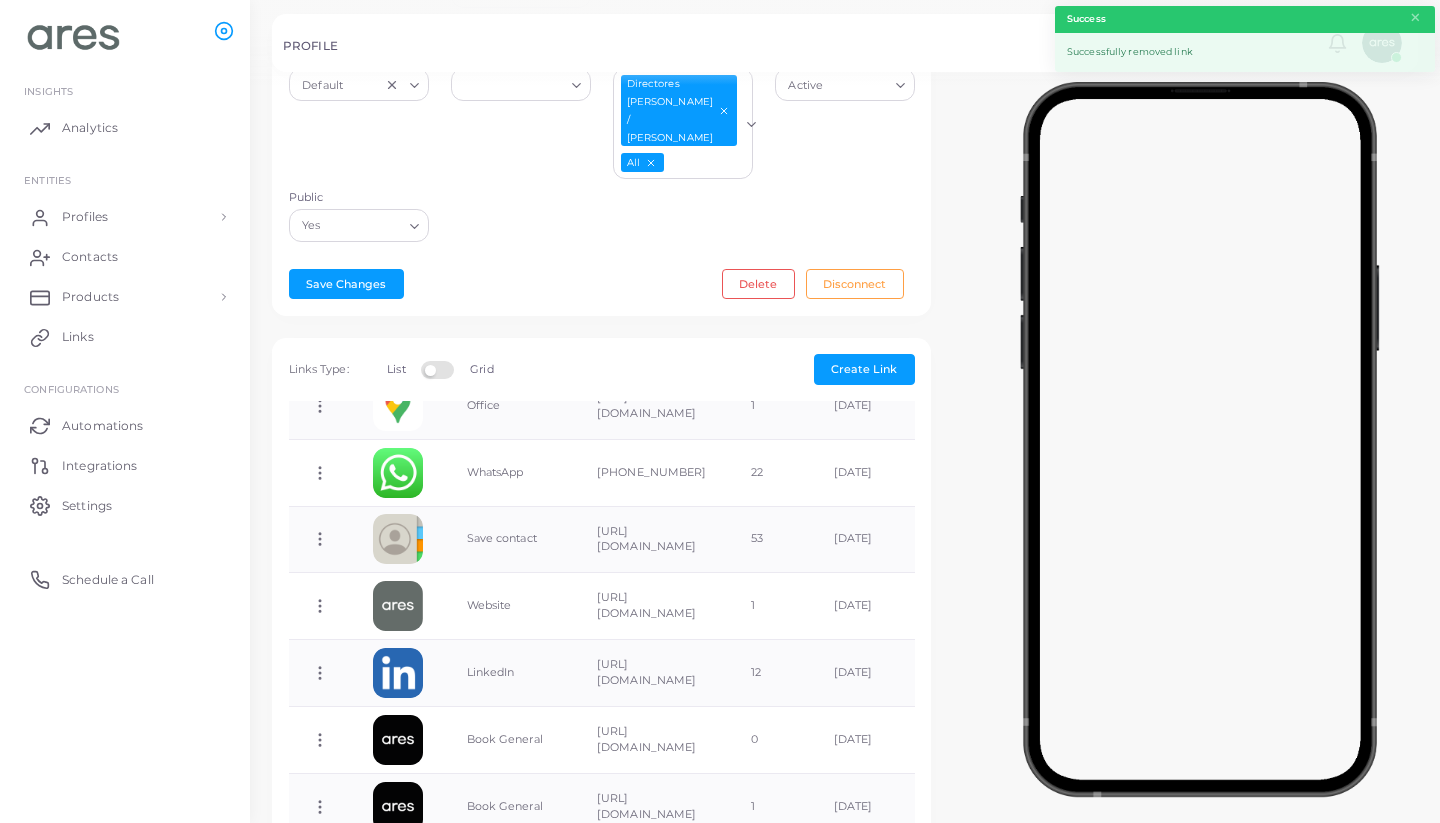 scroll, scrollTop: 216, scrollLeft: 0, axis: vertical 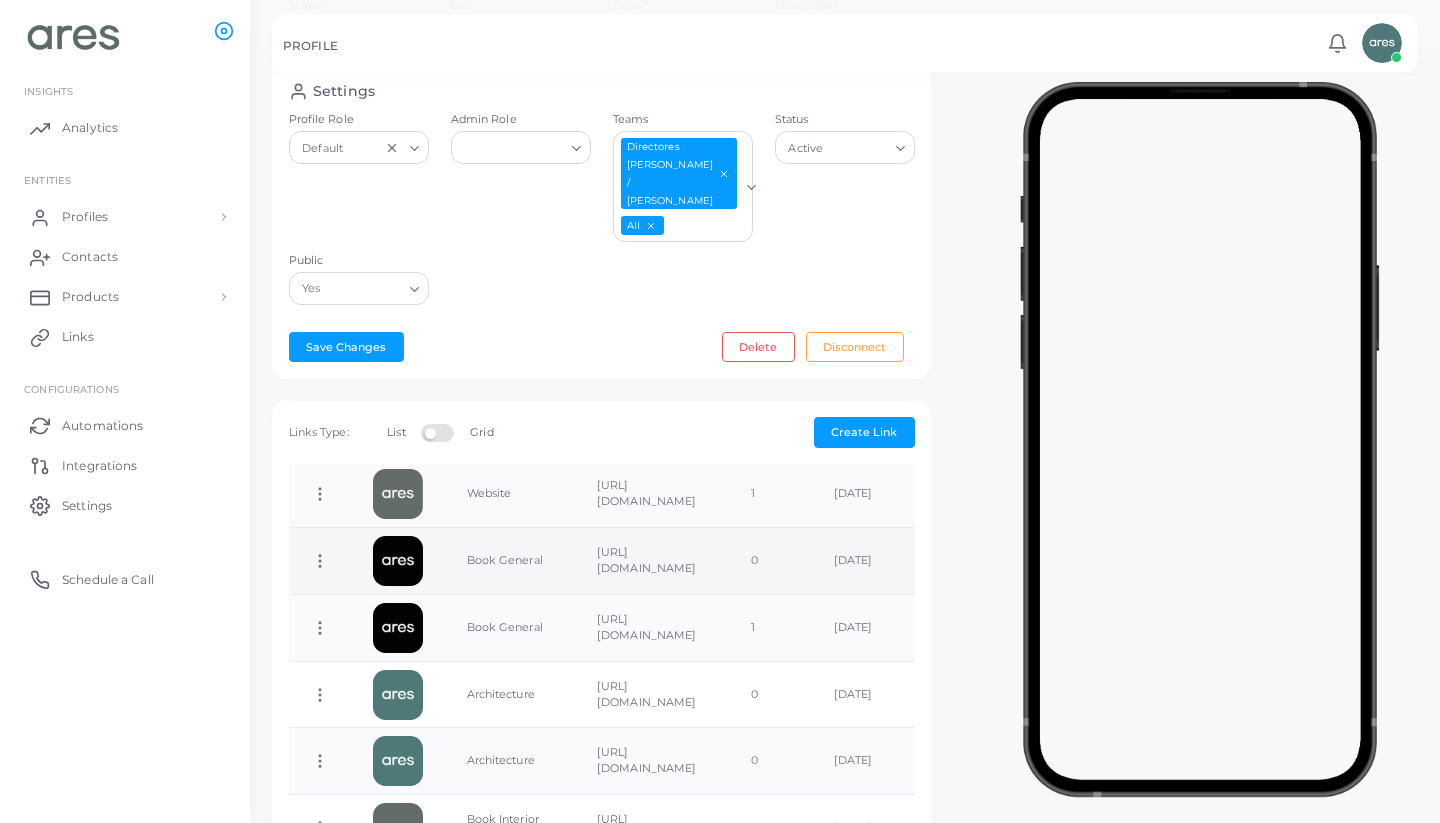 click 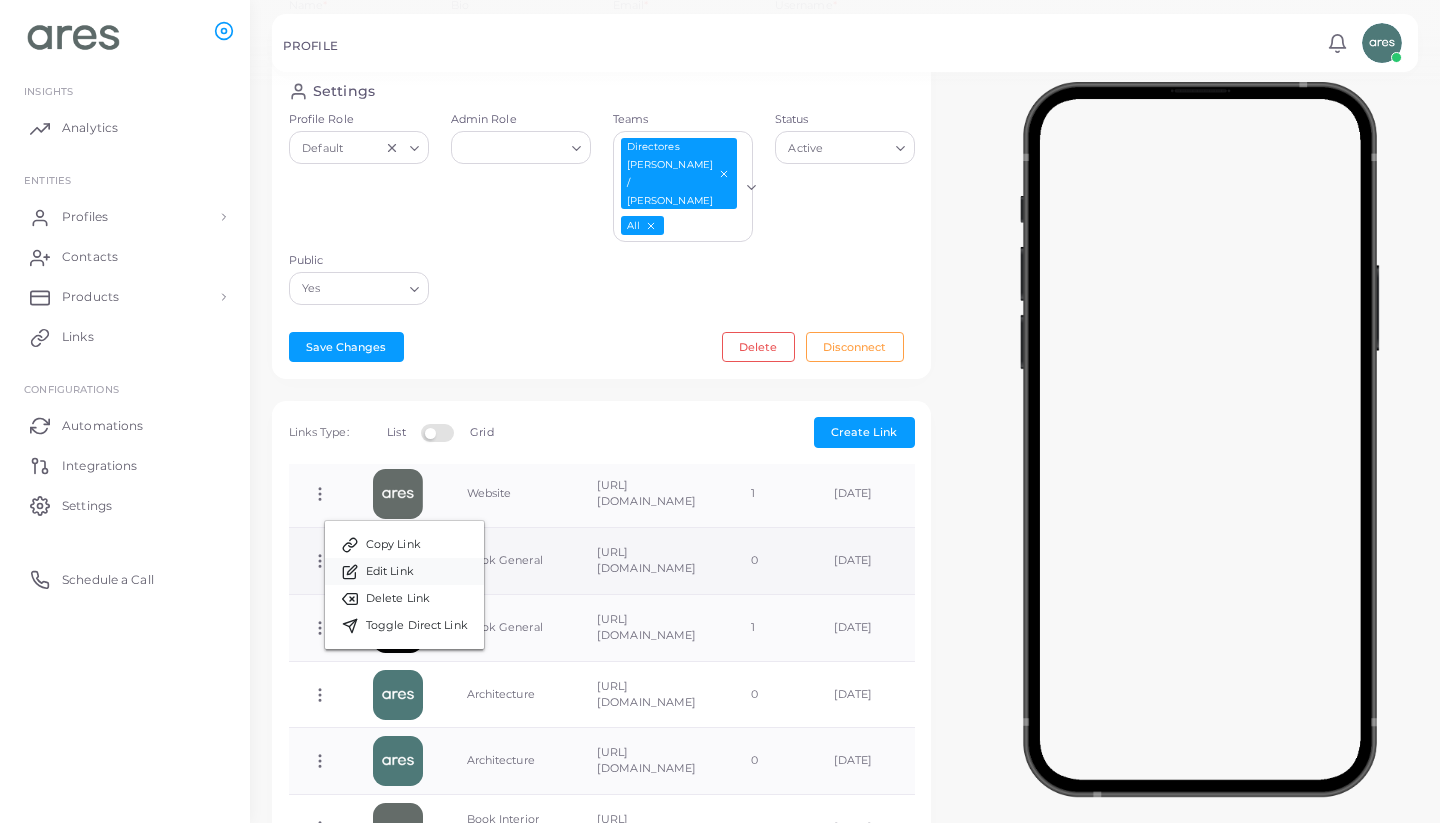 click on "Edit Link" at bounding box center [404, 571] 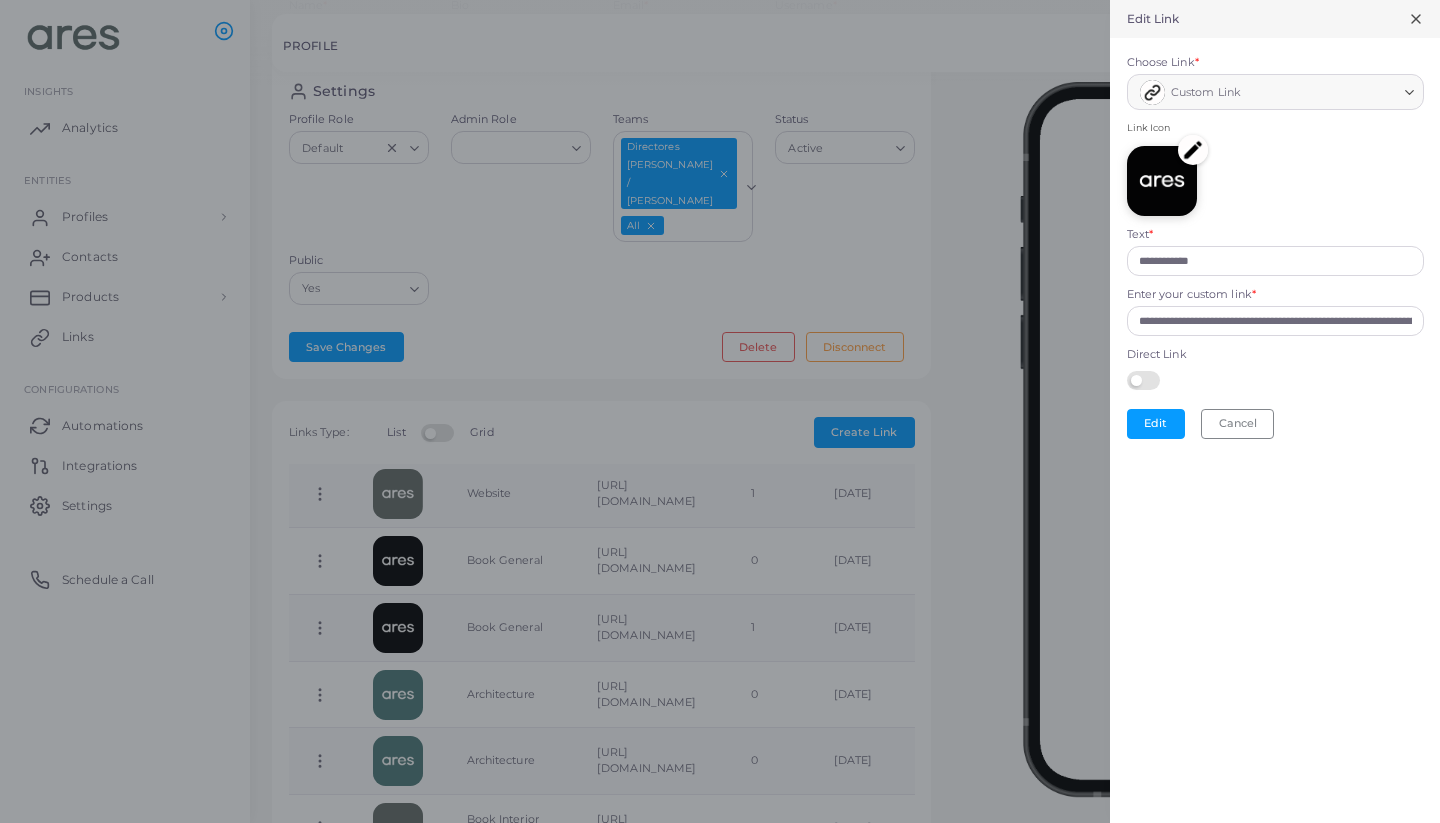 click on "Edit Link" at bounding box center (1275, 19) 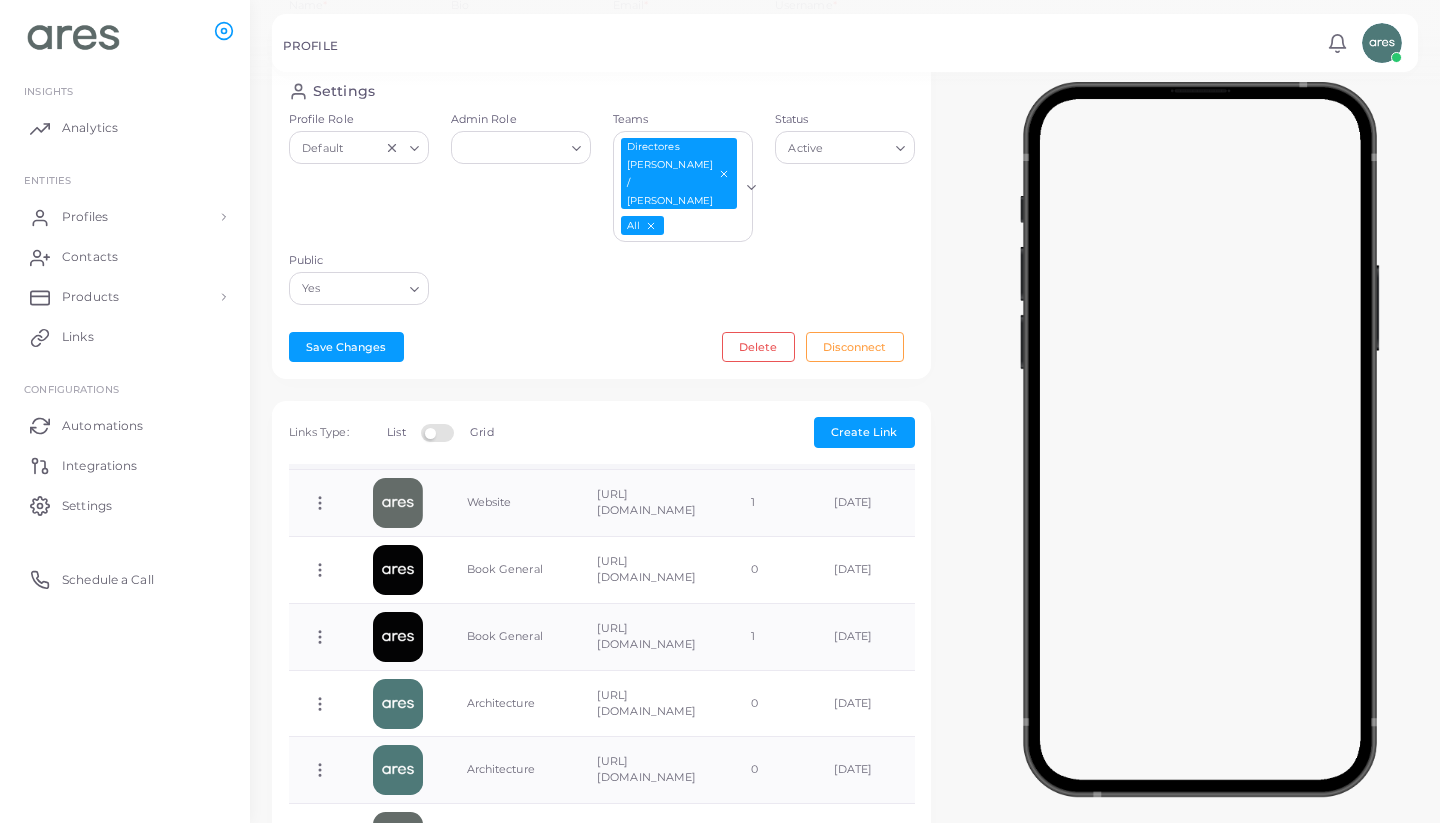 scroll, scrollTop: 464, scrollLeft: 0, axis: vertical 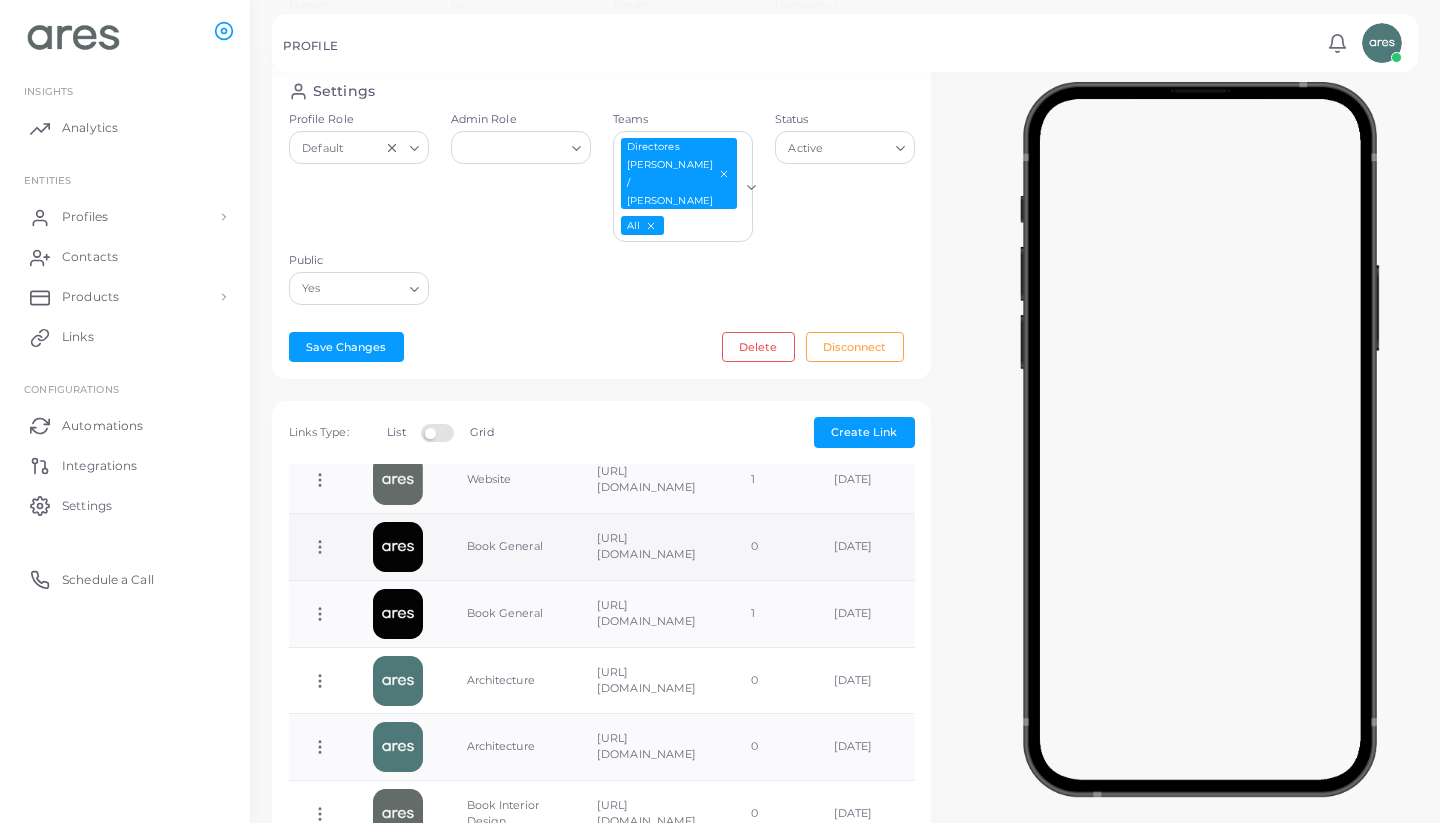click 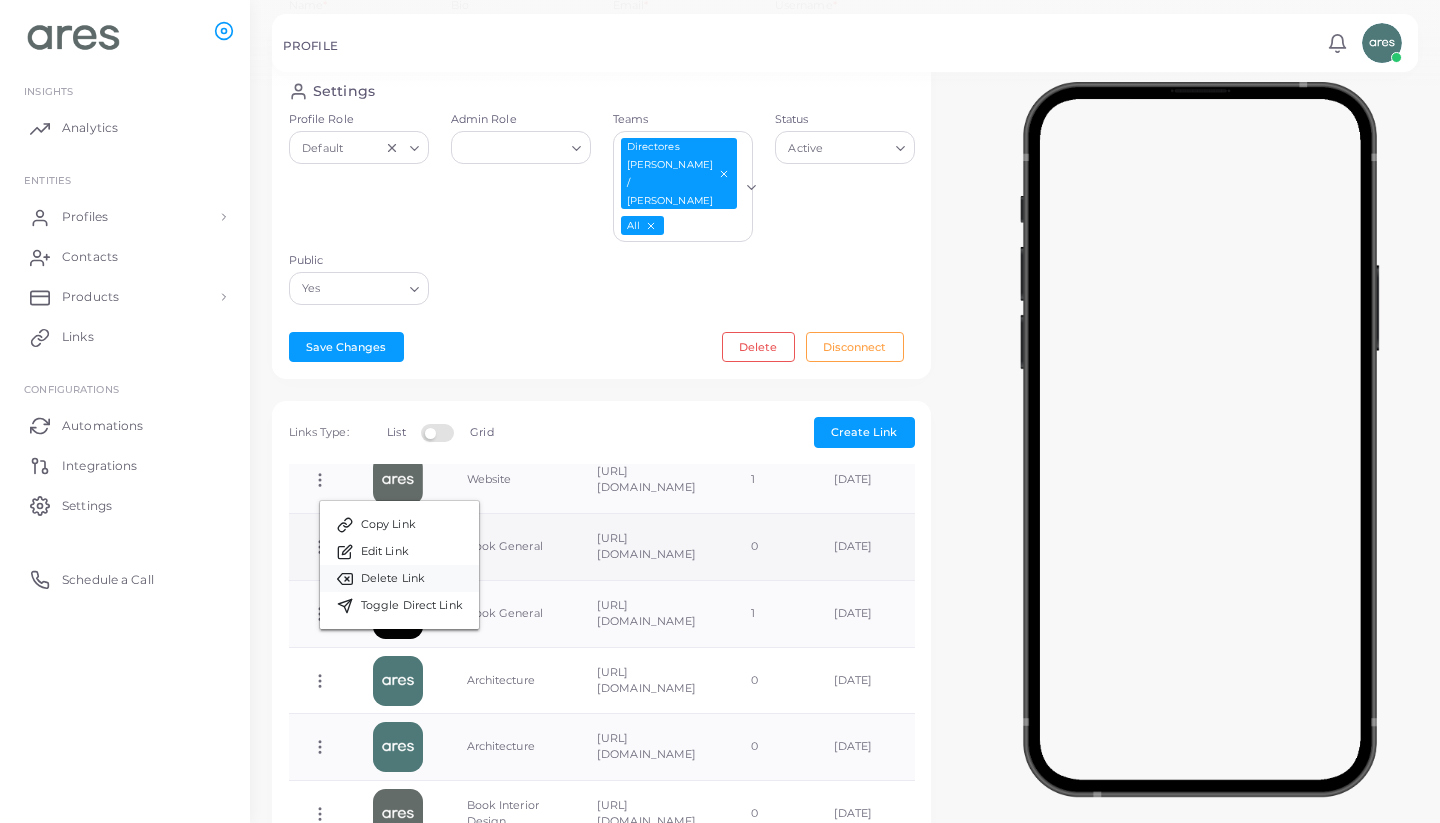 click on "Delete Link" at bounding box center [393, 579] 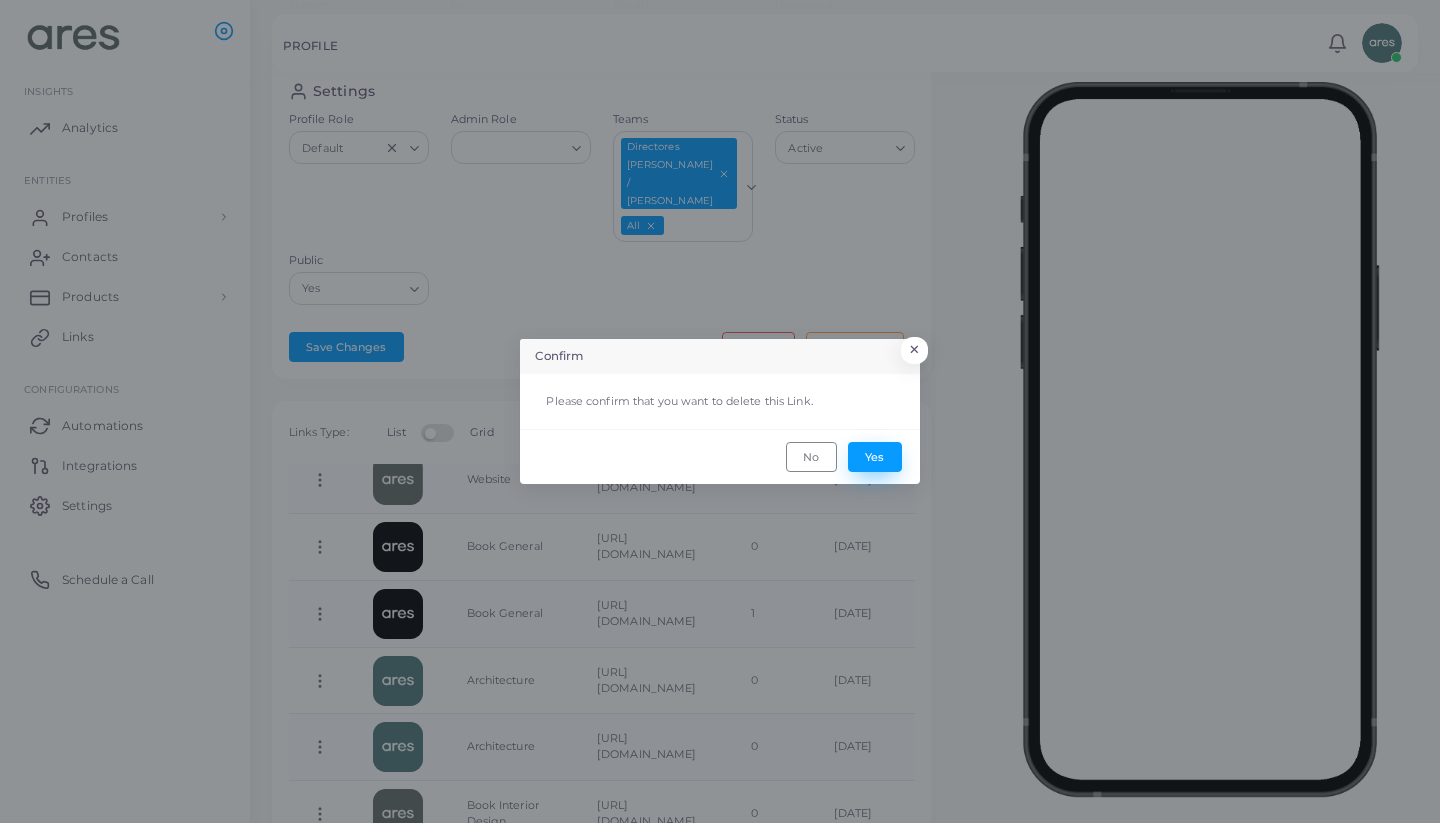 click on "Yes" at bounding box center (875, 457) 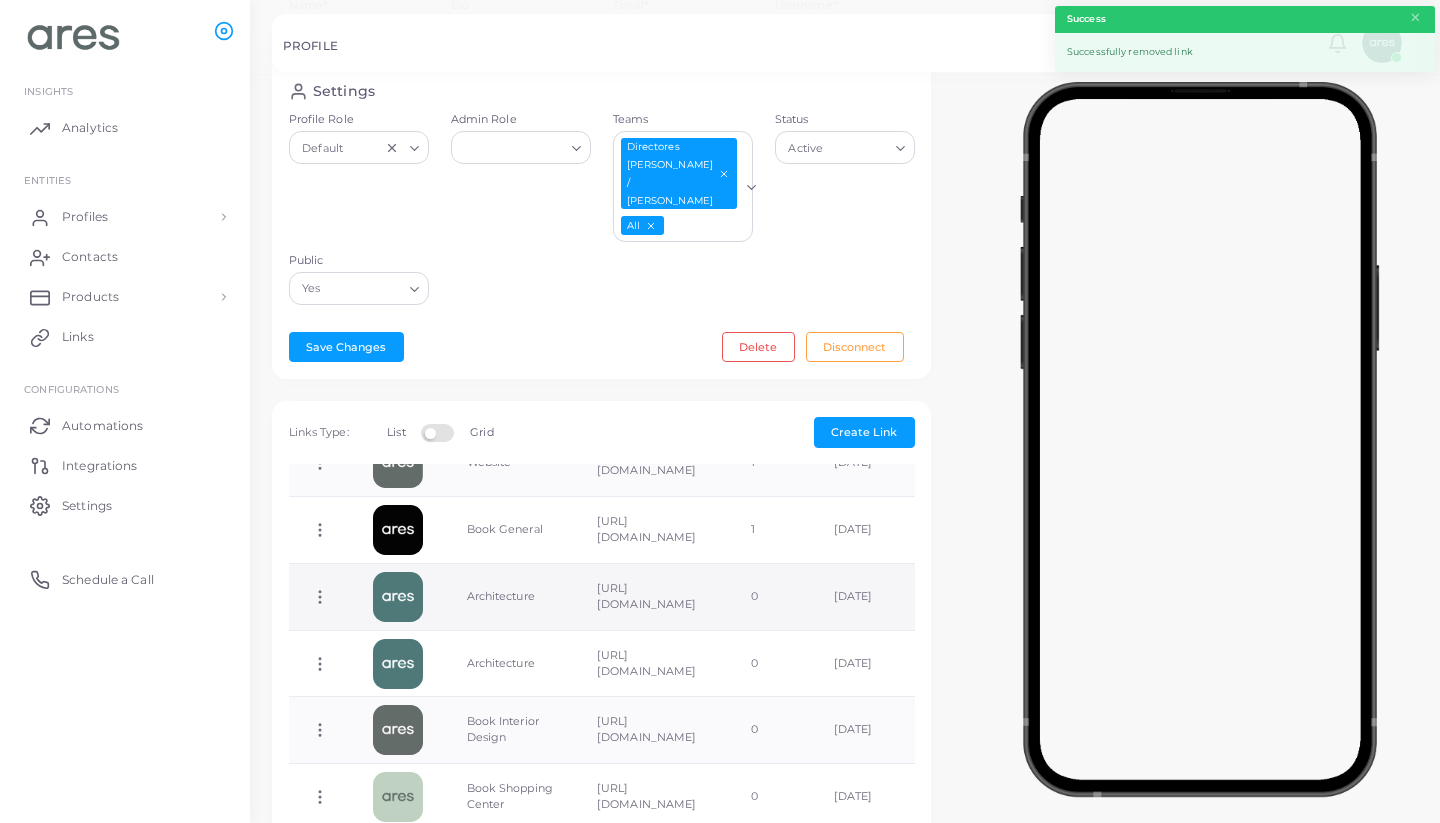 scroll, scrollTop: 481, scrollLeft: 0, axis: vertical 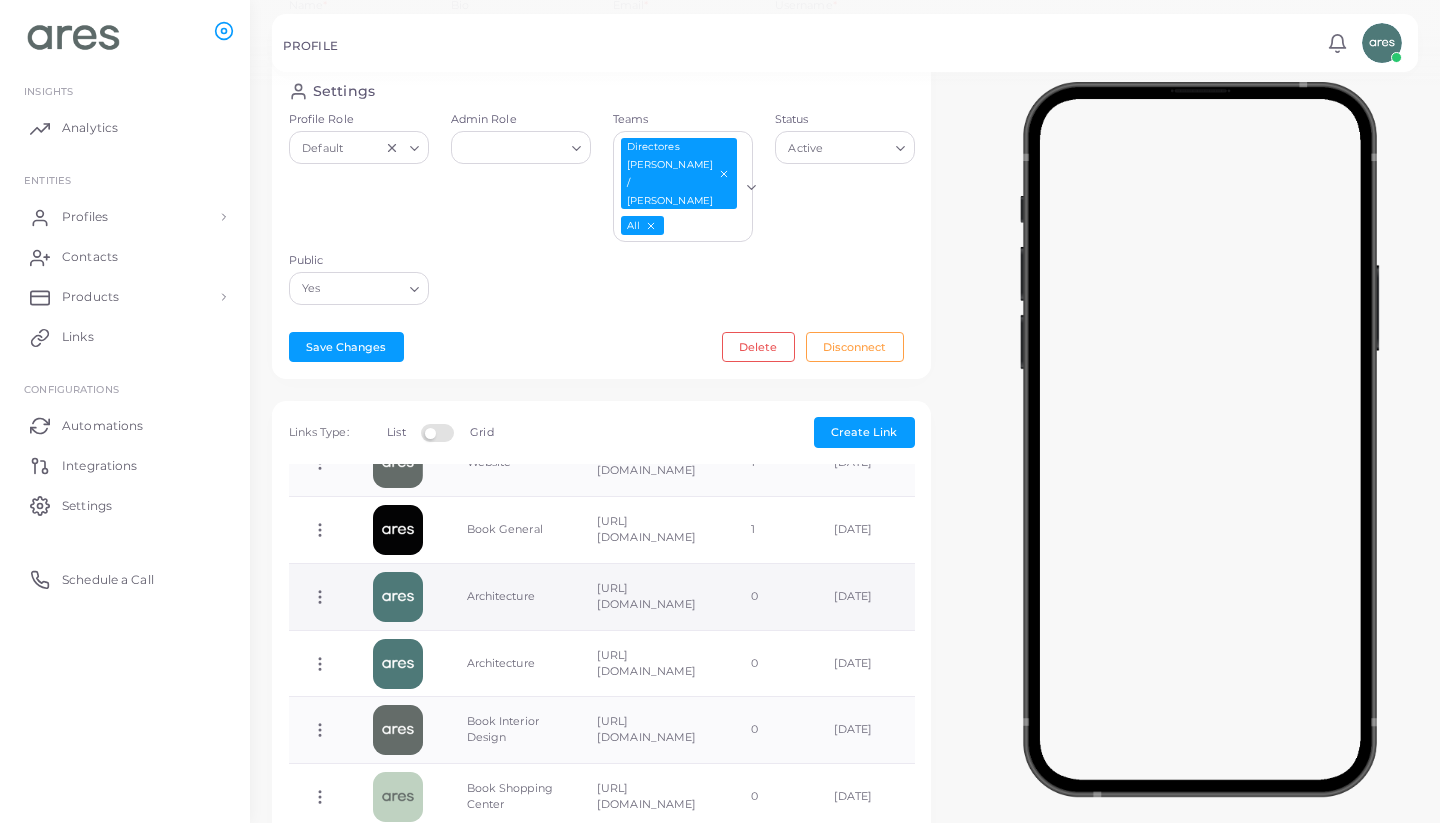click 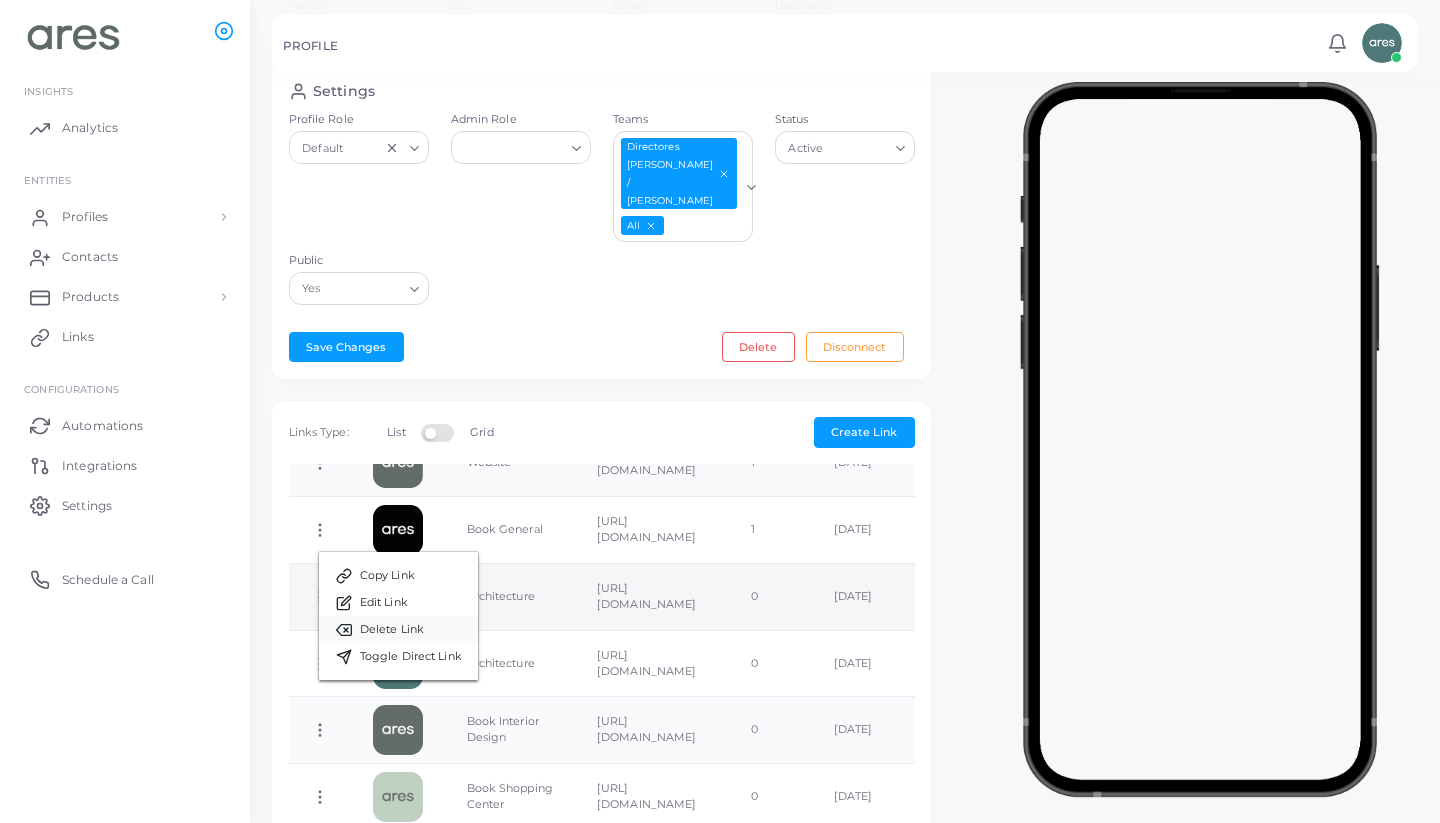 click on "Delete Link" at bounding box center [392, 630] 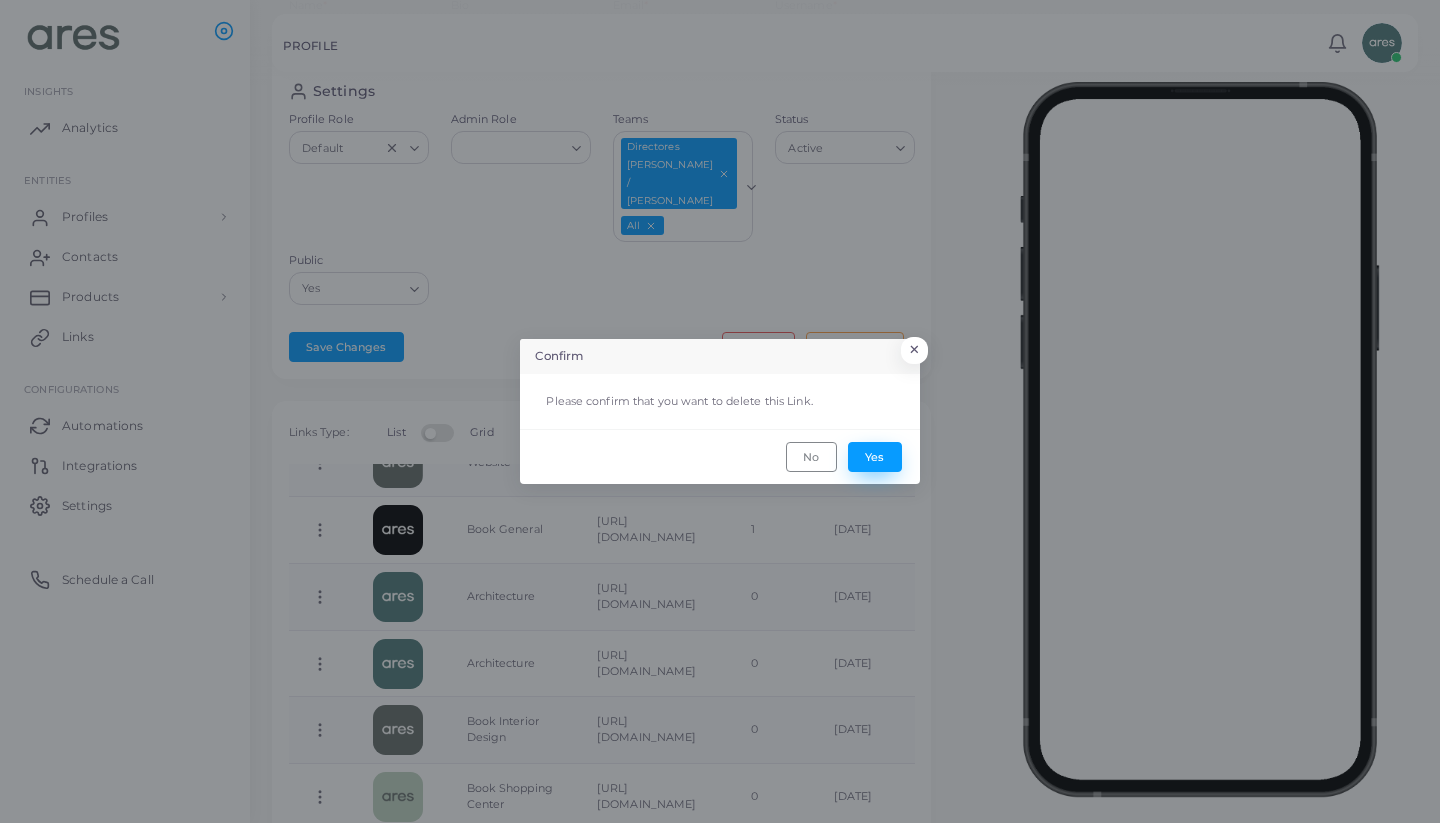 click on "Yes" at bounding box center [875, 457] 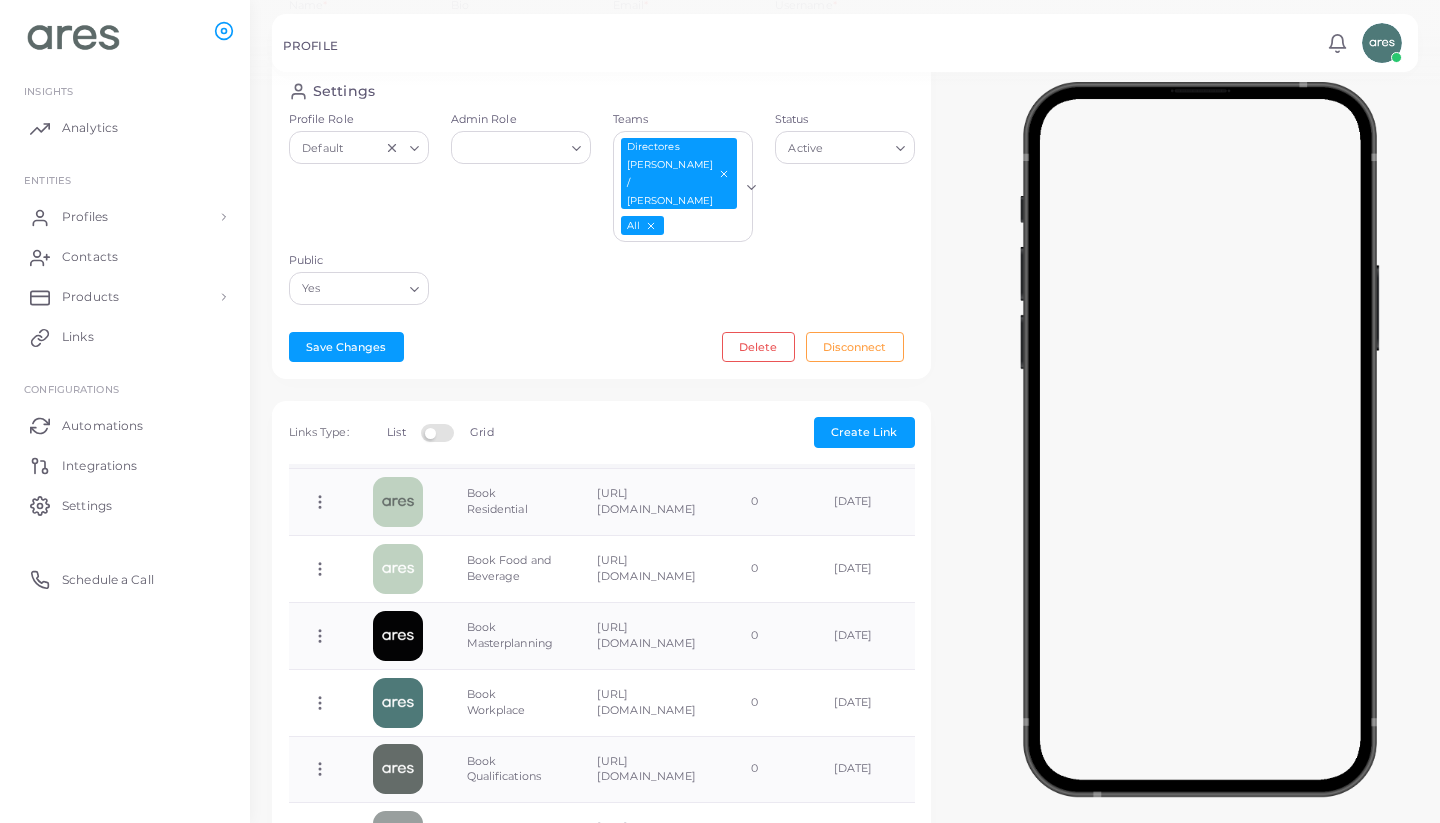 scroll, scrollTop: 1110, scrollLeft: 0, axis: vertical 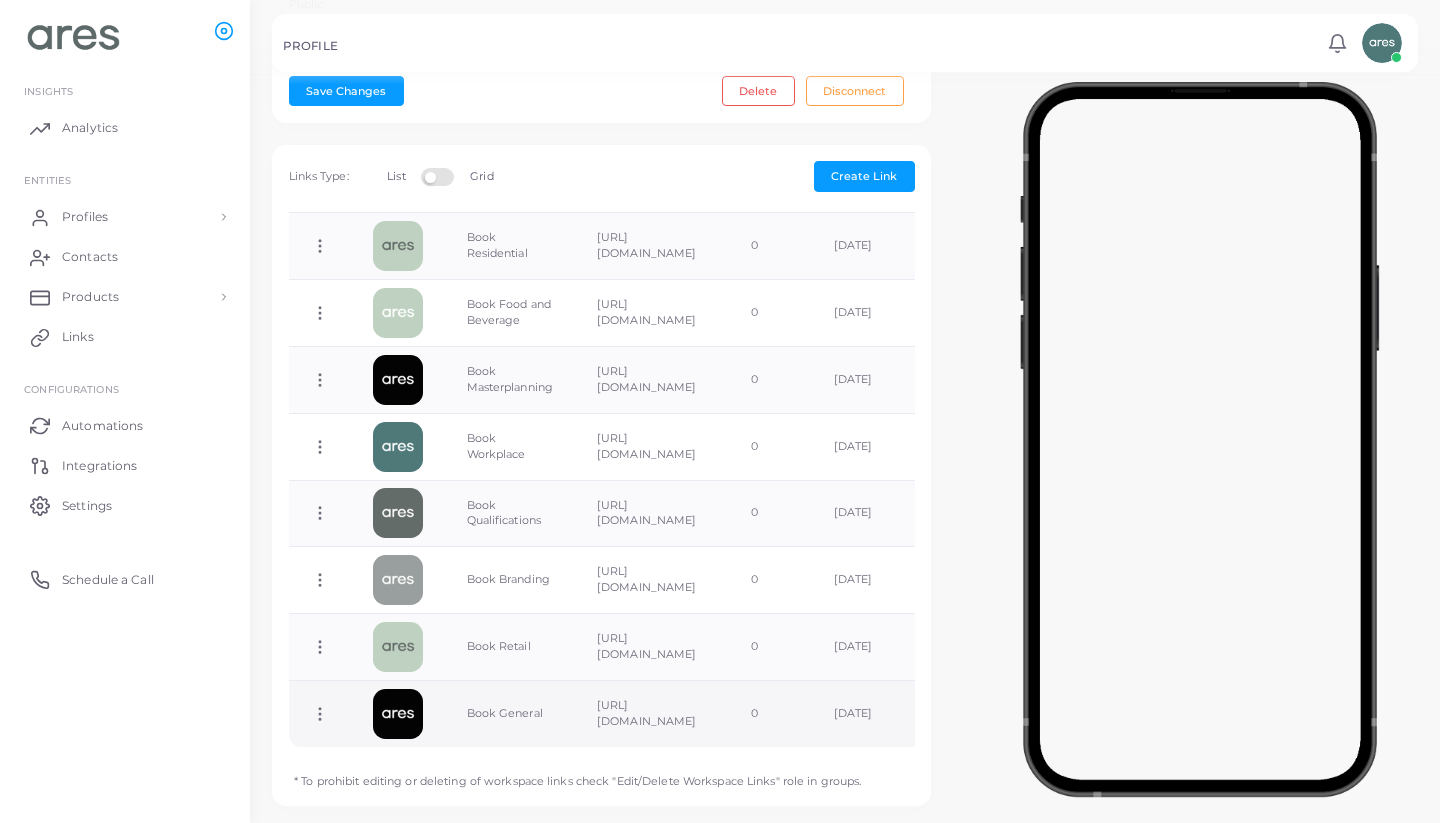 click 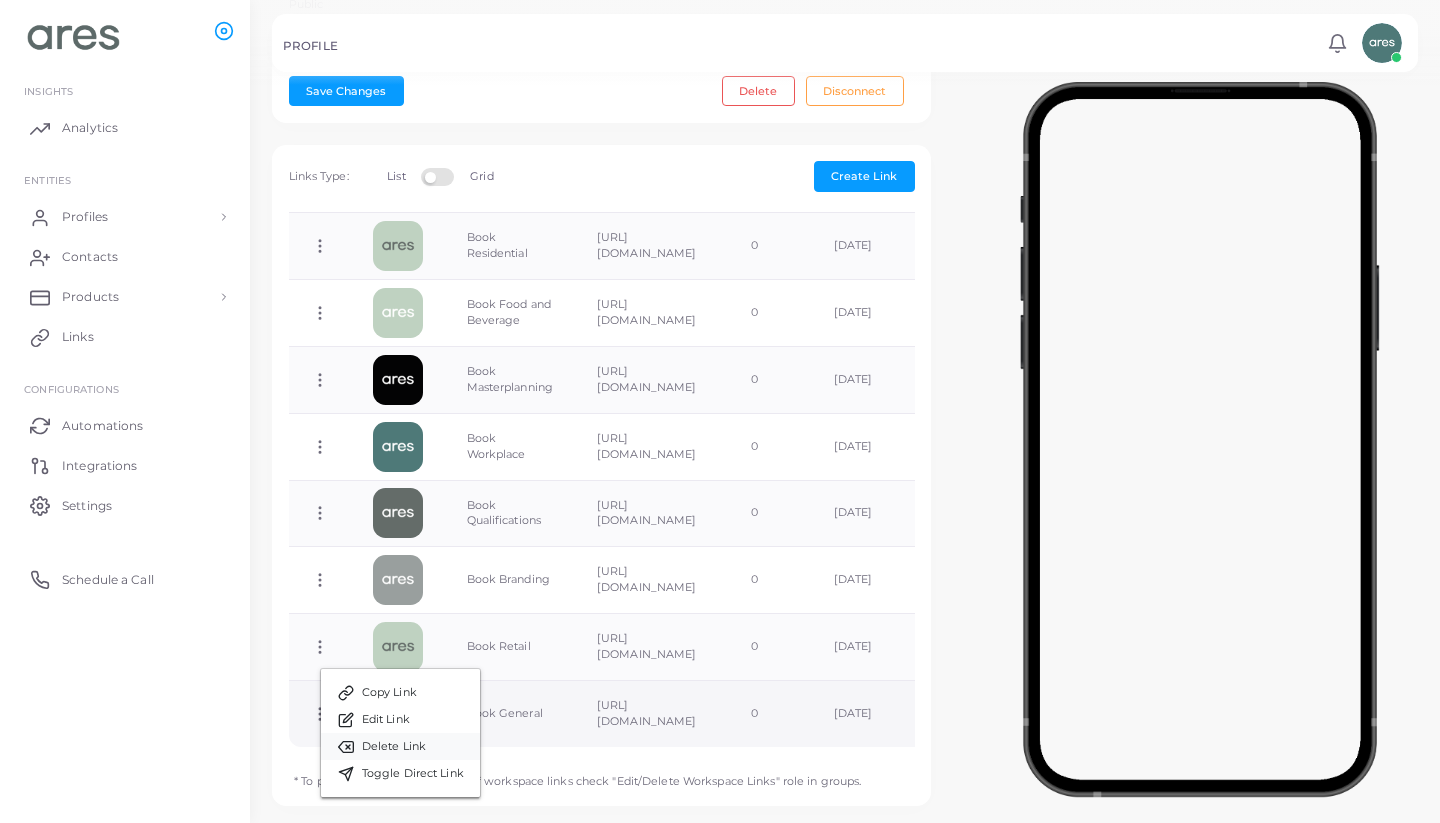 click on "Delete Link" at bounding box center [394, 747] 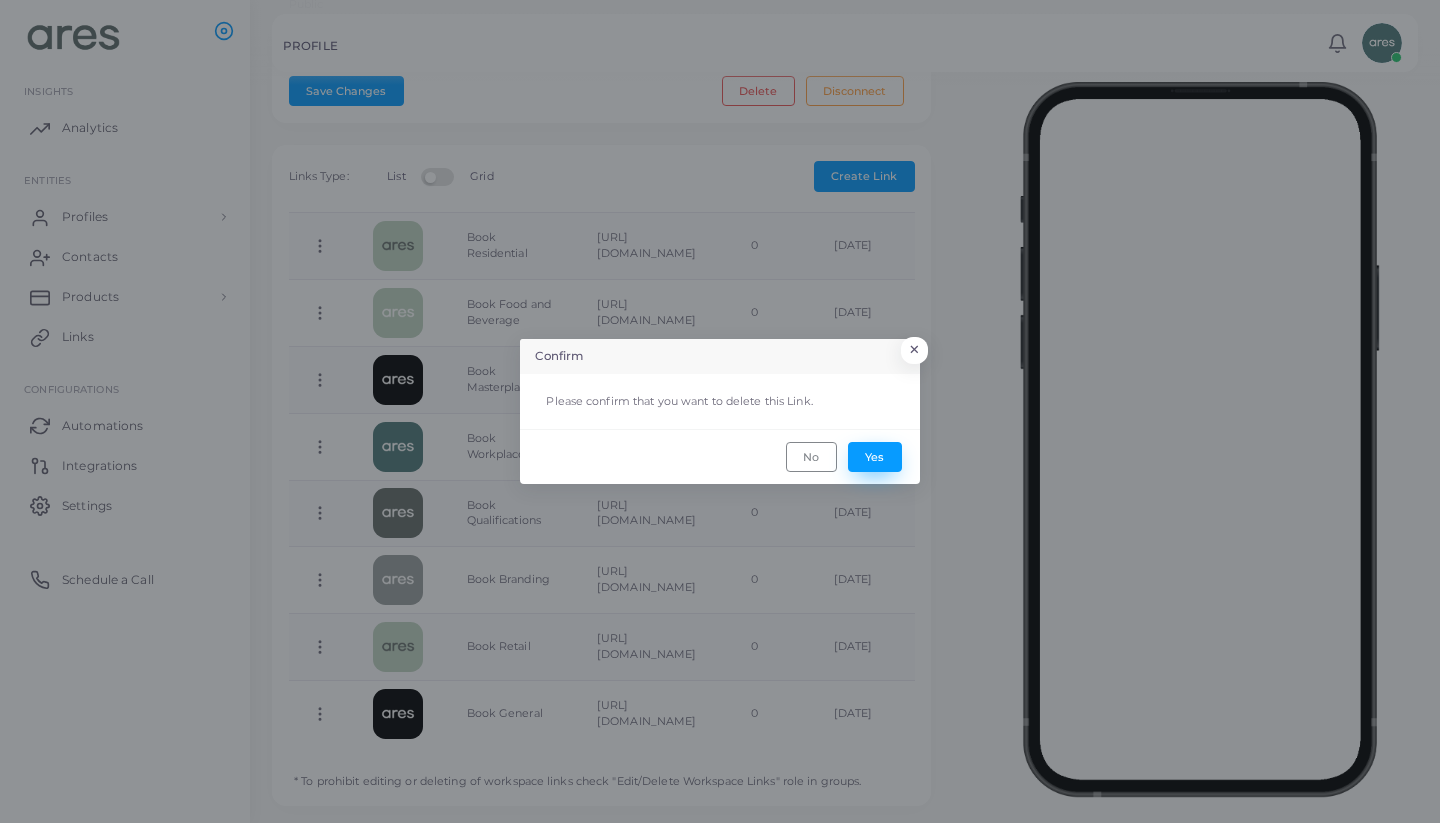 click on "Yes" at bounding box center (875, 457) 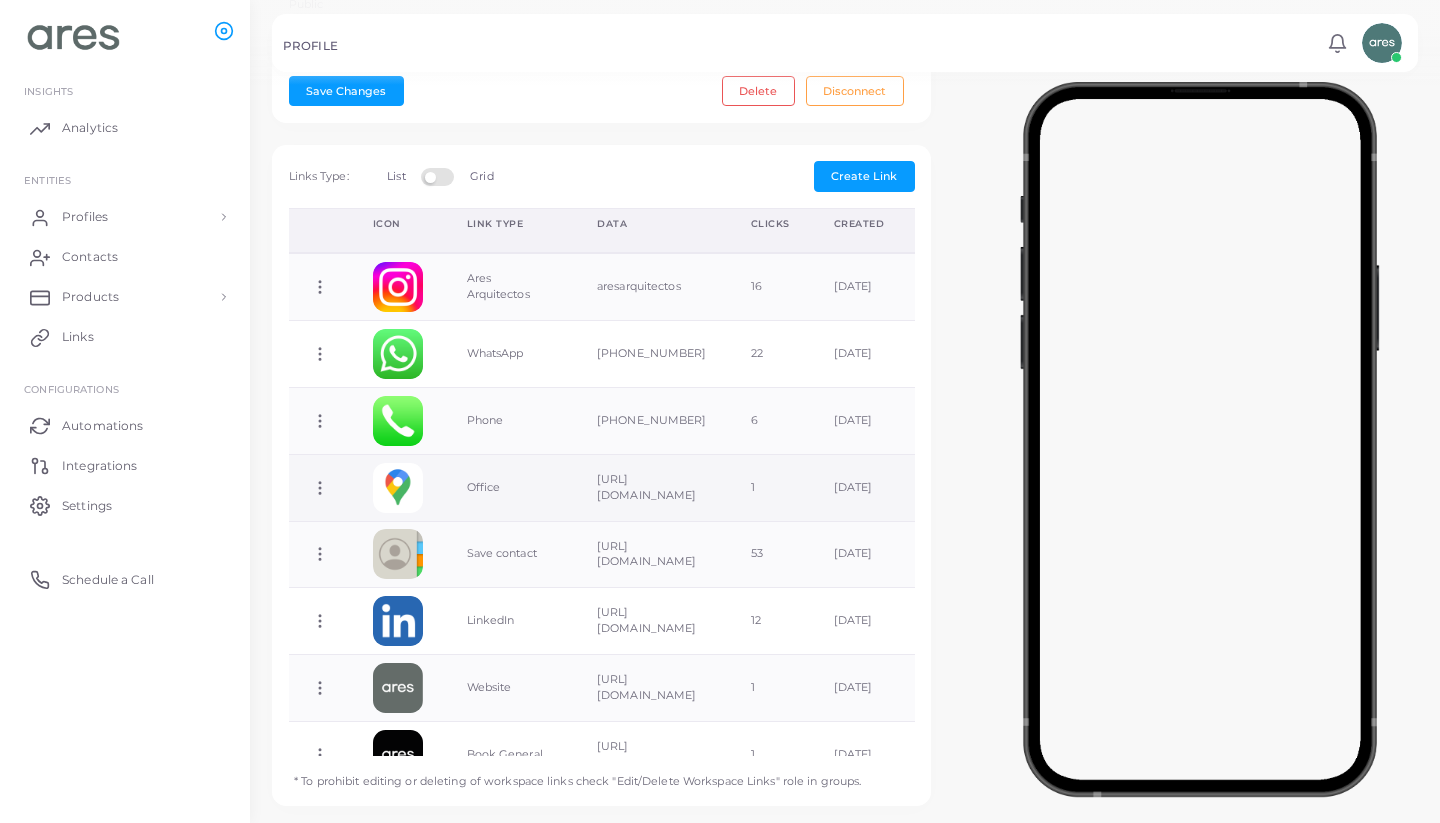 scroll, scrollTop: 0, scrollLeft: 0, axis: both 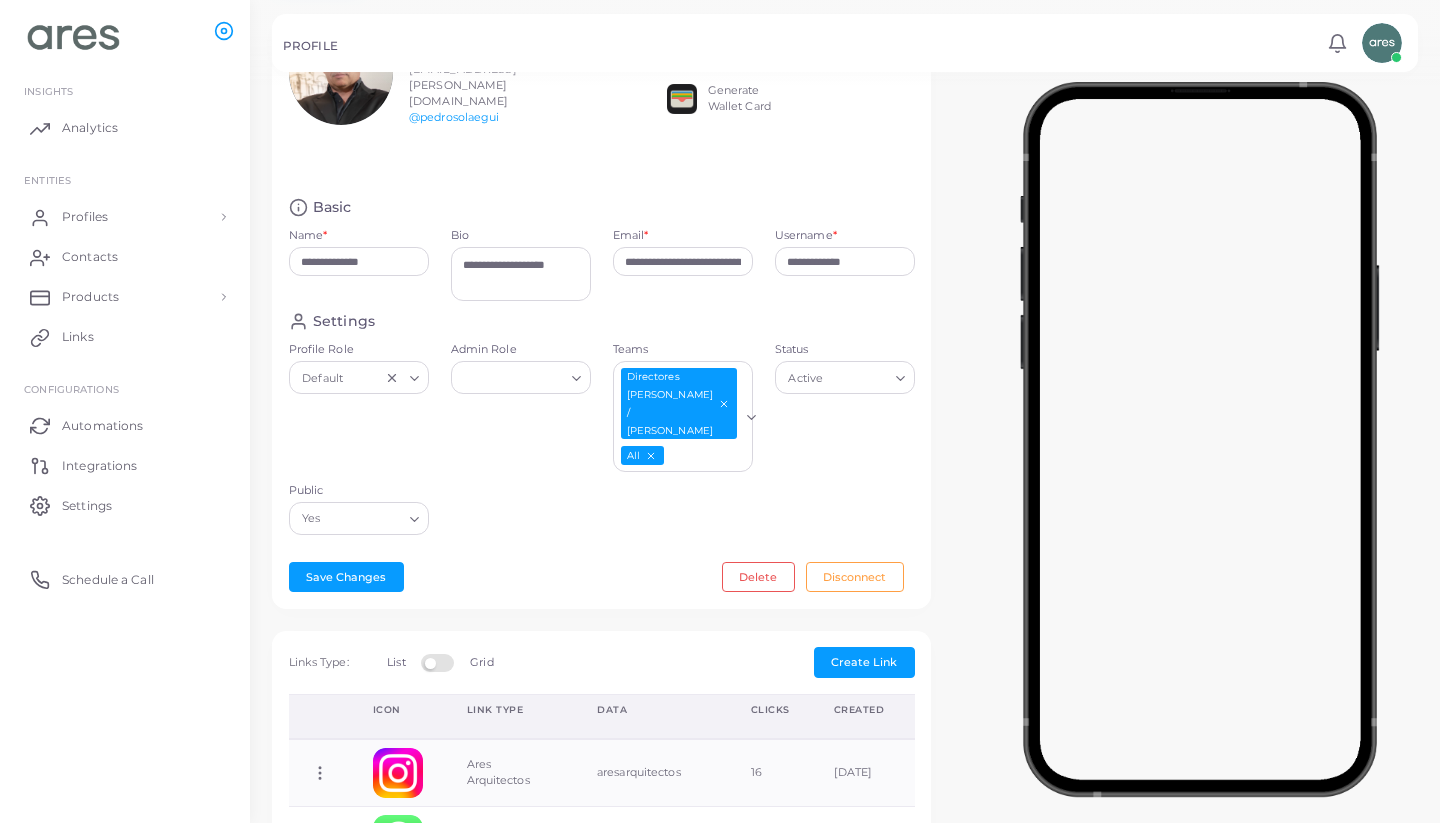 click at bounding box center (440, 662) 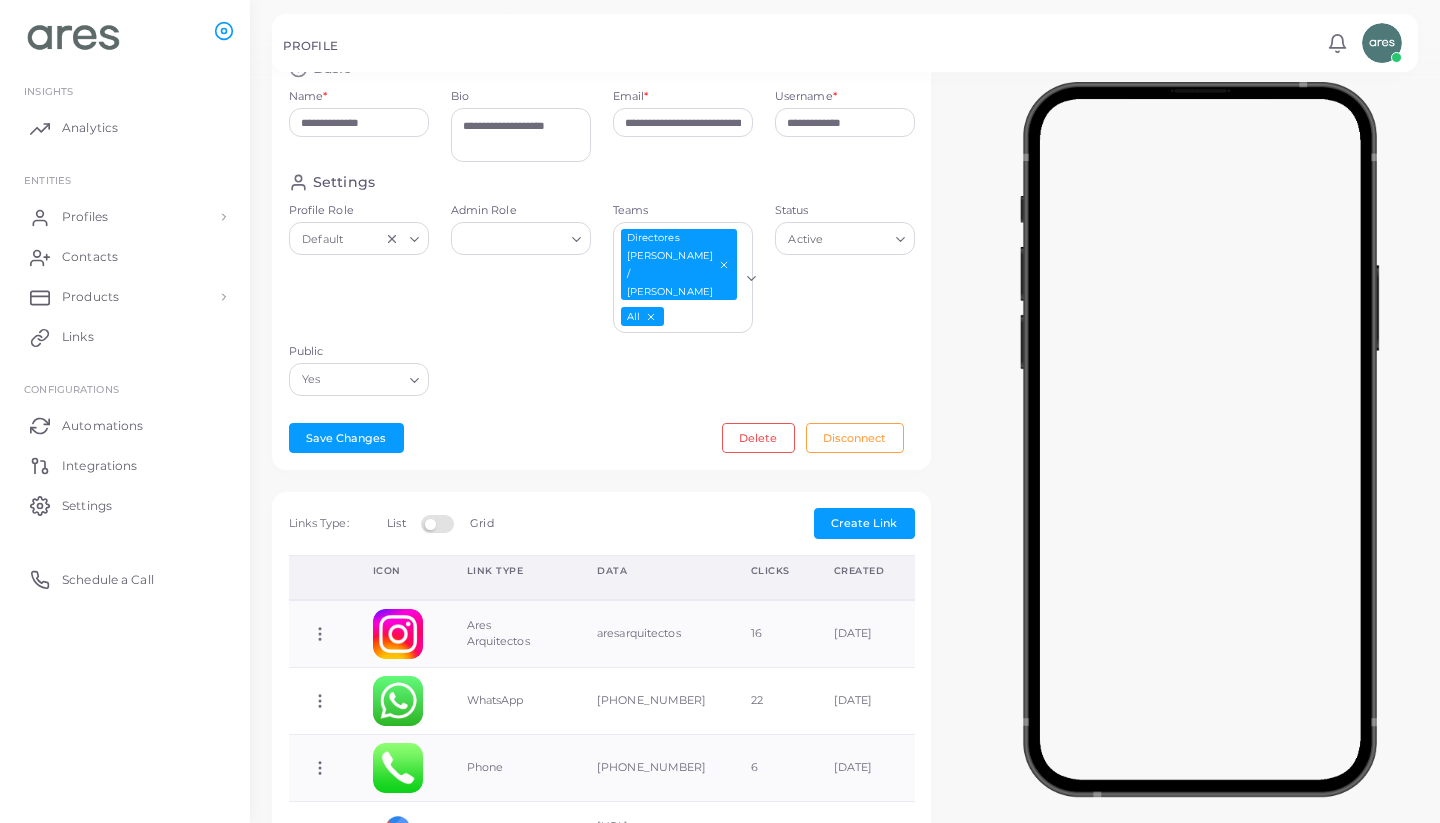 scroll, scrollTop: 273, scrollLeft: 0, axis: vertical 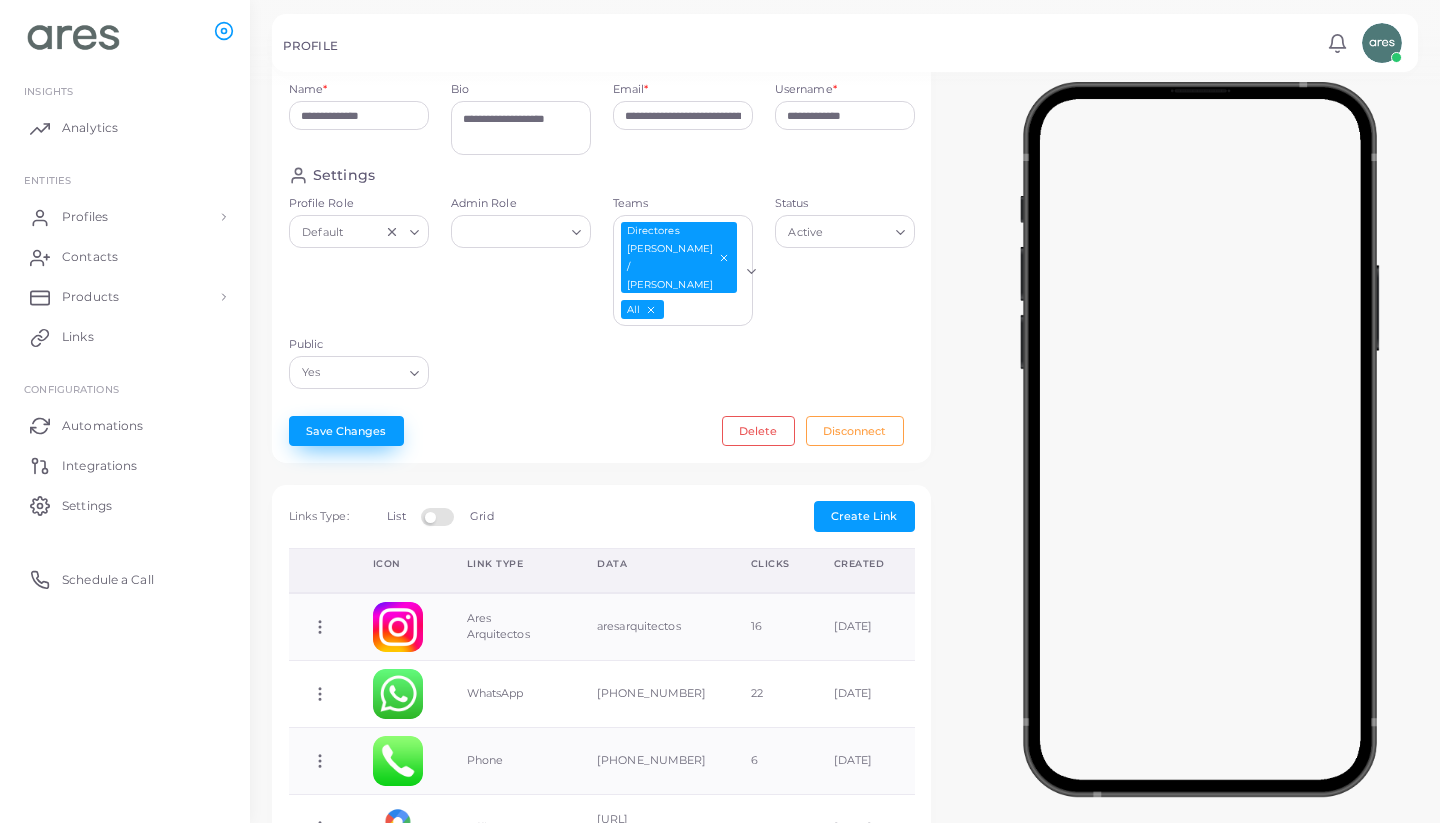click on "Save Changes" at bounding box center (346, 431) 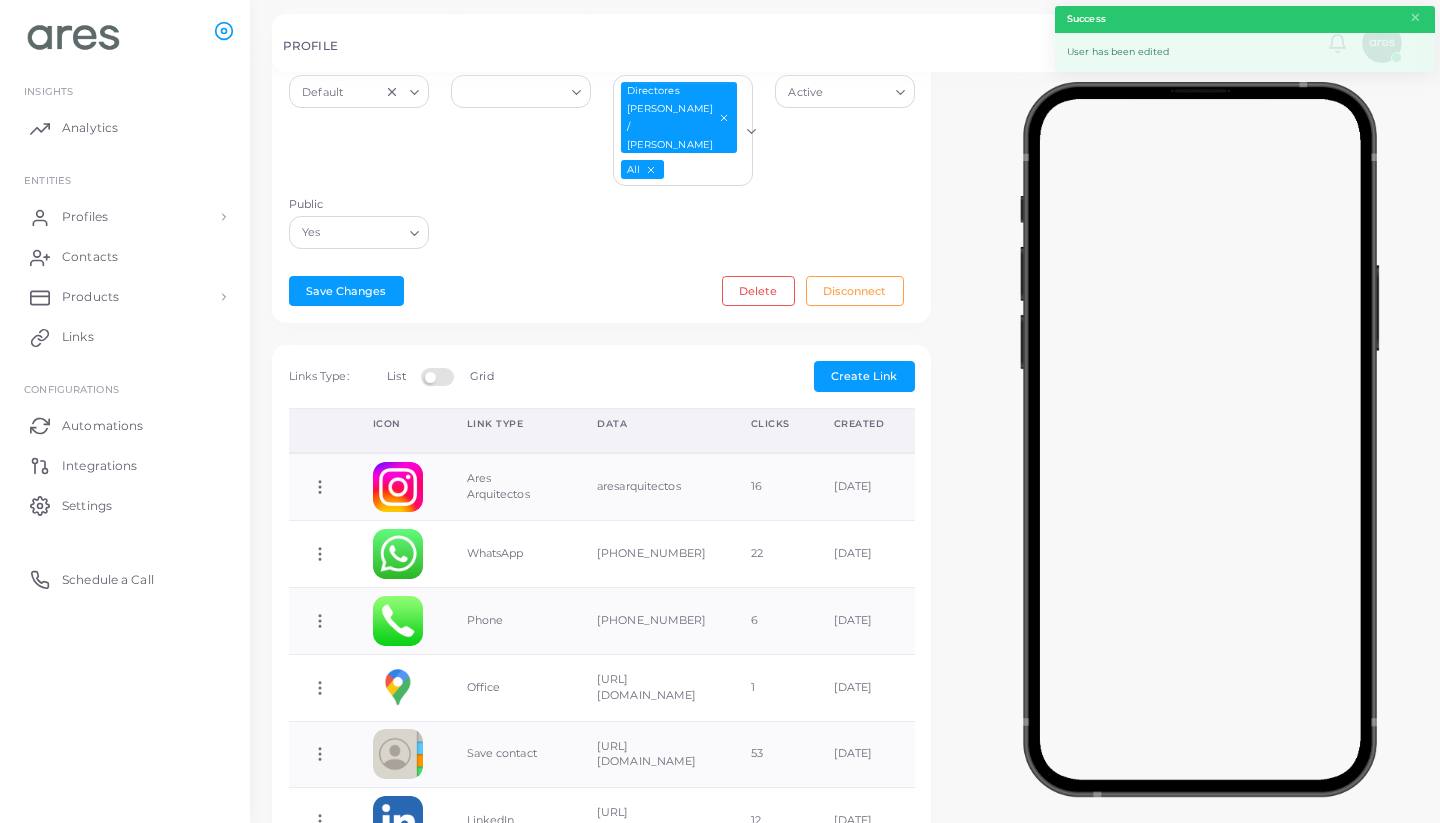 scroll, scrollTop: 583, scrollLeft: 0, axis: vertical 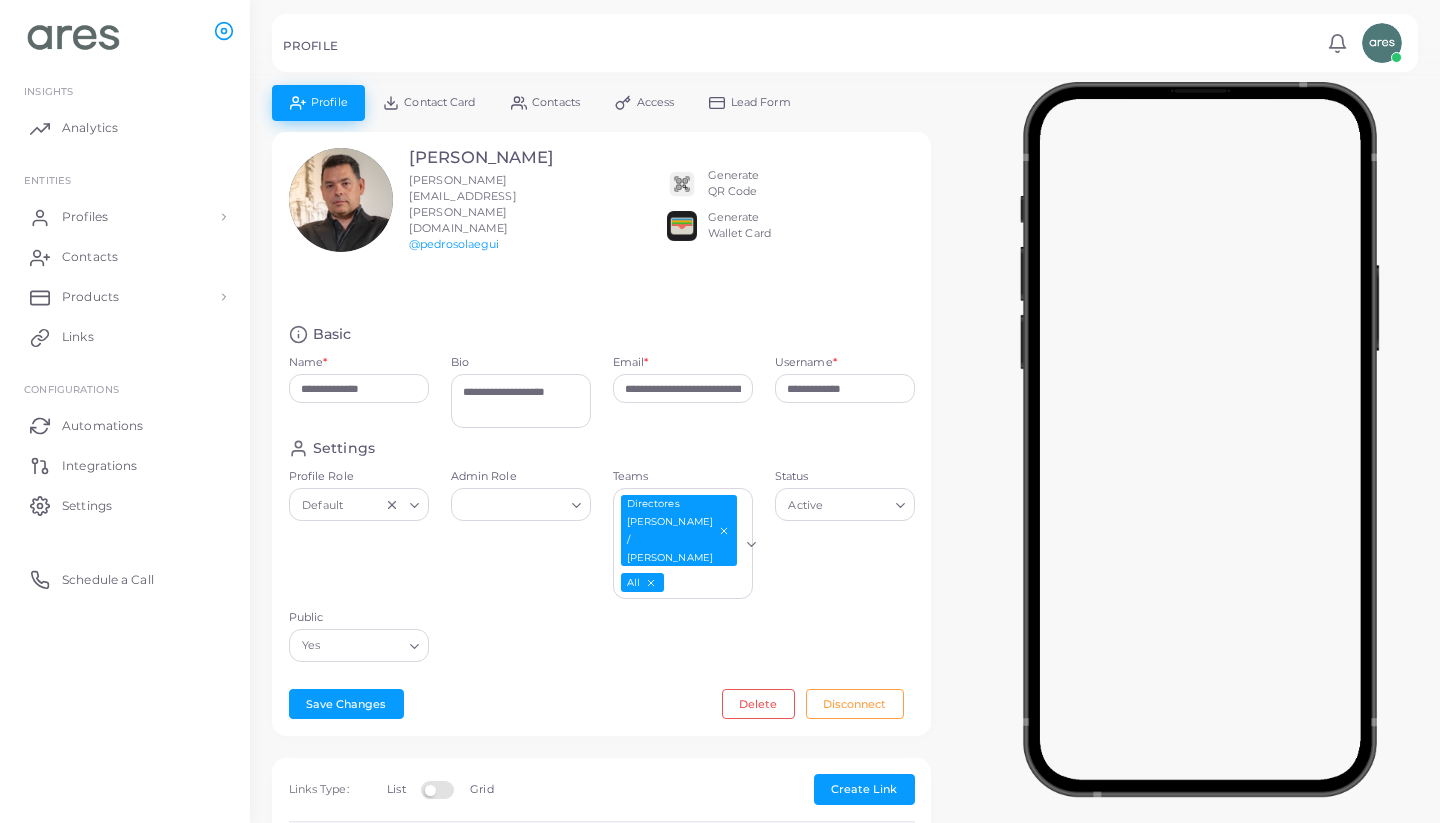 click at bounding box center (1200, 435) 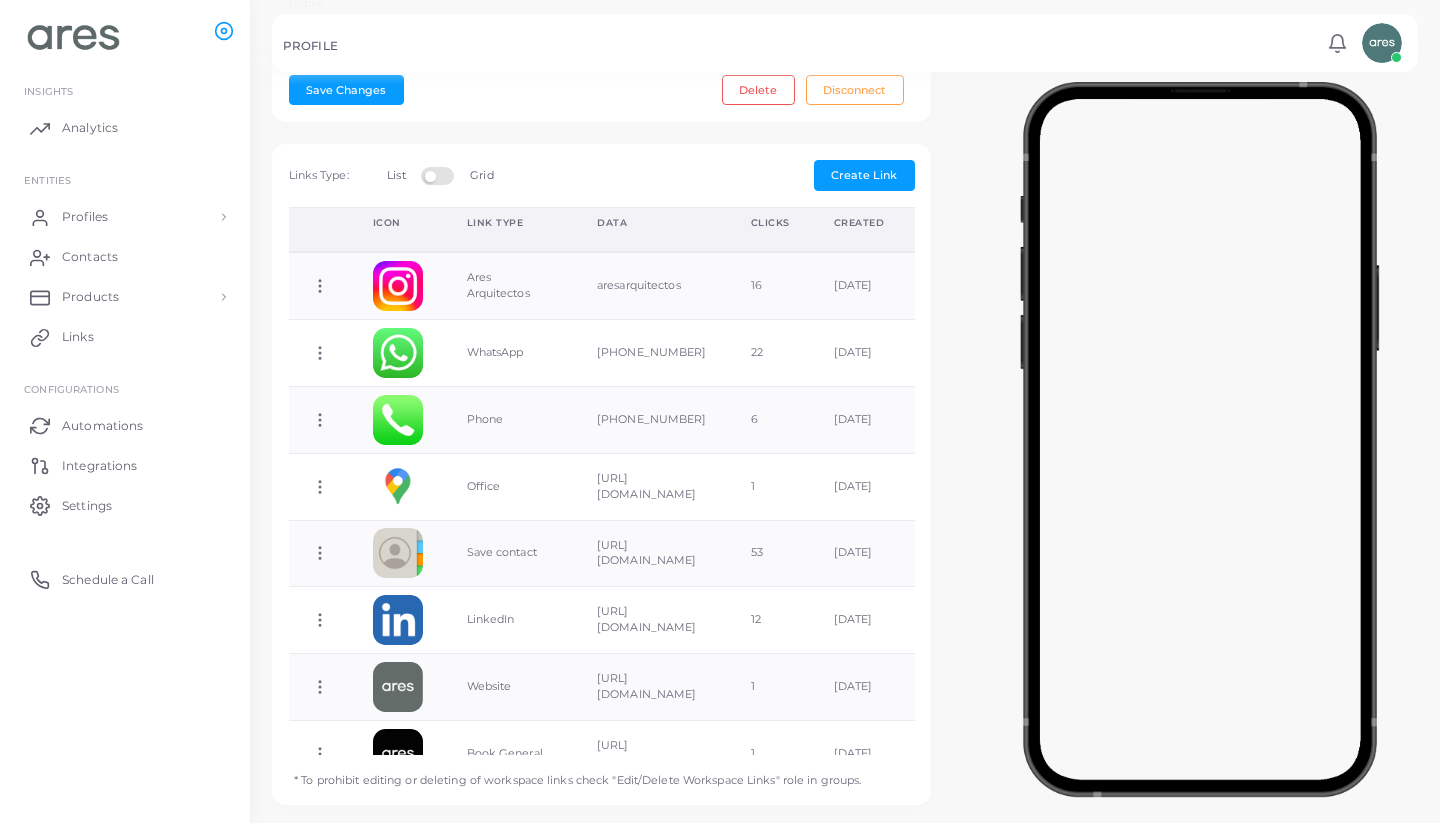 scroll, scrollTop: 613, scrollLeft: 0, axis: vertical 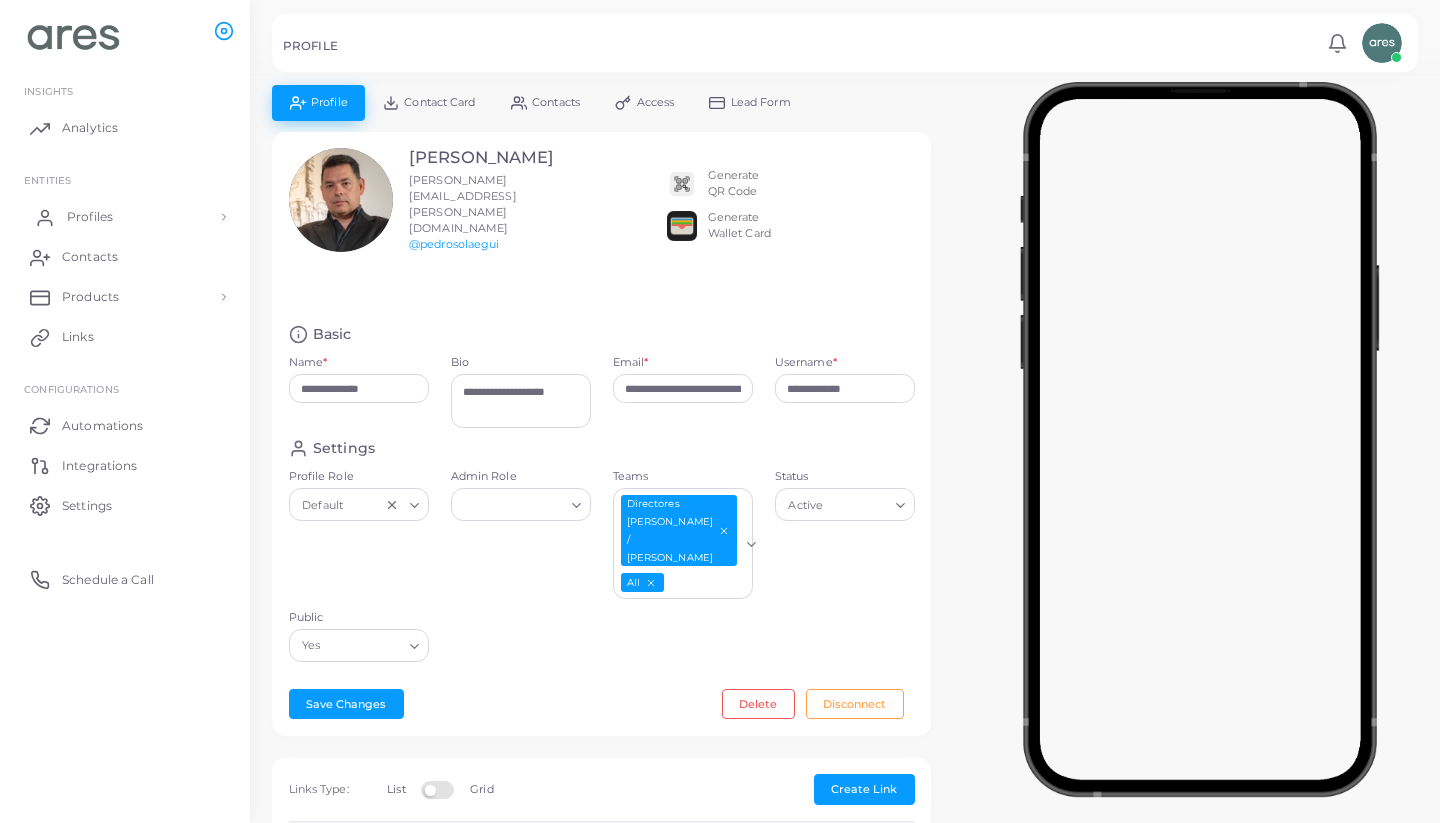 click on "Profiles" at bounding box center [125, 217] 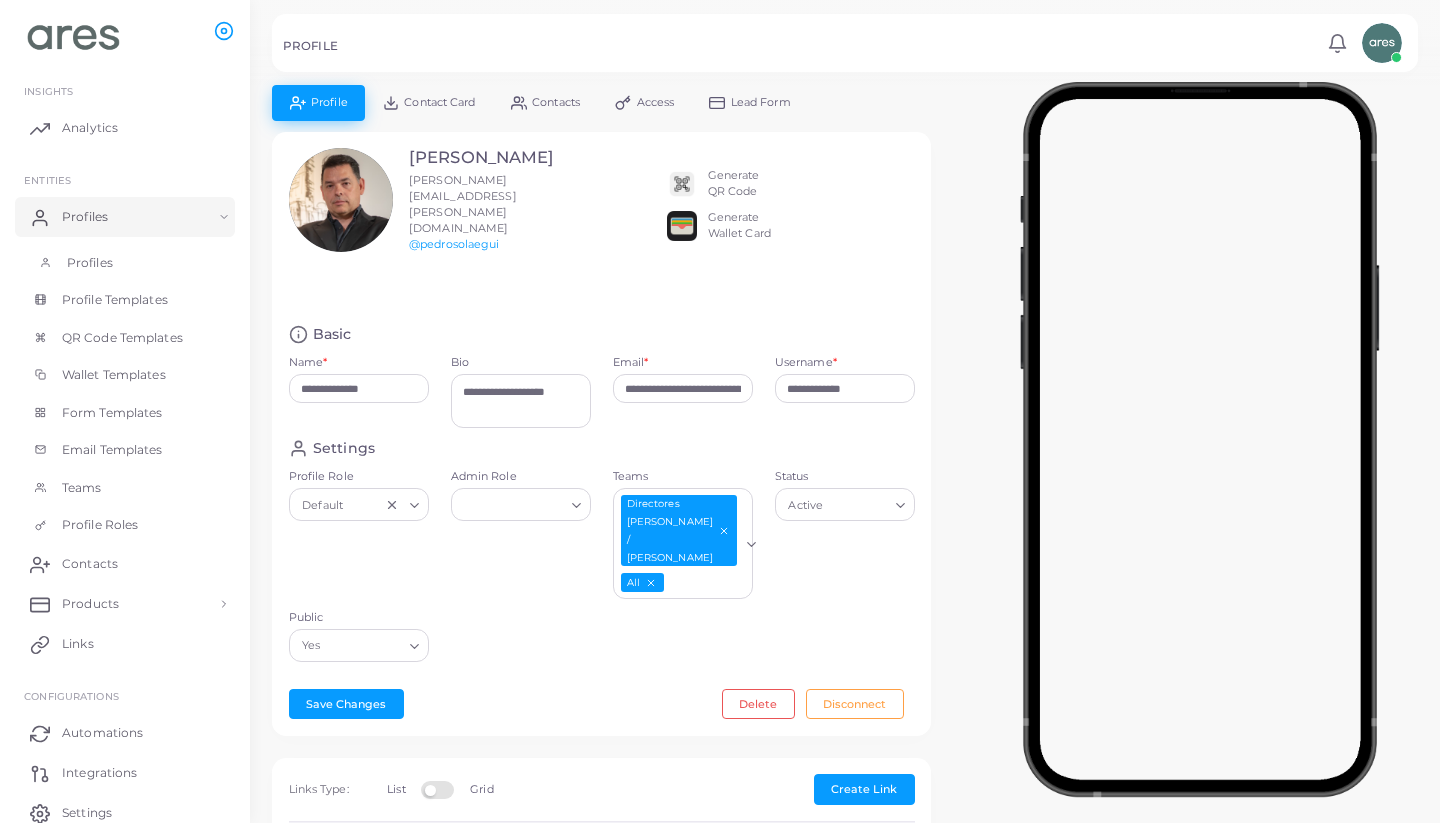 click on "Profiles" at bounding box center (90, 263) 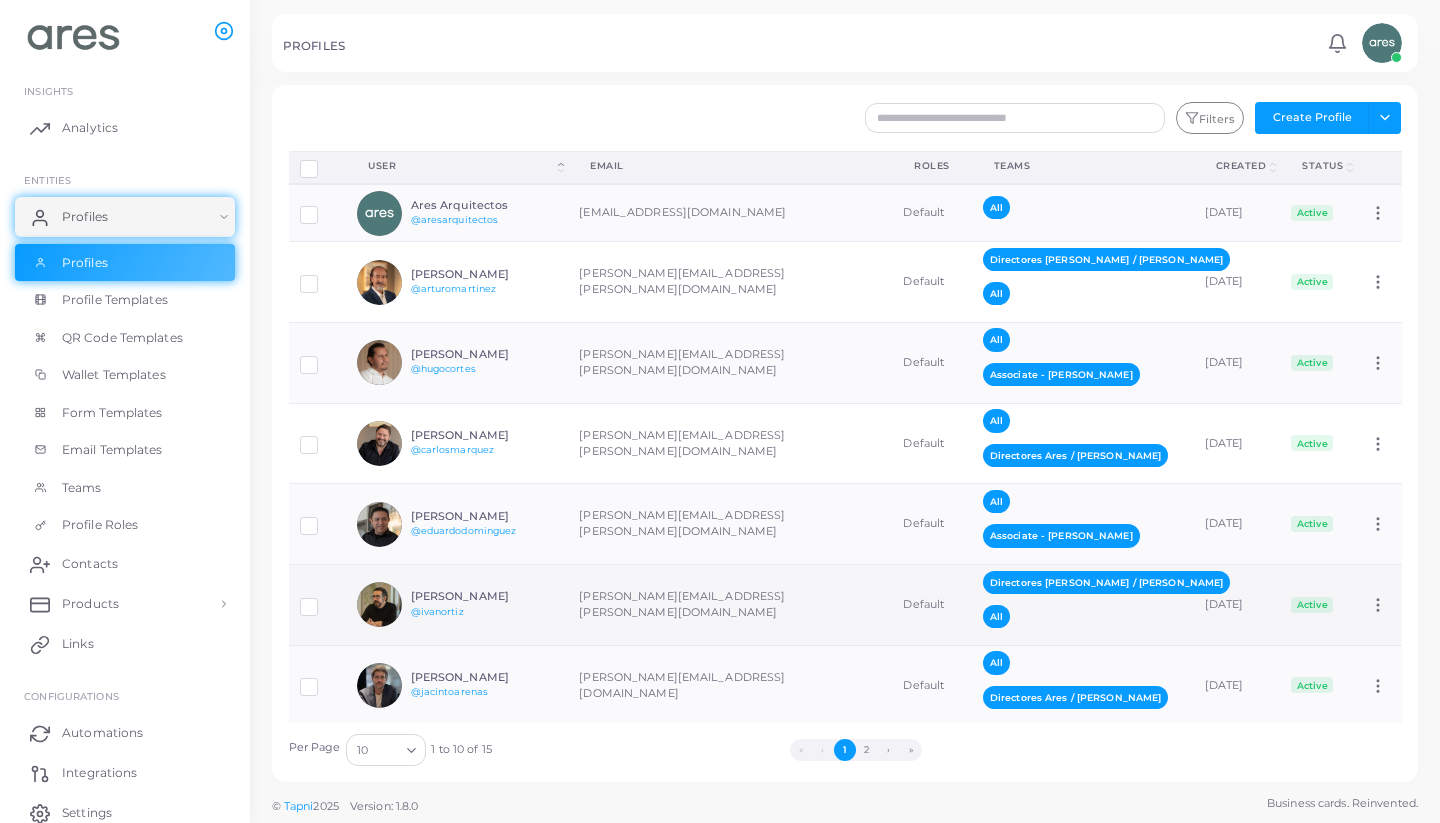 click on "[PERSON_NAME]" at bounding box center [484, 596] 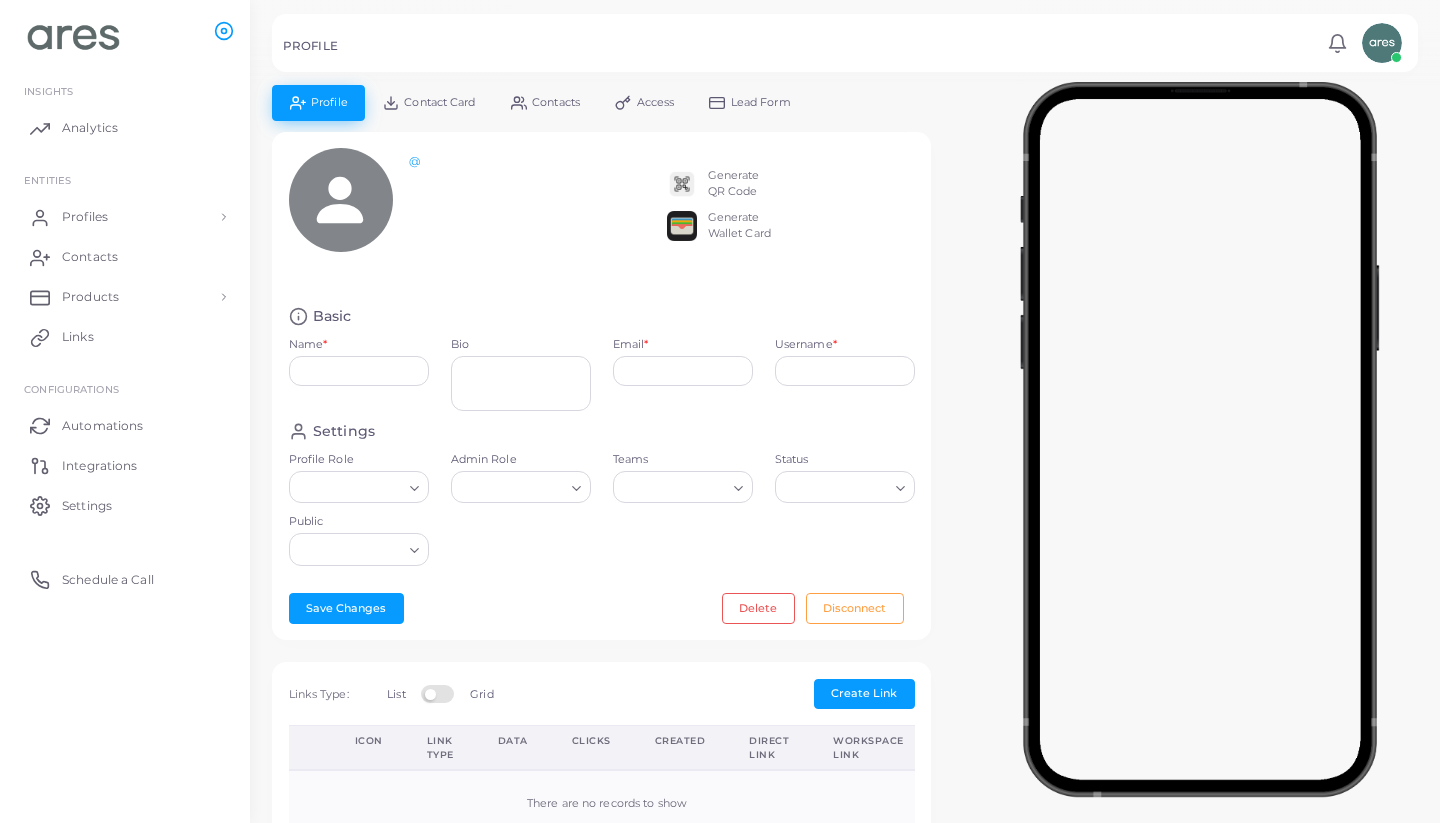 type on "**********" 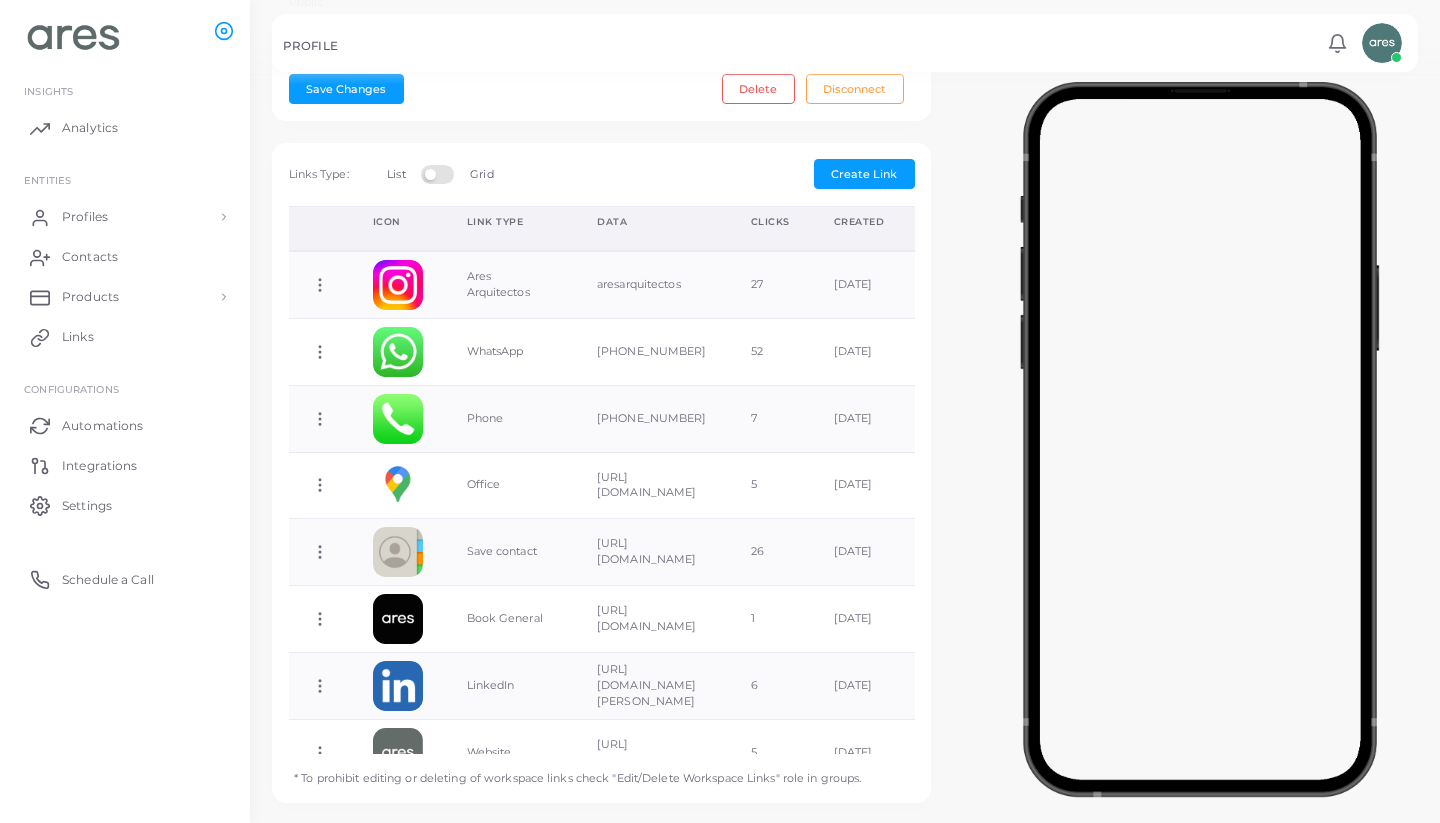 scroll, scrollTop: 654, scrollLeft: 0, axis: vertical 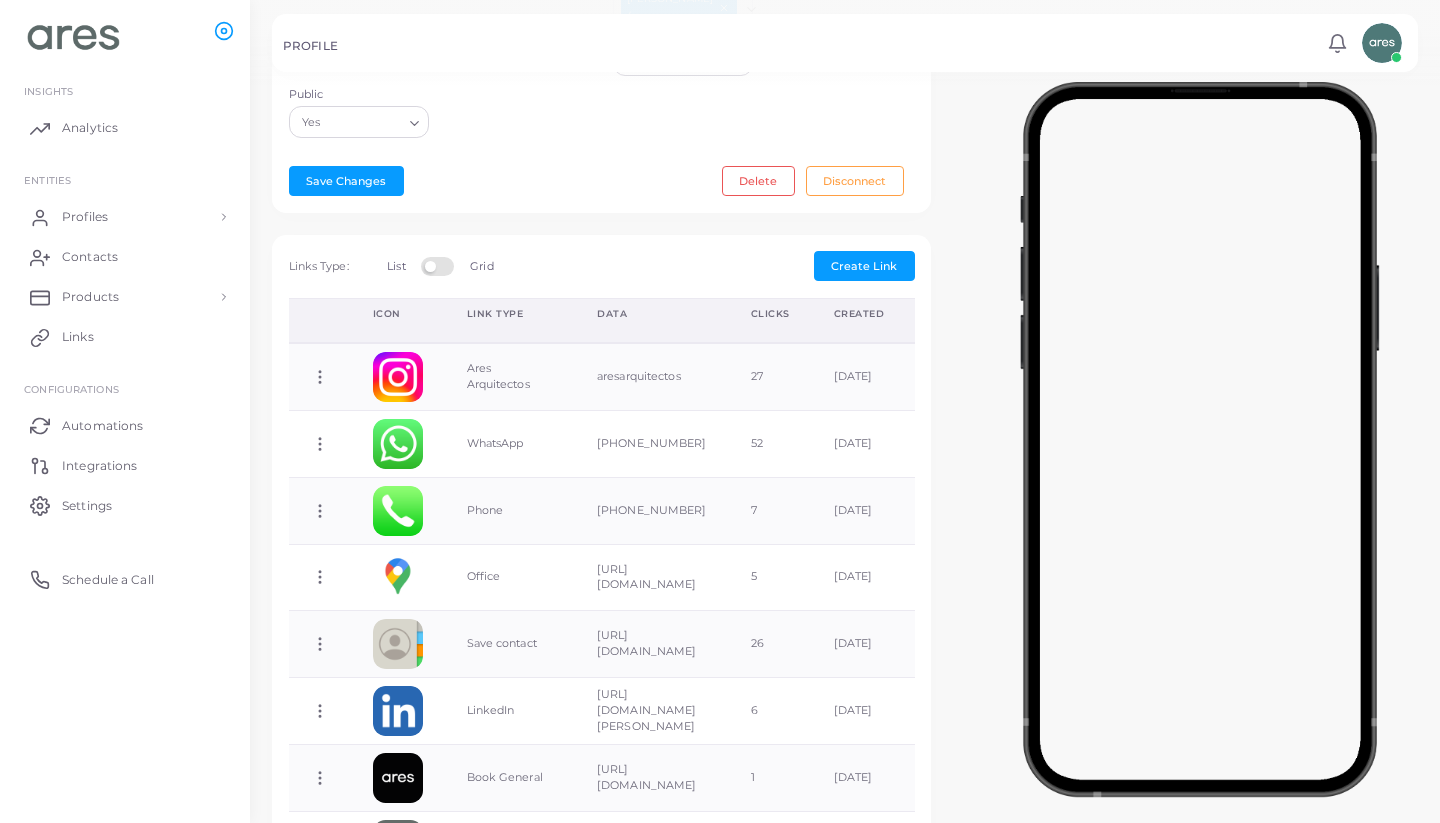 click at bounding box center (440, 265) 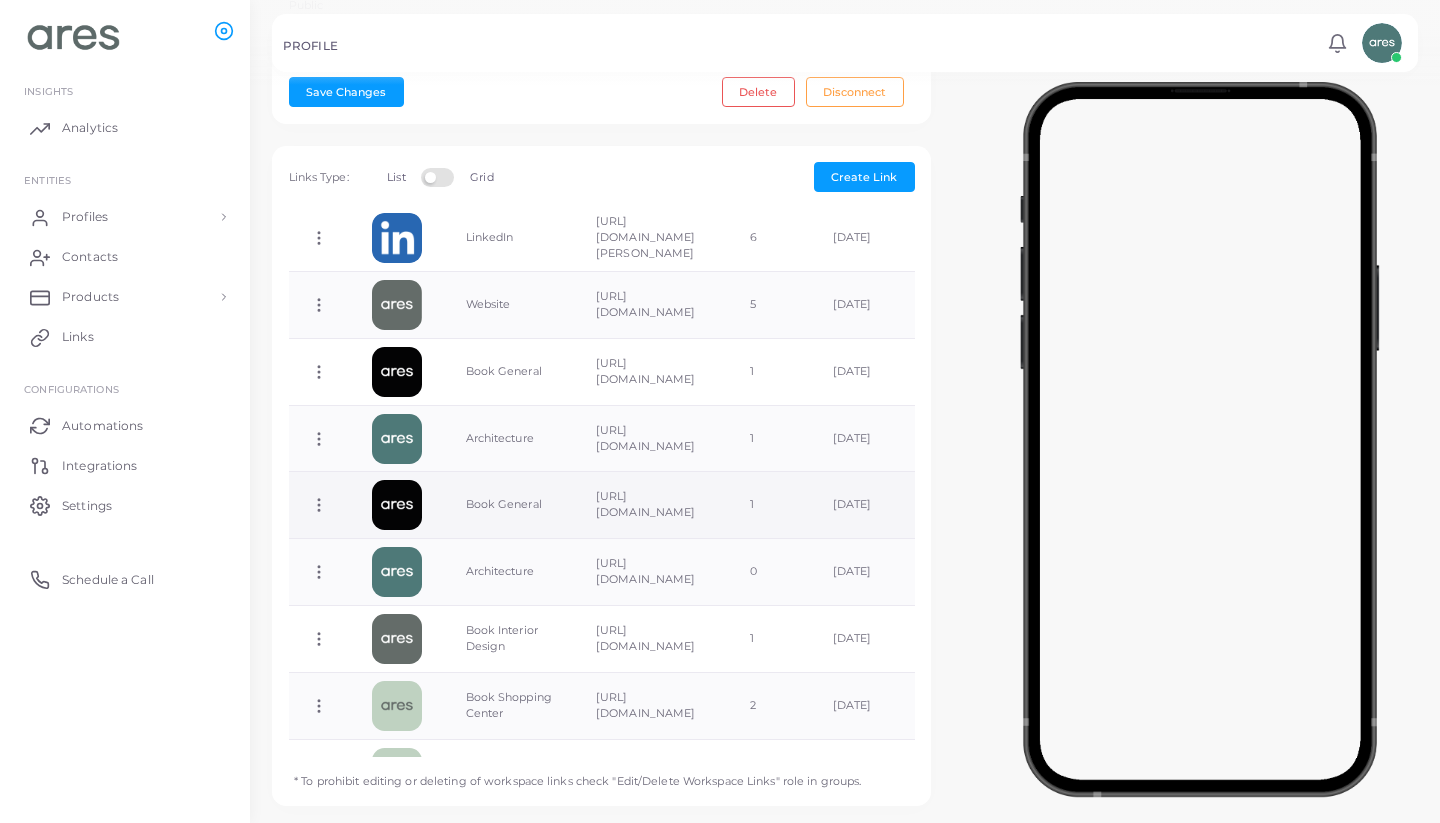 click 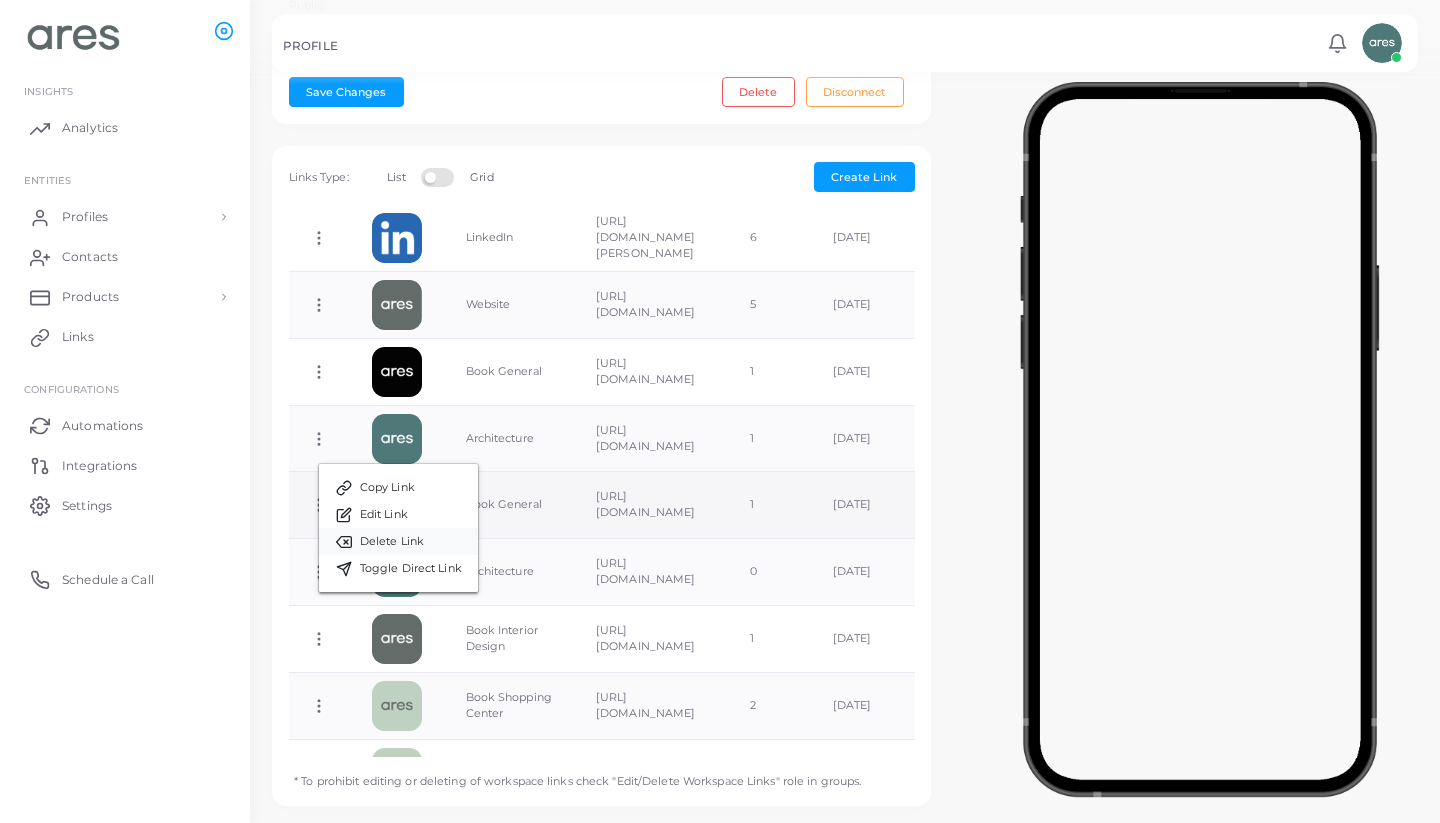 click on "Delete Link" at bounding box center [392, 542] 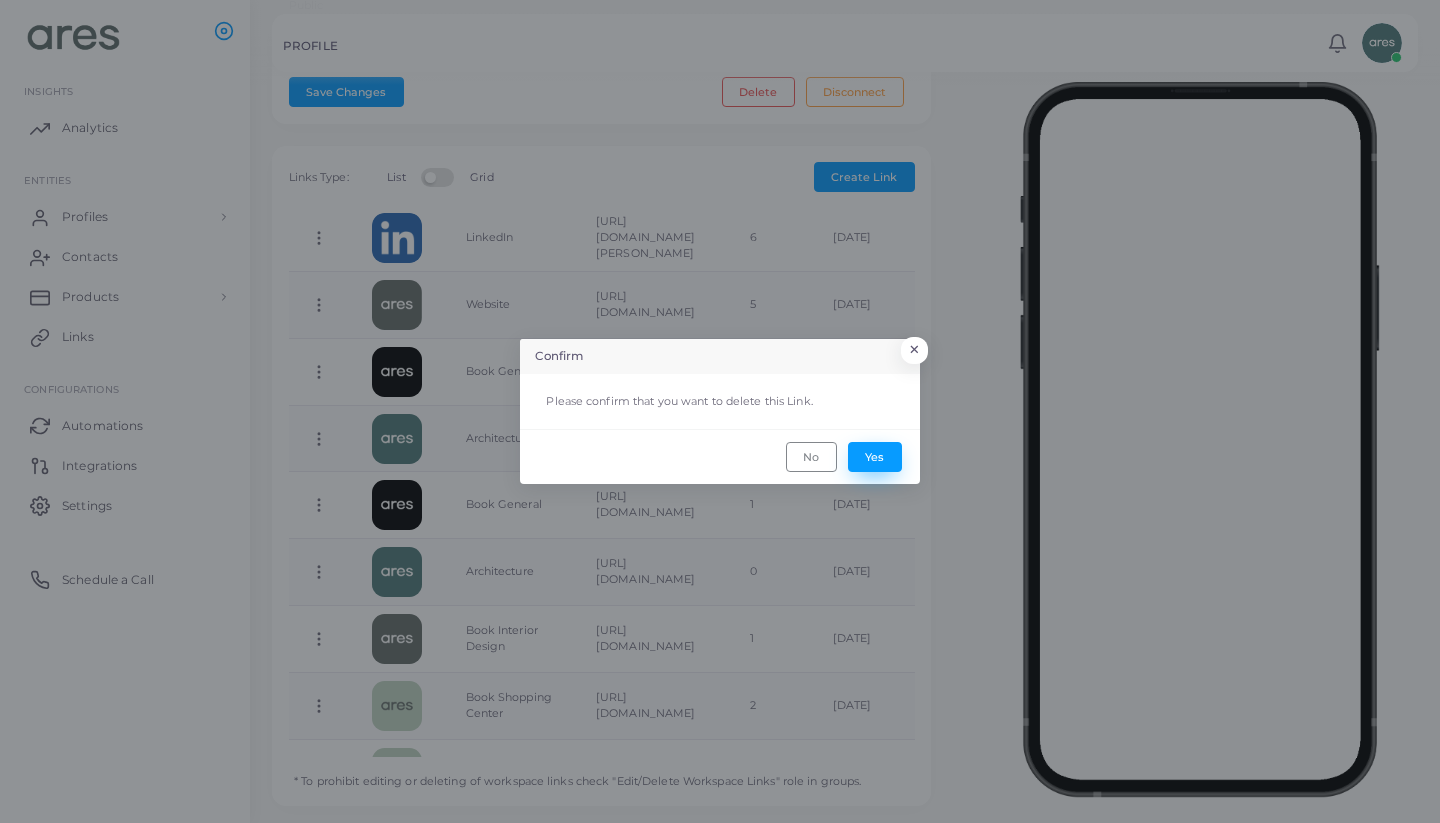 click on "Yes" at bounding box center [875, 457] 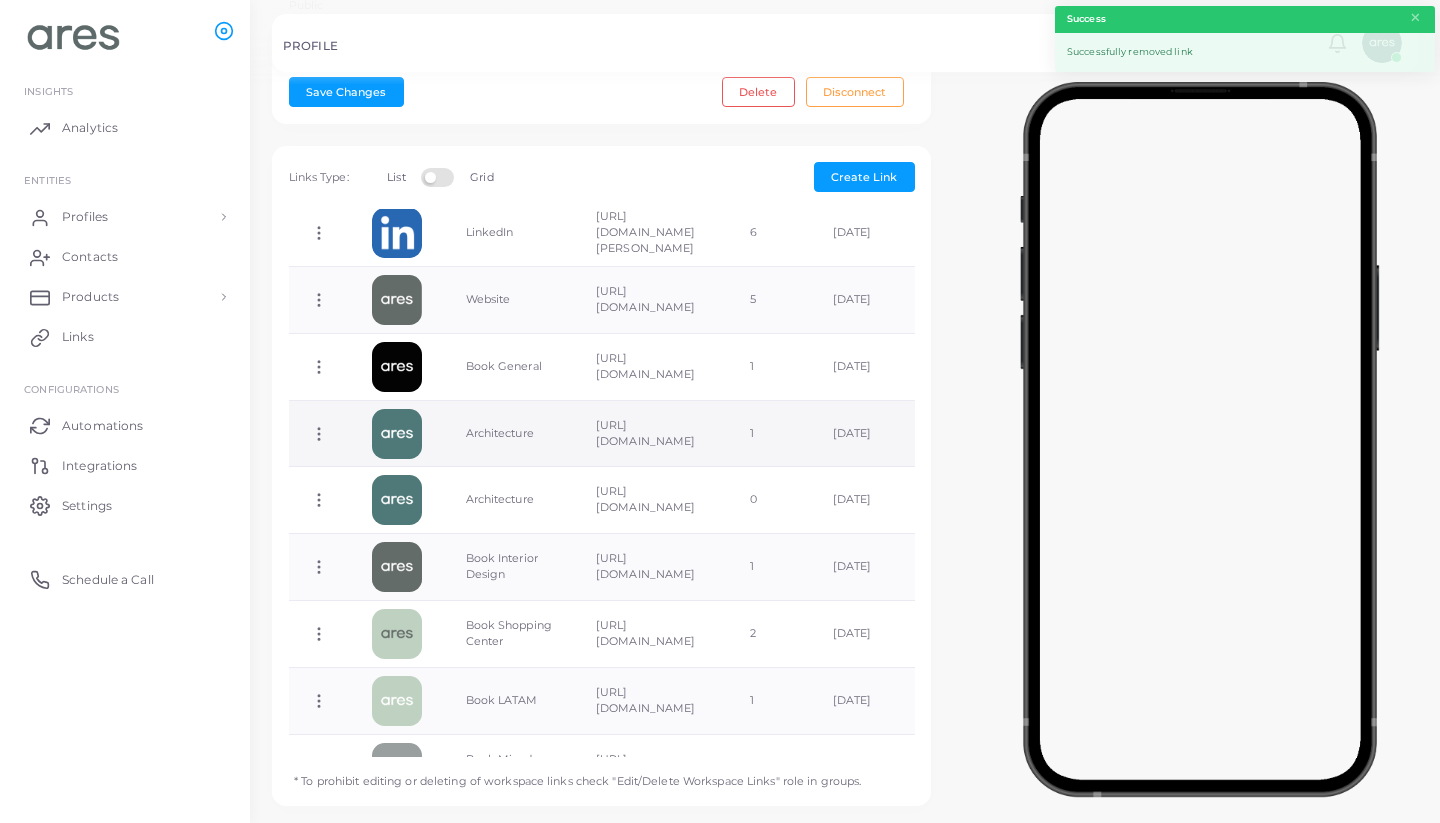 click 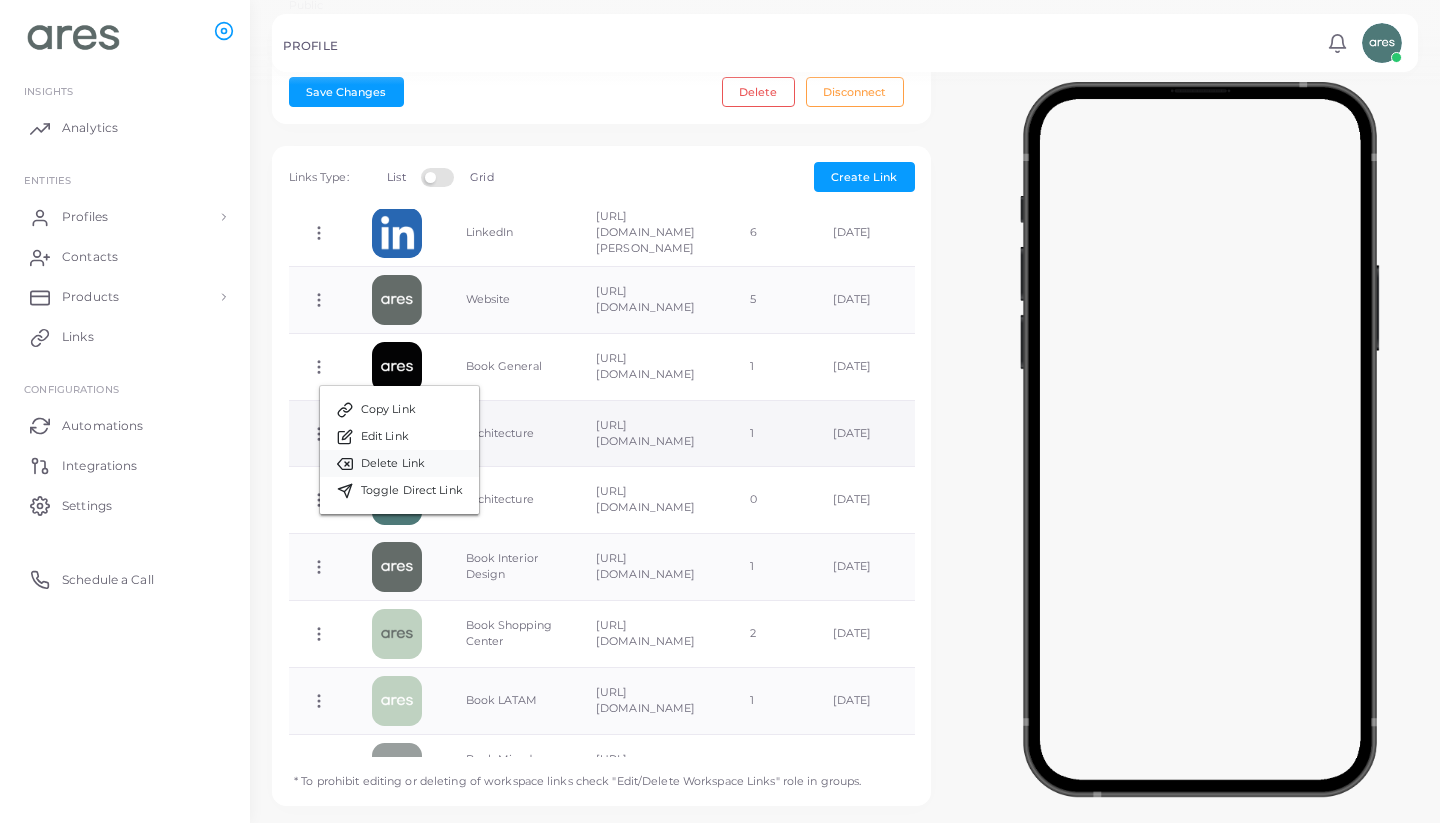 click on "Delete Link" at bounding box center [399, 463] 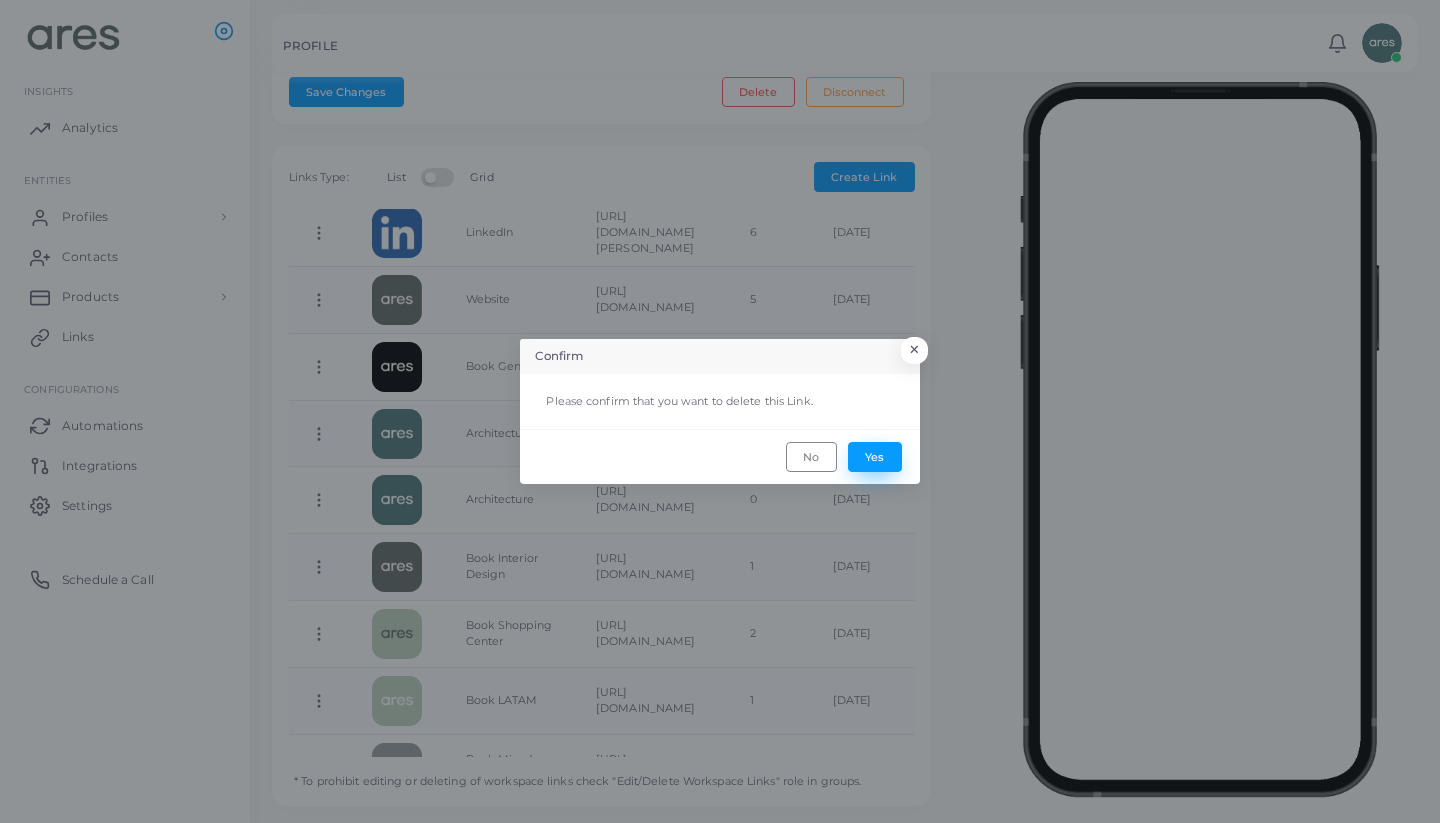 click on "Yes" at bounding box center [875, 457] 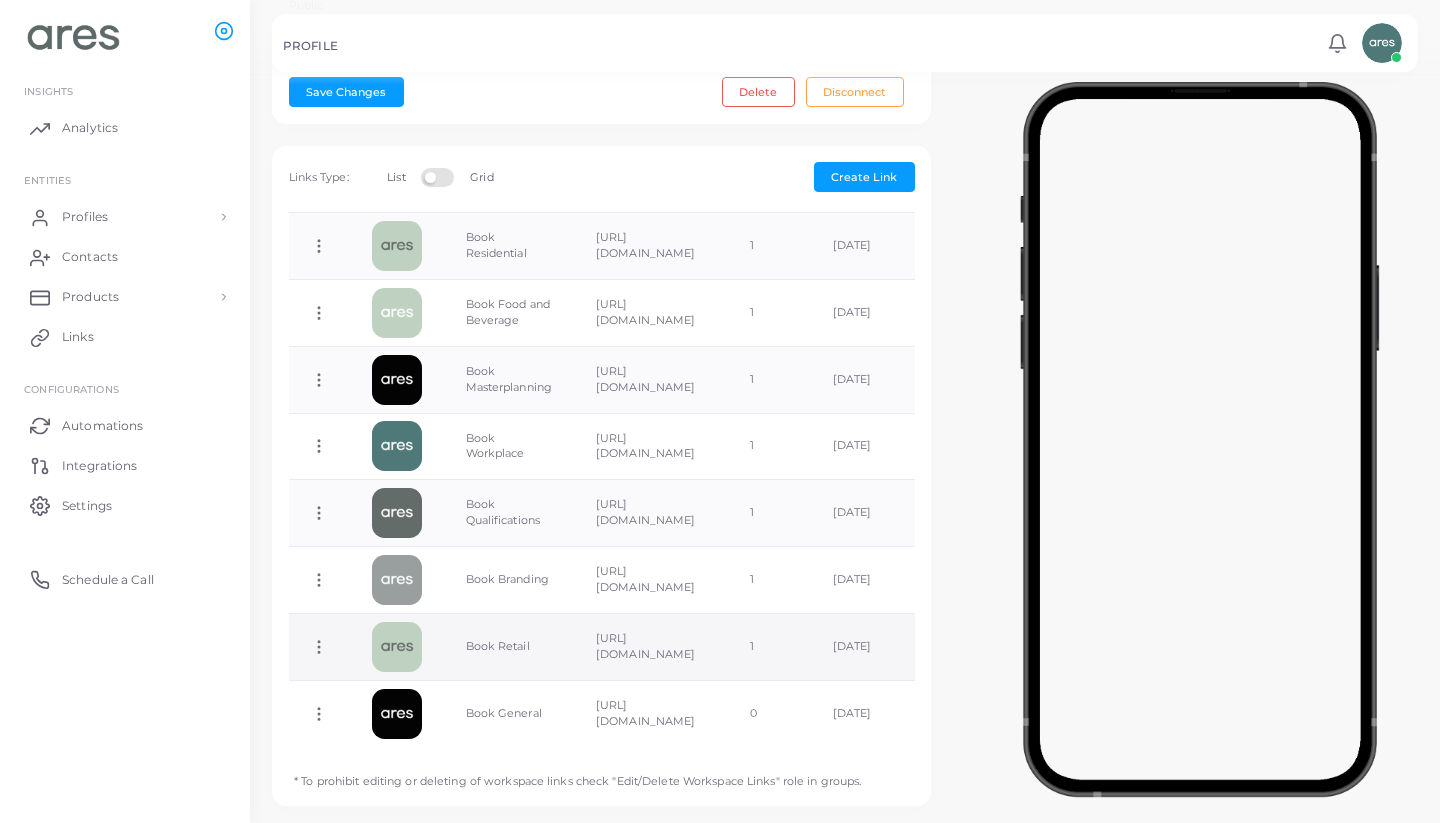 scroll, scrollTop: 1110, scrollLeft: 0, axis: vertical 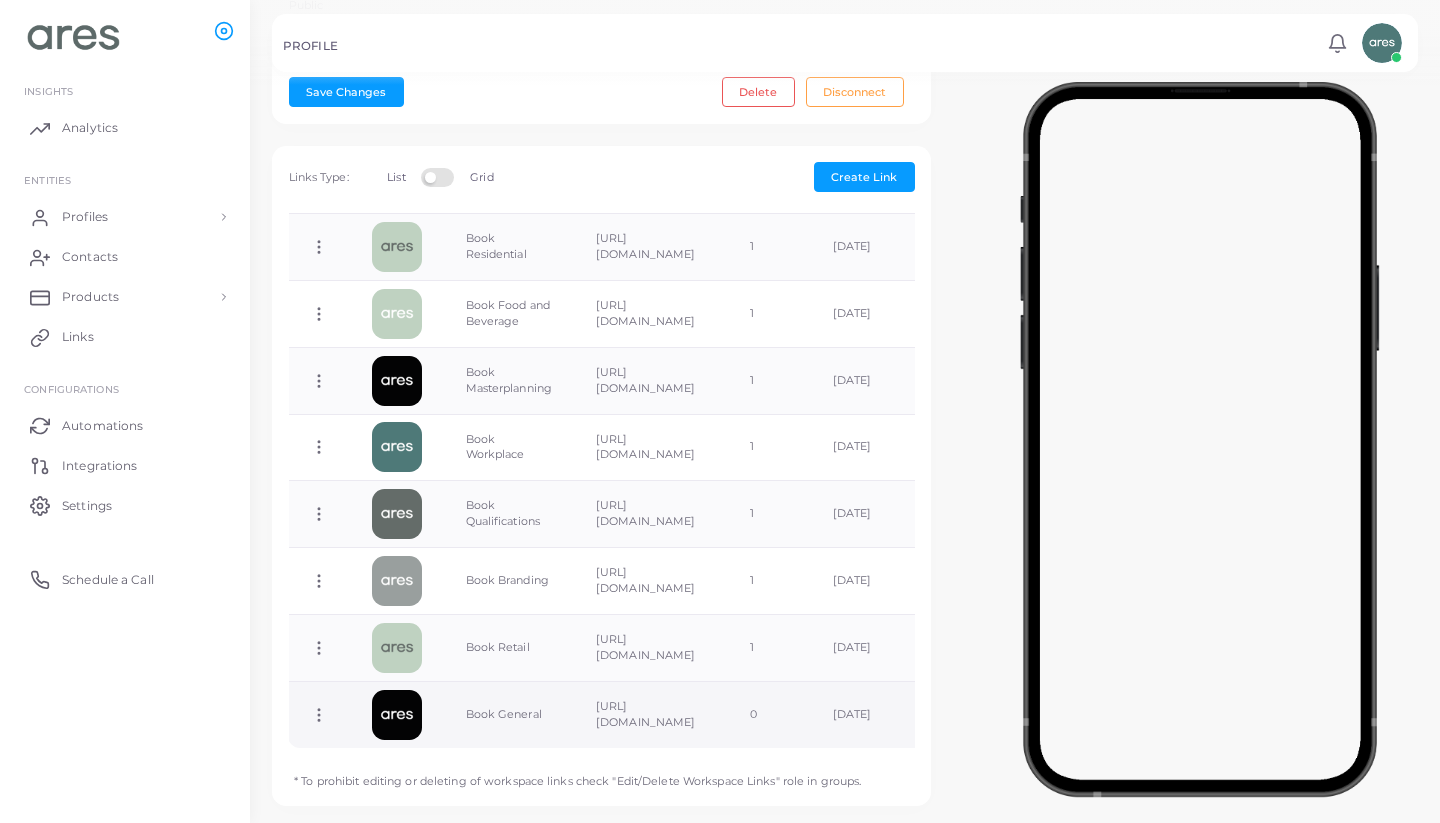 click 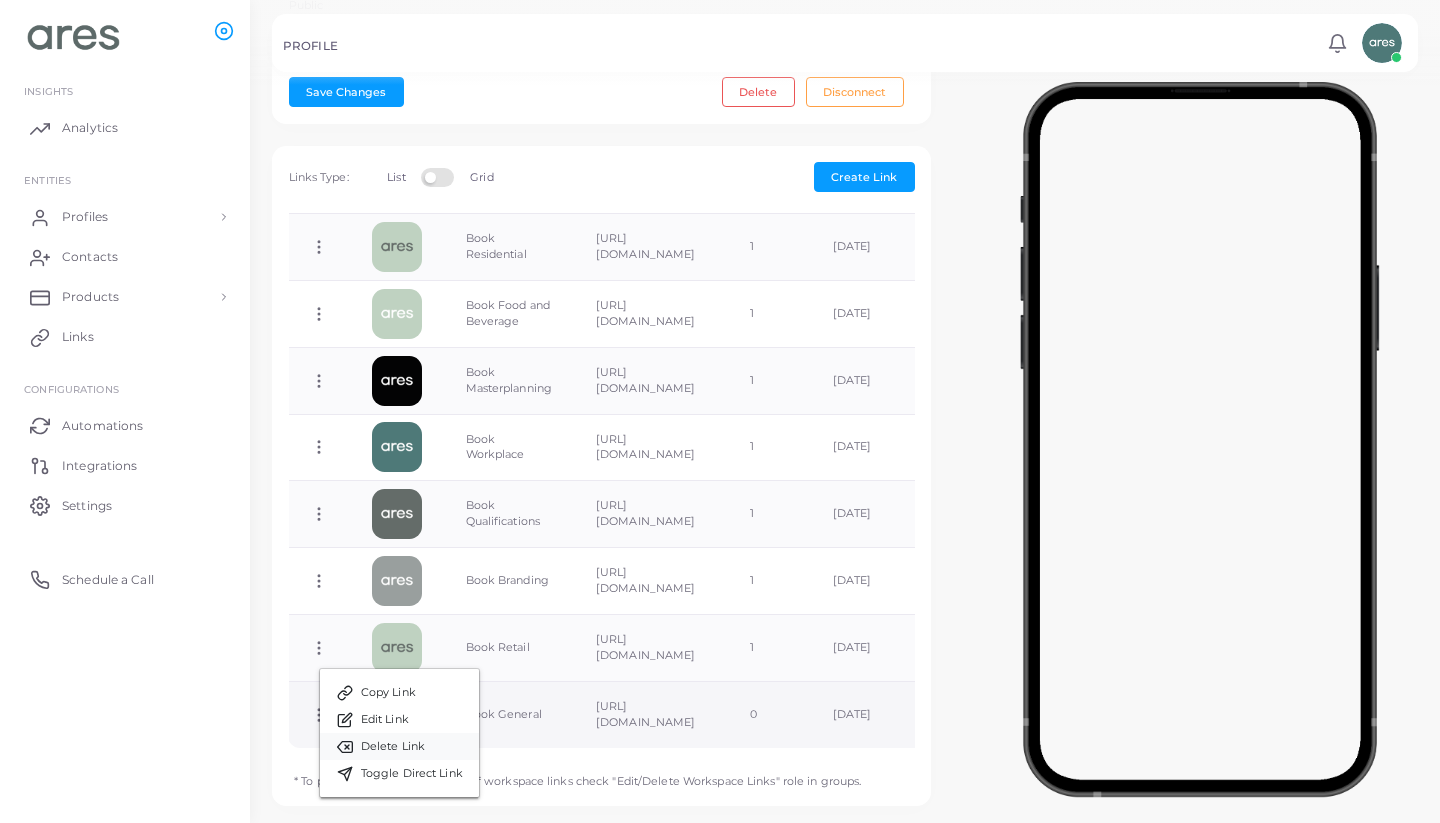 click on "Delete Link" at bounding box center (399, 746) 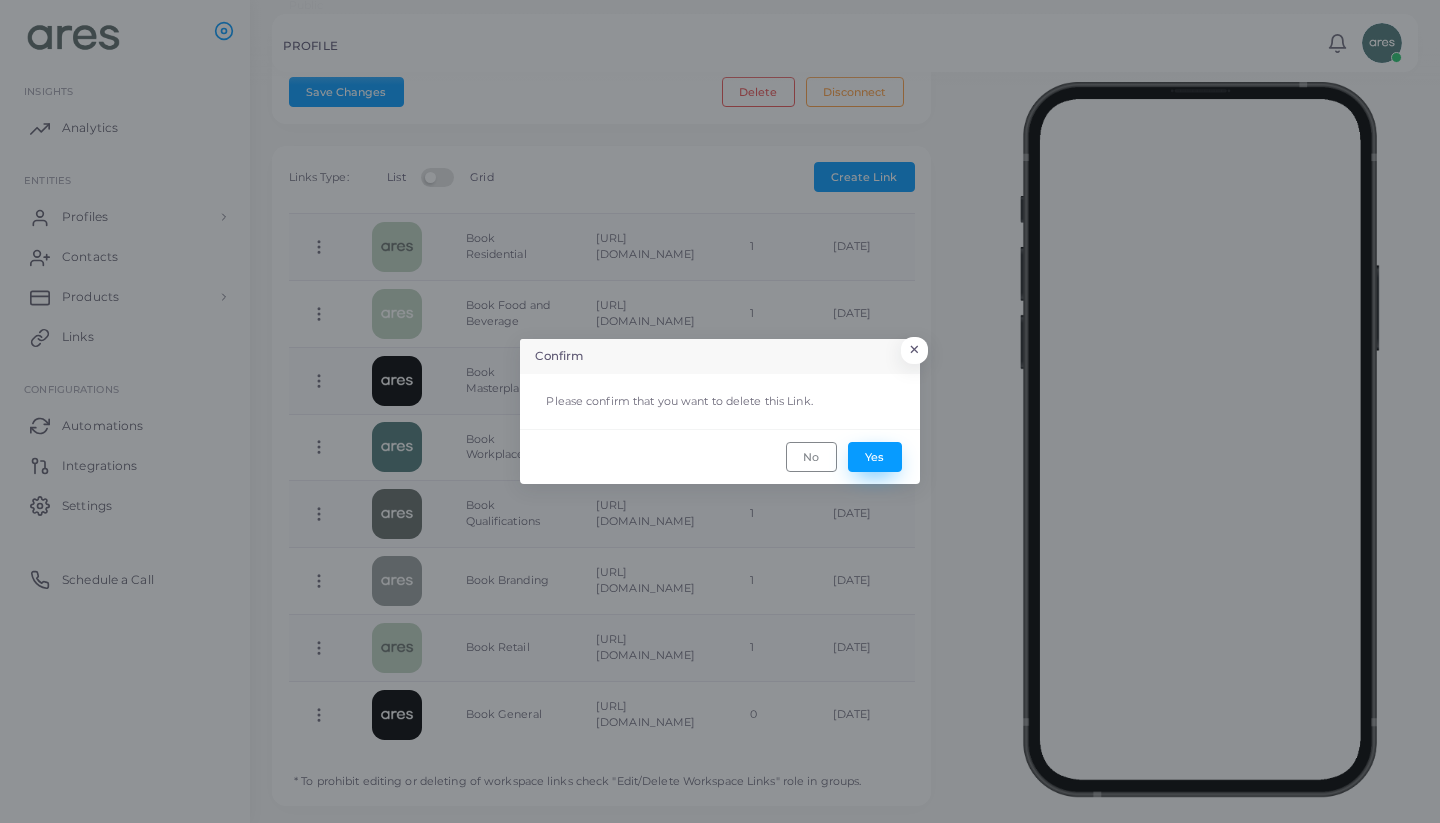 click on "Yes" at bounding box center [875, 457] 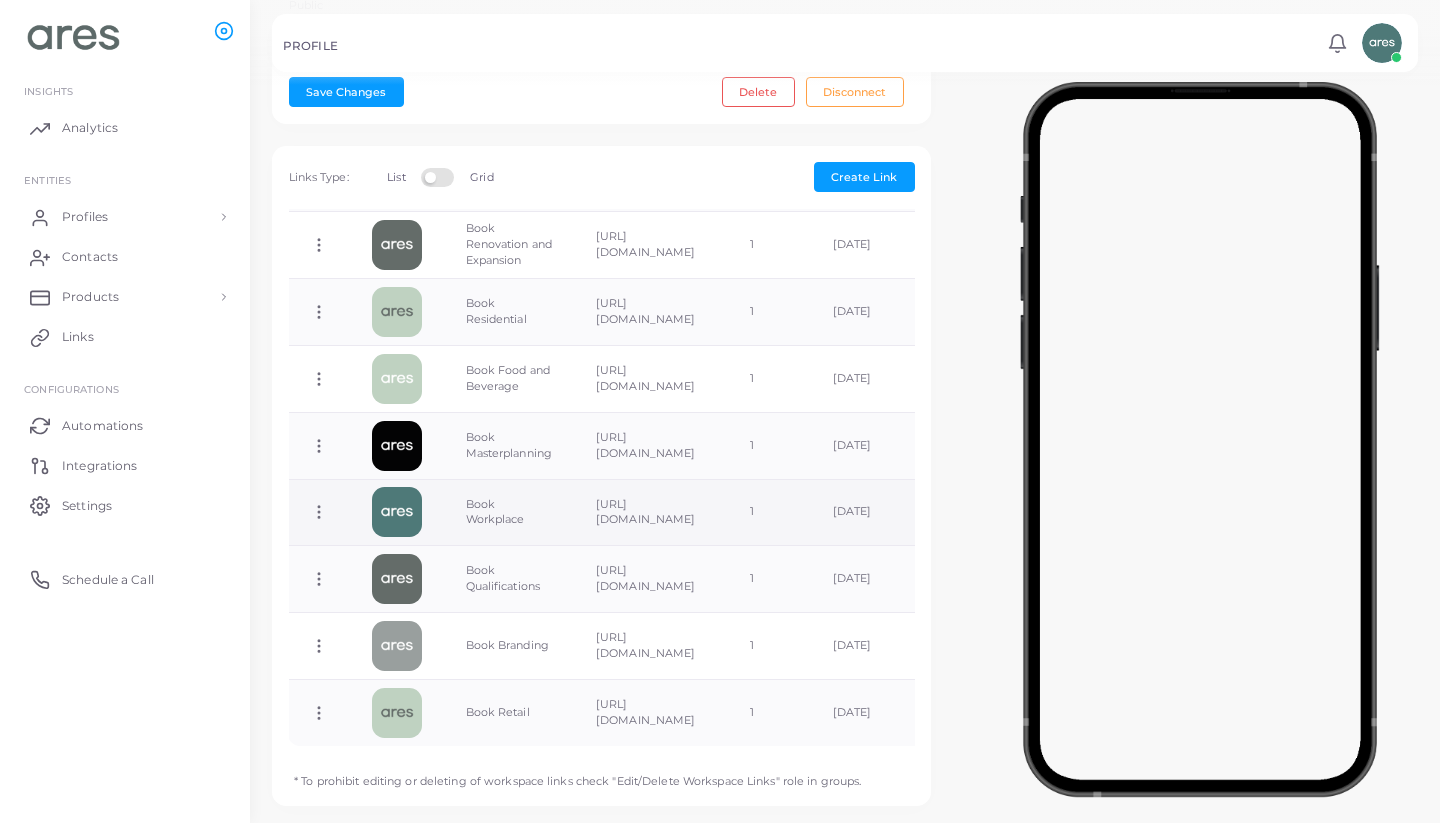 scroll, scrollTop: 1044, scrollLeft: 0, axis: vertical 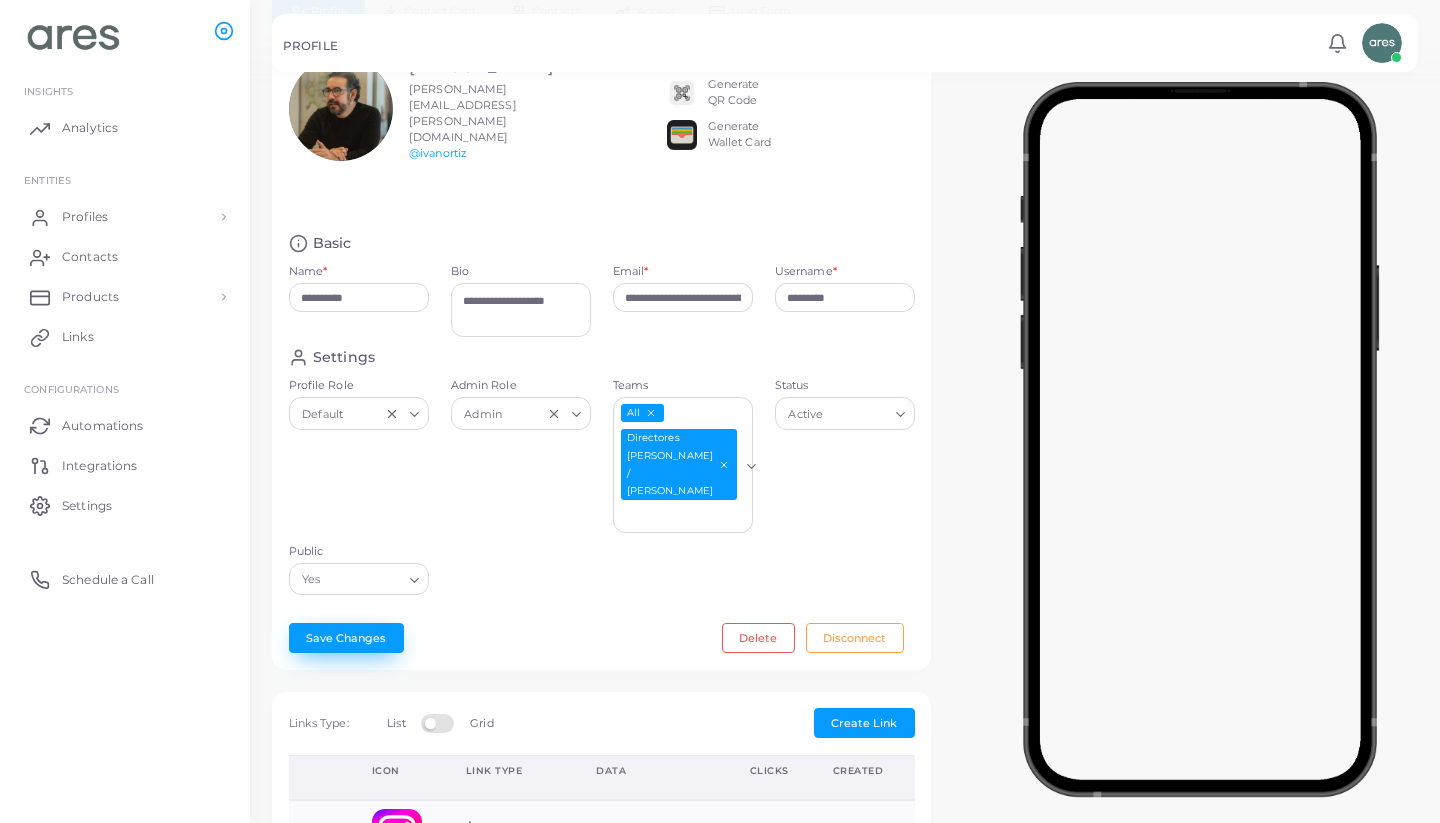 click on "Save Changes" at bounding box center (346, 638) 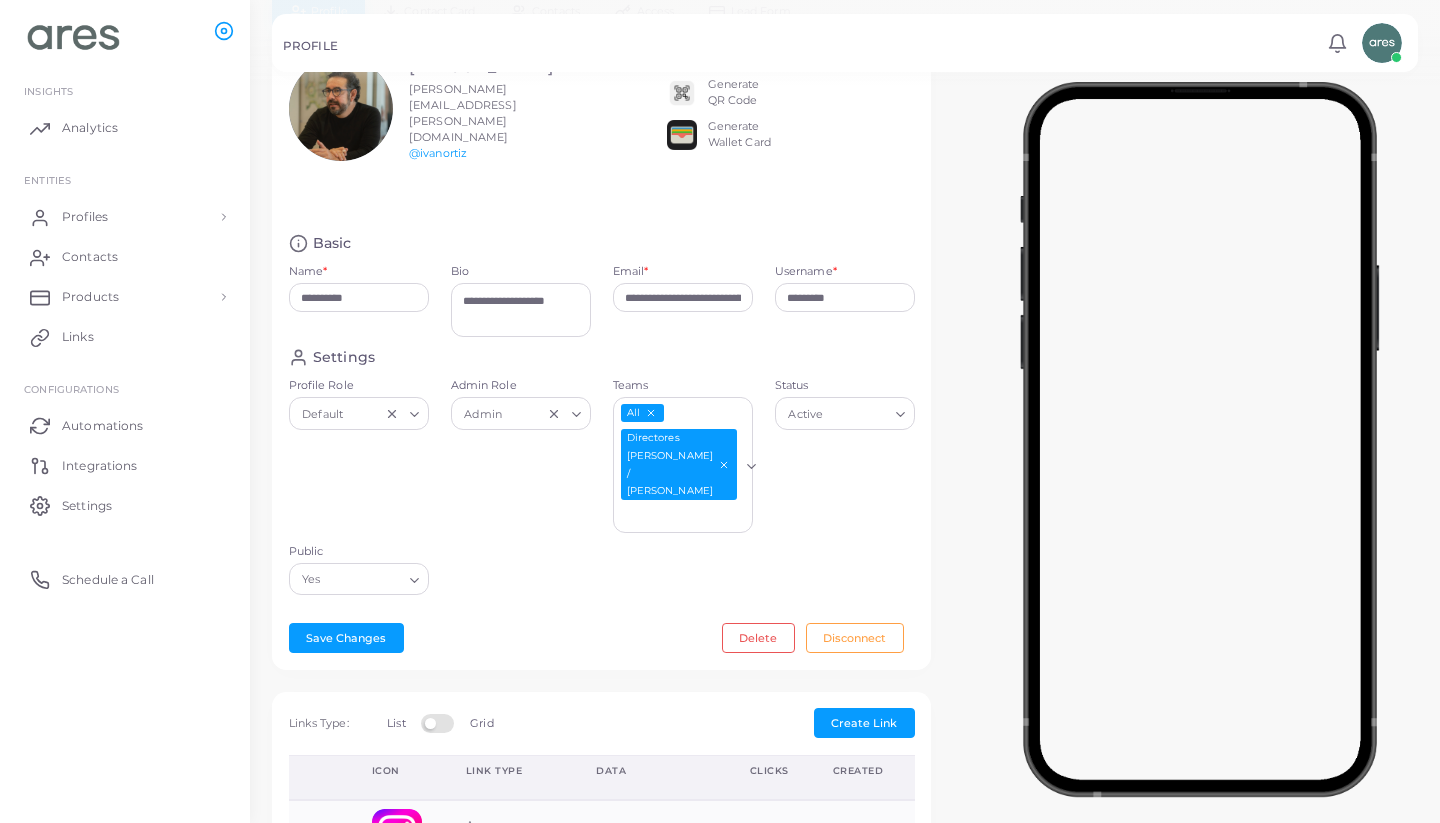 click at bounding box center [1200, 435] 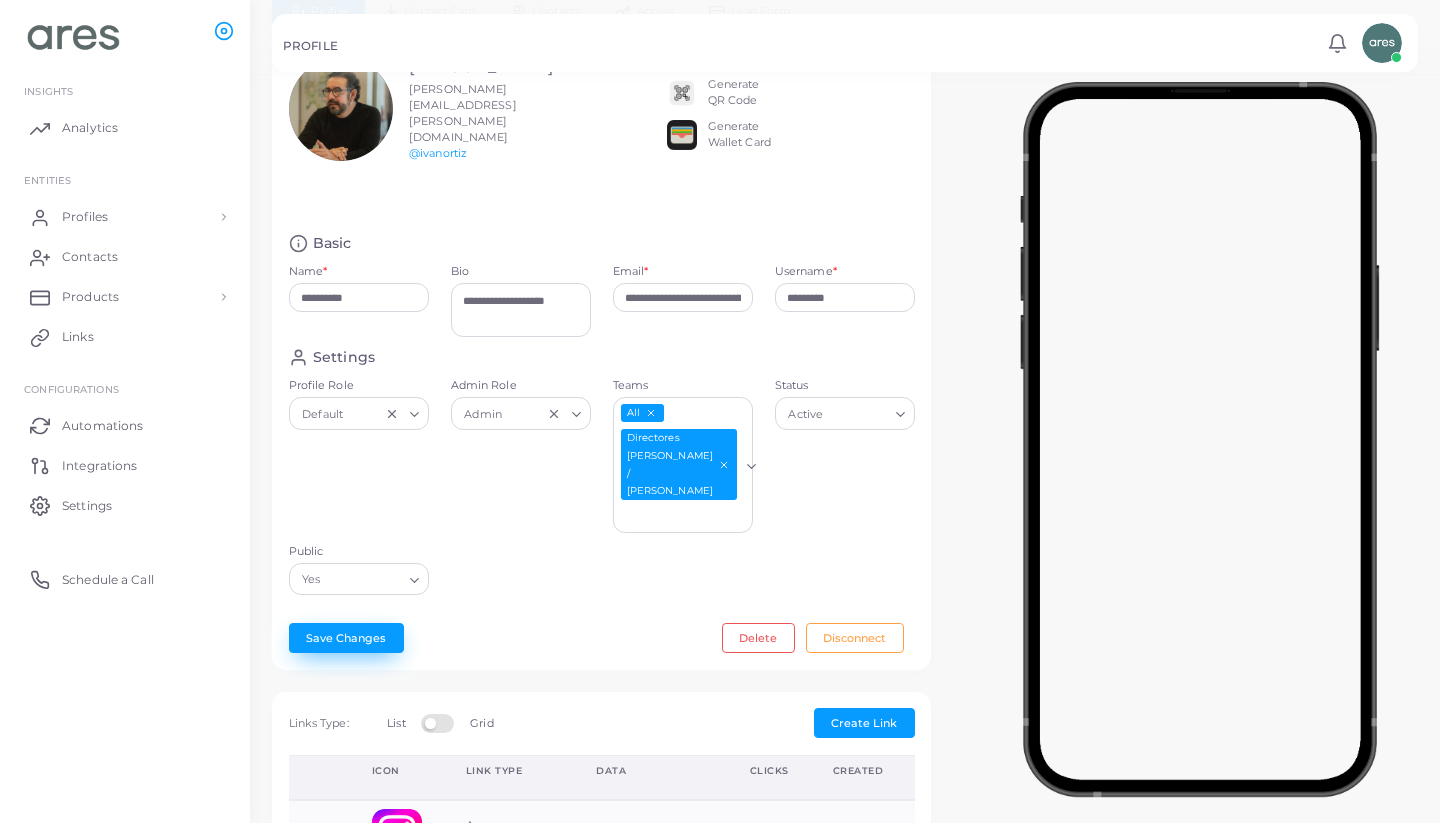 click on "Save Changes" at bounding box center [346, 638] 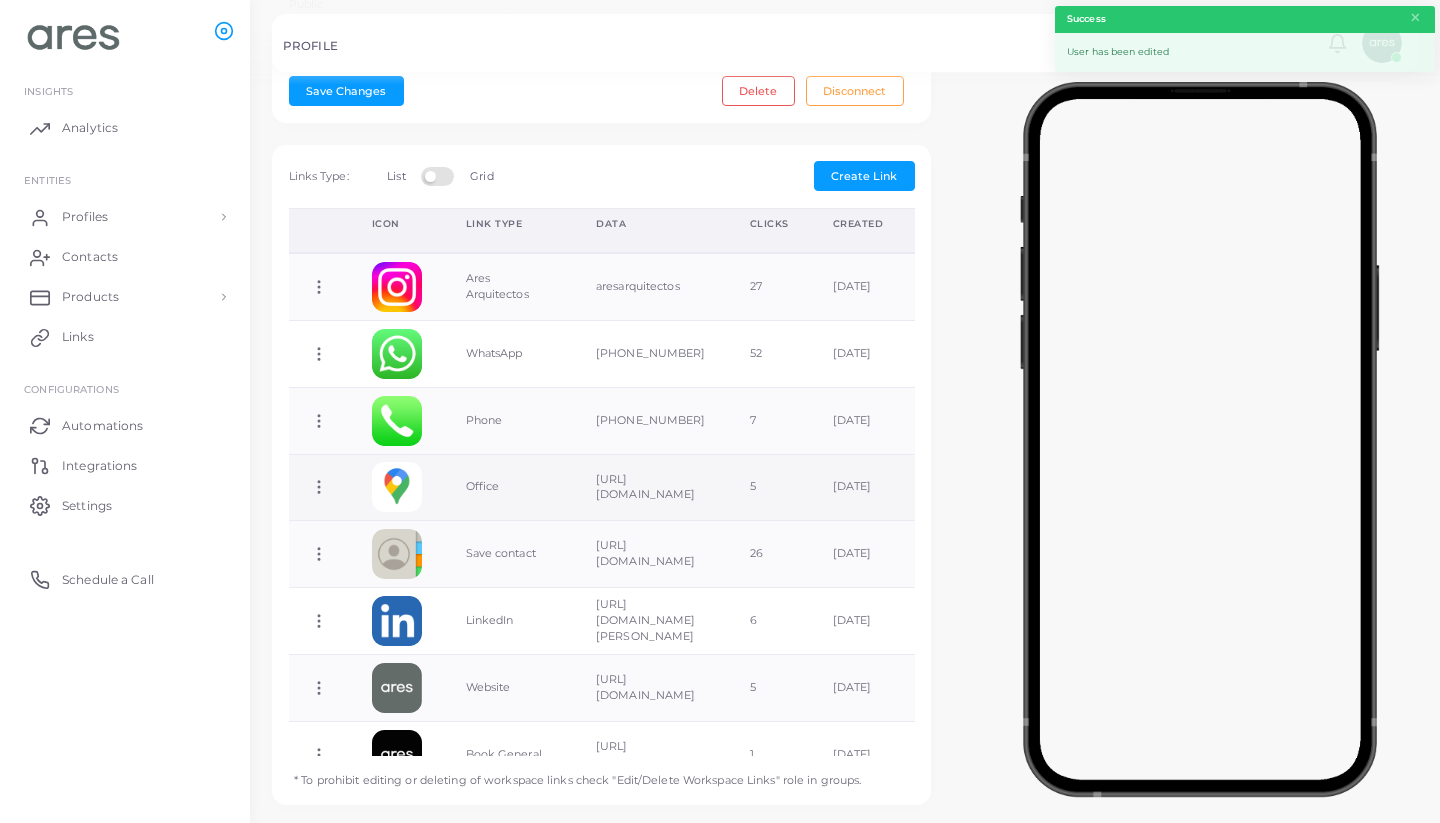 scroll, scrollTop: 637, scrollLeft: 0, axis: vertical 